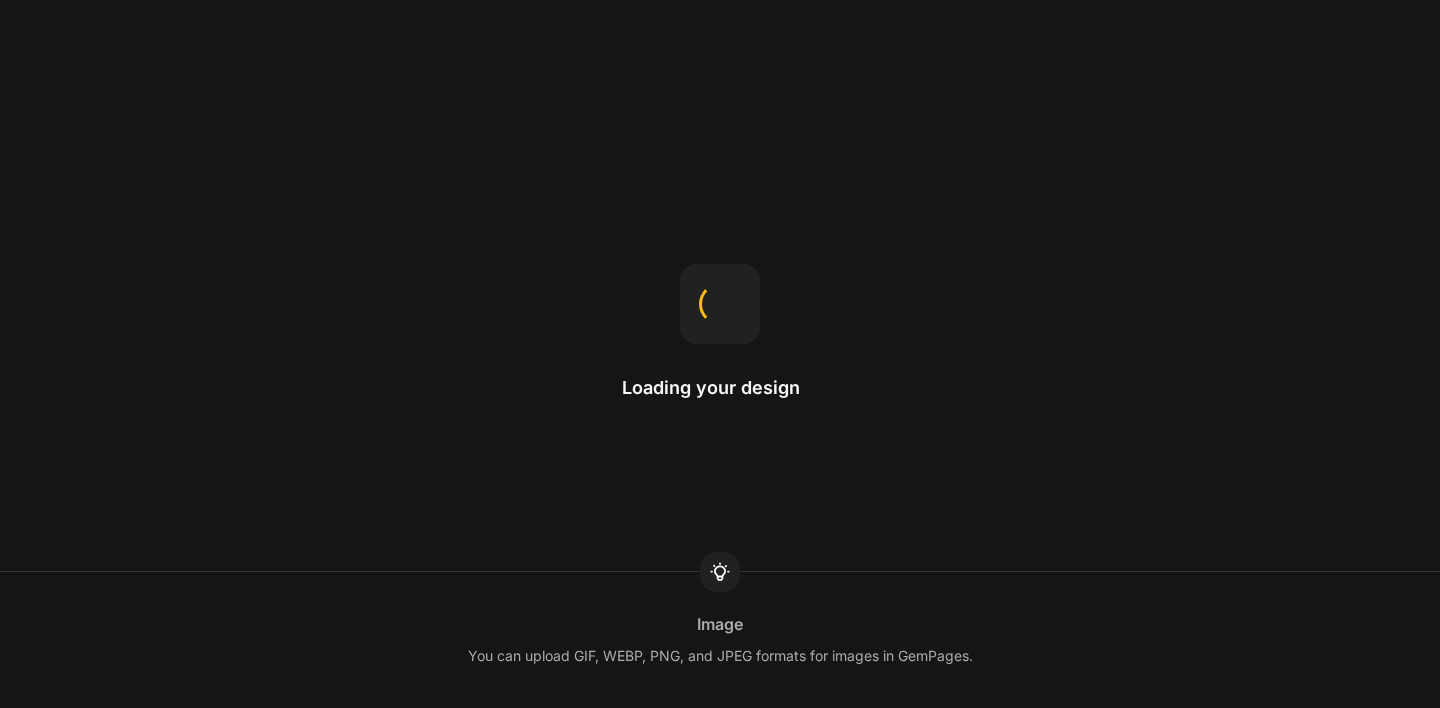 scroll, scrollTop: 0, scrollLeft: 0, axis: both 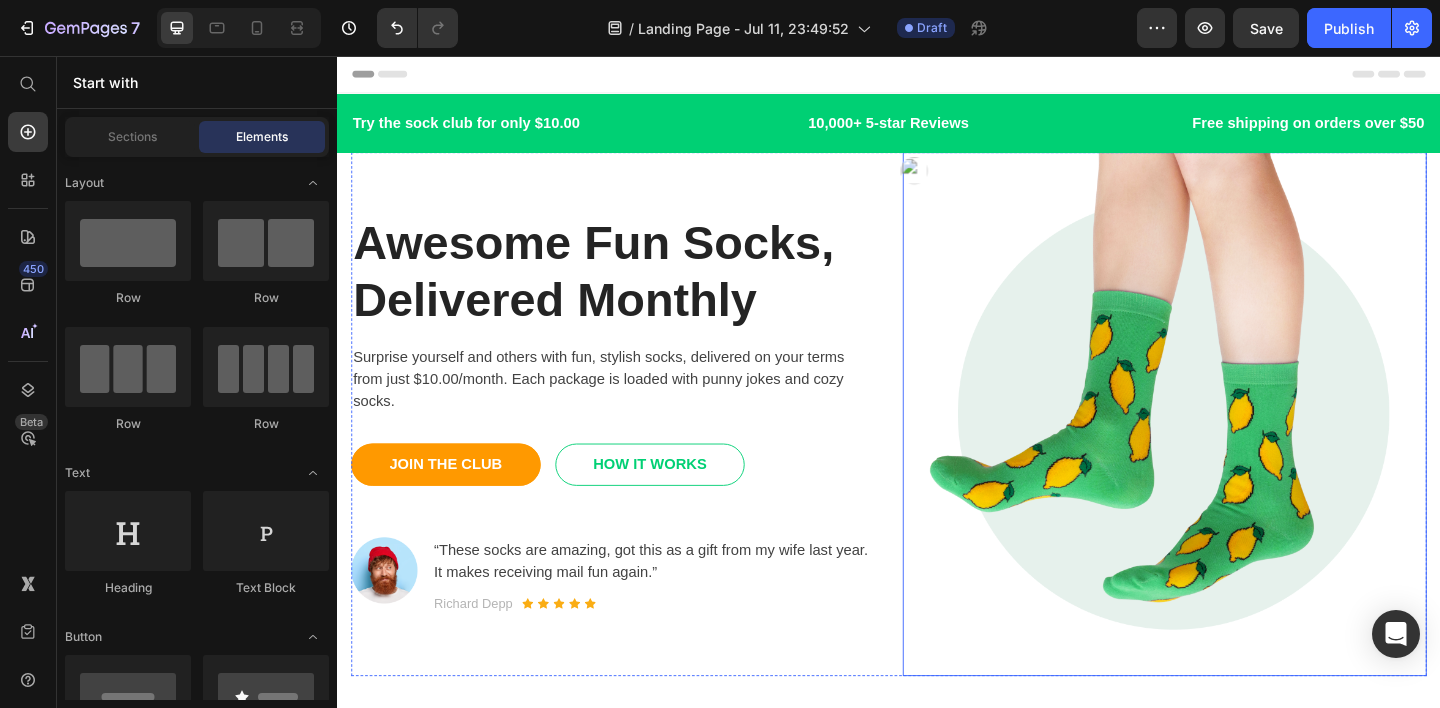 click at bounding box center [1237, 446] 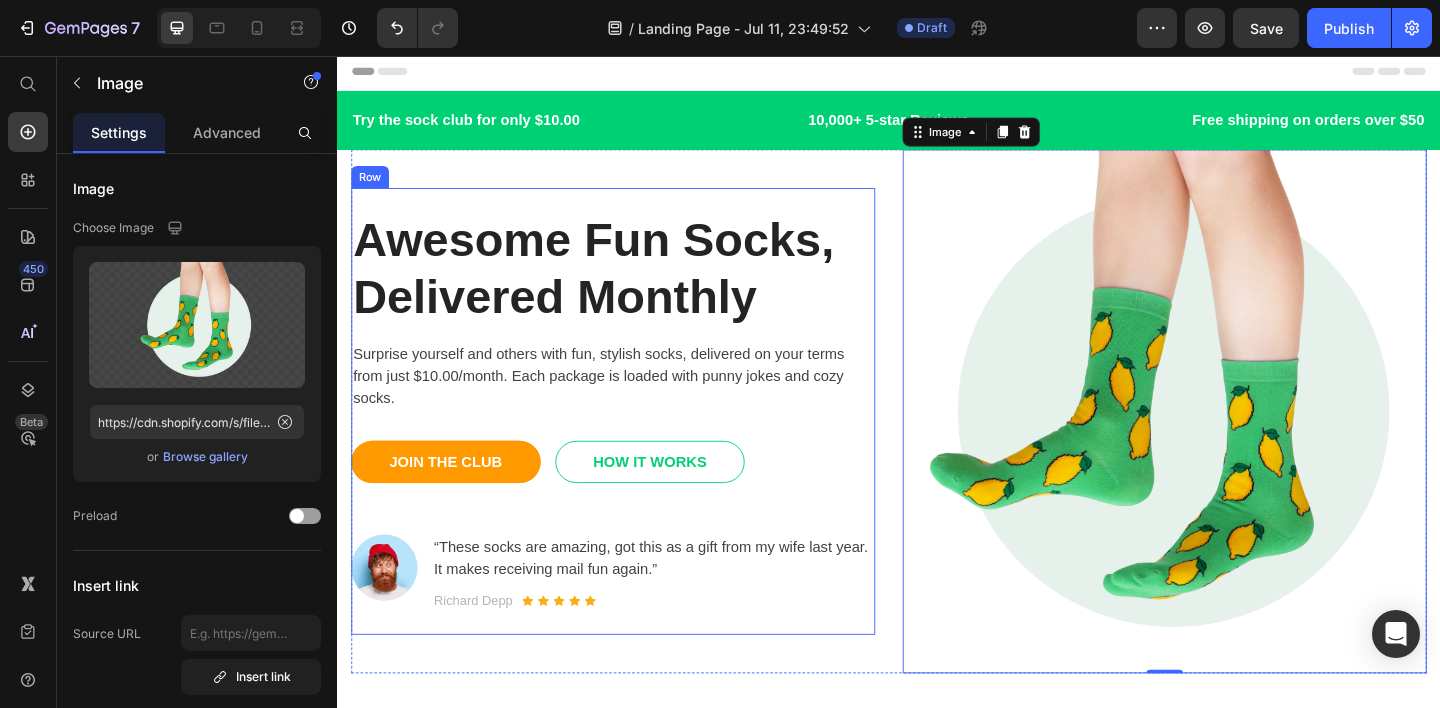 scroll, scrollTop: 4, scrollLeft: 0, axis: vertical 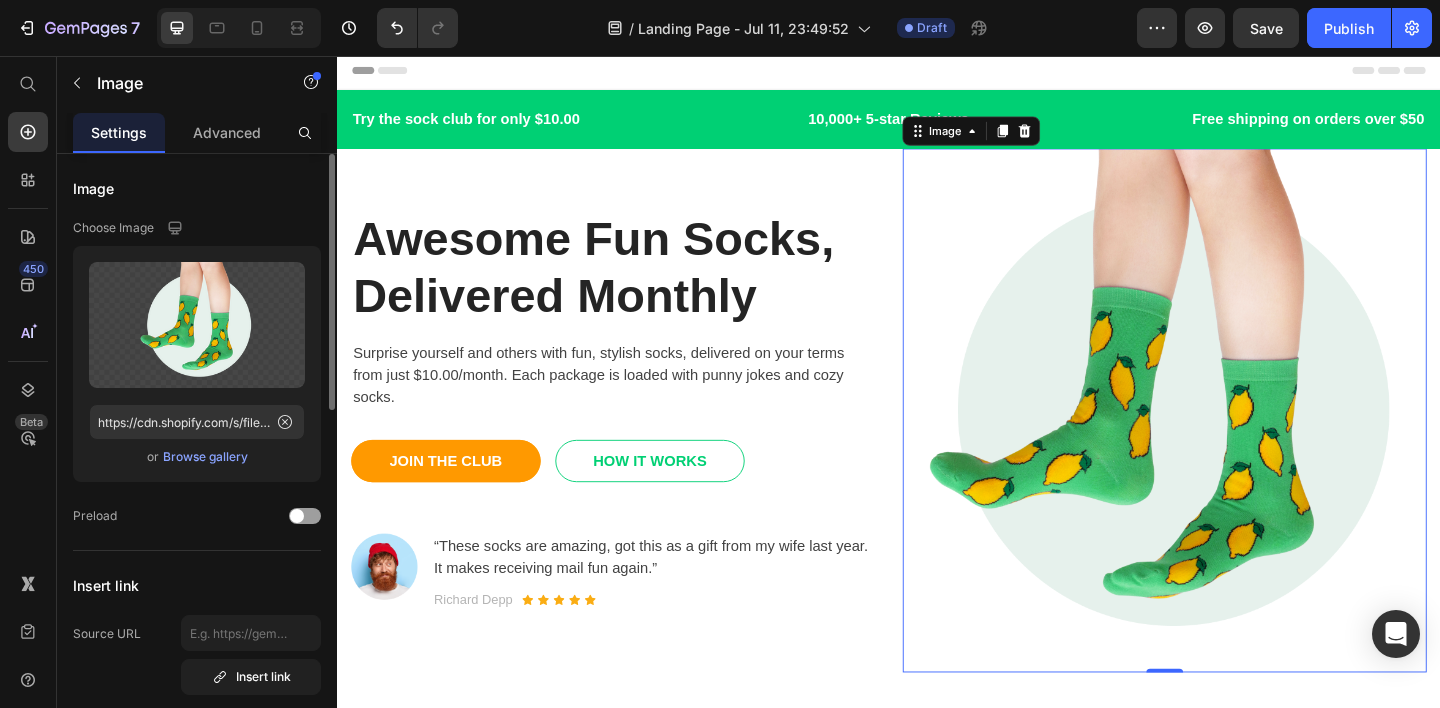 click on "Browse gallery" at bounding box center [205, 457] 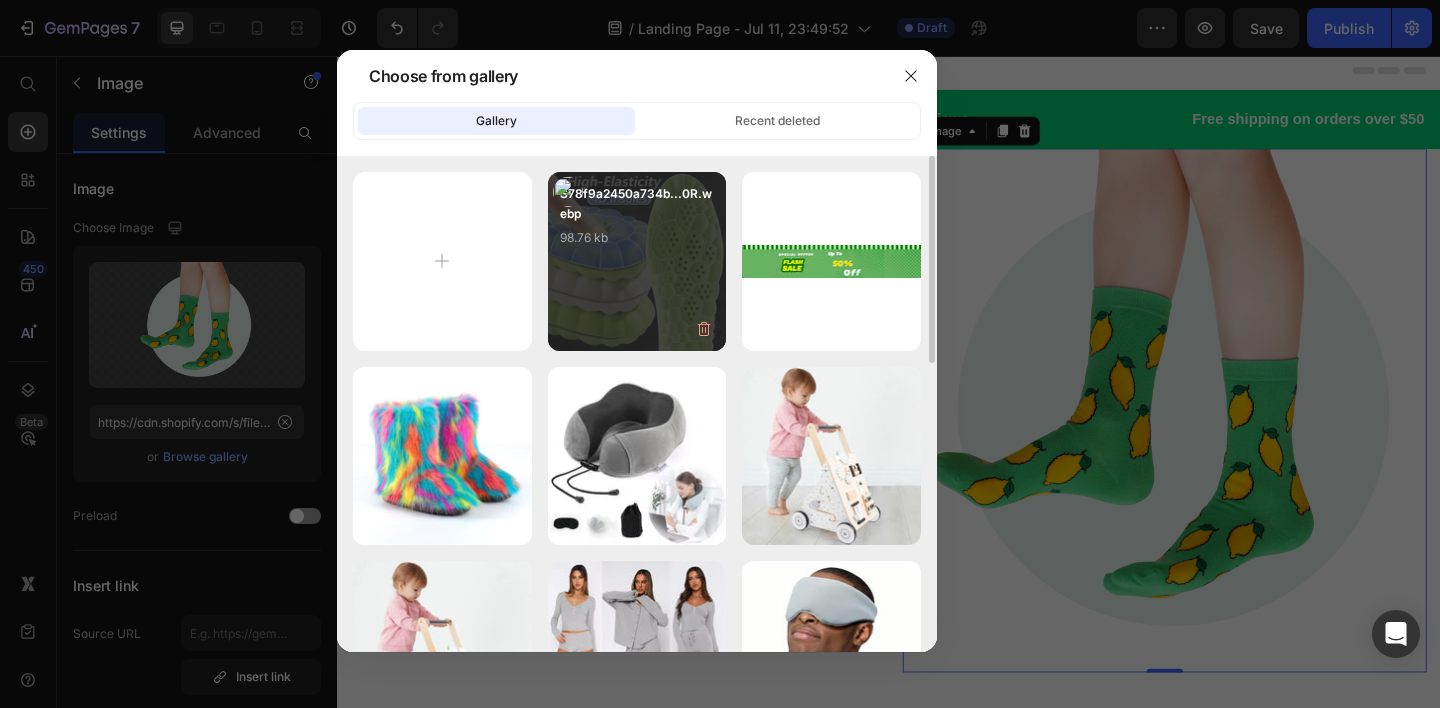 click on "S78f9a2450a734b...0R.webp 98.76 kb" at bounding box center (637, 224) 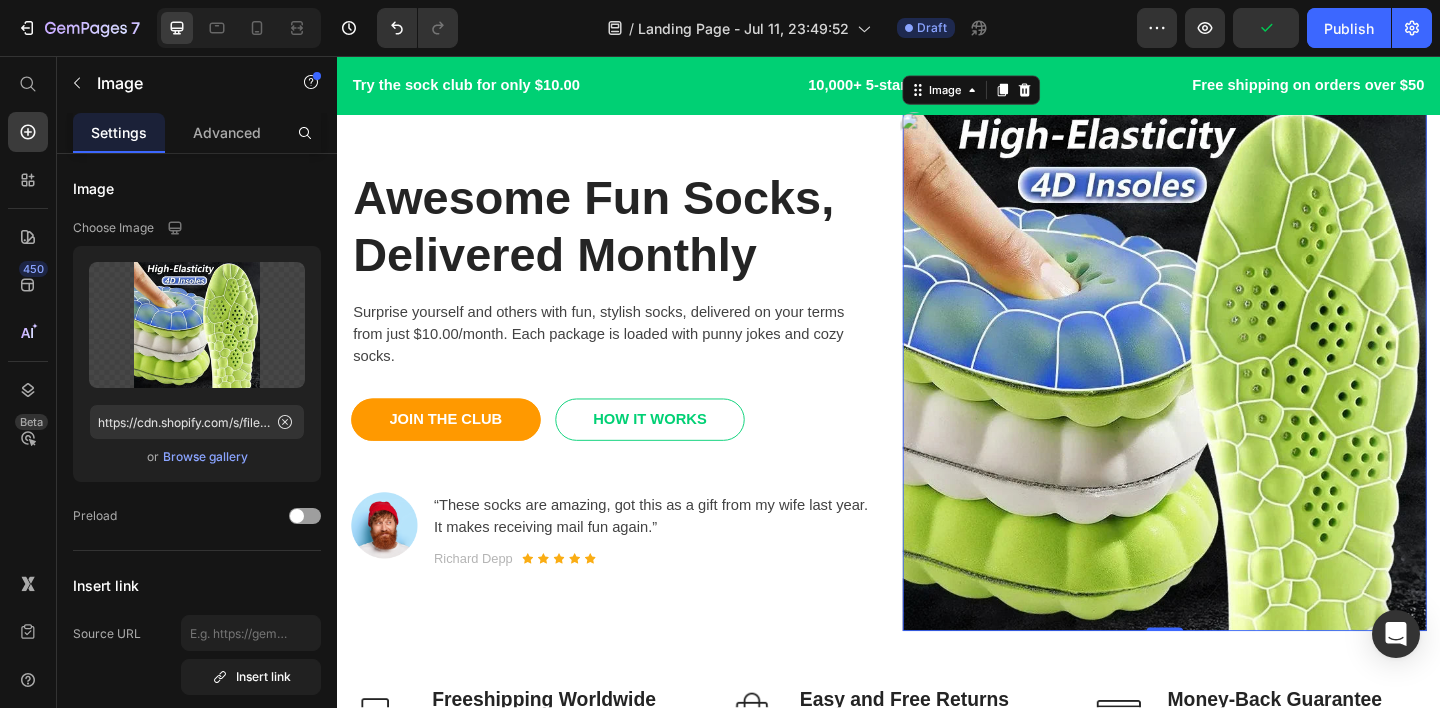 scroll, scrollTop: 149, scrollLeft: 0, axis: vertical 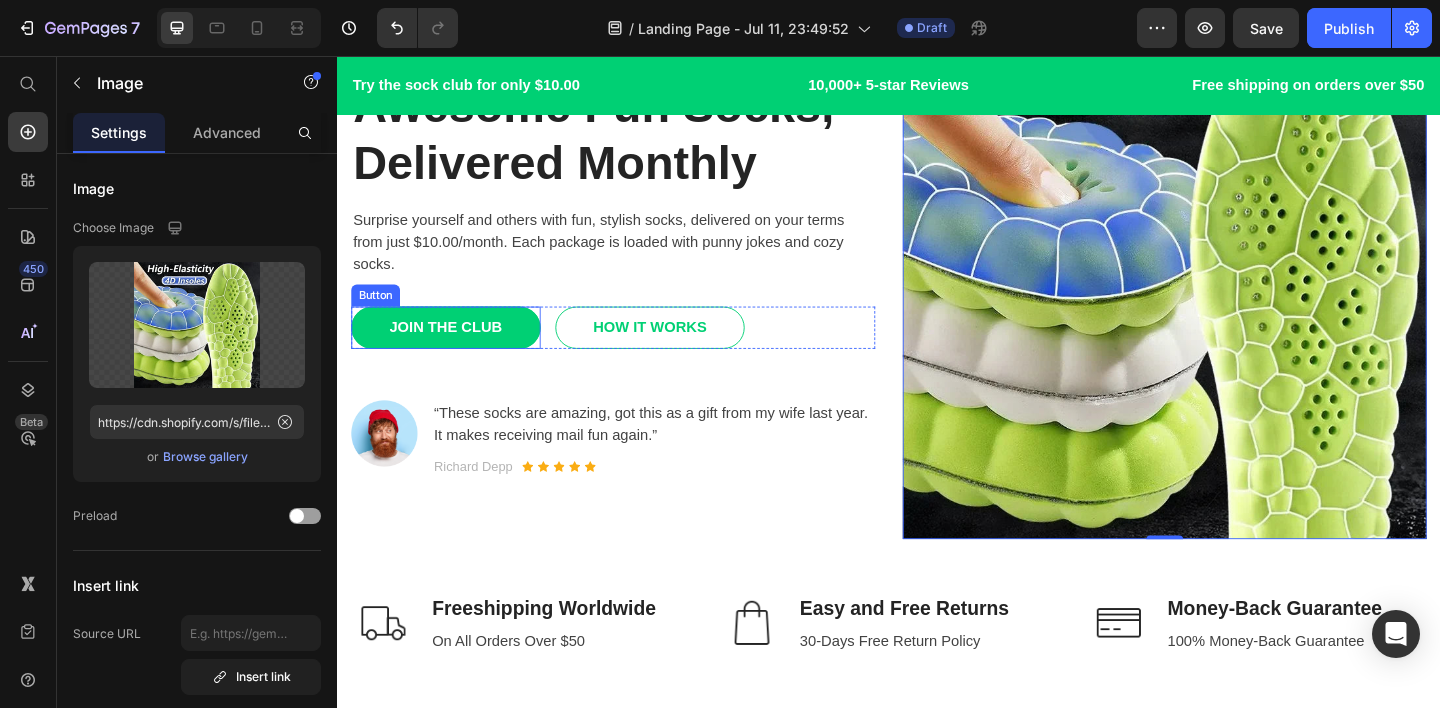 click on "JOIN THE CLUB" at bounding box center [455, 352] 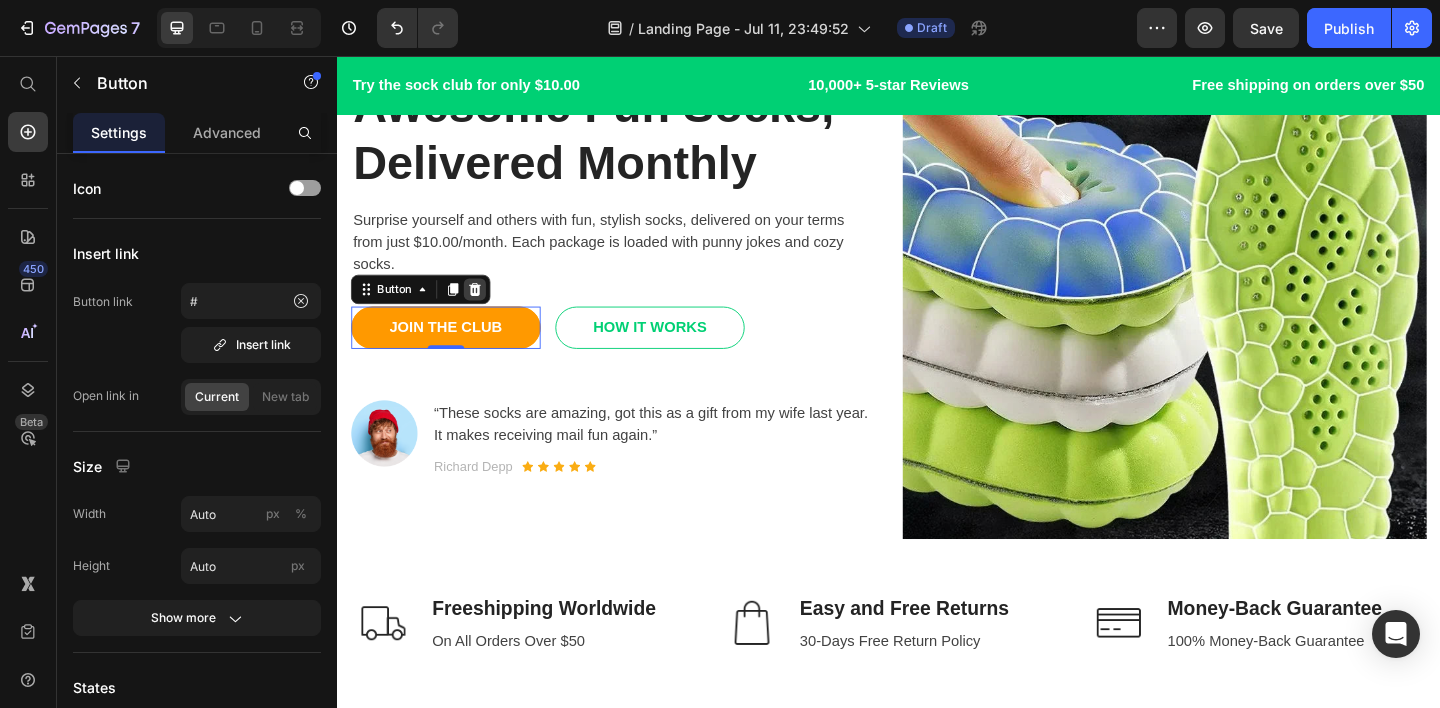 click 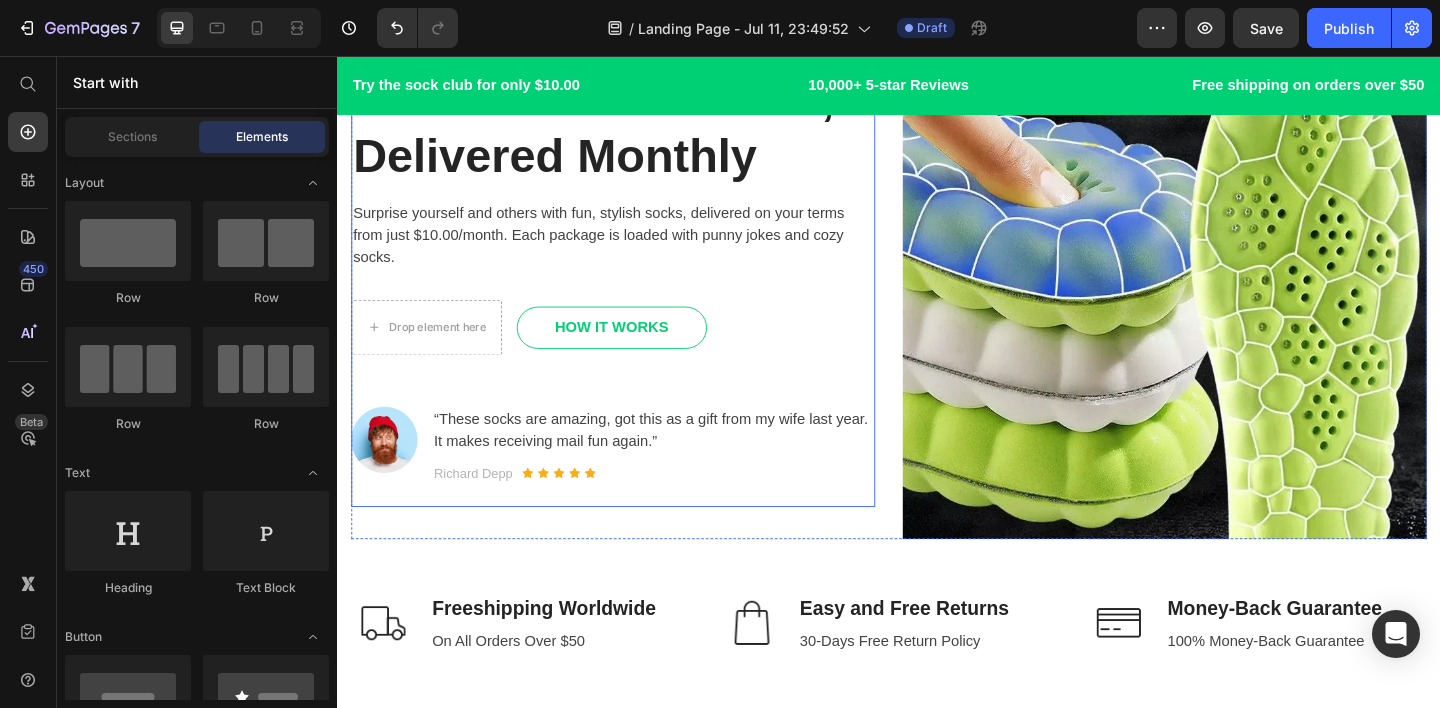 scroll, scrollTop: 142, scrollLeft: 0, axis: vertical 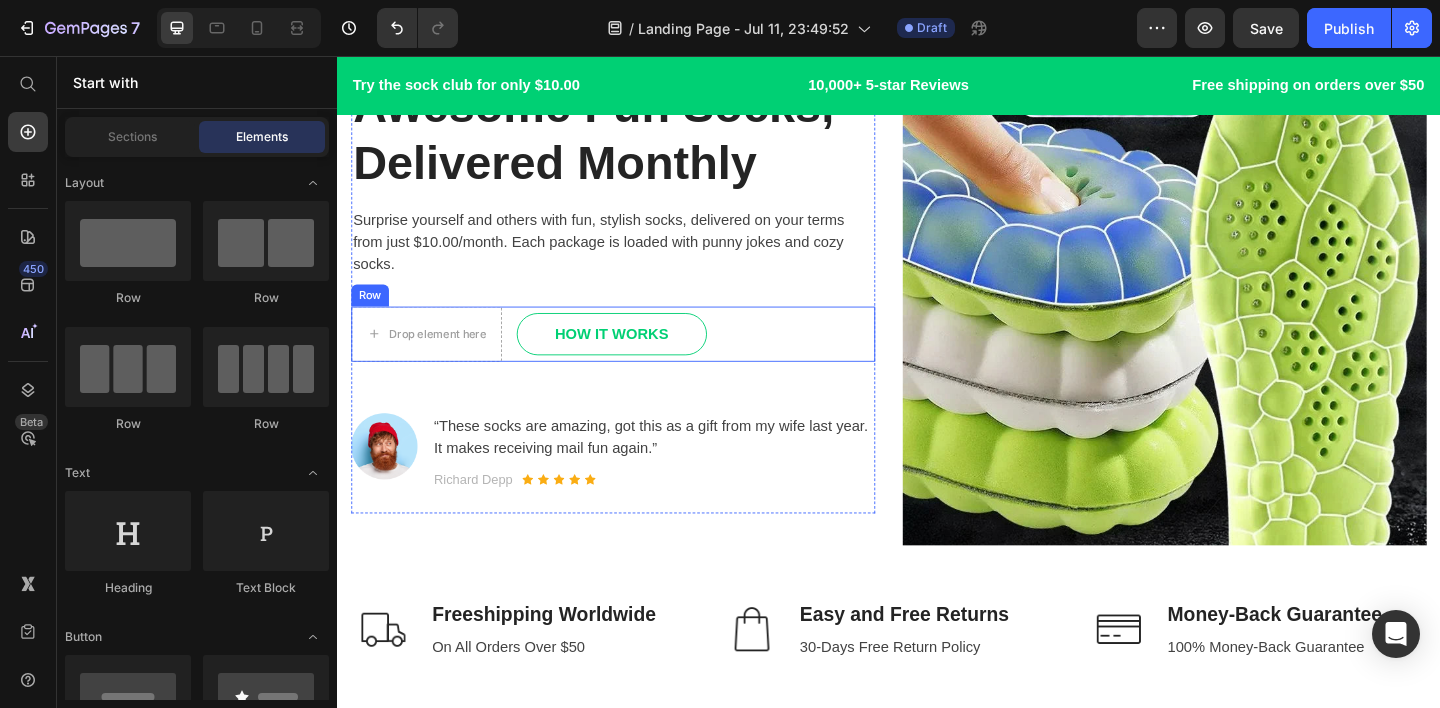 click on "Drop element here HOW IT WORKS Button Row" at bounding box center [637, 359] 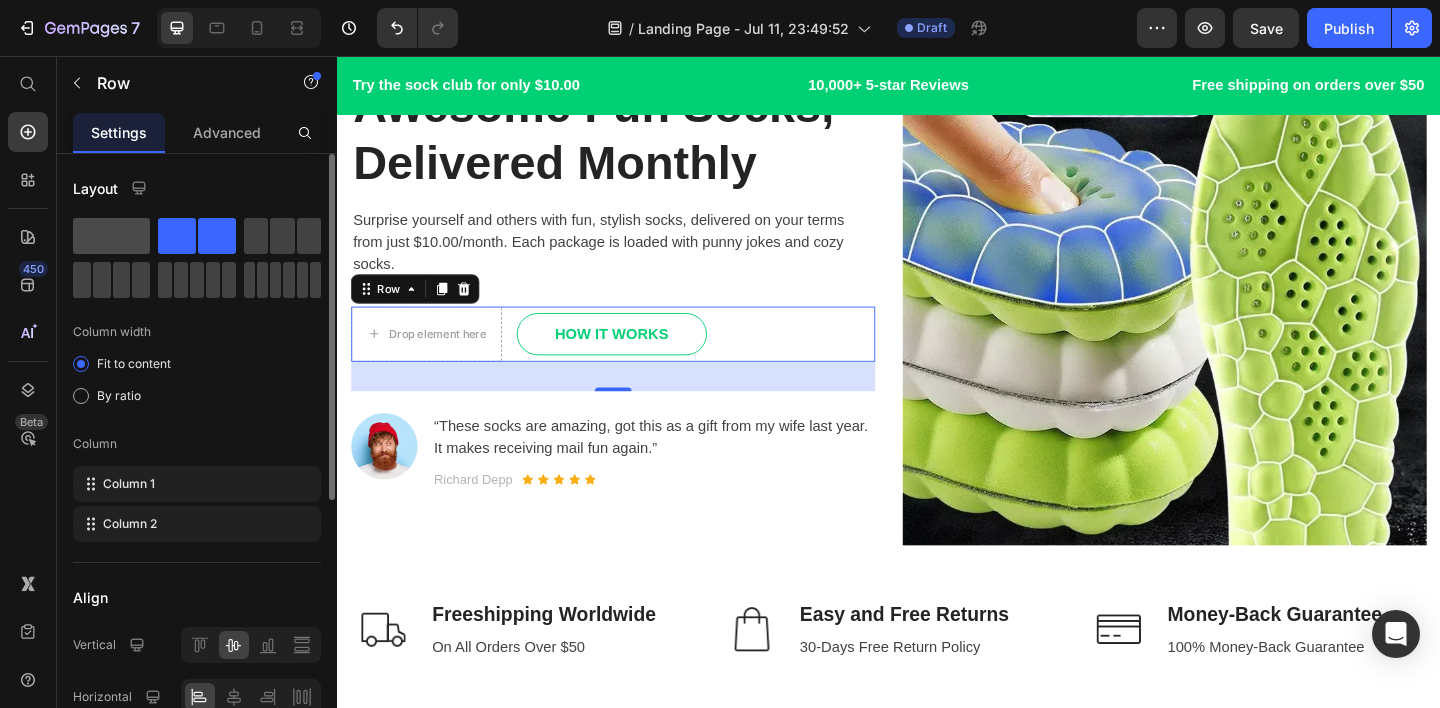 click 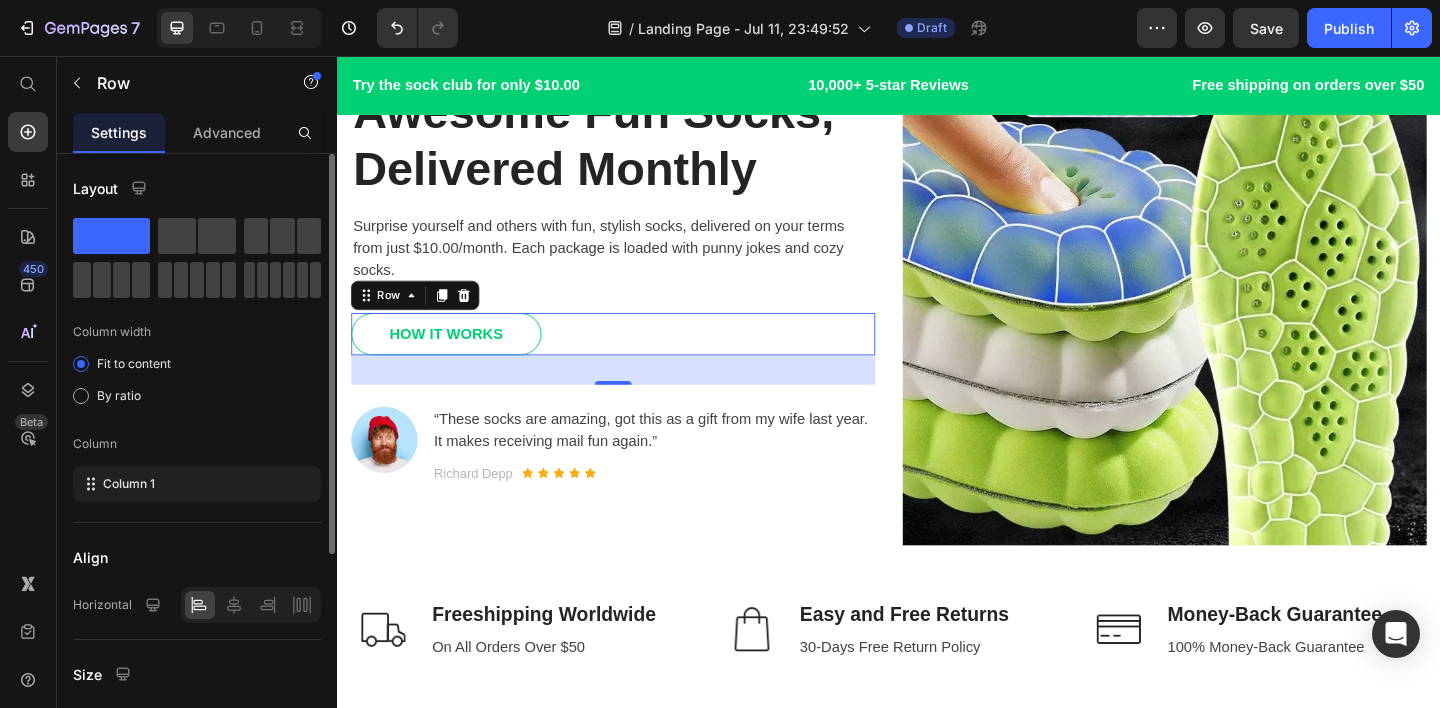 scroll, scrollTop: 149, scrollLeft: 0, axis: vertical 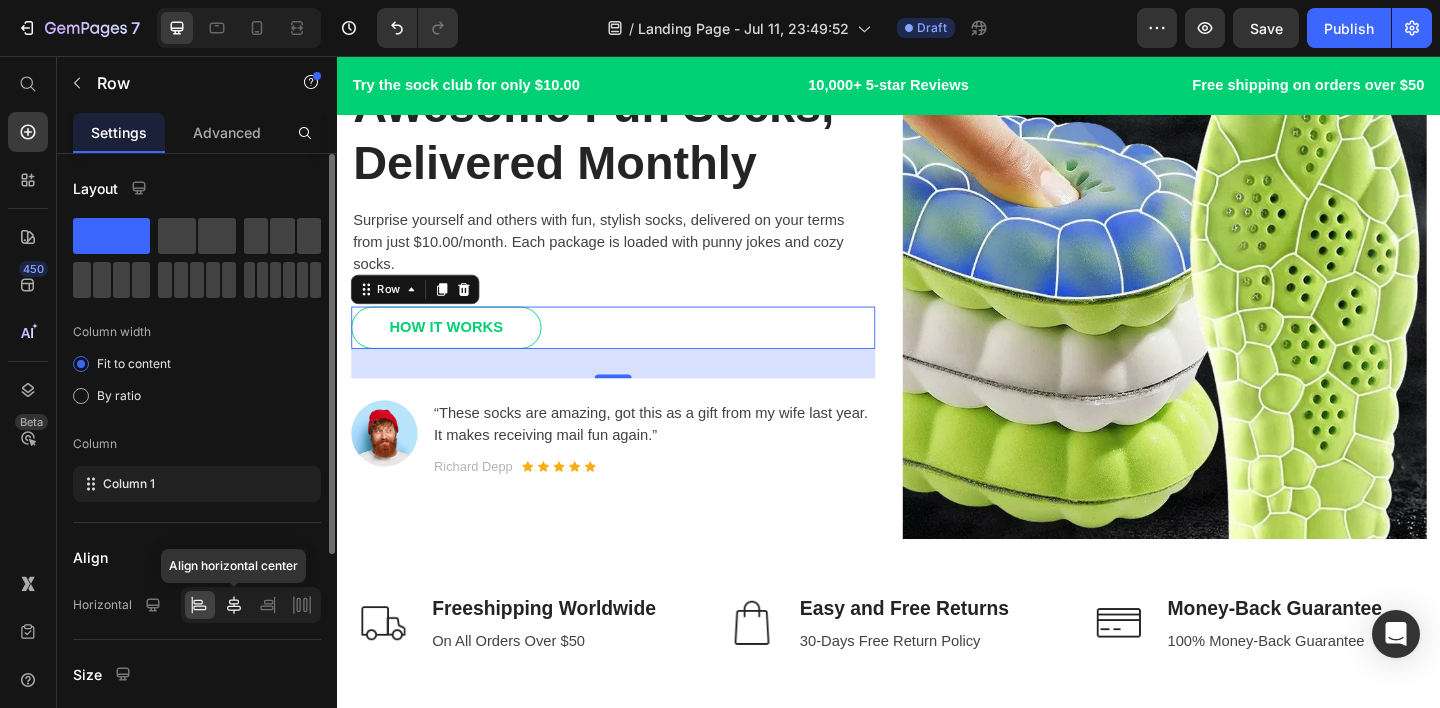 click 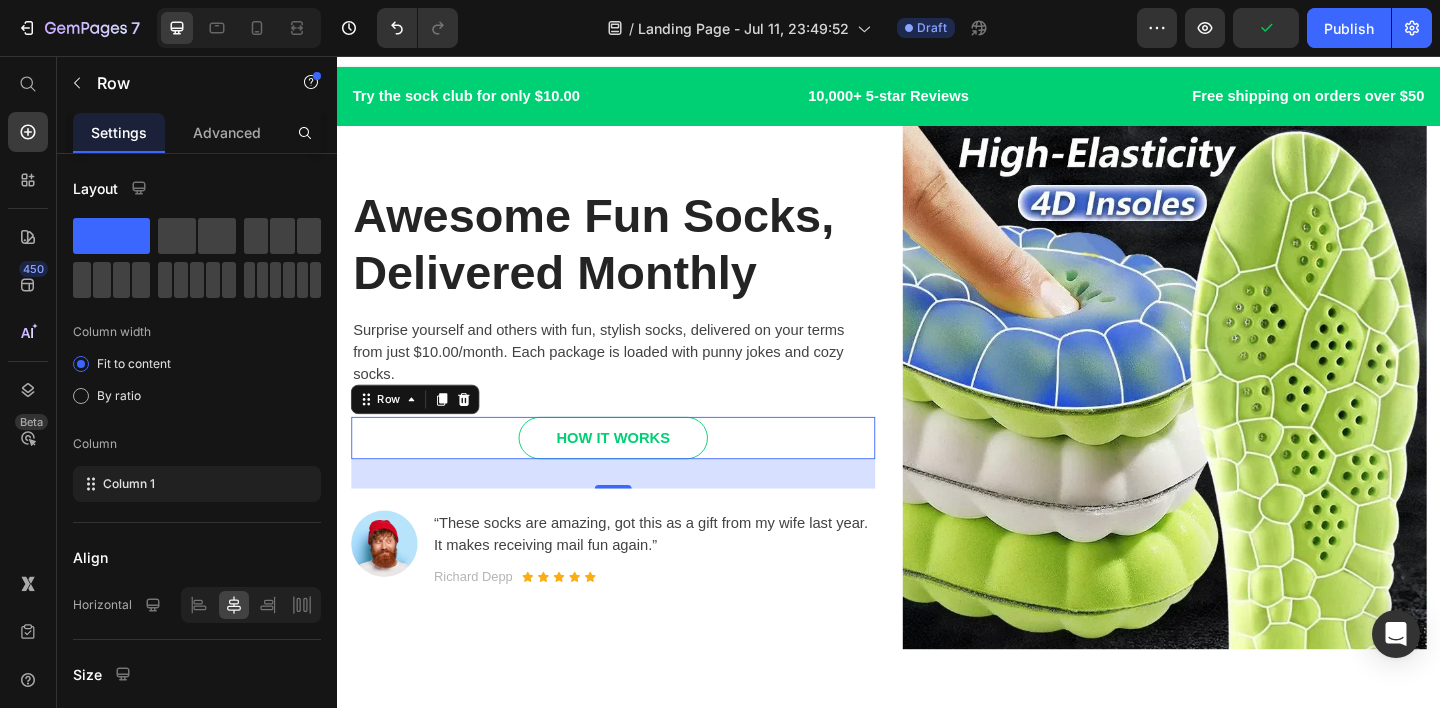 scroll, scrollTop: 89, scrollLeft: 0, axis: vertical 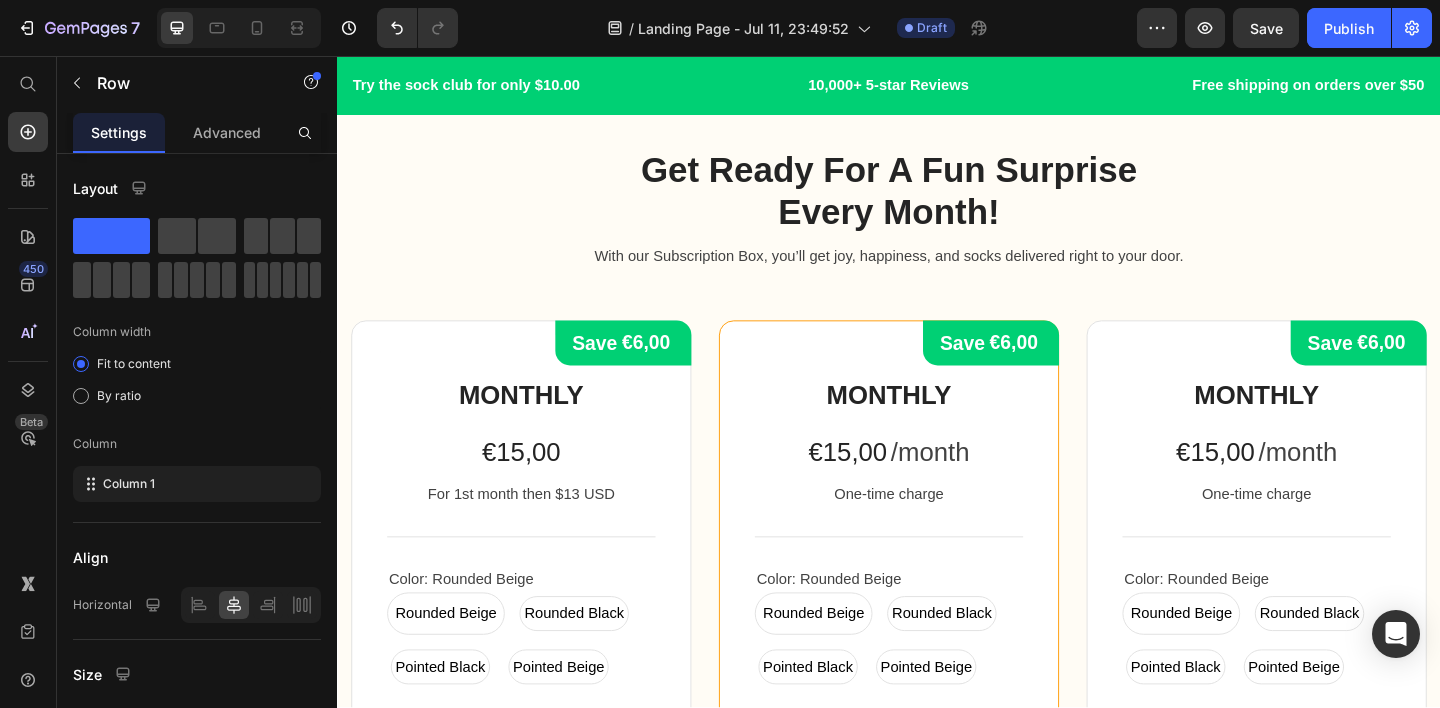 radio on "false" 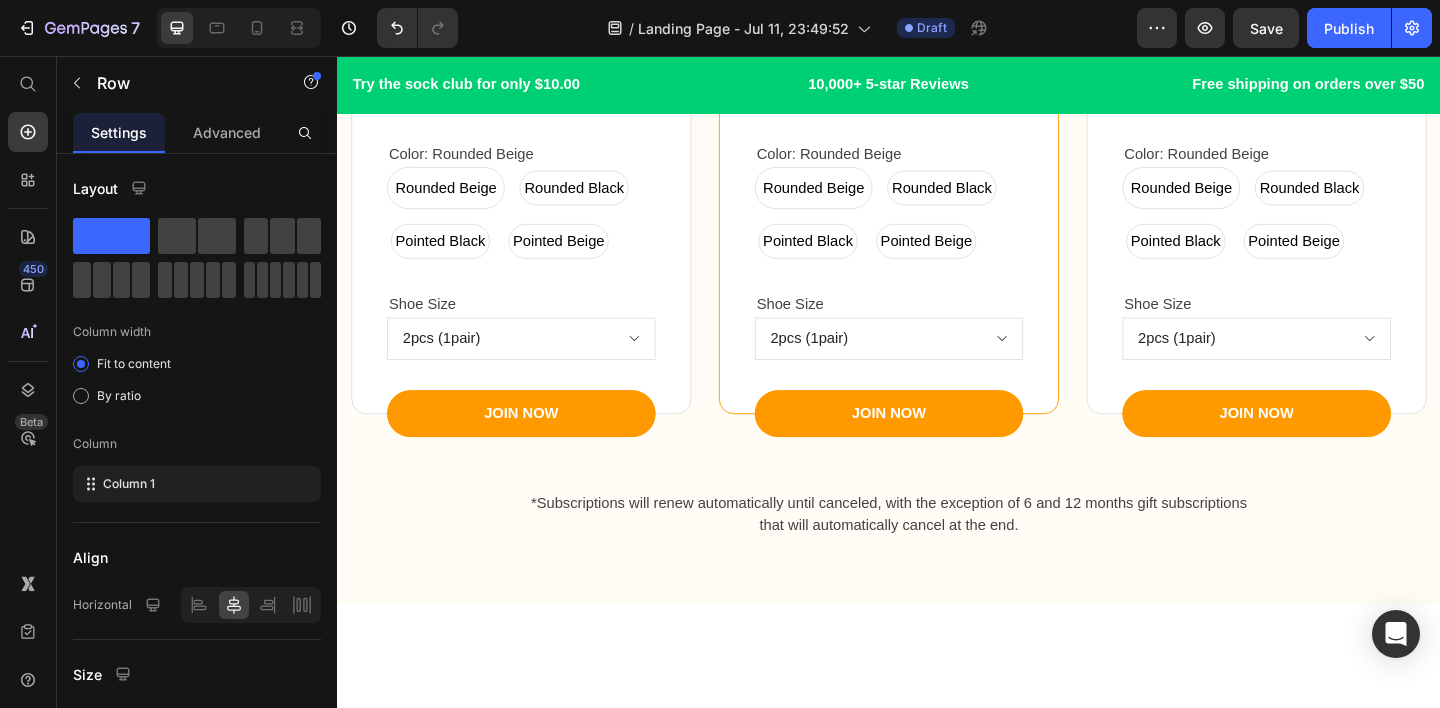 scroll, scrollTop: 1361, scrollLeft: 0, axis: vertical 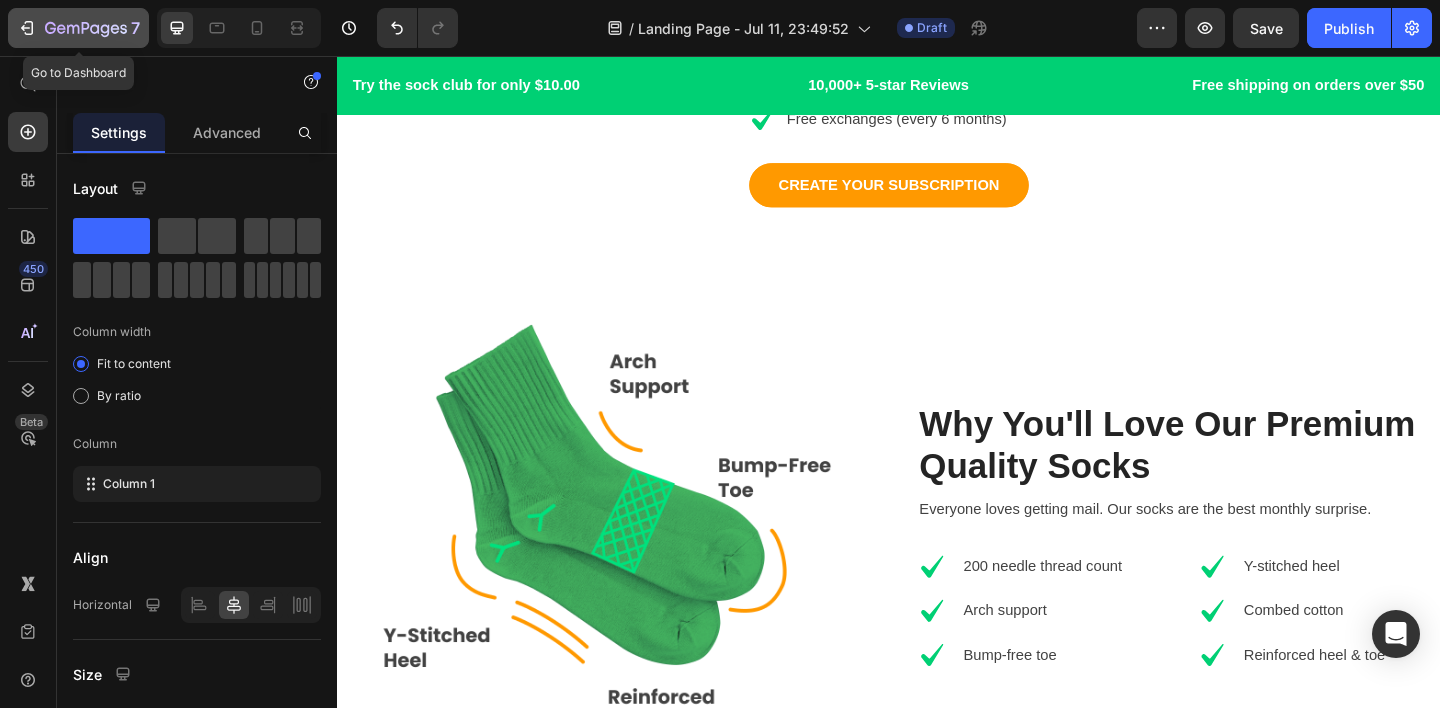 click on "7" at bounding box center [78, 28] 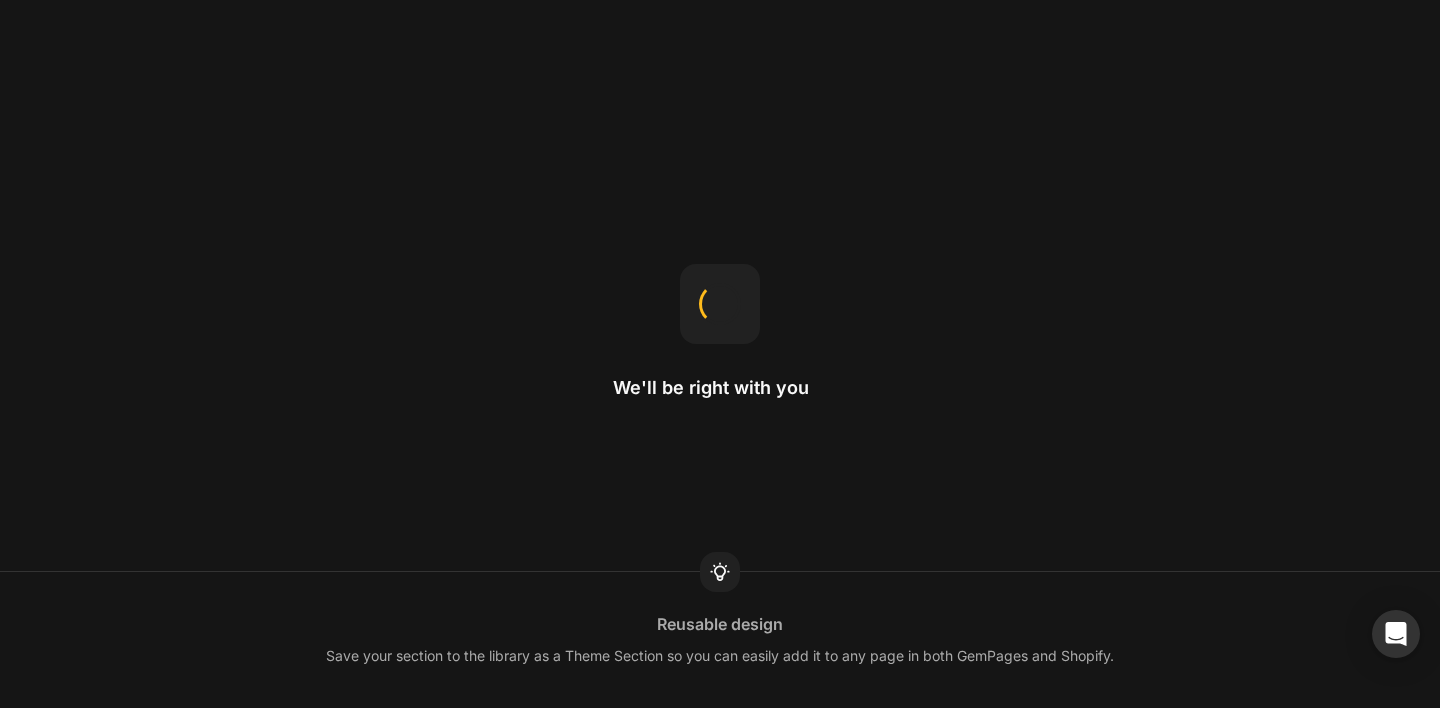scroll, scrollTop: 0, scrollLeft: 0, axis: both 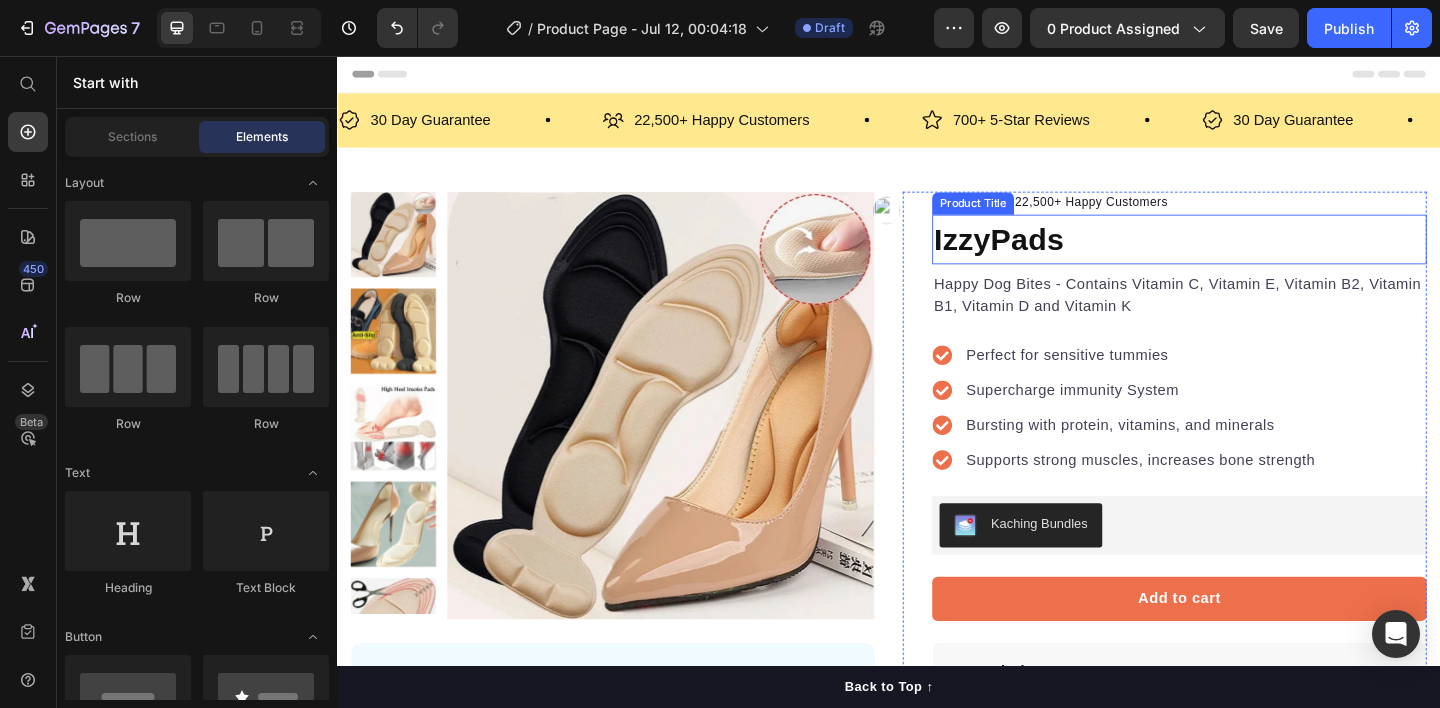 click on "IzzyPads" at bounding box center (1253, 256) 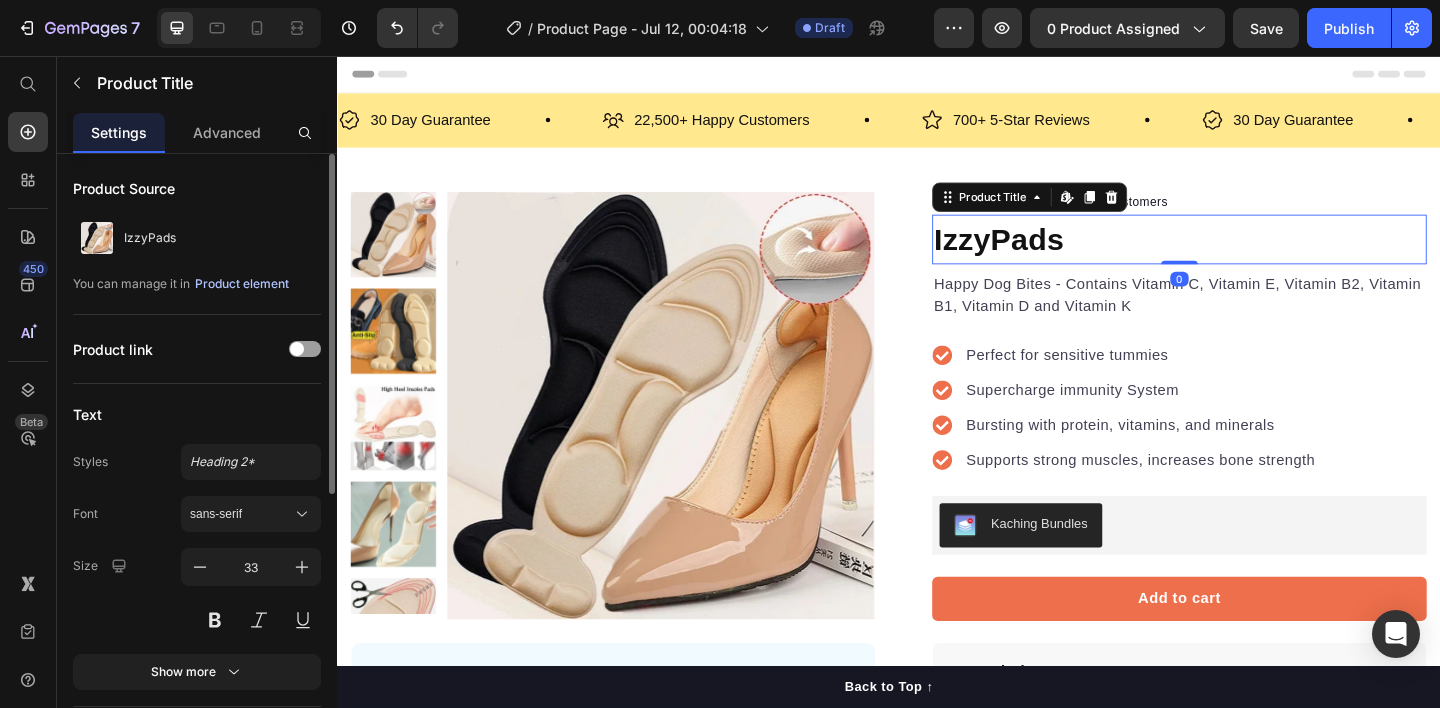 click on "Product element" at bounding box center (242, 284) 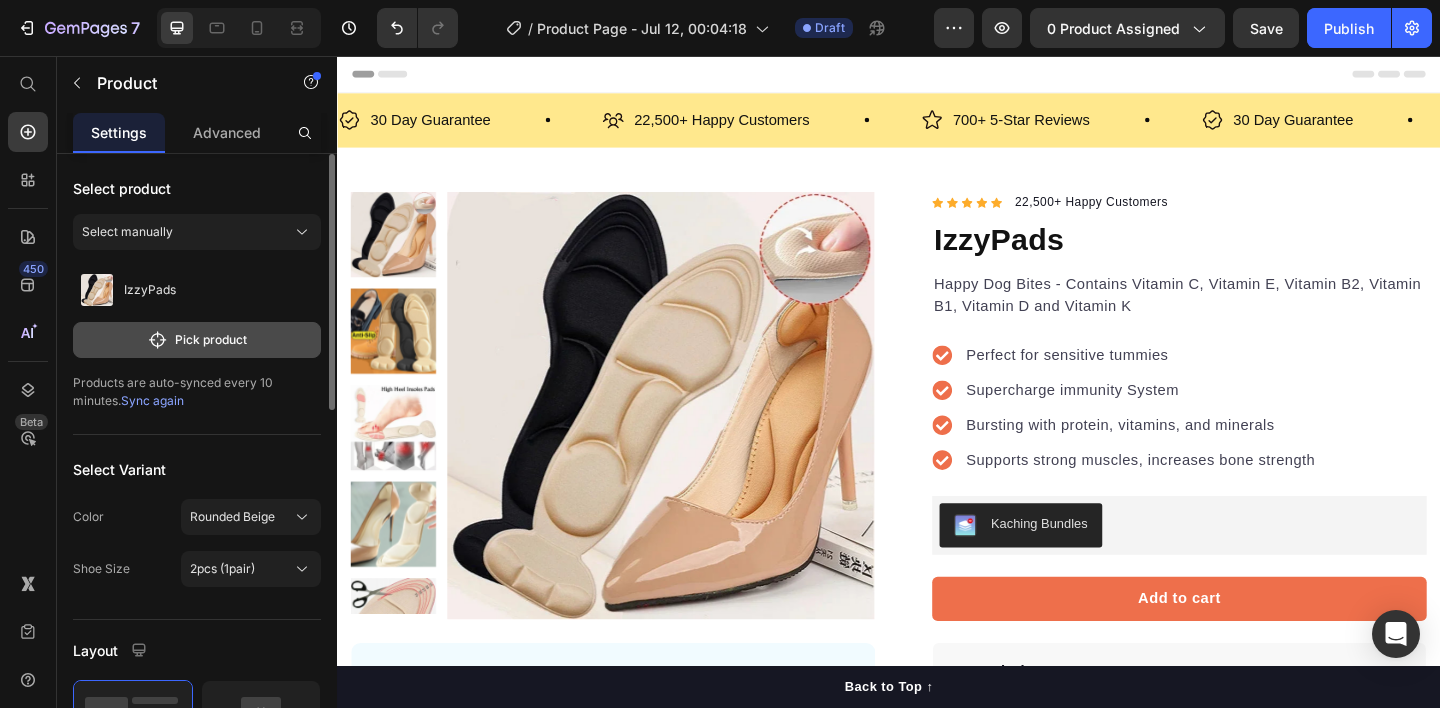 click on "Pick product" at bounding box center (197, 340) 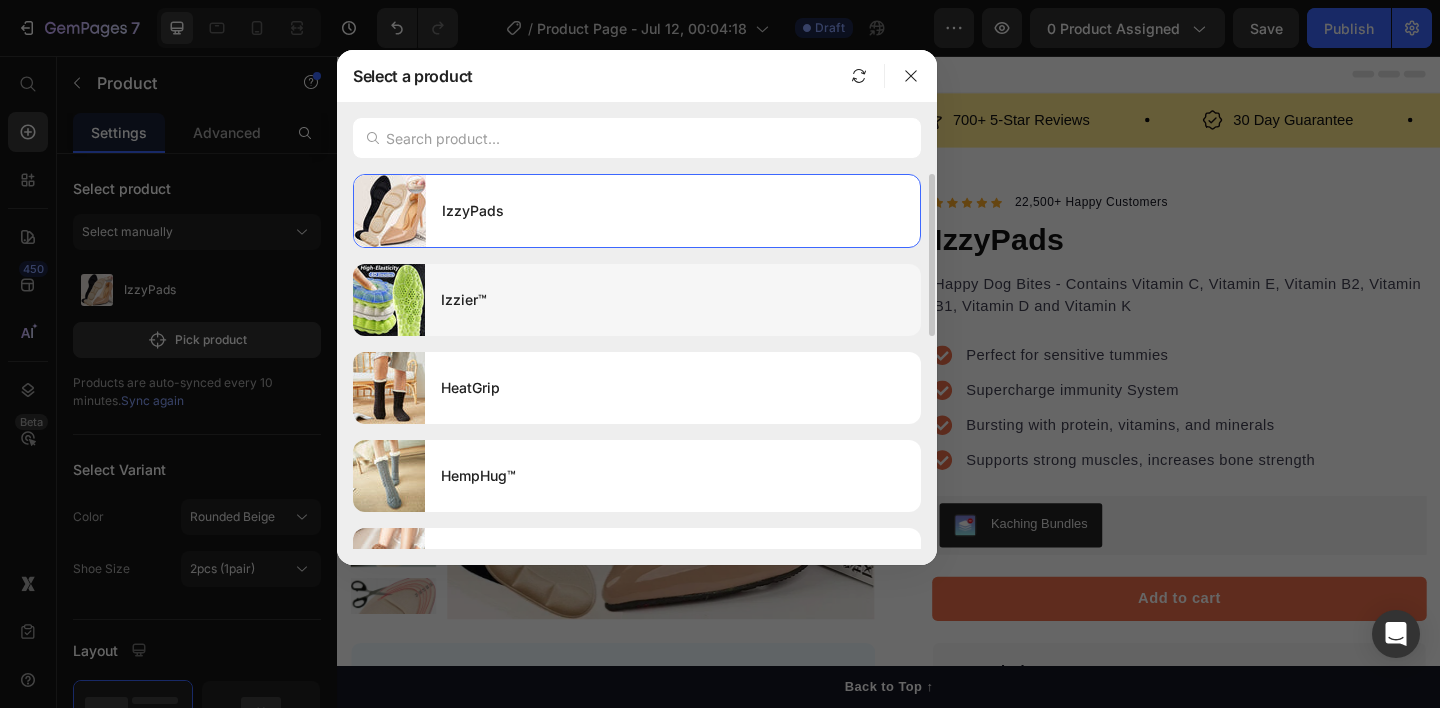 click on "Izzier™" at bounding box center (673, 300) 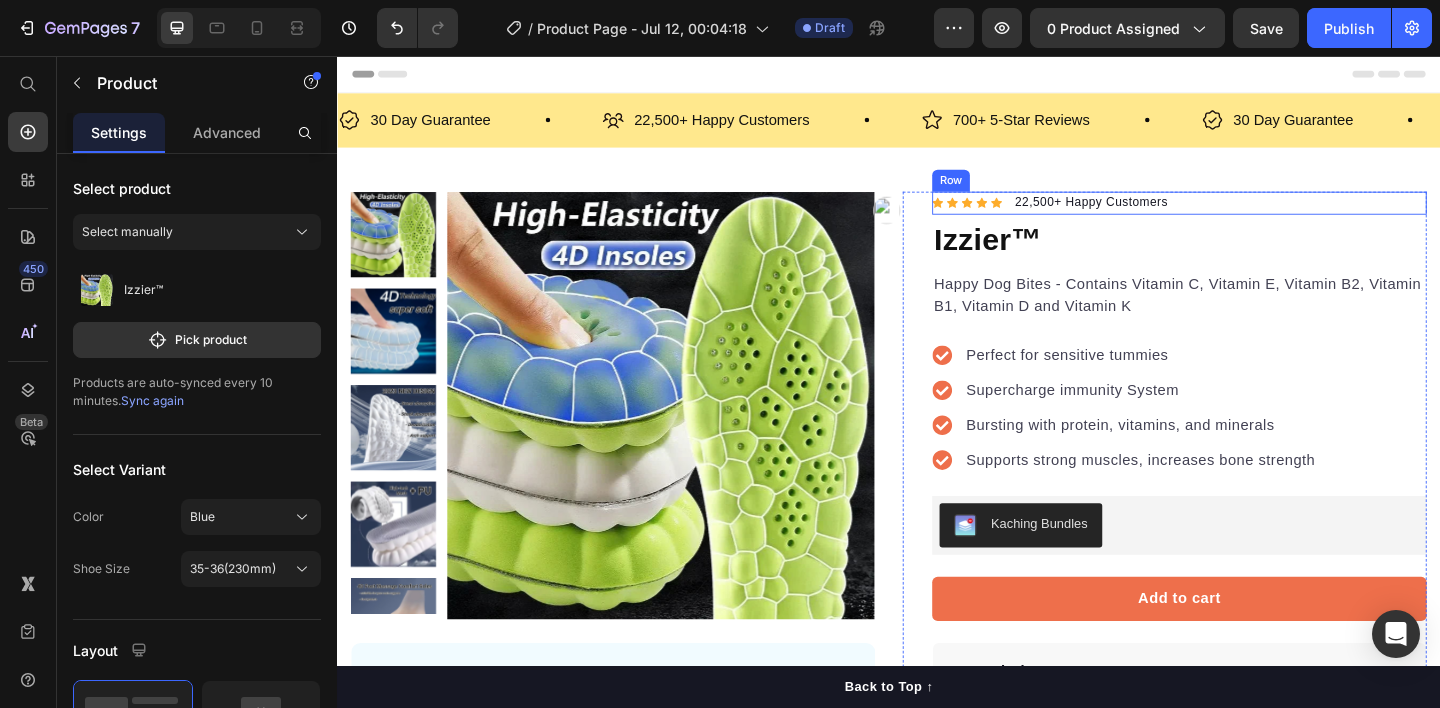 click on "Icon Icon Icon Icon Icon Icon List Hoz 22,500+ Happy Customers Text block Row" at bounding box center [1253, 217] 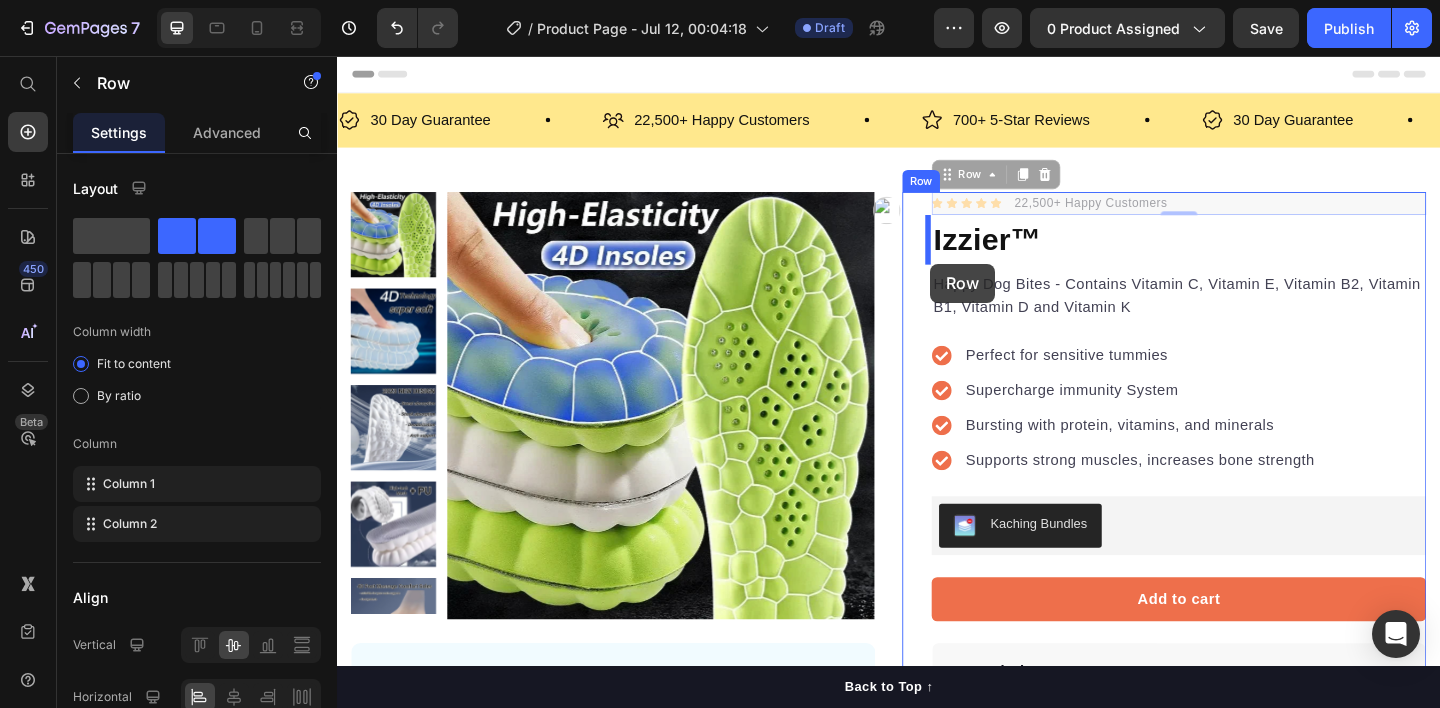 drag, startPoint x: 992, startPoint y: 188, endPoint x: 982, endPoint y: 281, distance: 93.53609 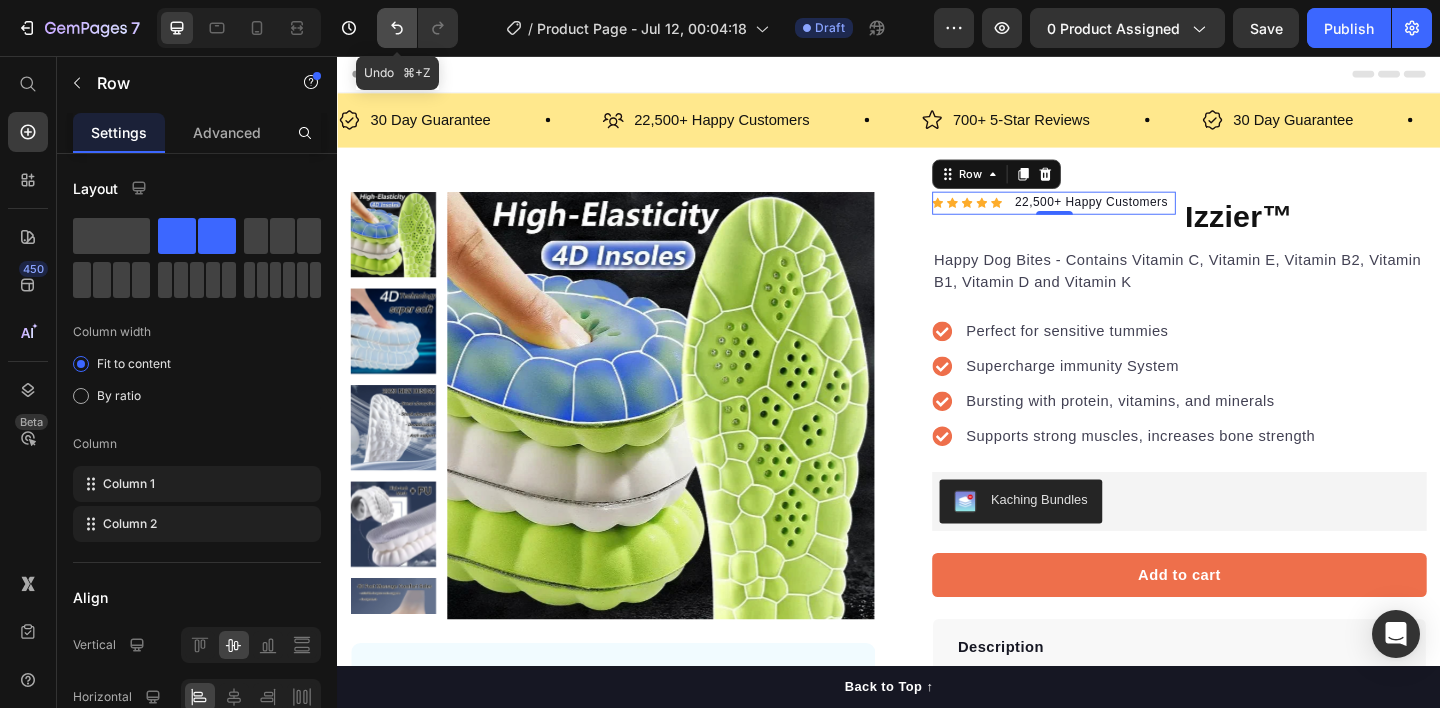 click 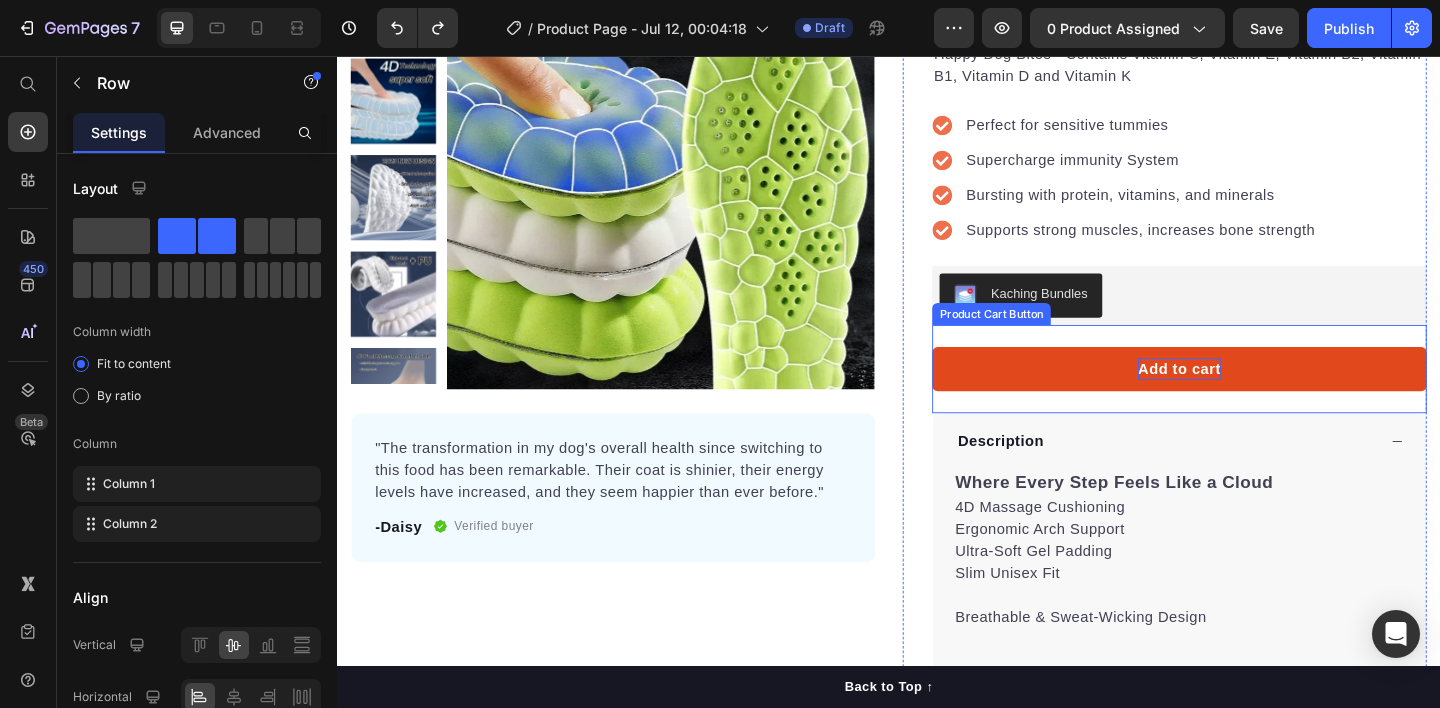scroll, scrollTop: 254, scrollLeft: 0, axis: vertical 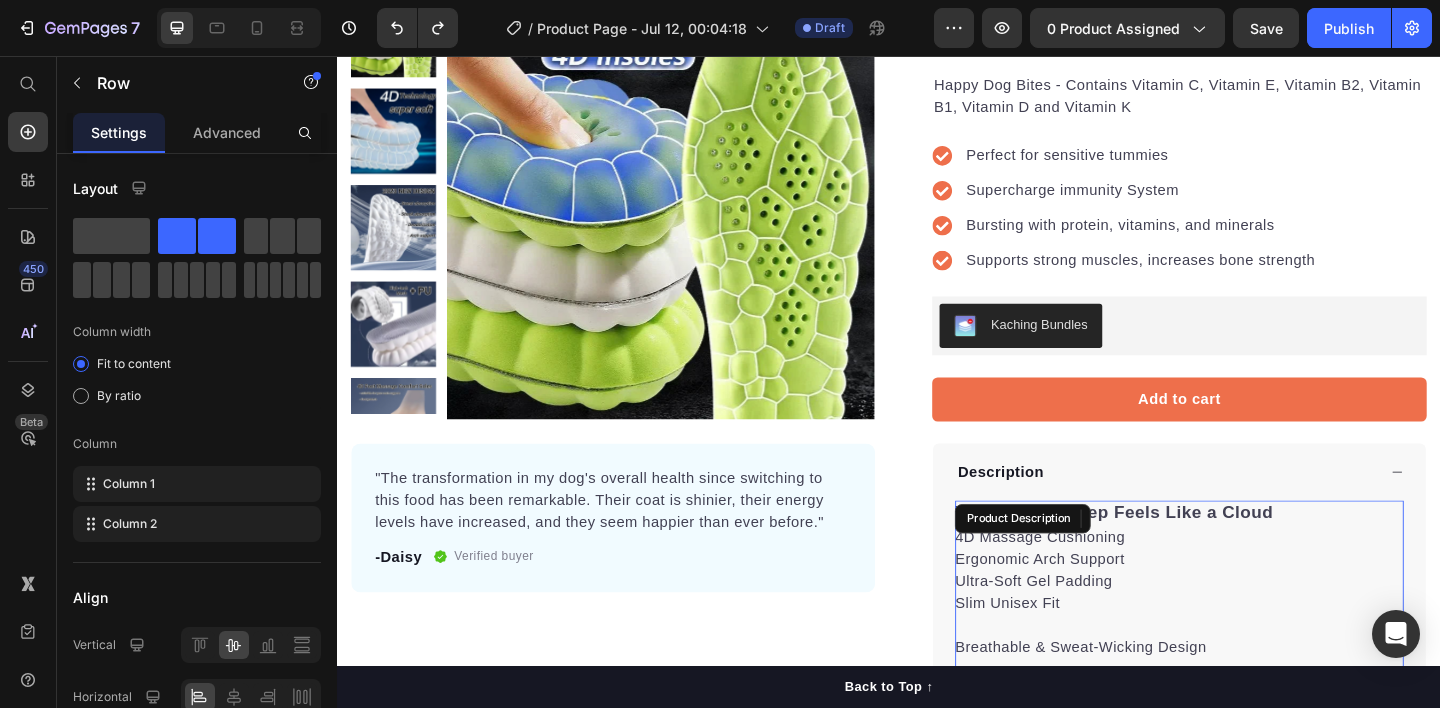 drag, startPoint x: 1199, startPoint y: 581, endPoint x: 1015, endPoint y: 581, distance: 184 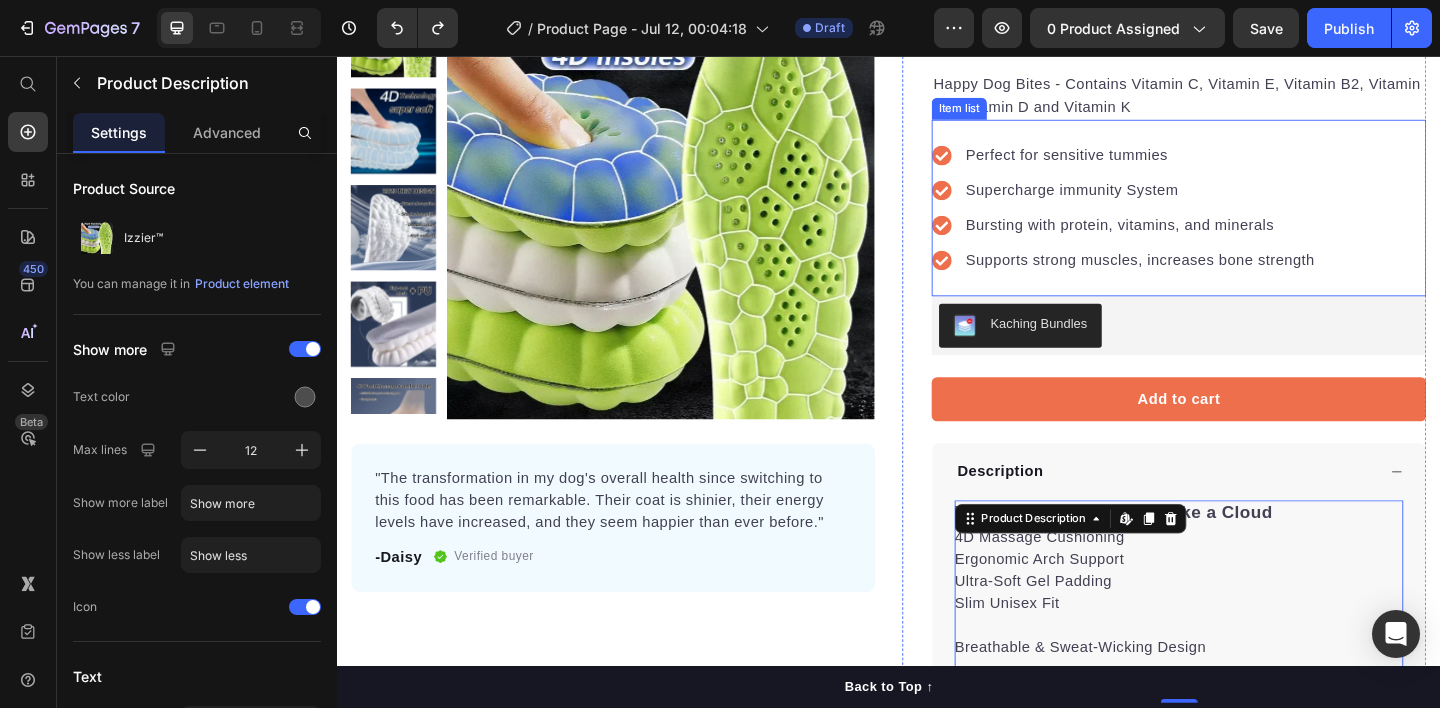 click on "Perfect for sensitive tummies" at bounding box center [1211, 165] 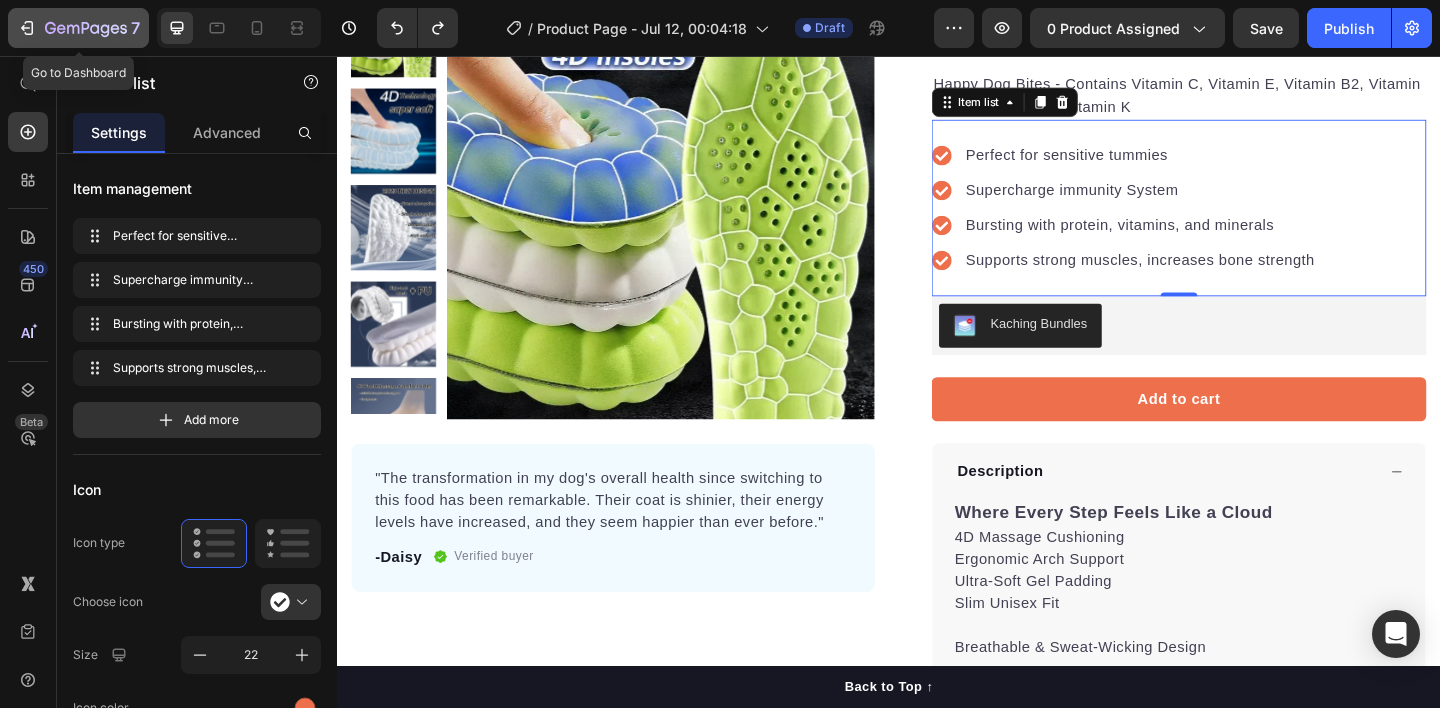click 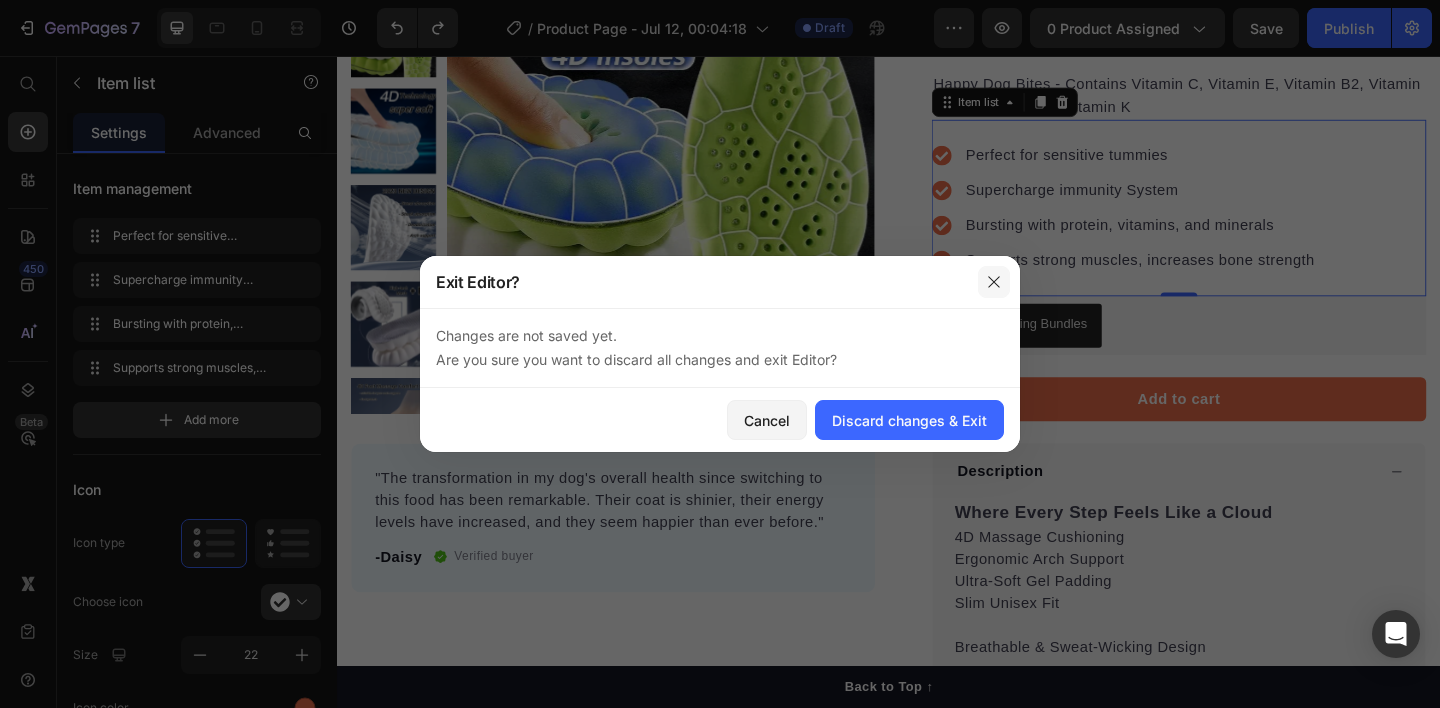 click at bounding box center (994, 282) 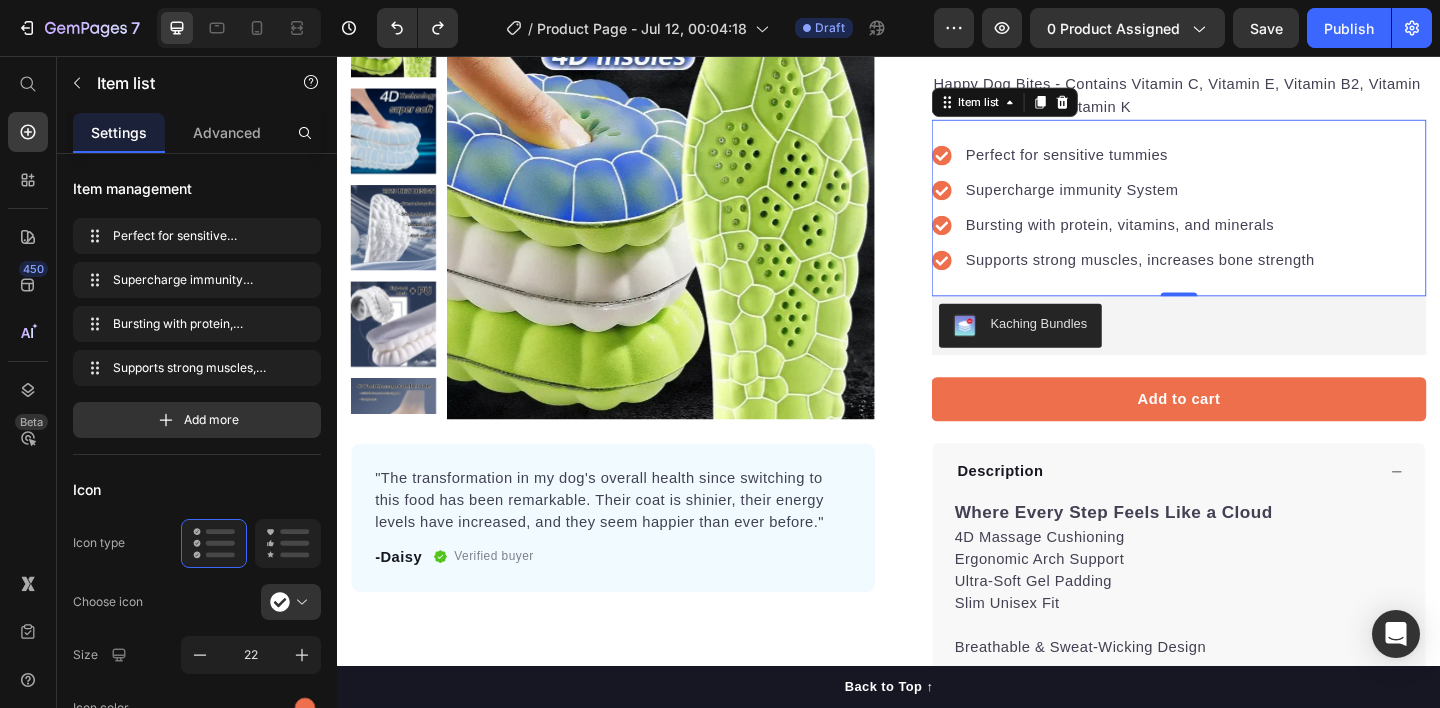 click on "Perfect for sensitive tummies" at bounding box center (1211, 165) 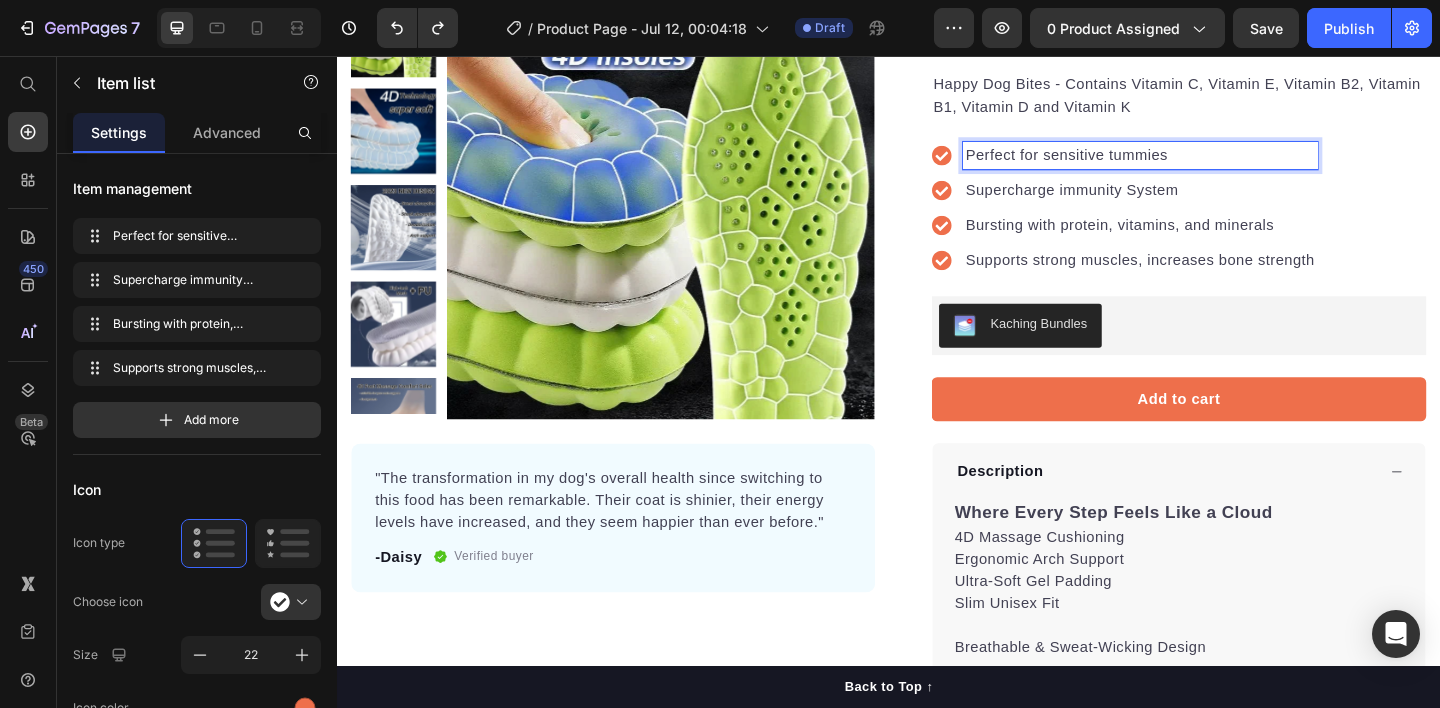 click on "Perfect for sensitive tummies" at bounding box center (1211, 165) 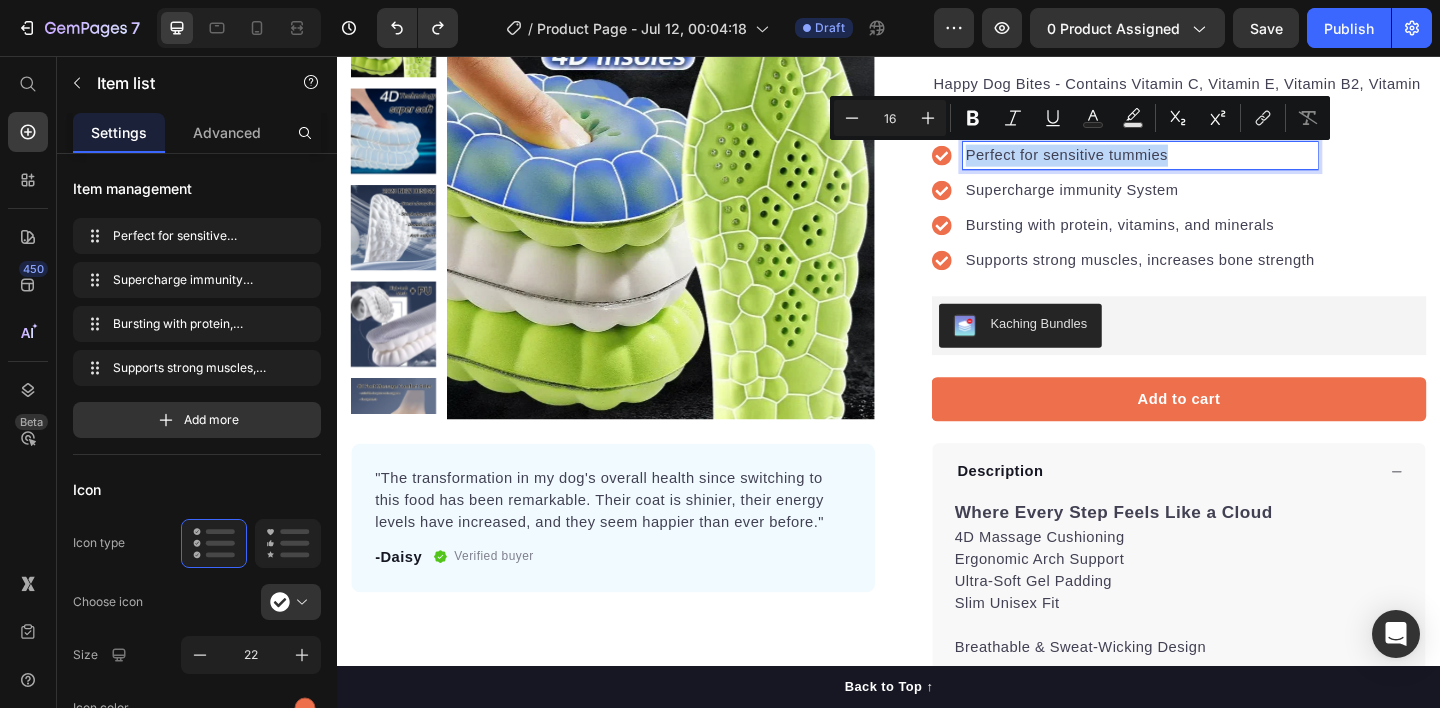 drag, startPoint x: 1245, startPoint y: 166, endPoint x: 1007, endPoint y: 170, distance: 238.03362 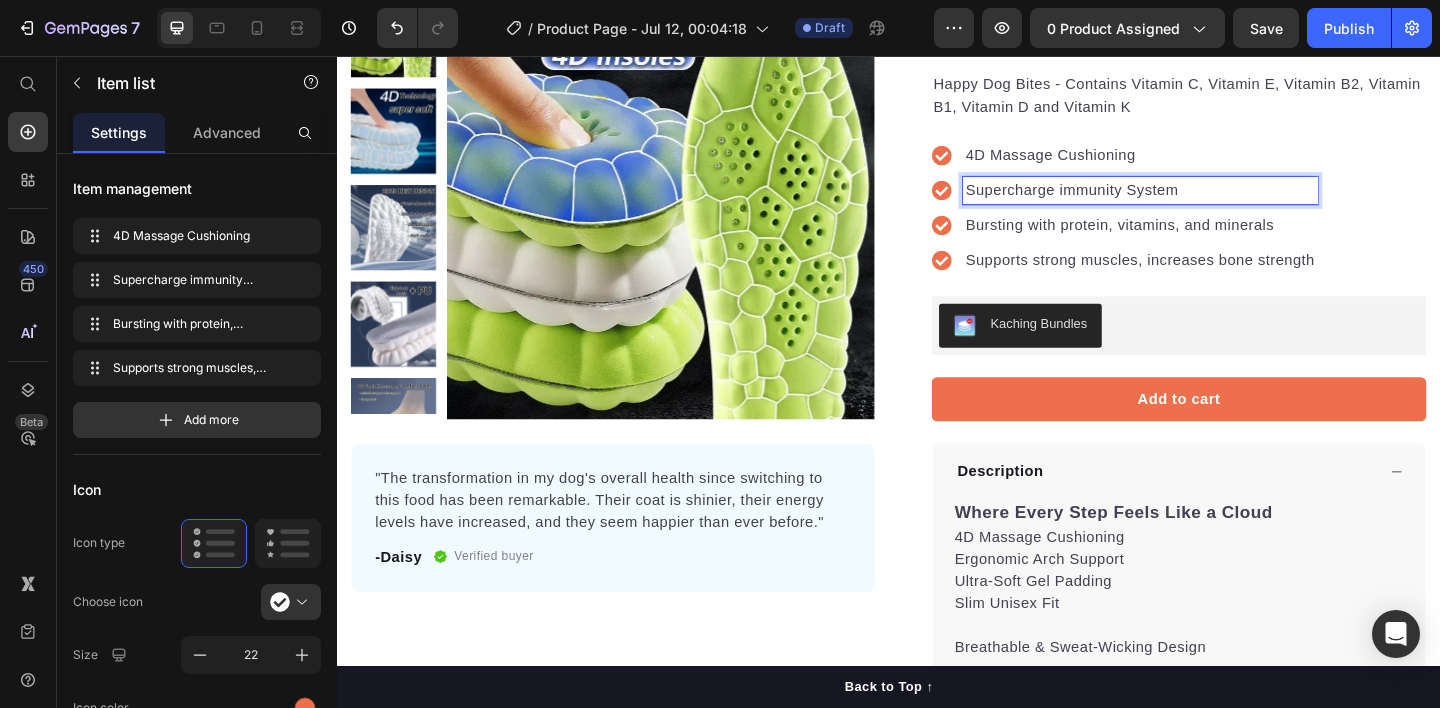 click on "Supercharge immunity System" at bounding box center (1211, 203) 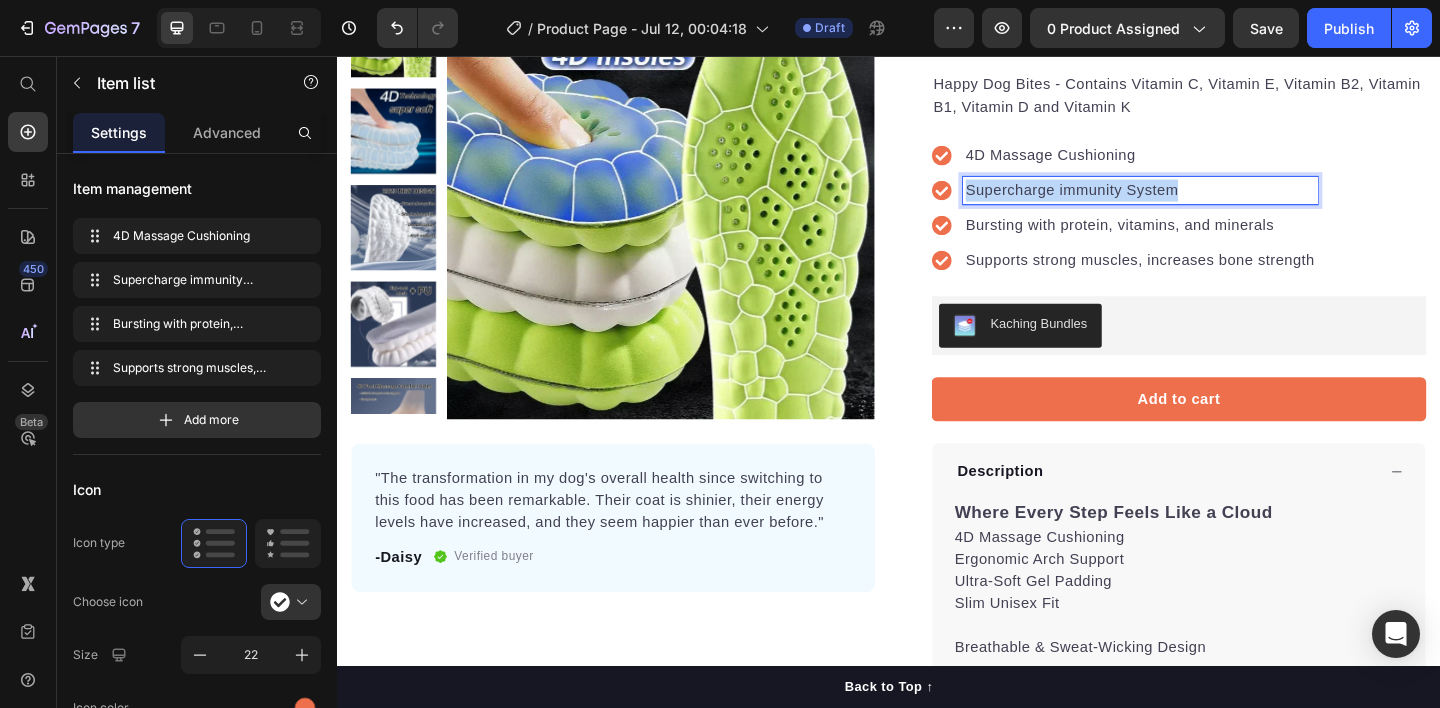 drag, startPoint x: 1261, startPoint y: 202, endPoint x: 1006, endPoint y: 202, distance: 255 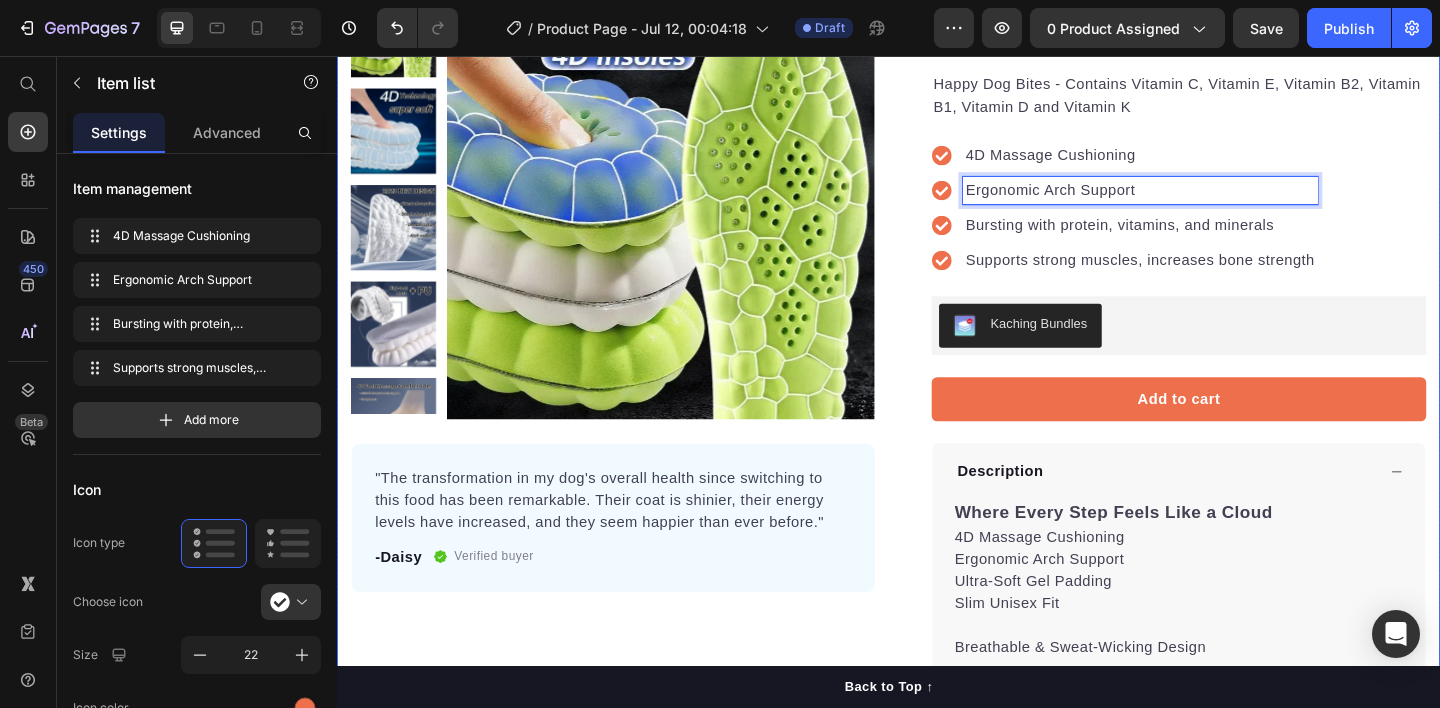 click on "Product Images "The transformation in my dog's overall health since switching to this food has been remarkable. Their coat is shinier, their energy levels have increased, and they seem happier than ever before." Text block -Daisy Text block
Verified buyer Item list Row Row "My dog absolutely loves this food! It's clear that the taste and quality are top-notch."  -Daisy Text block Row Row Icon Icon Icon Icon Icon Icon List Hoz 22,500+ Happy Customers Text block Row Izzier™ Product Title Happy Dog Bites - Contains Vitamin C, Vitamin E, Vitamin B2, Vitamin B1, Vitamin D and Vitamin K Text block 4D Massage Cushioning Ergonomic Arch Support Bursting with protein, vitamins, and minerals Supports strong muscles, increases bone strength Item list   0 Kaching Bundles Kaching Bundles Add to cart Product Cart Button Perfect for sensitive tummies Supercharge immunity System Bursting with protein, vitamins, and minerals Supports strong muscles, increases bone strength Item list" at bounding box center [937, 420] 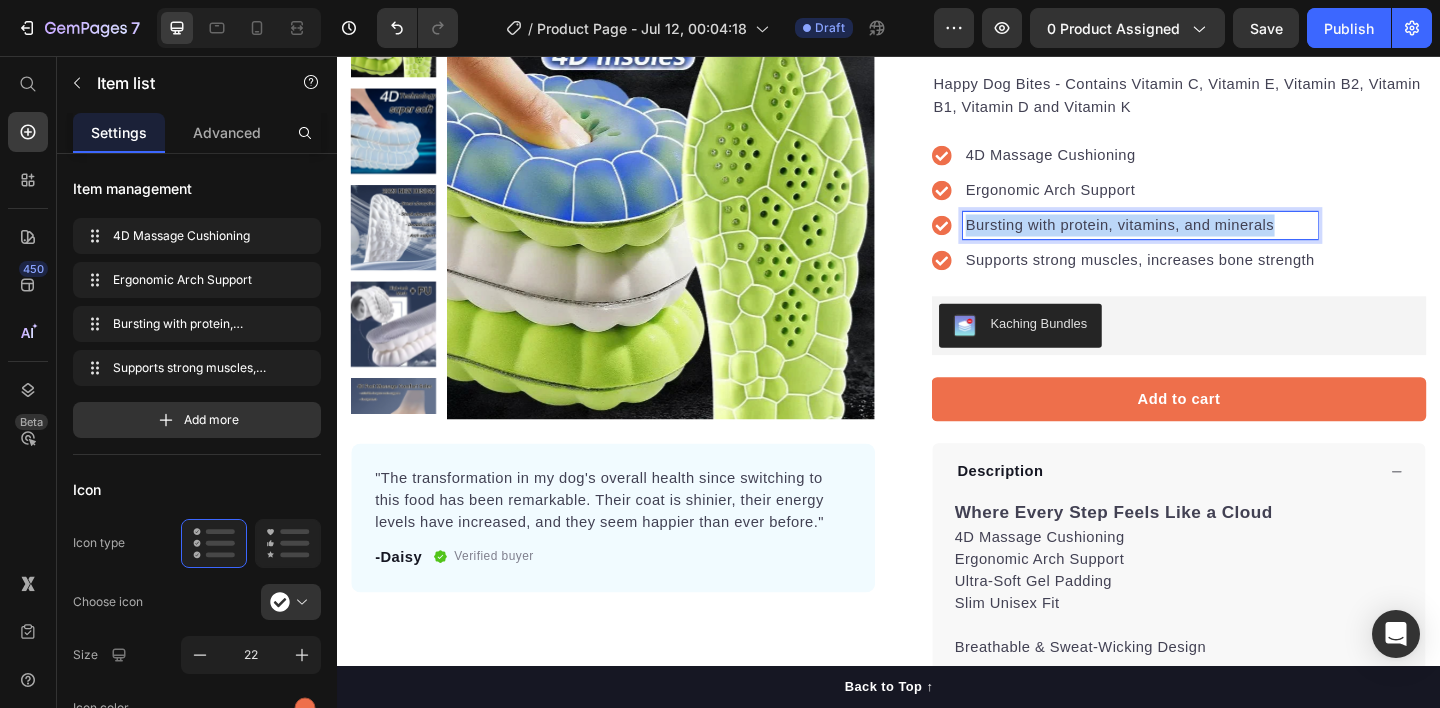 drag, startPoint x: 1326, startPoint y: 238, endPoint x: 1006, endPoint y: 236, distance: 320.00626 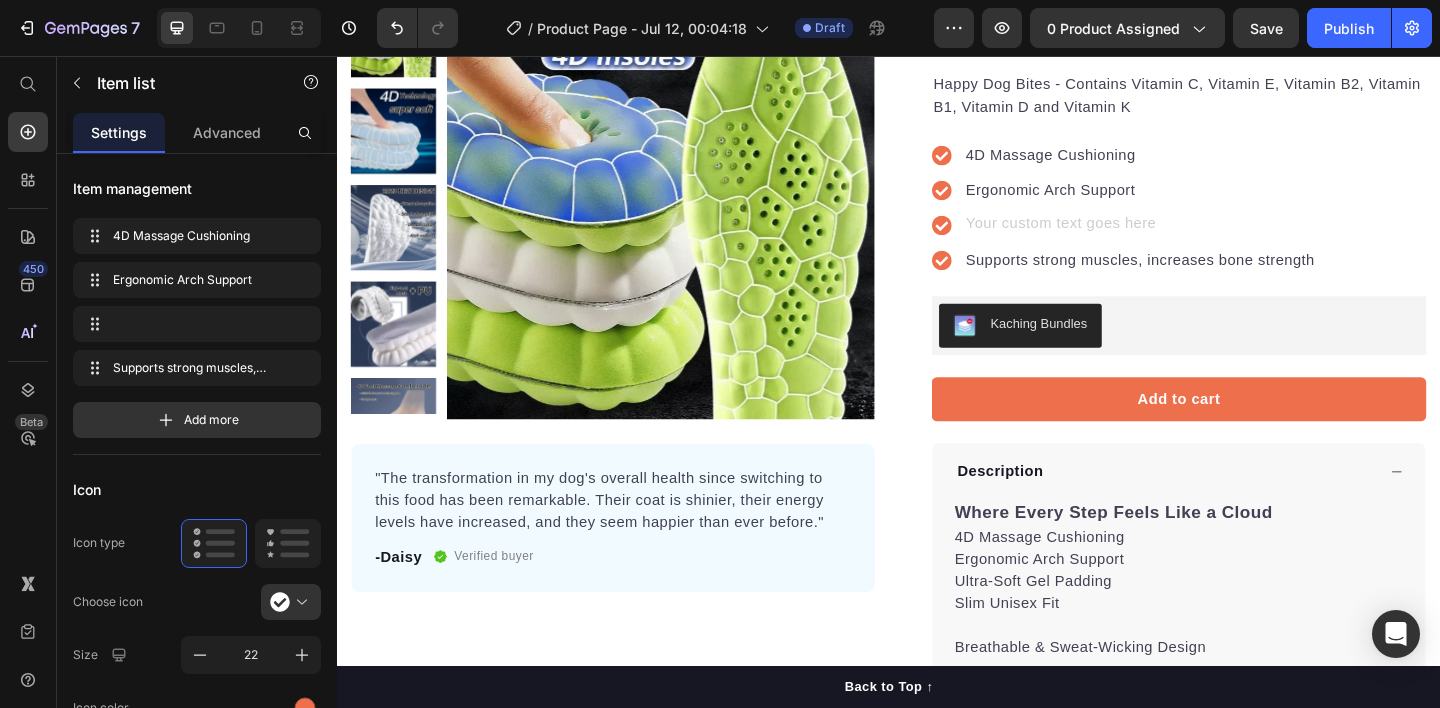 scroll, scrollTop: 209, scrollLeft: 0, axis: vertical 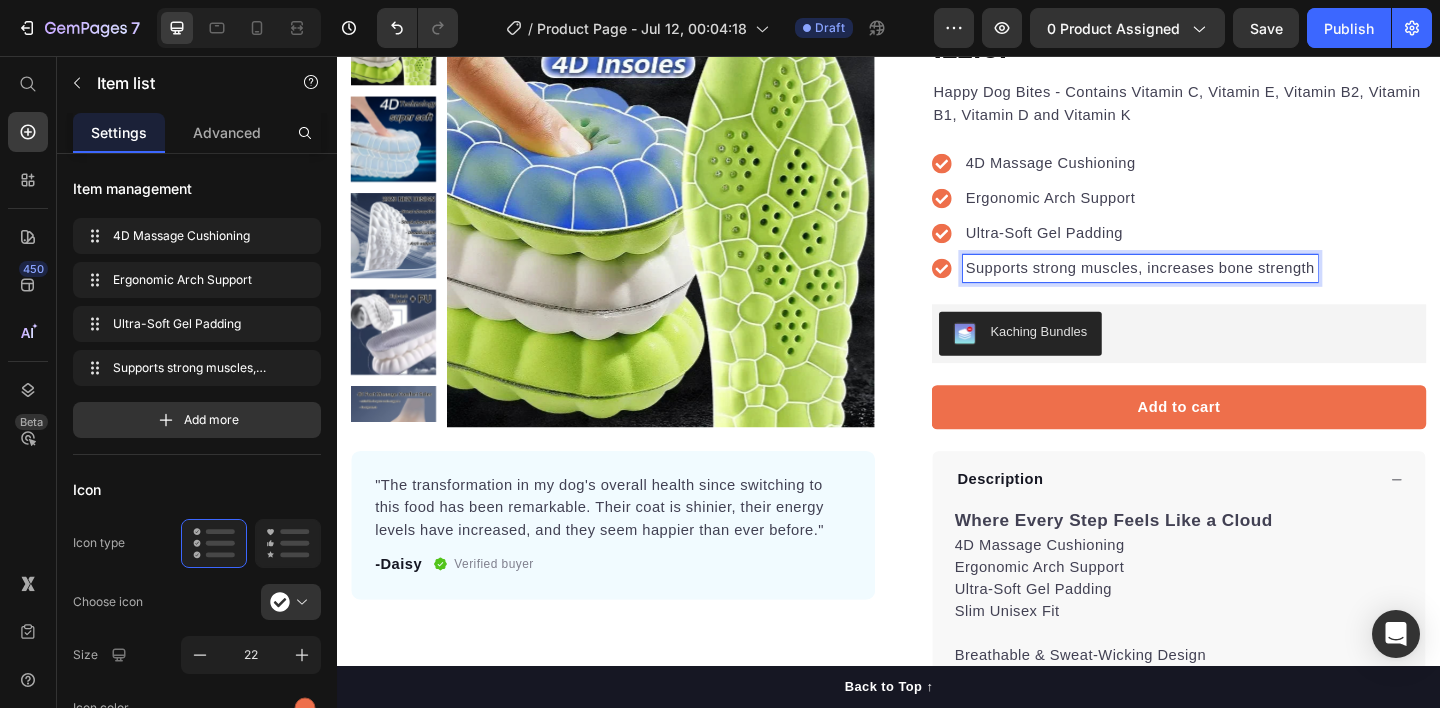 click on "Supports strong muscles, increases bone strength" at bounding box center [1211, 287] 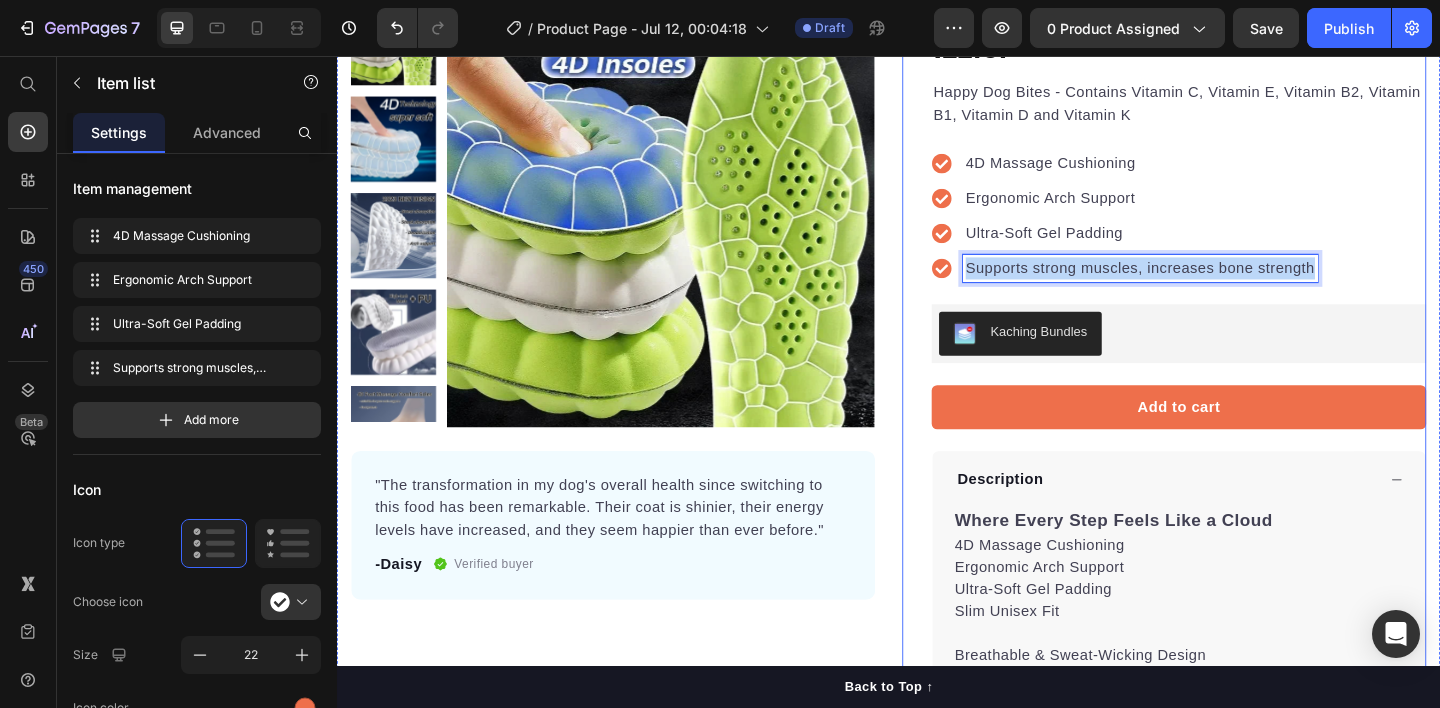 drag, startPoint x: 1394, startPoint y: 287, endPoint x: 970, endPoint y: 274, distance: 424.19925 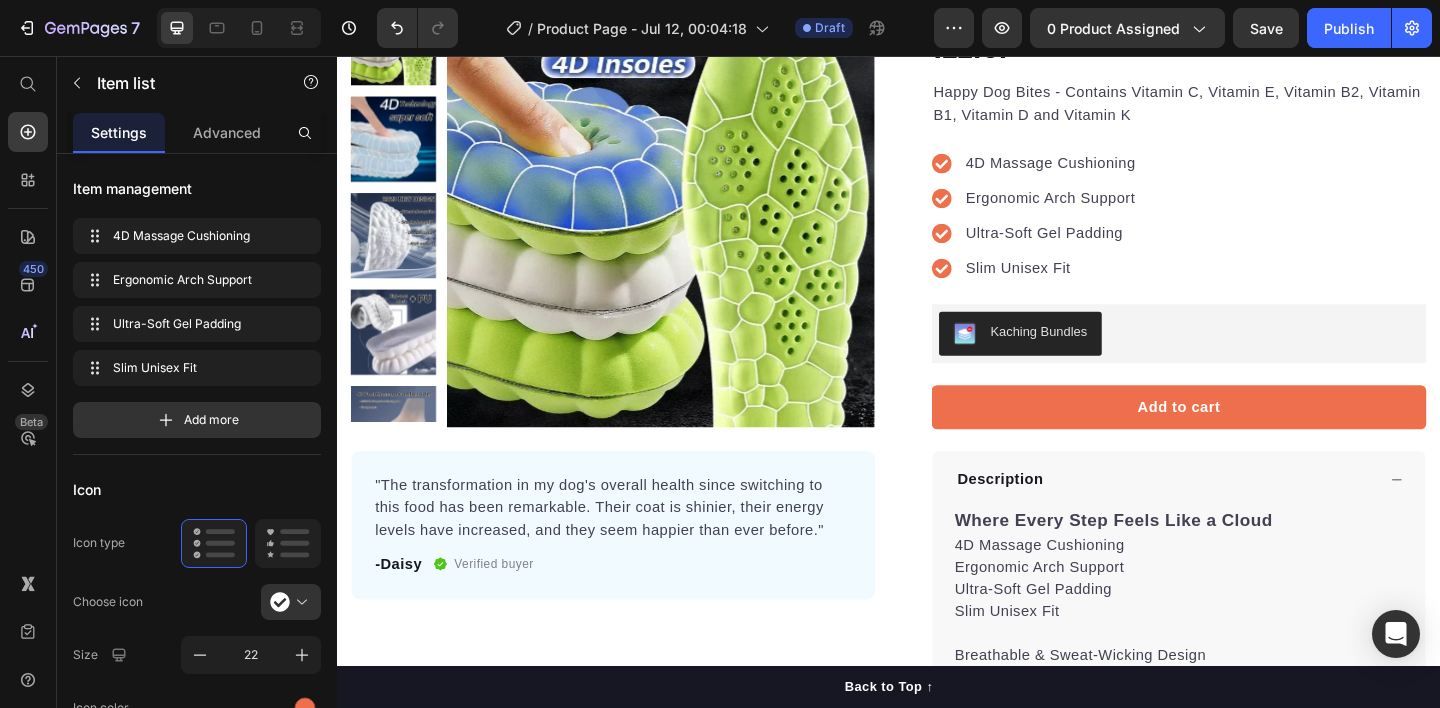 click on "4D Massage Cushioning Ergonomic Arch Support Ultra-Soft Gel Padding Slim Unisex Fit" at bounding box center [1253, 230] 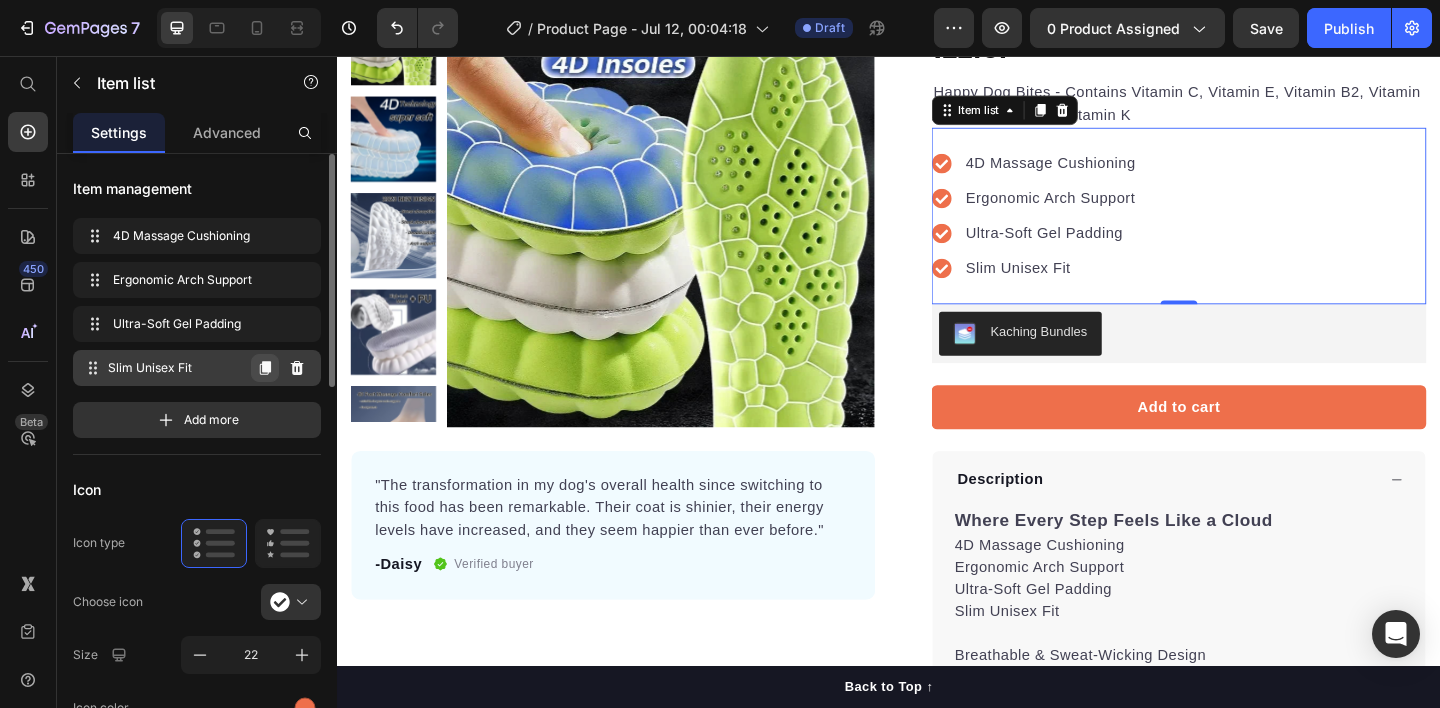 click 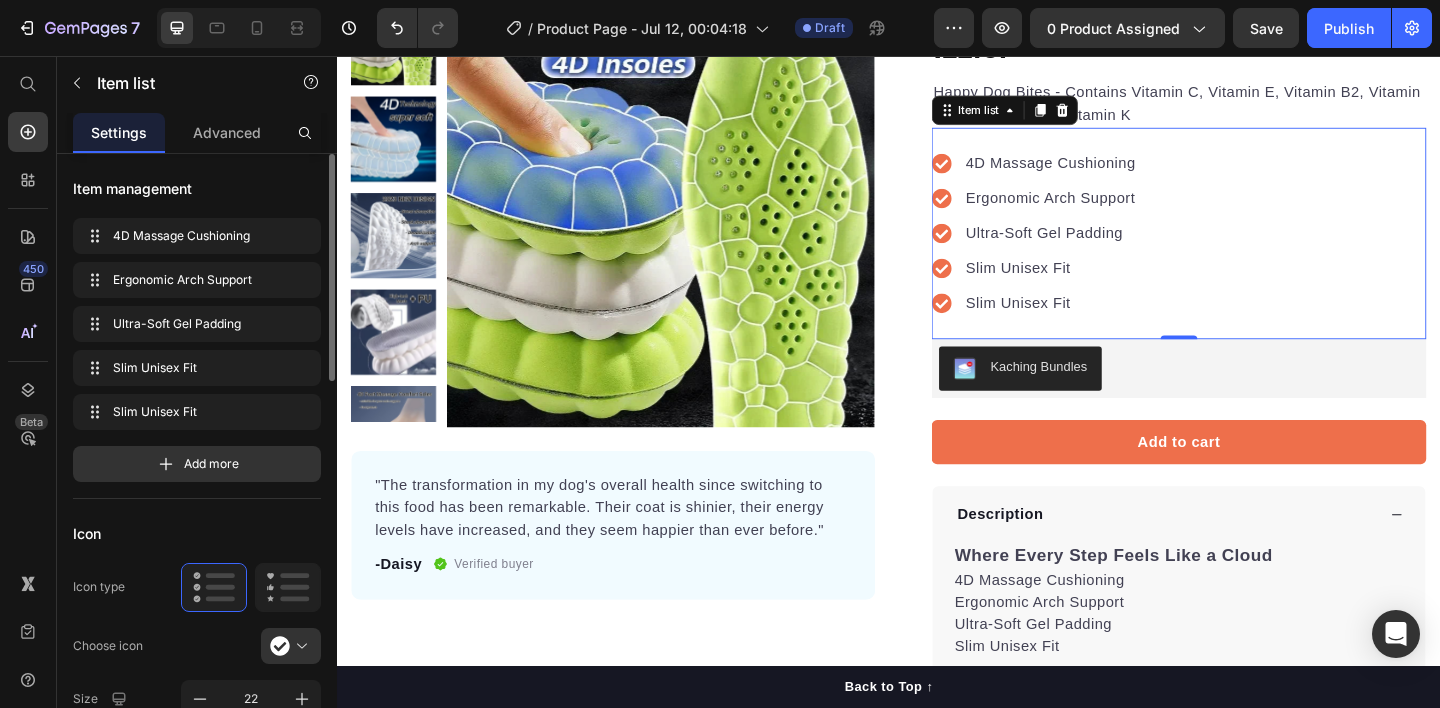 click on "Slim Unisex Fit" at bounding box center [1113, 325] 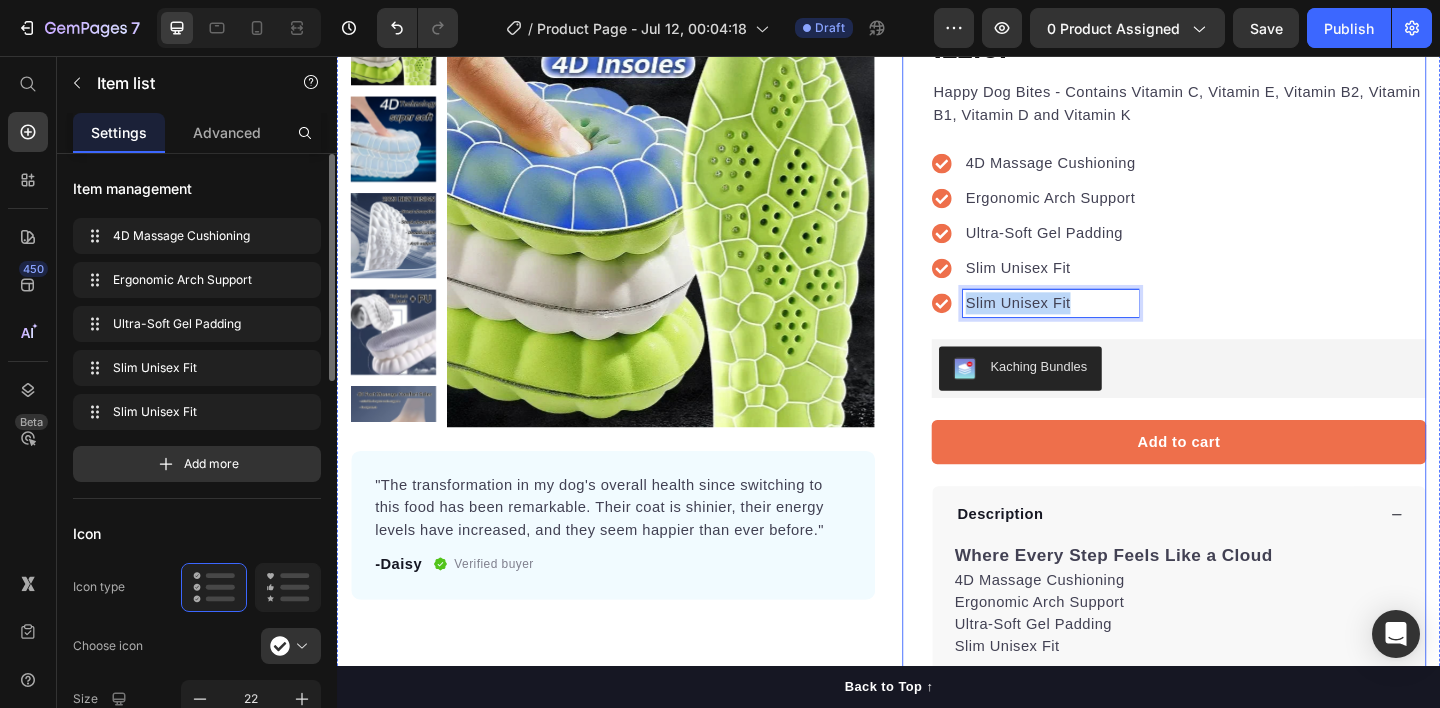 drag, startPoint x: 1167, startPoint y: 320, endPoint x: 973, endPoint y: 321, distance: 194.00258 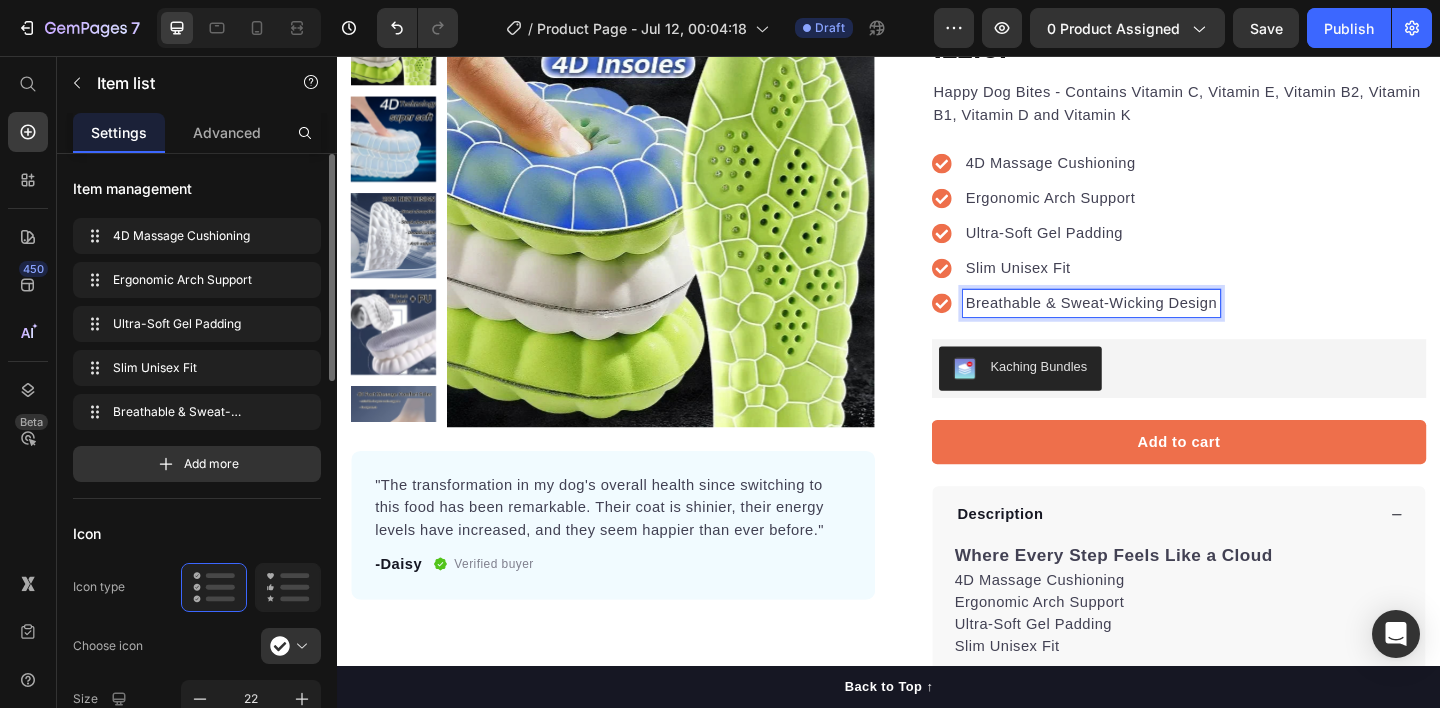 click on "4D Massage Cushioning Ergonomic Arch Support Ultra-Soft Gel Padding Slim Unisex Fit Breathable & Sweat-Wicking Design" at bounding box center (1253, 249) 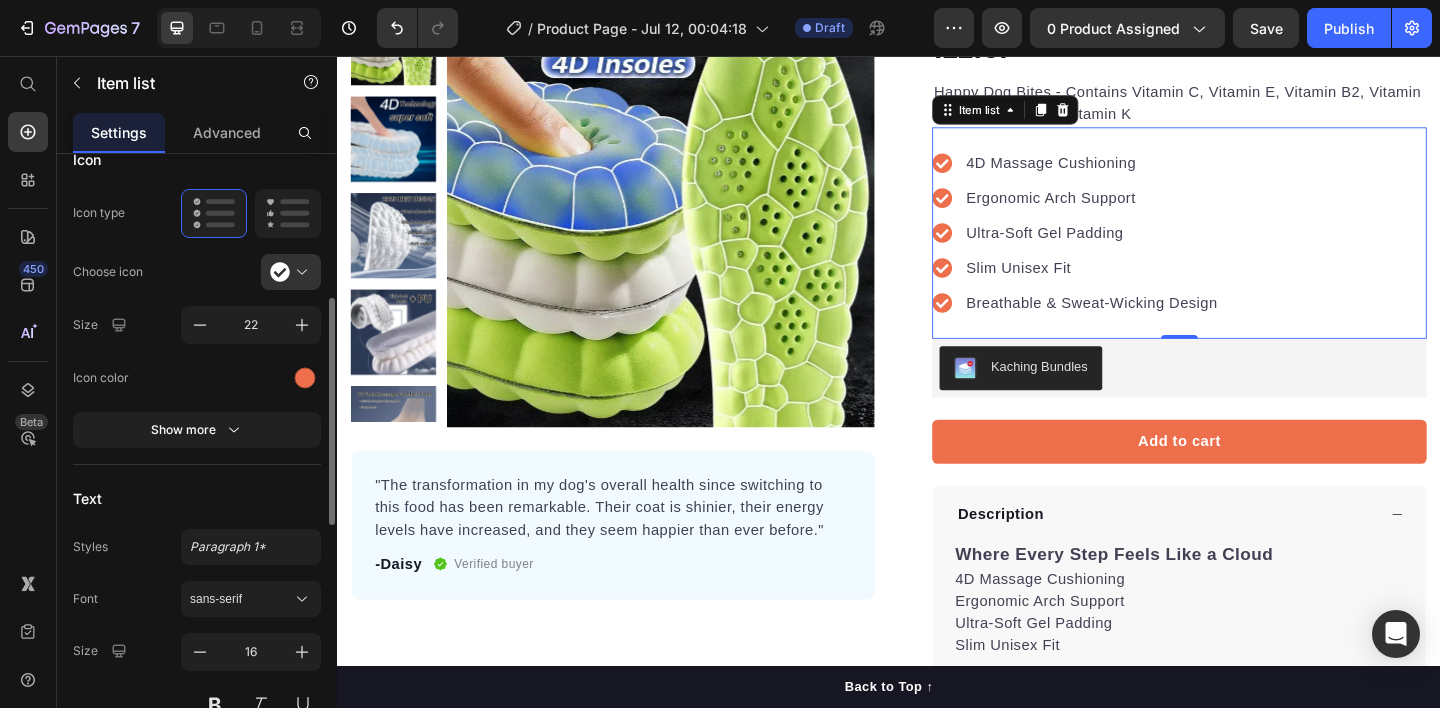 scroll, scrollTop: 378, scrollLeft: 0, axis: vertical 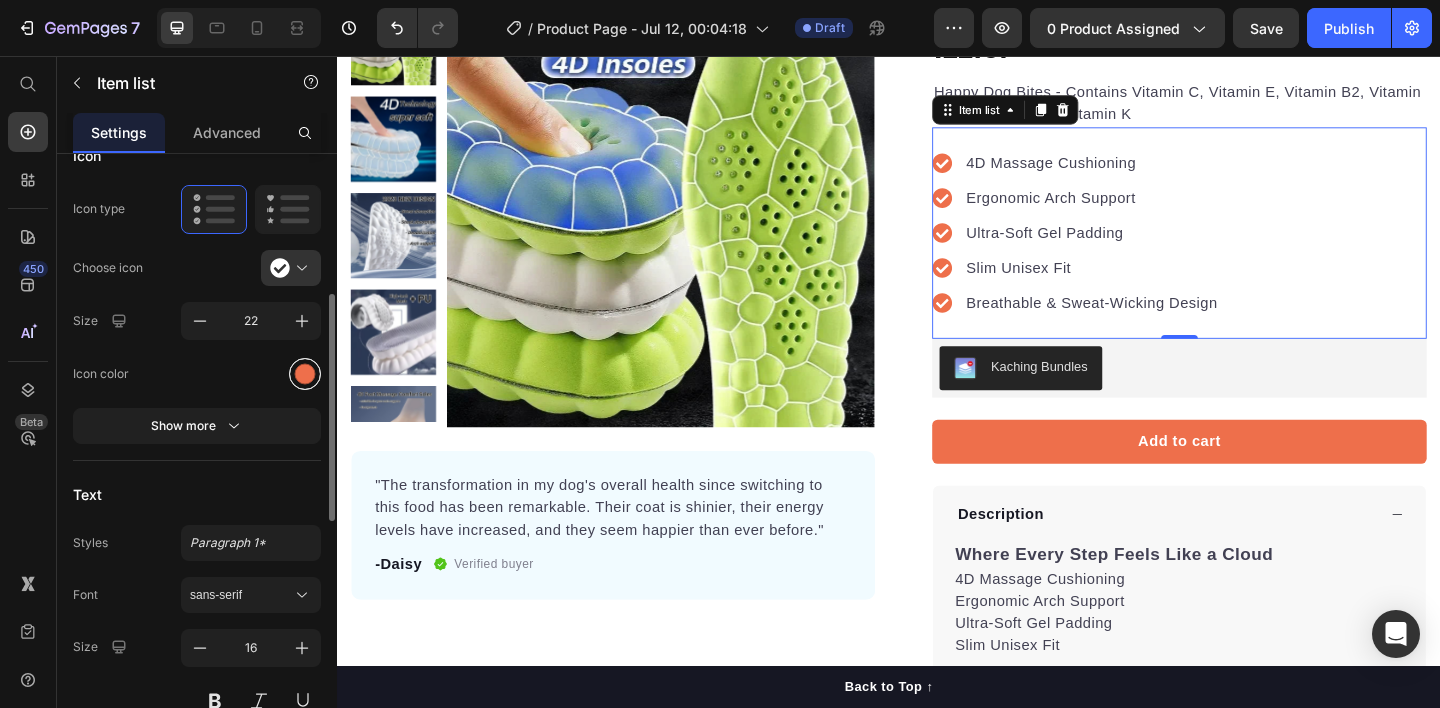 click at bounding box center (305, 373) 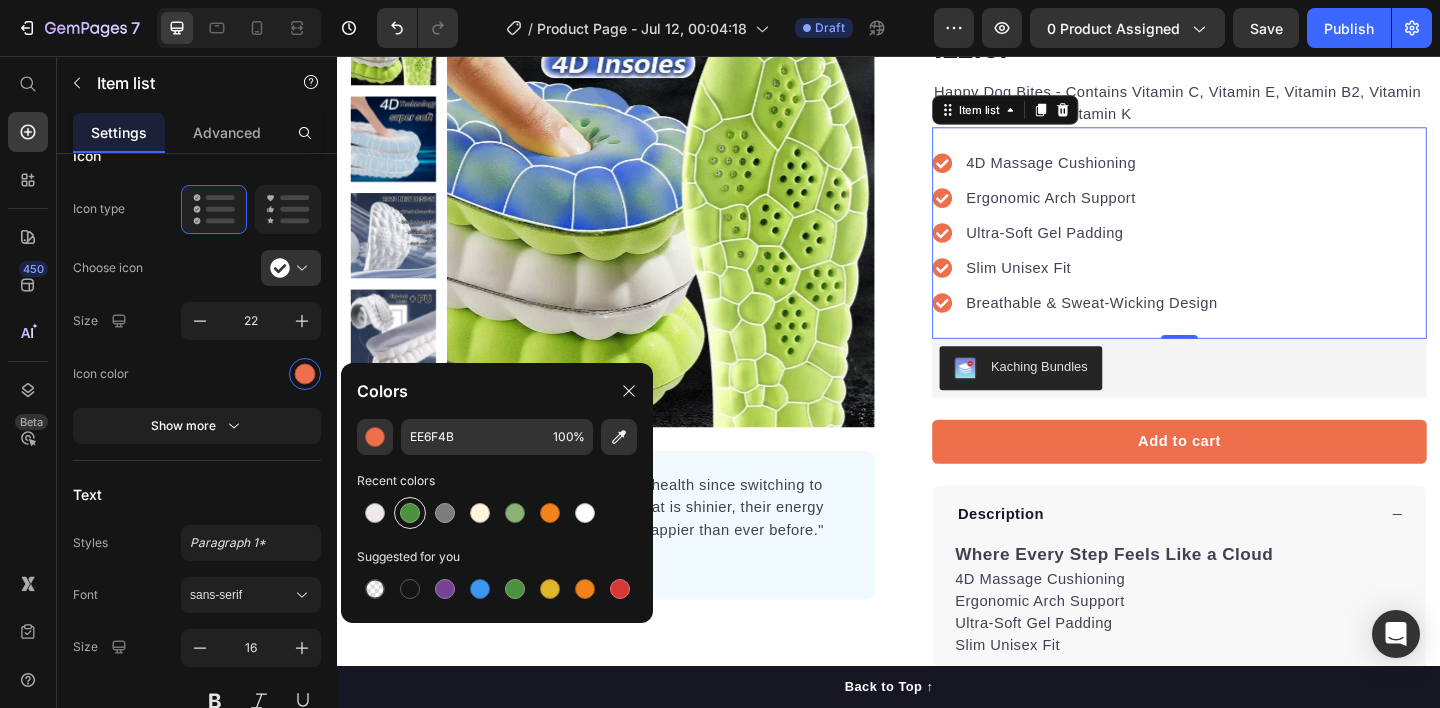 click at bounding box center [410, 513] 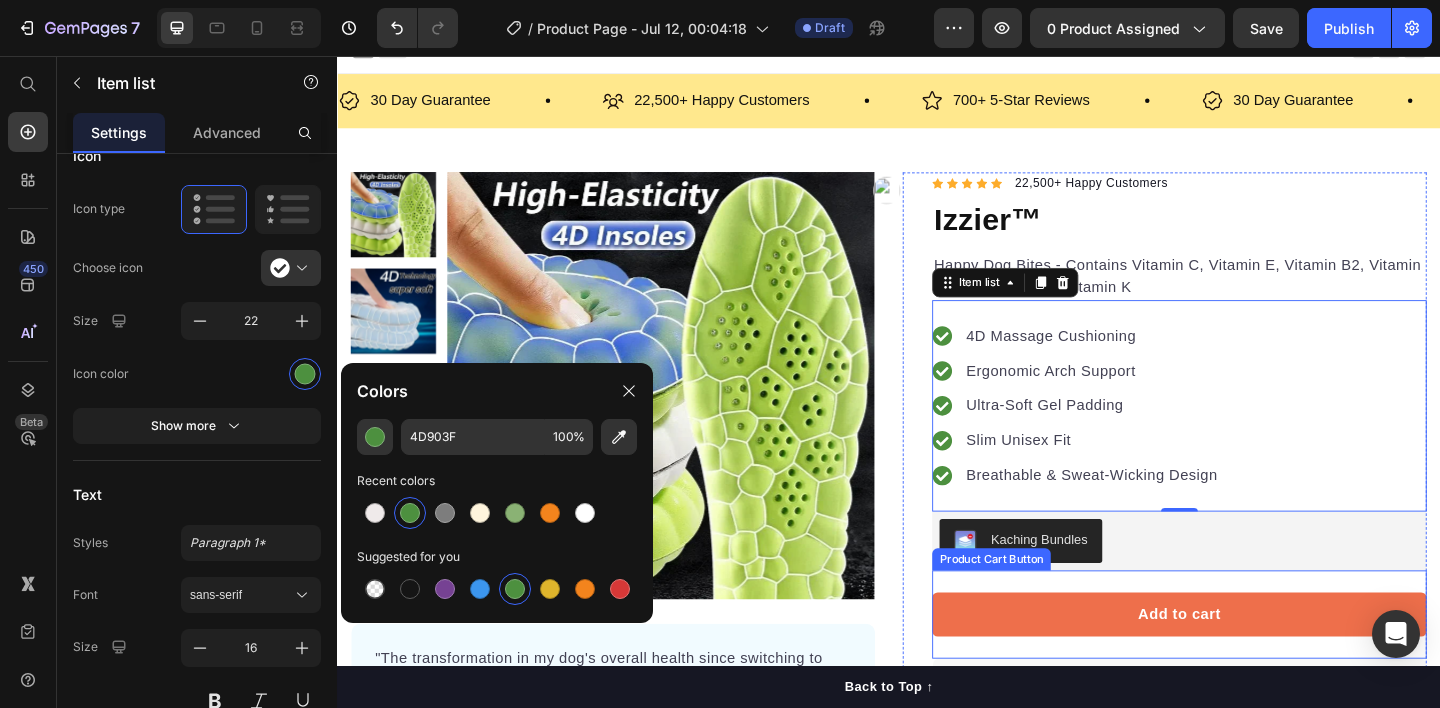 scroll, scrollTop: 0, scrollLeft: 0, axis: both 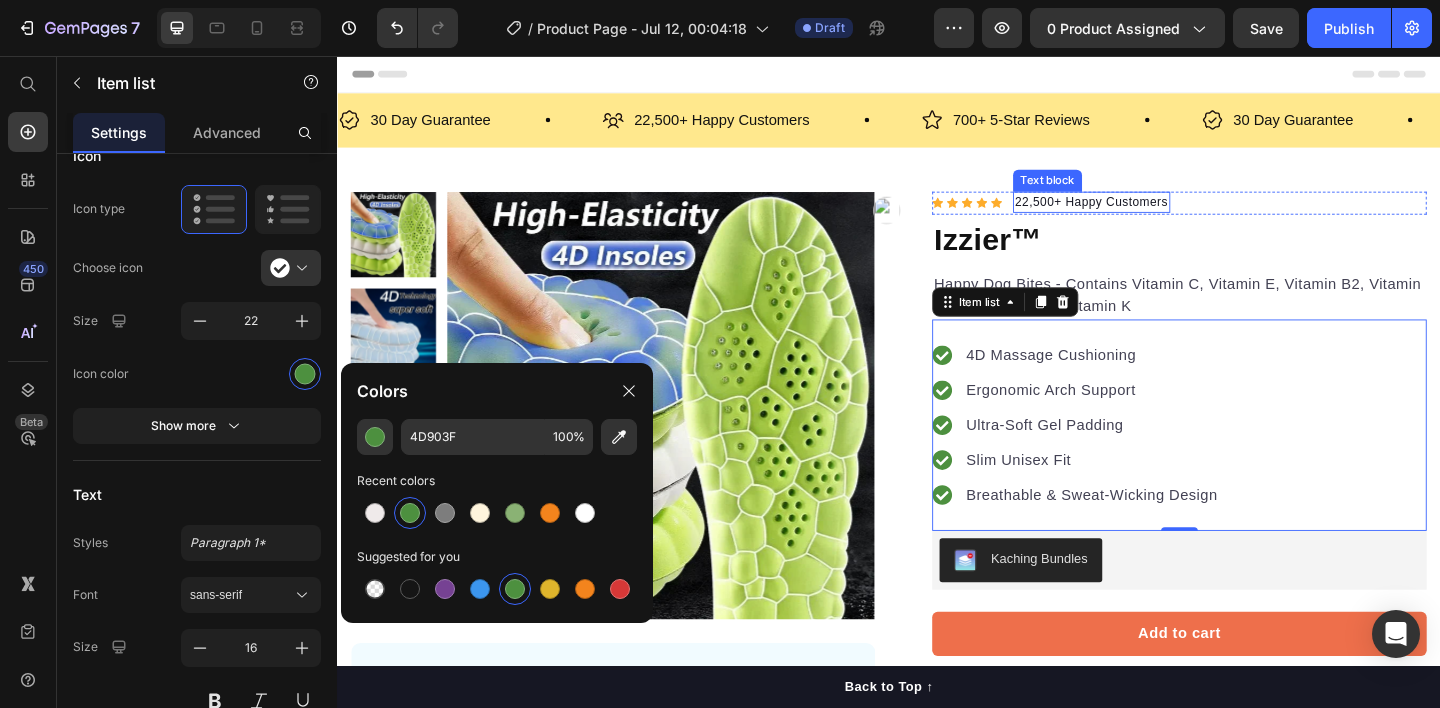 click on "22,500+ Happy Customers" at bounding box center [1157, 216] 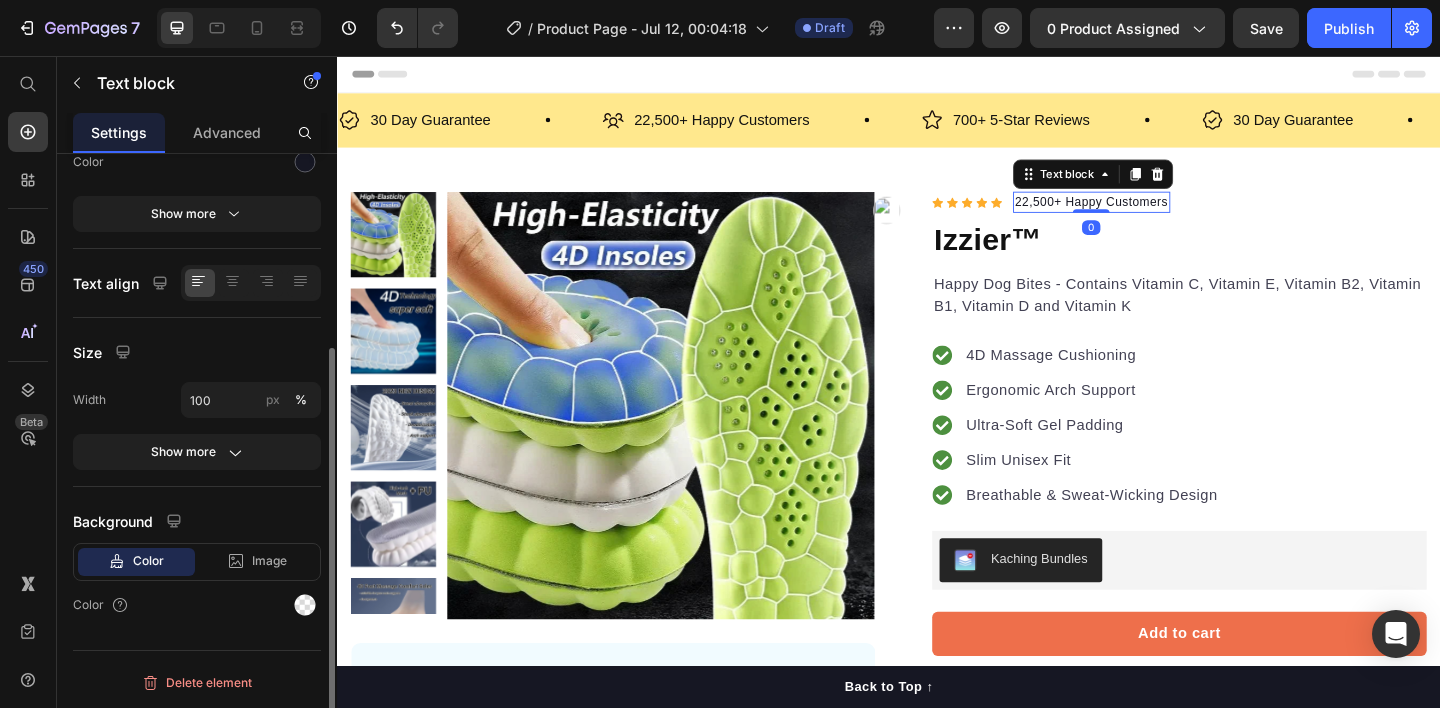 scroll, scrollTop: 0, scrollLeft: 0, axis: both 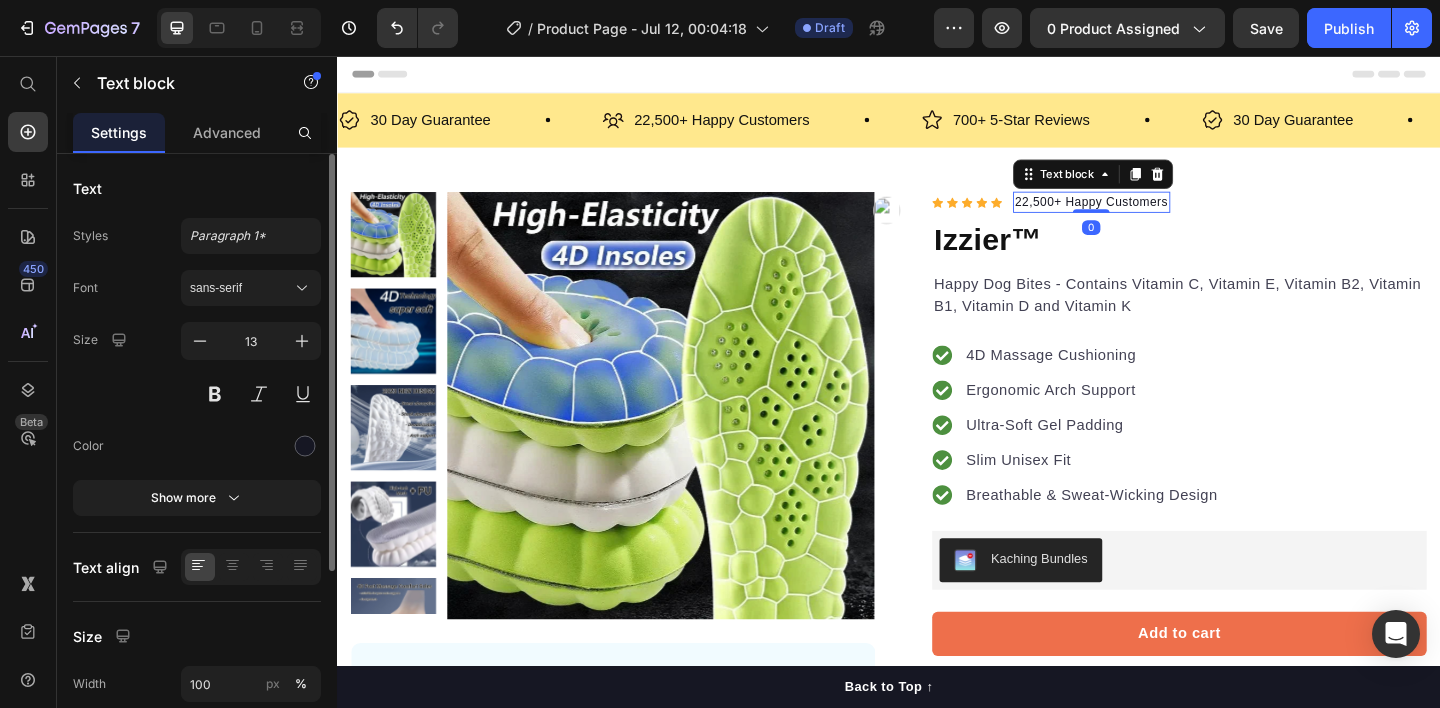 click on "22,500+ Happy Customers" at bounding box center [1157, 216] 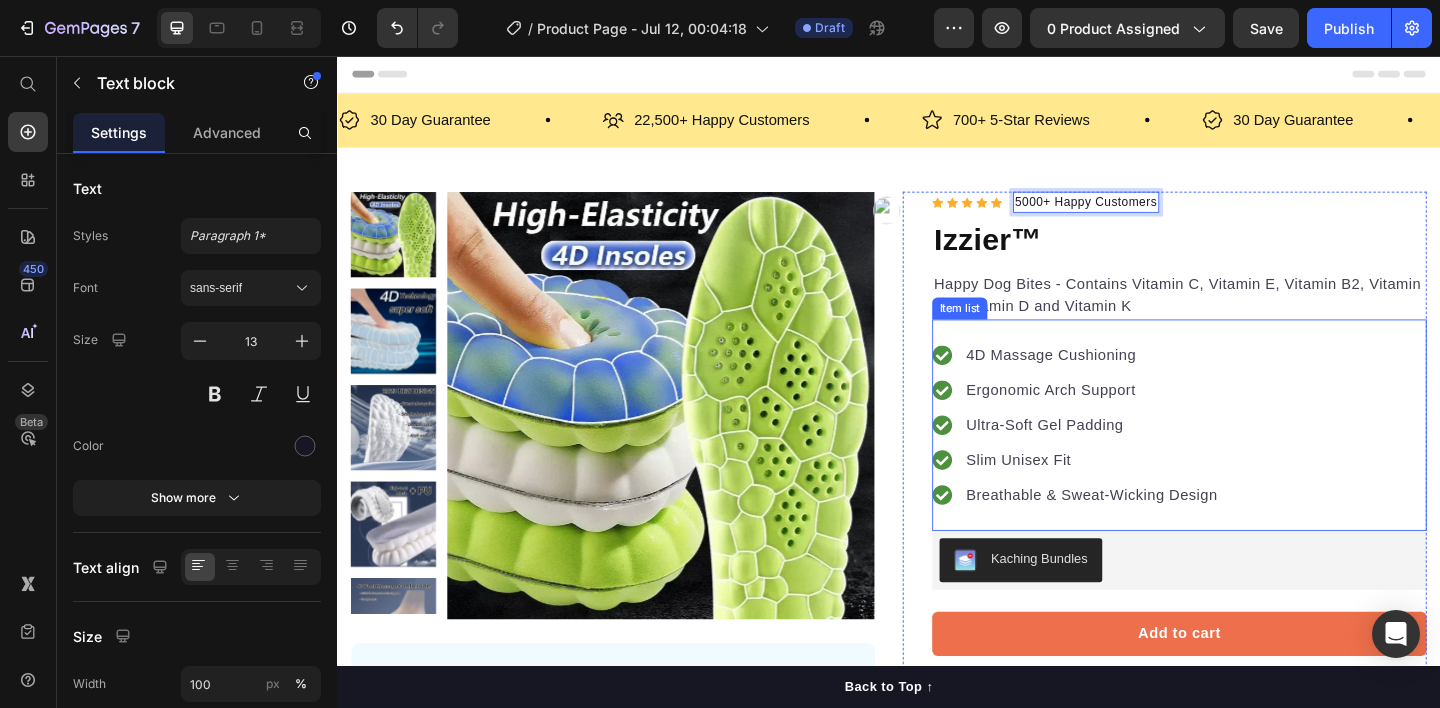 click on "4D Massage Cushioning Ergonomic Arch Support Ultra-Soft Gel Padding Slim Unisex Fit Breathable & Sweat-Wicking Design" at bounding box center (1253, 458) 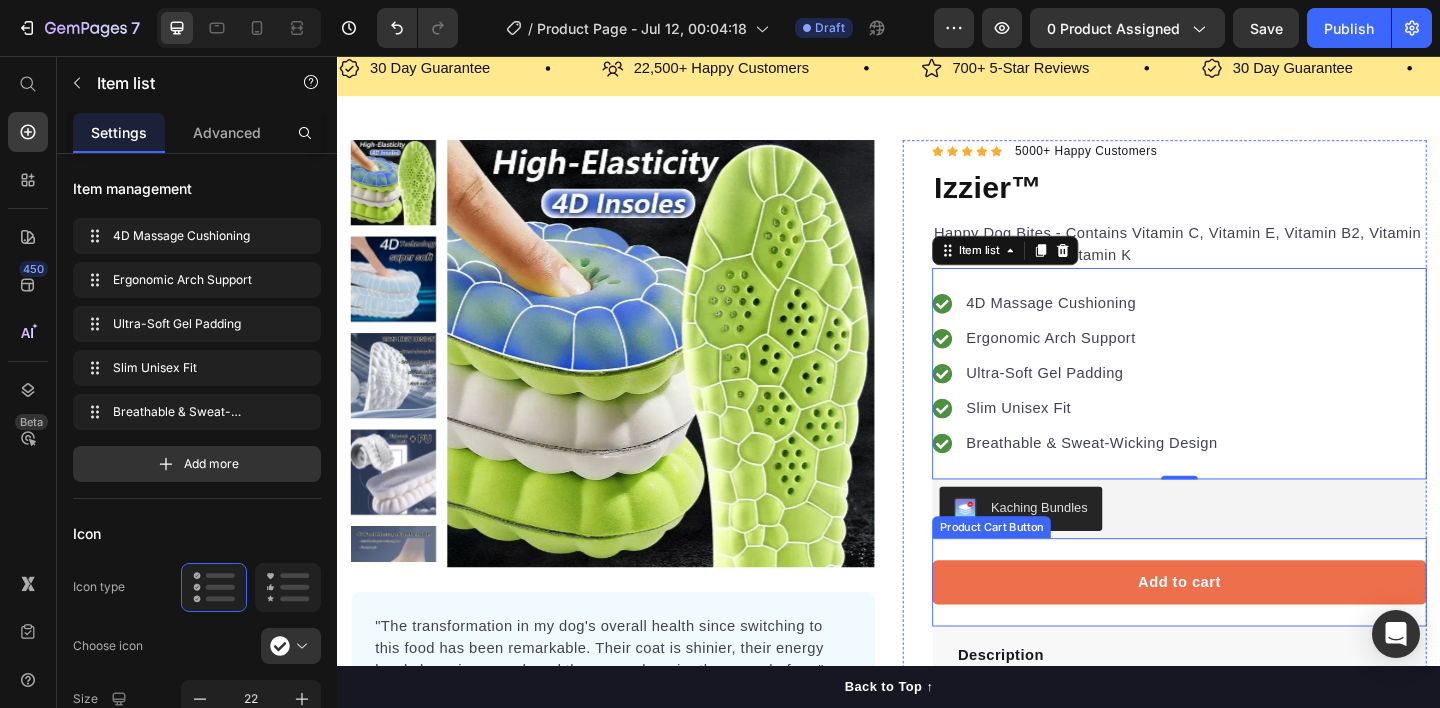 scroll, scrollTop: 127, scrollLeft: 0, axis: vertical 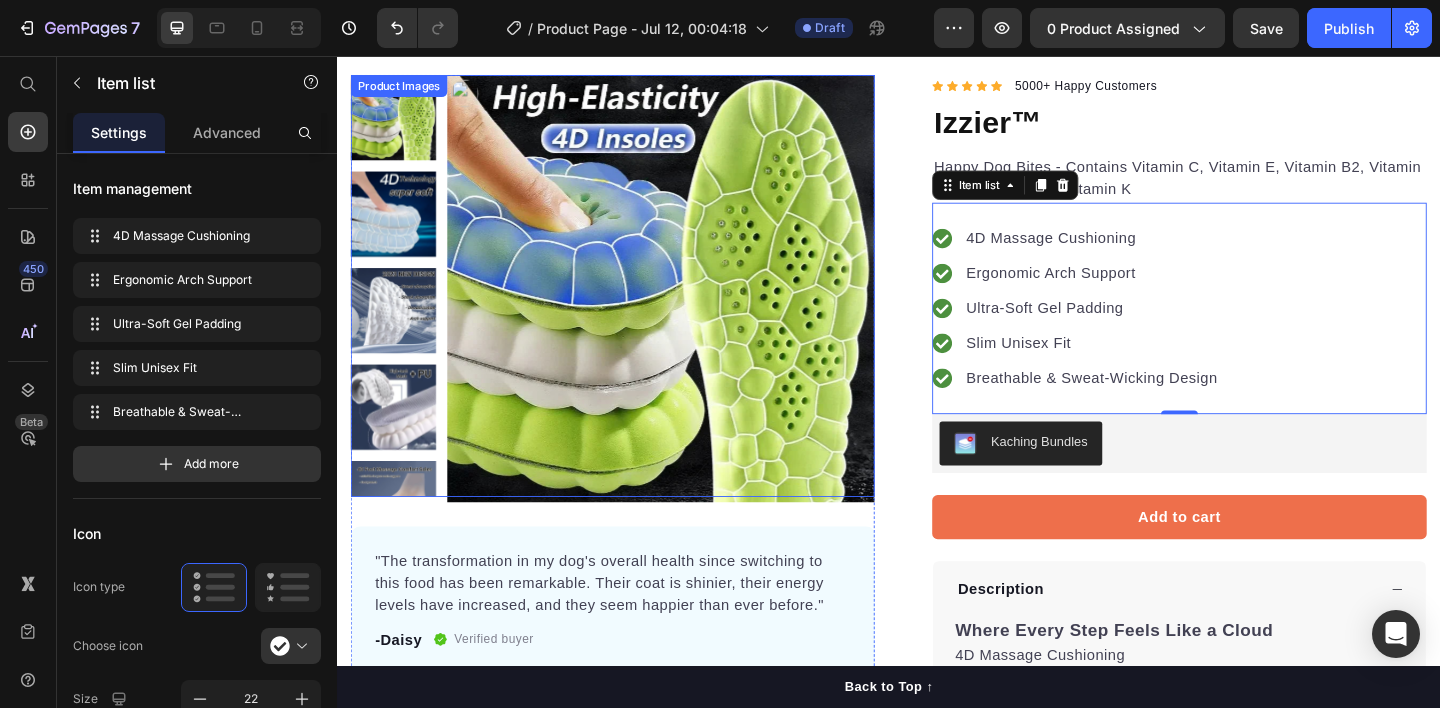 click at bounding box center [689, 309] 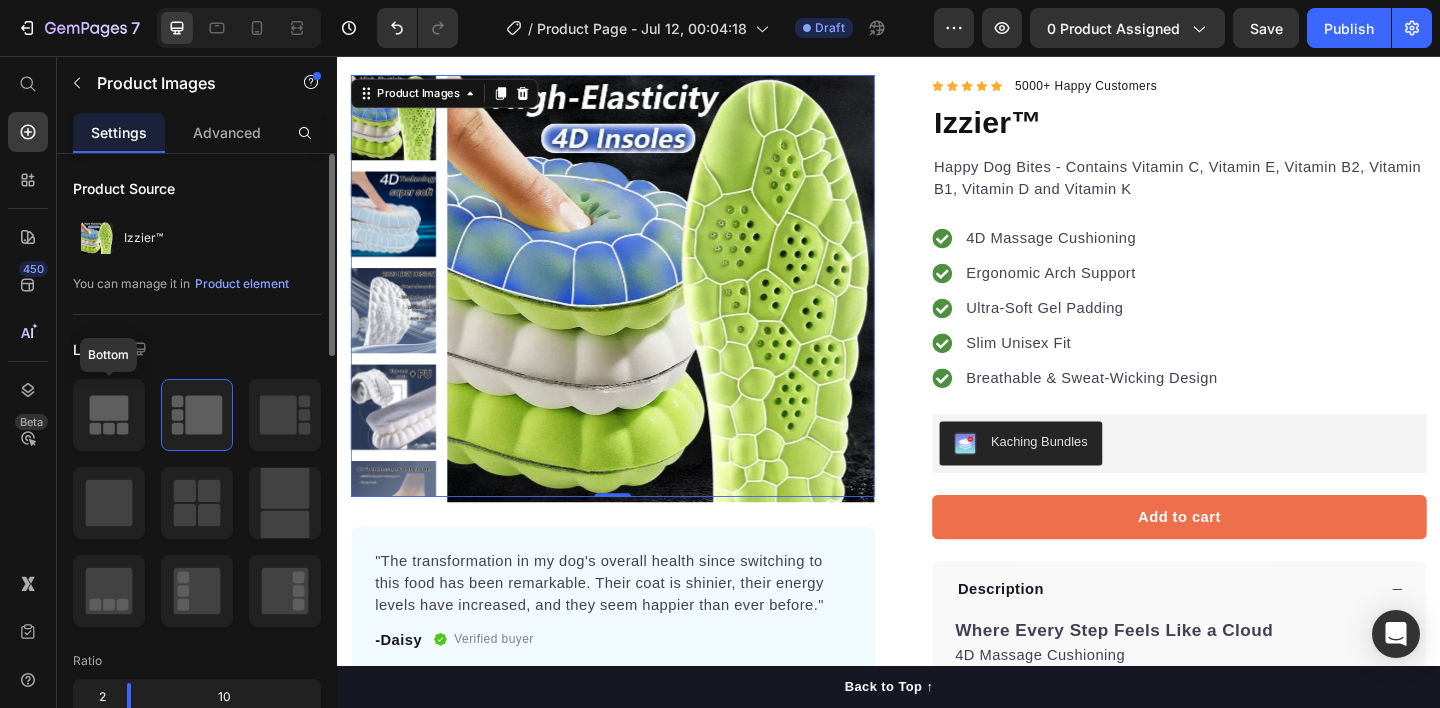 click 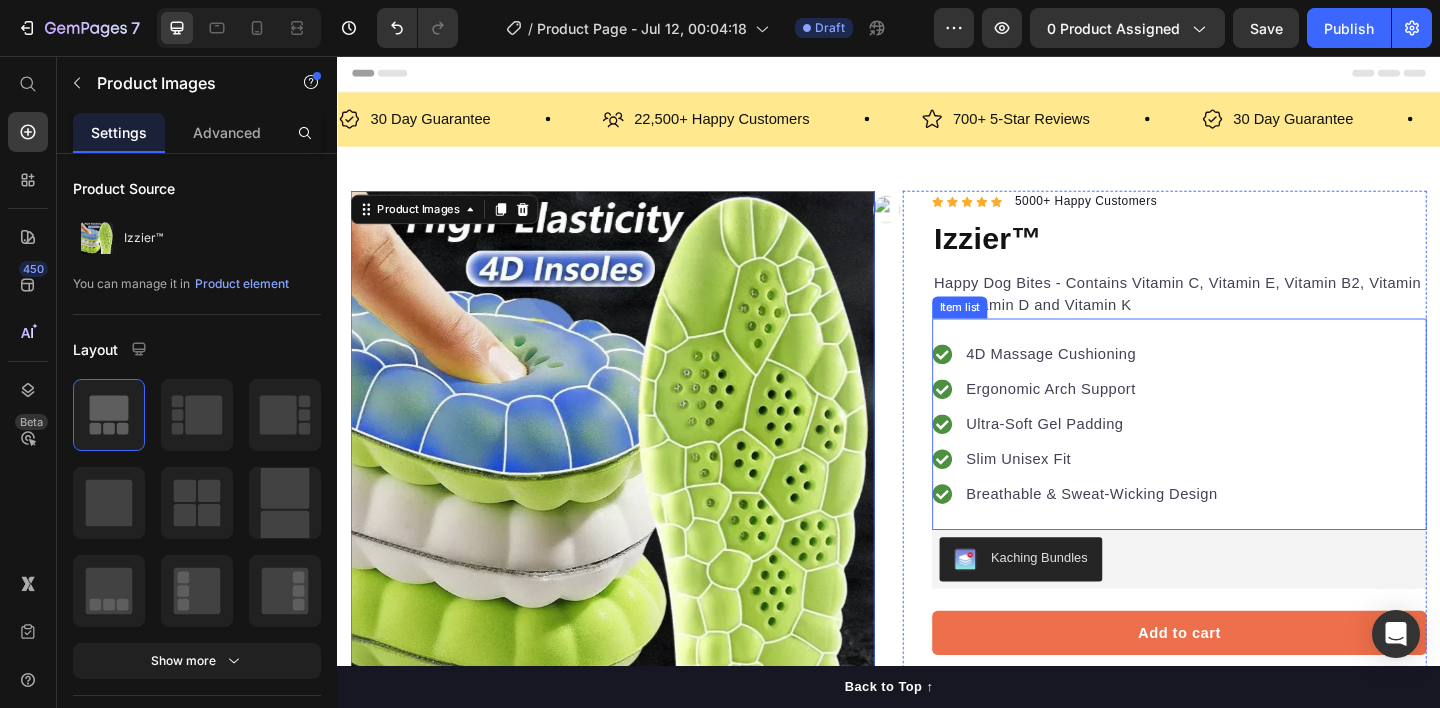 scroll, scrollTop: 0, scrollLeft: 0, axis: both 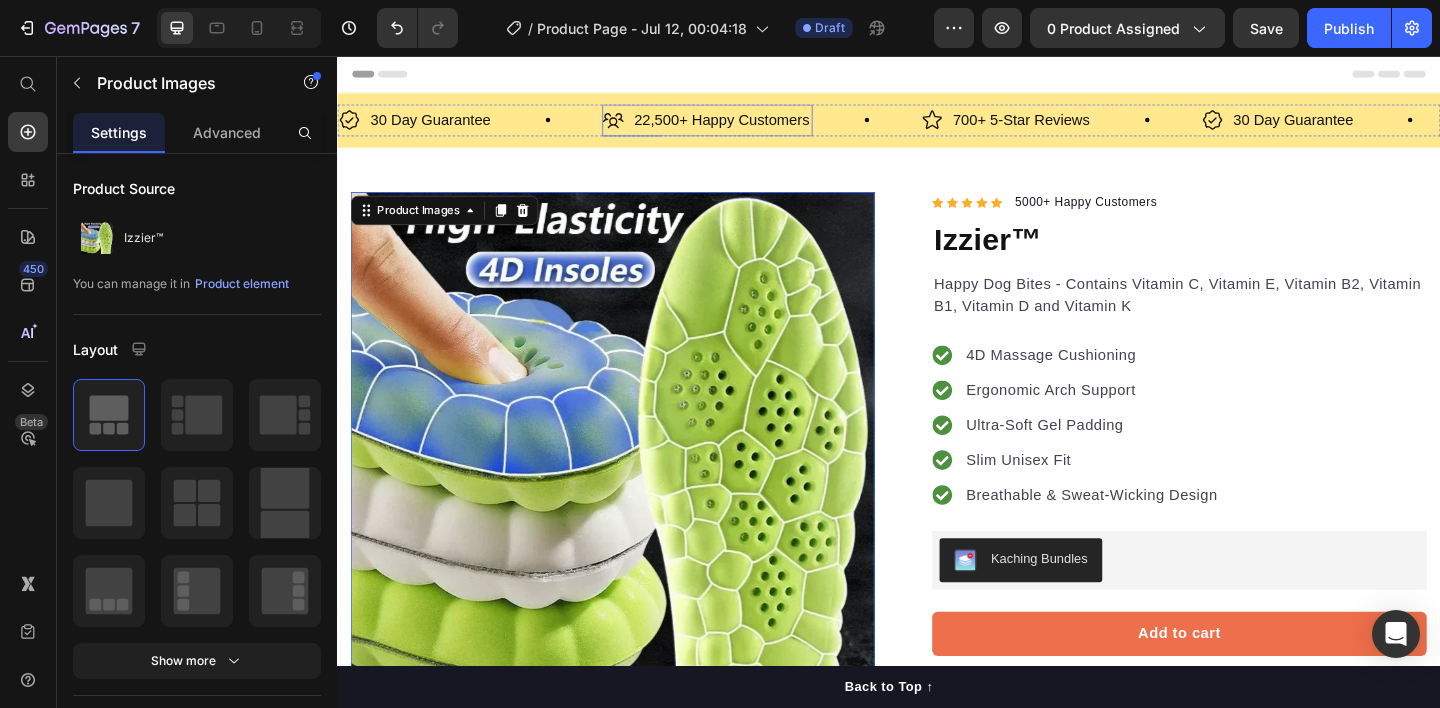 click on "22,500+ Happy Customers" at bounding box center (755, 126) 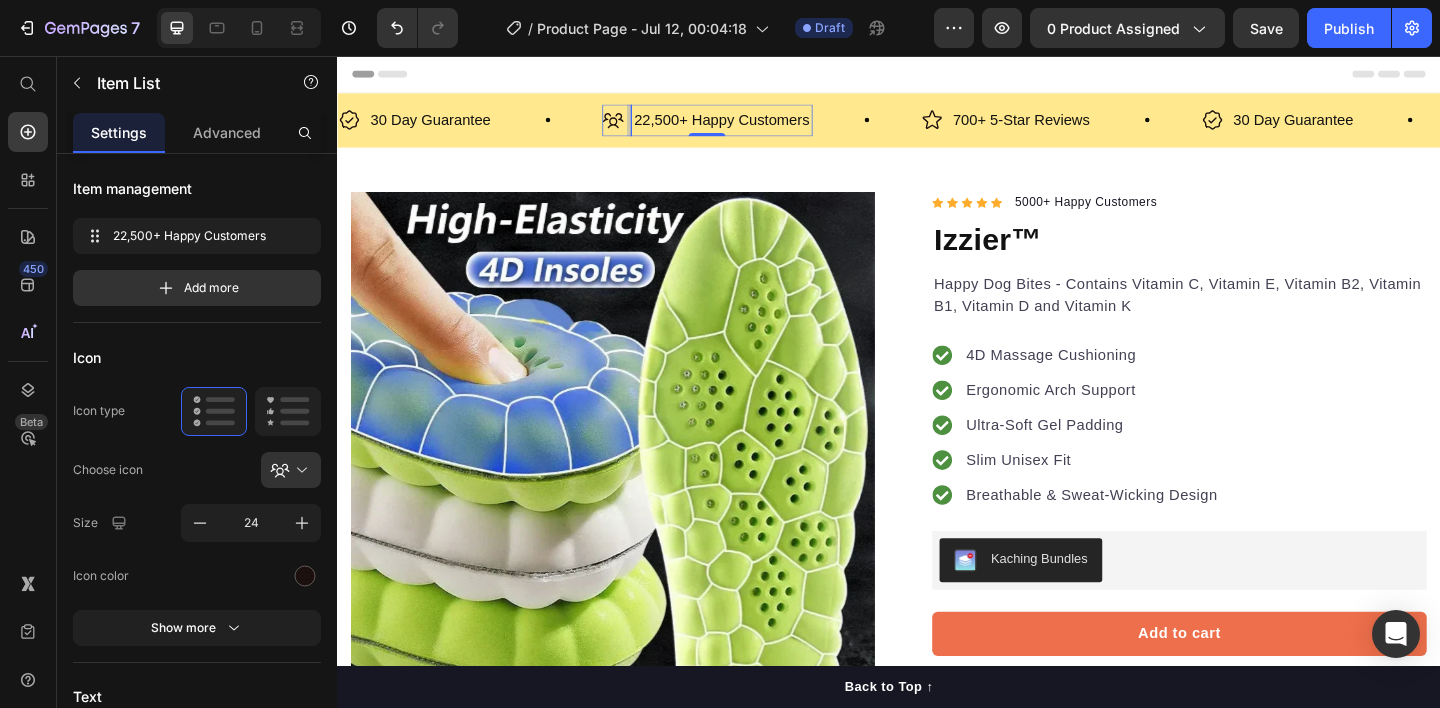 click on "22,500+ Happy Customers" at bounding box center (755, 126) 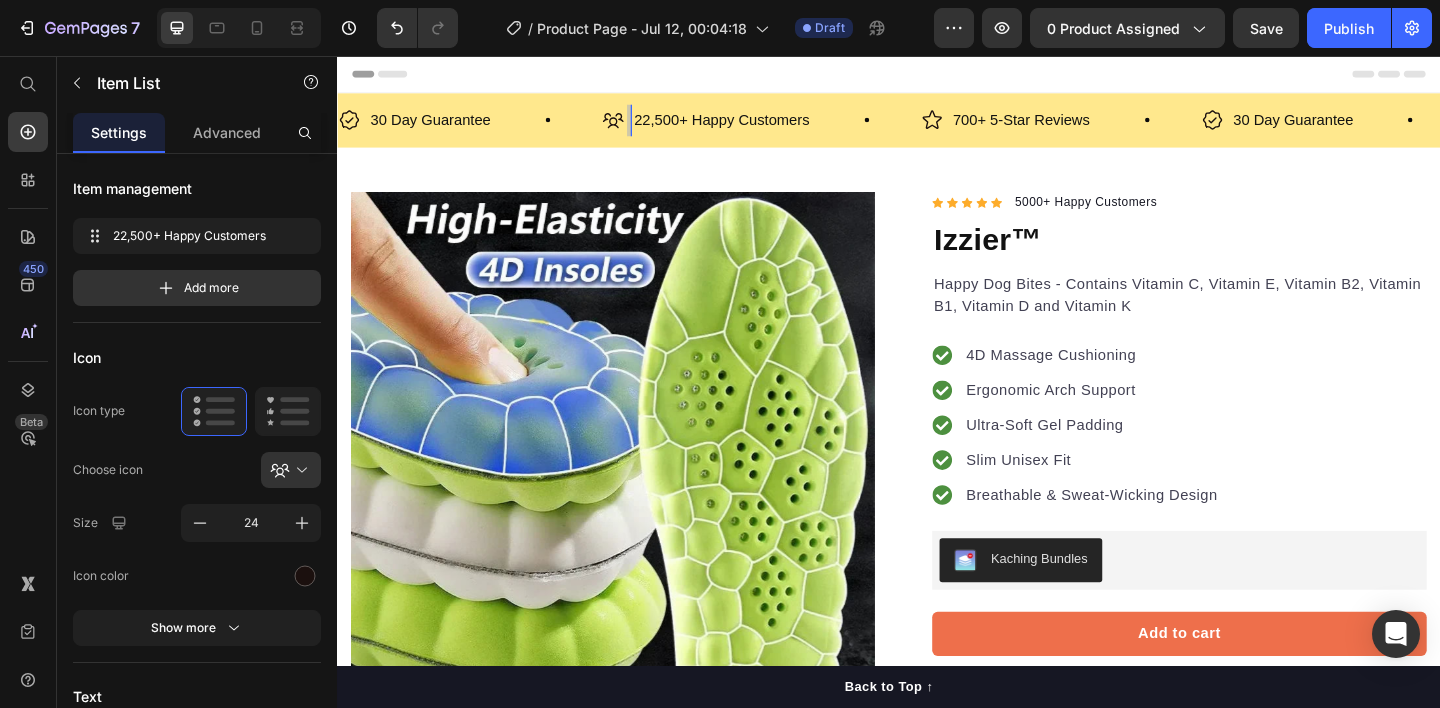 drag, startPoint x: 689, startPoint y: 129, endPoint x: 694, endPoint y: 144, distance: 15.811388 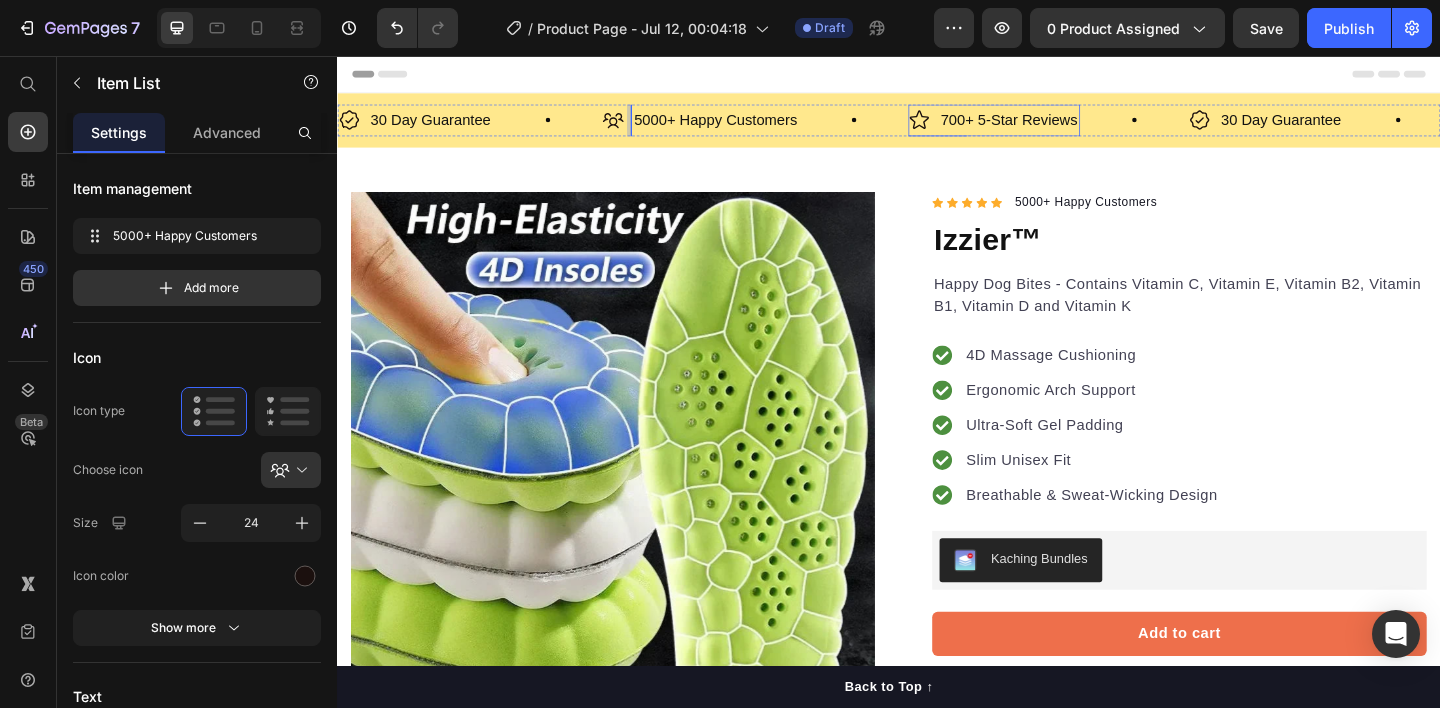 click on "700+ 5-Star Reviews" at bounding box center [1067, 126] 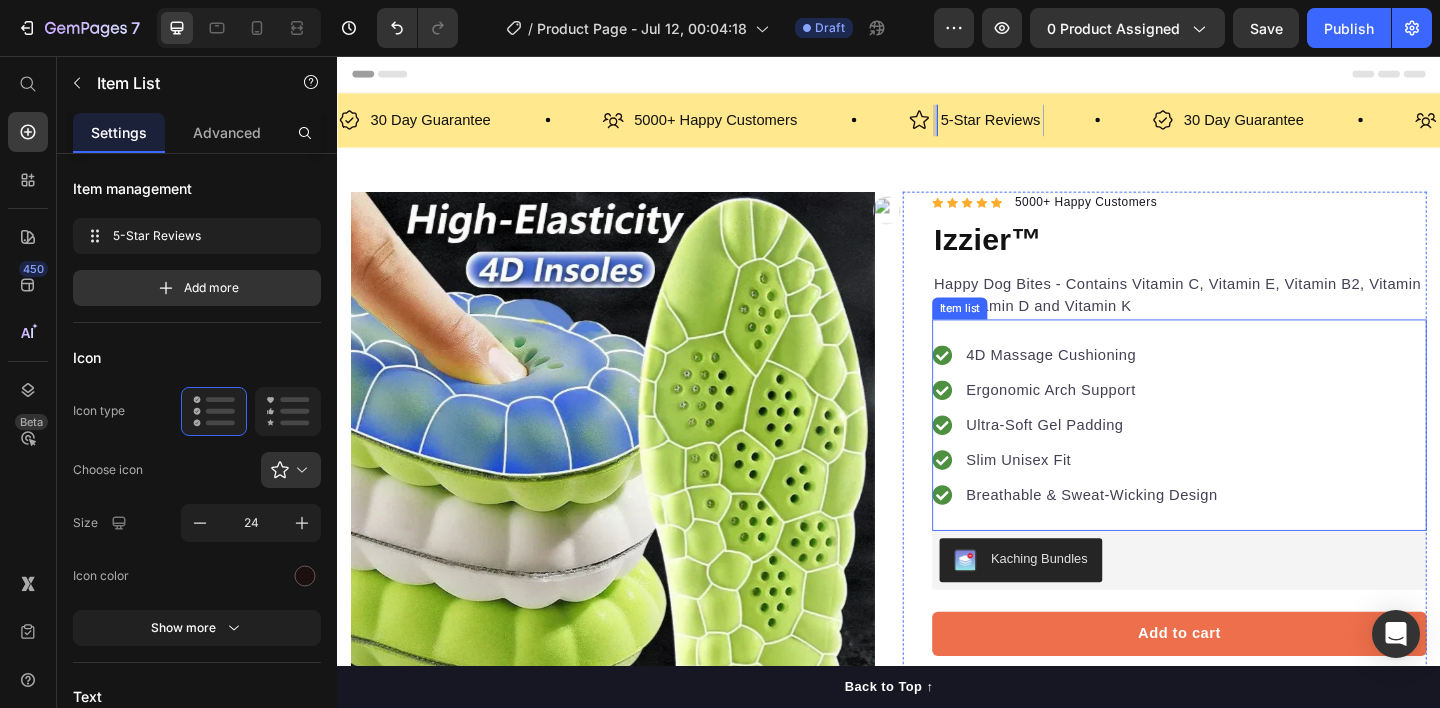 click on "4D Massage Cushioning Ergonomic Arch Support Ultra-Soft Gel Padding Slim Unisex Fit Breathable & Sweat-Wicking Design" at bounding box center (1253, 458) 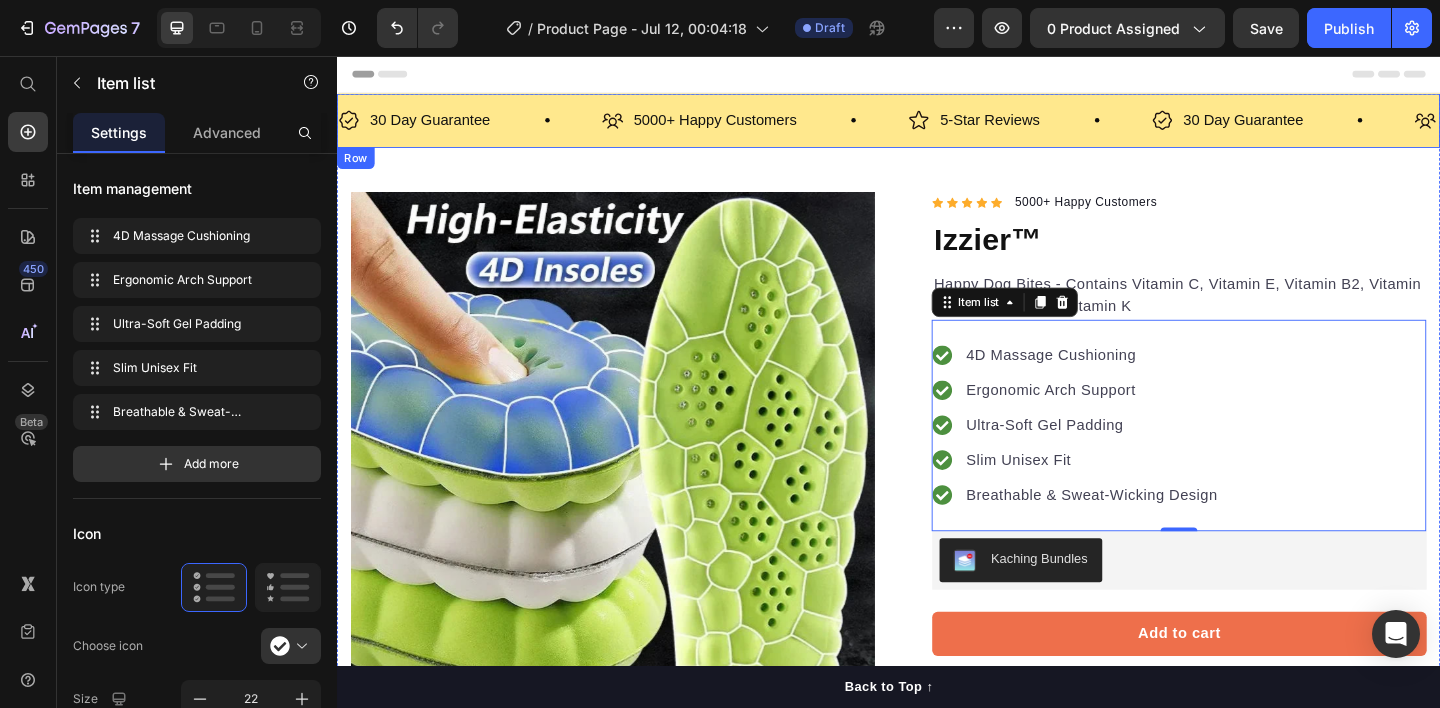 click on "30 Day Guarantee Item List
5000+ Happy Customers Item List
5-Star Reviews Item List
30 Day Guarantee Item List
5000+ Happy Customers Item List
5-Star Reviews Item List
30 Day Guarantee Item List
5000+ Happy Customers Item List
5-Star Reviews Item List
30 Day Guarantee Item List
5000+ Happy Customers Item List
5-Star Reviews Item List
30 Day Guarantee Item List
5000+ Happy Customers Item List
5-Star Reviews Item List
30 Day Guarantee Item List
5000+ Happy Customers Item List" at bounding box center [937, 126] 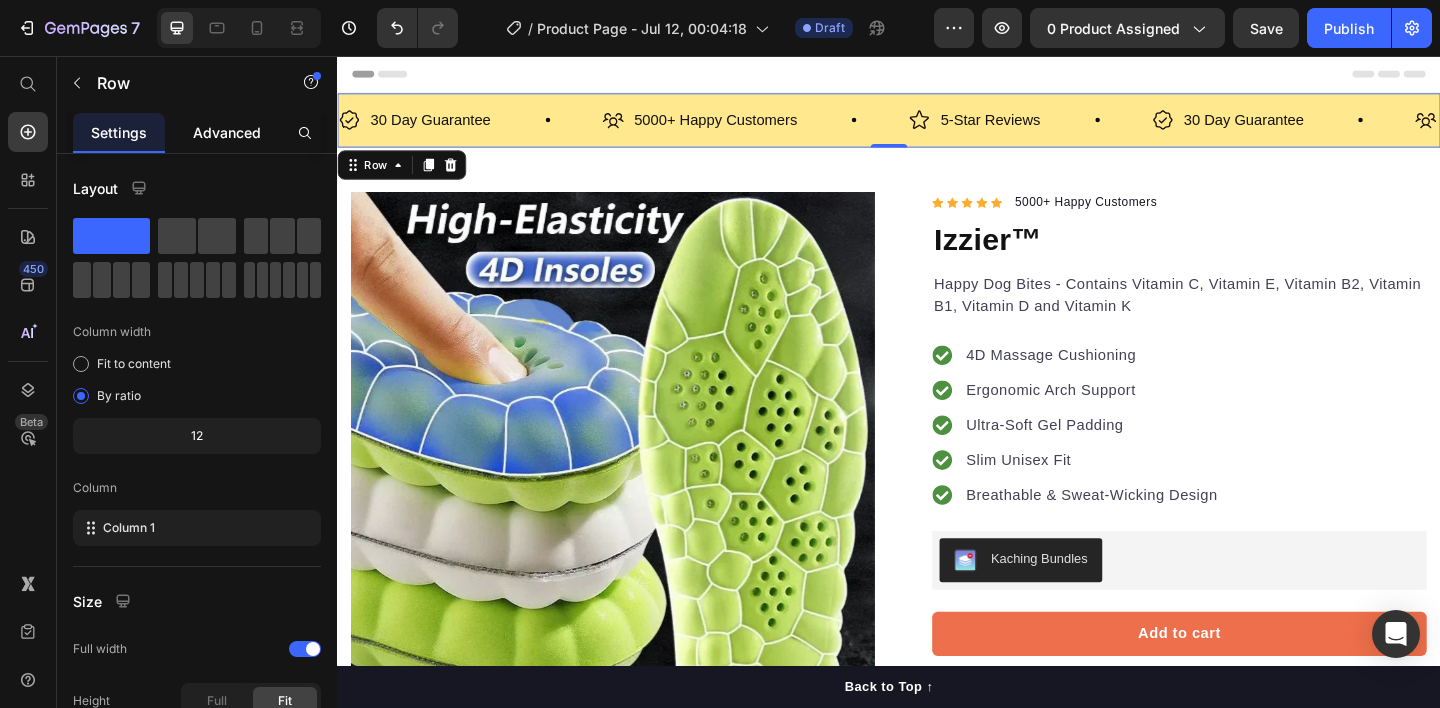 click on "Advanced" at bounding box center (227, 132) 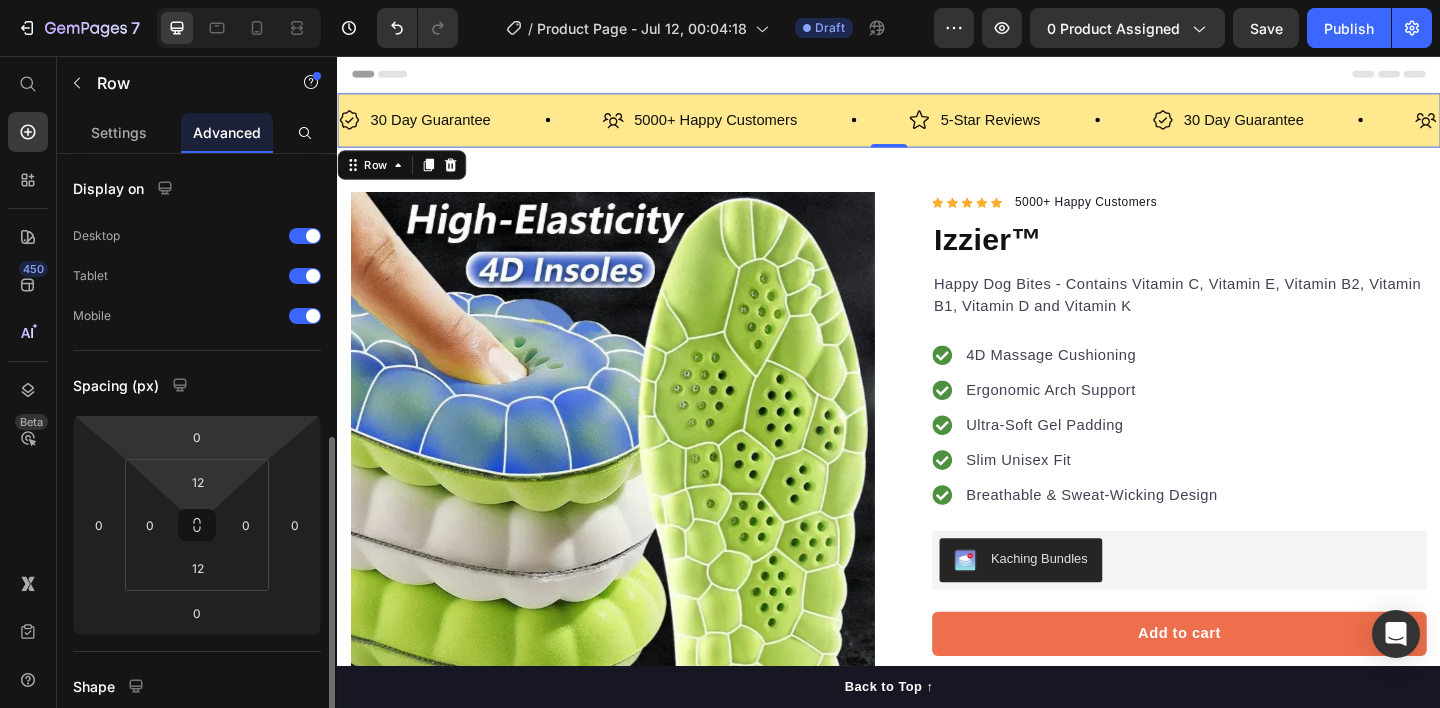 scroll, scrollTop: 191, scrollLeft: 0, axis: vertical 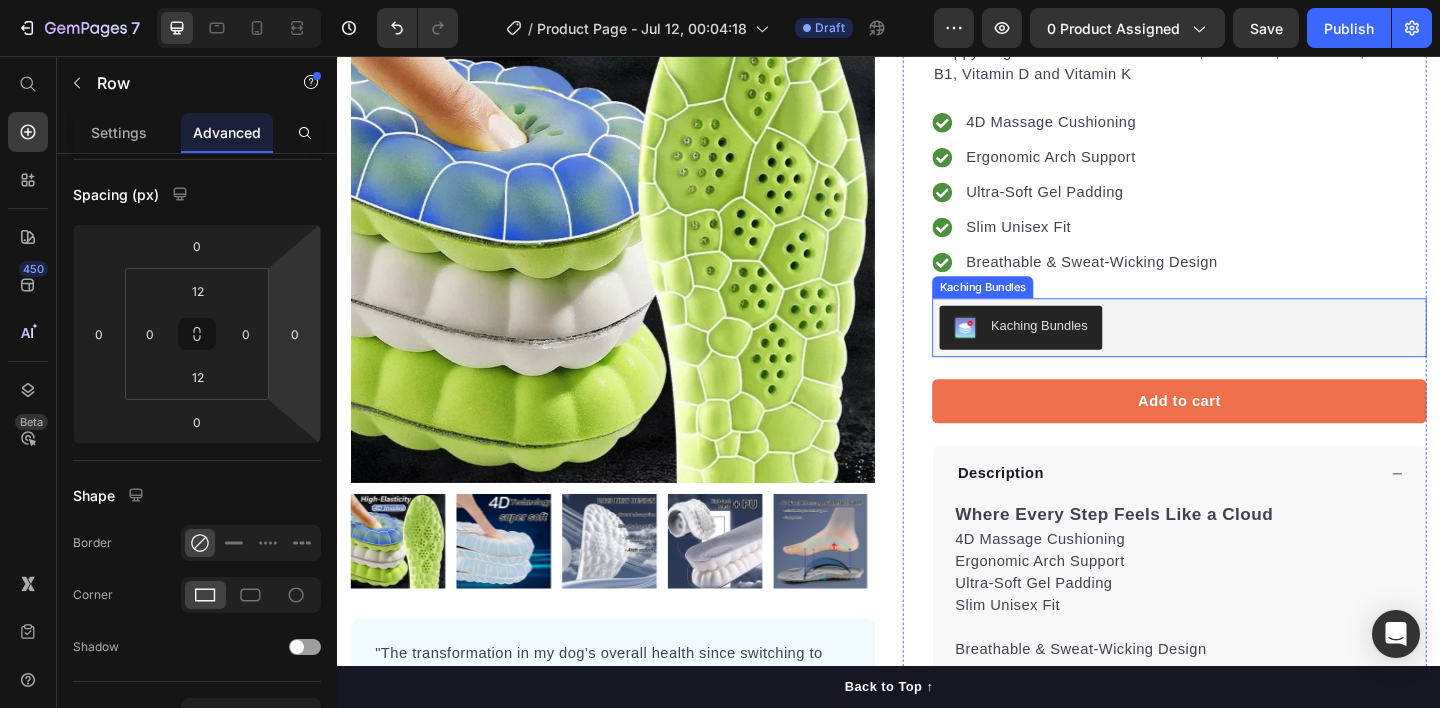 click on "Kaching Bundles" at bounding box center (1253, 352) 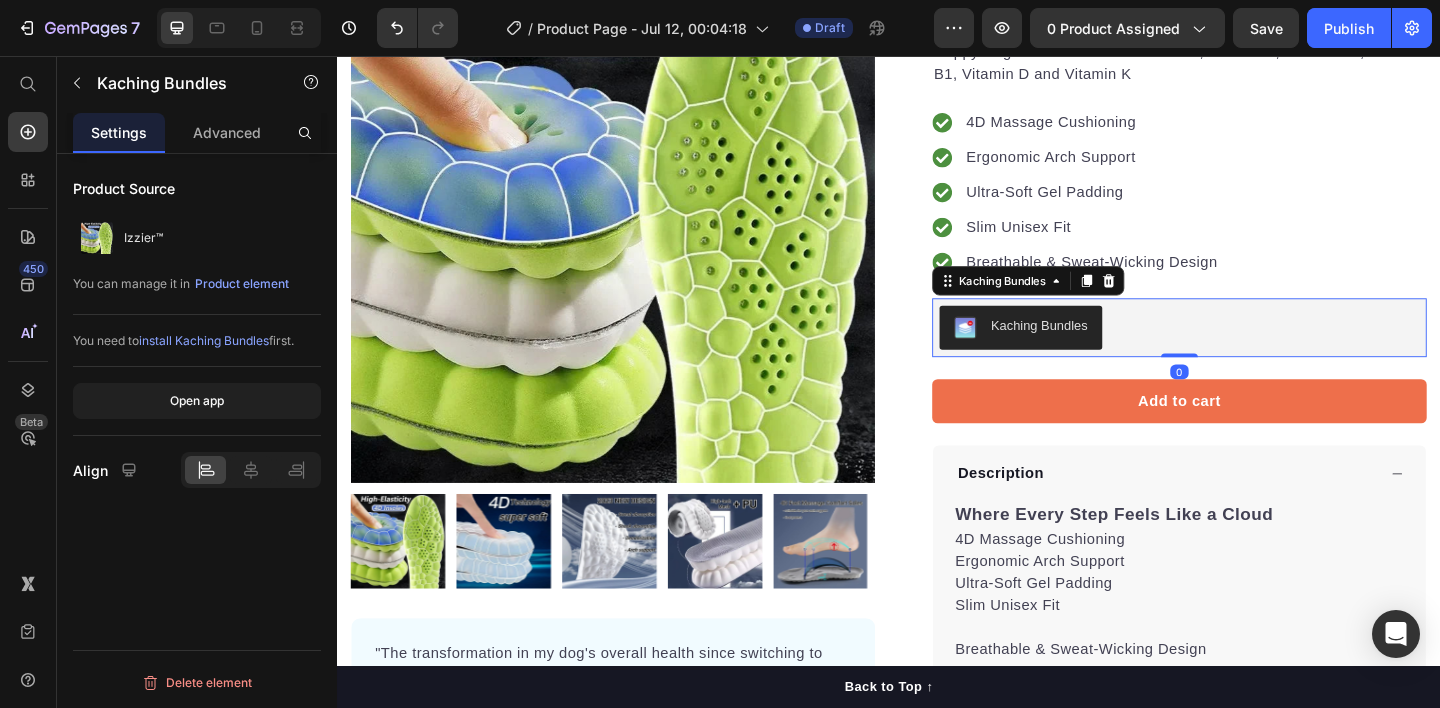 scroll, scrollTop: 0, scrollLeft: 0, axis: both 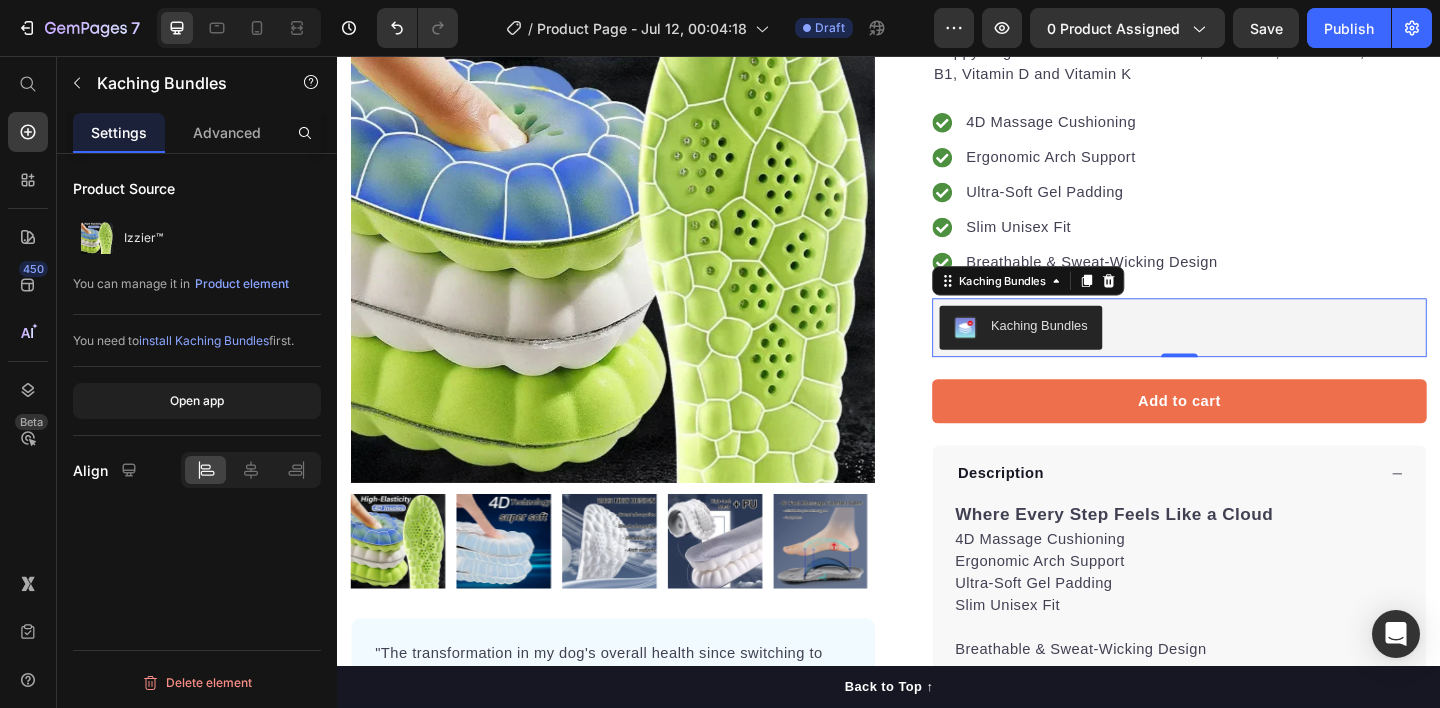 click on "Kaching Bundles" at bounding box center [1253, 352] 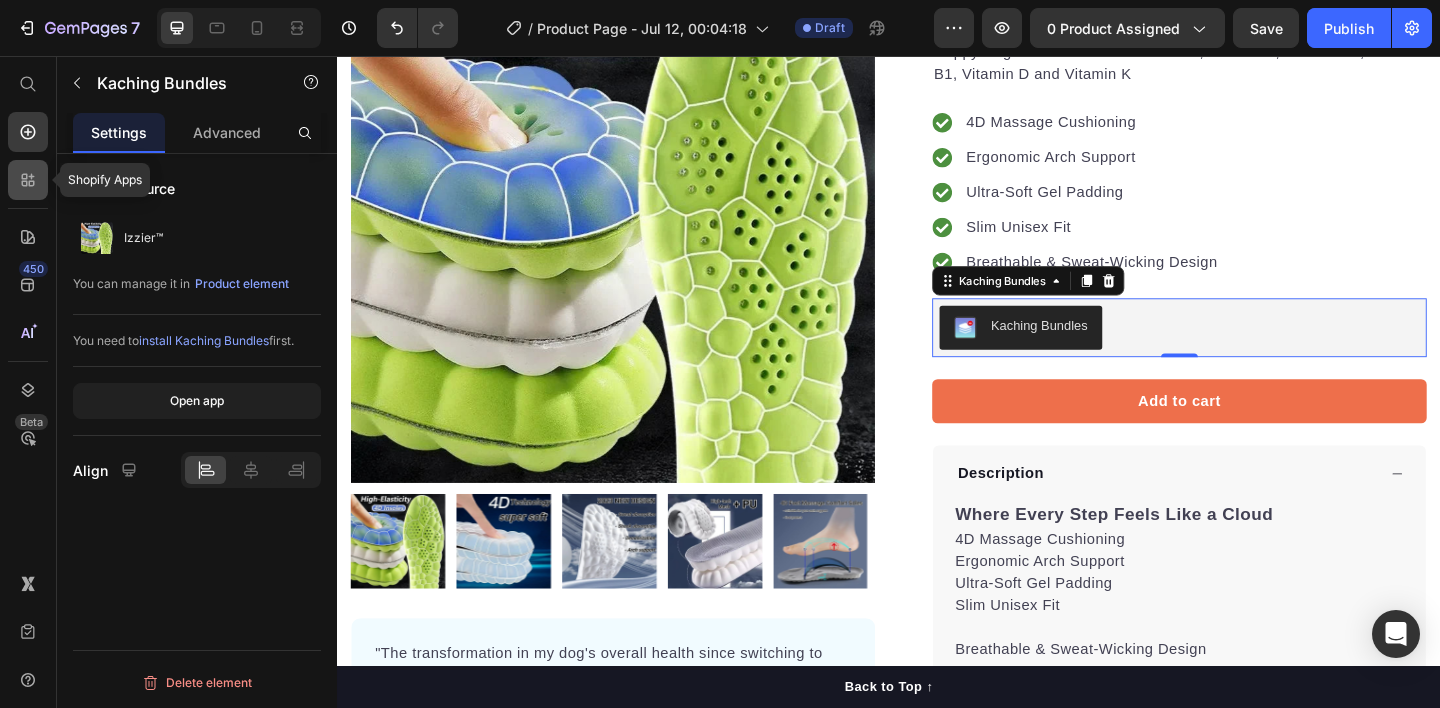click 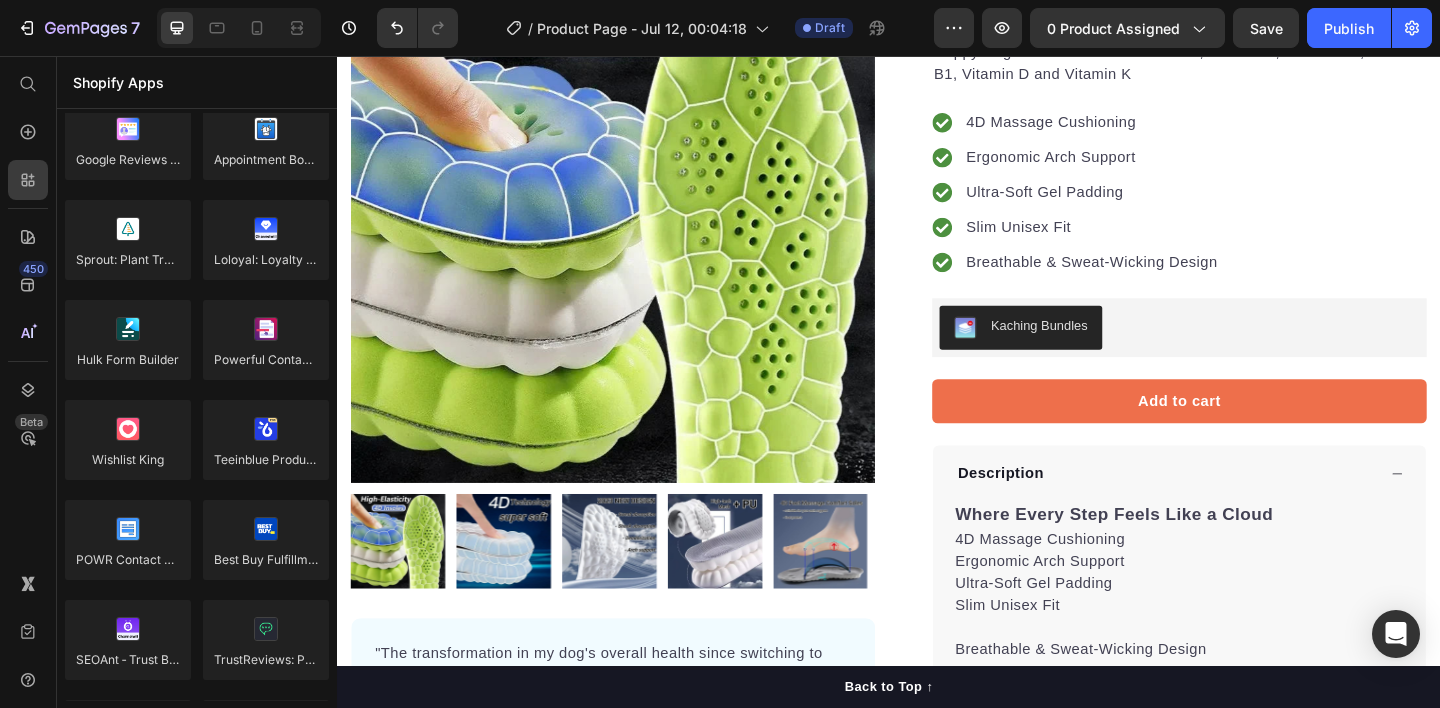 scroll, scrollTop: 5286, scrollLeft: 0, axis: vertical 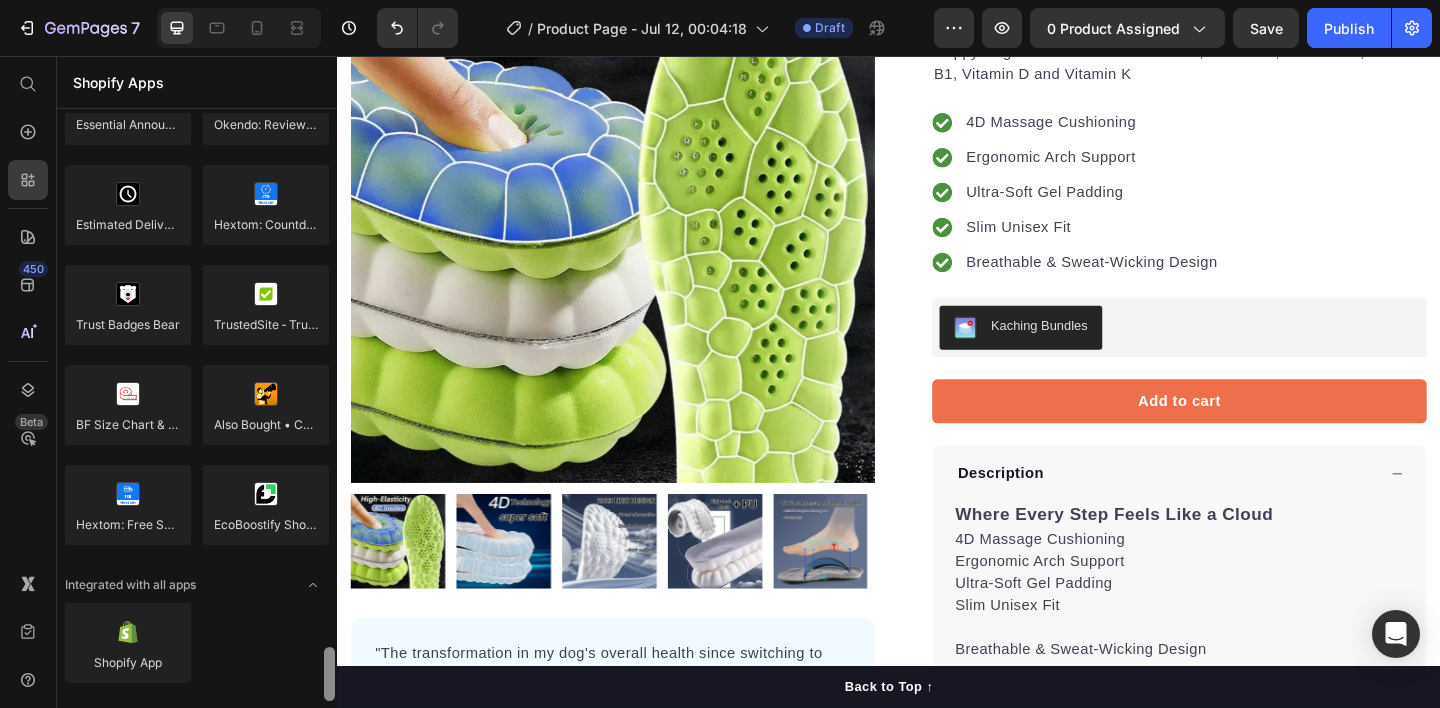 drag, startPoint x: 330, startPoint y: 638, endPoint x: 315, endPoint y: 663, distance: 29.15476 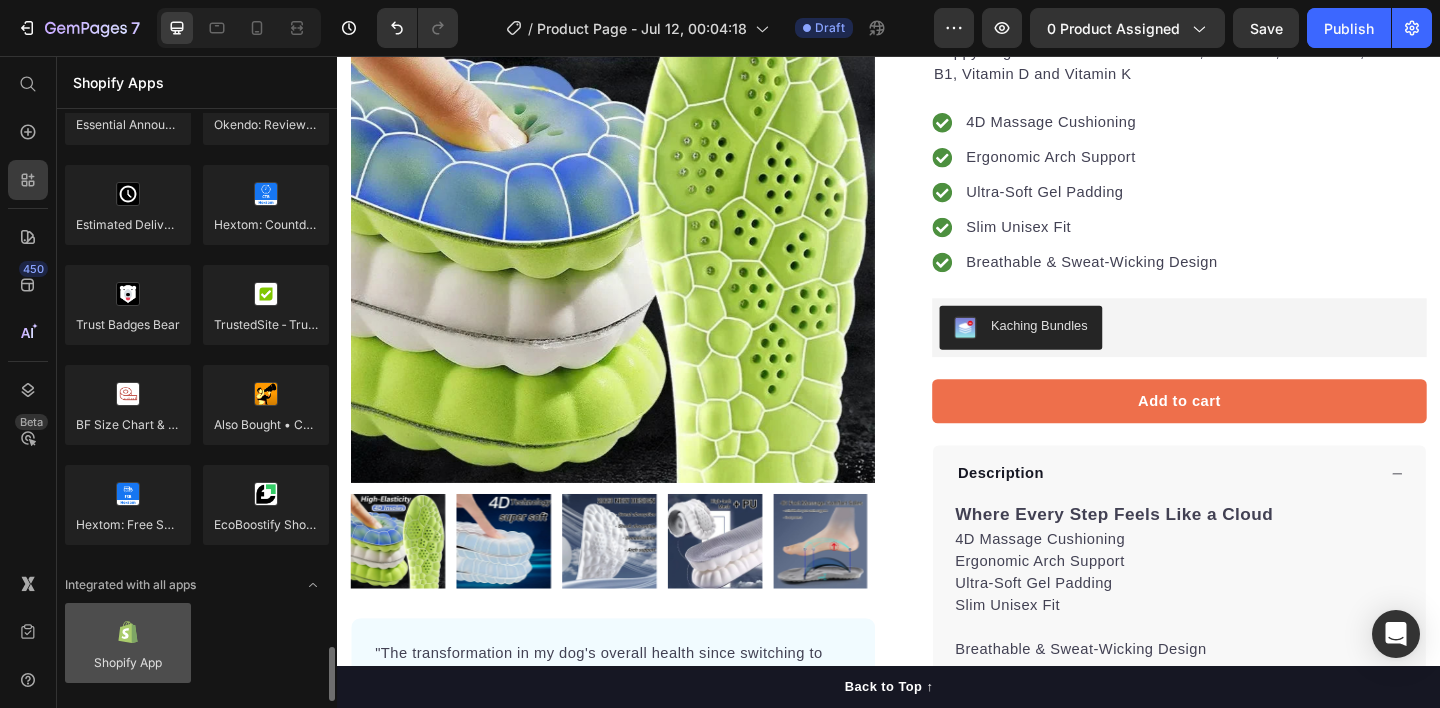 click at bounding box center [128, 643] 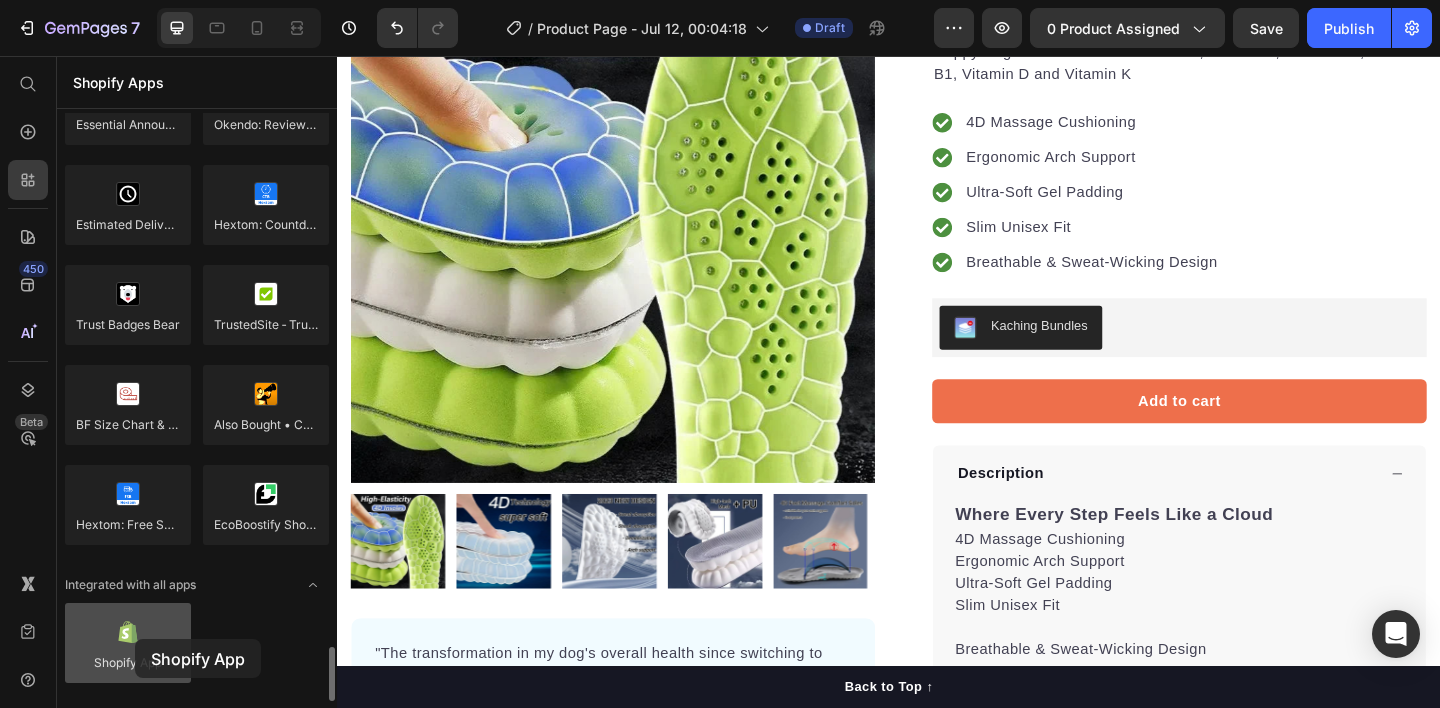 click at bounding box center [128, 643] 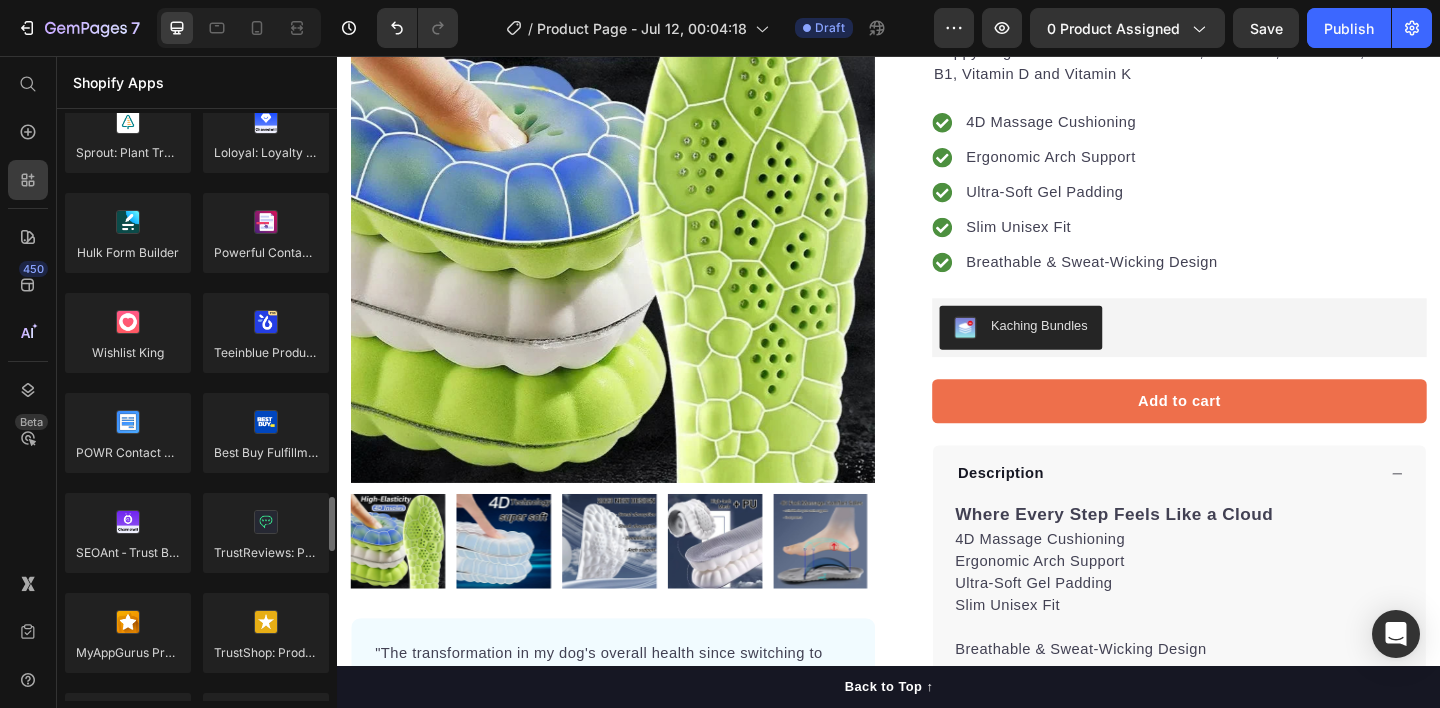 scroll, scrollTop: 4931, scrollLeft: 0, axis: vertical 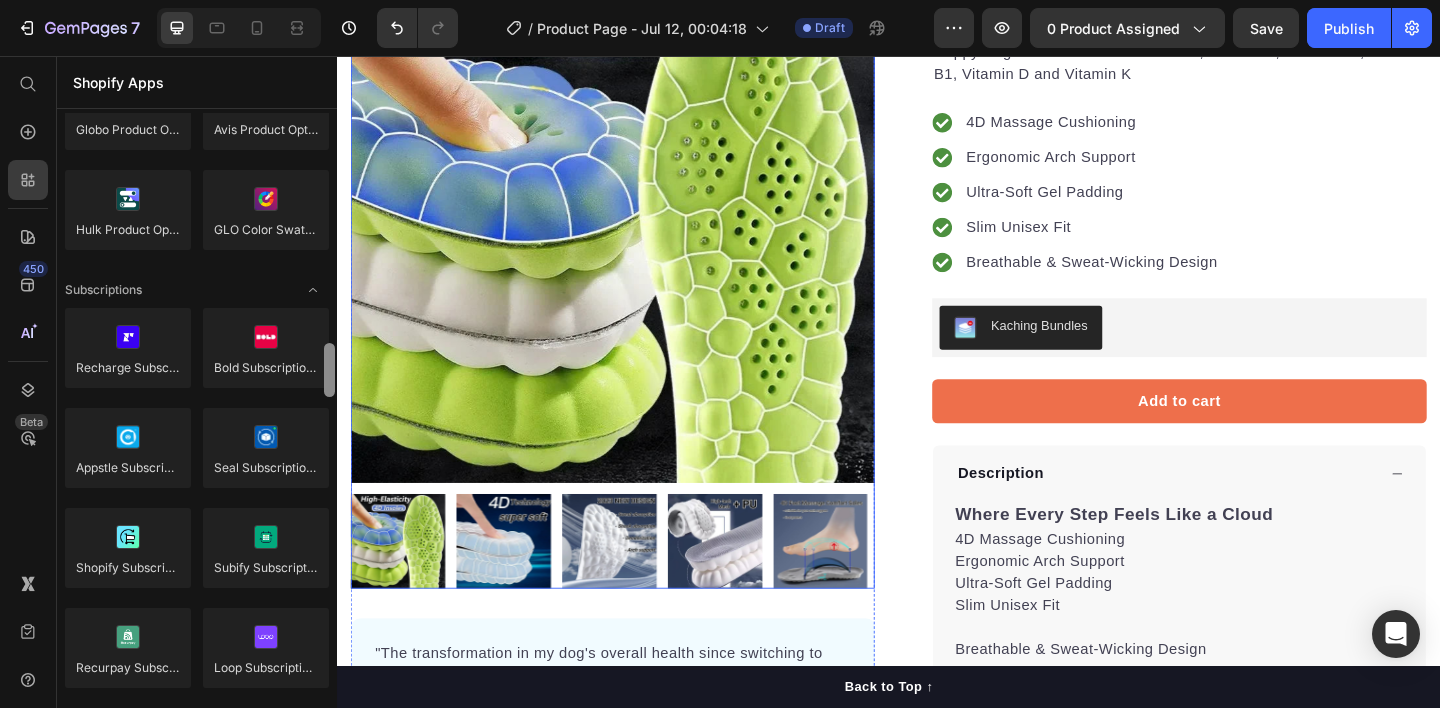 drag, startPoint x: 331, startPoint y: 608, endPoint x: 323, endPoint y: 463, distance: 145.22052 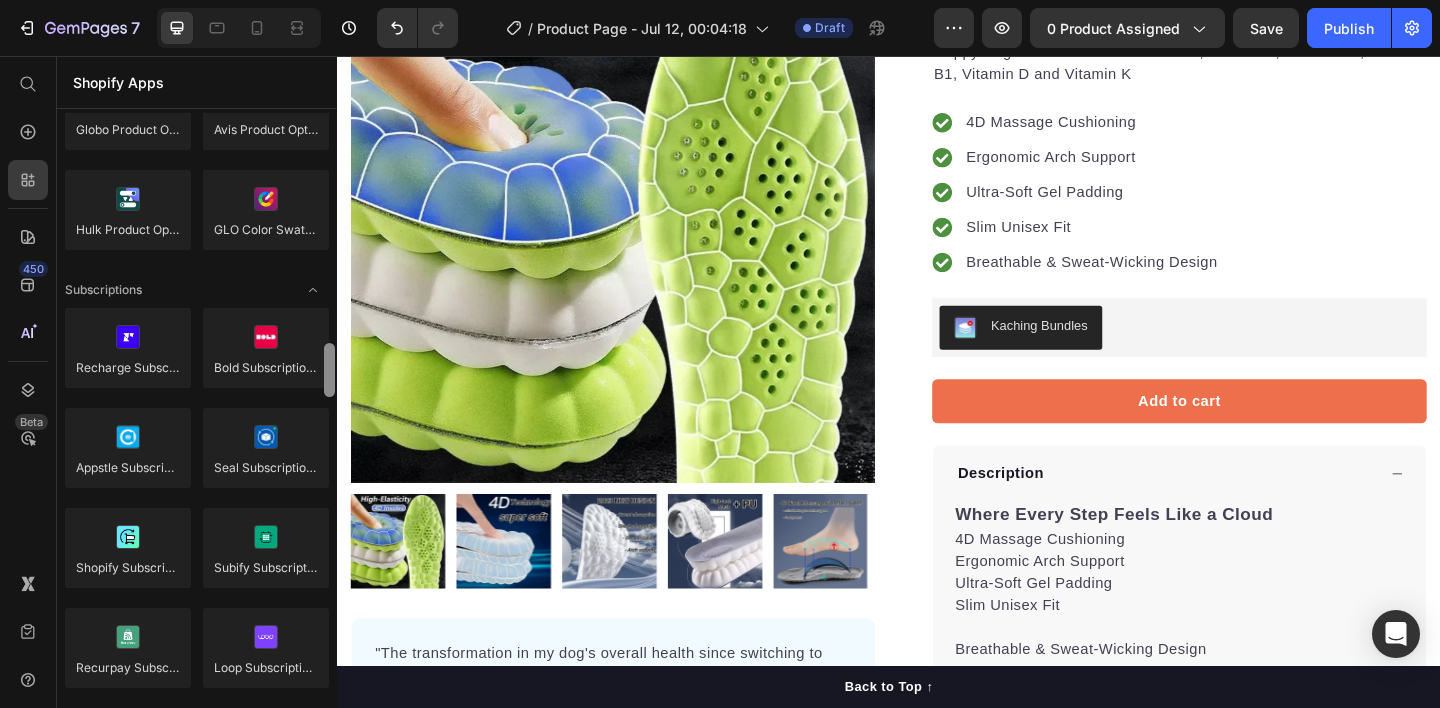 scroll, scrollTop: 2611, scrollLeft: 0, axis: vertical 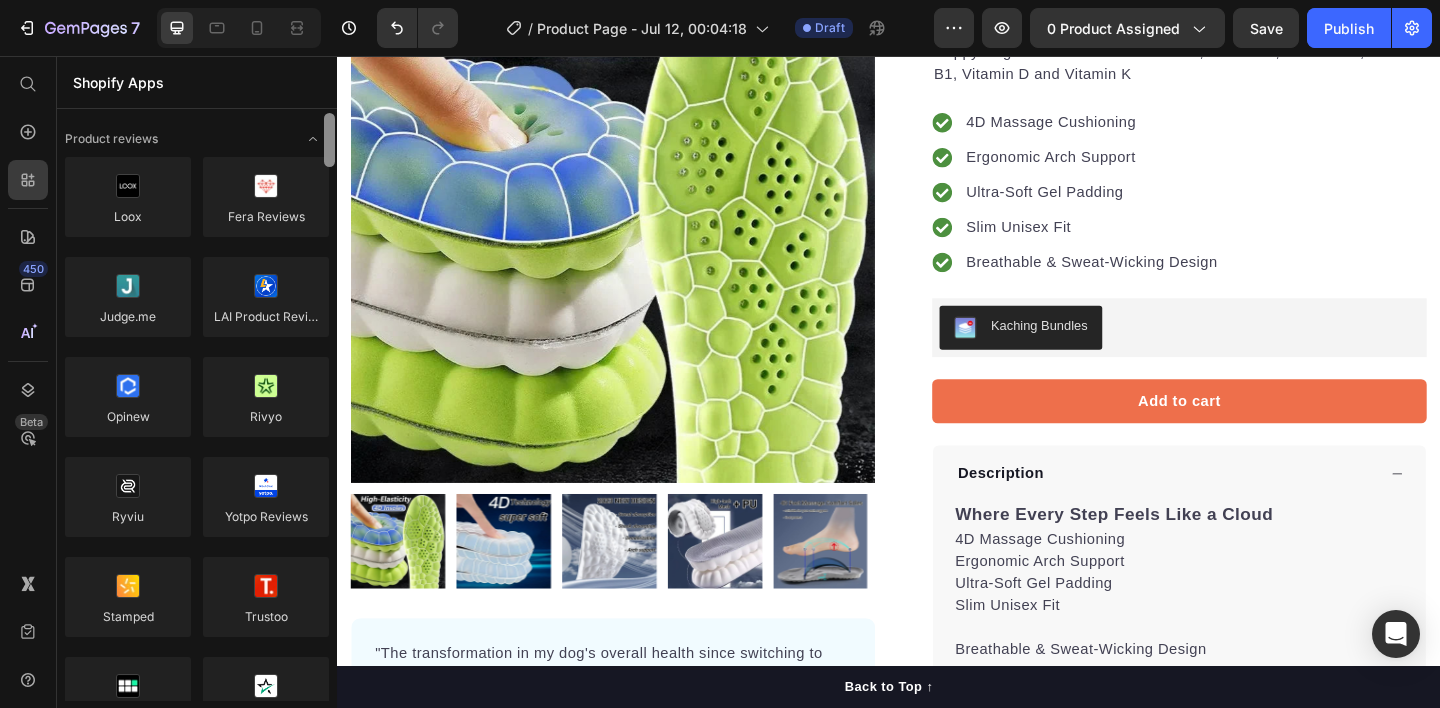 drag, startPoint x: 327, startPoint y: 395, endPoint x: 335, endPoint y: 78, distance: 317.10092 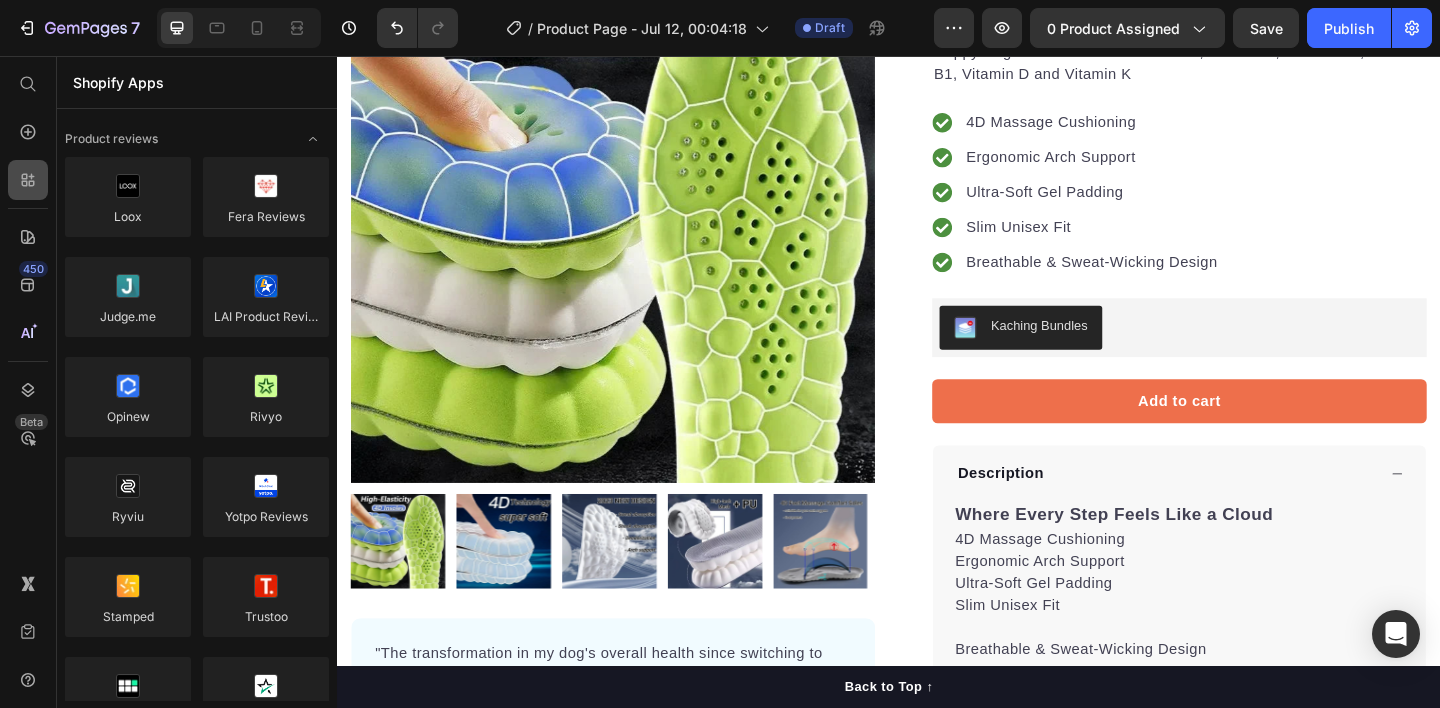 click 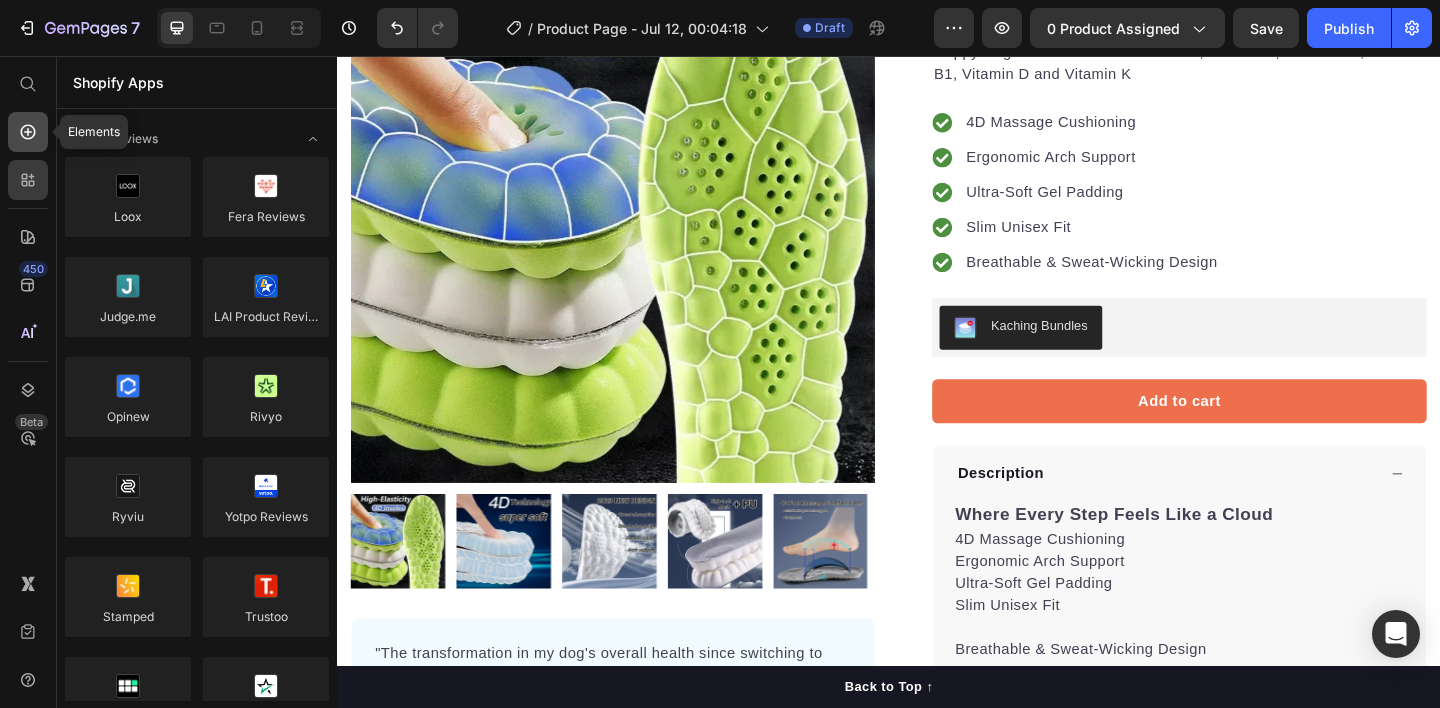 click 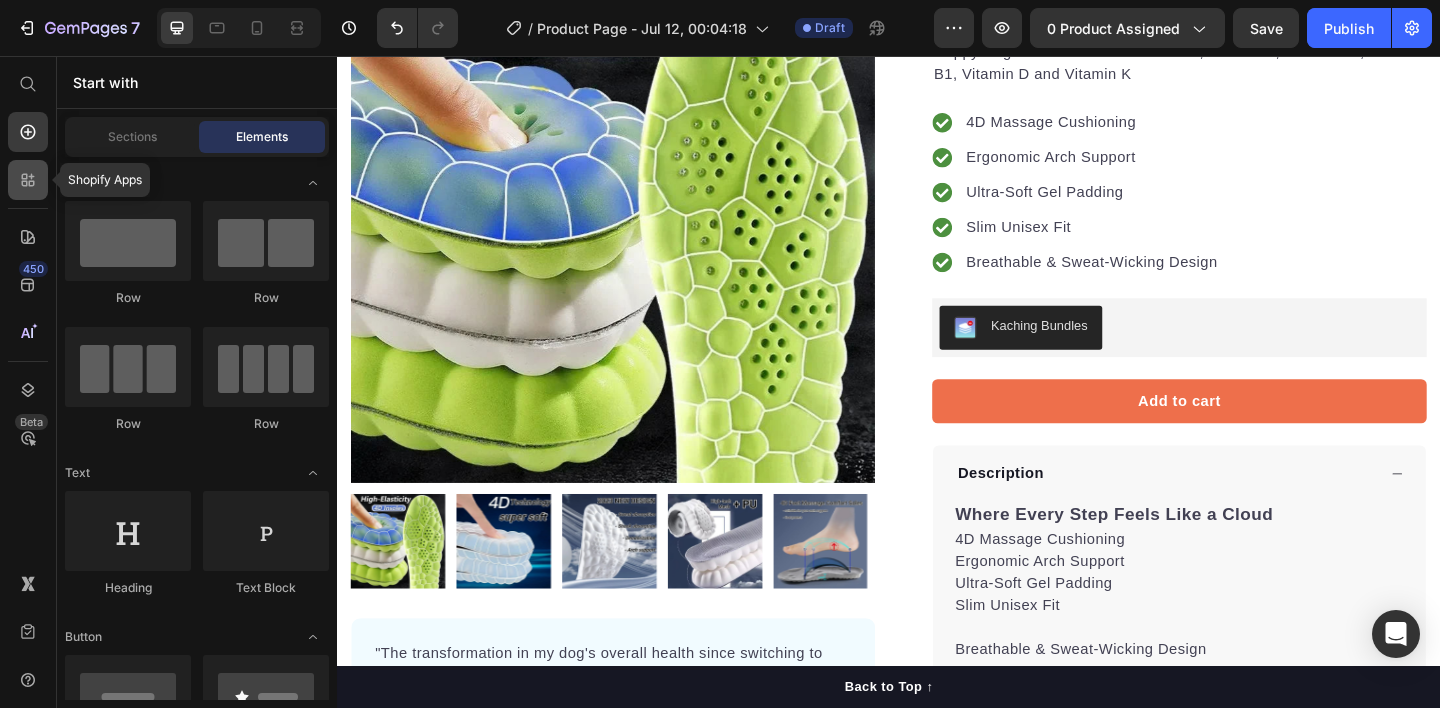 click 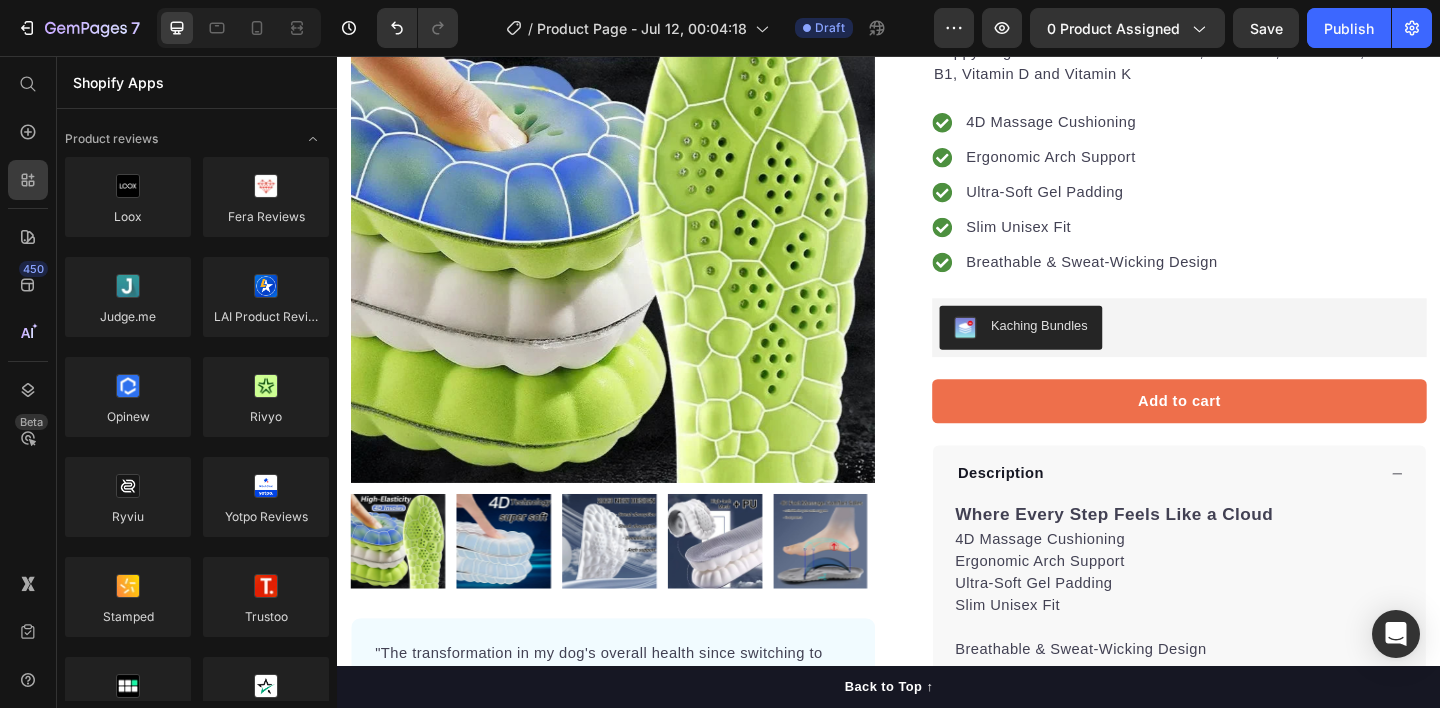 click on "Shopify Apps" at bounding box center [197, 82] 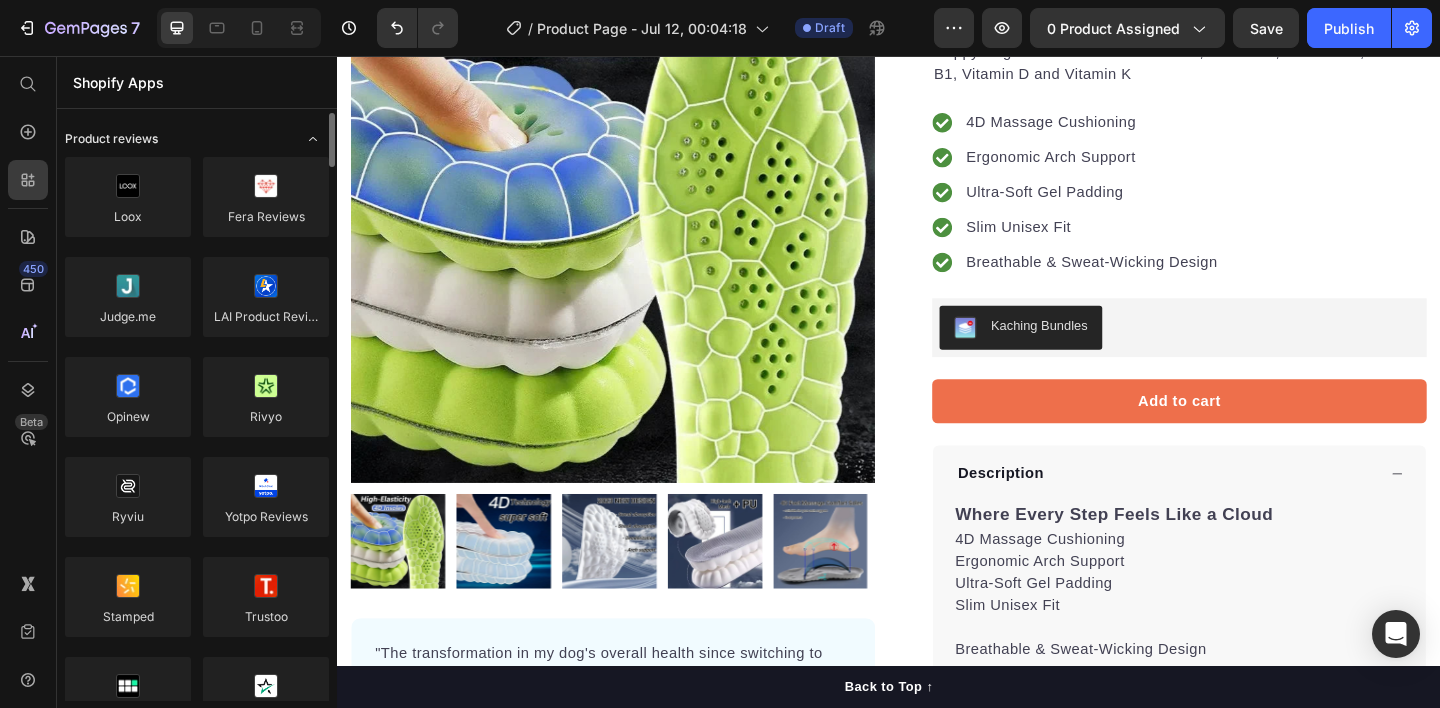 click 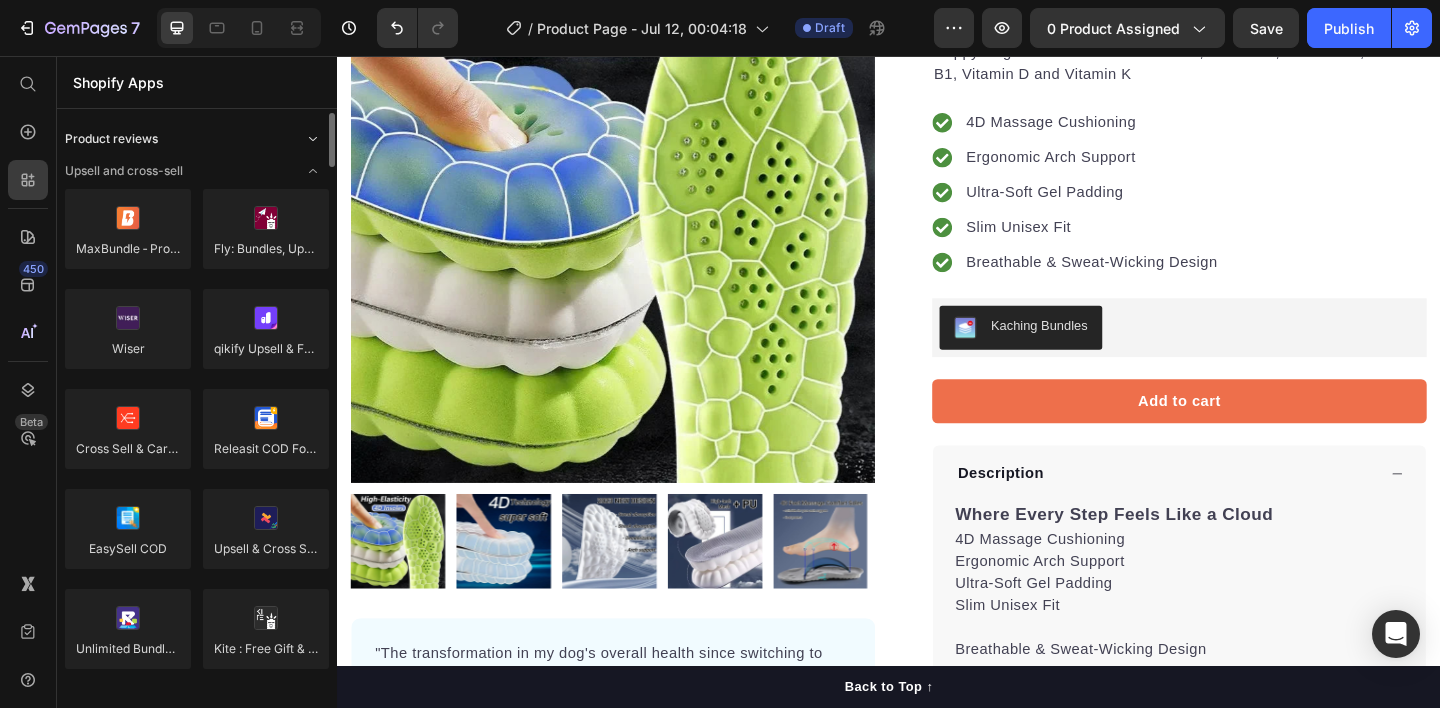 click 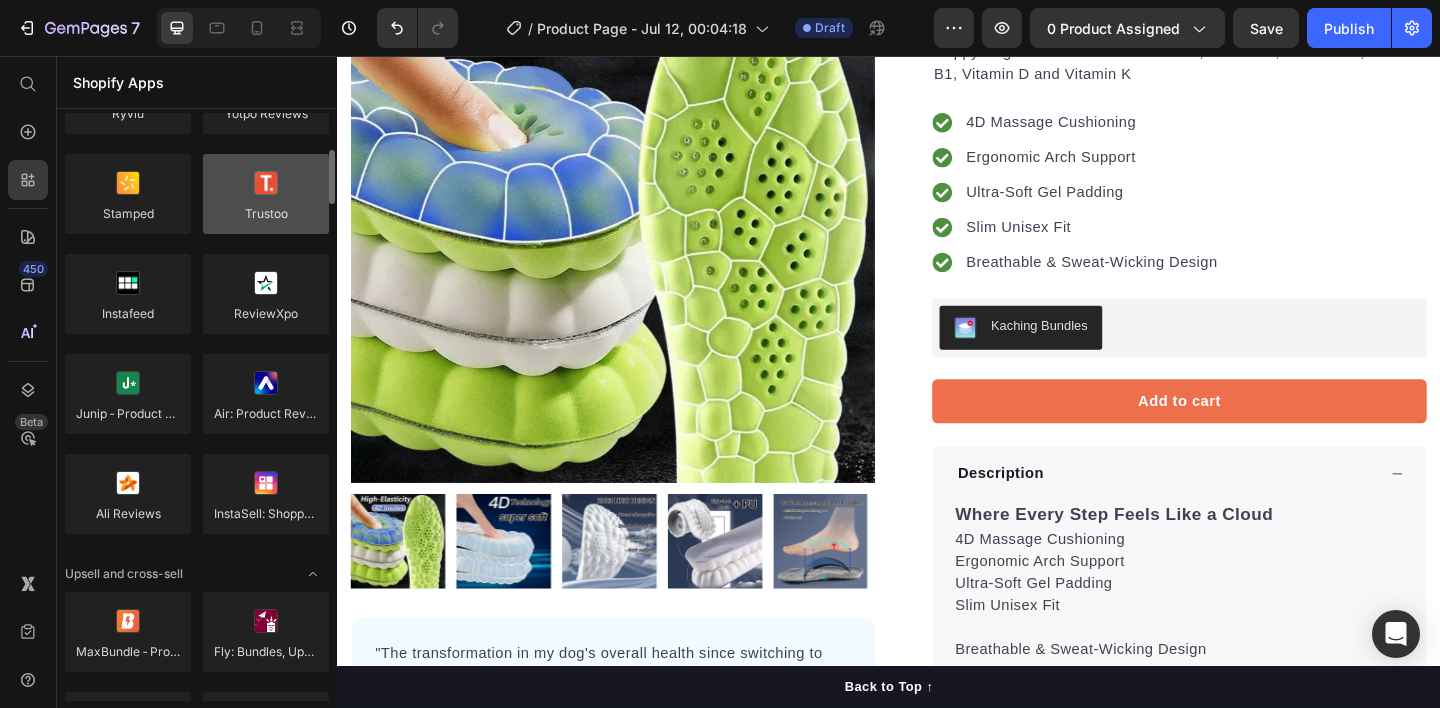 scroll, scrollTop: 426, scrollLeft: 0, axis: vertical 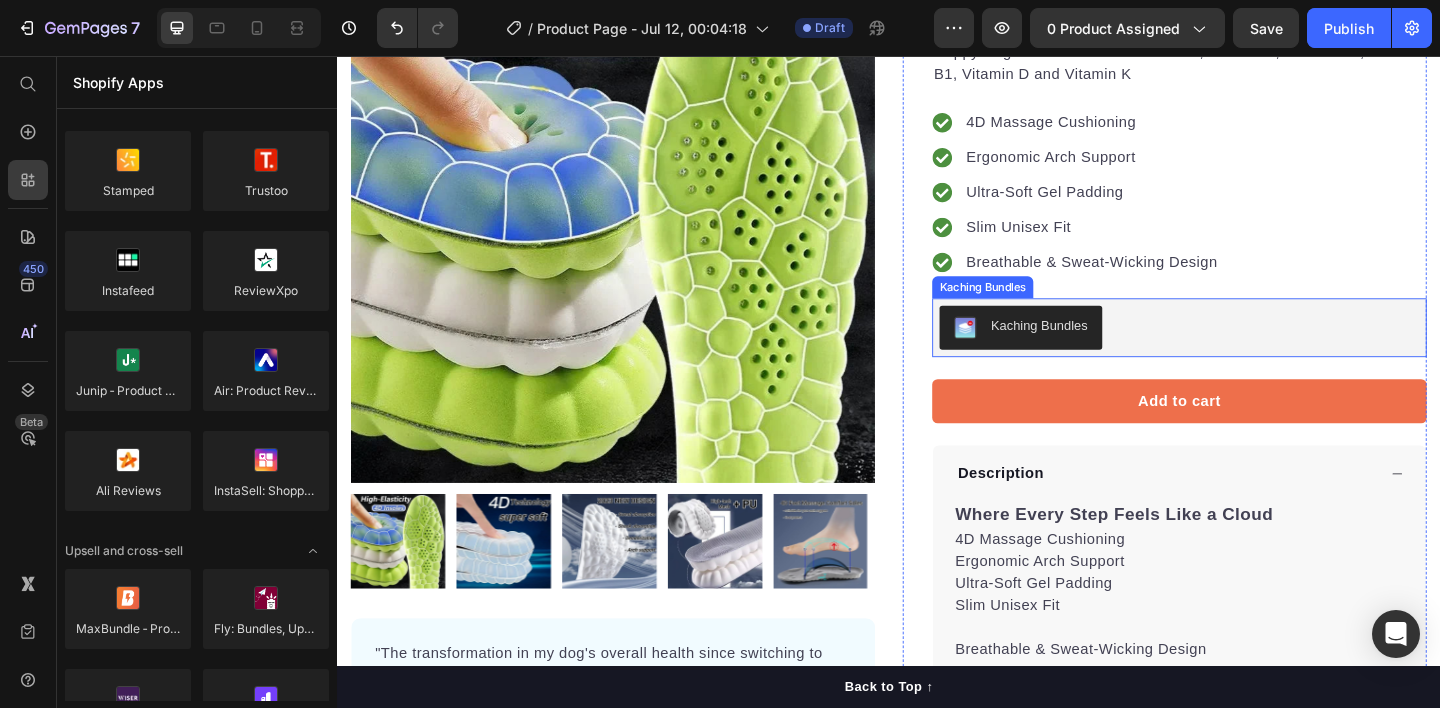click on "Kaching Bundles" at bounding box center (1253, 352) 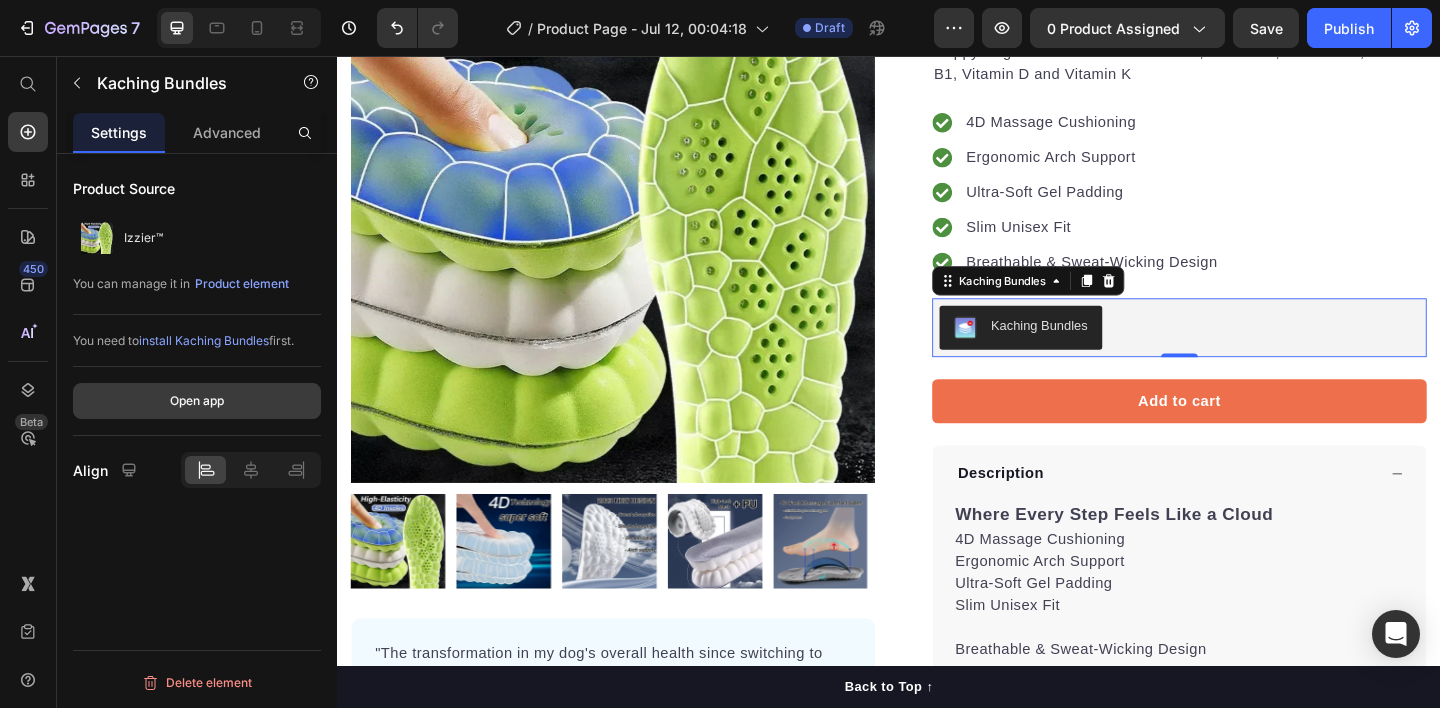 click on "Open app" at bounding box center (197, 401) 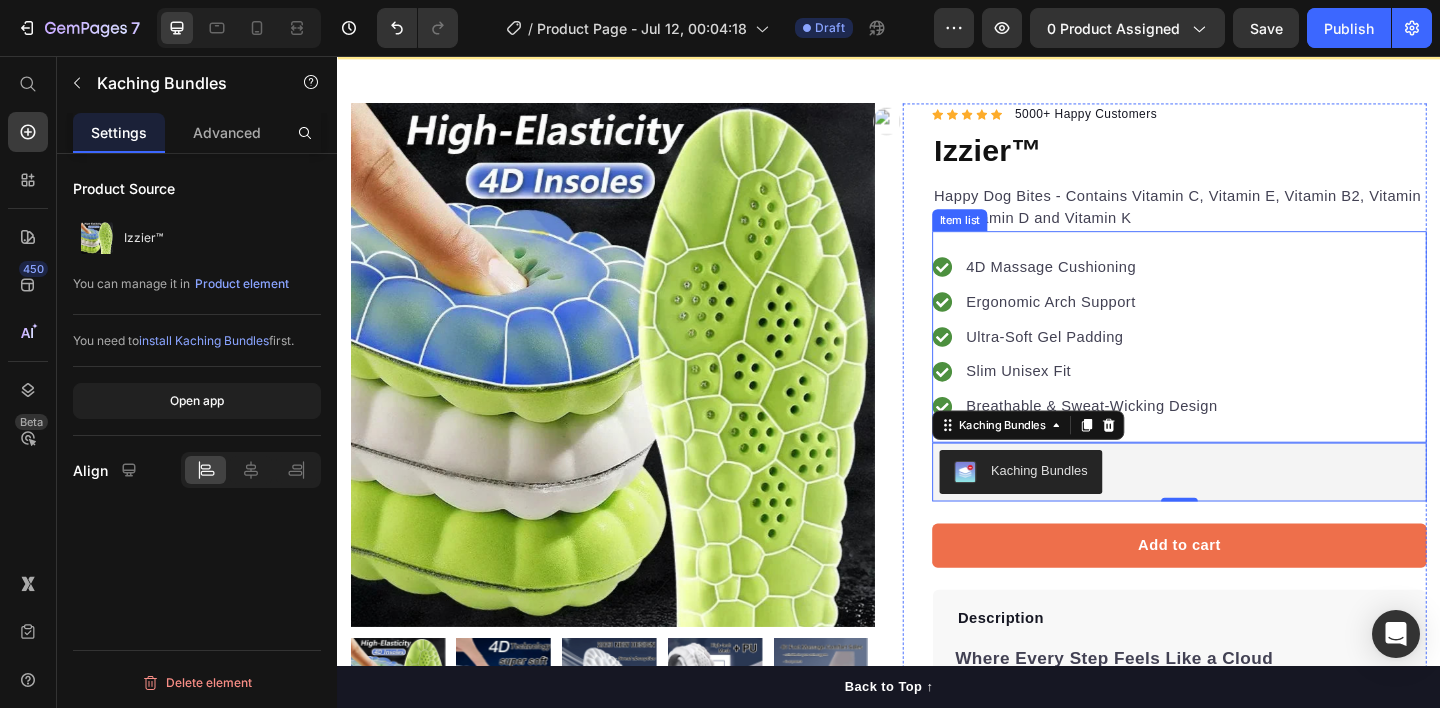 scroll, scrollTop: 104, scrollLeft: 0, axis: vertical 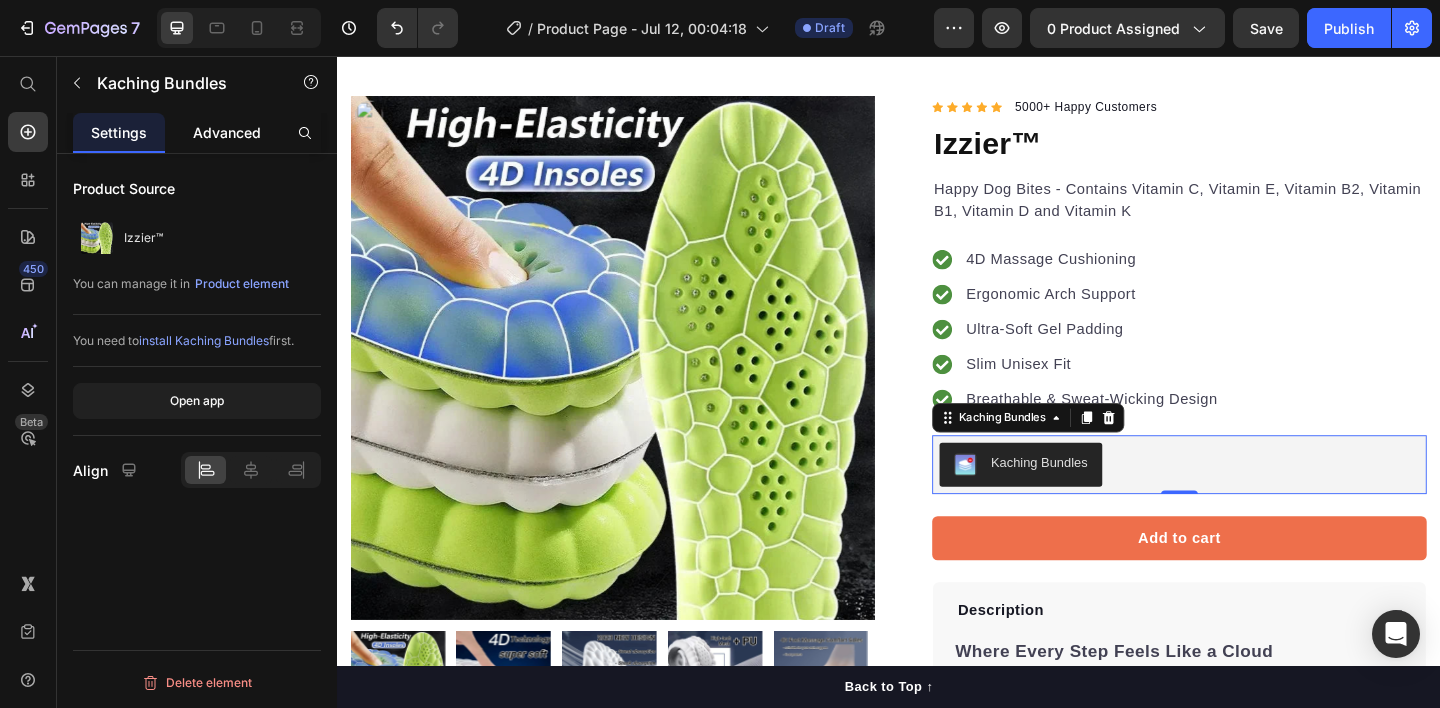 click on "Advanced" at bounding box center [227, 132] 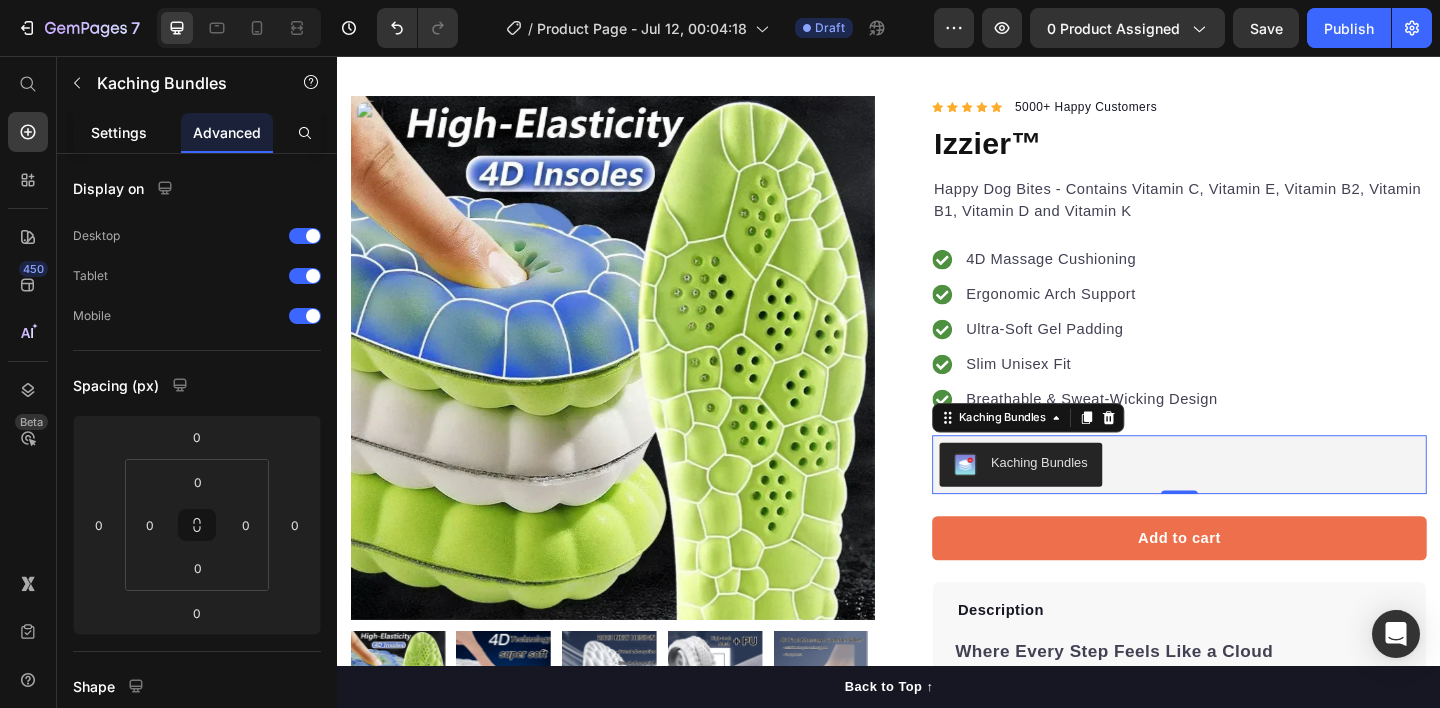 click on "Settings" at bounding box center [119, 132] 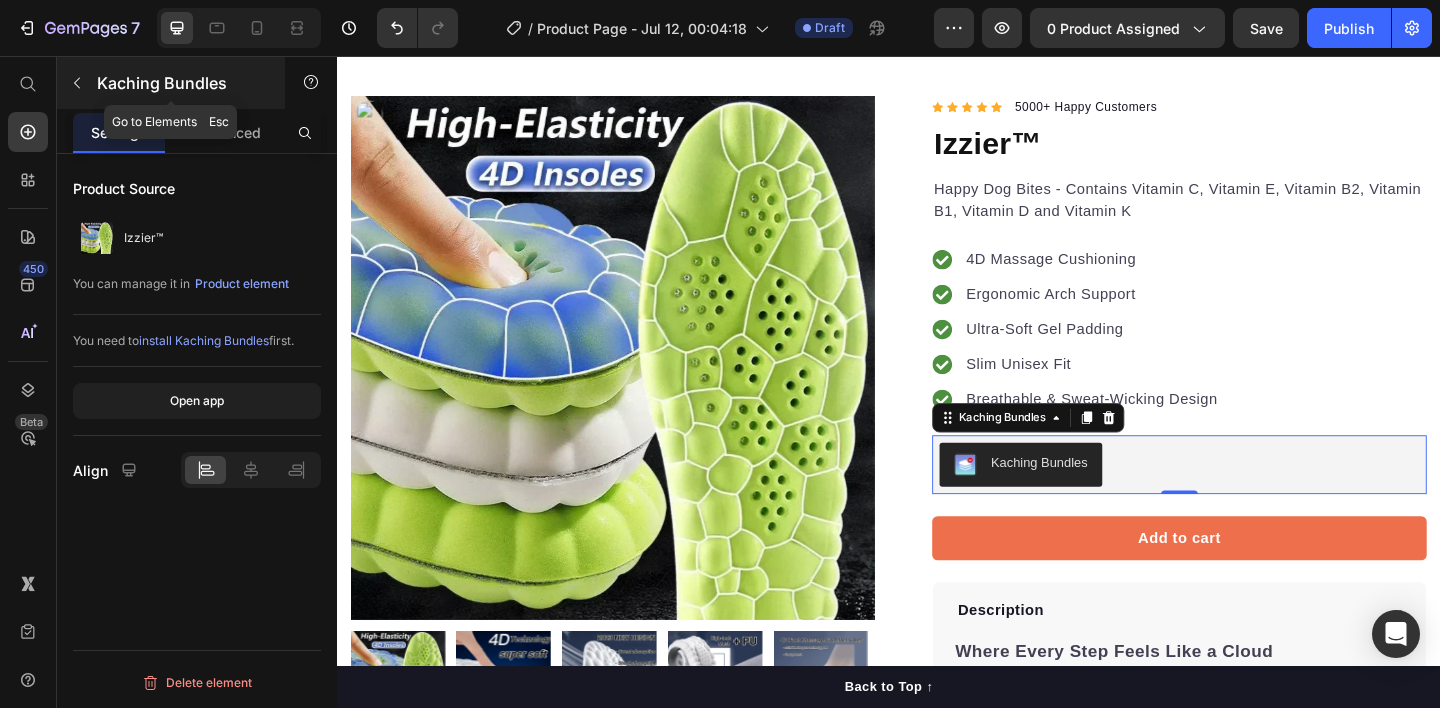 click 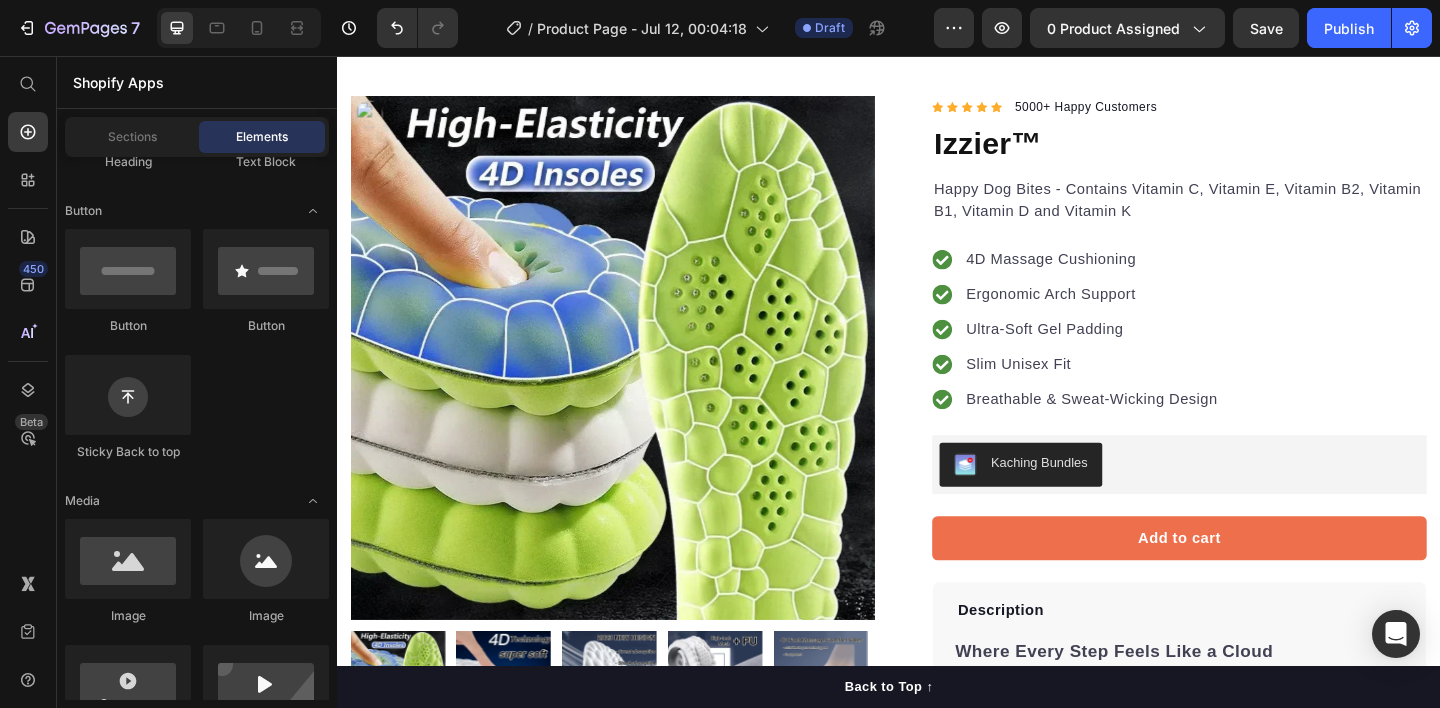 scroll, scrollTop: 554, scrollLeft: 0, axis: vertical 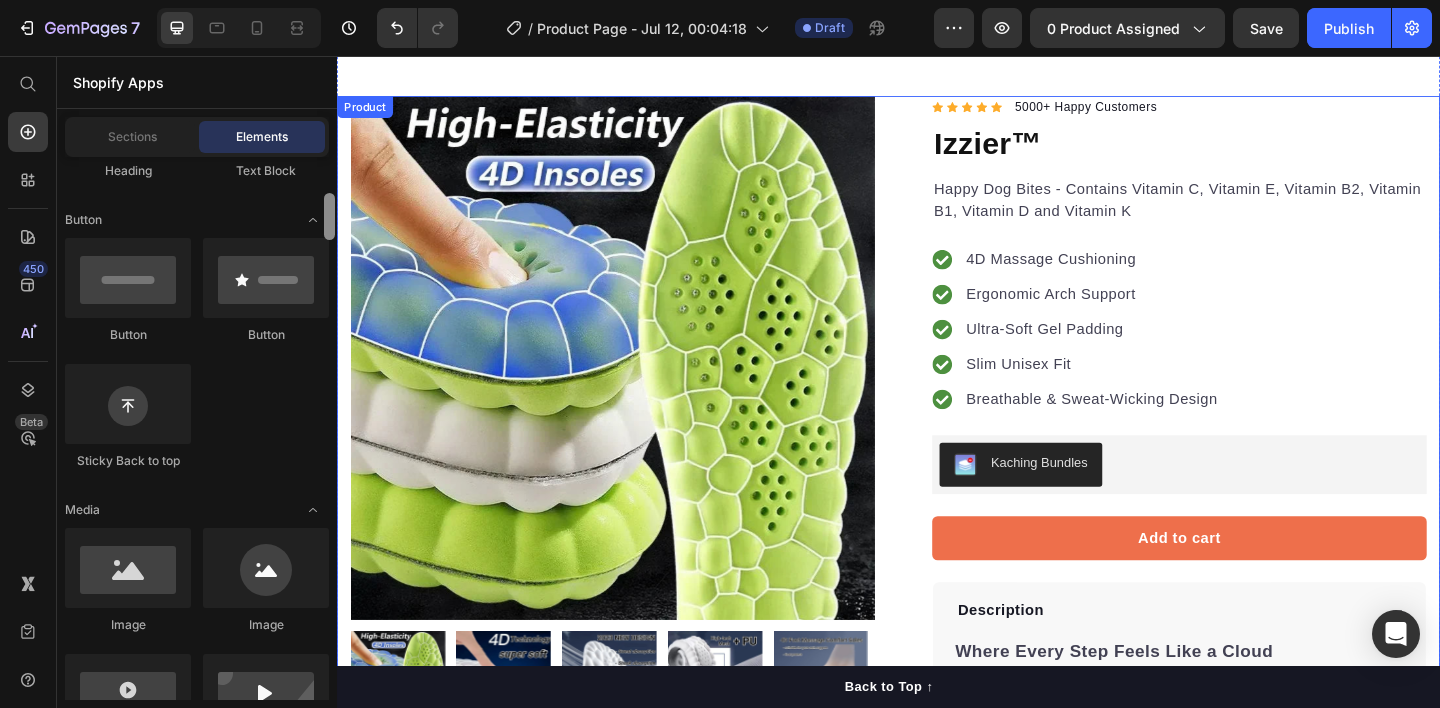 drag, startPoint x: 670, startPoint y: 295, endPoint x: 666, endPoint y: 238, distance: 57.14018 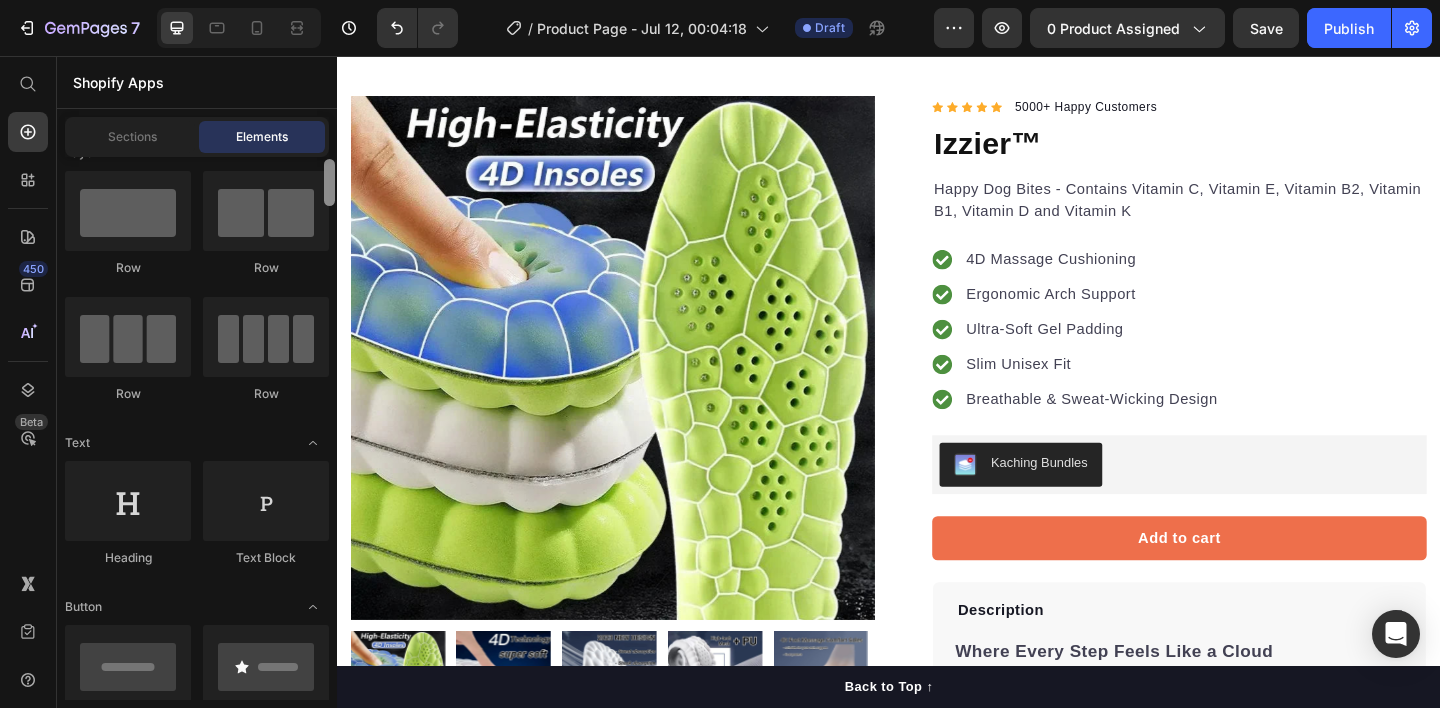 scroll, scrollTop: 87, scrollLeft: 0, axis: vertical 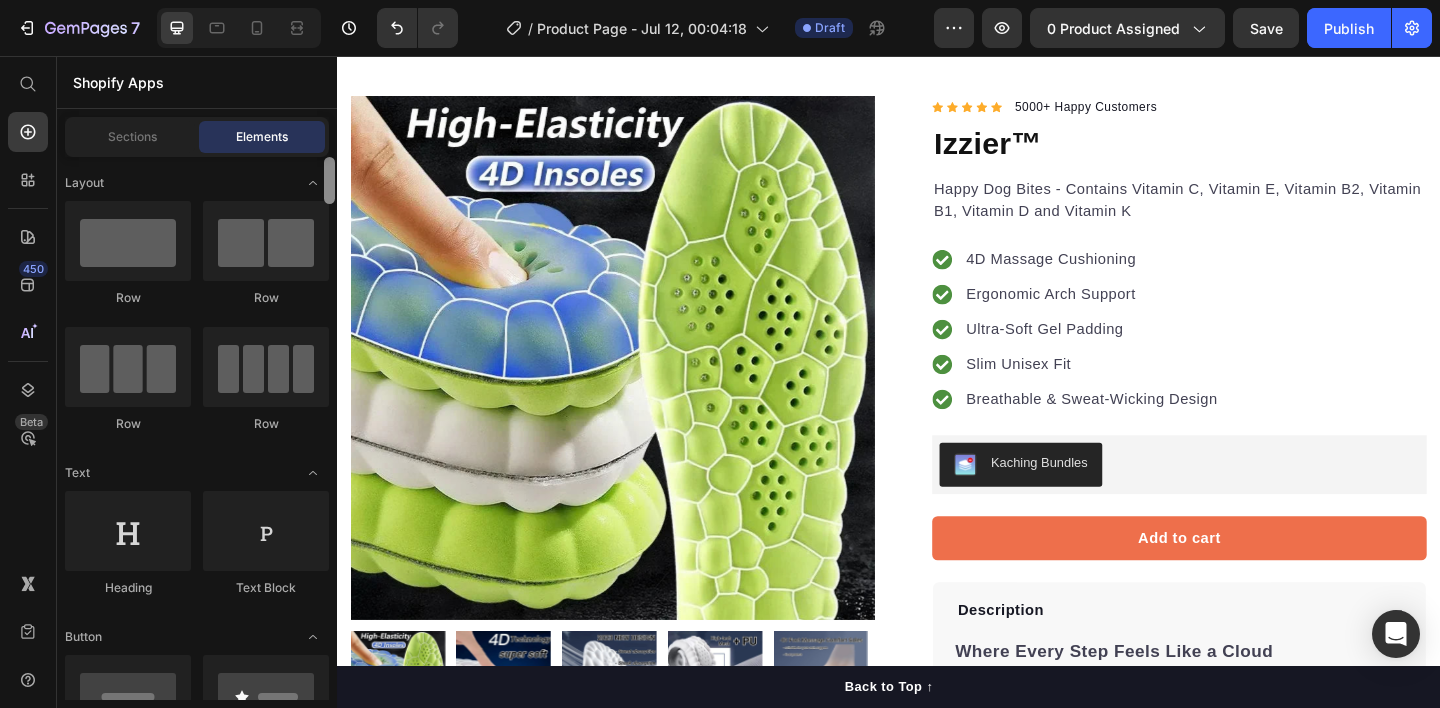drag, startPoint x: 328, startPoint y: 198, endPoint x: 329, endPoint y: 138, distance: 60.00833 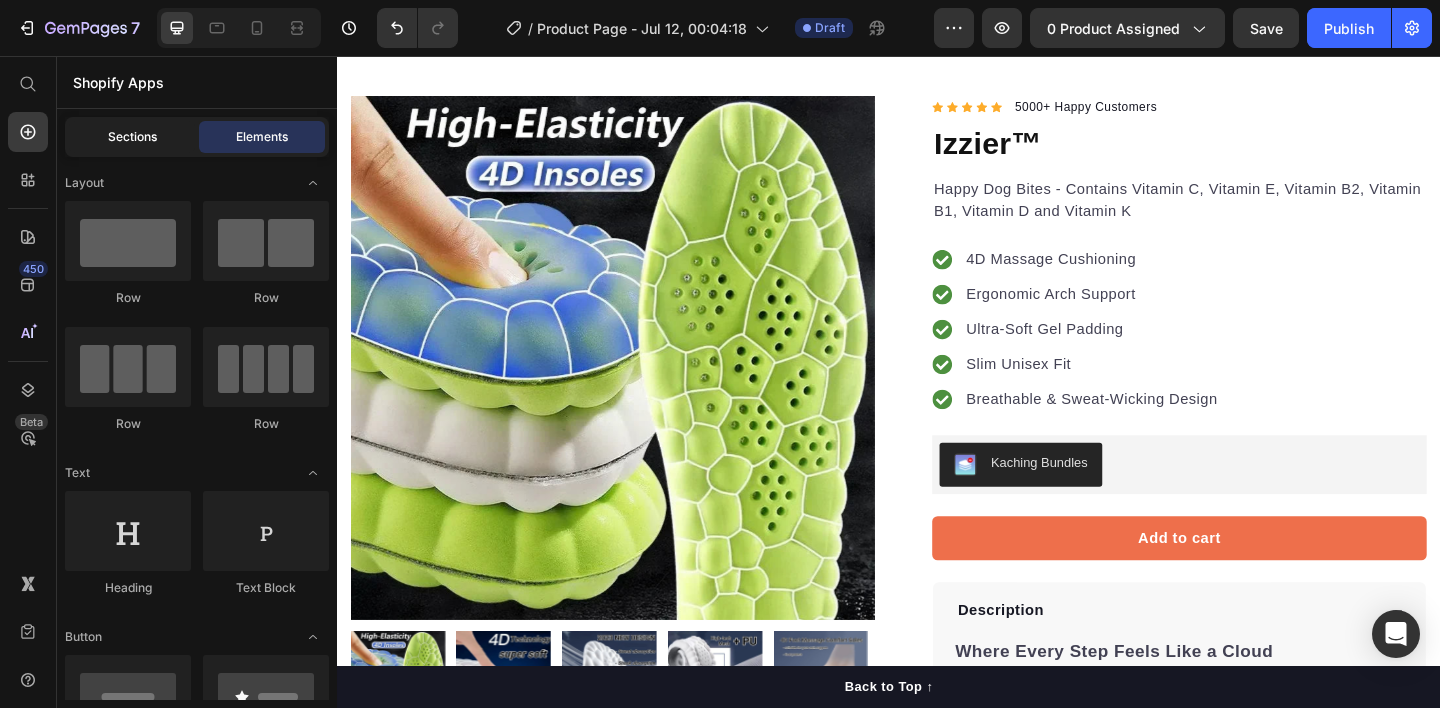 click on "Sections" at bounding box center (132, 137) 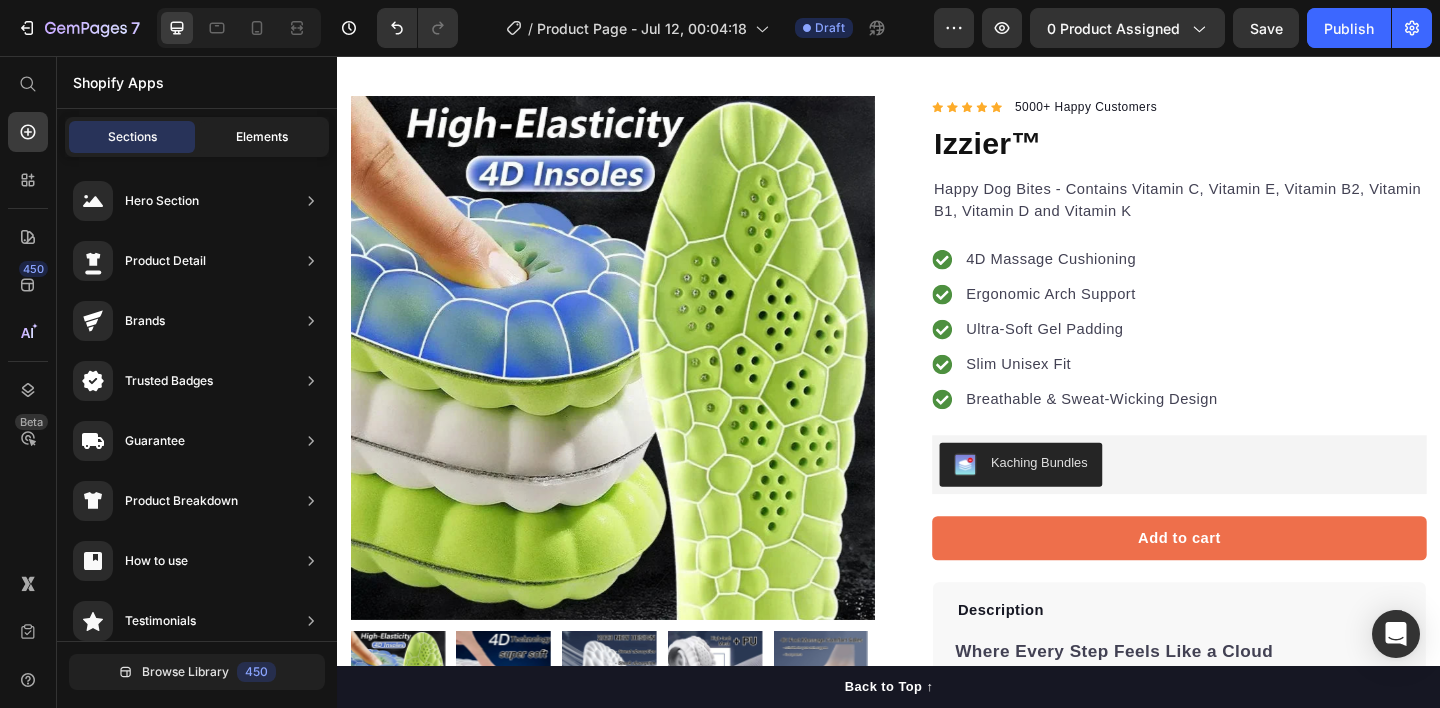 click on "Elements" at bounding box center (262, 137) 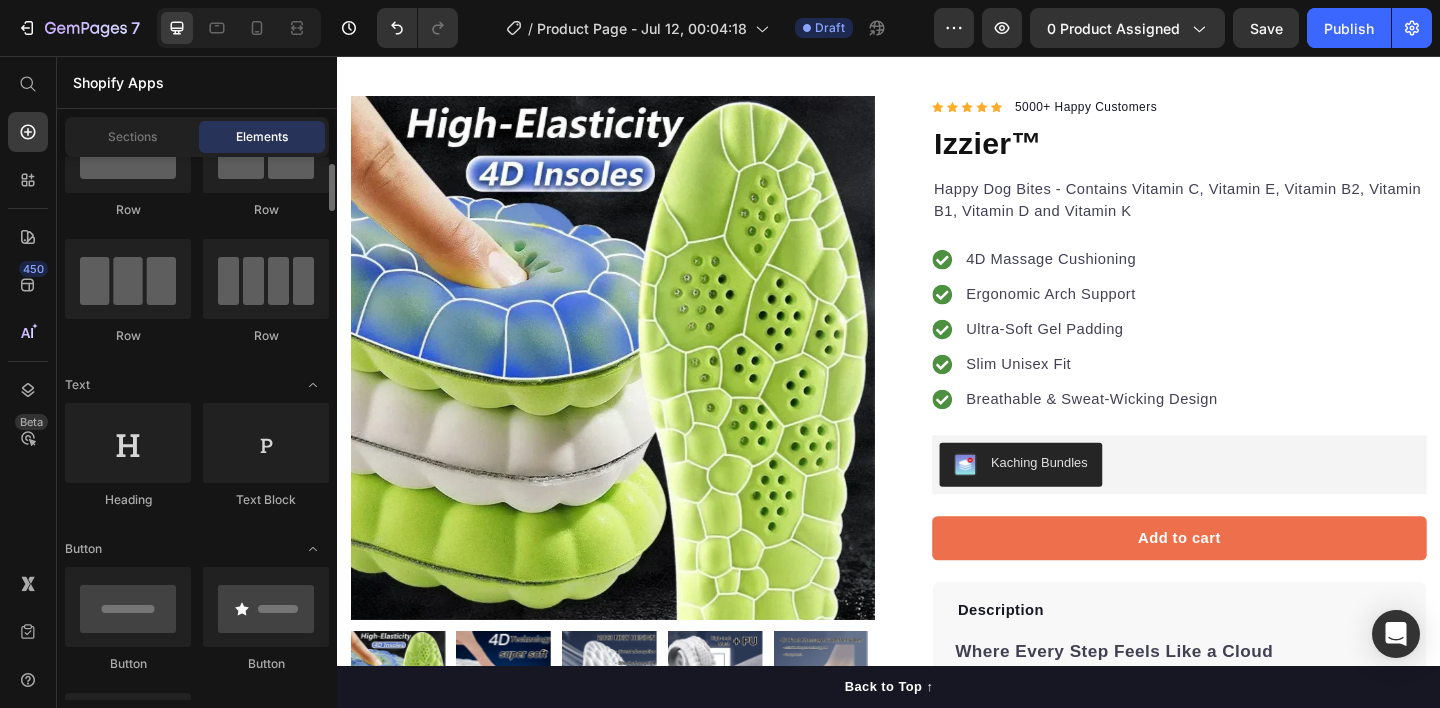 scroll, scrollTop: 0, scrollLeft: 0, axis: both 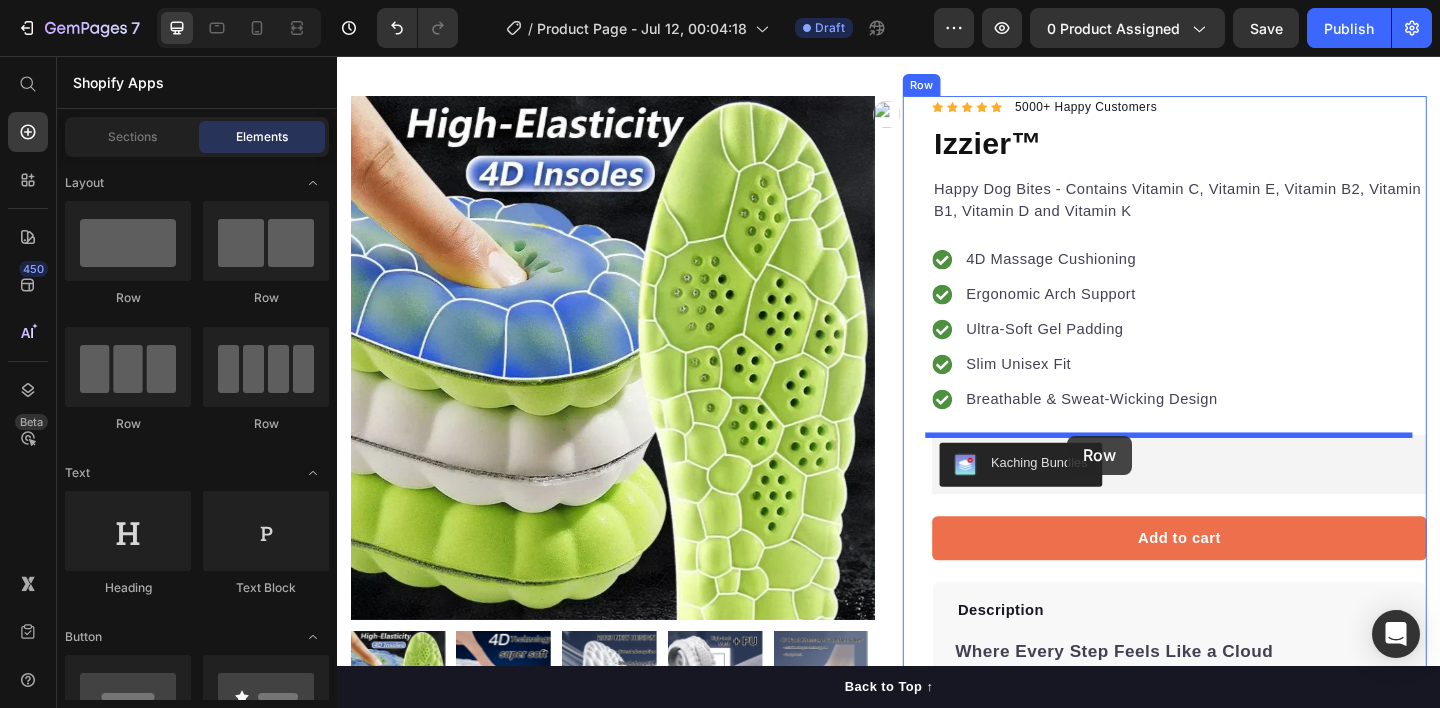 drag, startPoint x: 475, startPoint y: 283, endPoint x: 1131, endPoint y: 469, distance: 681.85925 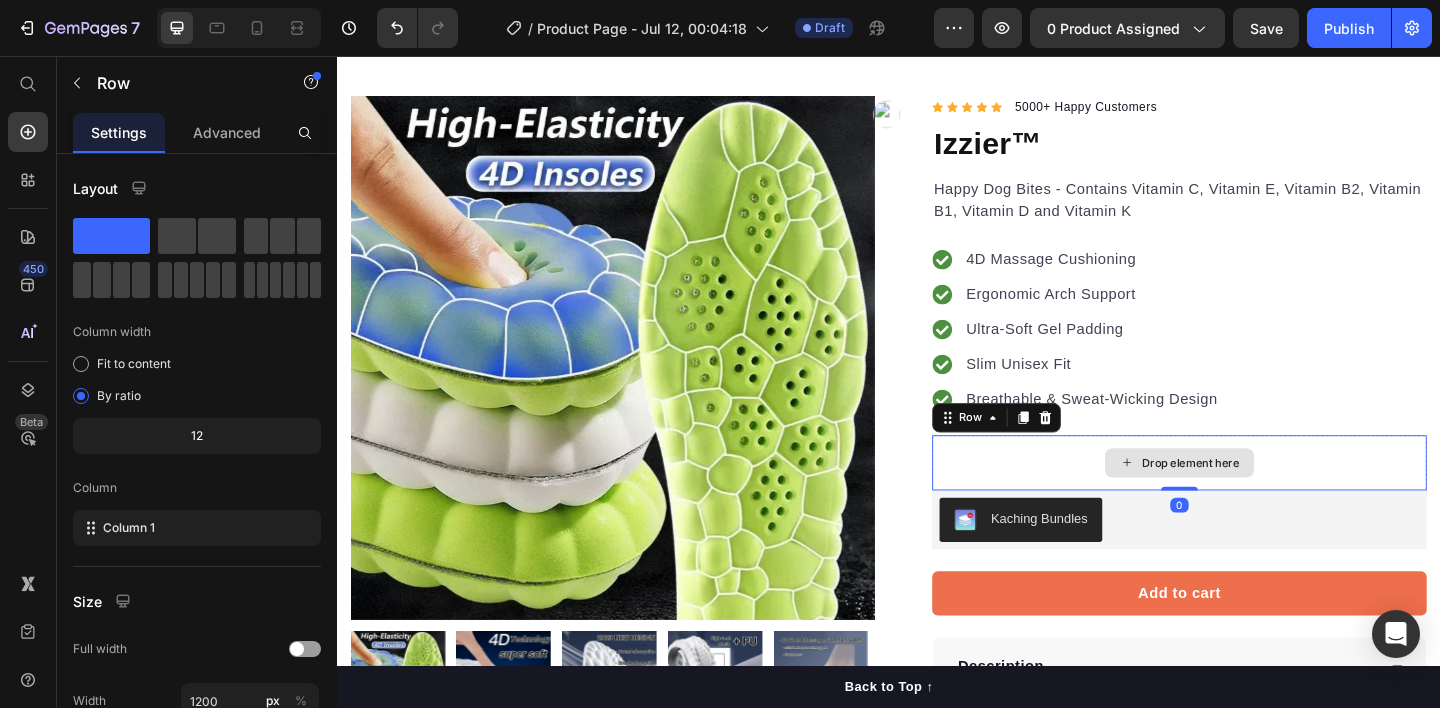 click on "Drop element here" at bounding box center (1253, 499) 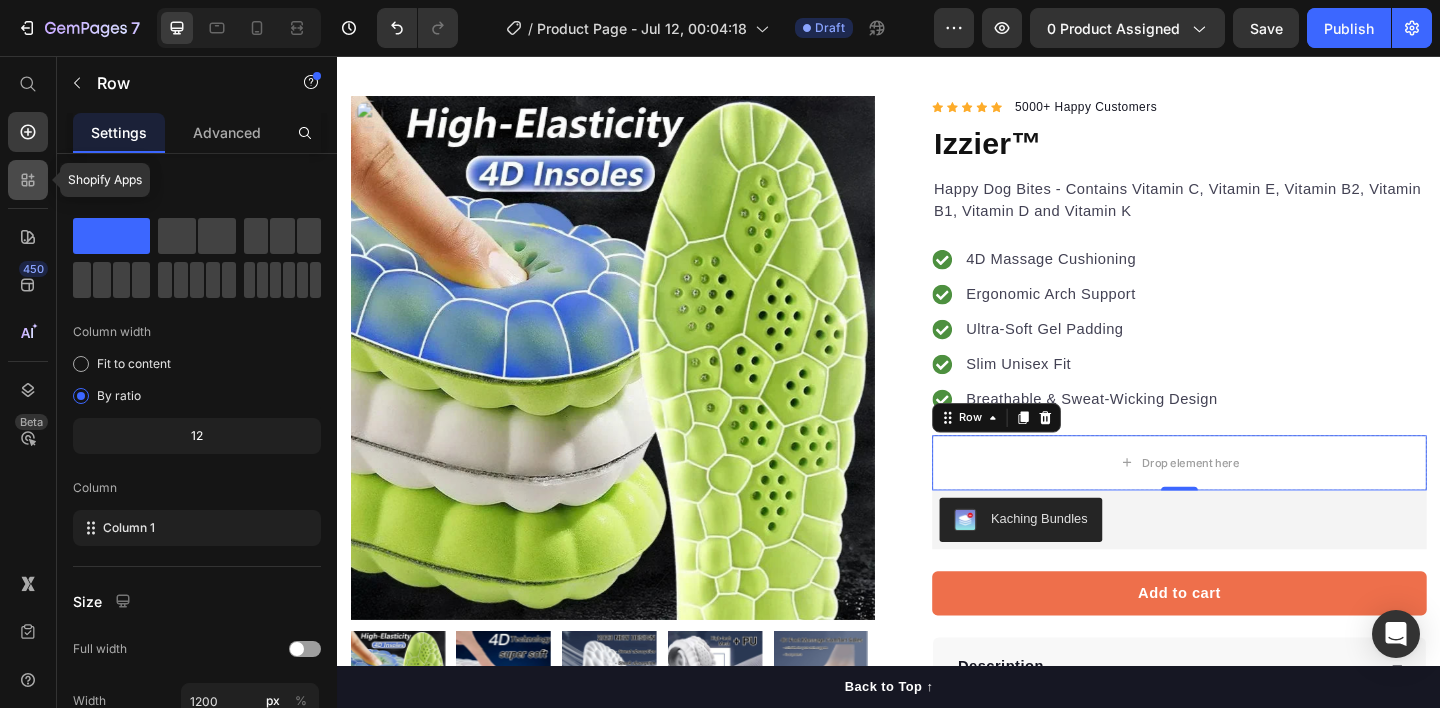 click 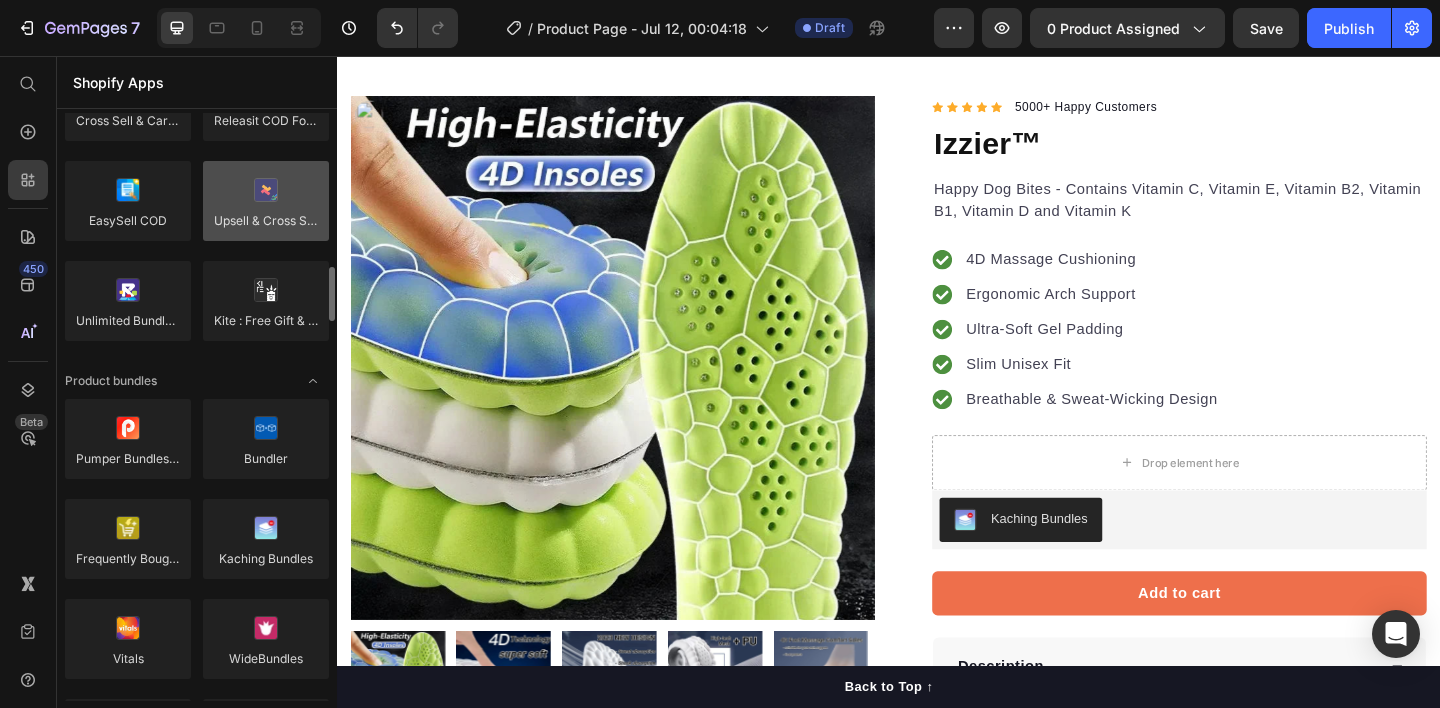 scroll, scrollTop: 1325, scrollLeft: 0, axis: vertical 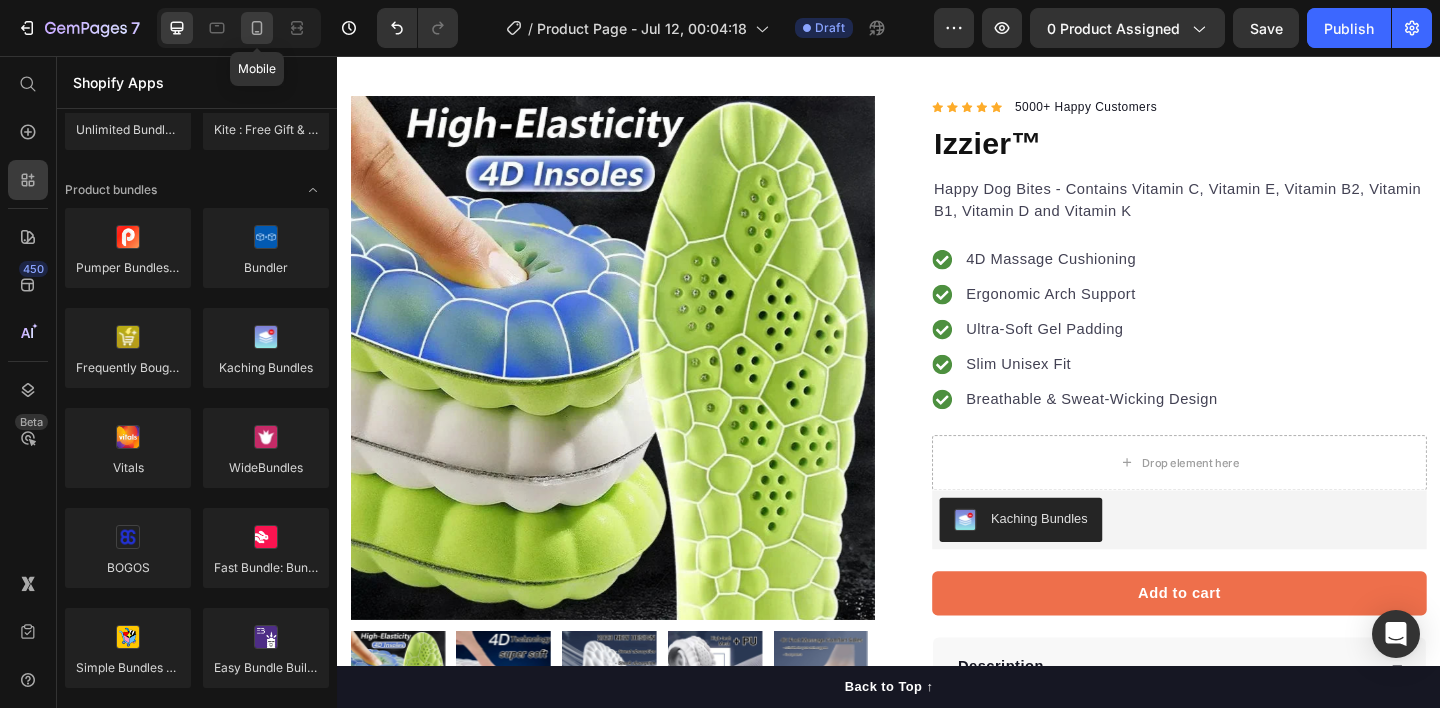 click 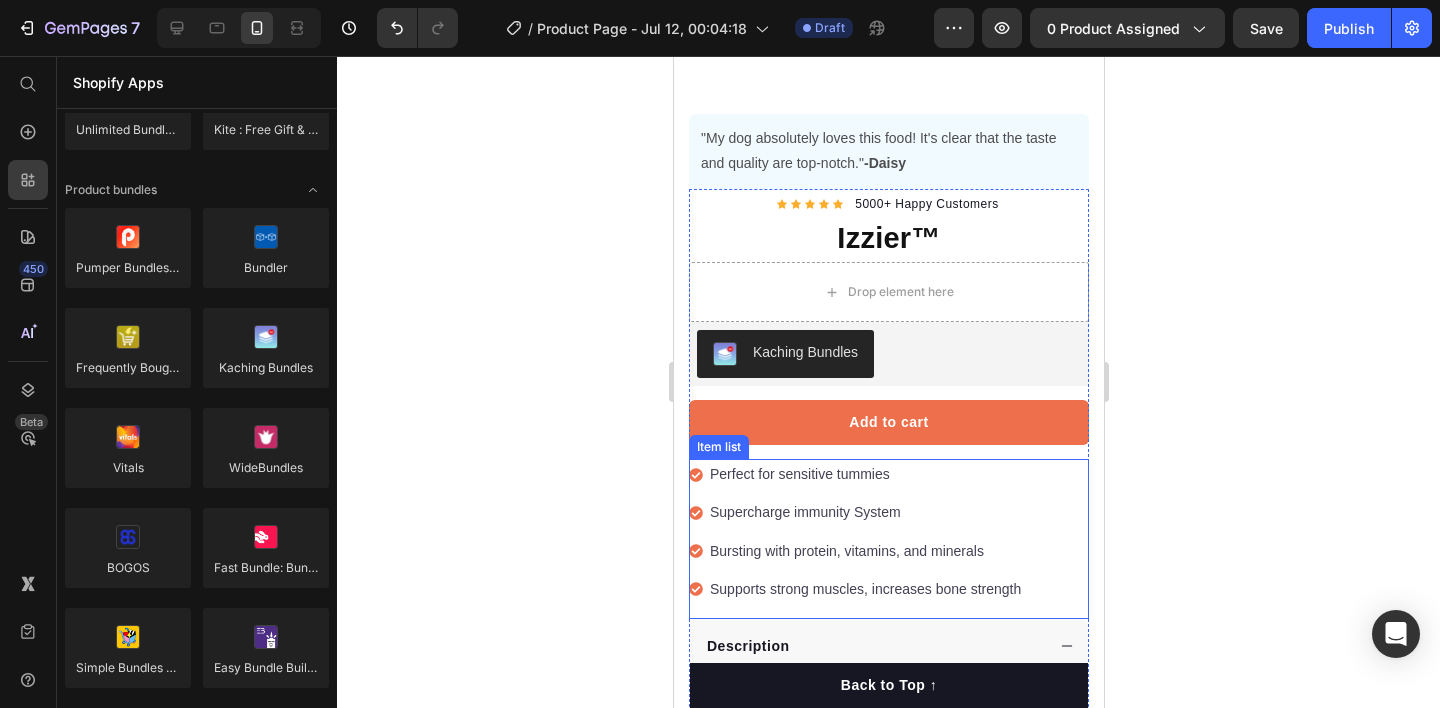 scroll, scrollTop: 446, scrollLeft: 0, axis: vertical 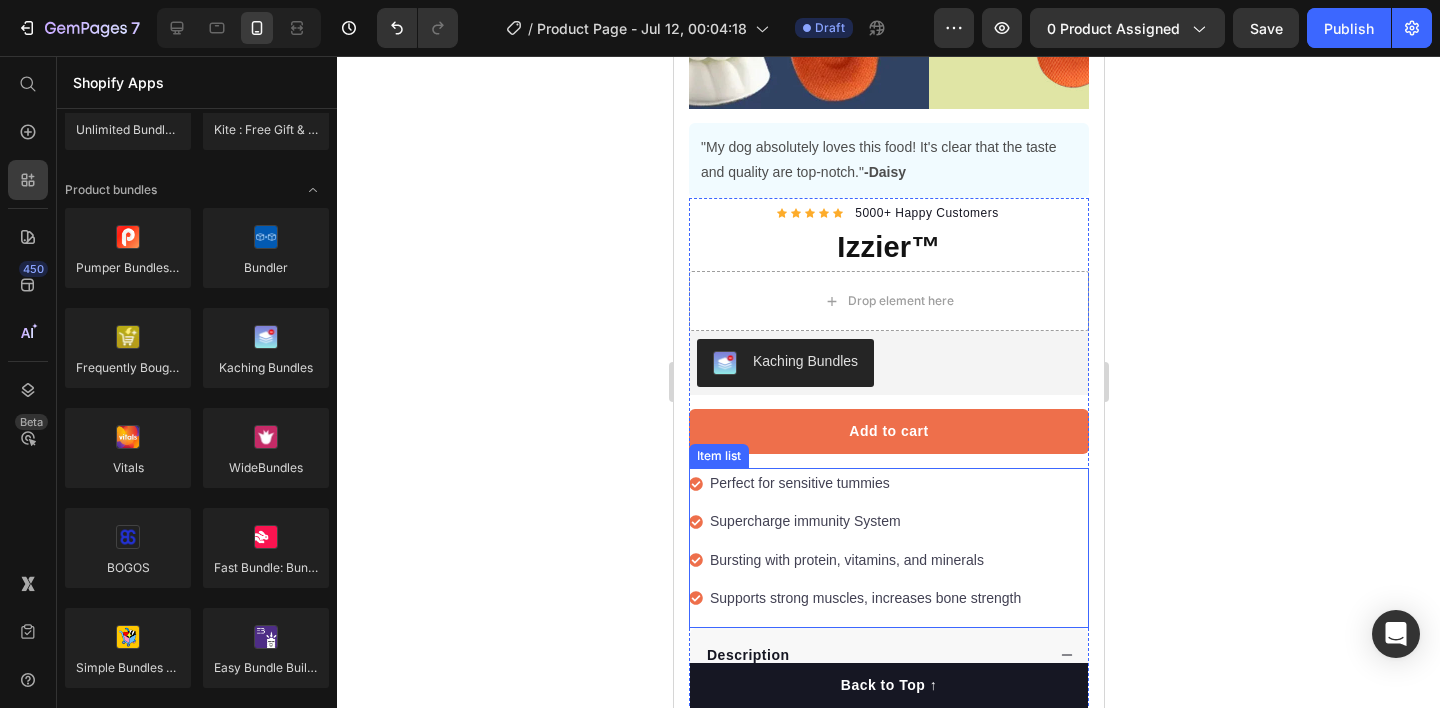click on "Perfect for sensitive tummies Supercharge immunity System Bursting with protein, vitamins, and minerals Supports strong muscles, increases bone strength" at bounding box center [888, 541] 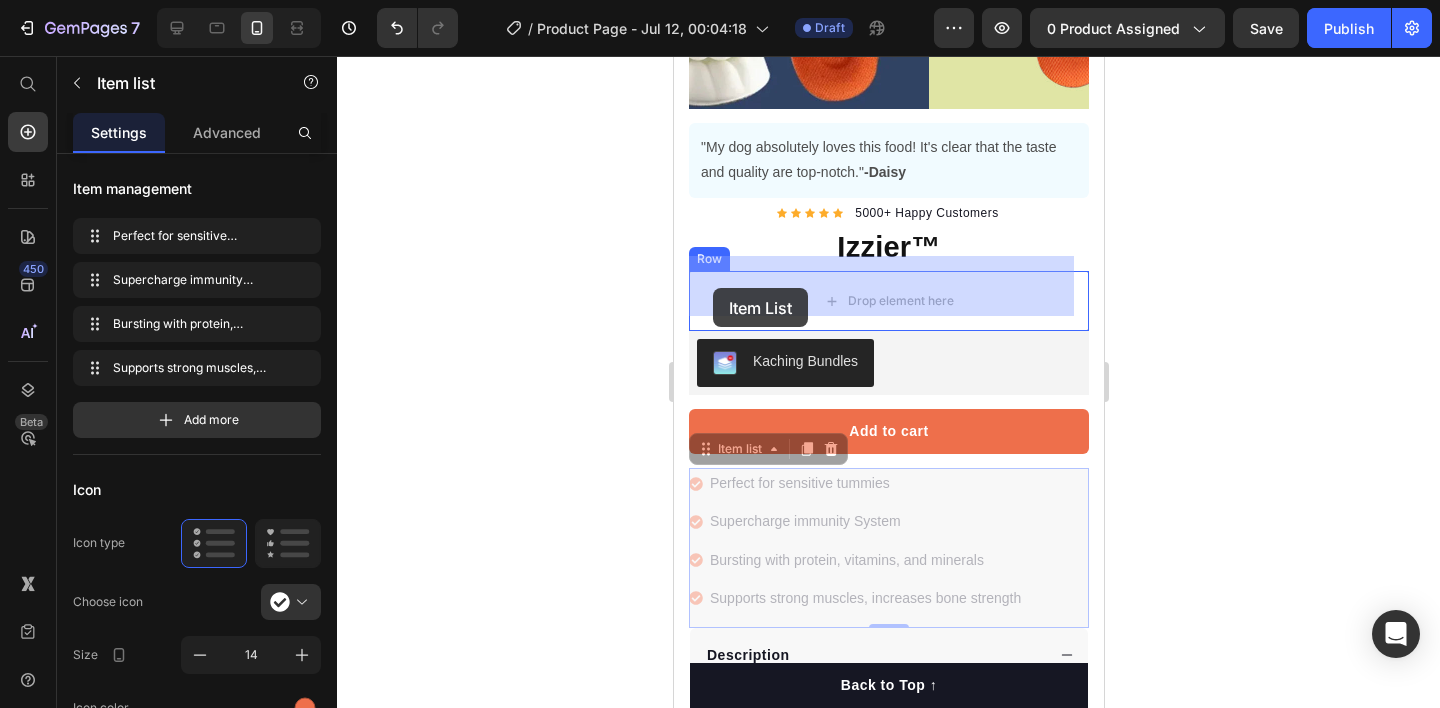 drag, startPoint x: 703, startPoint y: 440, endPoint x: 712, endPoint y: 288, distance: 152.26622 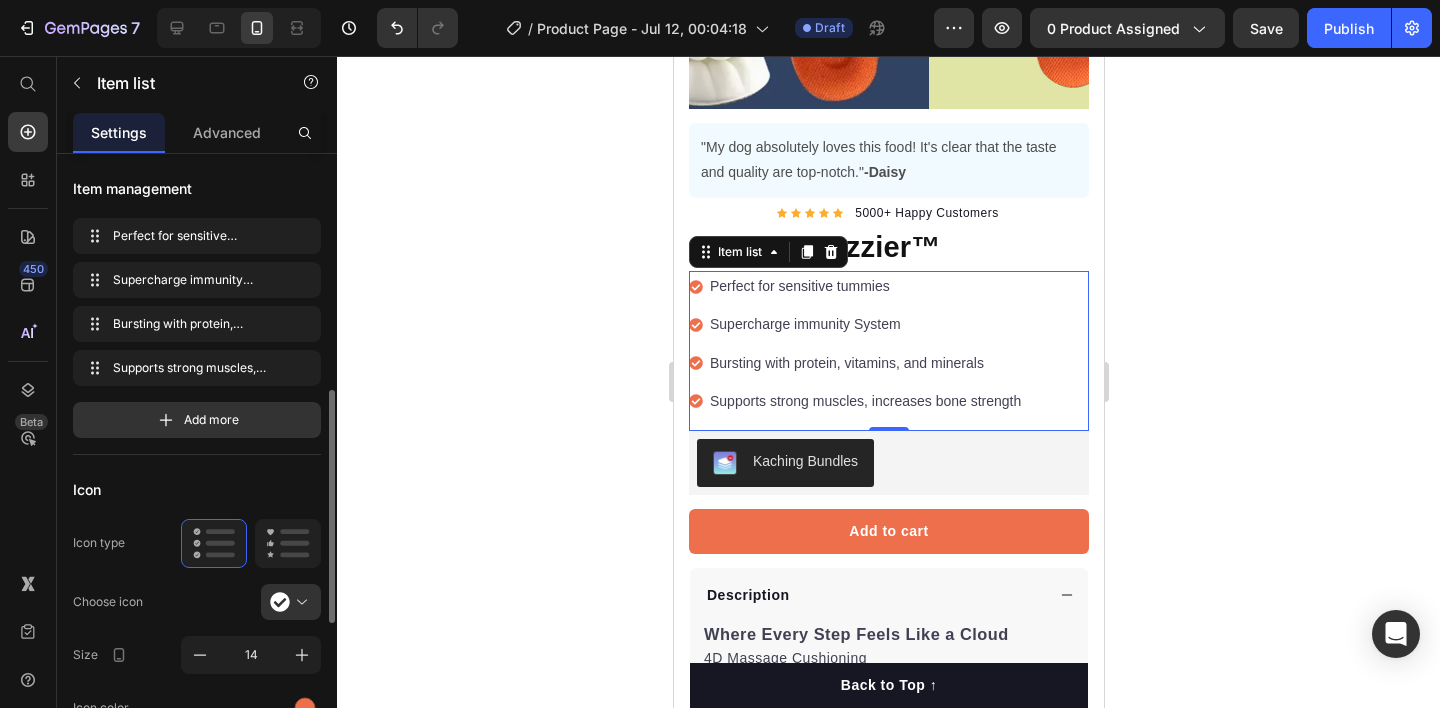 scroll, scrollTop: 171, scrollLeft: 0, axis: vertical 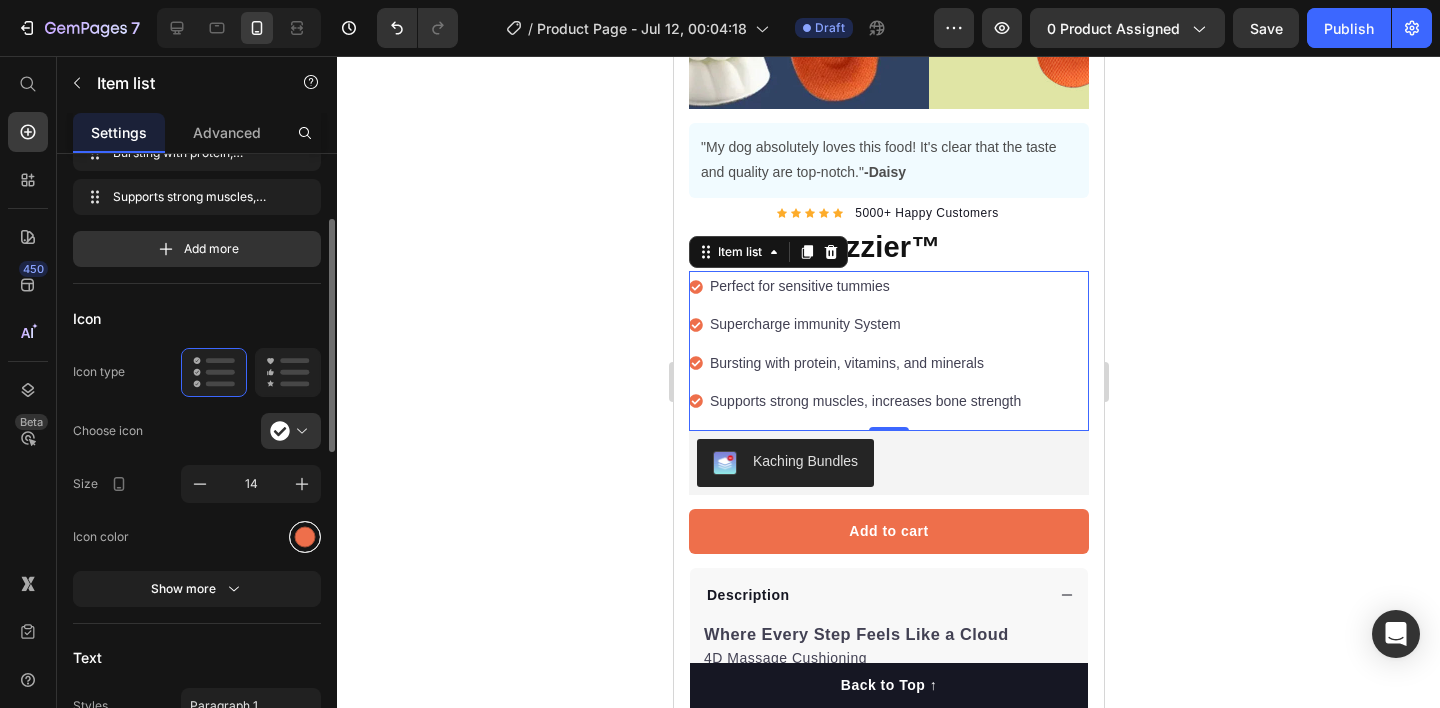 click at bounding box center [305, 536] 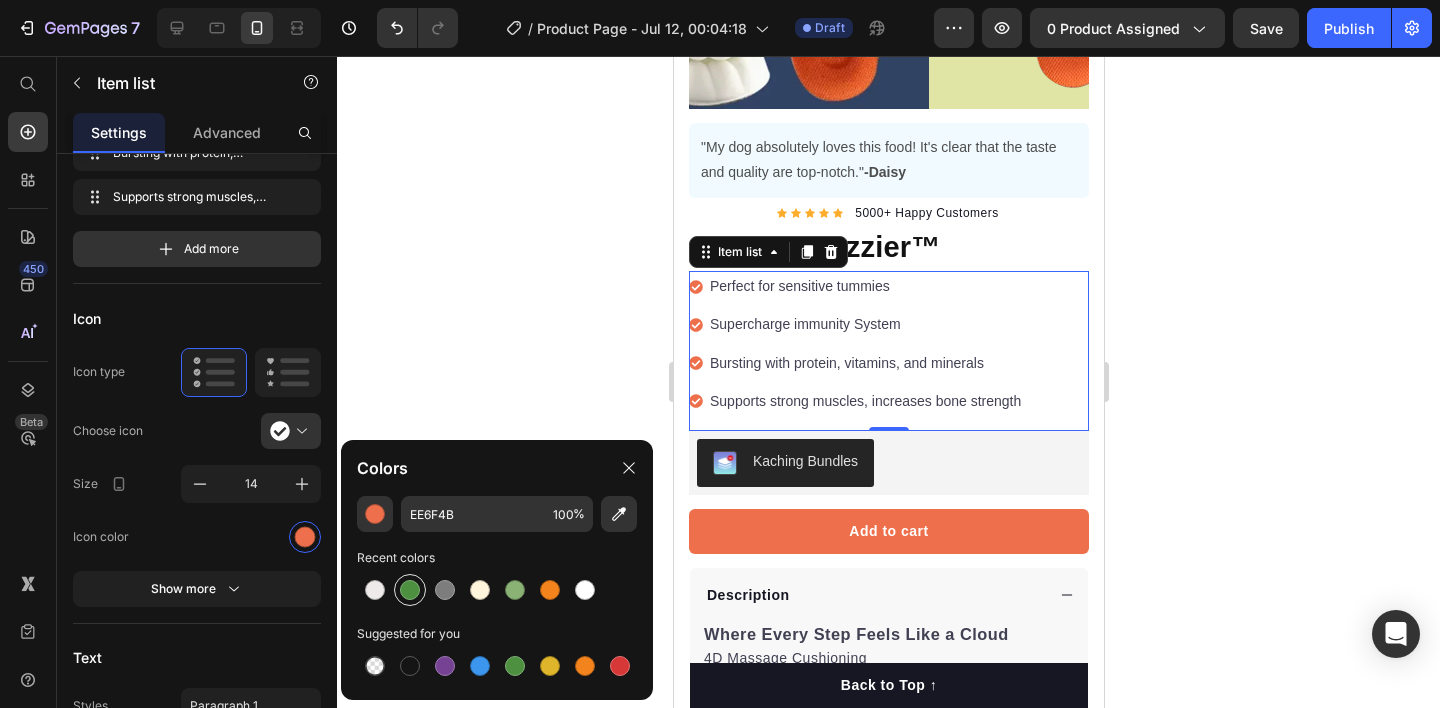 click at bounding box center (410, 590) 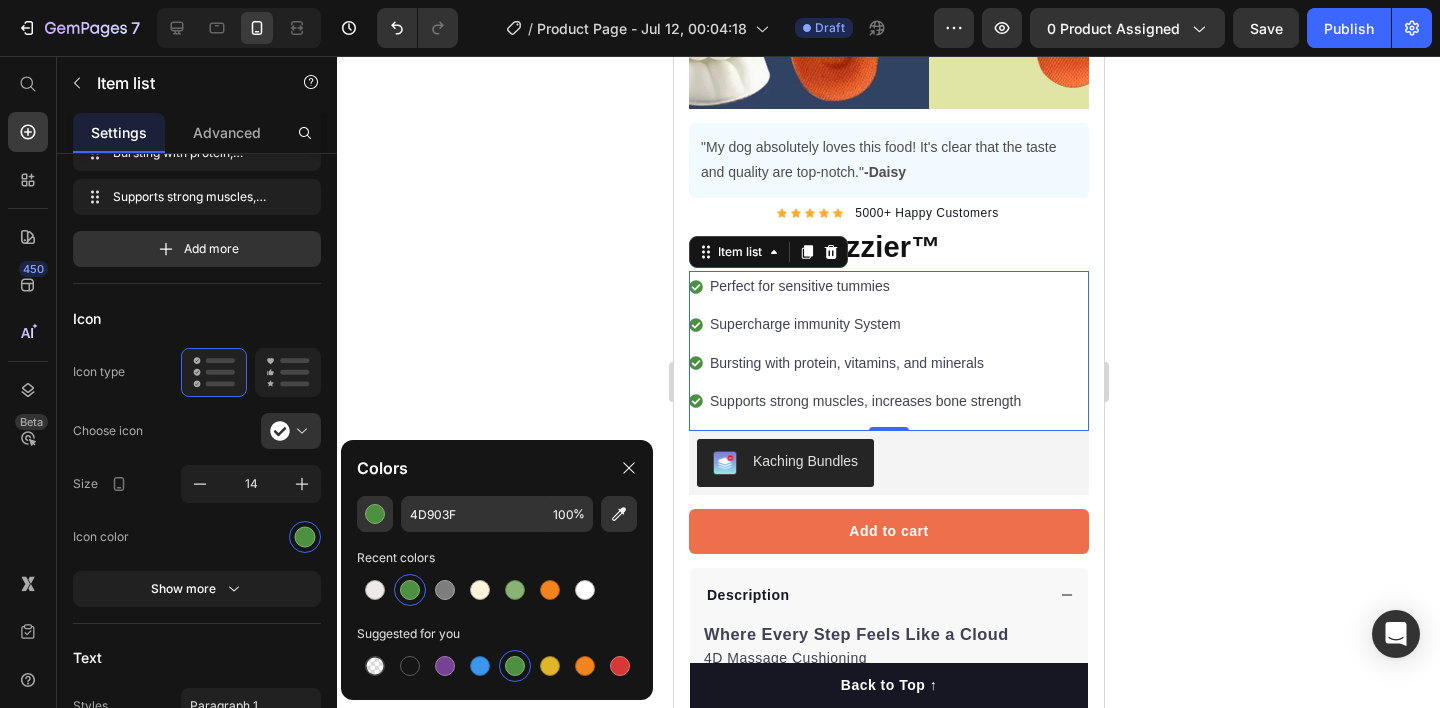 click 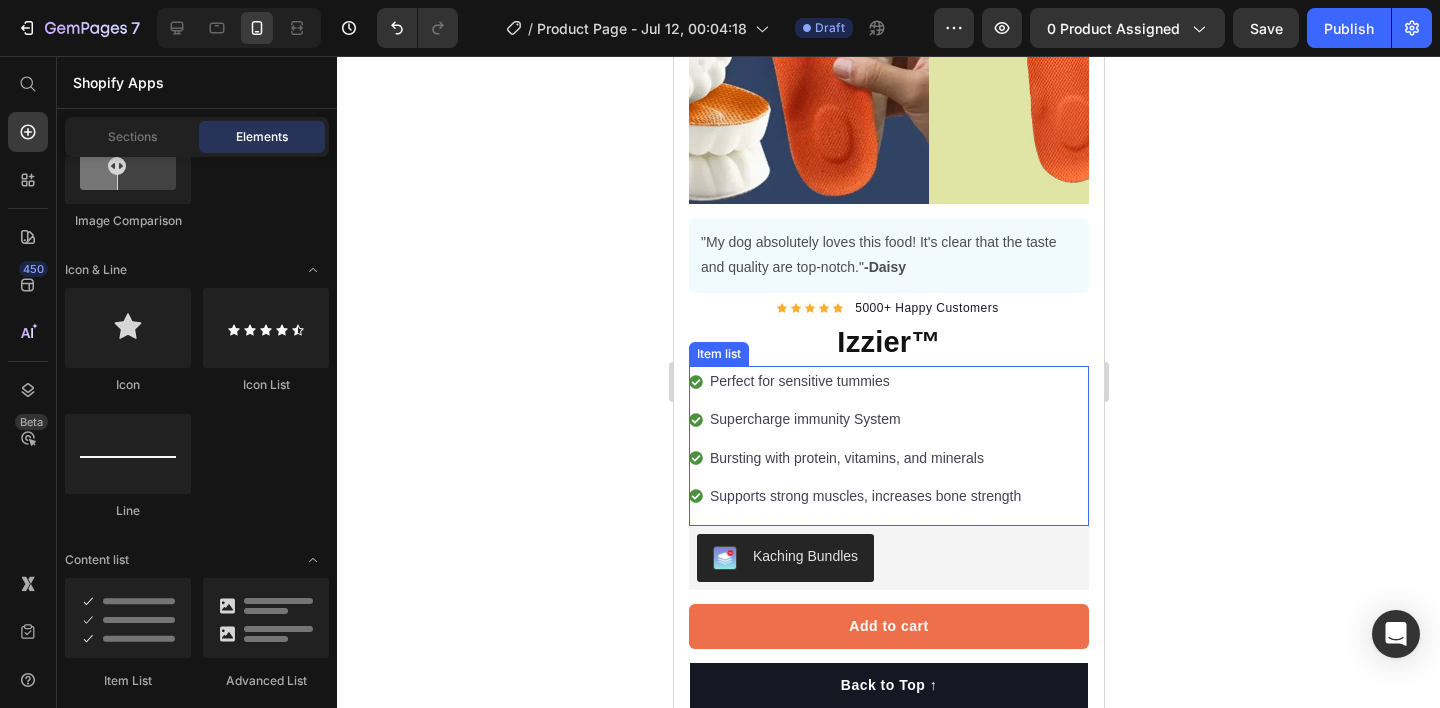 scroll, scrollTop: 278, scrollLeft: 0, axis: vertical 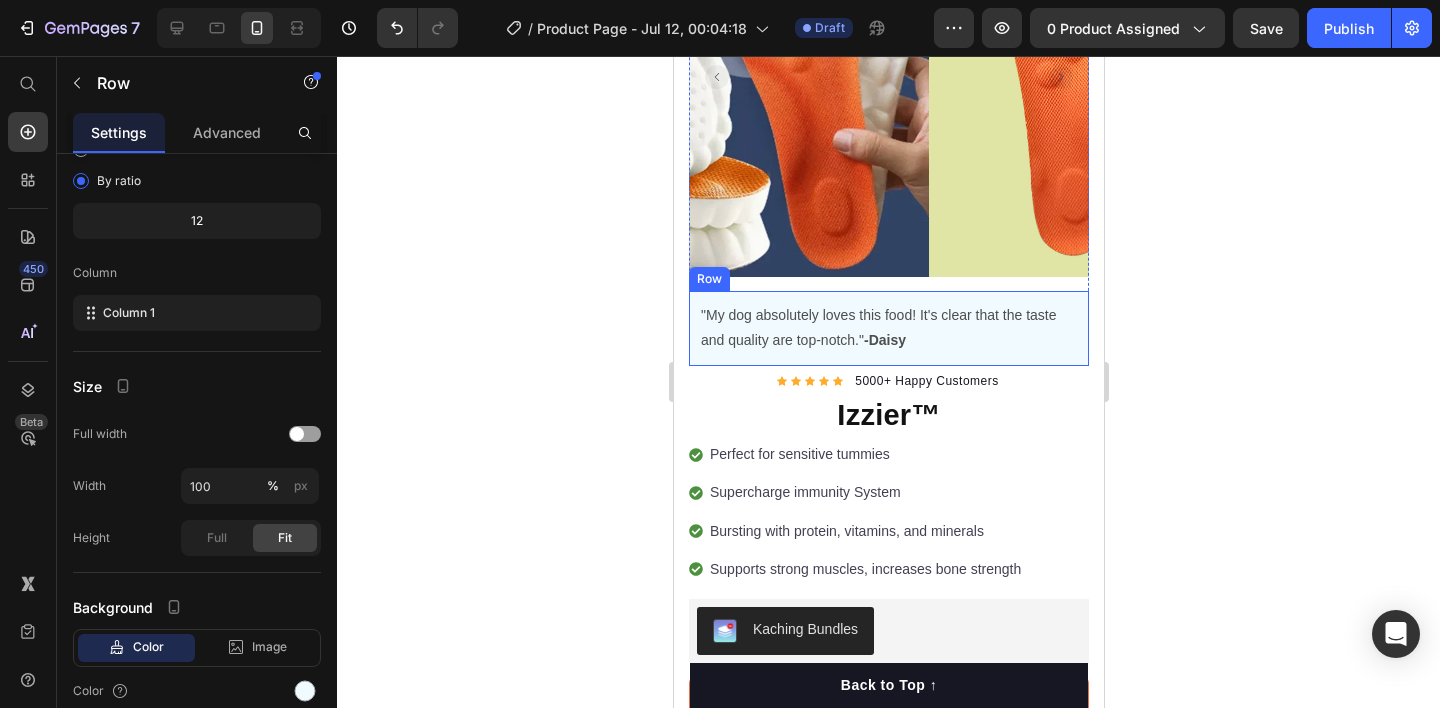 click on ""My dog absolutely loves this food! It's clear that the taste and quality are top-notch."  -Daisy Text block Row" at bounding box center [888, 328] 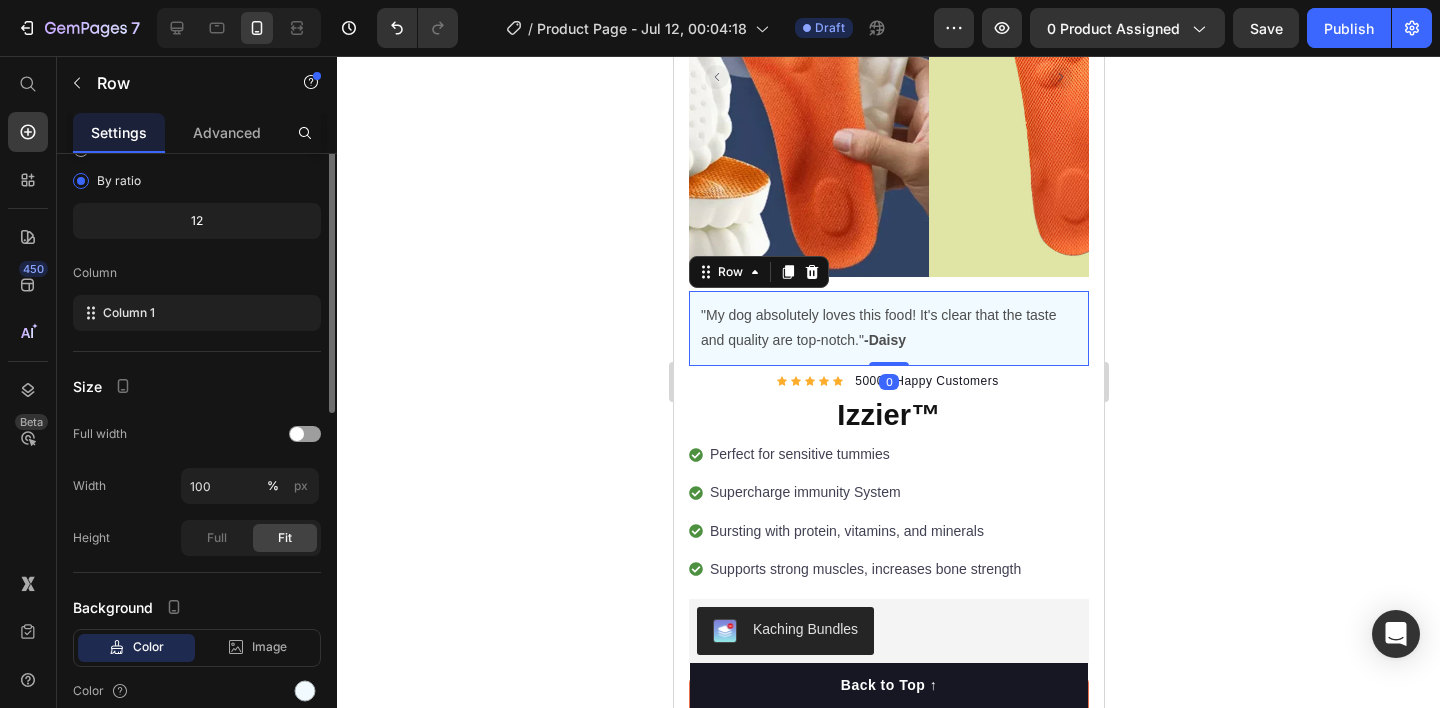 scroll, scrollTop: 0, scrollLeft: 0, axis: both 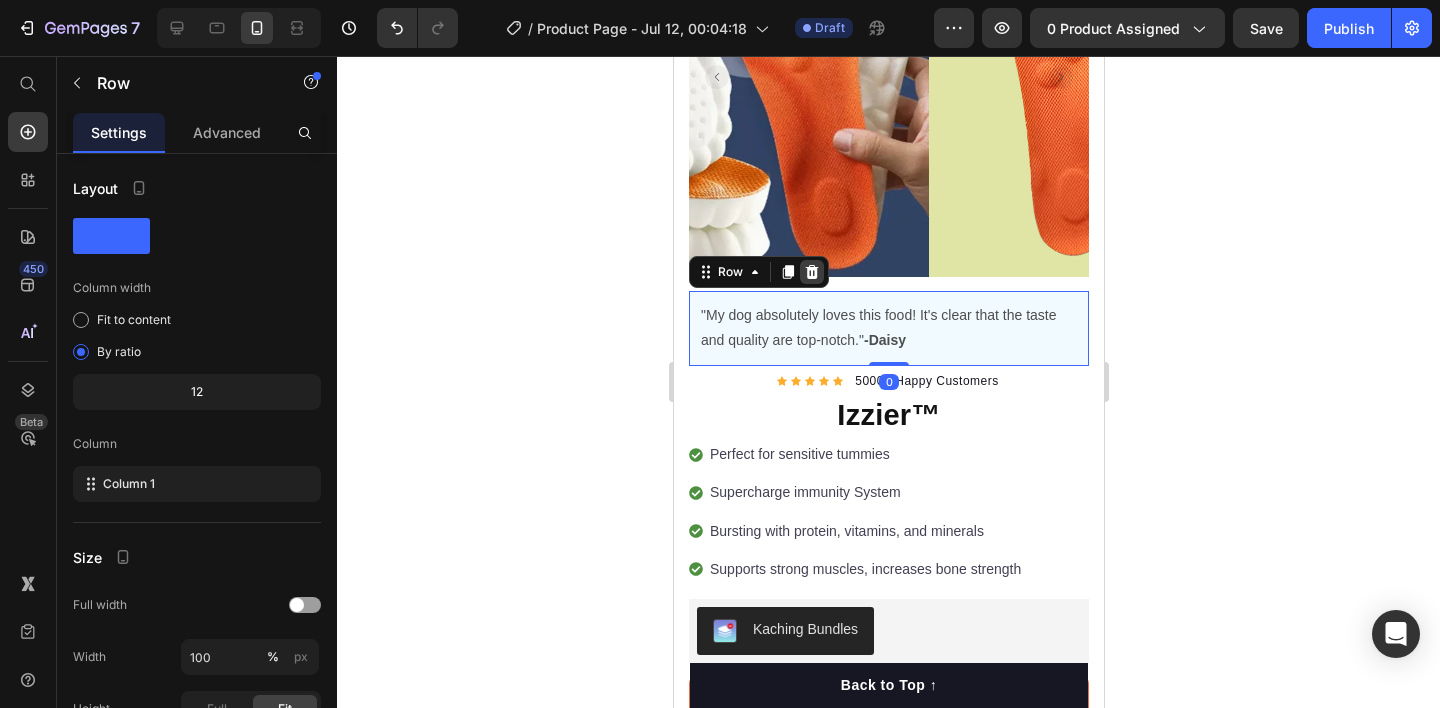 click at bounding box center [811, 272] 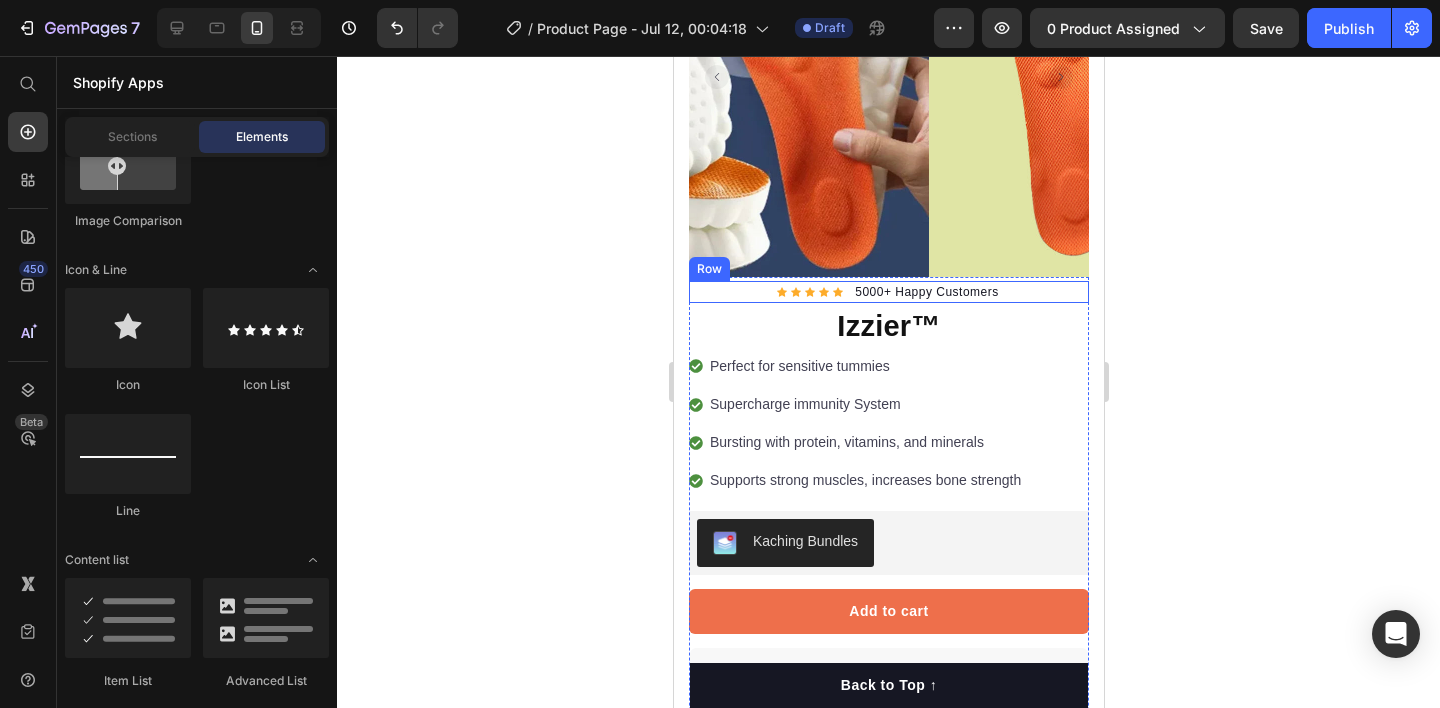 click on "Icon Icon Icon Icon Icon Icon List Hoz 5000+ Happy Customers Text block Row" at bounding box center (888, 292) 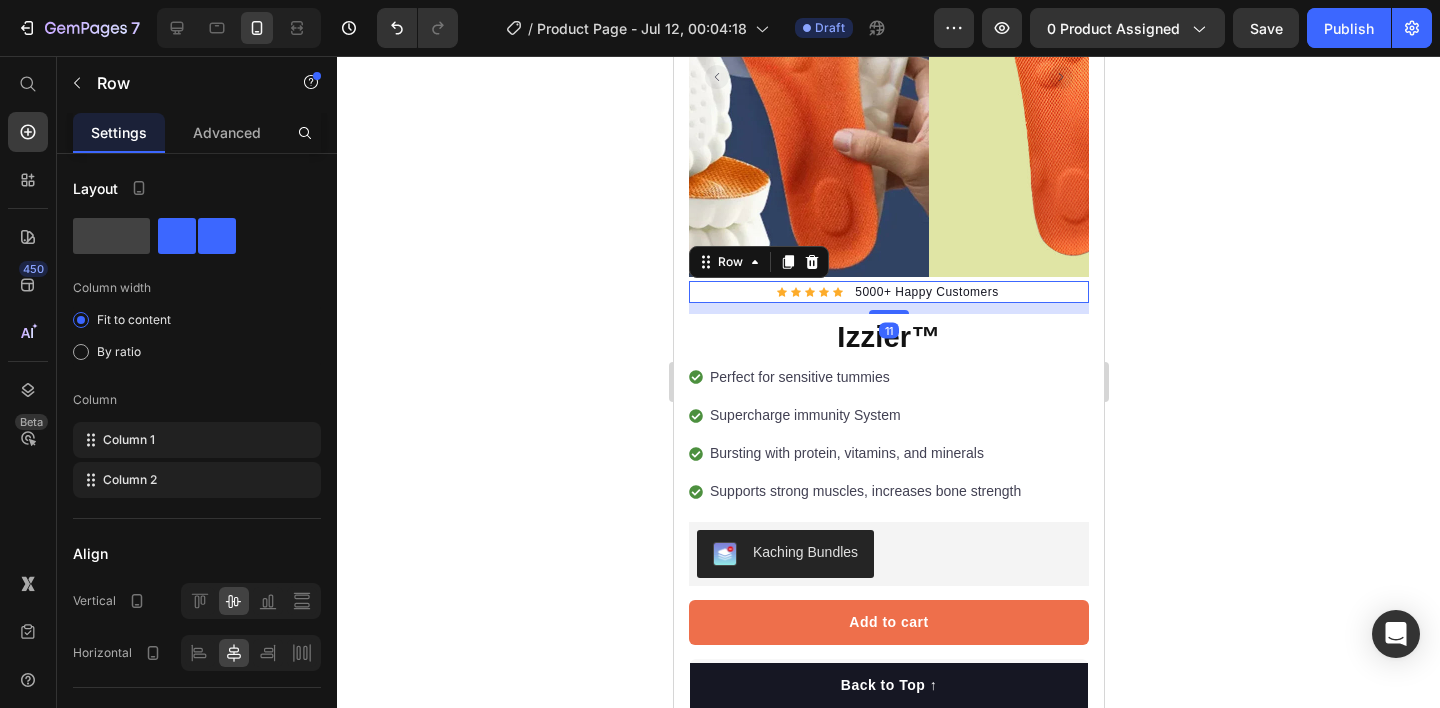 drag, startPoint x: 894, startPoint y: 285, endPoint x: 912, endPoint y: 299, distance: 22.803509 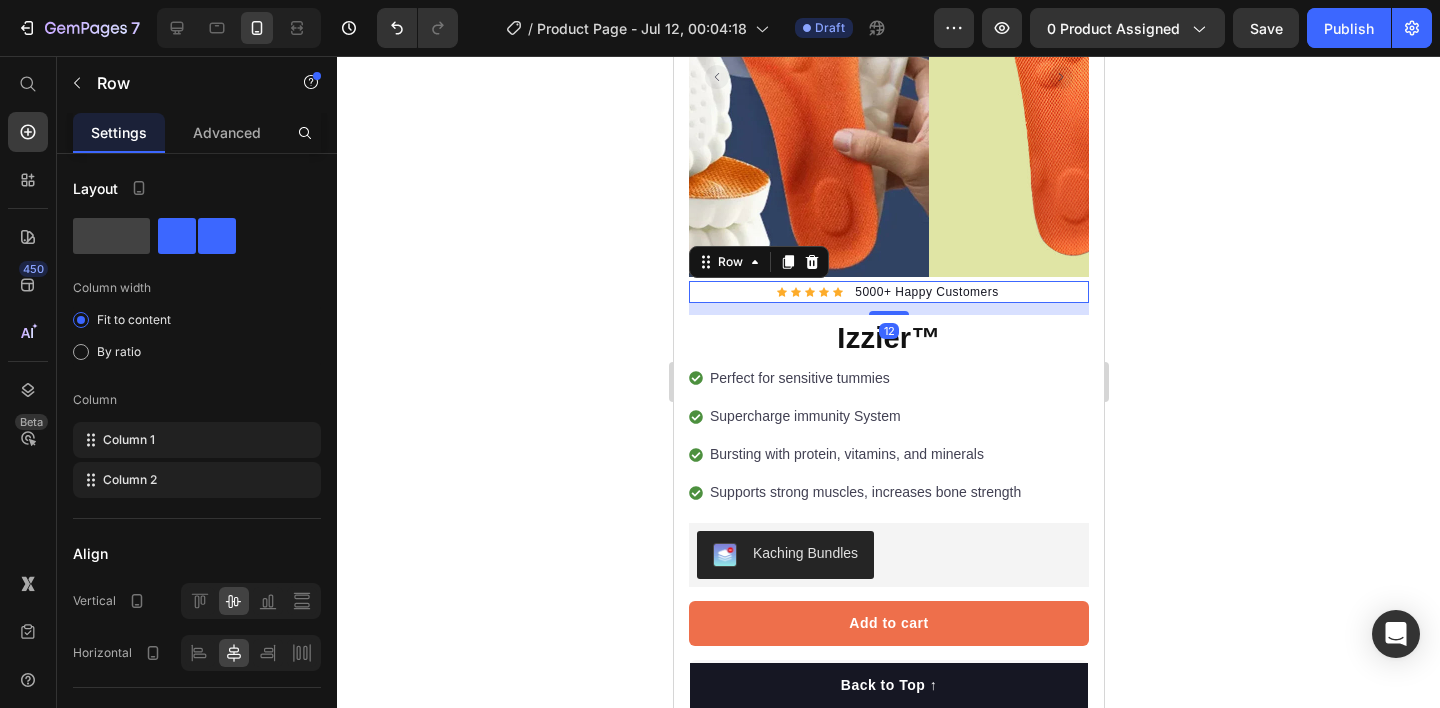 click on "Icon Icon Icon Icon Icon Icon List Hoz 5000+ Happy Customers Text block Row   12" at bounding box center [888, 292] 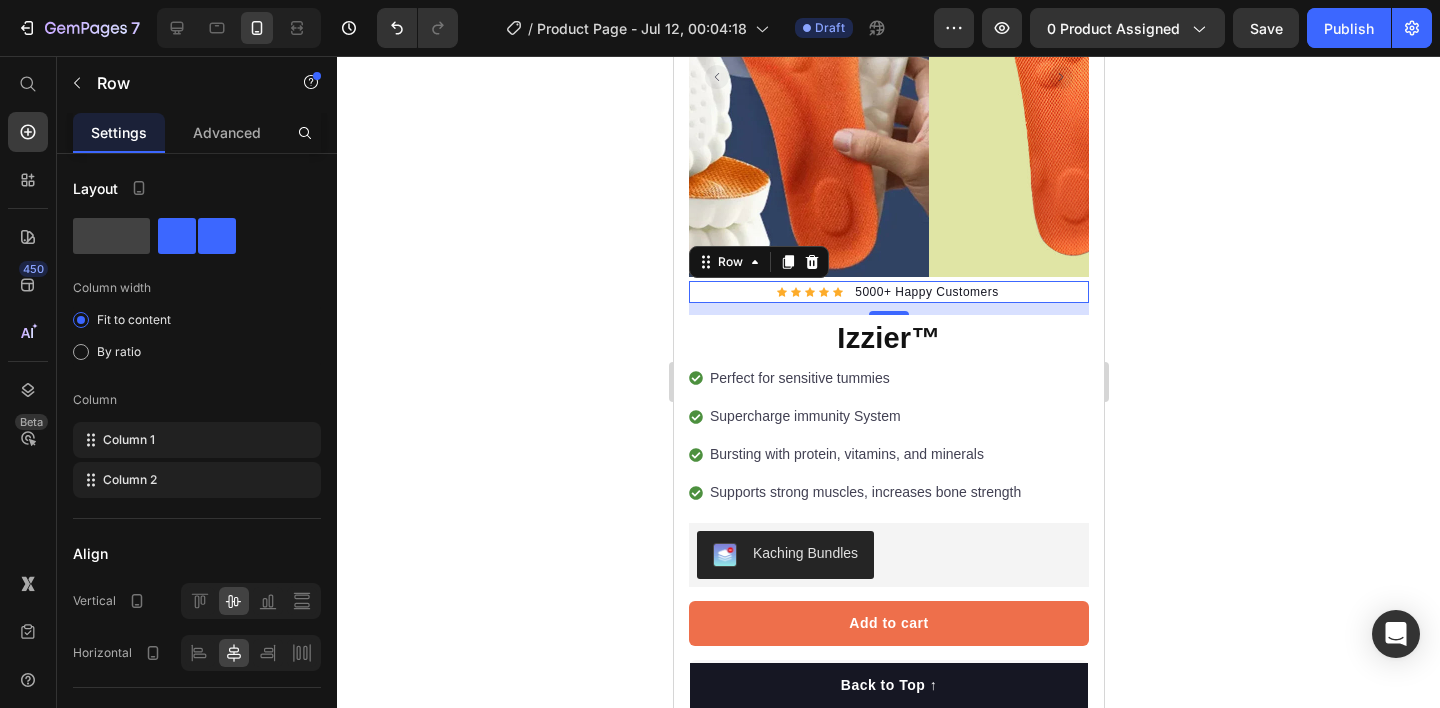 click on "Icon Icon Icon Icon Icon Icon List Hoz 5000+ Happy Customers Text block Row   12" at bounding box center [888, 292] 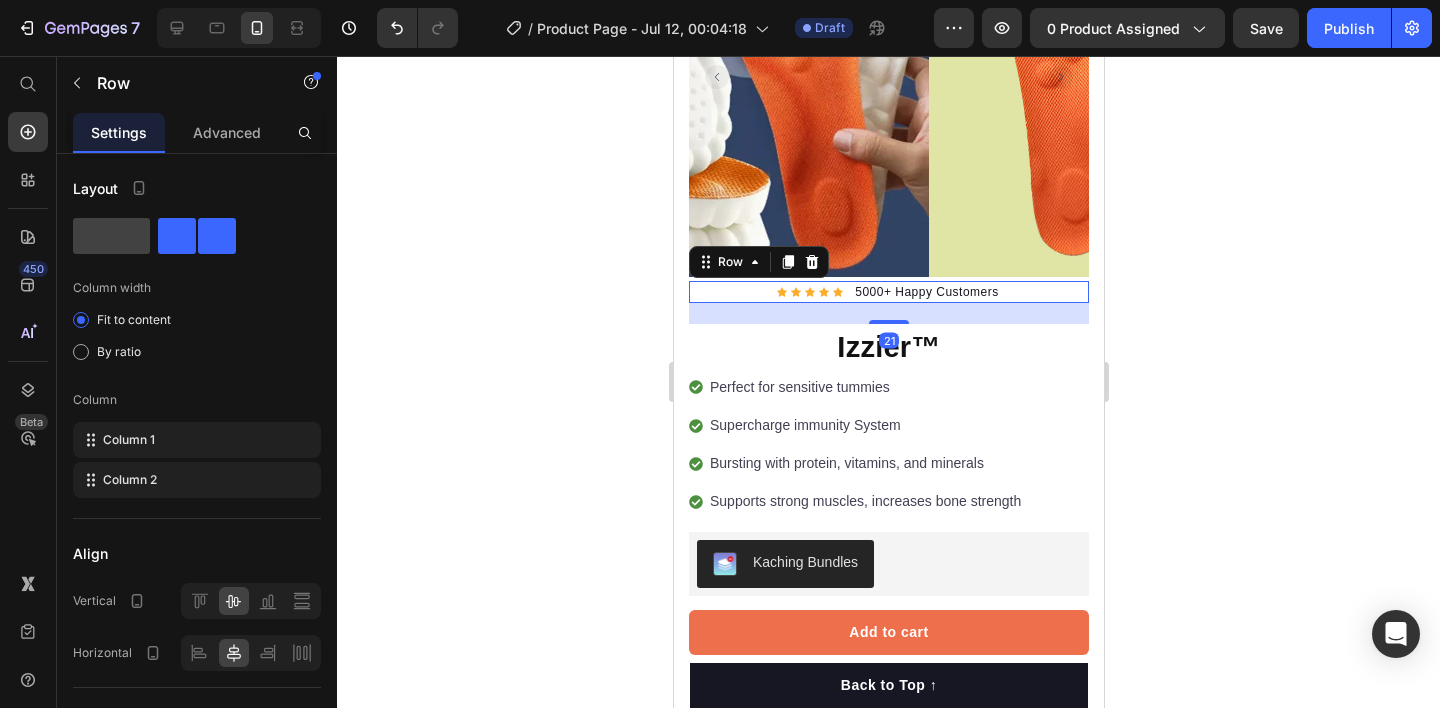 drag, startPoint x: 887, startPoint y: 296, endPoint x: 1010, endPoint y: 315, distance: 124.45883 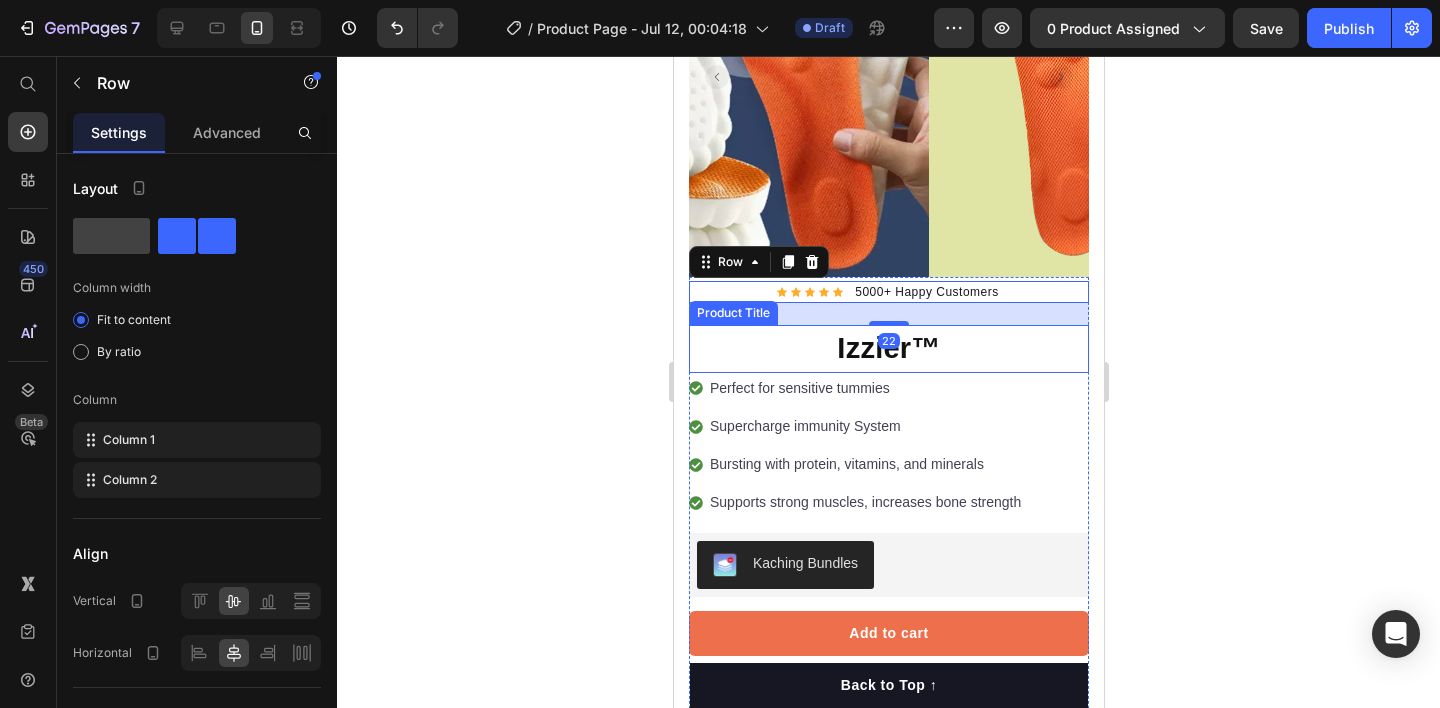 click 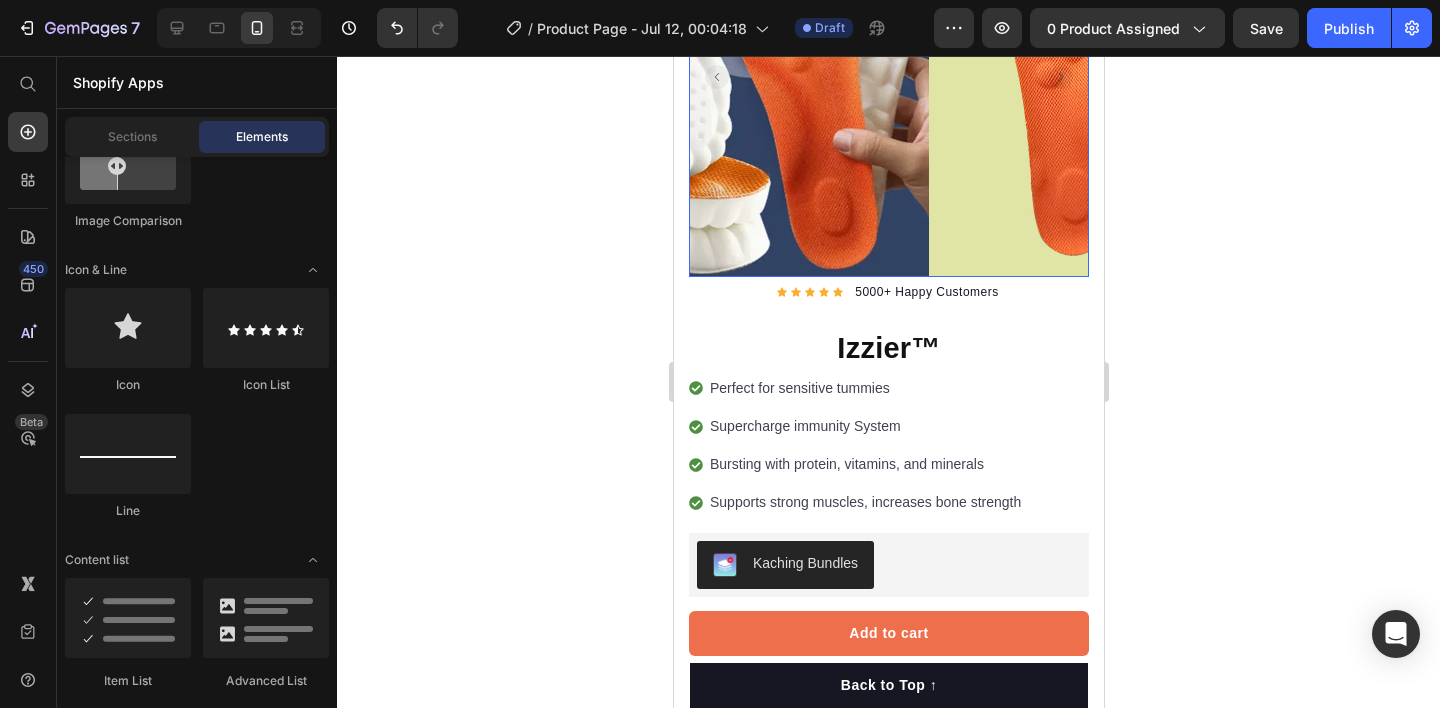 click at bounding box center [1128, 77] 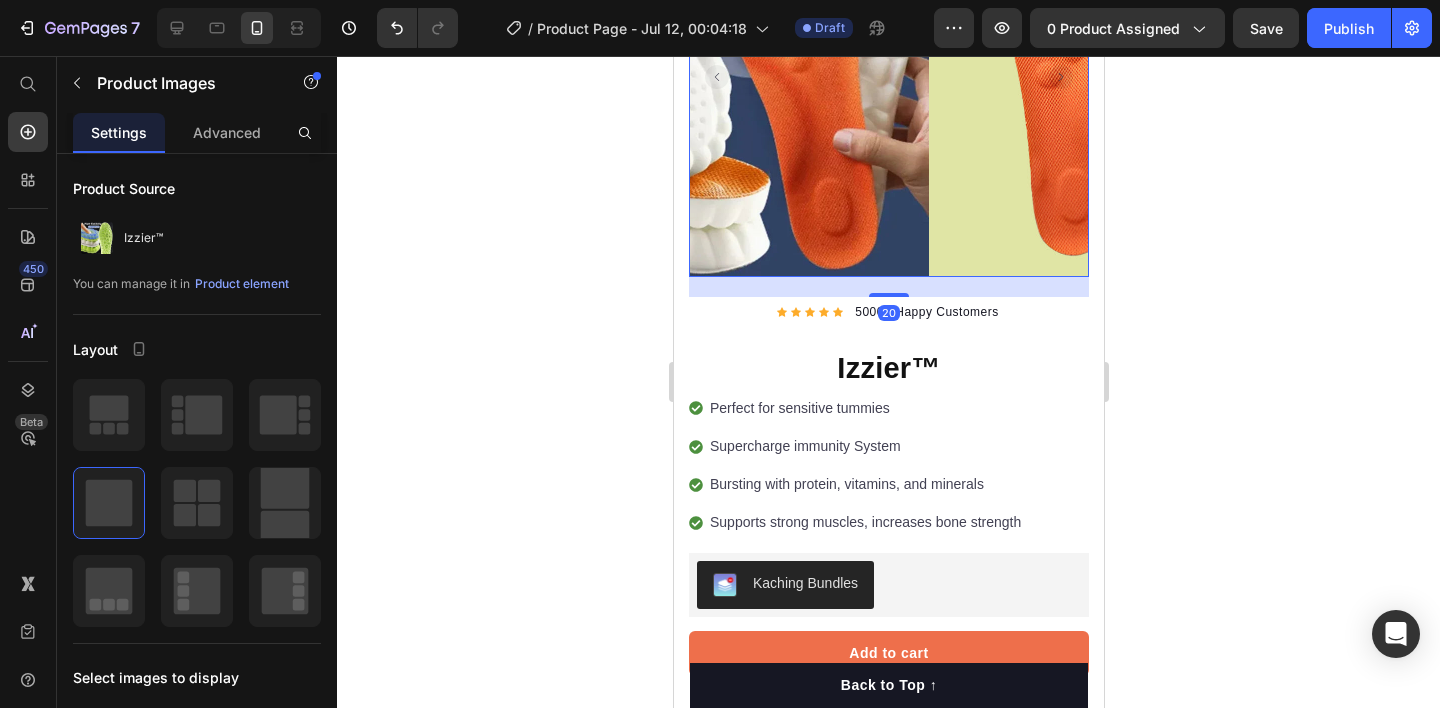 drag, startPoint x: 893, startPoint y: 258, endPoint x: 1059, endPoint y: 307, distance: 173.0809 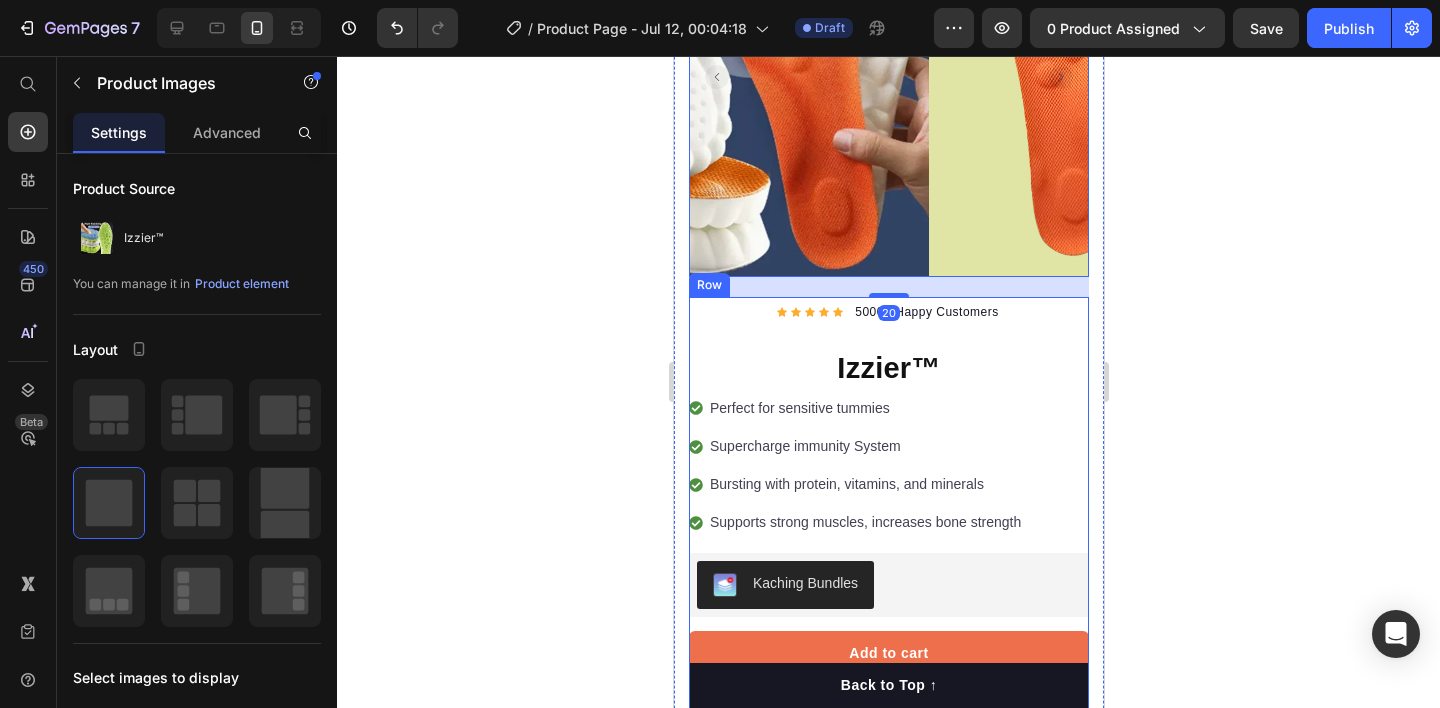 click on "Icon Icon Icon Icon Icon Icon List Hoz 5000+ Happy Customers Text block Row Izzier™ Product Title Happy Dog Bites - Contains Vitamin C, Vitamin E, Vitamin B2, Vitamin B1, Vitamin D and Vitamin K Text block 4D Massage Cushioning Ergonomic Arch Support Ultra-Soft Gel Padding Slim Unisex Fit Breathable & Sweat-Wicking Design Item list Perfect for sensitive tummies Supercharge immunity System Bursting with protein, vitamins, and minerals Supports strong muscles, increases bone strength Item list Row Kaching Bundles Kaching Bundles Add to cart Product Cart Button
Description Where Every Step Feels Like a Cloud
4D Massage Cushioning
Ergonomic Arch Support
Ultra-Soft Gel Padding
Slim Unisex Fit
Breathable & Sweat-Wicking Design Product Description
How to use it? Accordion" at bounding box center (888, 661) 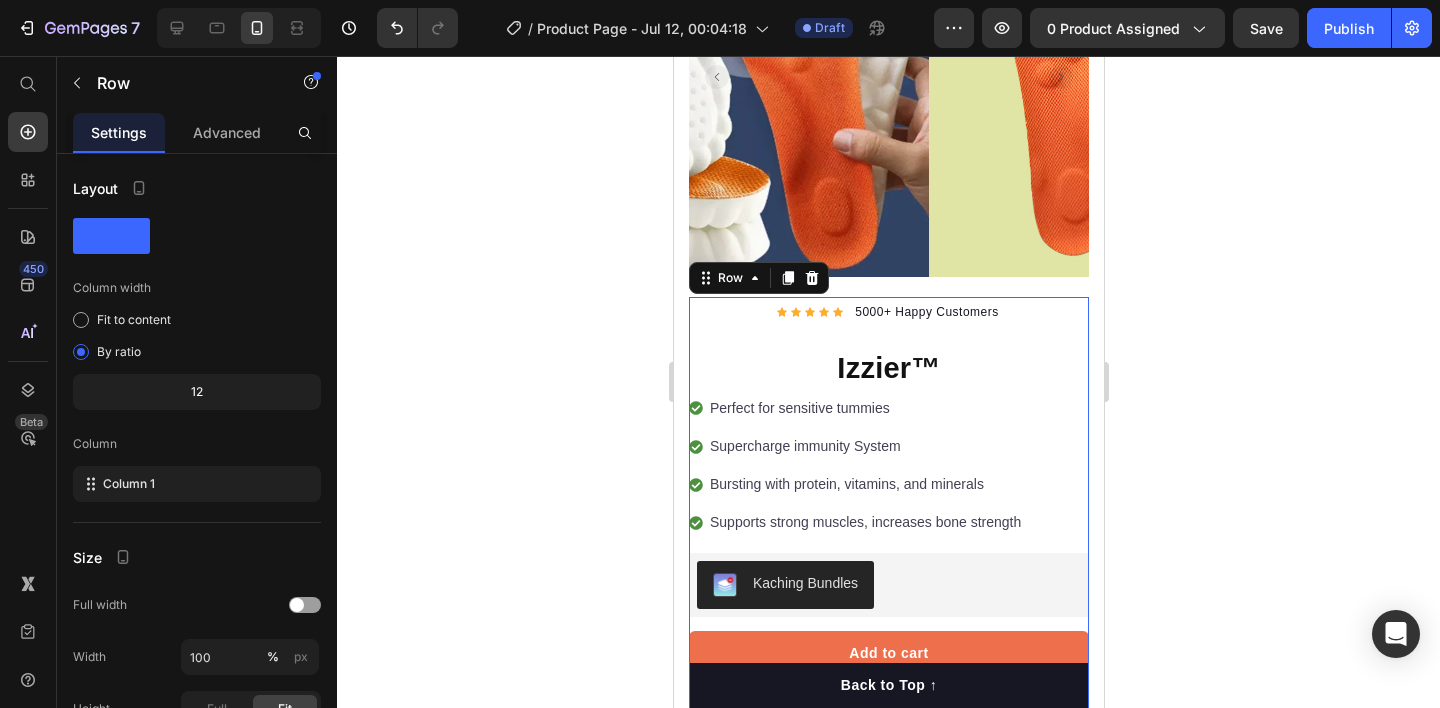 click 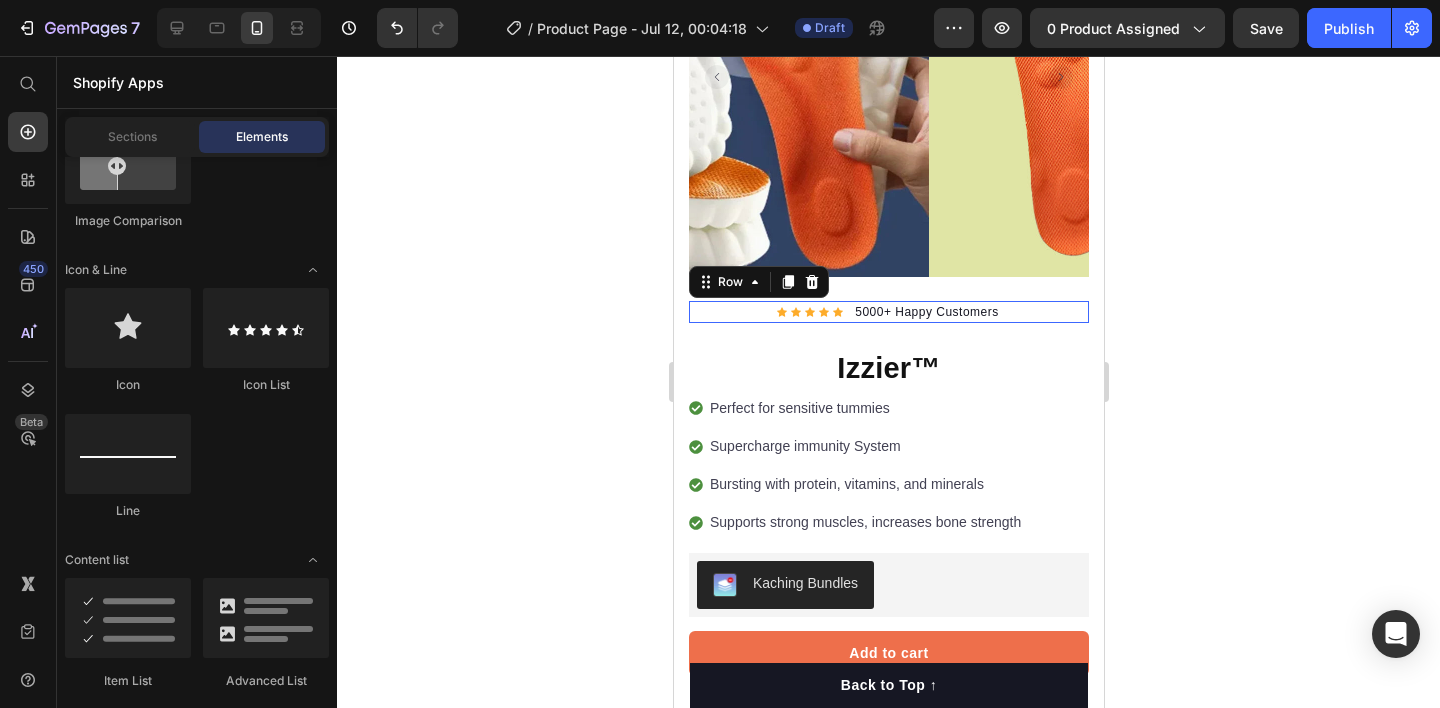 click on "Icon Icon Icon Icon Icon Icon List Hoz 5000+ Happy Customers Text block Row   0" at bounding box center [888, 312] 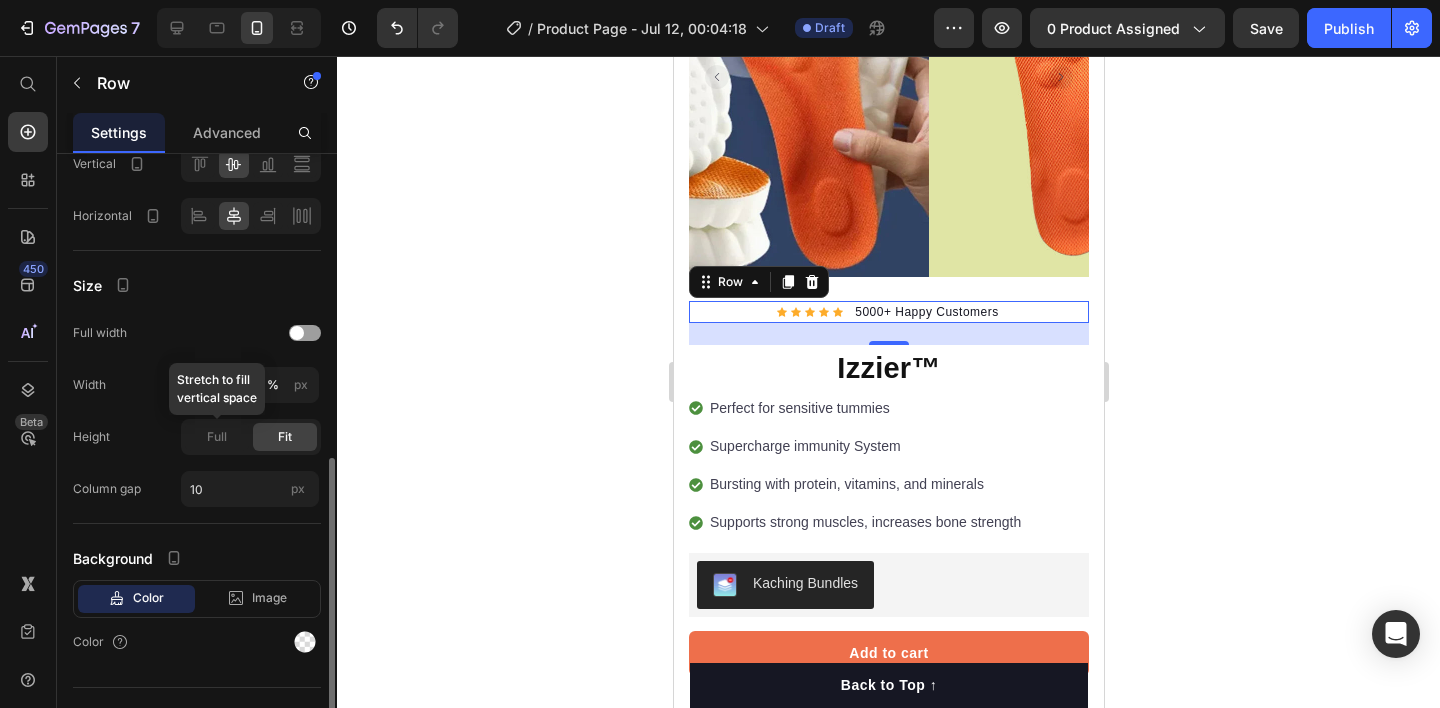 scroll, scrollTop: 474, scrollLeft: 0, axis: vertical 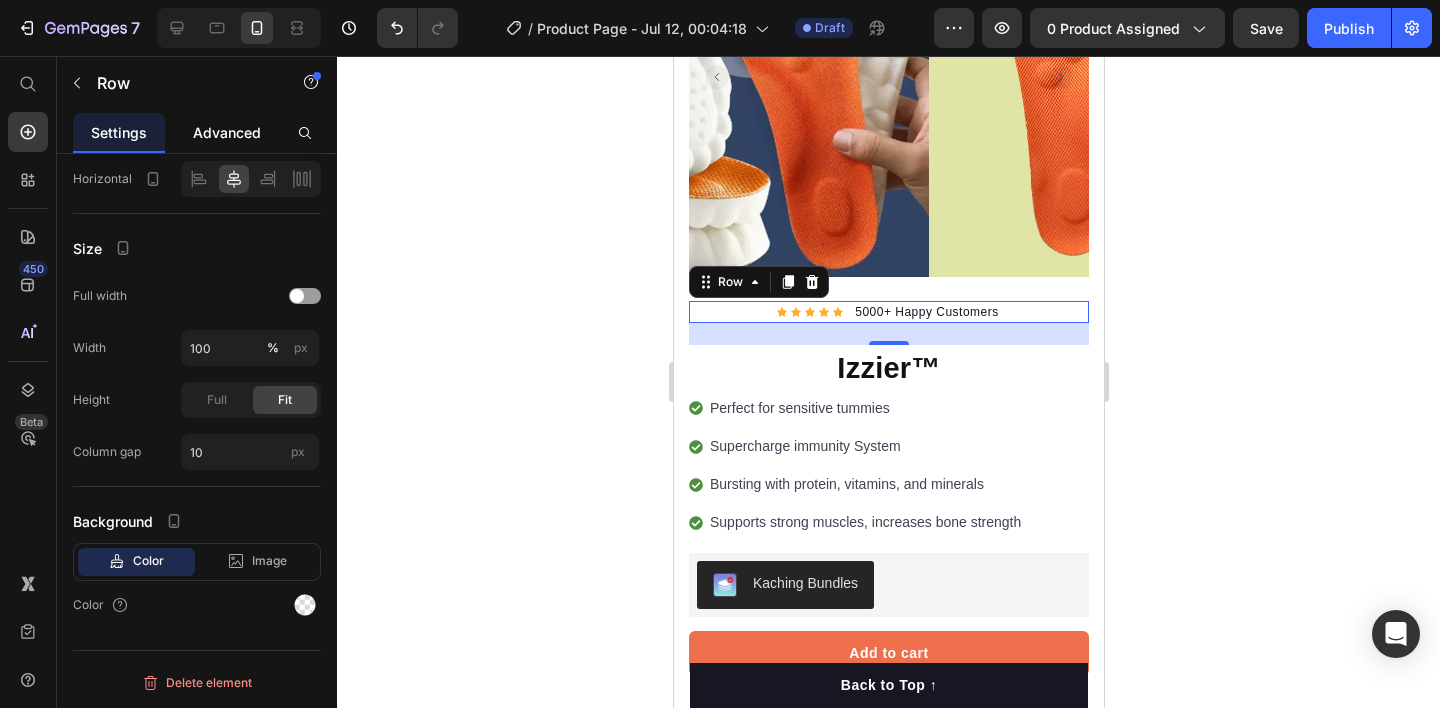 click on "Advanced" at bounding box center [227, 132] 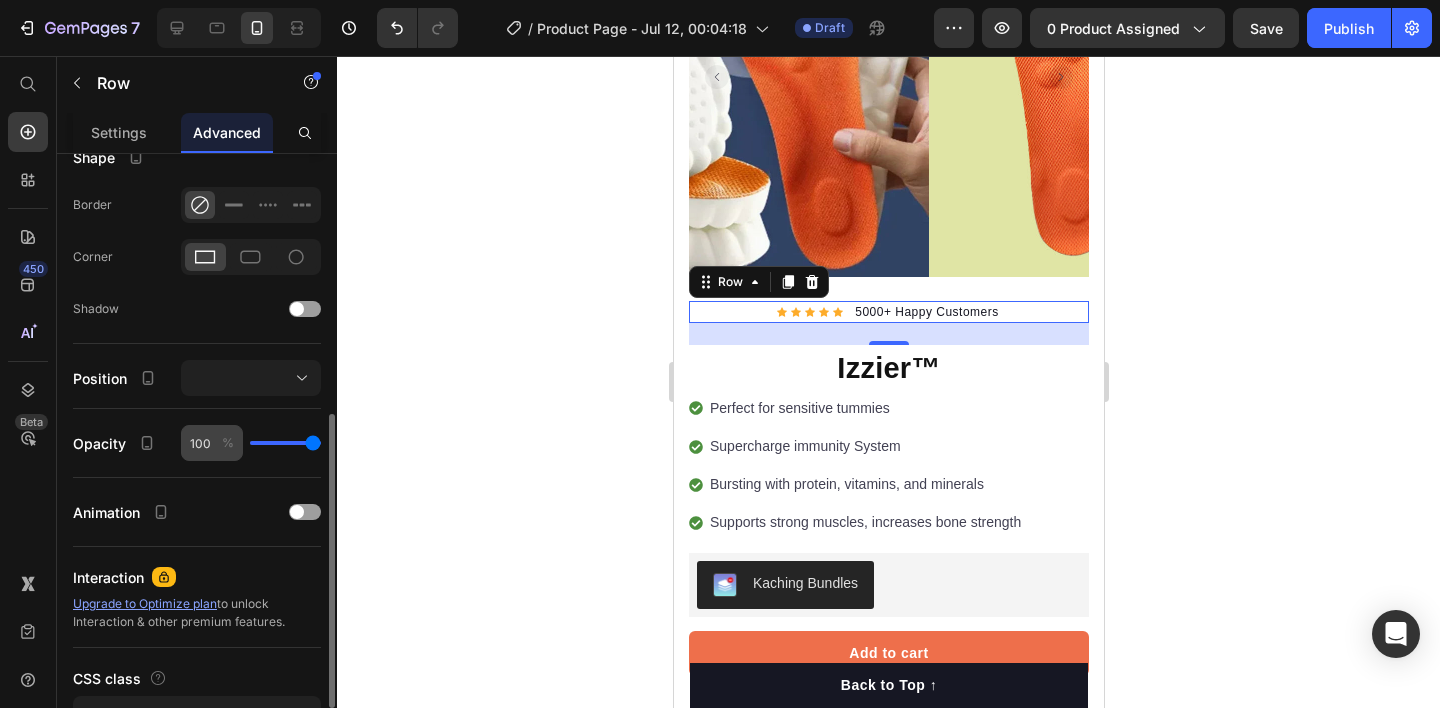 scroll, scrollTop: 658, scrollLeft: 0, axis: vertical 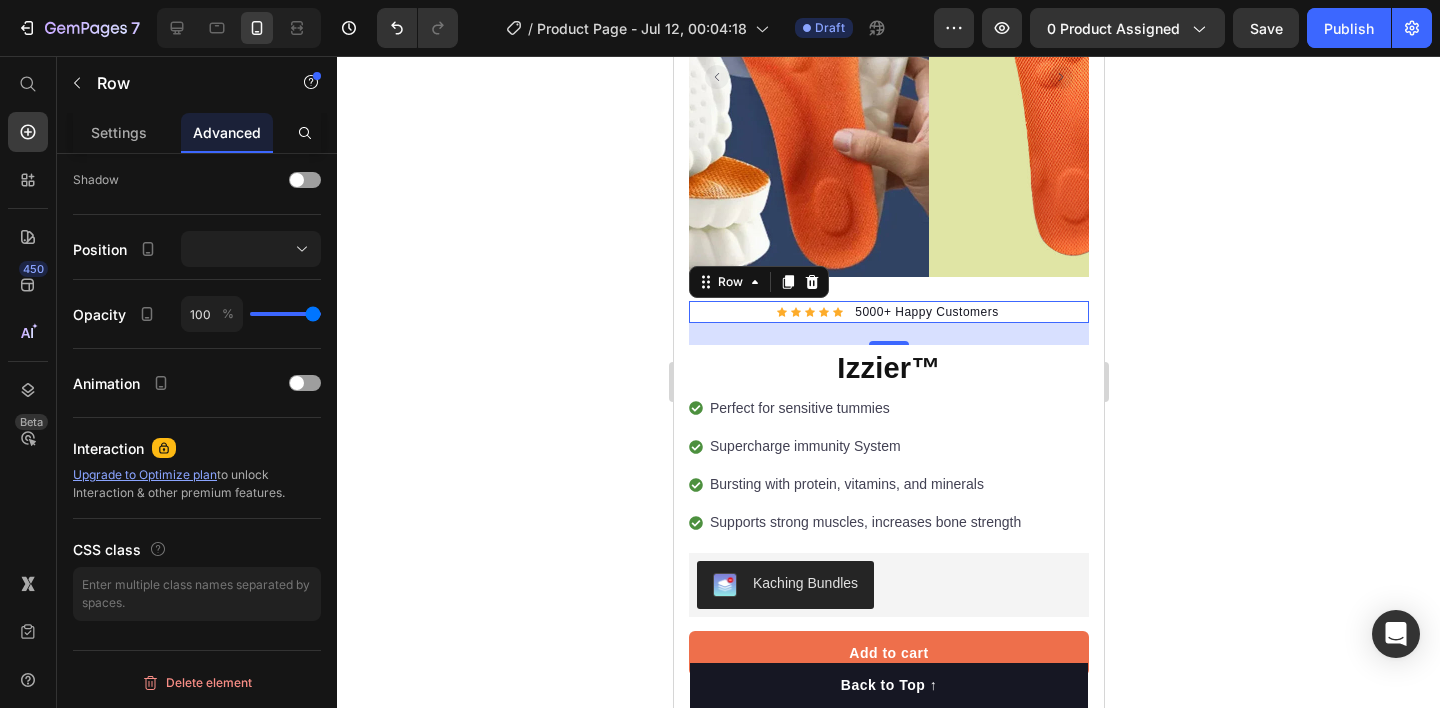 click on "Icon Icon Icon Icon Icon Icon List Hoz 5000+ Happy Customers Text block Row   22" at bounding box center (888, 312) 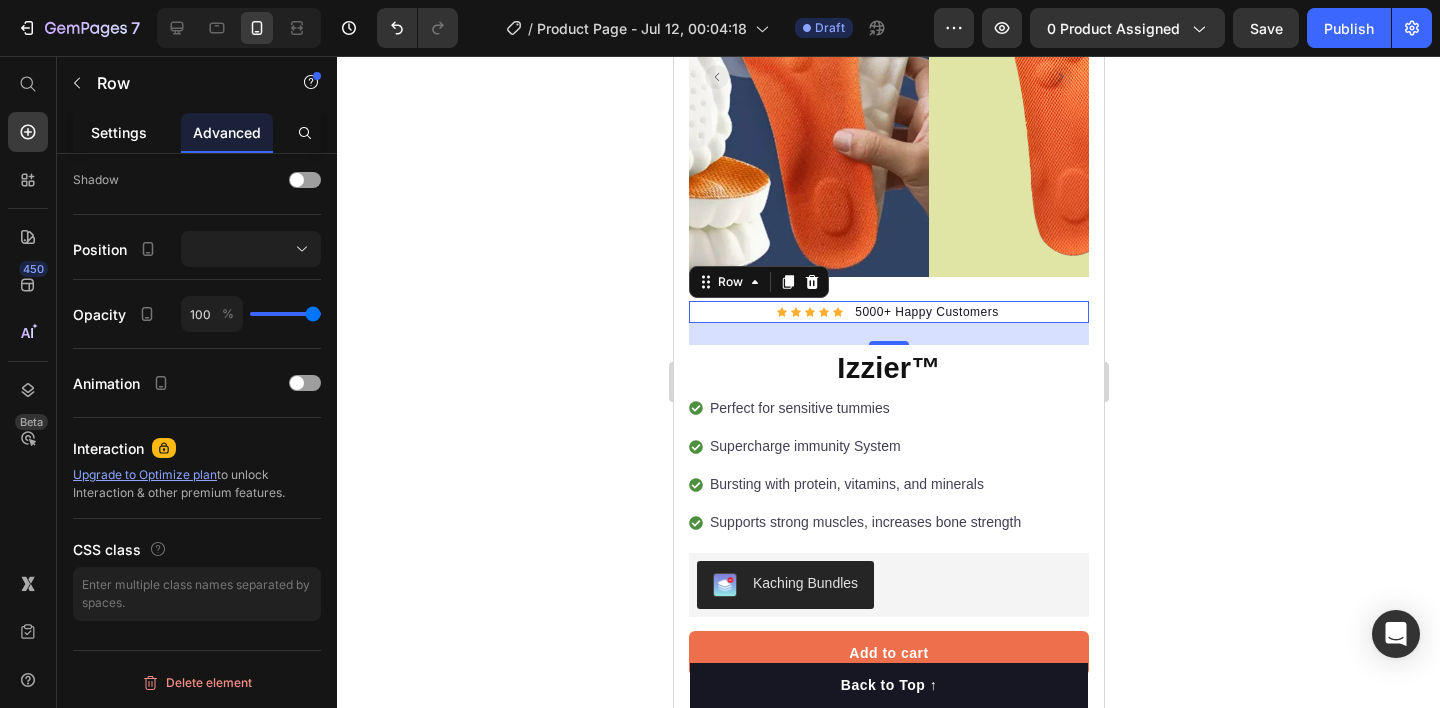 click on "Settings" at bounding box center [119, 132] 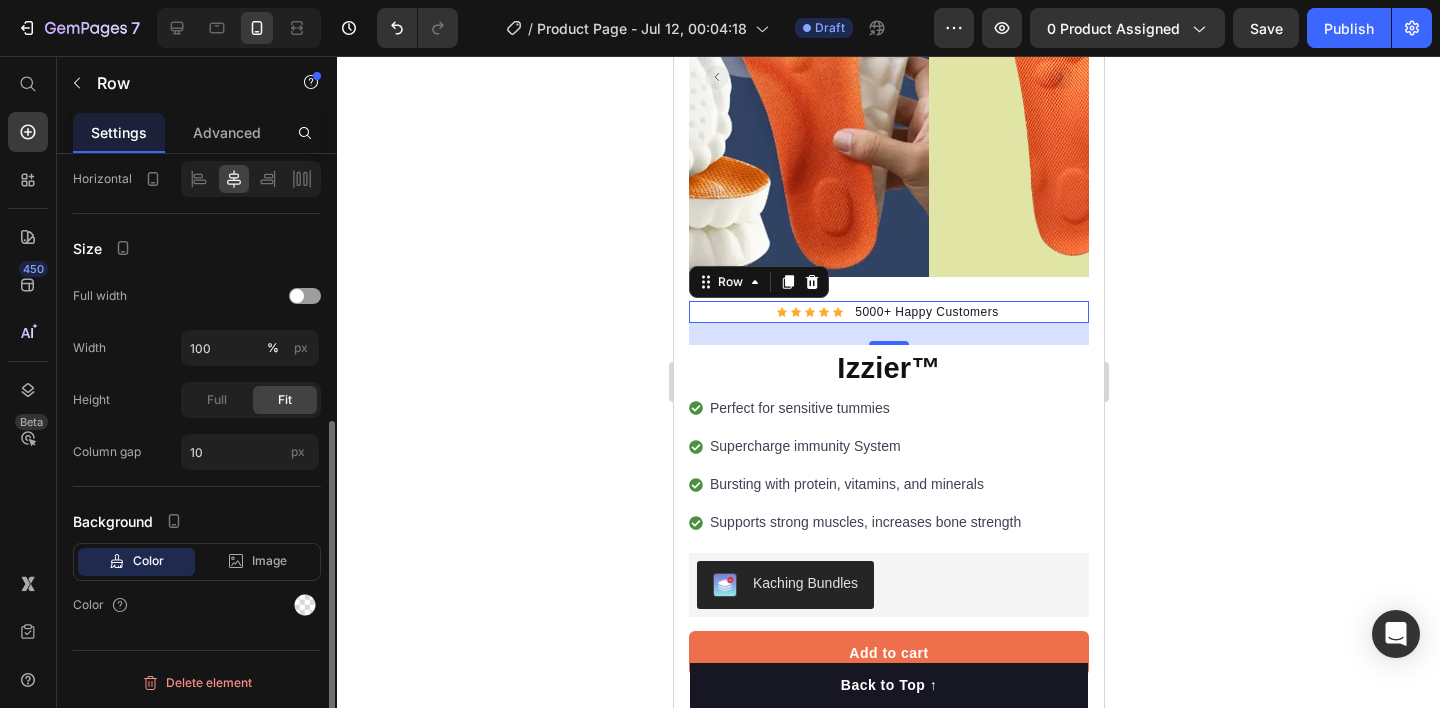 scroll, scrollTop: 0, scrollLeft: 0, axis: both 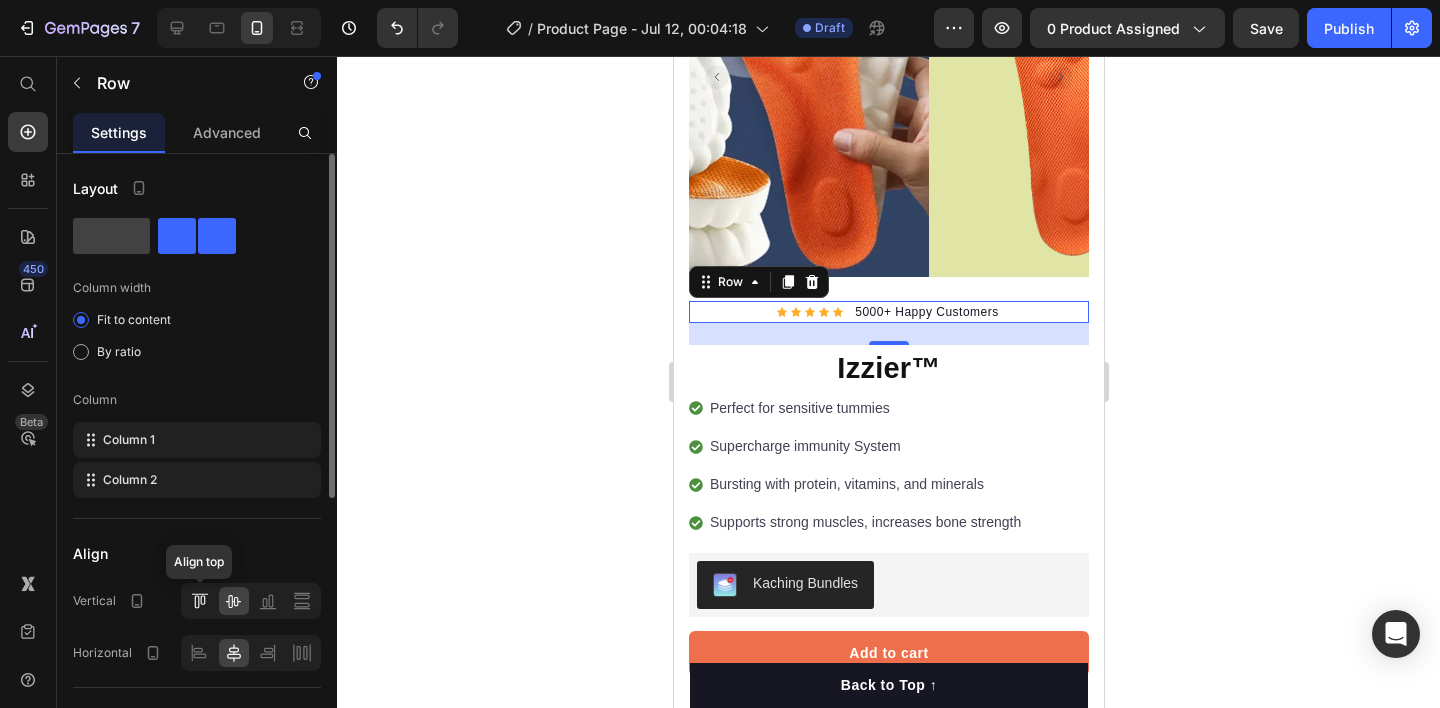 click 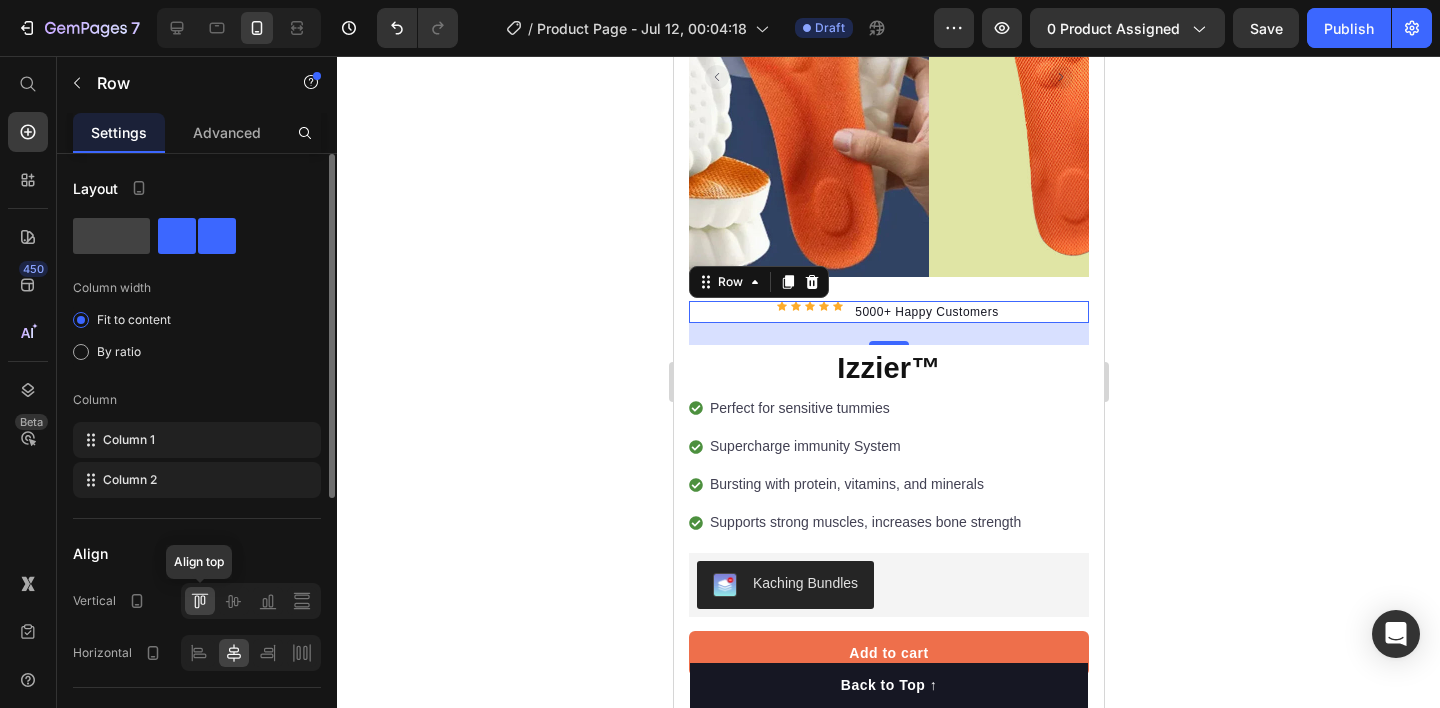 click 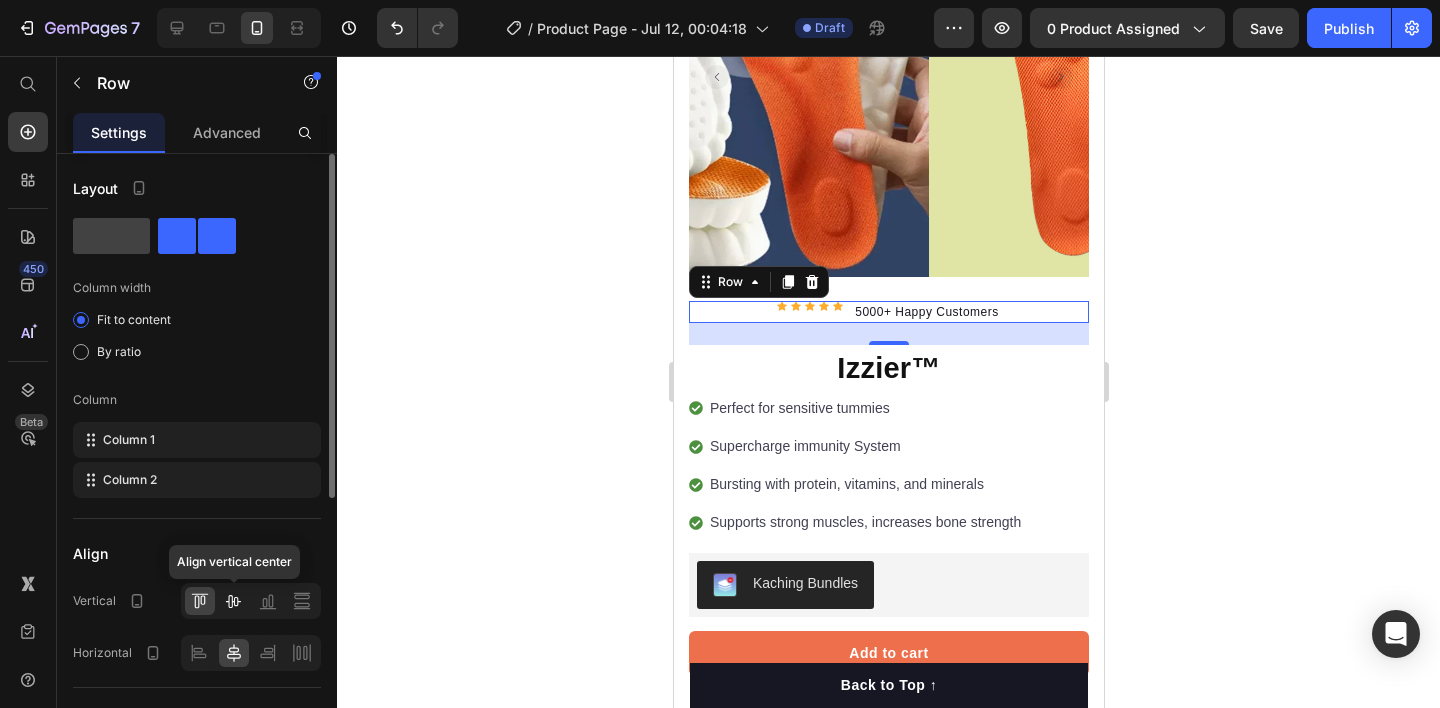 click 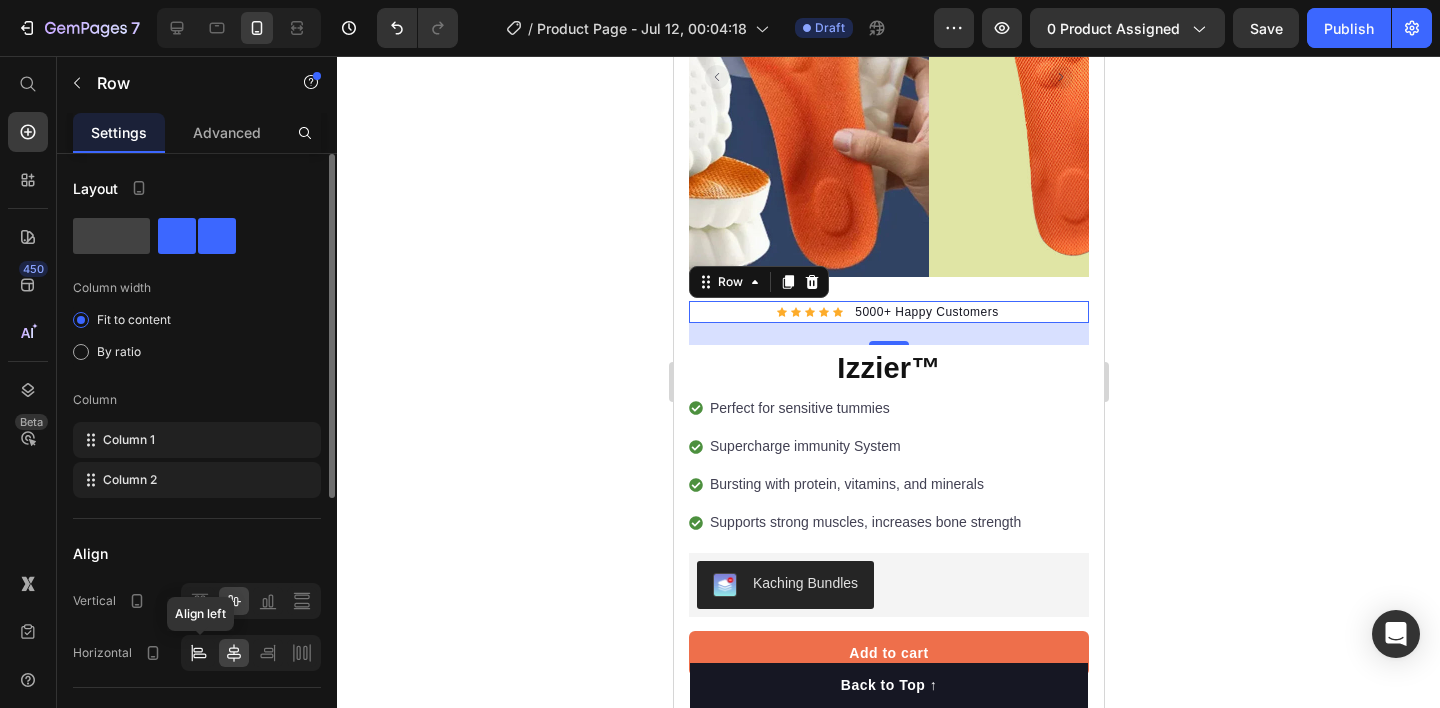 click 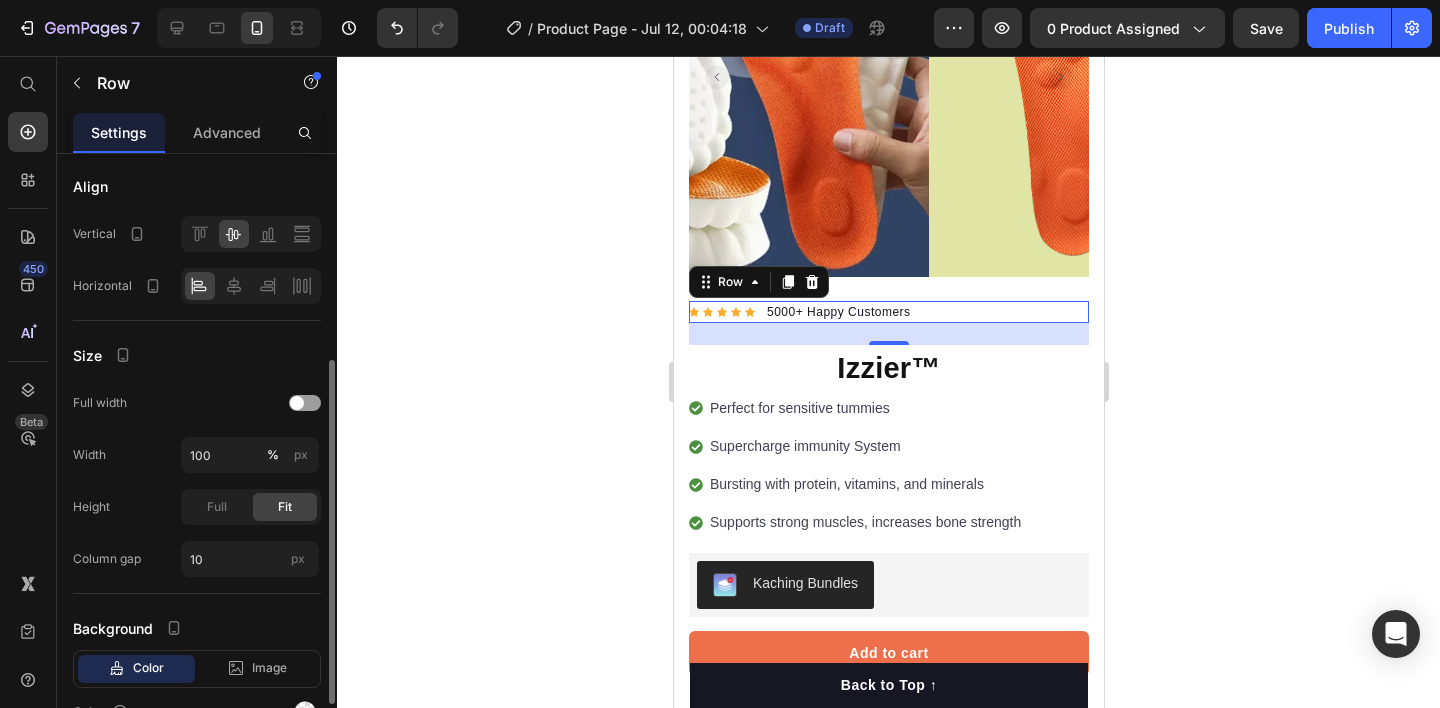 scroll, scrollTop: 474, scrollLeft: 0, axis: vertical 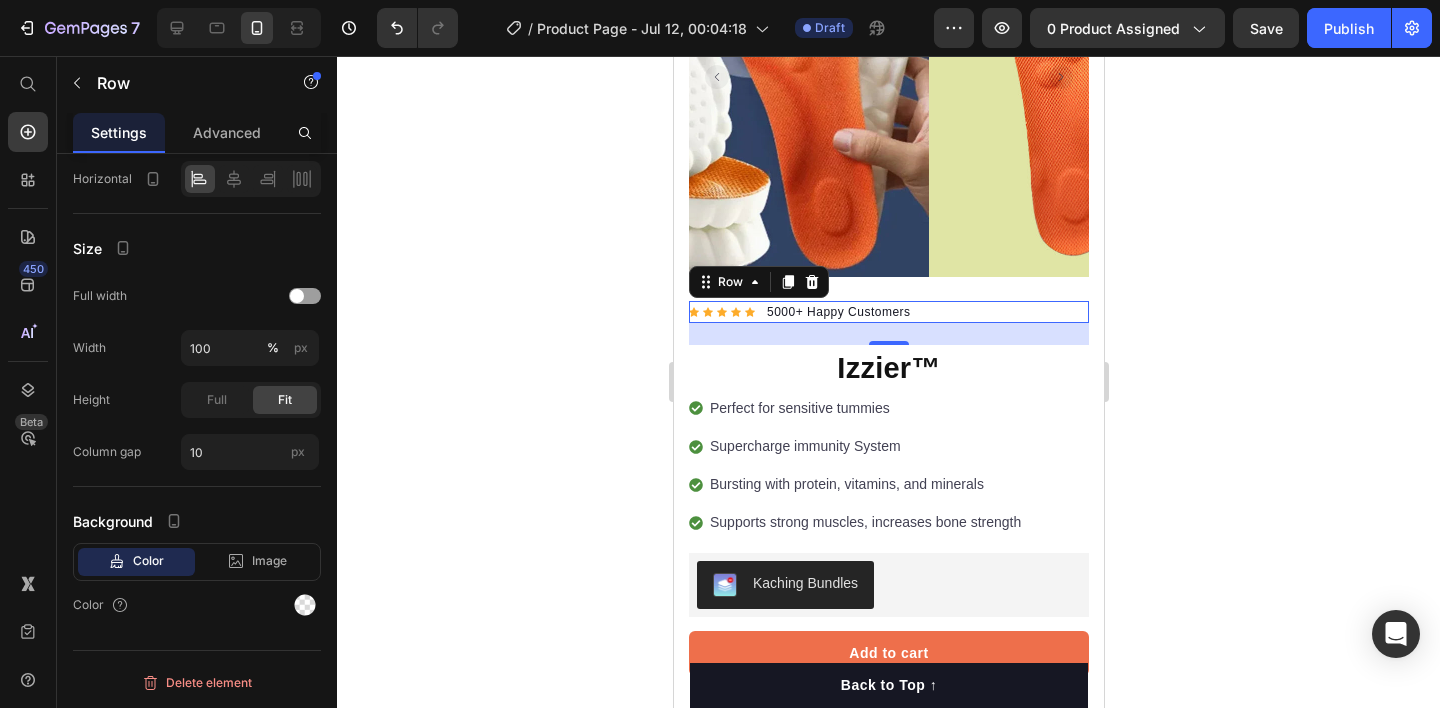 click on "Icon Icon Icon Icon Icon Icon List Hoz 5000+ Happy Customers Text block Row   22" at bounding box center [888, 312] 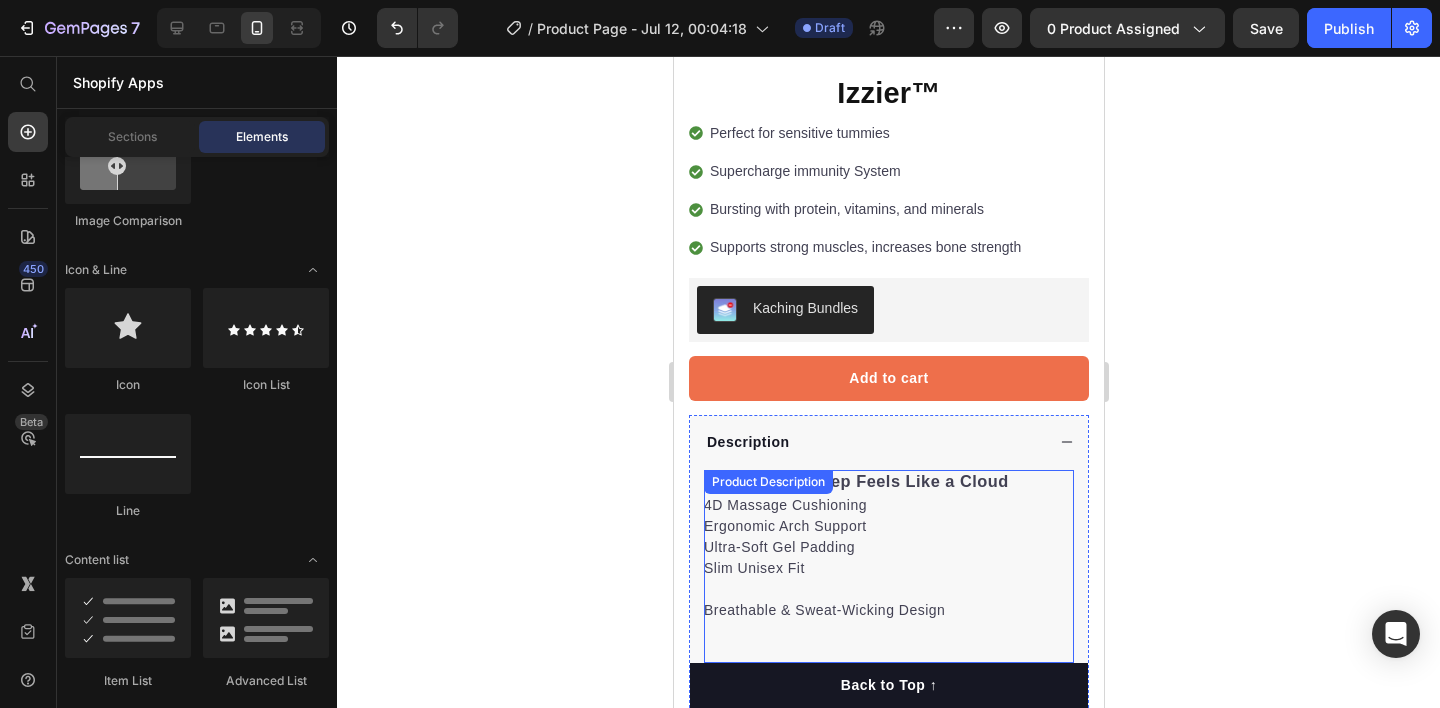 scroll, scrollTop: 261, scrollLeft: 0, axis: vertical 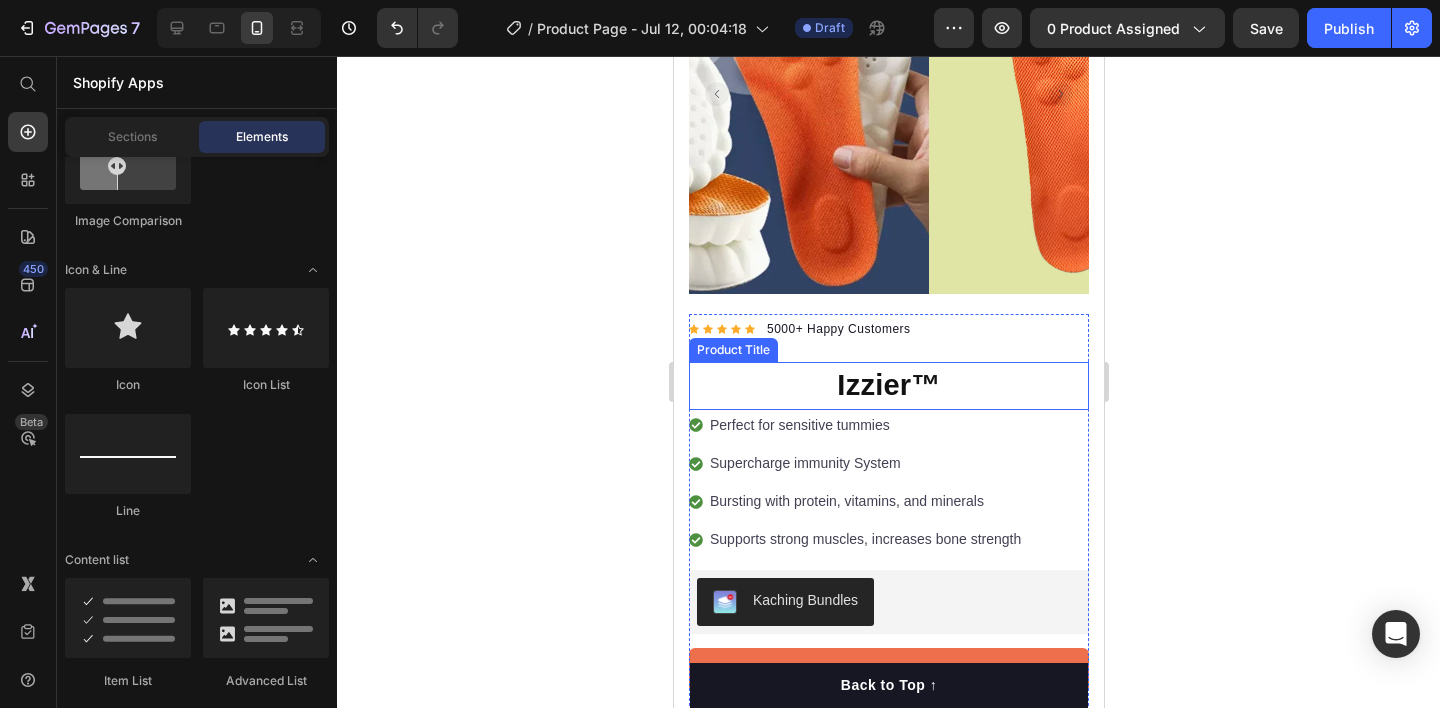 click on "Izzier™" at bounding box center (888, 386) 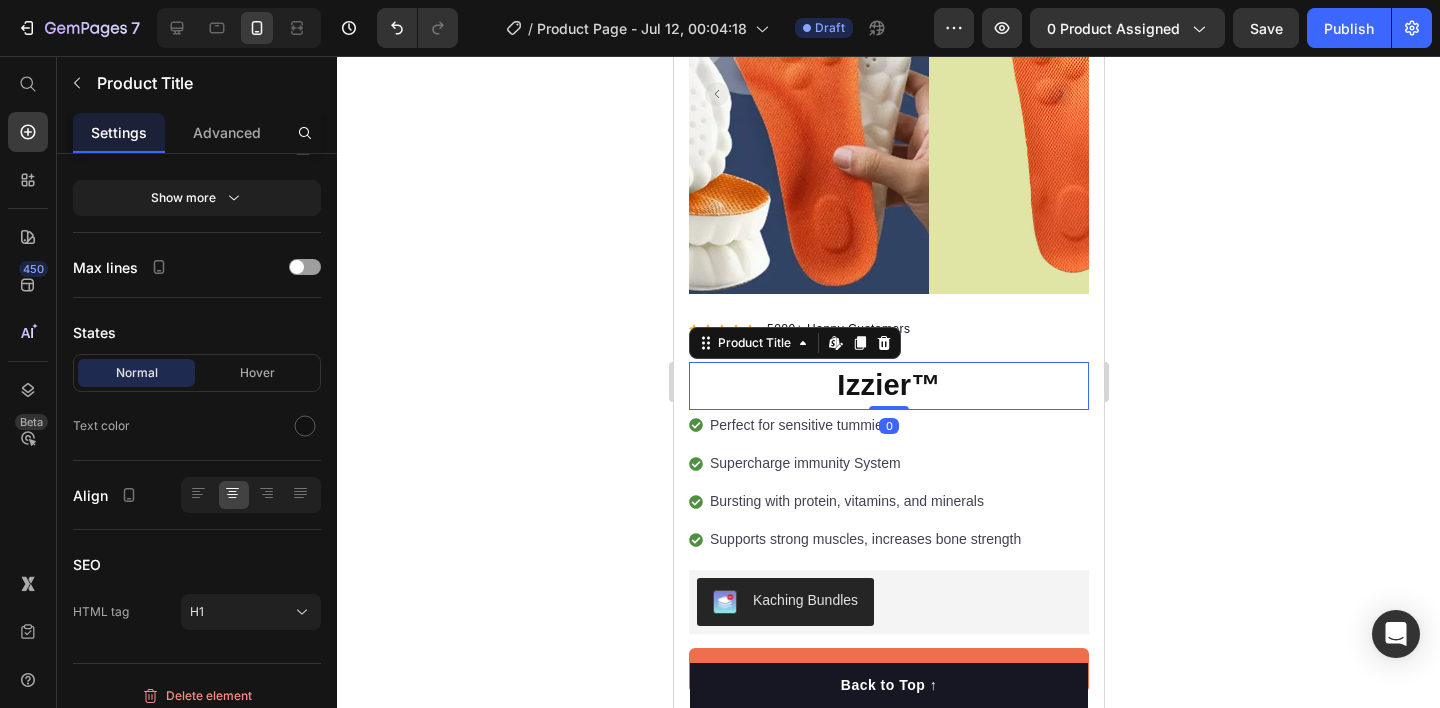 scroll, scrollTop: 0, scrollLeft: 0, axis: both 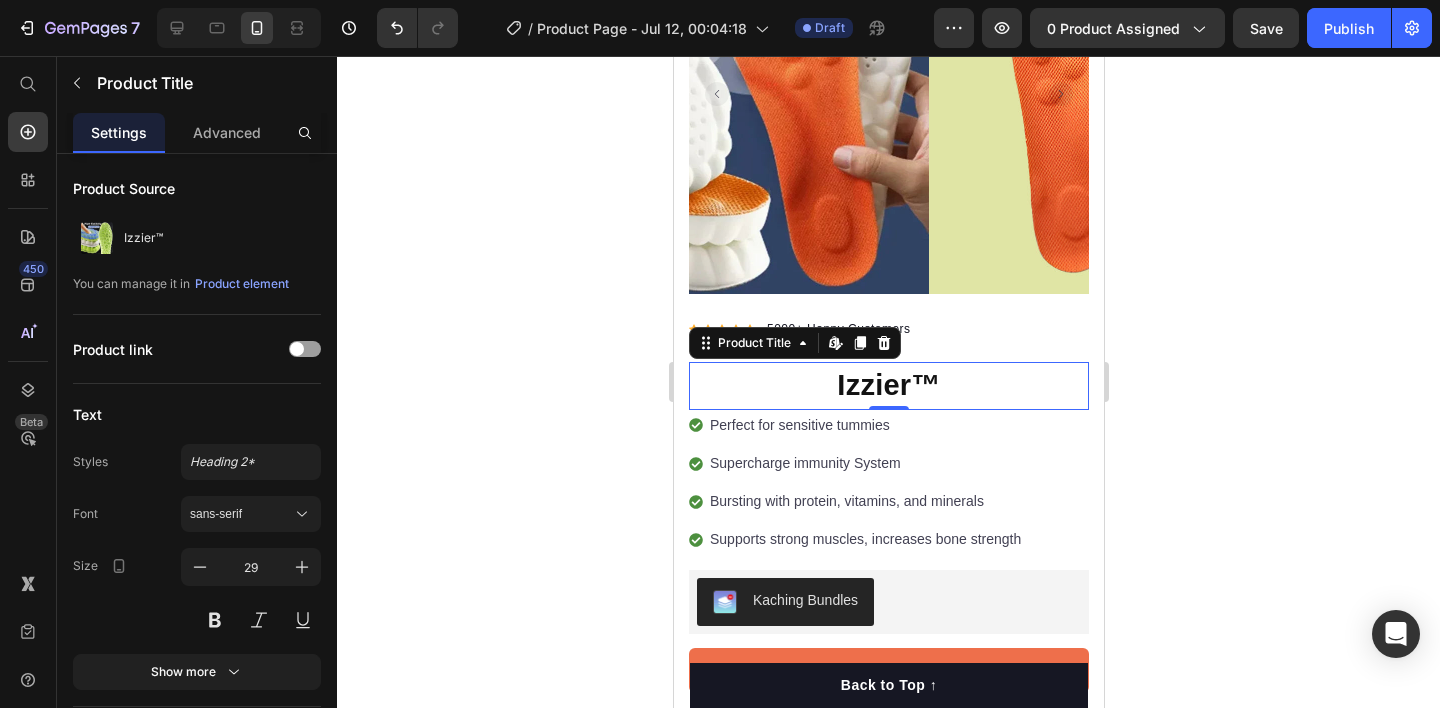 click 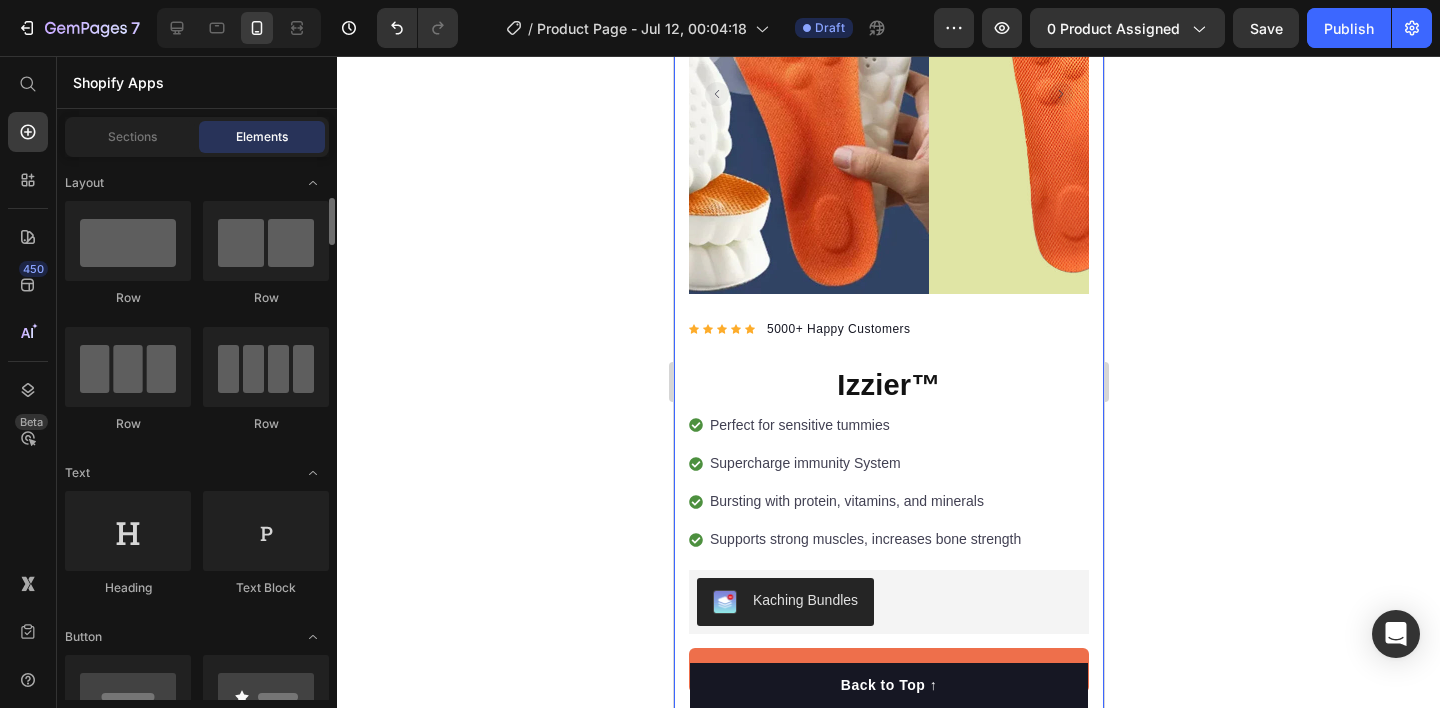 scroll, scrollTop: 135, scrollLeft: 0, axis: vertical 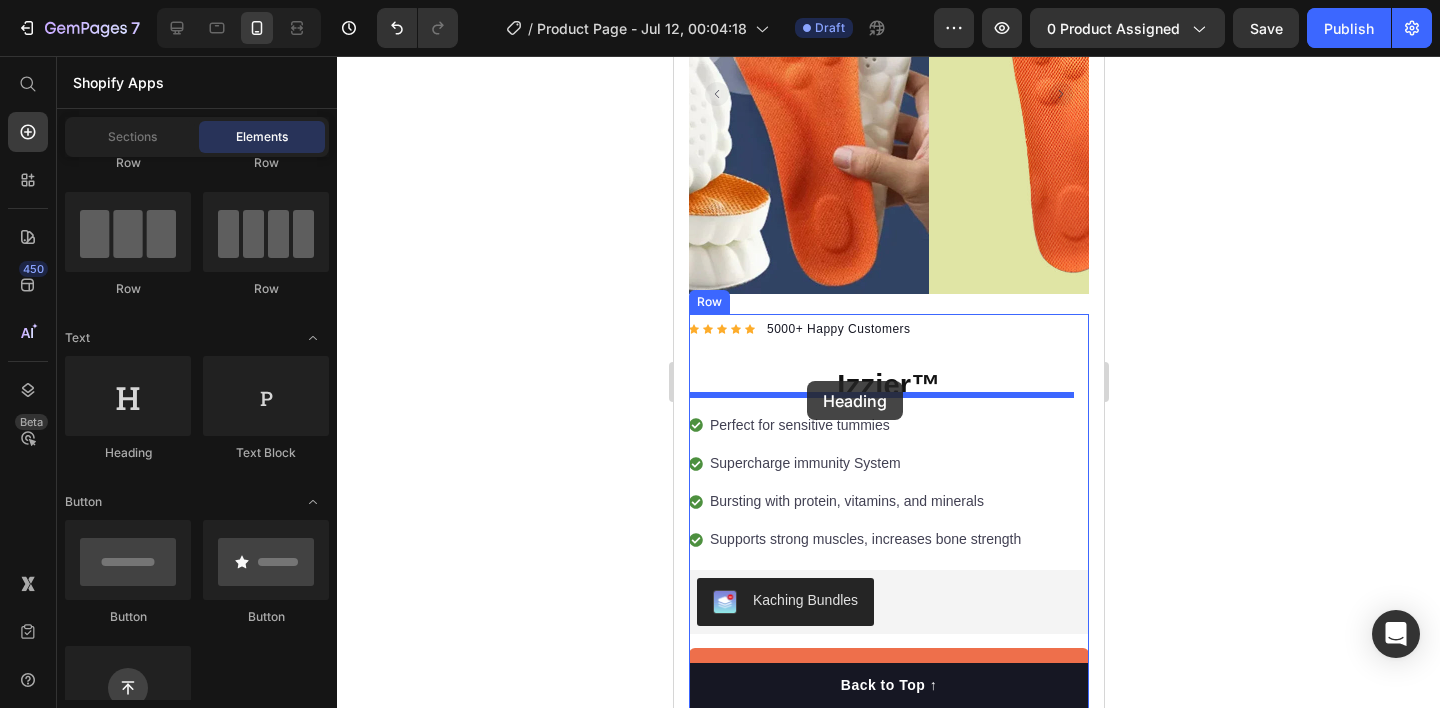 drag, startPoint x: 795, startPoint y: 433, endPoint x: 806, endPoint y: 381, distance: 53.15073 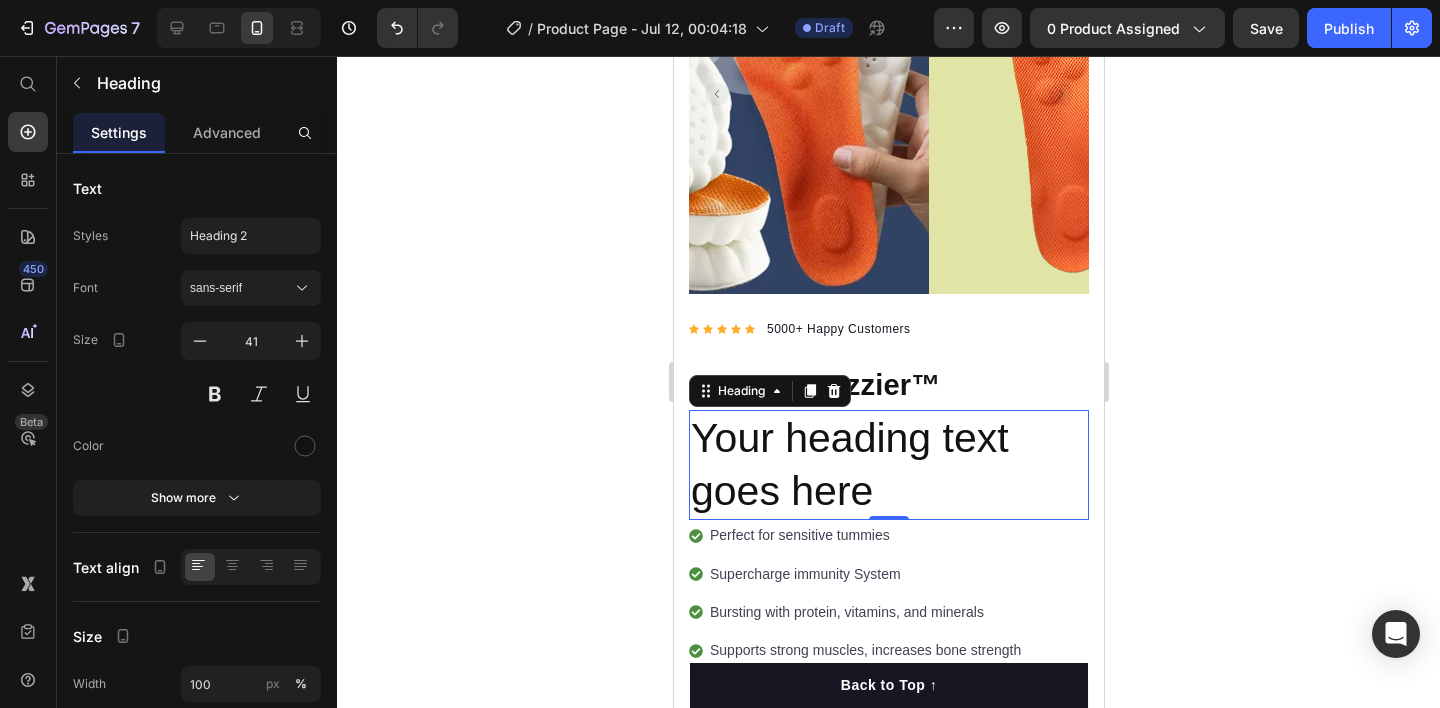 click on "Your heading text goes here" at bounding box center [888, 465] 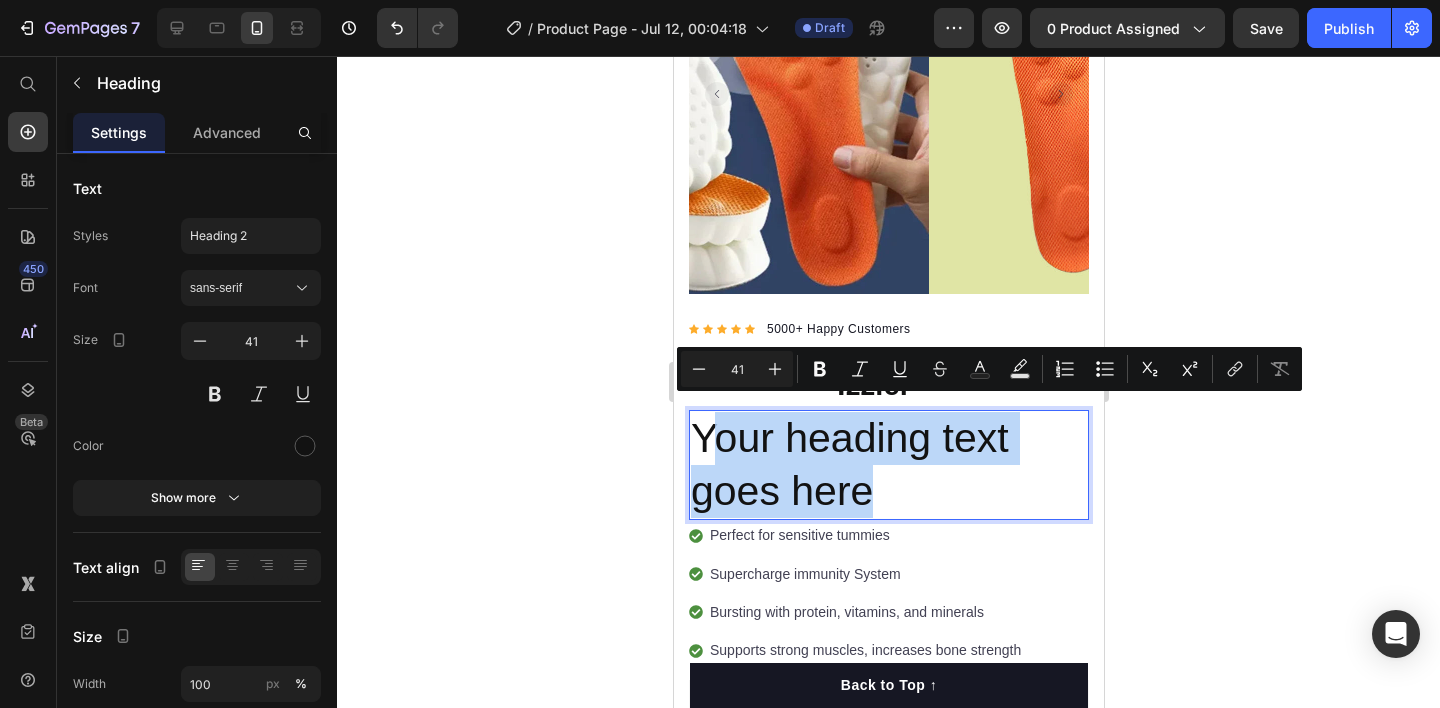 drag, startPoint x: 928, startPoint y: 485, endPoint x: 717, endPoint y: 437, distance: 216.39085 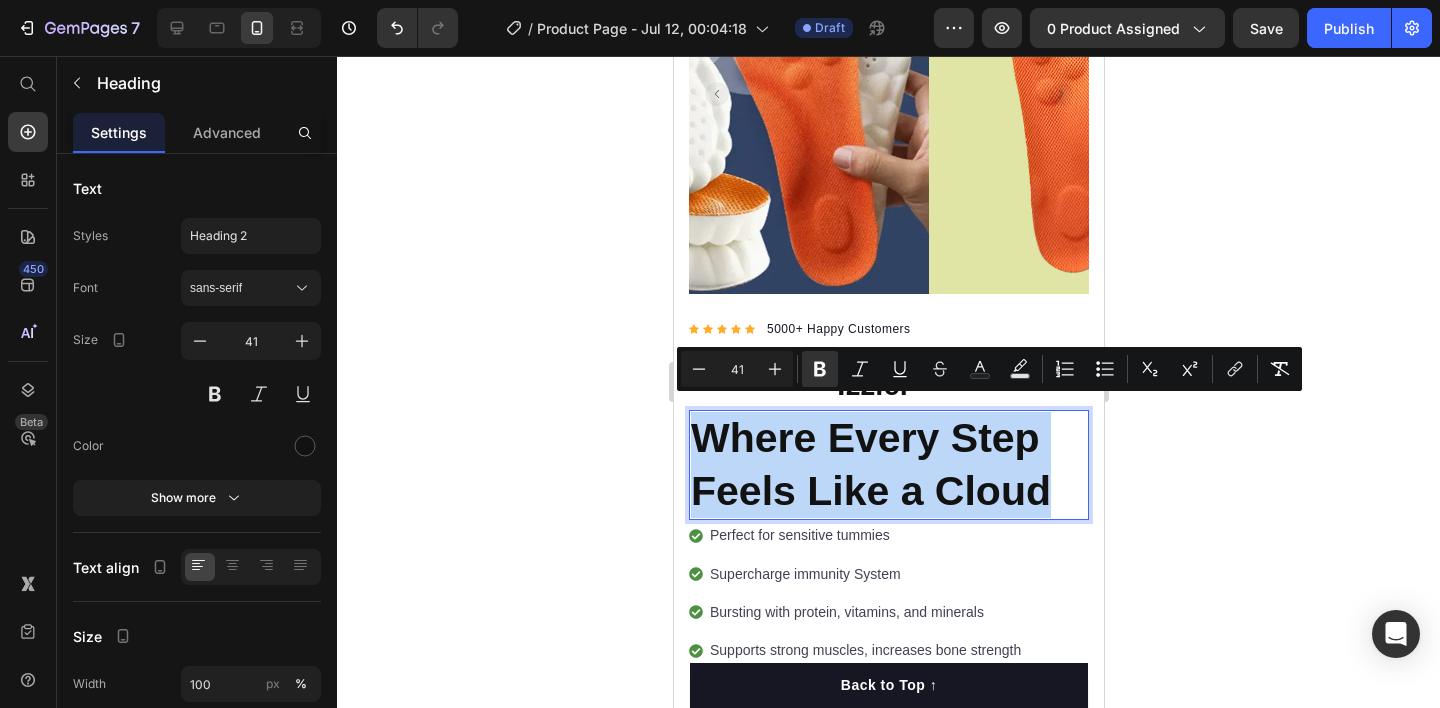 drag, startPoint x: 1058, startPoint y: 471, endPoint x: 688, endPoint y: 416, distance: 374.0655 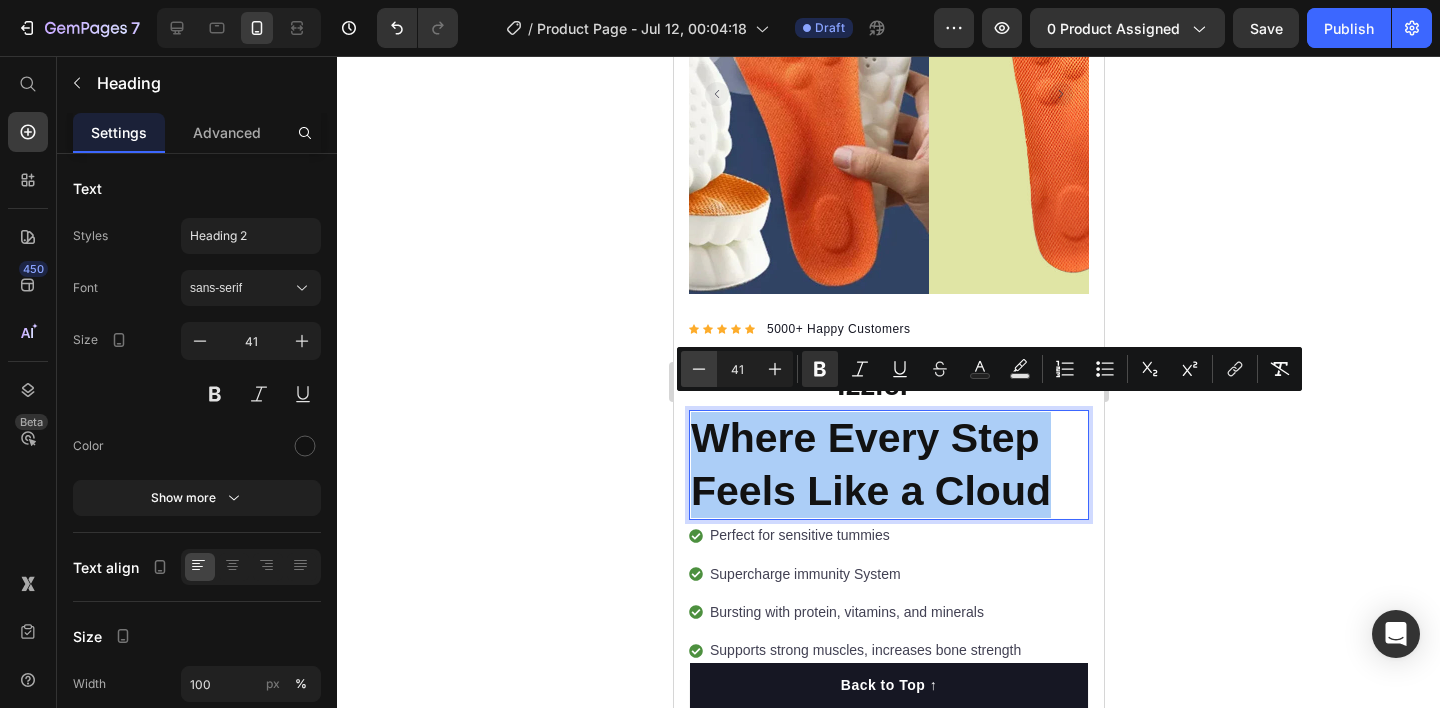 click 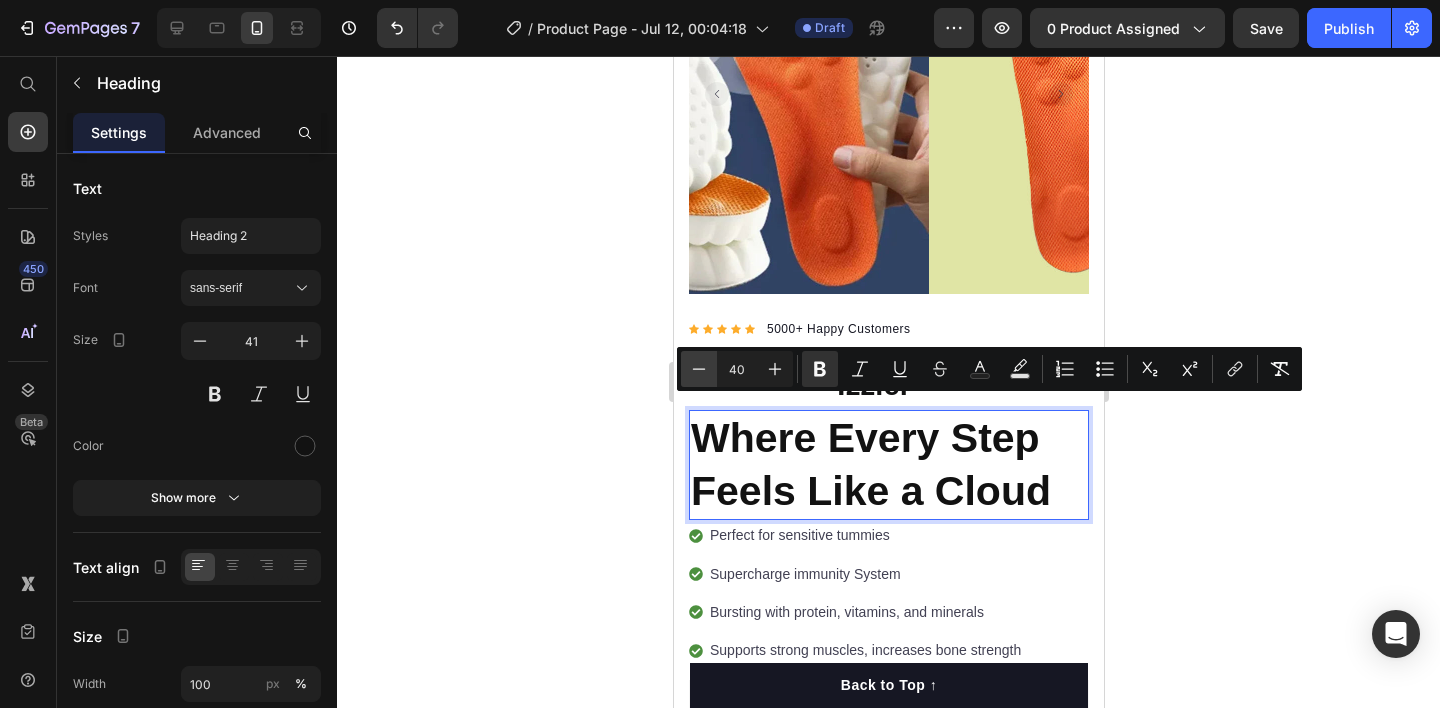 click 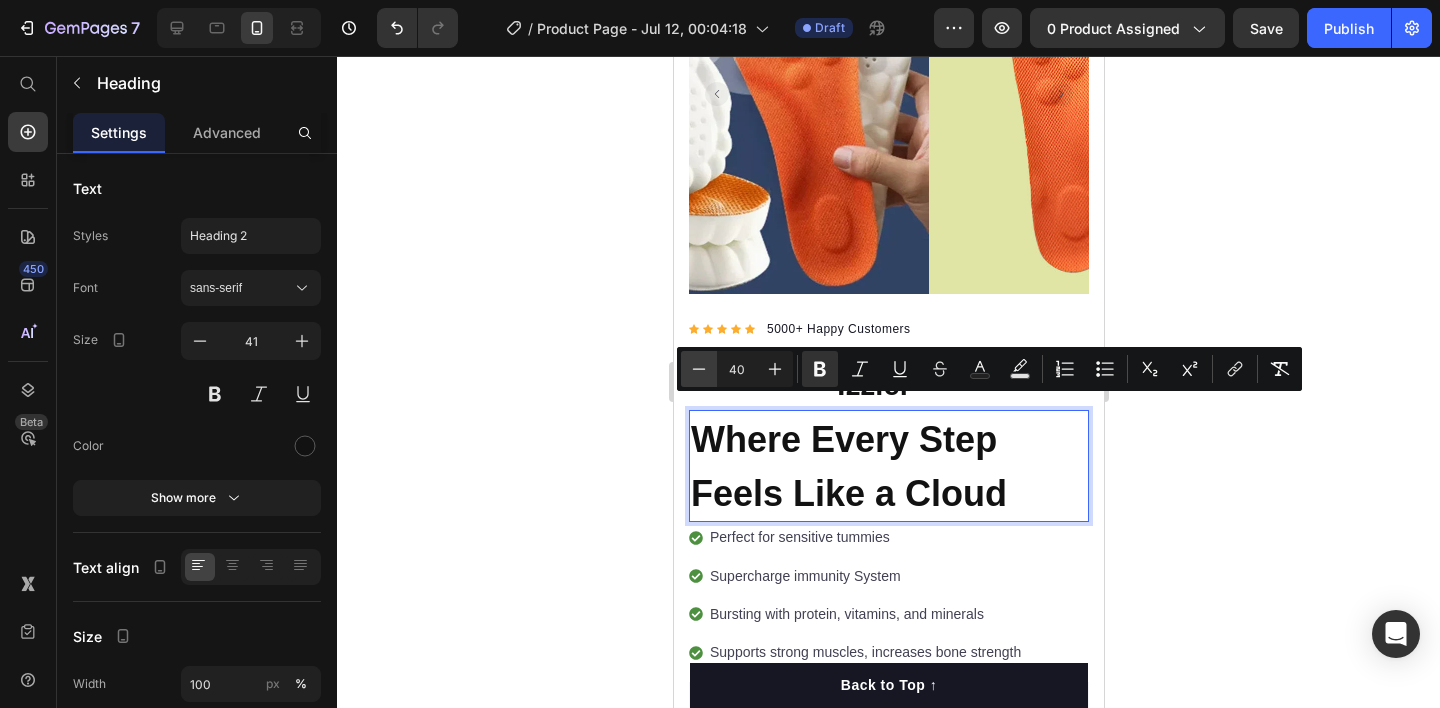 click 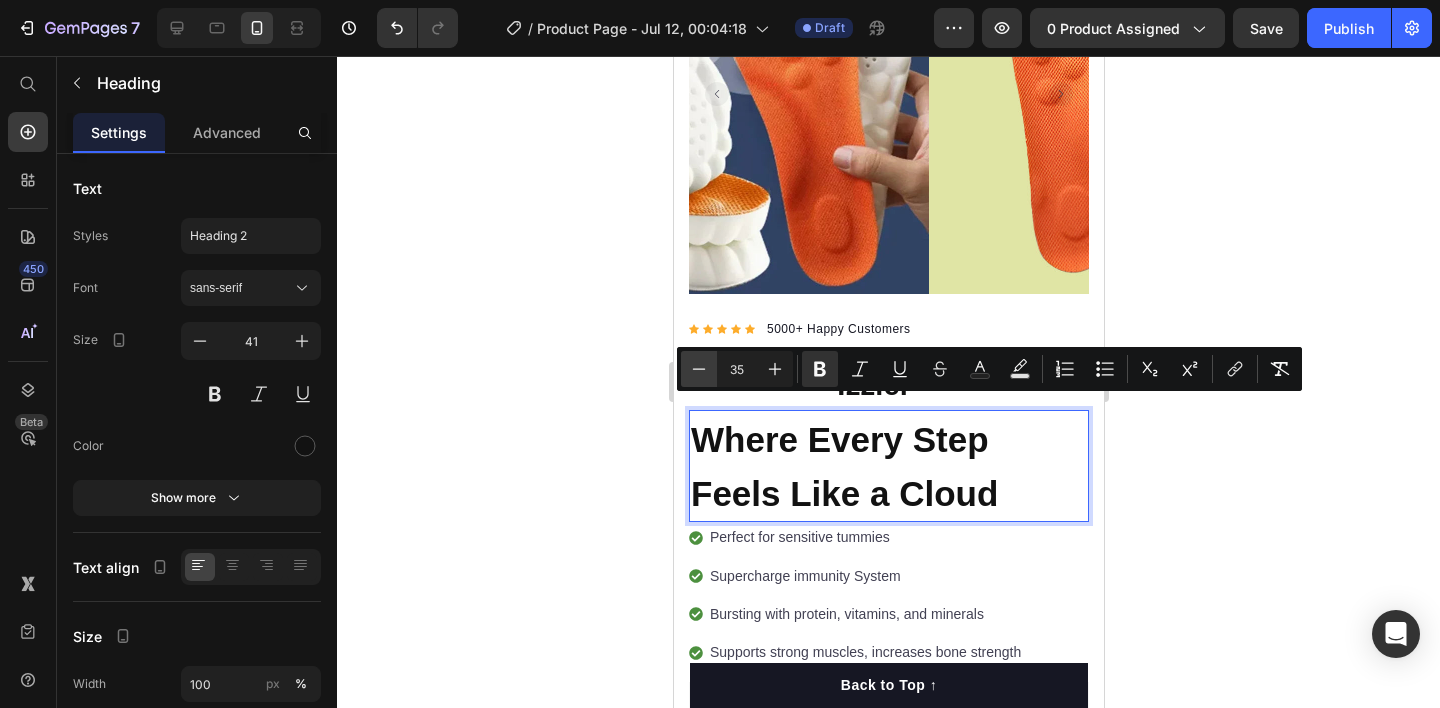 click 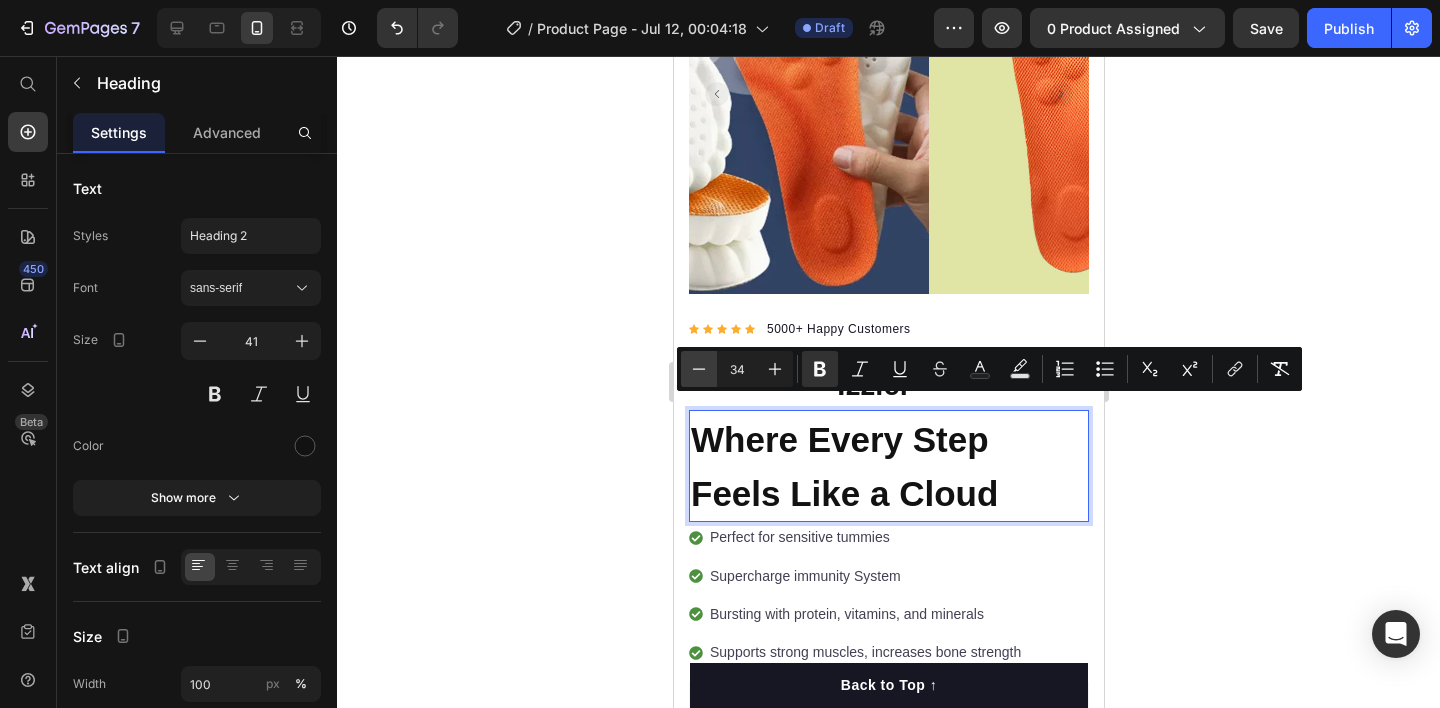 click 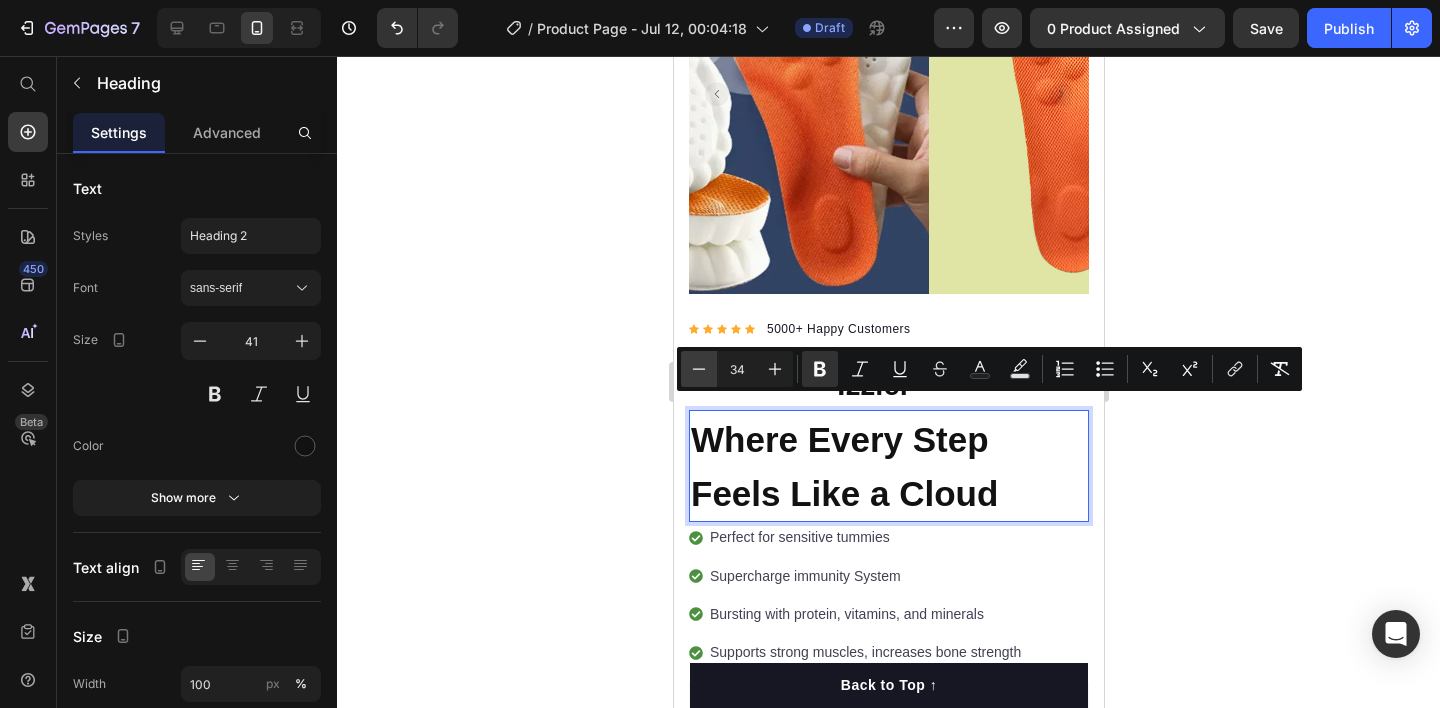 click 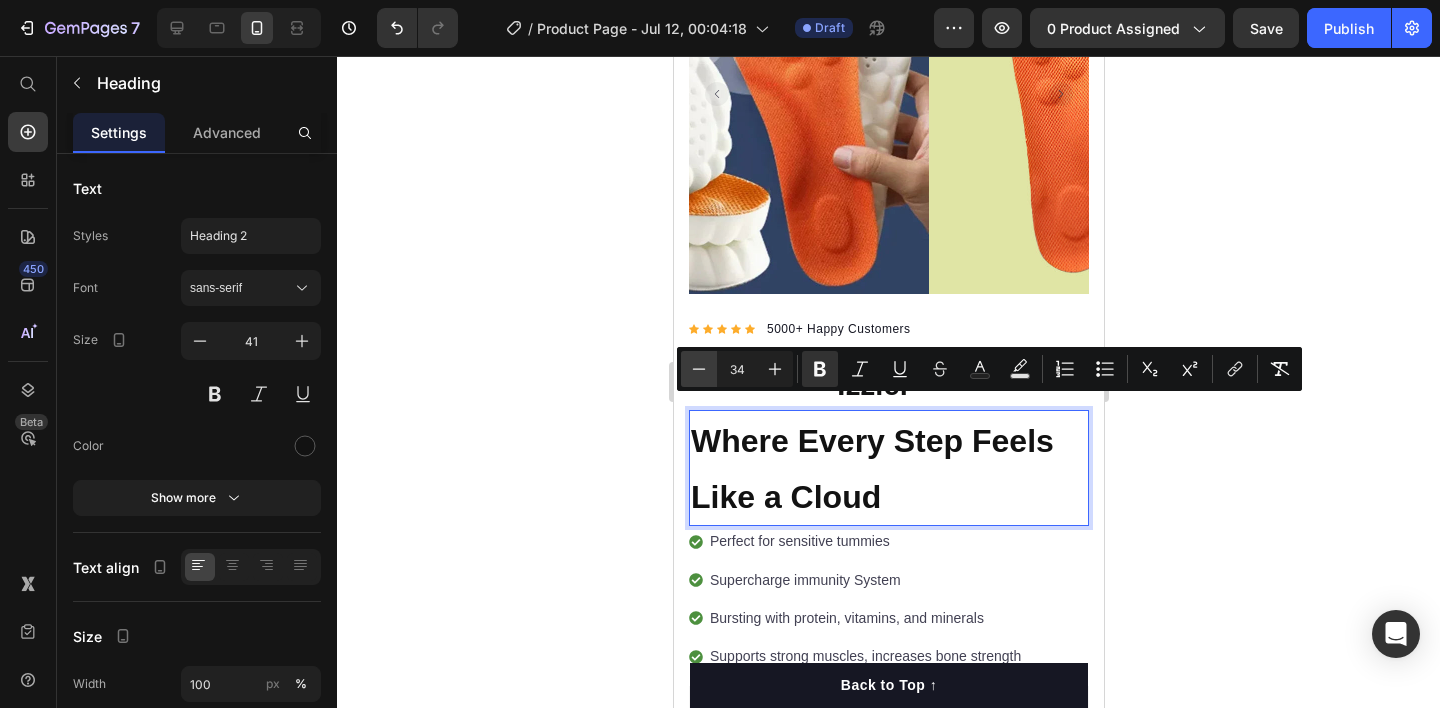 click 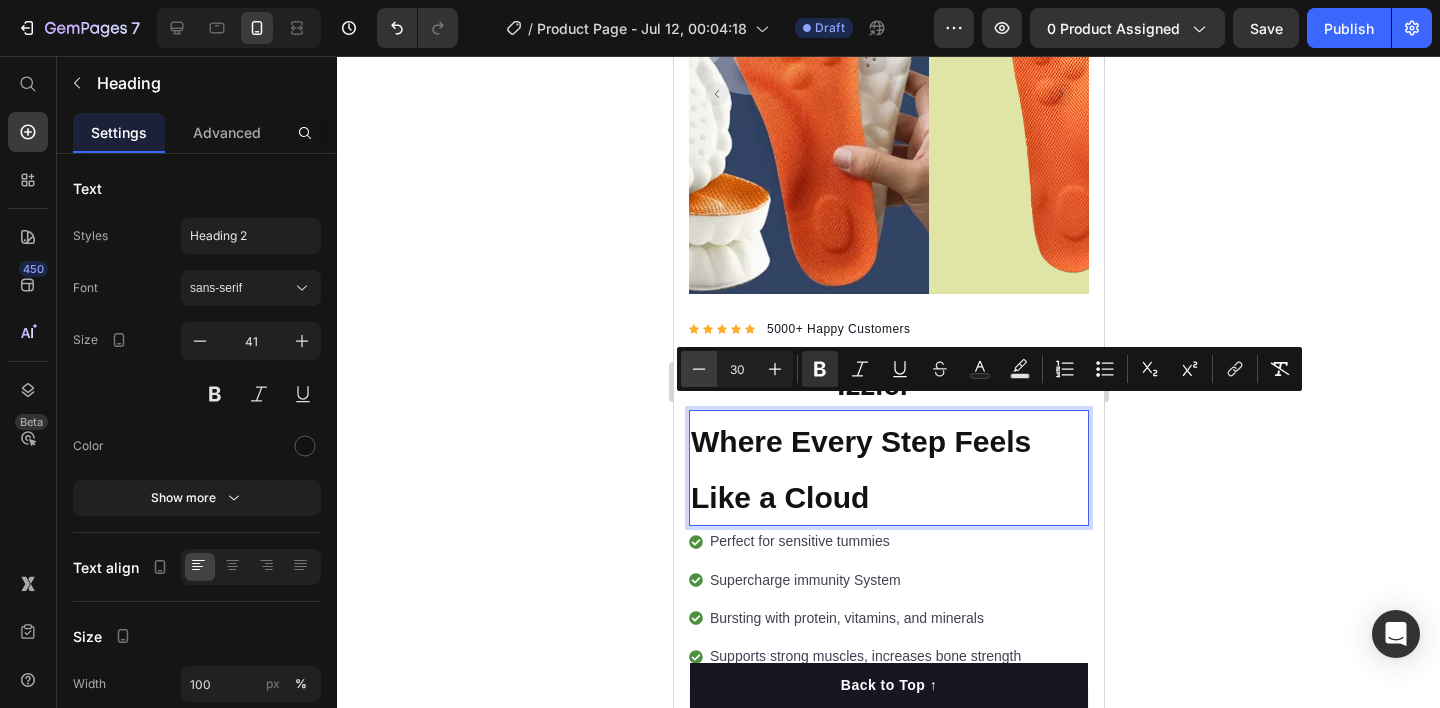 click 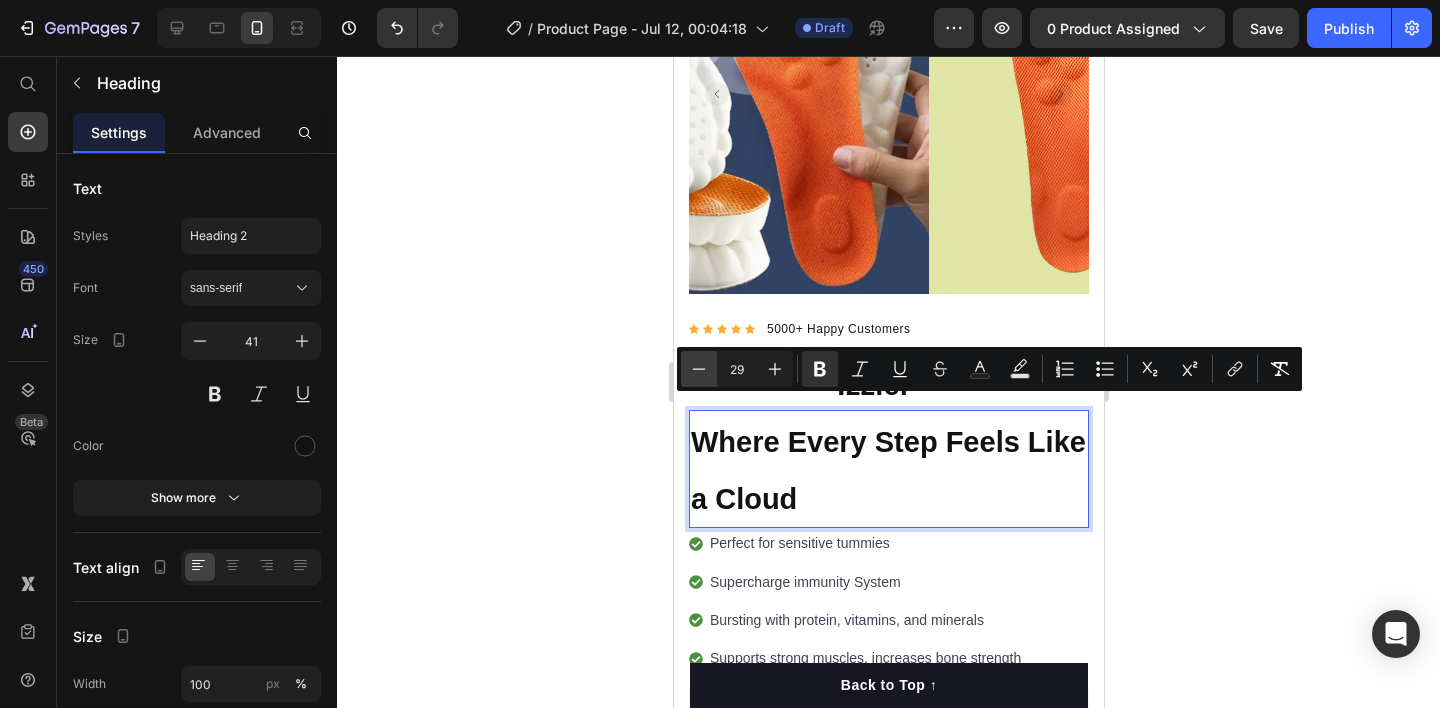 click 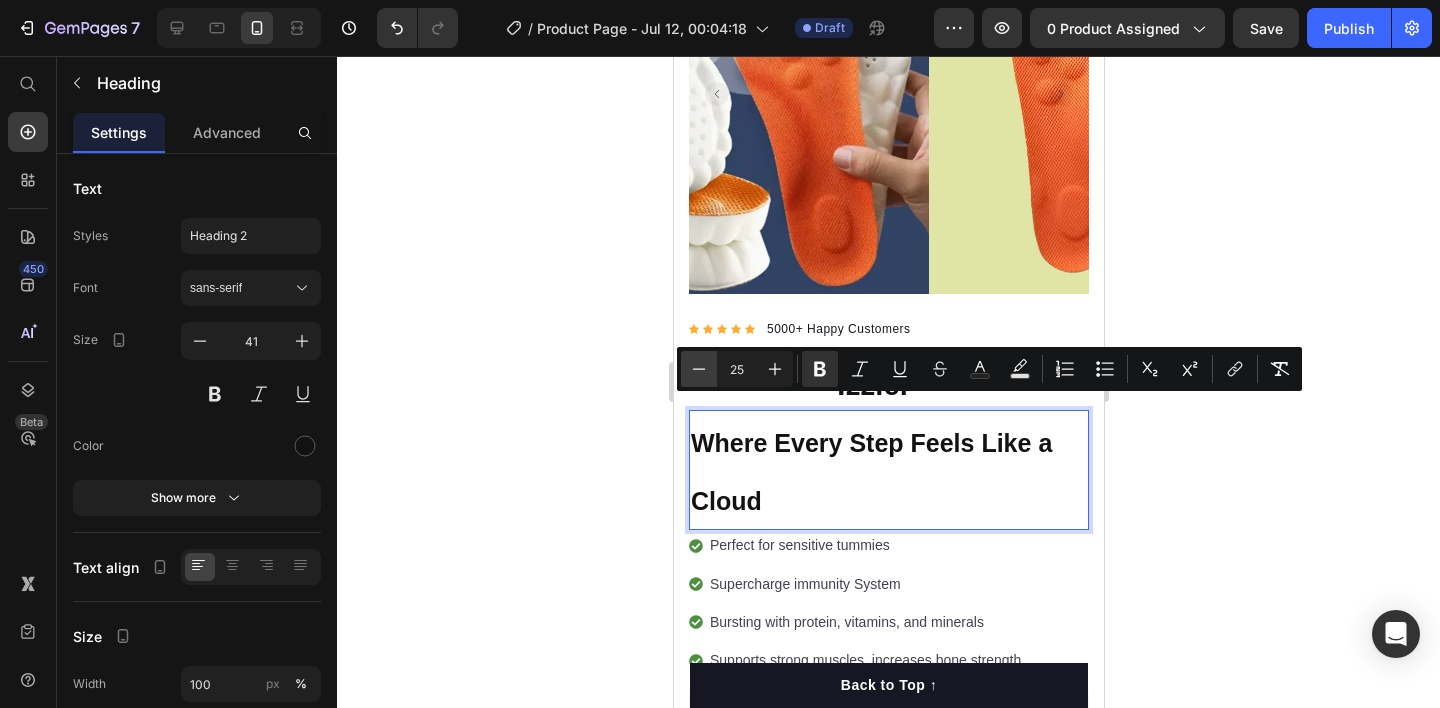 click 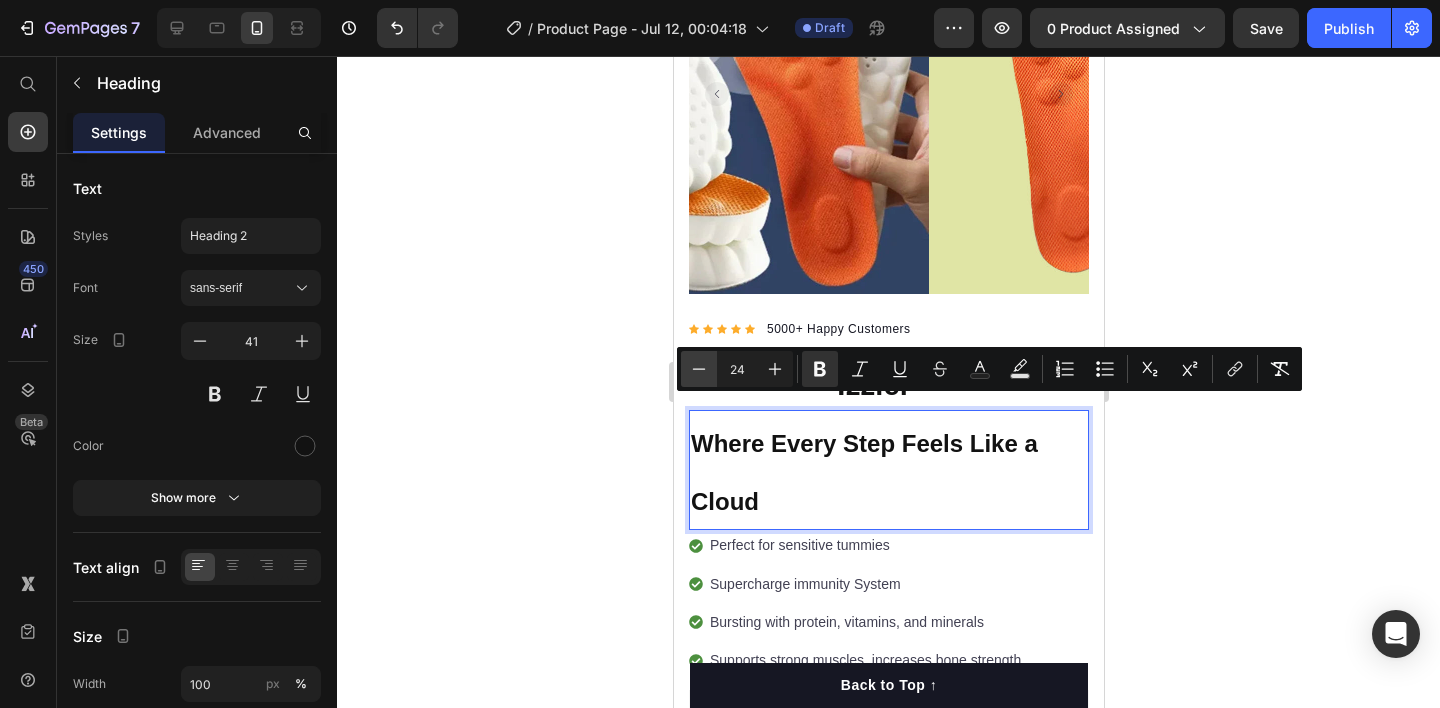 click 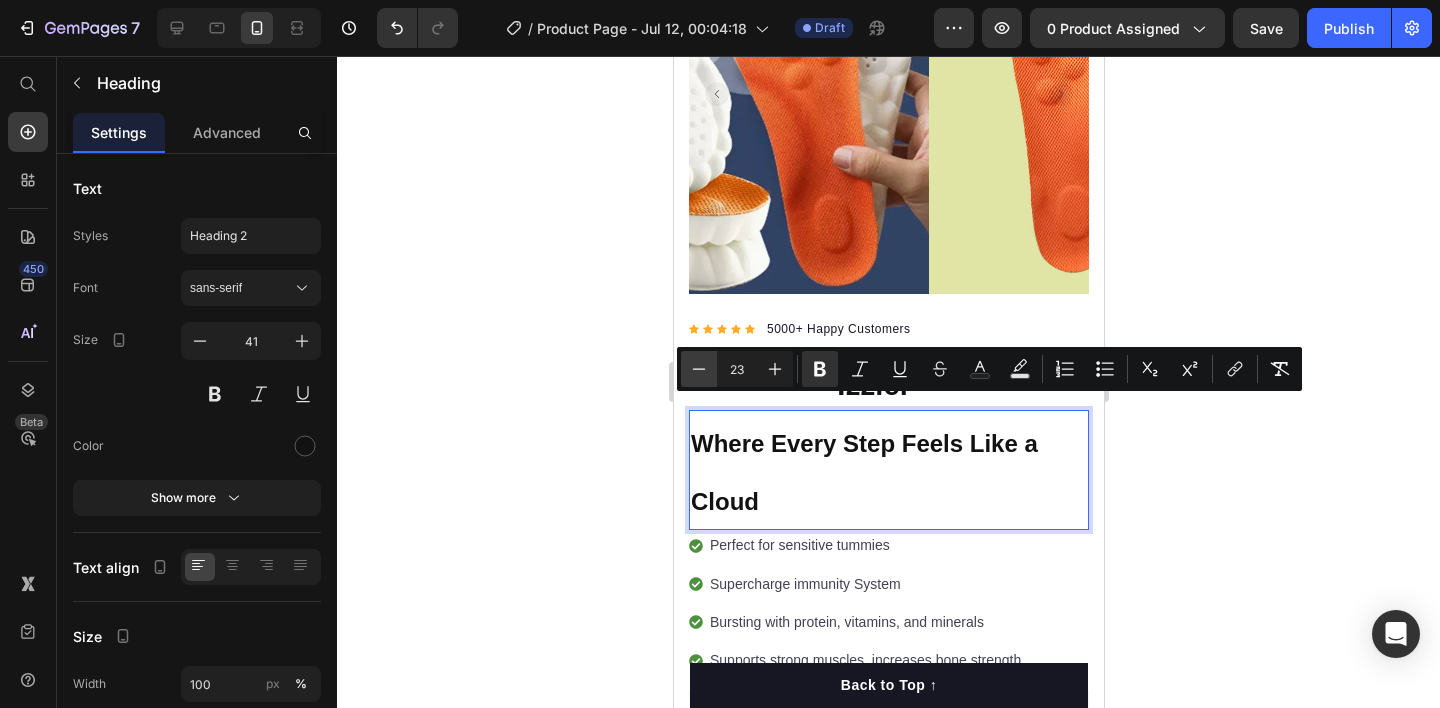 click 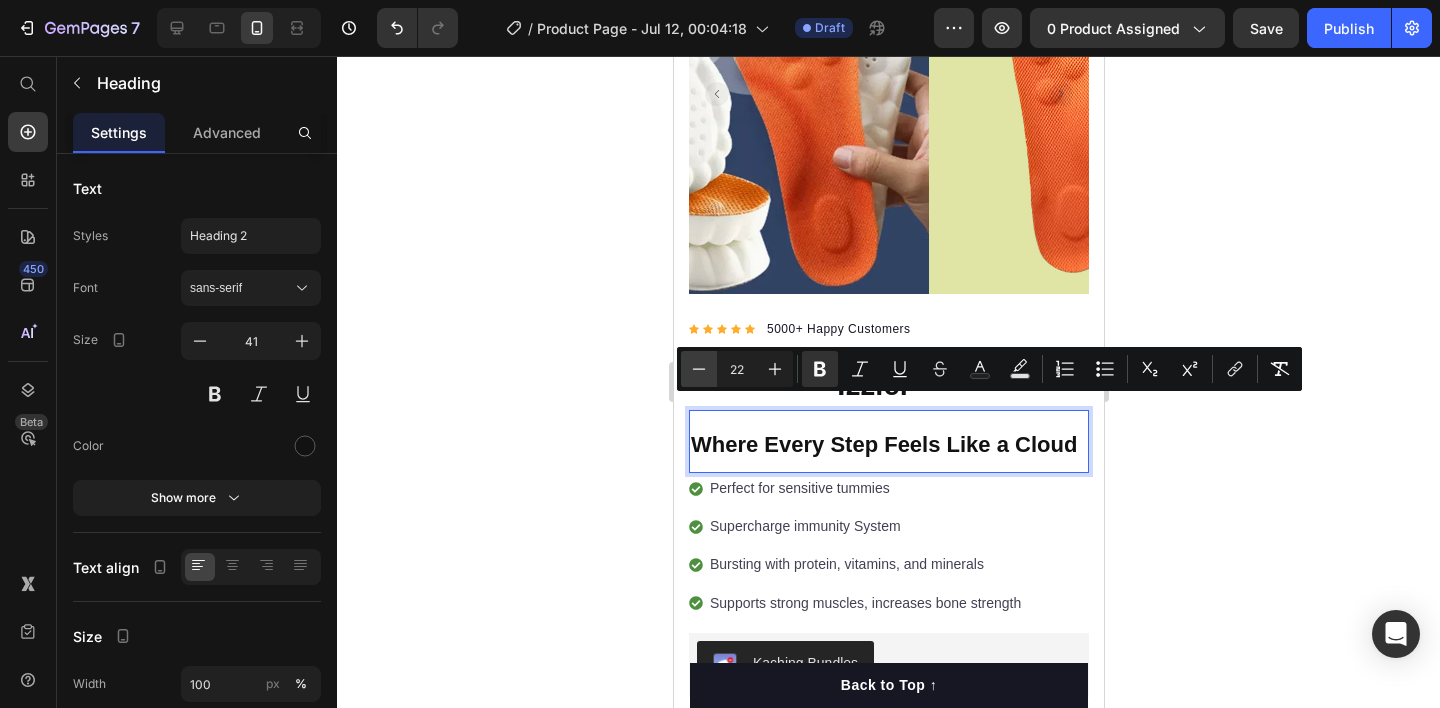 click 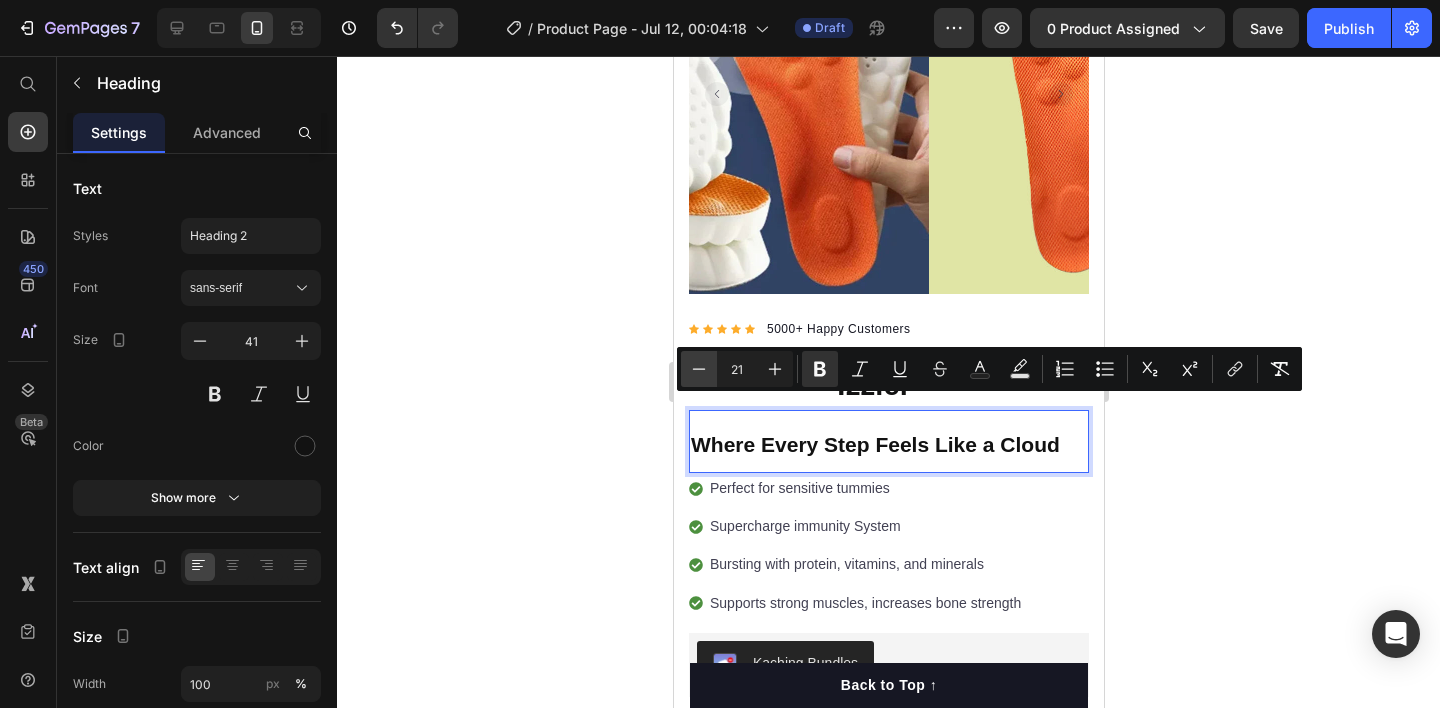 click 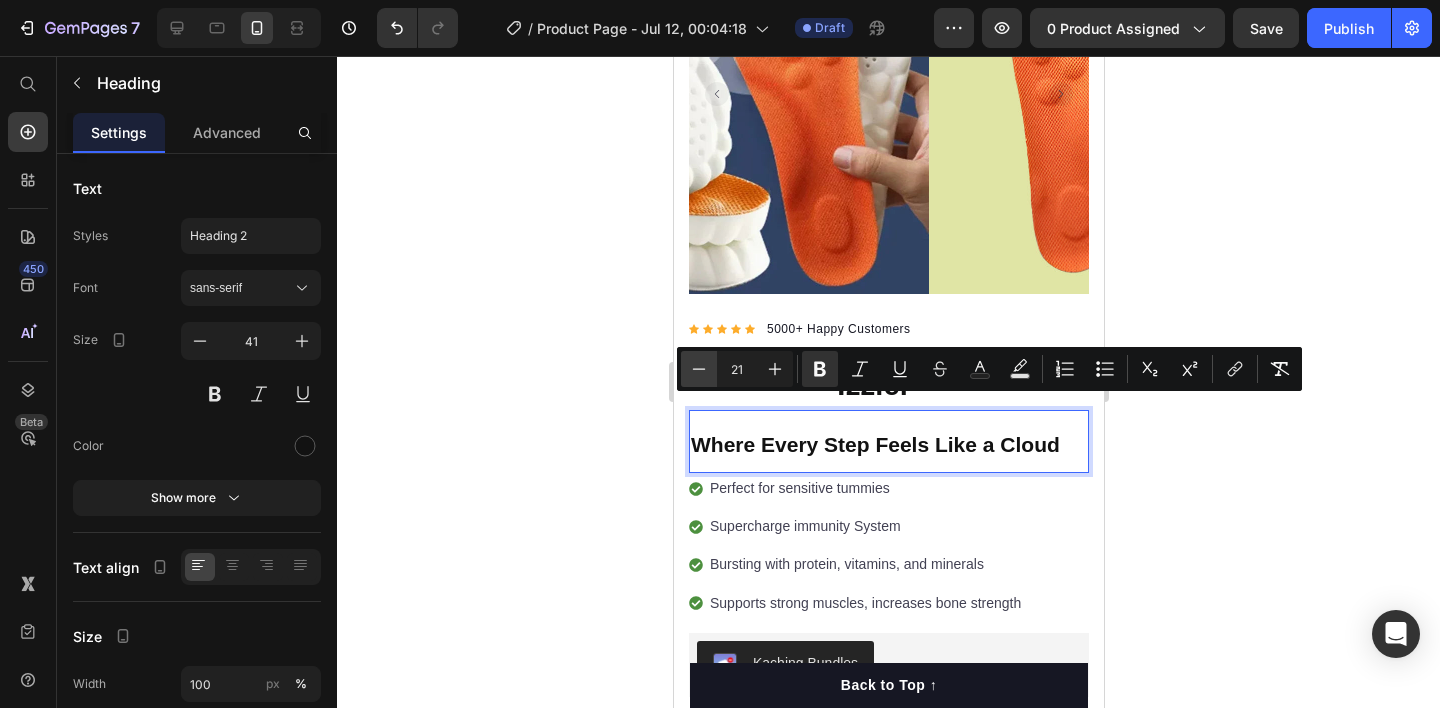 type on "20" 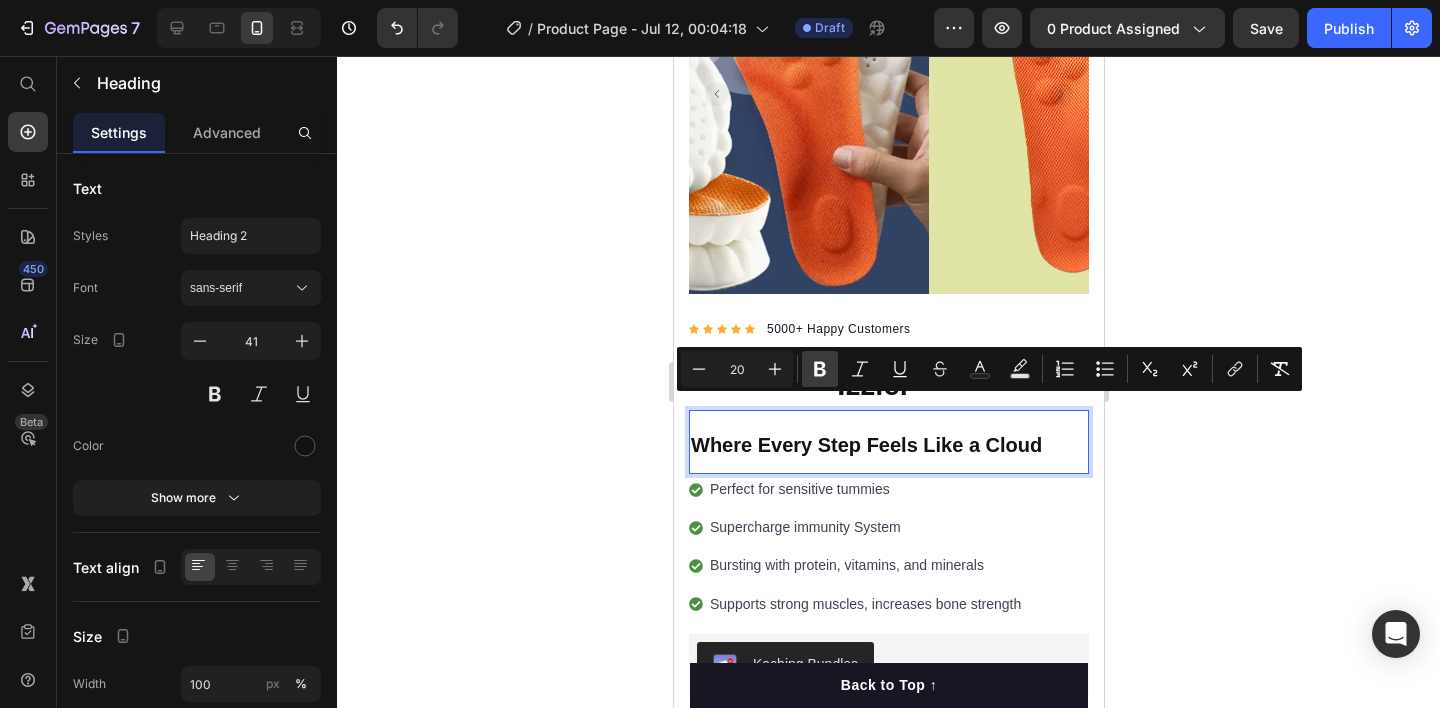 click 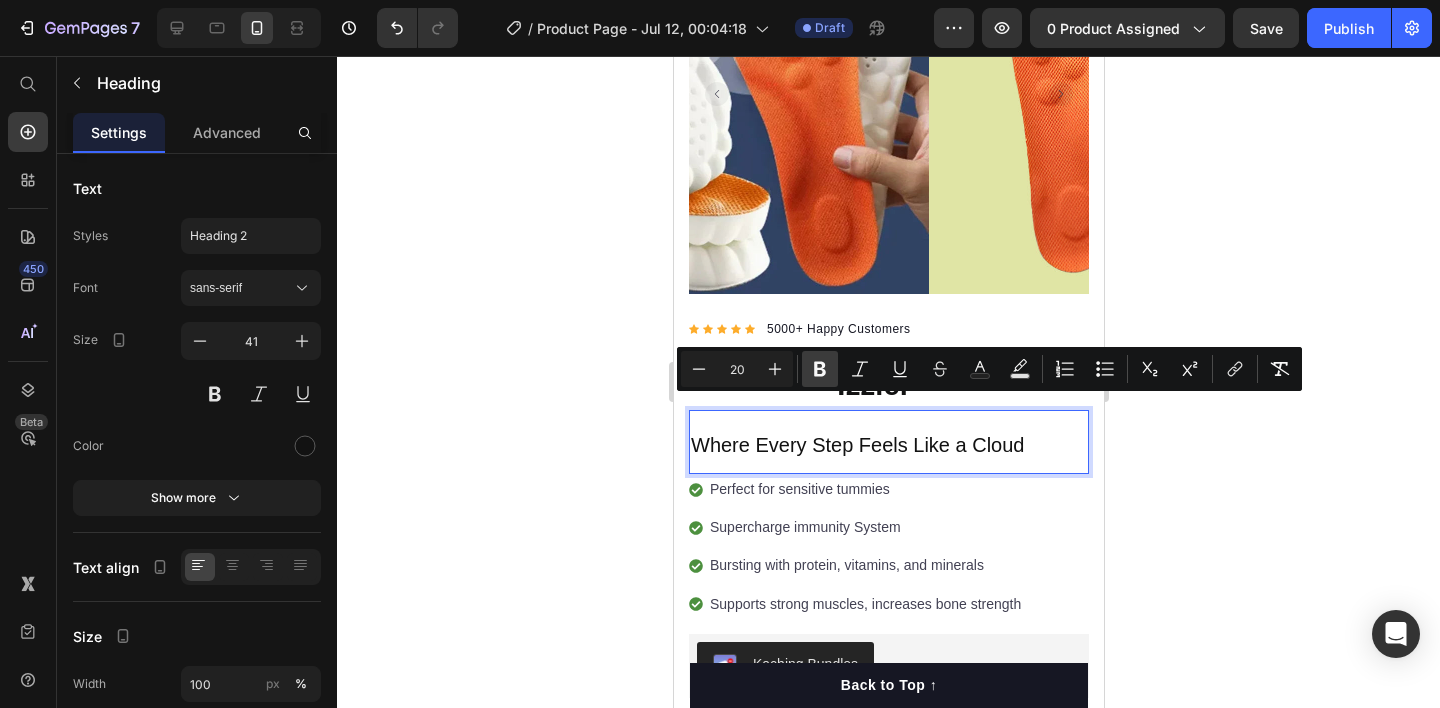 click 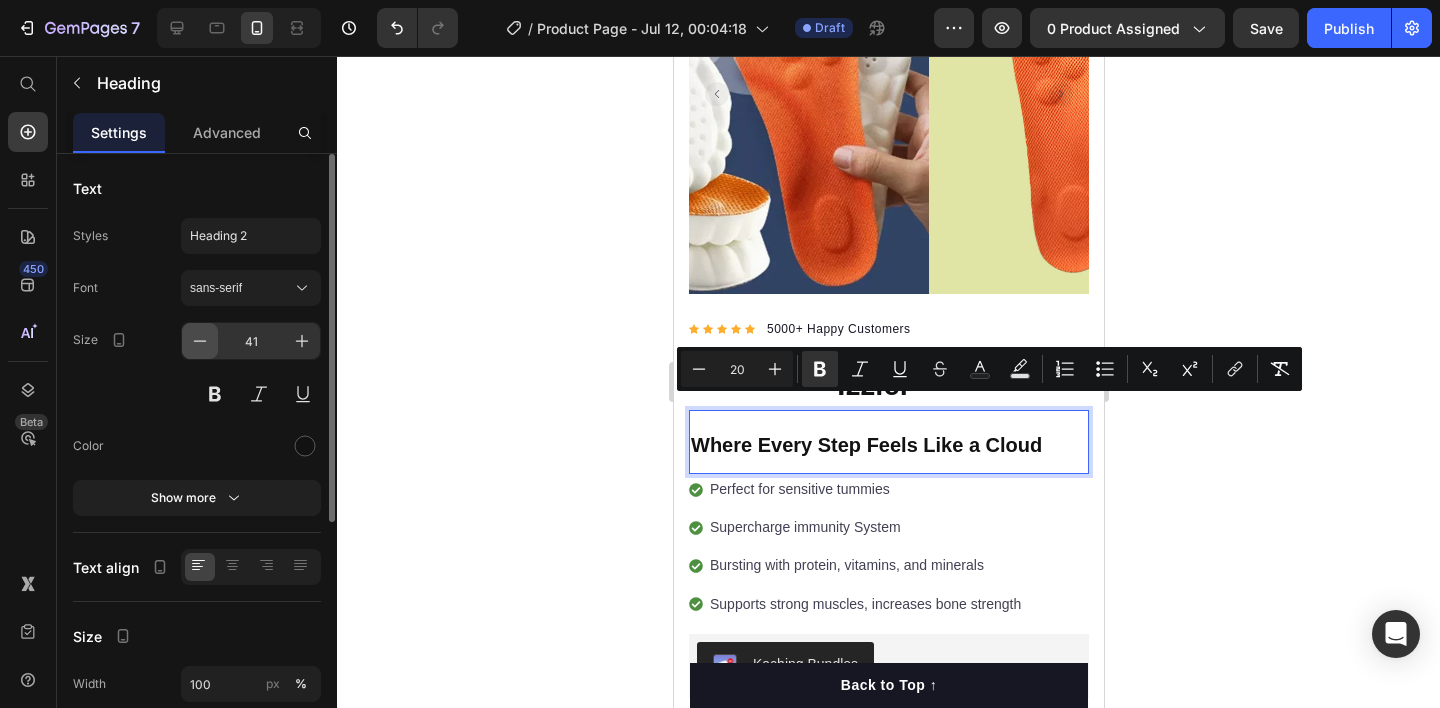 click 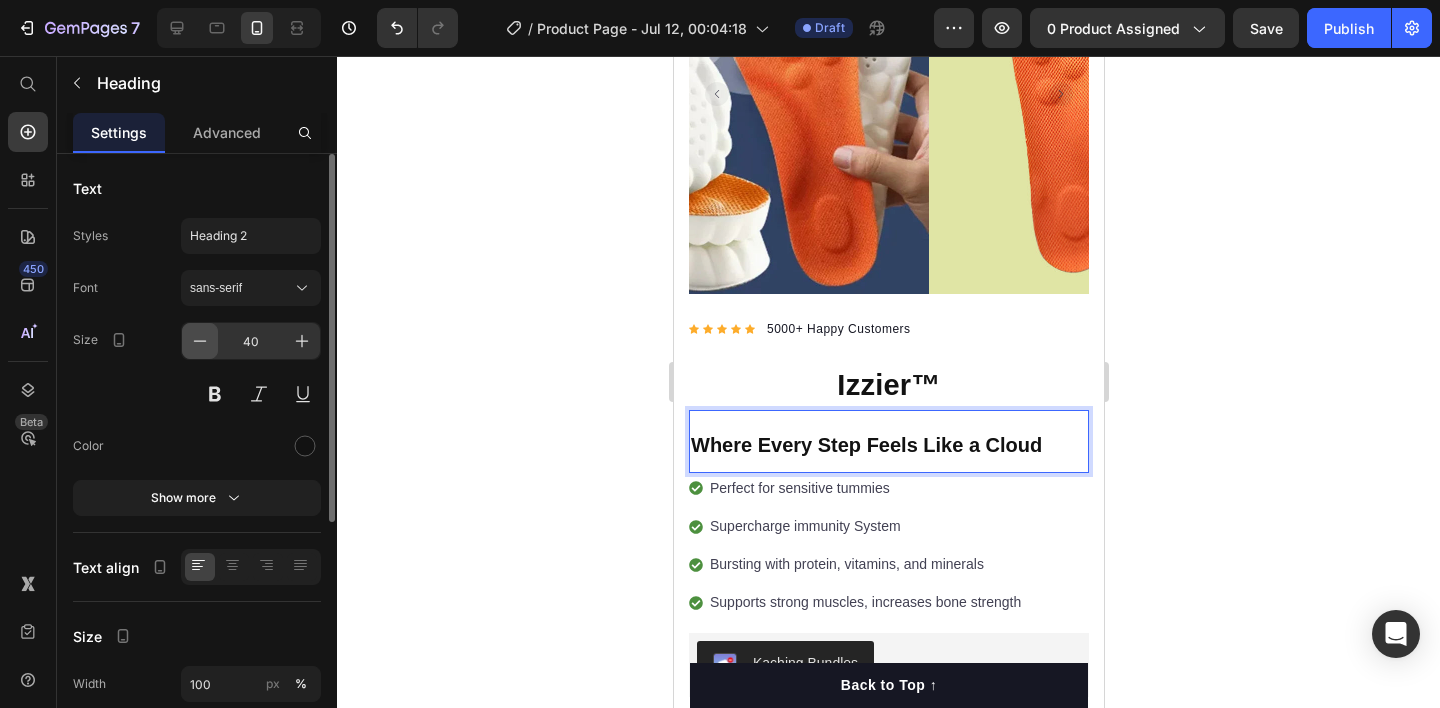 click 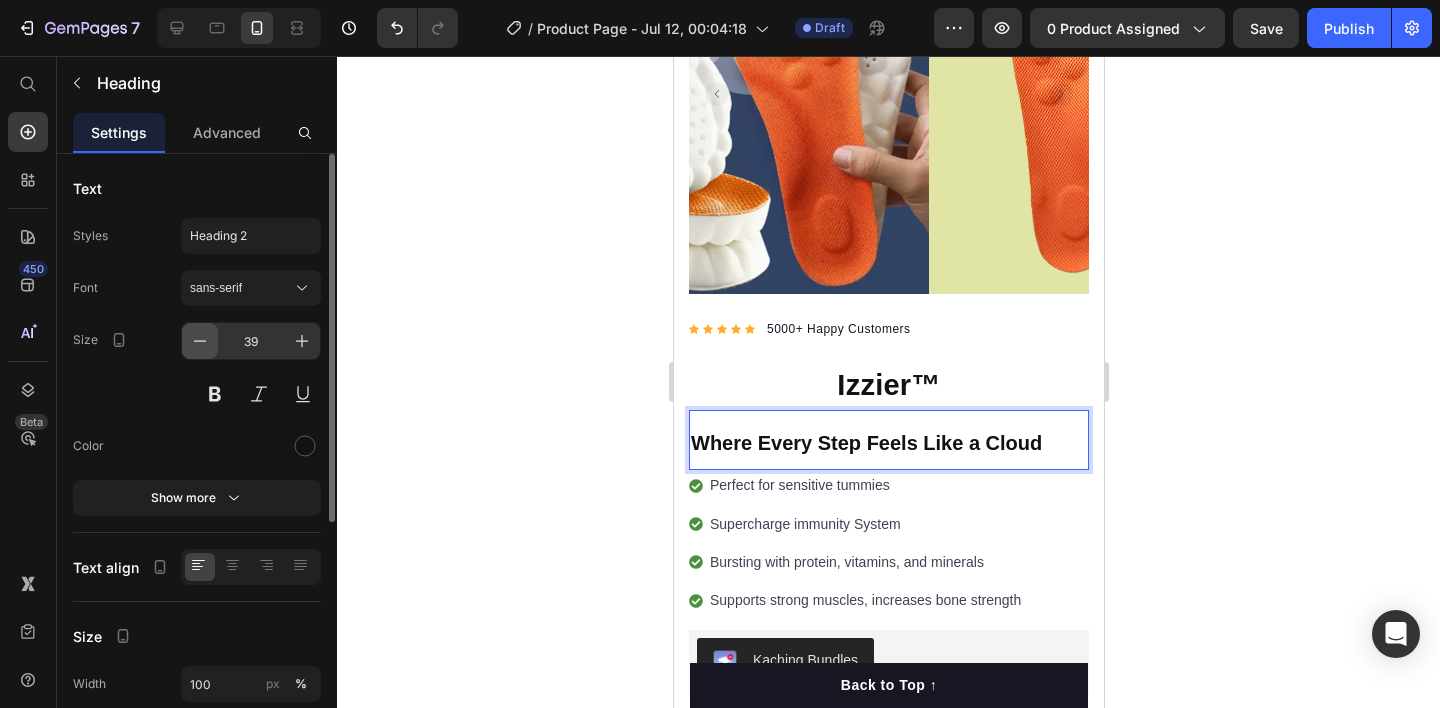 click 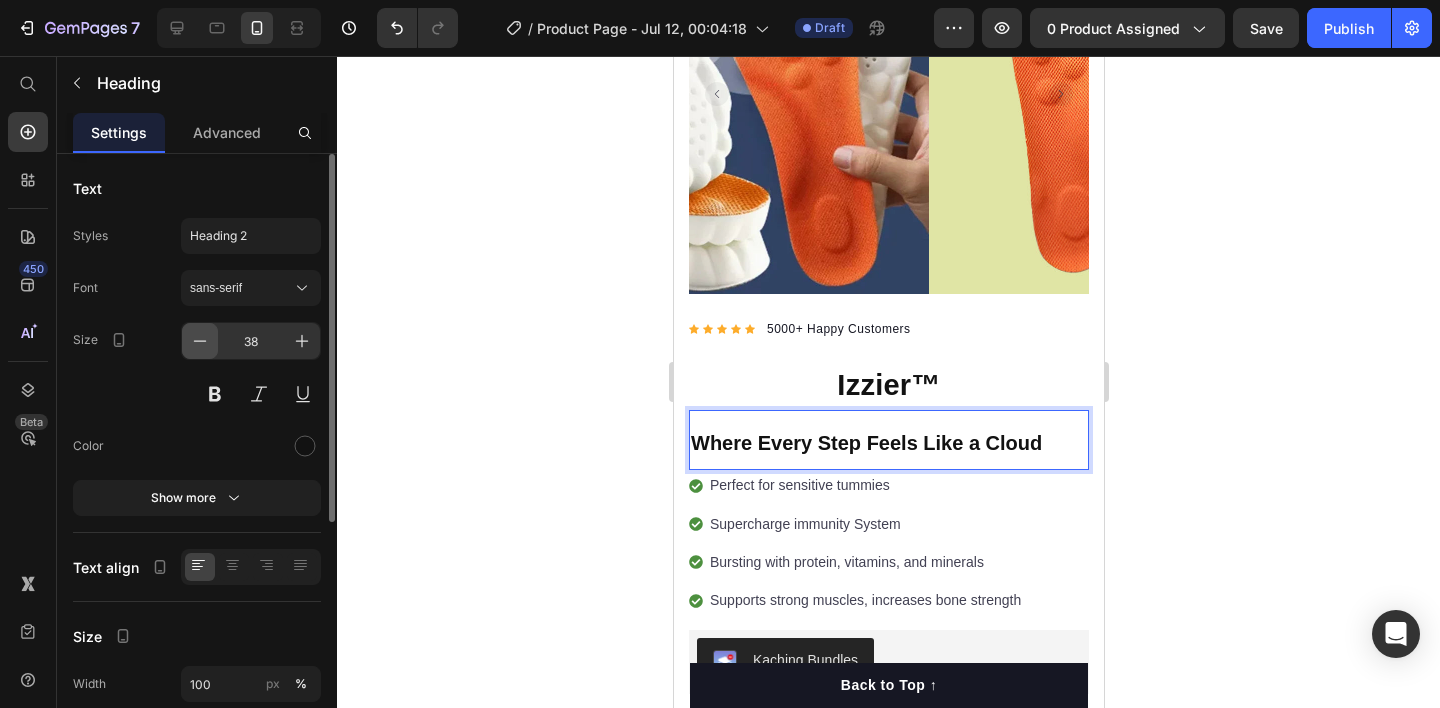 click 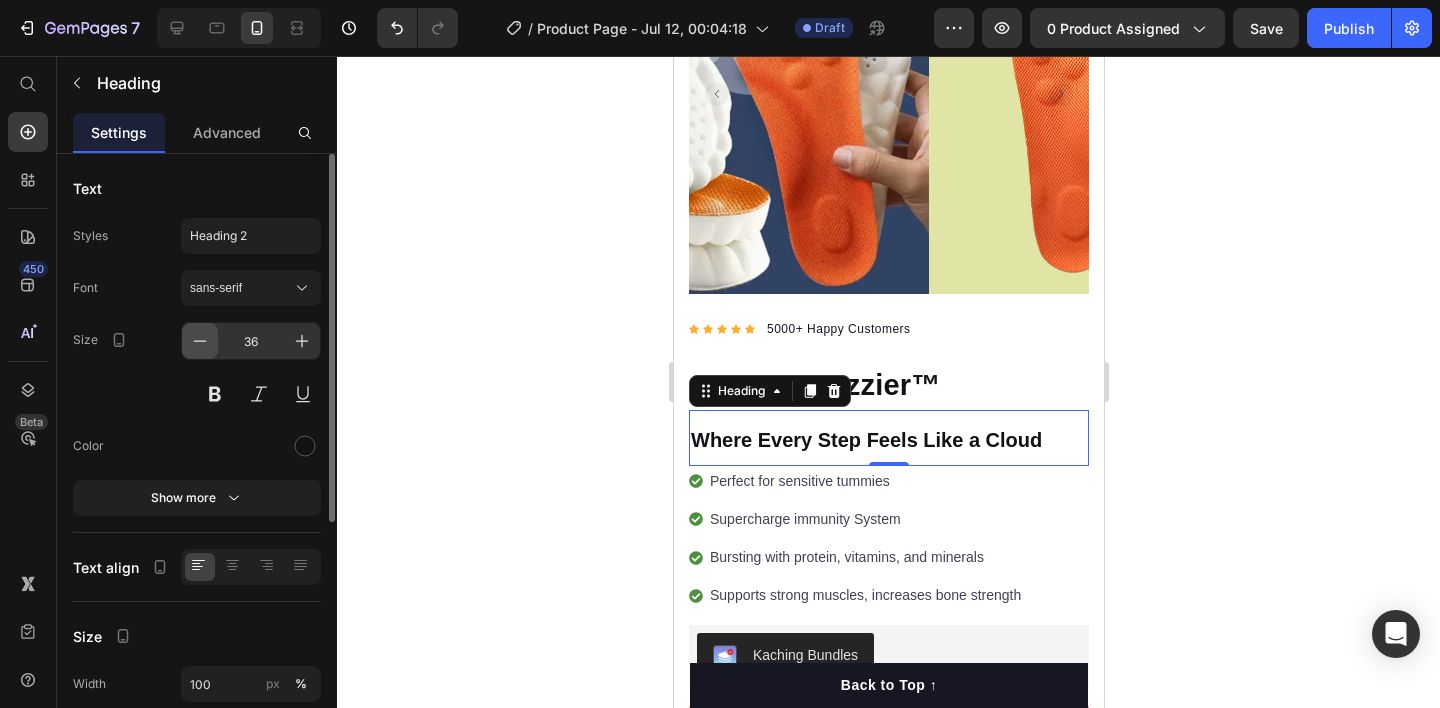 click 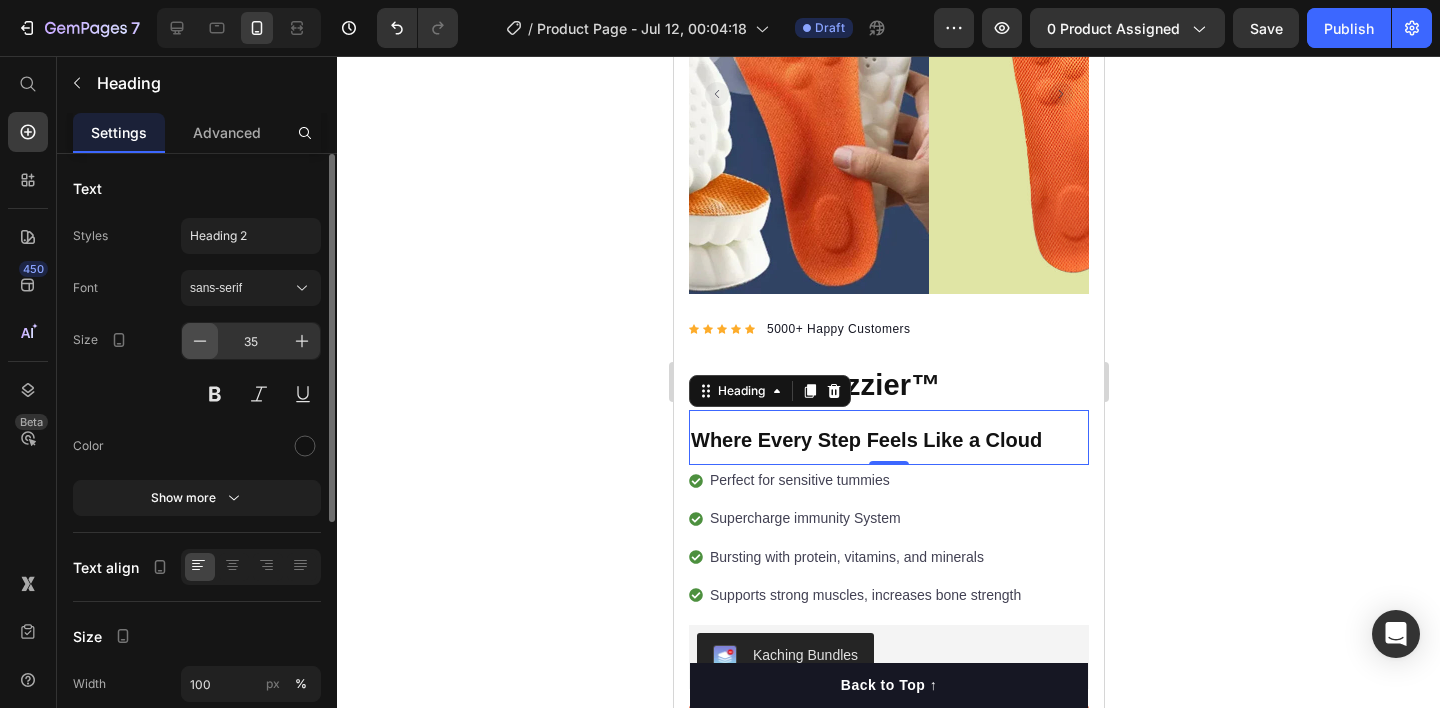 click 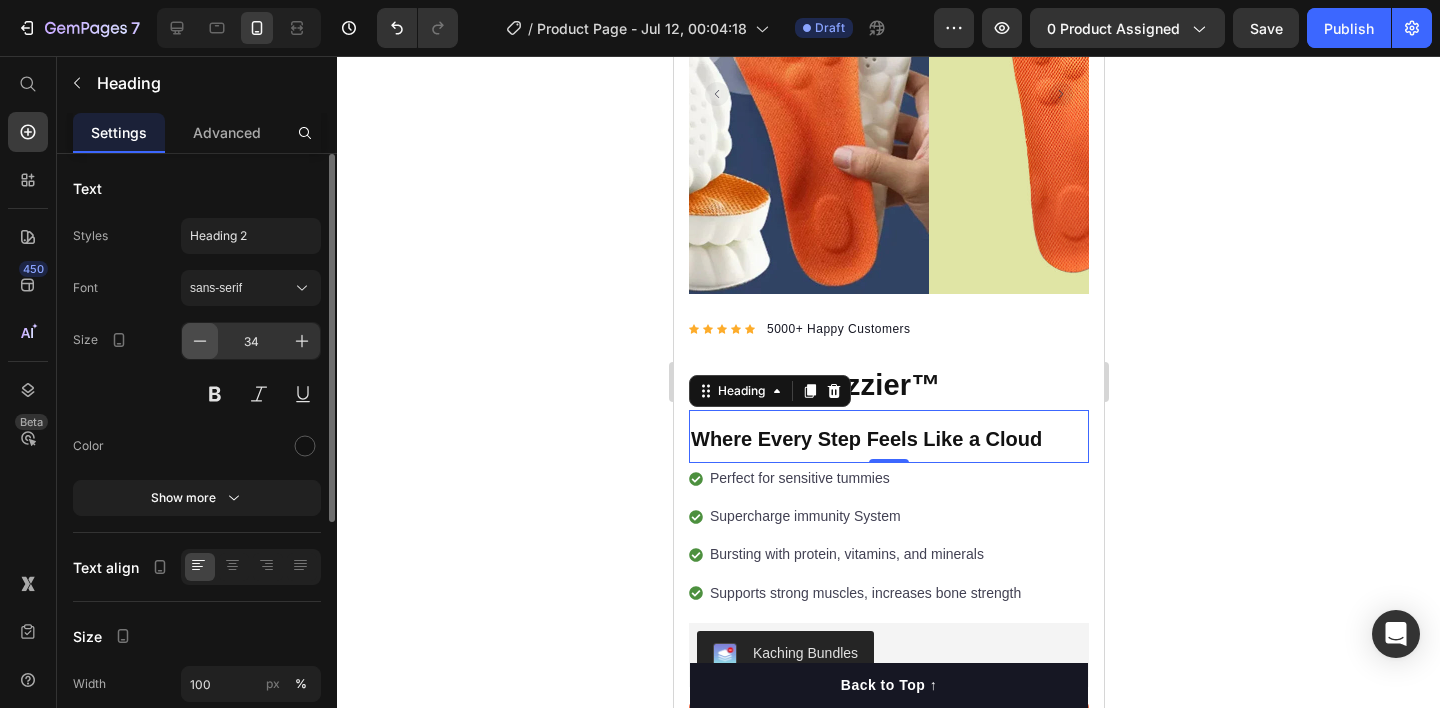 click 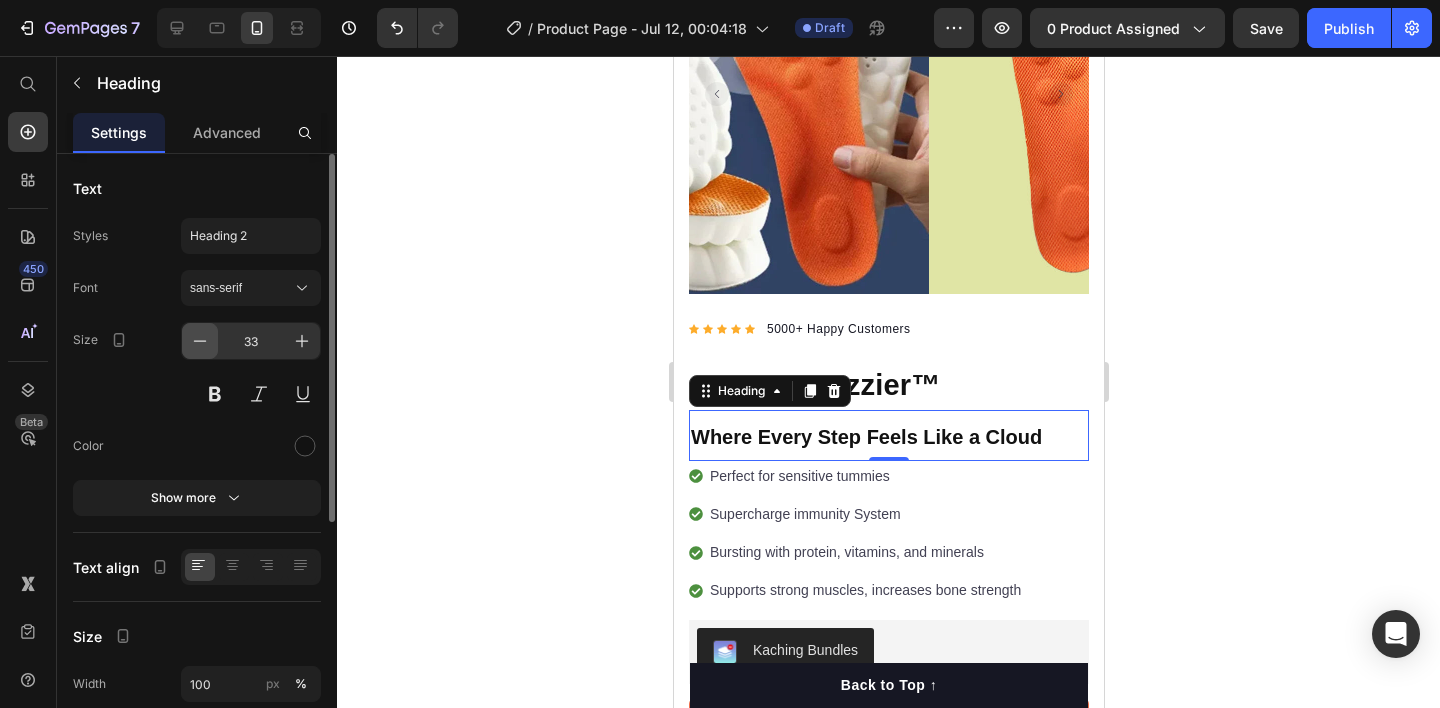click 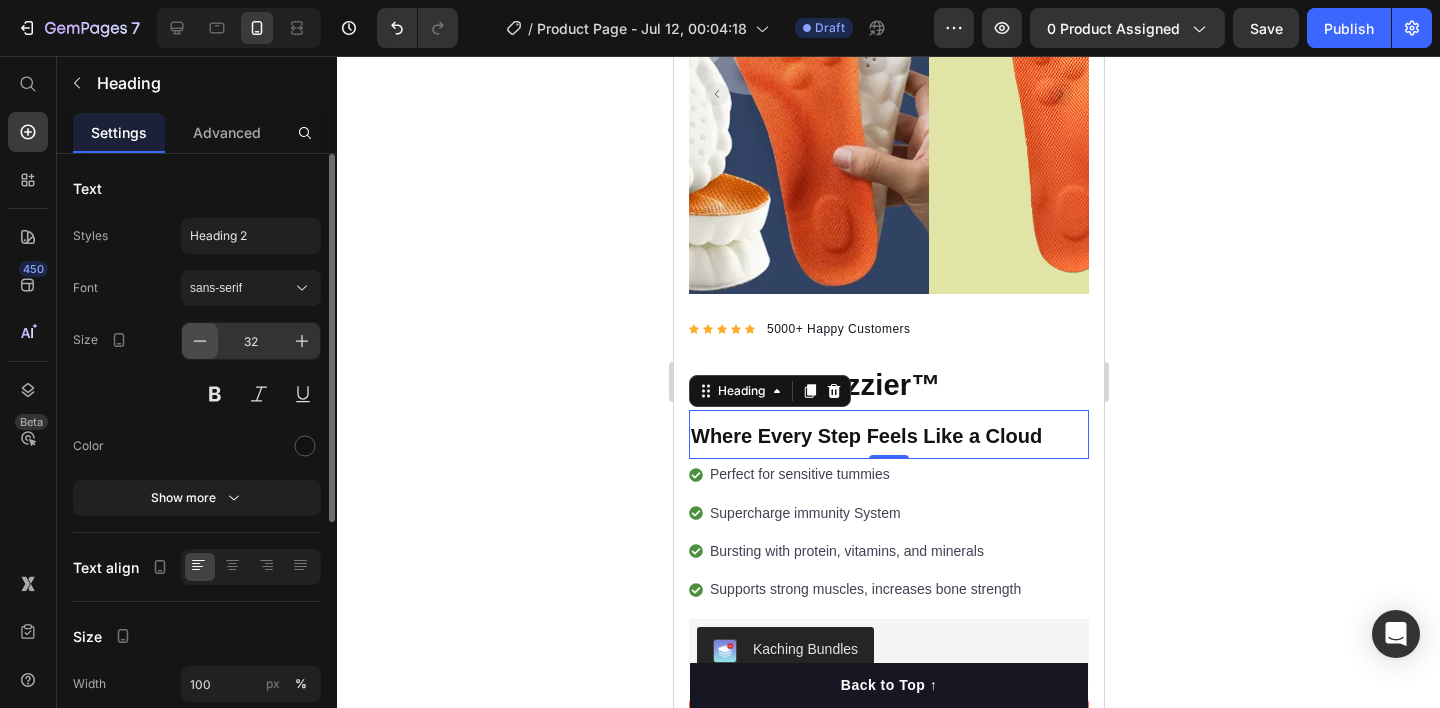 click 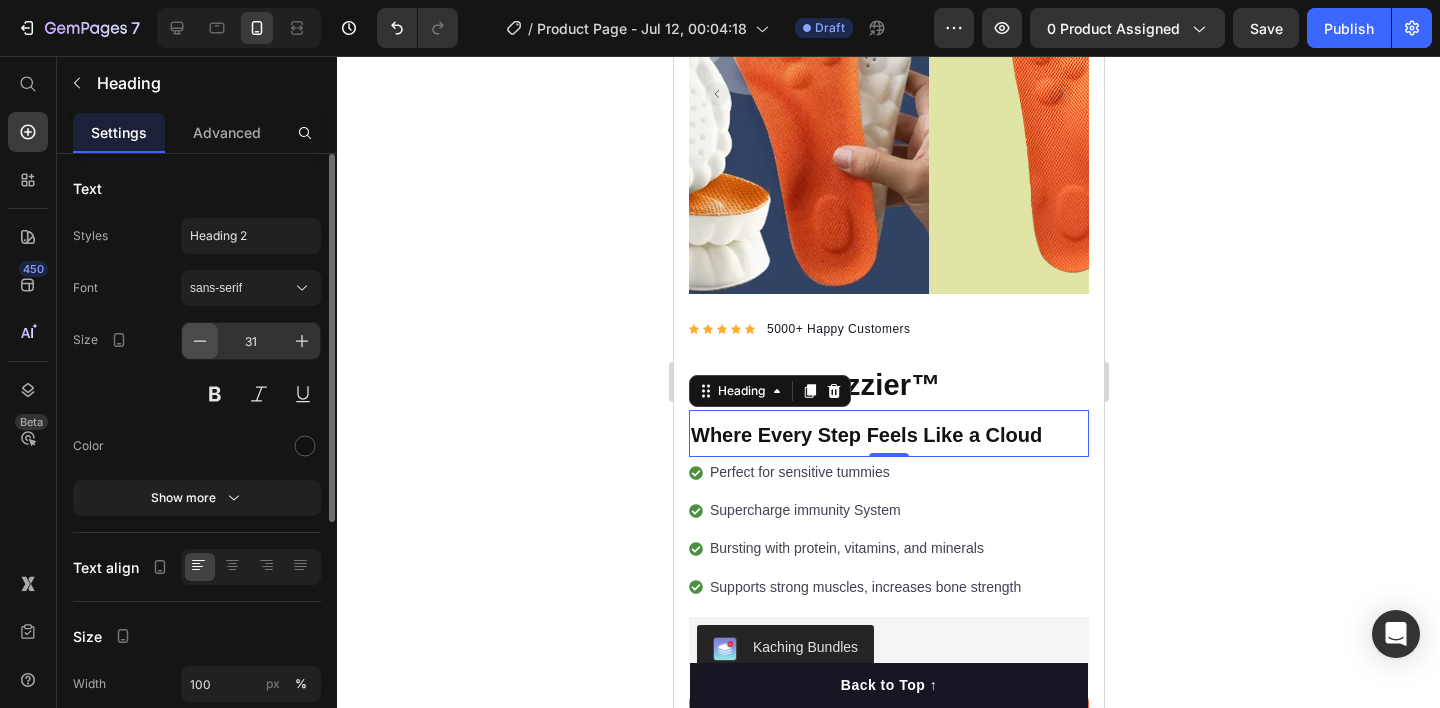click 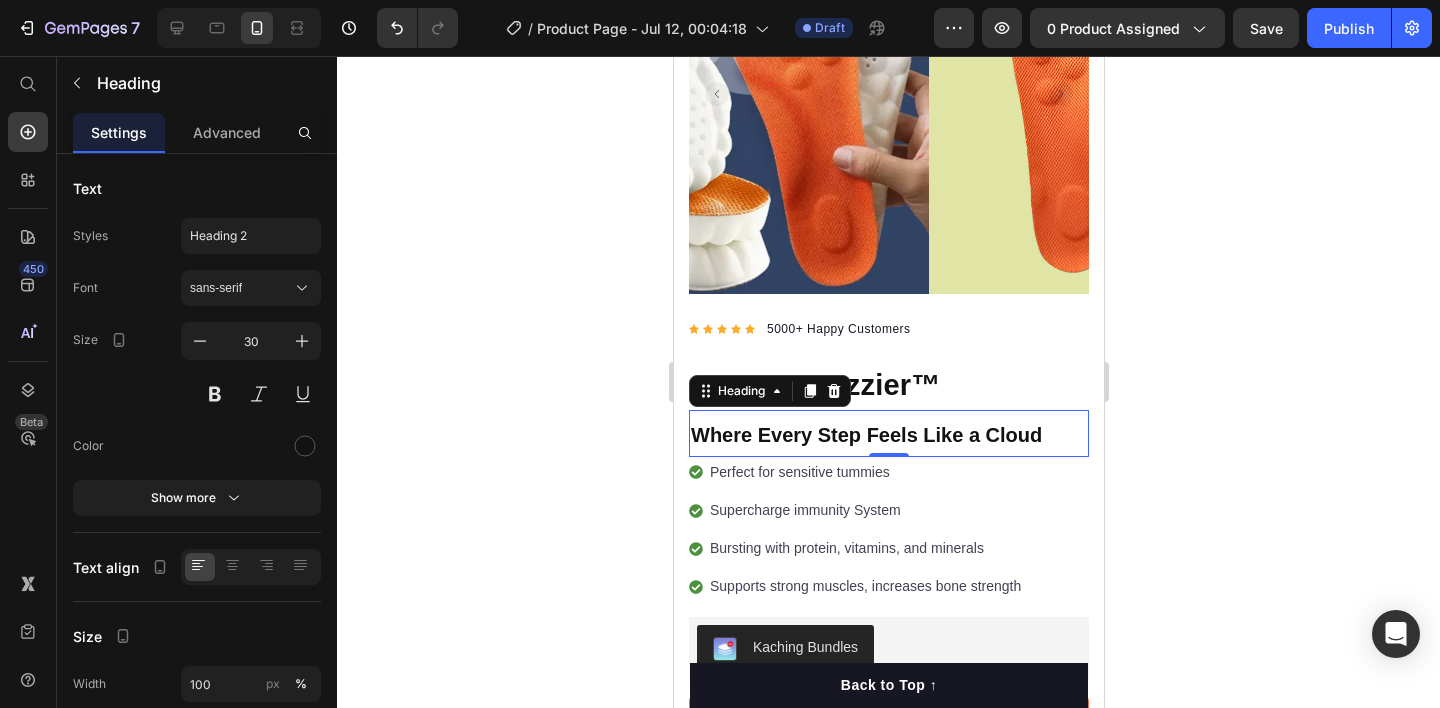 click 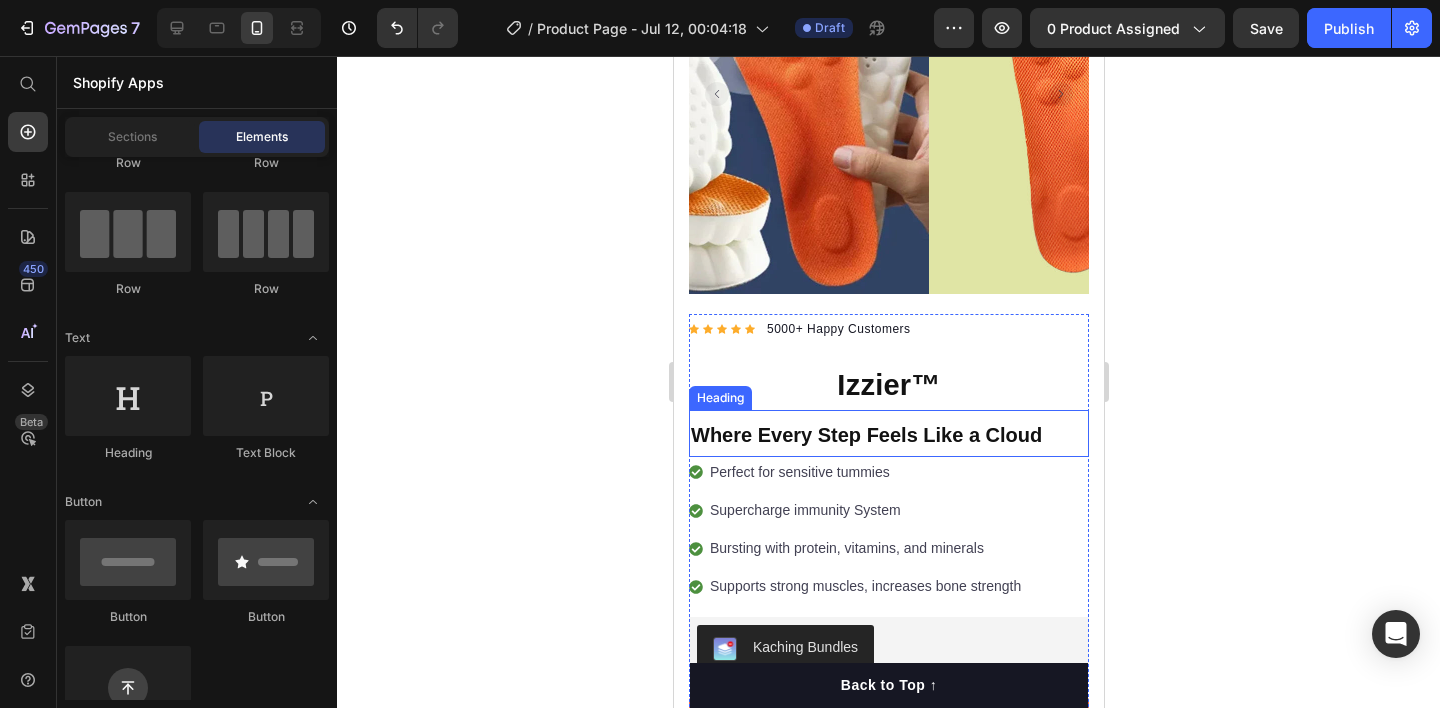 click on "⁠⁠⁠⁠⁠⁠⁠ Where Every Step Feels Like a Cloud" at bounding box center [888, 433] 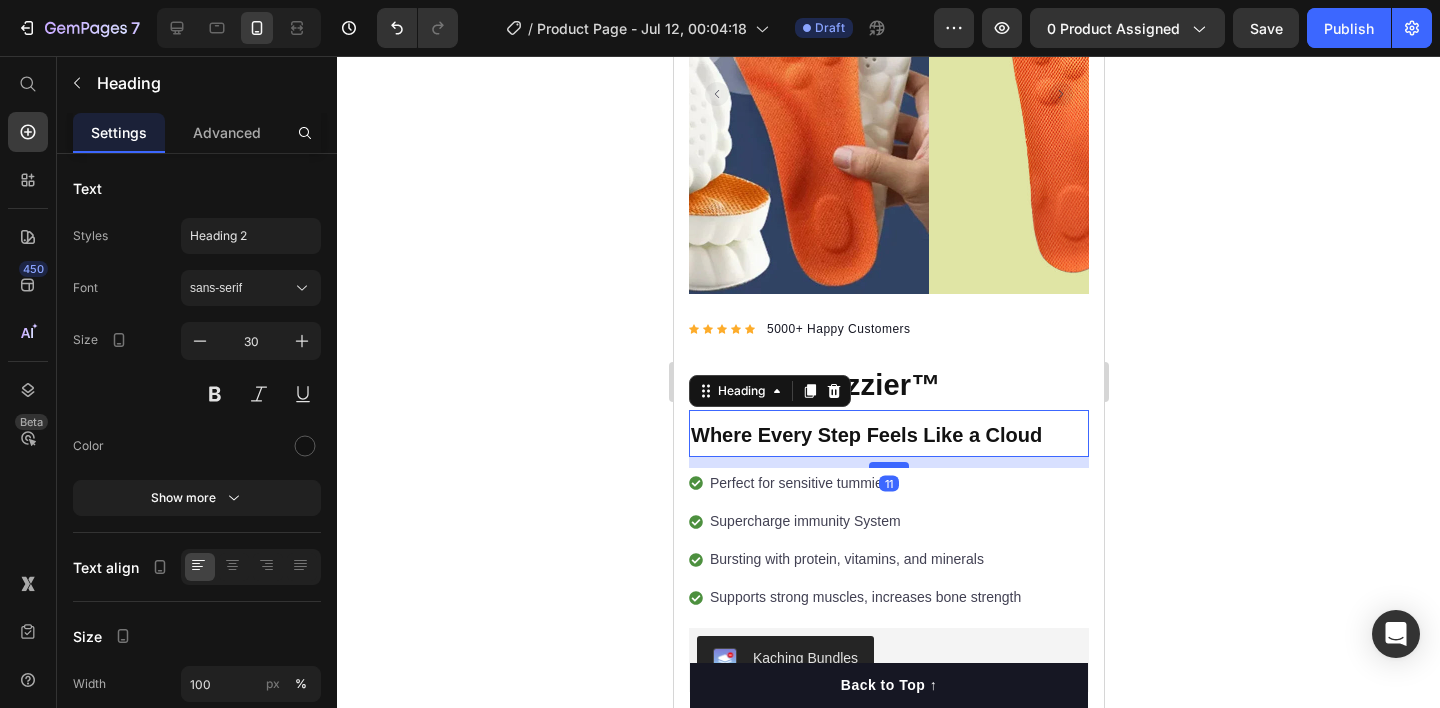 drag, startPoint x: 886, startPoint y: 435, endPoint x: 886, endPoint y: 446, distance: 11 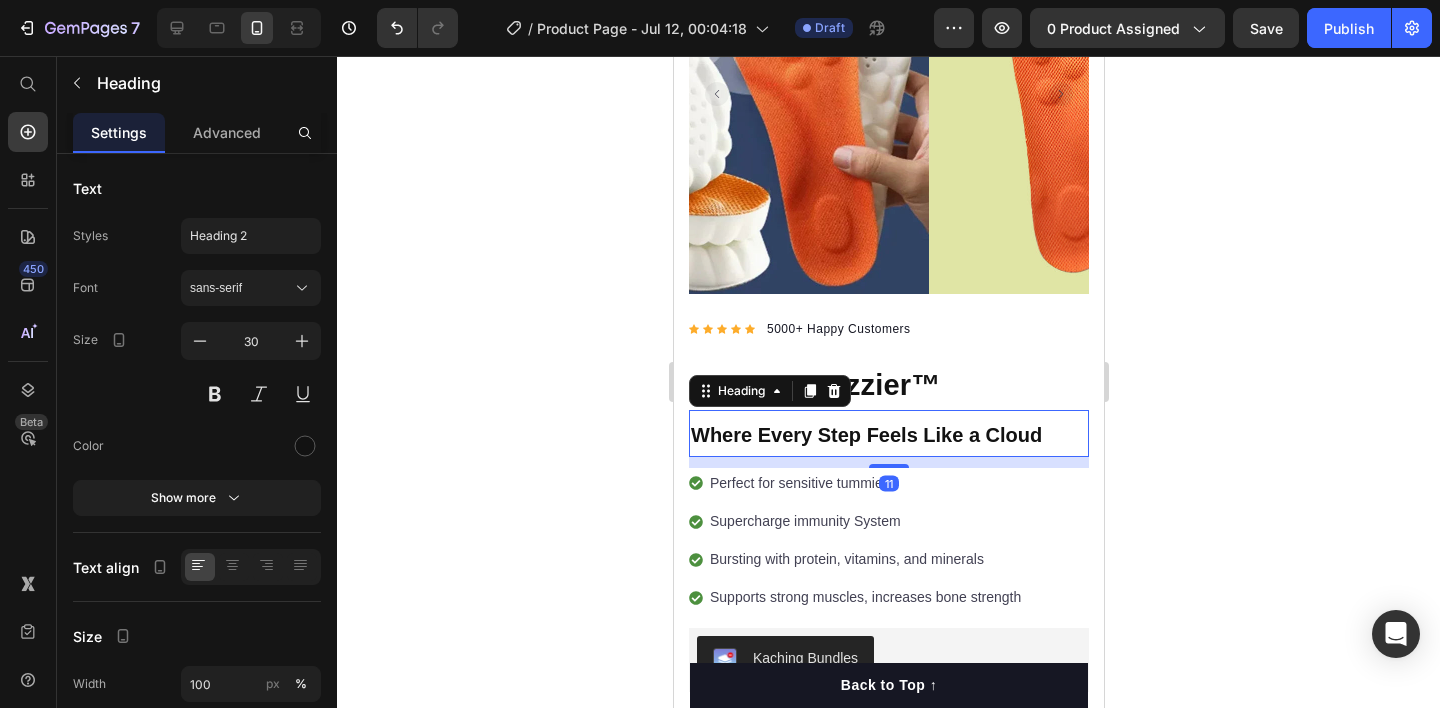 click 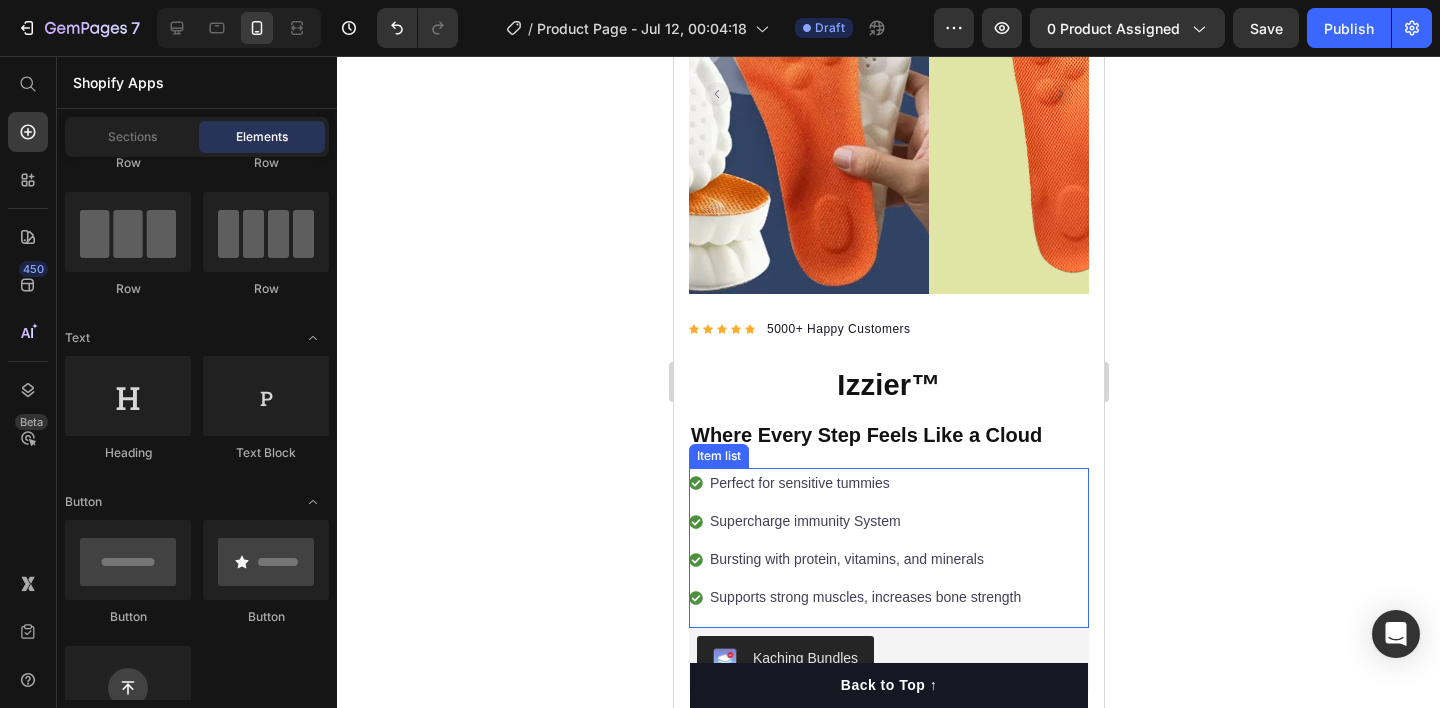 click on "Perfect for sensitive tummies Supercharge immunity System Bursting with protein, vitamins, and minerals Supports strong muscles, increases bone strength" at bounding box center [888, 541] 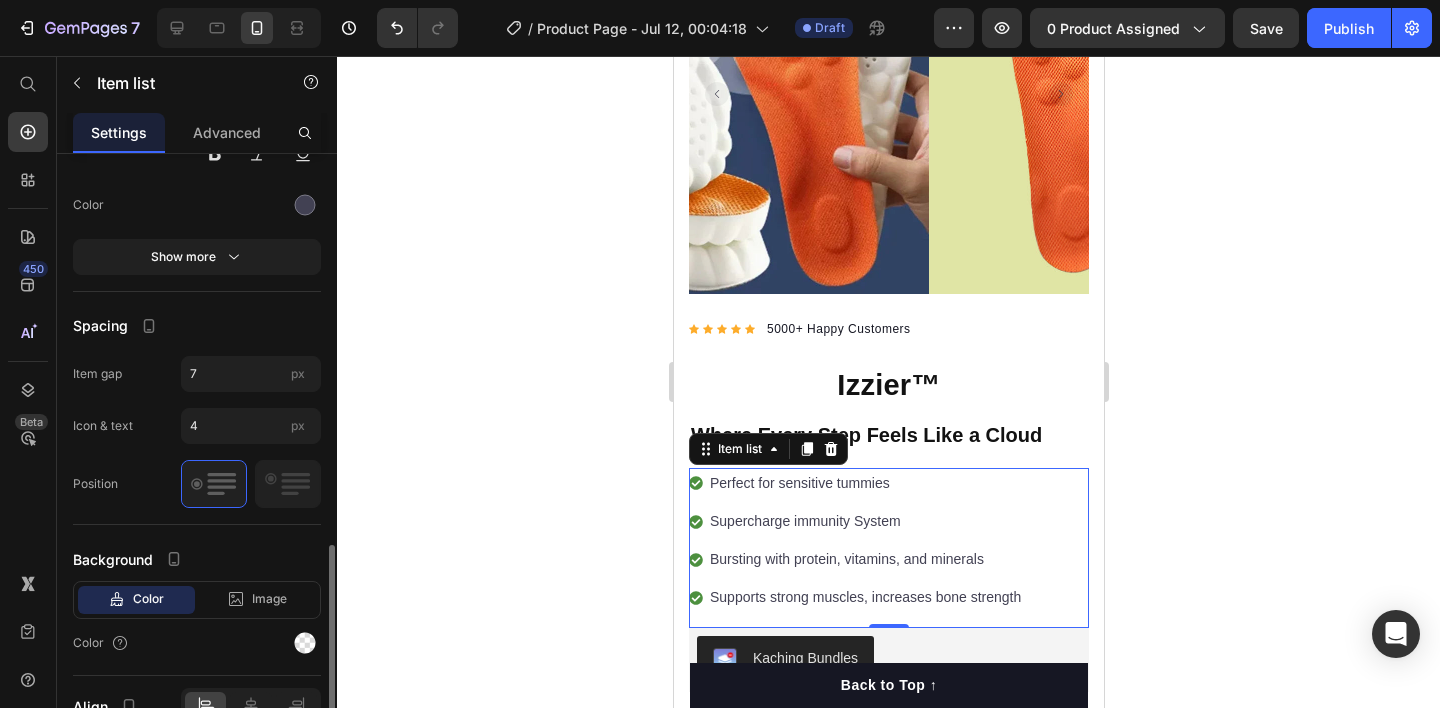 scroll, scrollTop: 989, scrollLeft: 0, axis: vertical 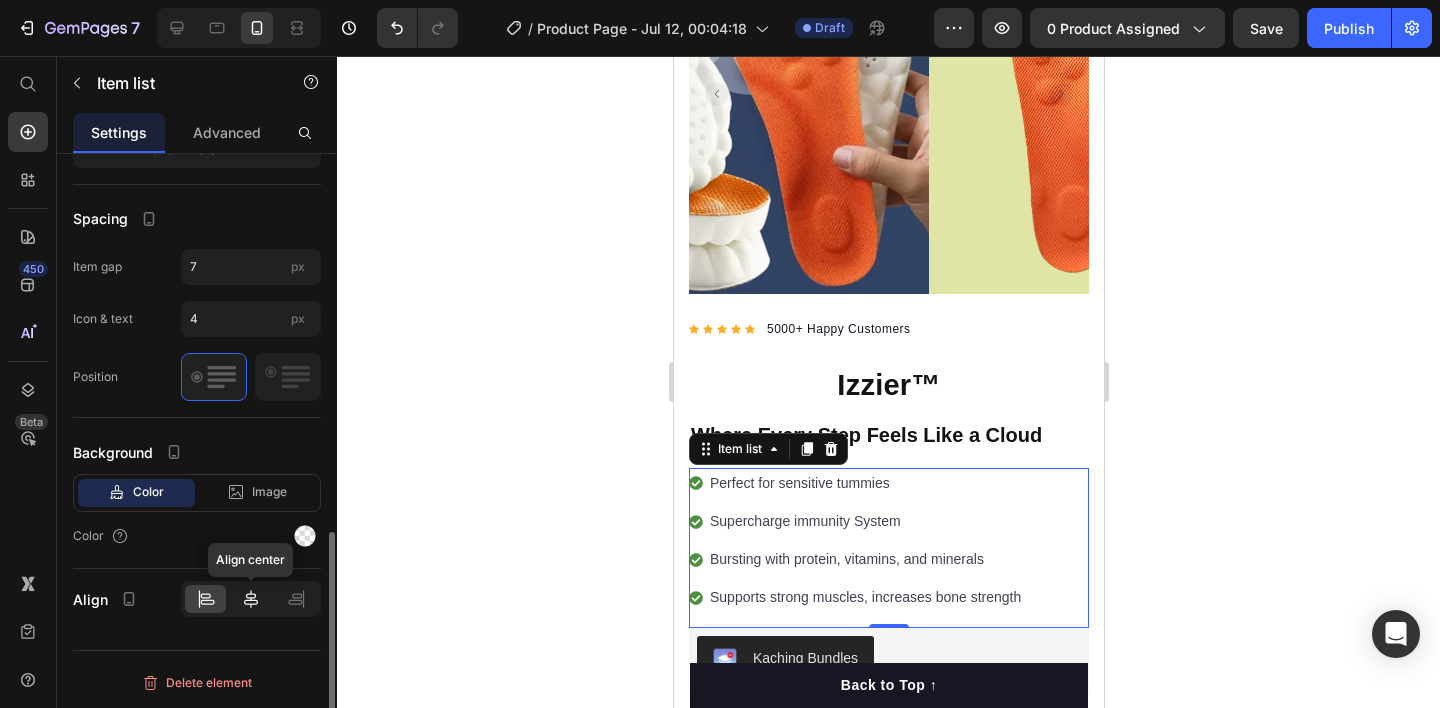 click 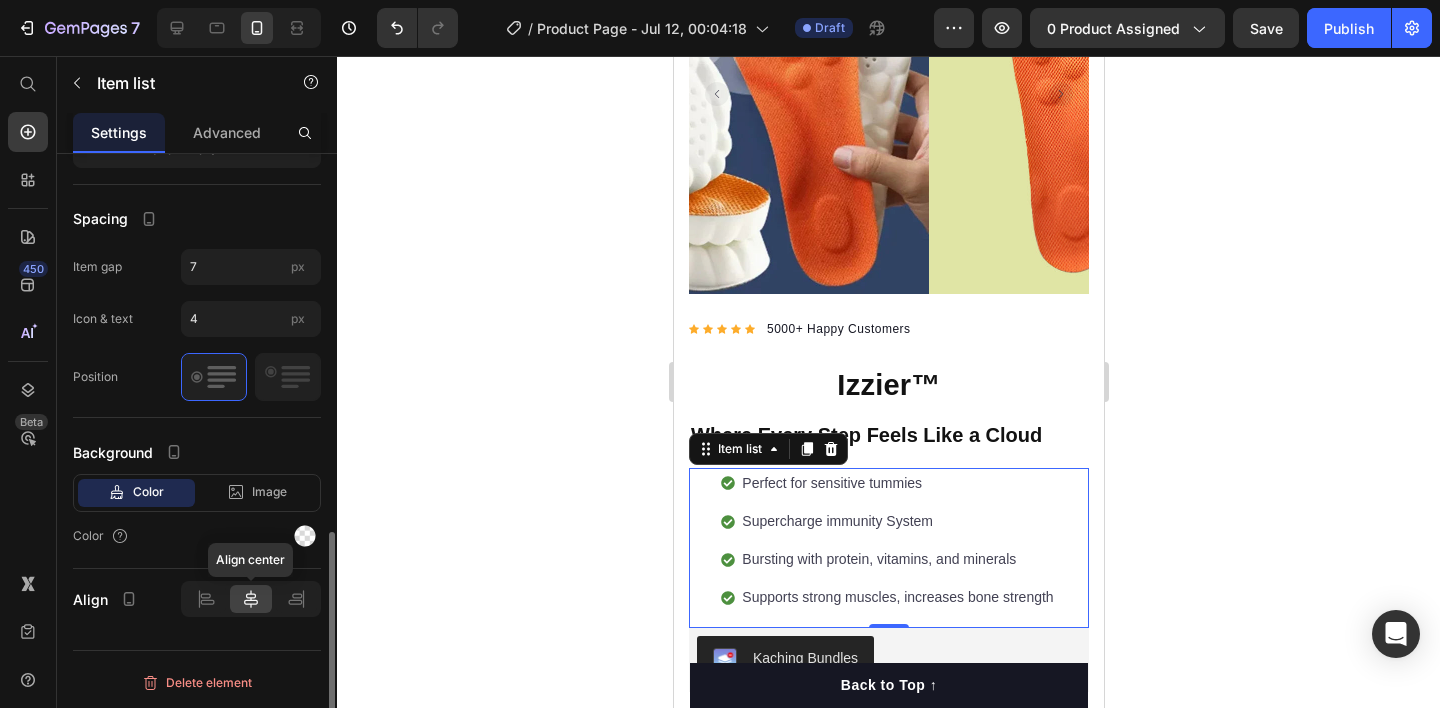 click 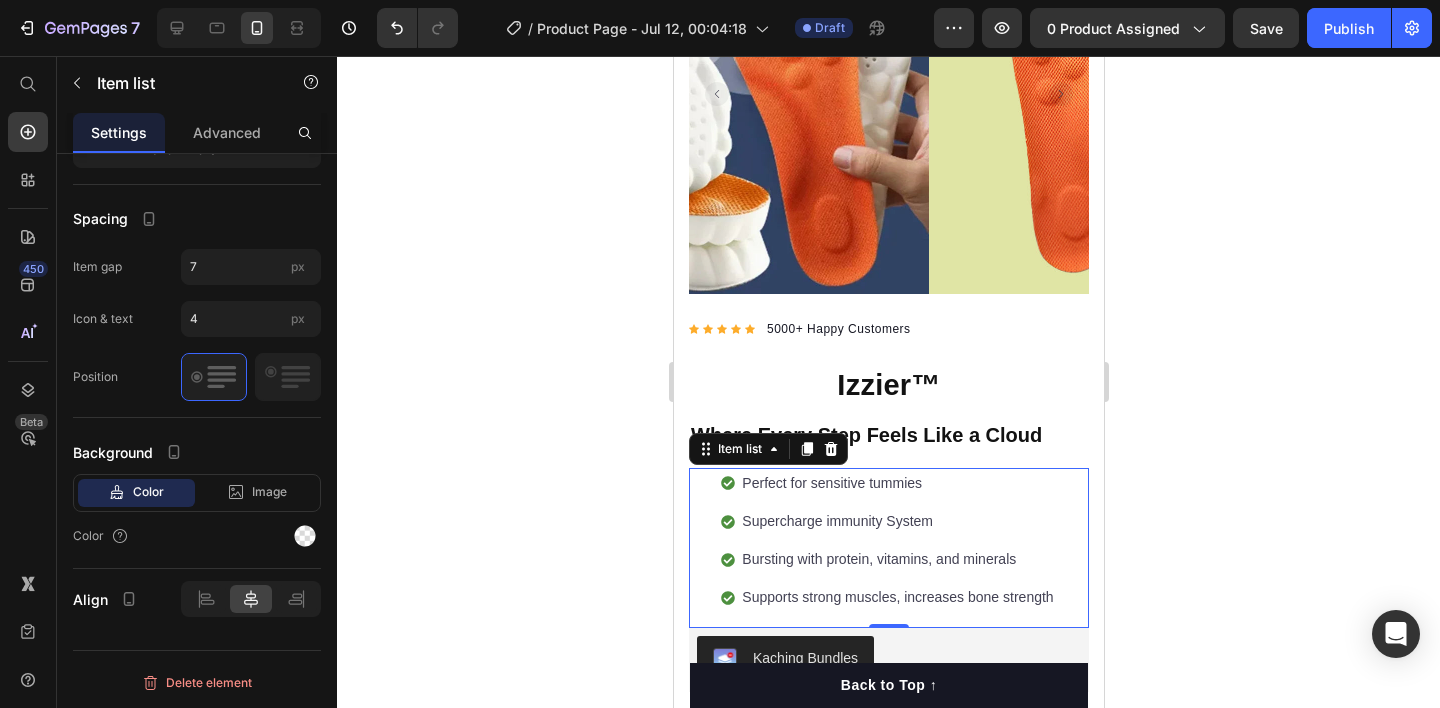 click 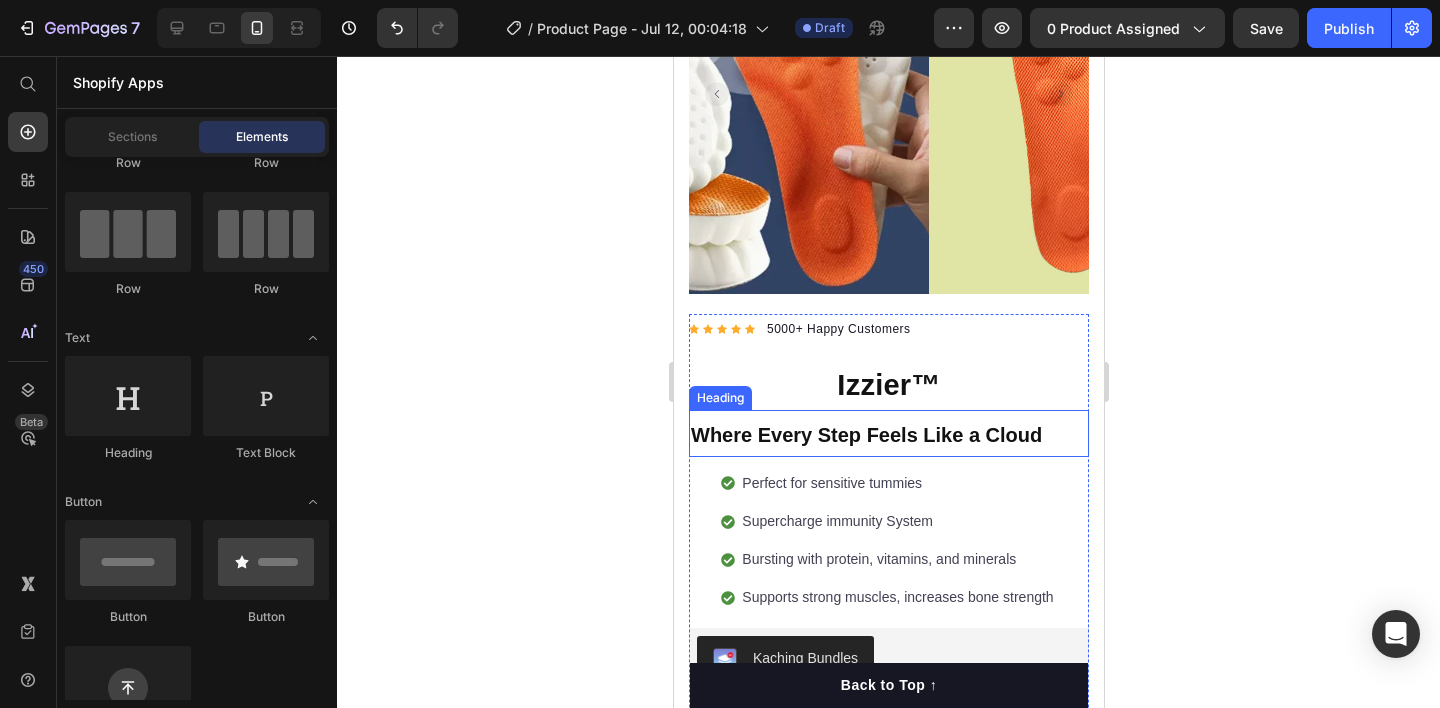click on "⁠⁠⁠⁠⁠⁠⁠ Where Every Step Feels Like a Cloud" at bounding box center [888, 433] 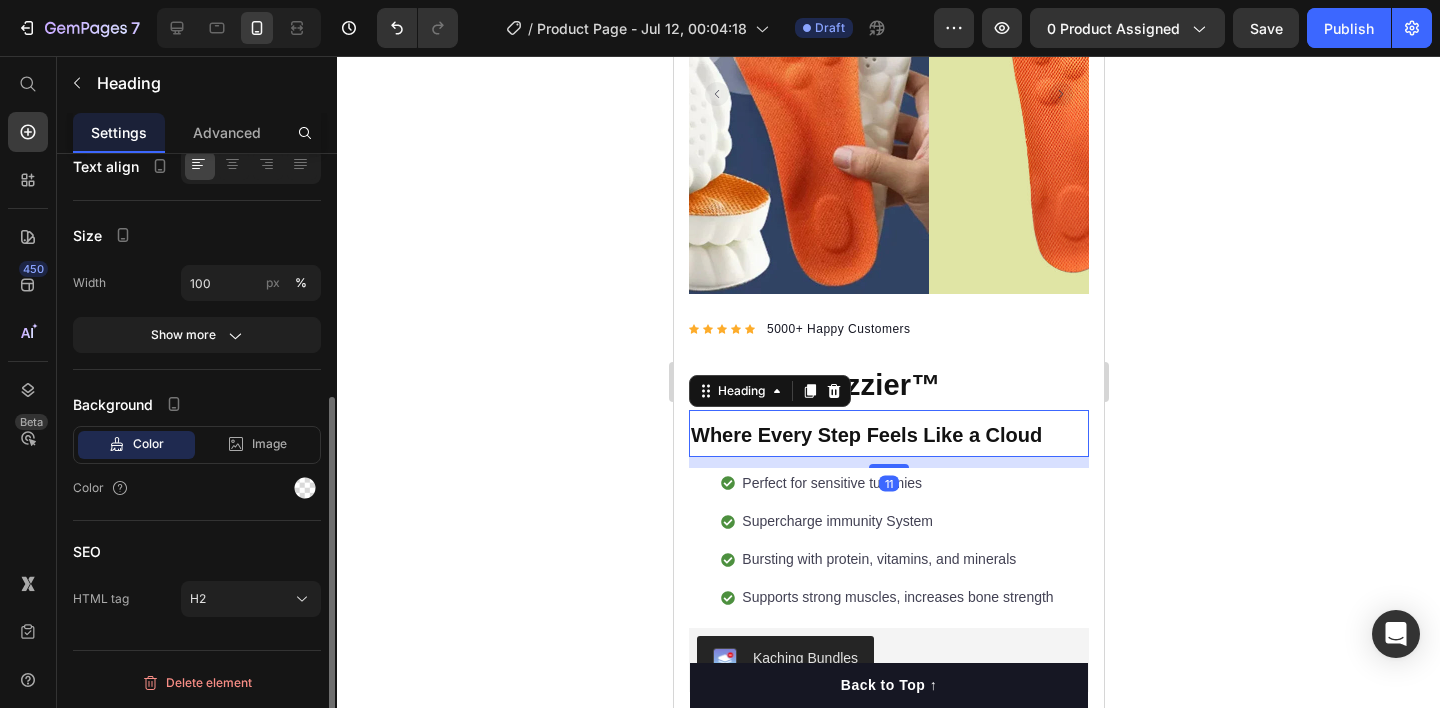 scroll, scrollTop: 0, scrollLeft: 0, axis: both 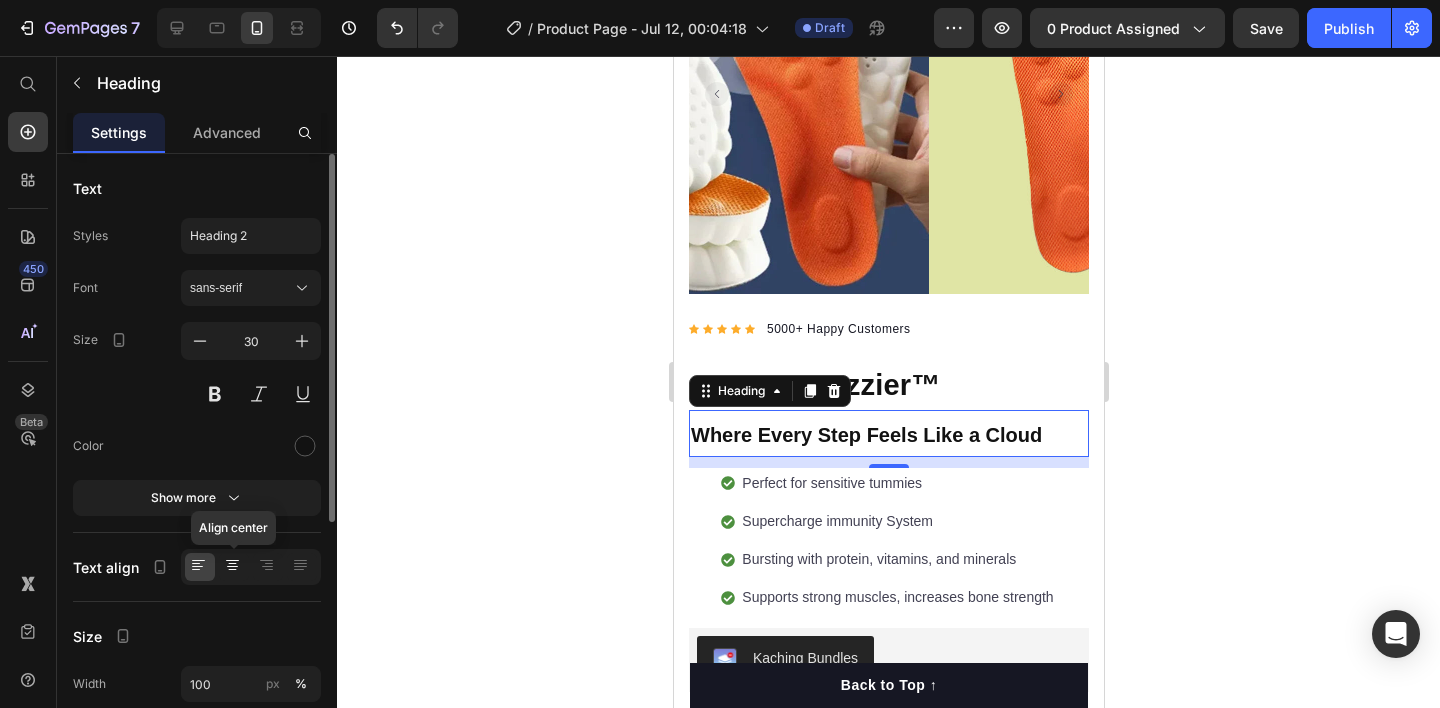 click 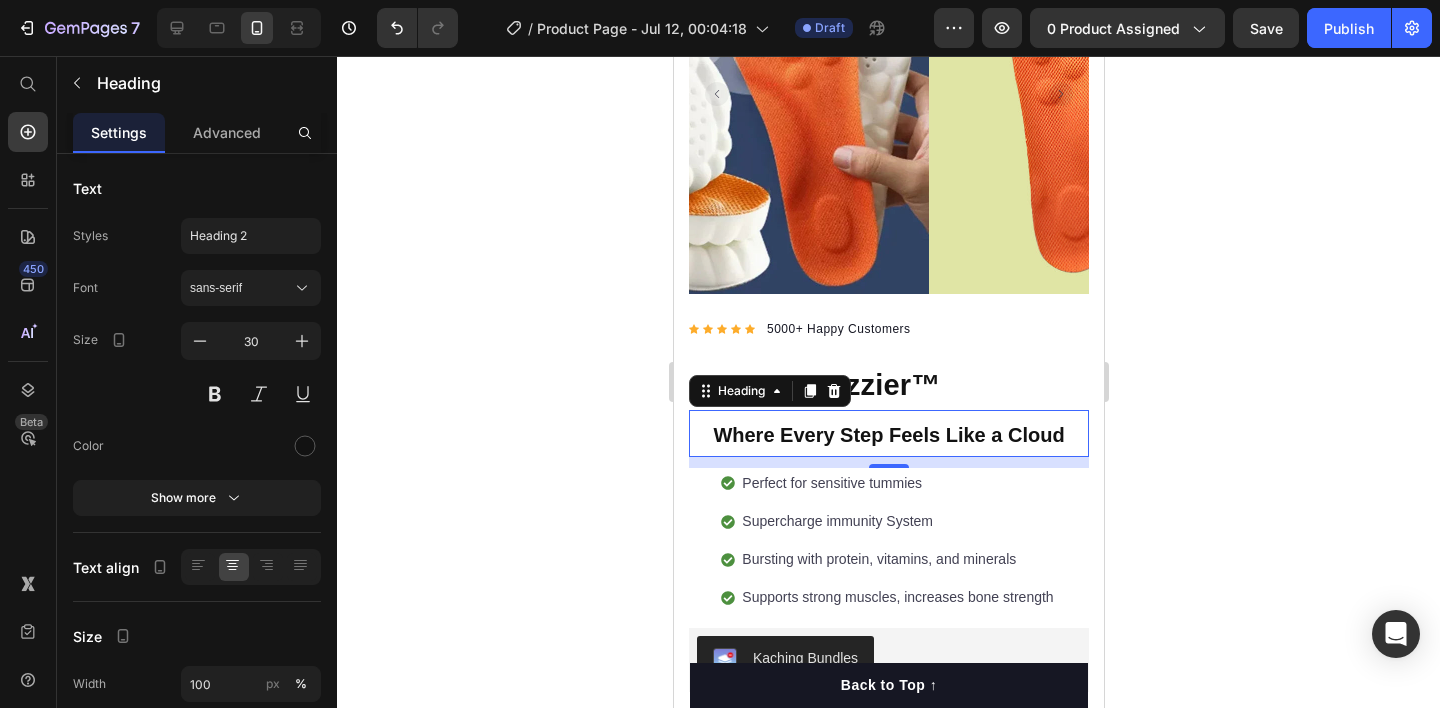 click 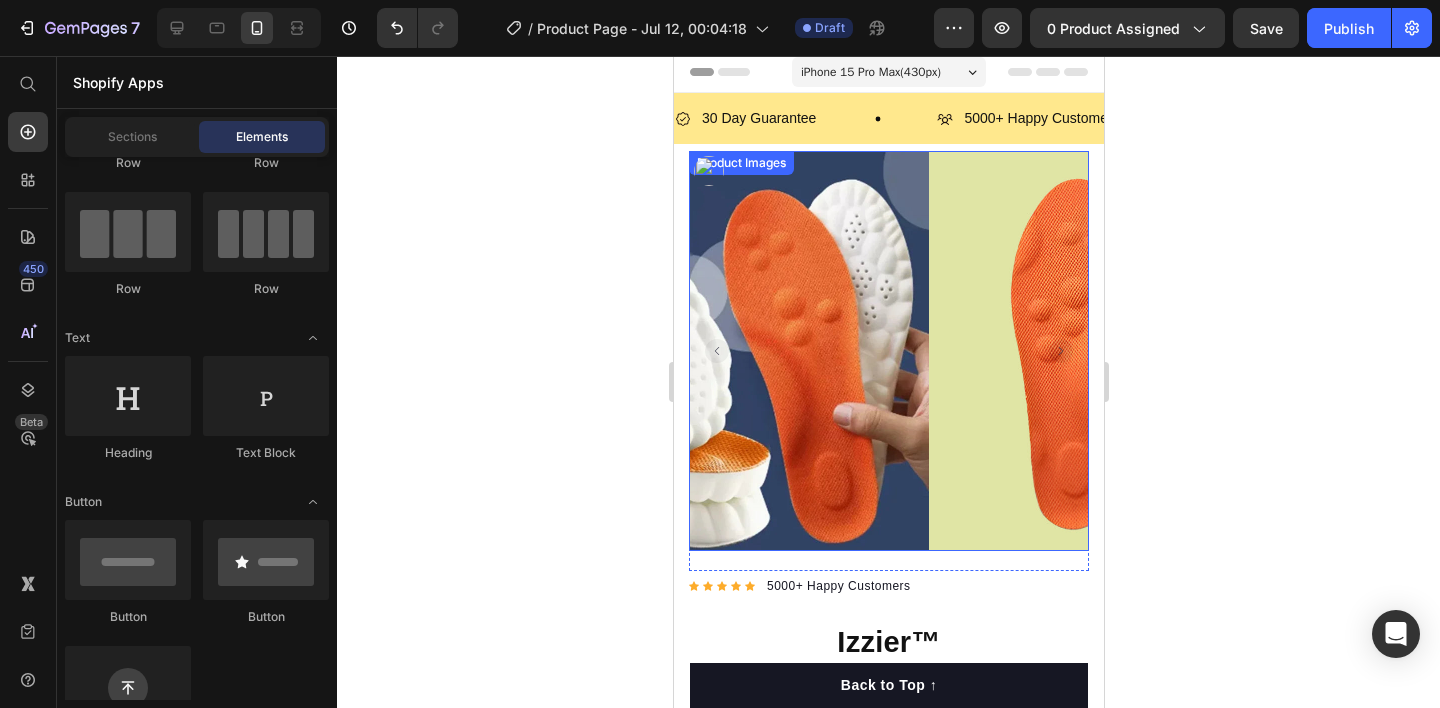 scroll, scrollTop: 0, scrollLeft: 0, axis: both 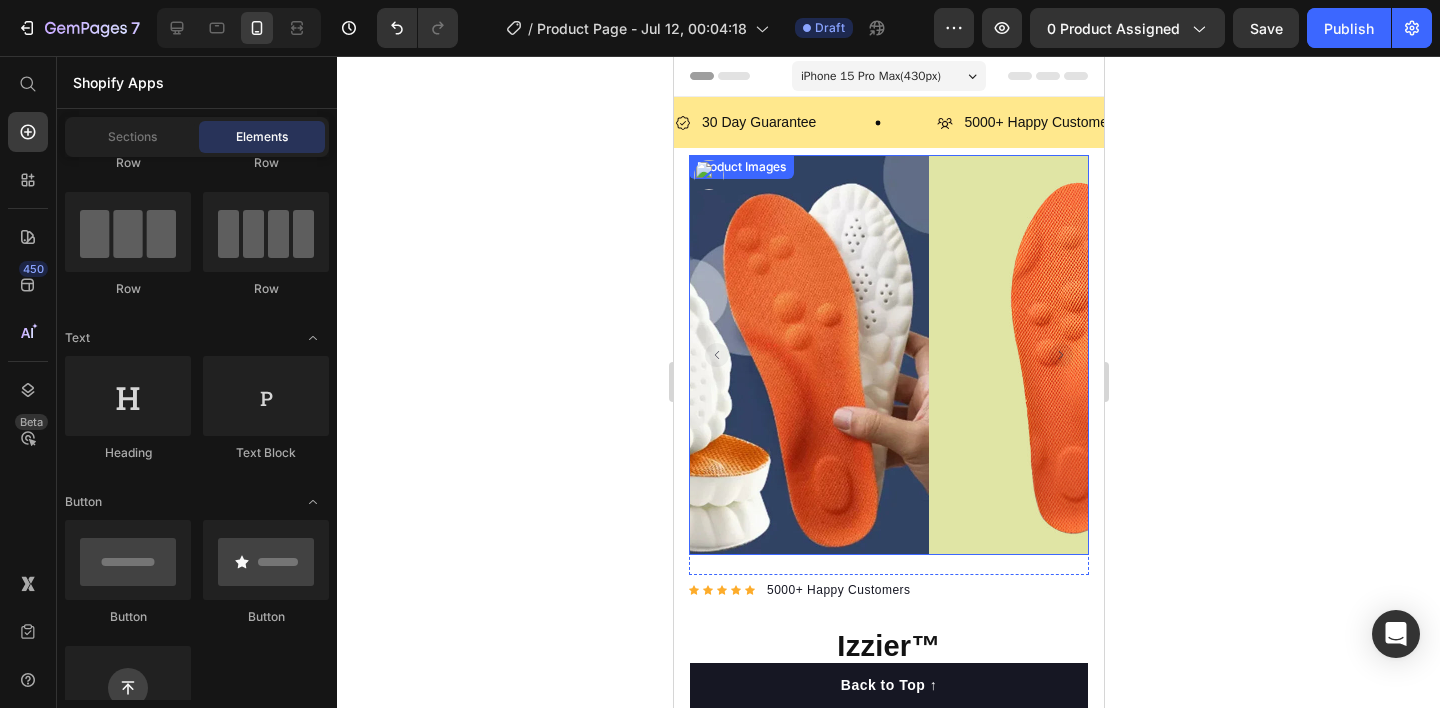 click at bounding box center [1128, 355] 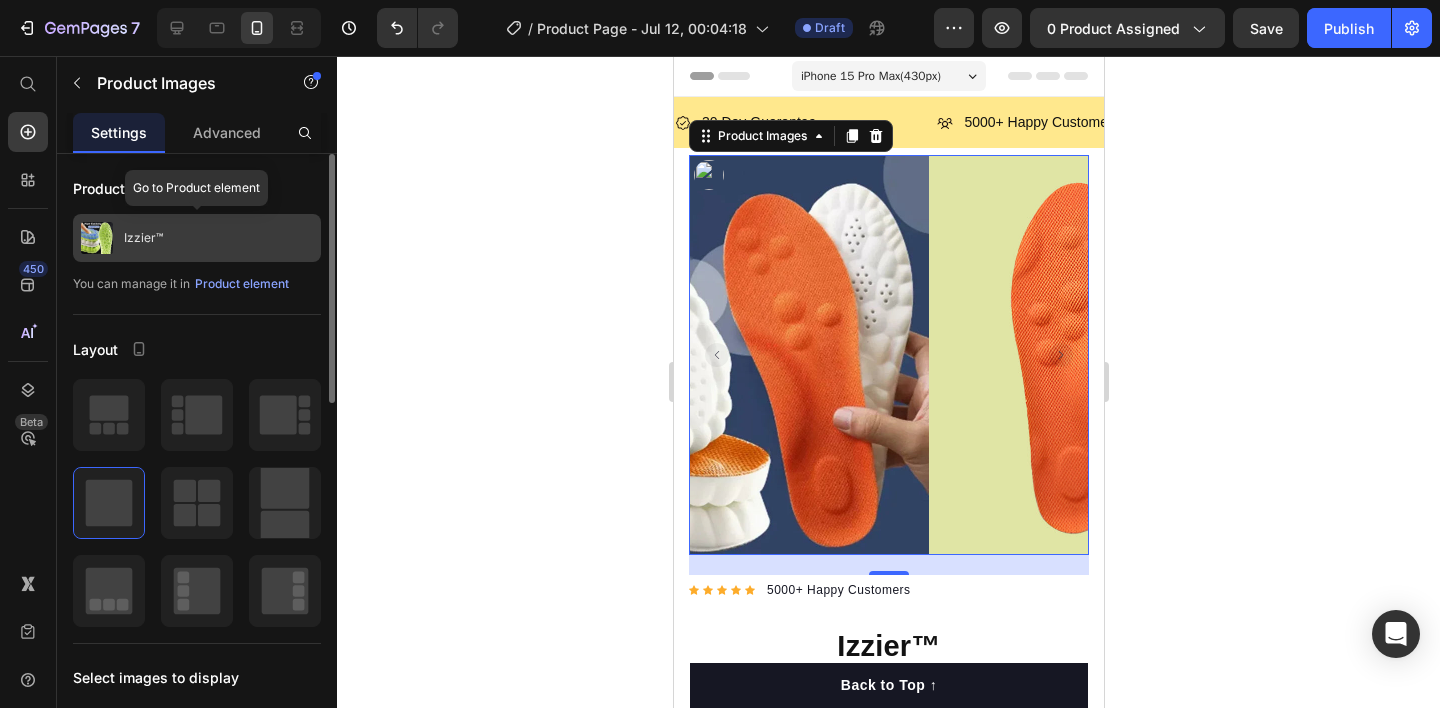 click on "Izzier™" at bounding box center [143, 238] 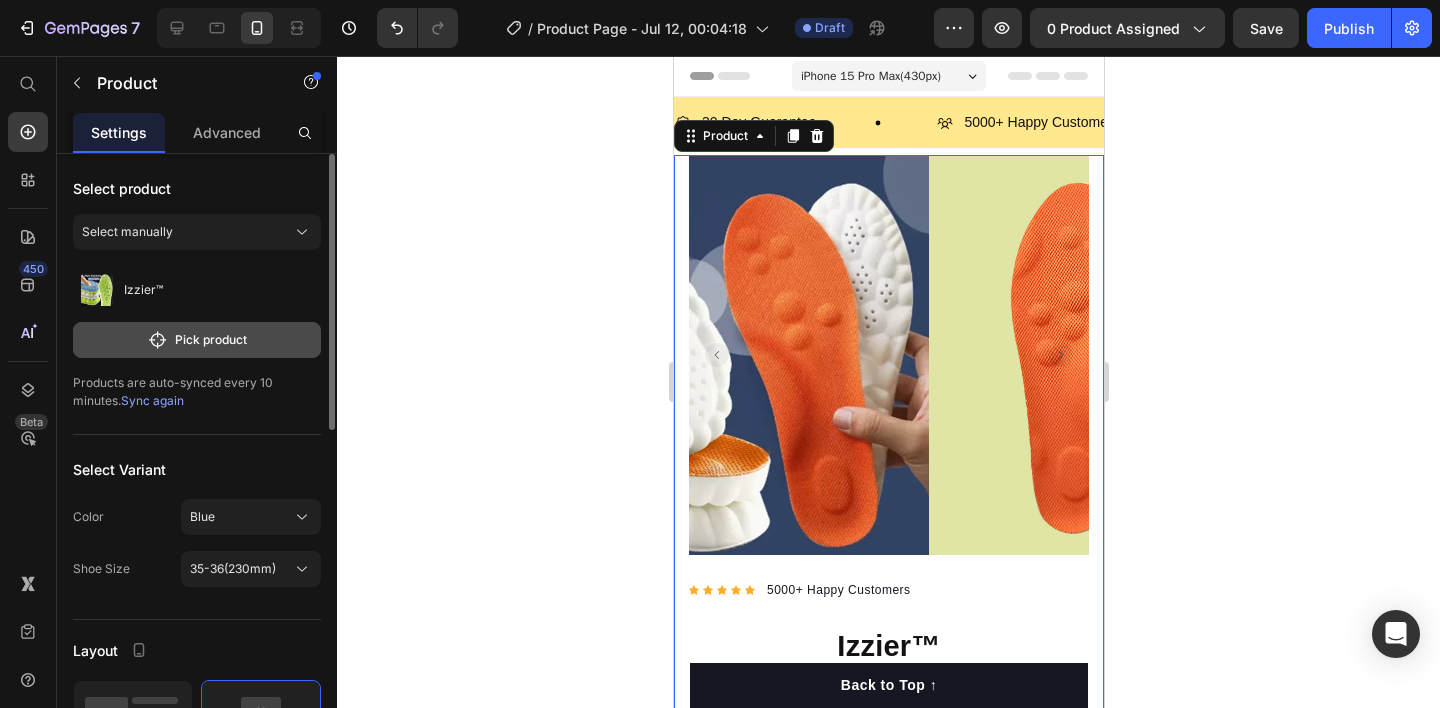 click on "Pick product" at bounding box center (197, 340) 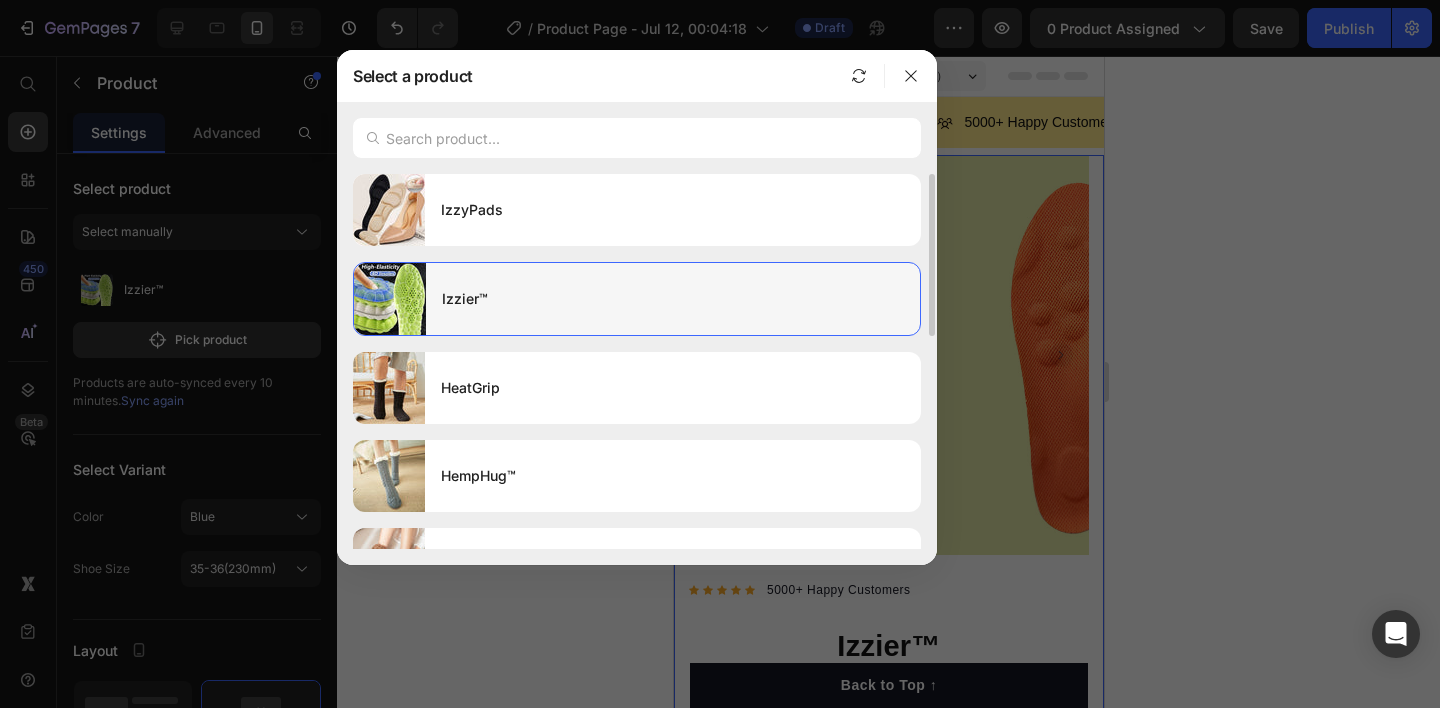 click at bounding box center (390, 299) 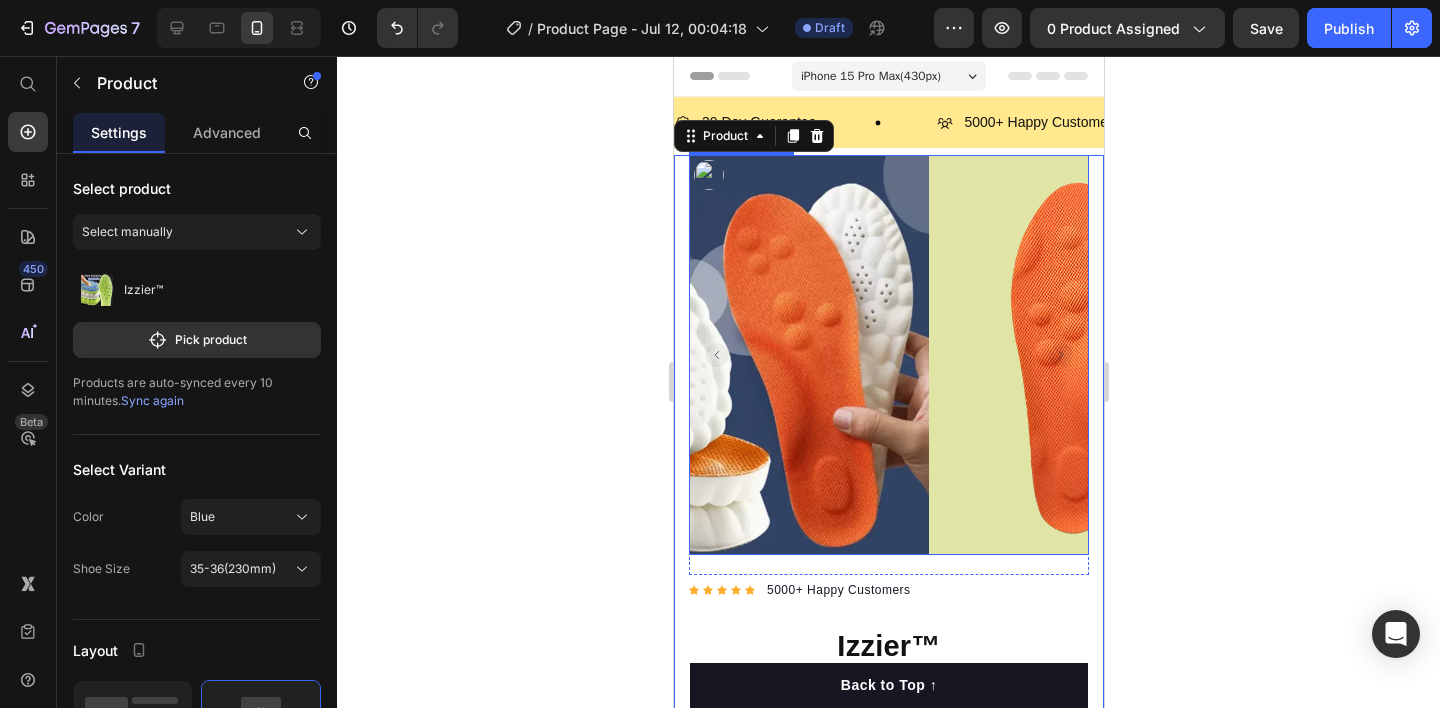 click at bounding box center (1128, 355) 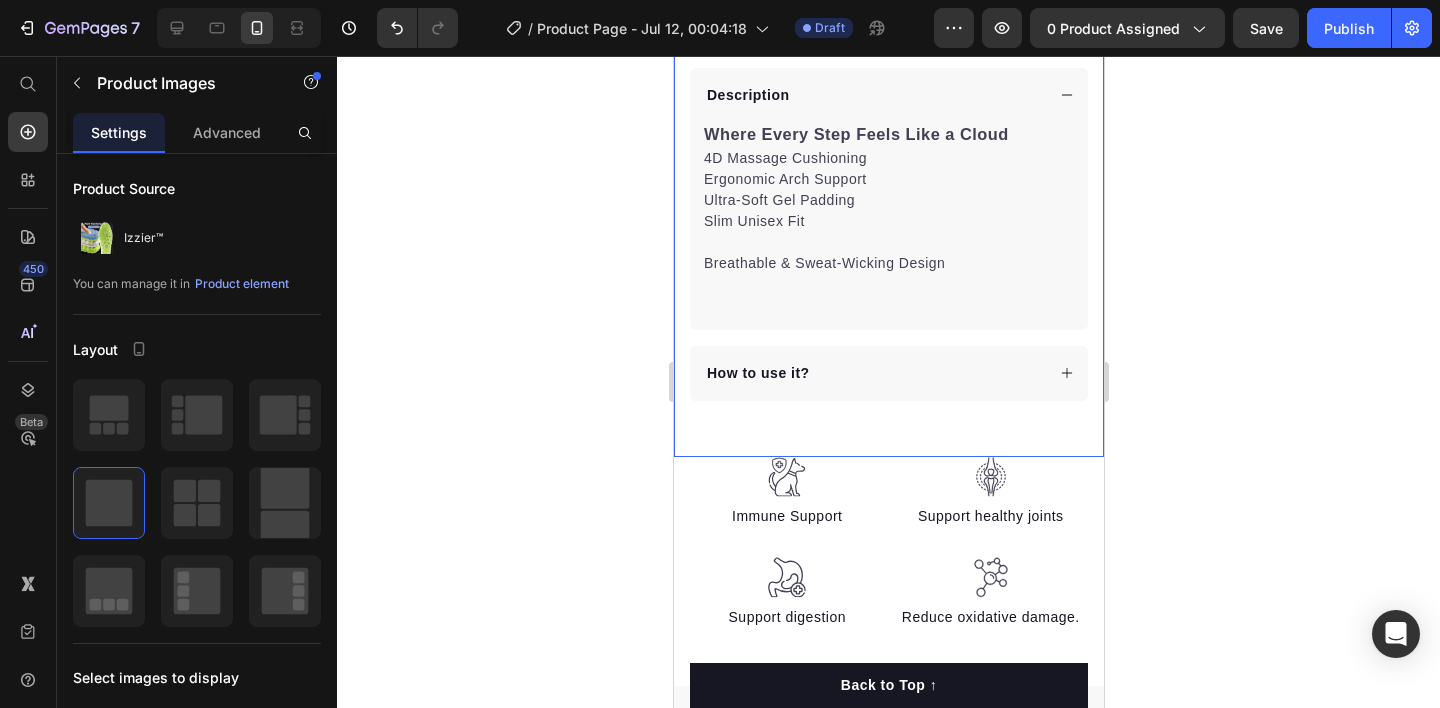 scroll, scrollTop: 986, scrollLeft: 0, axis: vertical 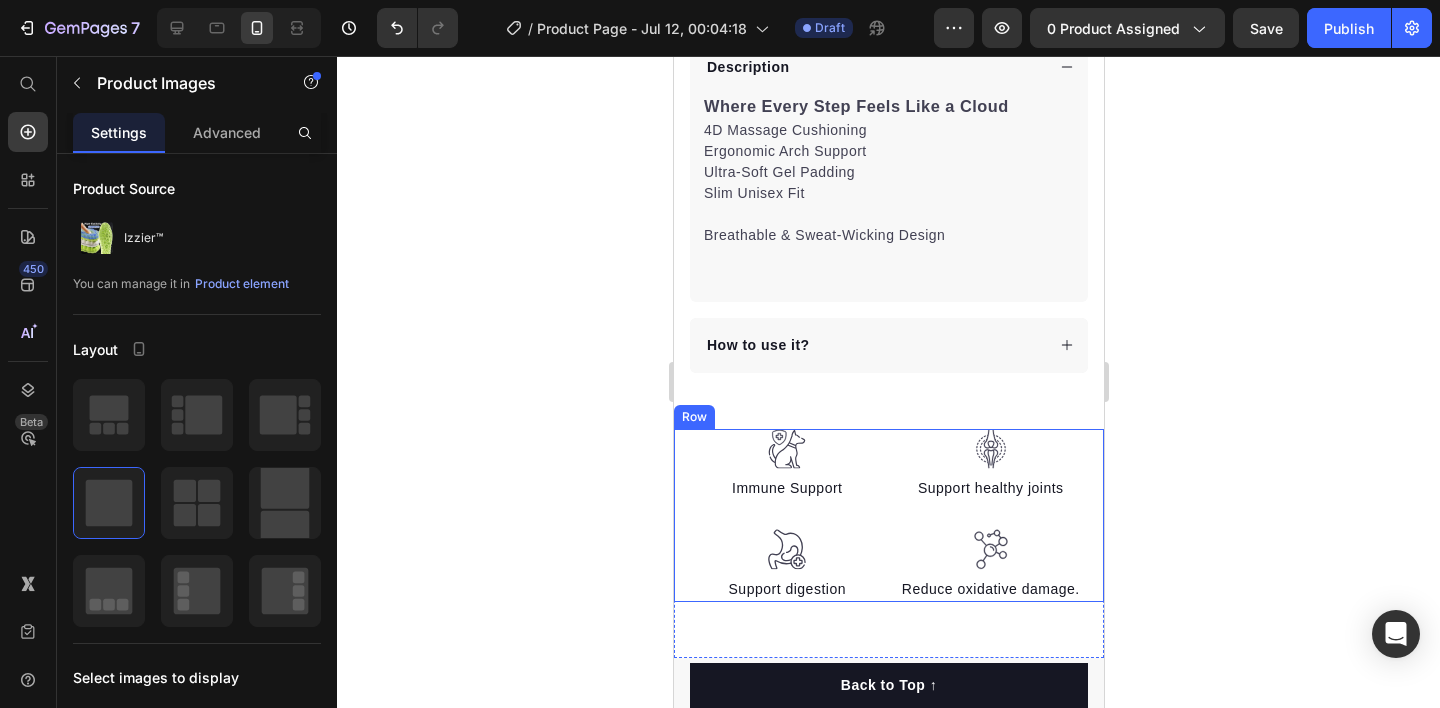 click on "Image Immune Support Text block Image Support digestion Text block Image Support healthy joints Text block Image Reduce oxidative damage. Text block Row" at bounding box center (888, 515) 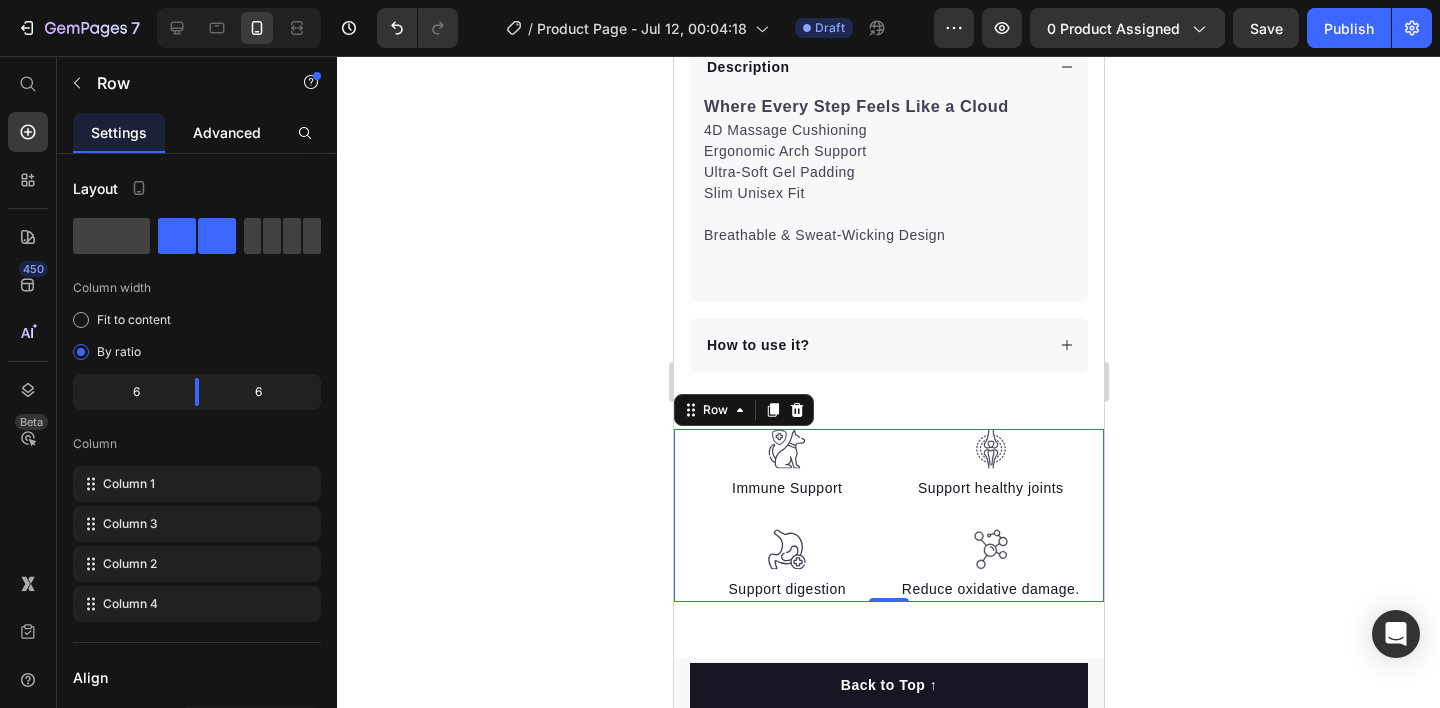 click on "Advanced" 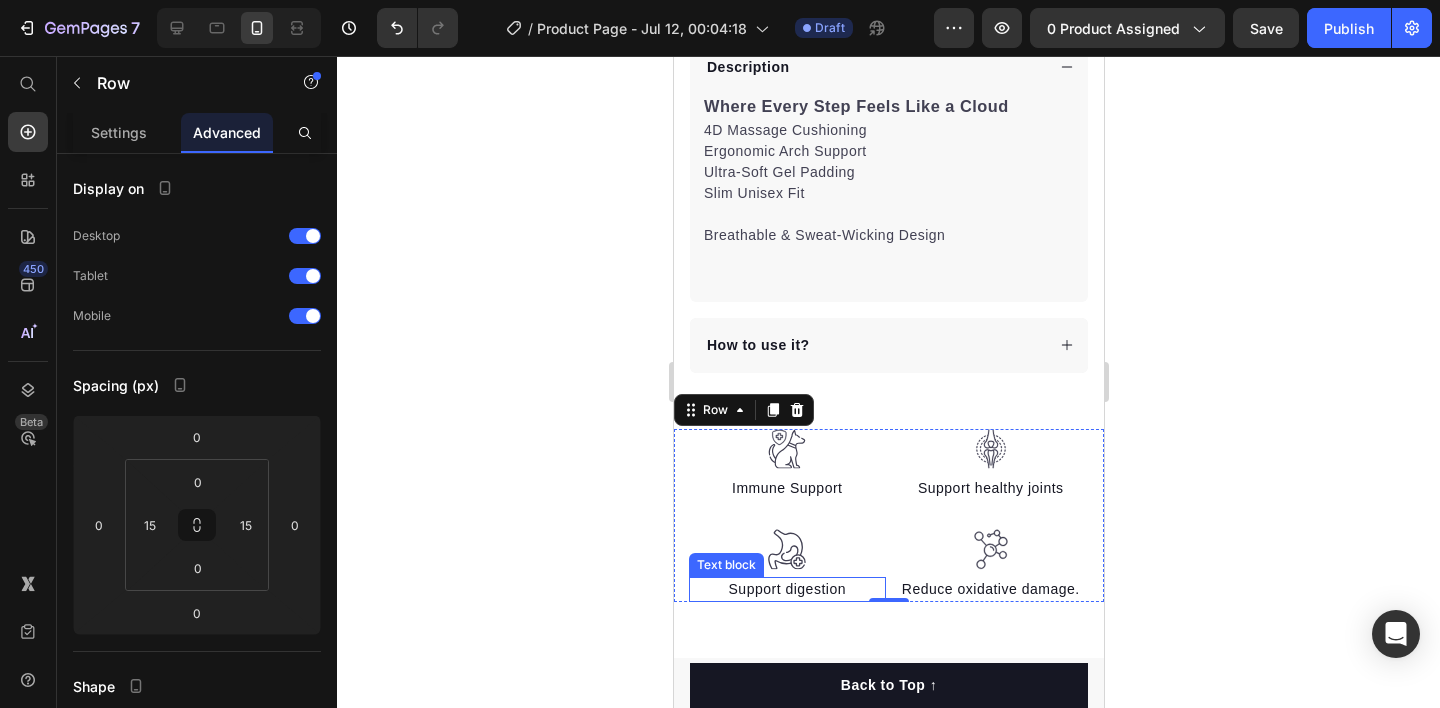 click on "Support digestion" at bounding box center [786, 589] 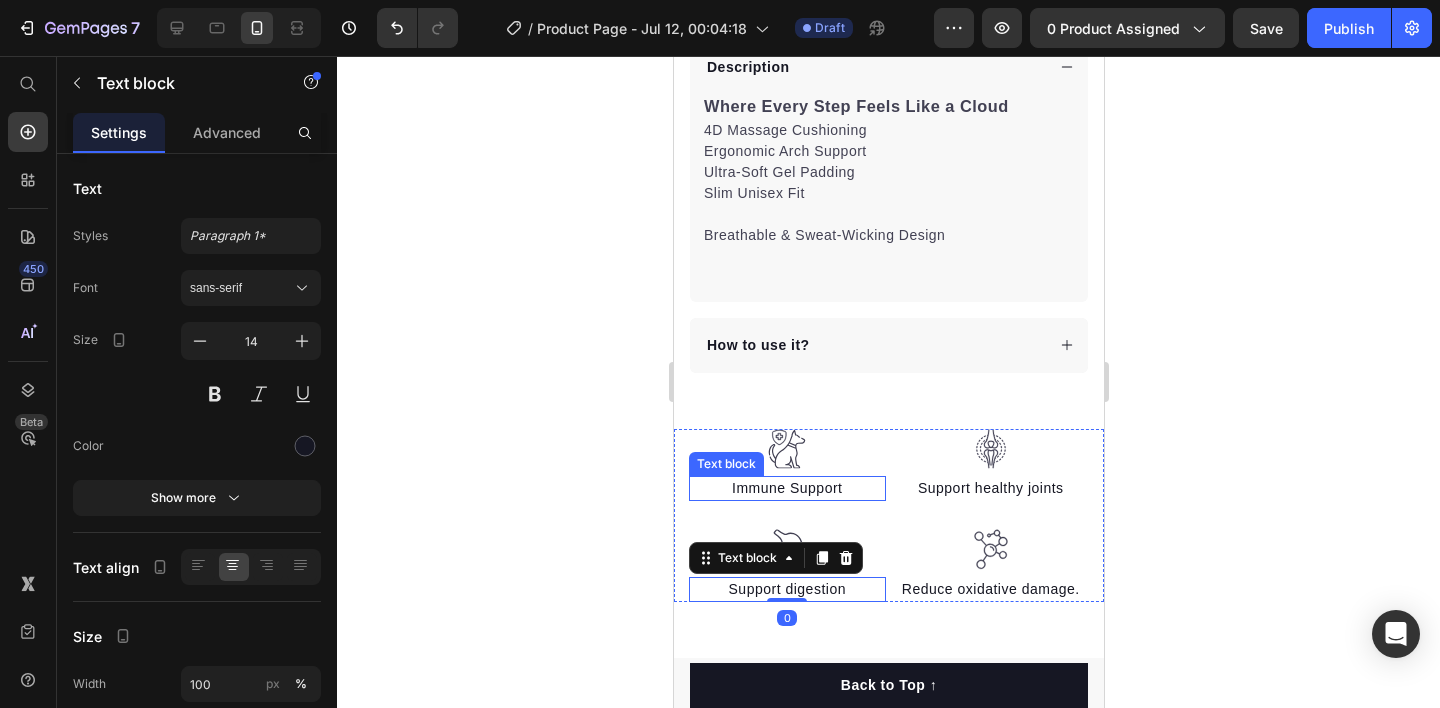 click on "Immune Support" at bounding box center [786, 488] 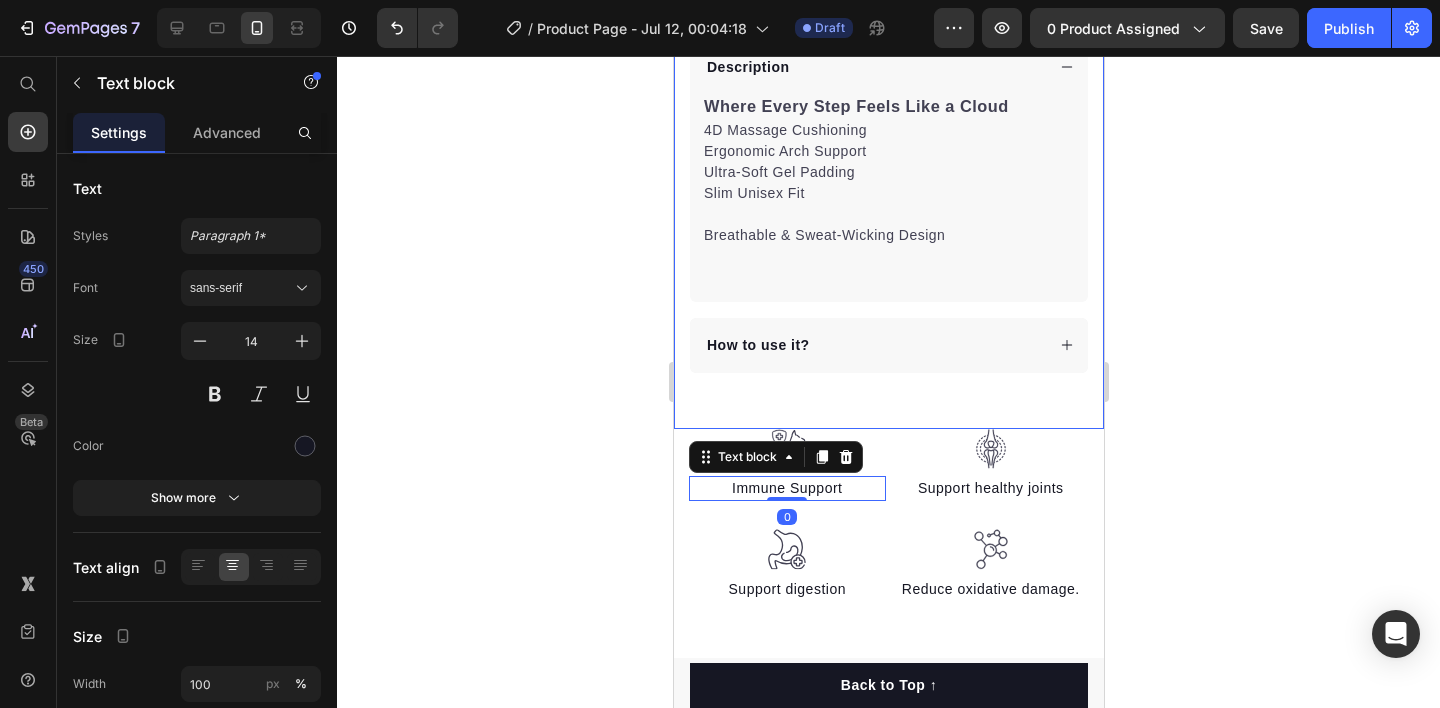 click on "Product Images "The transformation in my dog's overall health since switching to this food has been remarkable. Their coat is shinier, their energy levels have increased, and they seem happier than ever before." Text block -Daisy Text block
Verified buyer Item list Row Row Row Icon Icon Icon Icon Icon Icon List Hoz 5000+ Happy Customers Text block Row Izzier™ Product Title ⁠⁠⁠⁠⁠⁠⁠ Where Every Step Feels Like a Cloud Heading Happy Dog Bites - Contains Vitamin C, Vitamin E, Vitamin B2, Vitamin B1, Vitamin D and Vitamin K Text block 4D Massage Cushioning Ergonomic Arch Support Ultra-Soft Gel Padding Slim Unisex Fit Breathable & Sweat-Wicking Design Item list Perfect for sensitive tummies Supercharge immunity System Bursting with protein, vitamins, and minerals Supports strong muscles, increases bone strength Item list Row Kaching Bundles Kaching Bundles Add to cart Product Cart Button
Description Where Every Step Feels Like a Cloud
Accordion" at bounding box center [888, -205] 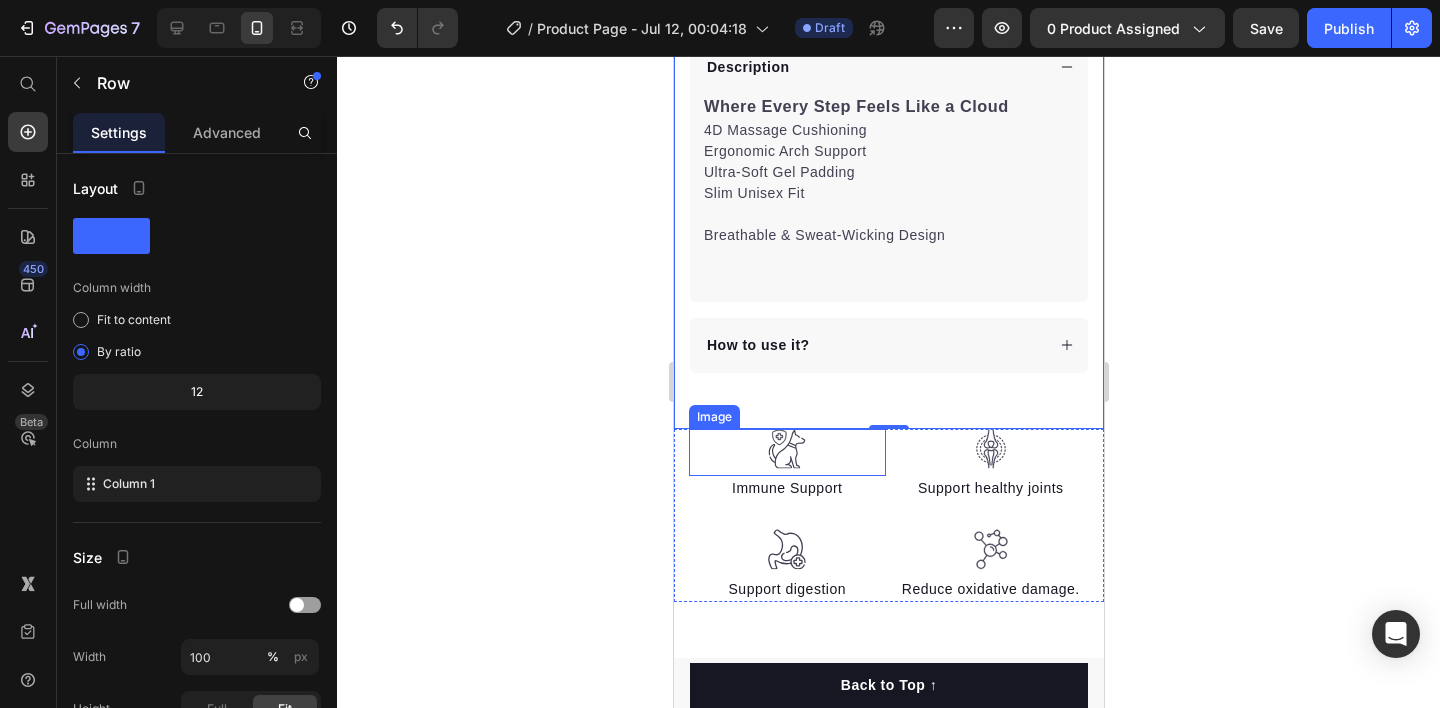 click at bounding box center (786, 453) 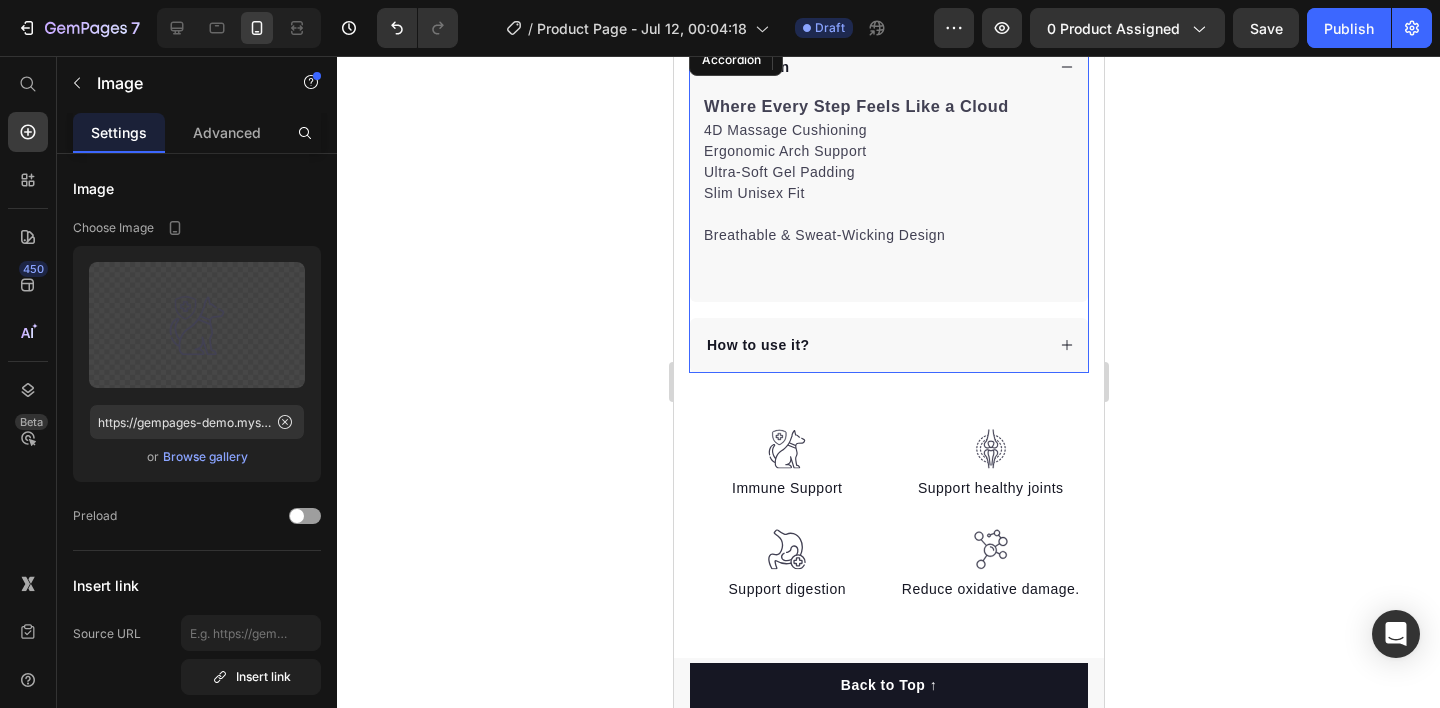 click on "How to use it?" at bounding box center (757, 345) 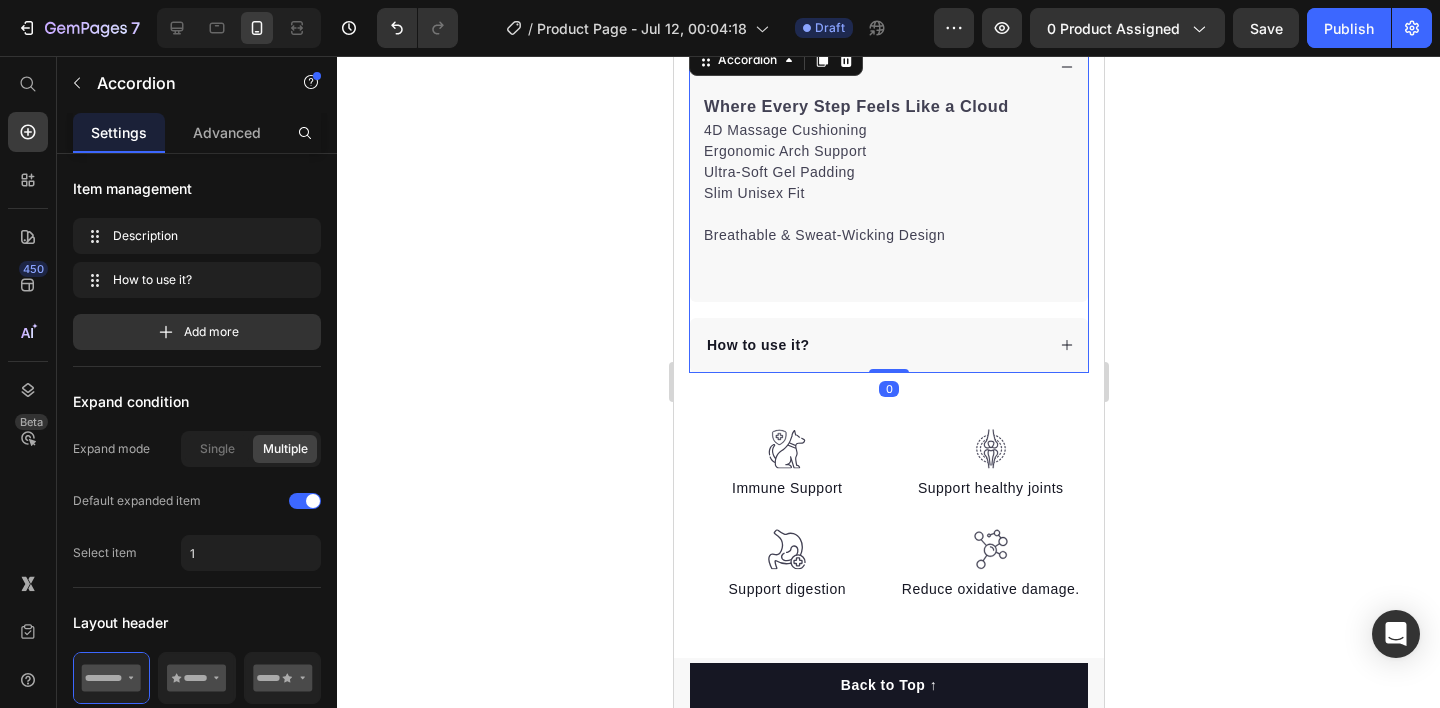 click on "How to use it?" at bounding box center [873, 345] 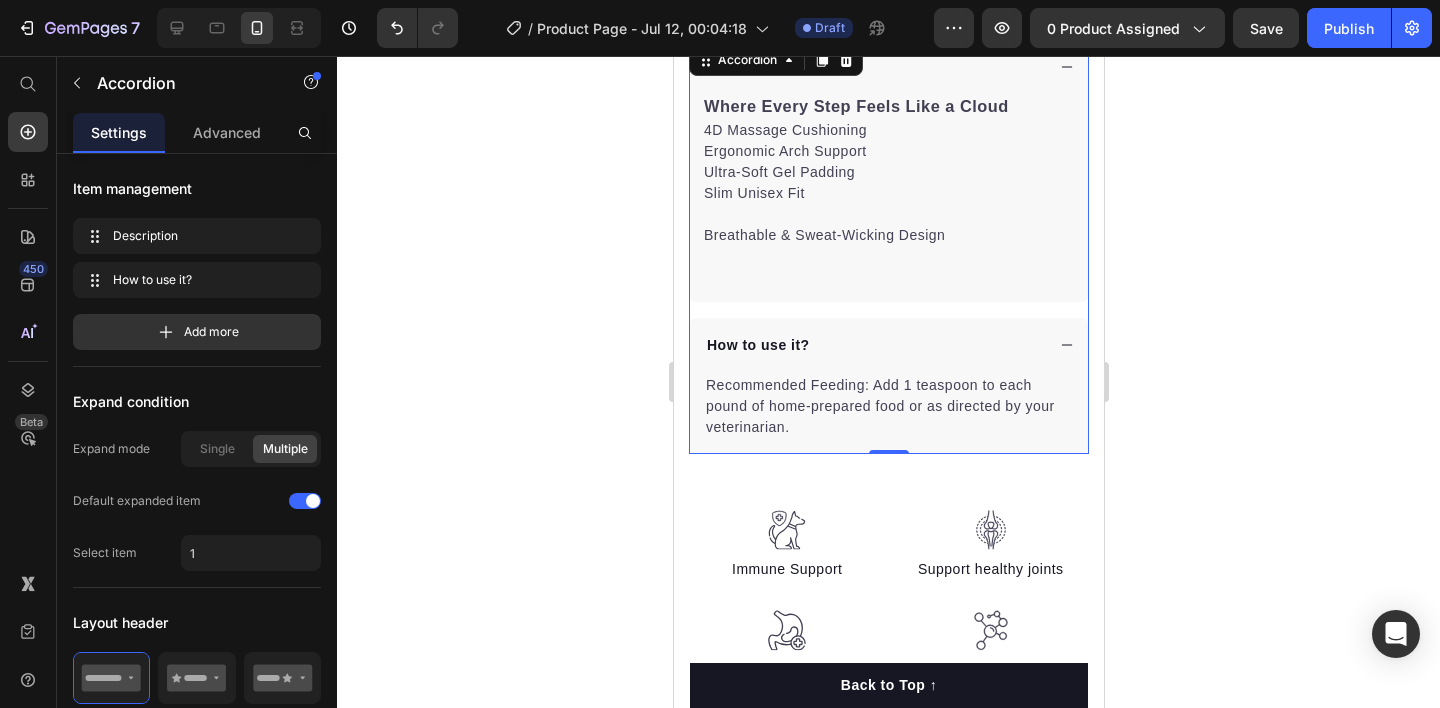 click on "How to use it?" at bounding box center (873, 345) 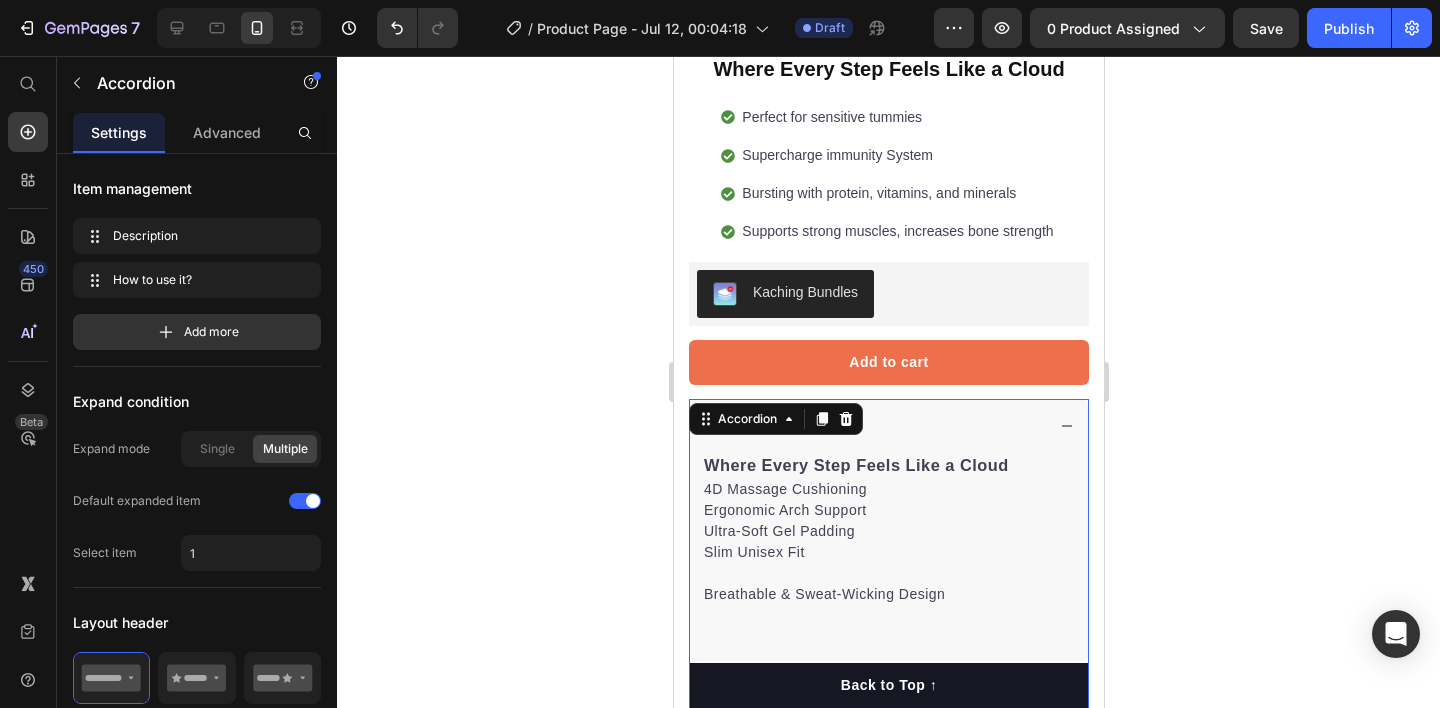 scroll, scrollTop: 591, scrollLeft: 0, axis: vertical 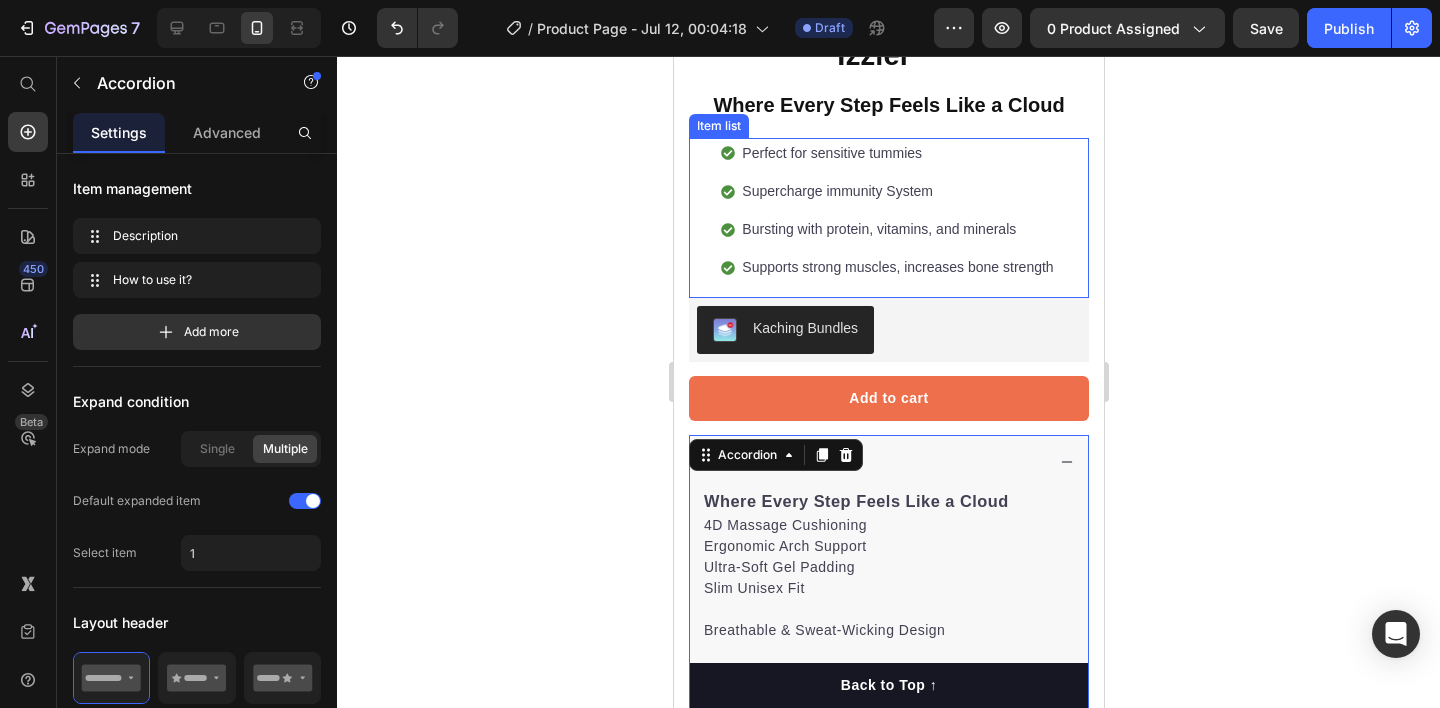 drag, startPoint x: 1059, startPoint y: 149, endPoint x: 911, endPoint y: 158, distance: 148.27339 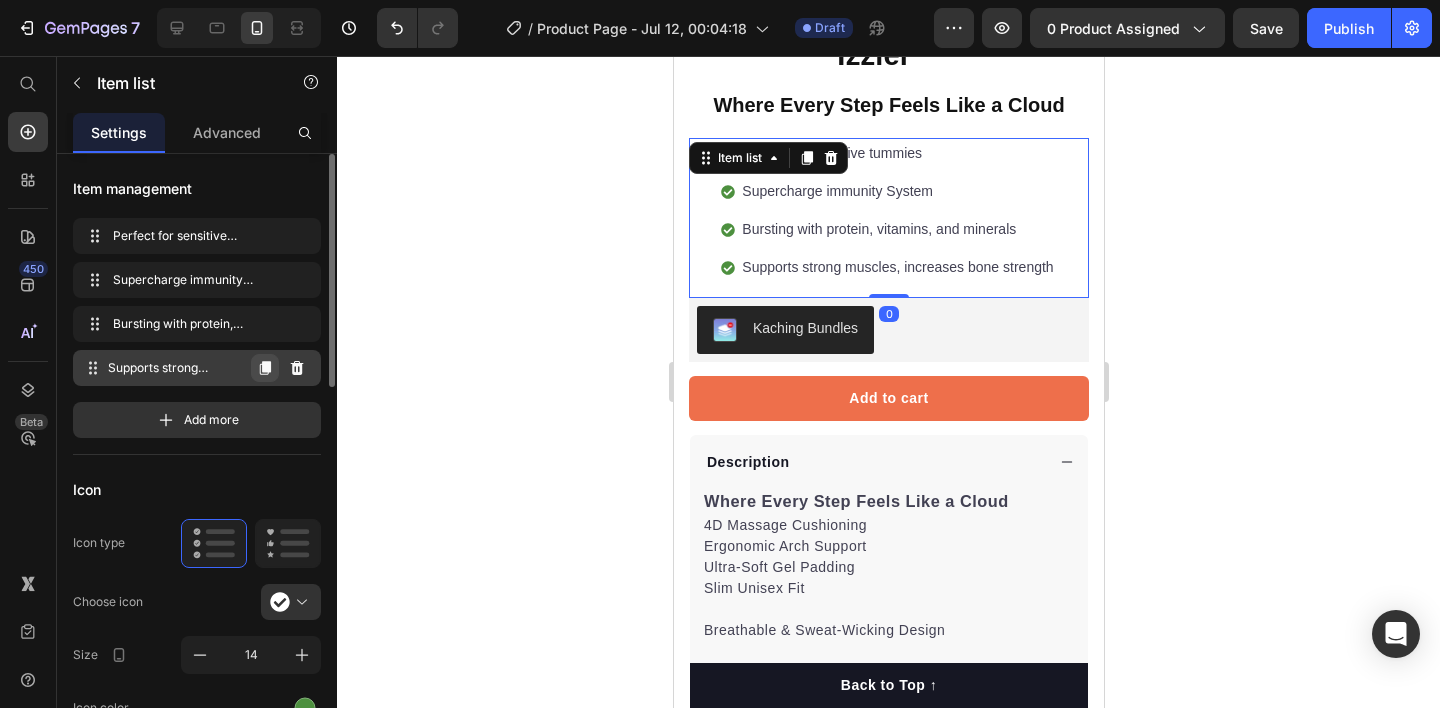 click 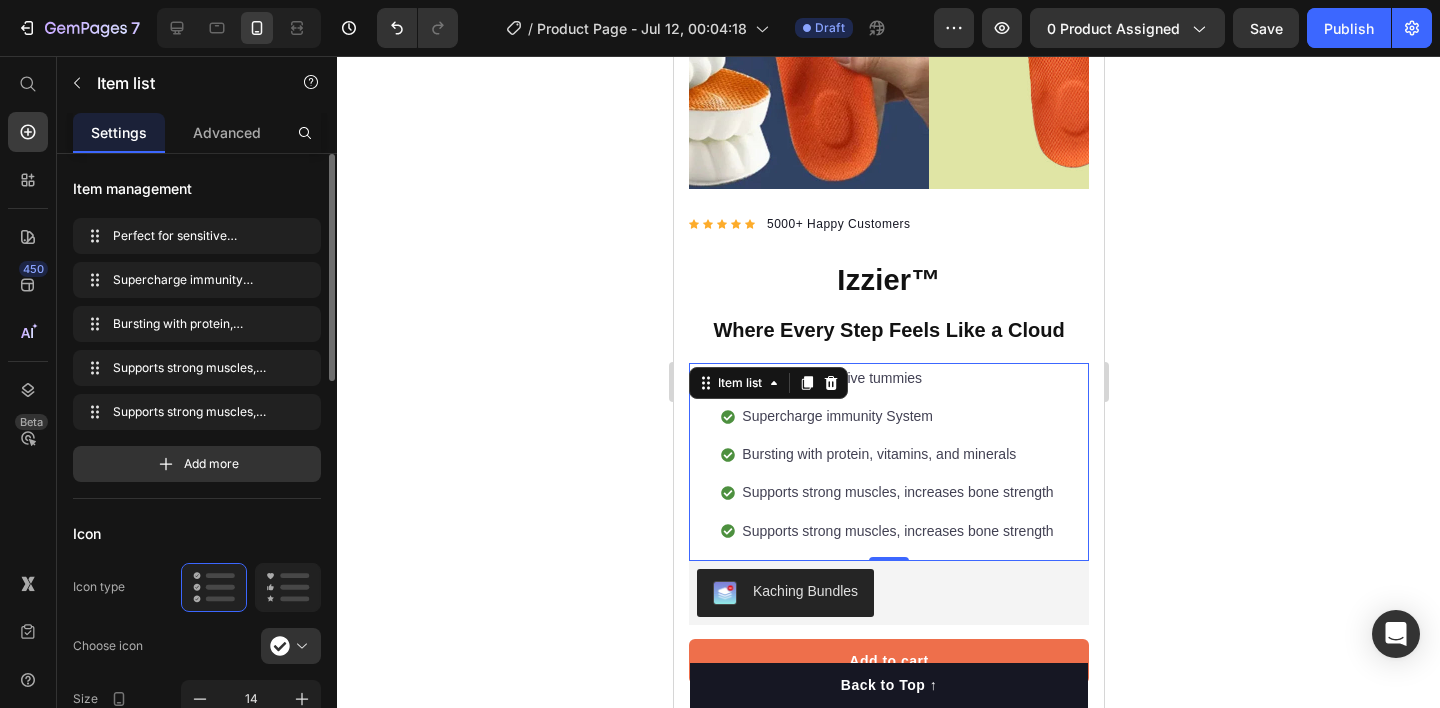 scroll, scrollTop: 361, scrollLeft: 0, axis: vertical 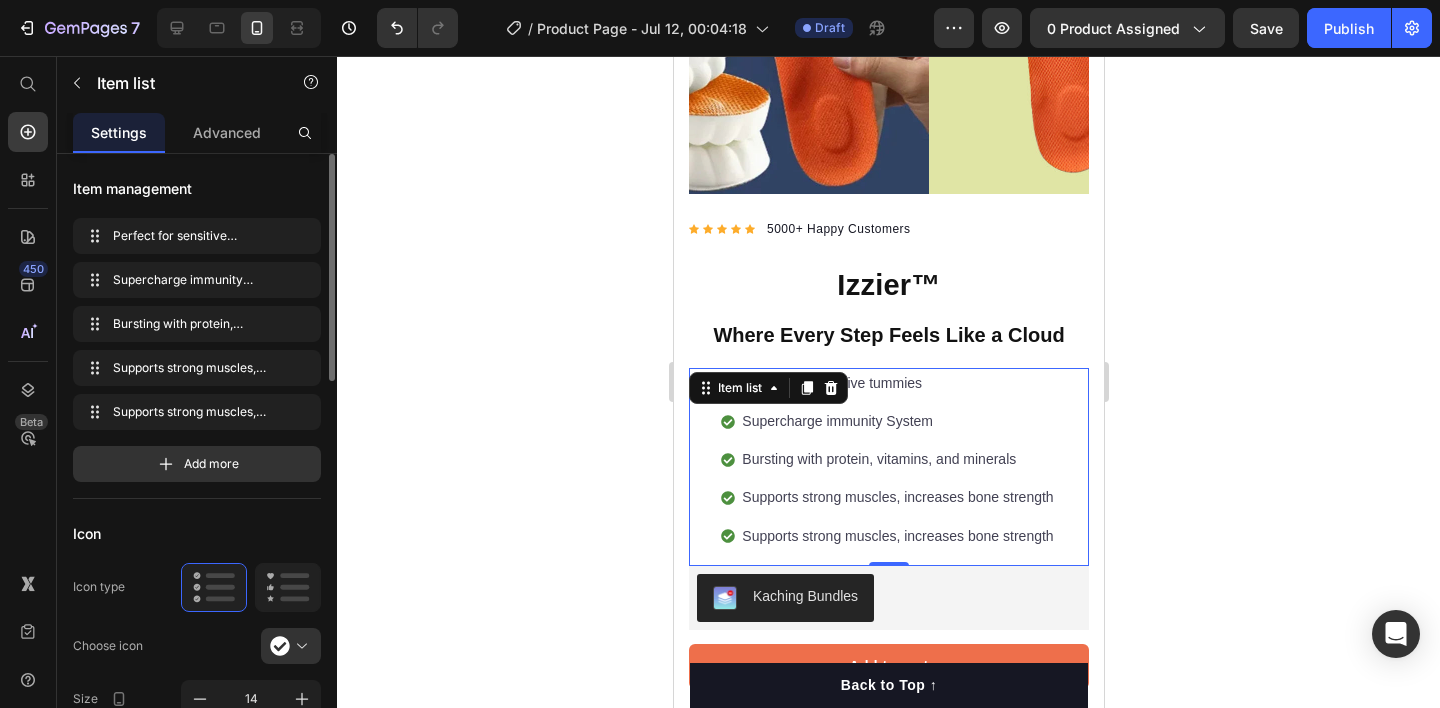click on "Perfect for sensitive tummies" at bounding box center (896, 383) 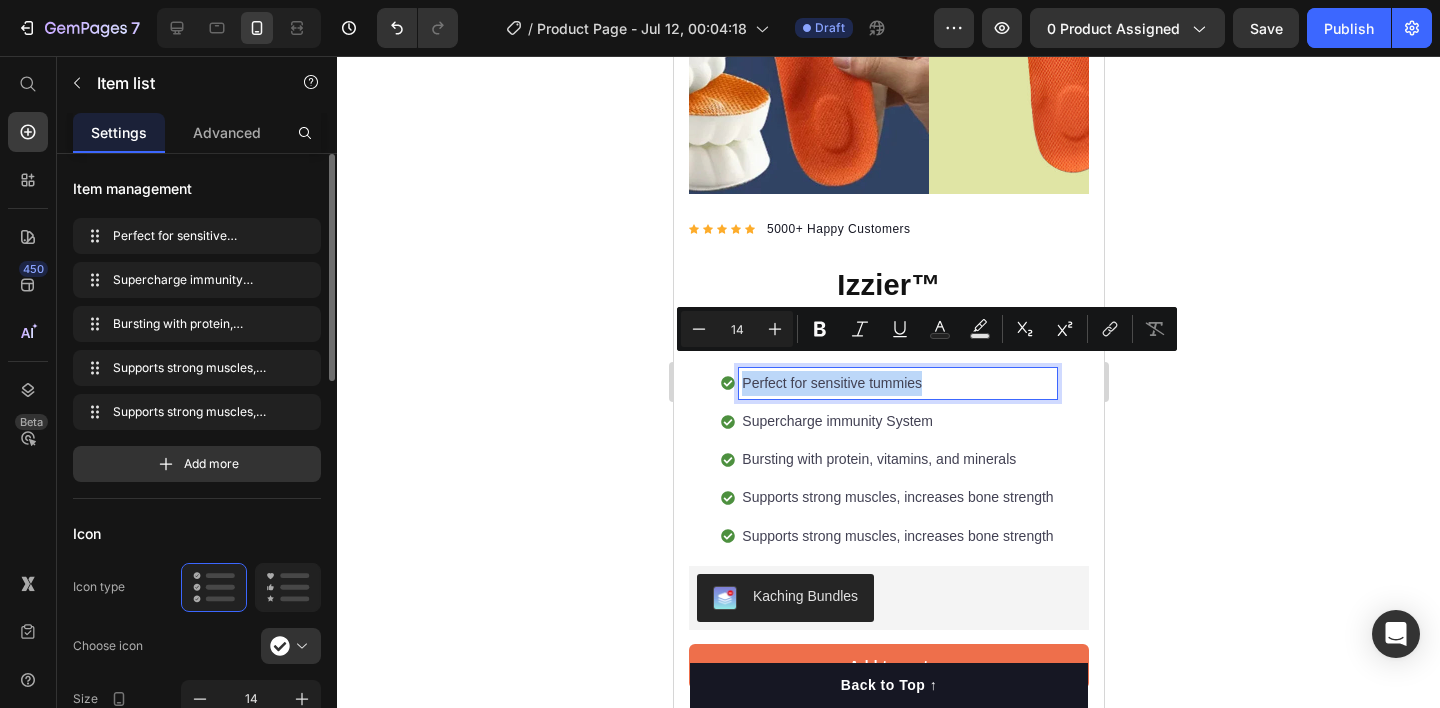 drag, startPoint x: 930, startPoint y: 361, endPoint x: 730, endPoint y: 360, distance: 200.0025 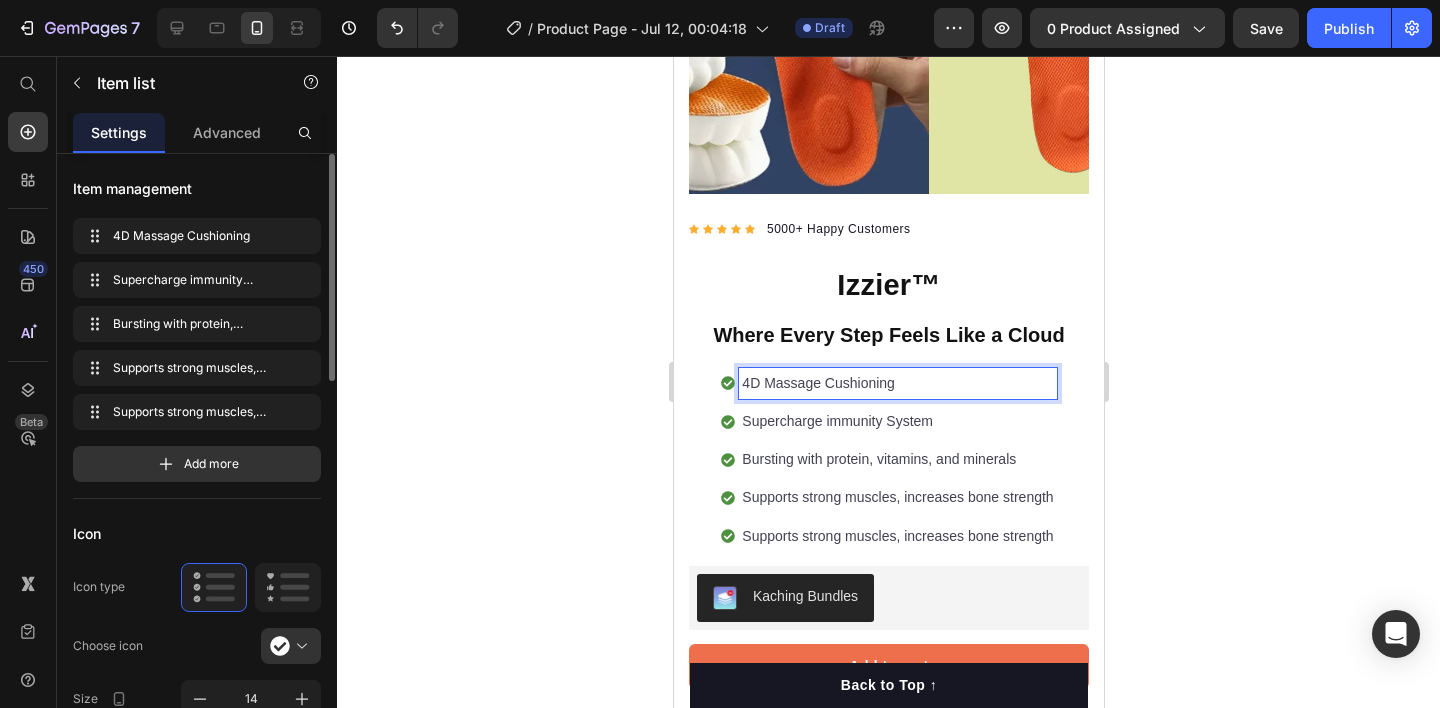 click 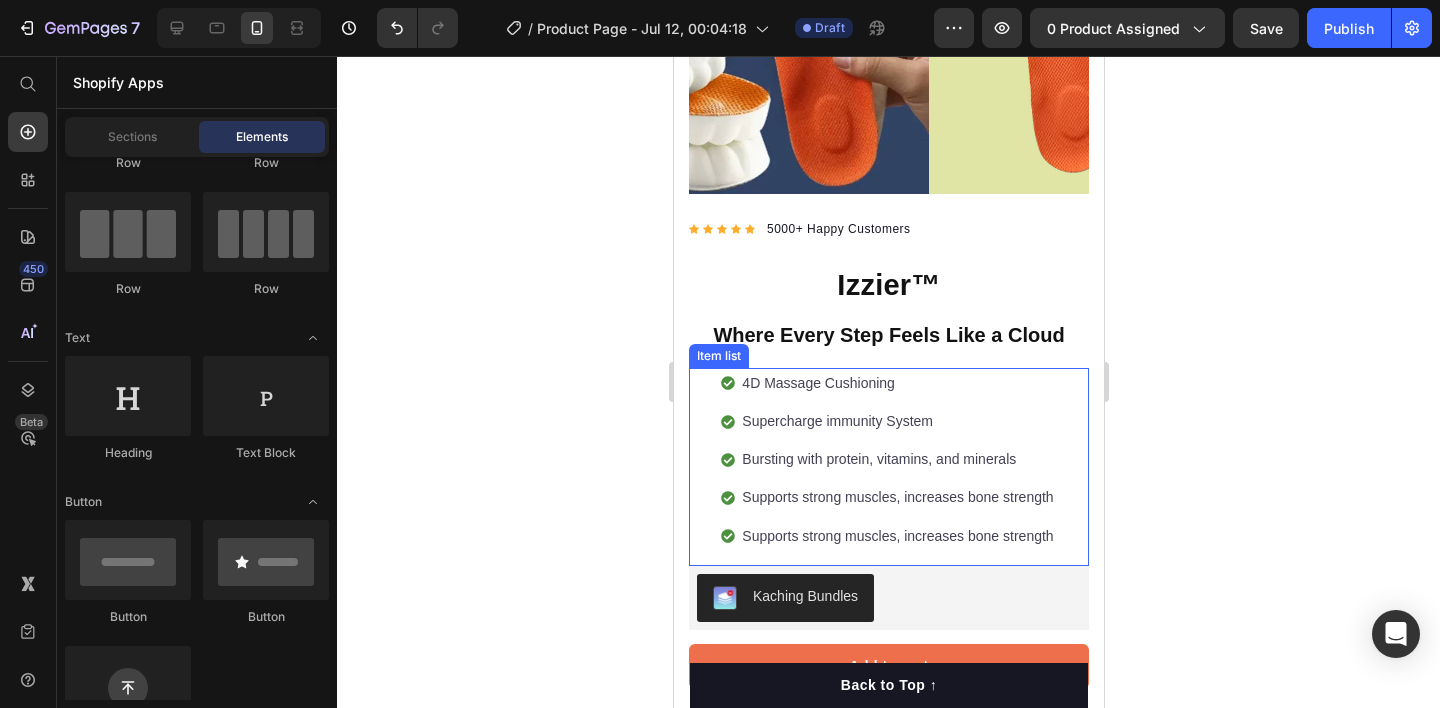 click on "Supercharge immunity System" at bounding box center [896, 421] 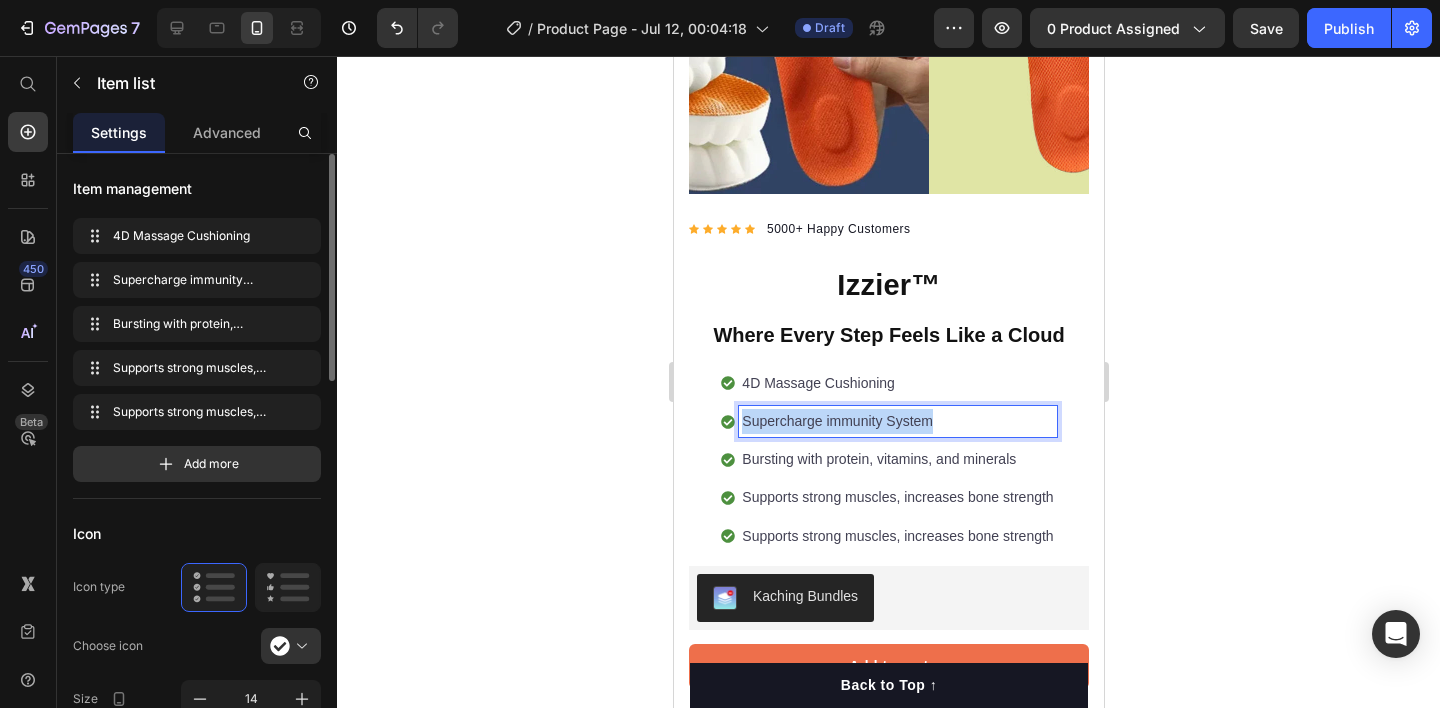 drag, startPoint x: 931, startPoint y: 402, endPoint x: 731, endPoint y: 403, distance: 200.0025 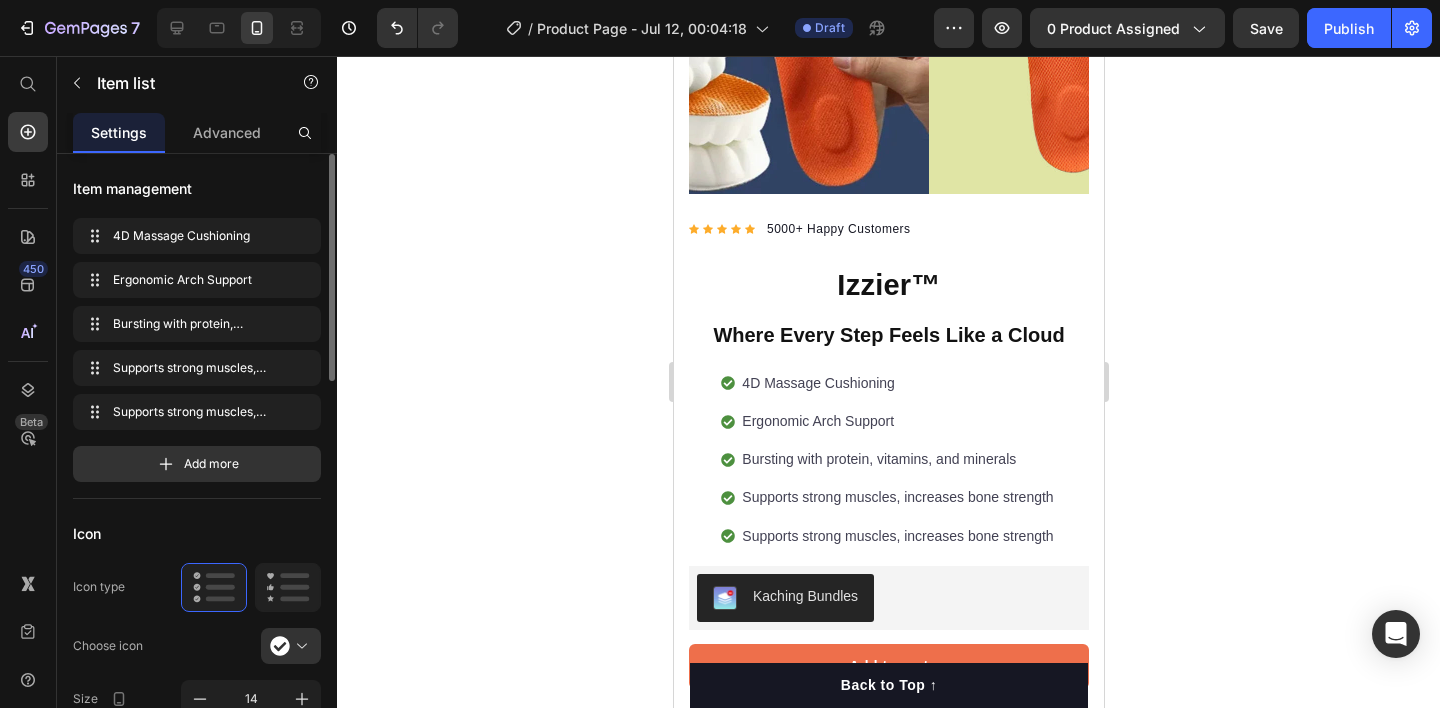 click 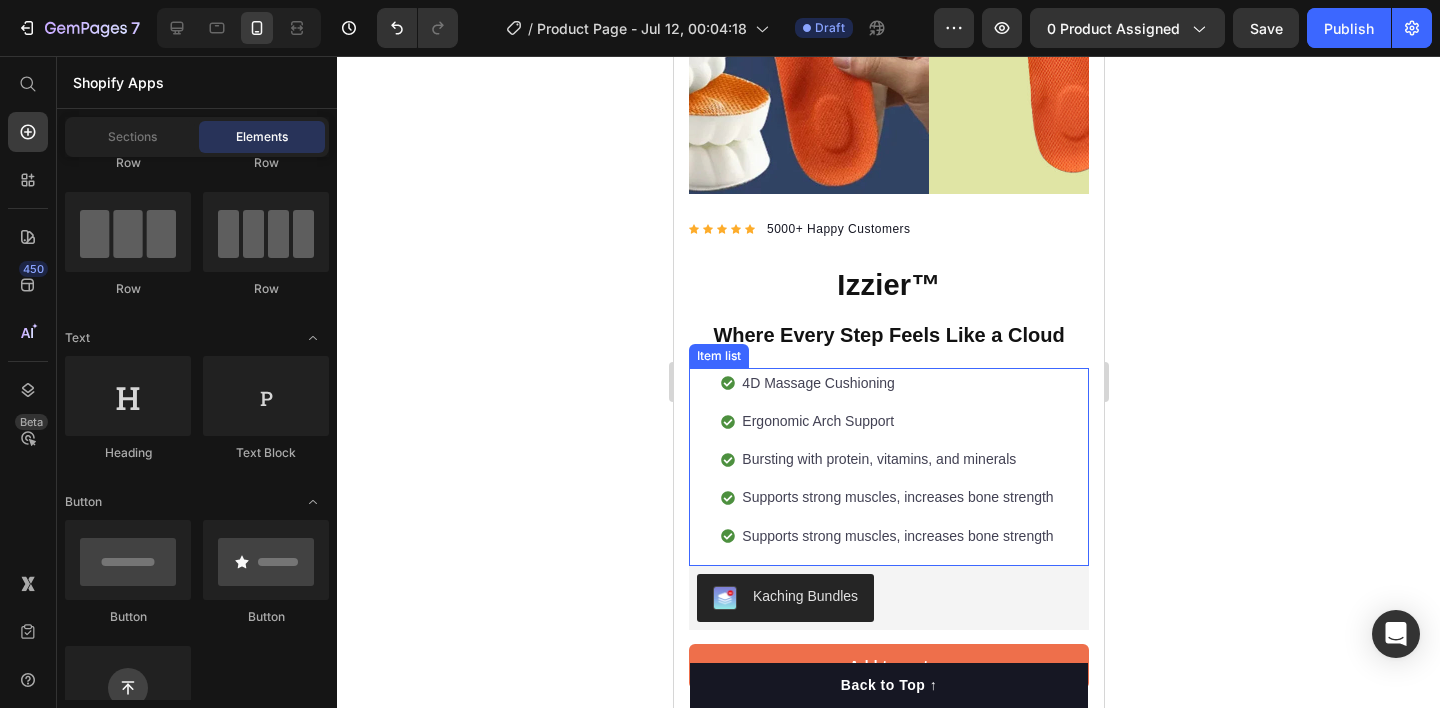 click on "Bursting with protein, vitamins, and minerals" at bounding box center [896, 459] 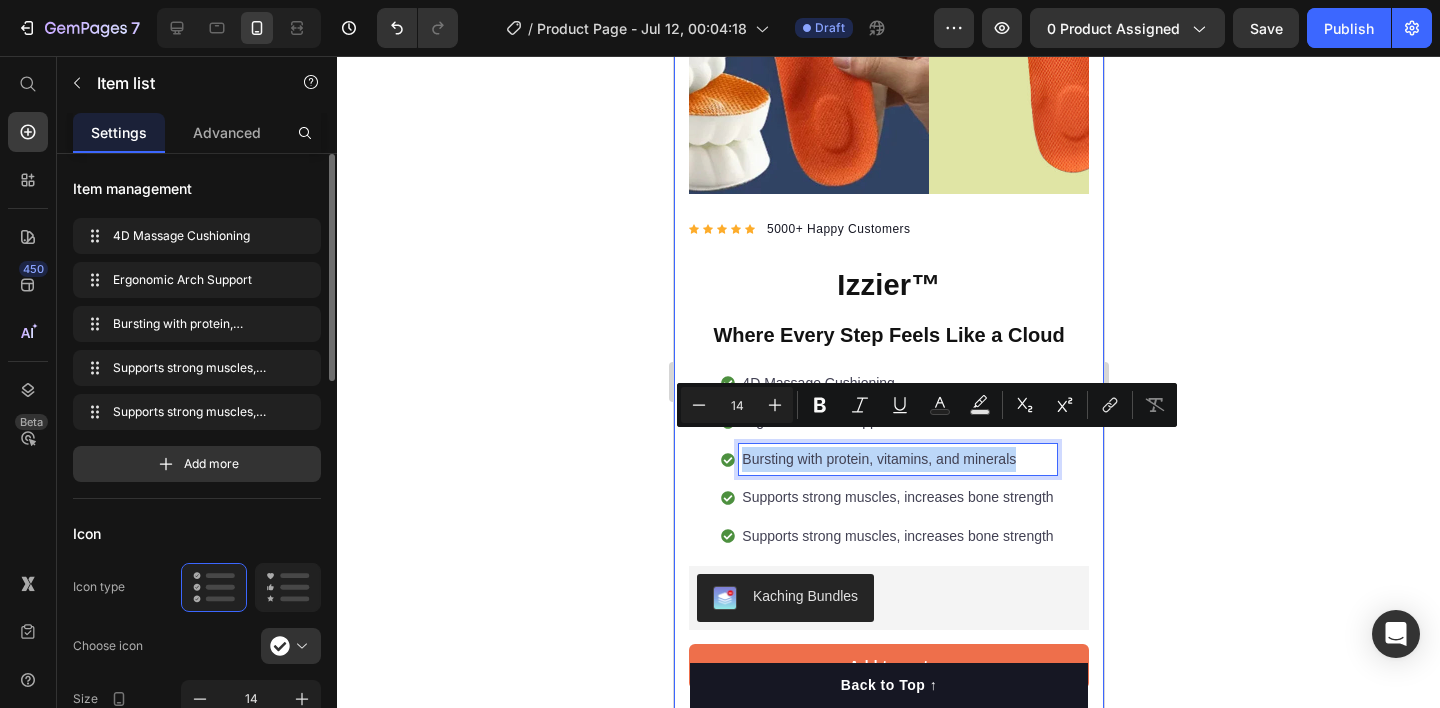 drag, startPoint x: 1015, startPoint y: 440, endPoint x: 675, endPoint y: 438, distance: 340.0059 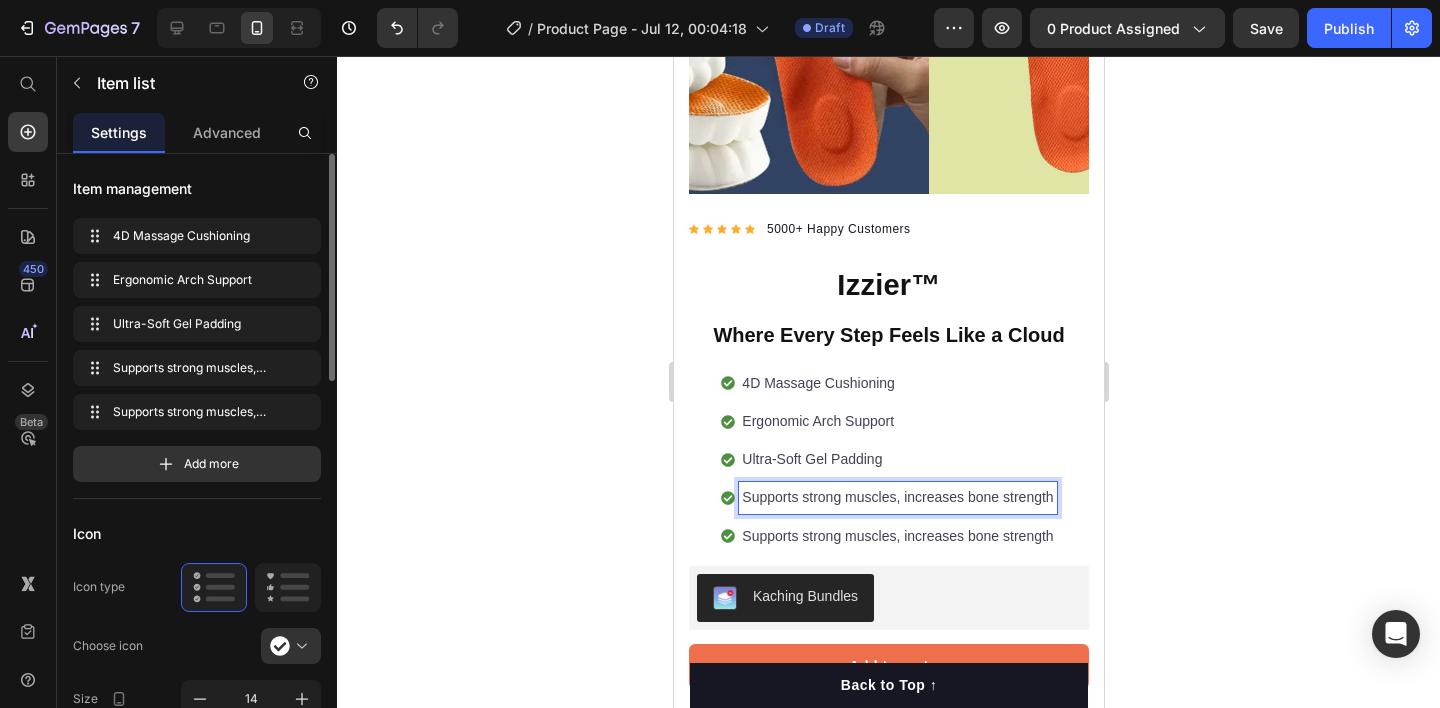 click on "Supports strong muscles, increases bone strength" at bounding box center (896, 497) 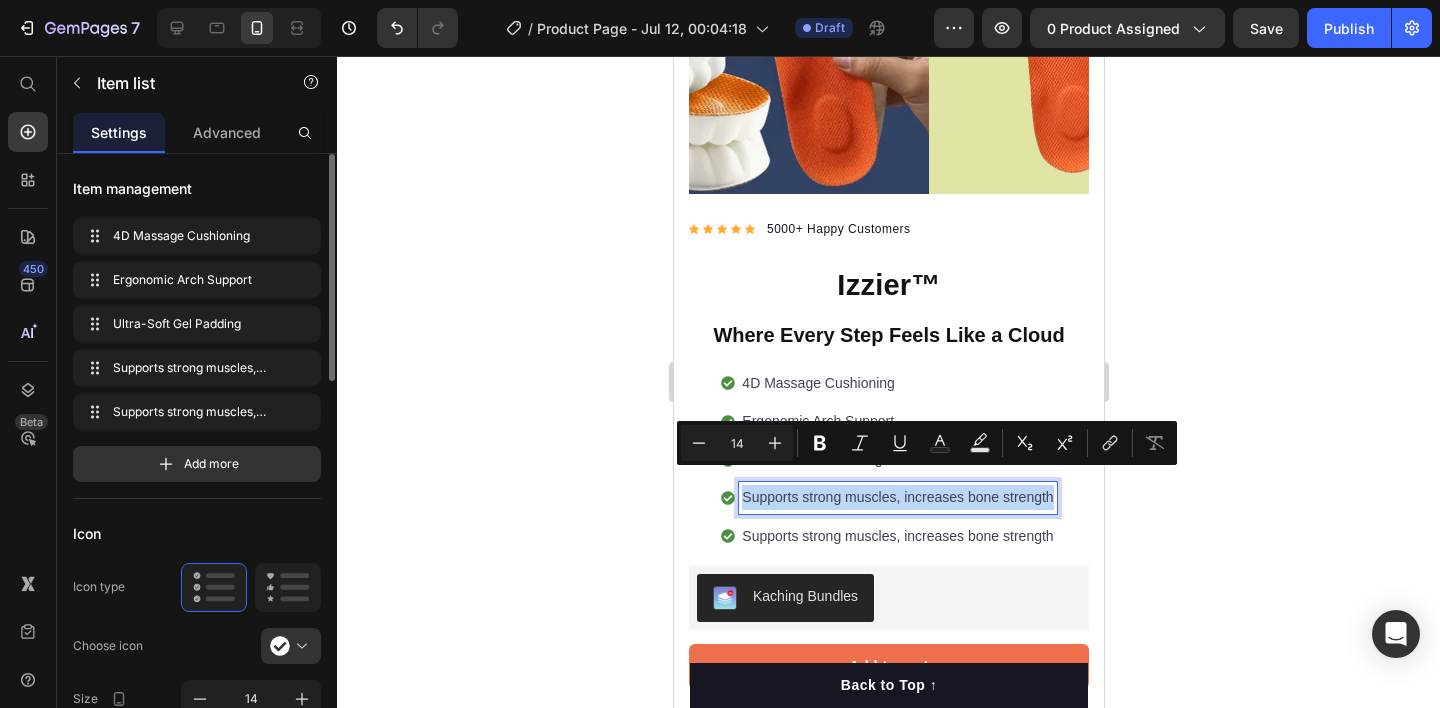 drag, startPoint x: 1045, startPoint y: 484, endPoint x: 730, endPoint y: 471, distance: 315.26813 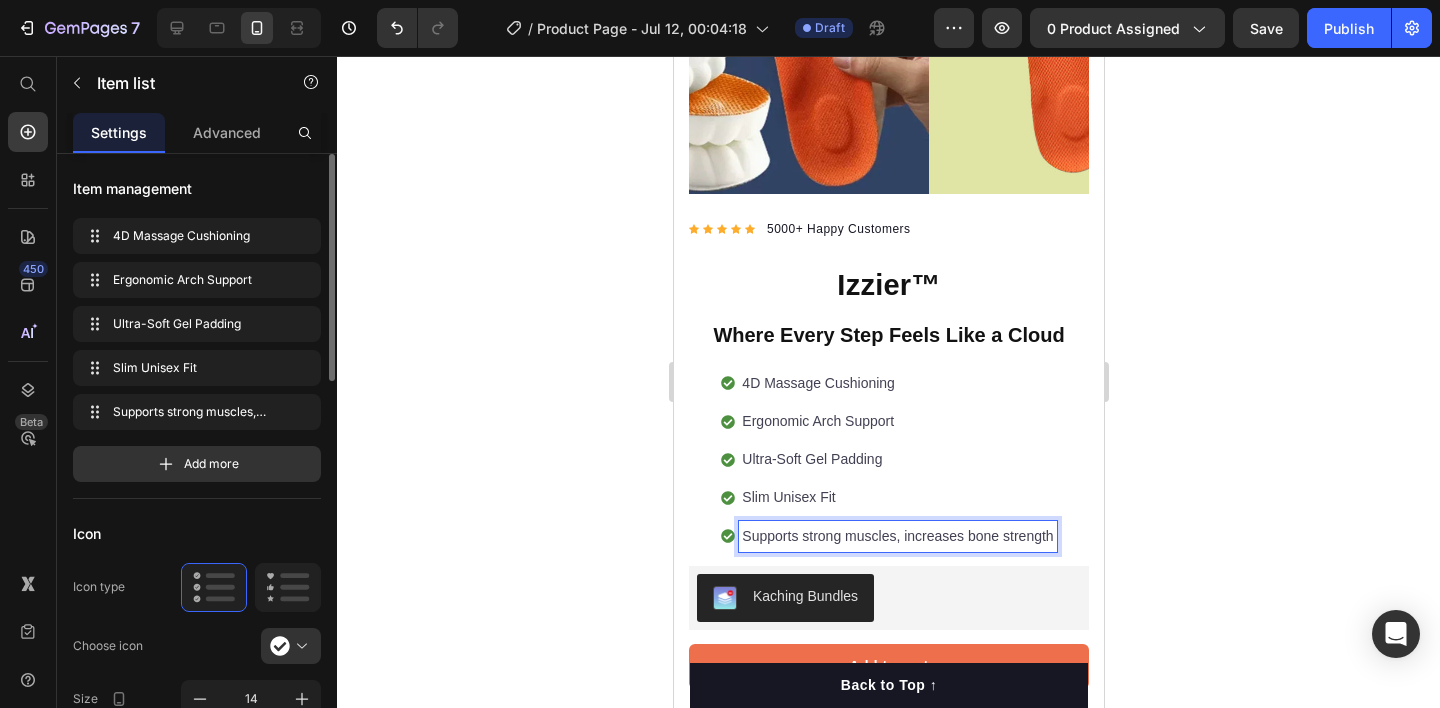 click on "Supports strong muscles, increases bone strength" at bounding box center (896, 536) 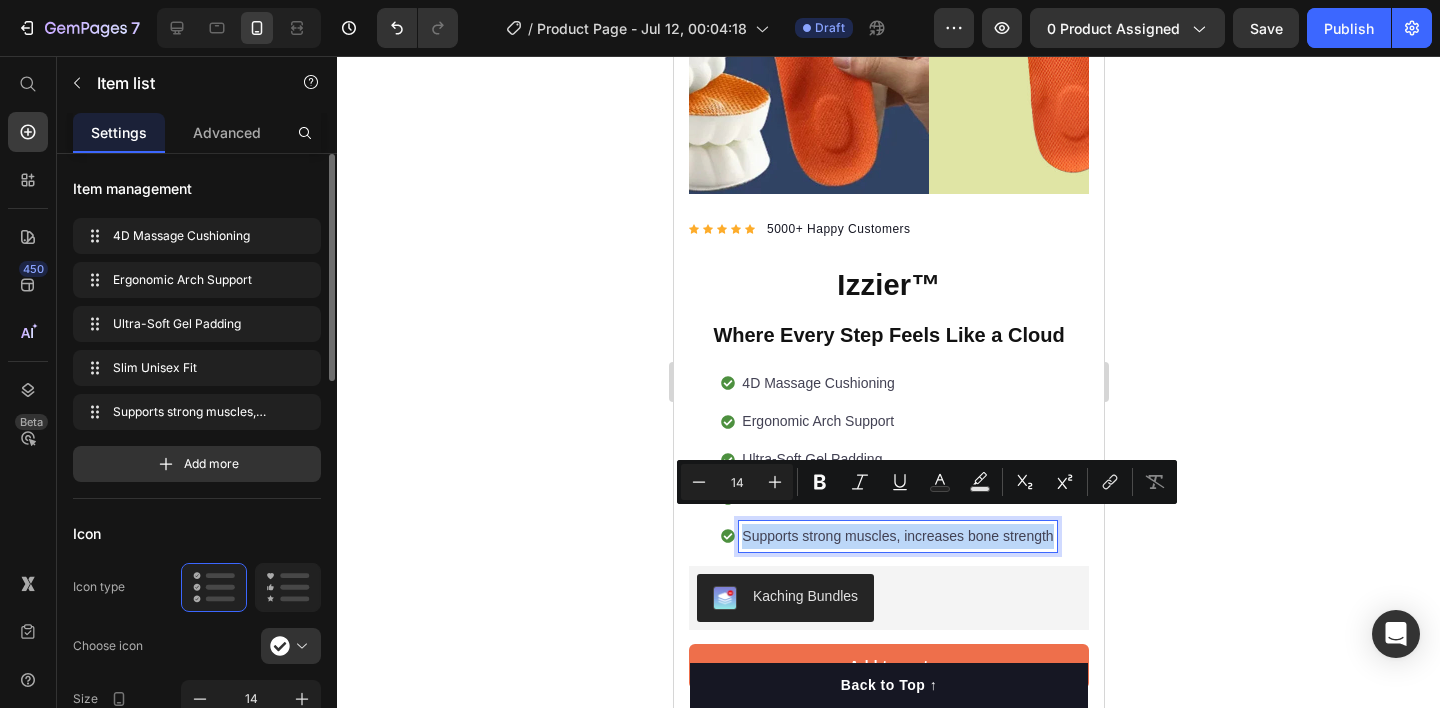 drag, startPoint x: 1044, startPoint y: 522, endPoint x: 775, endPoint y: 505, distance: 269.53665 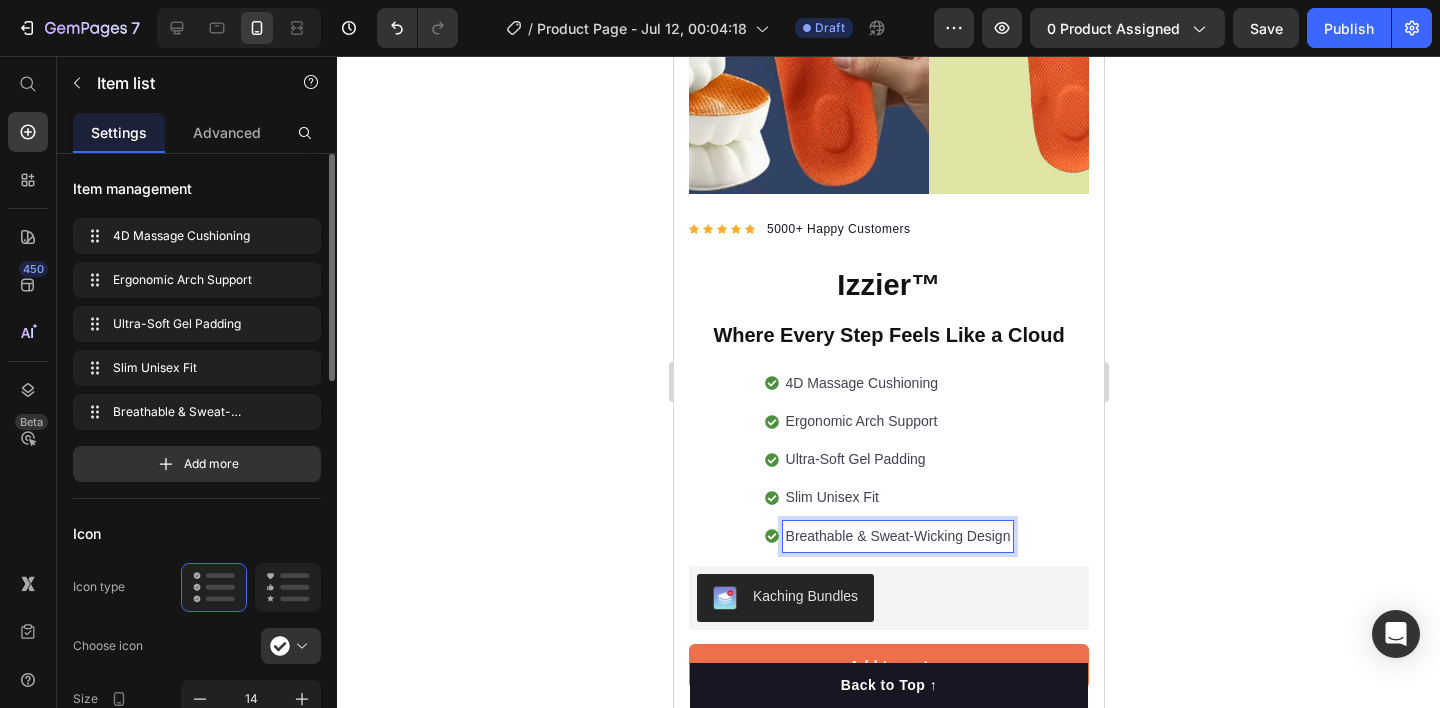 click 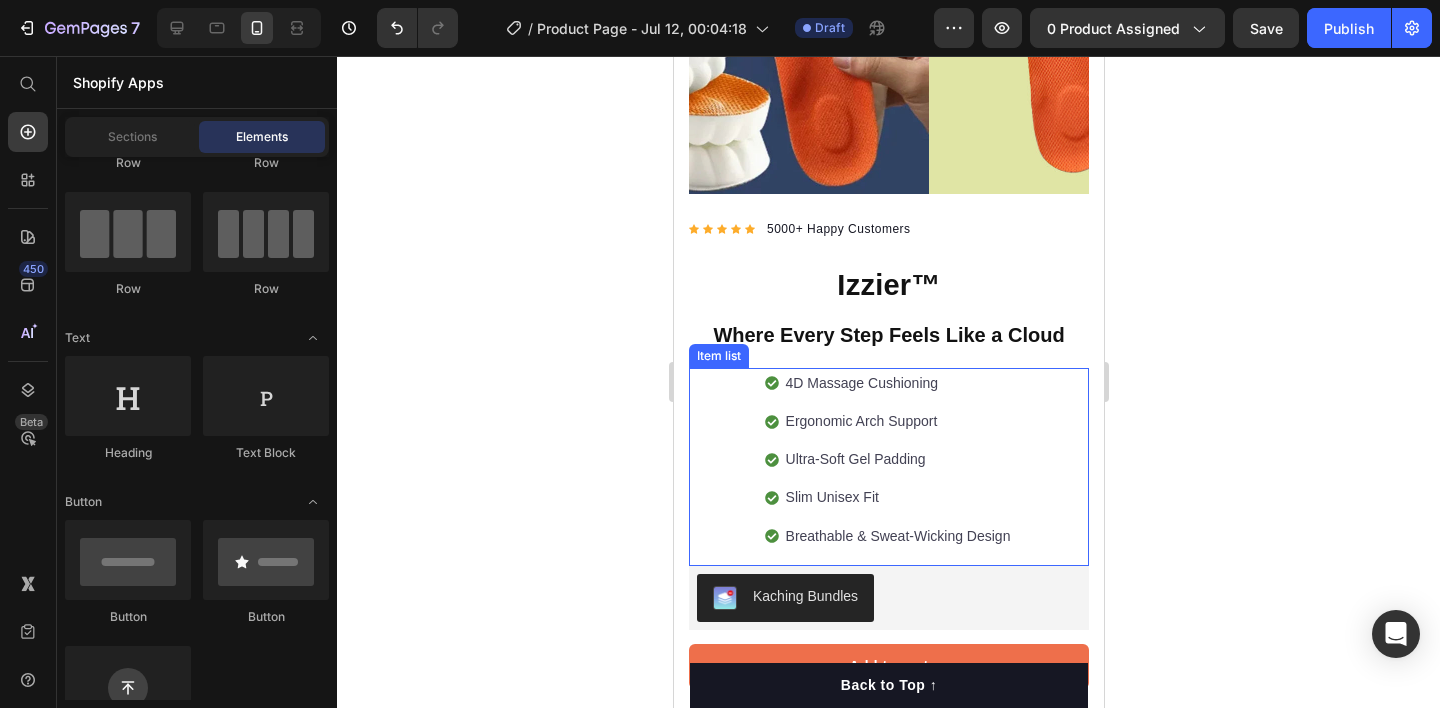 click on "4D Massage Cushioning Ergonomic Arch Support Ultra-Soft Gel Padding Slim Unisex Fit Breathable & Sweat-Wicking Design" at bounding box center [888, 460] 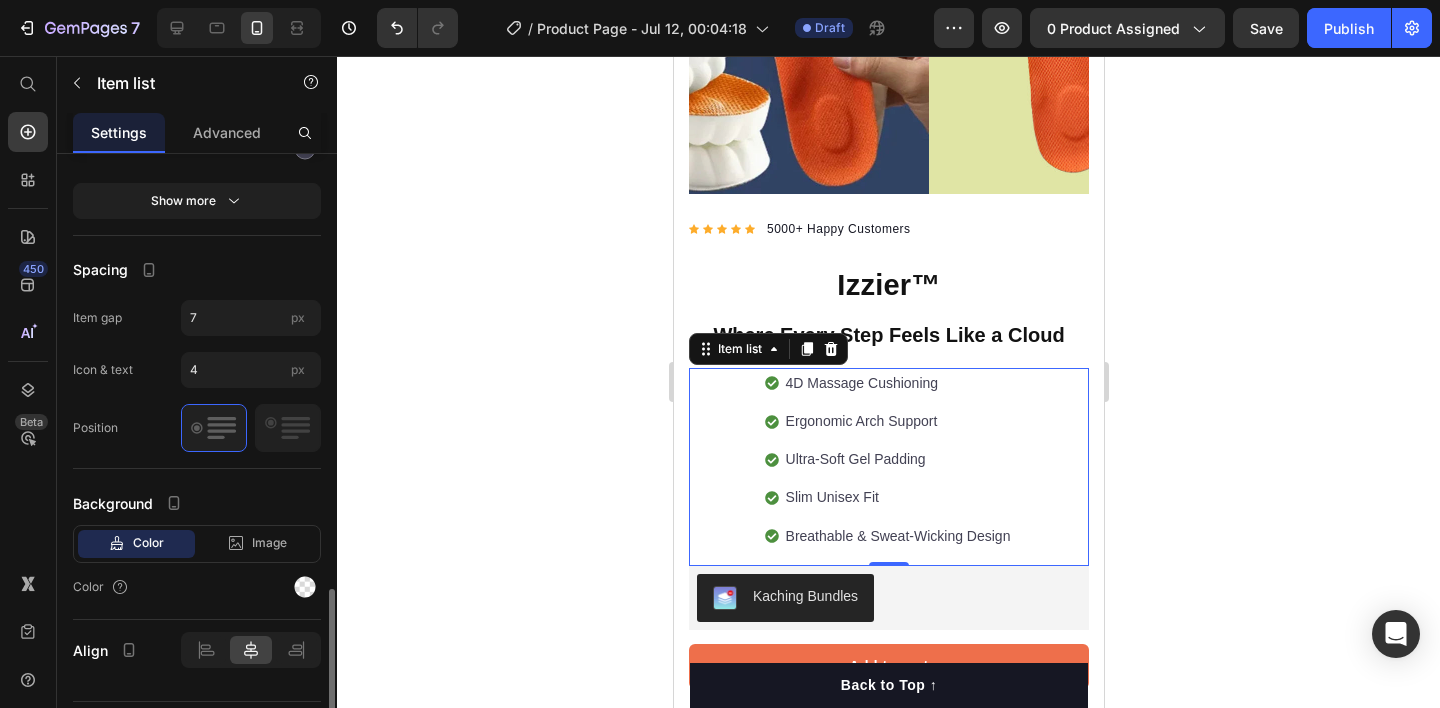scroll, scrollTop: 1033, scrollLeft: 0, axis: vertical 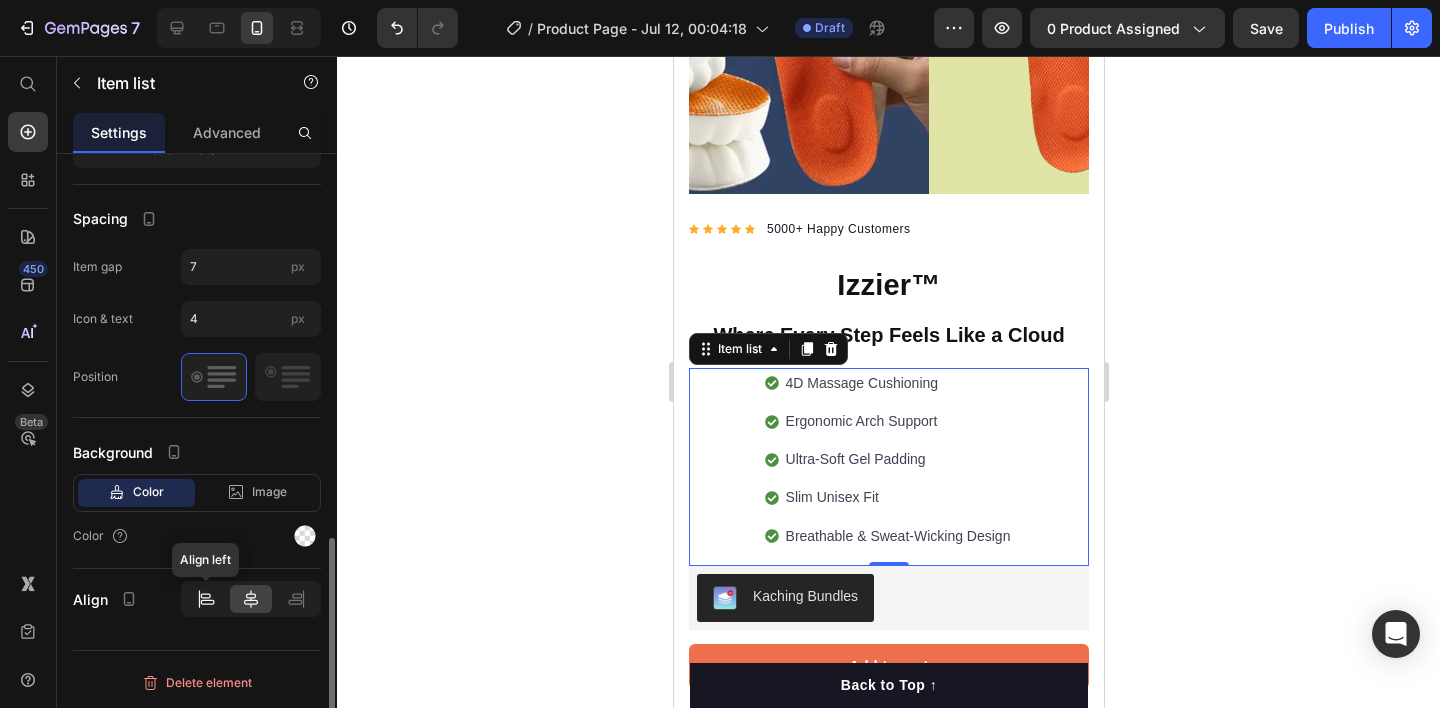 click 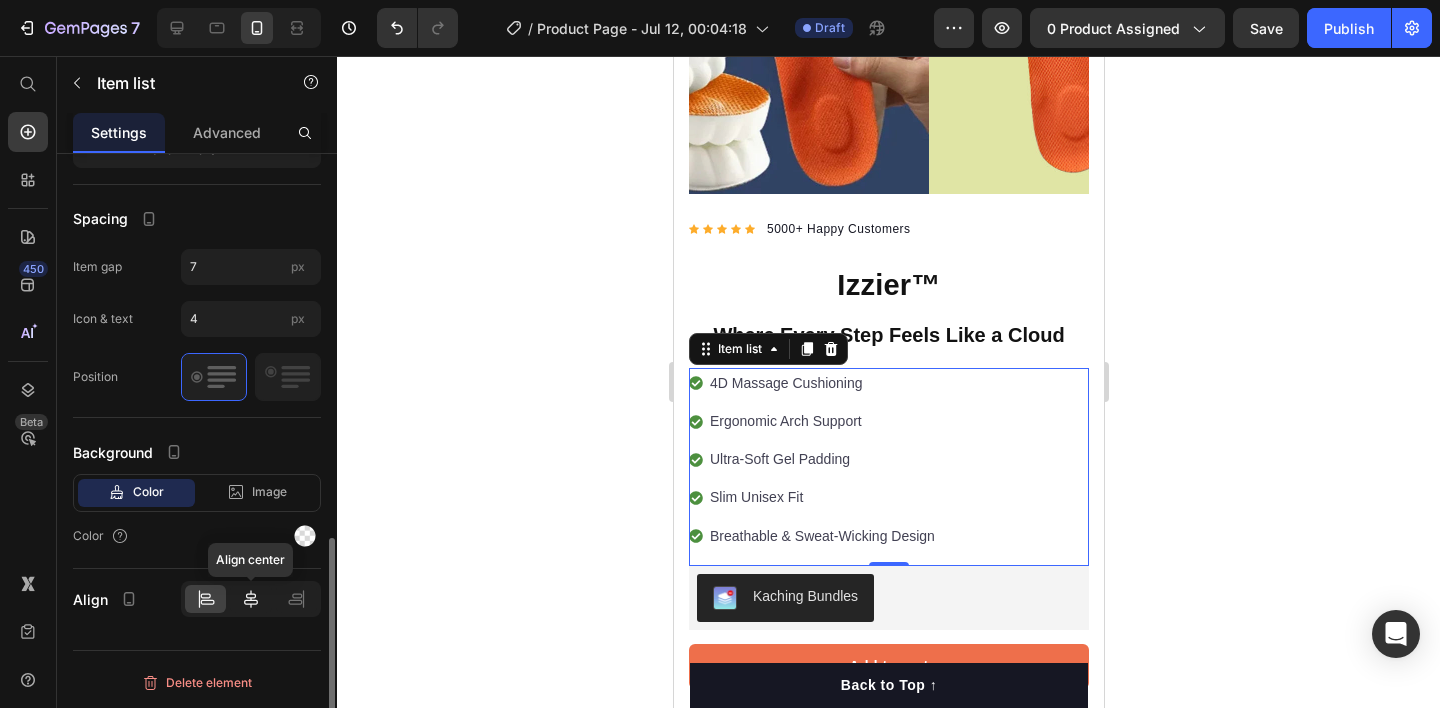 click 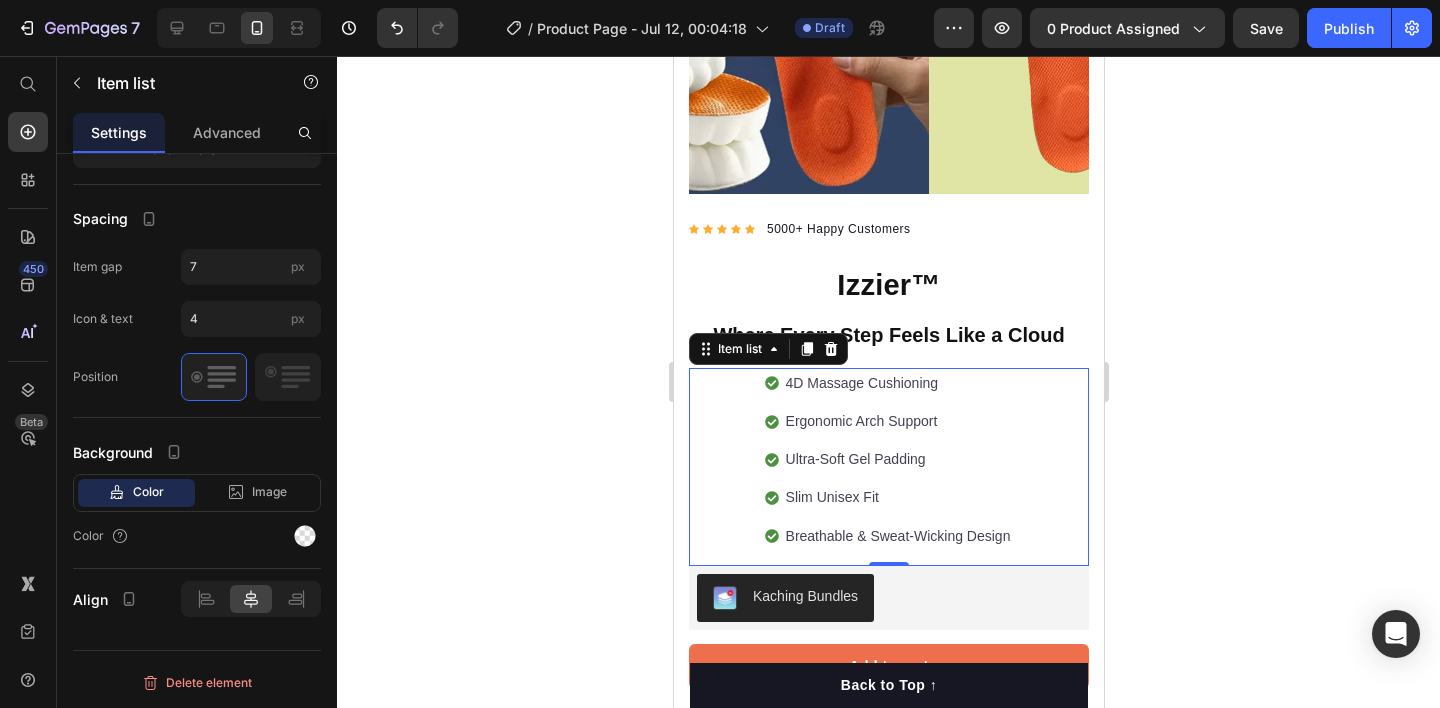 click 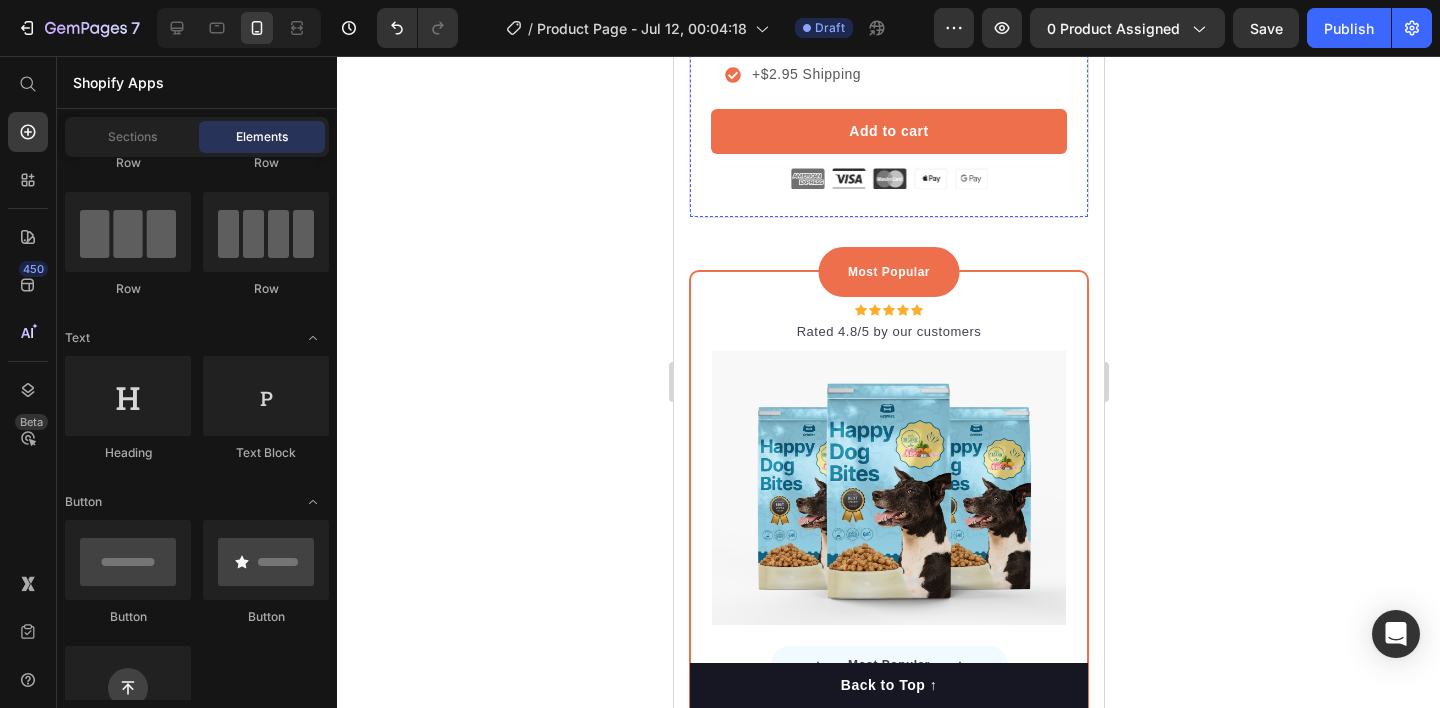 scroll, scrollTop: 5631, scrollLeft: 0, axis: vertical 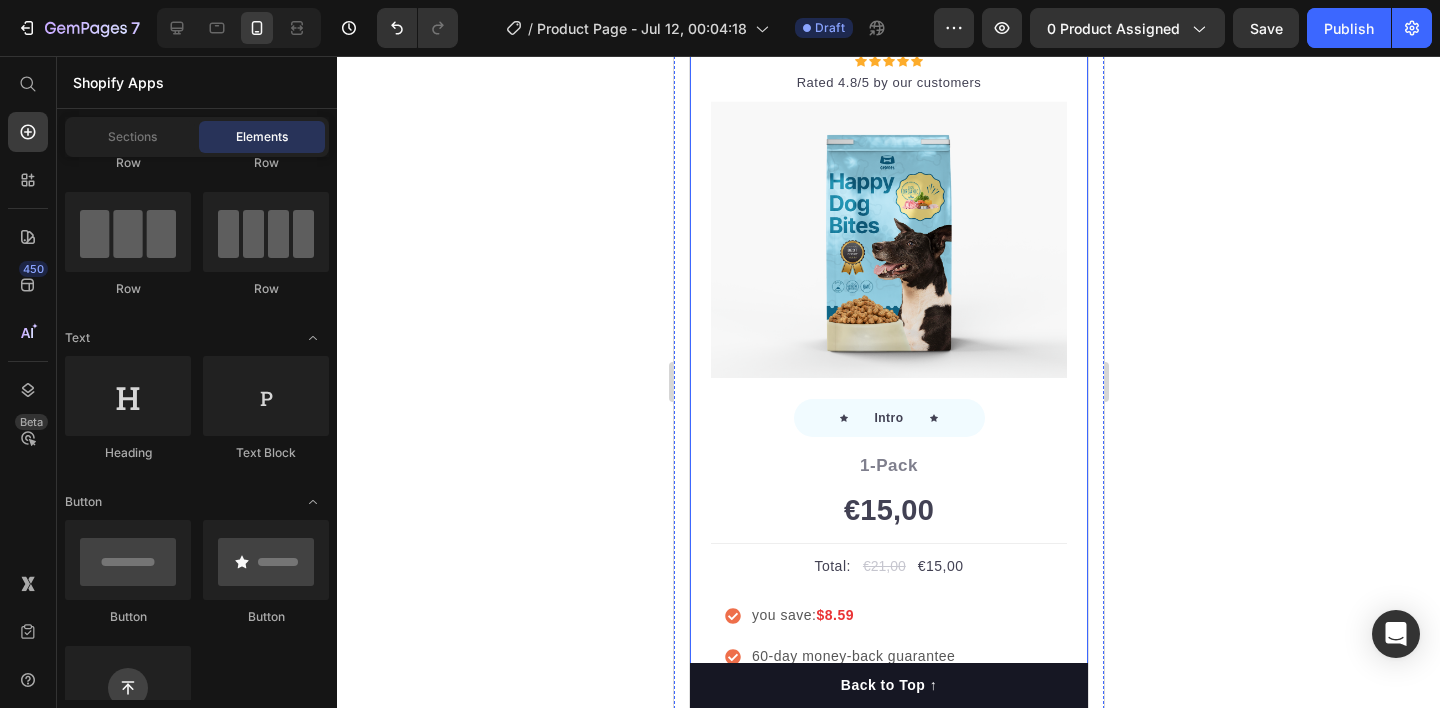 click on "Icon Icon Icon Icon Icon Icon List Hoz Rated 4.8/5 by our customers Text block Row Image Icon Intro Text block Icon Row 1-Pack Text block €15,00 Price                Title Line Total: Text block €21,00 Price €15,00 Price Row you save:  $8.59 60-day money-back guarantee +$2.95 Shipping Item list Add to cart Product Cart Button Image Product Row" at bounding box center (888, 433) 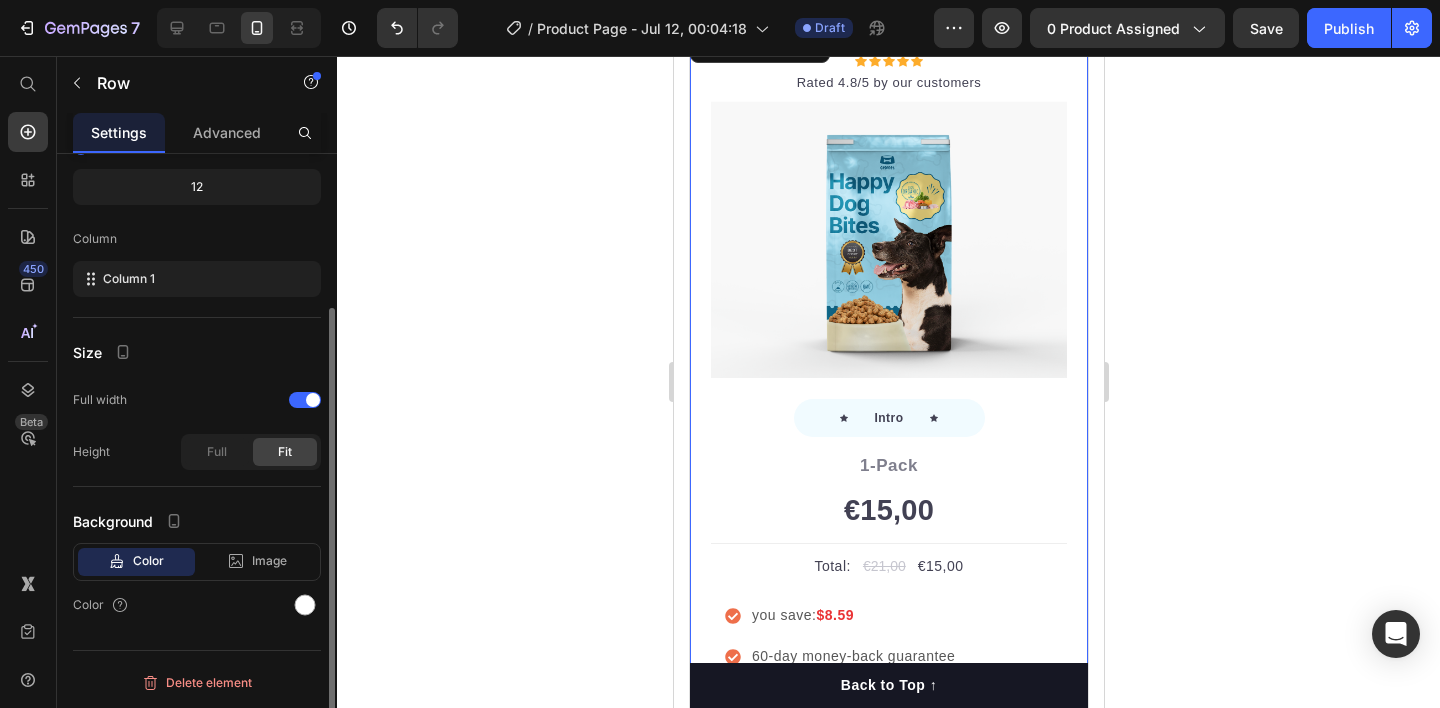 scroll, scrollTop: 0, scrollLeft: 0, axis: both 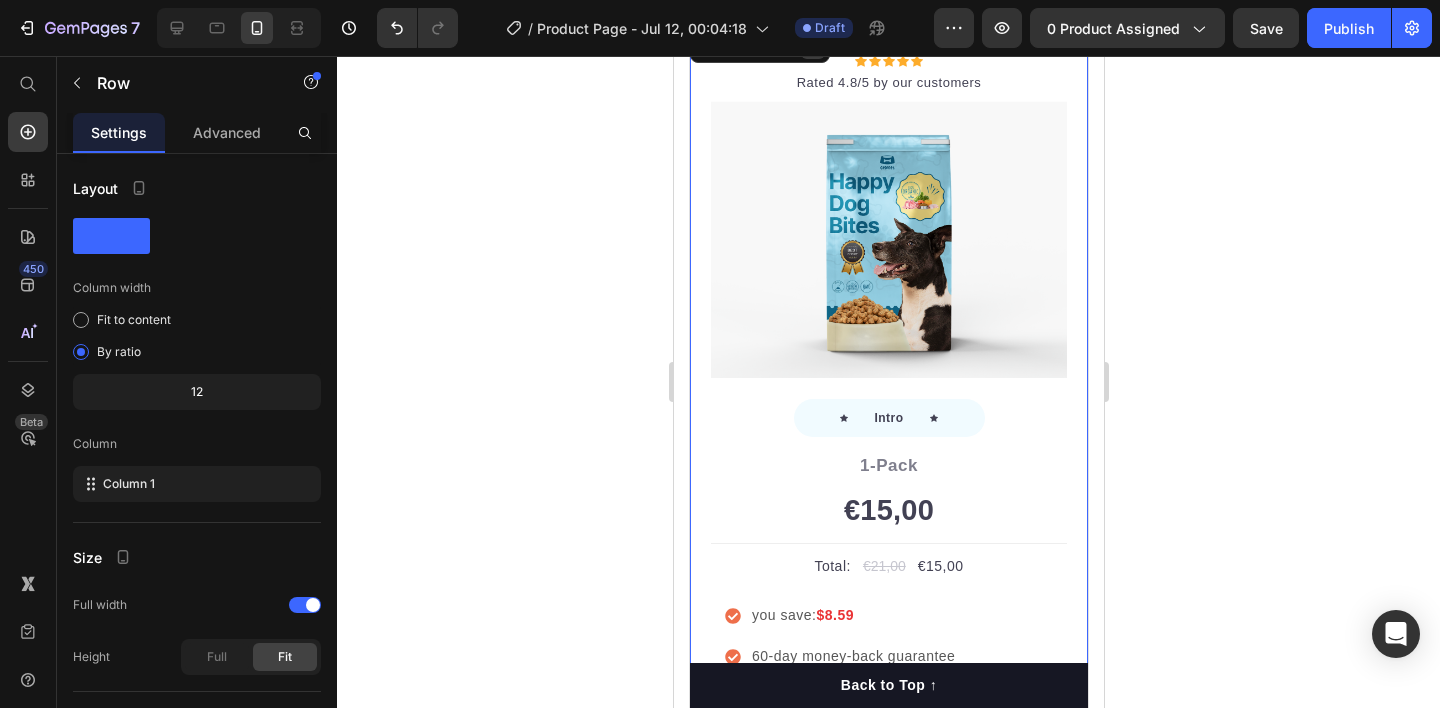 click 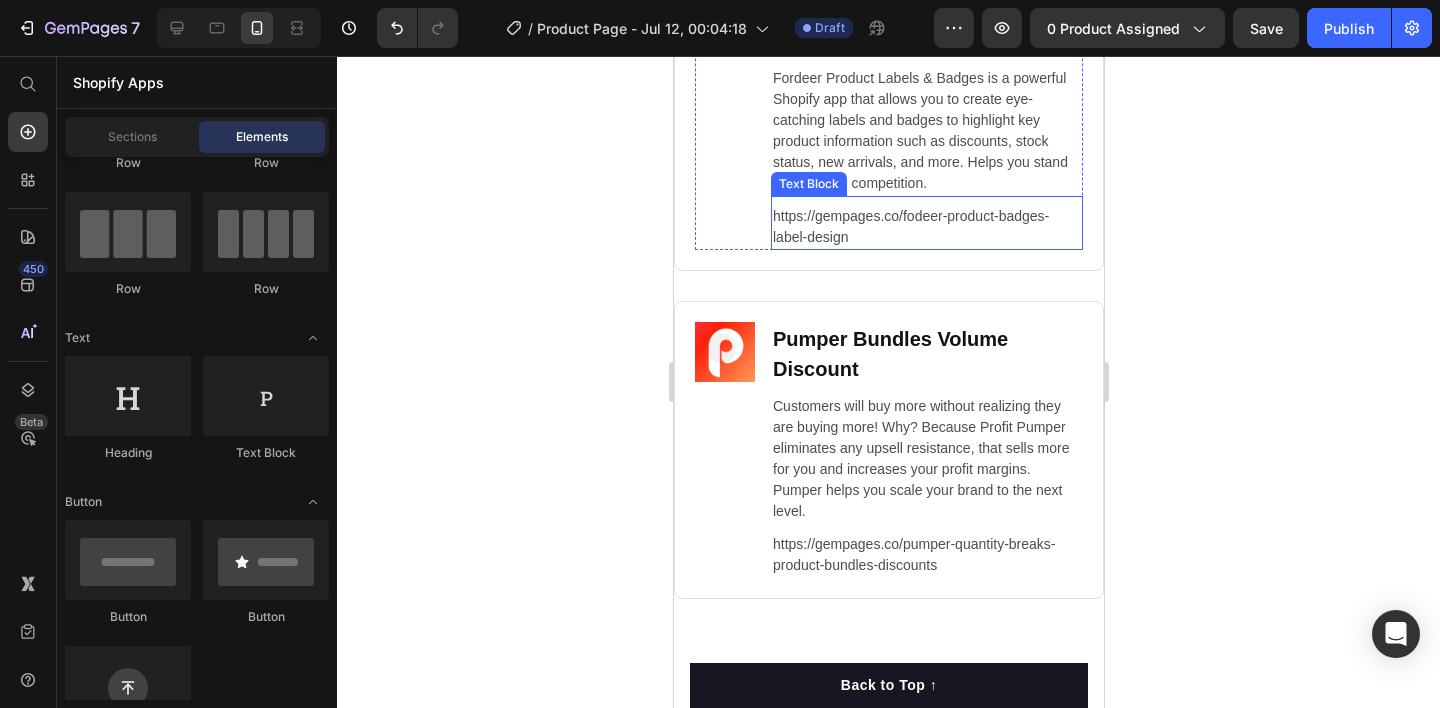 scroll, scrollTop: 8817, scrollLeft: 0, axis: vertical 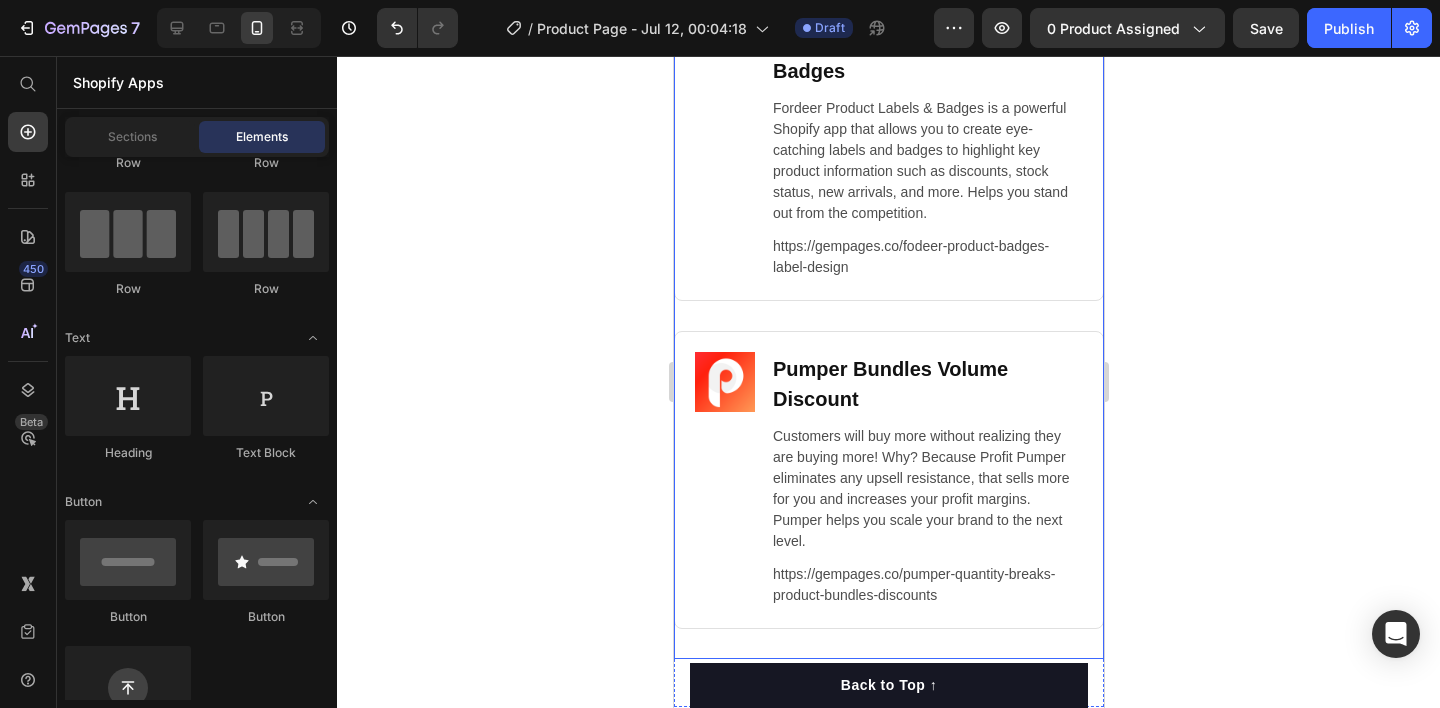click on "Image Fordeer Product Labels & Badges Heading Fordeer Product Labels & Badges is a powerful Shopify app that allows you to create eye-catching labels and badges to highlight key product information such as discounts, stock status, new arrivals, and more. Helps you stand out from the competition. Text Block https://gempages.co/fodeer-product-badges-label-design Text Block Row Row" at bounding box center [888, 167] 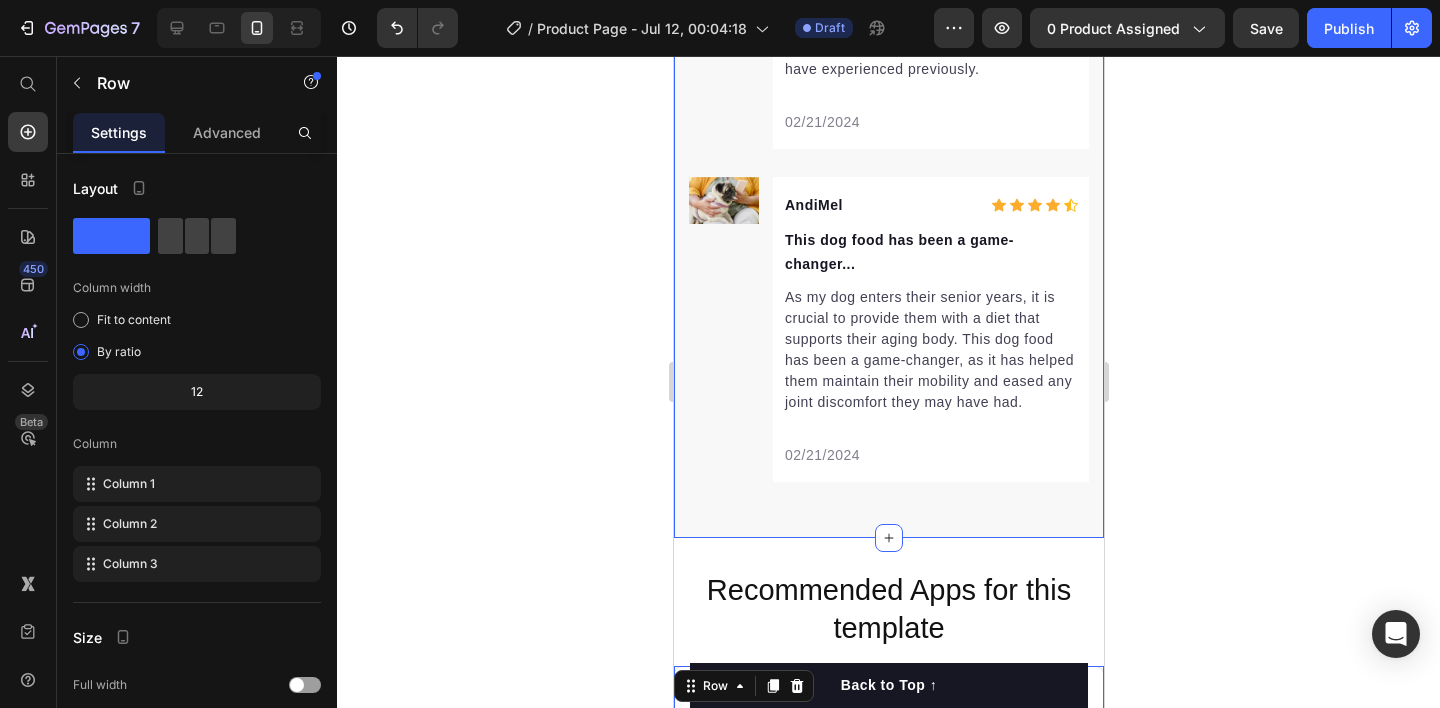 scroll, scrollTop: 8210, scrollLeft: 0, axis: vertical 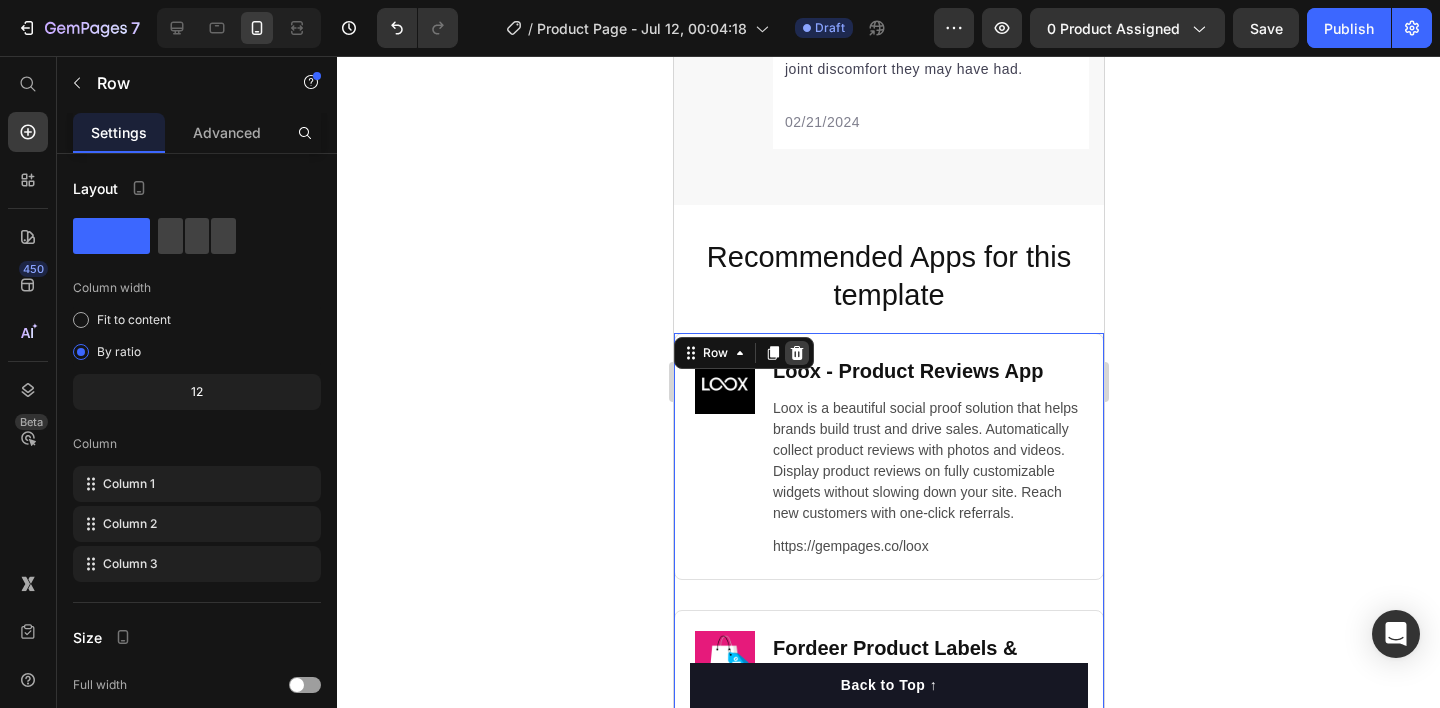 click 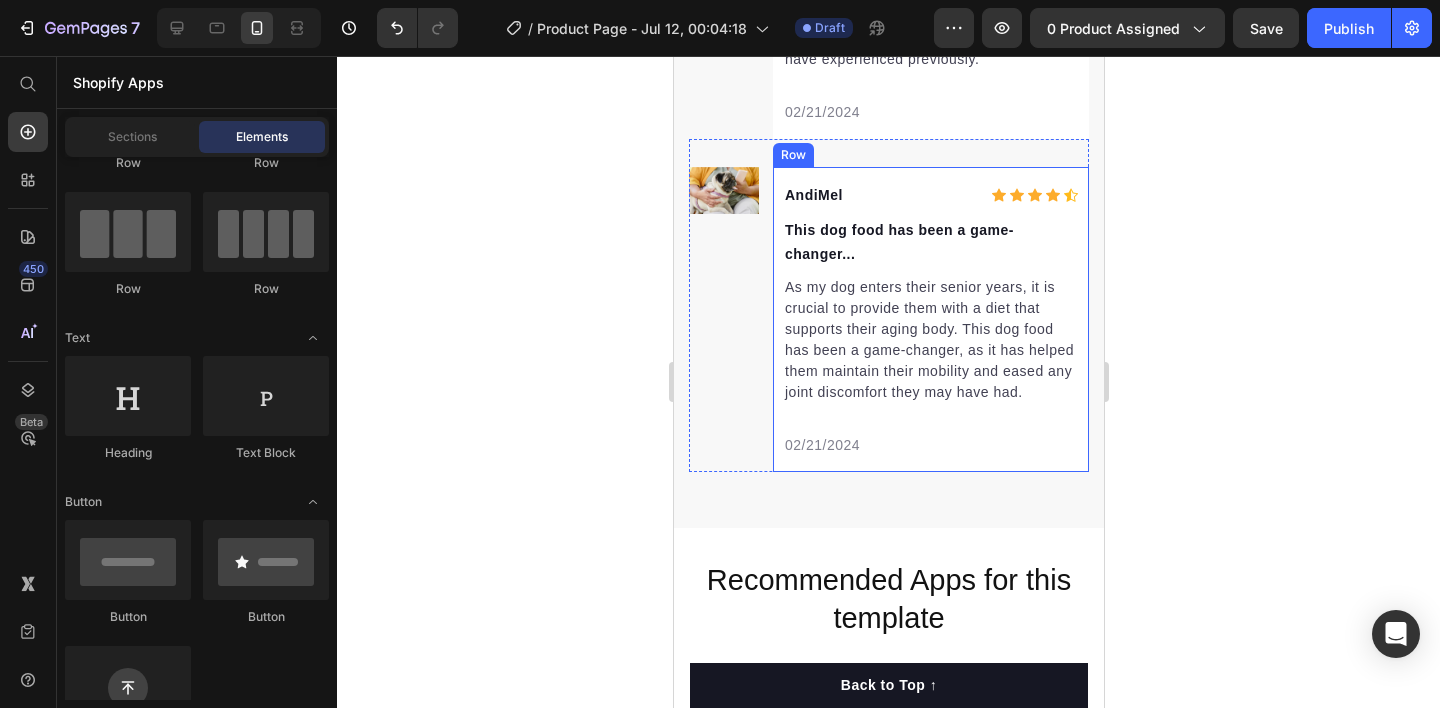 scroll, scrollTop: 8007, scrollLeft: 0, axis: vertical 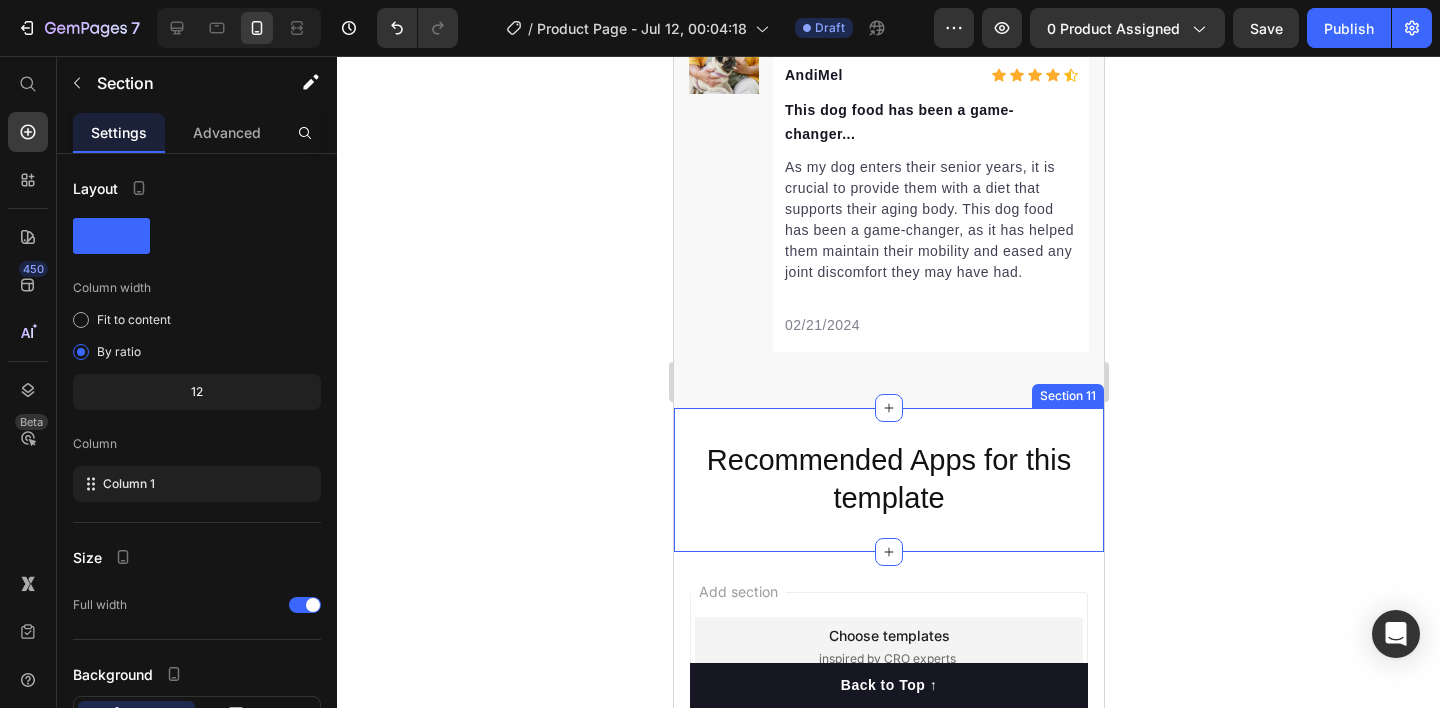 click on "Recommended Apps for this template Heading Section 11" at bounding box center (888, 479) 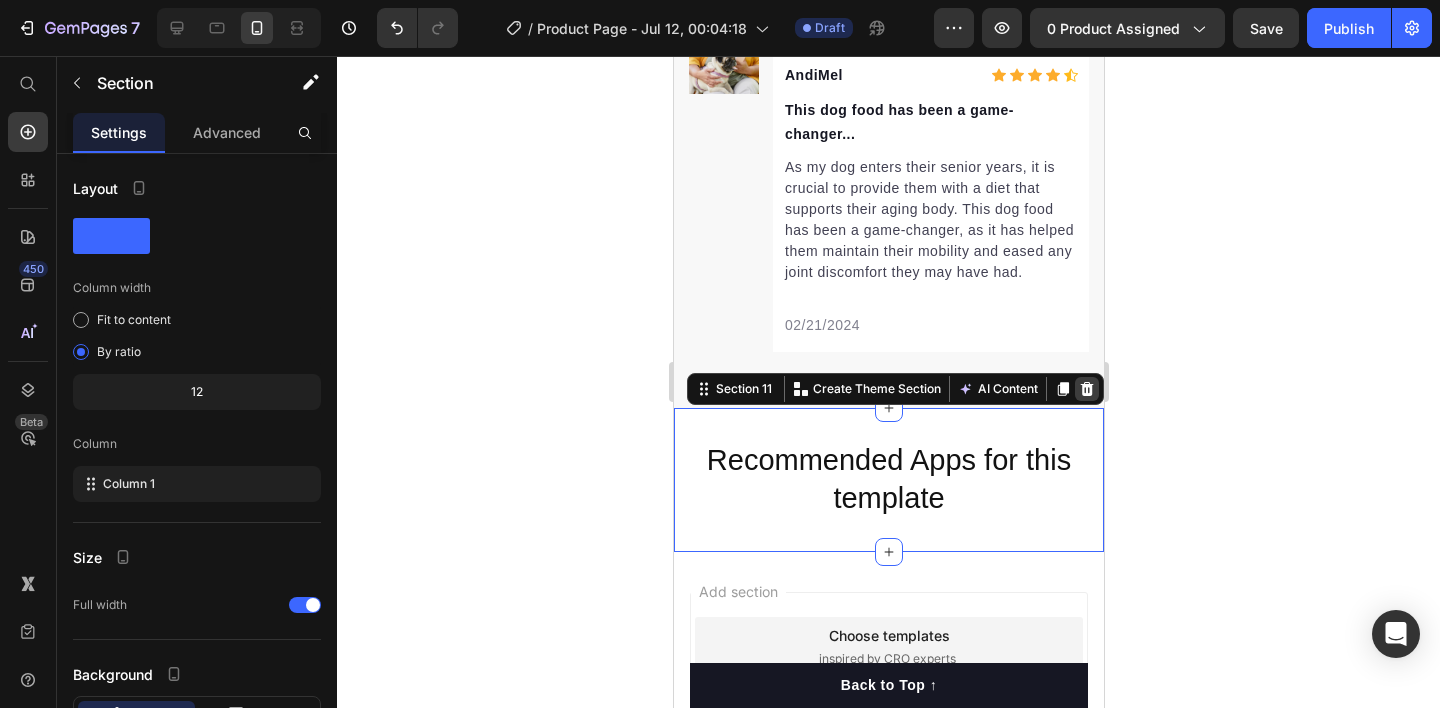 click 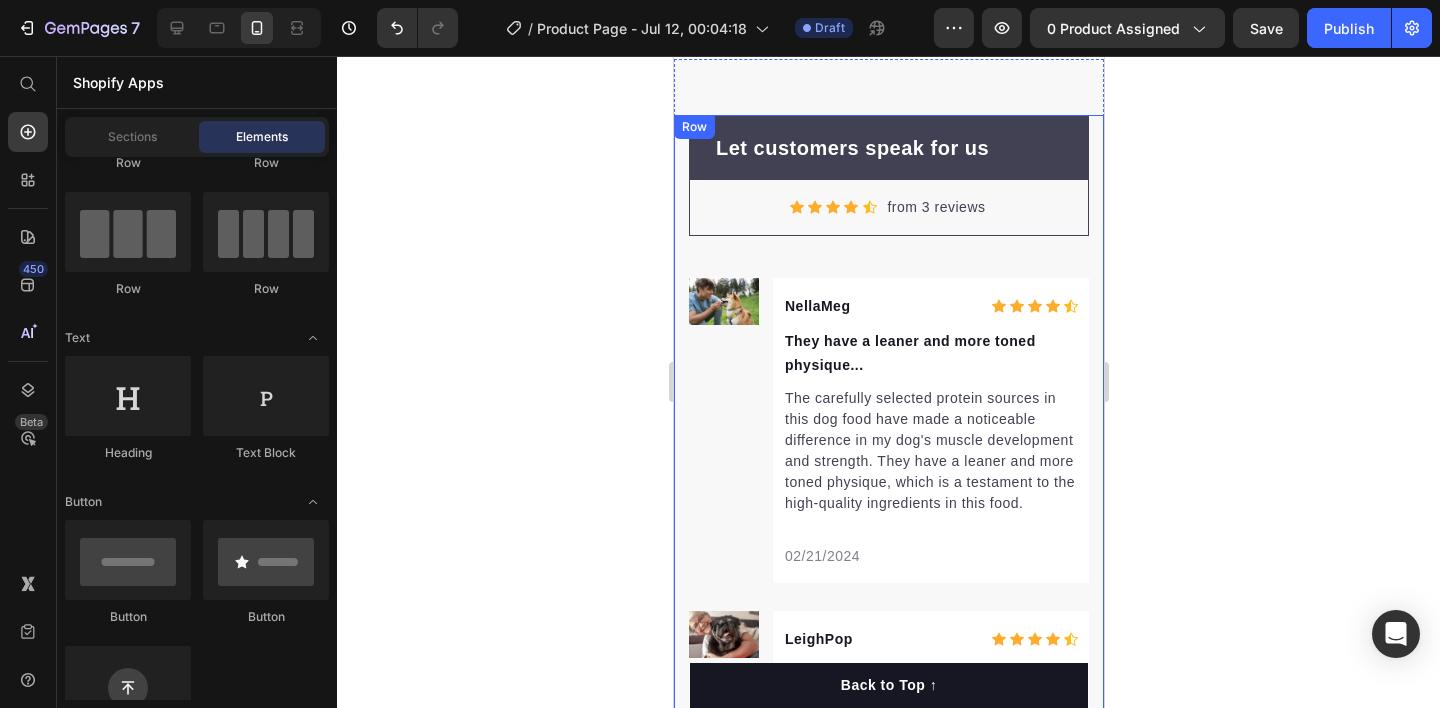 scroll, scrollTop: 7130, scrollLeft: 0, axis: vertical 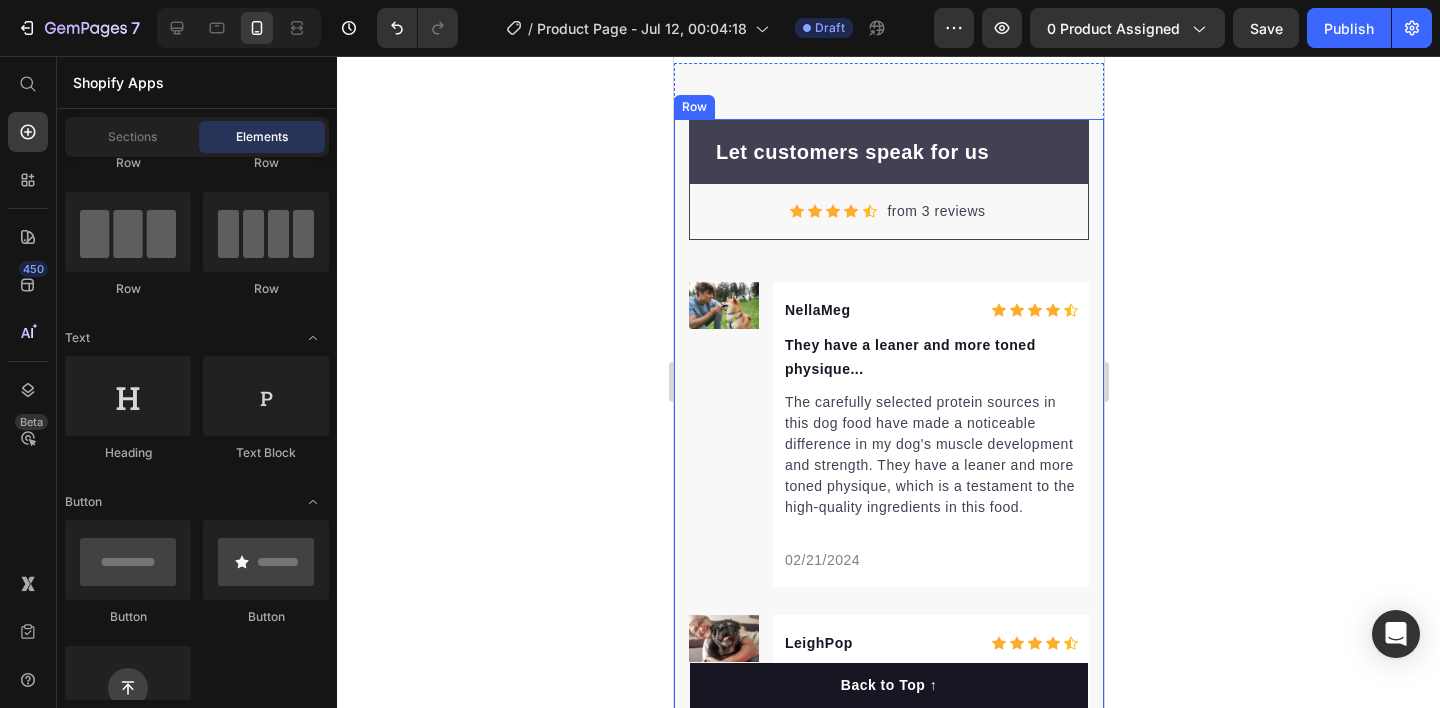 click on "Let customers speak for us Text block Row Icon Icon Icon Icon
Icon Icon List Hoz from 3 reviews Text block Row Row Image NellaMeg Text block Icon Icon Icon Icon
Icon Icon List Hoz Row They have a leaner and more toned physique... Text block The carefully selected protein sources in this dog food have made a noticeable difference in my dog's muscle development and strength. They have a leaner and more toned physique, which is a testament to the high-quality ingredients in this food. Text block 02/21/2024 Text block Row Row Image LeighPop Text block Icon Icon Icon Icon
Icon Icon List Hoz Row I am grateful... Text block I am grateful for the inclusion of joint-supporting ingredients like glucosamine and chondroitin in this dog food. It has had a significant impact on my dog's mobility and has alleviated any discomfort they may have experienced previously. Text block 02/21/2024 Text block Row Row Image AndiMel Text block Icon Icon Icon Icon" at bounding box center [888, 674] 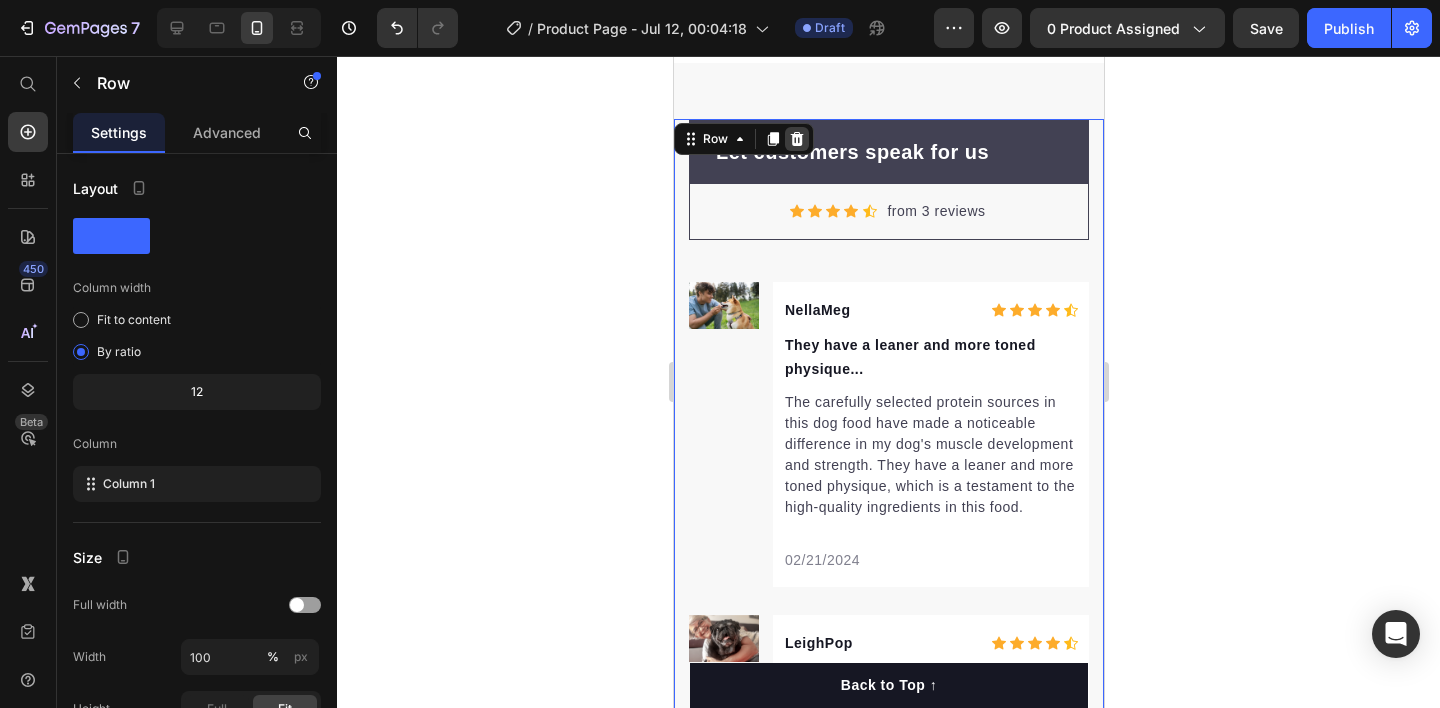 click 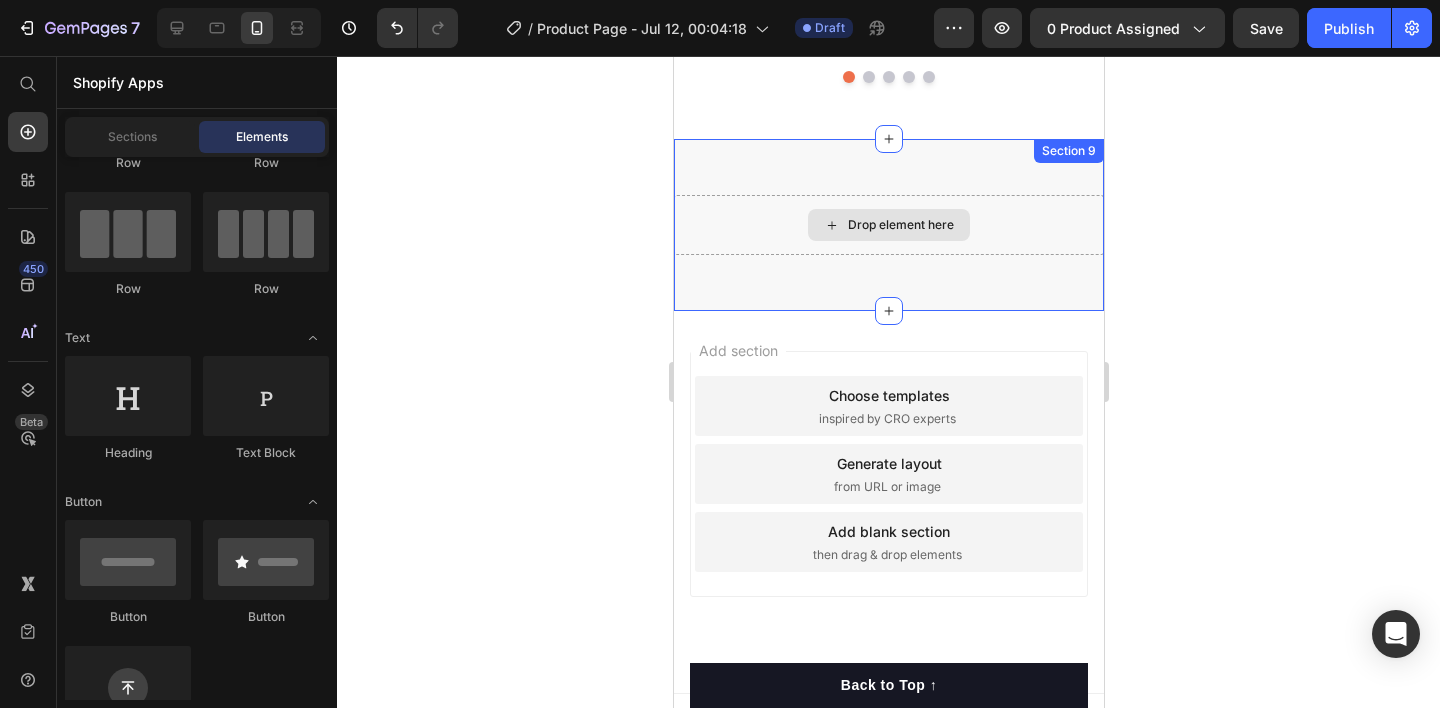 scroll, scrollTop: 6991, scrollLeft: 0, axis: vertical 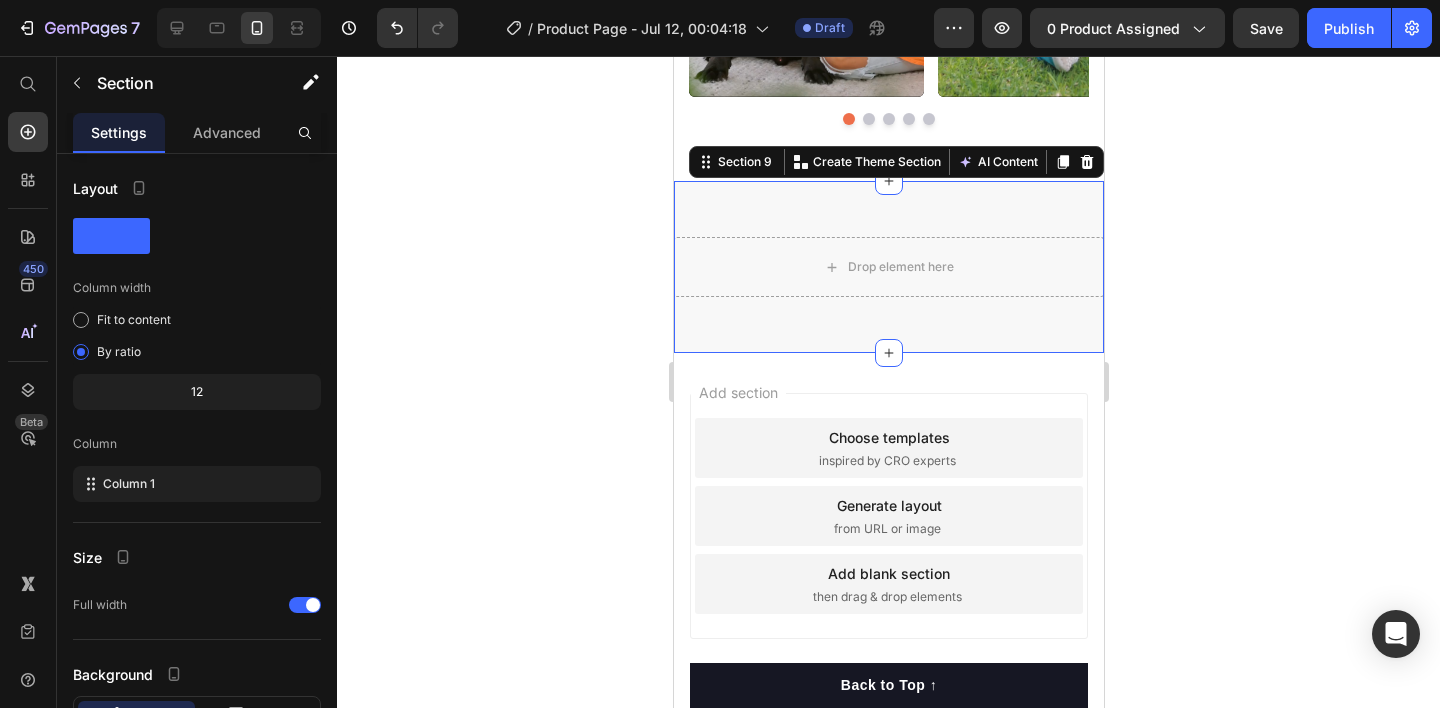 click on "Drop element here Section 9   You can create reusable sections Create Theme Section AI Content Write with GemAI What would you like to describe here? Tone and Voice Persuasive Product Show more Generate" at bounding box center (888, 267) 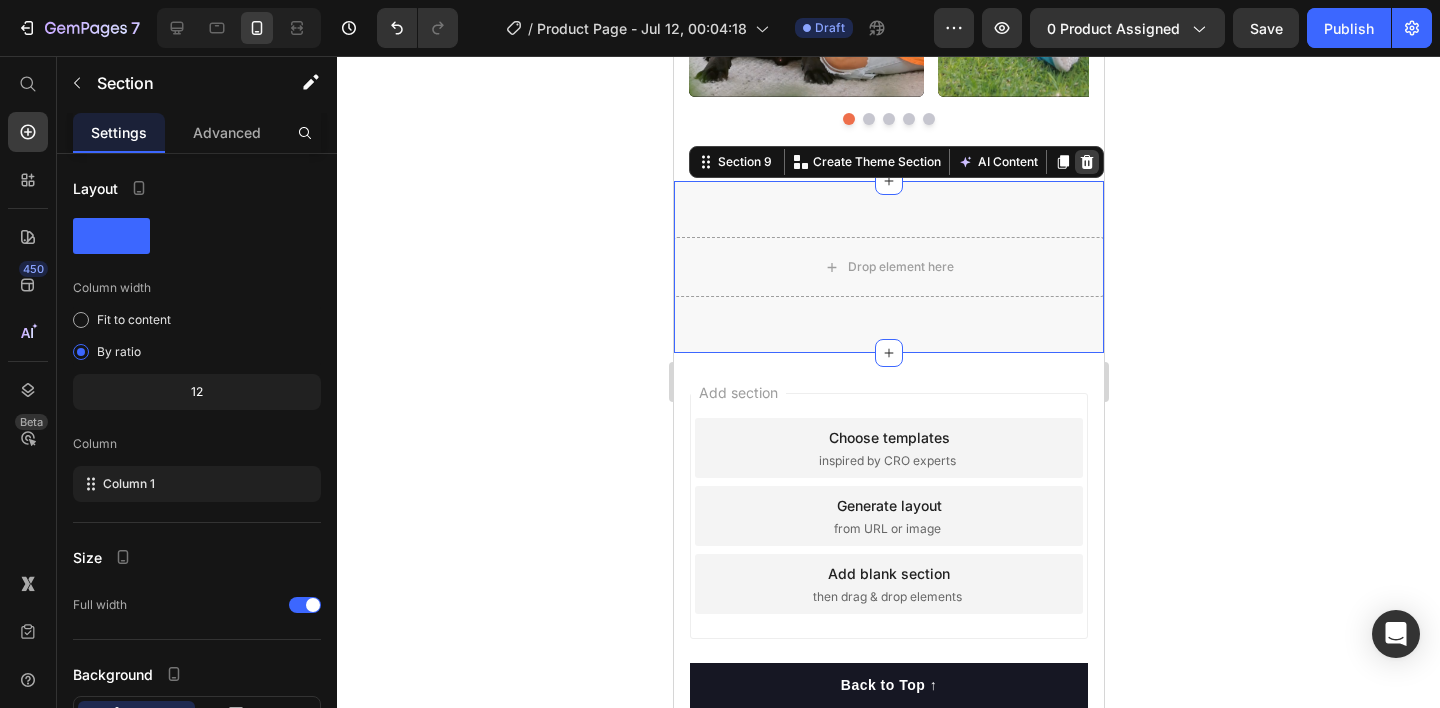 click 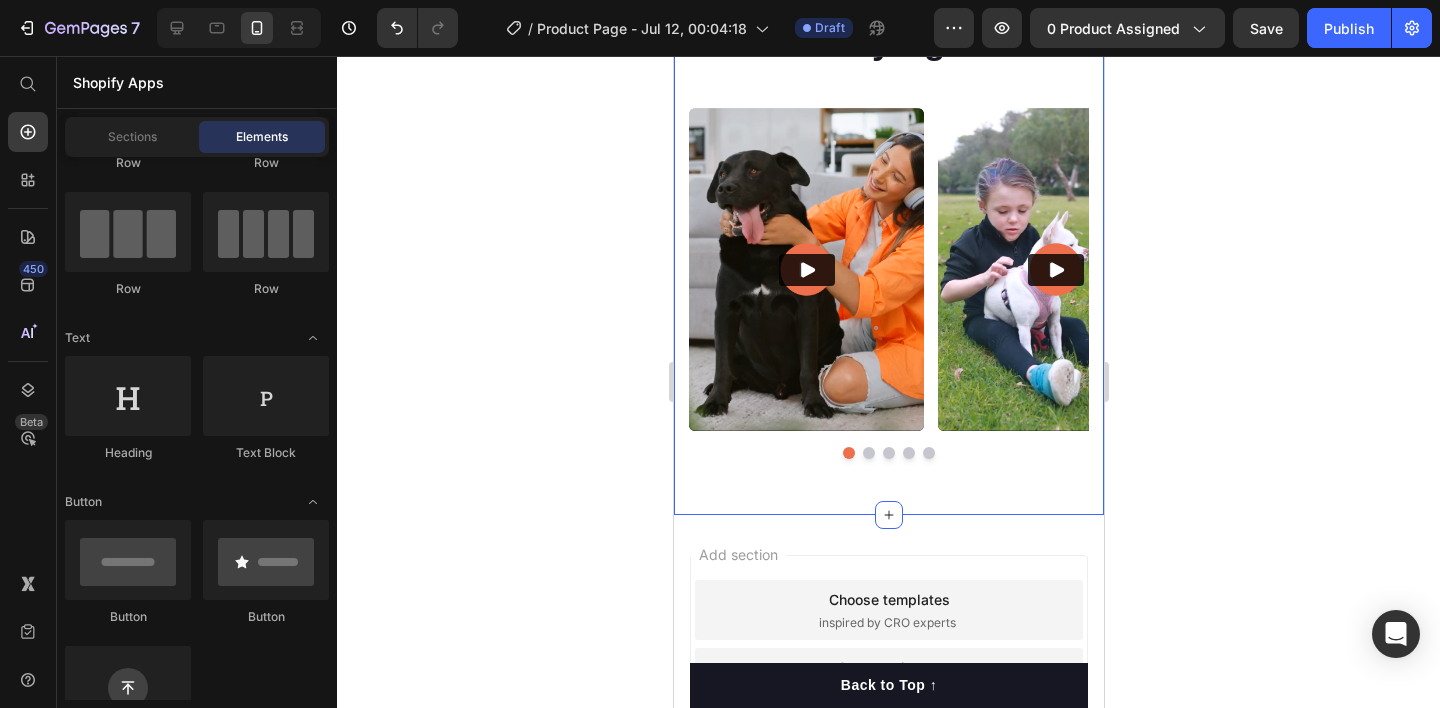 scroll, scrollTop: 6656, scrollLeft: 0, axis: vertical 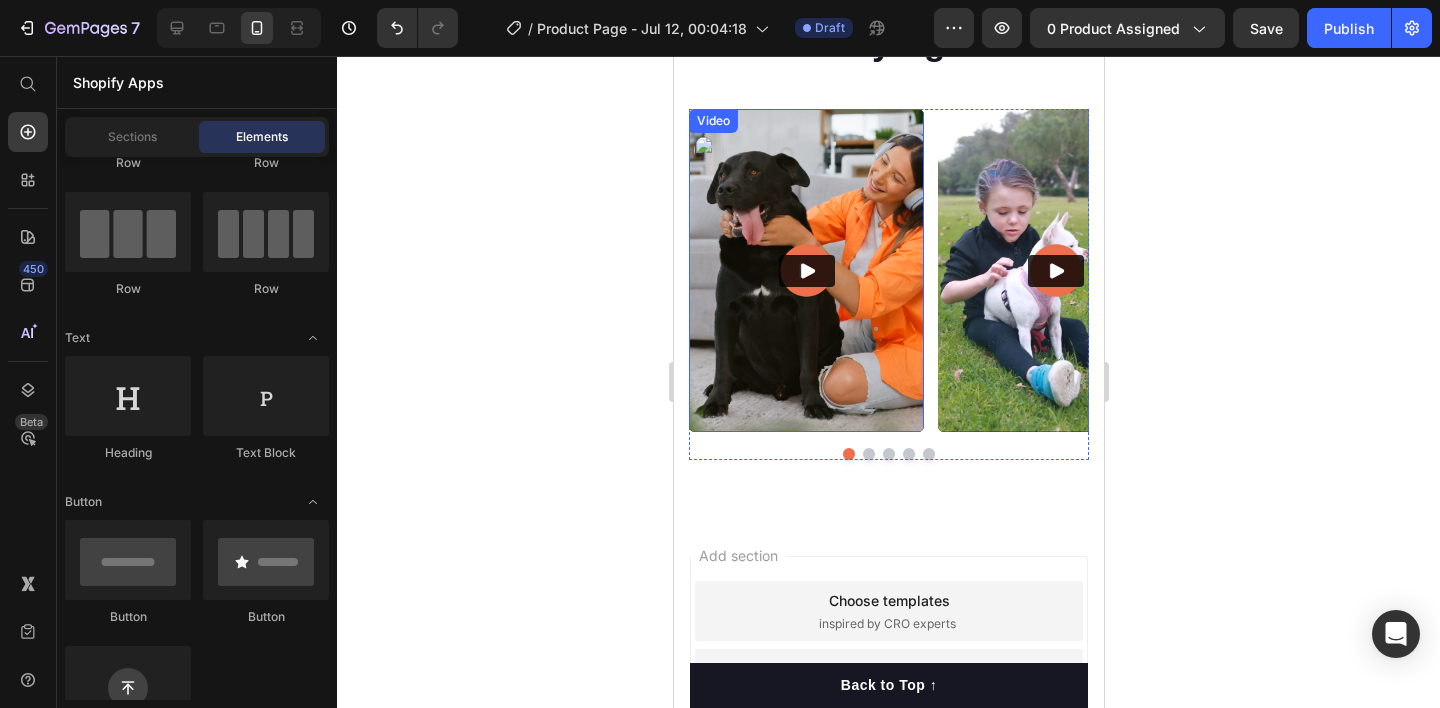 click at bounding box center (805, 270) 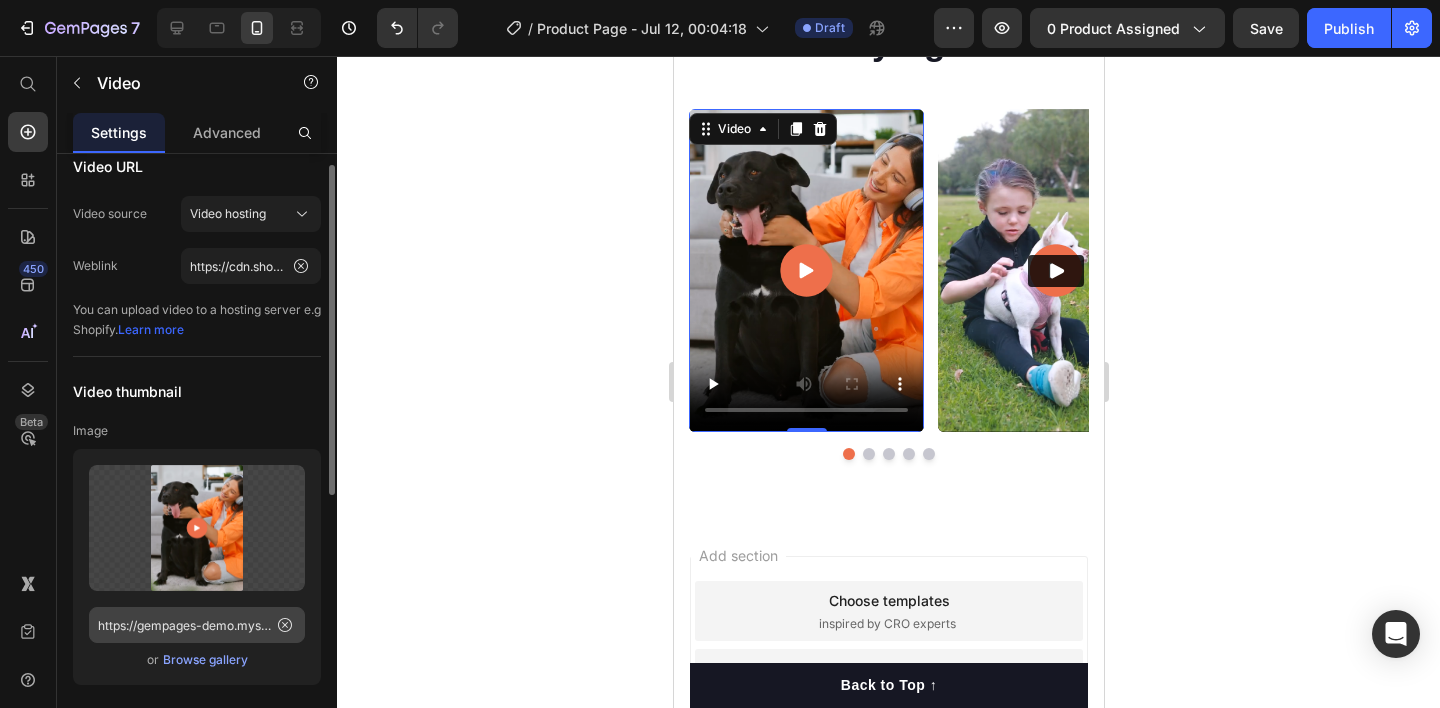 scroll, scrollTop: 73, scrollLeft: 0, axis: vertical 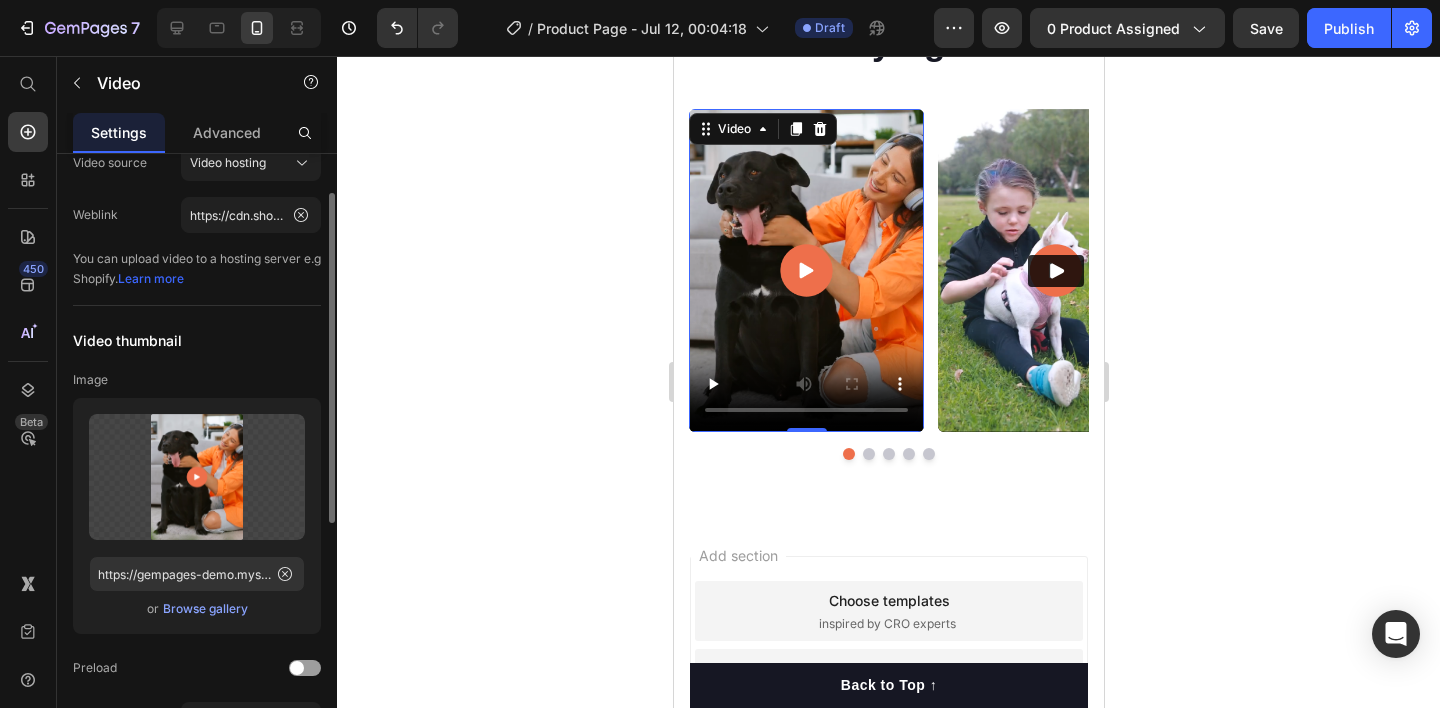 click on "Browse gallery" at bounding box center (205, 609) 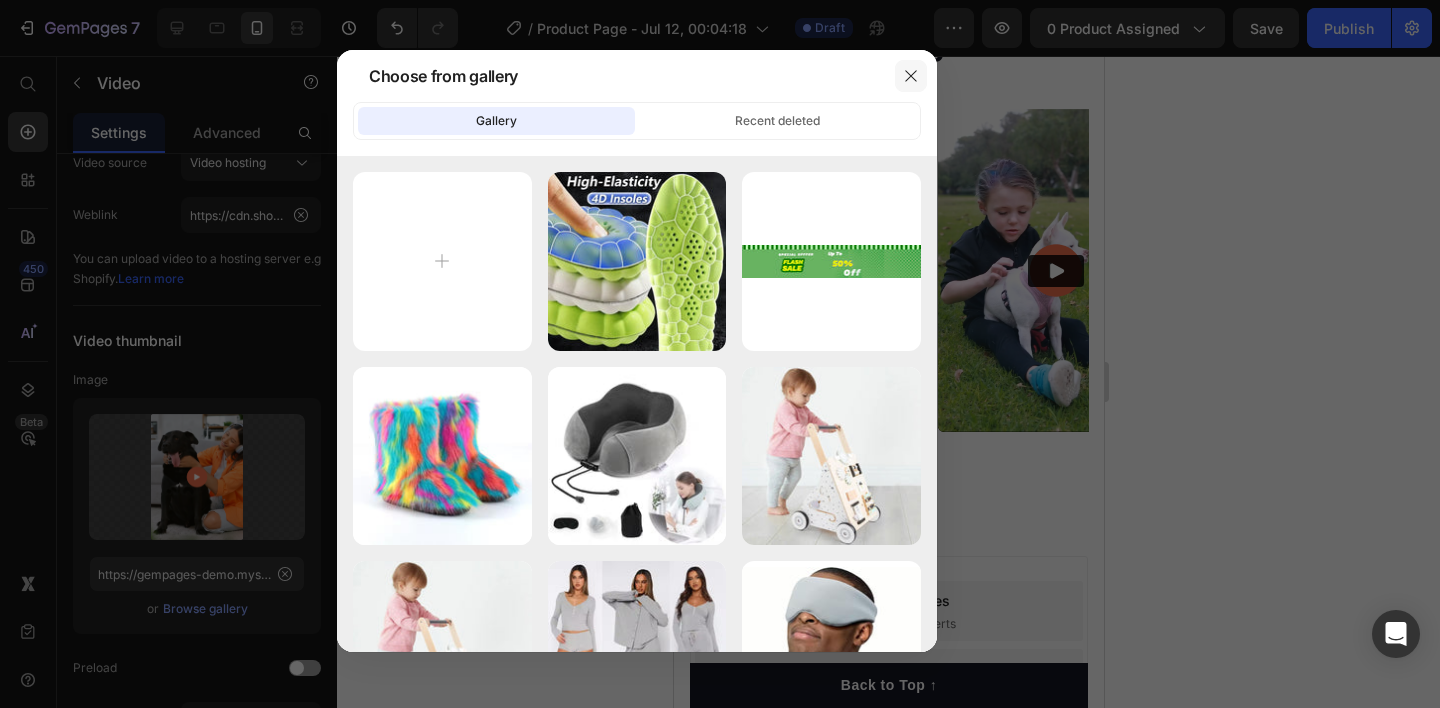 click 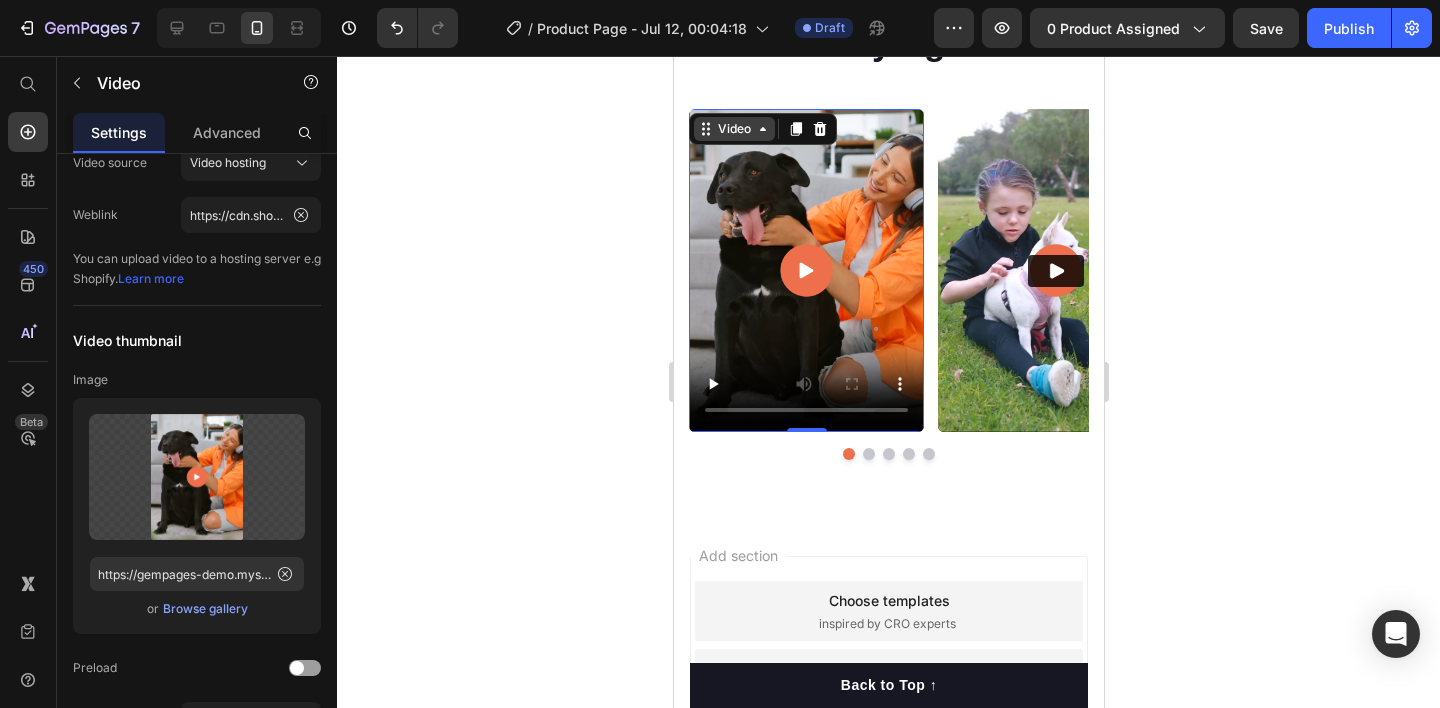 click on "Video" at bounding box center (733, 129) 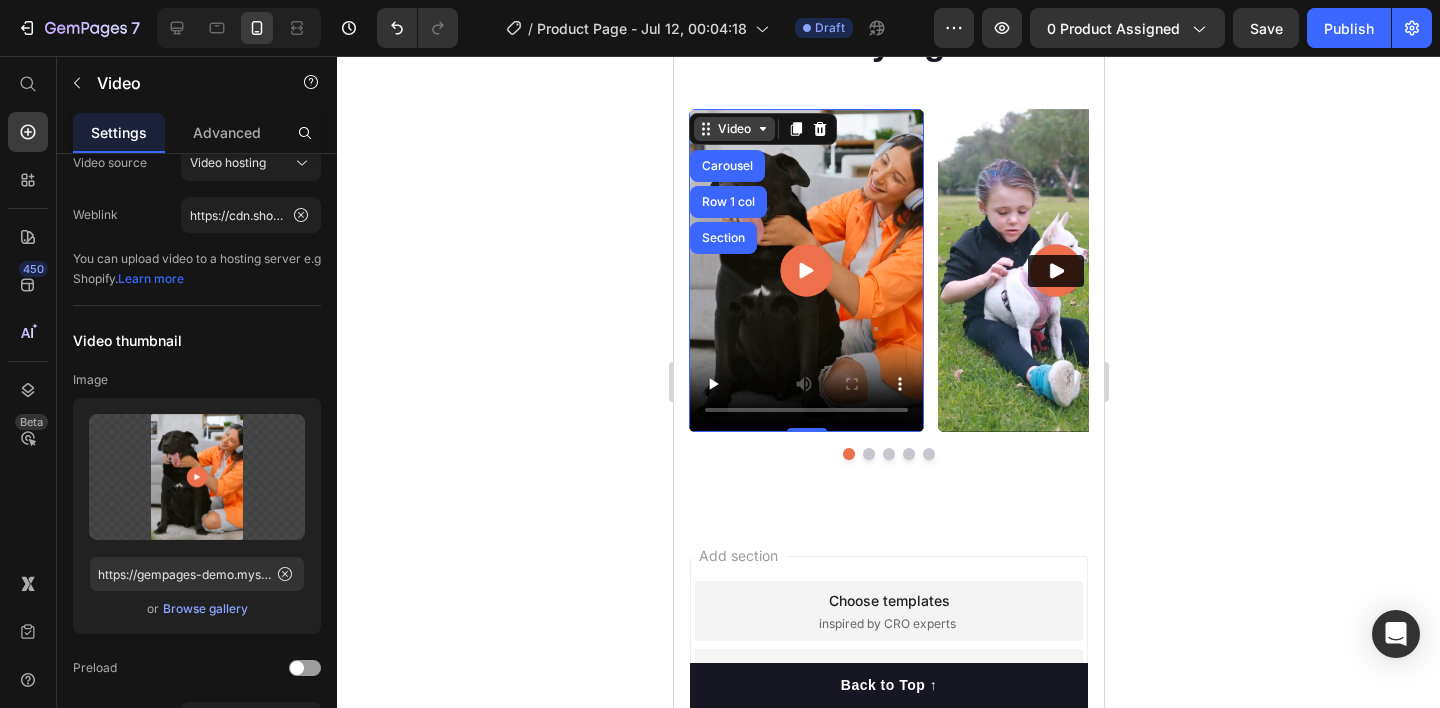 click on "Video" at bounding box center (733, 129) 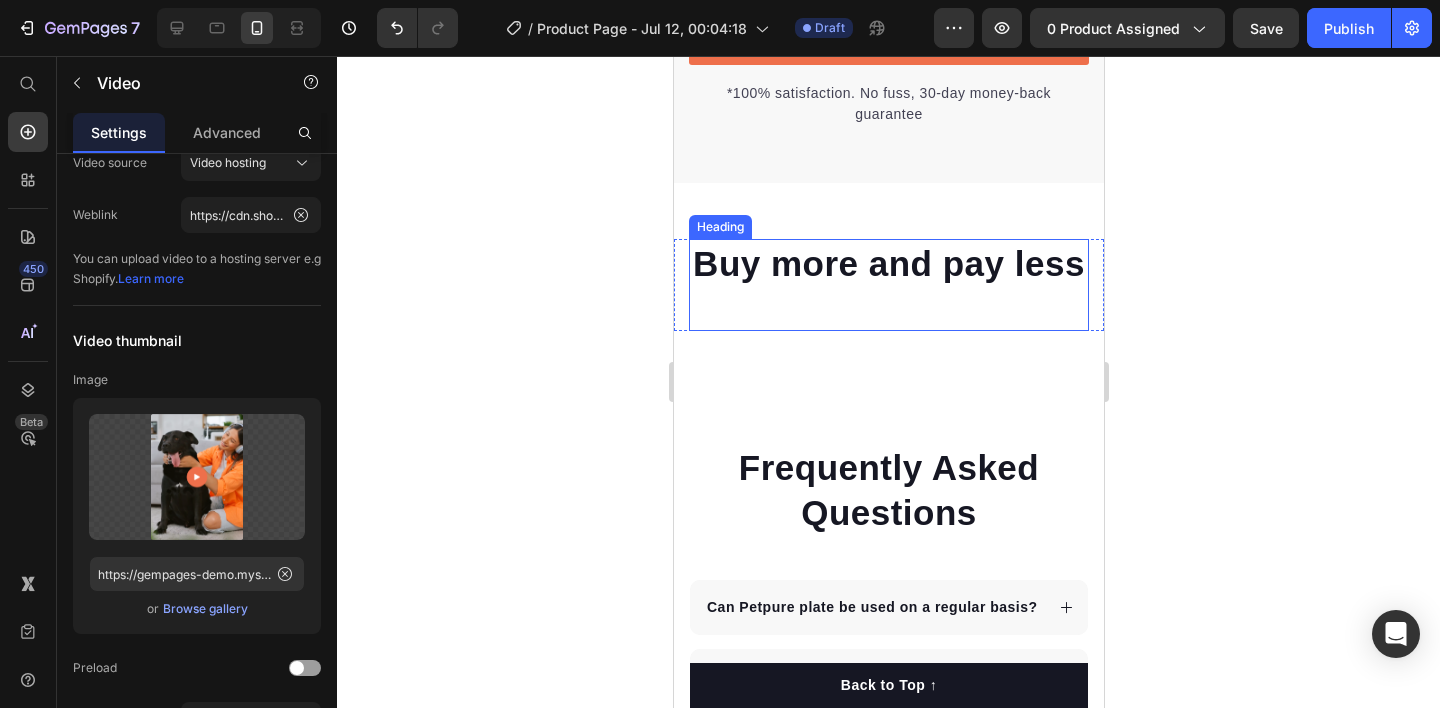 scroll, scrollTop: 5295, scrollLeft: 0, axis: vertical 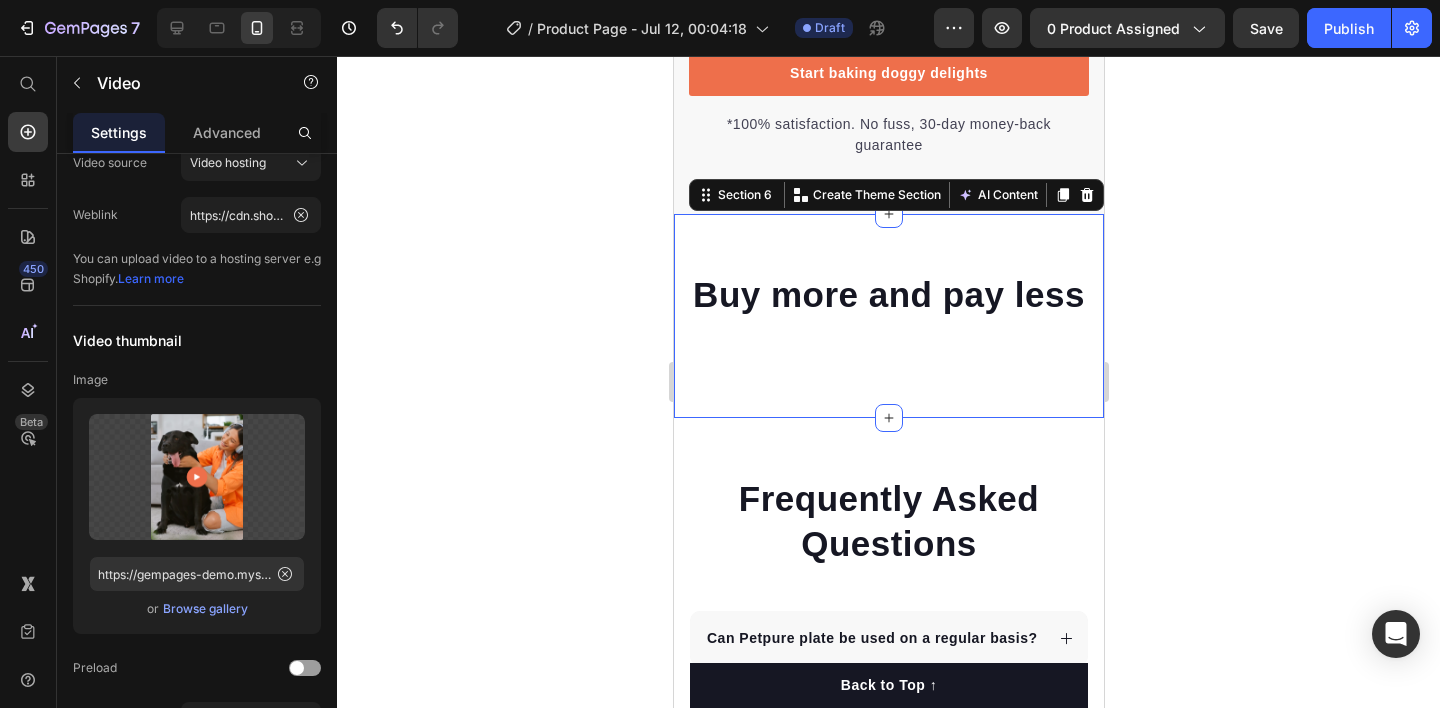 click on "Buy more and pay less Heading Row Section 6   You can create reusable sections Create Theme Section AI Content Write with GemAI What would you like to describe here? Tone and Voice Persuasive Product Show more Generate" at bounding box center (888, 316) 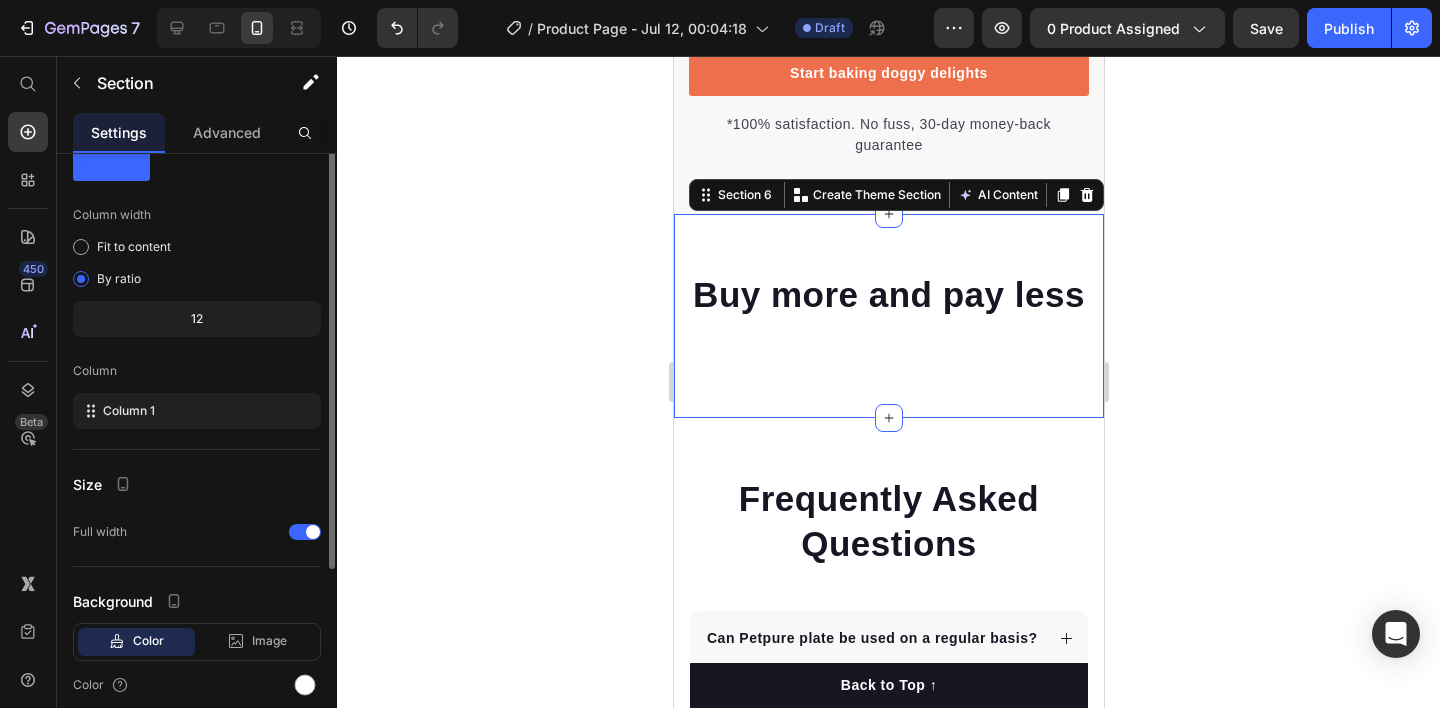 scroll, scrollTop: 0, scrollLeft: 0, axis: both 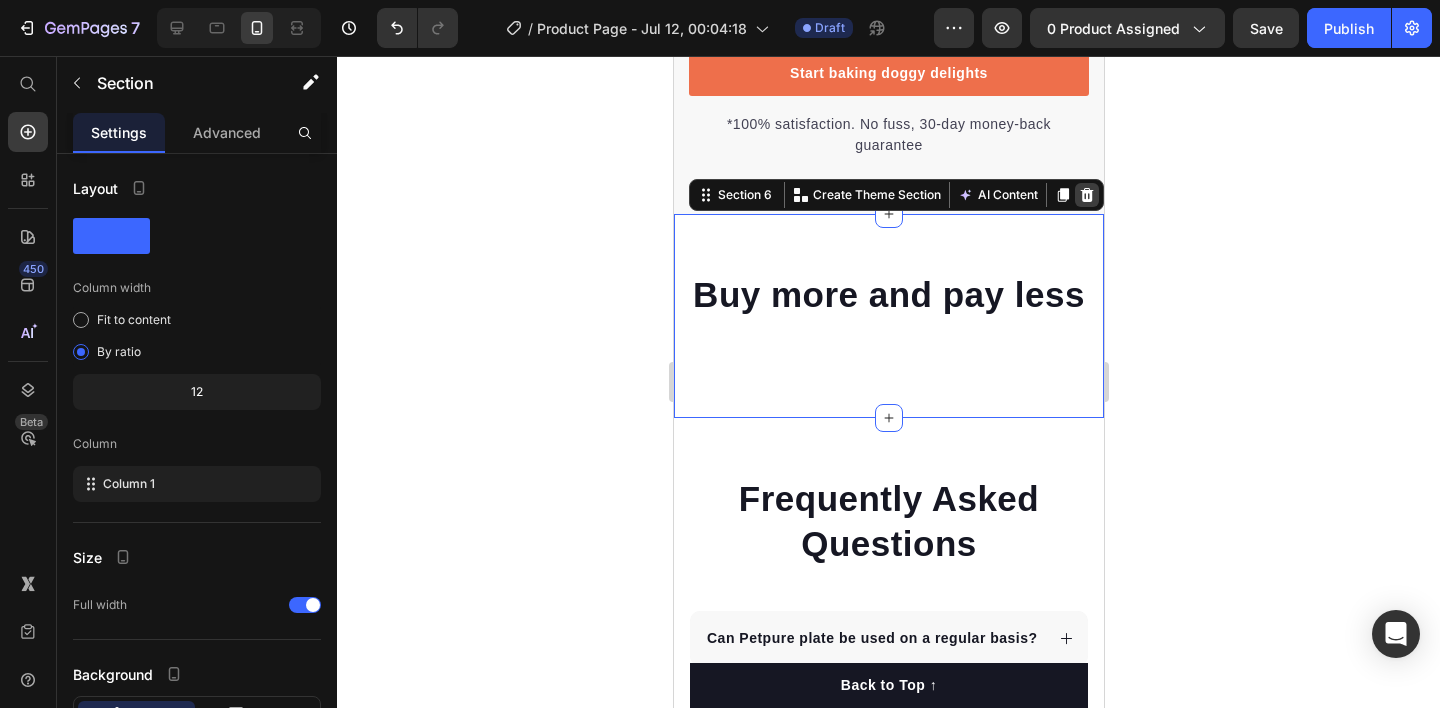 click at bounding box center [1086, 195] 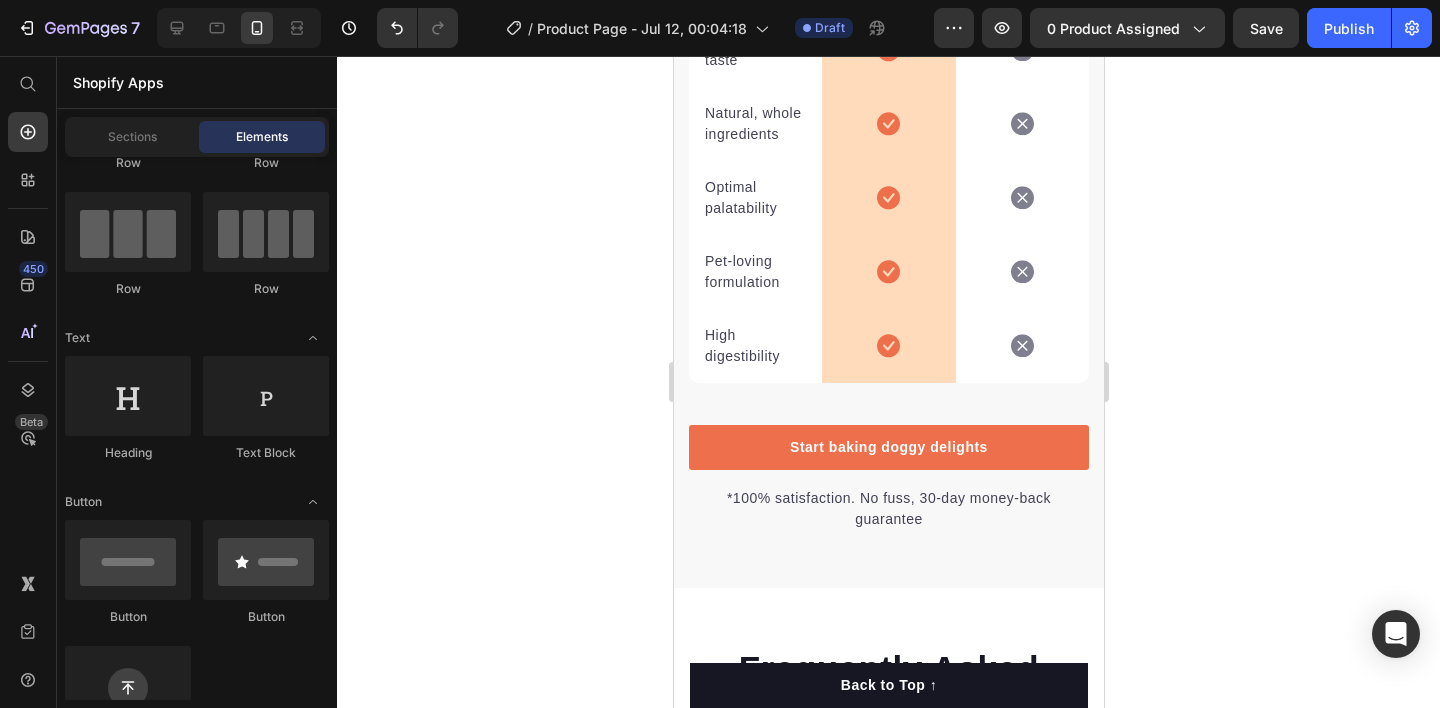 scroll, scrollTop: 4450, scrollLeft: 0, axis: vertical 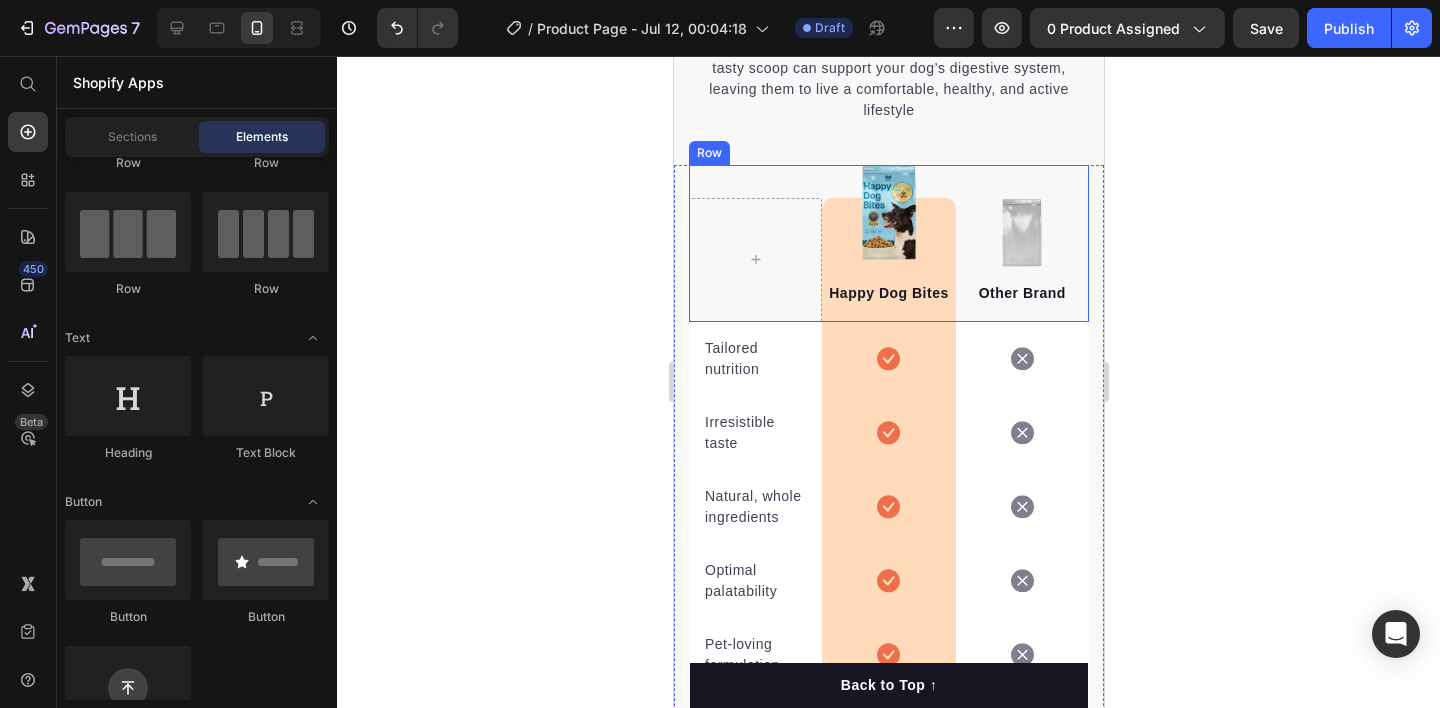 click on "Image Happy Dog Bites Text block Row Image Other Brand Text block Row" at bounding box center (888, 243) 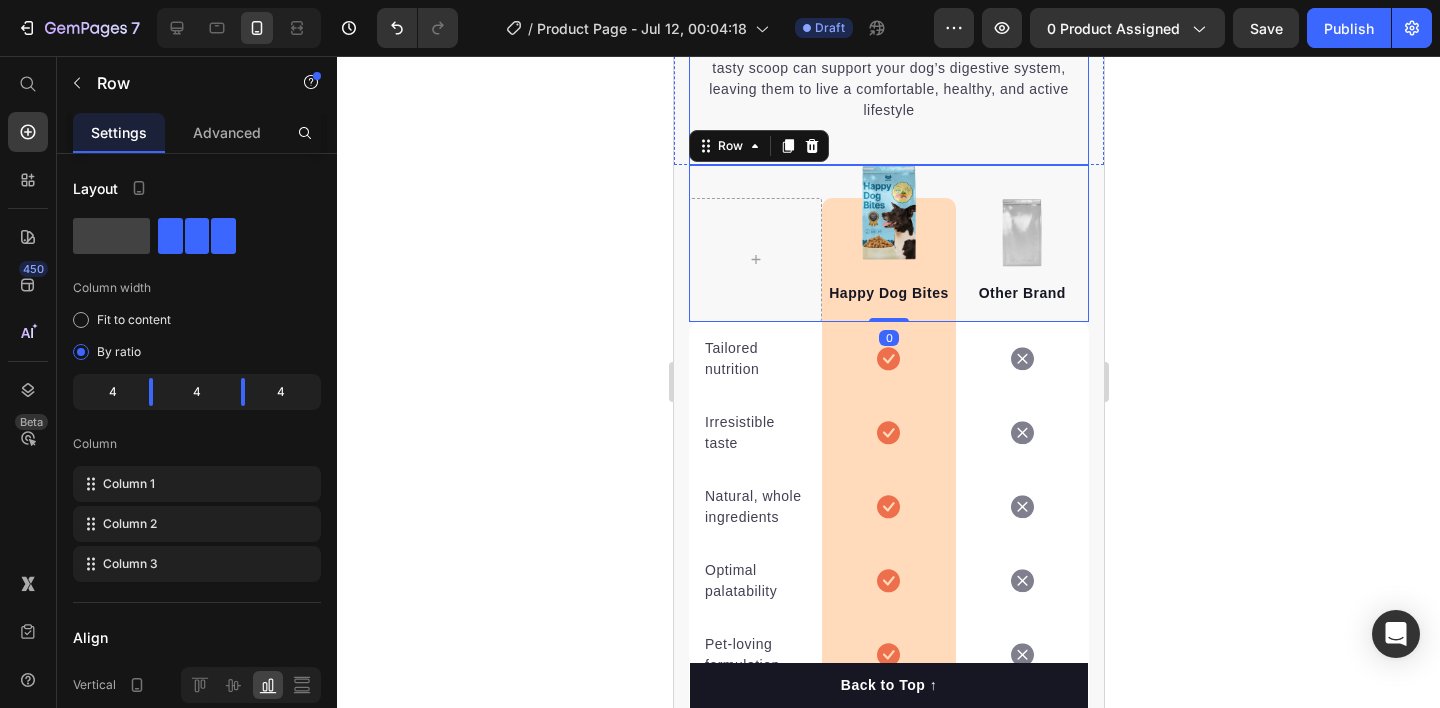 click on "It’s easy to see why Super Tummy Daily is recommended #1 by vets and owners. The powerful ingredients in each tasty scoop can support your dog’s digestive system, leaving them to live a comfortable, healthy, and active lifestyle Text block" at bounding box center (888, 82) 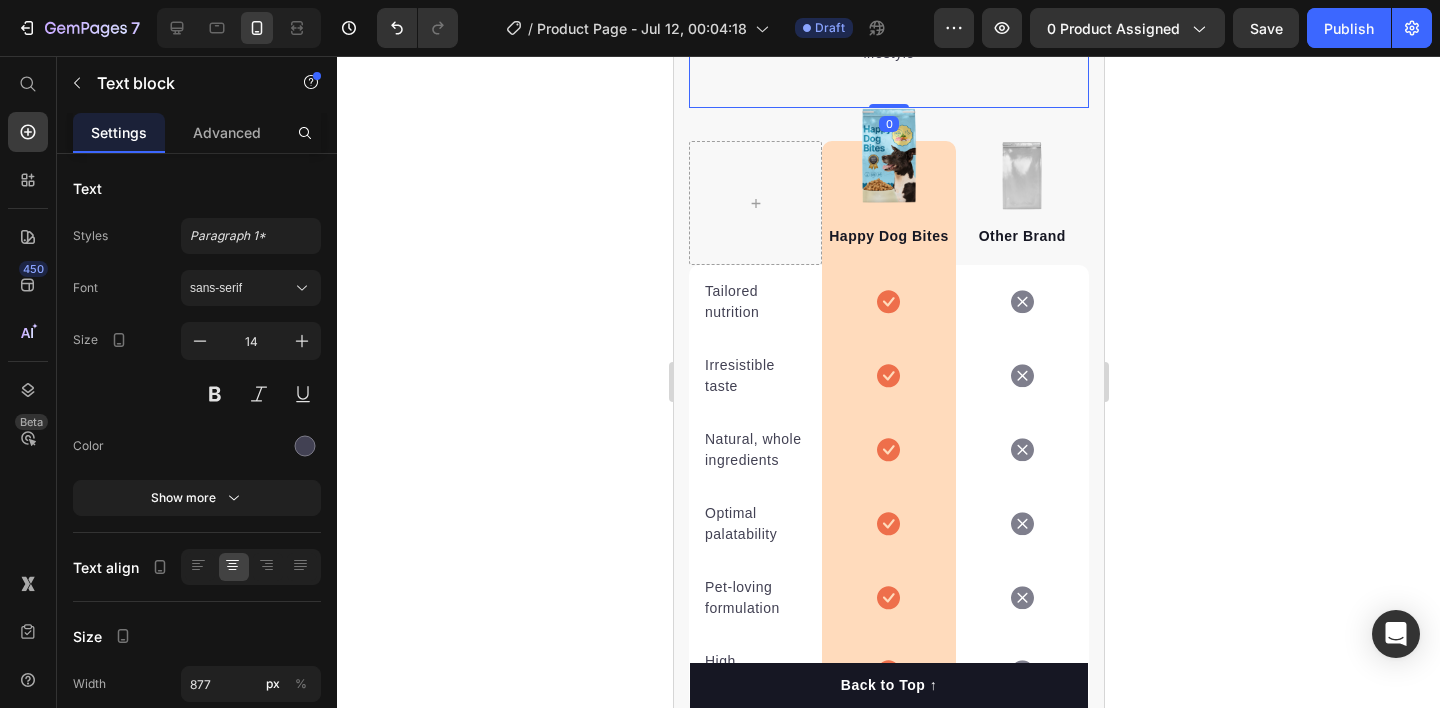 scroll, scrollTop: 4967, scrollLeft: 0, axis: vertical 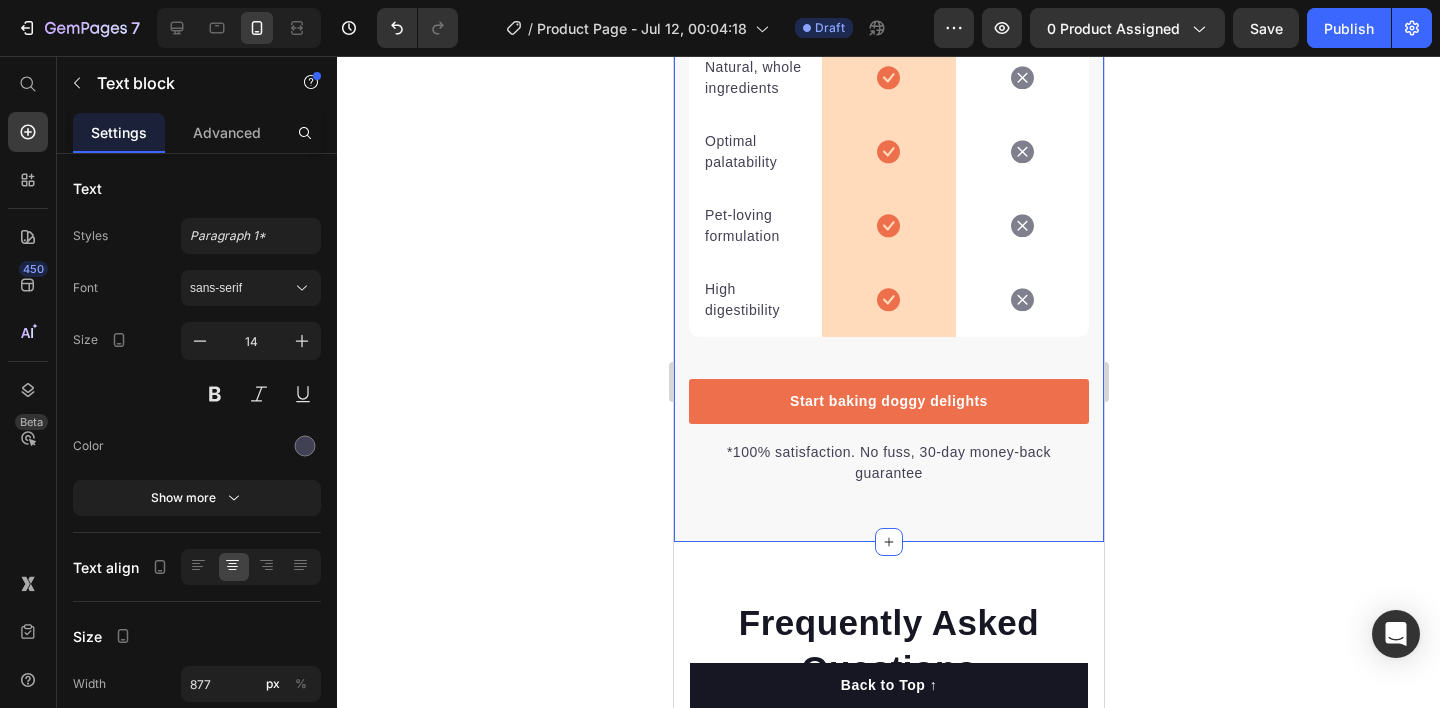 click on "We’re a whole different breed. Heading It’s easy to see why Super Tummy Daily is recommended #1 by vets and owners. The powerful ingredients in each tasty scoop can support your dog’s digestive system, leaving them to live a comfortable, healthy, and active lifestyle Text block   0 Row
Image Happy Dog Bites Text block Row Image Other Brand Text block Row Tailored nutrition Text block
Icon Row
Icon Row Irresistible taste Text block
Icon Row
Icon Row Natural, whole ingredients Text block
Icon Row
Icon Row Optimal palatability Text block
Icon Row
Icon Row Pet-loving formulation Text block
Icon Row
Icon Row High digestibility Text block
Icon Row
Icon Row Row Start baking doggy delights Button *100% satisfaction. No fuss, 30-day money-back guarantee Text block Row Section 5" at bounding box center (888, -19) 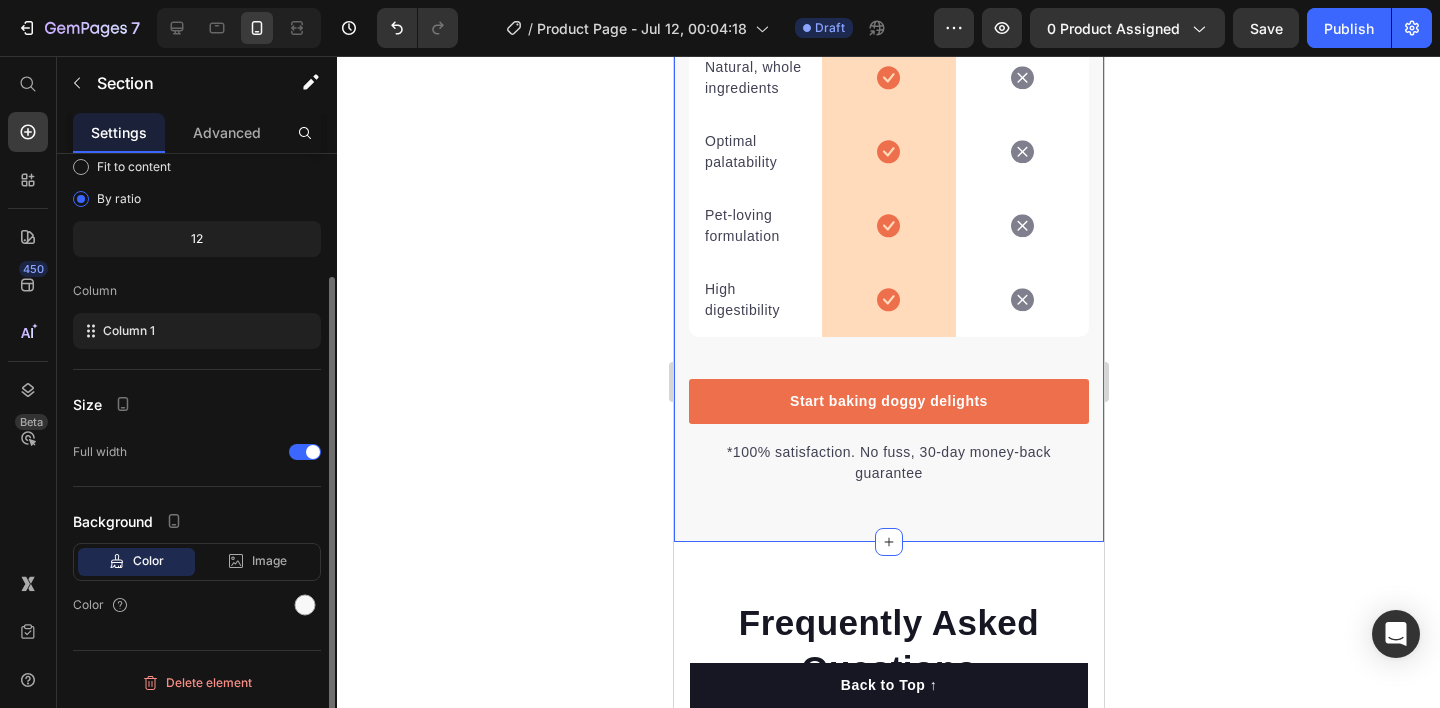 scroll, scrollTop: 0, scrollLeft: 0, axis: both 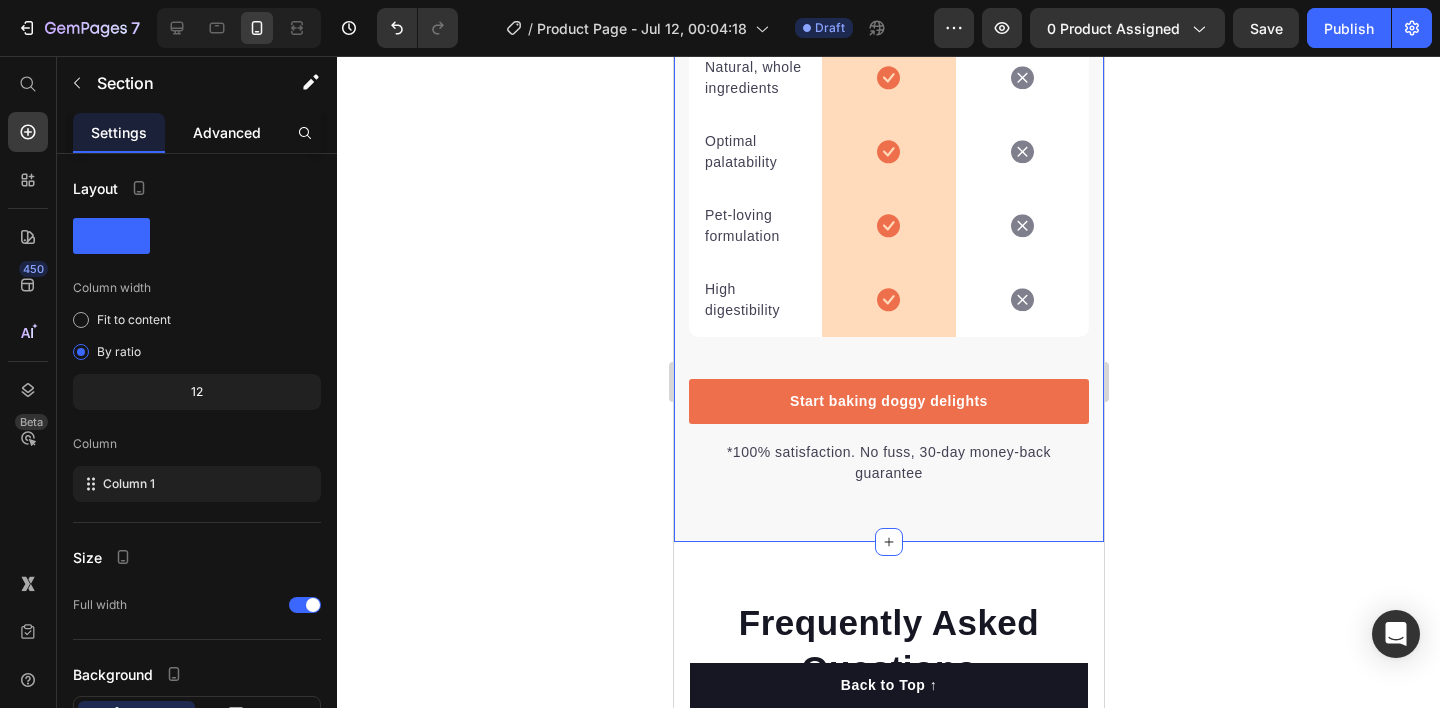 click on "Advanced" at bounding box center [227, 132] 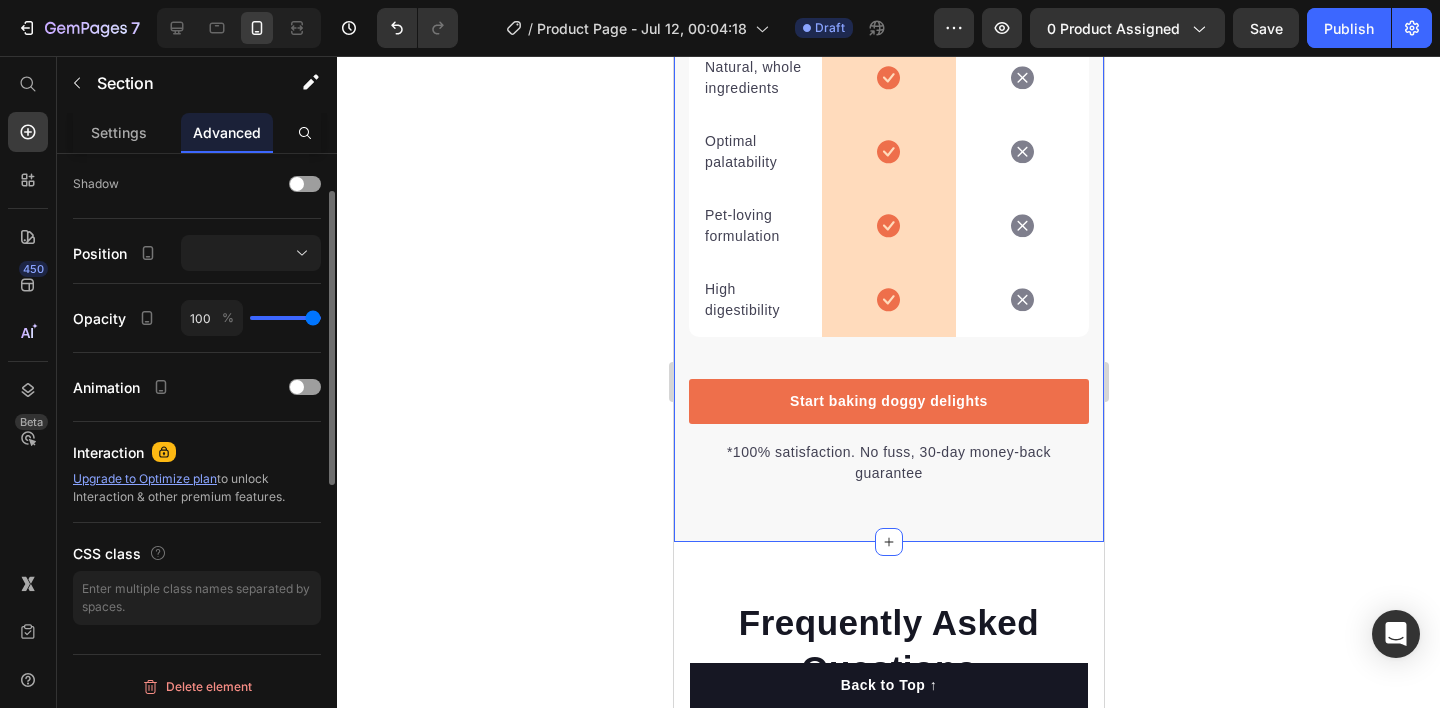 scroll, scrollTop: 9, scrollLeft: 0, axis: vertical 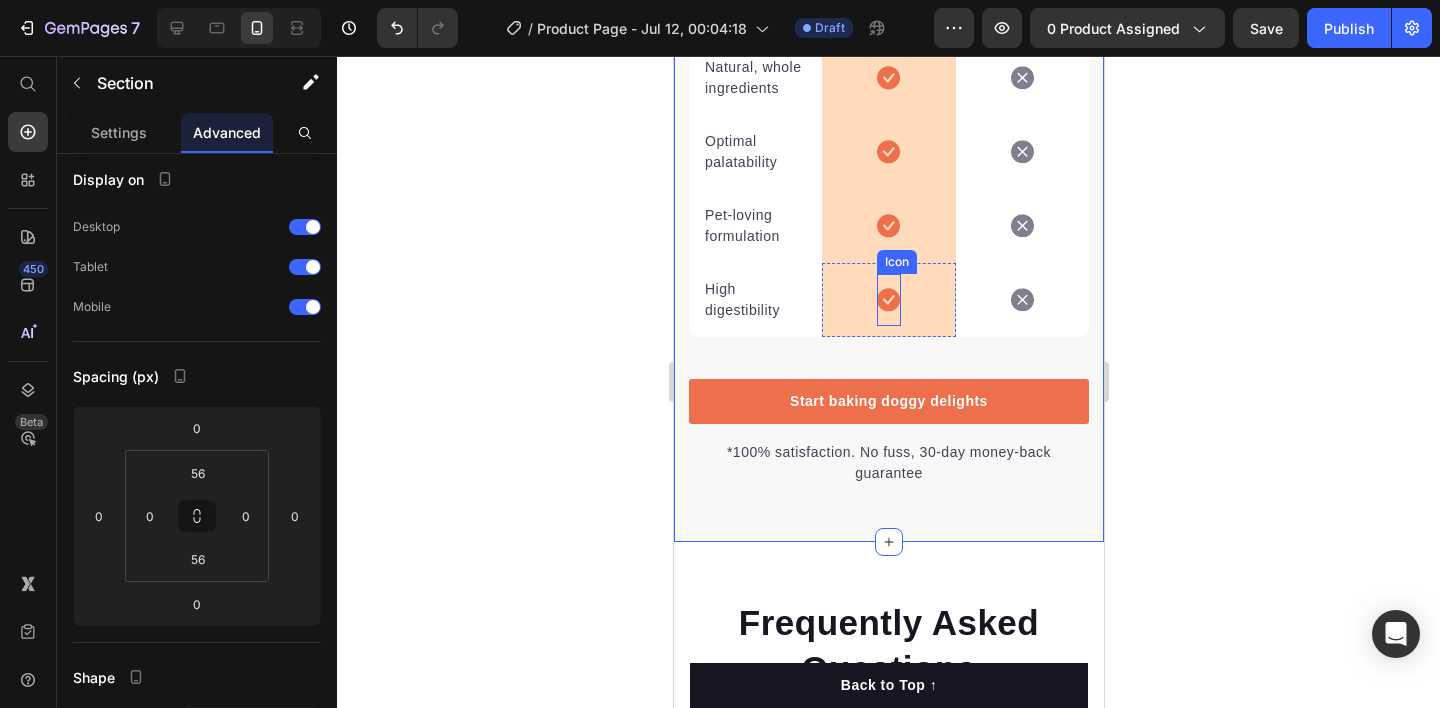 click 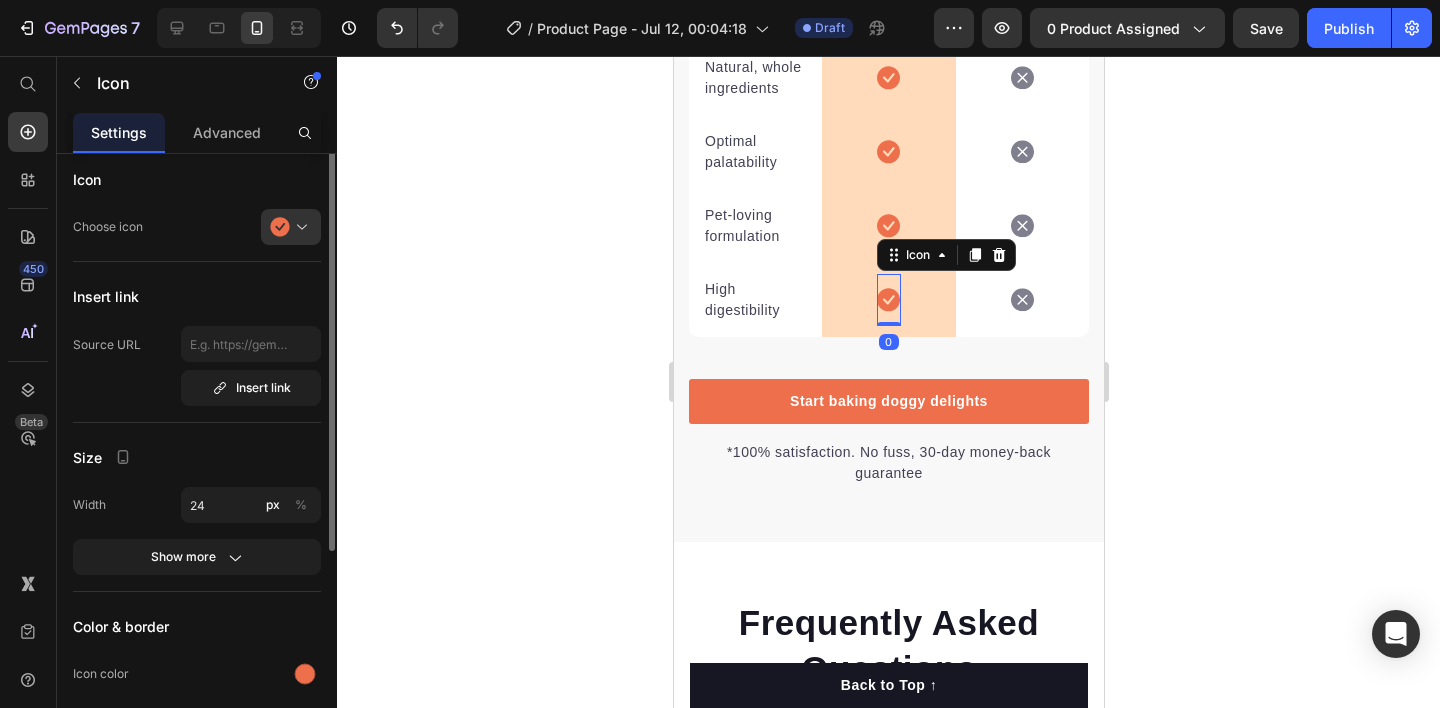scroll, scrollTop: 0, scrollLeft: 0, axis: both 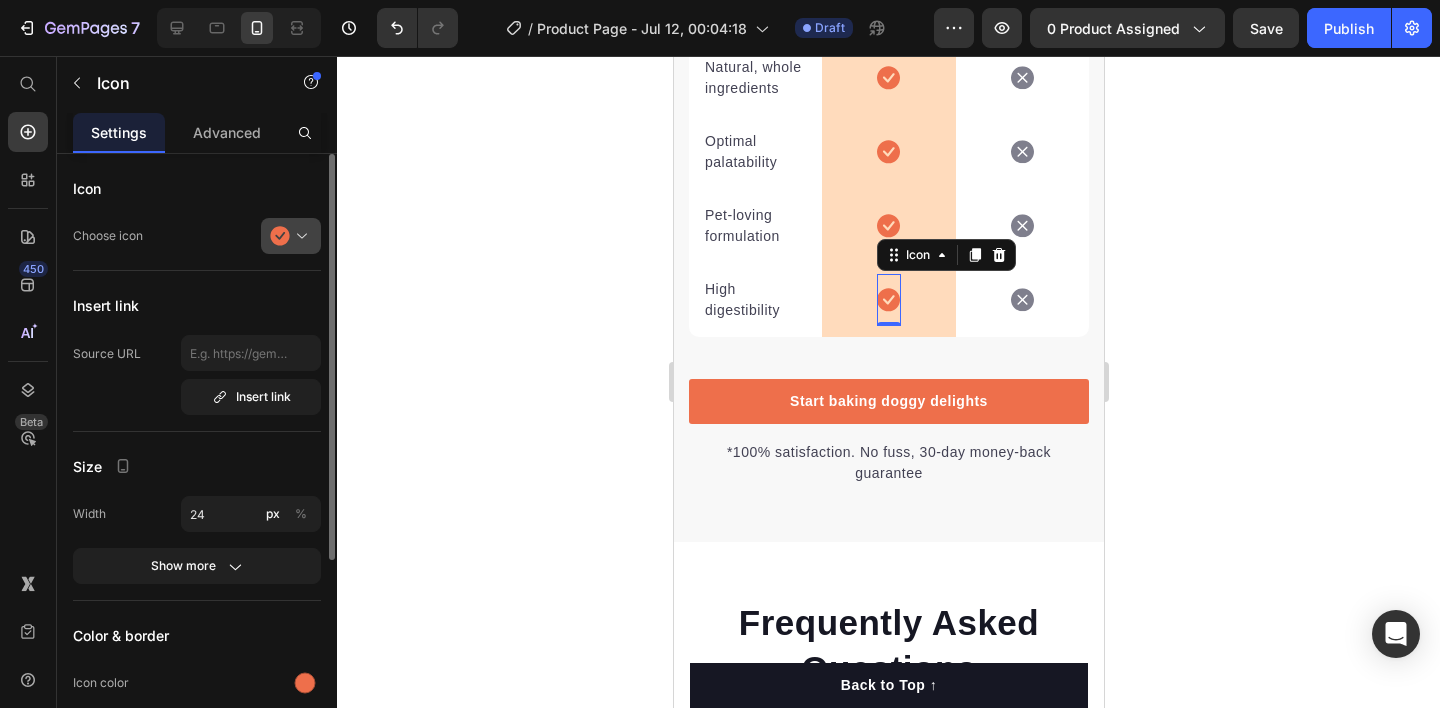 click at bounding box center (299, 236) 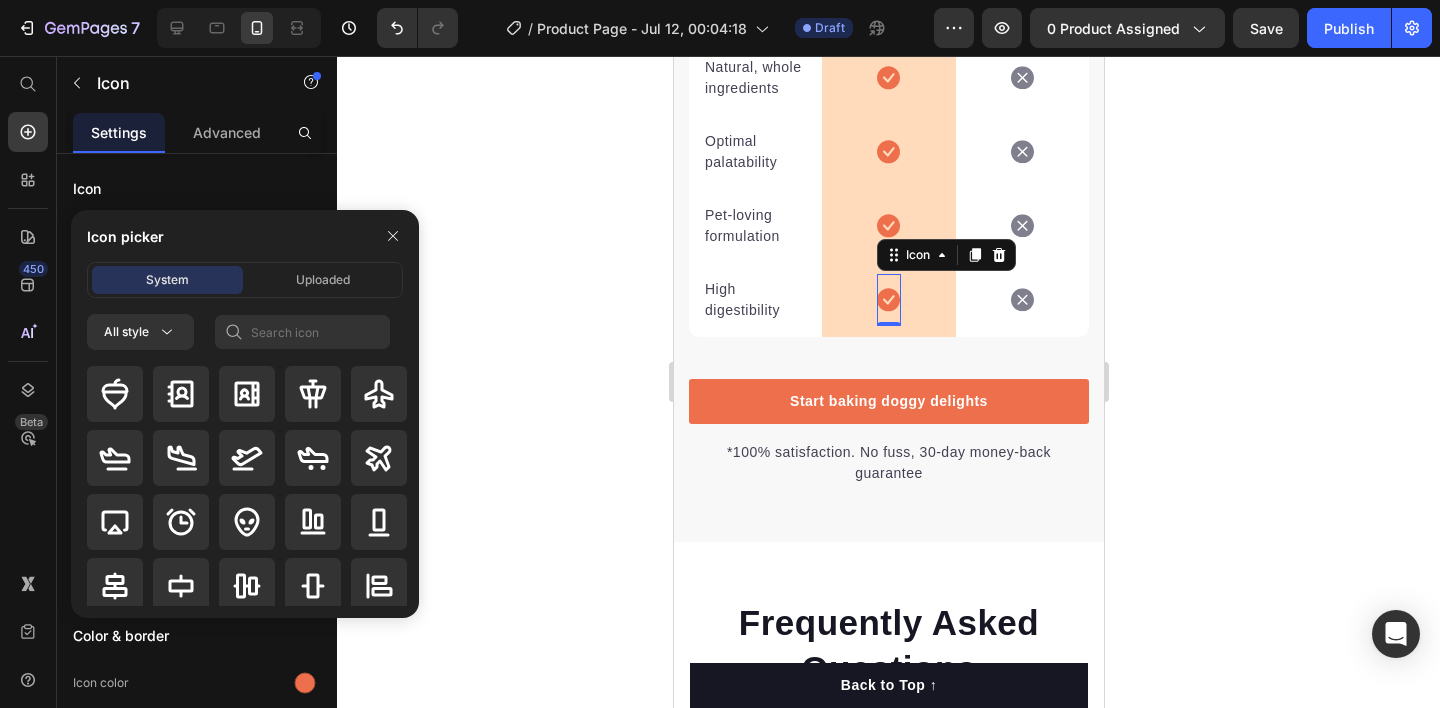 click 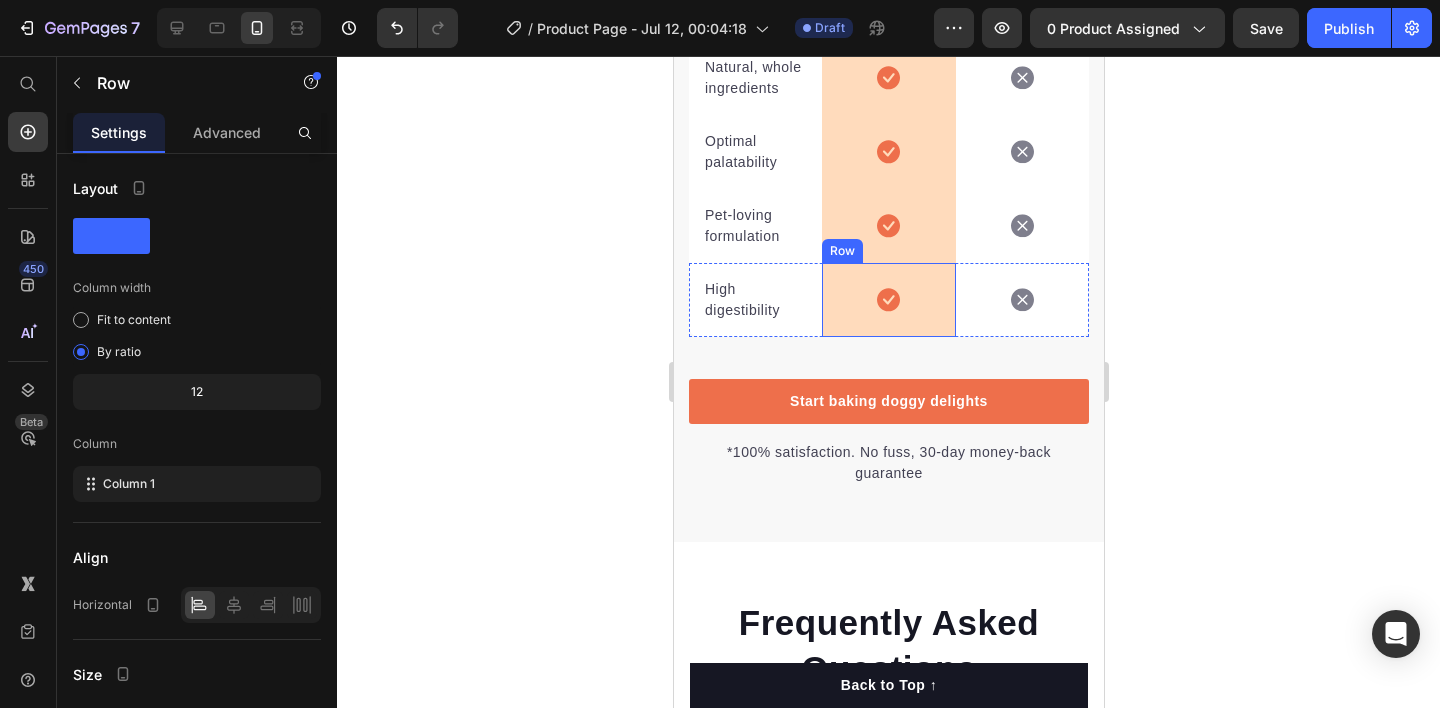 click on "Icon Row" at bounding box center [887, 300] 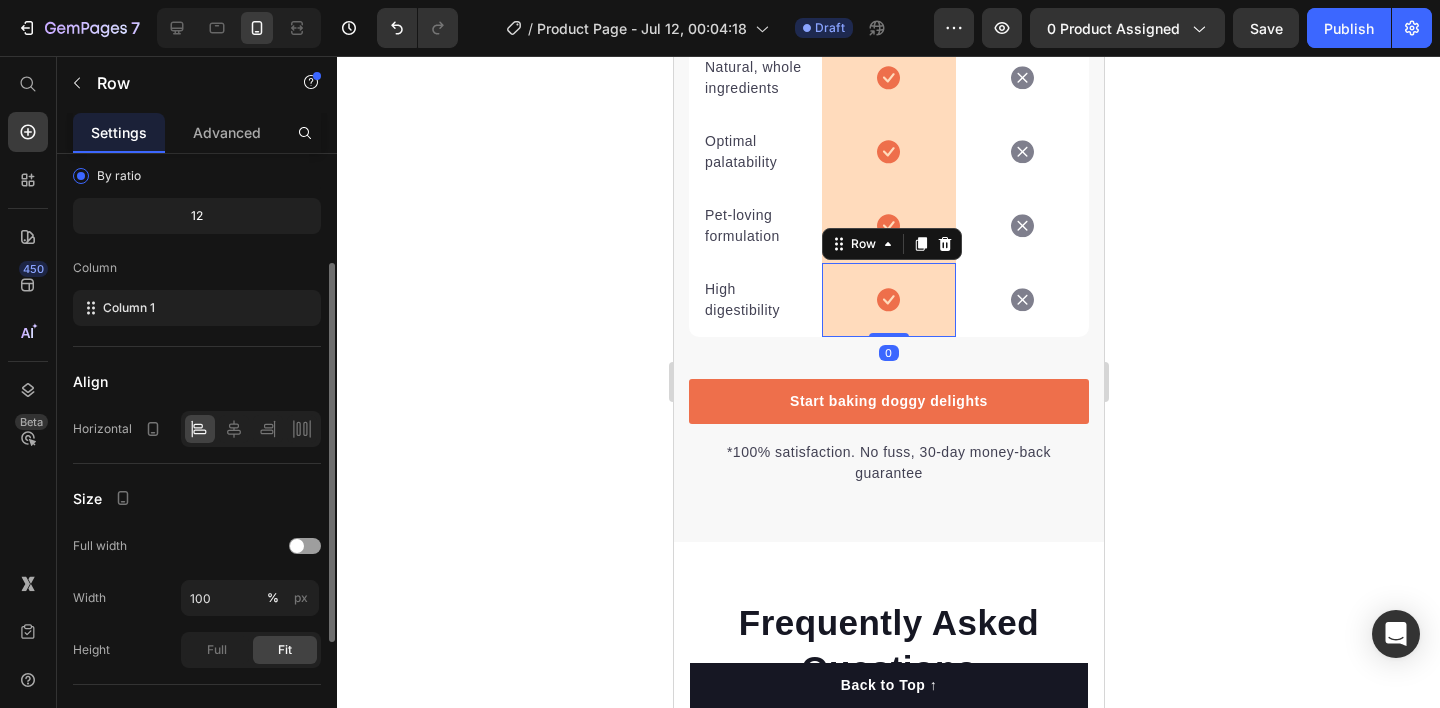 scroll, scrollTop: 332, scrollLeft: 0, axis: vertical 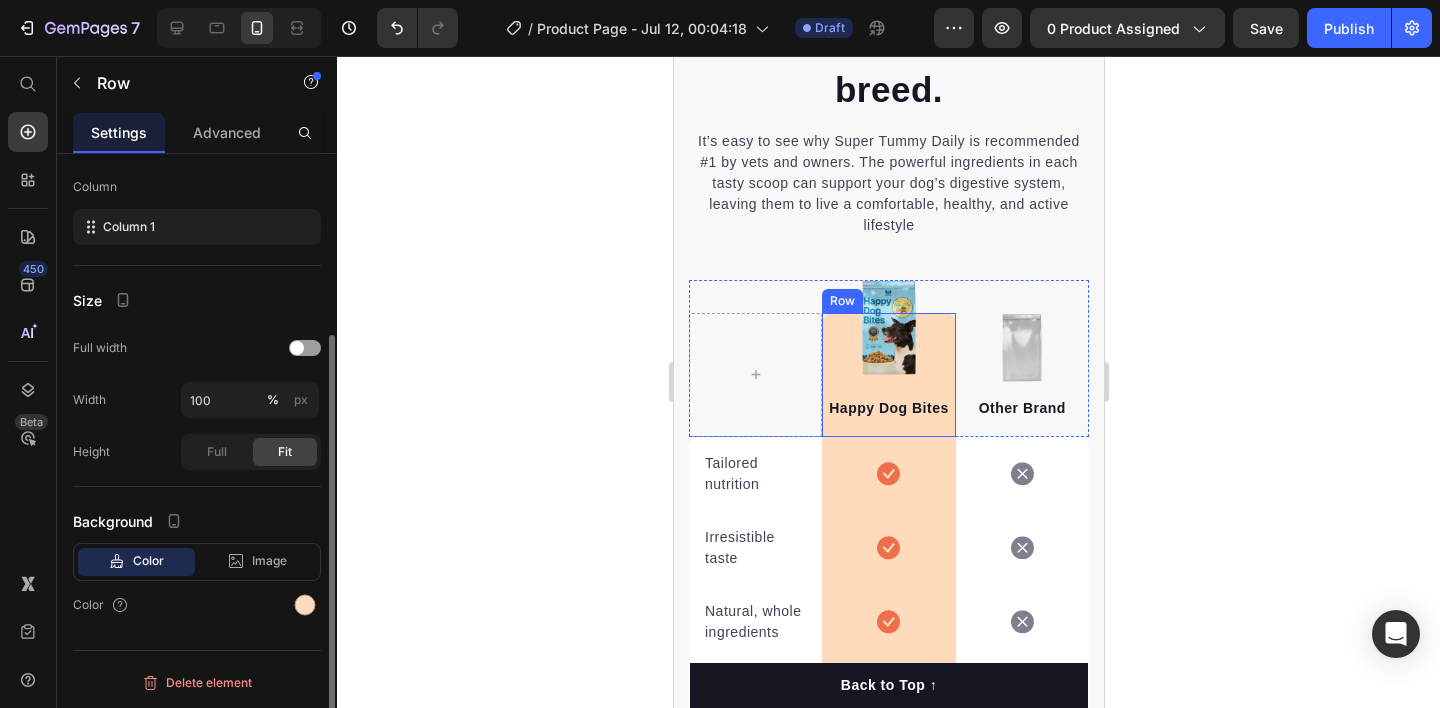 click on "Image Happy Dog Bites Text block Row" at bounding box center [887, 375] 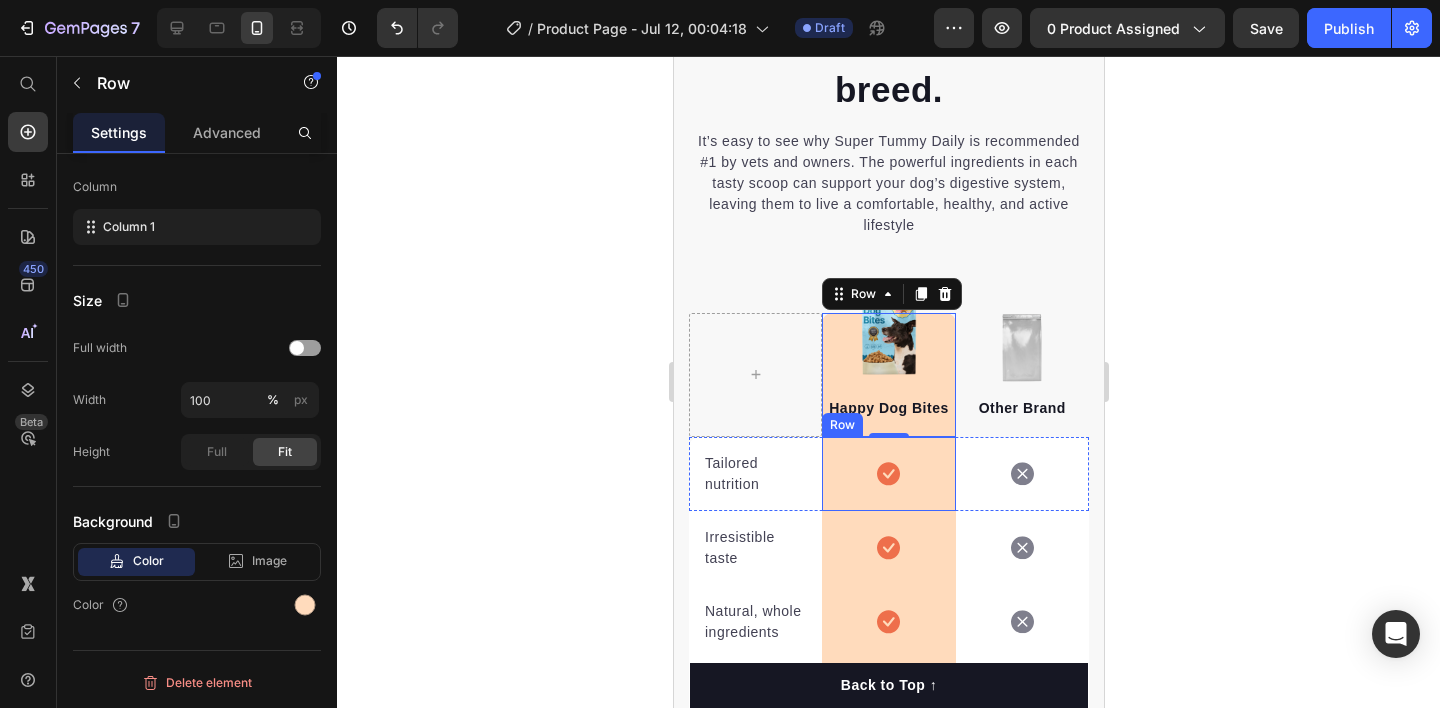 click on "Icon Row" at bounding box center (887, 474) 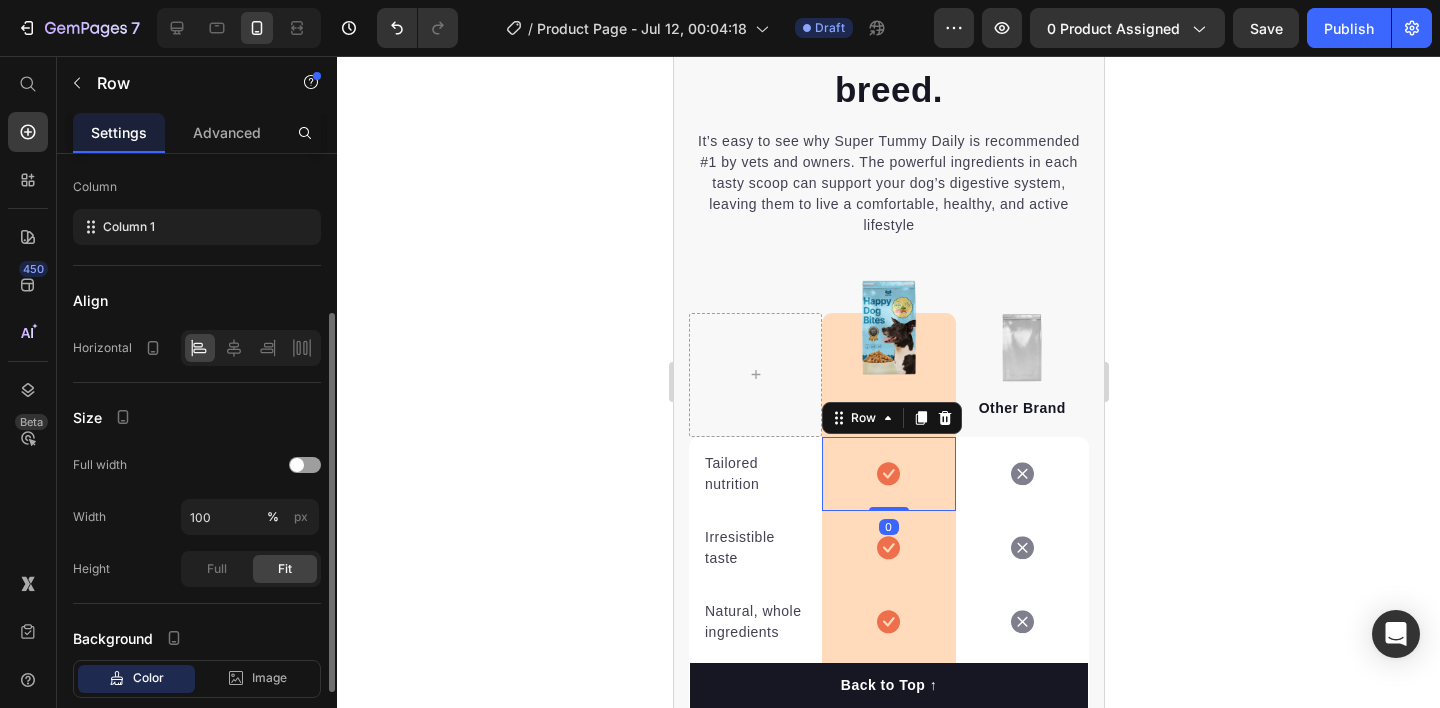 scroll, scrollTop: 374, scrollLeft: 0, axis: vertical 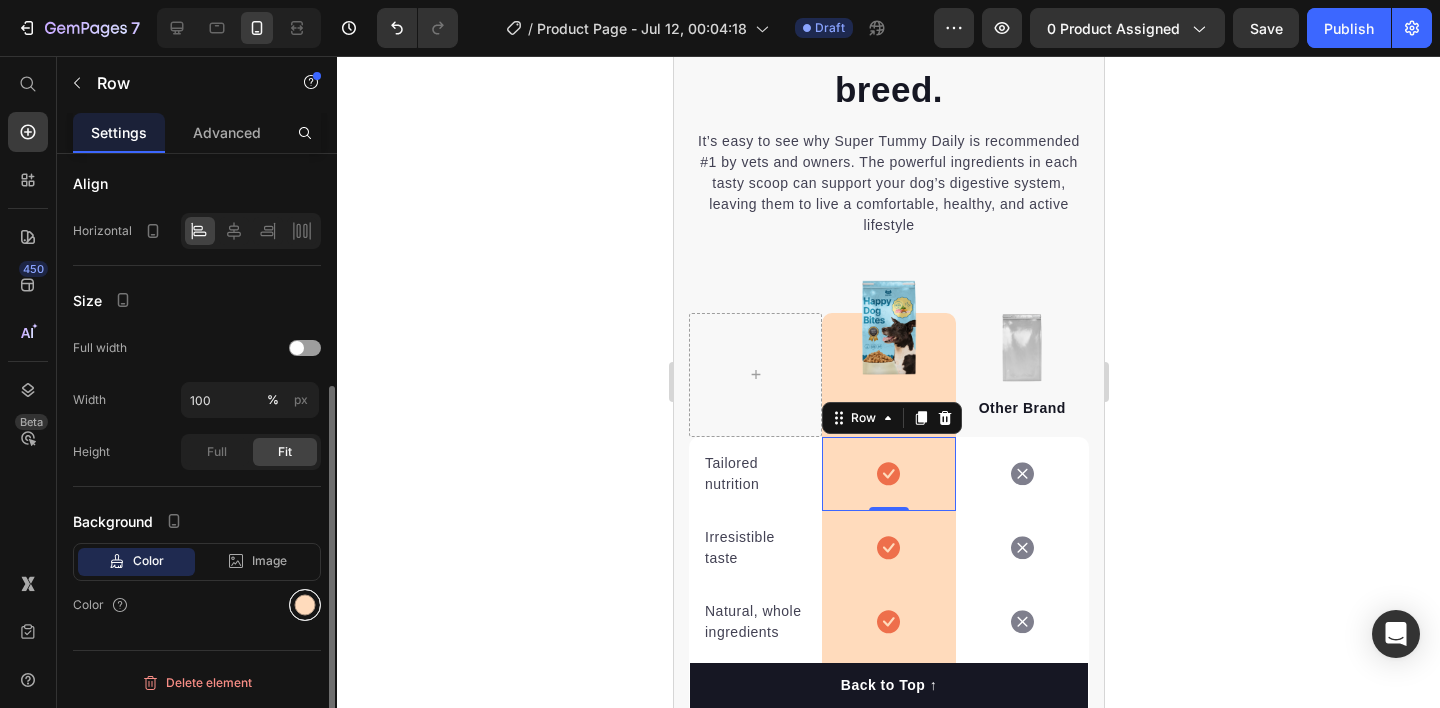 click at bounding box center (305, 605) 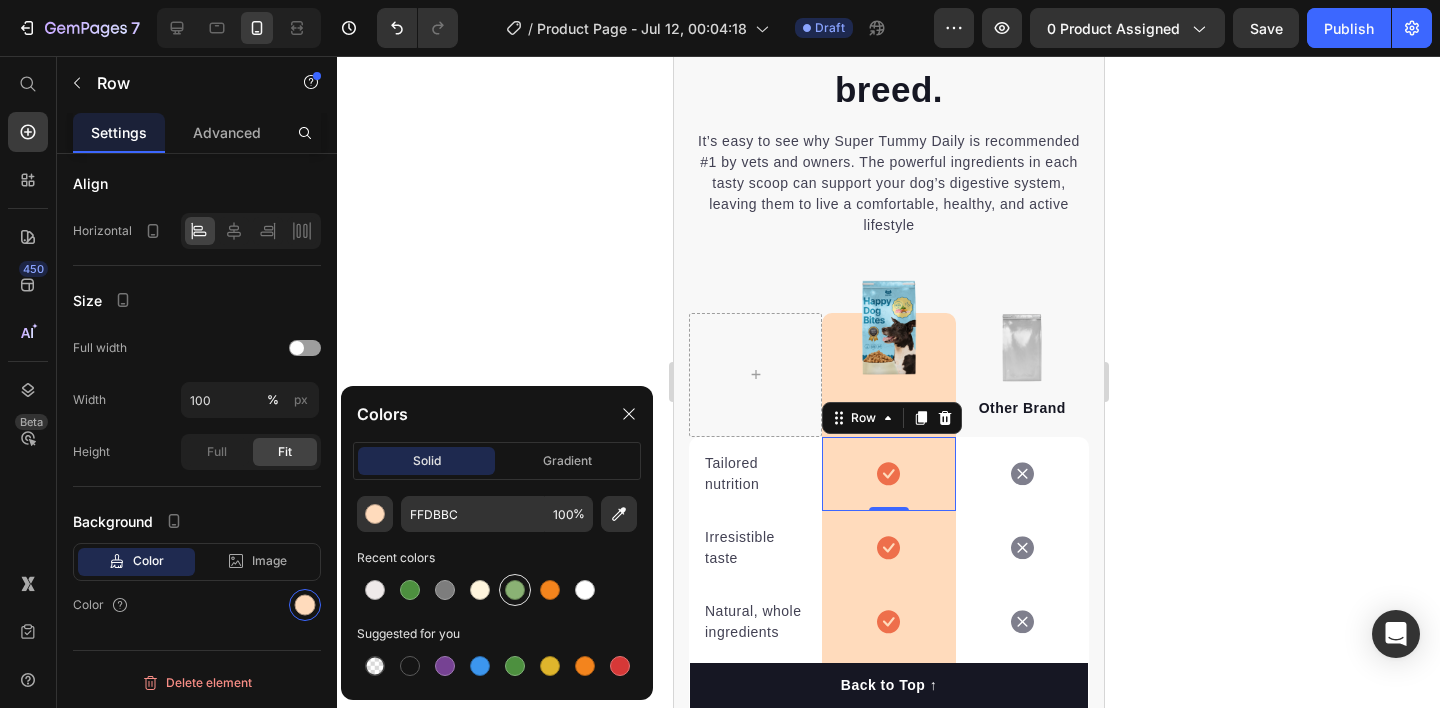 click at bounding box center [515, 590] 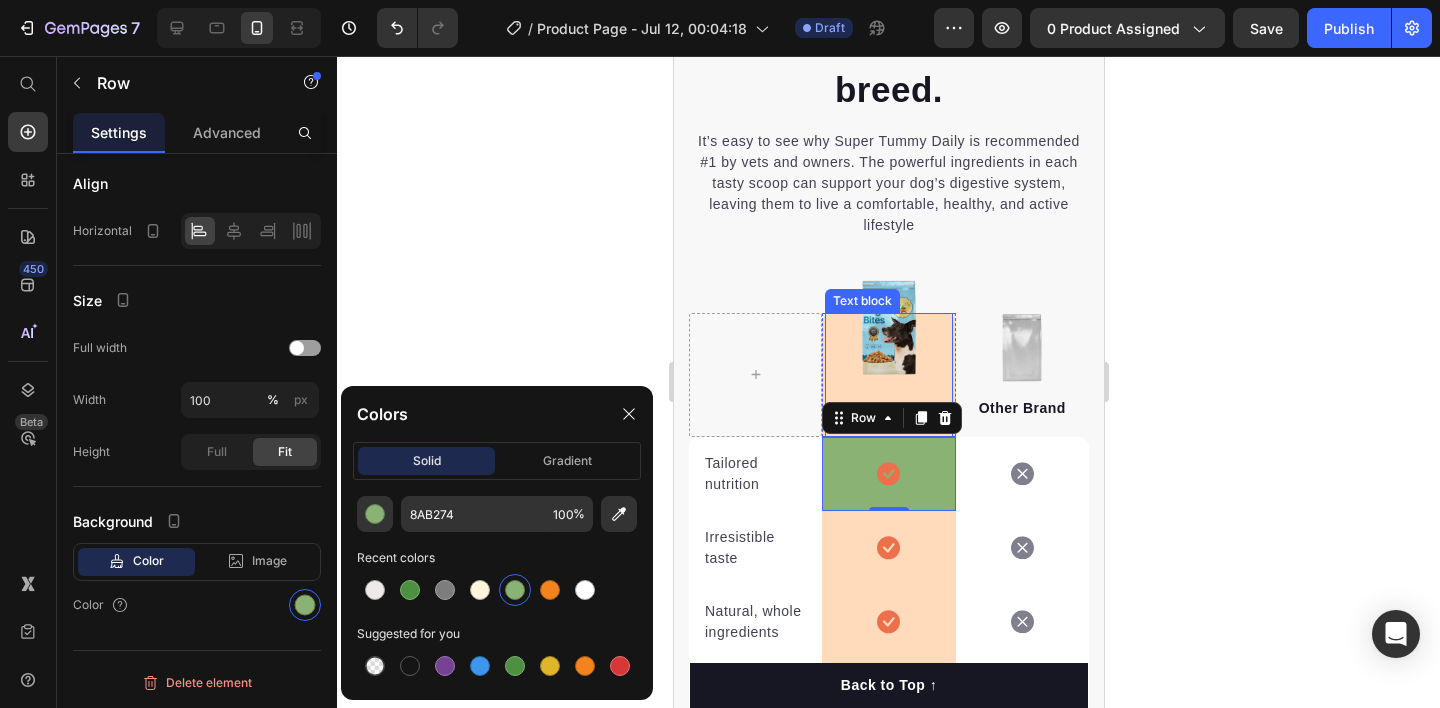 click on "Happy Dog Bites" at bounding box center [887, 408] 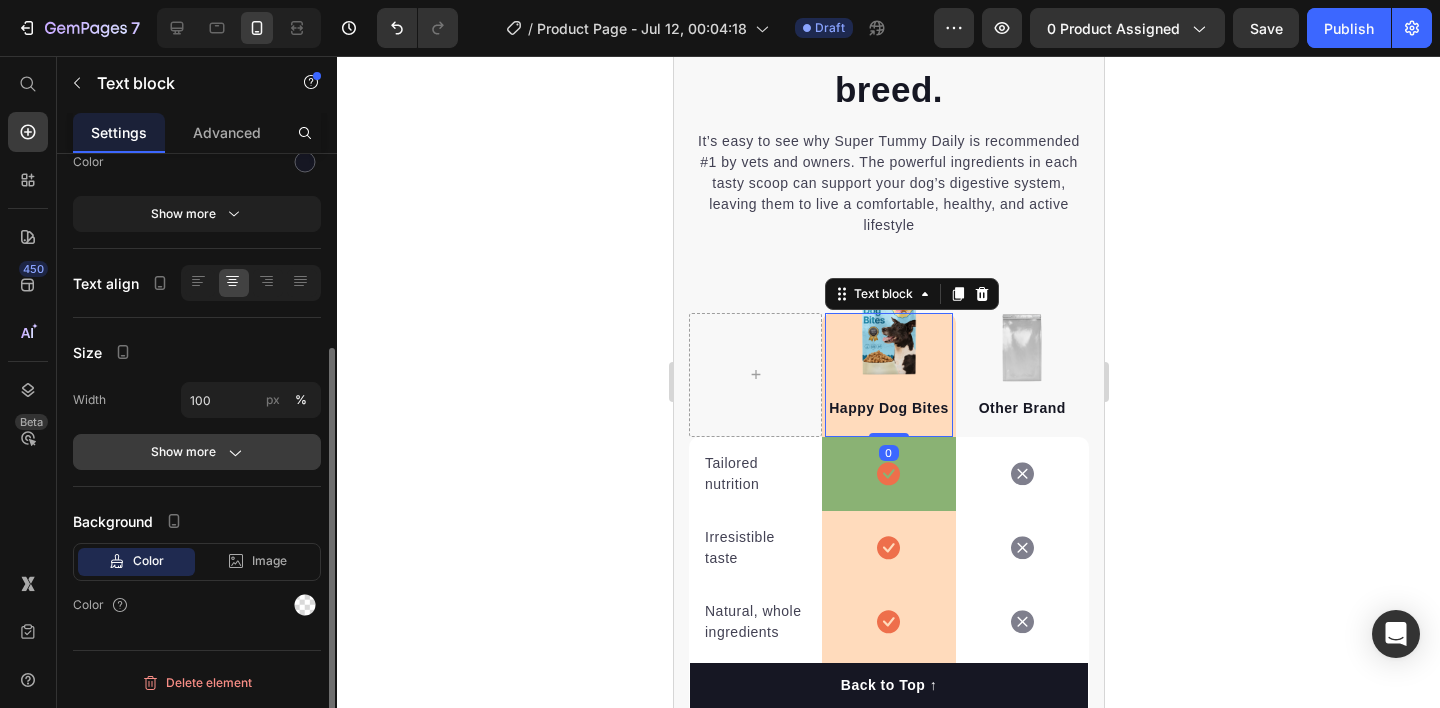 scroll, scrollTop: 0, scrollLeft: 0, axis: both 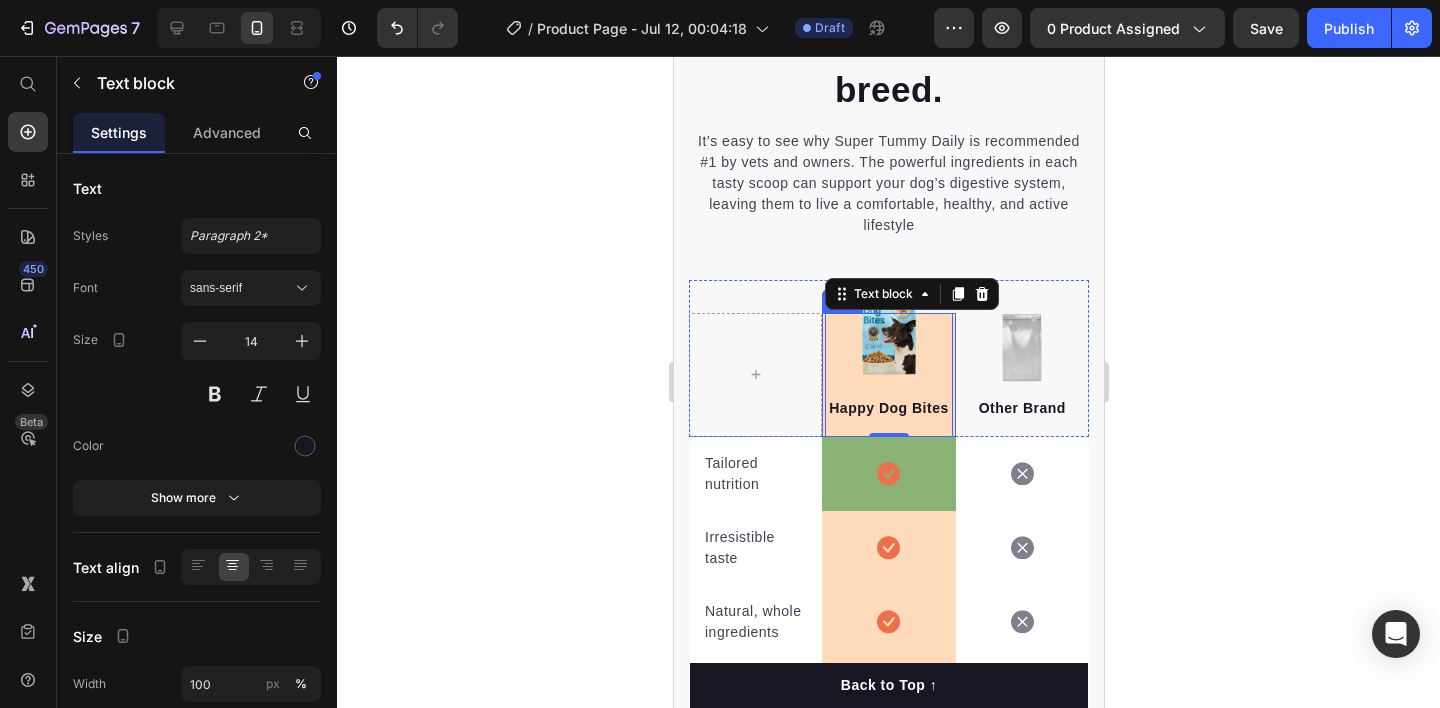 click on "Image Happy Dog Bites Text block   0 Row" at bounding box center [887, 375] 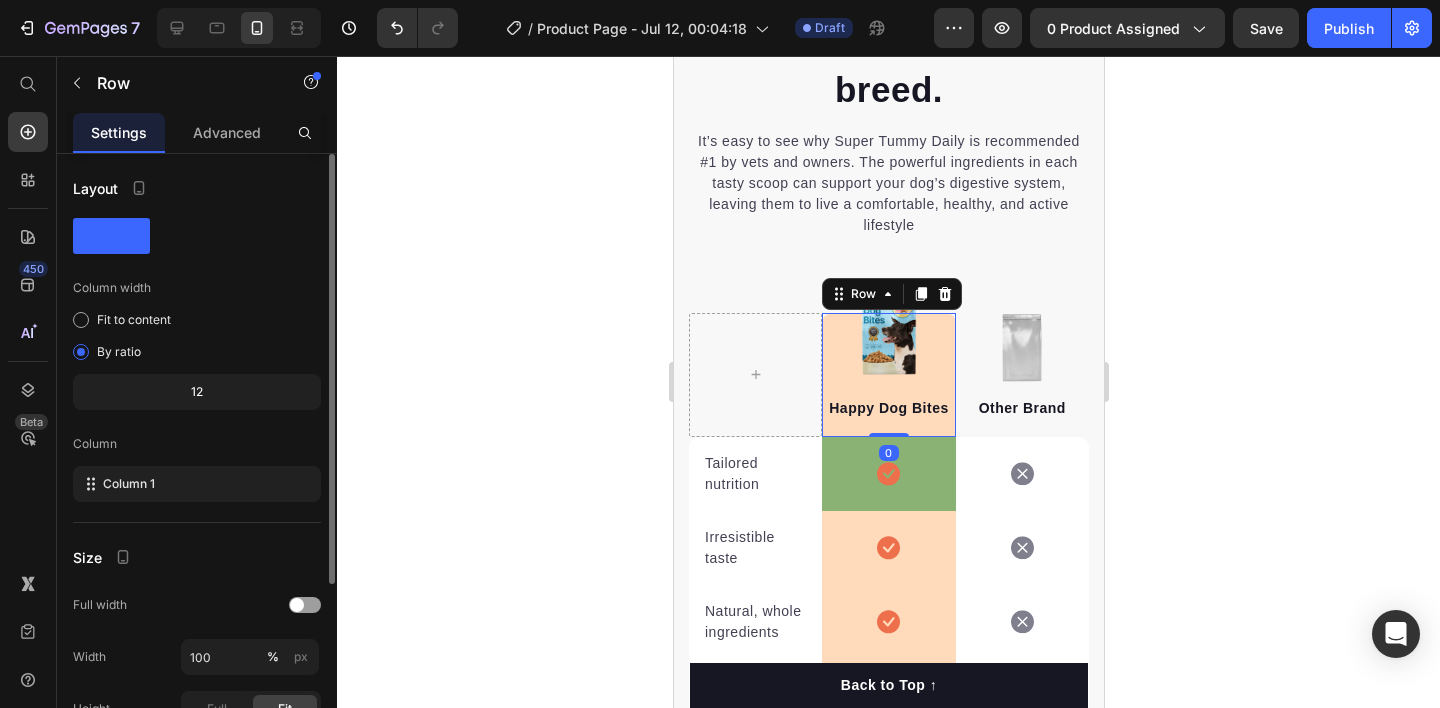 scroll, scrollTop: 257, scrollLeft: 0, axis: vertical 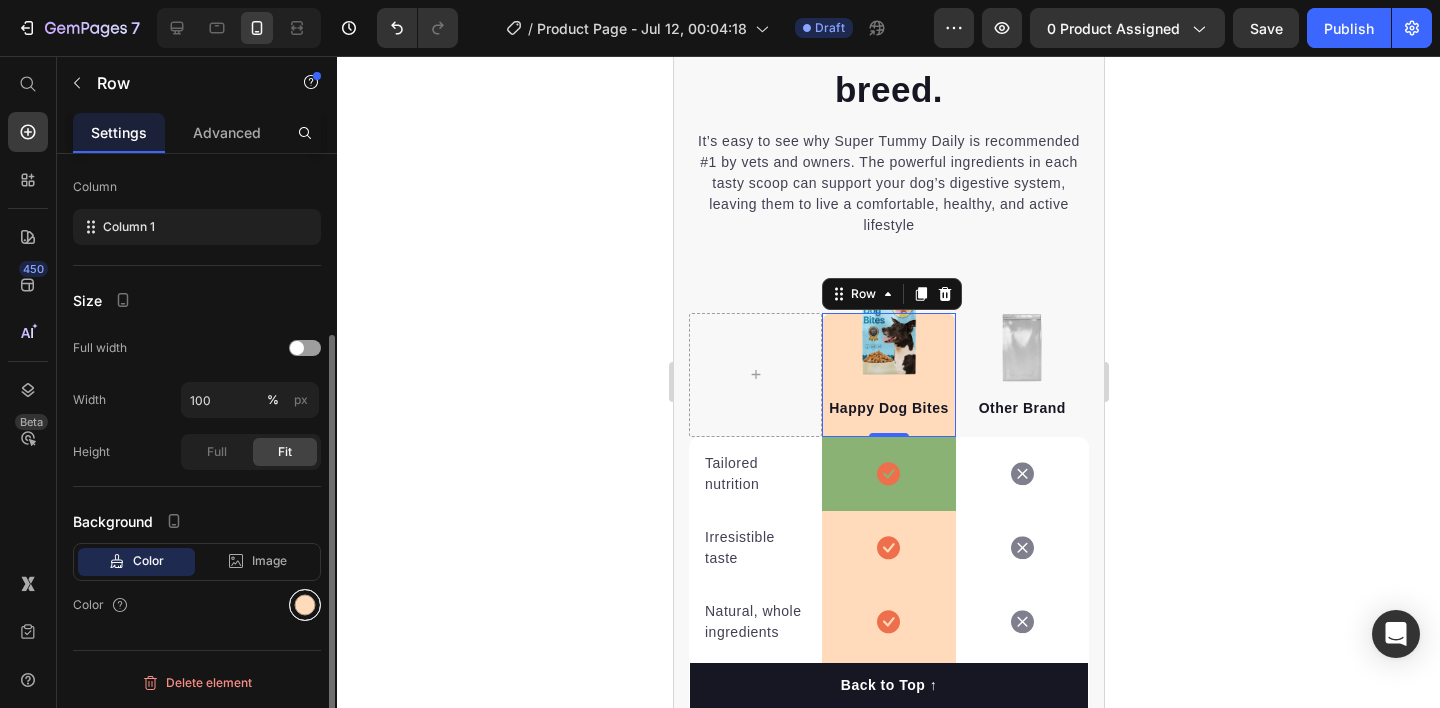 click at bounding box center (305, 605) 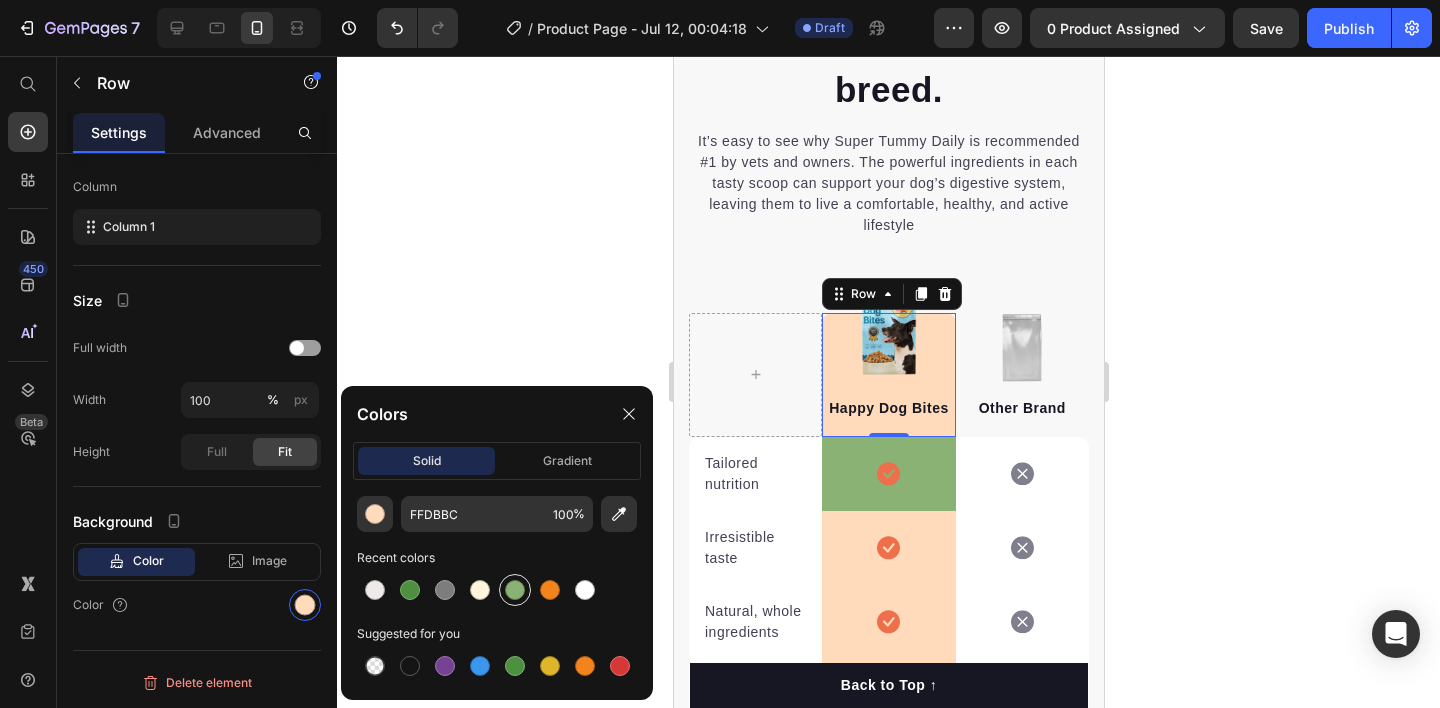 click at bounding box center (515, 590) 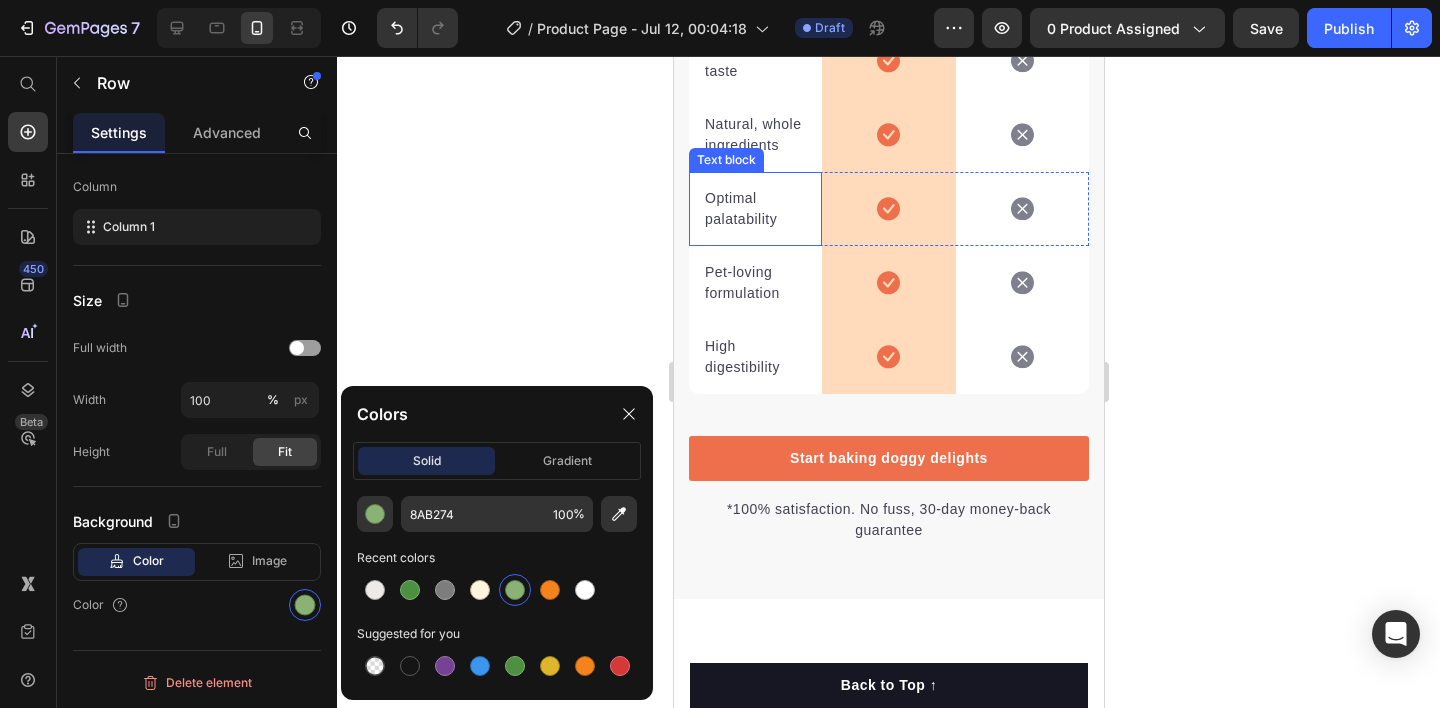 scroll, scrollTop: 4838, scrollLeft: 0, axis: vertical 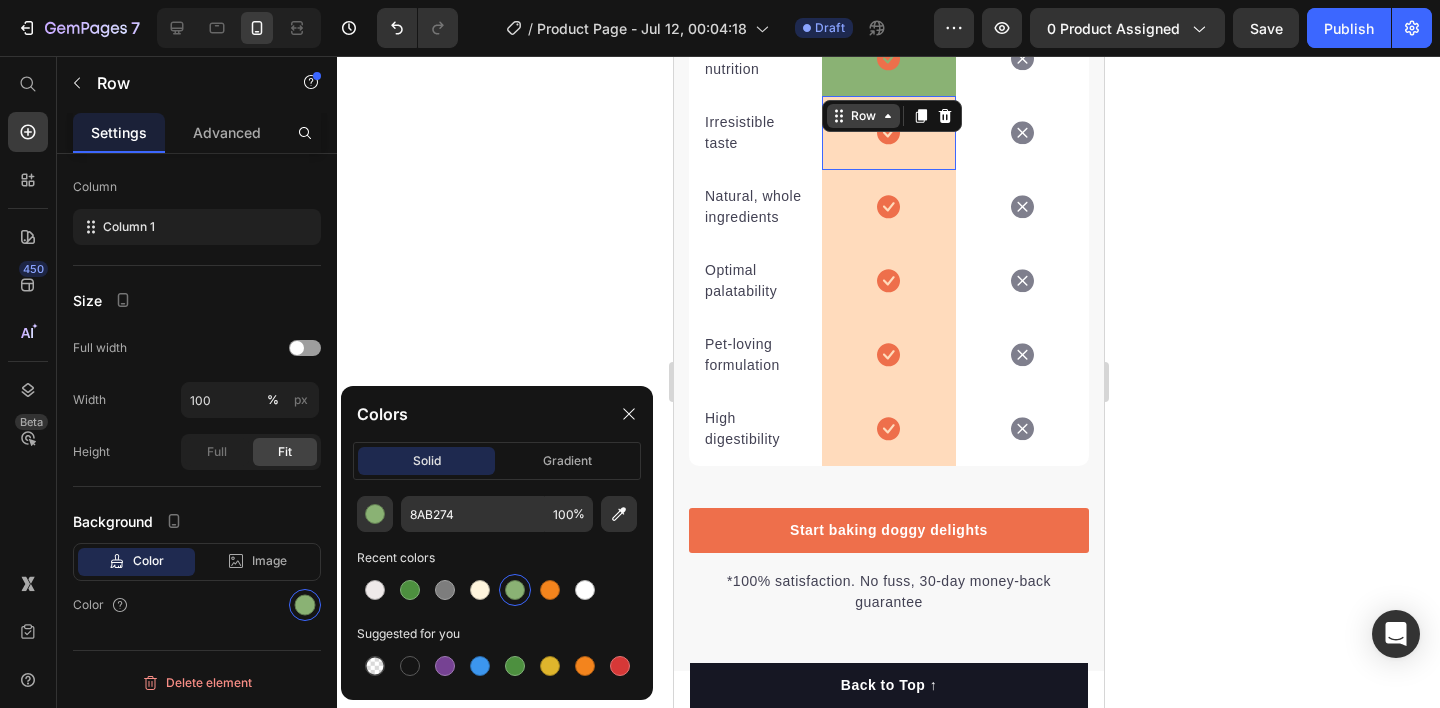 click on "Icon Row   0" at bounding box center (887, 133) 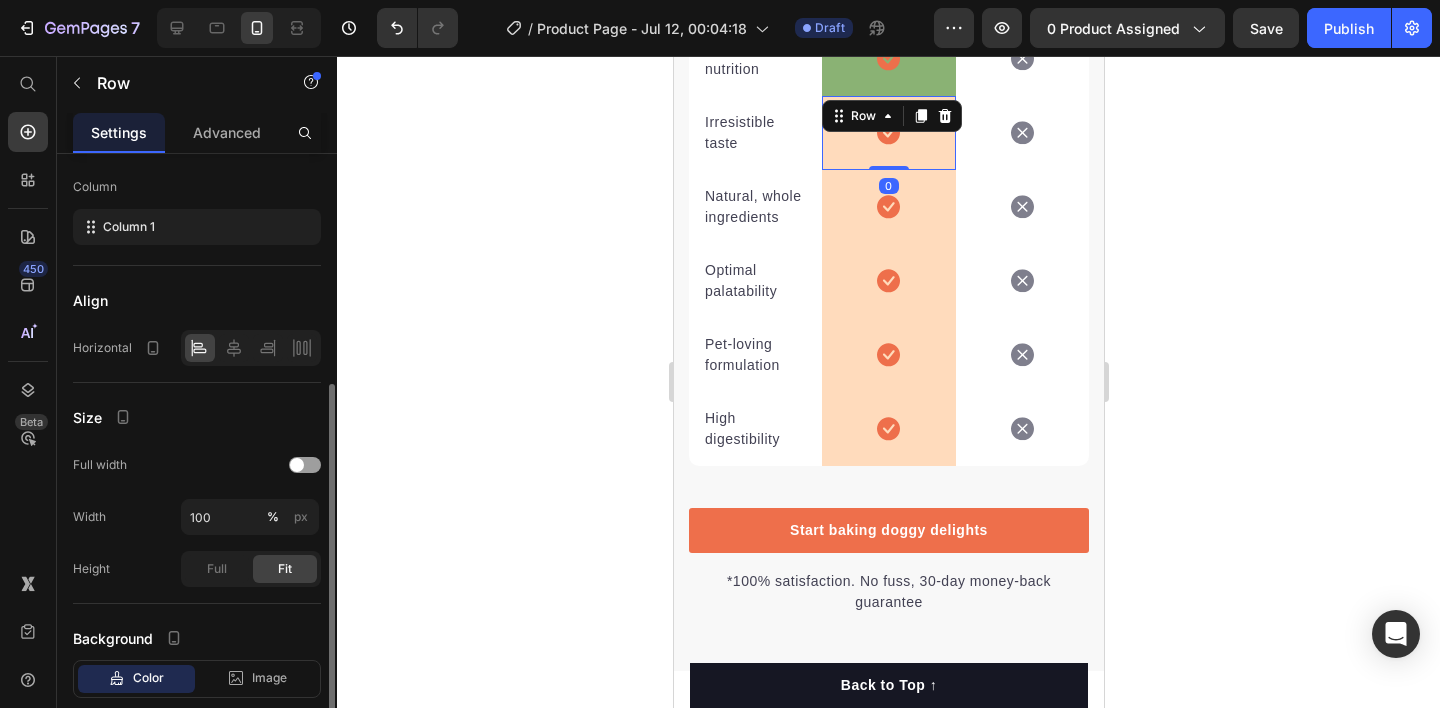 scroll, scrollTop: 374, scrollLeft: 0, axis: vertical 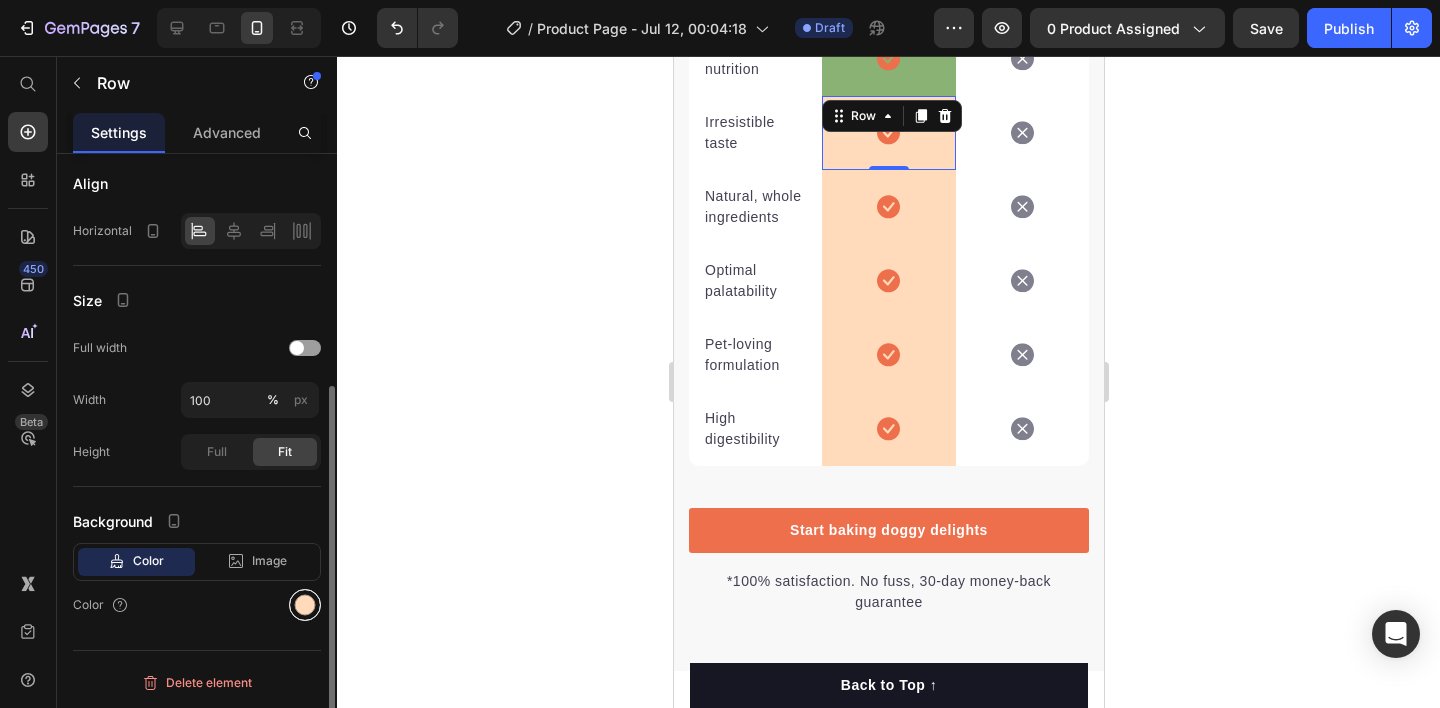 click at bounding box center [305, 605] 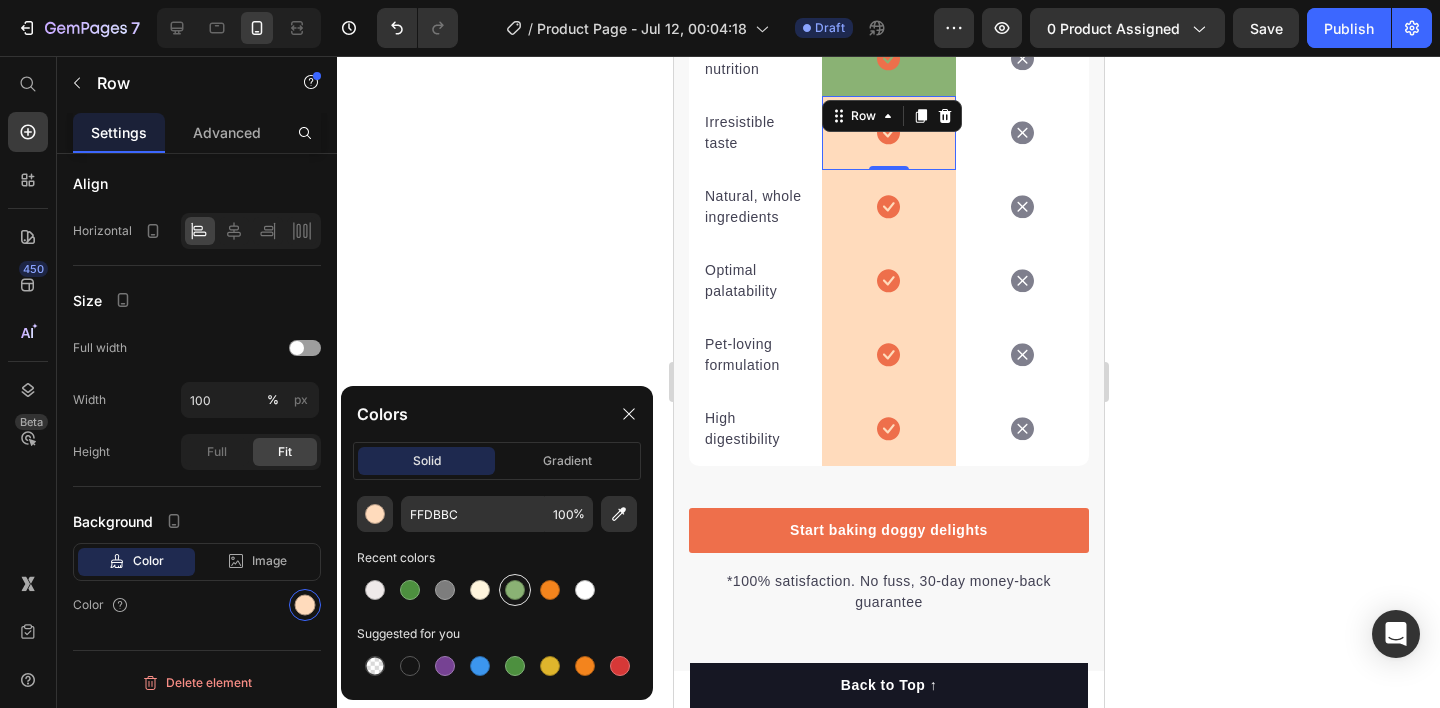 click at bounding box center (515, 590) 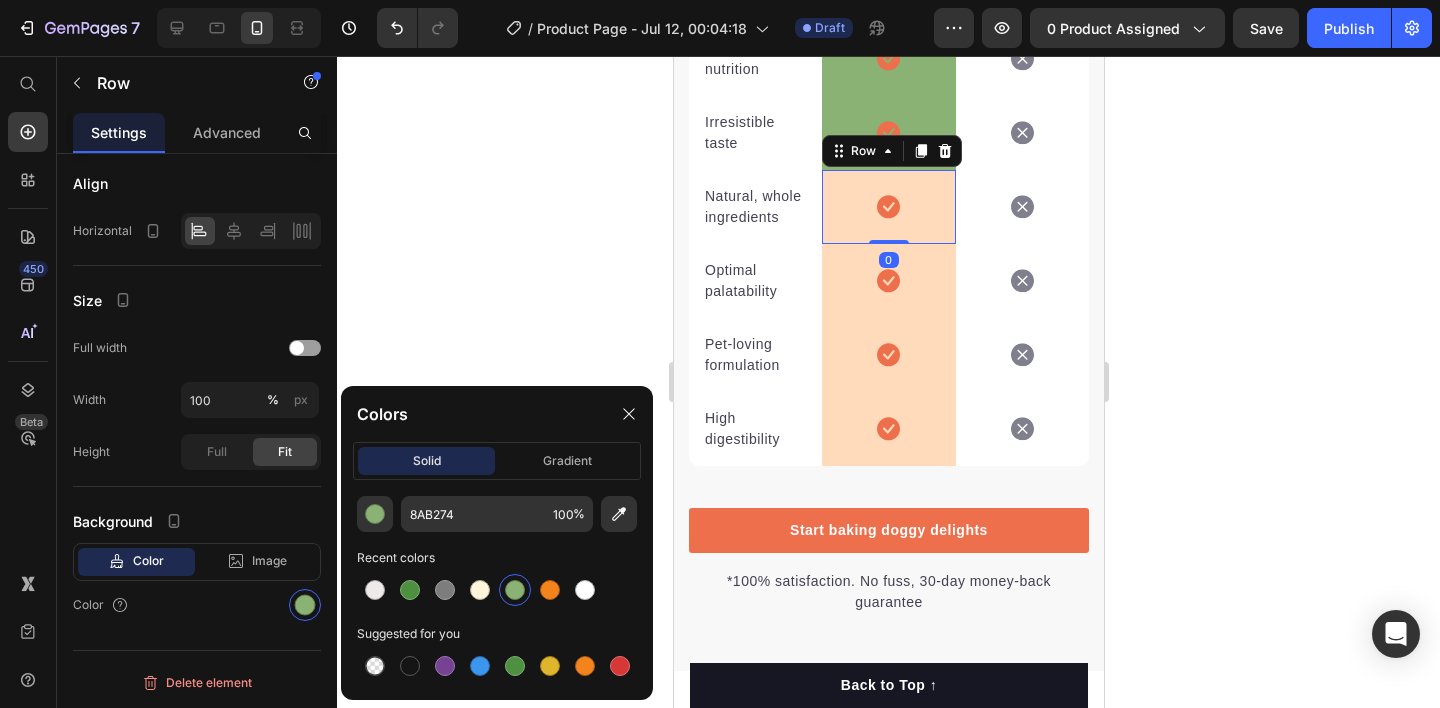 click on "Icon Row   0" at bounding box center (887, 207) 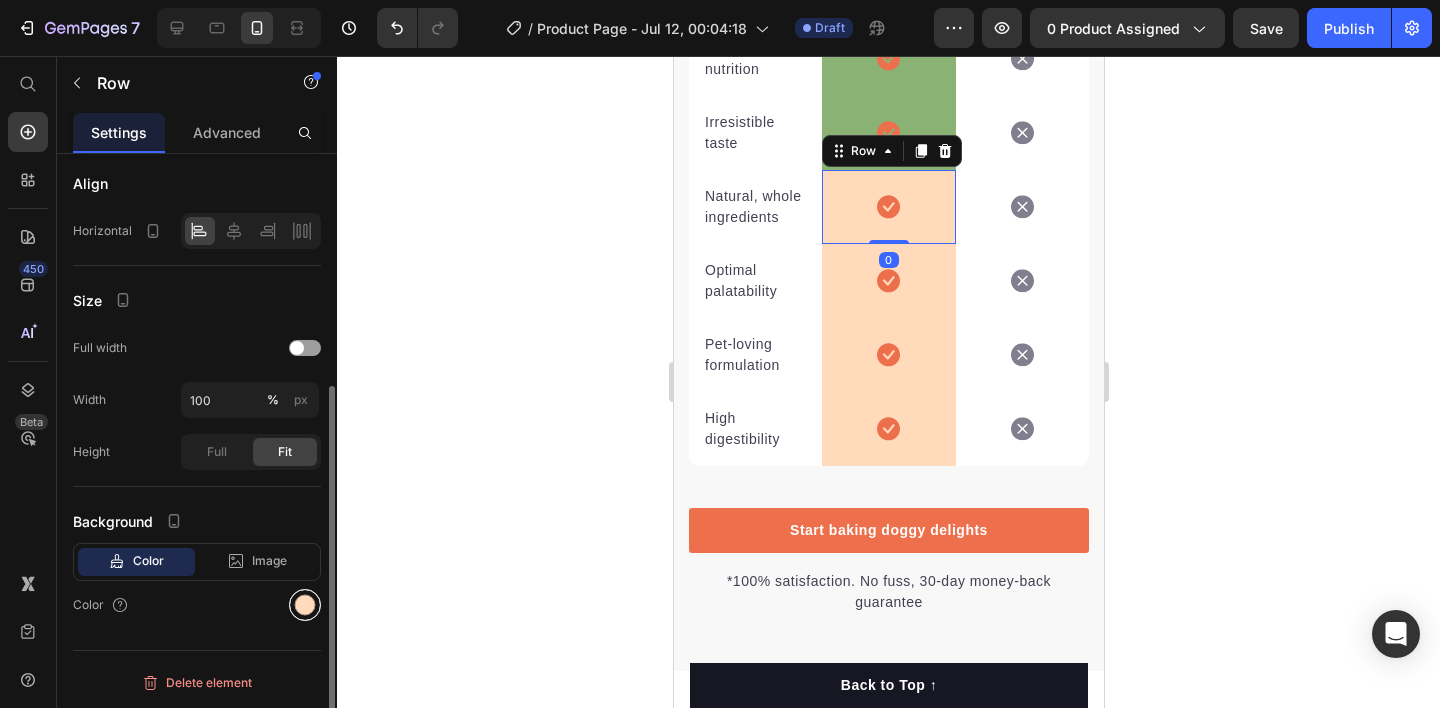 click at bounding box center (305, 605) 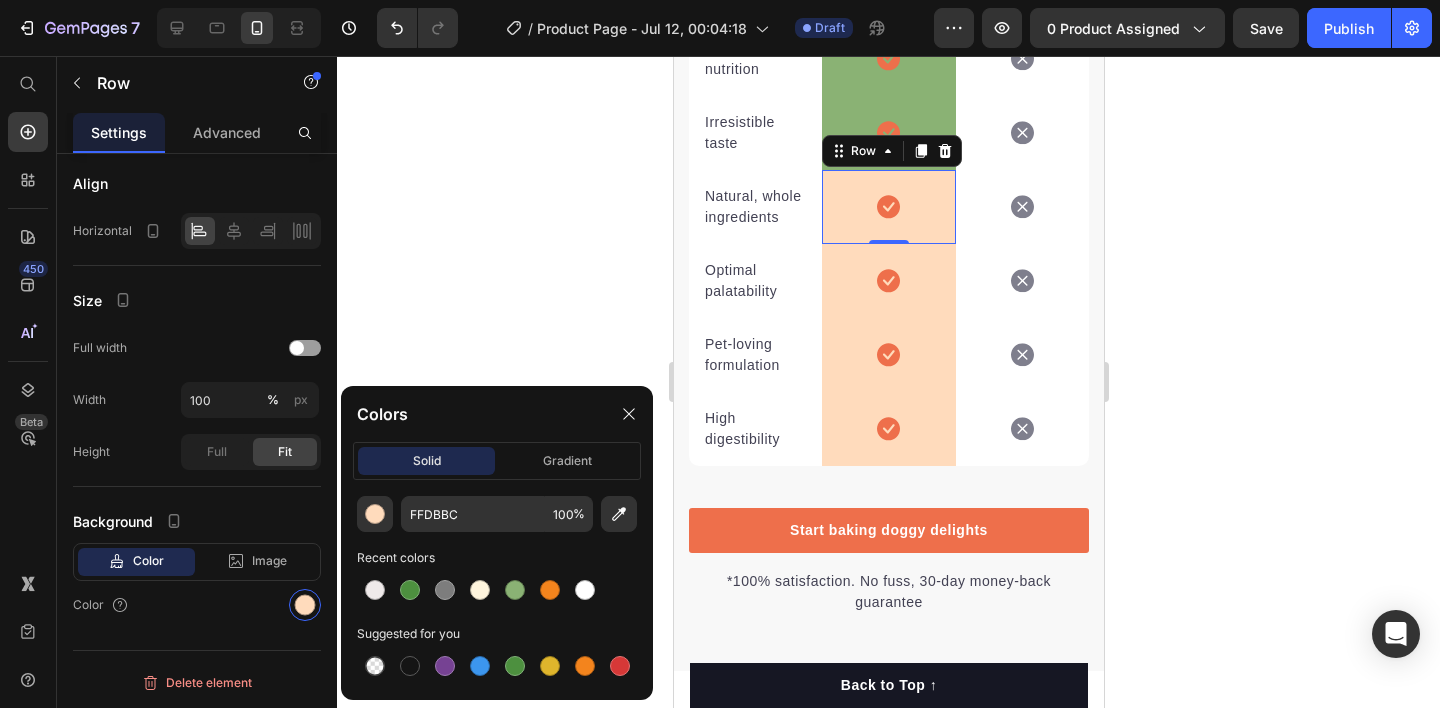 drag, startPoint x: 516, startPoint y: 592, endPoint x: 600, endPoint y: 557, distance: 91 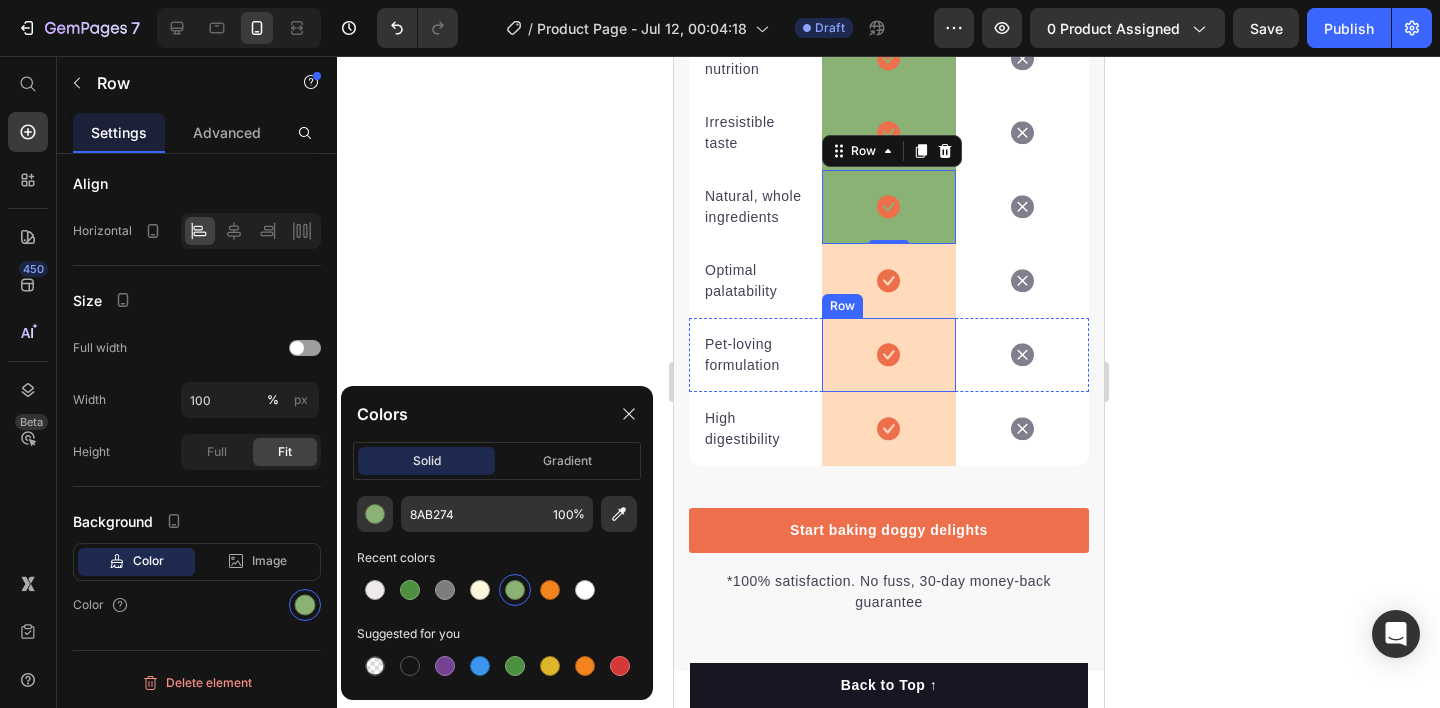 click on "Icon Row" at bounding box center [887, 355] 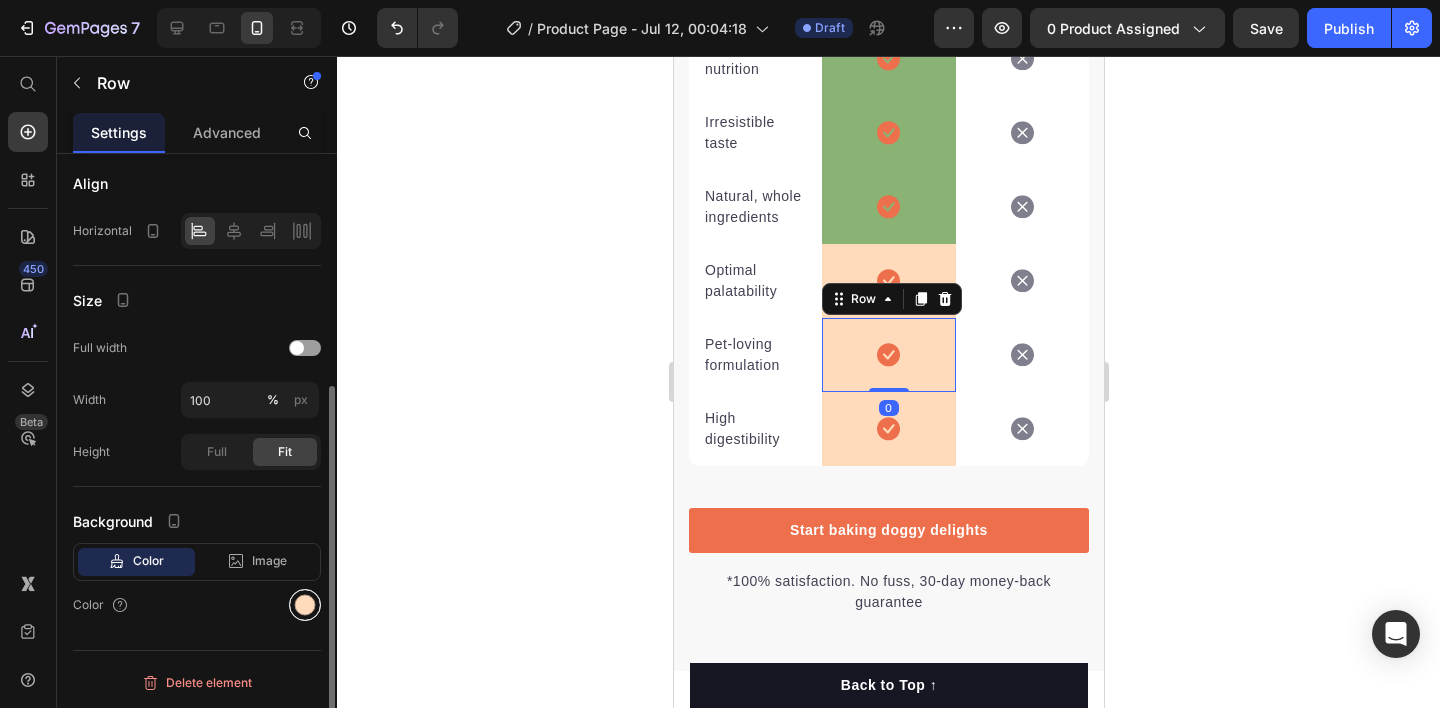 click at bounding box center (305, 605) 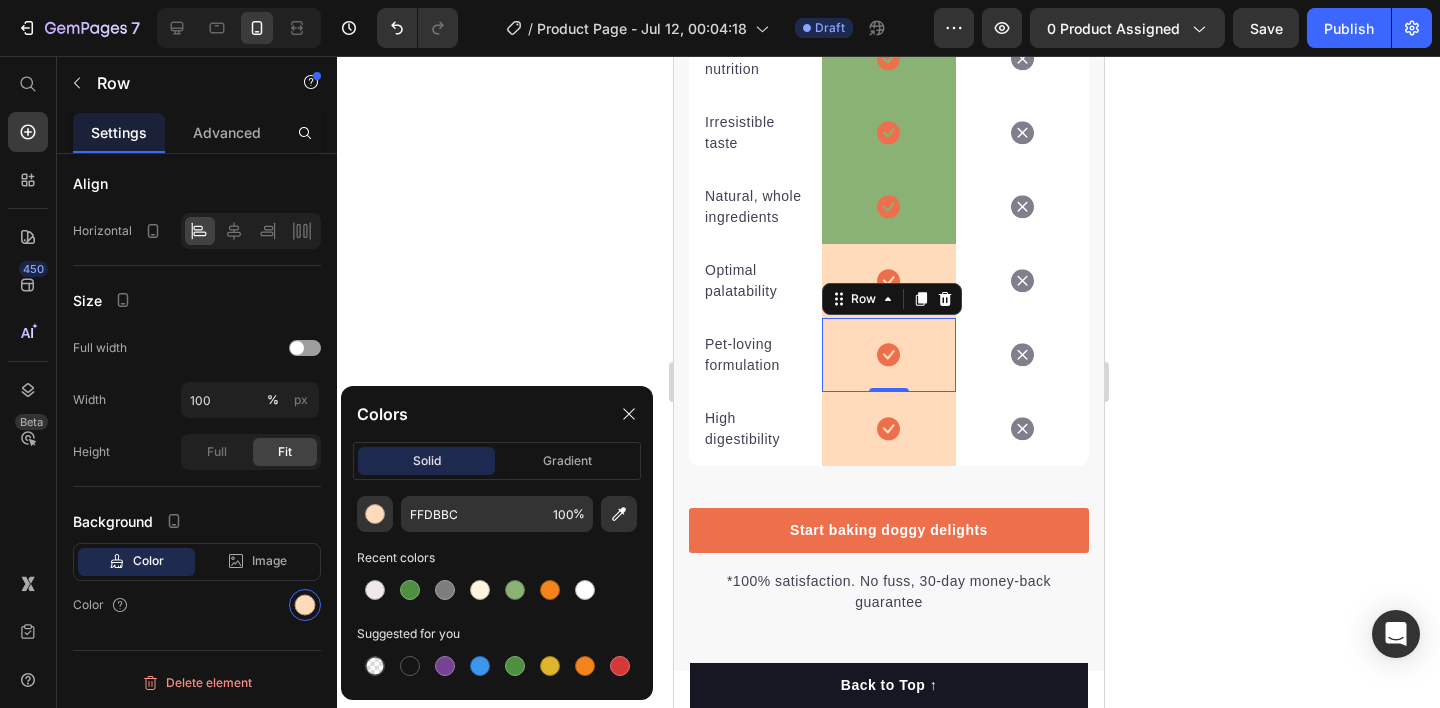 click on "Image Happy Dog Bites Text block Row Image Other Brand Text block Row Tailored nutrition Text block
Icon Row
Icon Row Irresistible taste Text block
Icon Row
Icon Row Natural, whole ingredients Text block
Icon Row
Icon Row Optimal palatability Text block
Icon Row
Icon Row Pet-loving formulation Text block
Icon Row   0
Icon Row High digestibility Text block
Icon Row
Icon Row" at bounding box center [888, 165] 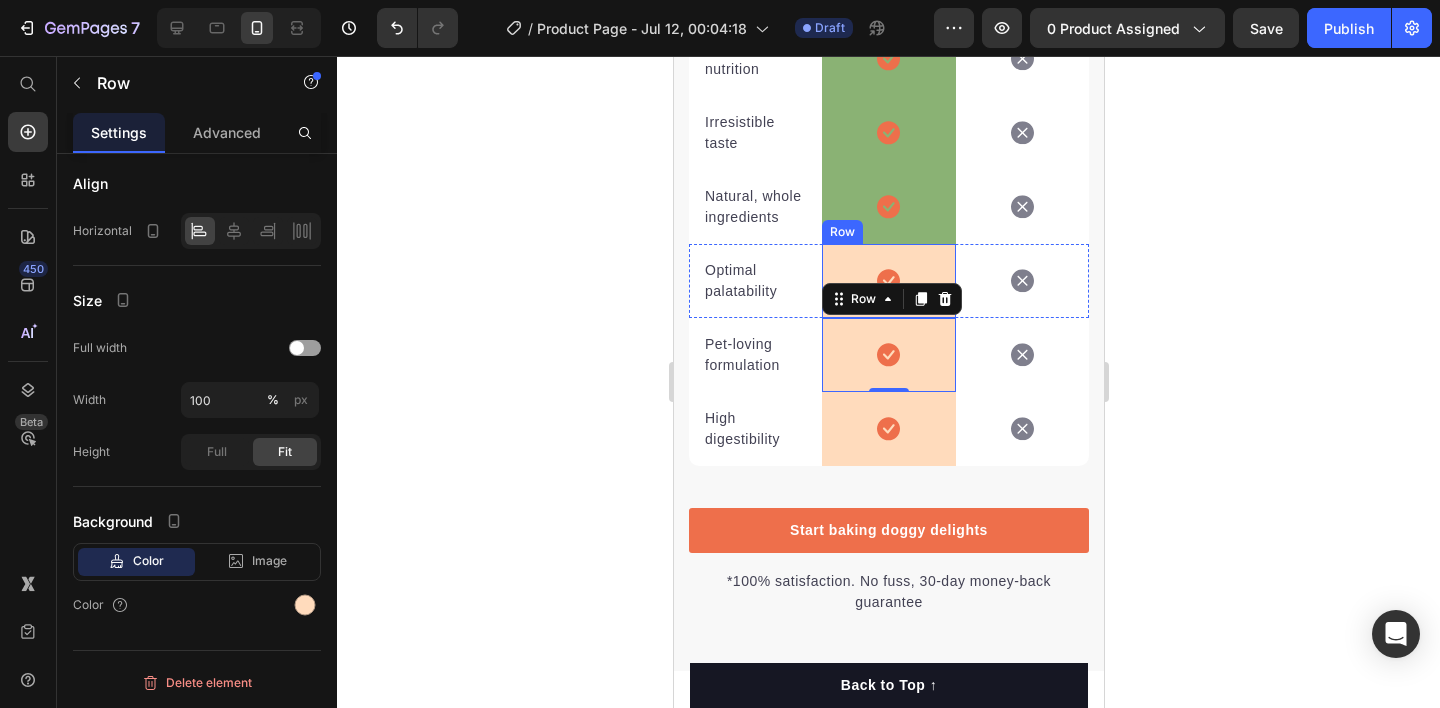 click on "Icon Row" at bounding box center (887, 281) 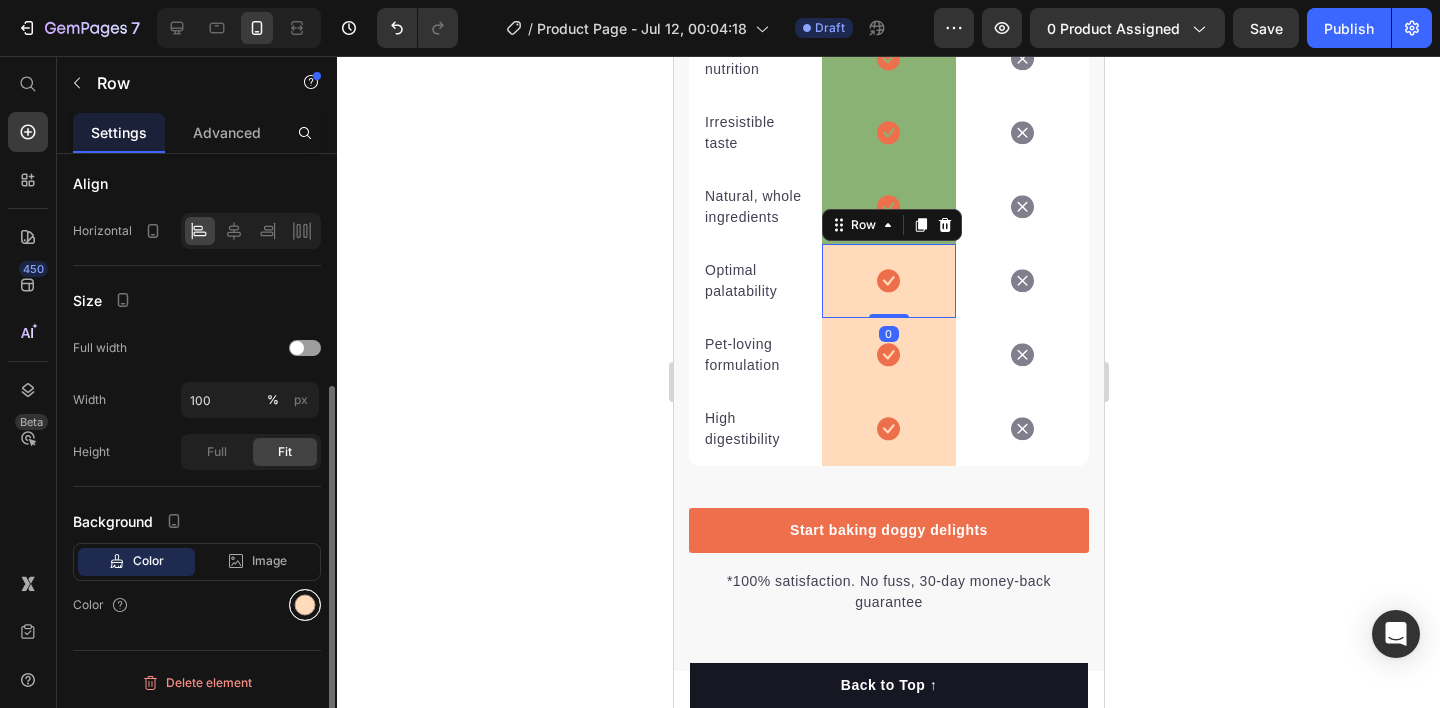 click at bounding box center [305, 605] 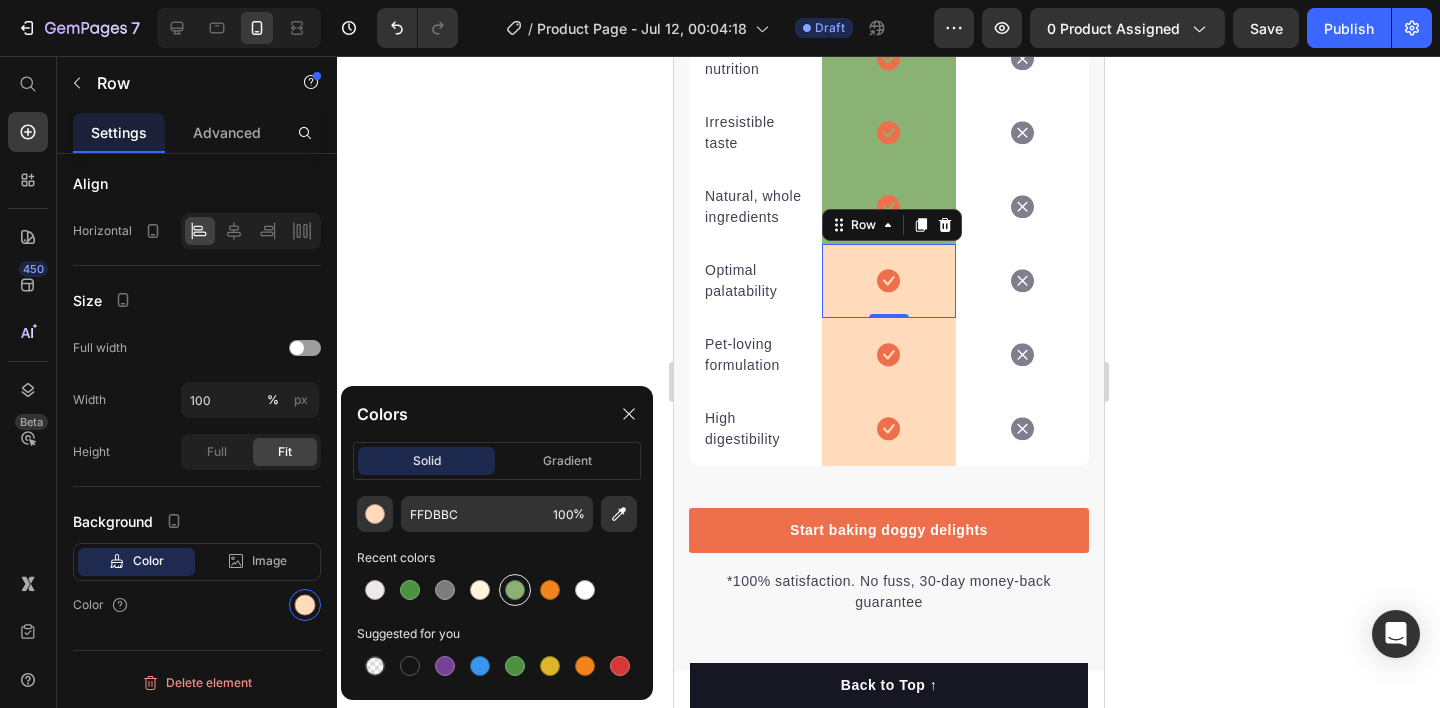 click at bounding box center (515, 590) 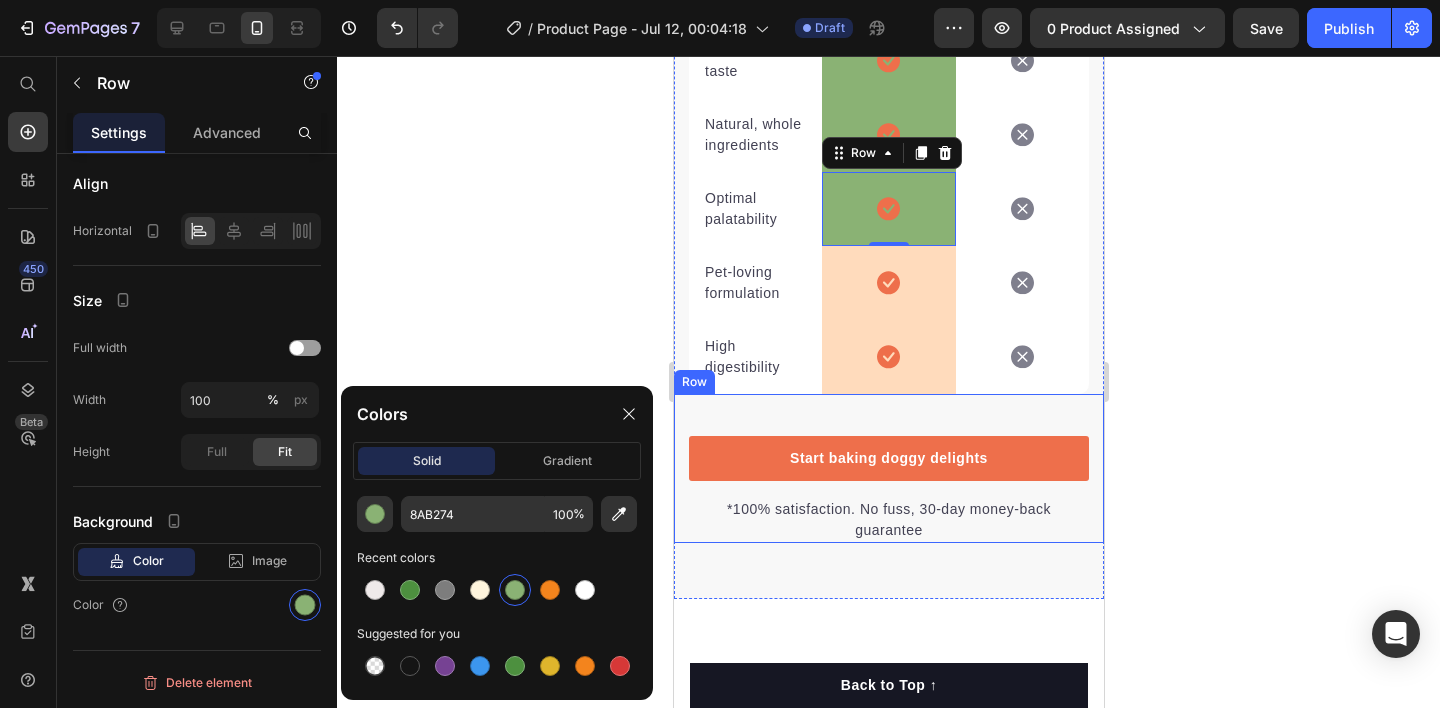 scroll, scrollTop: 4914, scrollLeft: 0, axis: vertical 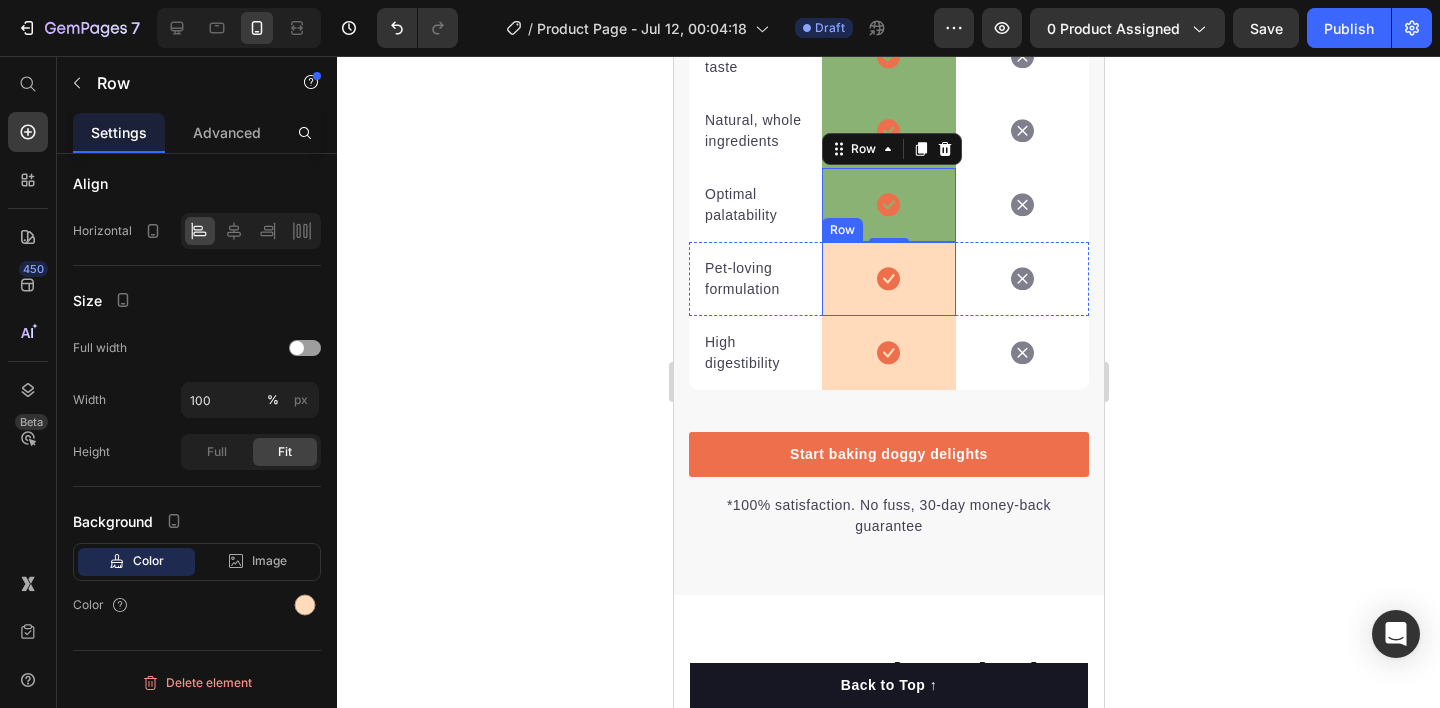 click on "Icon Row" at bounding box center (887, 279) 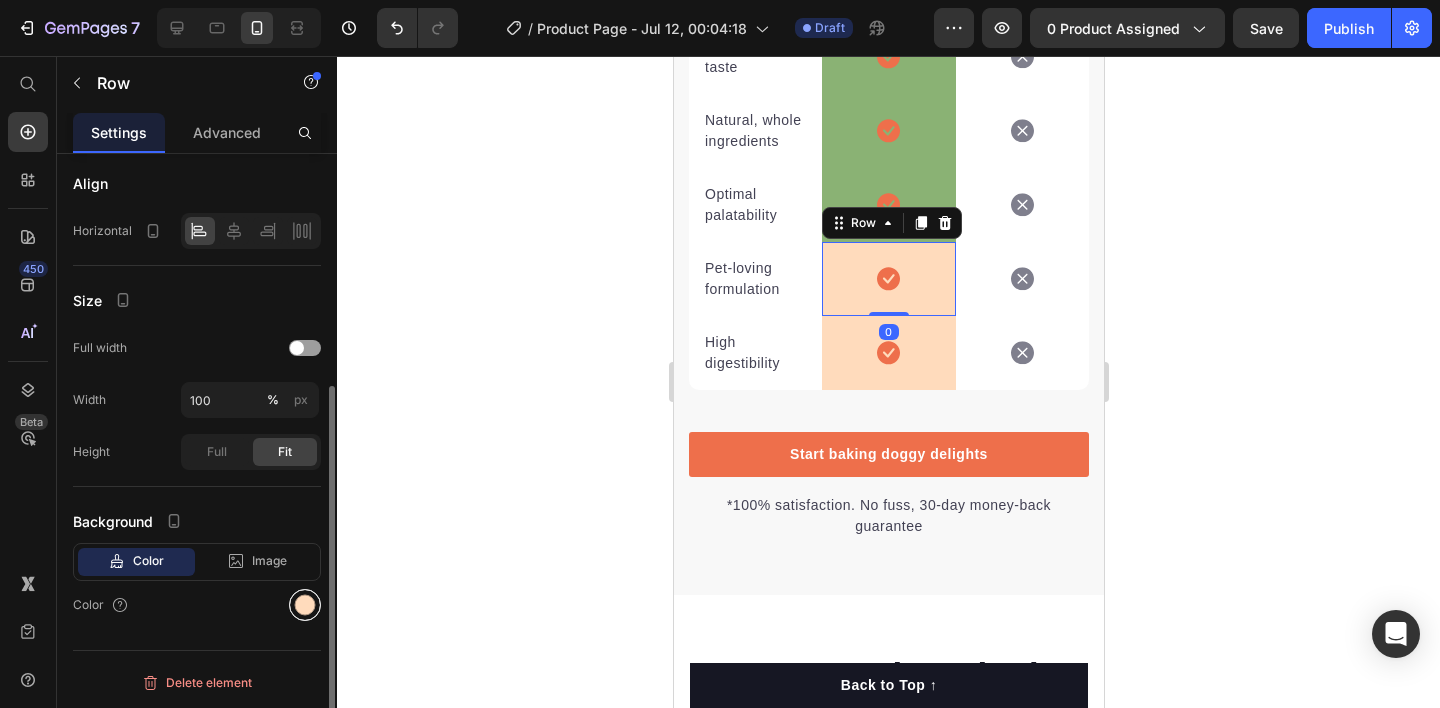 click at bounding box center (305, 605) 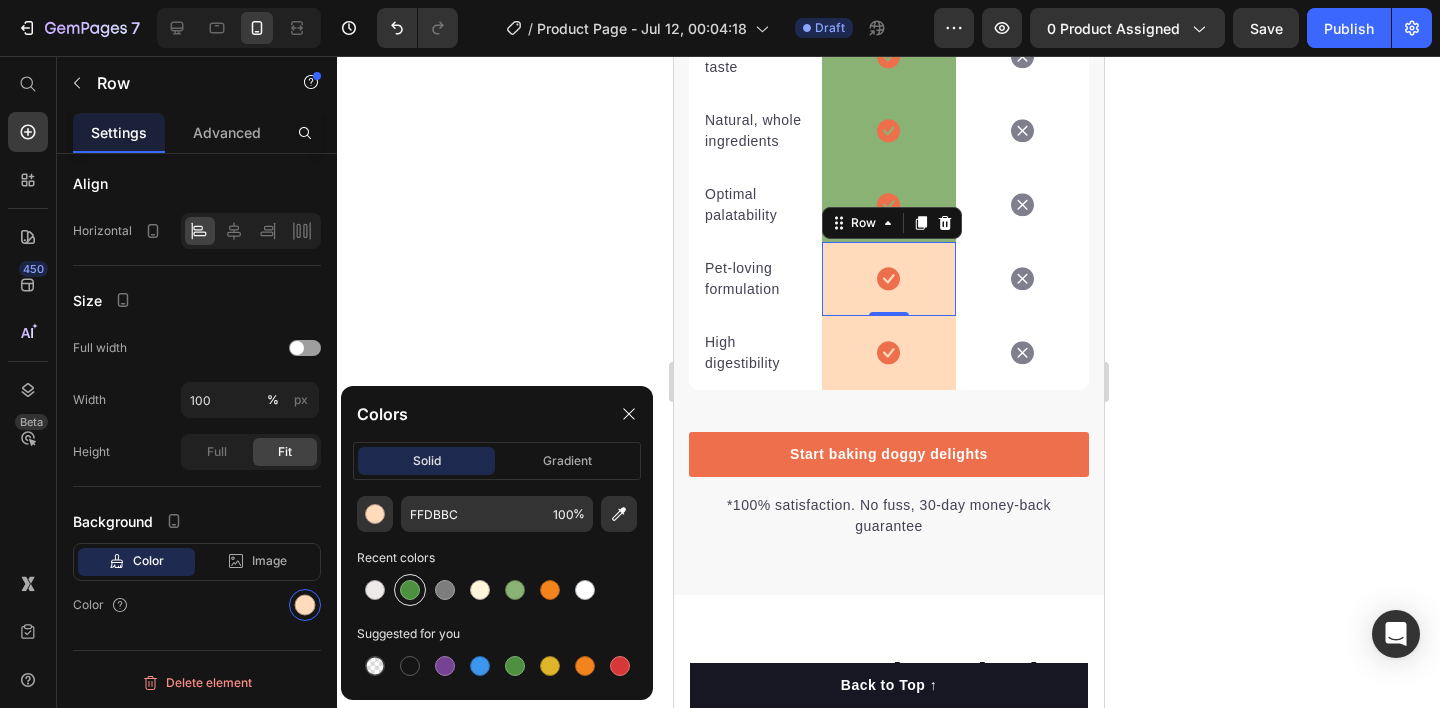 click at bounding box center [410, 590] 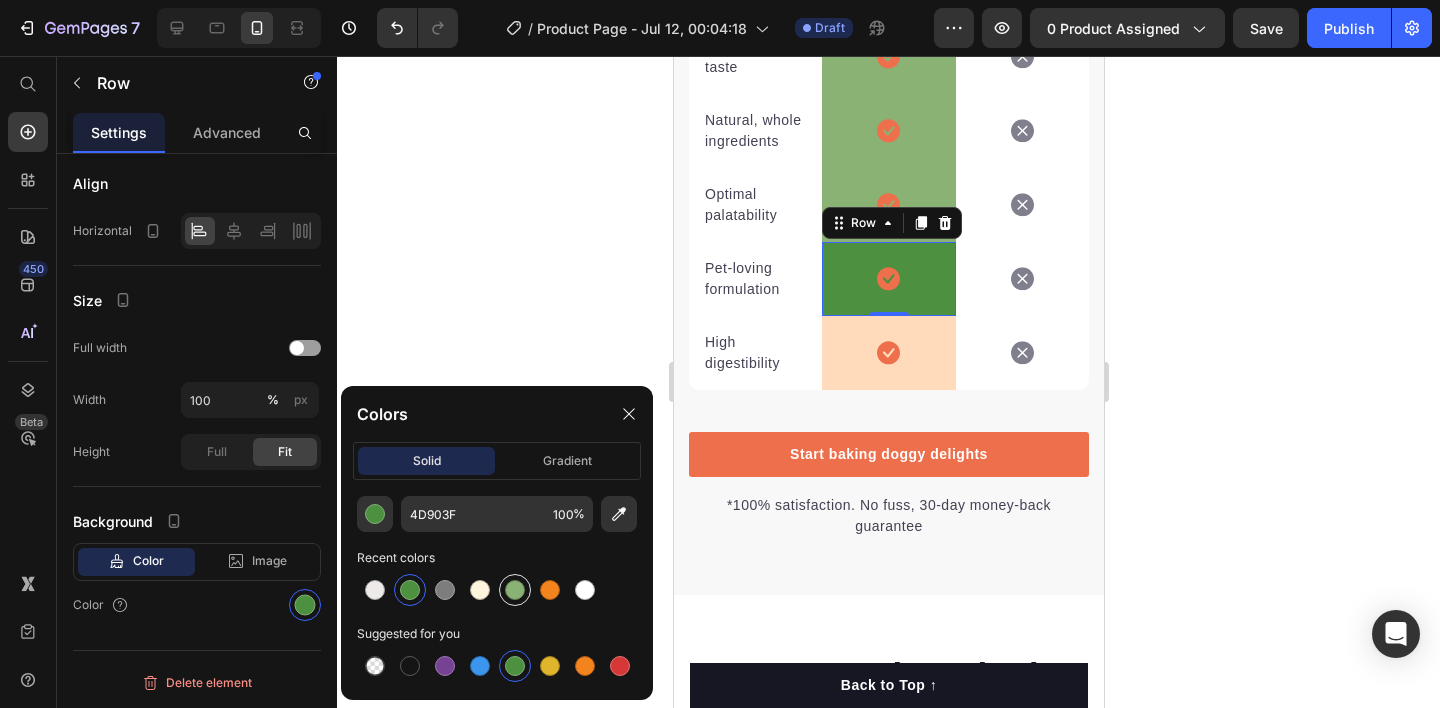 click at bounding box center (515, 590) 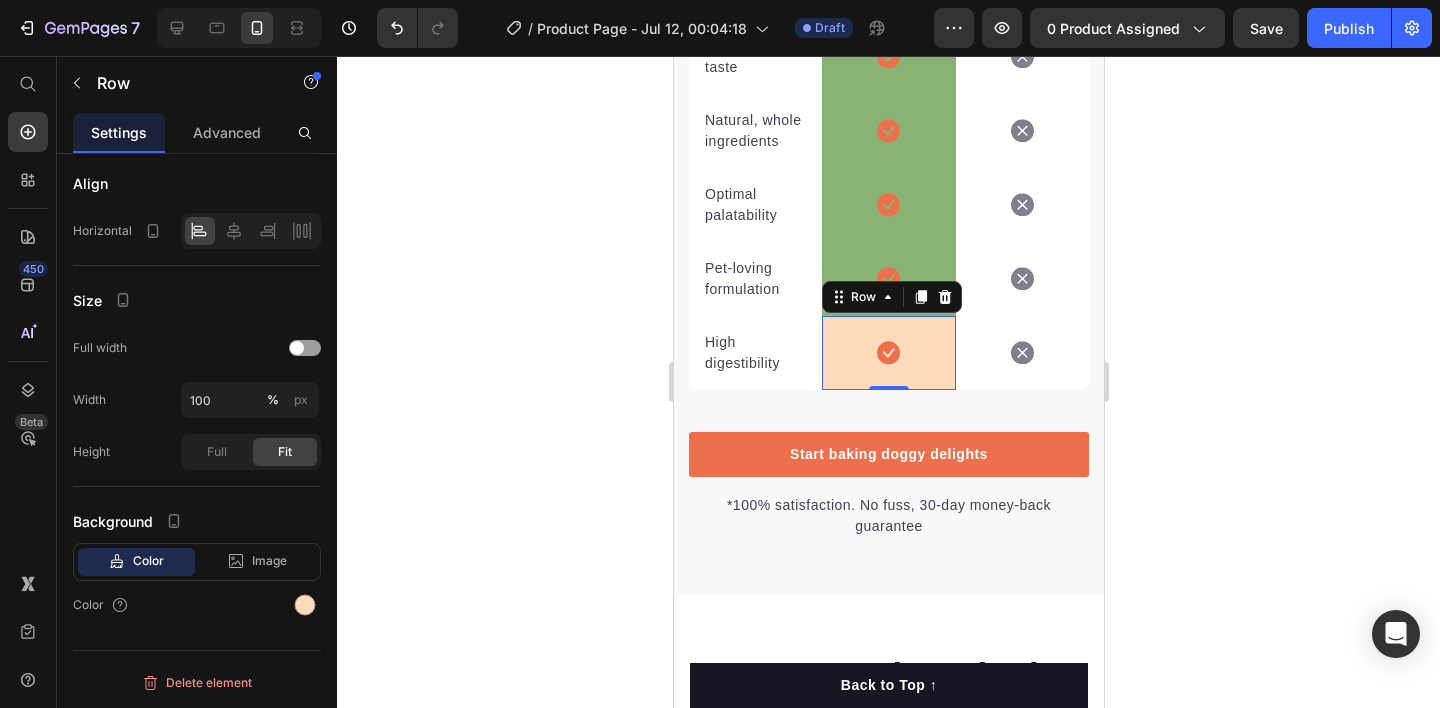 click on "Icon Row   0" at bounding box center [887, 353] 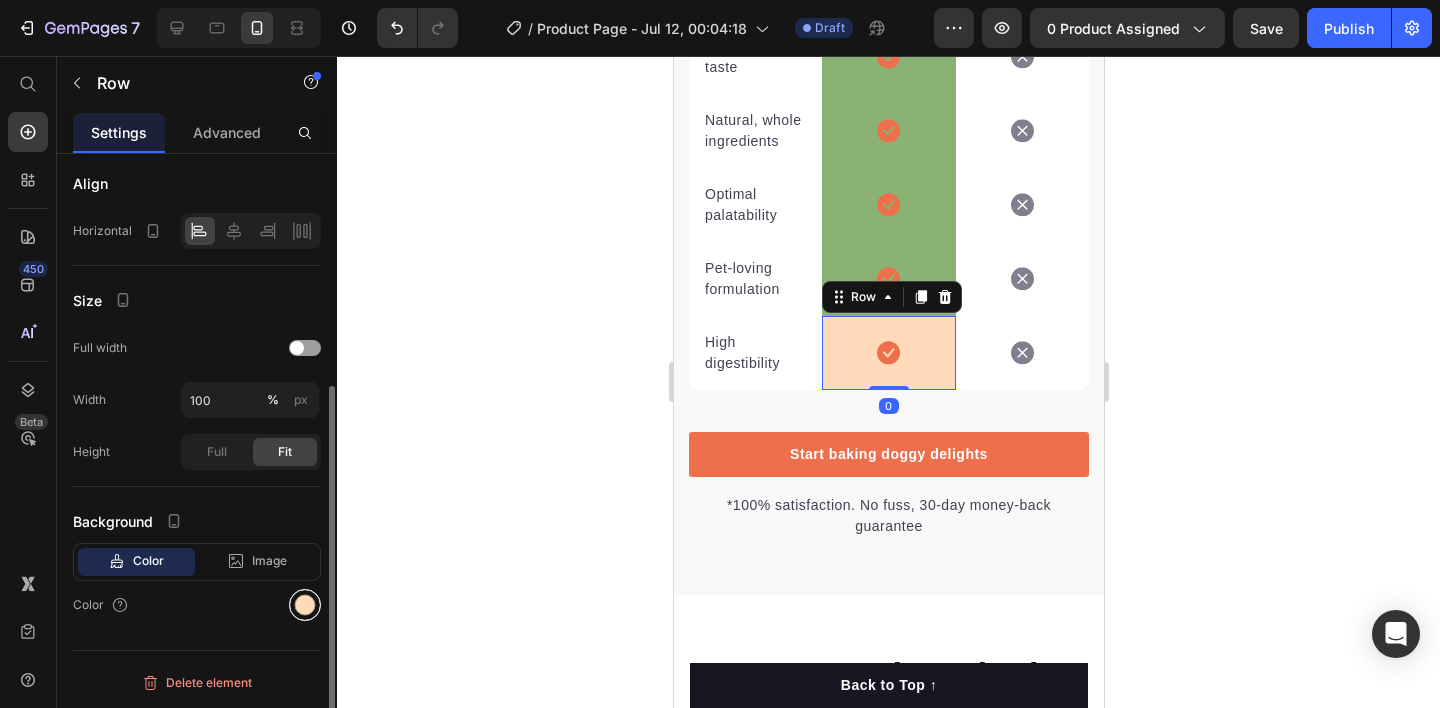click at bounding box center [305, 605] 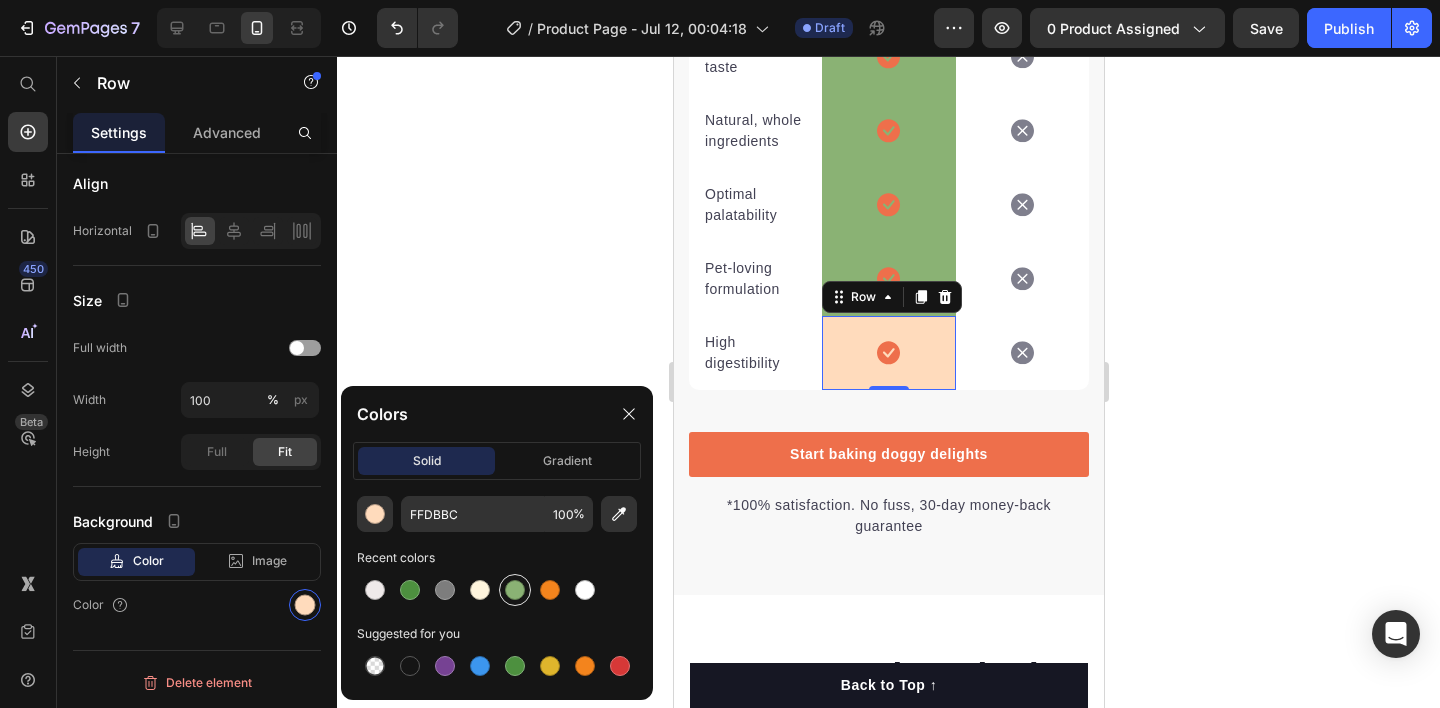 click at bounding box center [515, 590] 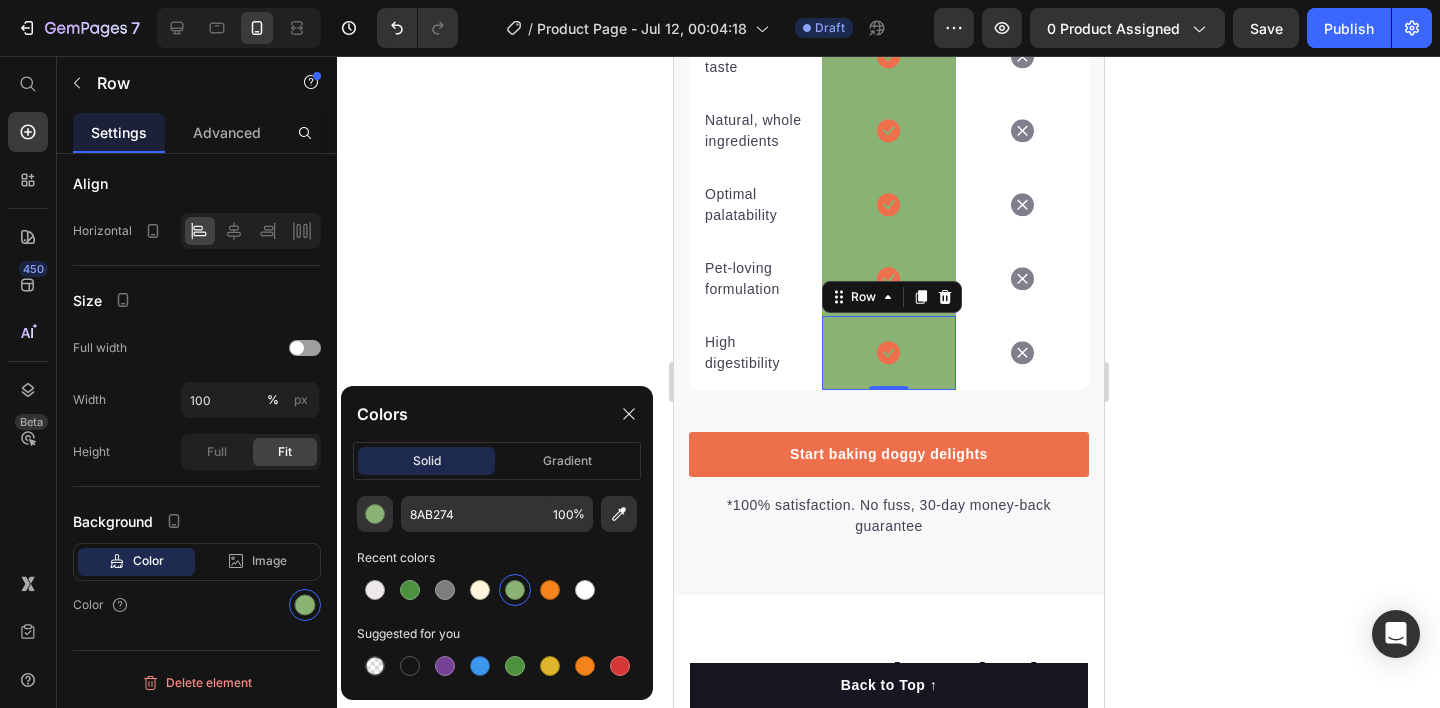click 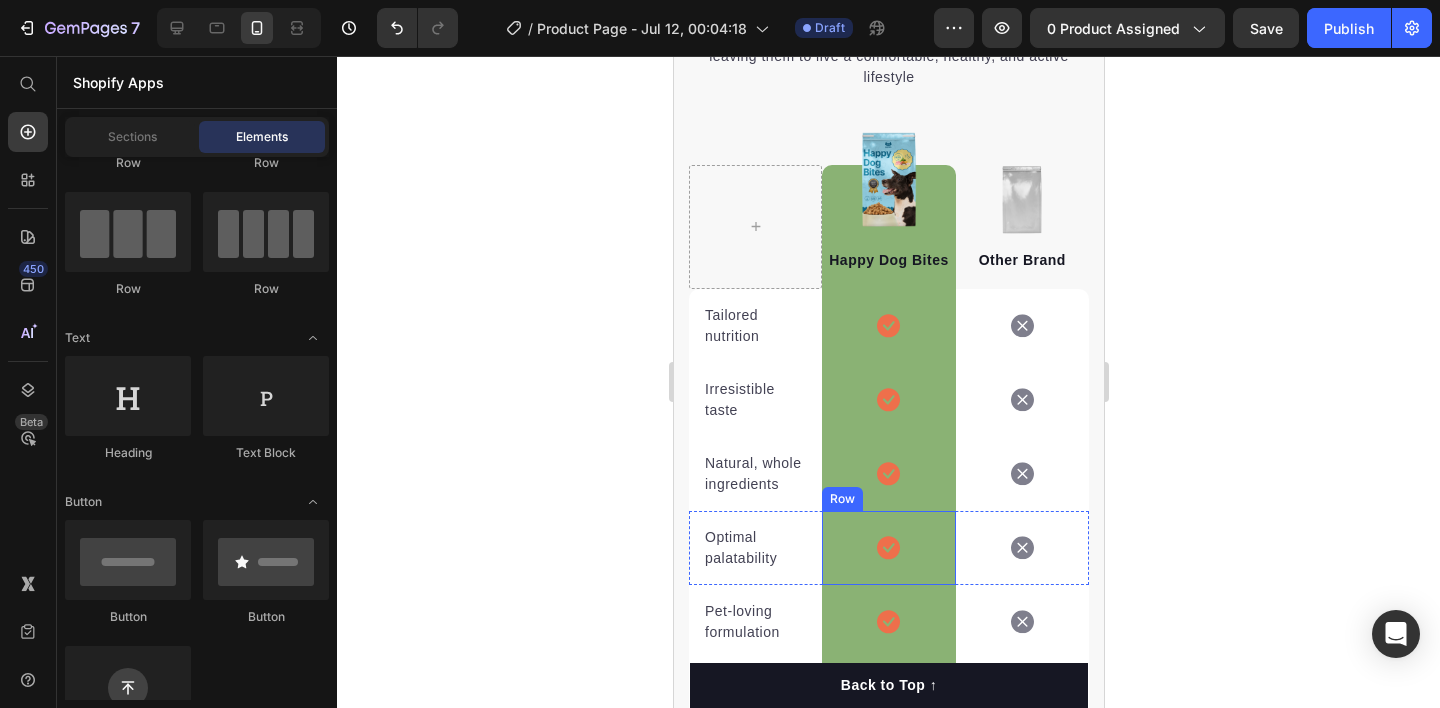 scroll, scrollTop: 4477, scrollLeft: 0, axis: vertical 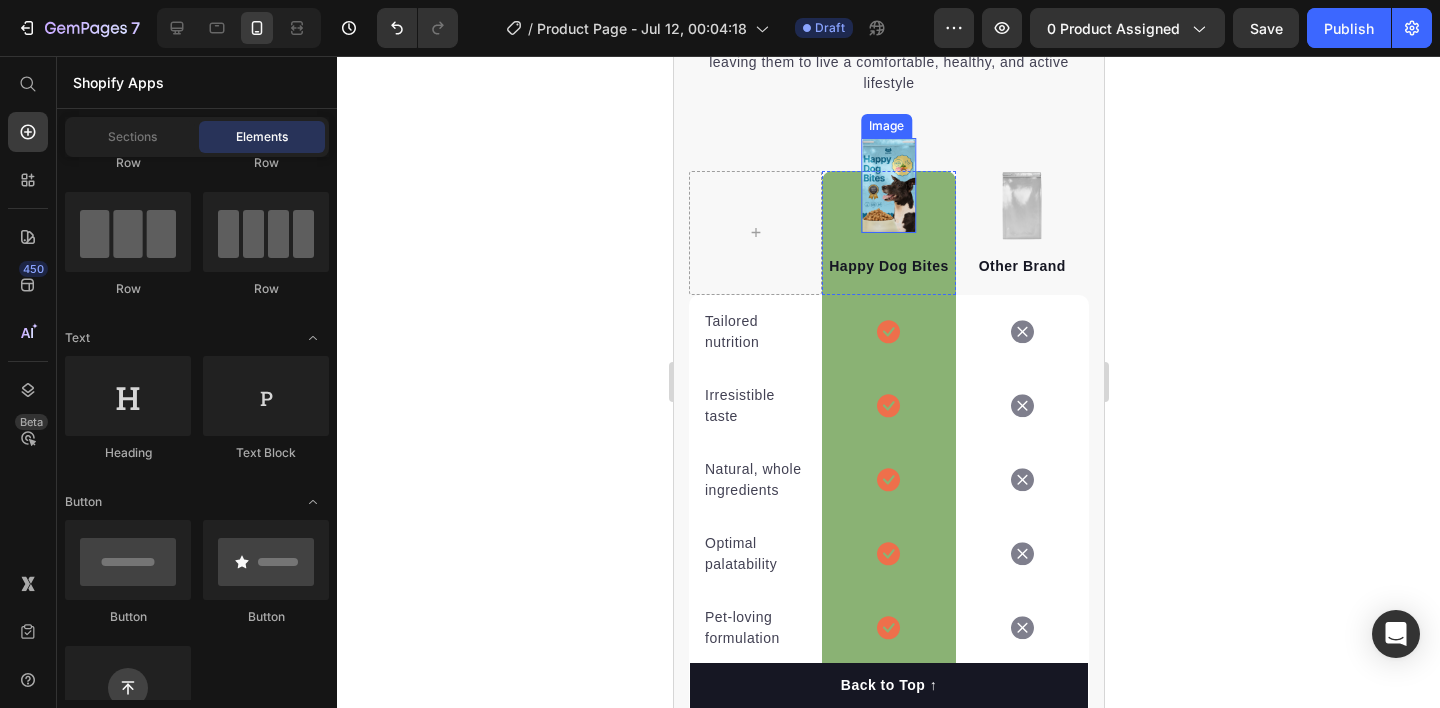 click at bounding box center [887, 185] 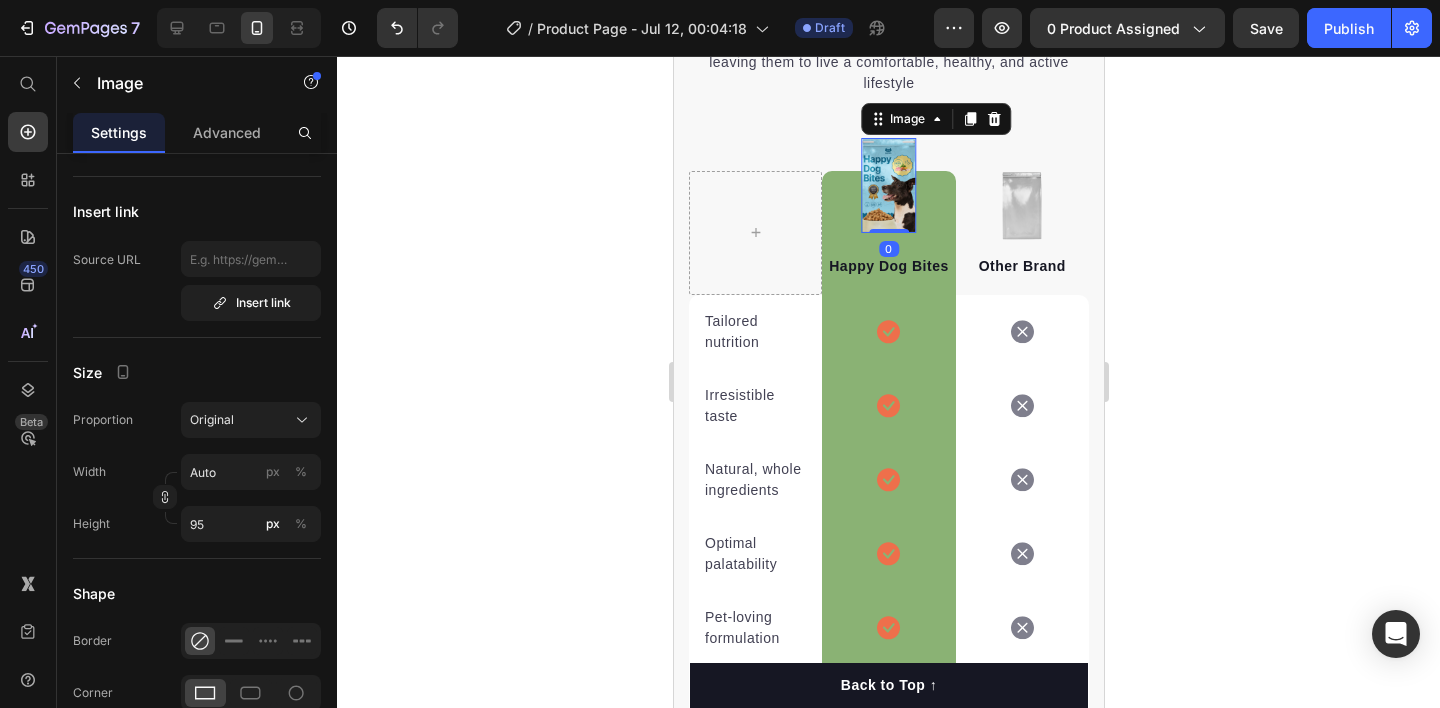 scroll, scrollTop: 0, scrollLeft: 0, axis: both 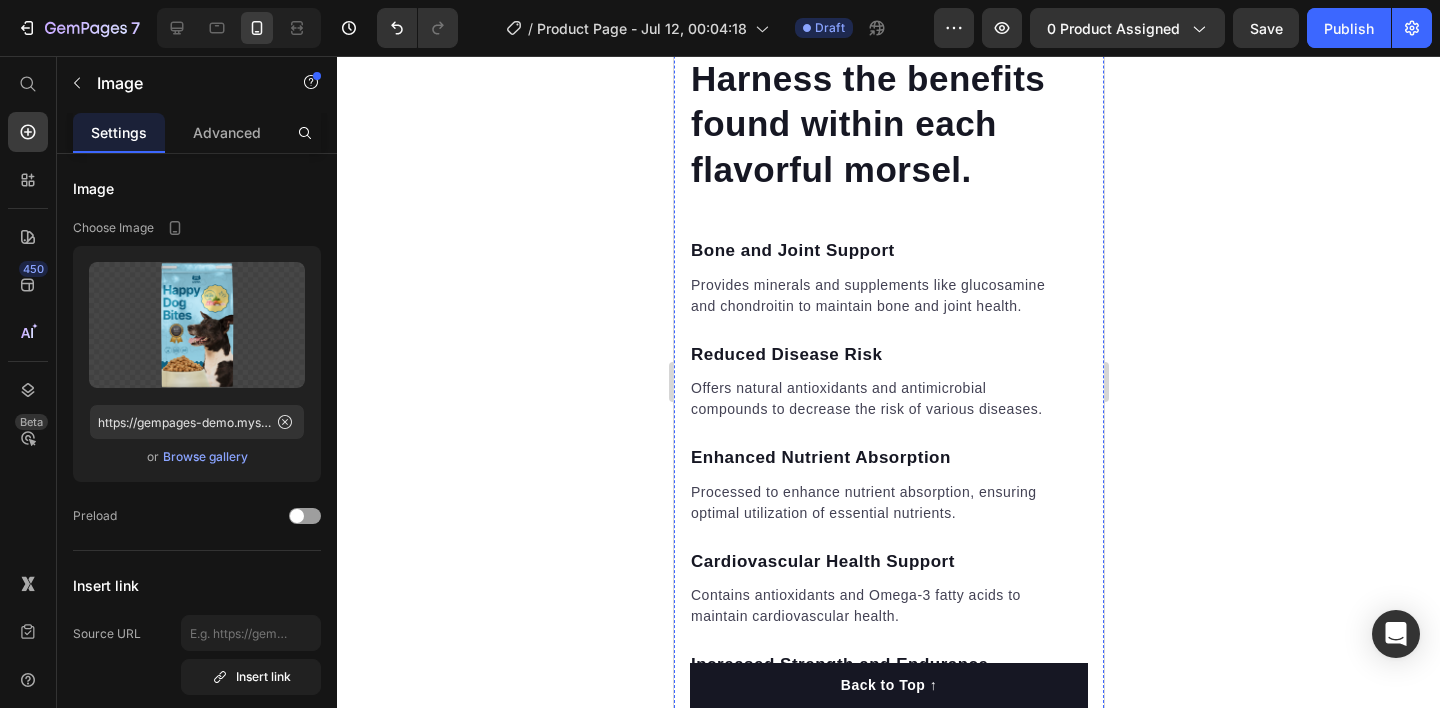 click at bounding box center [888, -257] 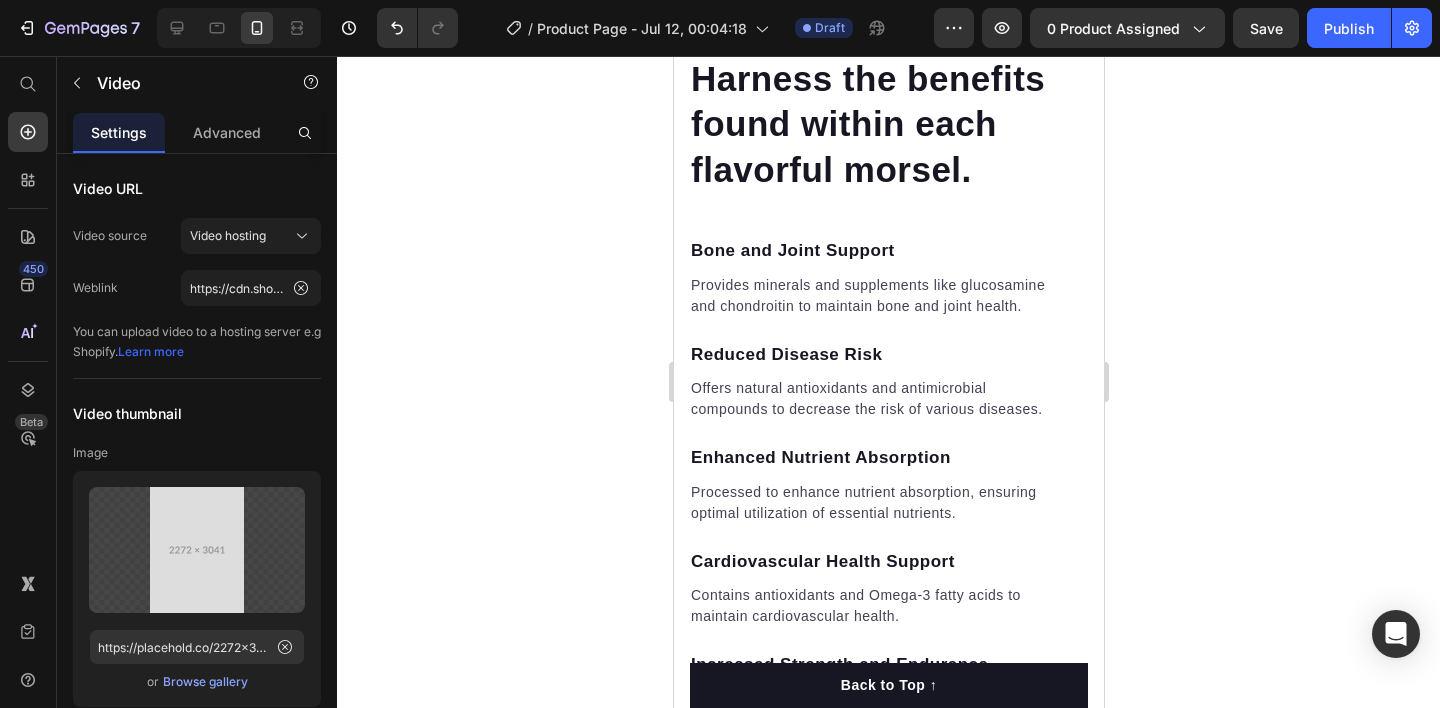 click at bounding box center (888, -257) 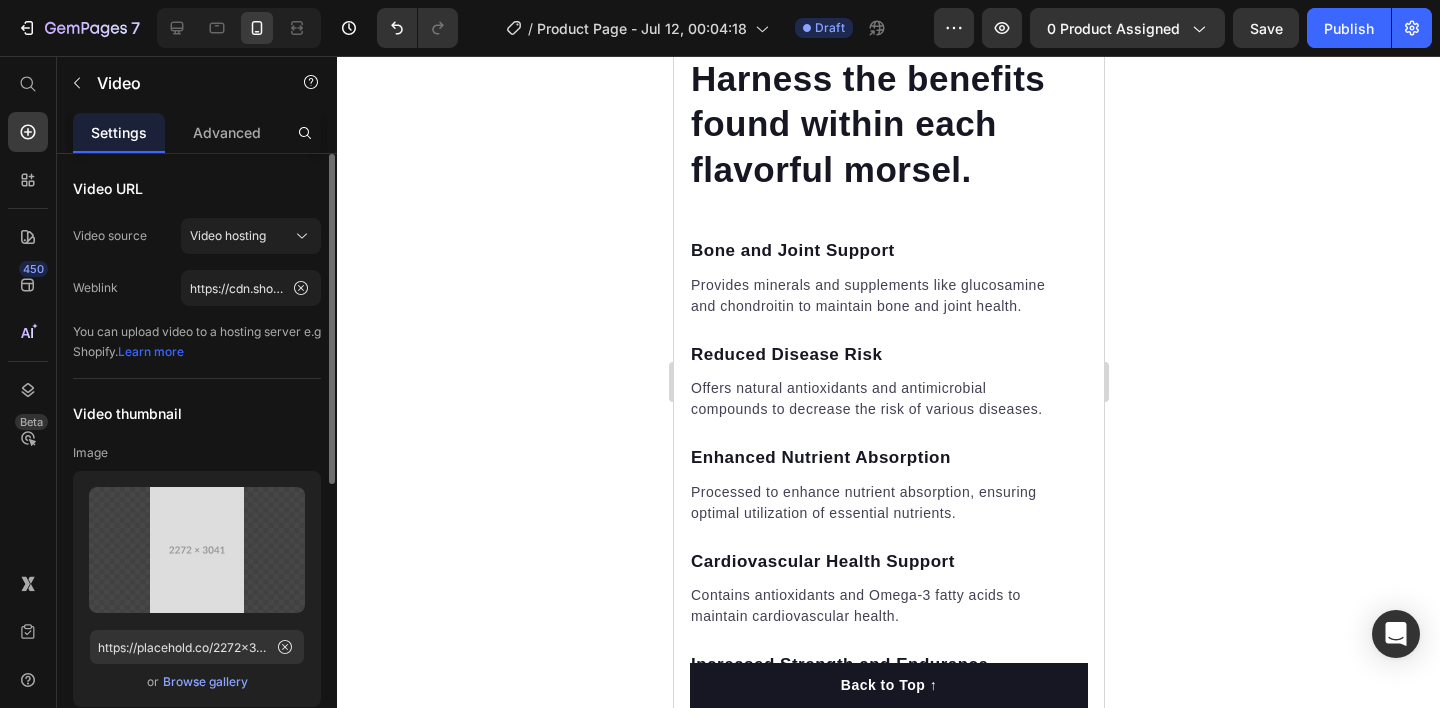 scroll, scrollTop: 137, scrollLeft: 0, axis: vertical 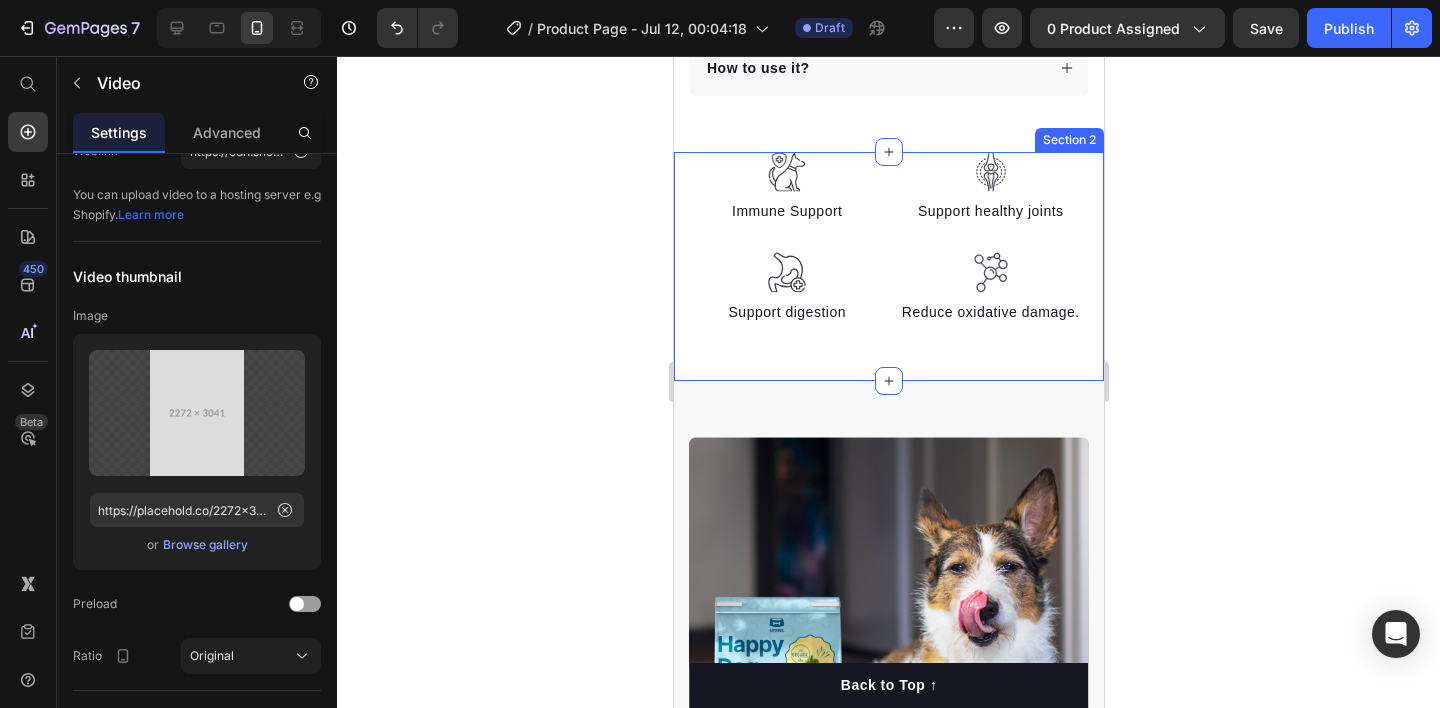 click on "Image Immune Support Text block Image Support digestion Text block Image Support healthy joints Text block Image Reduce oxidative damage. Text block Row Section 2" at bounding box center [888, 266] 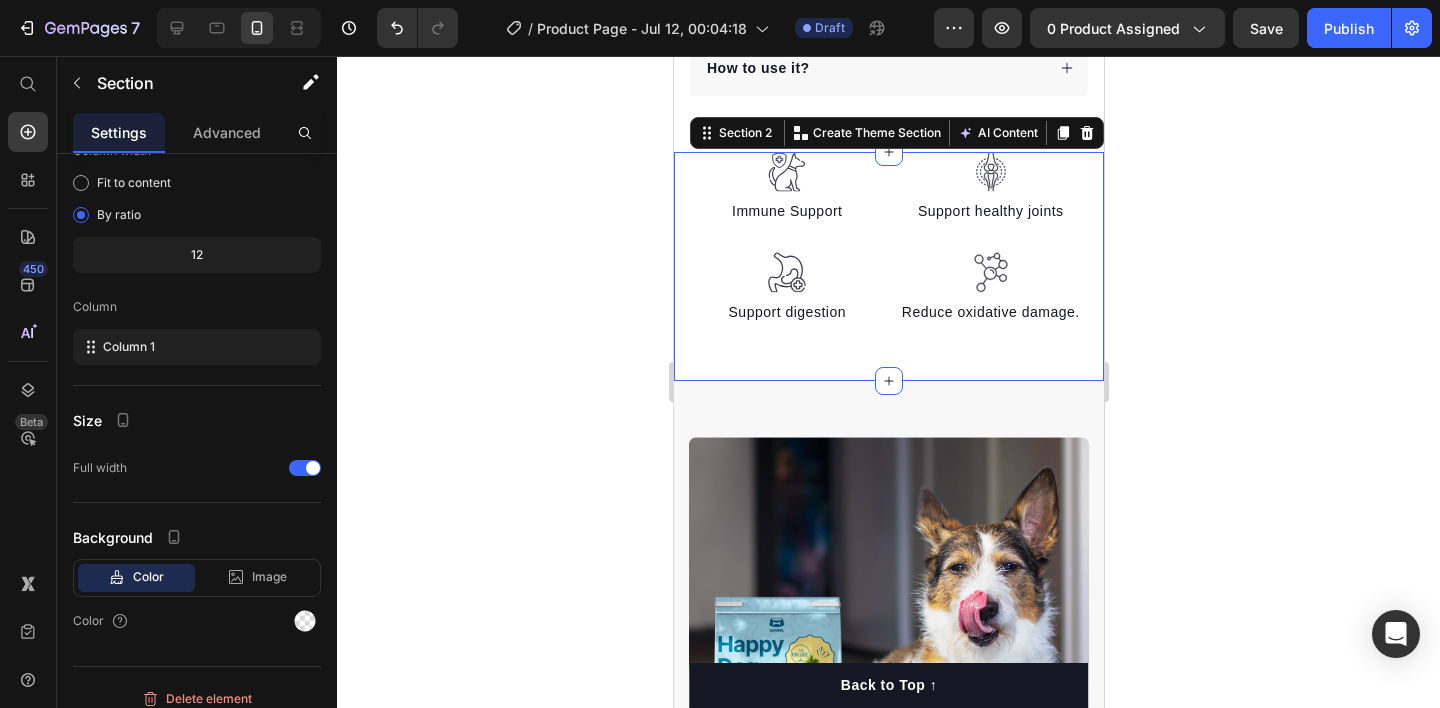 scroll, scrollTop: 0, scrollLeft: 0, axis: both 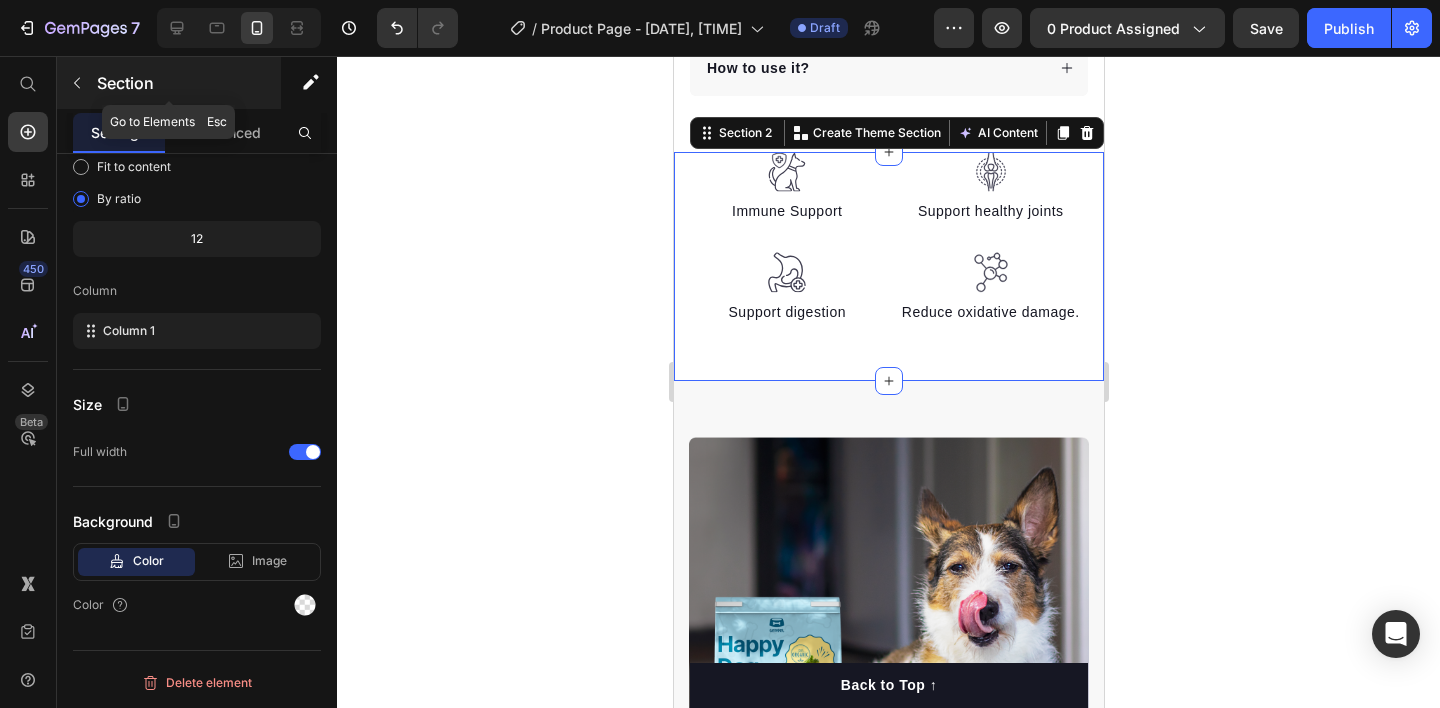 click at bounding box center (77, 83) 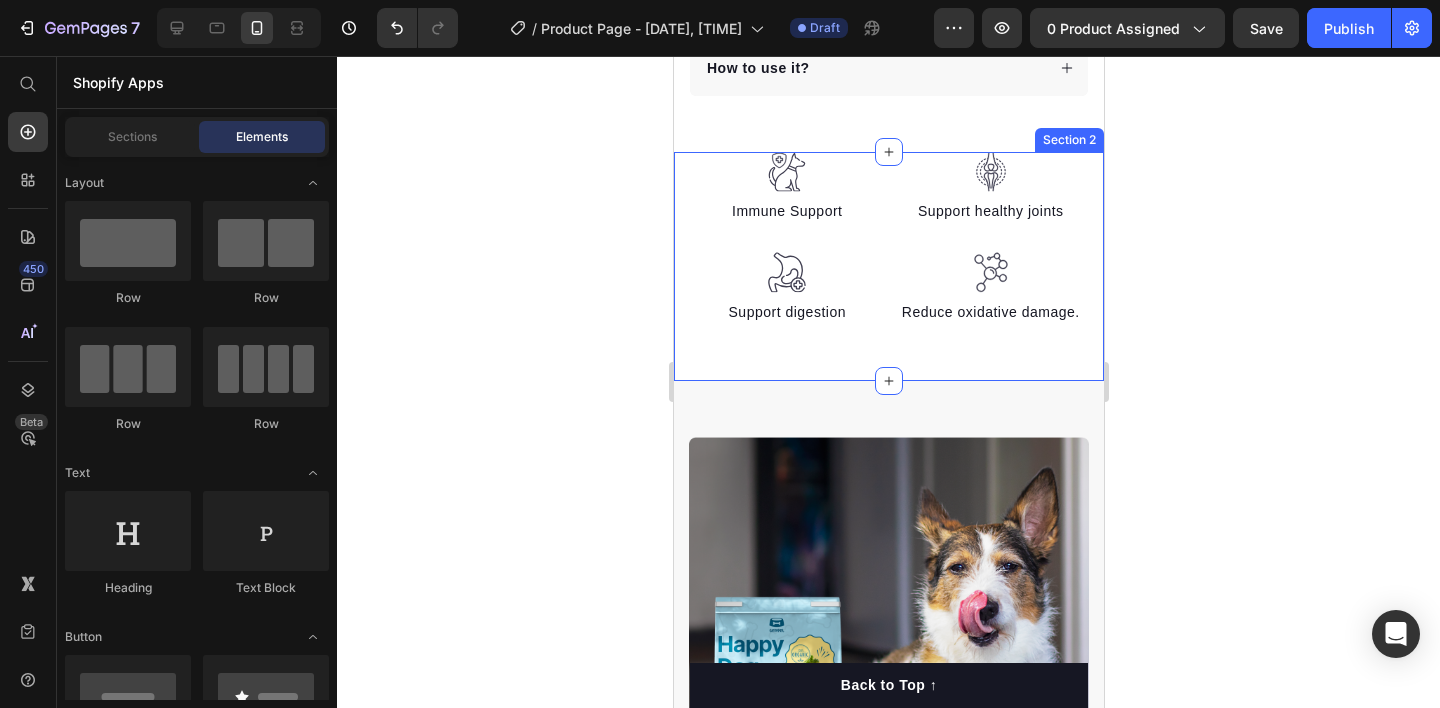 click on "Image Immune Support Text block Image Support digestion Text block Image Support healthy joints Text block Image Reduce oxidative damage. Text block Row Section 2" at bounding box center [888, 266] 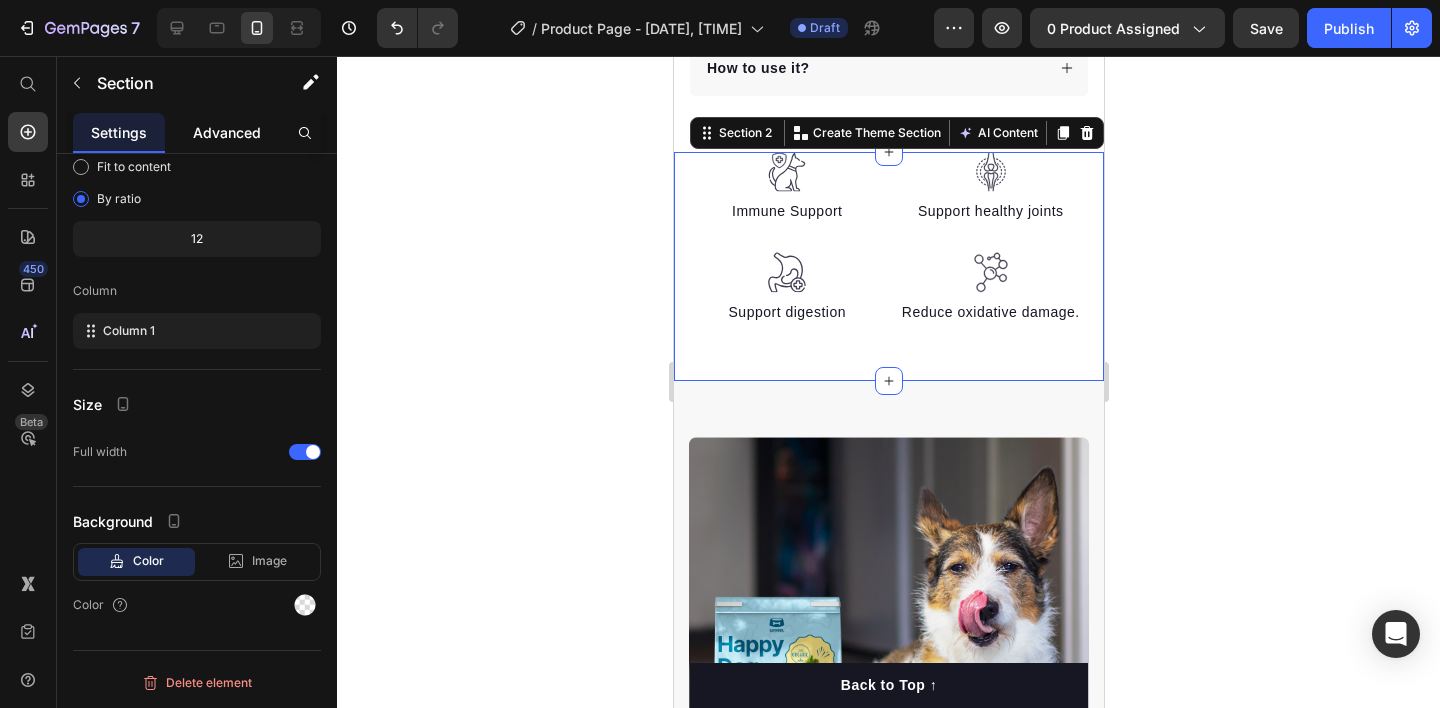 click on "Advanced" at bounding box center (227, 132) 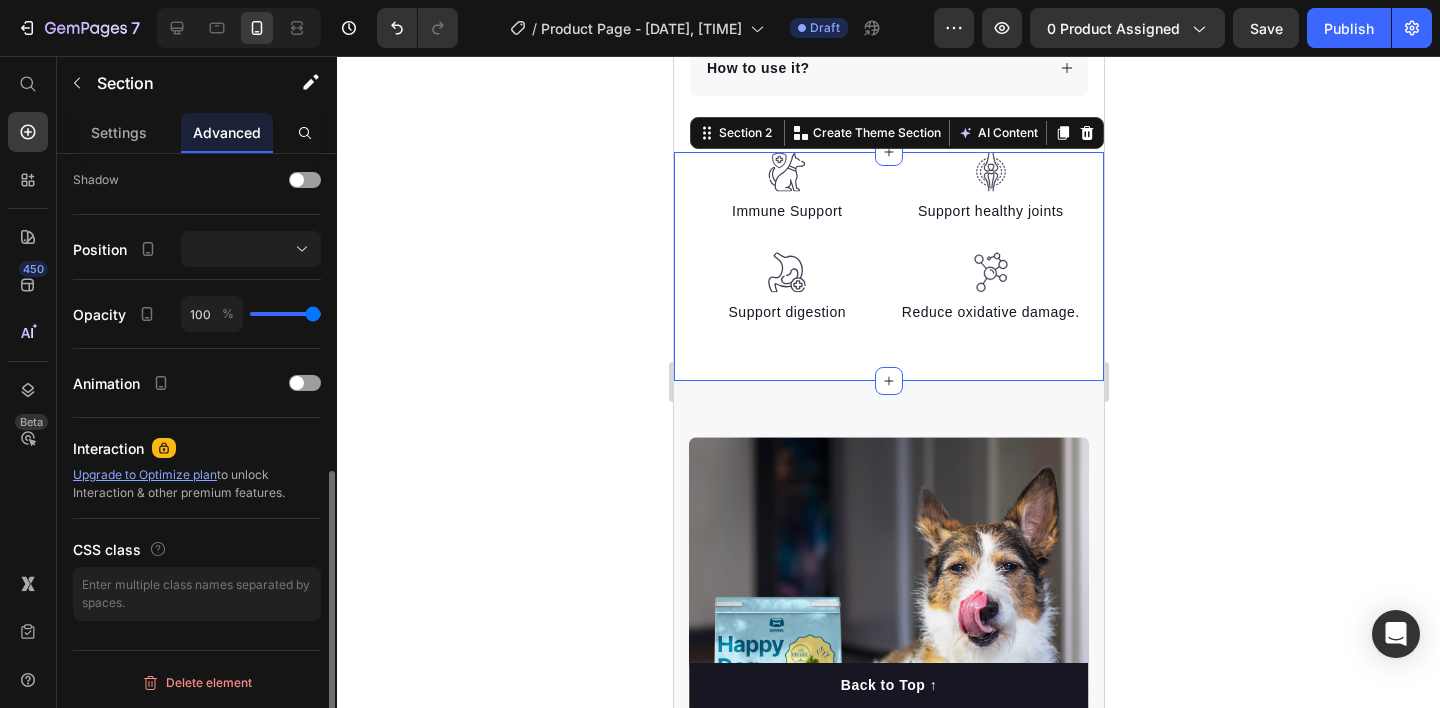 scroll, scrollTop: 654, scrollLeft: 0, axis: vertical 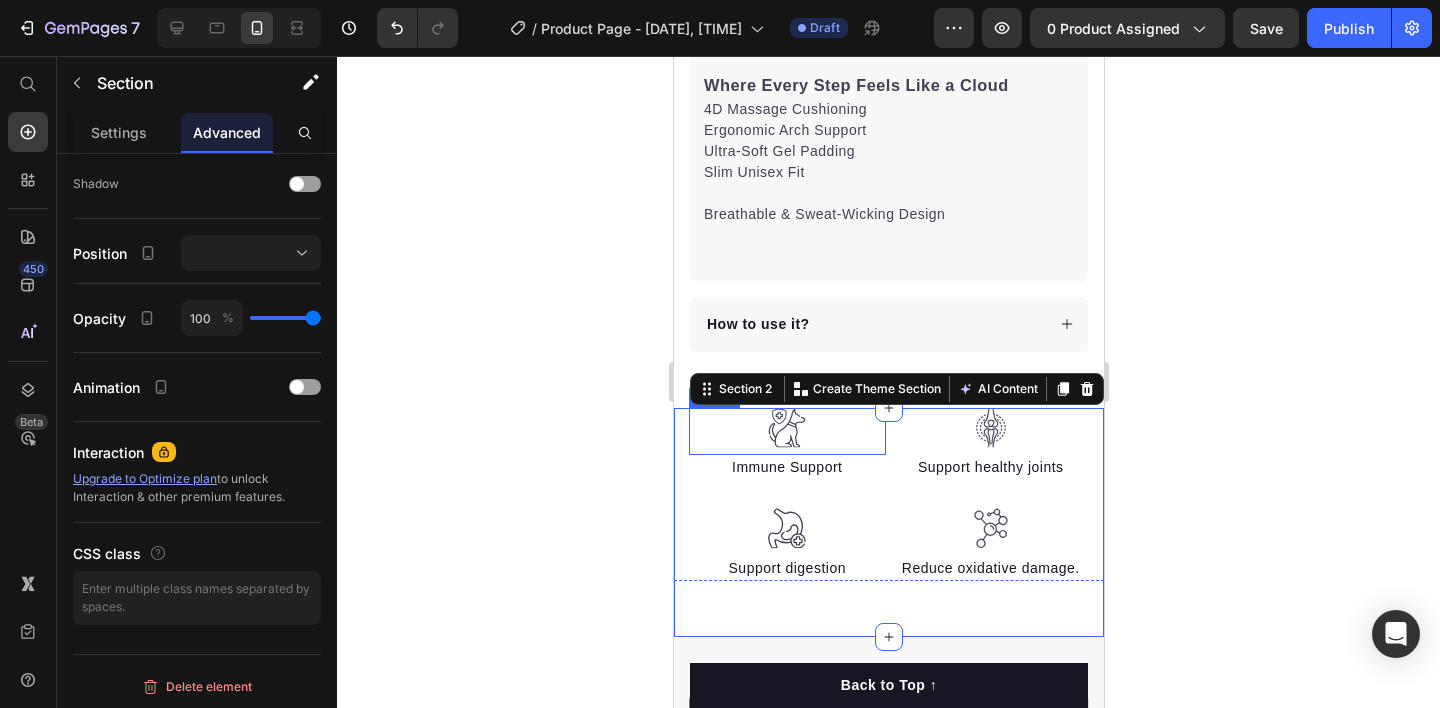 click at bounding box center (786, 432) 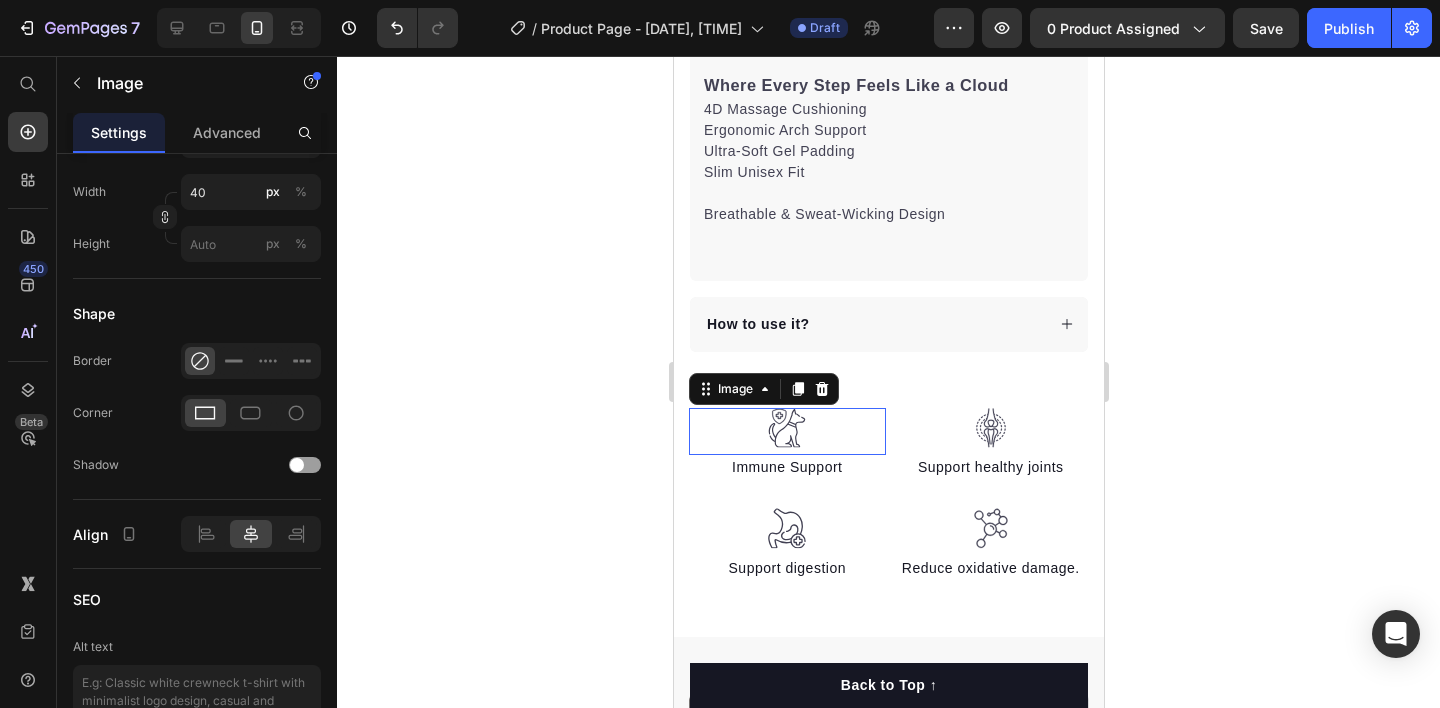 scroll, scrollTop: 0, scrollLeft: 0, axis: both 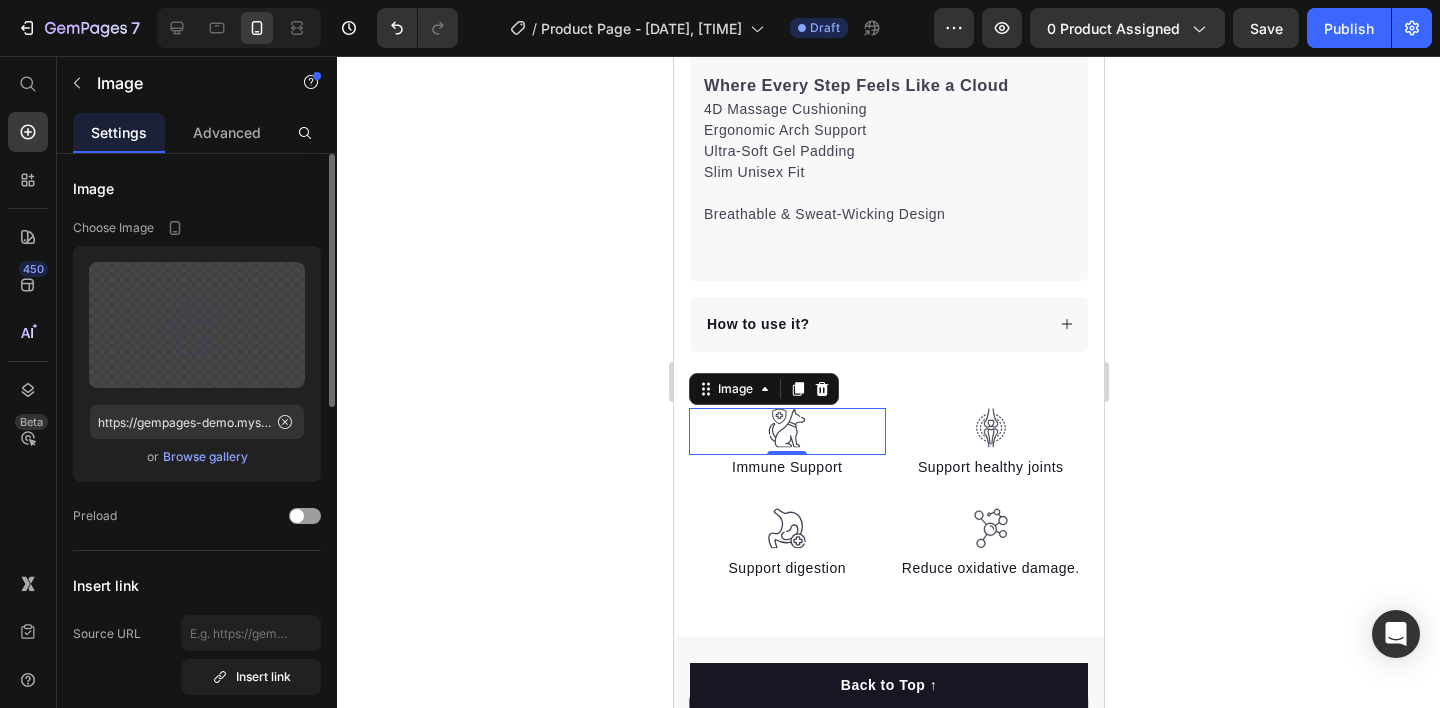 click on "Browse gallery" at bounding box center (205, 457) 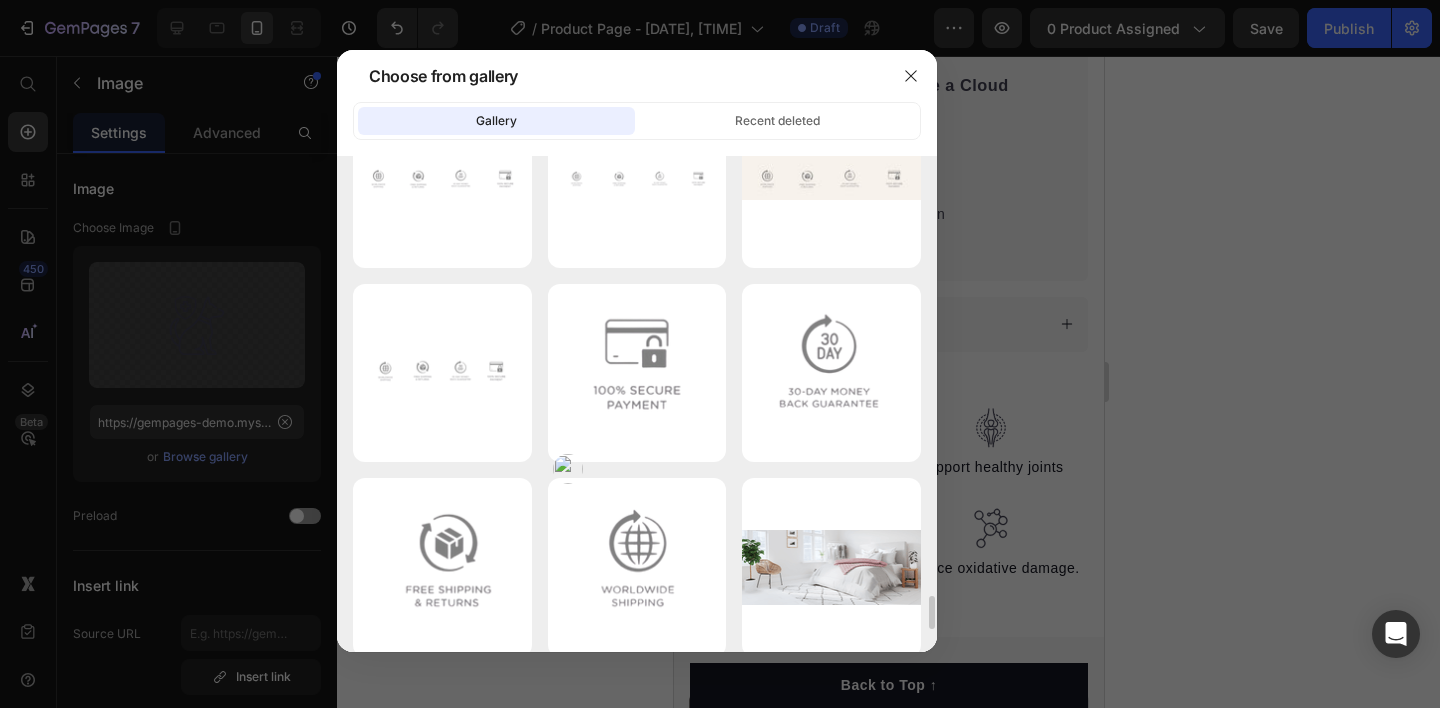 scroll, scrollTop: 6235, scrollLeft: 0, axis: vertical 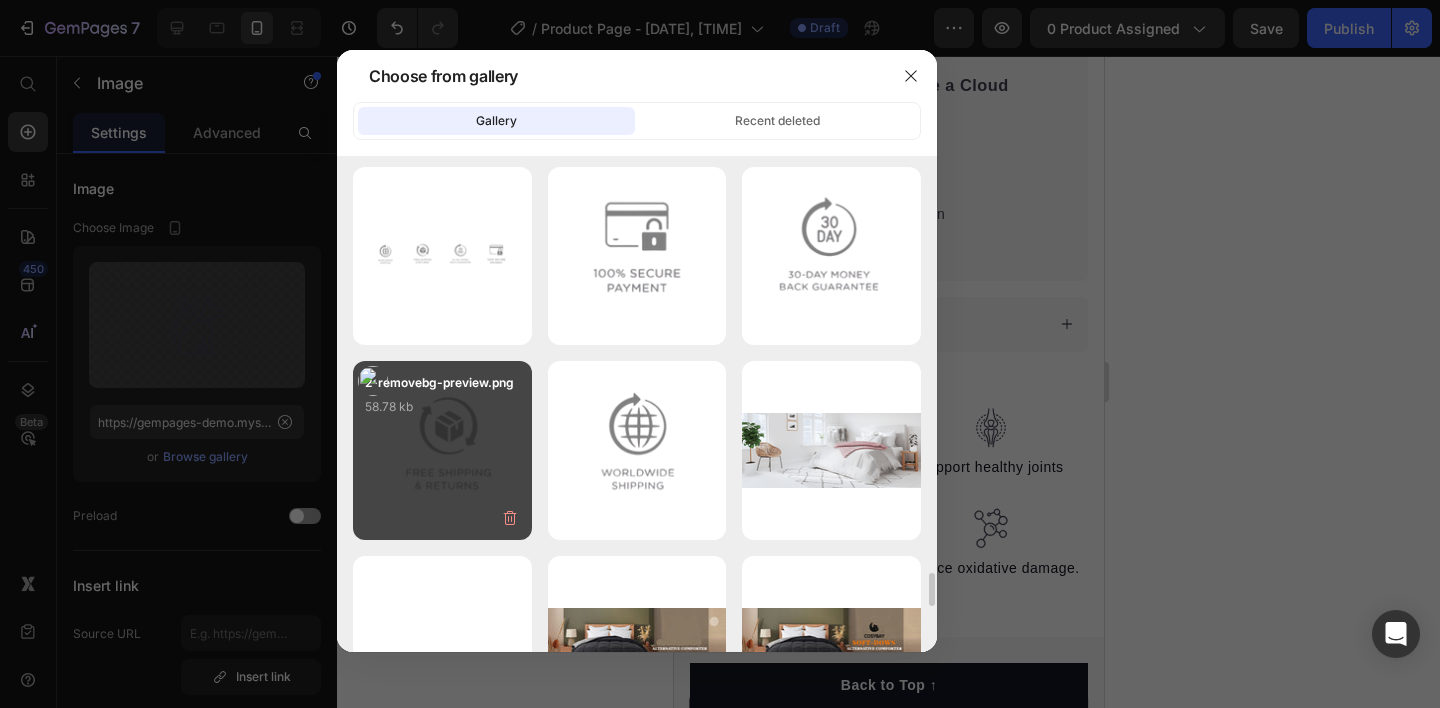 click on "2-removebg-preview.png 58.78 kb" at bounding box center (442, 413) 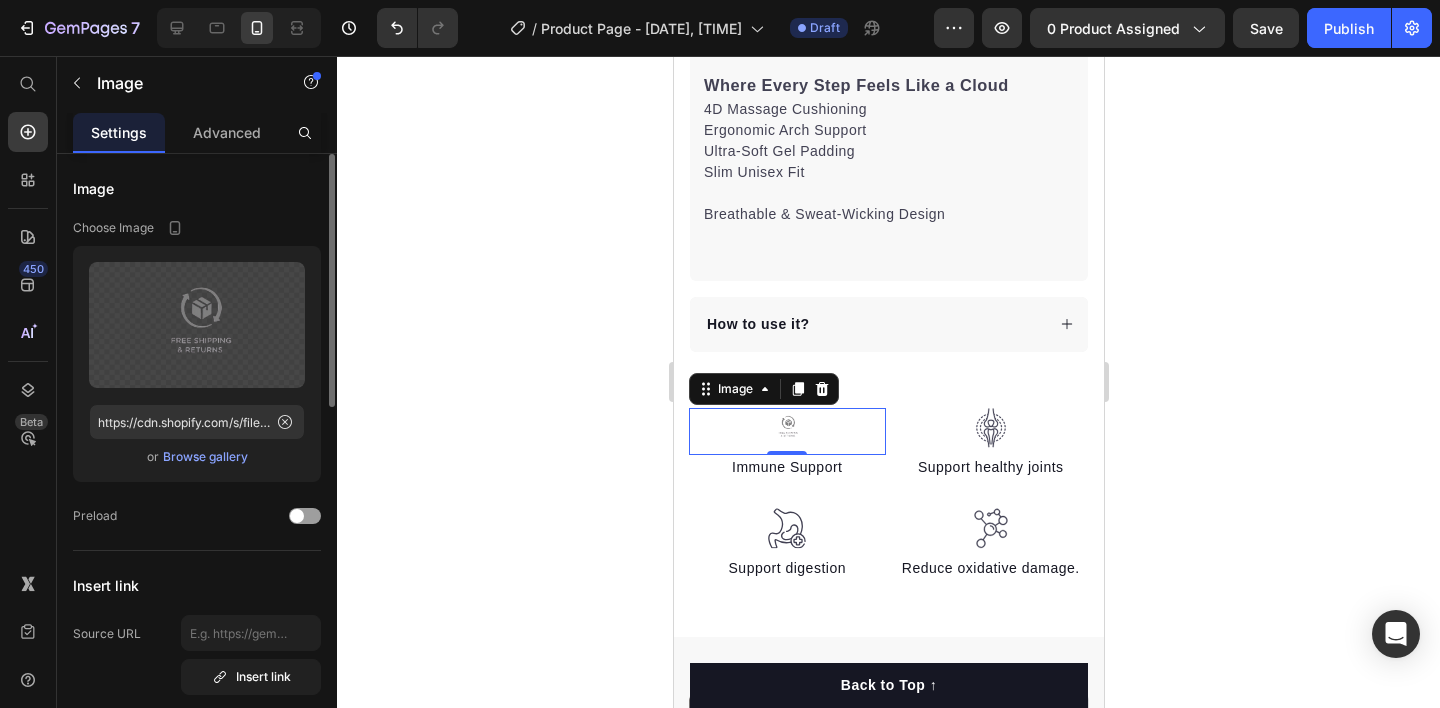 click on "Browse gallery" at bounding box center (205, 457) 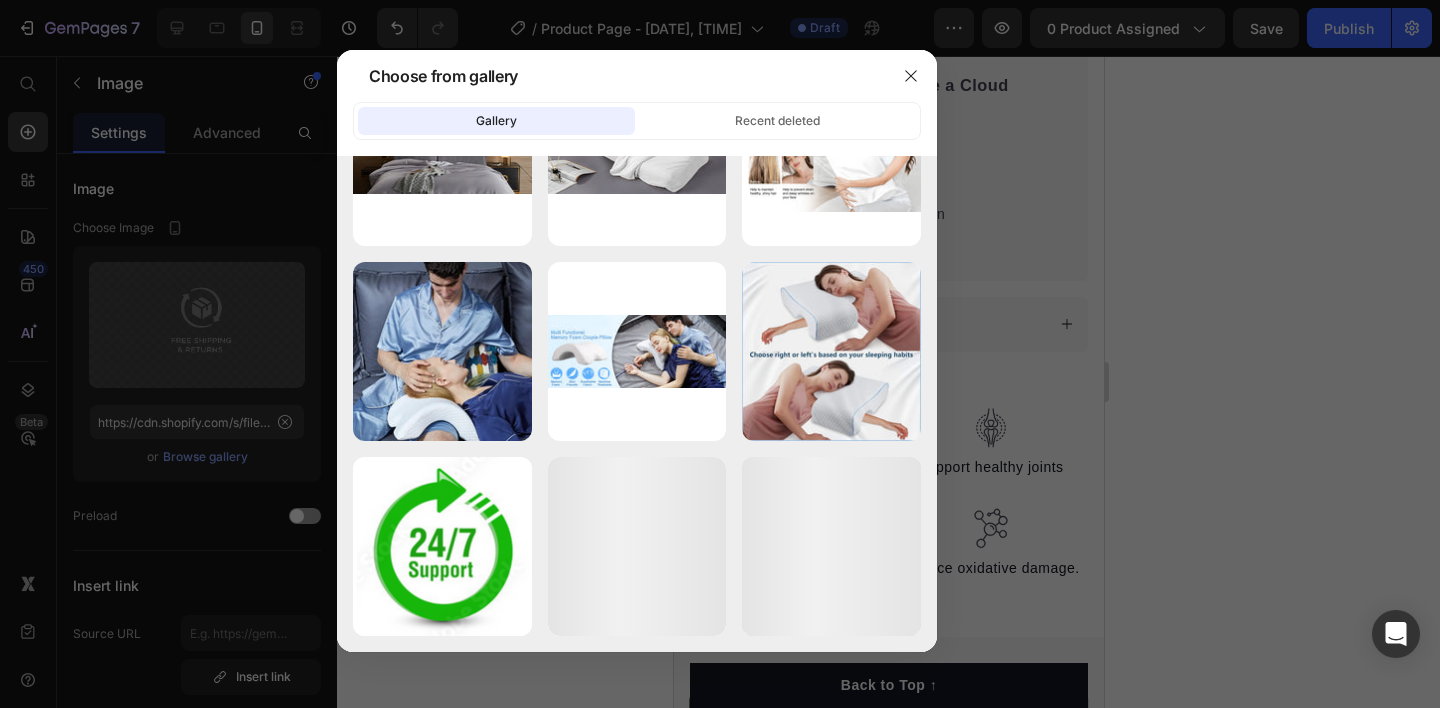 scroll, scrollTop: 12865, scrollLeft: 0, axis: vertical 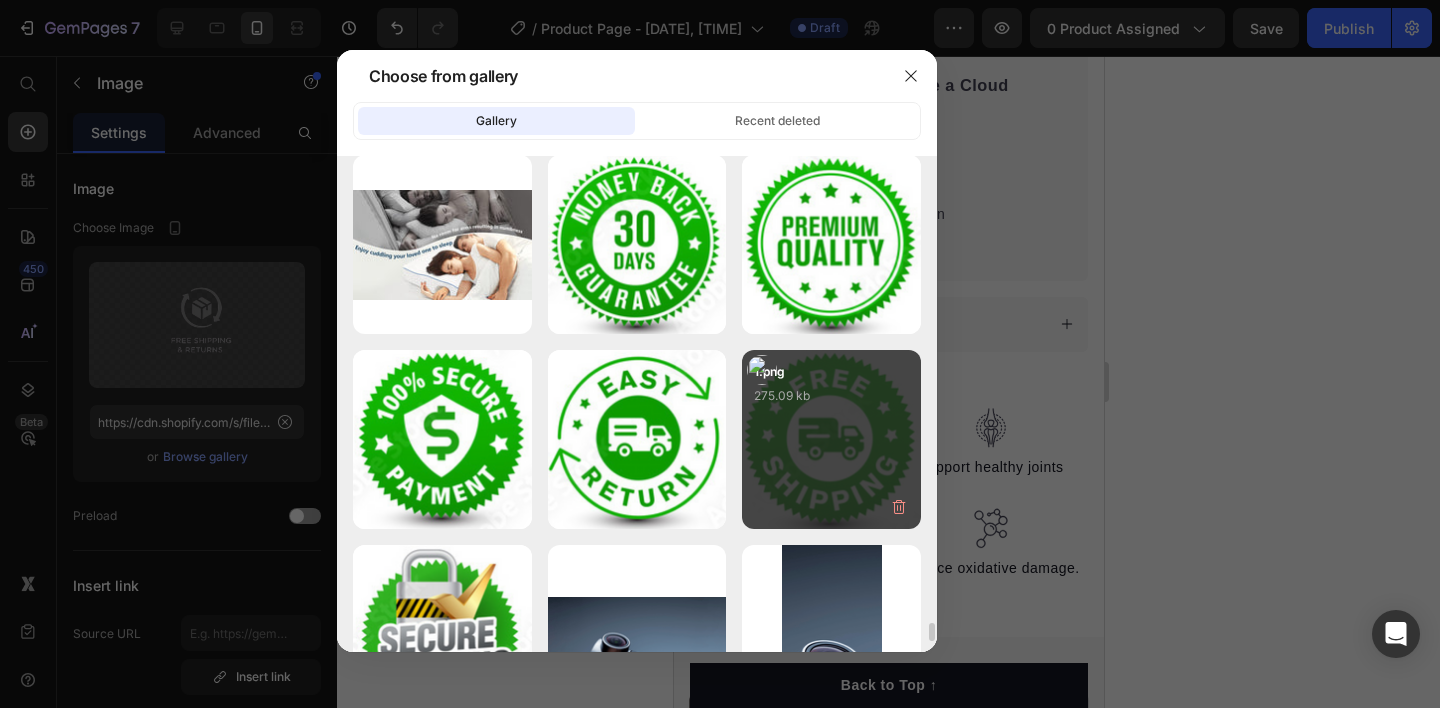 click on "1.png 275.09 kb" at bounding box center [831, 402] 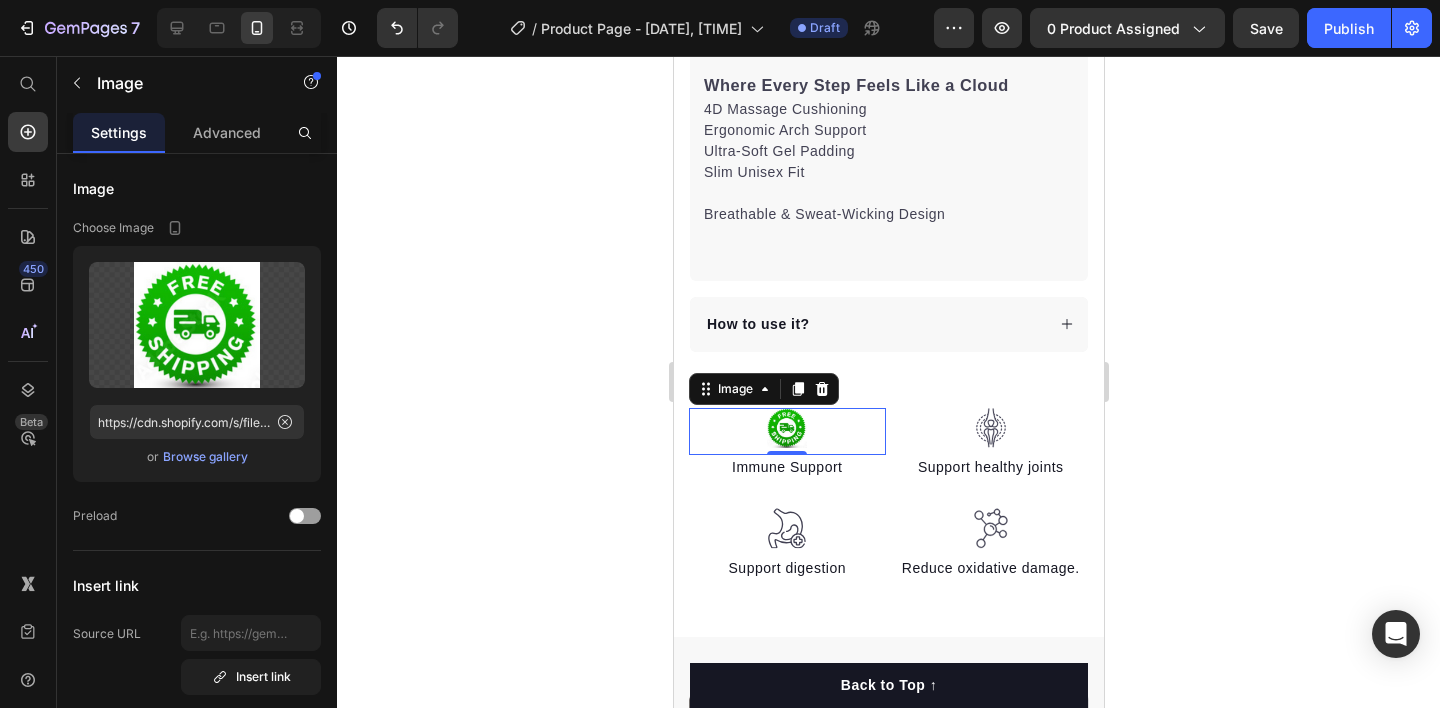 click 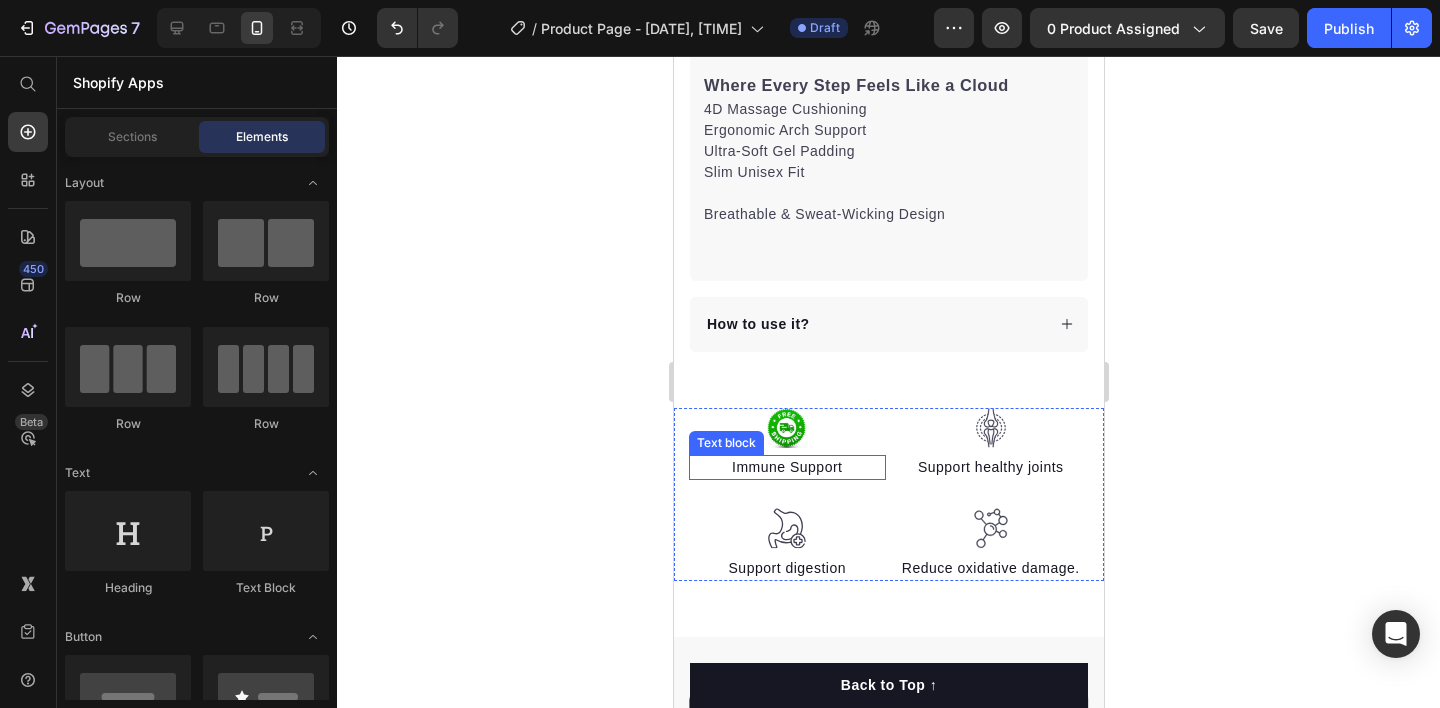 click on "Immune Support" at bounding box center [786, 467] 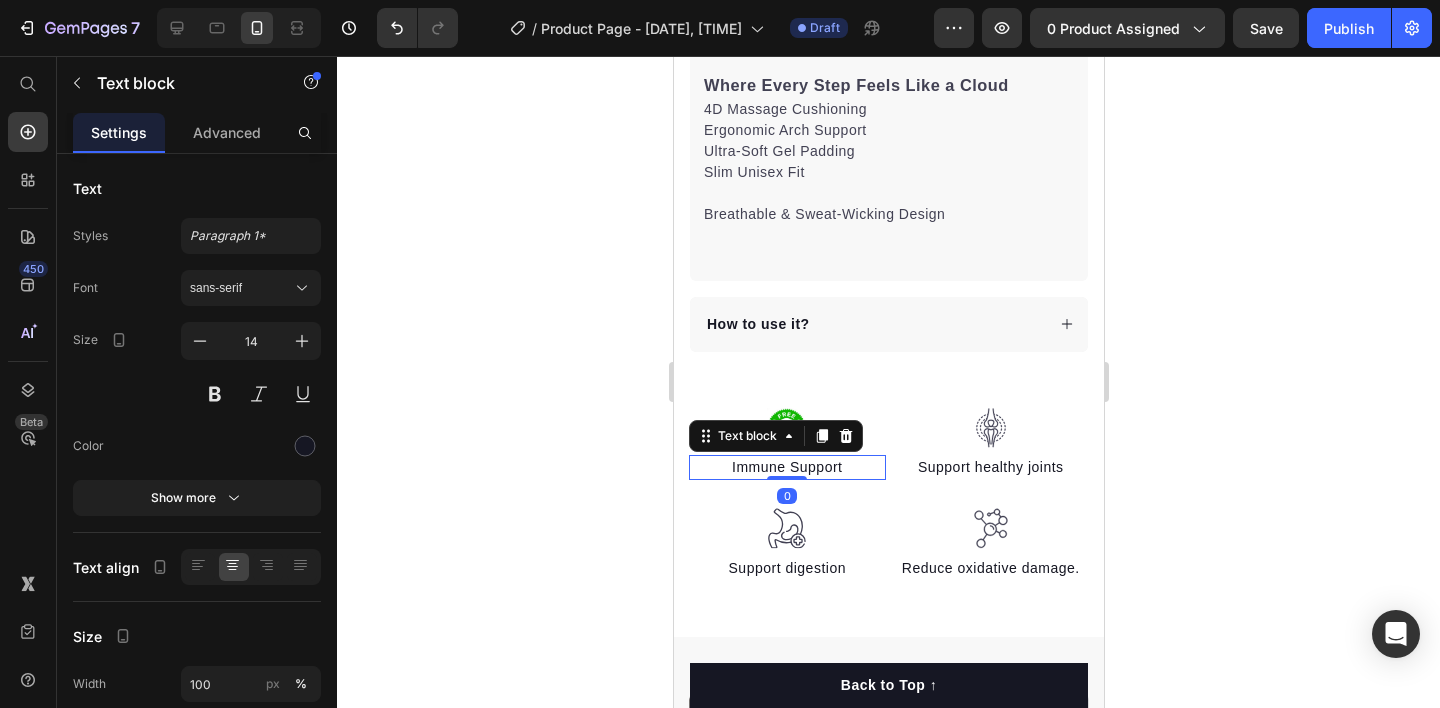 click on "Immune Support" at bounding box center (786, 467) 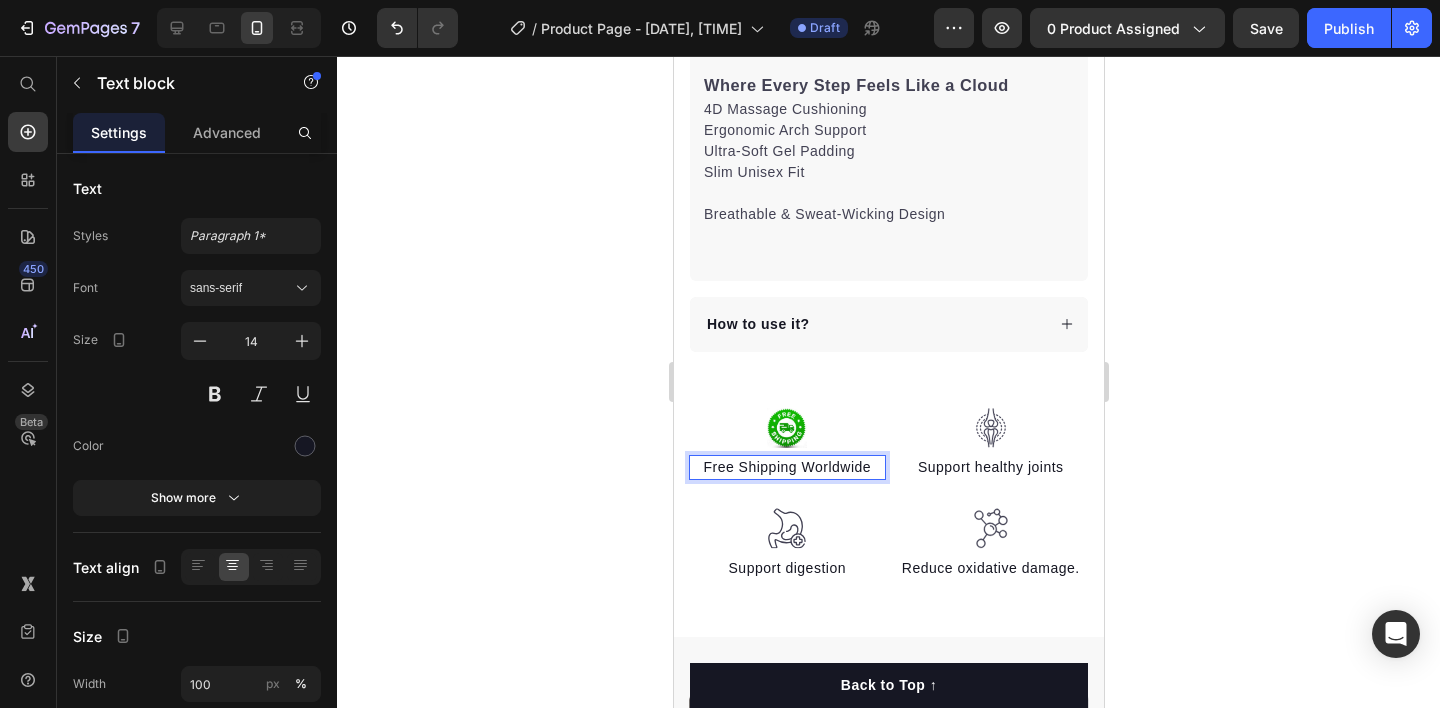 click 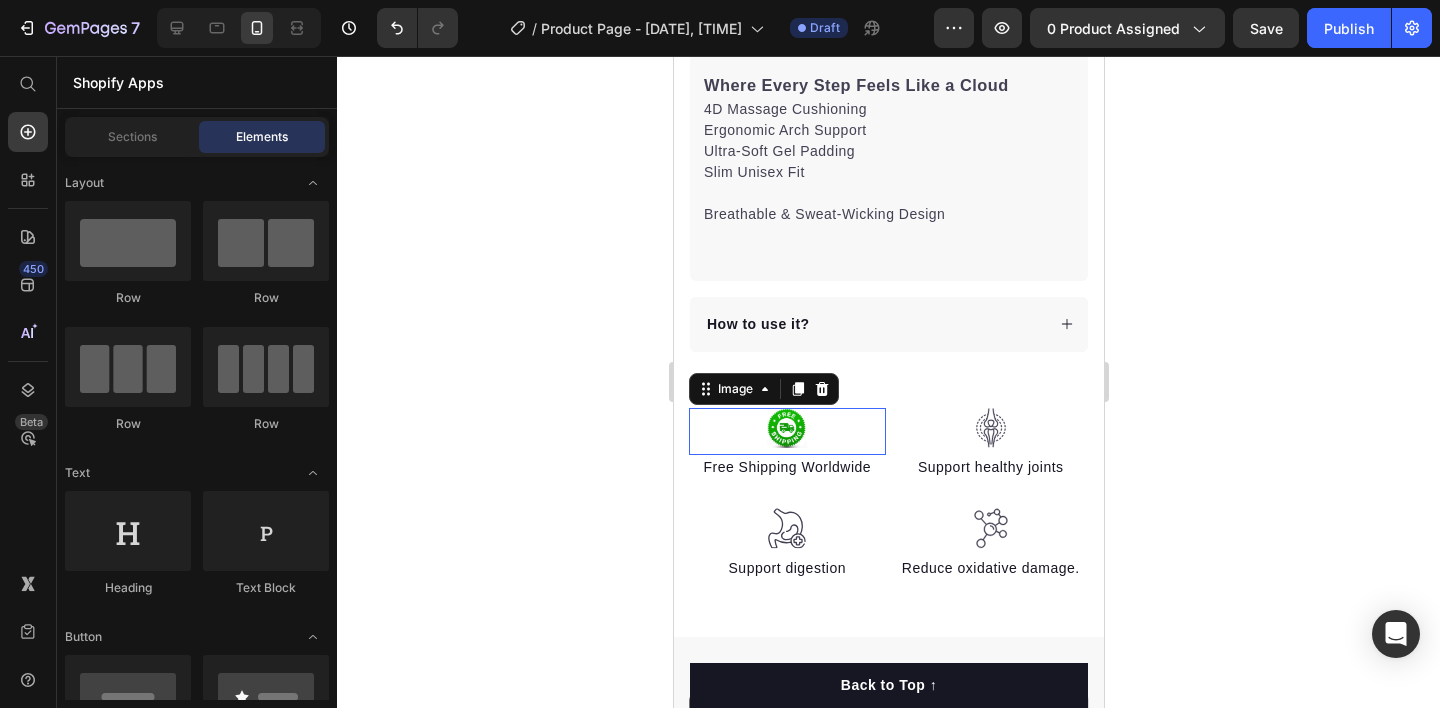 click at bounding box center [786, 431] 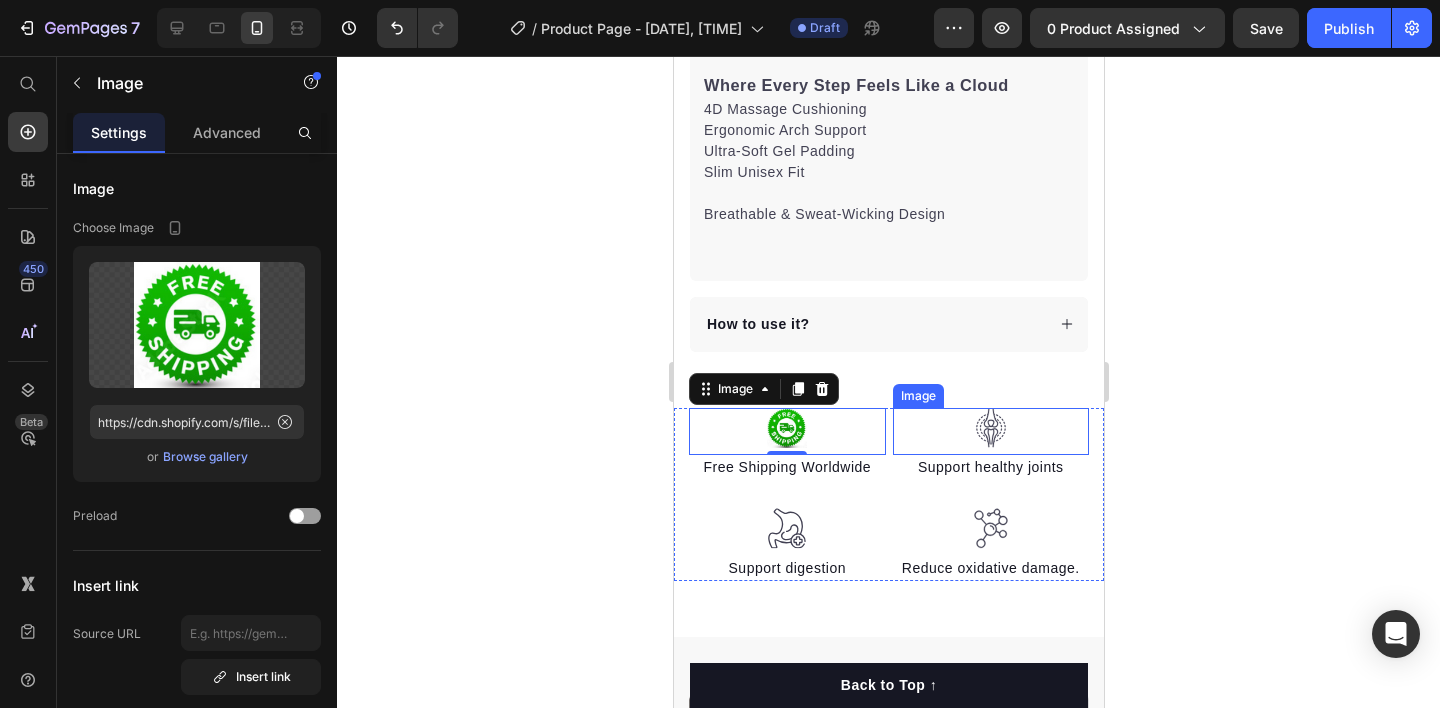 click at bounding box center [990, 432] 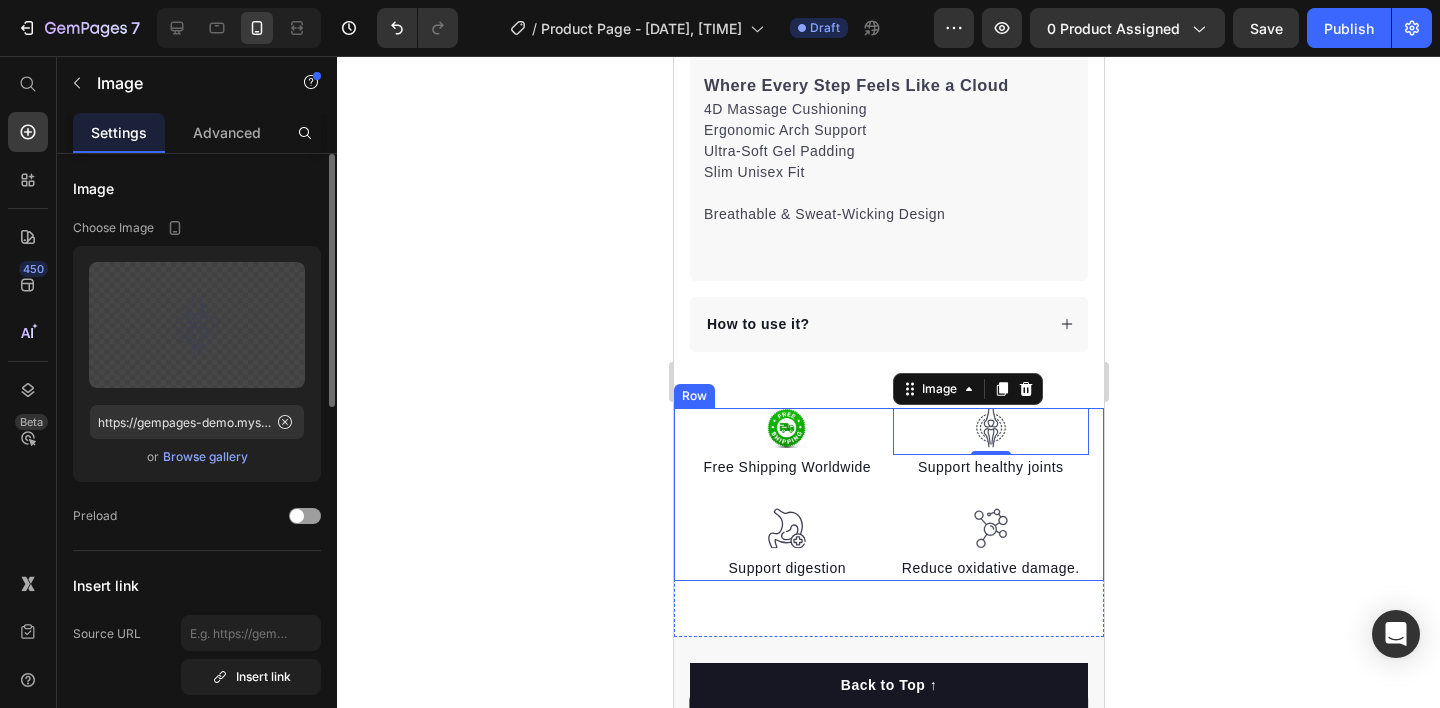 click on "Browse gallery" at bounding box center [205, 457] 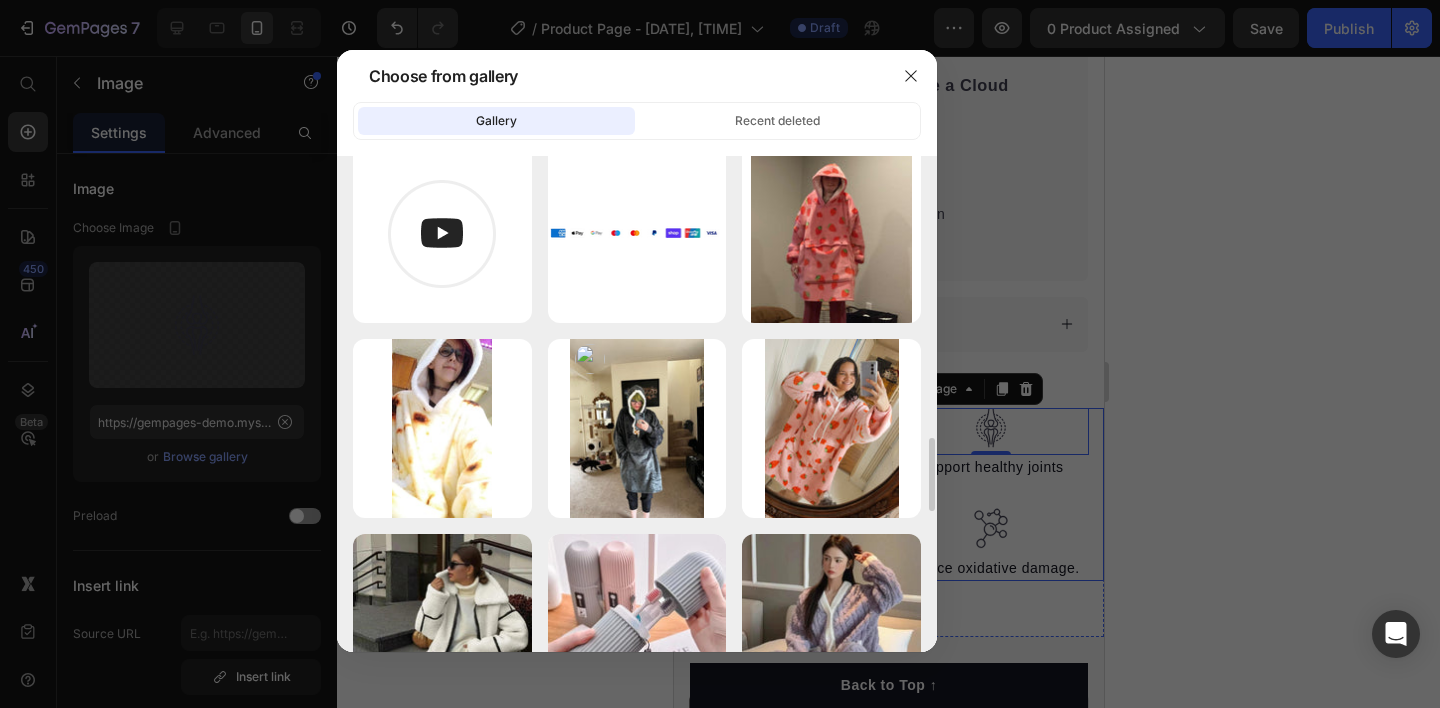 scroll, scrollTop: 2232, scrollLeft: 0, axis: vertical 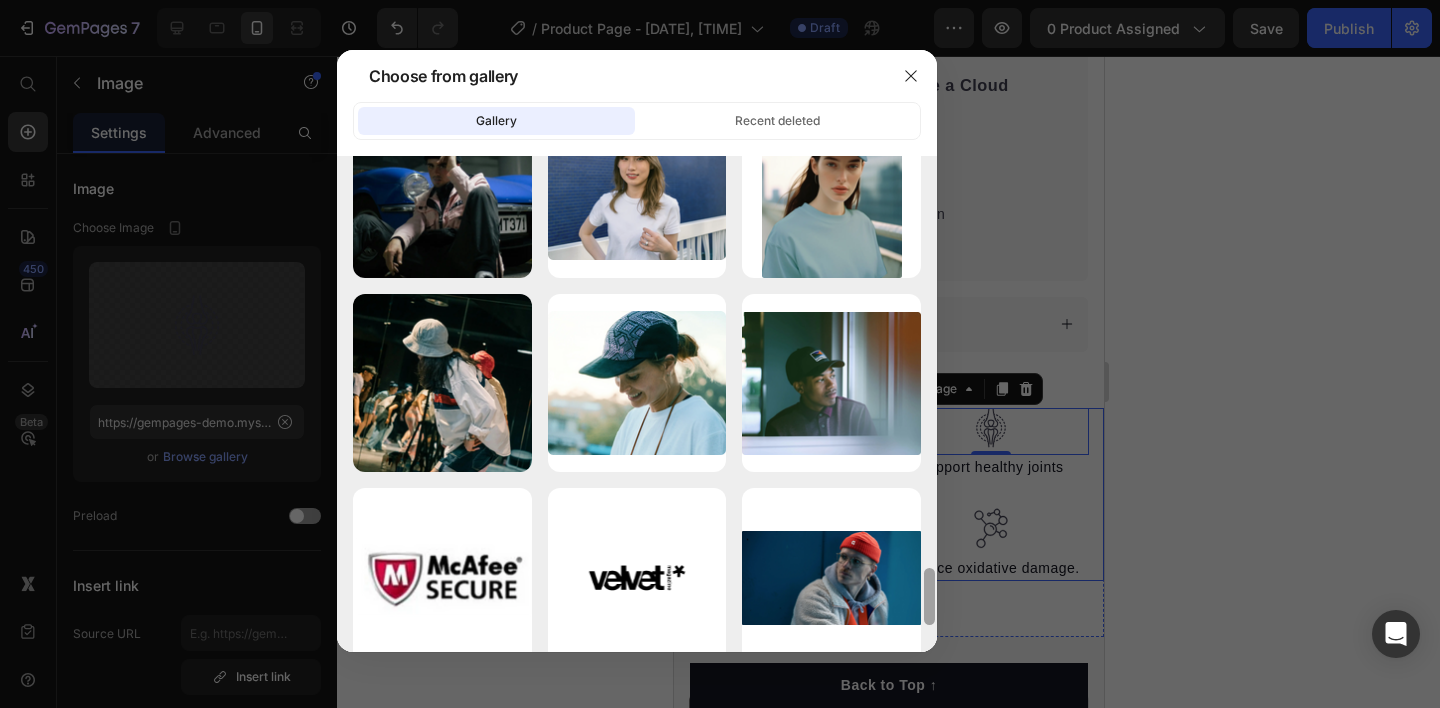 drag, startPoint x: 929, startPoint y: 506, endPoint x: 925, endPoint y: 697, distance: 191.04189 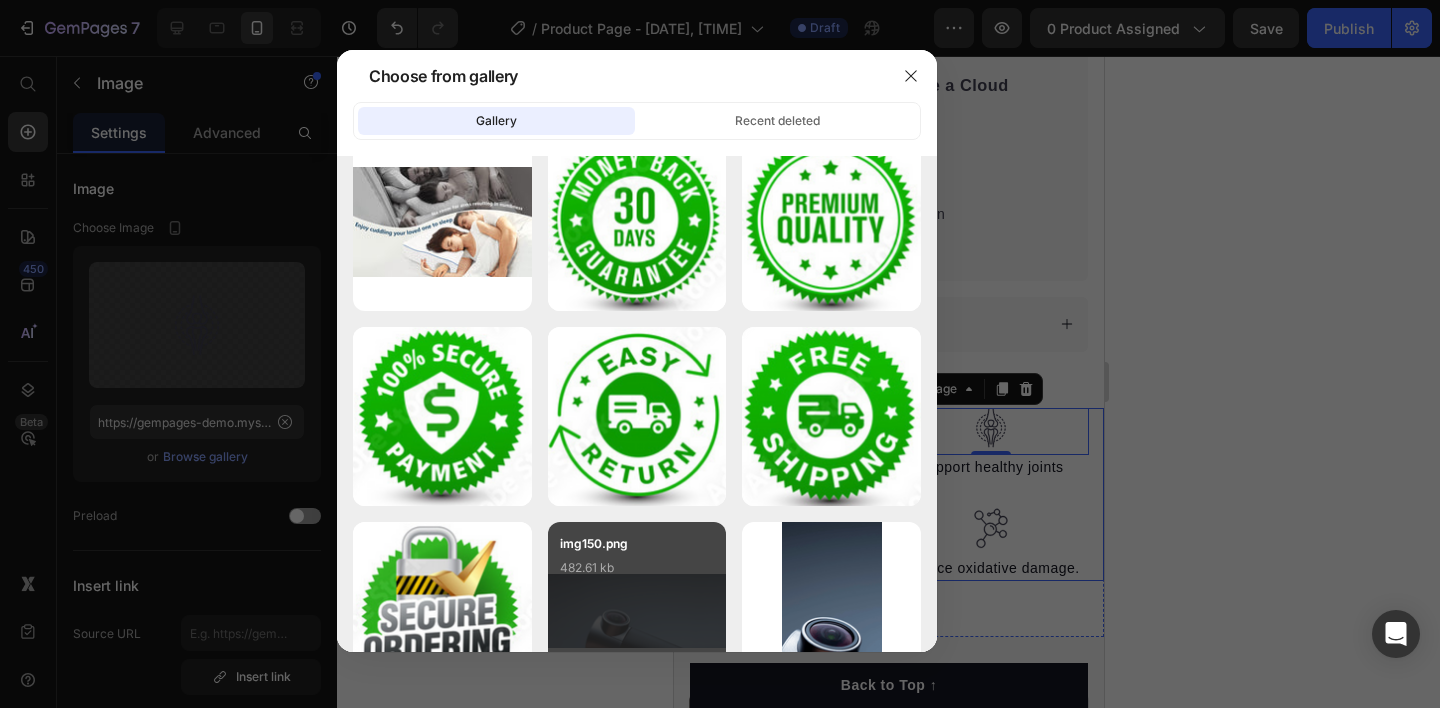 scroll, scrollTop: 13053, scrollLeft: 0, axis: vertical 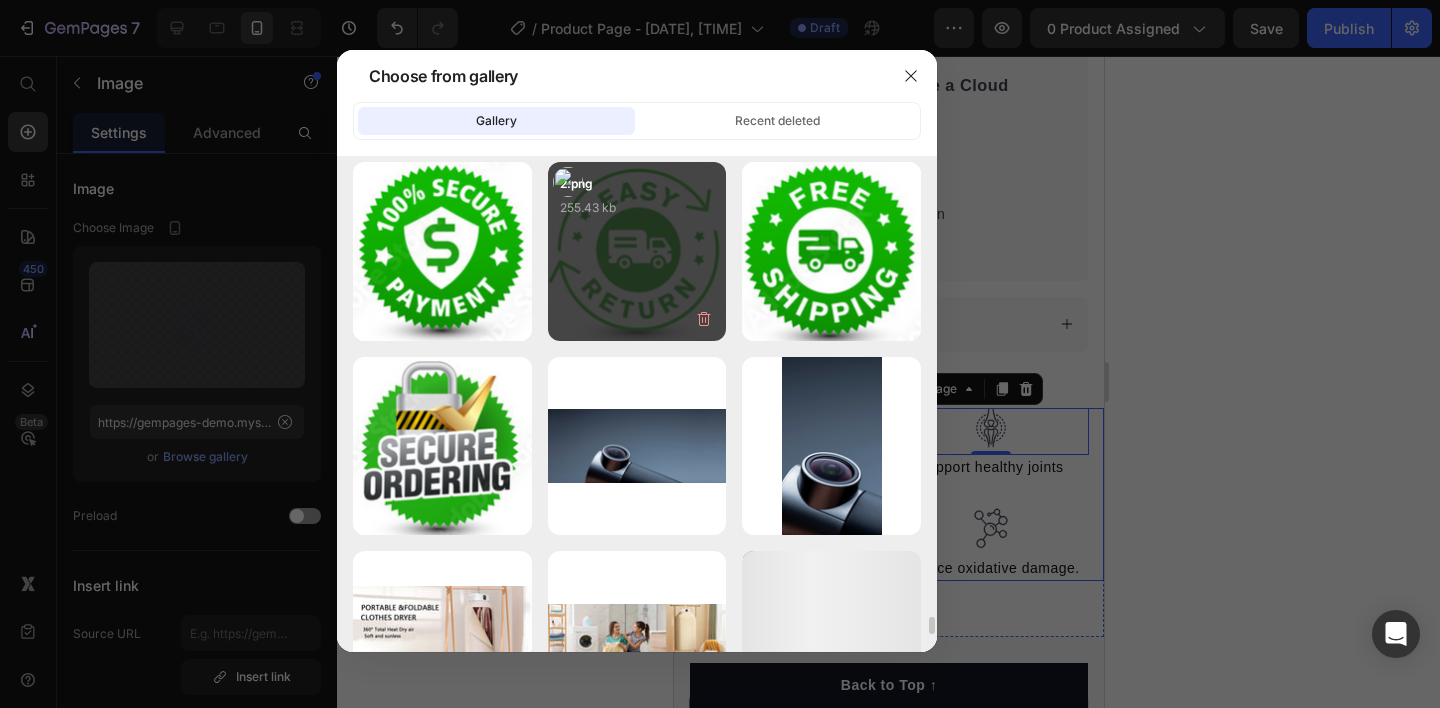 click on "2.png 255.43 kb" at bounding box center [637, 214] 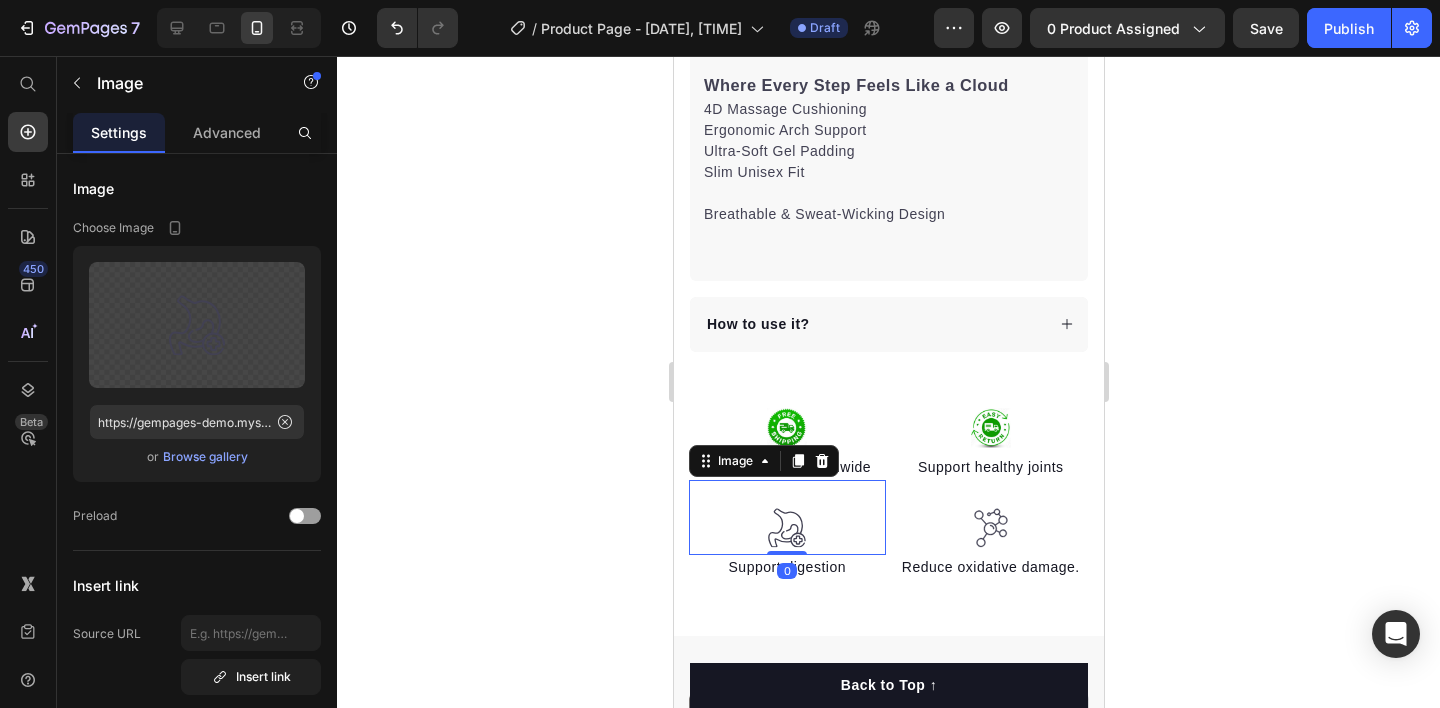click at bounding box center (786, 518) 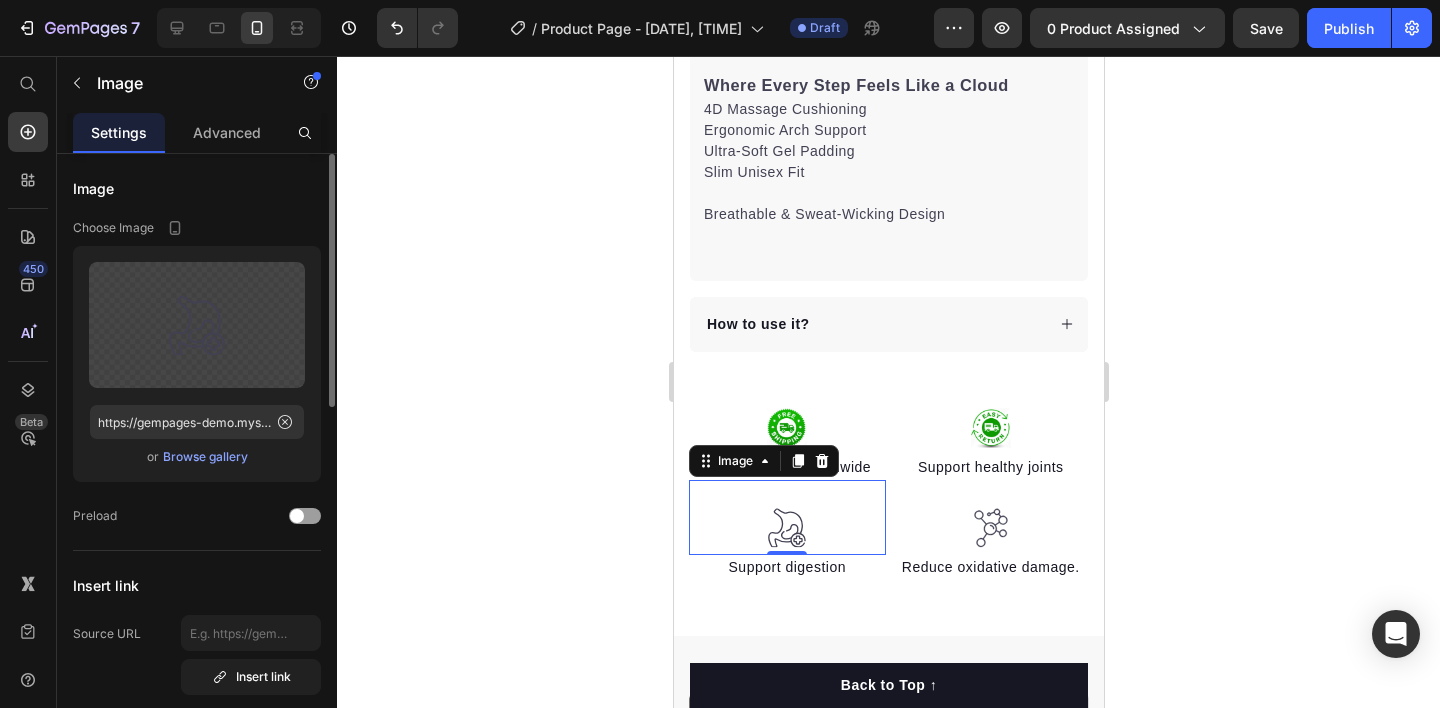 click on "Browse gallery" at bounding box center [205, 457] 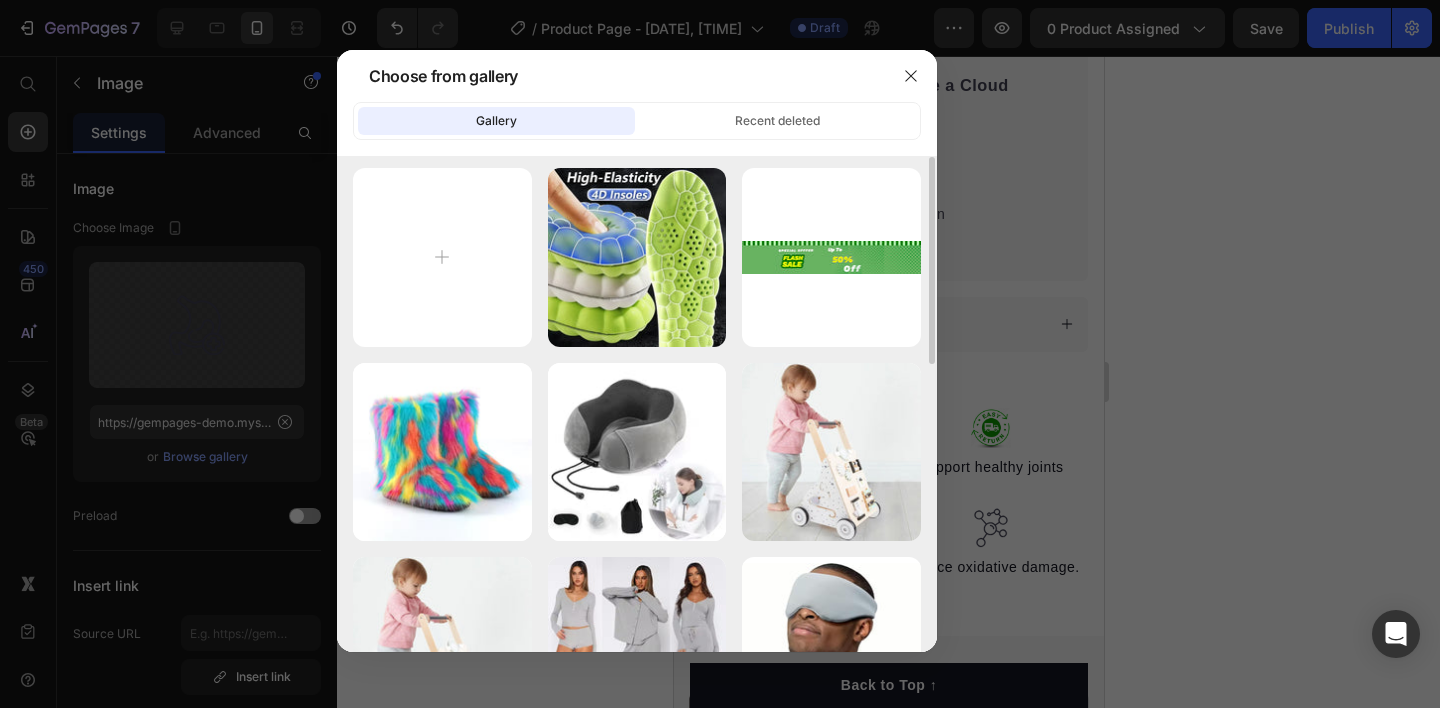 scroll, scrollTop: 9, scrollLeft: 0, axis: vertical 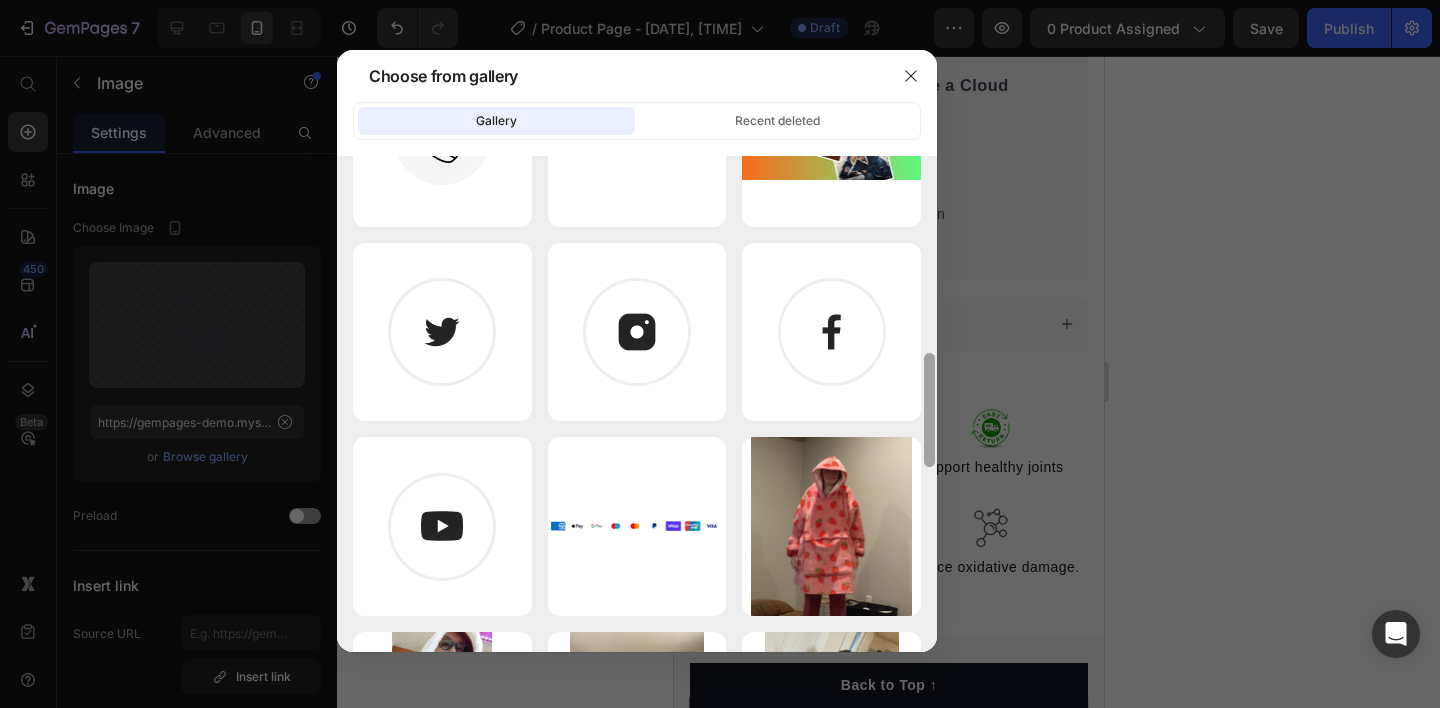 drag, startPoint x: 929, startPoint y: 248, endPoint x: 929, endPoint y: 787, distance: 539 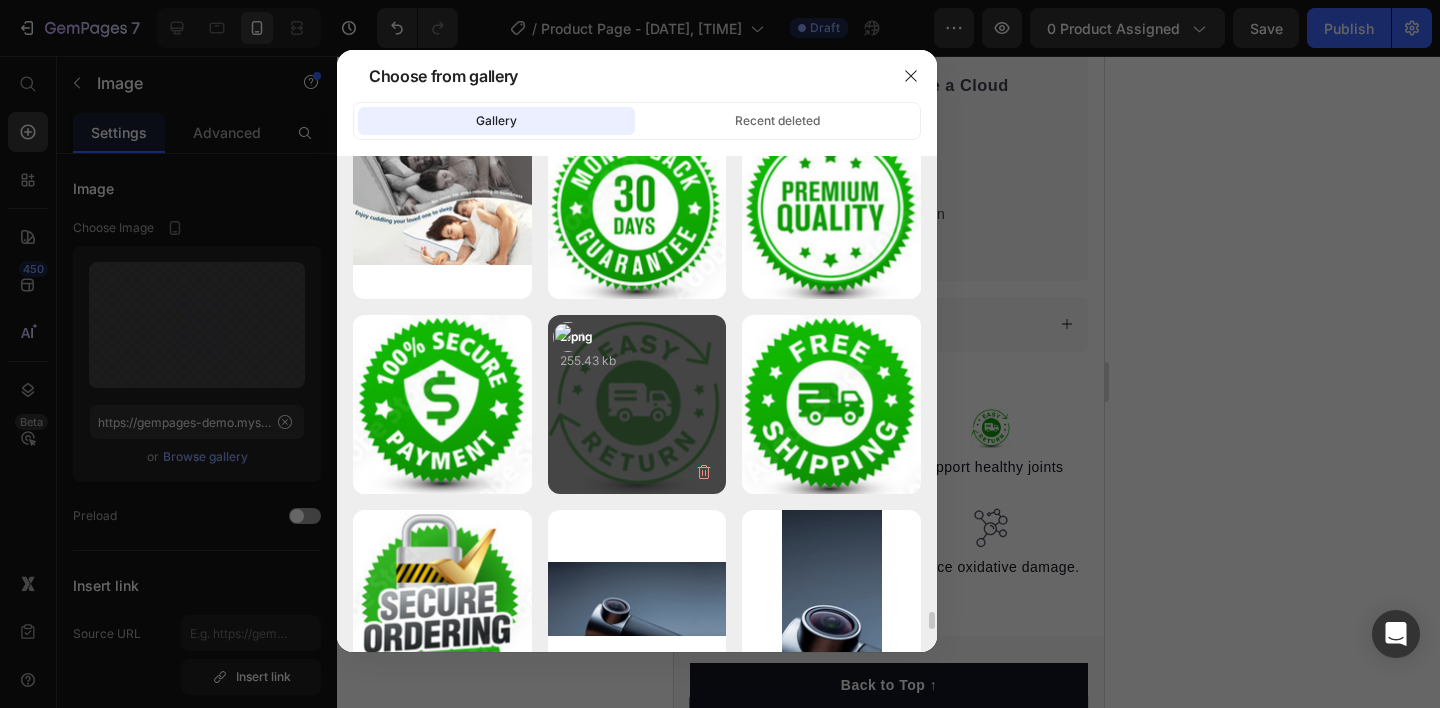 scroll, scrollTop: 12922, scrollLeft: 0, axis: vertical 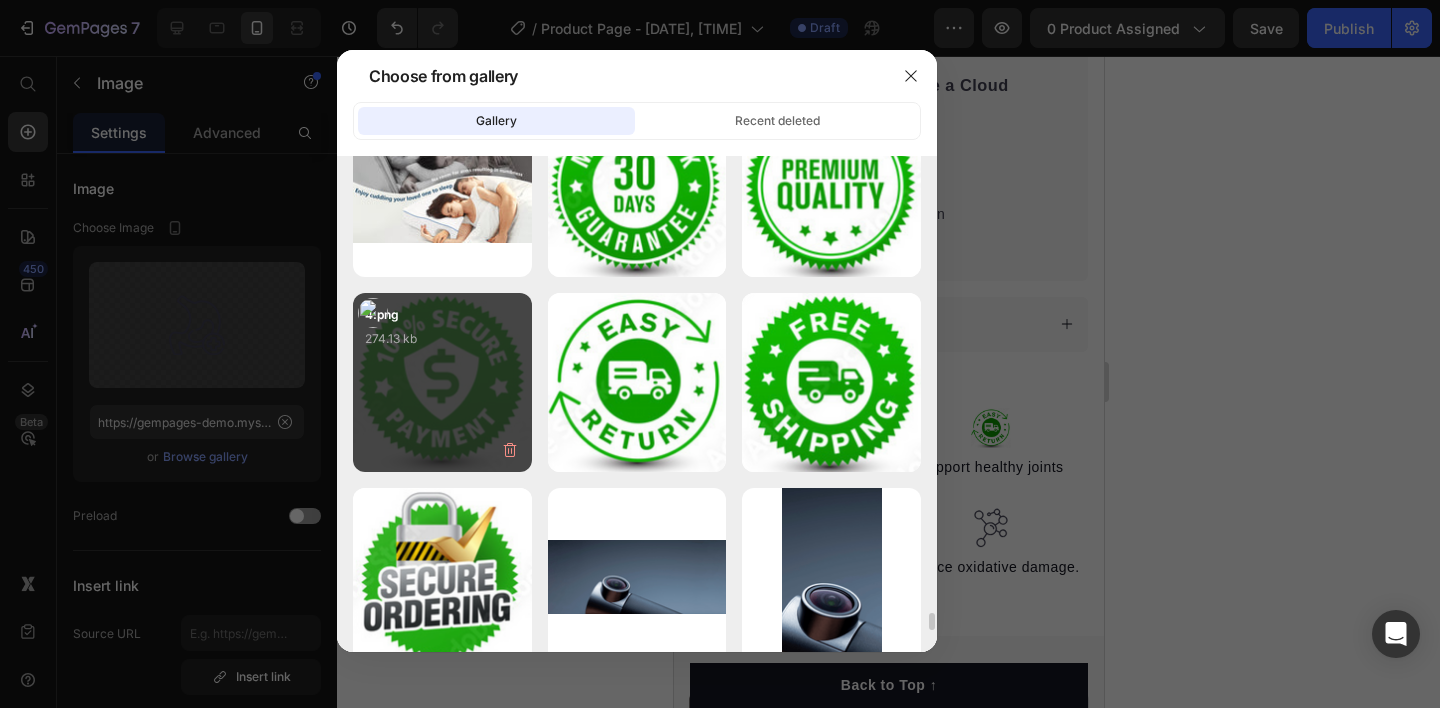 click on "4.png 274.13 kb" at bounding box center [442, 345] 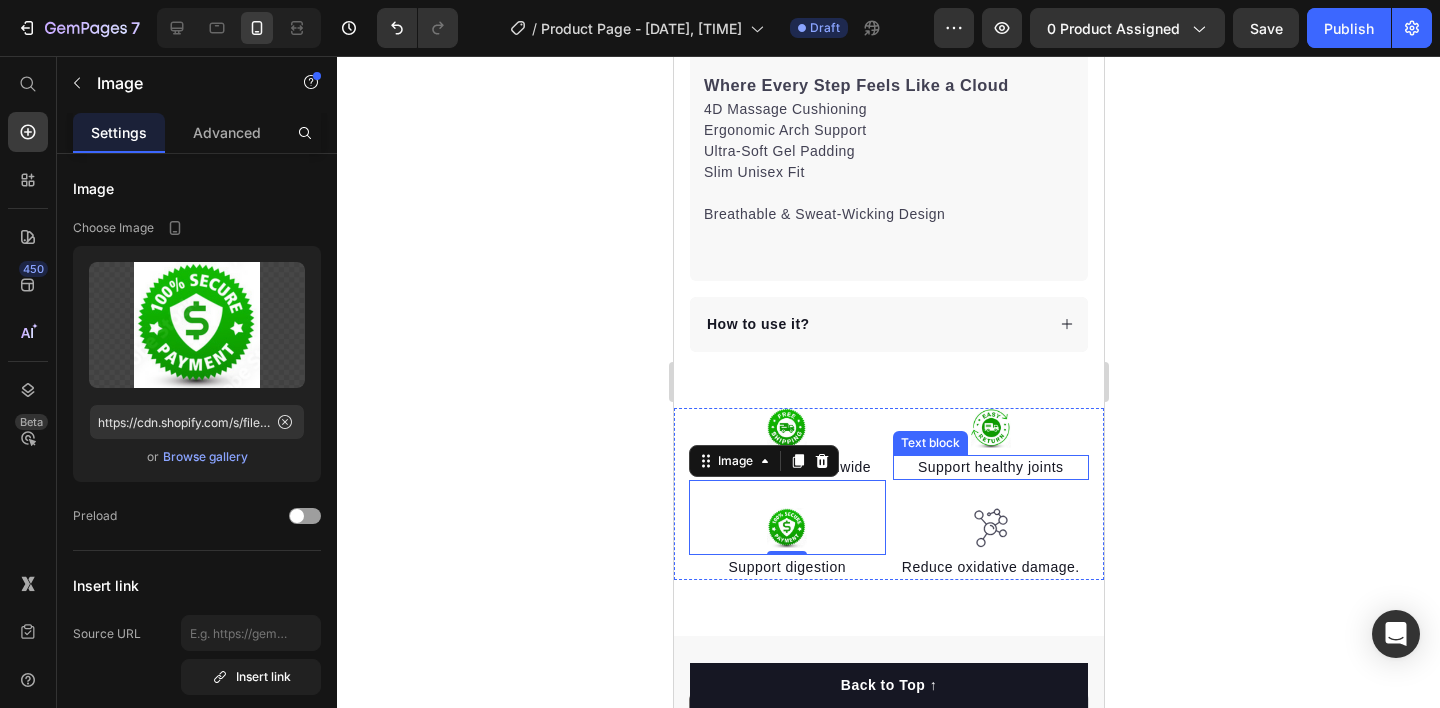 scroll, scrollTop: 1402, scrollLeft: 0, axis: vertical 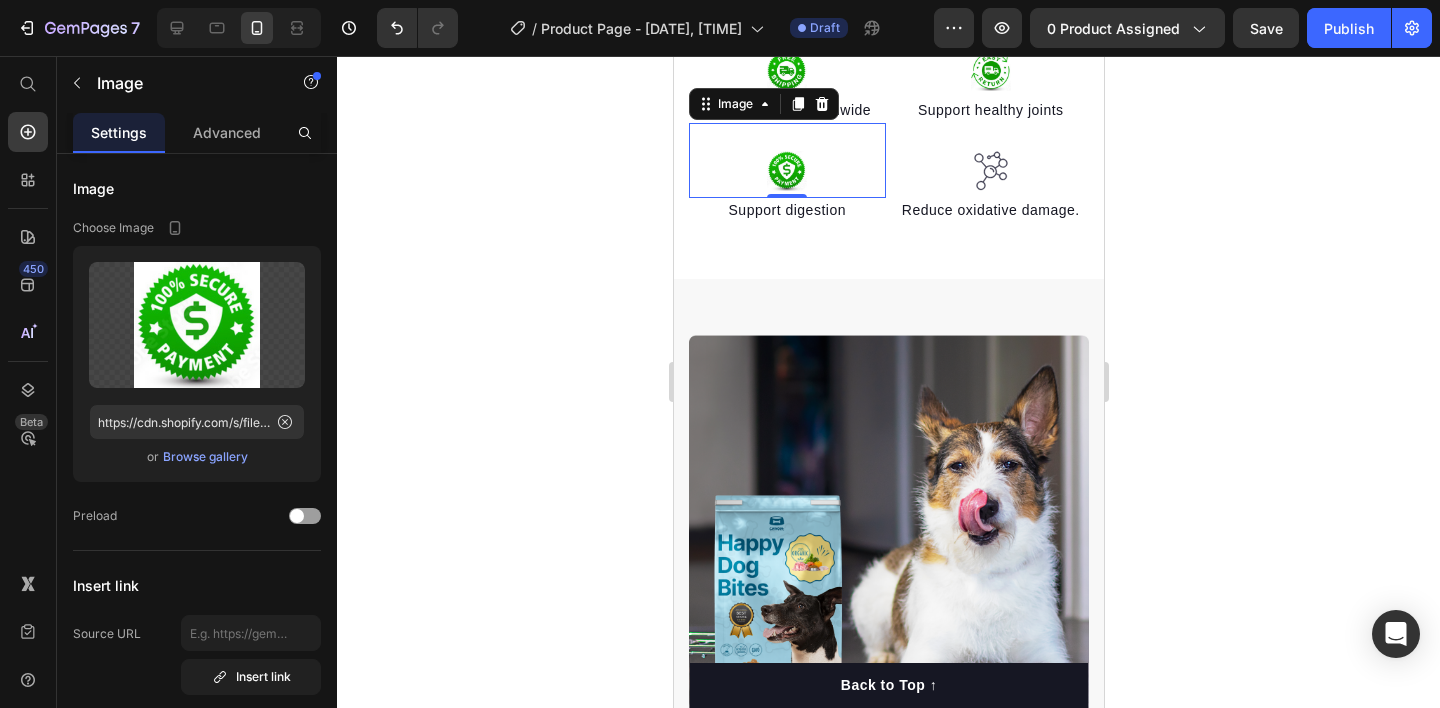 click 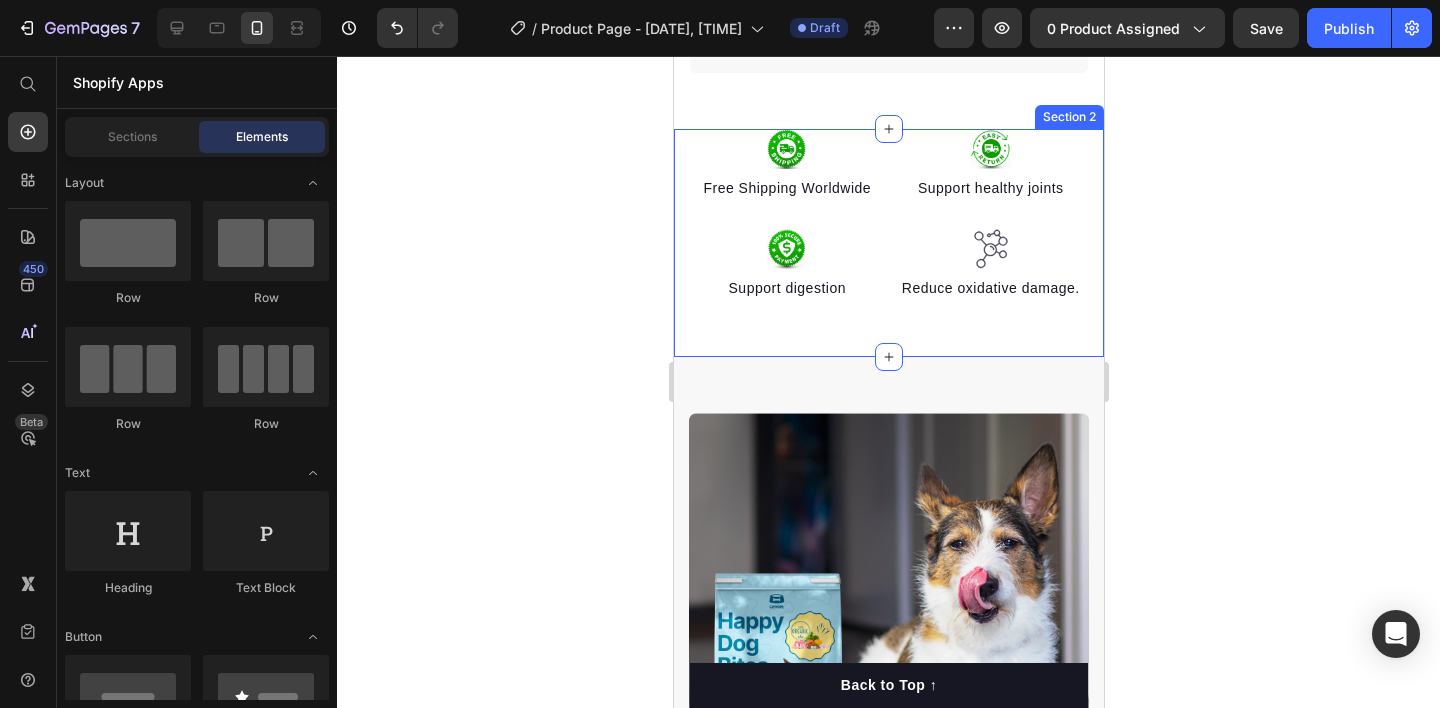 scroll, scrollTop: 1151, scrollLeft: 0, axis: vertical 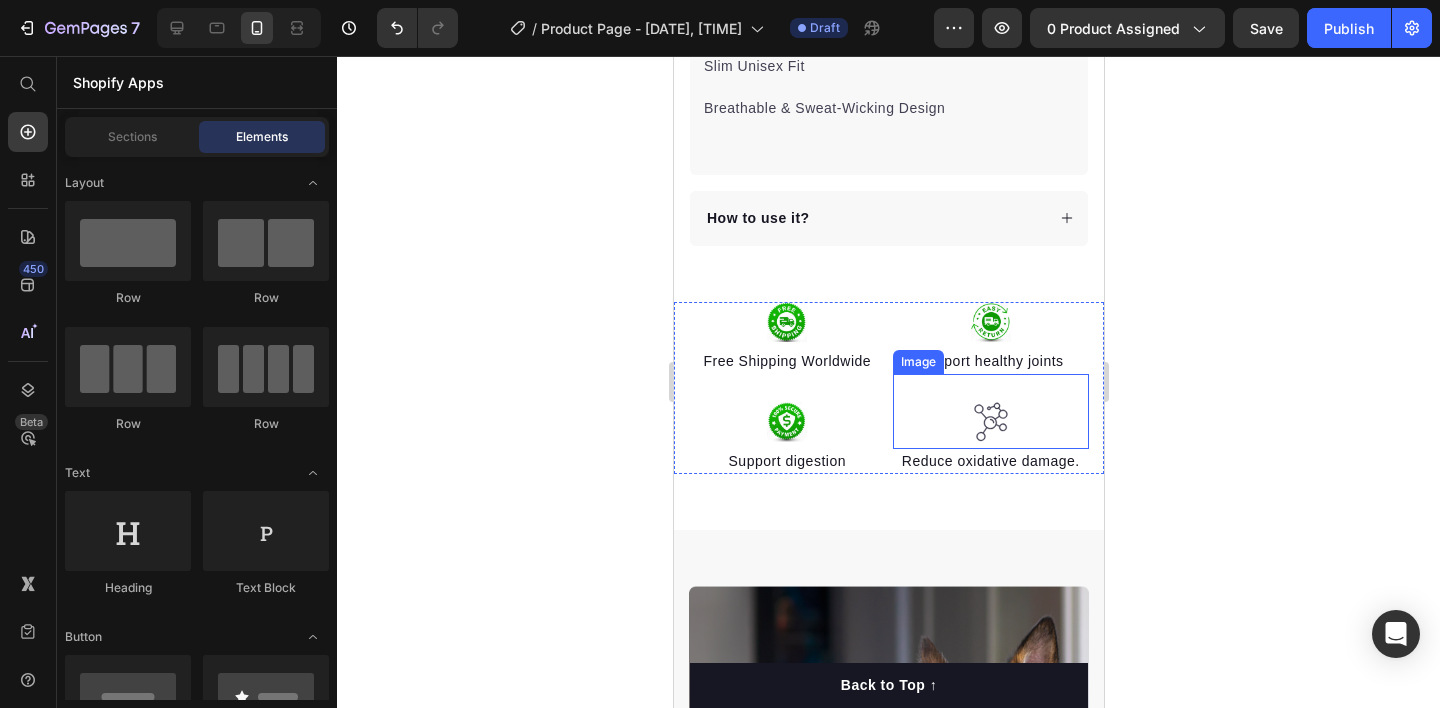 click at bounding box center (990, 412) 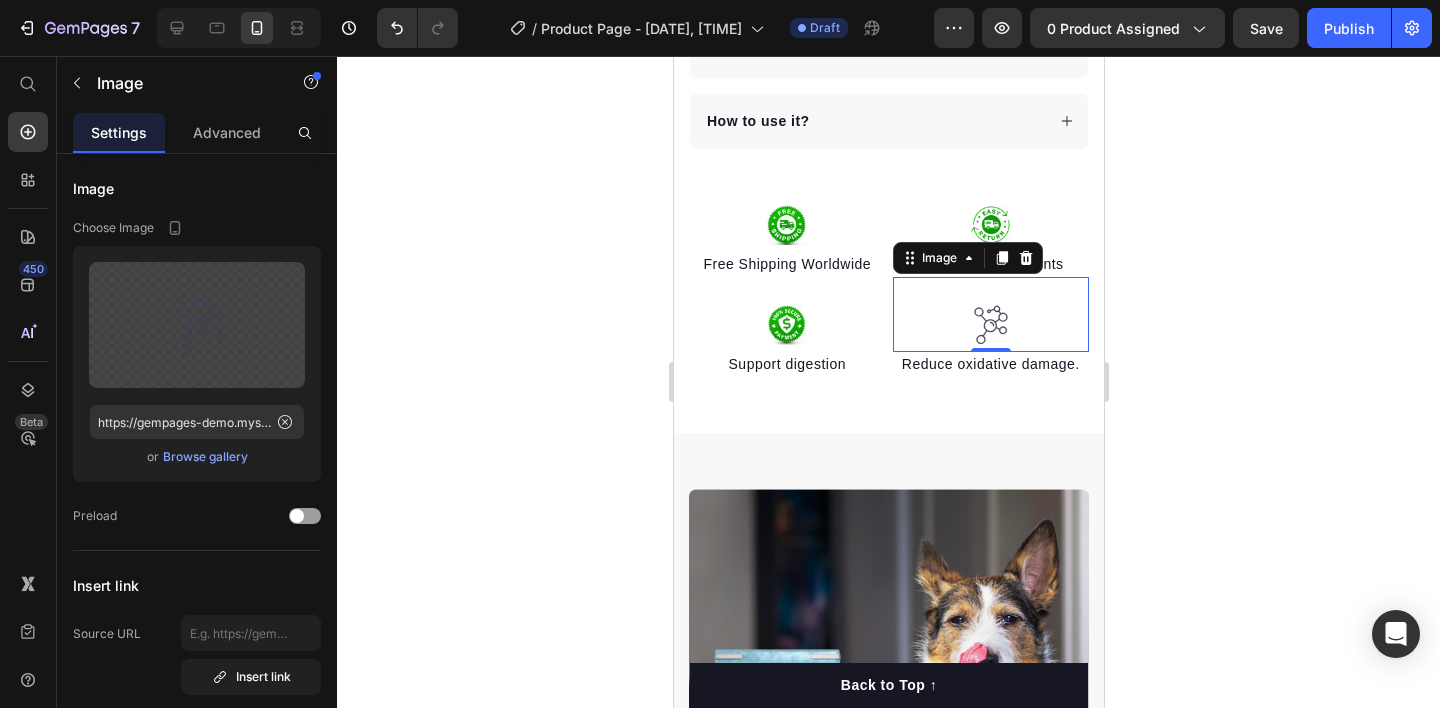 scroll, scrollTop: 1249, scrollLeft: 0, axis: vertical 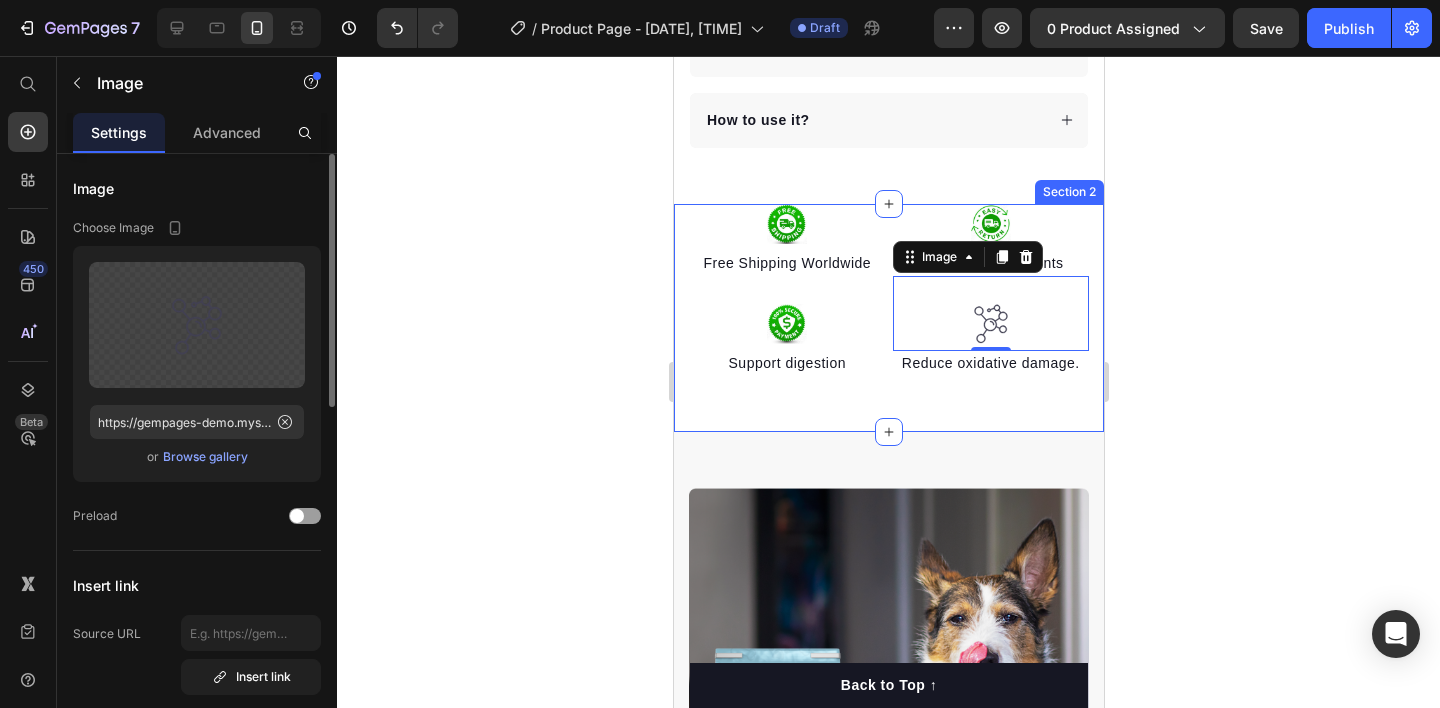 click on "Browse gallery" at bounding box center (205, 457) 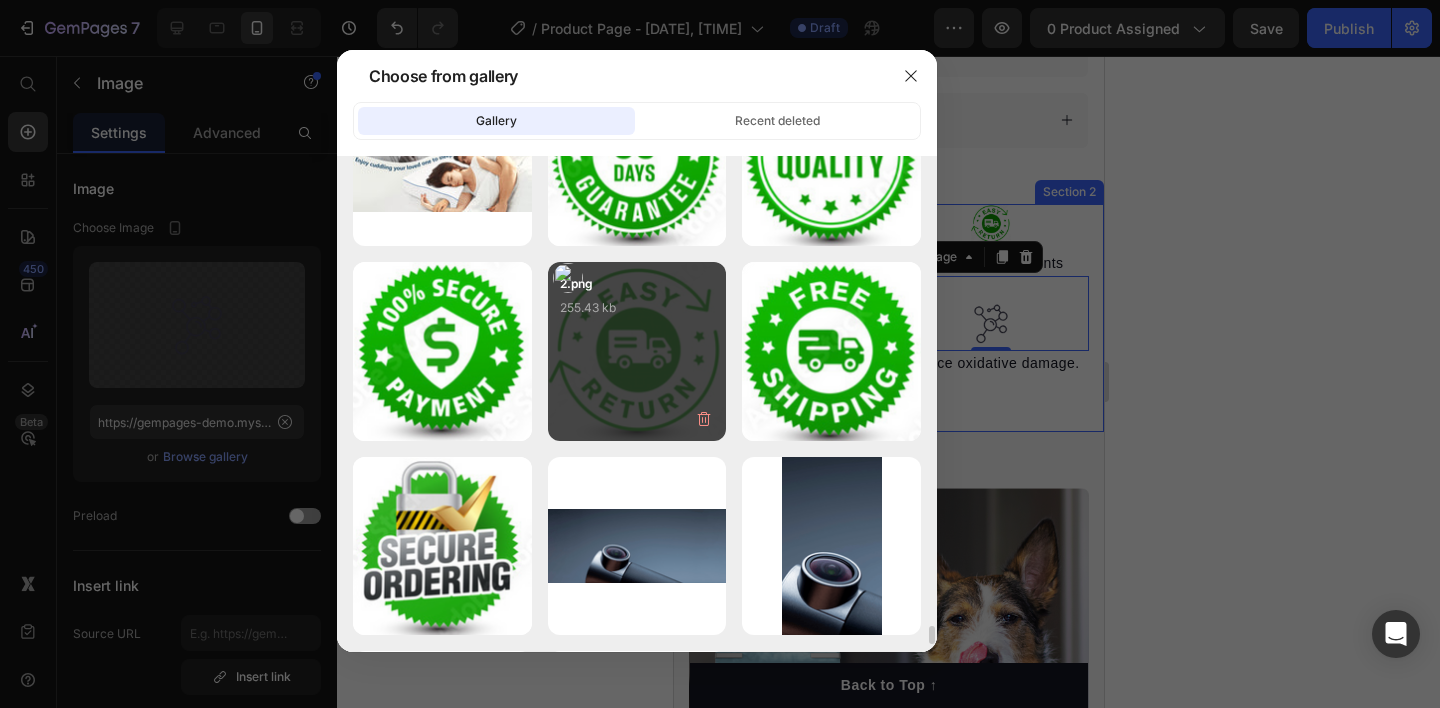 scroll, scrollTop: 12817, scrollLeft: 0, axis: vertical 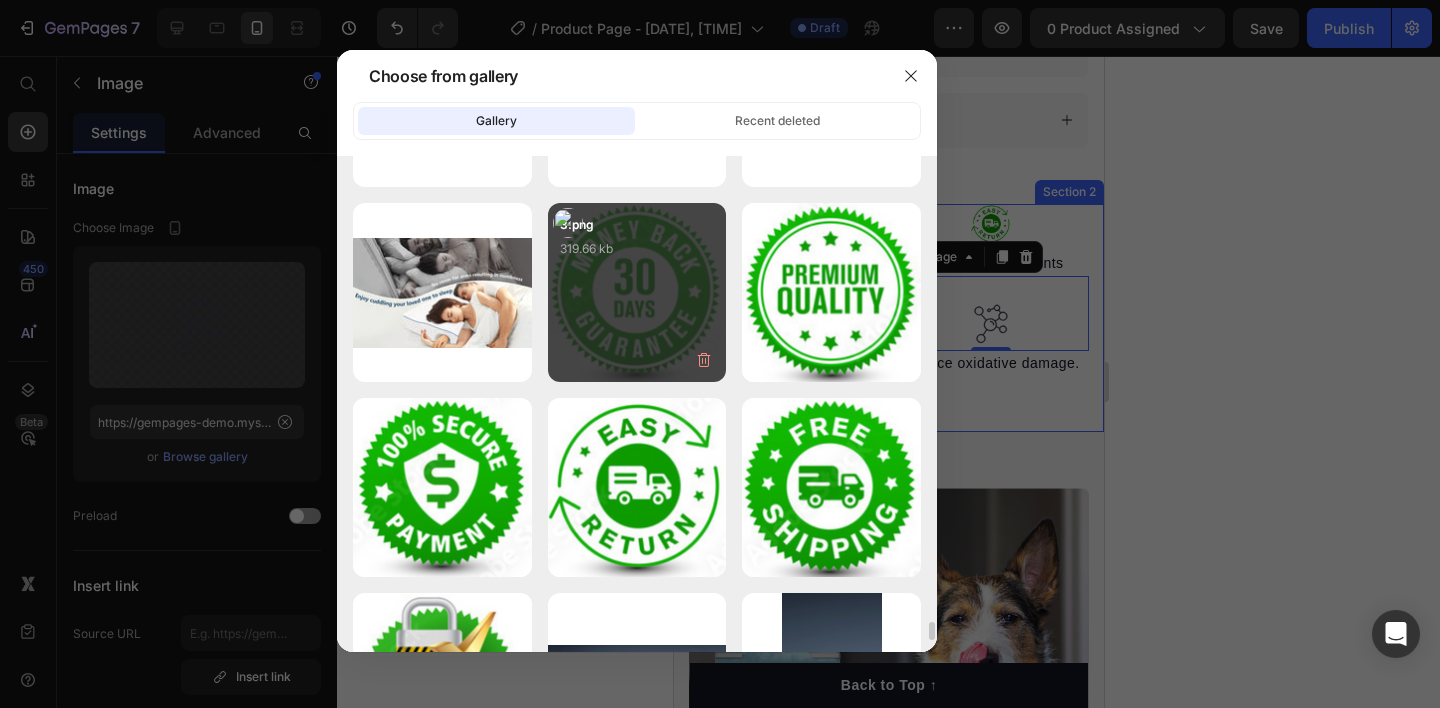 click on "3.png 319.66 kb" at bounding box center (637, 292) 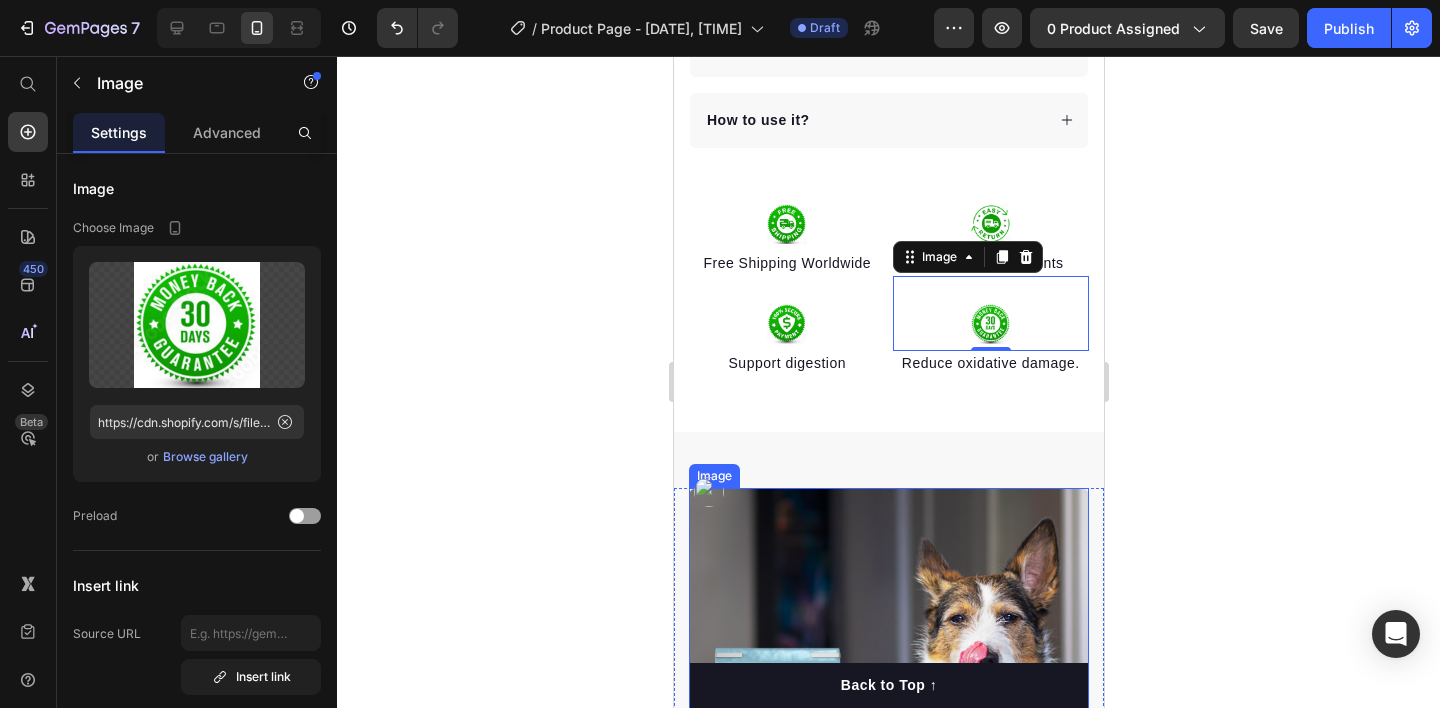 click 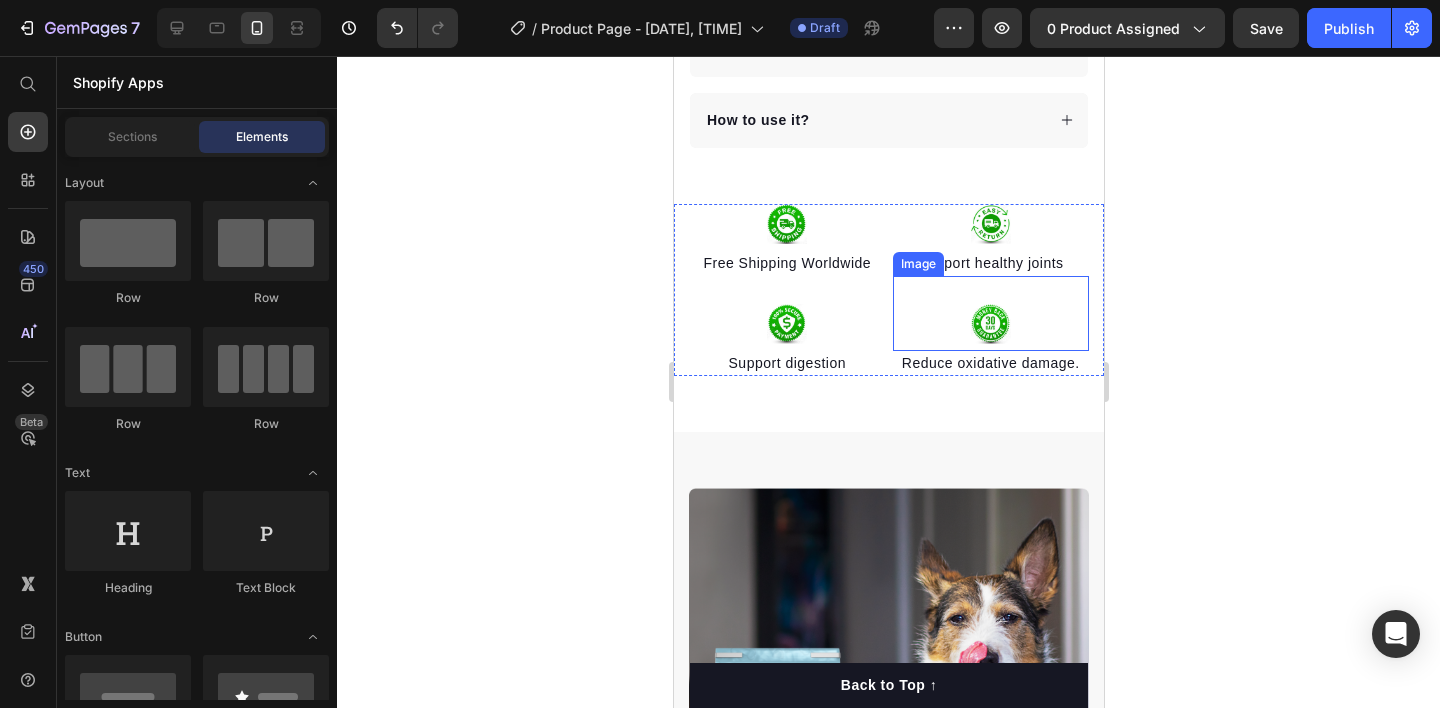 click at bounding box center (990, 313) 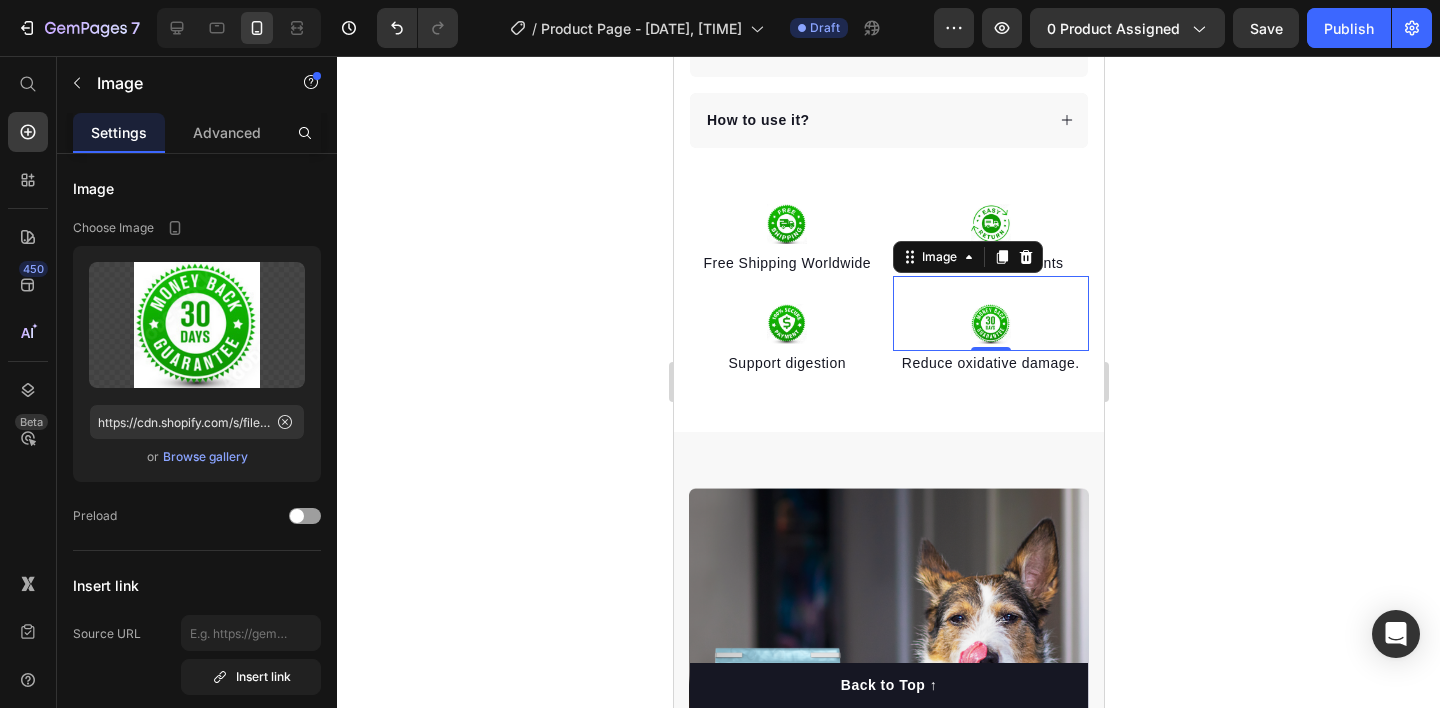 click on "0" at bounding box center [990, 367] 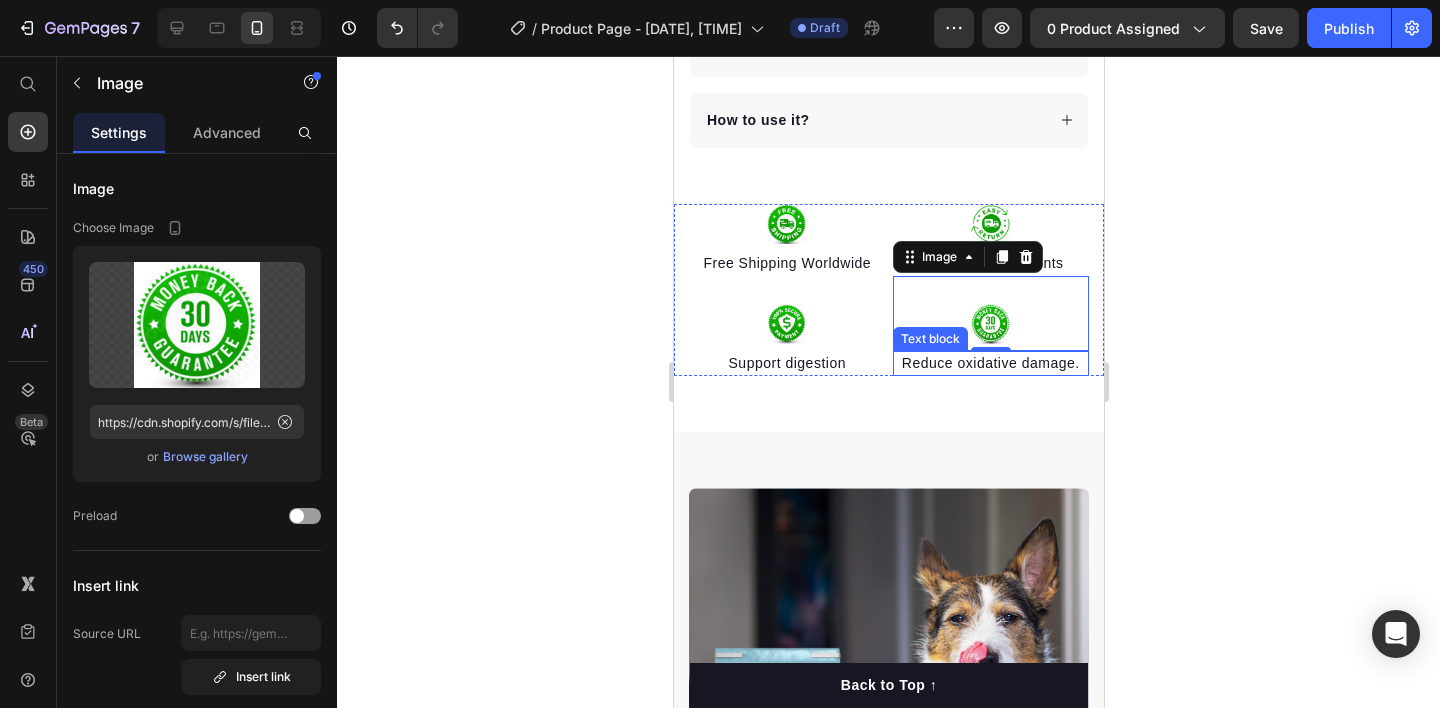 click on "Reduce oxidative damage." at bounding box center (990, 363) 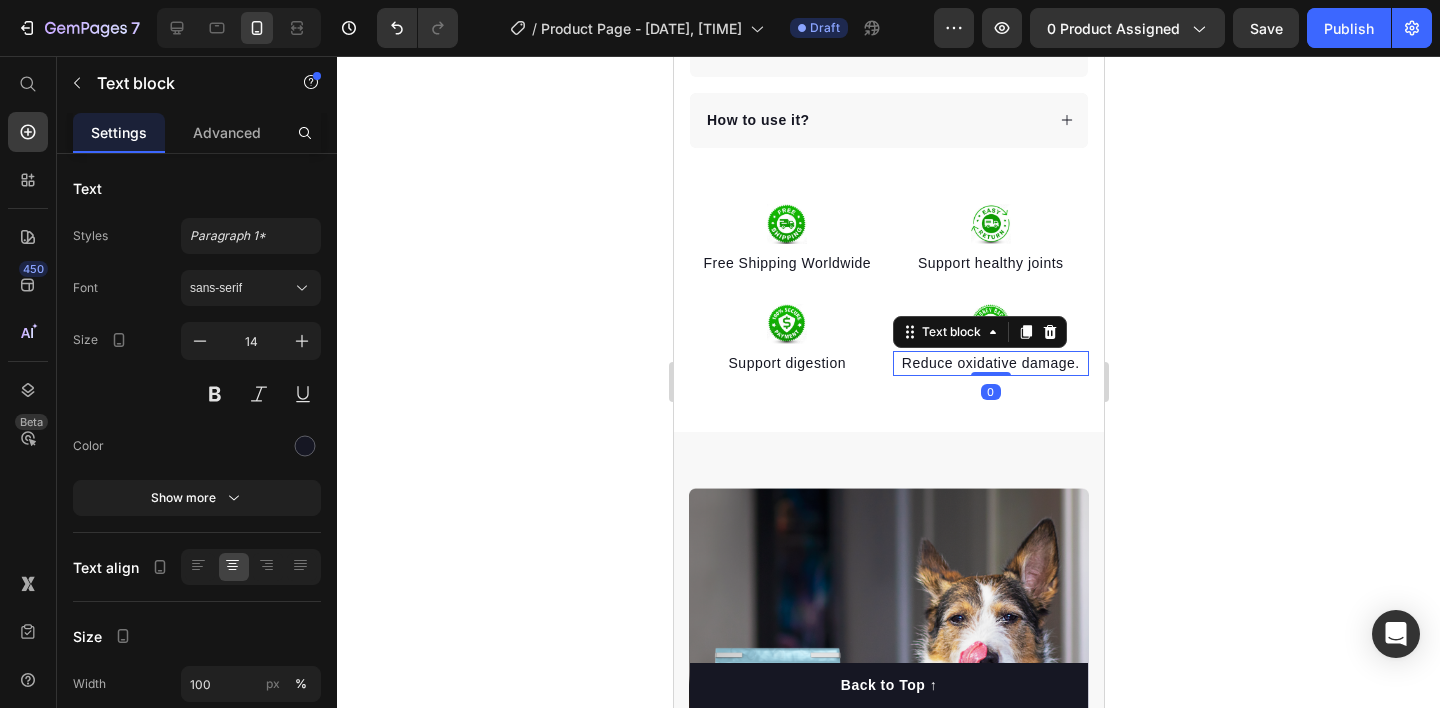 click on "Reduce oxidative damage." at bounding box center [990, 363] 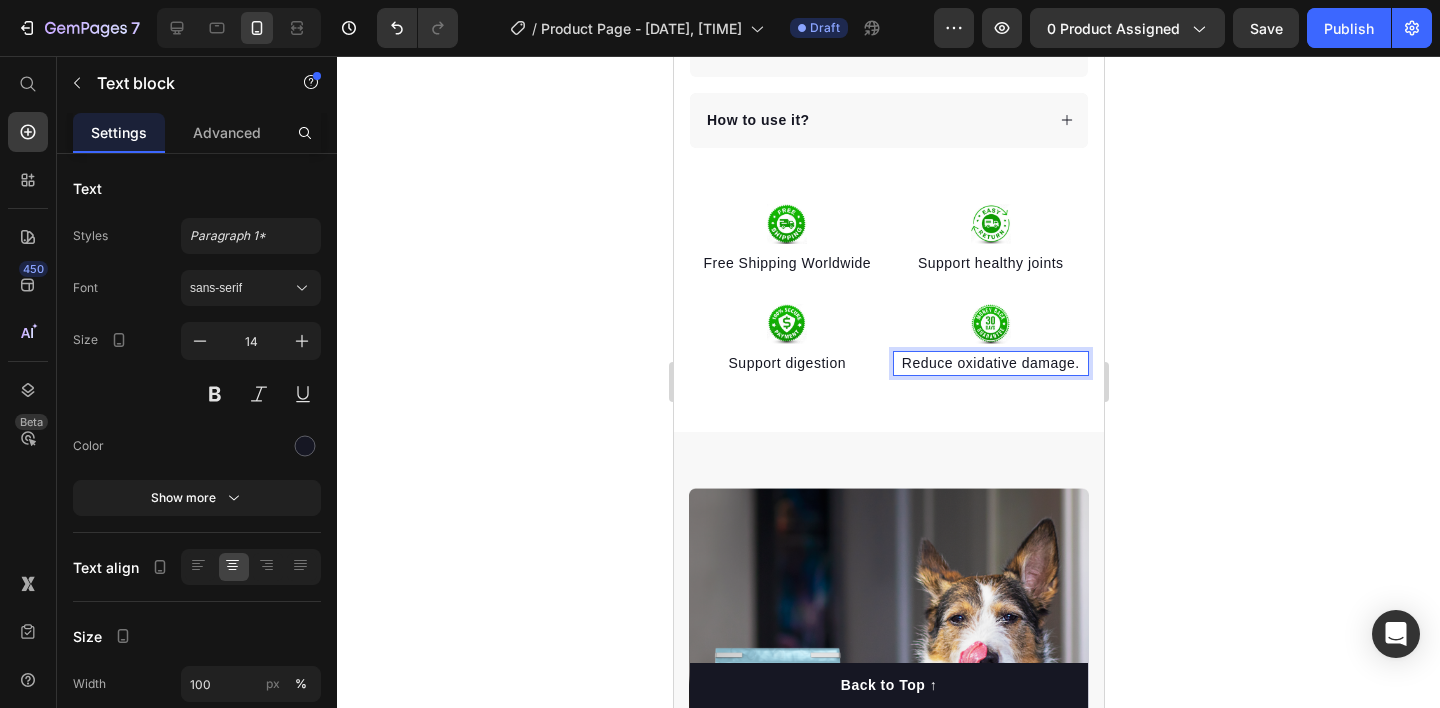 click on "Reduce oxidative damage." at bounding box center (990, 363) 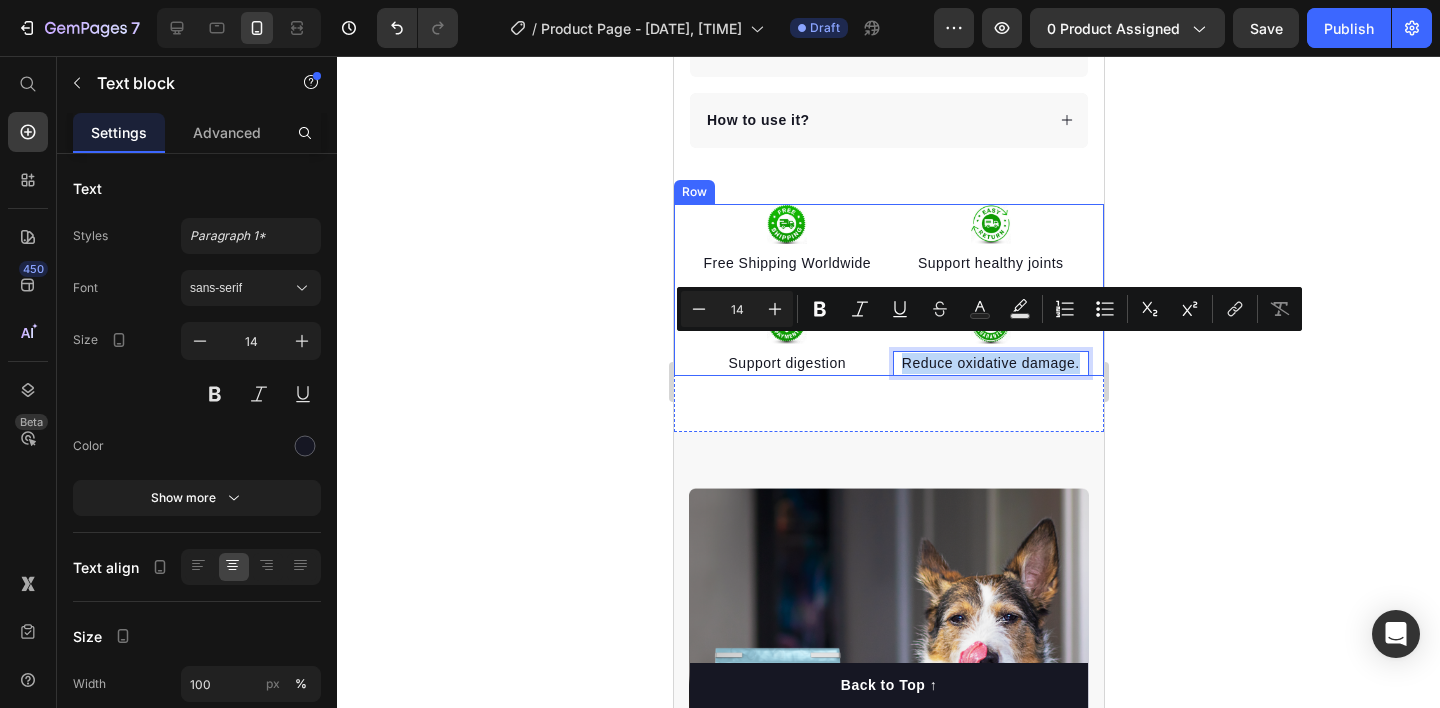 drag, startPoint x: 1067, startPoint y: 347, endPoint x: 858, endPoint y: 339, distance: 209.15306 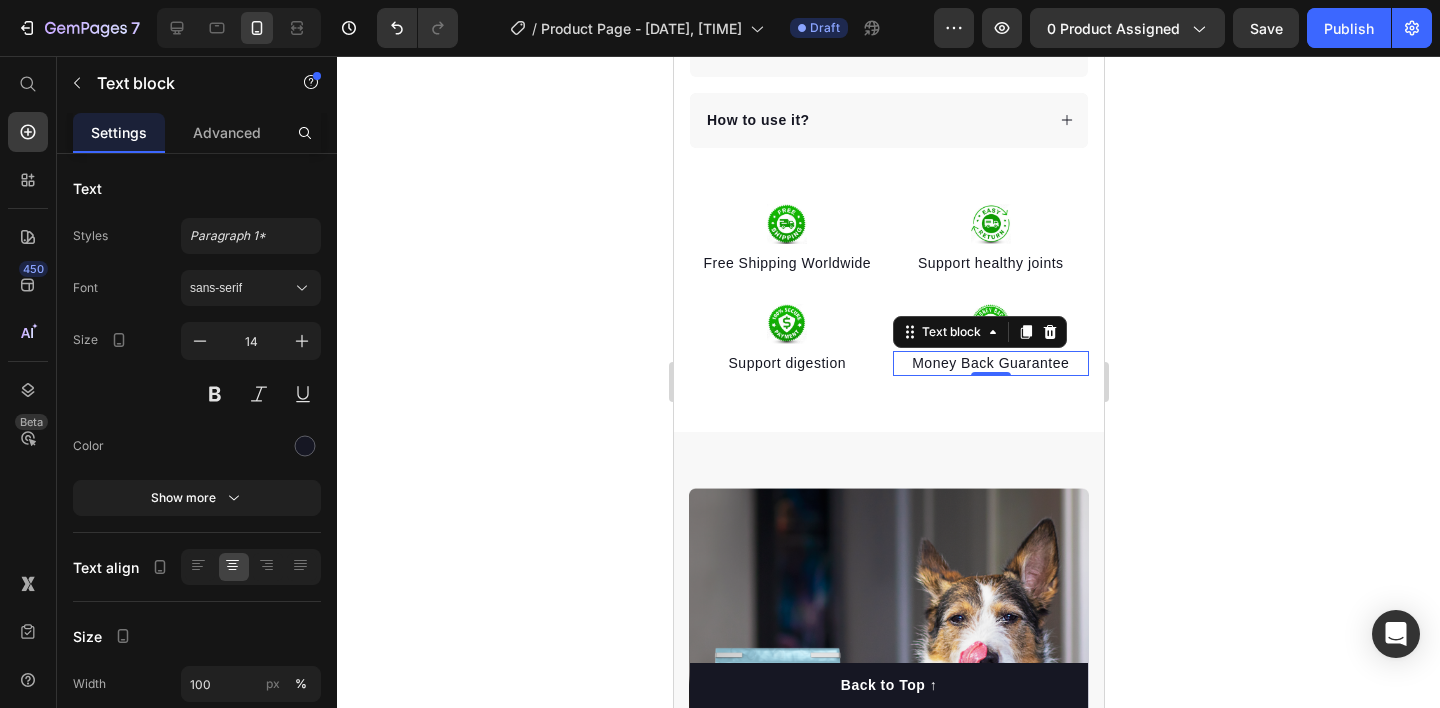 click 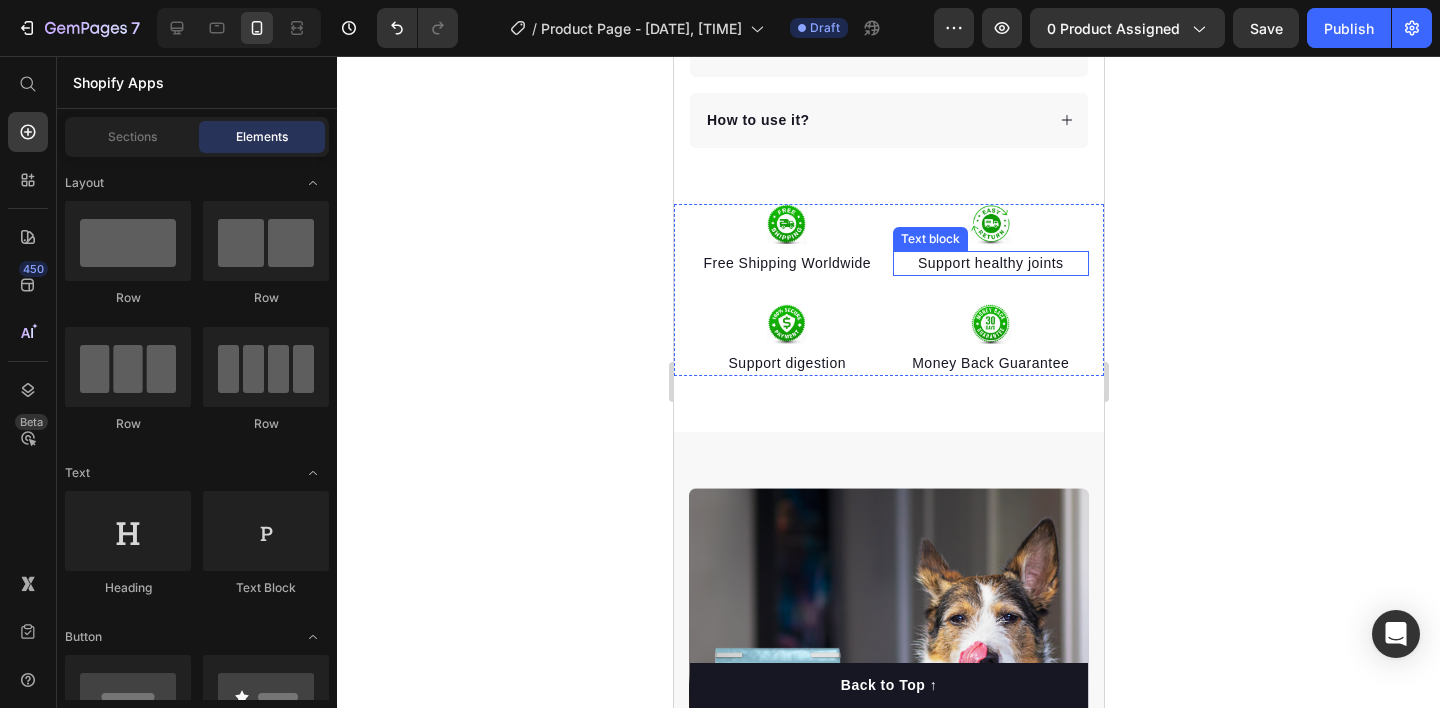 click on "Support healthy joints" at bounding box center [990, 263] 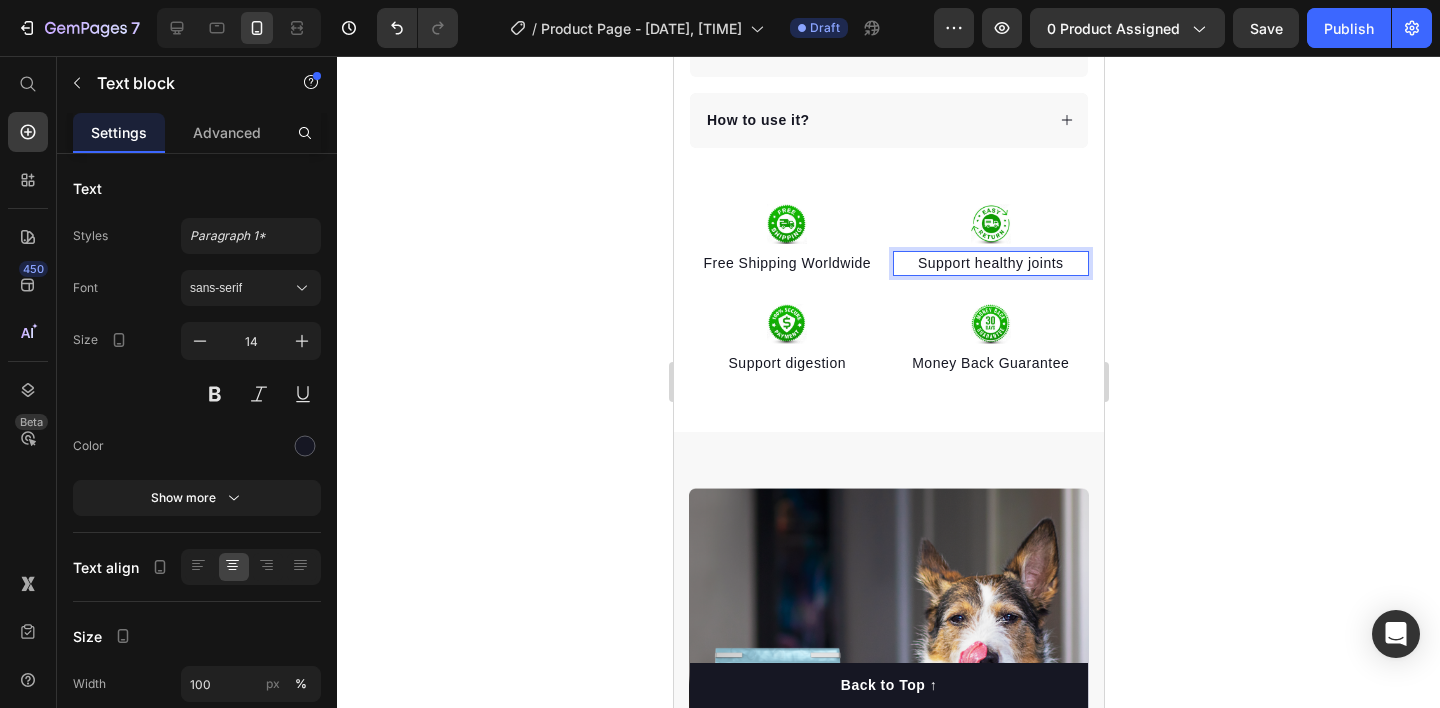 click on "Support healthy joints" at bounding box center [990, 263] 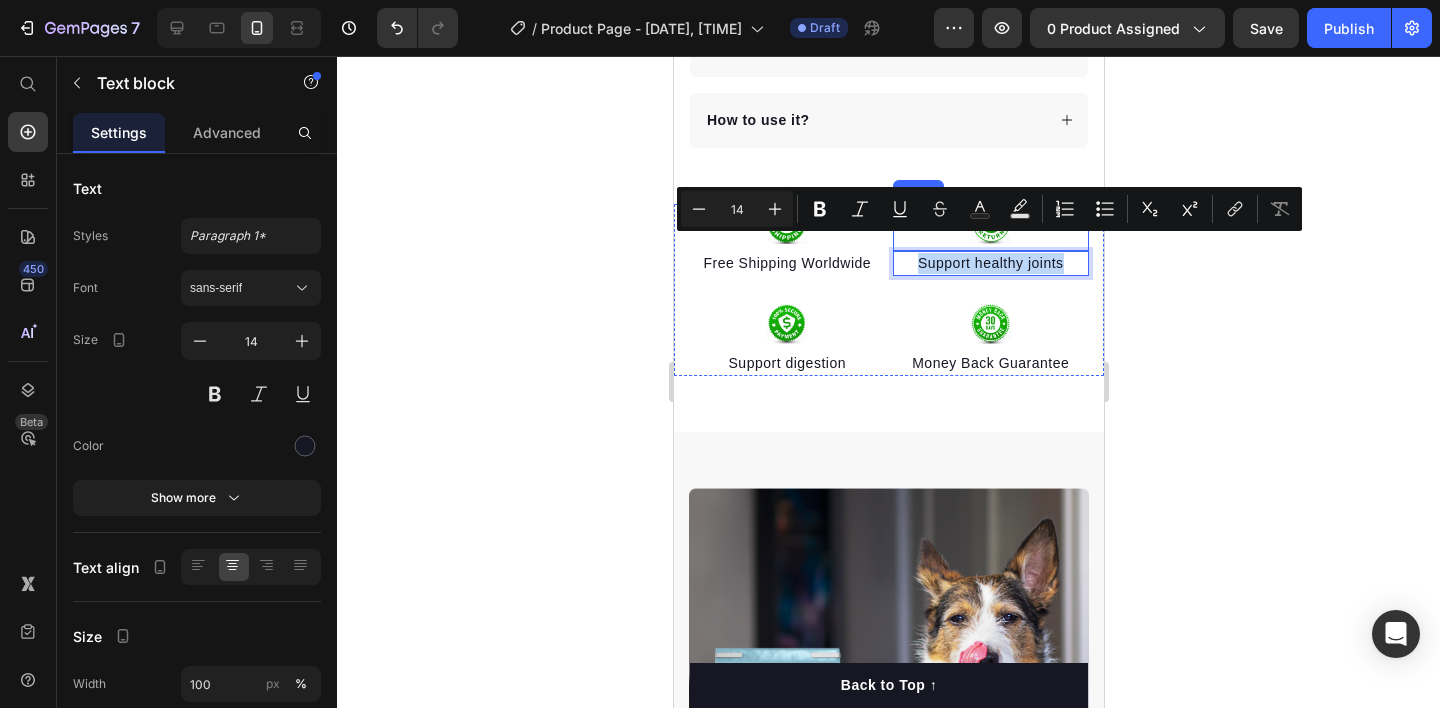 drag, startPoint x: 1058, startPoint y: 242, endPoint x: 888, endPoint y: 204, distance: 174.1953 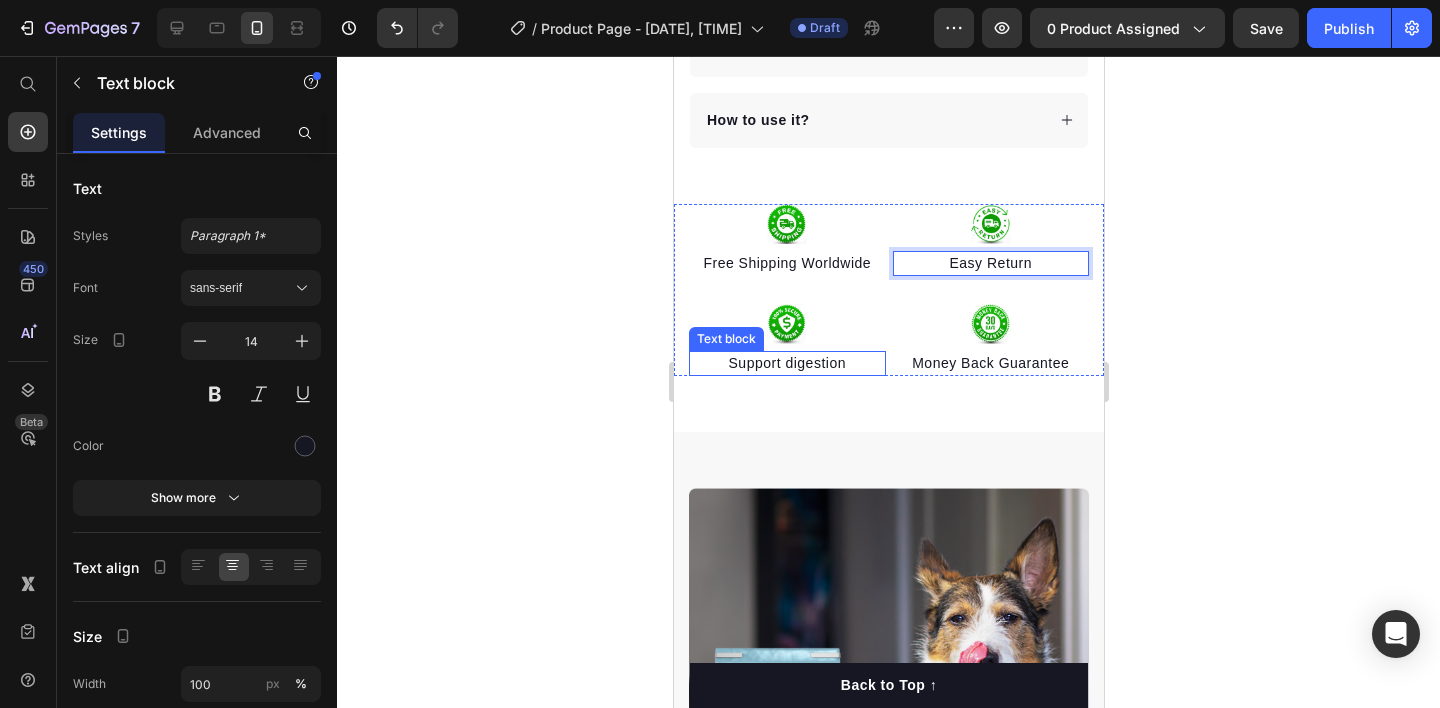 click on "Support digestion" at bounding box center [786, 363] 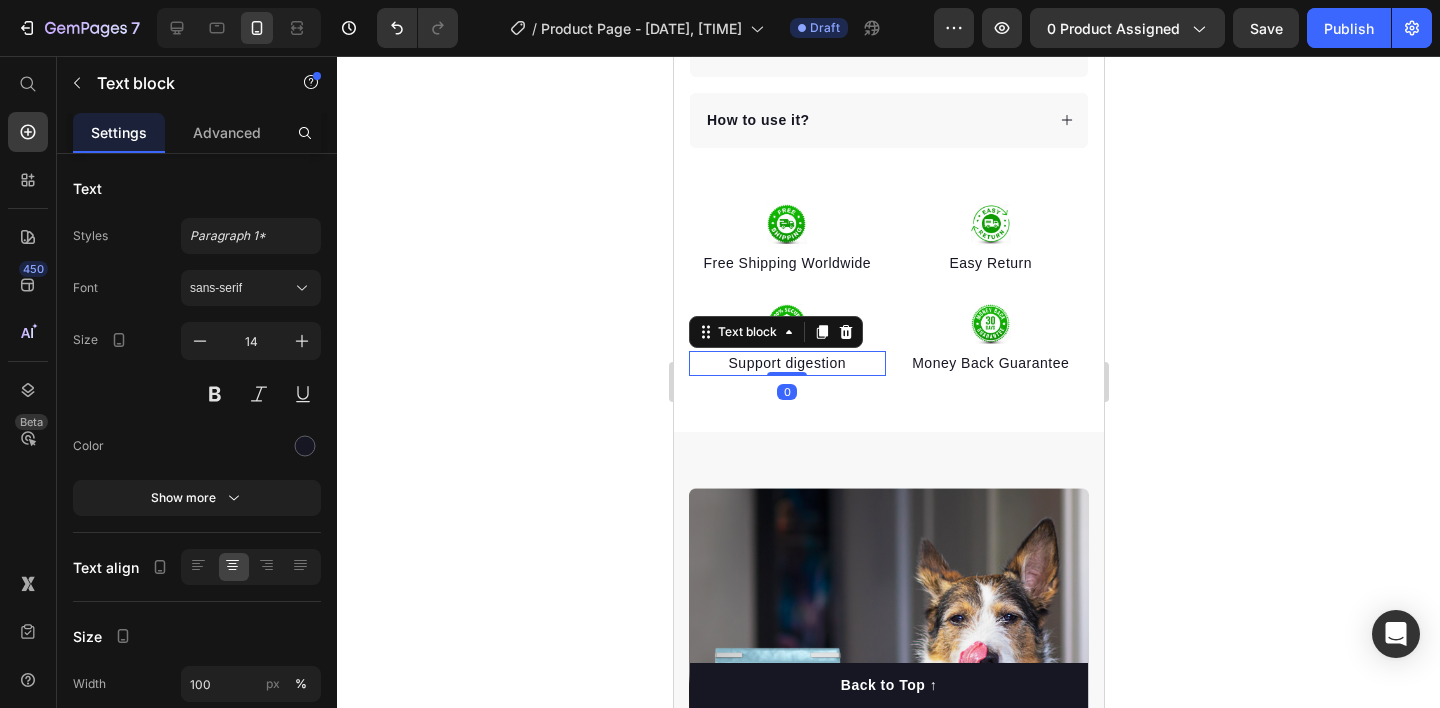 click on "Support digestion" at bounding box center (786, 363) 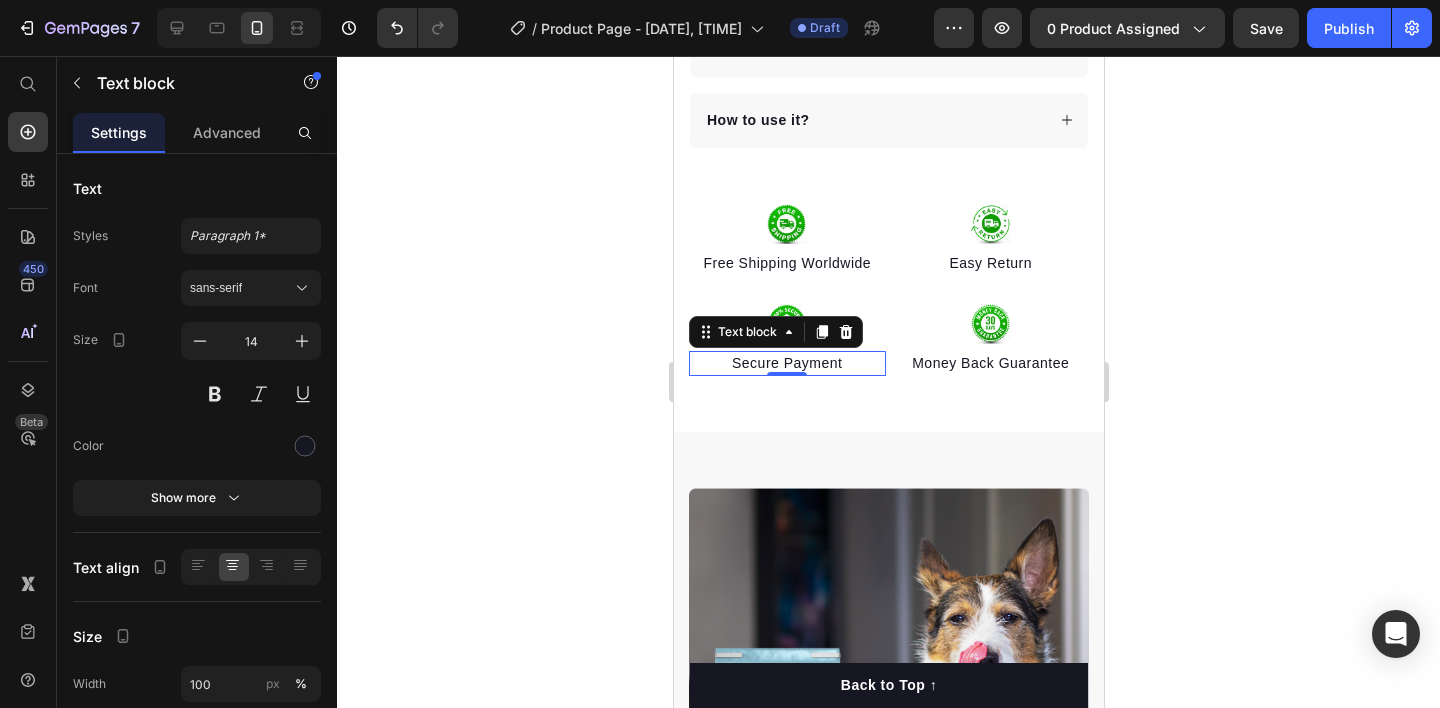 click 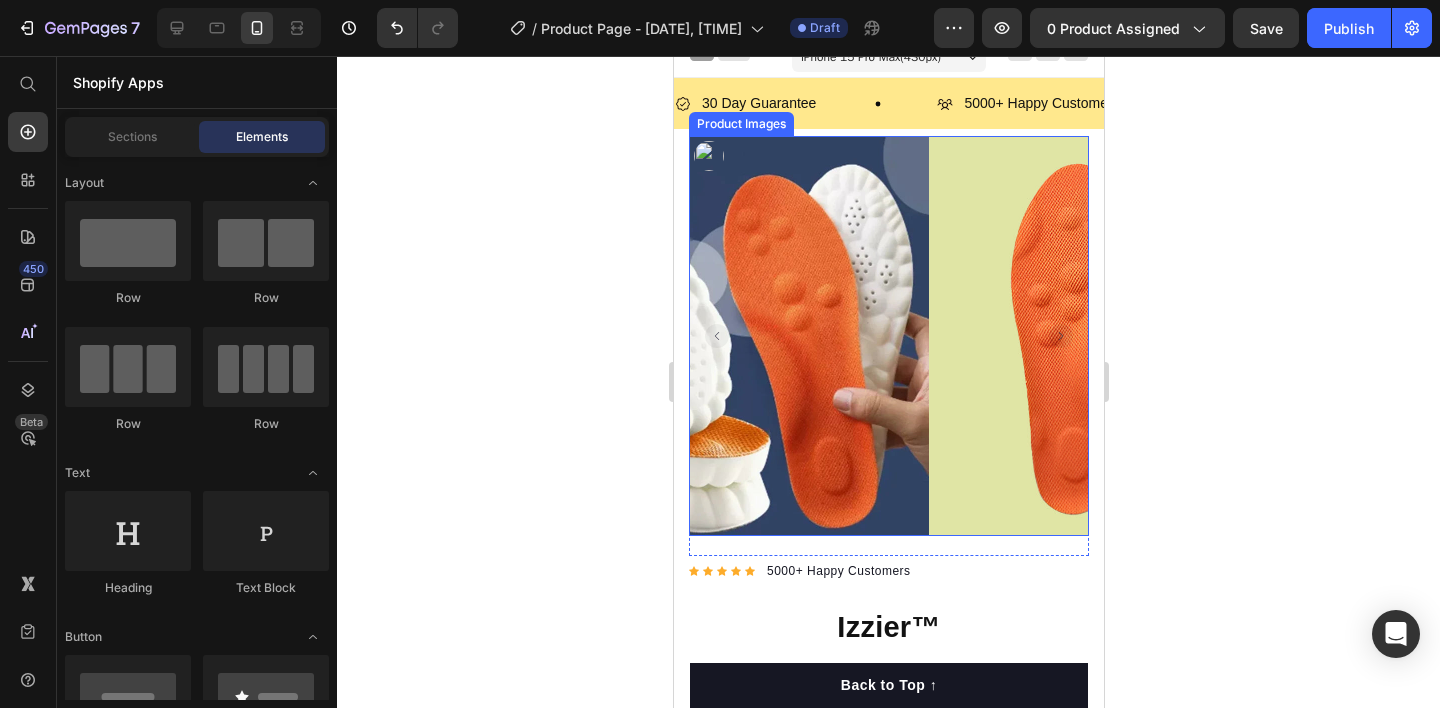 scroll, scrollTop: 0, scrollLeft: 0, axis: both 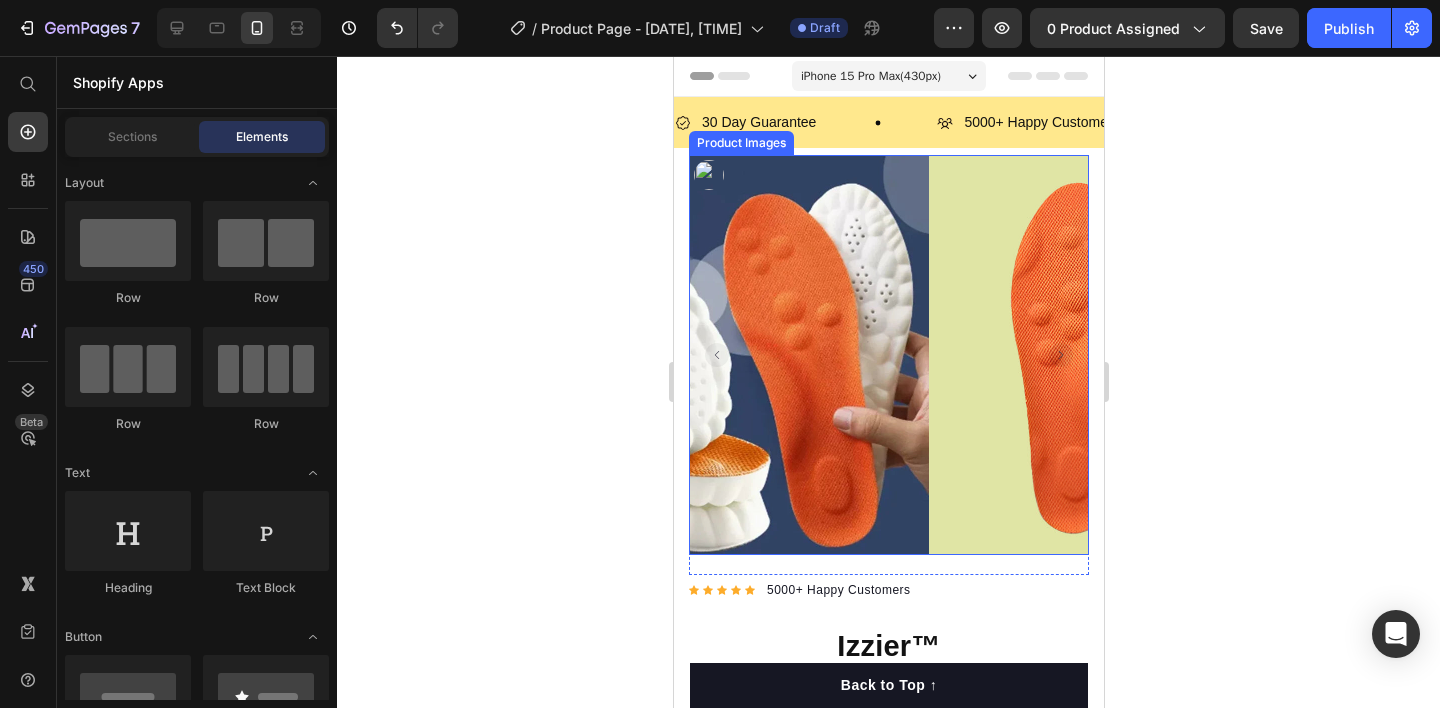 click at bounding box center [1128, 355] 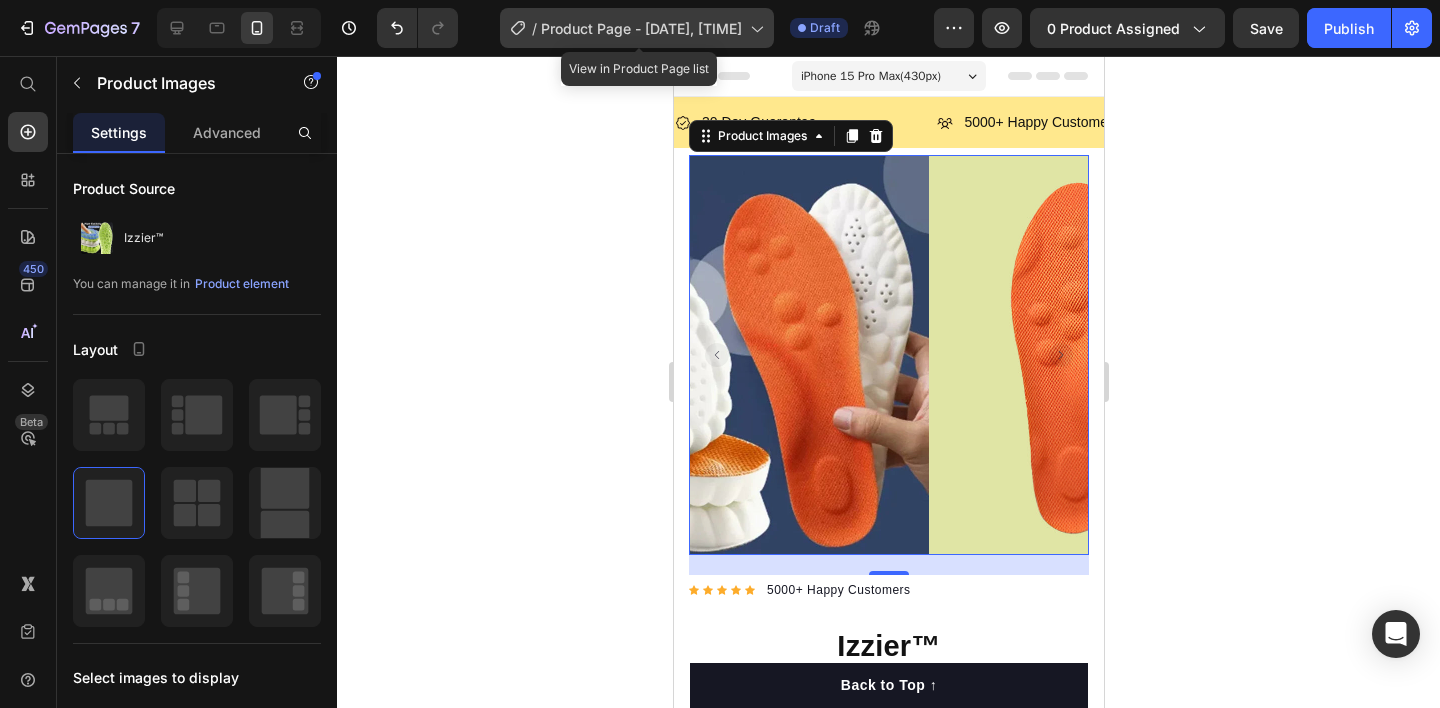 click 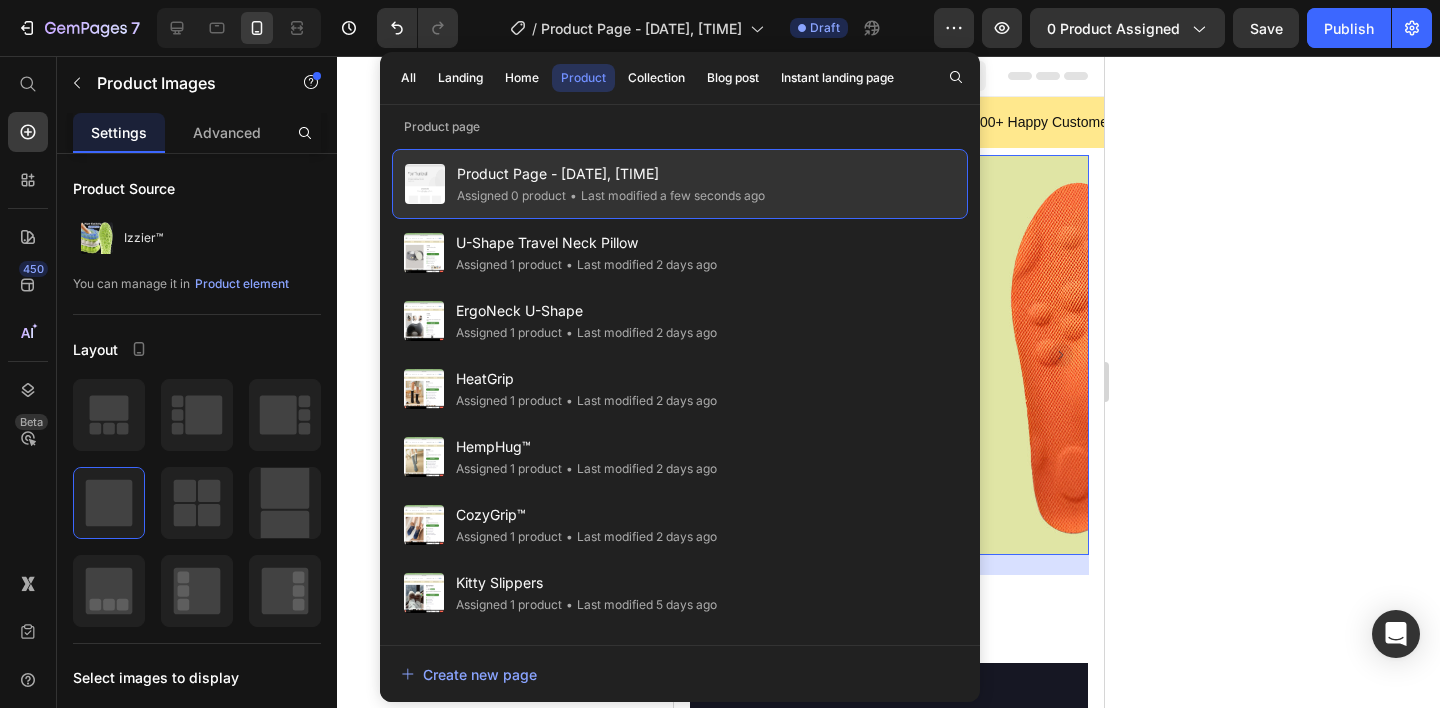 click on "Product Page - Jul 12, 00:04:18 Assigned 0 product • Last modified a few seconds ago" 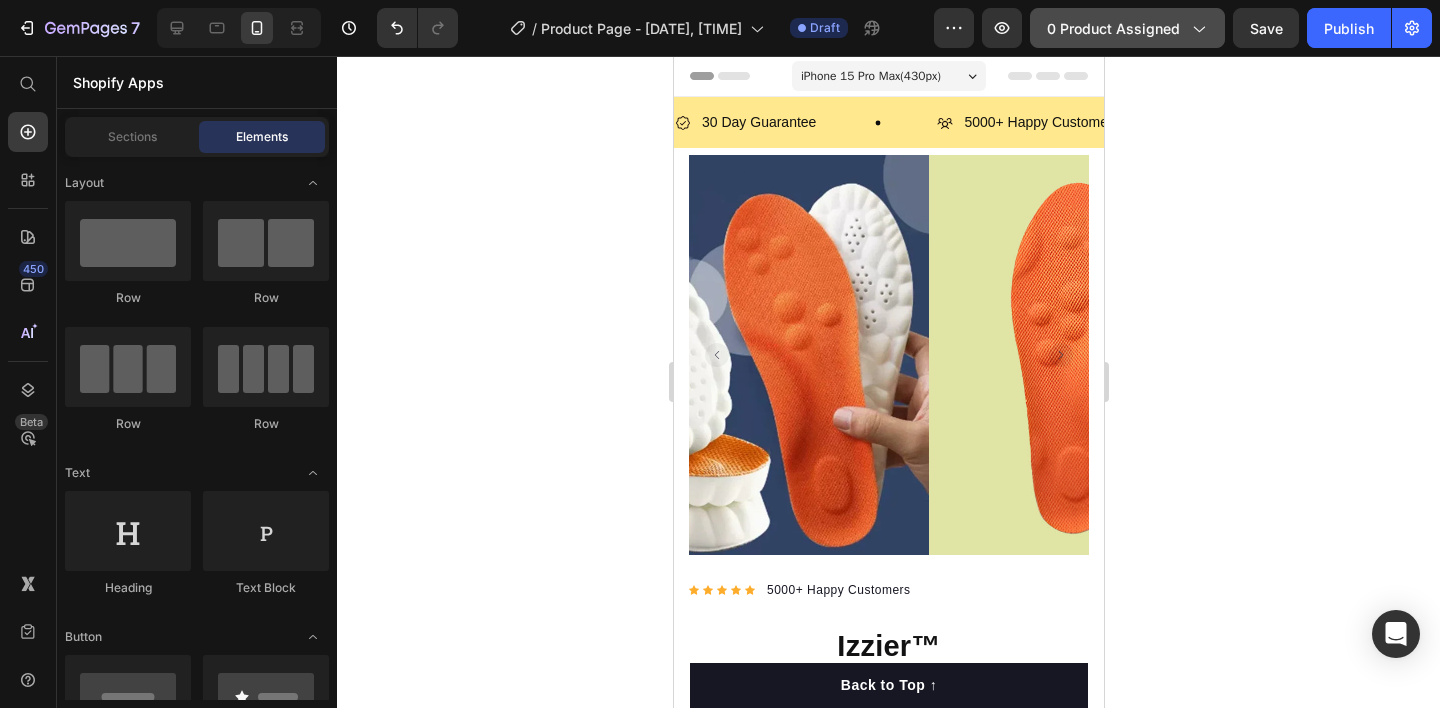 click on "0 product assigned" at bounding box center [1127, 28] 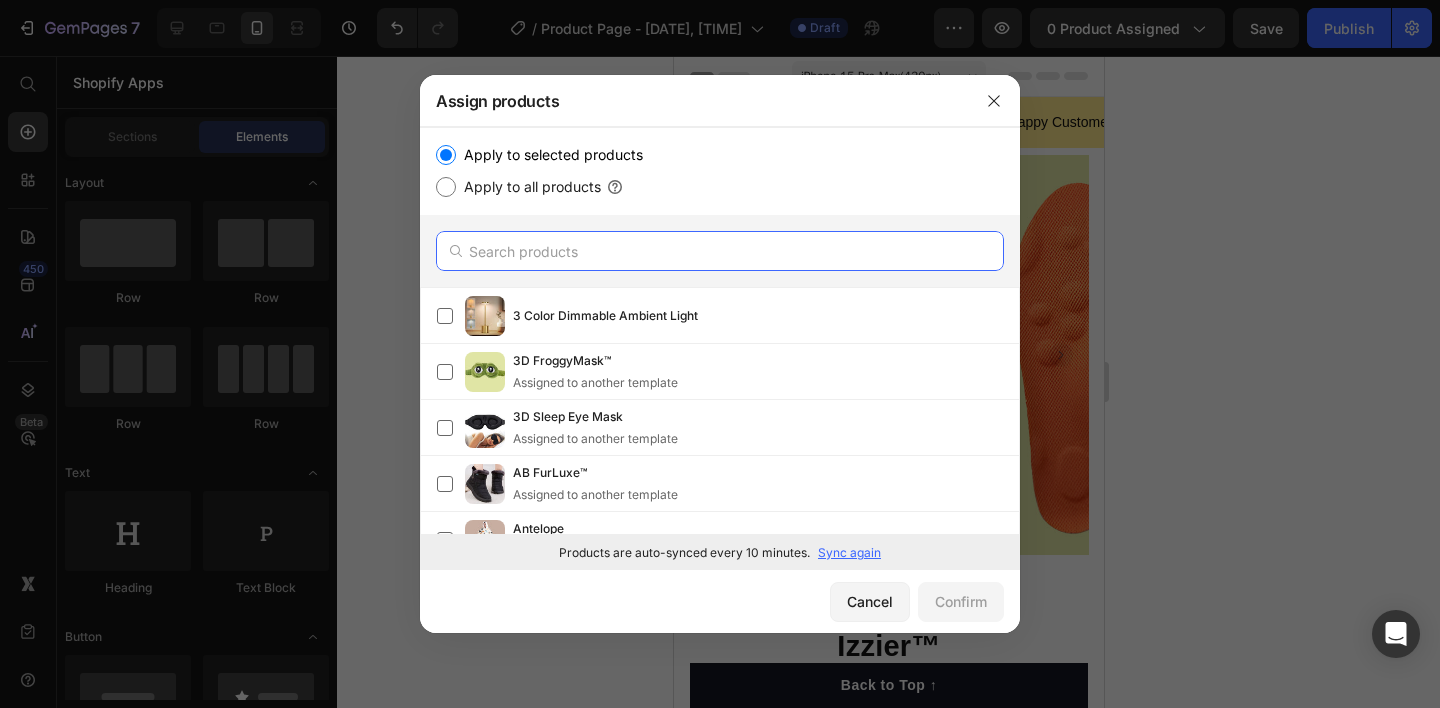 click at bounding box center [720, 251] 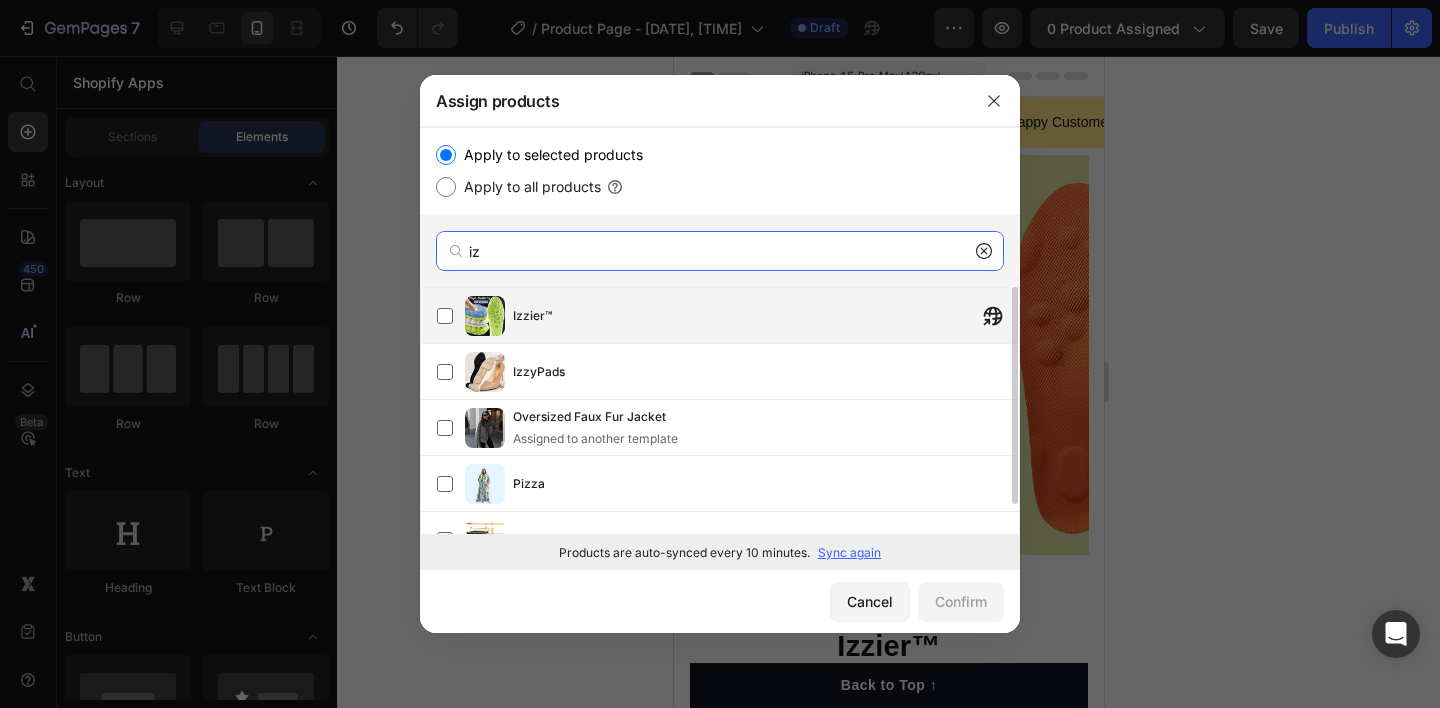type on "iz" 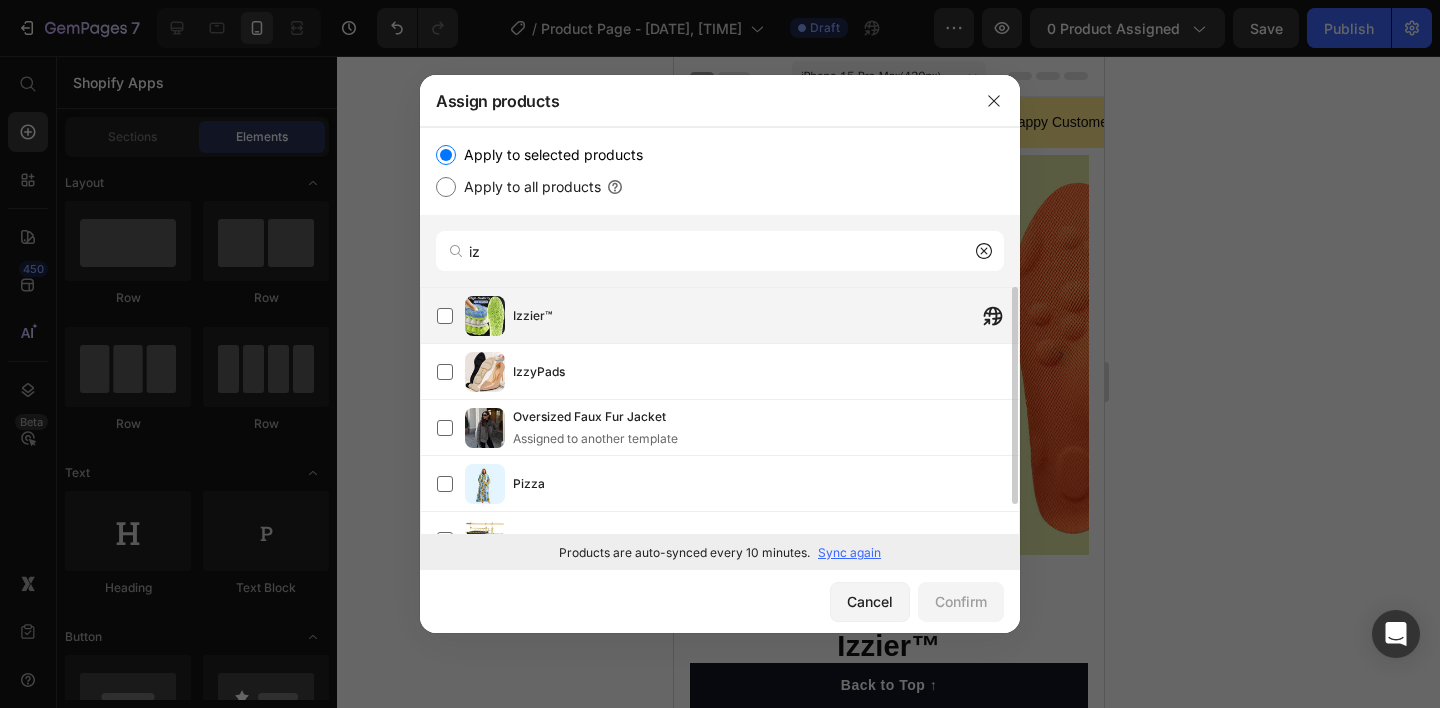 click on "Izzier™" at bounding box center (766, 316) 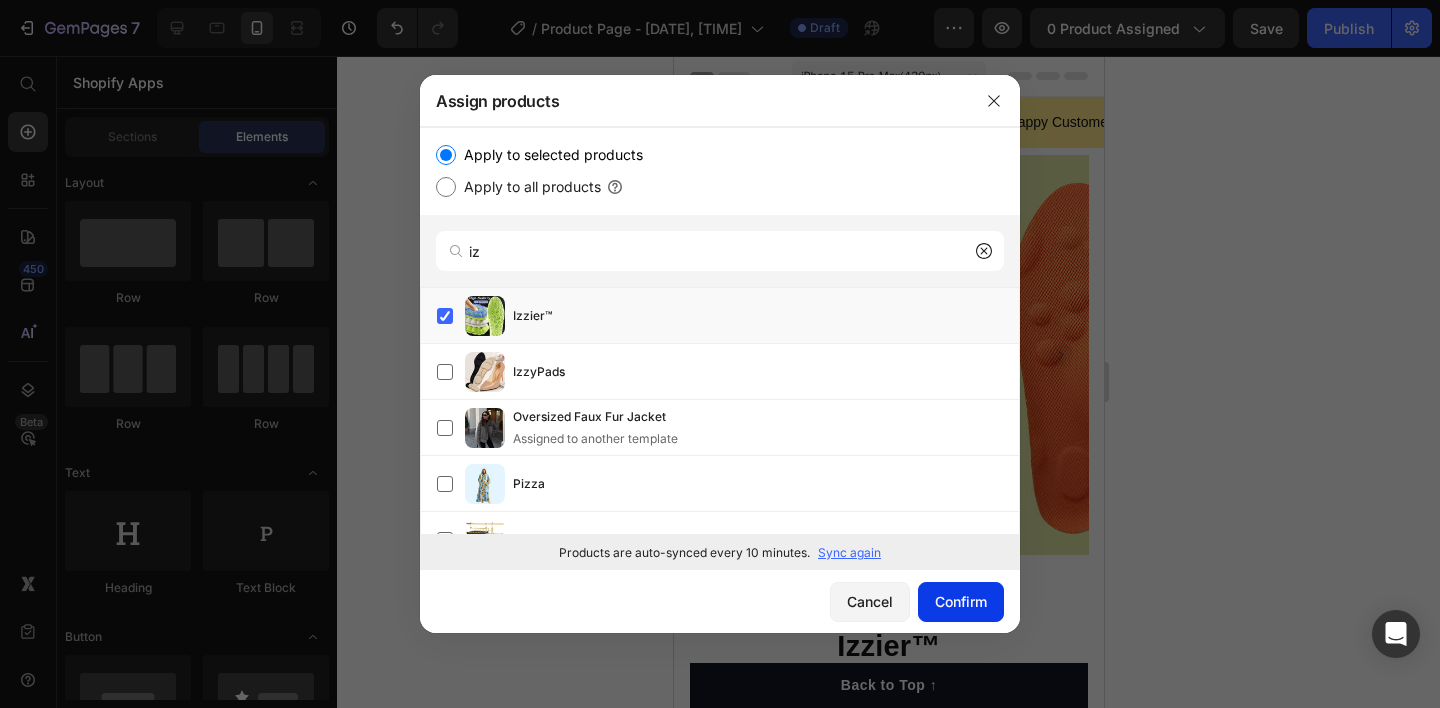 click on "Confirm" at bounding box center (961, 601) 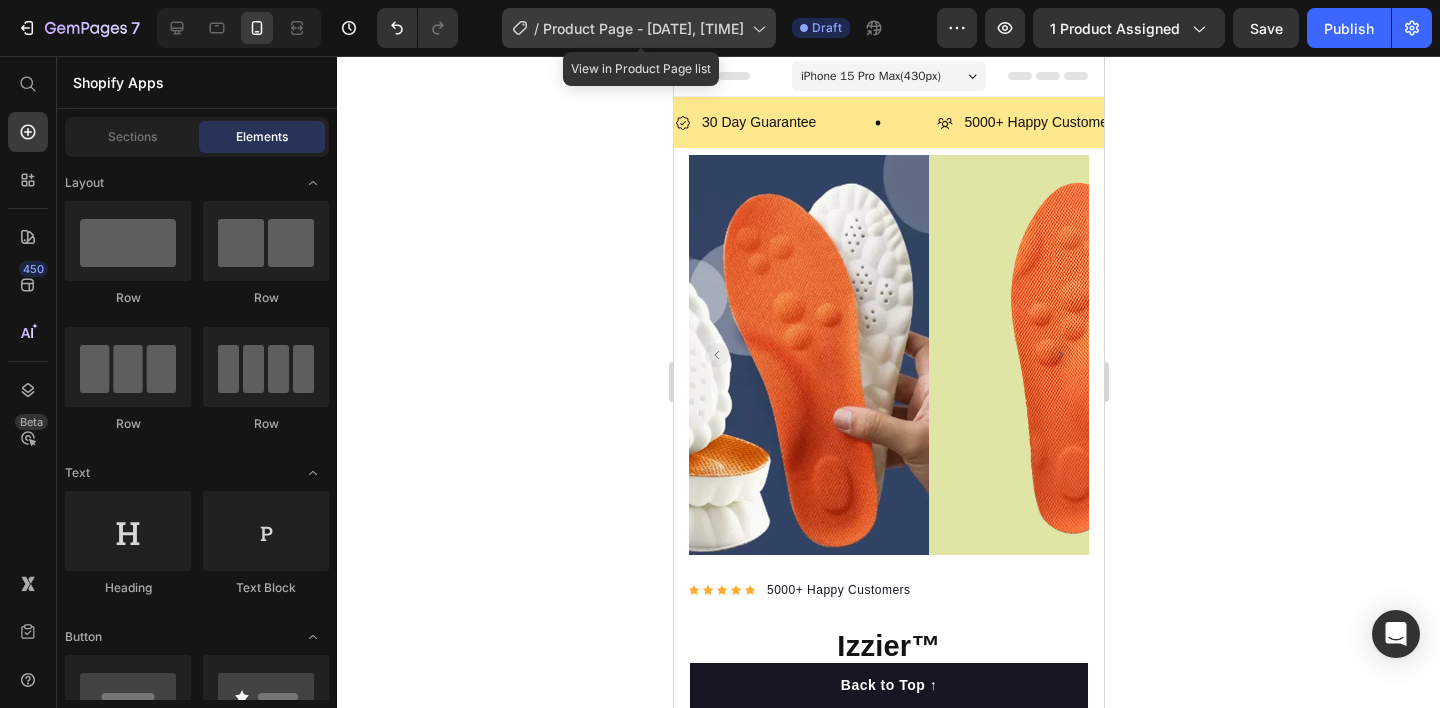 click on "/  Product Page - Jul 12, 00:04:18" 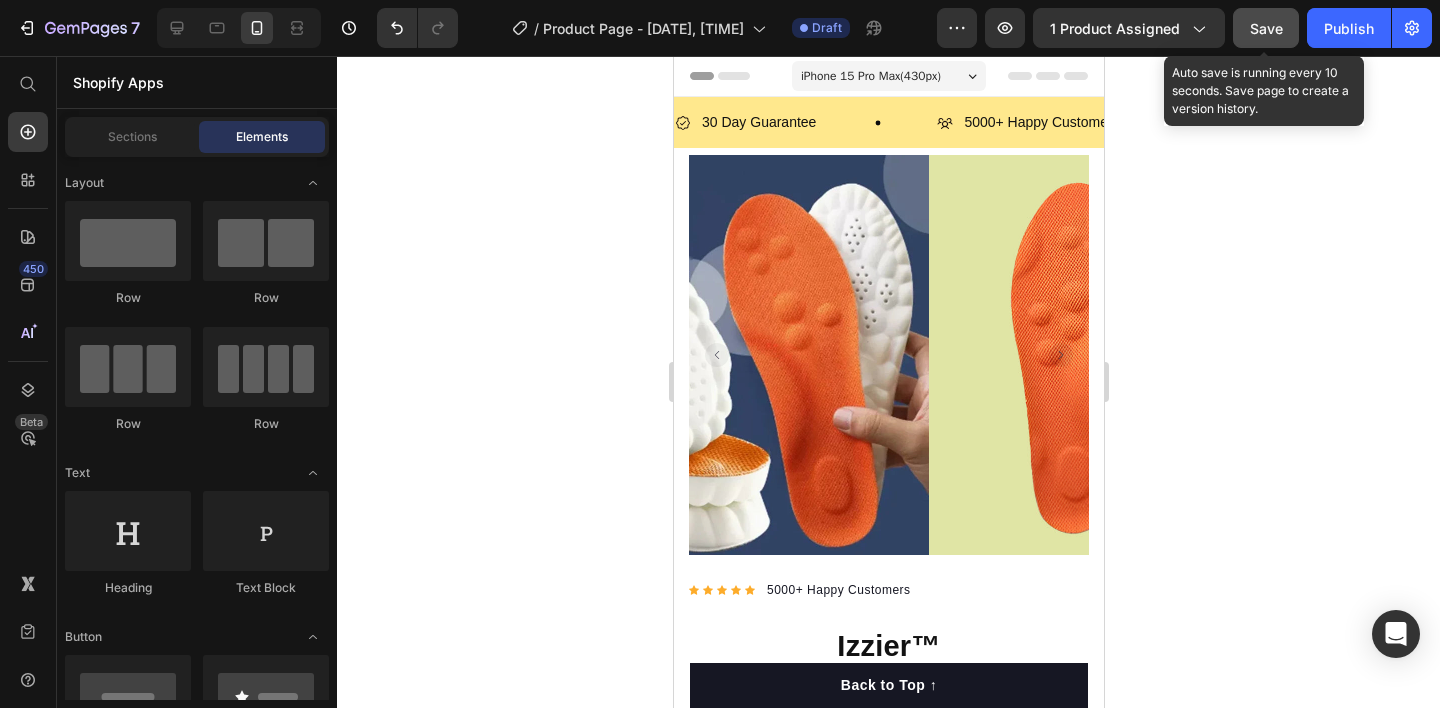 click on "Save" at bounding box center (1266, 28) 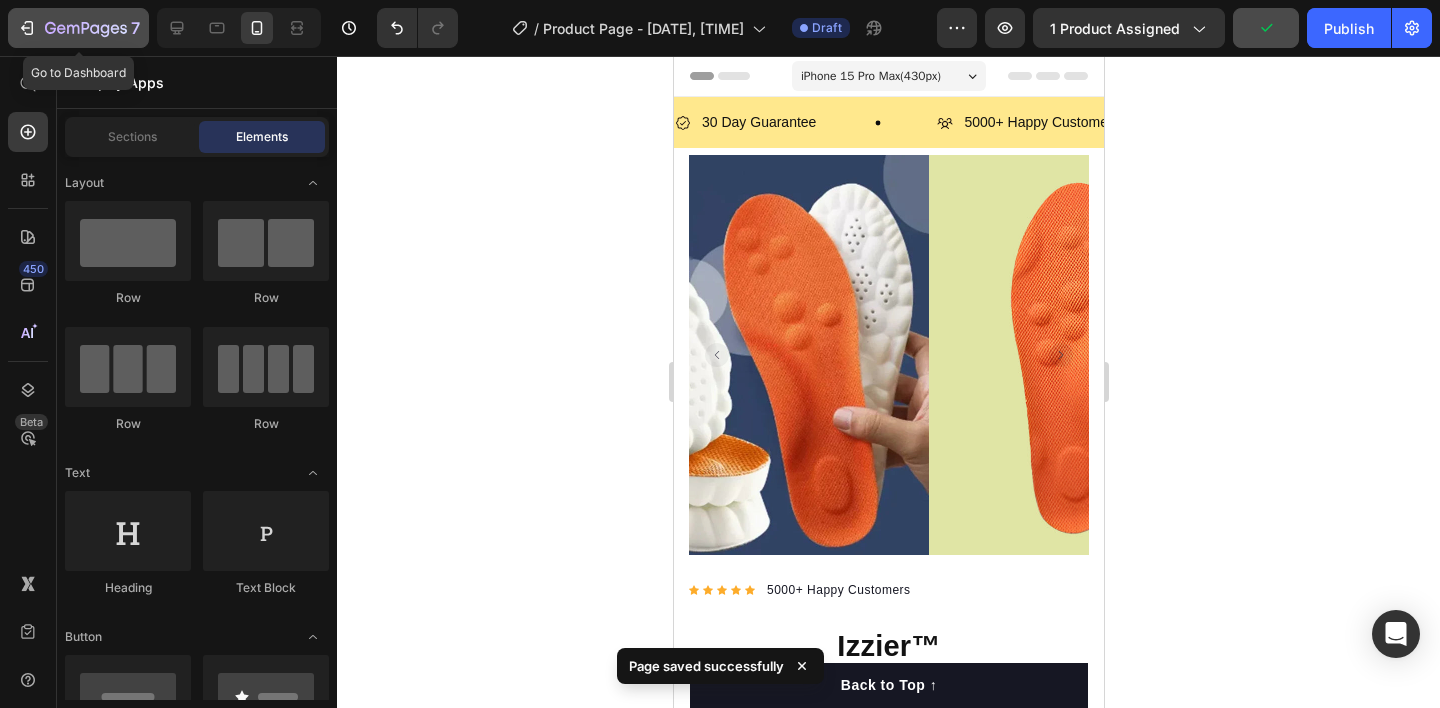 click on "7" at bounding box center (78, 28) 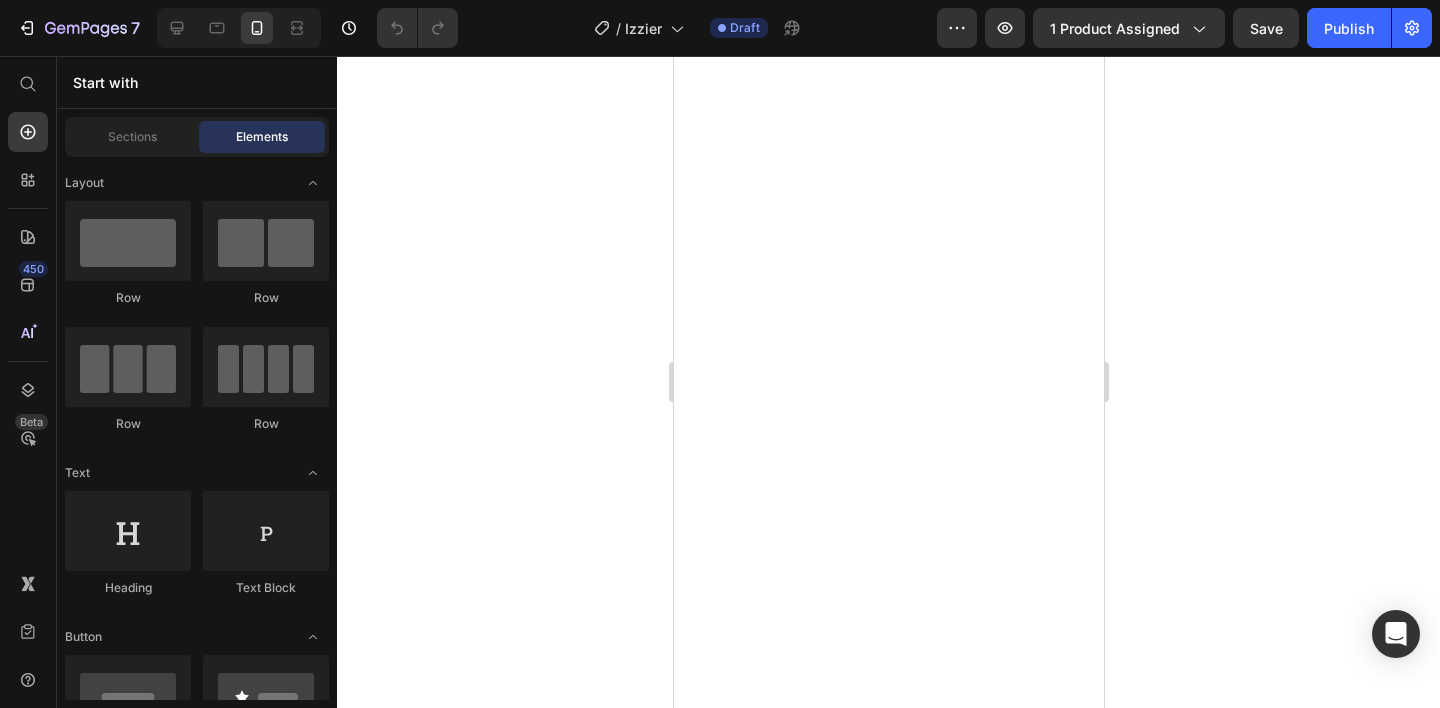 scroll, scrollTop: 0, scrollLeft: 0, axis: both 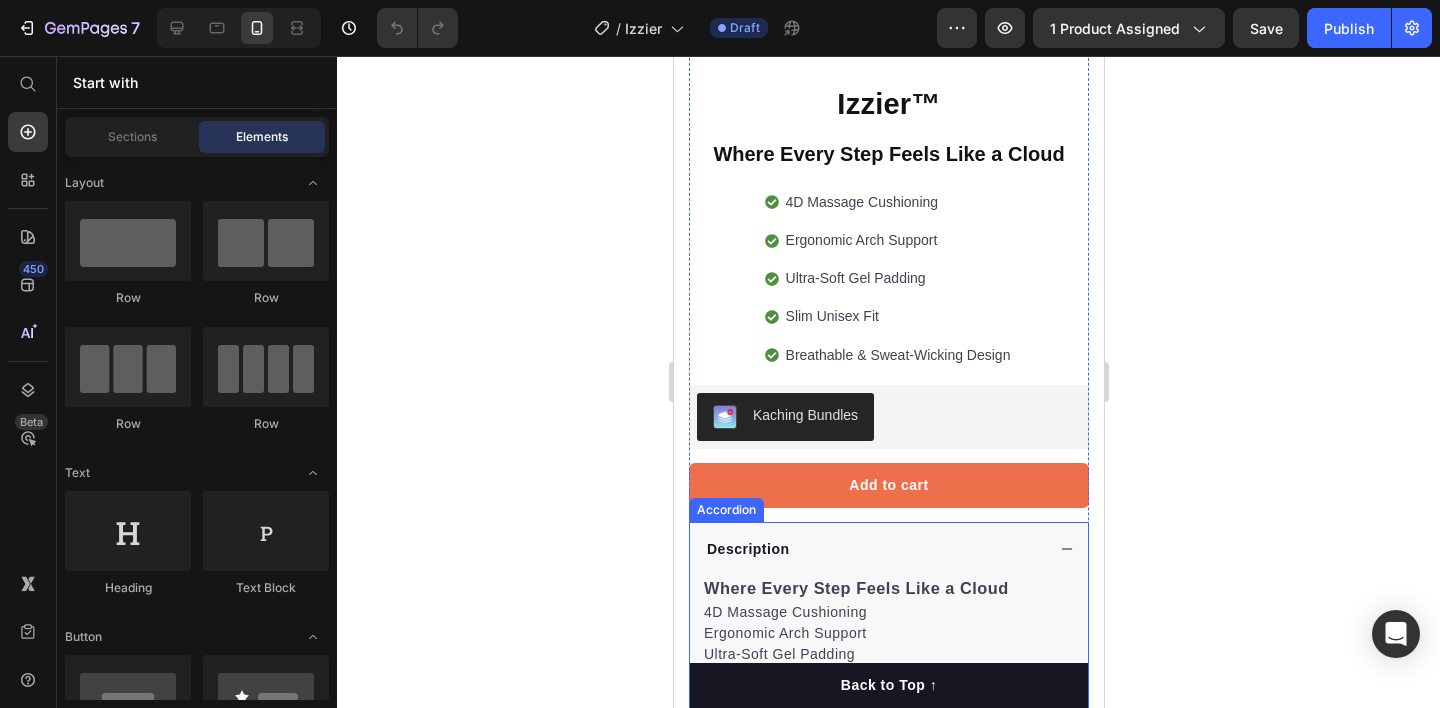 click on "Description" at bounding box center (873, 549) 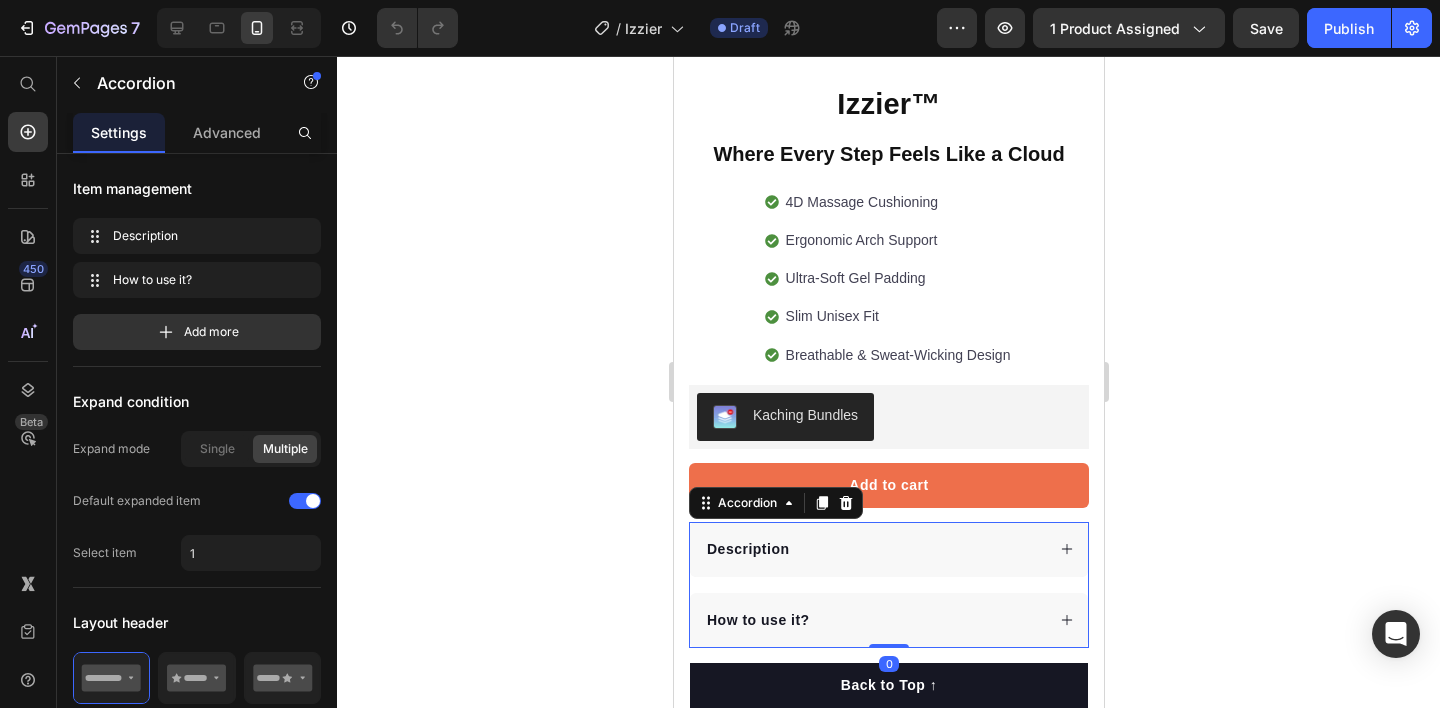 scroll, scrollTop: 644, scrollLeft: 0, axis: vertical 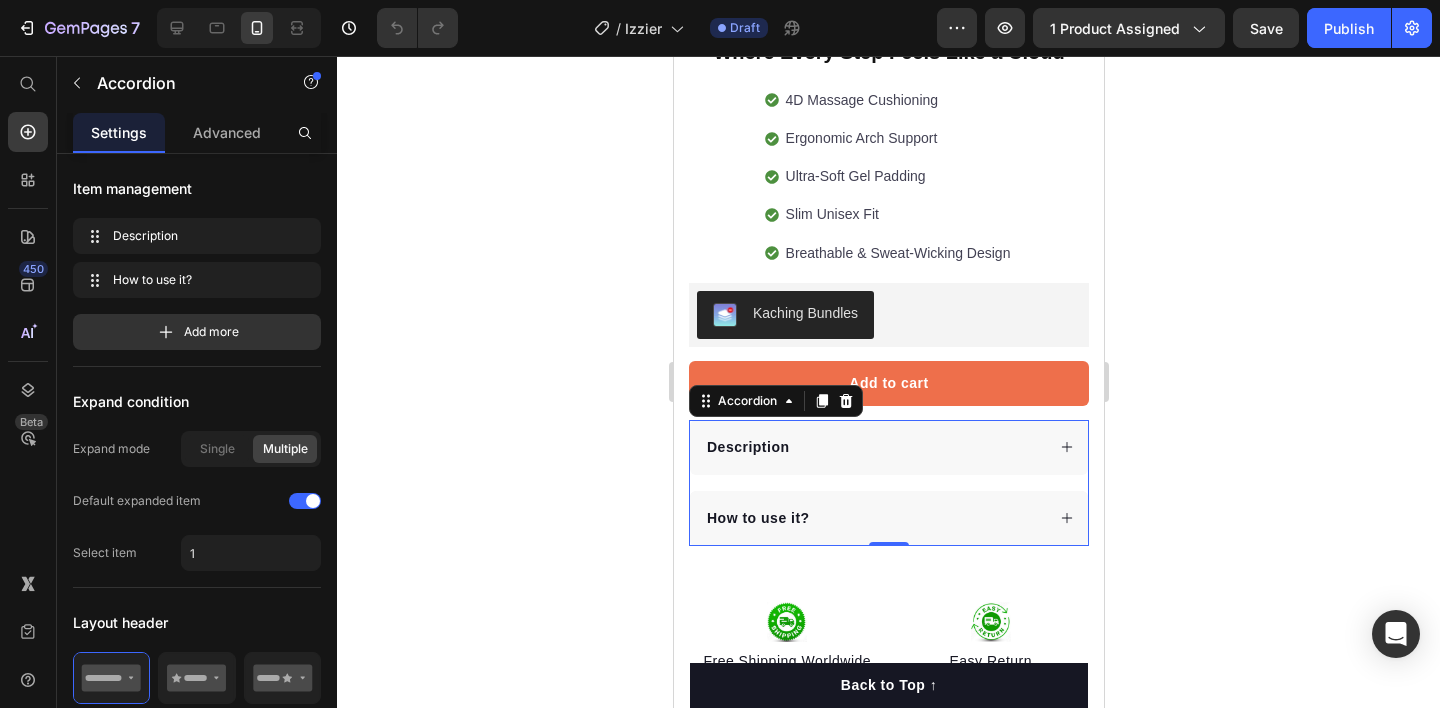 click 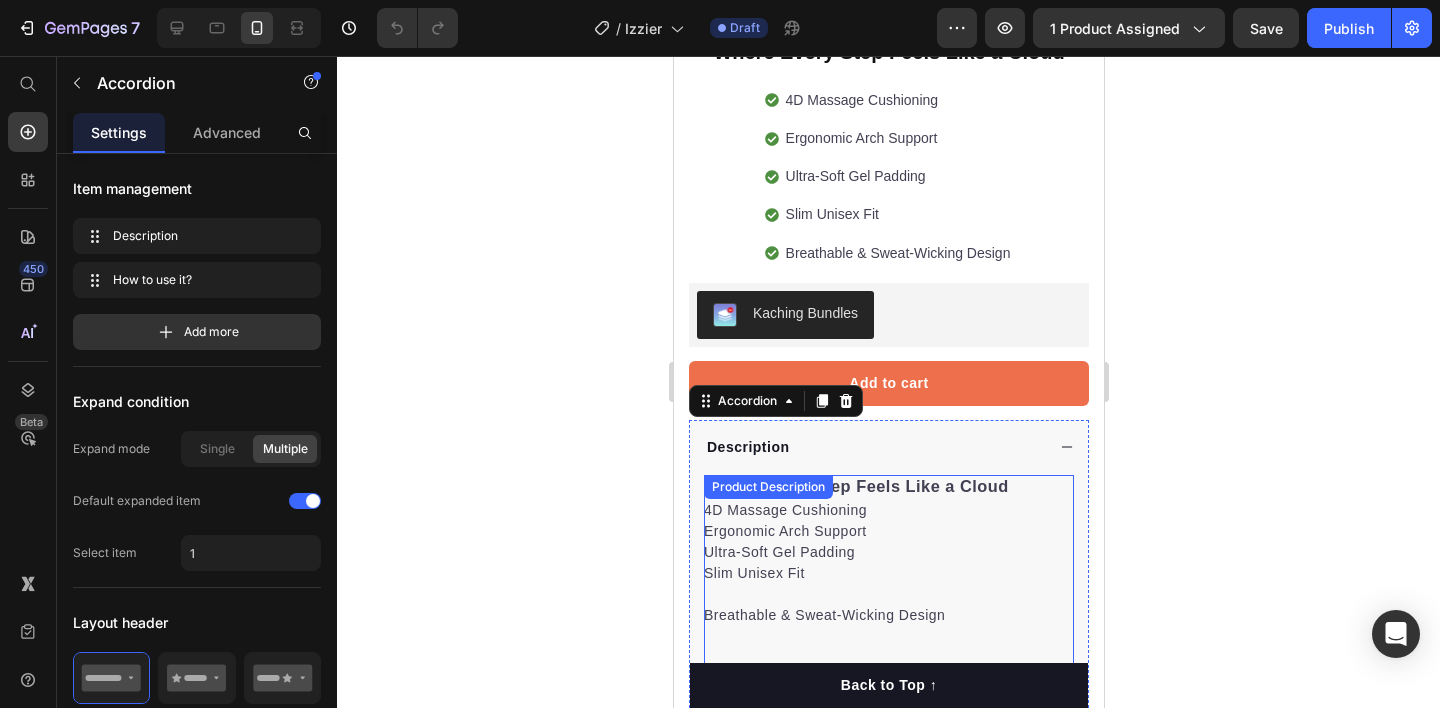 drag, startPoint x: 860, startPoint y: 539, endPoint x: 836, endPoint y: 555, distance: 28.84441 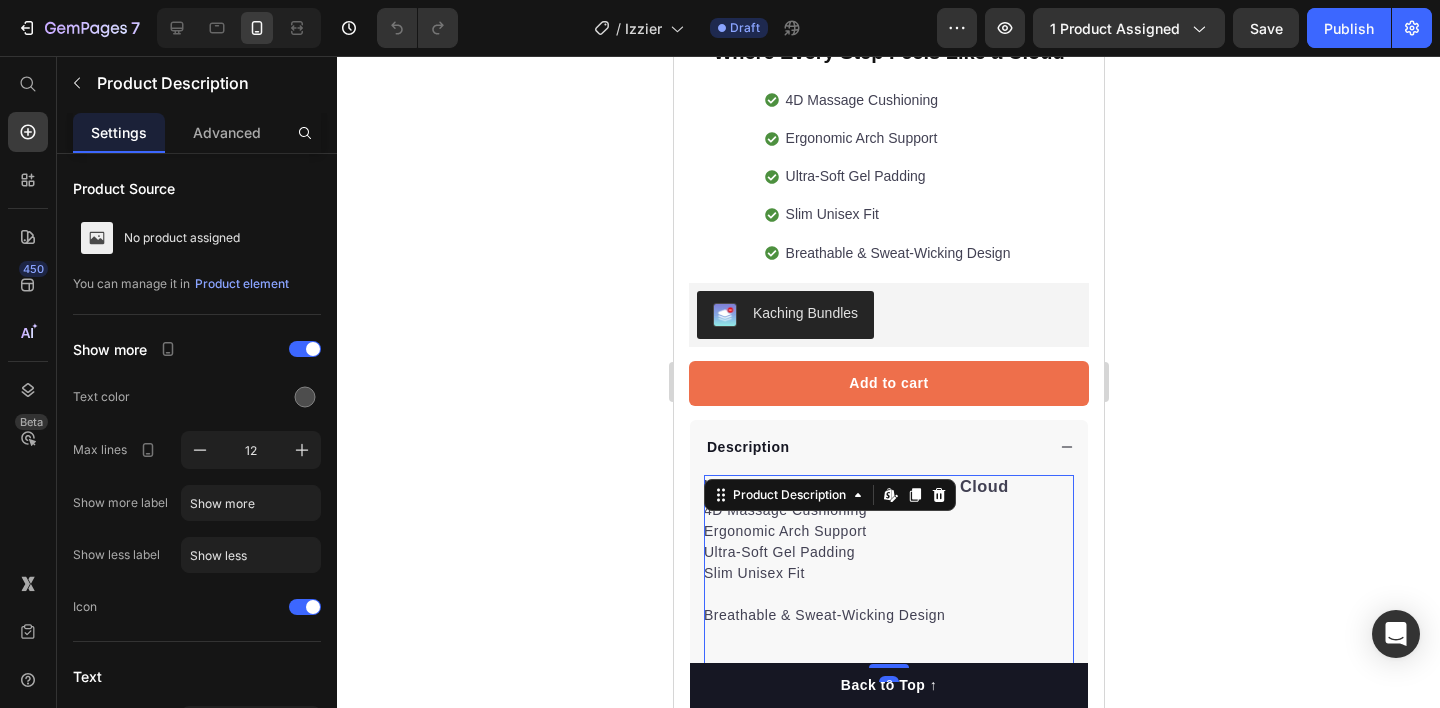 click on "Where Every Step Feels Like a Cloud
4D Massage Cushioning
Ergonomic Arch Support
Ultra-Soft Gel Padding
Slim Unisex Fit
Breathable & Sweat-Wicking Design" at bounding box center [888, 571] 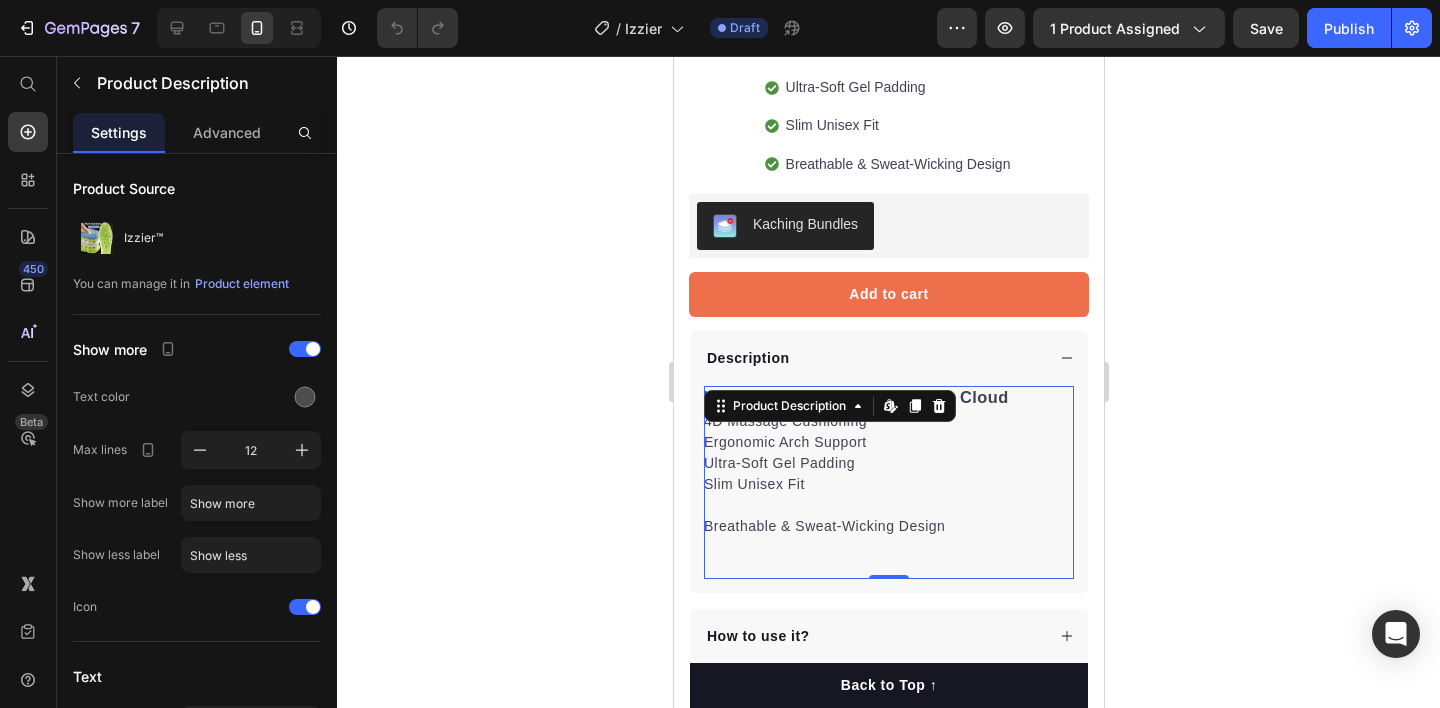 scroll, scrollTop: 745, scrollLeft: 0, axis: vertical 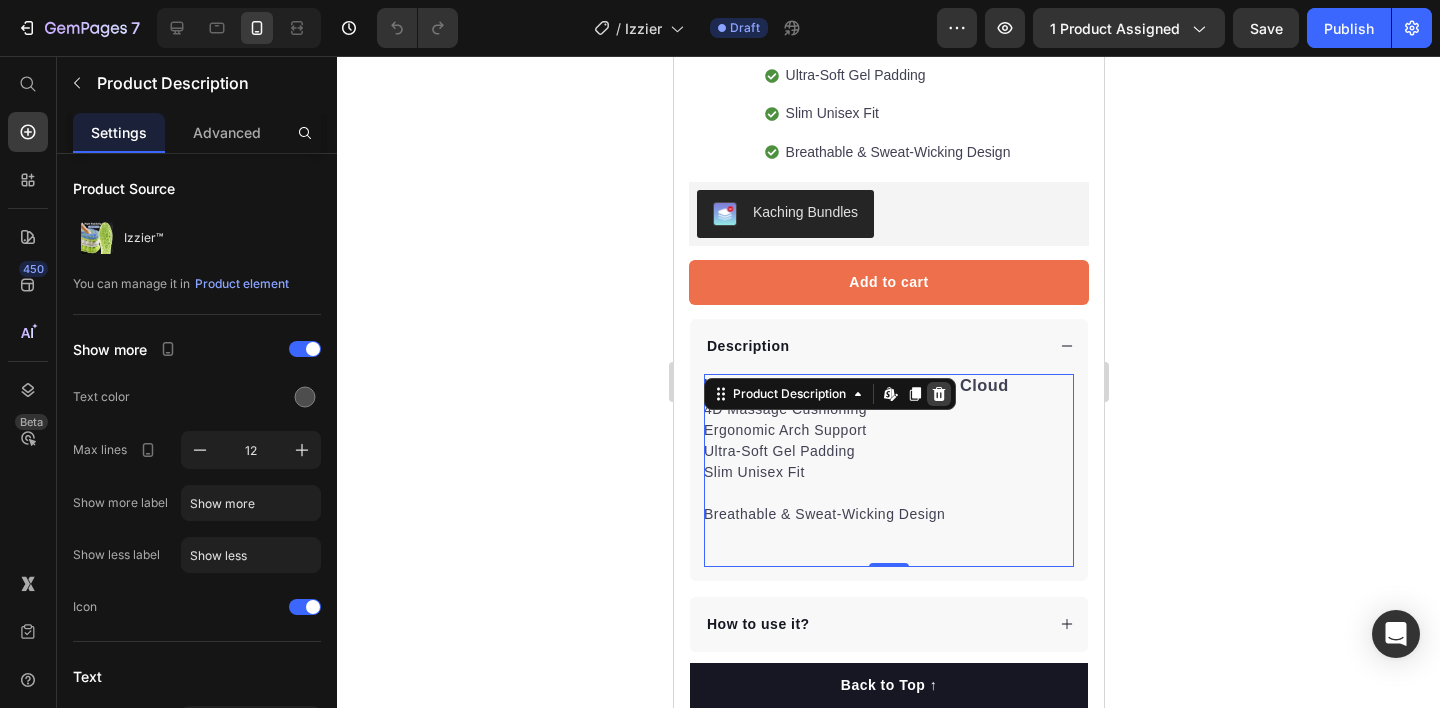 click 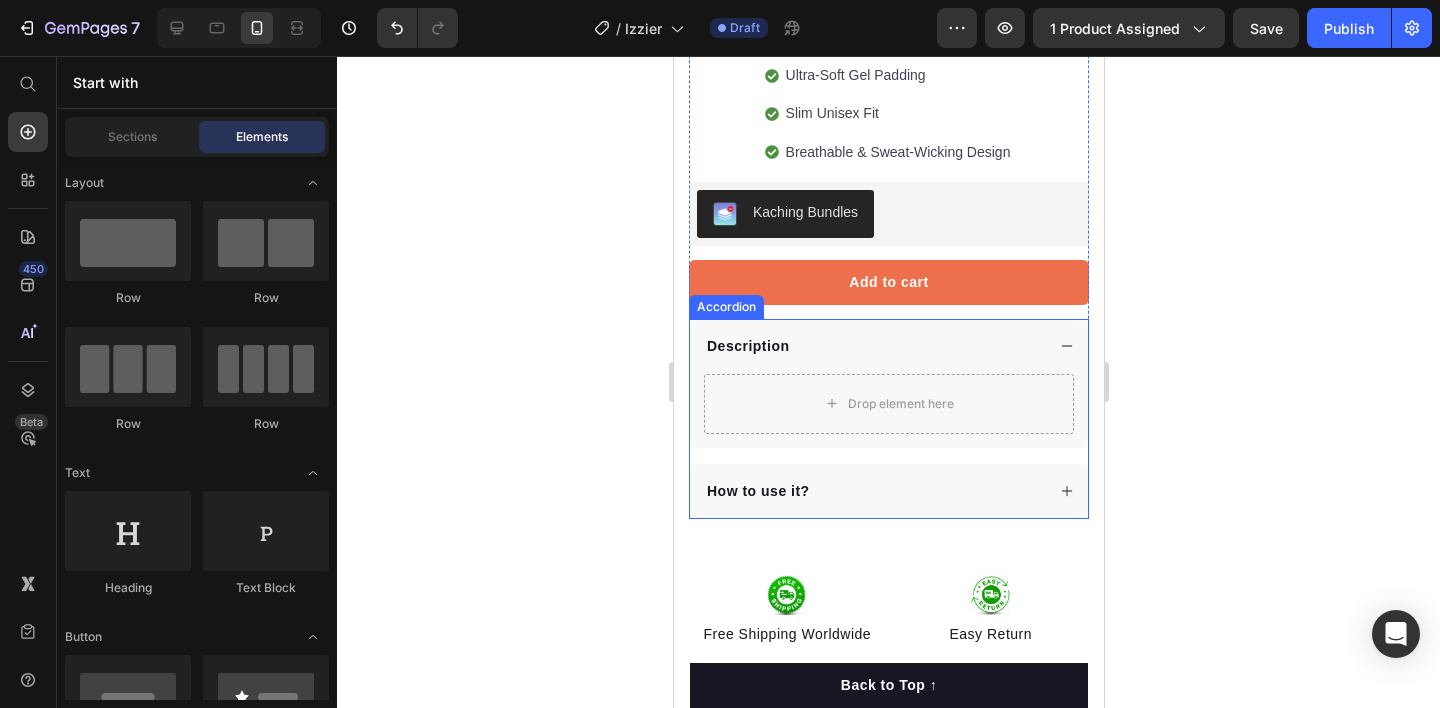 click 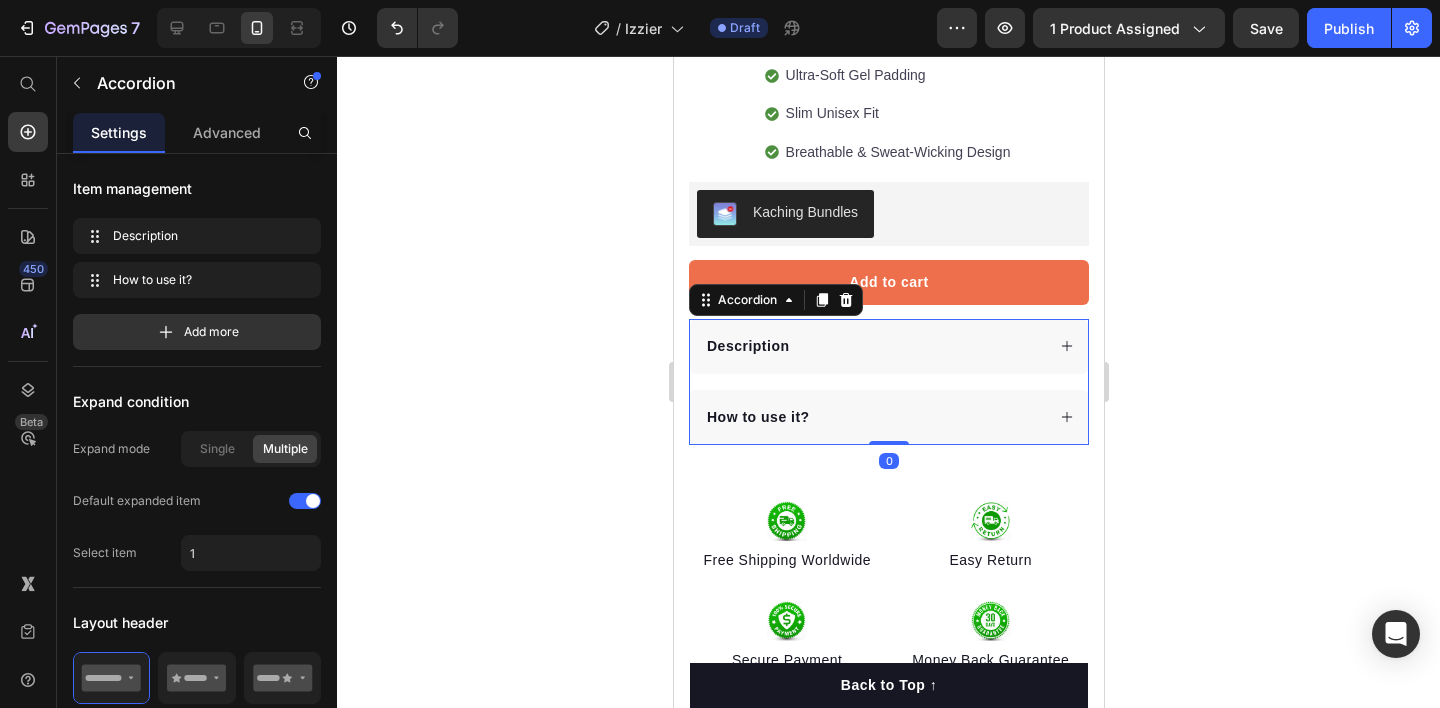 click on "Description" at bounding box center [873, 346] 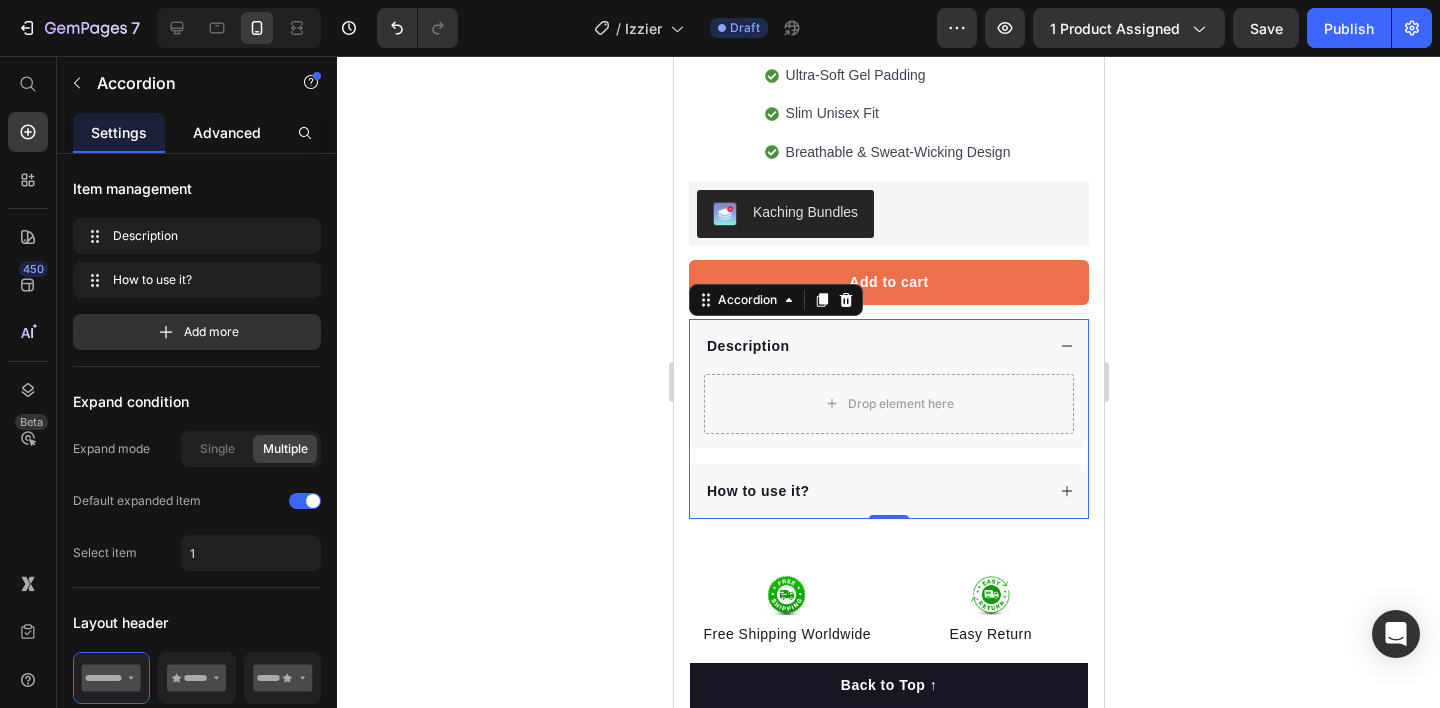 click on "Advanced" 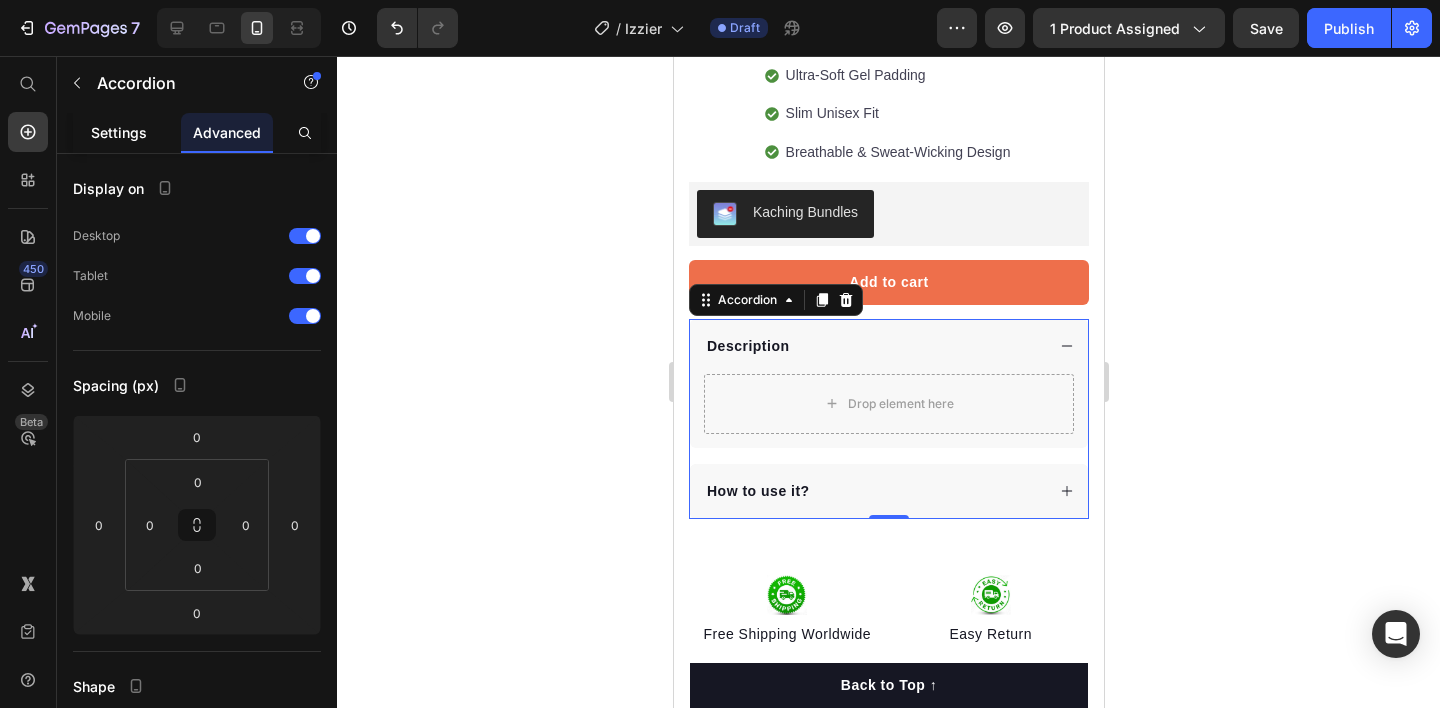 click on "Settings" at bounding box center [119, 132] 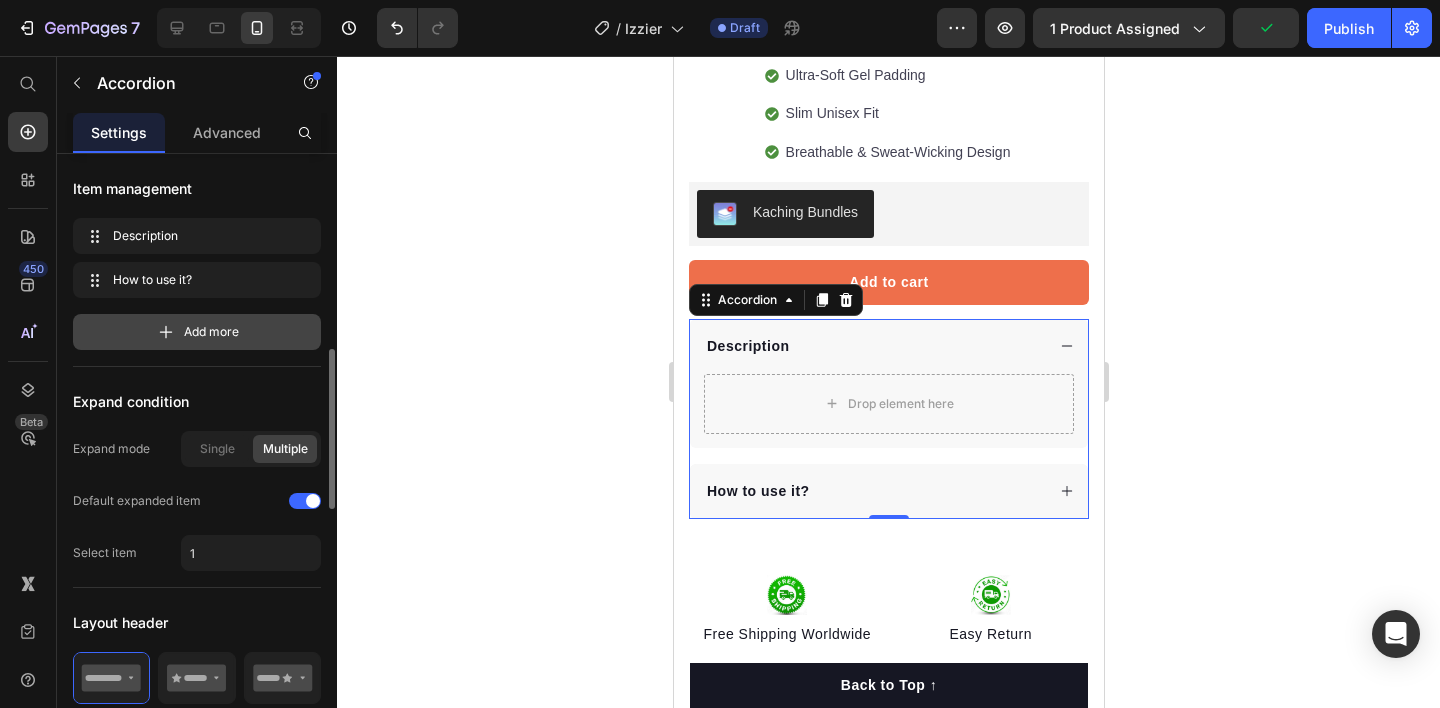 scroll, scrollTop: 155, scrollLeft: 0, axis: vertical 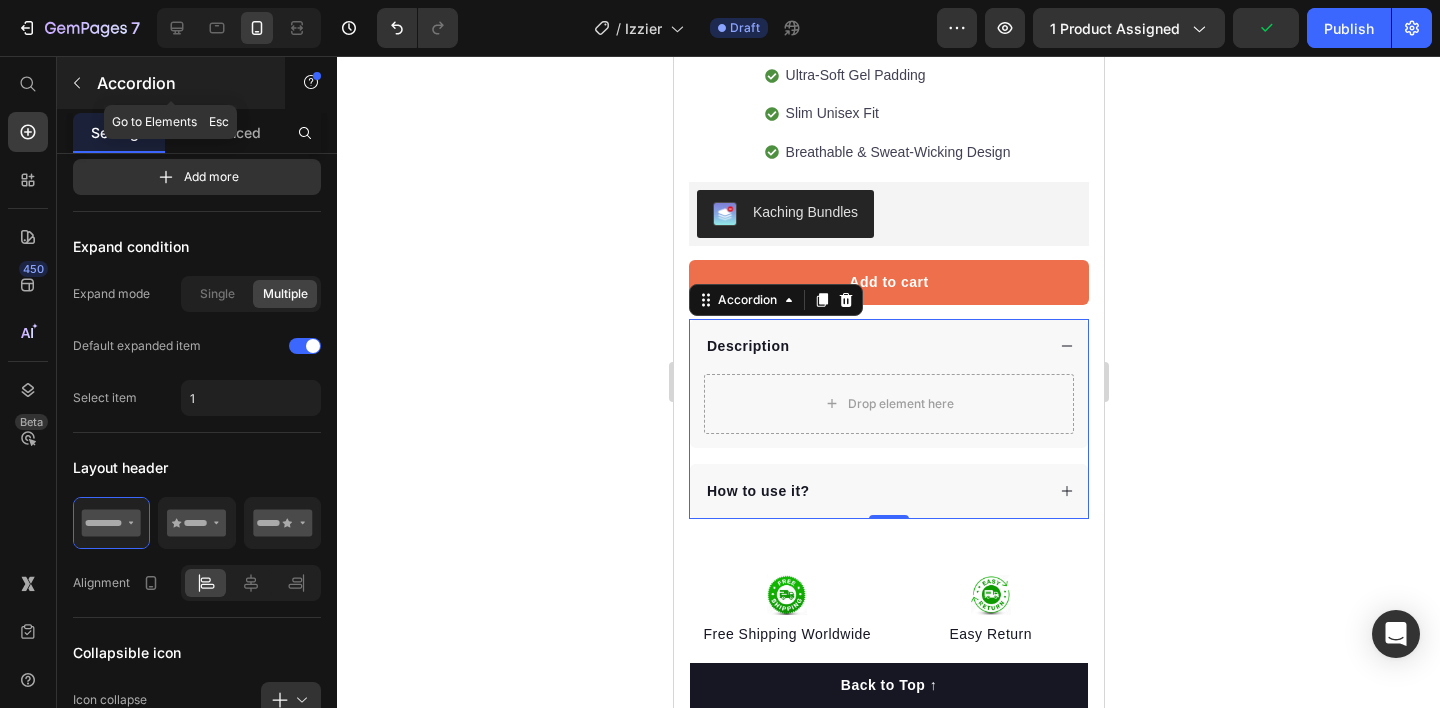 click at bounding box center [77, 83] 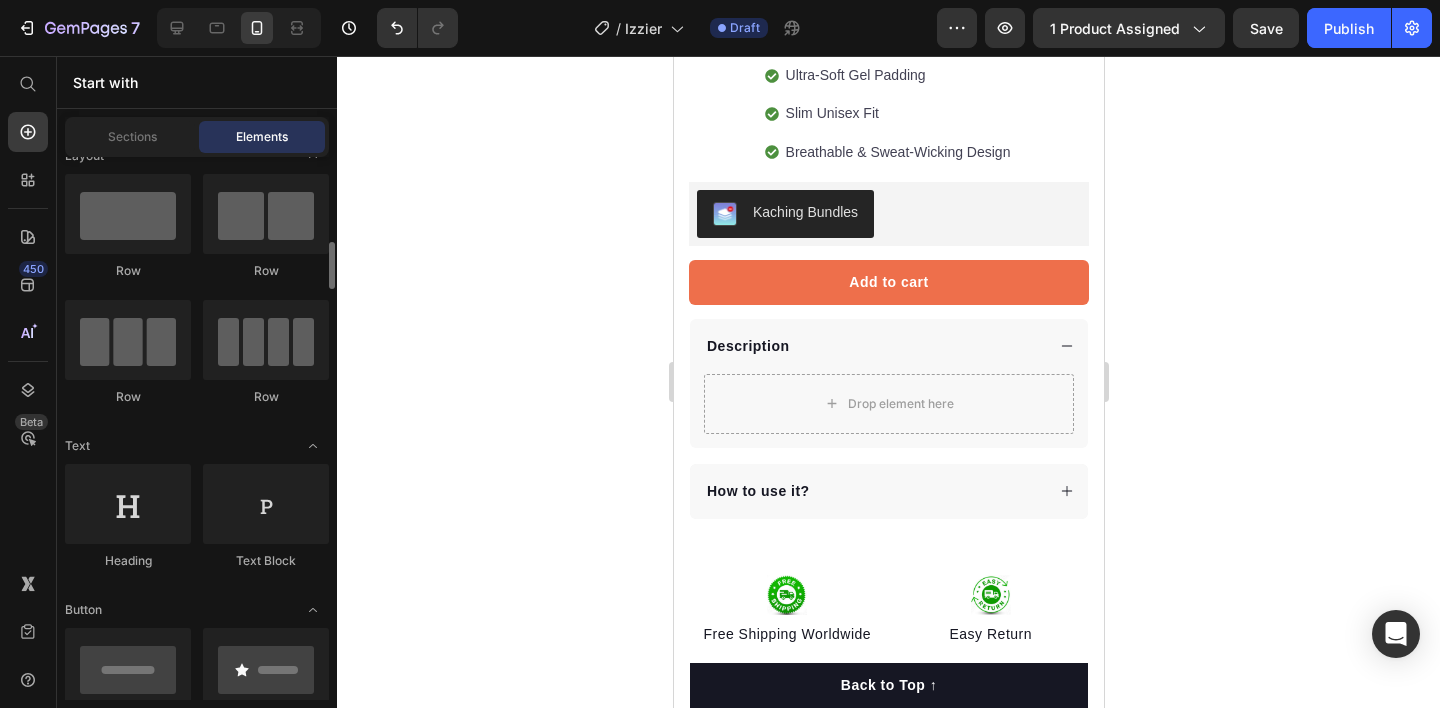 scroll, scrollTop: 103, scrollLeft: 0, axis: vertical 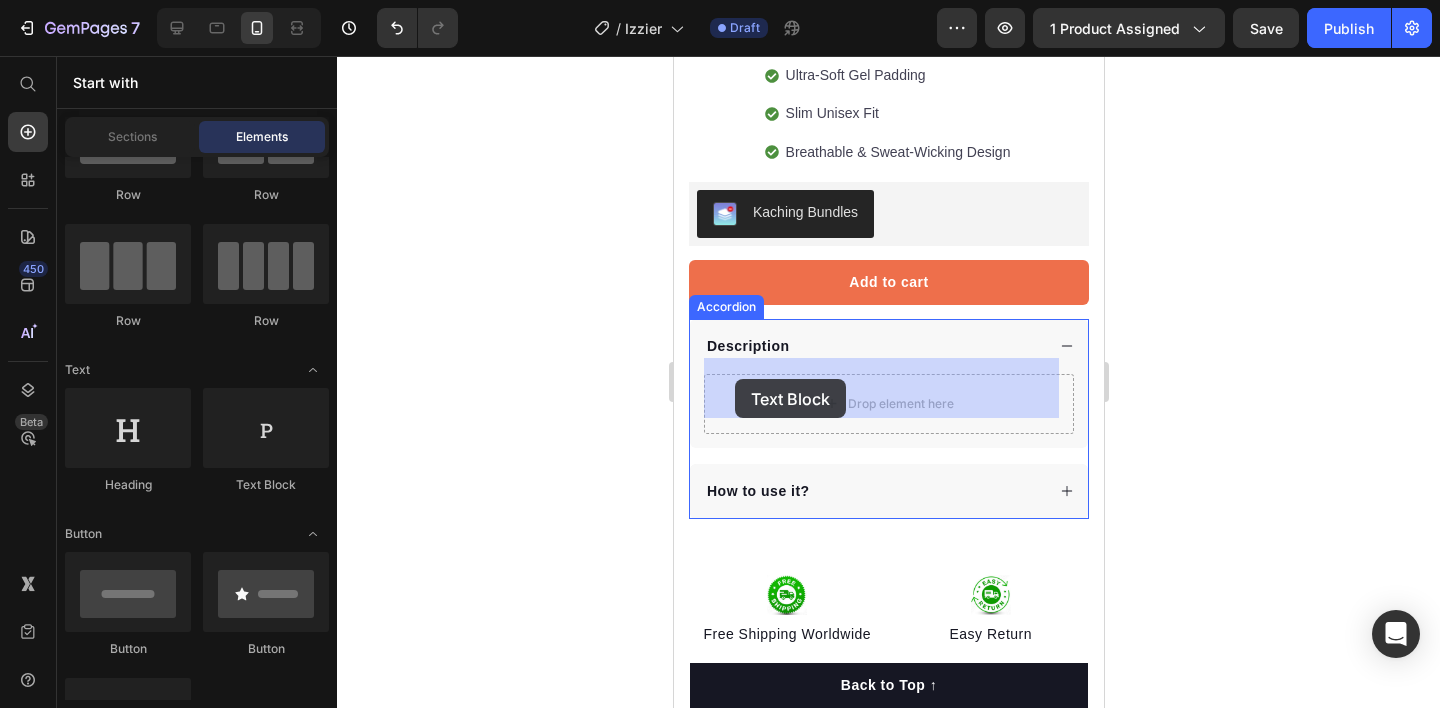 drag, startPoint x: 944, startPoint y: 487, endPoint x: 734, endPoint y: 379, distance: 236.14403 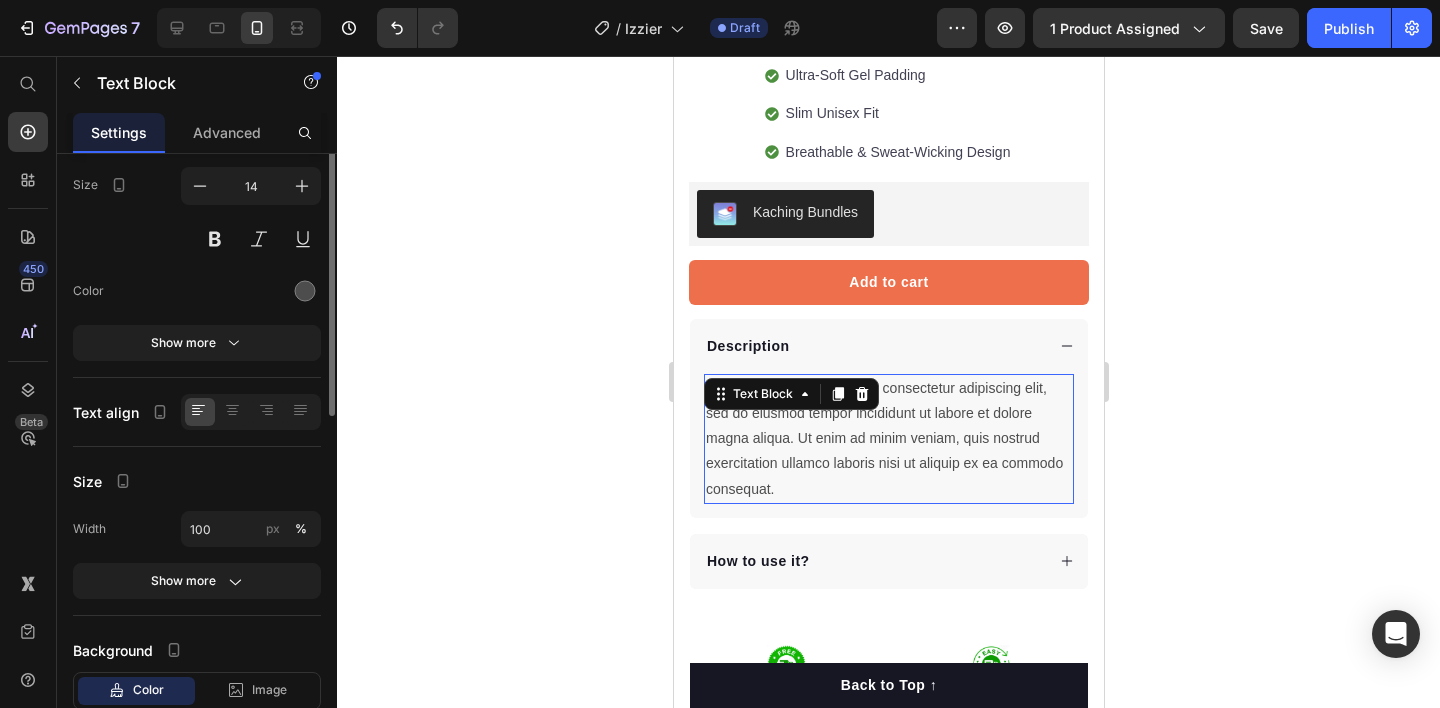 scroll, scrollTop: 0, scrollLeft: 0, axis: both 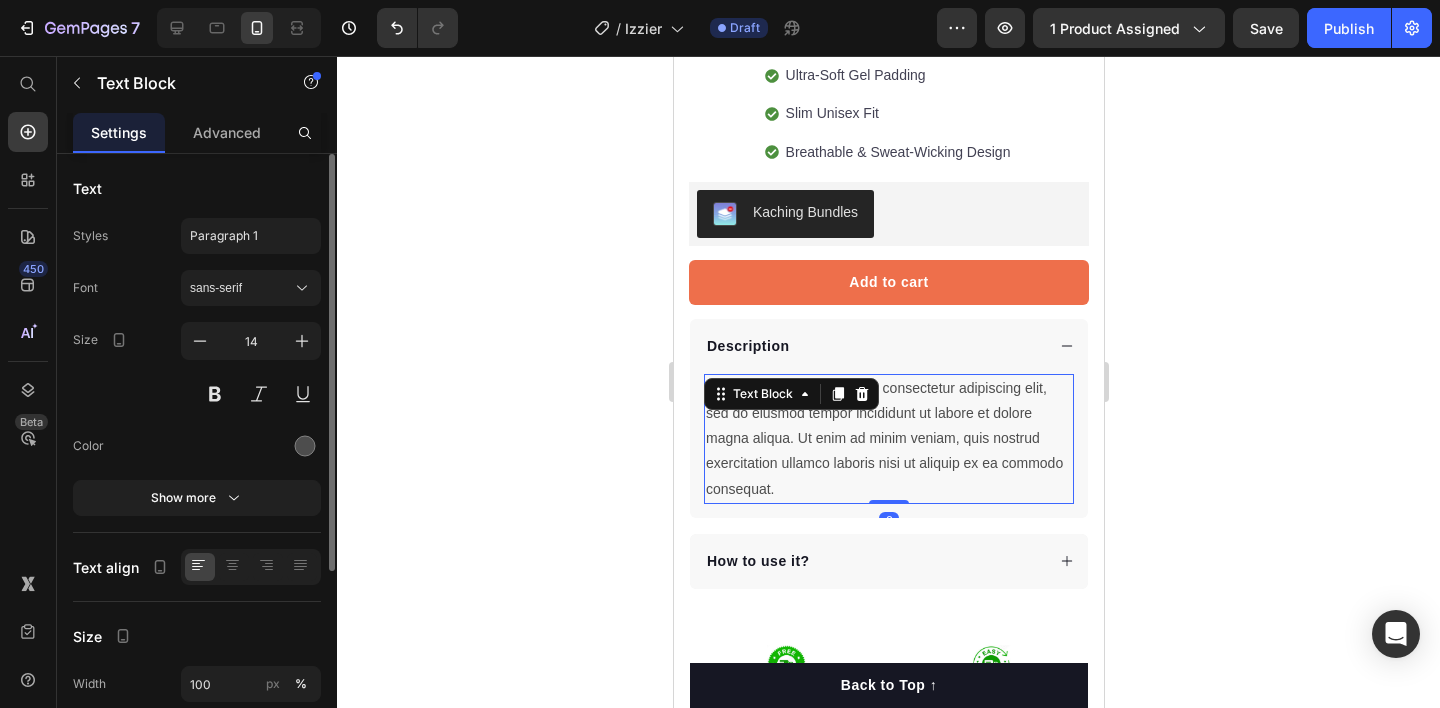 click on "Lorem ipsum dolor sit amet, consectetur adipiscing elit, sed do eiusmod tempor incididunt ut labore et dolore magna aliqua. Ut enim ad minim veniam, quis nostrud exercitation ullamco laboris nisi ut aliquip ex ea commodo consequat." at bounding box center [888, 439] 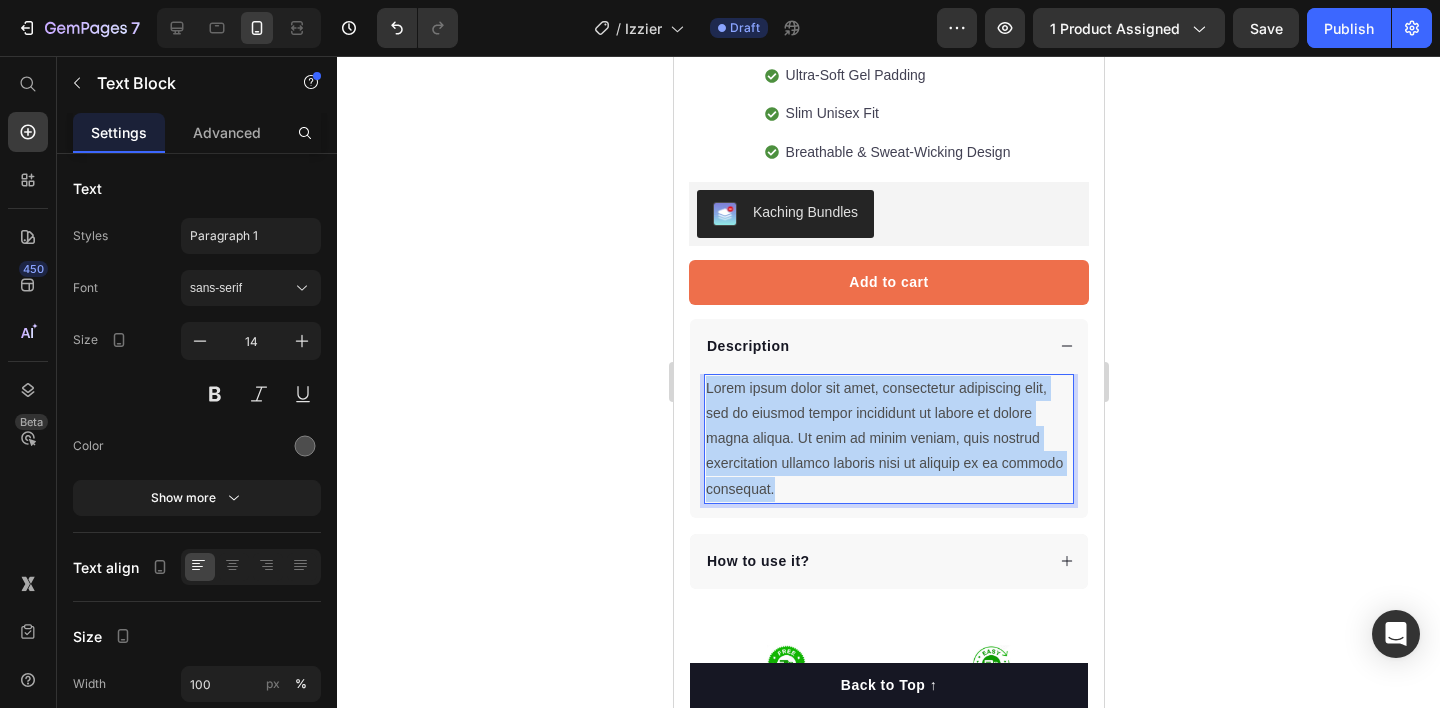 drag, startPoint x: 851, startPoint y: 470, endPoint x: 703, endPoint y: 375, distance: 175.86642 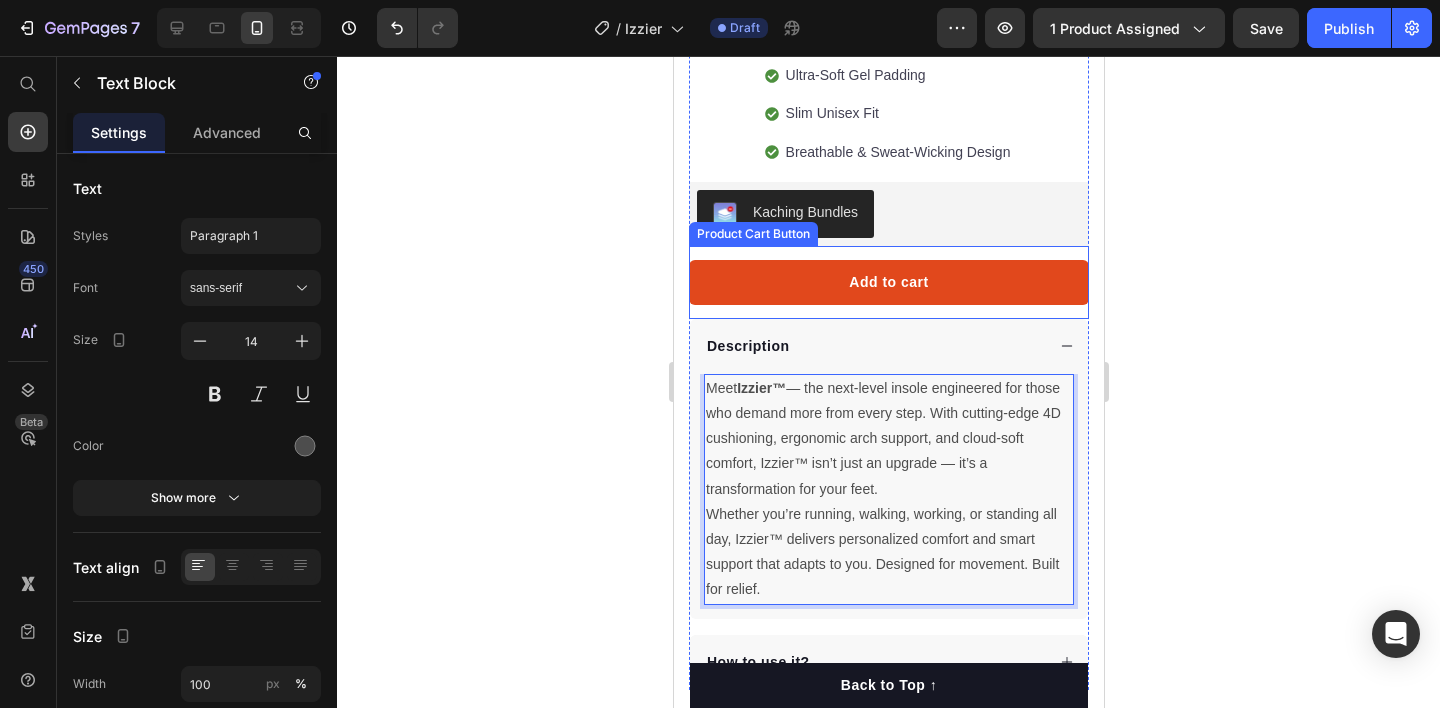 click on "Add to cart" at bounding box center [888, 282] 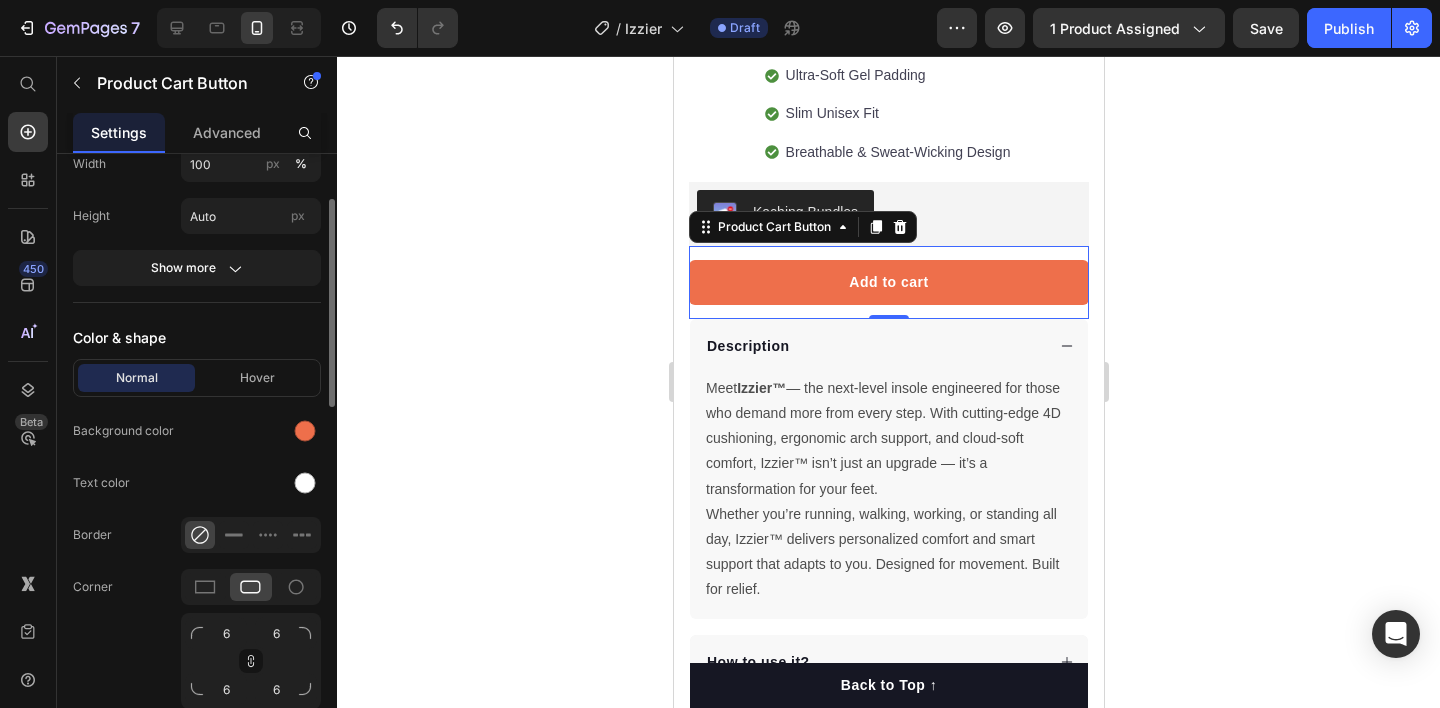 scroll, scrollTop: 679, scrollLeft: 0, axis: vertical 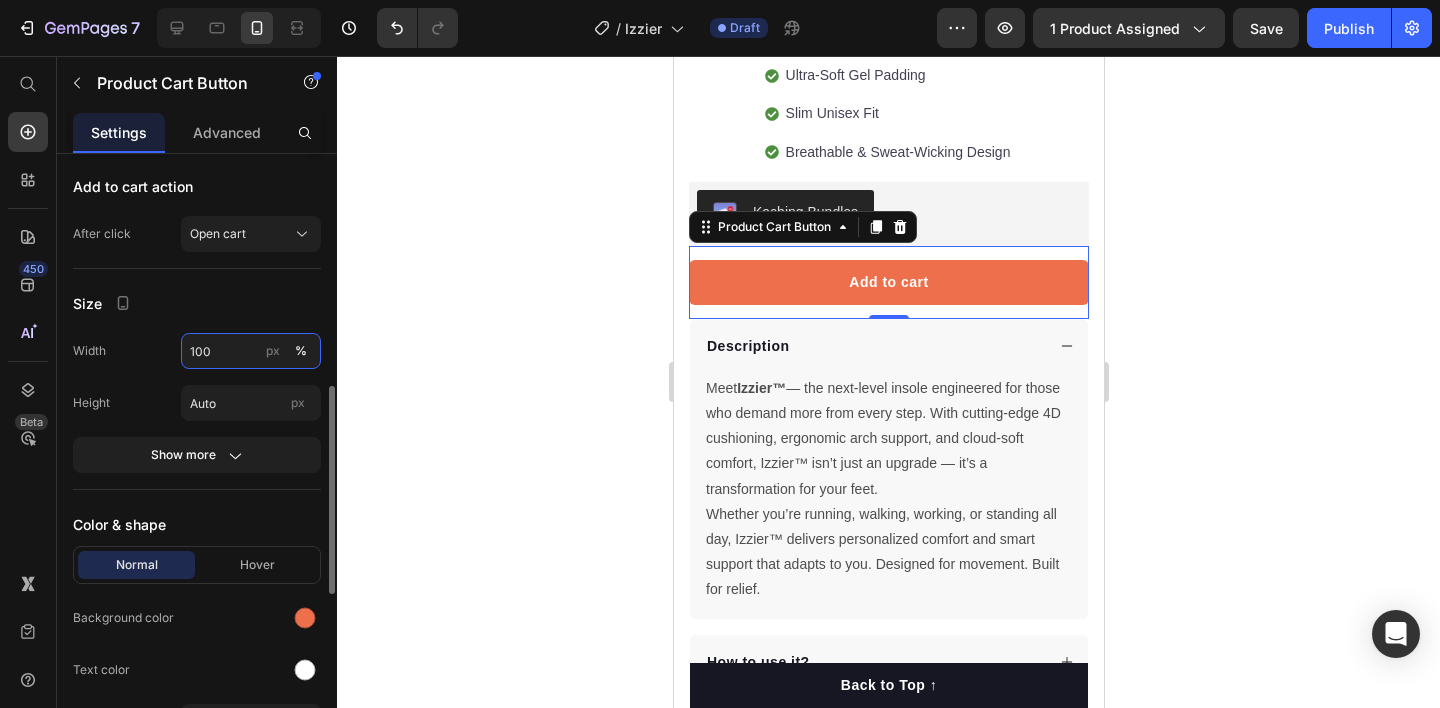 click on "100" at bounding box center (251, 351) 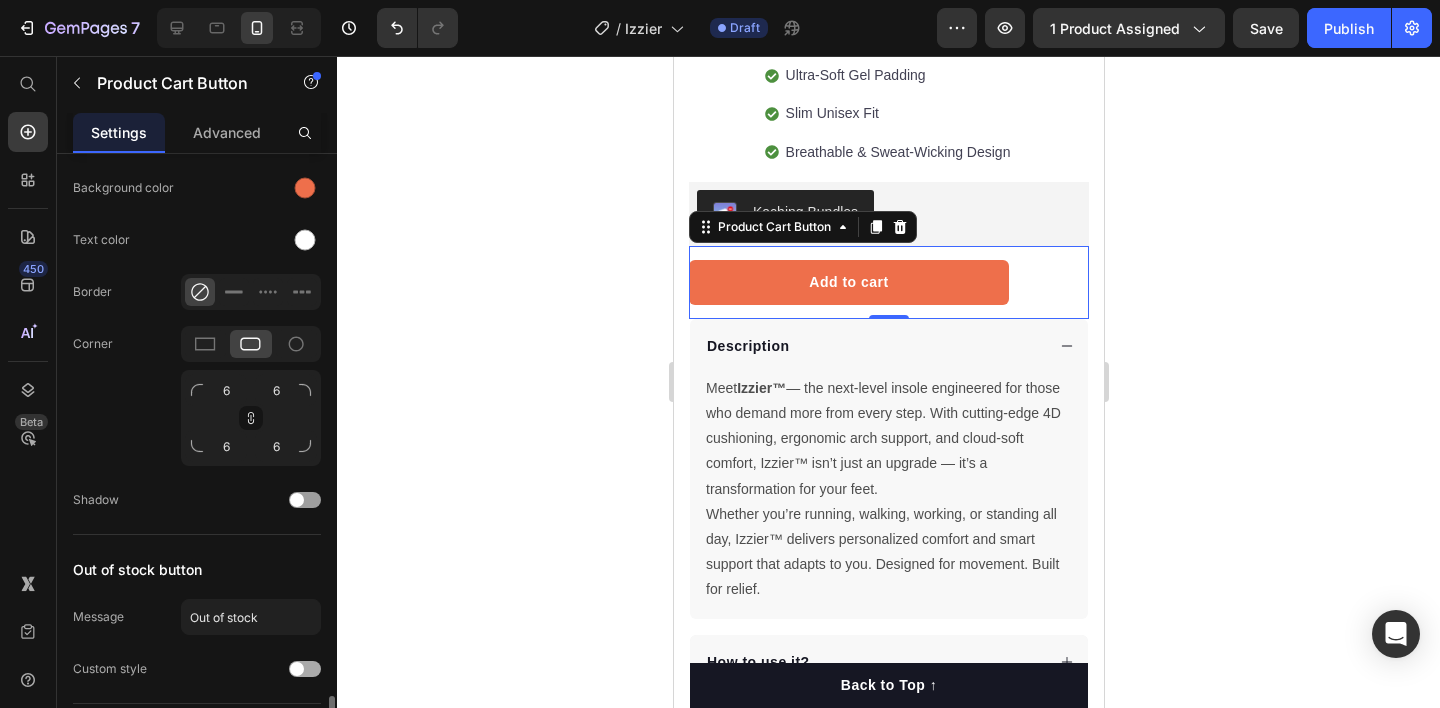 scroll, scrollTop: 1242, scrollLeft: 0, axis: vertical 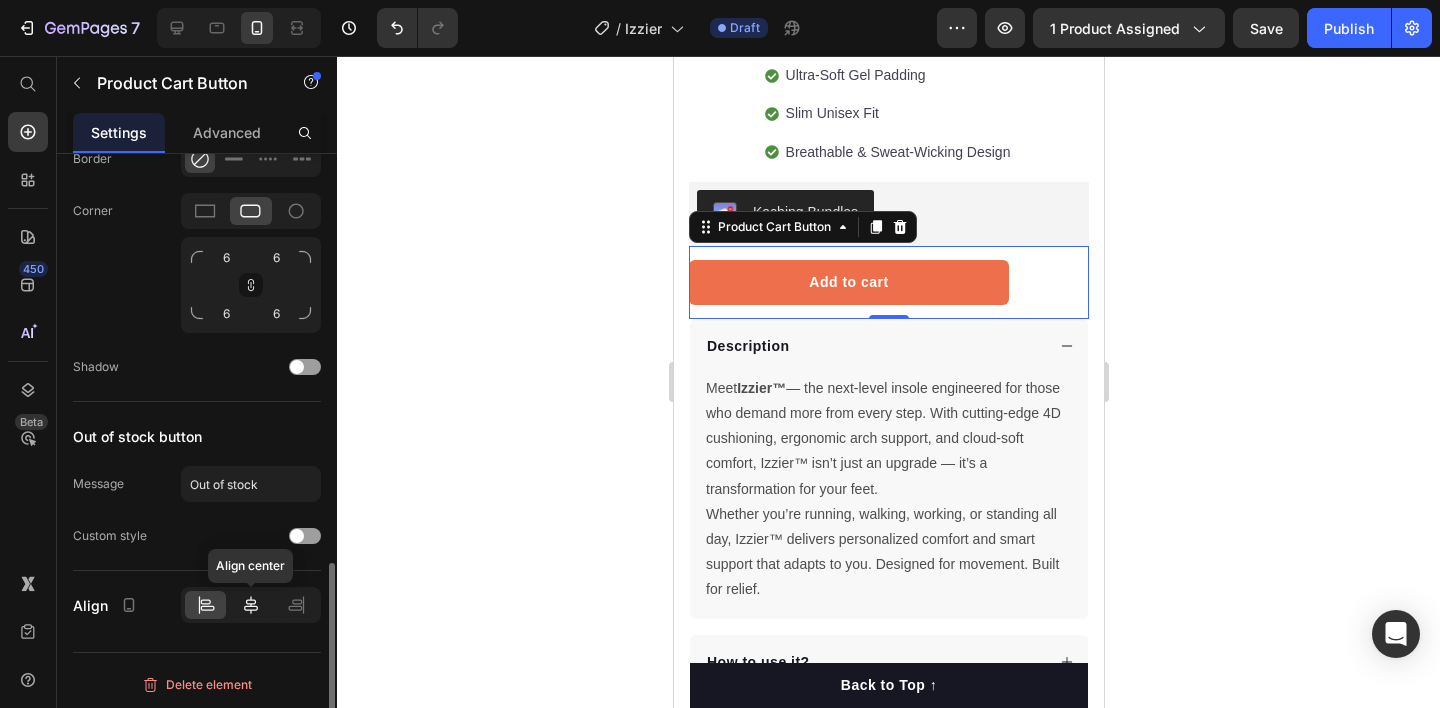 type on "80" 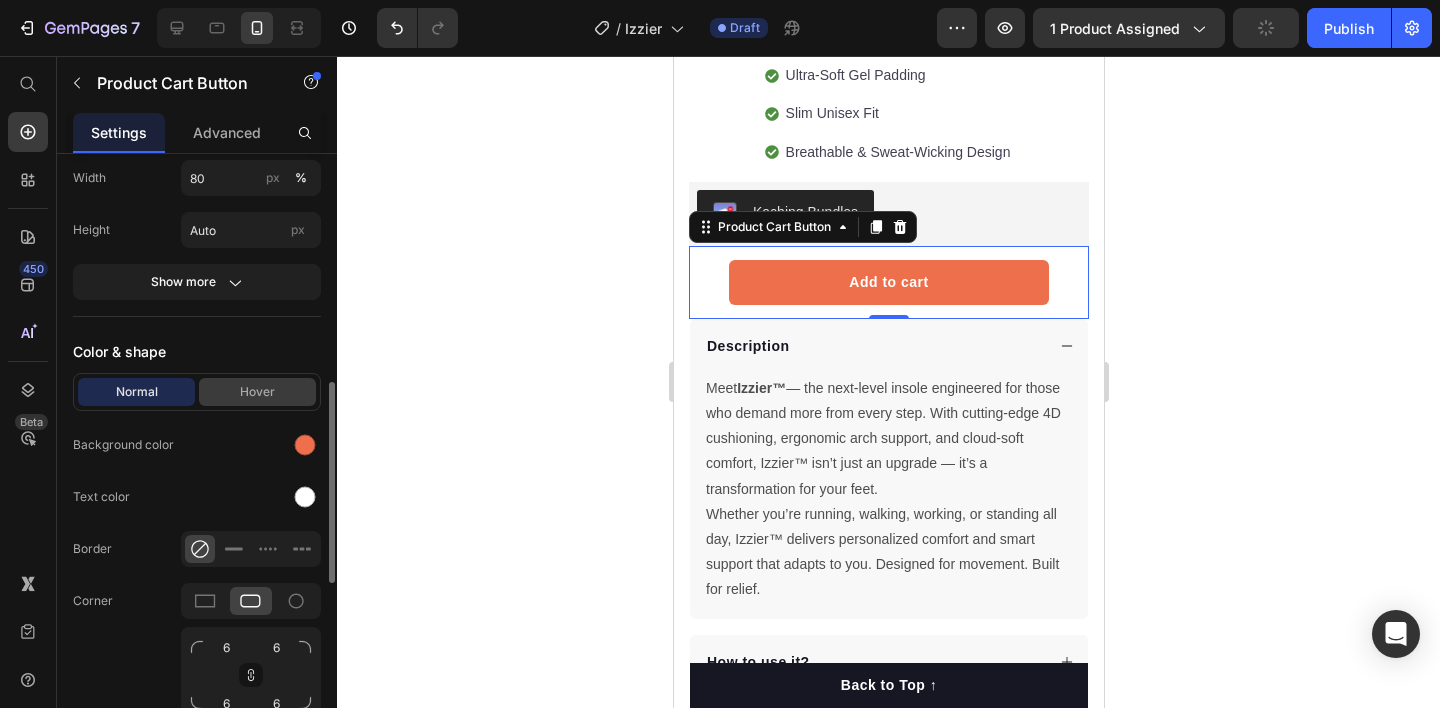 scroll, scrollTop: 813, scrollLeft: 0, axis: vertical 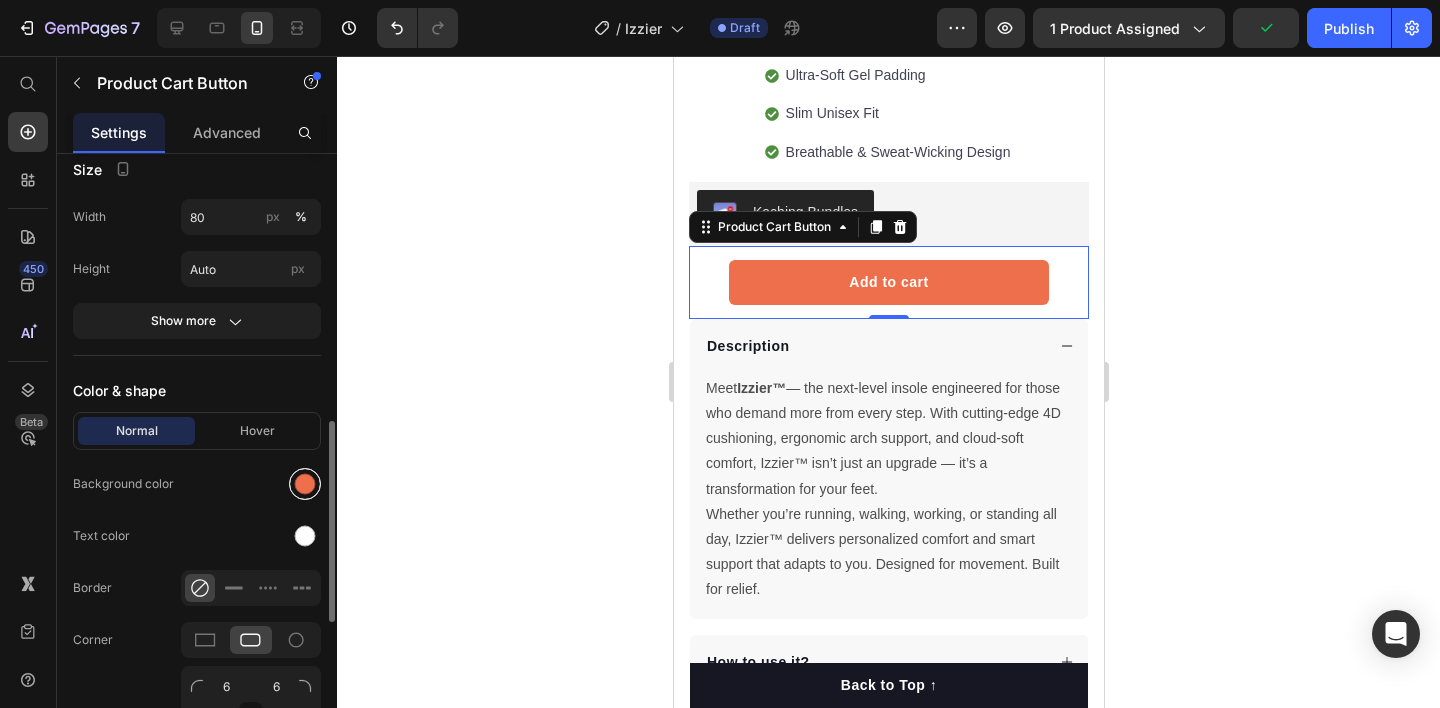 click at bounding box center (305, 484) 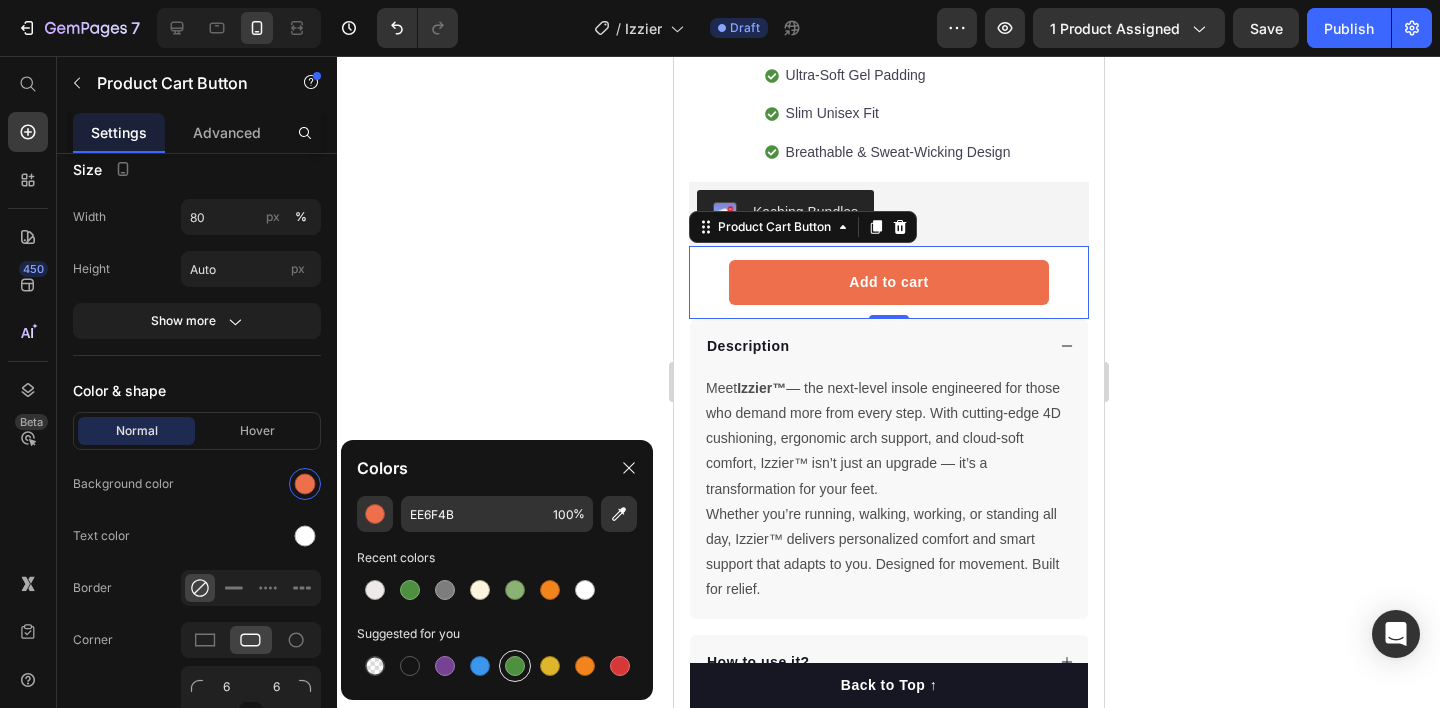 click at bounding box center (515, 666) 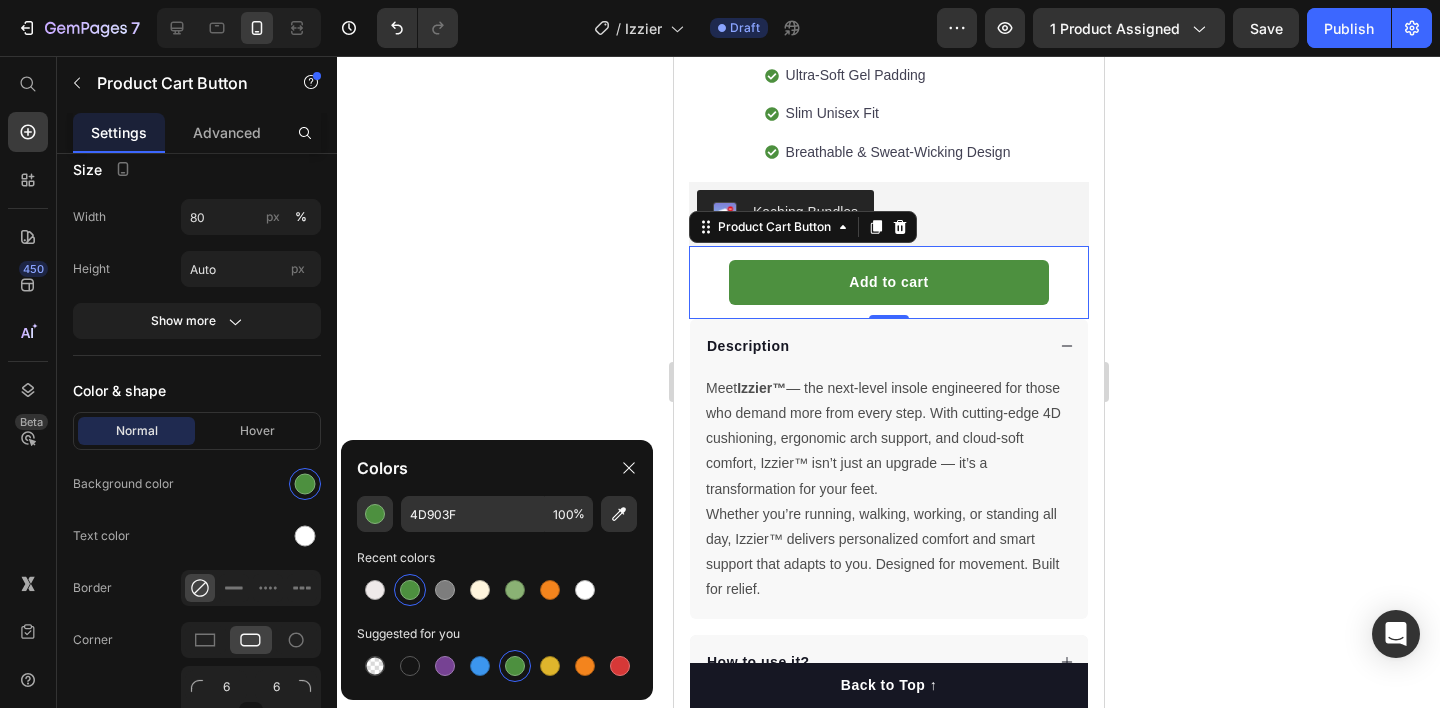 click 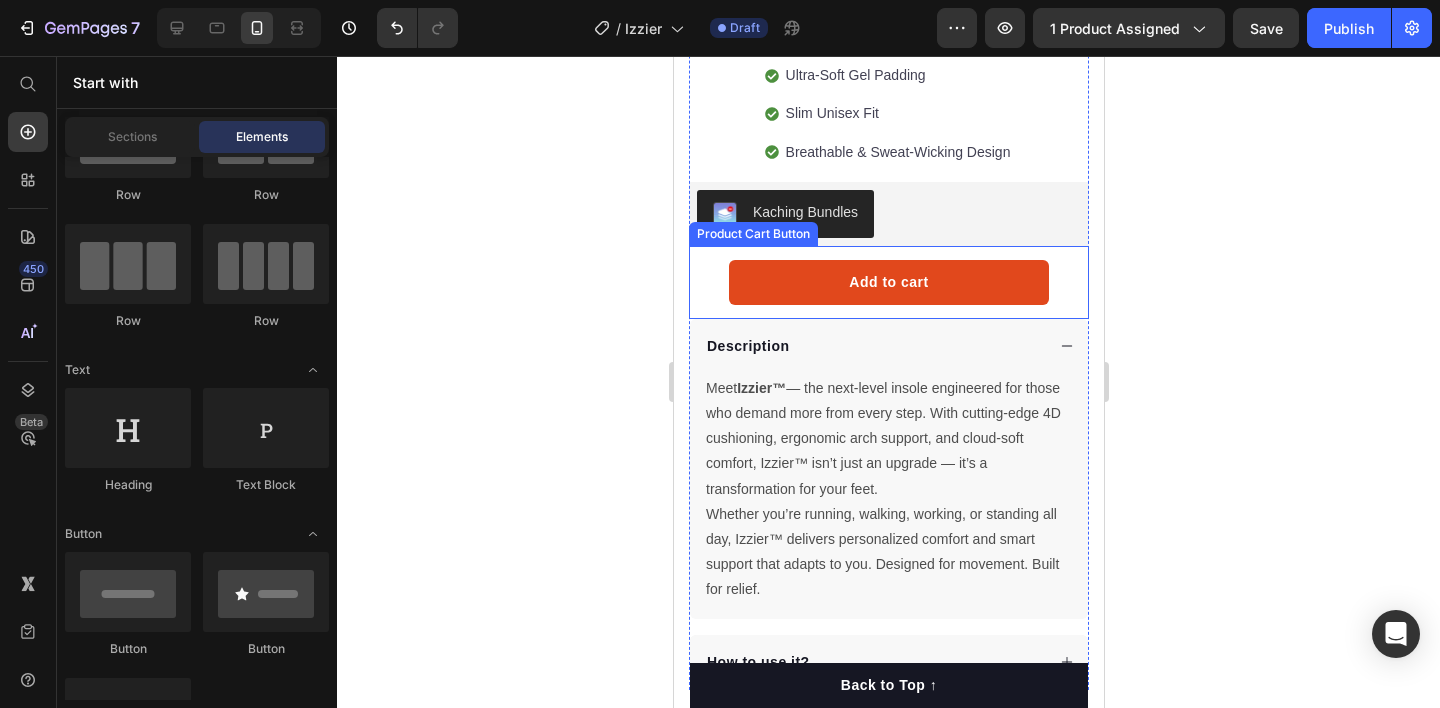 click on "Add to cart" at bounding box center (888, 282) 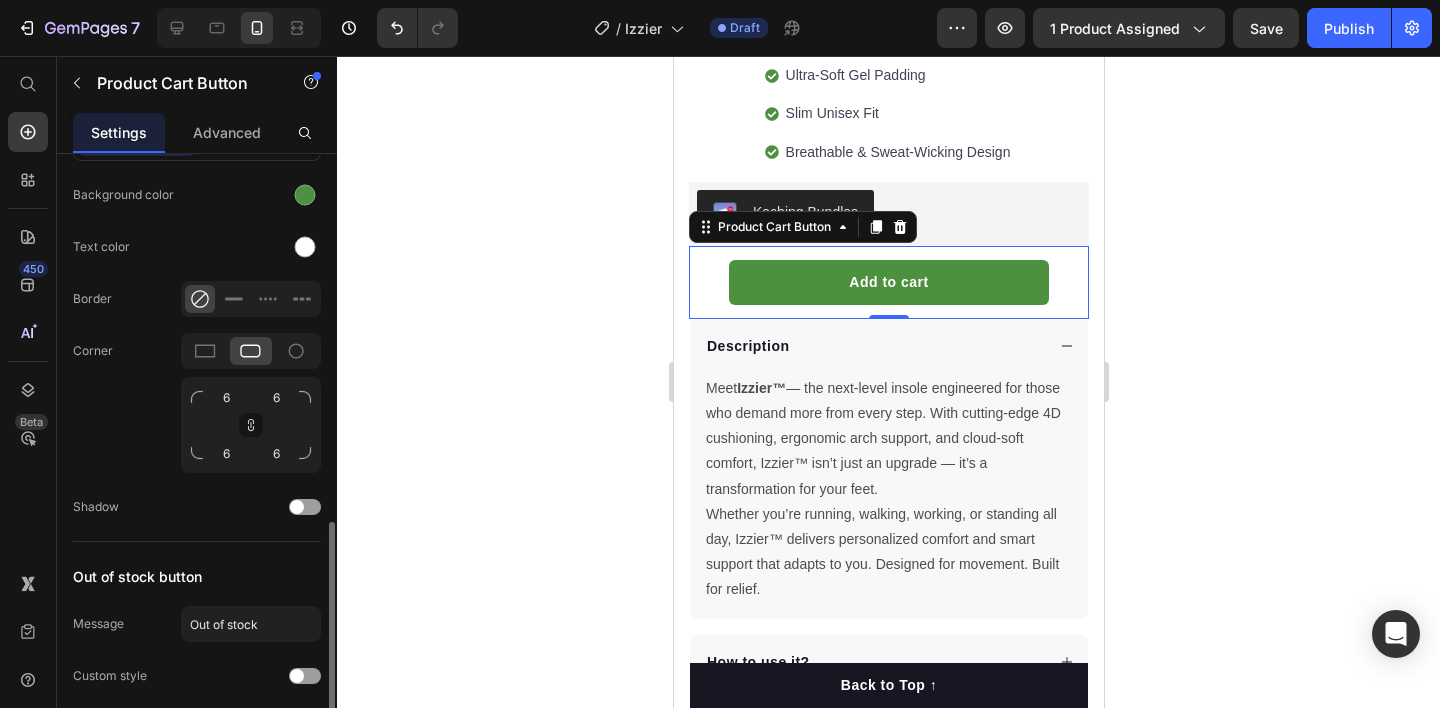 scroll, scrollTop: 1244, scrollLeft: 0, axis: vertical 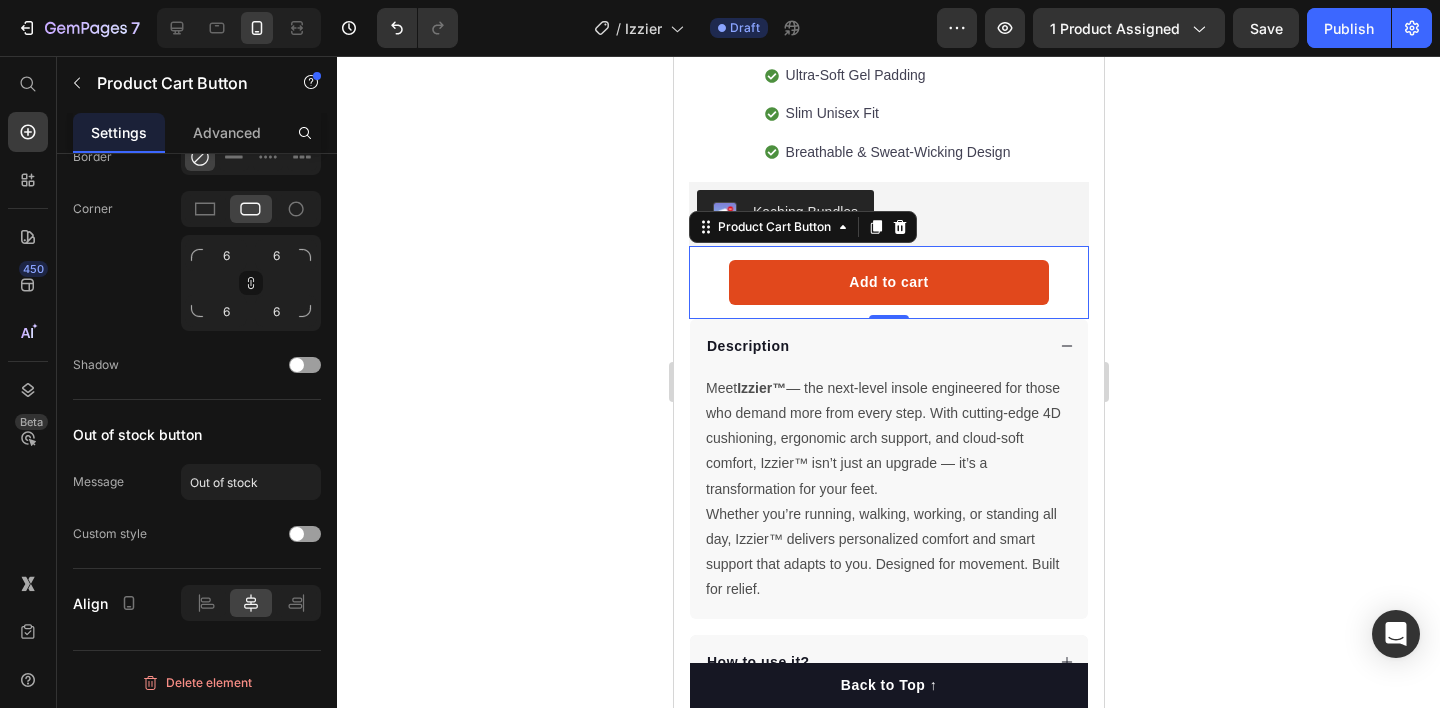 click on "Add to cart" at bounding box center (888, 282) 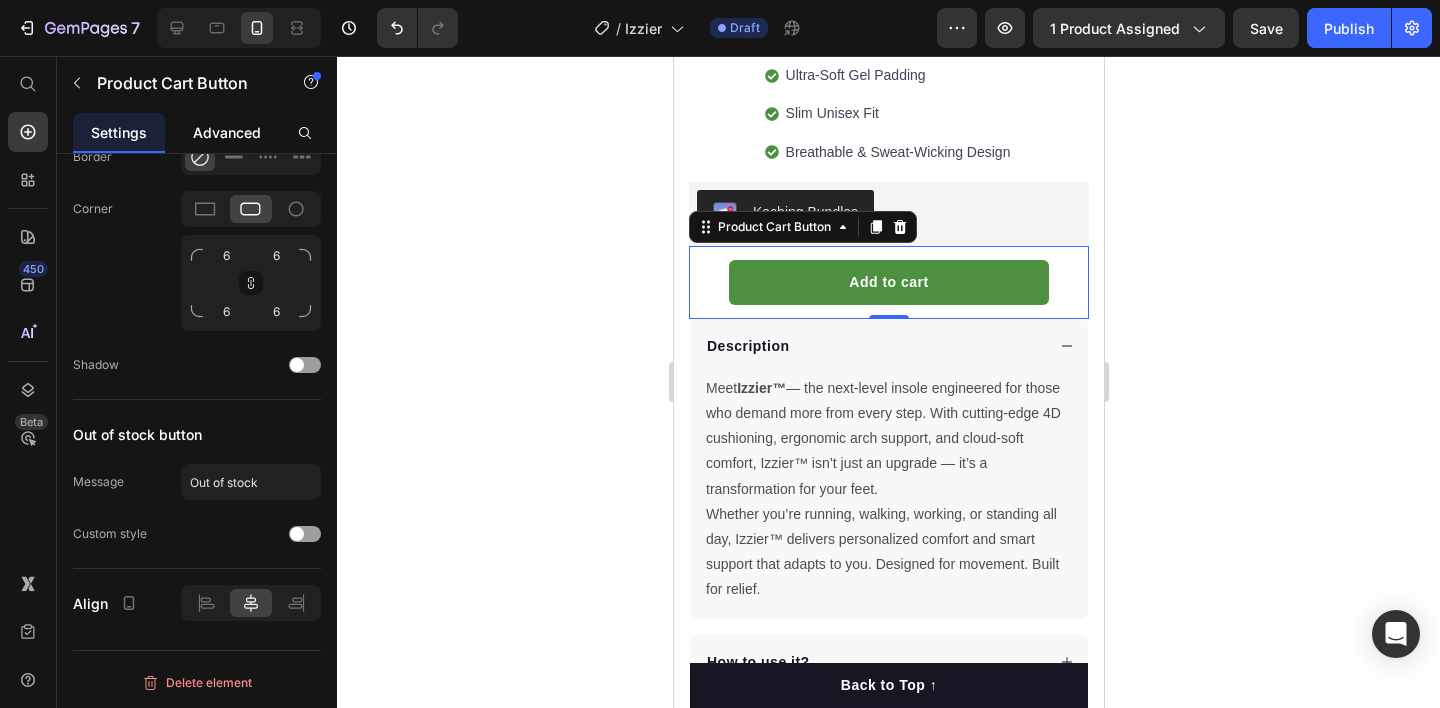 click on "Advanced" at bounding box center [227, 132] 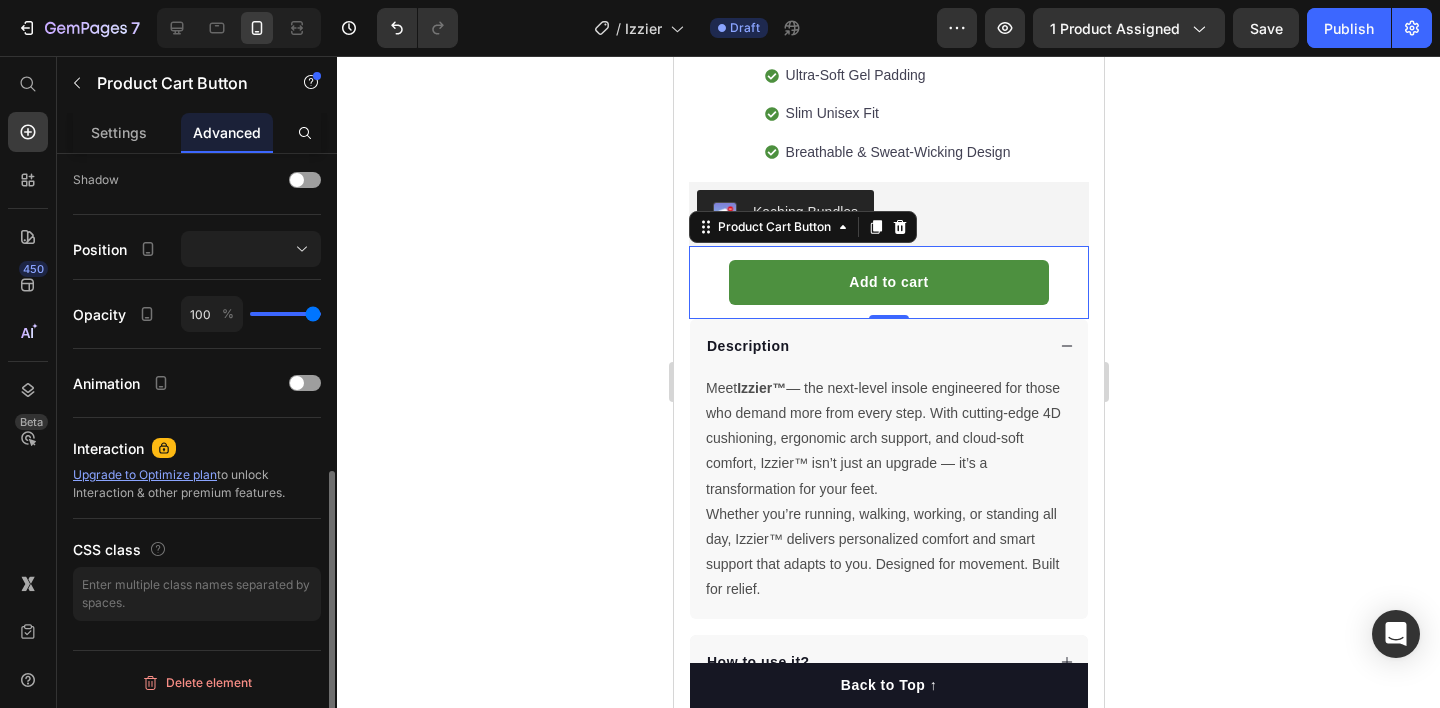 scroll, scrollTop: 0, scrollLeft: 0, axis: both 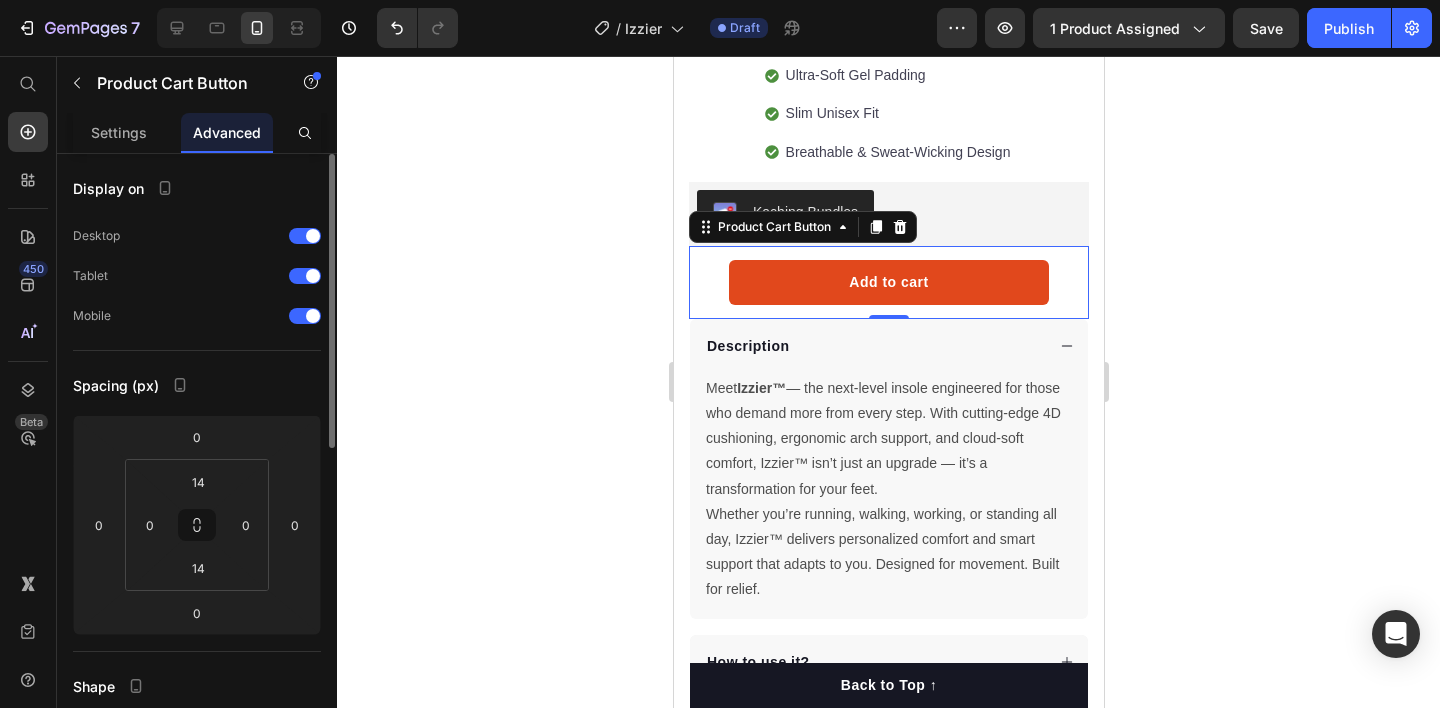 click on "Add to cart" at bounding box center [888, 282] 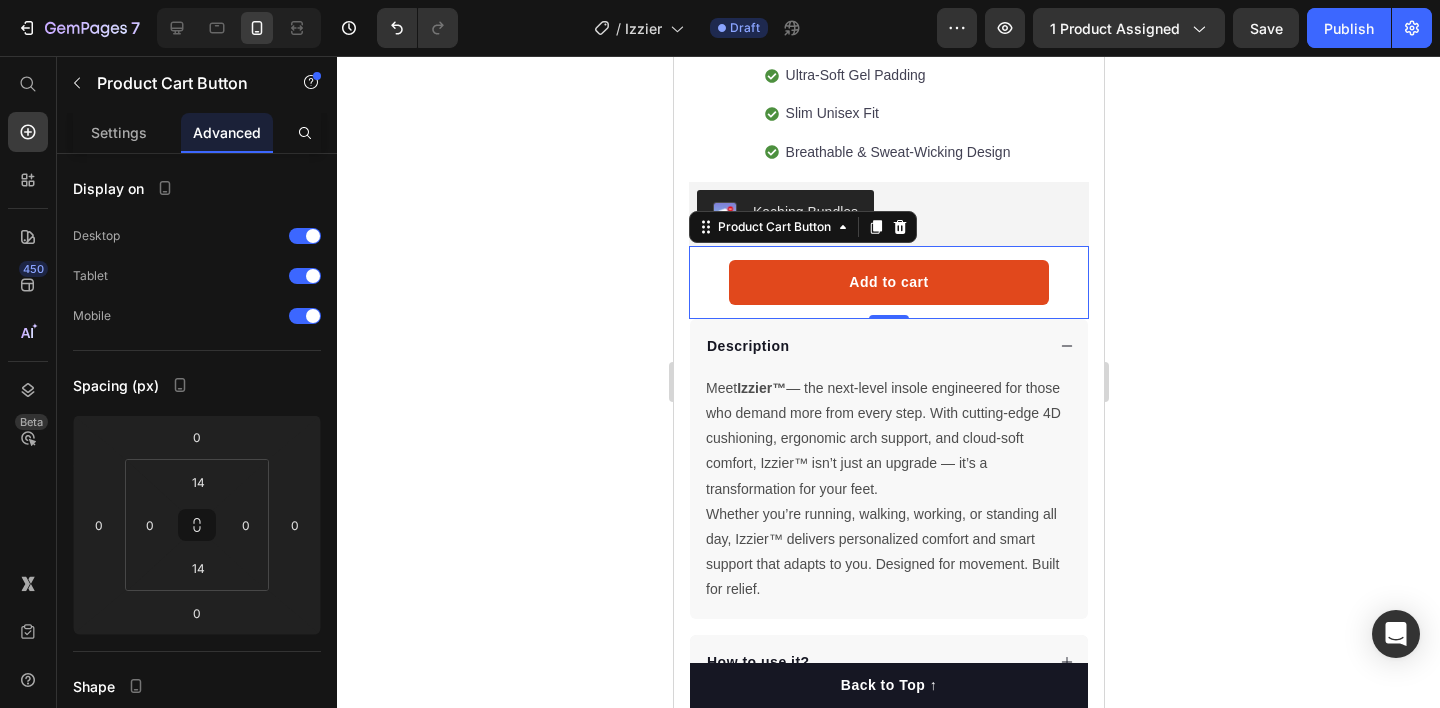 click on "Add to cart" at bounding box center (888, 282) 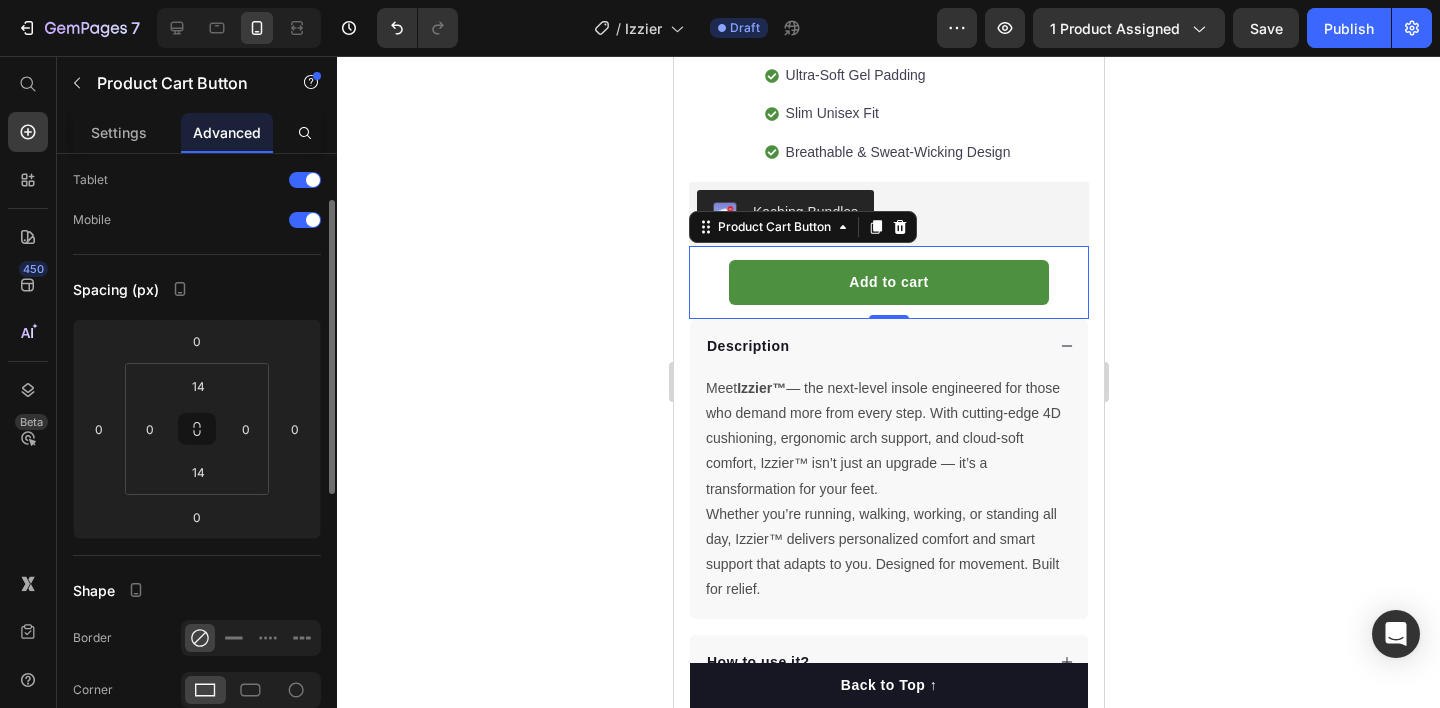 scroll, scrollTop: 0, scrollLeft: 0, axis: both 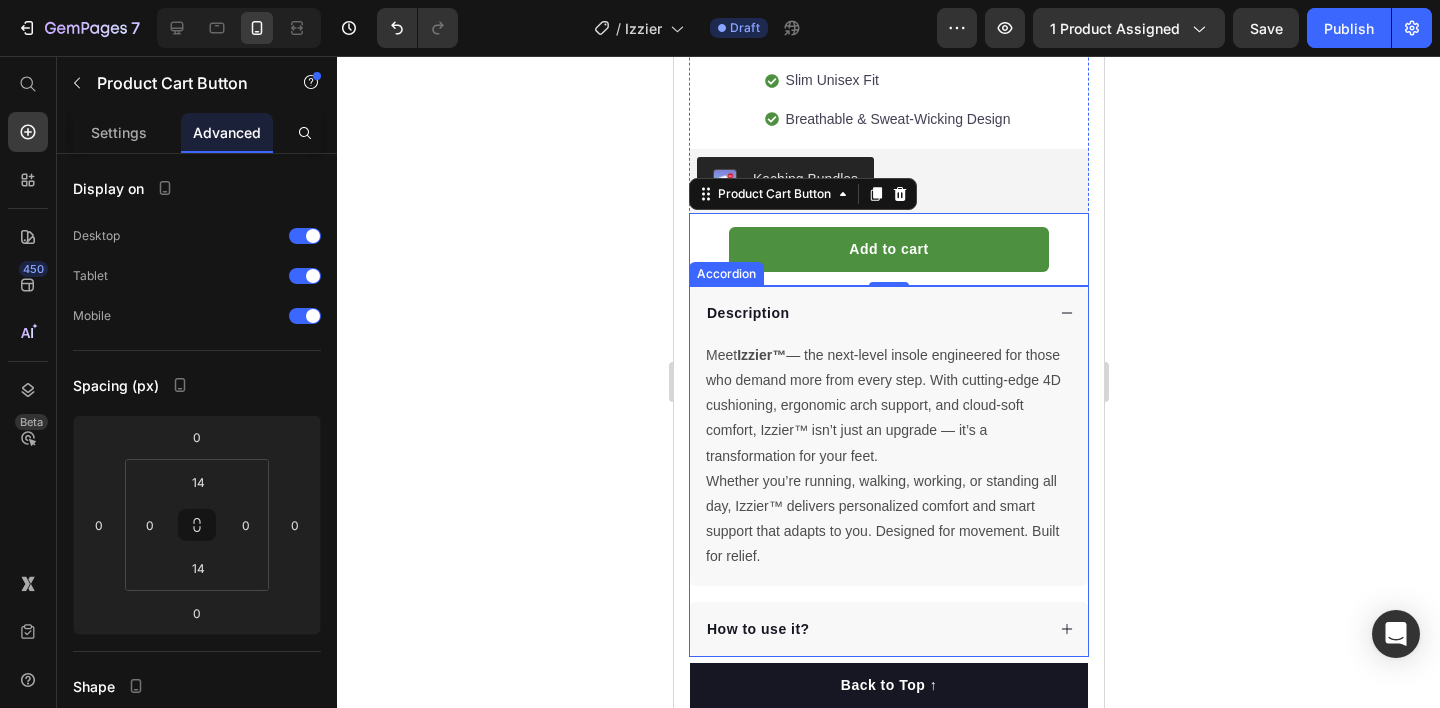 click on "Description" at bounding box center [747, 313] 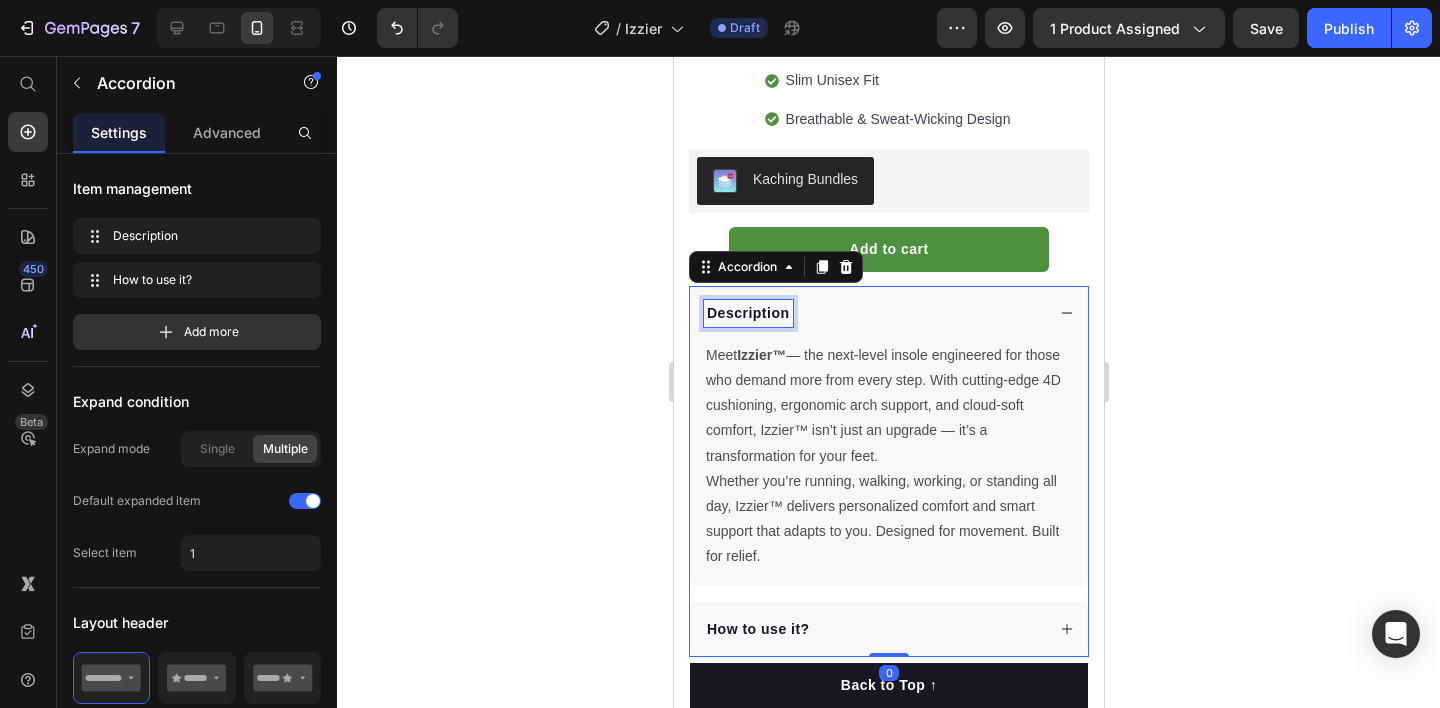 click on "Description" at bounding box center [747, 313] 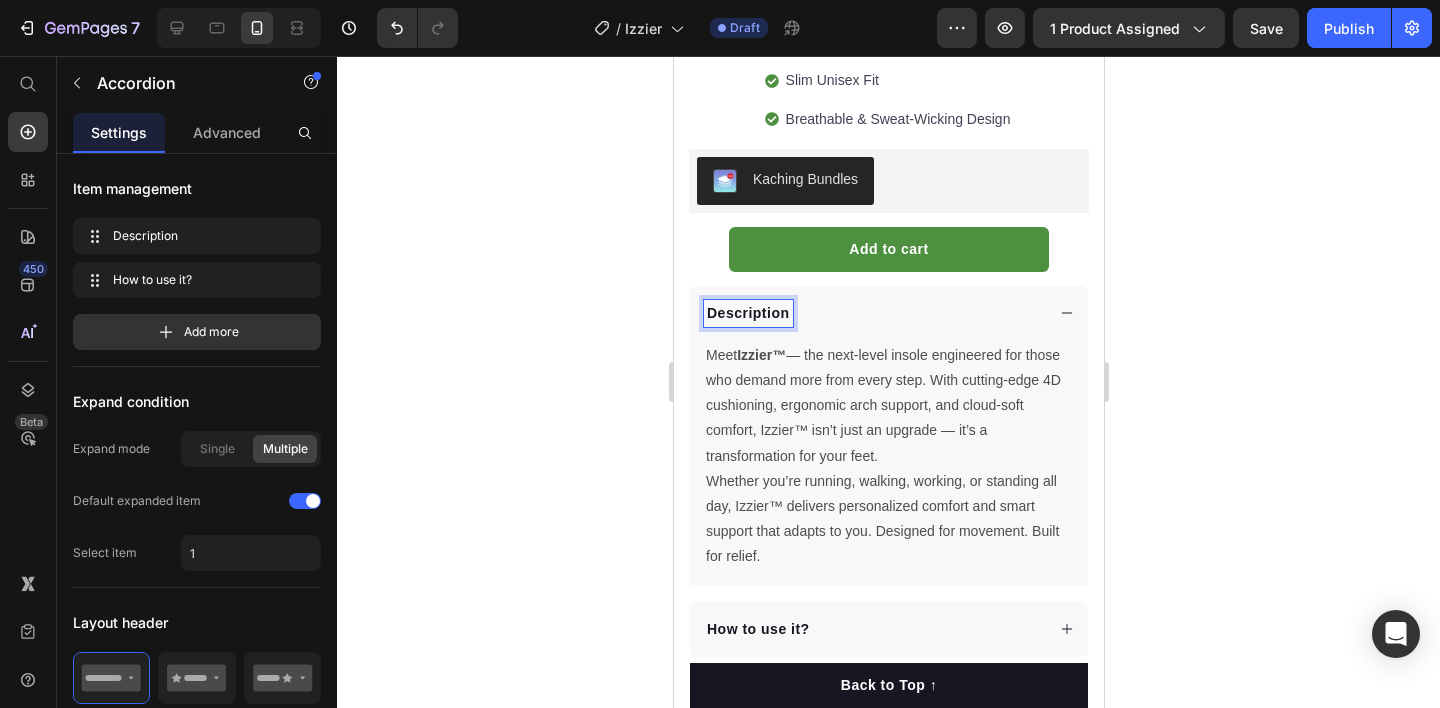 click on "Description" at bounding box center [747, 313] 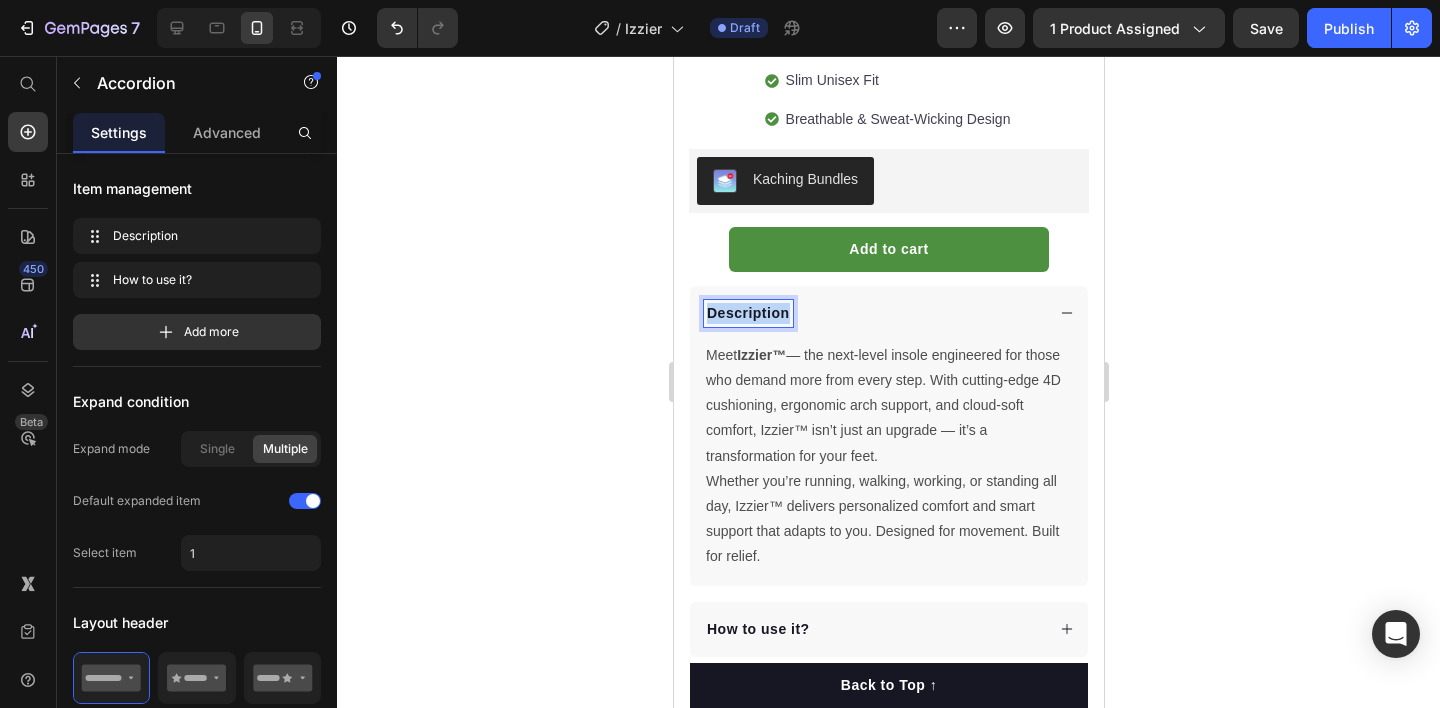 drag, startPoint x: 786, startPoint y: 296, endPoint x: 700, endPoint y: 292, distance: 86.09297 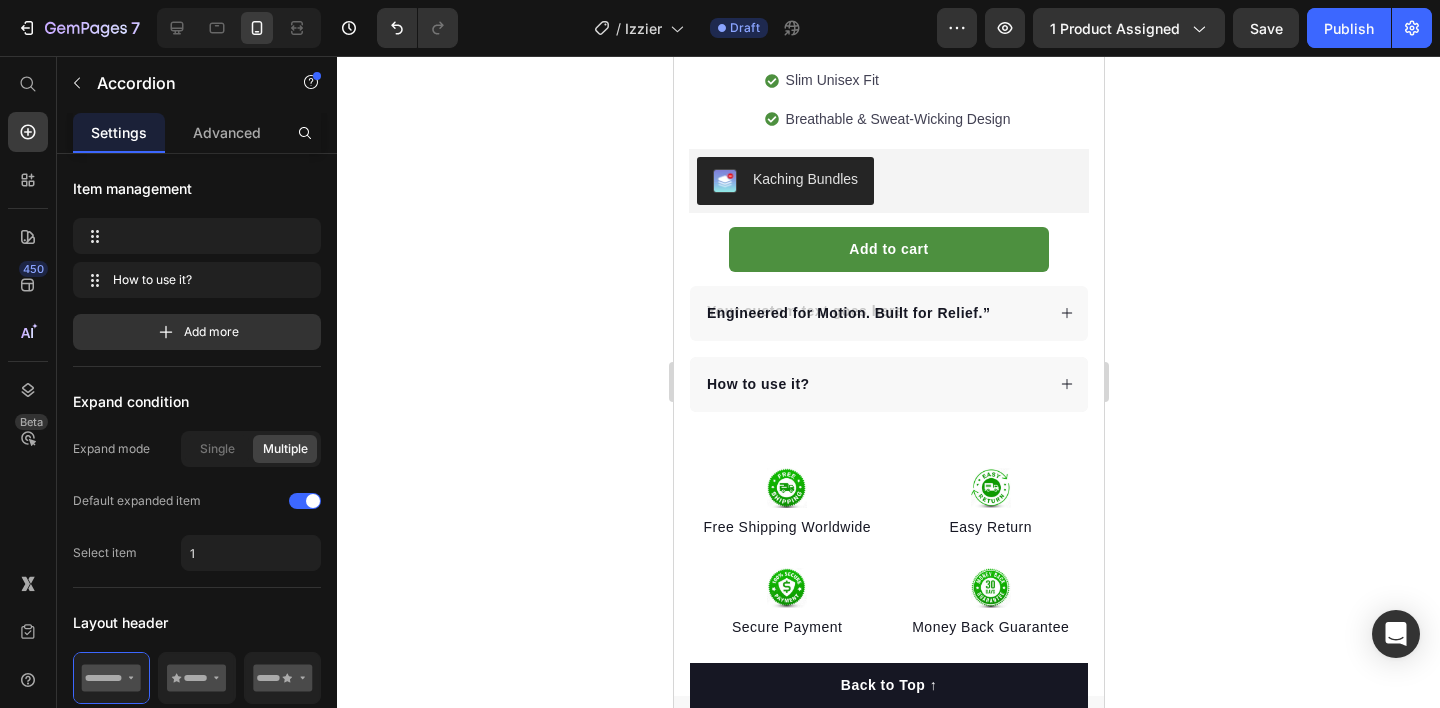 scroll, scrollTop: 774, scrollLeft: 0, axis: vertical 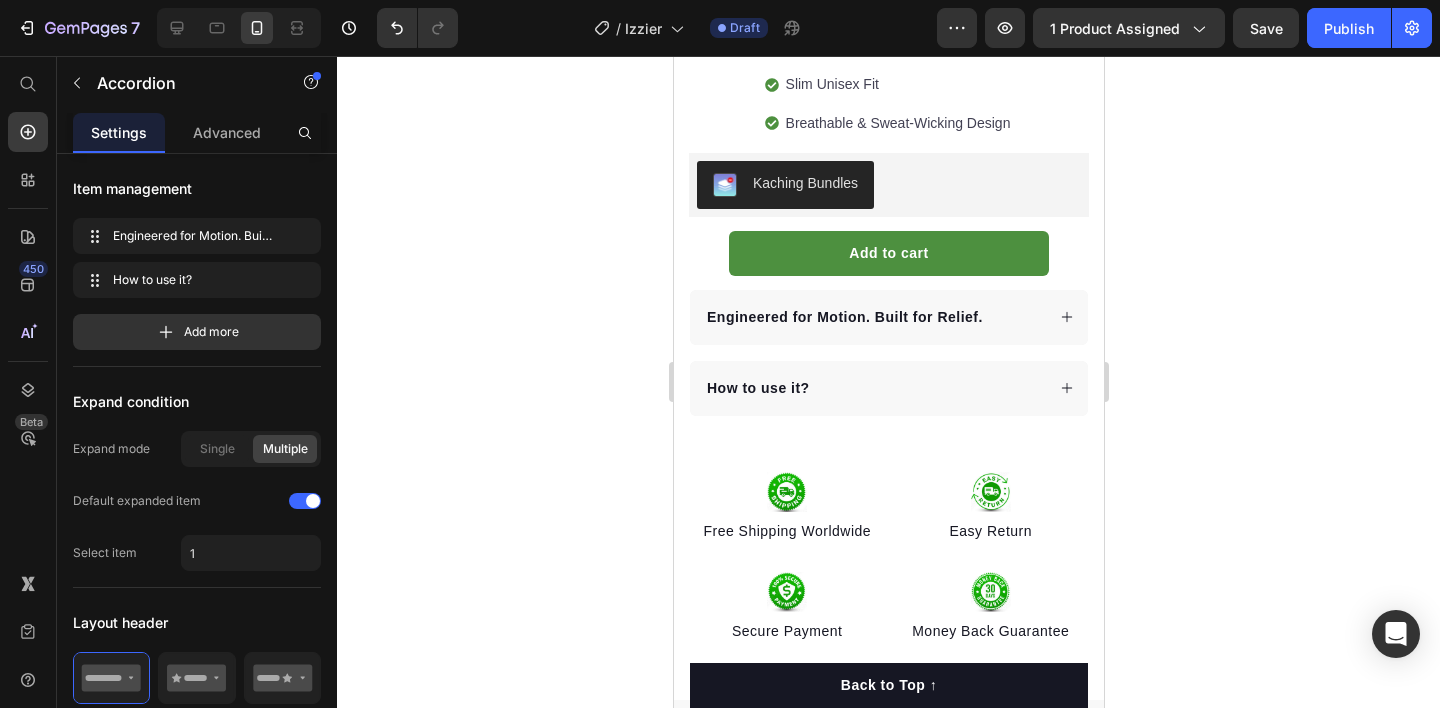 click 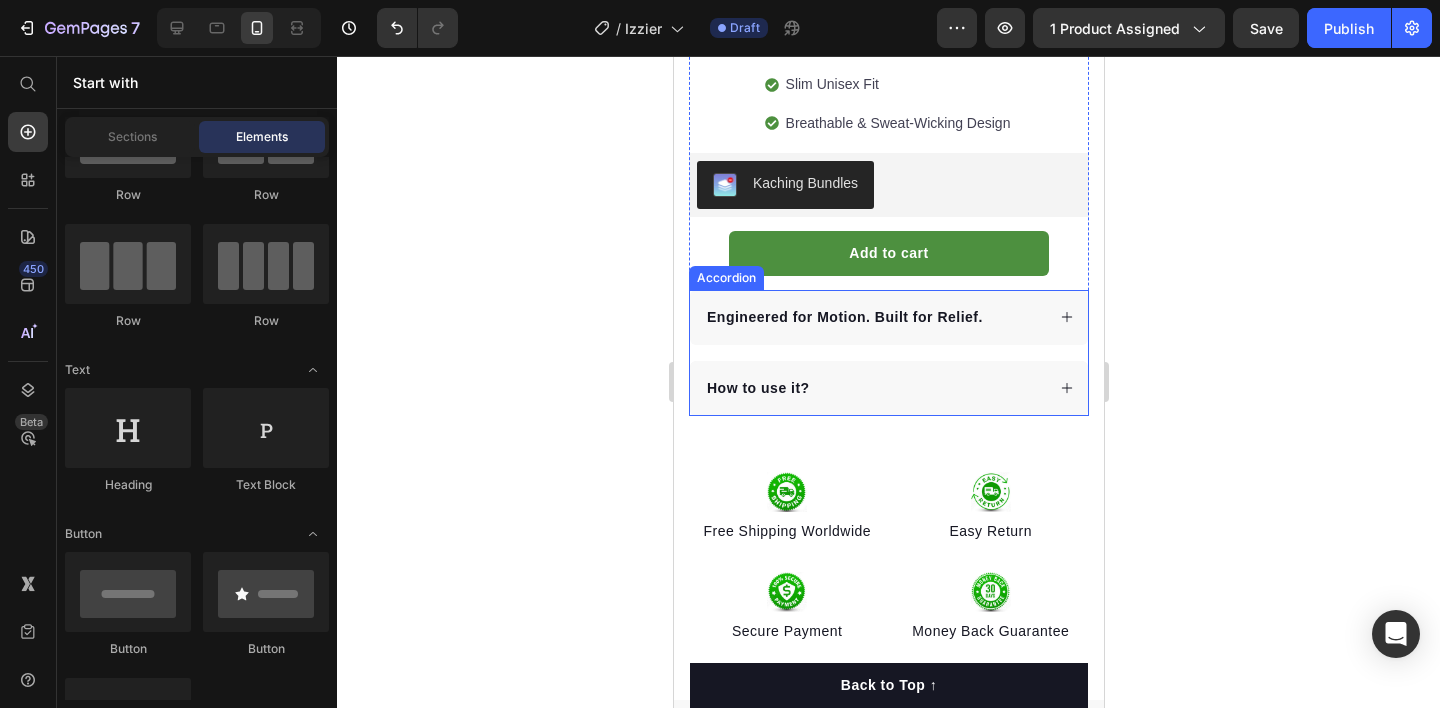 click on "Engineered for Motion. Built for Relief." at bounding box center [888, 317] 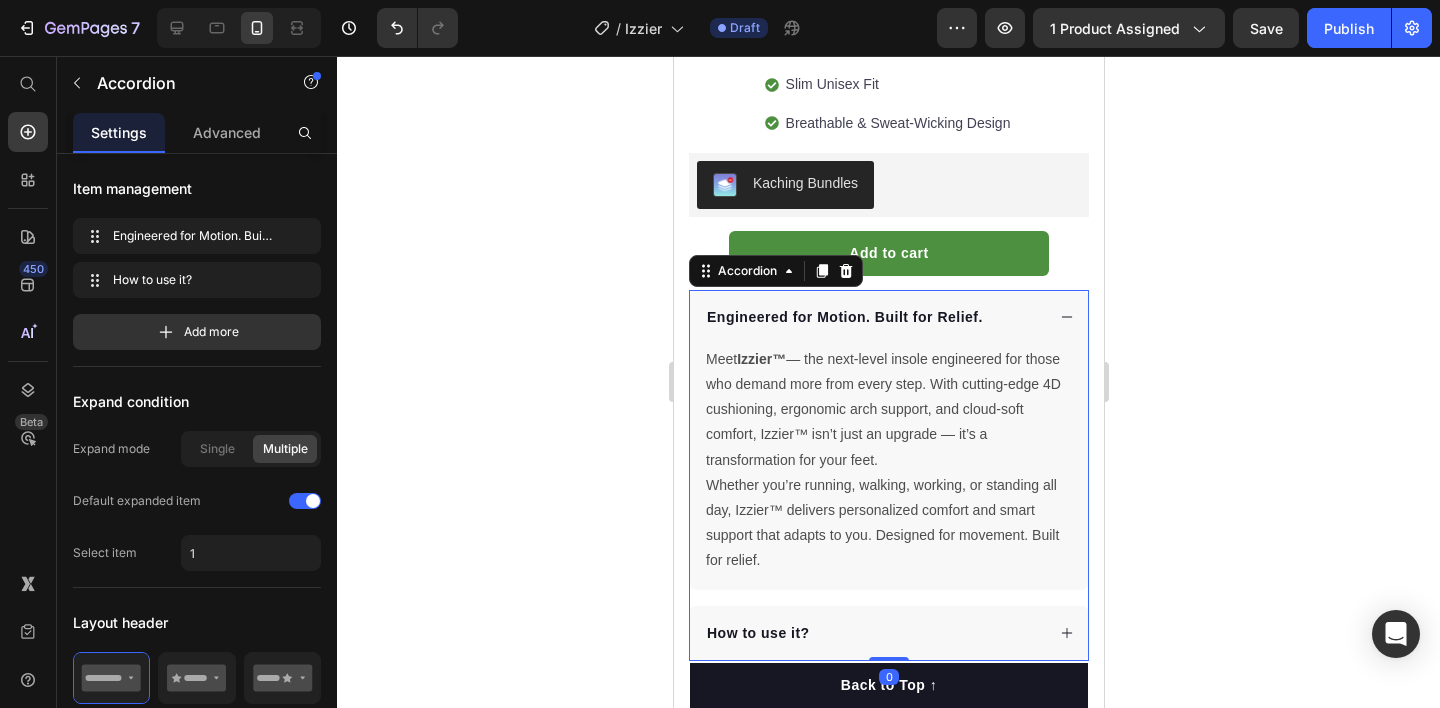 click on "Engineered for Motion. Built for Relief." at bounding box center (888, 317) 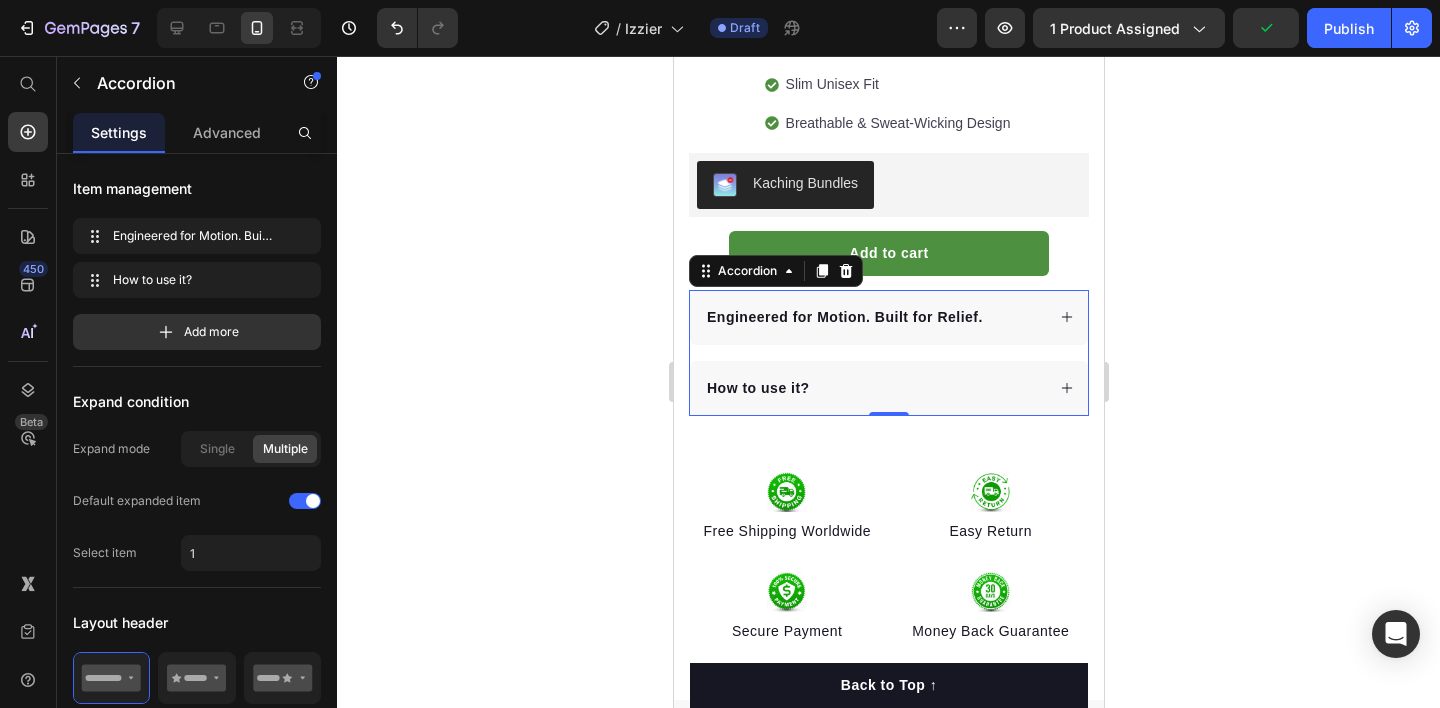 click on "Engineered for Motion. Built for Relief." at bounding box center (888, 317) 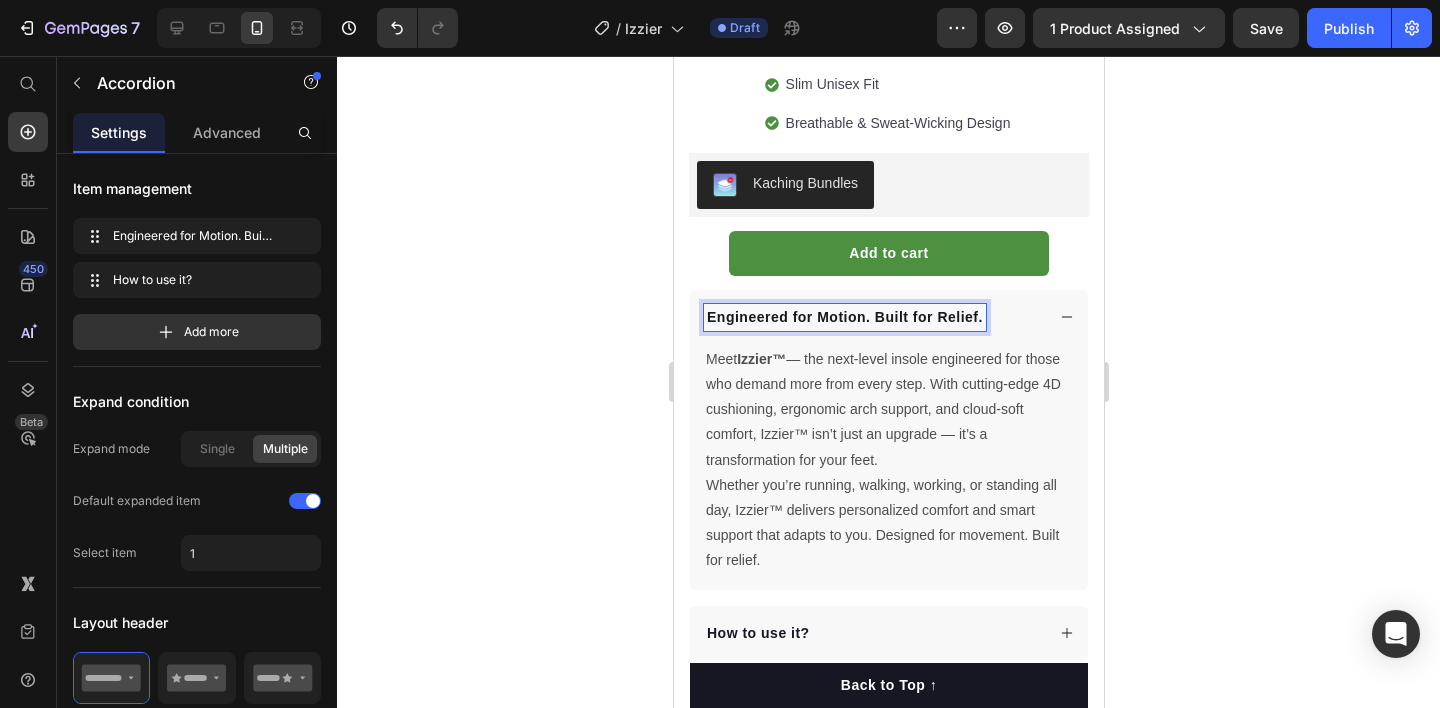 click 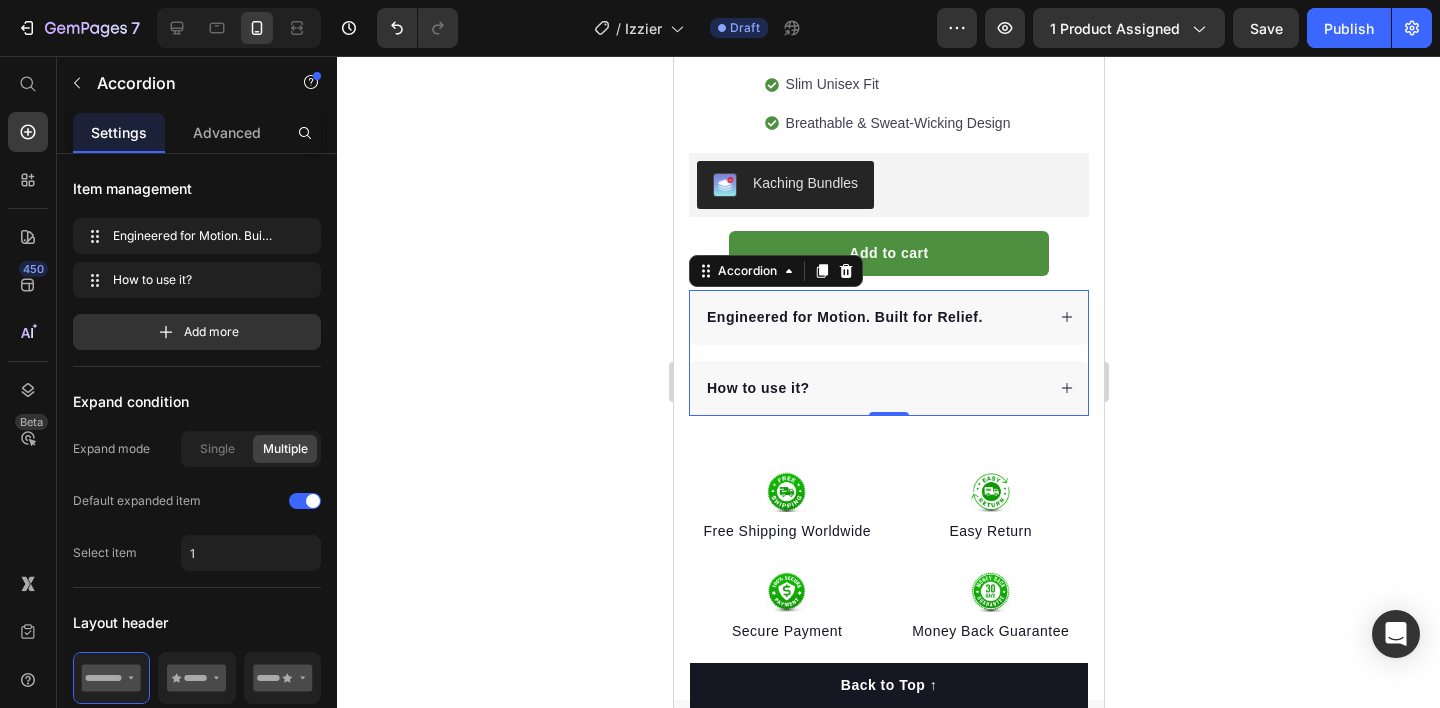 click on "Engineered for Motion. Built for Relief." at bounding box center [888, 317] 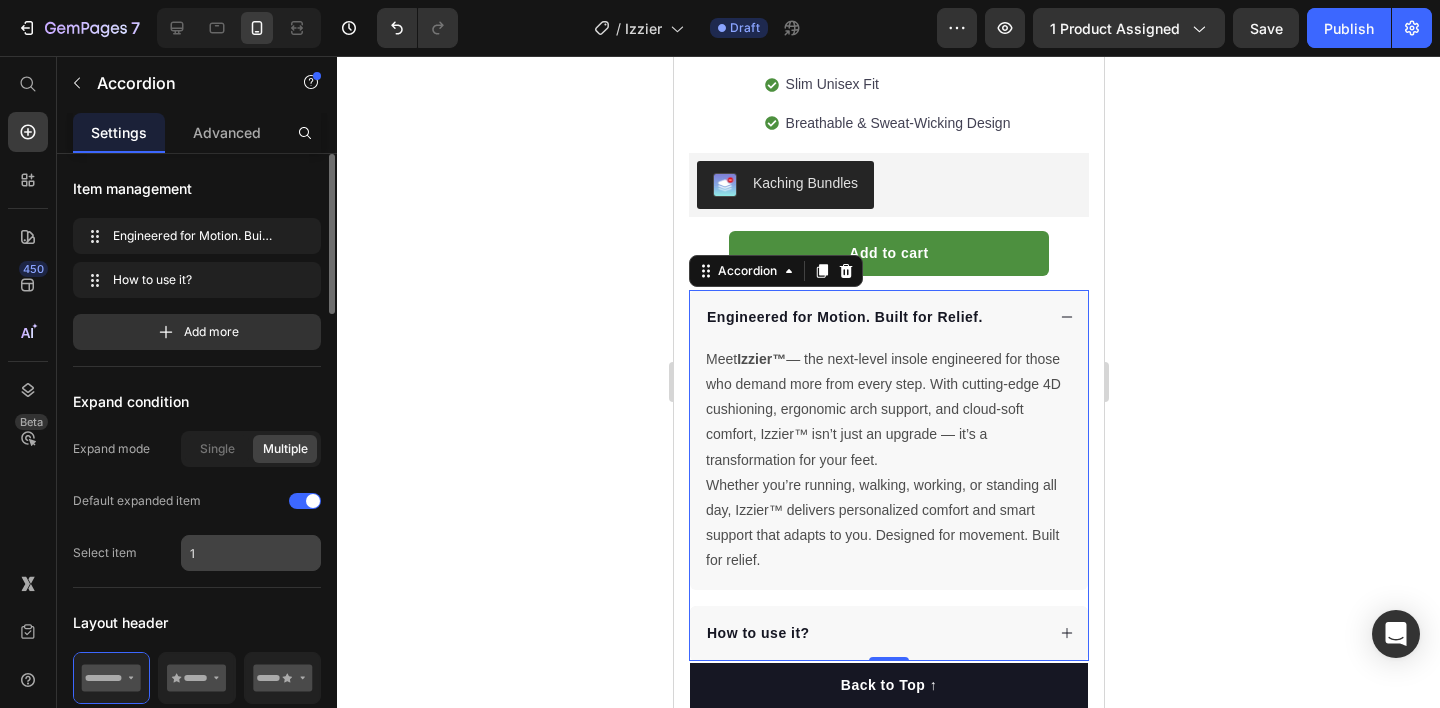scroll, scrollTop: 410, scrollLeft: 0, axis: vertical 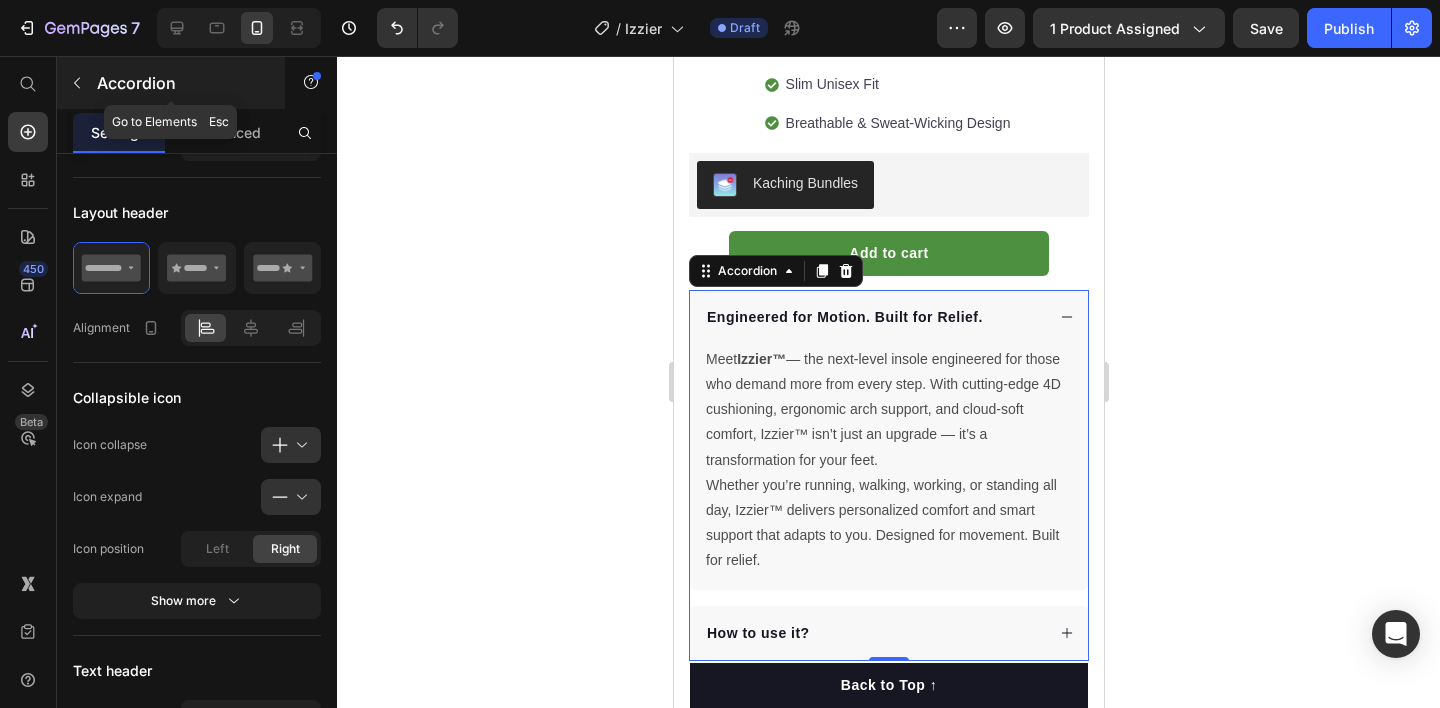 click at bounding box center (77, 83) 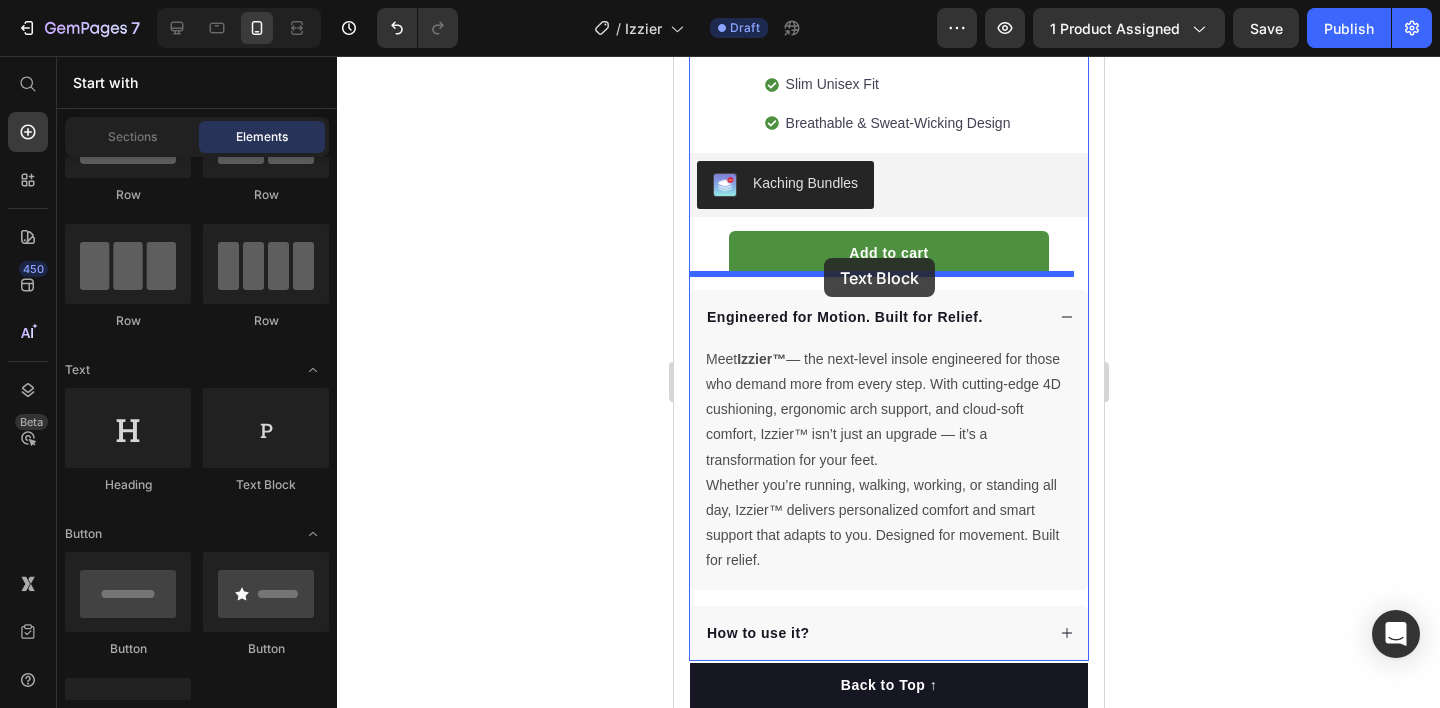 drag, startPoint x: 1101, startPoint y: 429, endPoint x: 823, endPoint y: 258, distance: 326.38168 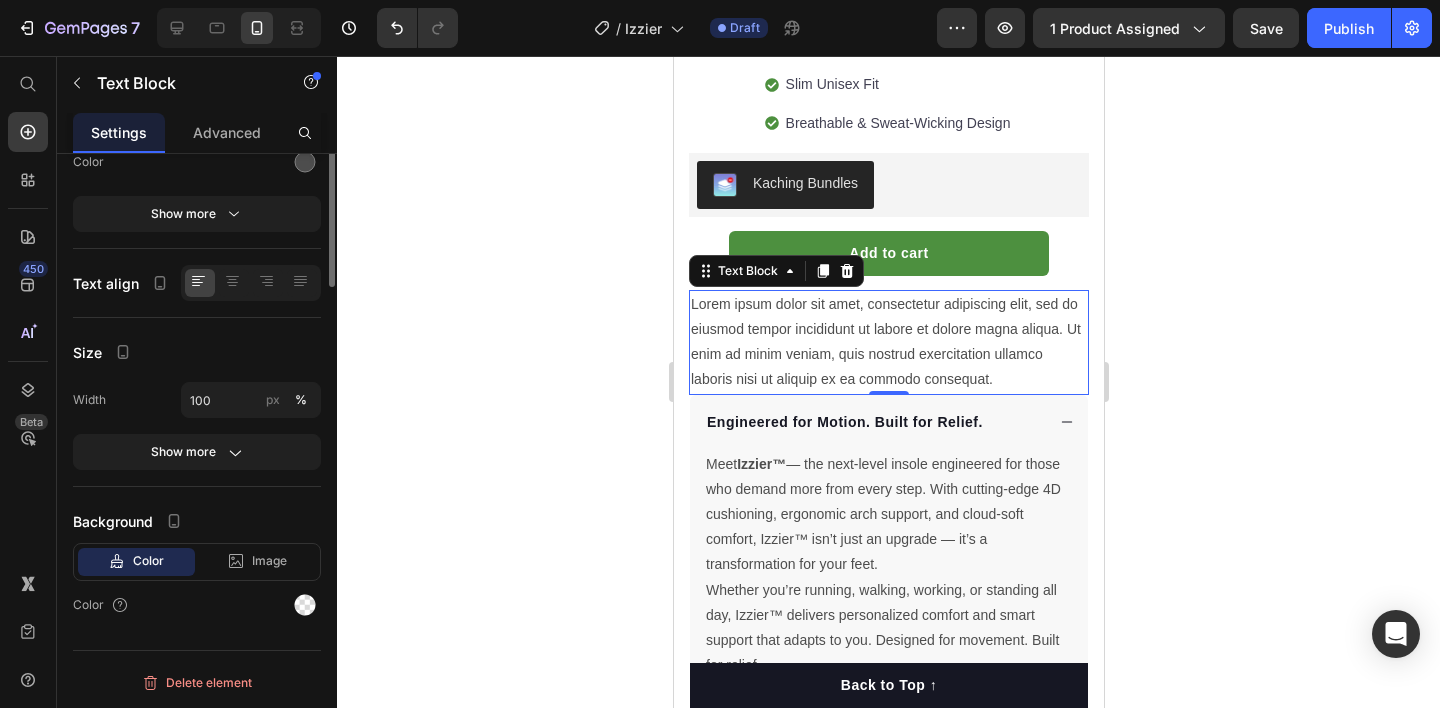 scroll, scrollTop: 0, scrollLeft: 0, axis: both 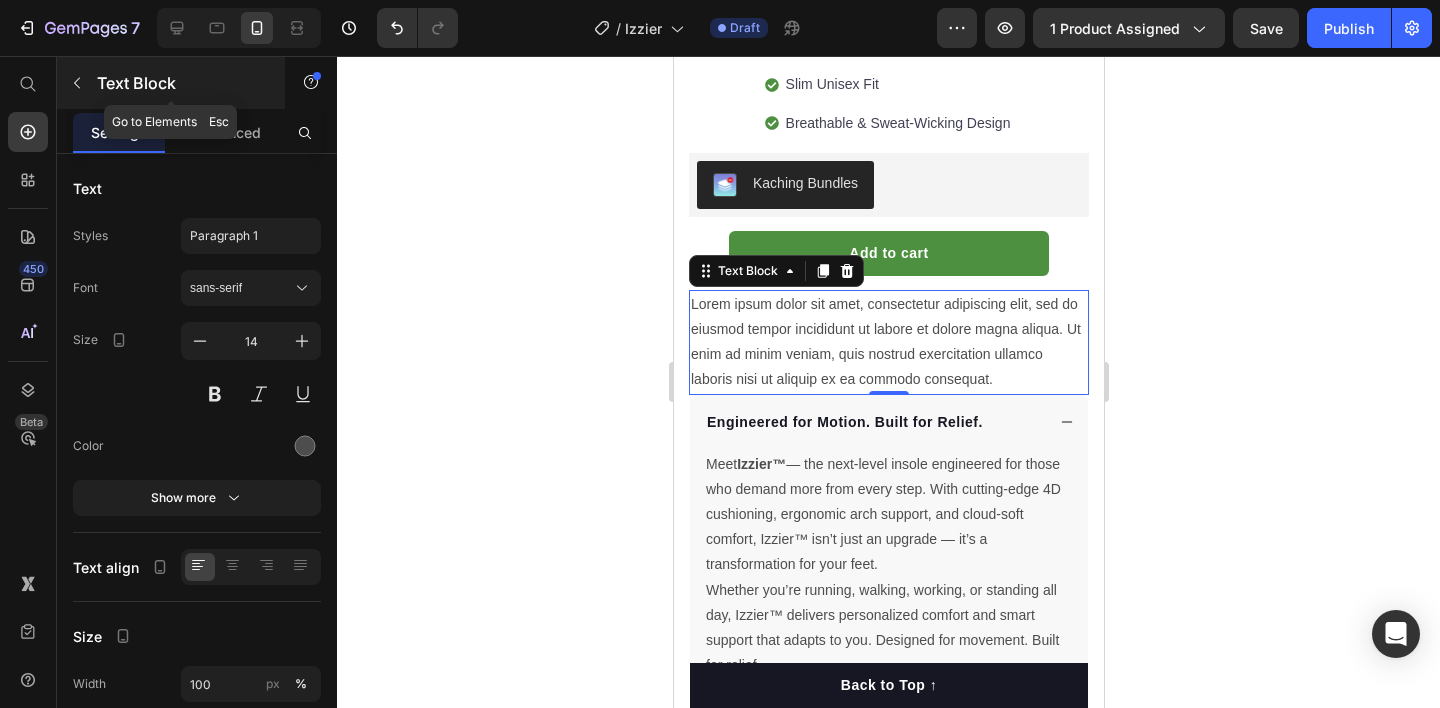 click at bounding box center [77, 83] 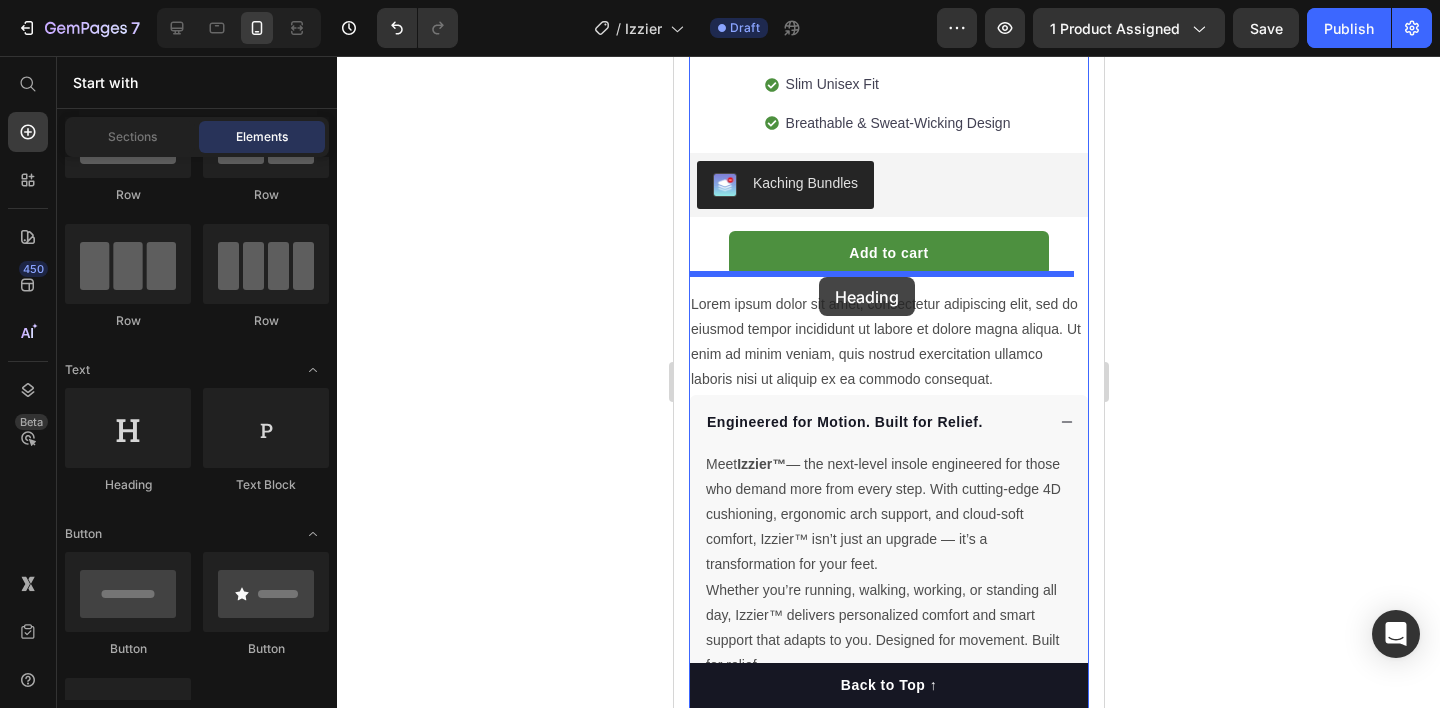drag, startPoint x: 747, startPoint y: 474, endPoint x: 818, endPoint y: 277, distance: 209.40392 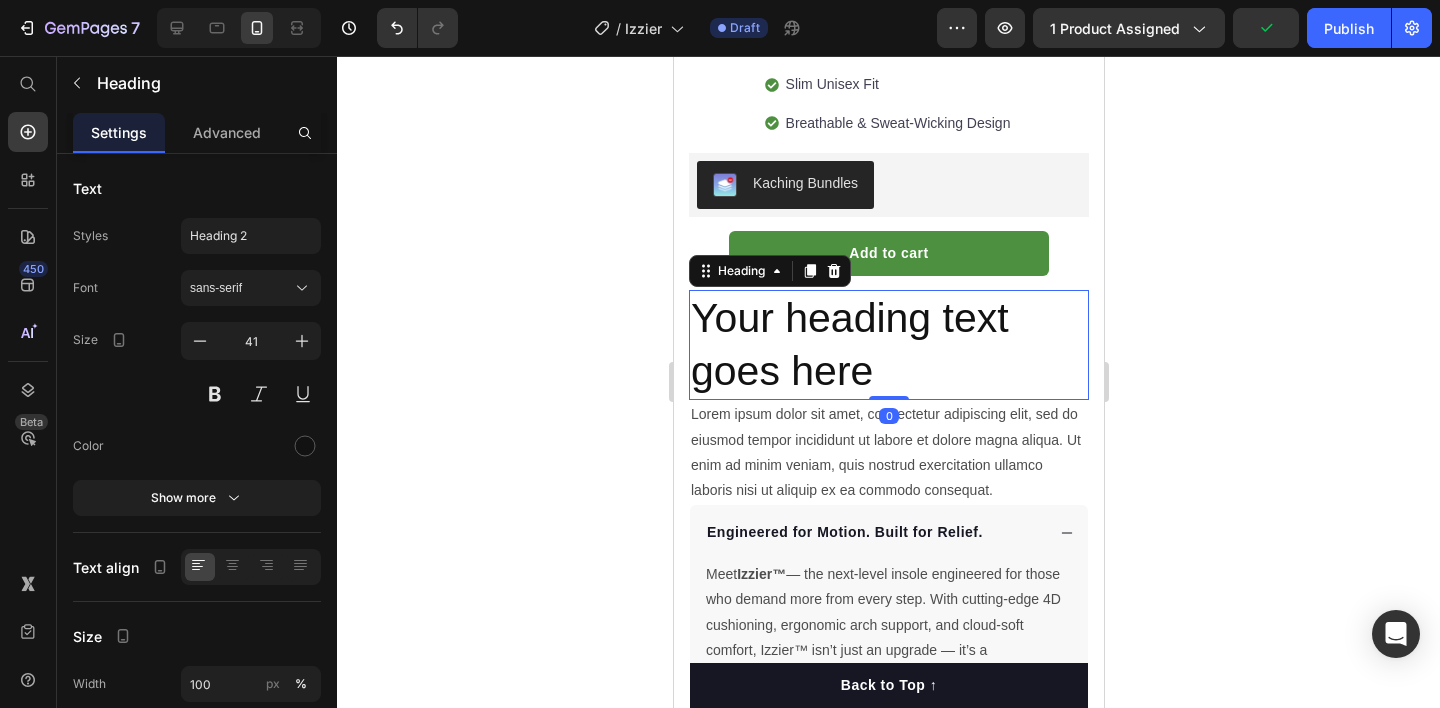 click on "Your heading text goes here" at bounding box center (888, 345) 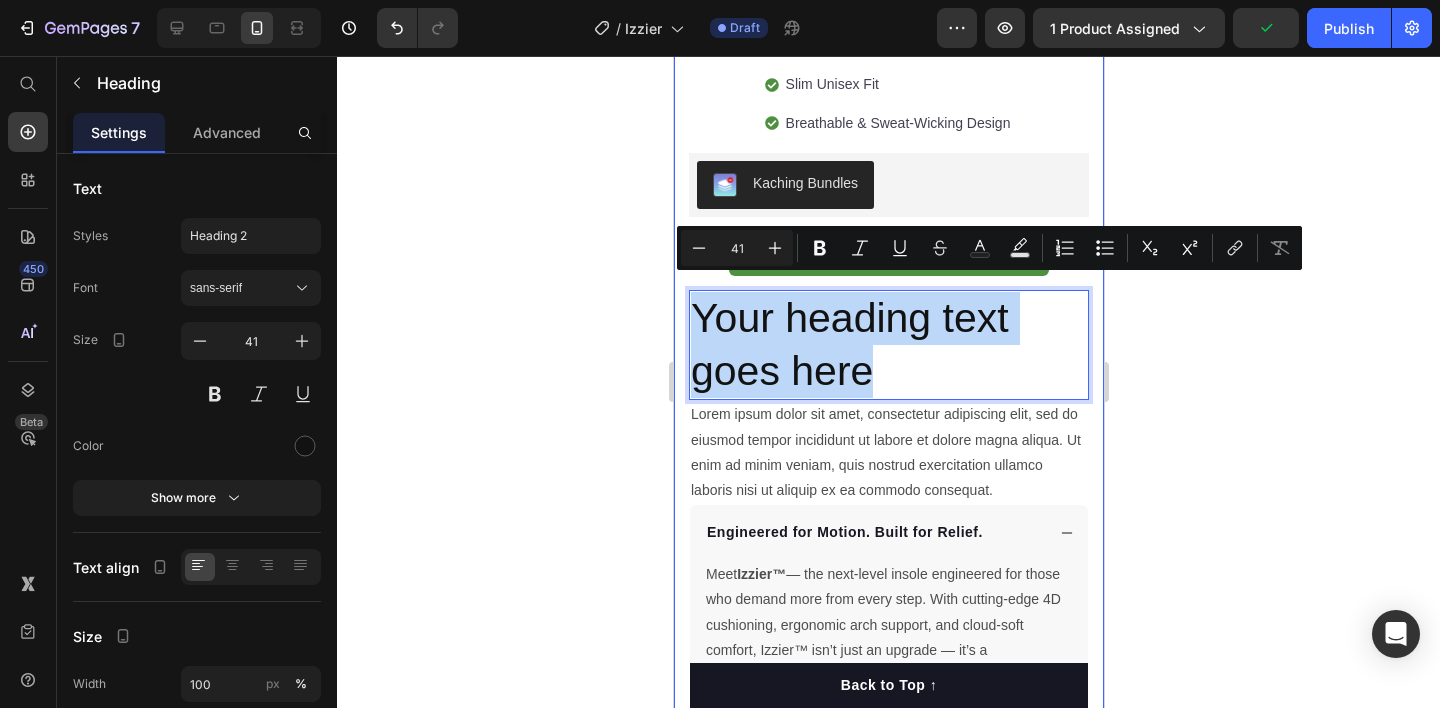 drag, startPoint x: 882, startPoint y: 354, endPoint x: 677, endPoint y: 294, distance: 213.6001 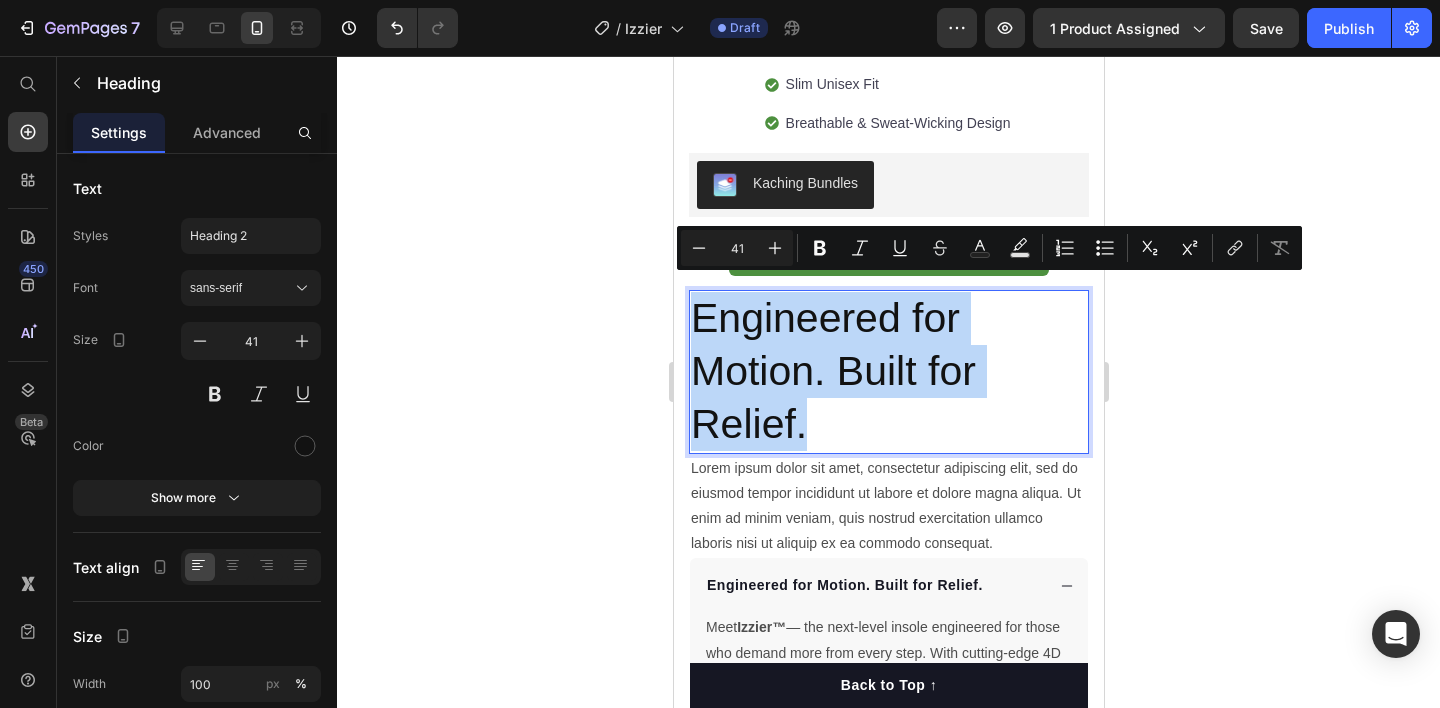 drag, startPoint x: 853, startPoint y: 408, endPoint x: 691, endPoint y: 281, distance: 205.84703 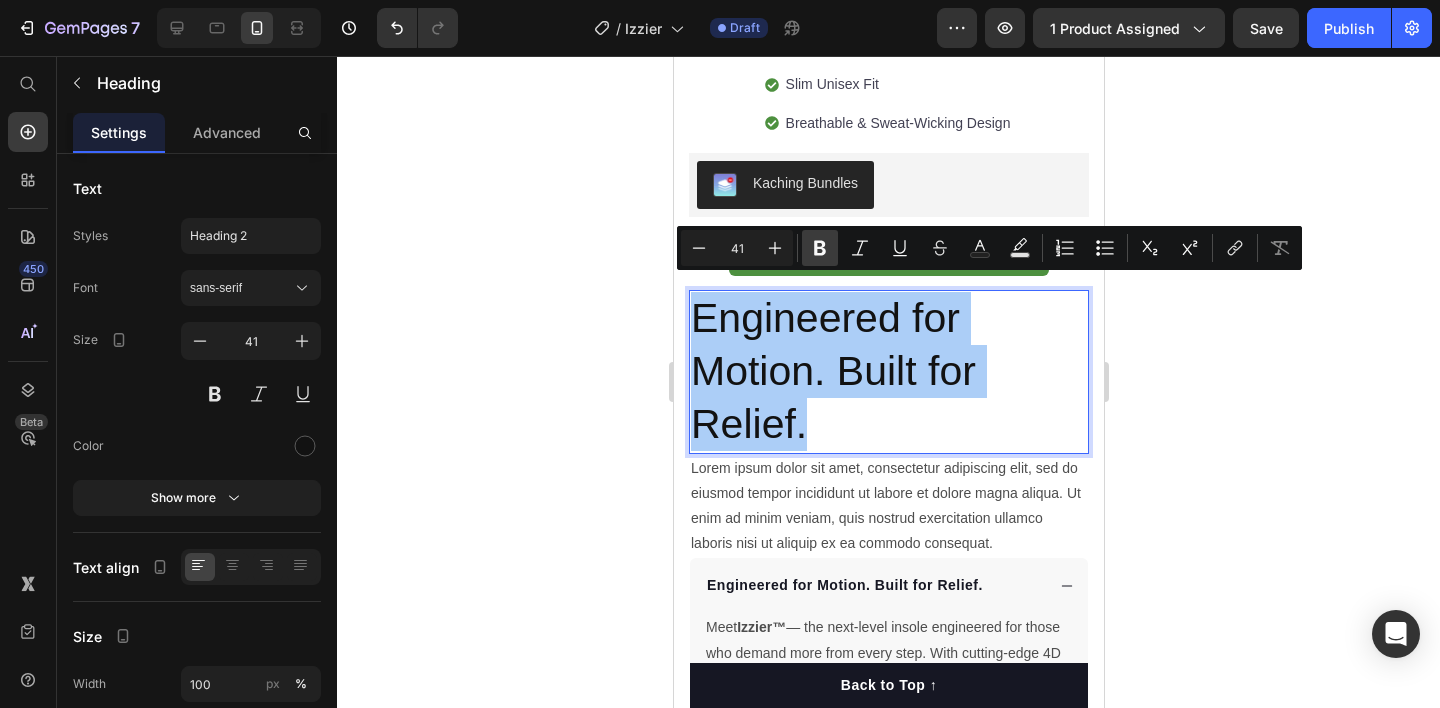 click 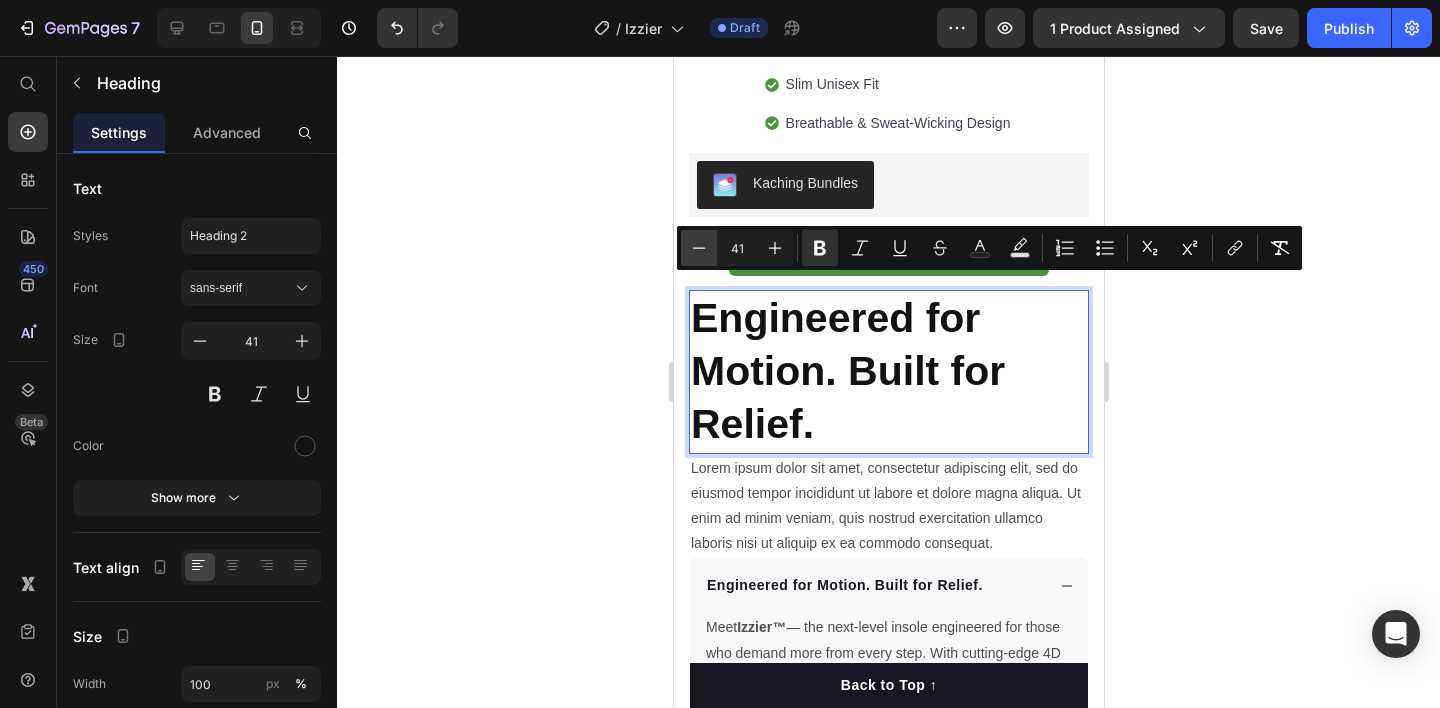 click 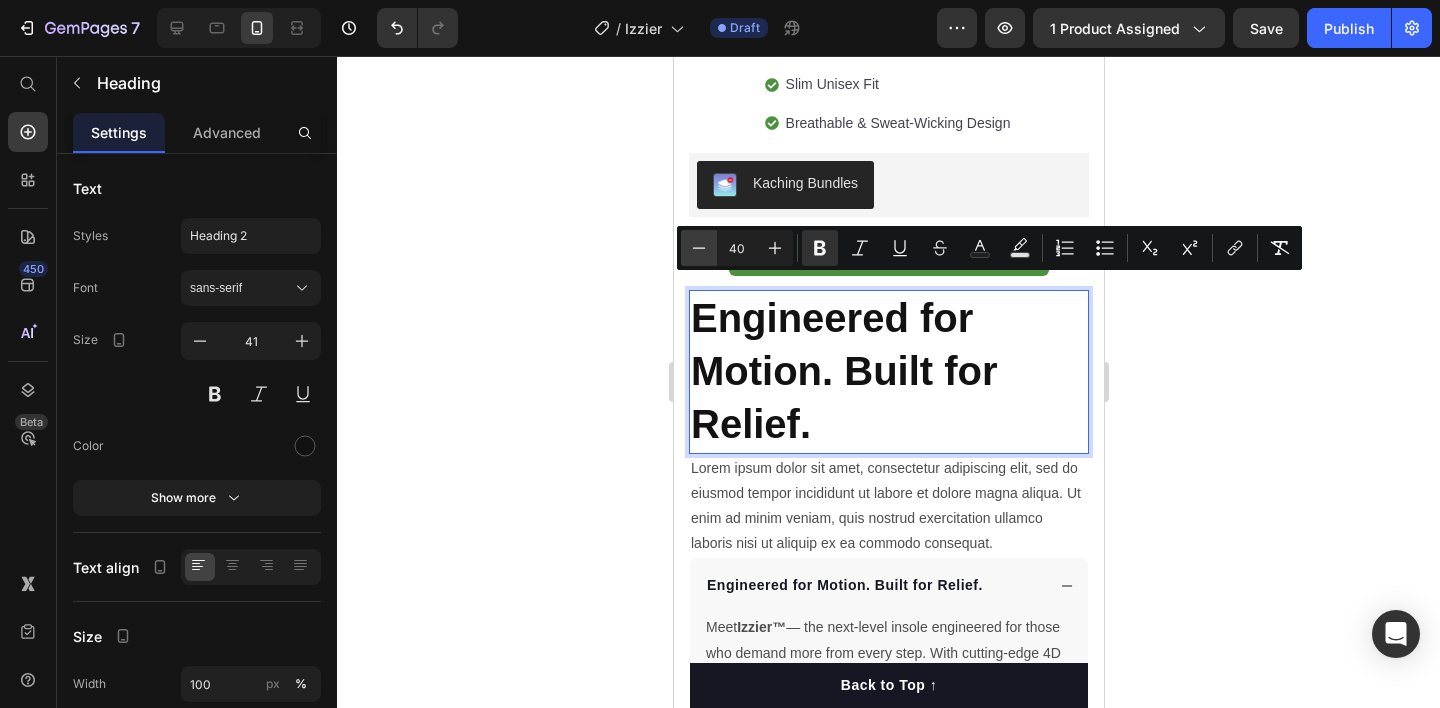 click 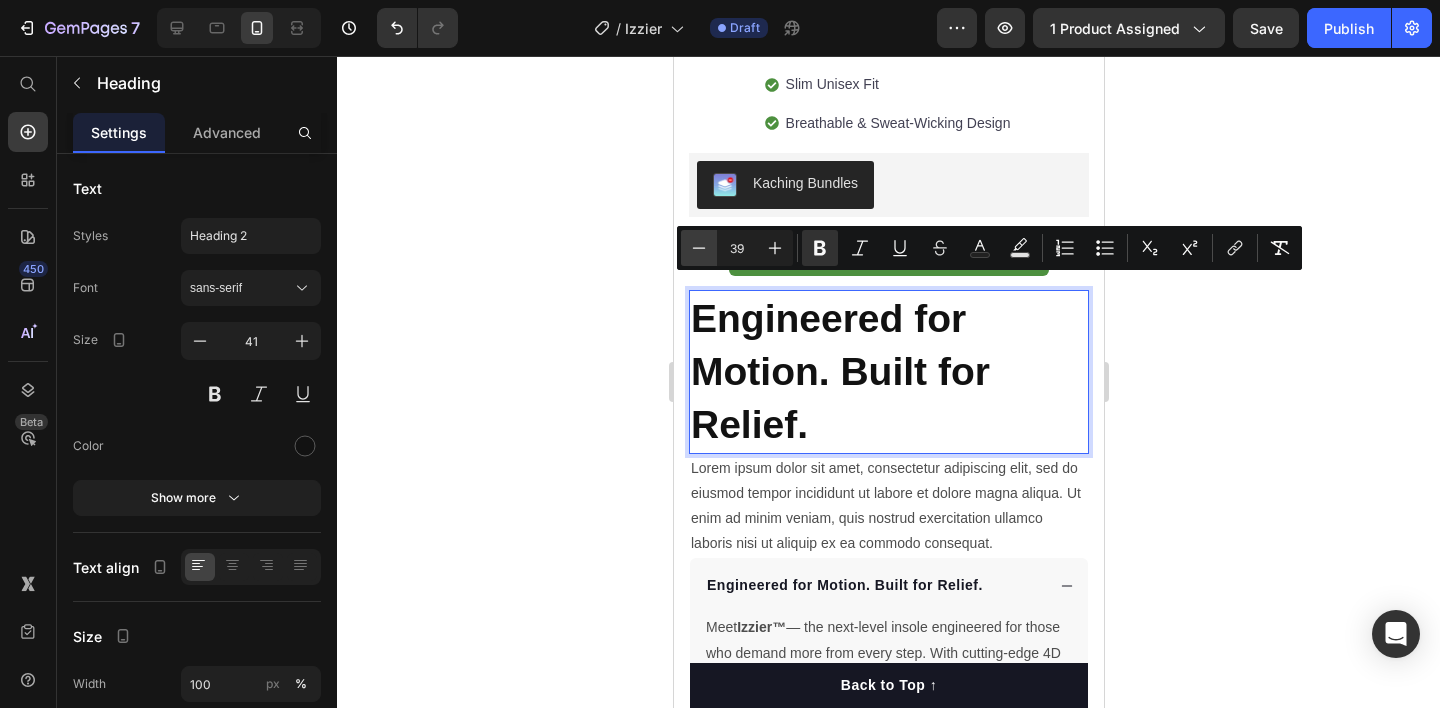 click 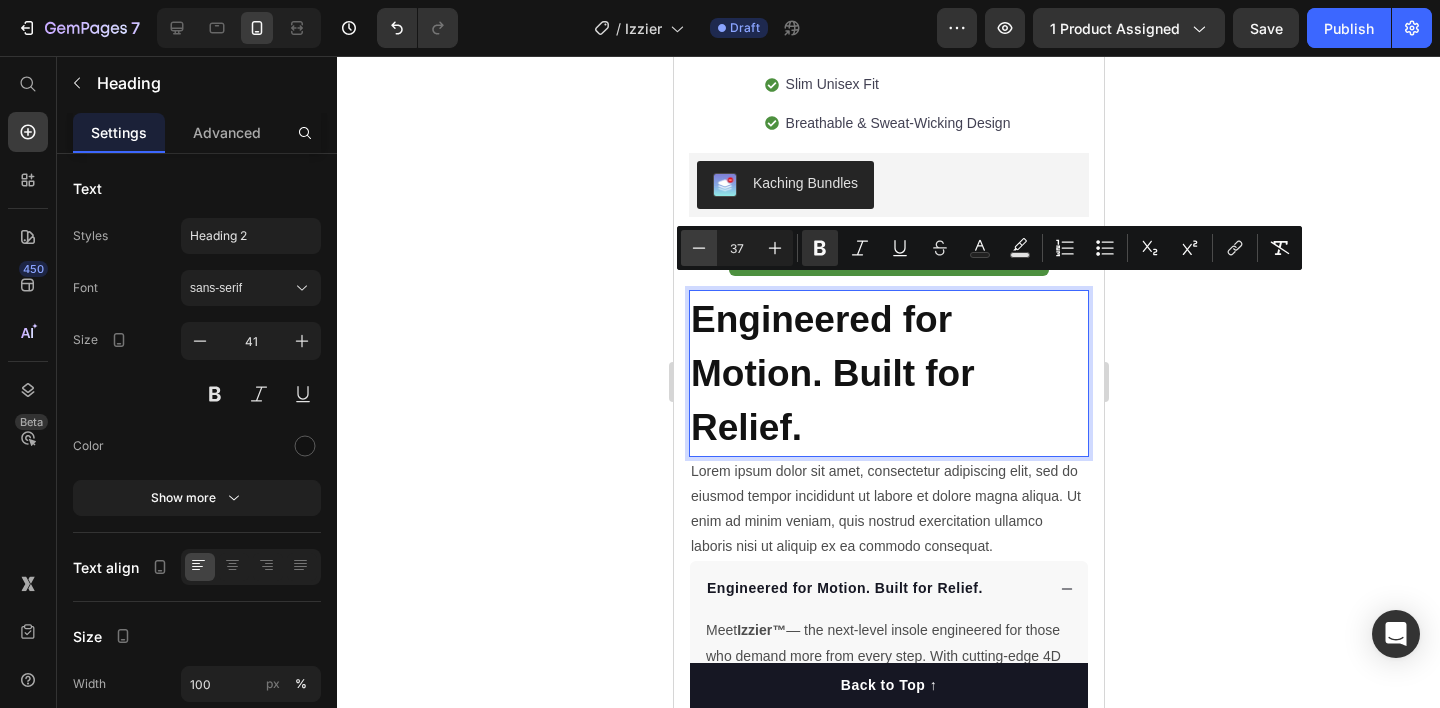 click 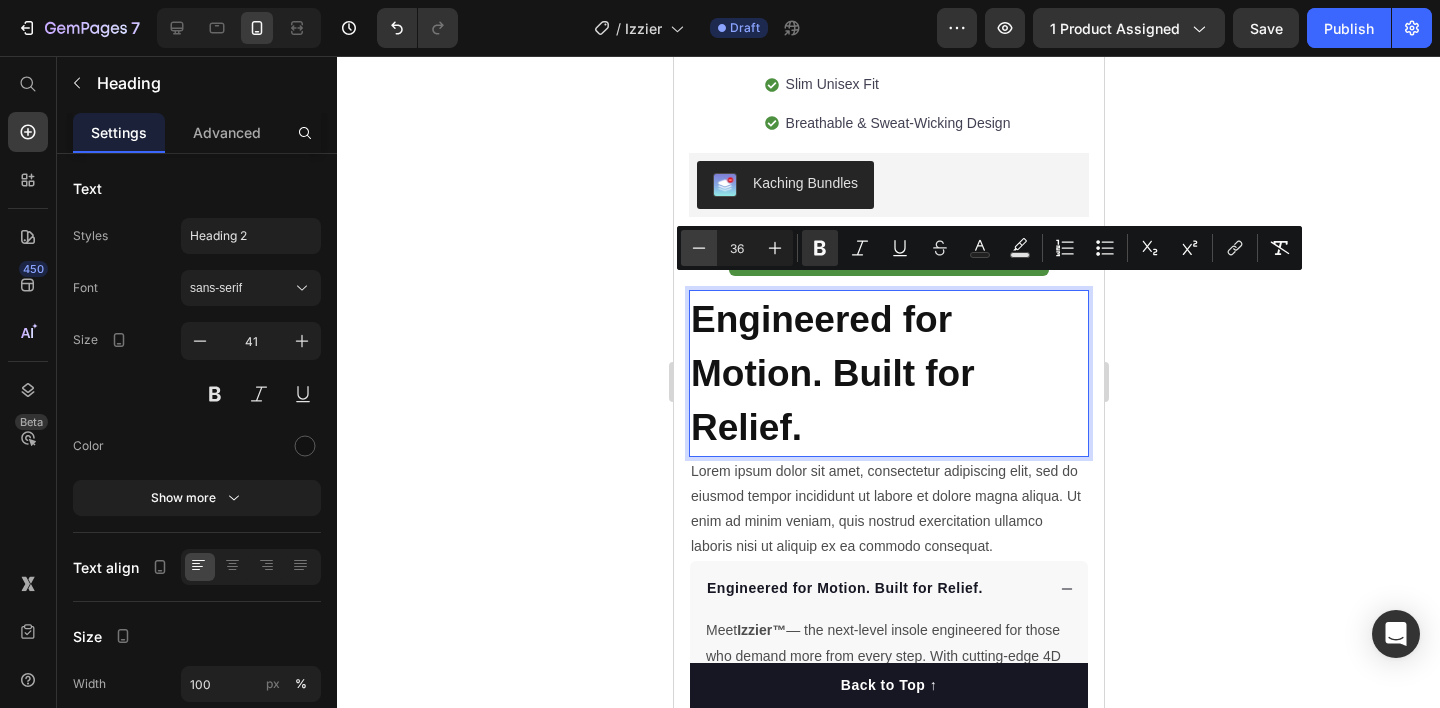 click 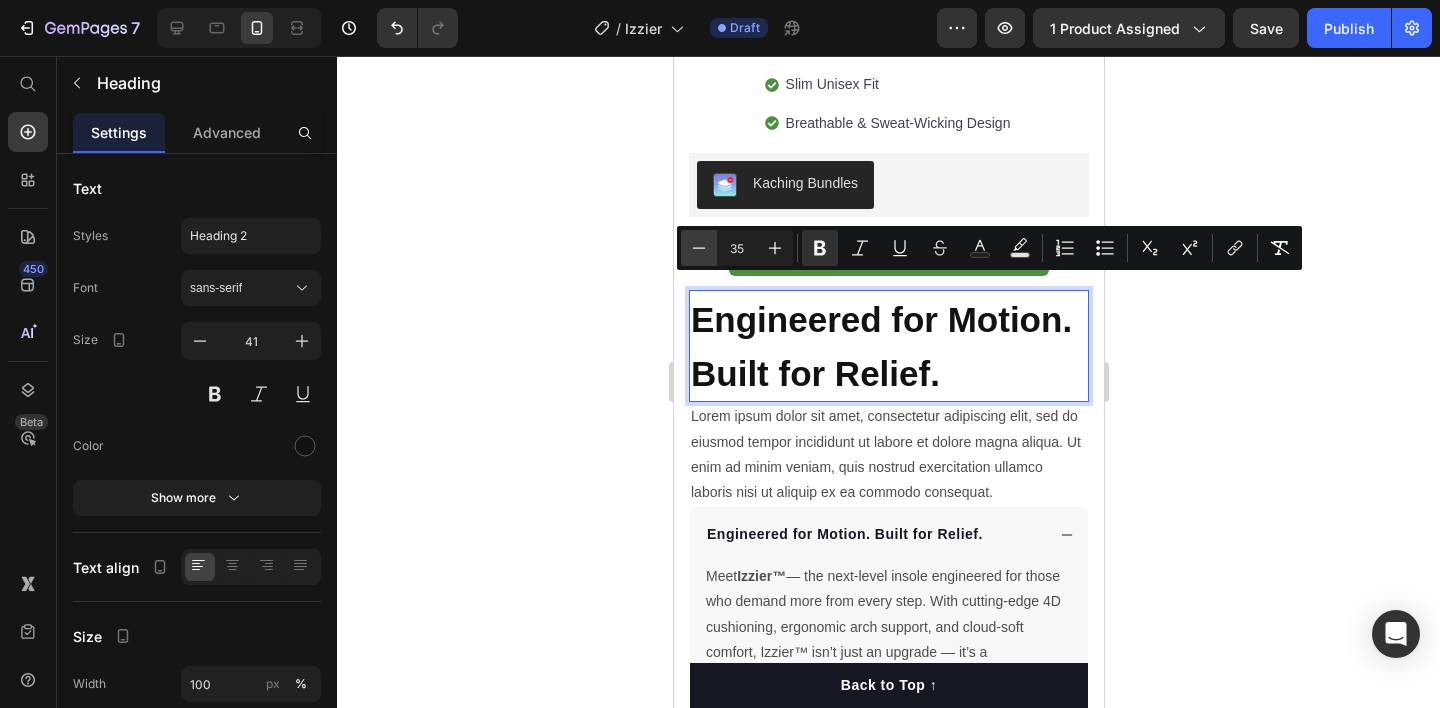 click 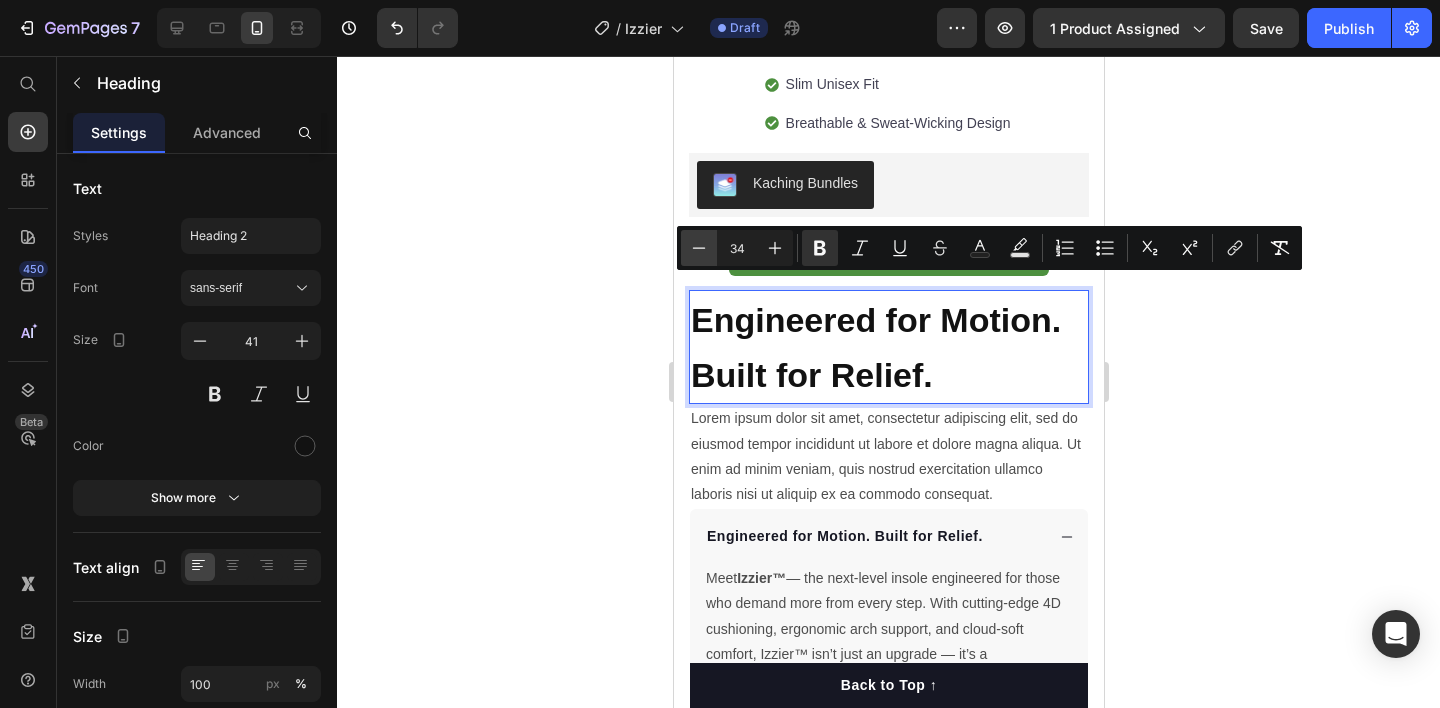 click 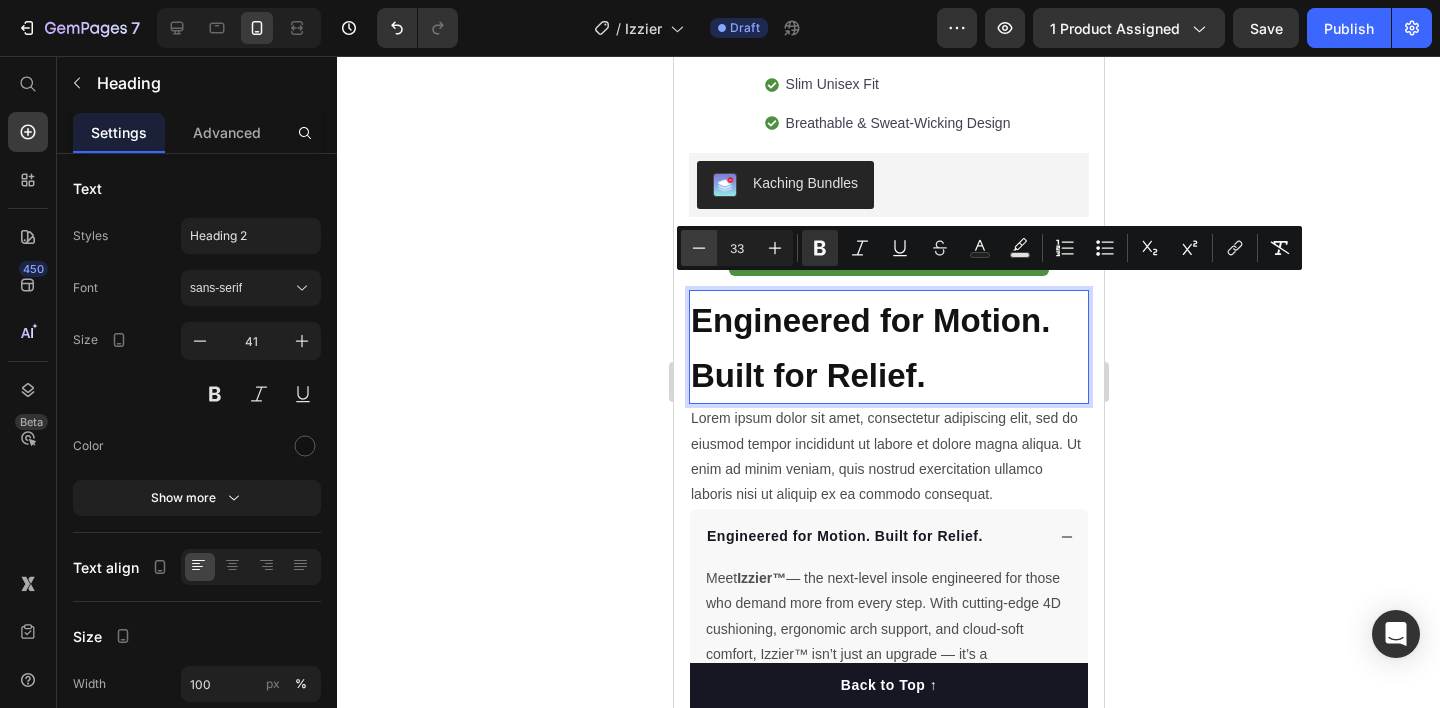 click 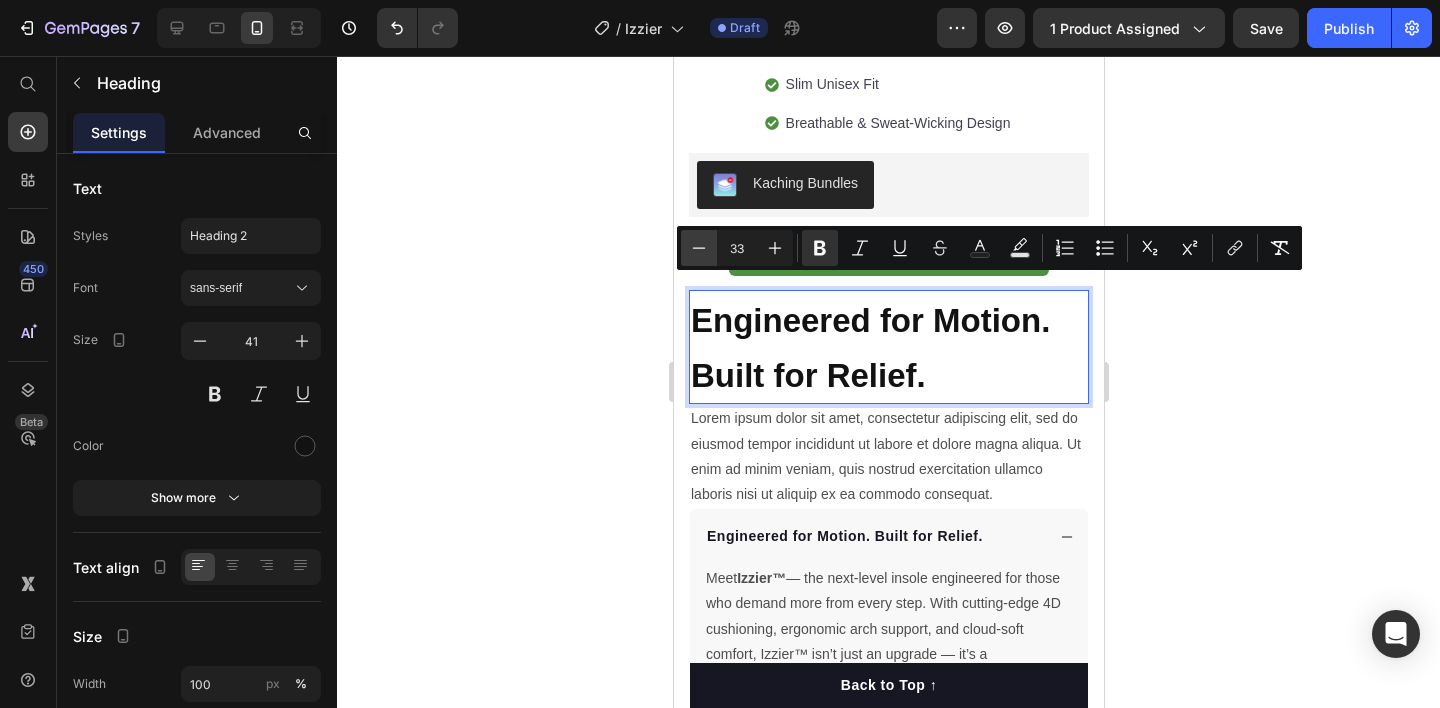 click 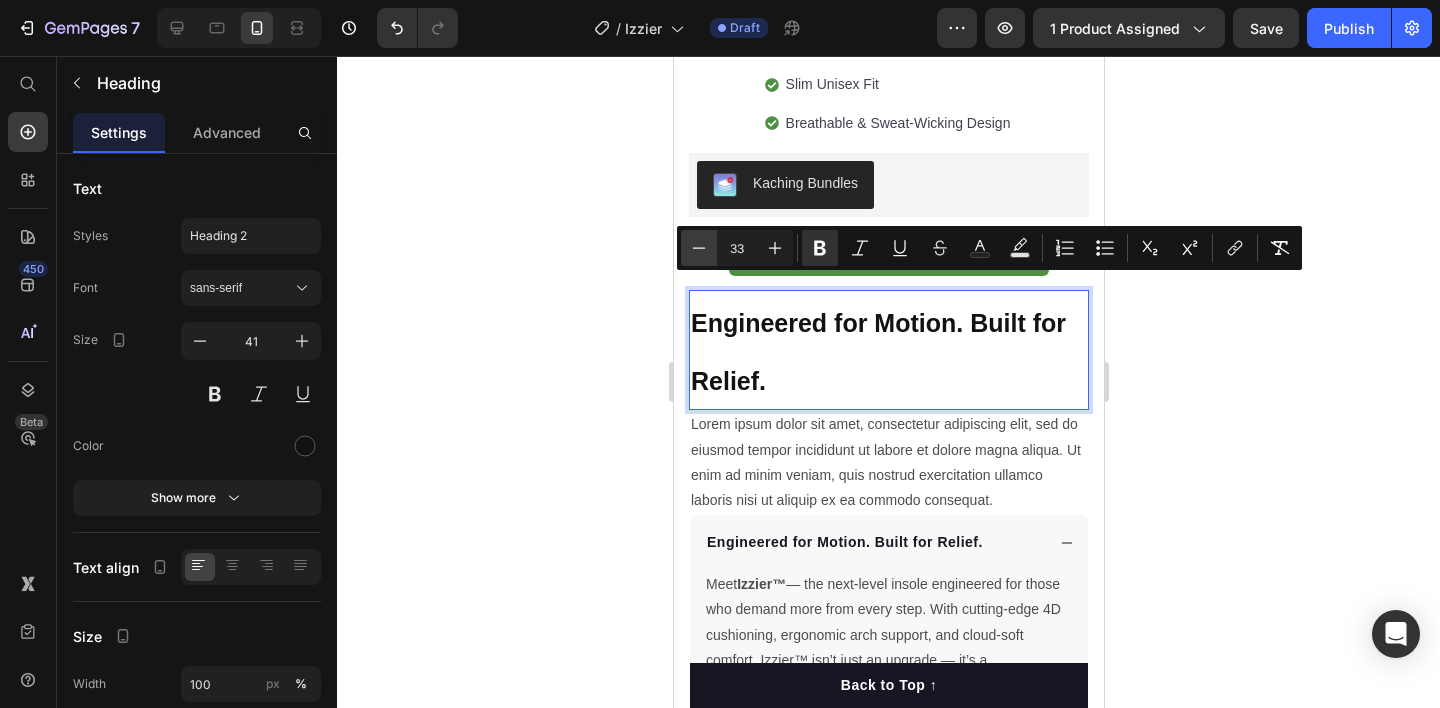 click 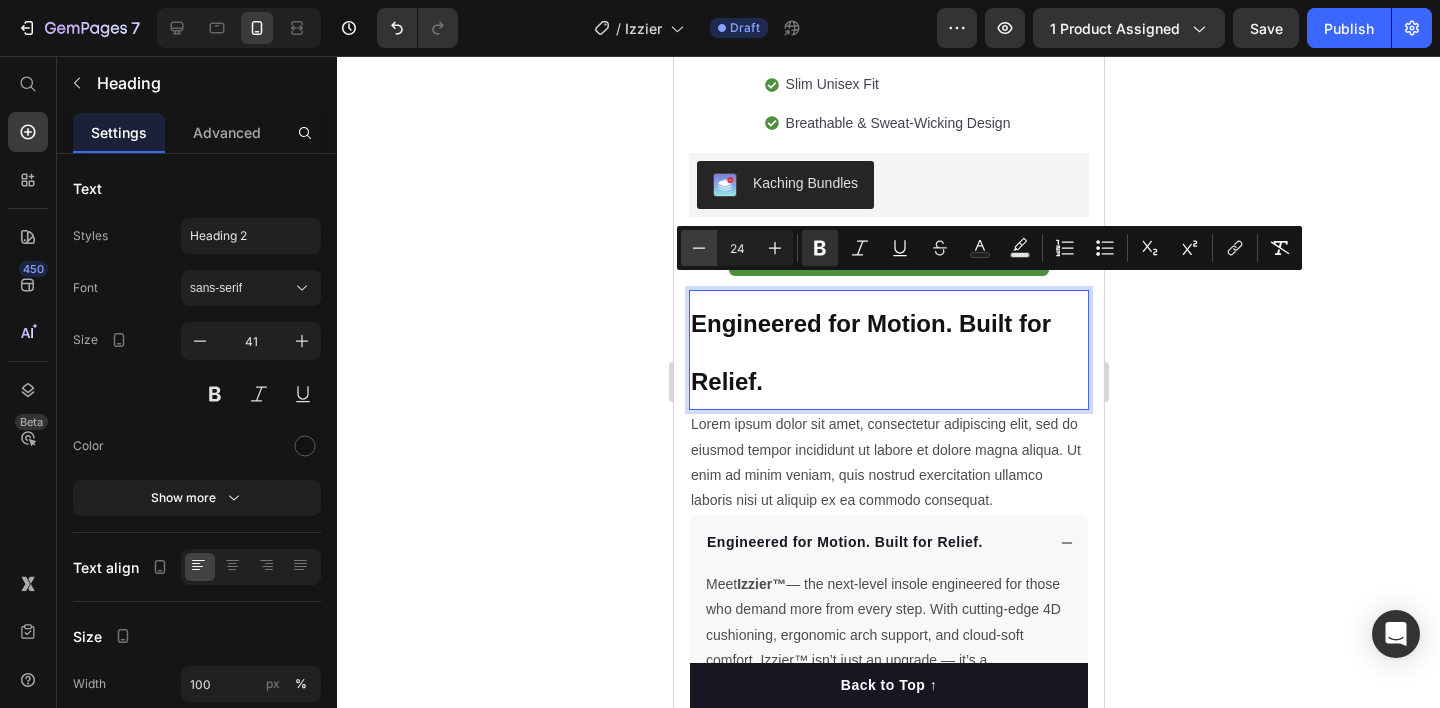 click 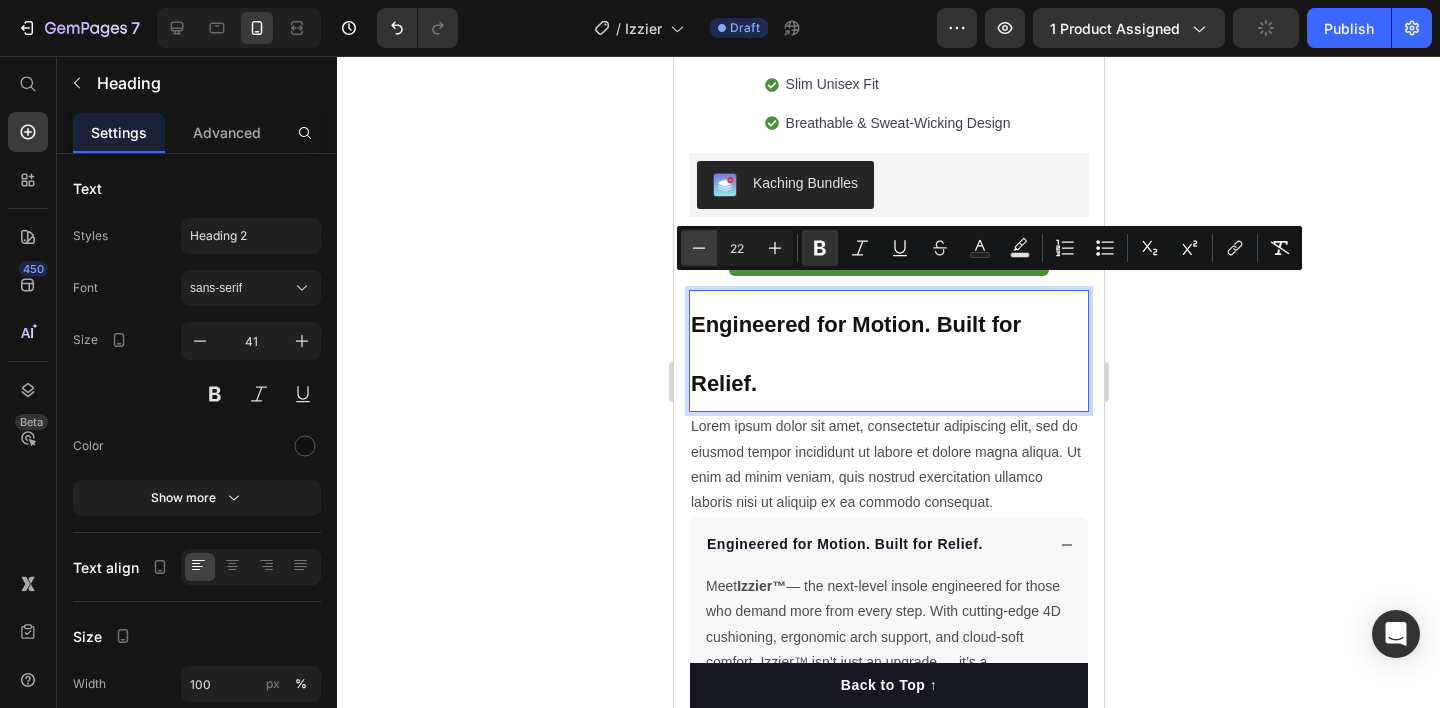 click 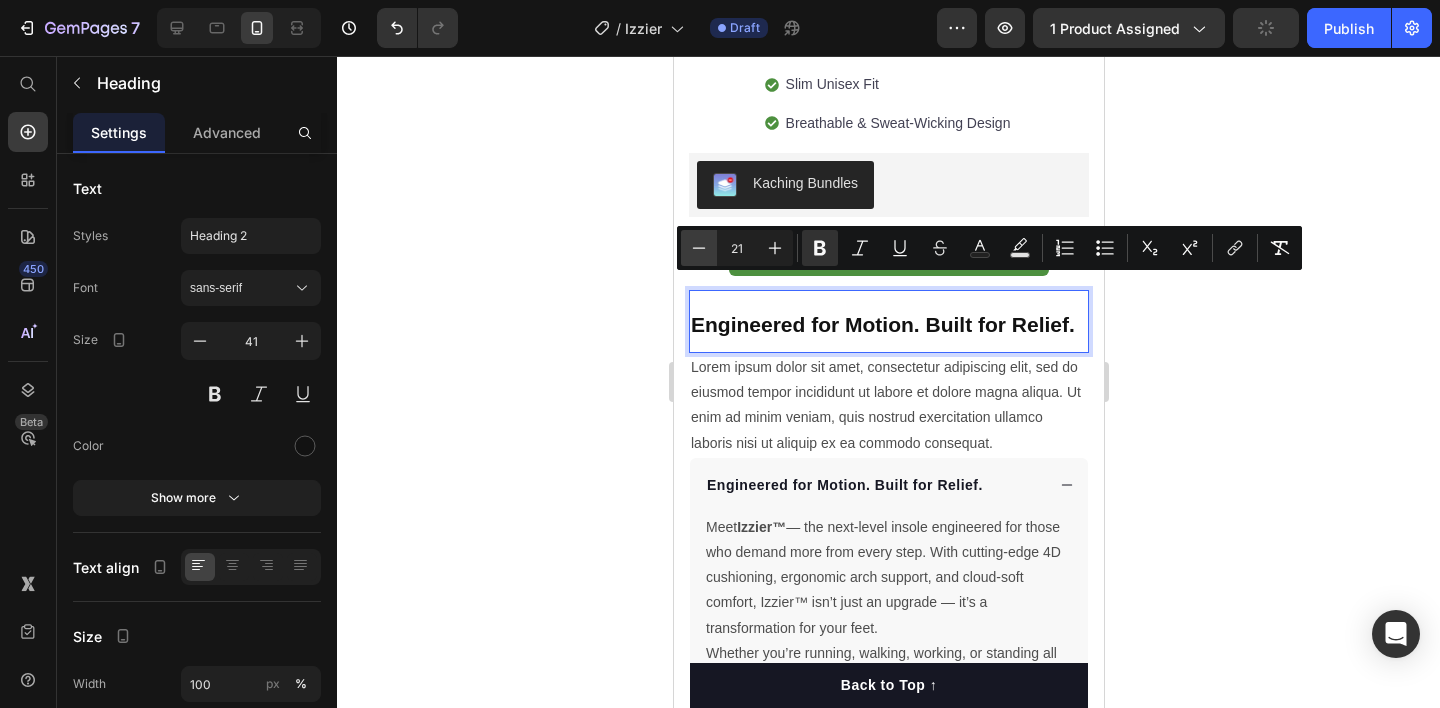 click 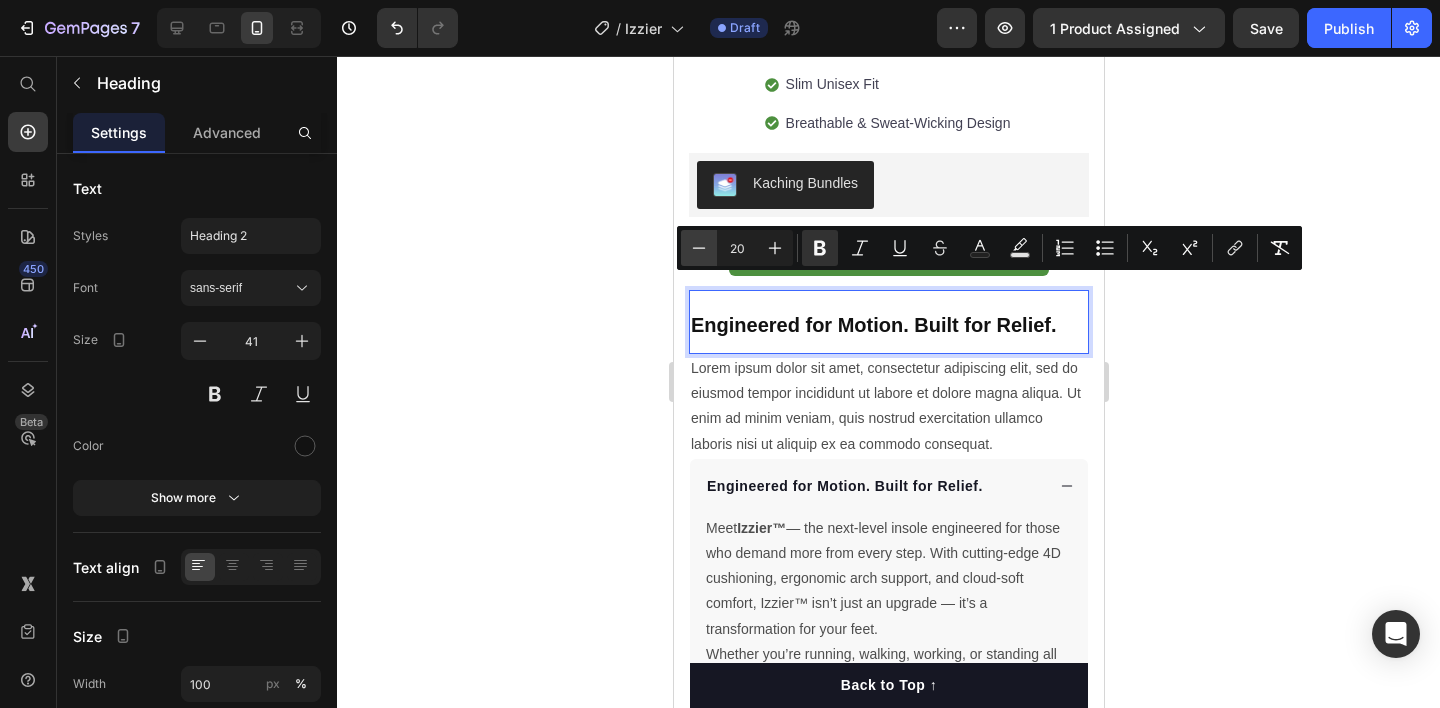 click 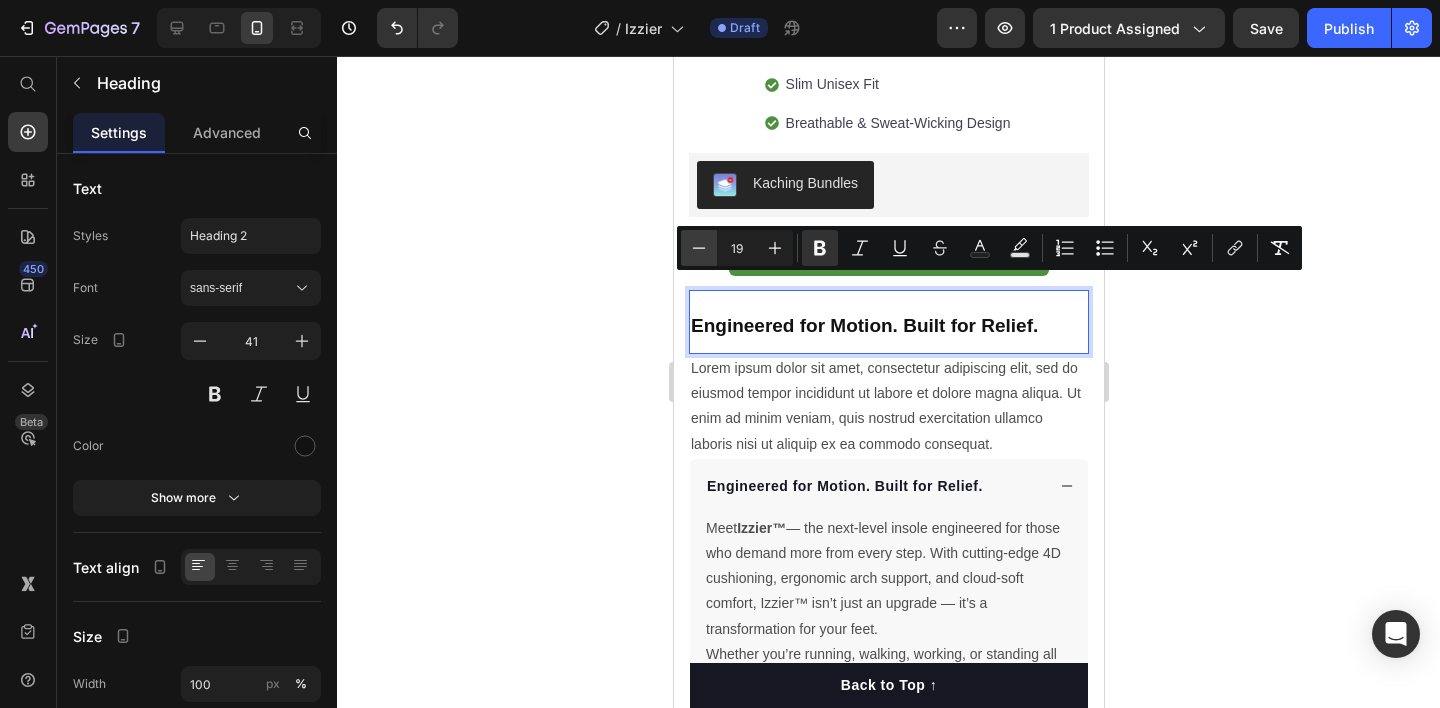 click 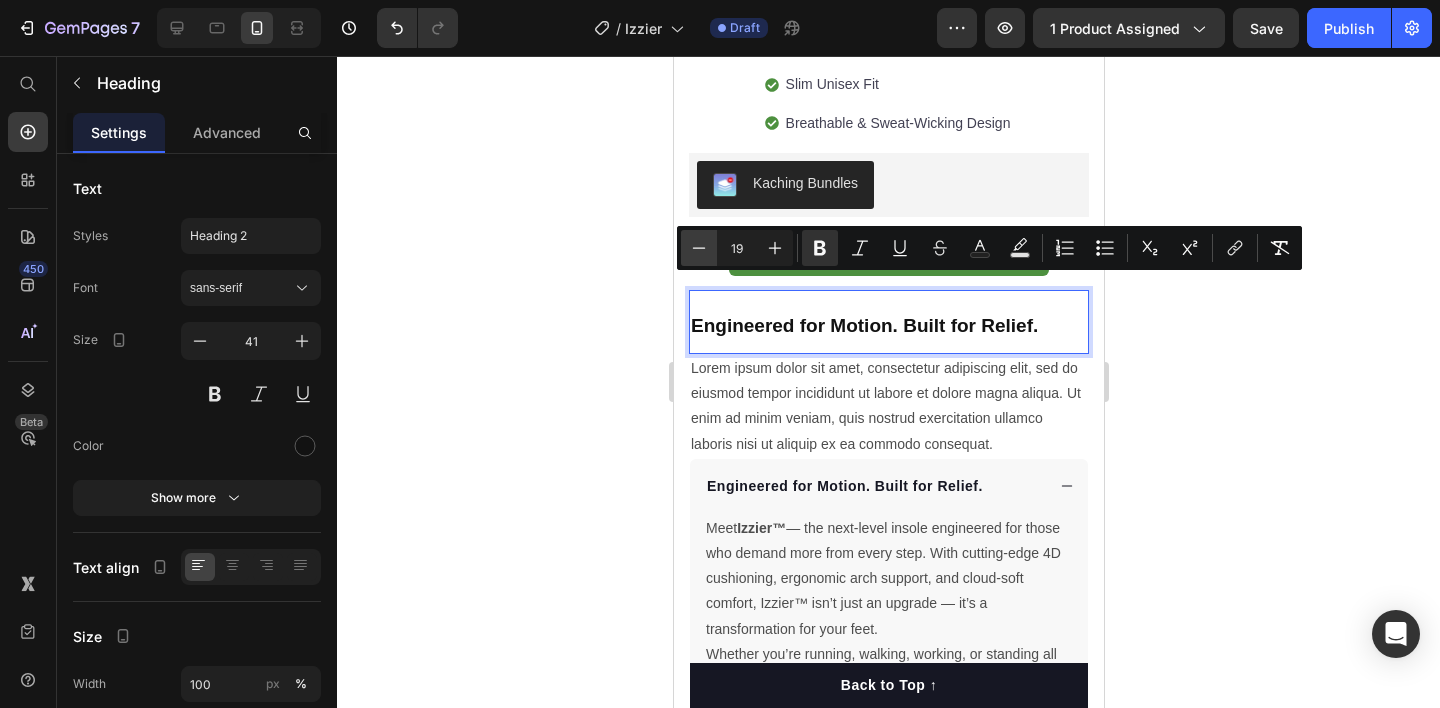 type on "18" 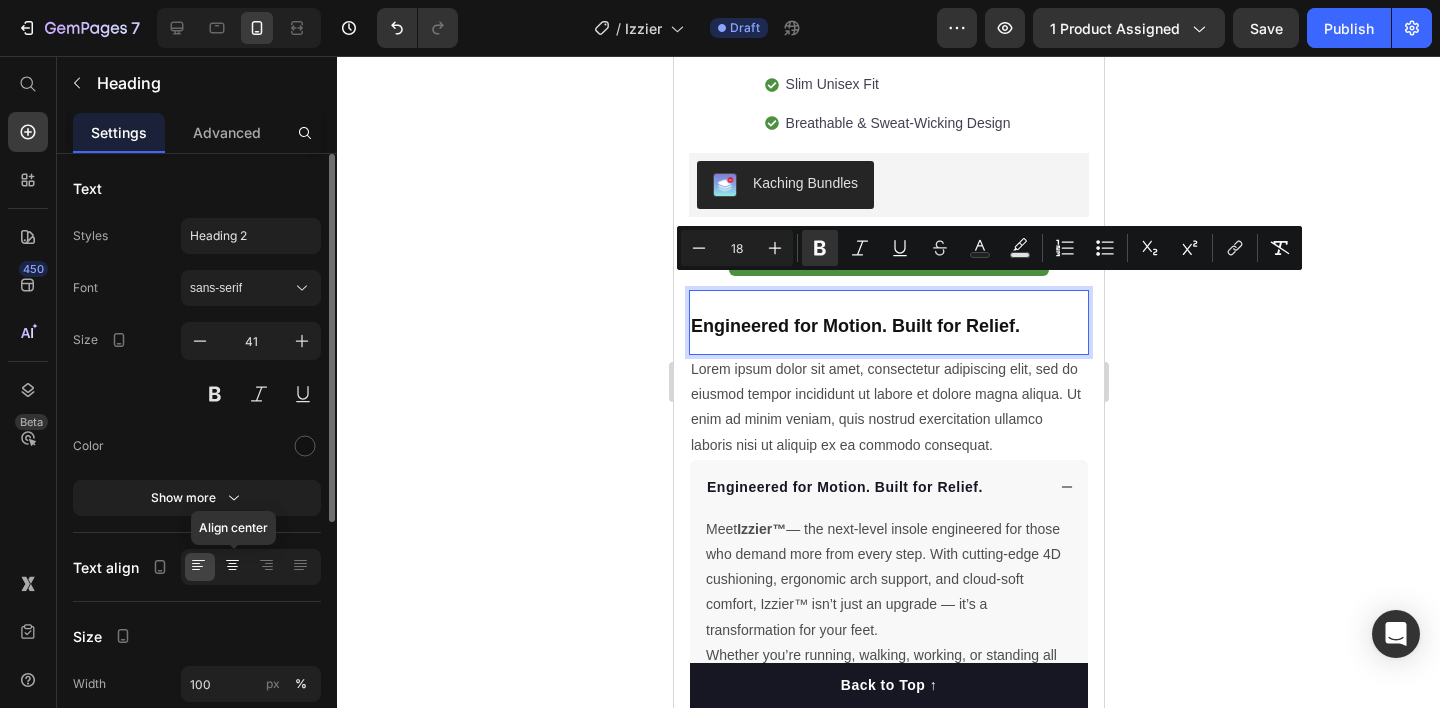click 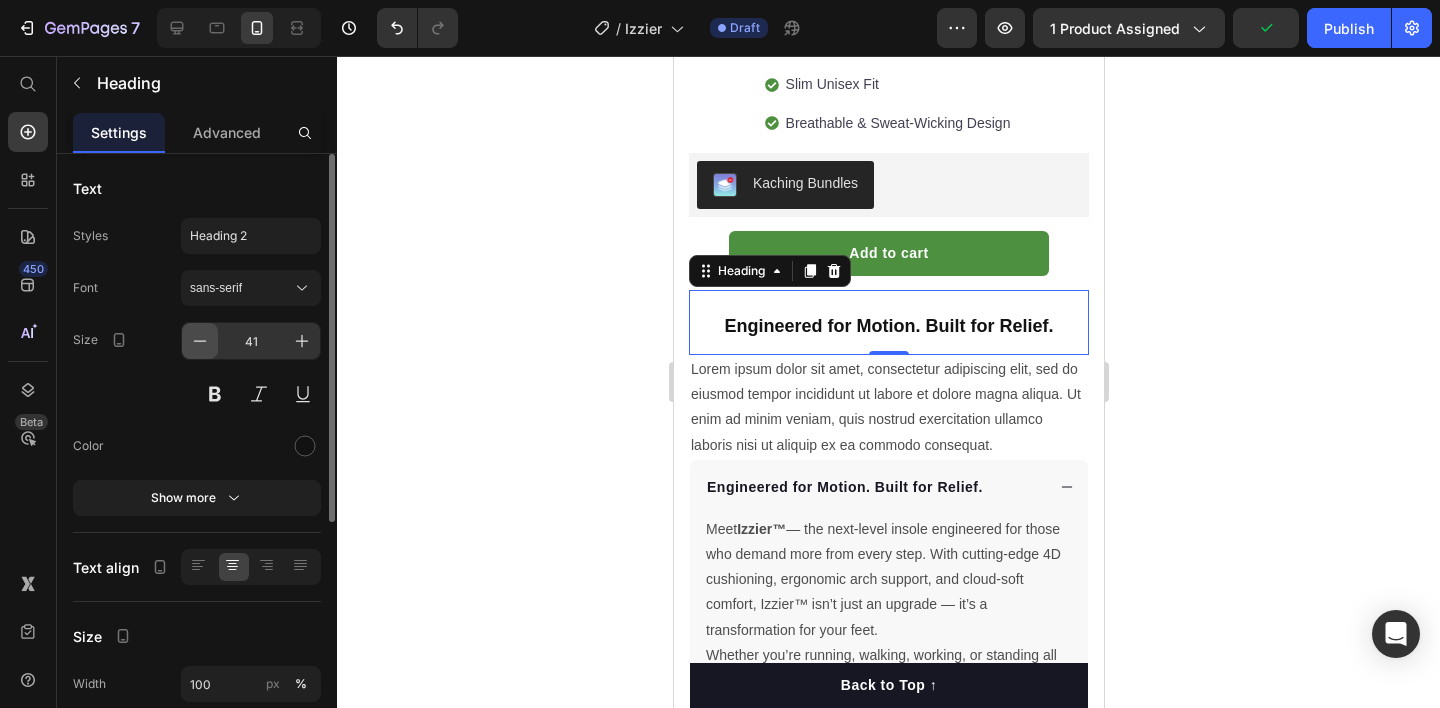 click at bounding box center [200, 341] 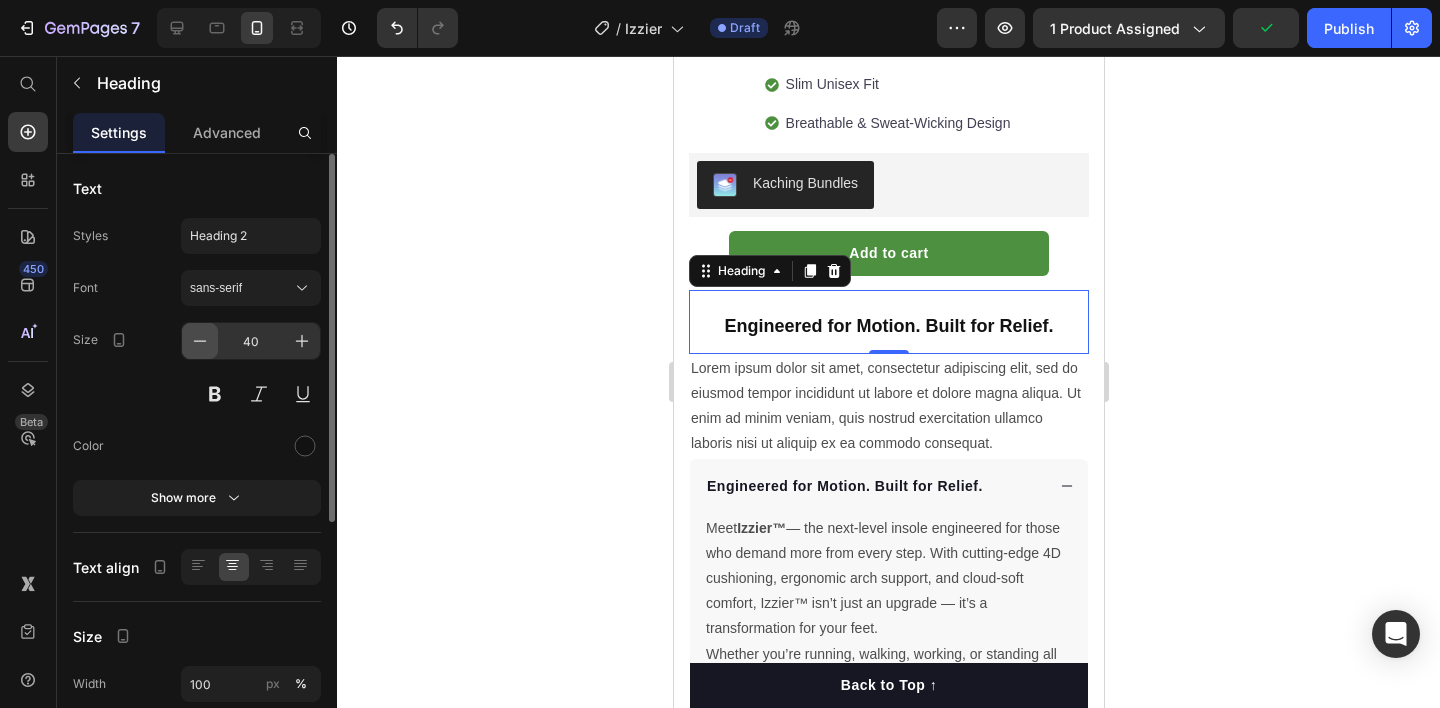 click at bounding box center (200, 341) 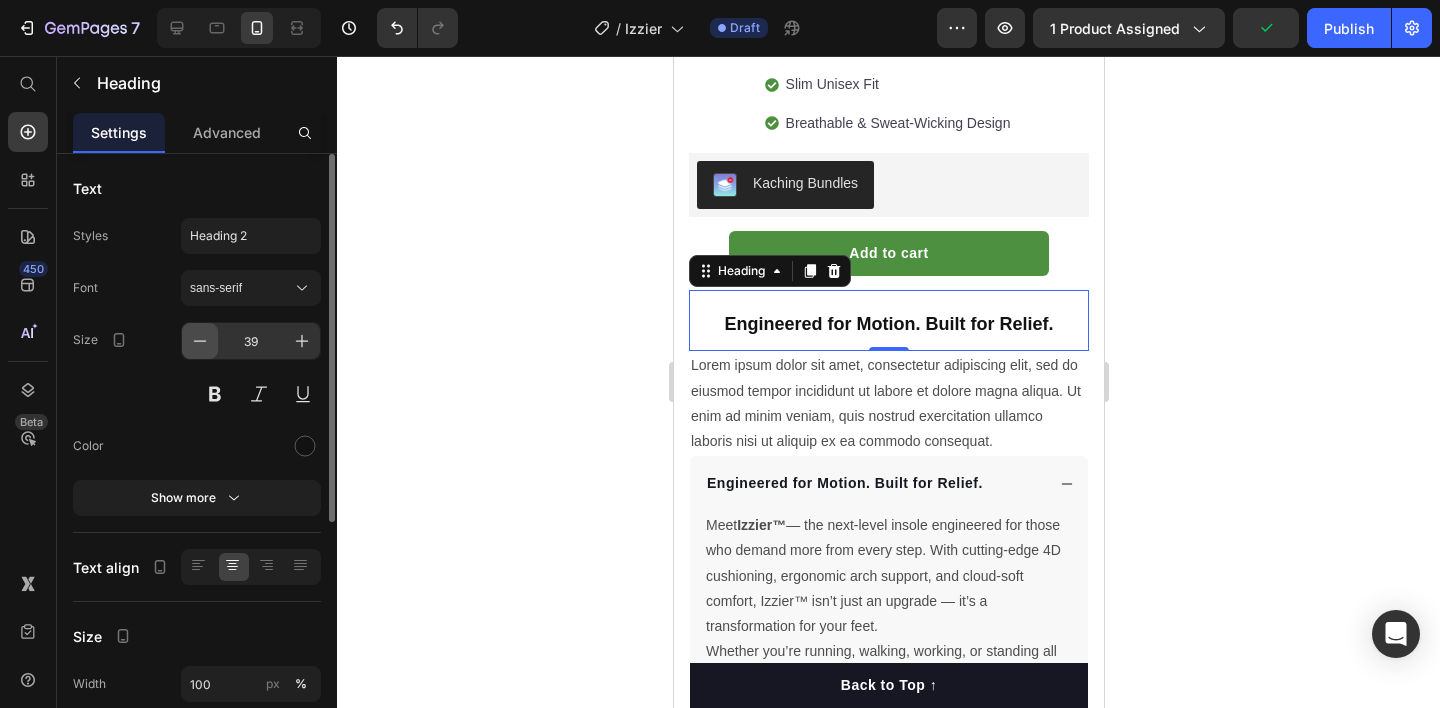 click at bounding box center [200, 341] 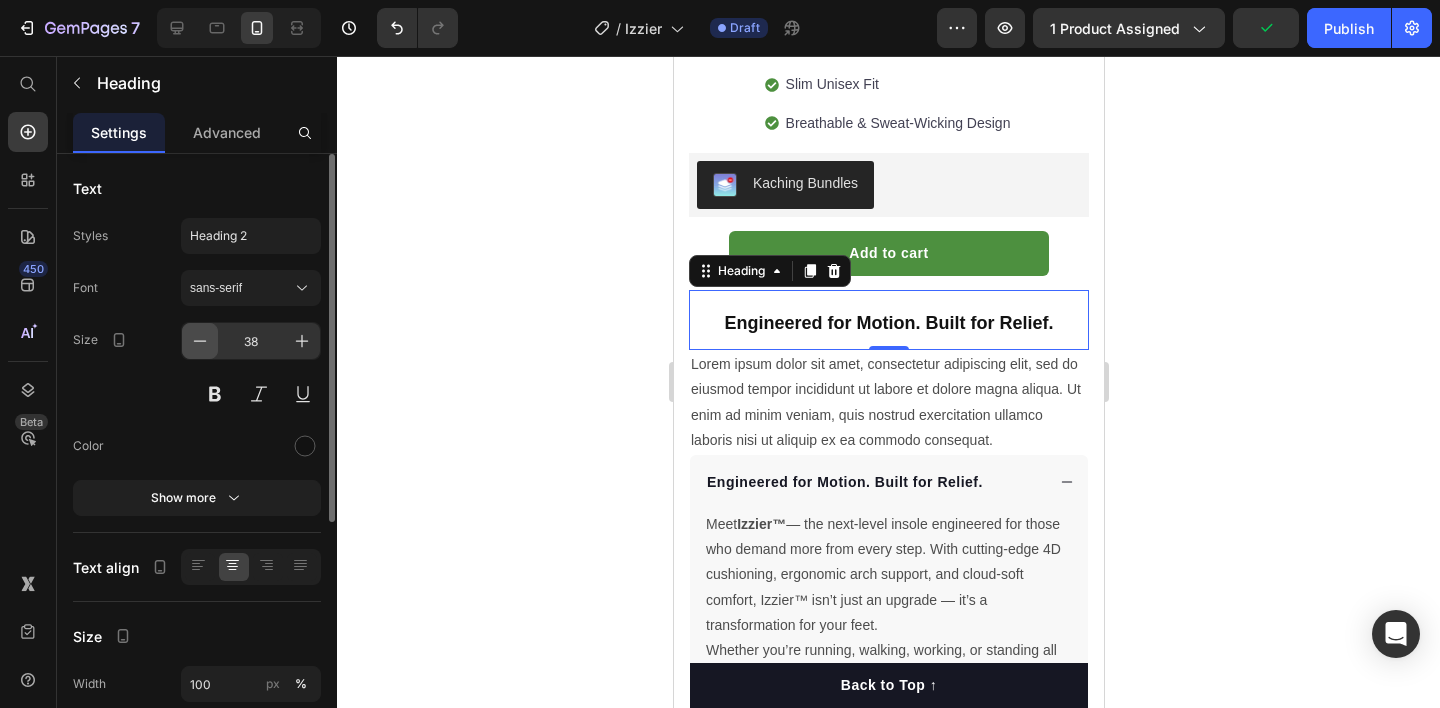 click at bounding box center (200, 341) 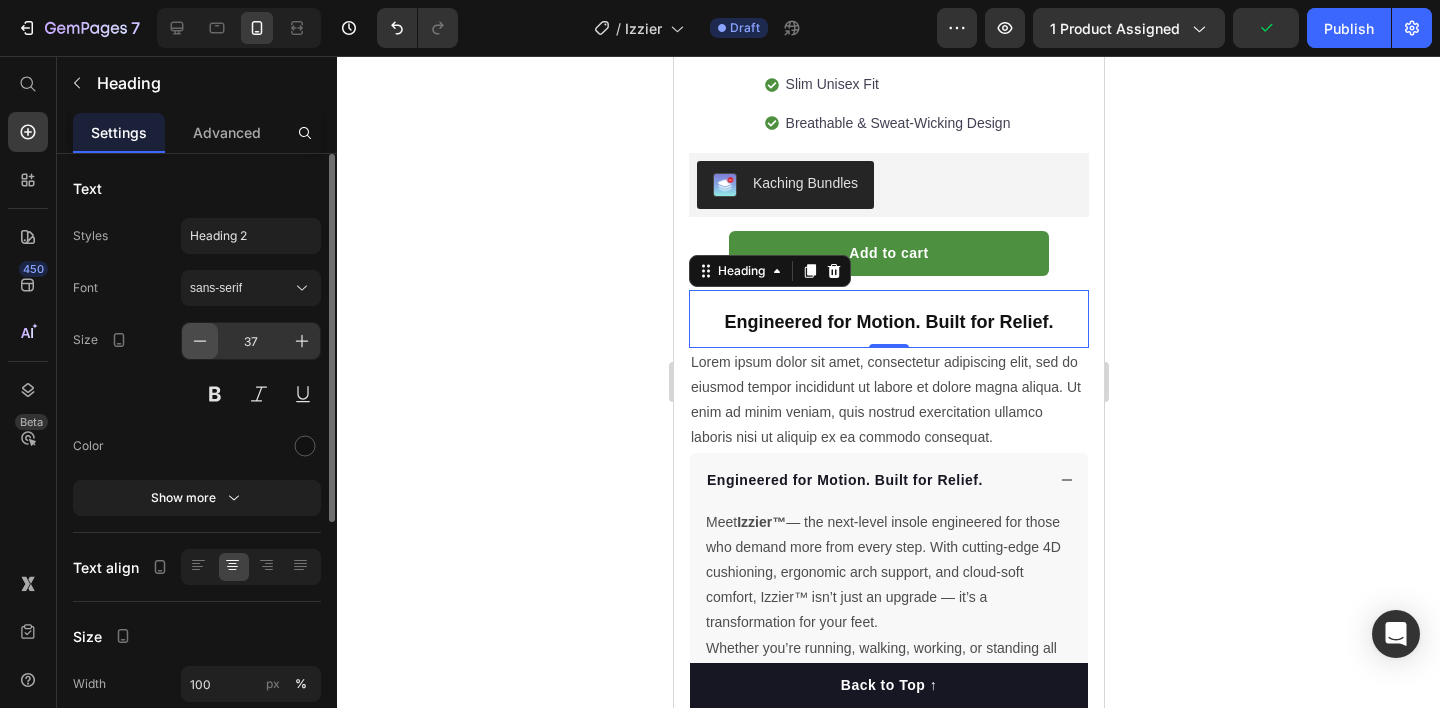 click at bounding box center [200, 341] 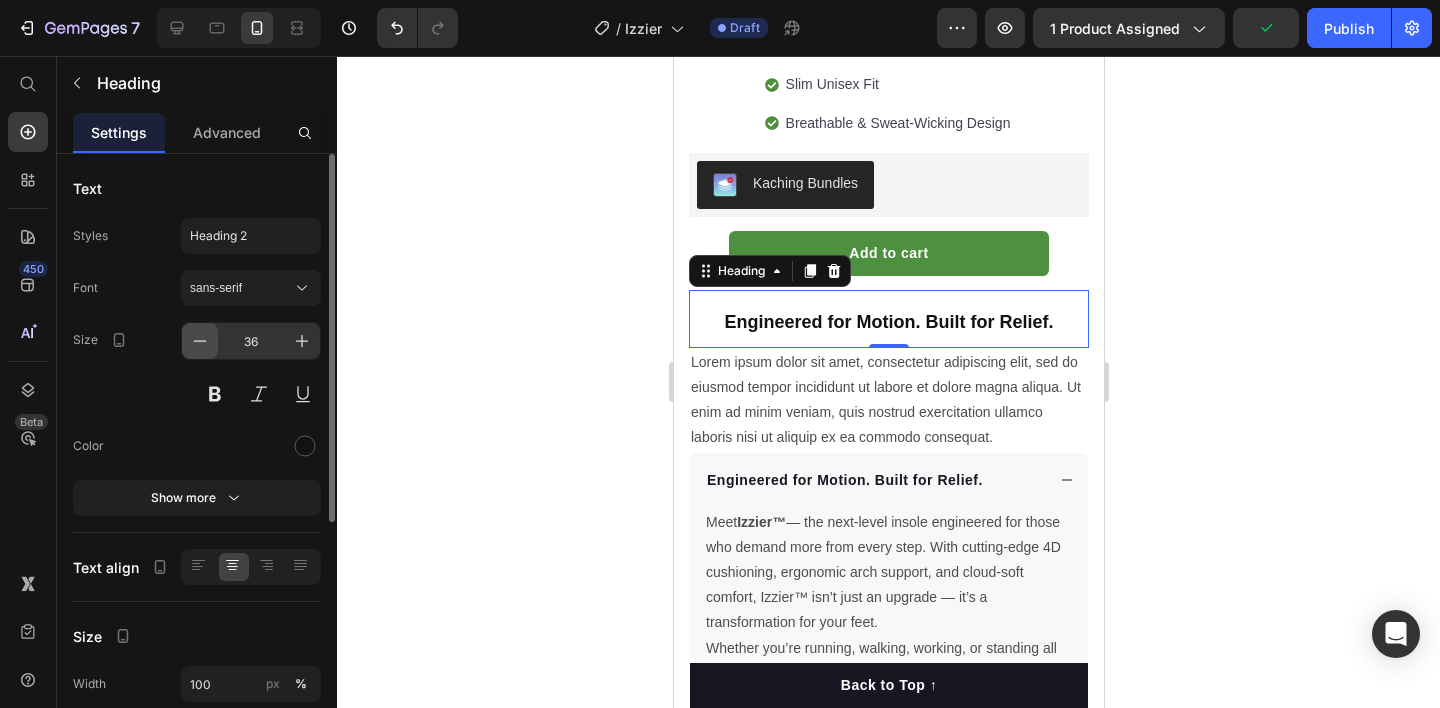 click at bounding box center (200, 341) 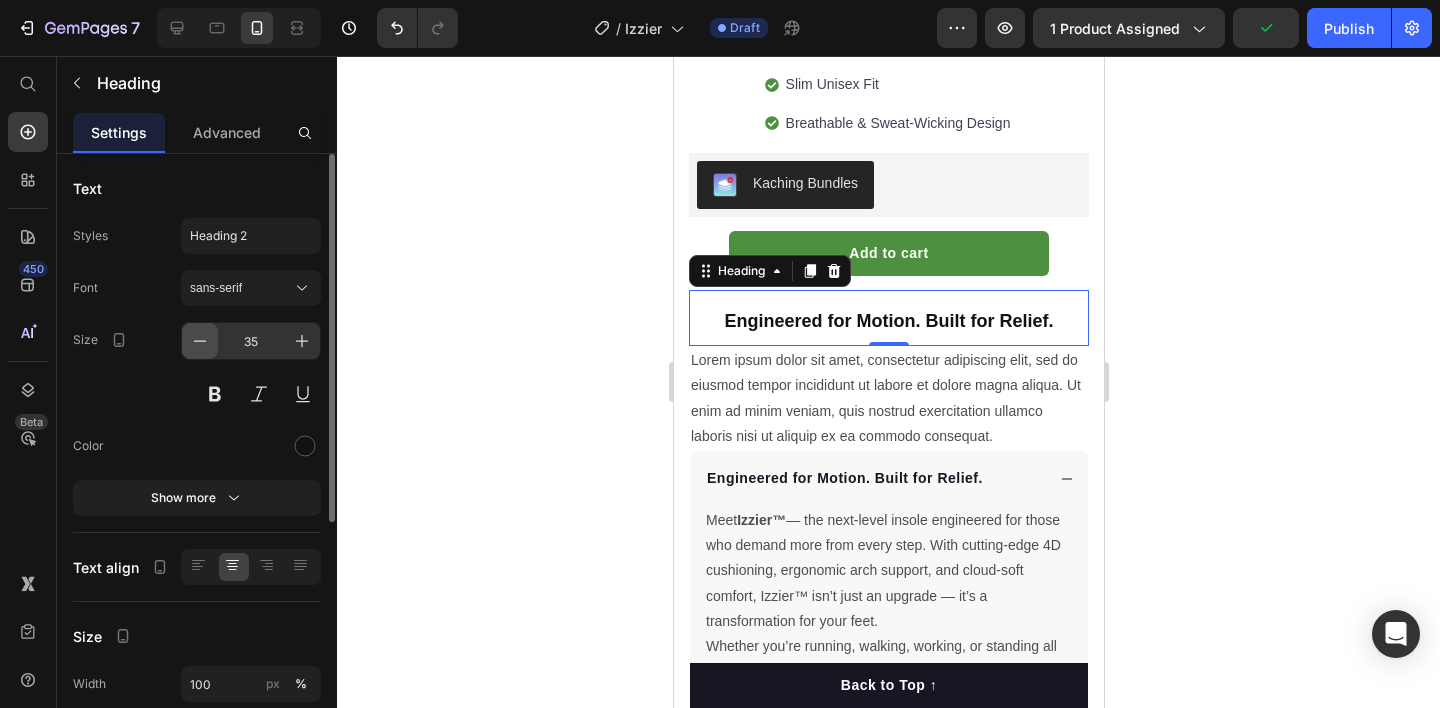 click at bounding box center [200, 341] 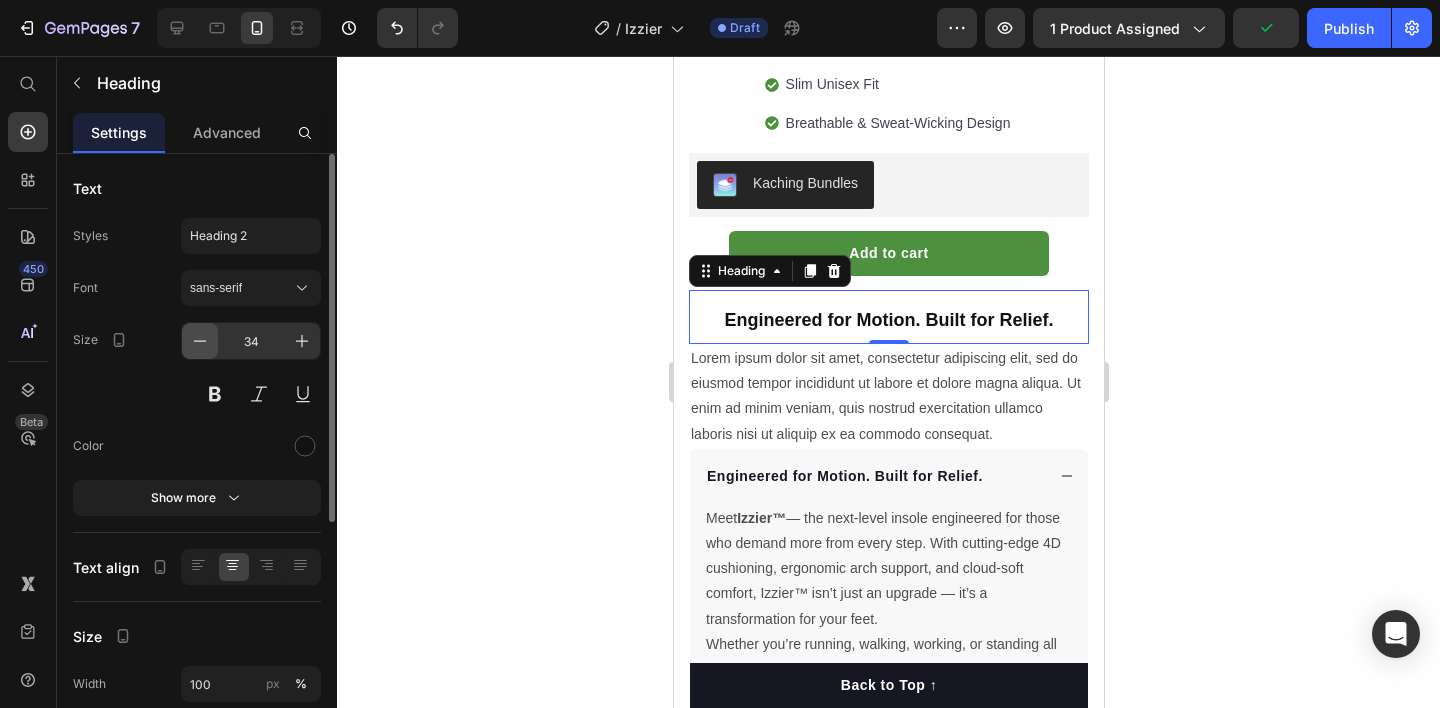 click at bounding box center (200, 341) 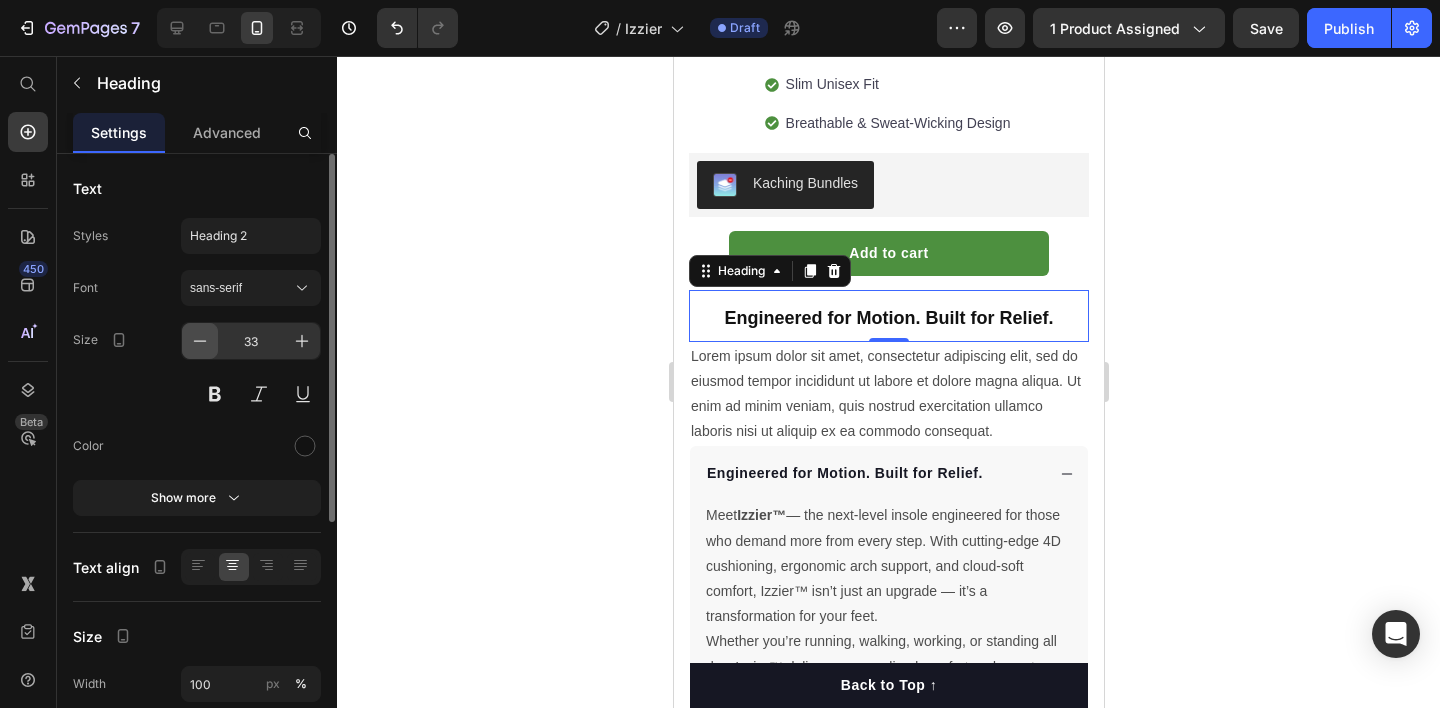 click at bounding box center [200, 341] 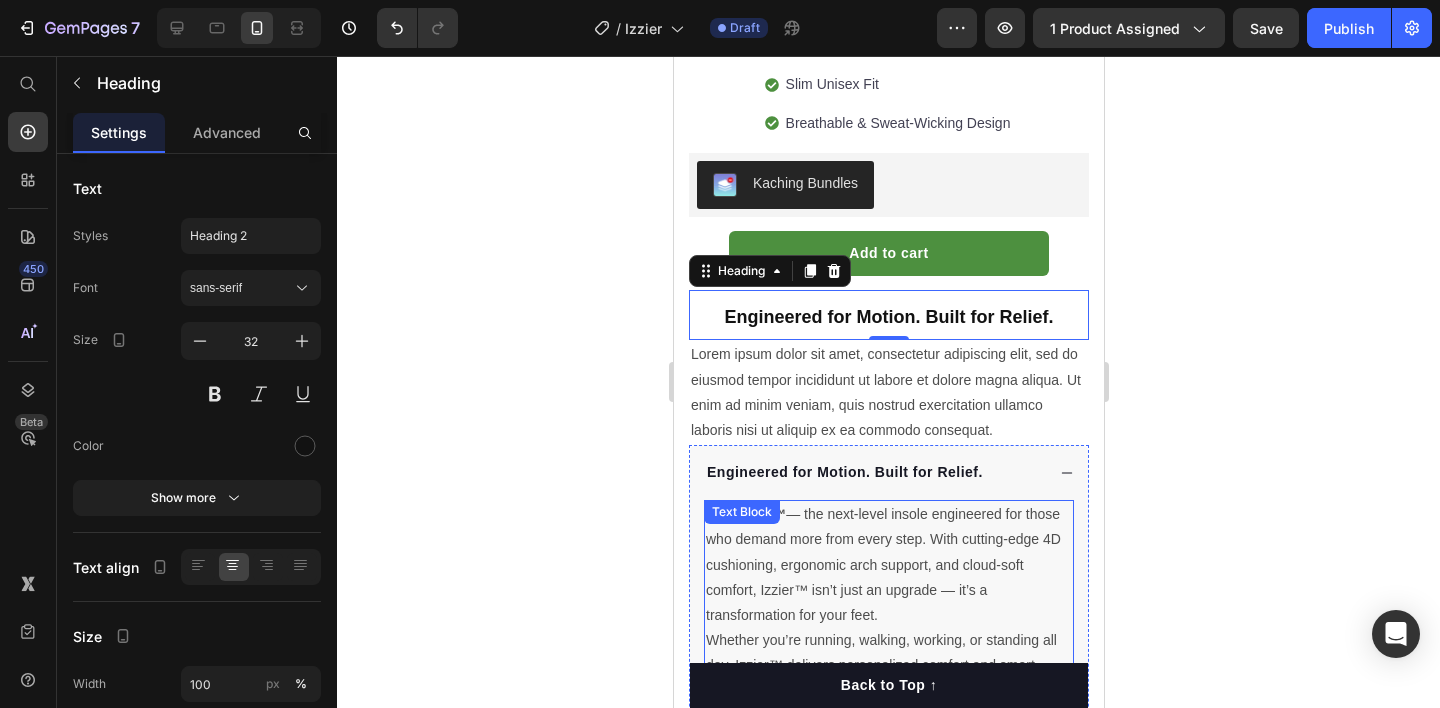 click on "Meet  Izzier™  — the next-level insole engineered for those who demand more from every step. With cutting-edge 4D cushioning, ergonomic arch support, and cloud-soft comfort, Izzier™ isn’t just an upgrade — it’s a transformation for your feet. Whether you’re running, walking, working, or standing all day, Izzier™ delivers personalized comfort and smart support that adapts to you. Designed for movement. Built for relief. Text Block" at bounding box center (888, 615) 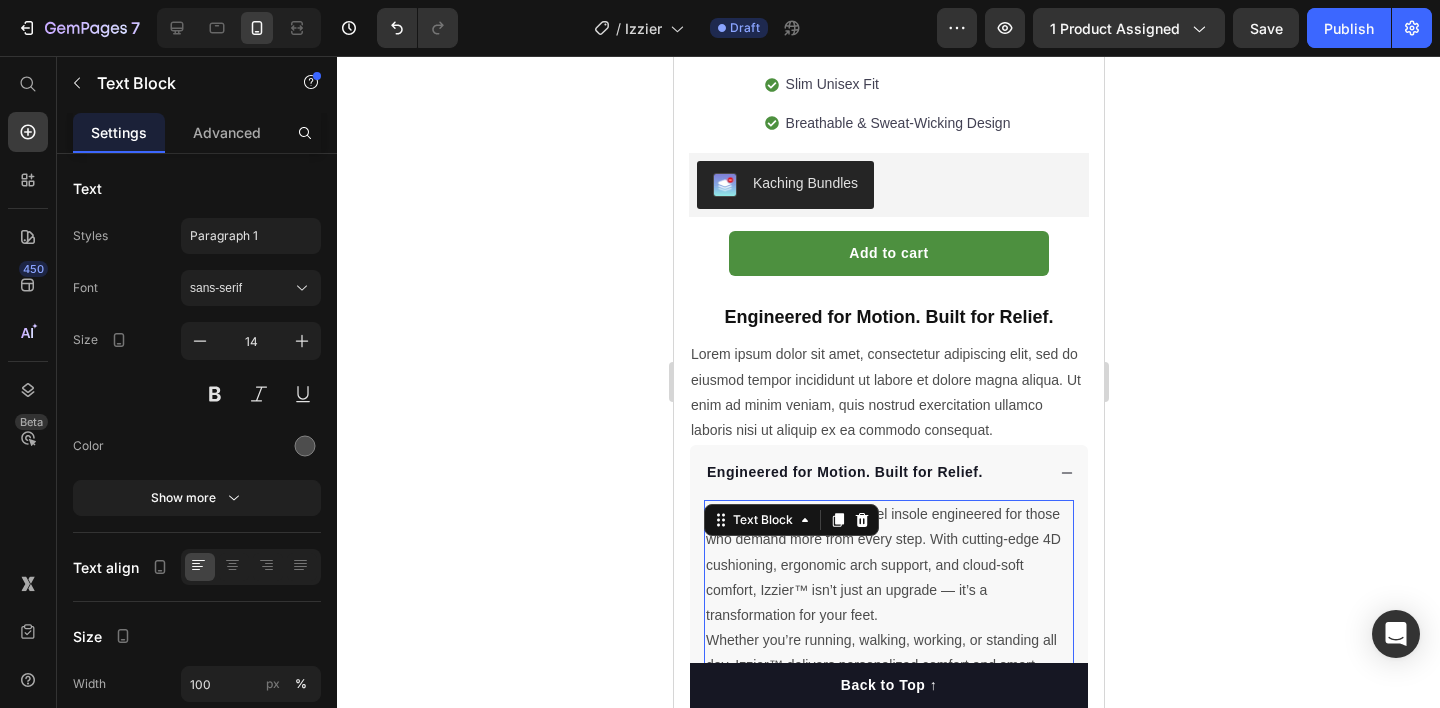 click on "Meet  Izzier™  — the next-level insole engineered for those who demand more from every step. With cutting-edge 4D cushioning, ergonomic arch support, and cloud-soft comfort, Izzier™ isn’t just an upgrade — it’s a transformation for your feet." at bounding box center [888, 565] 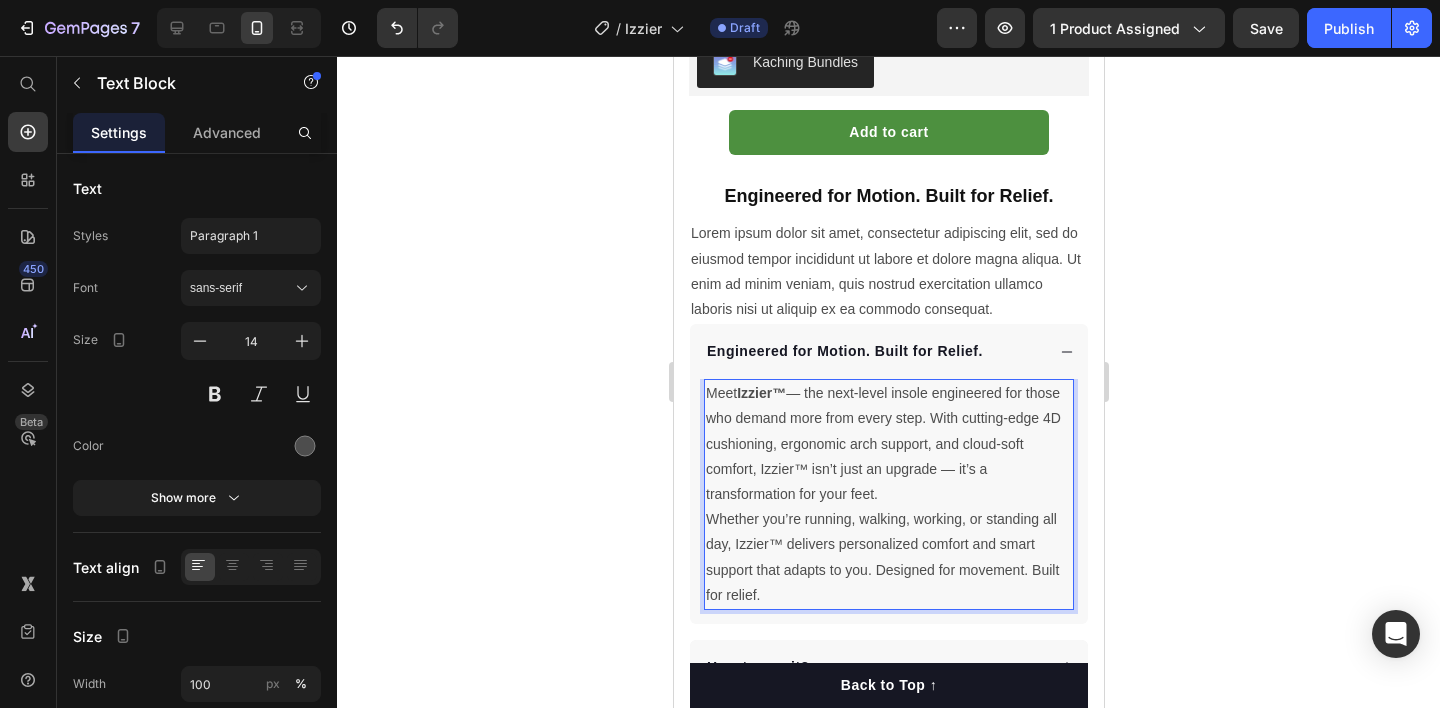 scroll, scrollTop: 898, scrollLeft: 0, axis: vertical 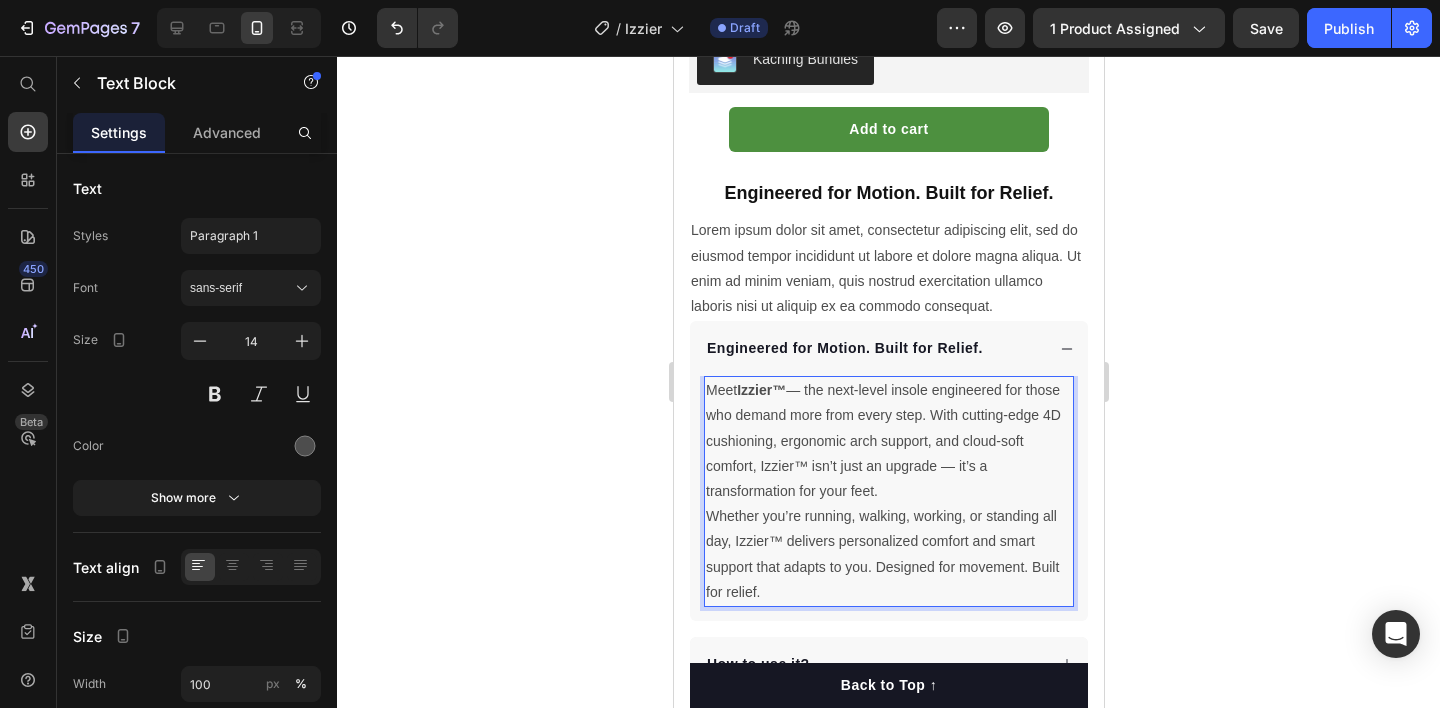 click on "Whether you’re running, walking, working, or standing all day, Izzier™ delivers personalized comfort and smart support that adapts to you. Designed for movement. Built for relief." at bounding box center [888, 554] 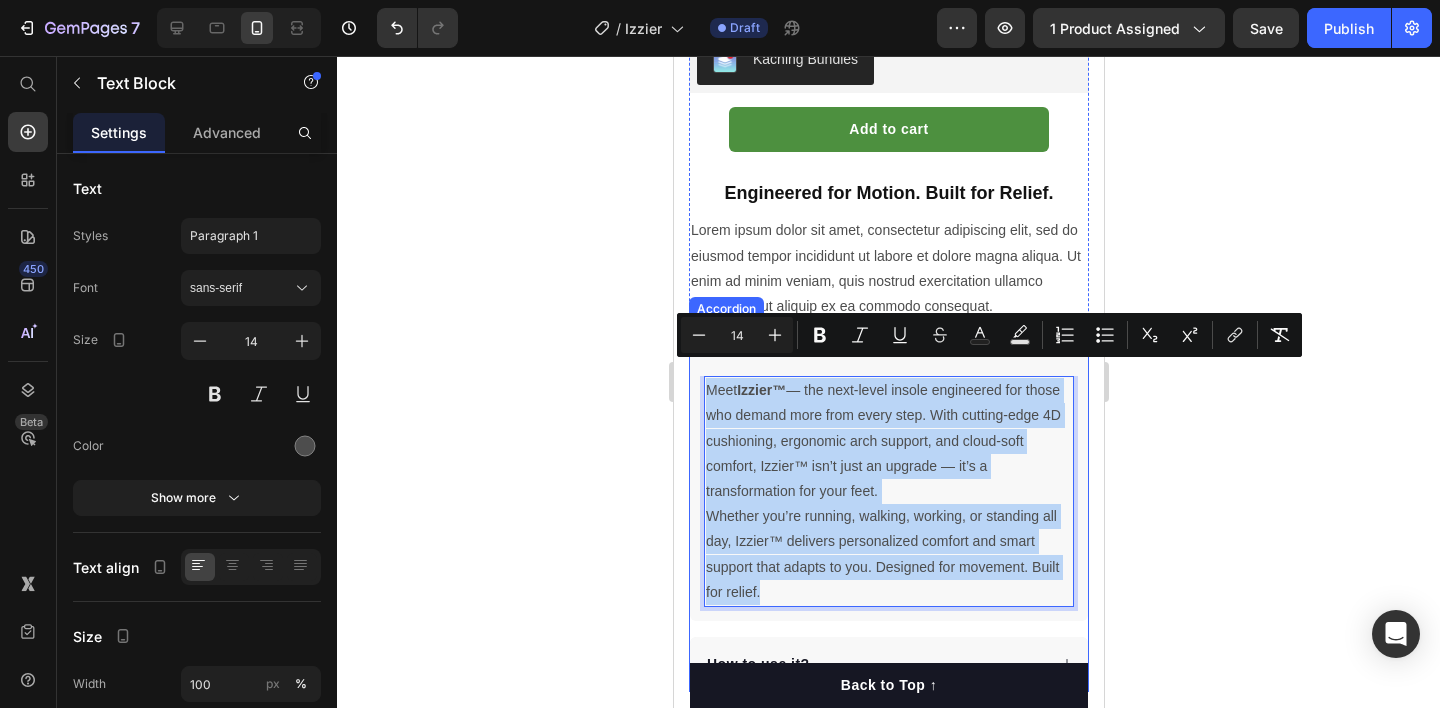 drag, startPoint x: 801, startPoint y: 574, endPoint x: 701, endPoint y: 375, distance: 222.71281 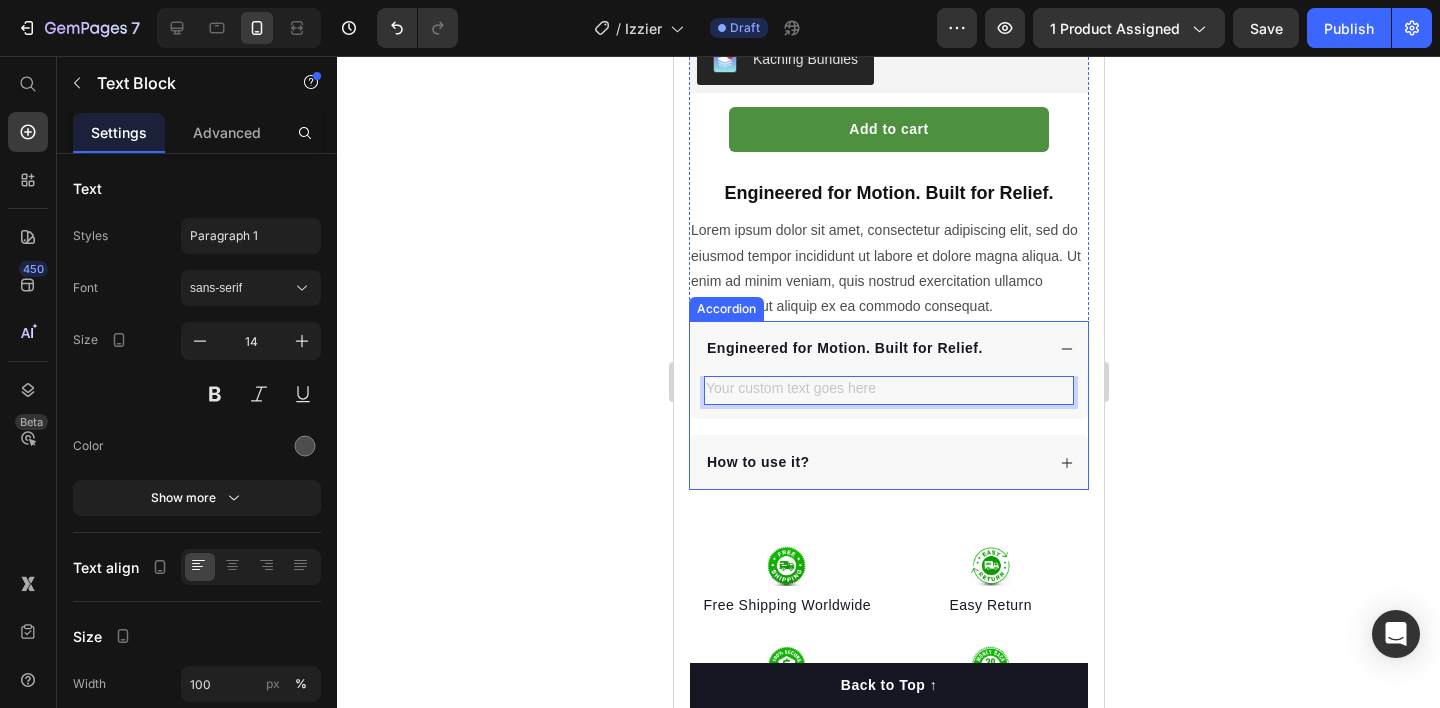 click on "Engineered for Motion. Built for Relief." at bounding box center [888, 348] 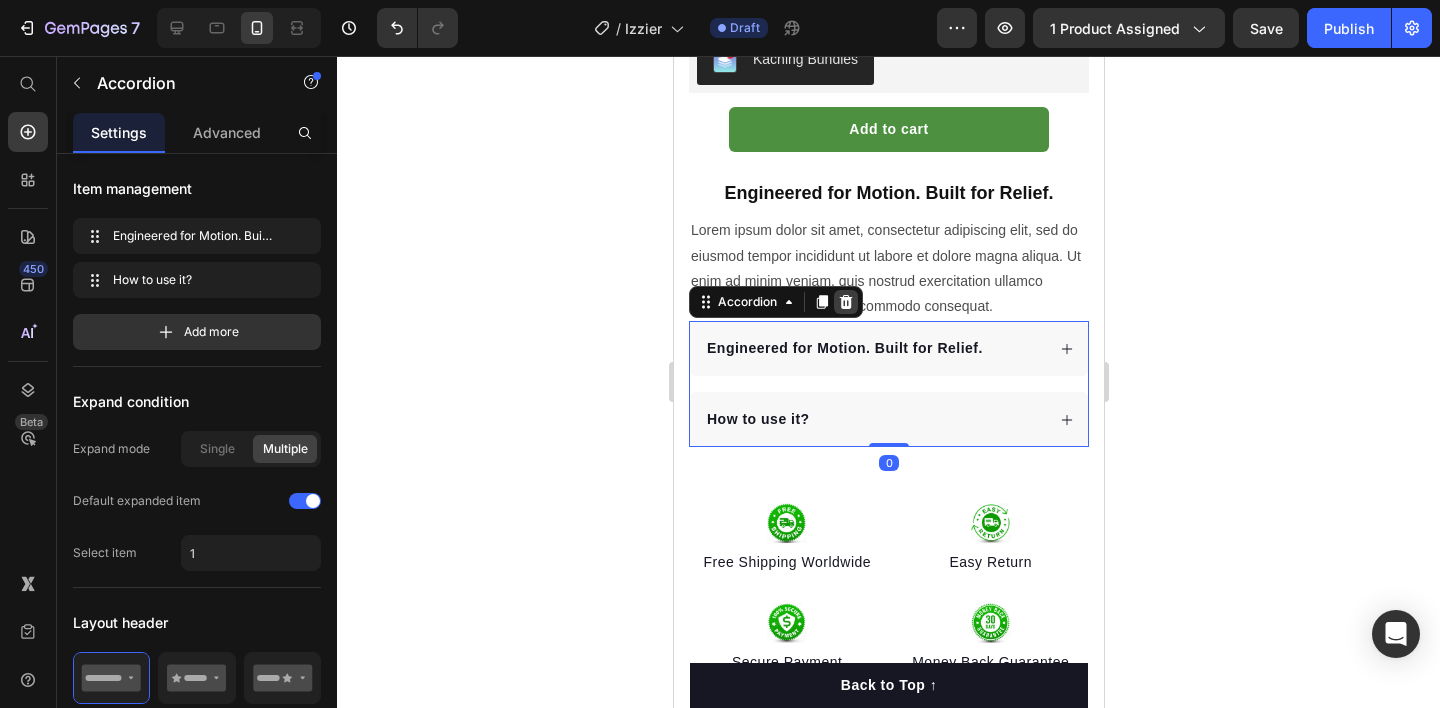 click 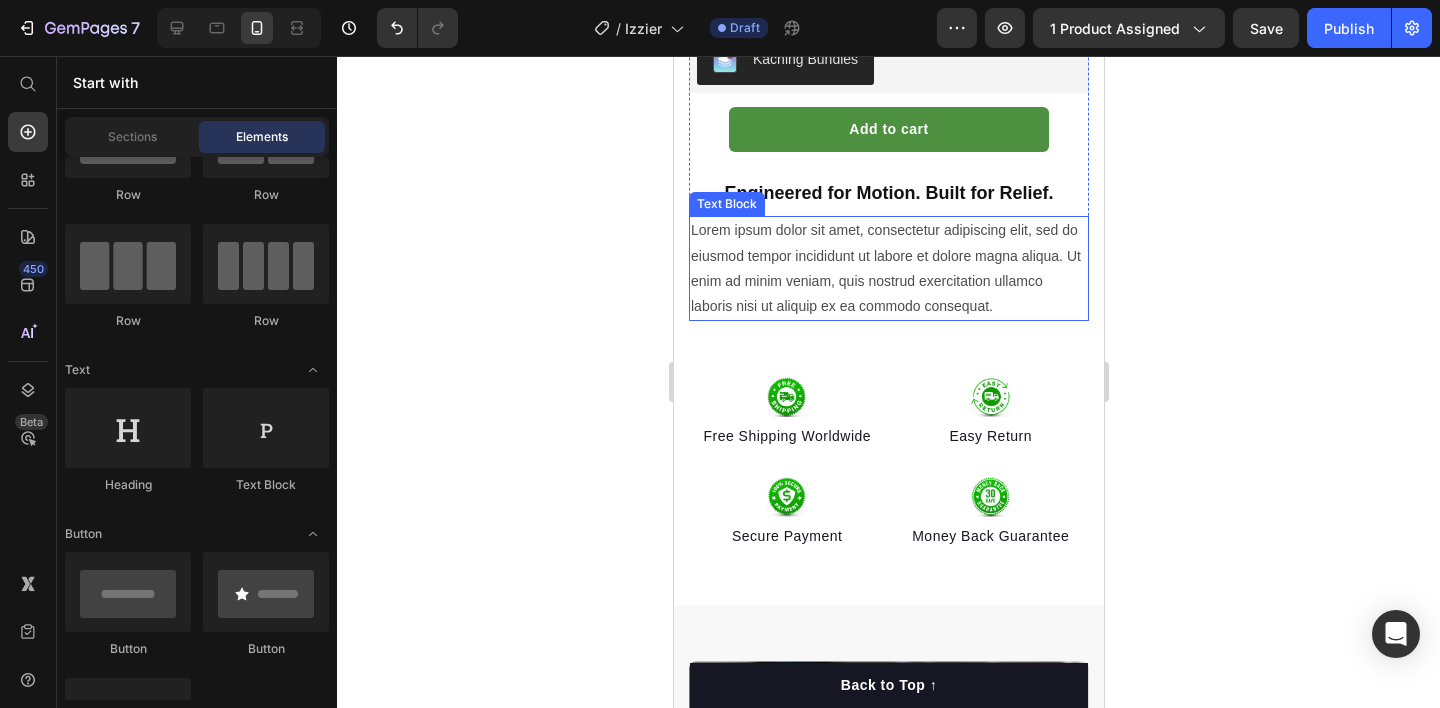 click on "Lorem ipsum dolor sit amet, consectetur adipiscing elit, sed do eiusmod tempor incididunt ut labore et dolore magna aliqua. Ut enim ad minim veniam, quis nostrud exercitation ullamco laboris nisi ut aliquip ex ea commodo consequat." at bounding box center [888, 268] 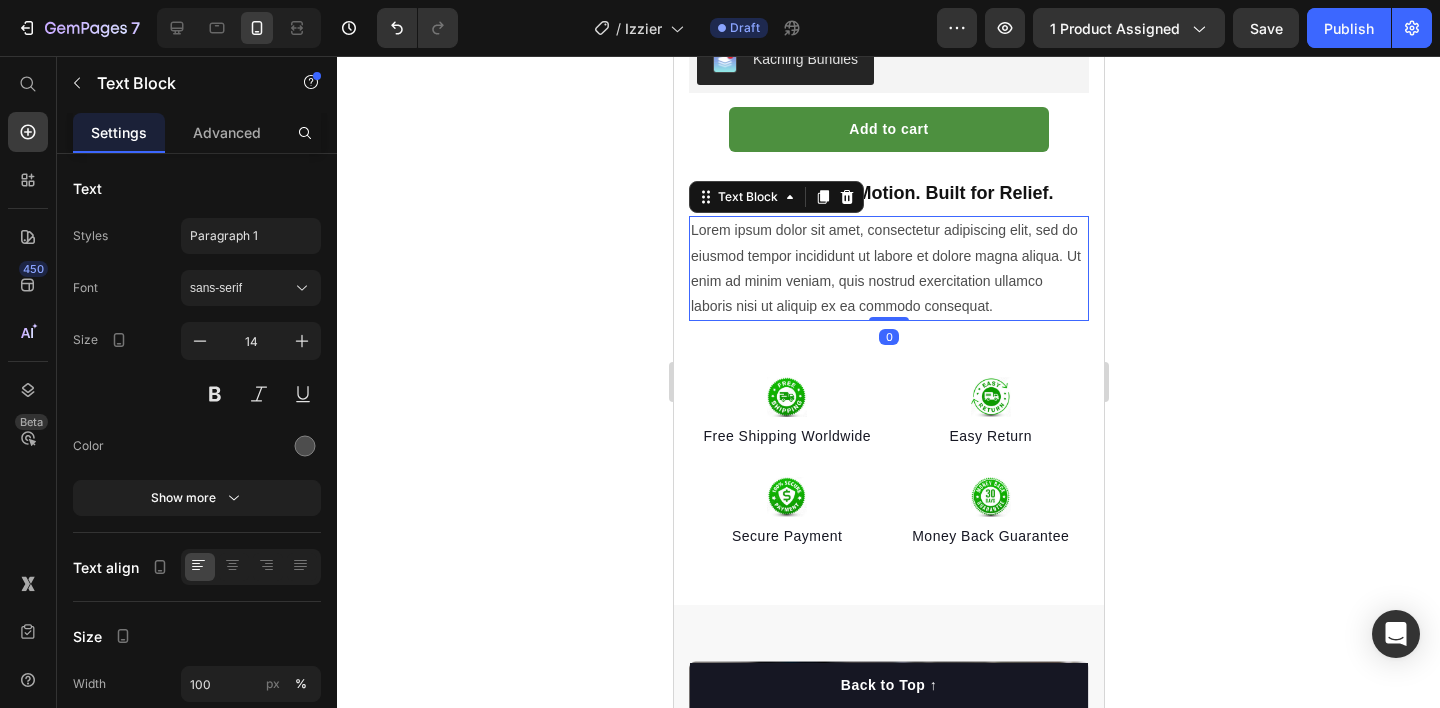 click on "Lorem ipsum dolor sit amet, consectetur adipiscing elit, sed do eiusmod tempor incididunt ut labore et dolore magna aliqua. Ut enim ad minim veniam, quis nostrud exercitation ullamco laboris nisi ut aliquip ex ea commodo consequat." at bounding box center (888, 268) 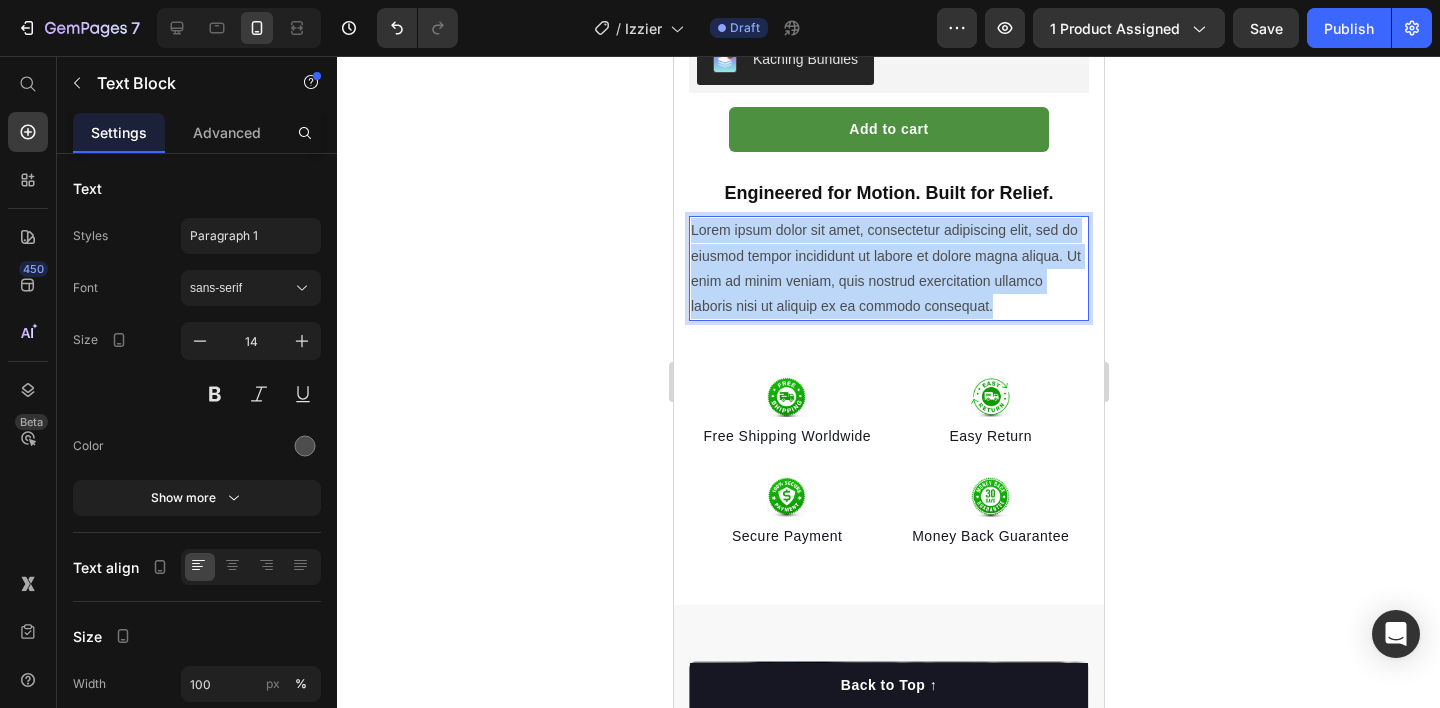 drag, startPoint x: 1046, startPoint y: 285, endPoint x: 1342, endPoint y: 276, distance: 296.13678 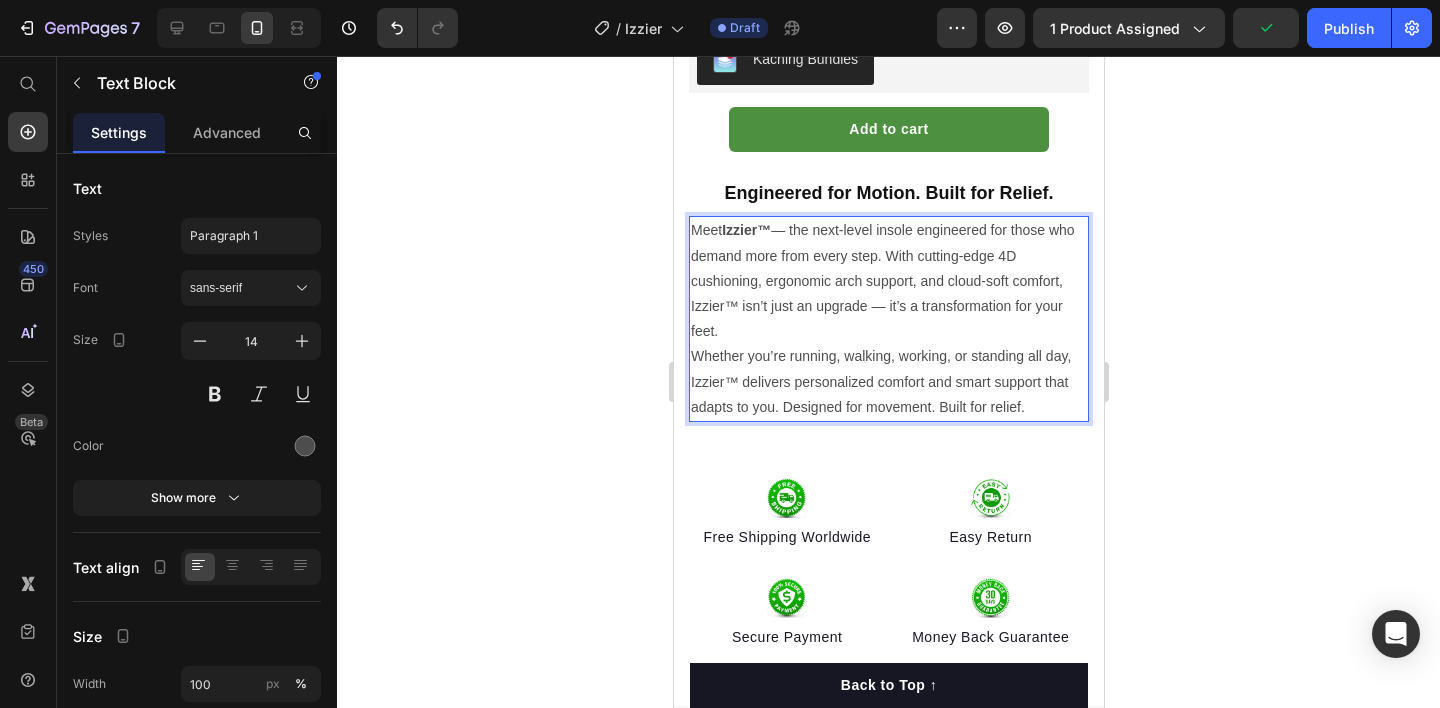 click on "Whether you’re running, walking, working, or standing all day, Izzier™ delivers personalized comfort and smart support that adapts to you. Designed for movement. Built for relief." at bounding box center (888, 382) 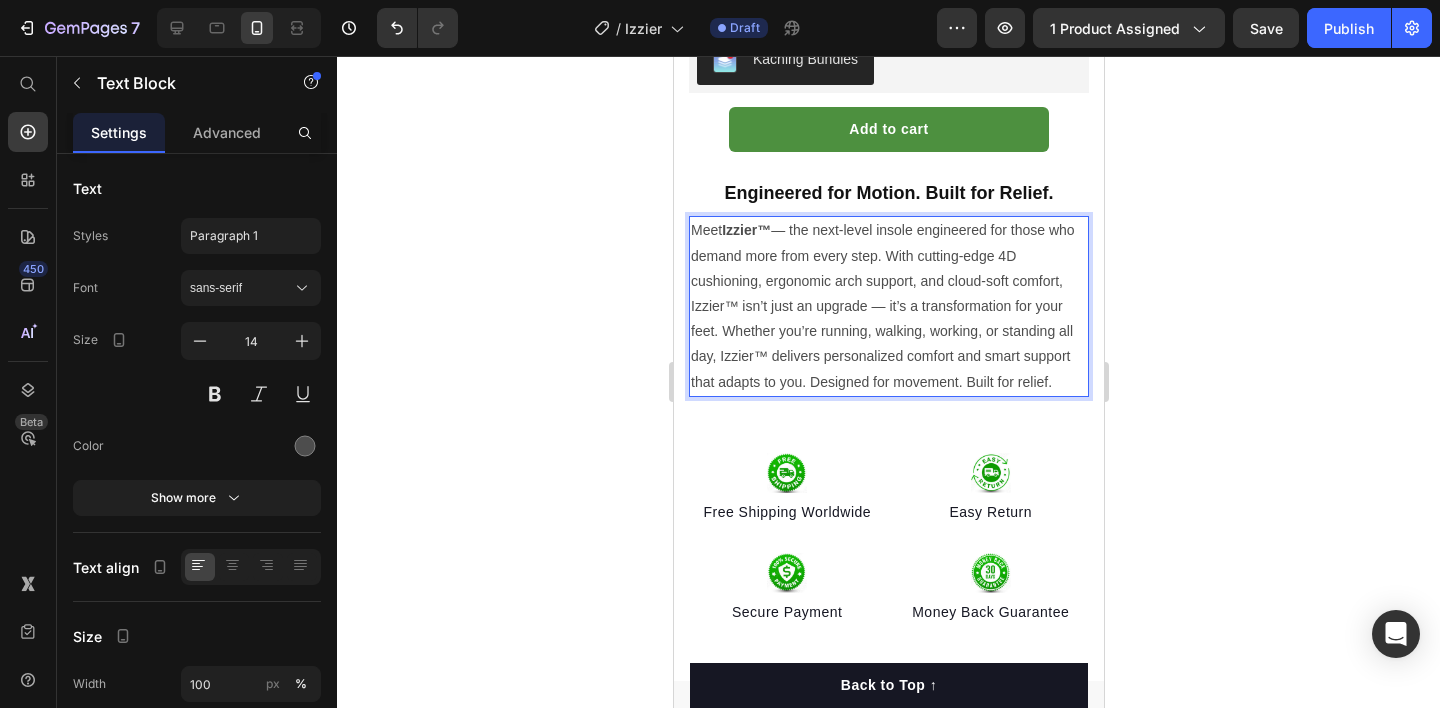 click on "Meet  Izzier™  — the next-level insole engineered for those who demand more from every step. With cutting-edge 4D cushioning, ergonomic arch support, and cloud-soft comfort, Izzier™ isn’t just an upgrade — it’s a transformation for your feet. Whether you’re running, walking, working, or standing all day, Izzier™ delivers personalized comfort and smart support that adapts to you. Designed for movement. Built for relief." at bounding box center (888, 306) 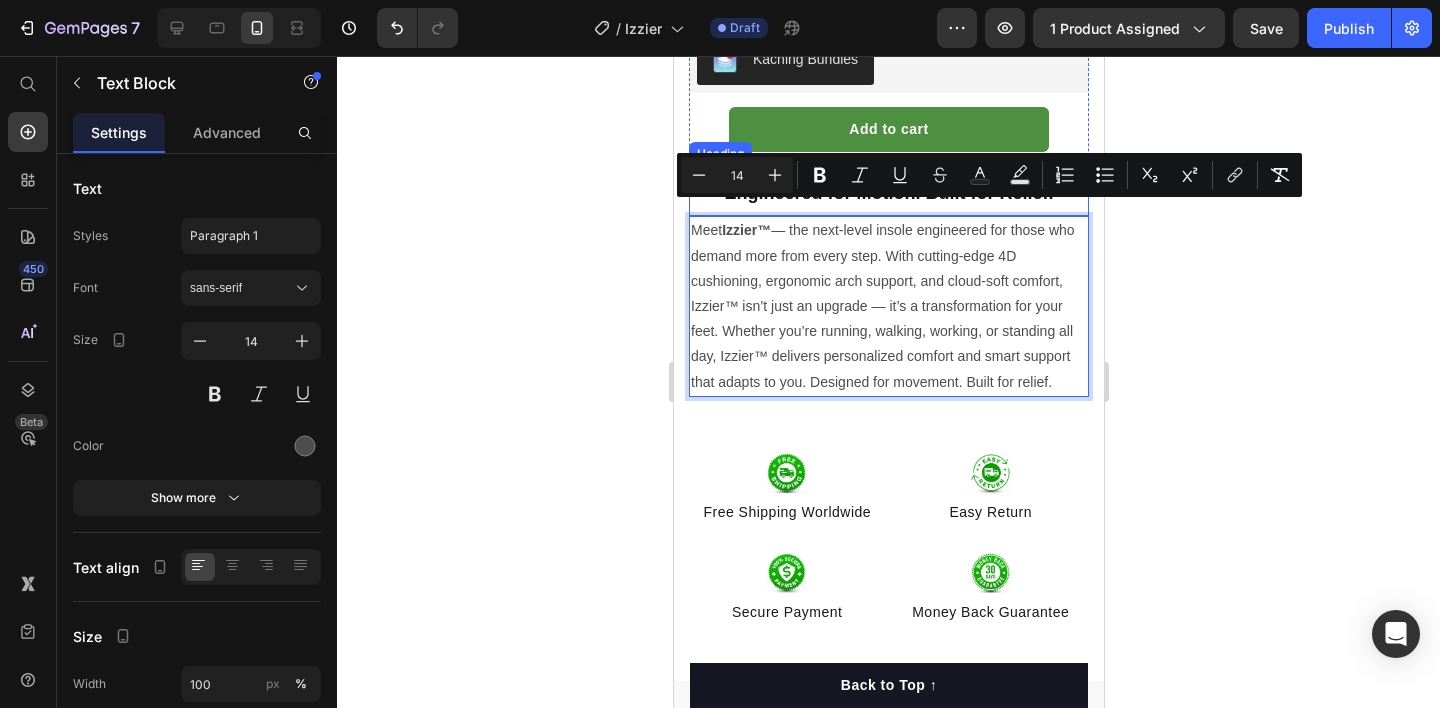 drag, startPoint x: 738, startPoint y: 381, endPoint x: 689, endPoint y: 194, distance: 193.31322 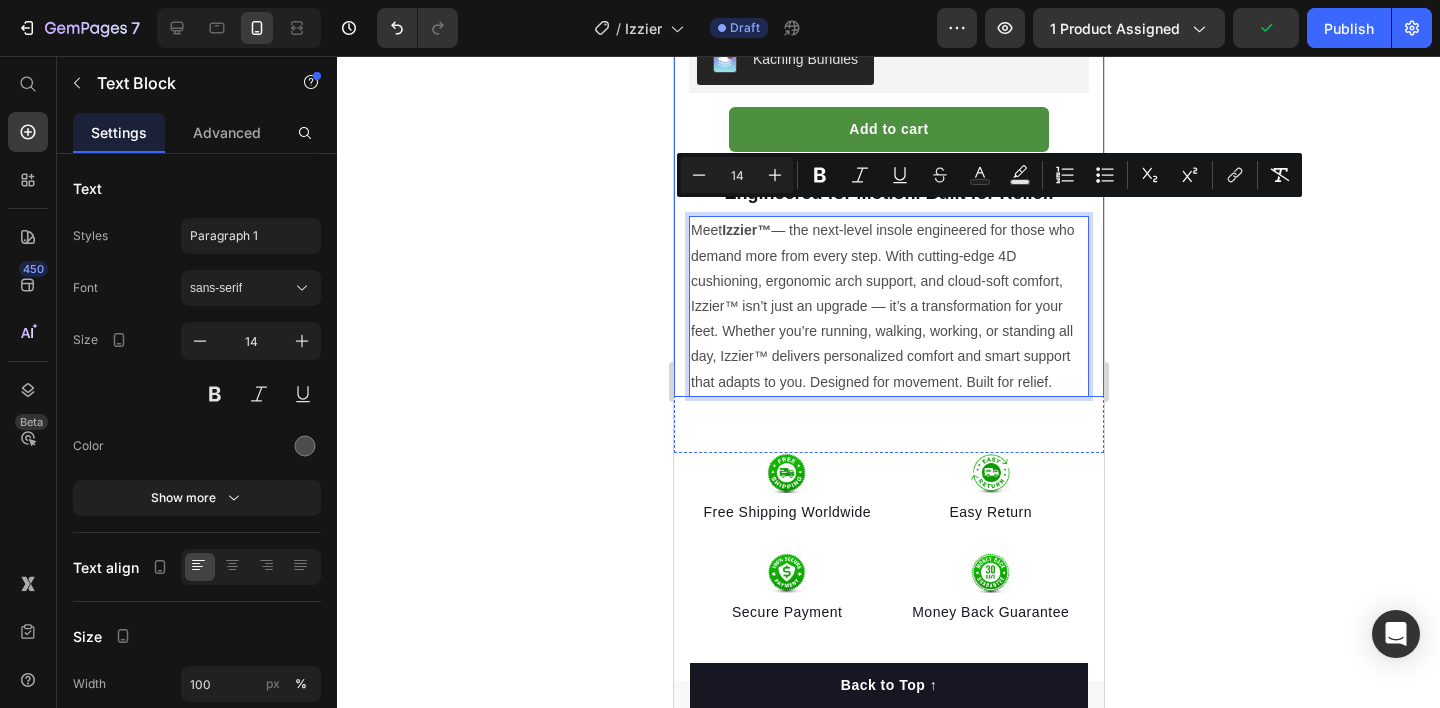 click 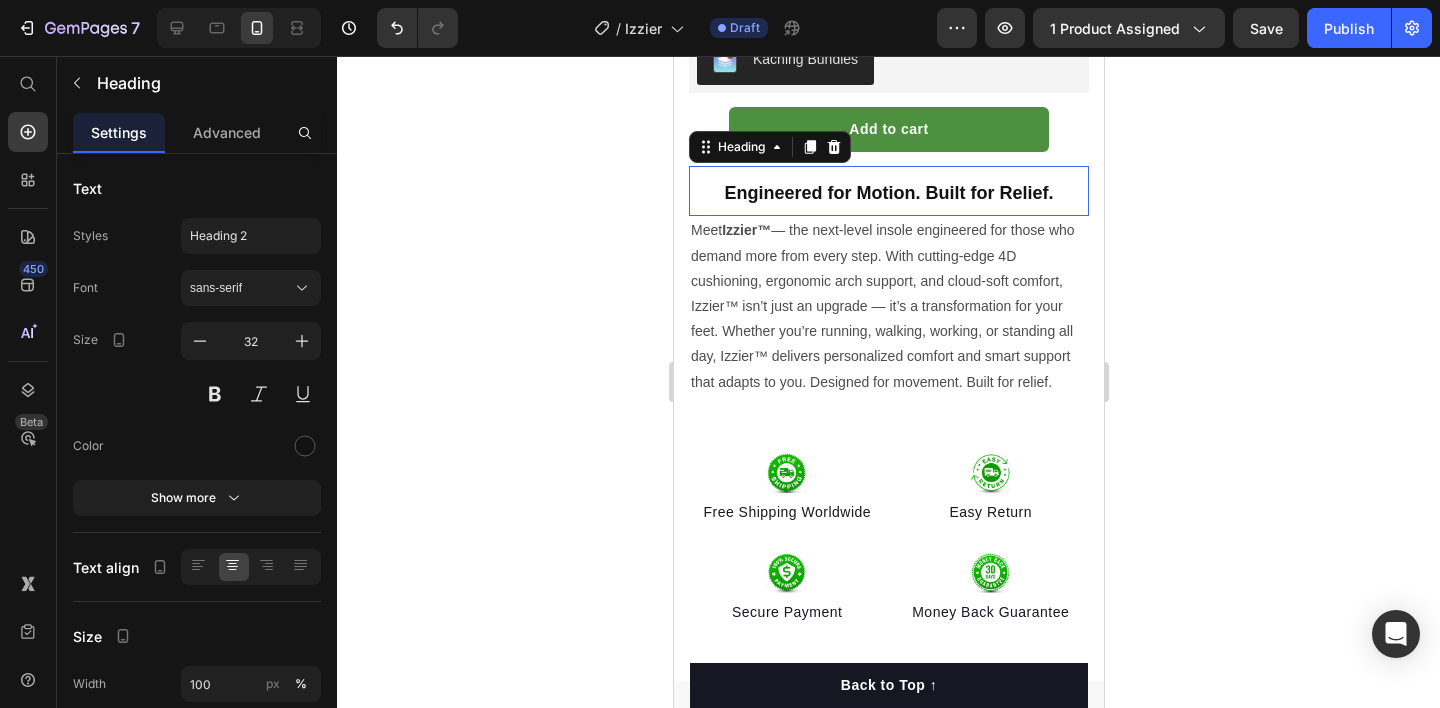 click on "⁠⁠⁠⁠⁠⁠⁠ Engineered for Motion. Built for Relief." at bounding box center [888, 191] 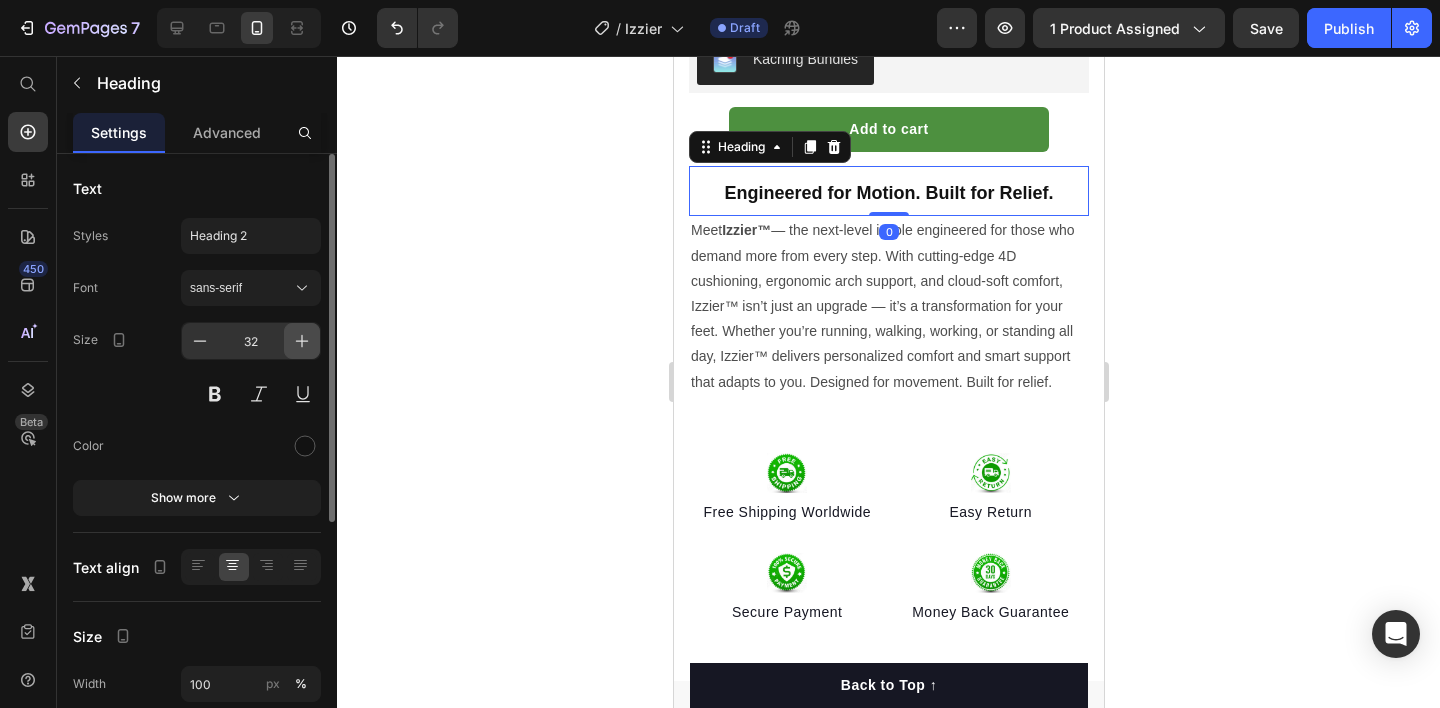 click 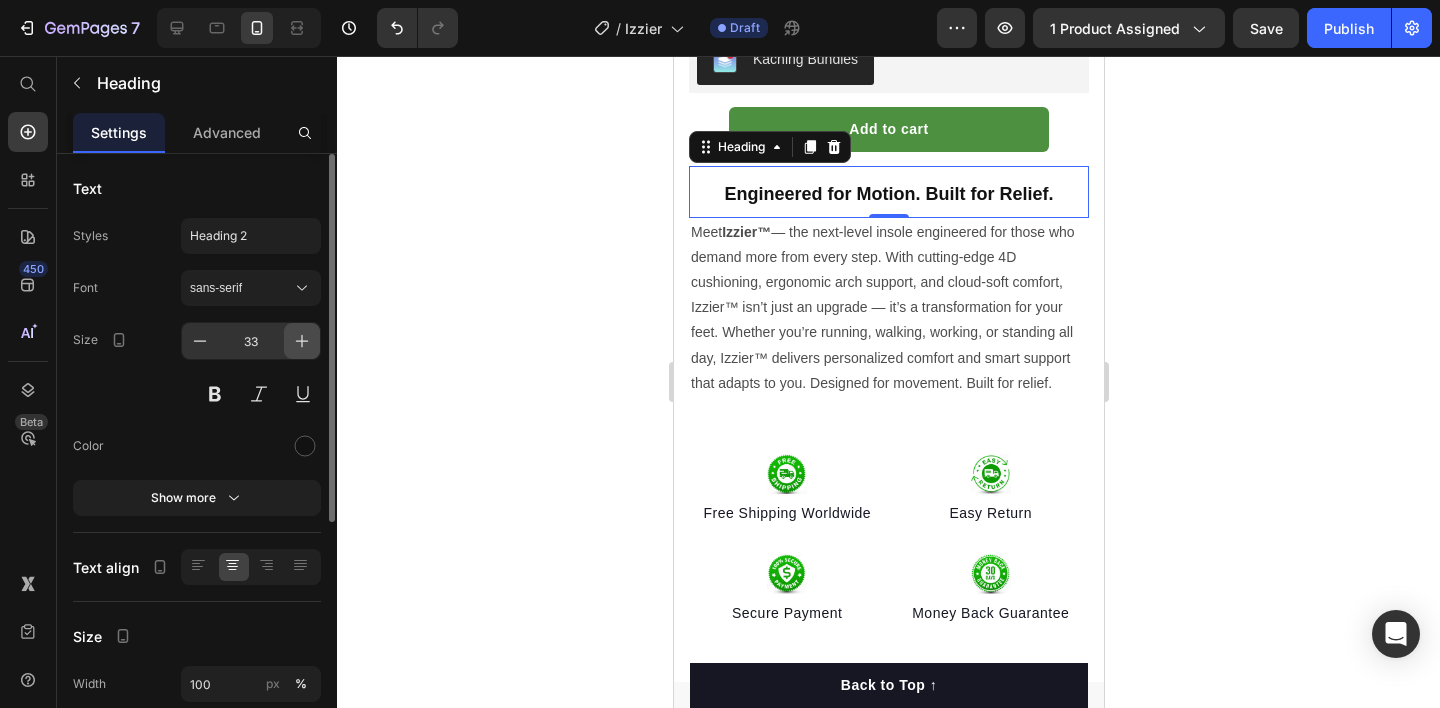 click 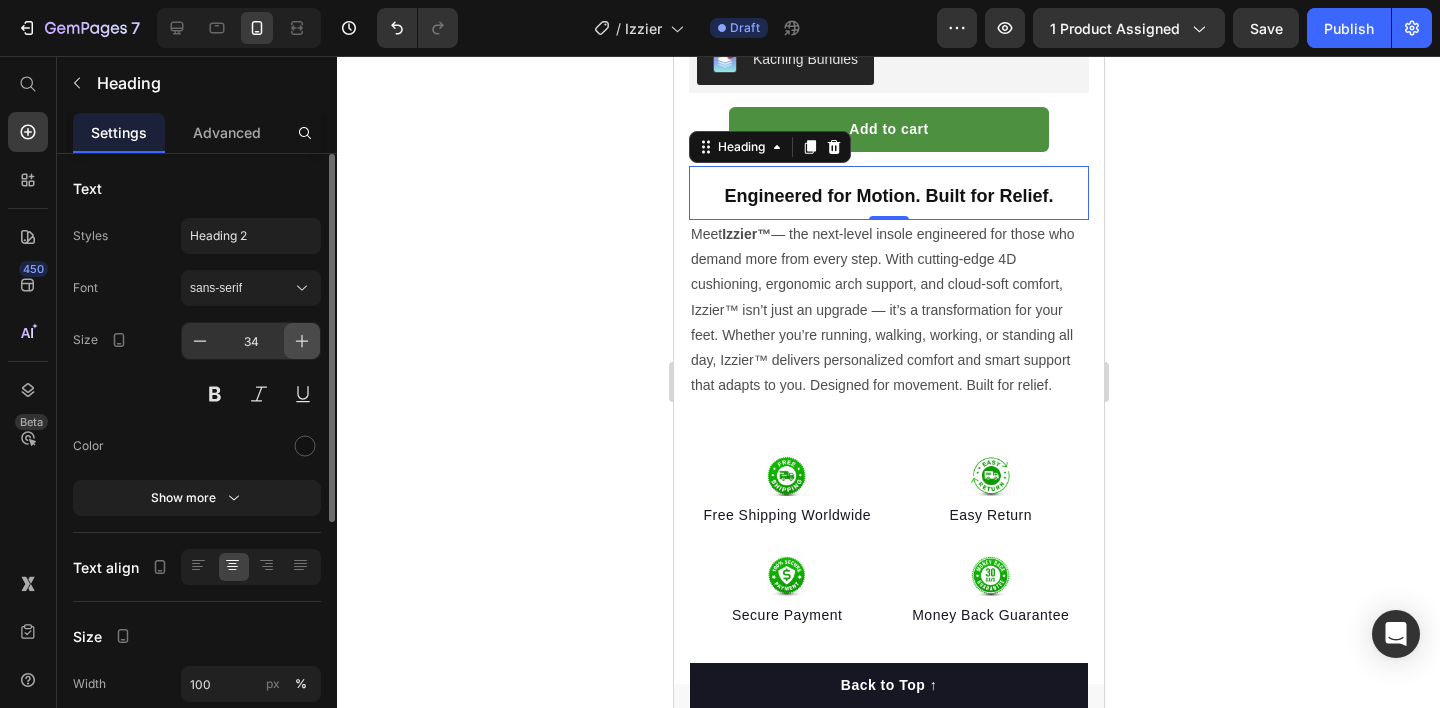 click 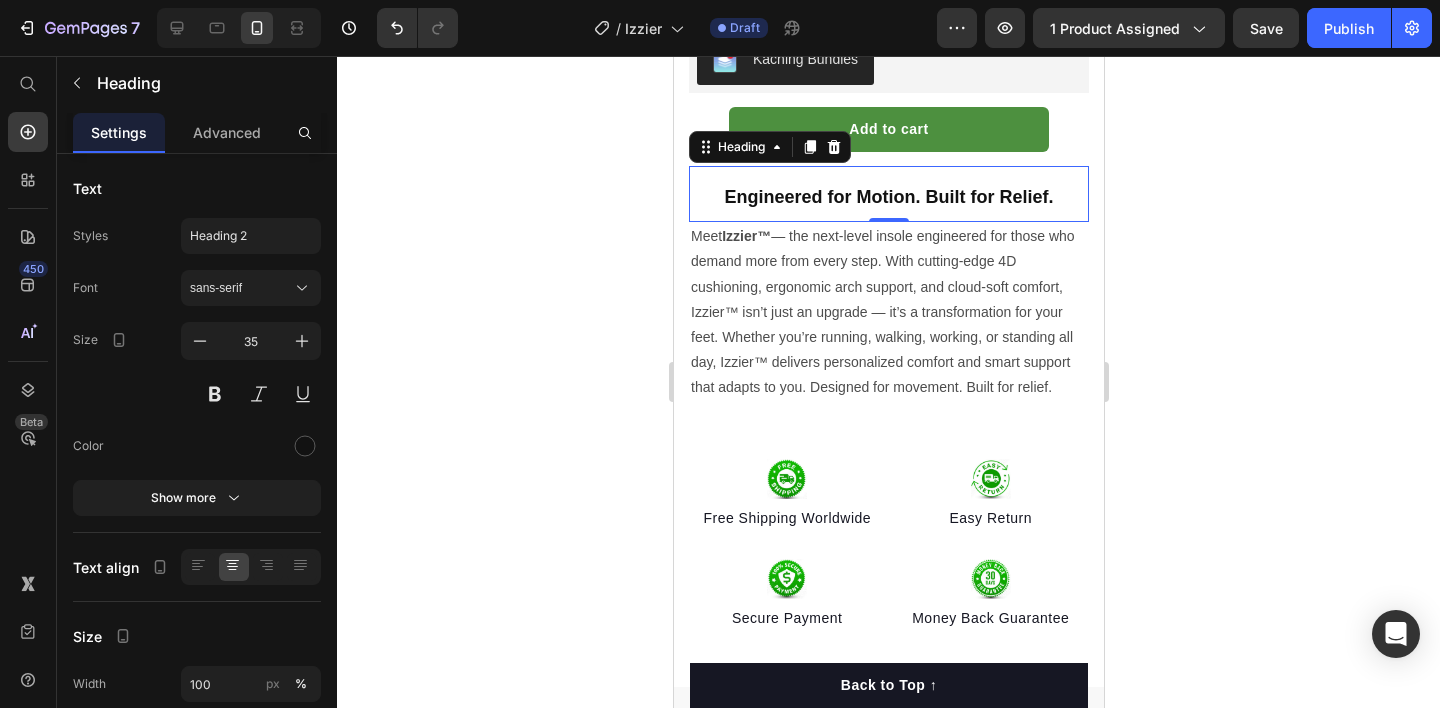 click 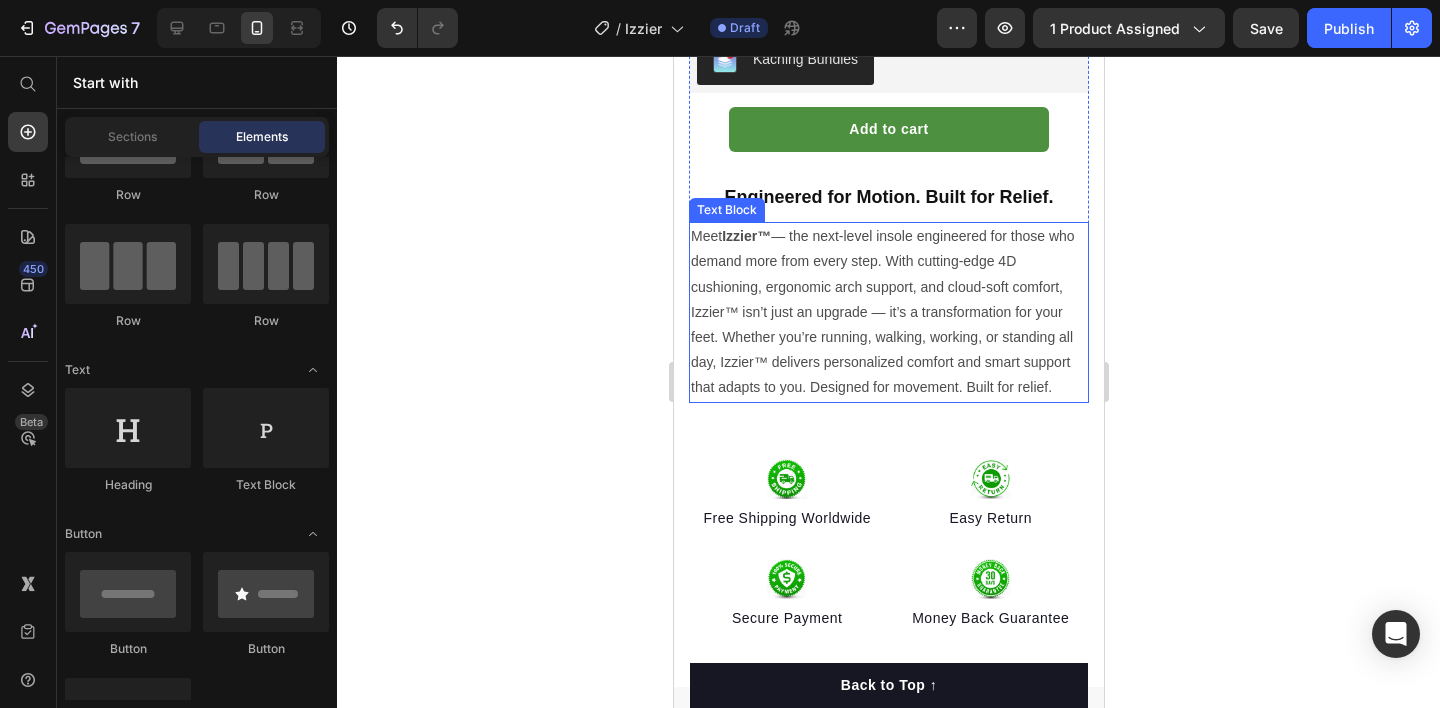 click on "Meet  Izzier™  — the next-level insole engineered for those who demand more from every step. With cutting-edge 4D cushioning, ergonomic arch support, and cloud-soft comfort, Izzier™ isn’t just an upgrade — it’s a transformation for your feet. Whether you’re running, walking, working, or standing all day, Izzier™ delivers personalized comfort and smart support that adapts to you. Designed for movement. Built for relief." at bounding box center (888, 312) 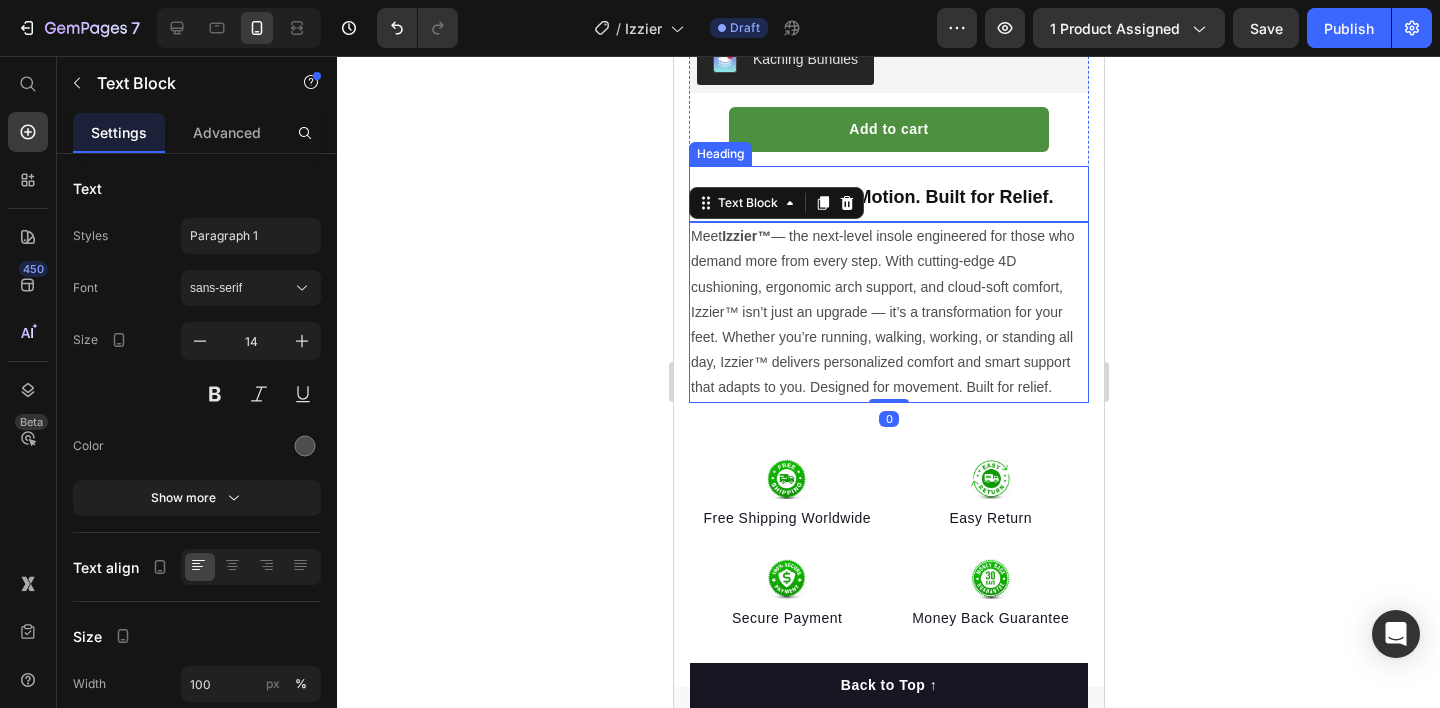 click on "⁠⁠⁠⁠⁠⁠⁠ Engineered for Motion. Built for Relief." at bounding box center [888, 194] 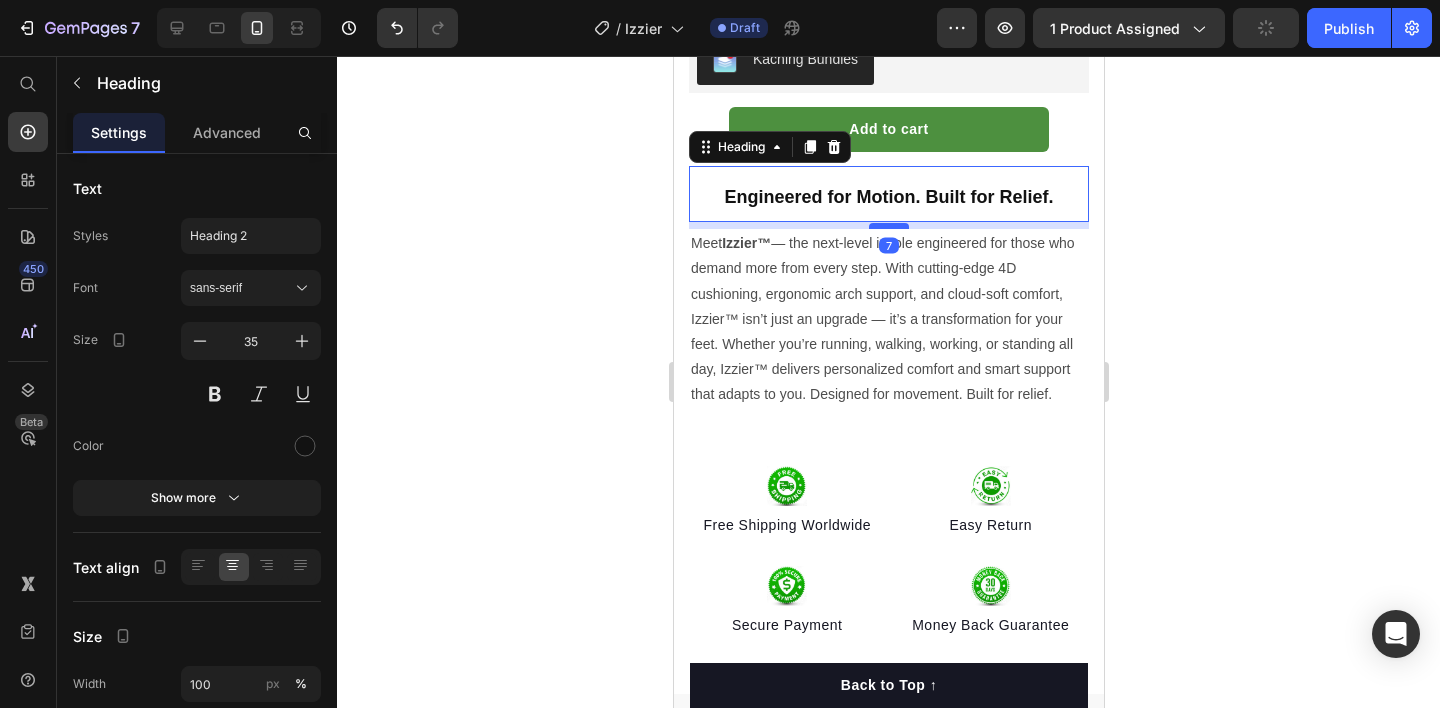 drag, startPoint x: 894, startPoint y: 199, endPoint x: 1954, endPoint y: 296, distance: 1064.429 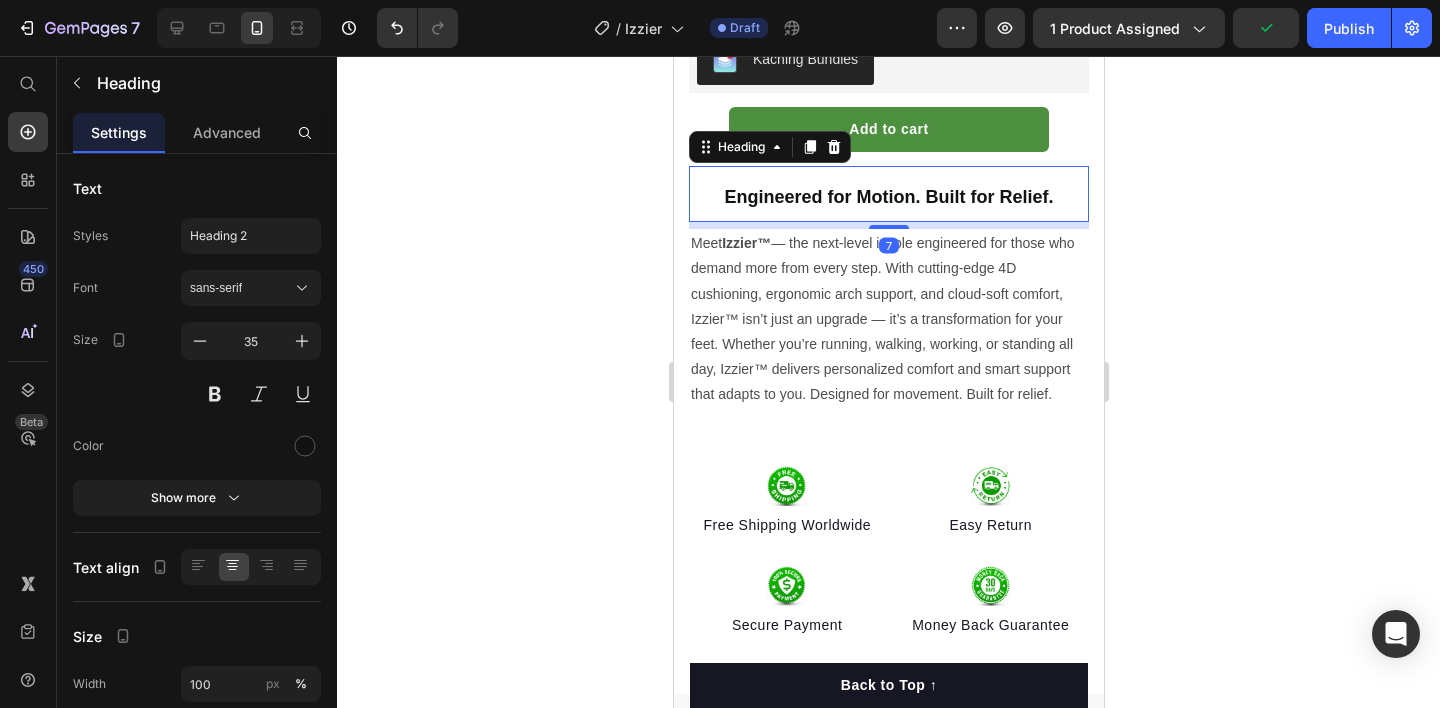 click 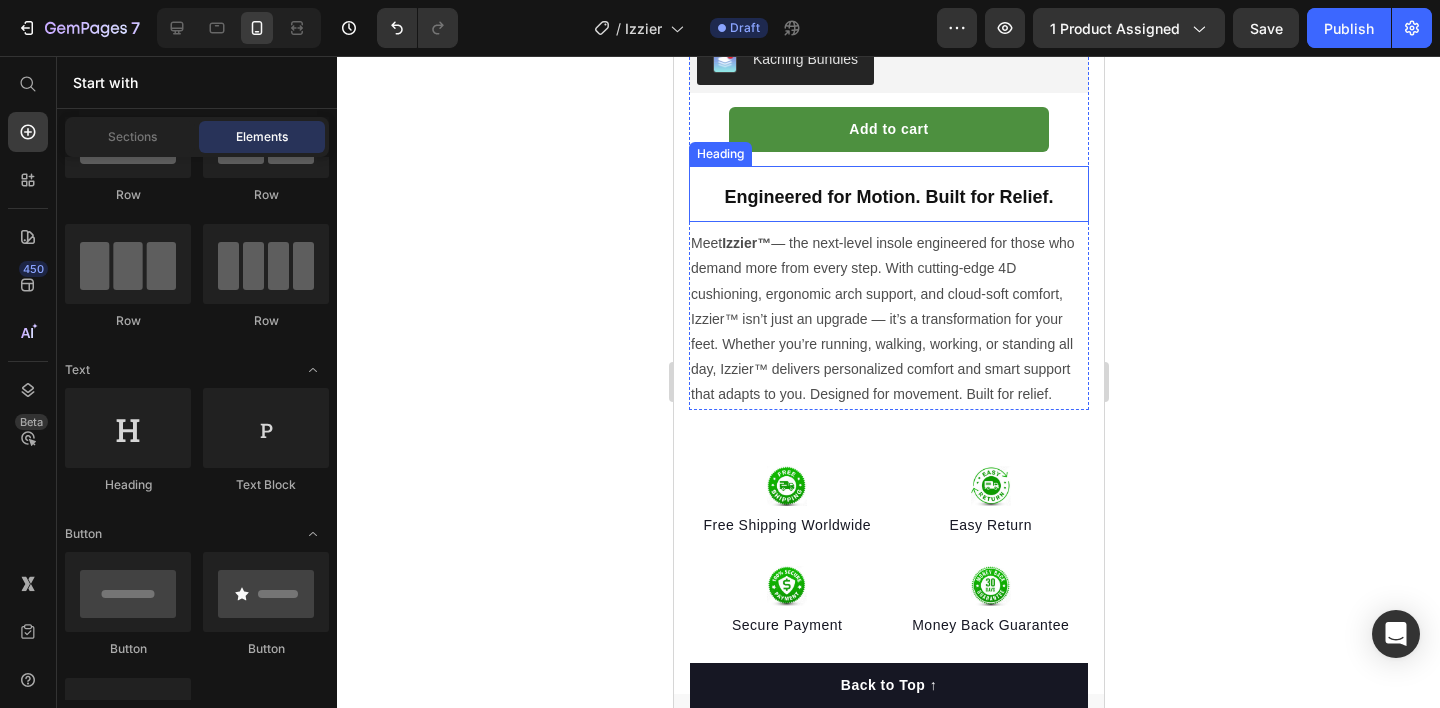 click on "⁠⁠⁠⁠⁠⁠⁠ Engineered for Motion. Built for Relief." at bounding box center (888, 194) 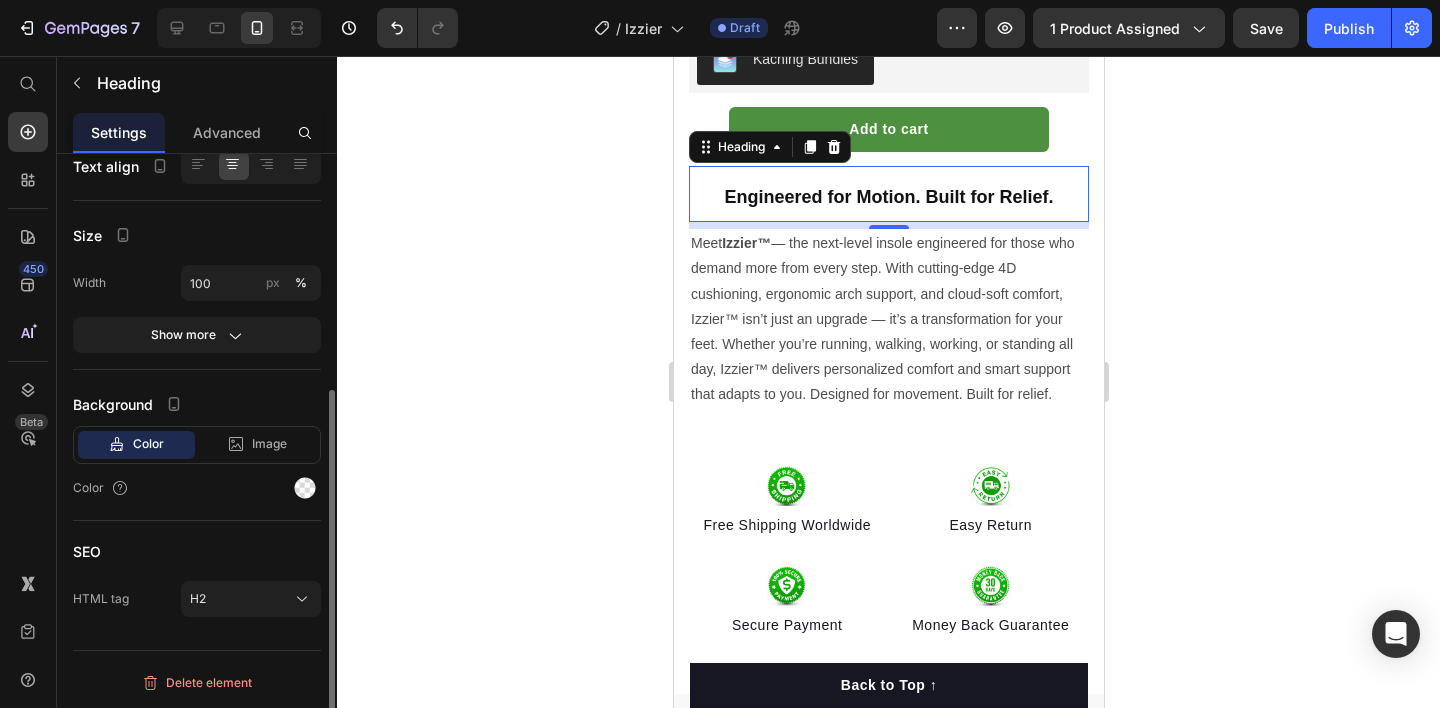 scroll, scrollTop: 8, scrollLeft: 0, axis: vertical 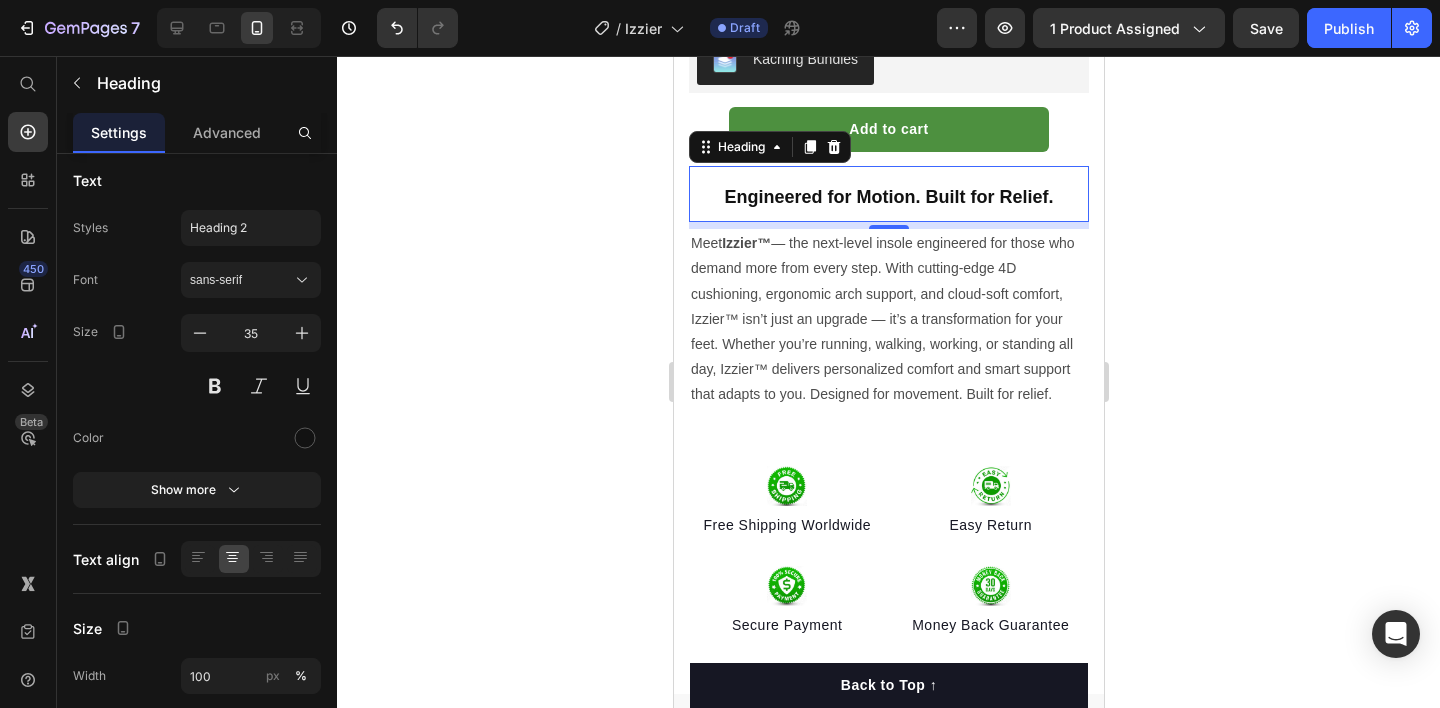 click 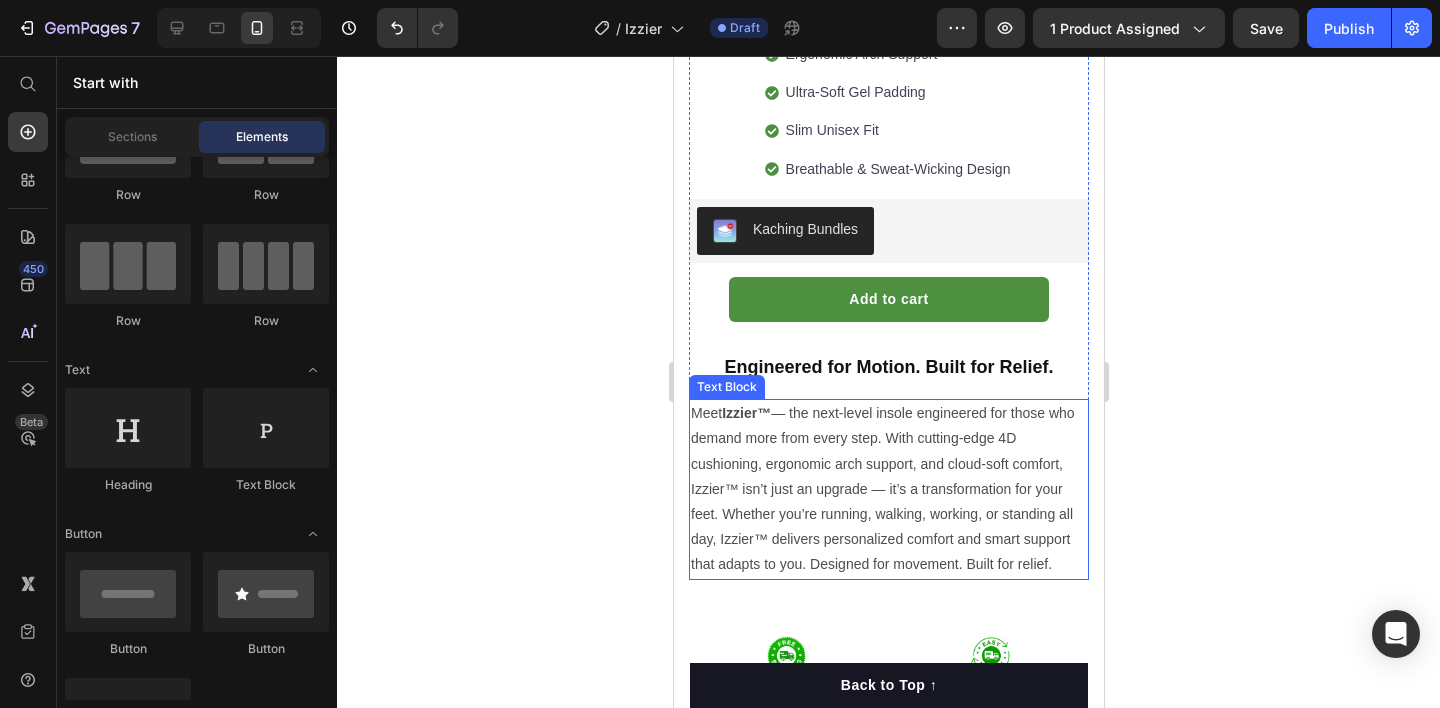 scroll, scrollTop: 593, scrollLeft: 0, axis: vertical 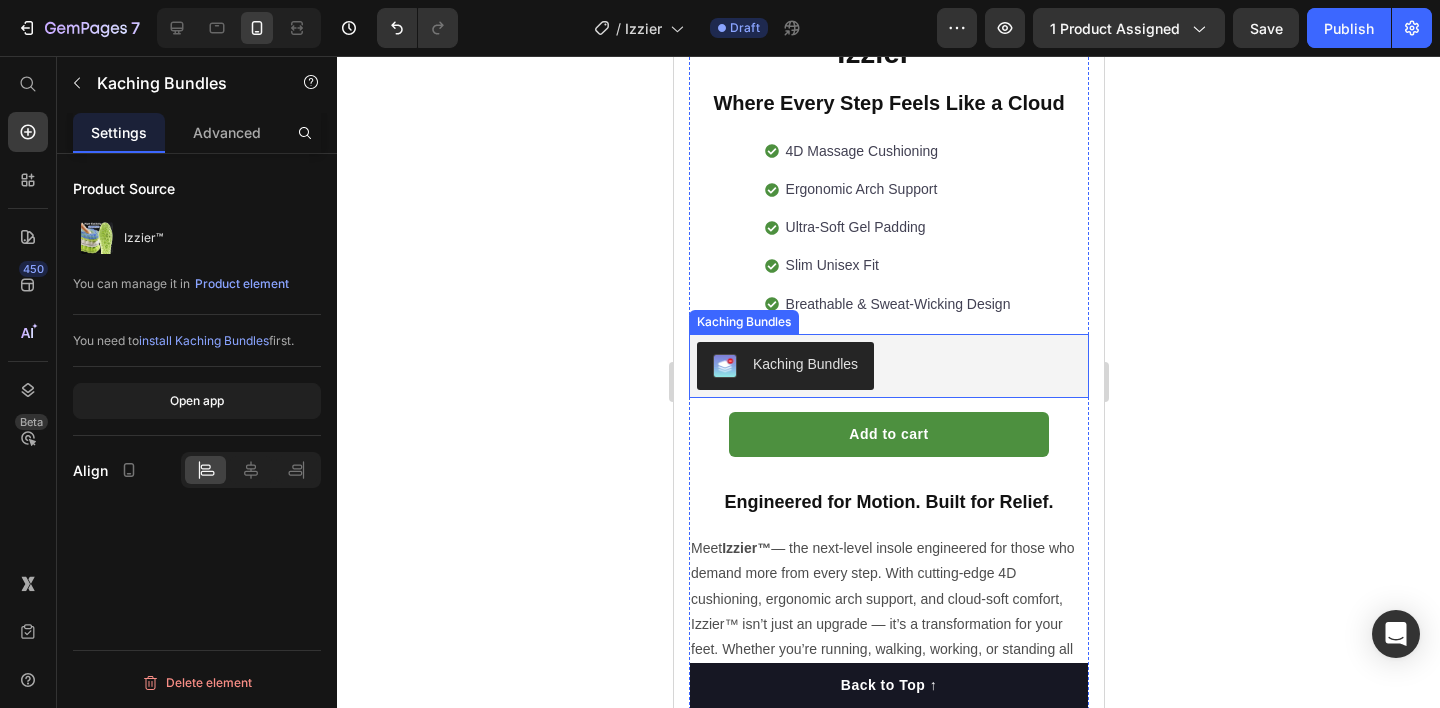 click on "Kaching Bundles" at bounding box center (888, 366) 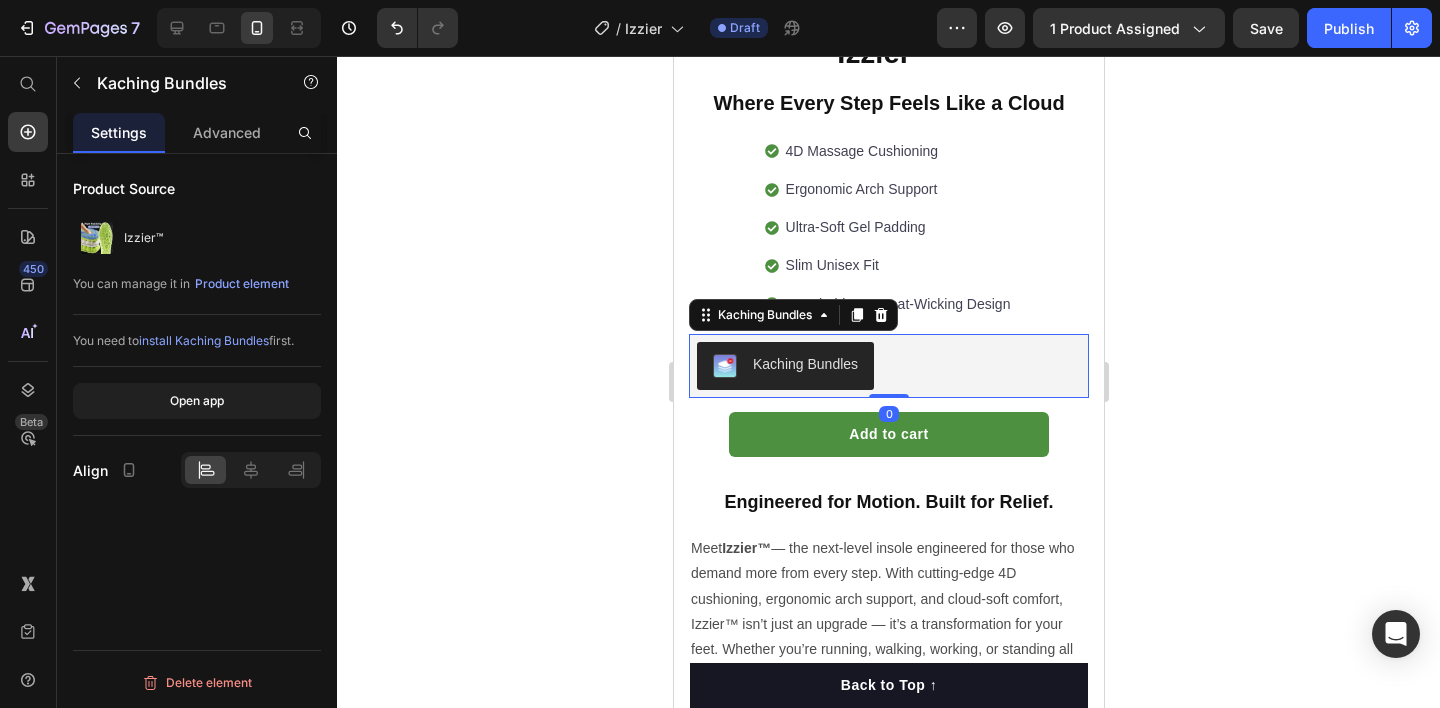 scroll, scrollTop: 0, scrollLeft: 0, axis: both 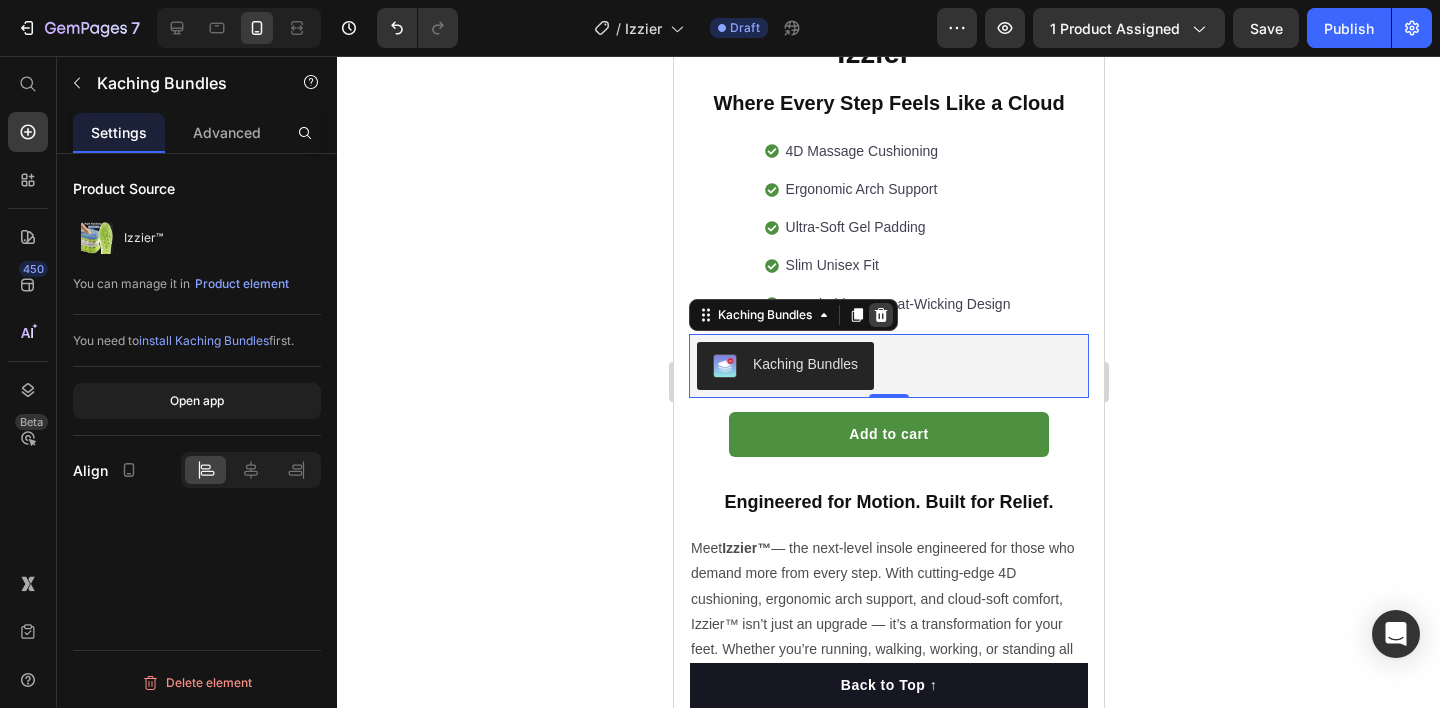 click 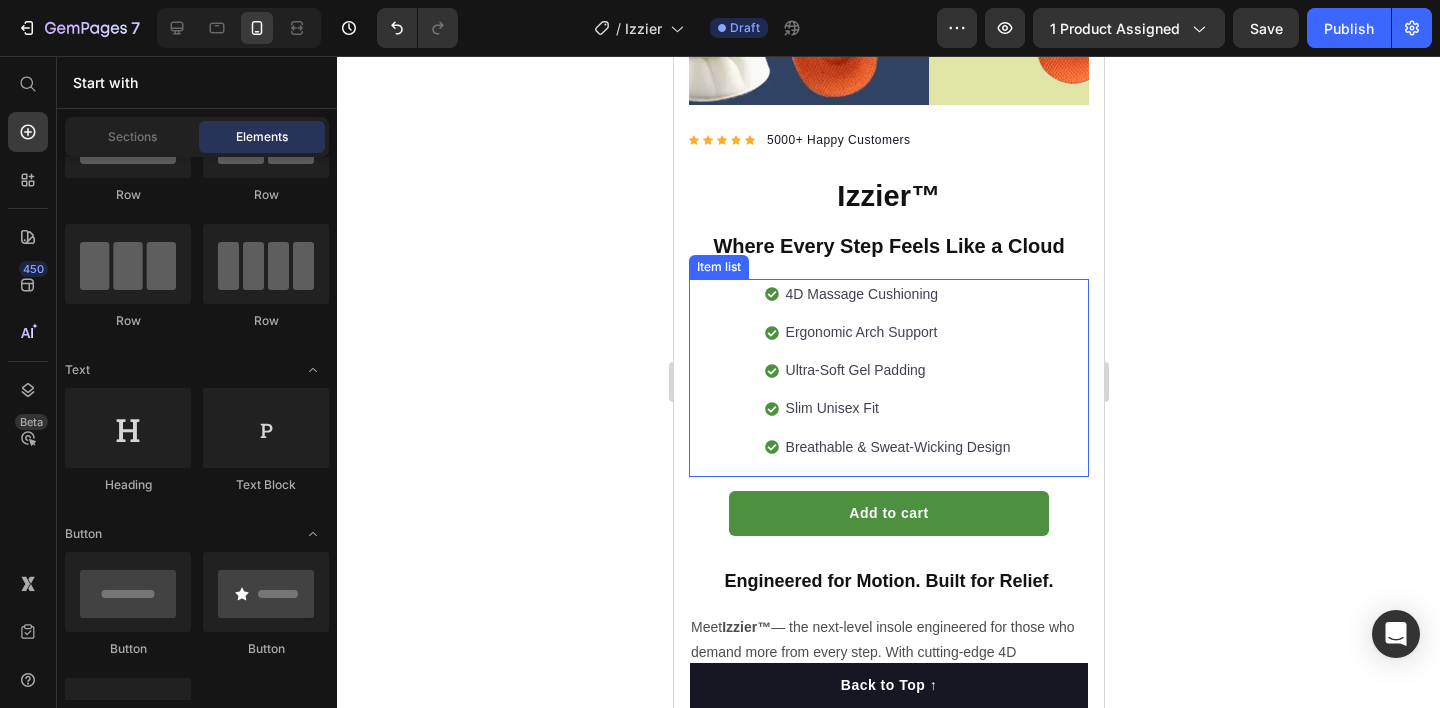scroll, scrollTop: 331, scrollLeft: 0, axis: vertical 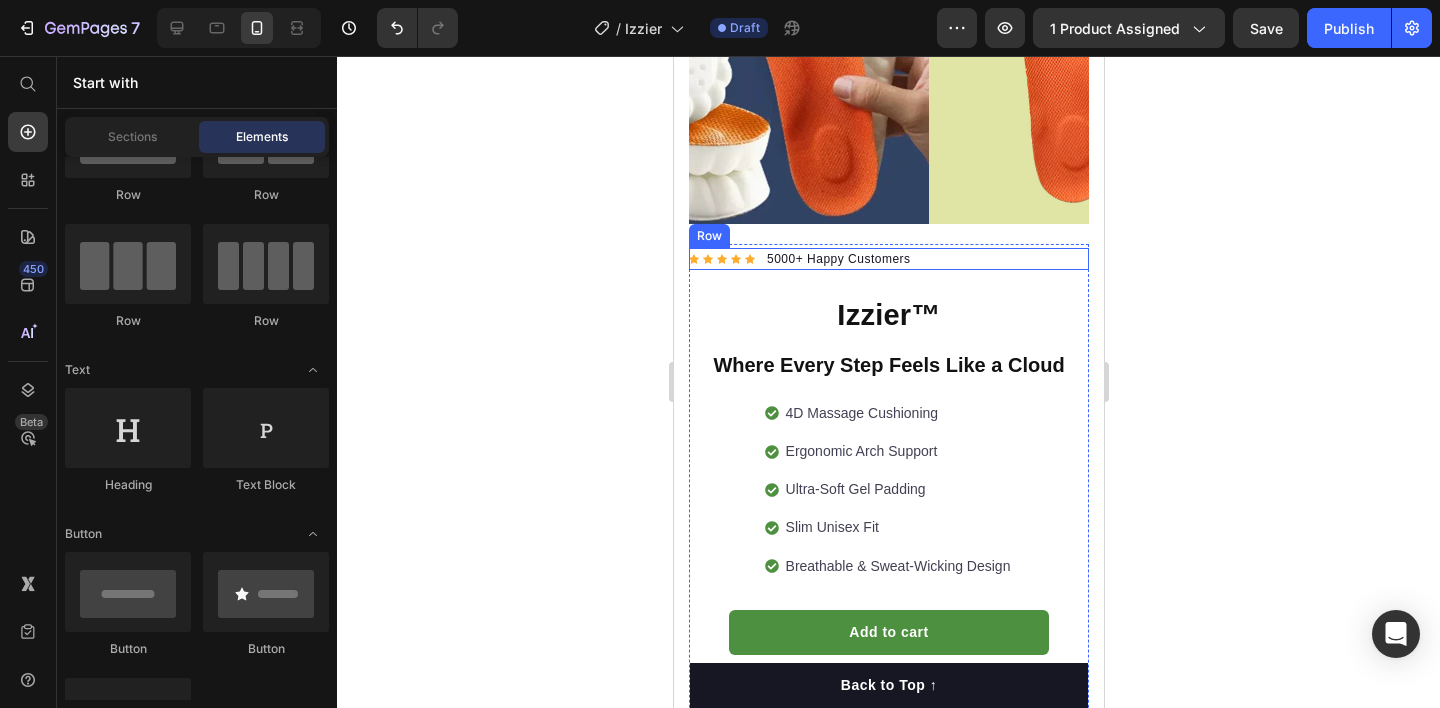 click on "Icon Icon Icon Icon Icon Icon List Hoz" at bounding box center (721, 259) 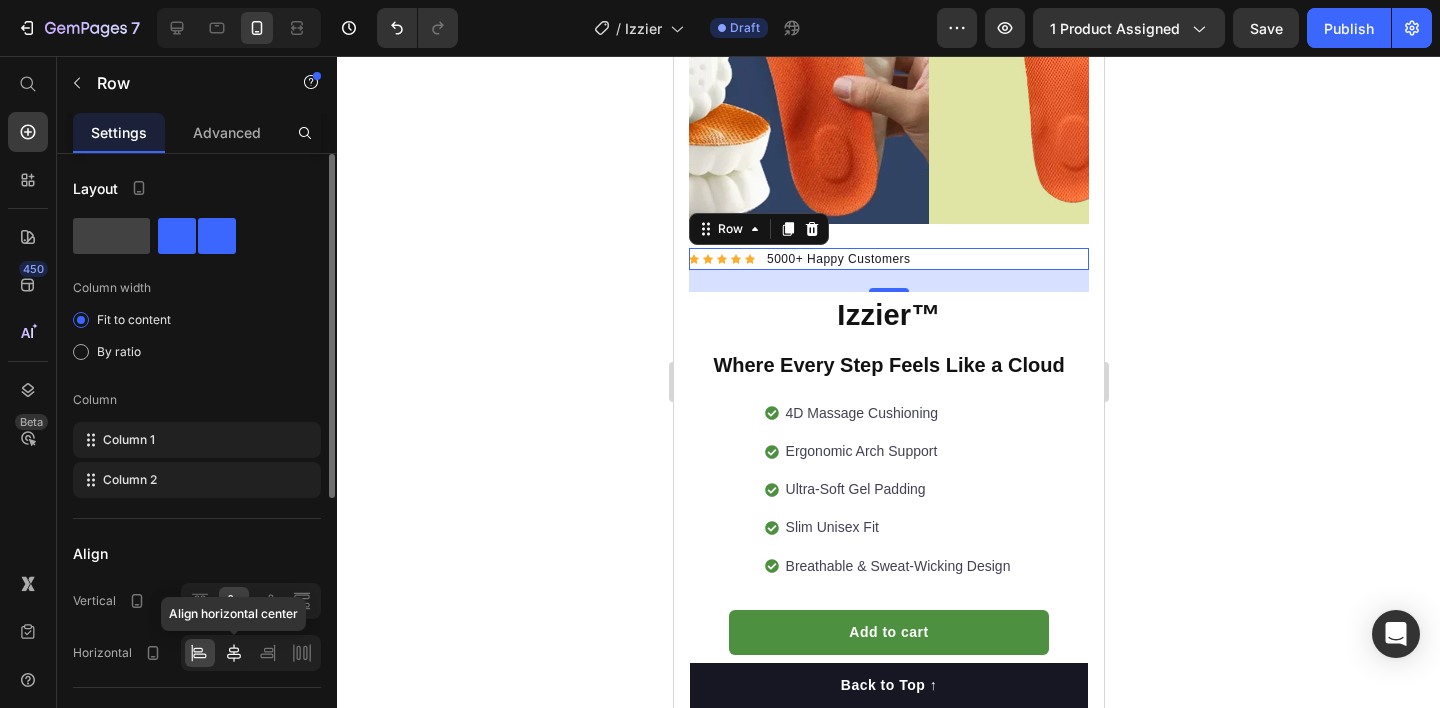 click 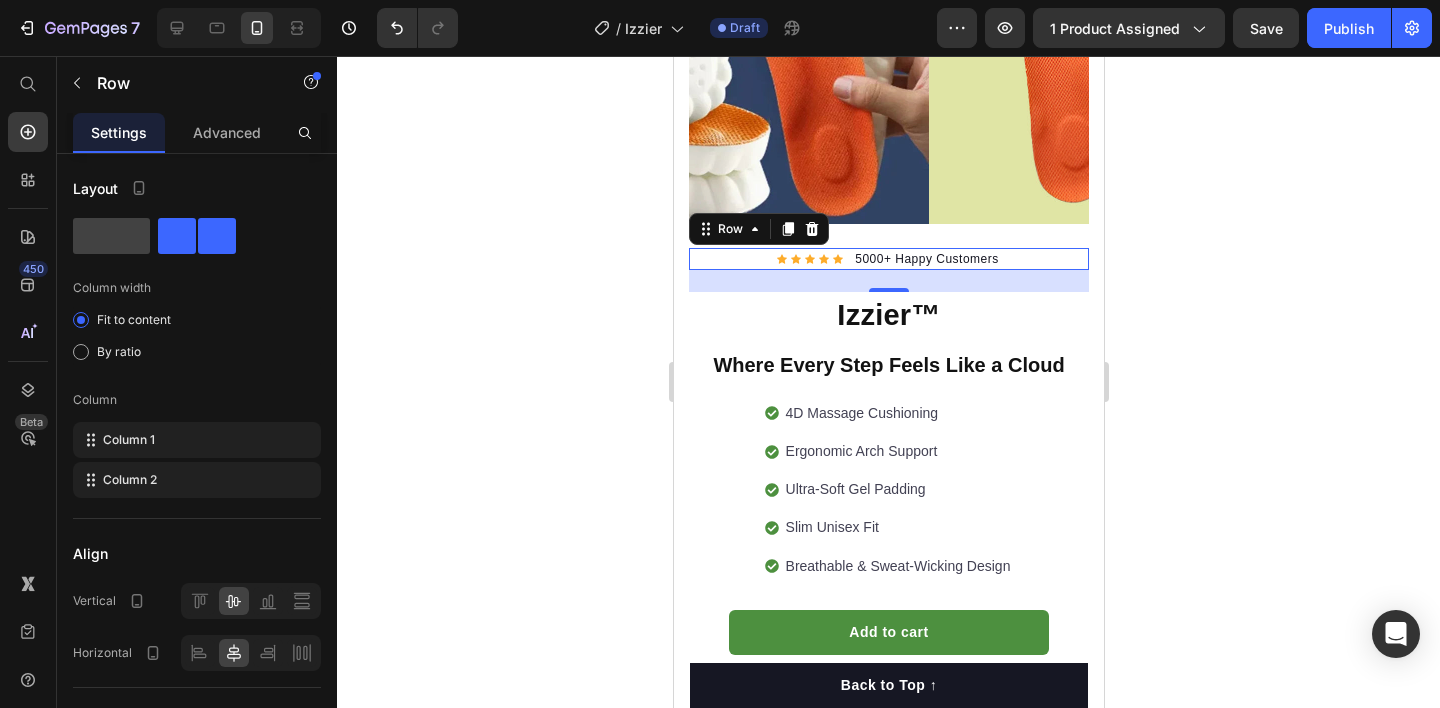 click 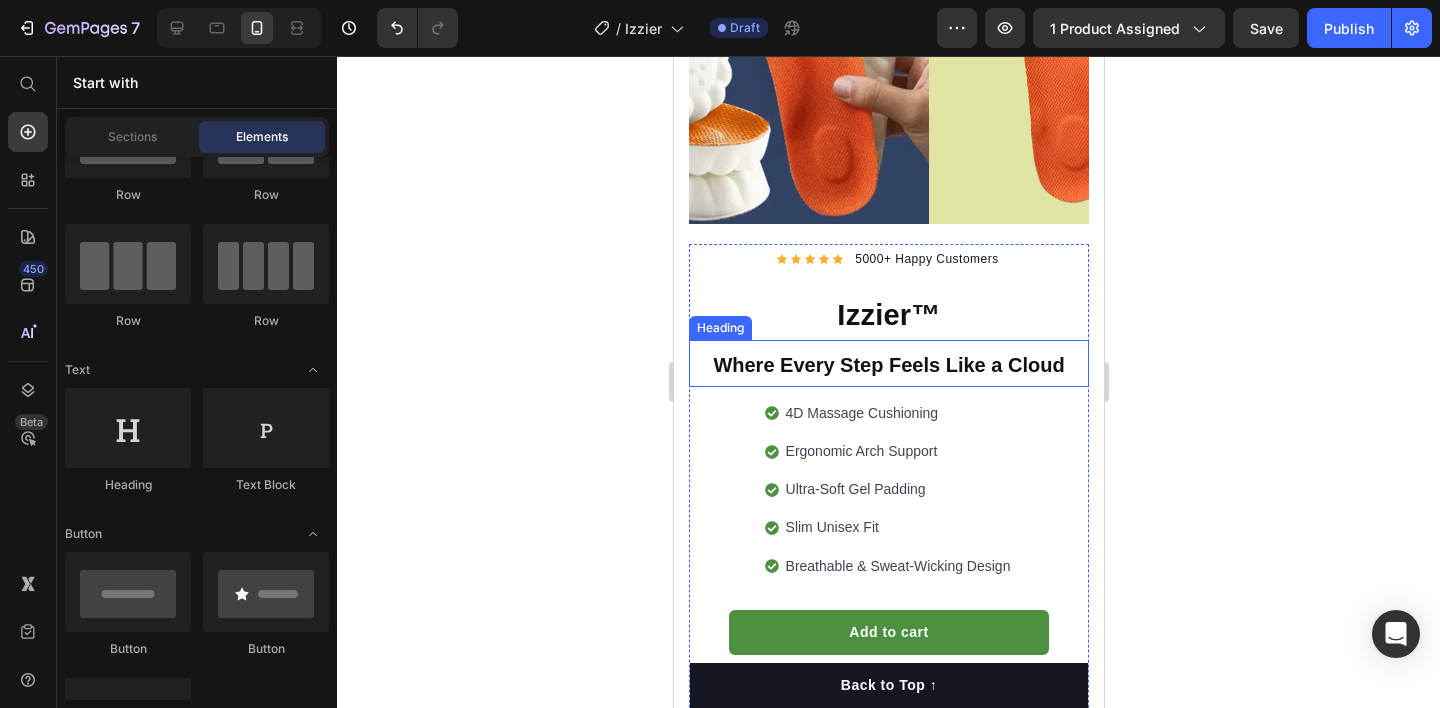 click on "Where Every Step Feels Like a Cloud" at bounding box center (887, 365) 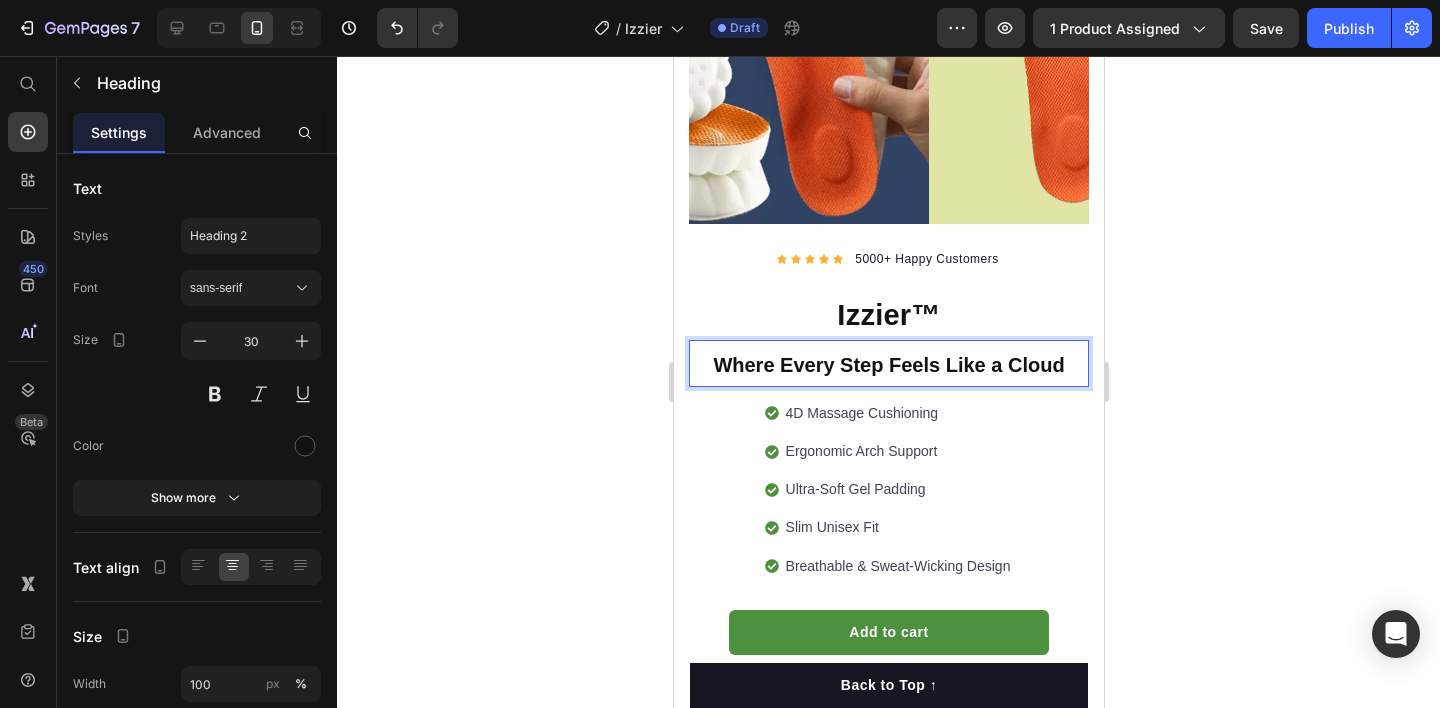 click on "Where Every Step Feels Like a Cloud" at bounding box center (887, 365) 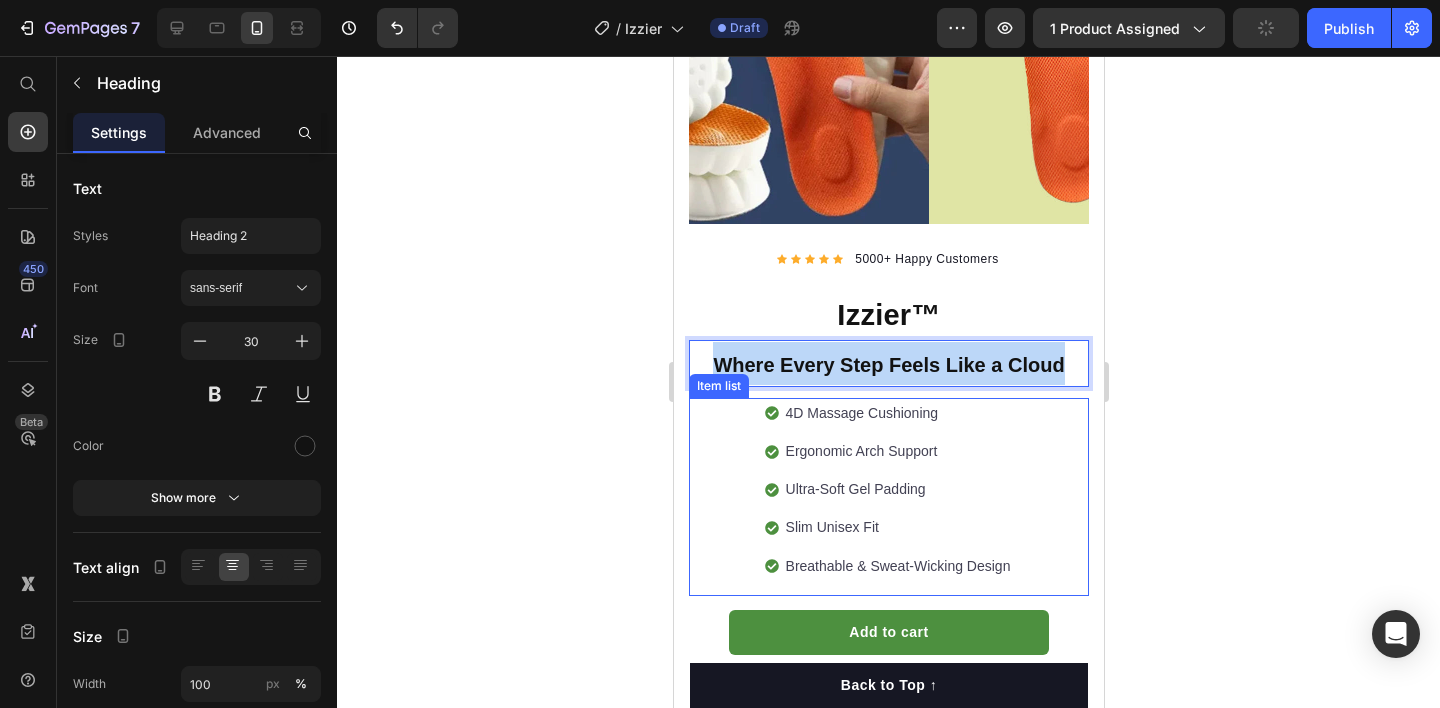 drag, startPoint x: 1021, startPoint y: 380, endPoint x: 1054, endPoint y: 385, distance: 33.37664 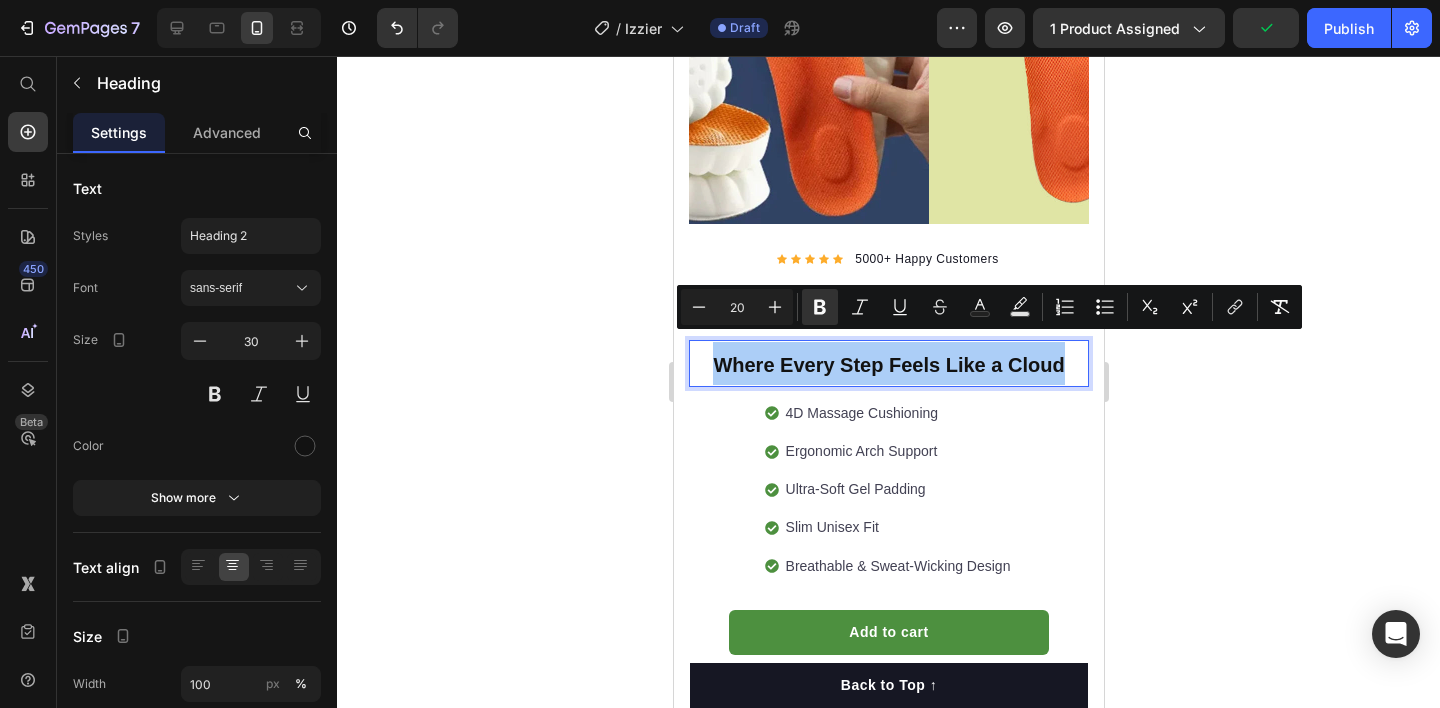 click 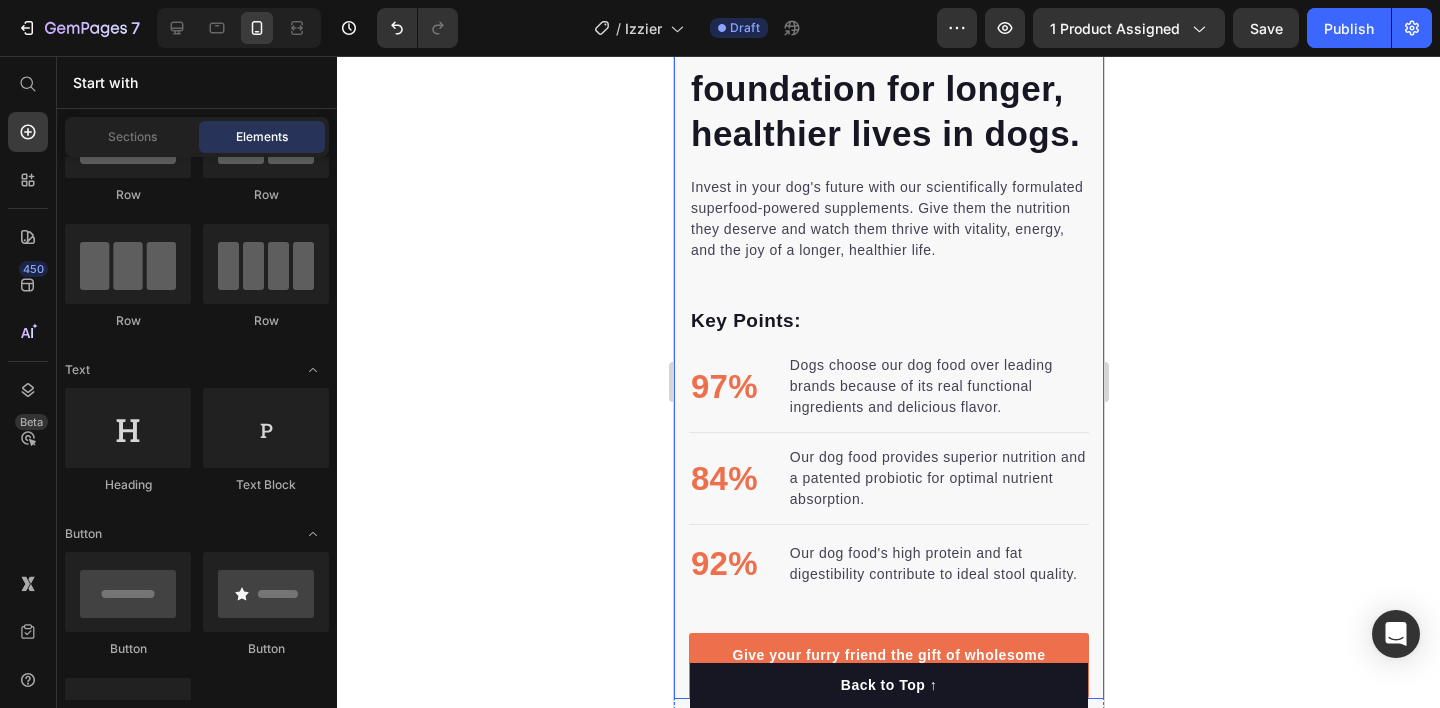 scroll, scrollTop: 2016, scrollLeft: 0, axis: vertical 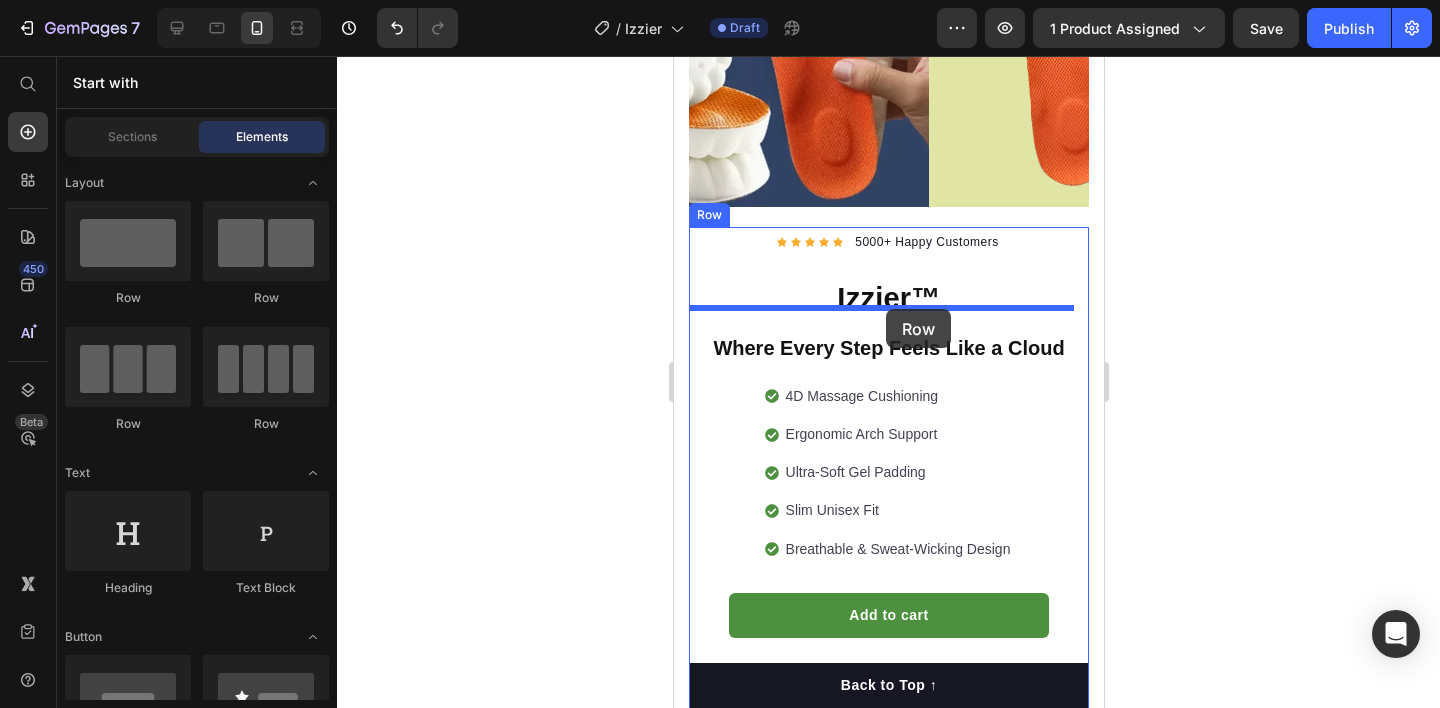 drag, startPoint x: 941, startPoint y: 275, endPoint x: 885, endPoint y: 309, distance: 65.51336 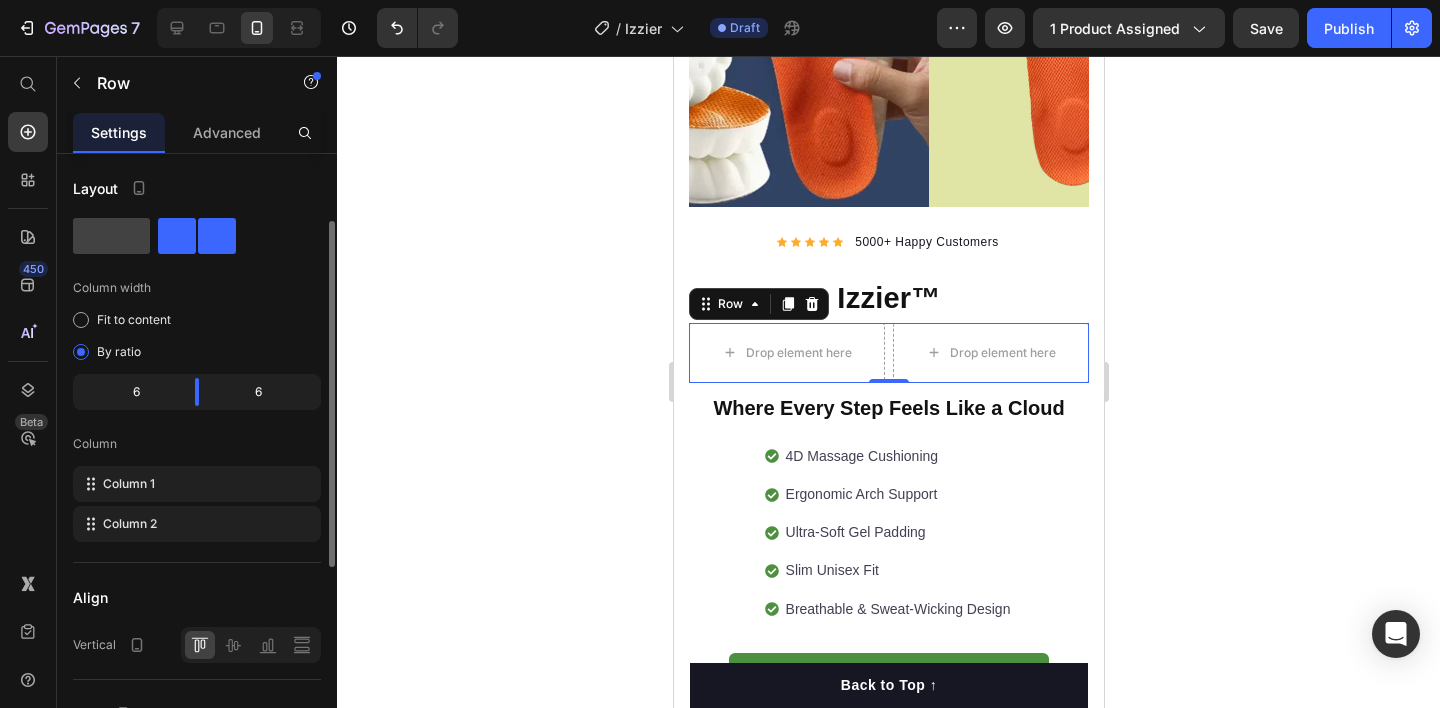 scroll, scrollTop: 466, scrollLeft: 0, axis: vertical 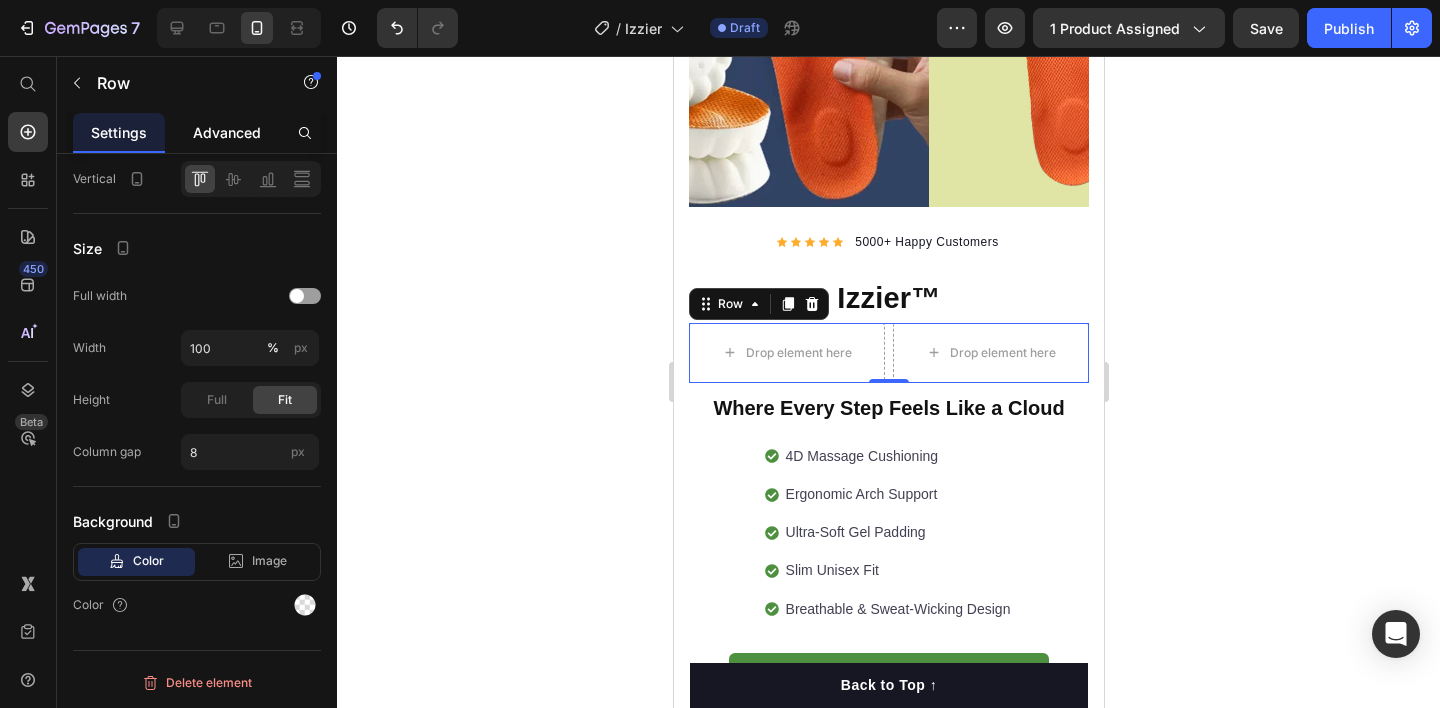 click on "Advanced" at bounding box center (227, 132) 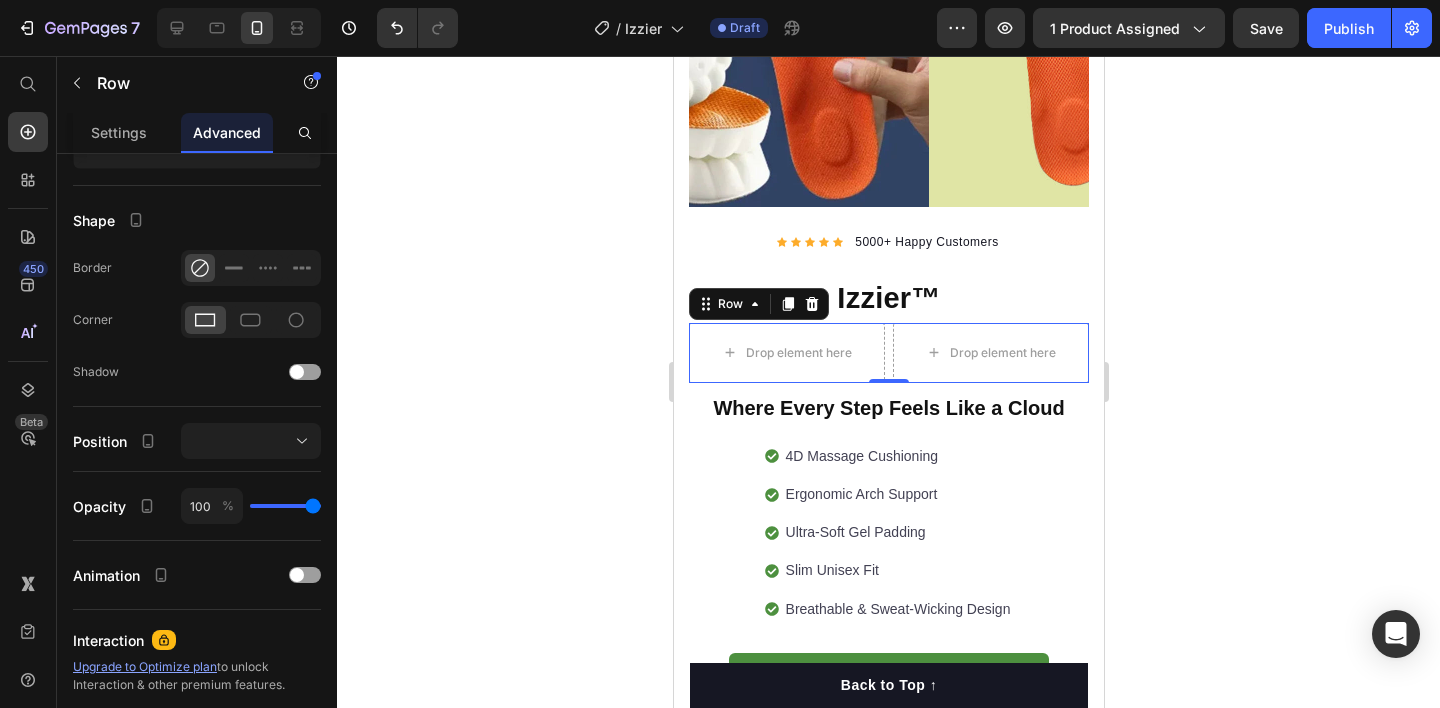 scroll, scrollTop: 0, scrollLeft: 0, axis: both 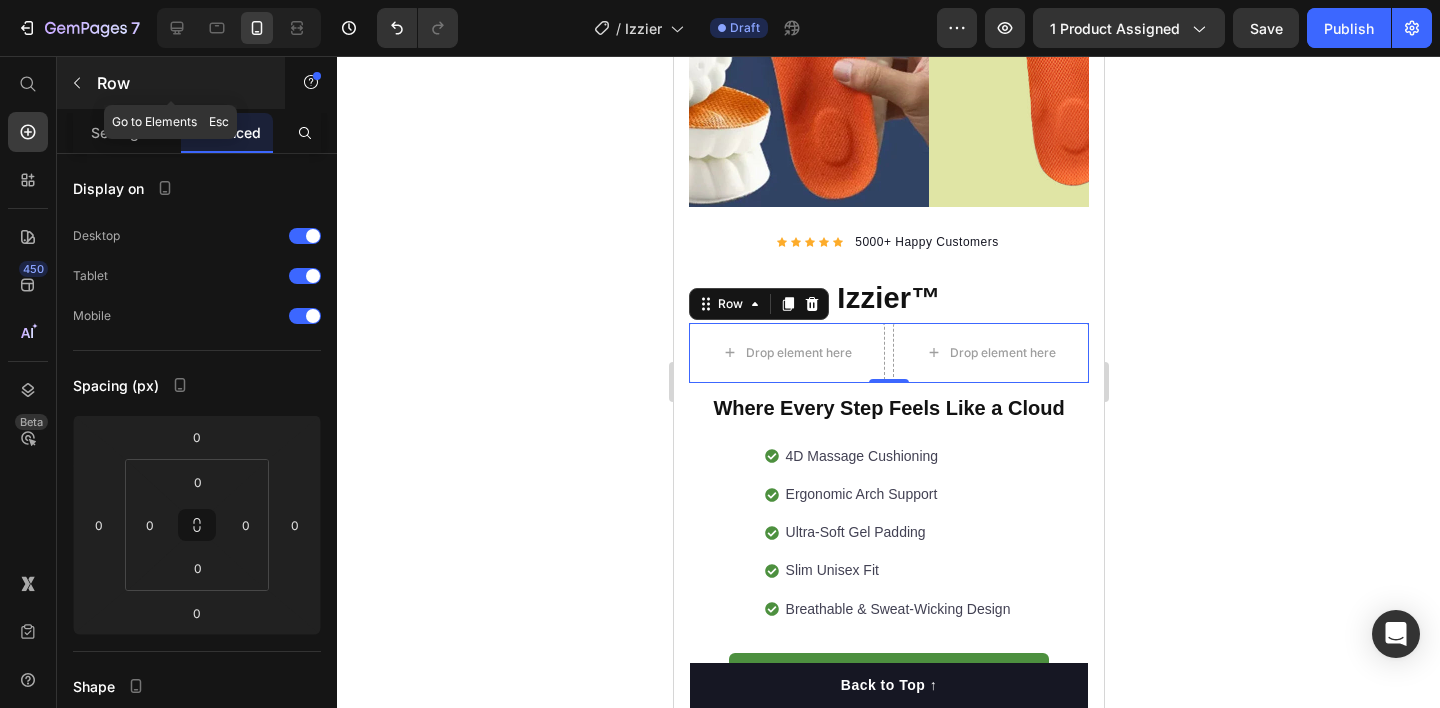 click at bounding box center (77, 83) 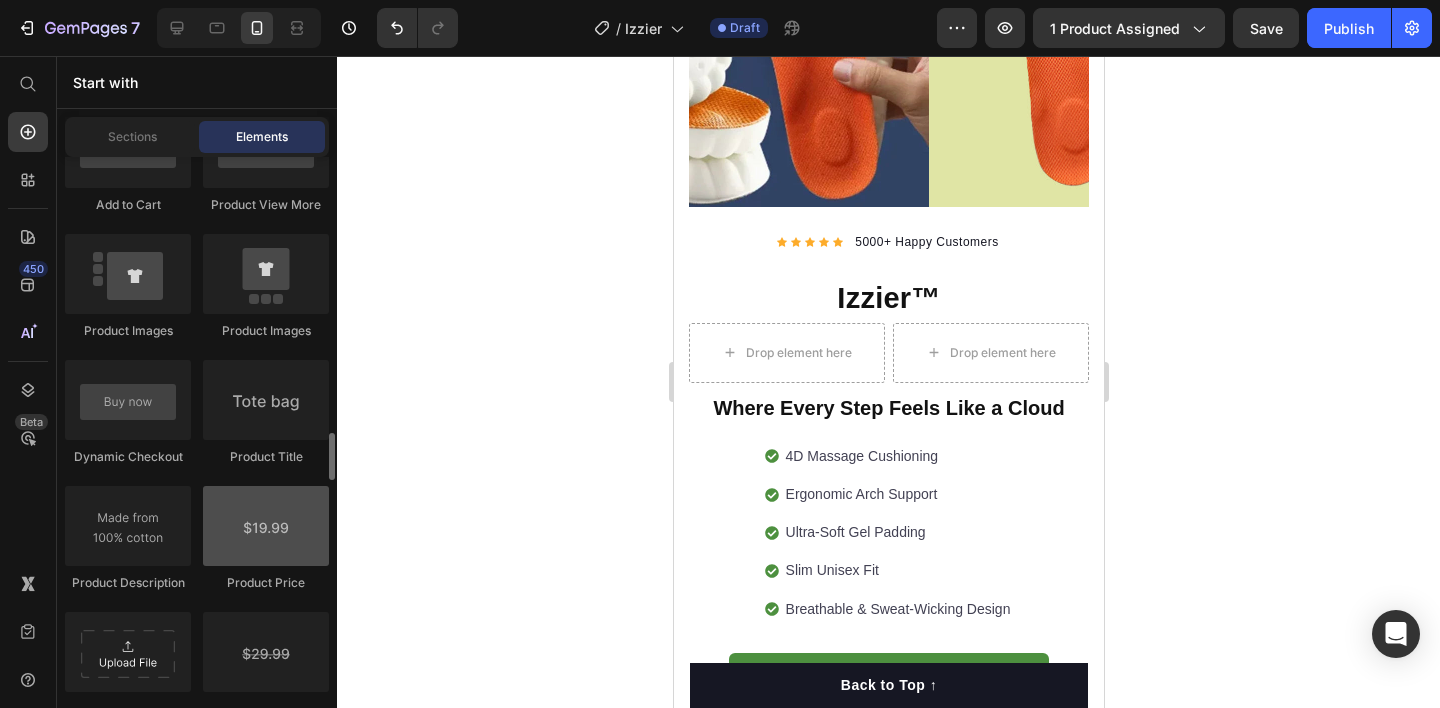 scroll, scrollTop: 3153, scrollLeft: 0, axis: vertical 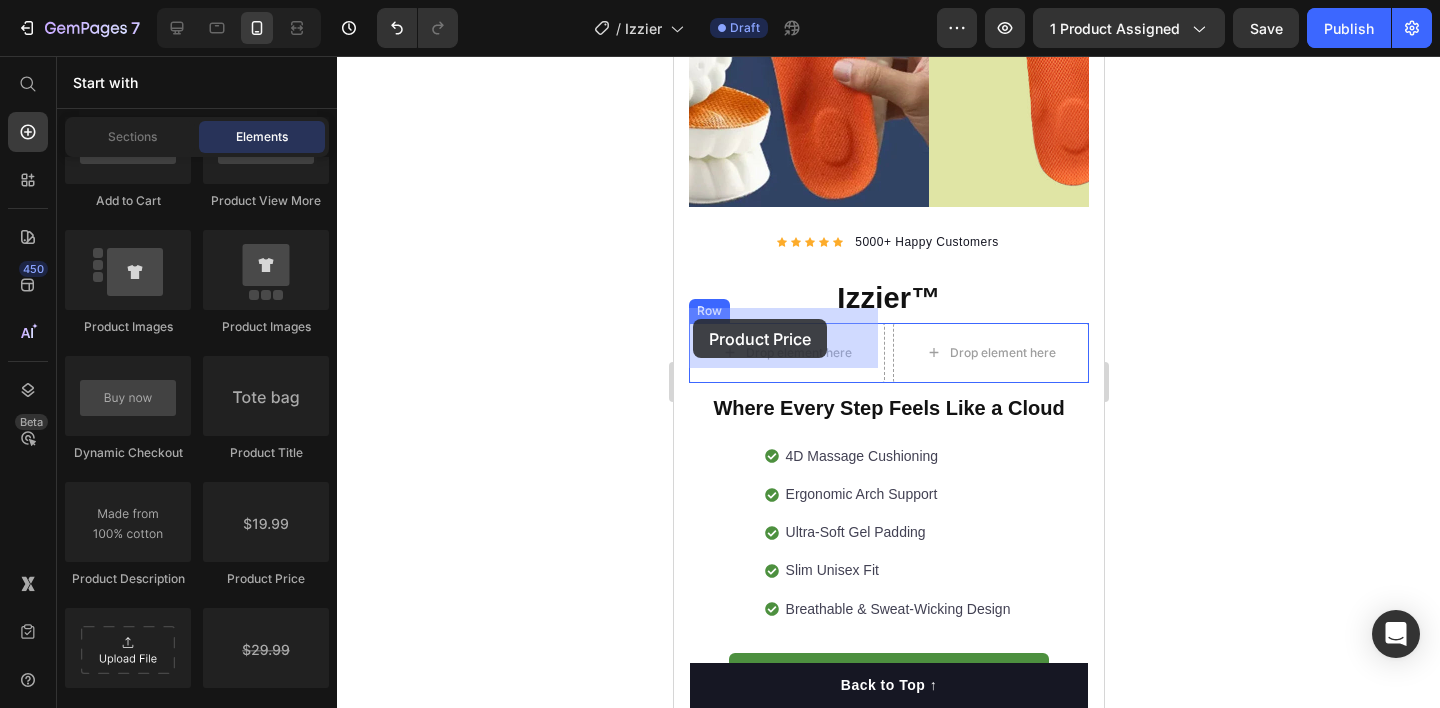 drag, startPoint x: 915, startPoint y: 567, endPoint x: 692, endPoint y: 319, distance: 333.5161 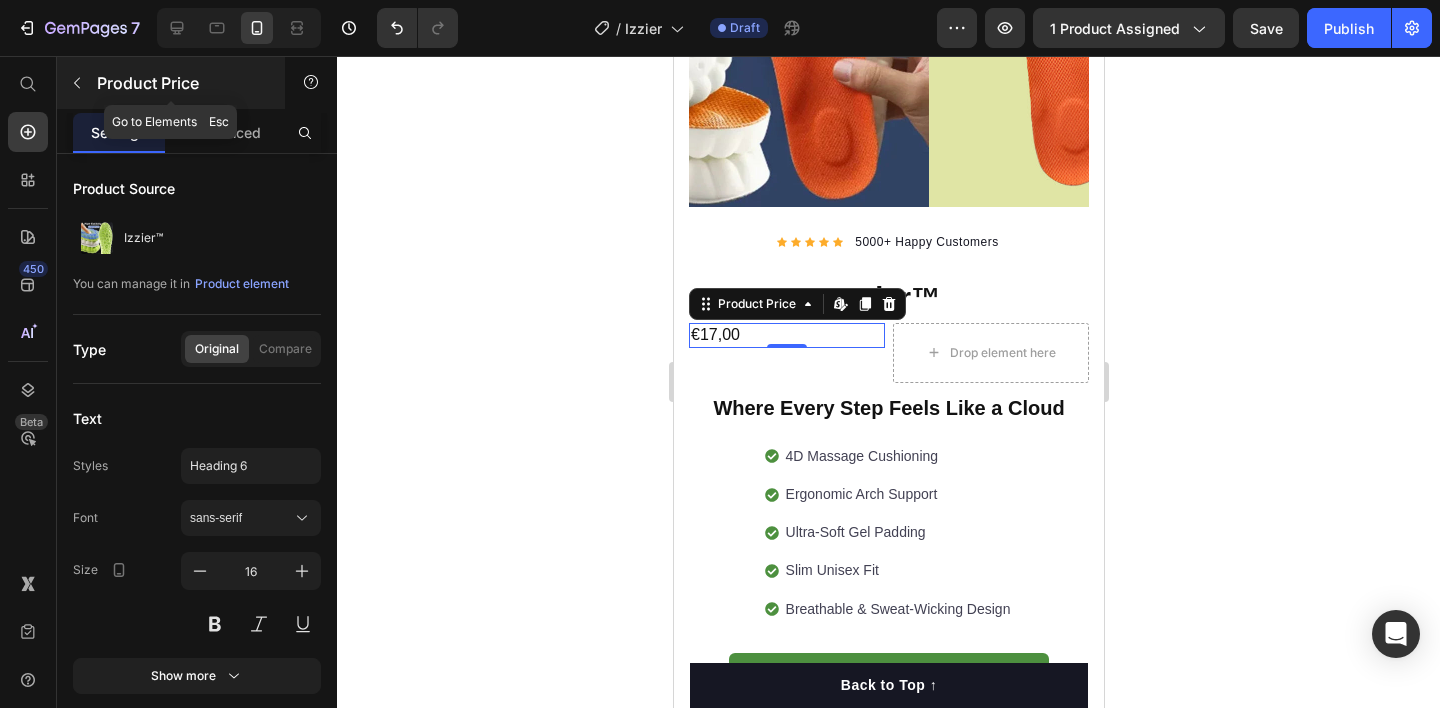 click 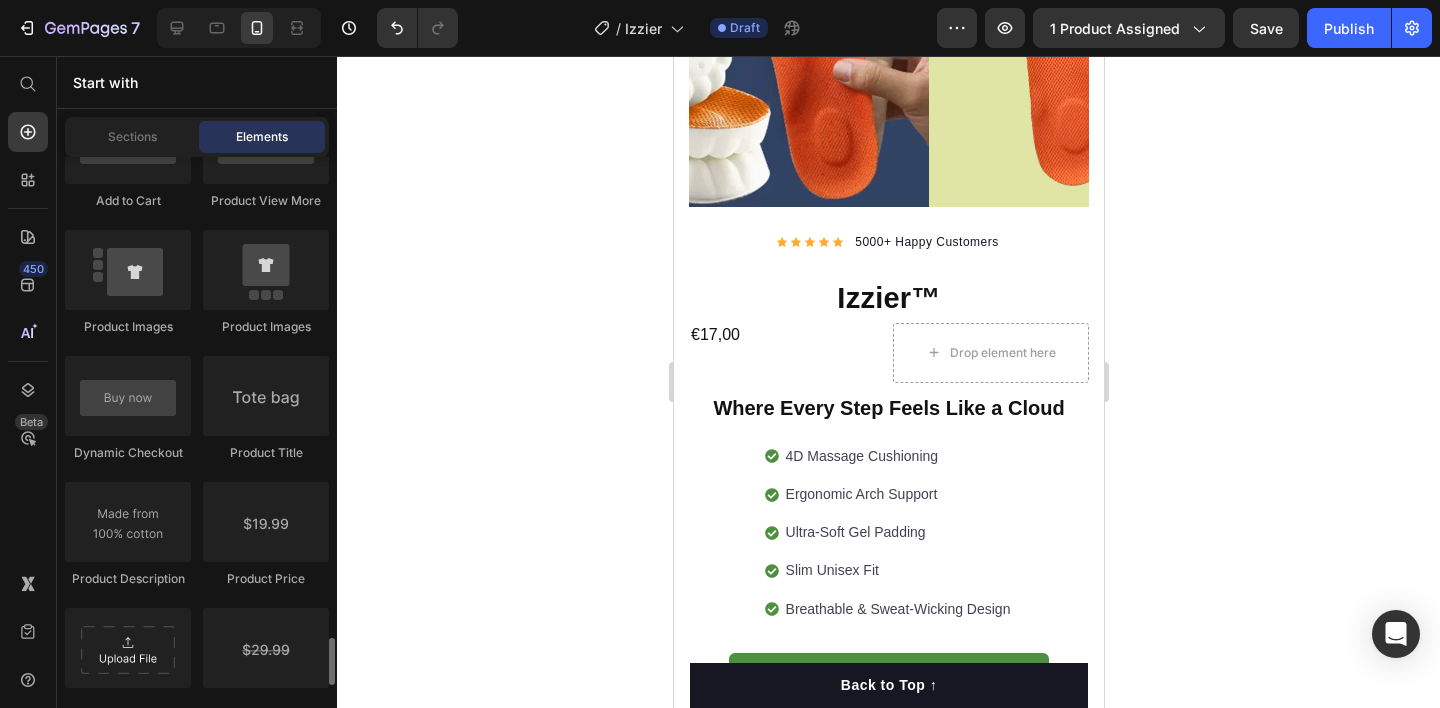 scroll, scrollTop: 3341, scrollLeft: 0, axis: vertical 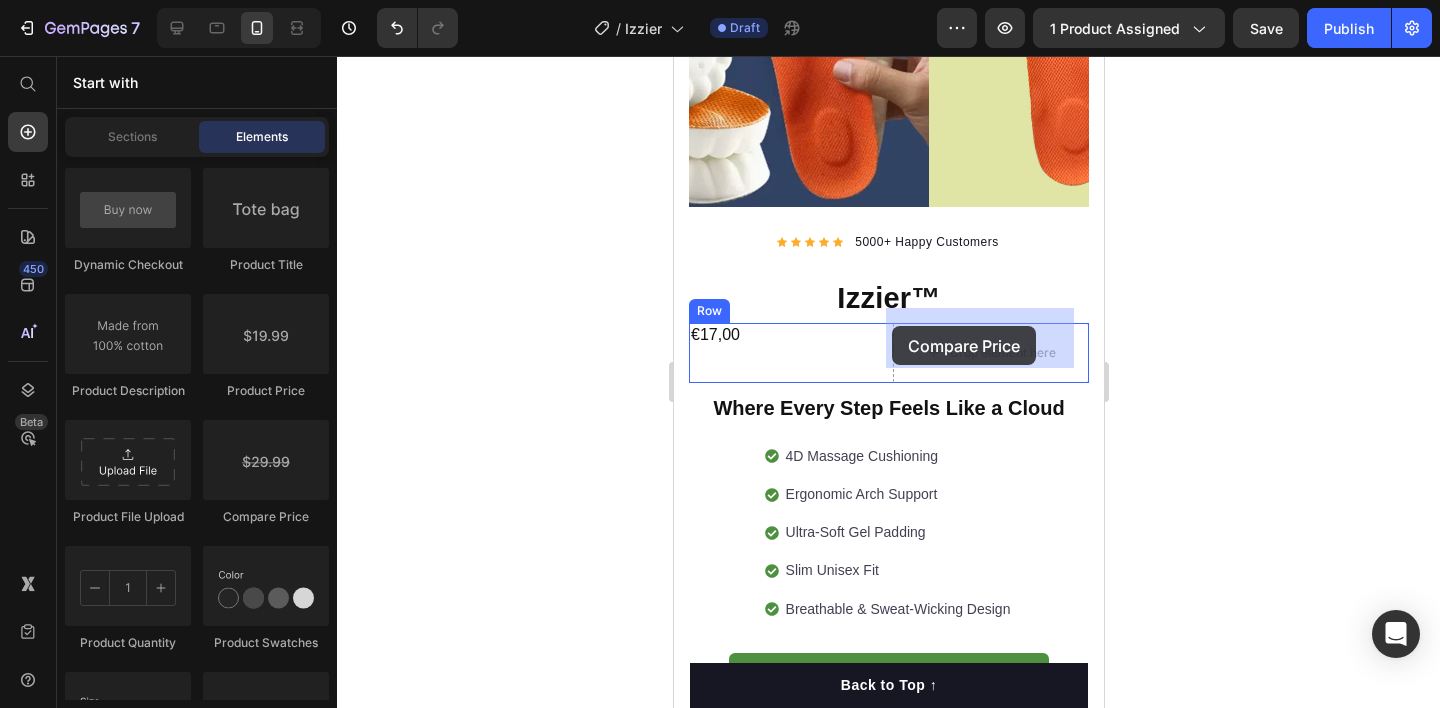 drag, startPoint x: 895, startPoint y: 520, endPoint x: 891, endPoint y: 326, distance: 194.04123 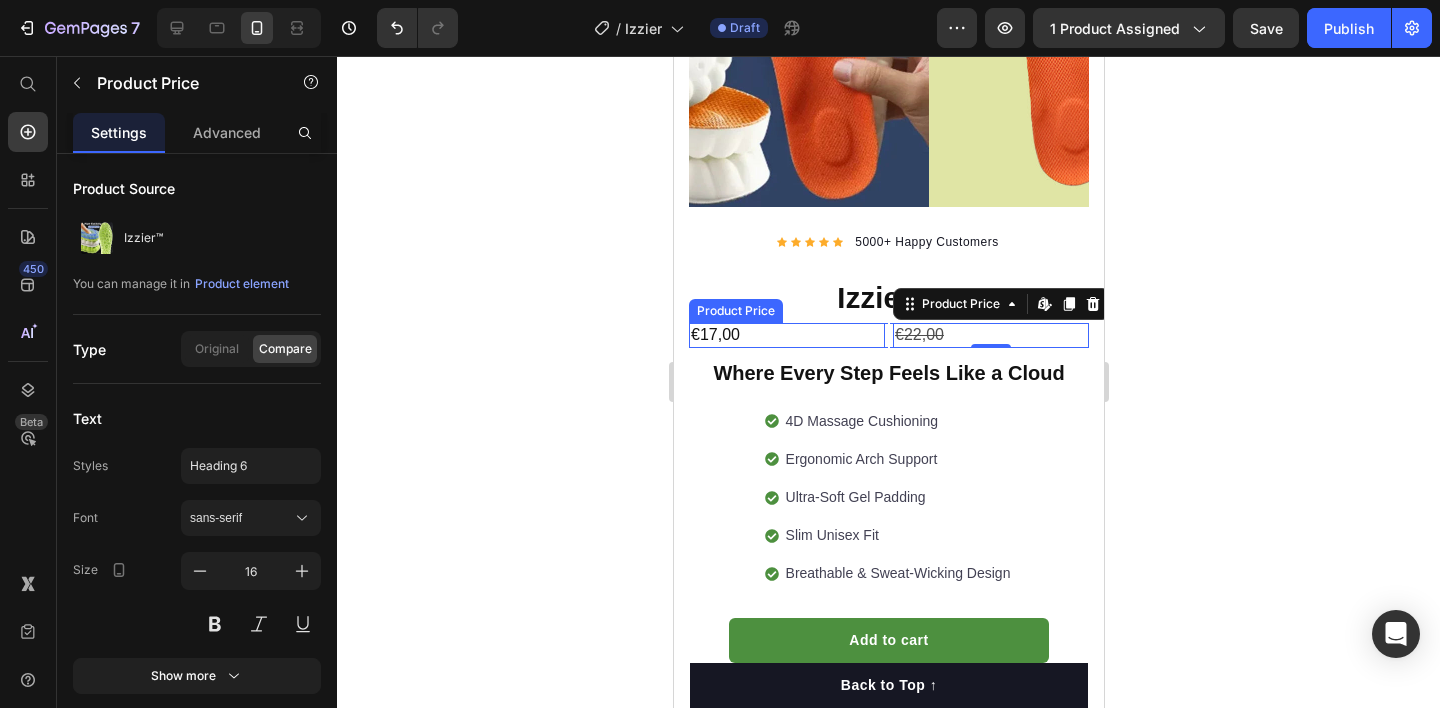 click on "€17,00" at bounding box center (786, 335) 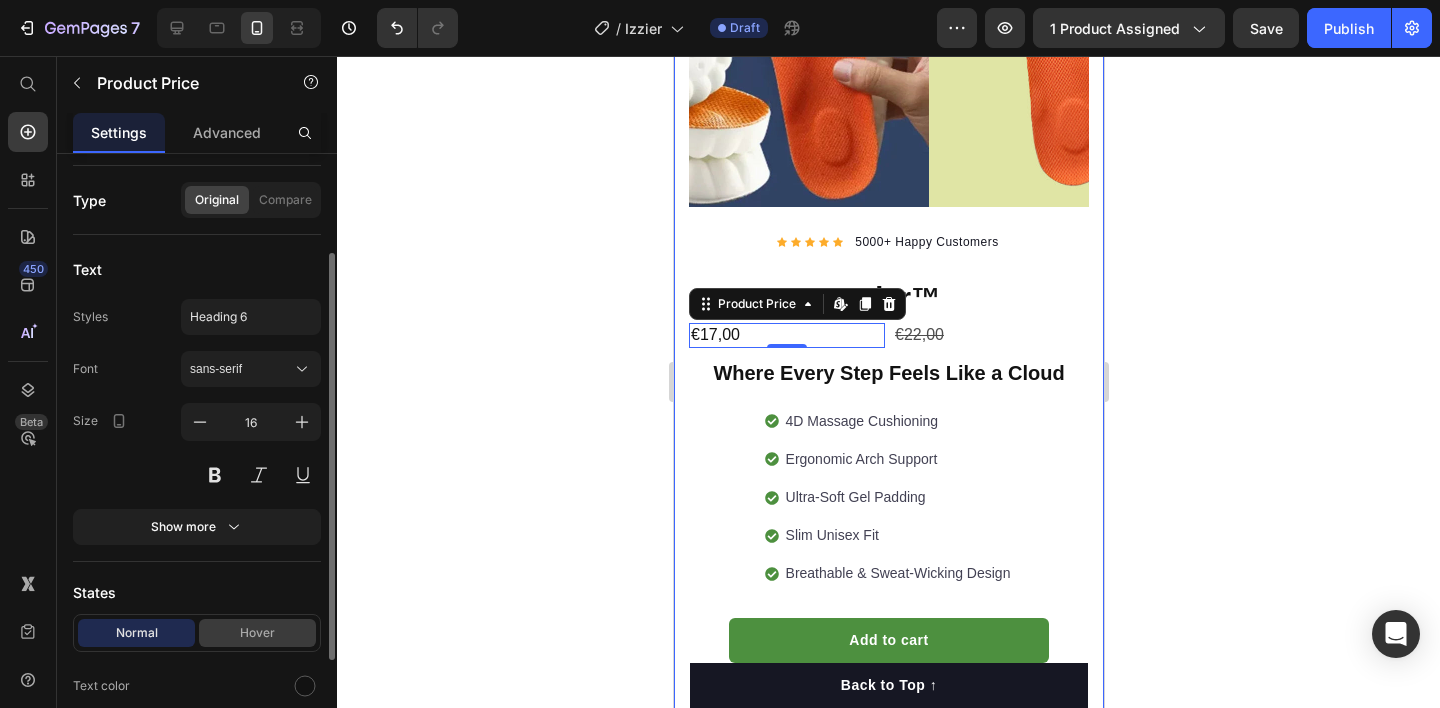 scroll, scrollTop: 305, scrollLeft: 0, axis: vertical 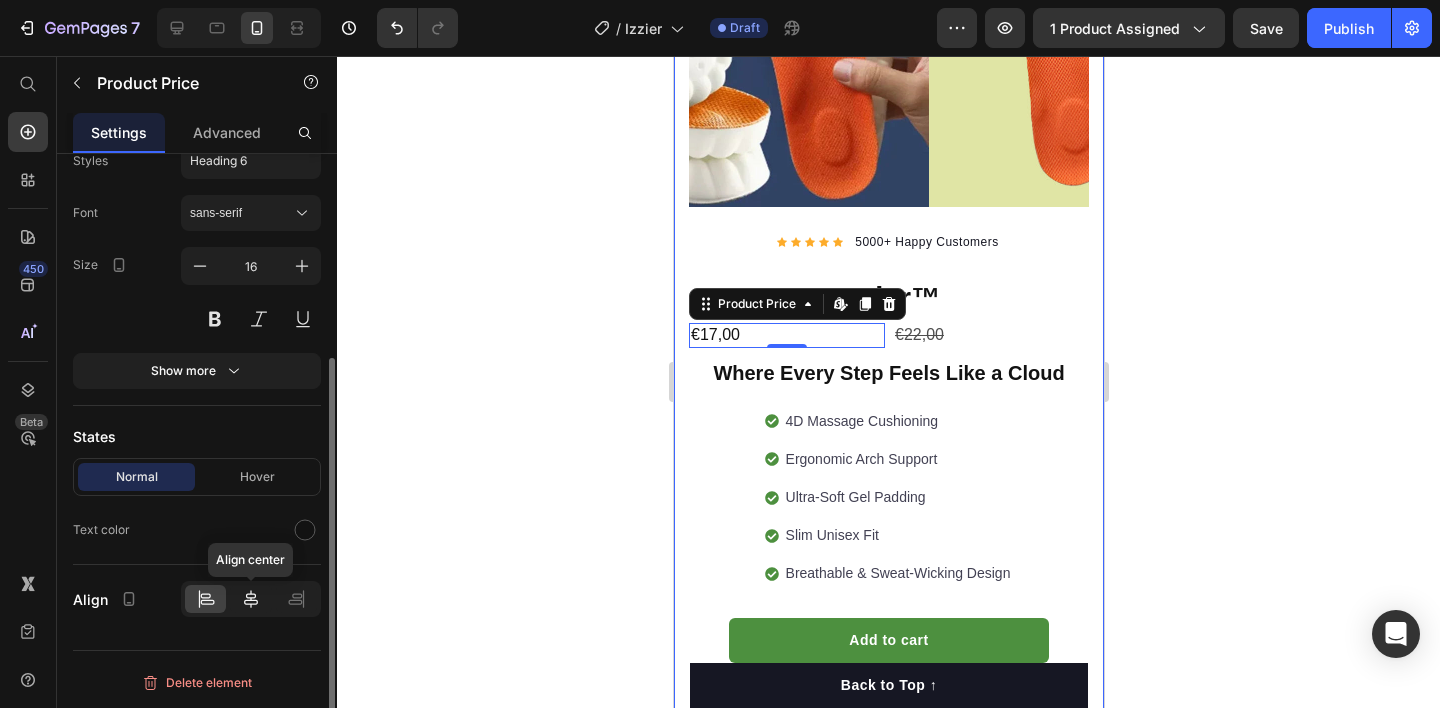 click 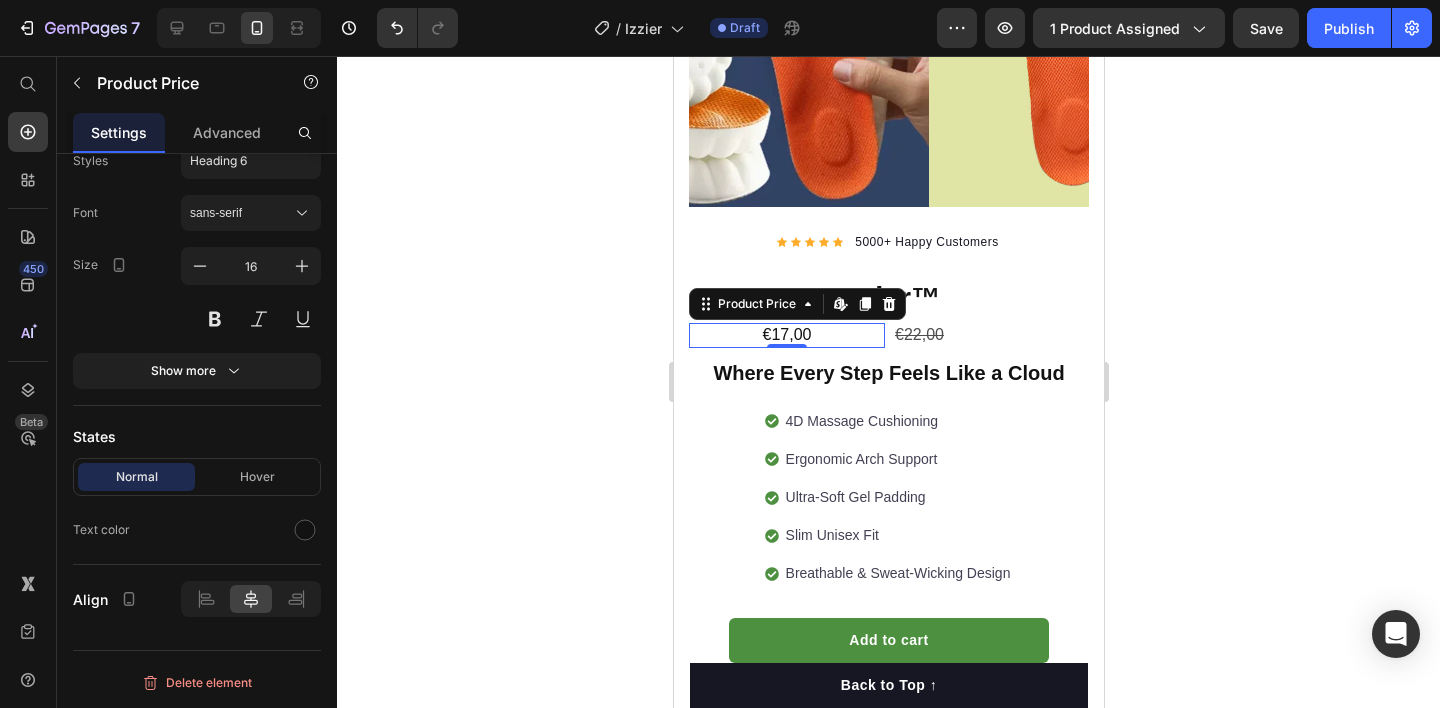 click 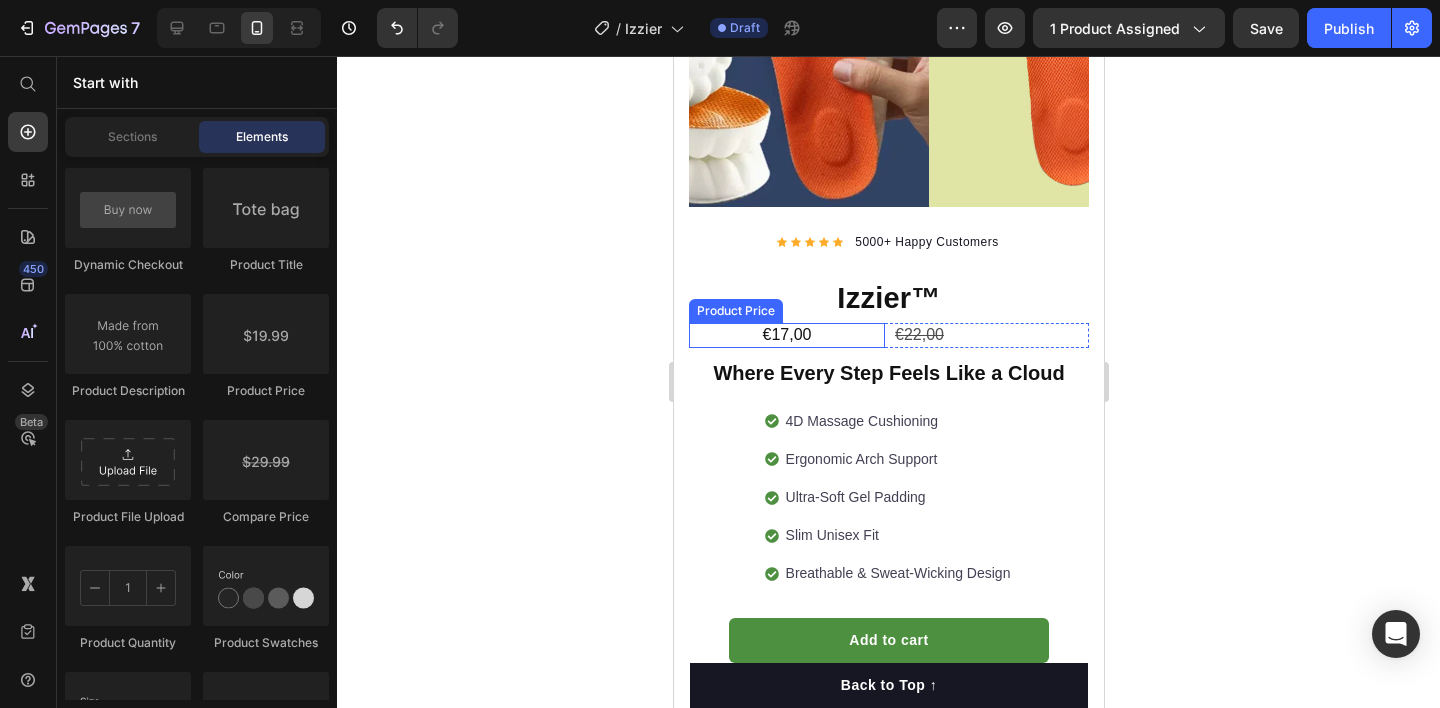click on "€17,00" at bounding box center [786, 335] 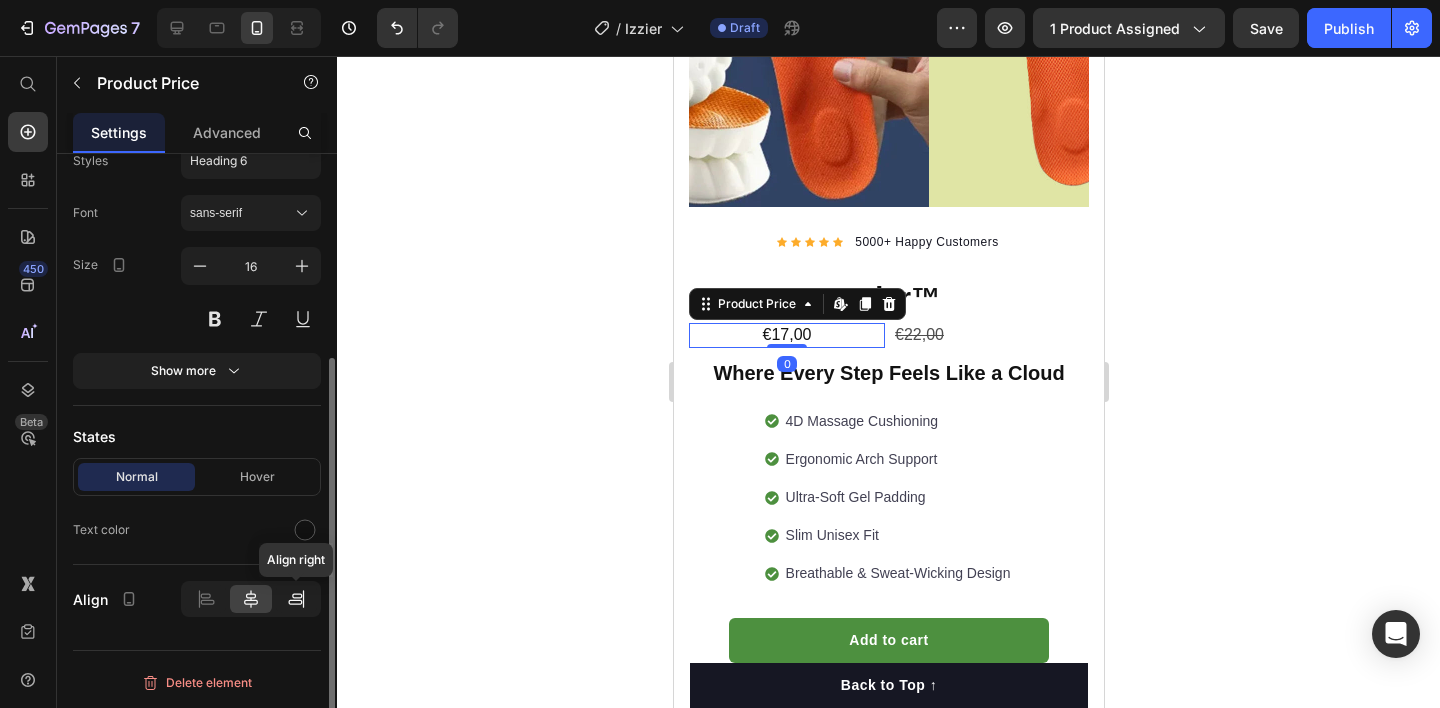 click 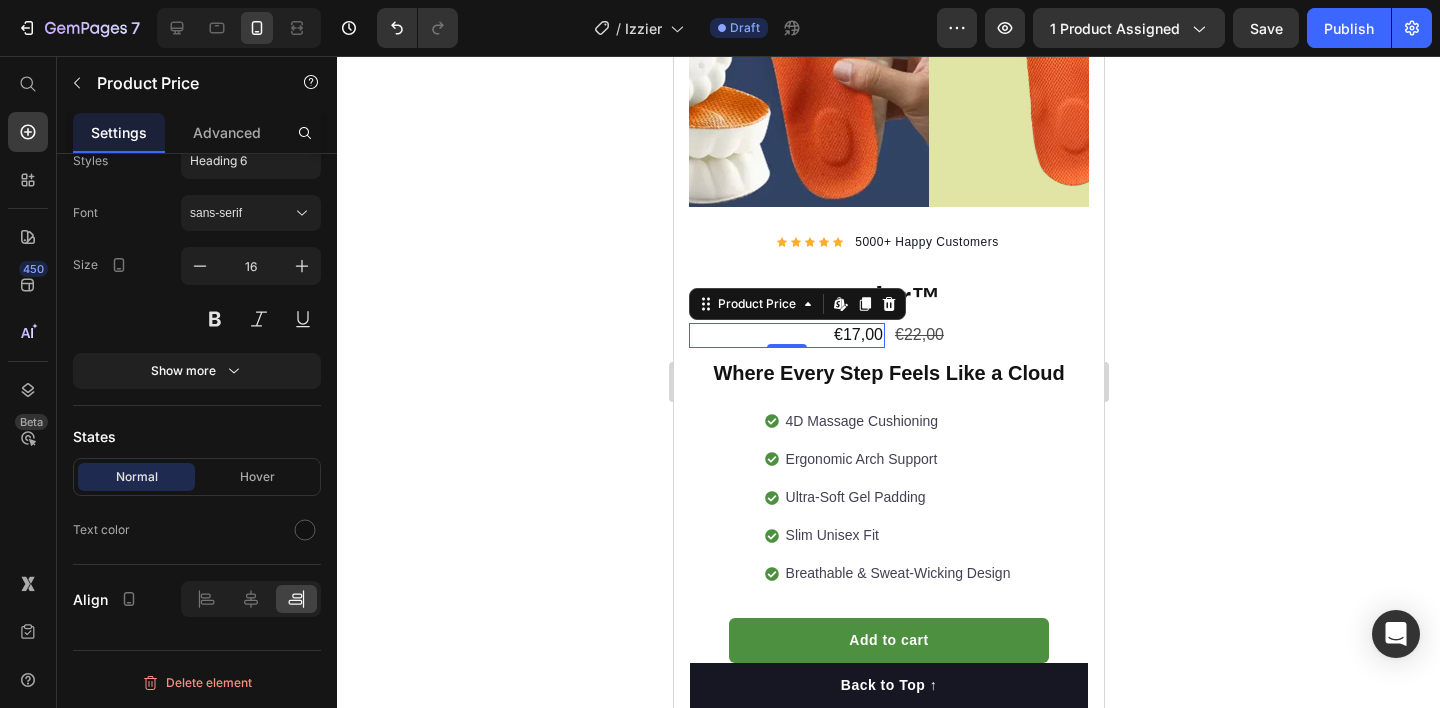 click 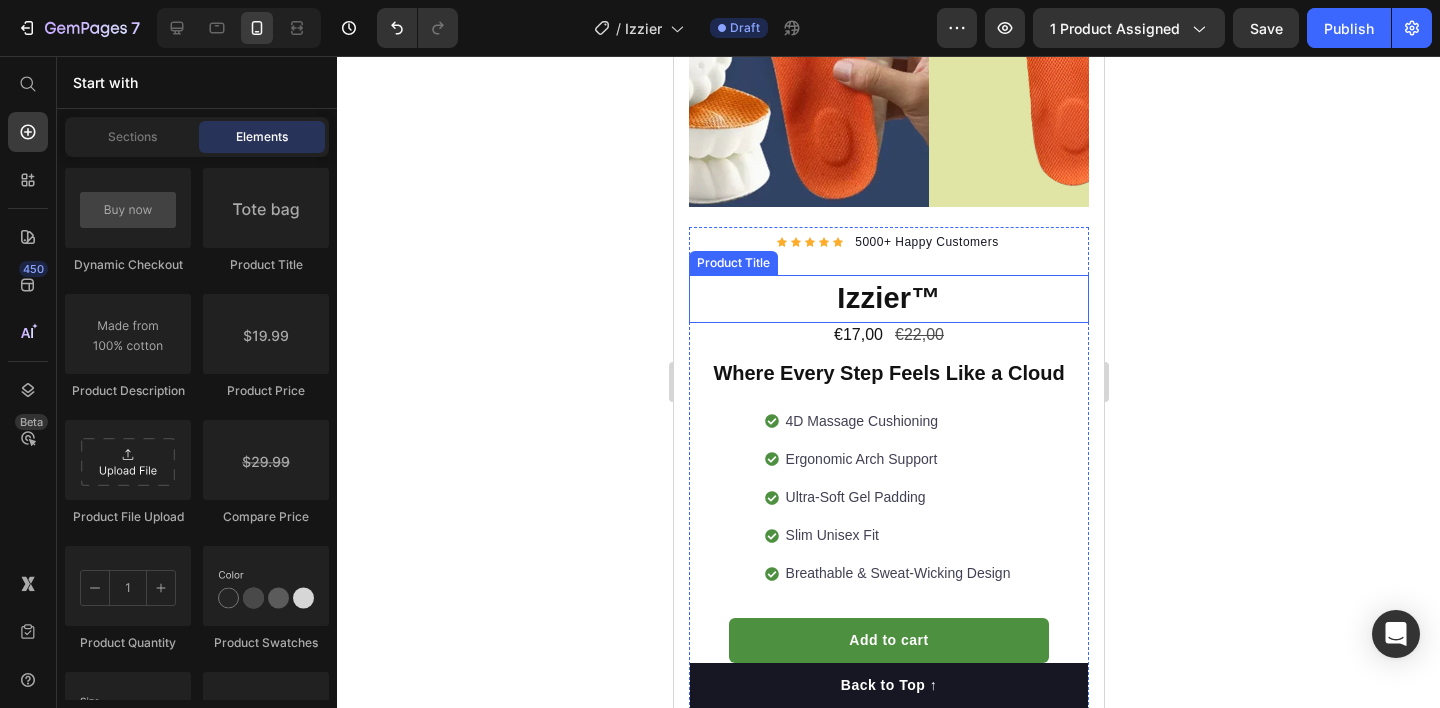 click on "Izzier™" at bounding box center [888, 299] 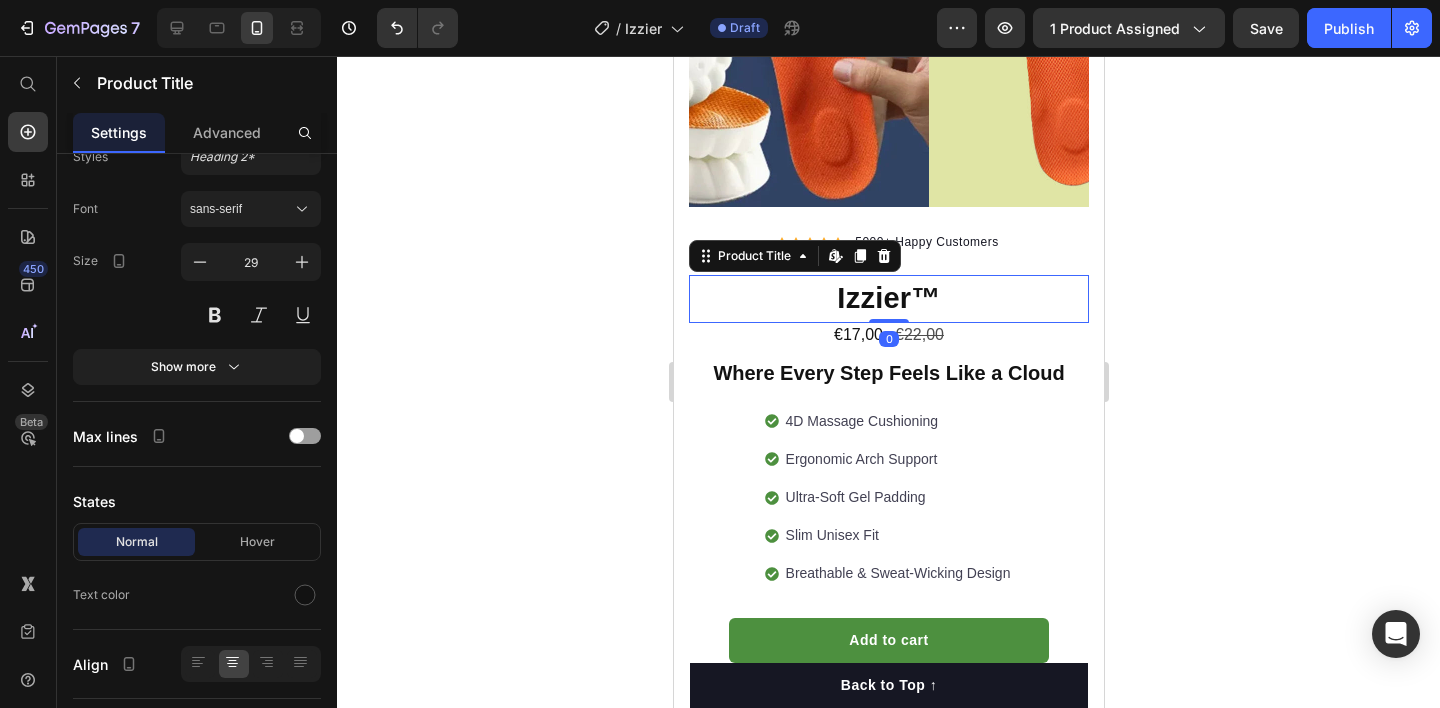 scroll, scrollTop: 0, scrollLeft: 0, axis: both 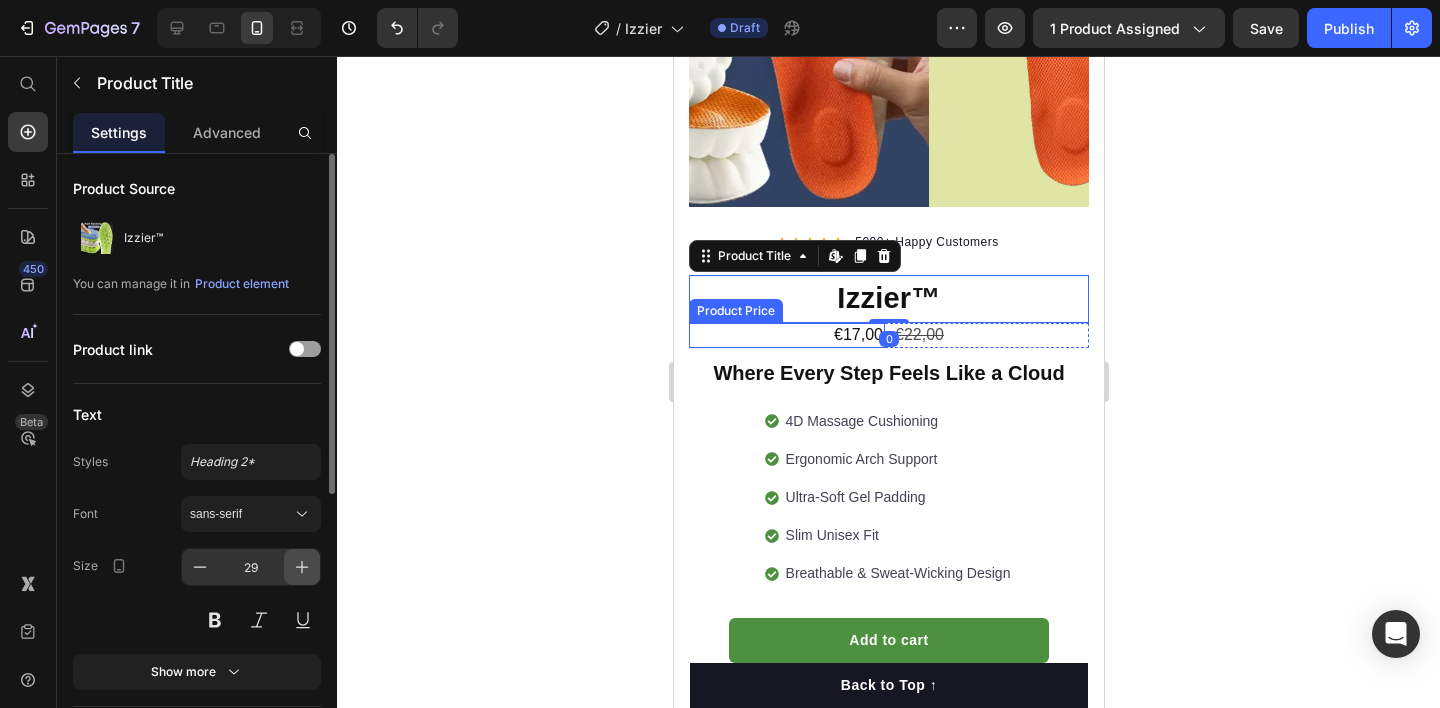 click 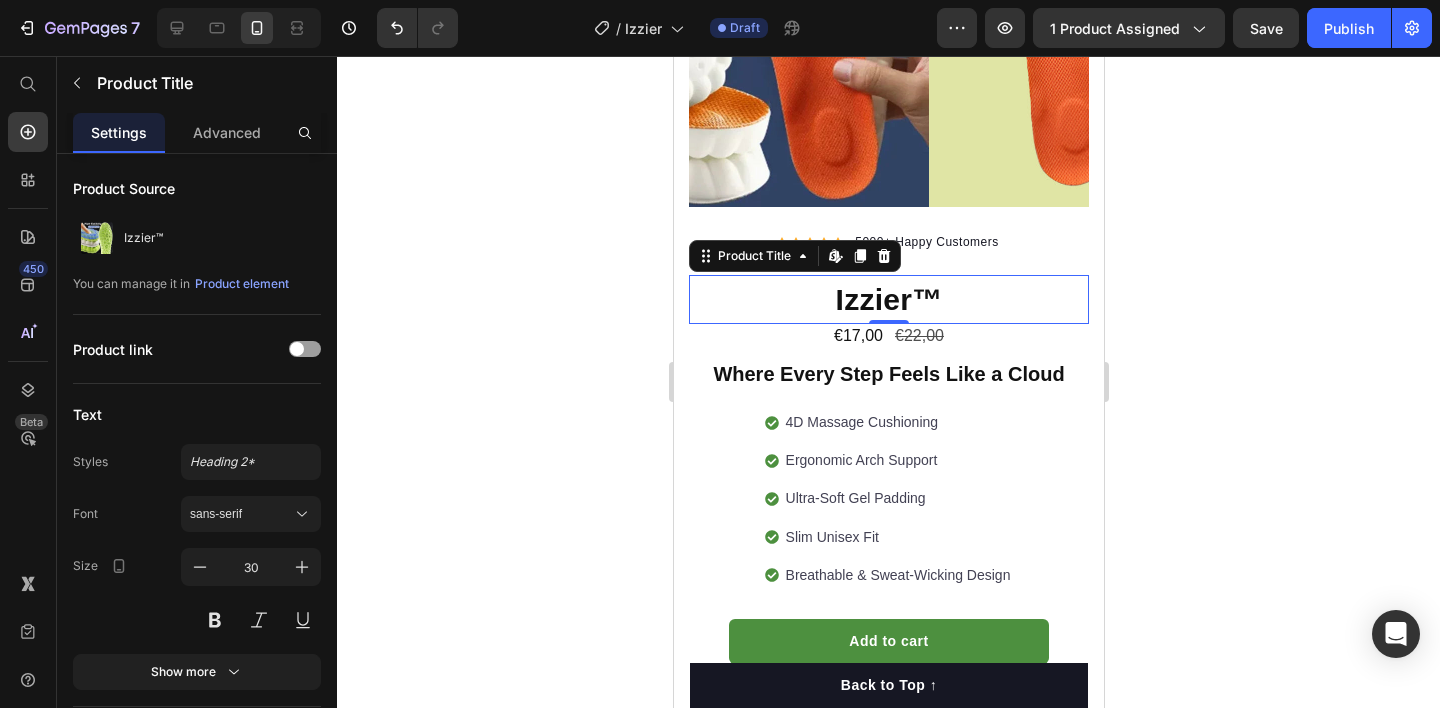 click 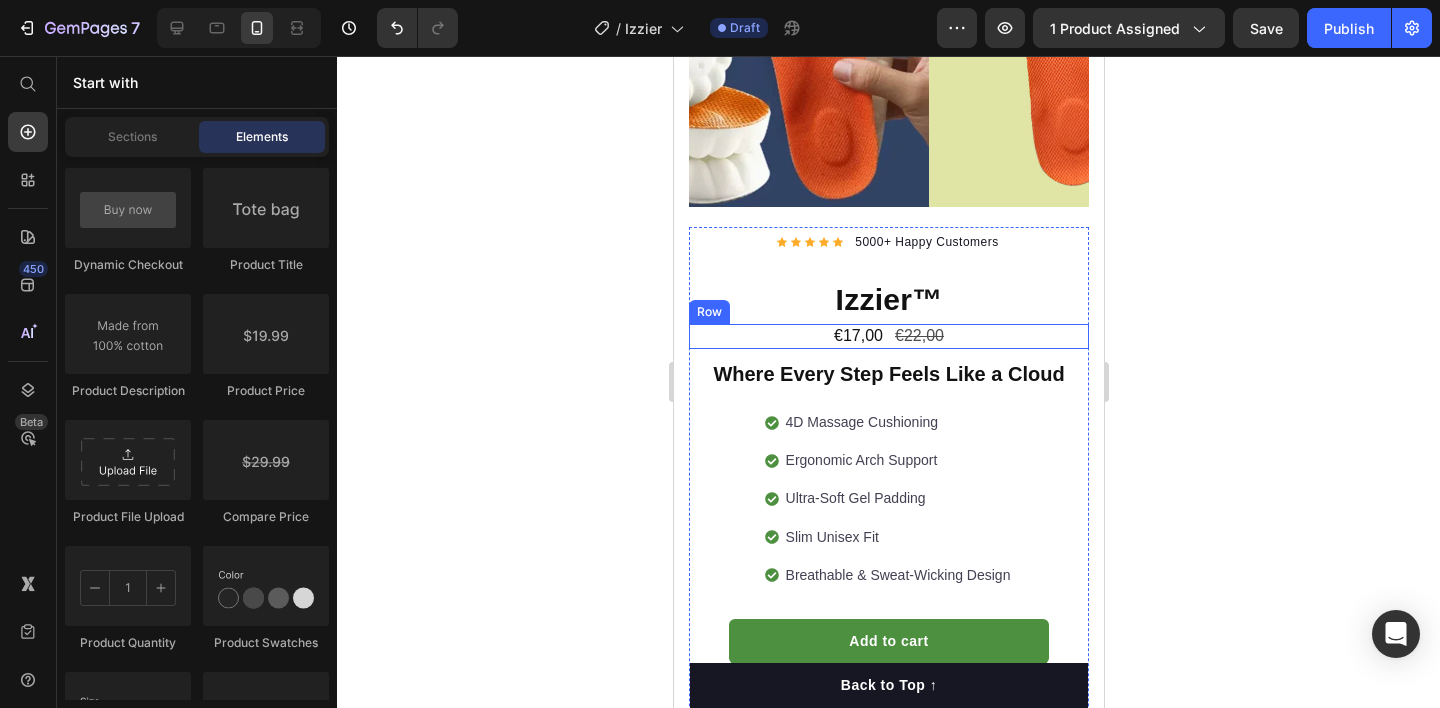click on "€17,00 Product Price €22,00 Product Price Row" at bounding box center (888, 336) 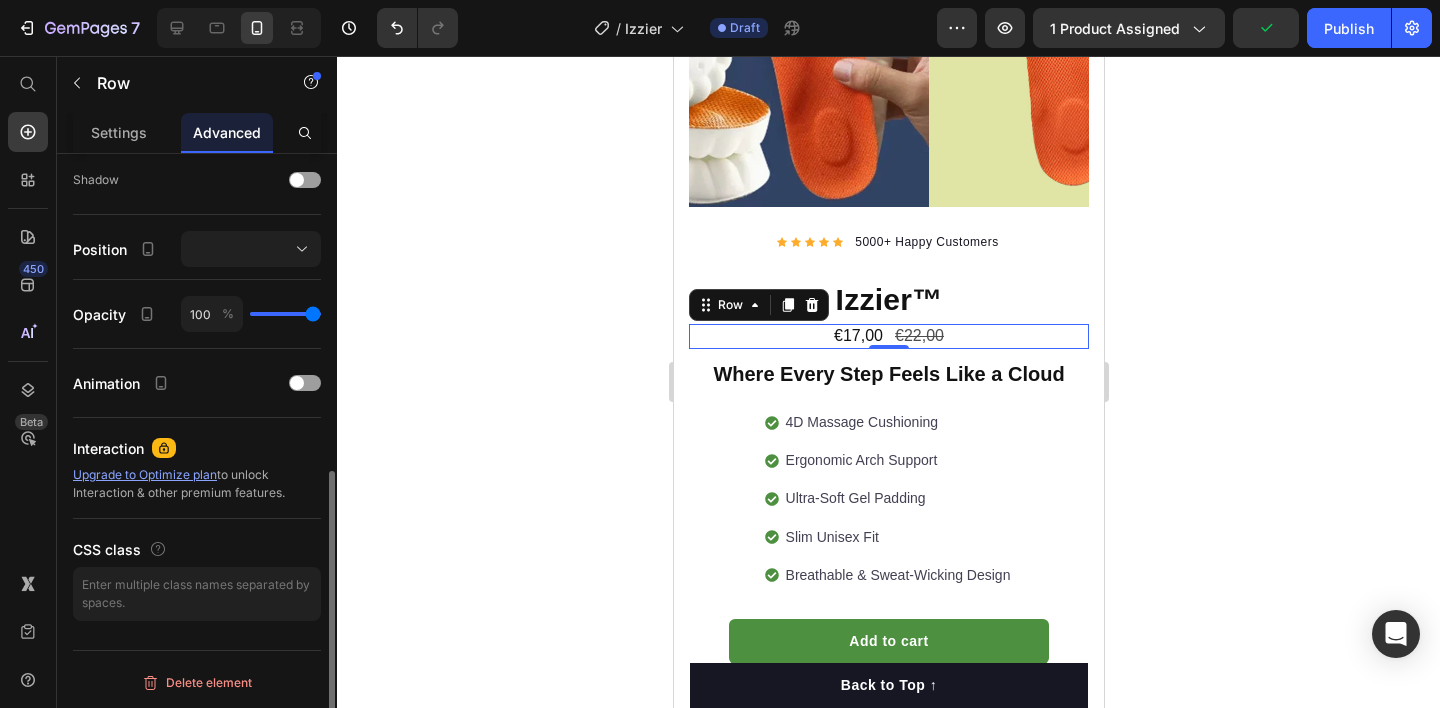 scroll, scrollTop: 0, scrollLeft: 0, axis: both 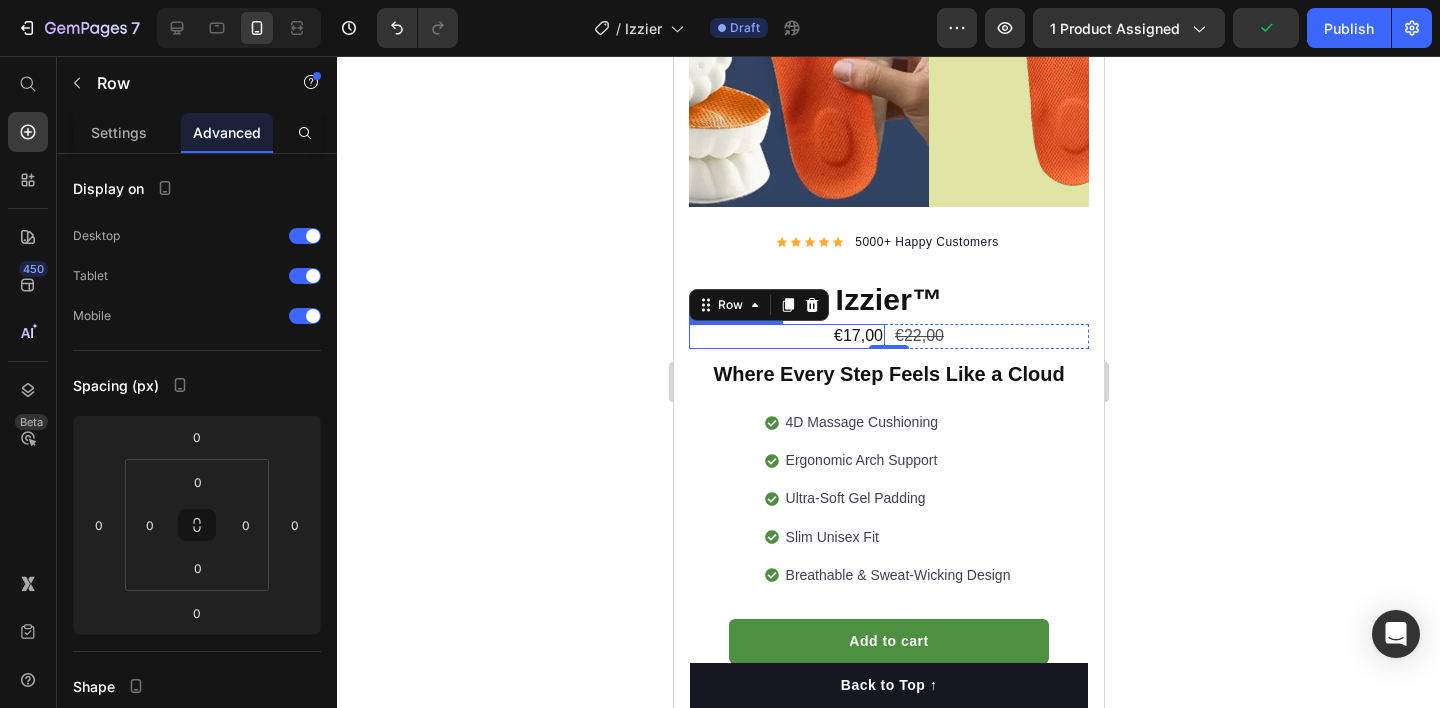 click on "€17,00" at bounding box center (786, 336) 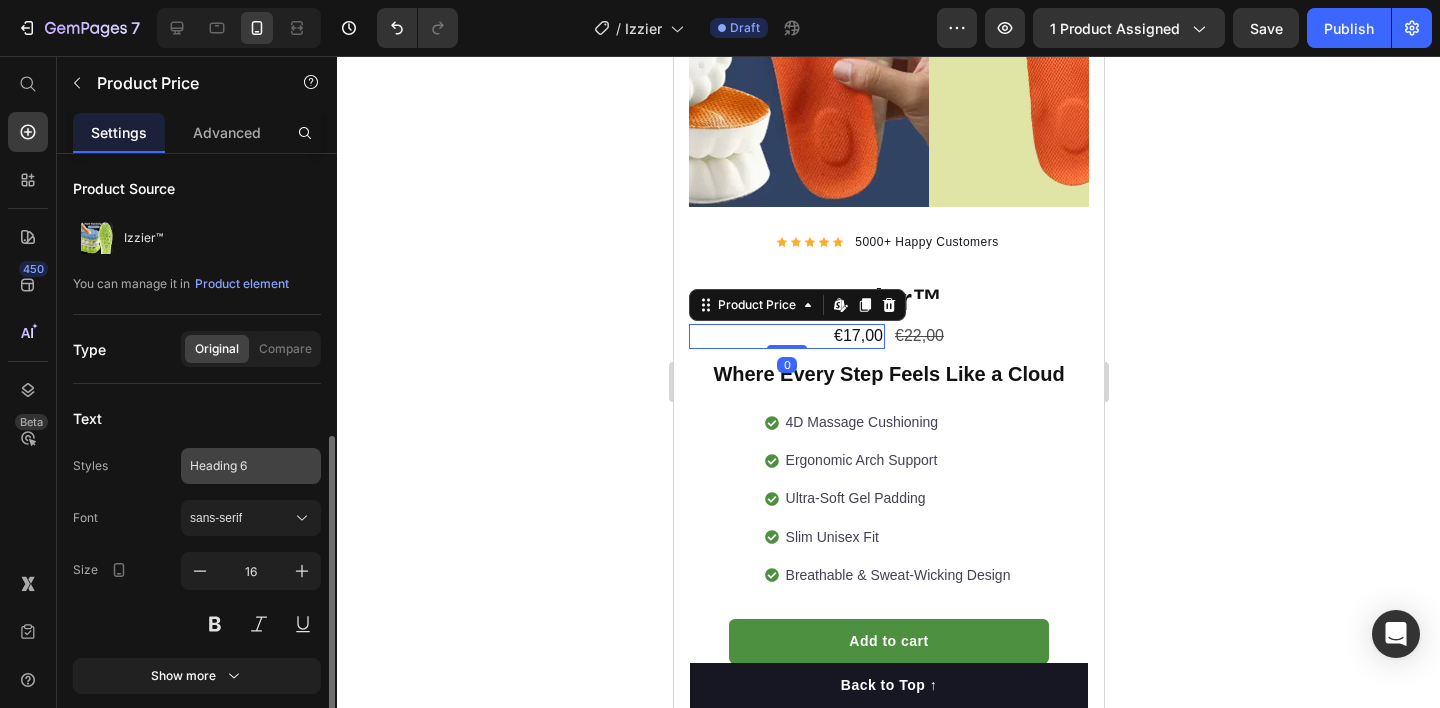scroll, scrollTop: 169, scrollLeft: 0, axis: vertical 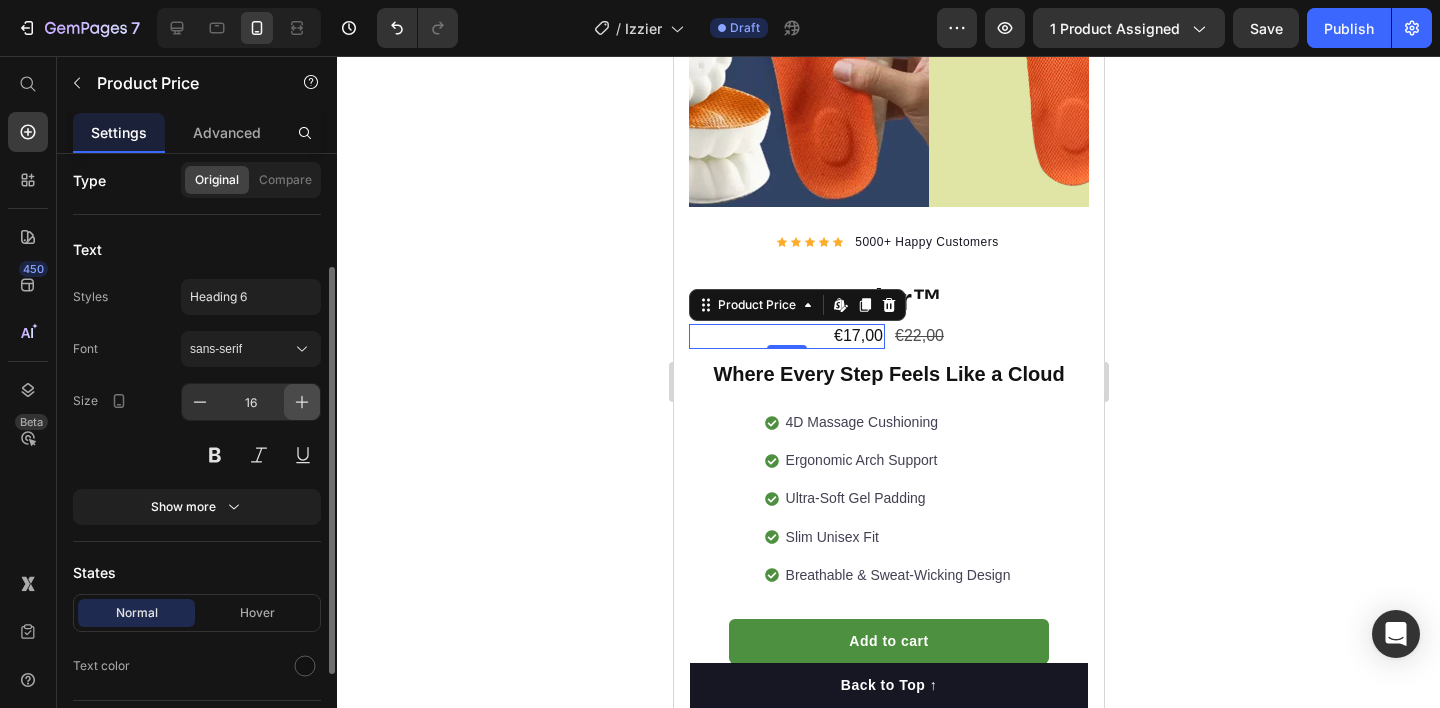 click at bounding box center (302, 402) 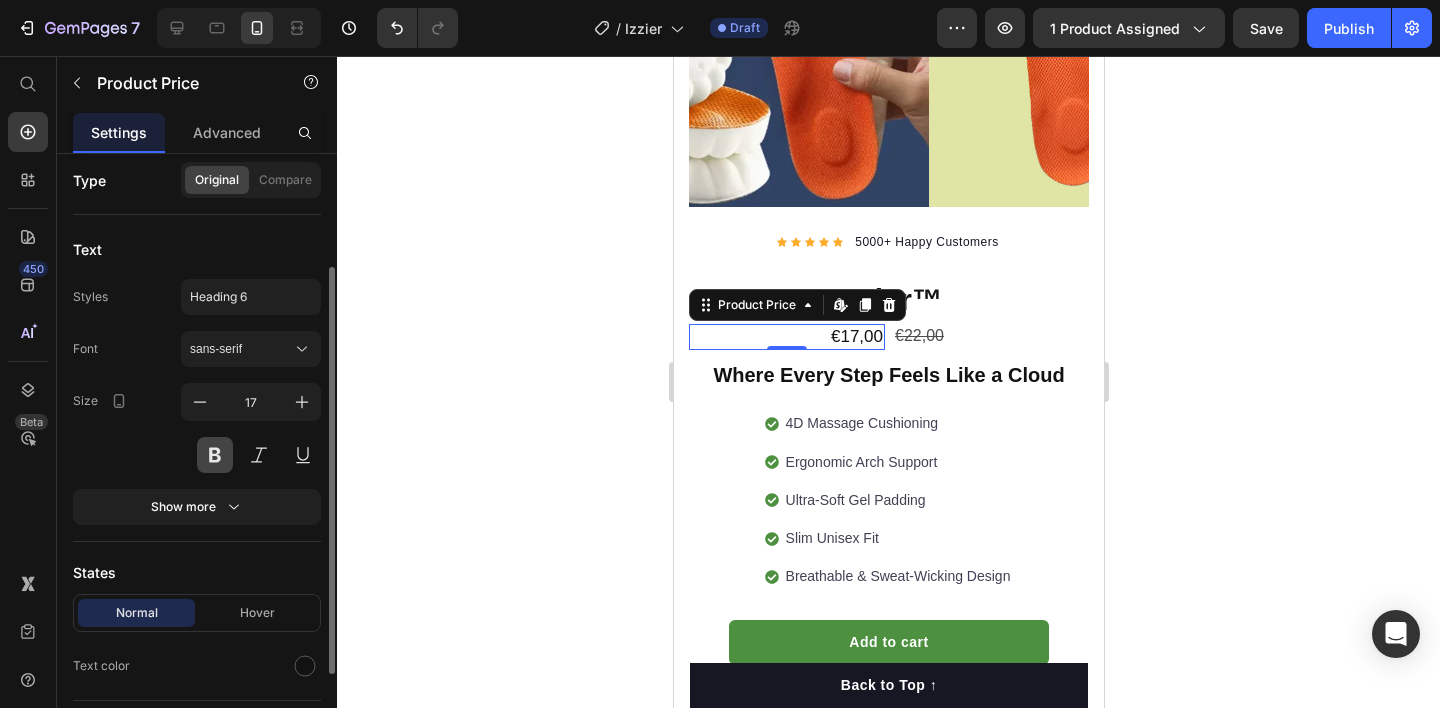 click at bounding box center (215, 455) 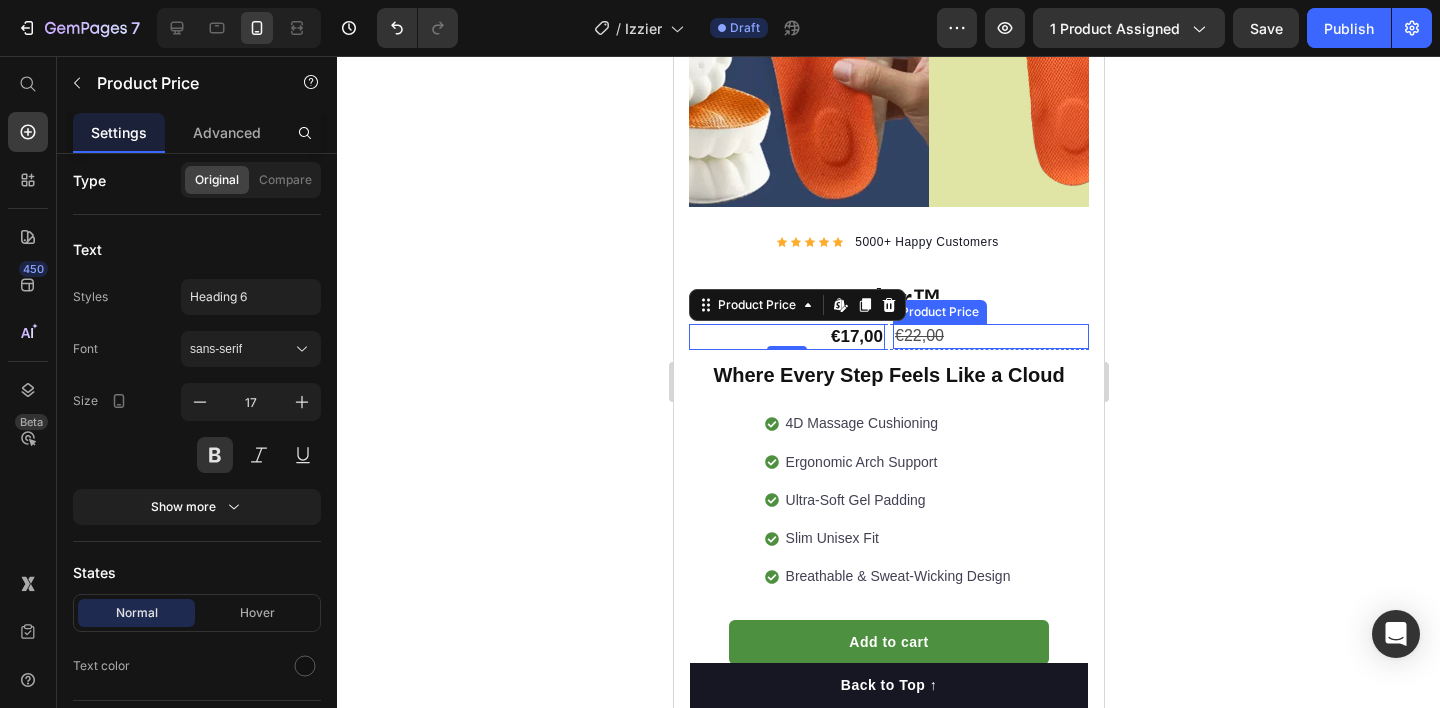 click on "€22,00" at bounding box center [918, 335] 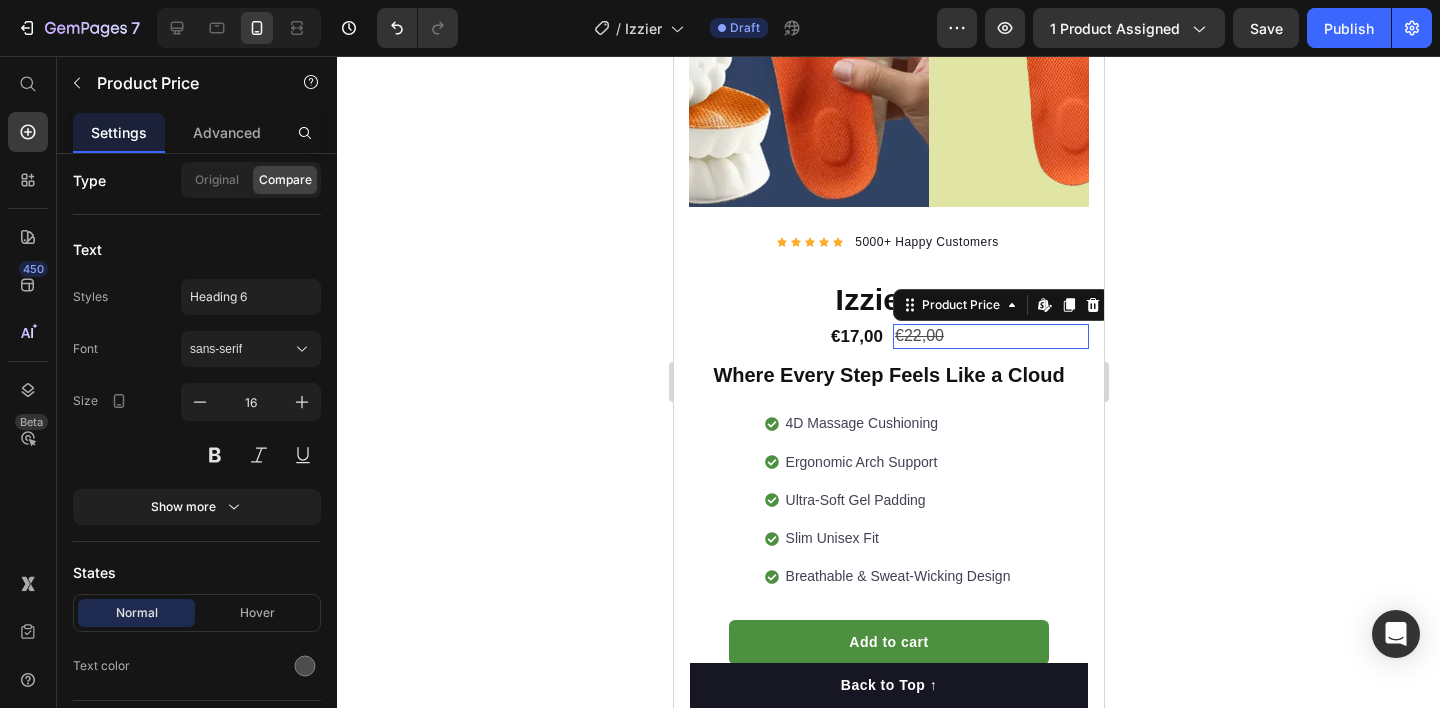 scroll, scrollTop: 169, scrollLeft: 0, axis: vertical 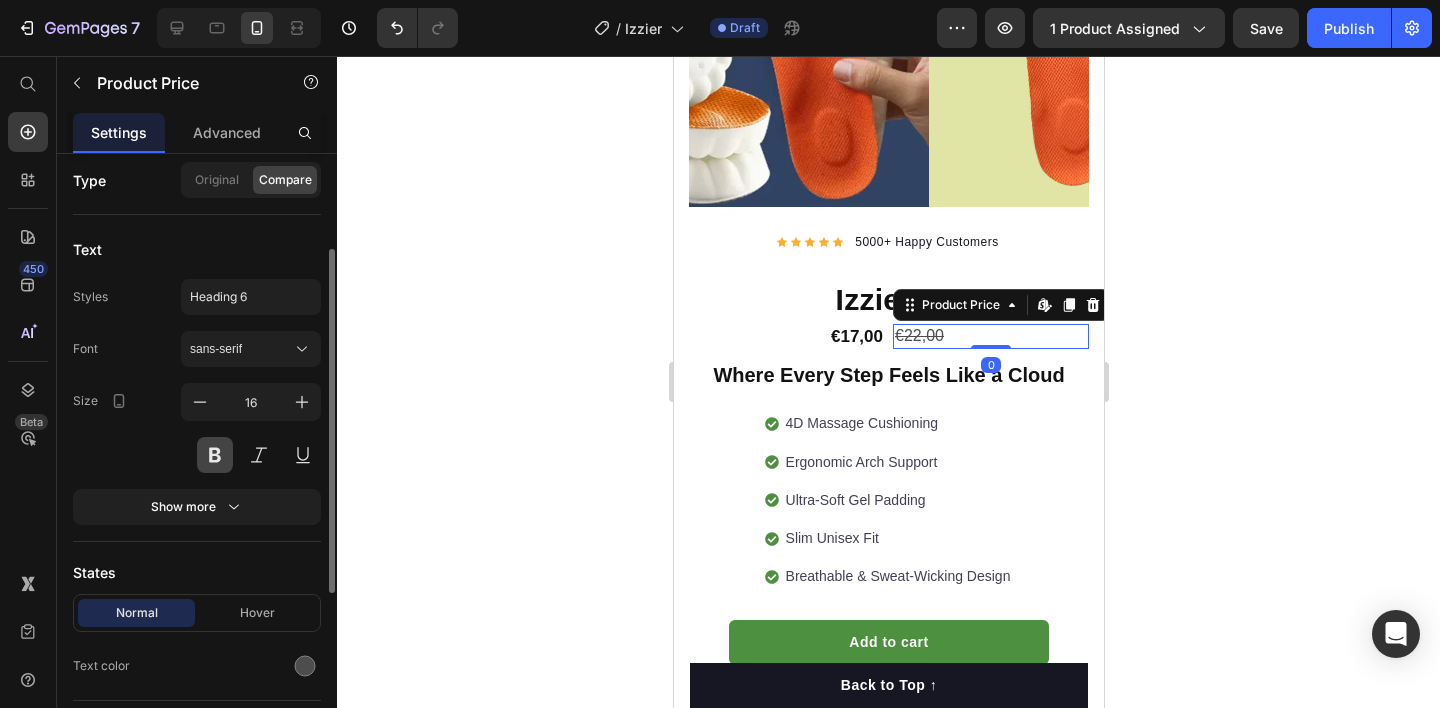 click at bounding box center [215, 455] 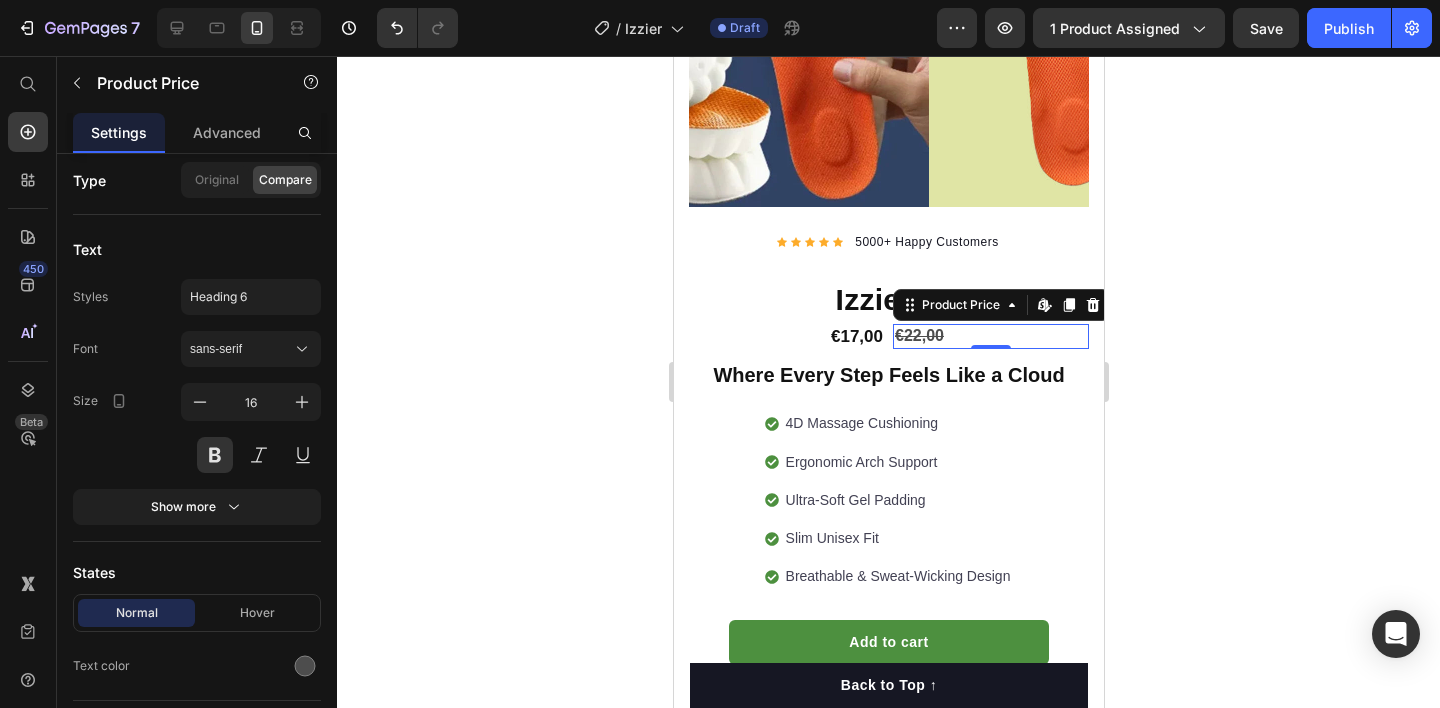 click 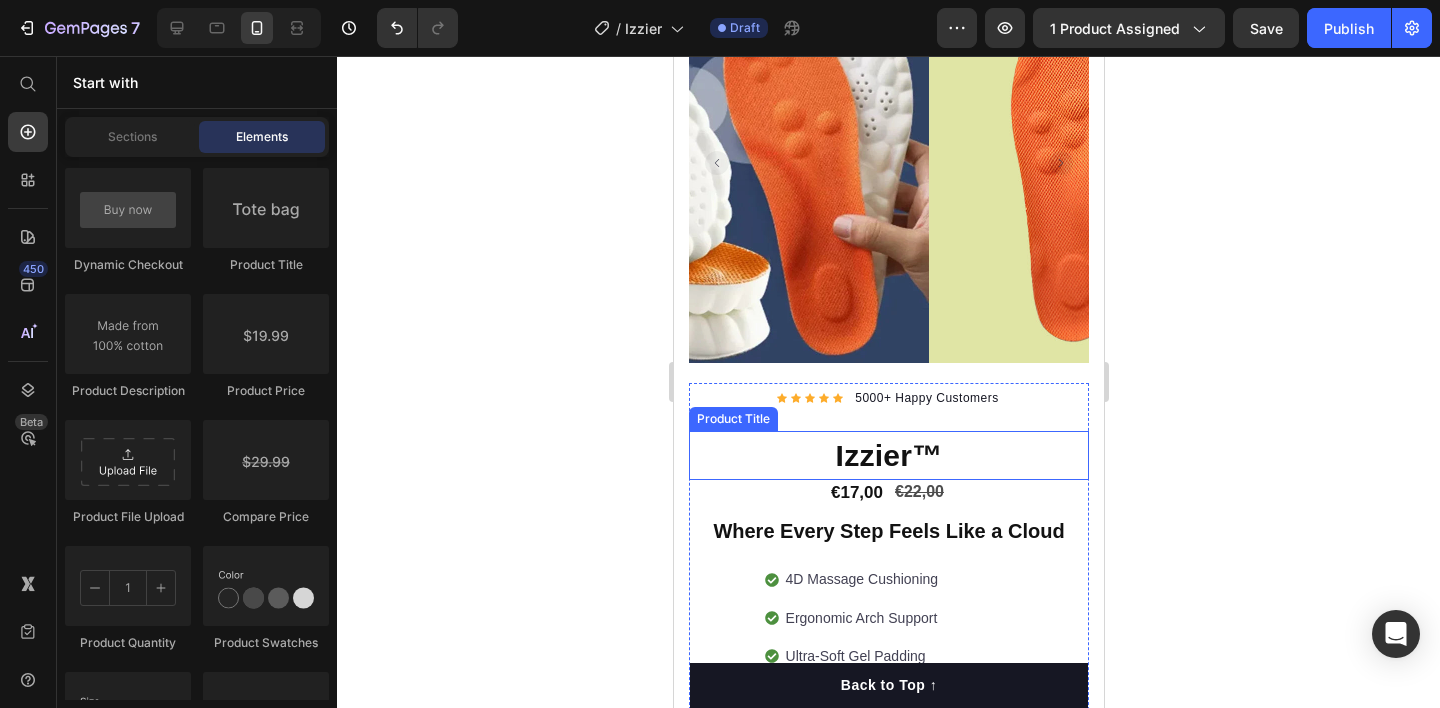 scroll, scrollTop: 192, scrollLeft: 0, axis: vertical 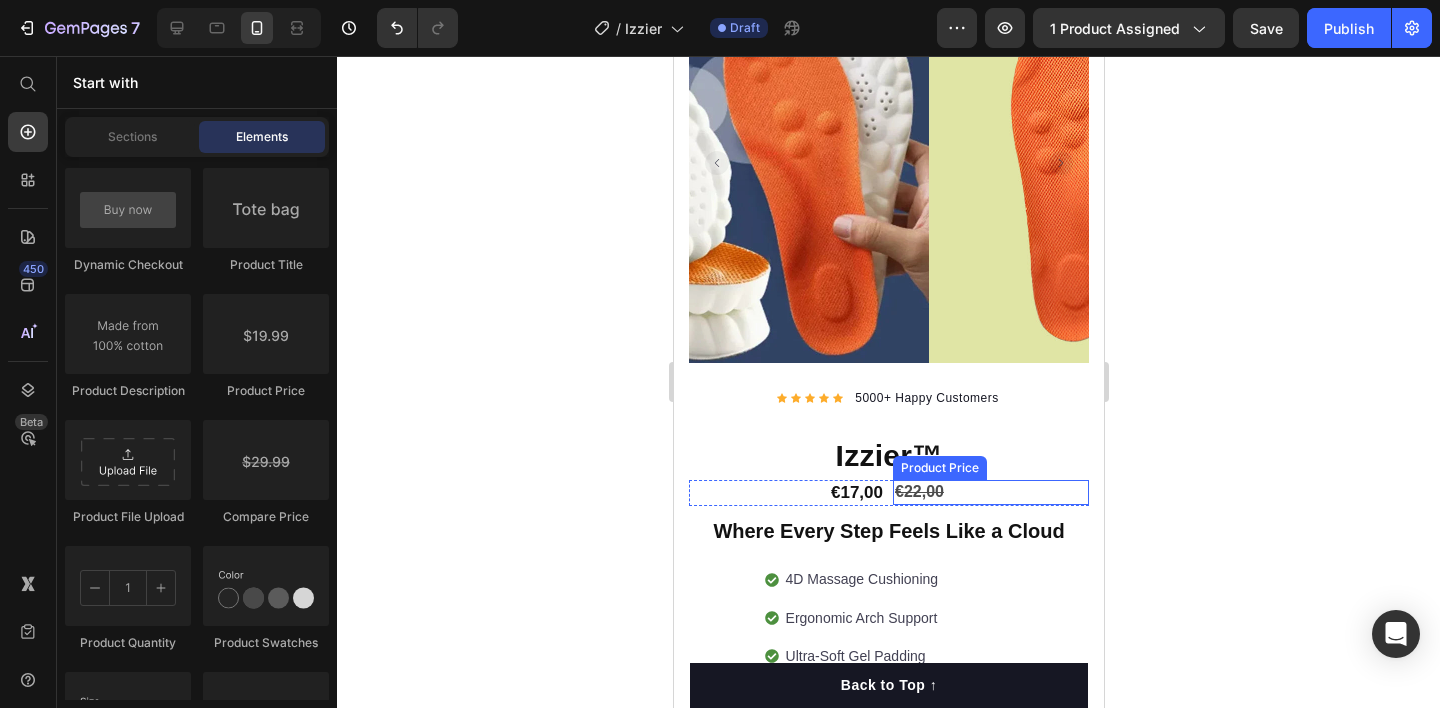 click on "€22,00" at bounding box center (990, 492) 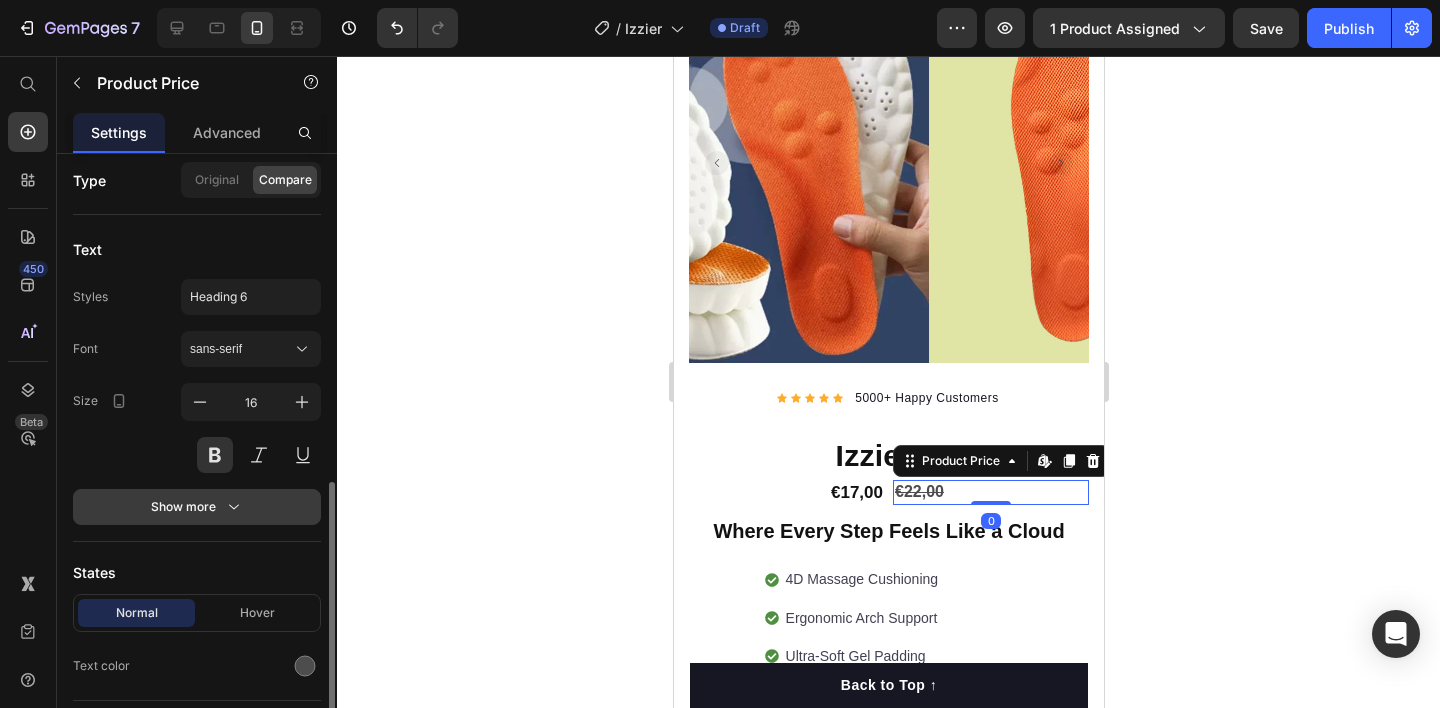 scroll, scrollTop: 318, scrollLeft: 0, axis: vertical 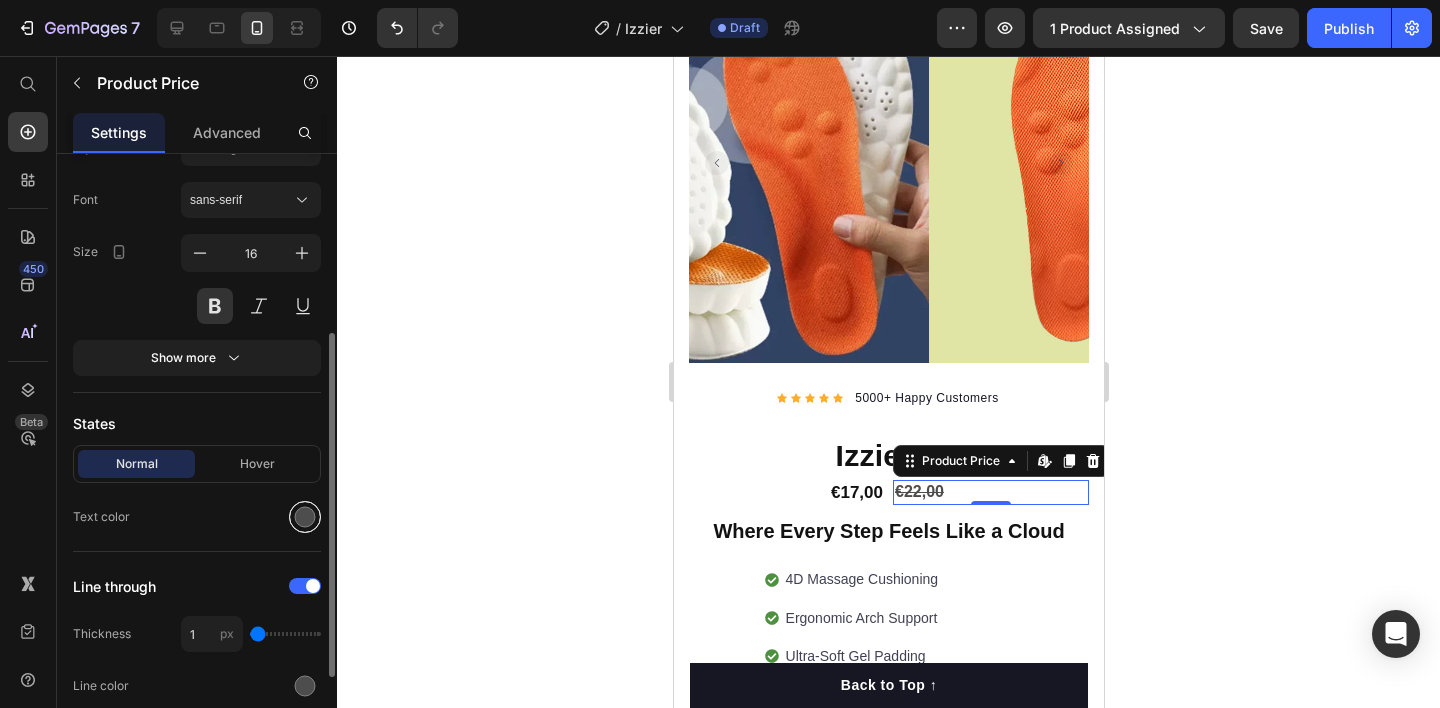click at bounding box center (305, 517) 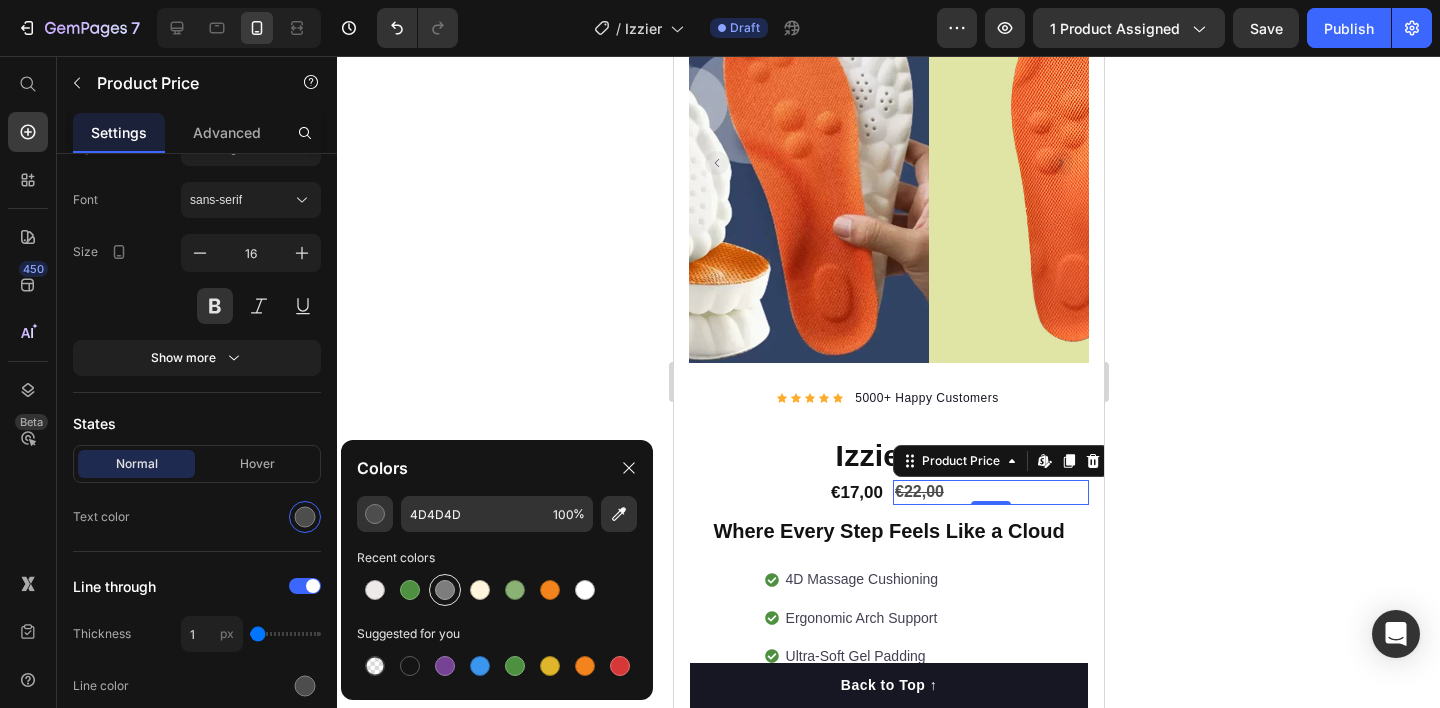 click at bounding box center [445, 590] 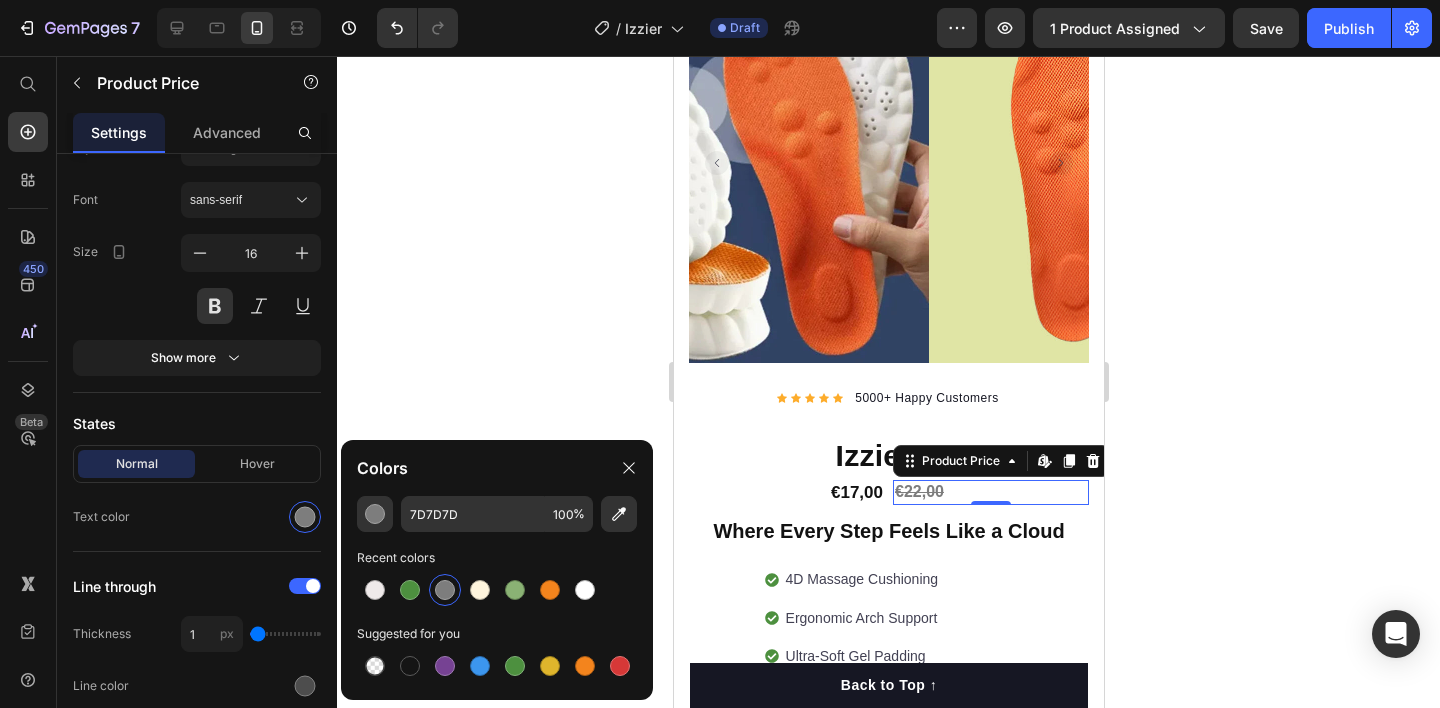 click 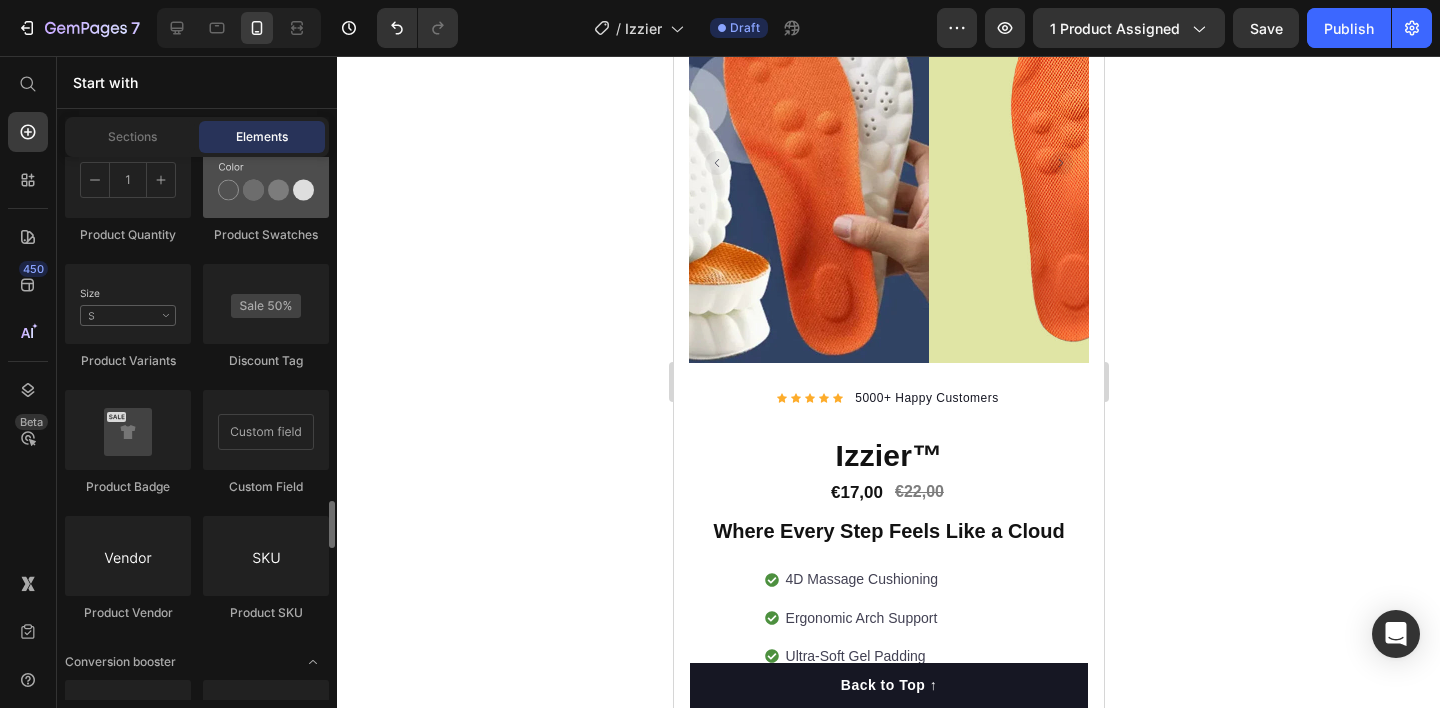 scroll, scrollTop: 3626, scrollLeft: 0, axis: vertical 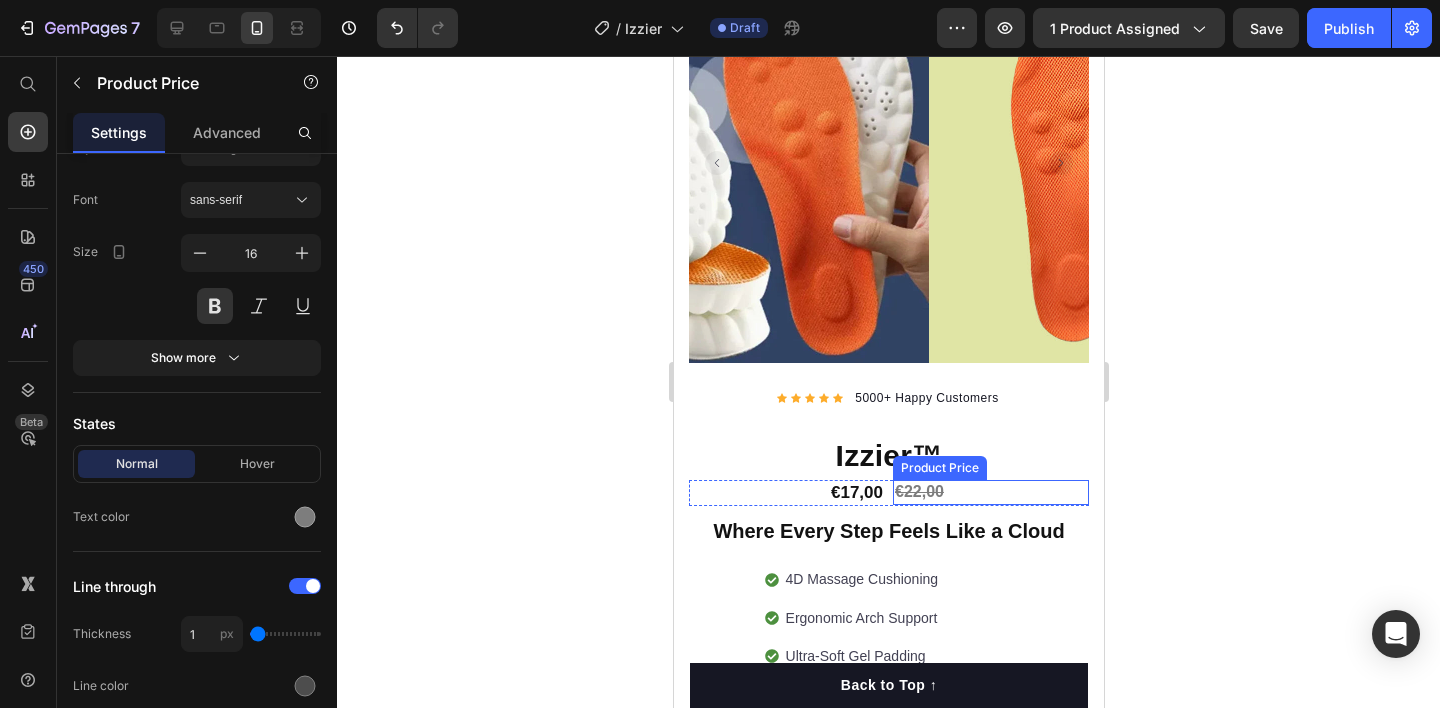 click on "€22,00" at bounding box center (990, 492) 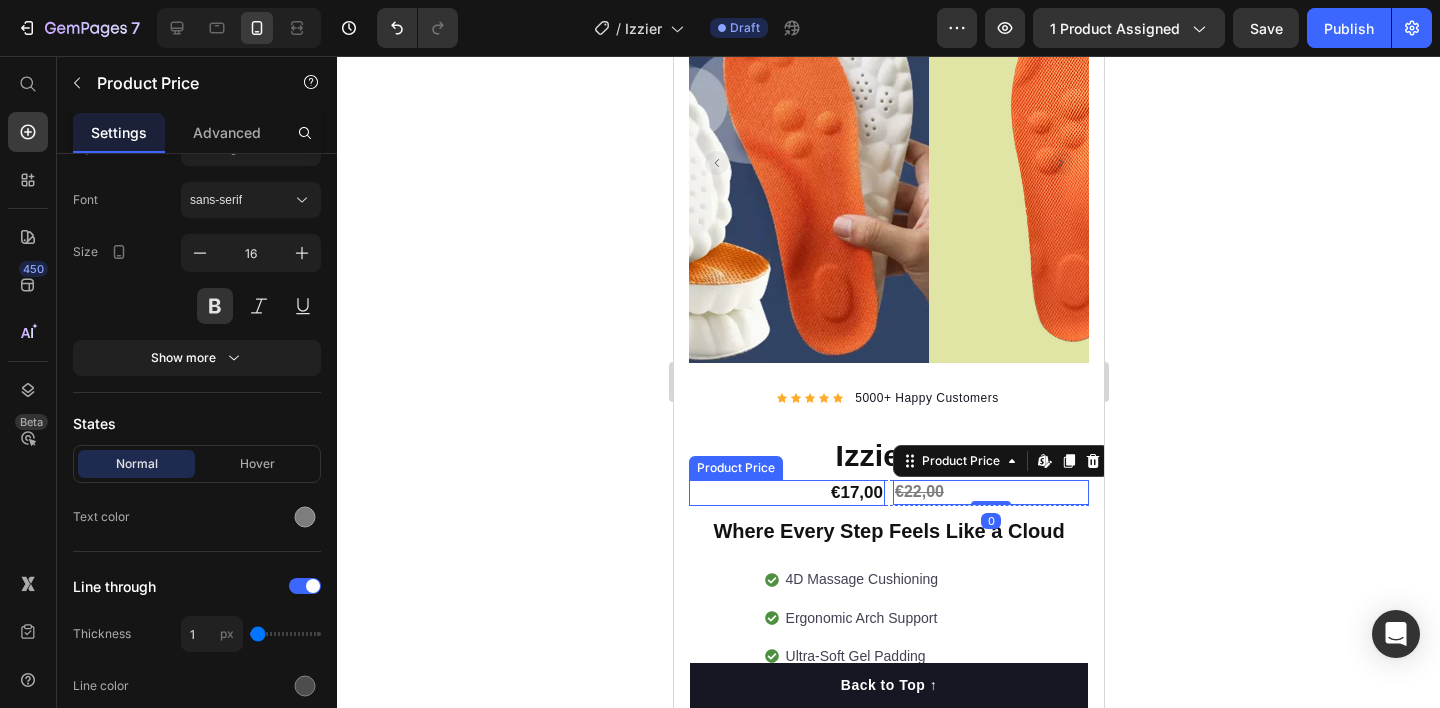 click on "€17,00" at bounding box center [786, 493] 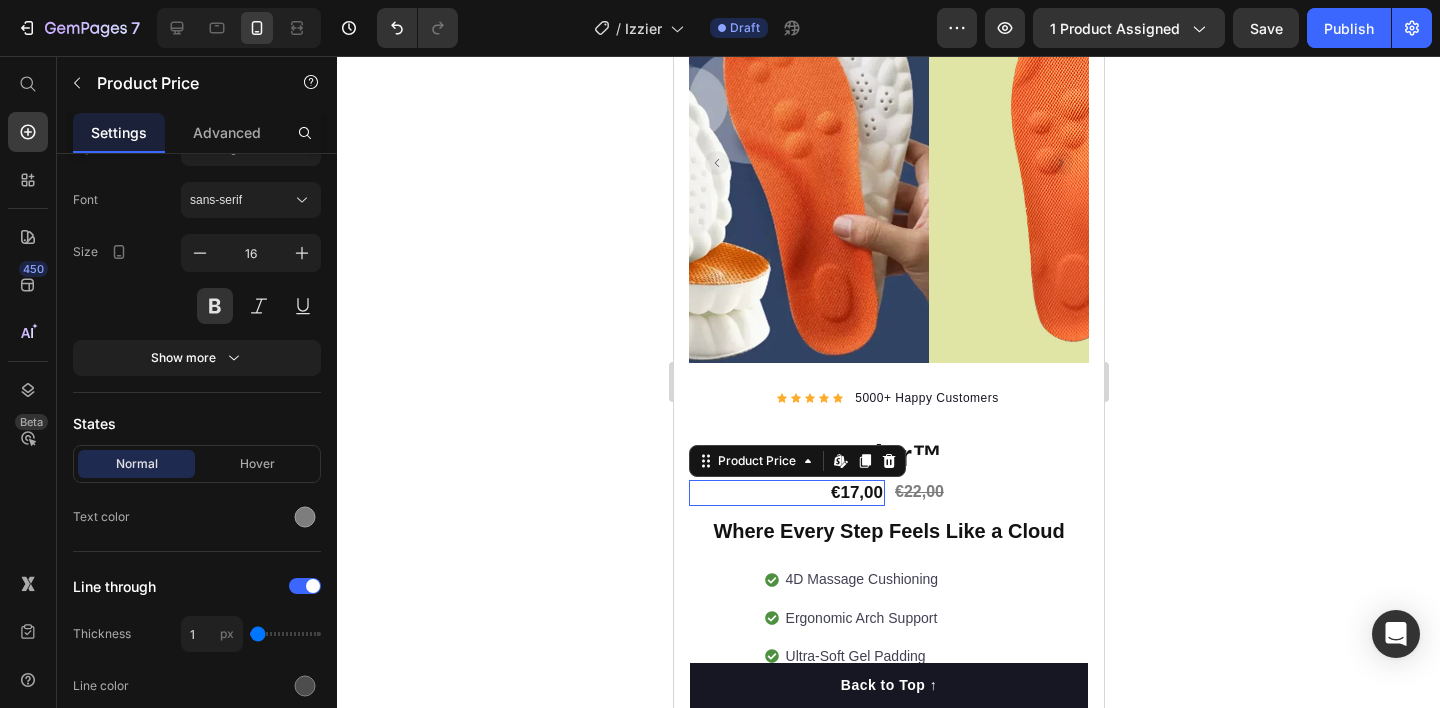 scroll, scrollTop: 305, scrollLeft: 0, axis: vertical 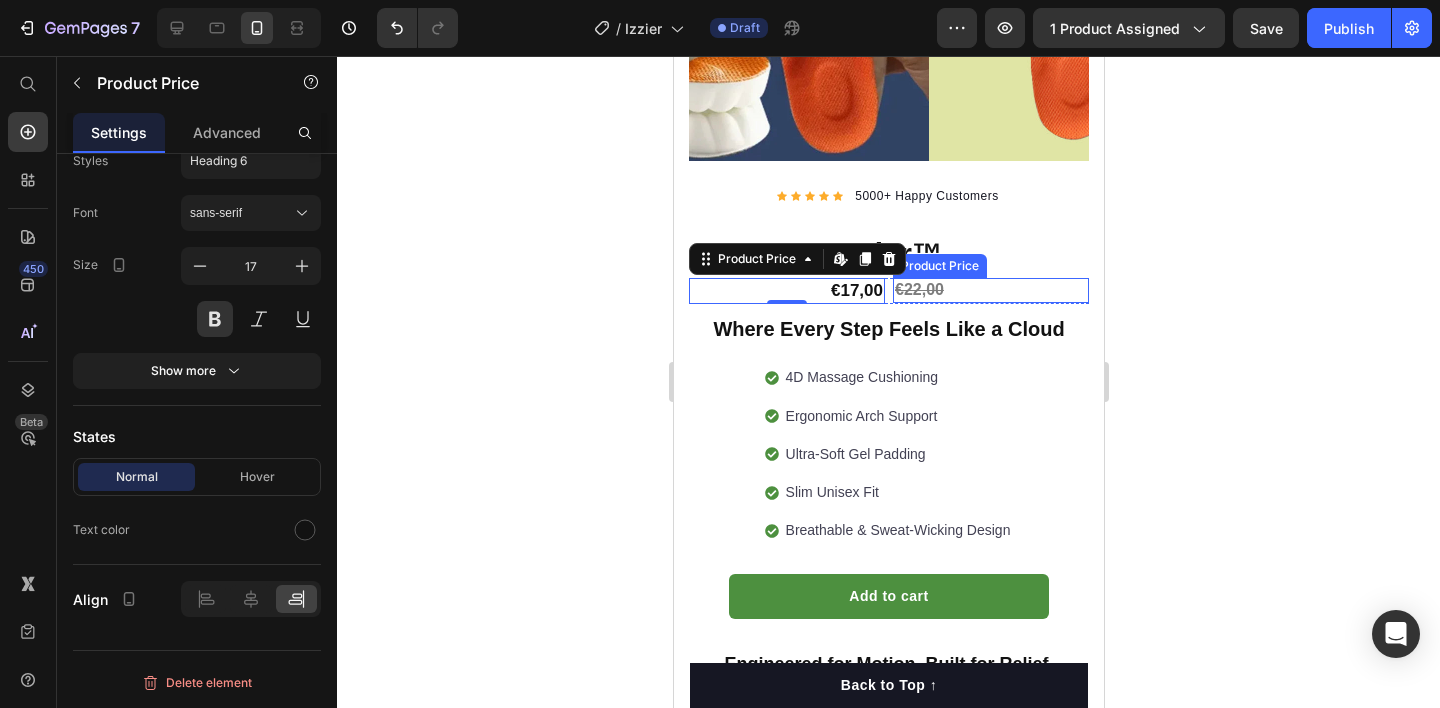 click on "€22,00" at bounding box center (990, 290) 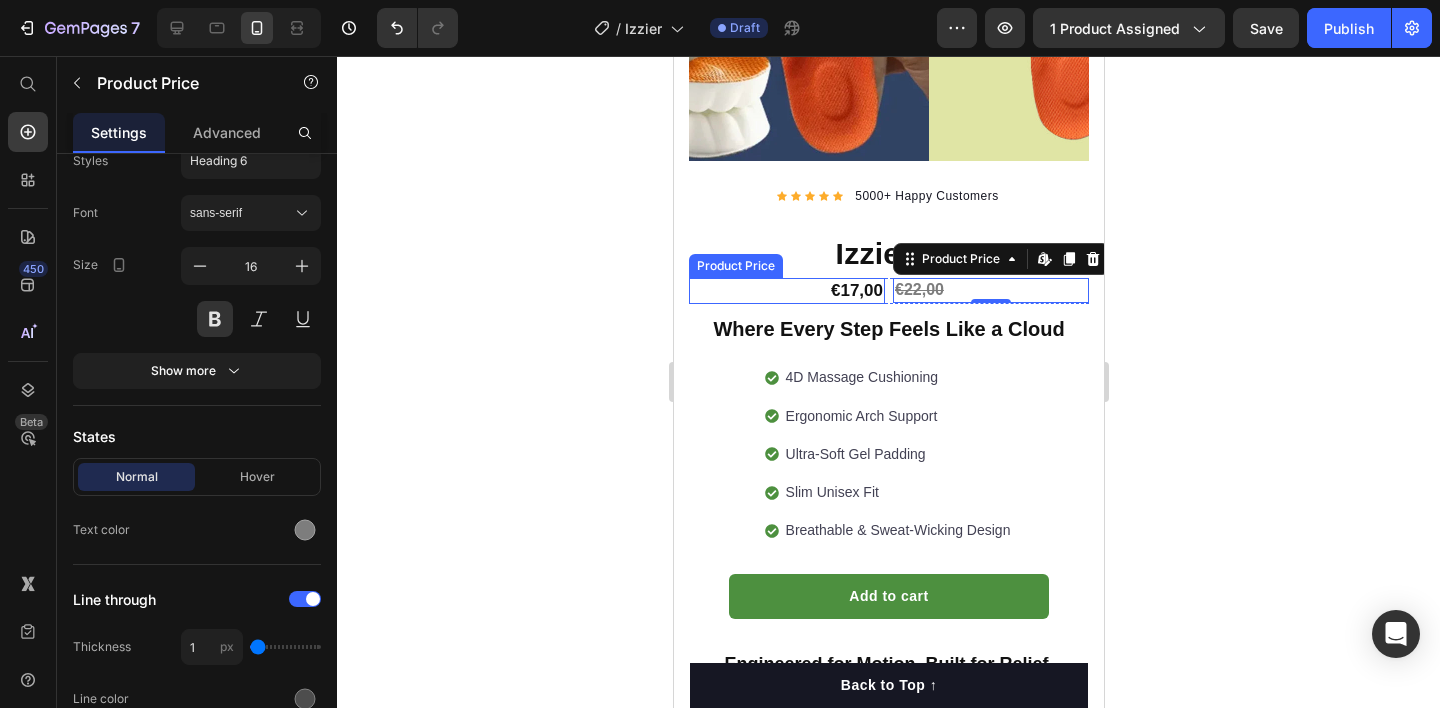 click on "€17,00" at bounding box center (786, 291) 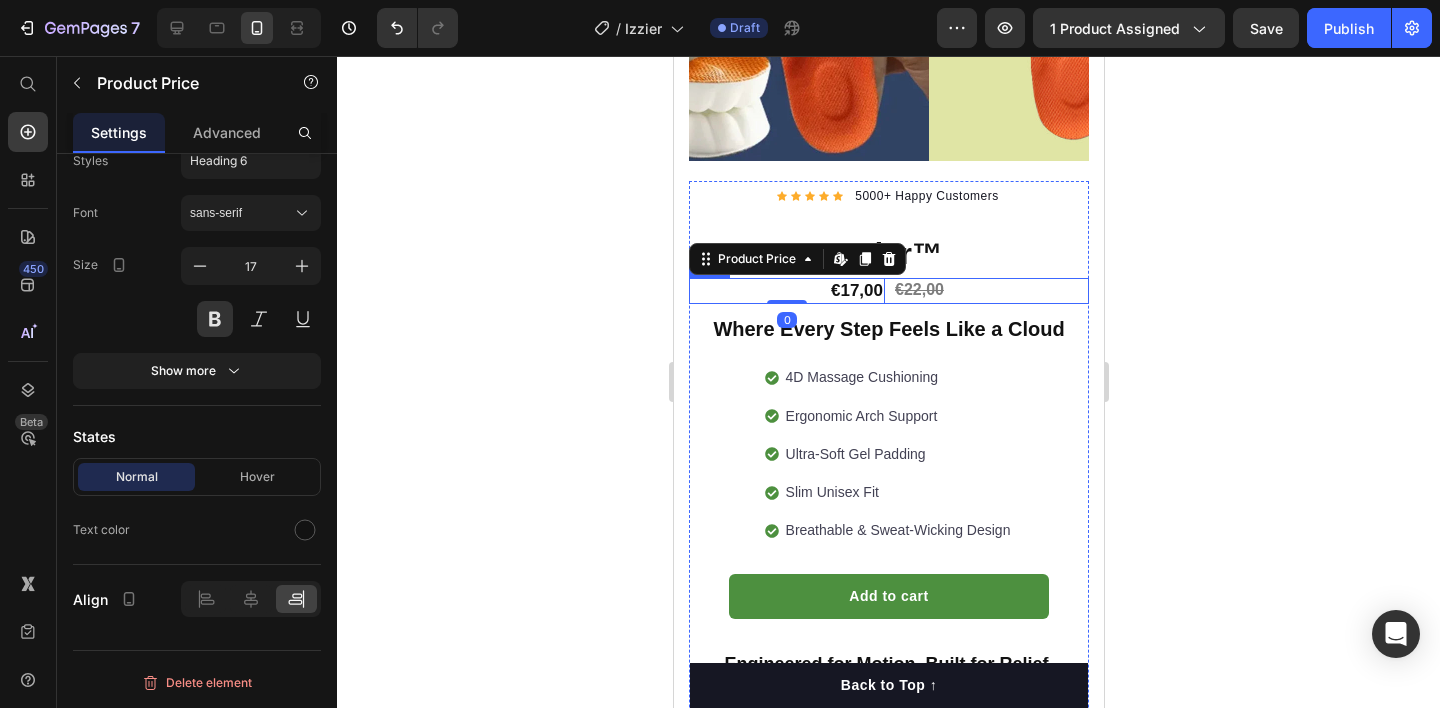 click on "€17,00 Product Price   Edit content in Shopify 0 €22,00 Product Price Row" at bounding box center (888, 291) 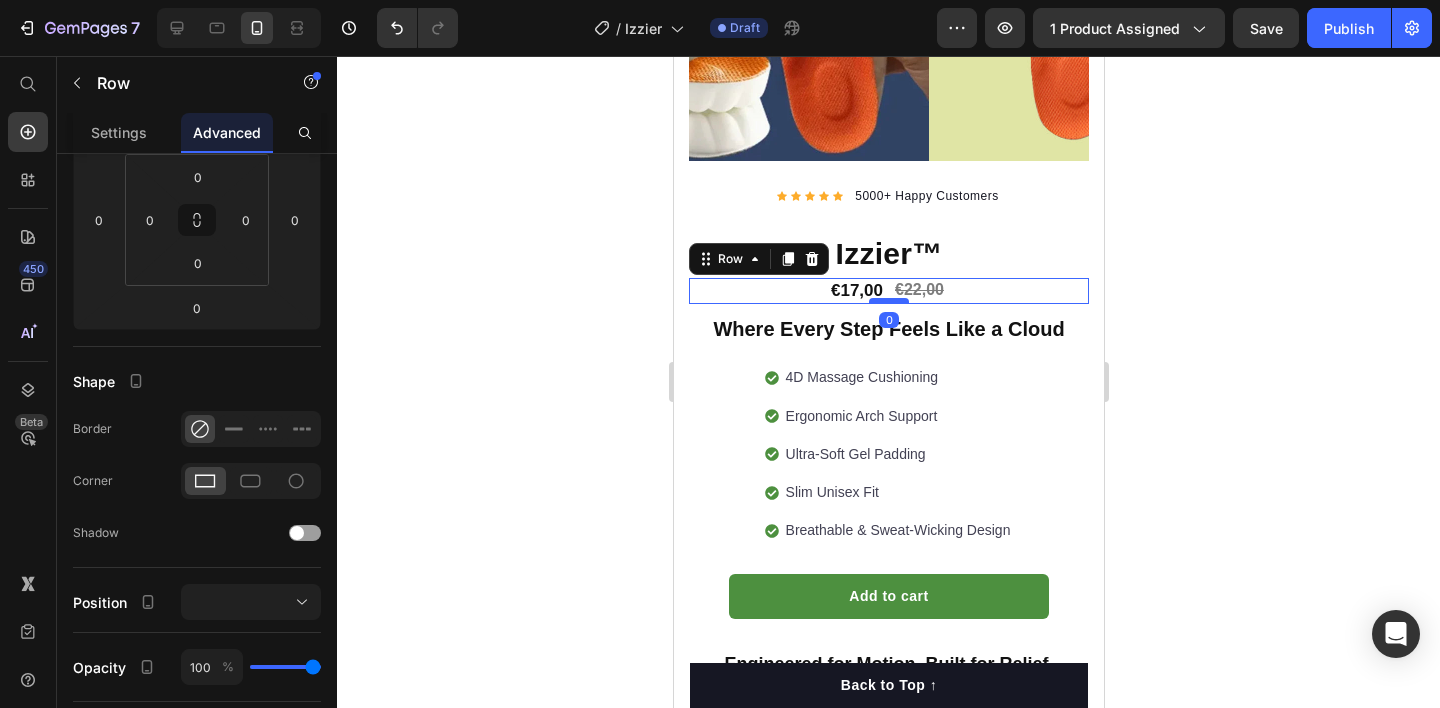 scroll, scrollTop: 0, scrollLeft: 0, axis: both 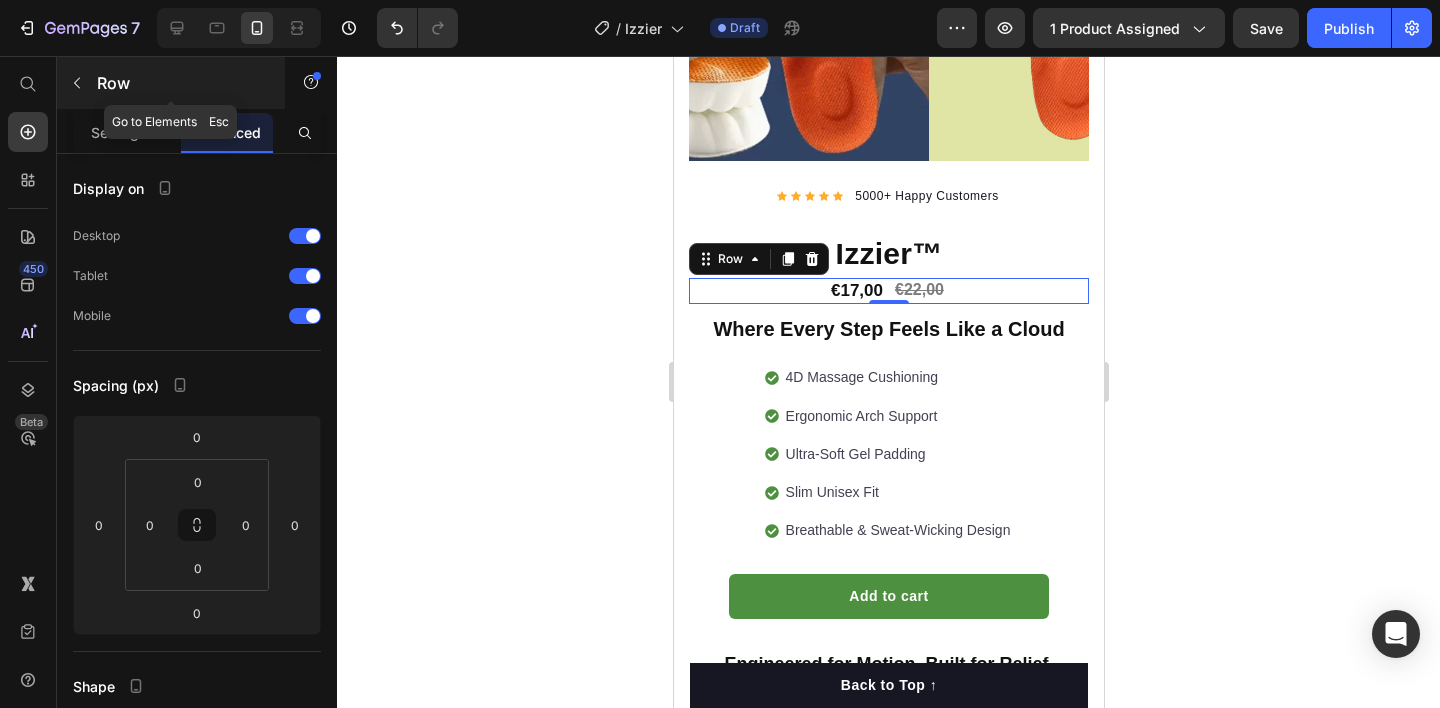 click 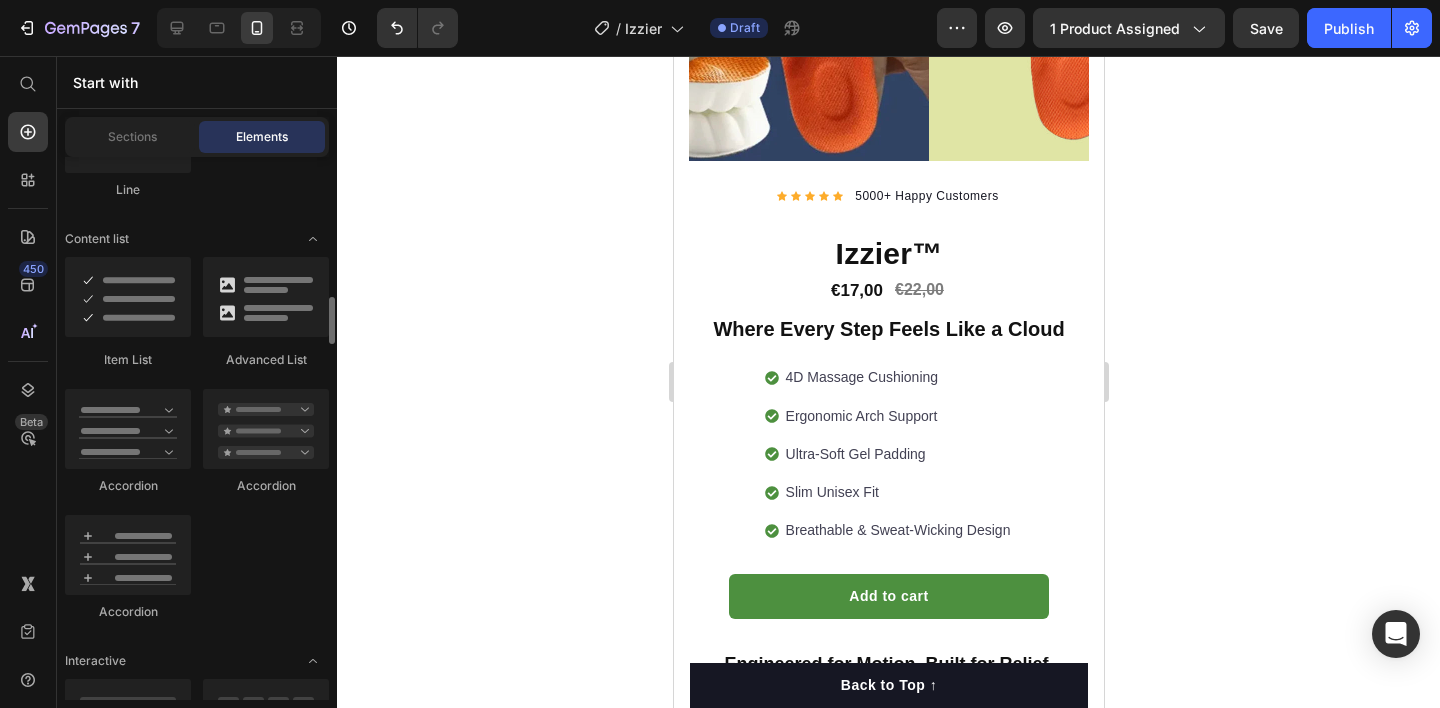 scroll, scrollTop: 1121, scrollLeft: 0, axis: vertical 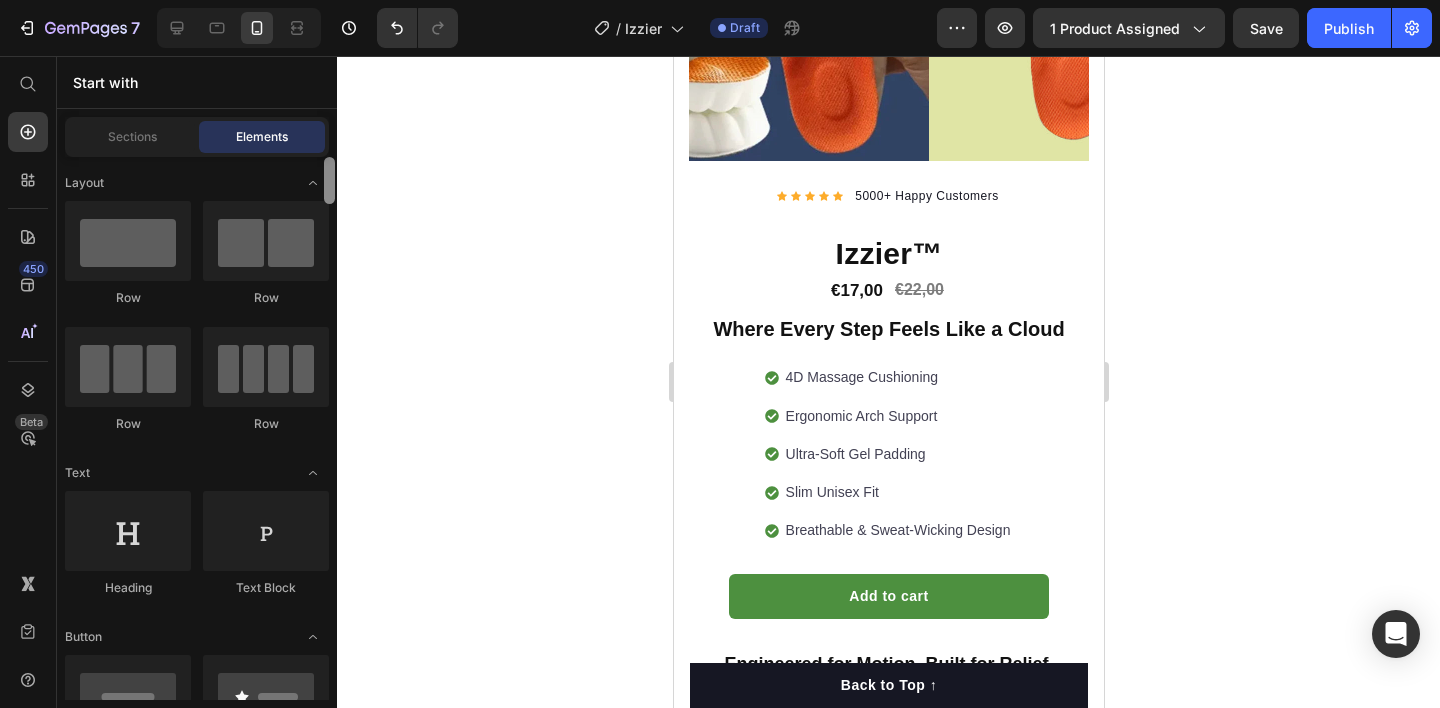 drag, startPoint x: 329, startPoint y: 283, endPoint x: 372, endPoint y: 135, distance: 154.12009 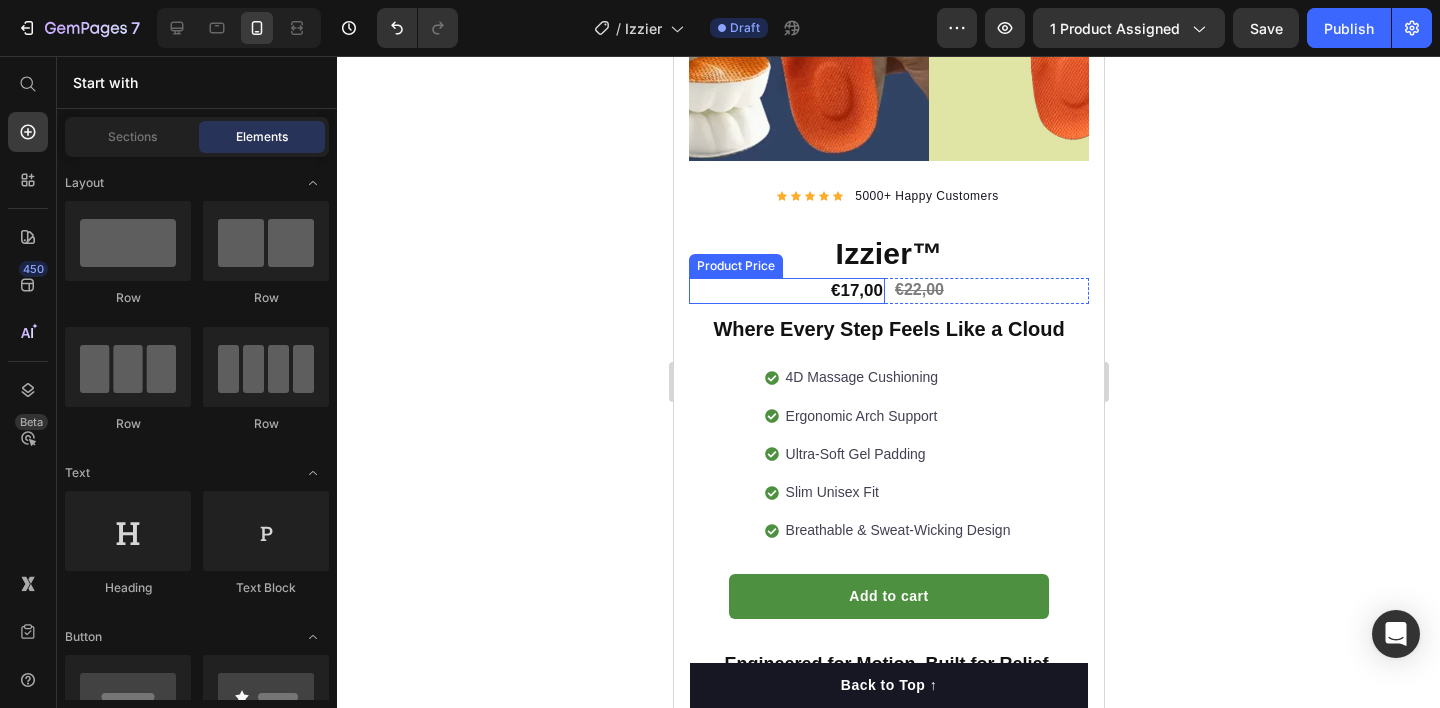click on "€17,00" at bounding box center [786, 291] 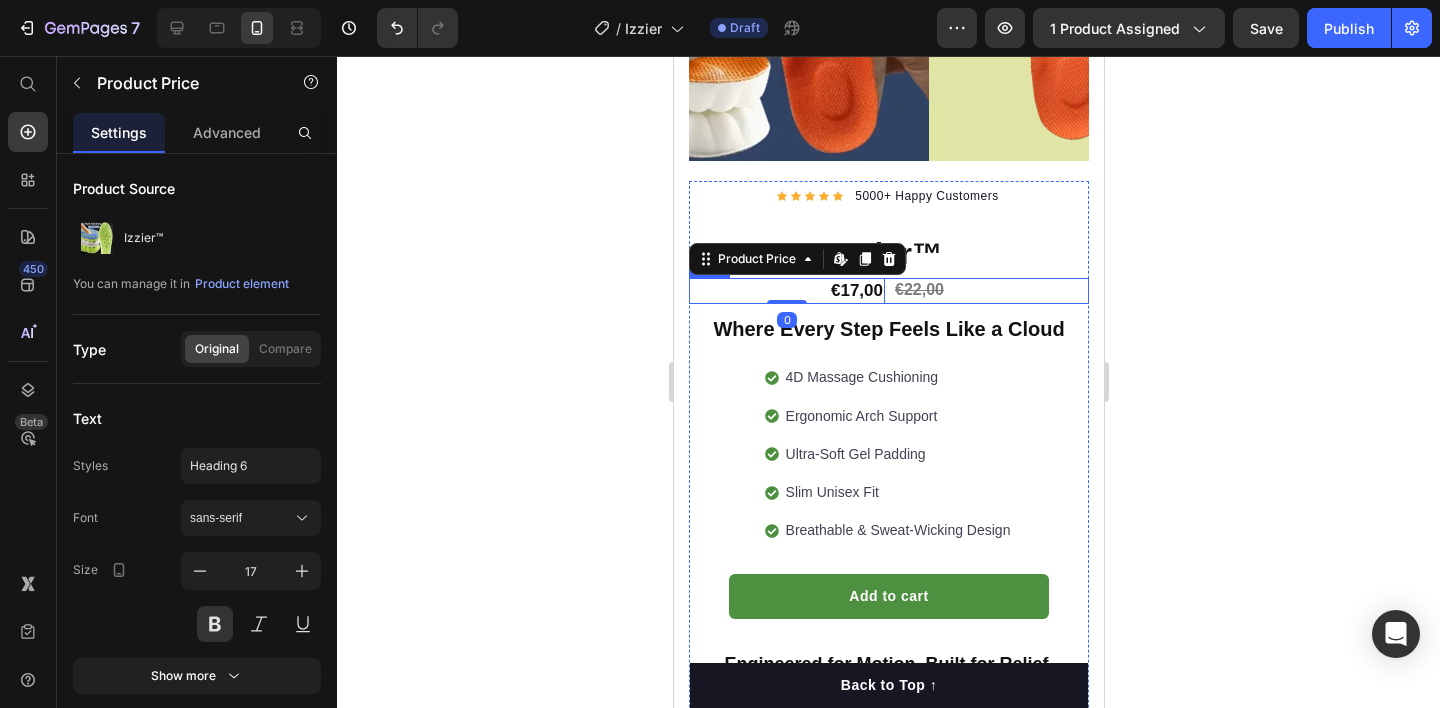 click on "€17,00 Product Price   Edit content in Shopify 0 €22,00 Product Price Row" at bounding box center (888, 291) 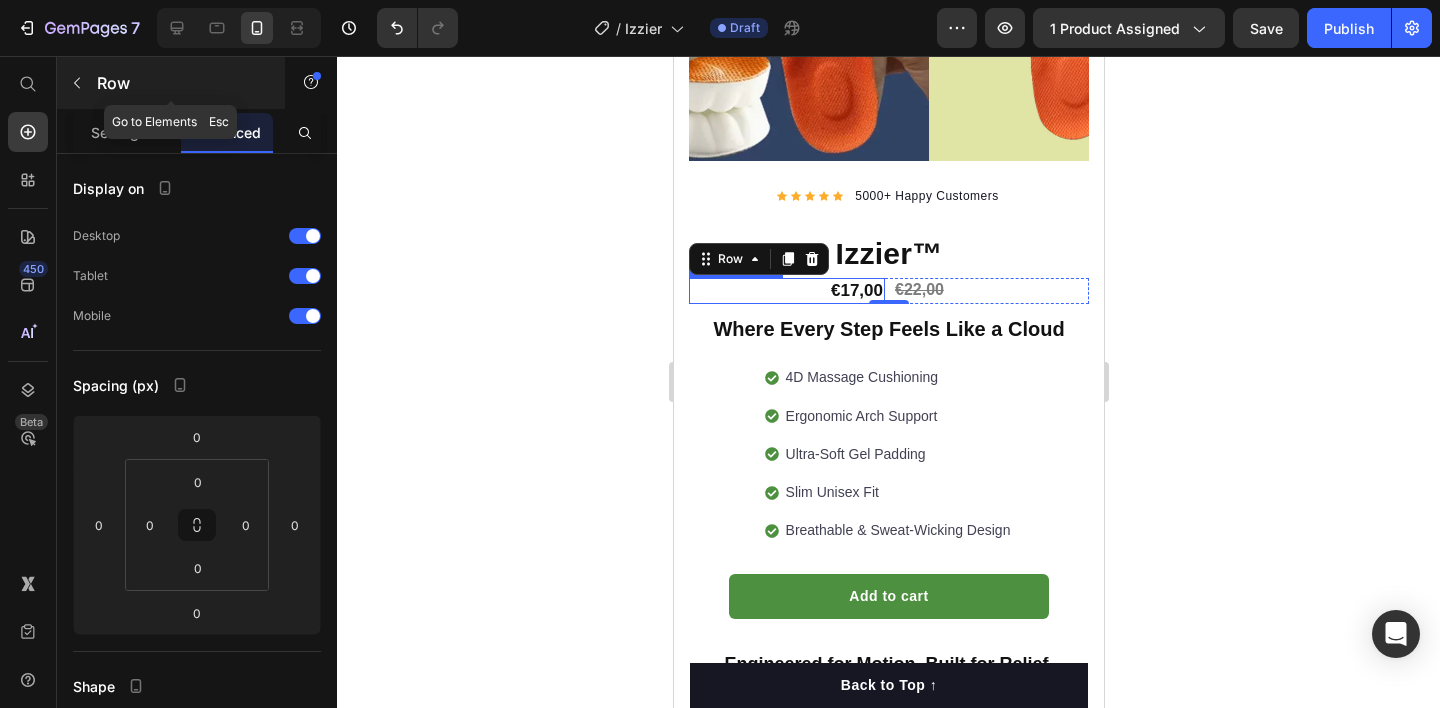 click at bounding box center (77, 83) 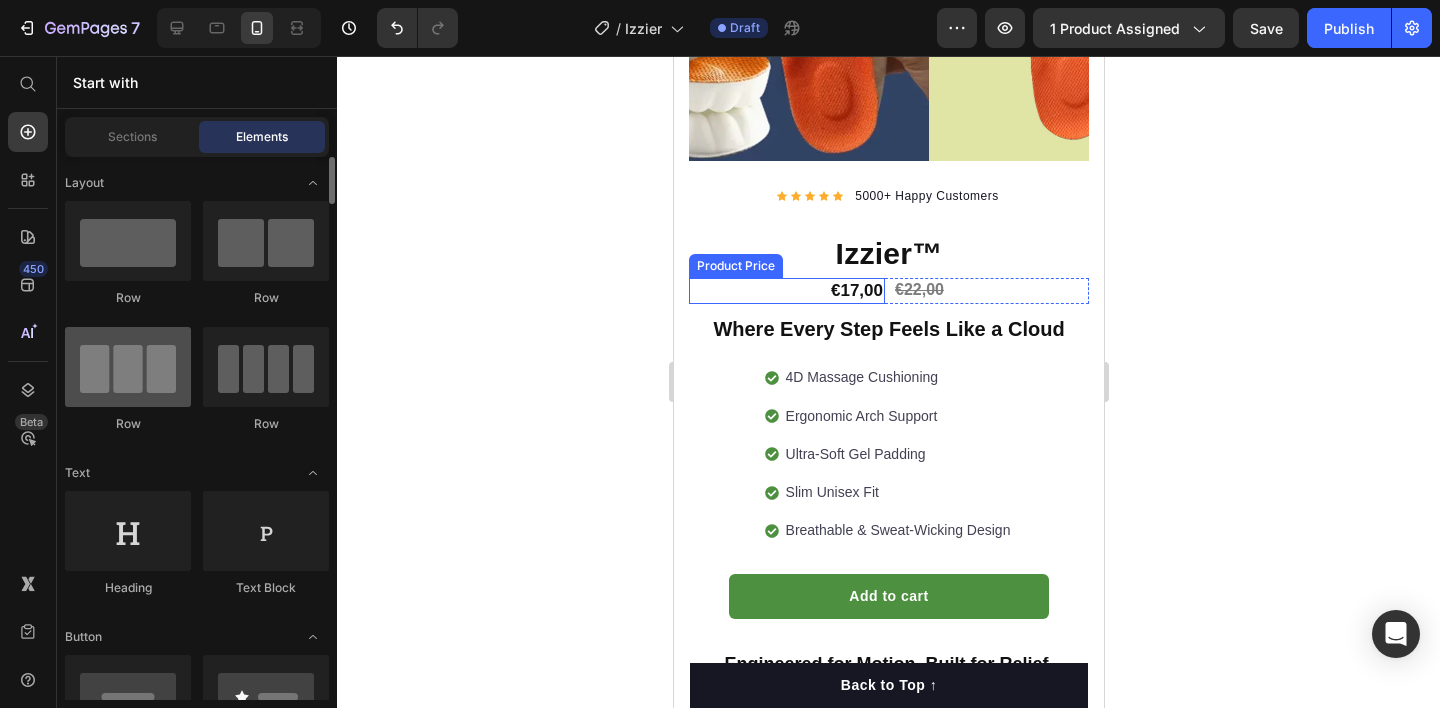 click at bounding box center (128, 367) 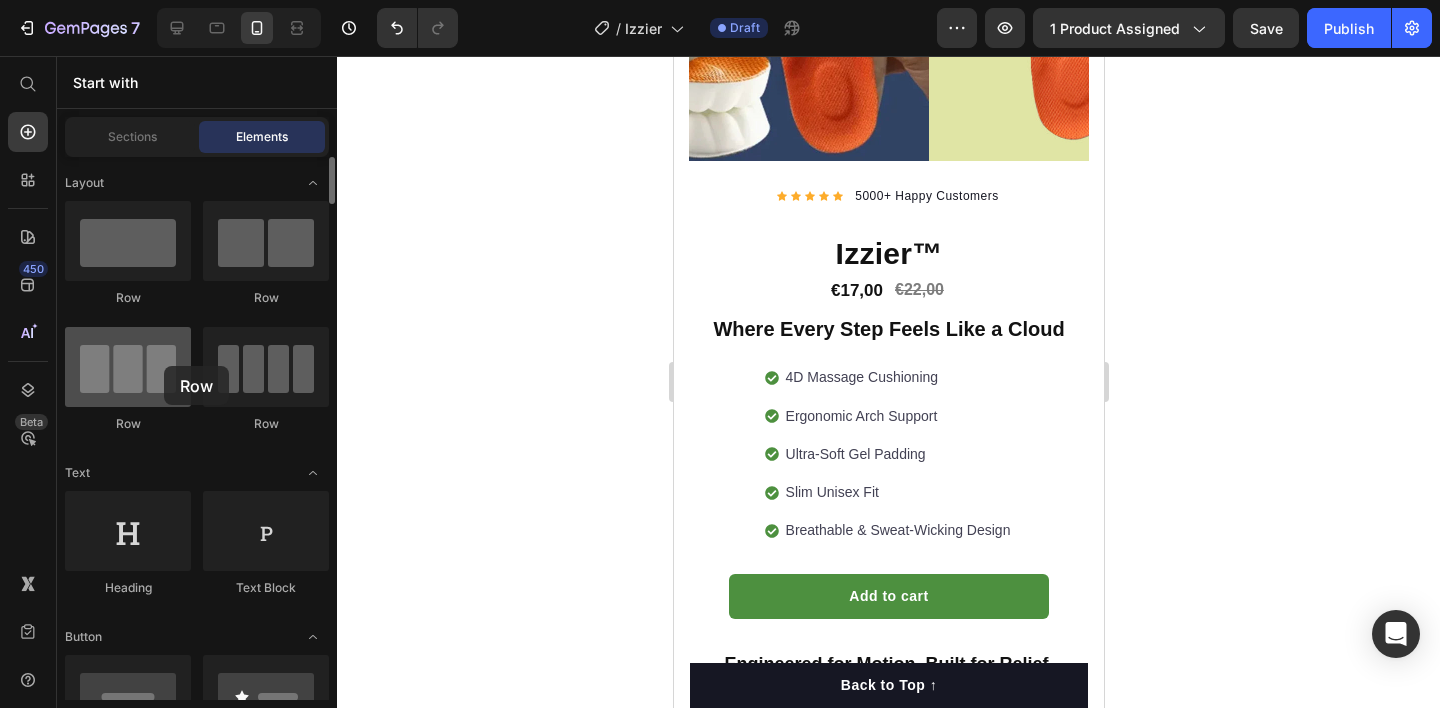 click at bounding box center [128, 367] 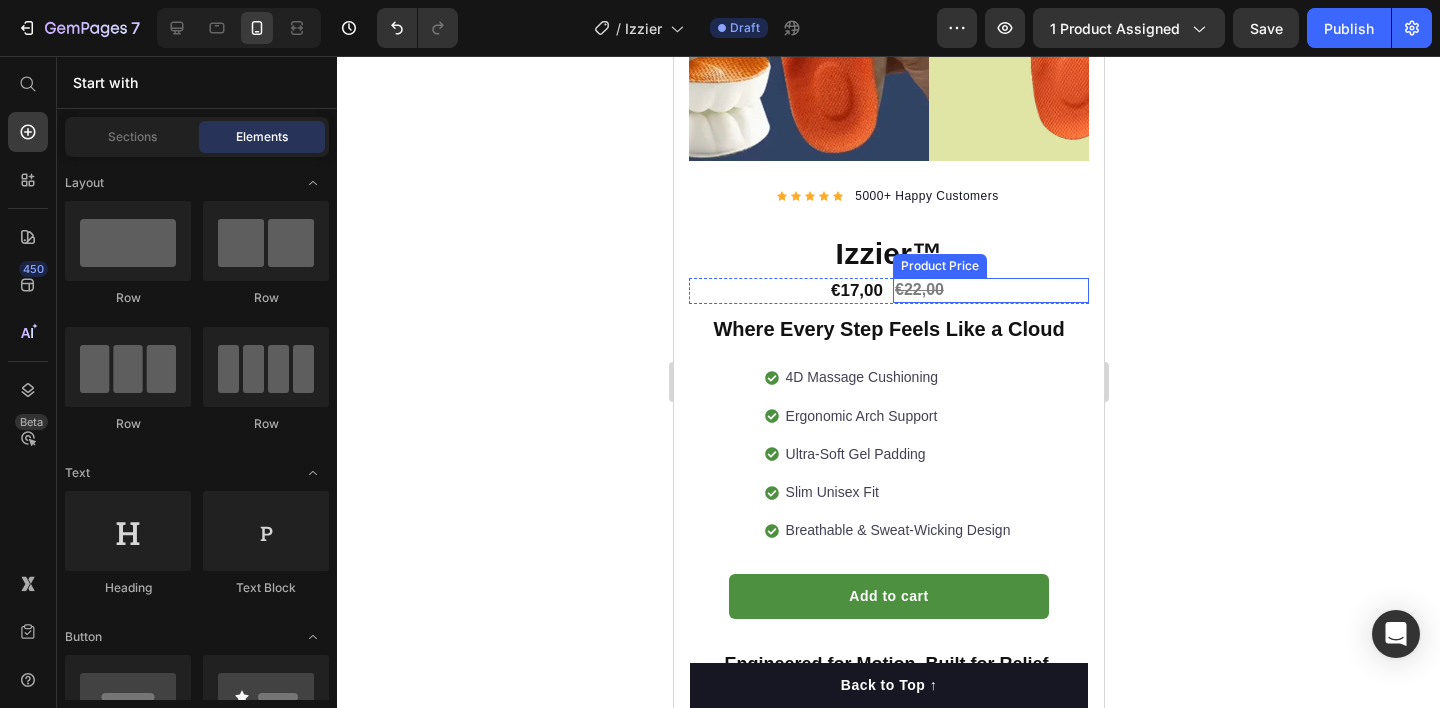 click on "€22,00" at bounding box center (990, 290) 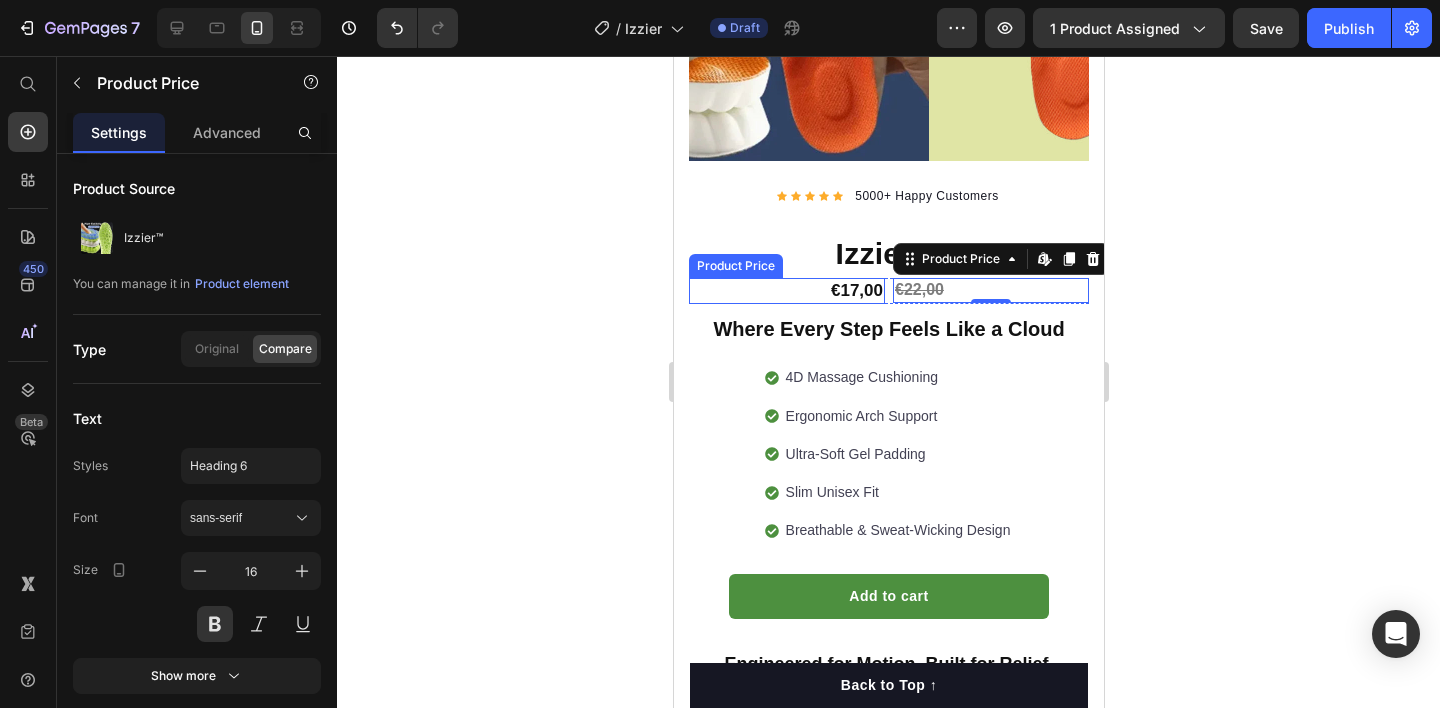 click on "Product Price" at bounding box center [735, 266] 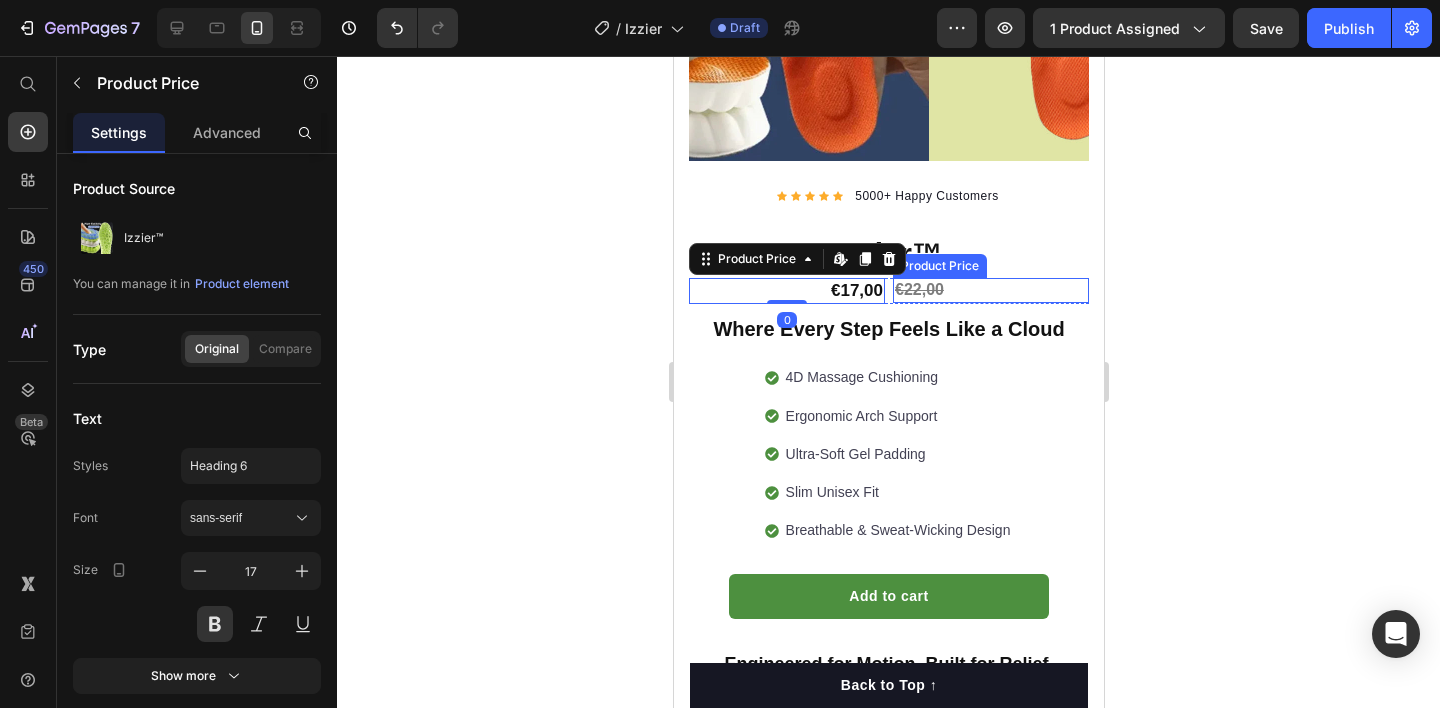 click on "€22,00" at bounding box center (990, 290) 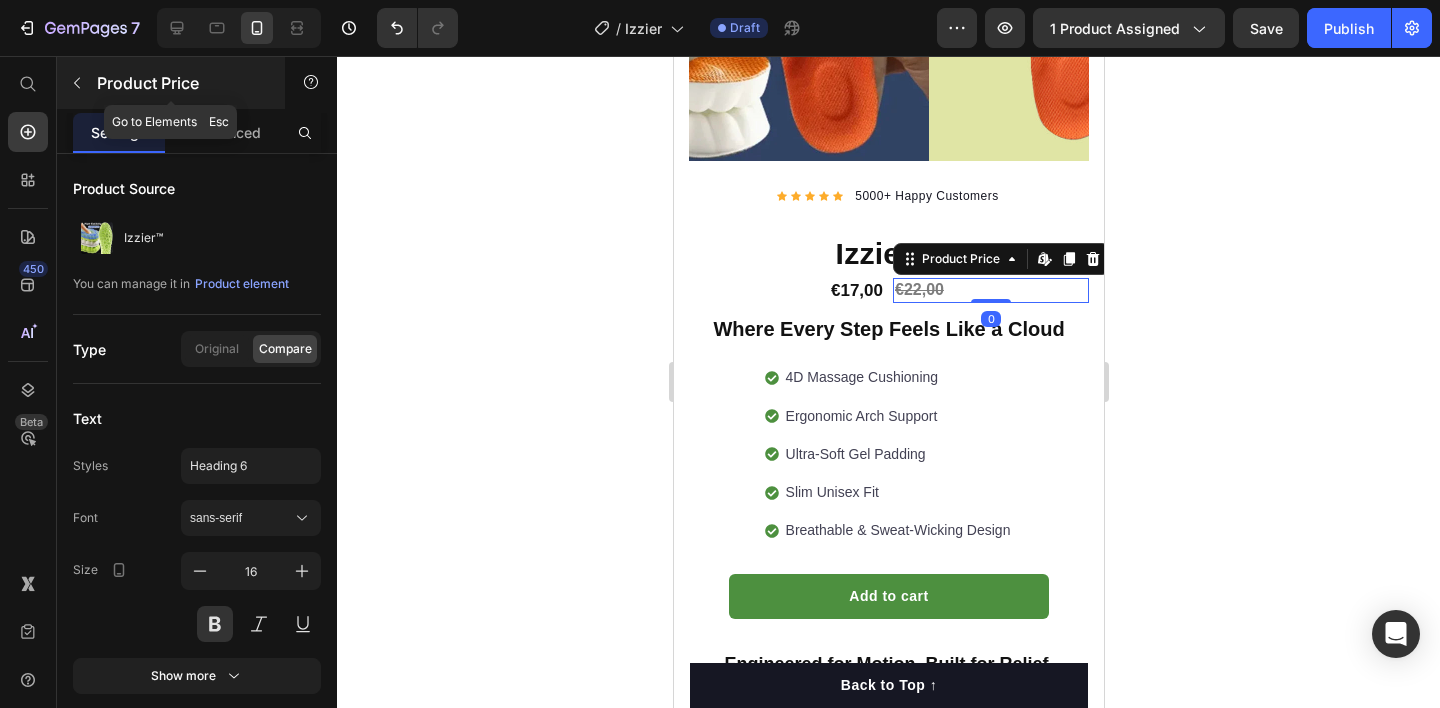 click on "Product Price" at bounding box center (171, 83) 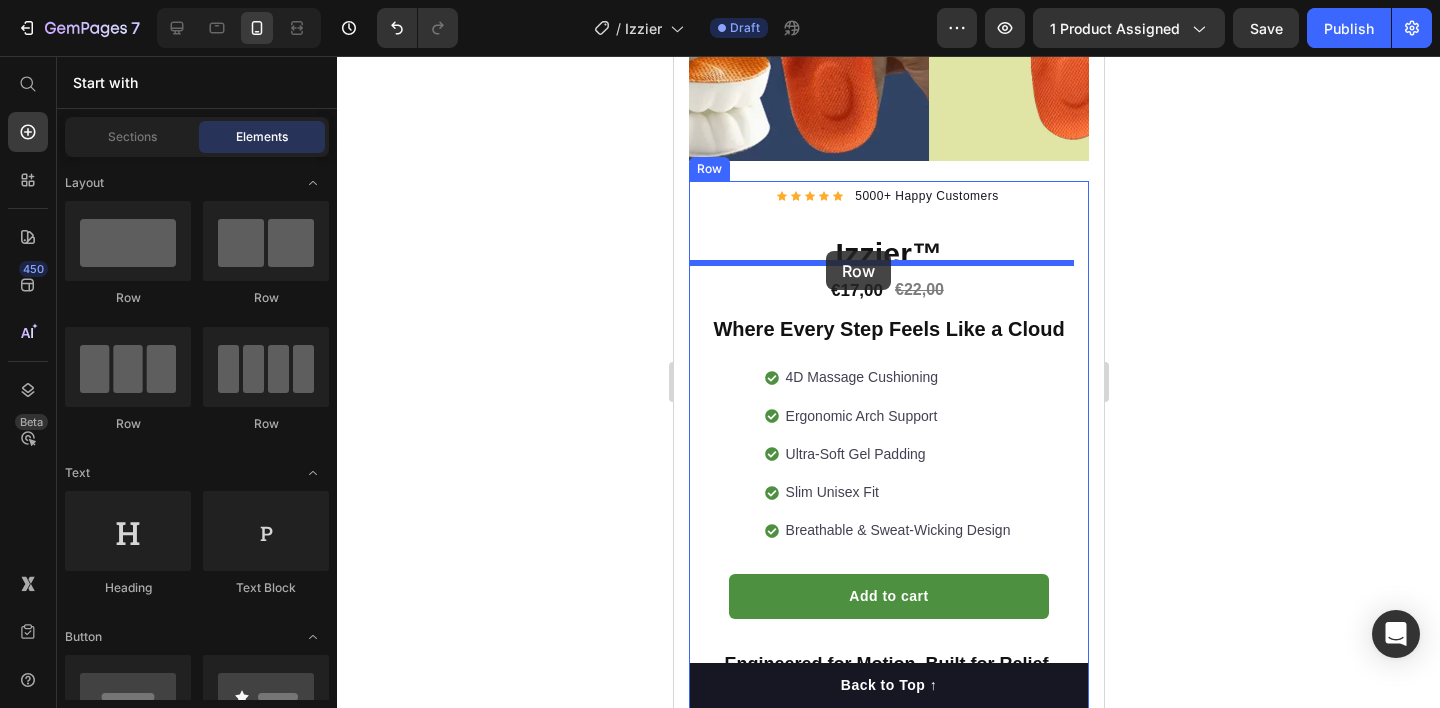 drag, startPoint x: 815, startPoint y: 422, endPoint x: 825, endPoint y: 251, distance: 171.29214 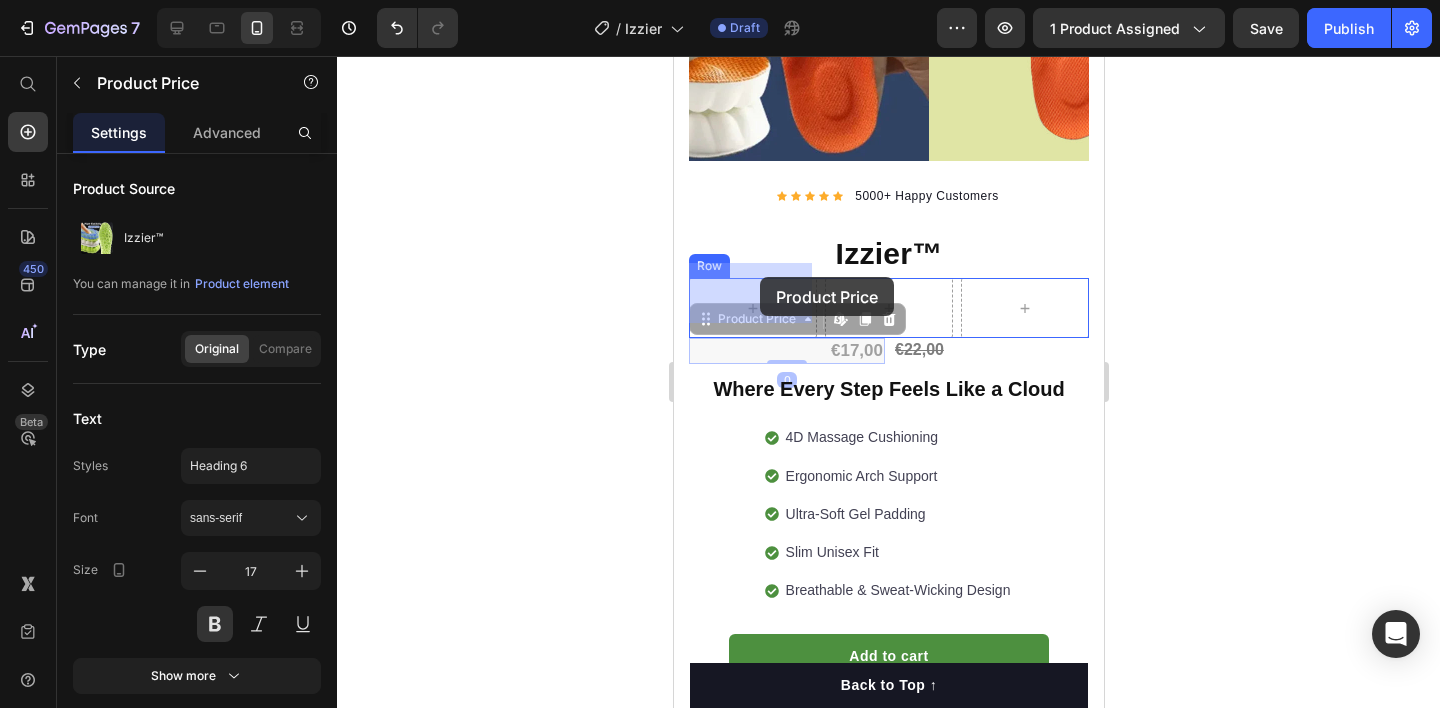 drag, startPoint x: 855, startPoint y: 328, endPoint x: 759, endPoint y: 277, distance: 108.706024 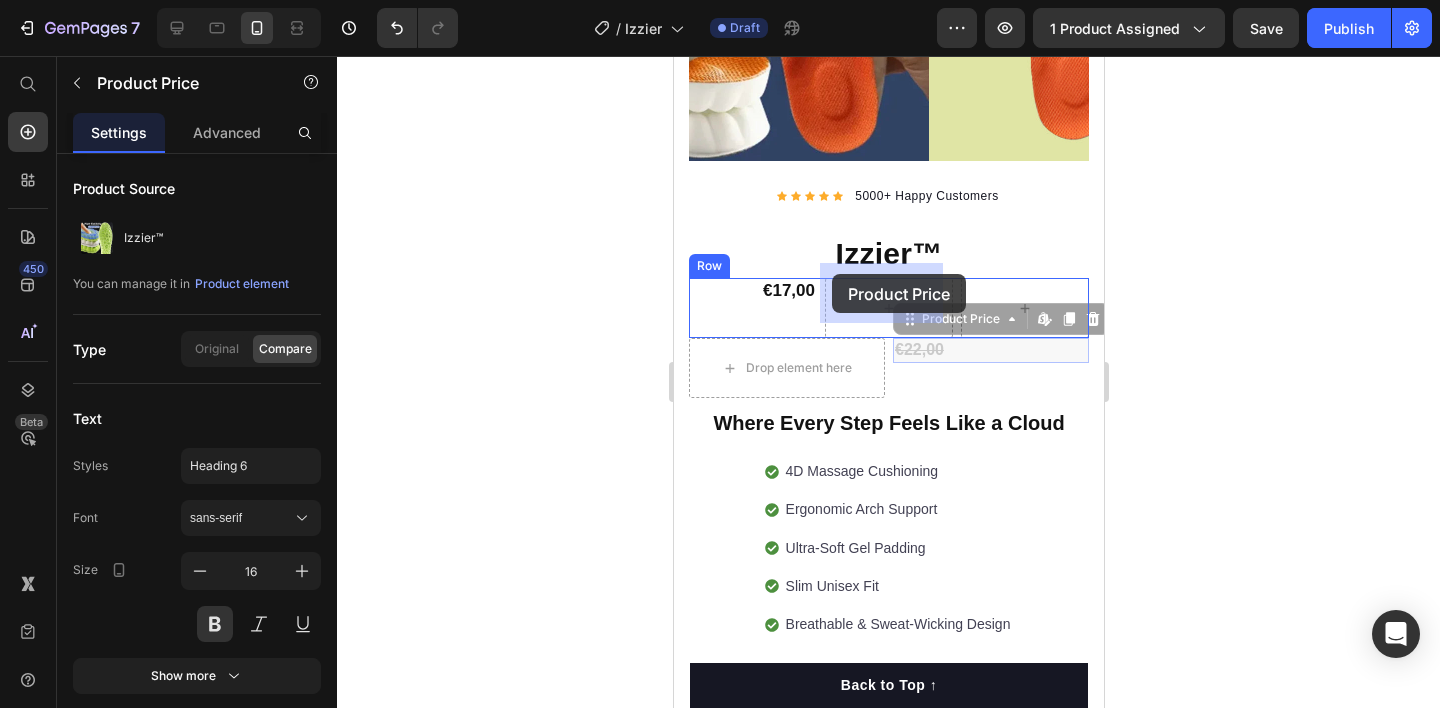 drag, startPoint x: 916, startPoint y: 341, endPoint x: 831, endPoint y: 274, distance: 108.23123 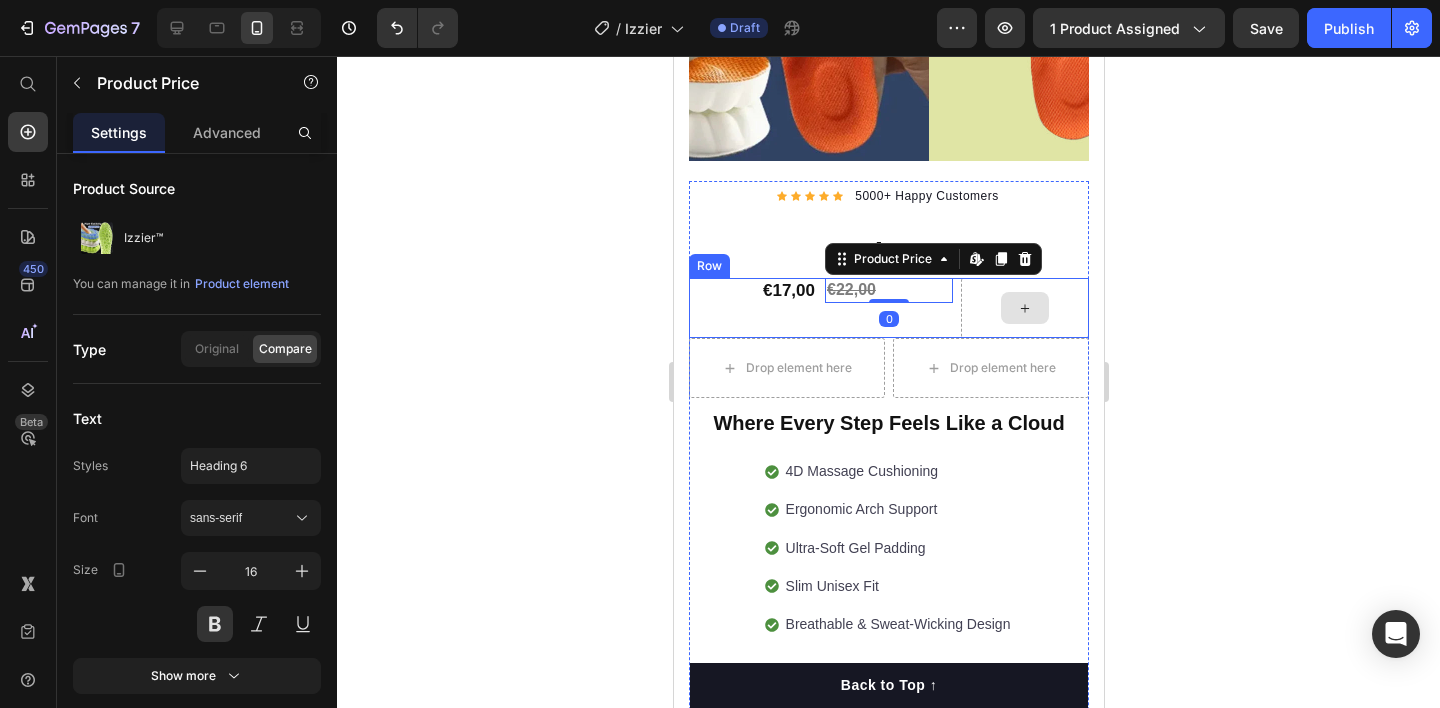 click at bounding box center (1024, 308) 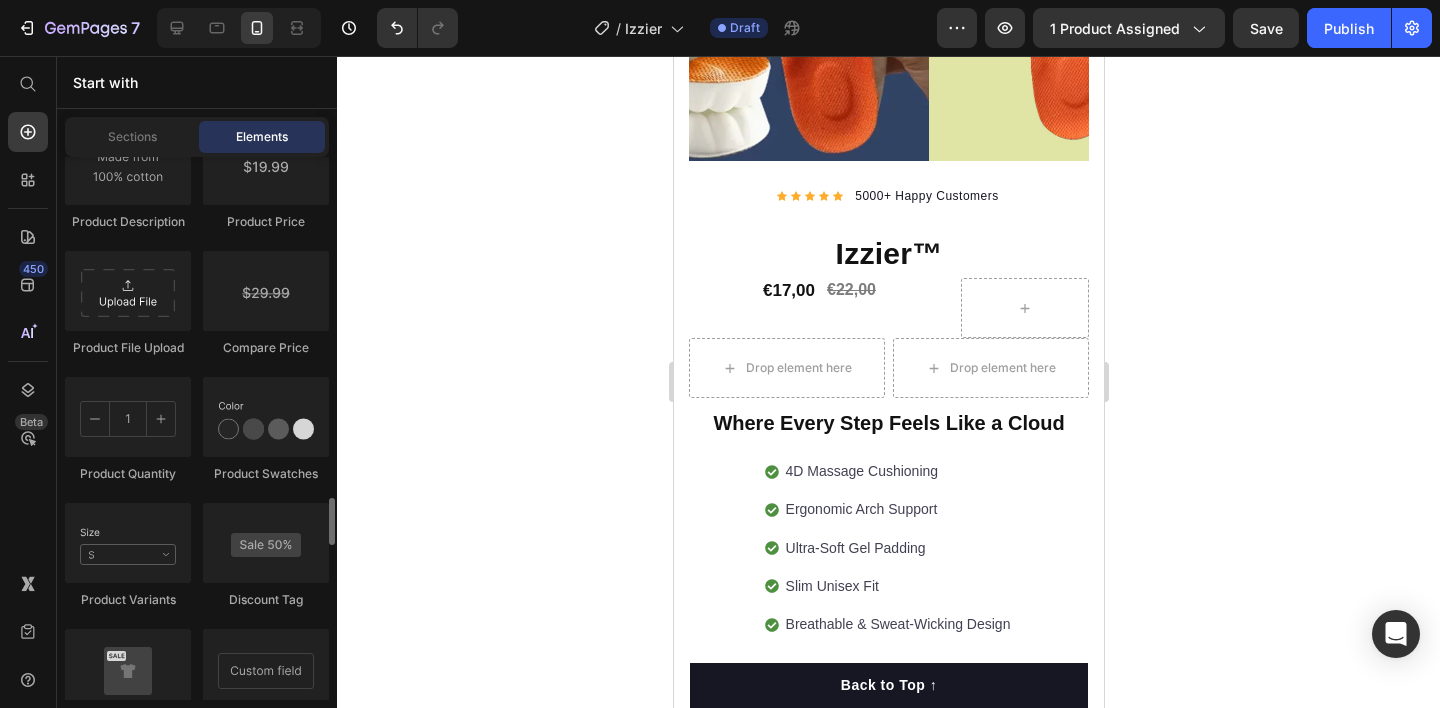 scroll, scrollTop: 3540, scrollLeft: 0, axis: vertical 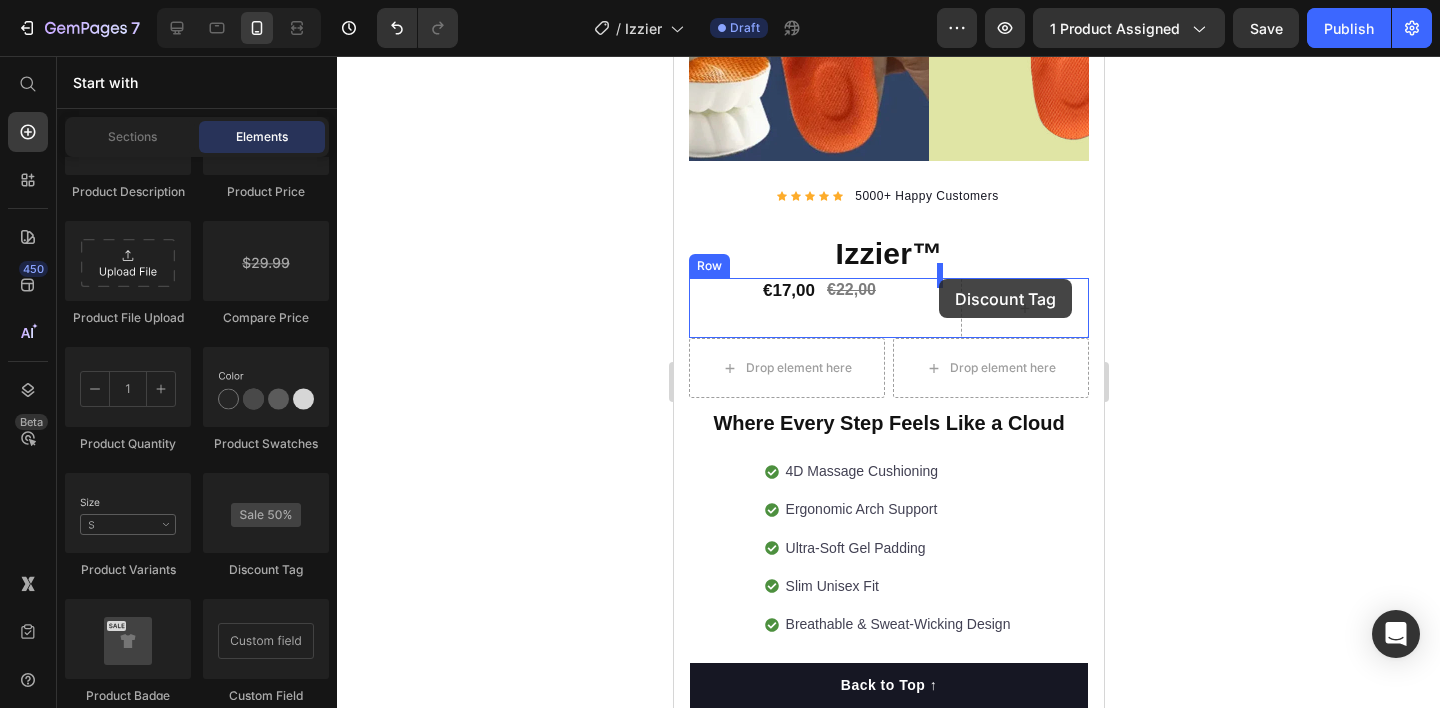 drag, startPoint x: 1003, startPoint y: 556, endPoint x: 938, endPoint y: 279, distance: 284.52417 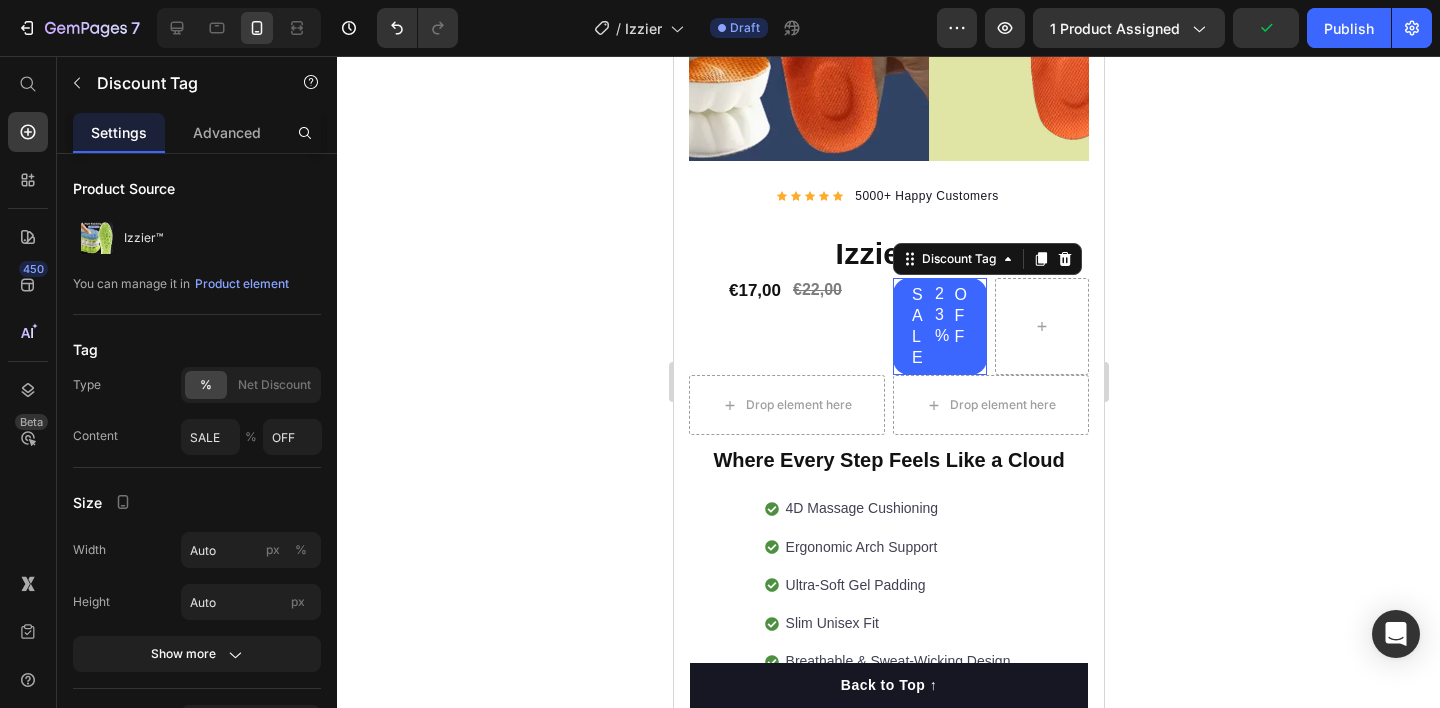 click on "OFF" at bounding box center (960, 326) 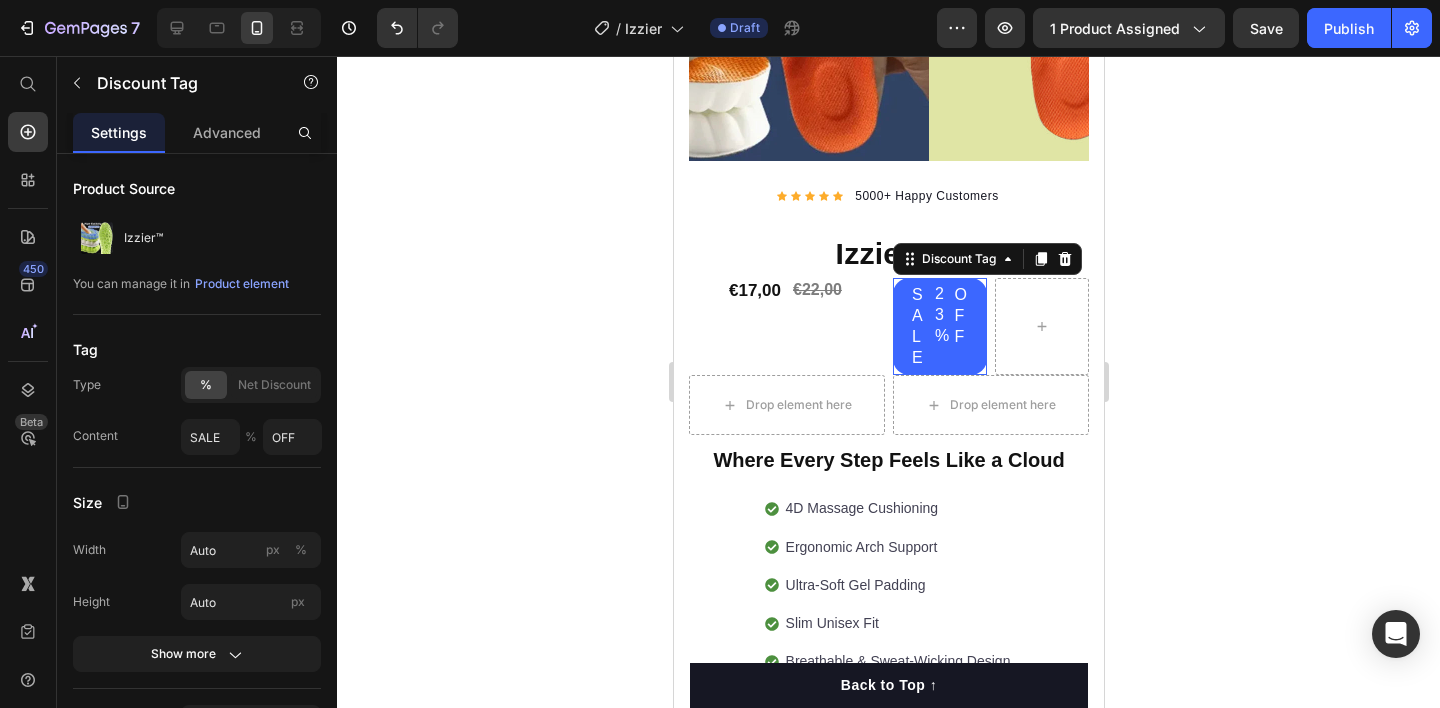 click on "SALE 23% OFF" at bounding box center [939, 326] 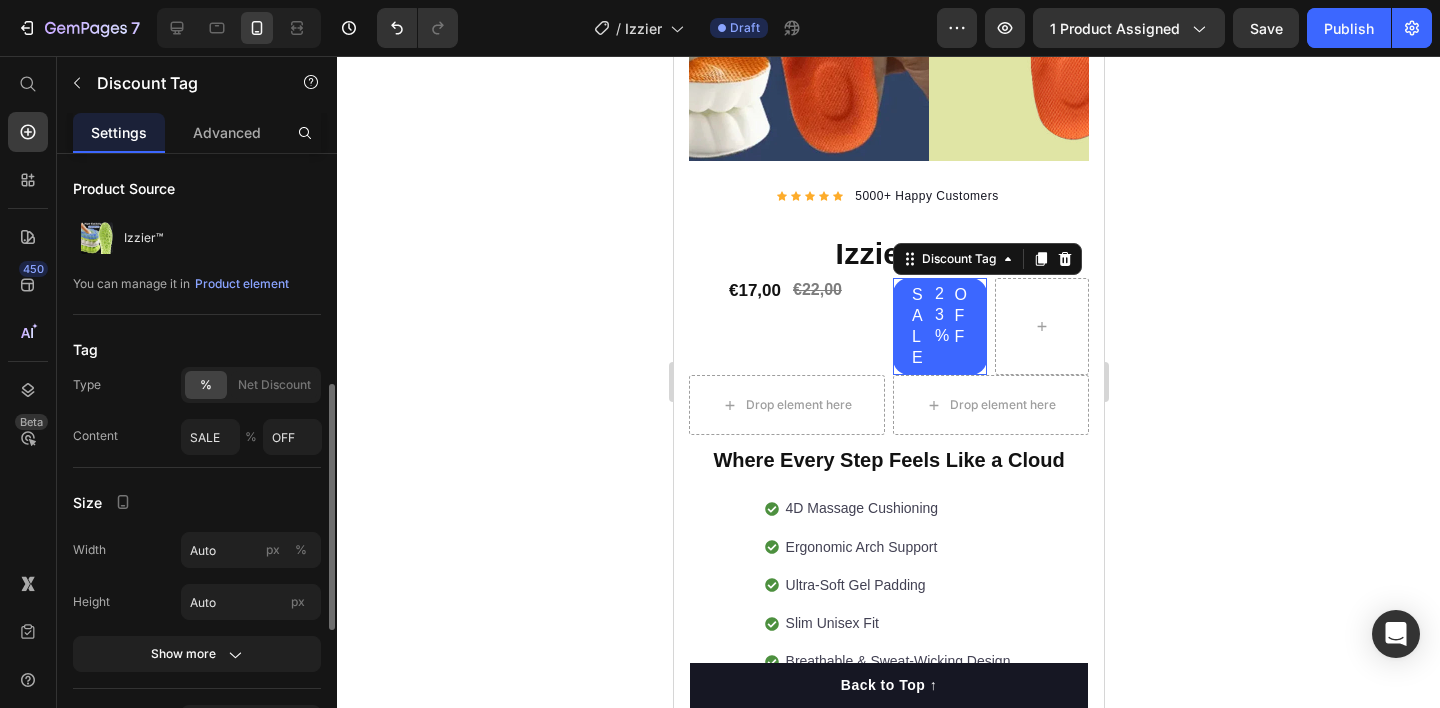 scroll, scrollTop: 355, scrollLeft: 0, axis: vertical 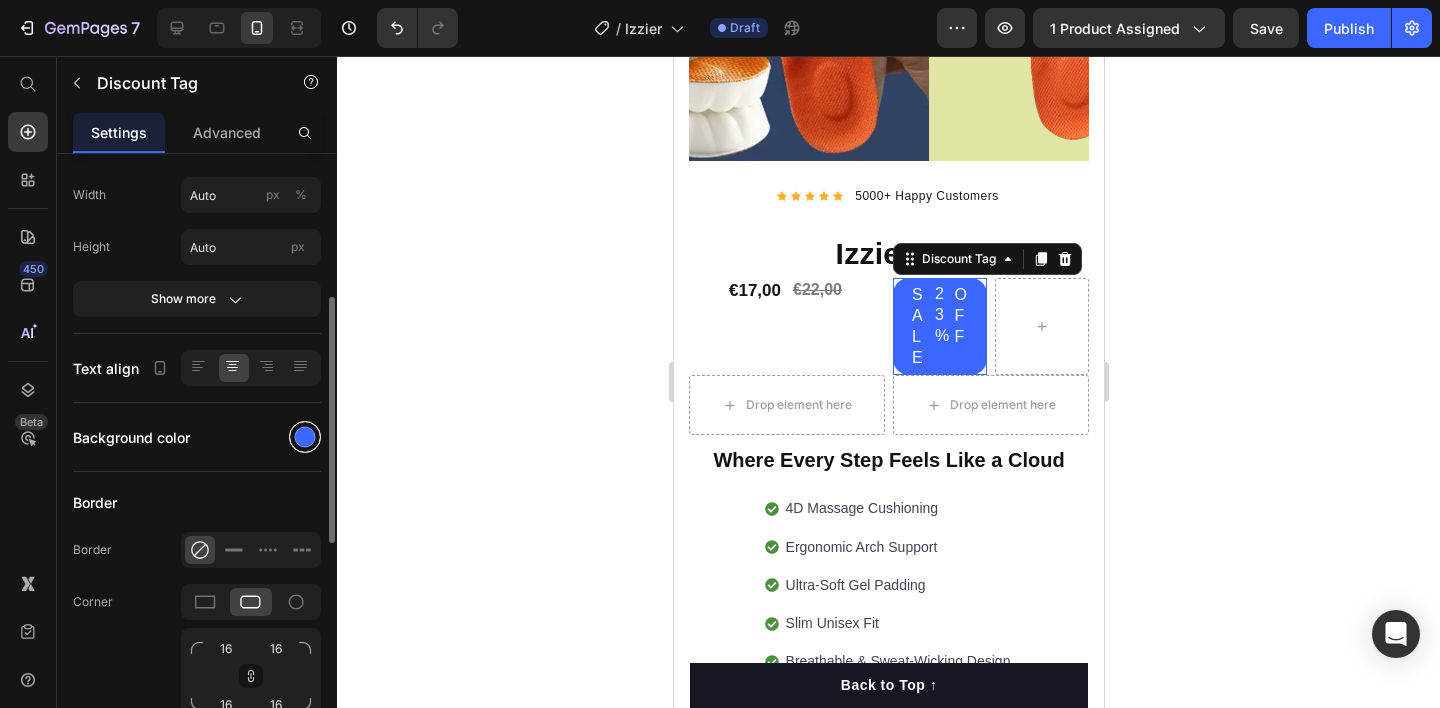 click at bounding box center (305, 437) 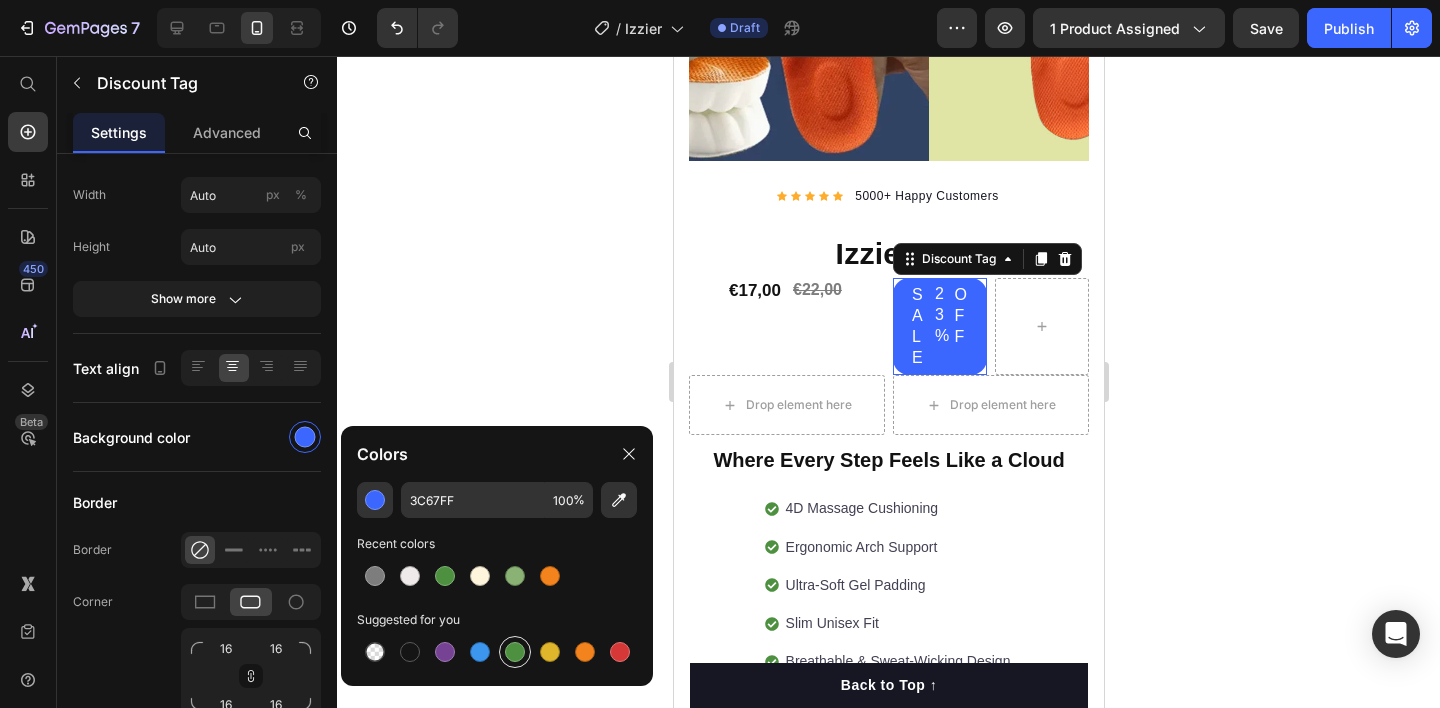 click at bounding box center (515, 652) 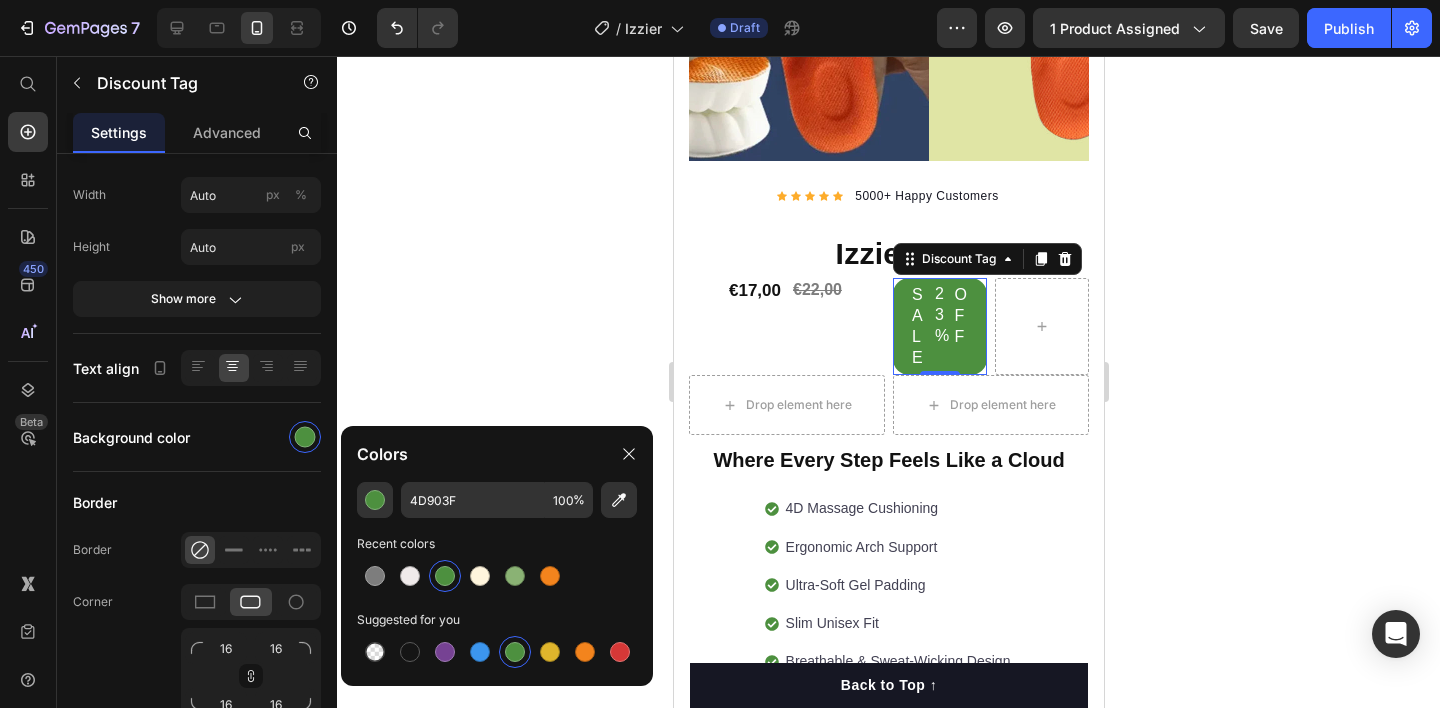 click 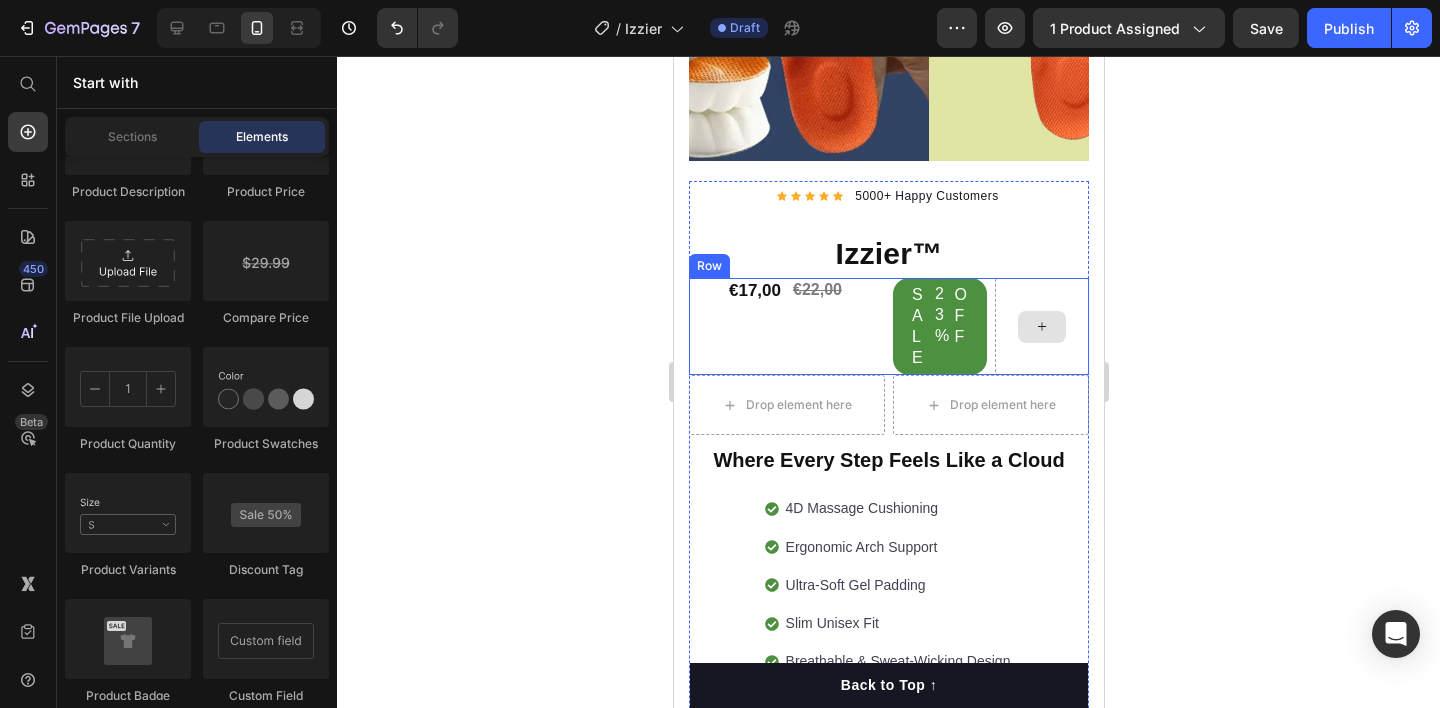 click at bounding box center [1041, 326] 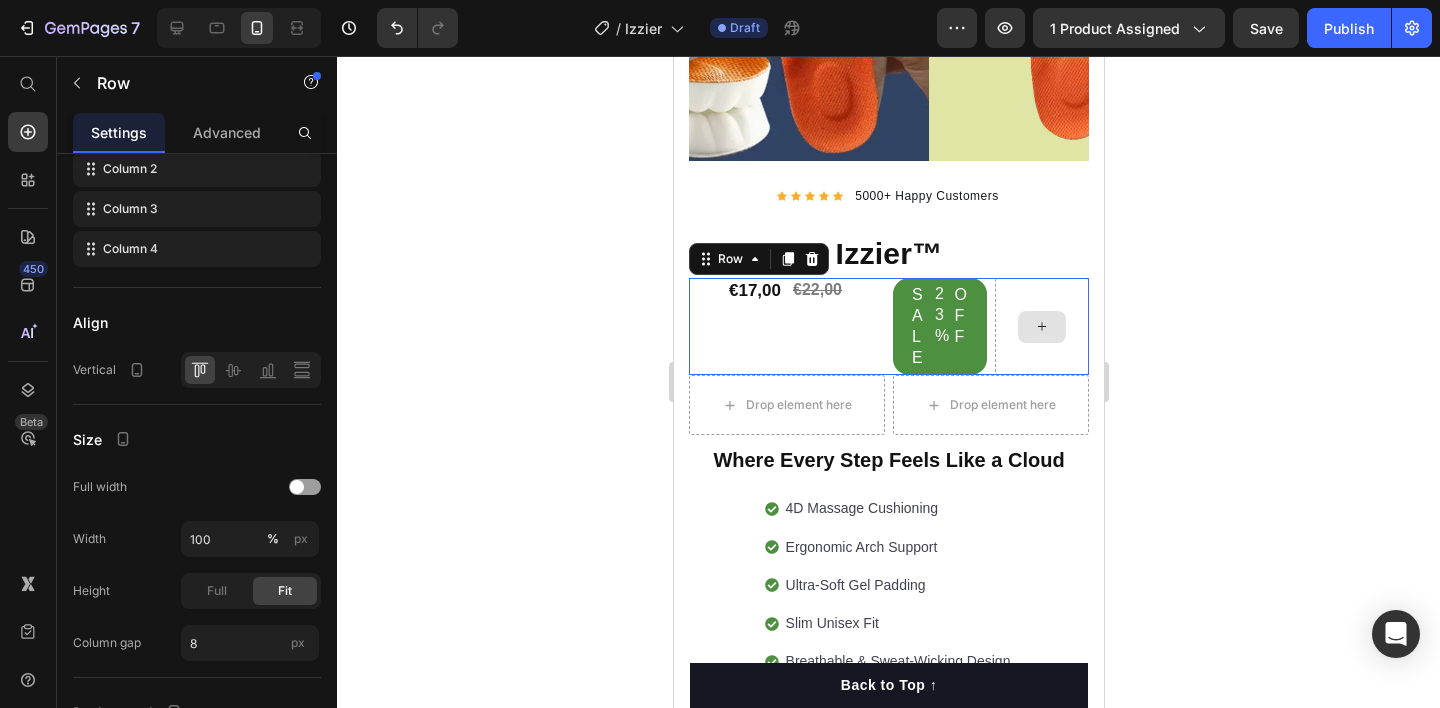scroll, scrollTop: 0, scrollLeft: 0, axis: both 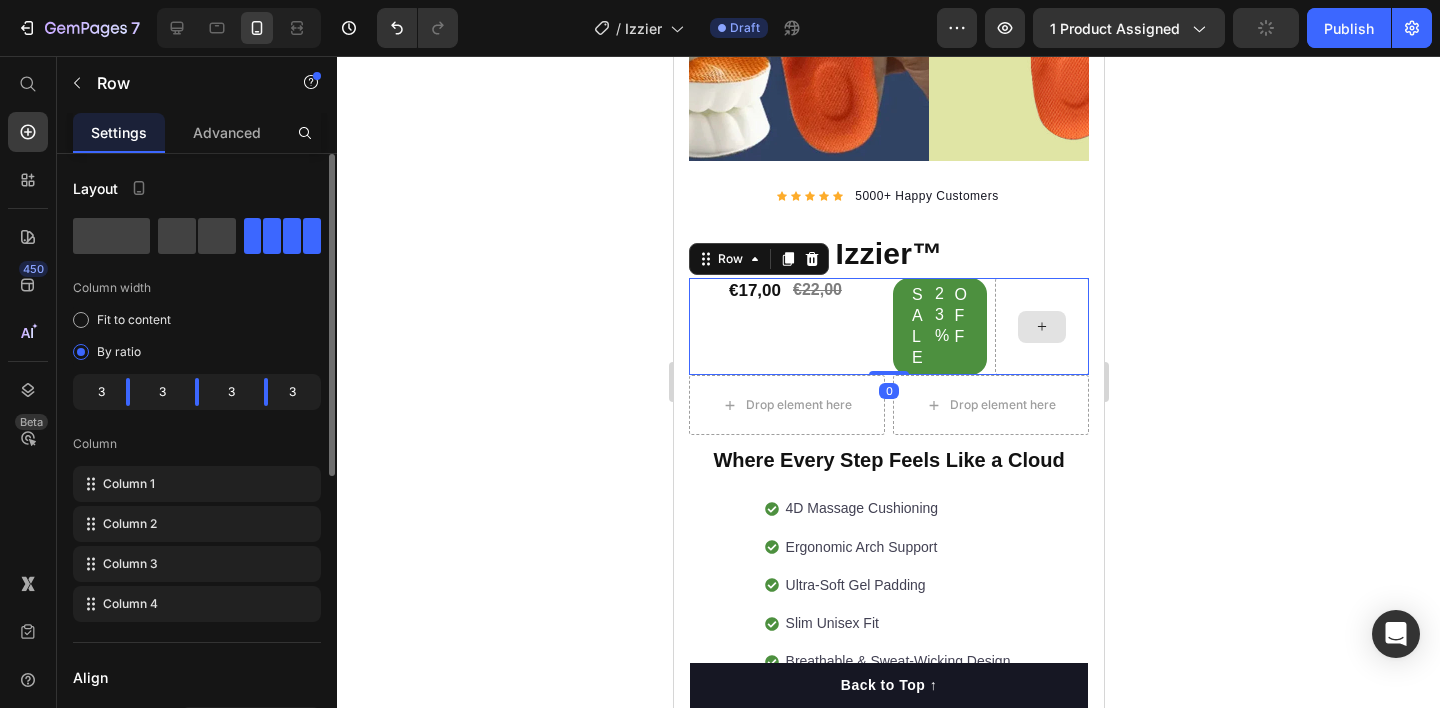 click at bounding box center (1041, 326) 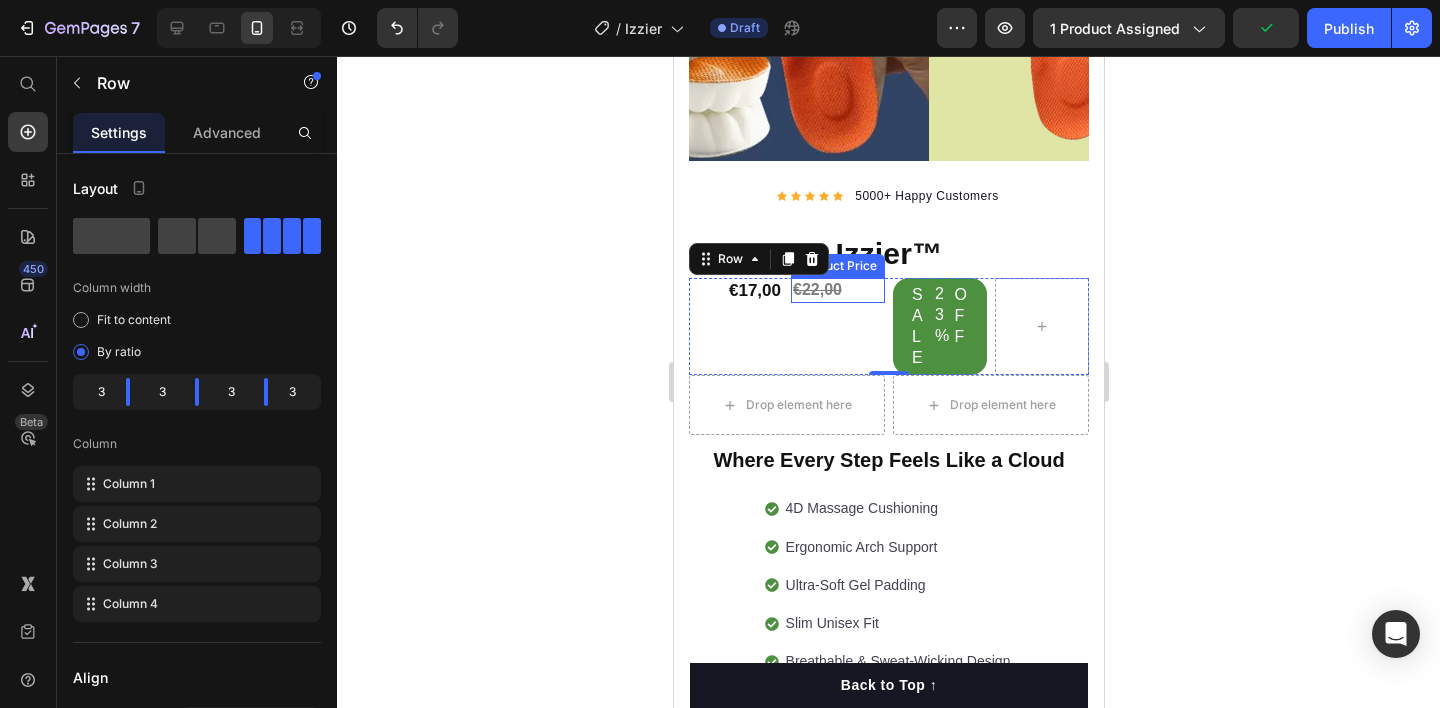 click on "€22,00" at bounding box center (837, 290) 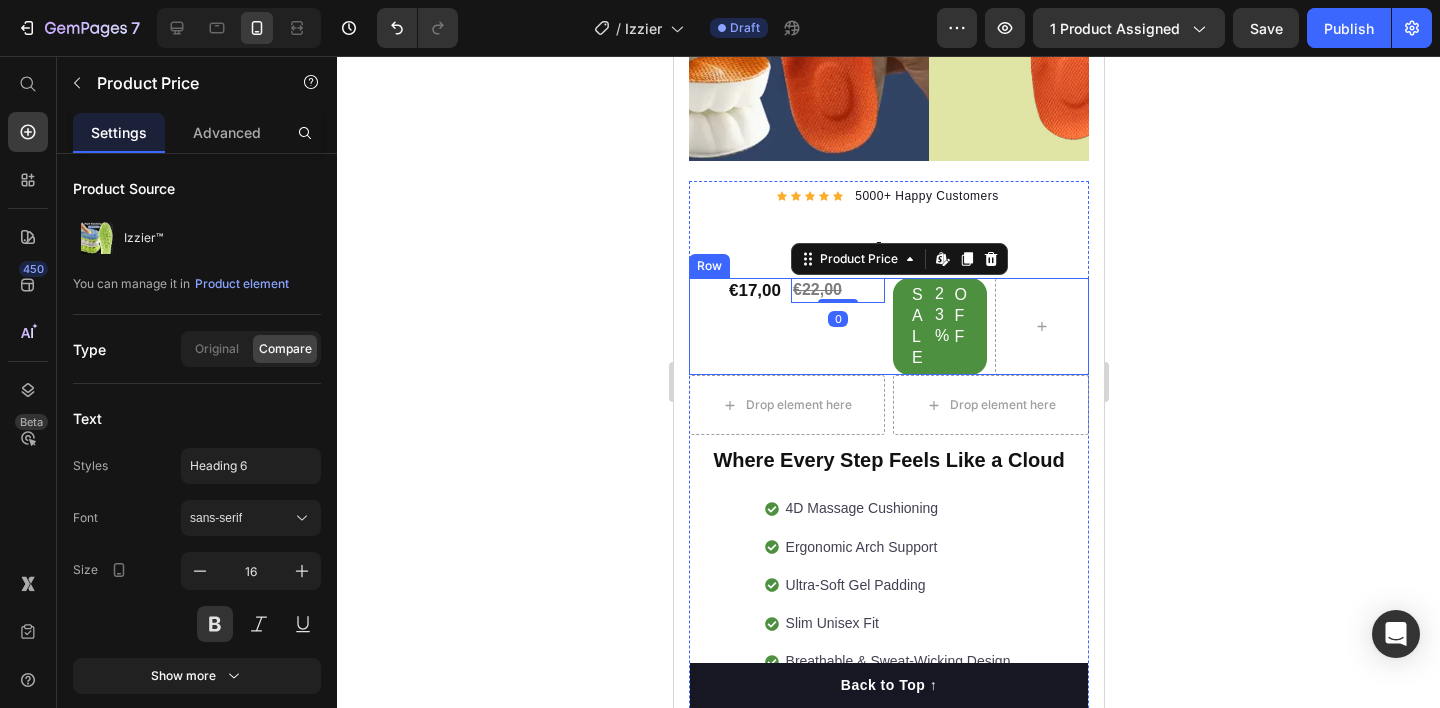 click at bounding box center (1041, 326) 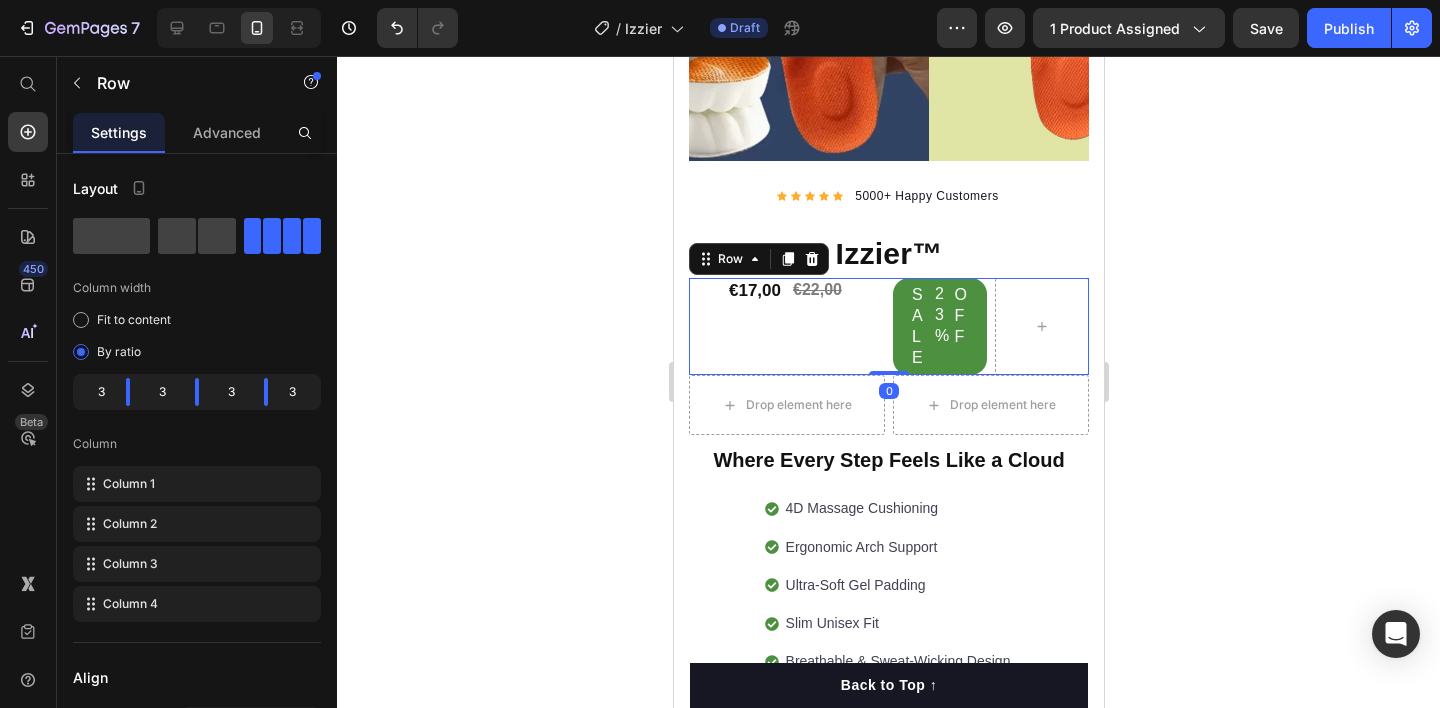 click on "Drop element here" at bounding box center (786, 405) 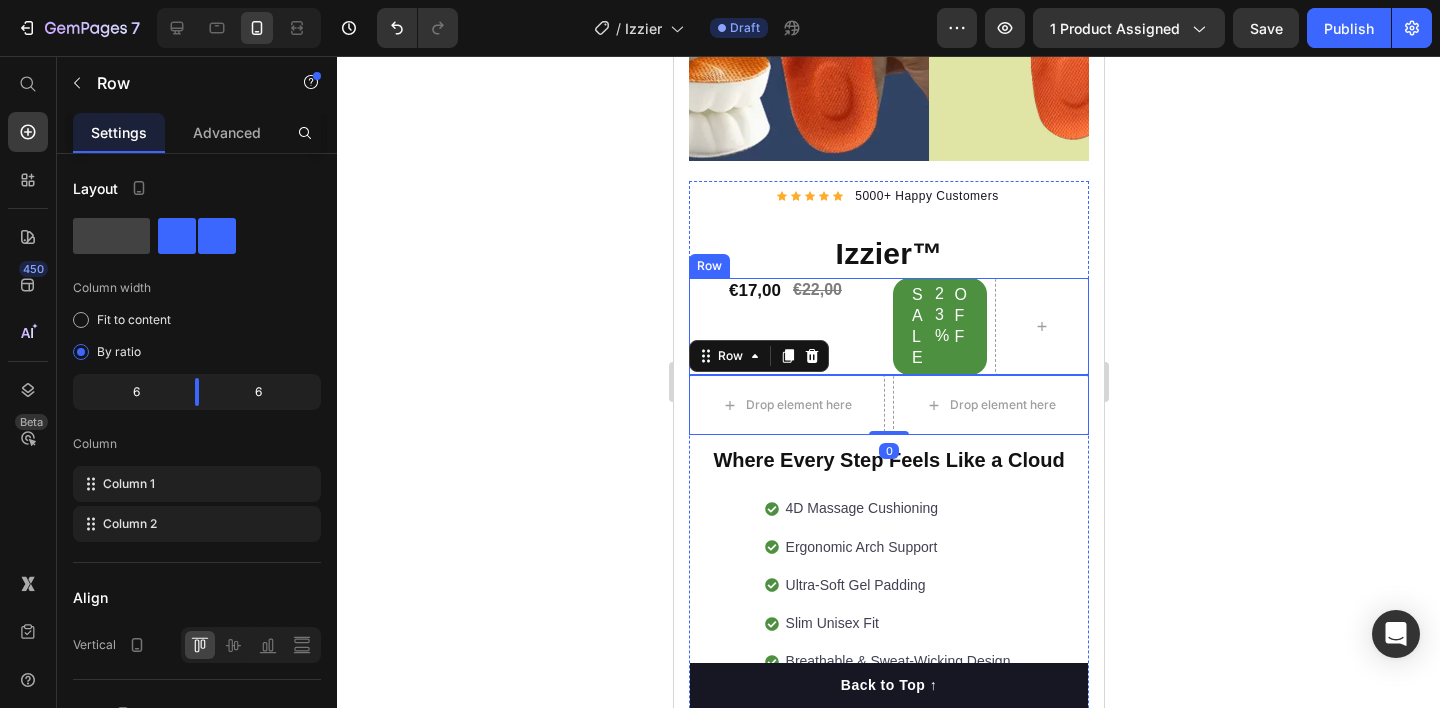 click on "€22,00 Product Price" at bounding box center [837, 326] 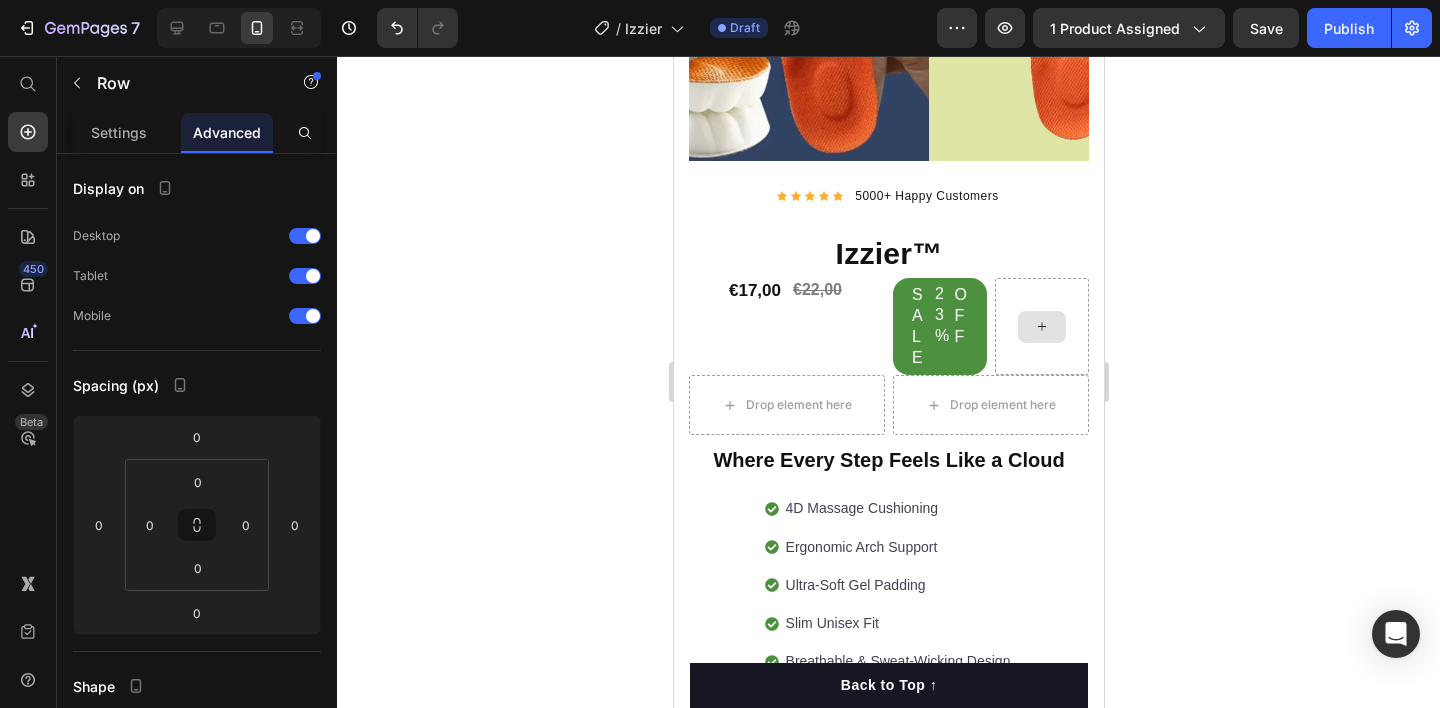 click at bounding box center (1041, 327) 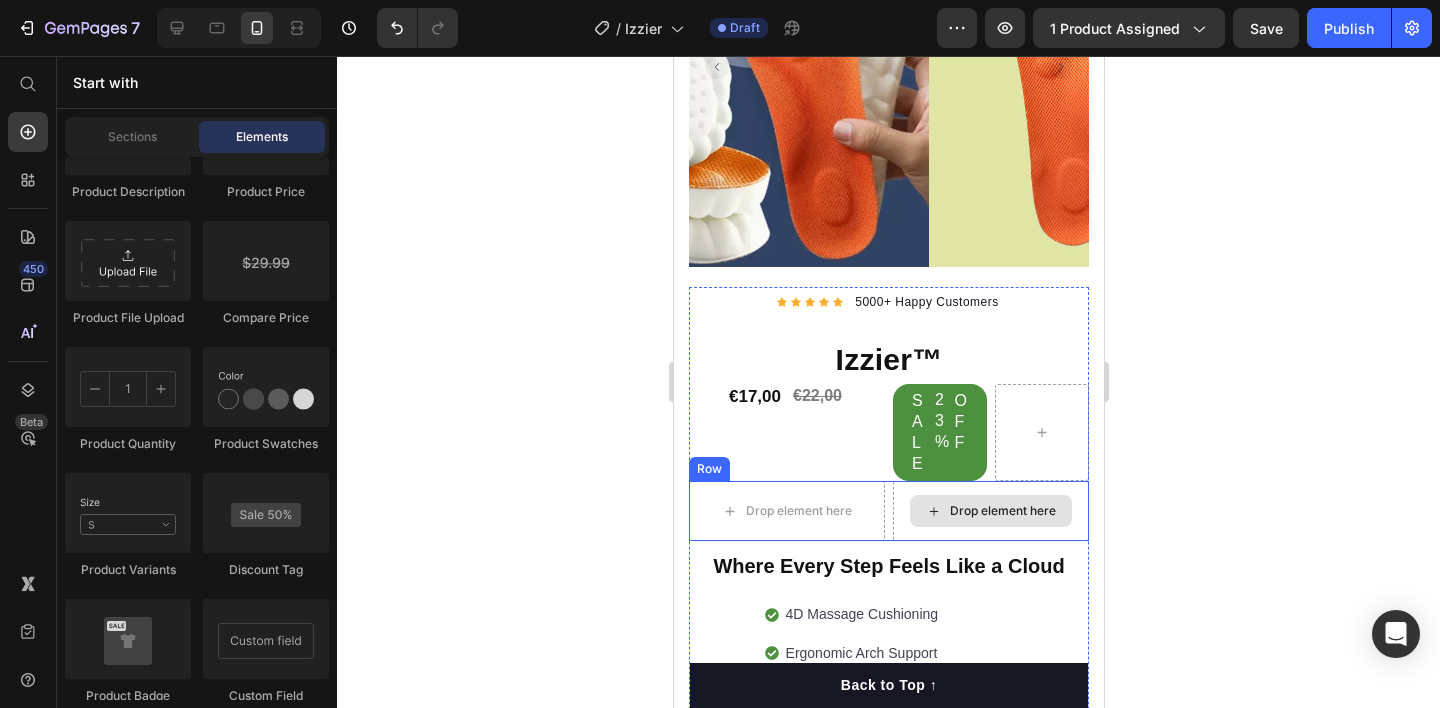scroll, scrollTop: 284, scrollLeft: 0, axis: vertical 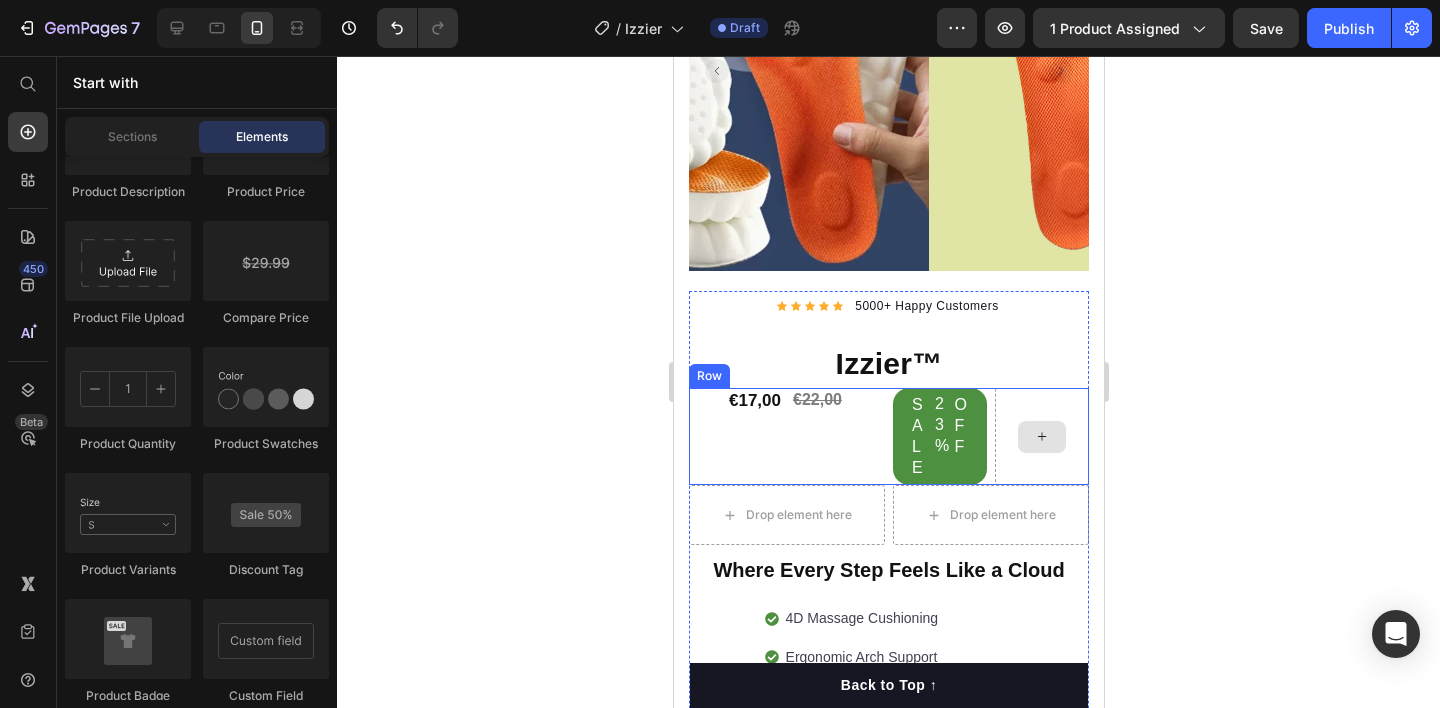 click at bounding box center [1041, 436] 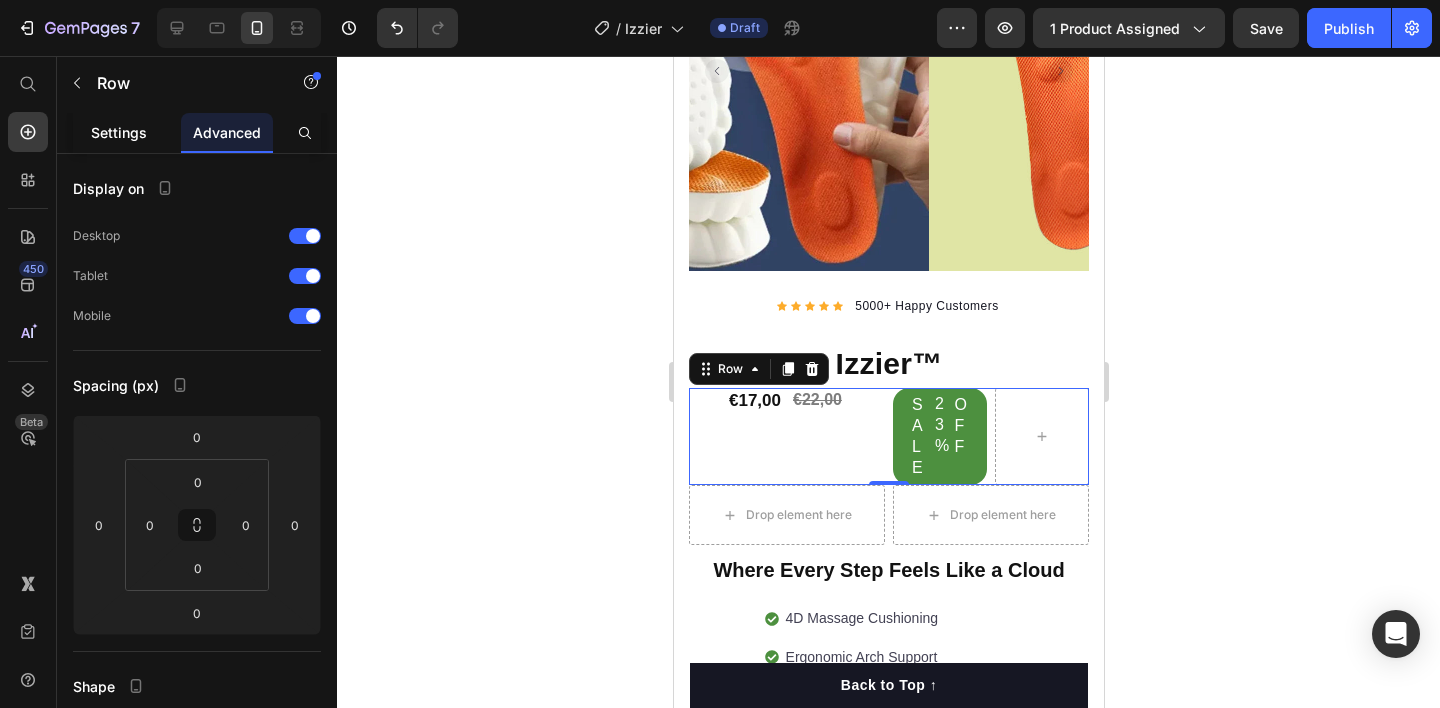 click on "Settings" 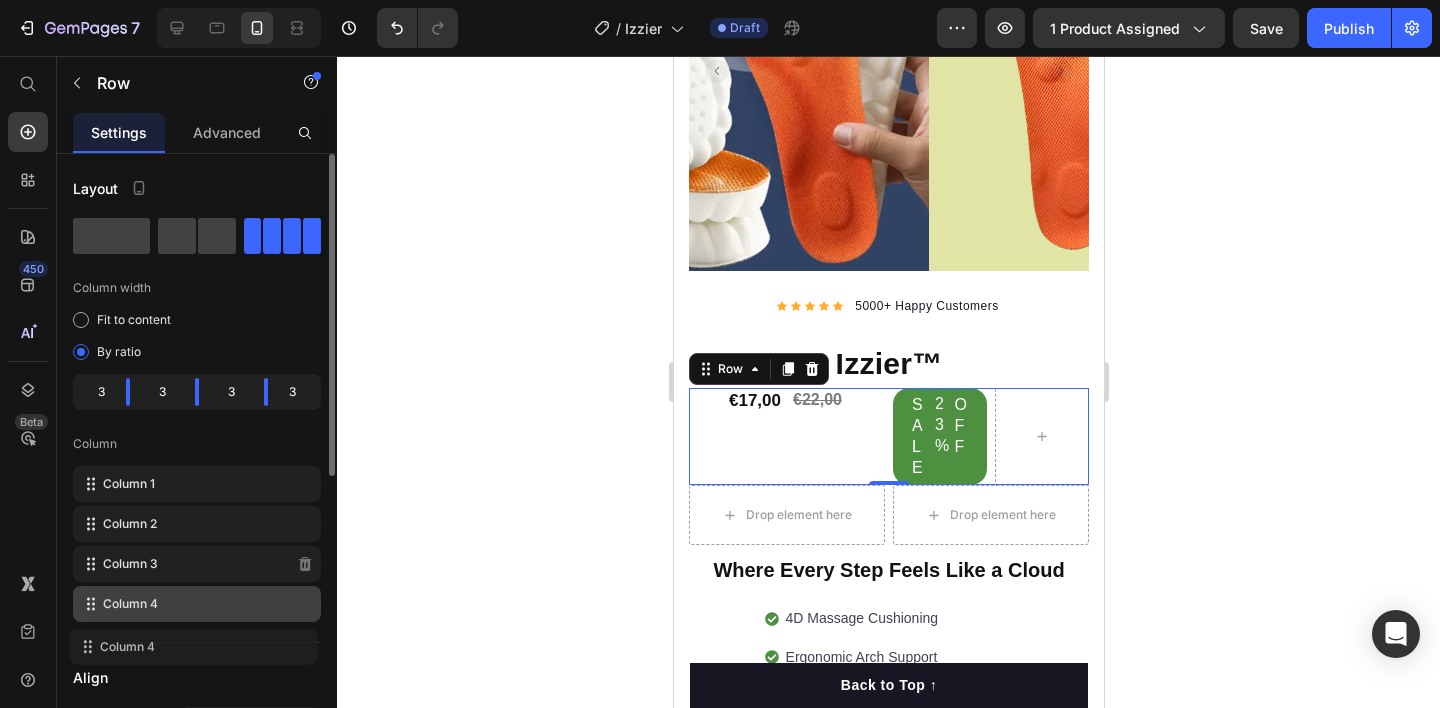type 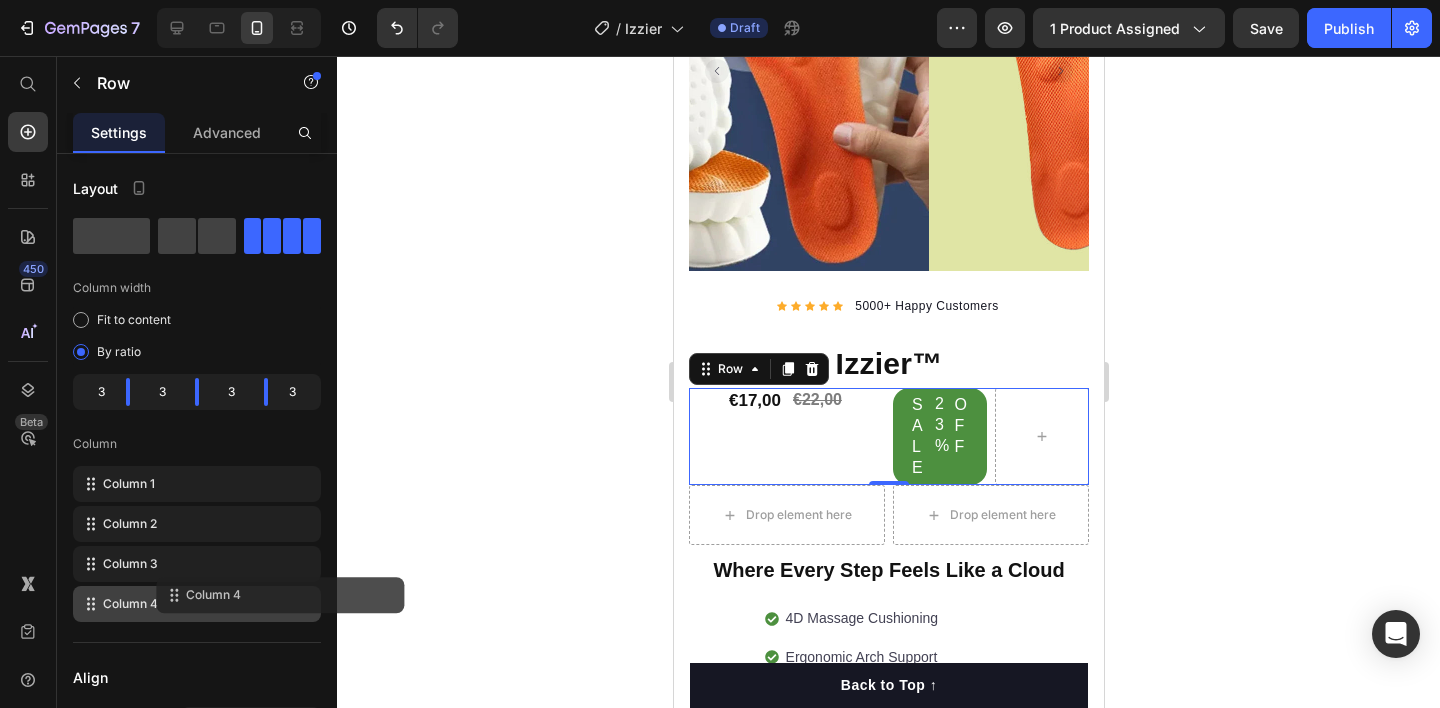 click 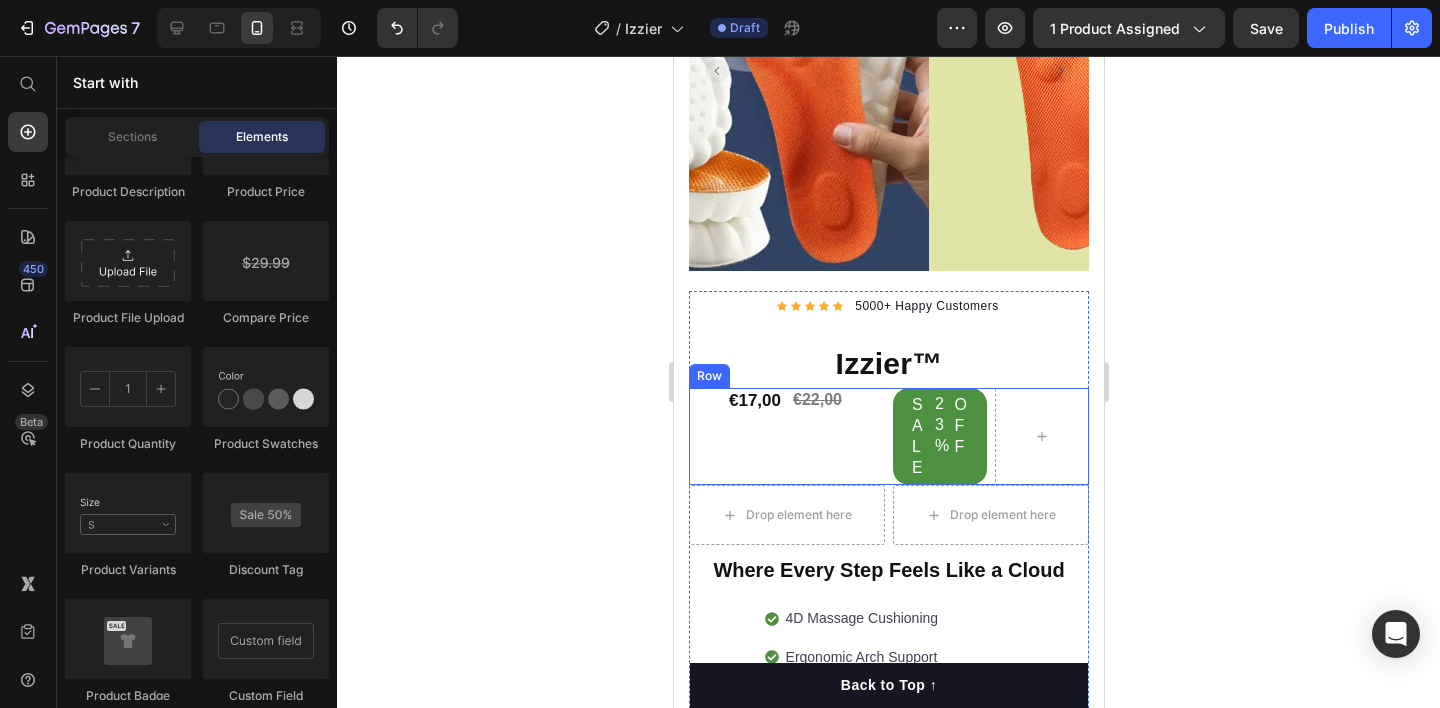 click on "€22,00 Product Price" at bounding box center (837, 436) 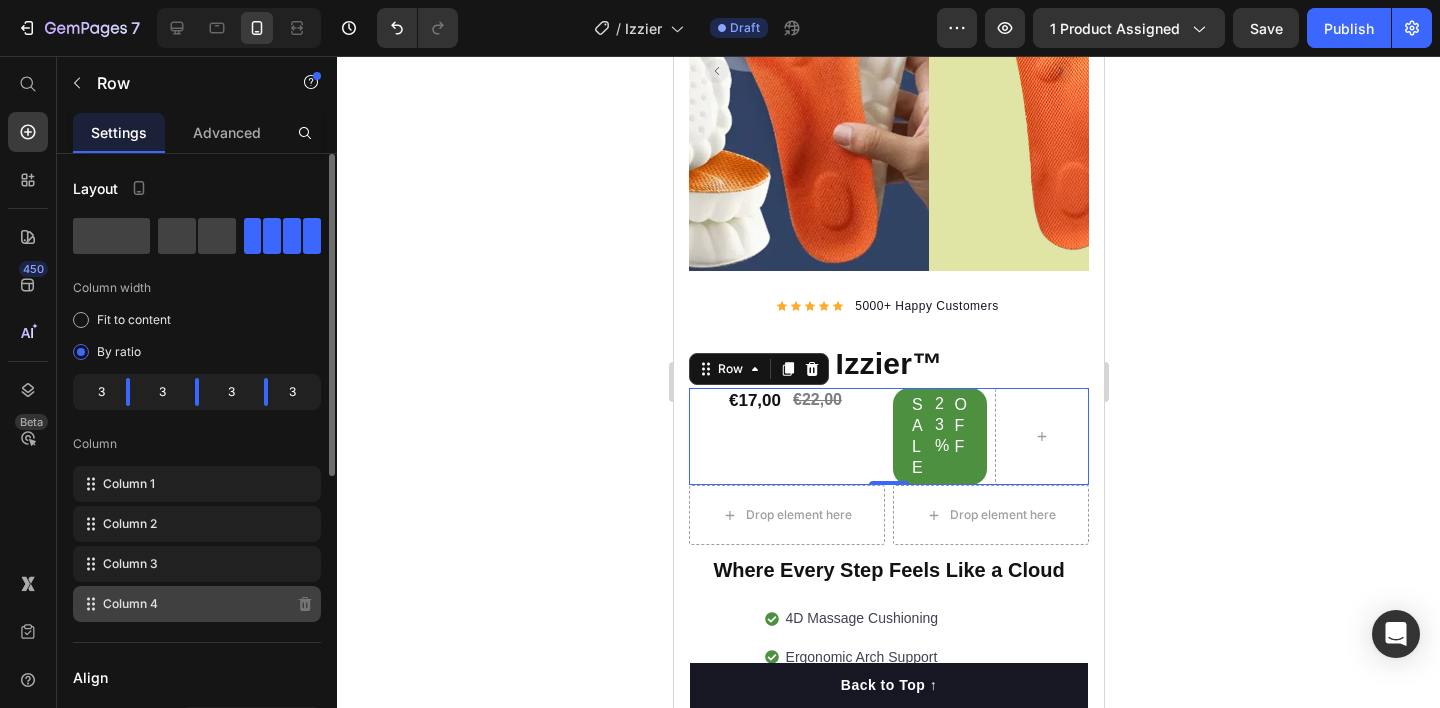 click 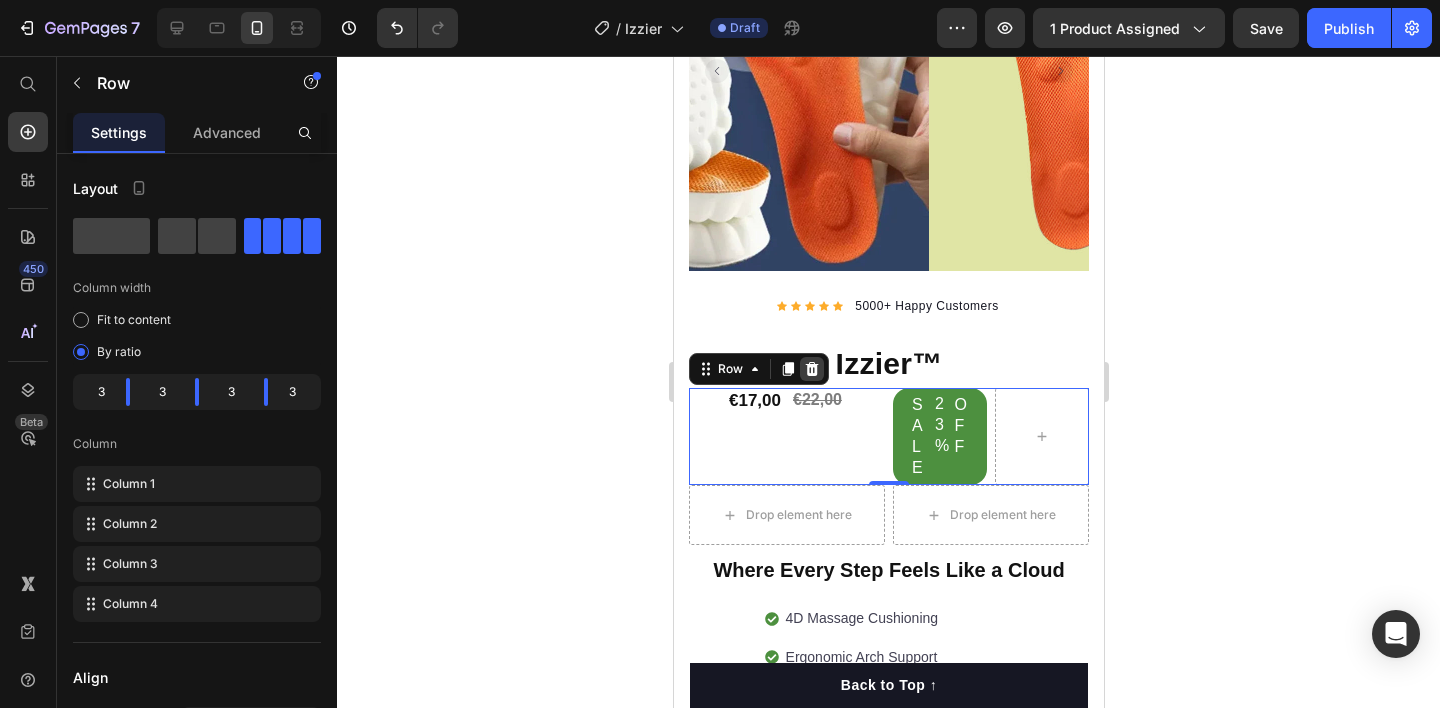 click 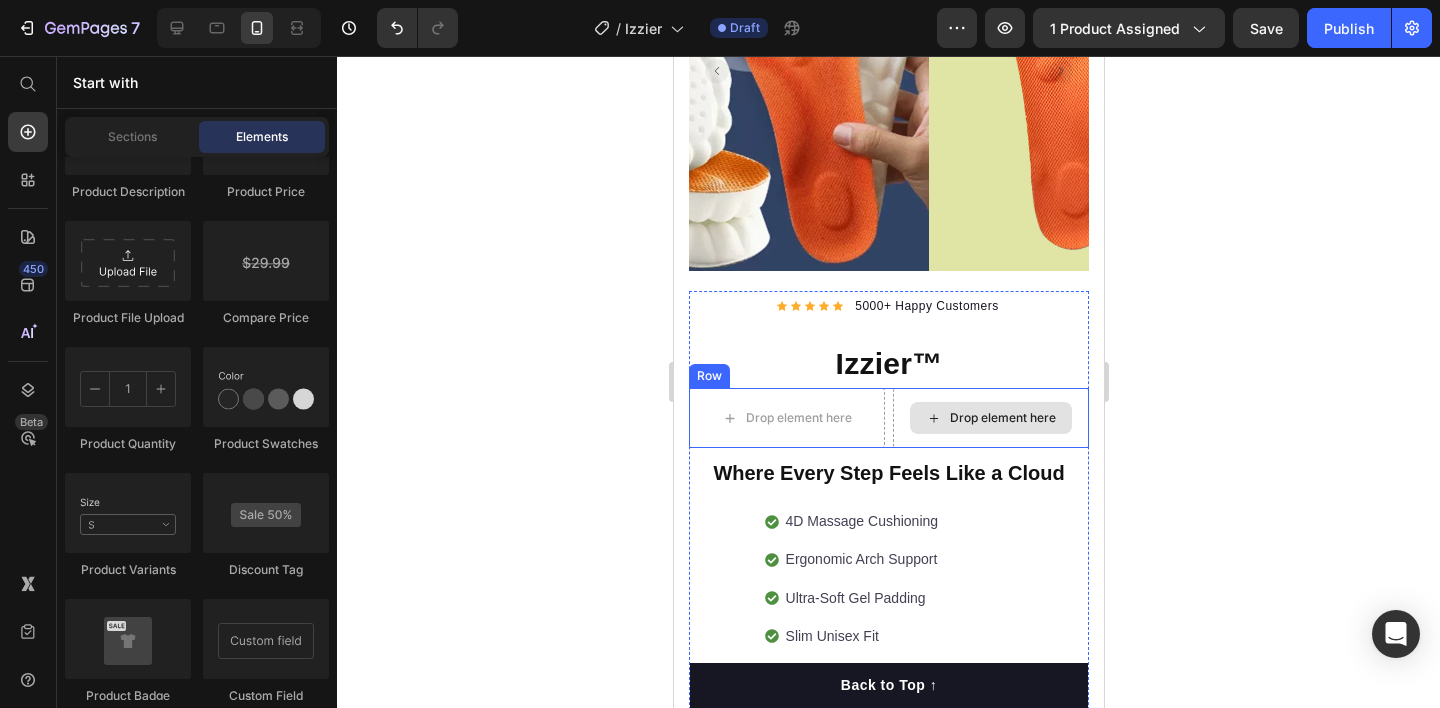 click on "Drop element here" at bounding box center (990, 418) 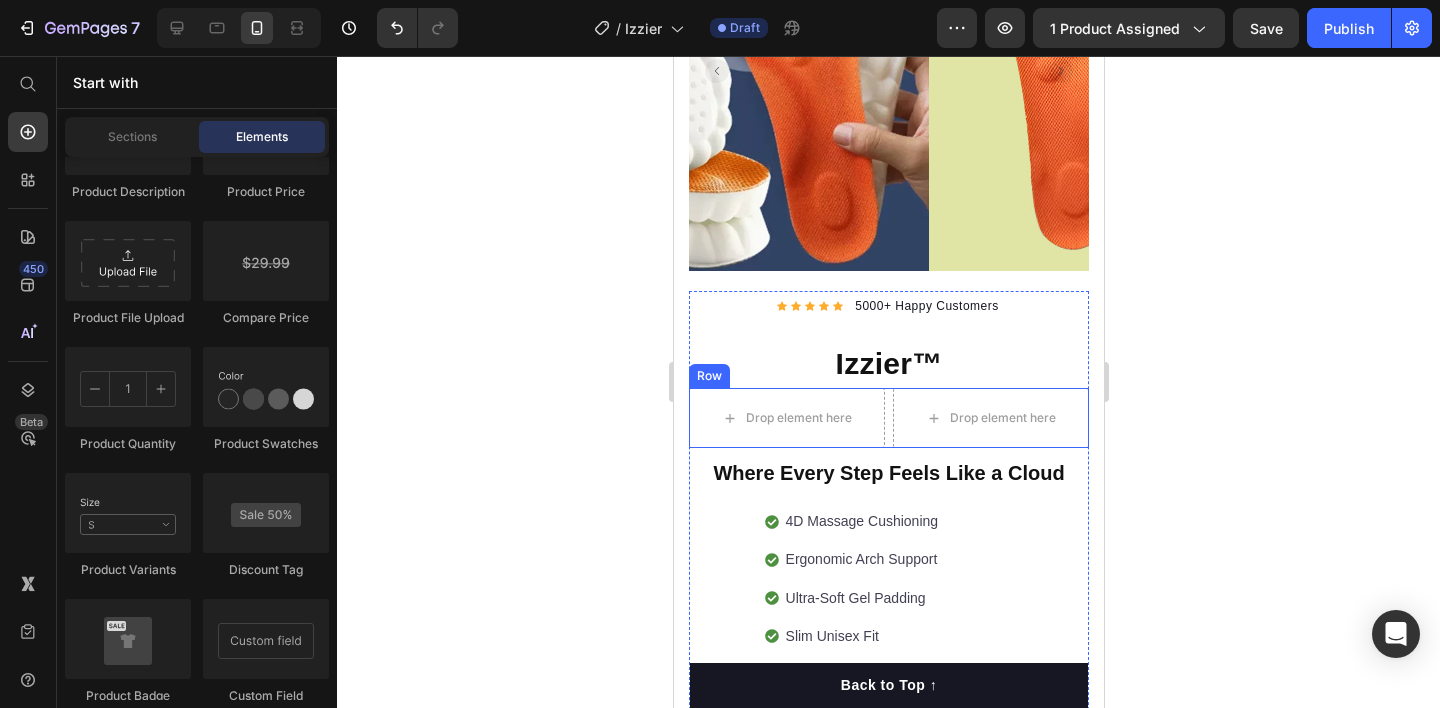 click on "Drop element here
Drop element here Row" at bounding box center [888, 418] 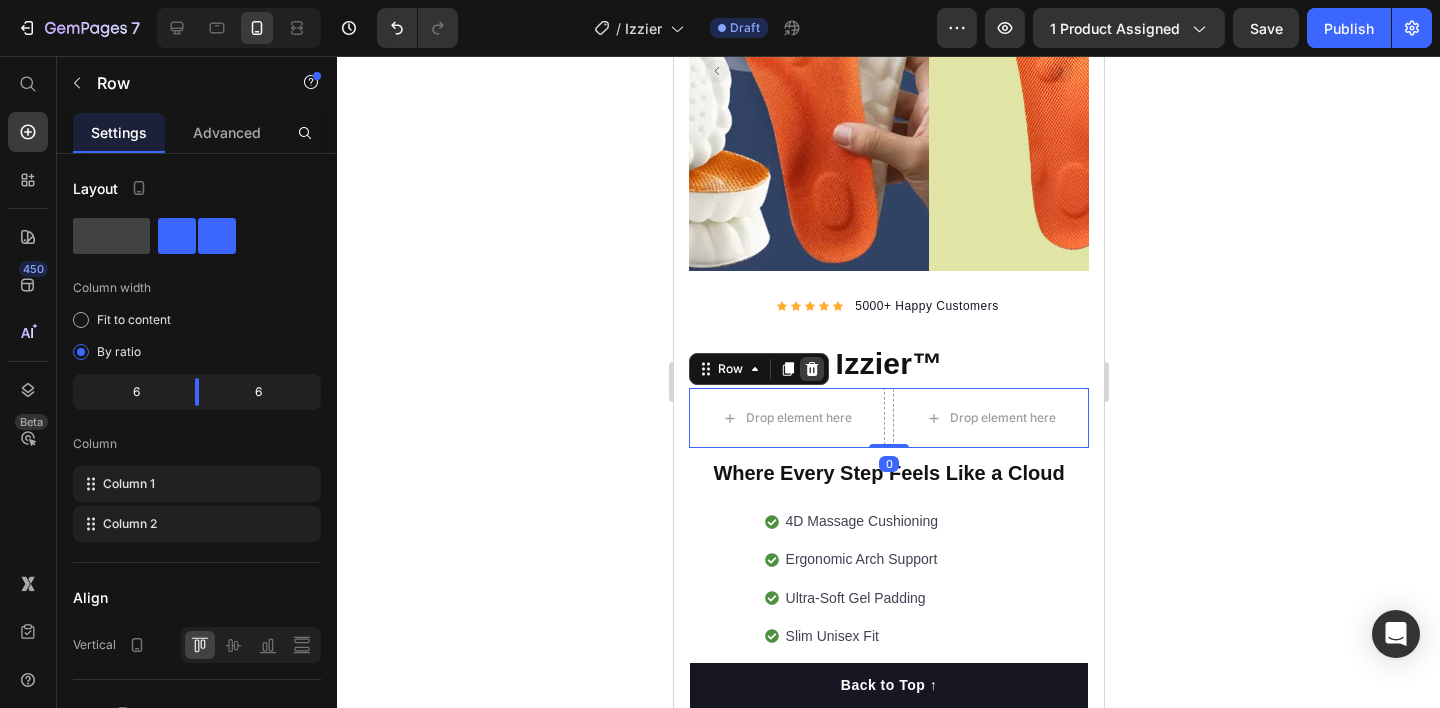 click 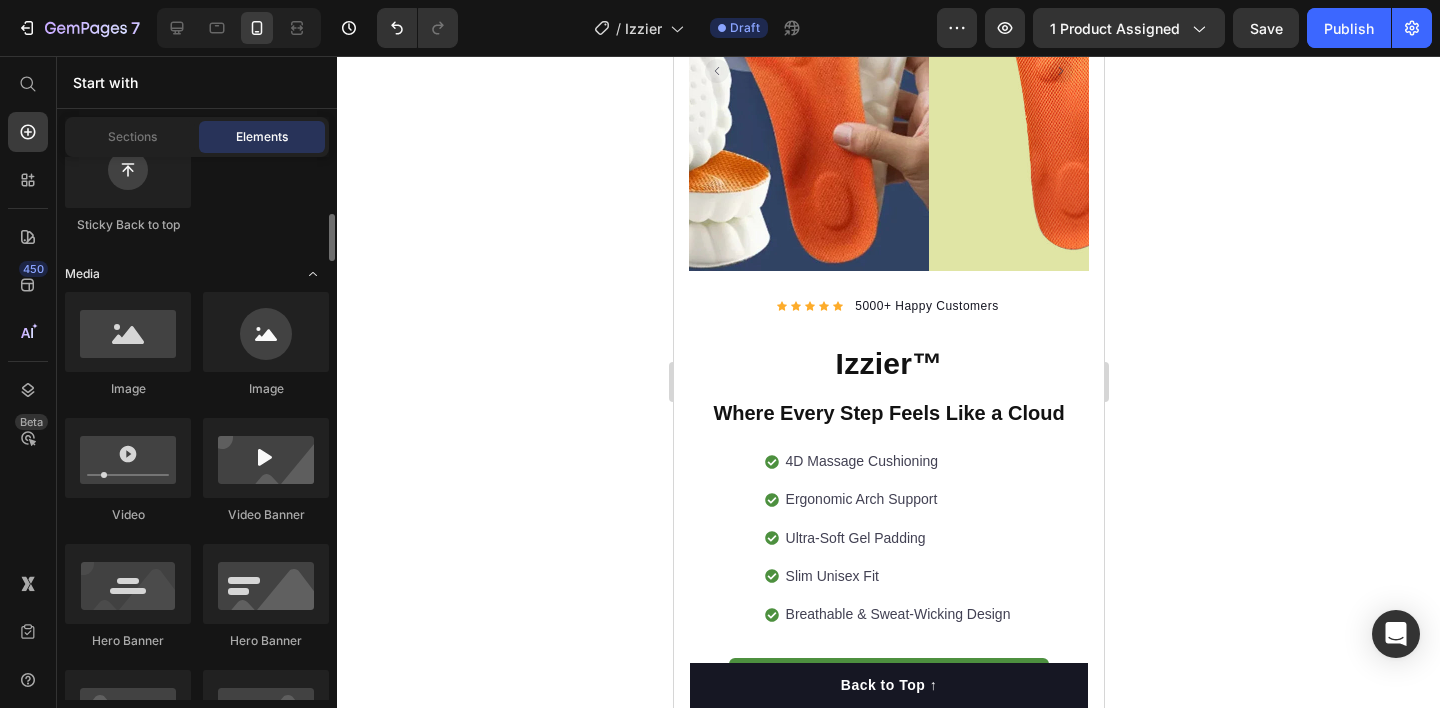 scroll, scrollTop: 0, scrollLeft: 0, axis: both 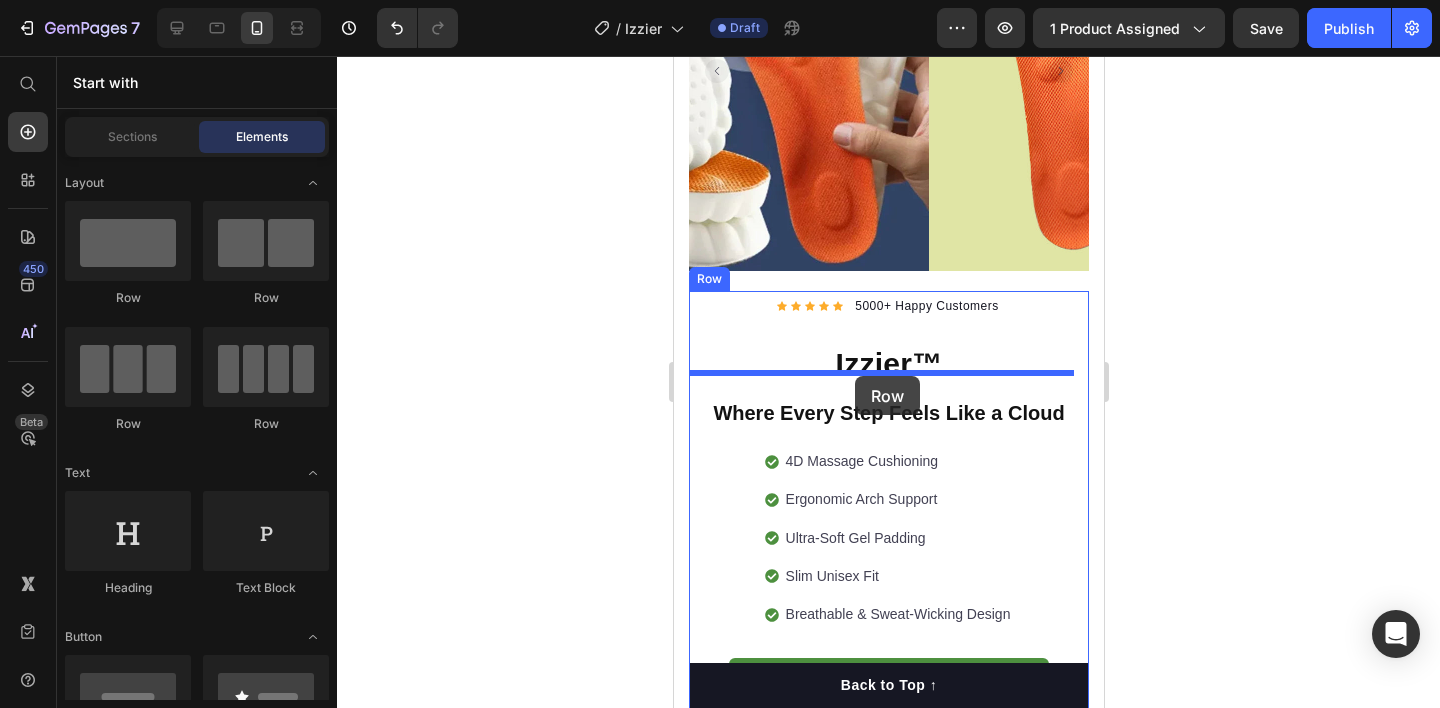 drag, startPoint x: 792, startPoint y: 398, endPoint x: 854, endPoint y: 376, distance: 65.78754 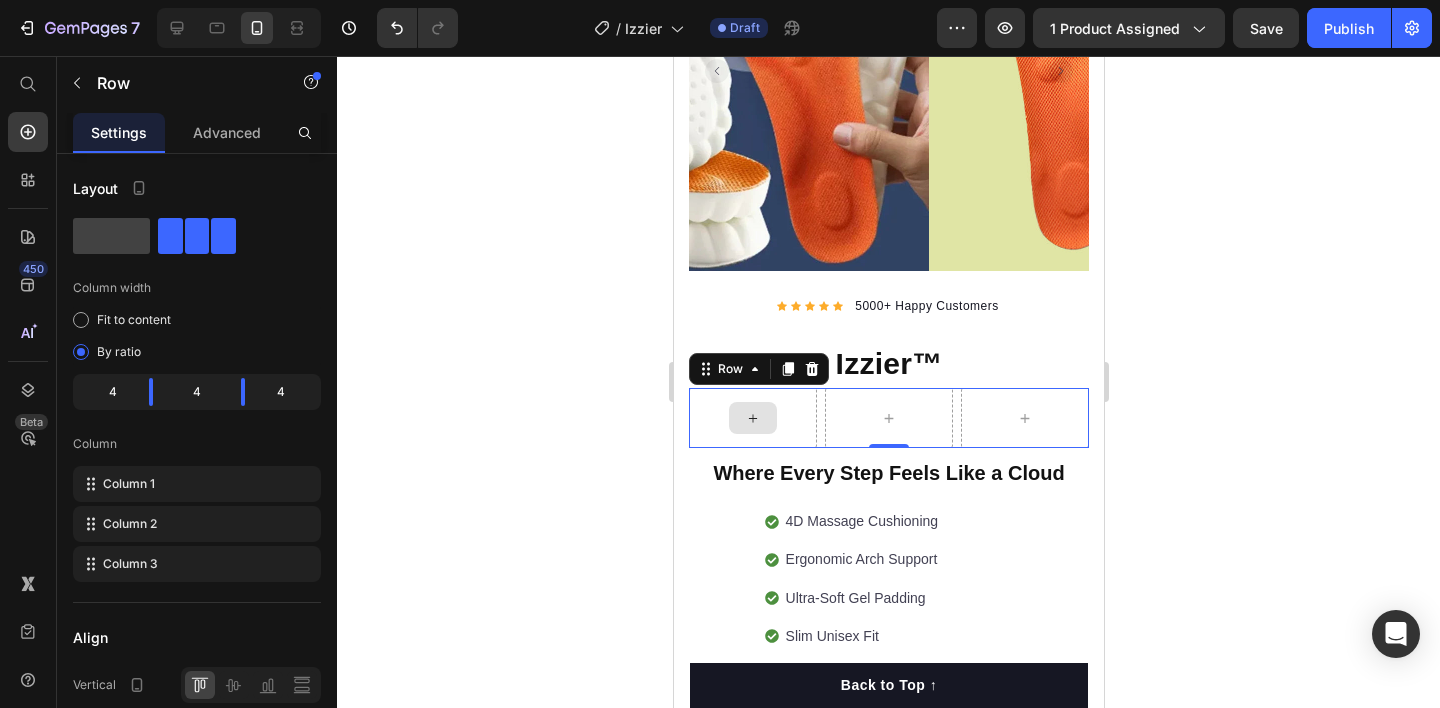 click at bounding box center [752, 418] 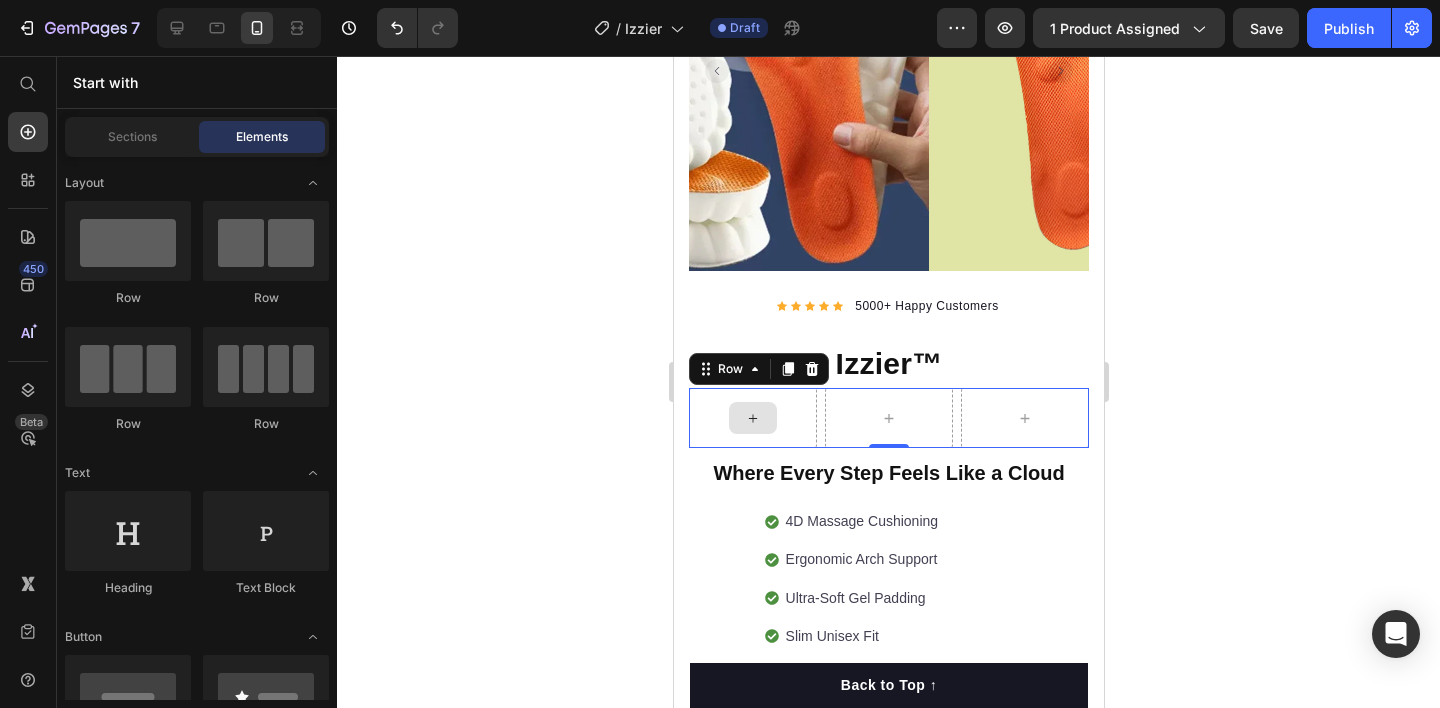 click 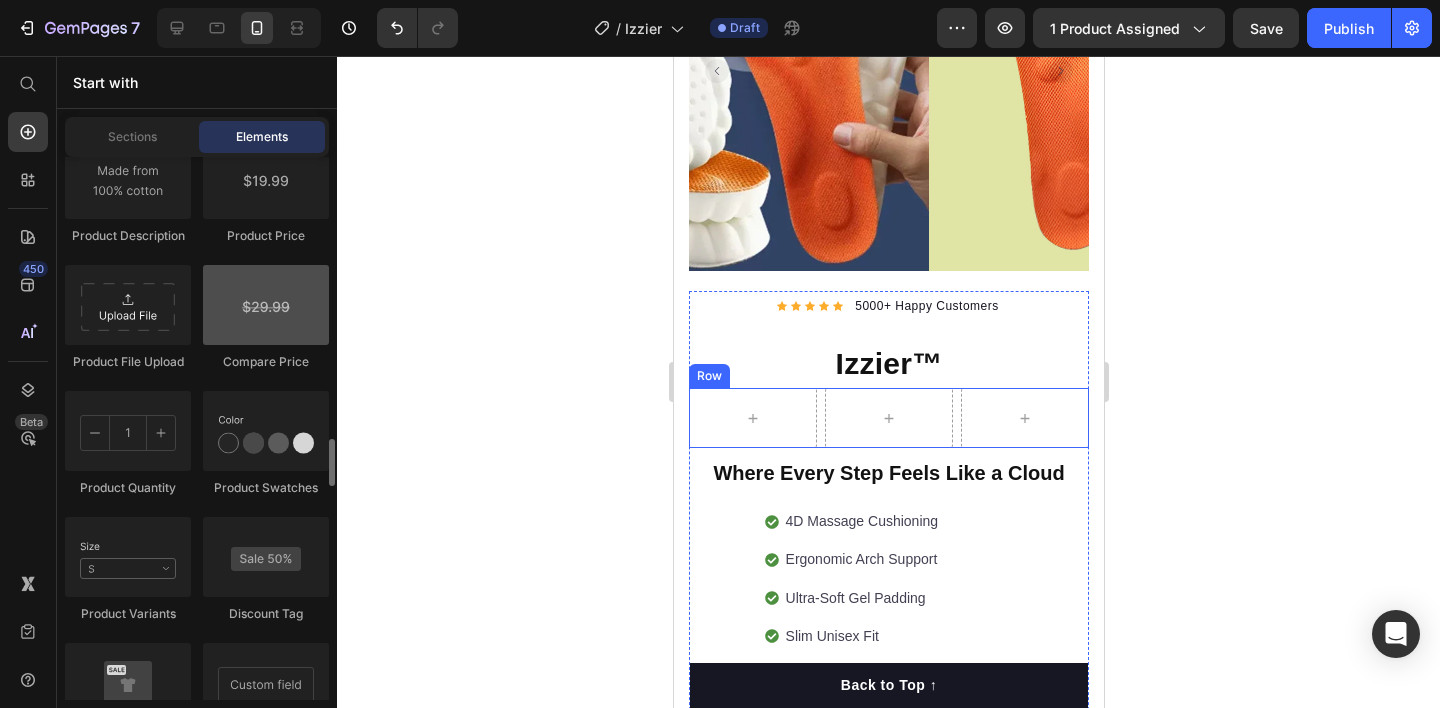 scroll, scrollTop: 3473, scrollLeft: 0, axis: vertical 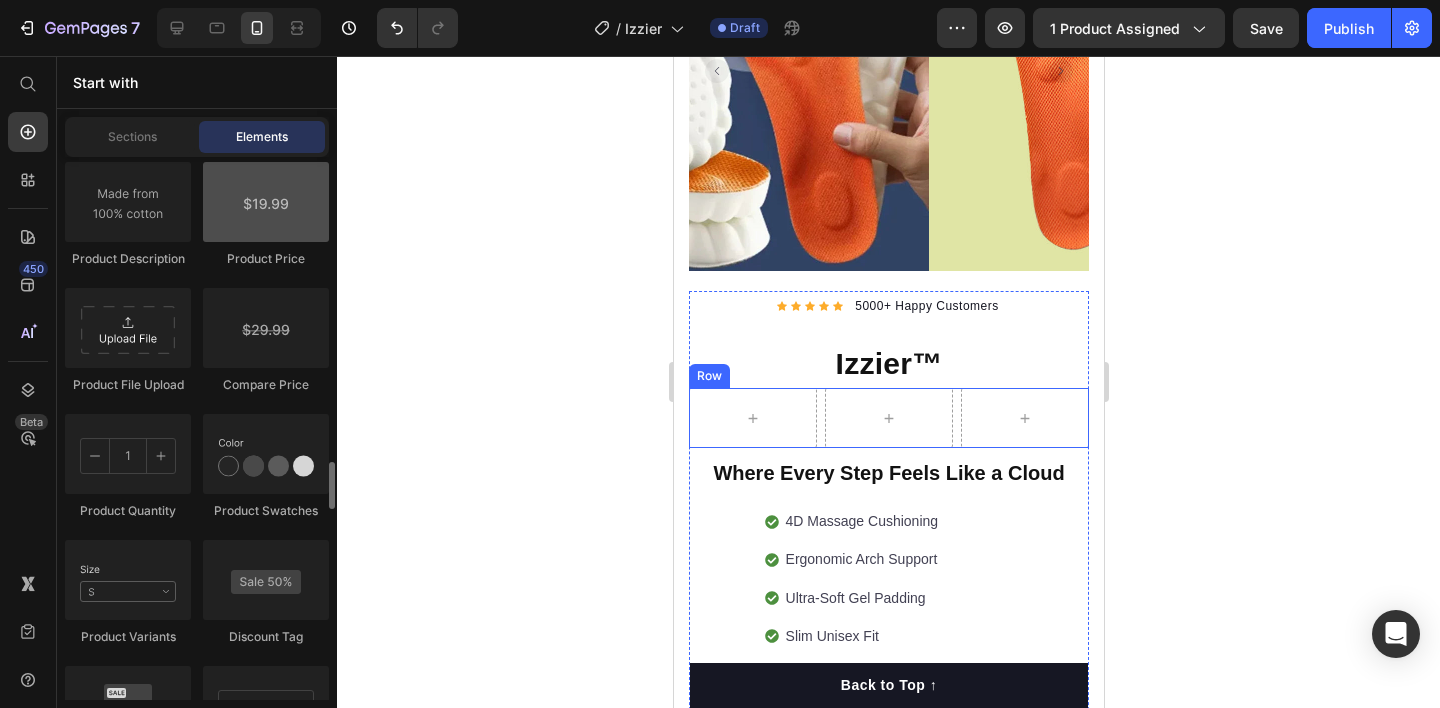 click at bounding box center (266, 202) 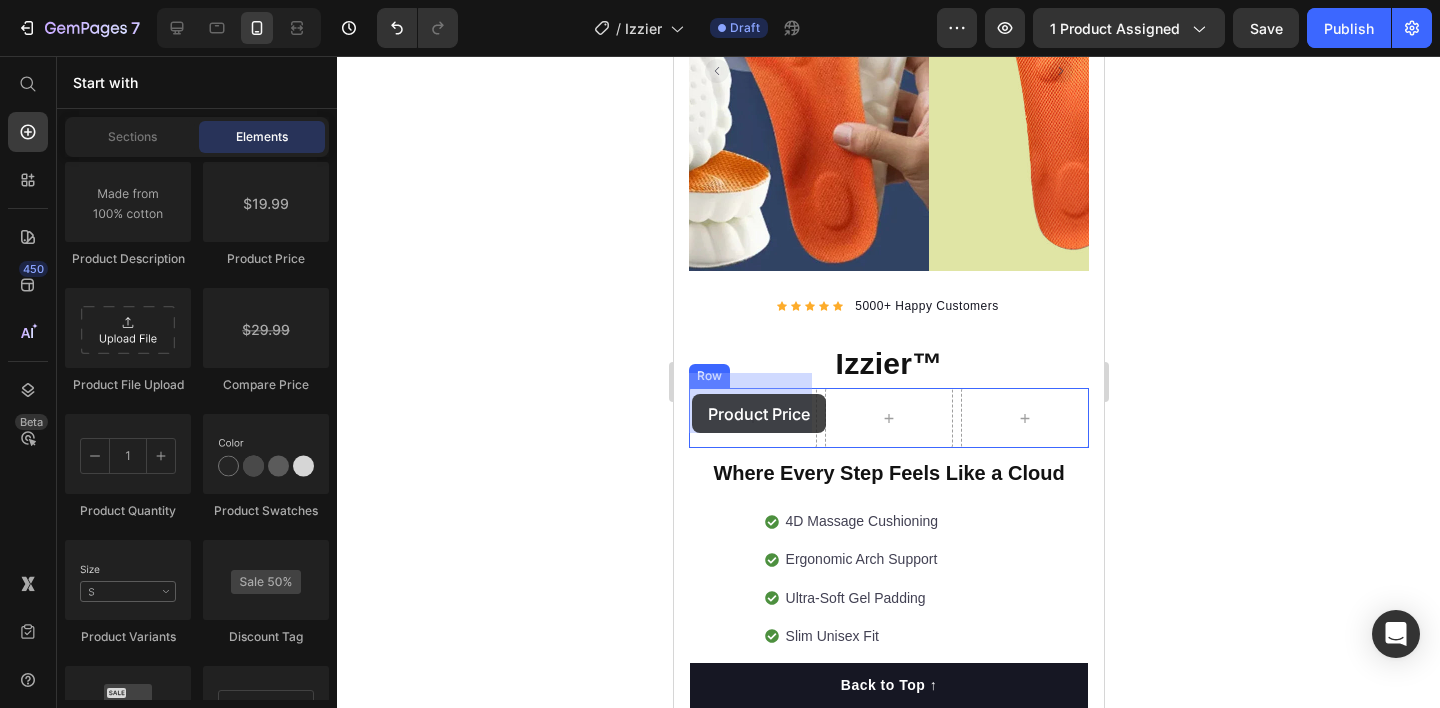 drag, startPoint x: 1058, startPoint y: 288, endPoint x: 1328, endPoint y: 444, distance: 311.82687 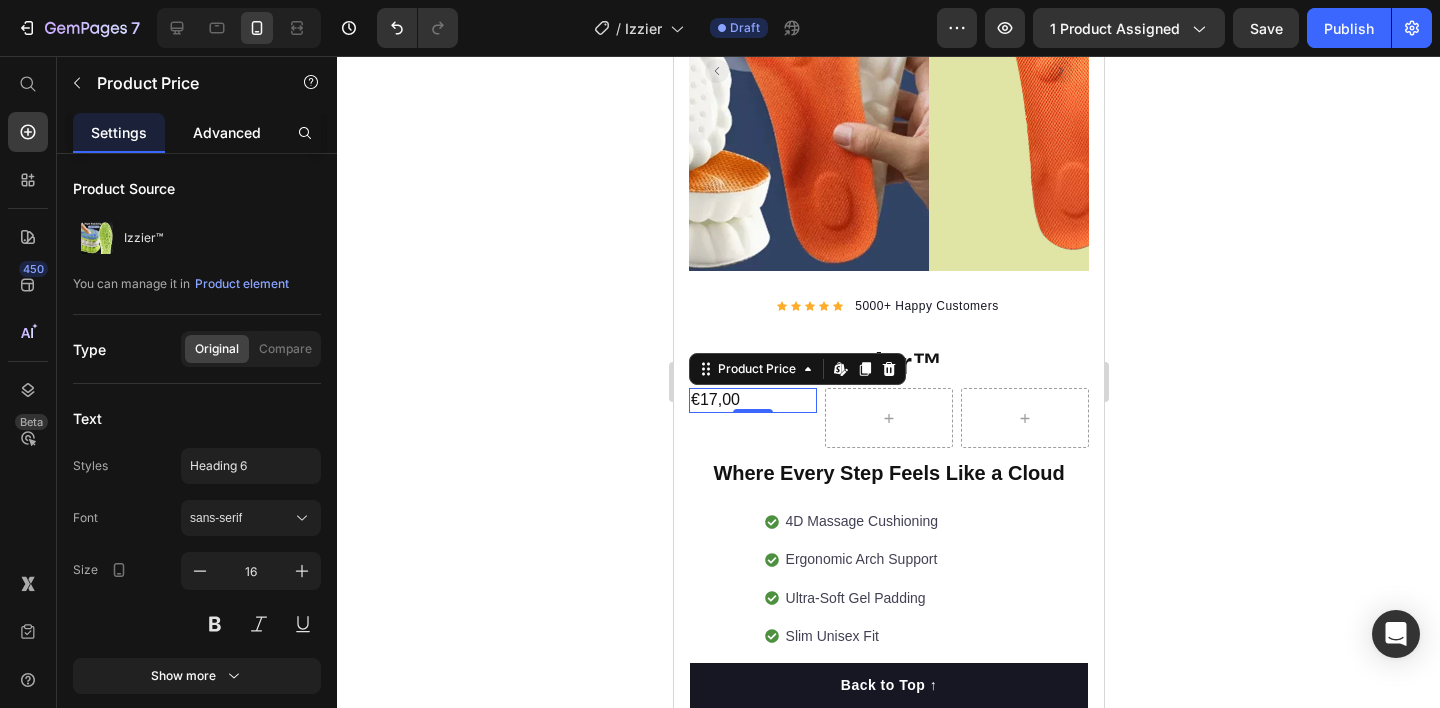 click on "Advanced" at bounding box center (227, 132) 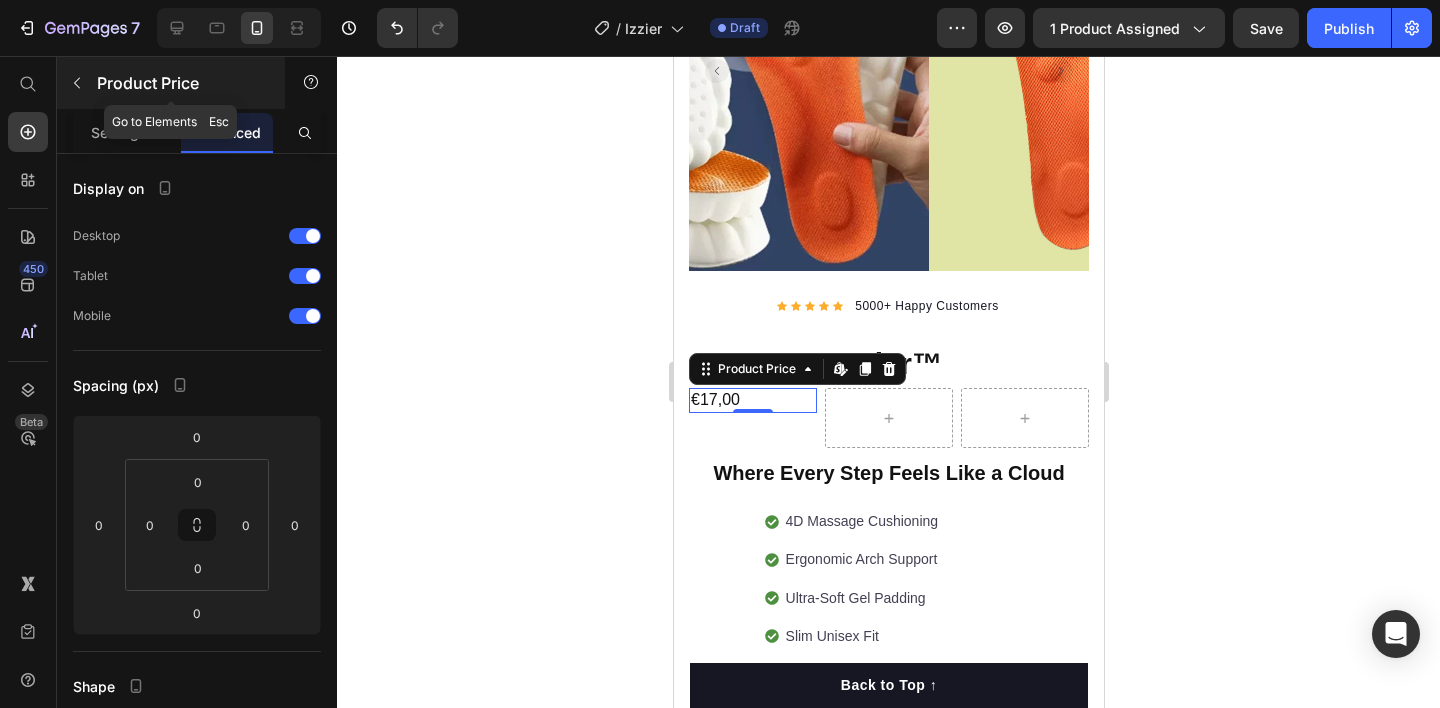 click at bounding box center (77, 83) 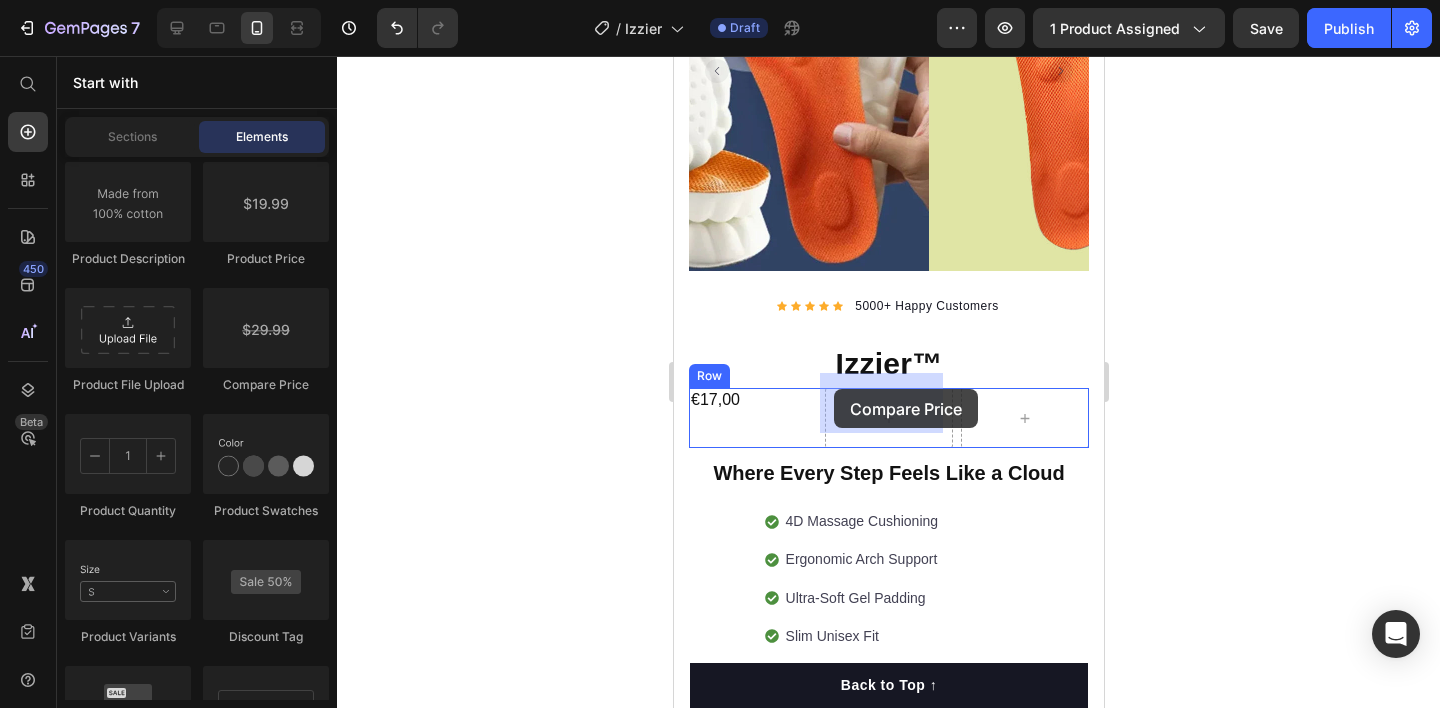 drag, startPoint x: 946, startPoint y: 391, endPoint x: 833, endPoint y: 389, distance: 113.0177 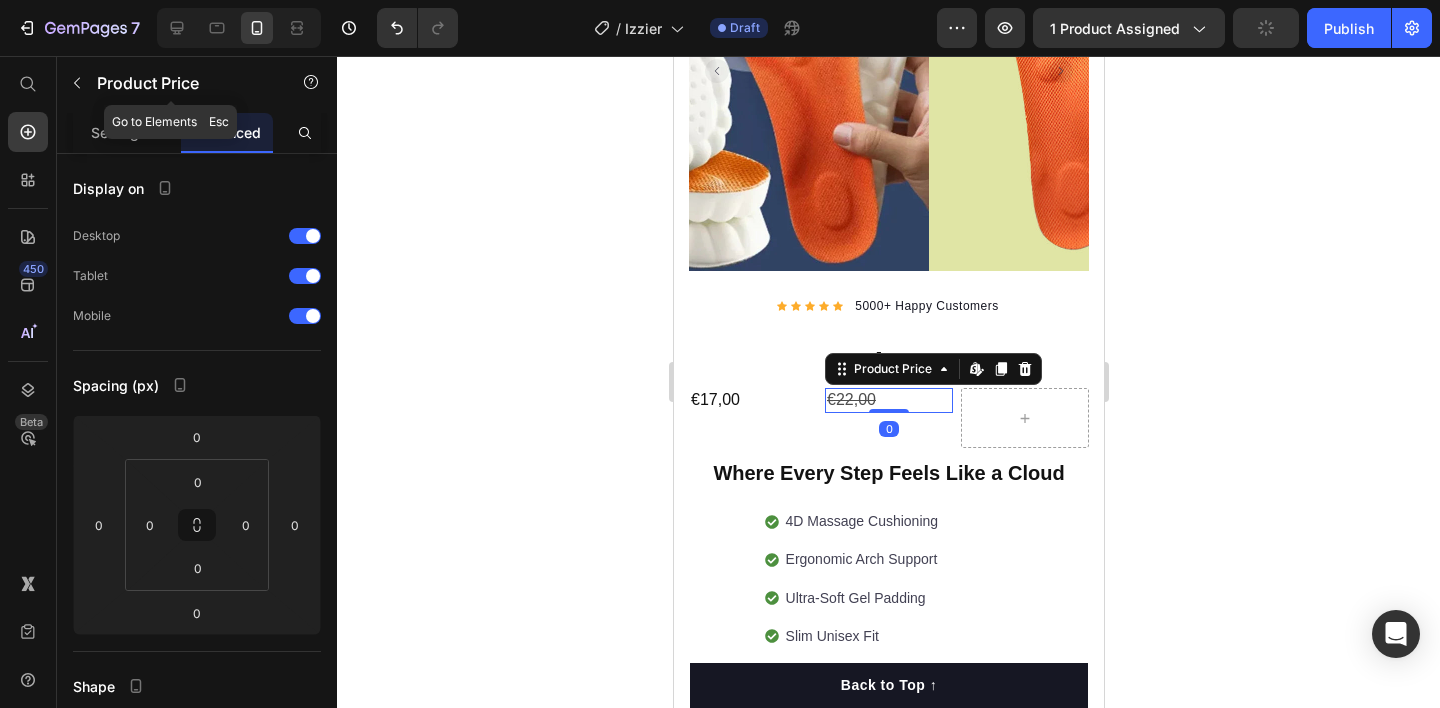 click at bounding box center (77, 83) 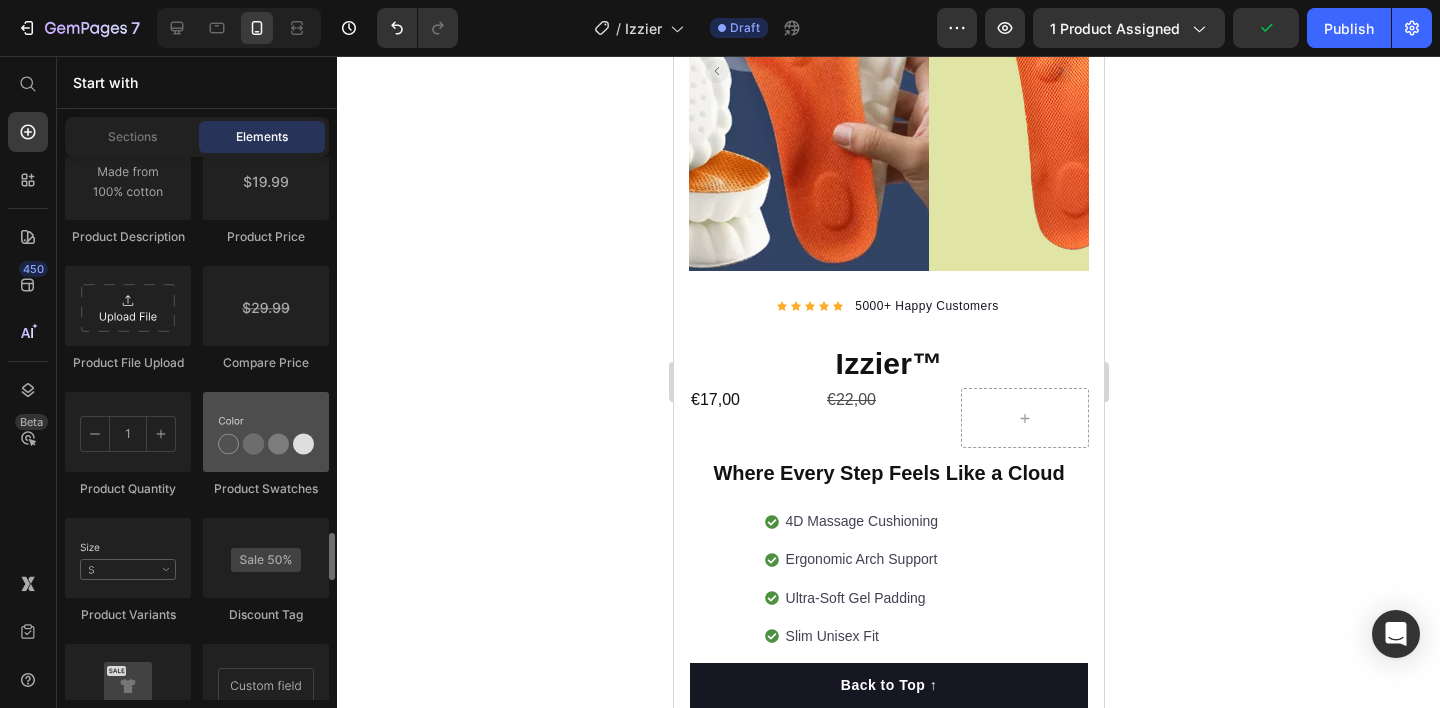 scroll, scrollTop: 3665, scrollLeft: 0, axis: vertical 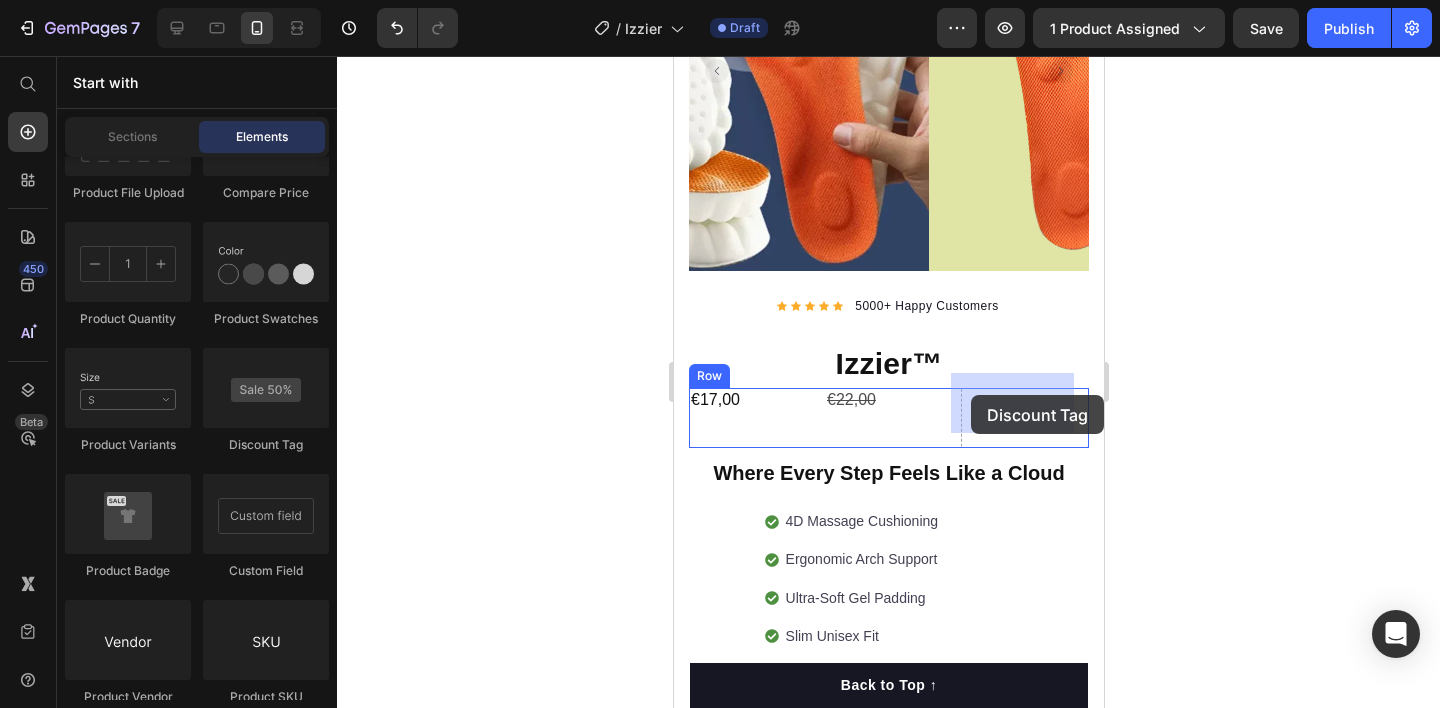 drag, startPoint x: 931, startPoint y: 443, endPoint x: 970, endPoint y: 394, distance: 62.625874 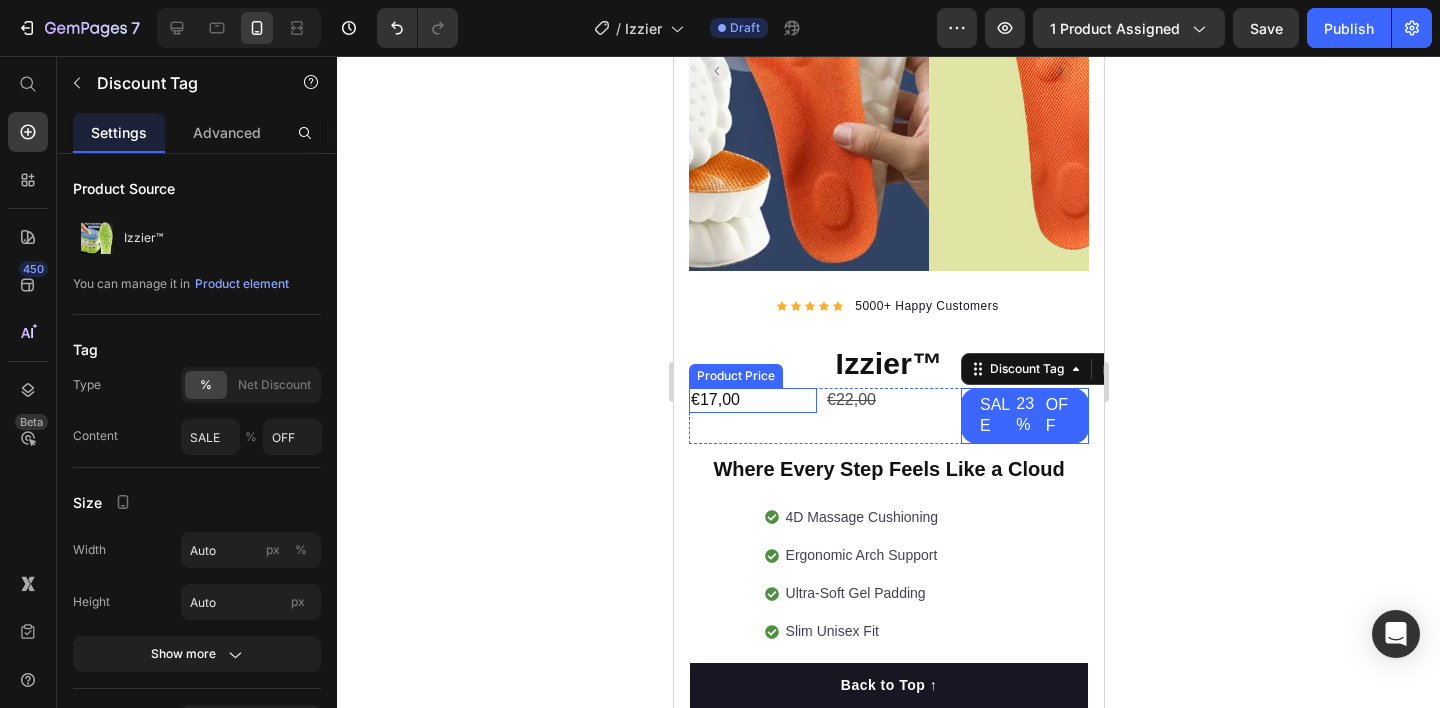 click on "€17,00" at bounding box center [752, 400] 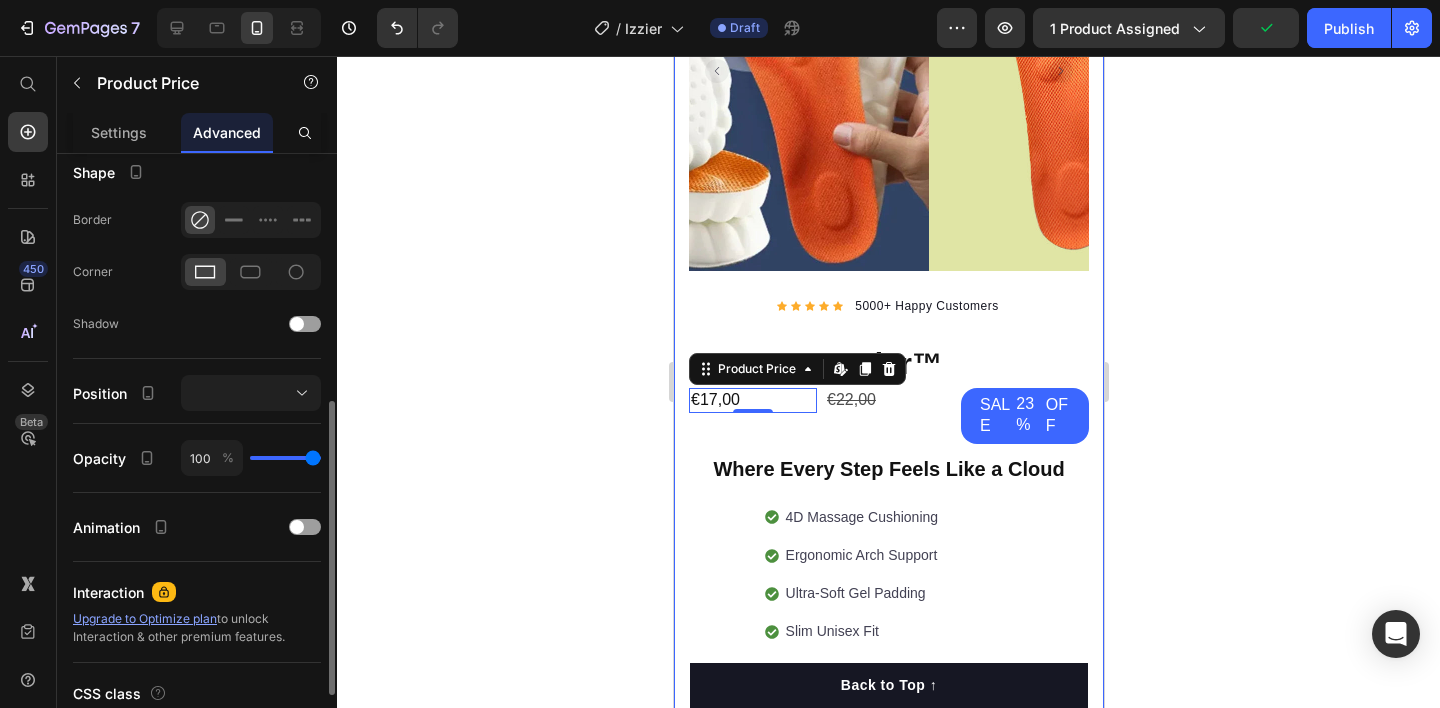scroll, scrollTop: 658, scrollLeft: 0, axis: vertical 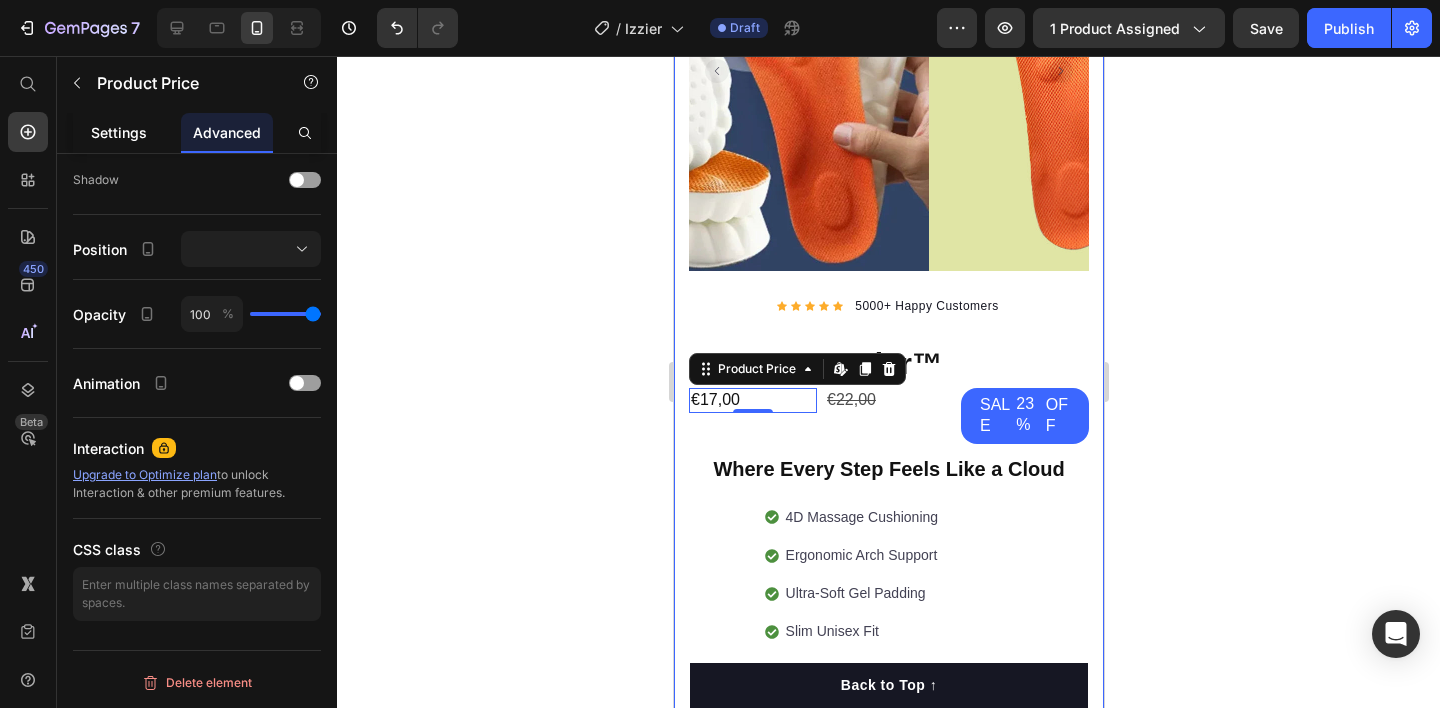click on "Settings" at bounding box center (119, 132) 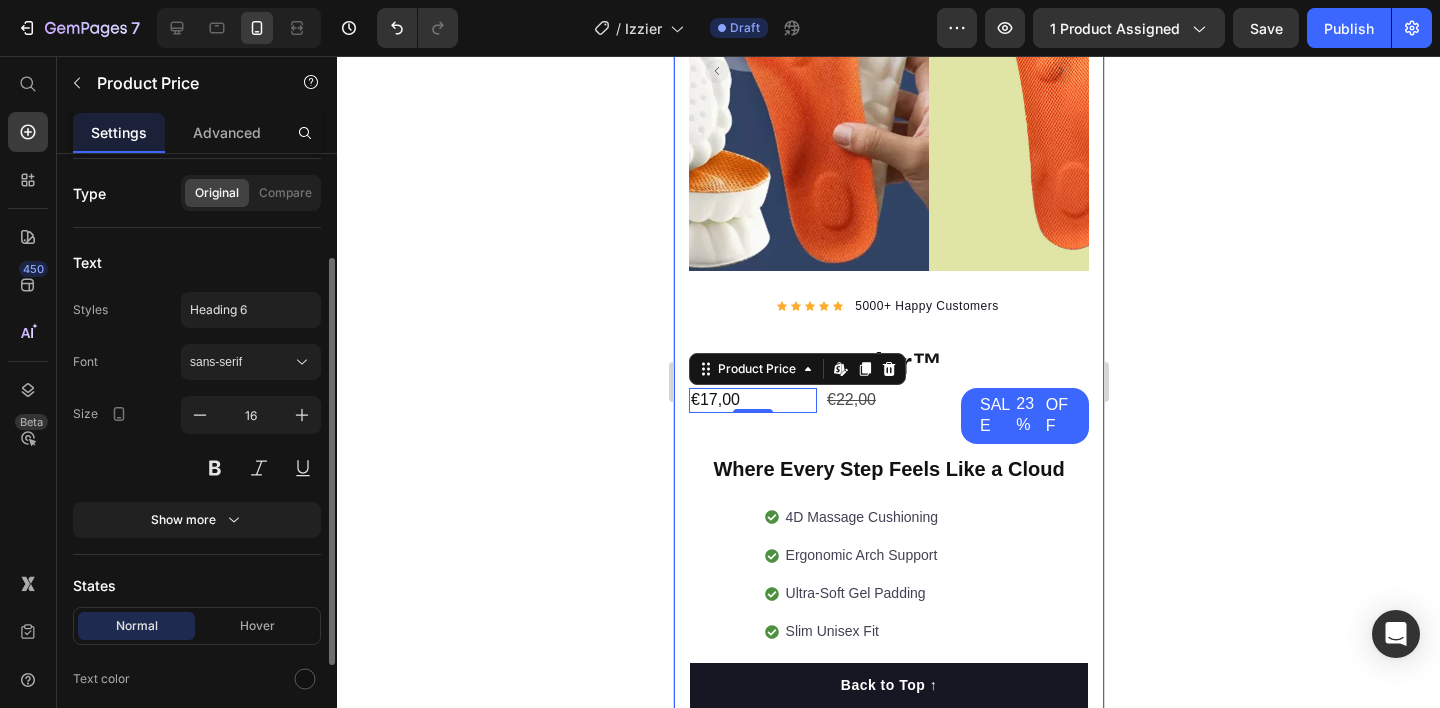 scroll, scrollTop: 305, scrollLeft: 0, axis: vertical 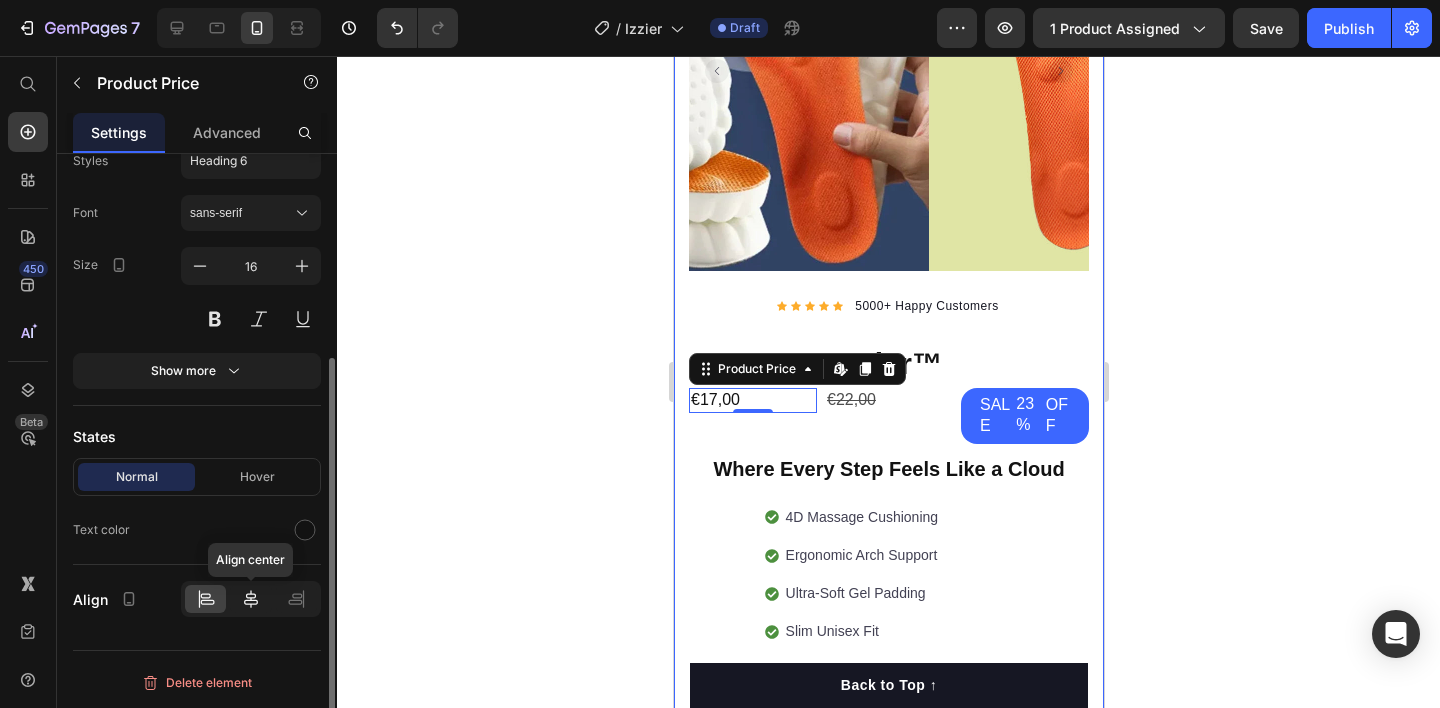 click 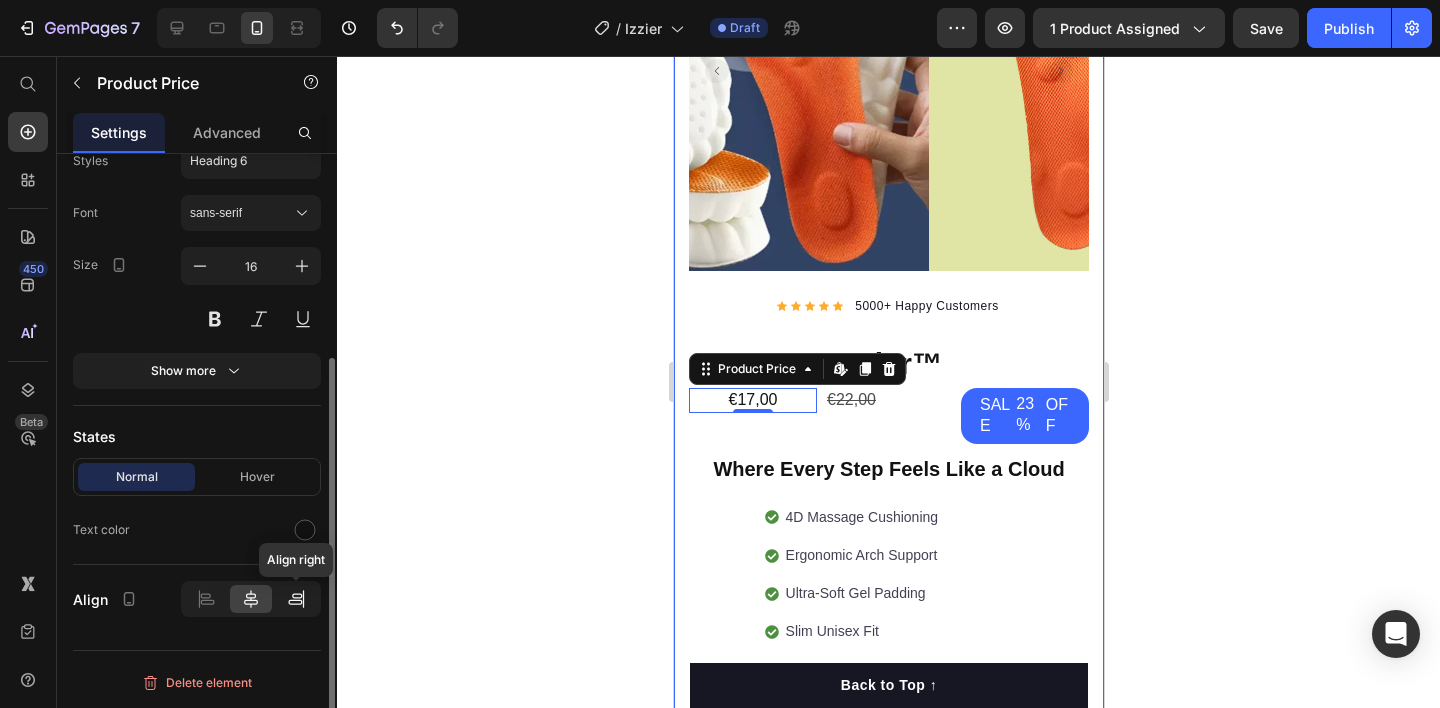 click 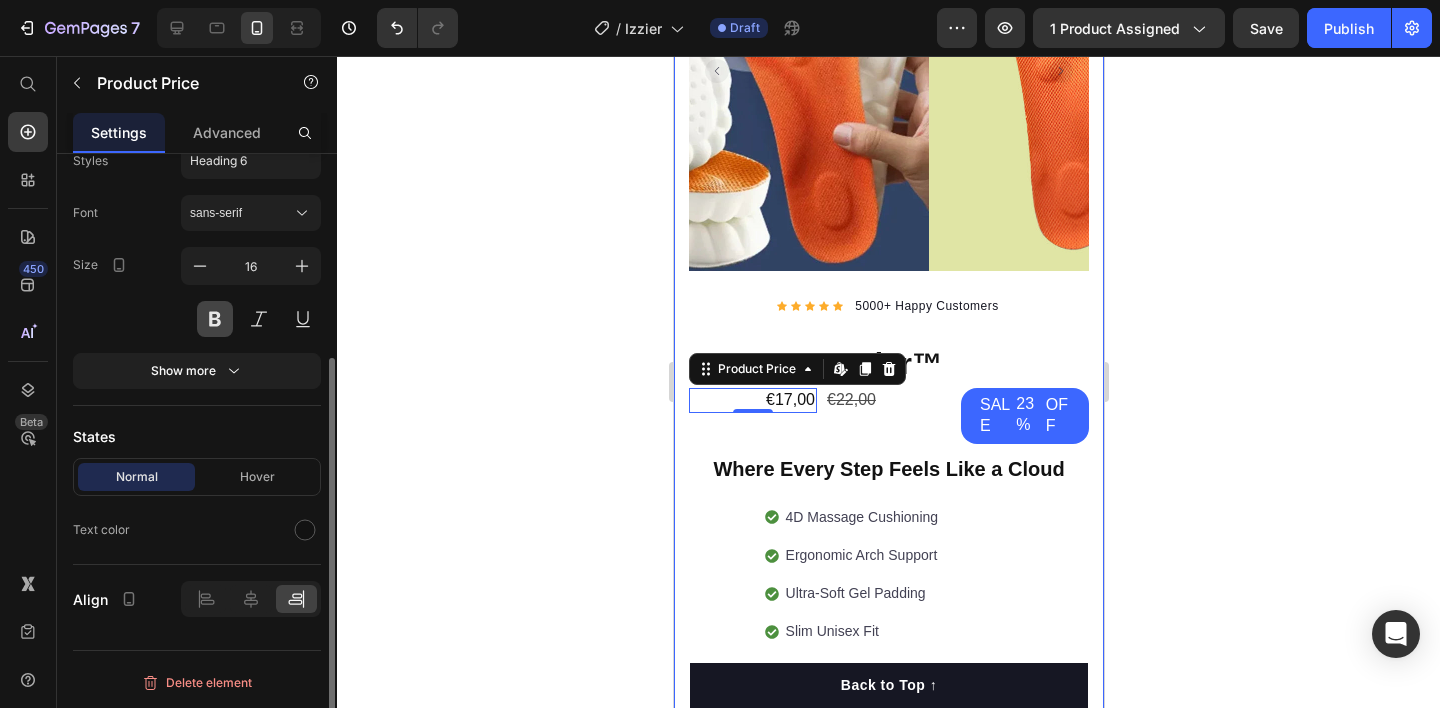 click at bounding box center (215, 319) 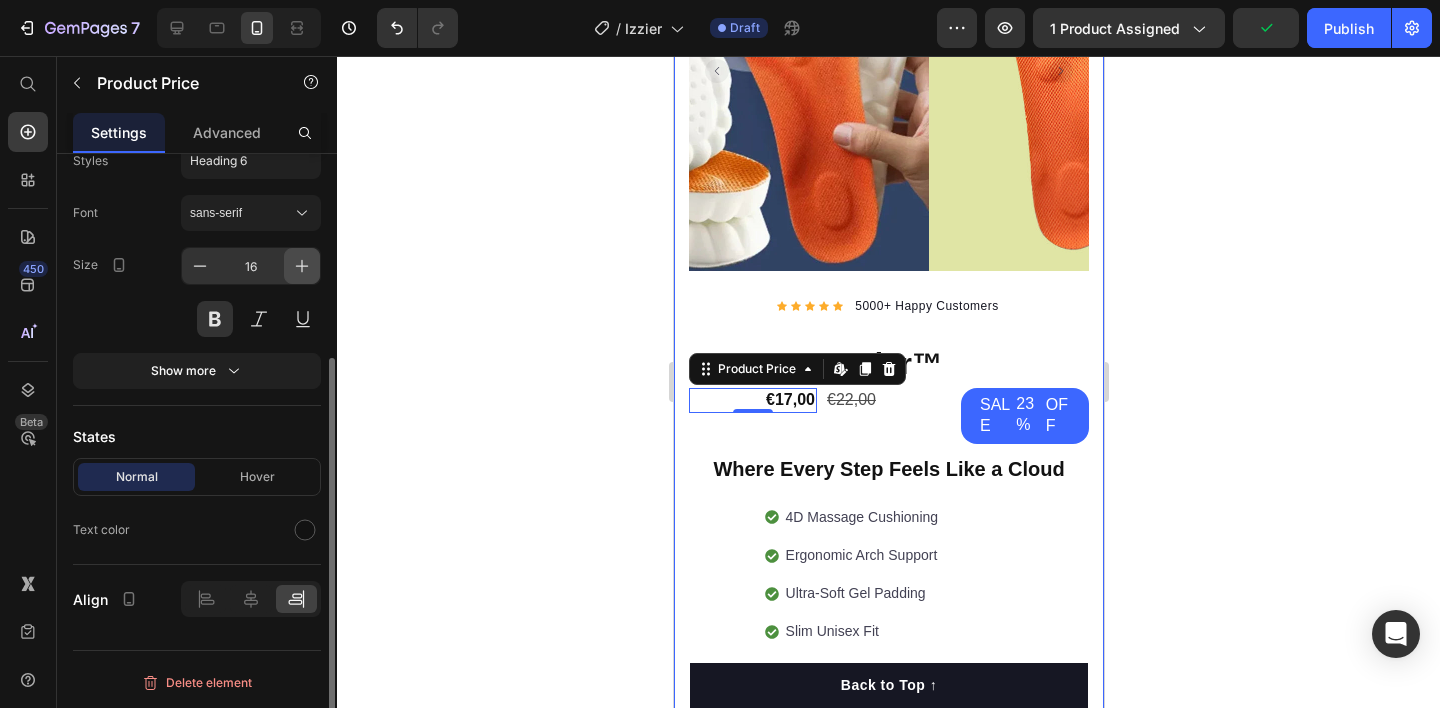 click 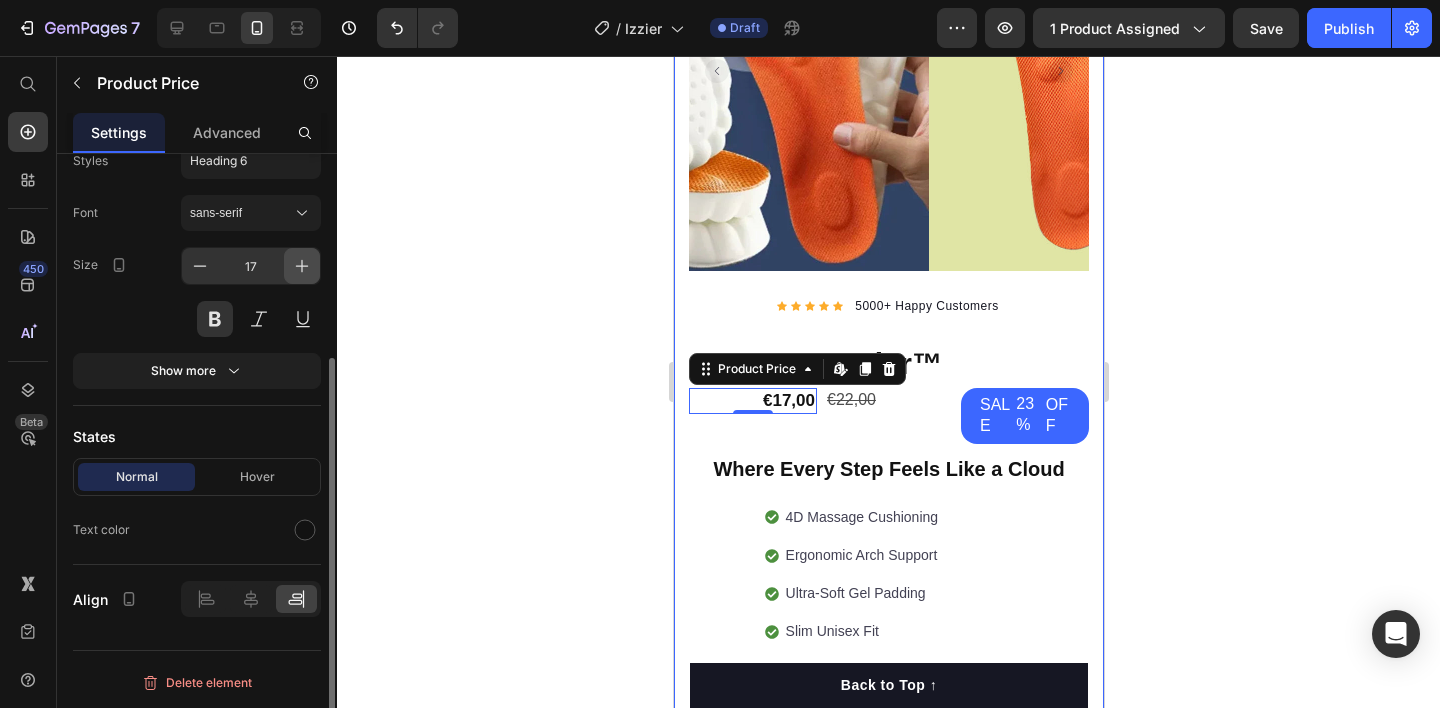 click 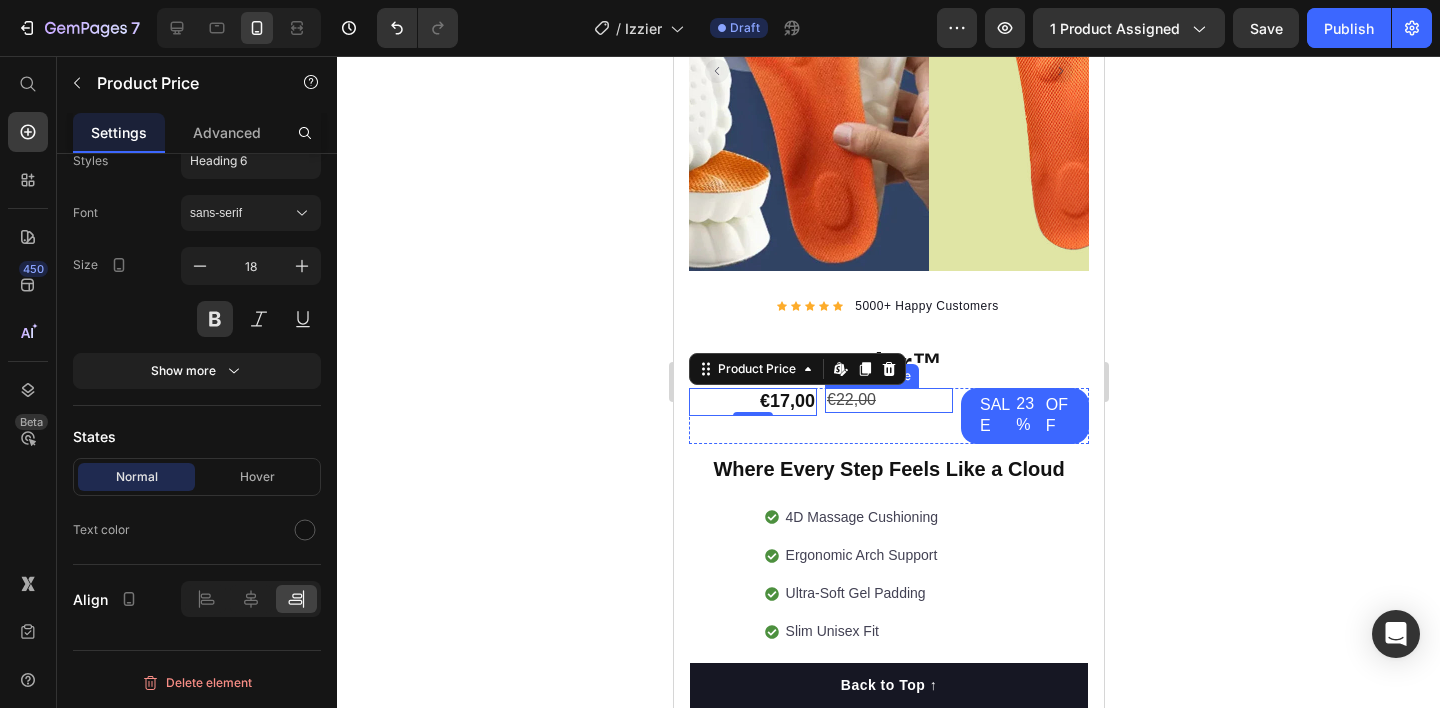 click on "€22,00" at bounding box center (888, 400) 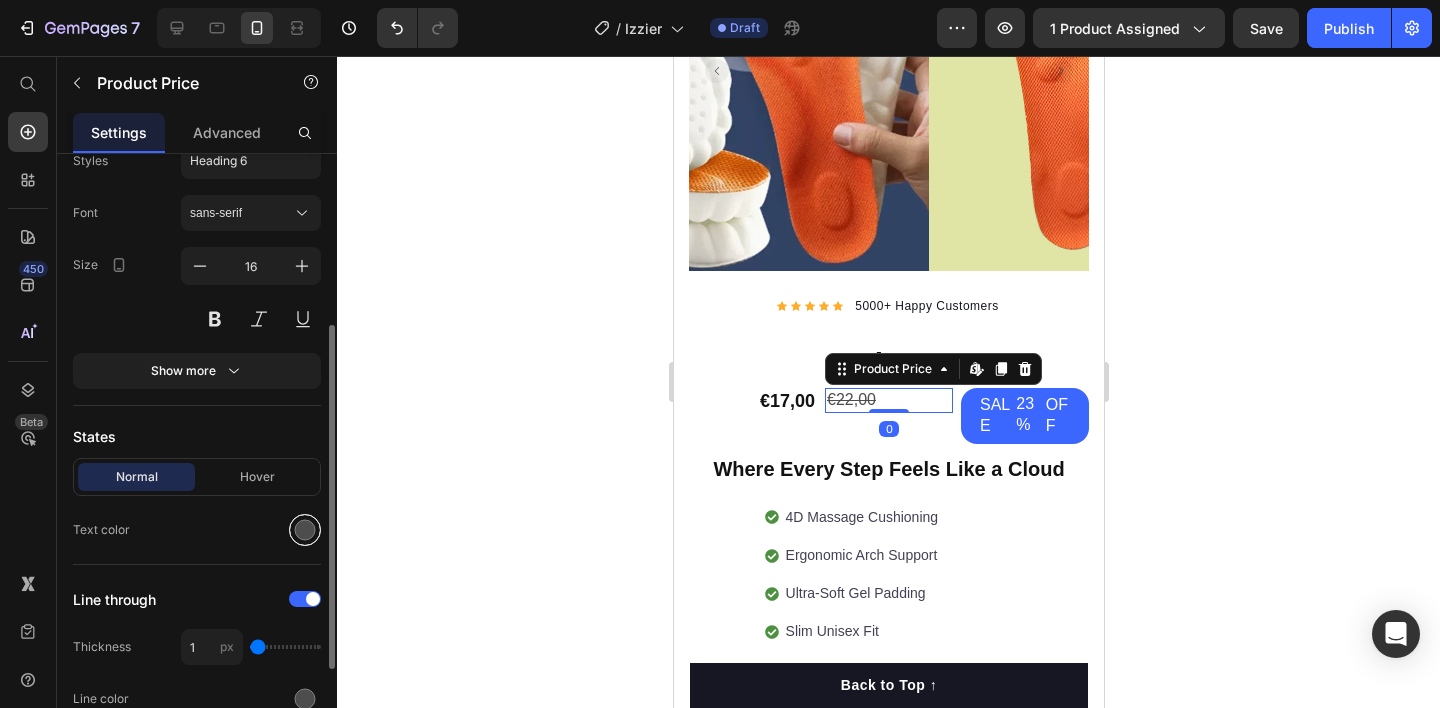 click at bounding box center (305, 530) 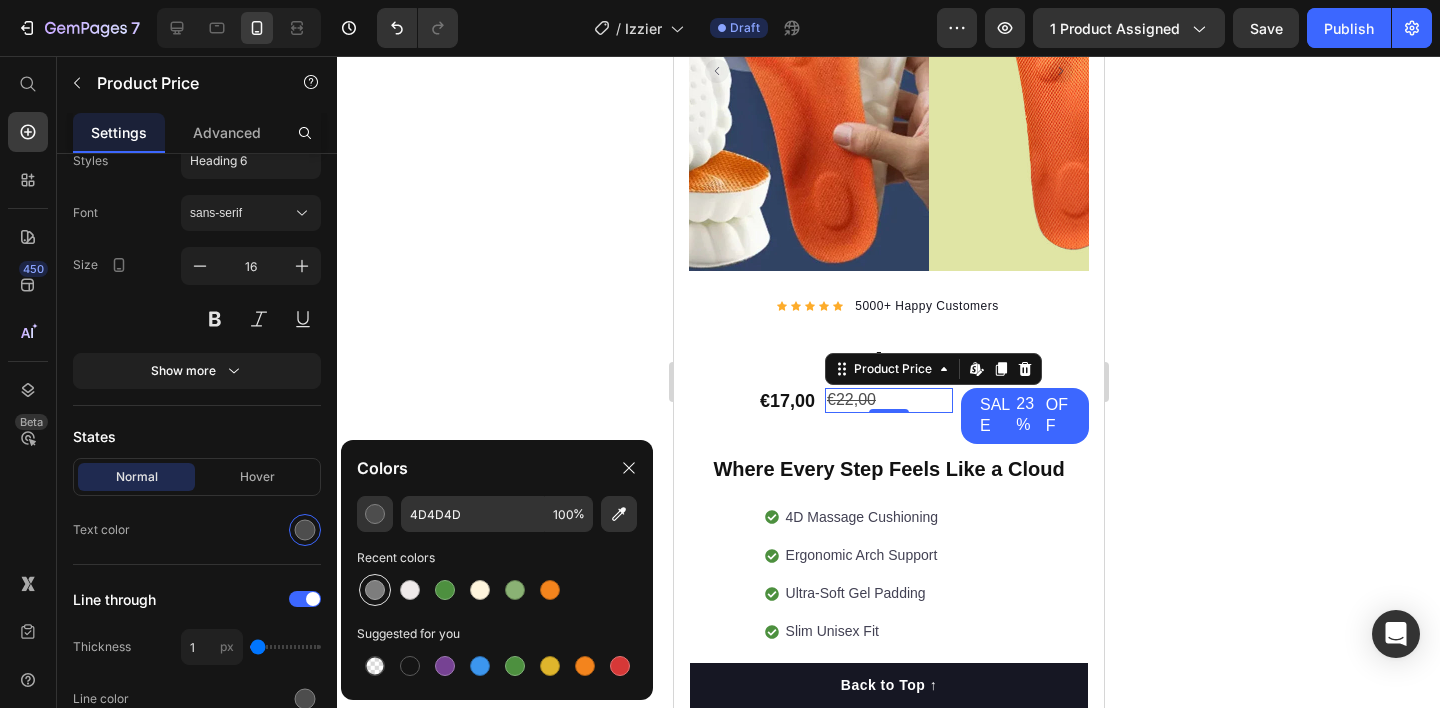 click at bounding box center [375, 590] 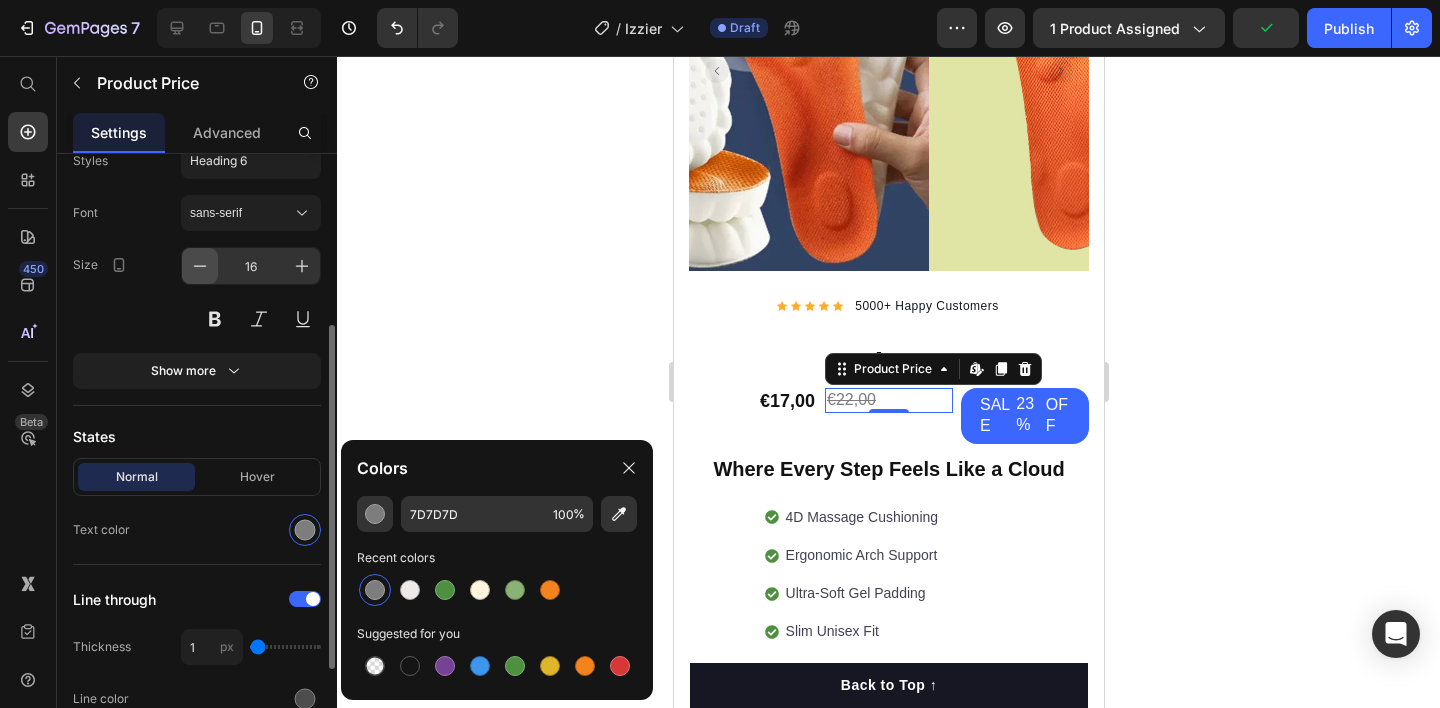 click 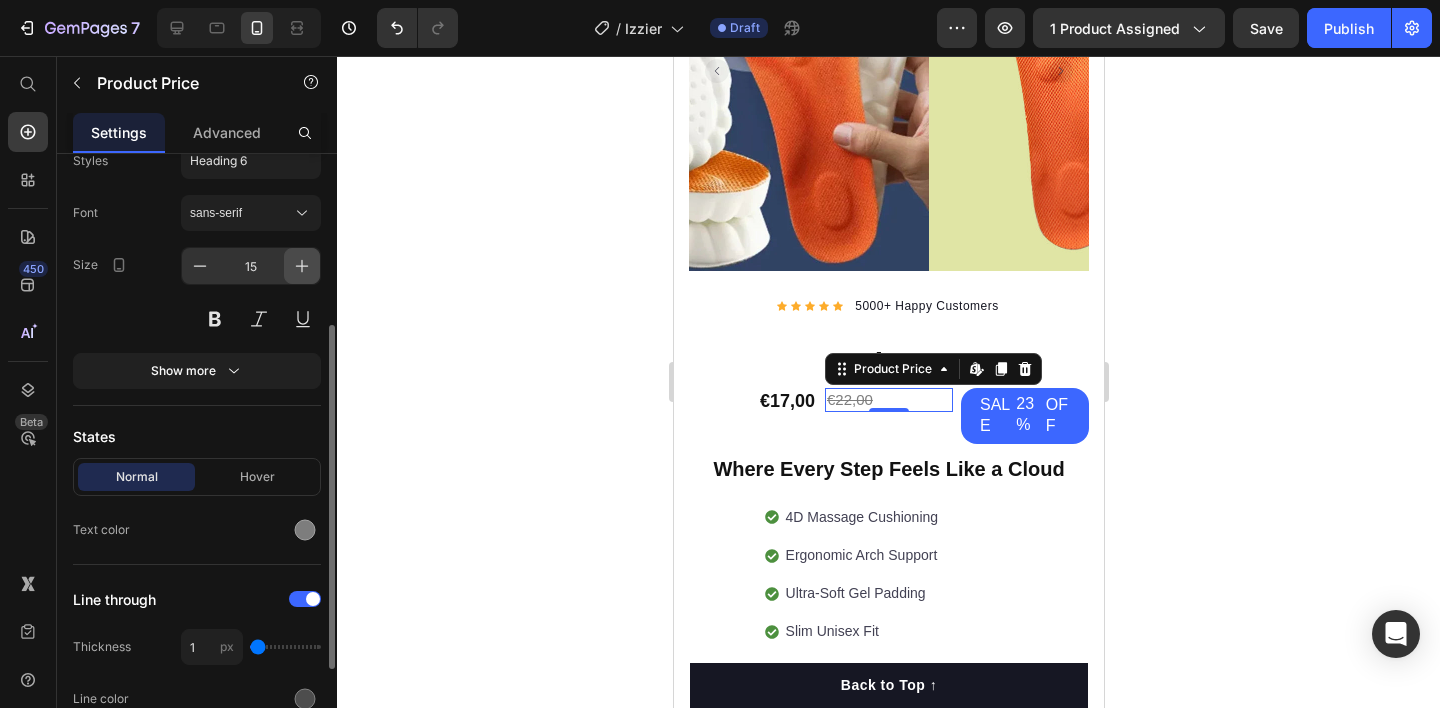 click 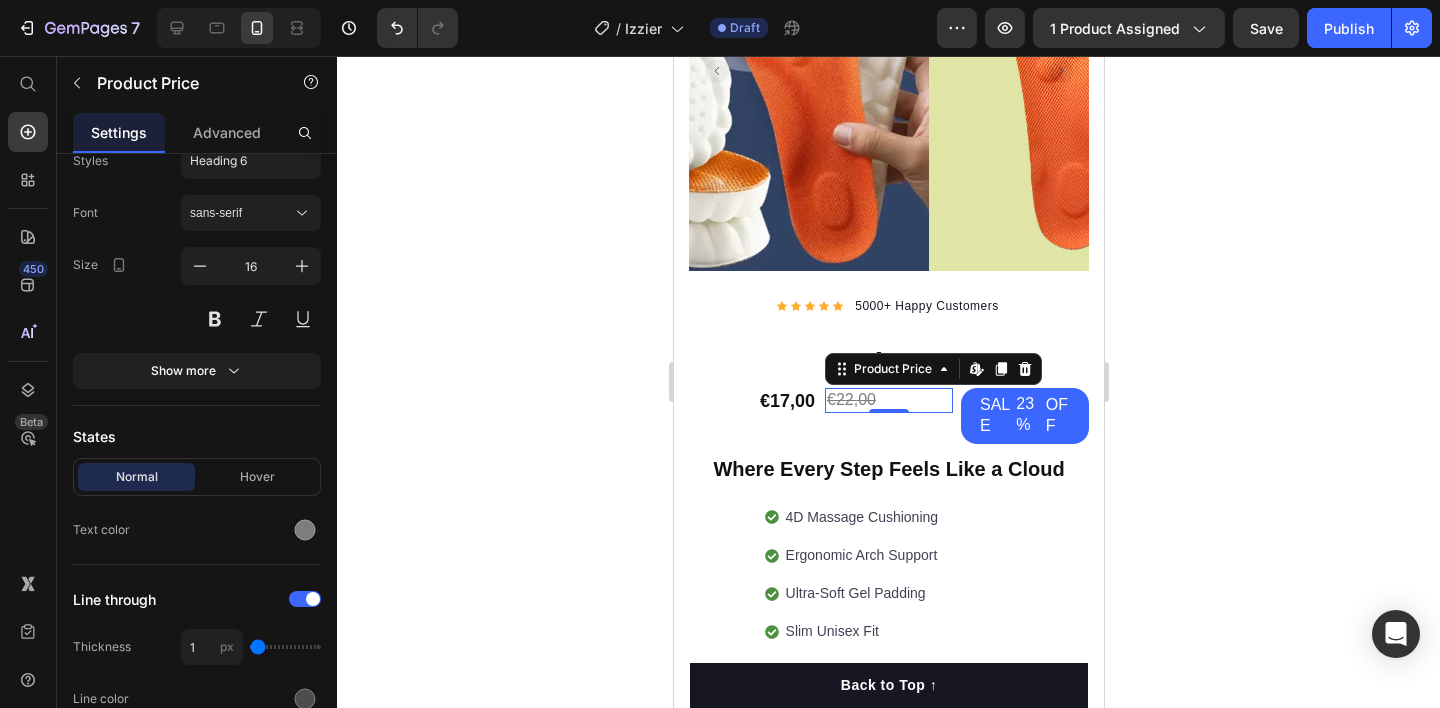click 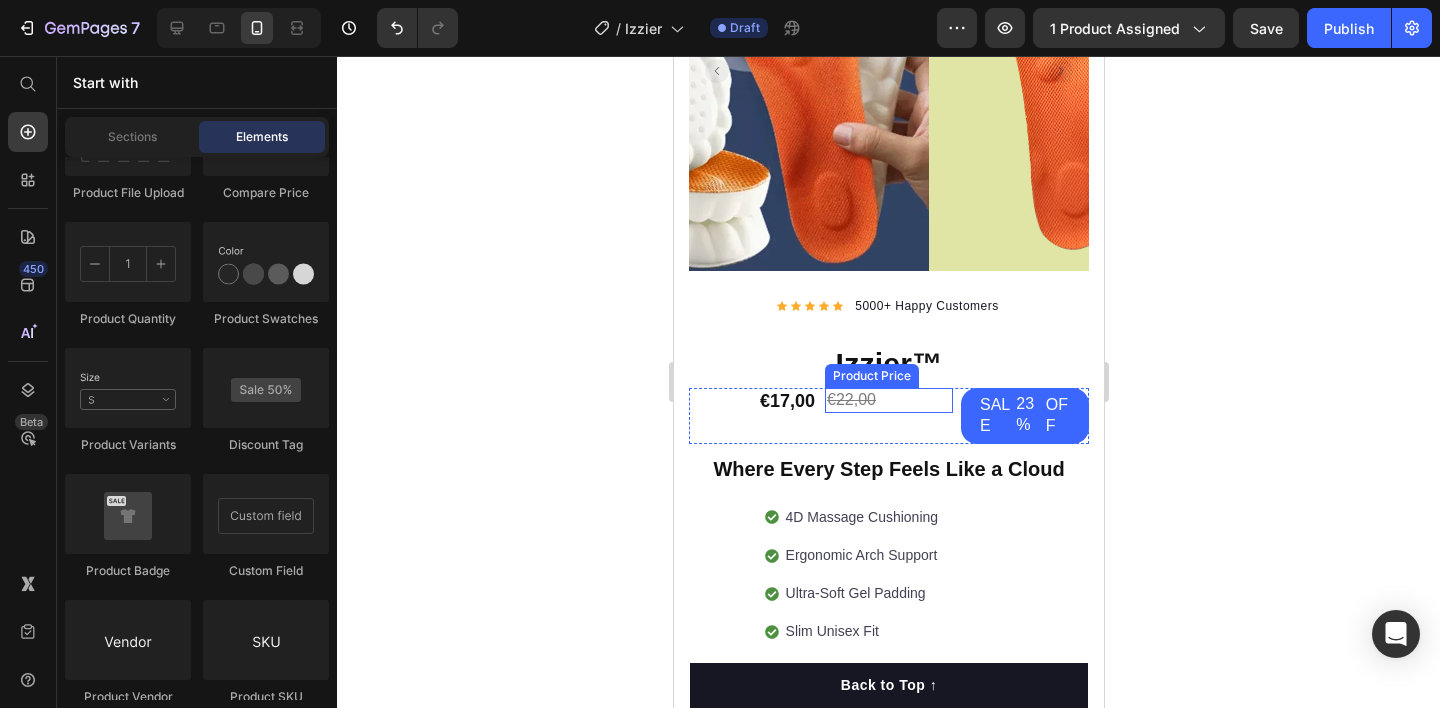 click on "€22,00" at bounding box center (888, 400) 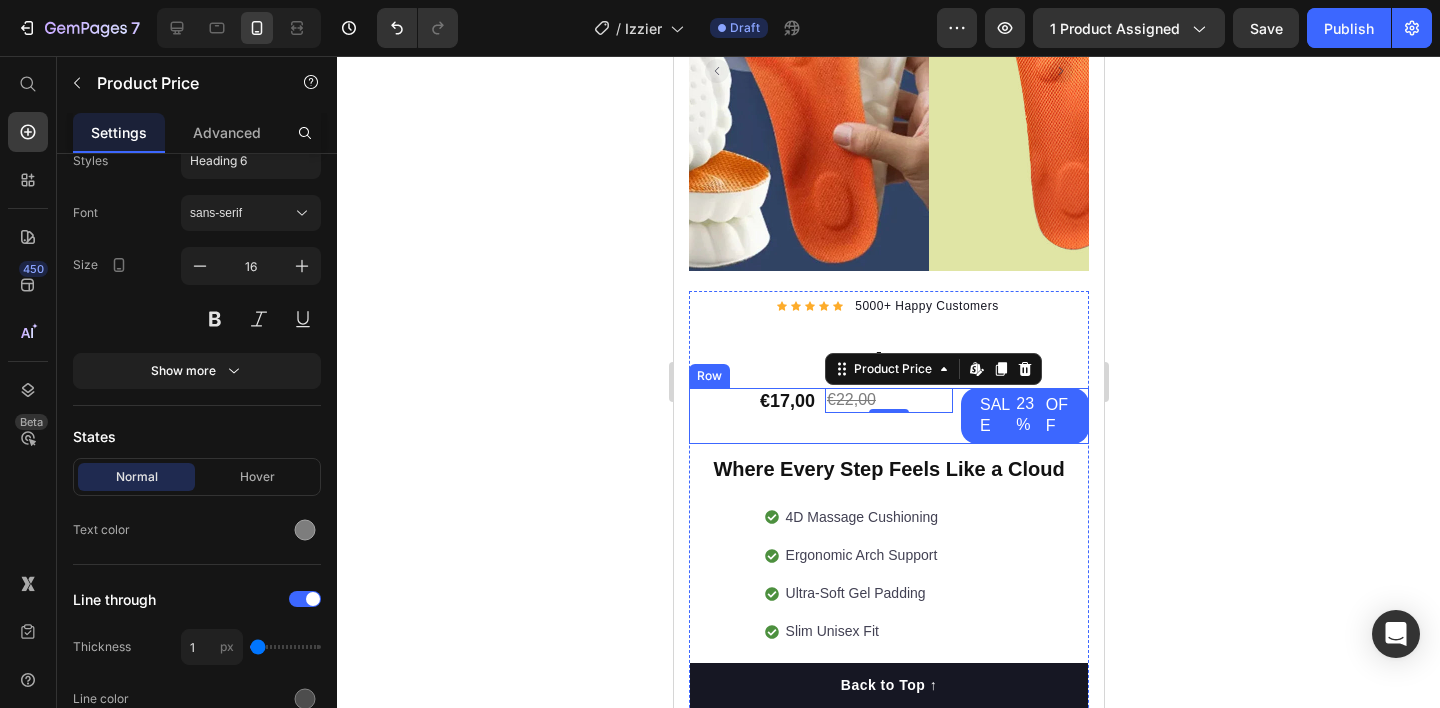 click on "€17,00 Product Price" at bounding box center (752, 416) 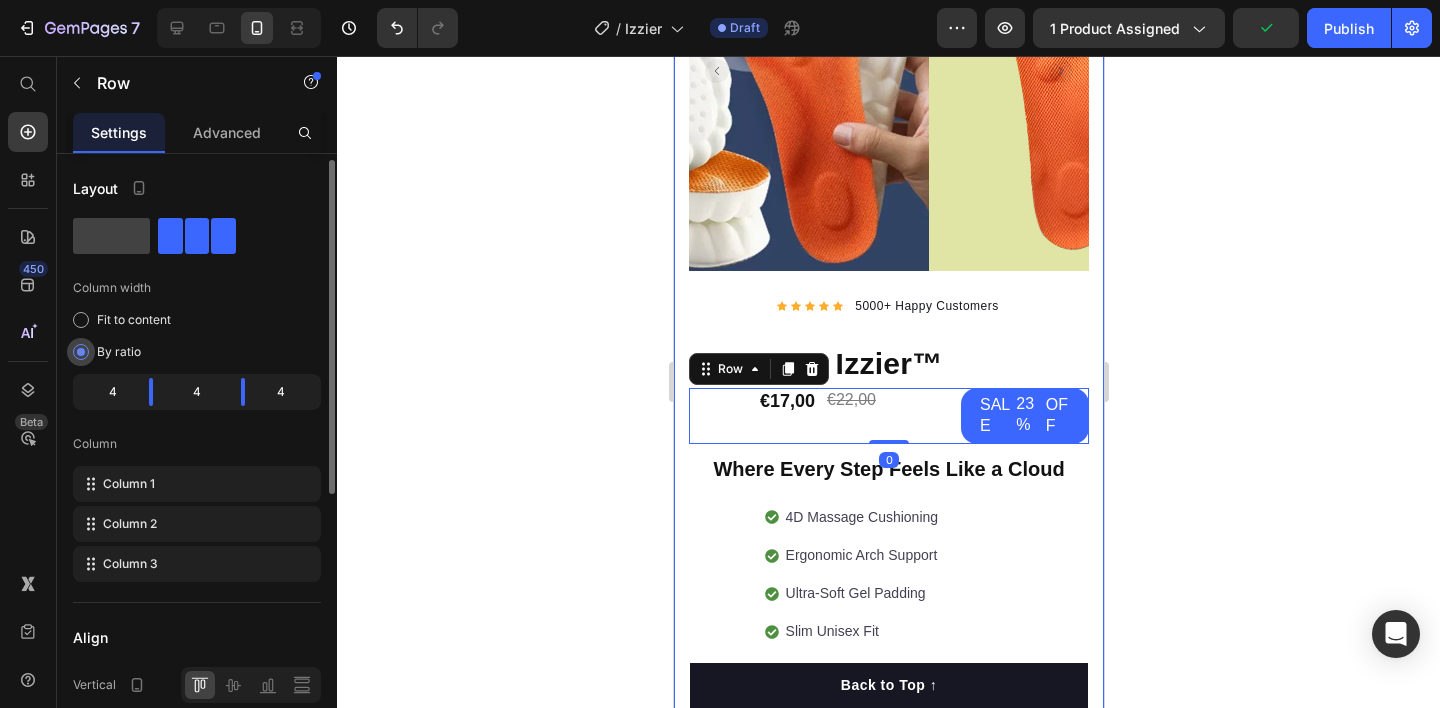 scroll, scrollTop: 162, scrollLeft: 0, axis: vertical 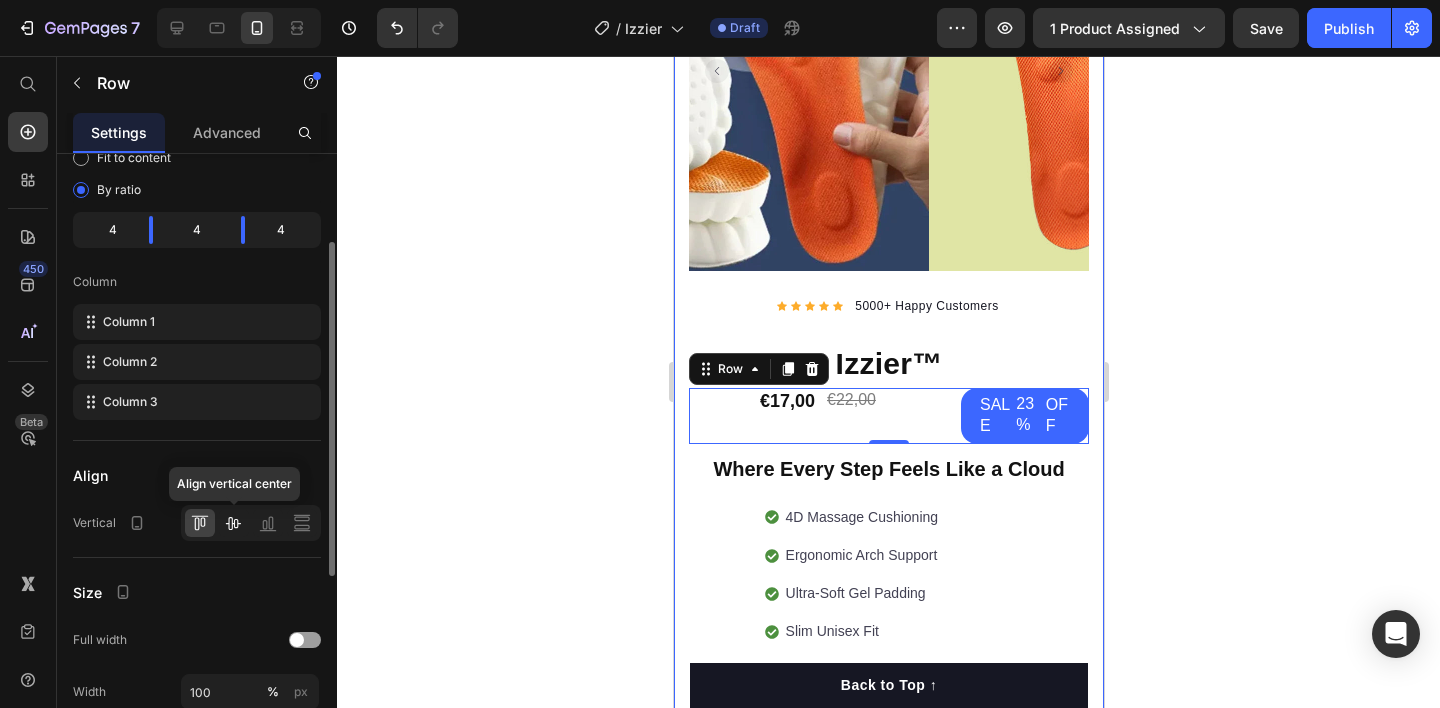 click 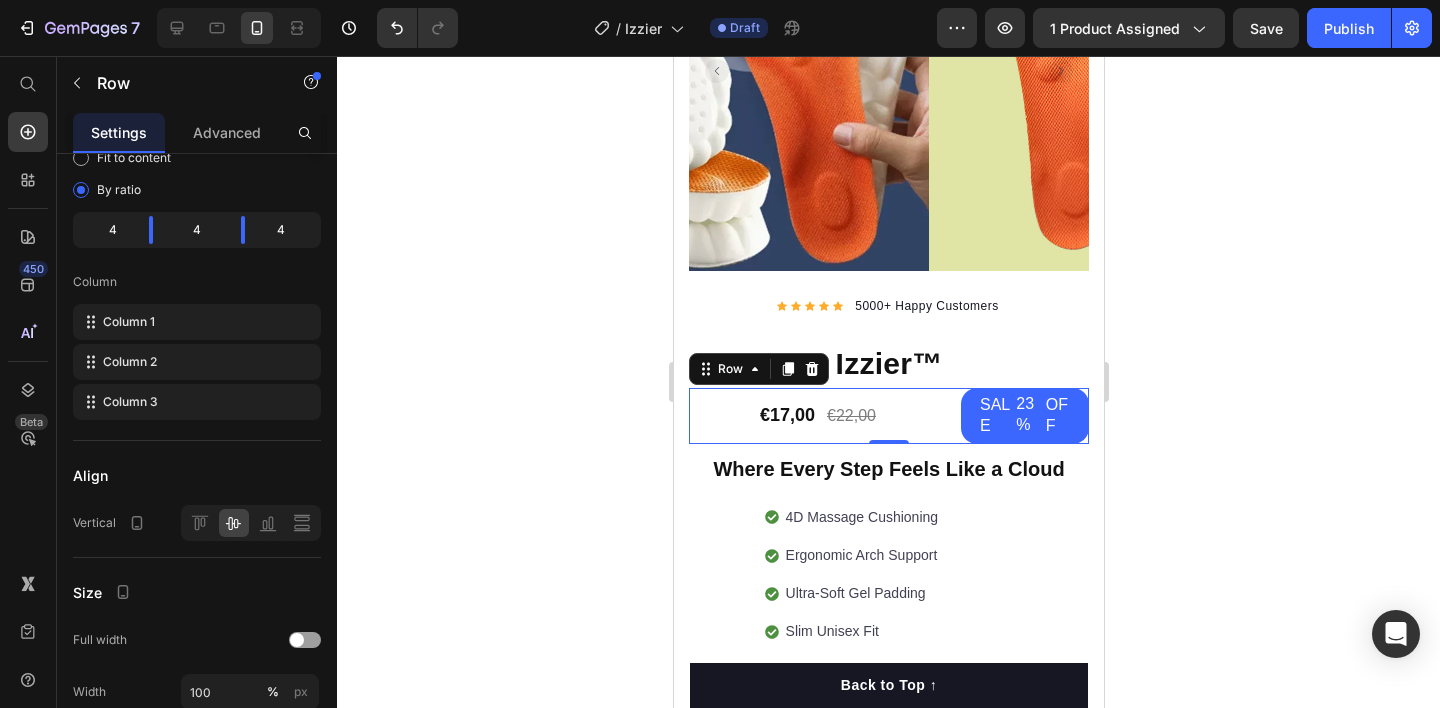 click 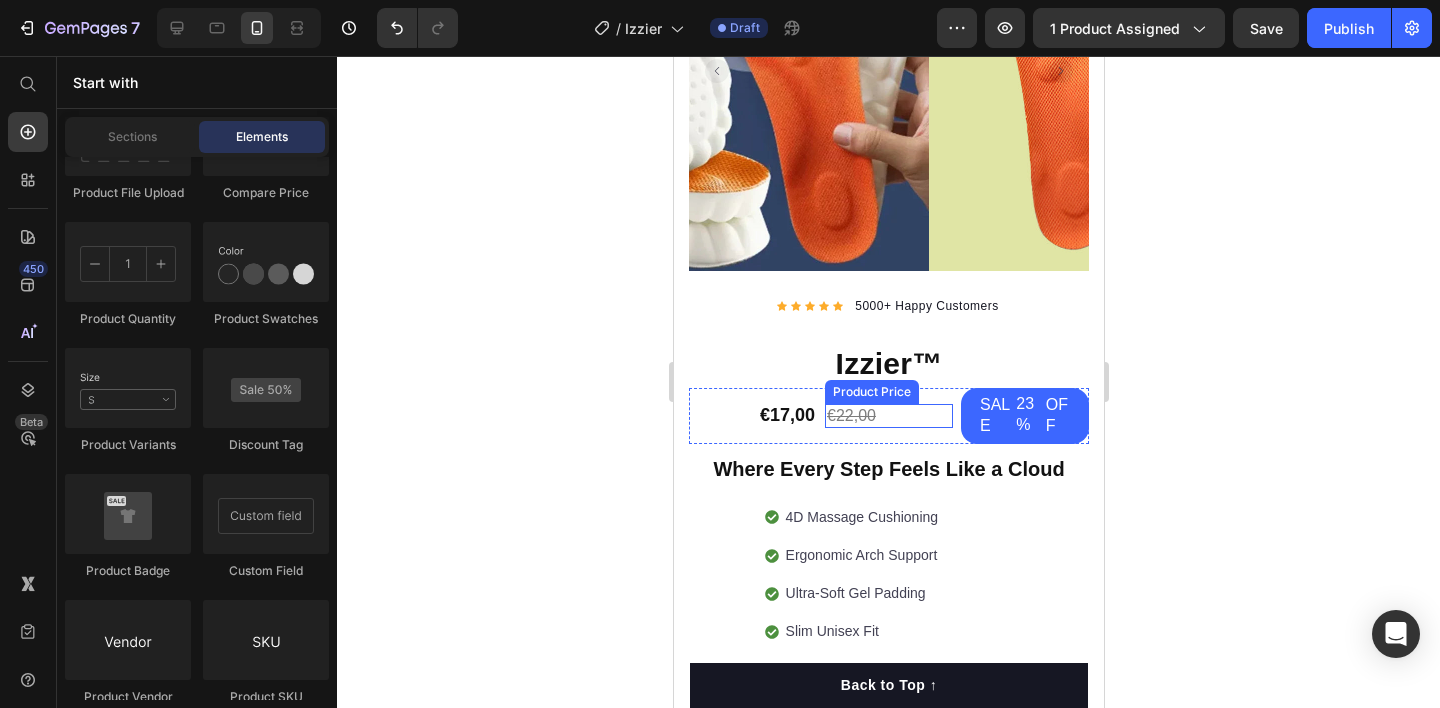 click on "€22,00" at bounding box center (850, 415) 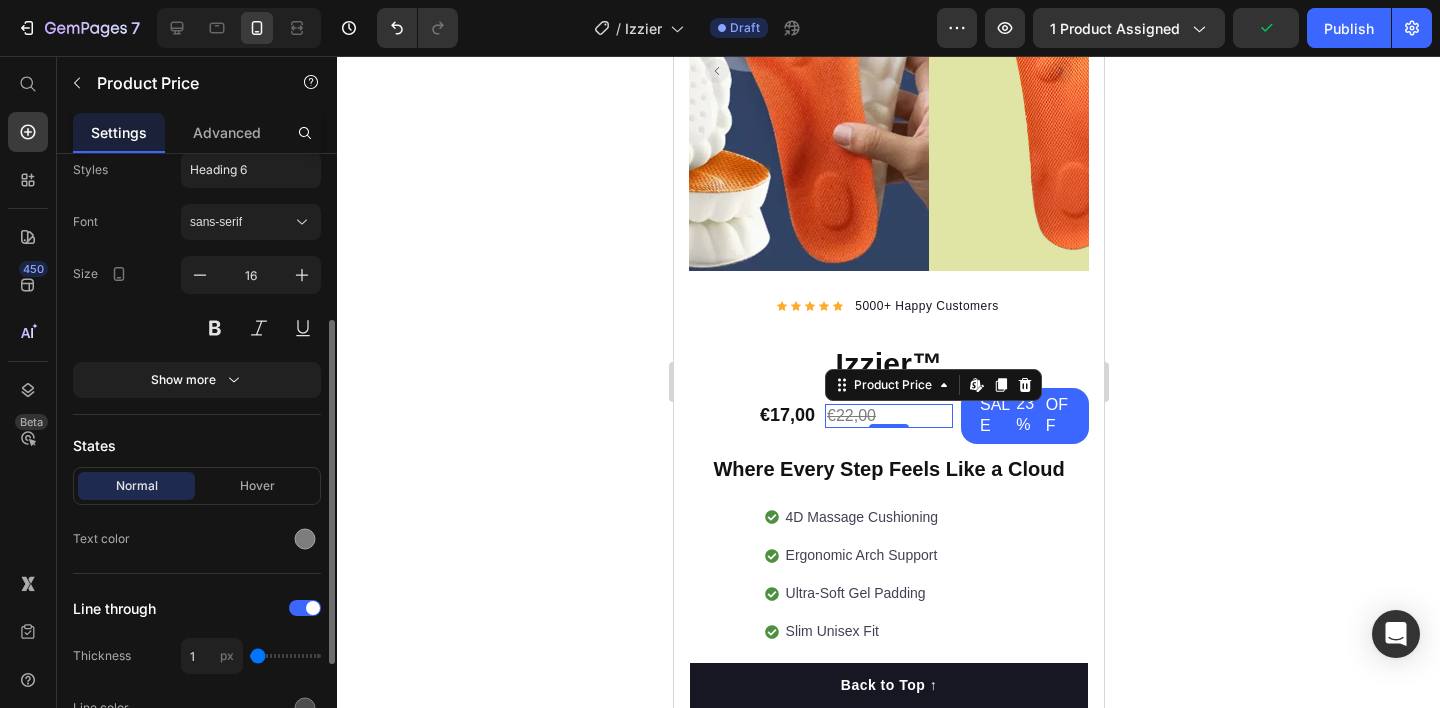 scroll, scrollTop: 474, scrollLeft: 0, axis: vertical 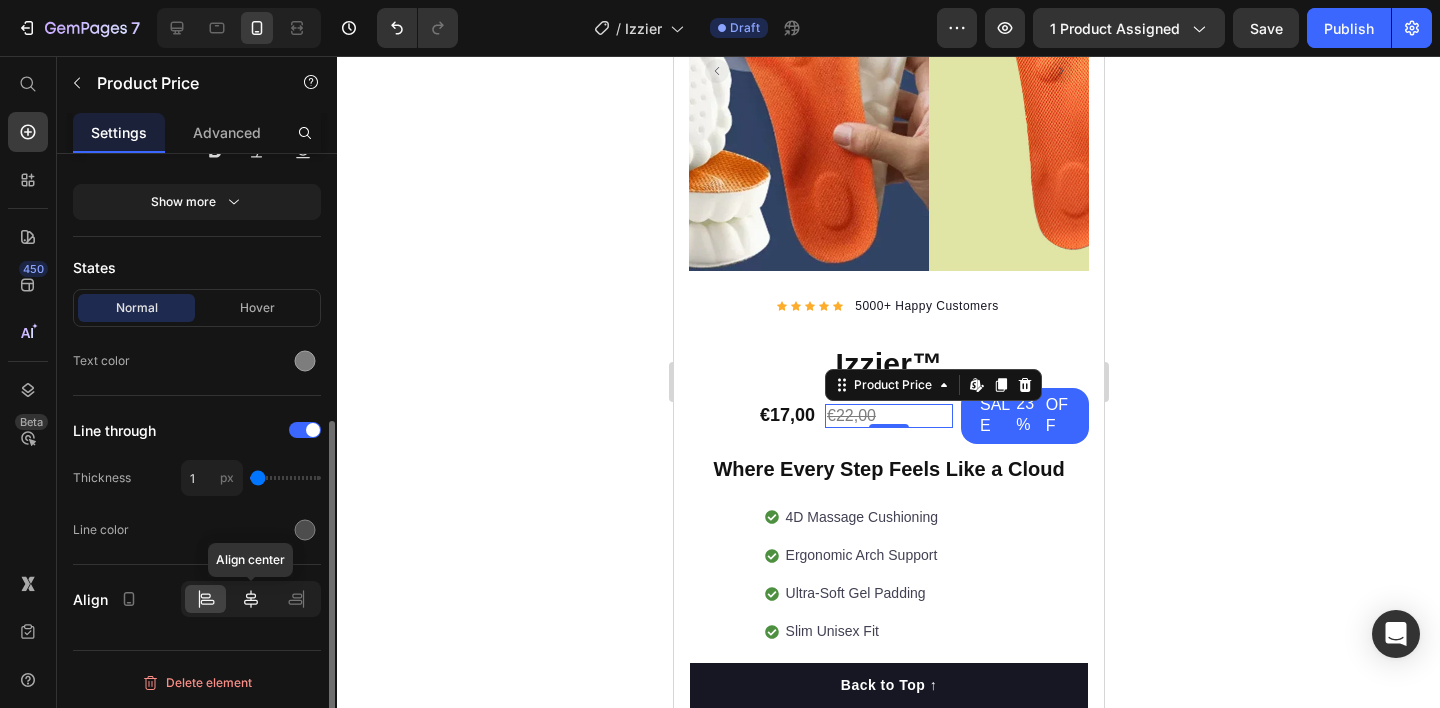 click 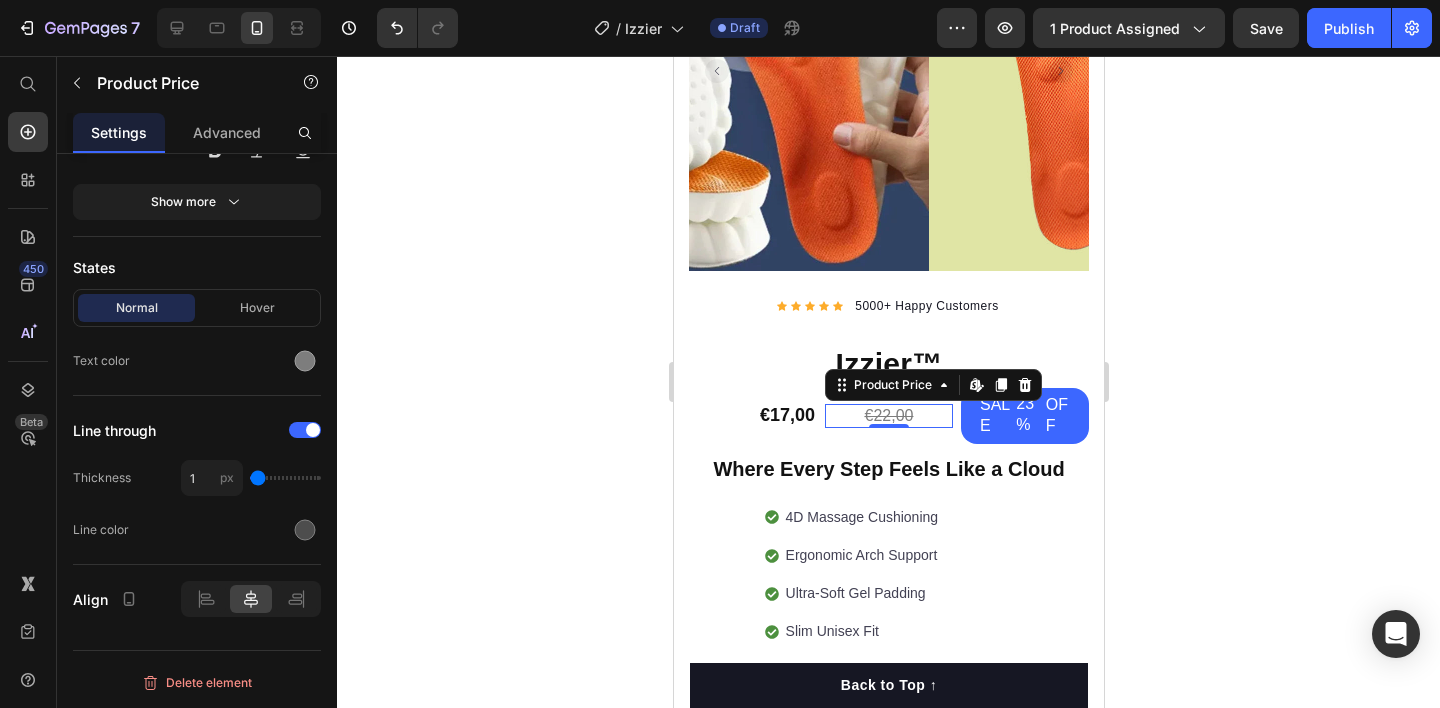 click 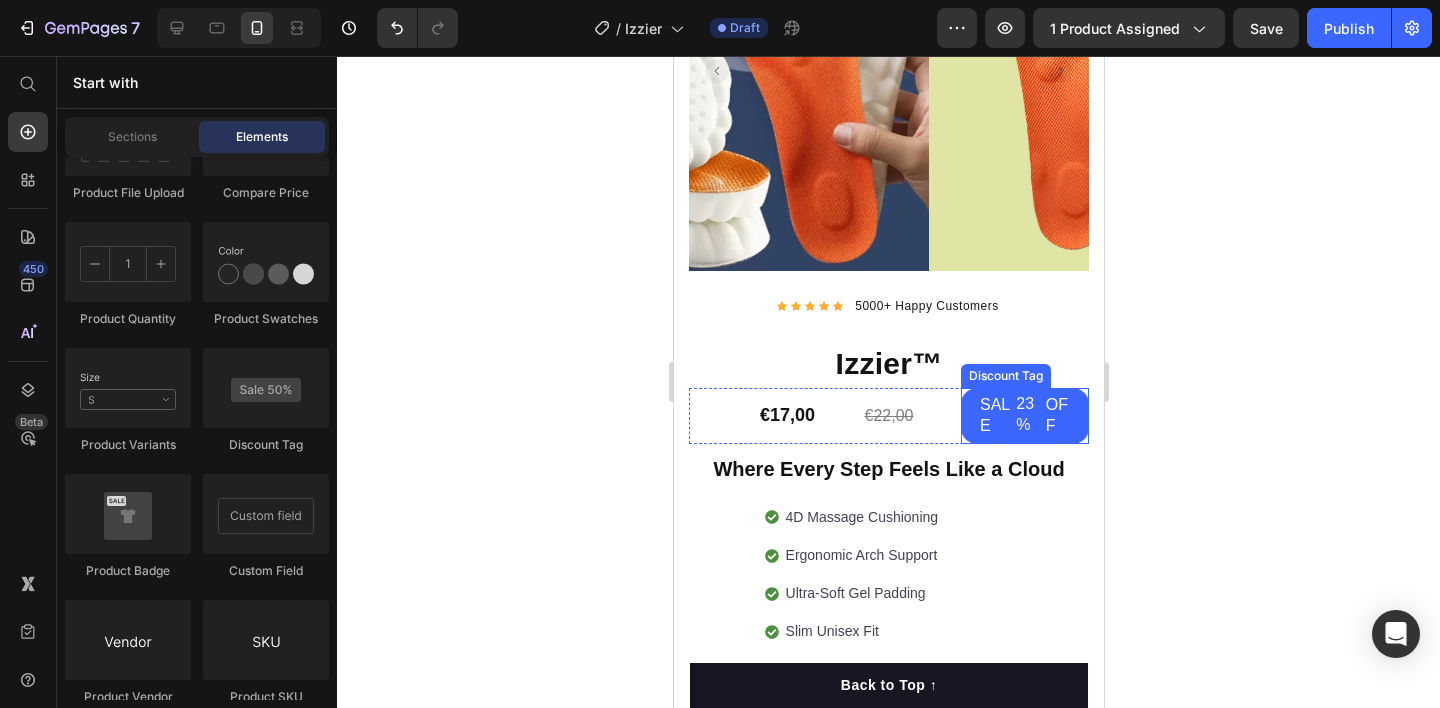 click on "SALE 23% OFF" at bounding box center (1024, 416) 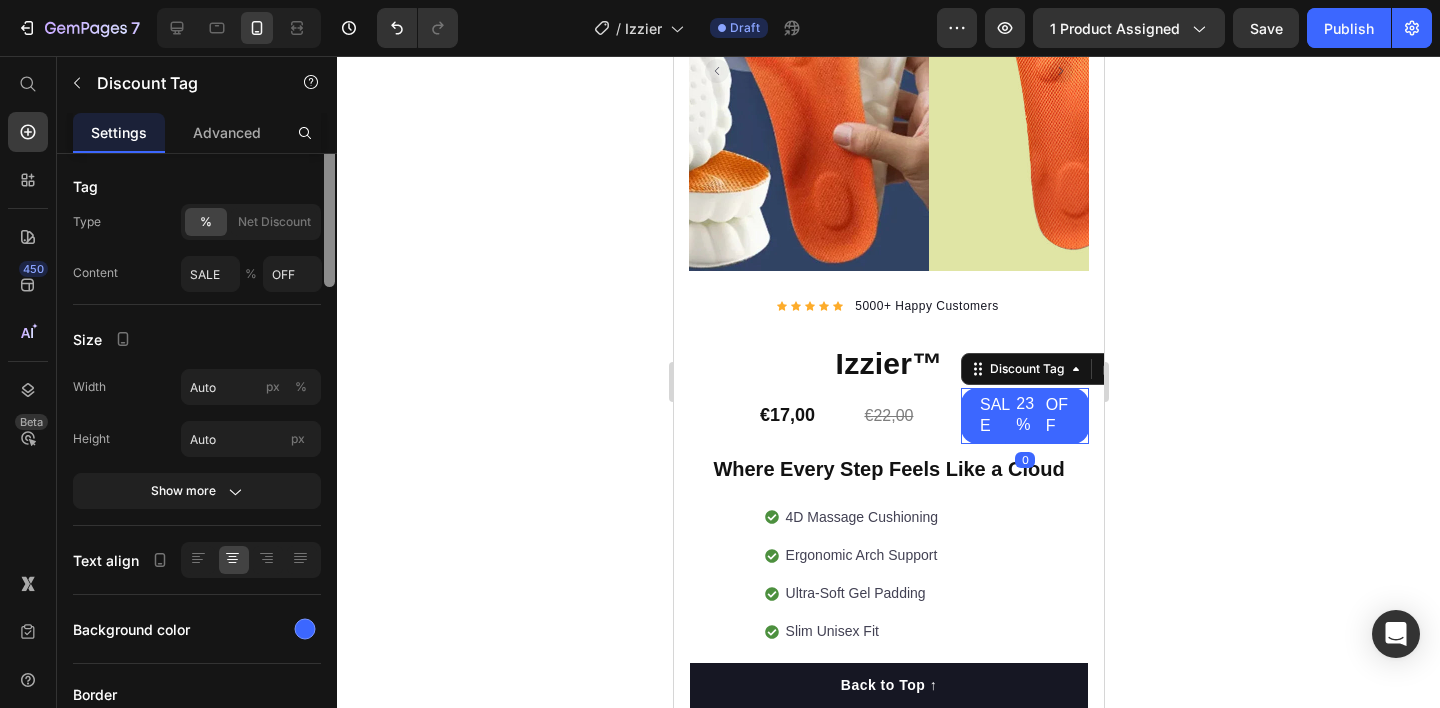 scroll, scrollTop: 332, scrollLeft: 0, axis: vertical 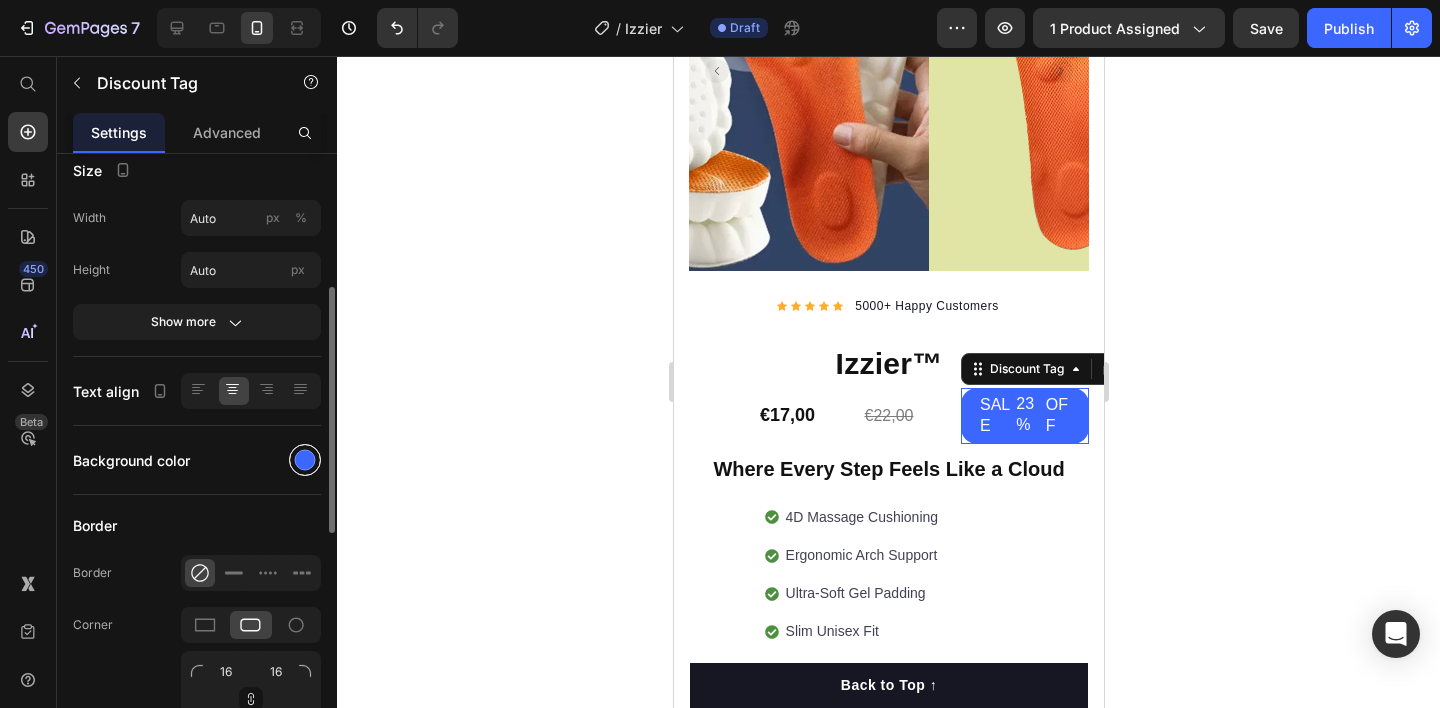 click at bounding box center (305, 460) 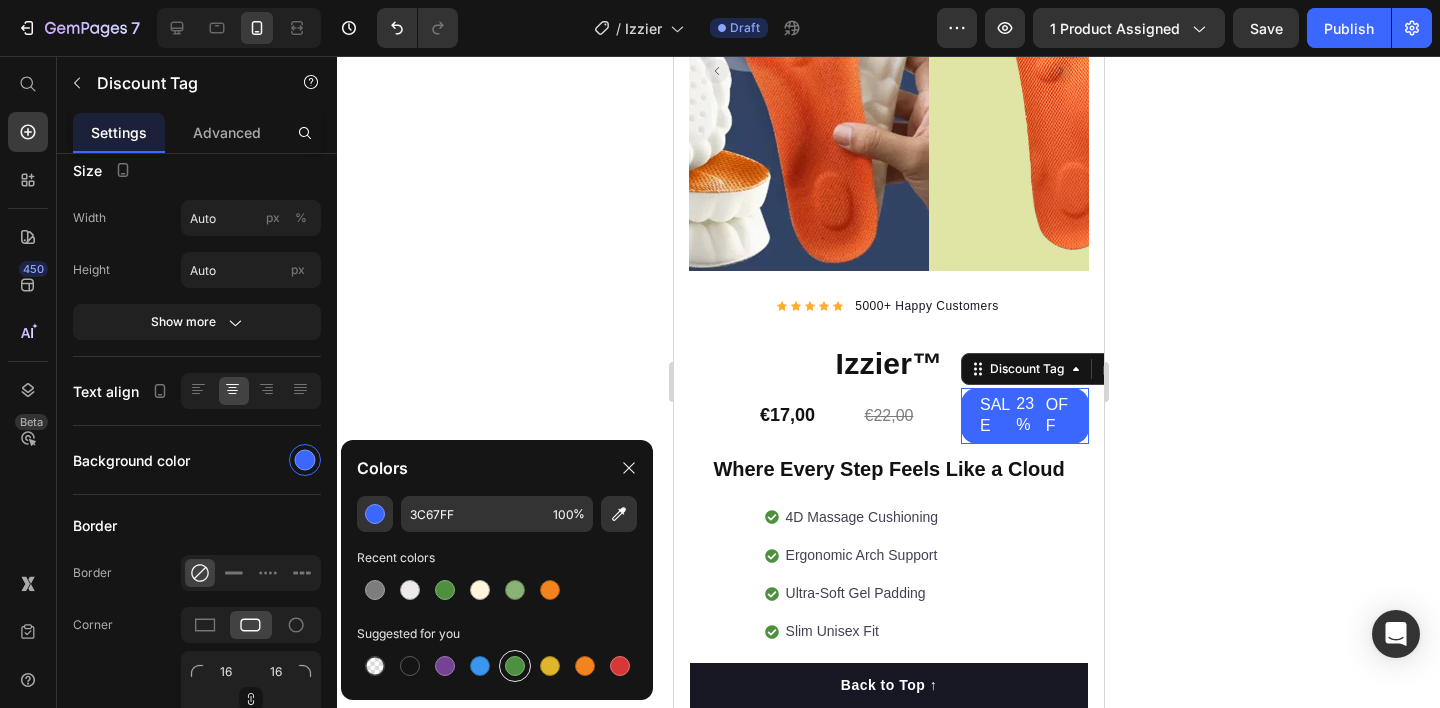 click at bounding box center [515, 666] 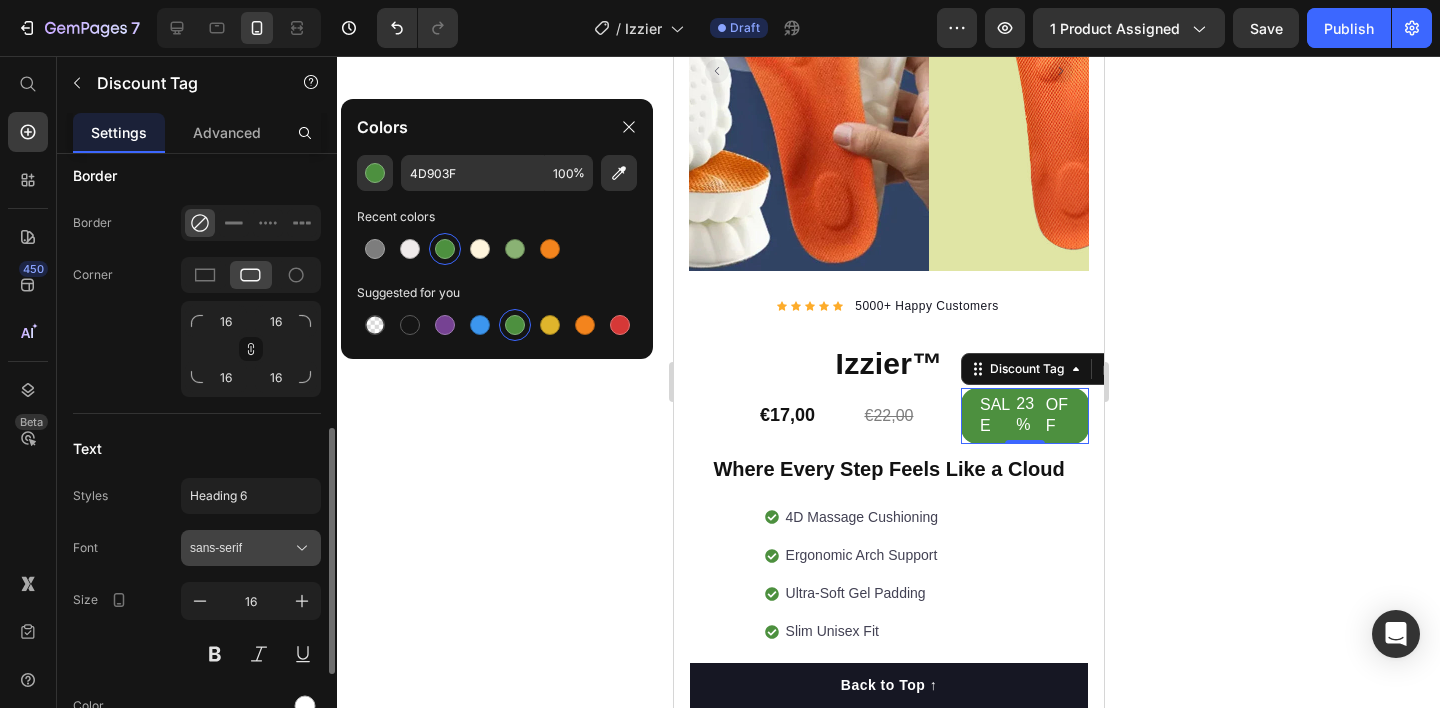 scroll, scrollTop: 709, scrollLeft: 0, axis: vertical 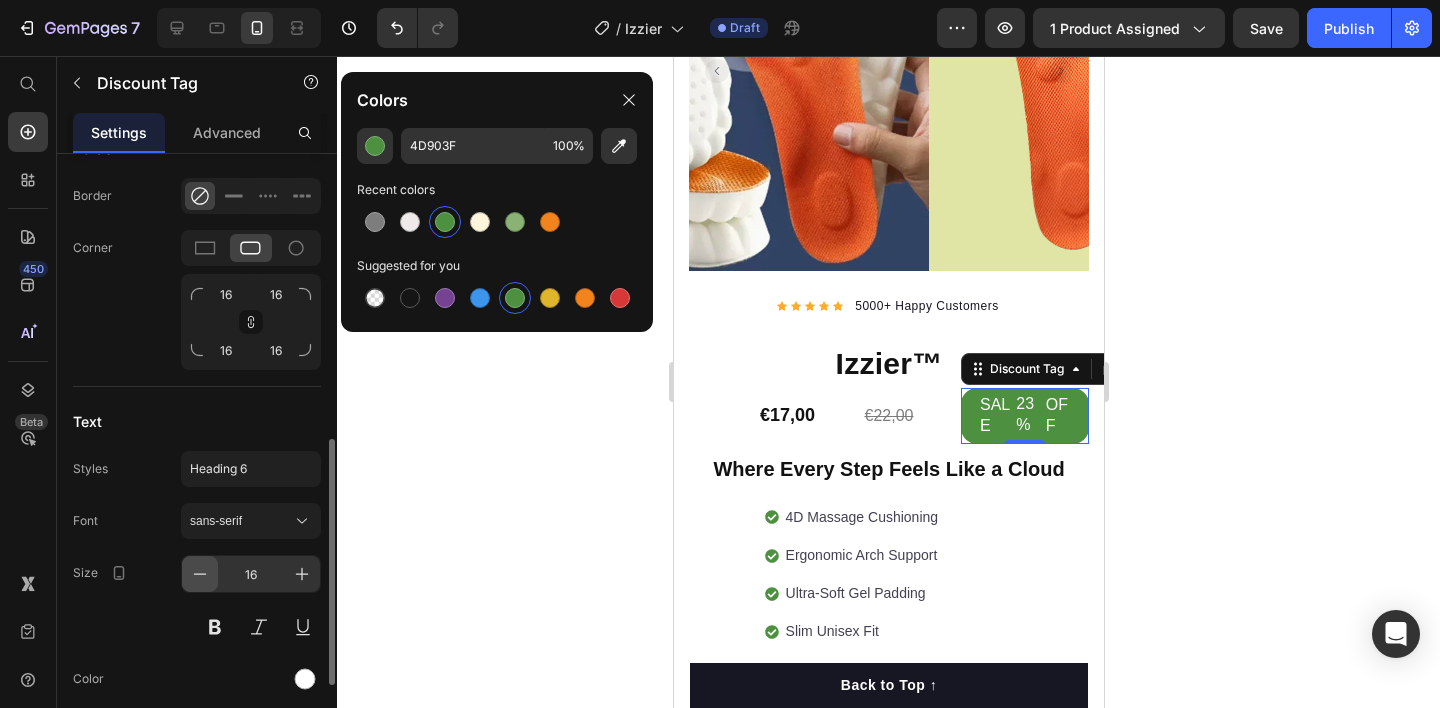 click 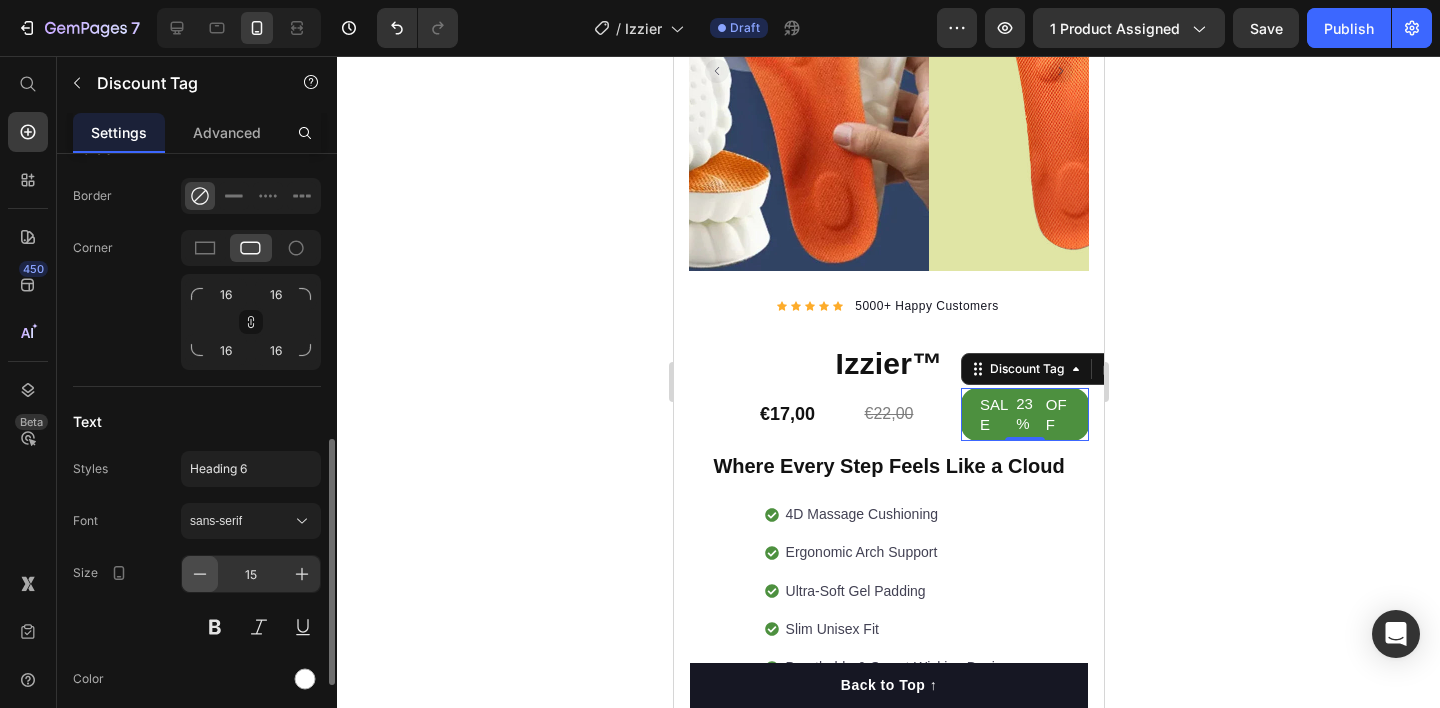 click 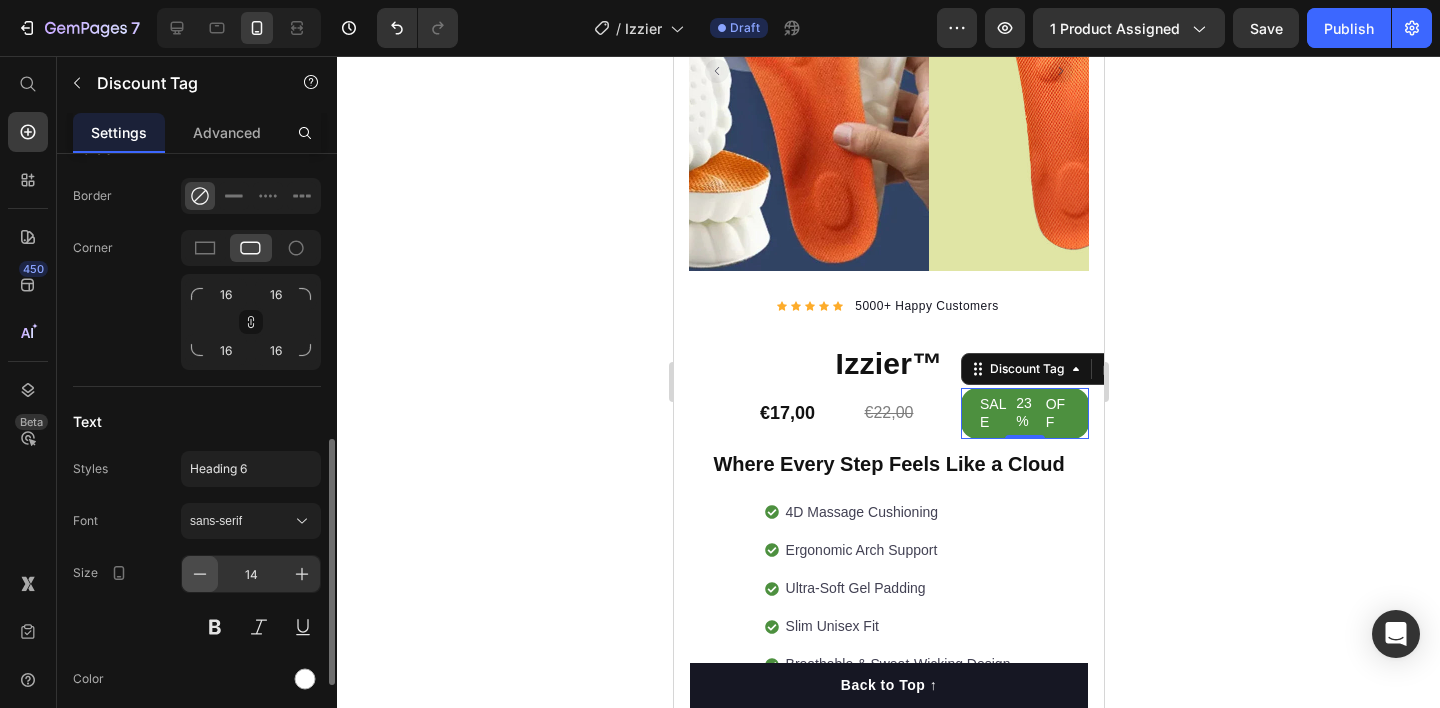 click 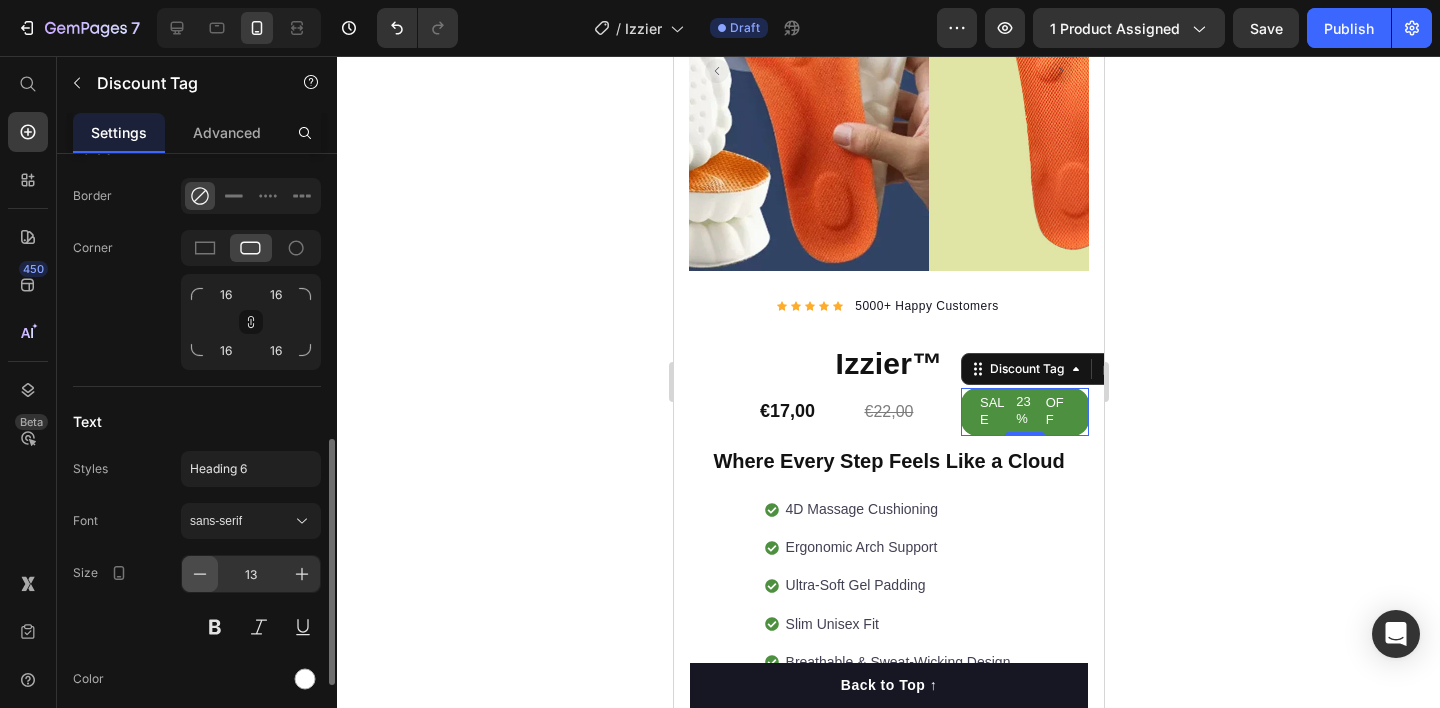 click 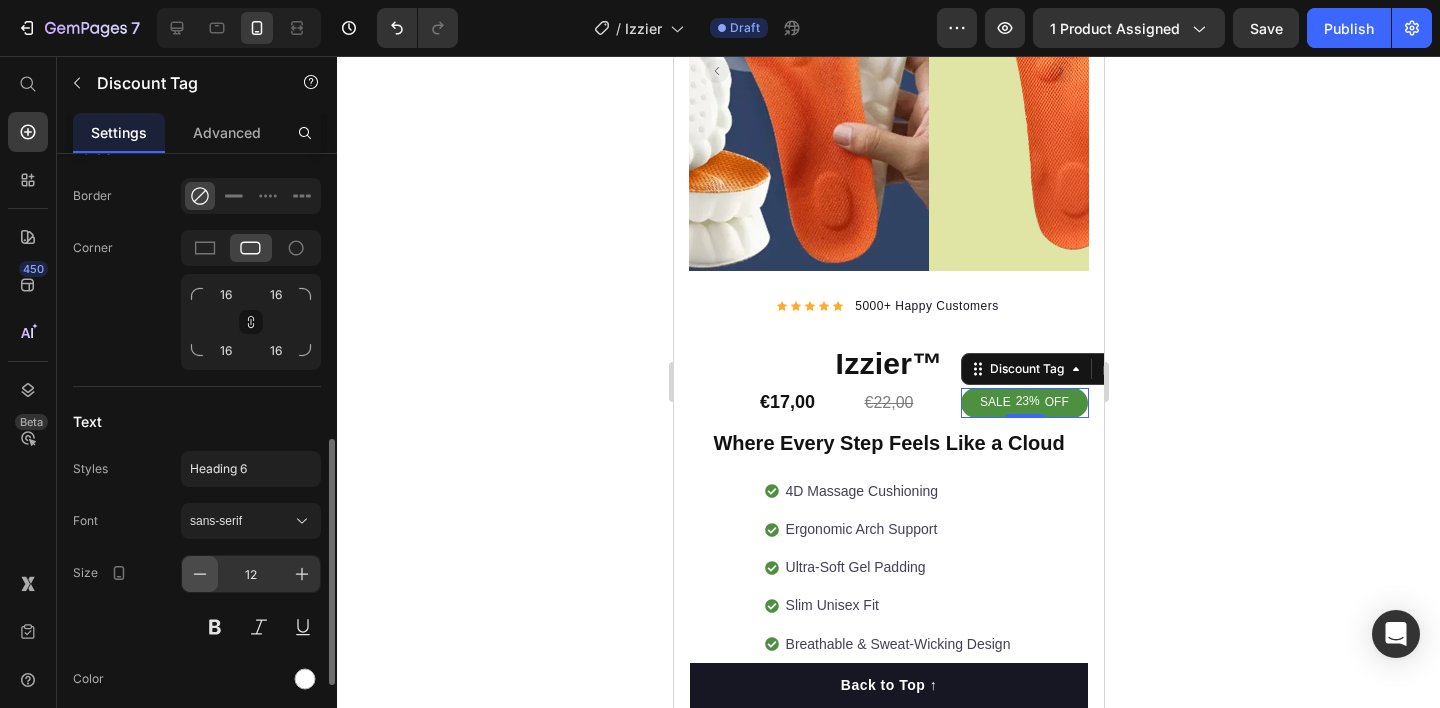 click 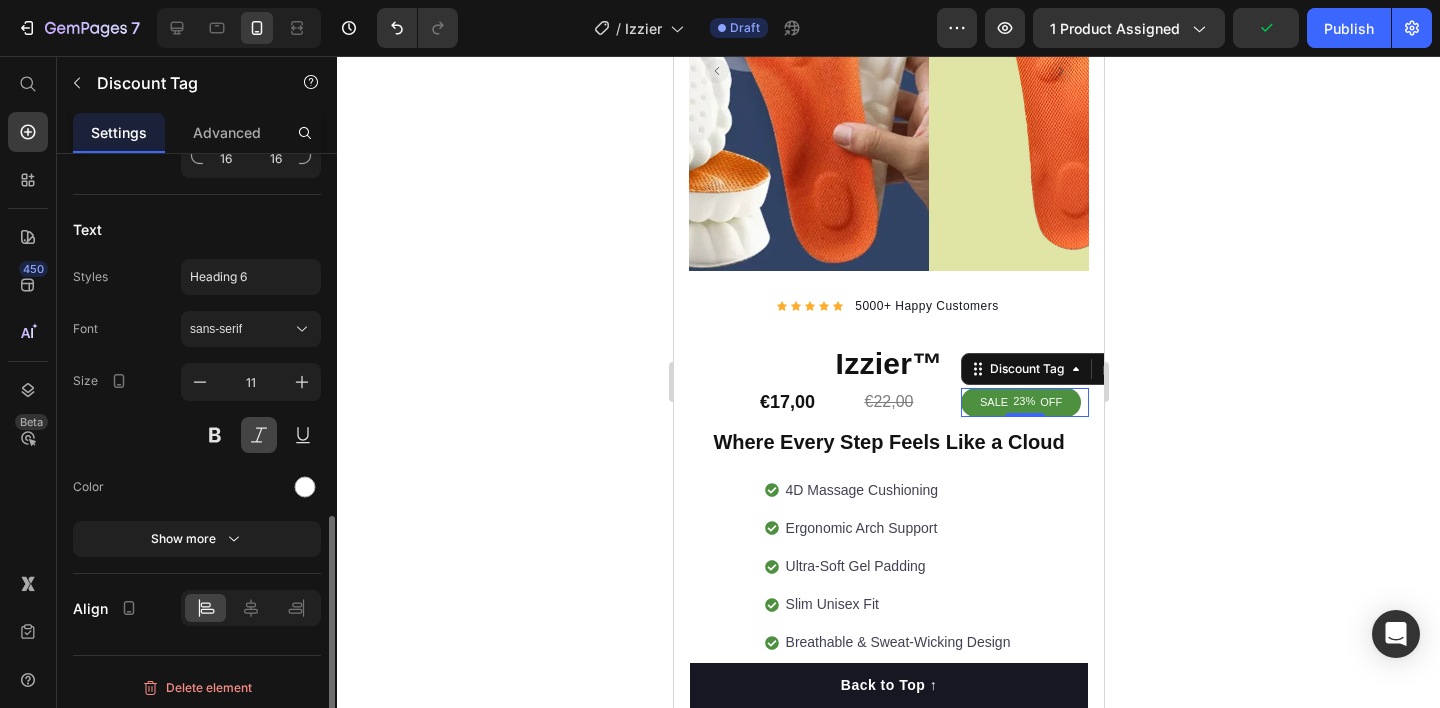 scroll, scrollTop: 906, scrollLeft: 0, axis: vertical 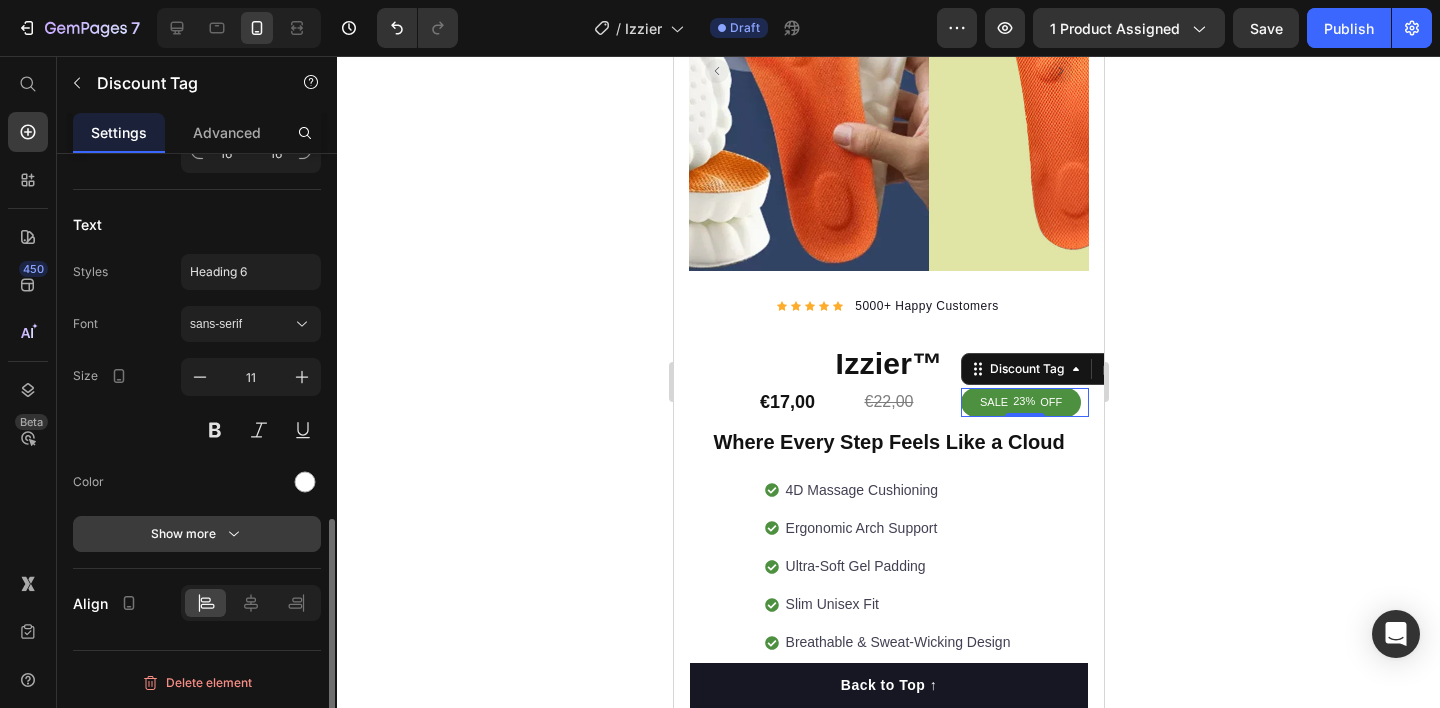 click 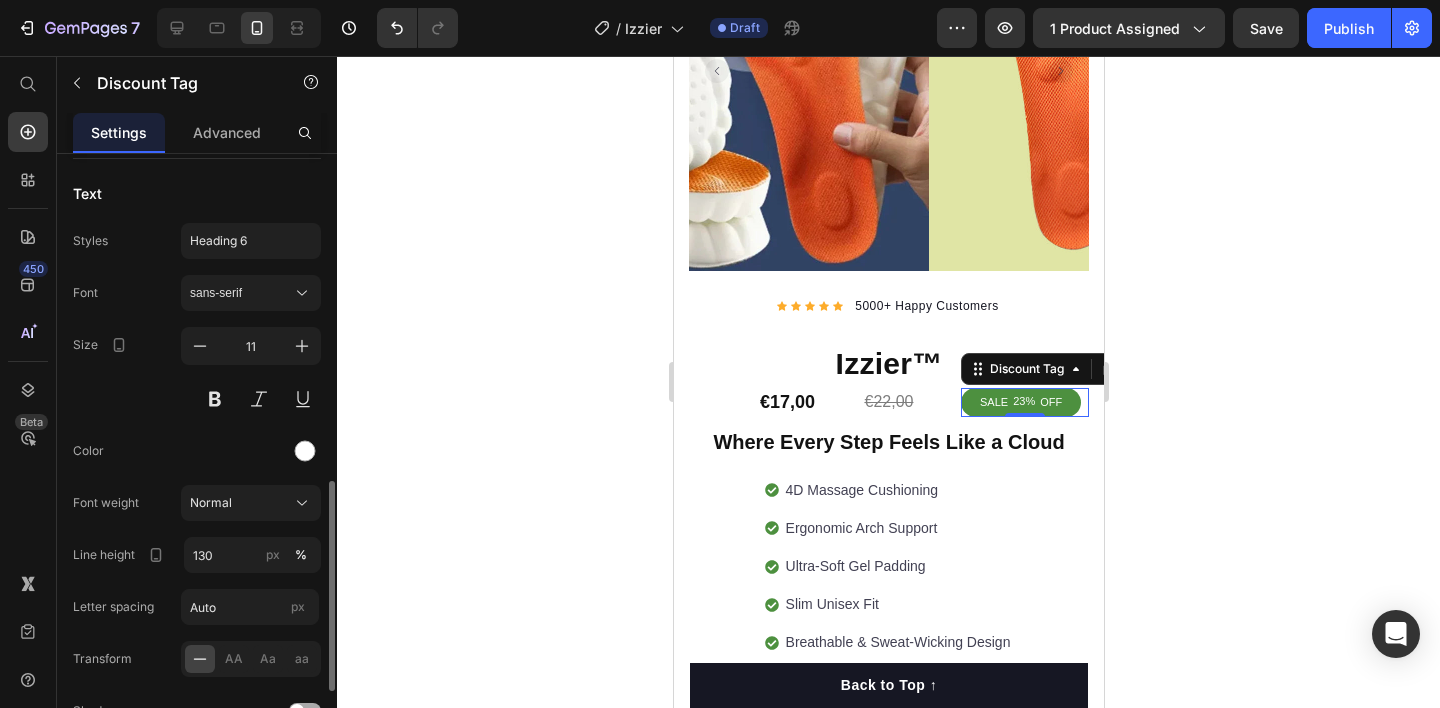 scroll, scrollTop: 941, scrollLeft: 0, axis: vertical 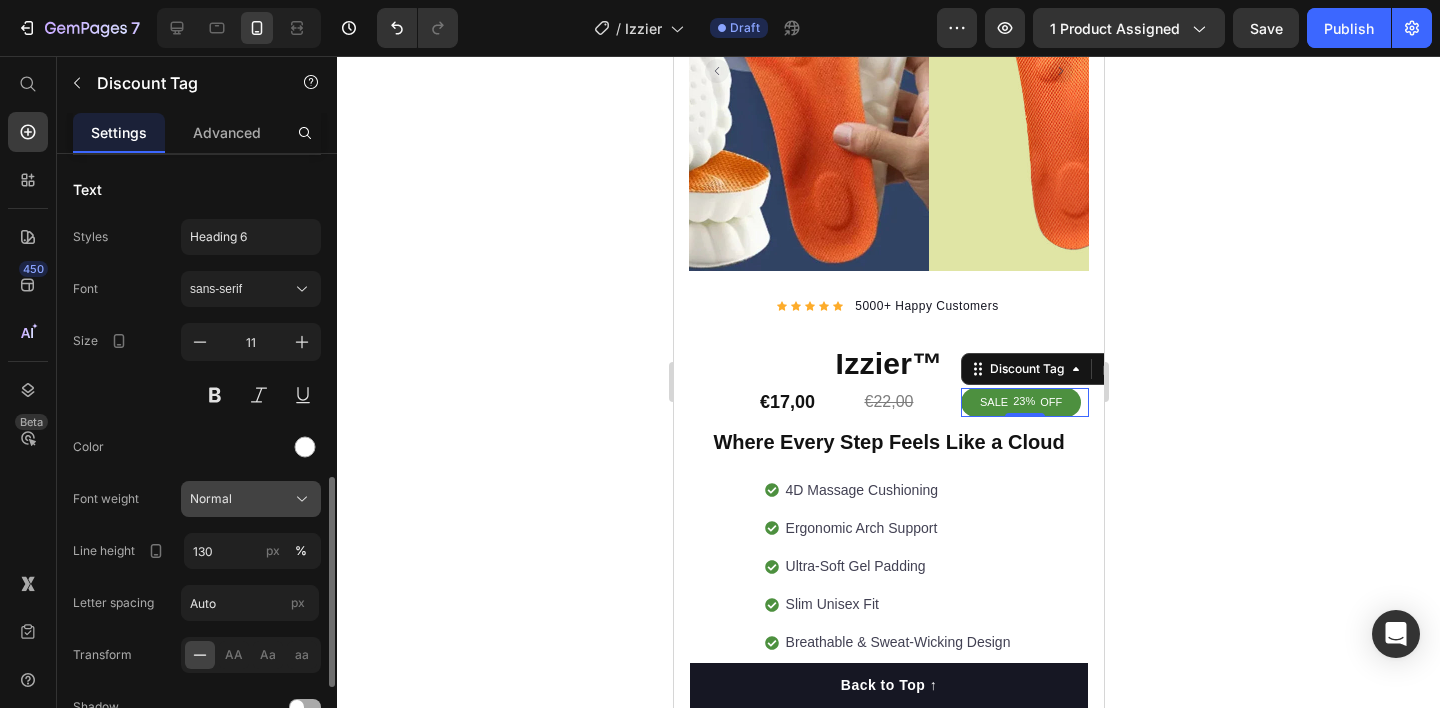 click on "Normal" at bounding box center (251, 499) 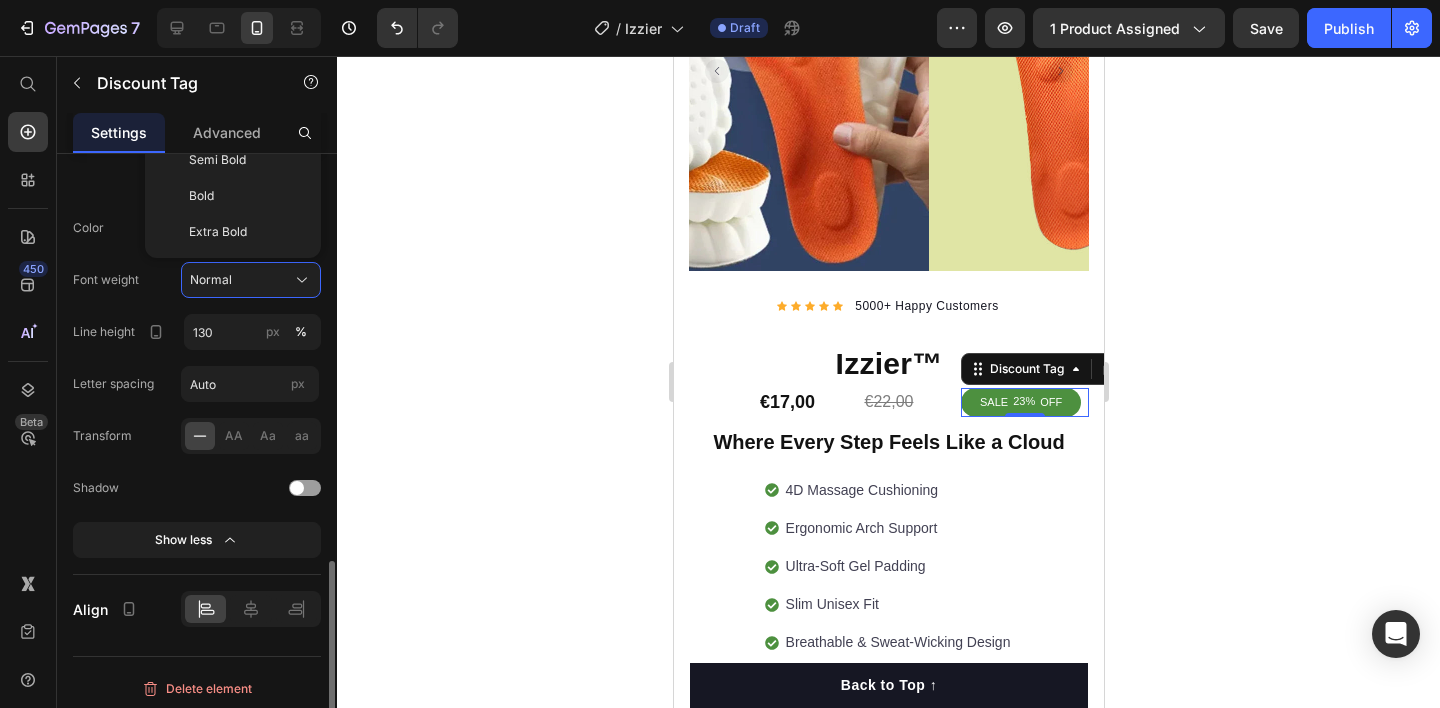 scroll, scrollTop: 1166, scrollLeft: 0, axis: vertical 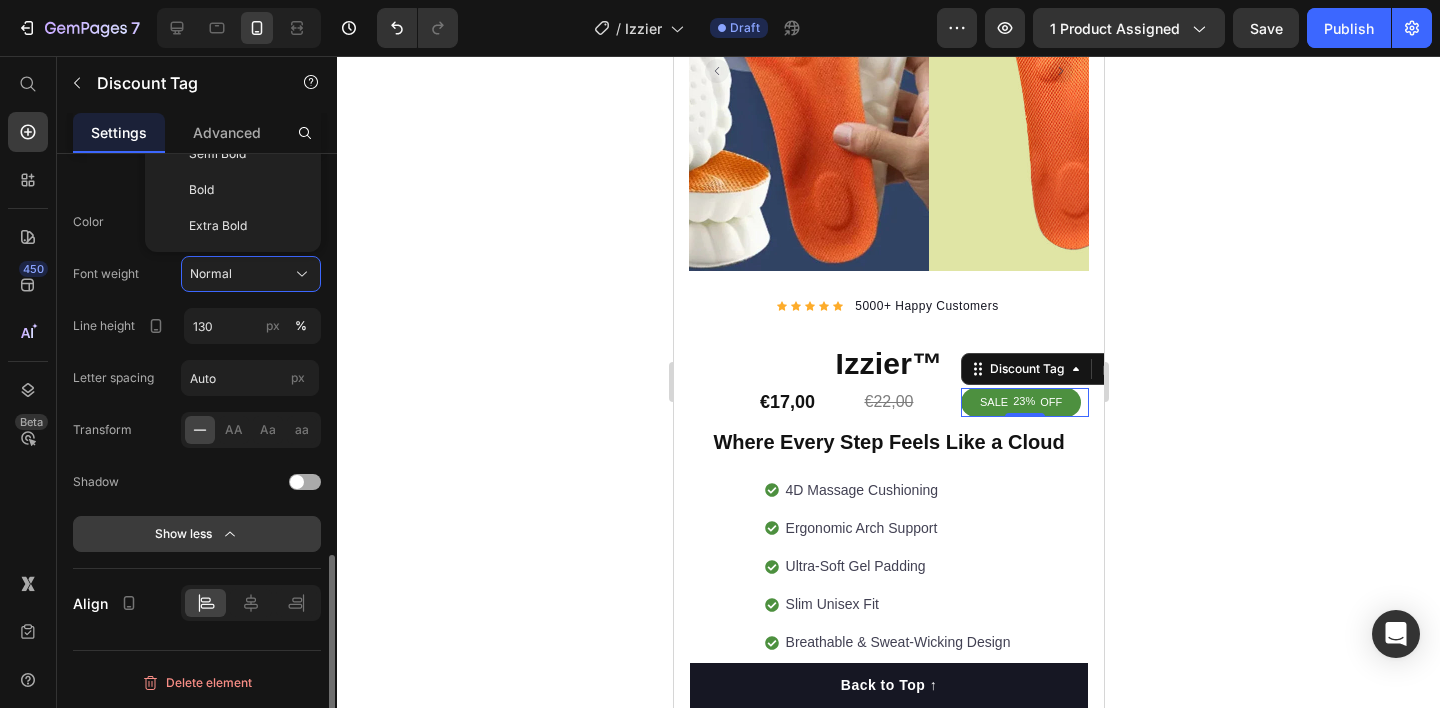 click on "Show less" 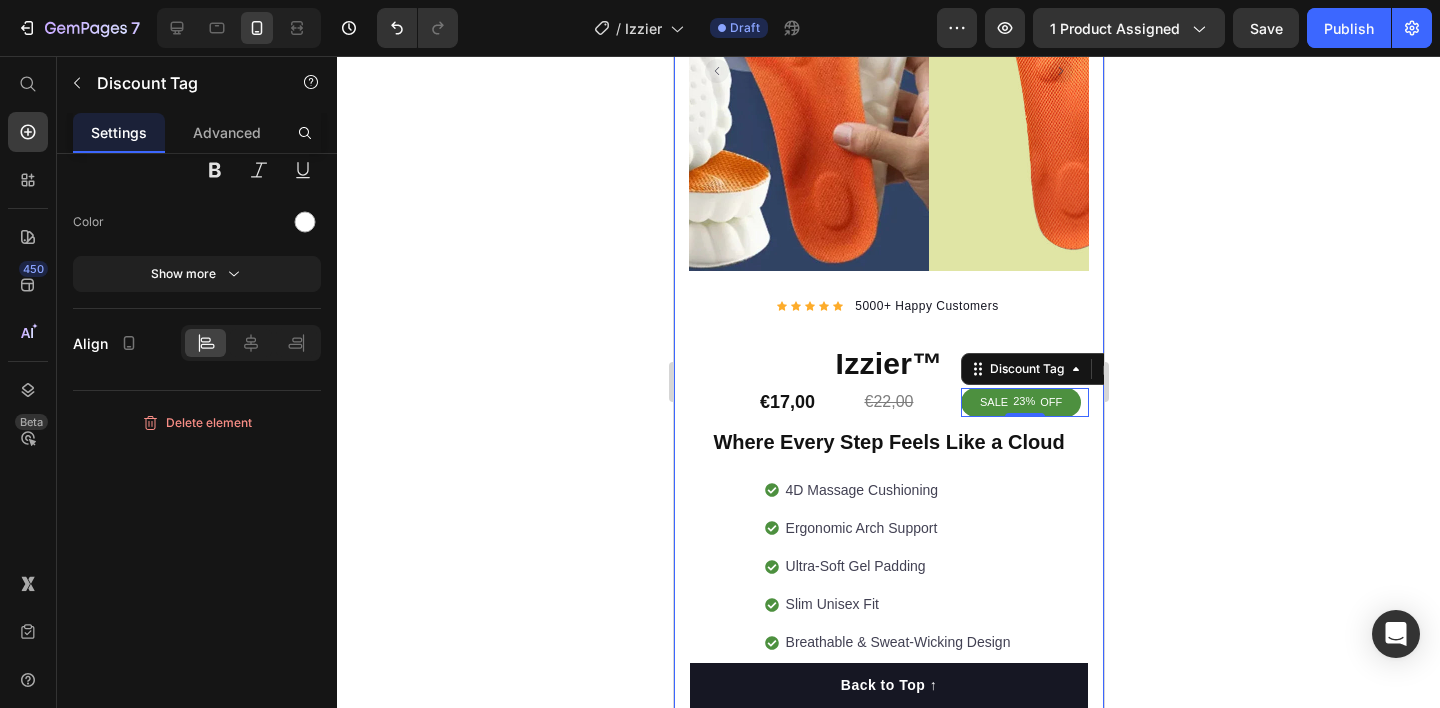 click on "Product Images "The transformation in my dog's overall health since switching to this food has been remarkable. Their coat is shinier, their energy levels have increased, and they seem happier than ever before." Text block -Daisy Text block
Verified buyer Item list Row Row Row Icon Icon Icon Icon Icon Icon List Hoz 5000+ Happy Customers Text block Row Izzier™ Product Title €17,00 Product Price €22,00 Product Price SALE 23% OFF Discount Tag   0 Row Where Every Step Feels Like a Cloud Heading Happy Dog Bites - Contains Vitamin C, Vitamin E, Vitamin B2, Vitamin B1, Vitamin D and Vitamin K Text block 4D Massage Cushioning Ergonomic Arch Support Ultra-Soft Gel Padding Slim Unisex Fit Breathable & Sweat-Wicking Design Item list 4D Massage Cushioning Ergonomic Arch Support Ultra-Soft Gel Padding Slim Unisex Fit Breathable & Sweat-Wicking Design Item list Row Add to cart Product Cart Button Engineered for Motion. Built for Relief. Heading Meet  Izzier™ Text Block Row Product" at bounding box center (888, 430) 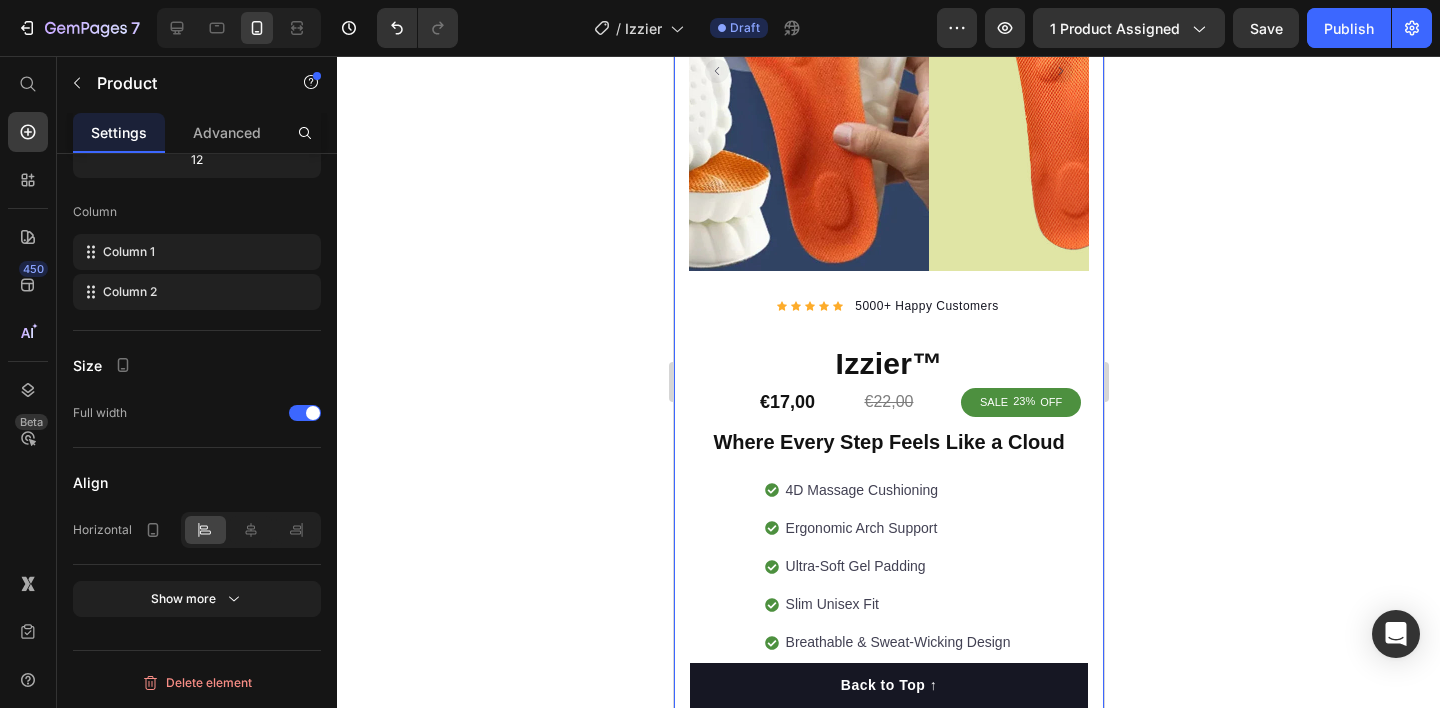 scroll, scrollTop: 0, scrollLeft: 0, axis: both 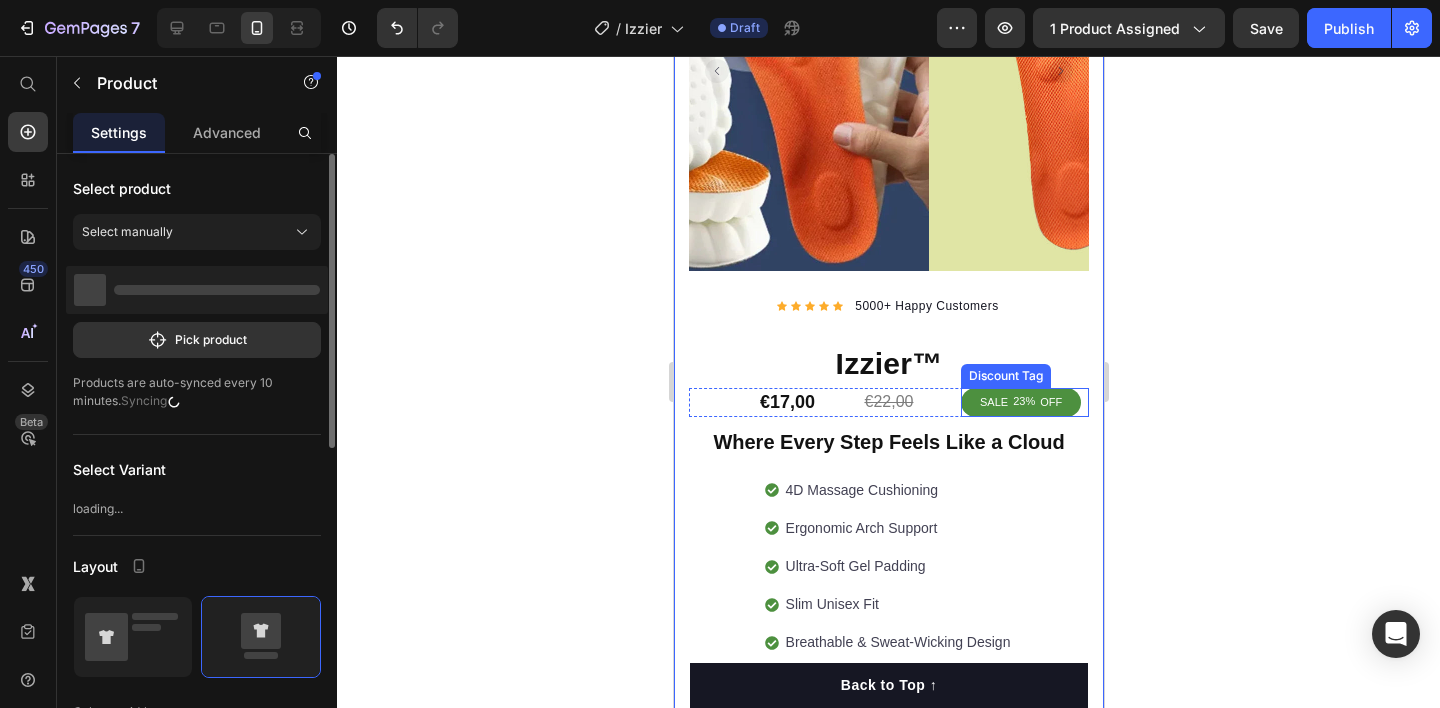 click on "OFF" at bounding box center (1050, 402) 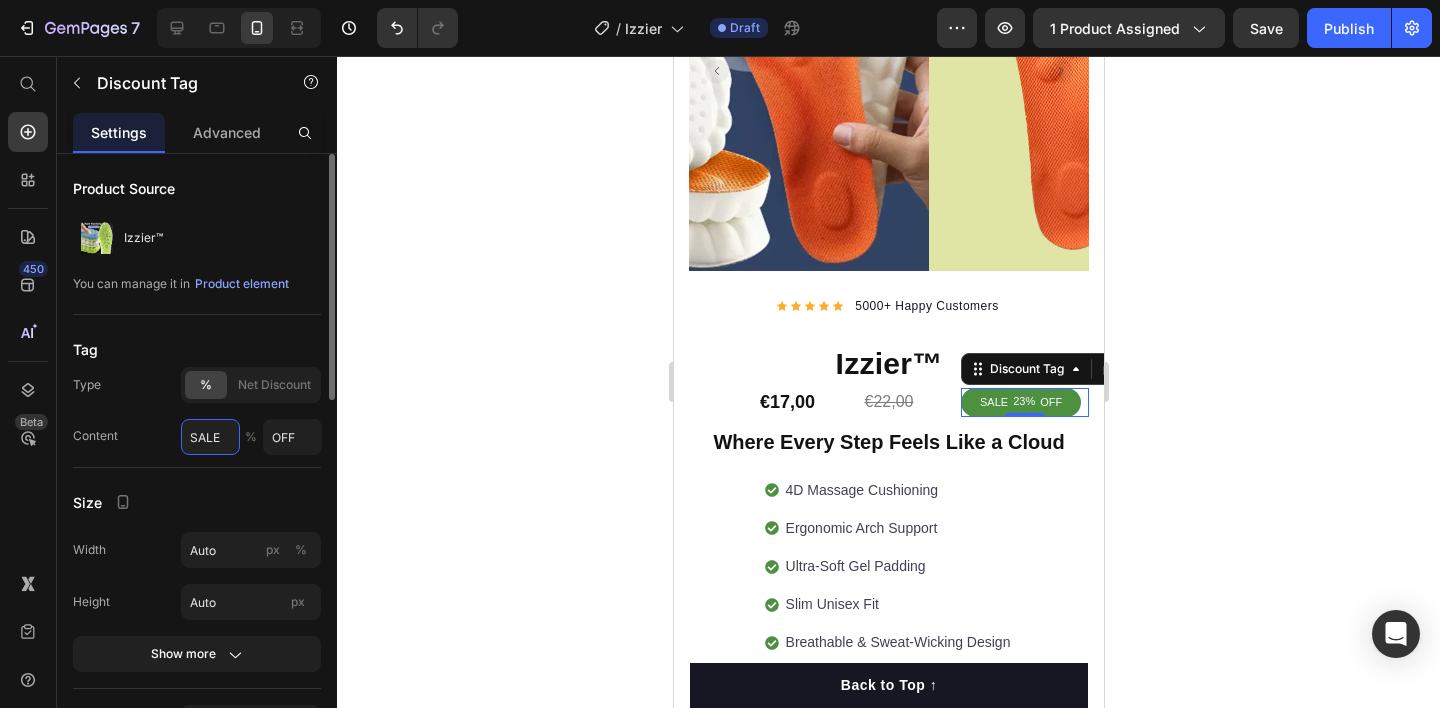 click on "SALE" at bounding box center (210, 437) 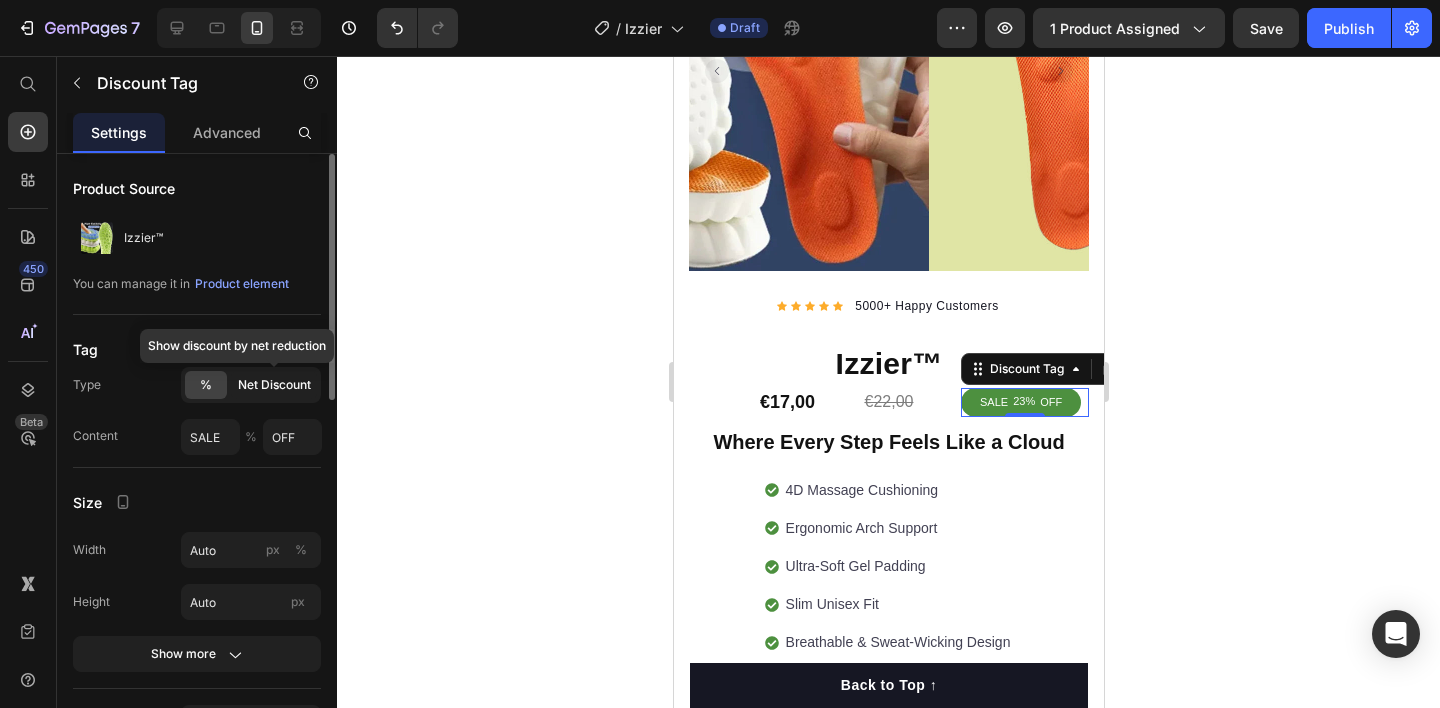click on "Net Discount" 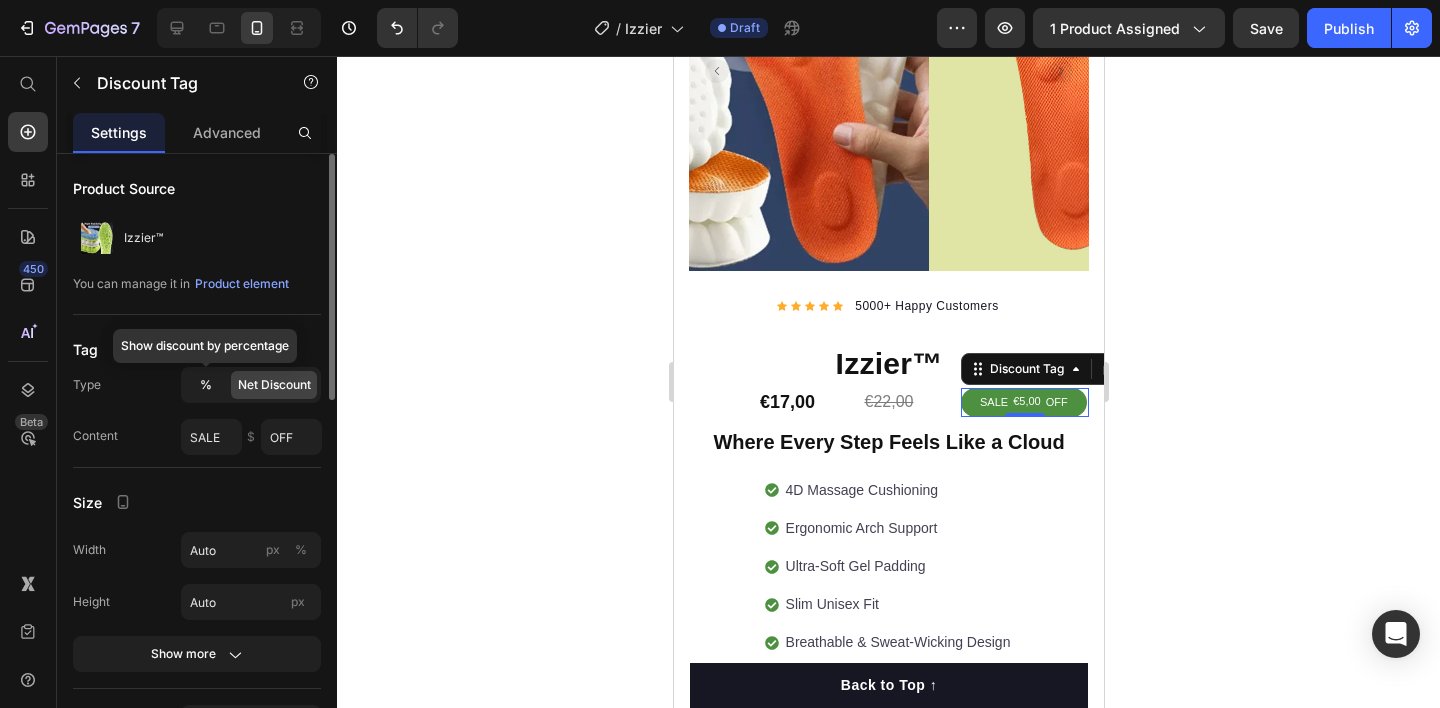 click on "%" 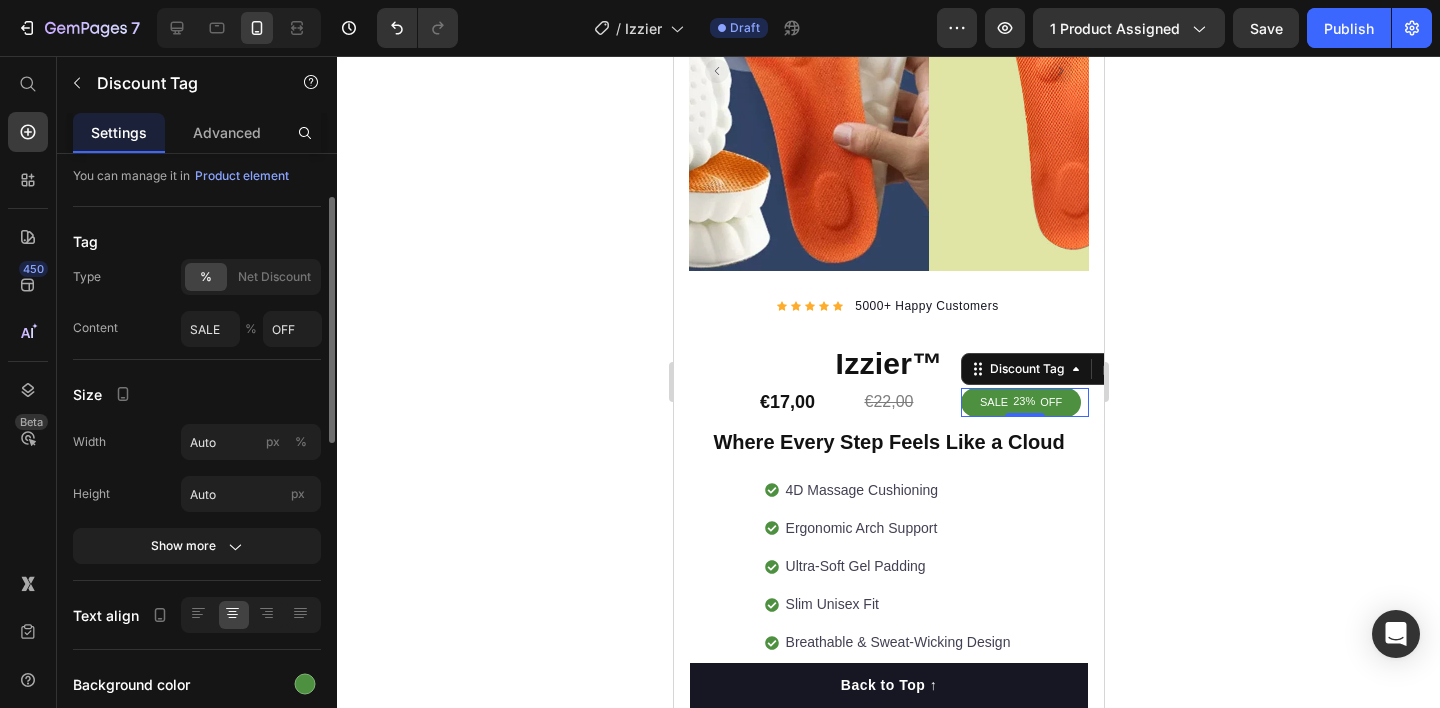 scroll, scrollTop: 112, scrollLeft: 0, axis: vertical 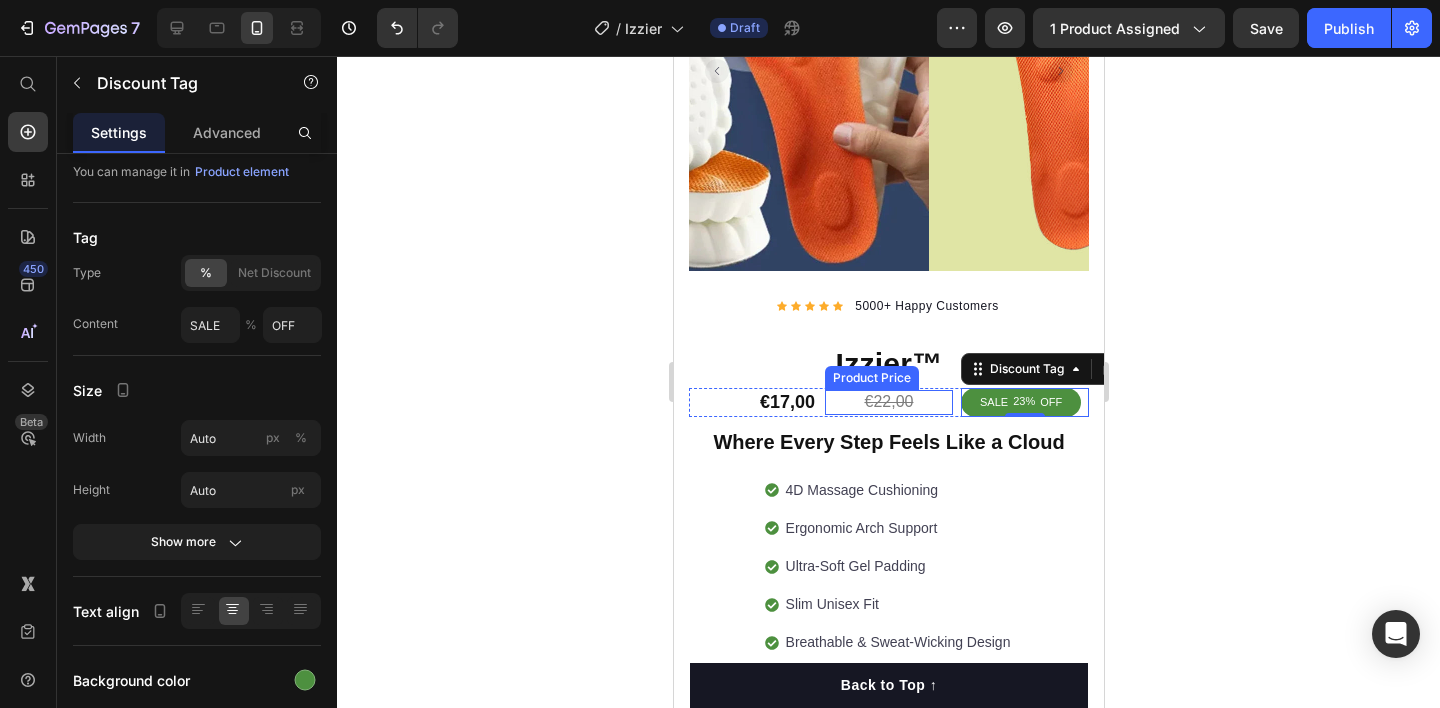 click on "€22,00" at bounding box center [888, 402] 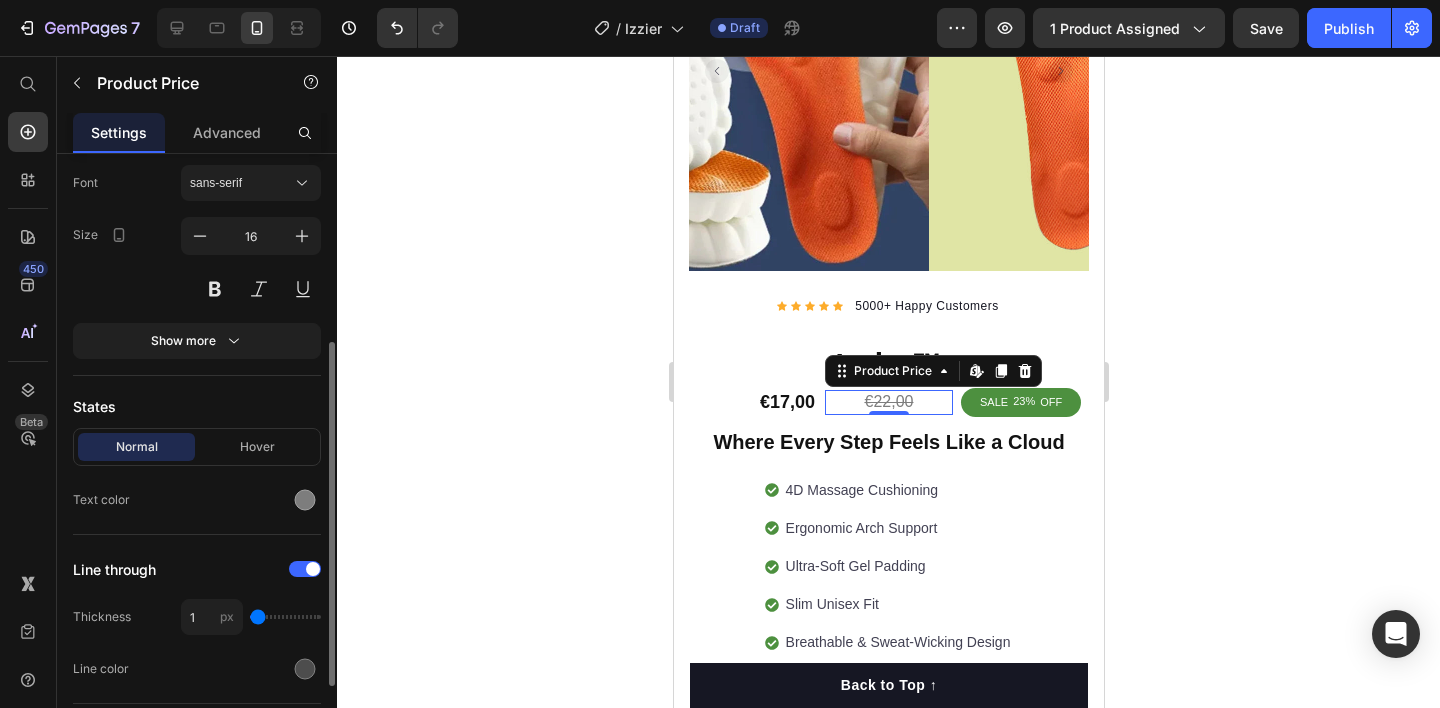 scroll, scrollTop: 474, scrollLeft: 0, axis: vertical 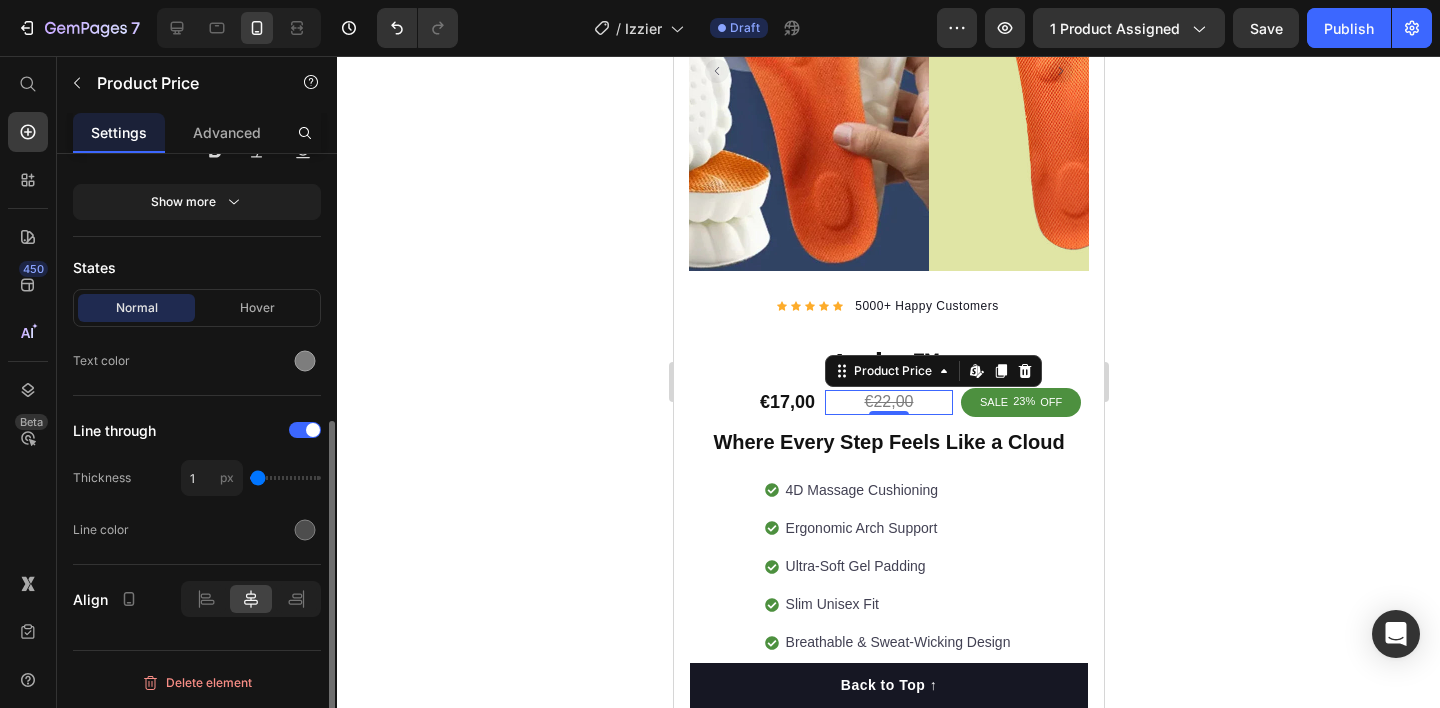 type on "2" 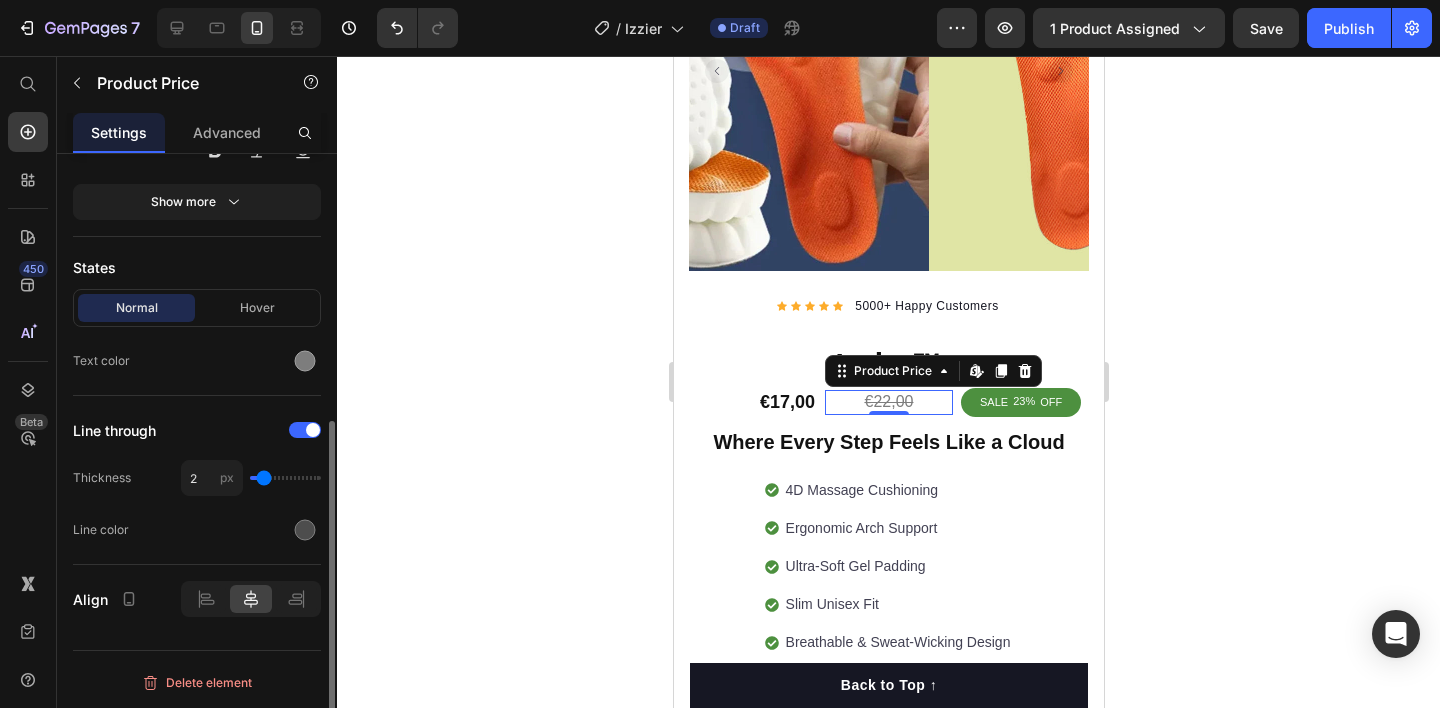 type on "3" 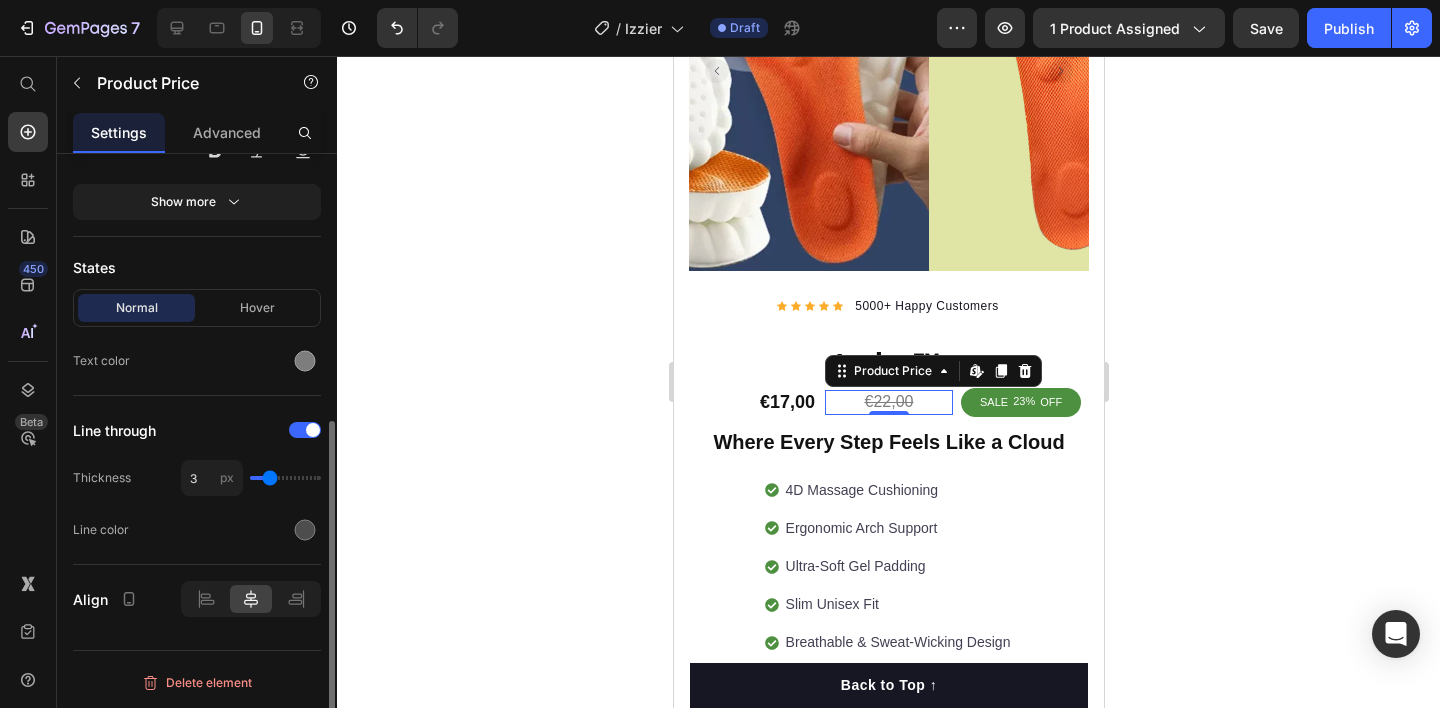 type on "4" 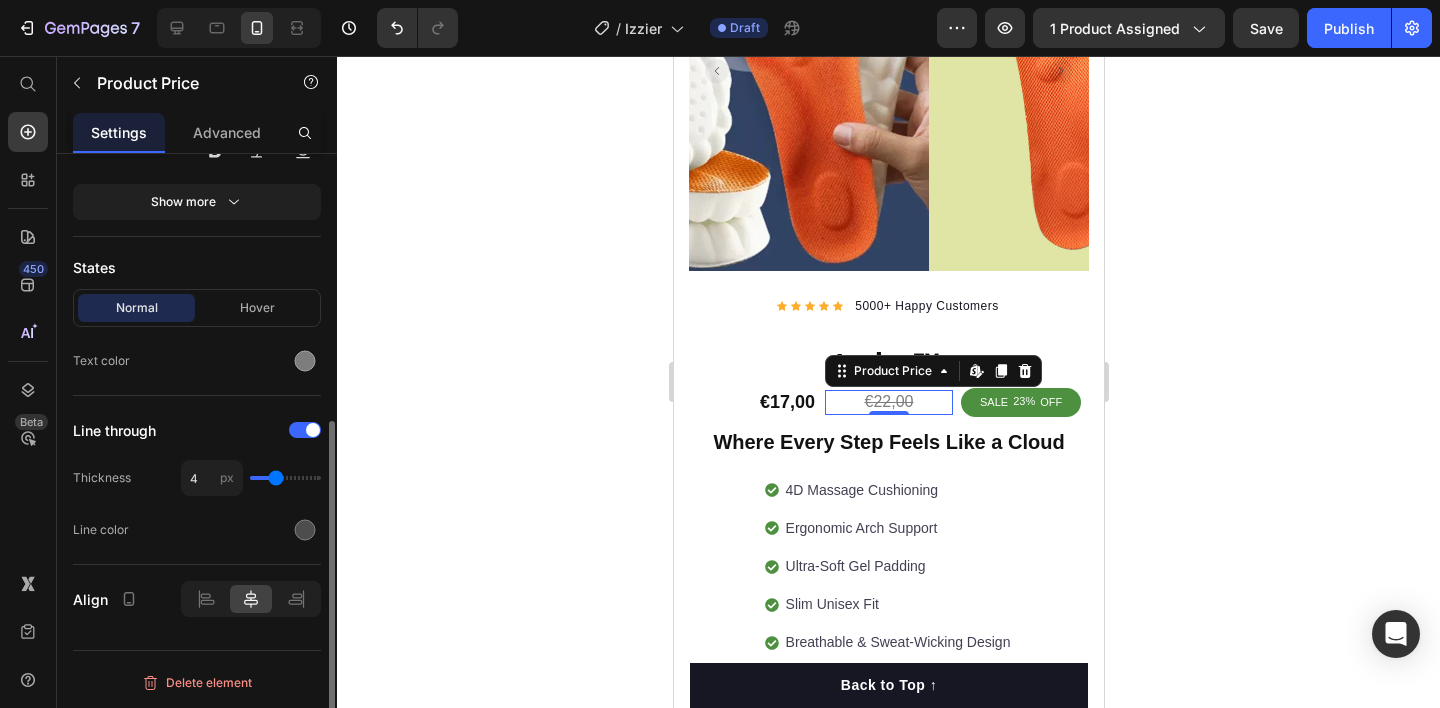 drag, startPoint x: 261, startPoint y: 484, endPoint x: 274, endPoint y: 482, distance: 13.152946 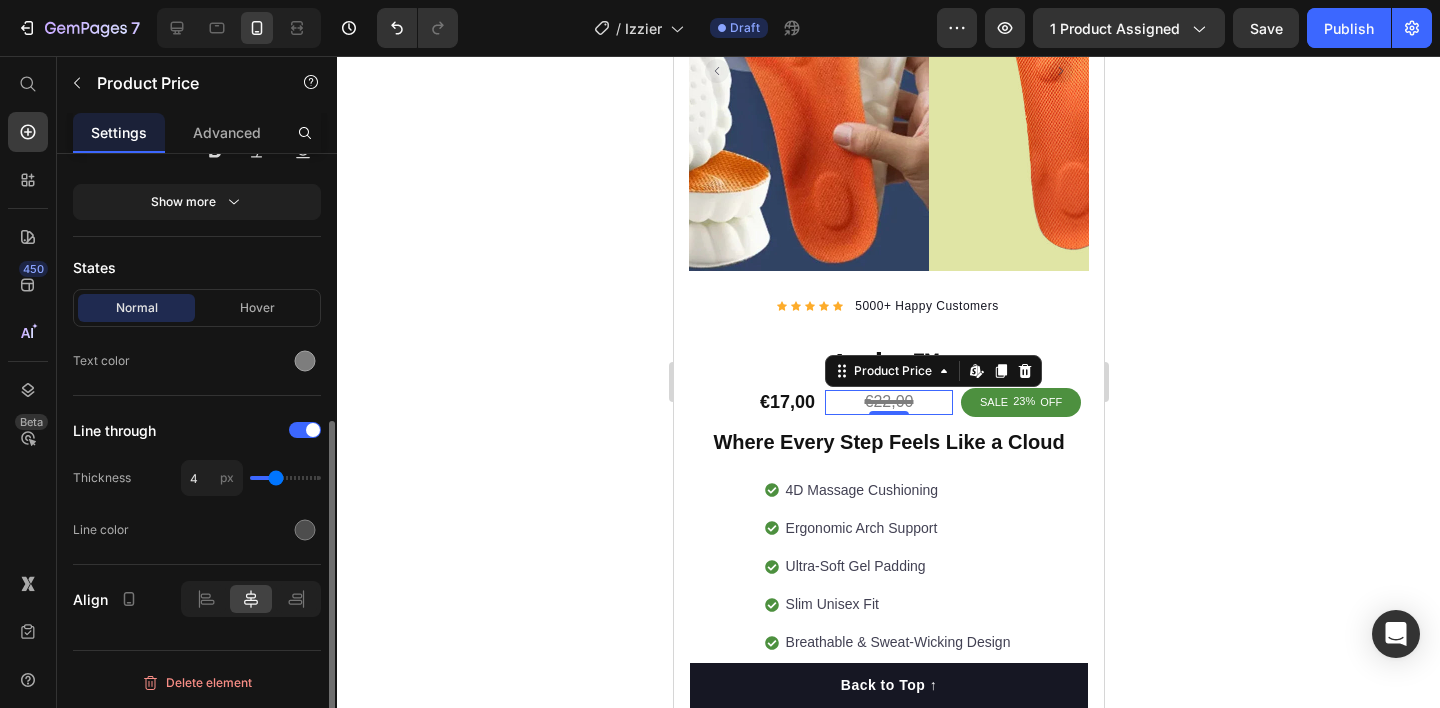 type on "3" 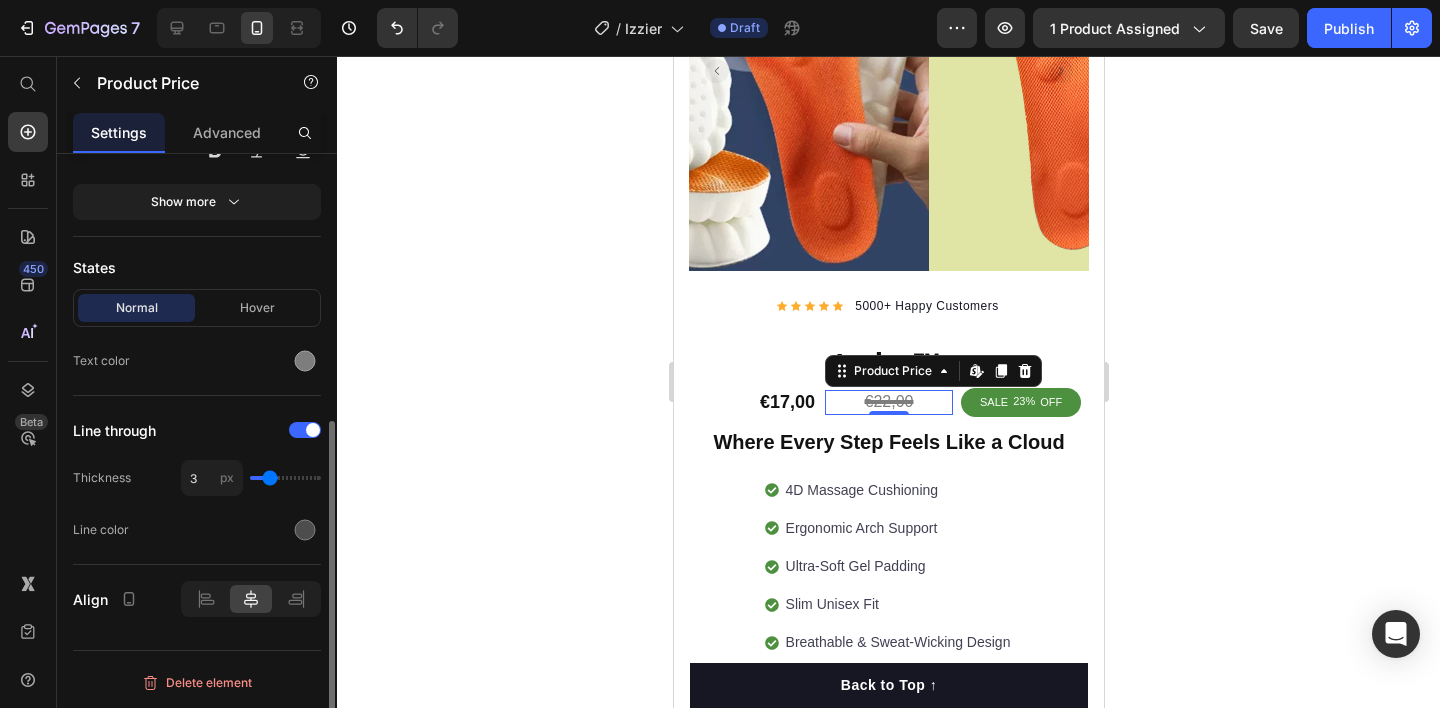 type on "2" 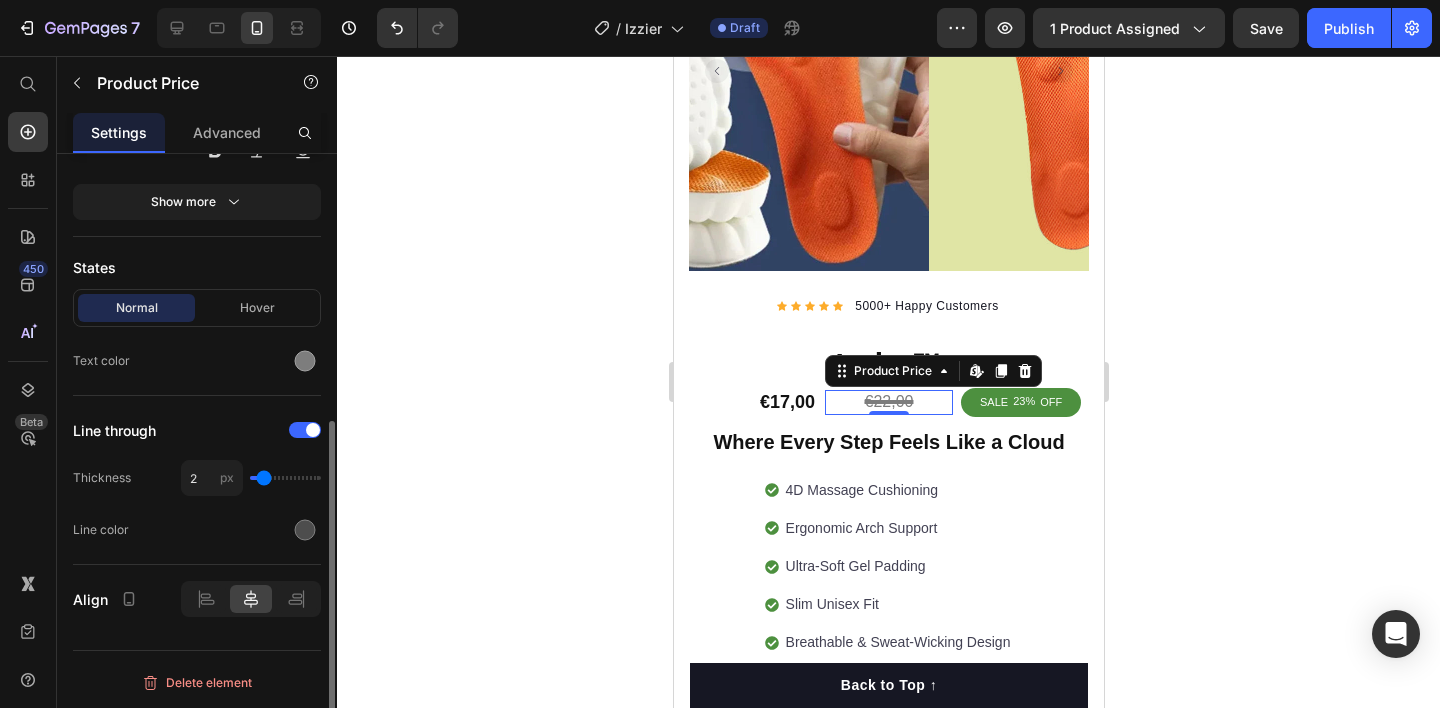 type on "1" 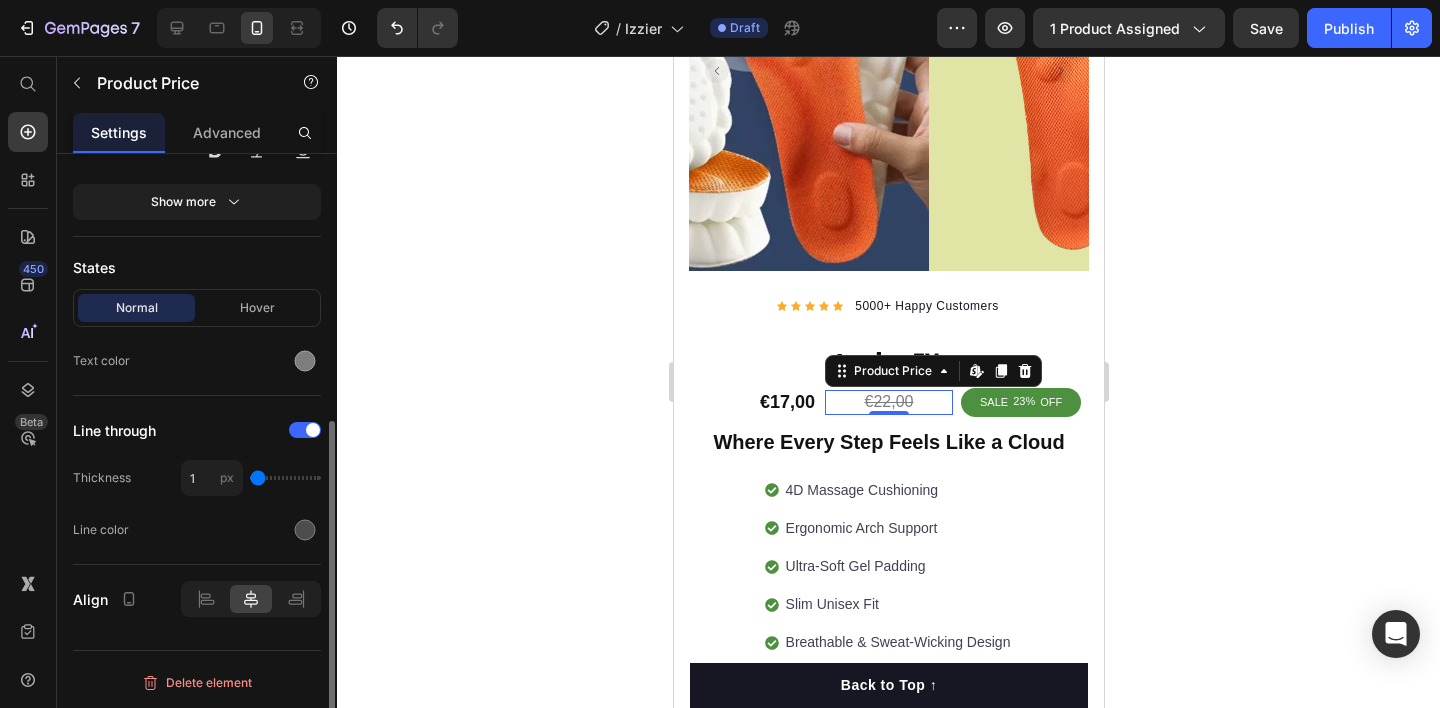 drag, startPoint x: 274, startPoint y: 482, endPoint x: 236, endPoint y: 477, distance: 38.327538 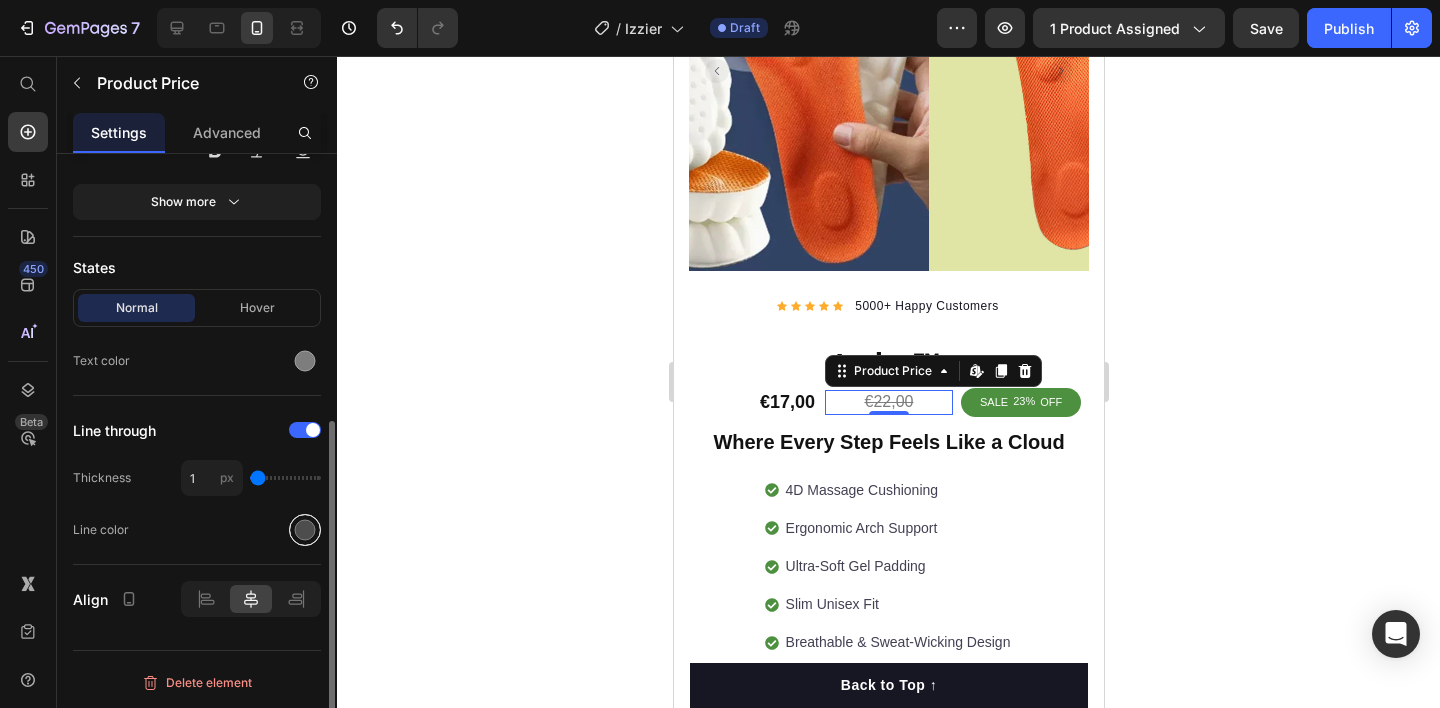 click at bounding box center [305, 530] 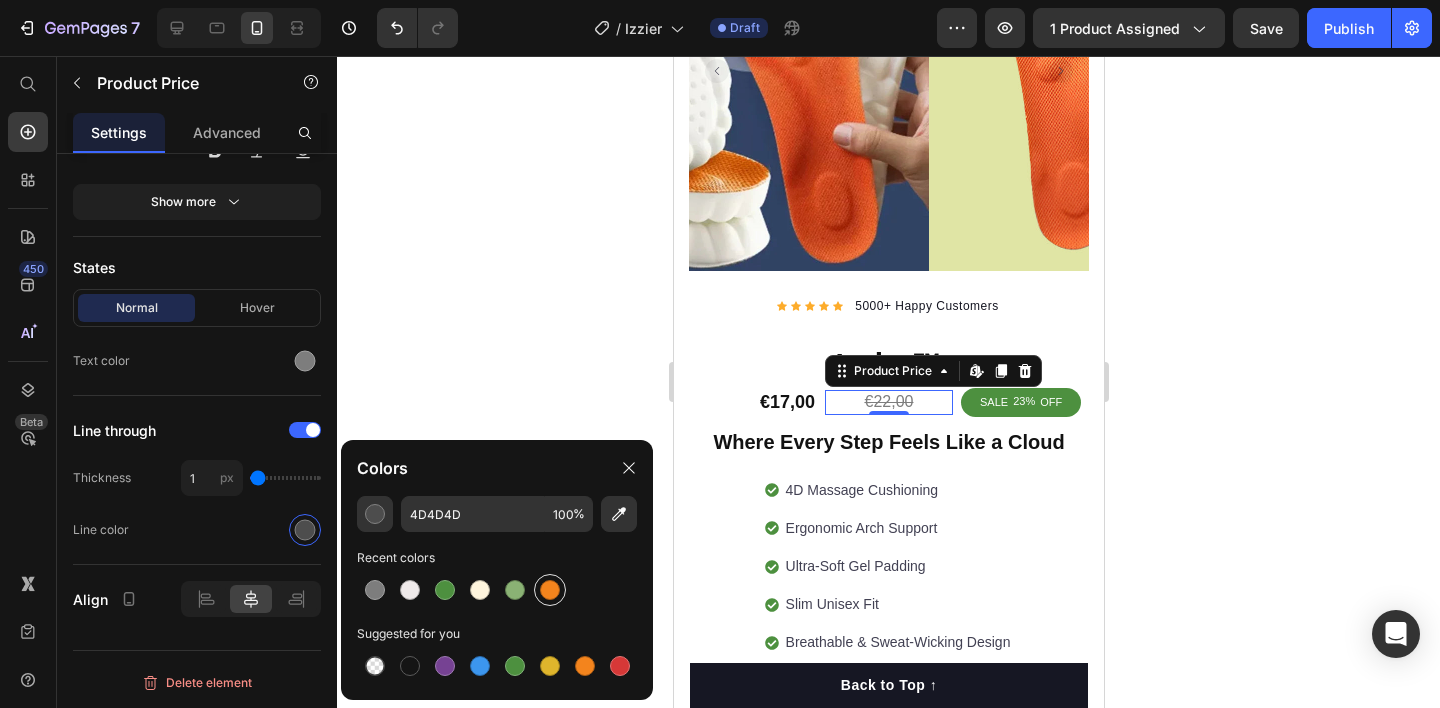 click at bounding box center (550, 590) 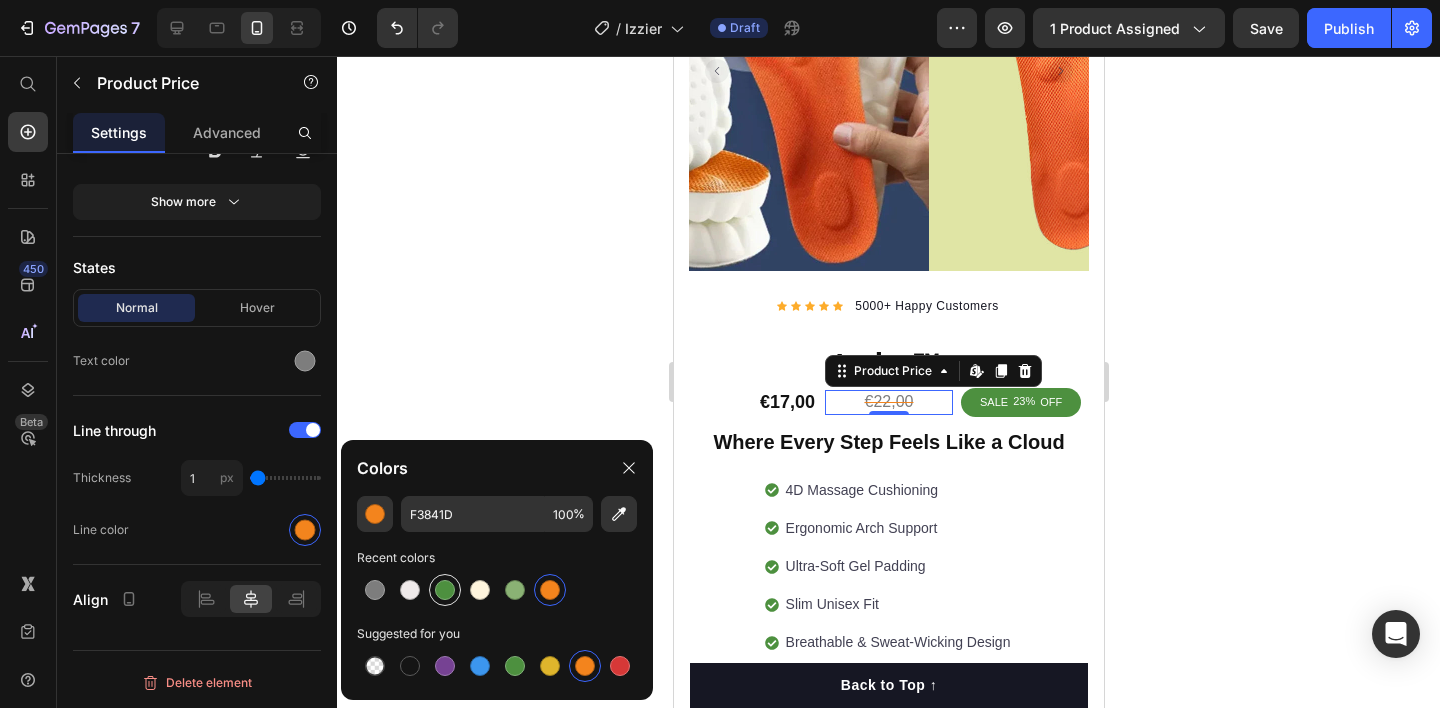 click at bounding box center [445, 590] 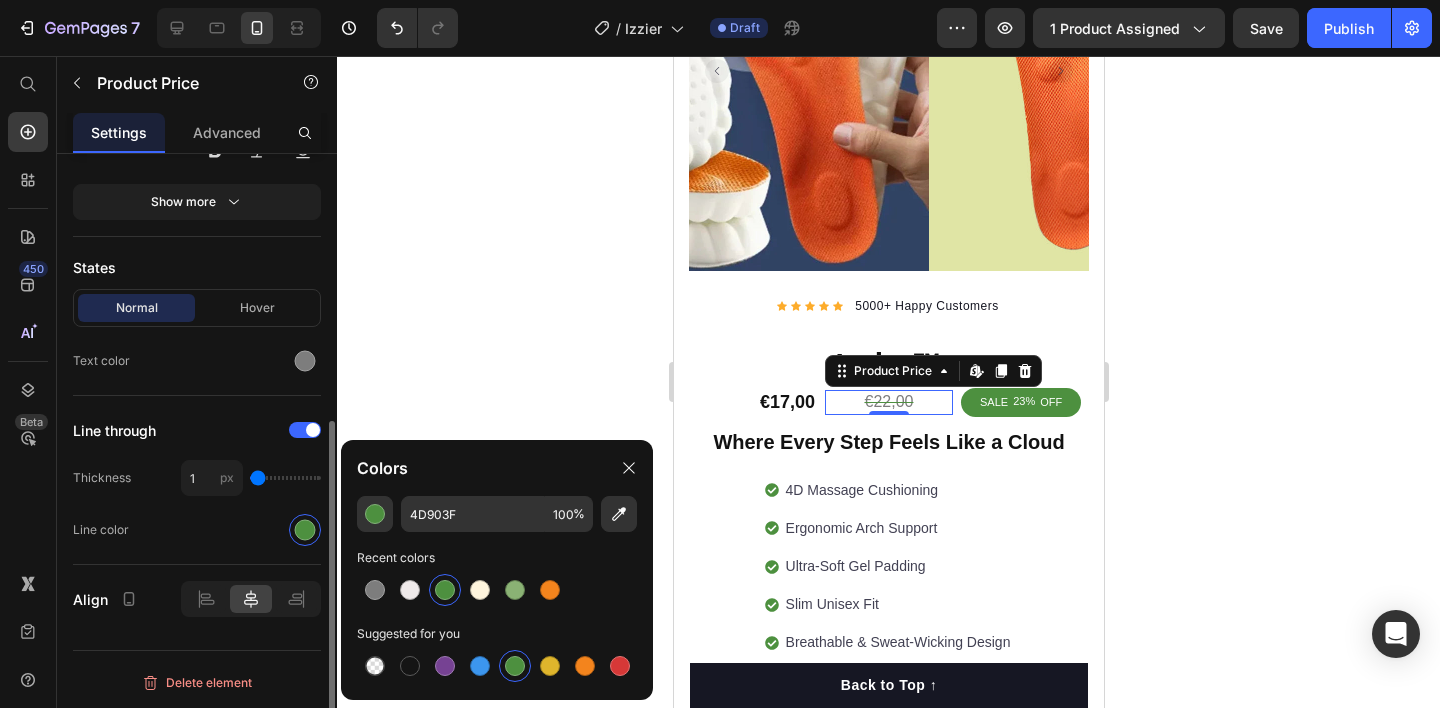 type on "2" 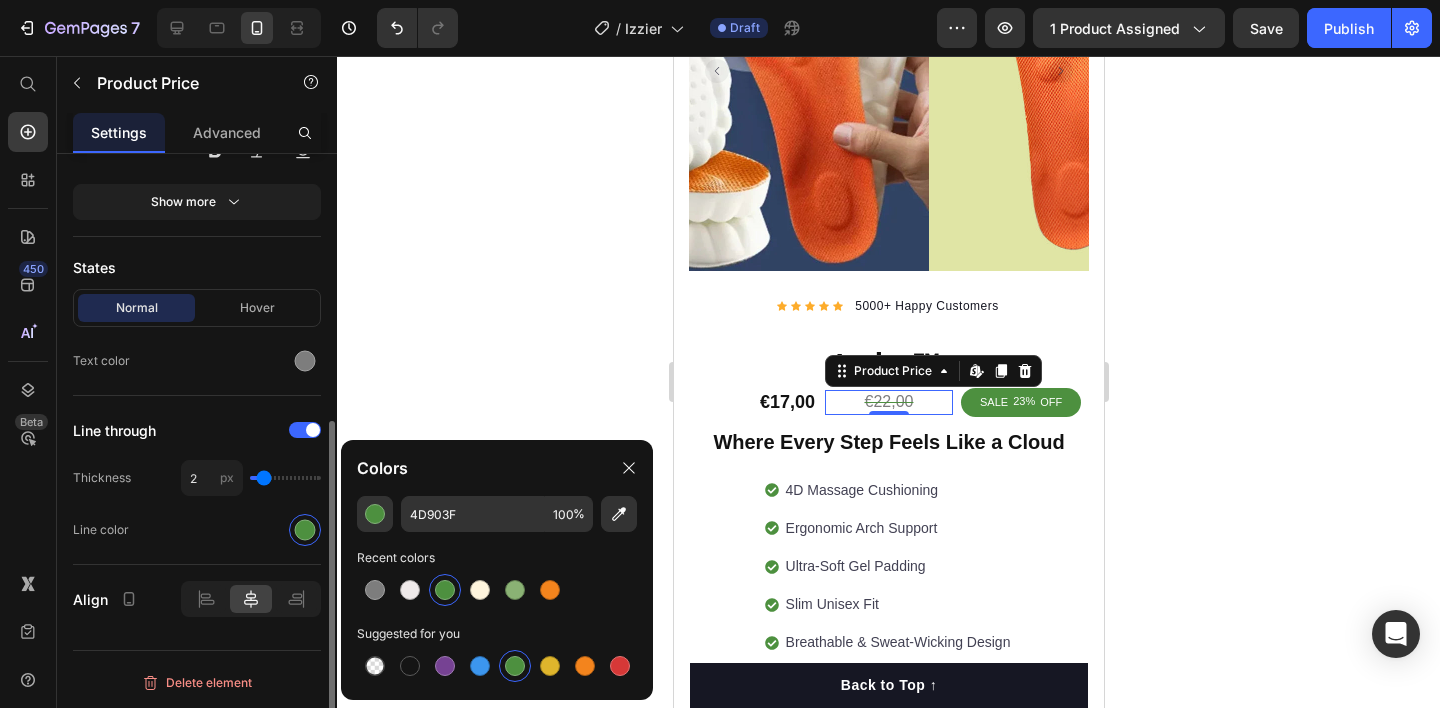 type on "2" 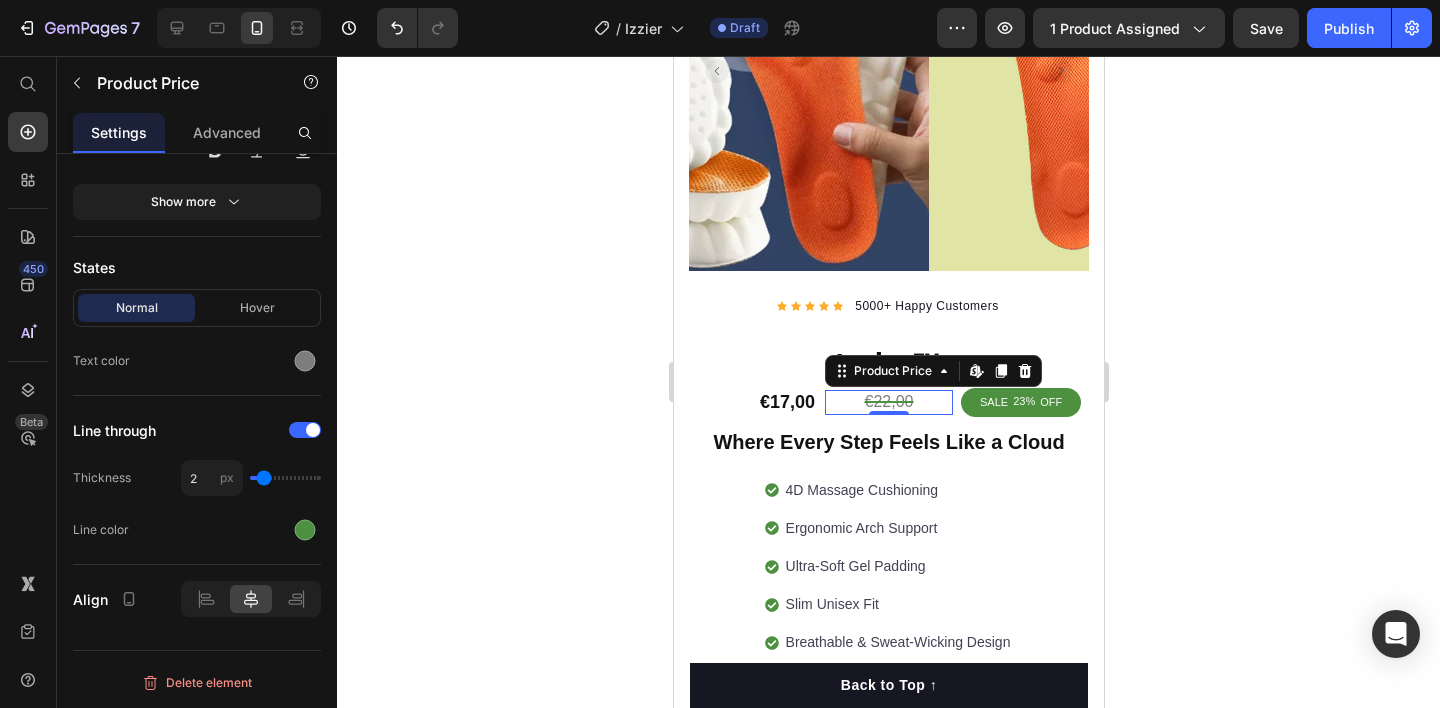 click 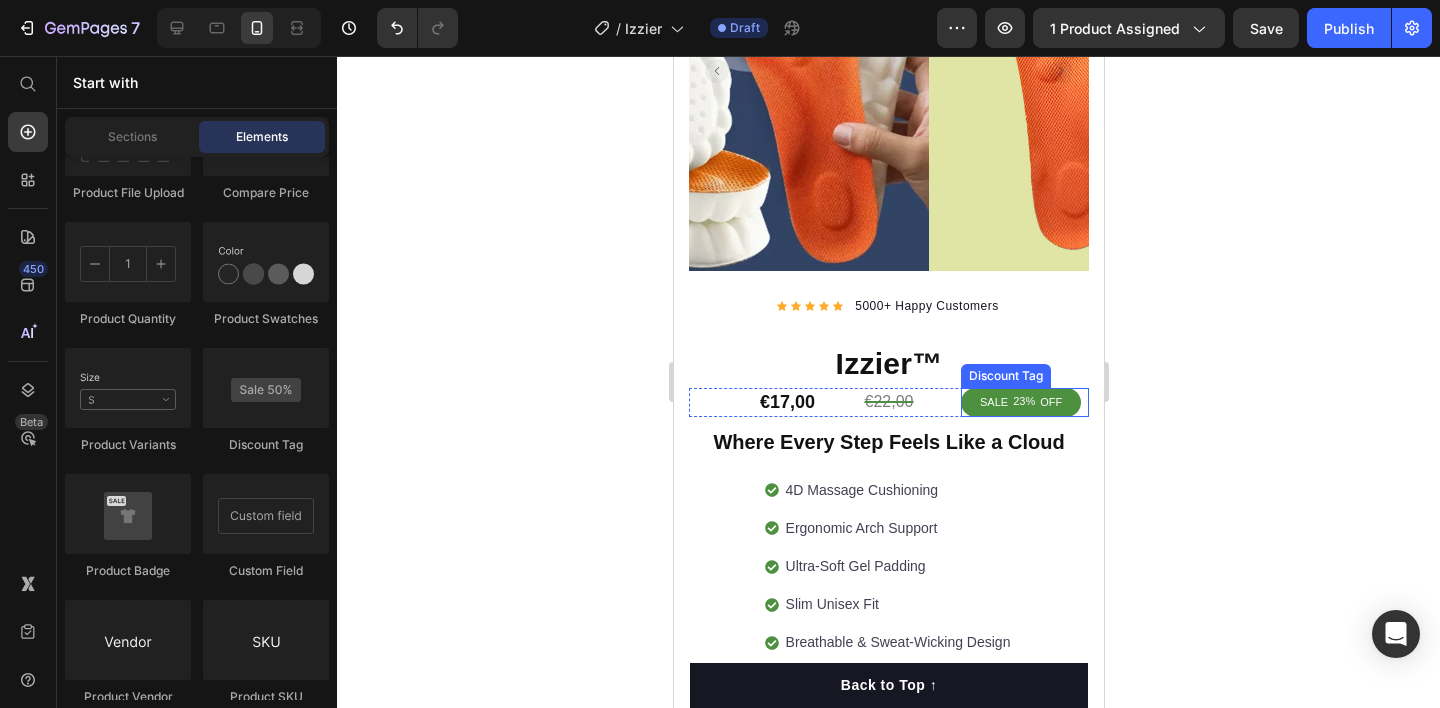 click on "OFF" at bounding box center (1050, 402) 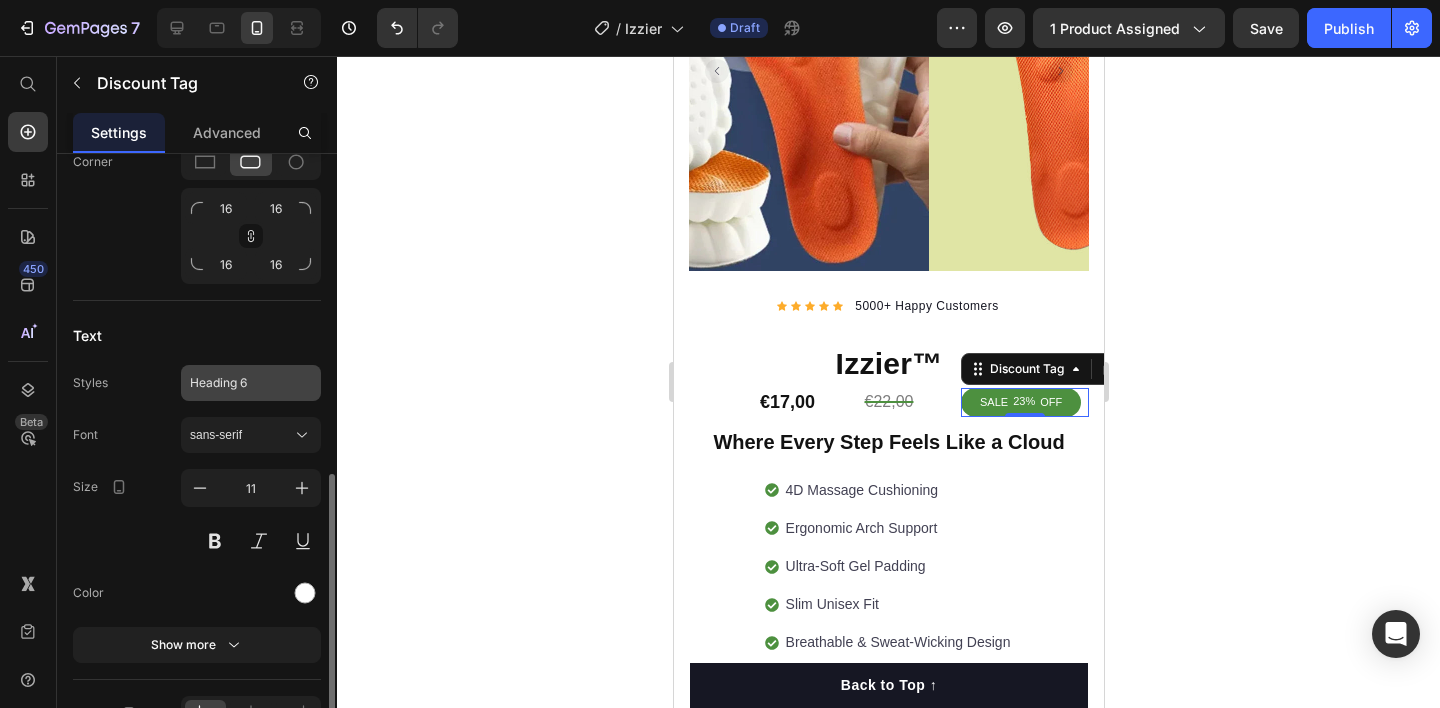 scroll, scrollTop: 906, scrollLeft: 0, axis: vertical 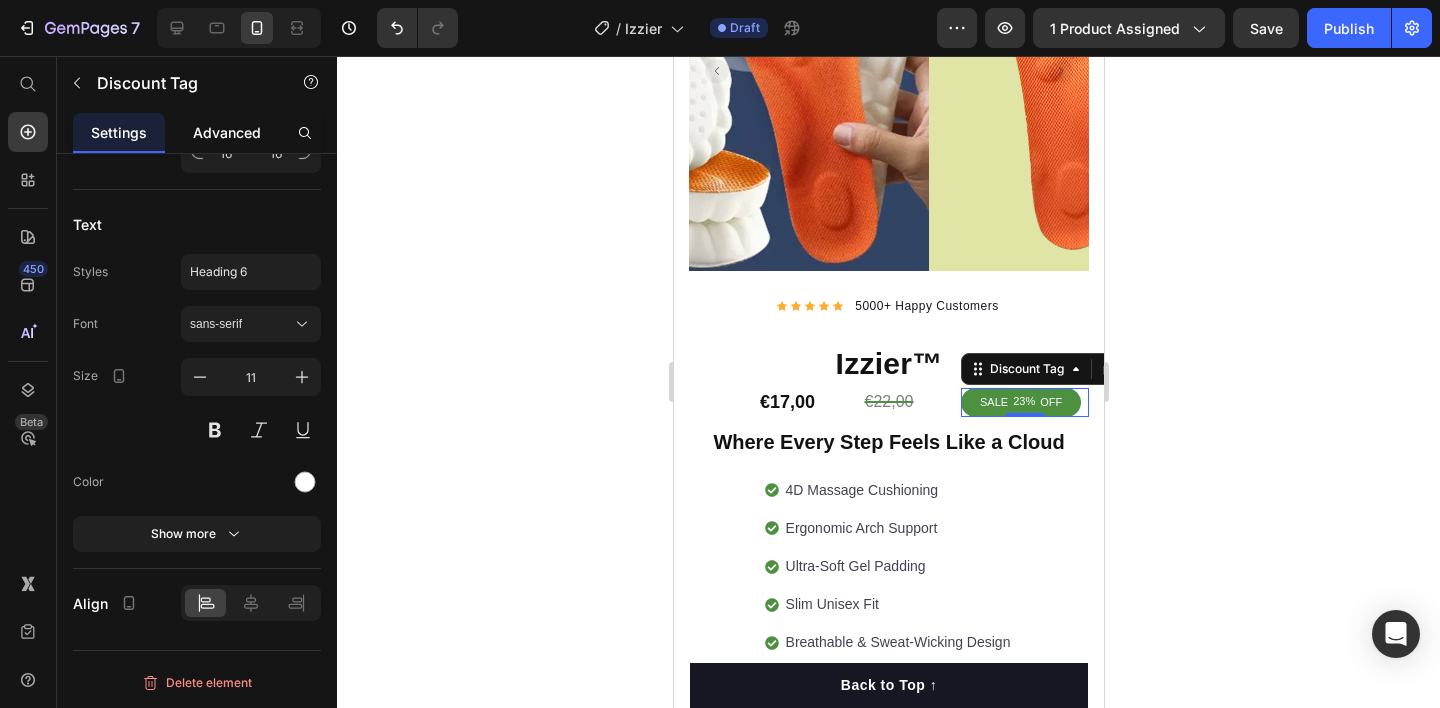 drag, startPoint x: 229, startPoint y: 132, endPoint x: 228, endPoint y: 144, distance: 12.0415945 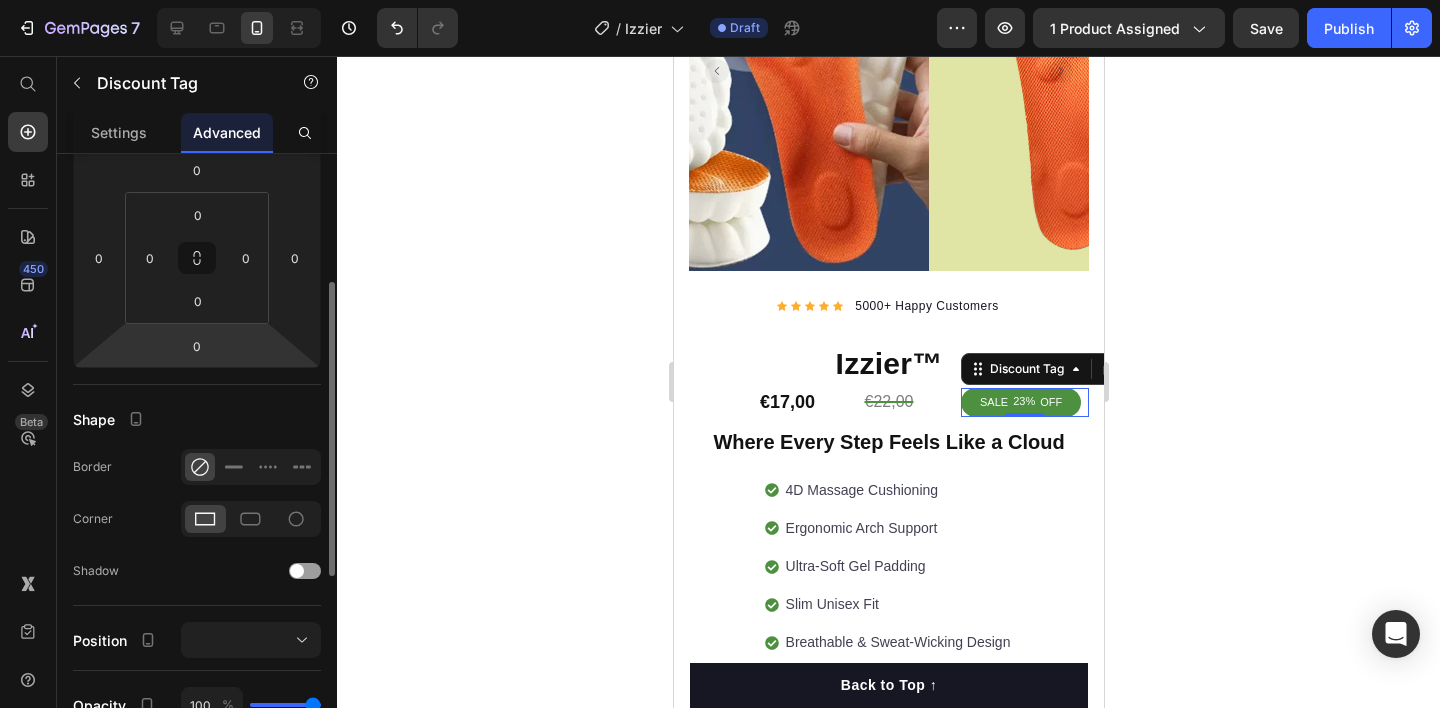 scroll, scrollTop: 0, scrollLeft: 0, axis: both 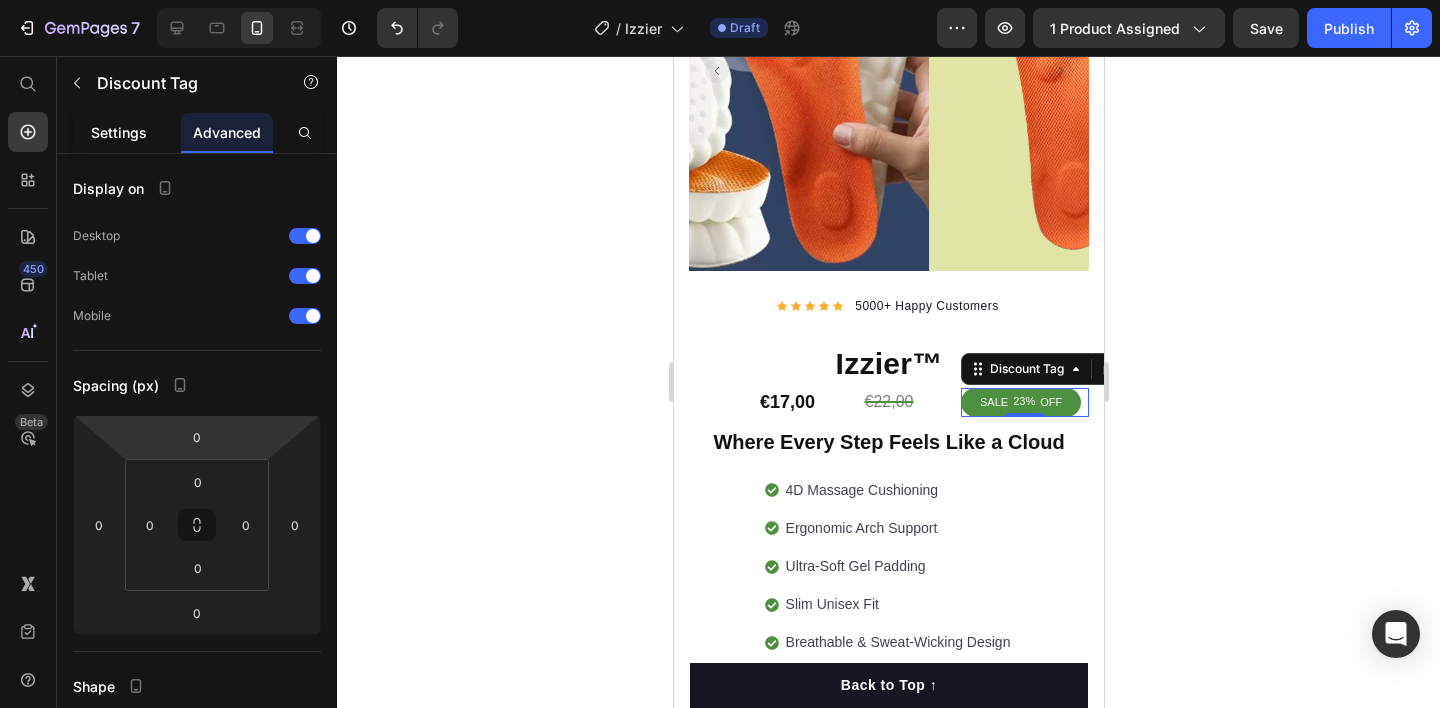 click on "Settings" at bounding box center (119, 132) 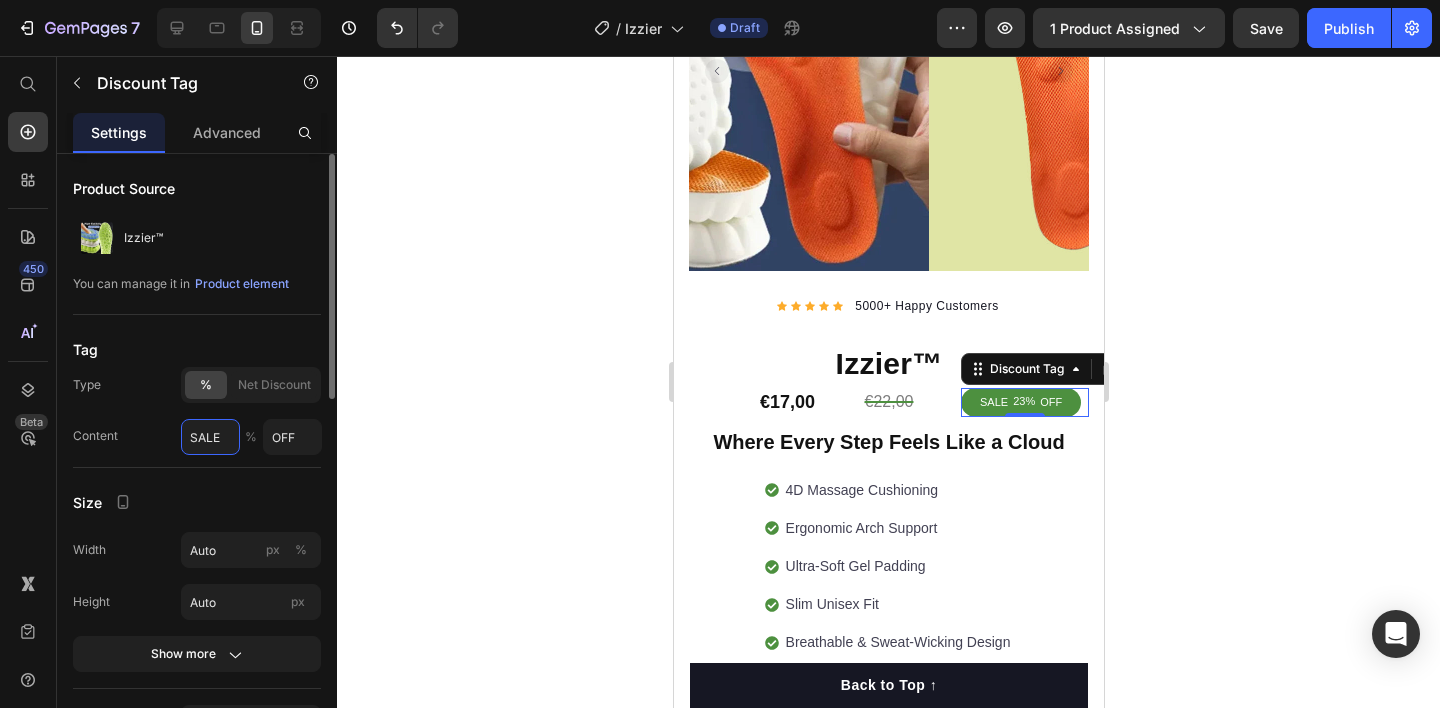 click on "SALE" at bounding box center [210, 437] 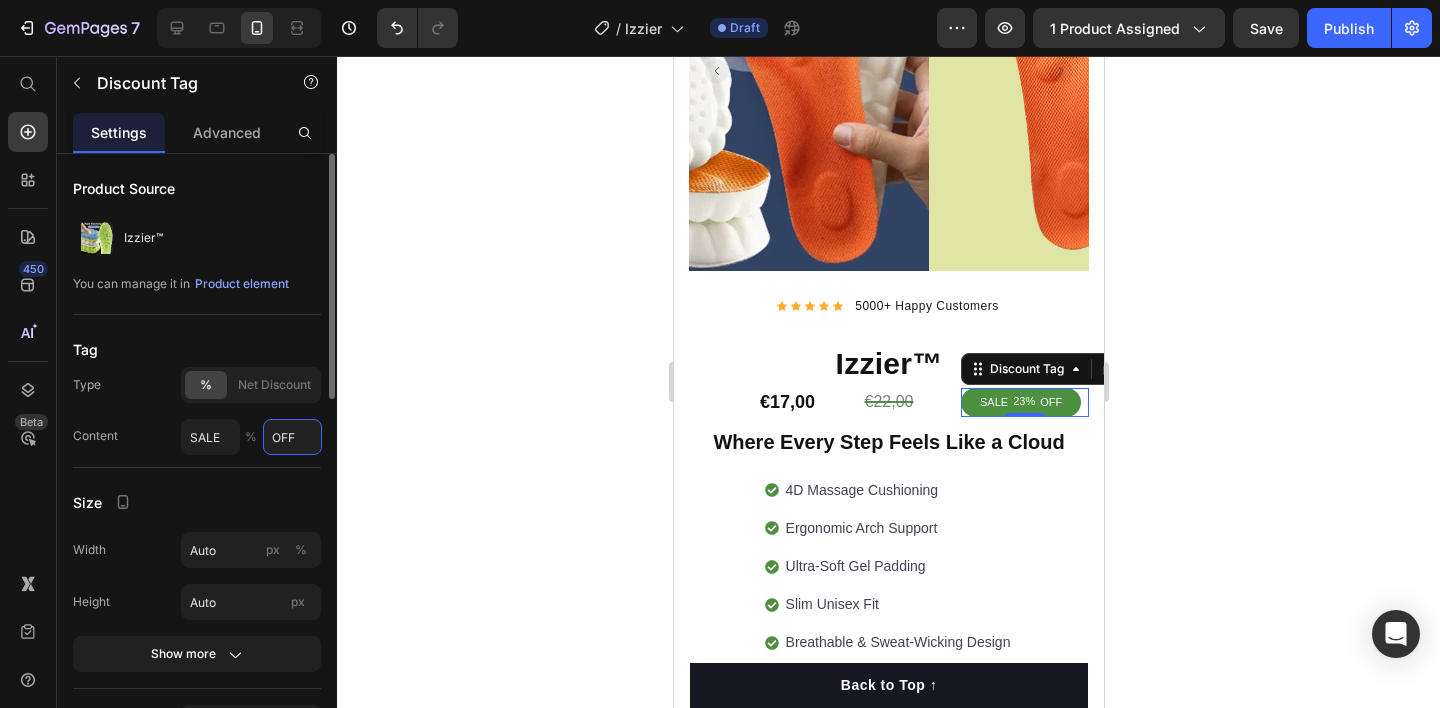 click on "OFF" at bounding box center (292, 437) 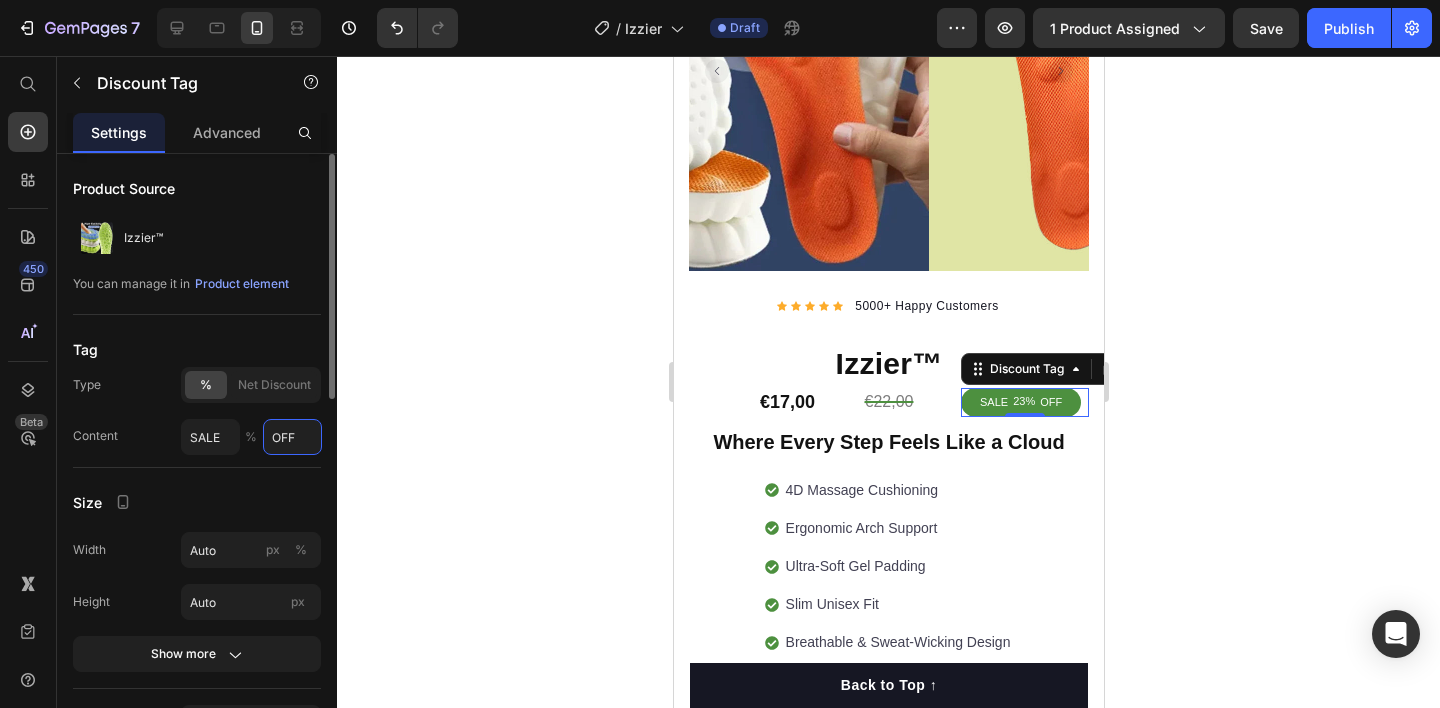 click on "OFF" at bounding box center (292, 437) 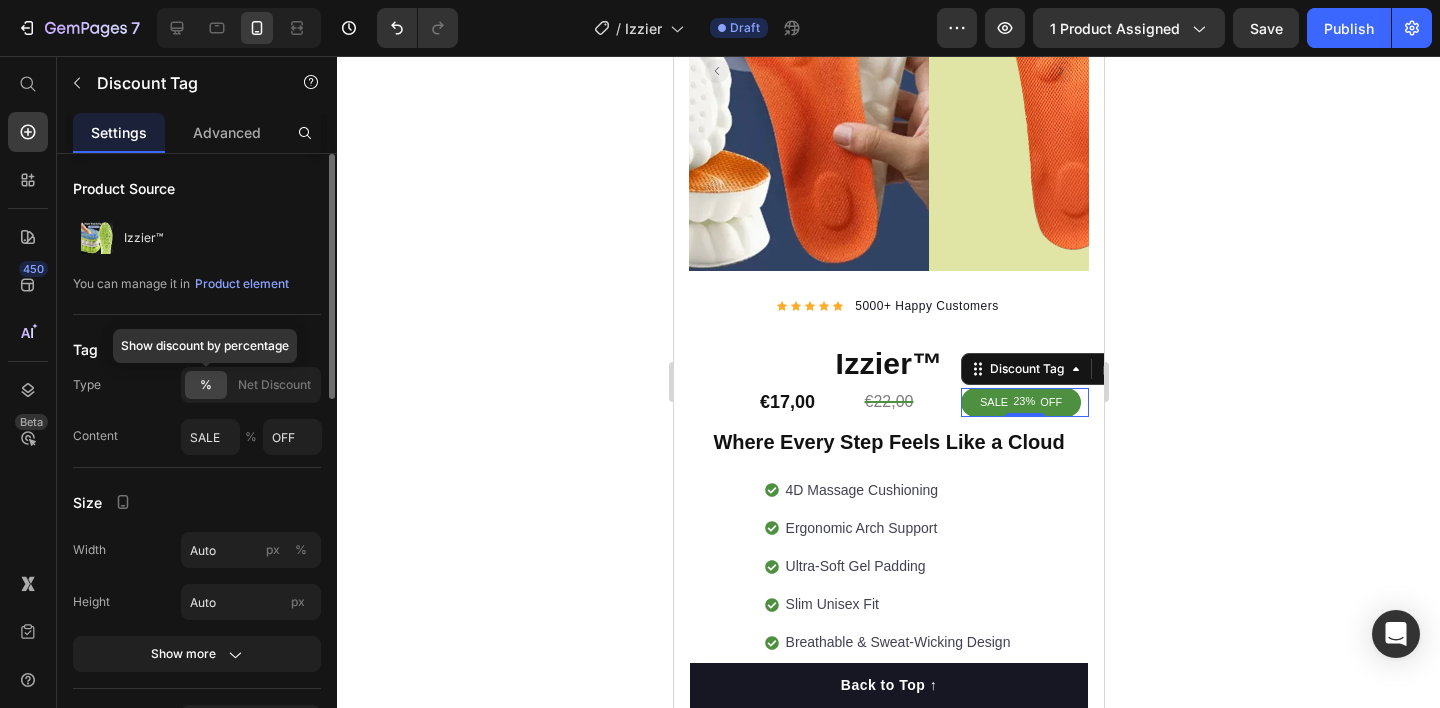 click on "%" 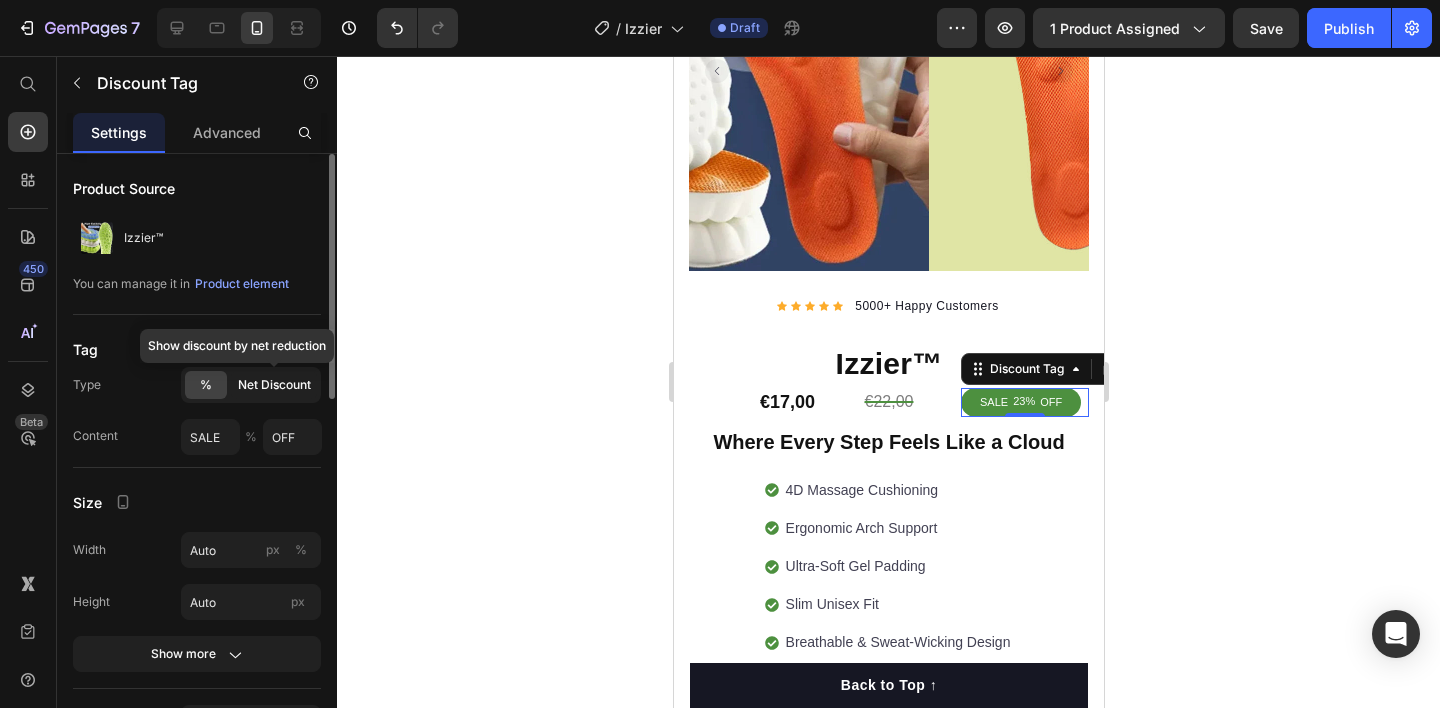 click on "Net Discount" 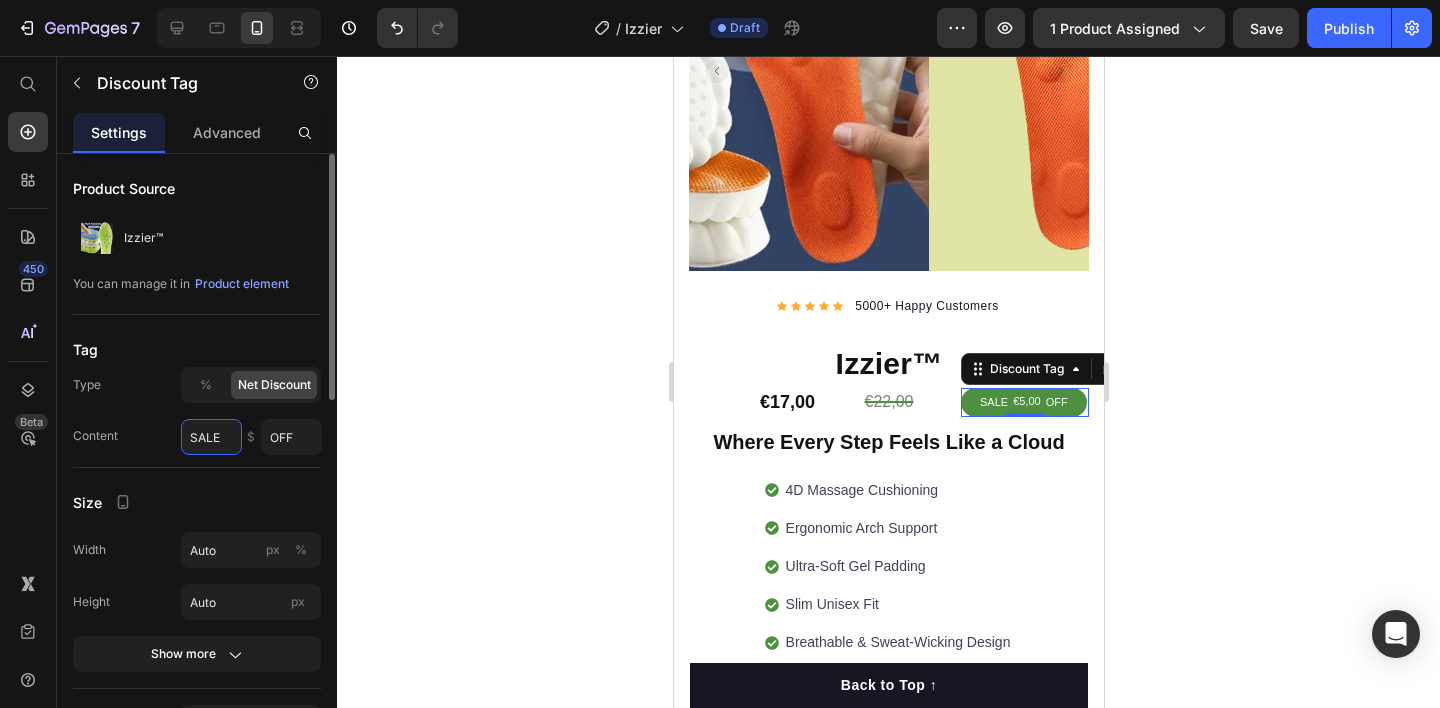 click on "SALE" at bounding box center (211, 437) 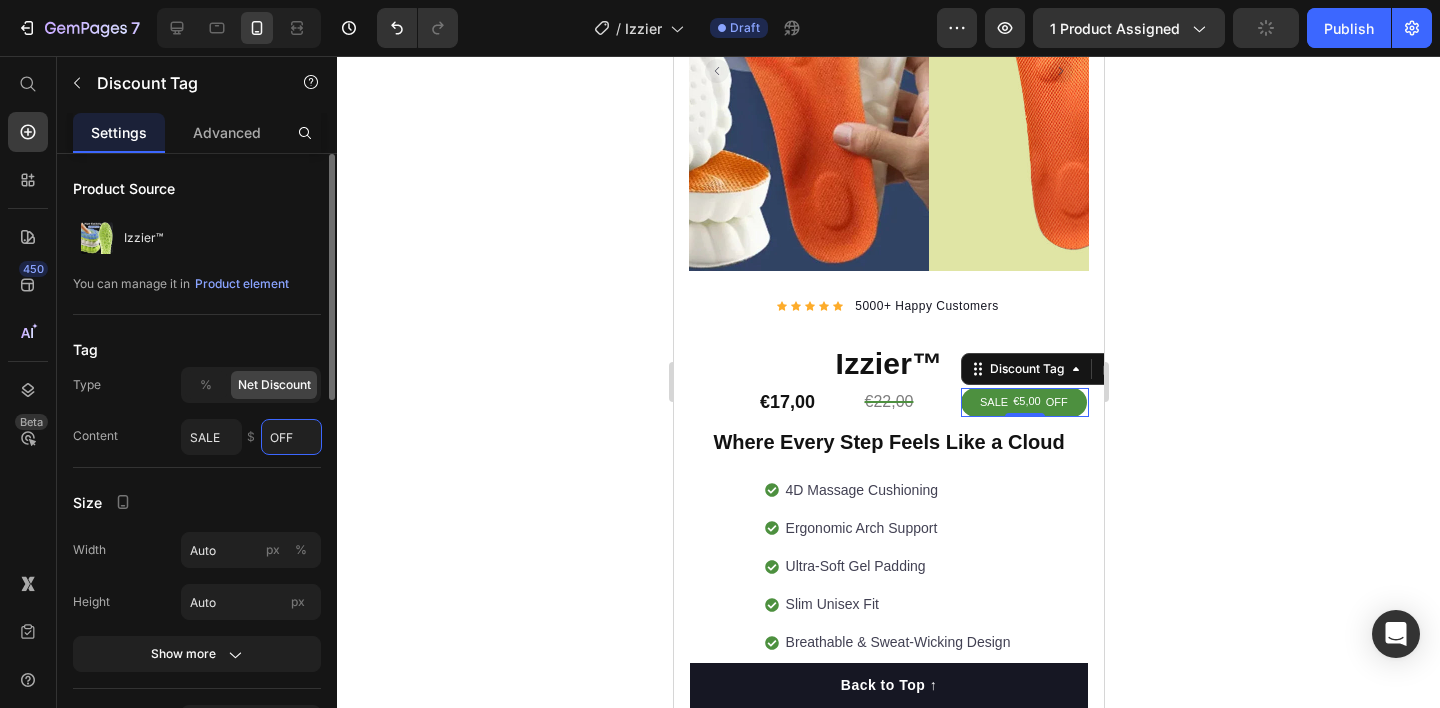 click on "OFF" at bounding box center [291, 437] 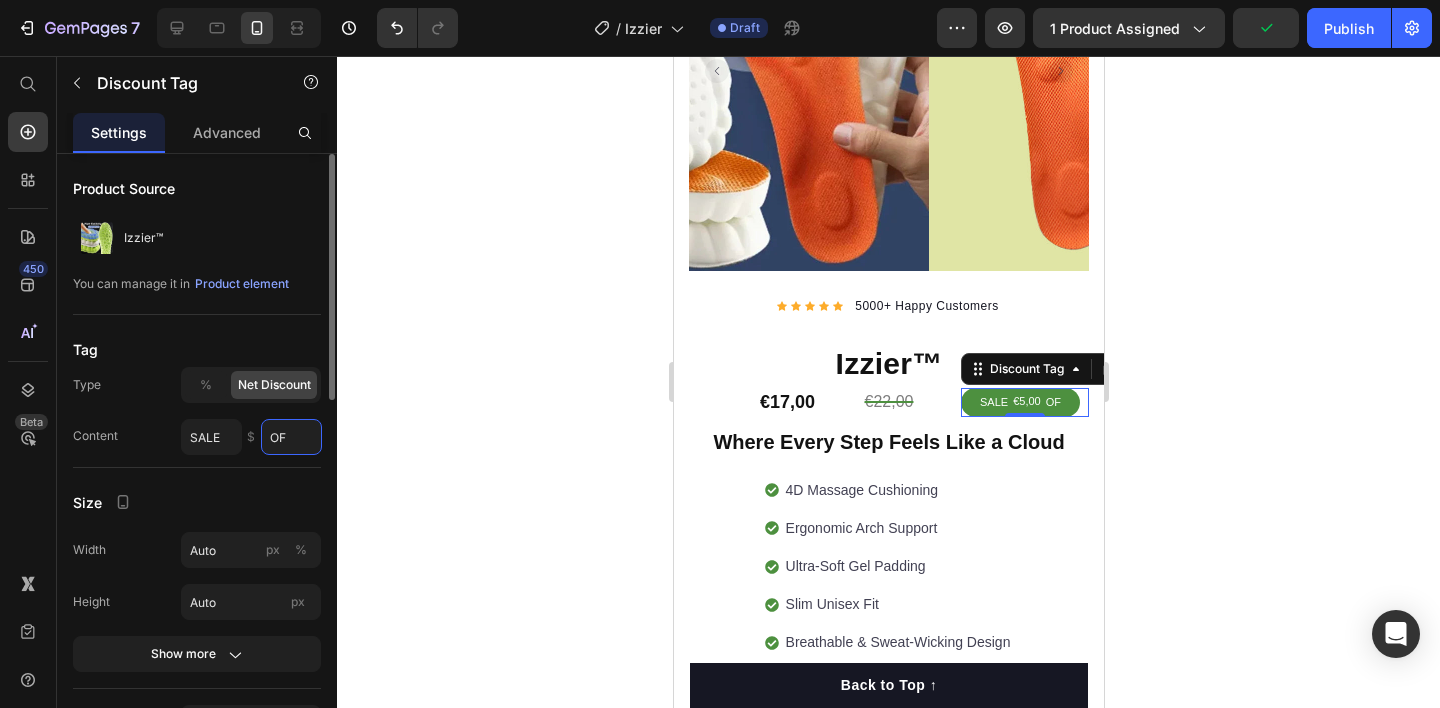 type on "O" 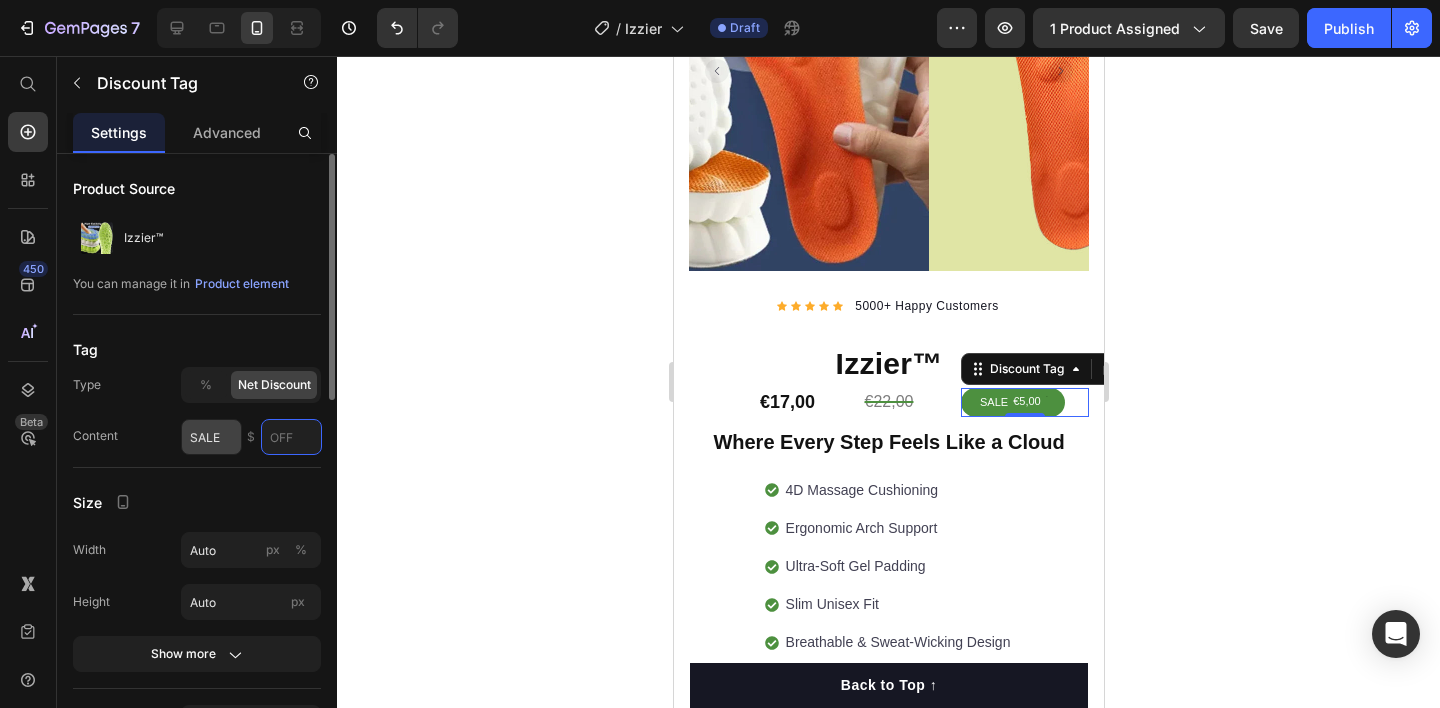 type 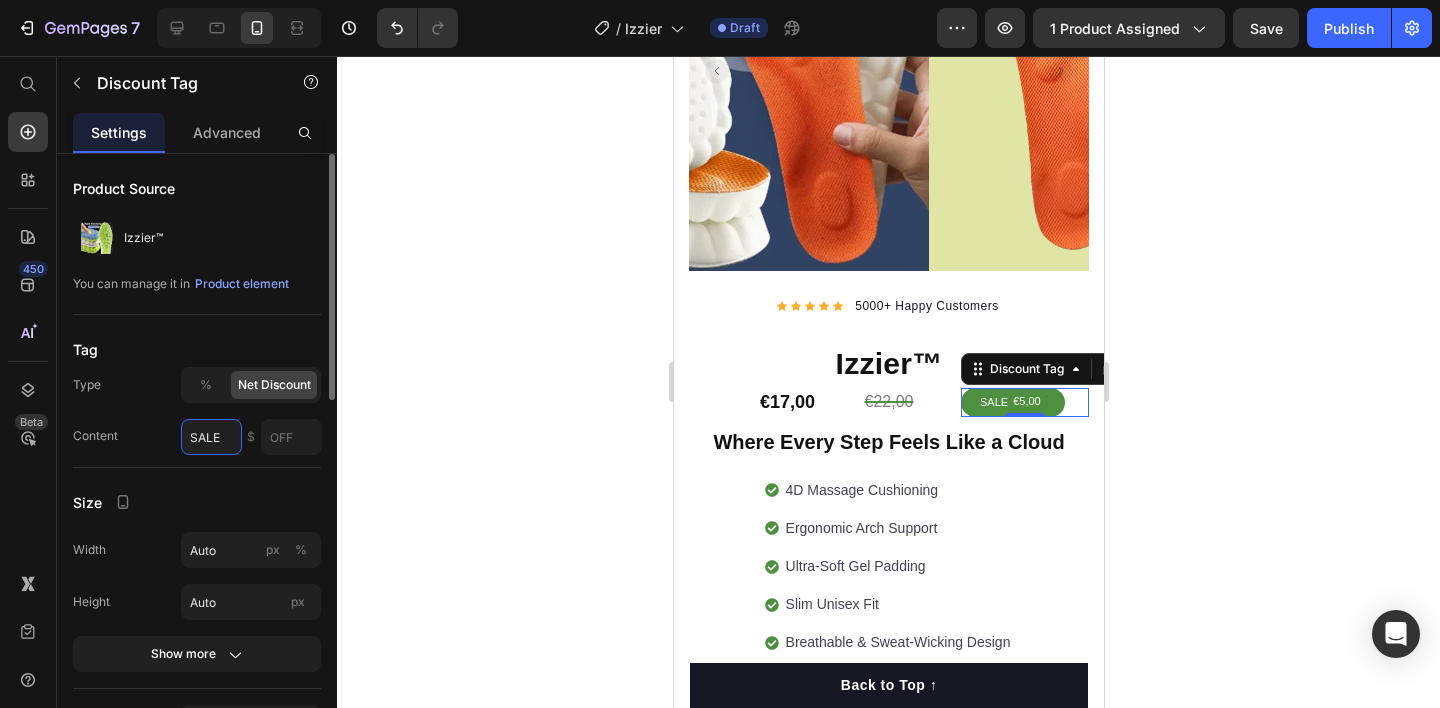 click on "SALE" at bounding box center (211, 437) 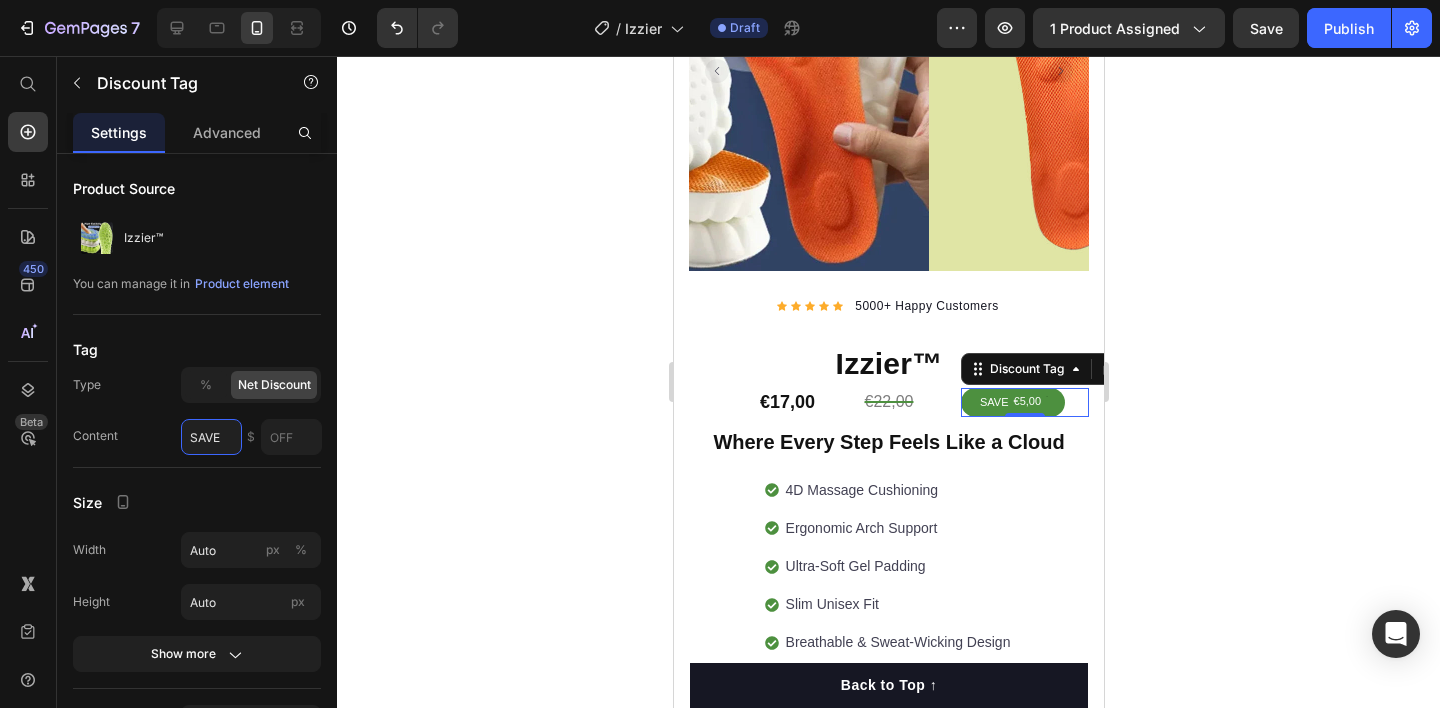 type on "SAVE" 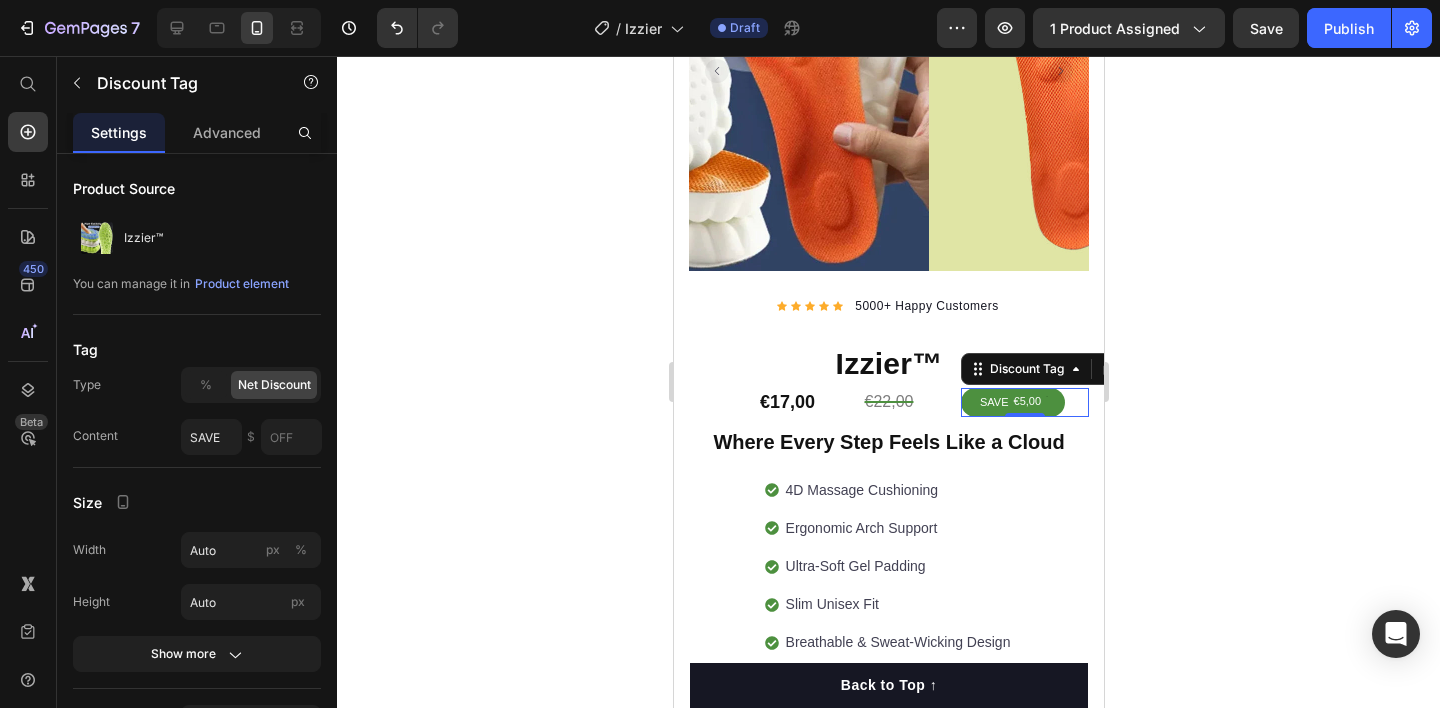 click 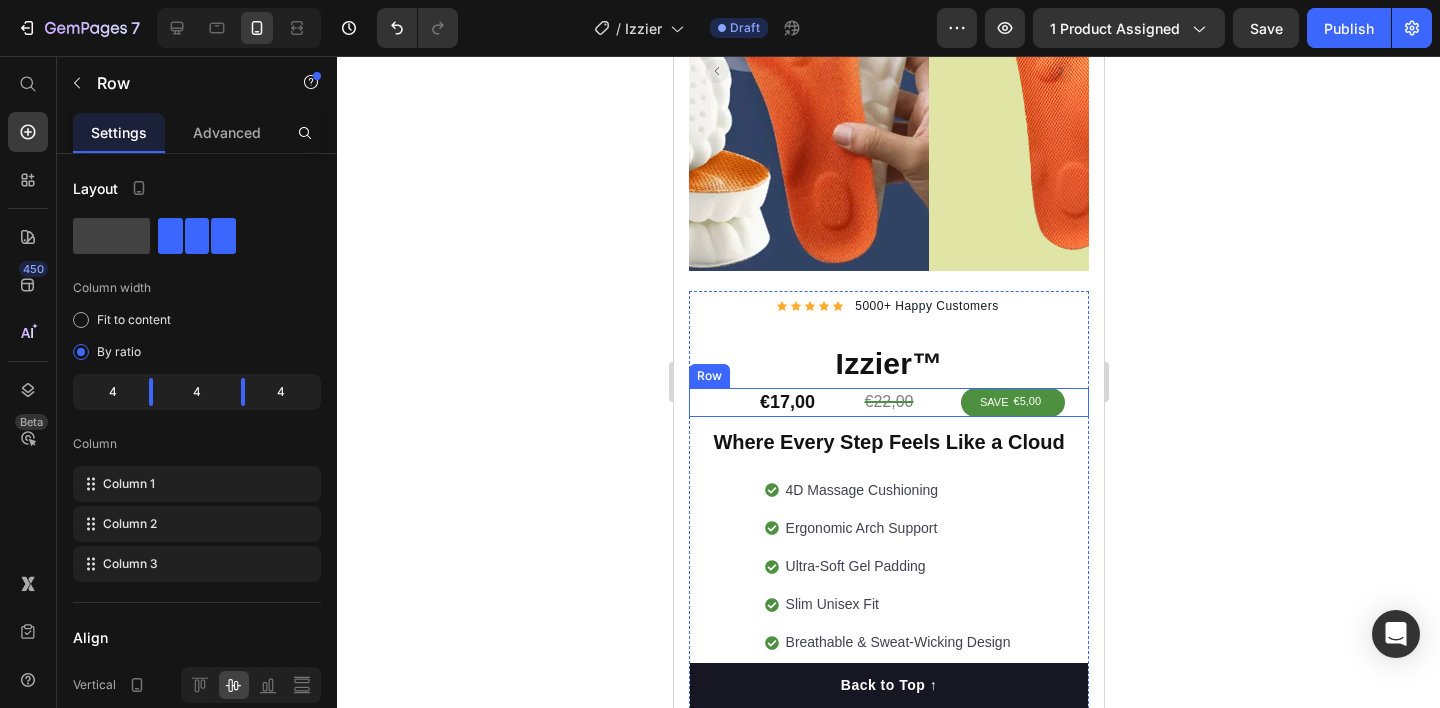 click on "€17,00 Product Price €22,00 Product Price SAVE €5,00 Discount Tag Row" at bounding box center [888, 402] 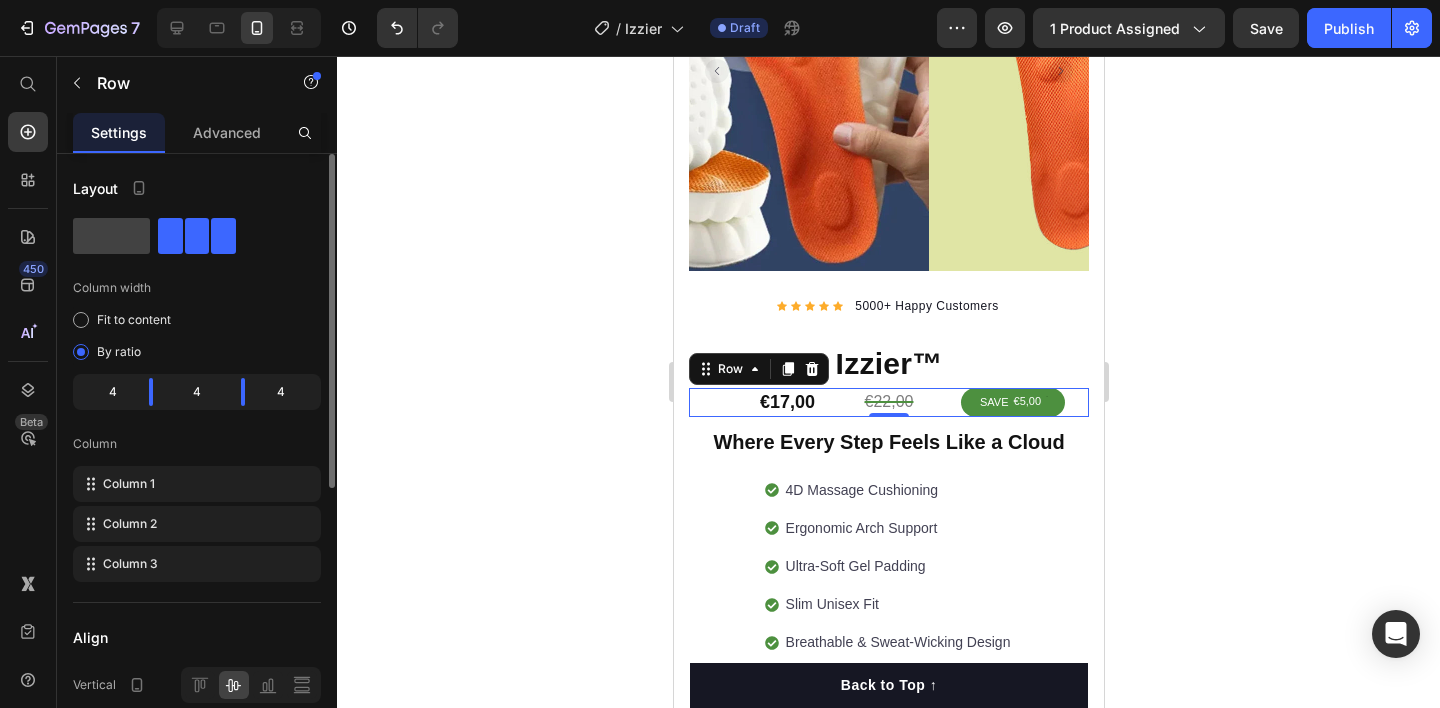 scroll, scrollTop: 22, scrollLeft: 0, axis: vertical 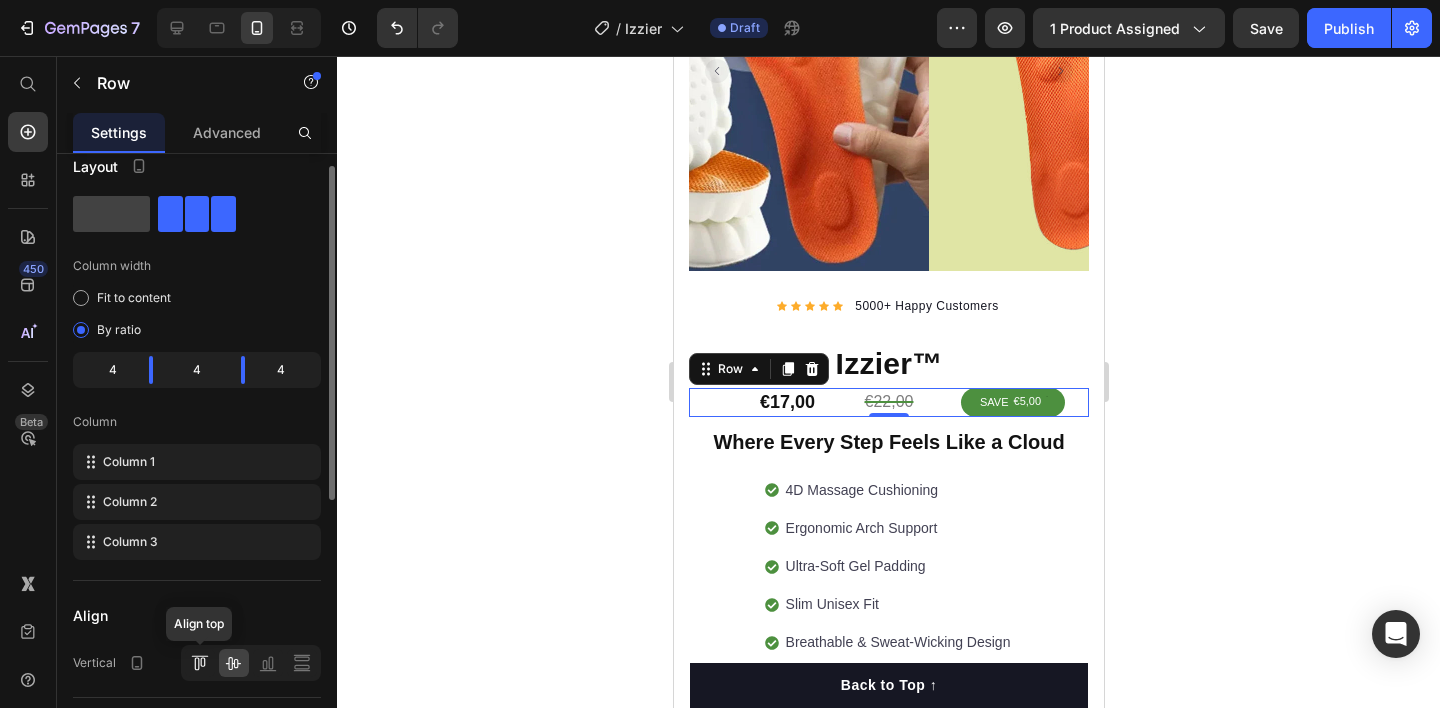 click 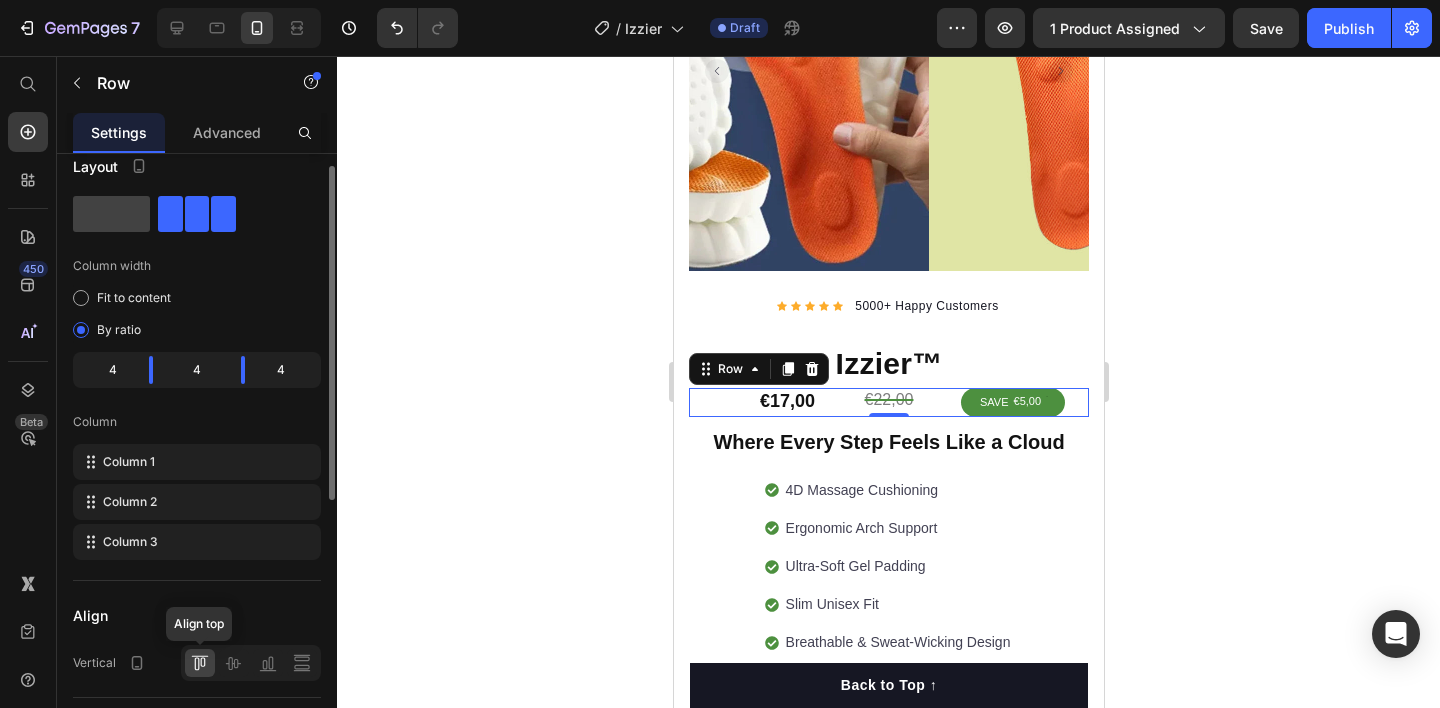 click 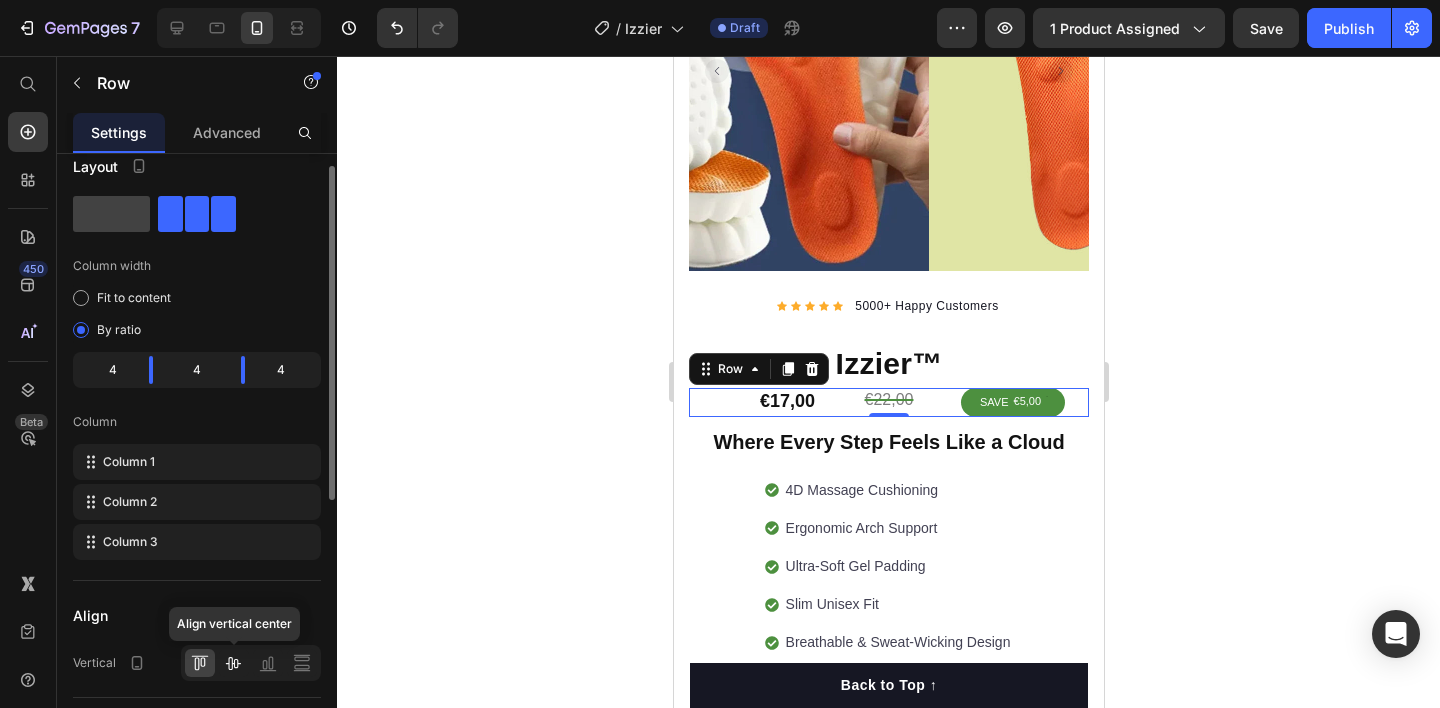 click 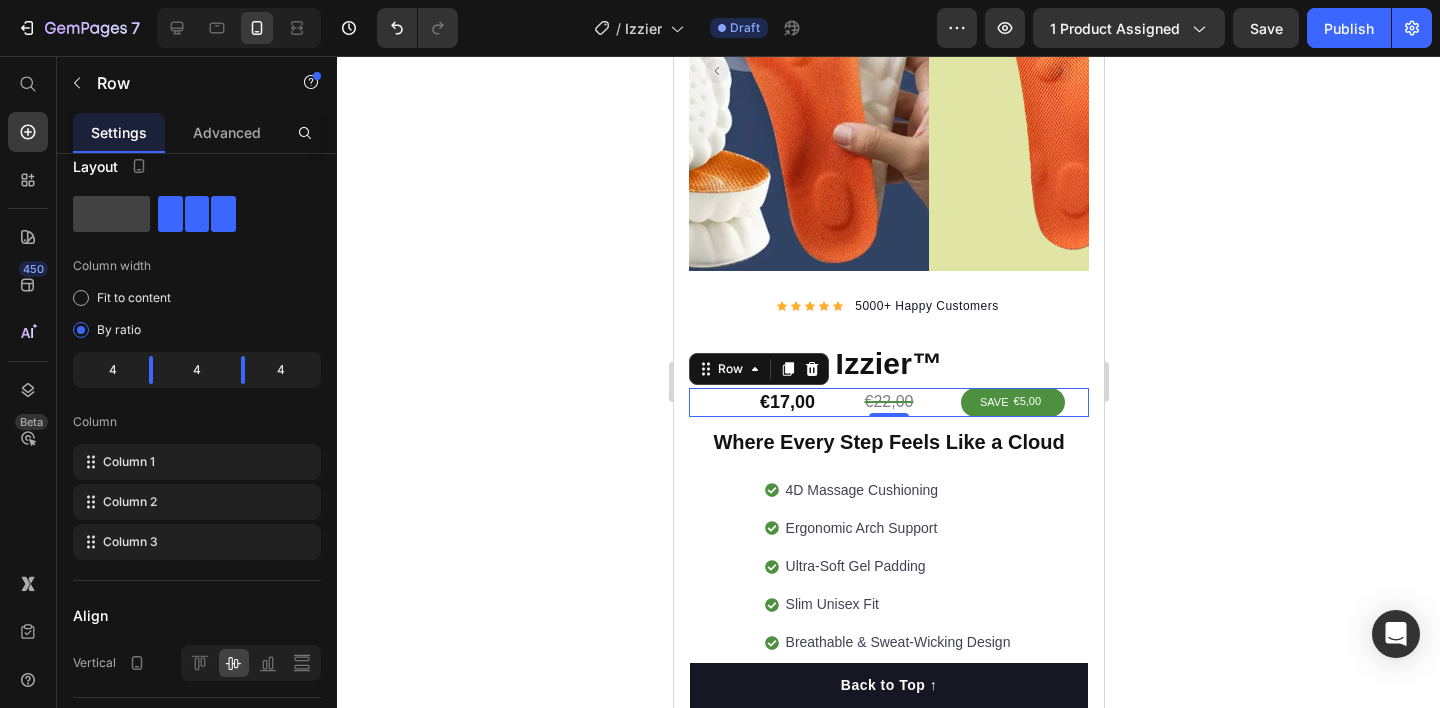click on "€17,00 Product Price €22,00 Product Price SAVE €5,00 Discount Tag Row   0" at bounding box center [888, 402] 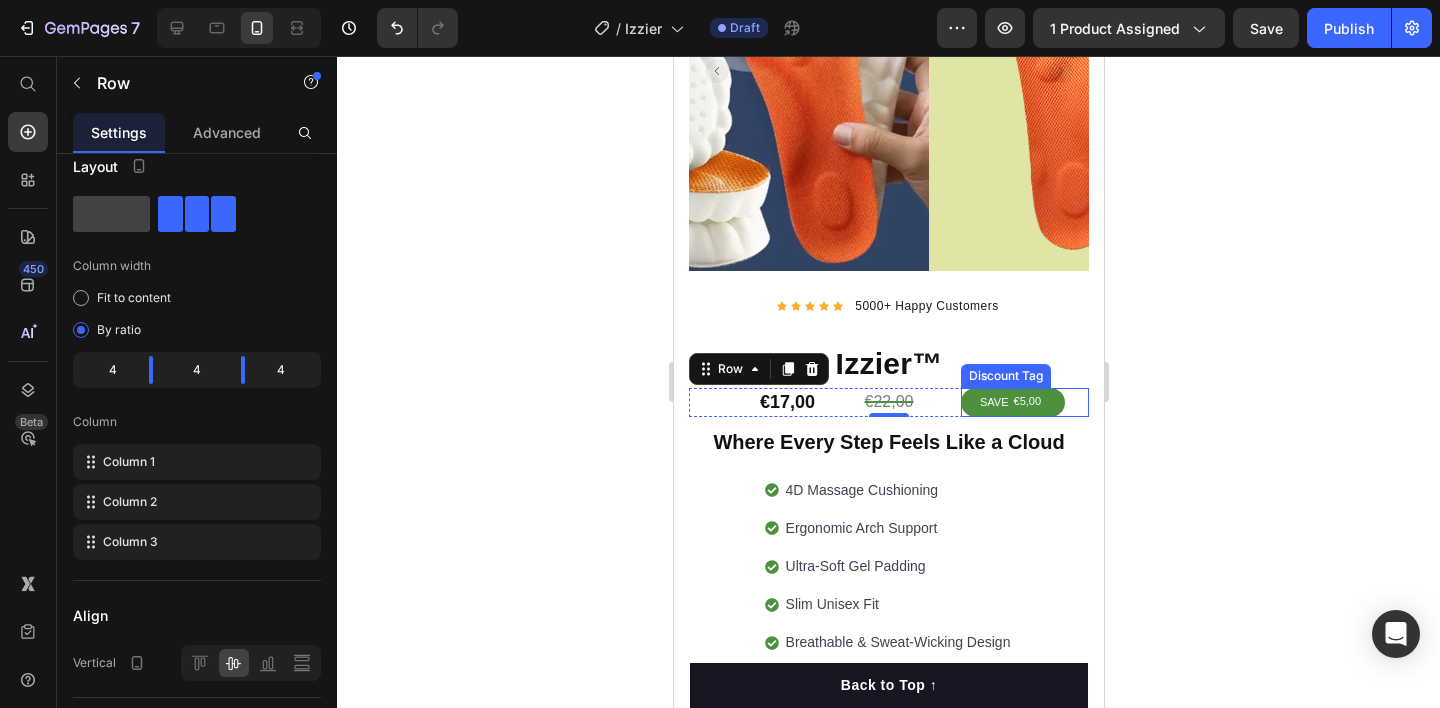 click on "SAVE €5,00" at bounding box center [1012, 402] 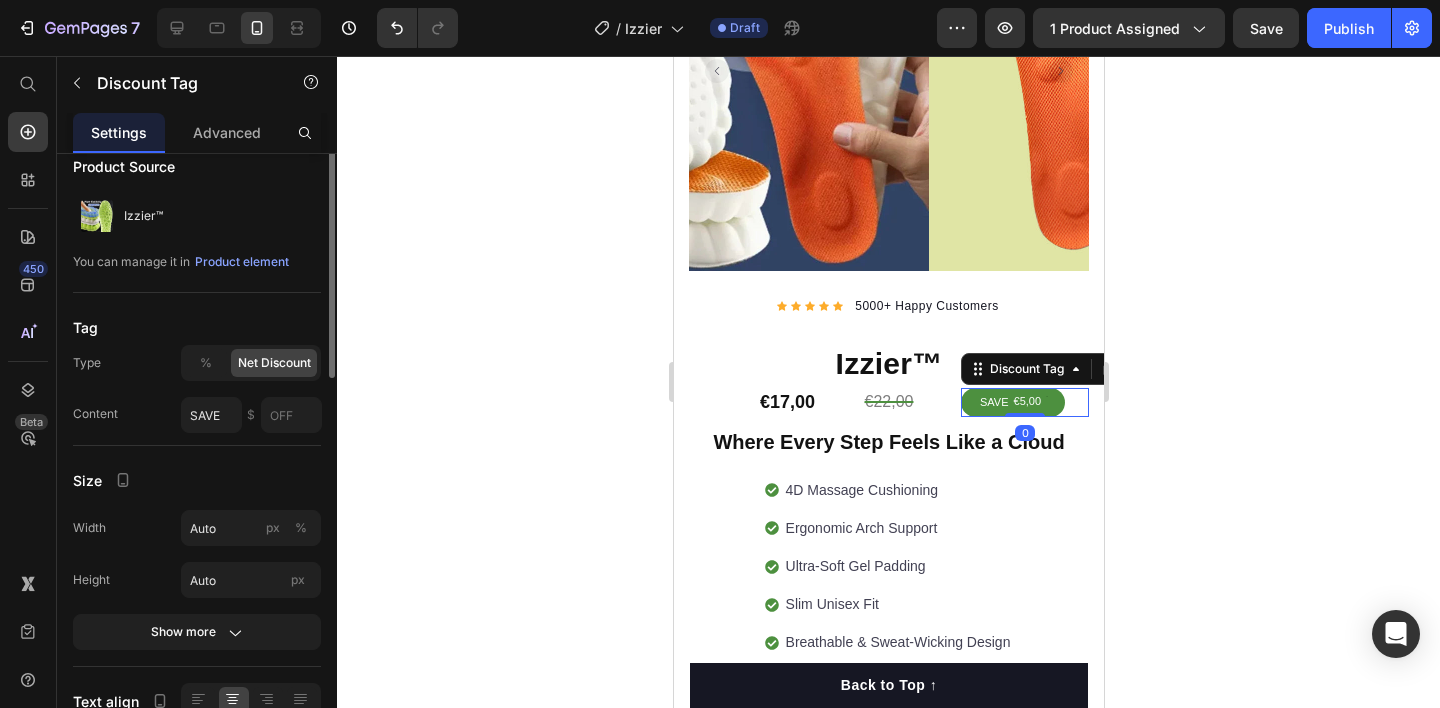 scroll, scrollTop: 0, scrollLeft: 0, axis: both 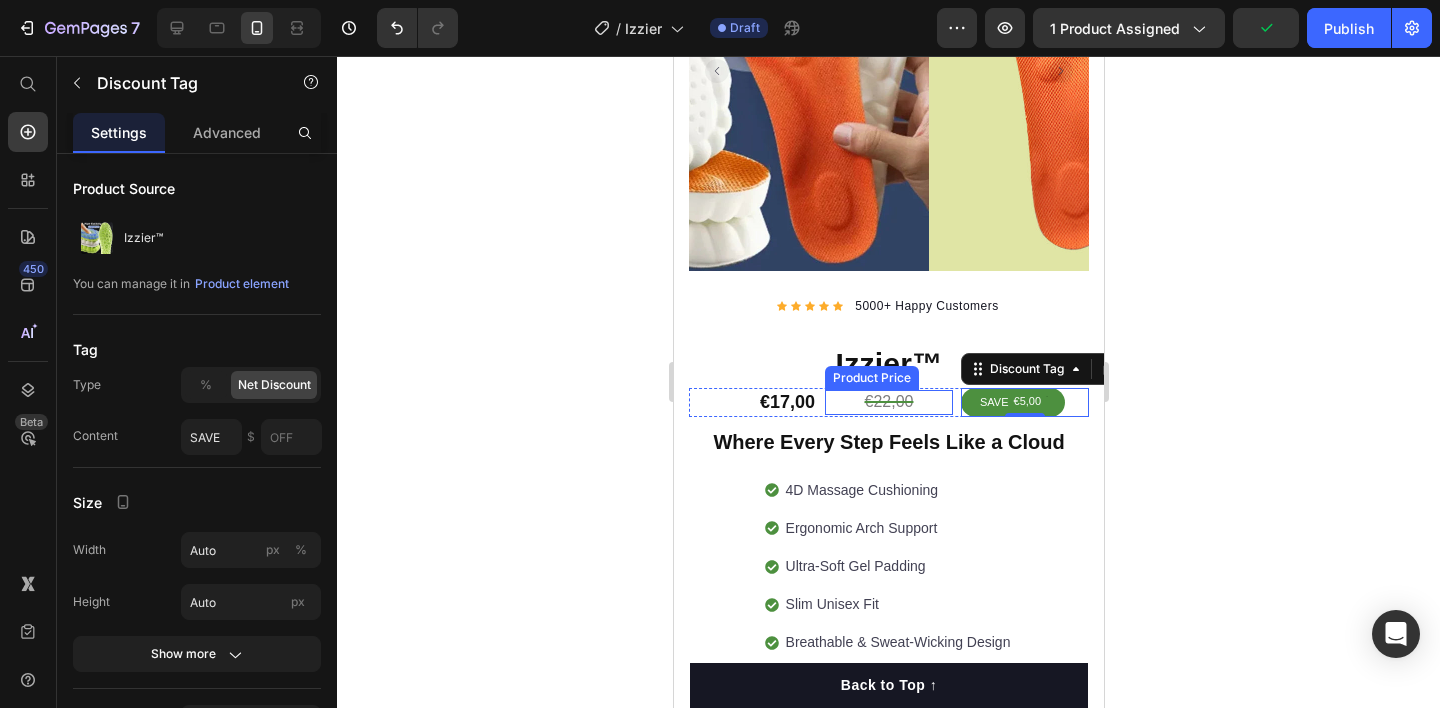 click on "€22,00" at bounding box center (888, 401) 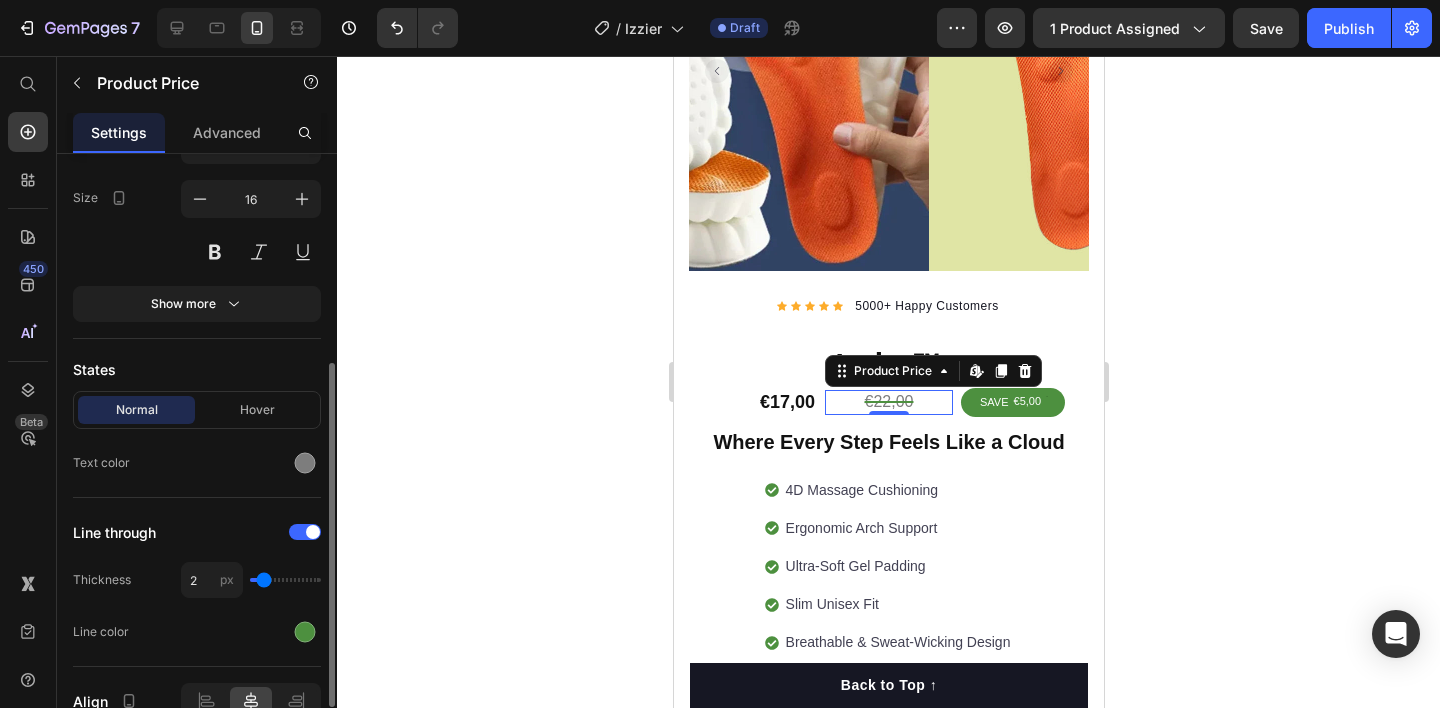 scroll, scrollTop: 474, scrollLeft: 0, axis: vertical 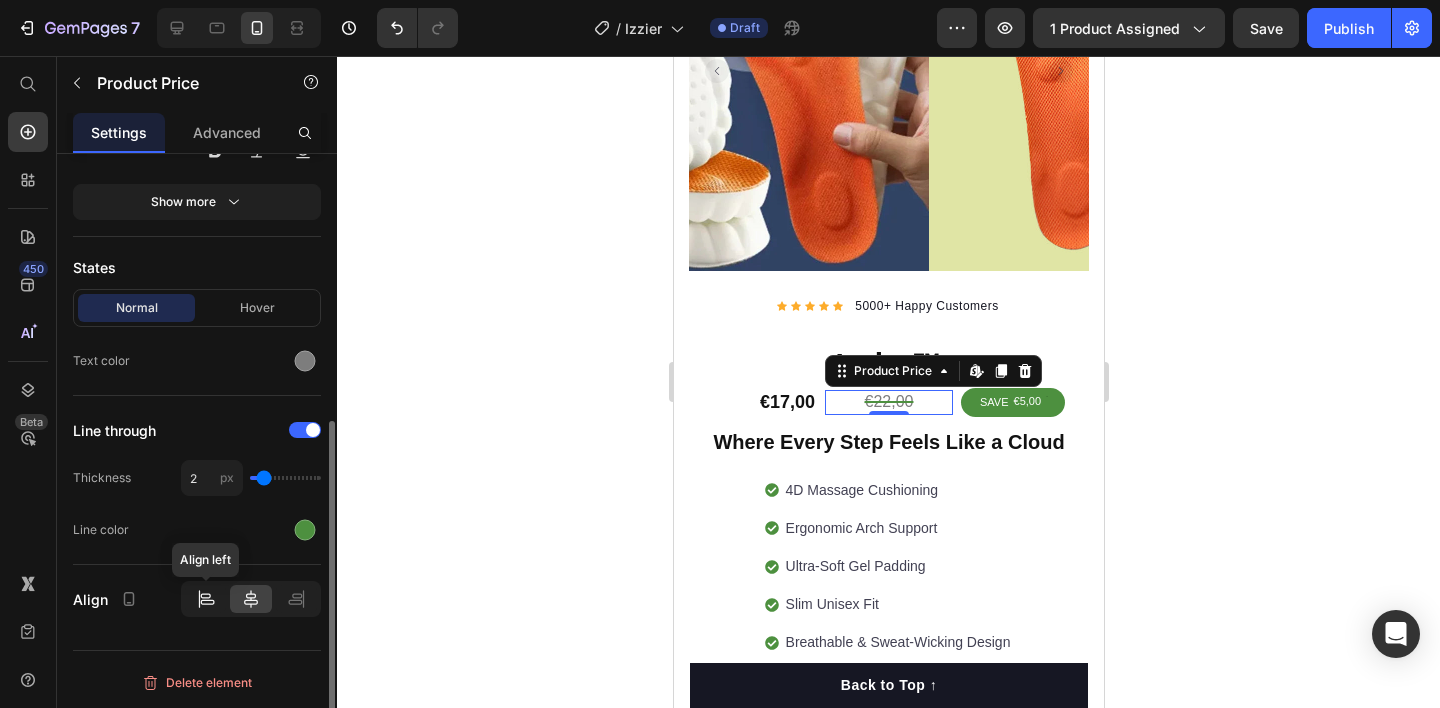 click 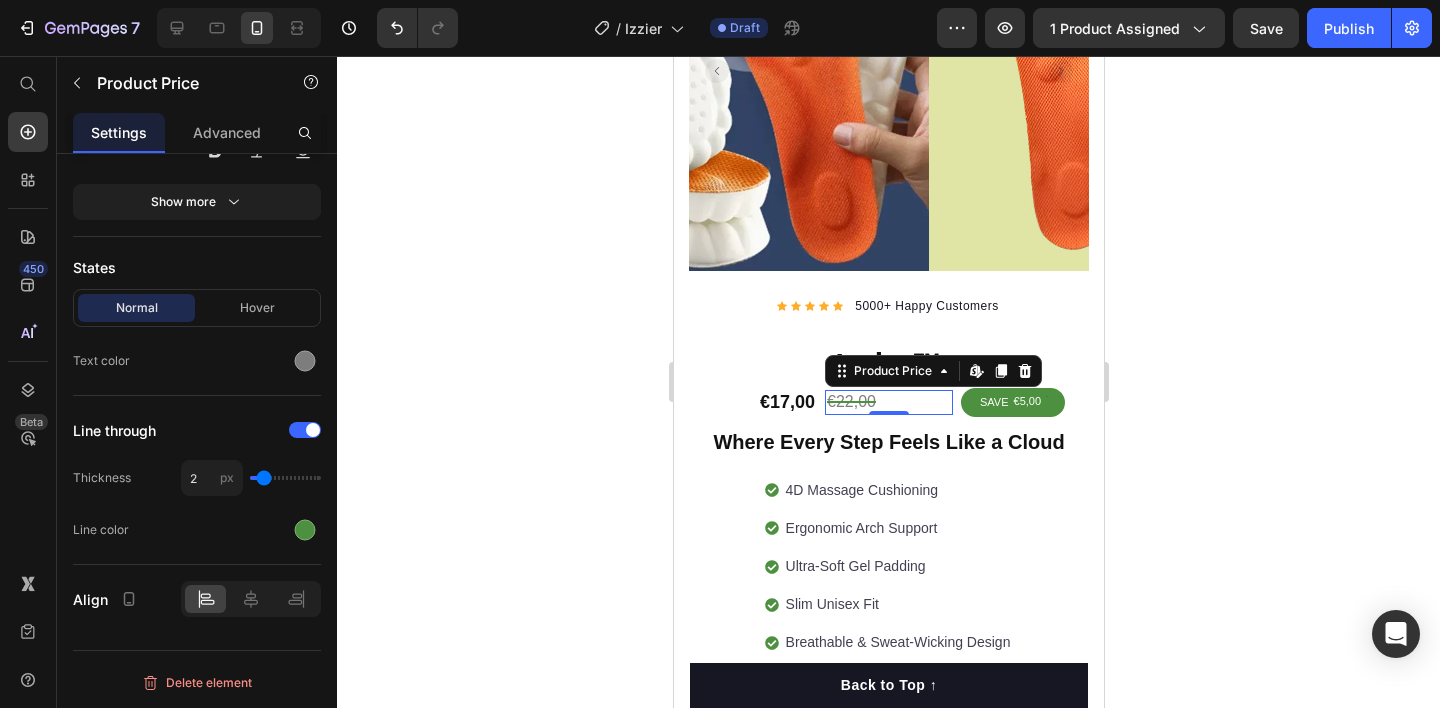 click 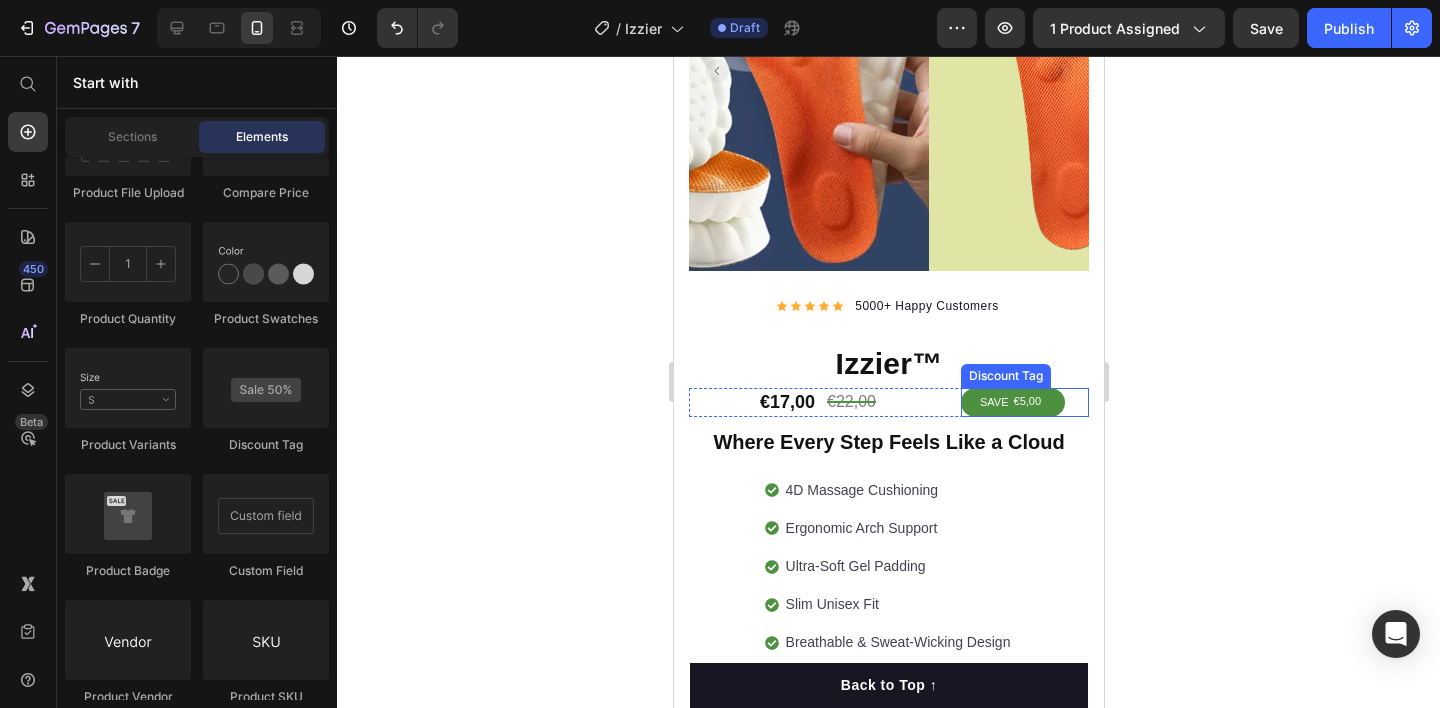click on "€5,00" at bounding box center (1027, 401) 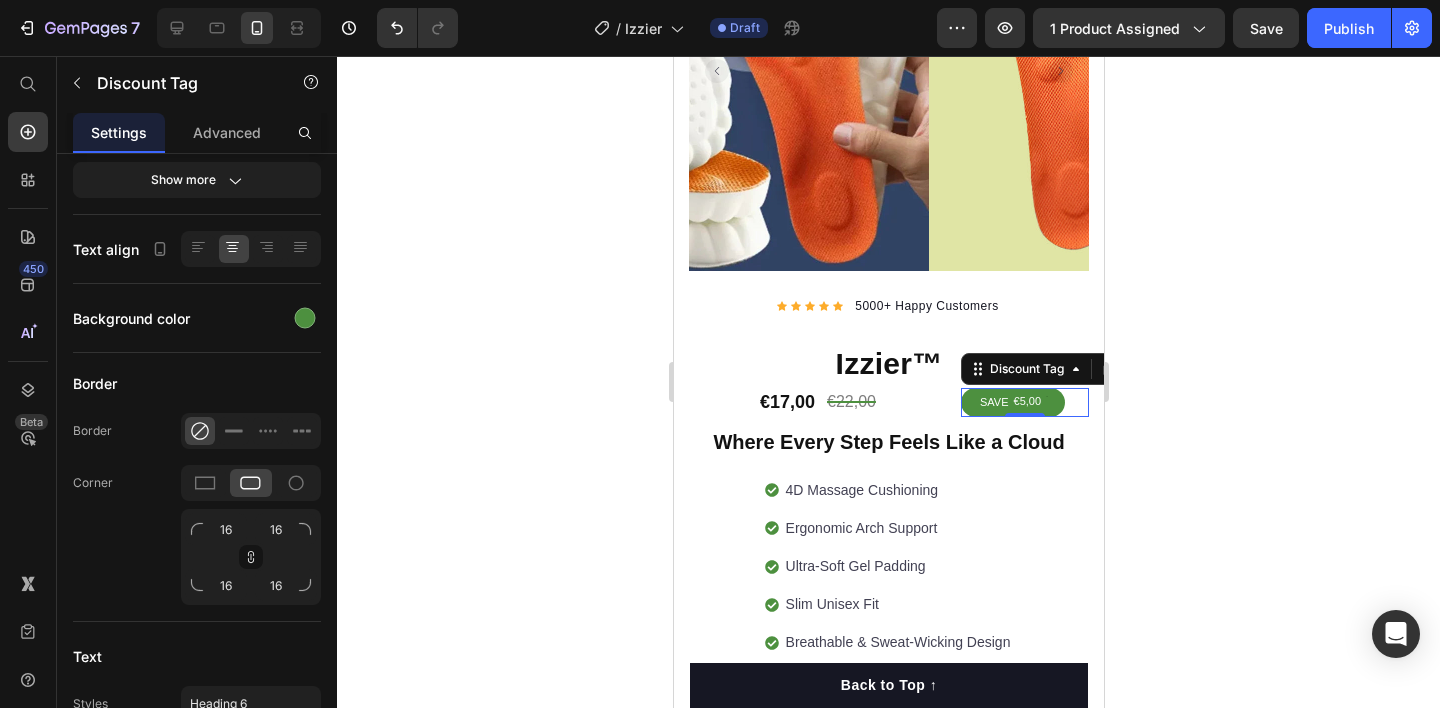 scroll, scrollTop: 0, scrollLeft: 0, axis: both 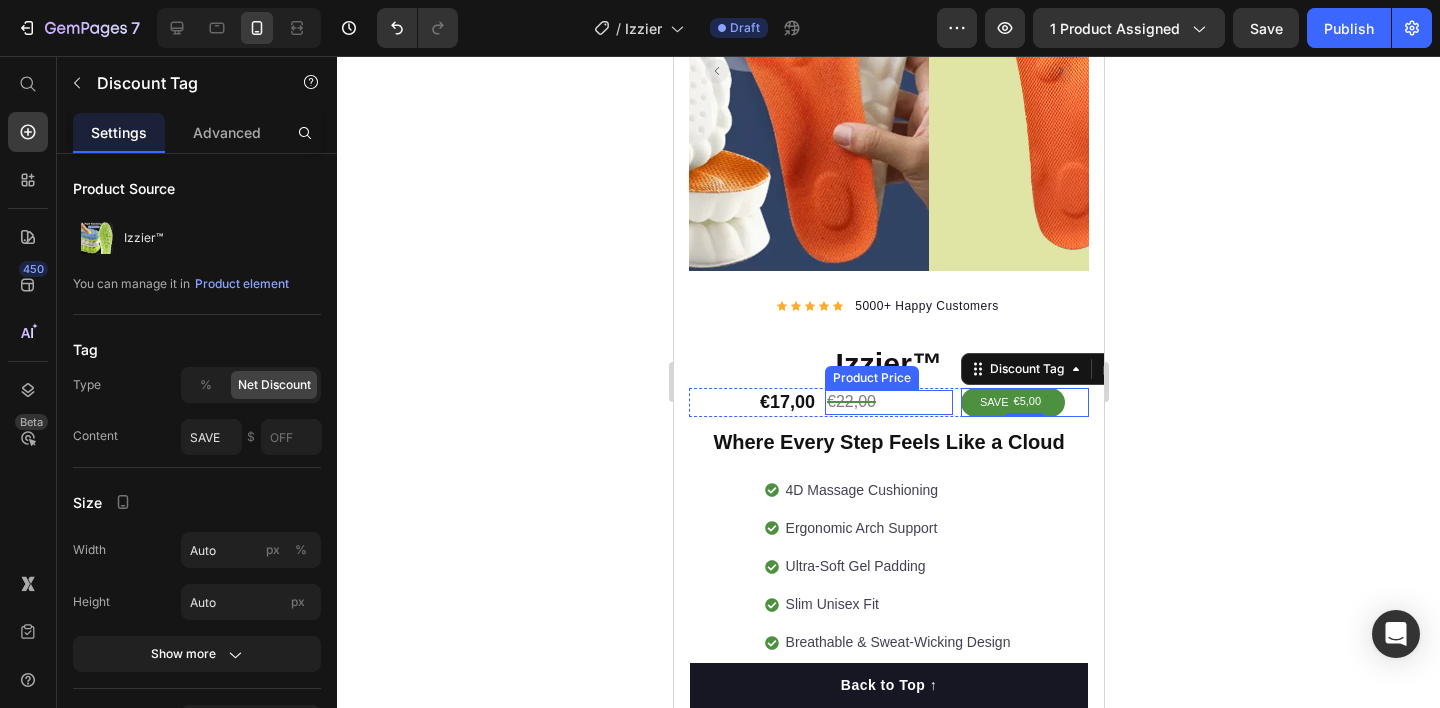 click on "€22,00" at bounding box center (888, 402) 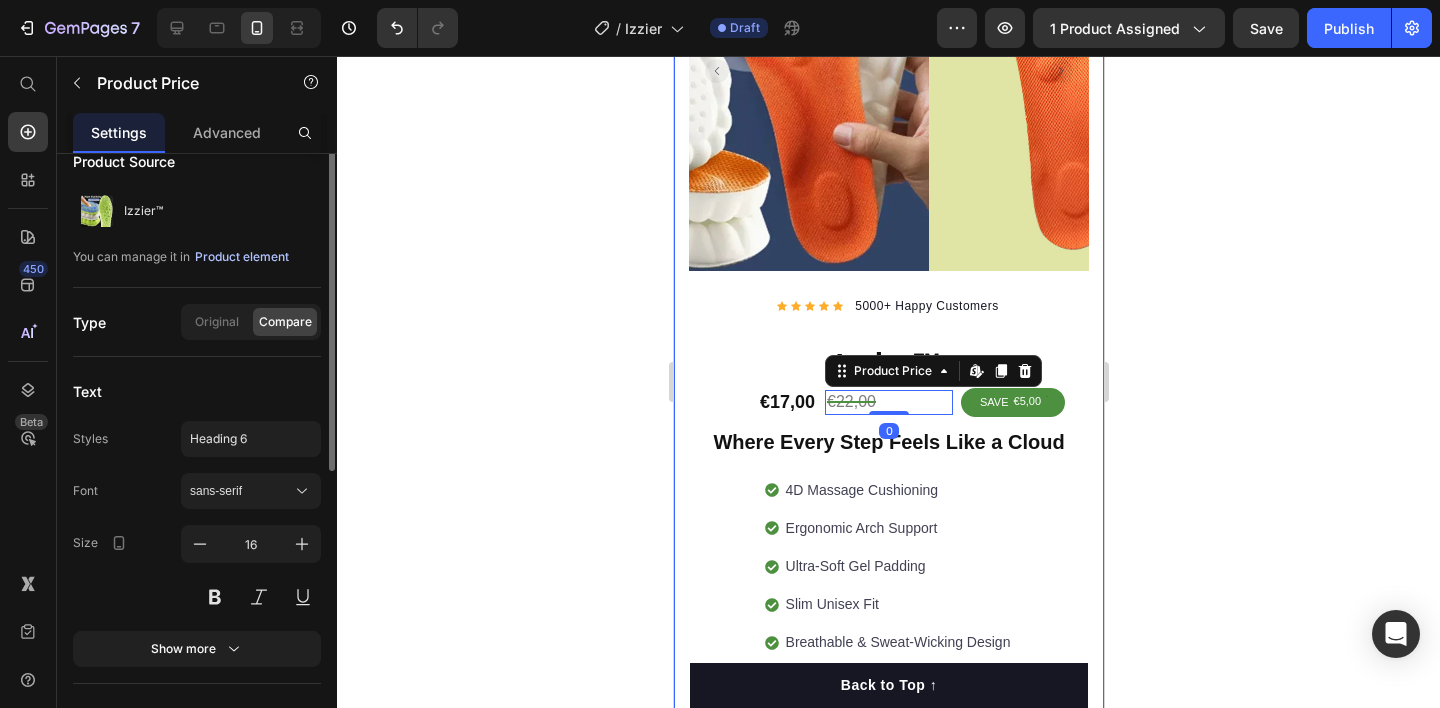 scroll, scrollTop: 0, scrollLeft: 0, axis: both 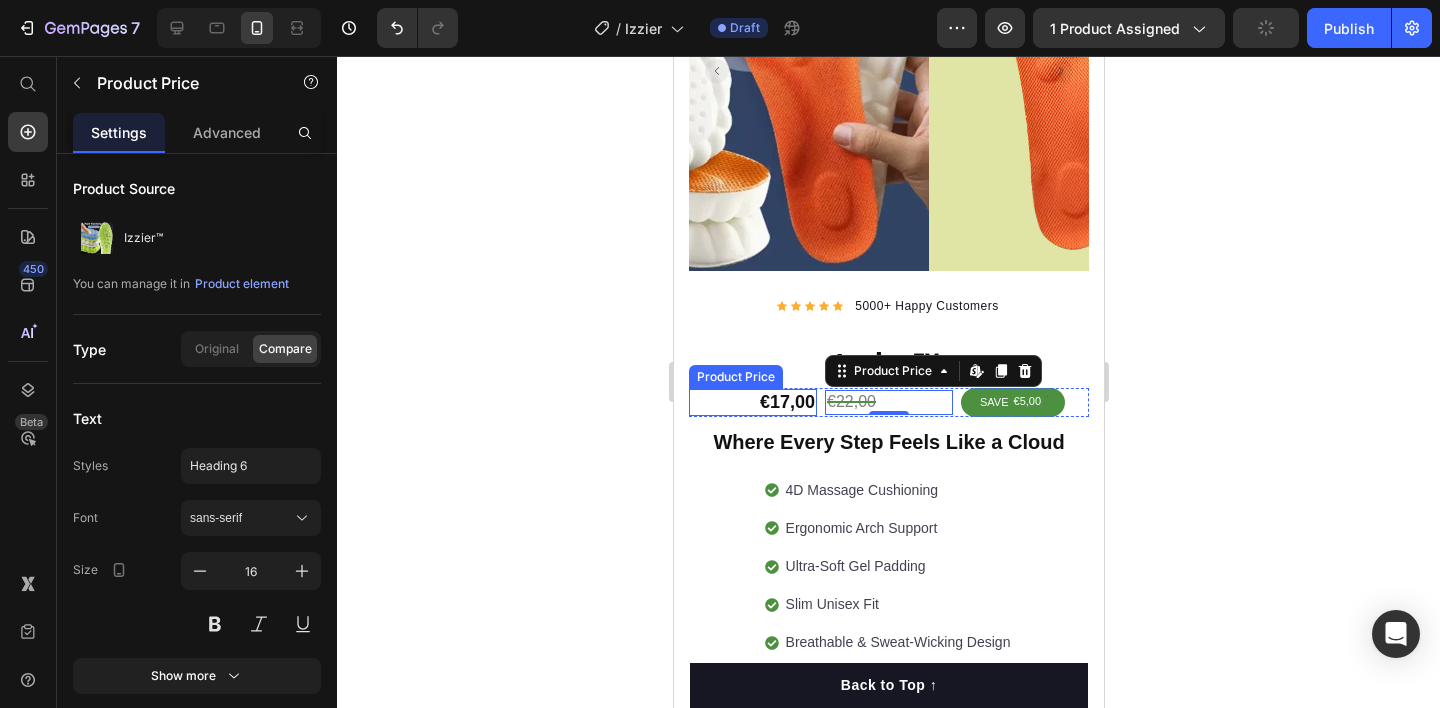 click on "€17,00" at bounding box center [752, 402] 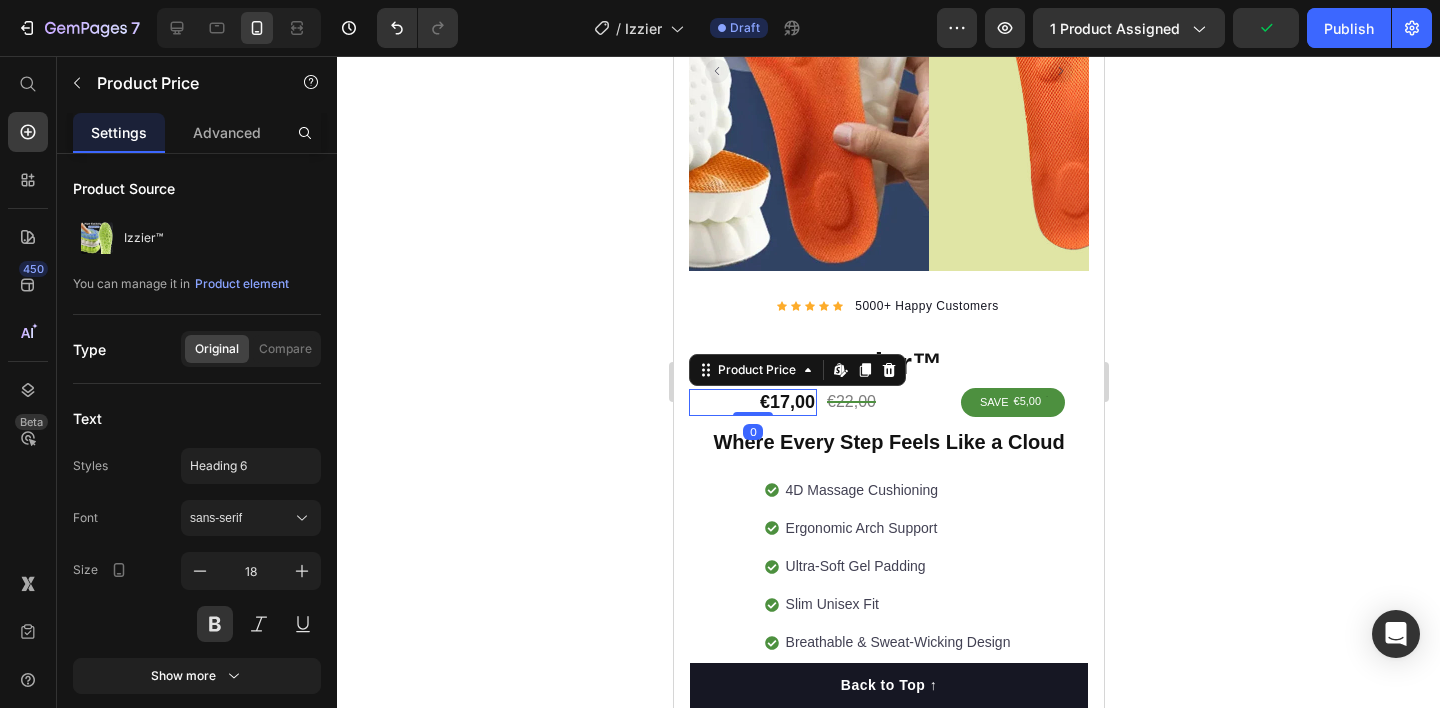 click on "€17,00" at bounding box center [752, 402] 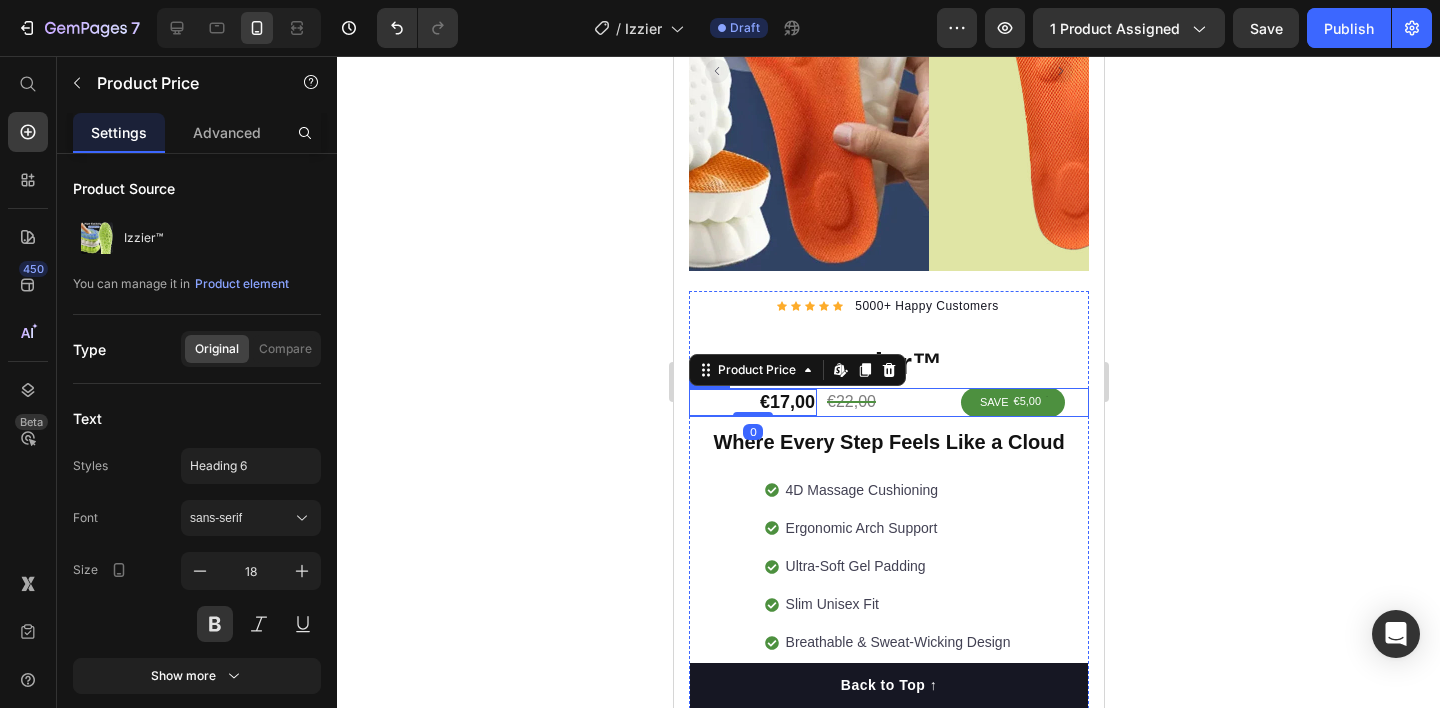 click on "€17,00 Product Price   Edit content in Shopify 0 €22,00 Product Price SAVE €5,00 Discount Tag Row" at bounding box center [888, 402] 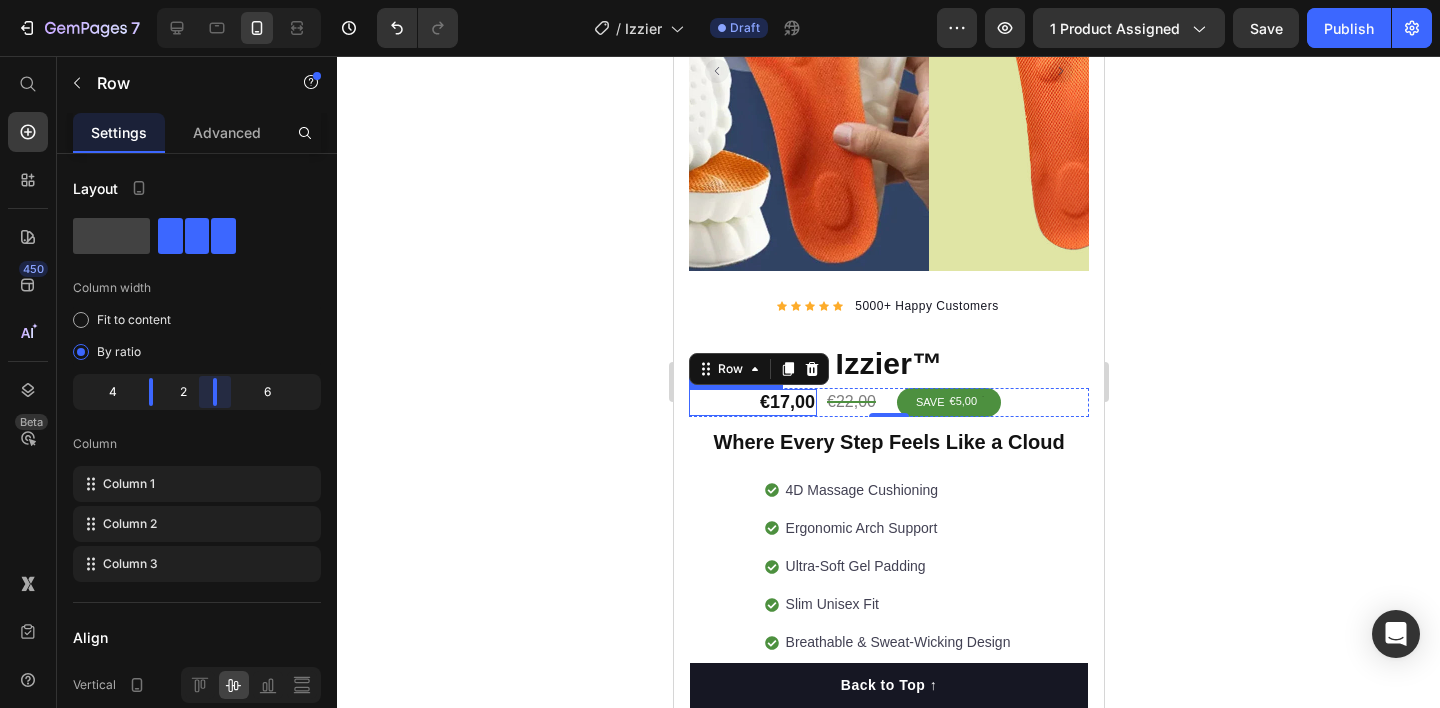 drag, startPoint x: 244, startPoint y: 394, endPoint x: 207, endPoint y: 387, distance: 37.65634 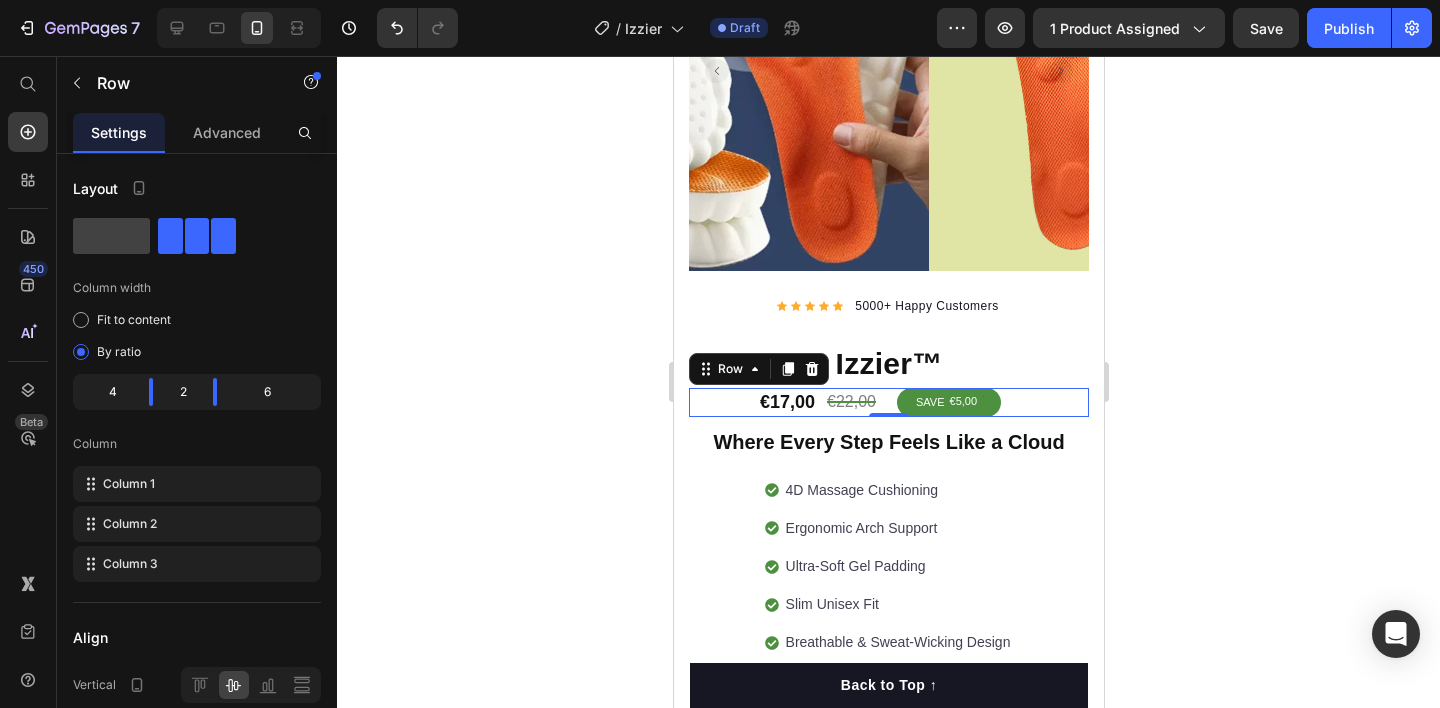 click 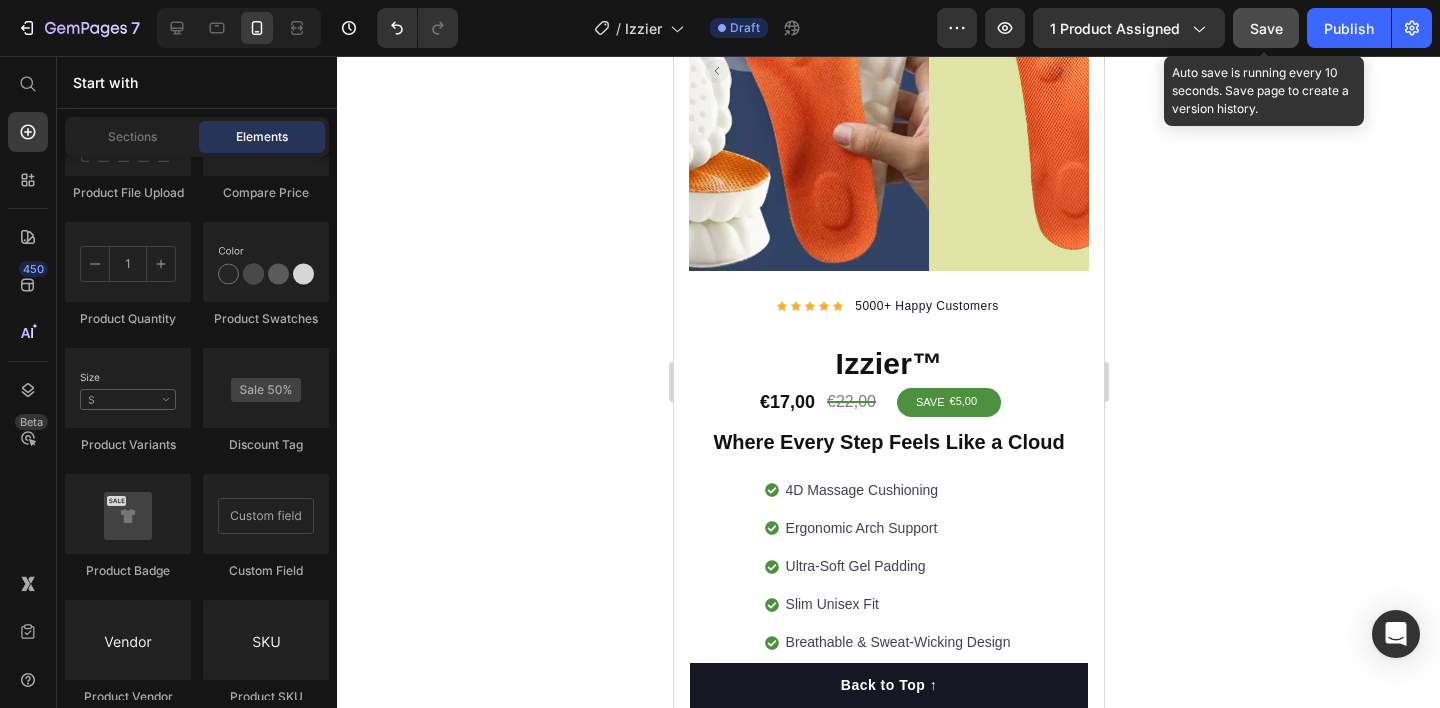 click on "Save" at bounding box center [1266, 28] 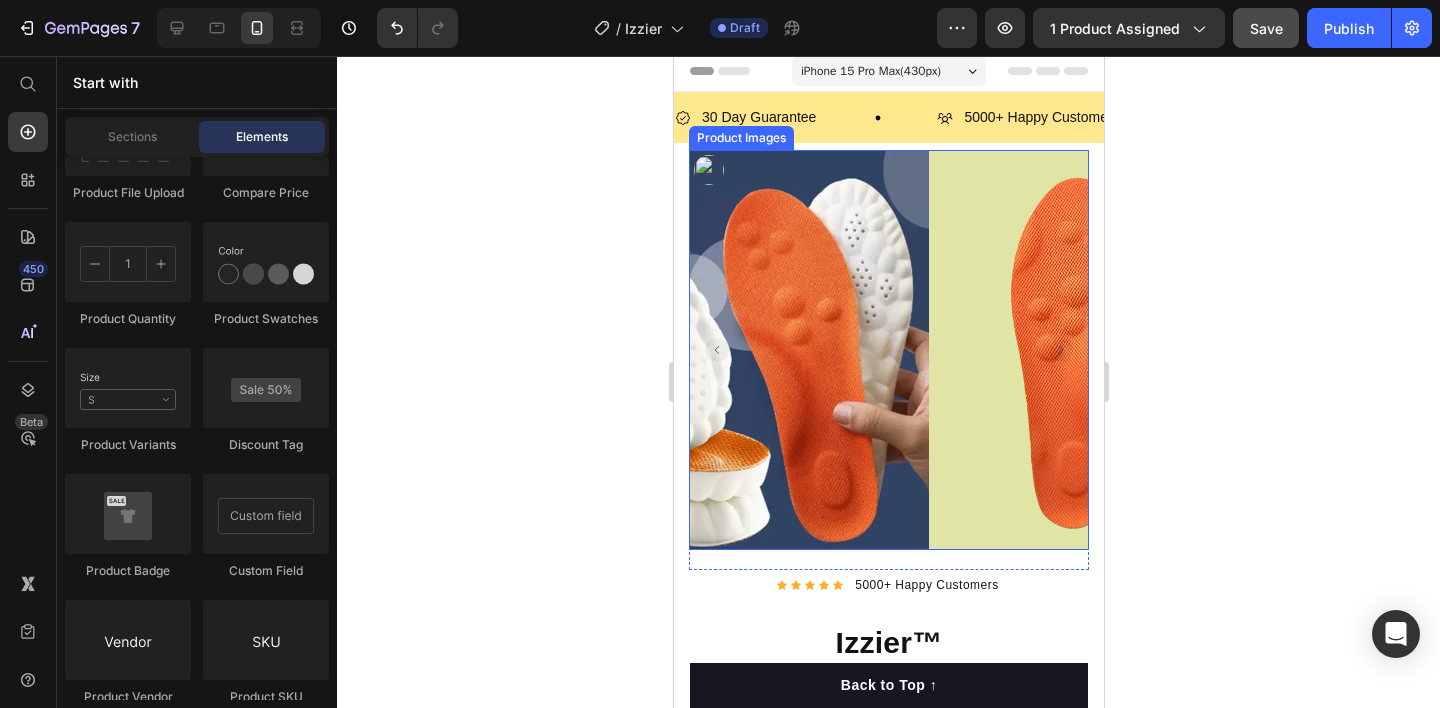 scroll, scrollTop: 0, scrollLeft: 0, axis: both 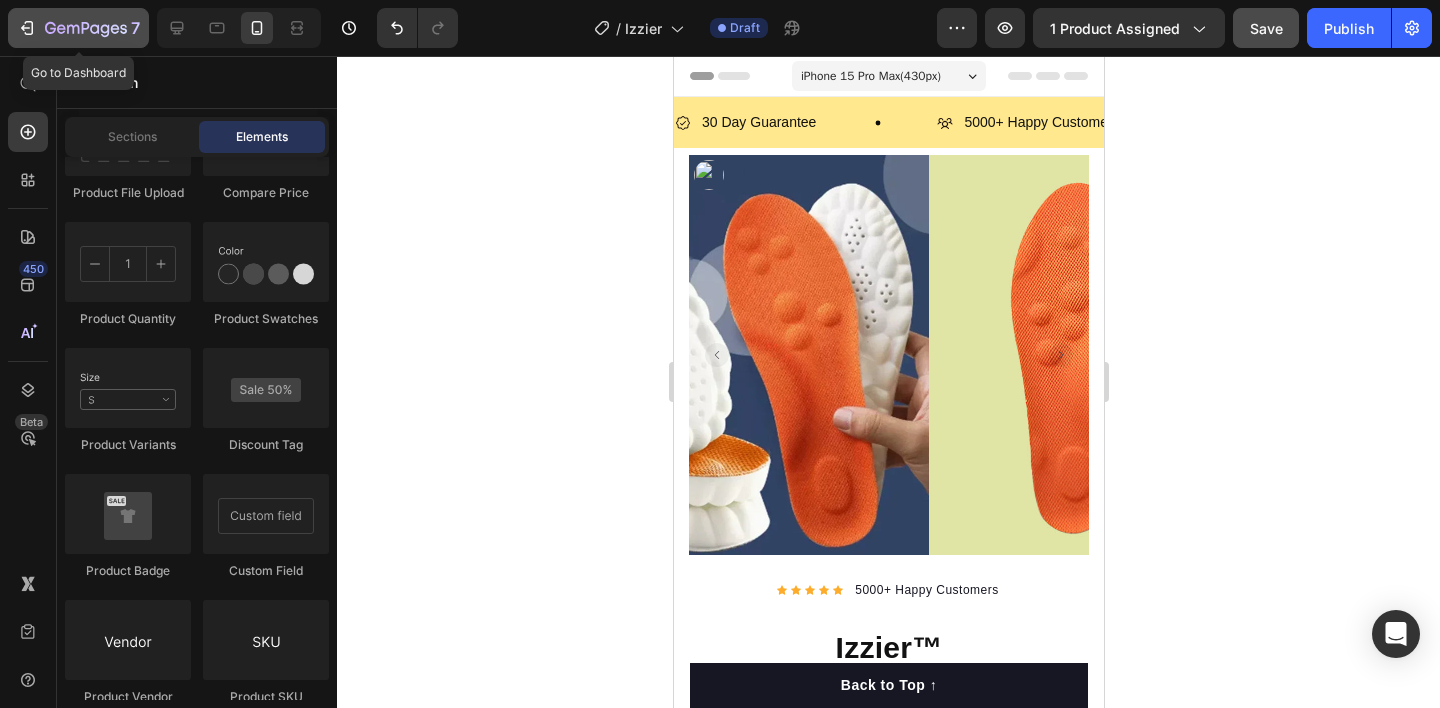 click 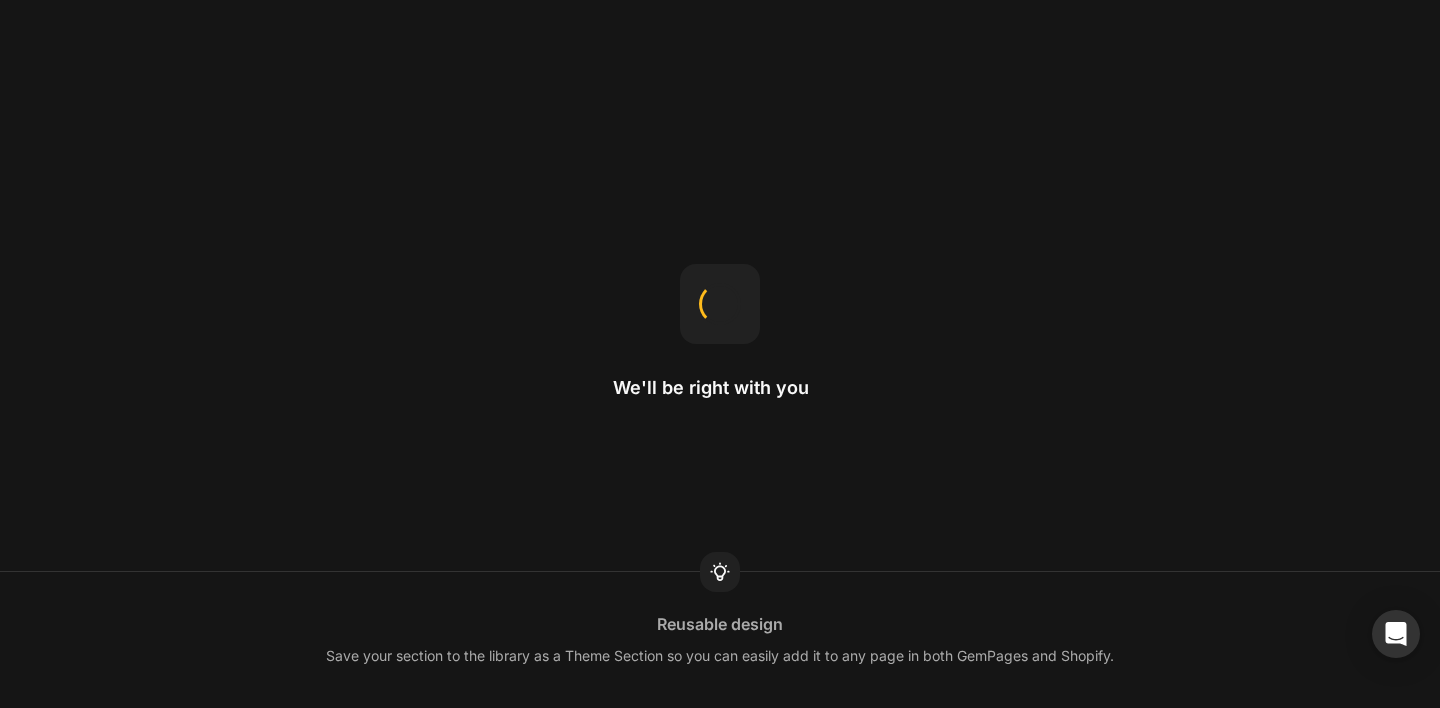 scroll, scrollTop: 0, scrollLeft: 0, axis: both 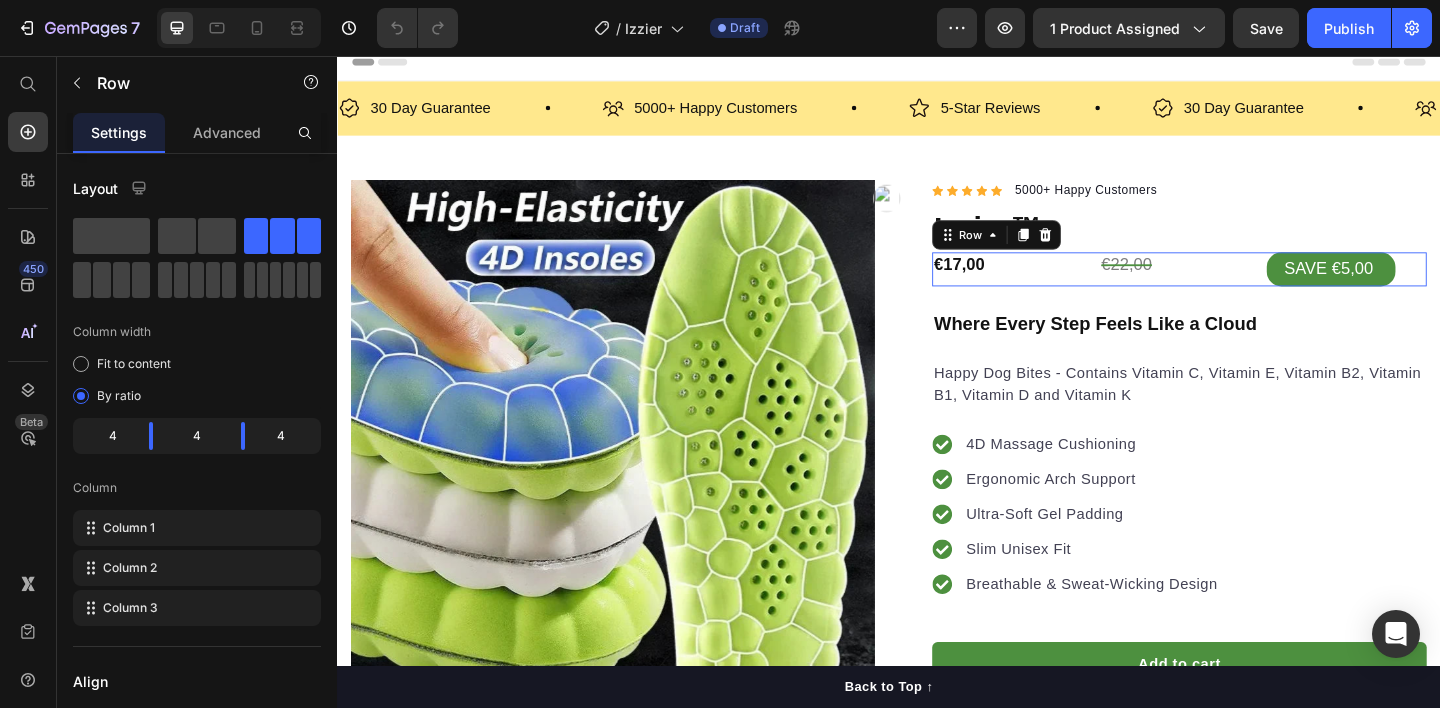 click on "€17,00 Product Price €22,00 Product Price SAVE €5,00 Discount Tag Row   0" at bounding box center (1253, 288) 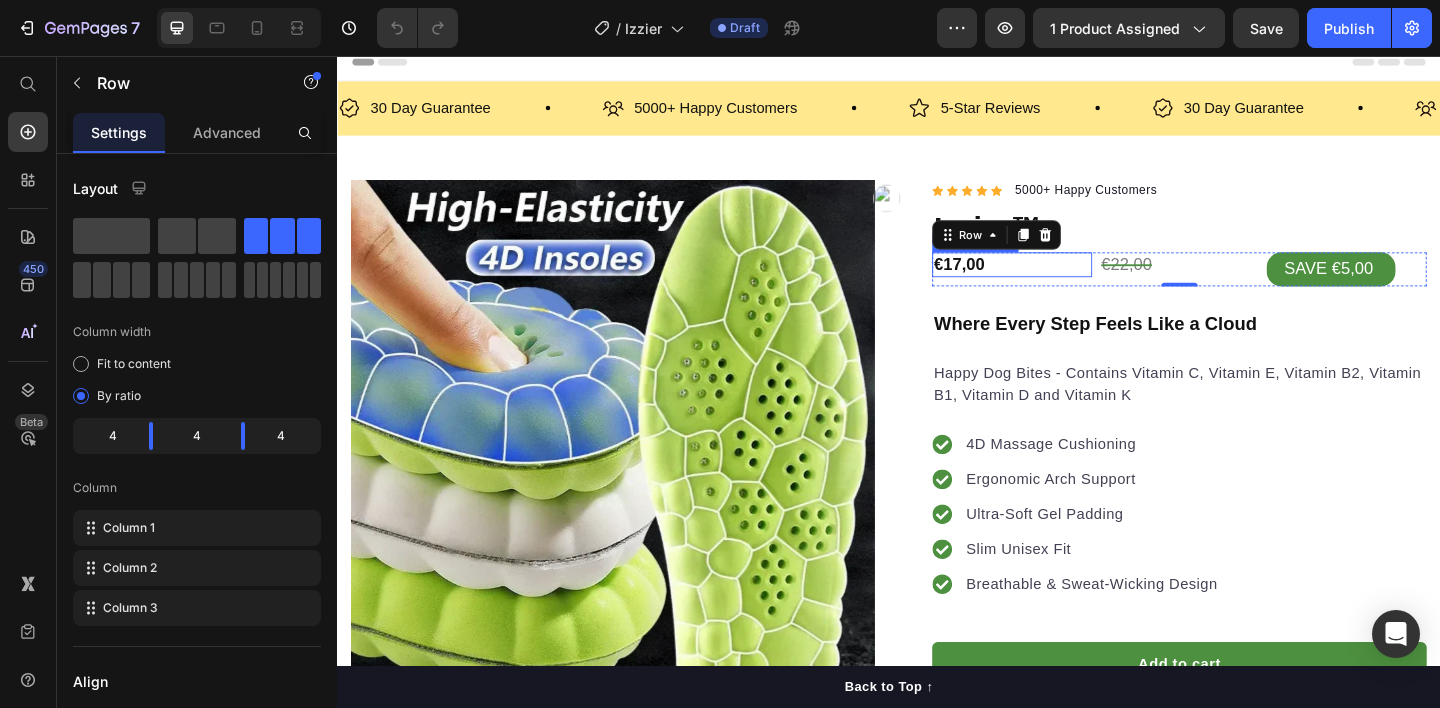 click on "€17,00" at bounding box center [1071, 283] 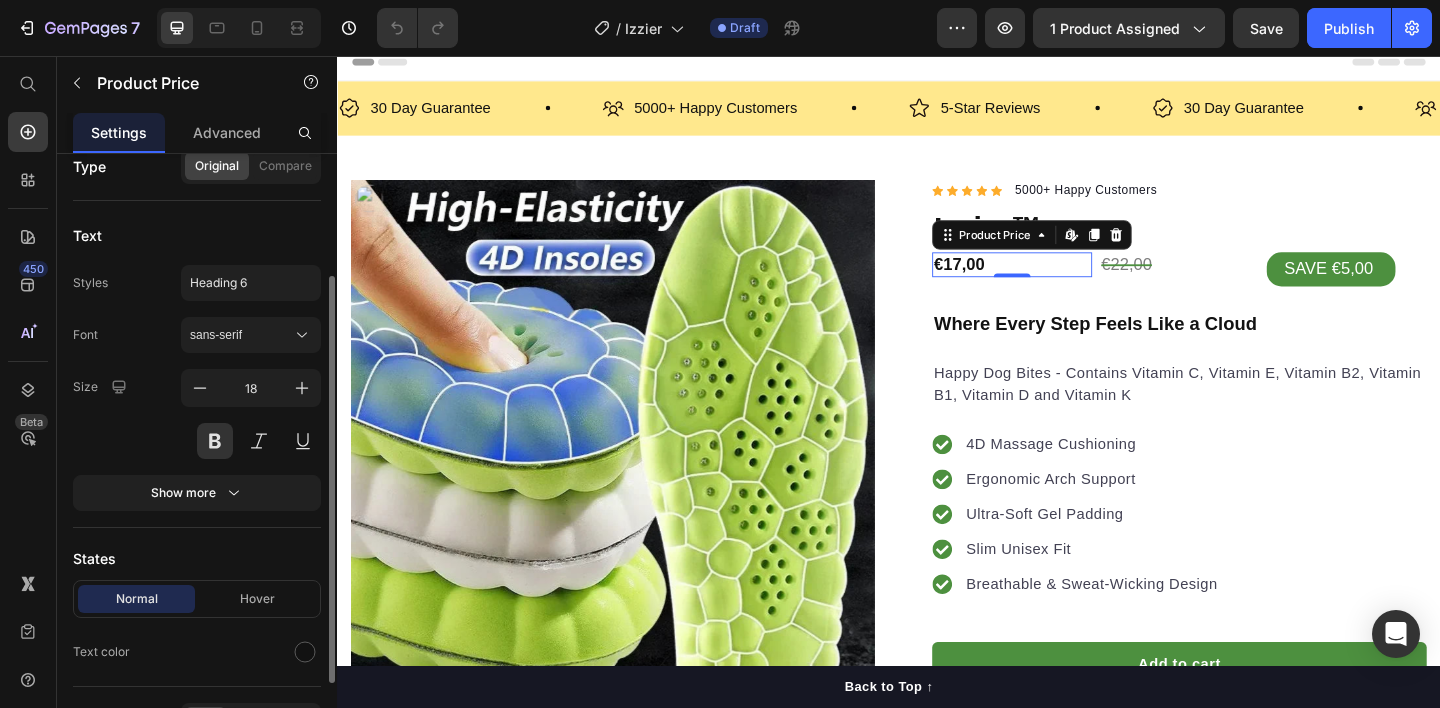 scroll, scrollTop: 305, scrollLeft: 0, axis: vertical 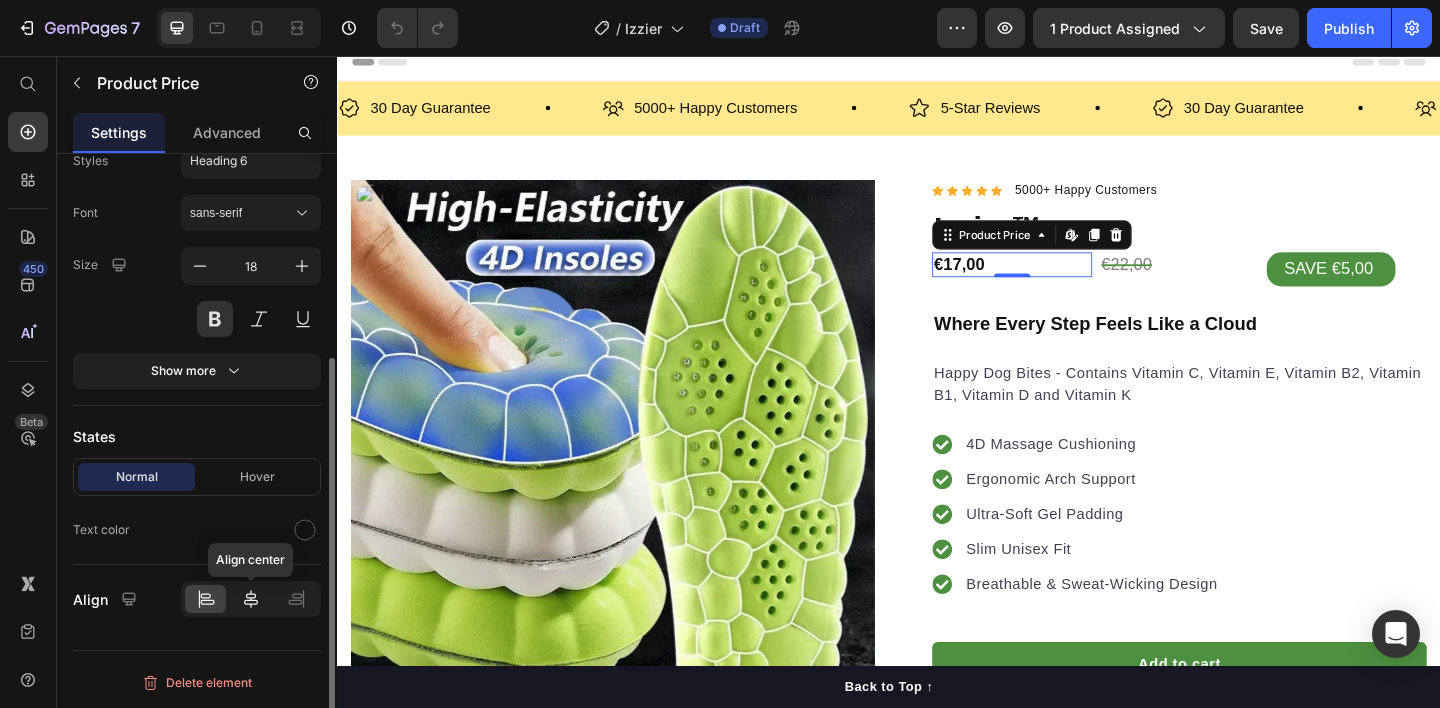 click 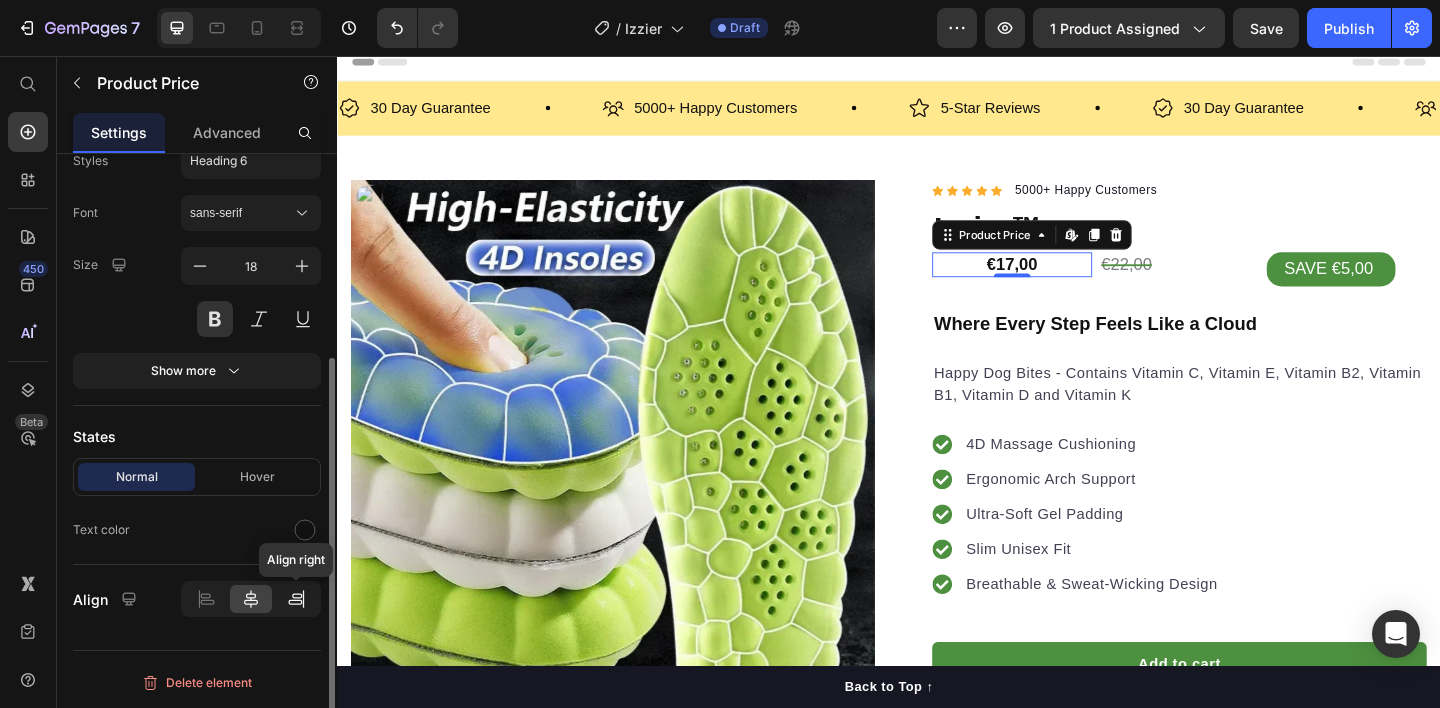 click 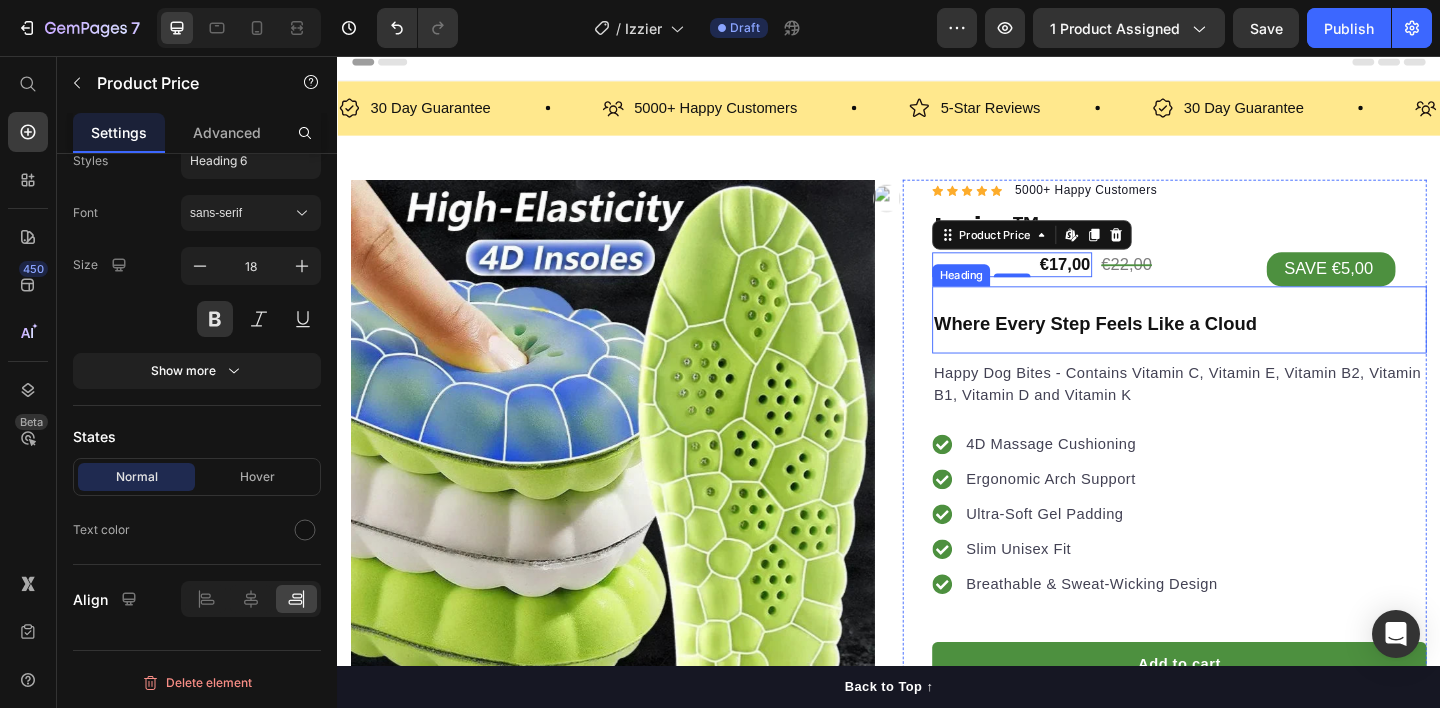 click on "Where Every Step Feels Like a Cloud" at bounding box center (1161, 347) 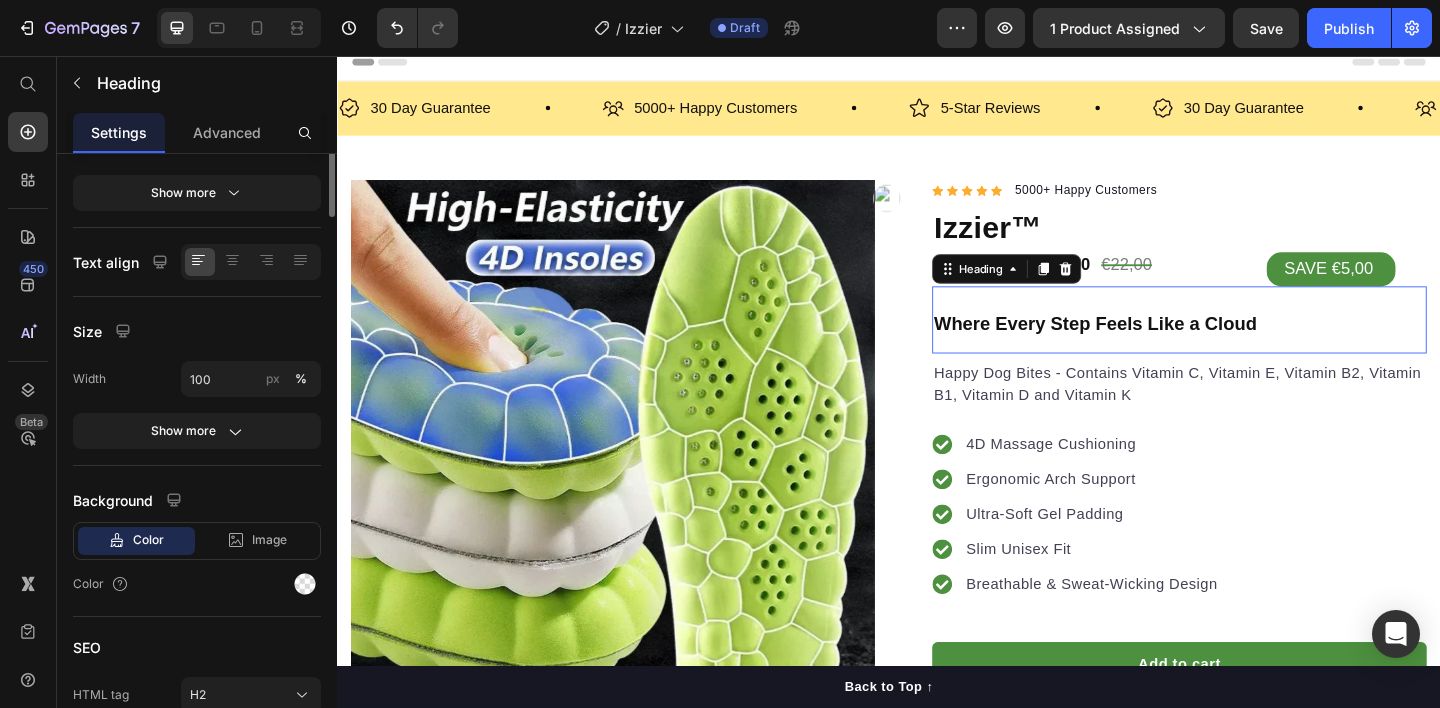 scroll, scrollTop: 0, scrollLeft: 0, axis: both 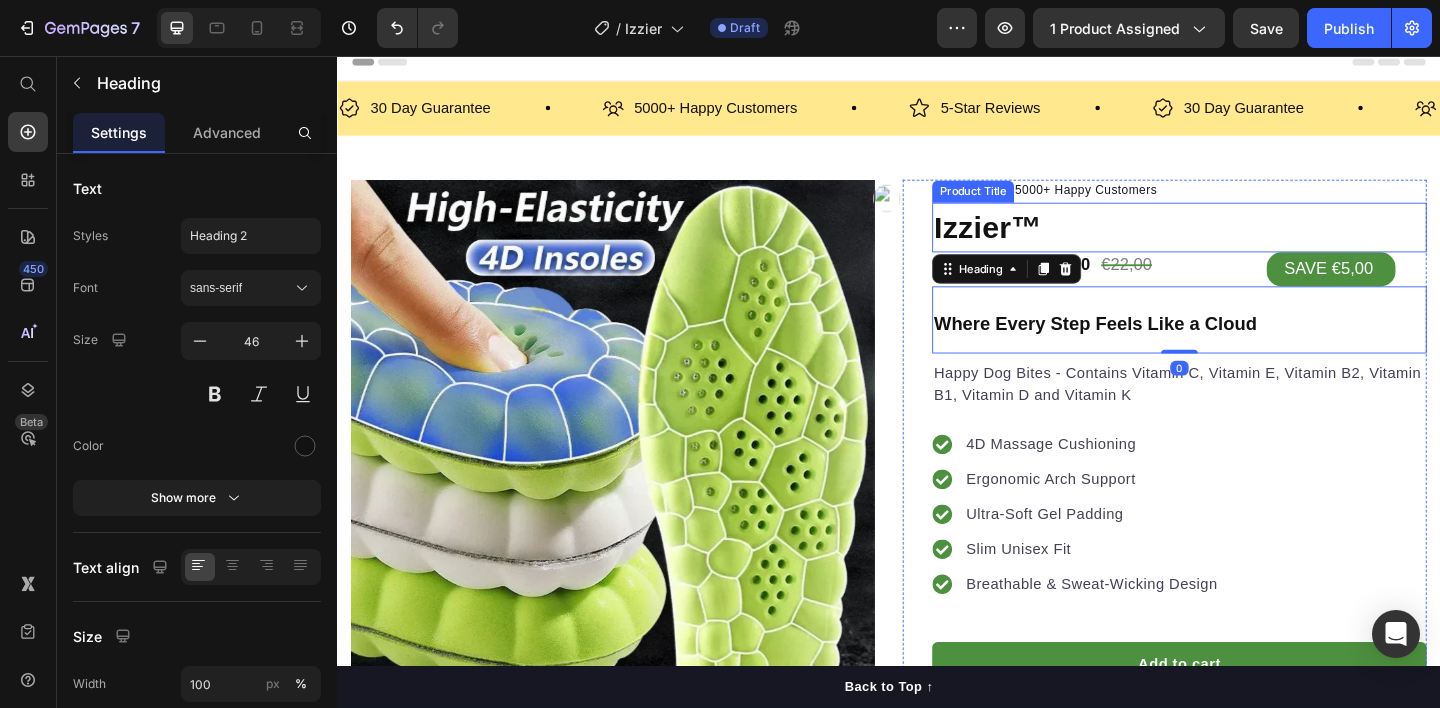 click on "Icon Icon Icon Icon Icon Icon List Hoz 5000+ Happy Customers Text block Row" at bounding box center (1253, 204) 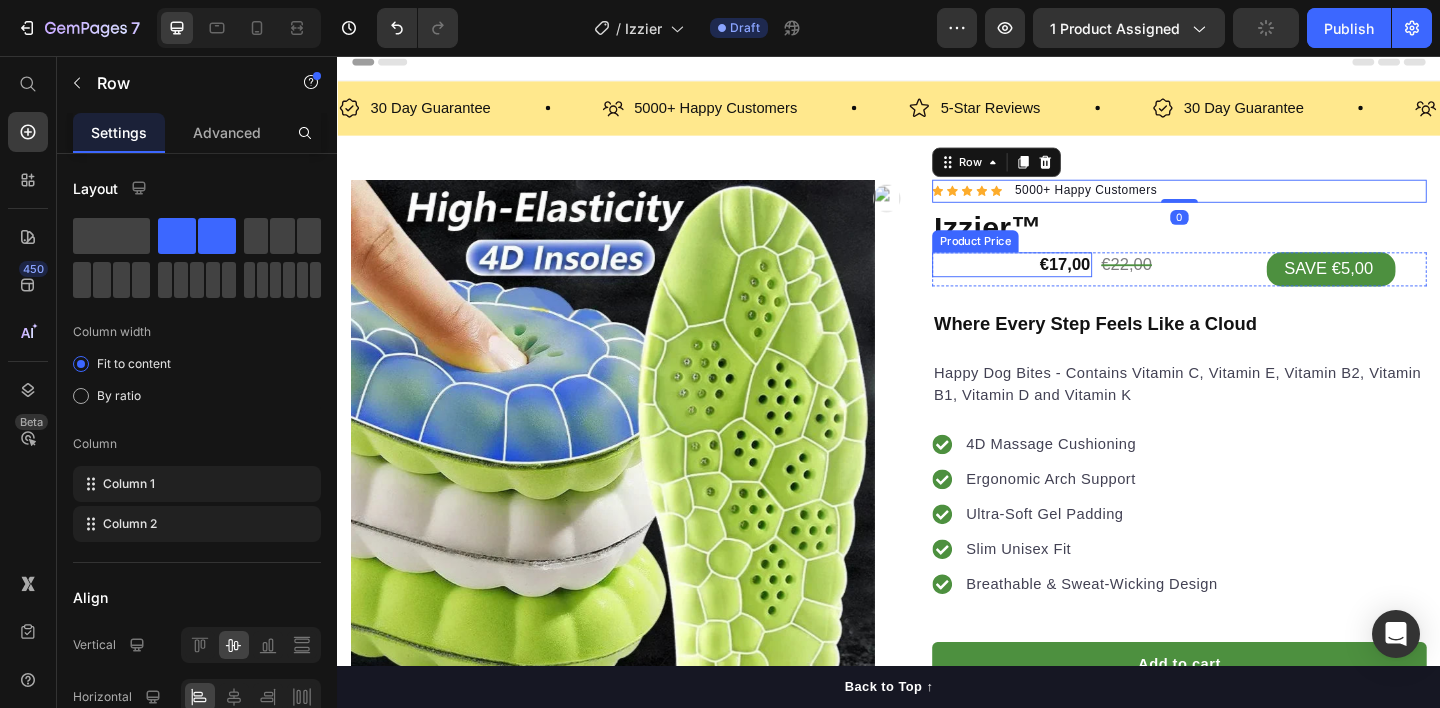 click on "€17,00" at bounding box center (1128, 283) 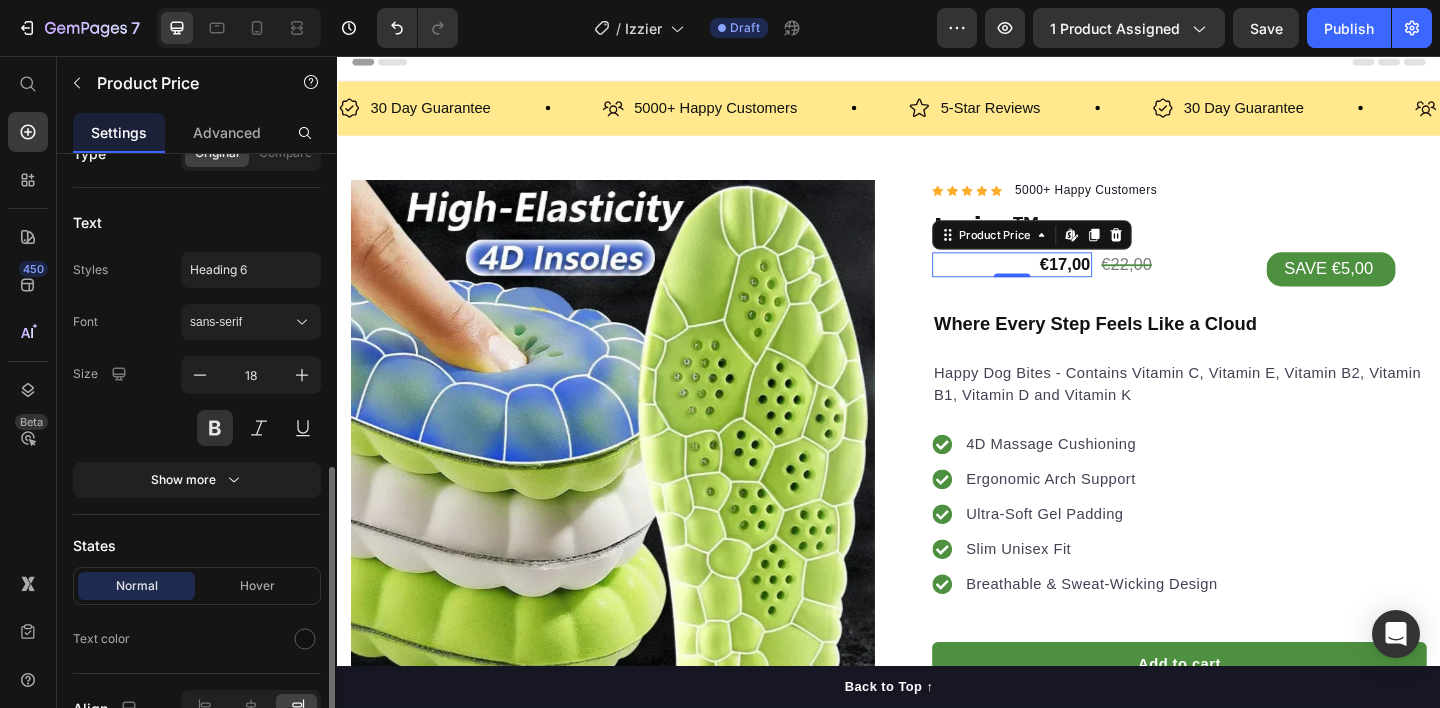scroll, scrollTop: 305, scrollLeft: 0, axis: vertical 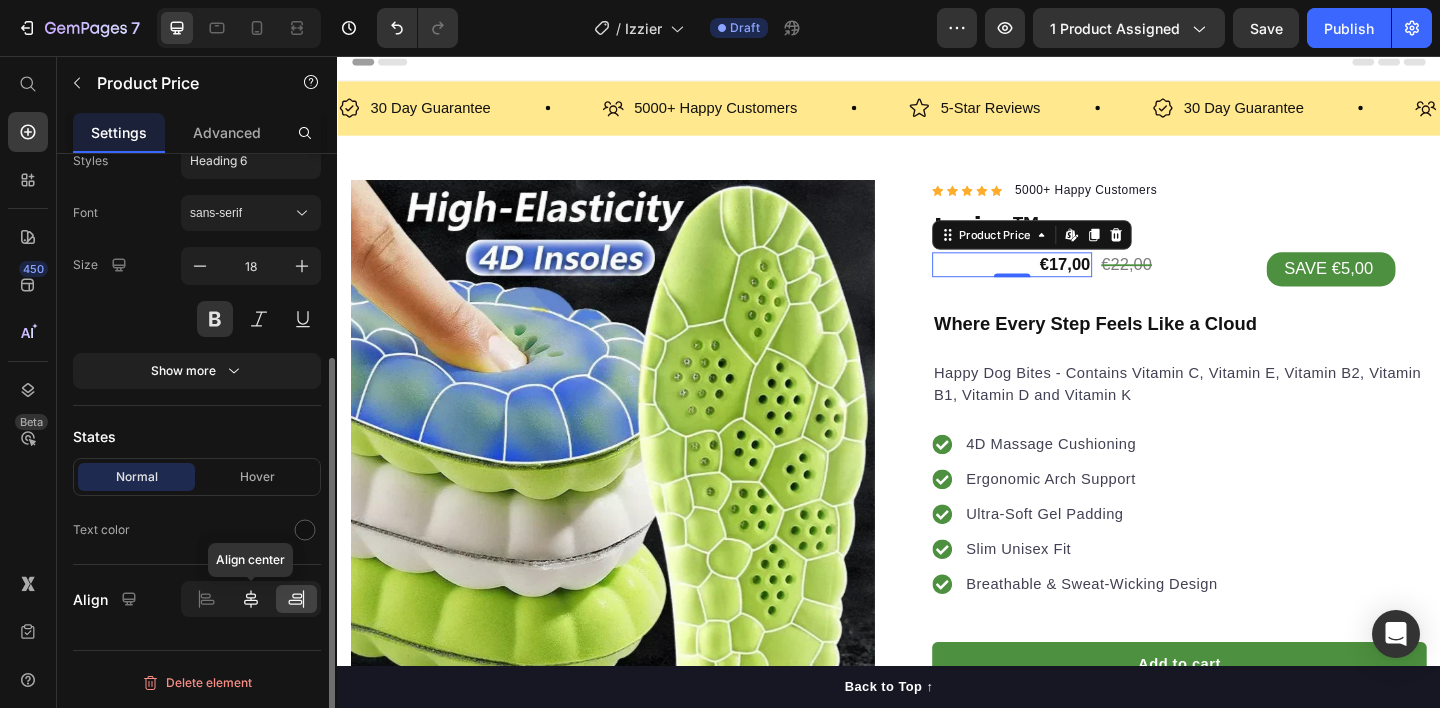 click 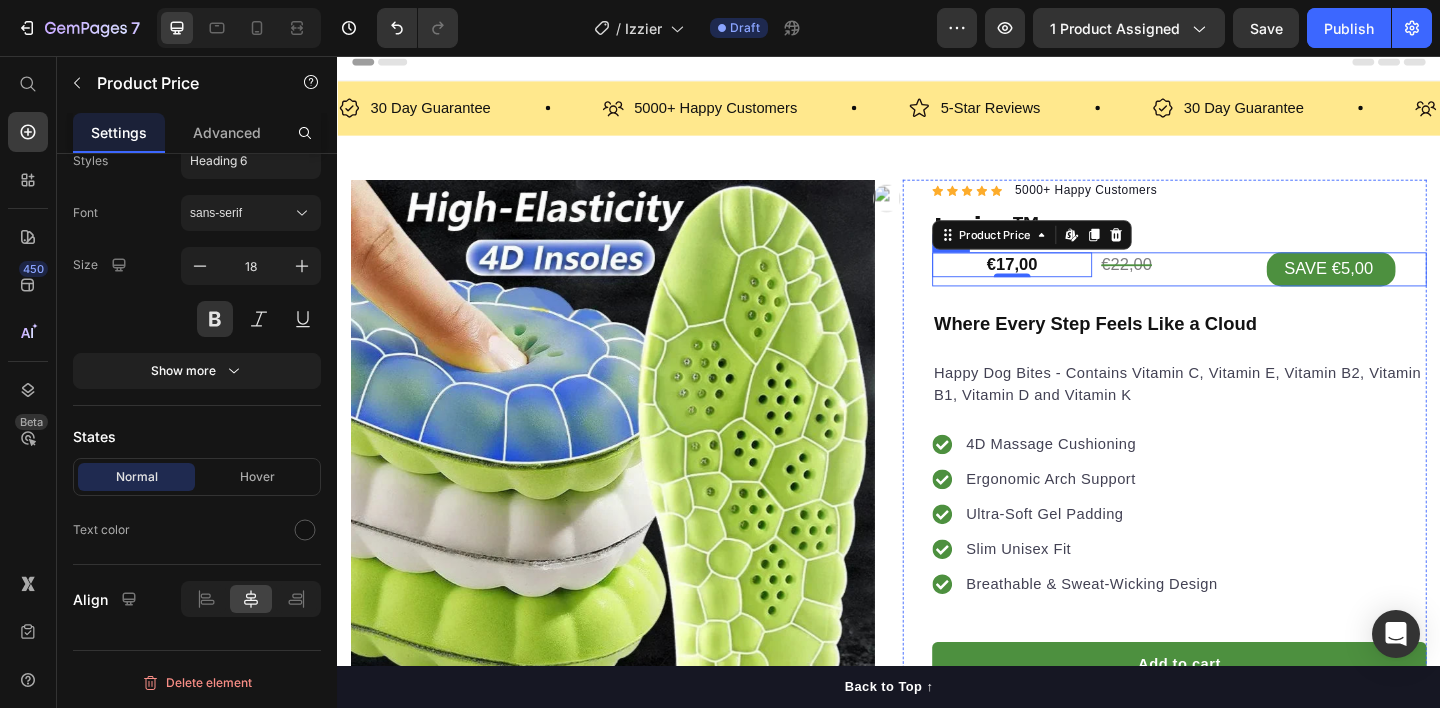click on "€22,00 Product Price" at bounding box center [1253, 288] 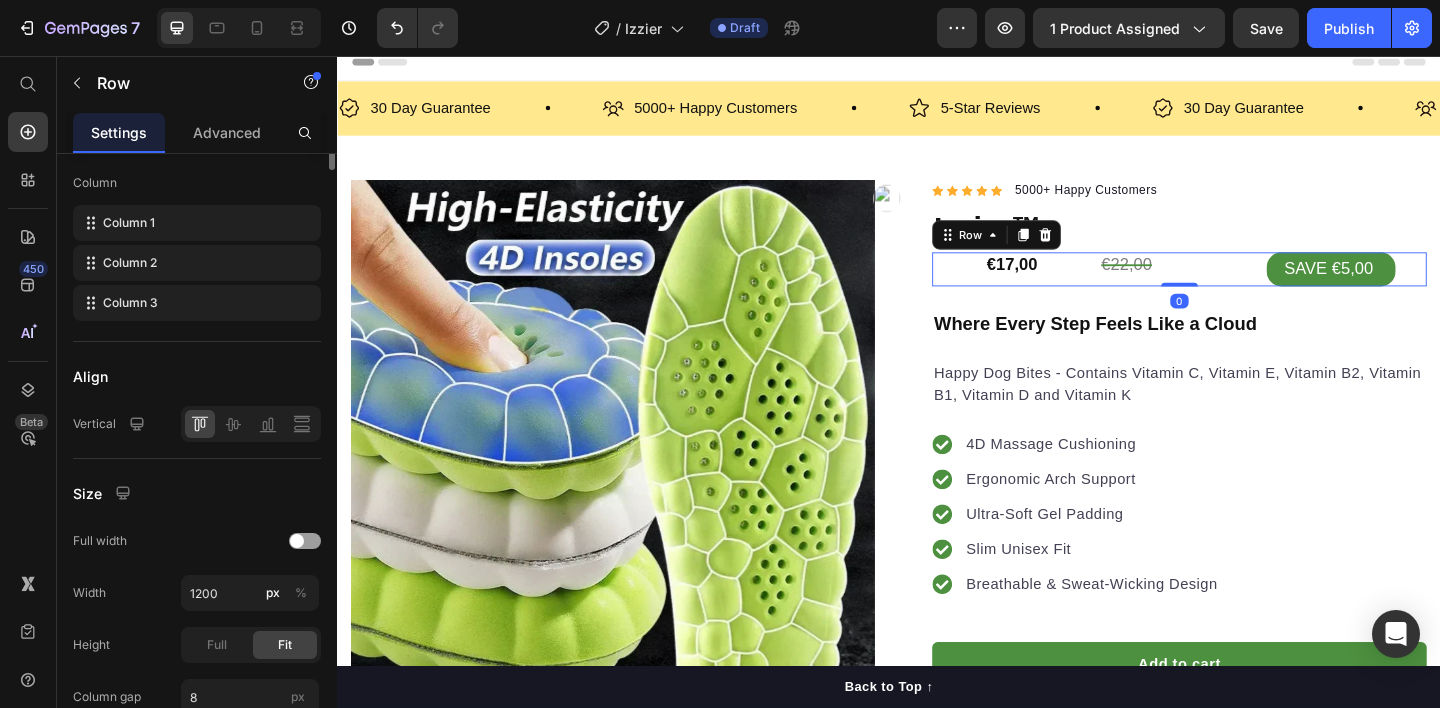 scroll, scrollTop: 0, scrollLeft: 0, axis: both 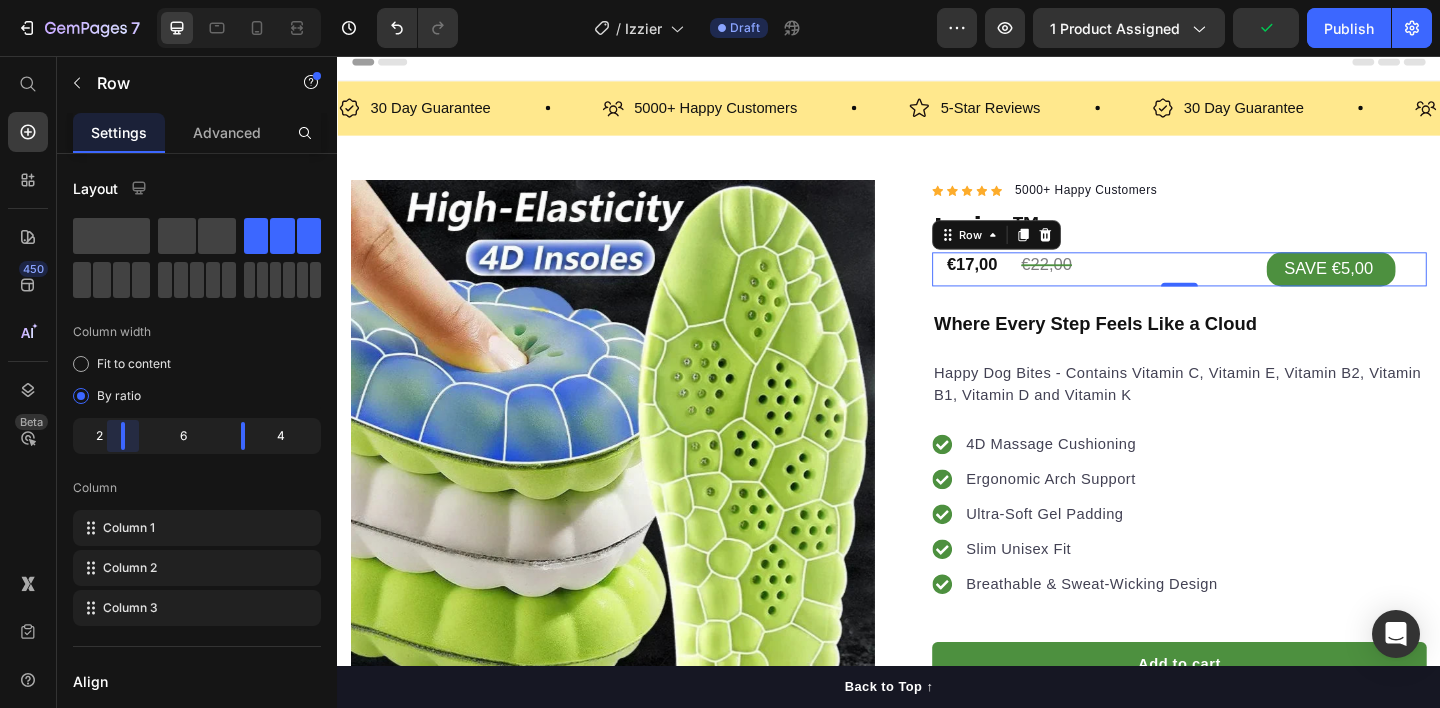 drag, startPoint x: 148, startPoint y: 445, endPoint x: 118, endPoint y: 449, distance: 30.265491 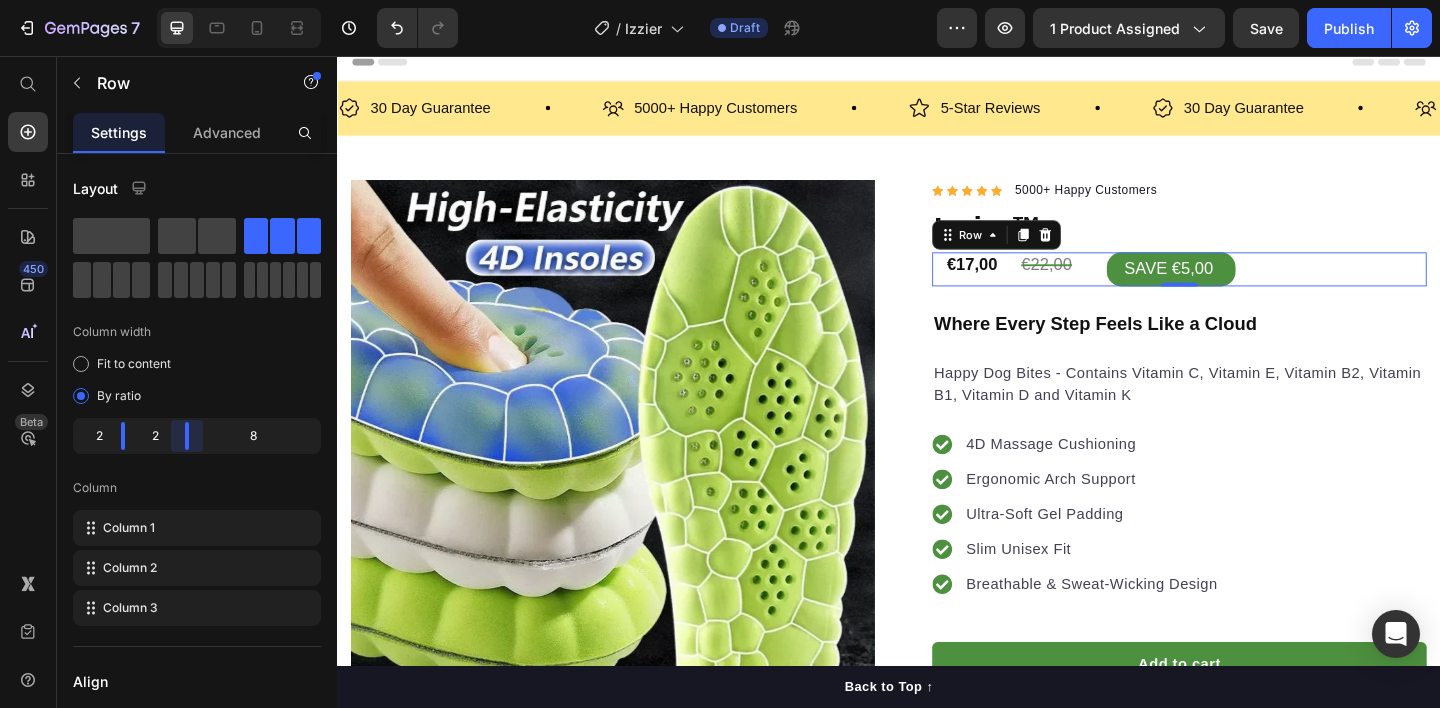 drag, startPoint x: 239, startPoint y: 446, endPoint x: 159, endPoint y: 449, distance: 80.05623 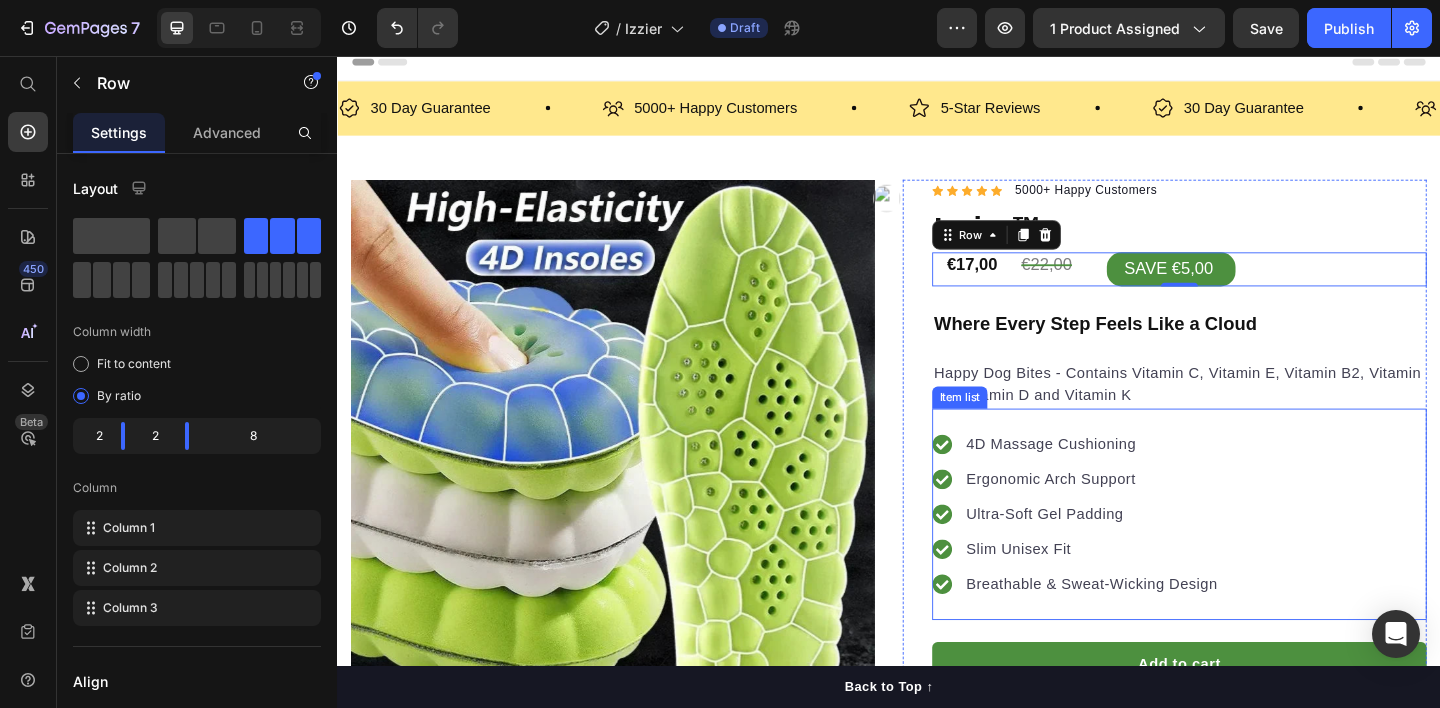 click on "Happy Dog Bites - Contains Vitamin C, Vitamin E, Vitamin B2, Vitamin B1, Vitamin D and Vitamin K" at bounding box center [1253, 414] 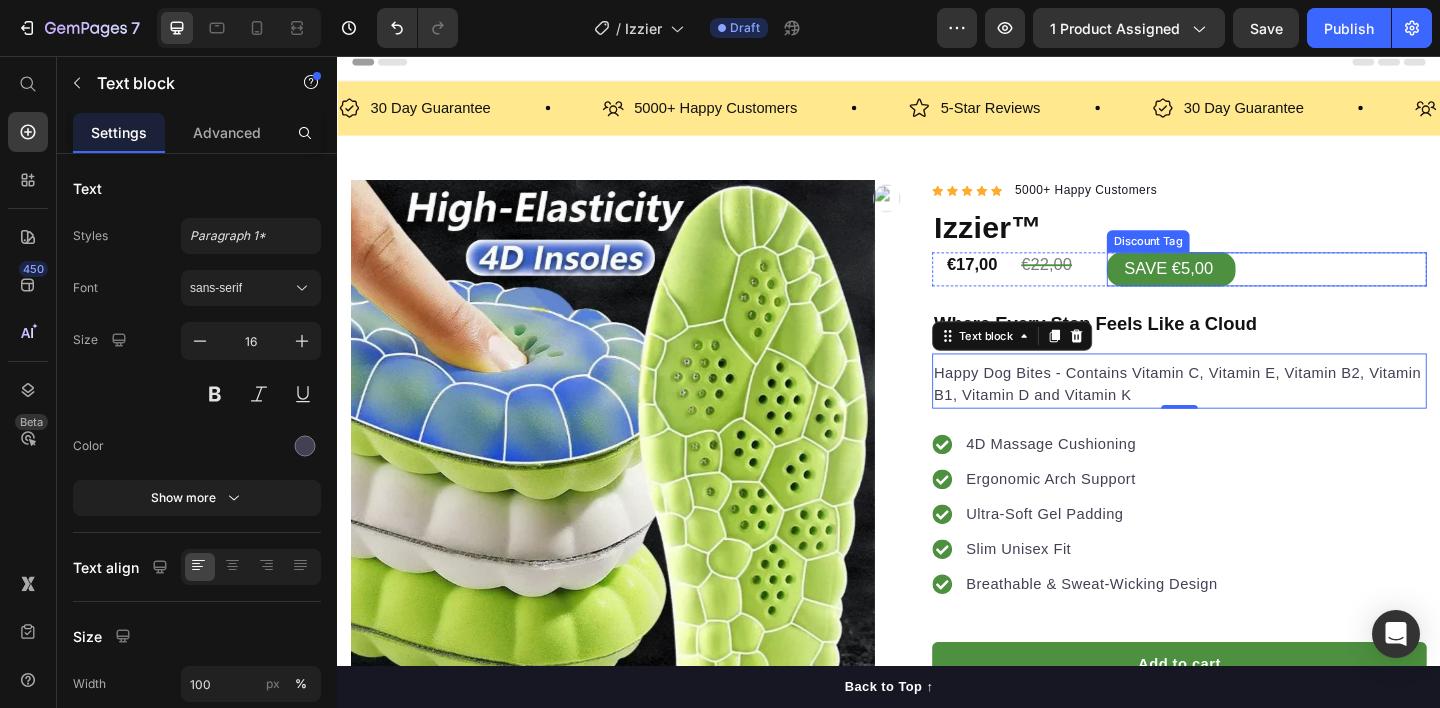 click on "SAVE €5,00" at bounding box center [1348, 288] 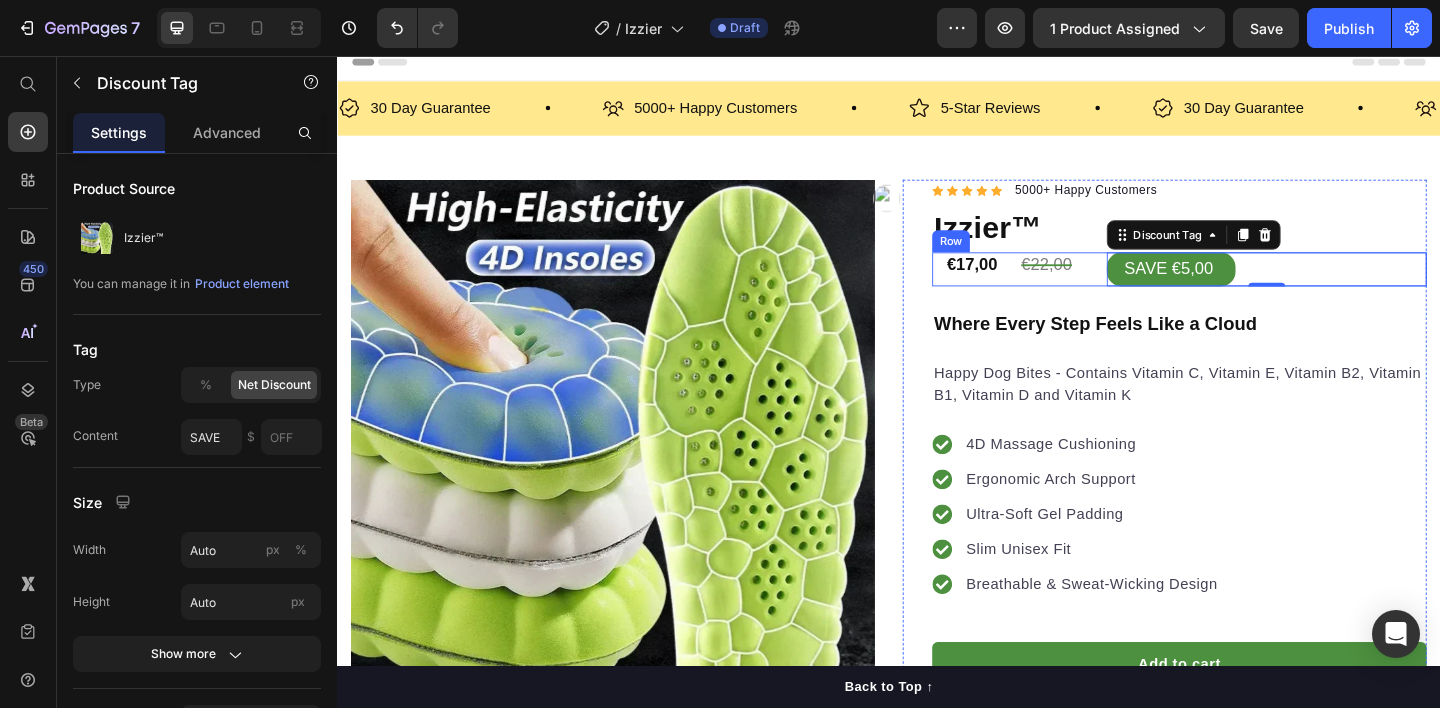 click on "Where Every Step Feels Like a Cloud" at bounding box center (1253, 343) 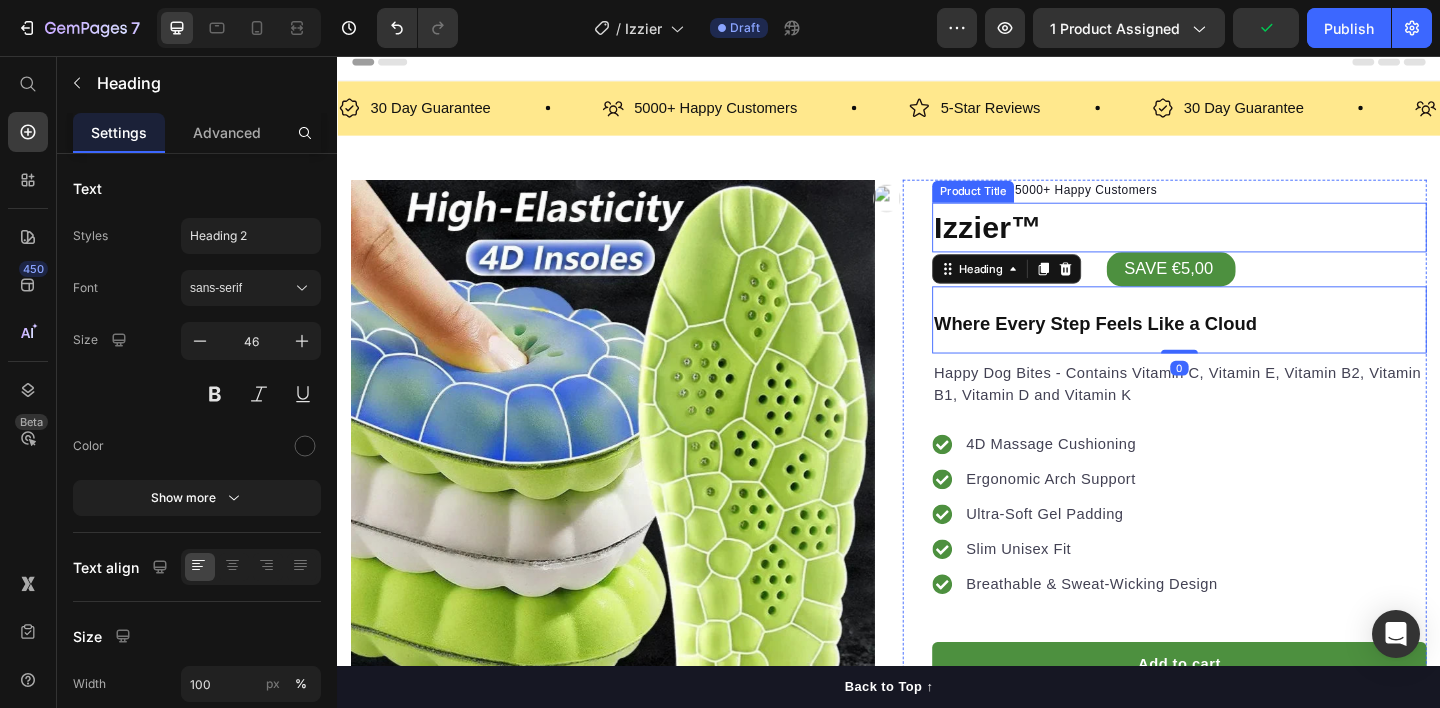 click on "Izzier™" at bounding box center (1253, 243) 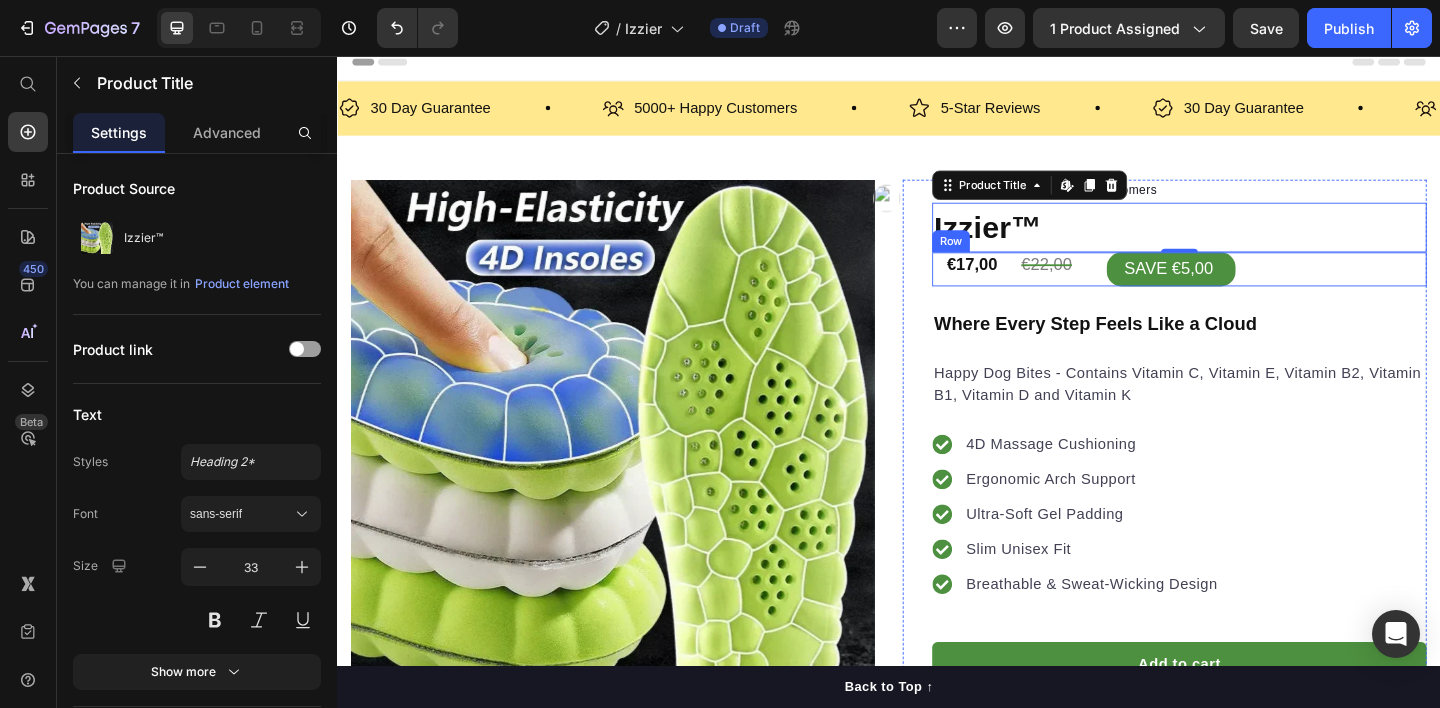click on "€22,00 Product Price" at bounding box center [1122, 288] 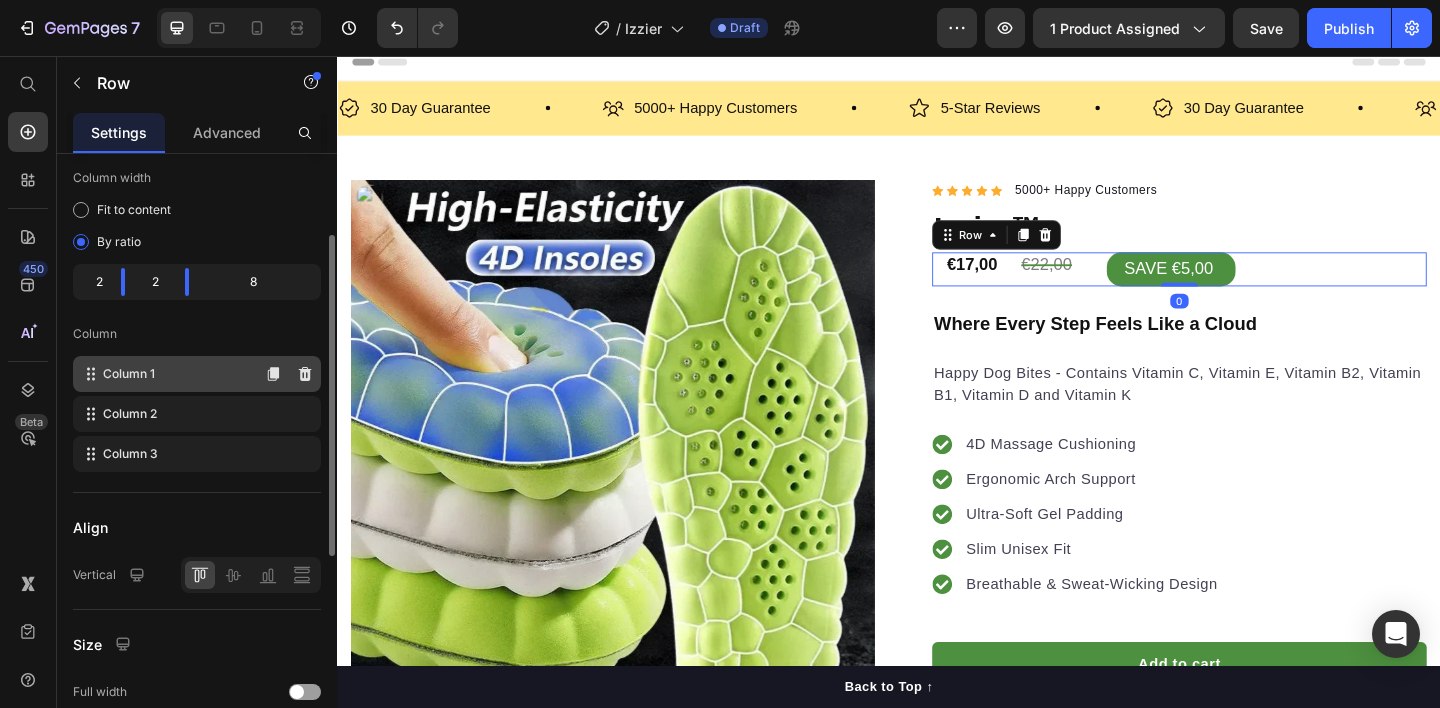scroll, scrollTop: 347, scrollLeft: 0, axis: vertical 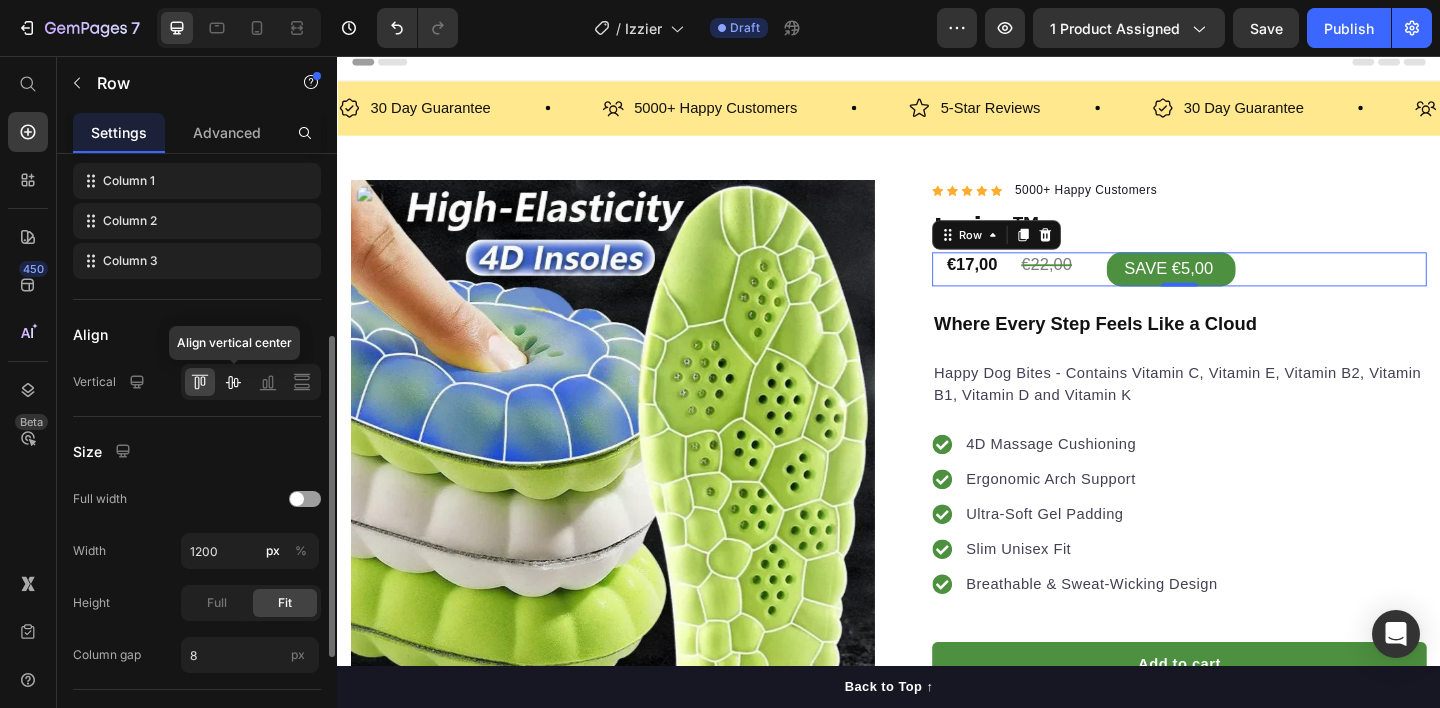 click 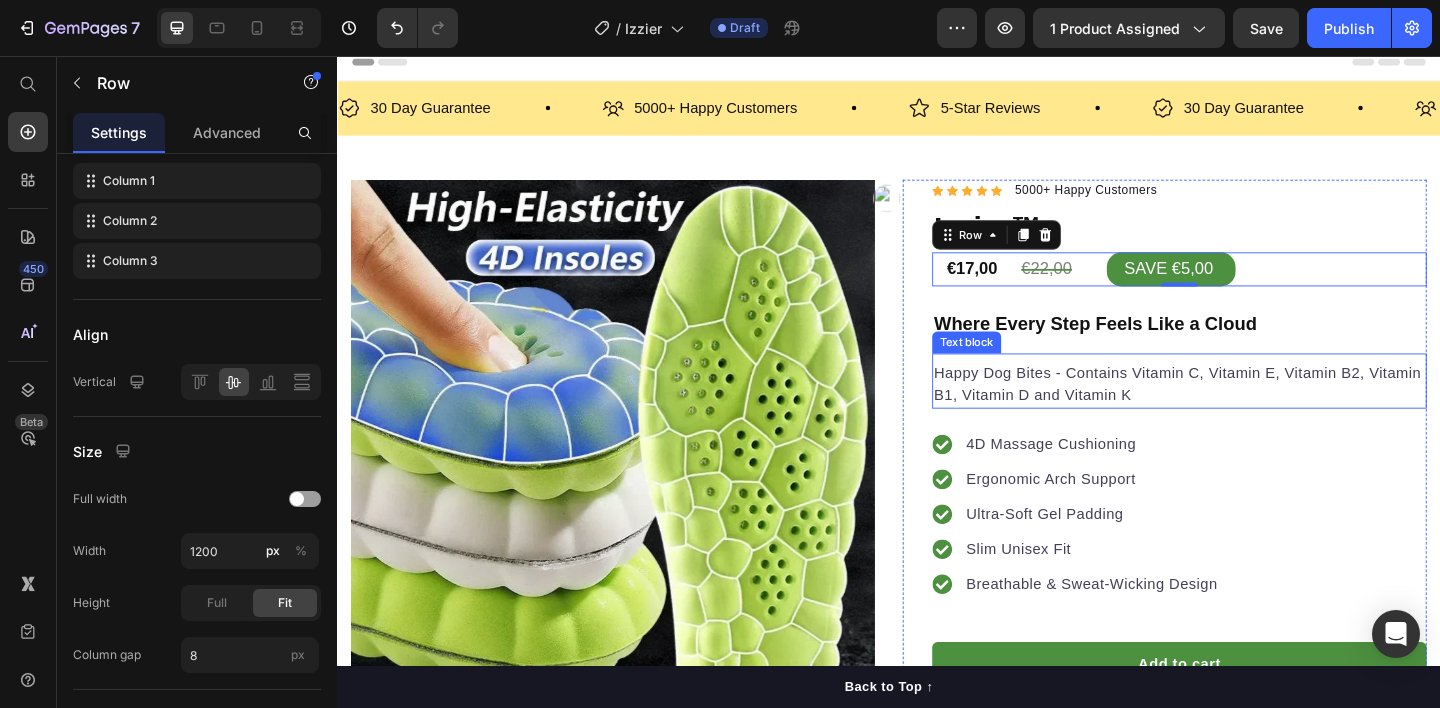 click on "Happy Dog Bites - Contains Vitamin C, Vitamin E, Vitamin B2, Vitamin B1, Vitamin D and Vitamin K" at bounding box center [1253, 414] 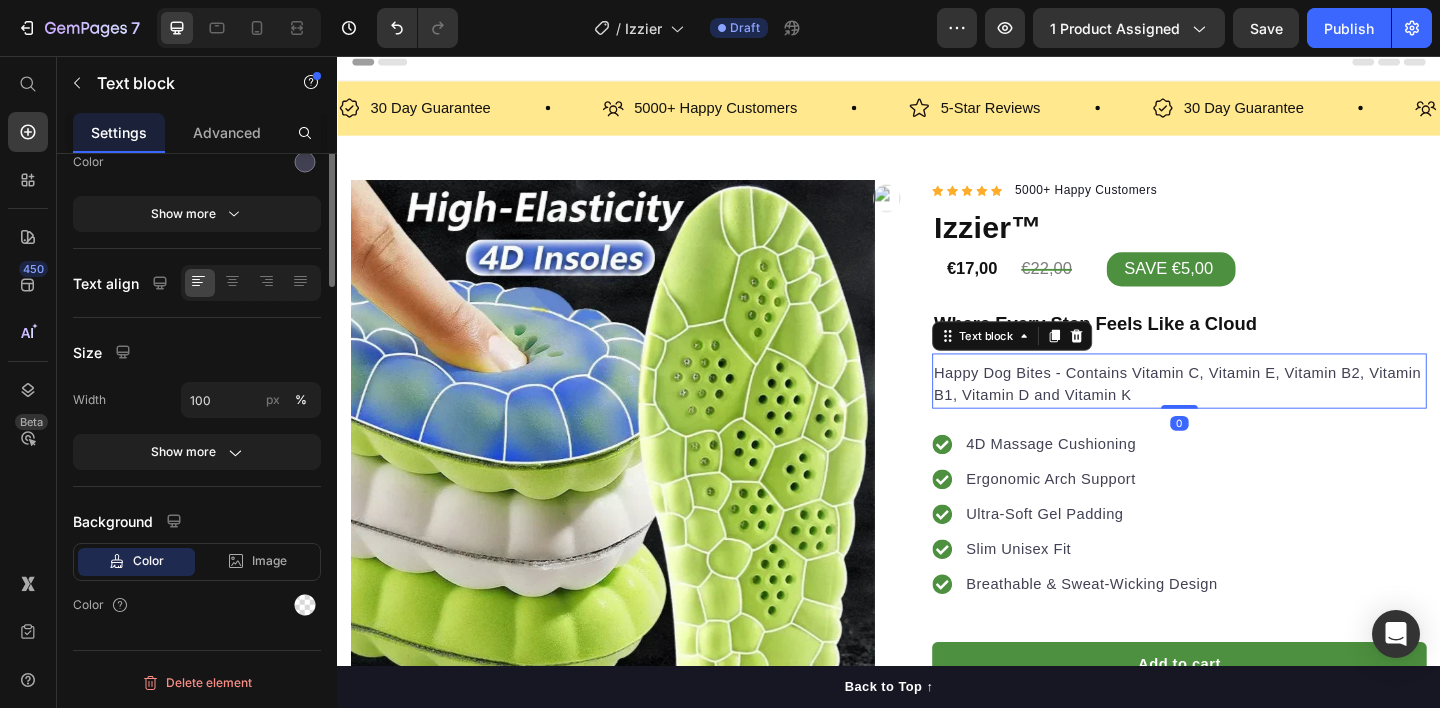scroll, scrollTop: 0, scrollLeft: 0, axis: both 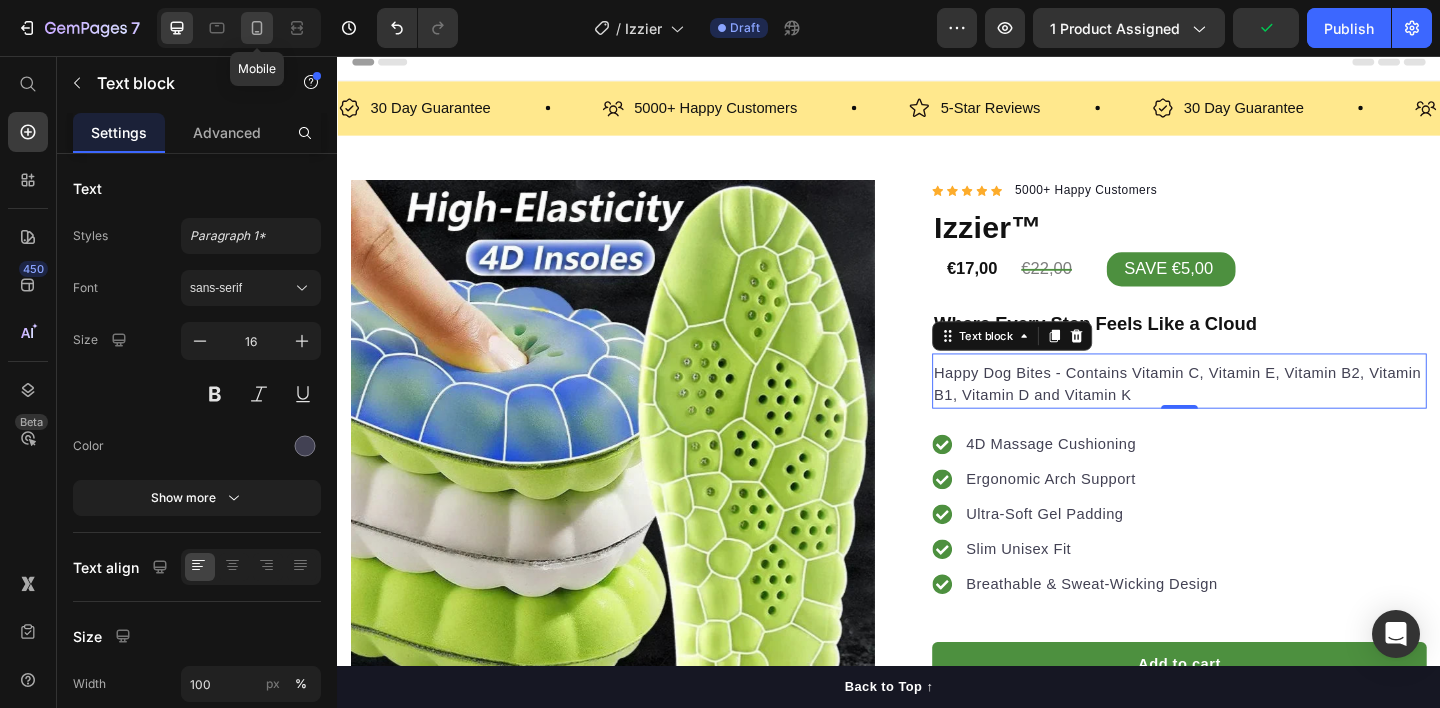 click 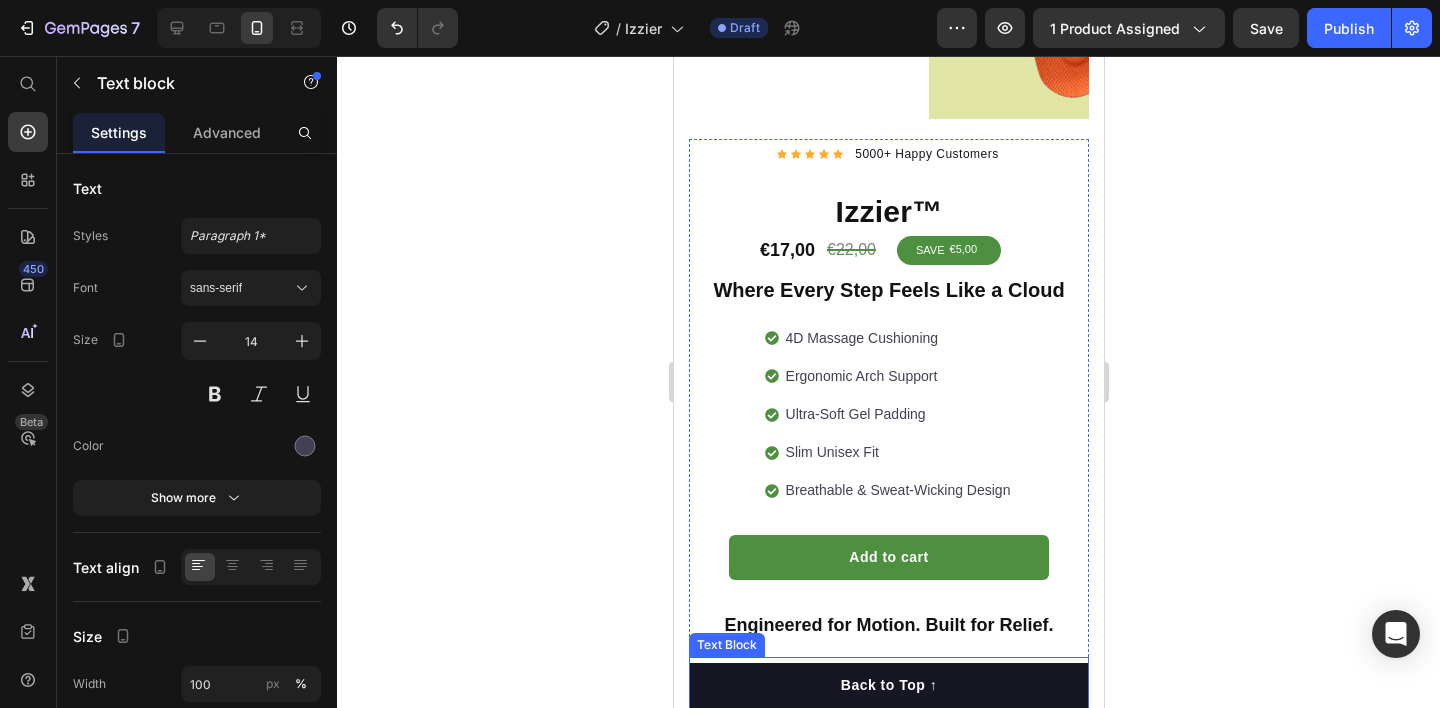 scroll, scrollTop: 287, scrollLeft: 0, axis: vertical 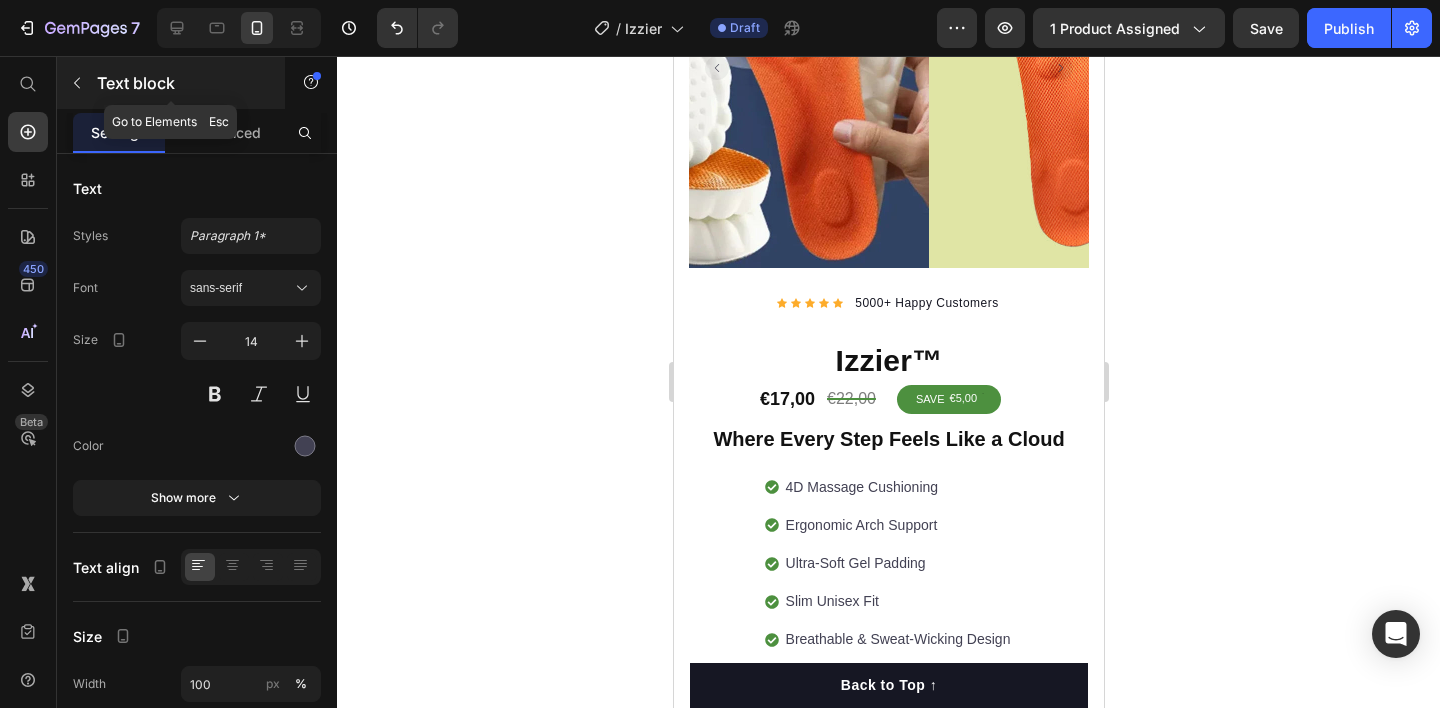 click at bounding box center [77, 83] 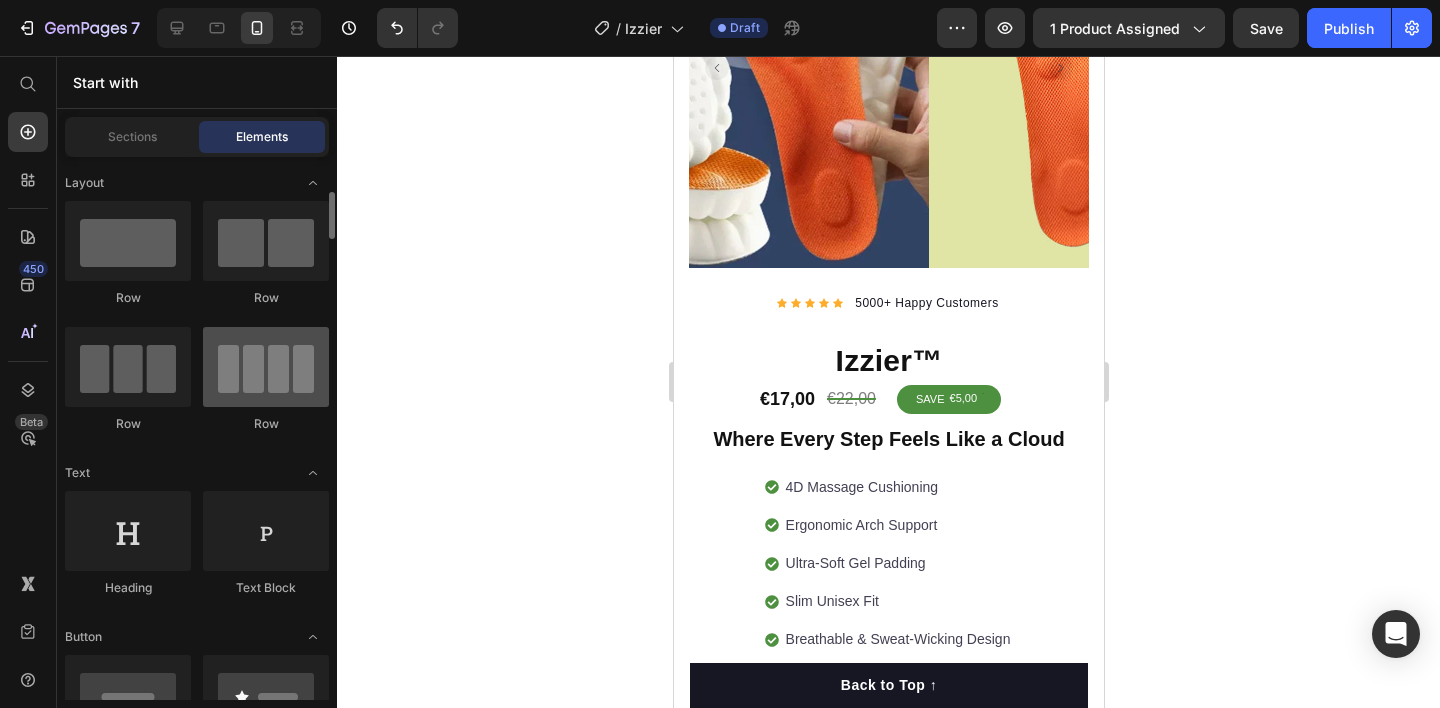 scroll, scrollTop: 33, scrollLeft: 0, axis: vertical 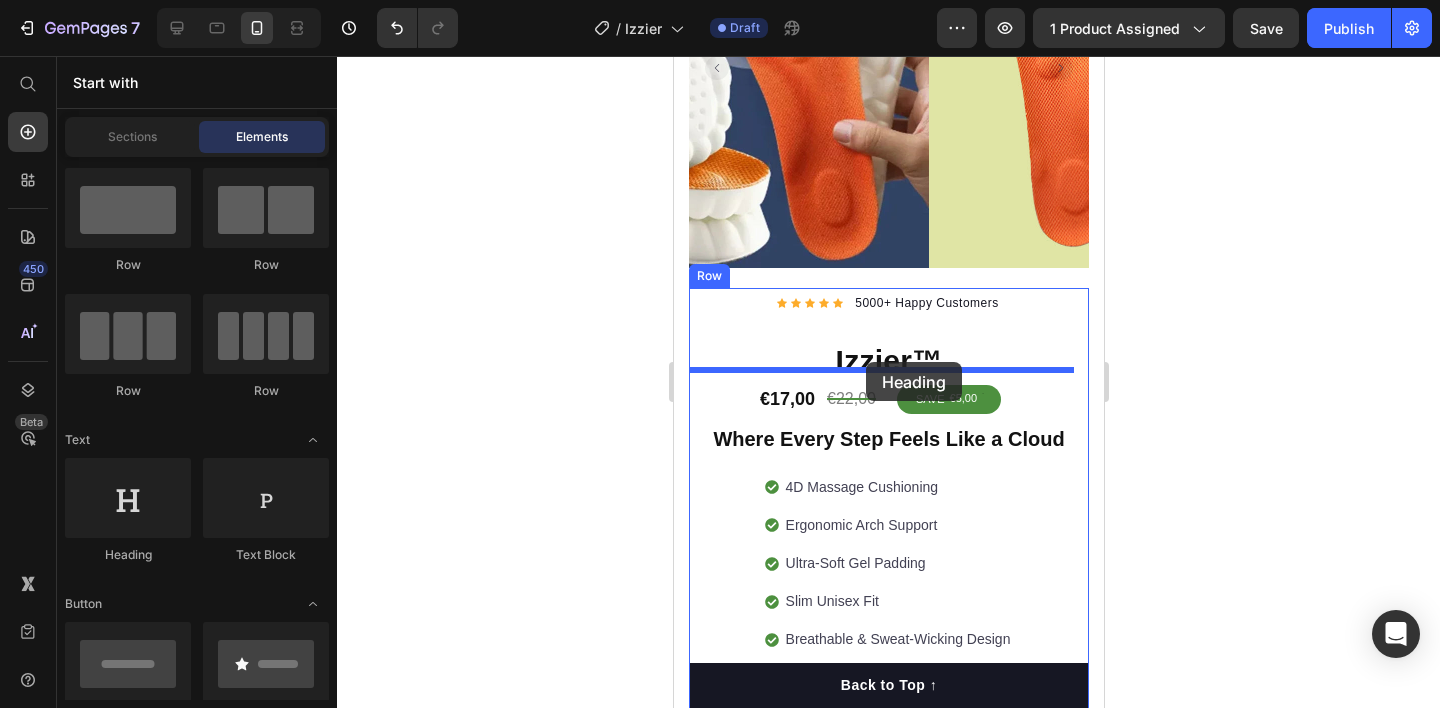 drag, startPoint x: 773, startPoint y: 561, endPoint x: 865, endPoint y: 362, distance: 219.23732 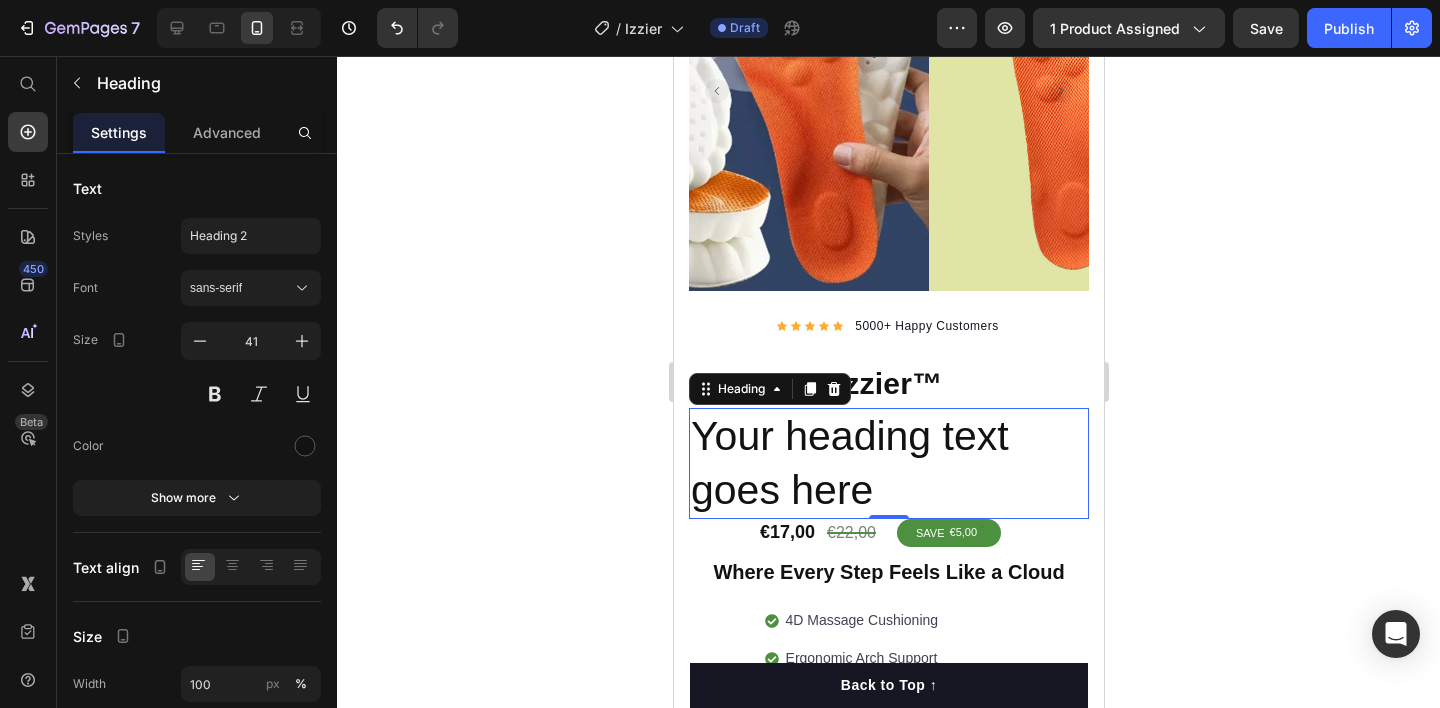 scroll, scrollTop: 254, scrollLeft: 0, axis: vertical 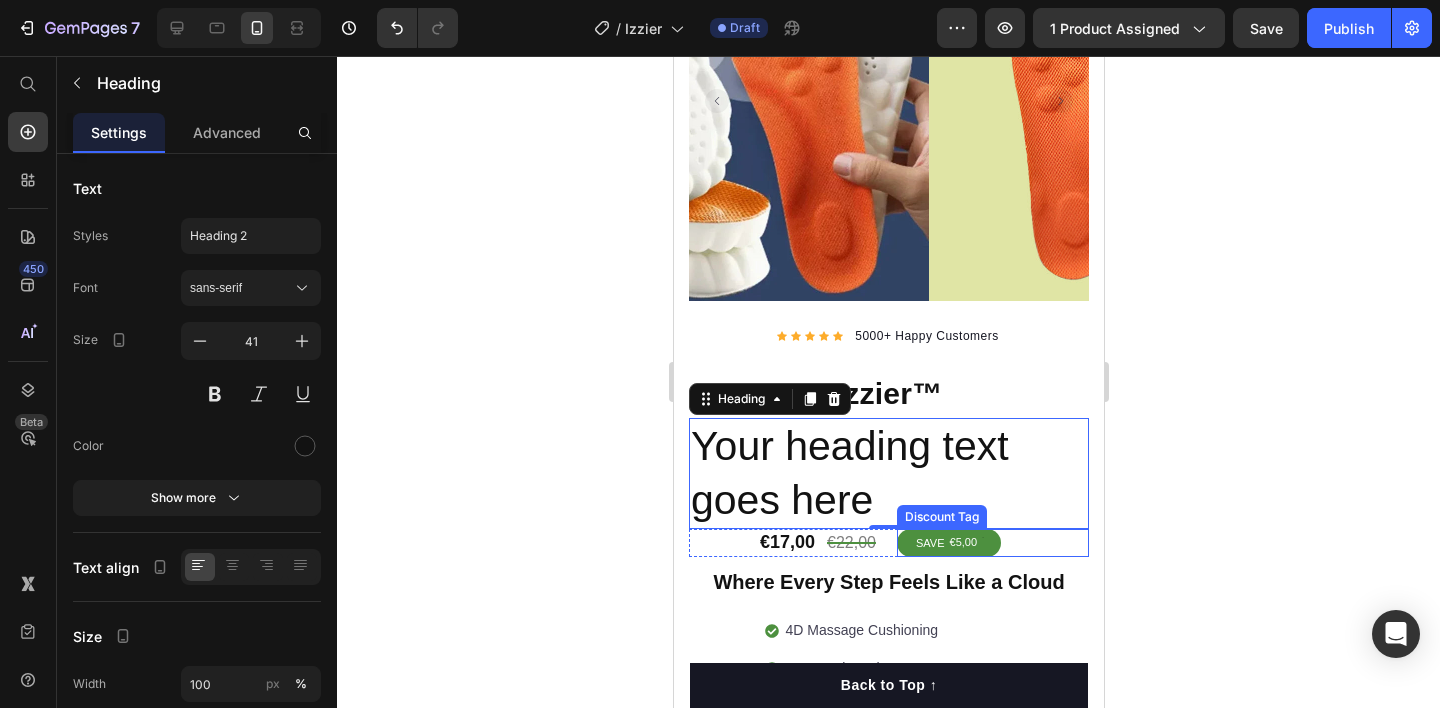 click on "Discount Tag" at bounding box center (941, 517) 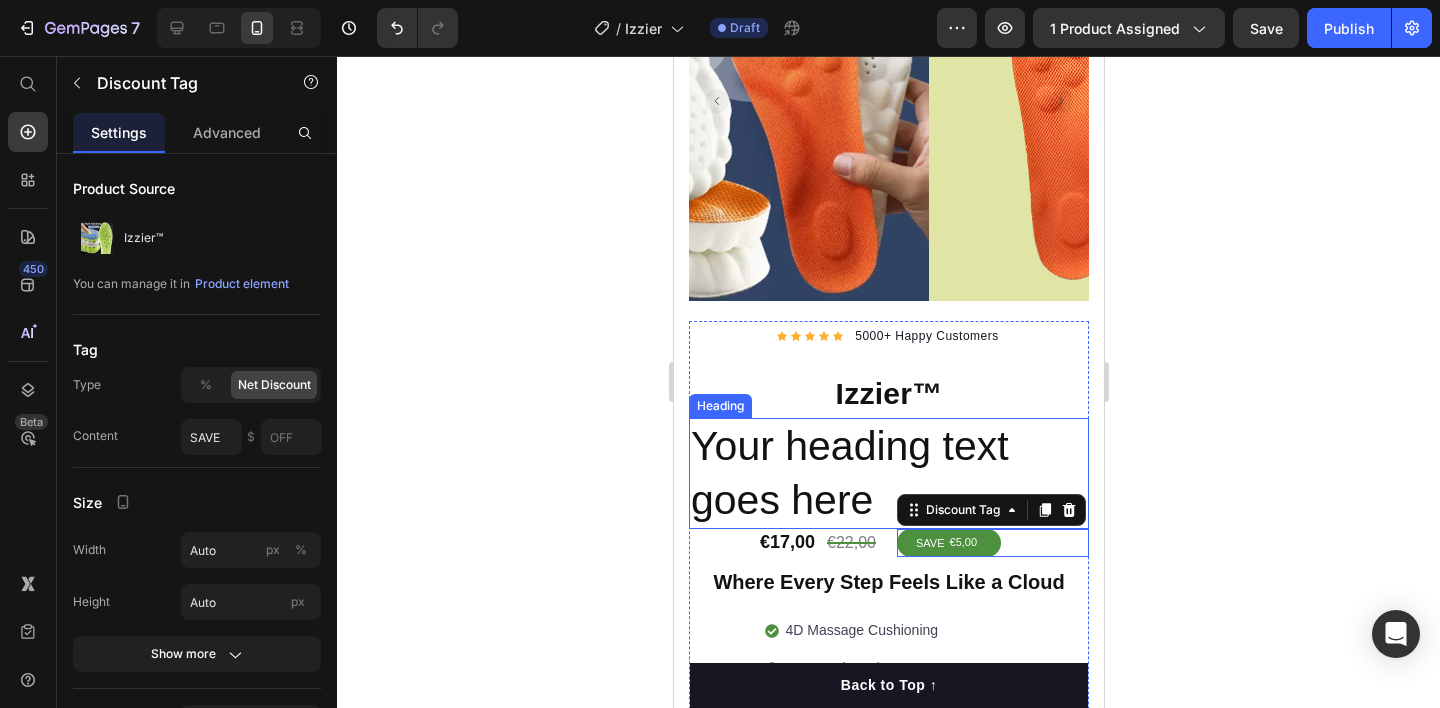 click on "Your heading text goes here" at bounding box center [888, 473] 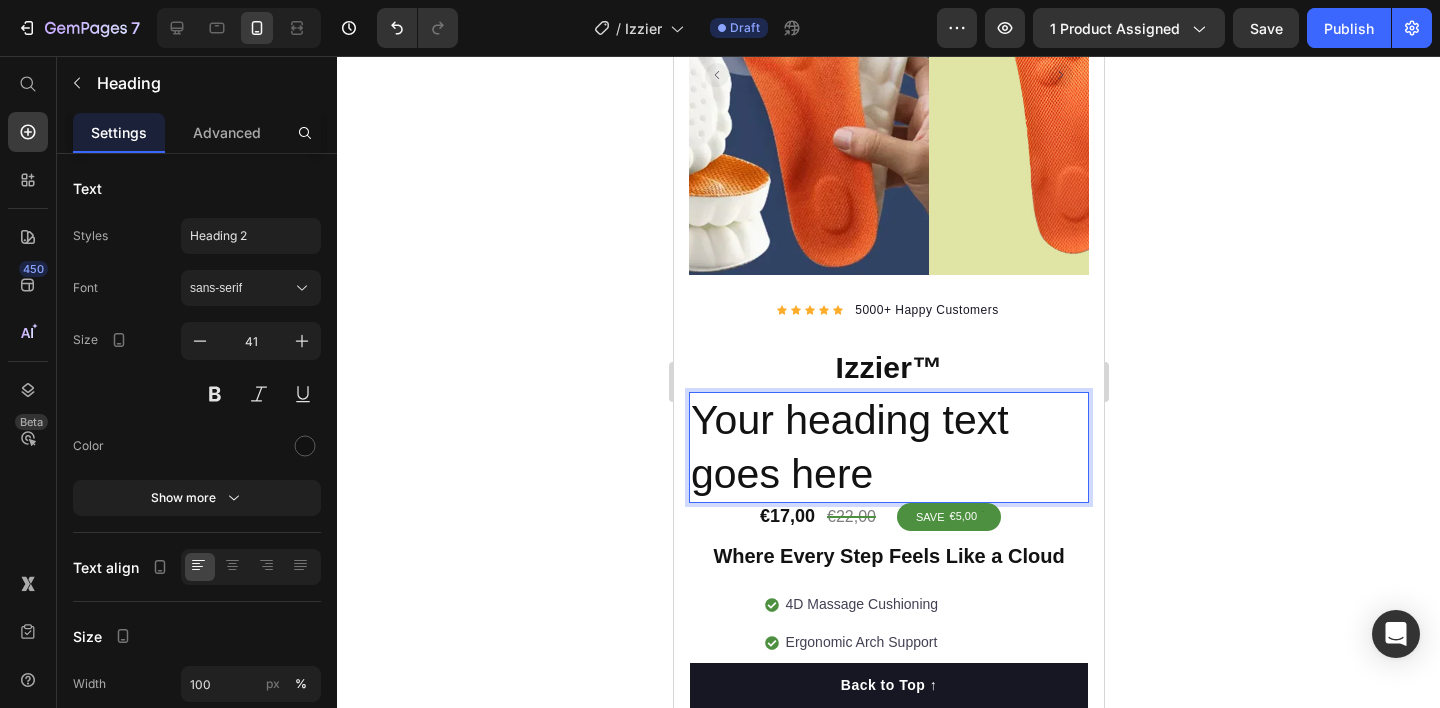 scroll, scrollTop: 281, scrollLeft: 0, axis: vertical 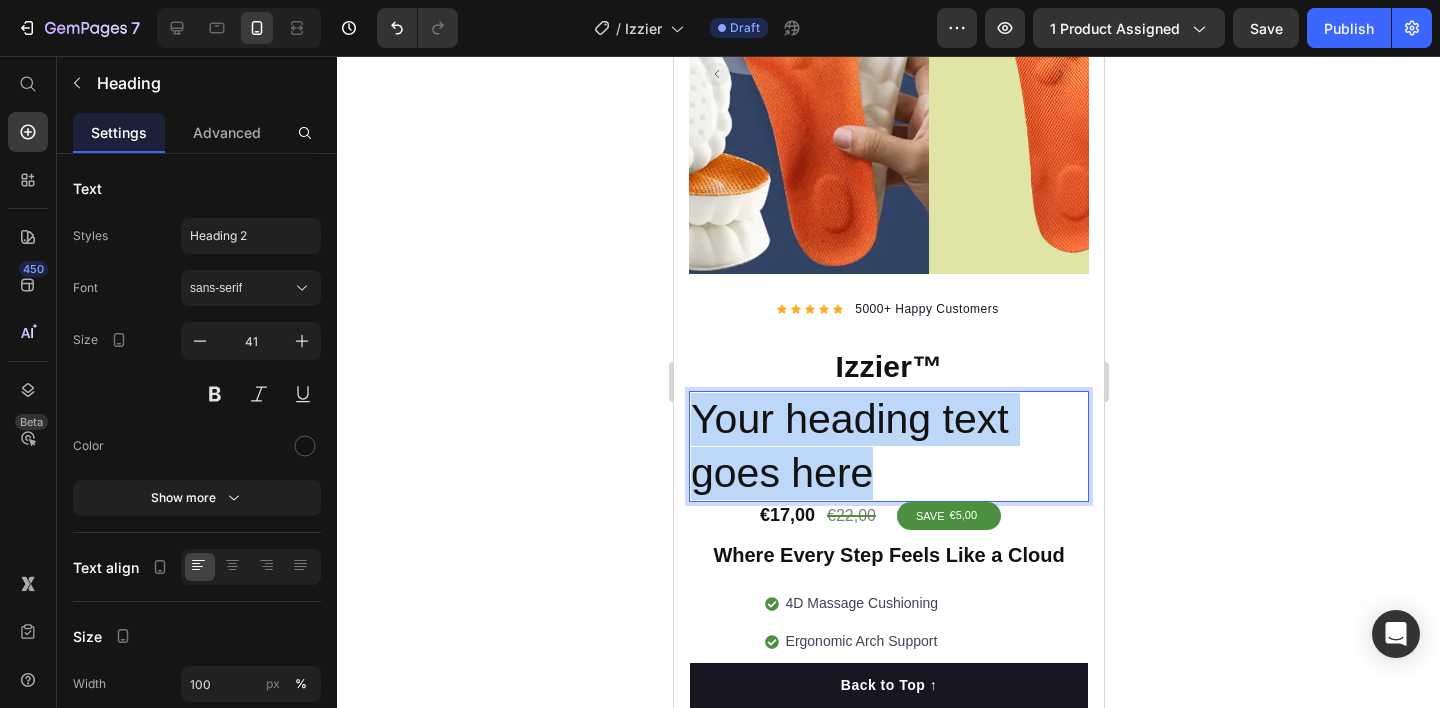 drag, startPoint x: 868, startPoint y: 450, endPoint x: 697, endPoint y: 411, distance: 175.39099 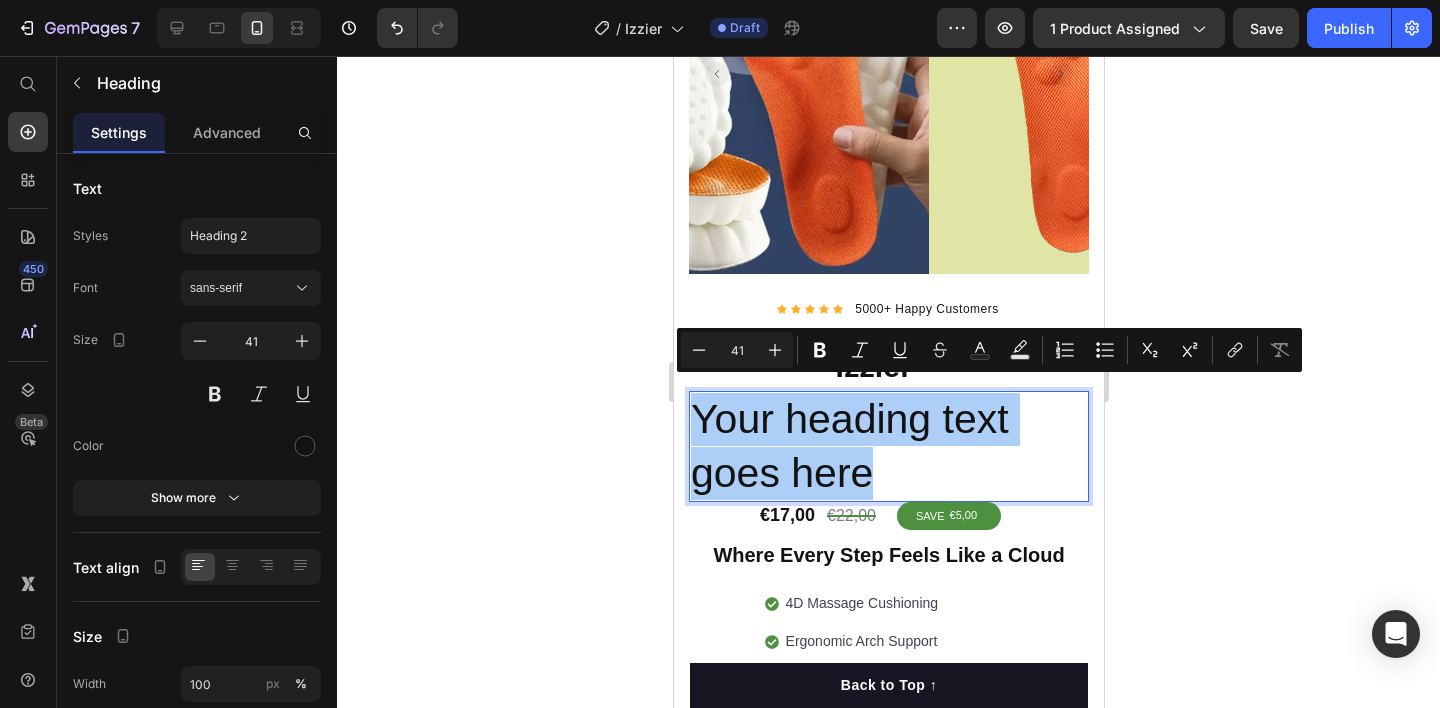 click 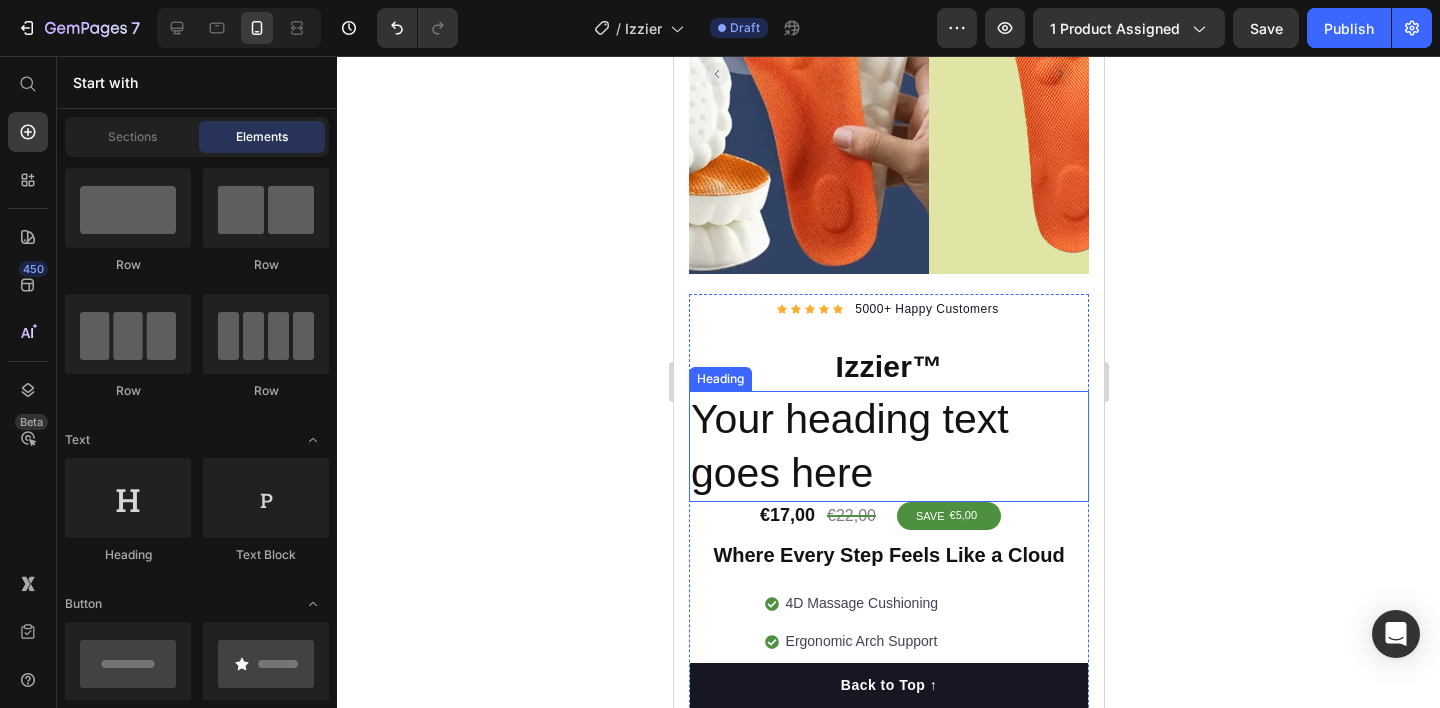 click on "Your heading text goes here" at bounding box center (888, 446) 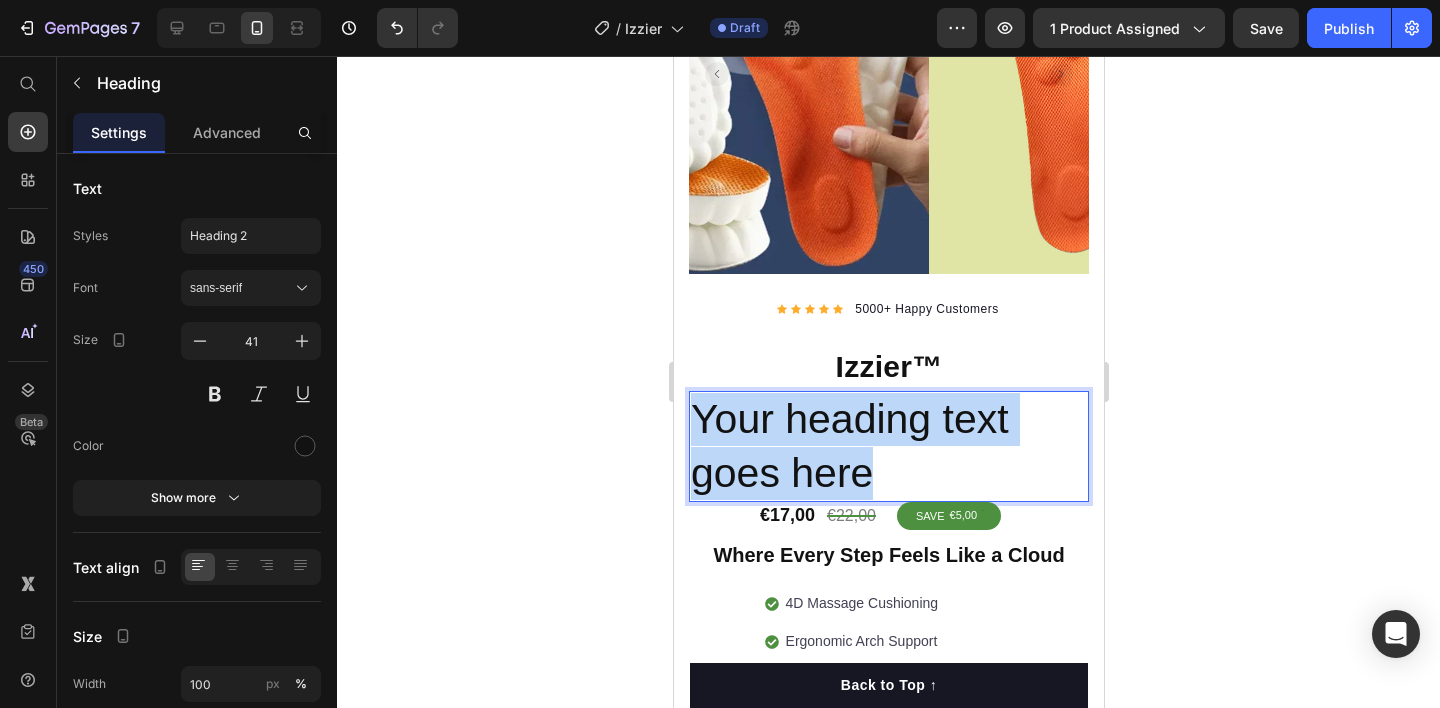 drag, startPoint x: 896, startPoint y: 457, endPoint x: 702, endPoint y: 403, distance: 201.37527 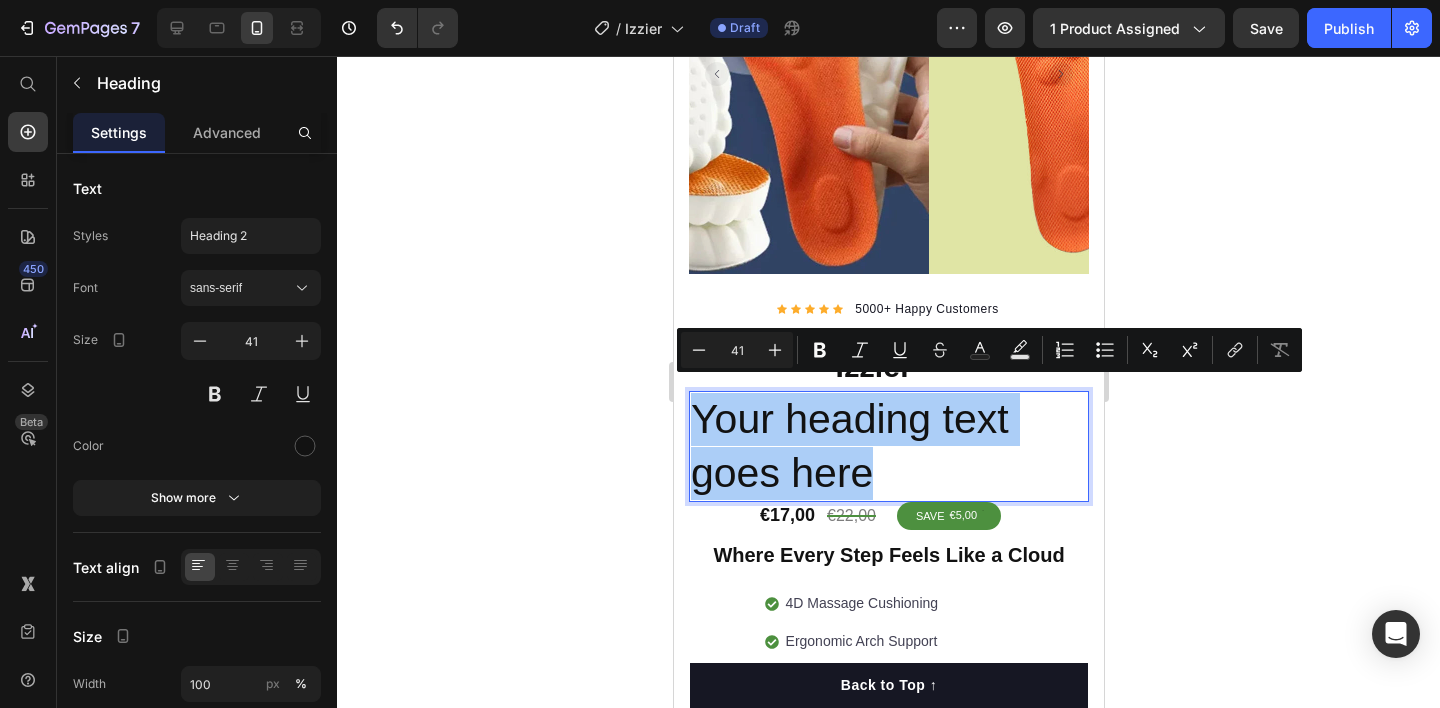 click 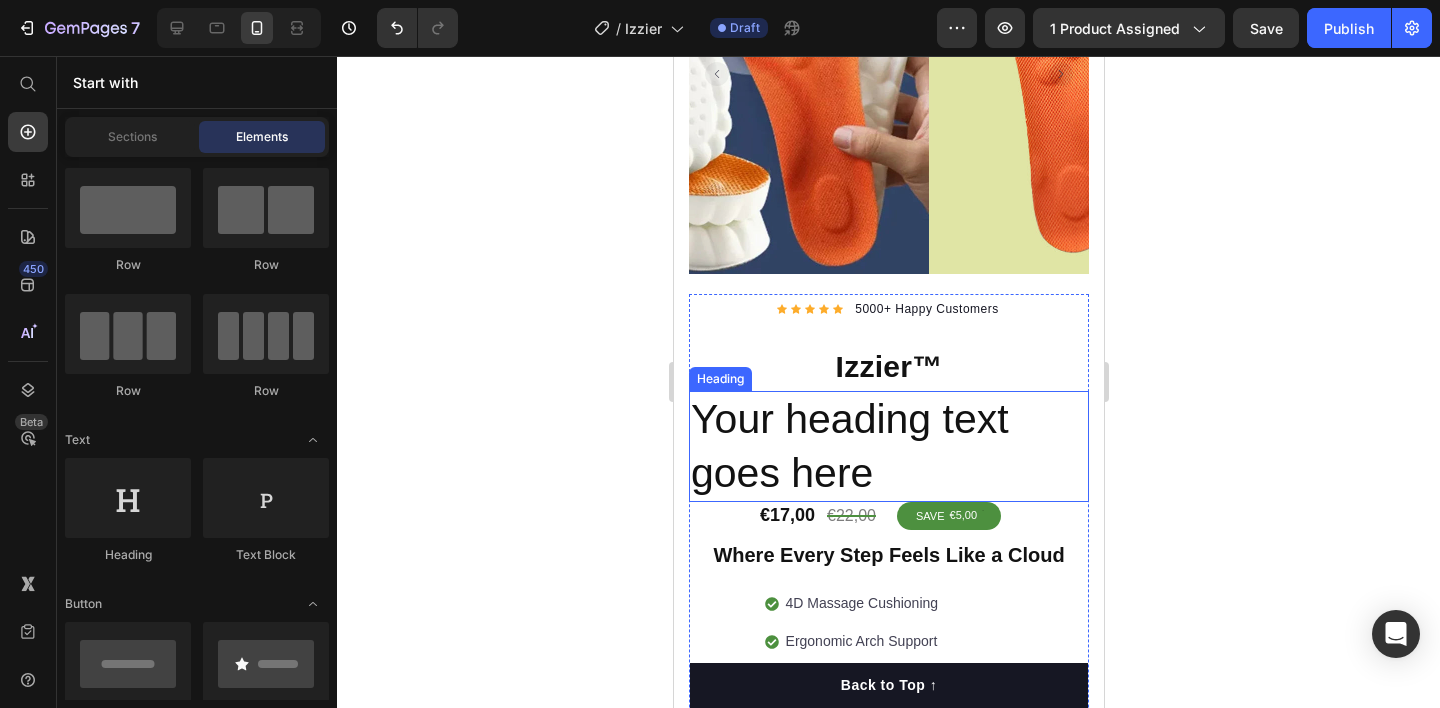 click on "Your heading text goes here" at bounding box center [888, 446] 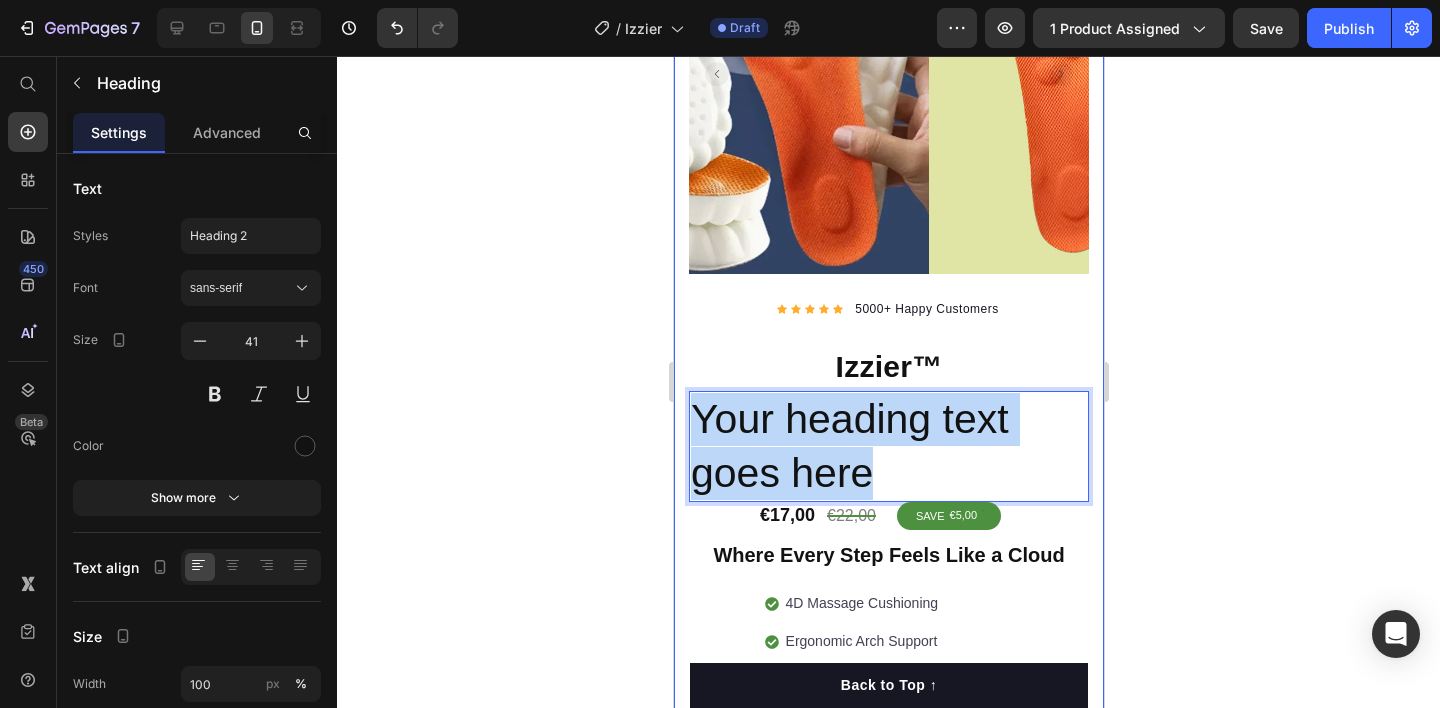 drag, startPoint x: 891, startPoint y: 457, endPoint x: 673, endPoint y: 397, distance: 226.10617 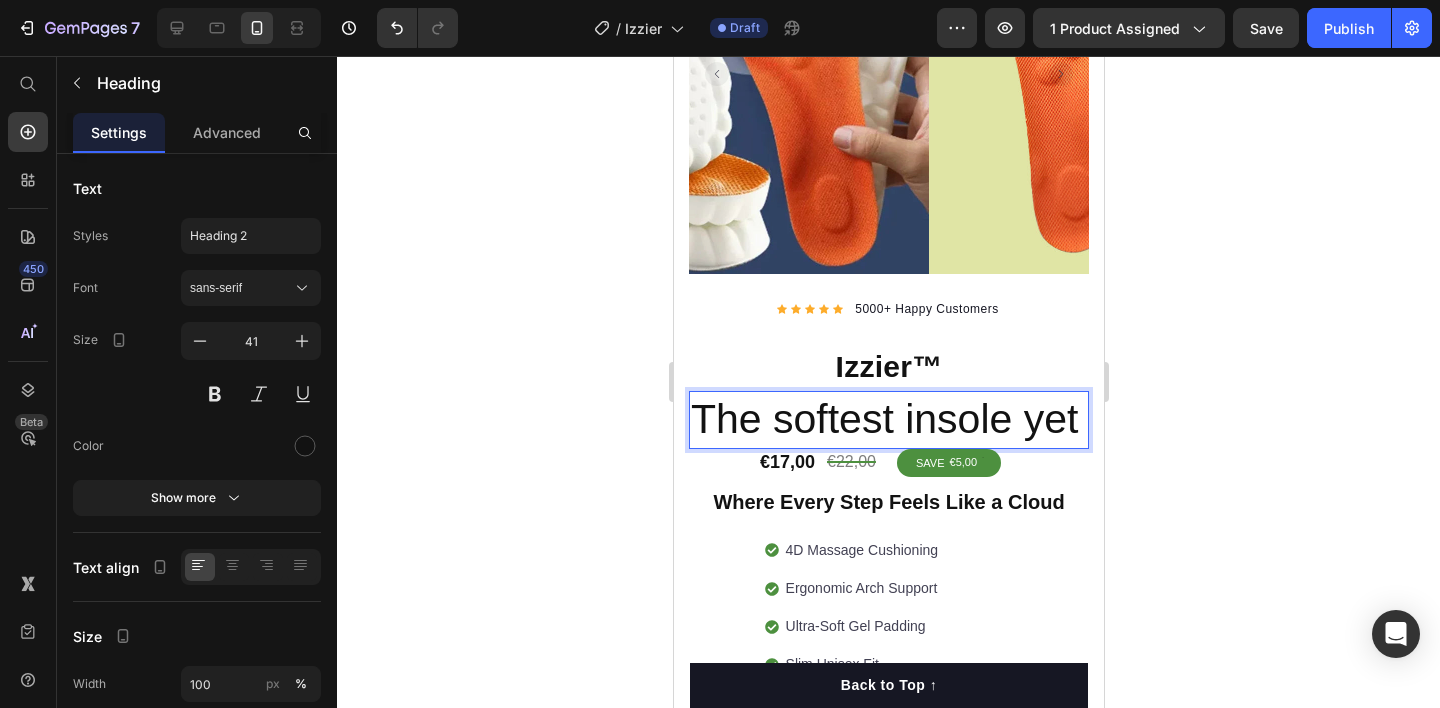 click on "The softest insole yet" at bounding box center (888, 419) 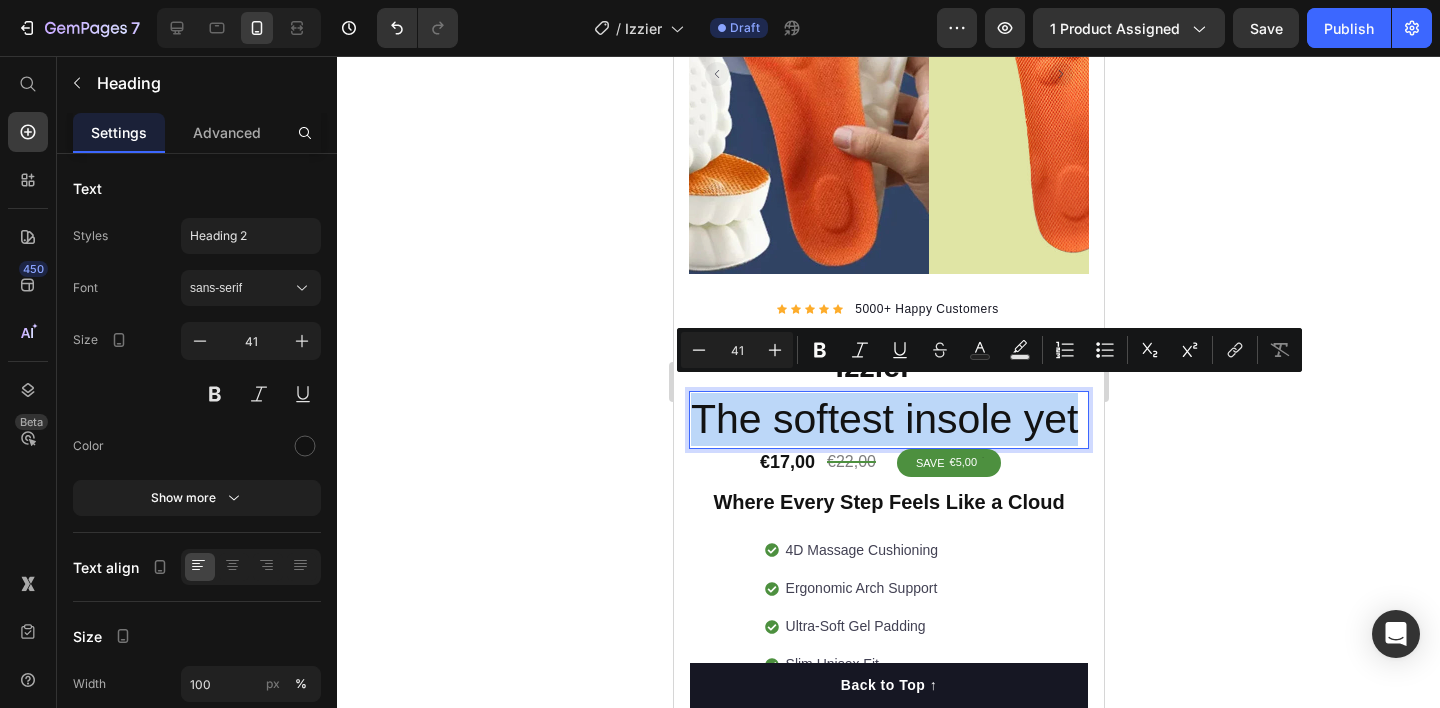 drag, startPoint x: 751, startPoint y: 450, endPoint x: 693, endPoint y: 395, distance: 79.93122 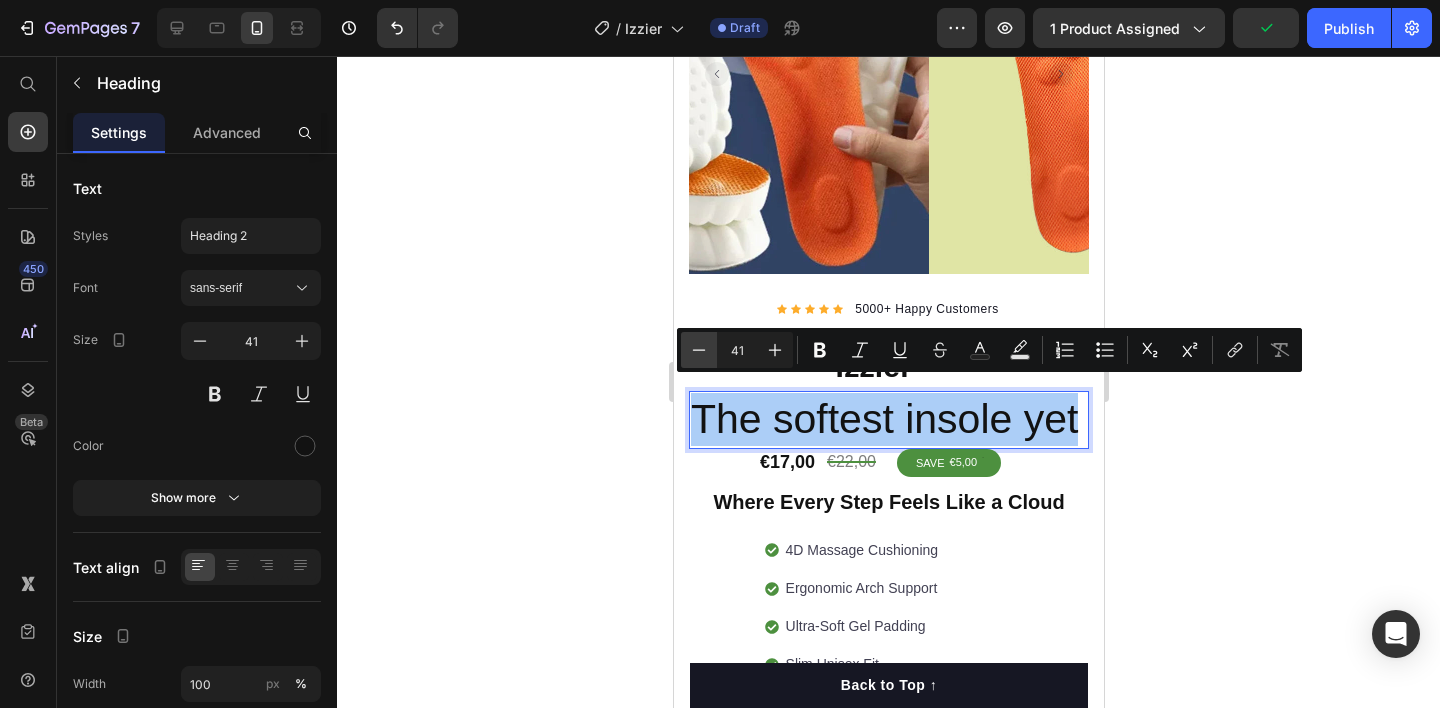 click 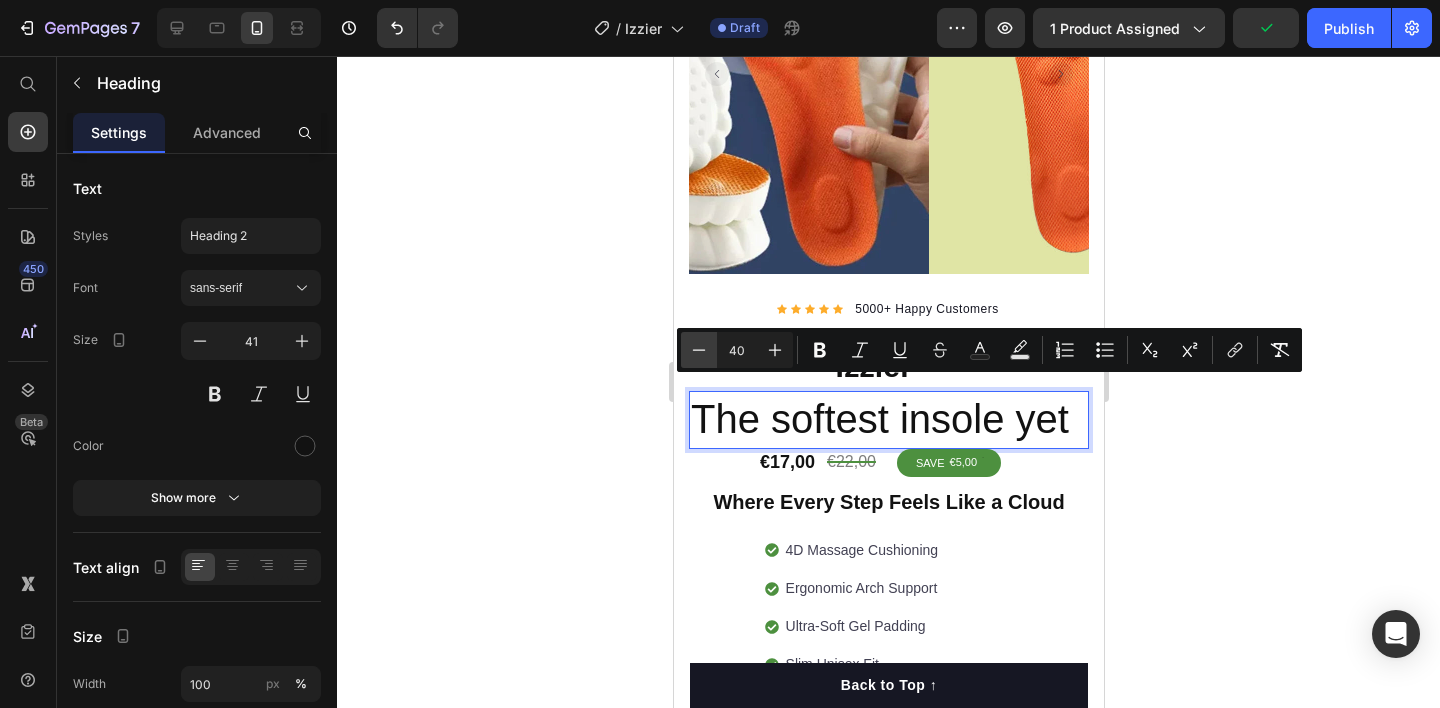 click 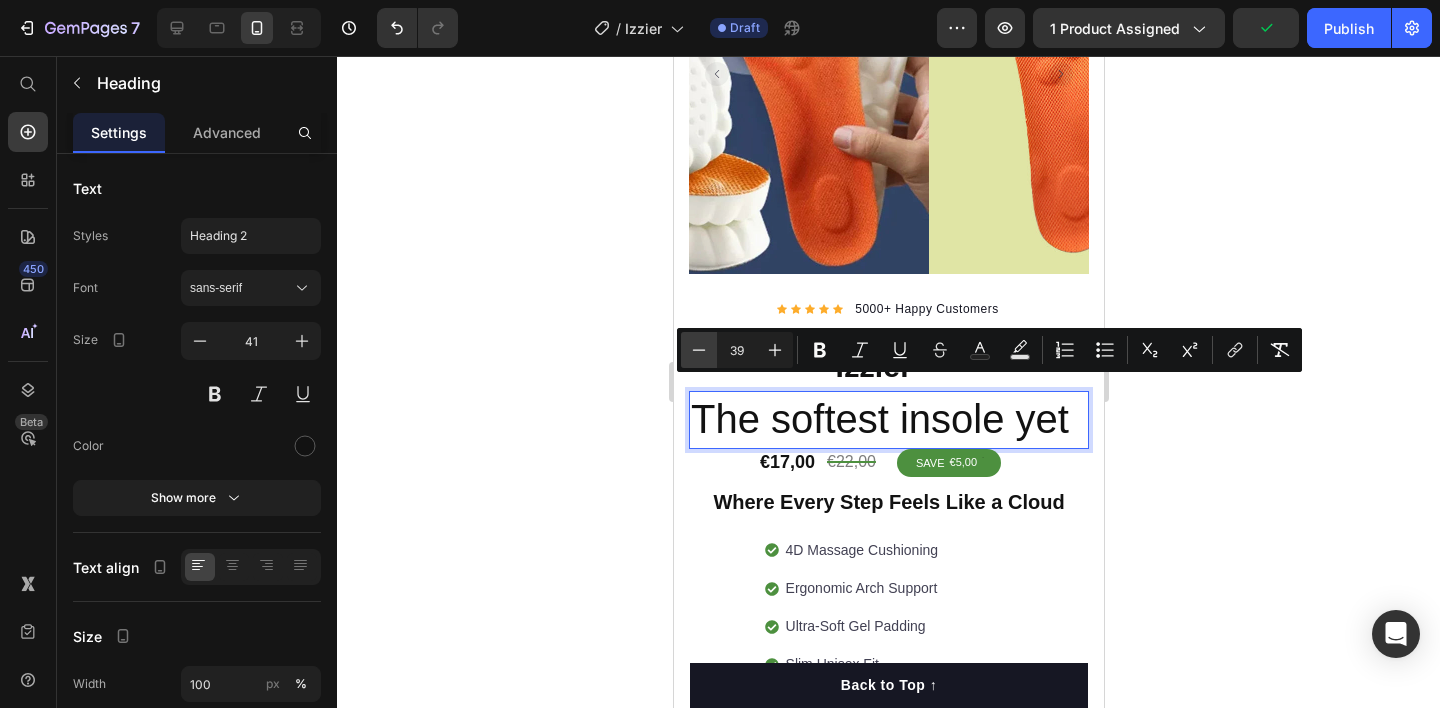 click 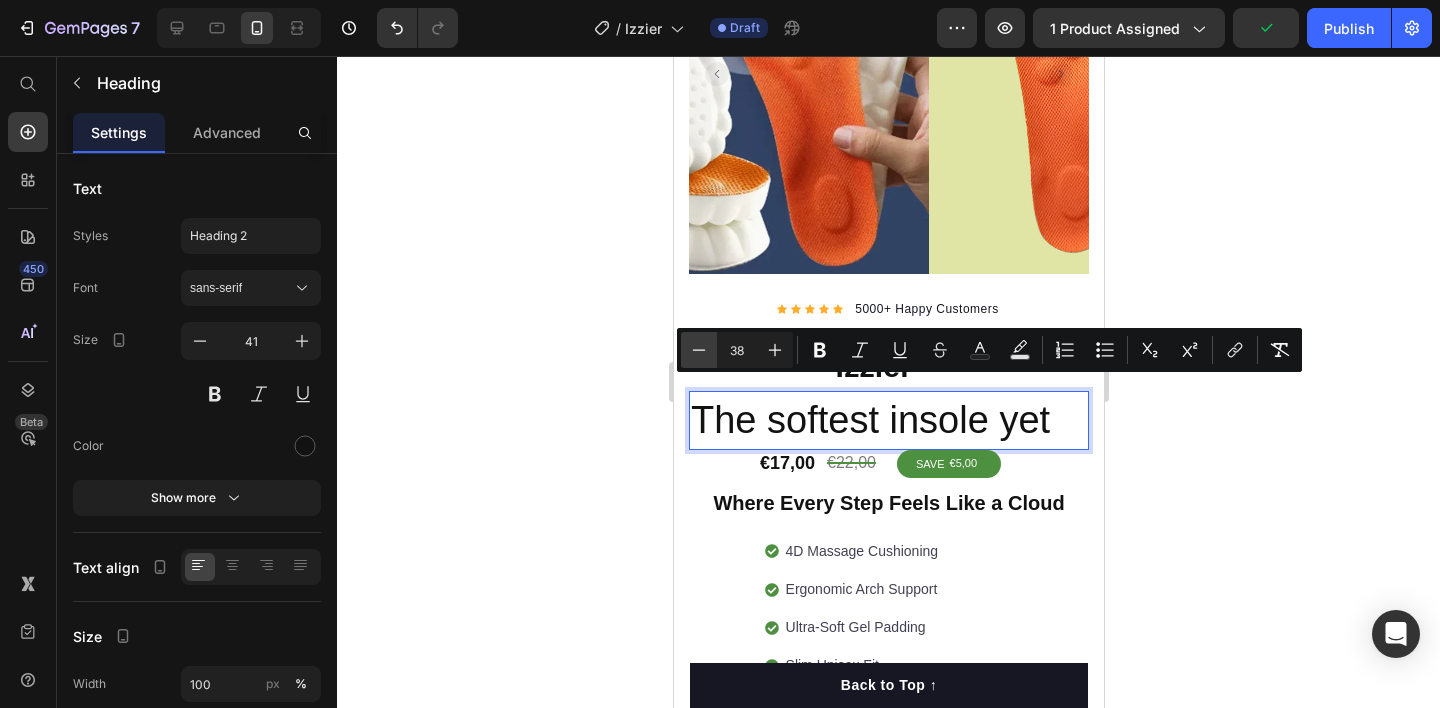 click 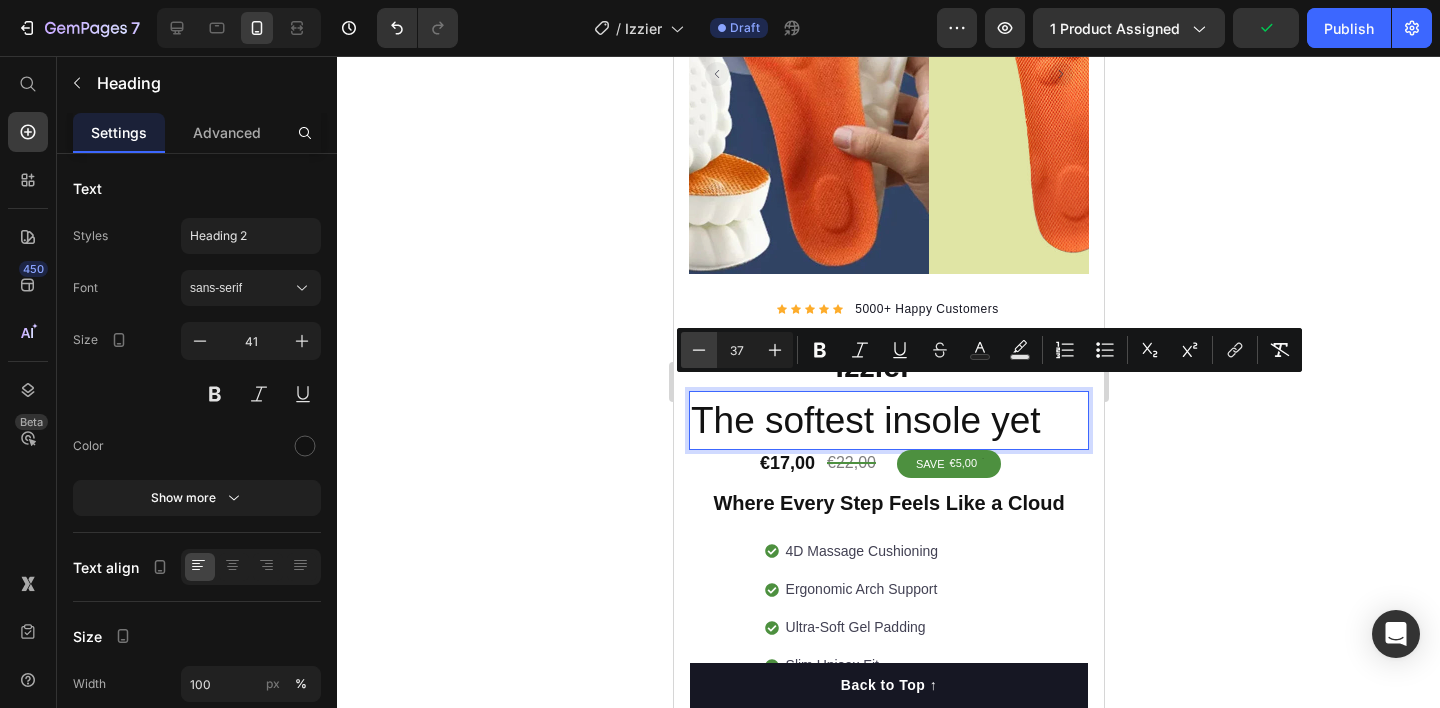 click 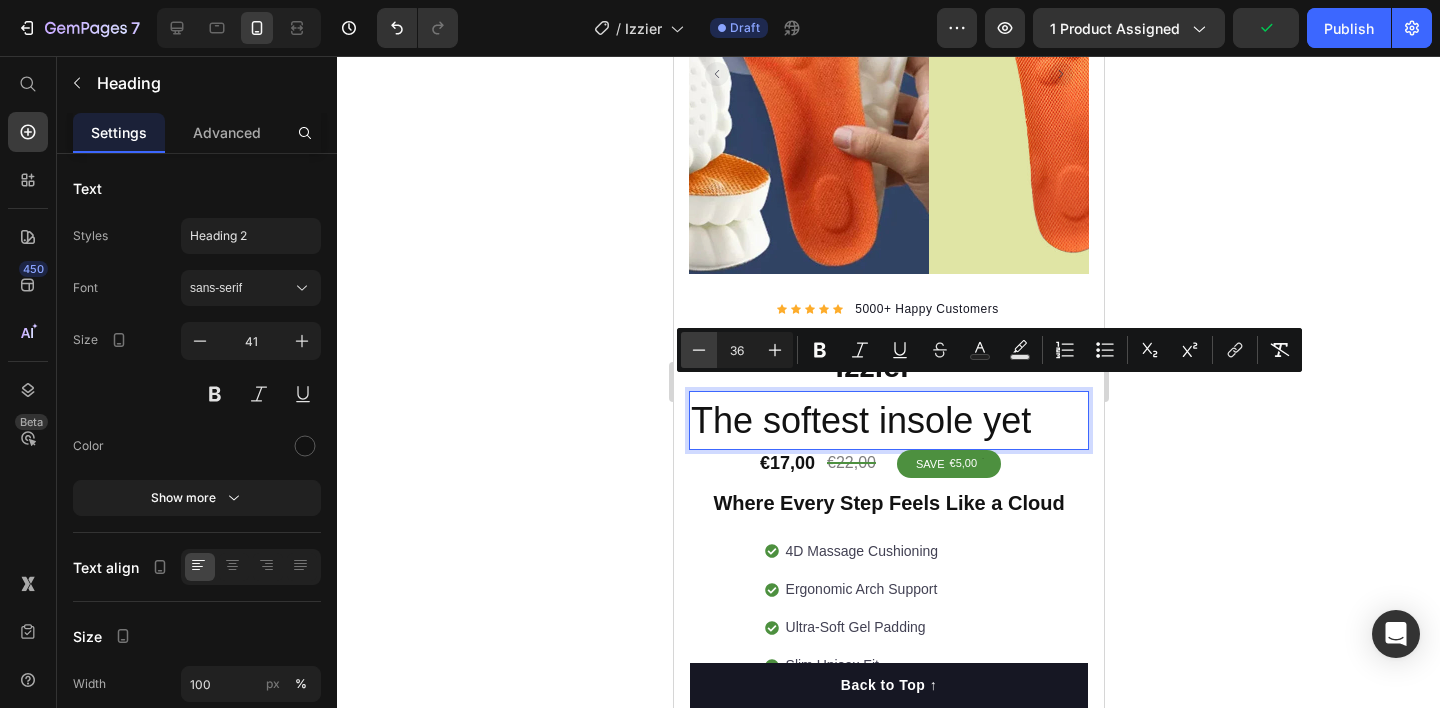 click 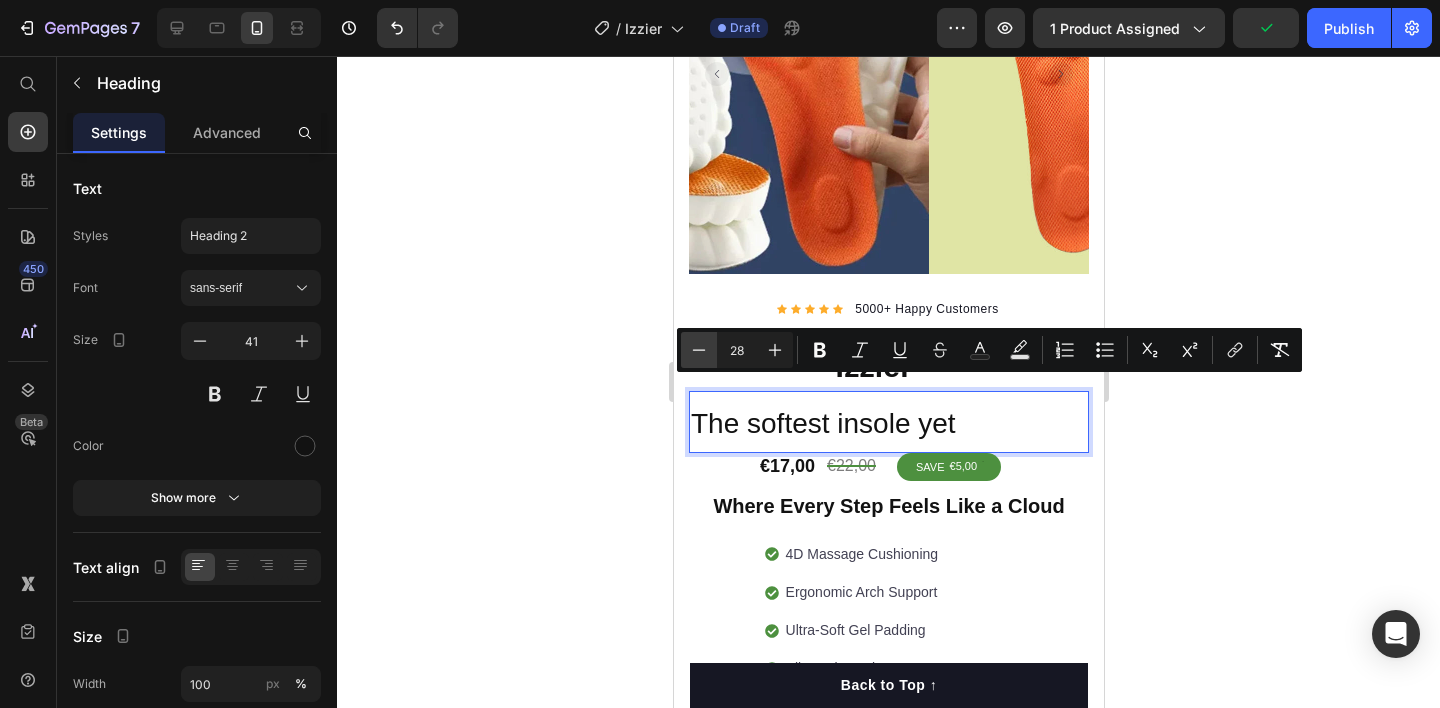 click 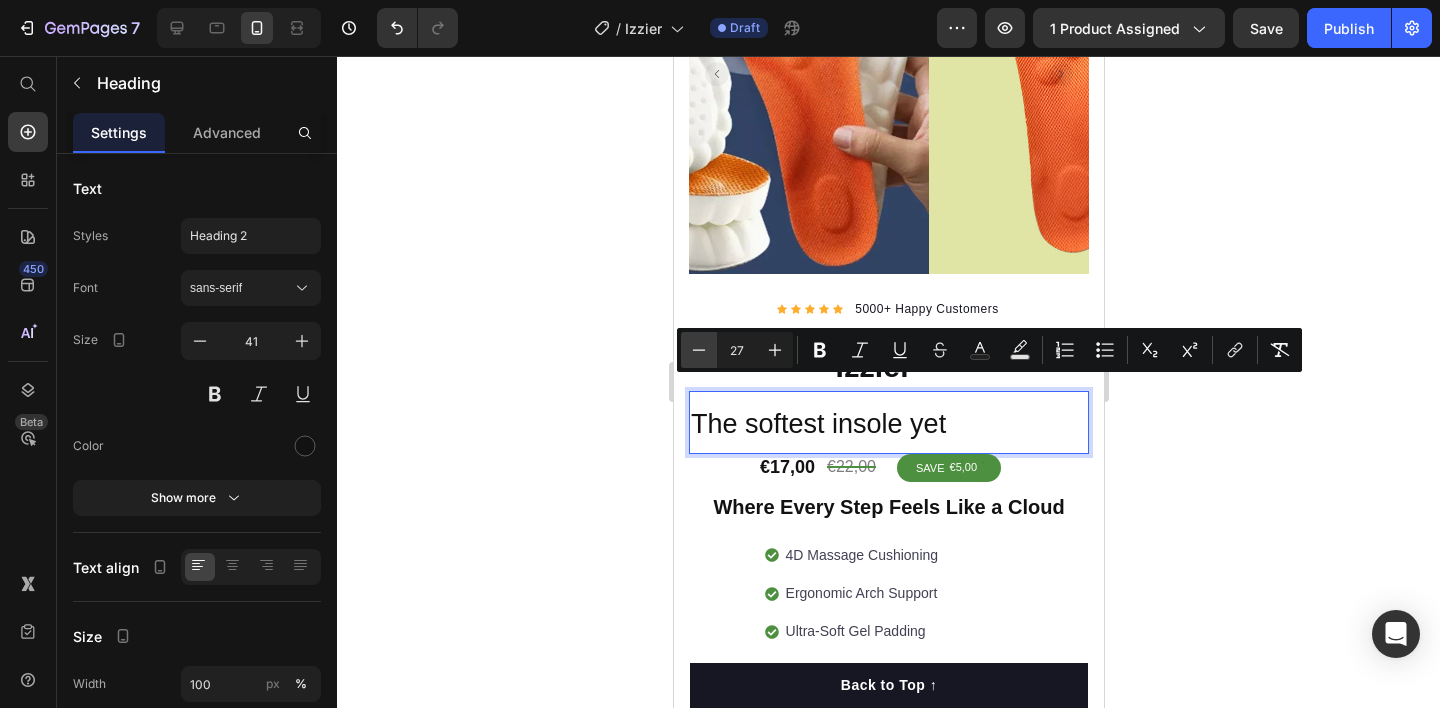 click 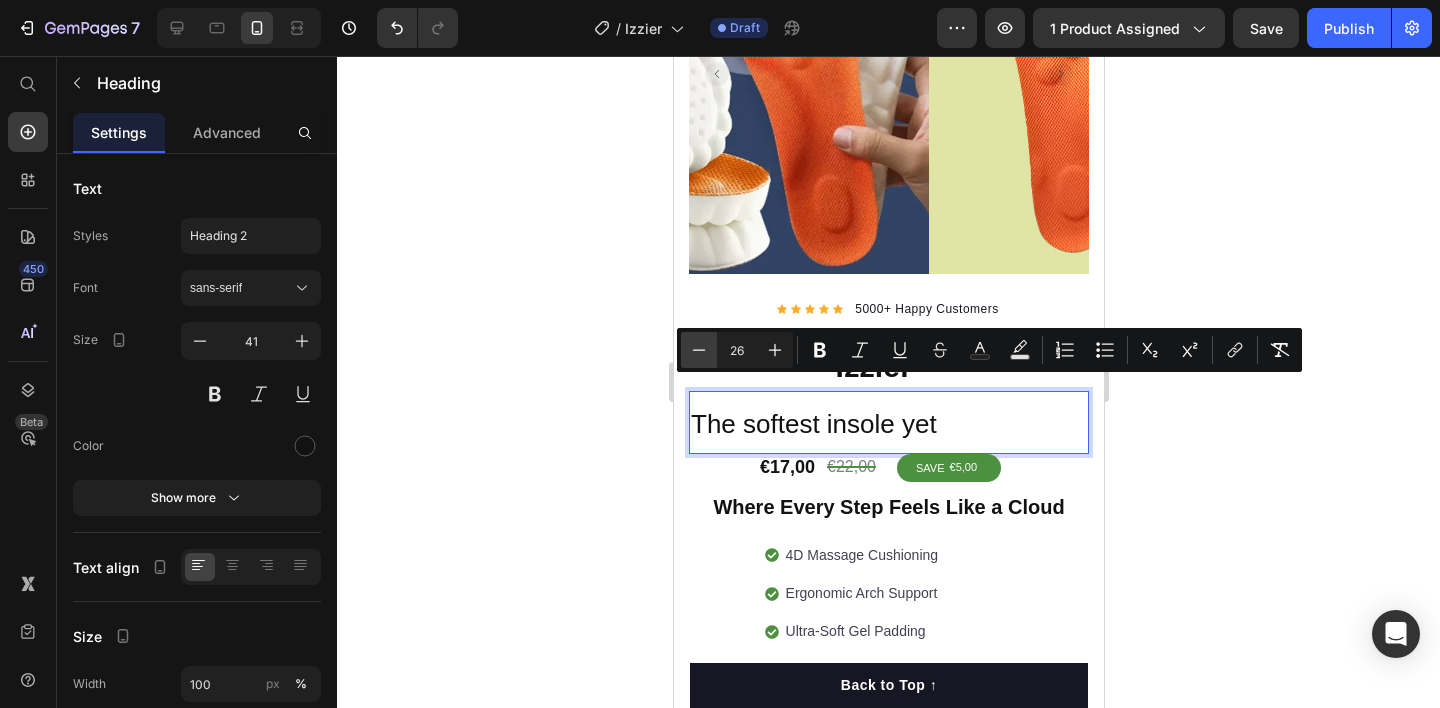 click 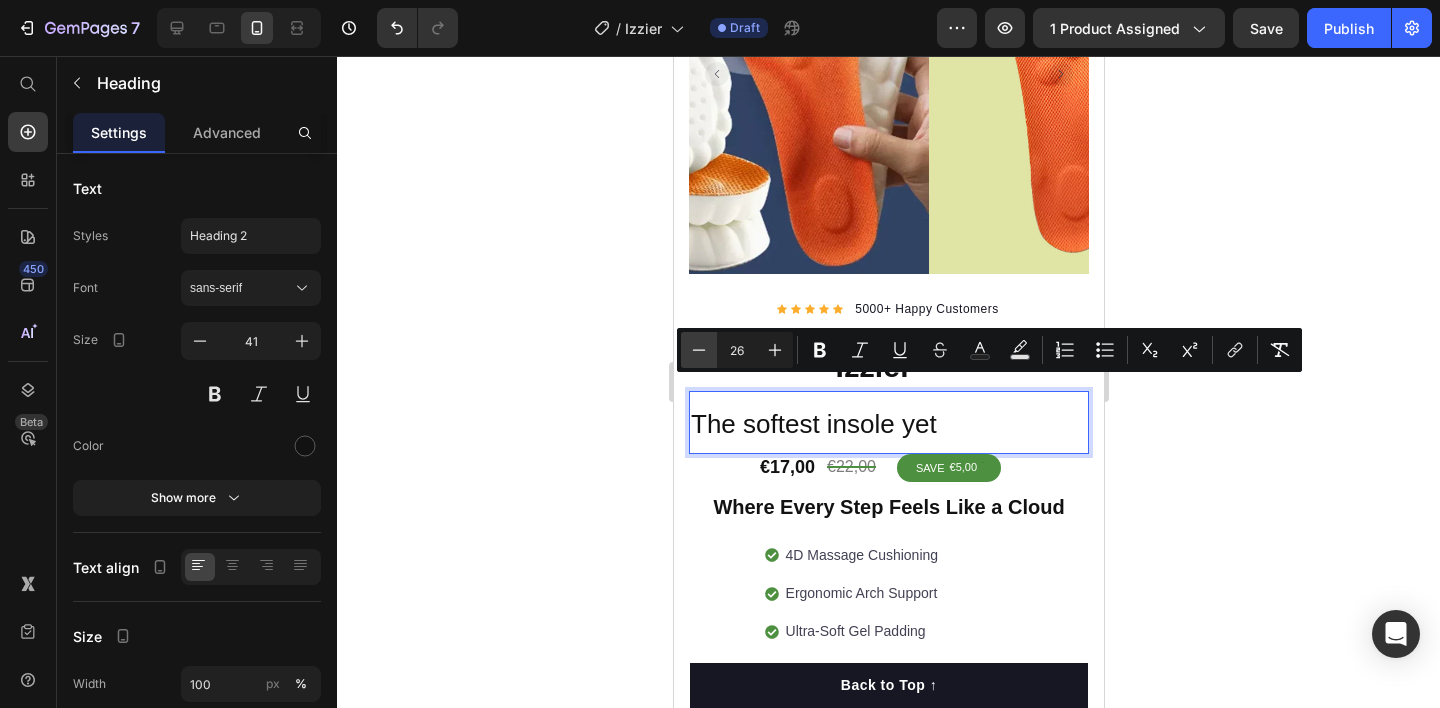 type on "25" 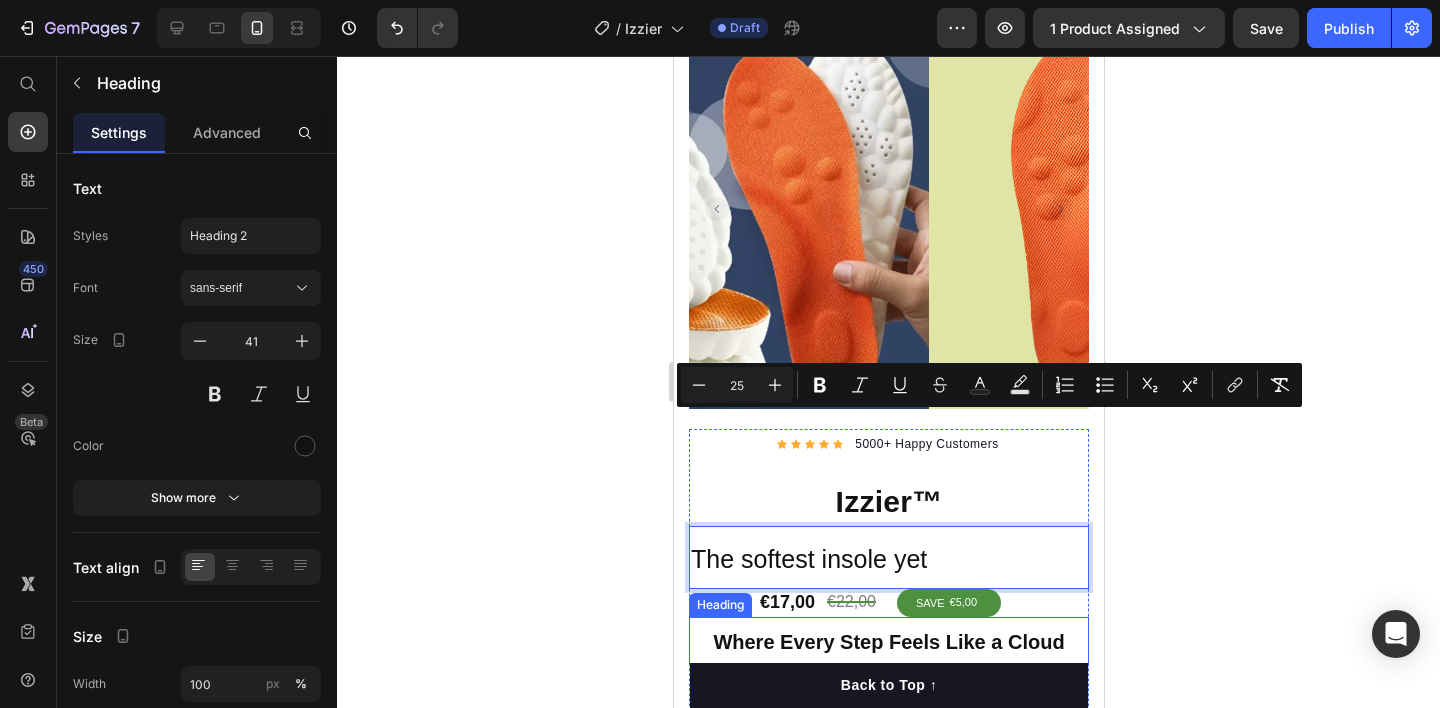 scroll, scrollTop: 260, scrollLeft: 0, axis: vertical 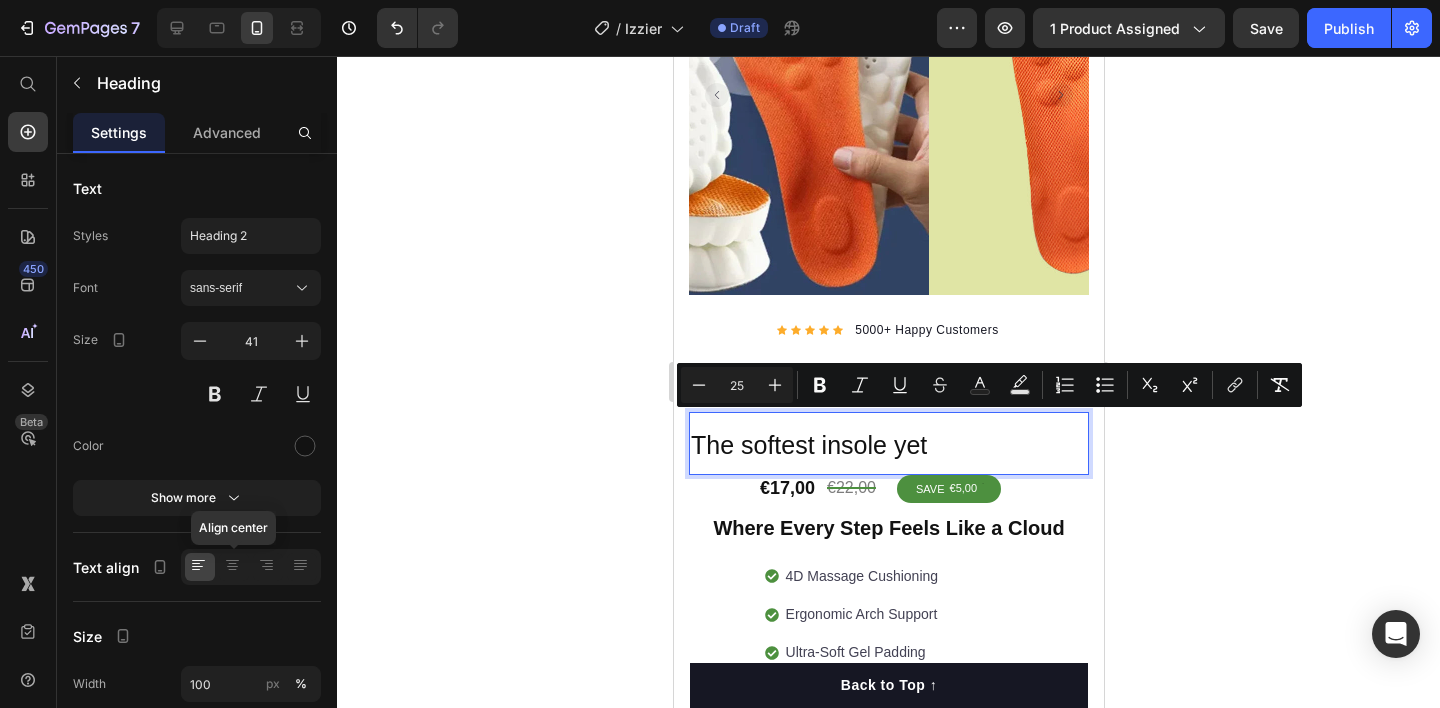 drag, startPoint x: 236, startPoint y: 564, endPoint x: 410, endPoint y: 576, distance: 174.4133 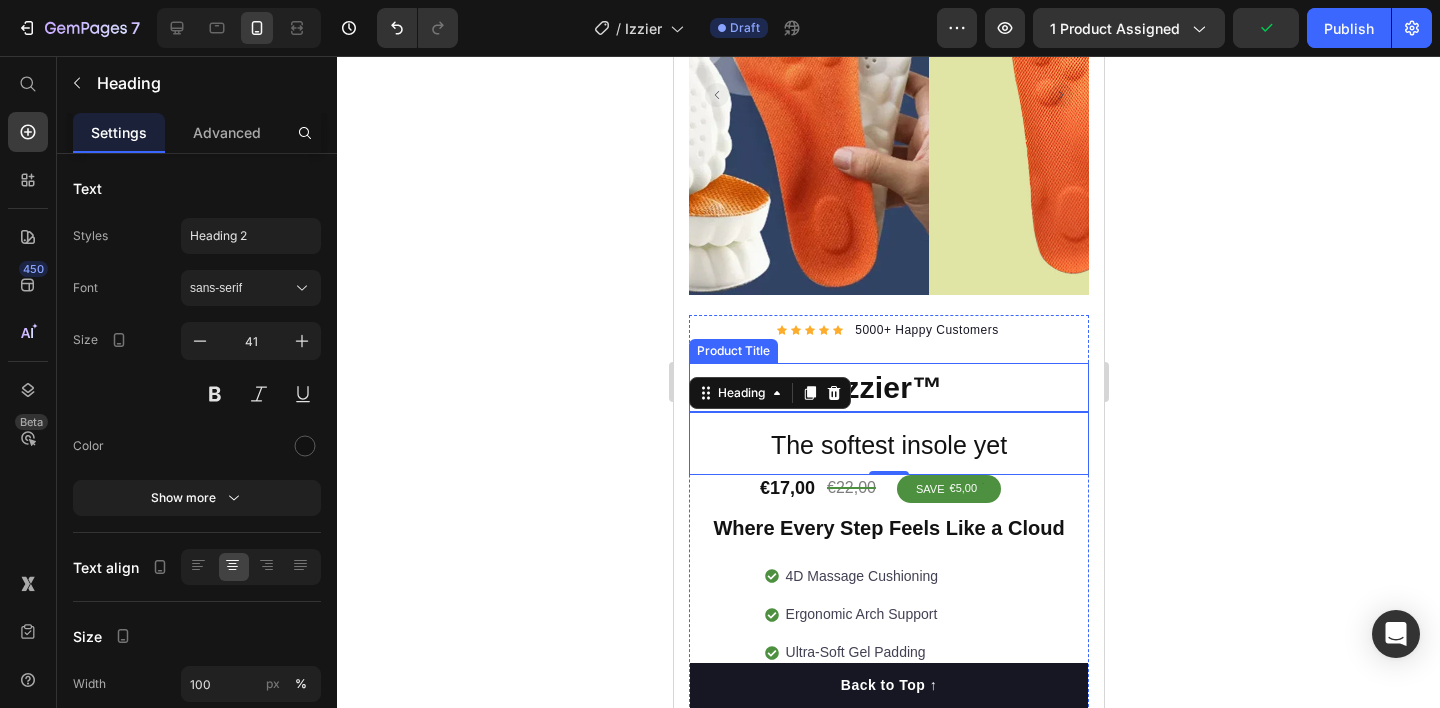 click on "Izzier™" at bounding box center [888, 387] 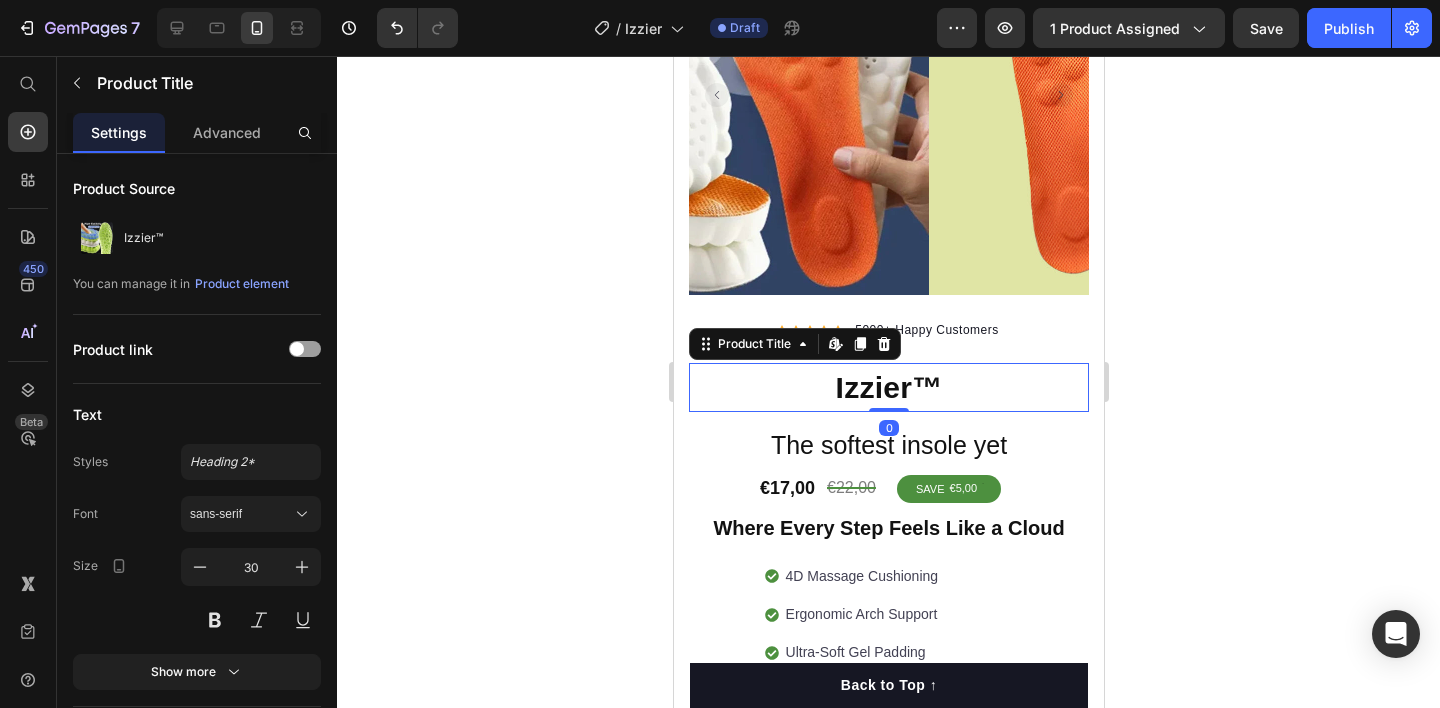 click on "Izzier™" at bounding box center (888, 387) 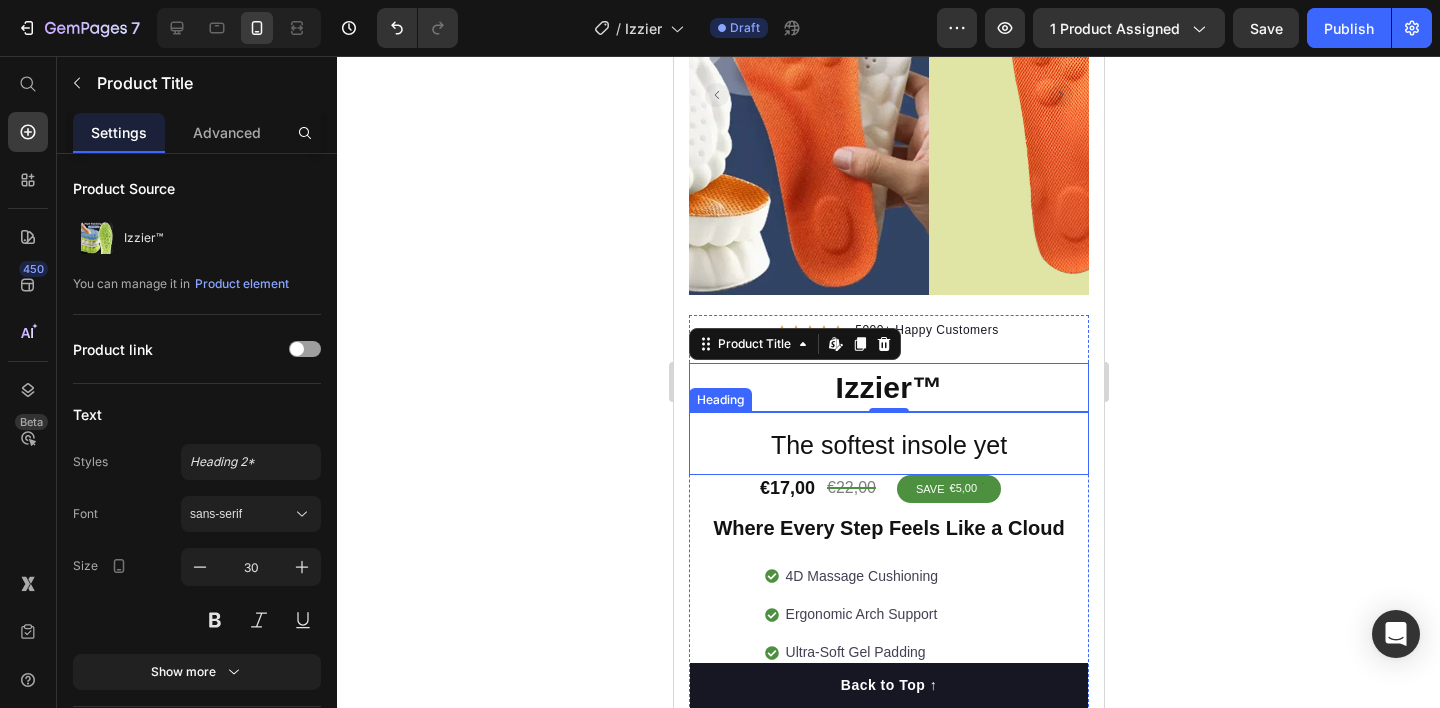 click on "The softest insole yet" at bounding box center (888, 445) 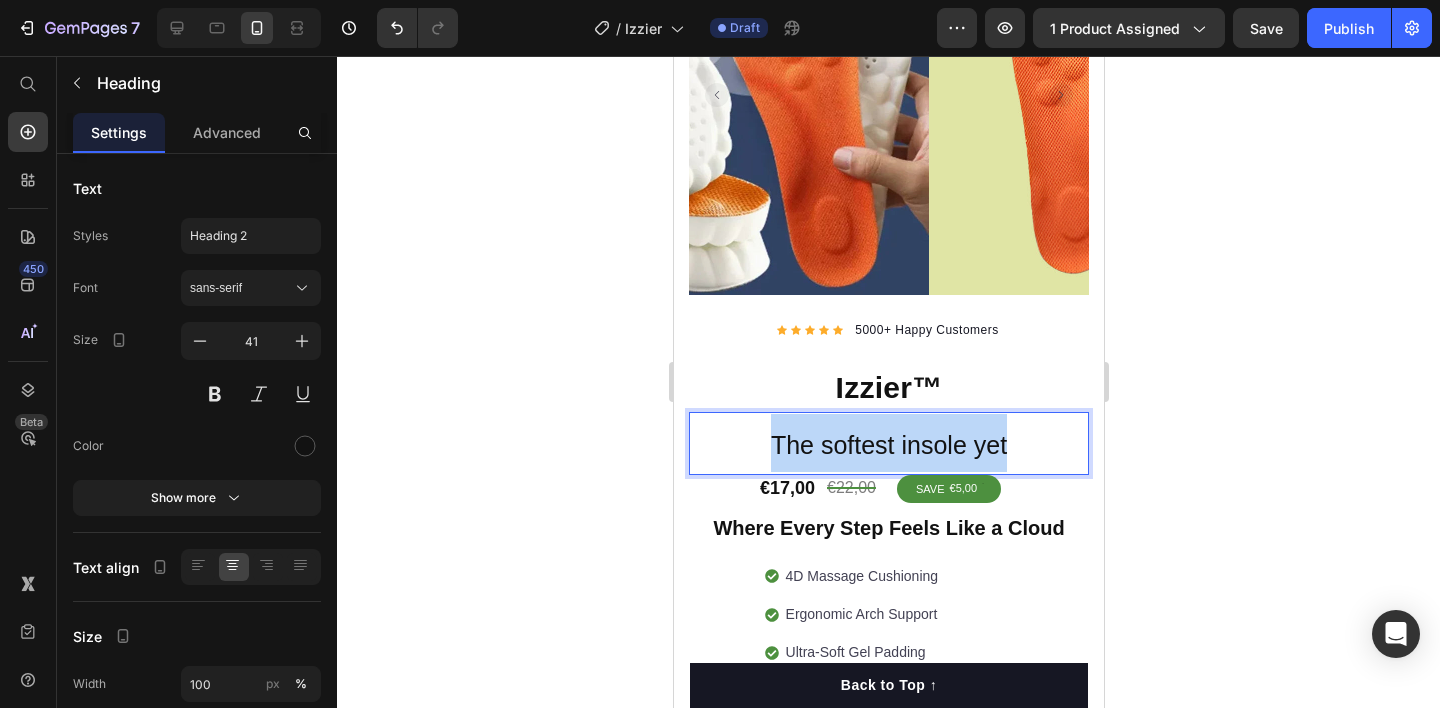 drag, startPoint x: 1026, startPoint y: 429, endPoint x: 741, endPoint y: 421, distance: 285.11224 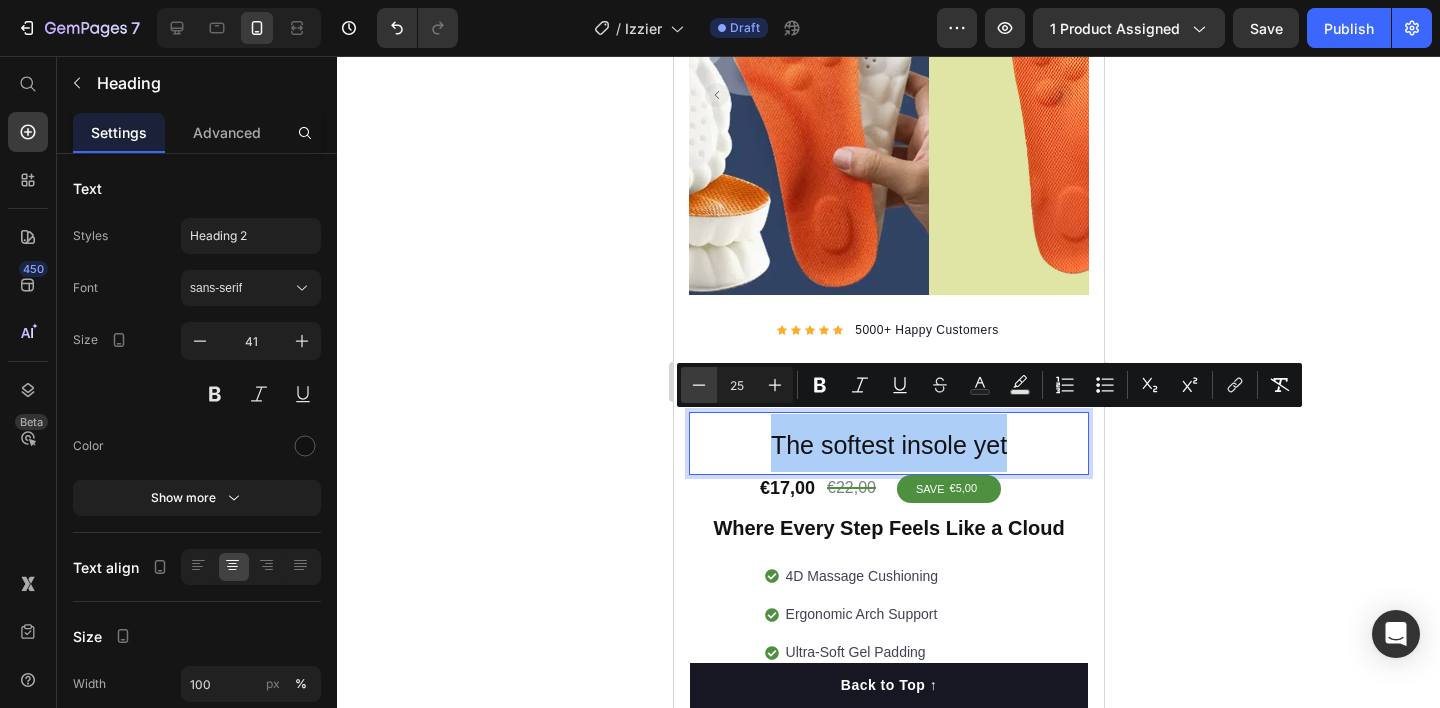 click 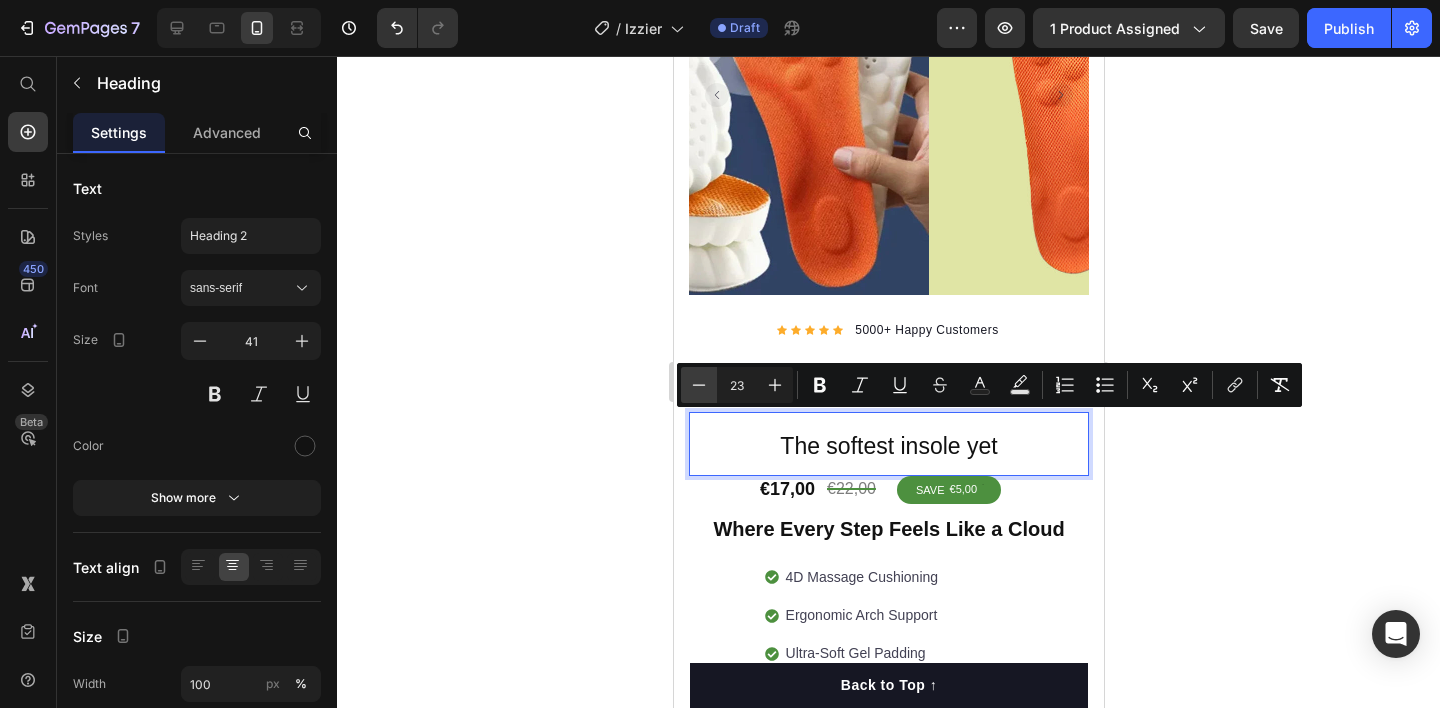 click 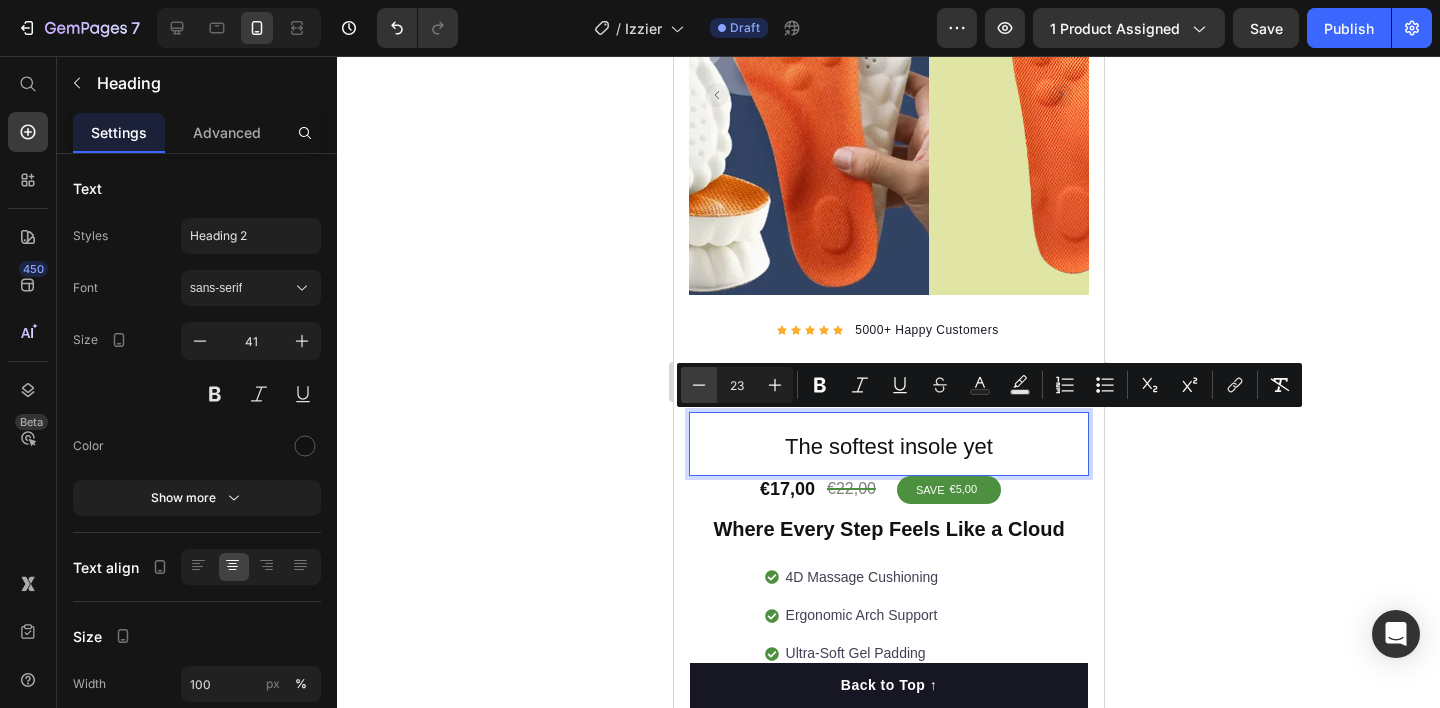type on "22" 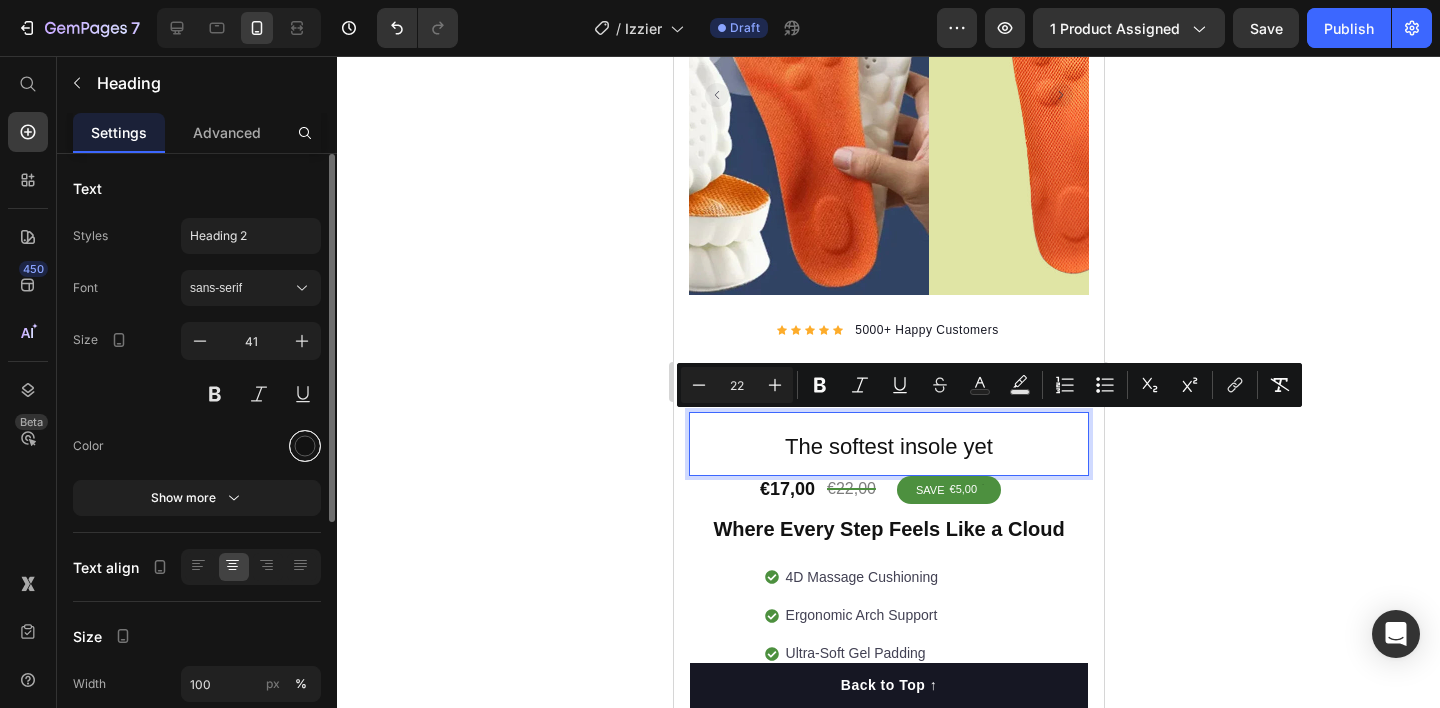 click at bounding box center [305, 446] 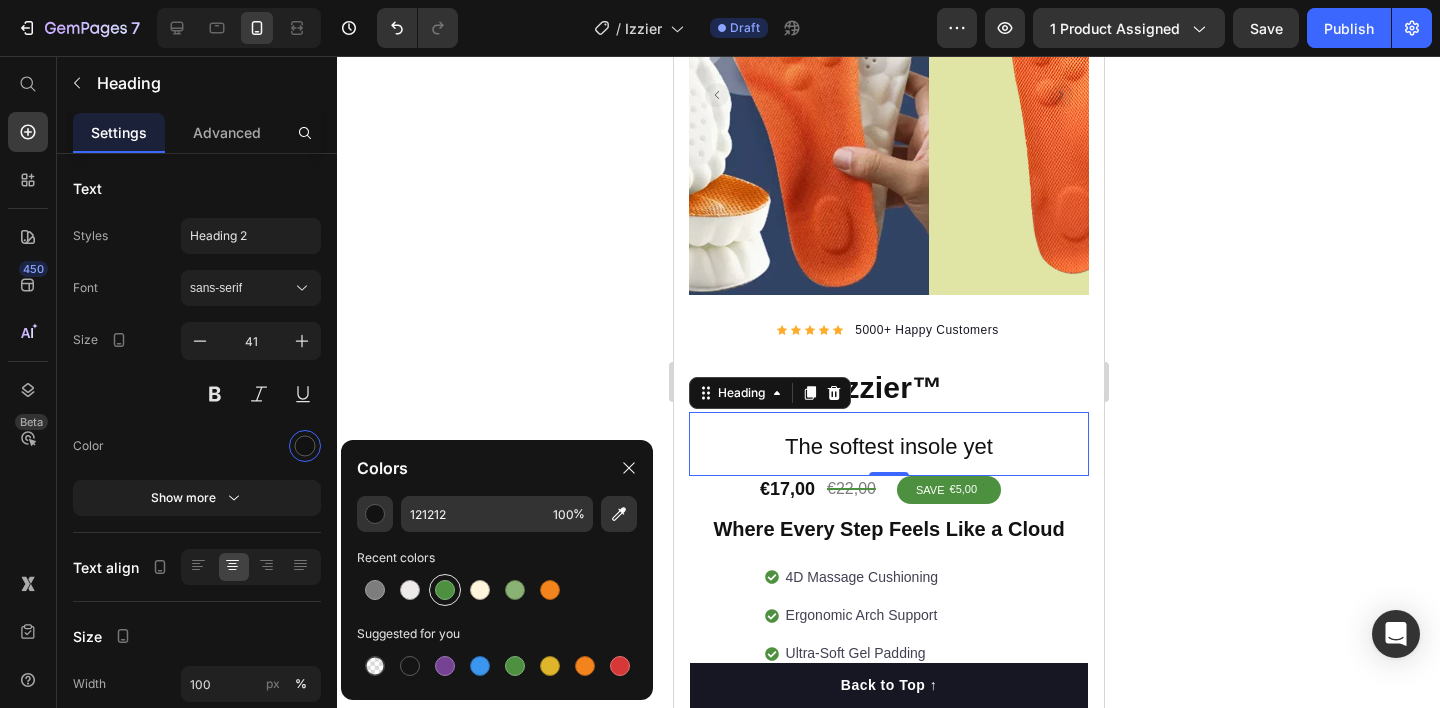 click at bounding box center (445, 590) 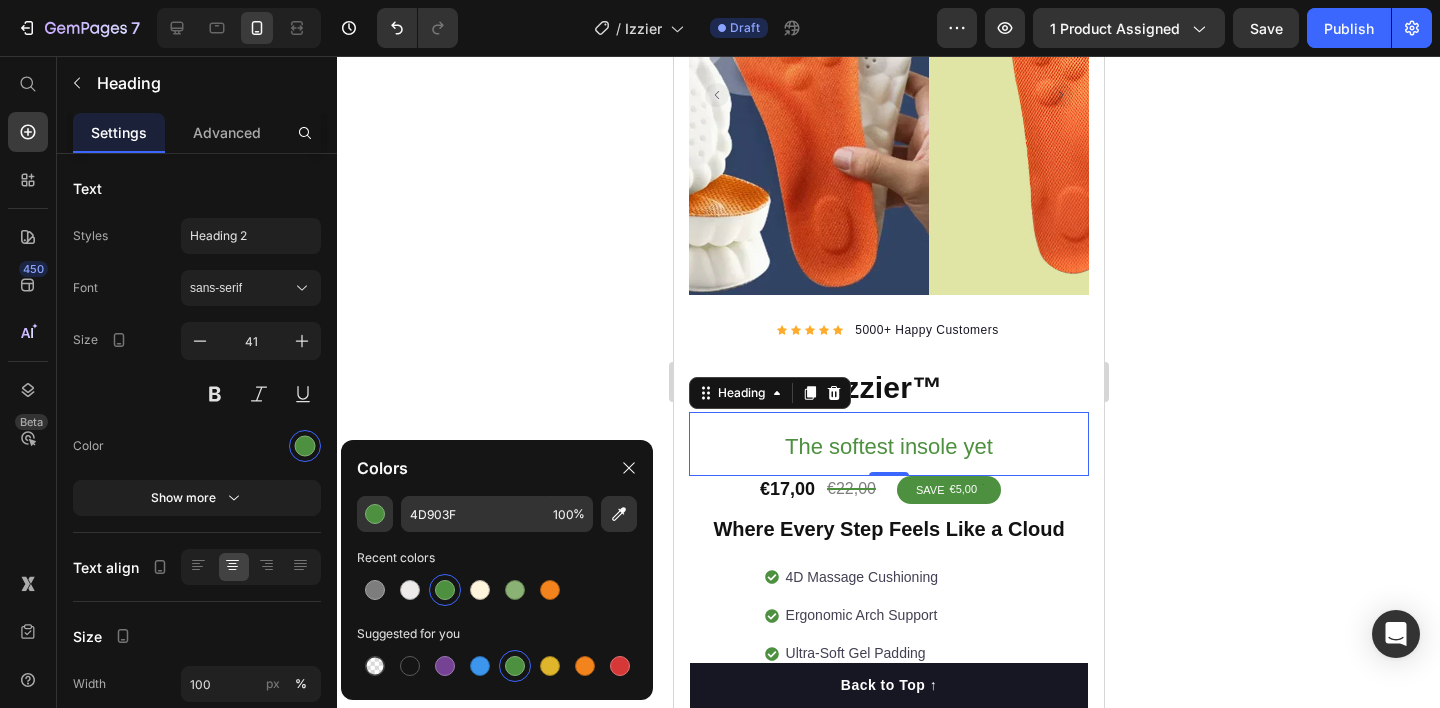 click at bounding box center [515, 666] 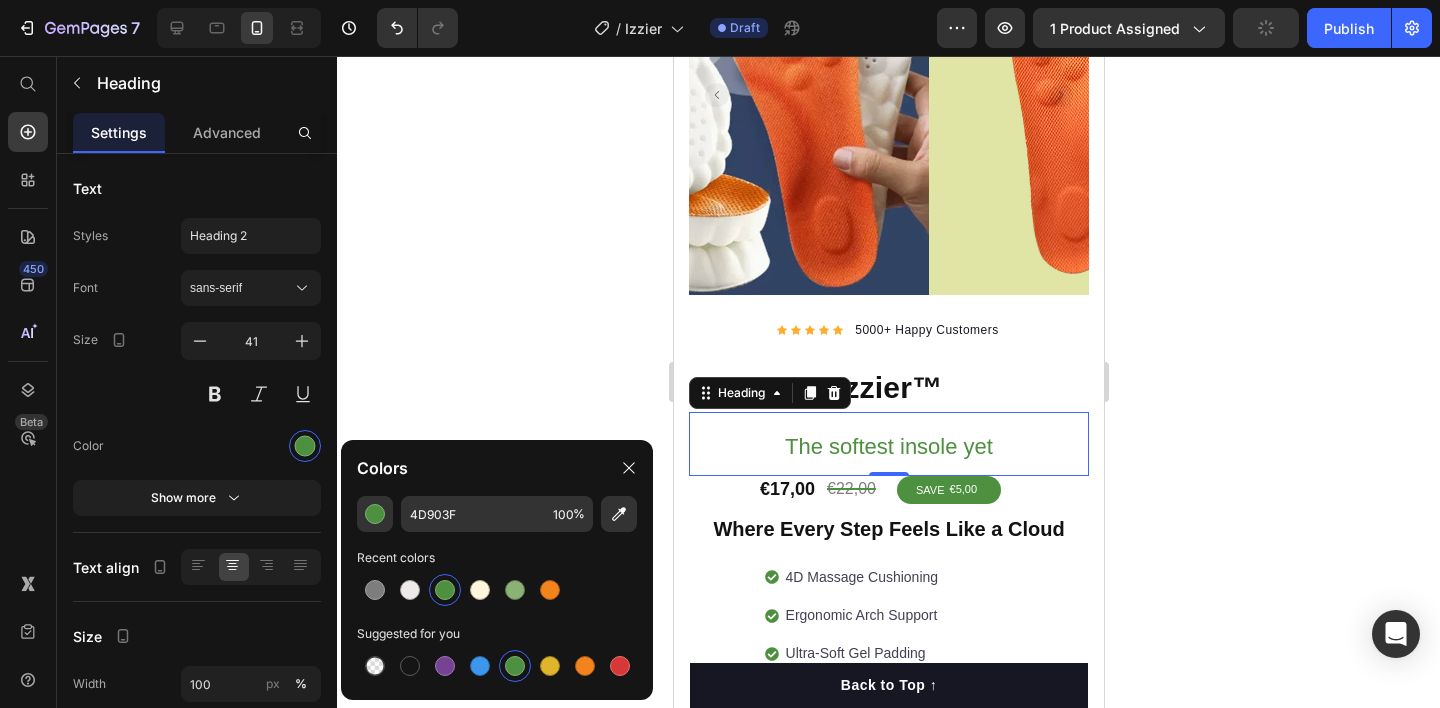 drag, startPoint x: 1217, startPoint y: 441, endPoint x: 1204, endPoint y: 439, distance: 13.152946 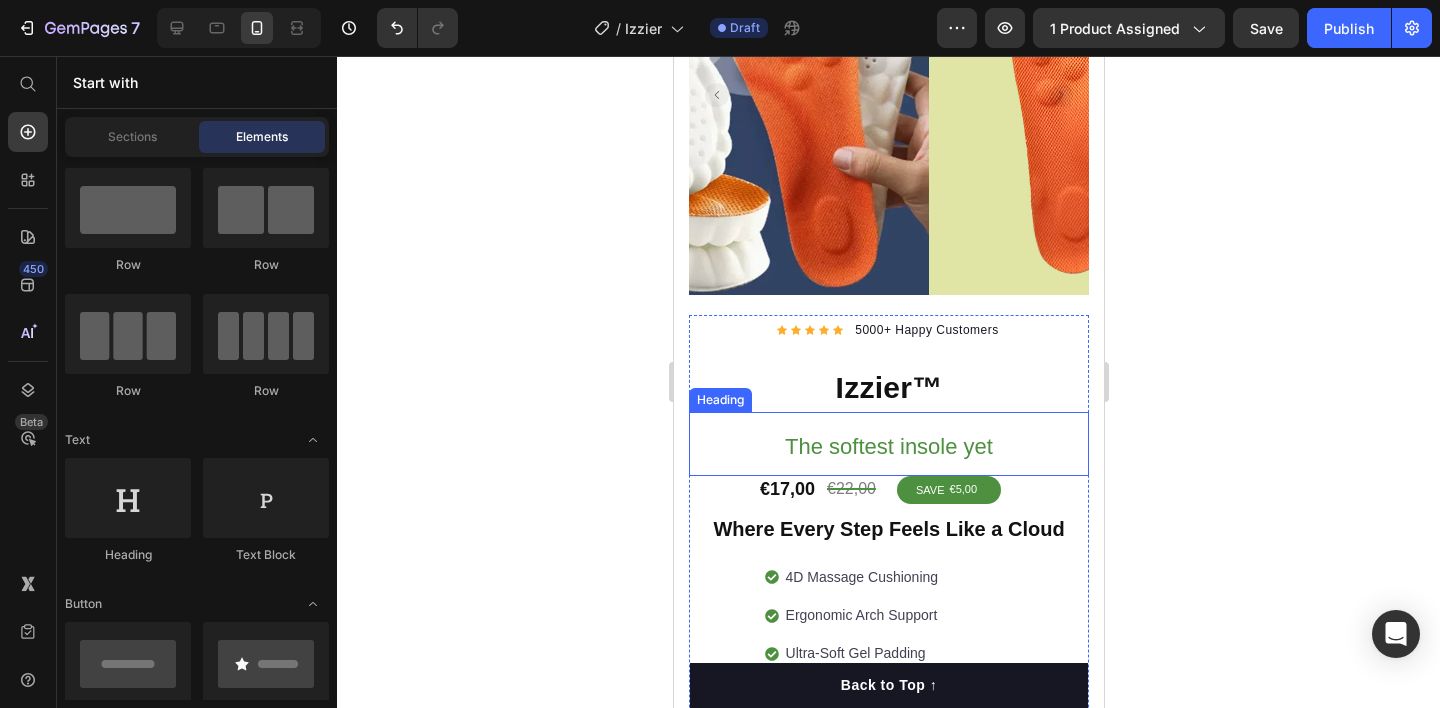 click on "⁠⁠⁠⁠⁠⁠⁠ The softest insole yet" at bounding box center [888, 443] 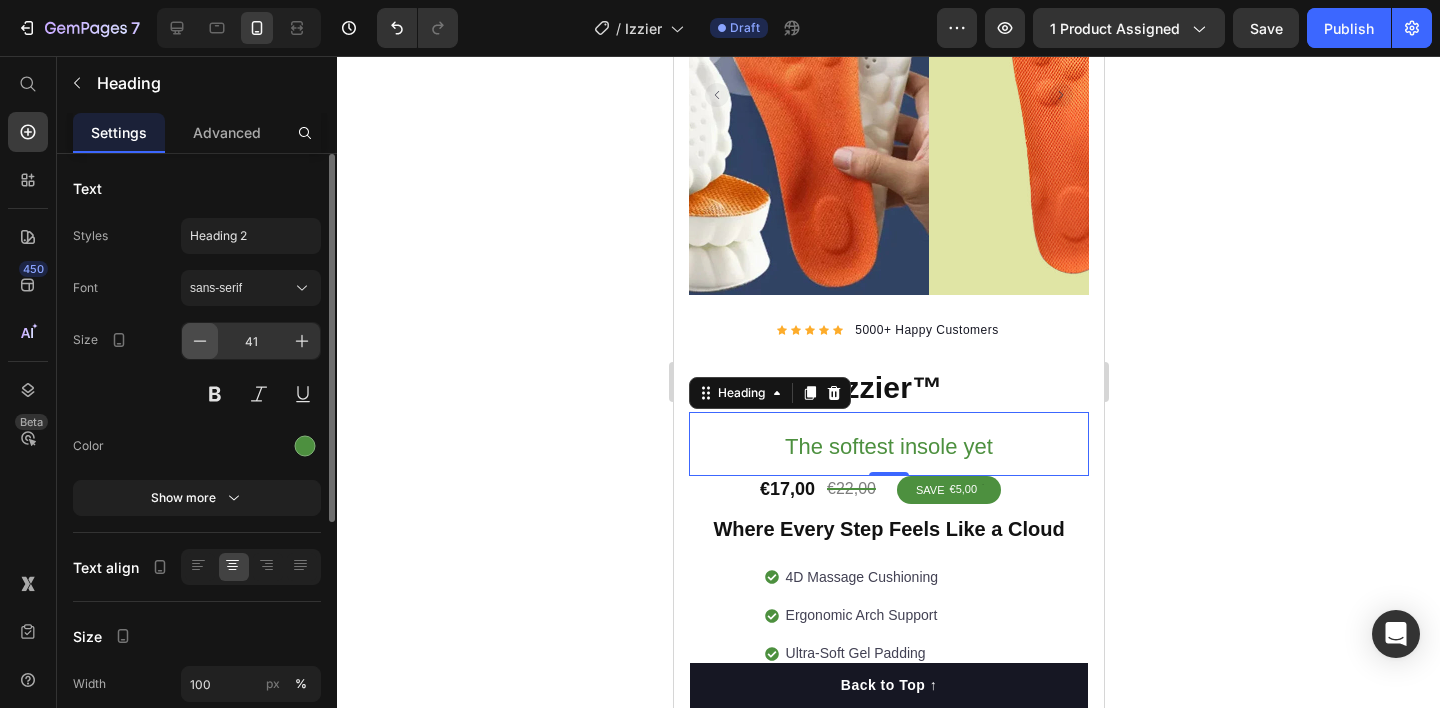 click at bounding box center (200, 341) 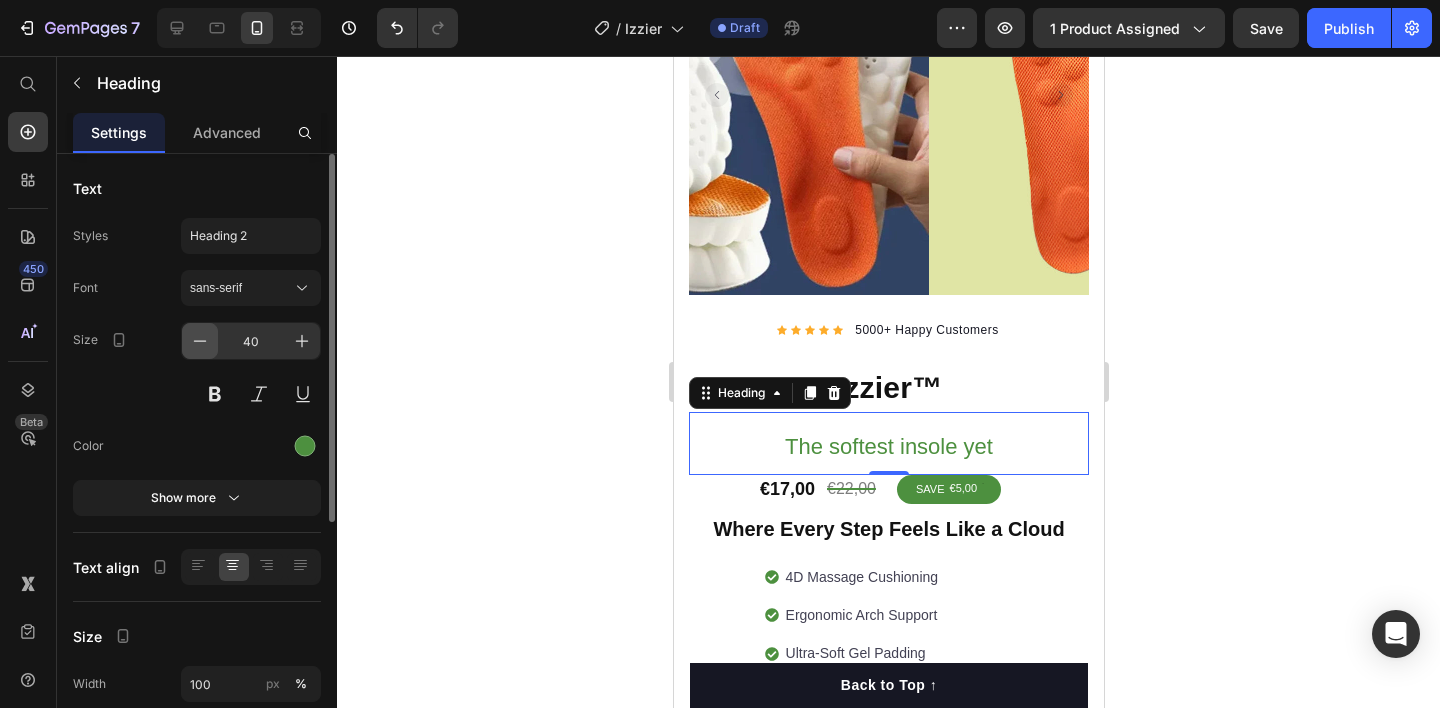 click at bounding box center (200, 341) 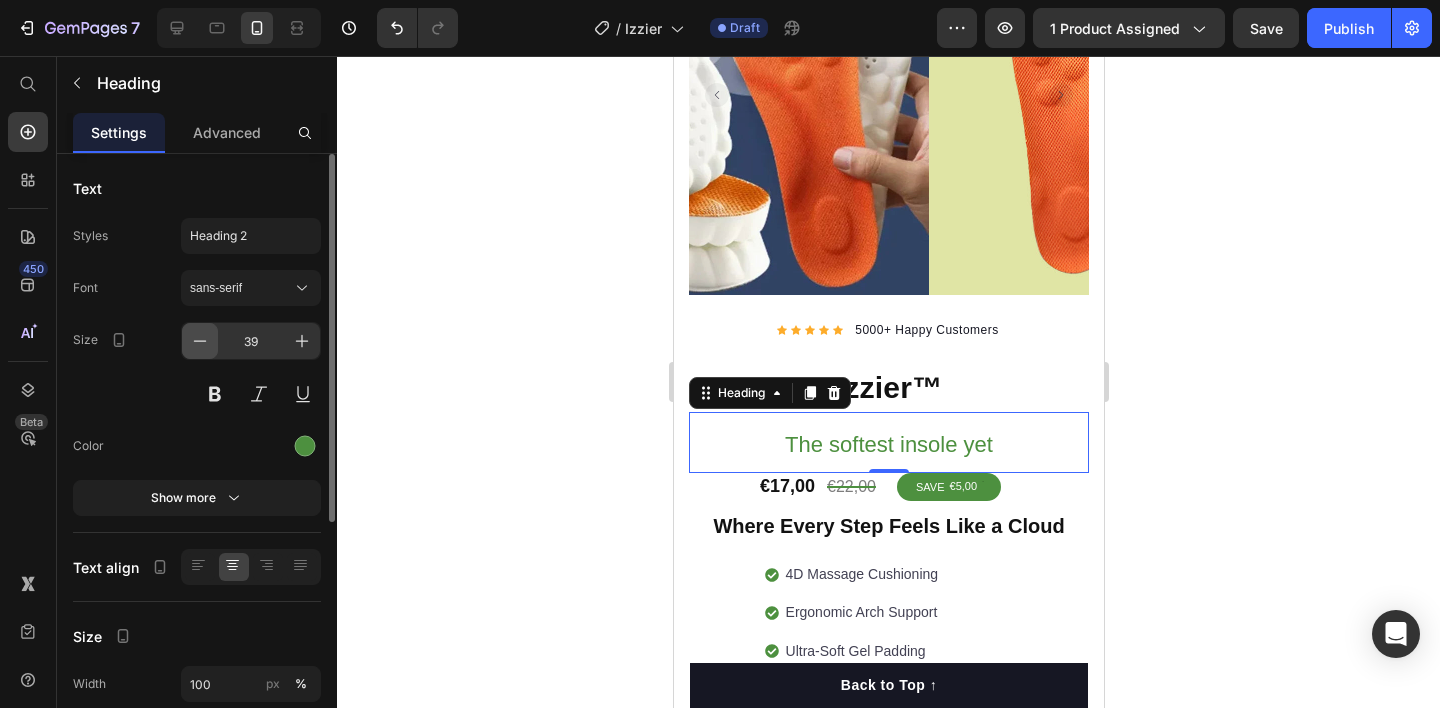 click at bounding box center [200, 341] 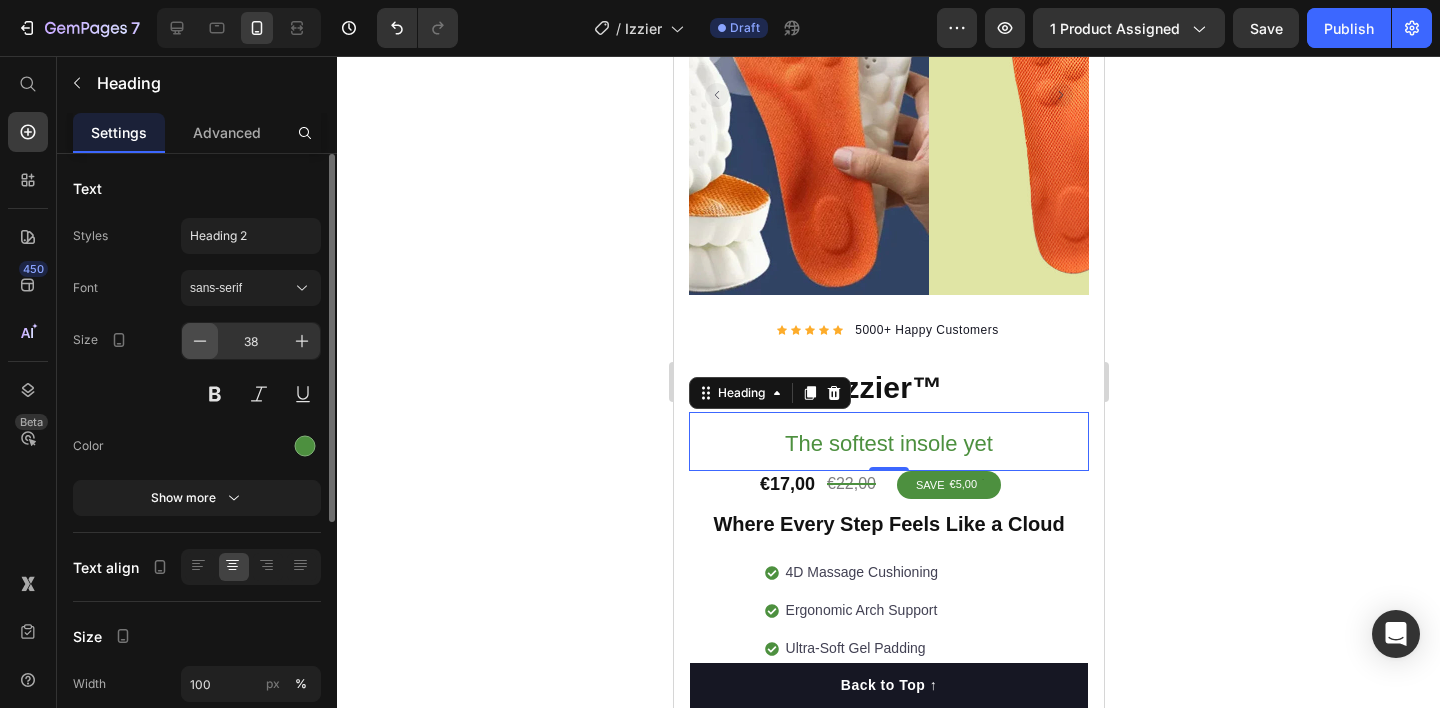 click at bounding box center [200, 341] 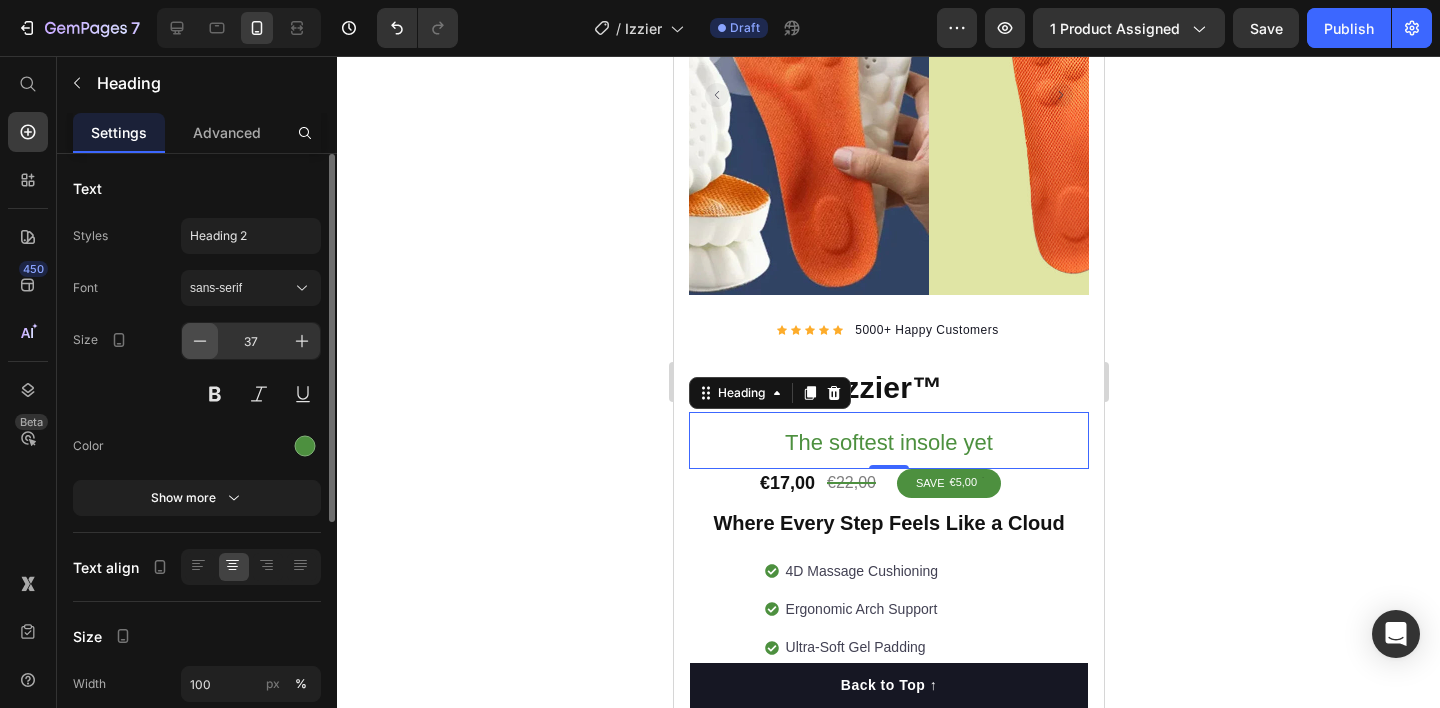 click at bounding box center (200, 341) 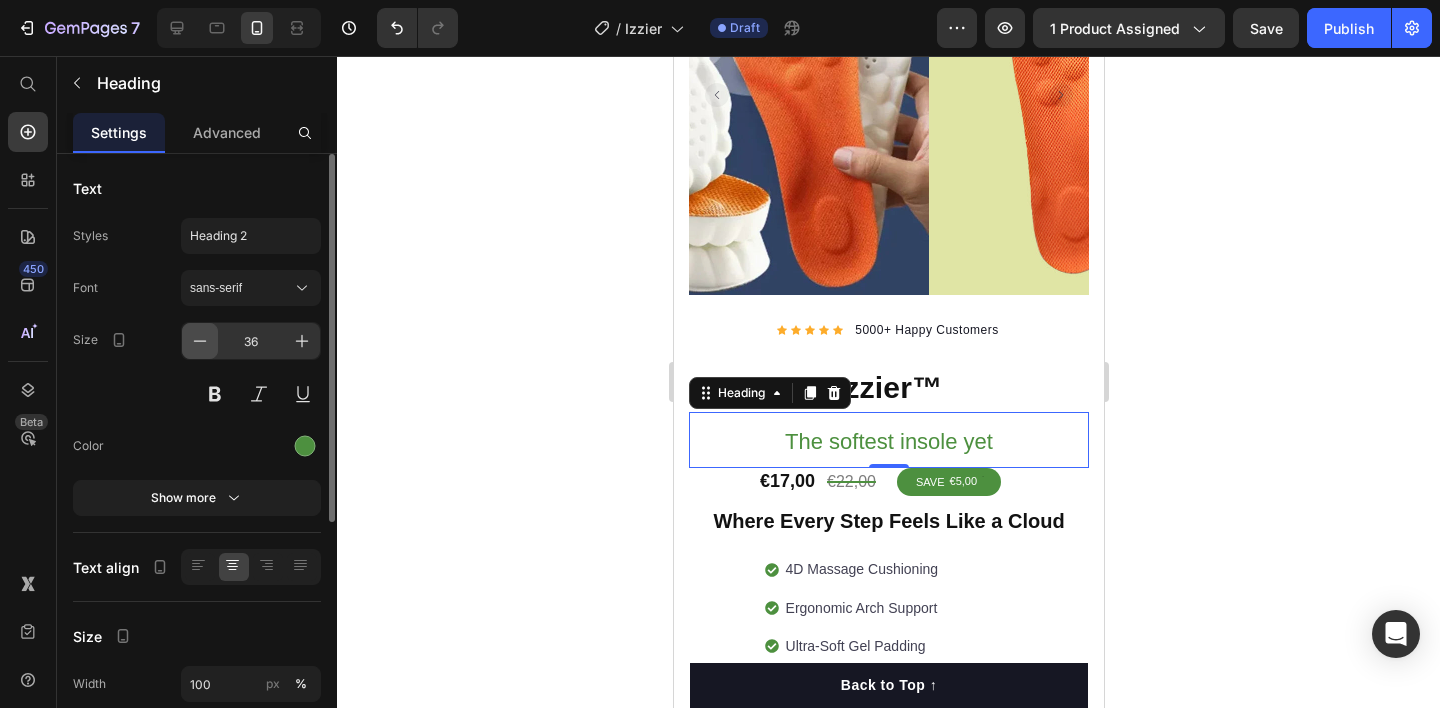 click at bounding box center [200, 341] 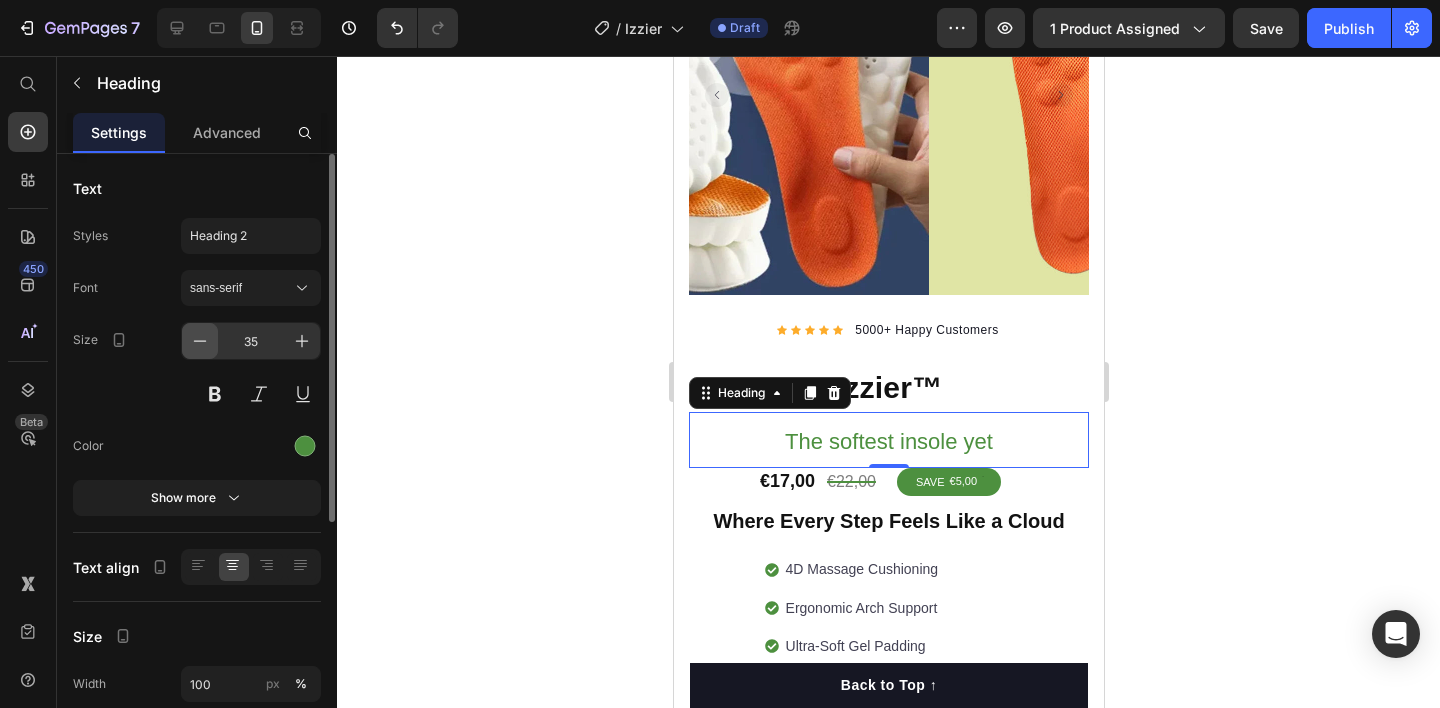 click at bounding box center [200, 341] 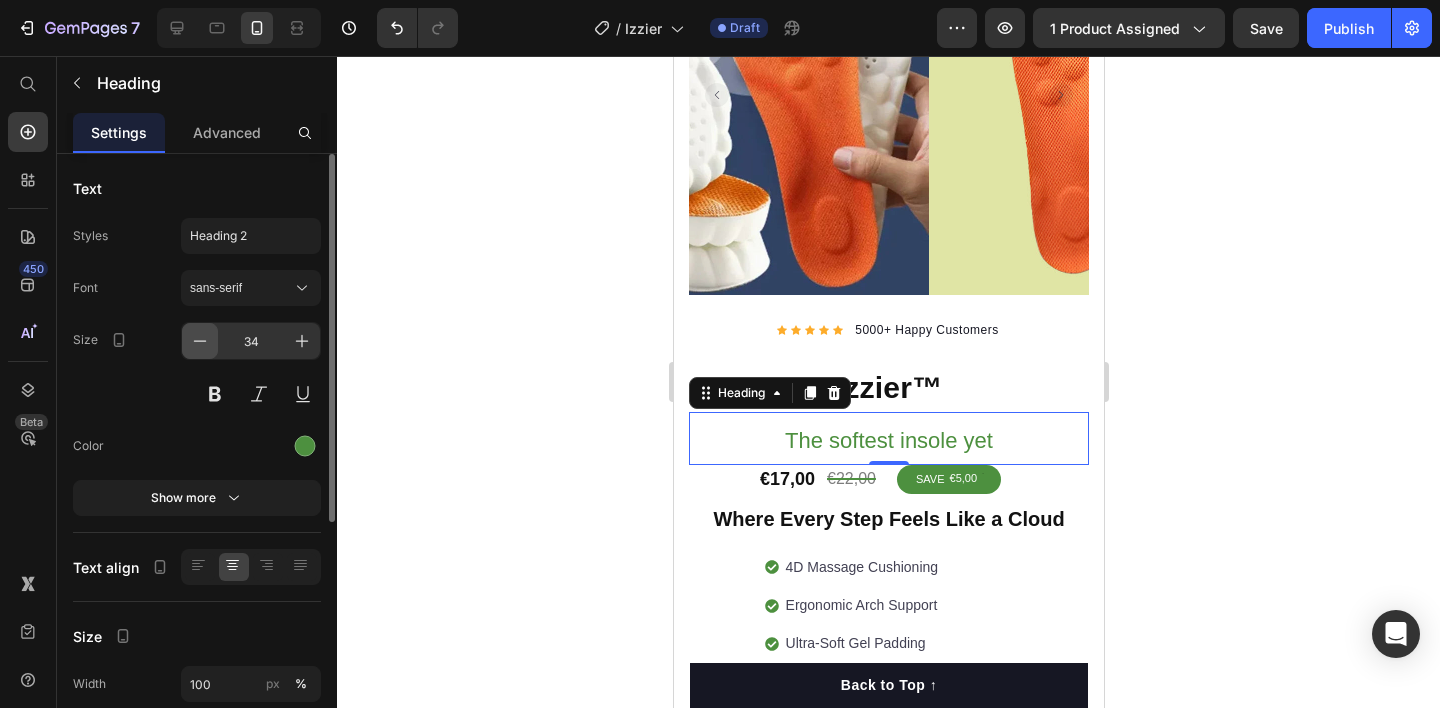 click at bounding box center (200, 341) 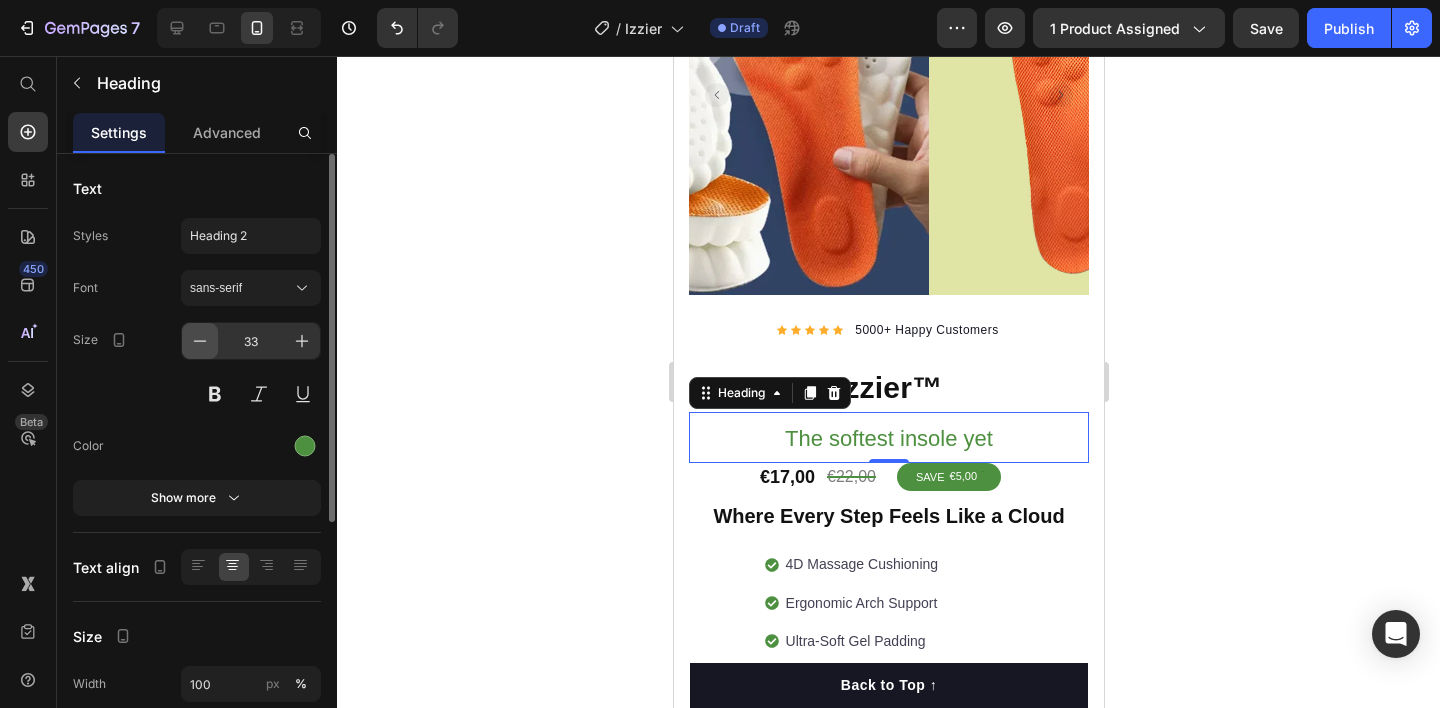 click at bounding box center [200, 341] 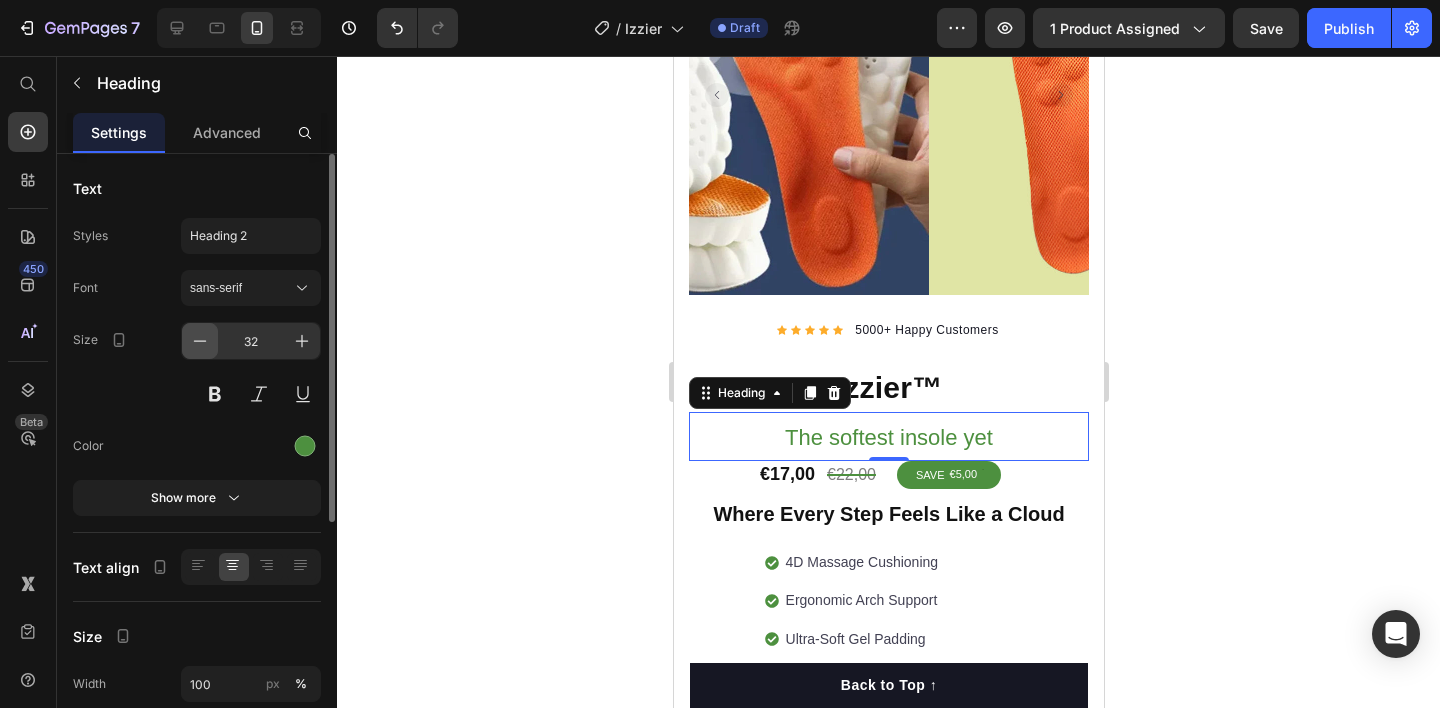 click at bounding box center [200, 341] 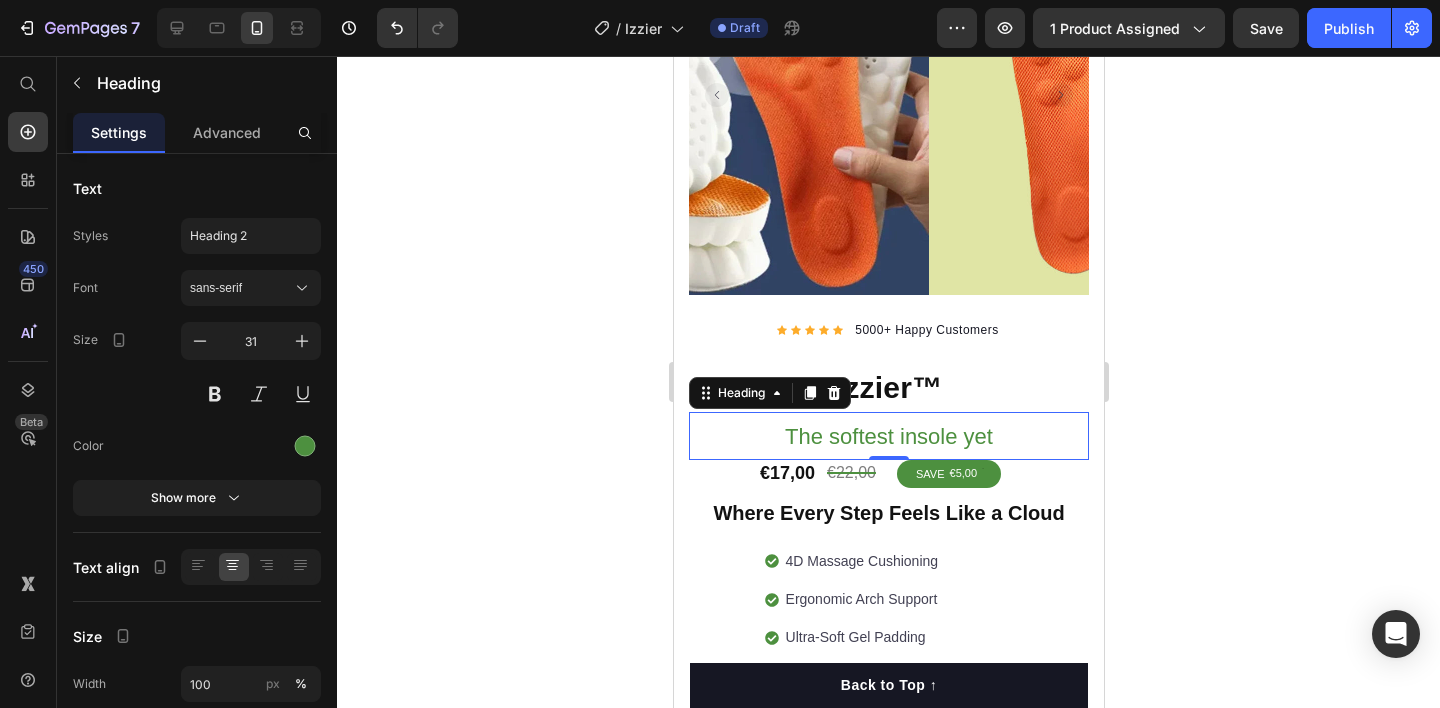 click 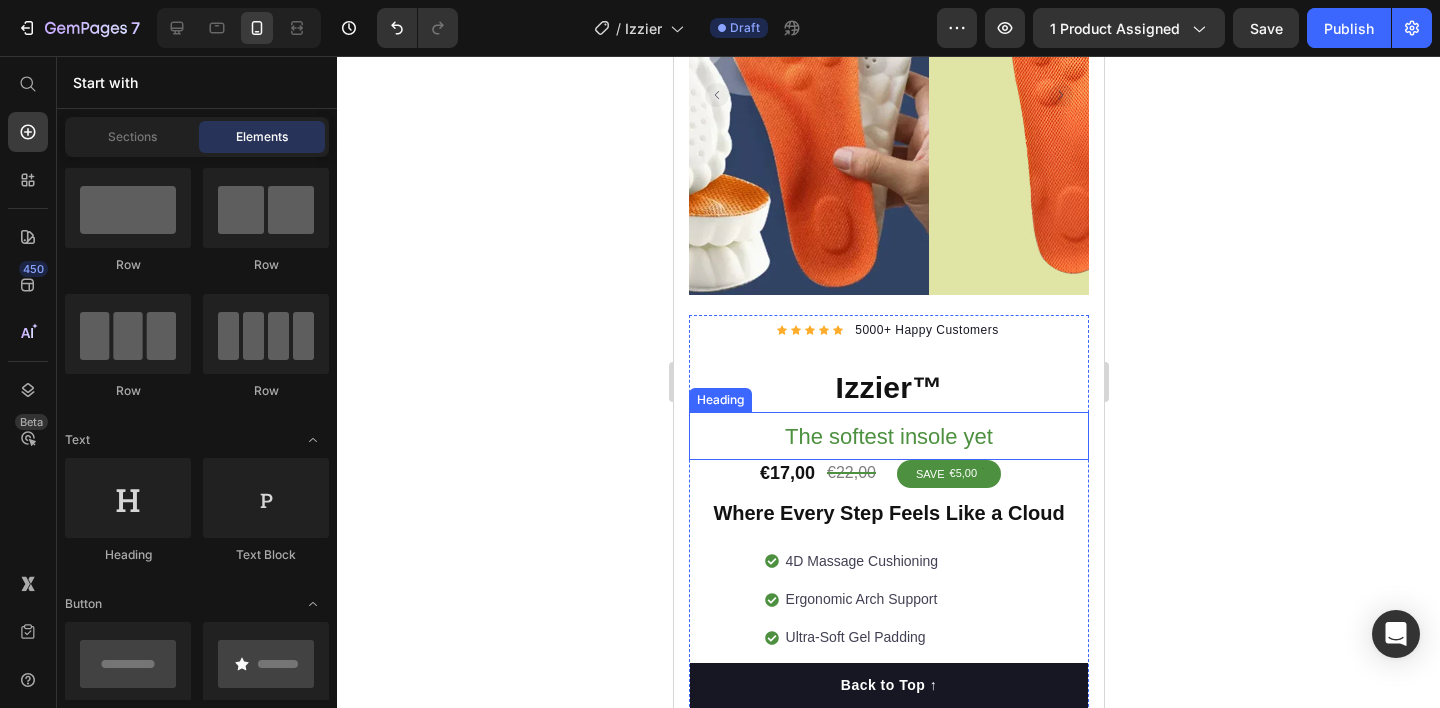 click on "⁠⁠⁠⁠⁠⁠⁠ The softest insole yet" at bounding box center [888, 435] 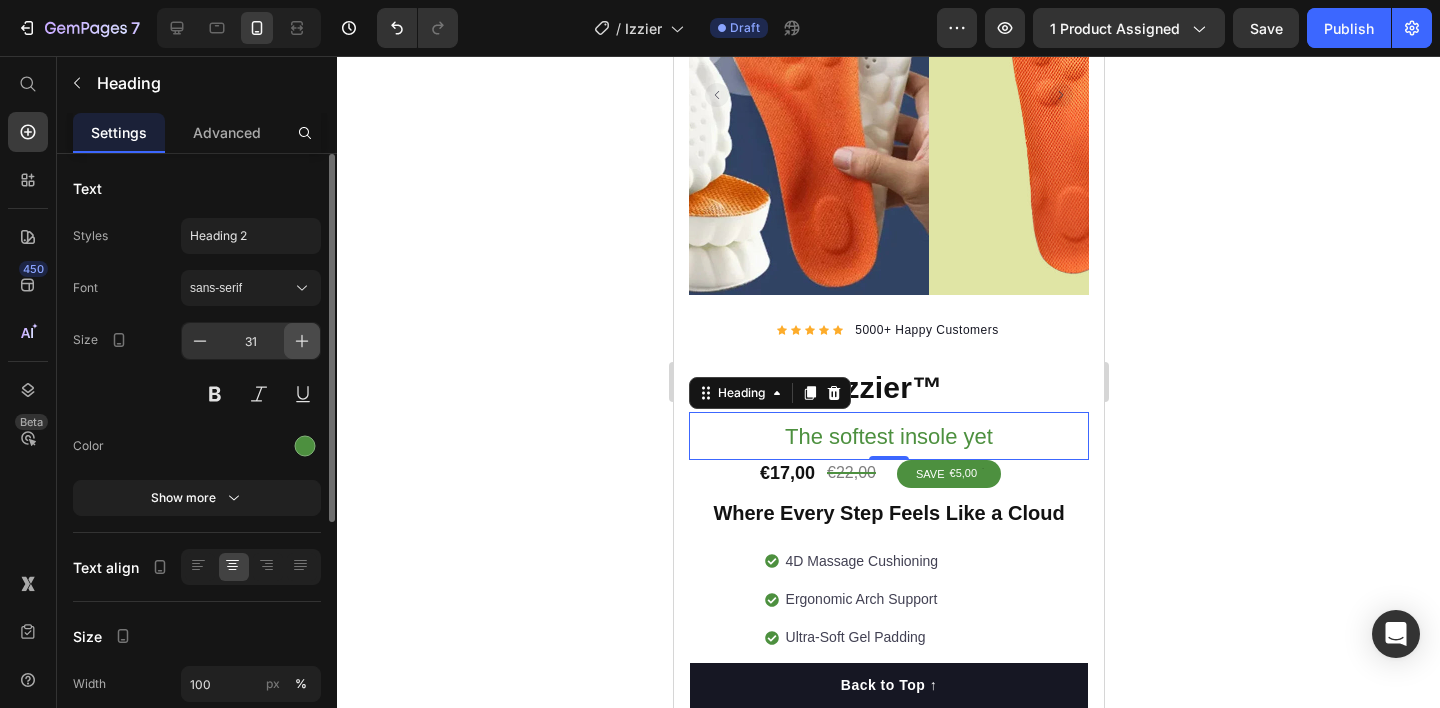click 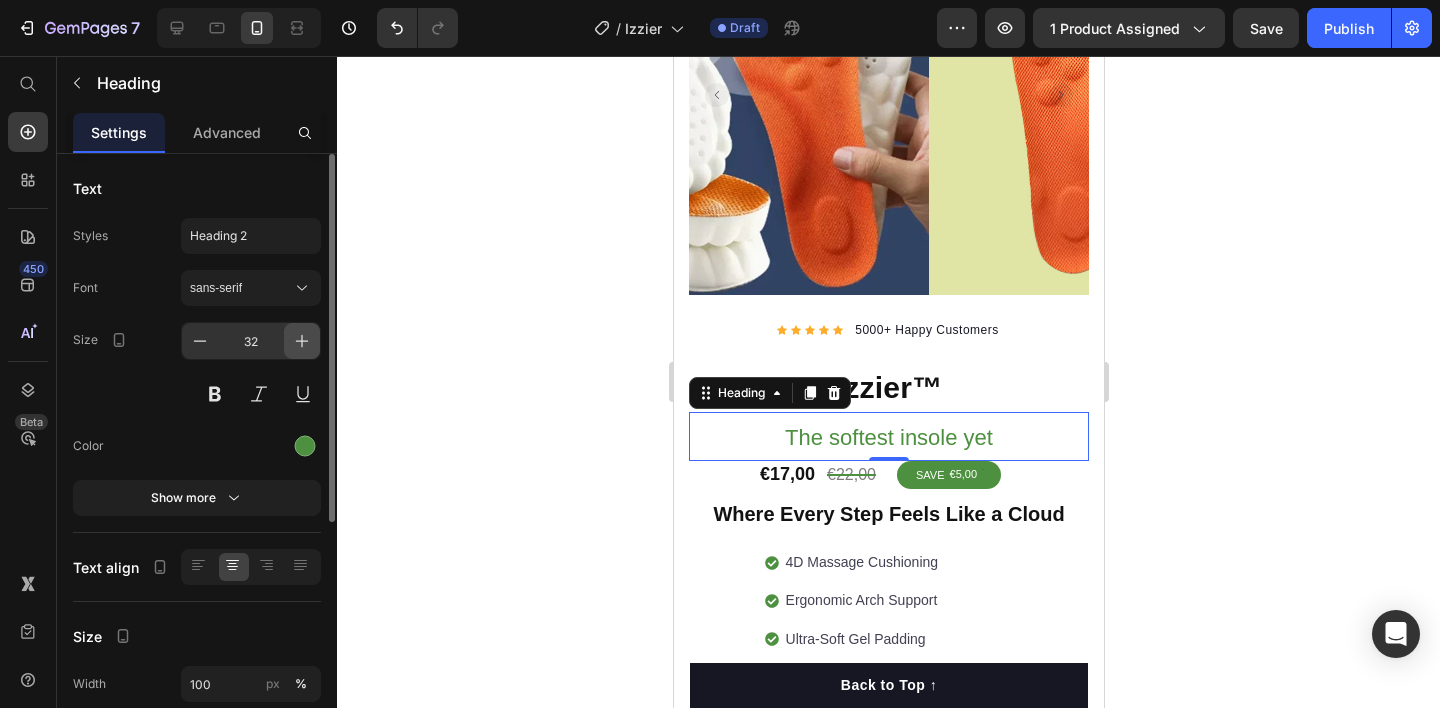 click 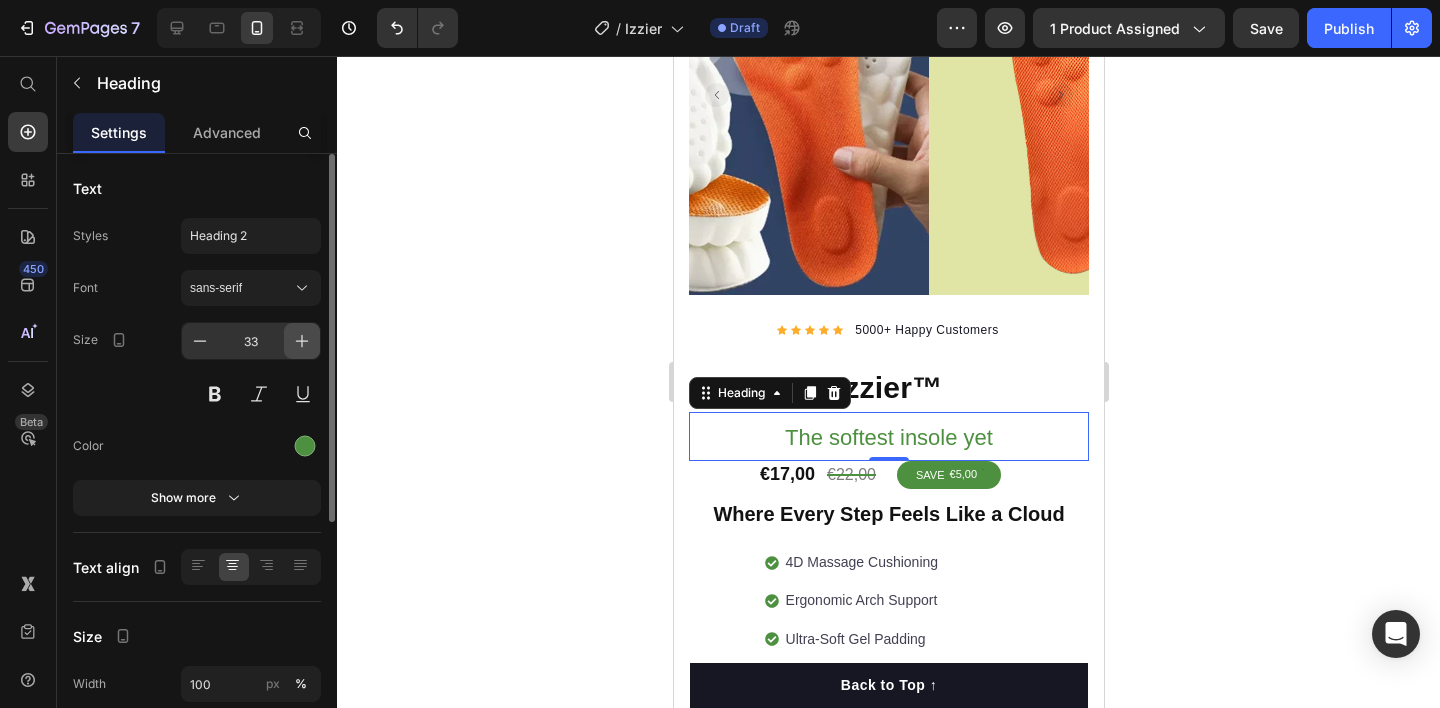 click 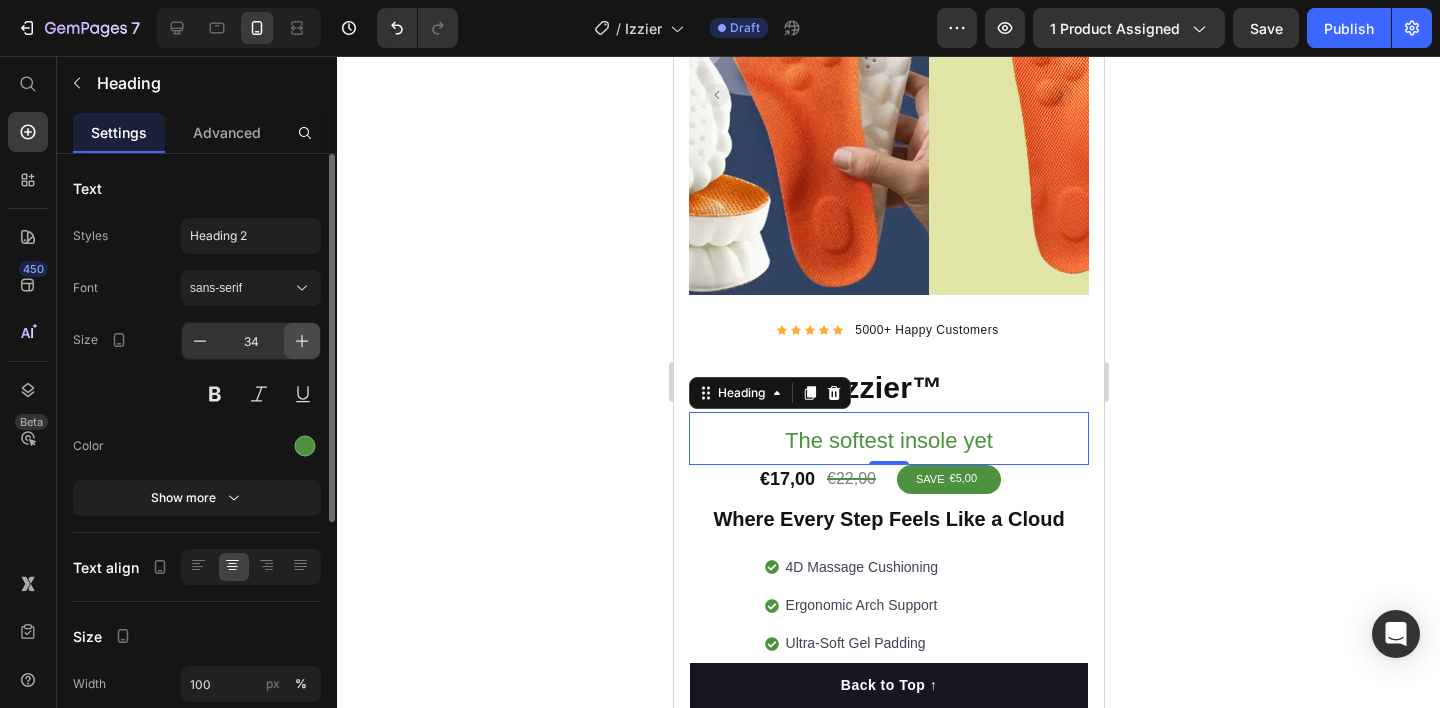 click 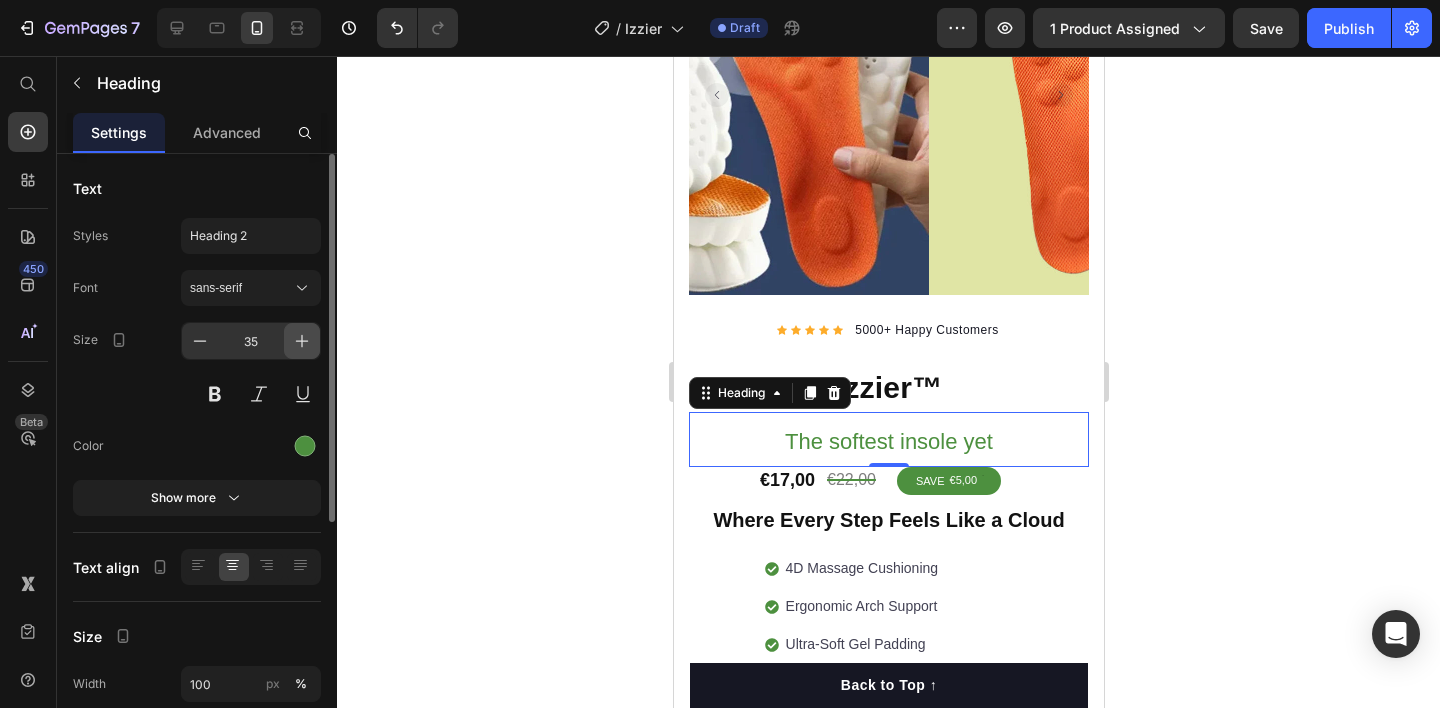 click 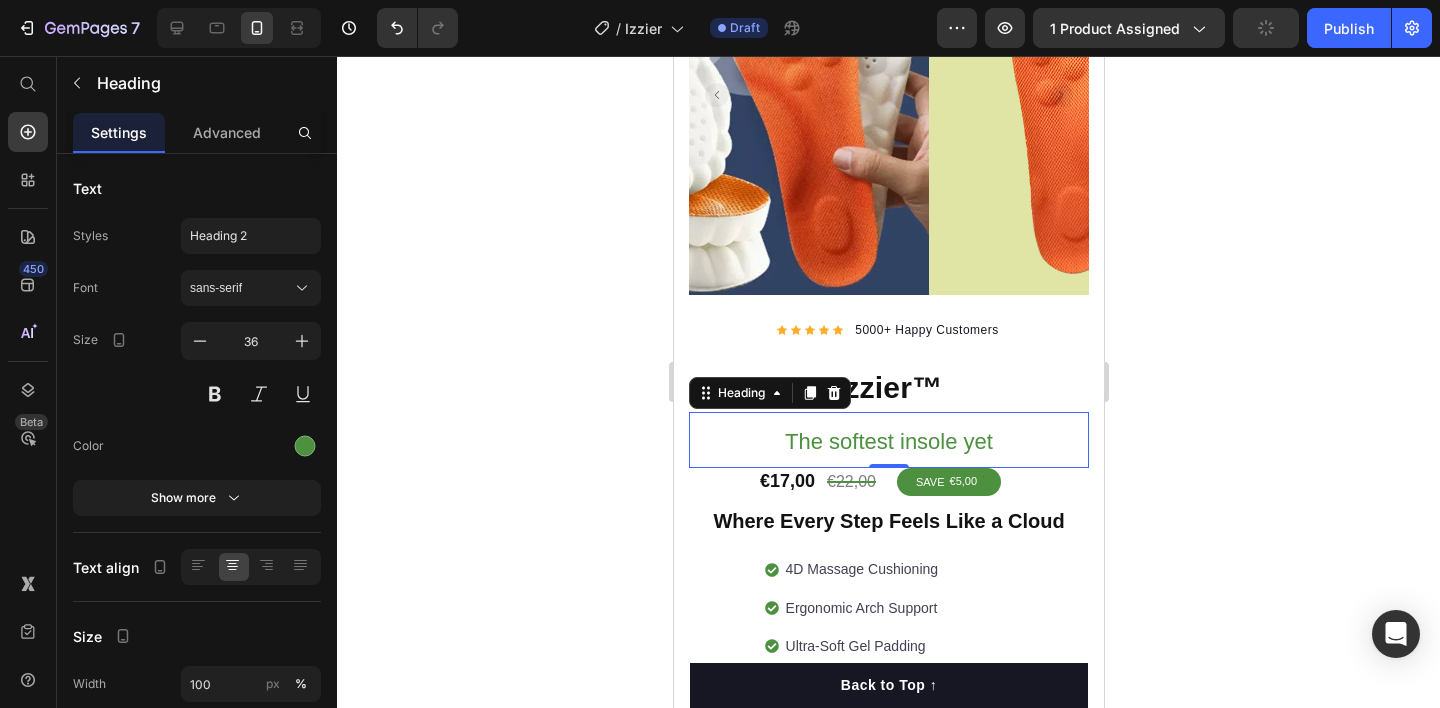 click 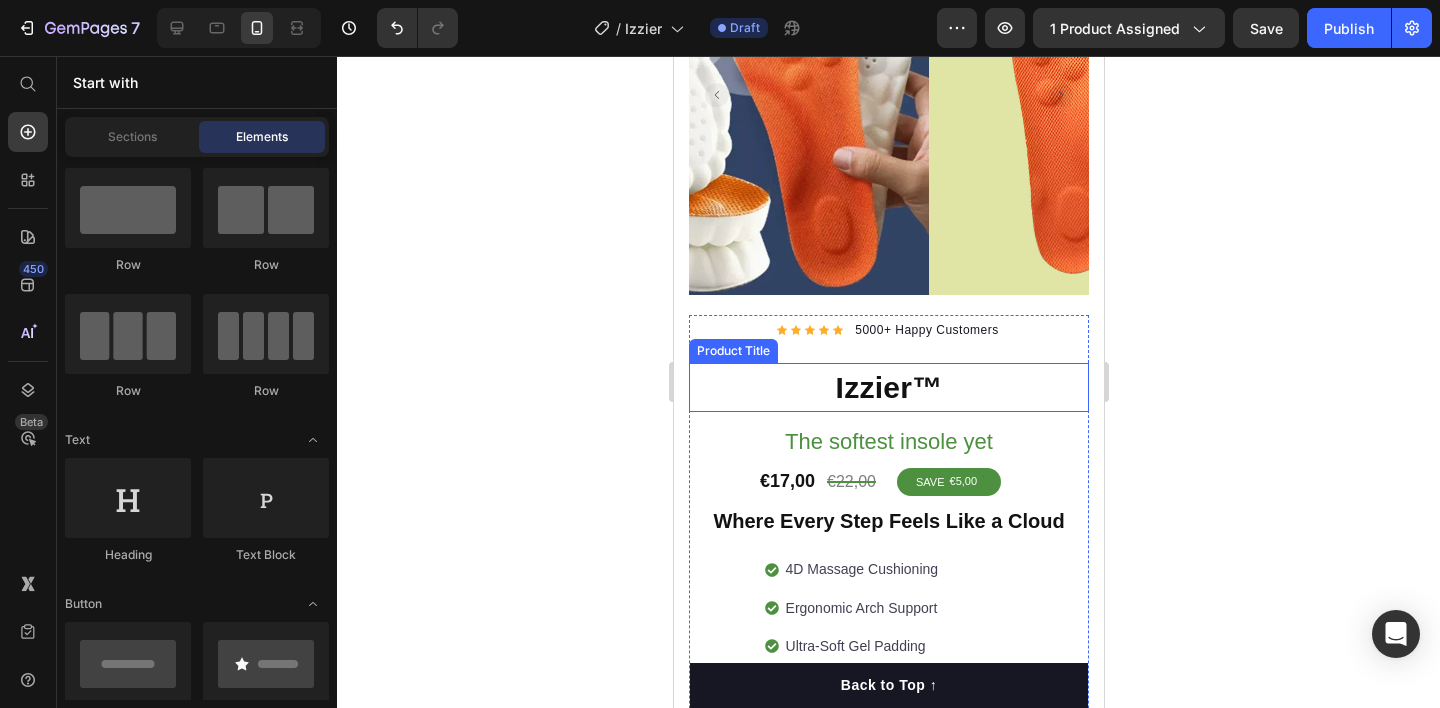 click on "Izzier™" at bounding box center (888, 387) 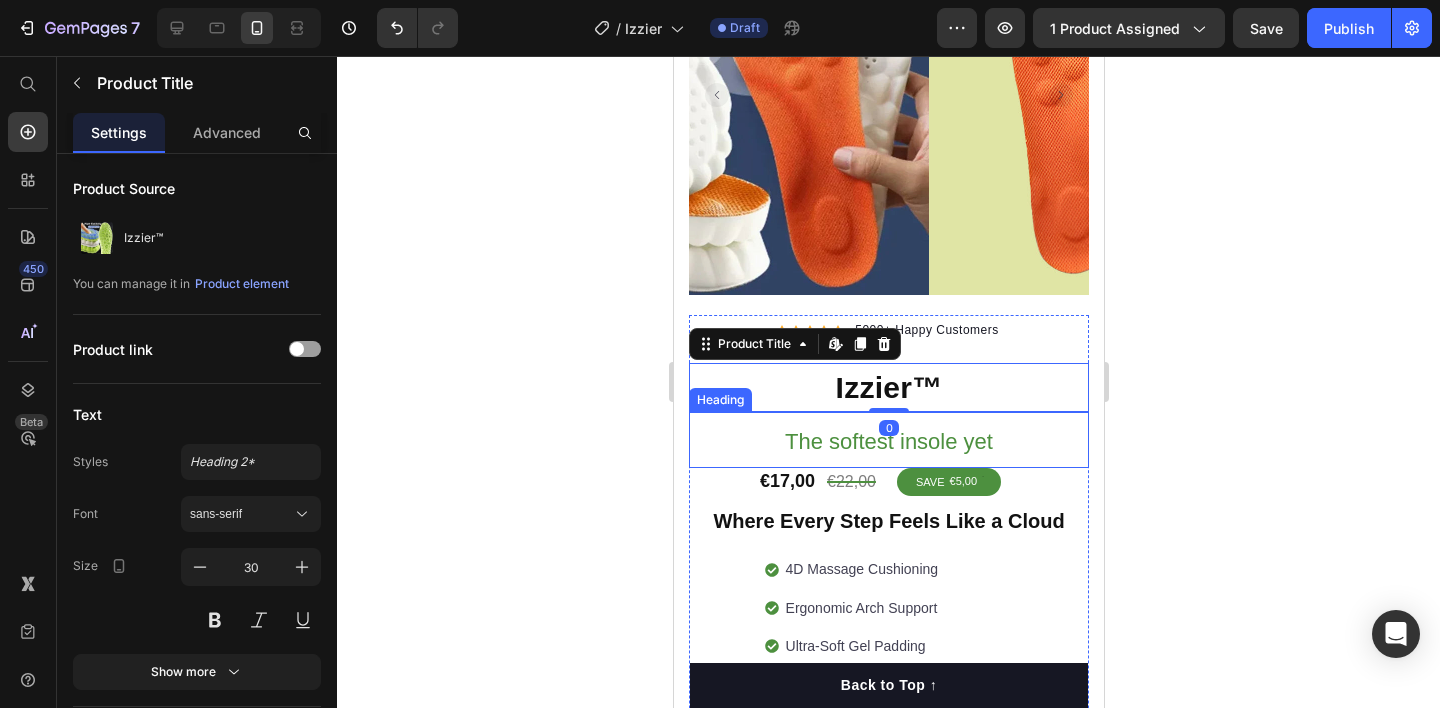 click on "⁠⁠⁠⁠⁠⁠⁠ The softest insole yet" at bounding box center [888, 440] 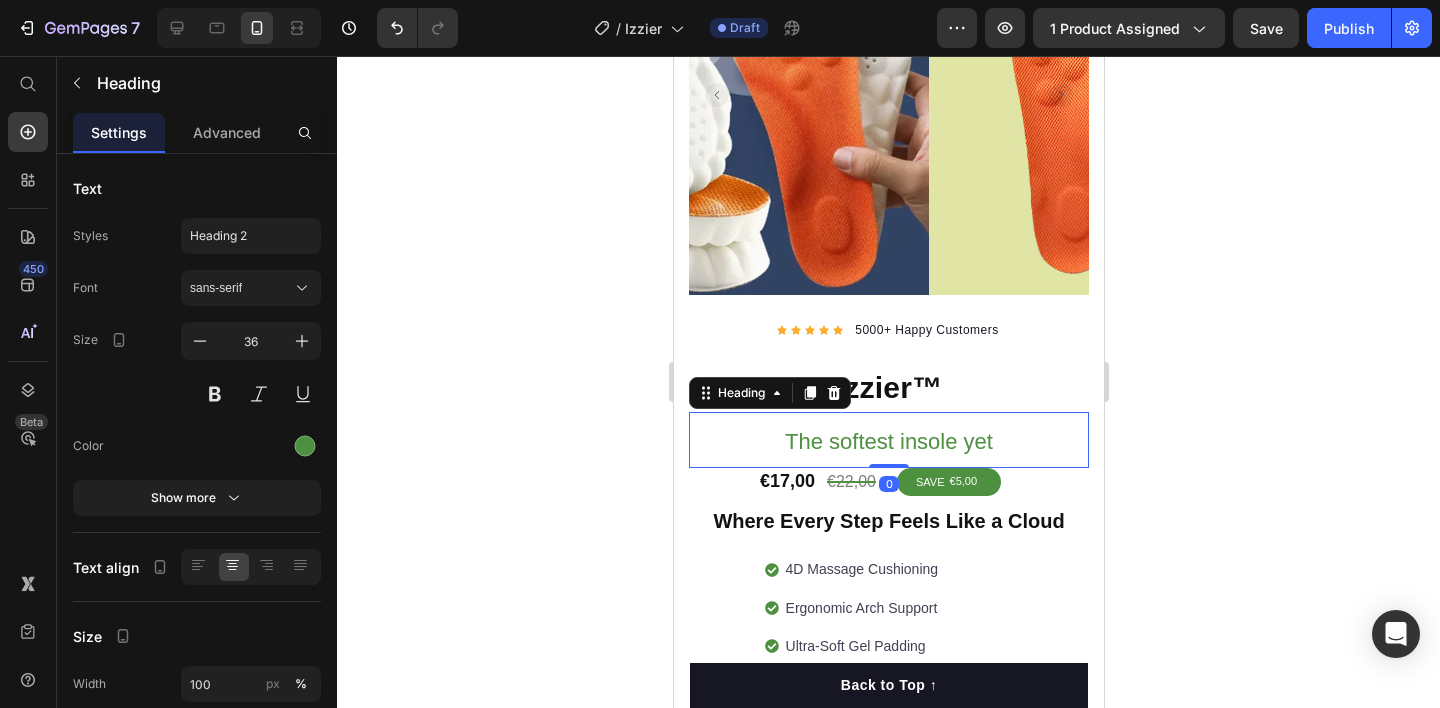 drag, startPoint x: 884, startPoint y: 450, endPoint x: 914, endPoint y: 430, distance: 36.05551 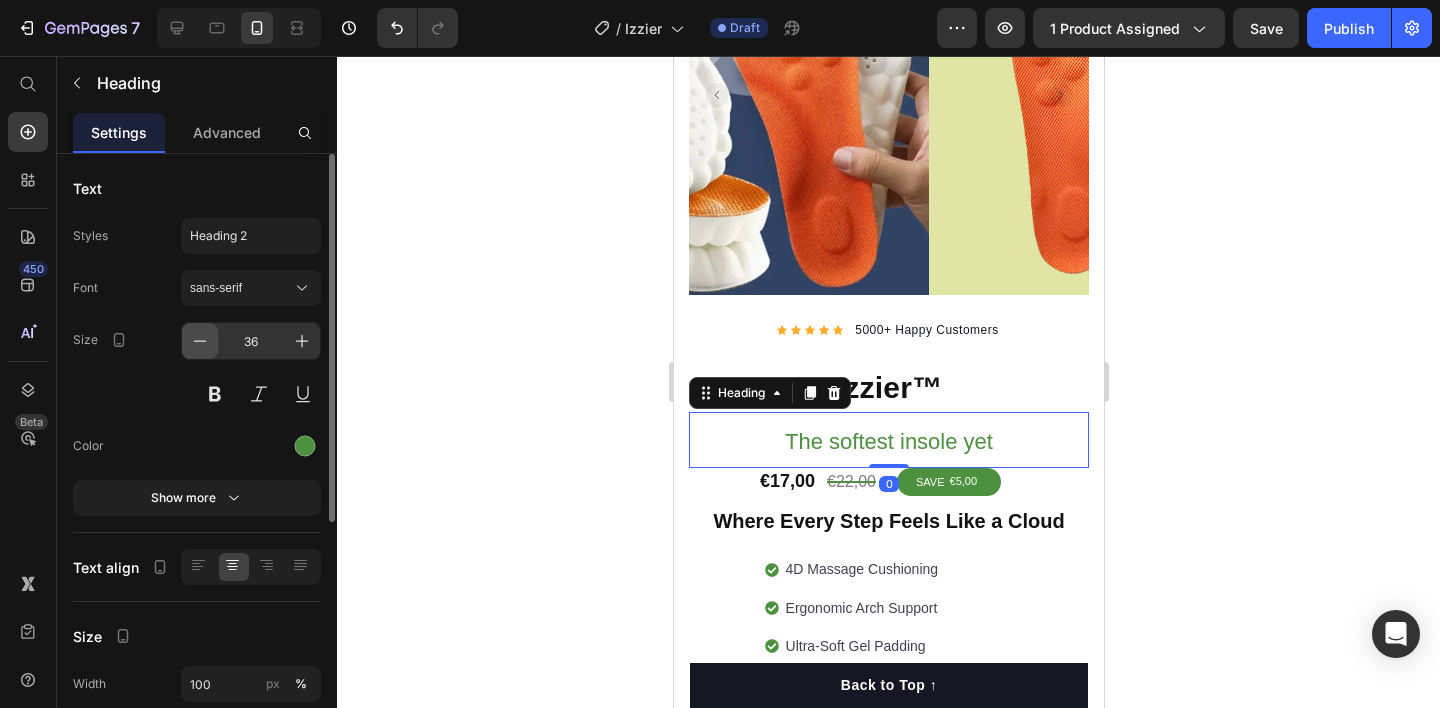 click 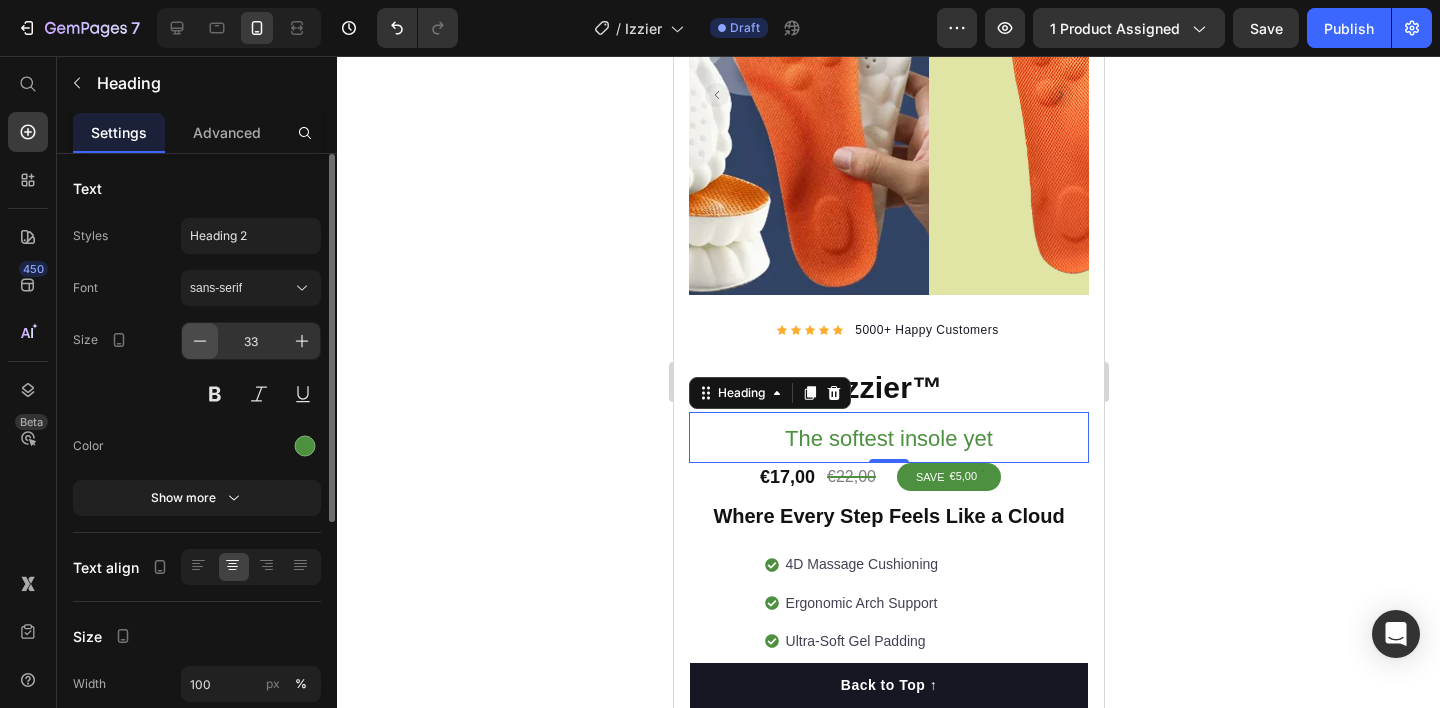 click 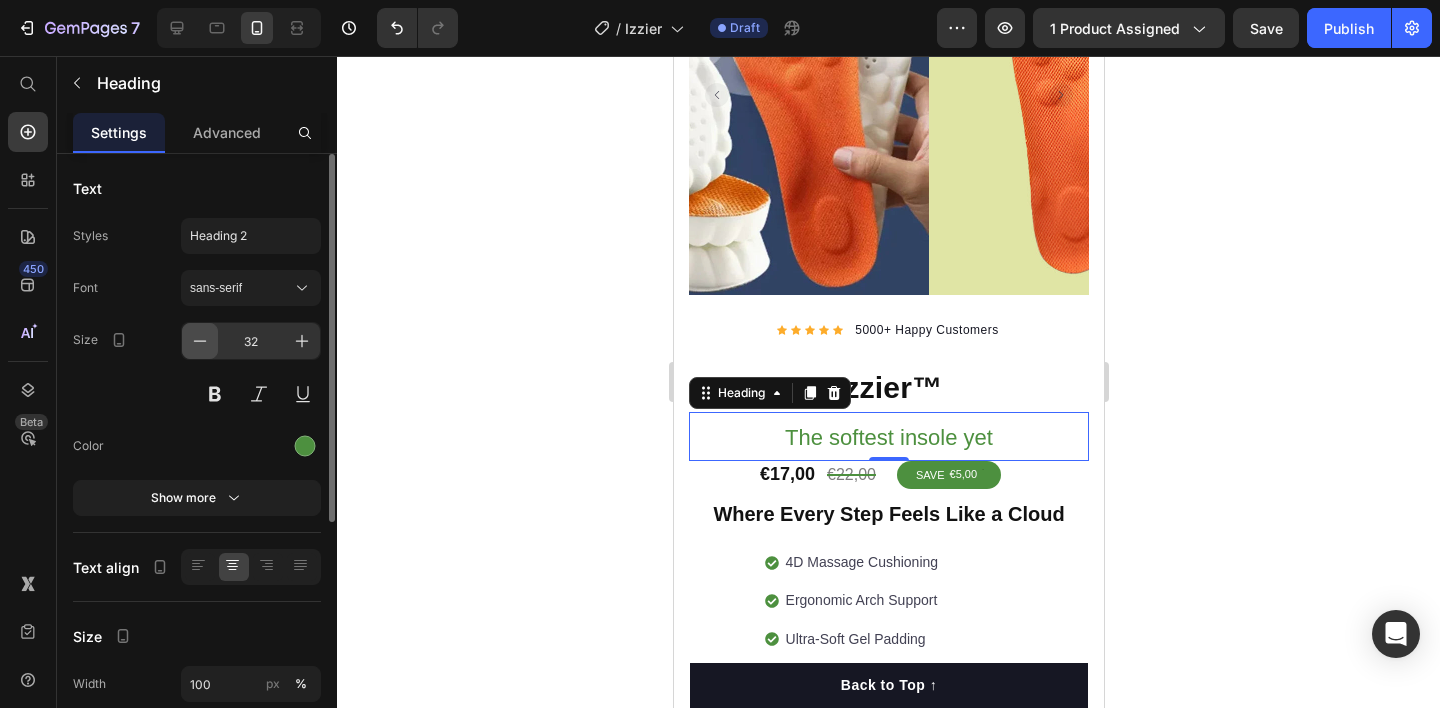 click 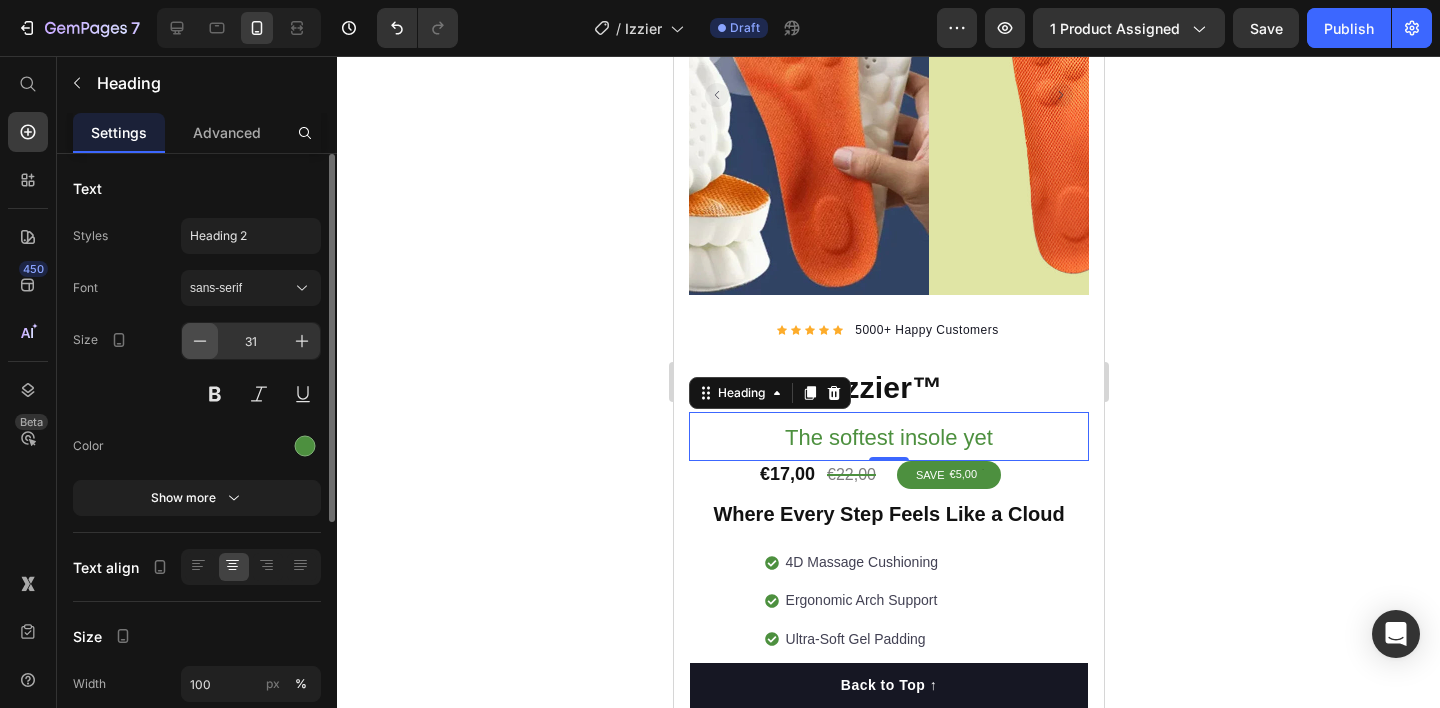 click 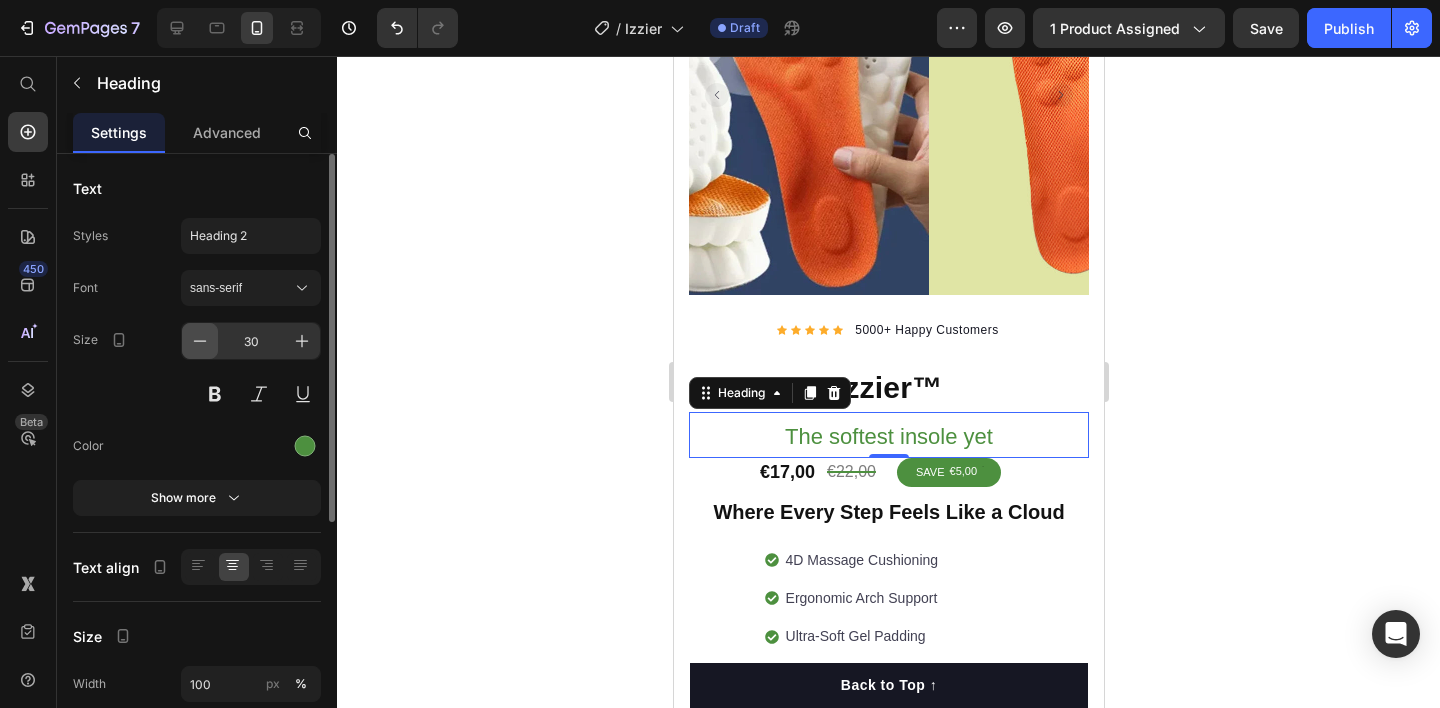 click 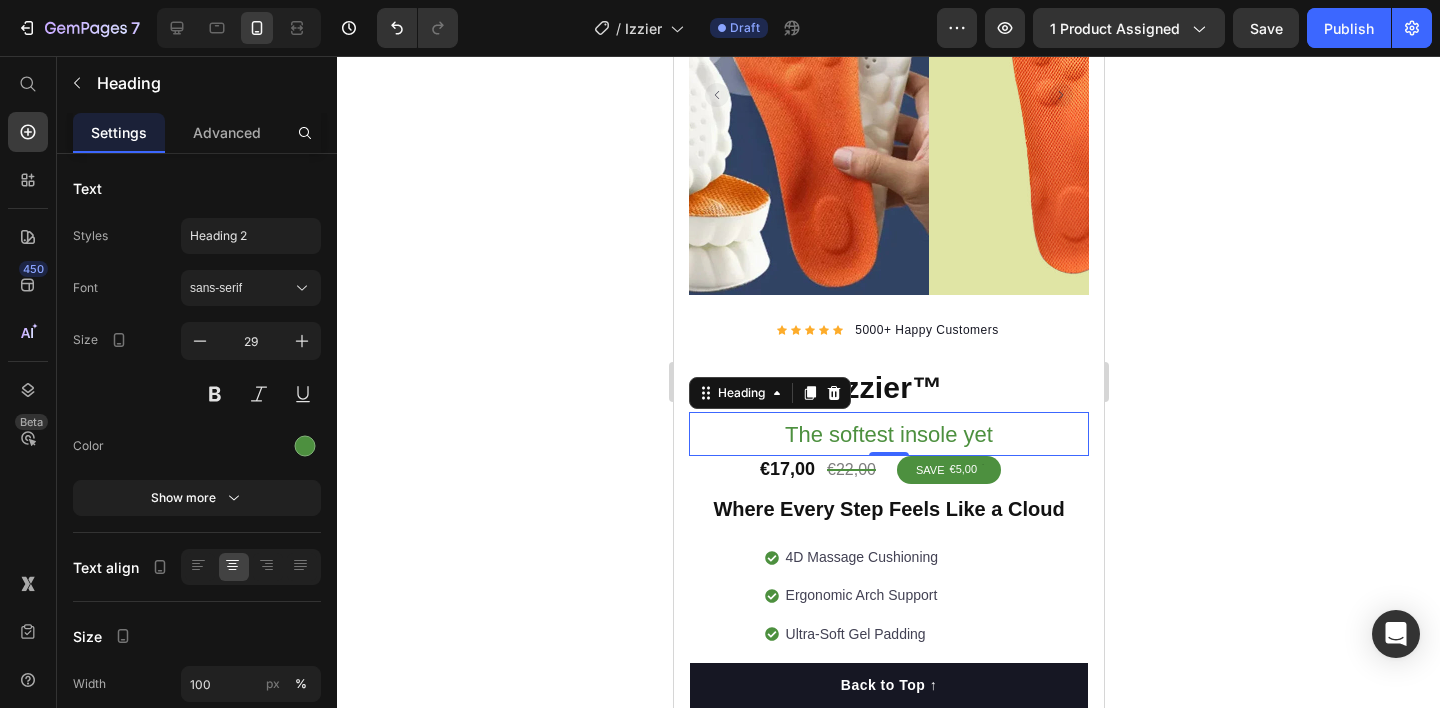 click 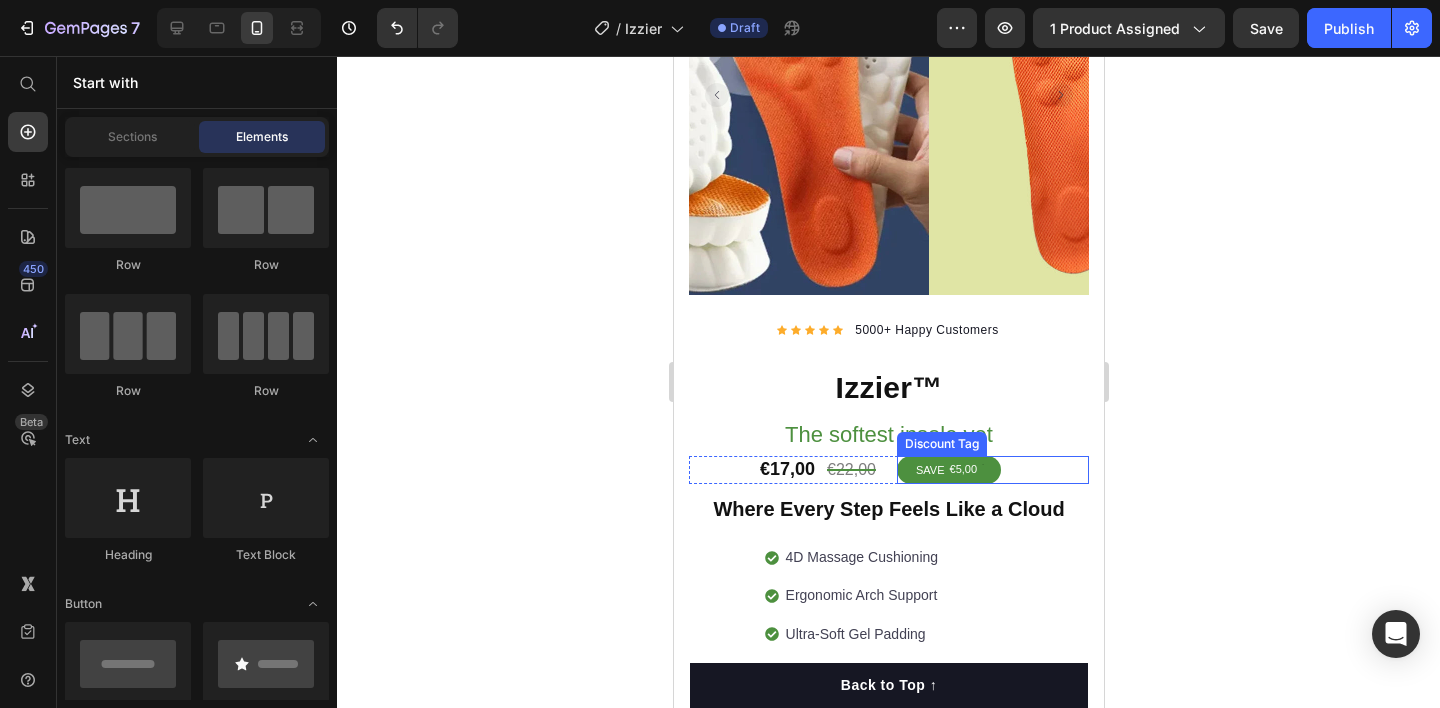 click on "SAVE €5,00" at bounding box center (992, 470) 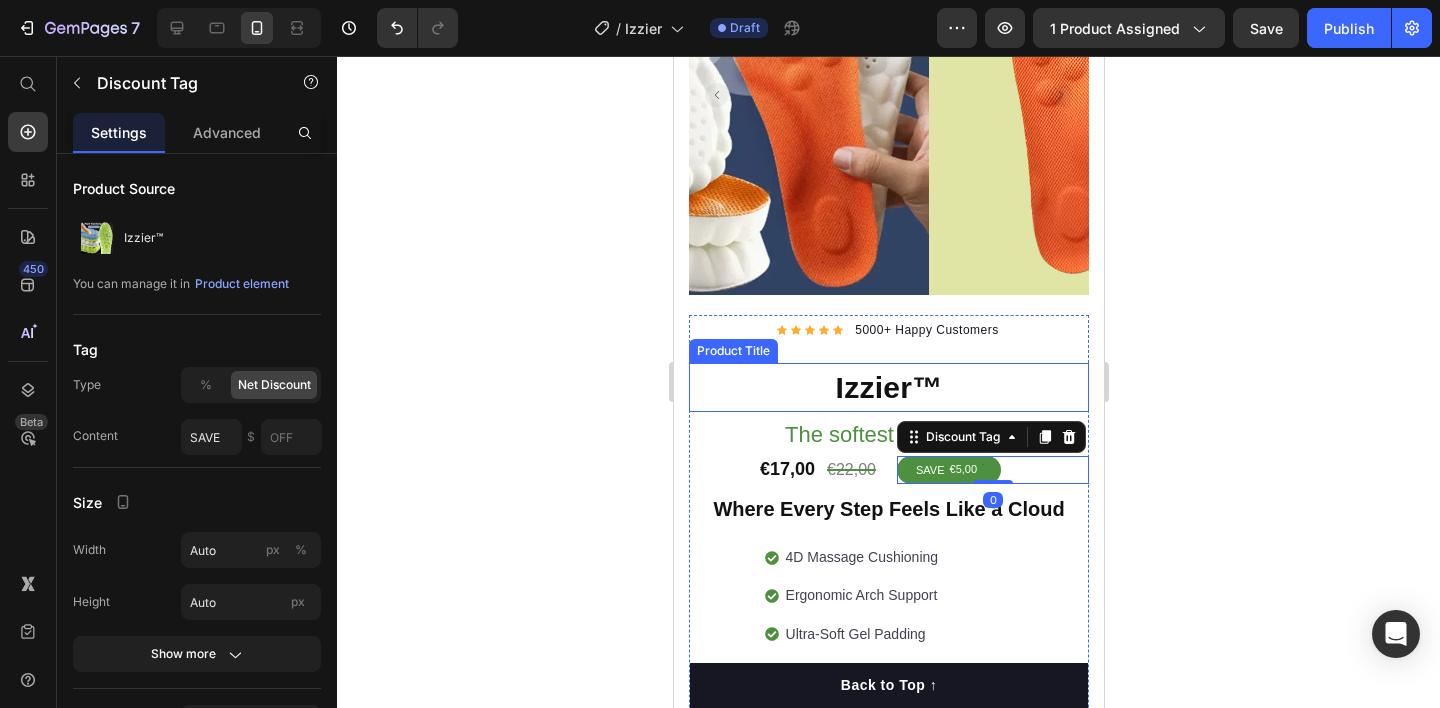 click on "Izzier™" at bounding box center (888, 387) 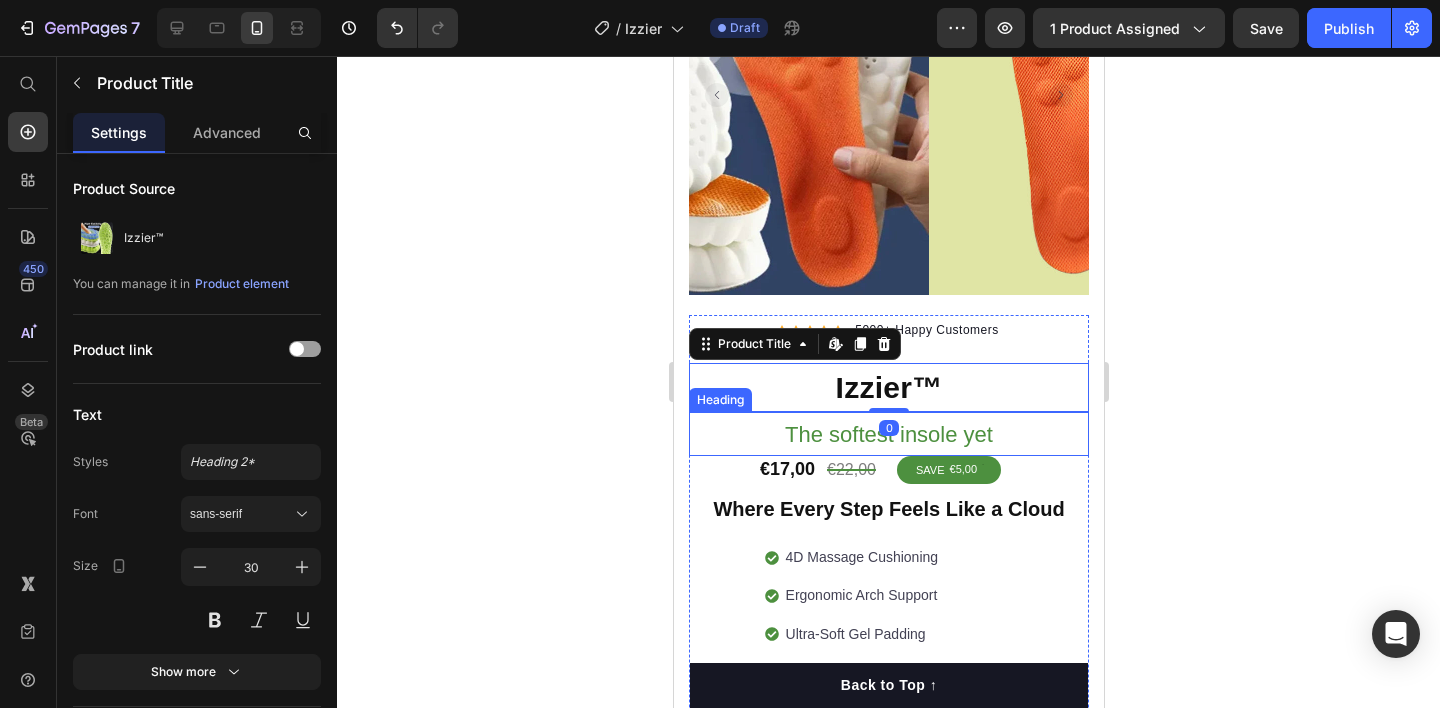 click on "The softest insole yet" at bounding box center [888, 434] 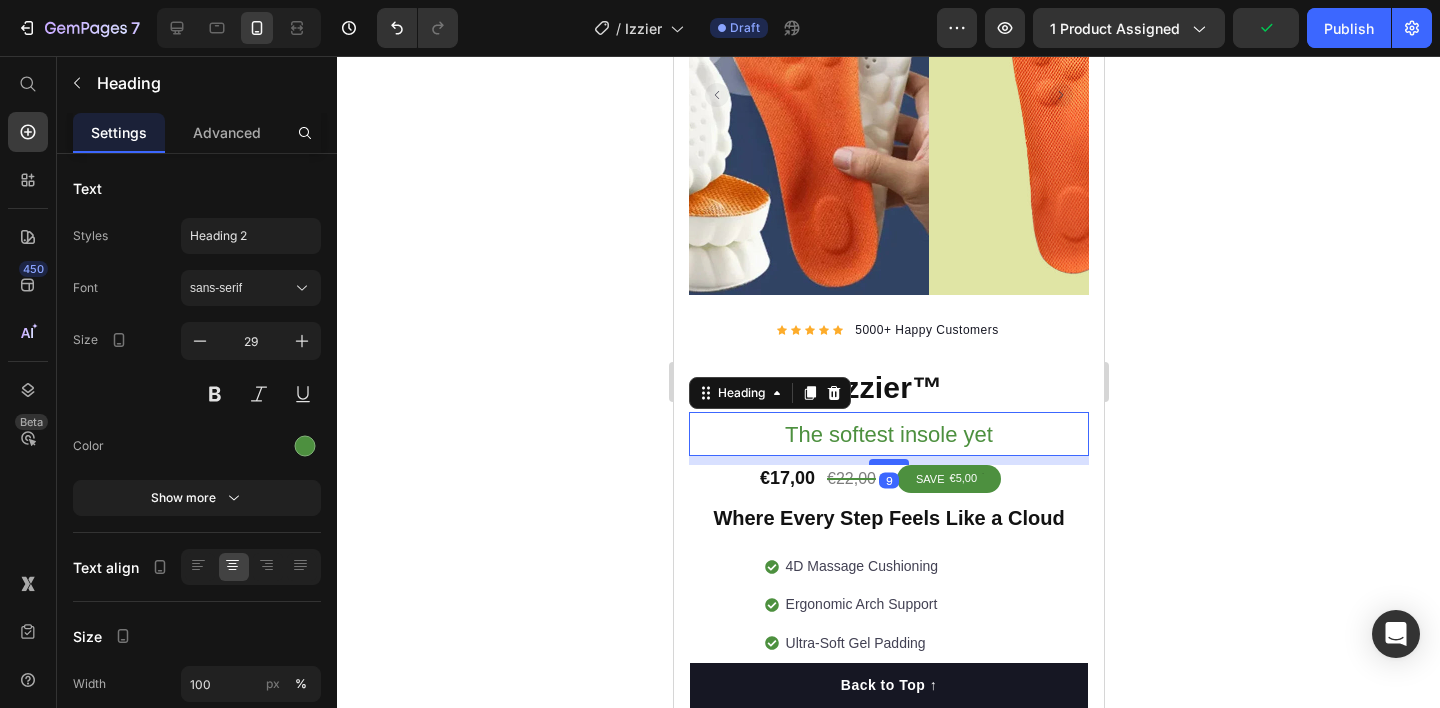 click at bounding box center [888, 462] 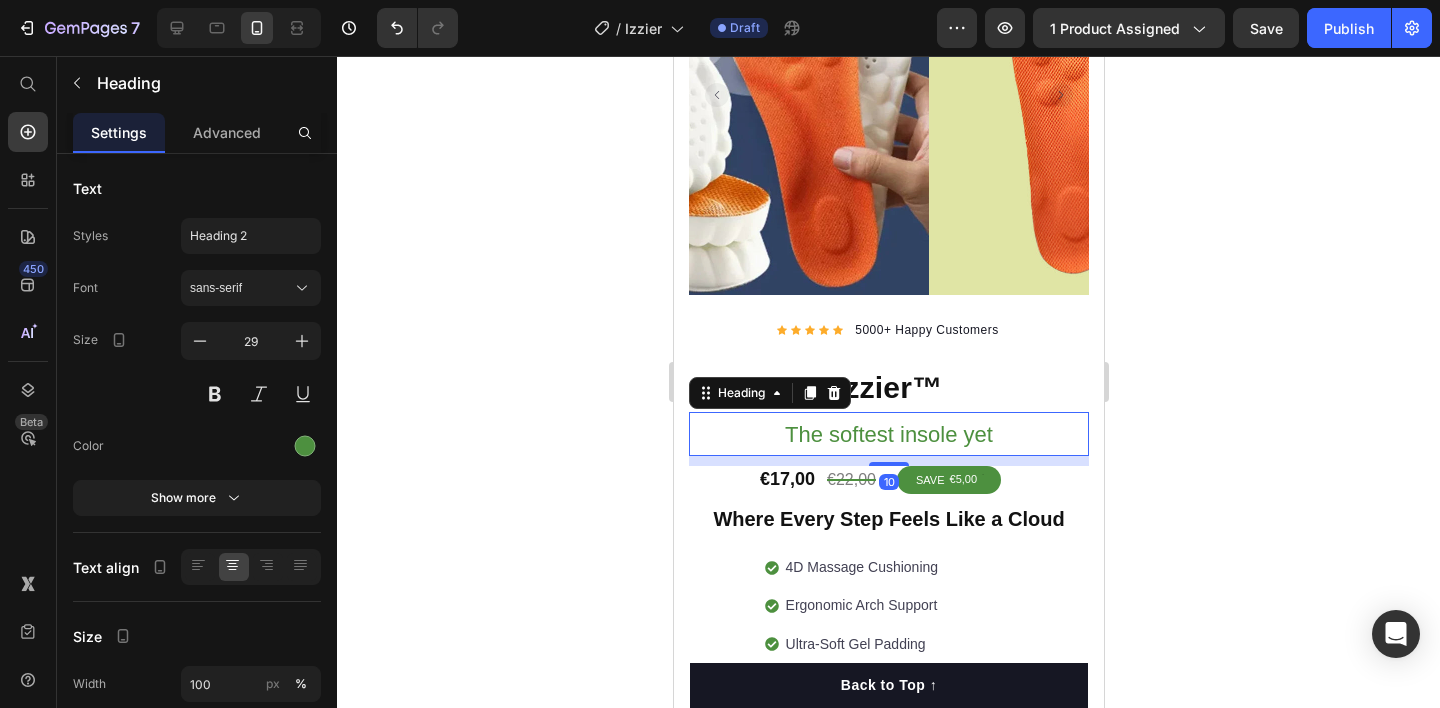 click 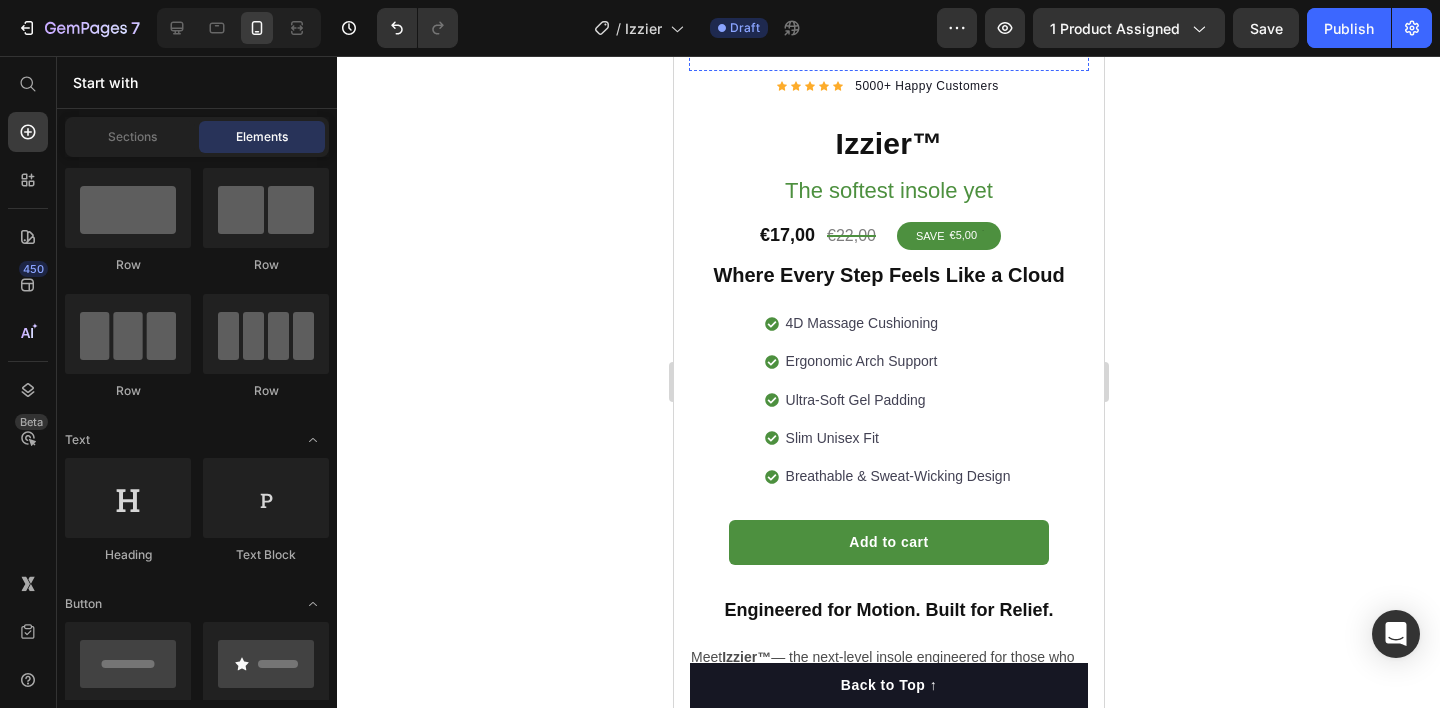 scroll, scrollTop: 227, scrollLeft: 0, axis: vertical 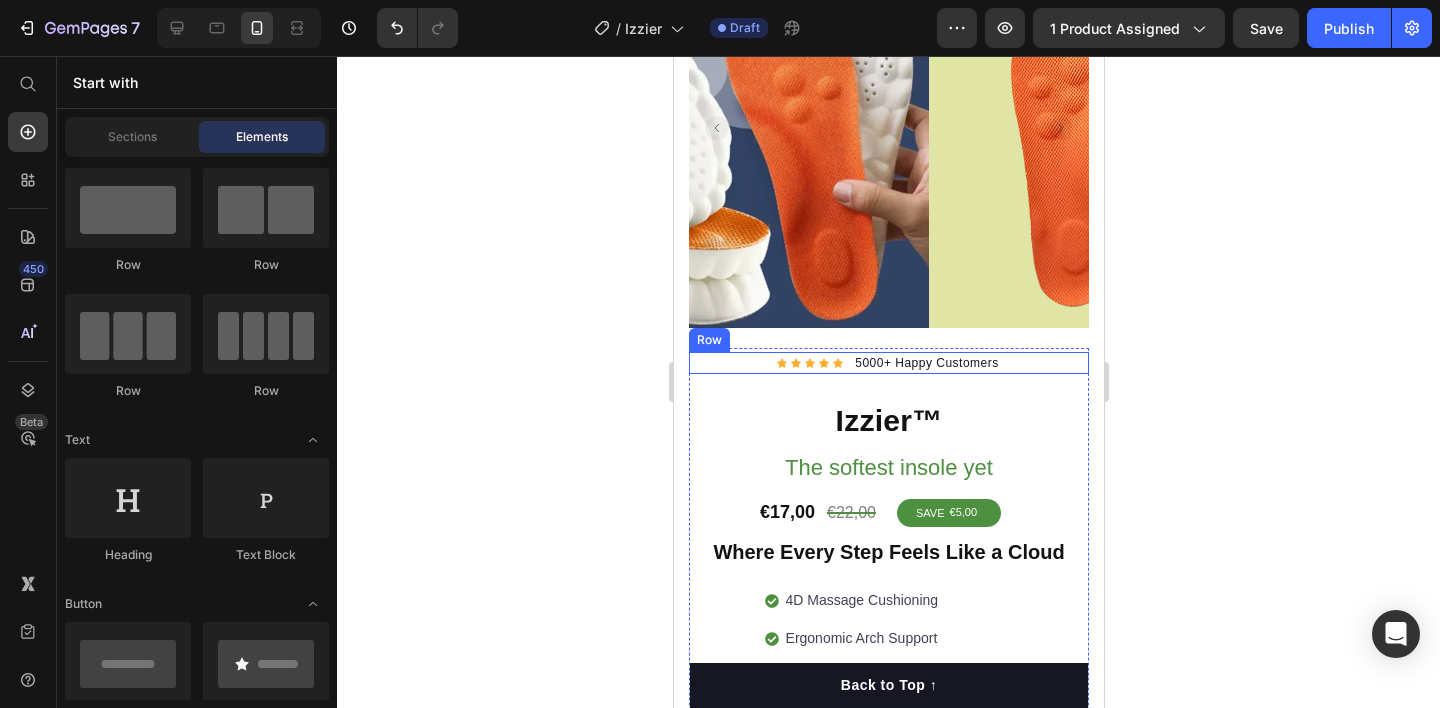 click on "Icon Icon Icon Icon Icon Icon List Hoz" at bounding box center [809, 363] 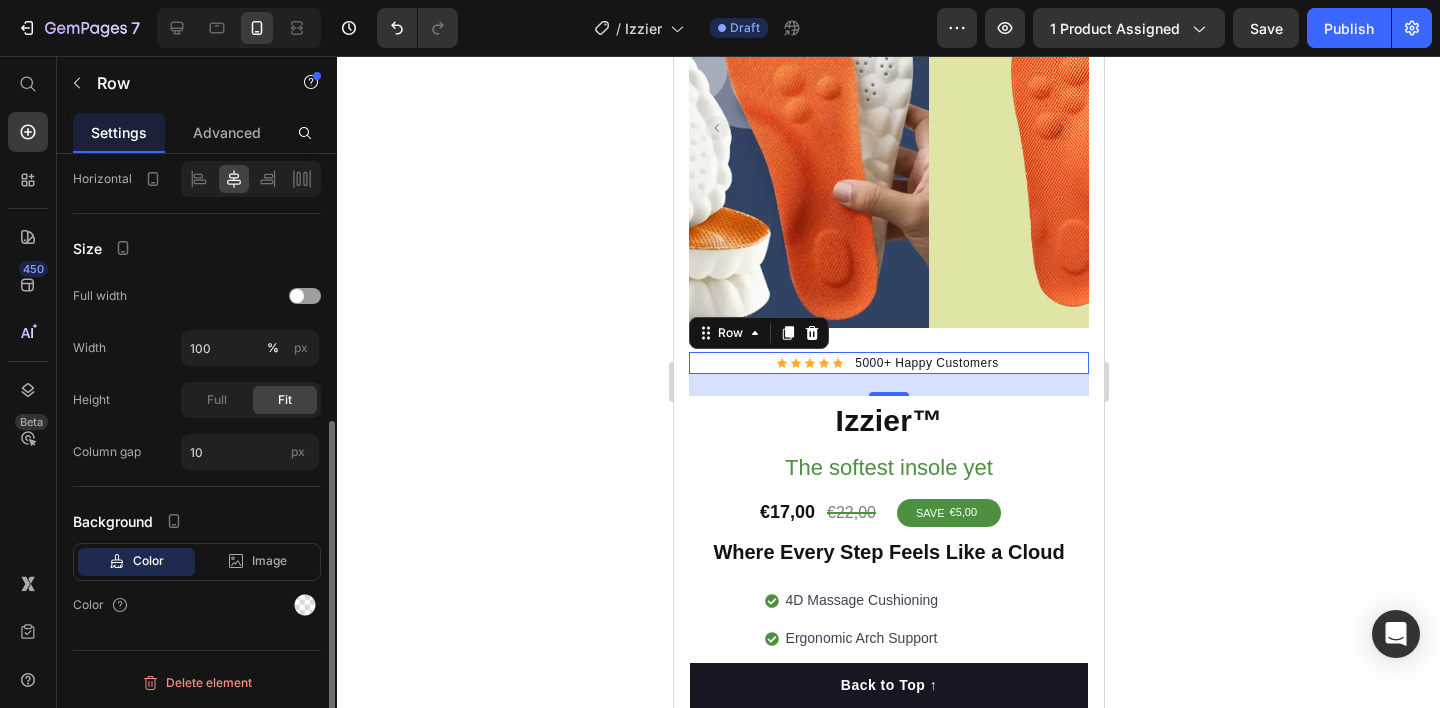 scroll, scrollTop: 0, scrollLeft: 0, axis: both 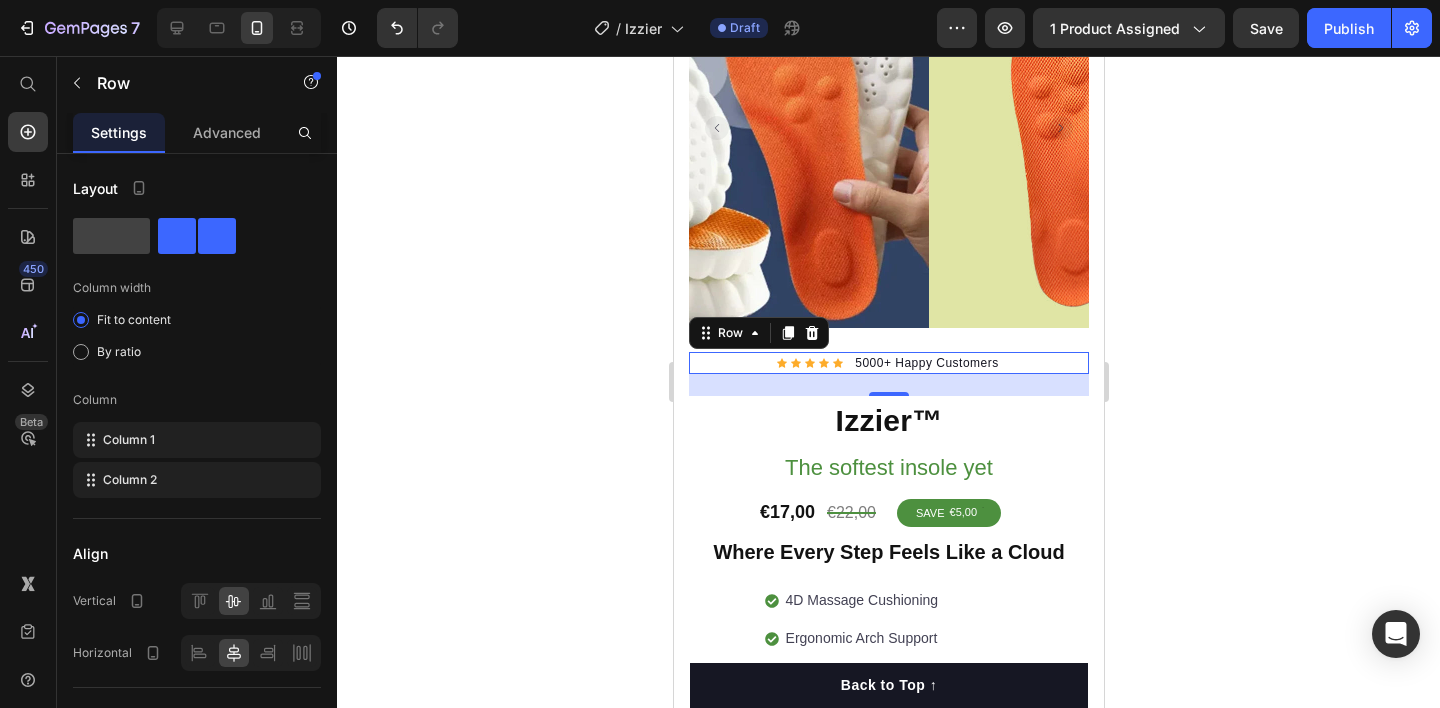 click on "Icon Icon Icon Icon Icon Icon List Hoz 5000+ Happy Customers Text block Row   22" at bounding box center [888, 363] 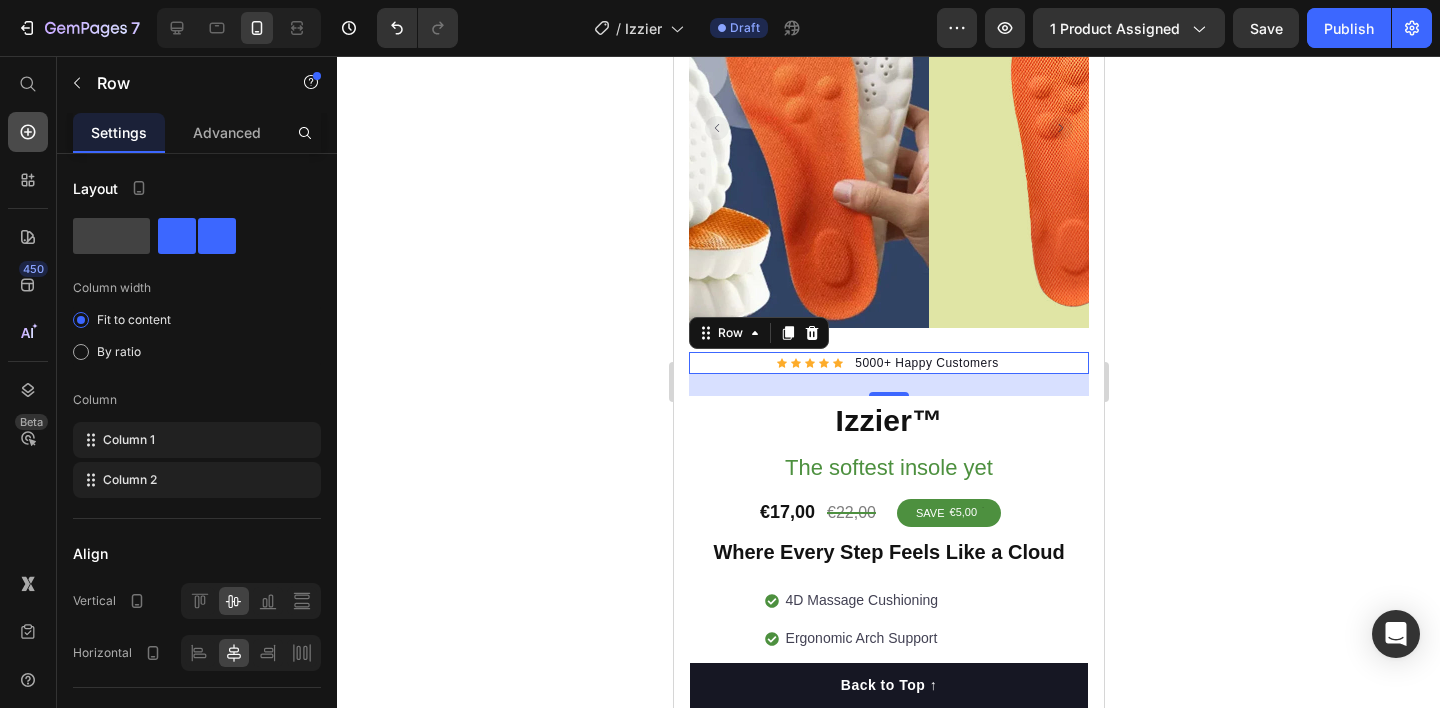 click 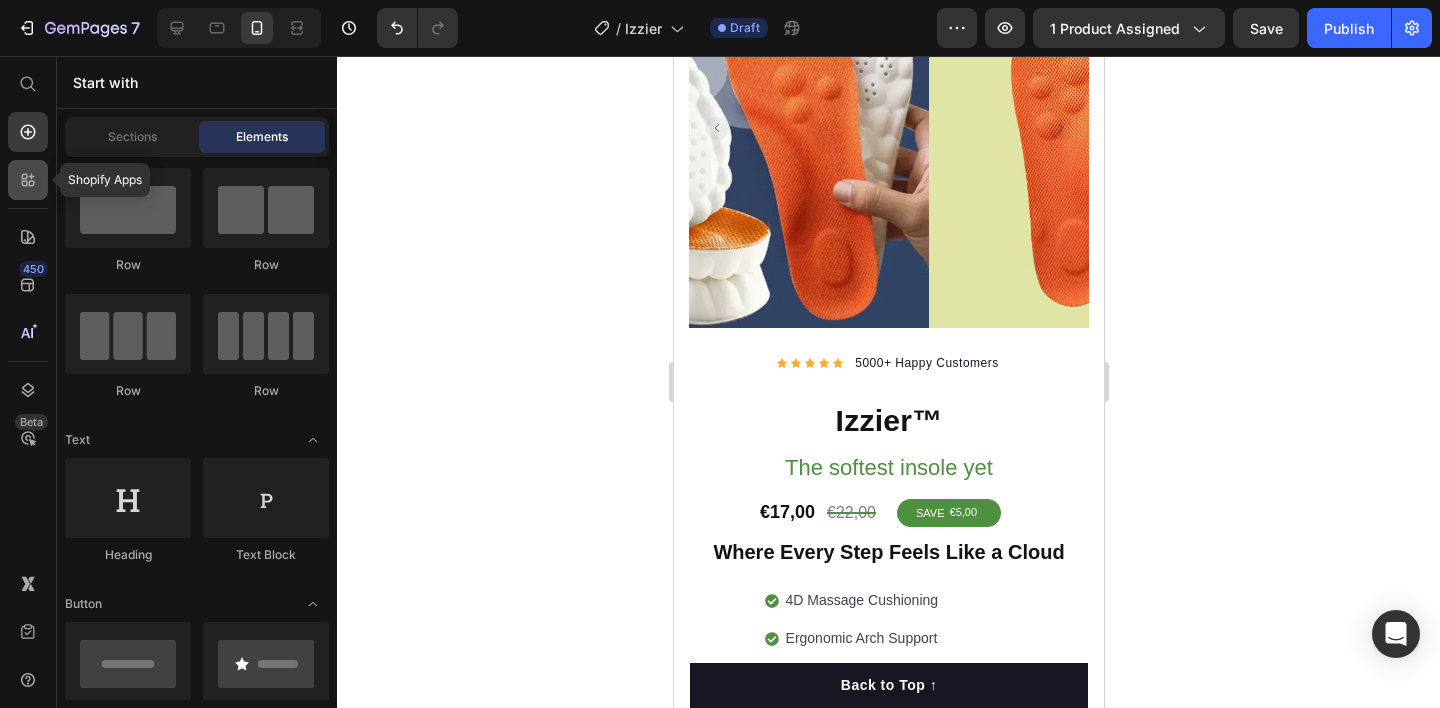 click 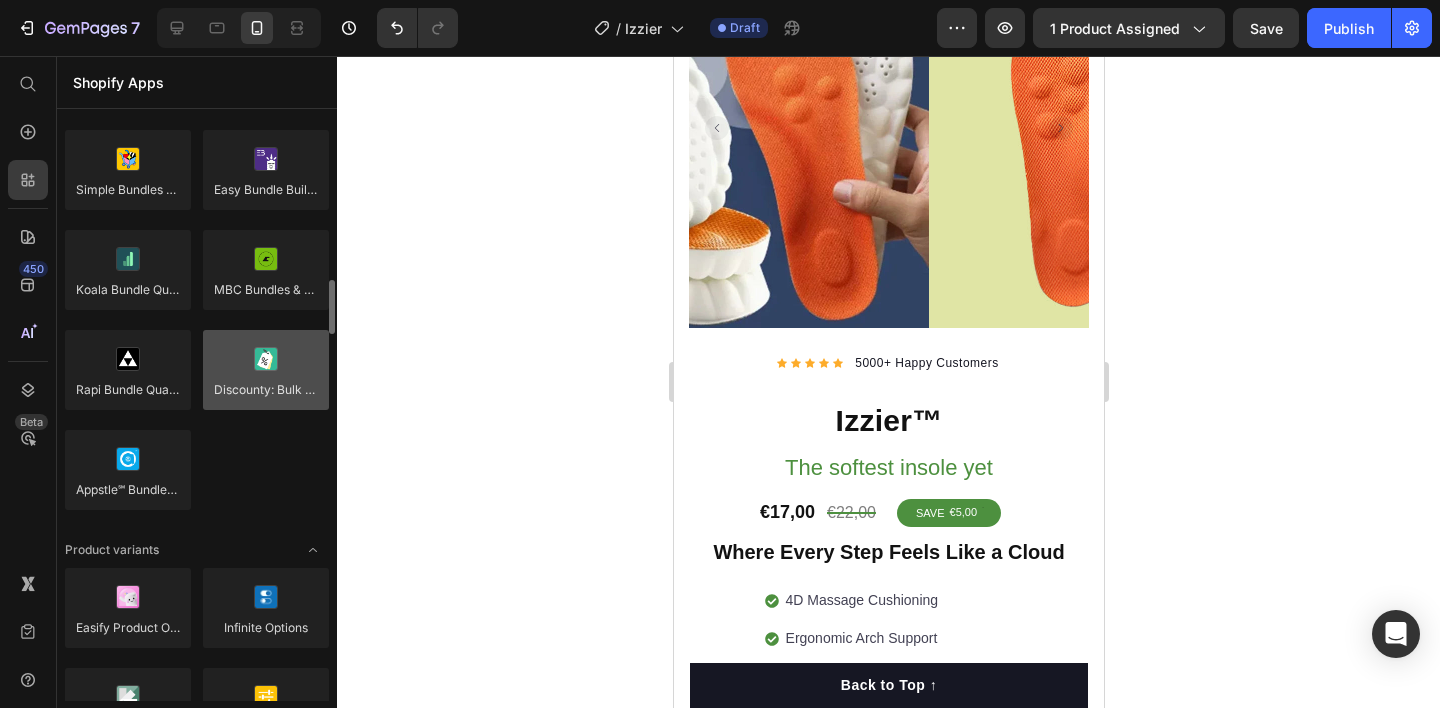 scroll, scrollTop: 1807, scrollLeft: 0, axis: vertical 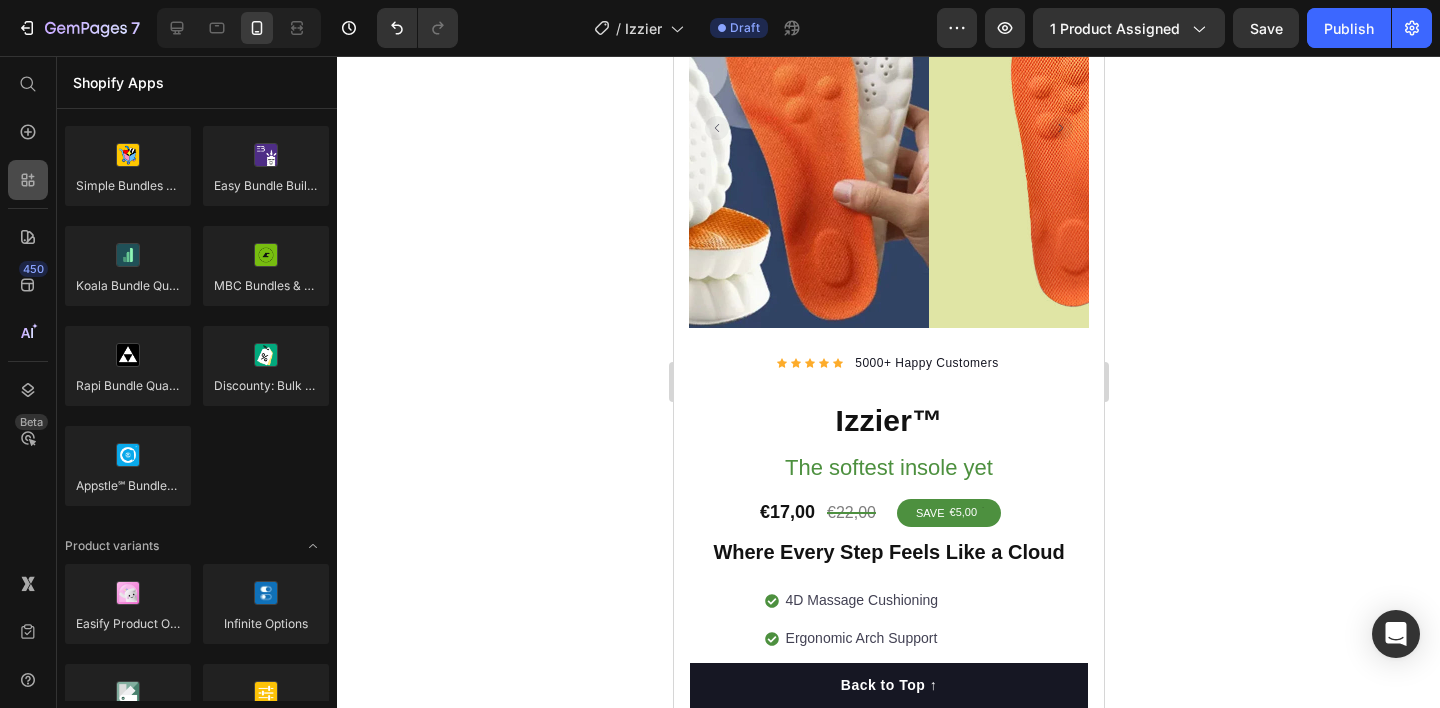 click 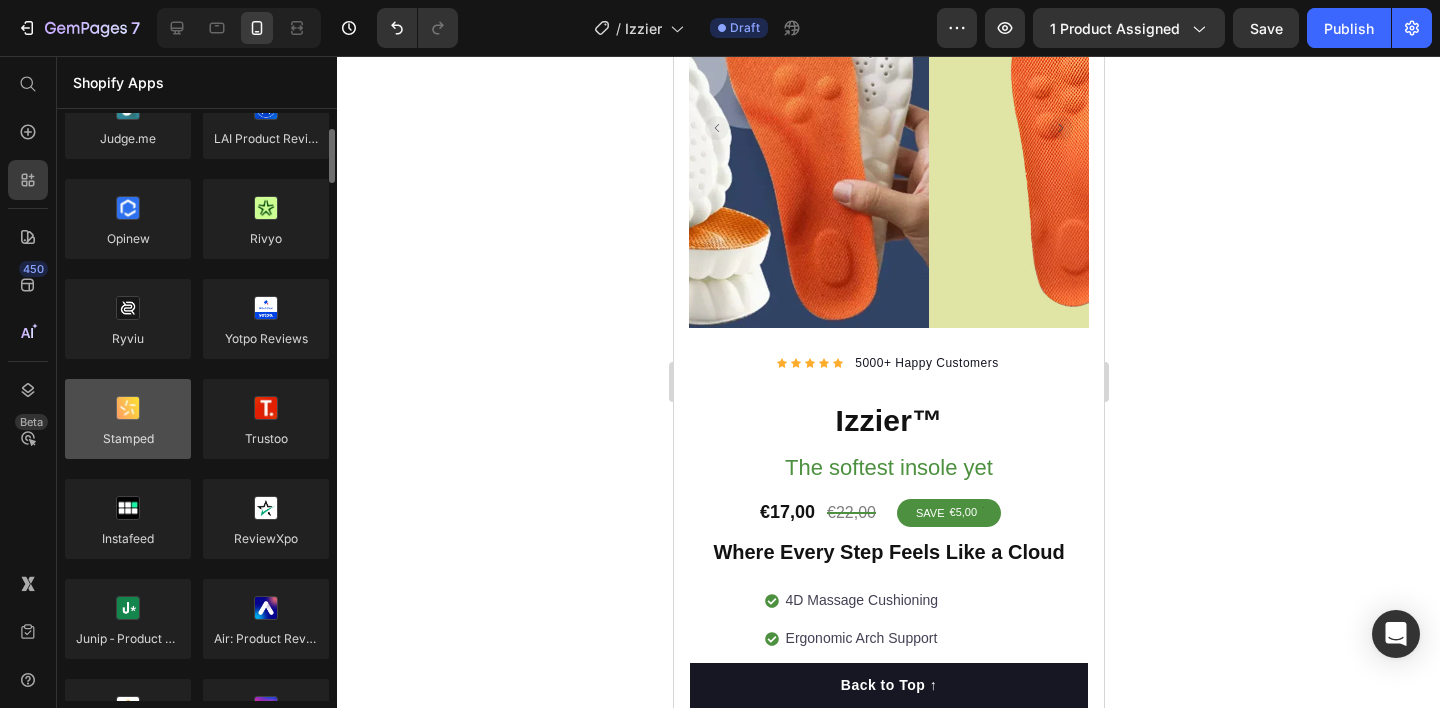 scroll, scrollTop: 0, scrollLeft: 0, axis: both 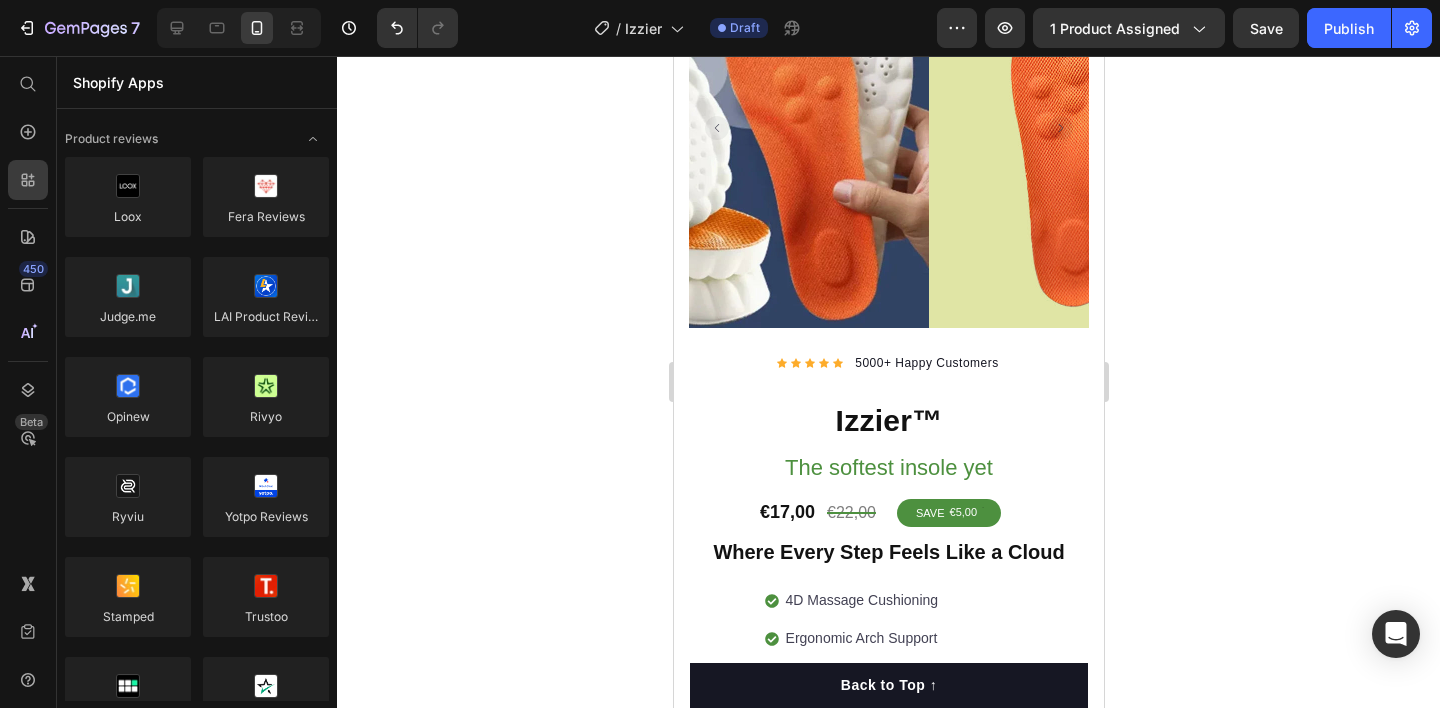 click on "Shopify Apps" at bounding box center [197, 82] 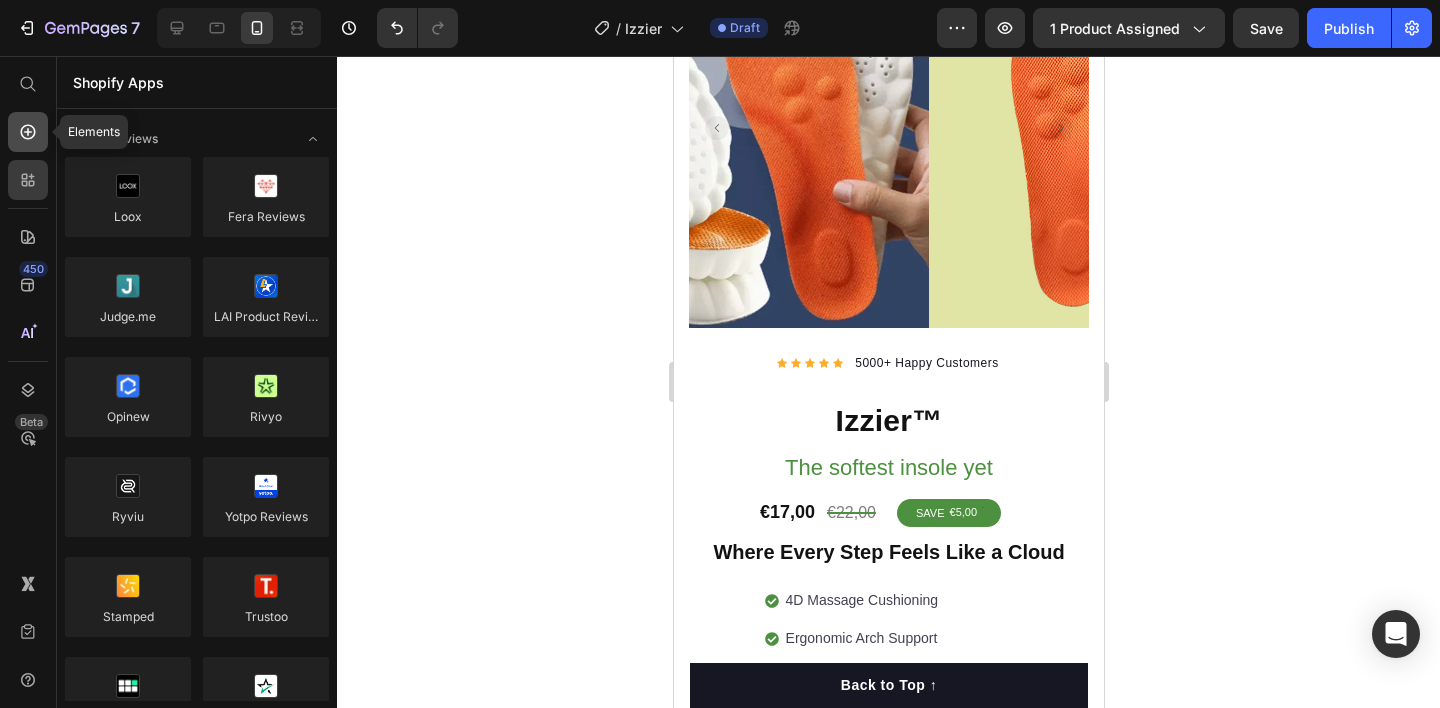click 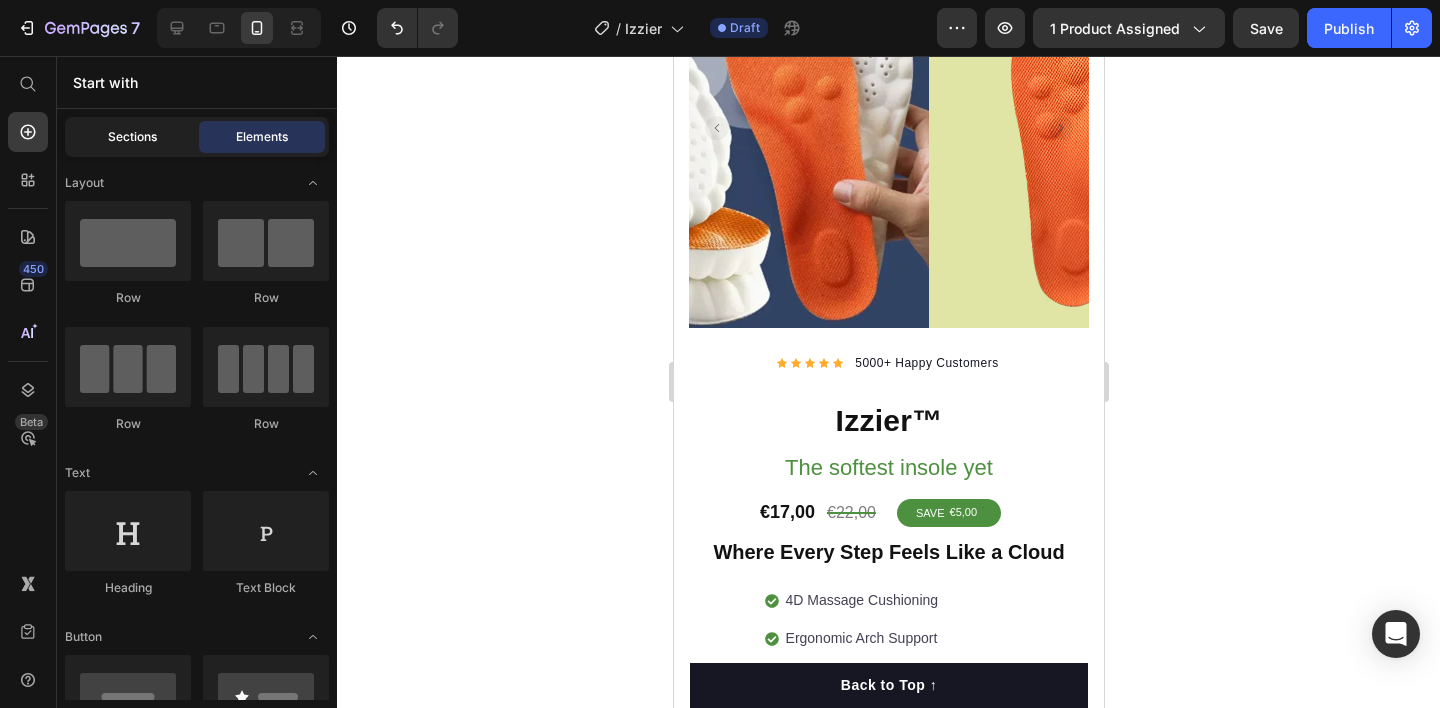 click on "Sections" at bounding box center (132, 137) 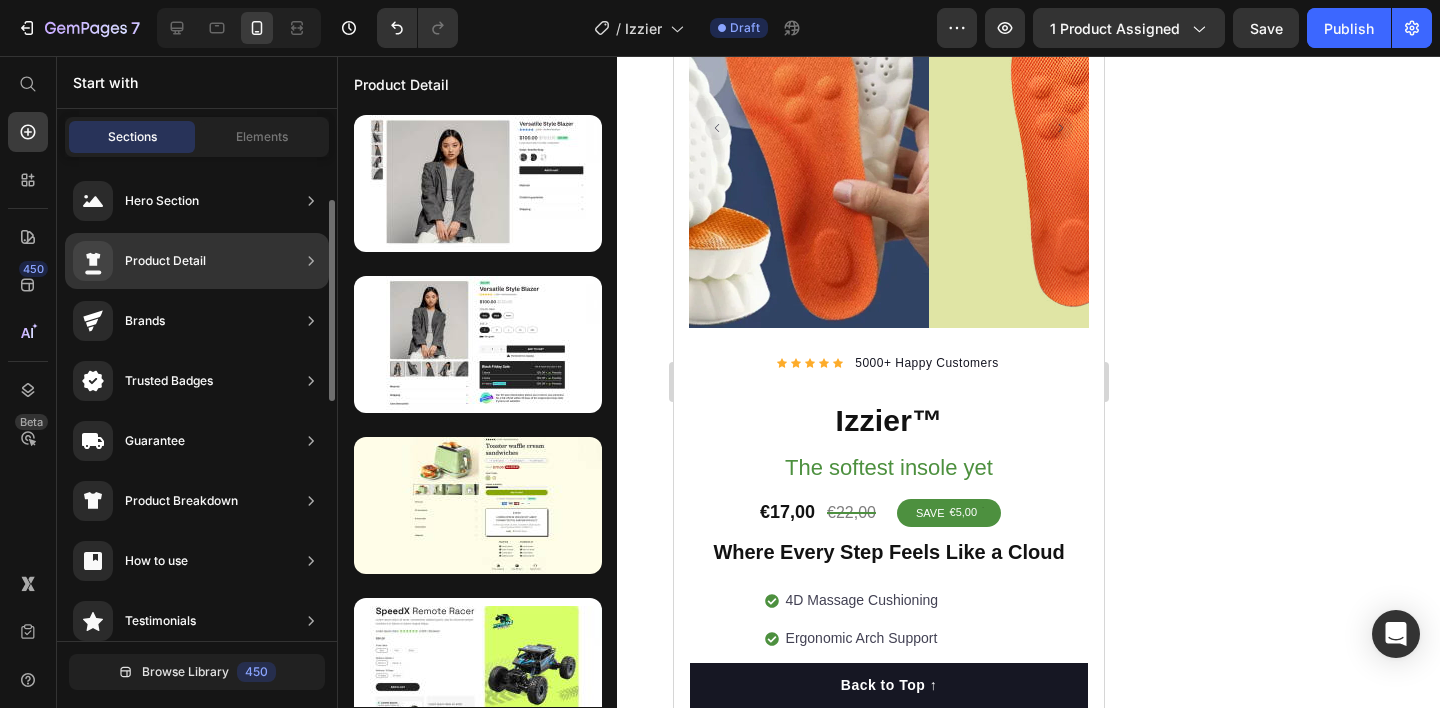 scroll, scrollTop: 291, scrollLeft: 0, axis: vertical 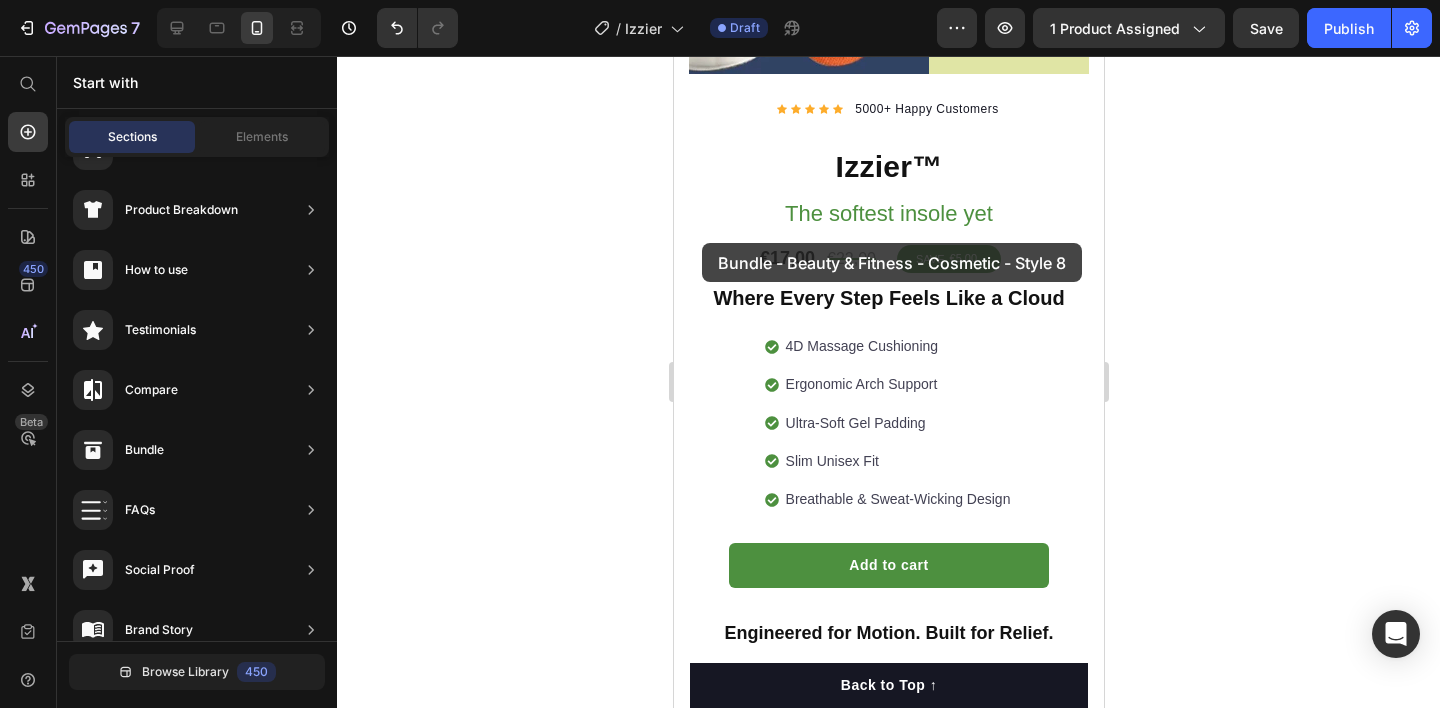 drag, startPoint x: 1090, startPoint y: 217, endPoint x: 695, endPoint y: 247, distance: 396.1376 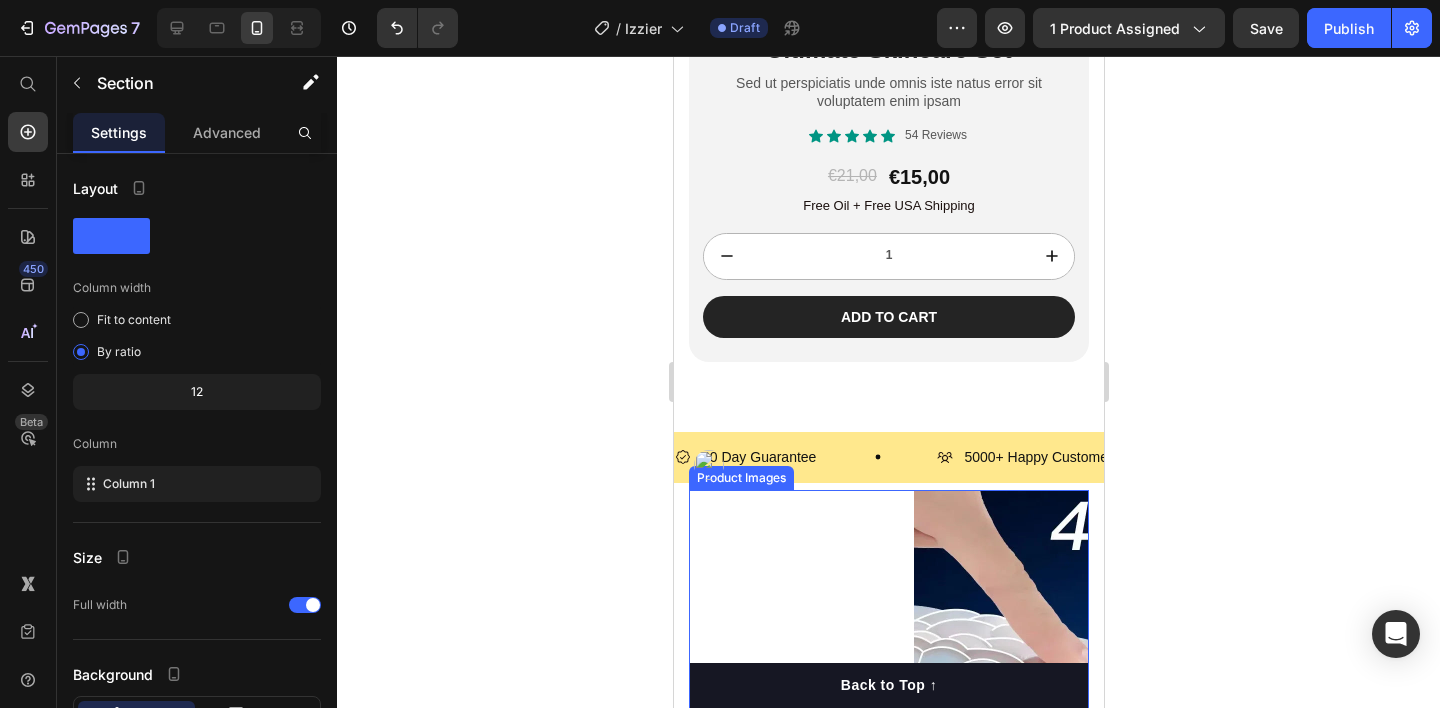 scroll, scrollTop: 2165, scrollLeft: 0, axis: vertical 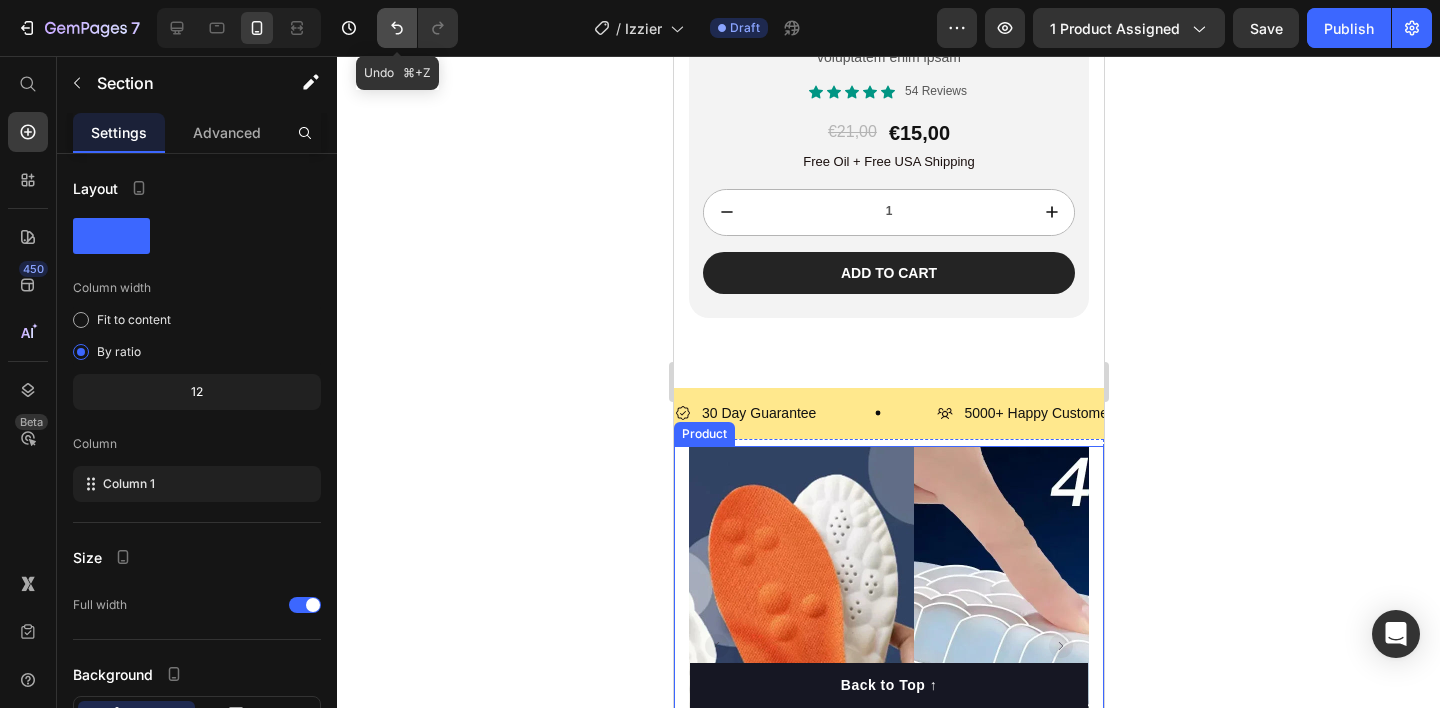 click 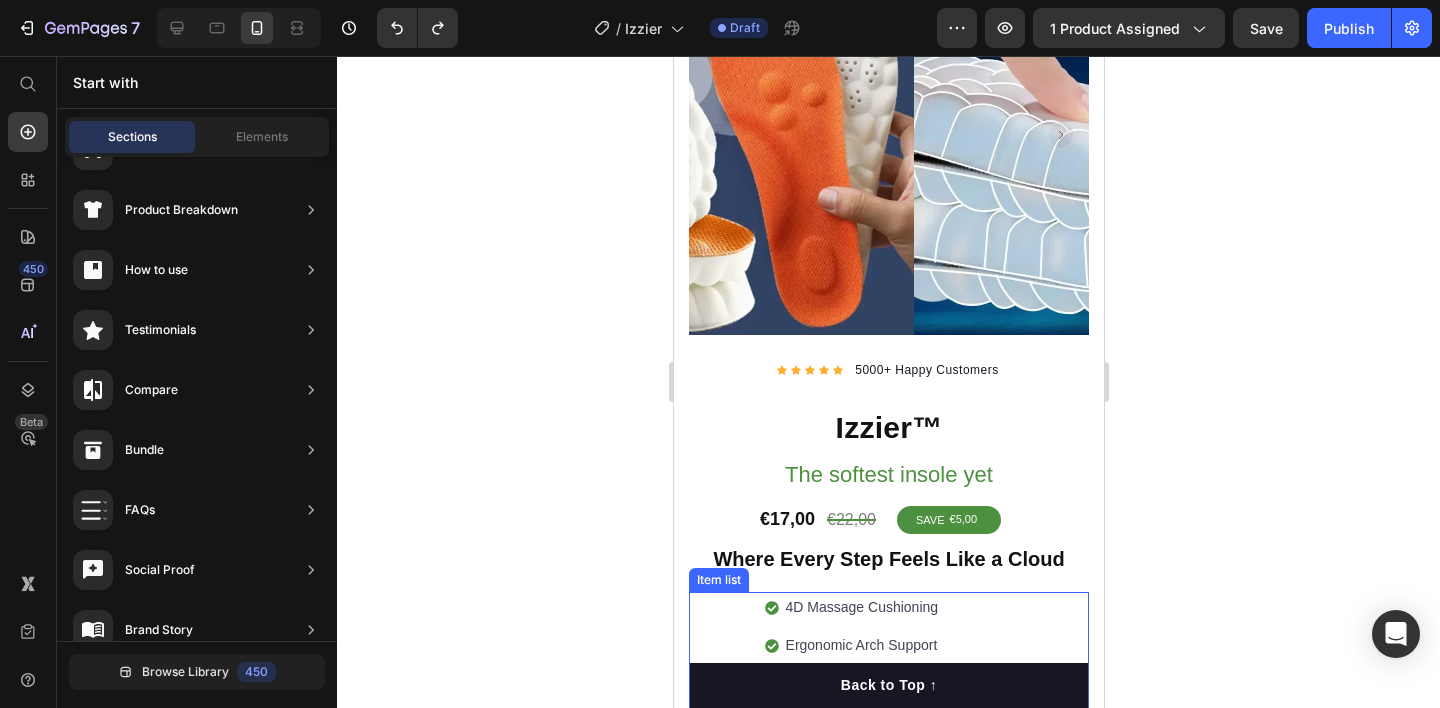 scroll, scrollTop: 235, scrollLeft: 0, axis: vertical 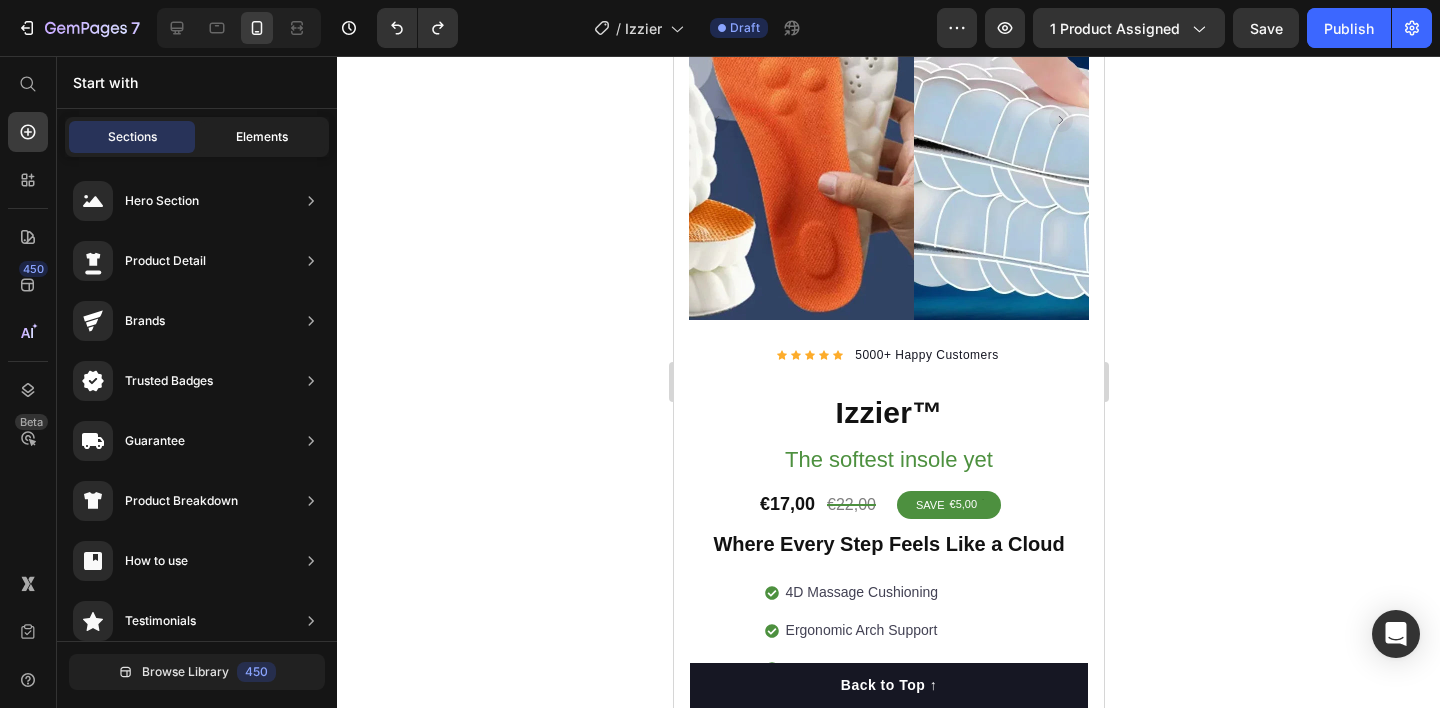 click on "Elements" at bounding box center [262, 137] 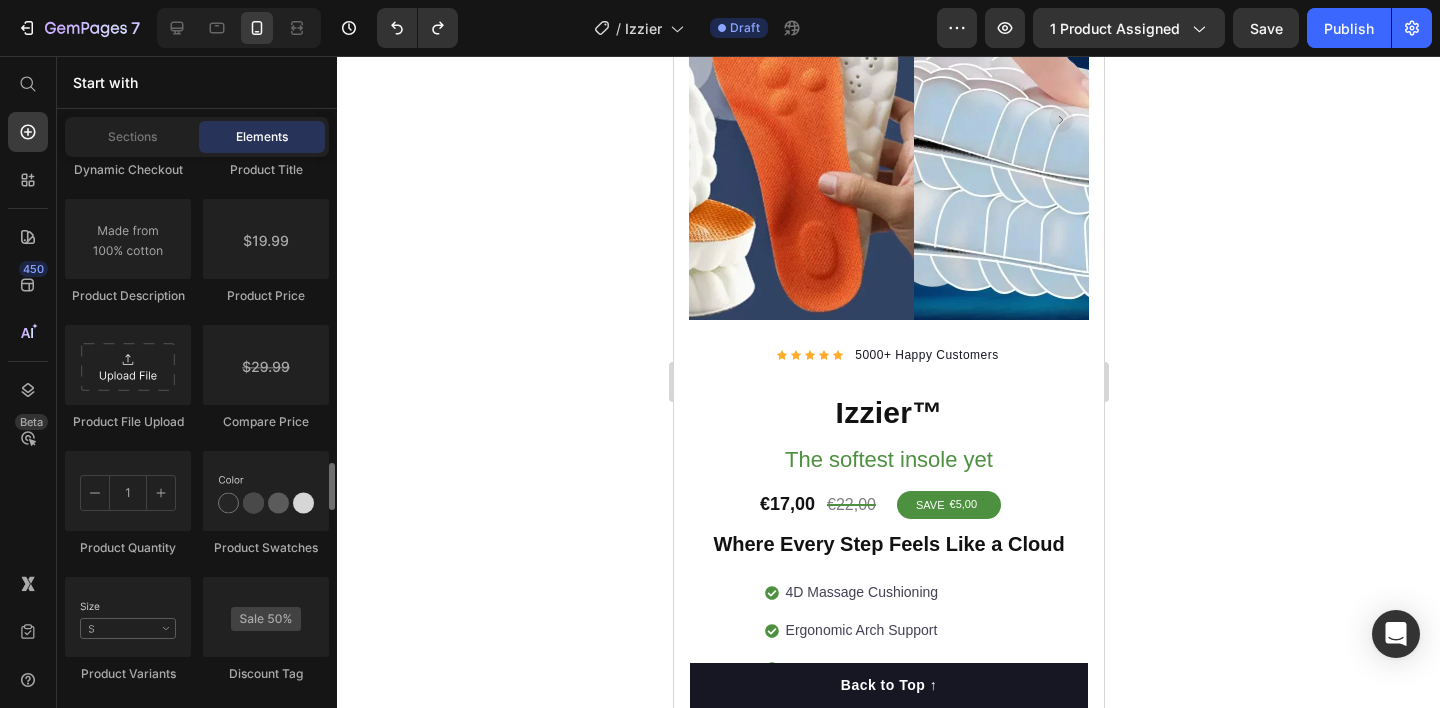 scroll, scrollTop: 3469, scrollLeft: 0, axis: vertical 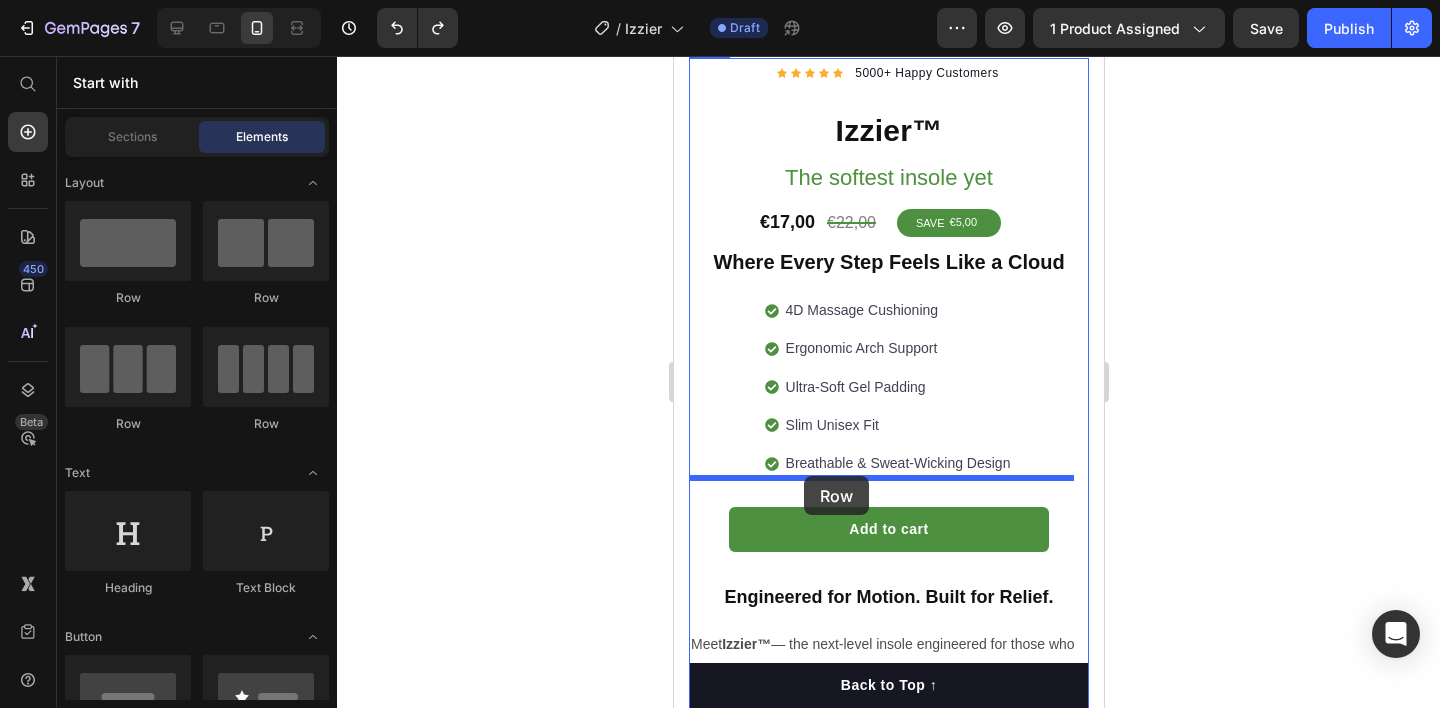 drag, startPoint x: 903, startPoint y: 393, endPoint x: 803, endPoint y: 476, distance: 129.95769 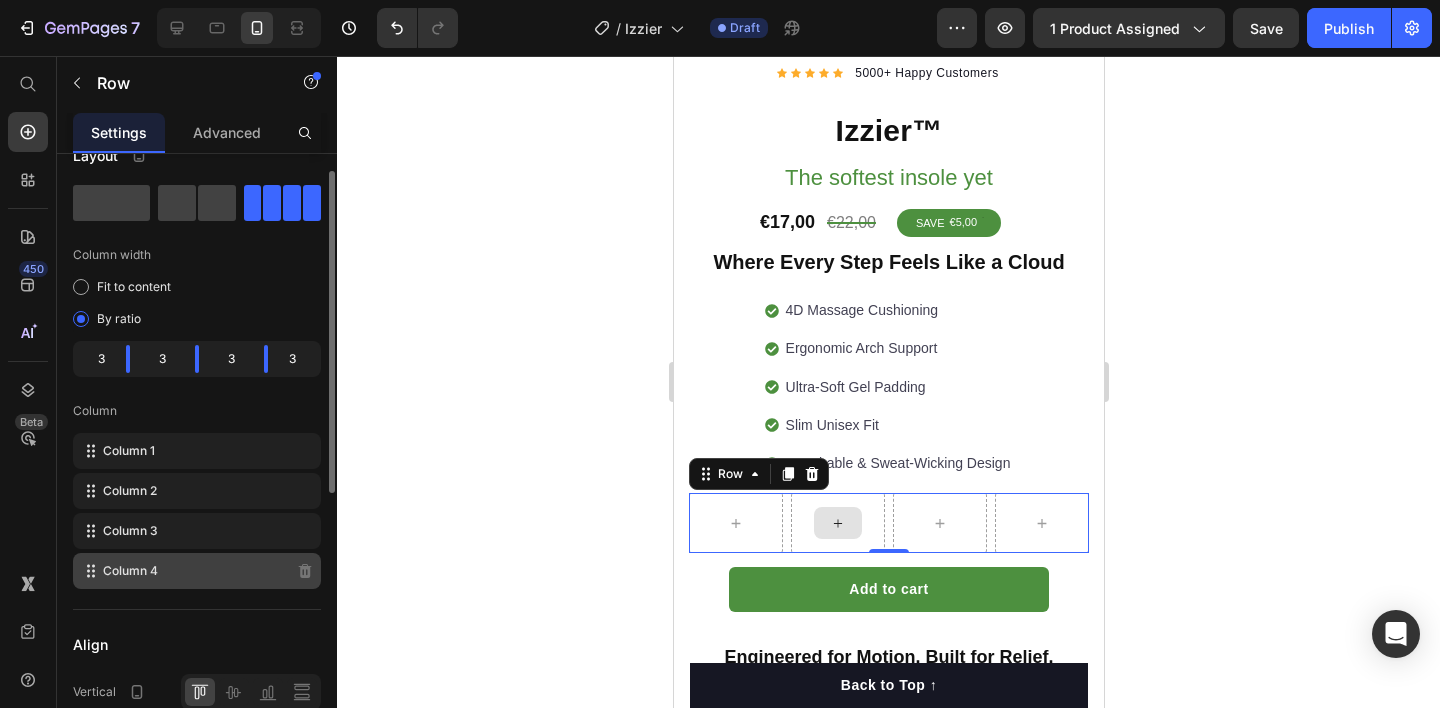 scroll, scrollTop: 60, scrollLeft: 0, axis: vertical 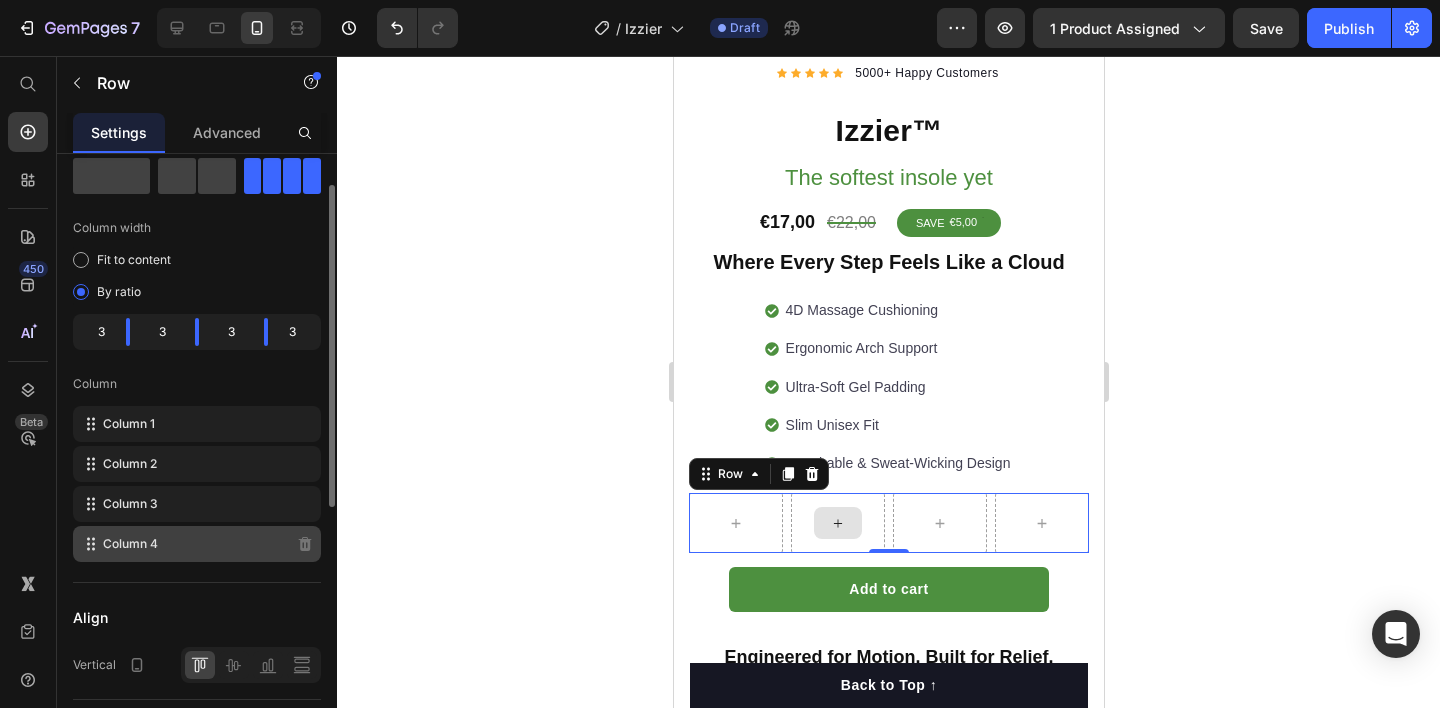 click on "Column 4" 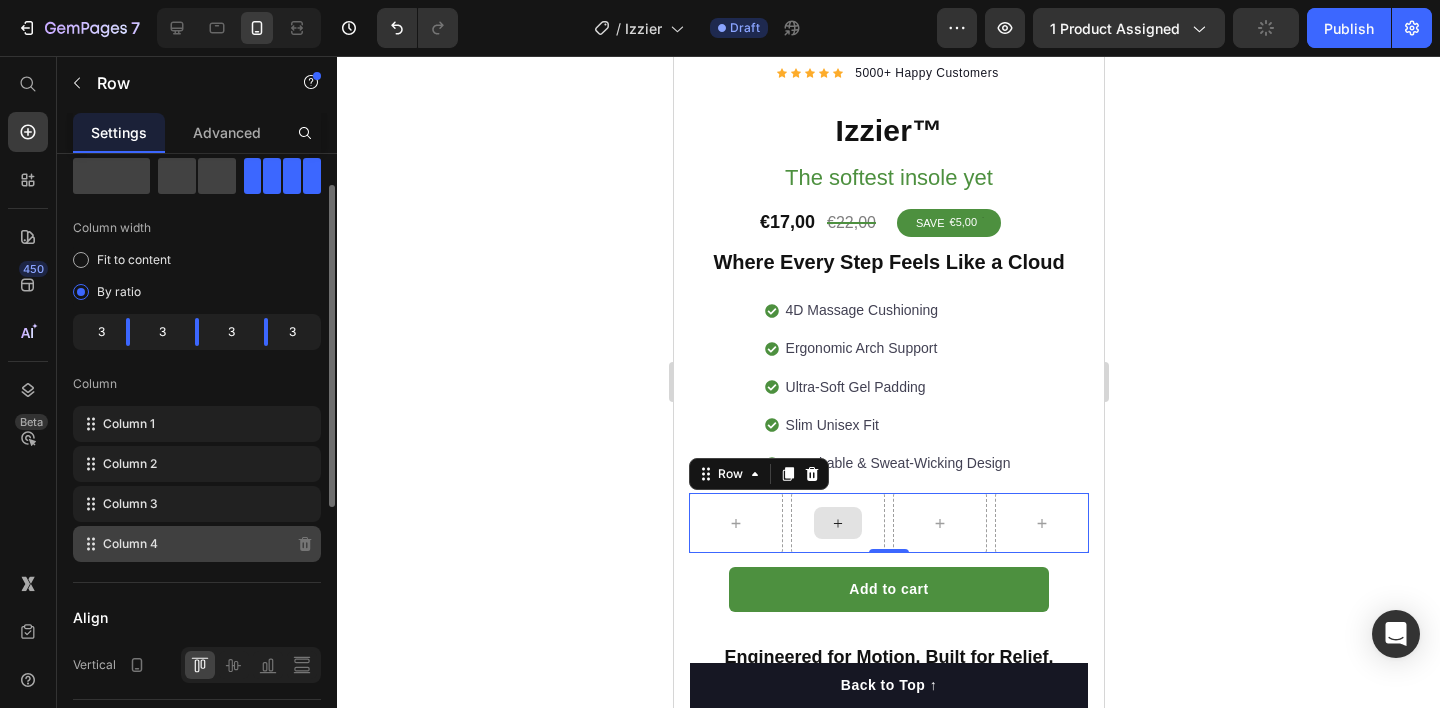 click on "Column 4" 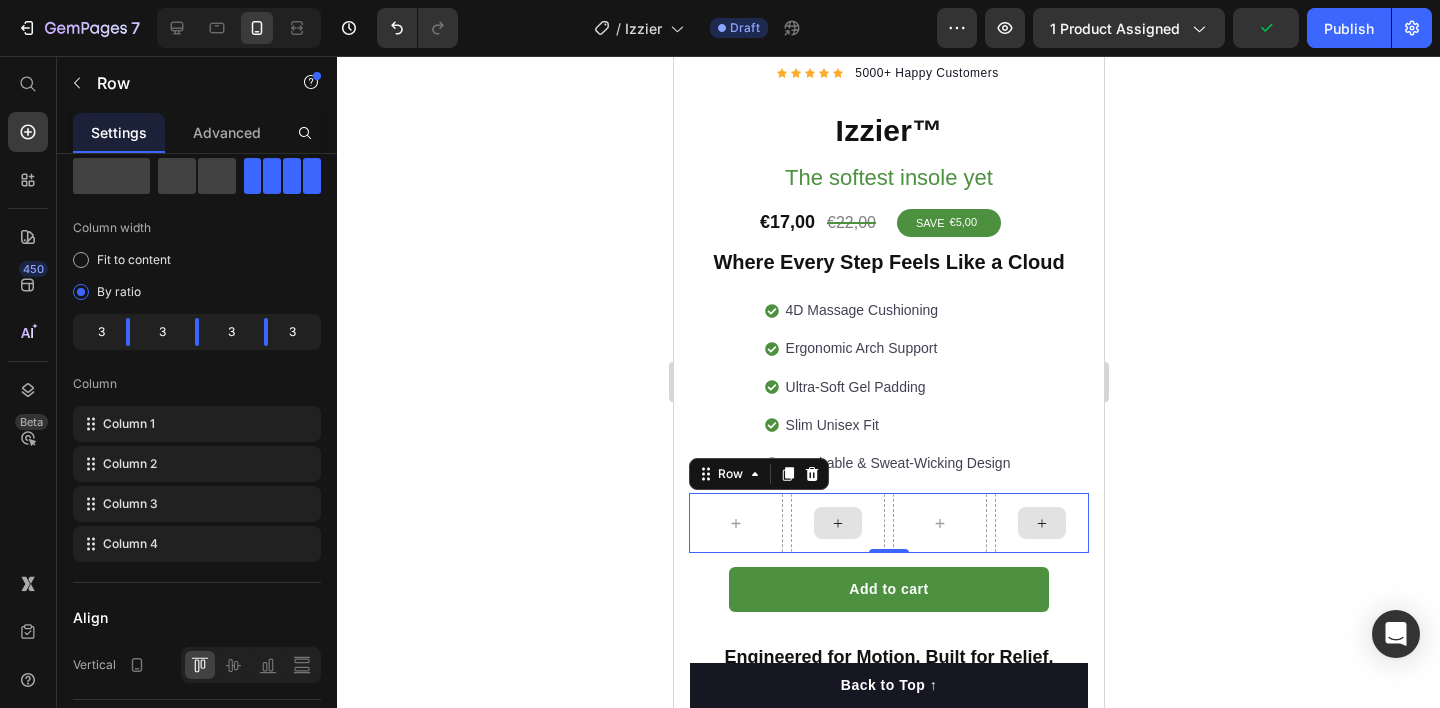 click at bounding box center (1041, 523) 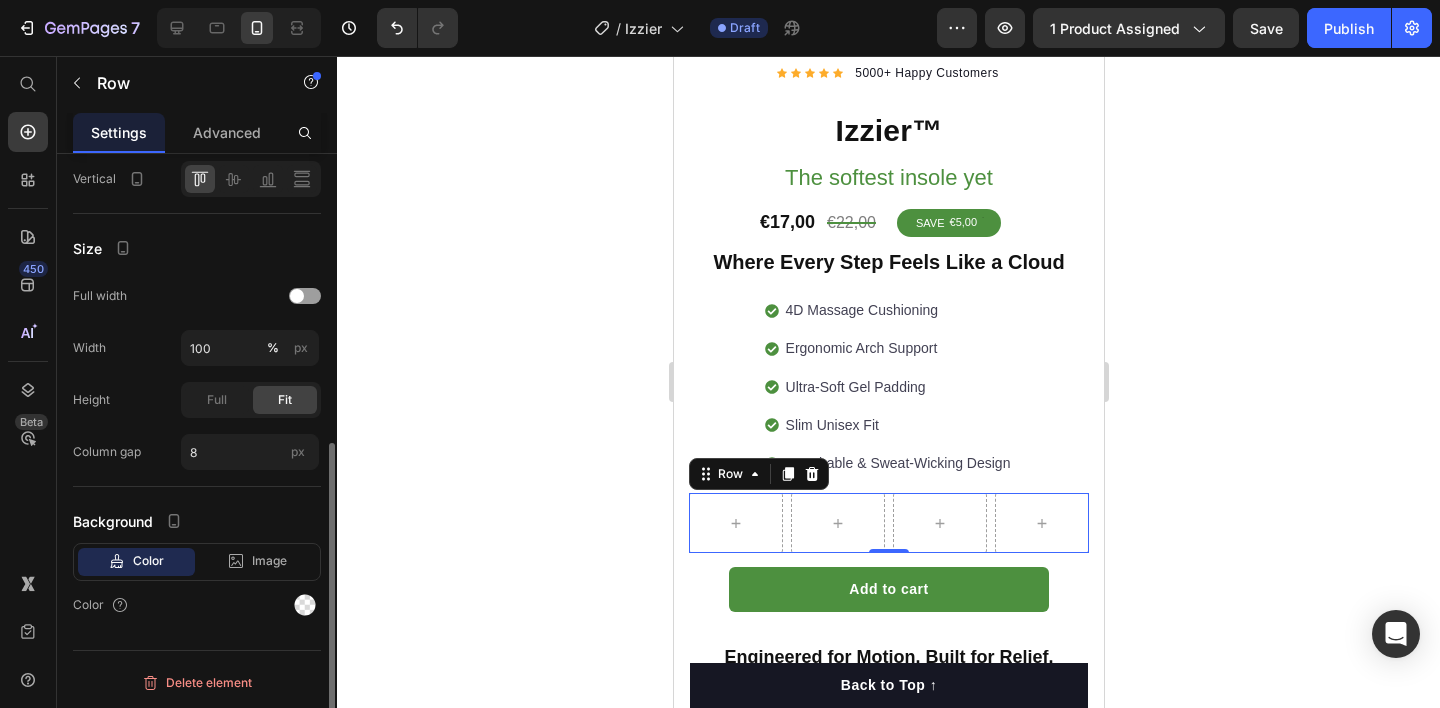 scroll, scrollTop: 112, scrollLeft: 0, axis: vertical 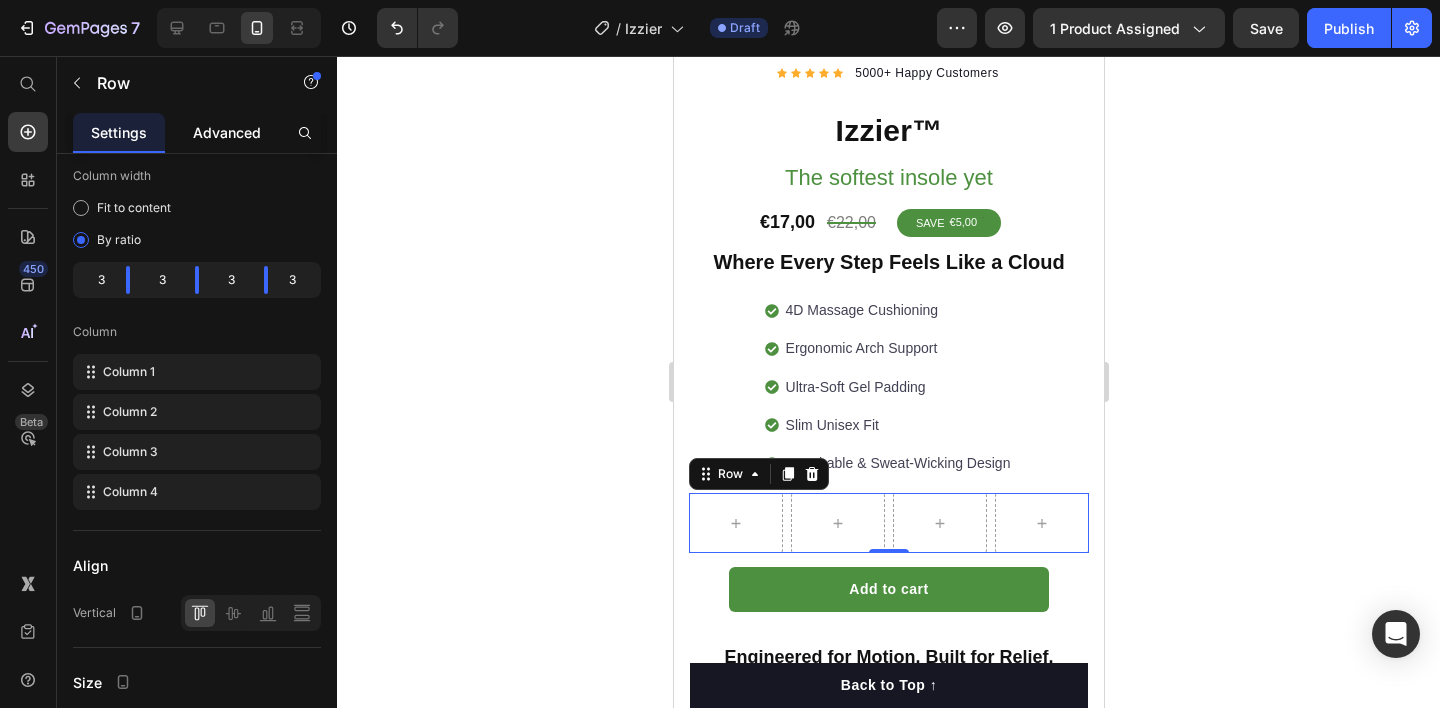 click on "Advanced" at bounding box center (227, 132) 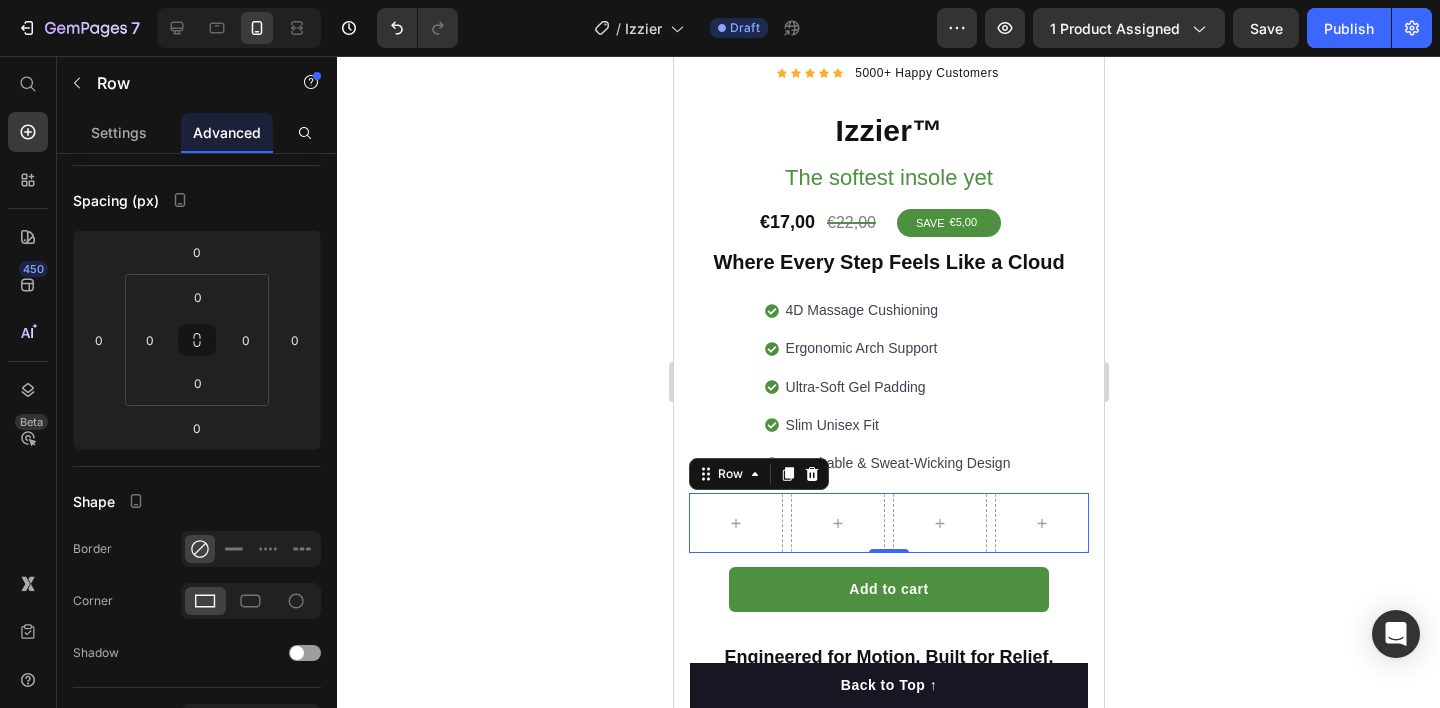 scroll, scrollTop: 658, scrollLeft: 0, axis: vertical 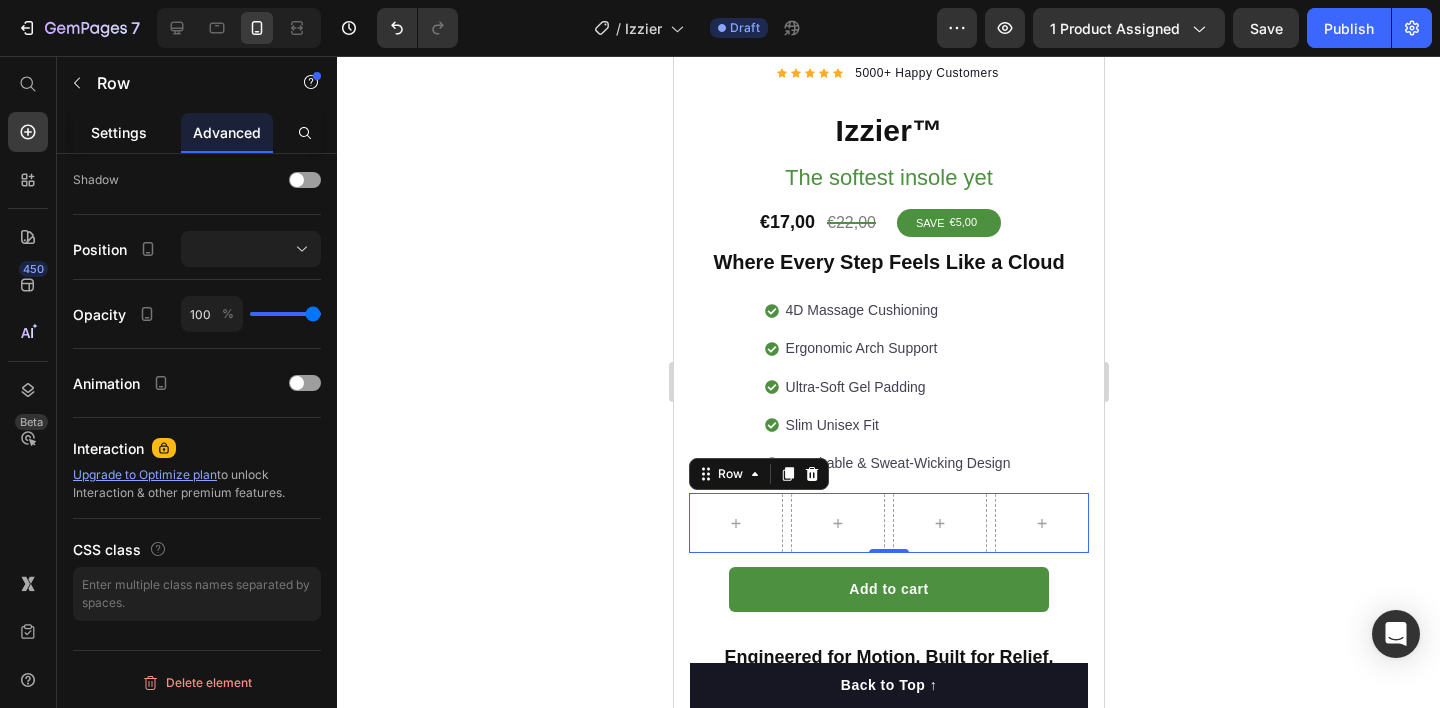 click on "Settings" at bounding box center (119, 132) 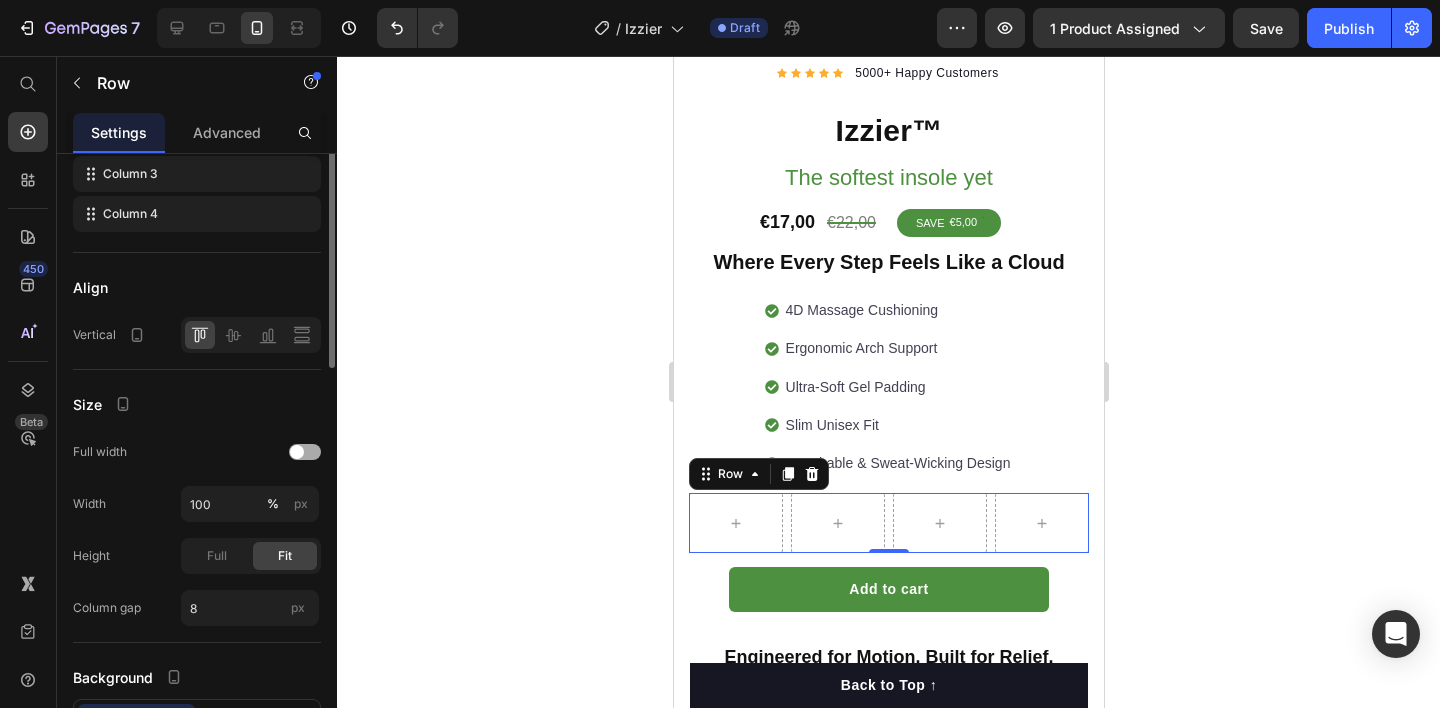 scroll, scrollTop: 546, scrollLeft: 0, axis: vertical 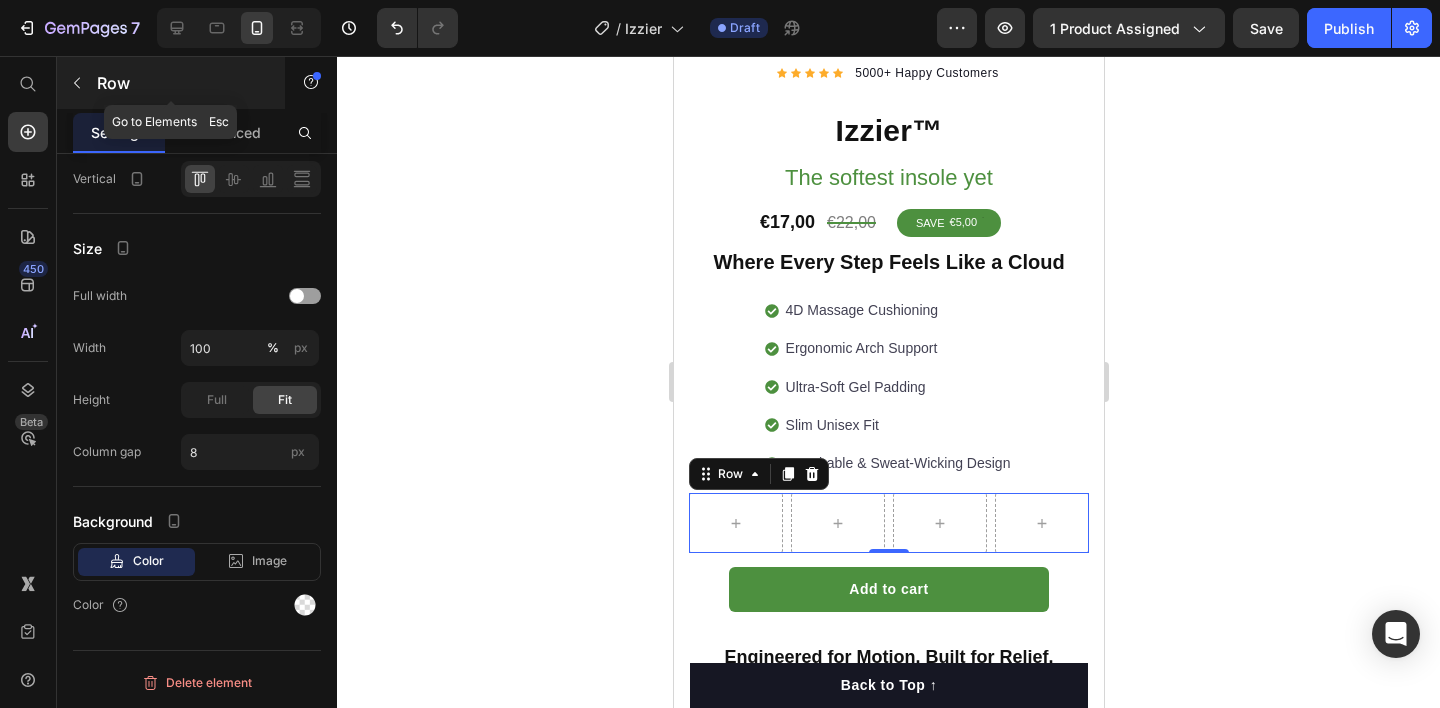 click 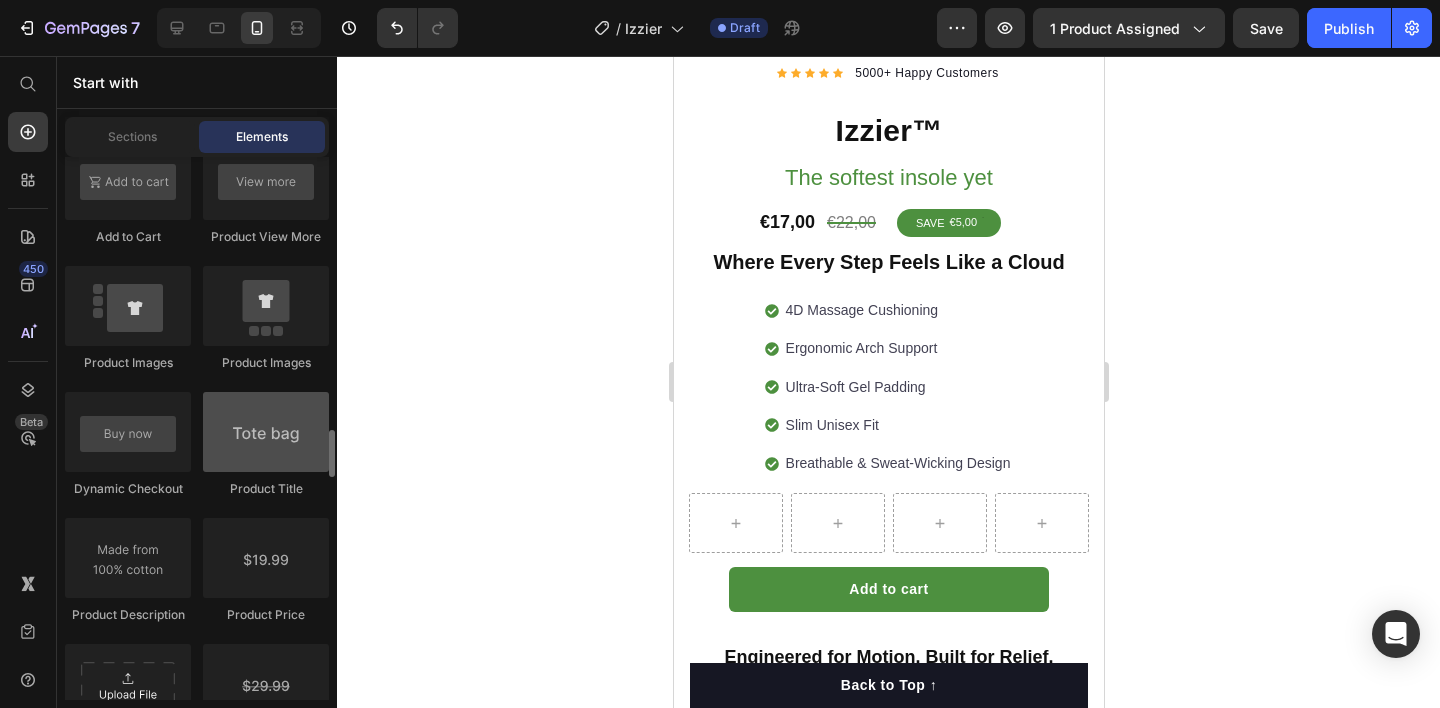 scroll, scrollTop: 3483, scrollLeft: 0, axis: vertical 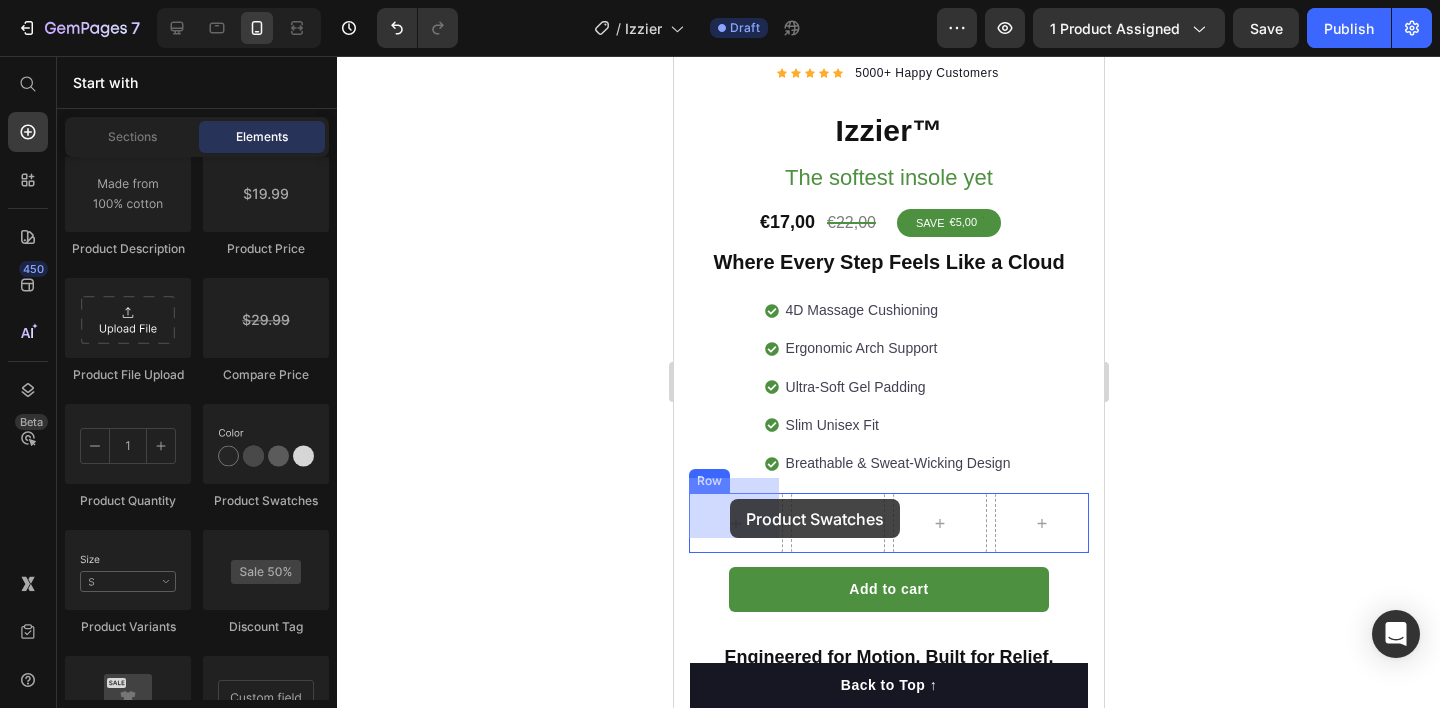 drag, startPoint x: 936, startPoint y: 473, endPoint x: 729, endPoint y: 499, distance: 208.62646 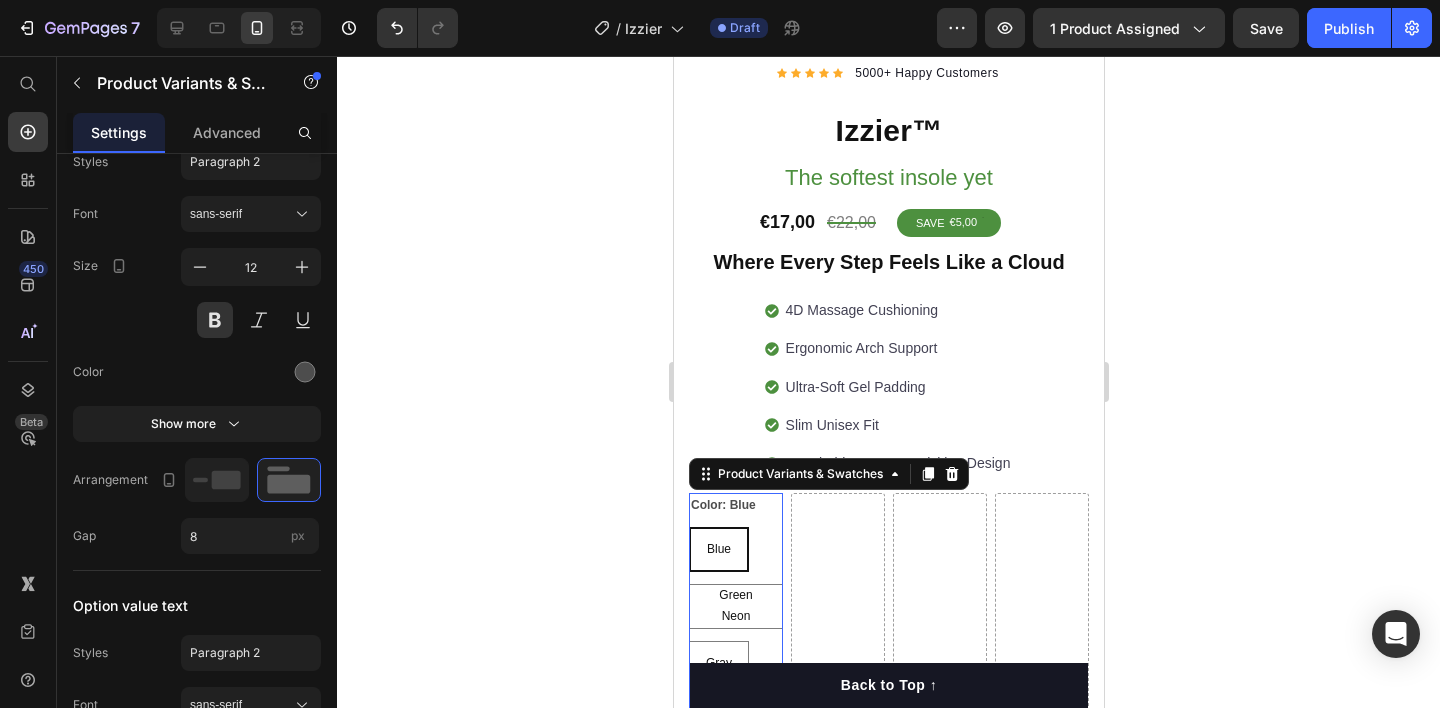 scroll, scrollTop: 0, scrollLeft: 0, axis: both 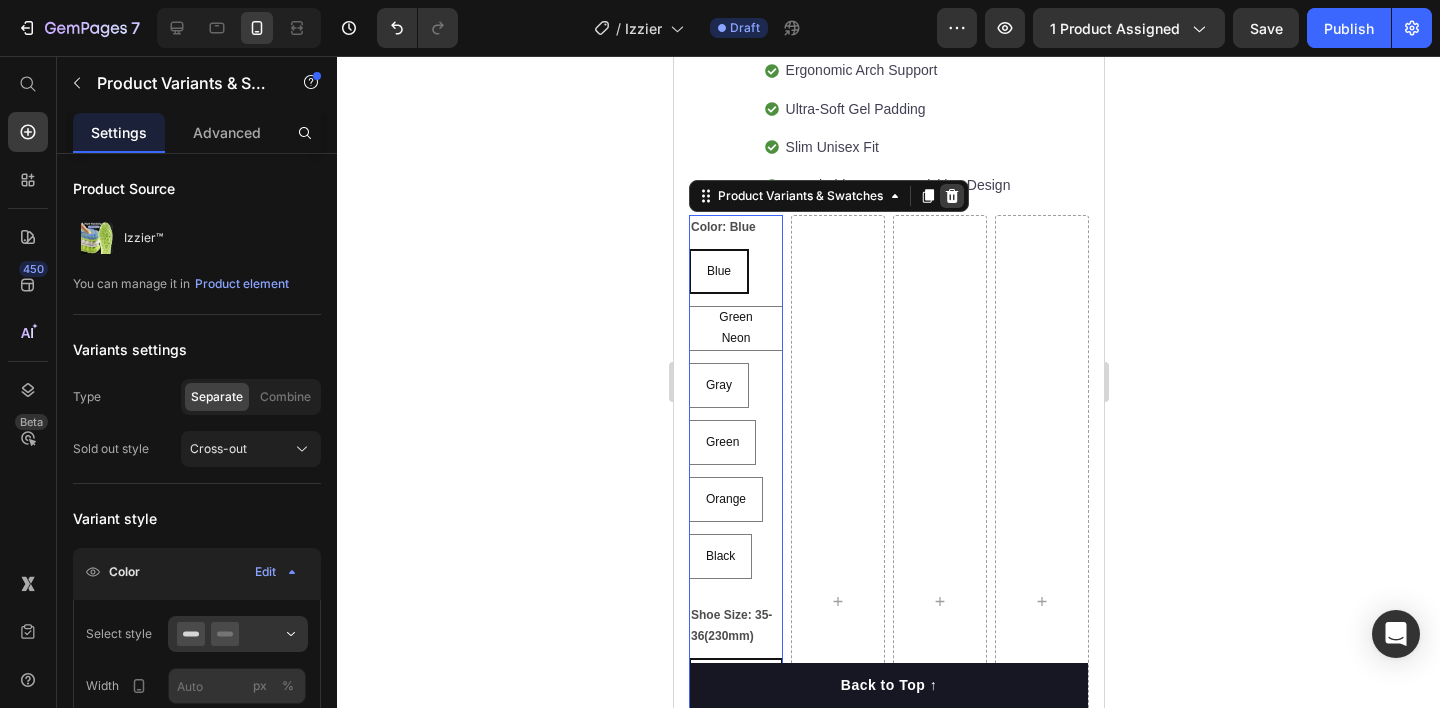 click 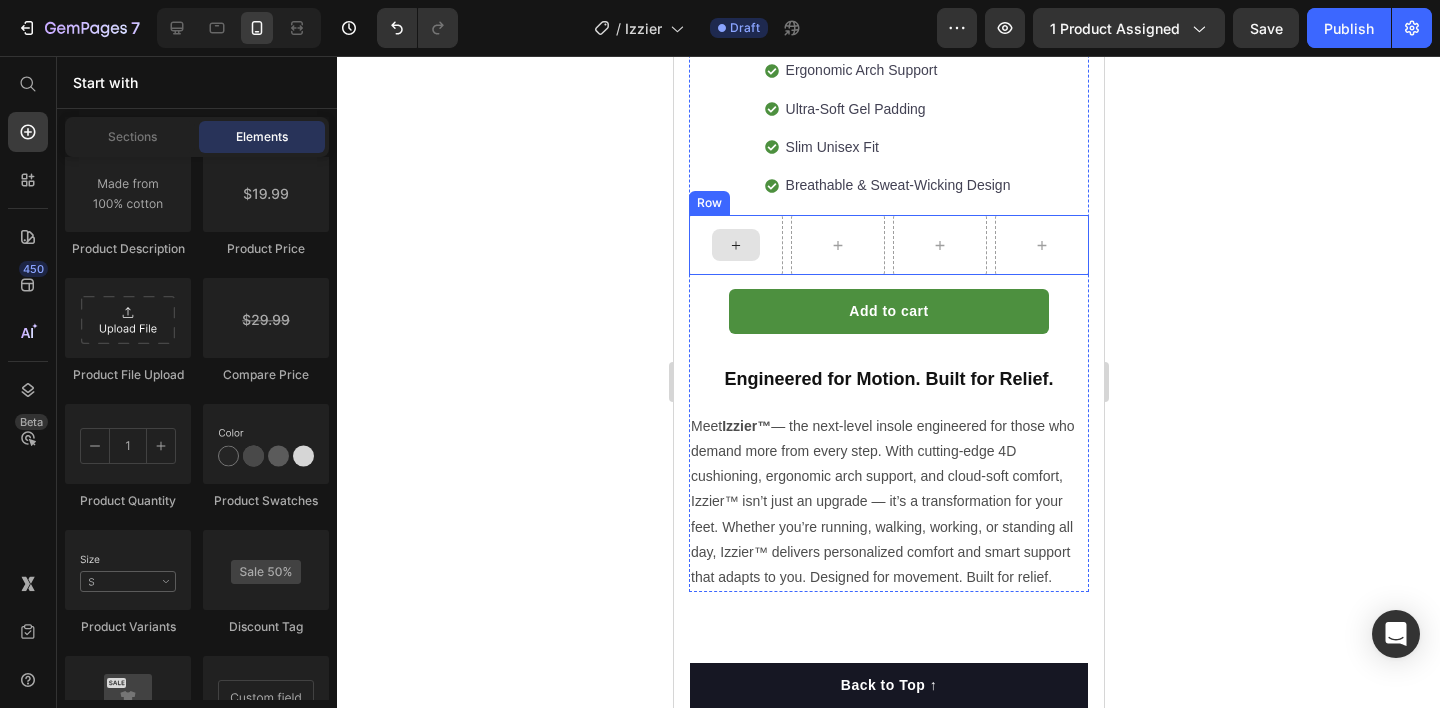 click at bounding box center [735, 245] 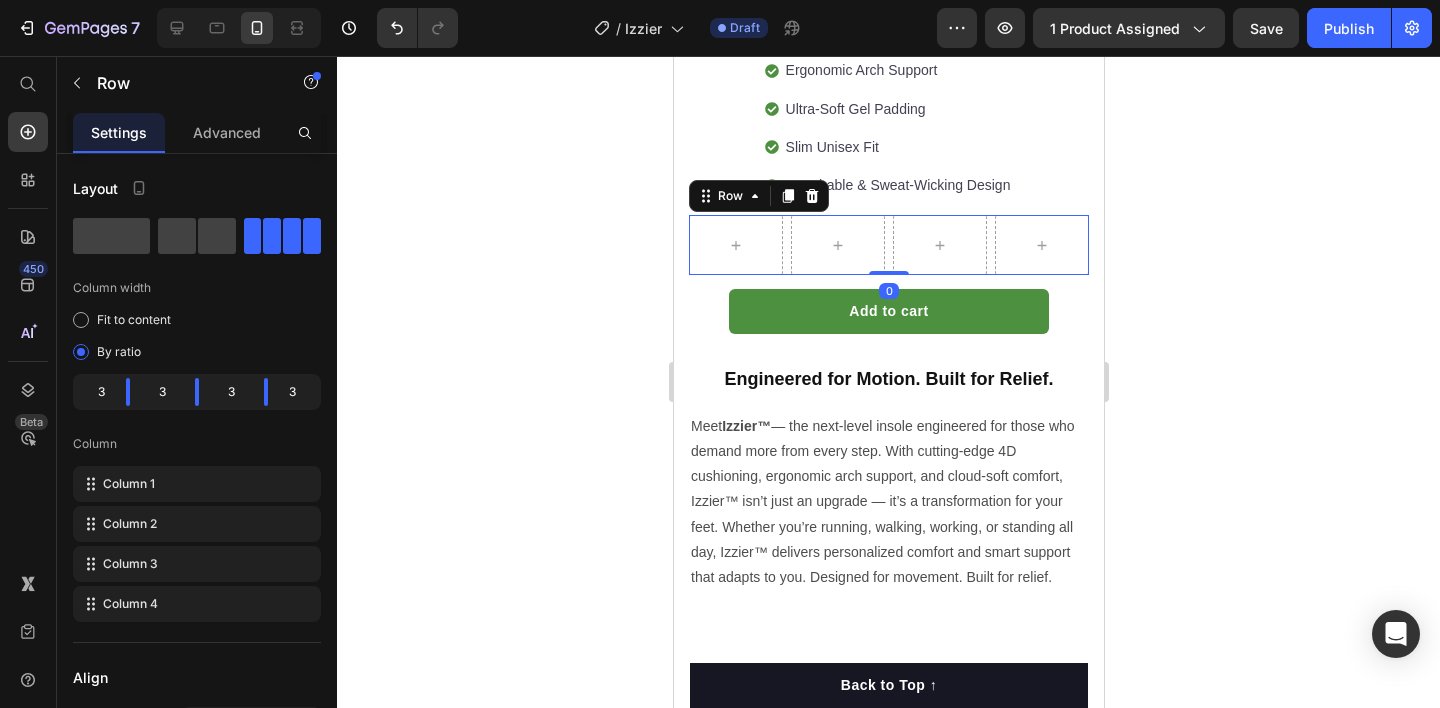 click 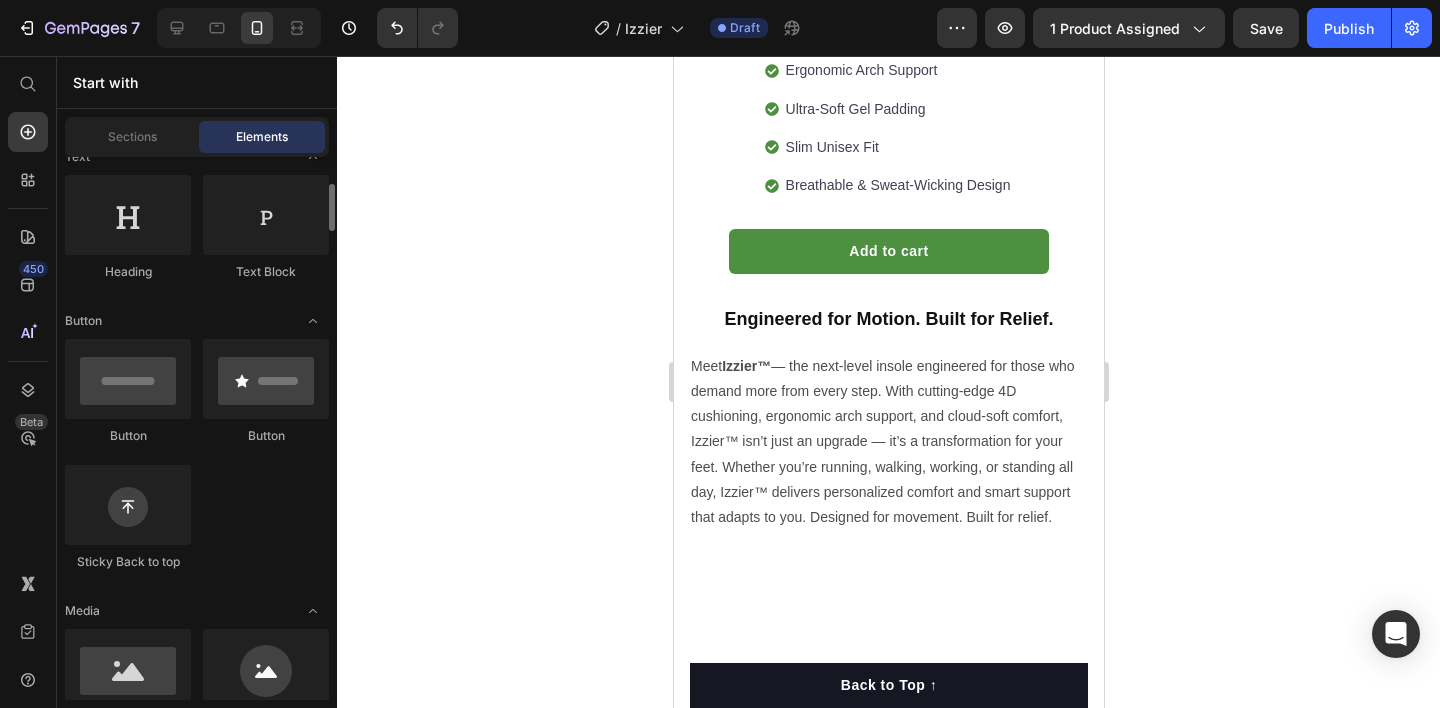 scroll, scrollTop: 0, scrollLeft: 0, axis: both 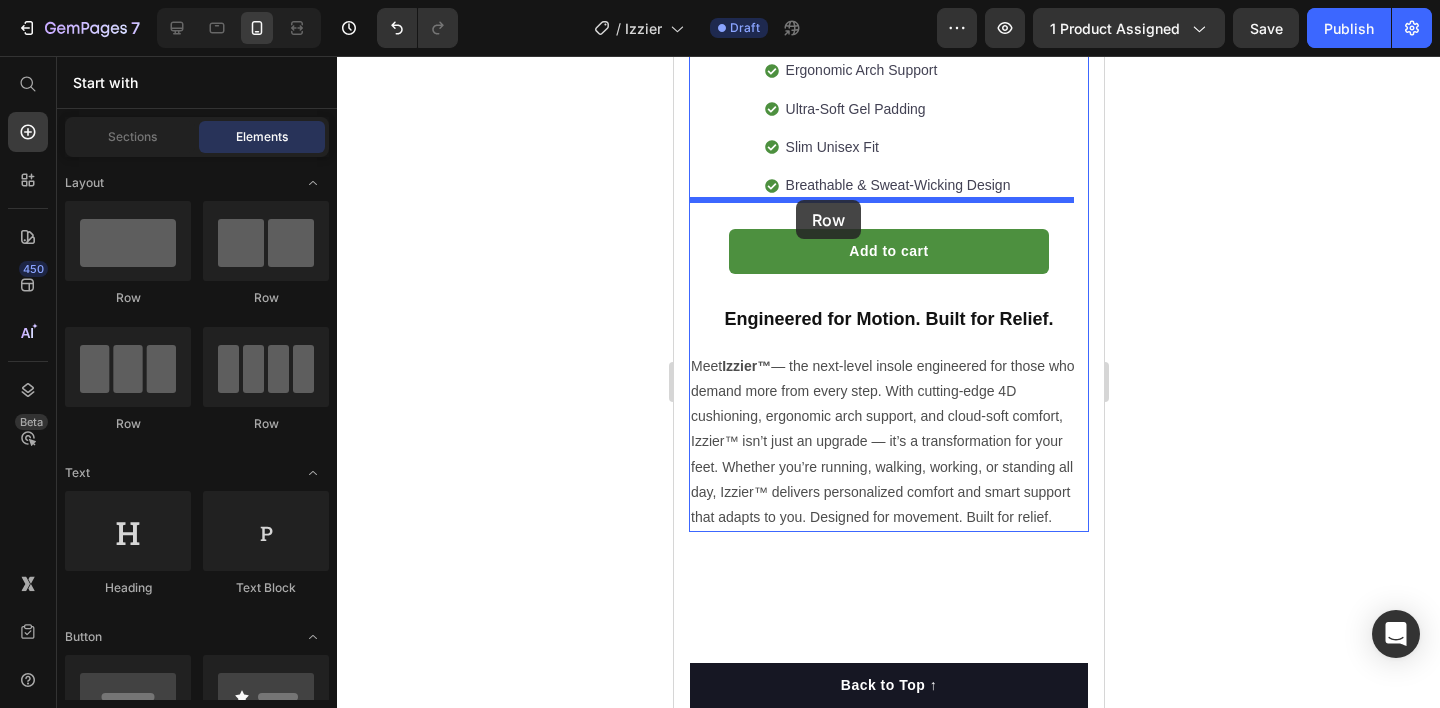 drag, startPoint x: 805, startPoint y: 298, endPoint x: 795, endPoint y: 200, distance: 98.50888 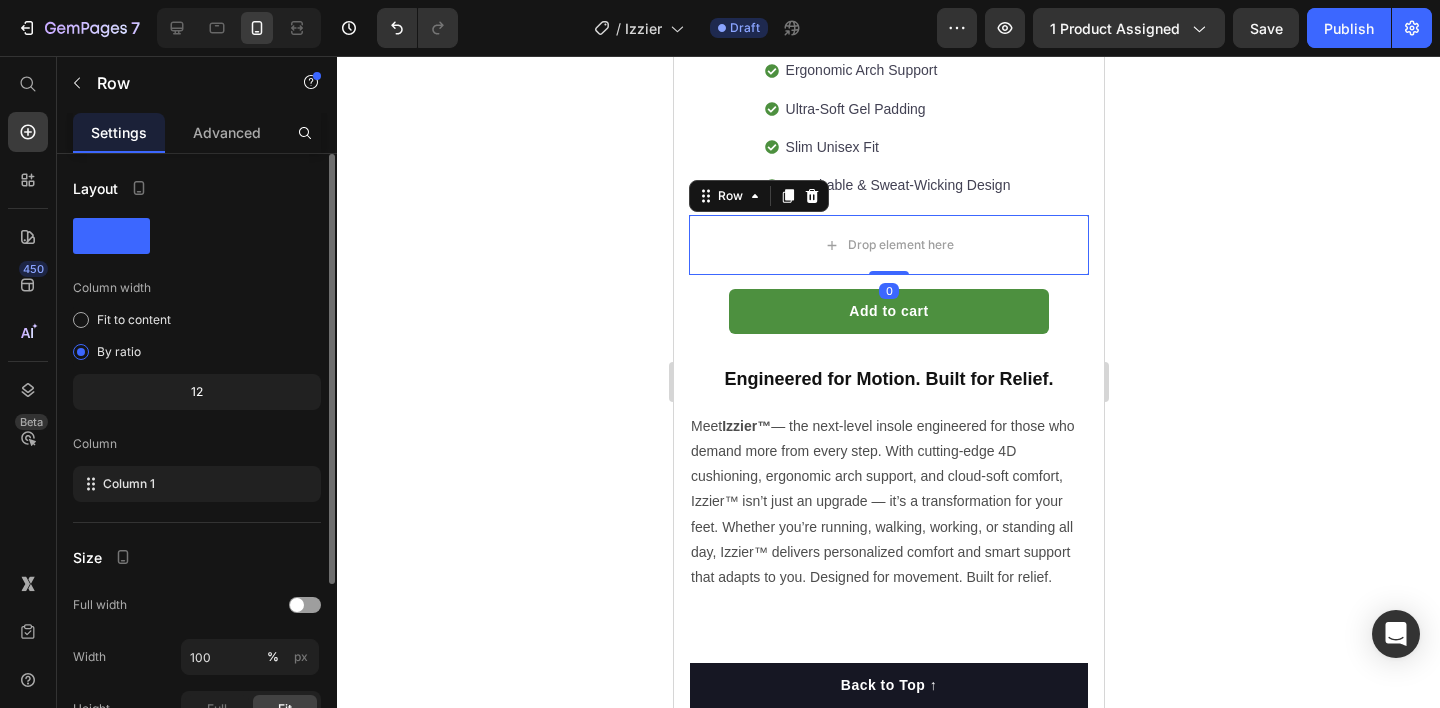 scroll, scrollTop: 143, scrollLeft: 0, axis: vertical 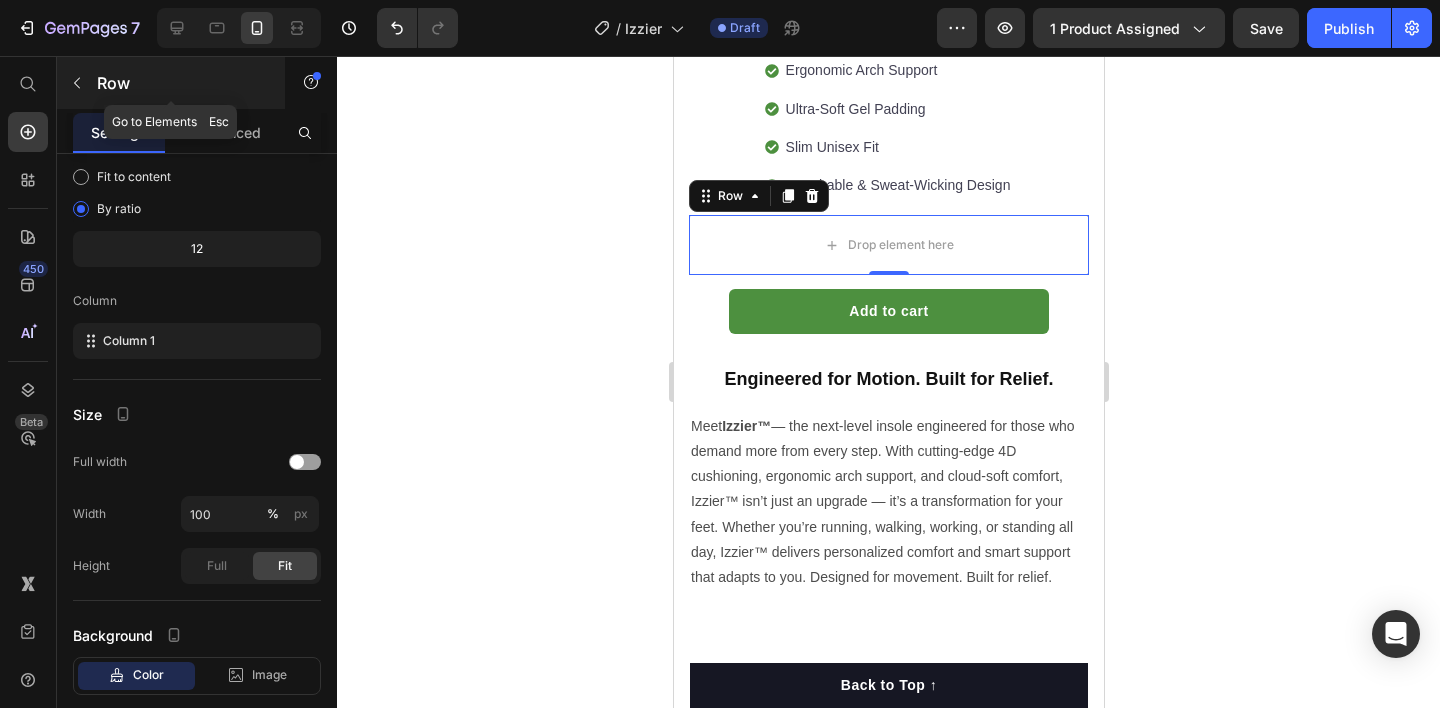click 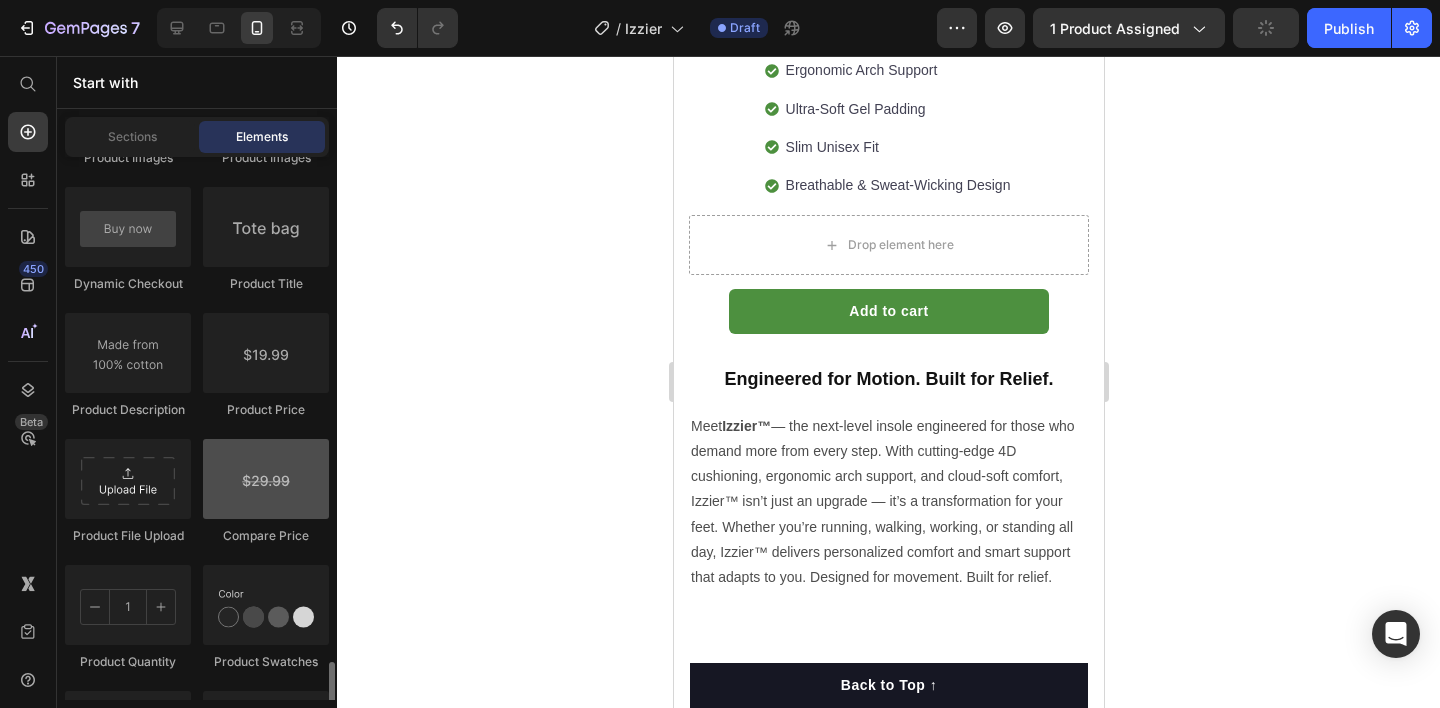scroll, scrollTop: 3518, scrollLeft: 0, axis: vertical 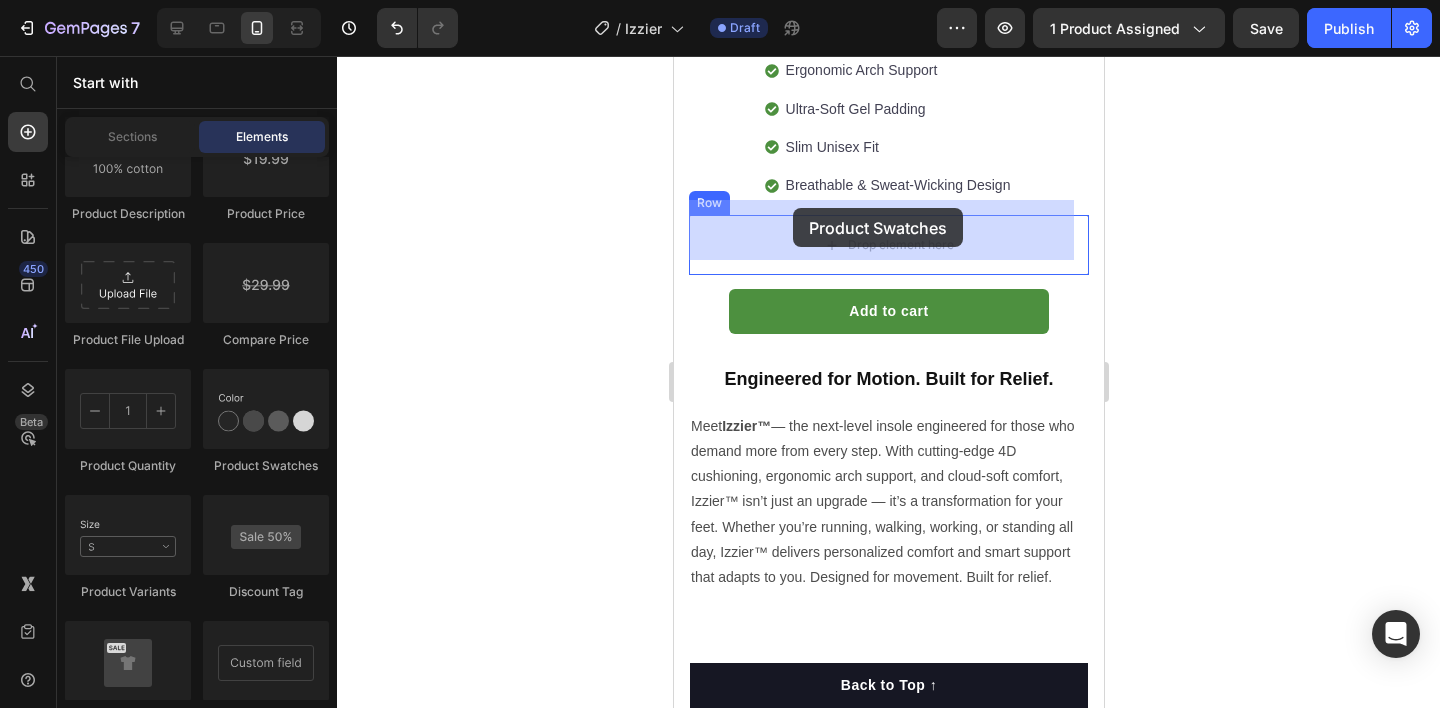 drag, startPoint x: 914, startPoint y: 446, endPoint x: 792, endPoint y: 208, distance: 267.4472 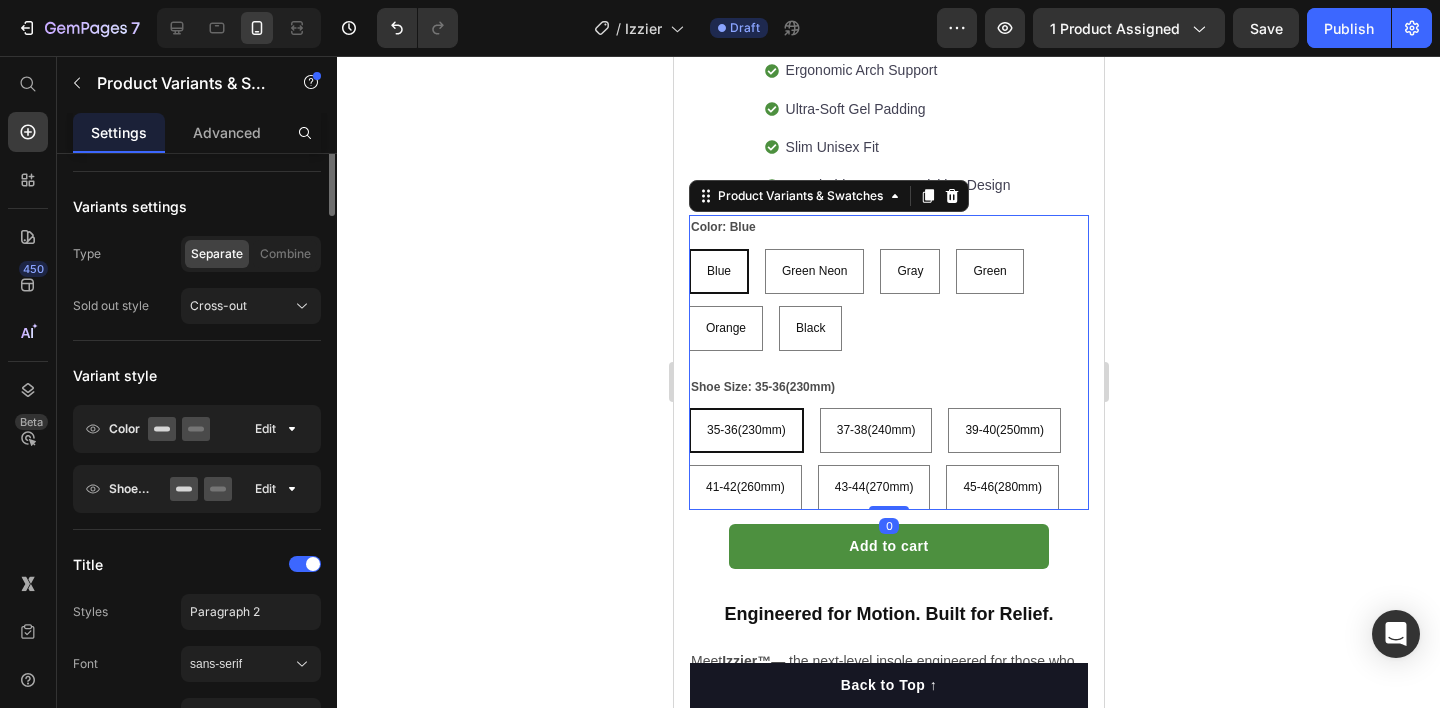 scroll, scrollTop: 0, scrollLeft: 0, axis: both 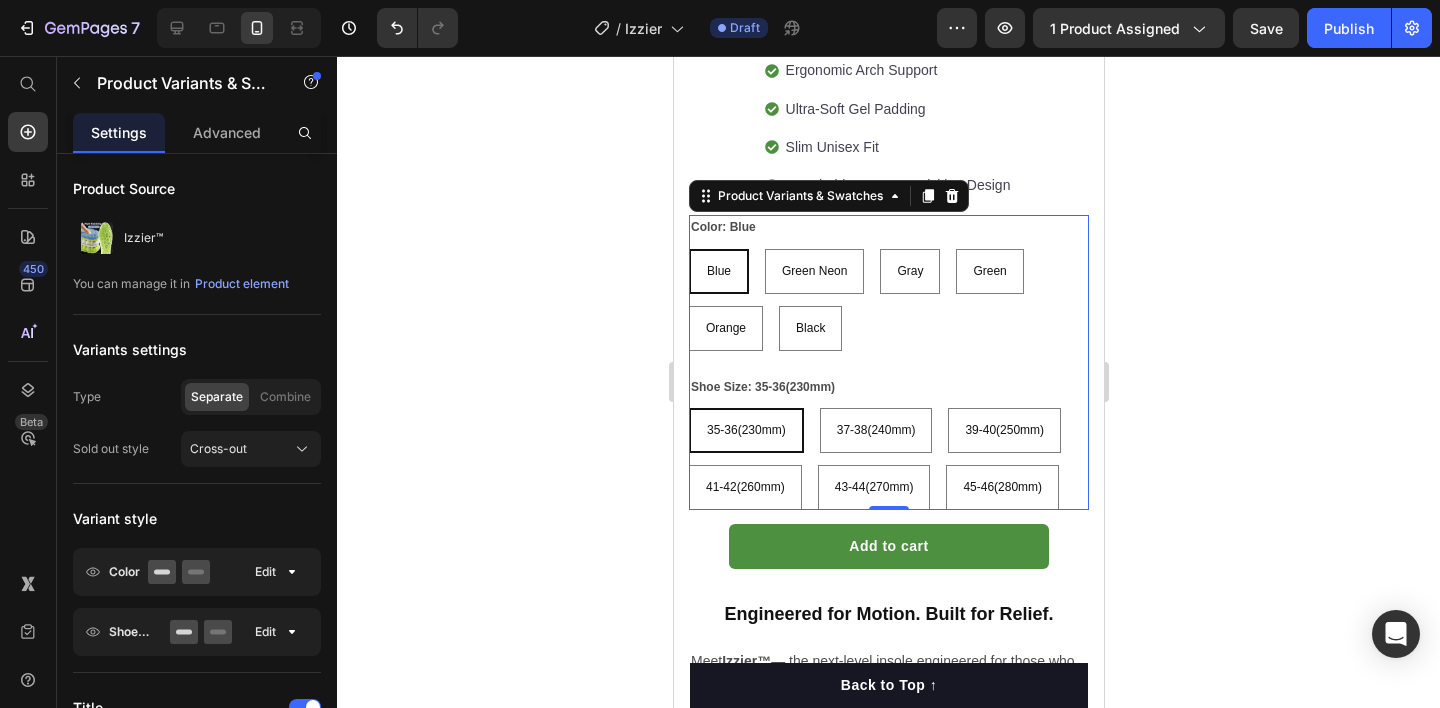 click on "Blue Blue Blue Green Neon Green Neon Green Neon Gray Gray Gray Green Green Green Orange Orange Orange Black Black Black" at bounding box center [888, 300] 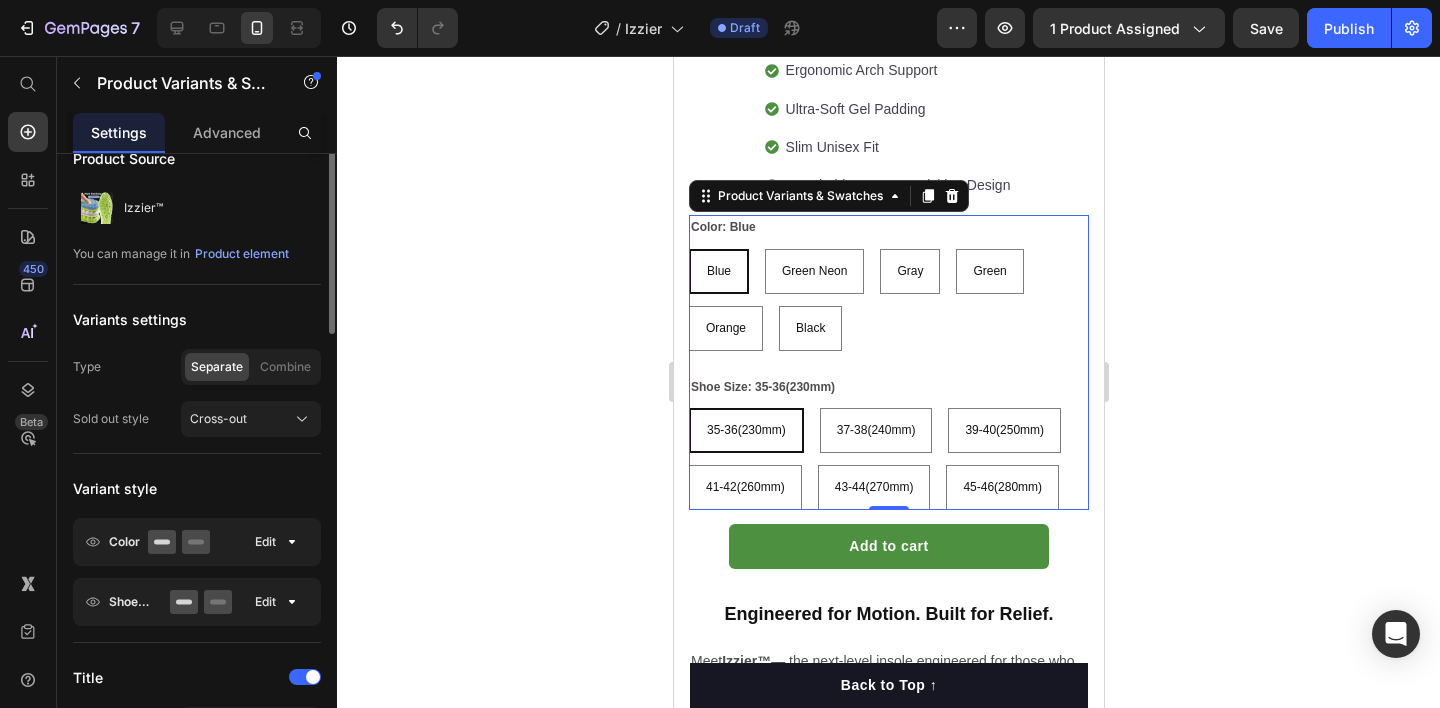 scroll, scrollTop: 233, scrollLeft: 0, axis: vertical 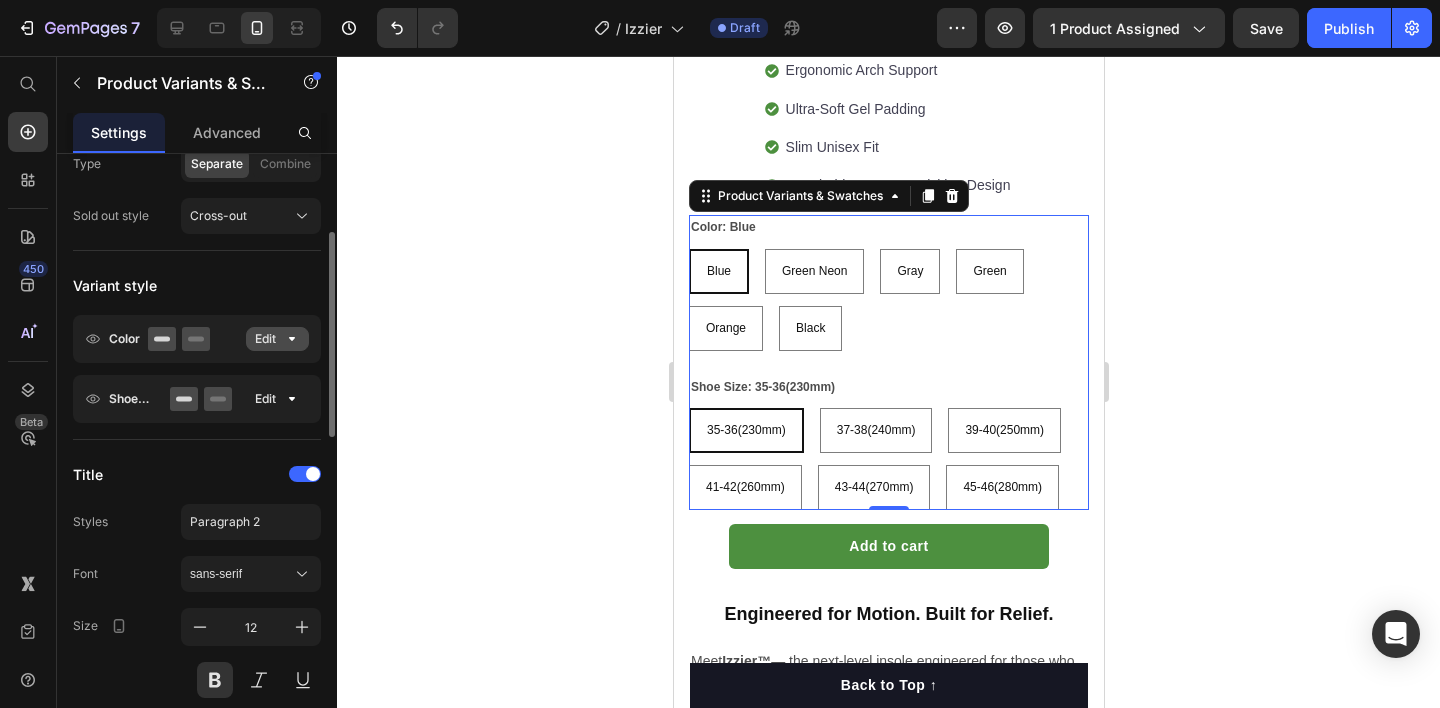 click 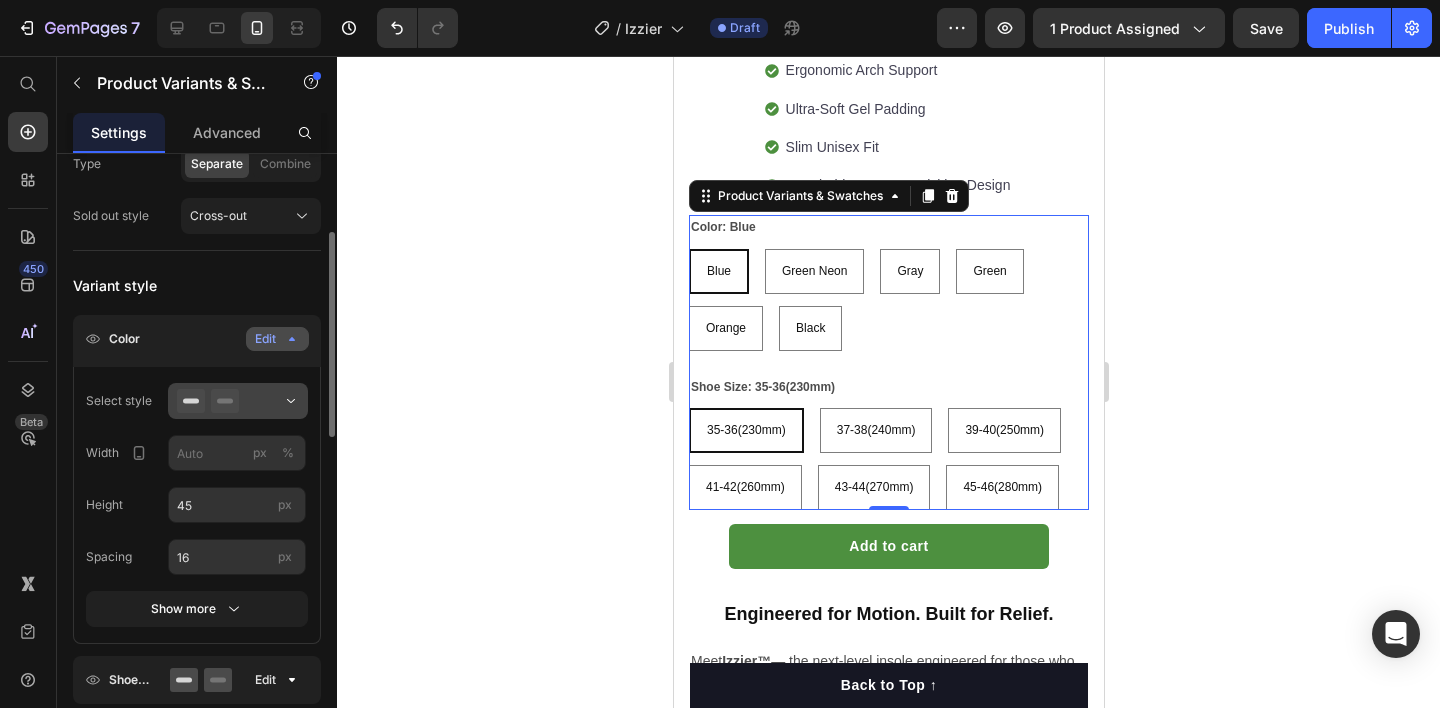 click at bounding box center (238, 401) 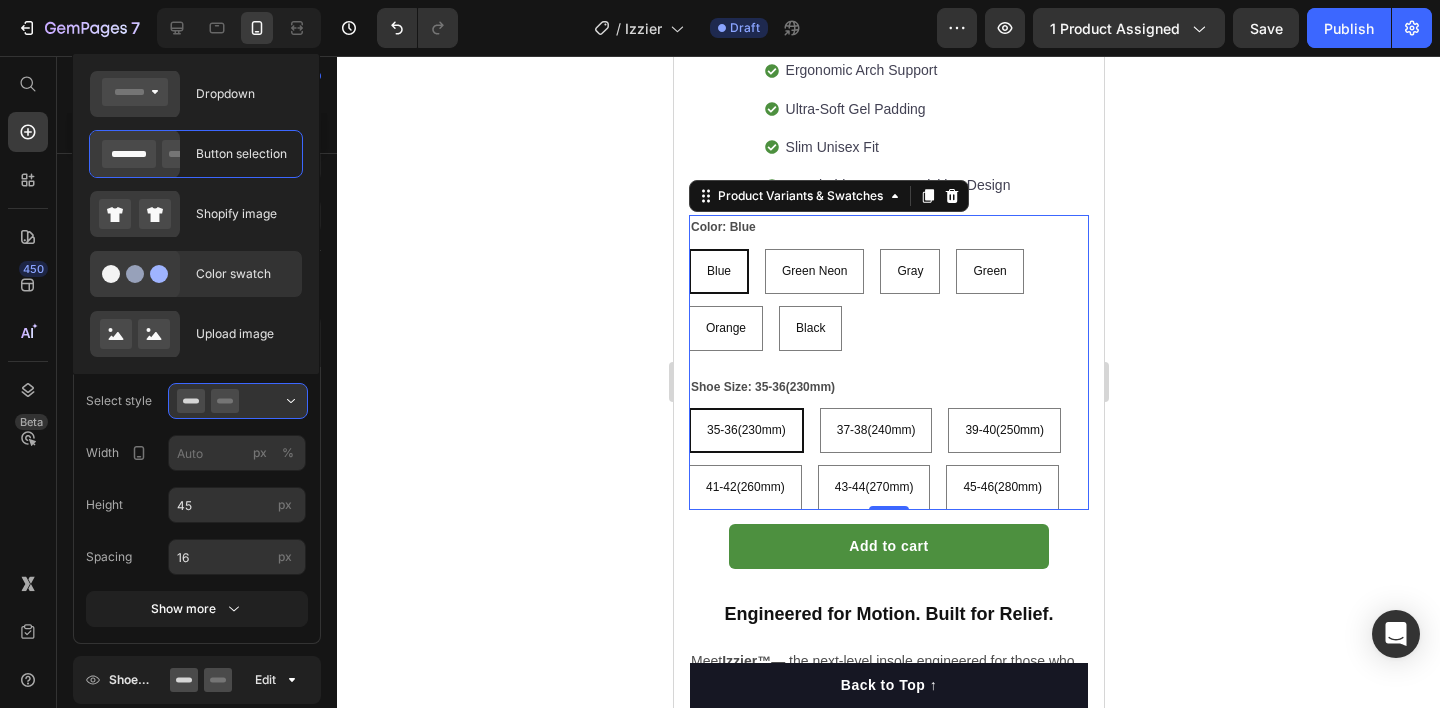 click on "Color swatch" at bounding box center [243, 274] 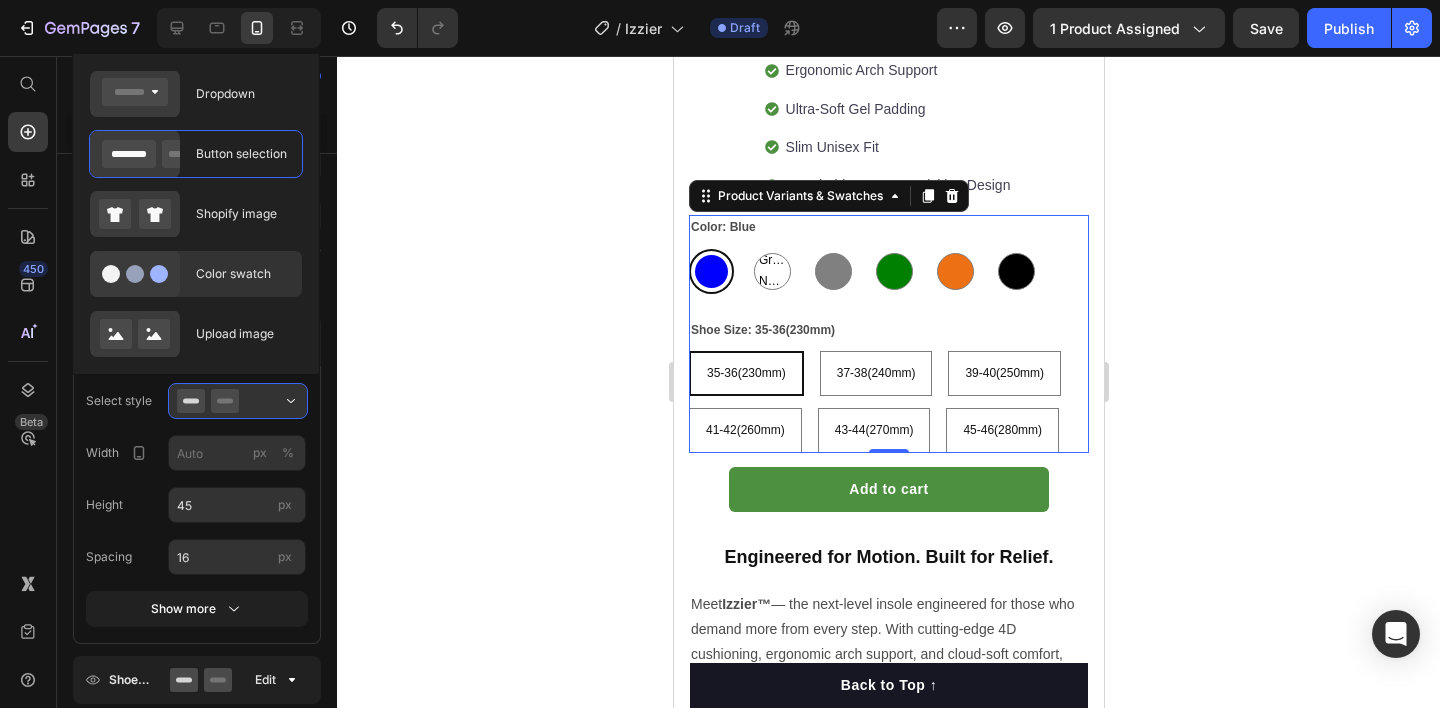 type on "45" 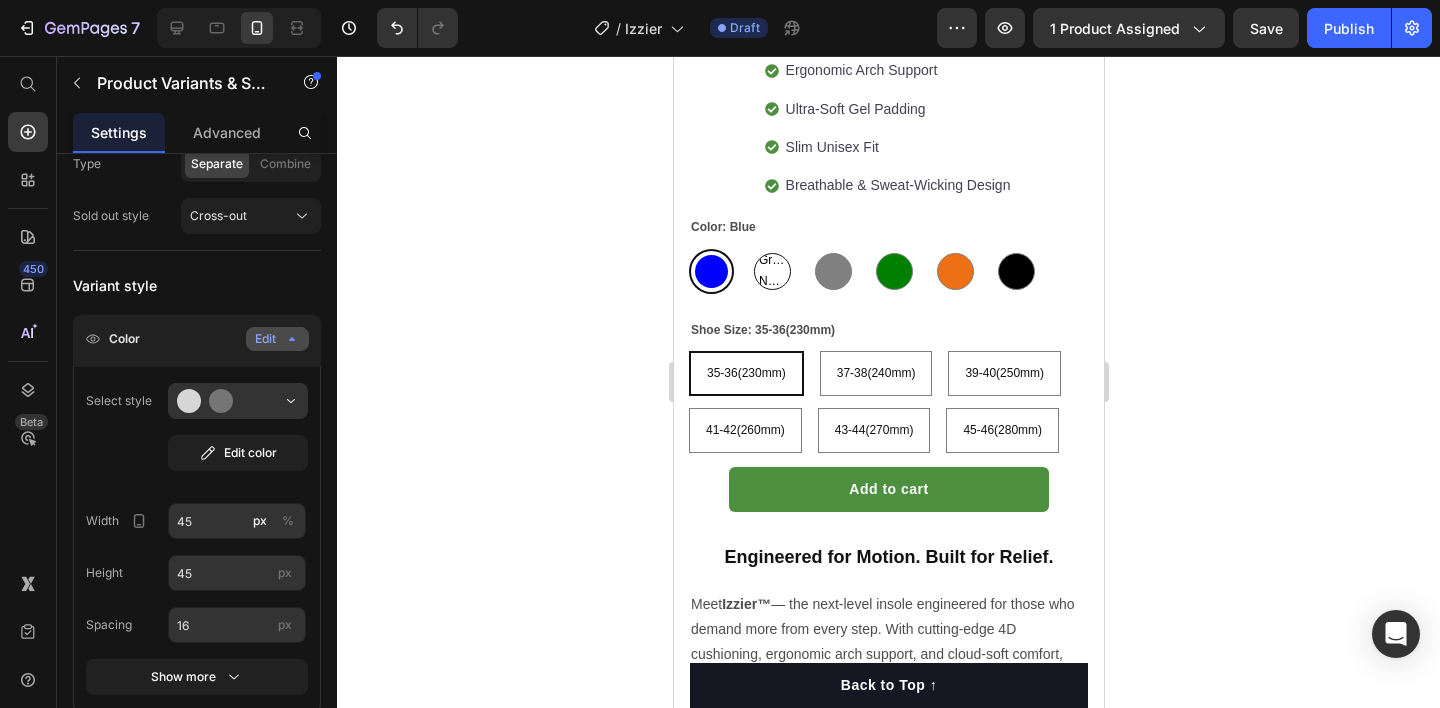 click on "Green Neon" at bounding box center [771, 271] 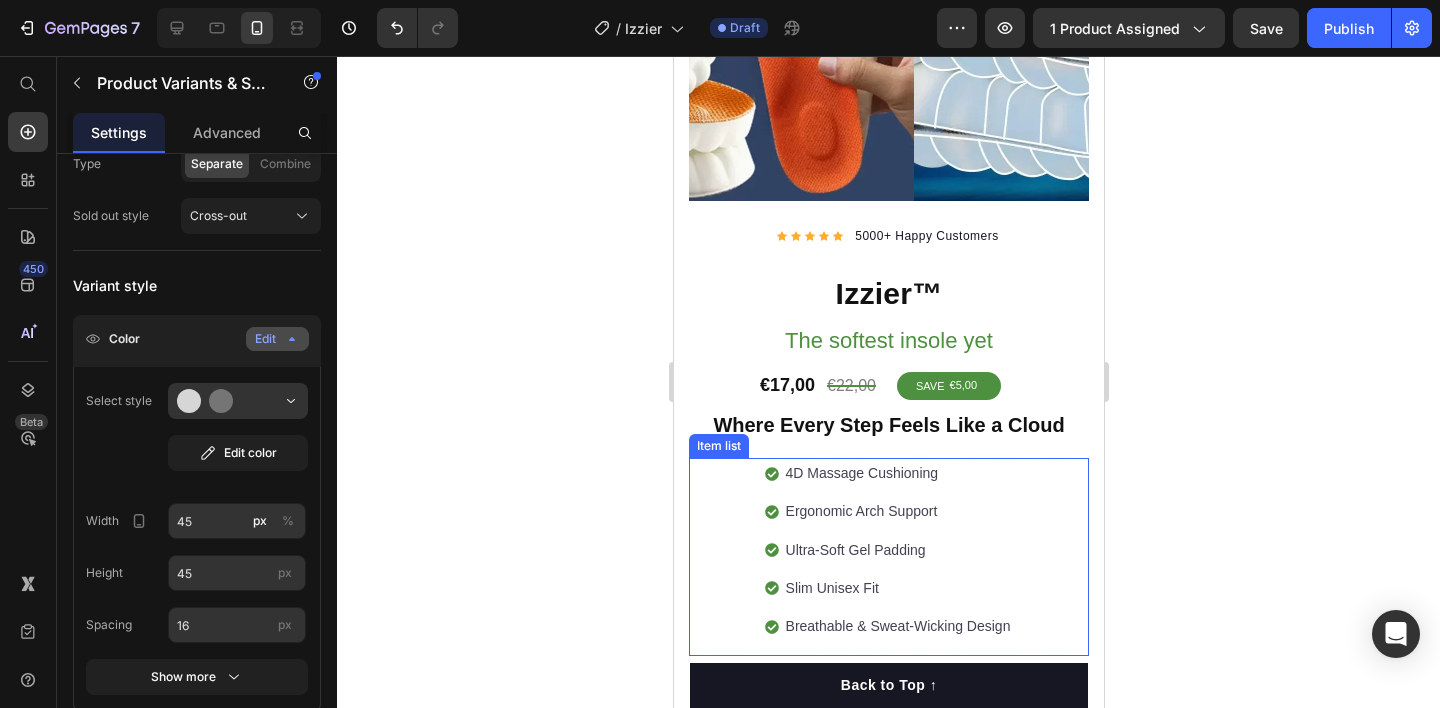 scroll, scrollTop: 485, scrollLeft: 0, axis: vertical 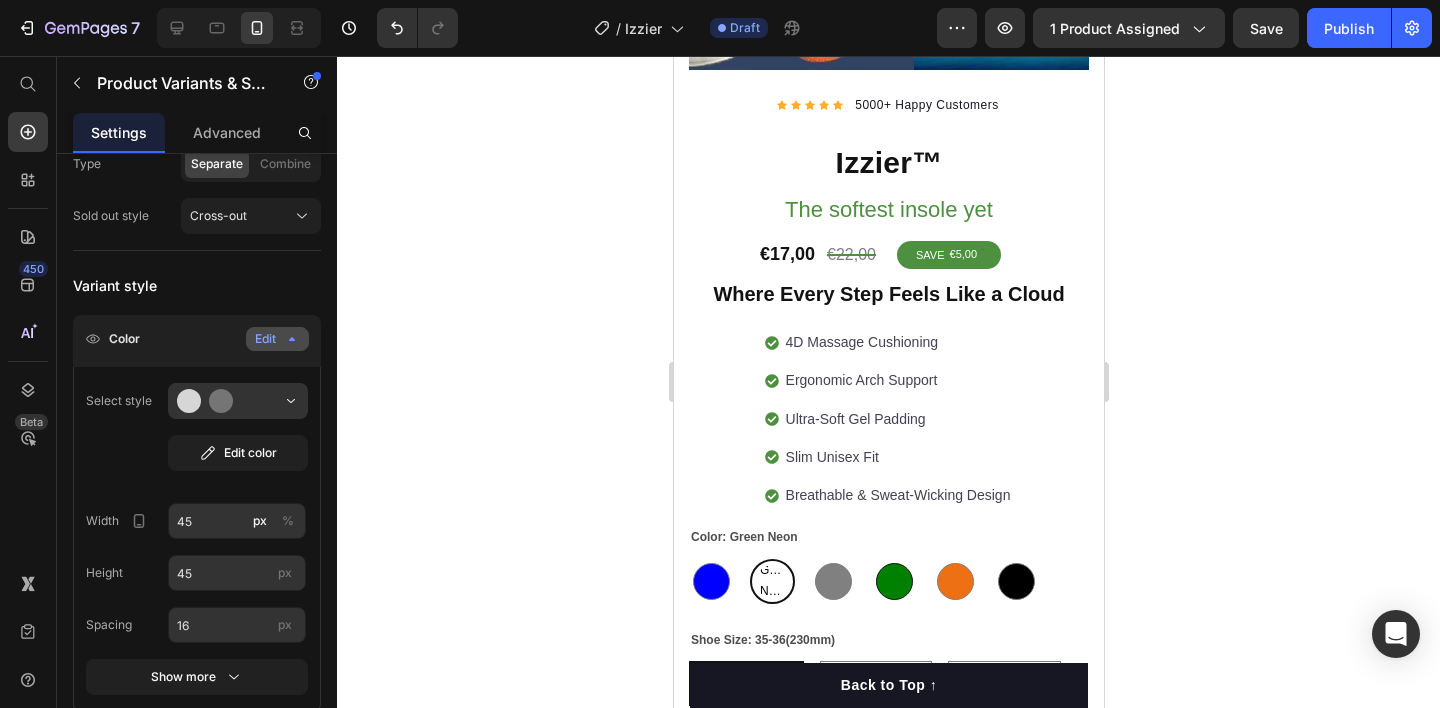 click at bounding box center [893, 581] 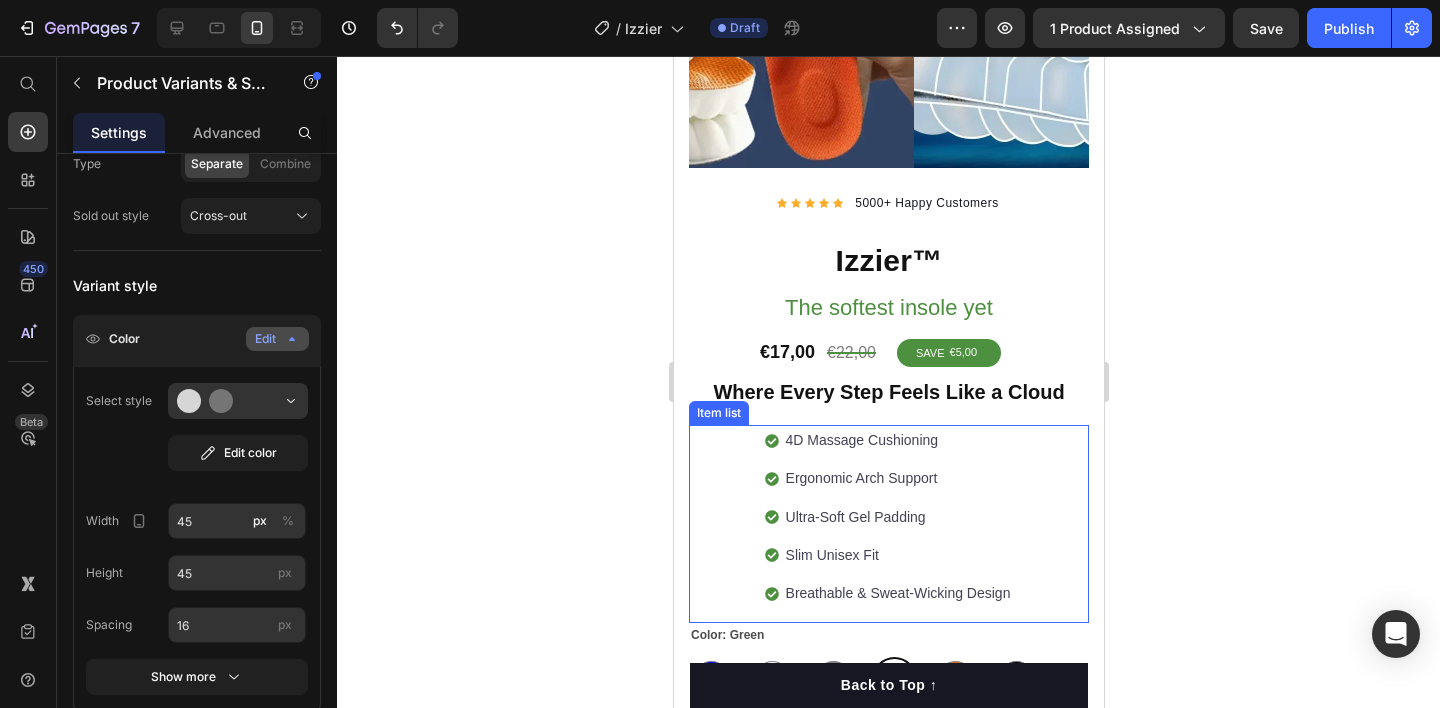 scroll, scrollTop: 434, scrollLeft: 0, axis: vertical 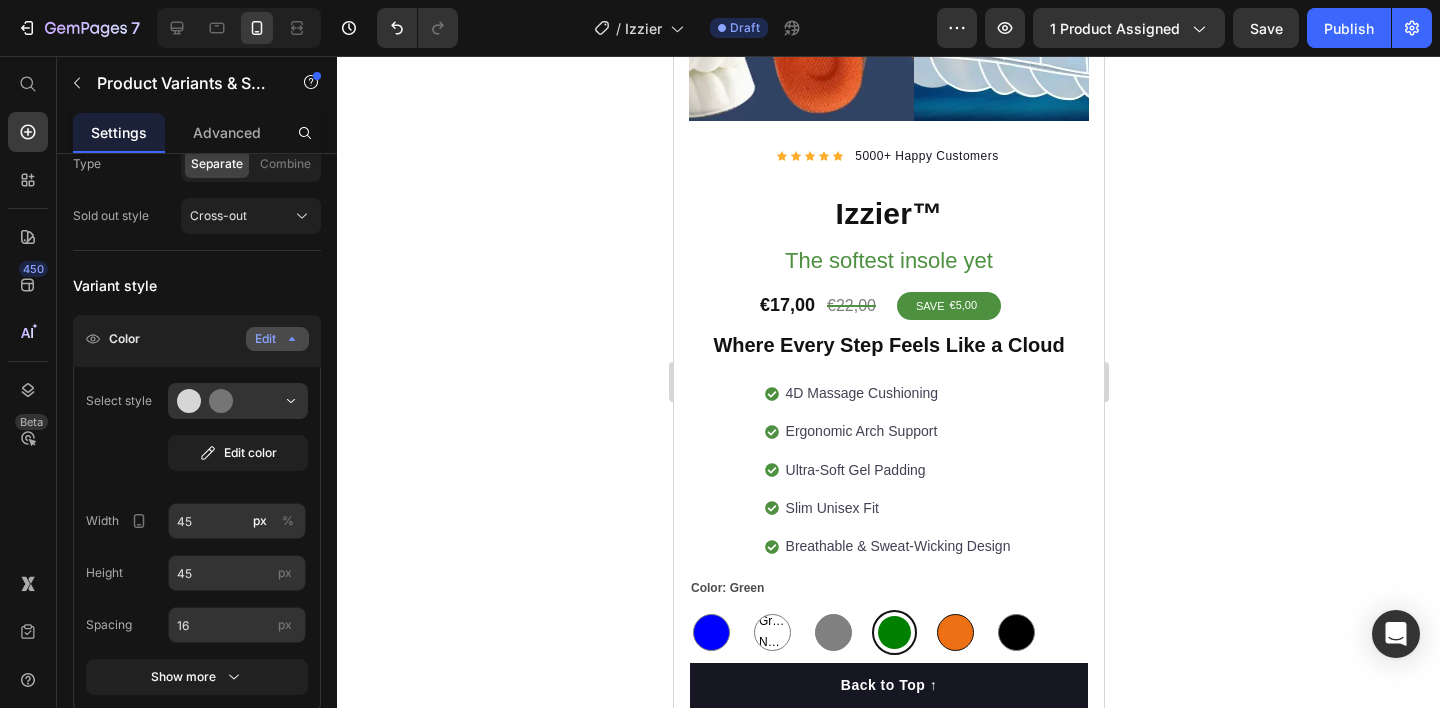 click at bounding box center (954, 632) 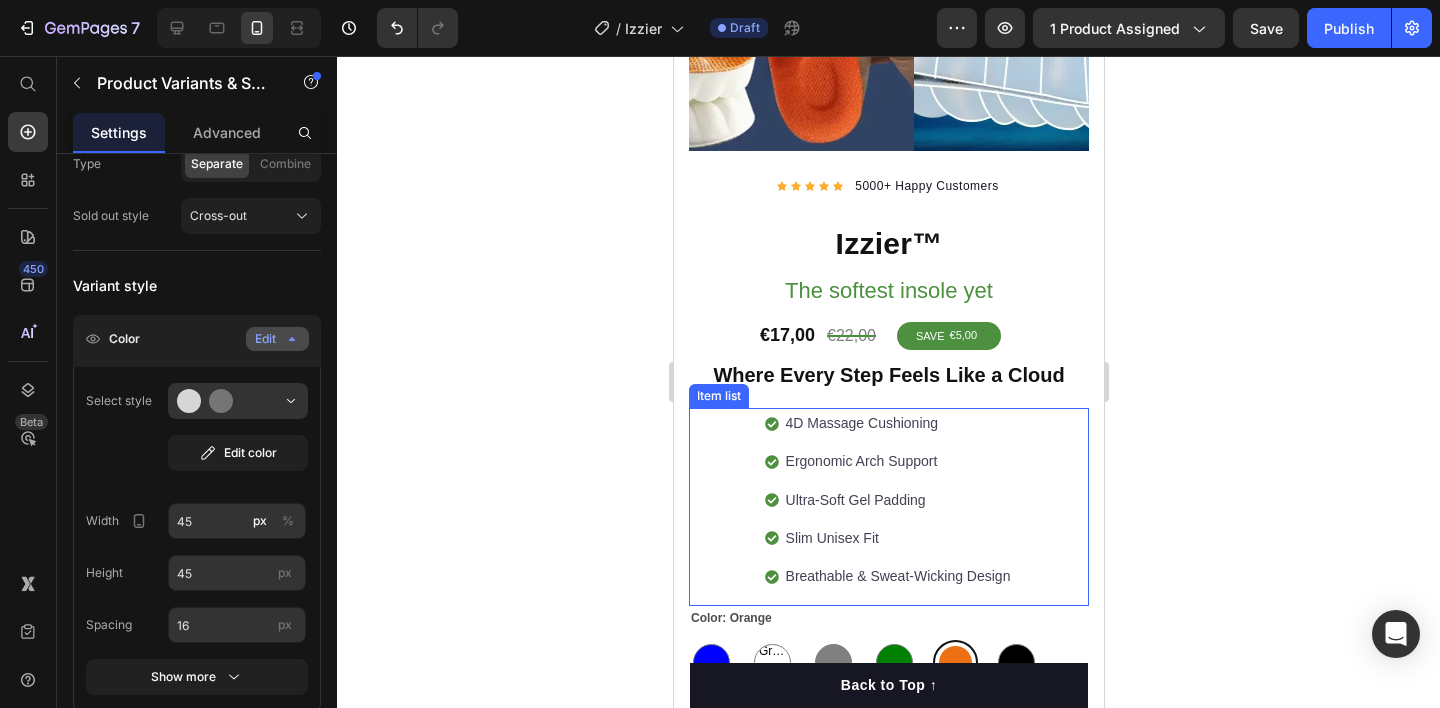 scroll, scrollTop: 611, scrollLeft: 0, axis: vertical 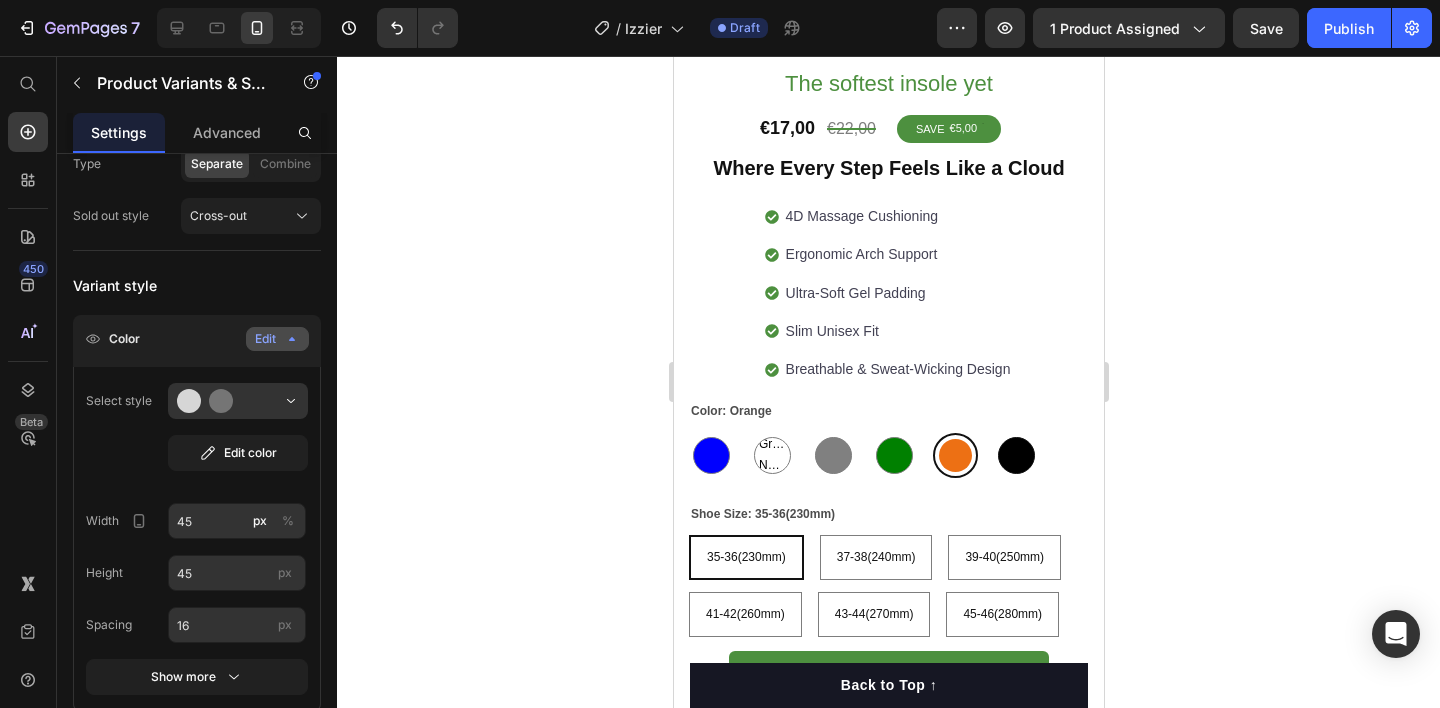 click at bounding box center (1015, 455) 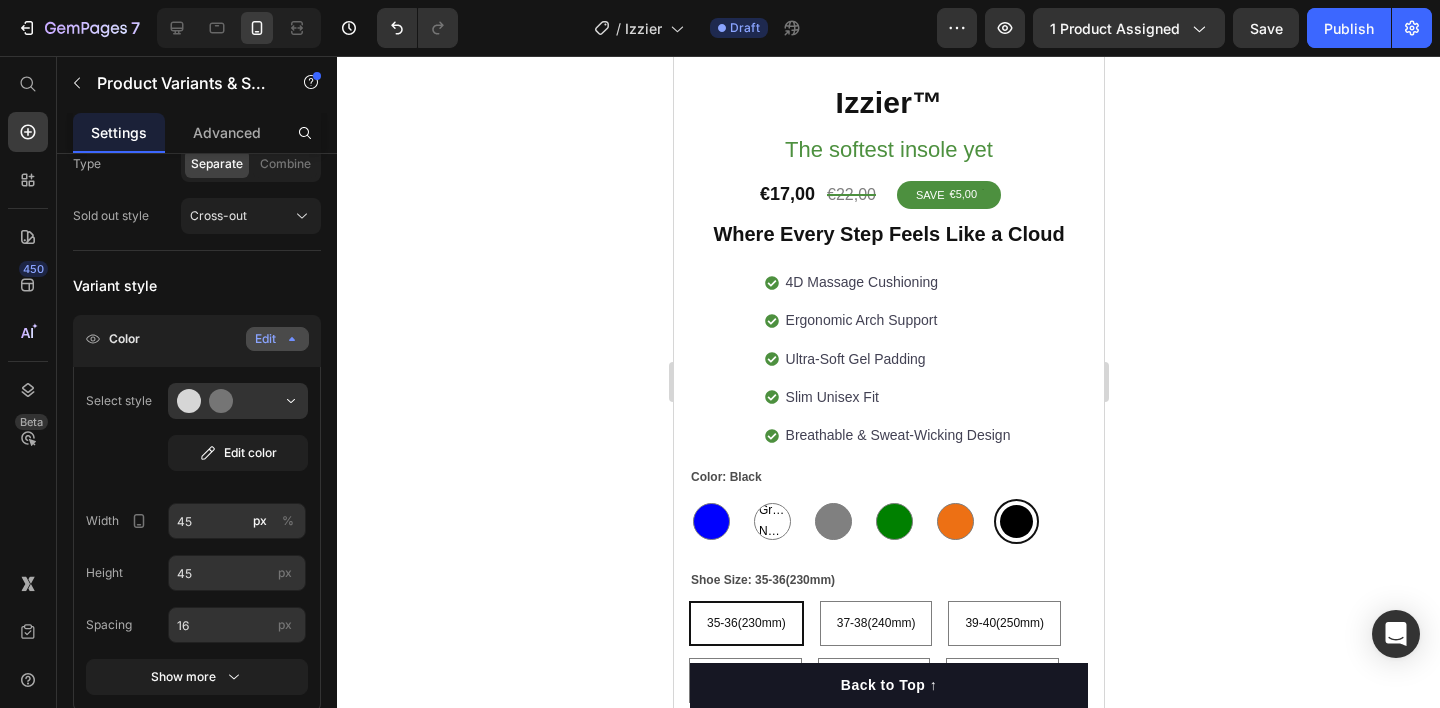scroll, scrollTop: 517, scrollLeft: 0, axis: vertical 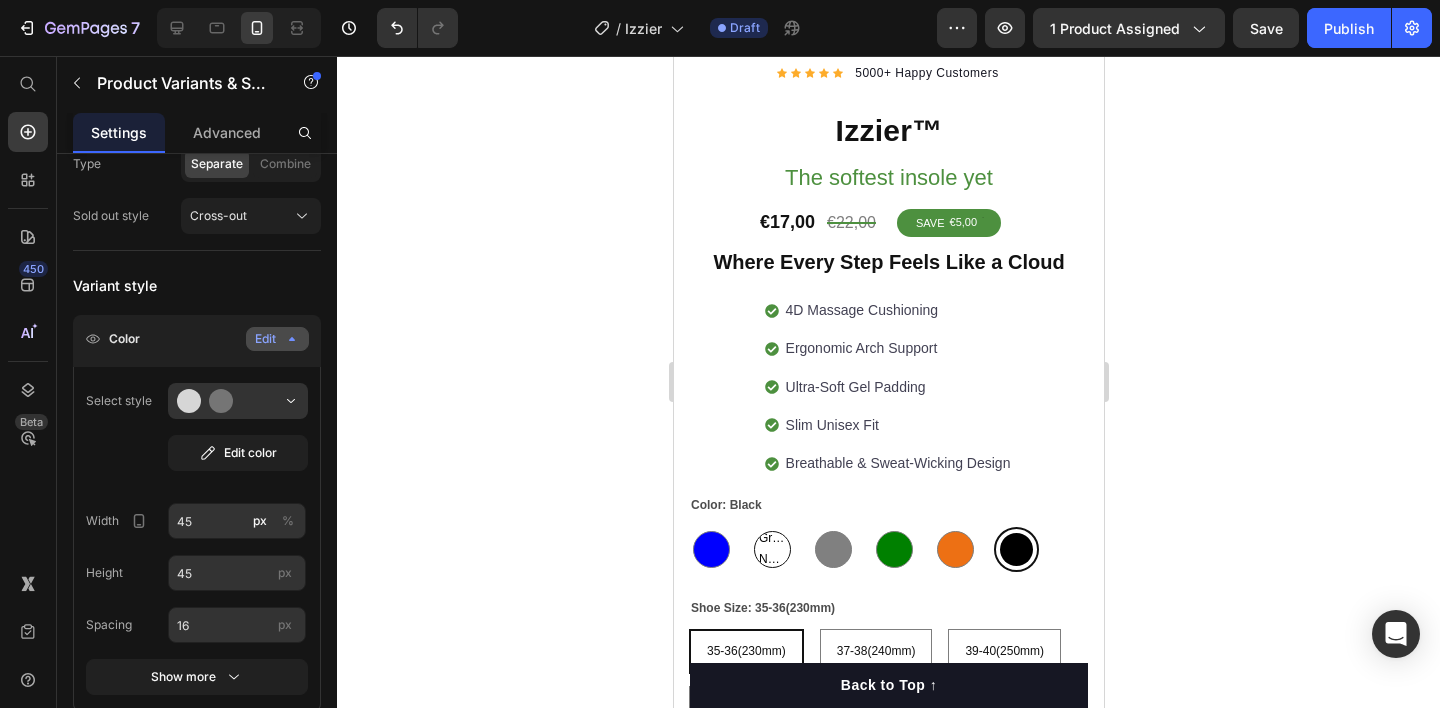click on "Green Neon" at bounding box center (771, 549) 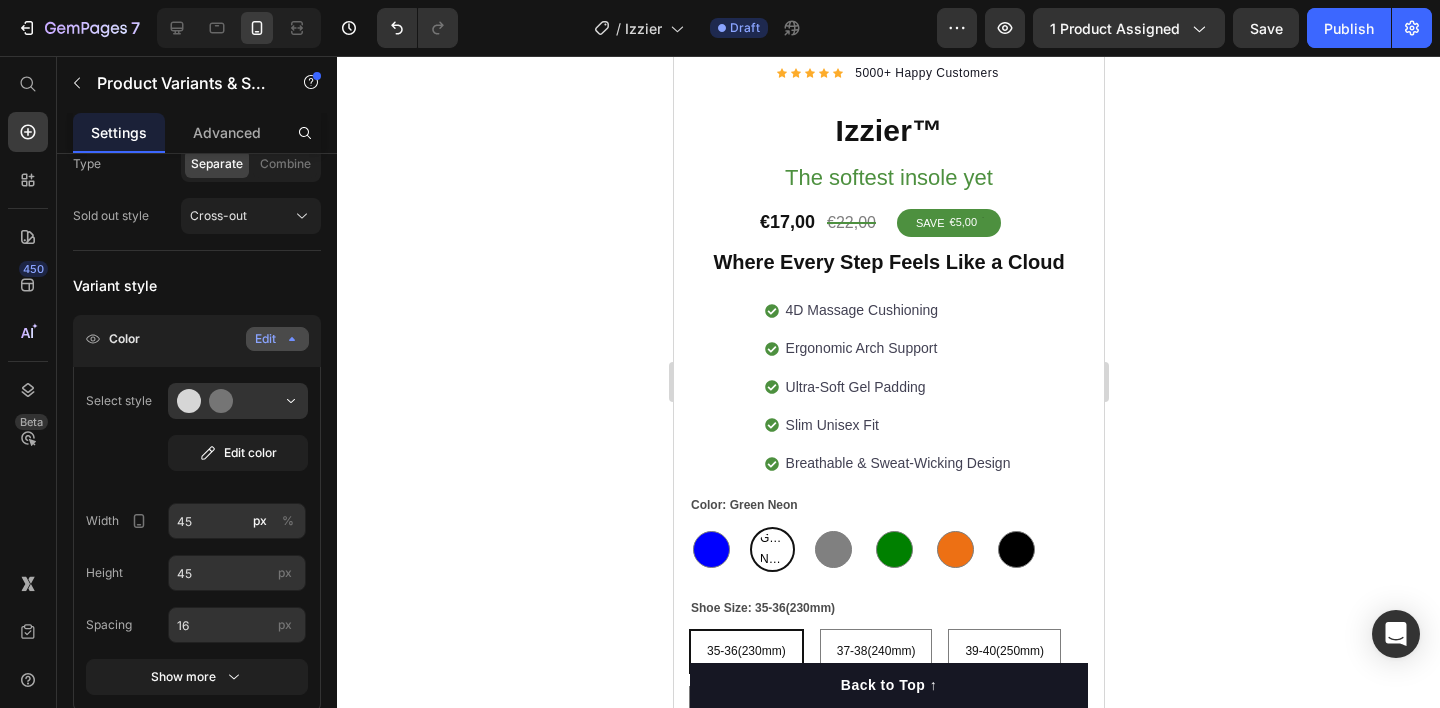 click at bounding box center (710, 549) 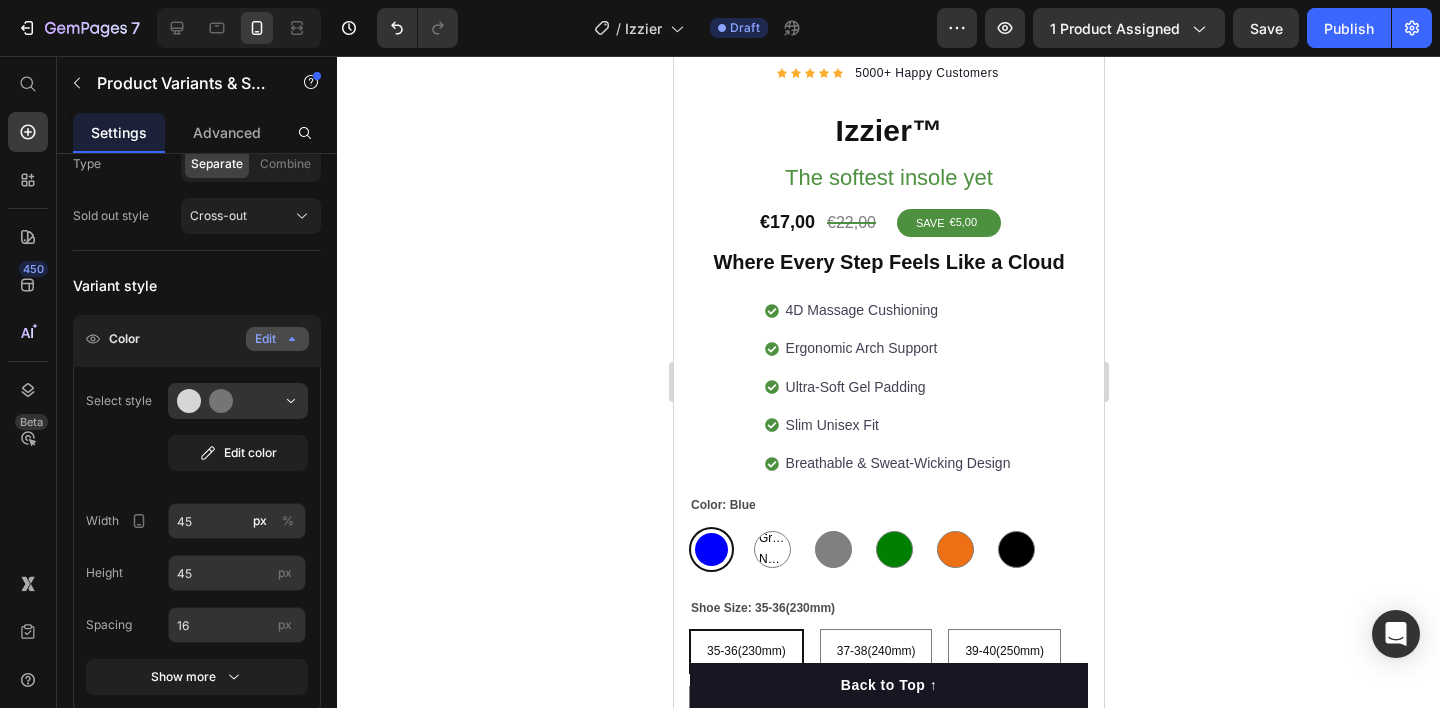 click on "Blue Blue Green Neon Green Neon Green Neon Gray Gray Green Green Orange Orange Black Black" at bounding box center (888, 549) 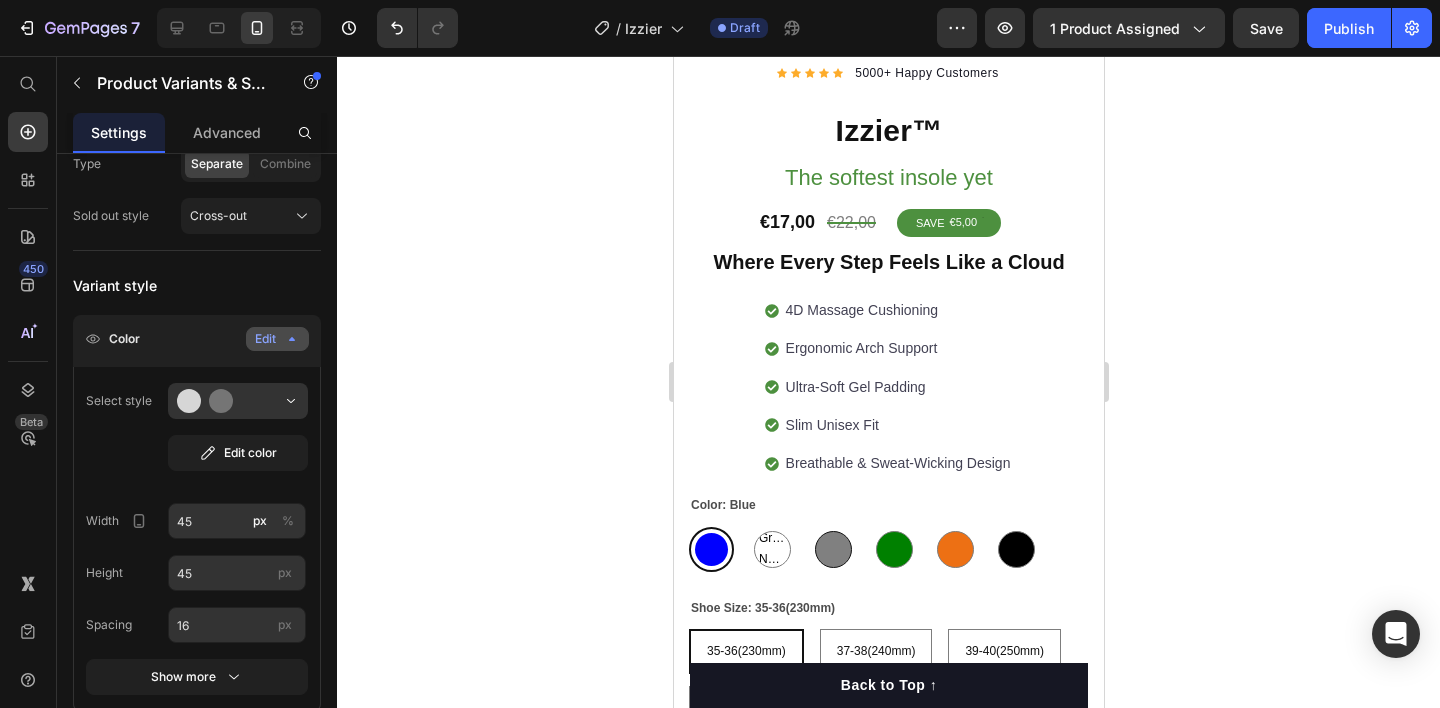 click at bounding box center [832, 549] 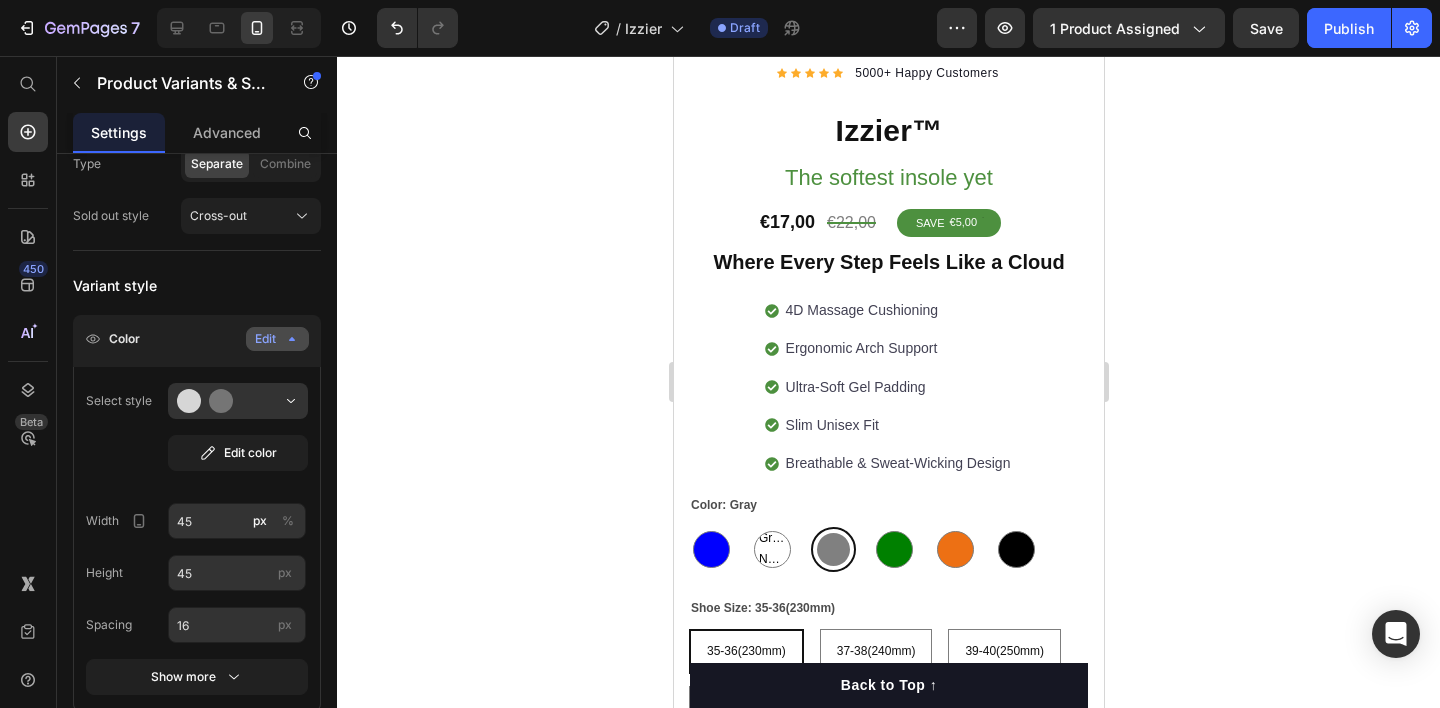 click on "Blue Blue Green Neon Green Neon Green Neon Gray Gray Green Green Orange Orange Black Black" at bounding box center [888, 549] 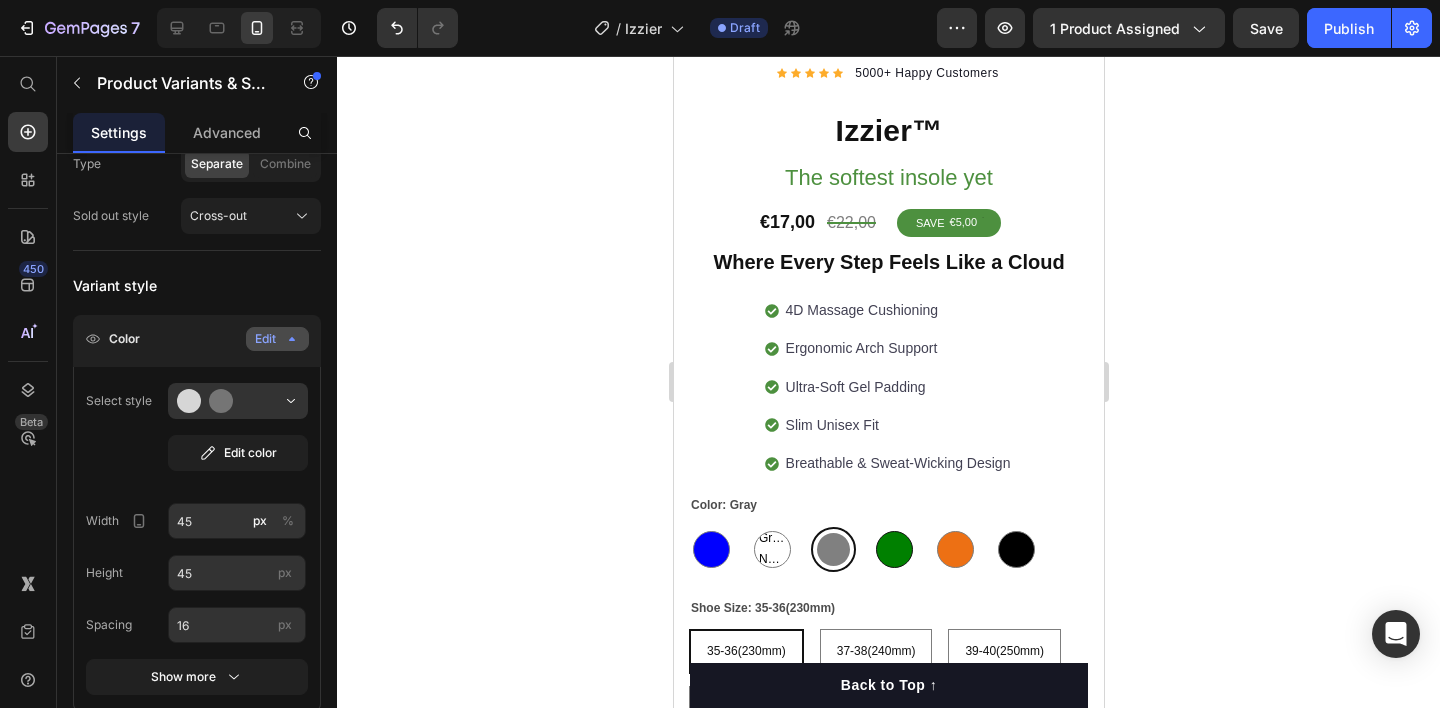 click at bounding box center (893, 549) 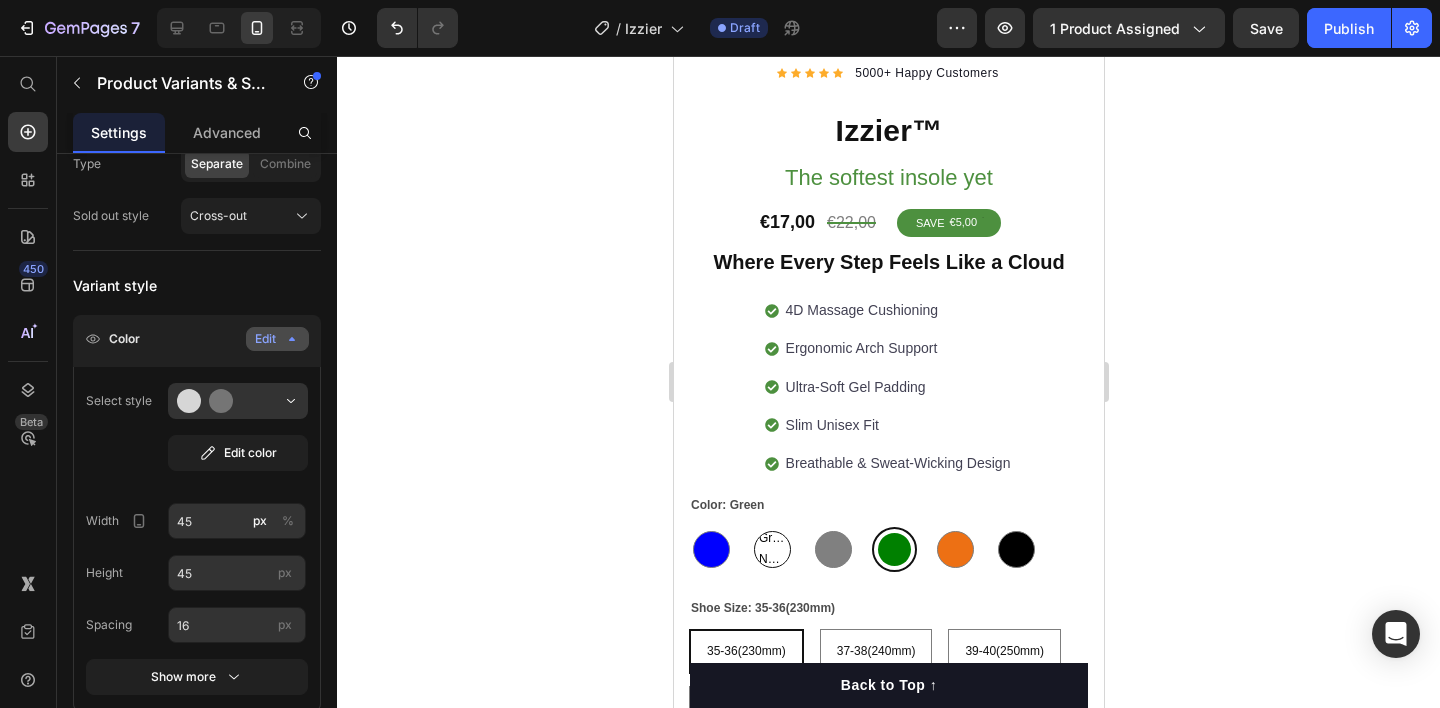 click on "Green Neon" at bounding box center [771, 549] 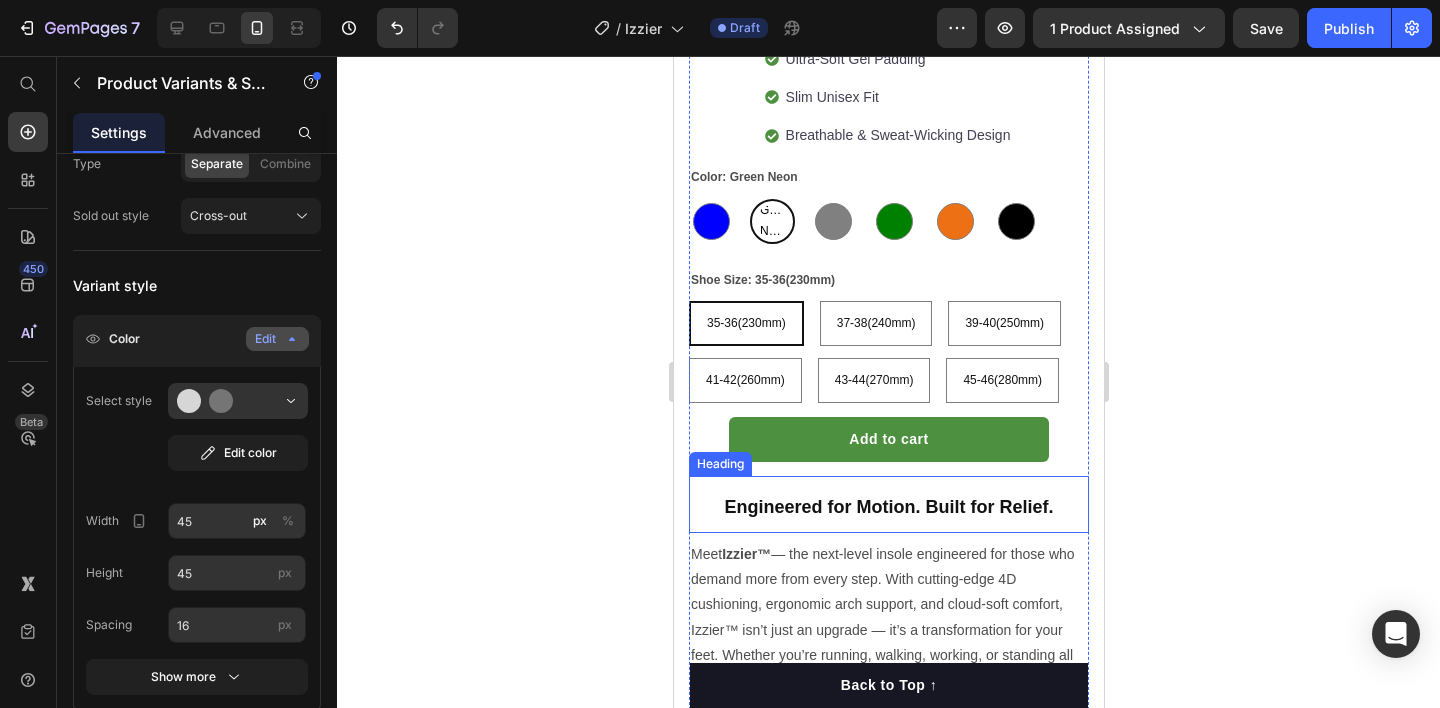 scroll, scrollTop: 747, scrollLeft: 0, axis: vertical 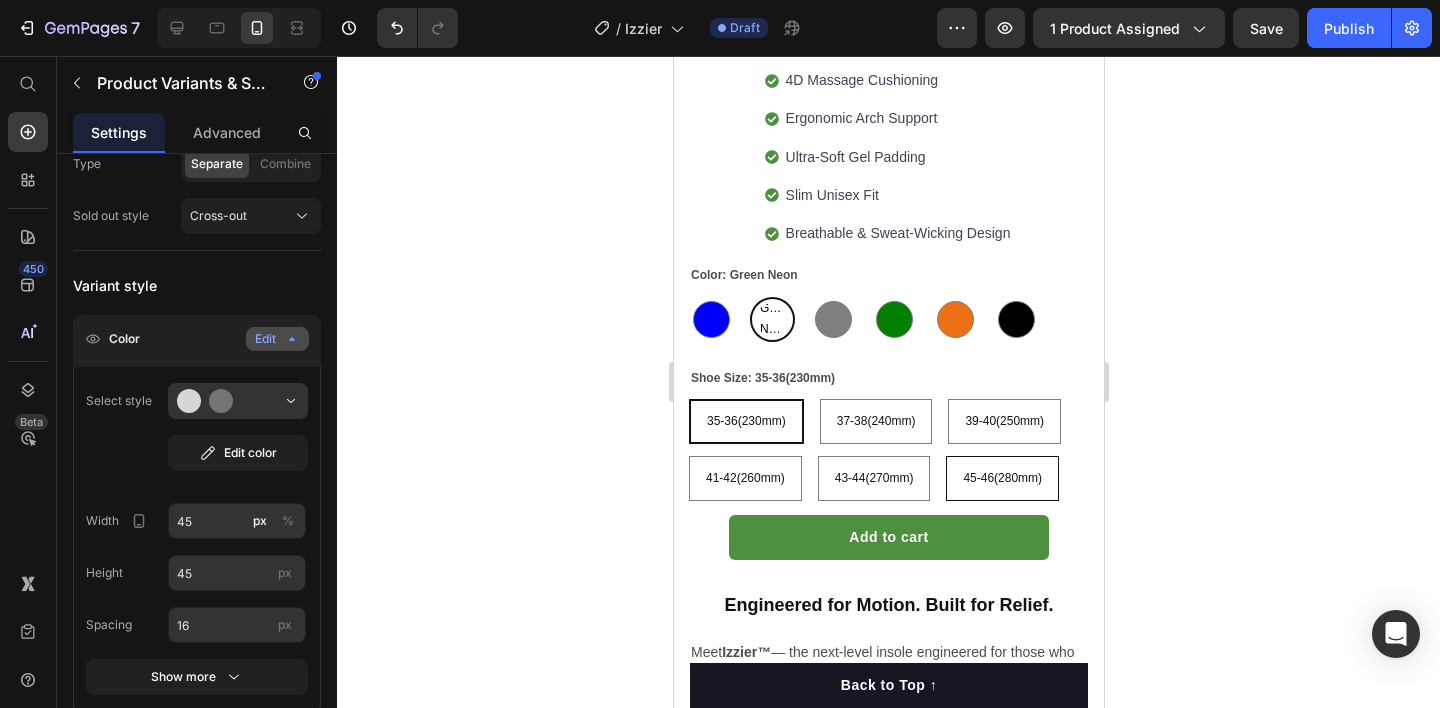 click on "45-46(280mm)" at bounding box center [1001, 478] 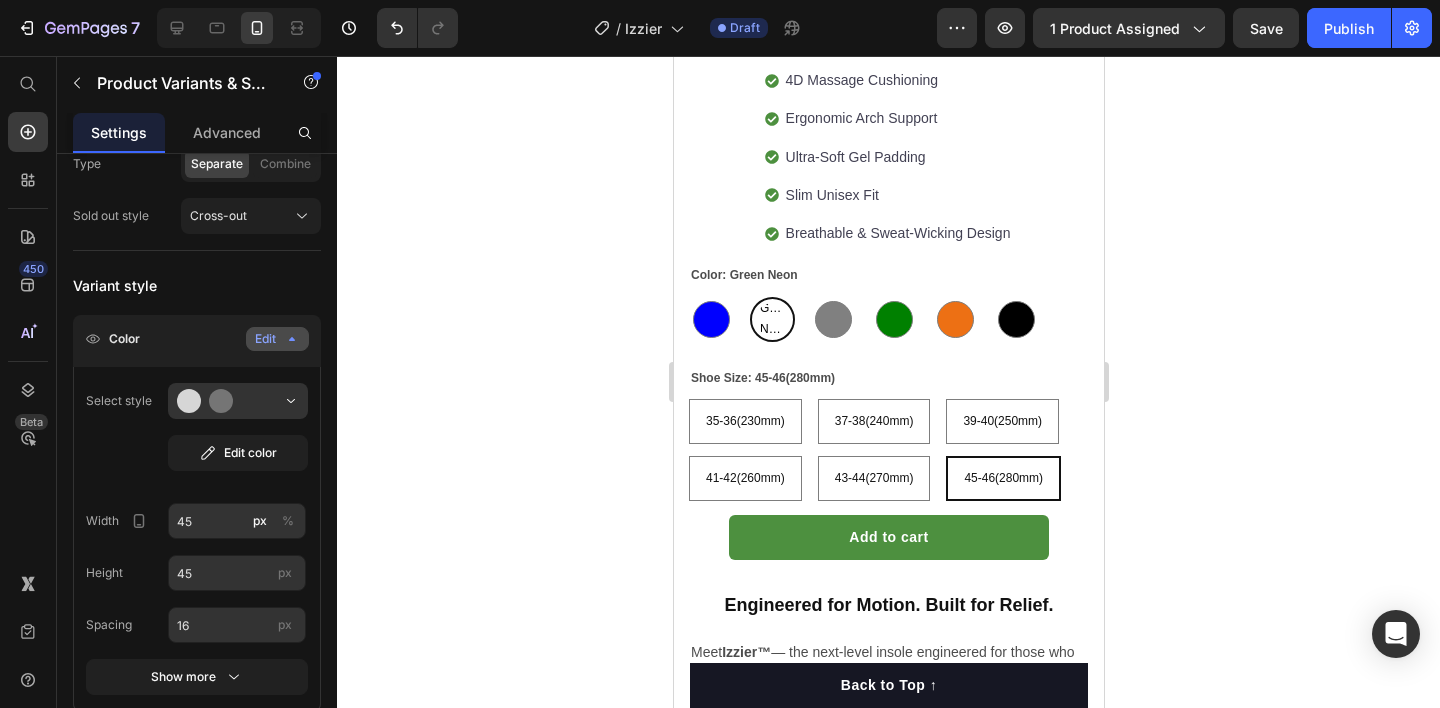 click on "Shoe Size: 45-46(280mm) 35-36(230mm) 35-36(230mm) 35-36(230mm) 37-38(240mm) 37-38(240mm) 37-38(240mm) 39-40(250mm) 39-40(250mm) 39-40(250mm) 41-42(260mm) 41-42(260mm) 41-42(260mm) 43-44(270mm) 43-44(270mm) 43-44(270mm) 45-46(280mm) 45-46(280mm) 45-46(280mm)" at bounding box center [888, 434] 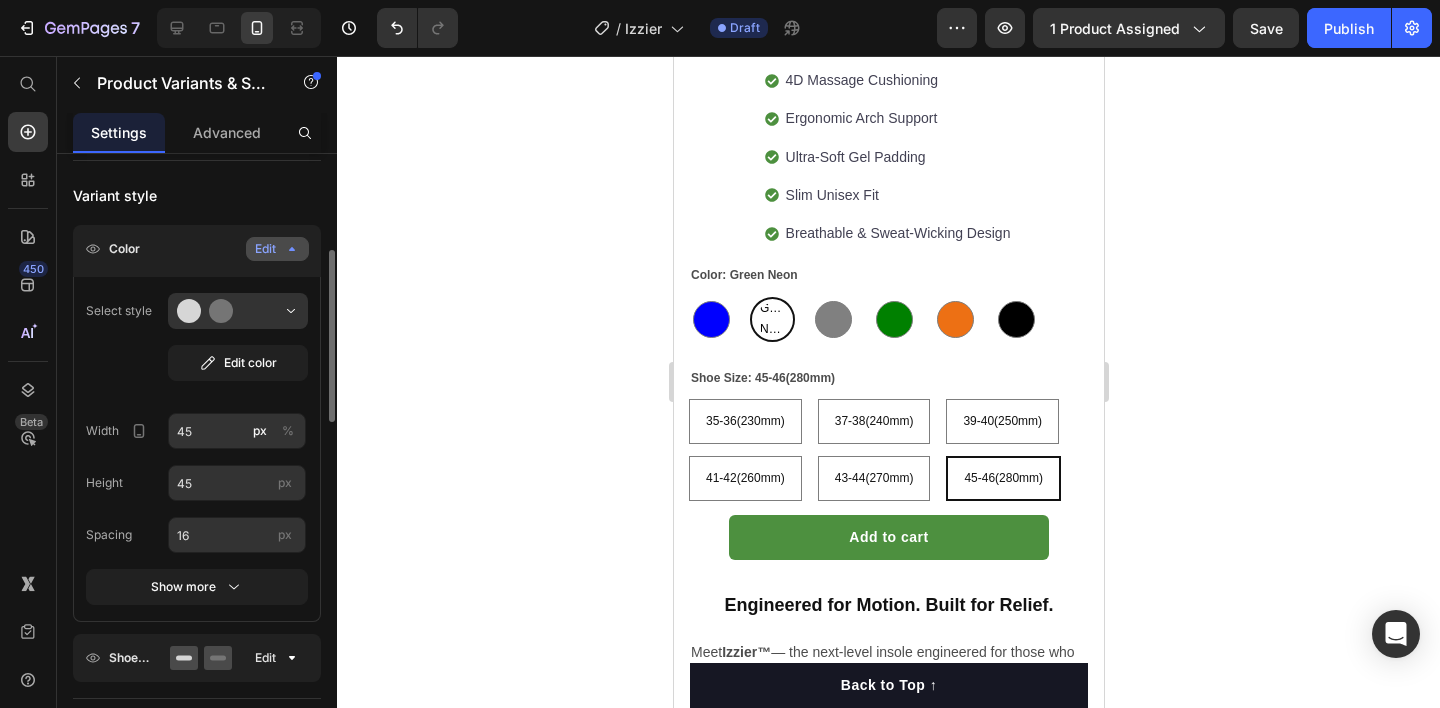 scroll, scrollTop: 469, scrollLeft: 0, axis: vertical 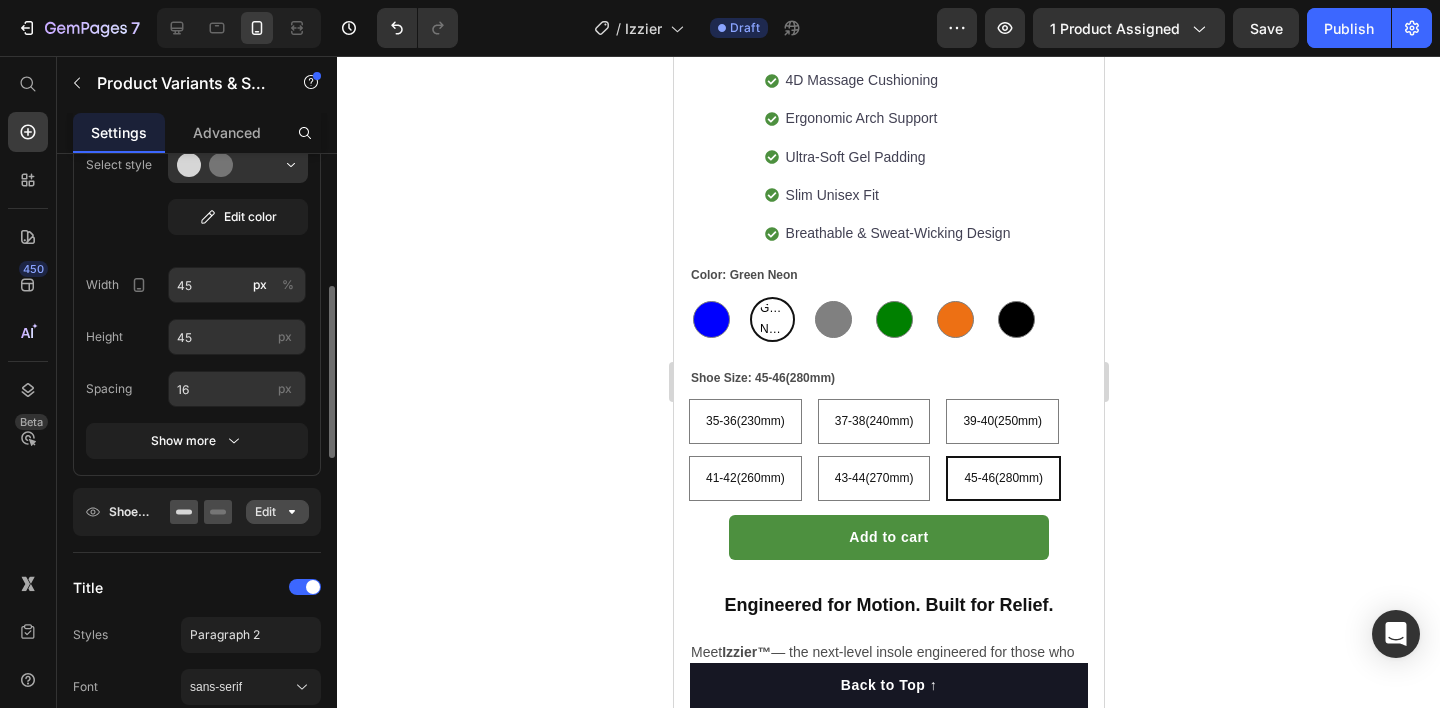 click 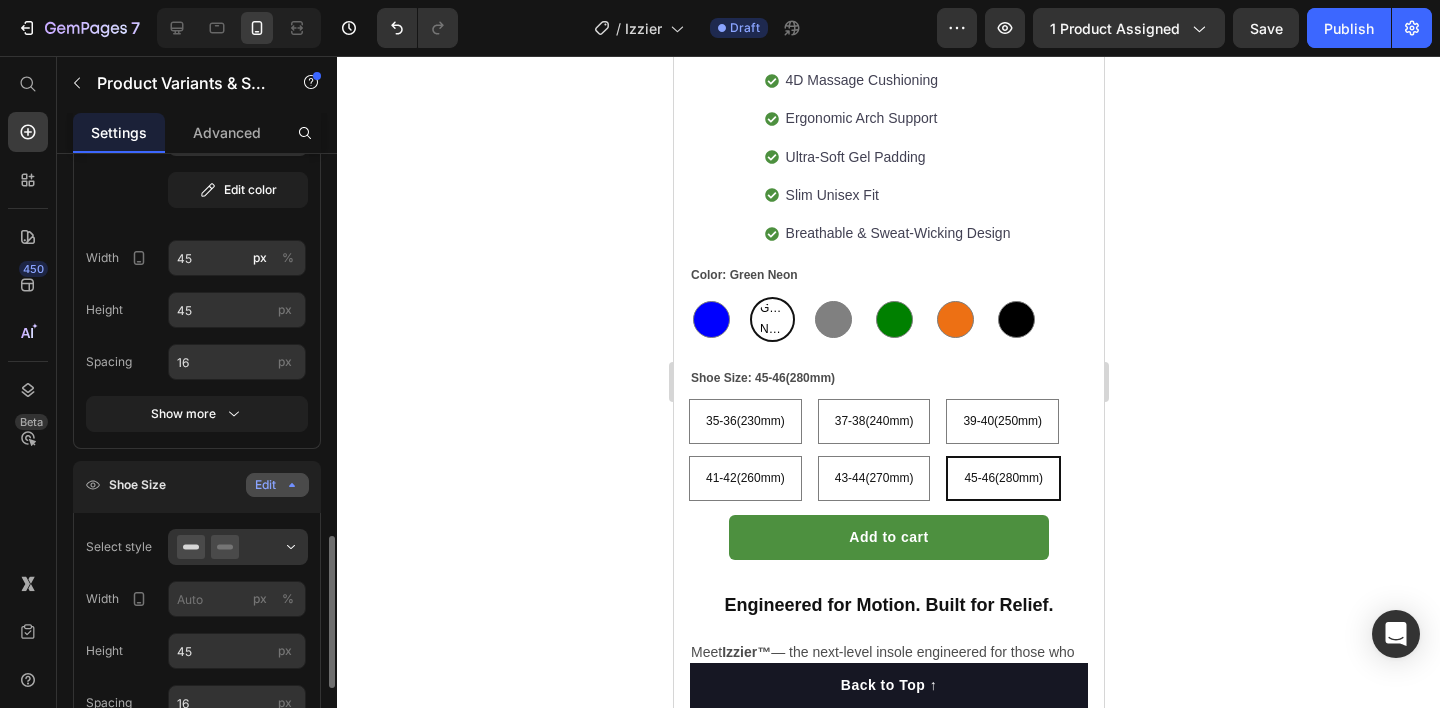 scroll, scrollTop: 703, scrollLeft: 0, axis: vertical 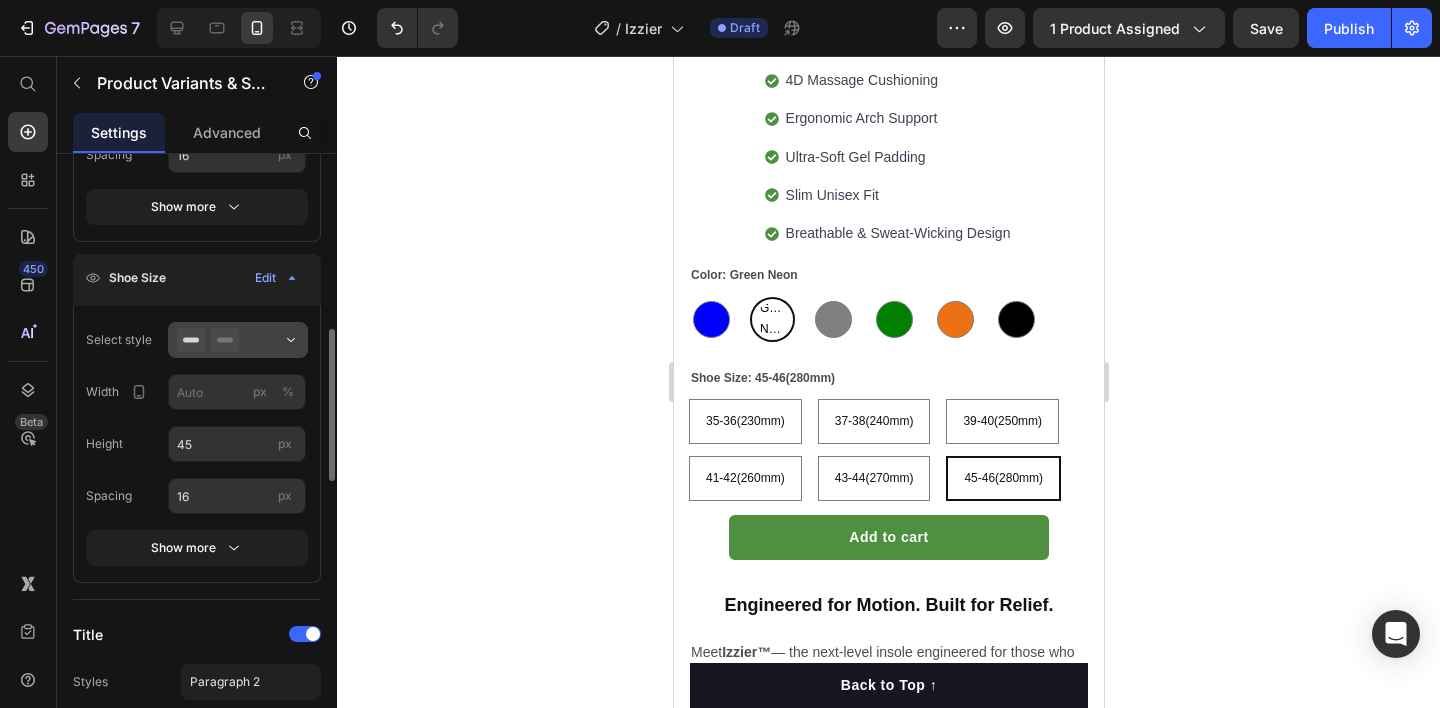 click at bounding box center [238, 340] 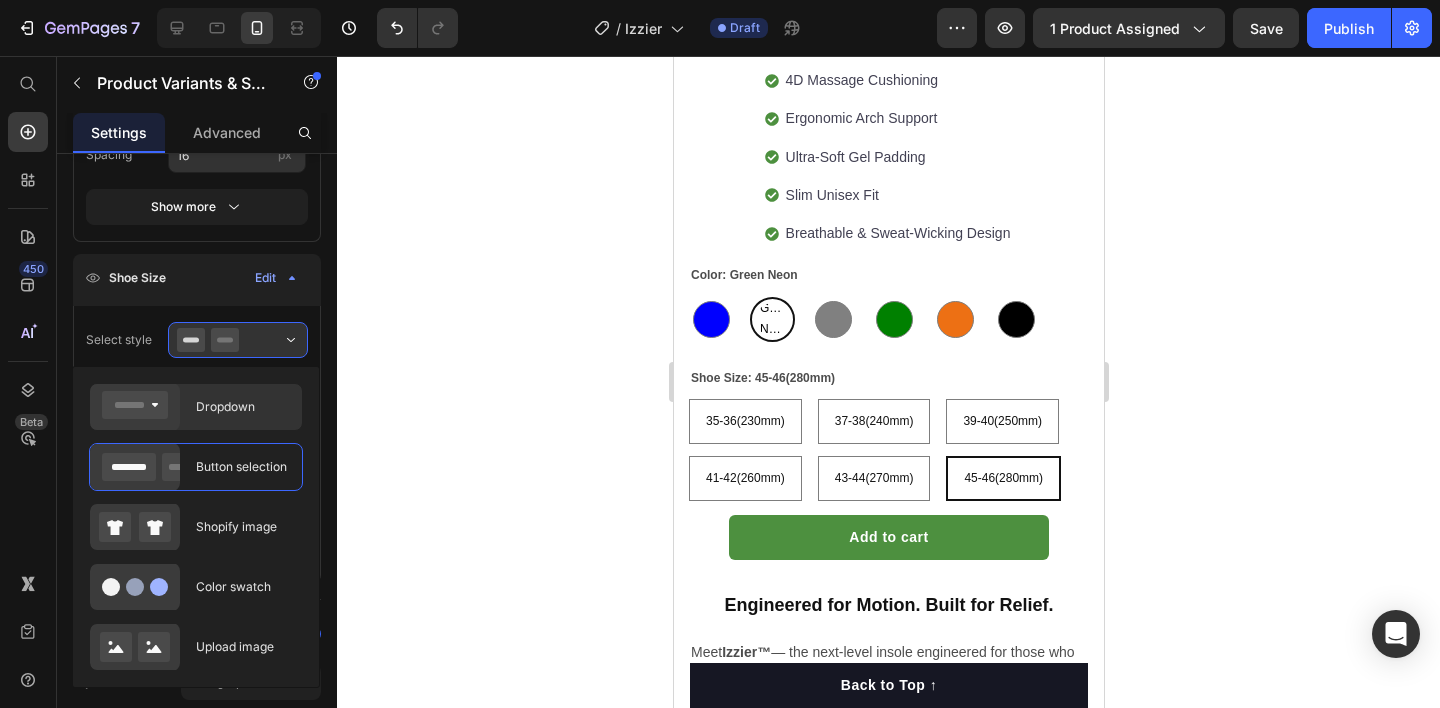 click 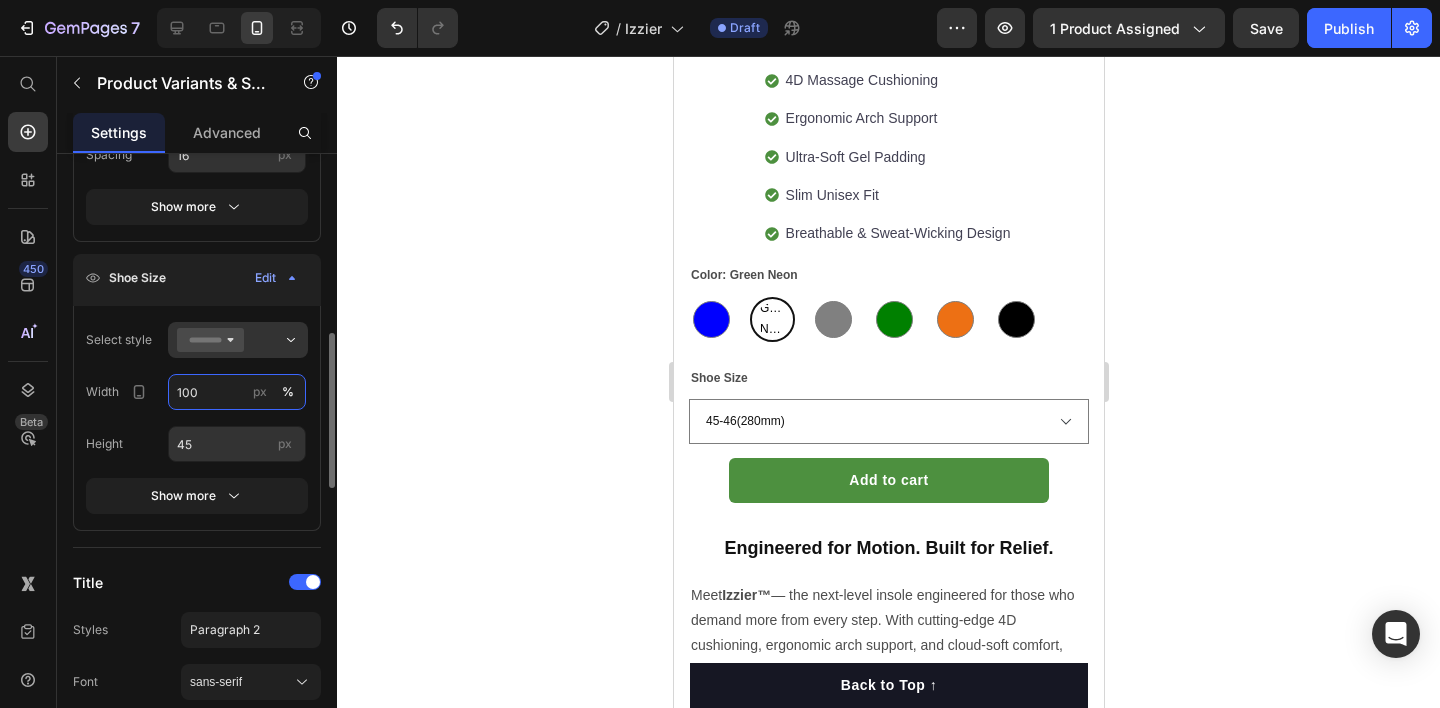 click on "100" at bounding box center (237, 392) 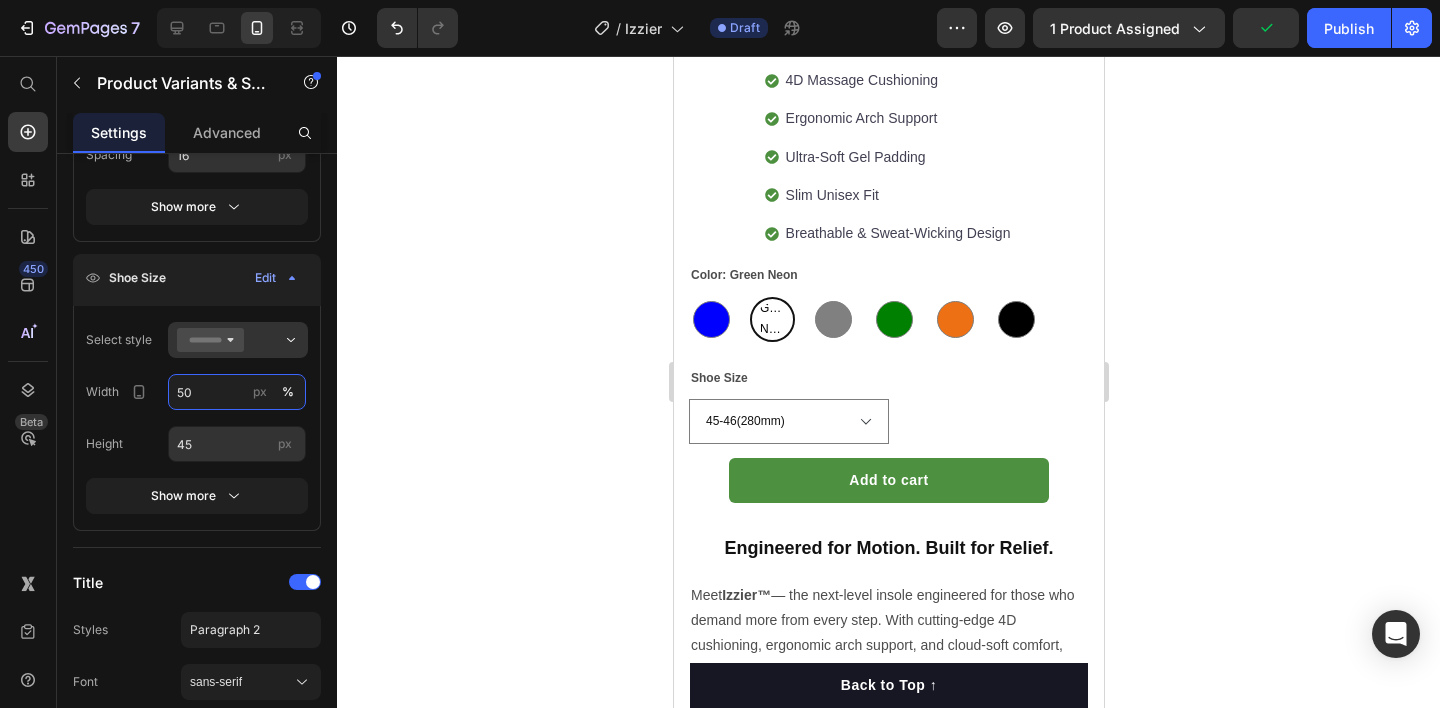 type on "50" 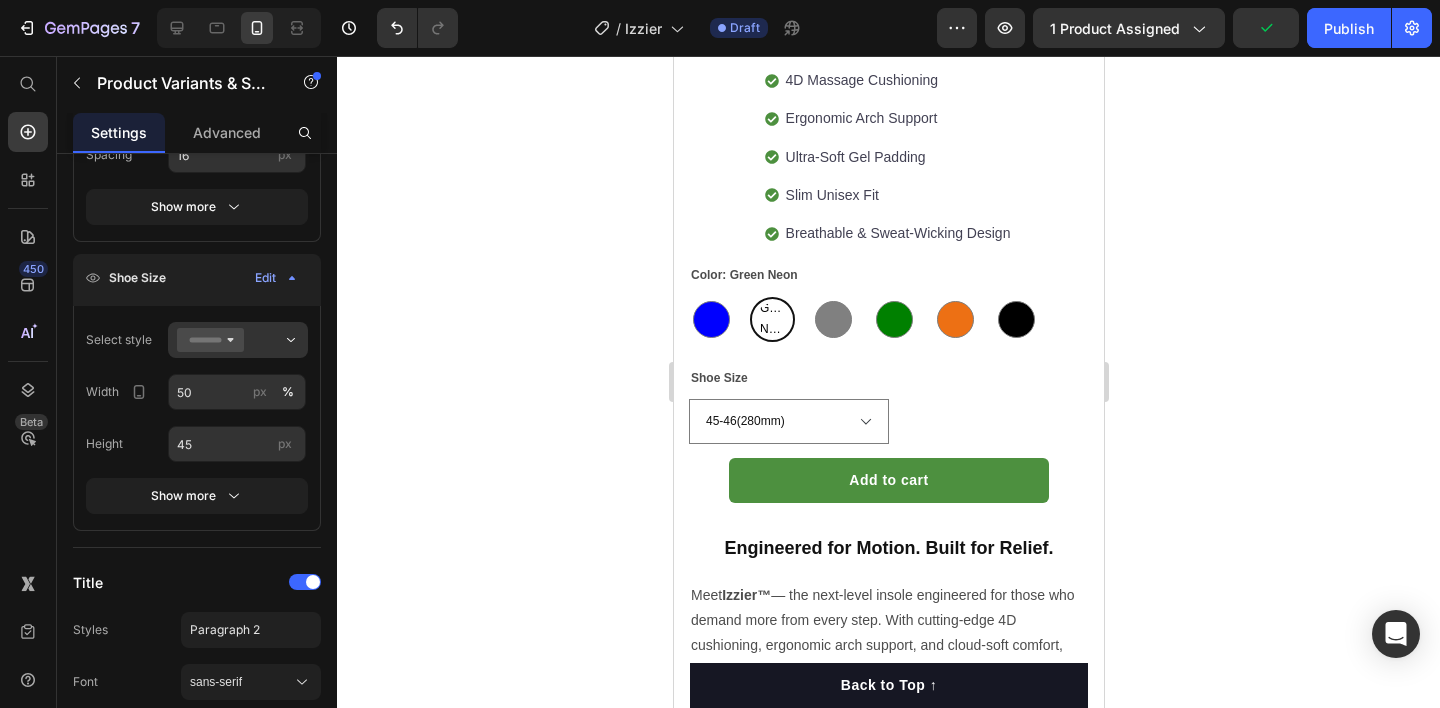 click on "35-36(230mm) 37-38(240mm) 39-40(250mm) 41-42(260mm) 43-44(270mm) 45-46(280mm)" at bounding box center (888, 421) 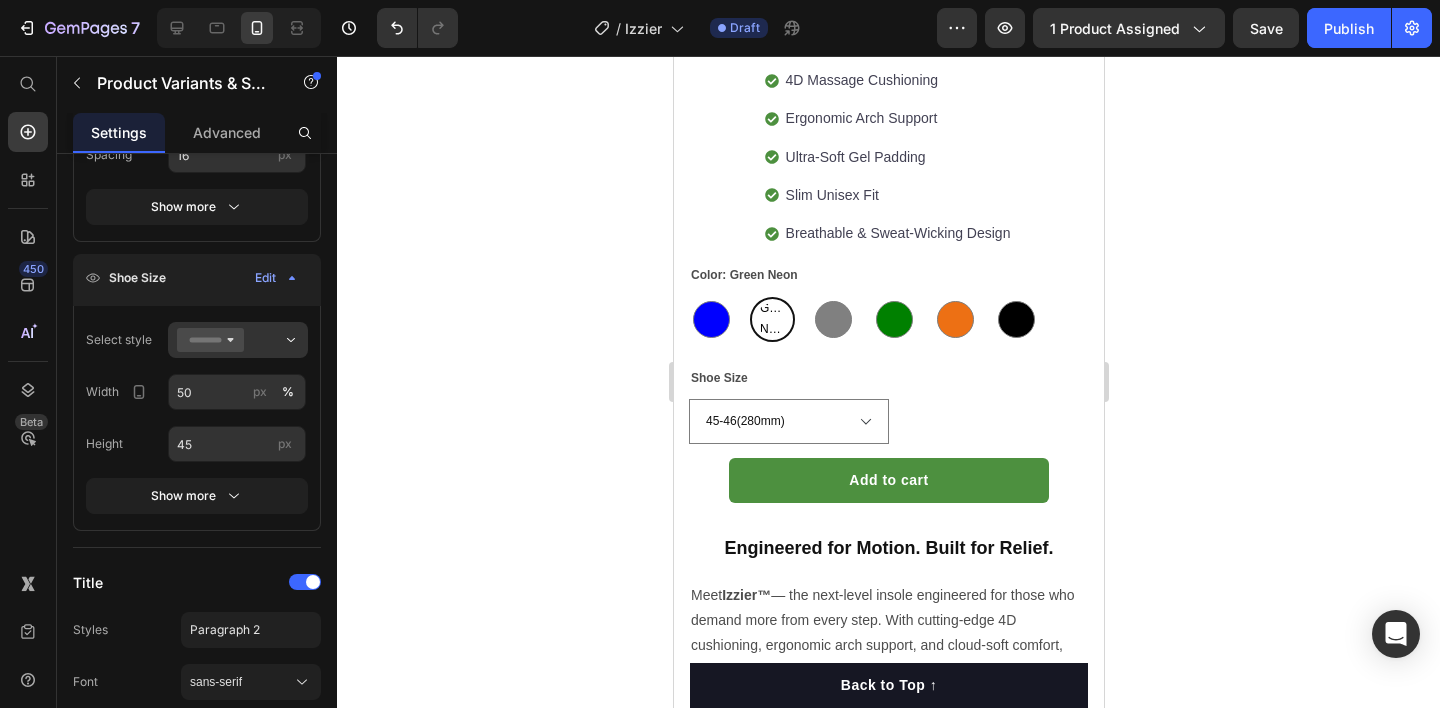 click on "Shoe Size 35-36(230mm) 37-38(240mm) 39-40(250mm) 41-42(260mm) 43-44(270mm) 45-46(280mm)" at bounding box center (888, 405) 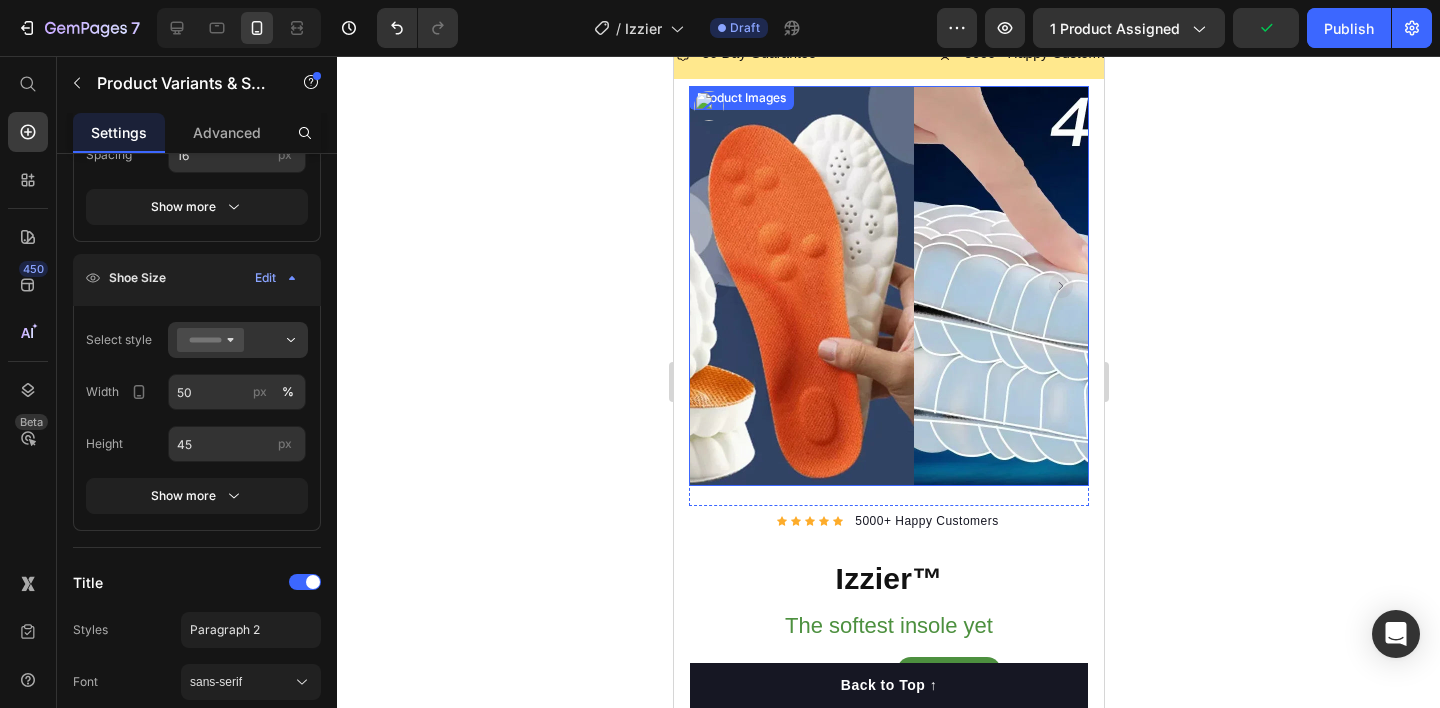 scroll, scrollTop: 61, scrollLeft: 0, axis: vertical 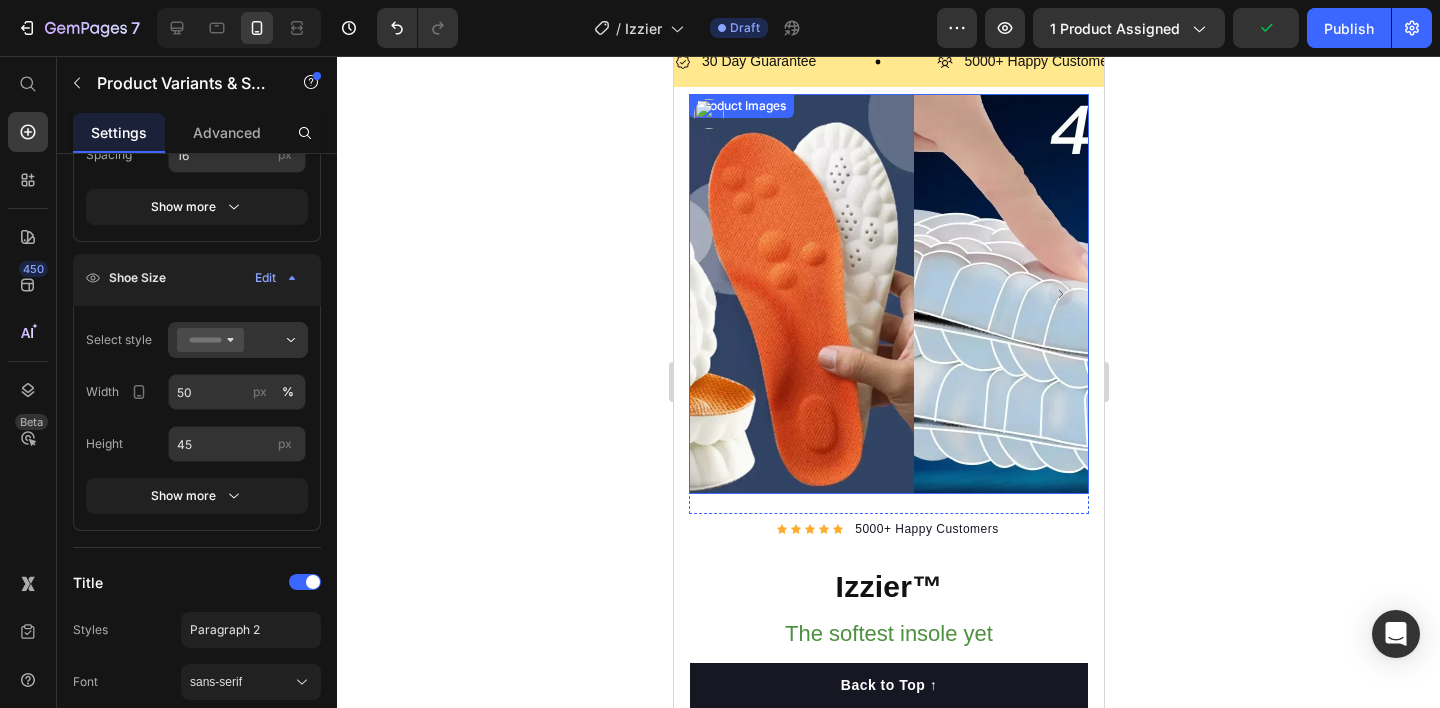 click at bounding box center (1113, 294) 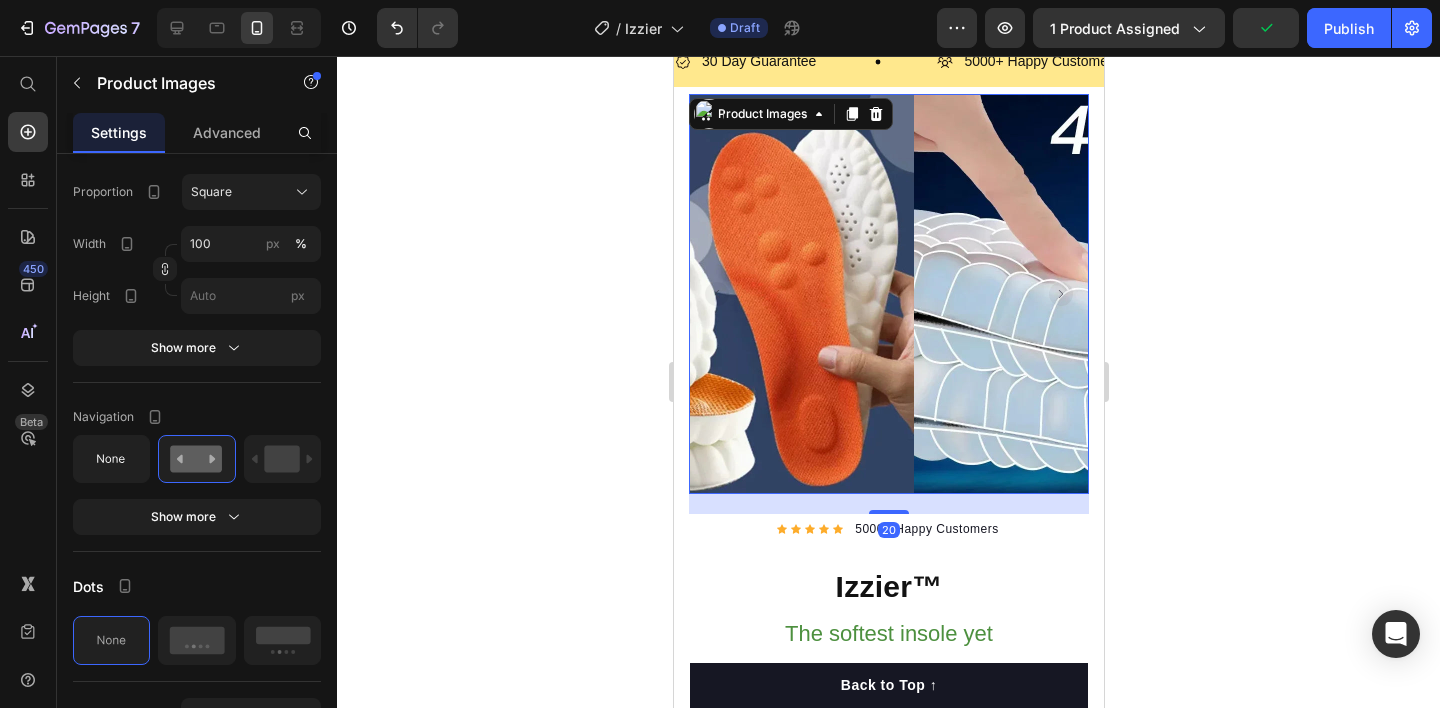 scroll, scrollTop: 0, scrollLeft: 0, axis: both 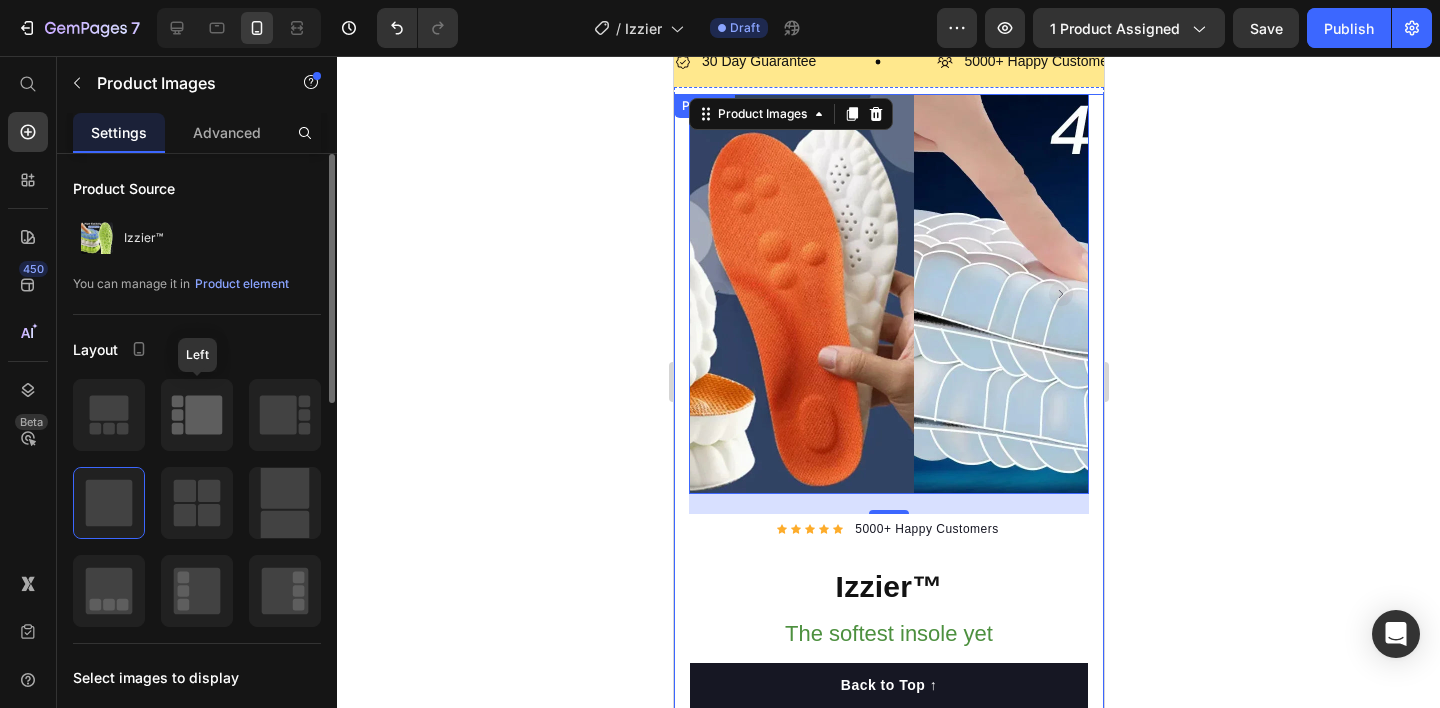 click 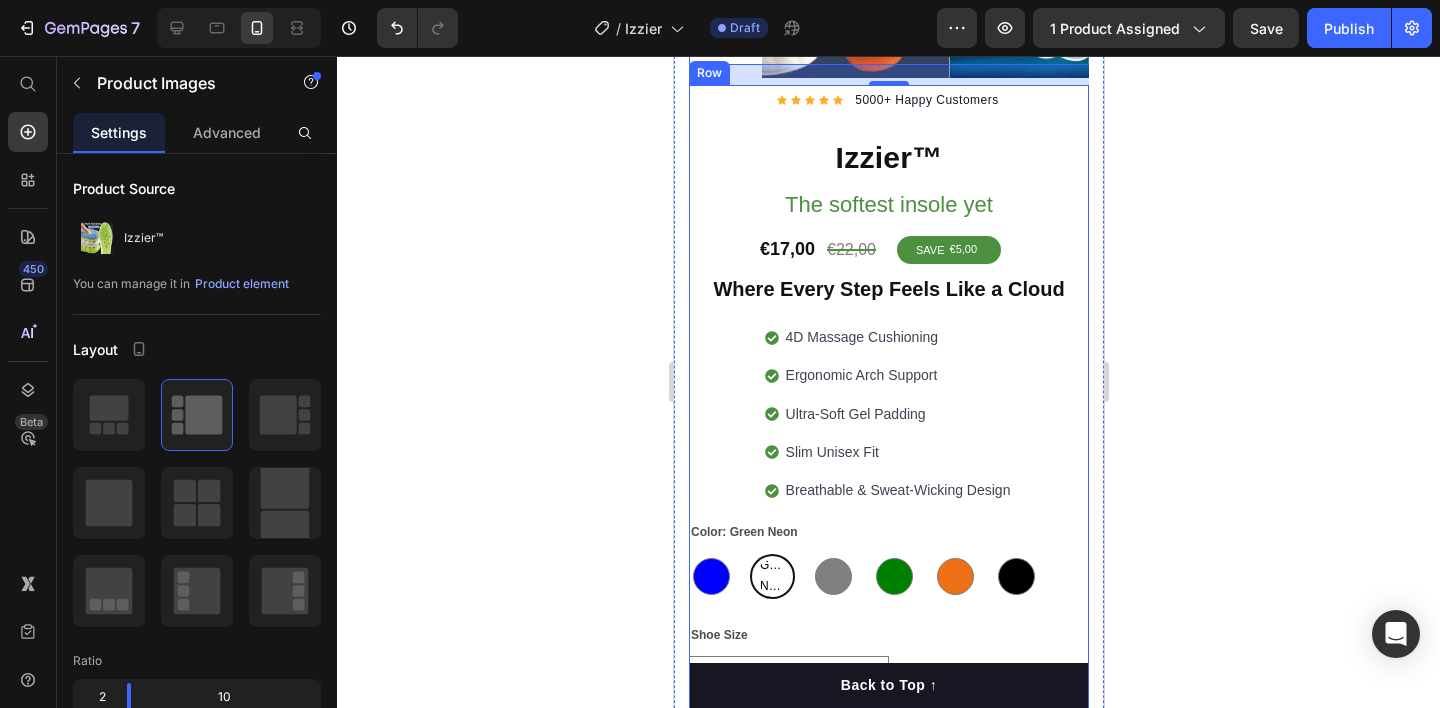 scroll, scrollTop: 566, scrollLeft: 0, axis: vertical 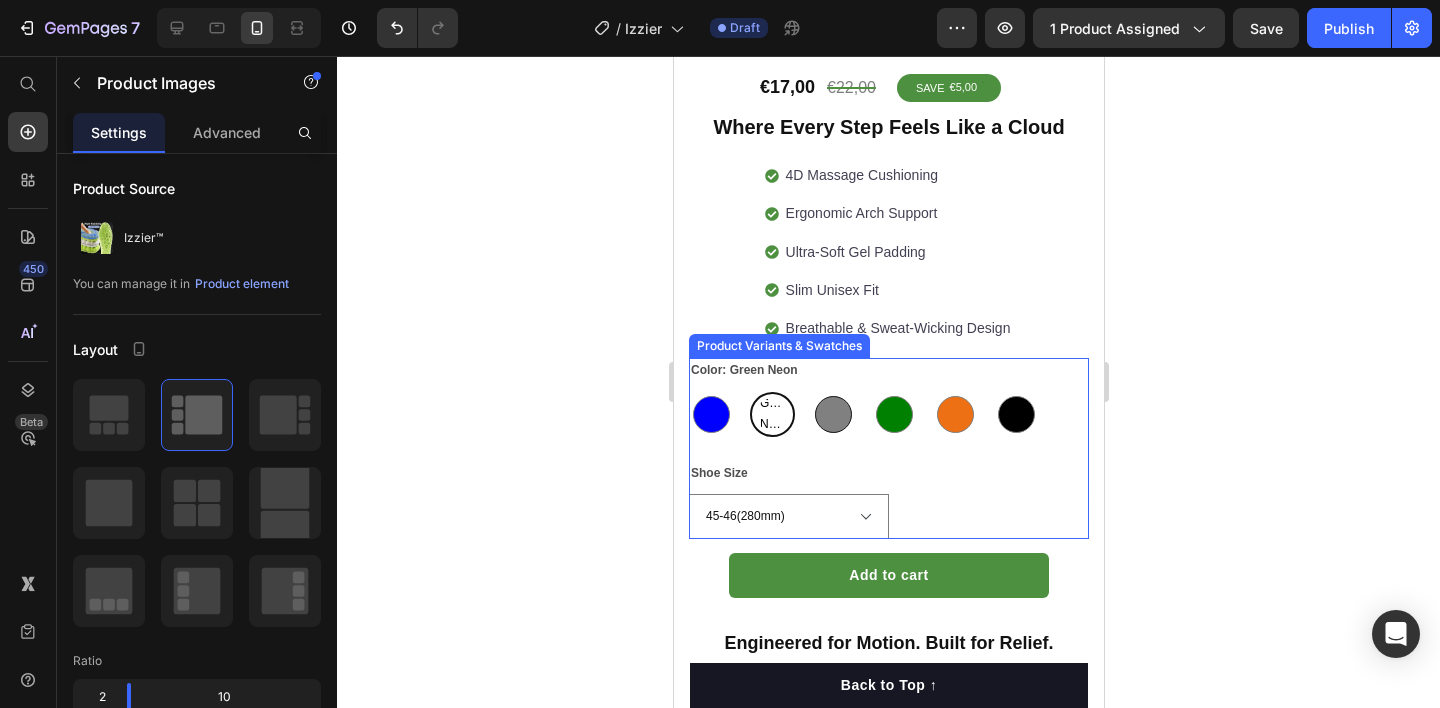 click at bounding box center [832, 414] 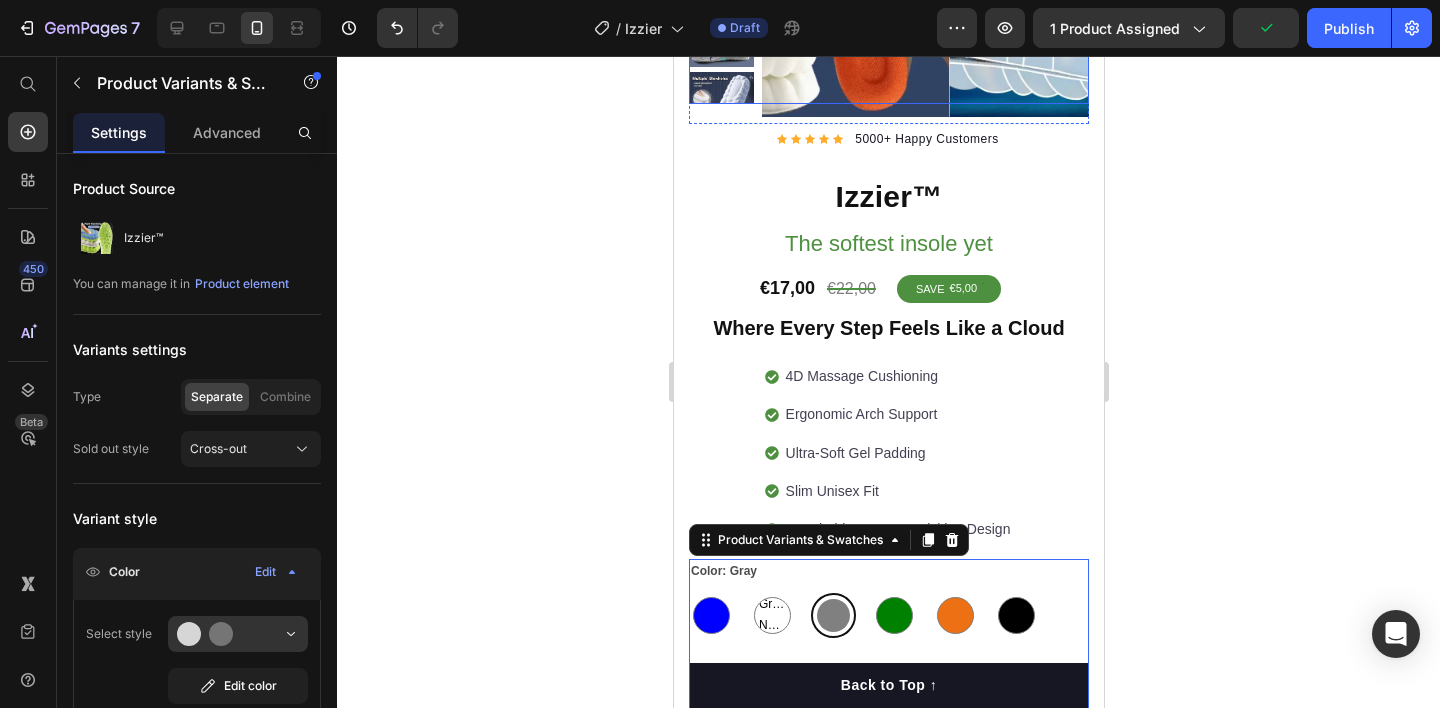 scroll, scrollTop: 0, scrollLeft: 0, axis: both 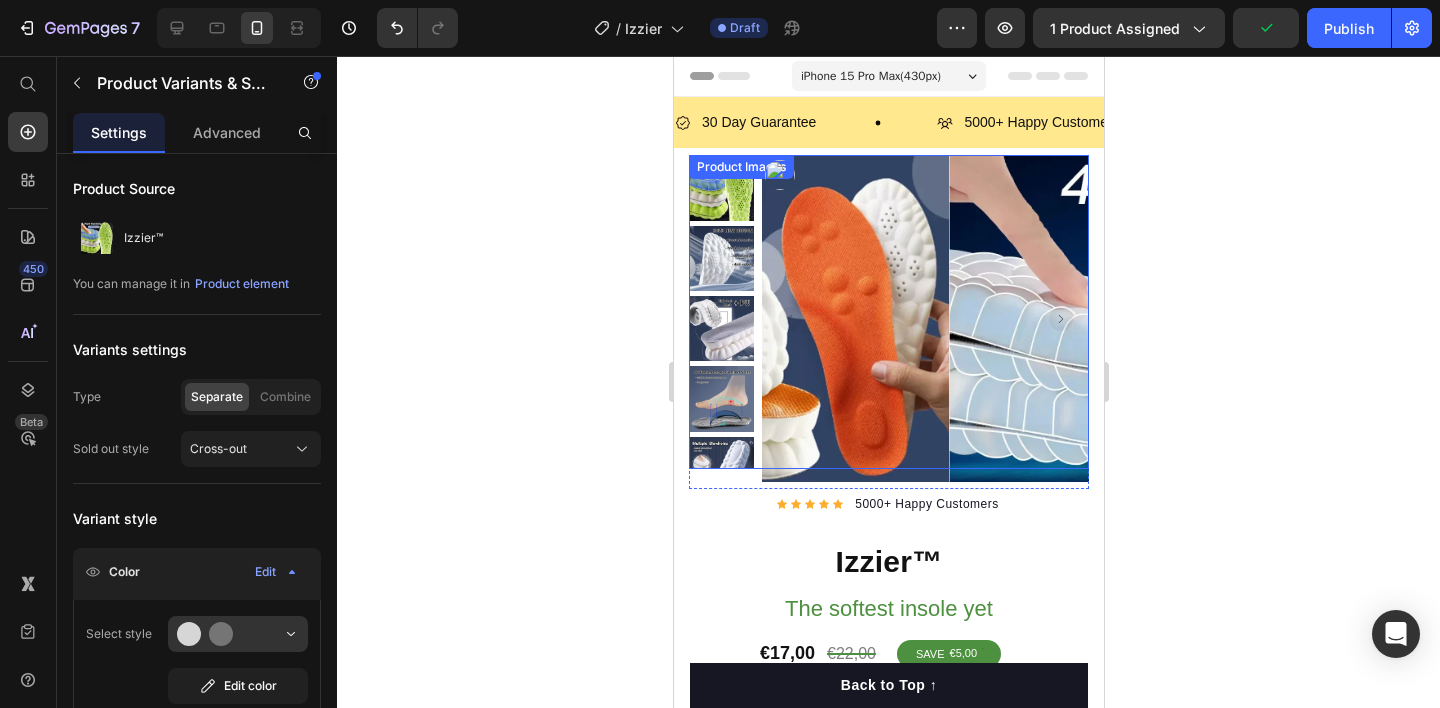 click at bounding box center [1112, 318] 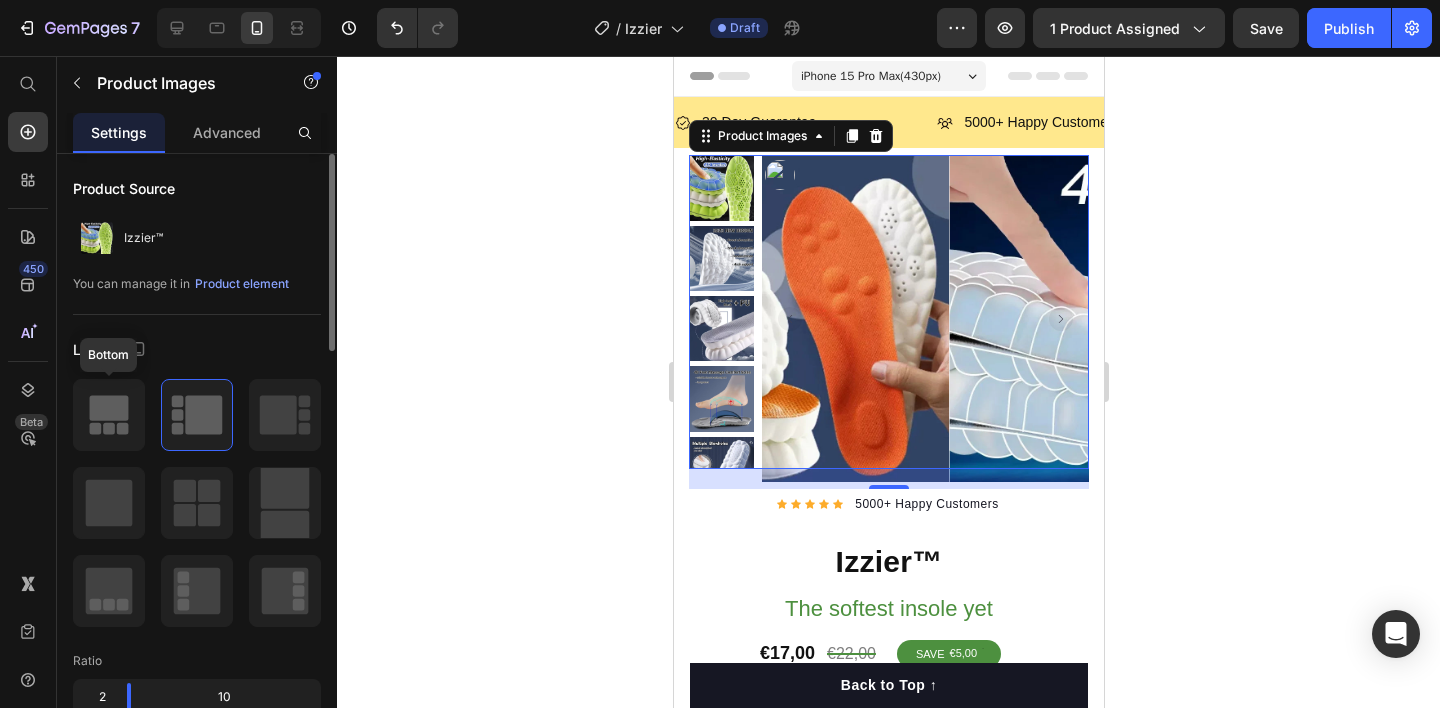 click 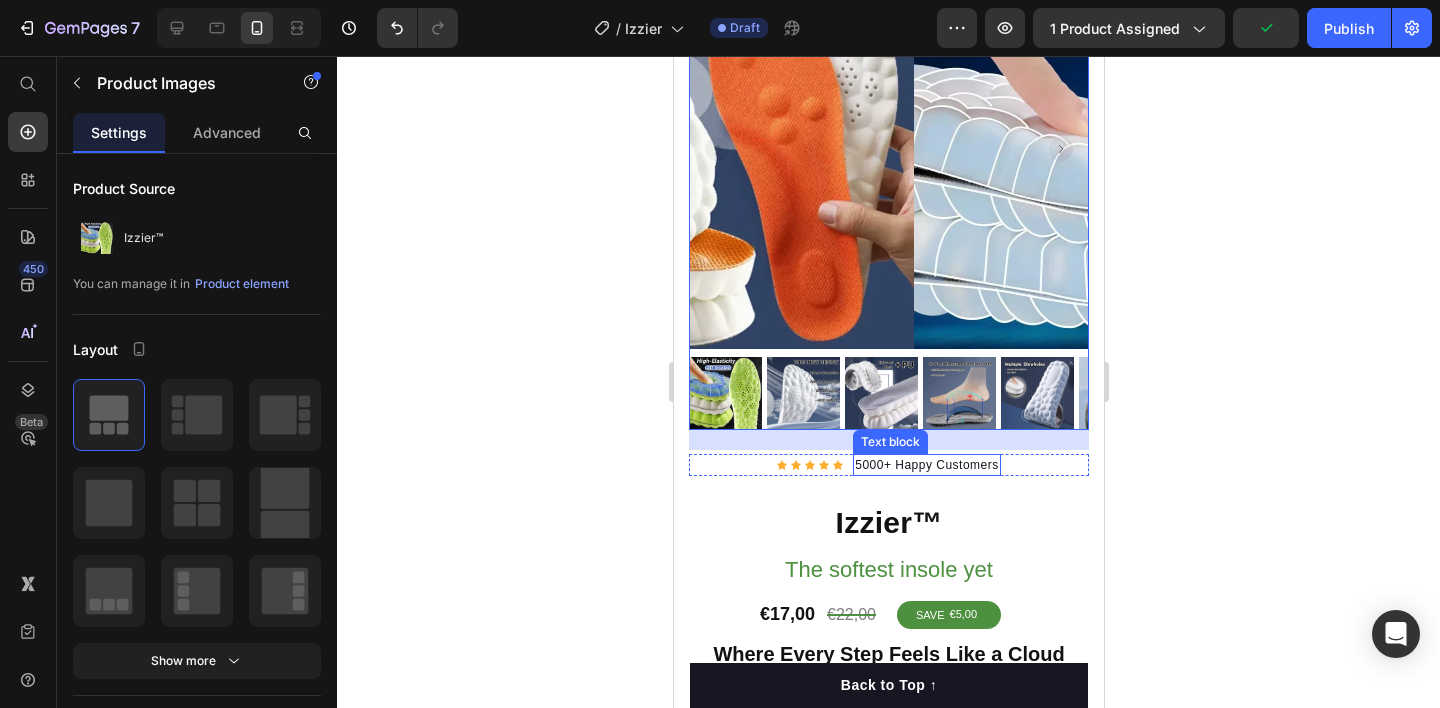 scroll, scrollTop: 209, scrollLeft: 0, axis: vertical 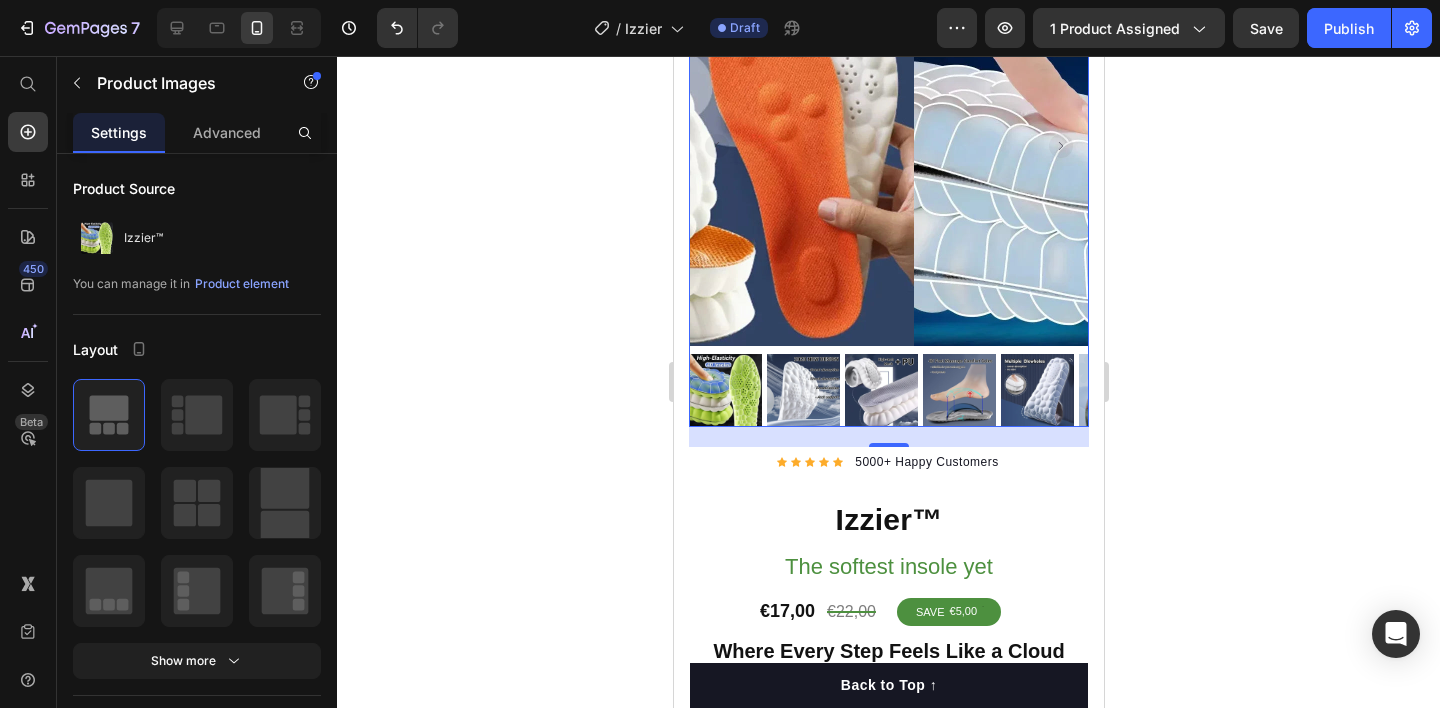 click at bounding box center (1036, 390) 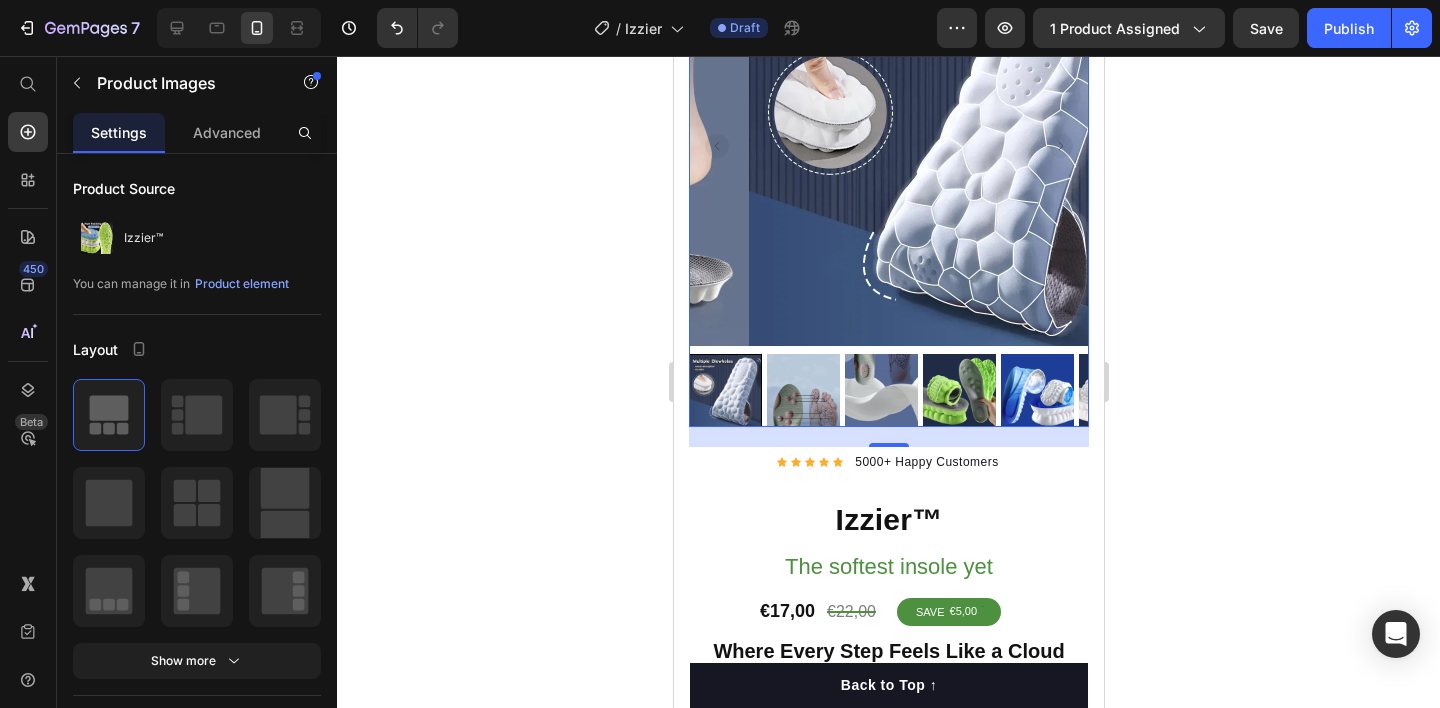 click at bounding box center (1036, 390) 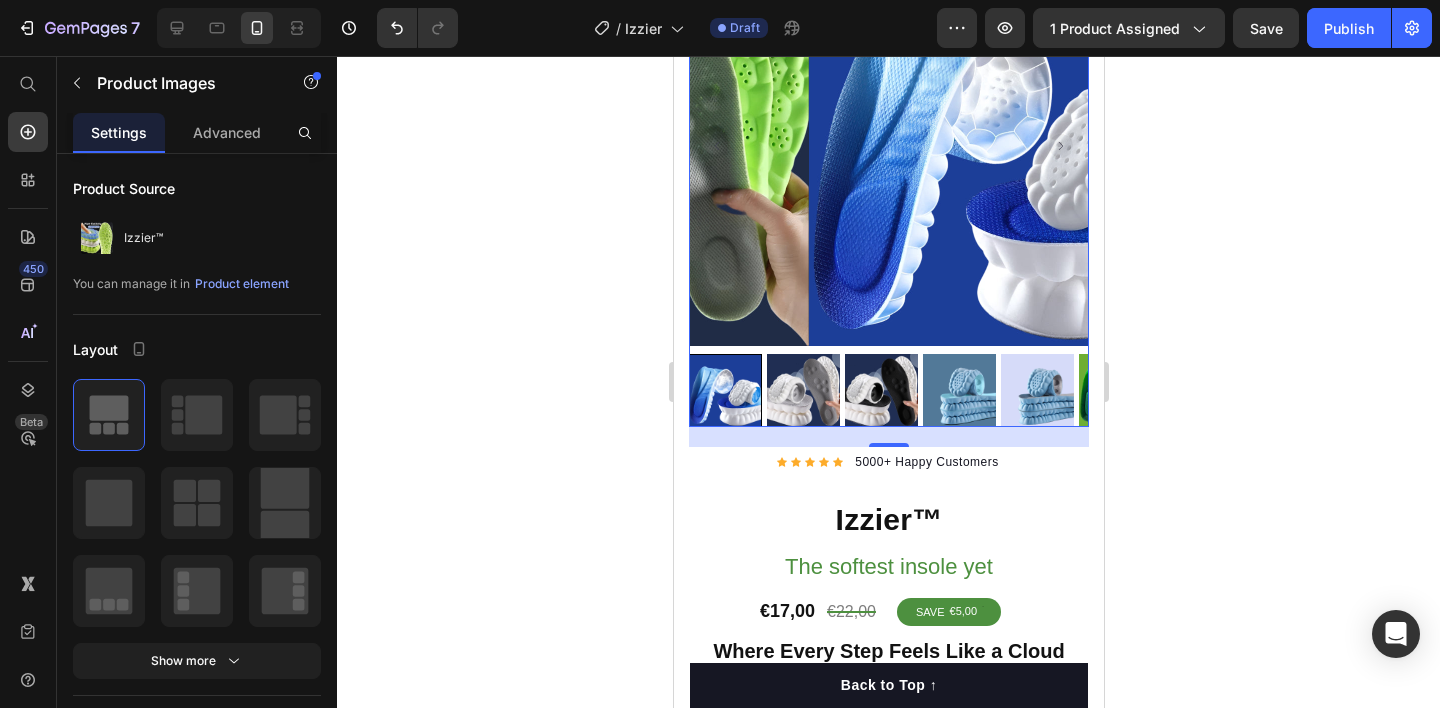 click at bounding box center (1036, 390) 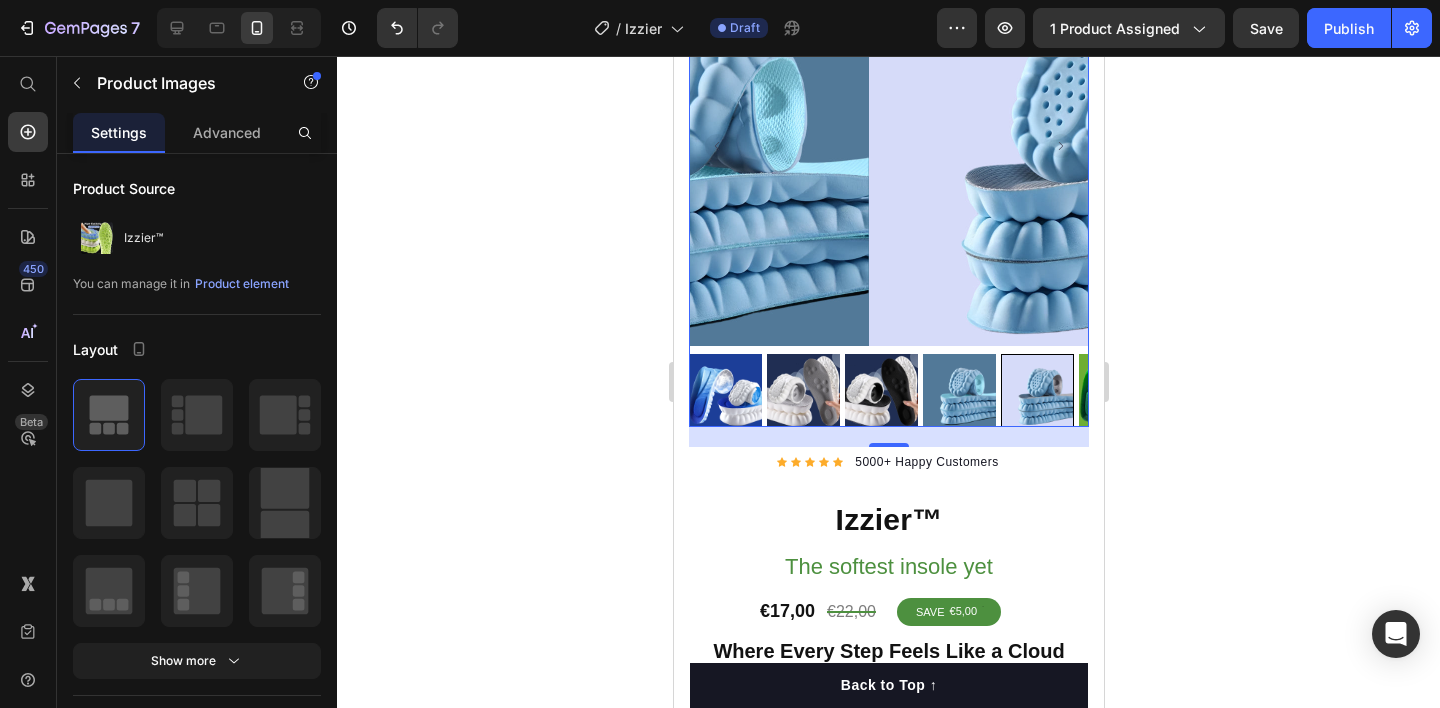 click at bounding box center (1036, 390) 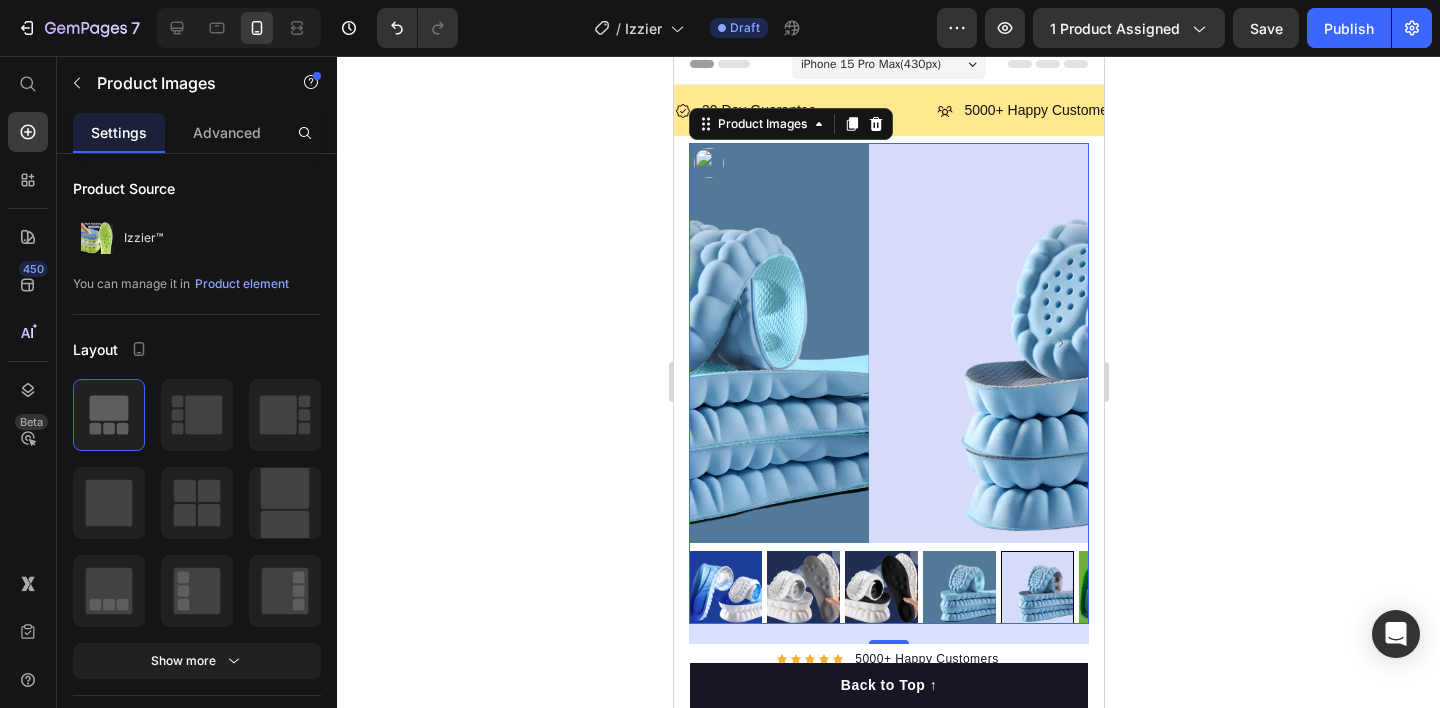 scroll, scrollTop: 0, scrollLeft: 0, axis: both 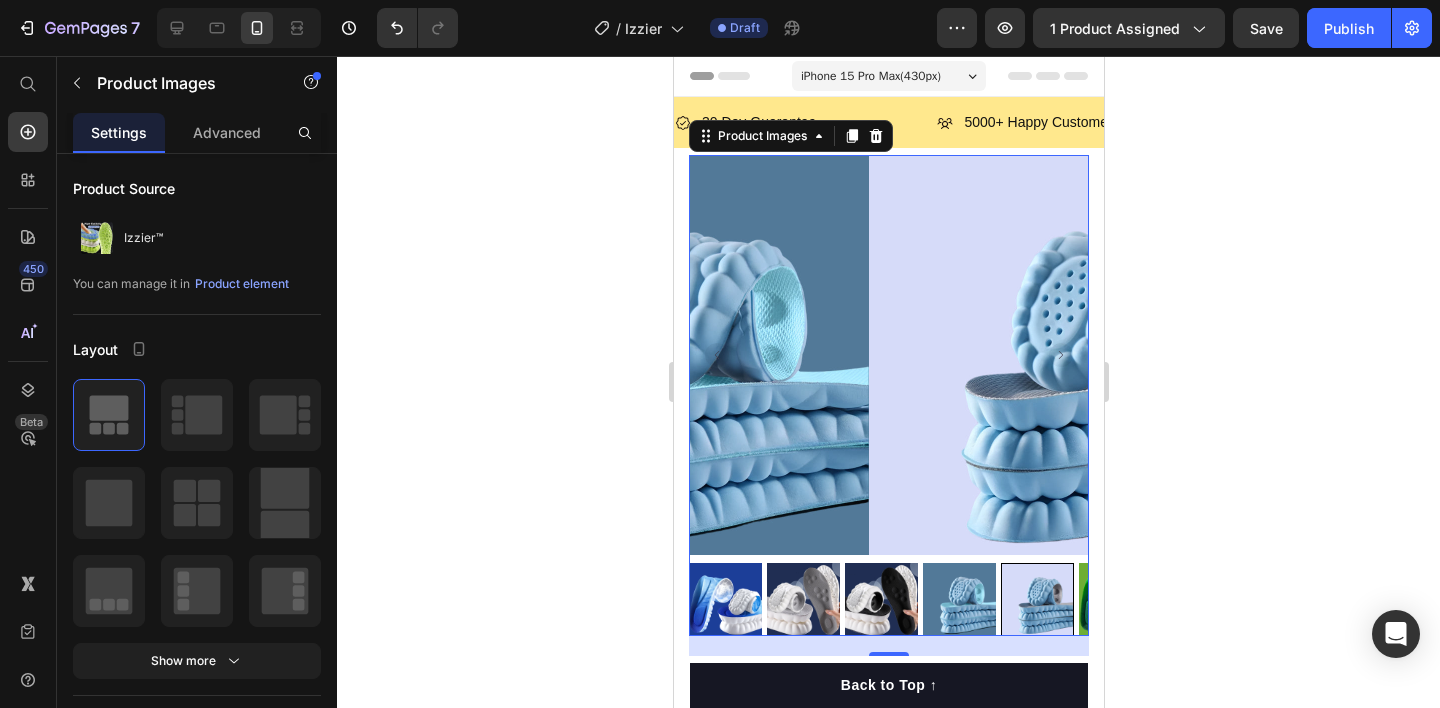 click 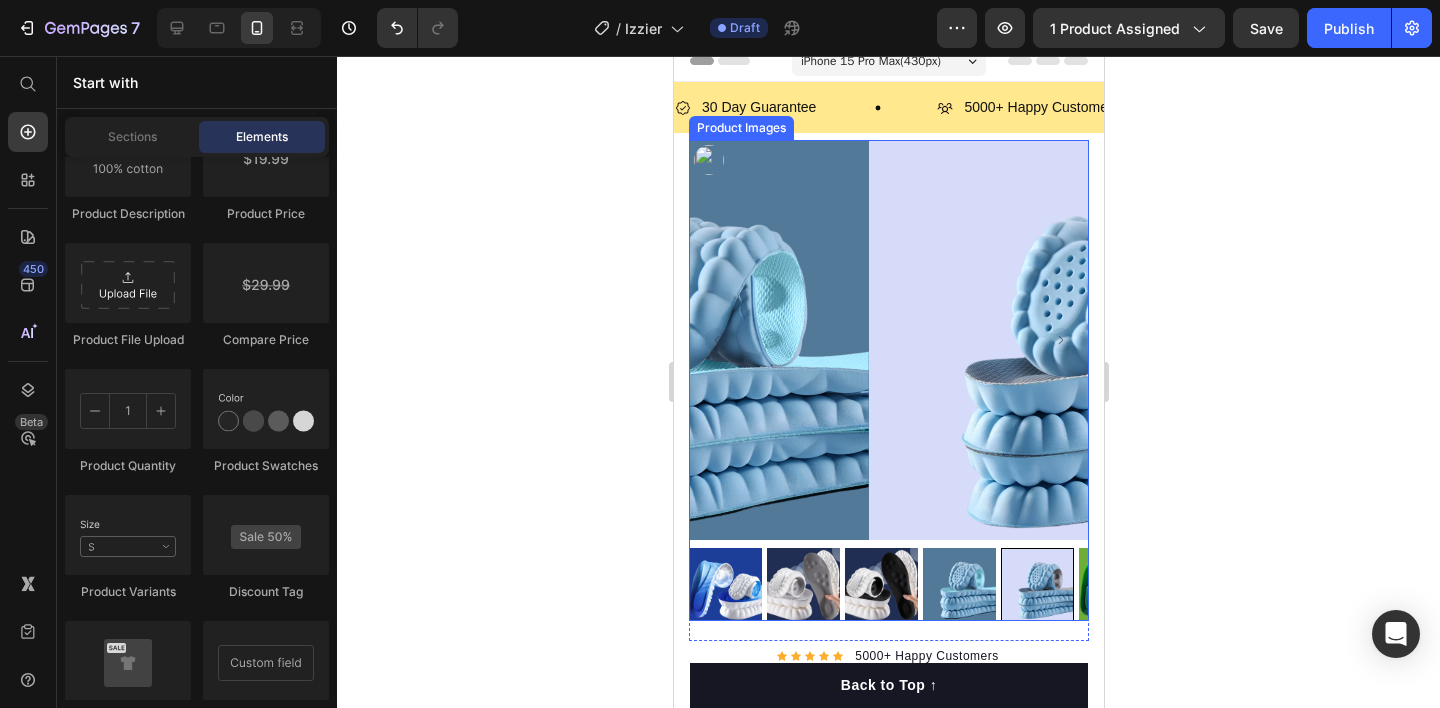 scroll, scrollTop: 280, scrollLeft: 0, axis: vertical 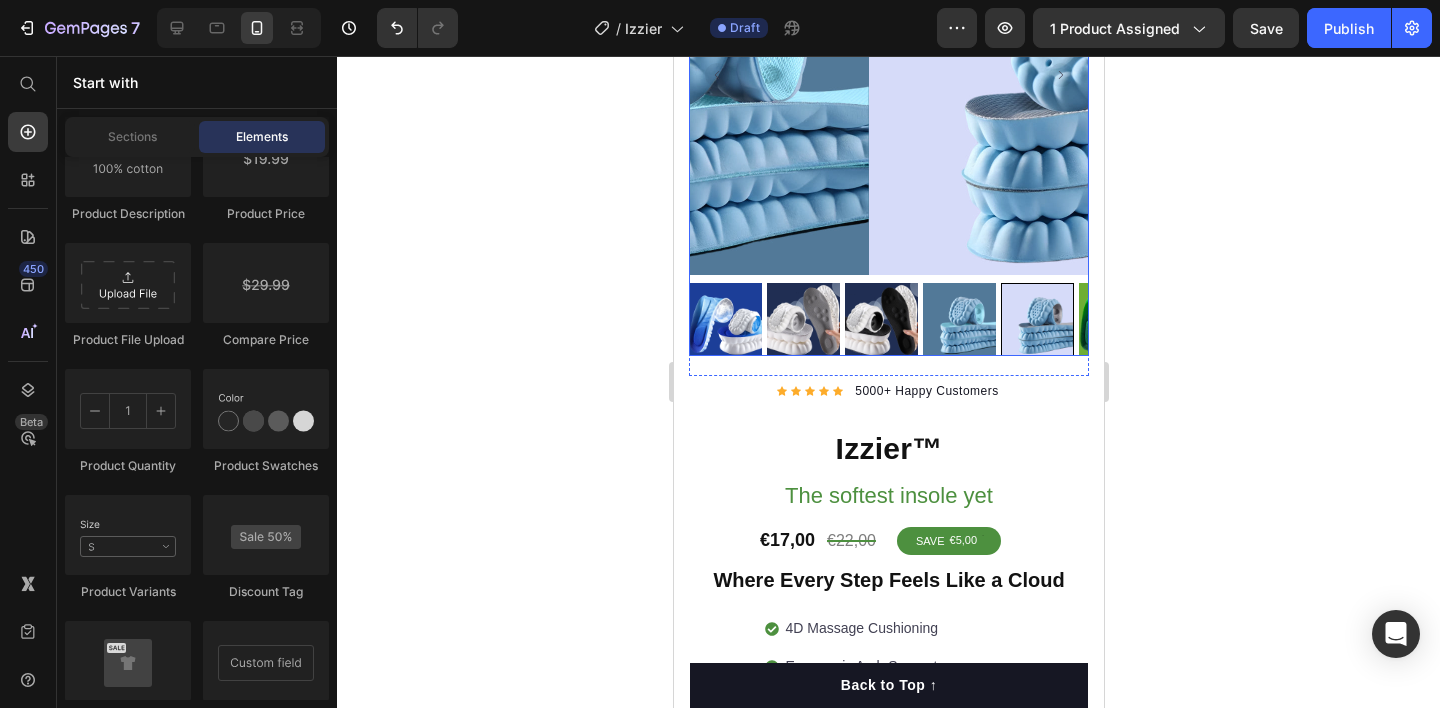 click at bounding box center (724, 319) 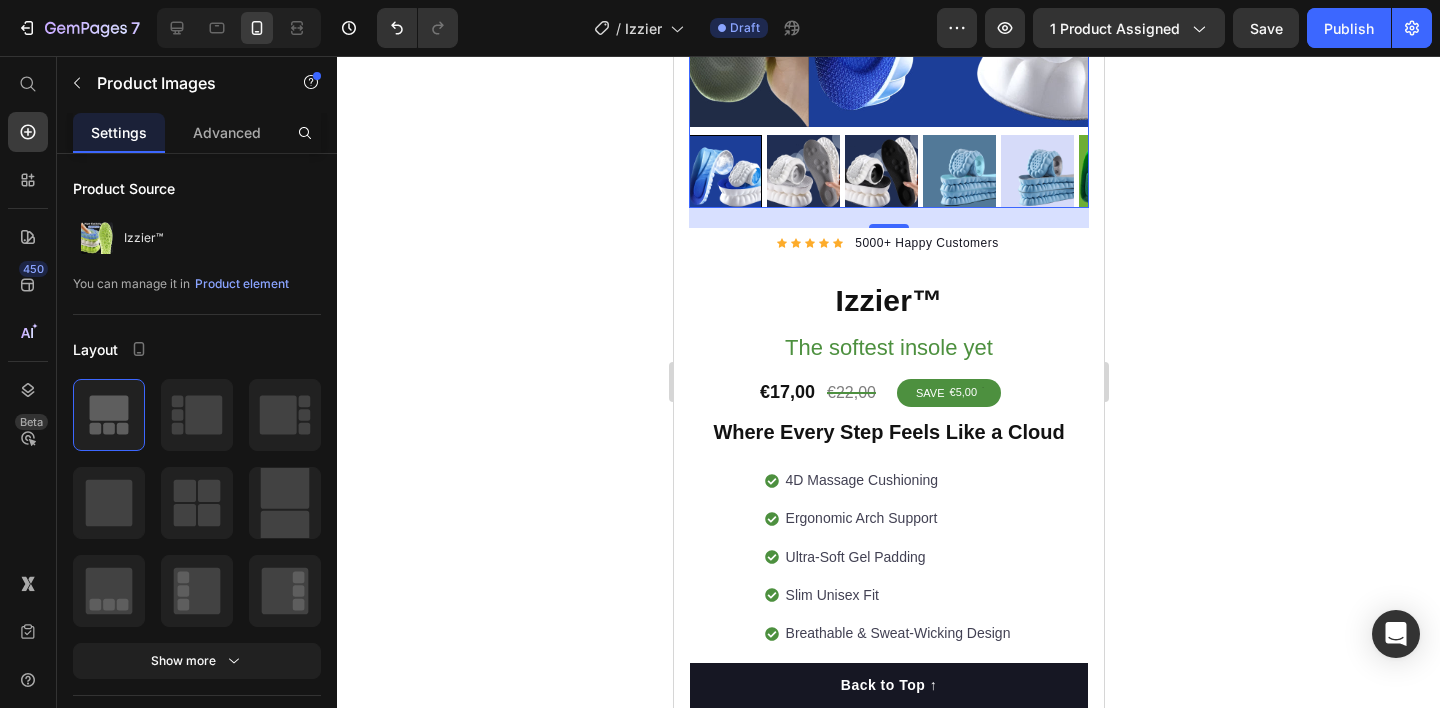 scroll, scrollTop: 481, scrollLeft: 0, axis: vertical 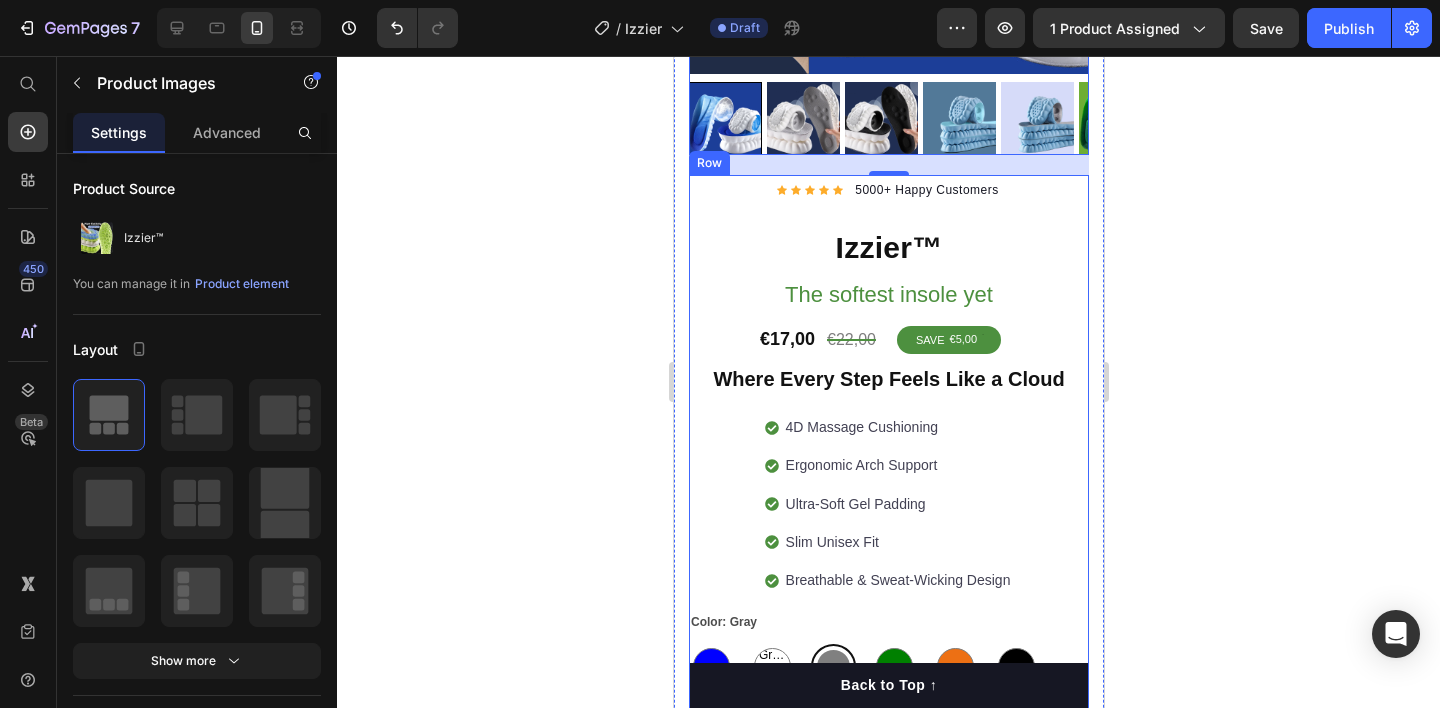 click on "Icon Icon Icon Icon Icon Icon List Hoz 5000+ Happy Customers Text block Row Izzier™ Product Title The softest insole yet Heading €17,00 Product Price €22,00 Product Price SAVE €5,00 Discount Tag Row Where Every Step Feels Like a Cloud Heading Happy Dog Bites - Contains Vitamin C, Vitamin E, Vitamin B2, Vitamin B1, Vitamin D and Vitamin K Text block 4D Massage Cushioning Ergonomic Arch Support Ultra-Soft Gel Padding Slim Unisex Fit Breathable & Sweat-Wicking Design Item list 4D Massage Cushioning Ergonomic Arch Support Ultra-Soft Gel Padding Slim Unisex Fit Breathable & Sweat-Wicking Design Item list Row Color: Gray Blue Blue Green Neon Green Neon Green Neon Gray Gray Green Green Orange Orange Black Black Shoe Size 35-36(230mm) 37-38(240mm) 39-40(250mm) 41-42(260mm) 43-44(270mm) 45-46(280mm) Product Variants & Swatches Row Add to cart Product Cart Button Engineered for Motion. Built for Relief. Heading Meet  Izzier™ Text Block" at bounding box center (888, 643) 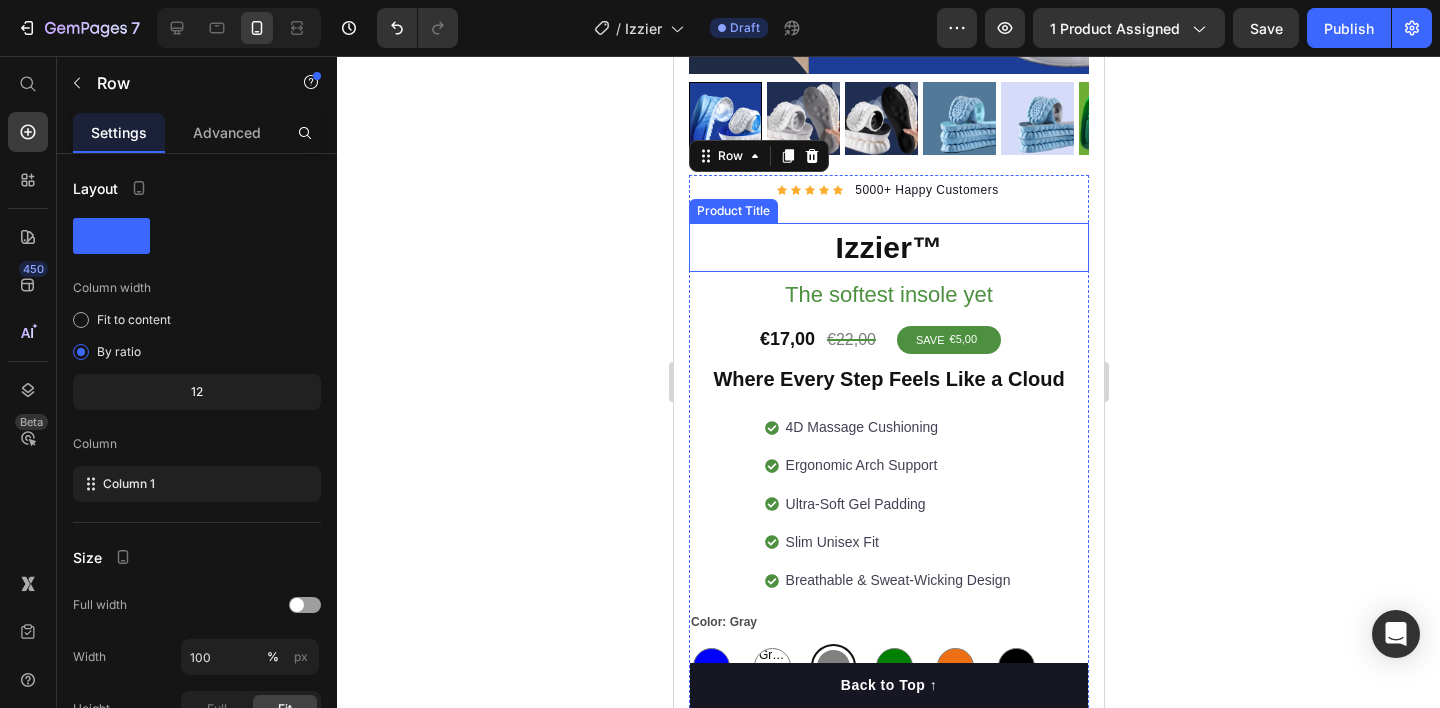 click on "Izzier™" at bounding box center [888, 247] 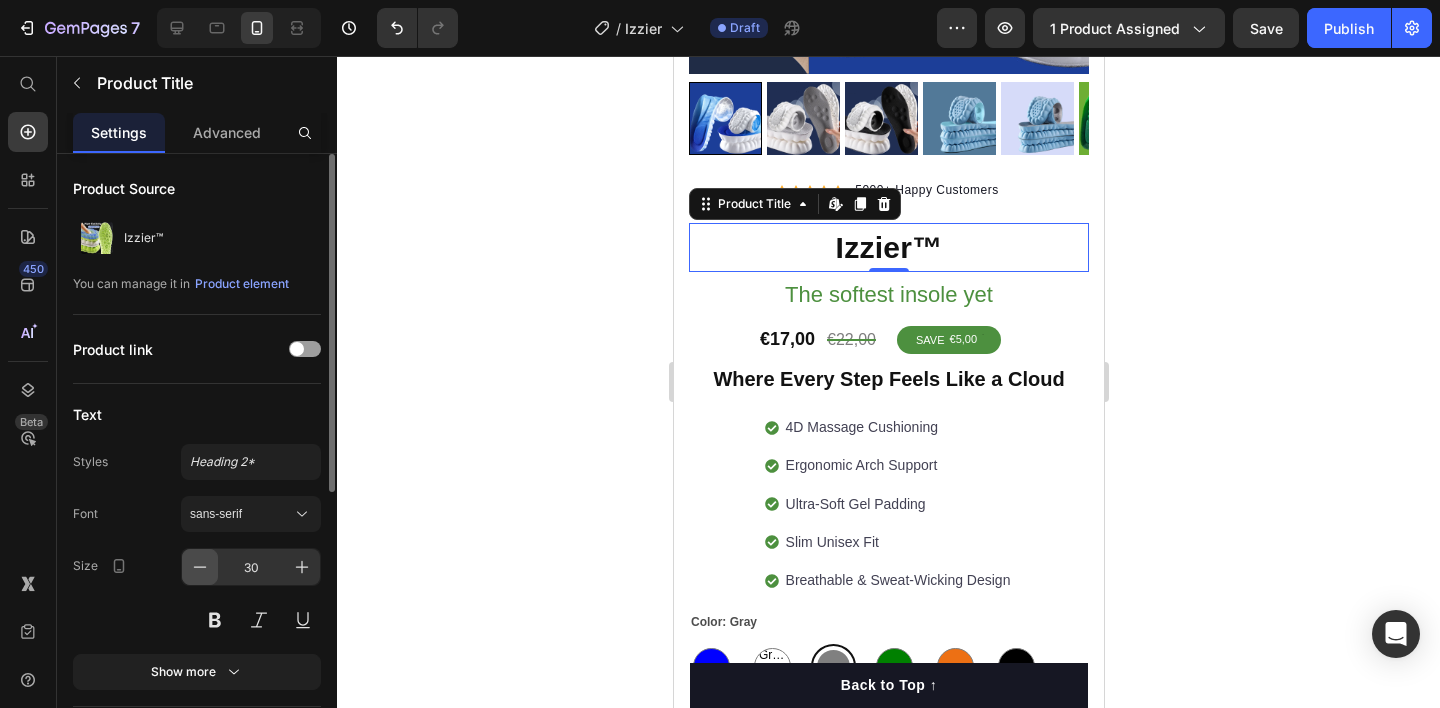 click 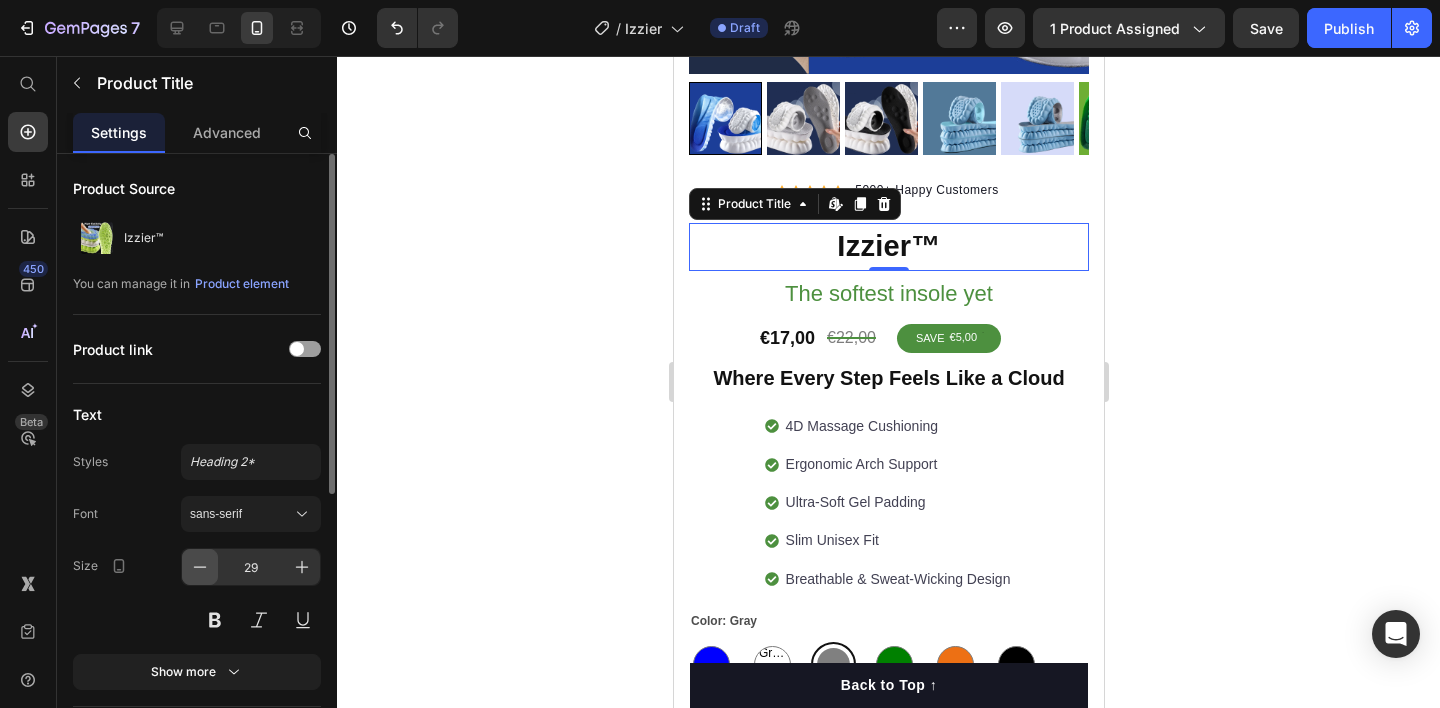 click 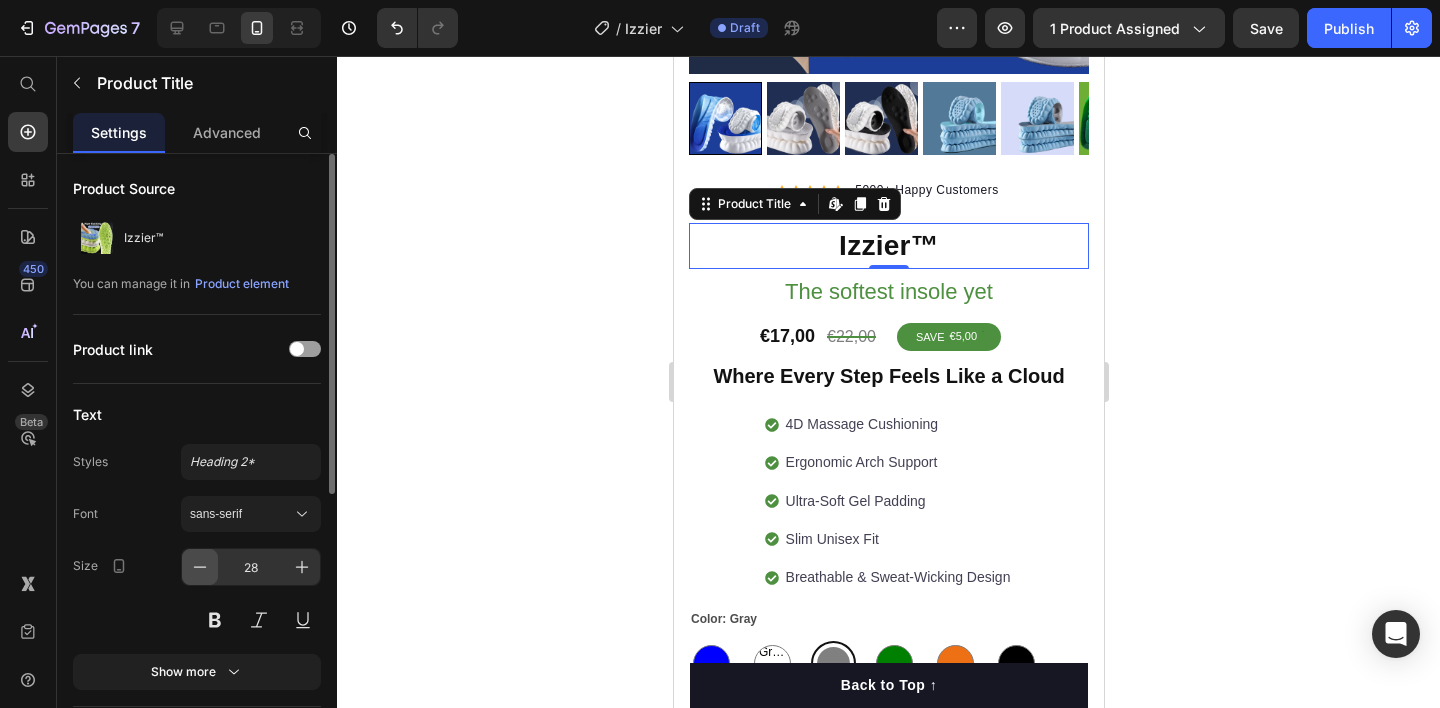 click at bounding box center (200, 567) 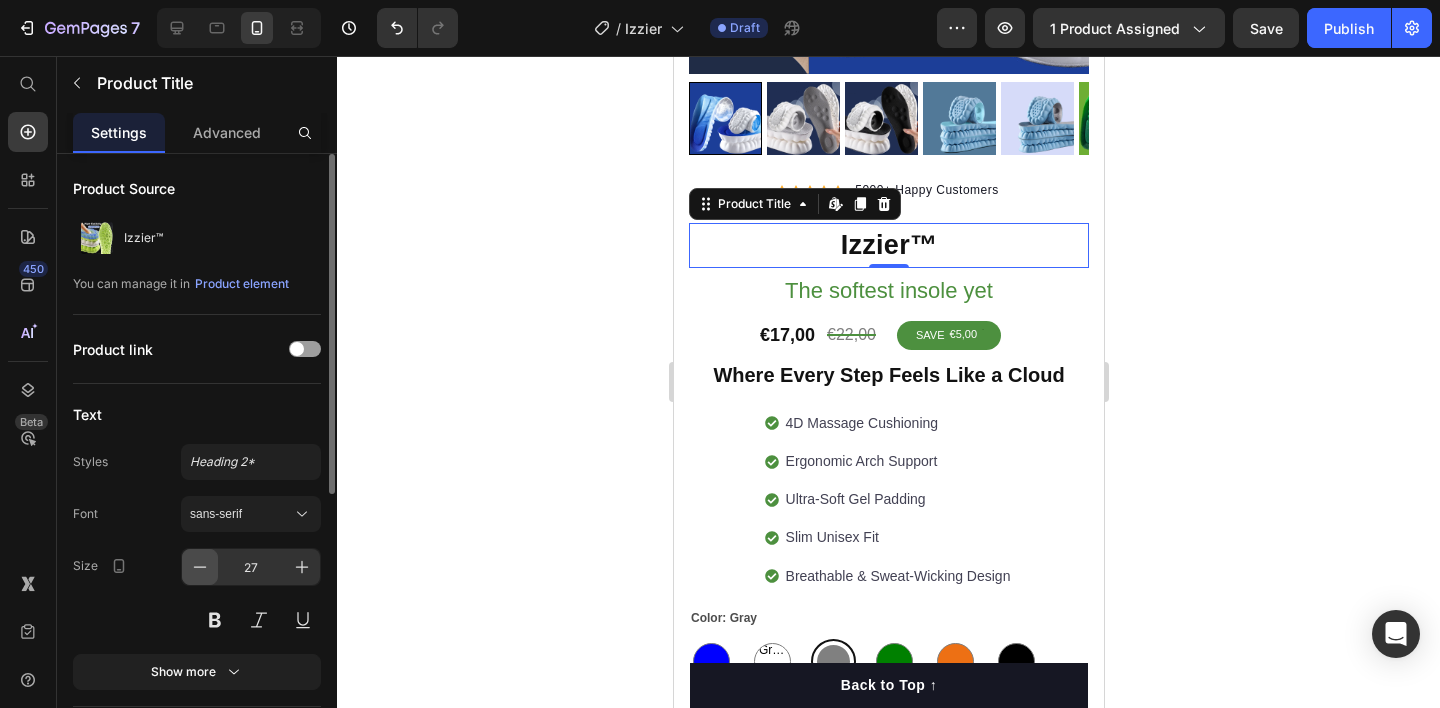 click at bounding box center [200, 567] 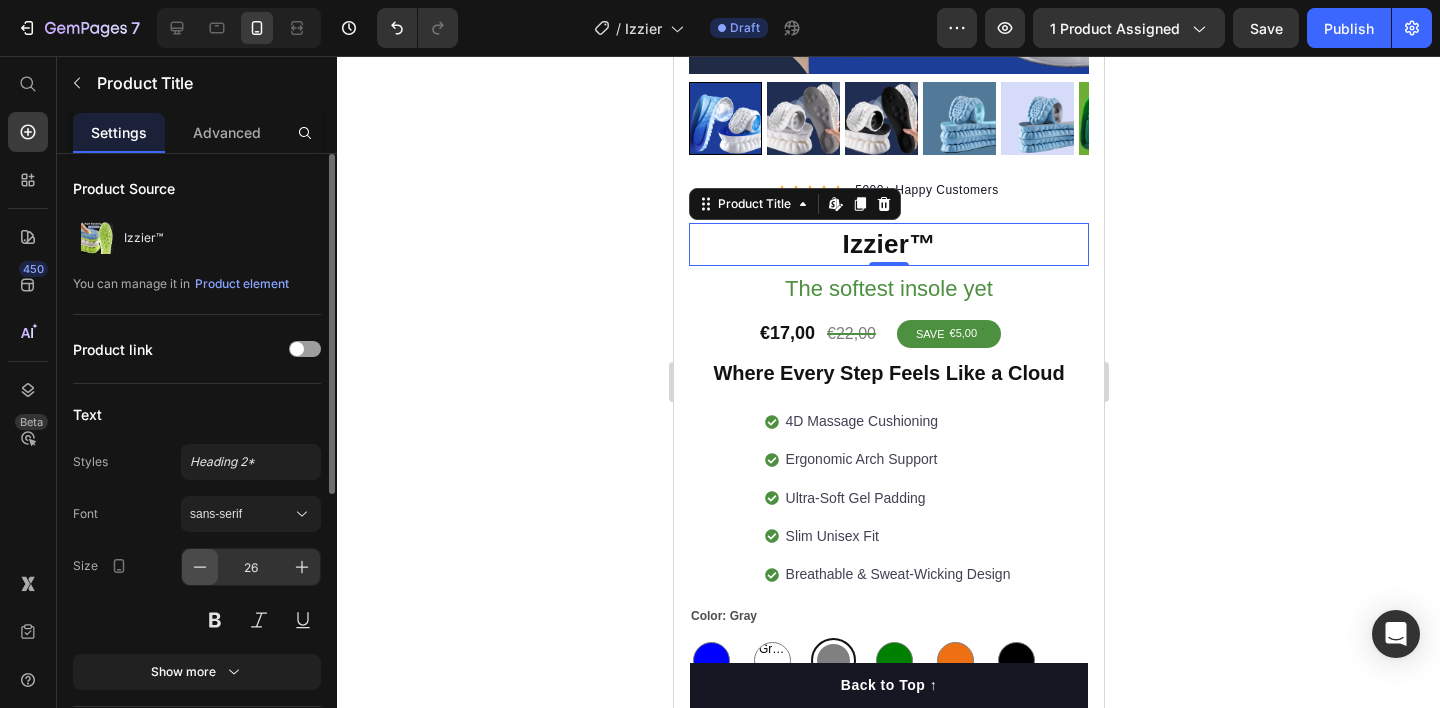 click at bounding box center [200, 567] 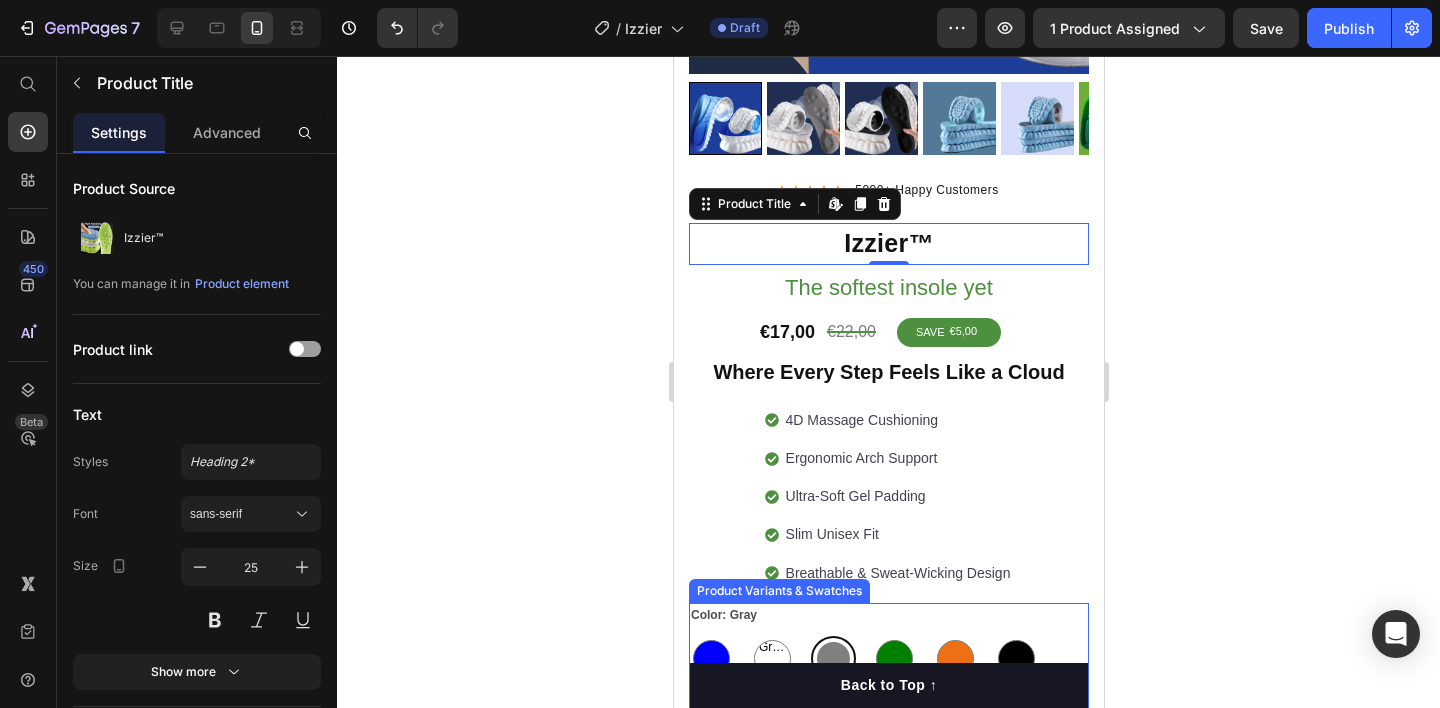click 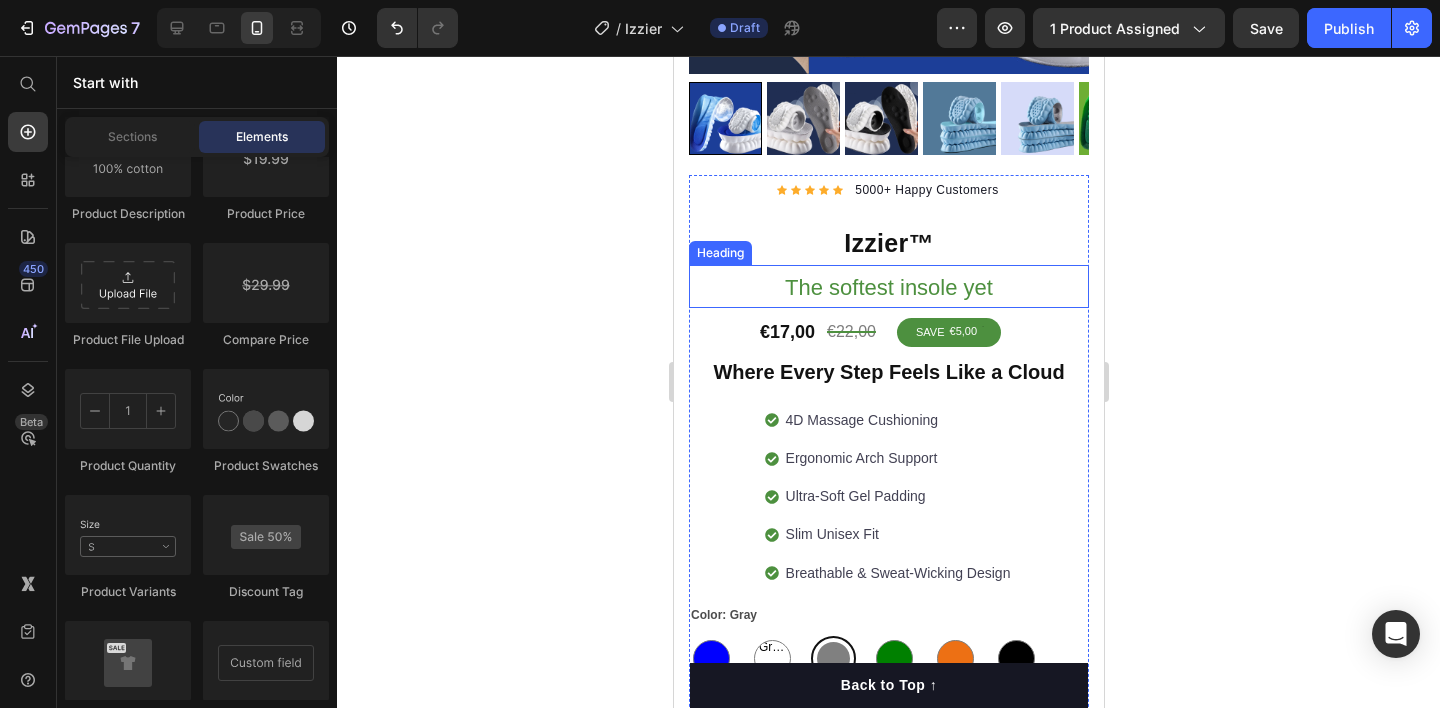 click on "The softest insole yet" at bounding box center (888, 287) 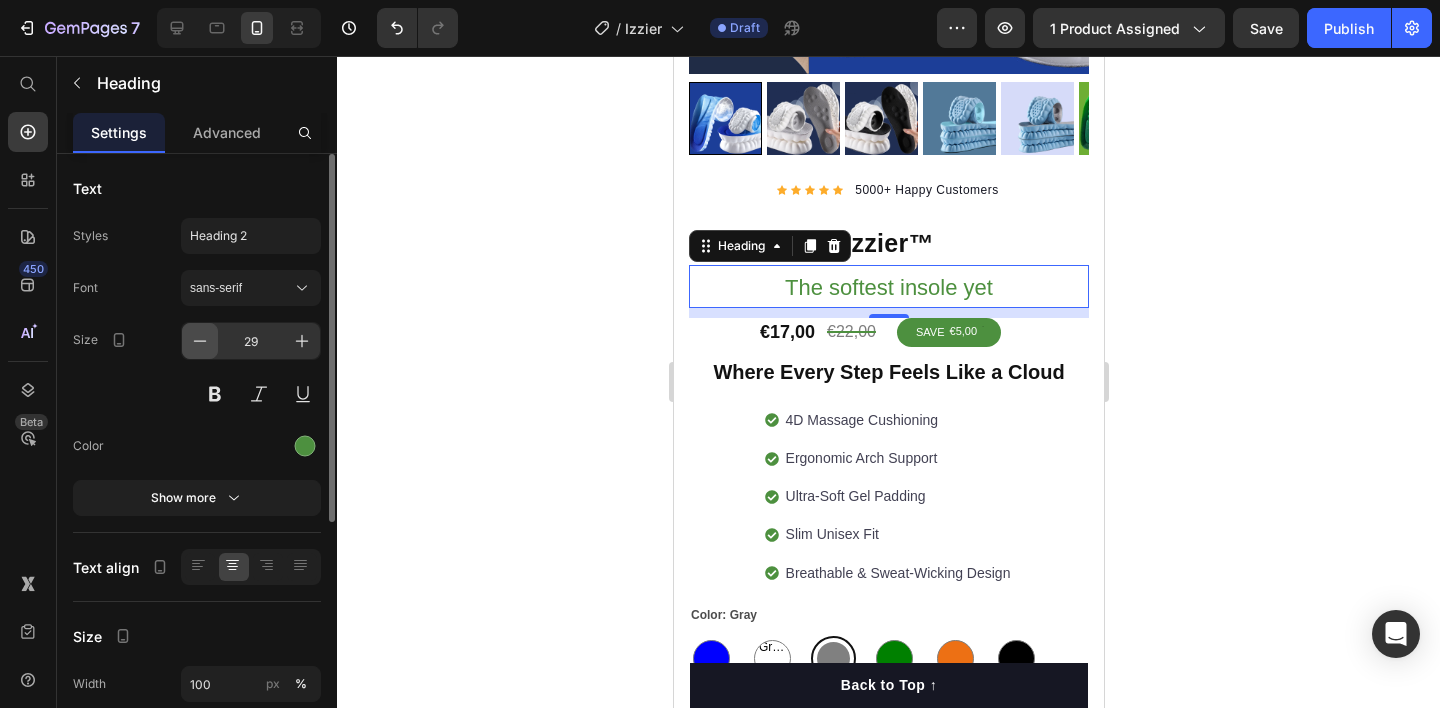 click 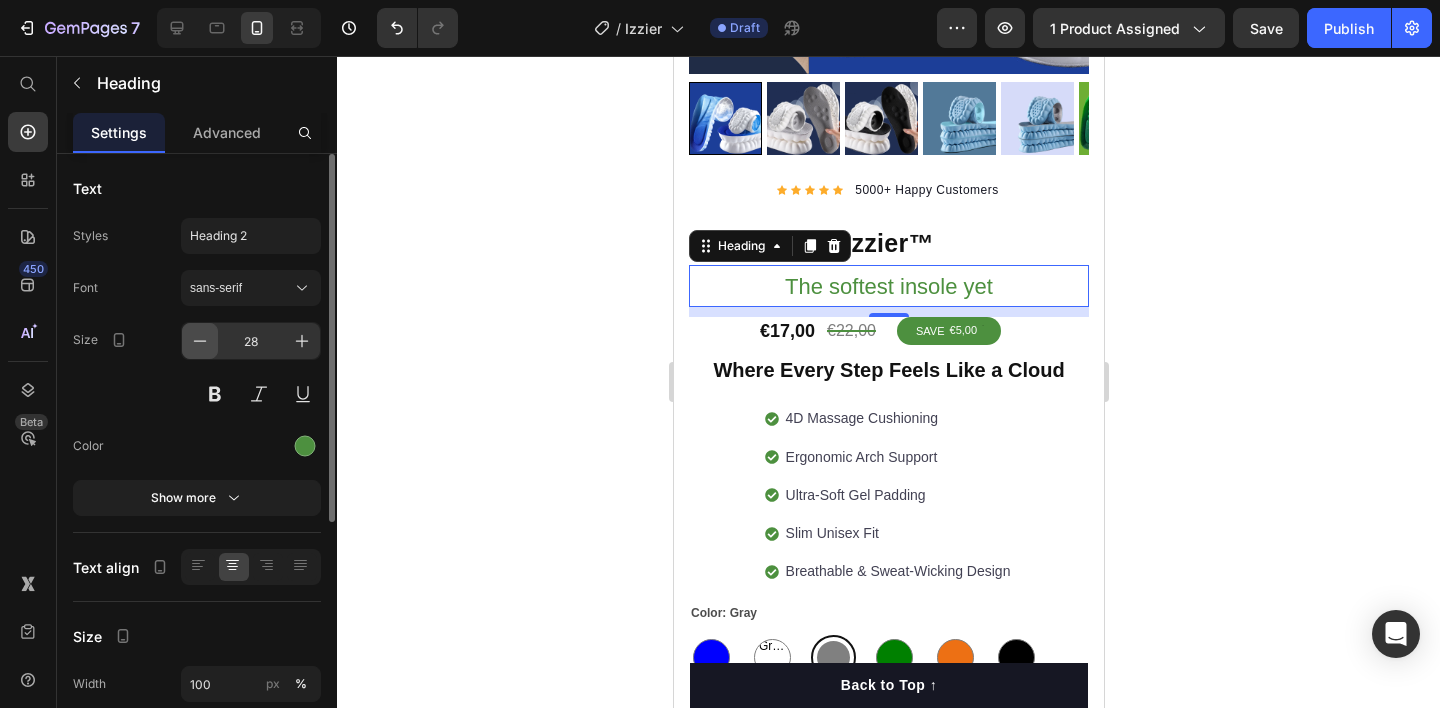 click 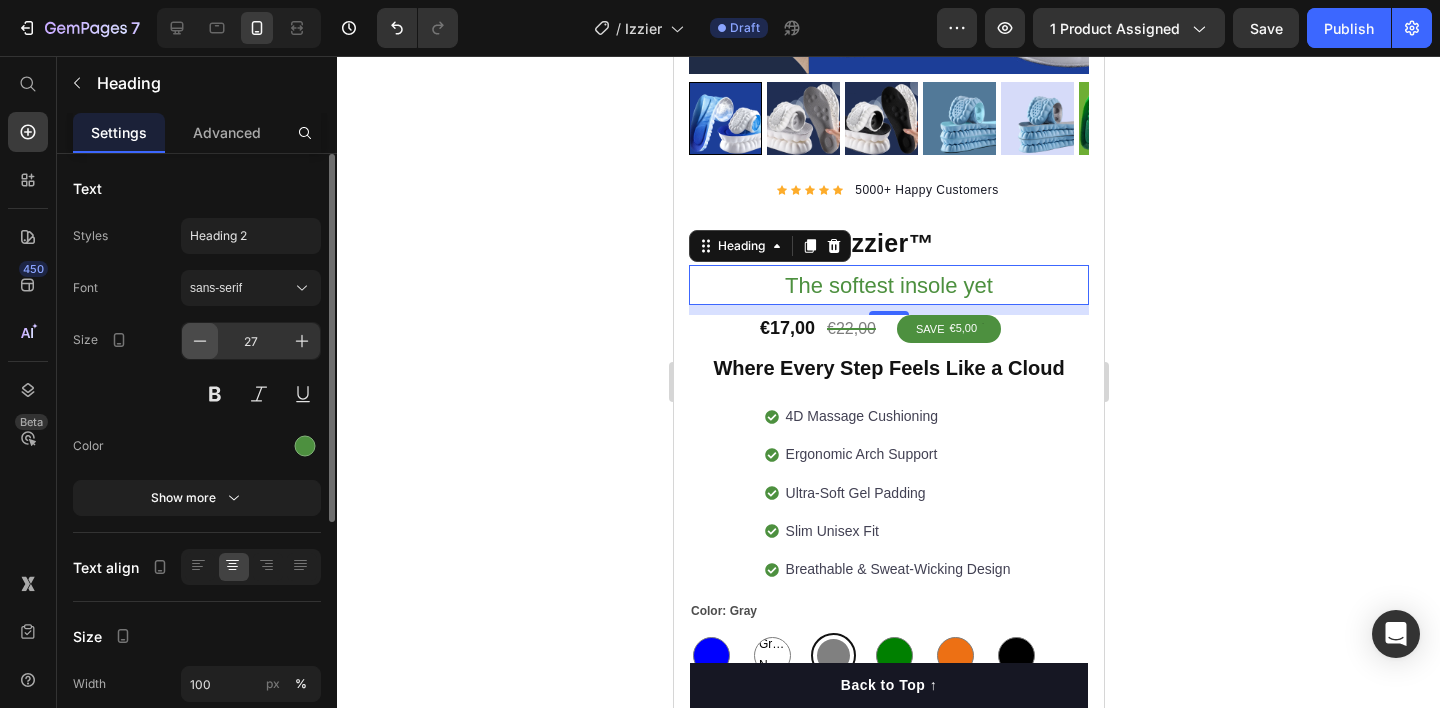 click 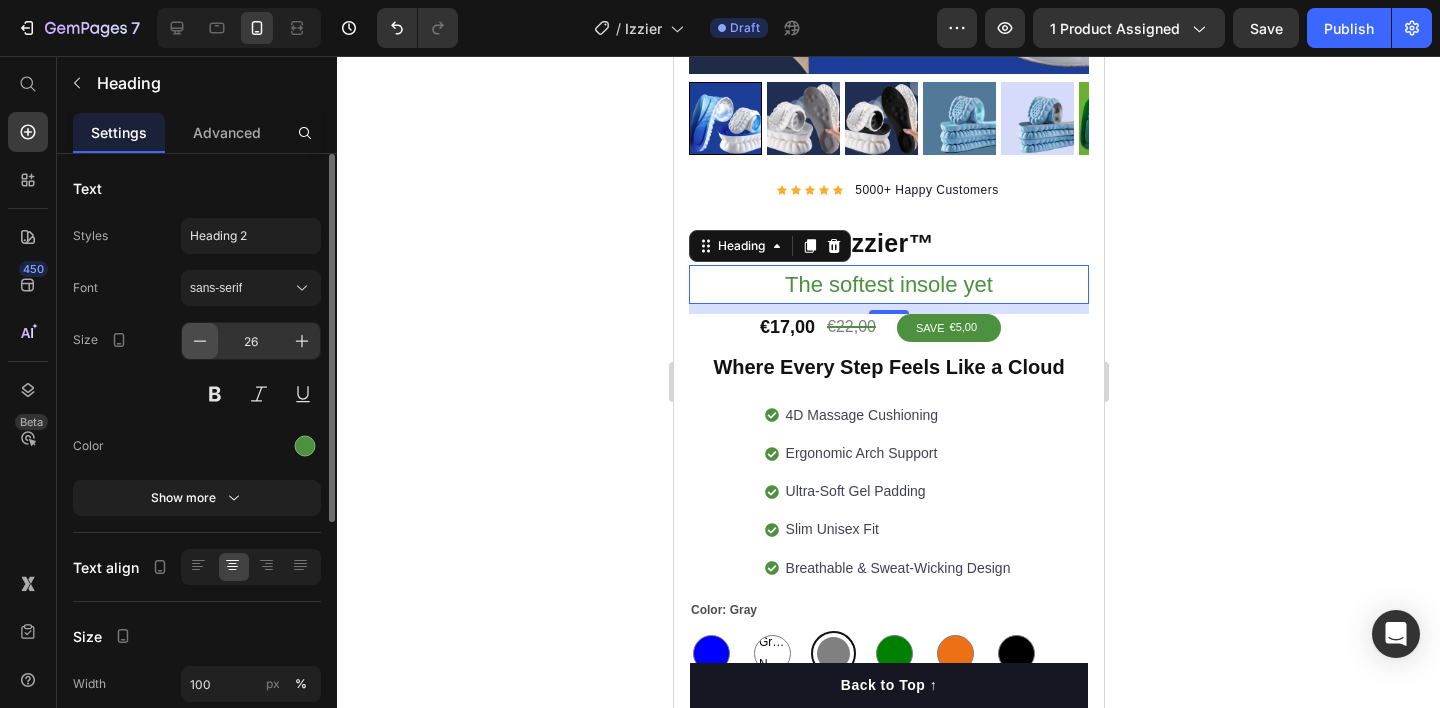 click 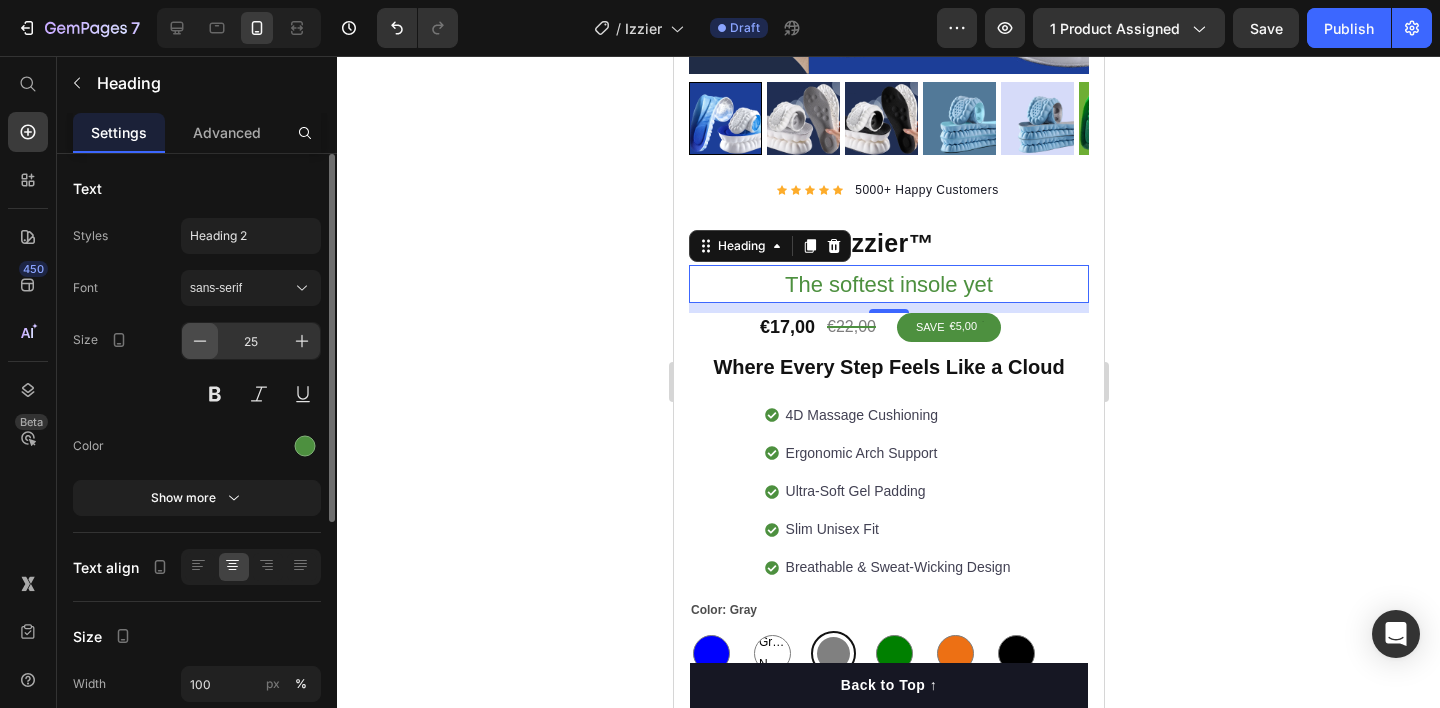 click 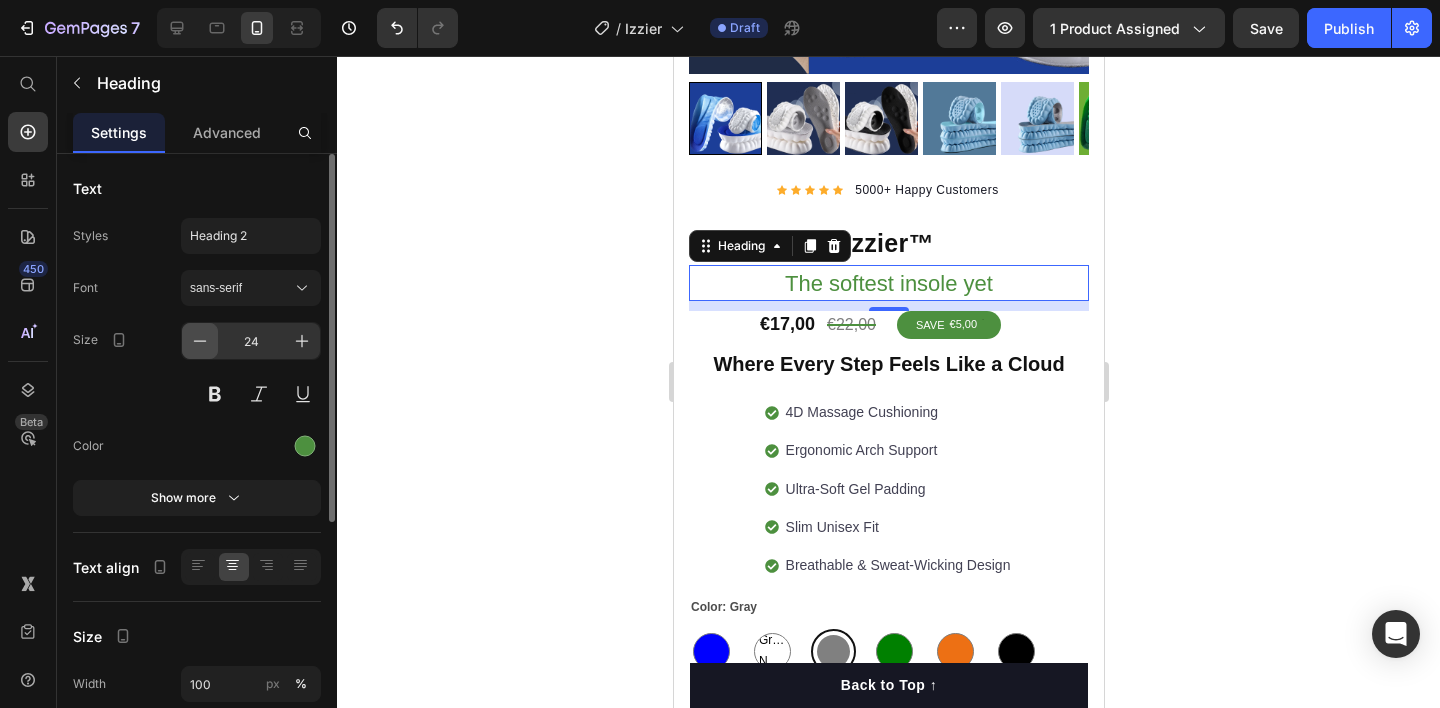 click 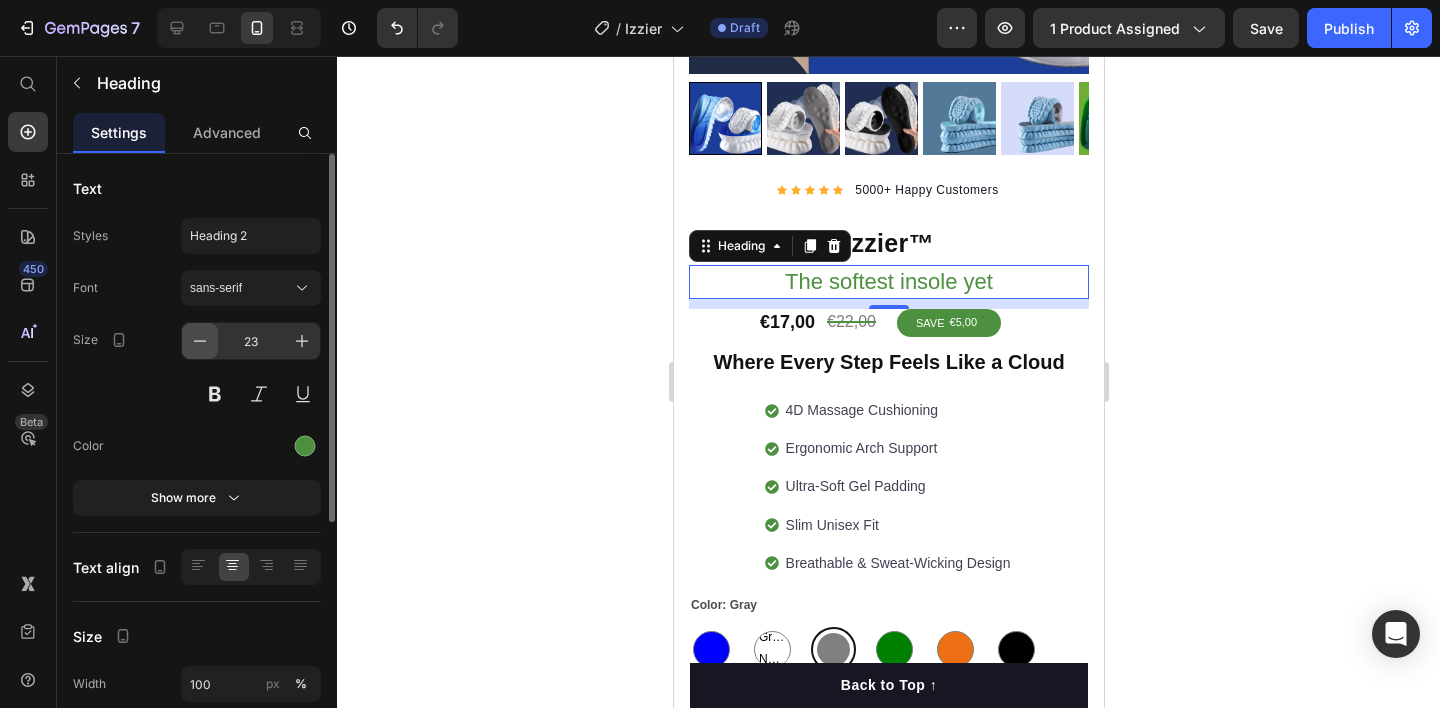 click 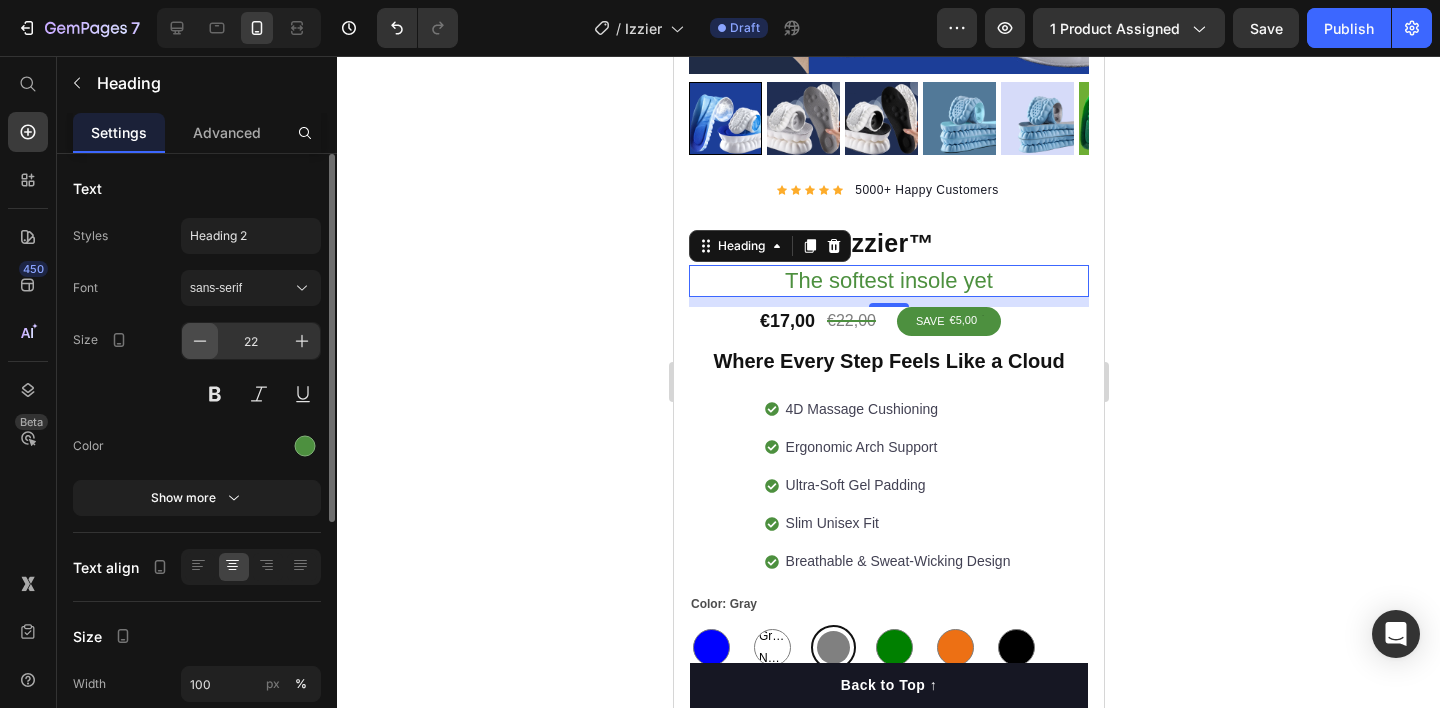 click 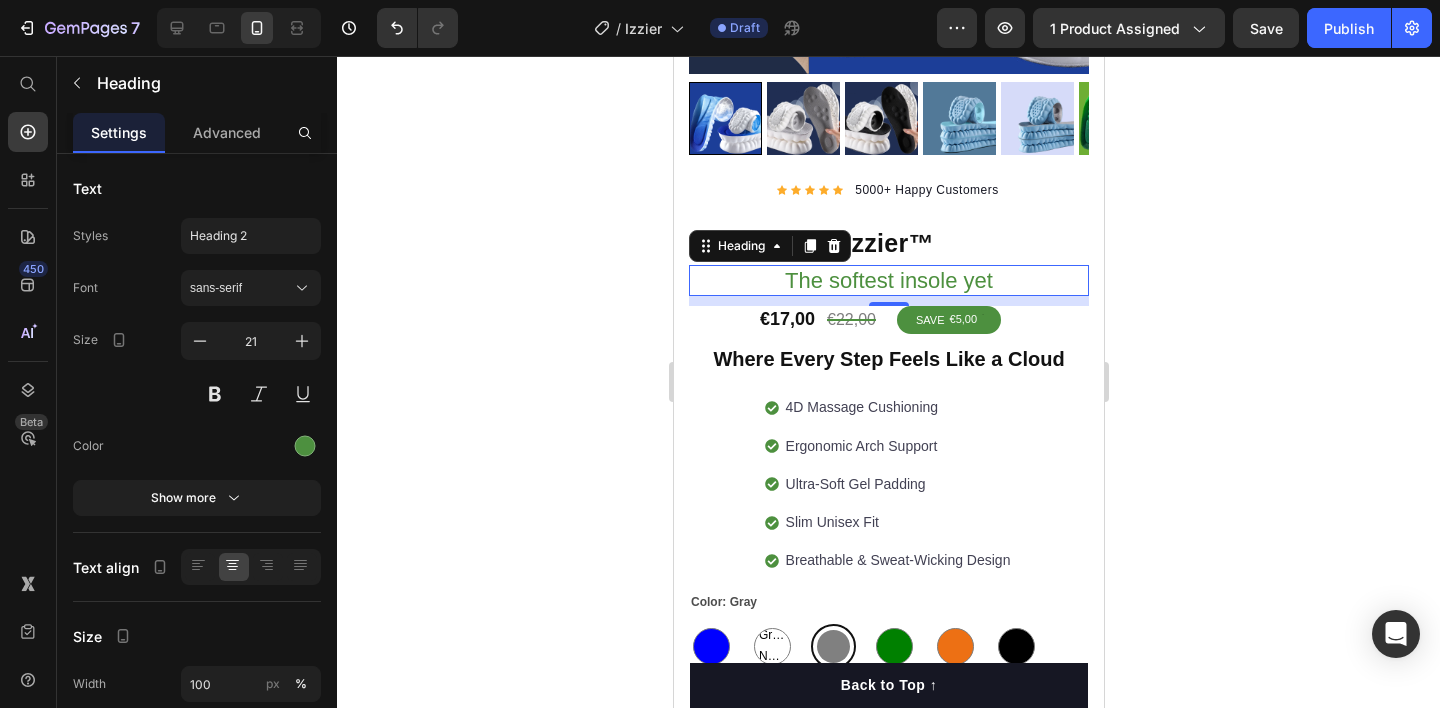 click on "The softest insole yet" at bounding box center [888, 280] 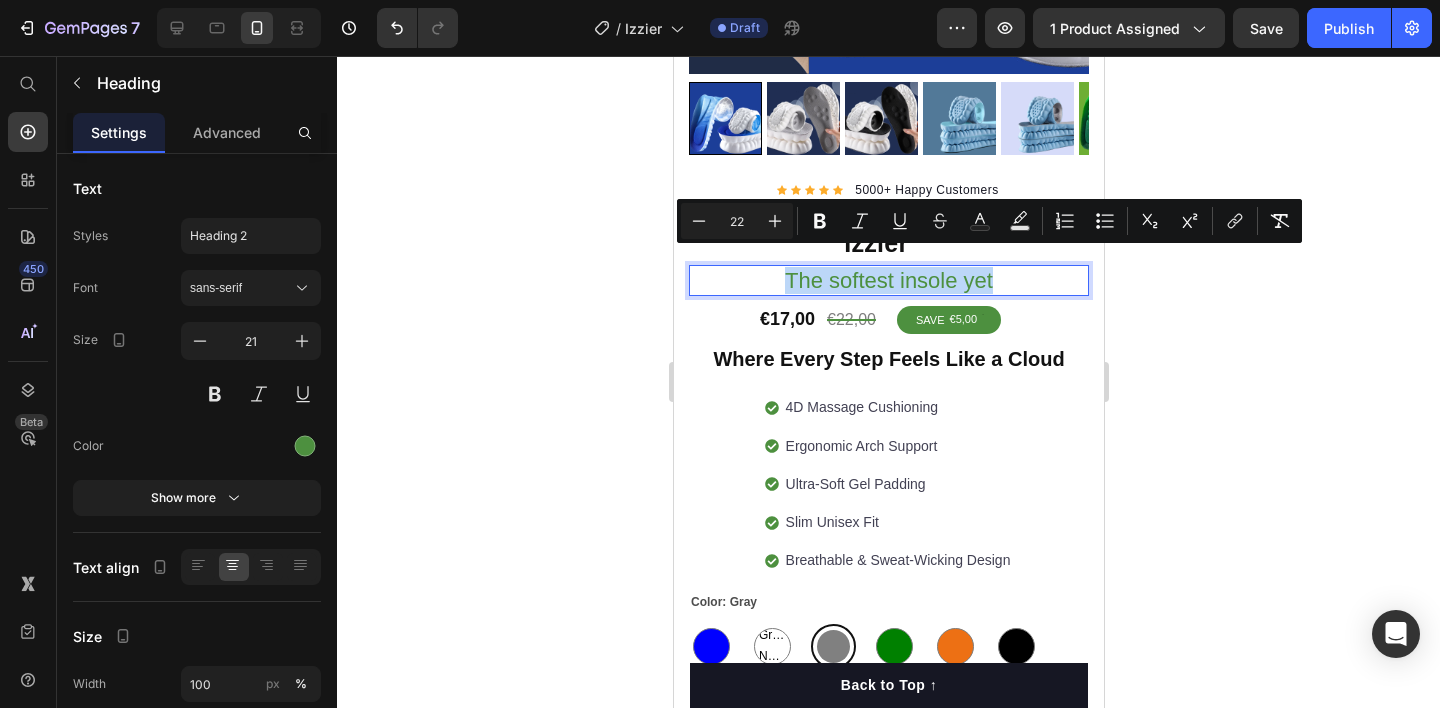 drag, startPoint x: 1020, startPoint y: 261, endPoint x: 728, endPoint y: 253, distance: 292.10956 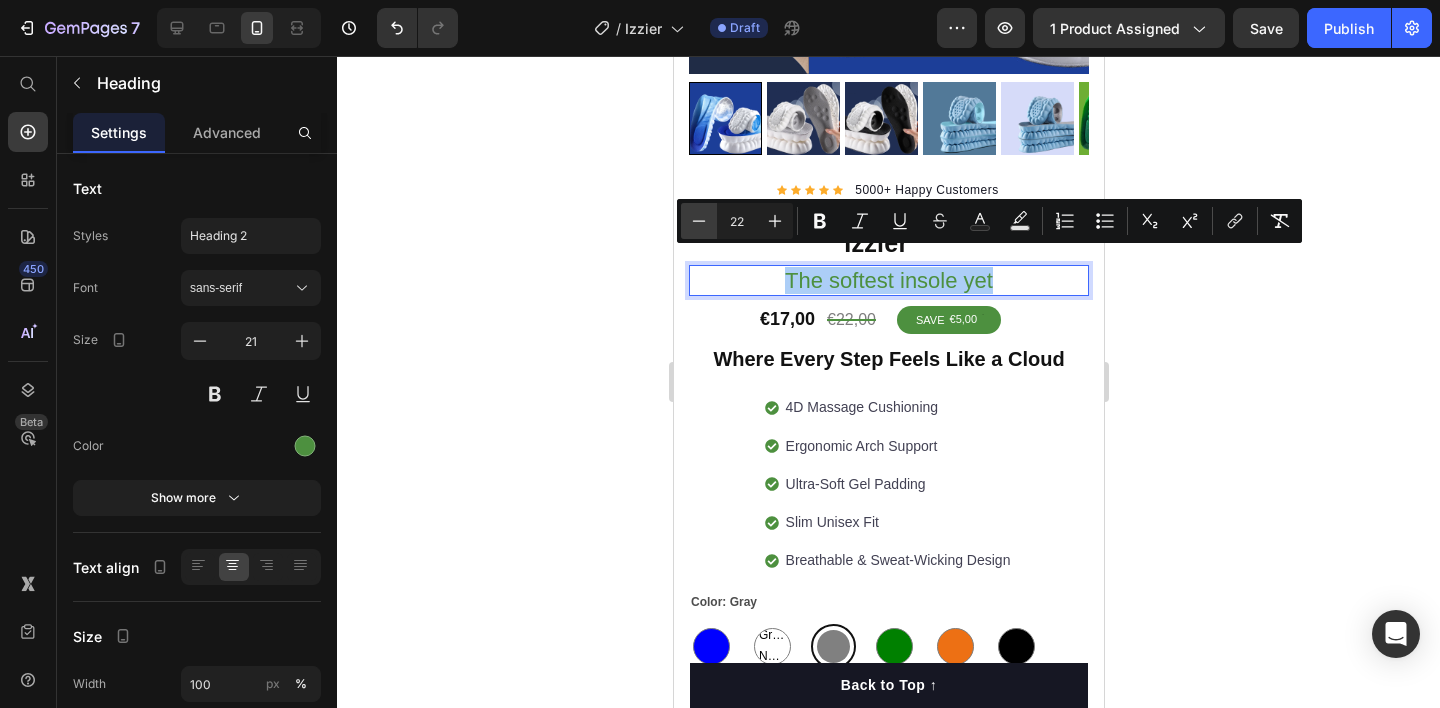 click 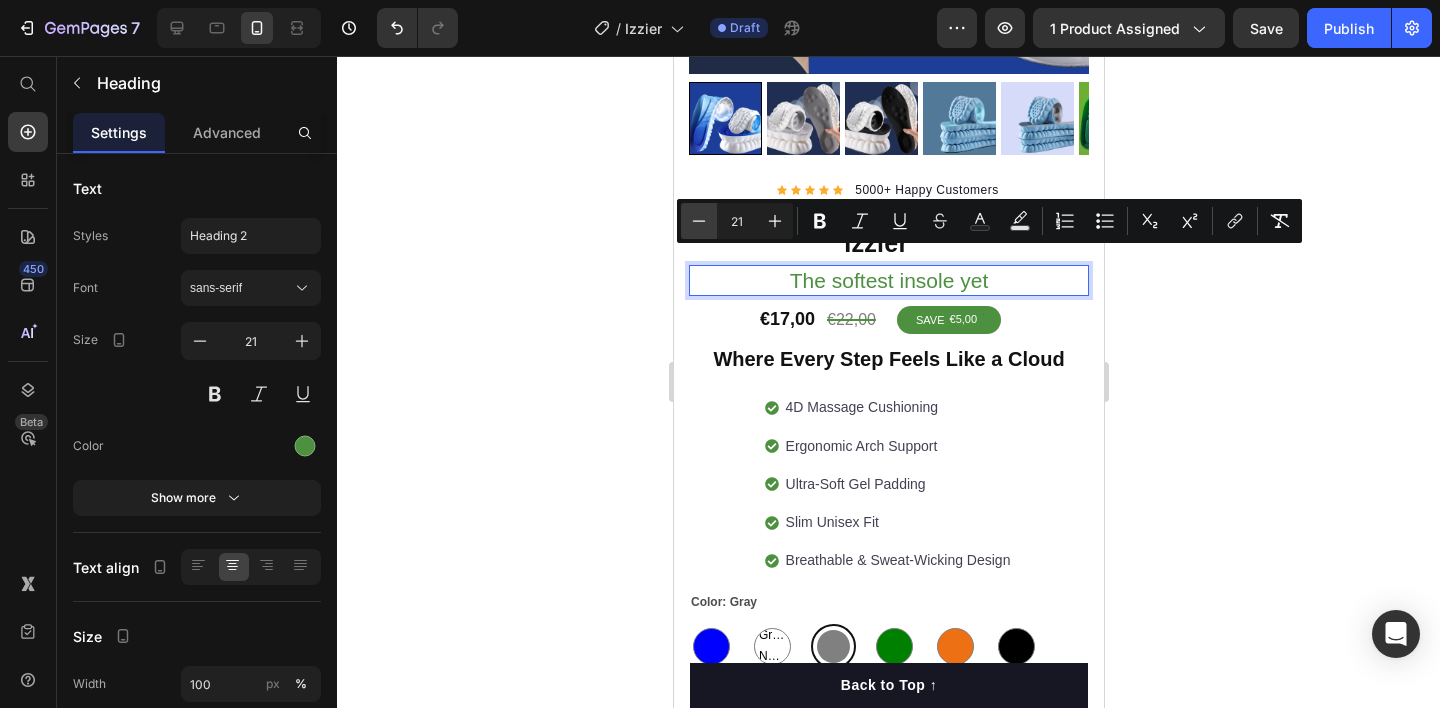click 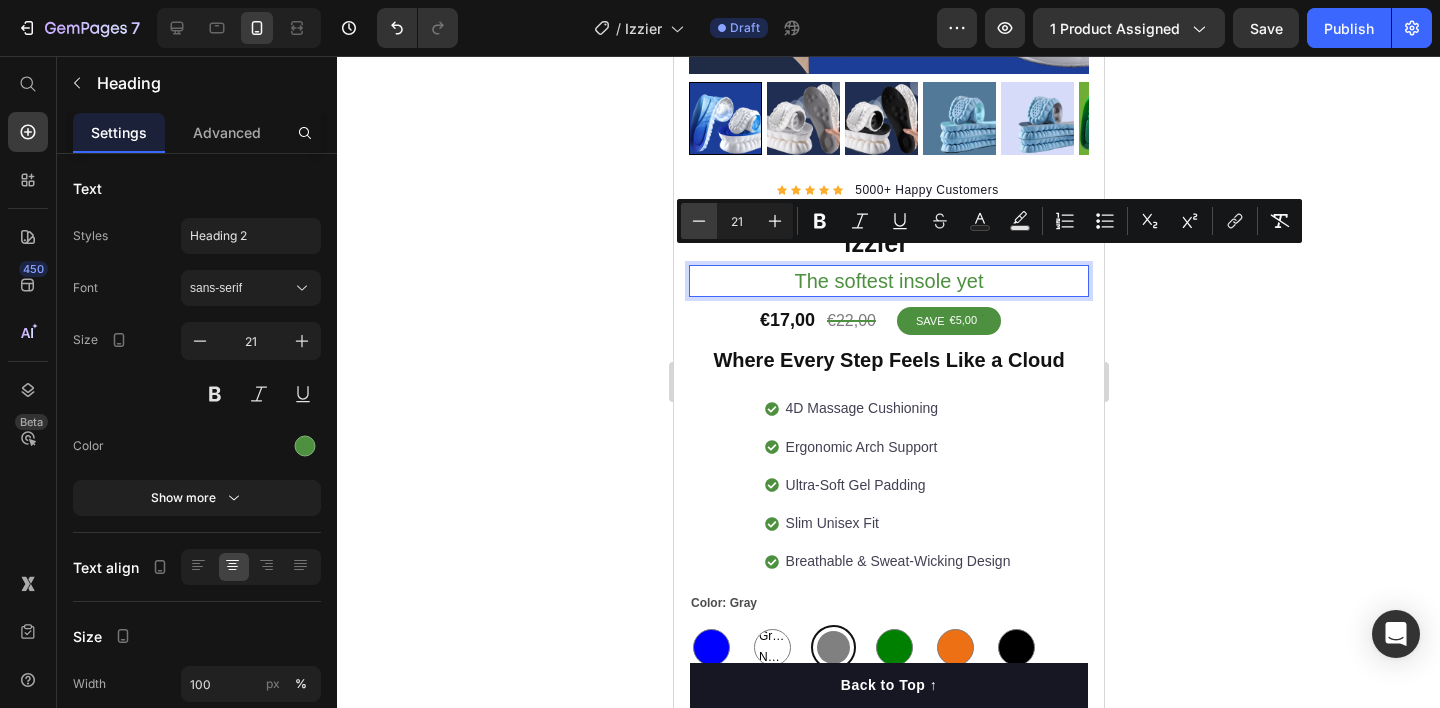 type on "20" 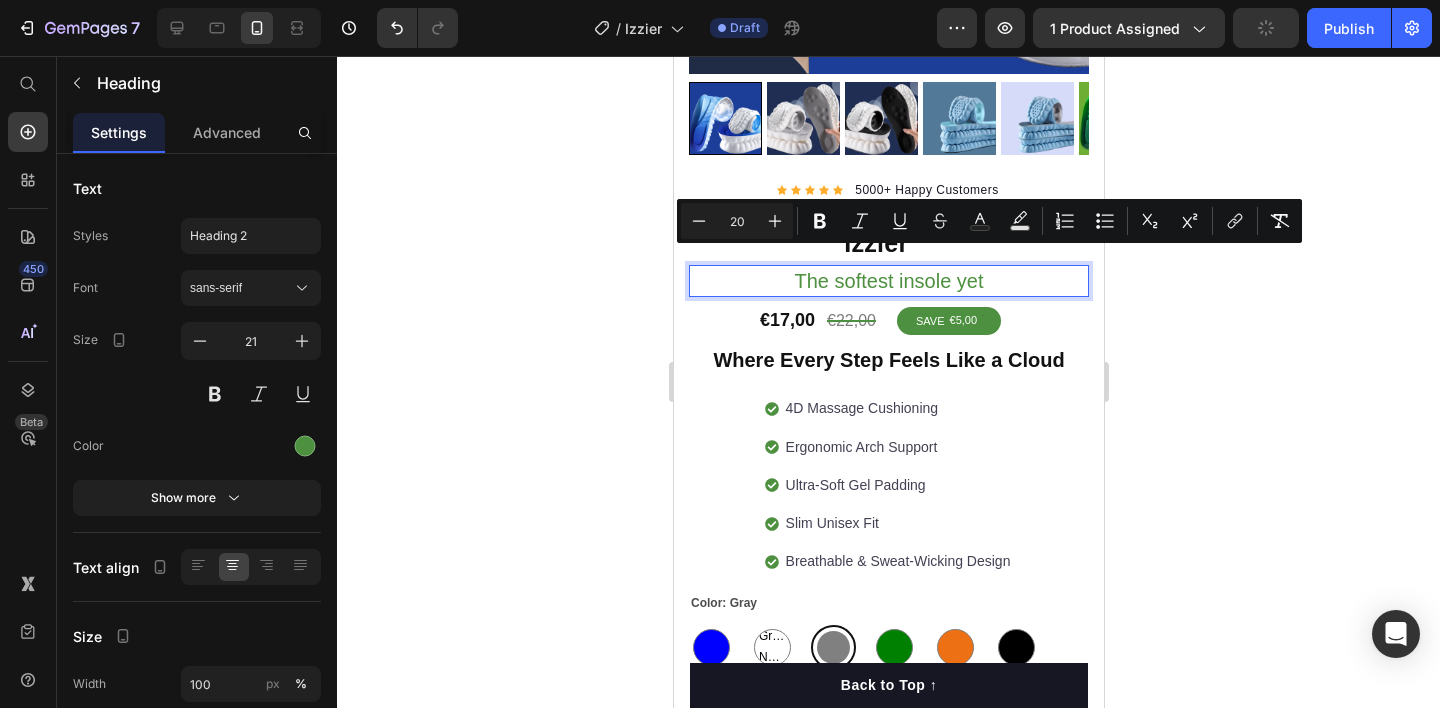 click 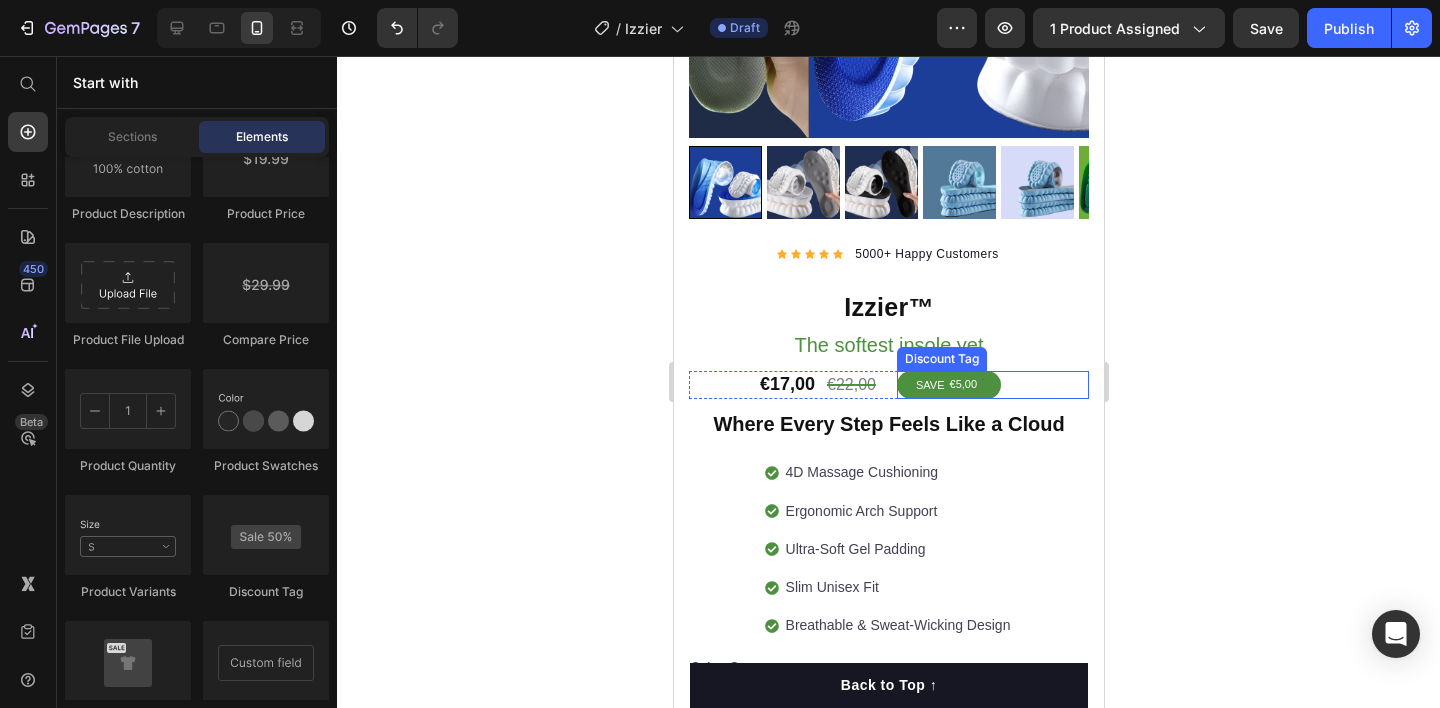 scroll, scrollTop: 297, scrollLeft: 0, axis: vertical 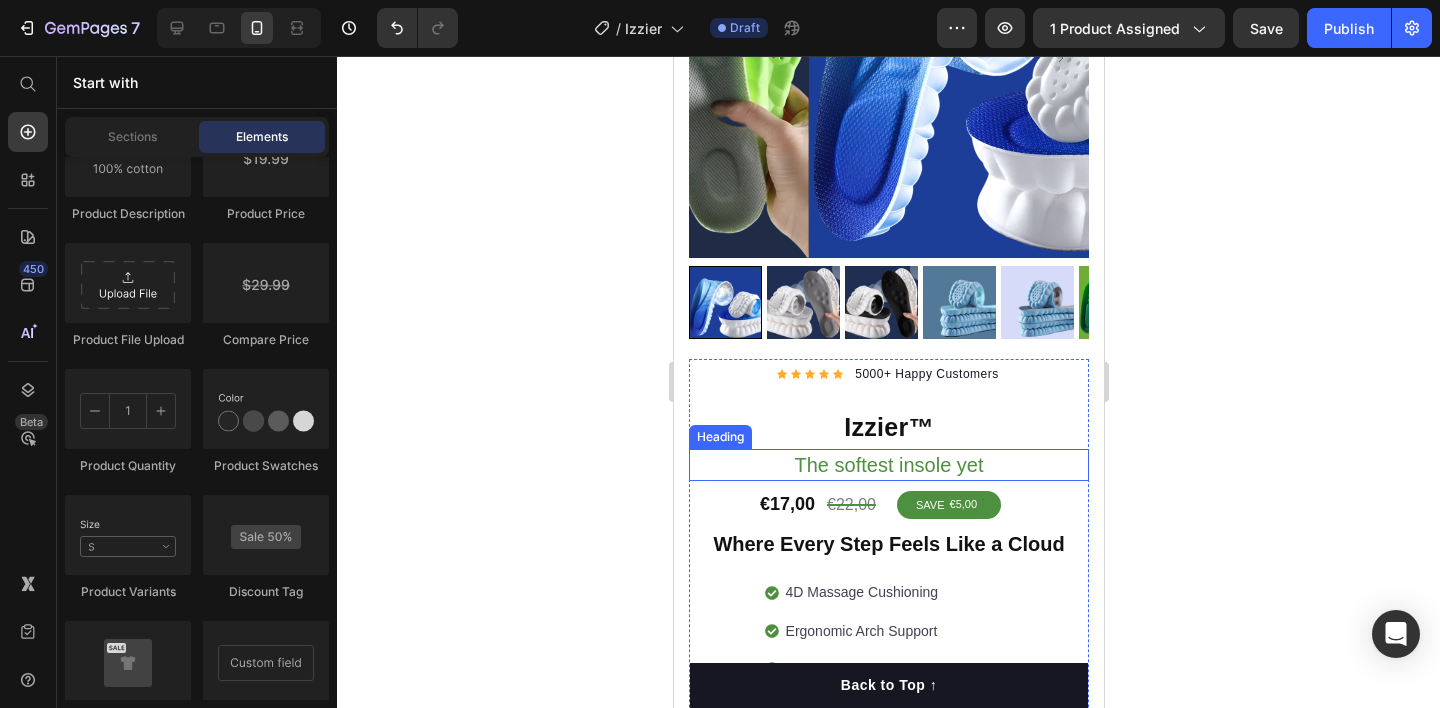 click on "The softest insole yet" at bounding box center (888, 465) 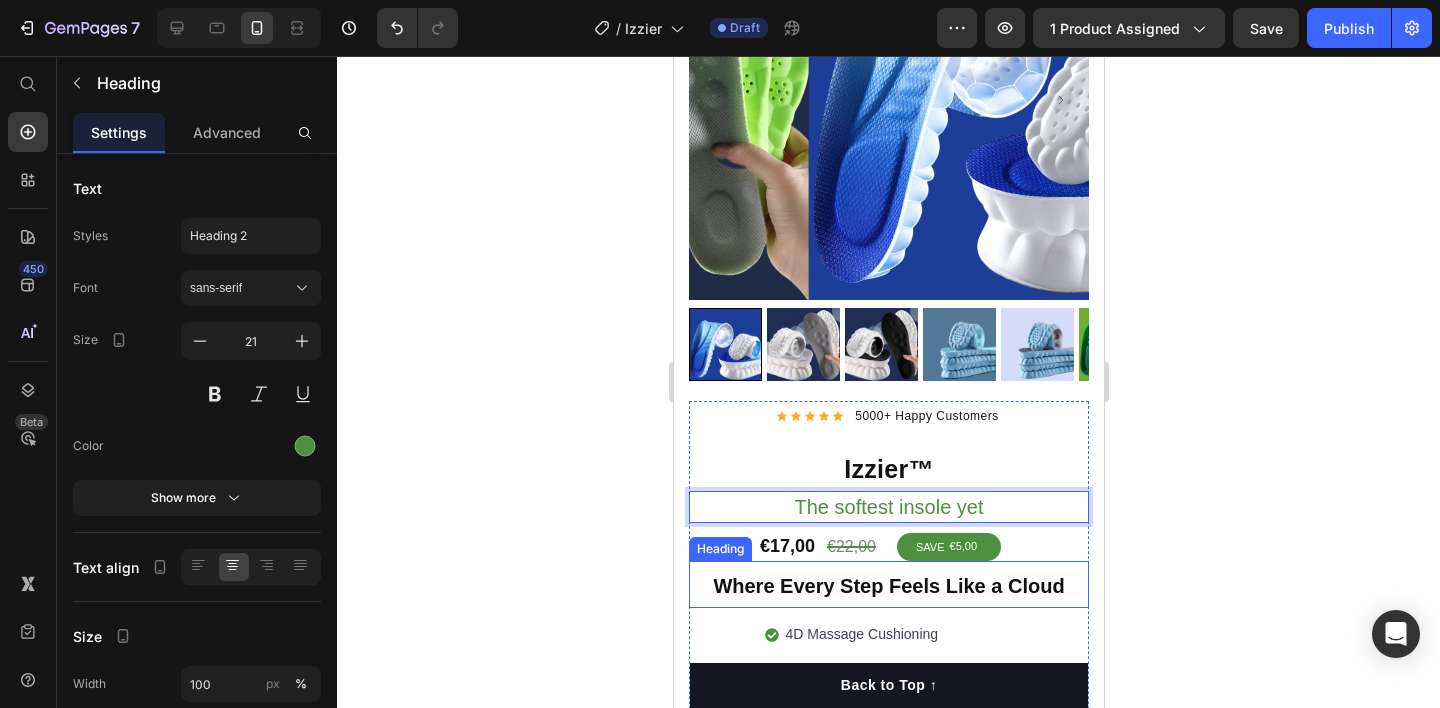 scroll, scrollTop: 578, scrollLeft: 0, axis: vertical 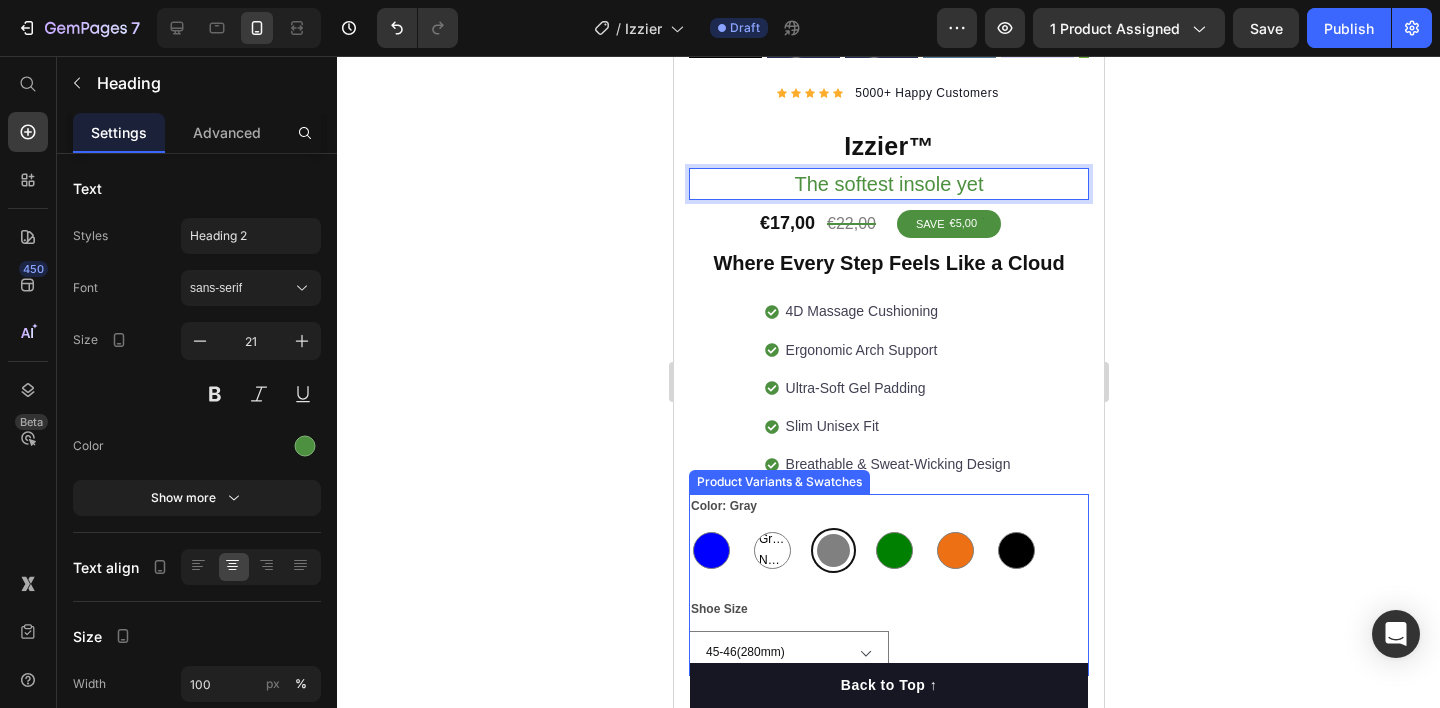 click at bounding box center (1015, 550) 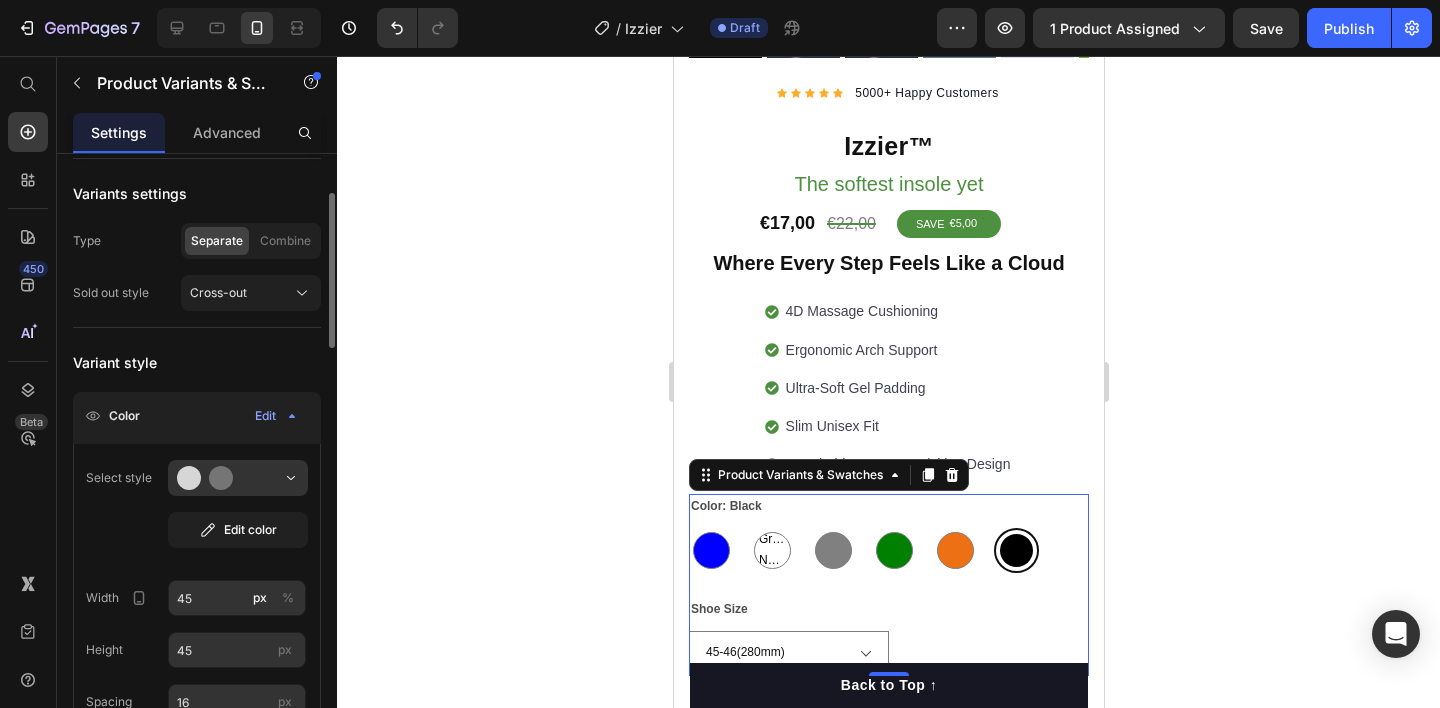 scroll, scrollTop: 174, scrollLeft: 0, axis: vertical 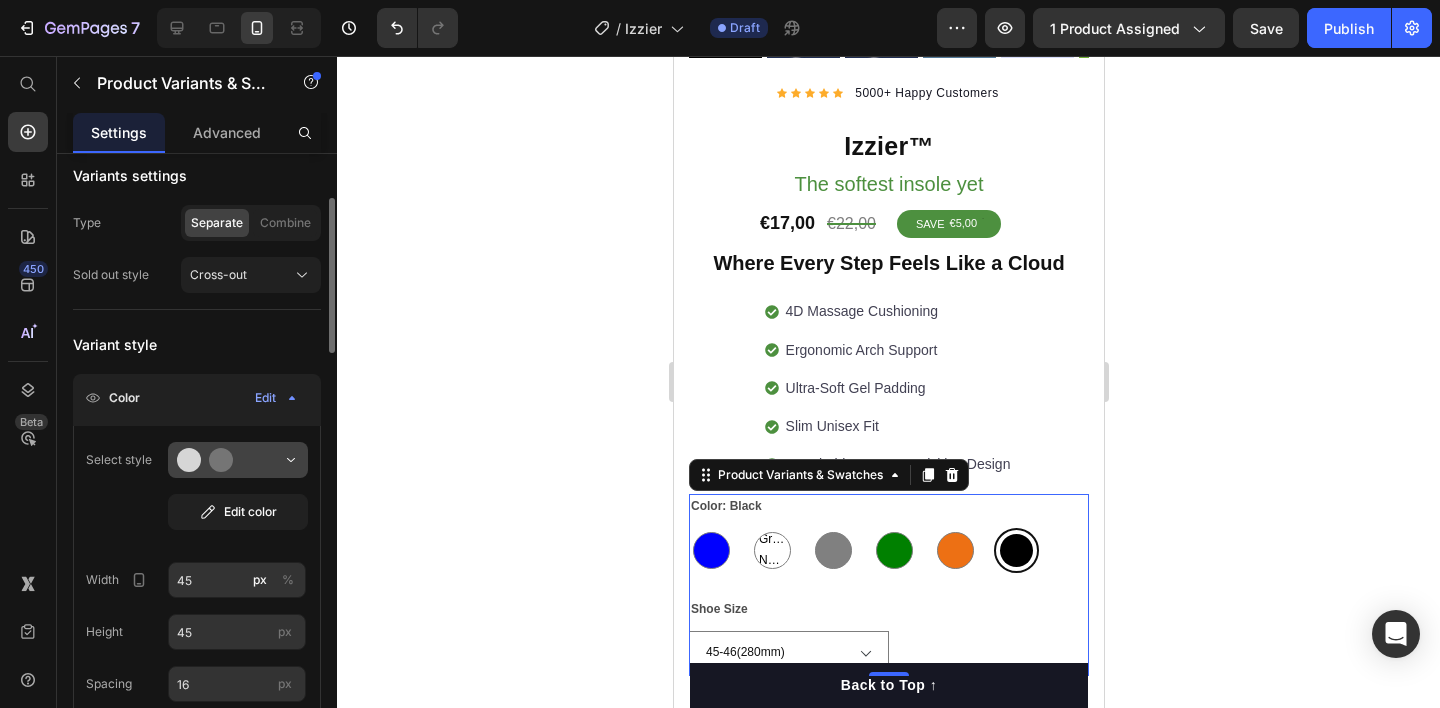 click at bounding box center (238, 460) 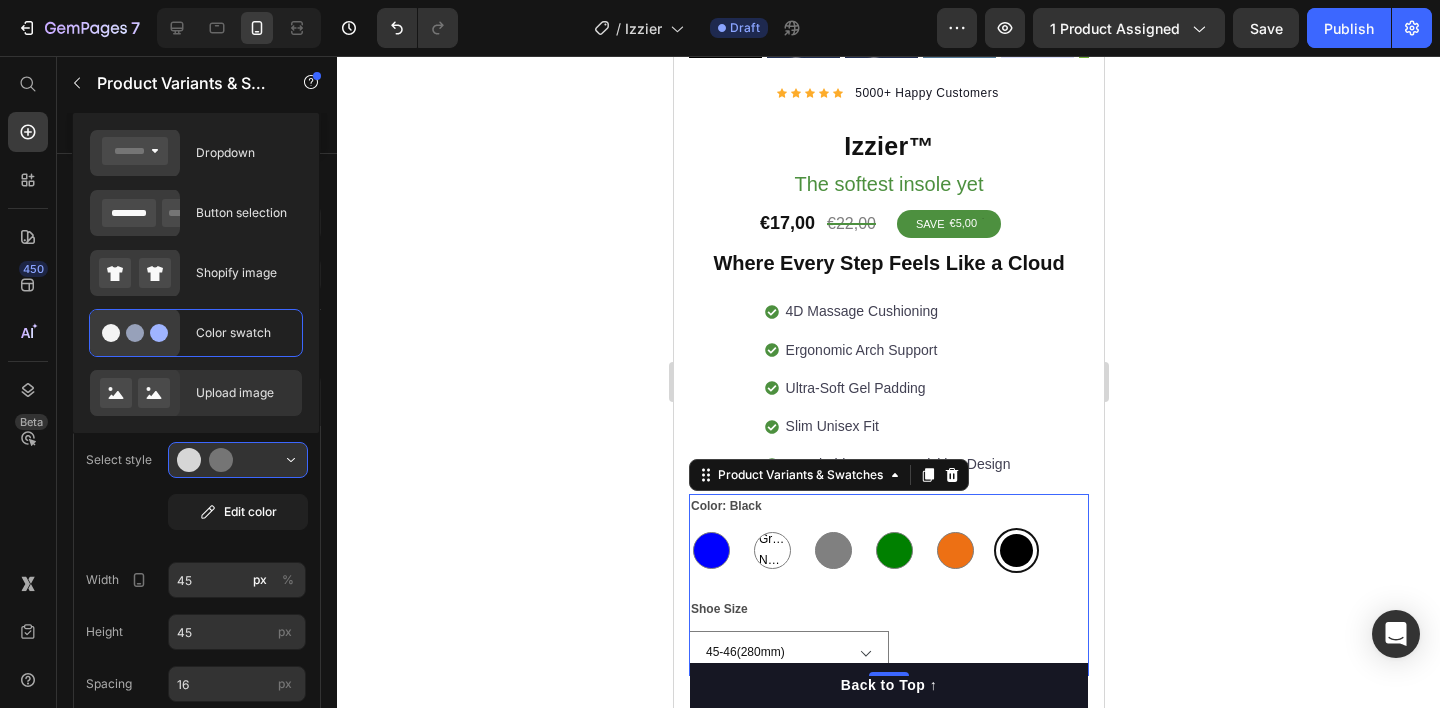 click on "Upload image" at bounding box center [243, 393] 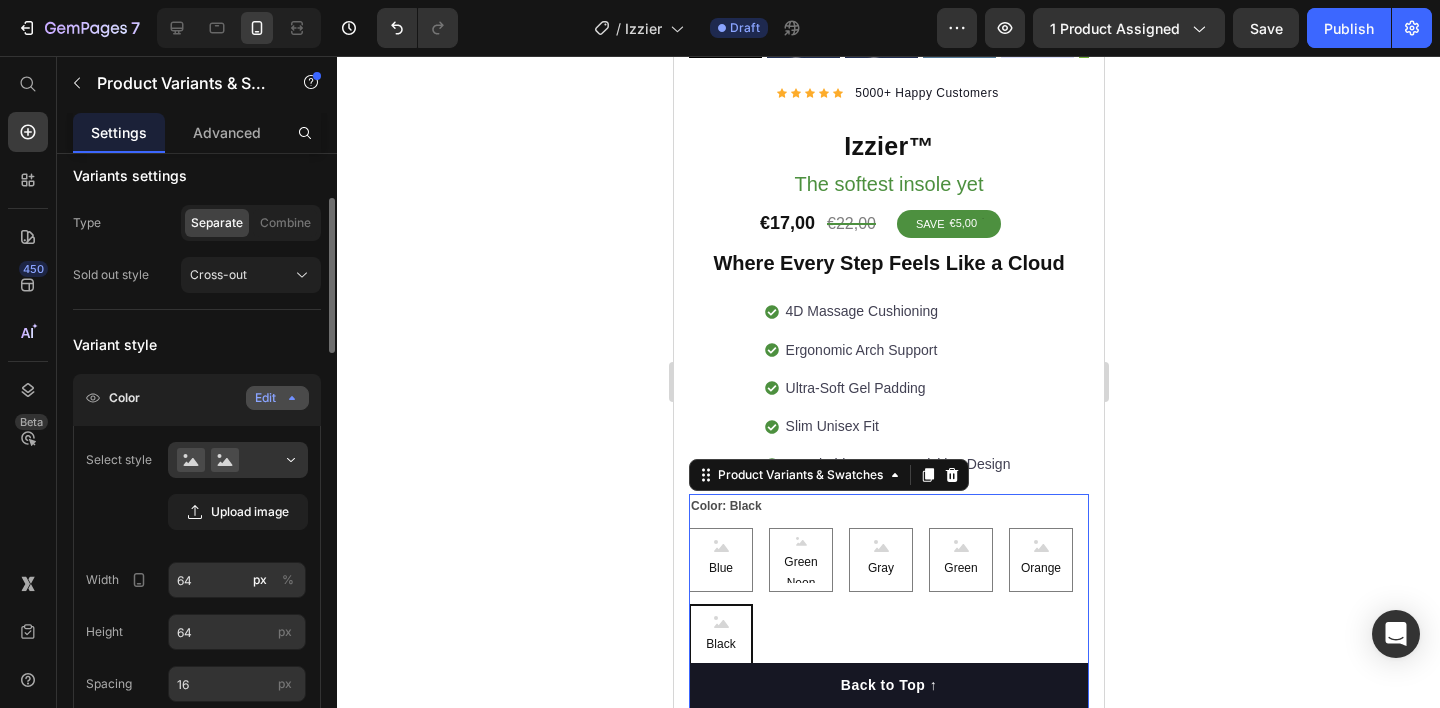click on "Edit" at bounding box center (277, 398) 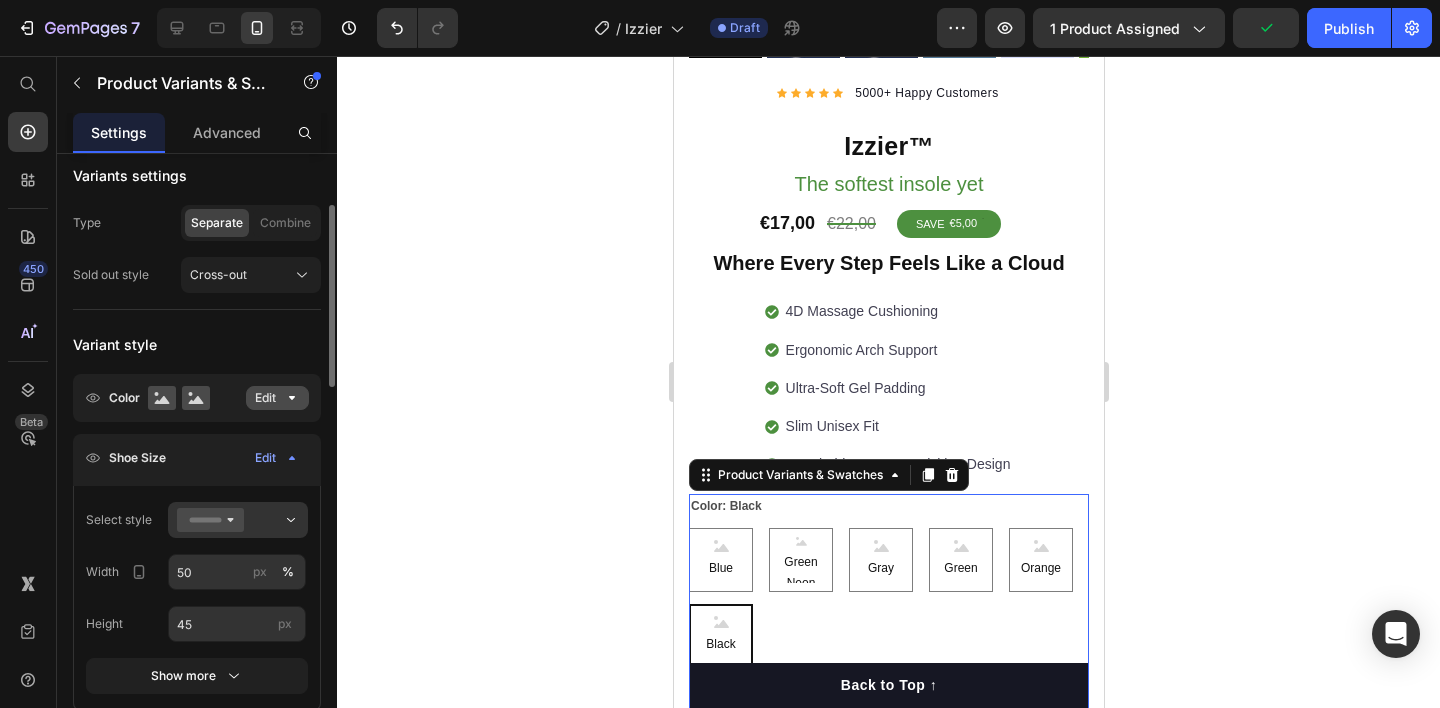 click 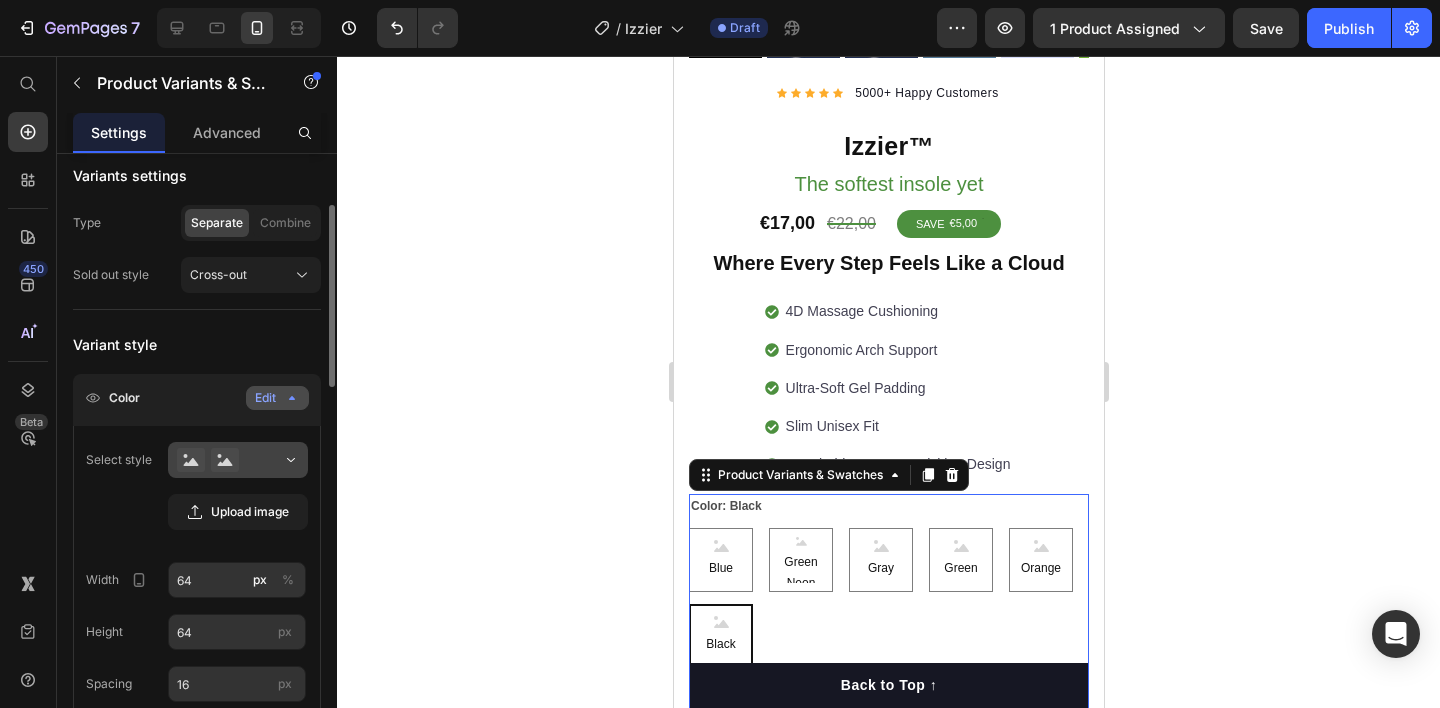 click at bounding box center [238, 460] 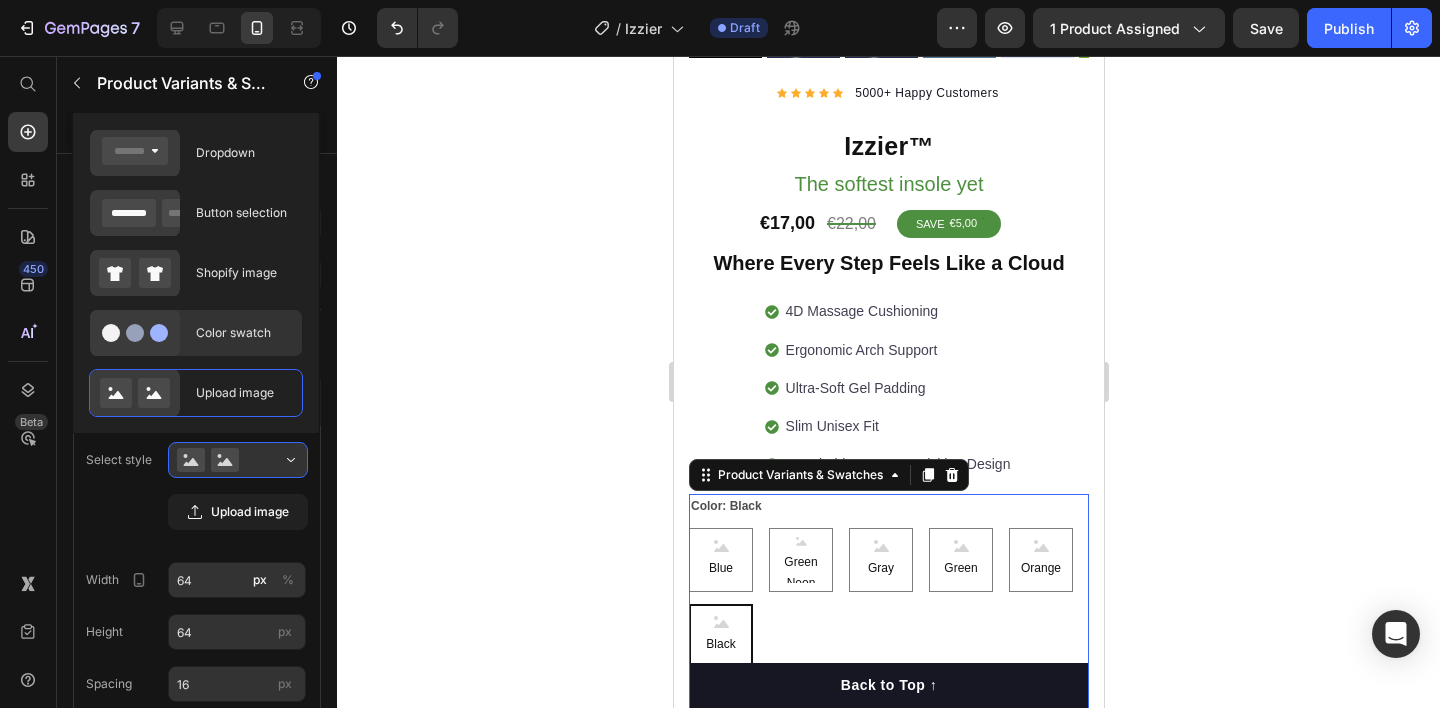 click on "Color swatch" at bounding box center [243, 333] 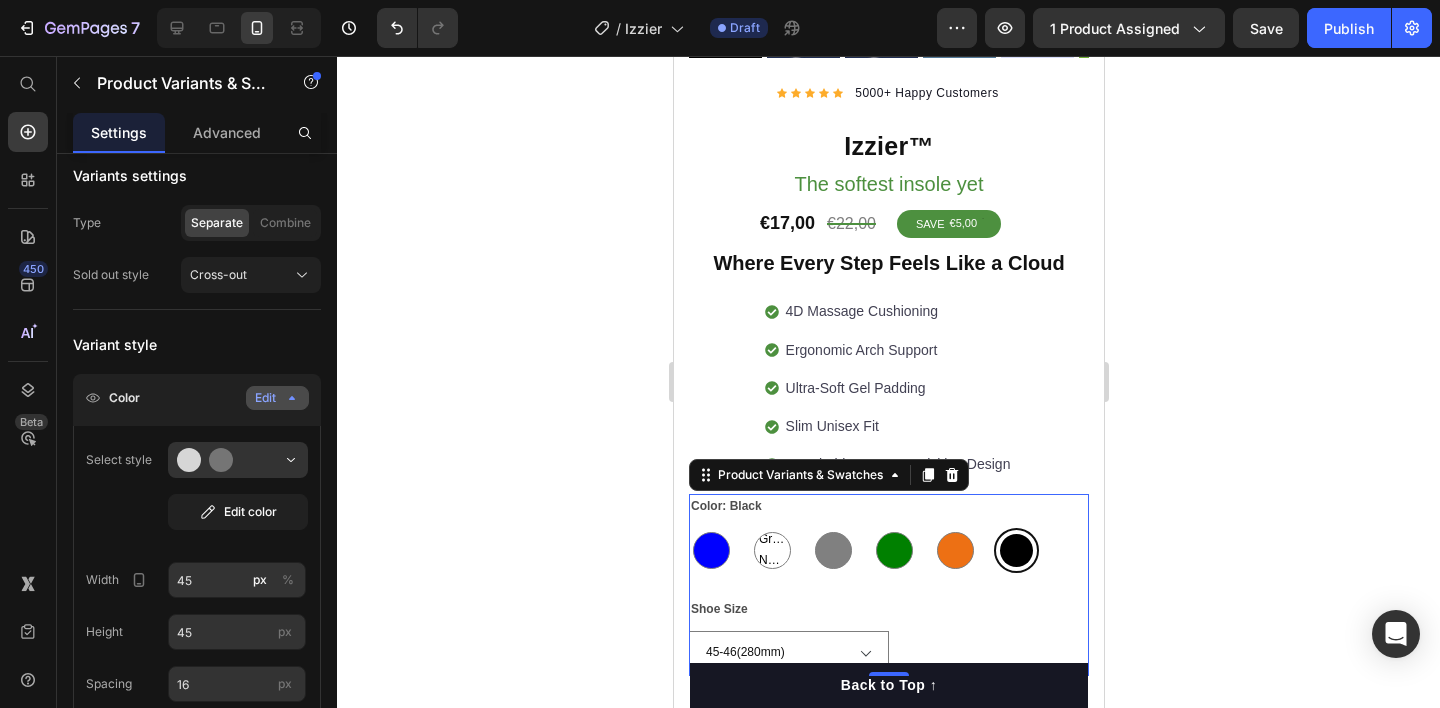click 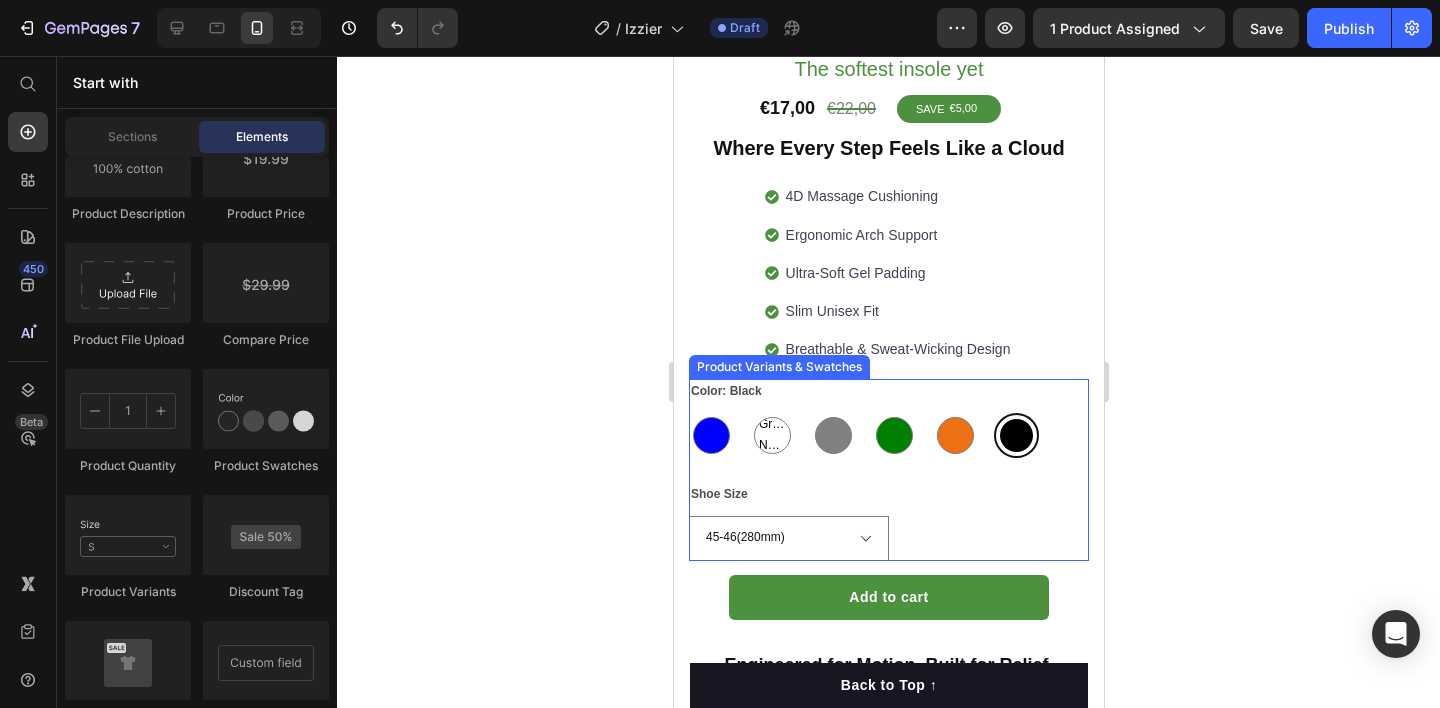 scroll, scrollTop: 588, scrollLeft: 0, axis: vertical 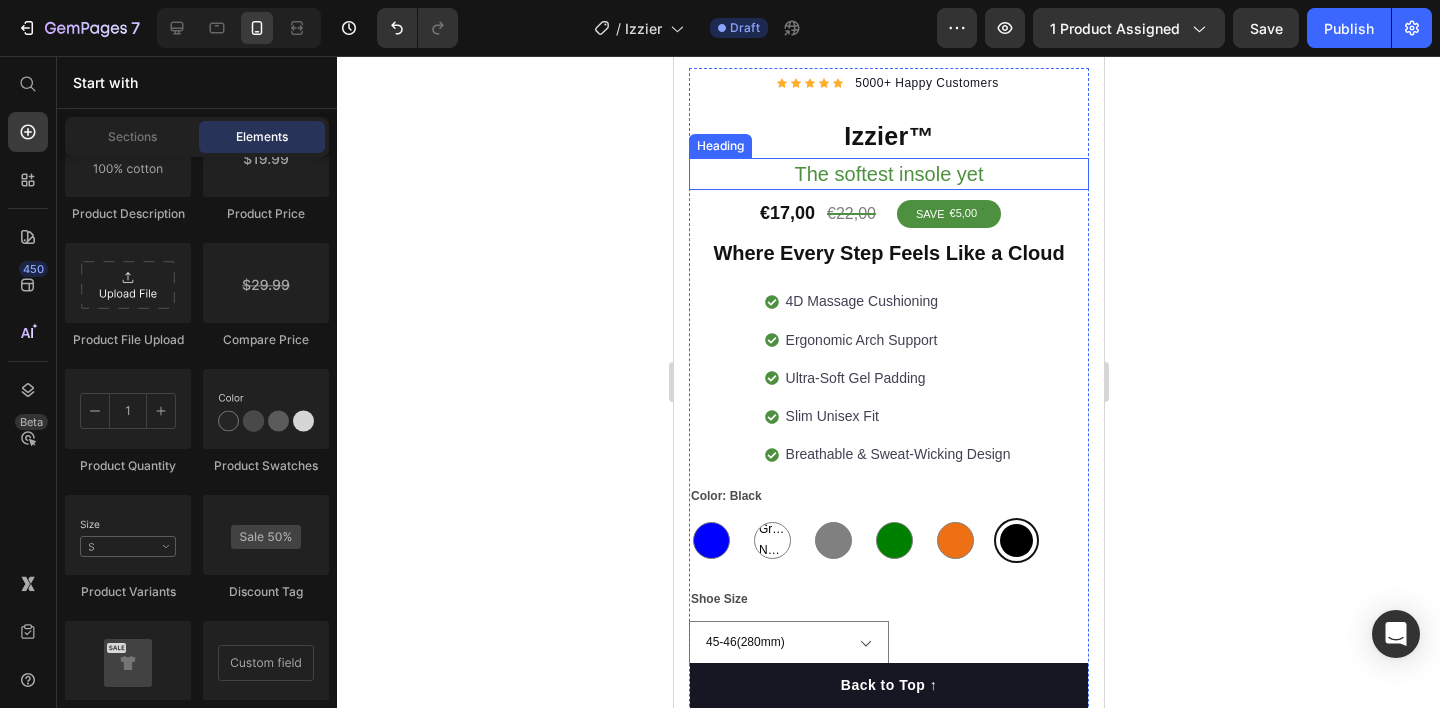 click on "⁠⁠⁠⁠⁠⁠⁠ The softest insole yet" at bounding box center (888, 174) 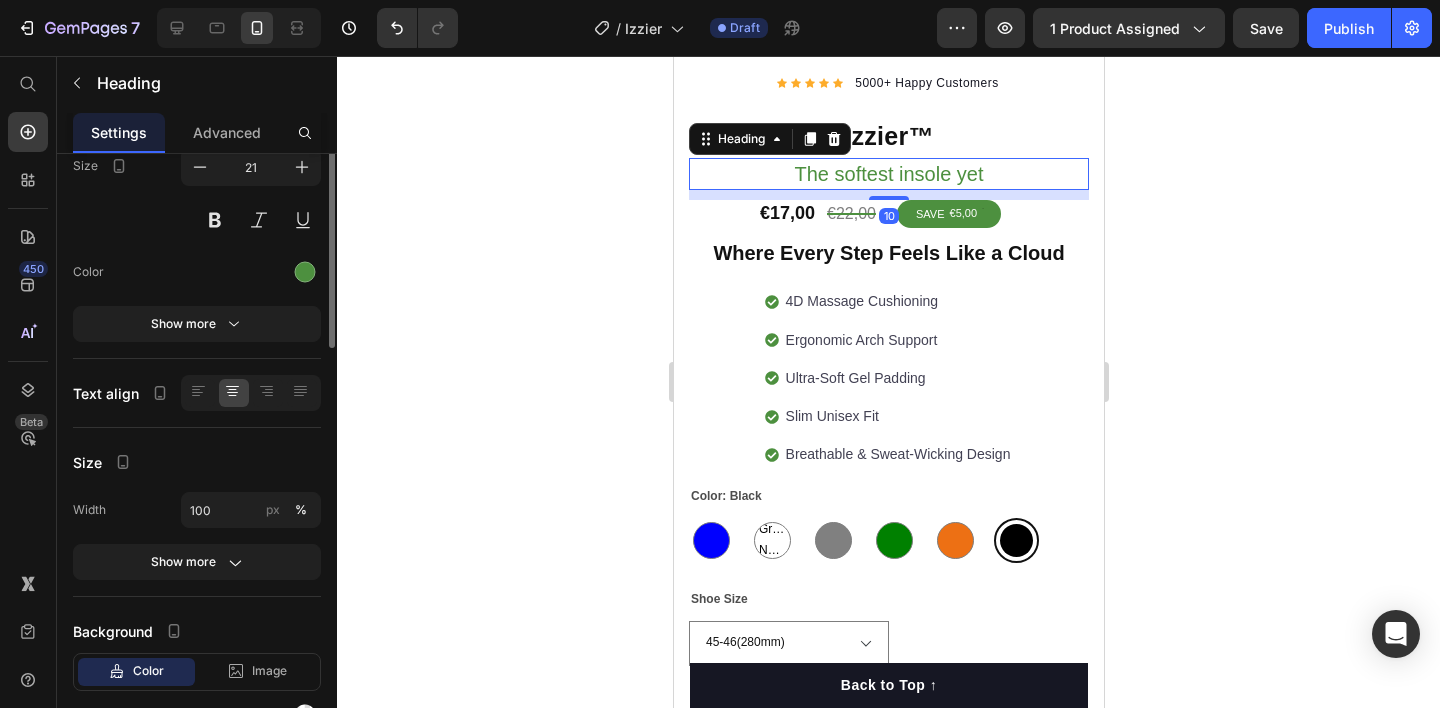 scroll, scrollTop: 0, scrollLeft: 0, axis: both 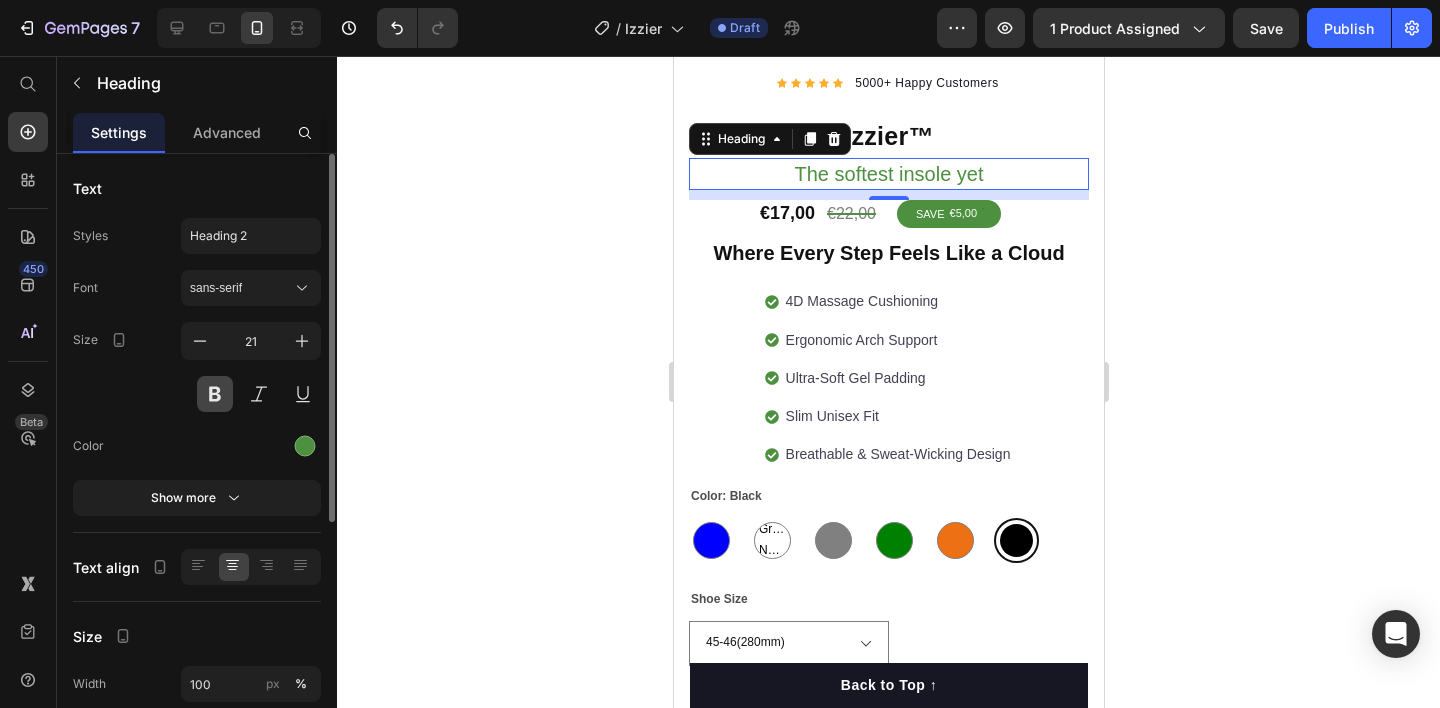 click at bounding box center [215, 394] 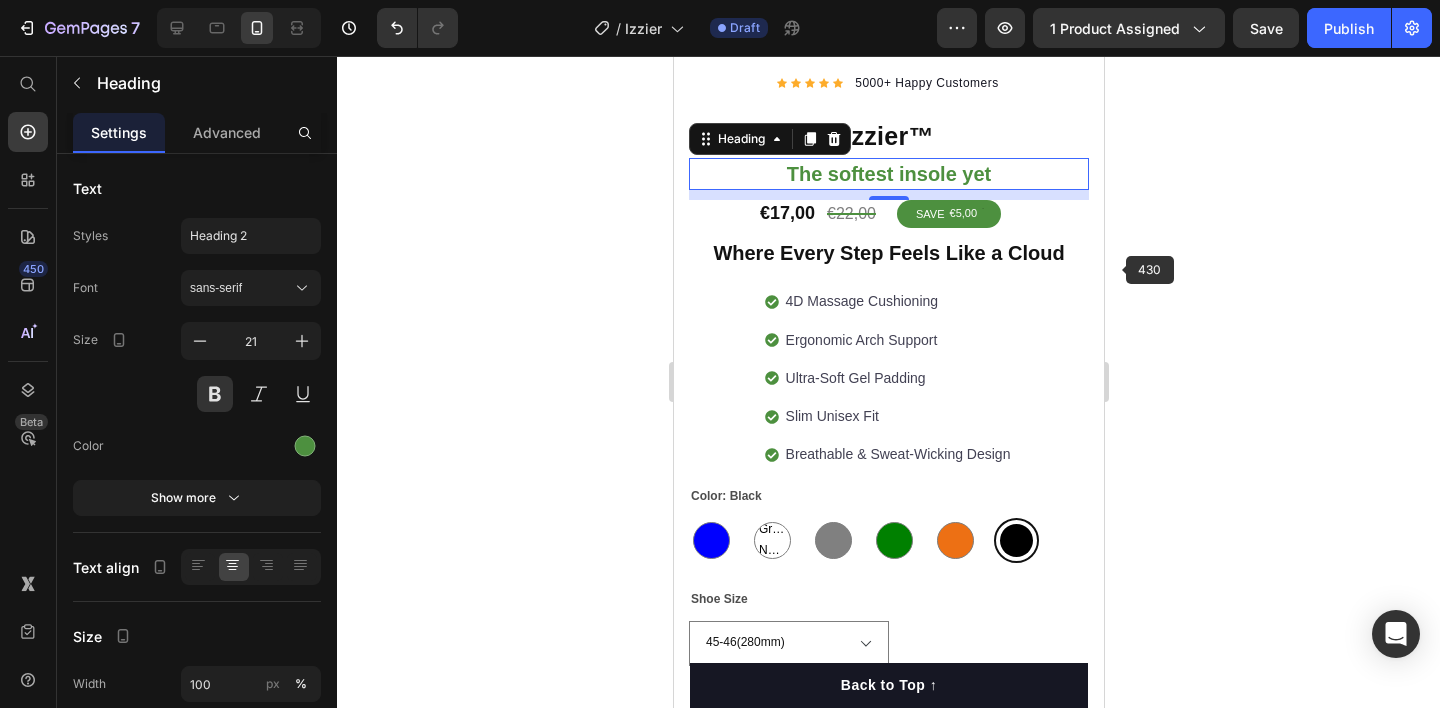 click 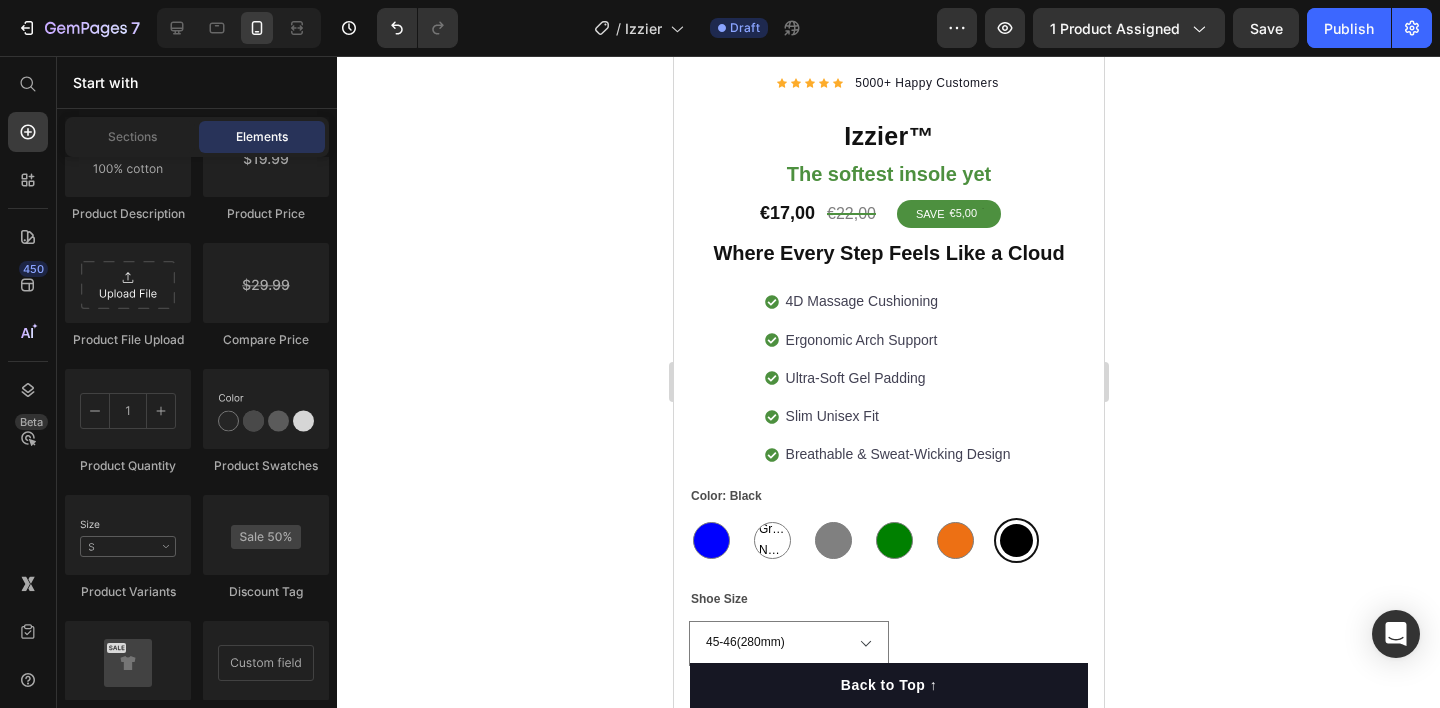 click 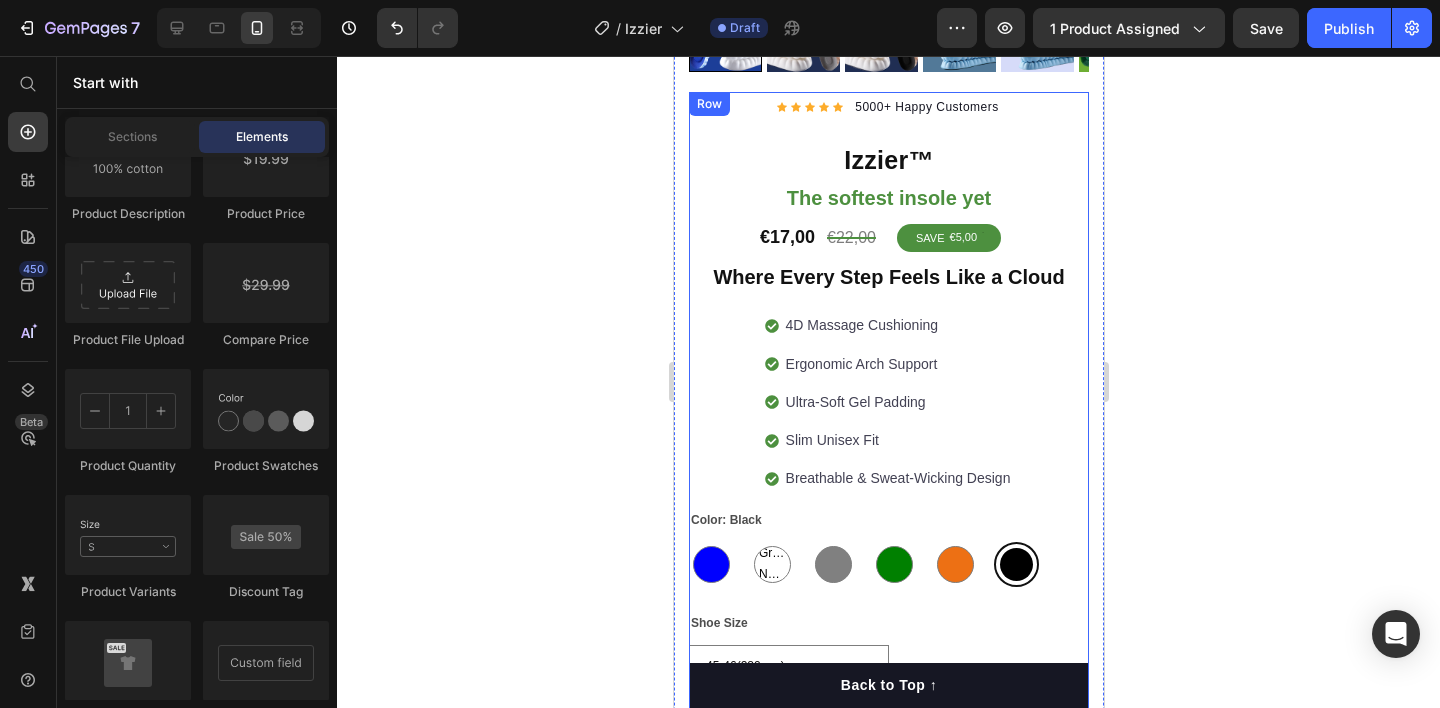 scroll, scrollTop: 495, scrollLeft: 0, axis: vertical 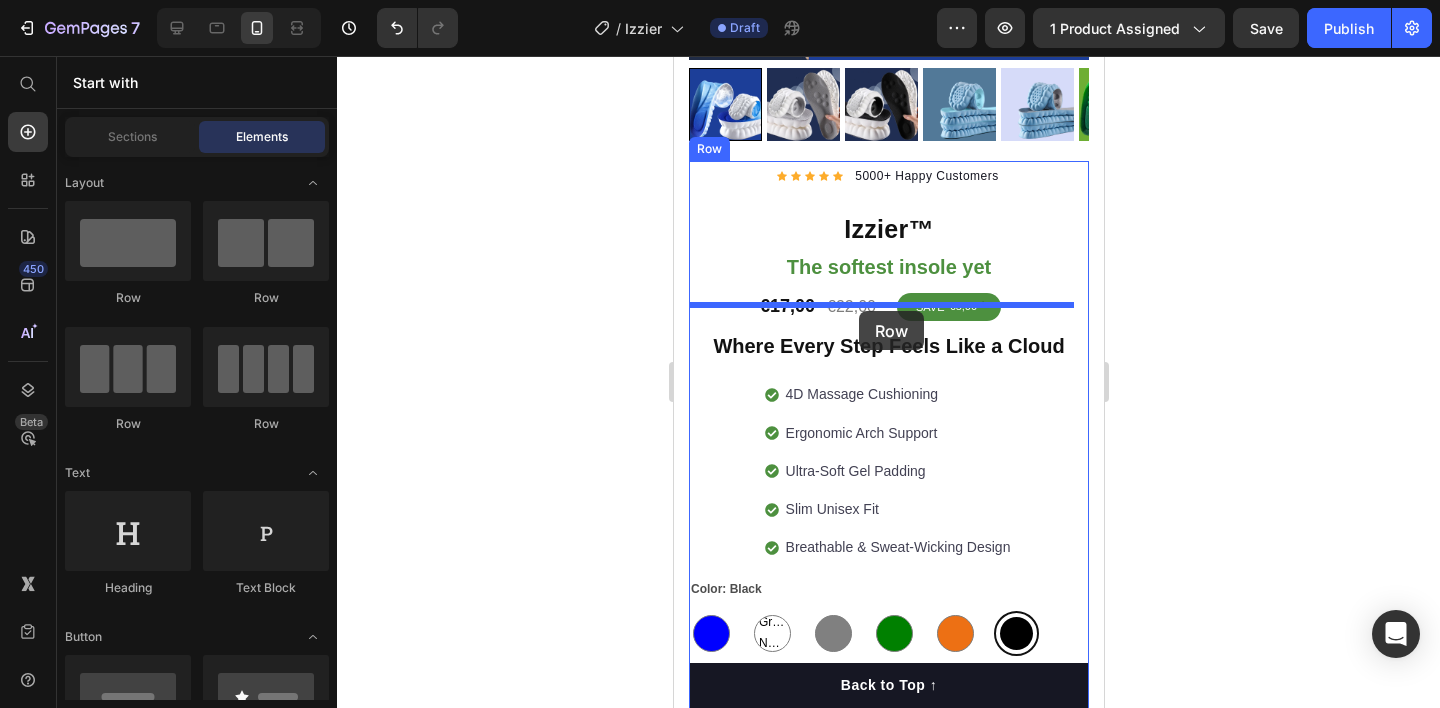 drag, startPoint x: 814, startPoint y: 295, endPoint x: 858, endPoint y: 311, distance: 46.818798 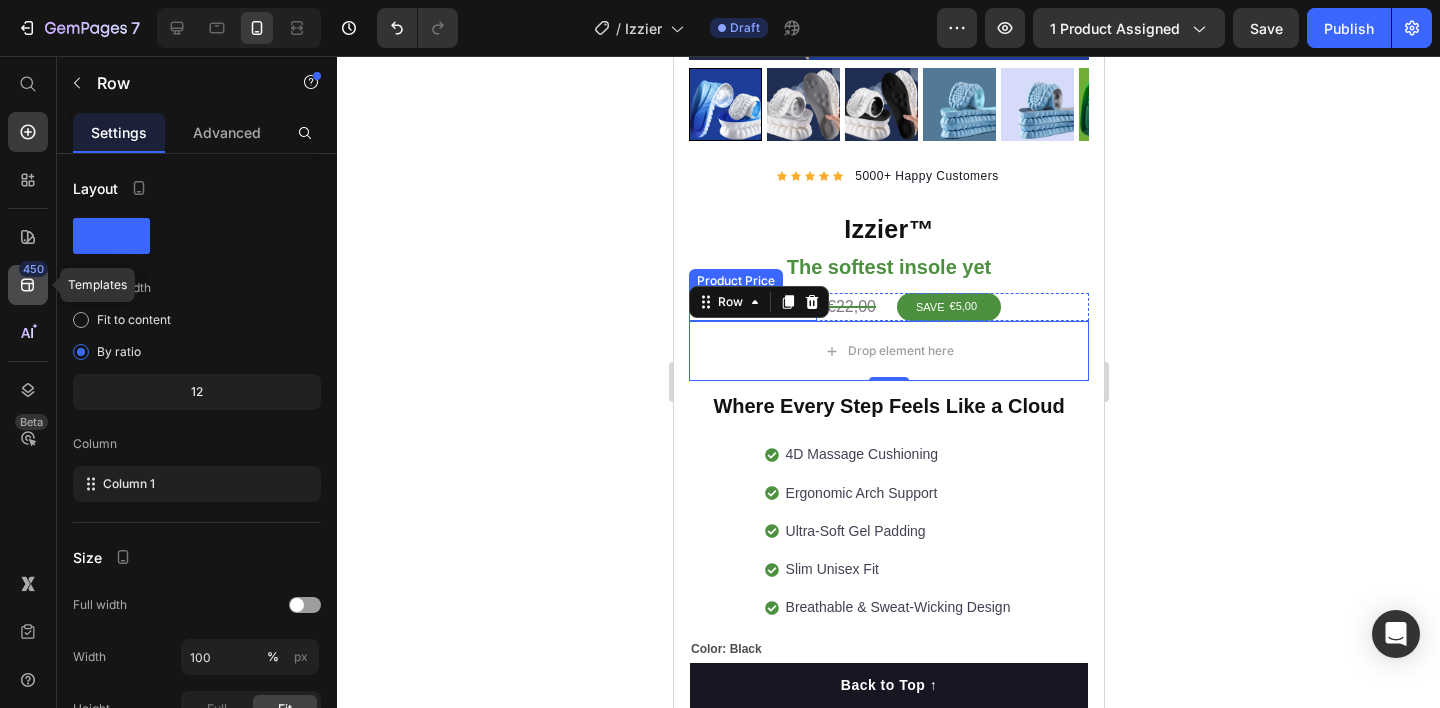 click 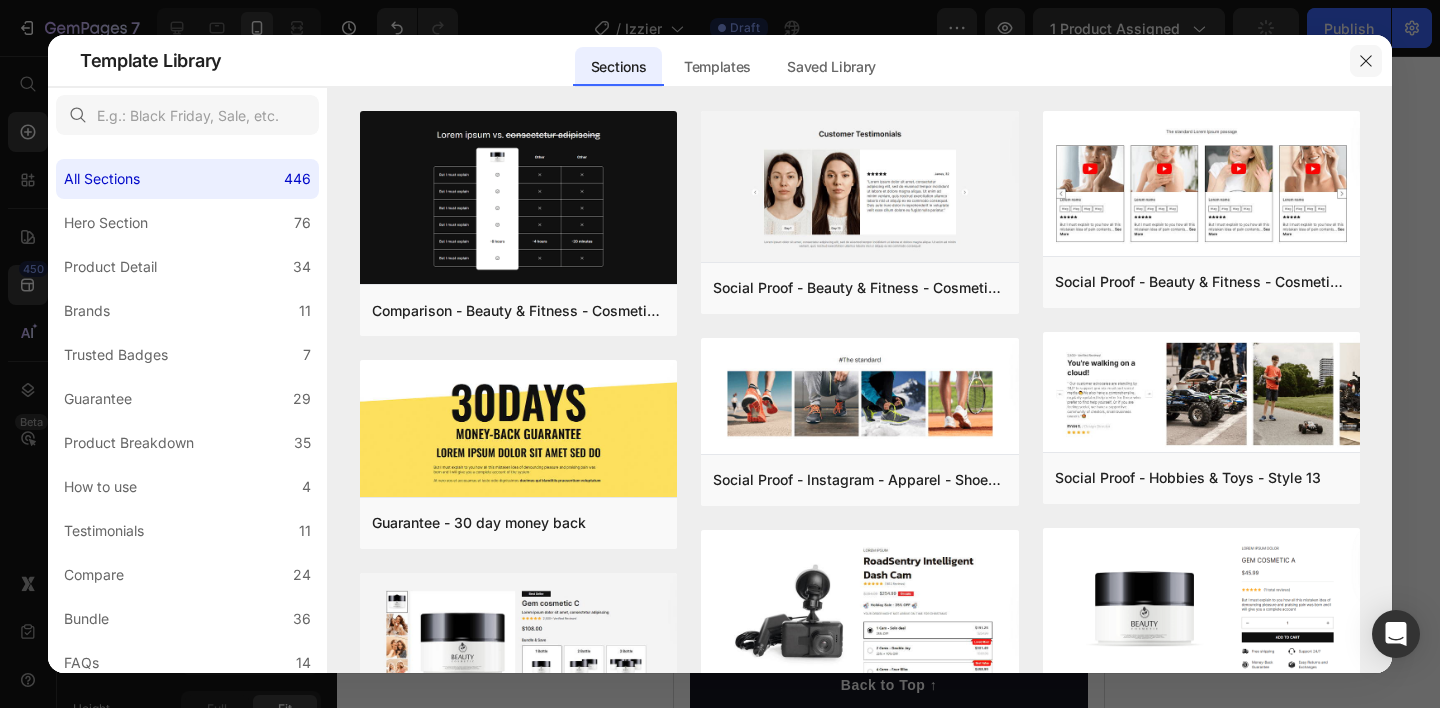 click at bounding box center [1366, 61] 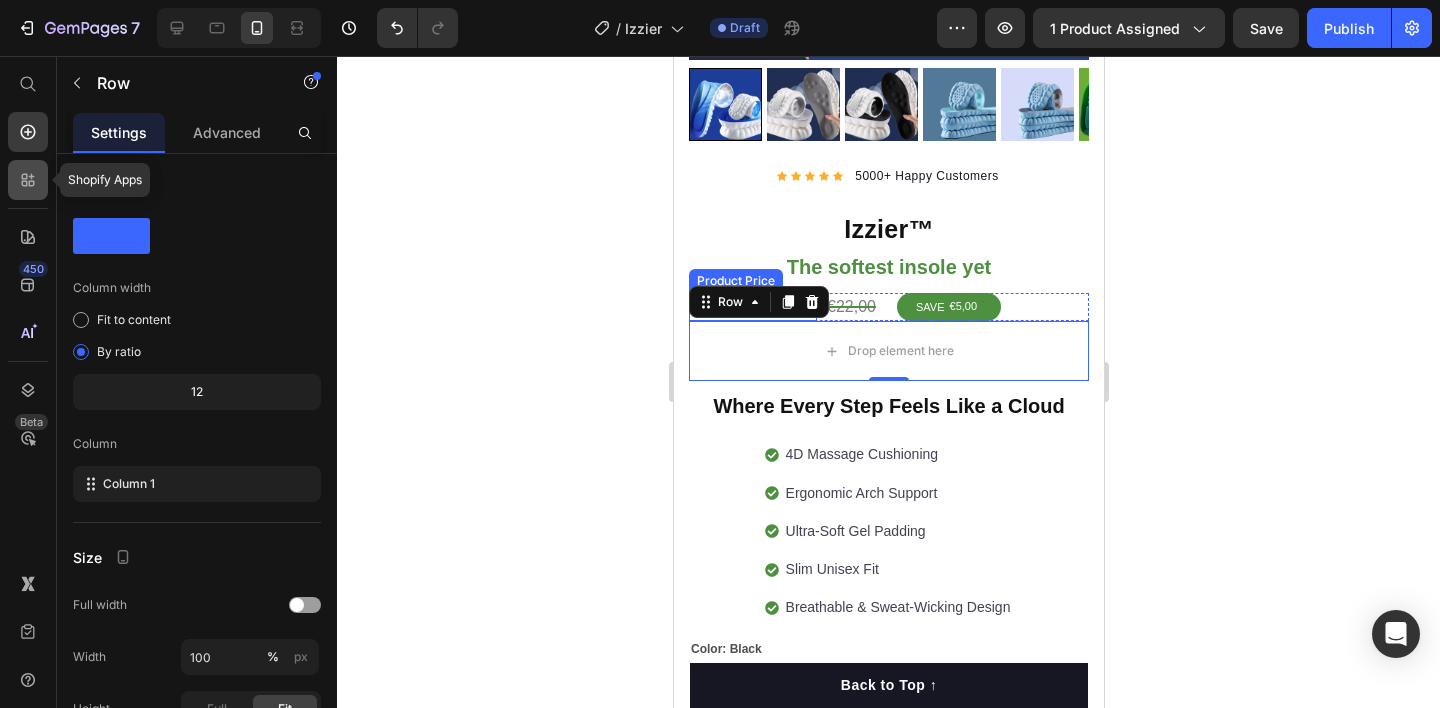 click 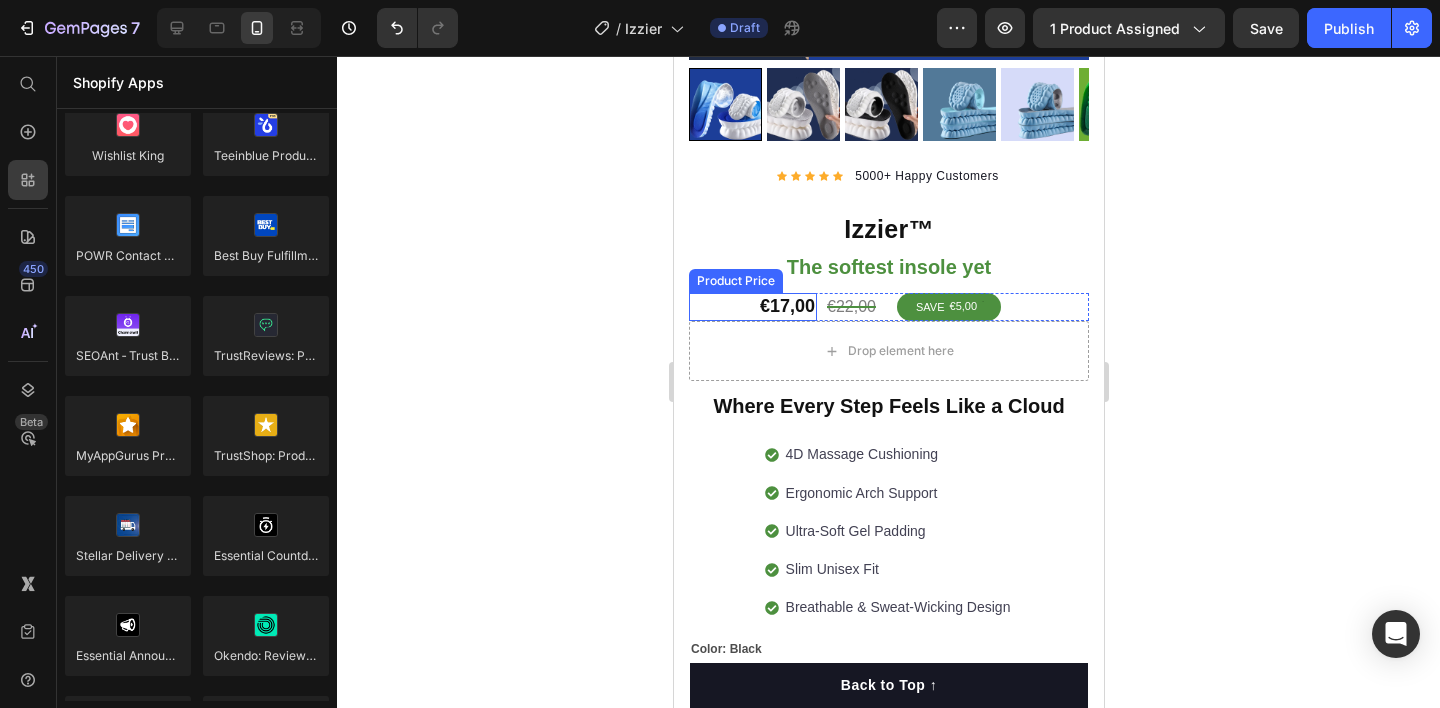scroll, scrollTop: 5734, scrollLeft: 0, axis: vertical 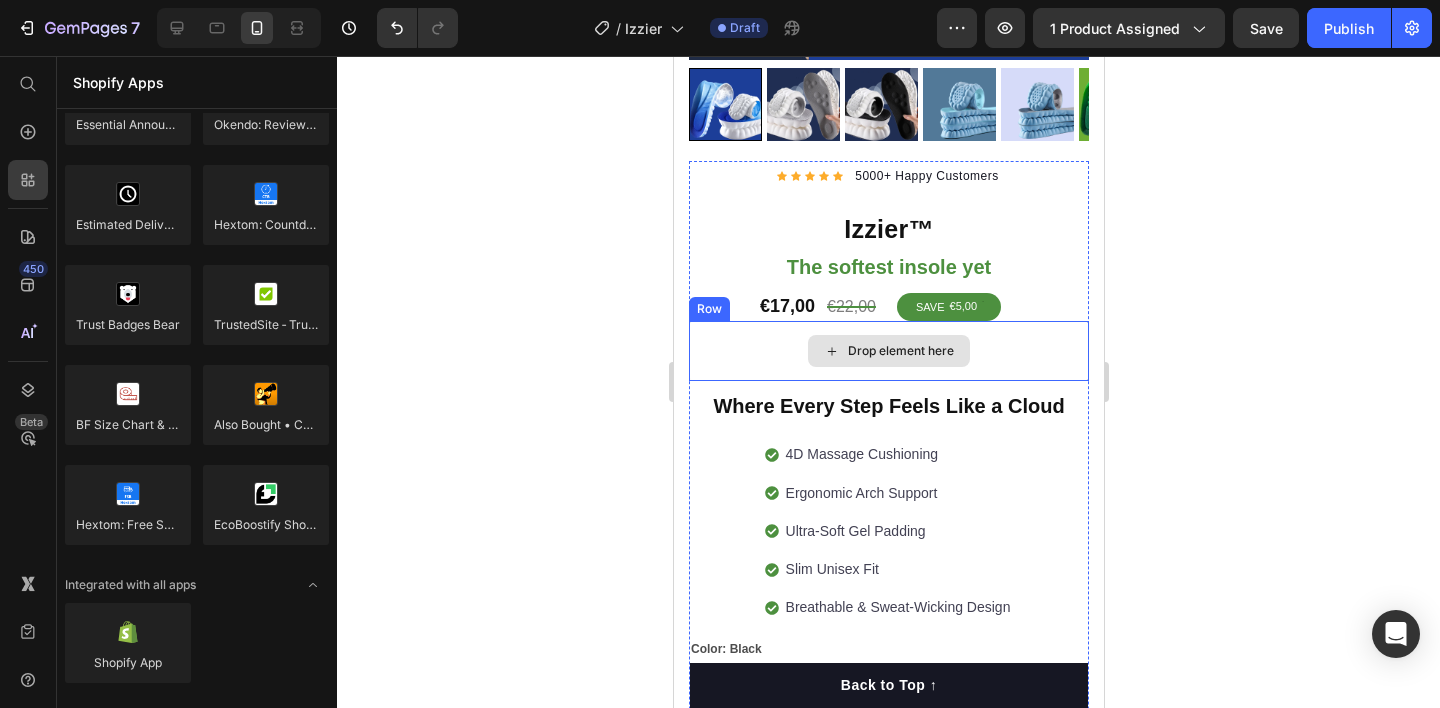 click on "Drop element here" at bounding box center [888, 351] 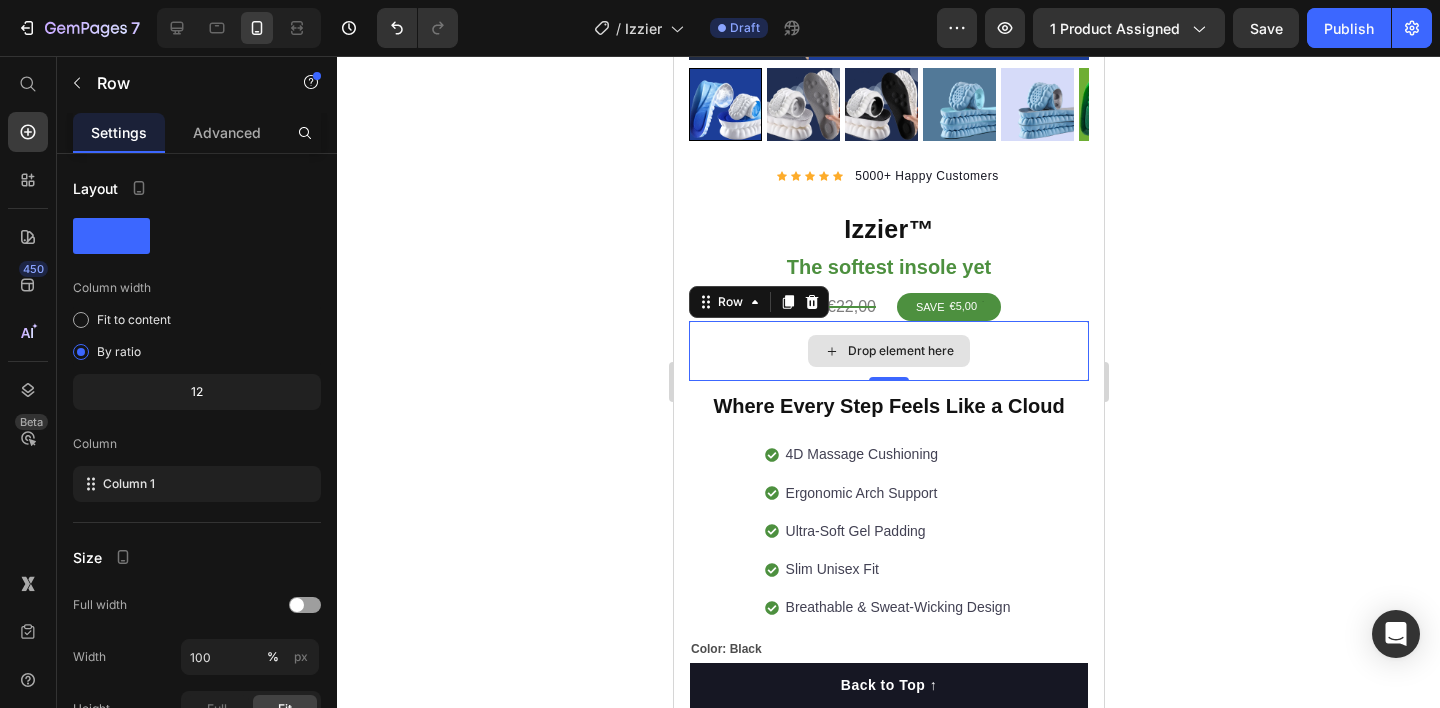click on "Drop element here" at bounding box center (888, 351) 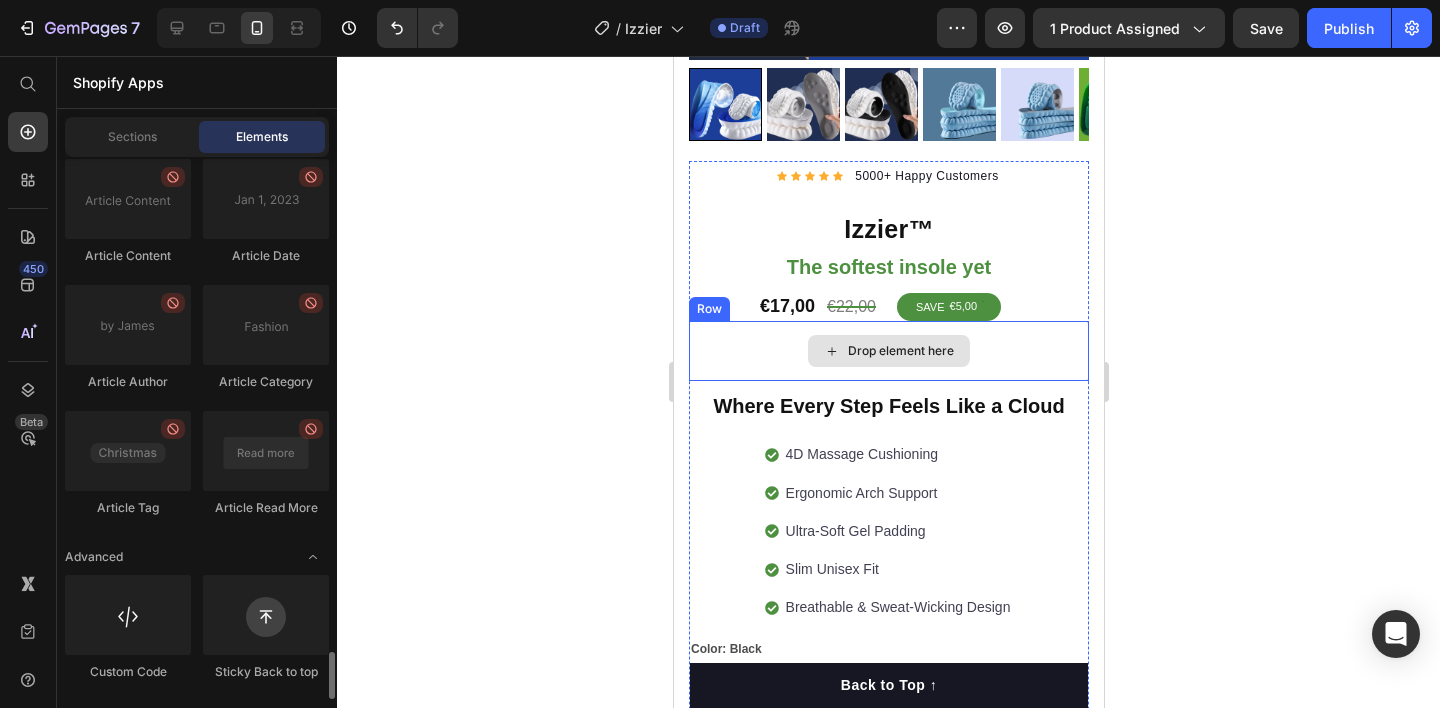 scroll, scrollTop: 5642, scrollLeft: 0, axis: vertical 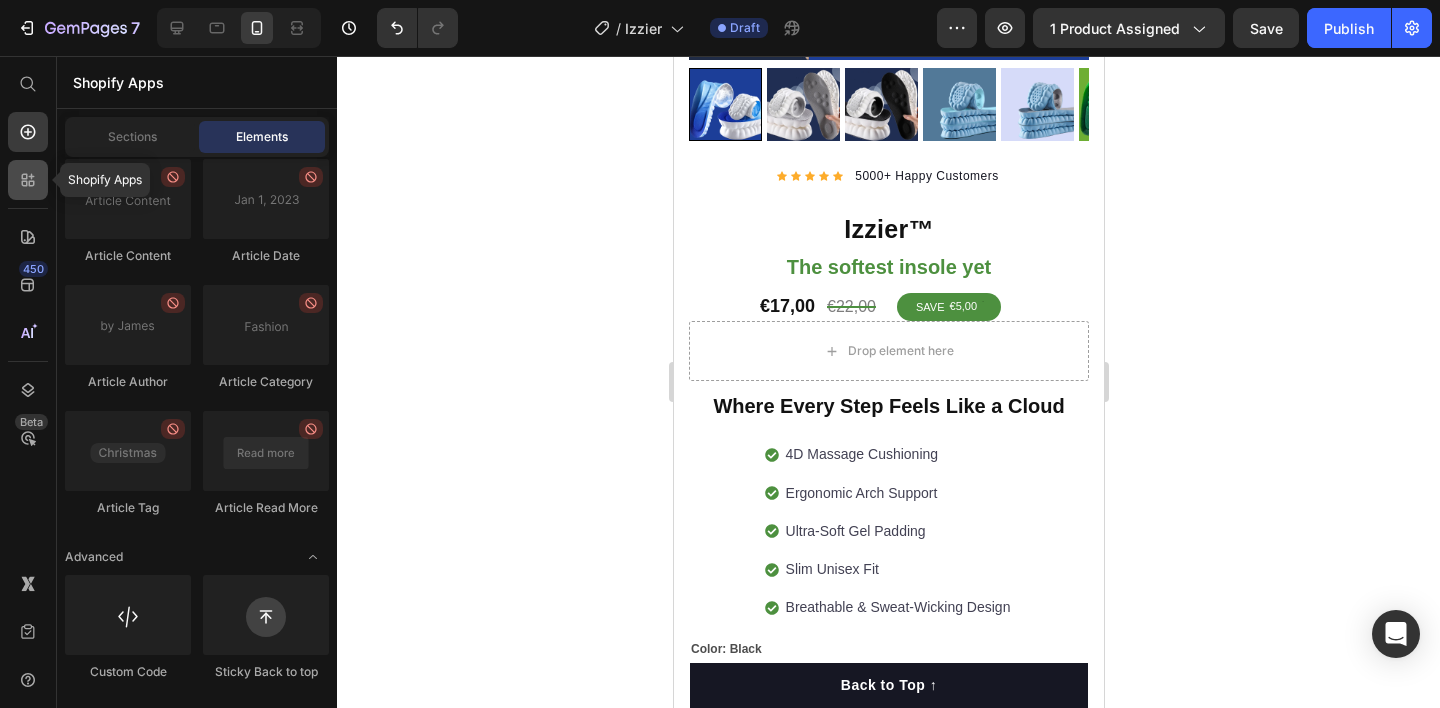 click 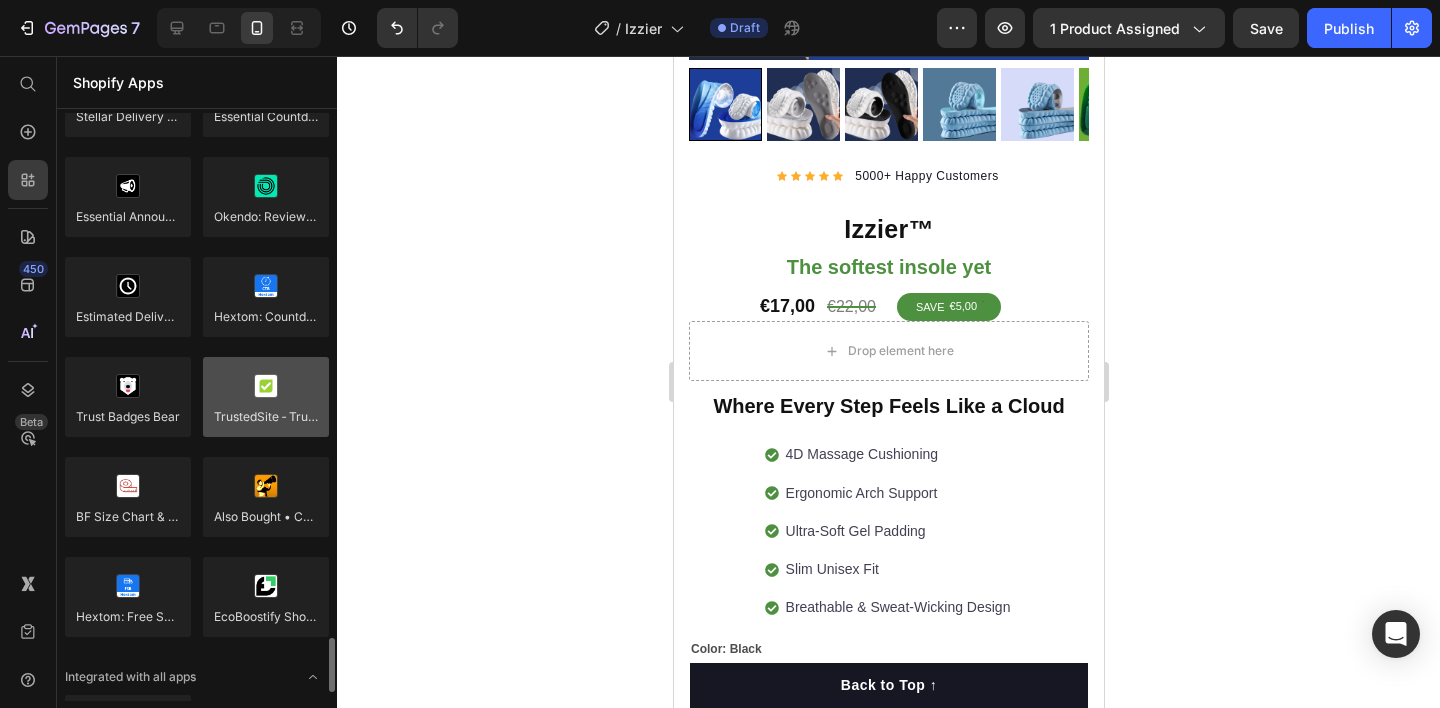 scroll, scrollTop: 5734, scrollLeft: 0, axis: vertical 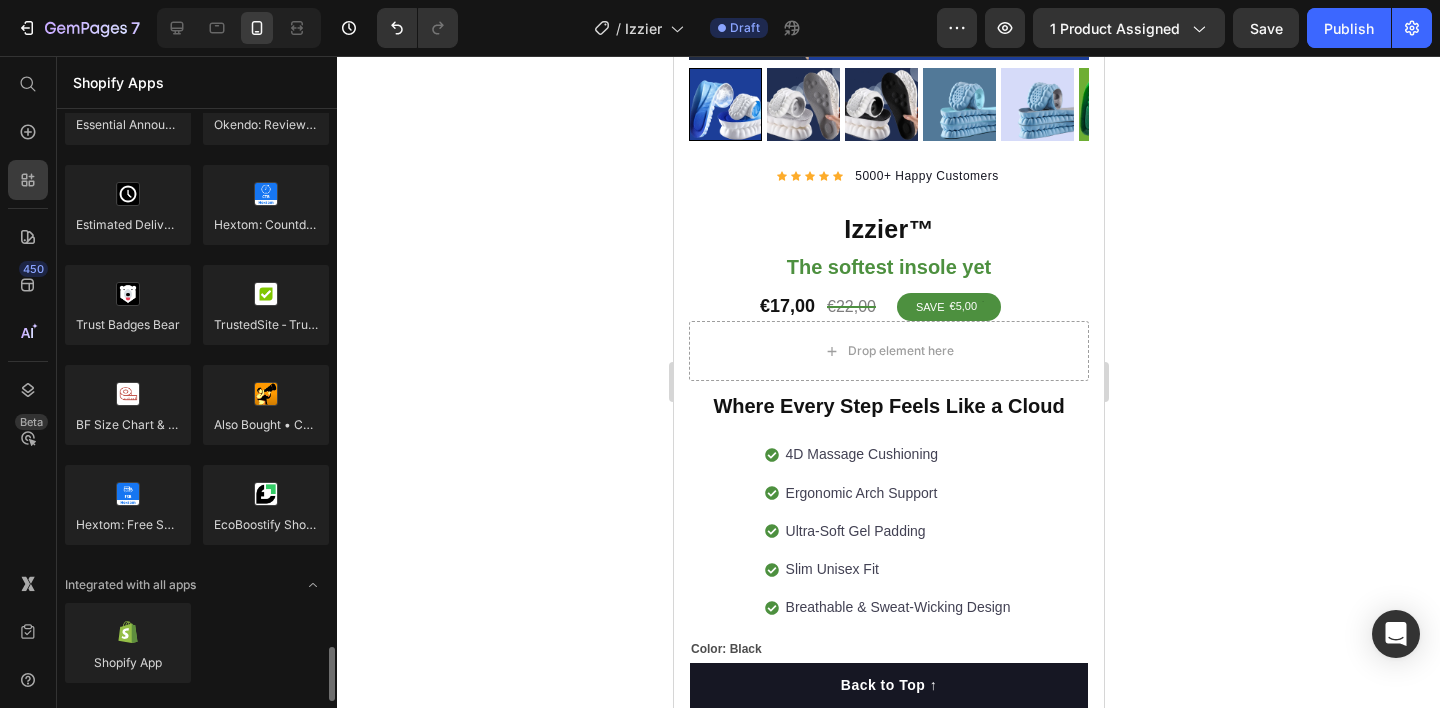 drag, startPoint x: 152, startPoint y: 651, endPoint x: 304, endPoint y: 595, distance: 161.98766 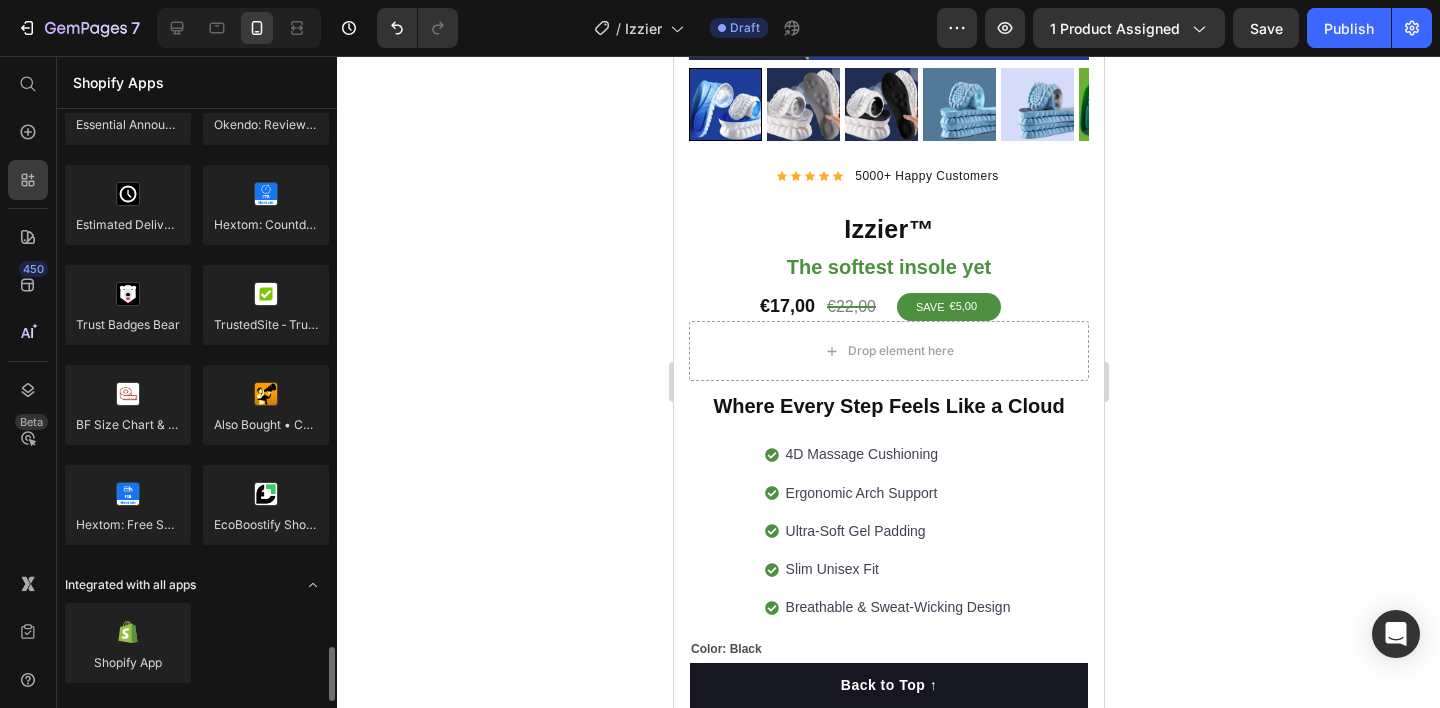 click at bounding box center (313, 585) 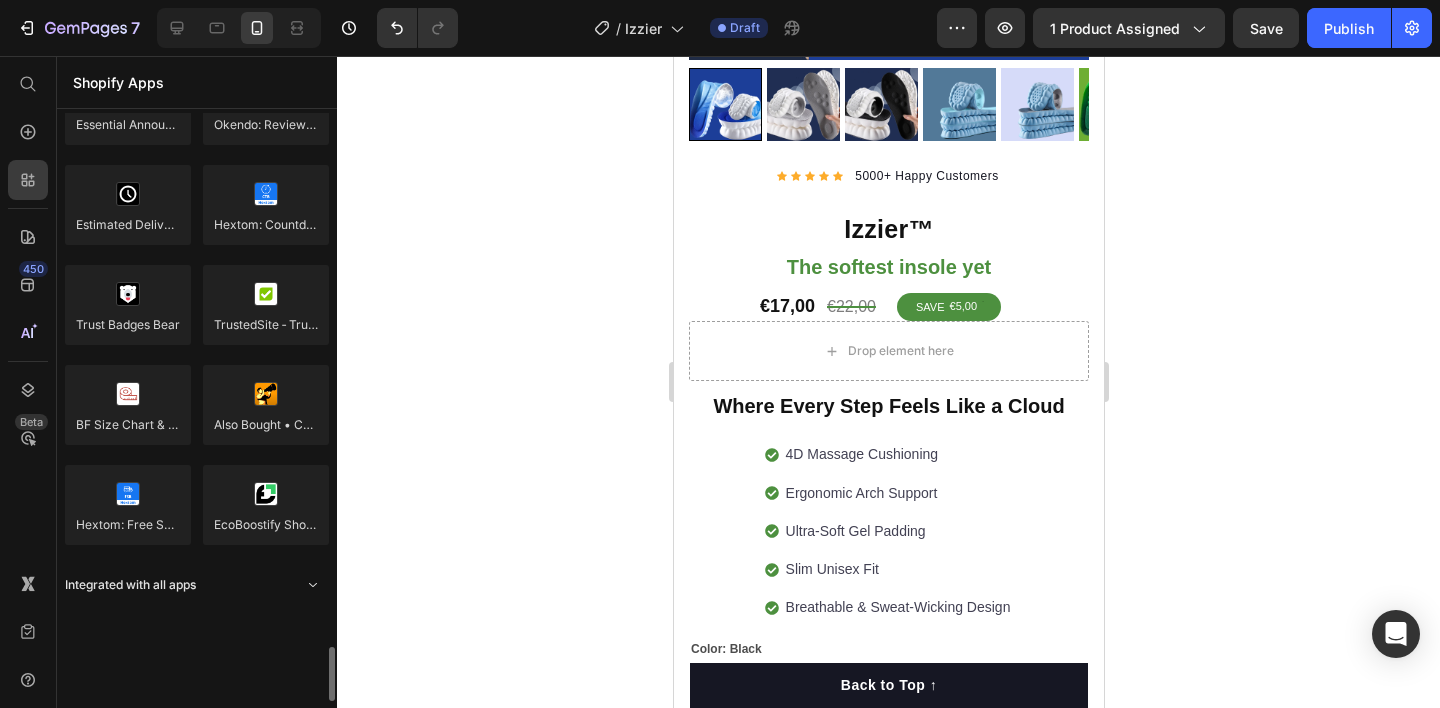 click 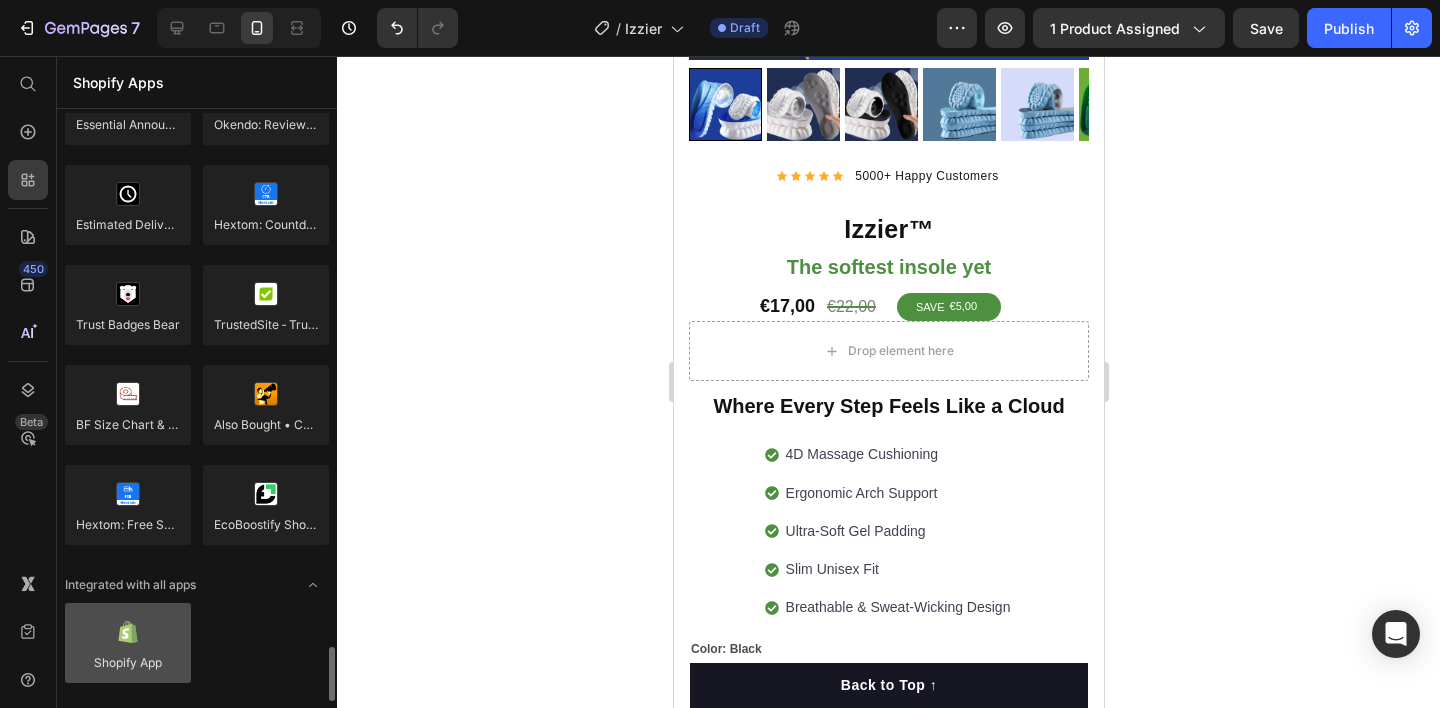 click at bounding box center (128, 643) 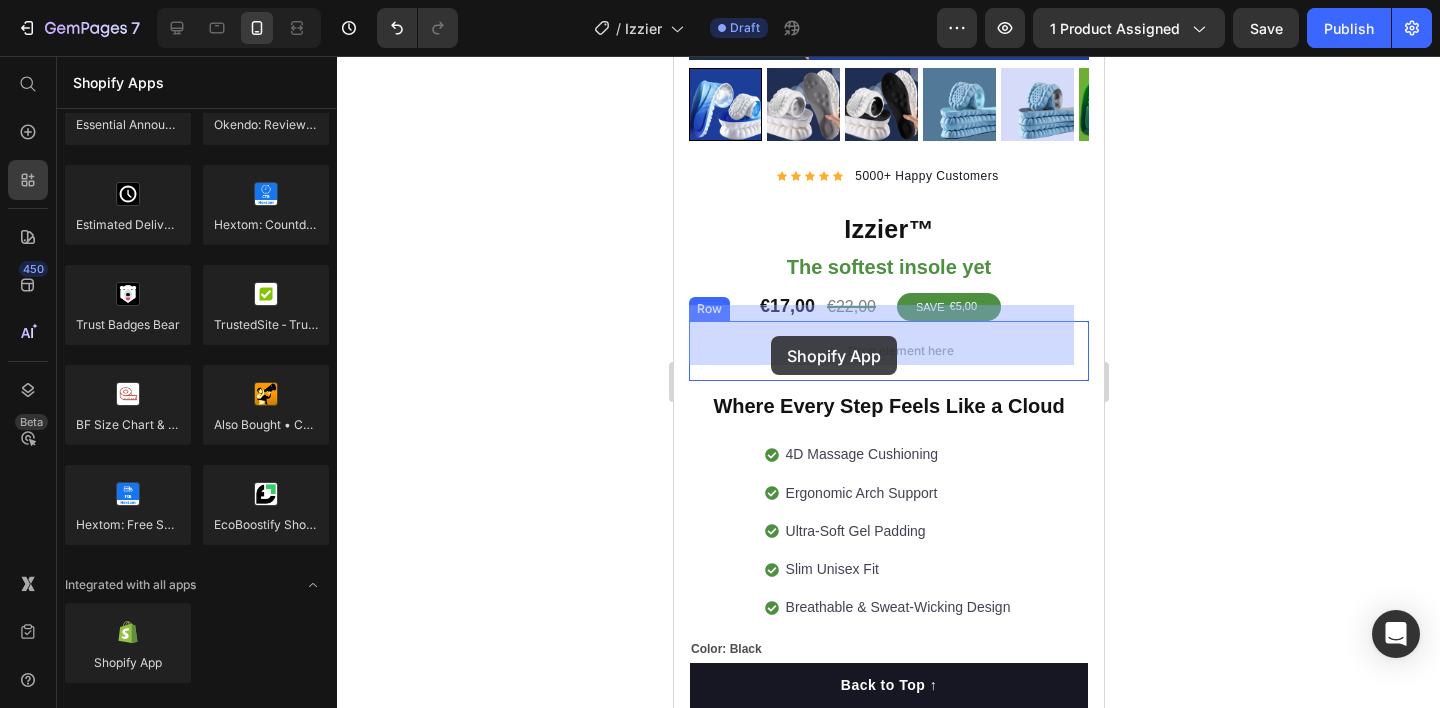 drag, startPoint x: 784, startPoint y: 695, endPoint x: 770, endPoint y: 336, distance: 359.2729 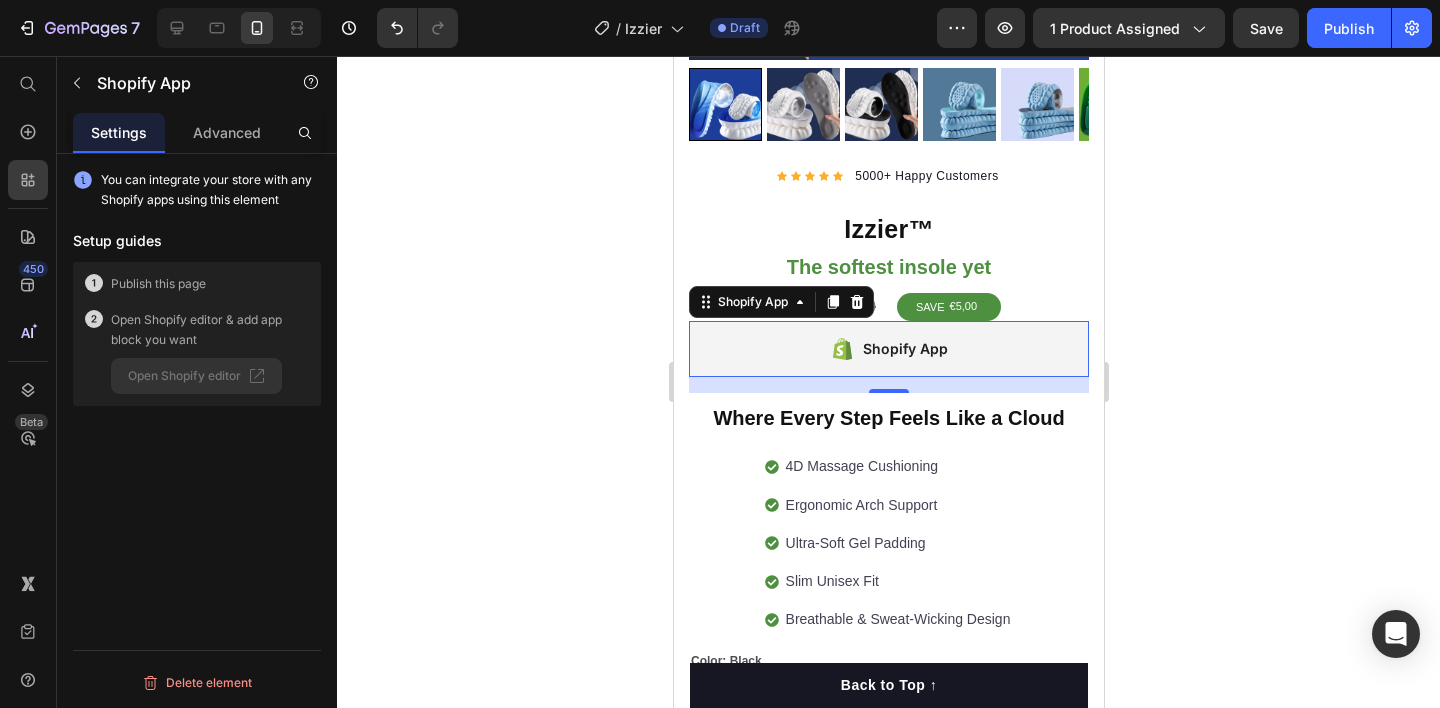 click on "Open Shopify editor & add app block you want" at bounding box center [210, 330] 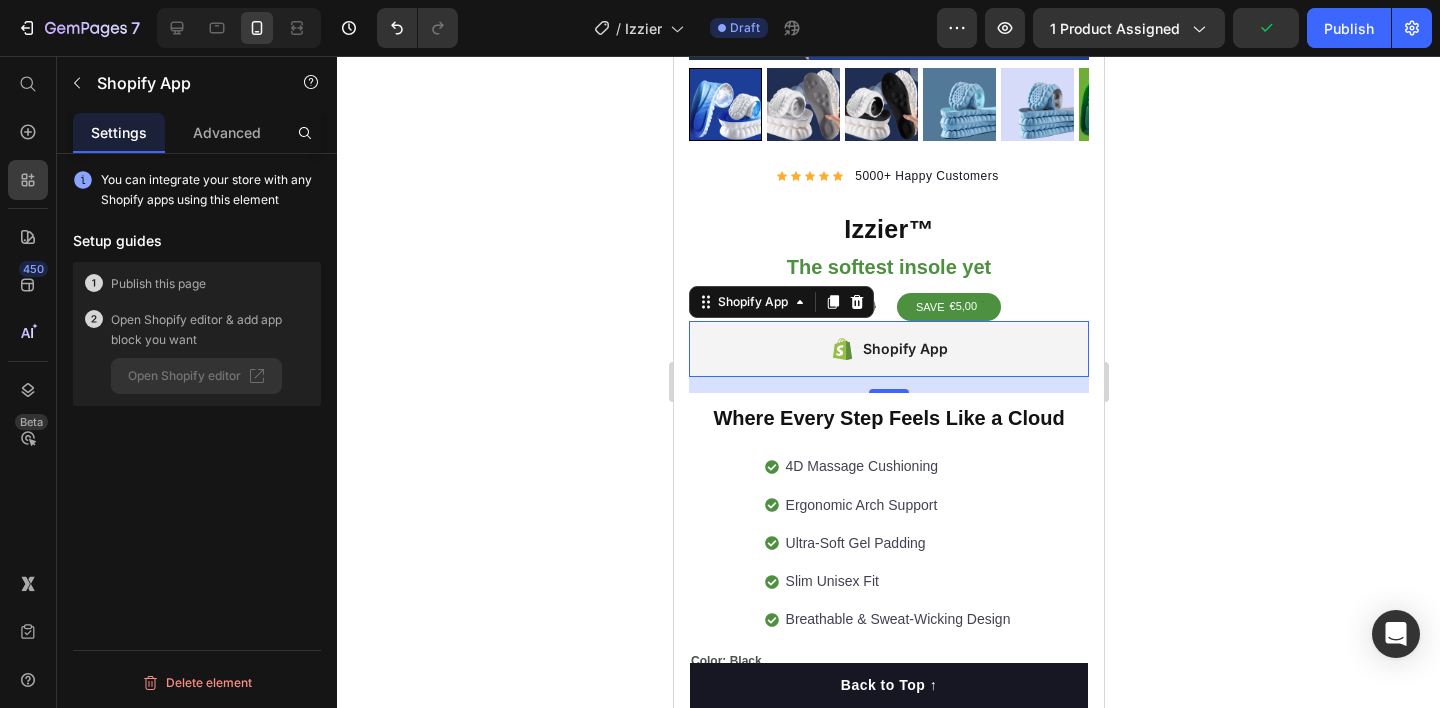 click on "Shopify App" at bounding box center [888, 349] 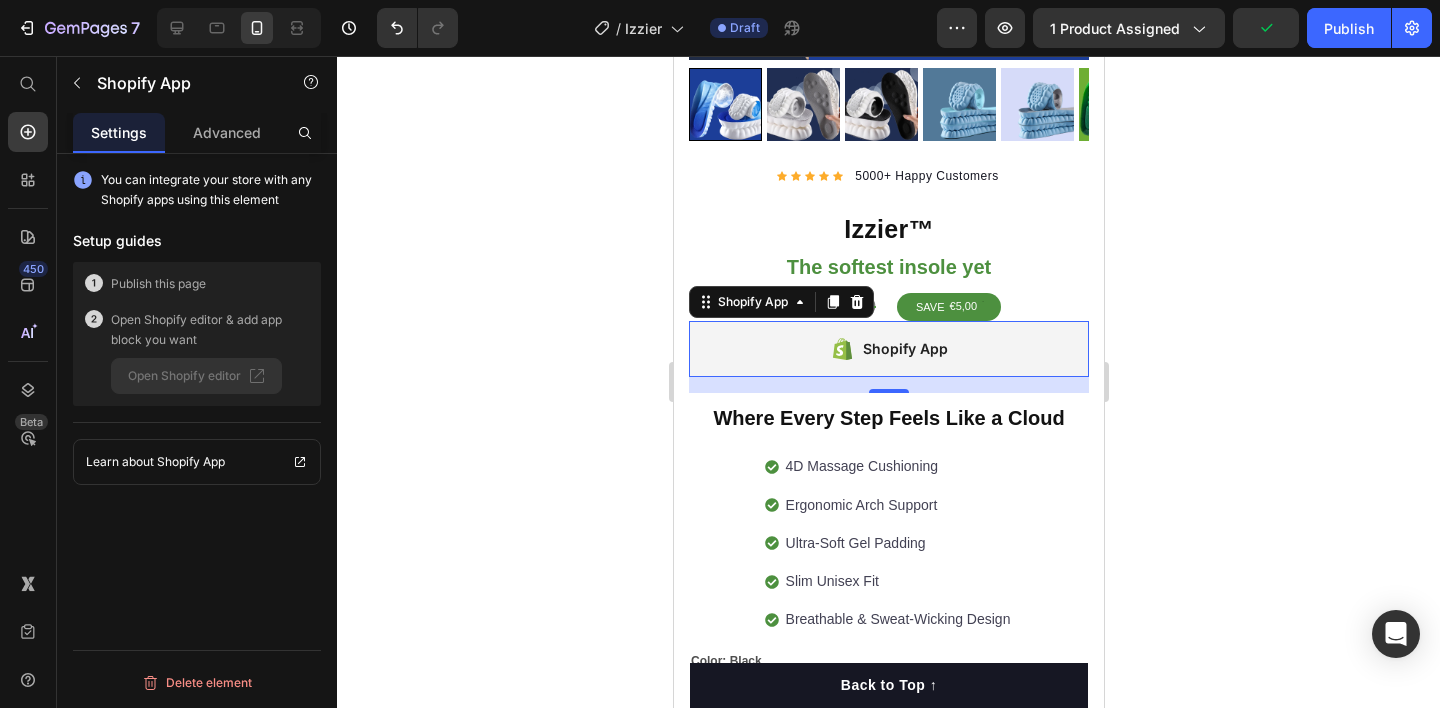 click on "Shopify App" at bounding box center (888, 349) 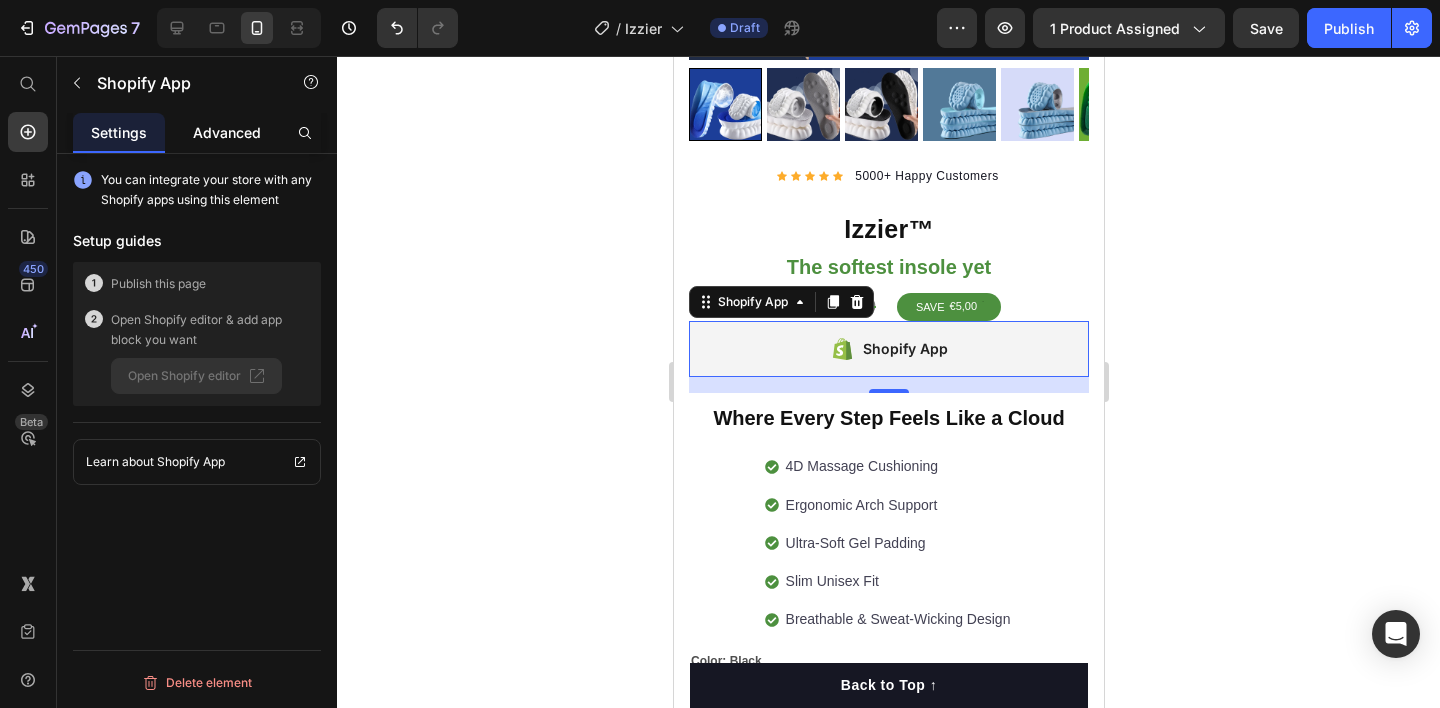 click on "Advanced" at bounding box center (227, 132) 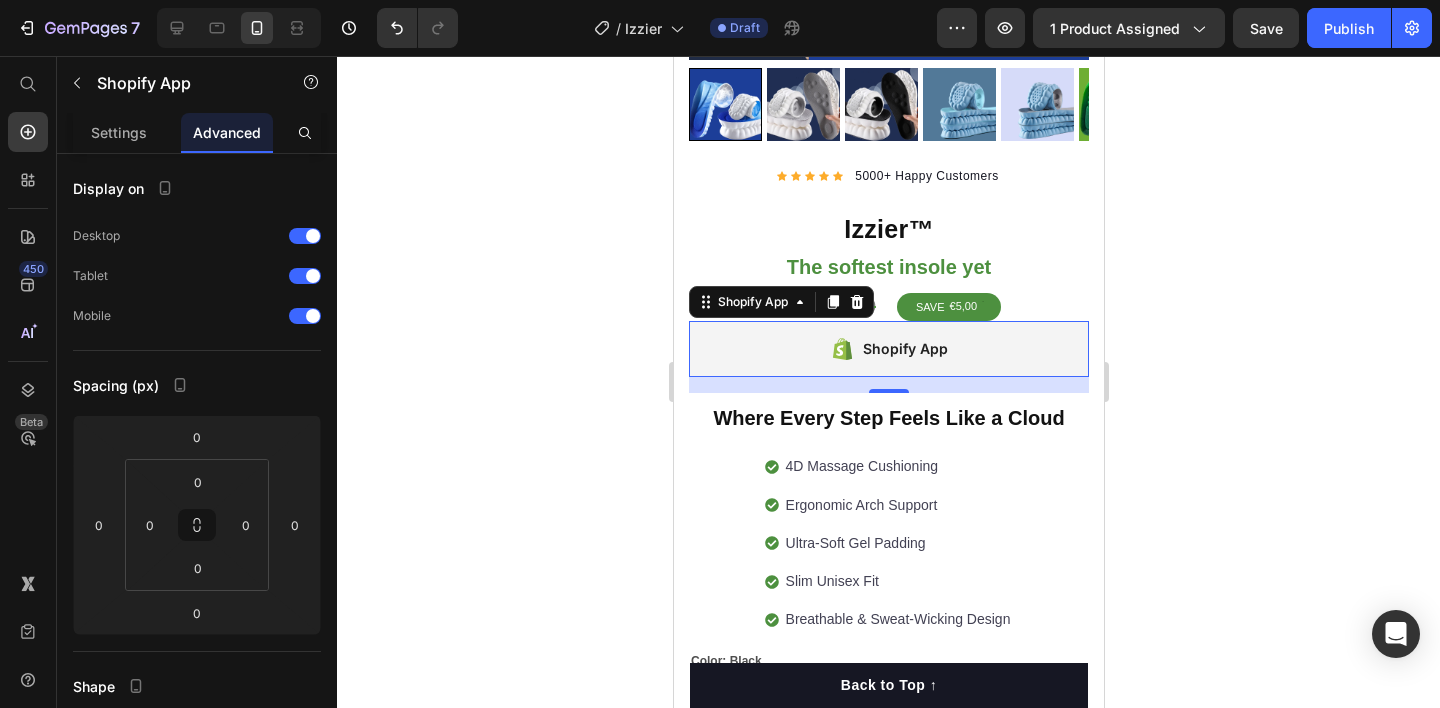 click on "Shopify App" at bounding box center (888, 349) 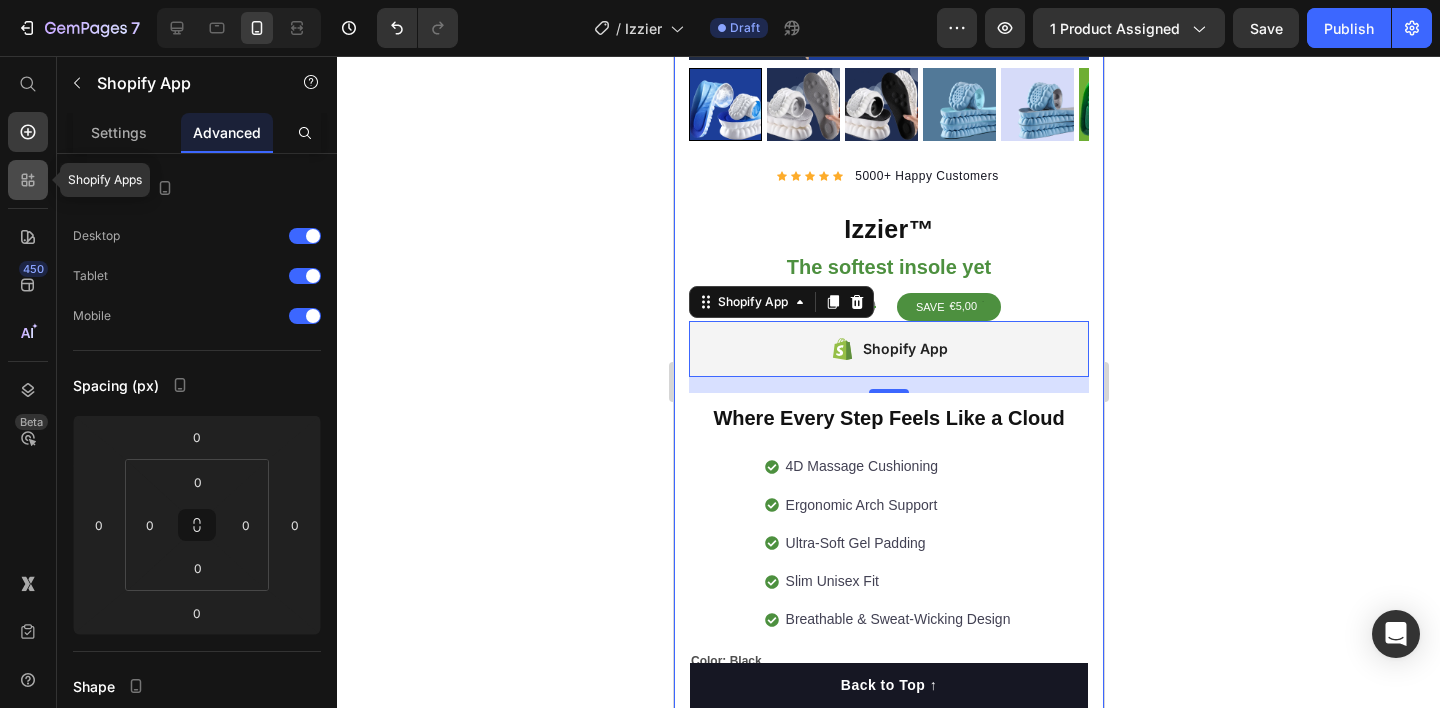 click 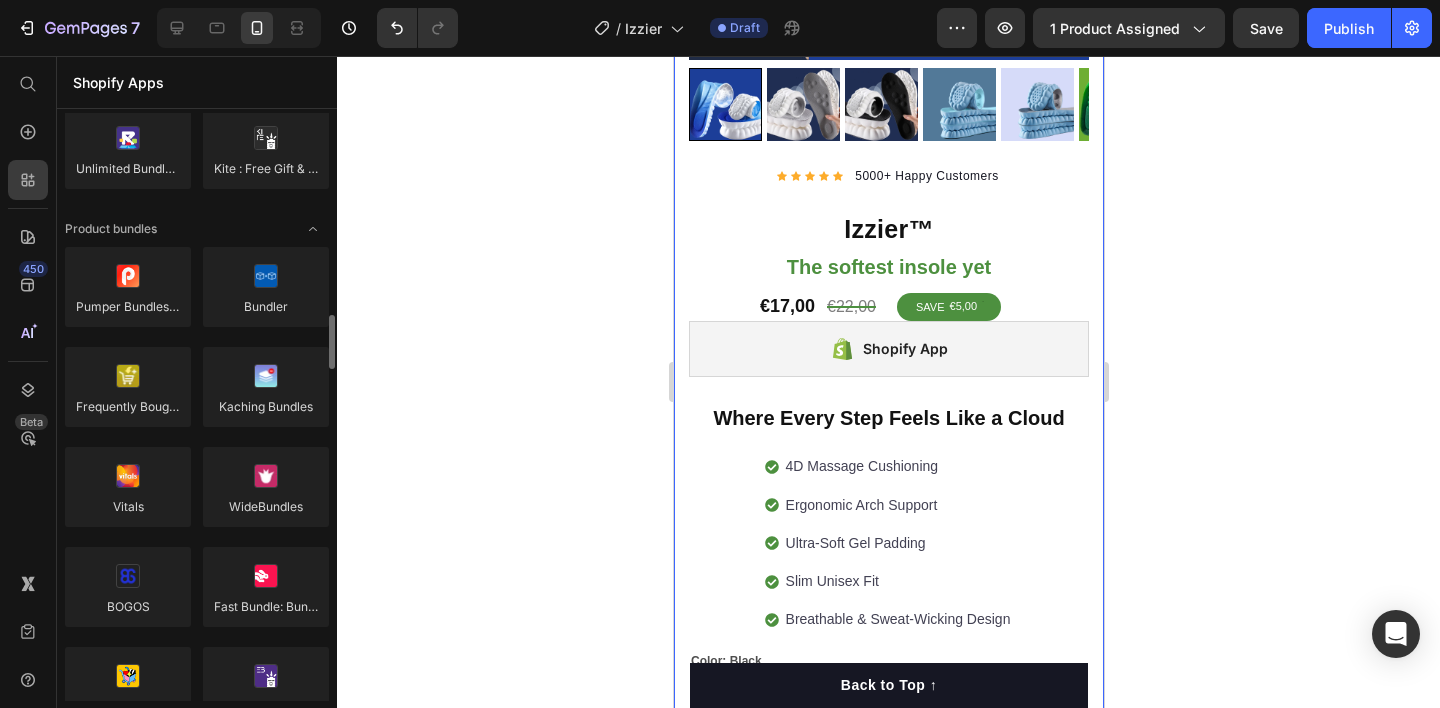 scroll, scrollTop: 1362, scrollLeft: 0, axis: vertical 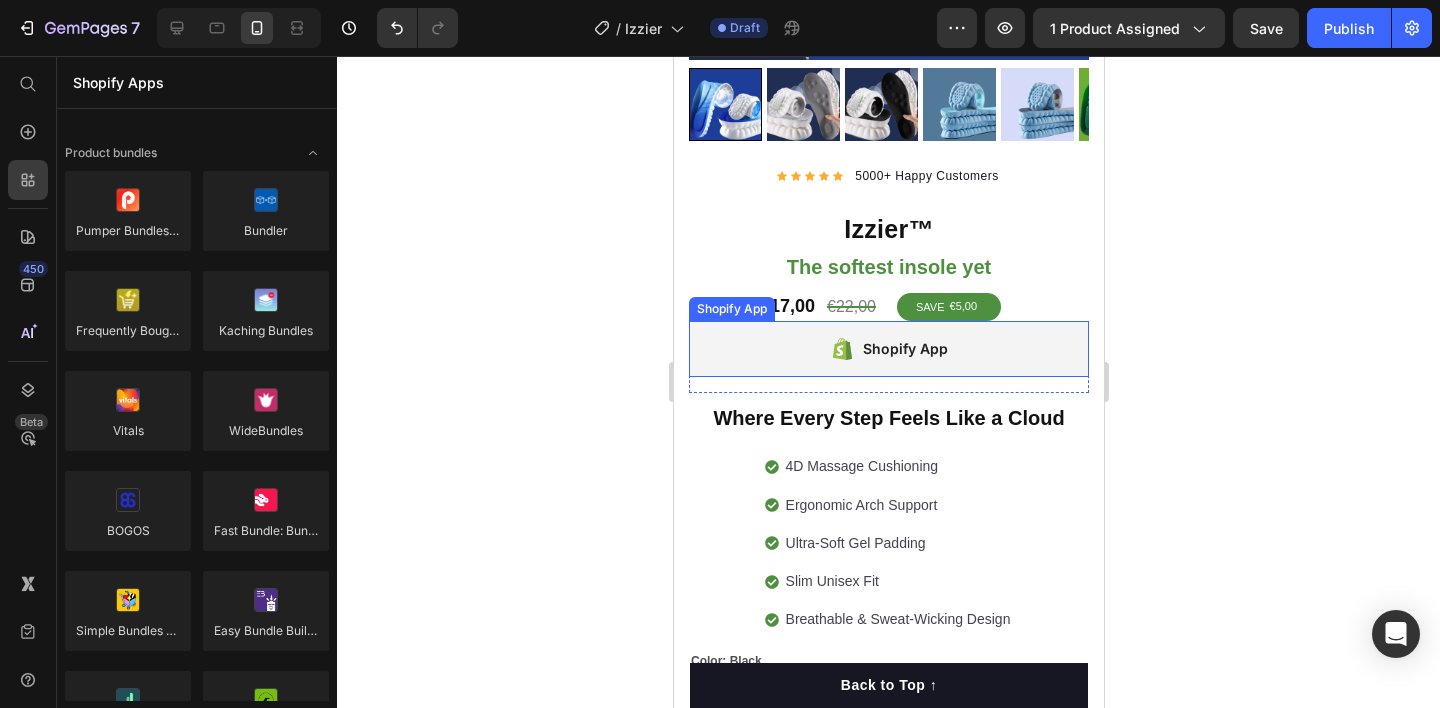 click on "Shopify App" at bounding box center [888, 349] 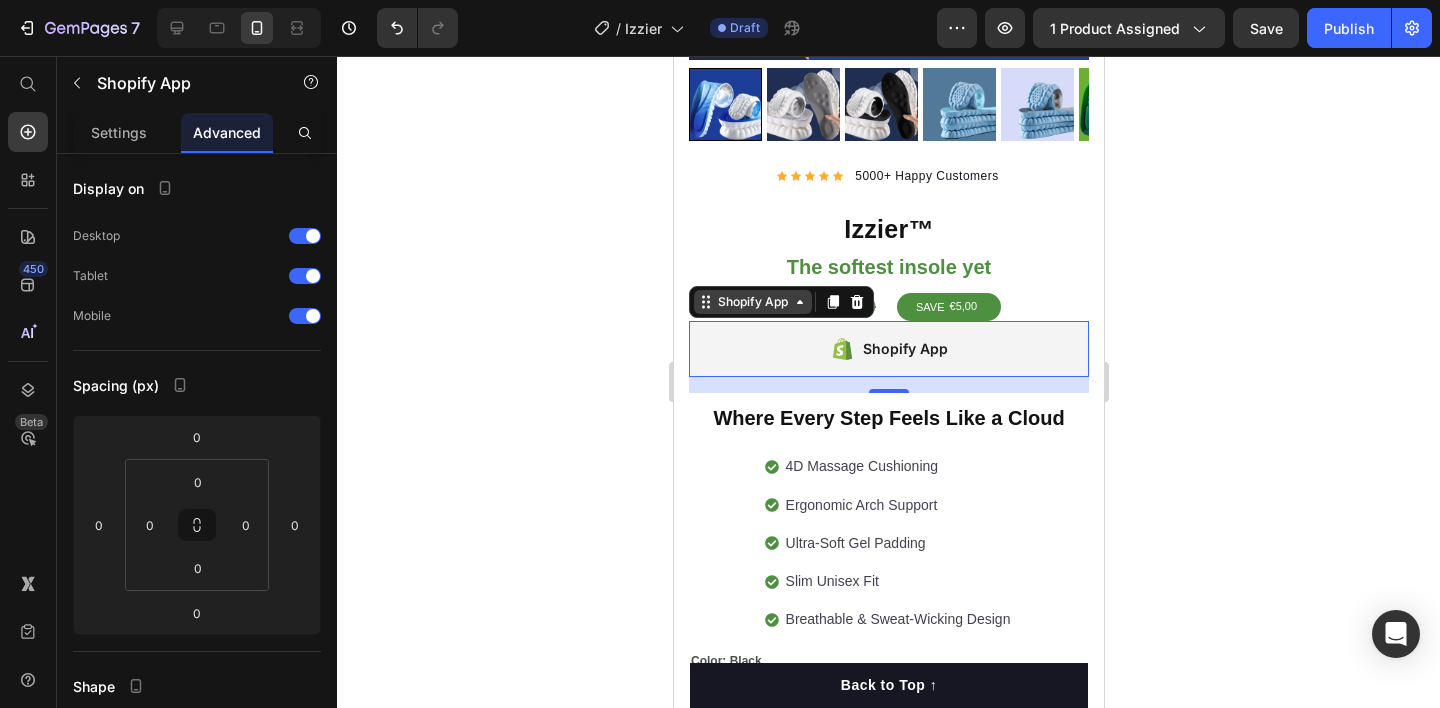 click 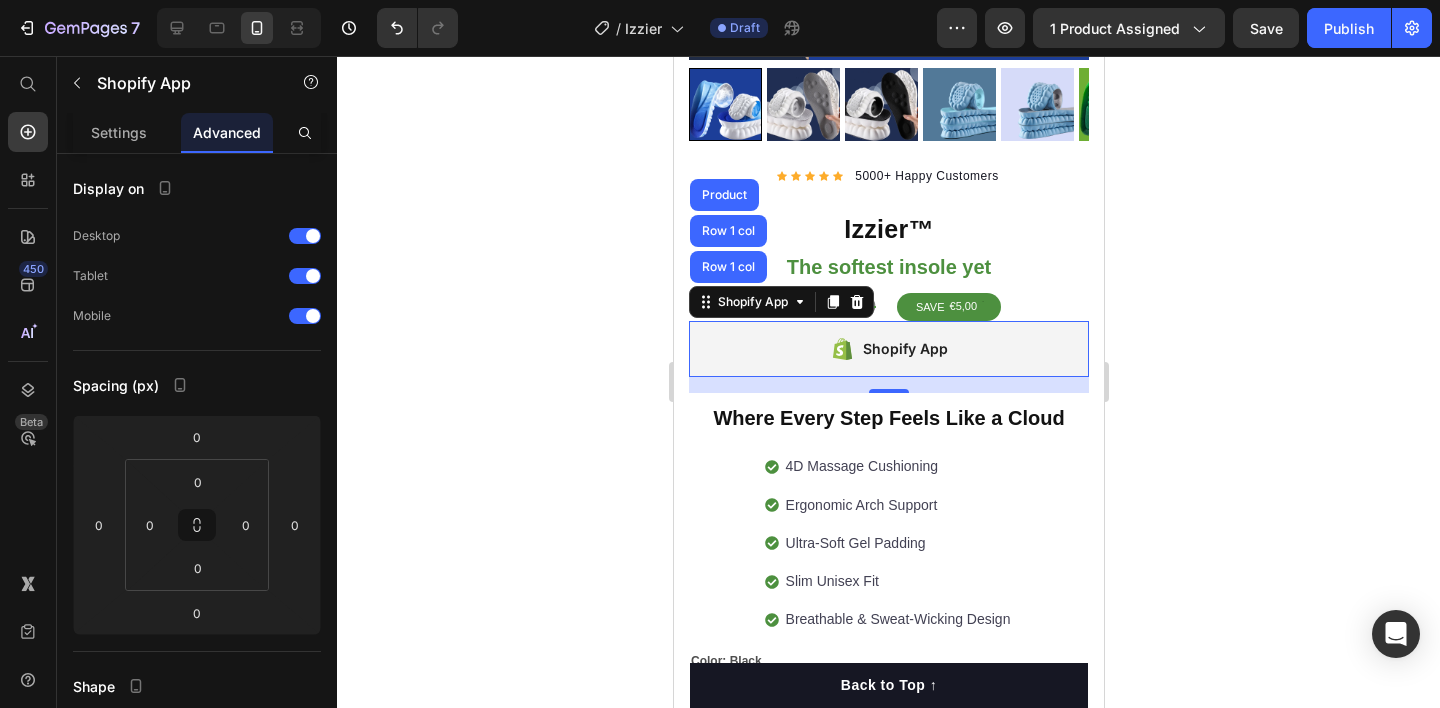 click on "Shopify App" at bounding box center [888, 349] 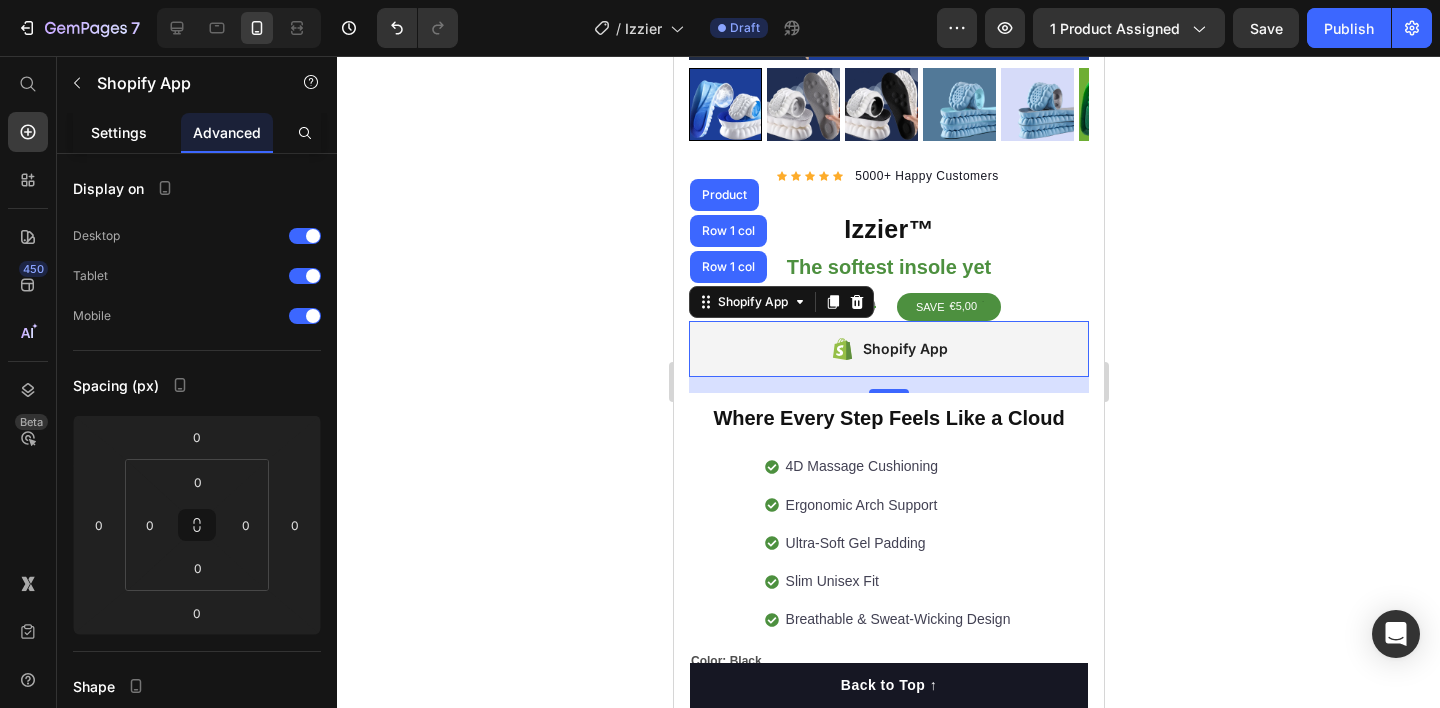 click on "Settings" at bounding box center [119, 132] 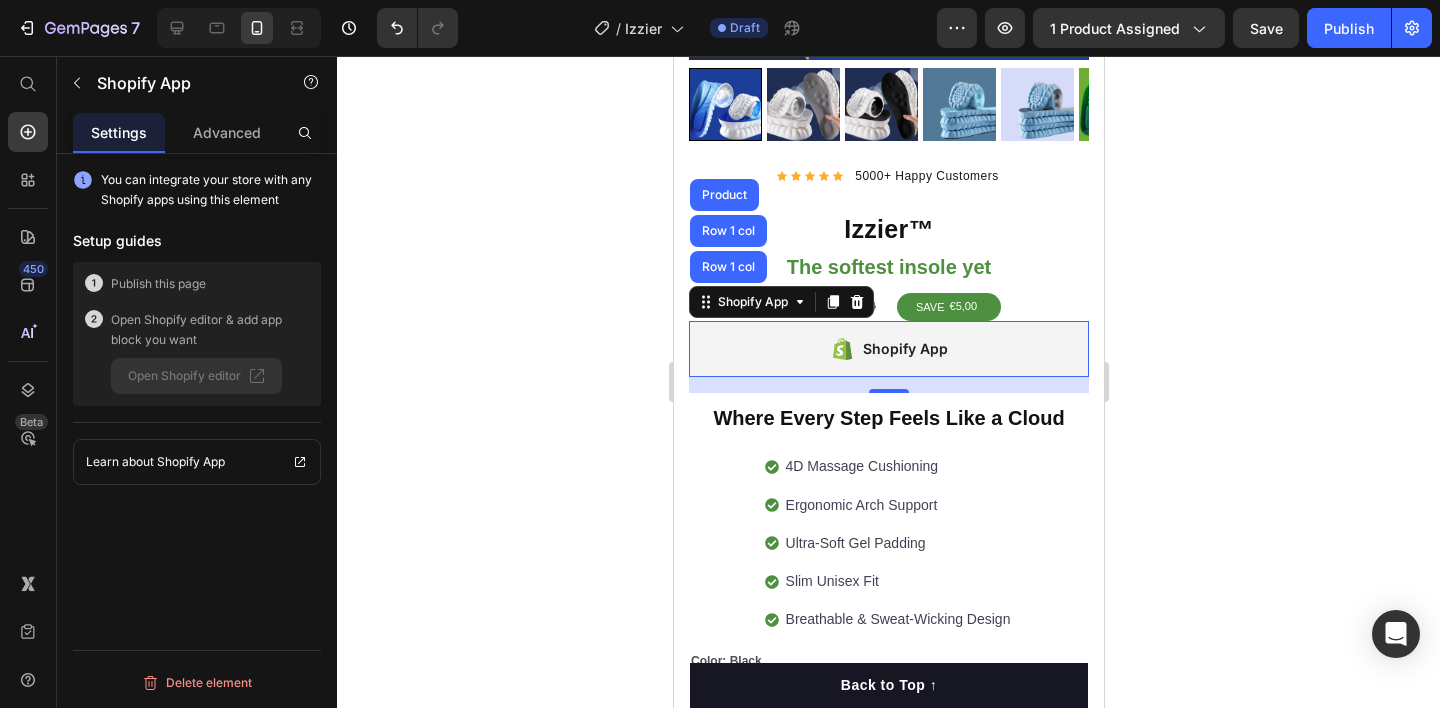 click on "Open Shopify editor & add app block you want" at bounding box center [210, 330] 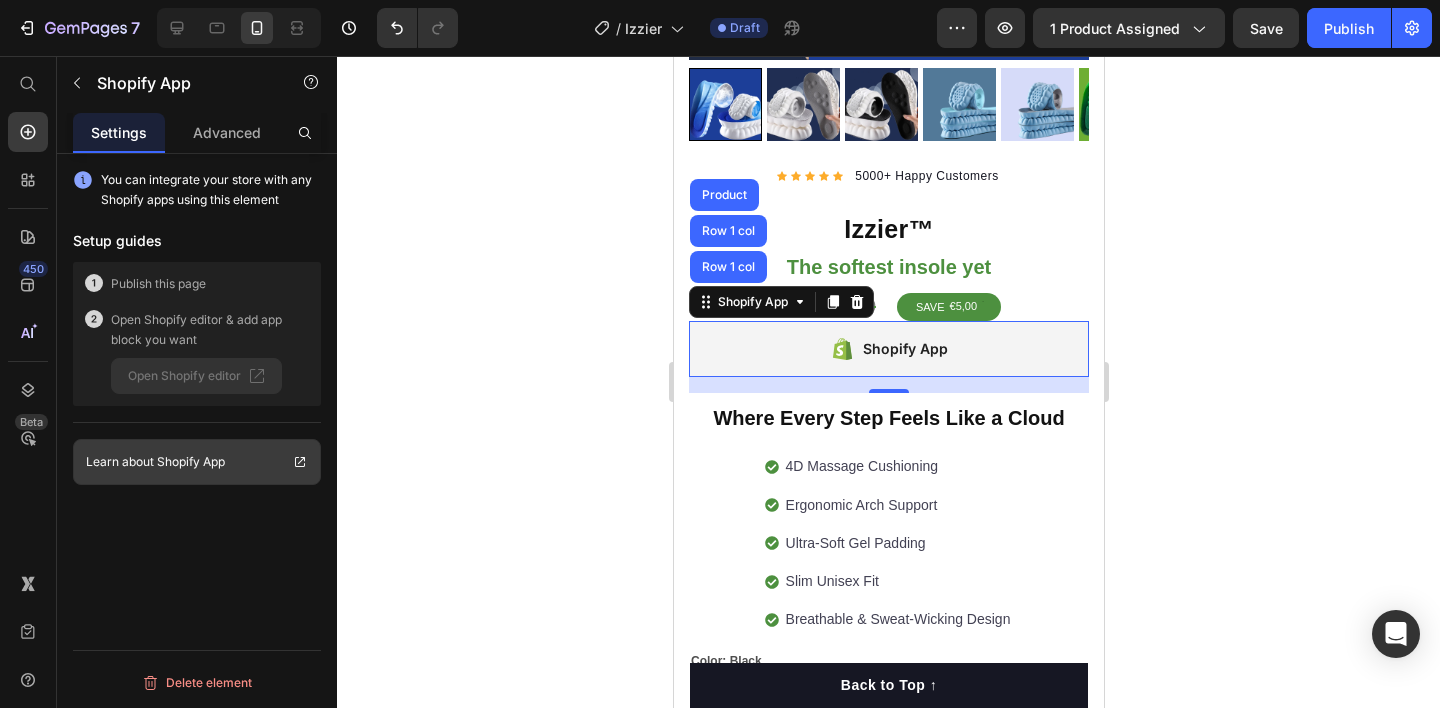 click 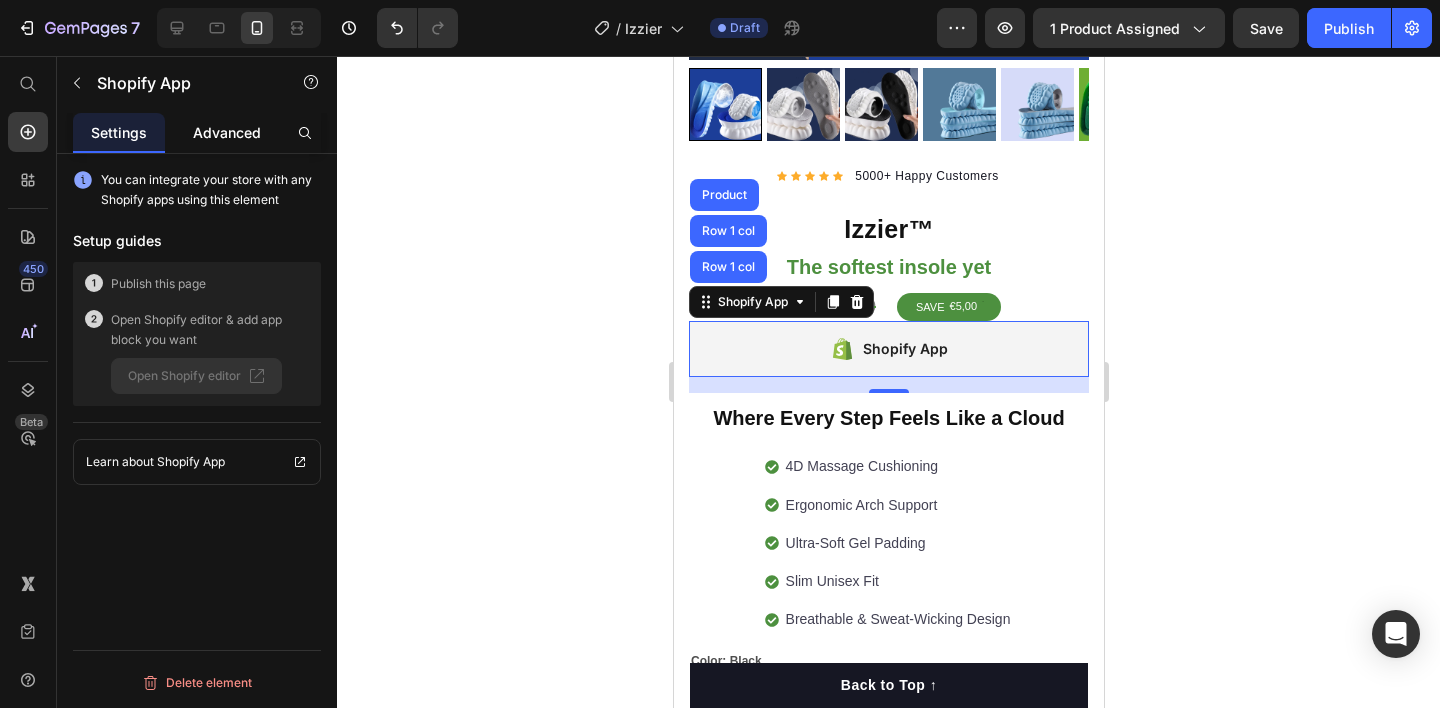 click on "Advanced" at bounding box center (227, 132) 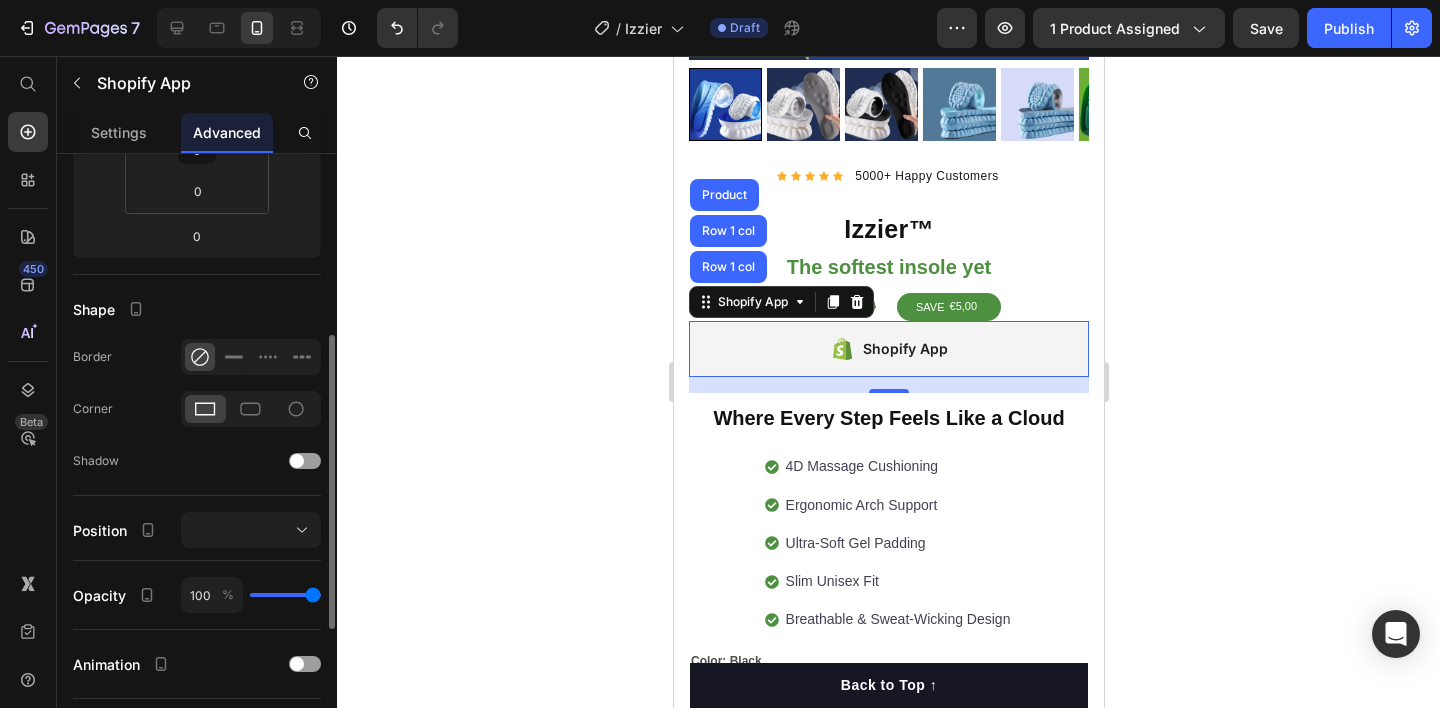 scroll, scrollTop: 208, scrollLeft: 0, axis: vertical 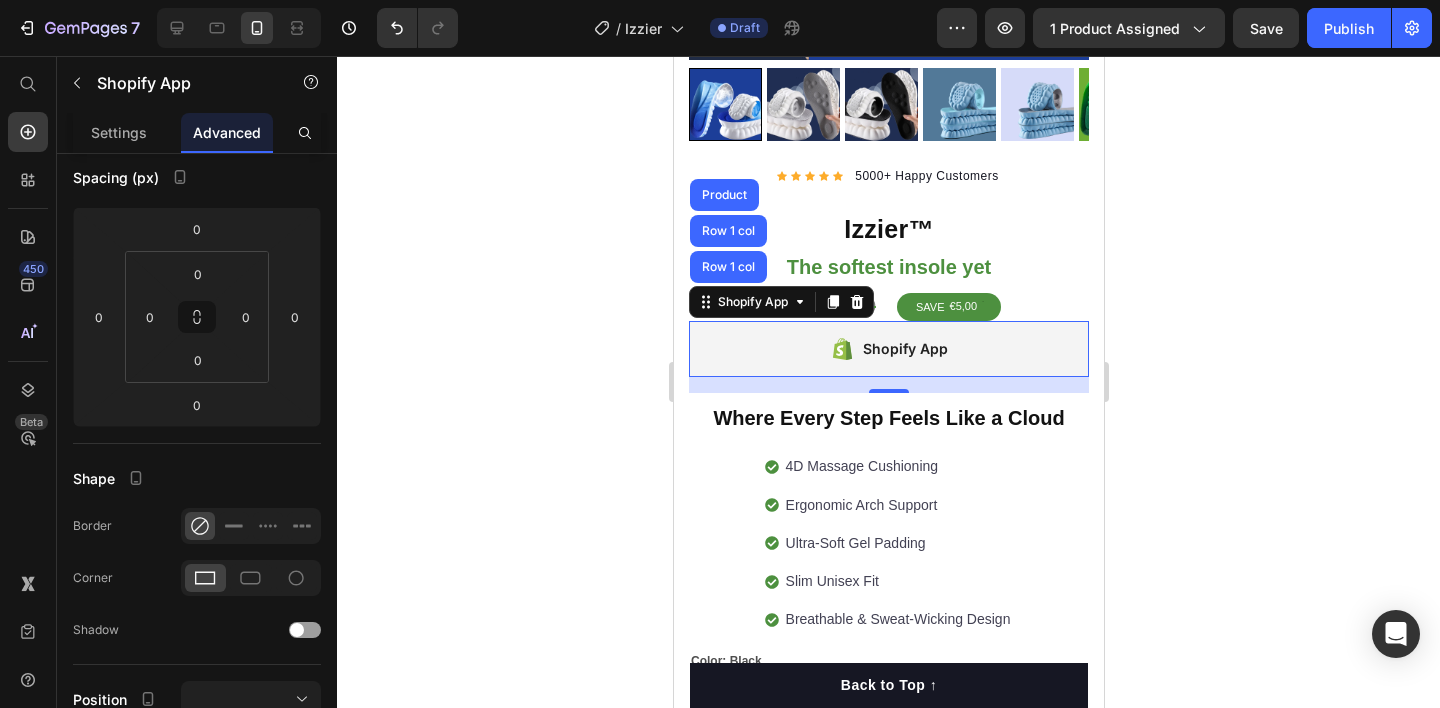 click on "Shopify App" at bounding box center (888, 349) 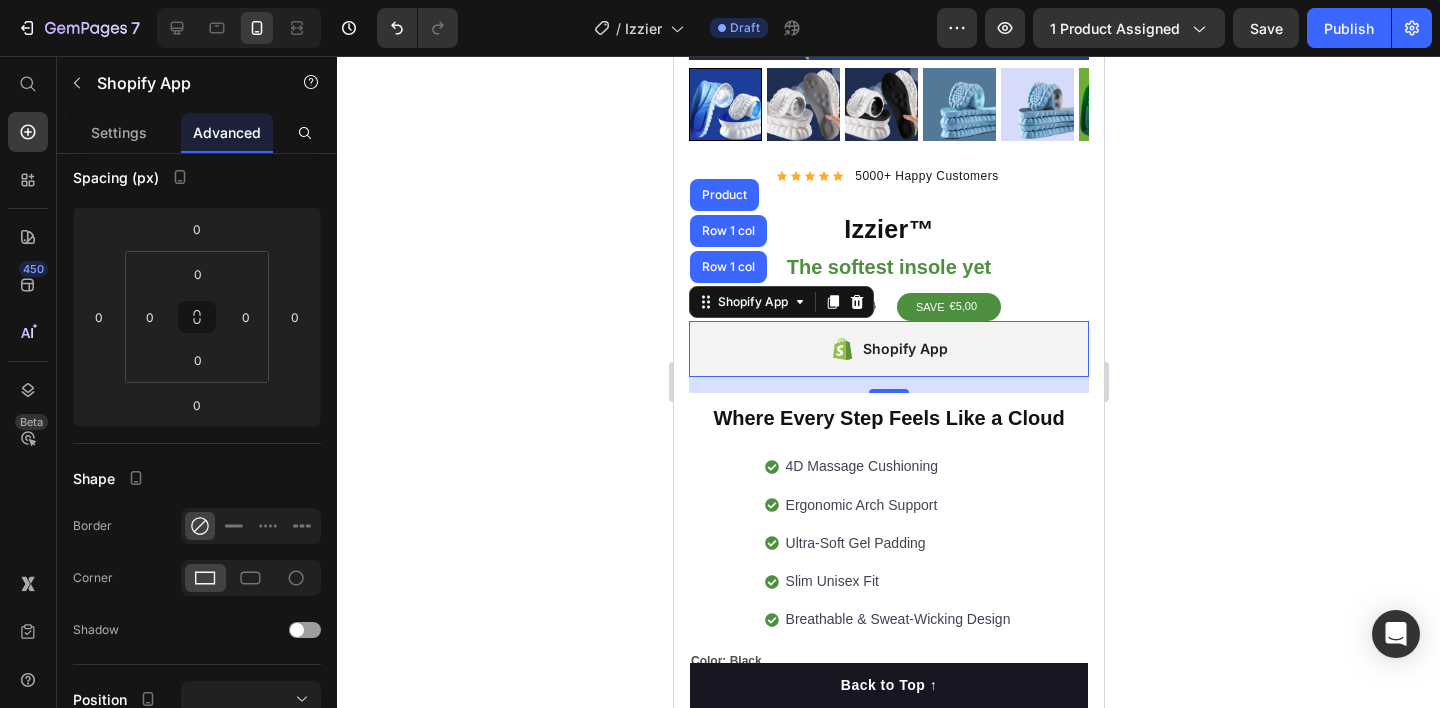 click 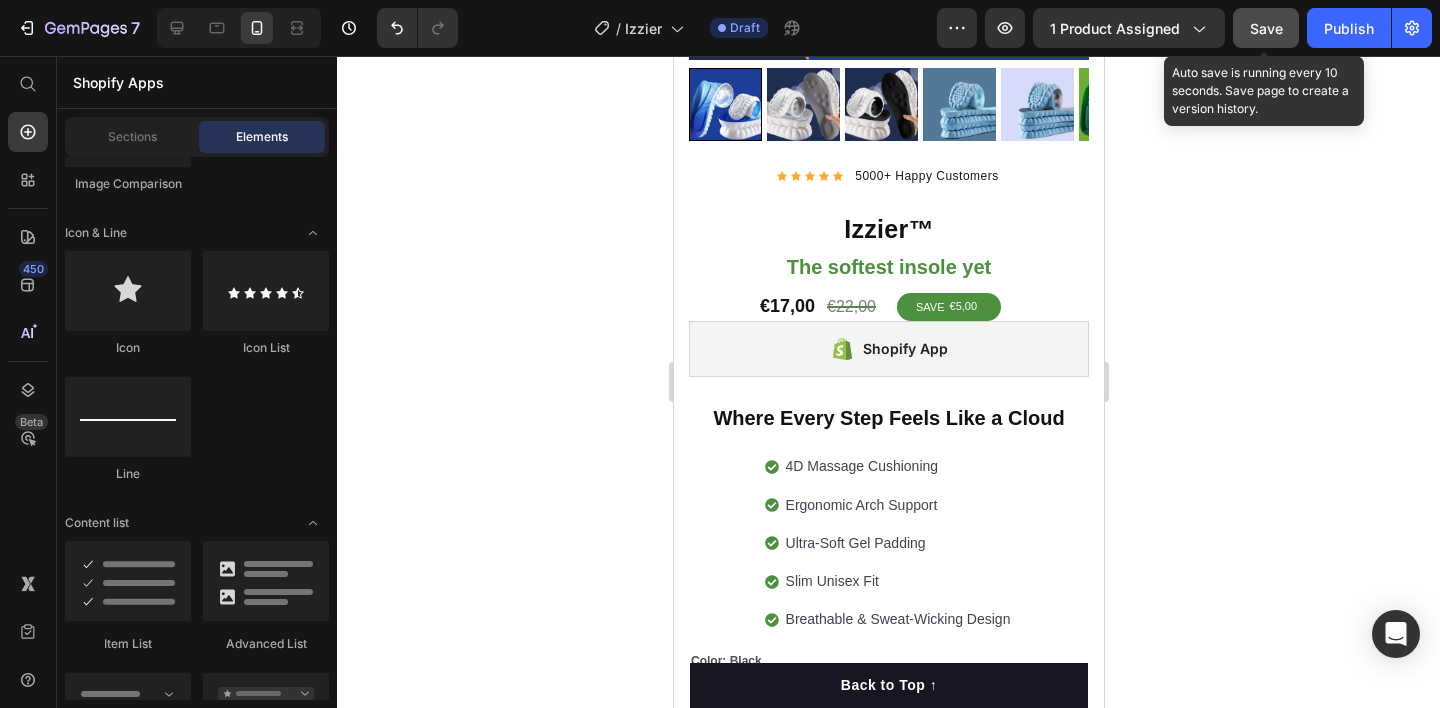 click on "Save" at bounding box center (1266, 28) 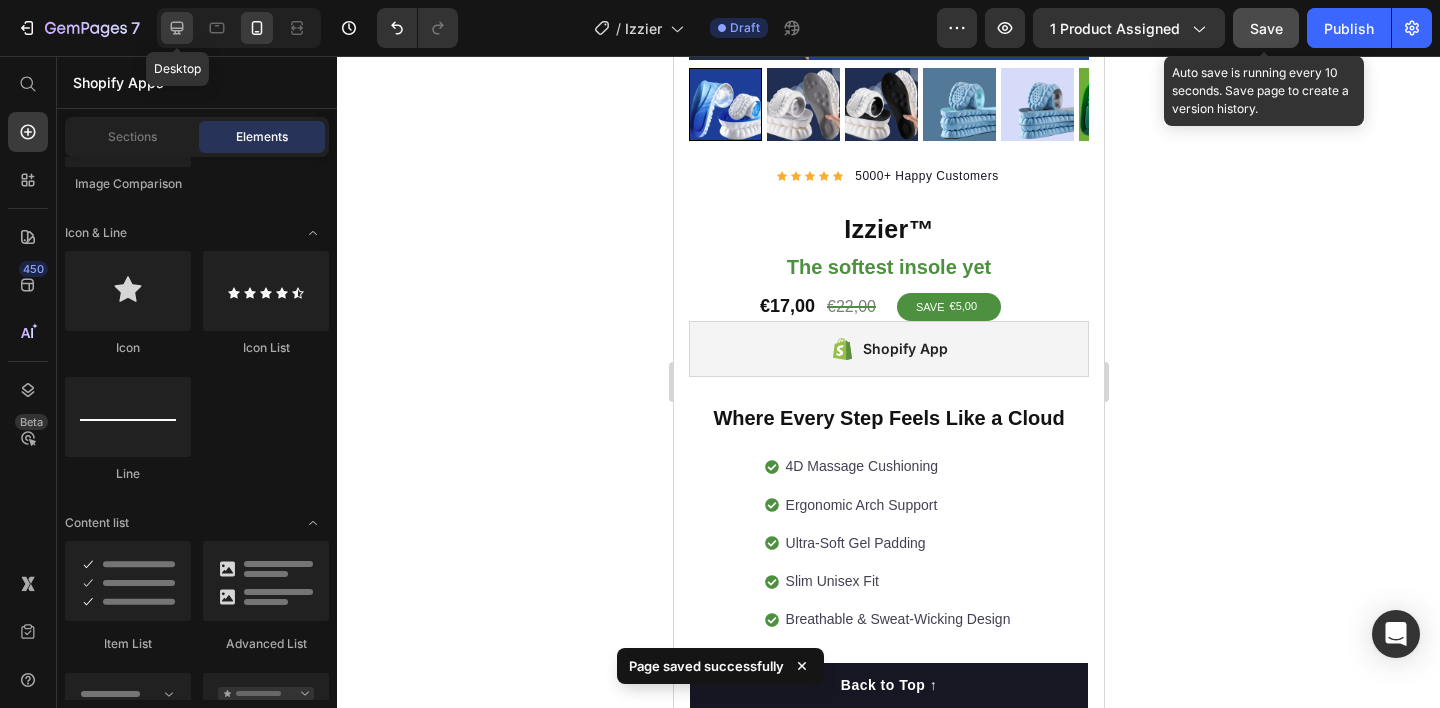 drag, startPoint x: 171, startPoint y: 30, endPoint x: 746, endPoint y: 348, distance: 657.0761 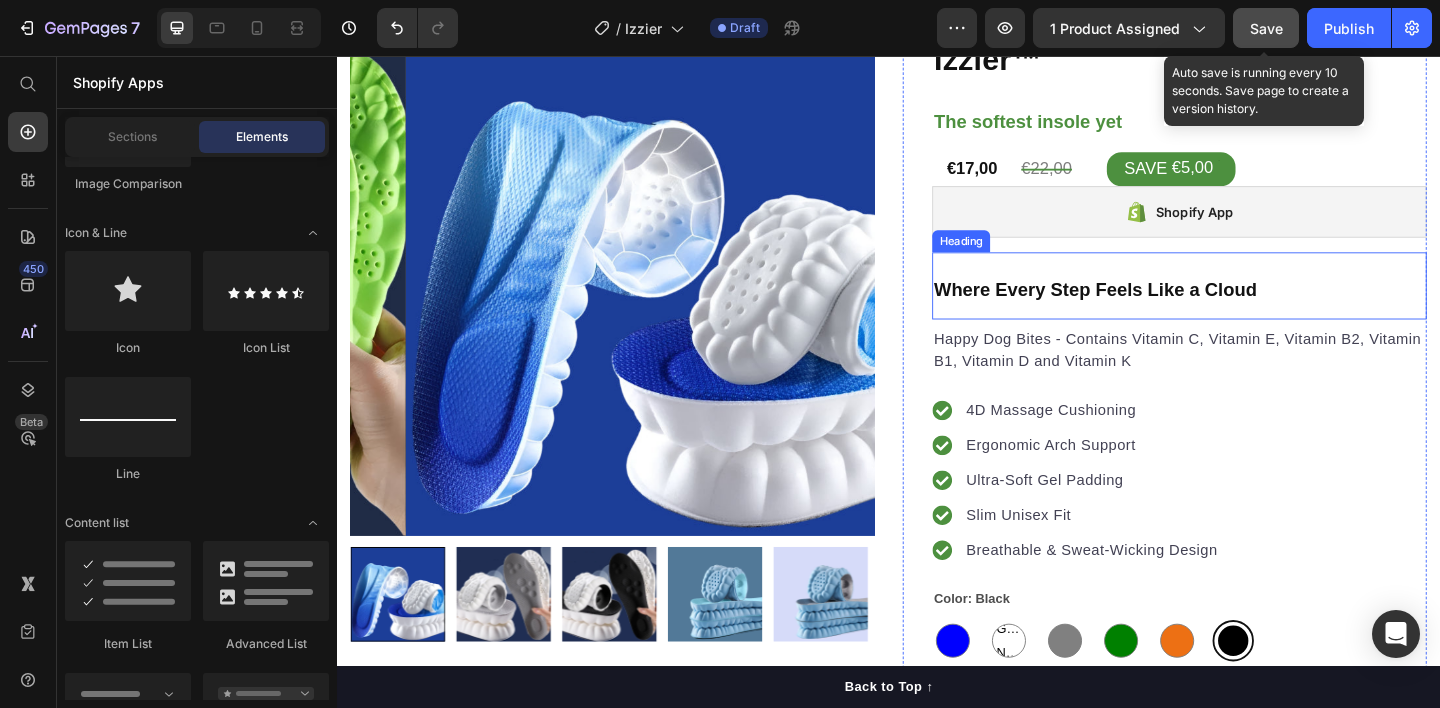 scroll, scrollTop: 0, scrollLeft: 0, axis: both 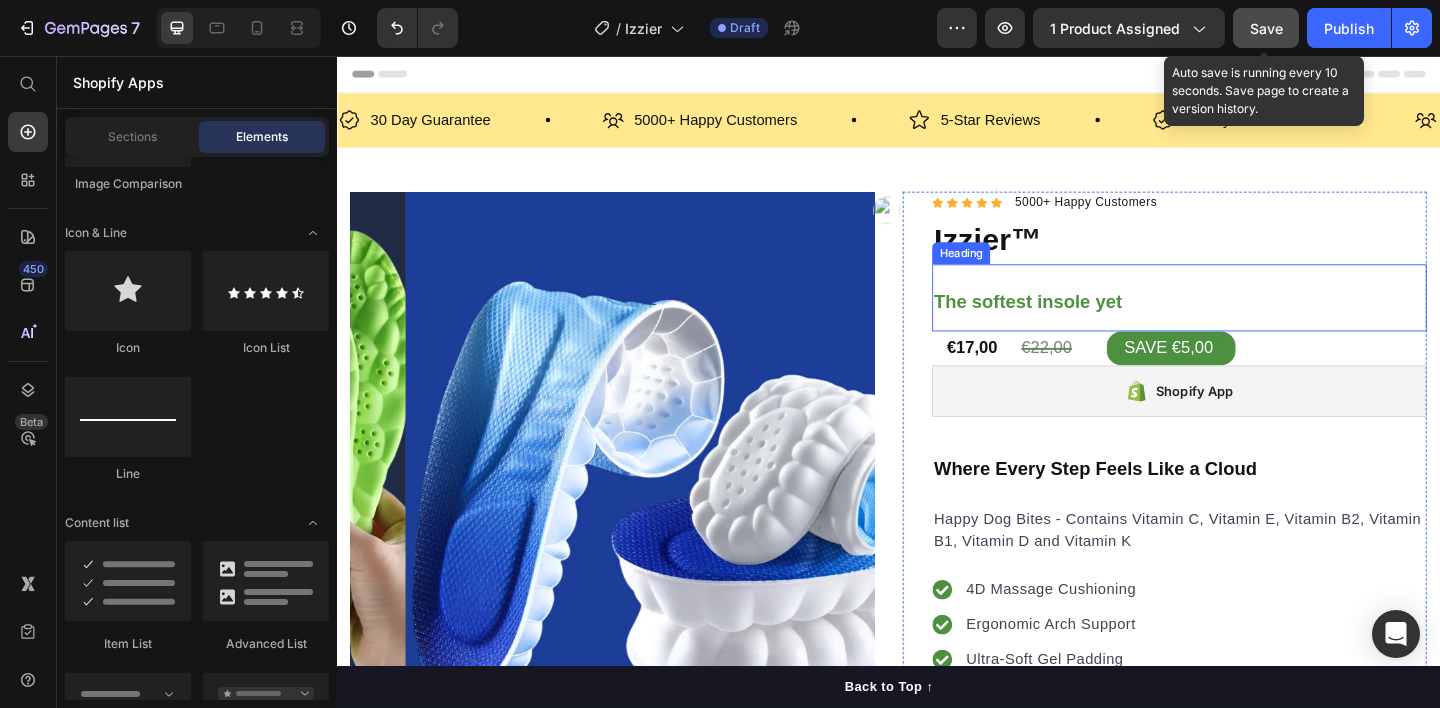 click on "⁠⁠⁠⁠⁠⁠⁠ The softest insole yet" at bounding box center (1253, 319) 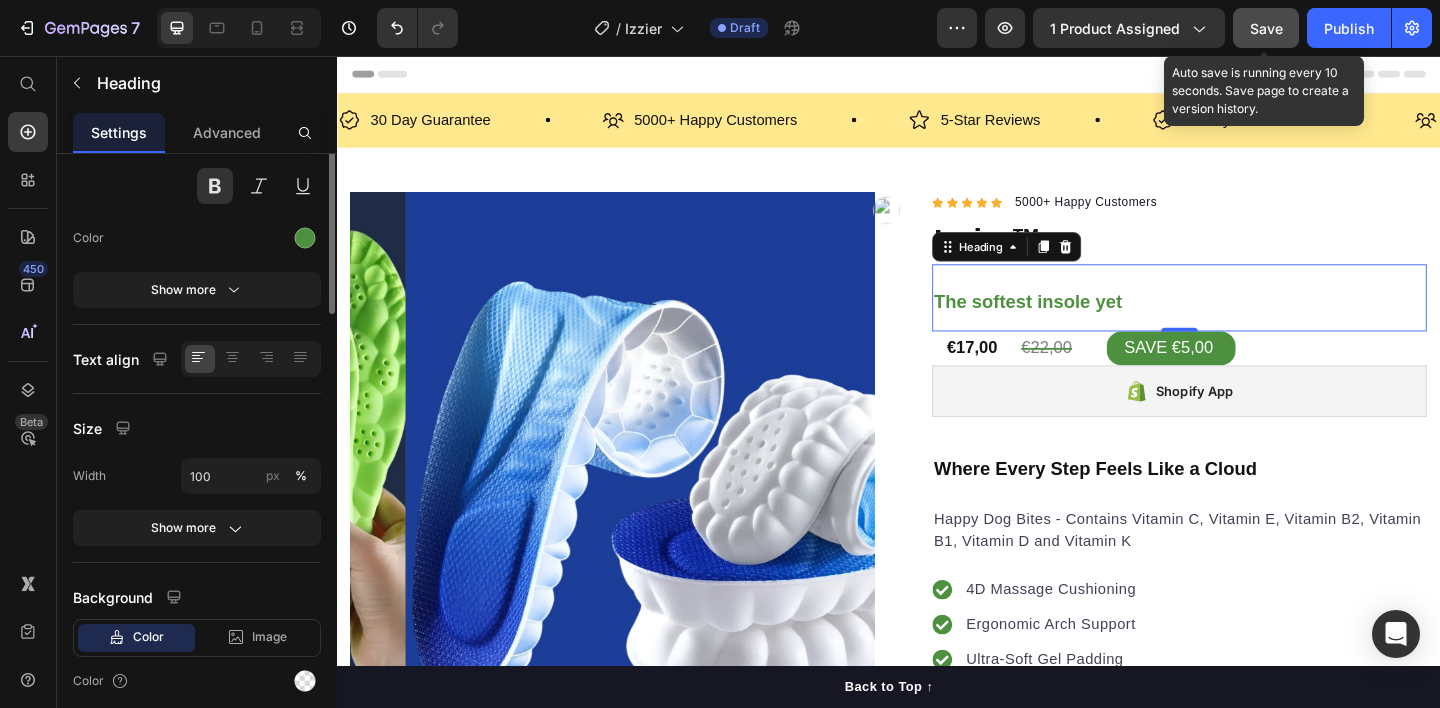 scroll, scrollTop: 0, scrollLeft: 0, axis: both 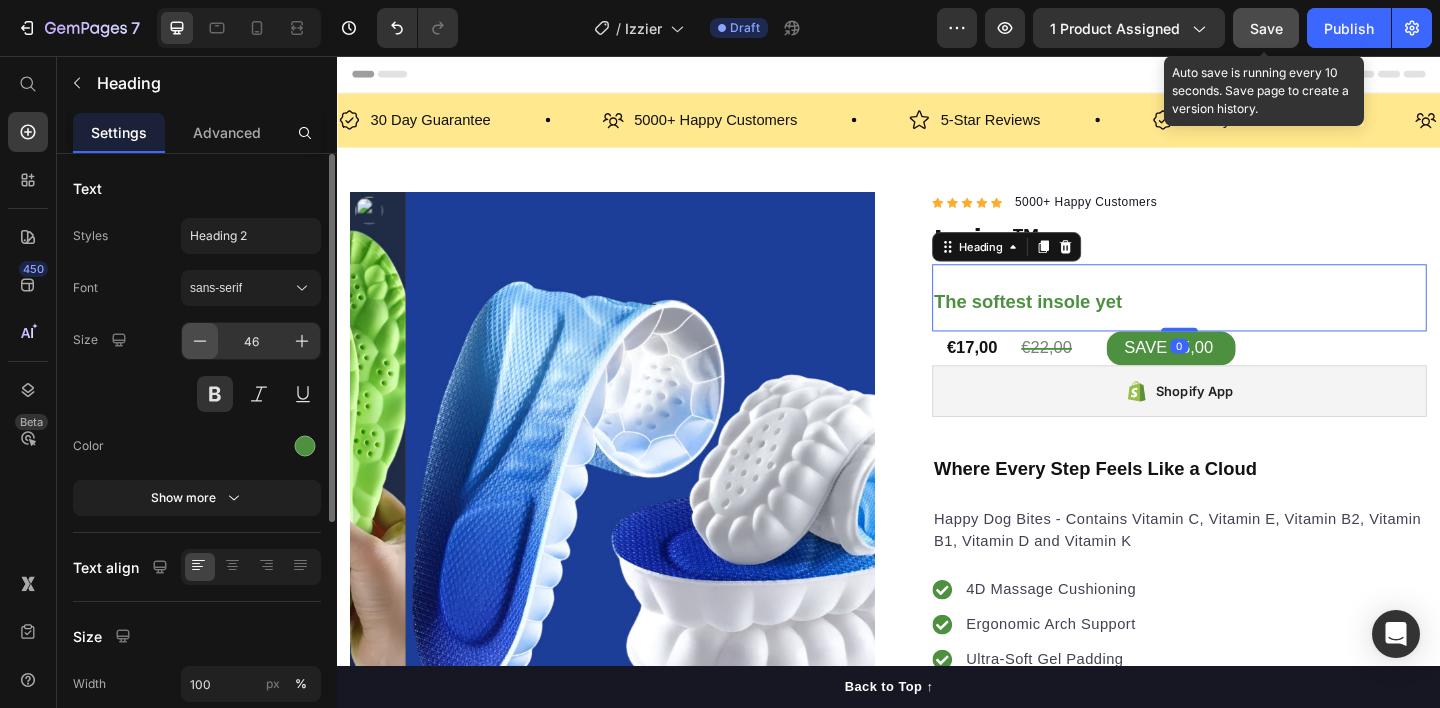 click at bounding box center (200, 341) 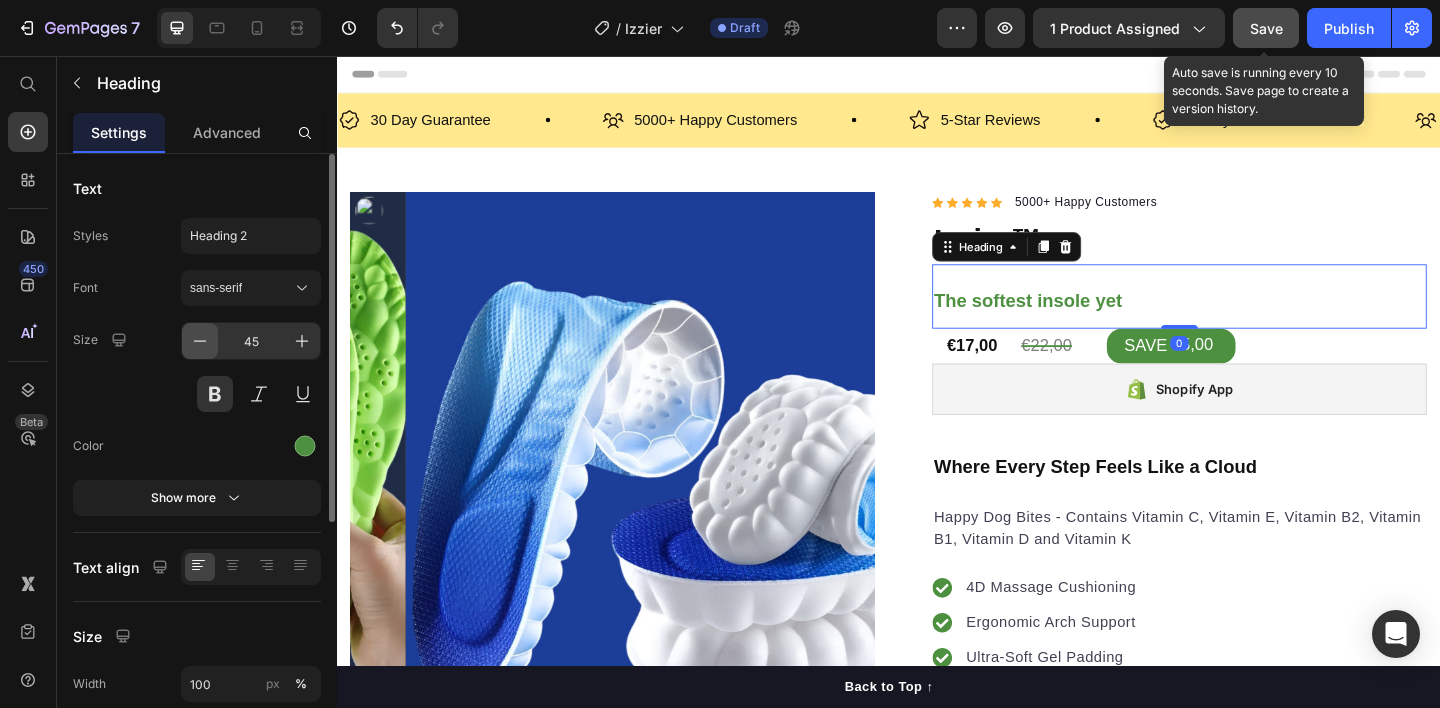 click at bounding box center [200, 341] 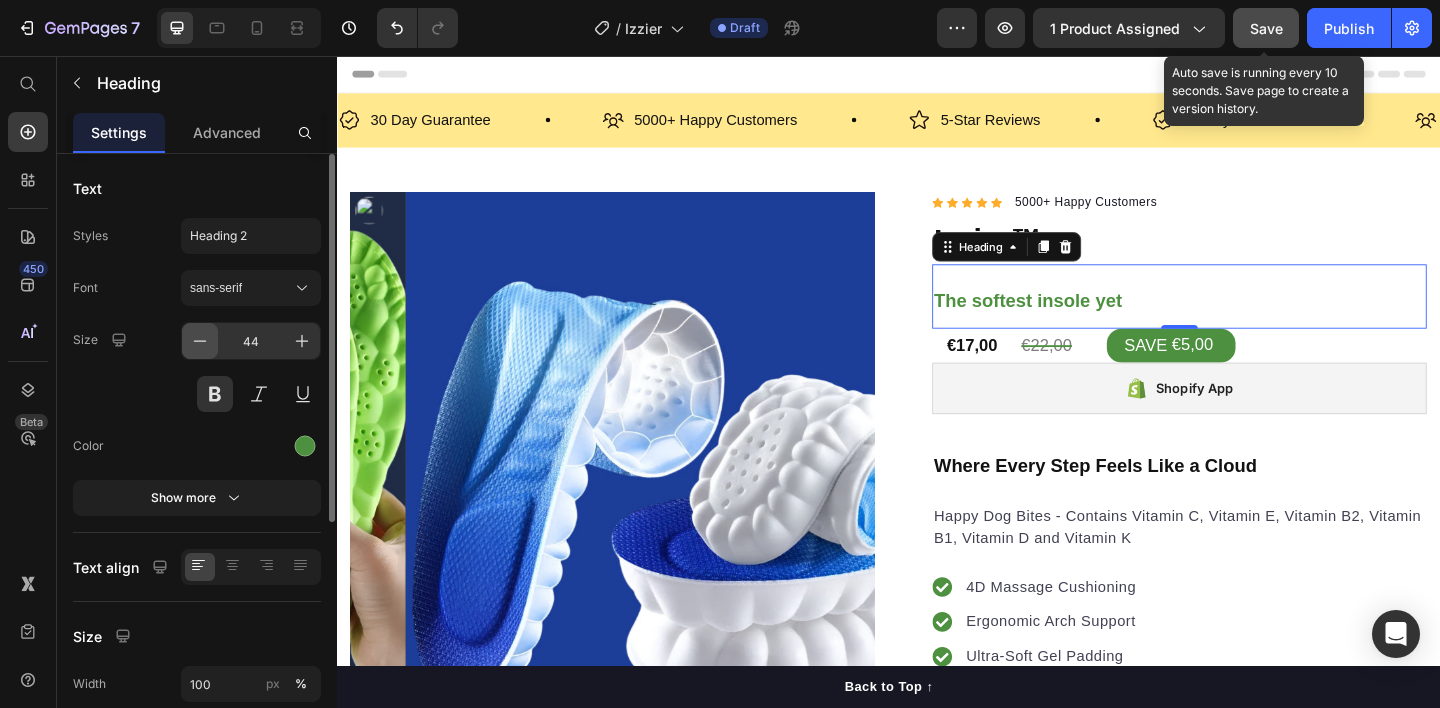 click at bounding box center (200, 341) 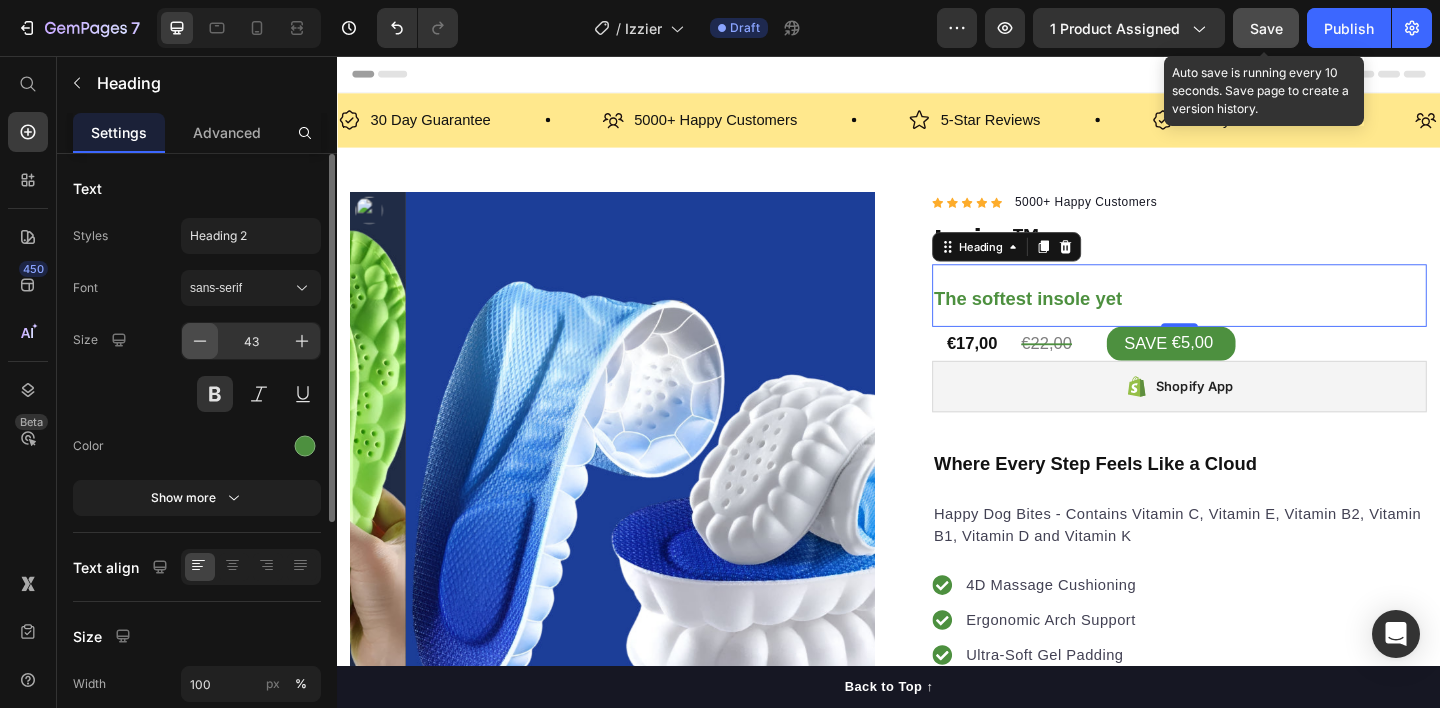 click at bounding box center (200, 341) 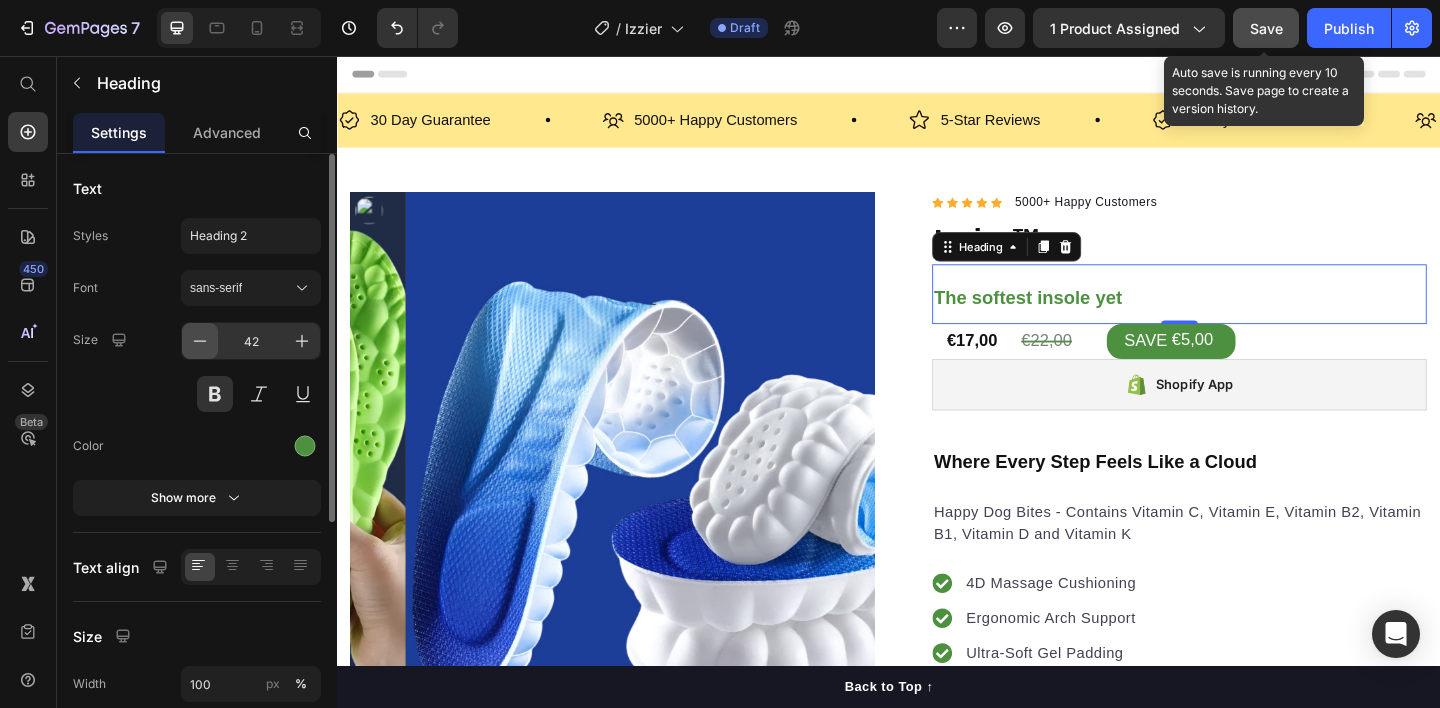 click at bounding box center (200, 341) 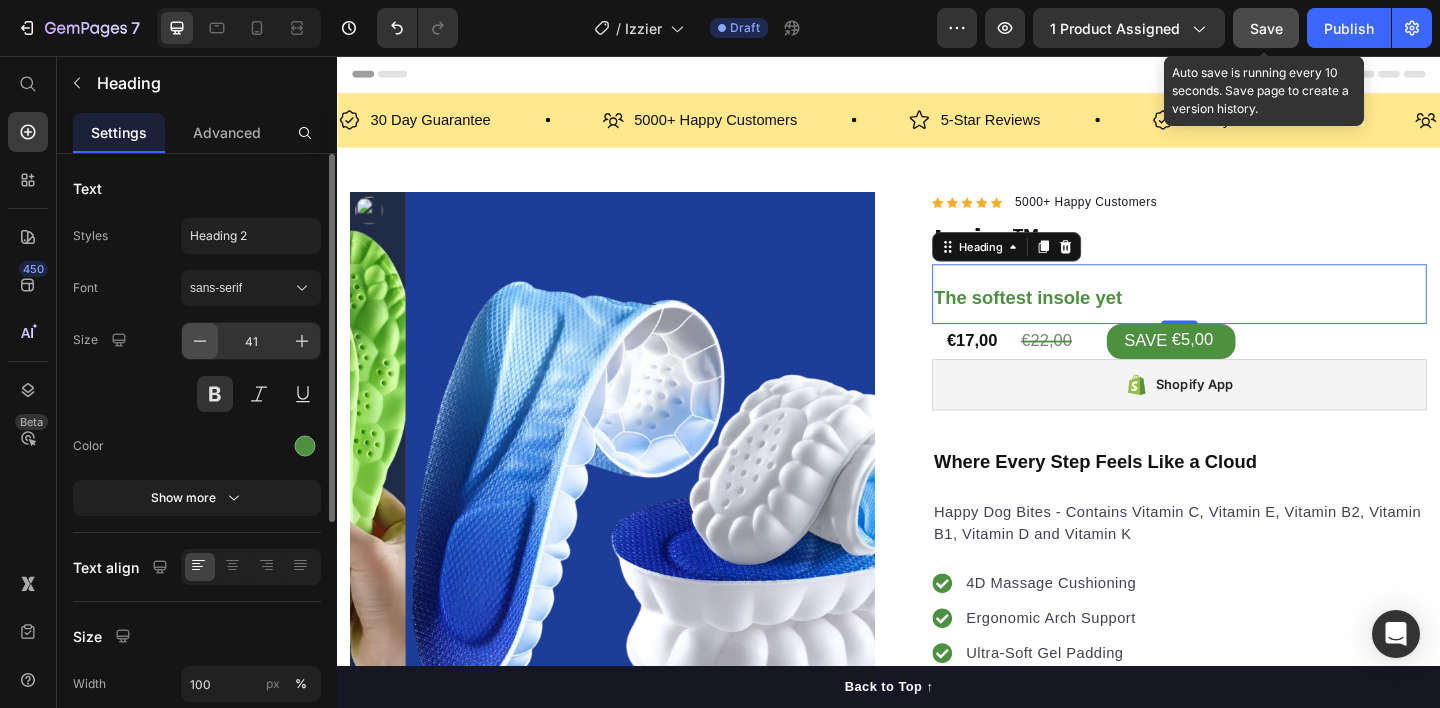 click at bounding box center (200, 341) 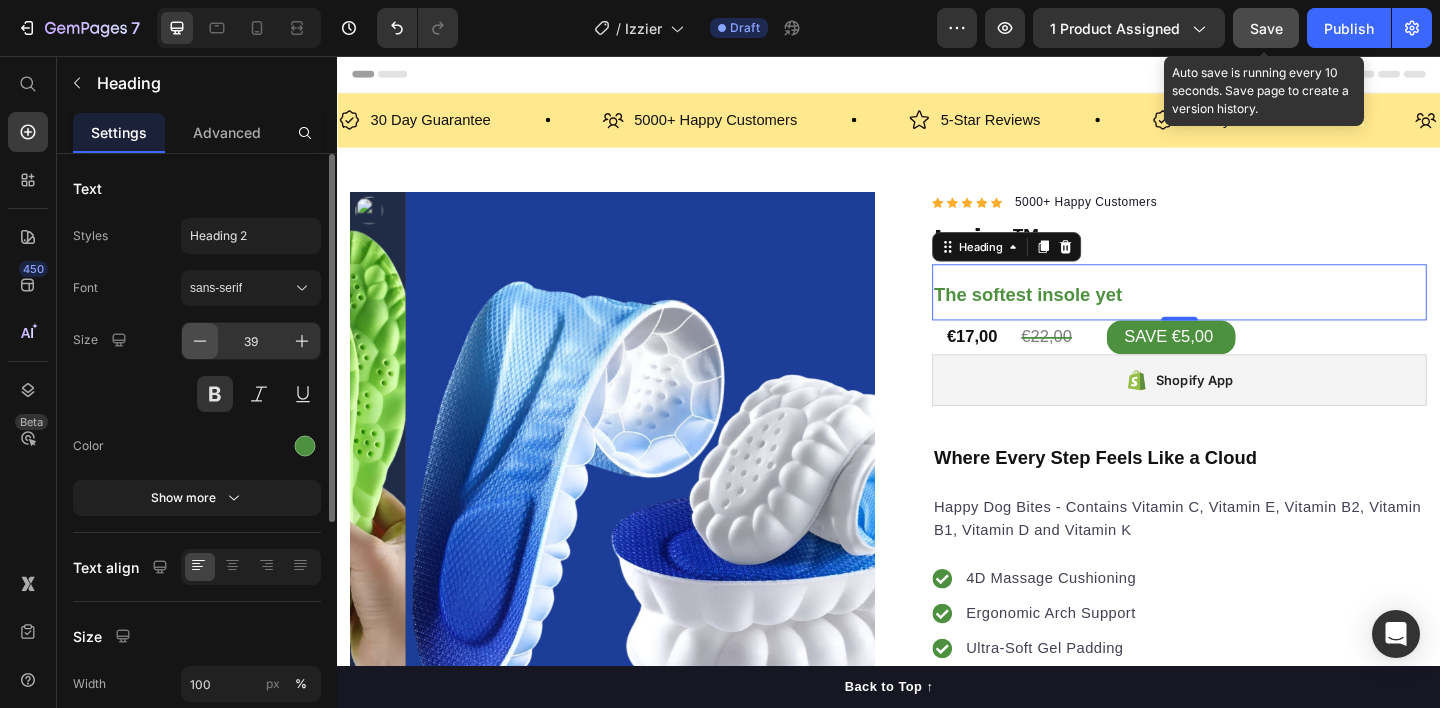 click at bounding box center (200, 341) 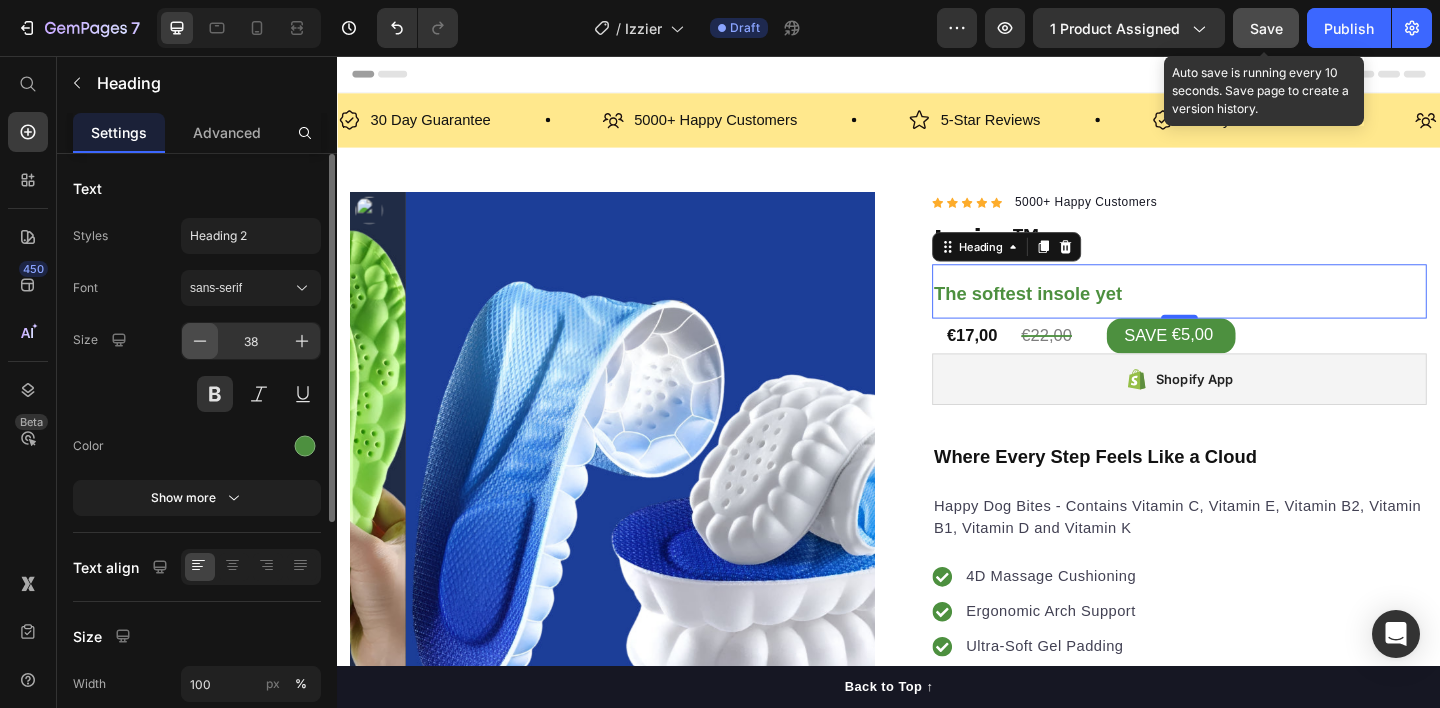 click at bounding box center [200, 341] 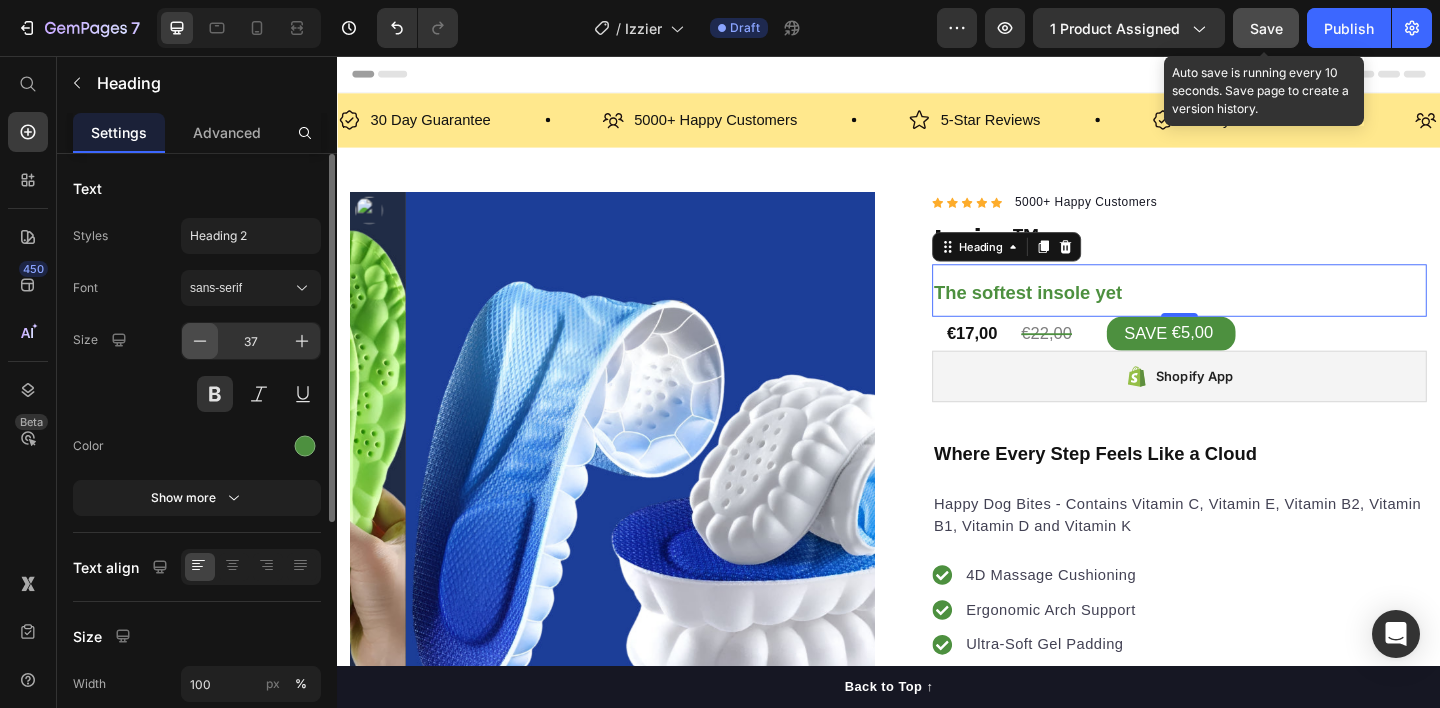 click at bounding box center (200, 341) 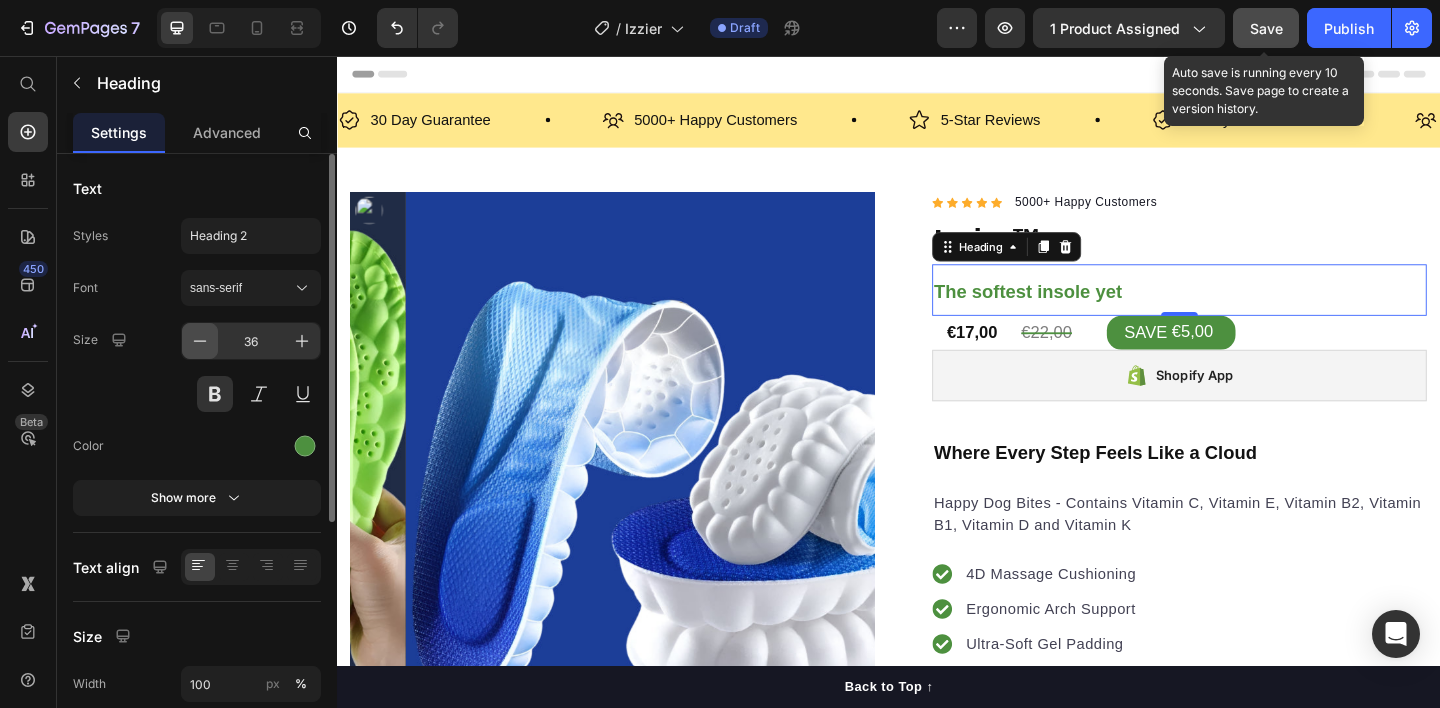 click at bounding box center [200, 341] 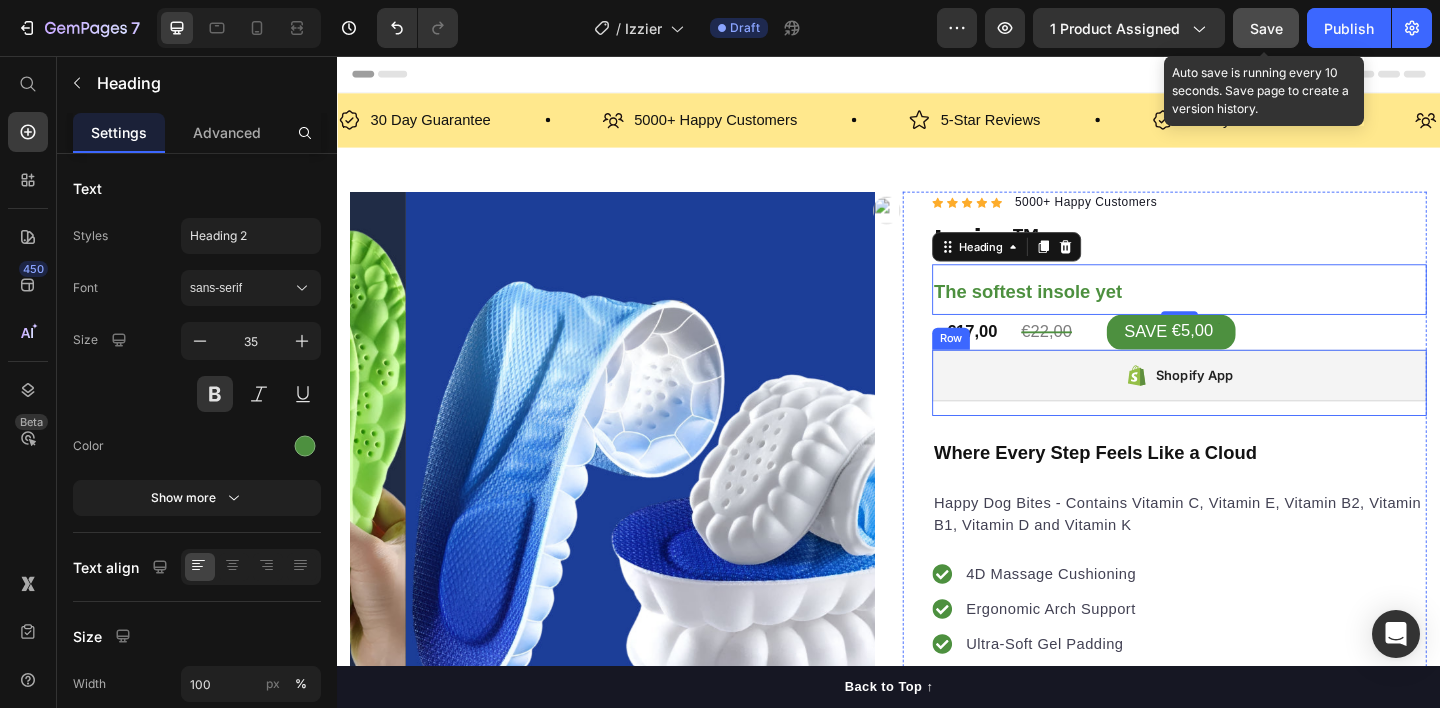 click on "Shopify App Shopify App" at bounding box center [1253, 412] 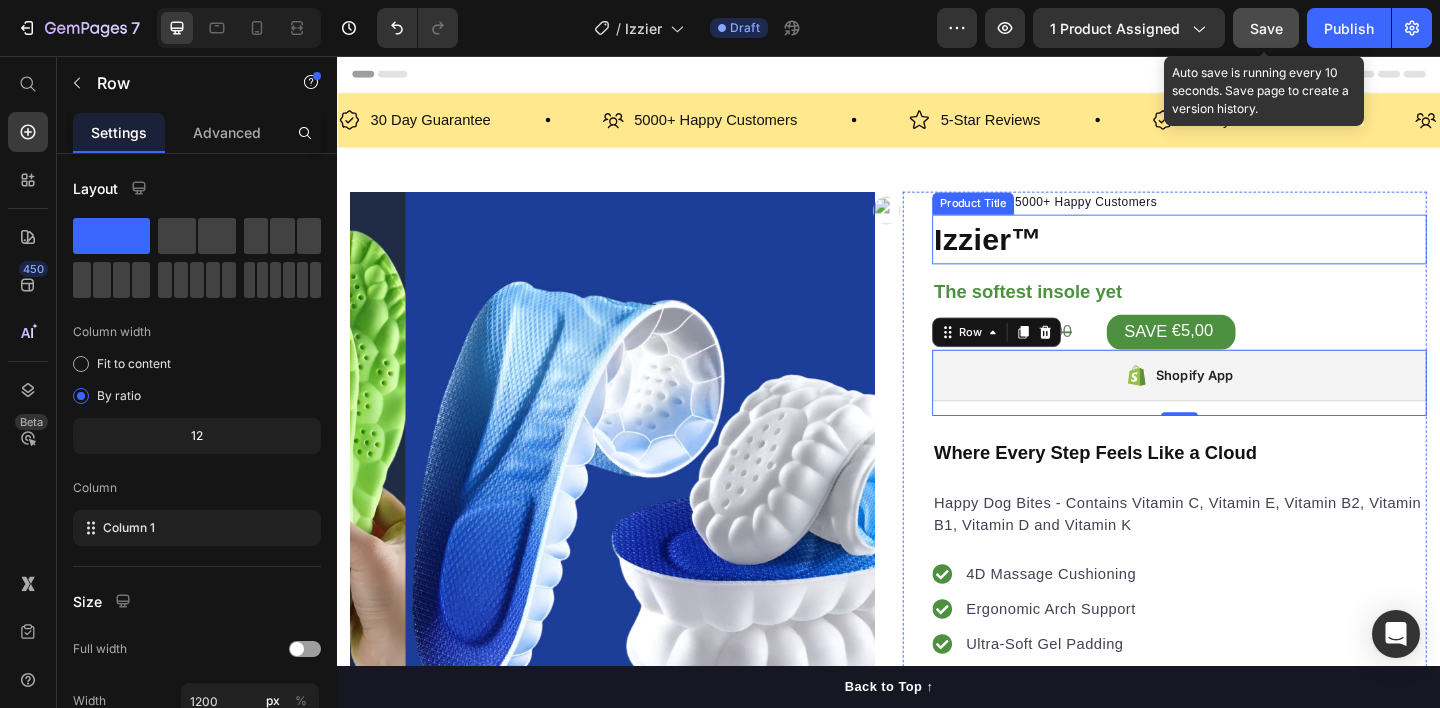 click on "Izzier™" at bounding box center [1253, 256] 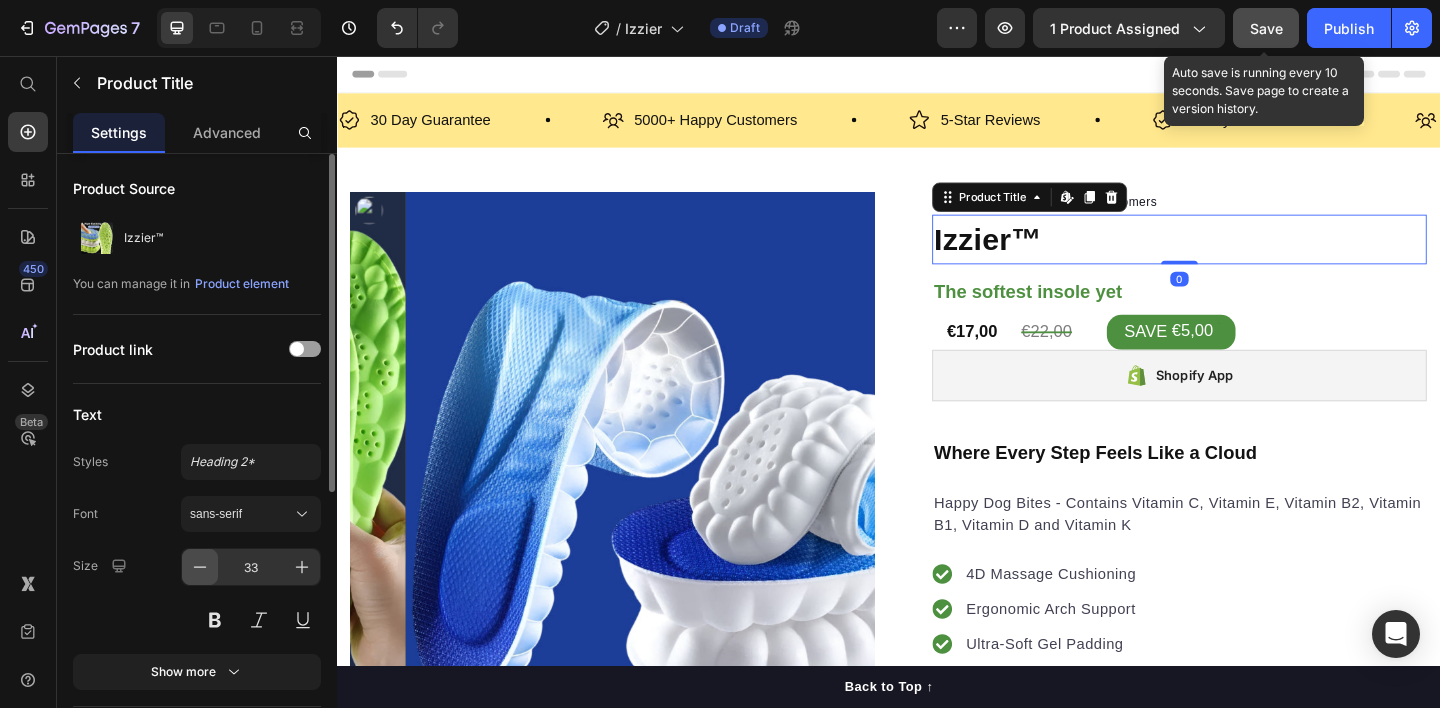 click 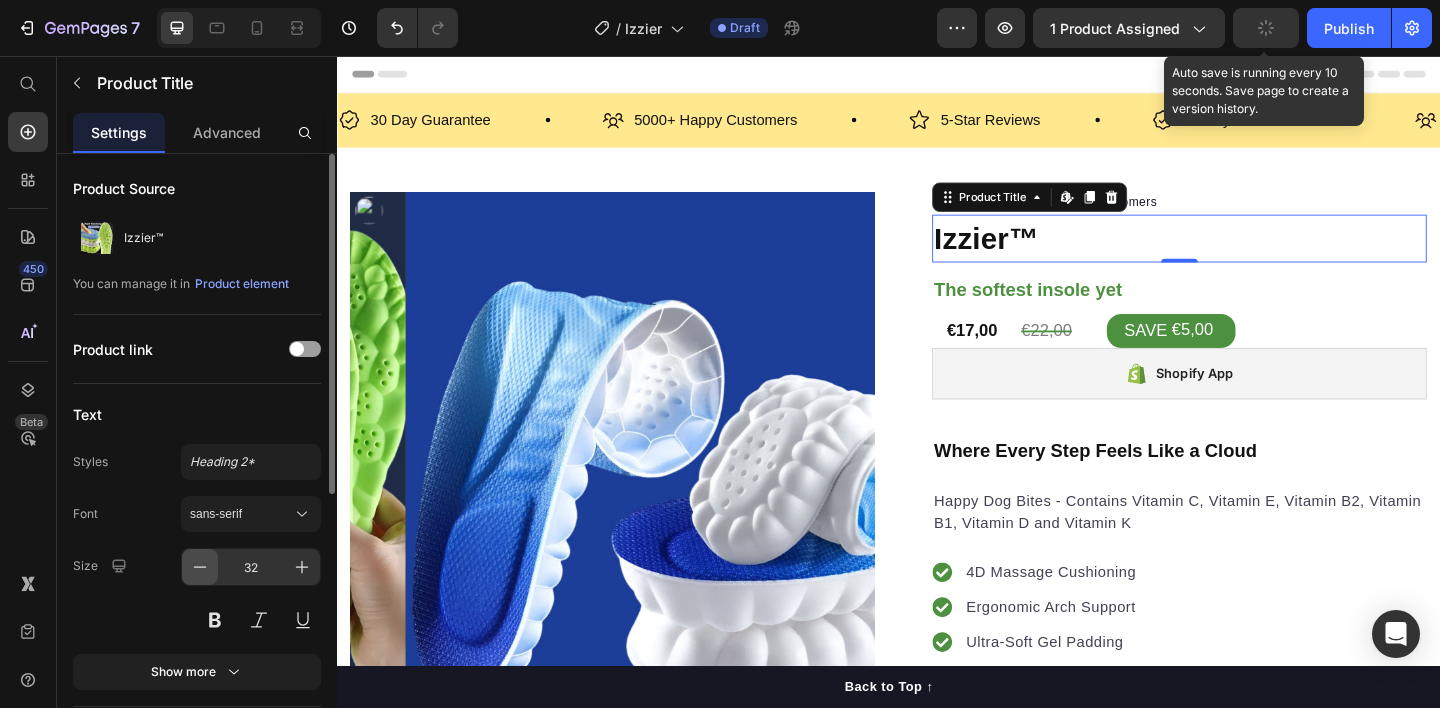 click 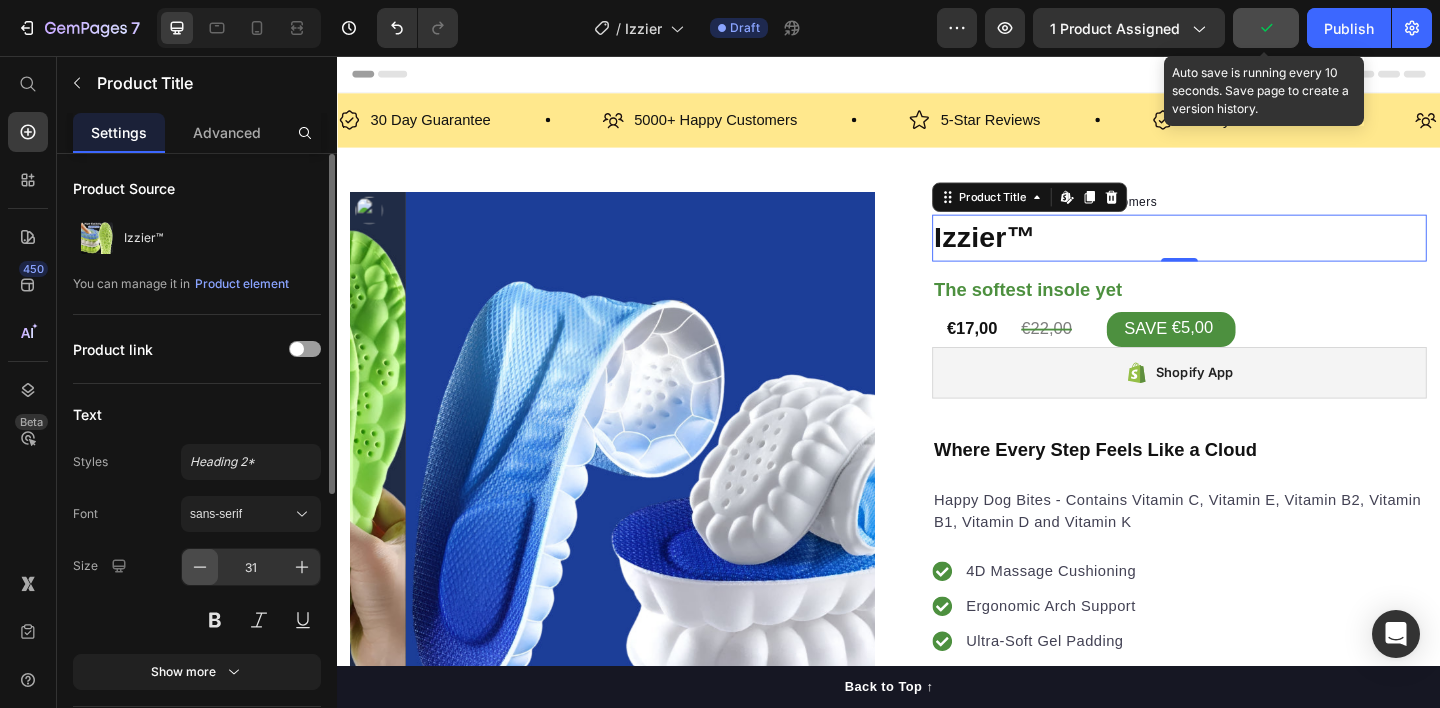 click 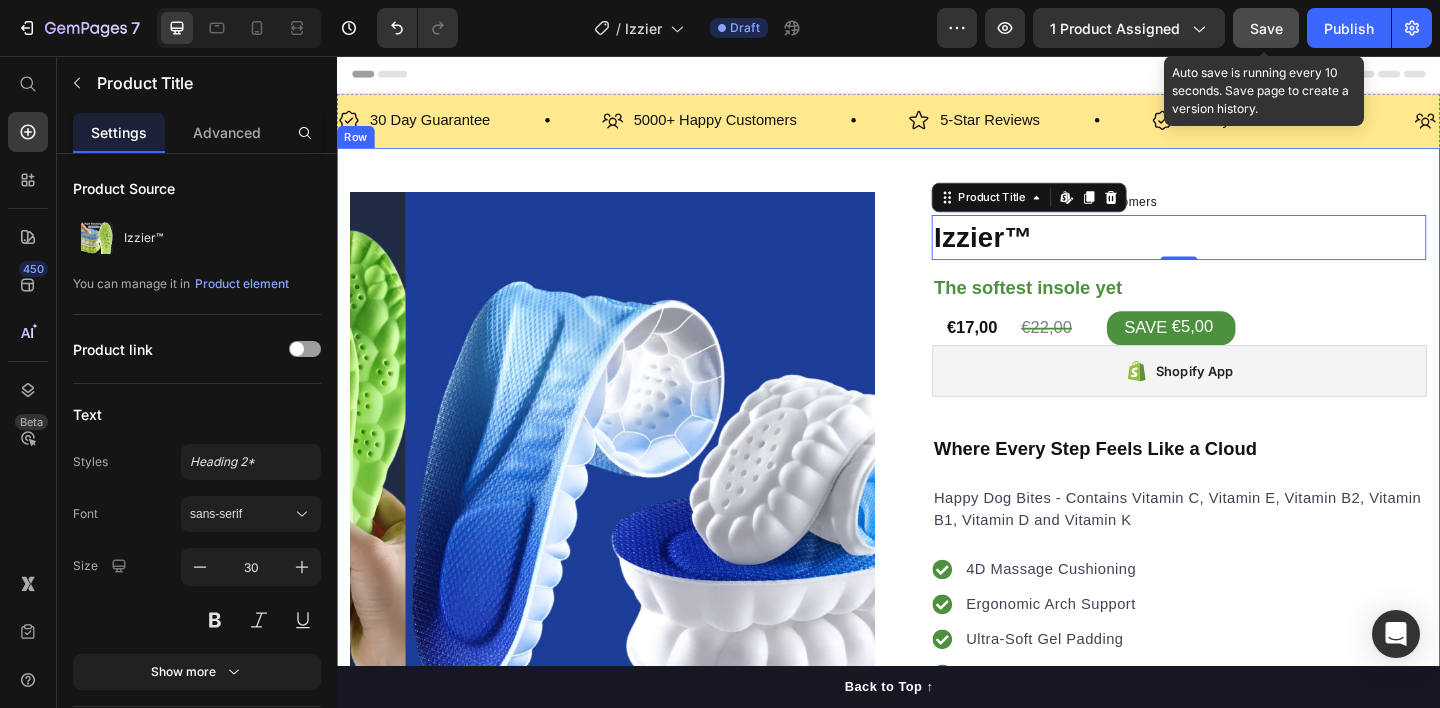 click on "Product Images "The transformation in my dog's overall health since switching to this food has been remarkable. Their coat is shinier, their energy levels have increased, and they seem happier than ever before." Text block -Daisy Text block
Verified buyer Item list Row Row Row Icon Icon Icon Icon Icon Icon List Hoz 5000+ Happy Customers Text block Row Izzier™ Product Title   Edit content in Shopify 0 ⁠⁠⁠⁠⁠⁠⁠ The softest insole yet Heading €17,00 Product Price €22,00 Product Price SAVE €5,00 Discount Tag Row Shopify App Shopify App Row Where Every Step Feels Like a Cloud Heading Happy Dog Bites - Contains Vitamin C, Vitamin E, Vitamin B2, Vitamin B1, Vitamin D and Vitamin K Text block 4D Massage Cushioning Ergonomic Arch Support Ultra-Soft Gel Padding Slim Unisex Fit Breathable & Sweat-Wicking Design Item list 4D Massage Cushioning Ergonomic Arch Support Ultra-Soft Gel Padding Slim Unisex Fit Breathable & Sweat-Wicking Design Item list Row Color: Black Blue Blue Green Neon" at bounding box center (937, 788) 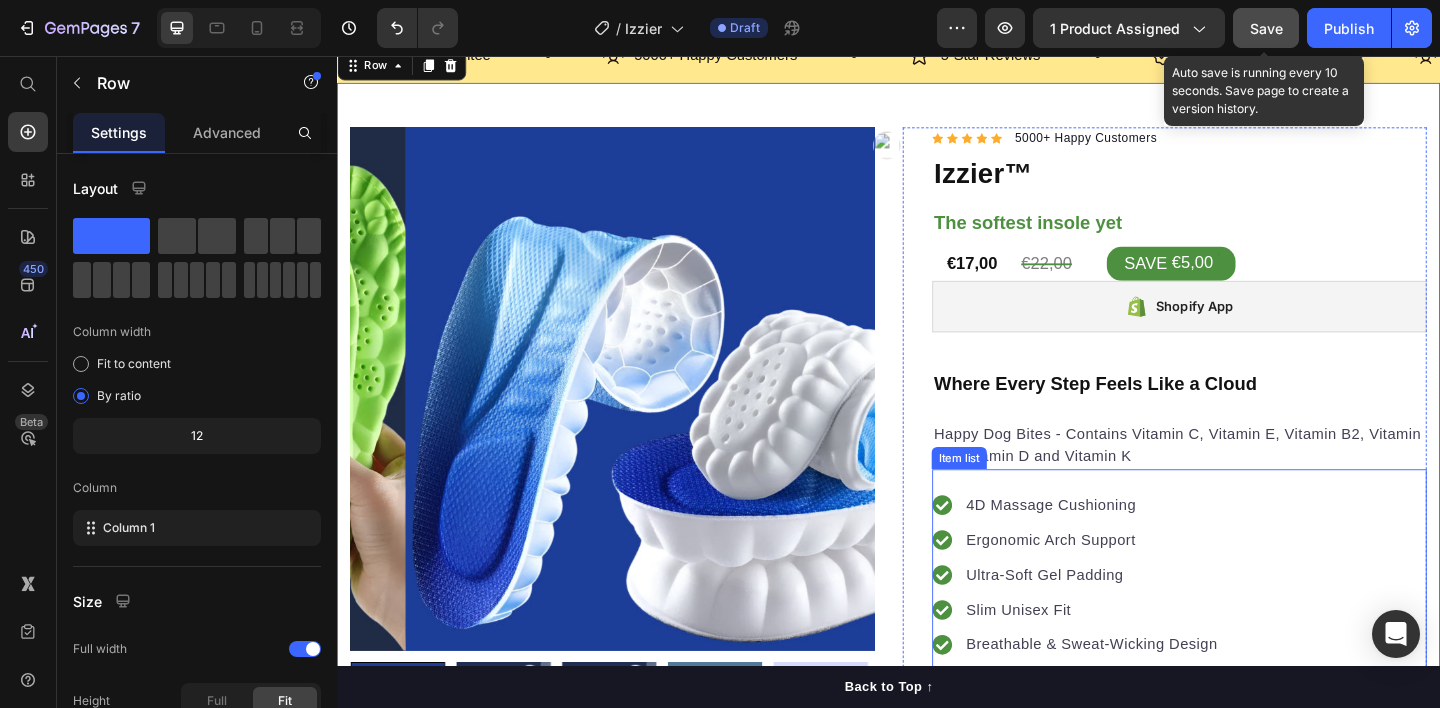 scroll, scrollTop: 82, scrollLeft: 0, axis: vertical 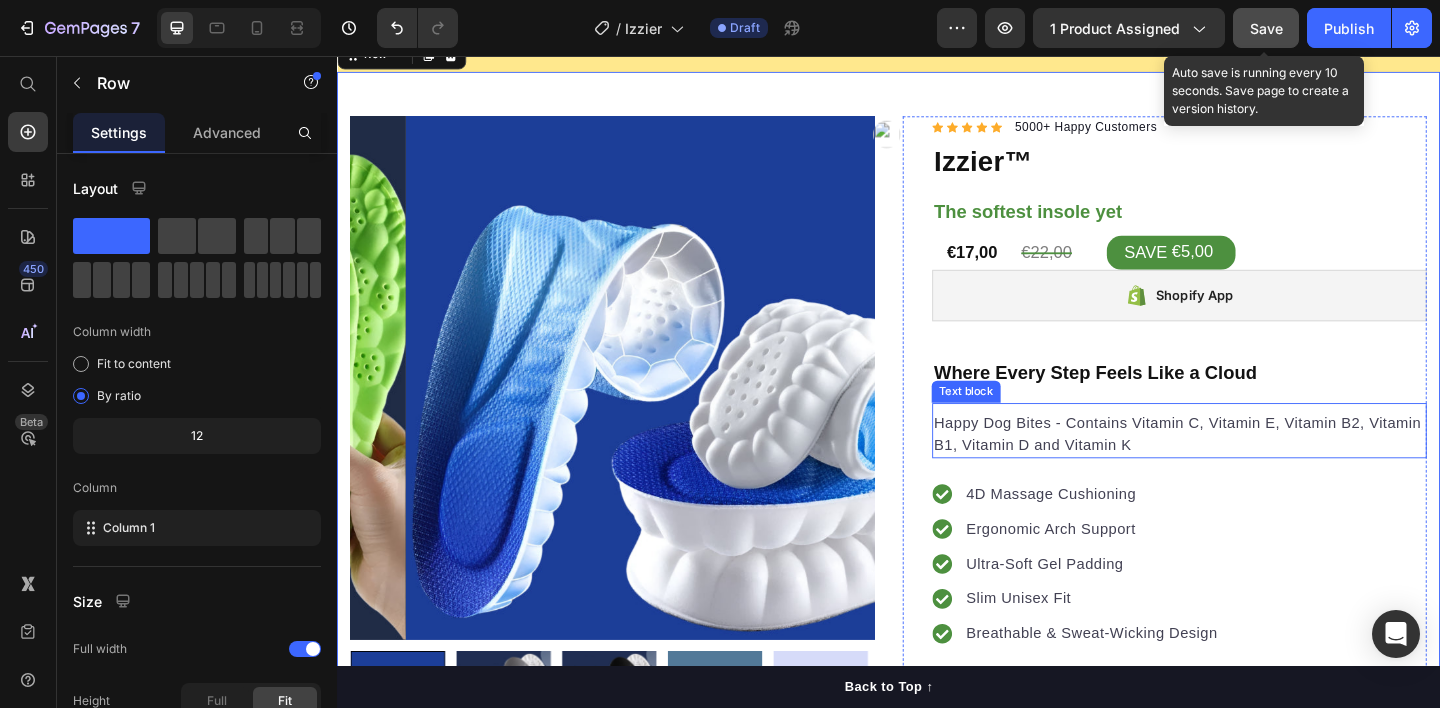 click on "Happy Dog Bites - Contains Vitamin C, Vitamin E, Vitamin B2, Vitamin B1, Vitamin D and Vitamin K" at bounding box center (1253, 468) 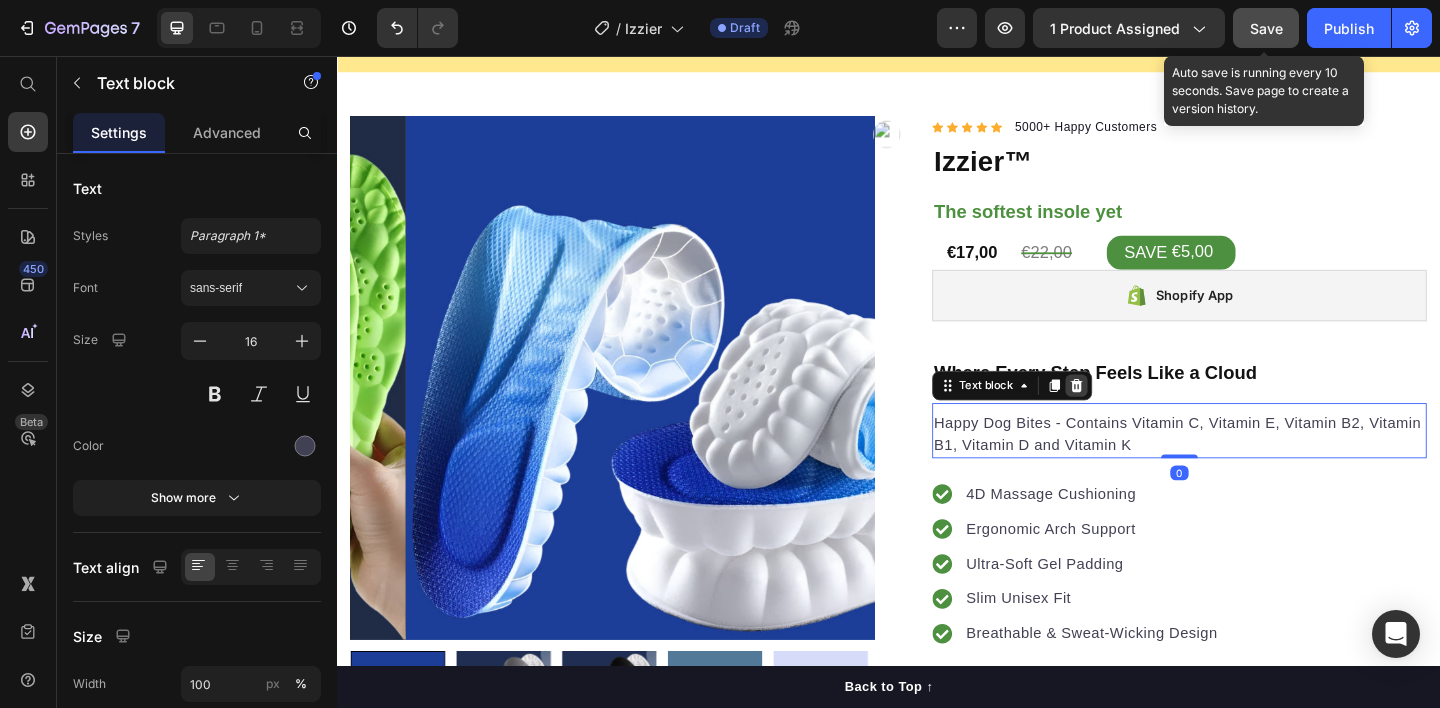 click 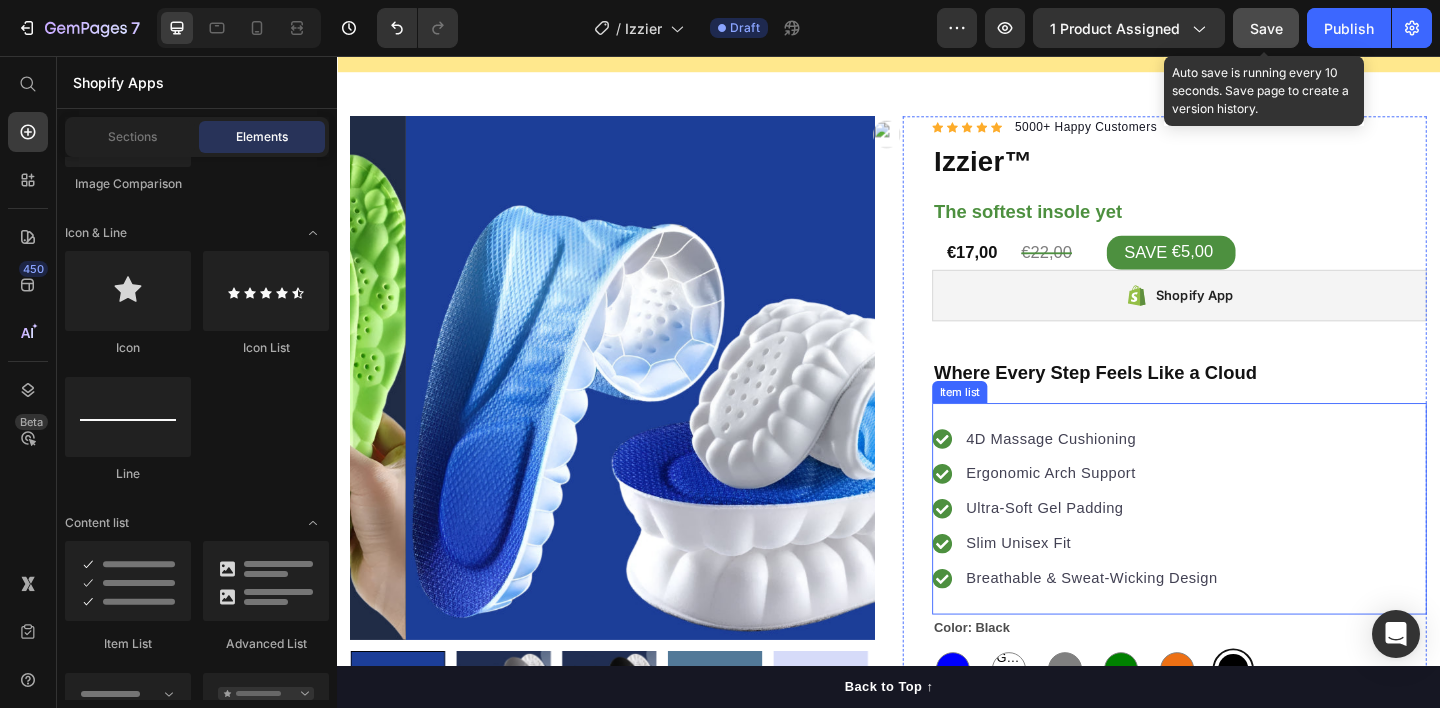 scroll, scrollTop: 189, scrollLeft: 0, axis: vertical 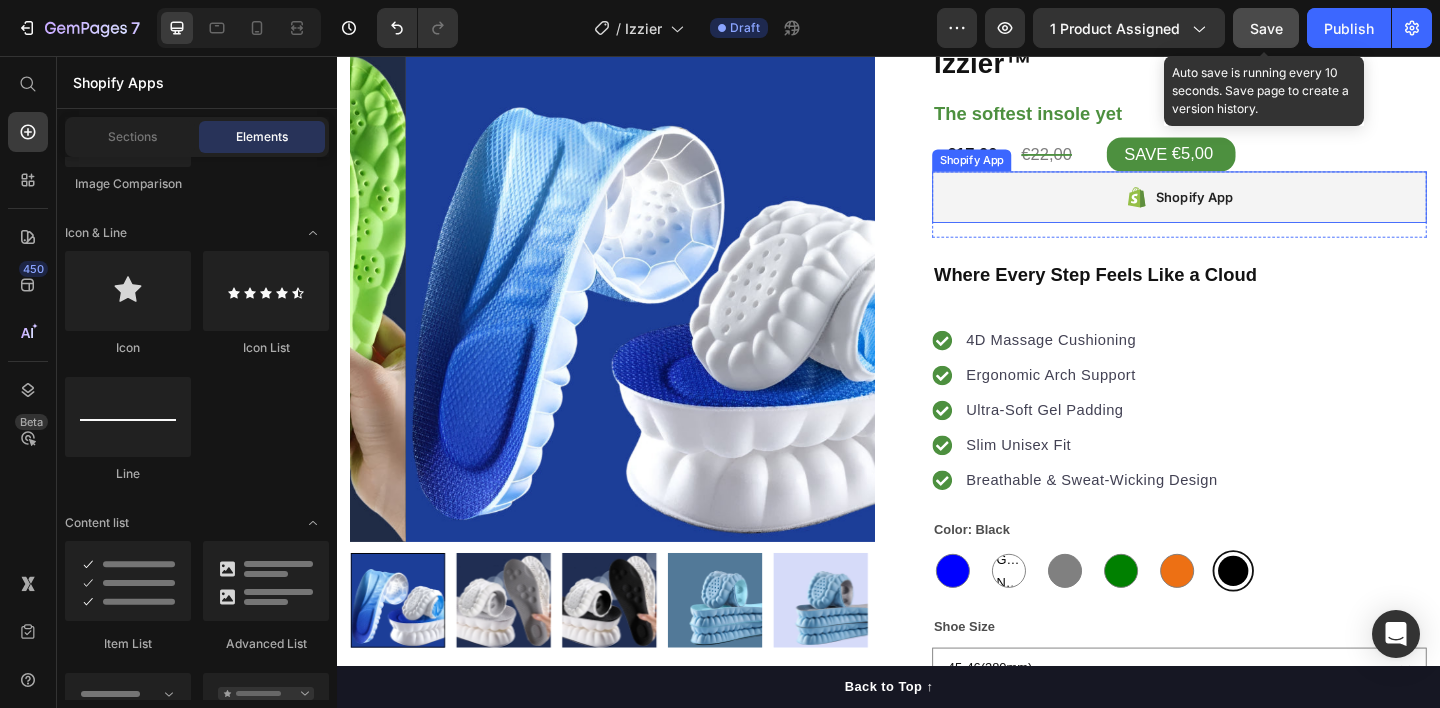 click on "Shopify App" at bounding box center (1253, 210) 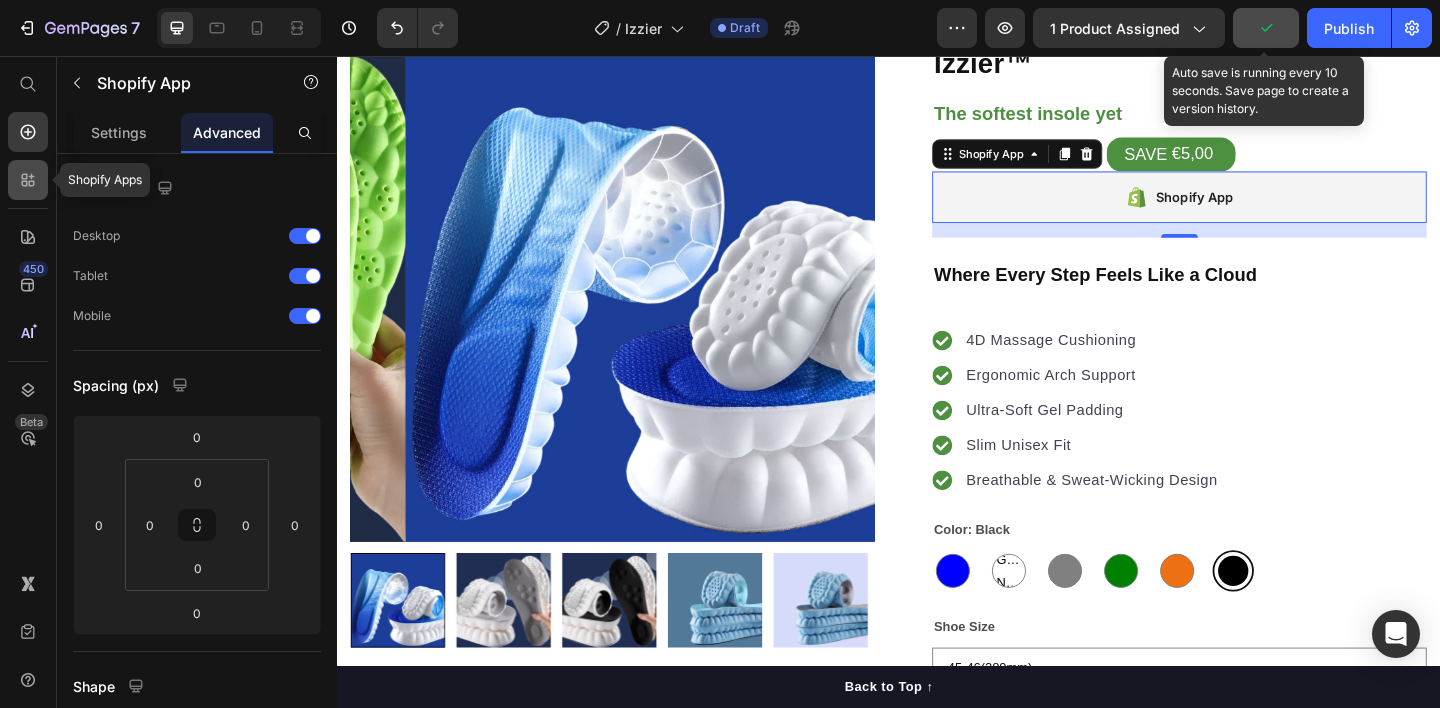 click 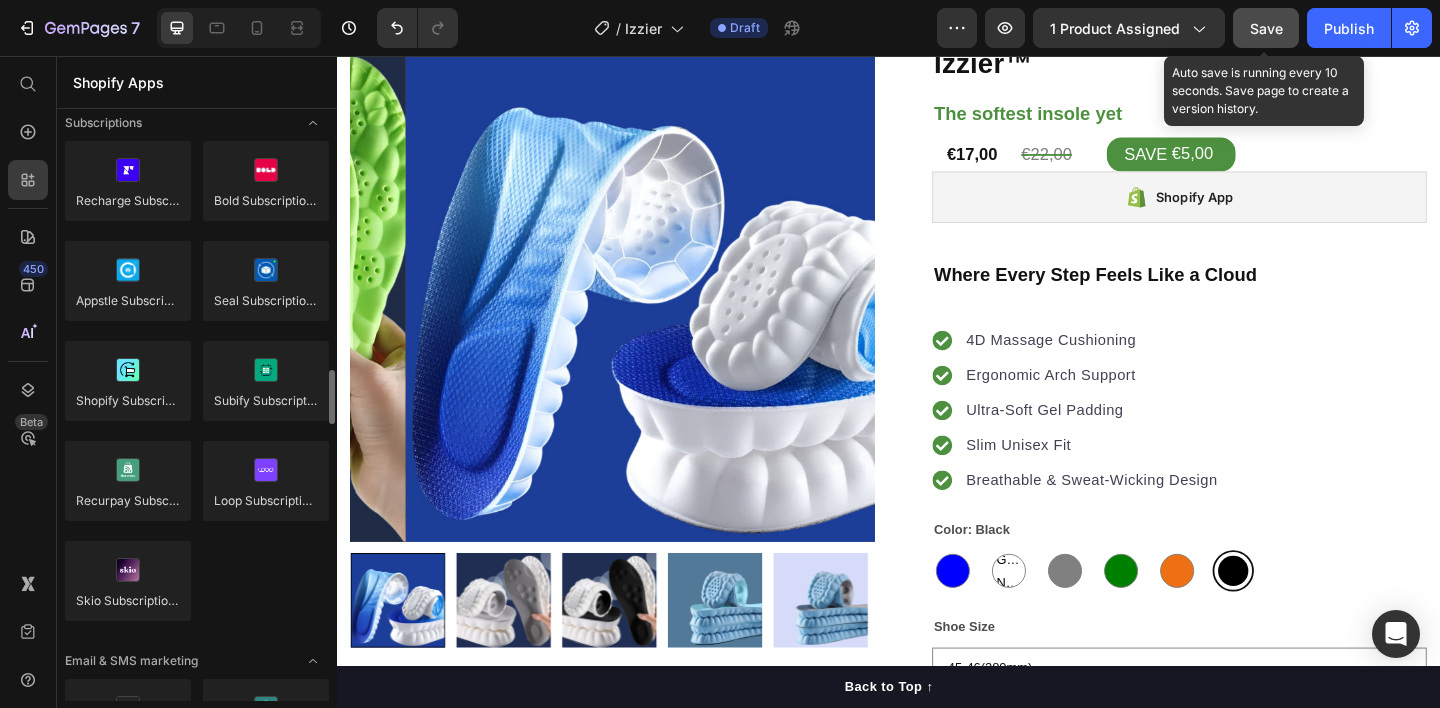 scroll, scrollTop: 2764, scrollLeft: 0, axis: vertical 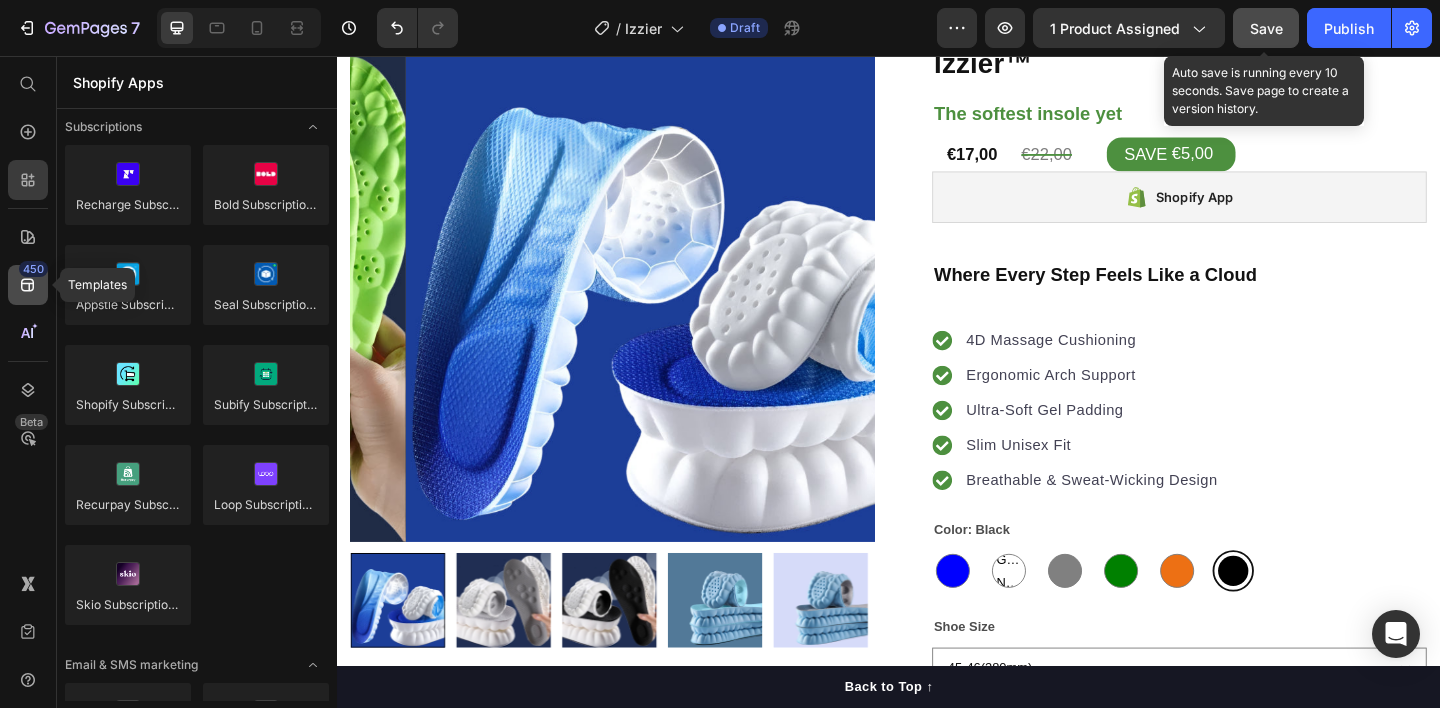 click 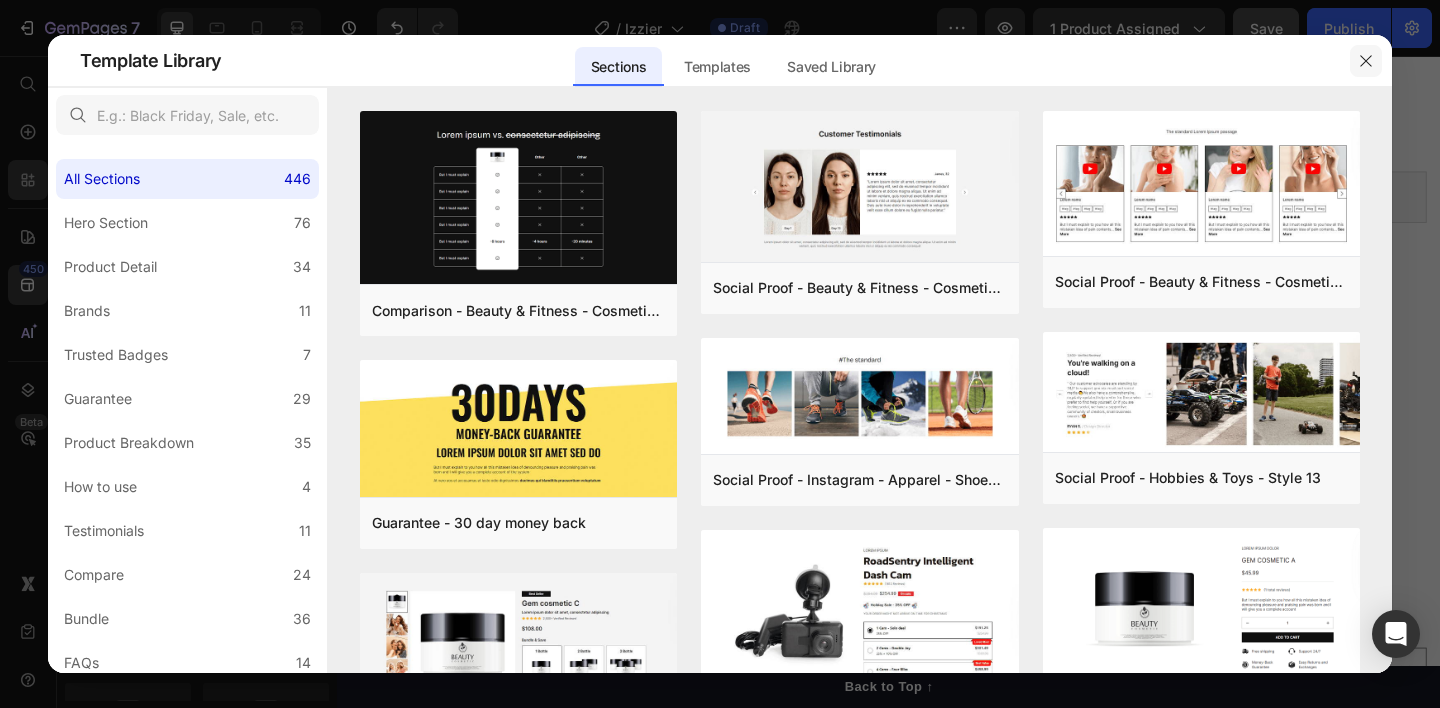 click 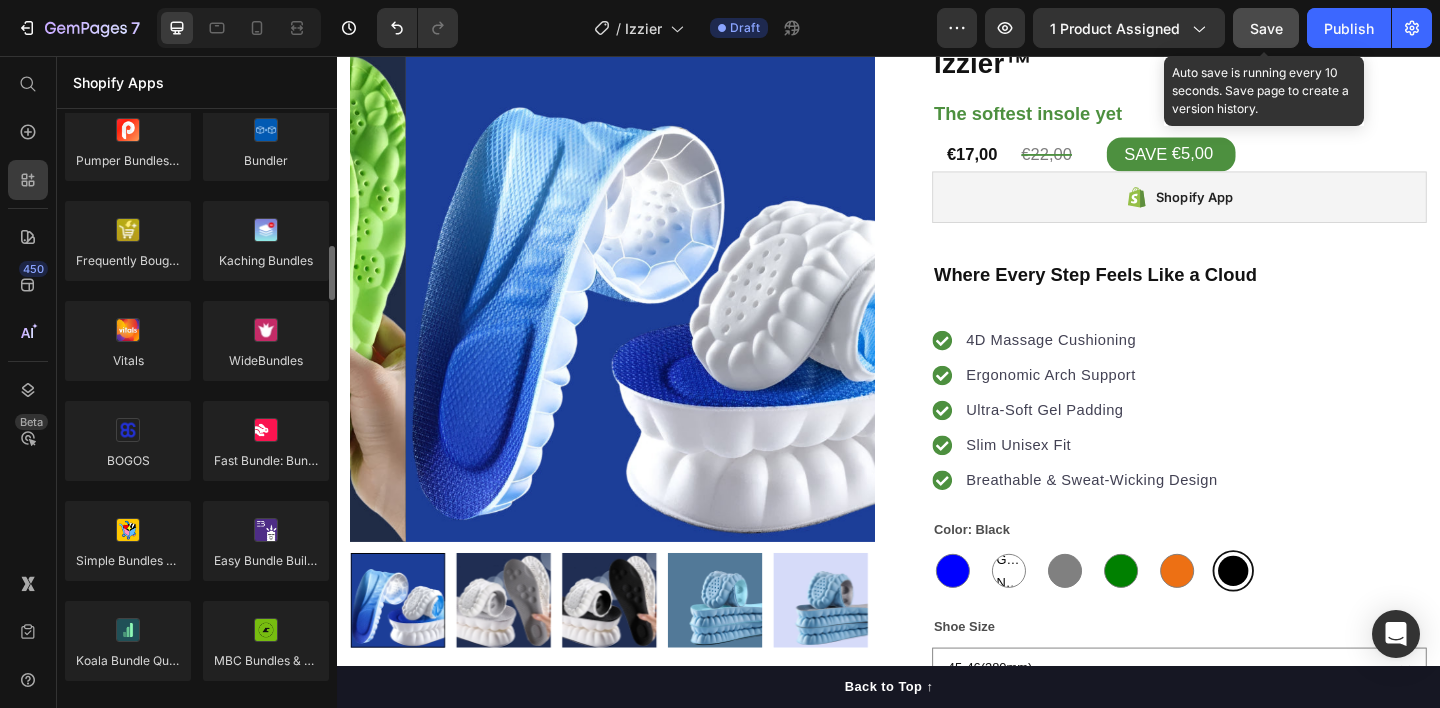 scroll, scrollTop: 1296, scrollLeft: 0, axis: vertical 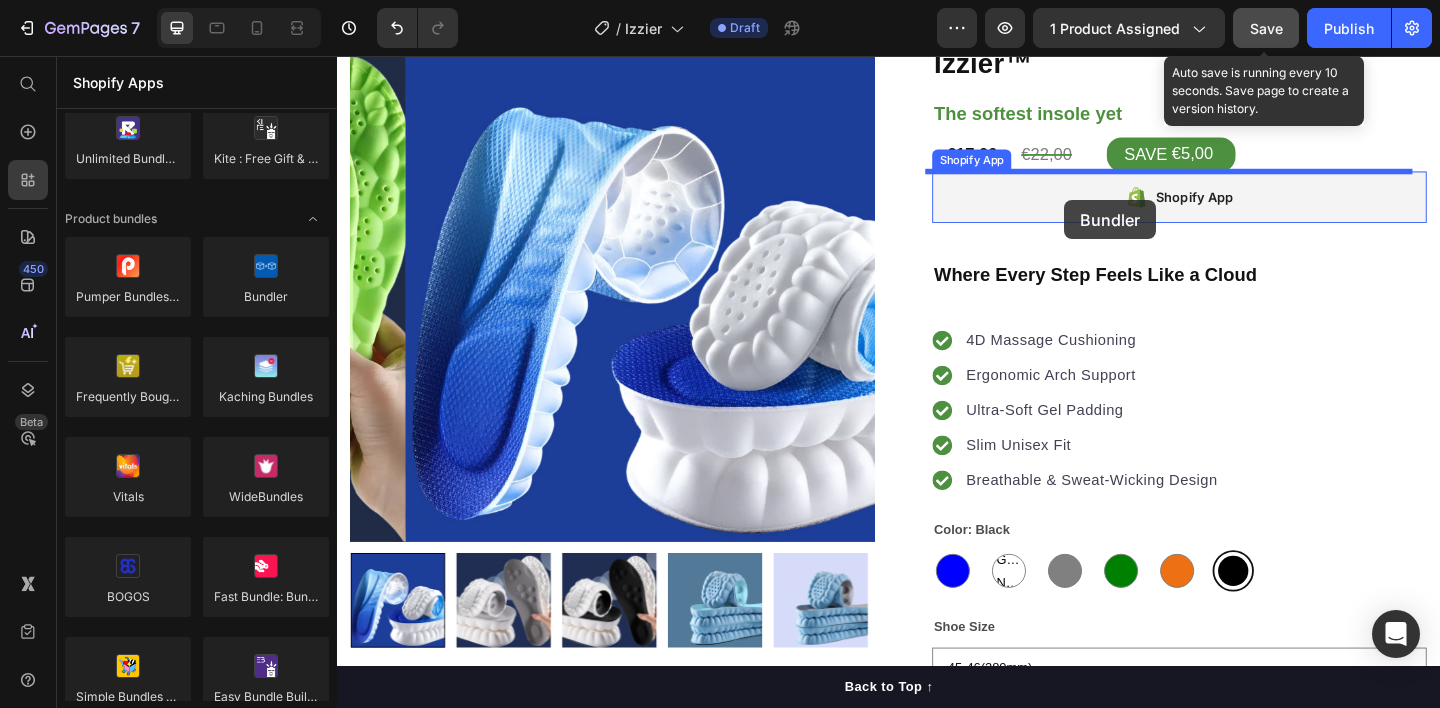 drag, startPoint x: 940, startPoint y: 268, endPoint x: 1128, endPoint y: 213, distance: 195.88007 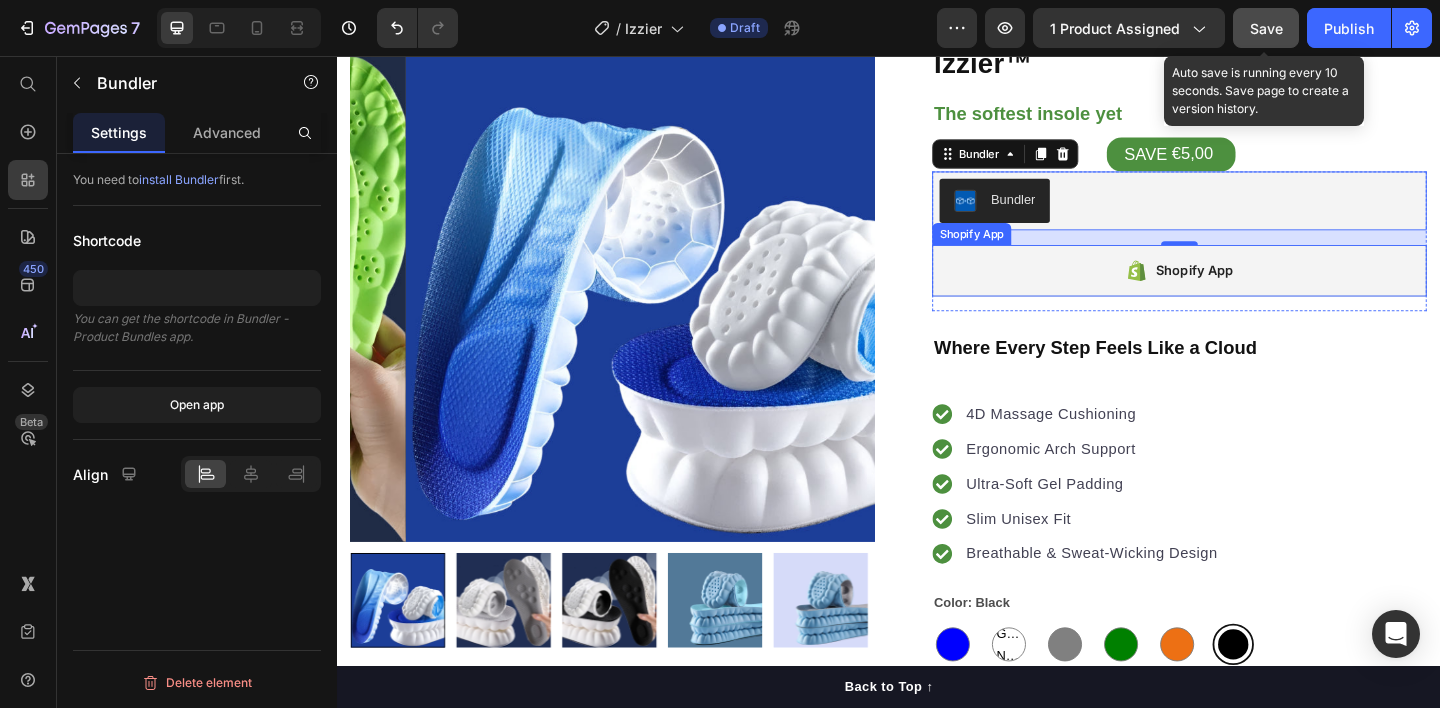 click on "Shopify App" at bounding box center (1253, 290) 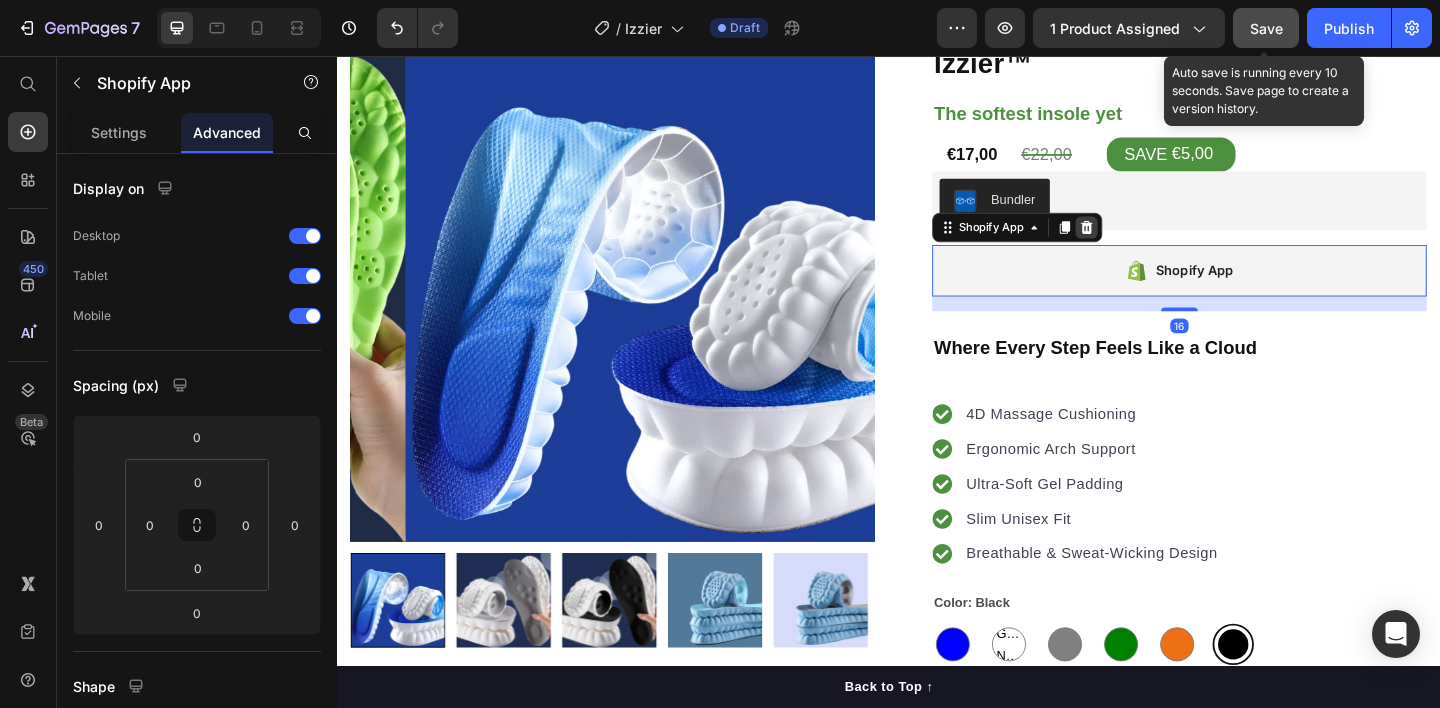 click 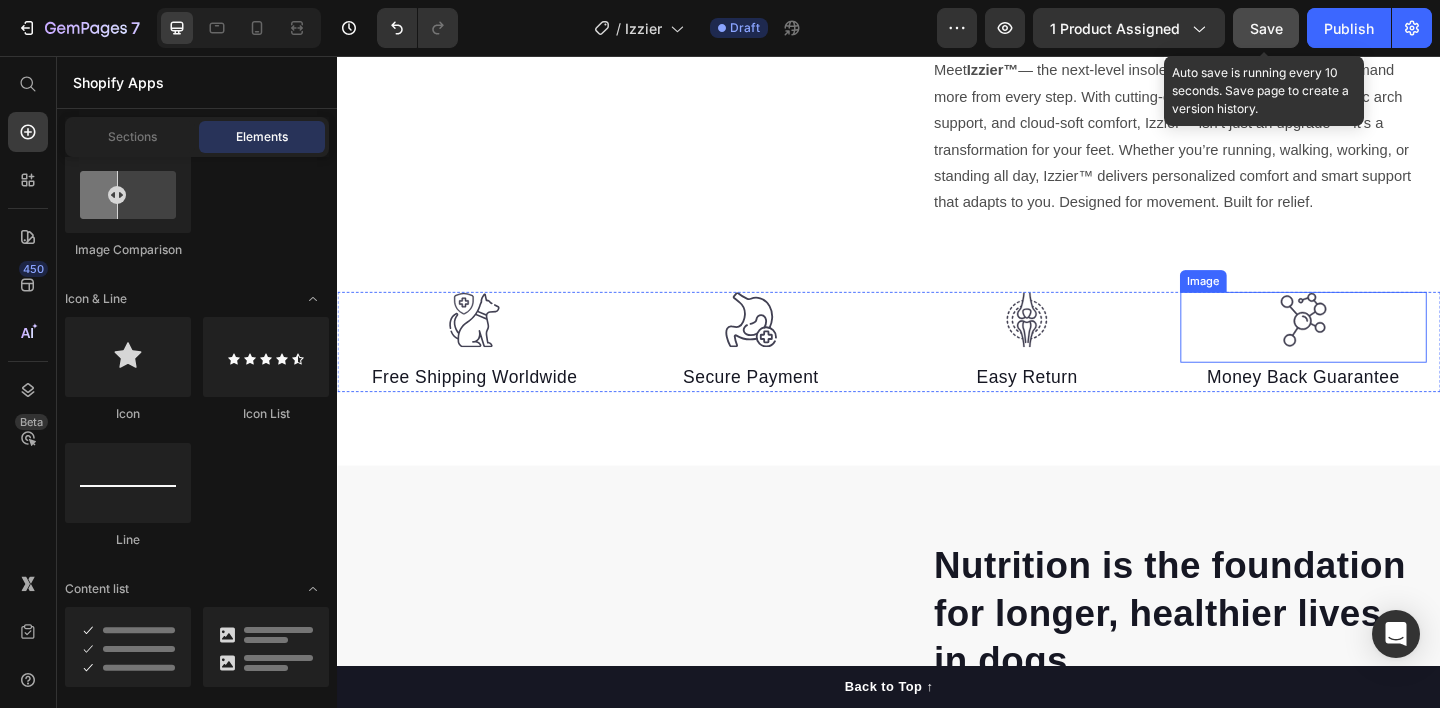 scroll, scrollTop: 1124, scrollLeft: 0, axis: vertical 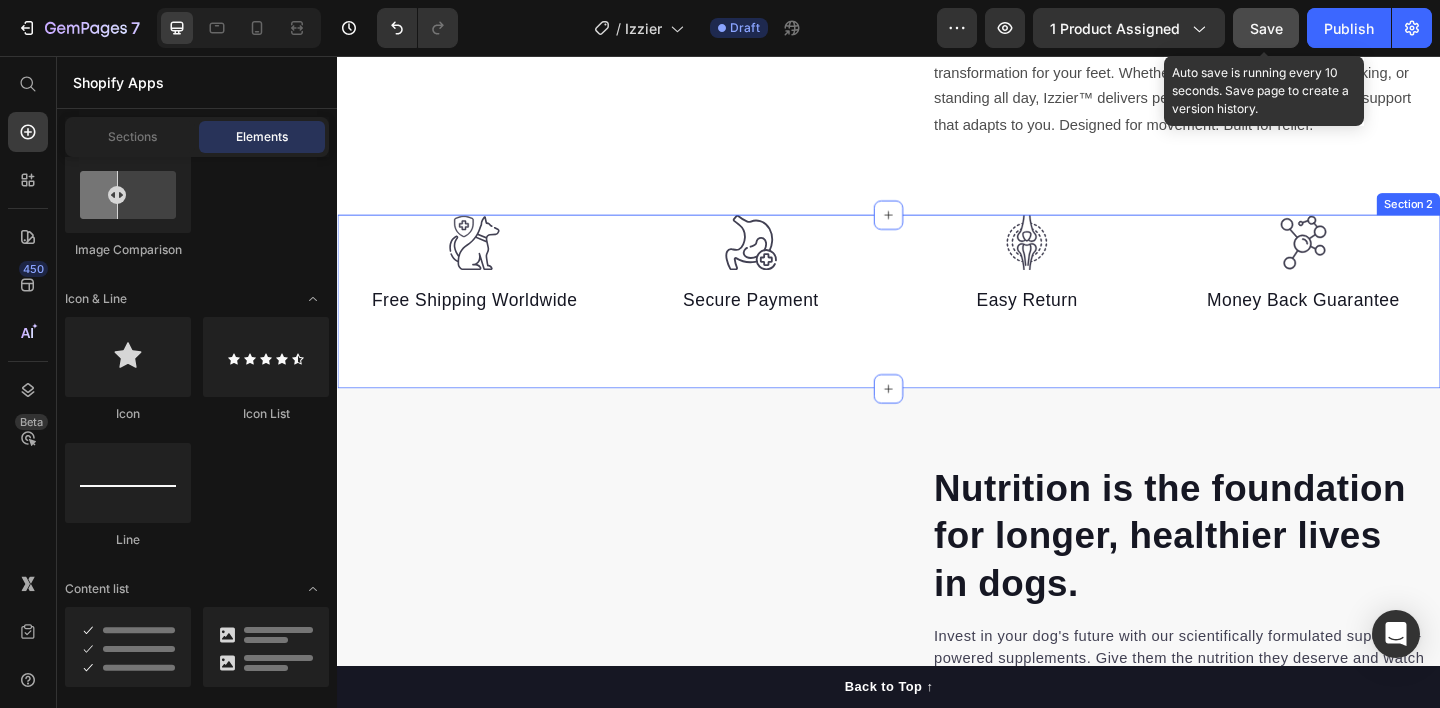 click on "Image Free Shipping Worldwide Text block Image Secure Payment Text block Image Easy Return Text block Image Money Back Guarantee Text block Row Section 2" at bounding box center [937, 324] 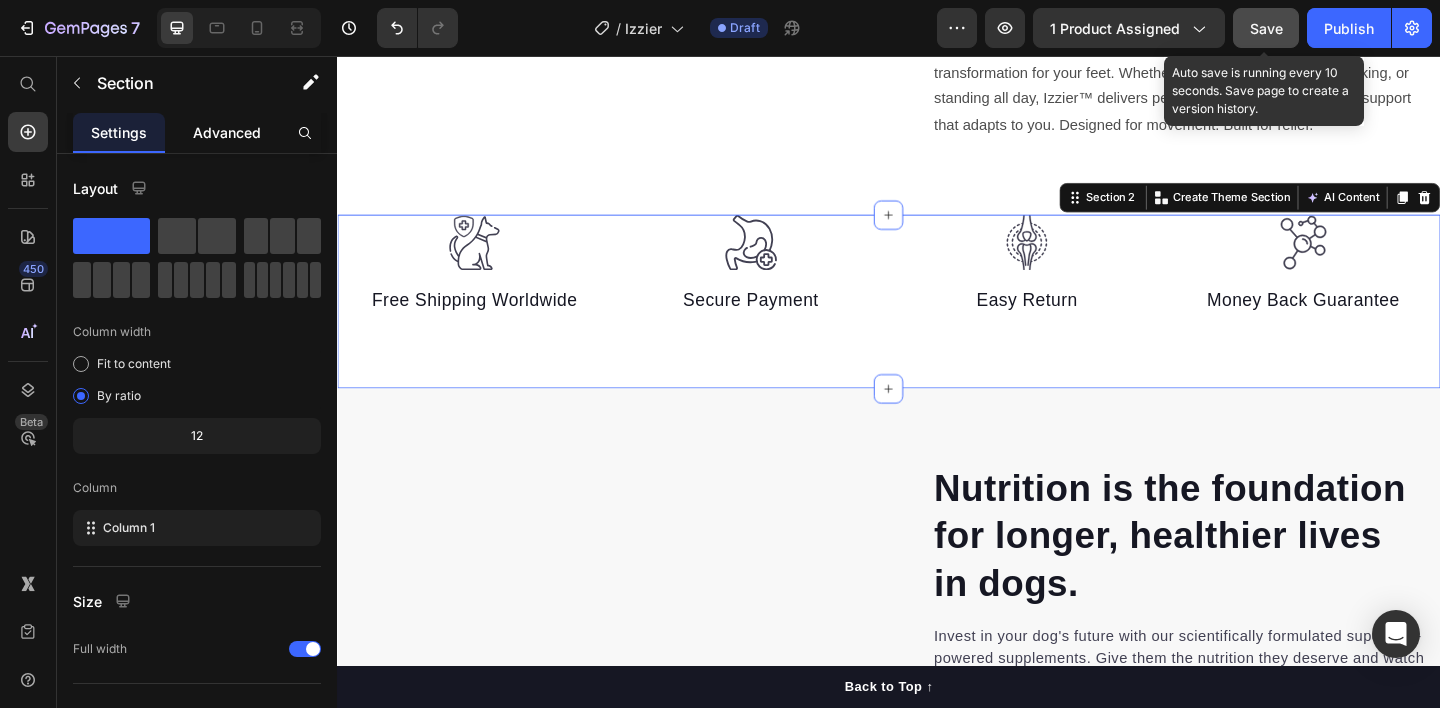 click on "Advanced" at bounding box center [227, 132] 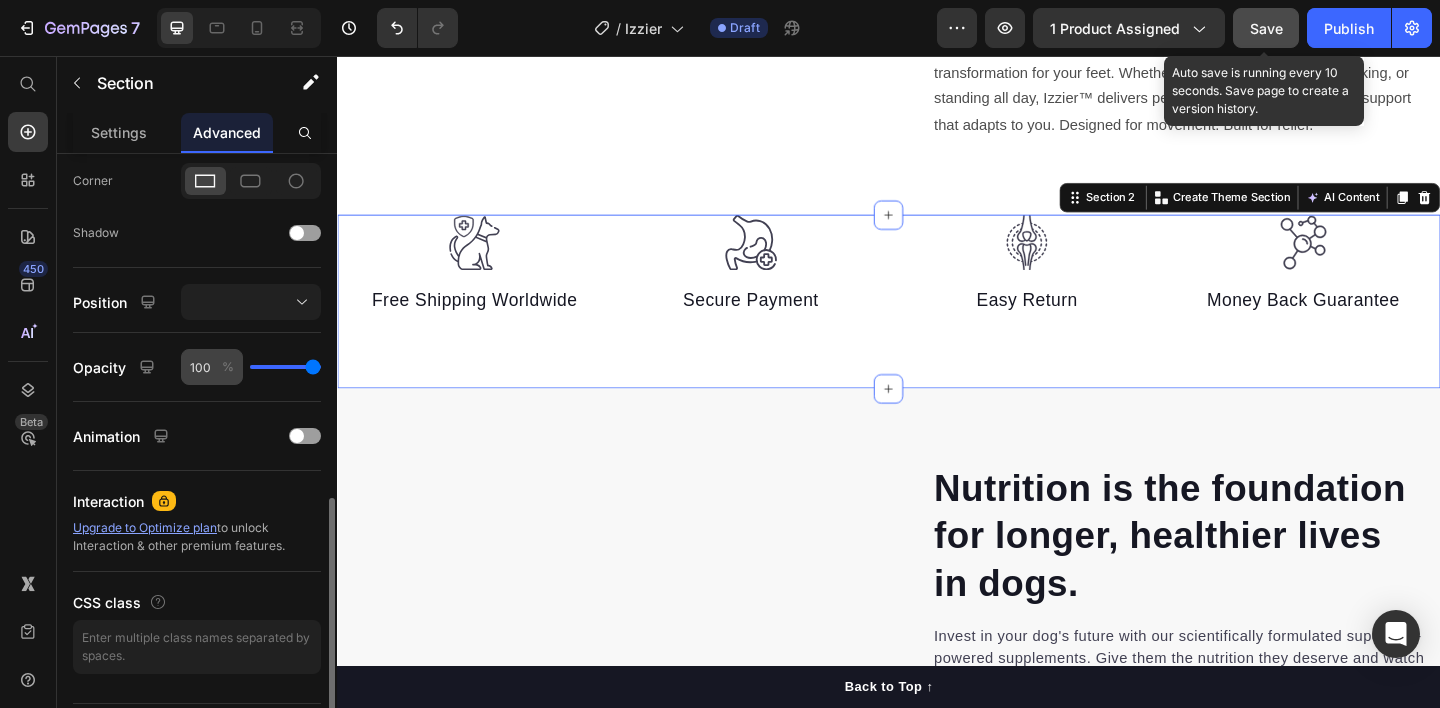 scroll, scrollTop: 658, scrollLeft: 0, axis: vertical 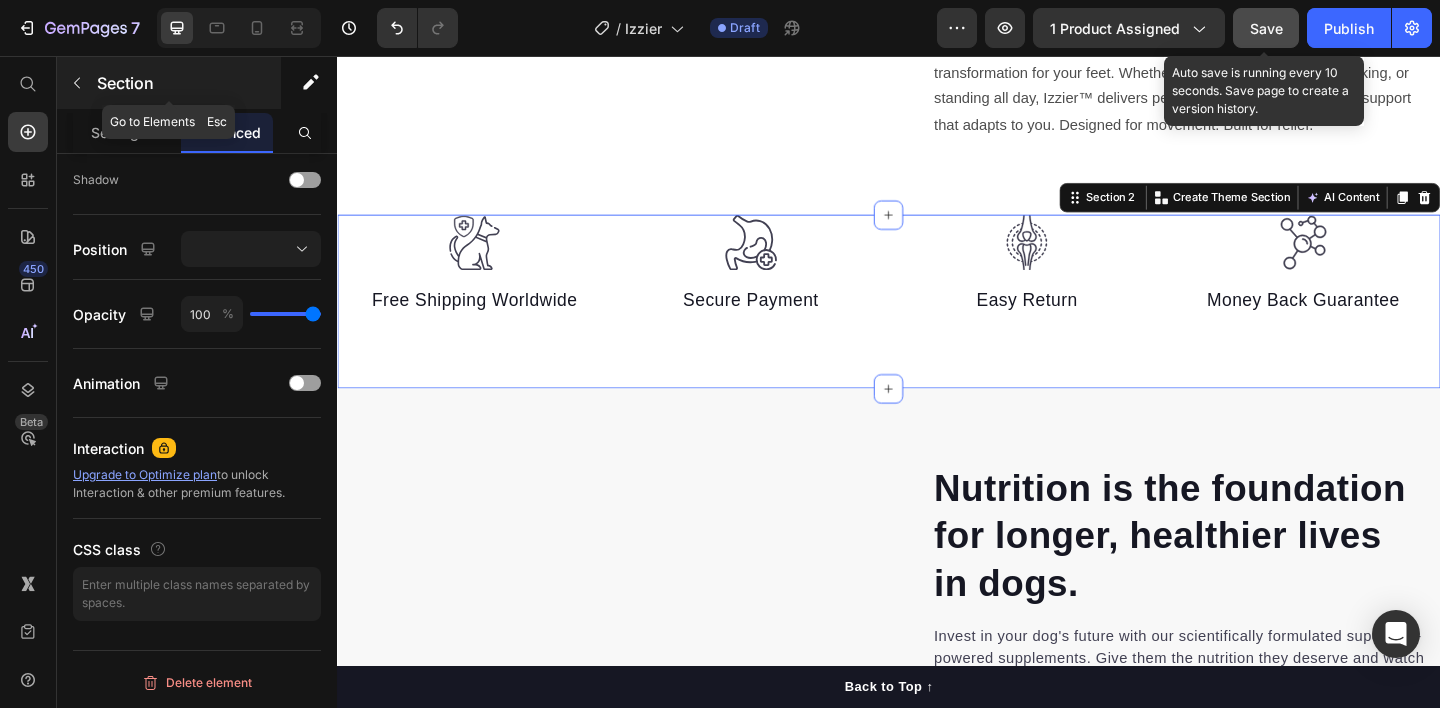 click at bounding box center (77, 83) 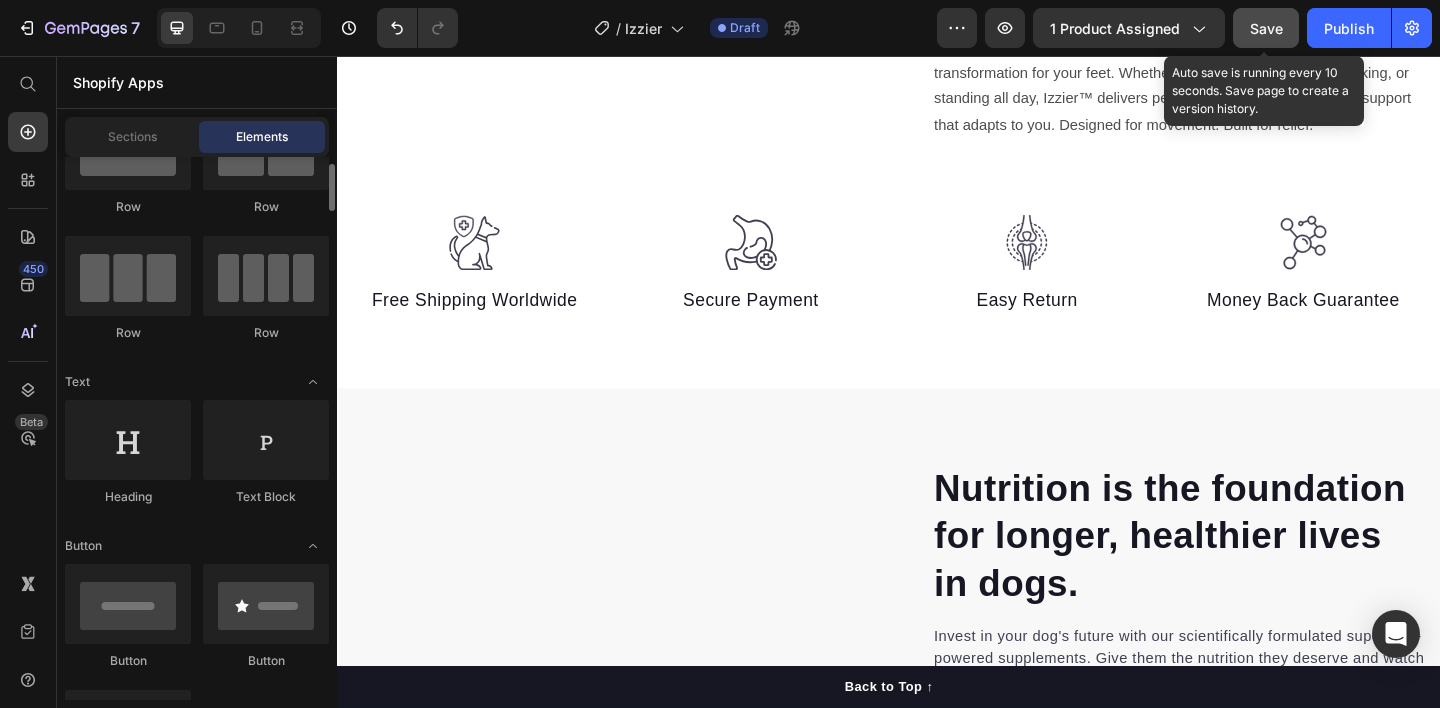 scroll, scrollTop: 0, scrollLeft: 0, axis: both 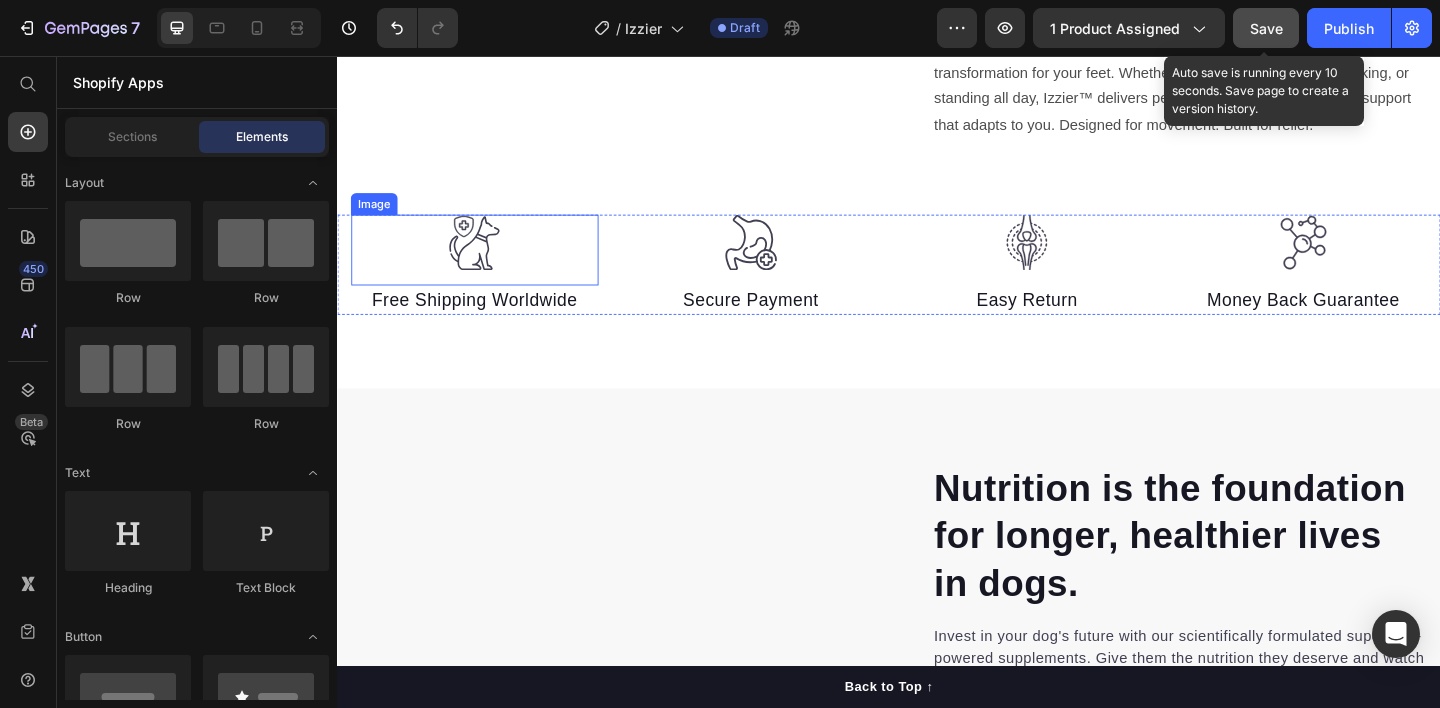 click at bounding box center (486, 267) 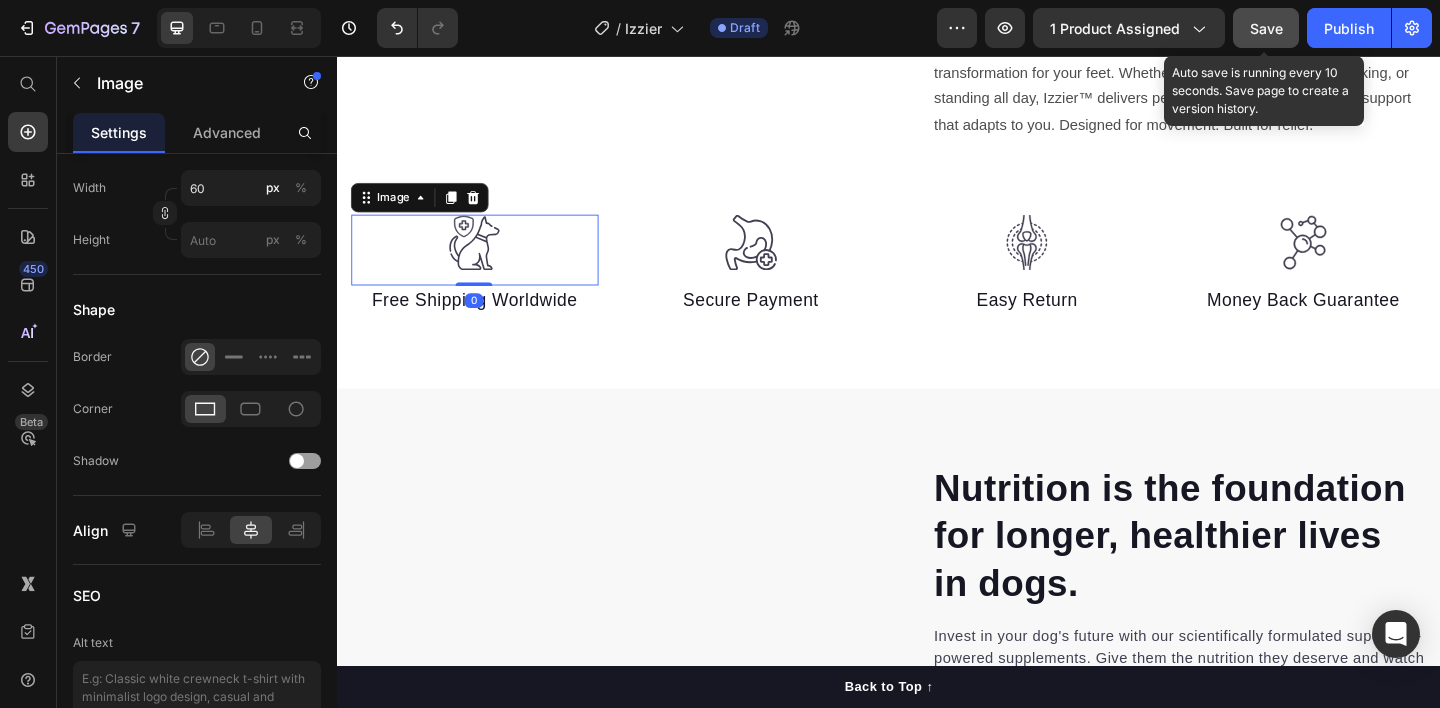 scroll, scrollTop: 0, scrollLeft: 0, axis: both 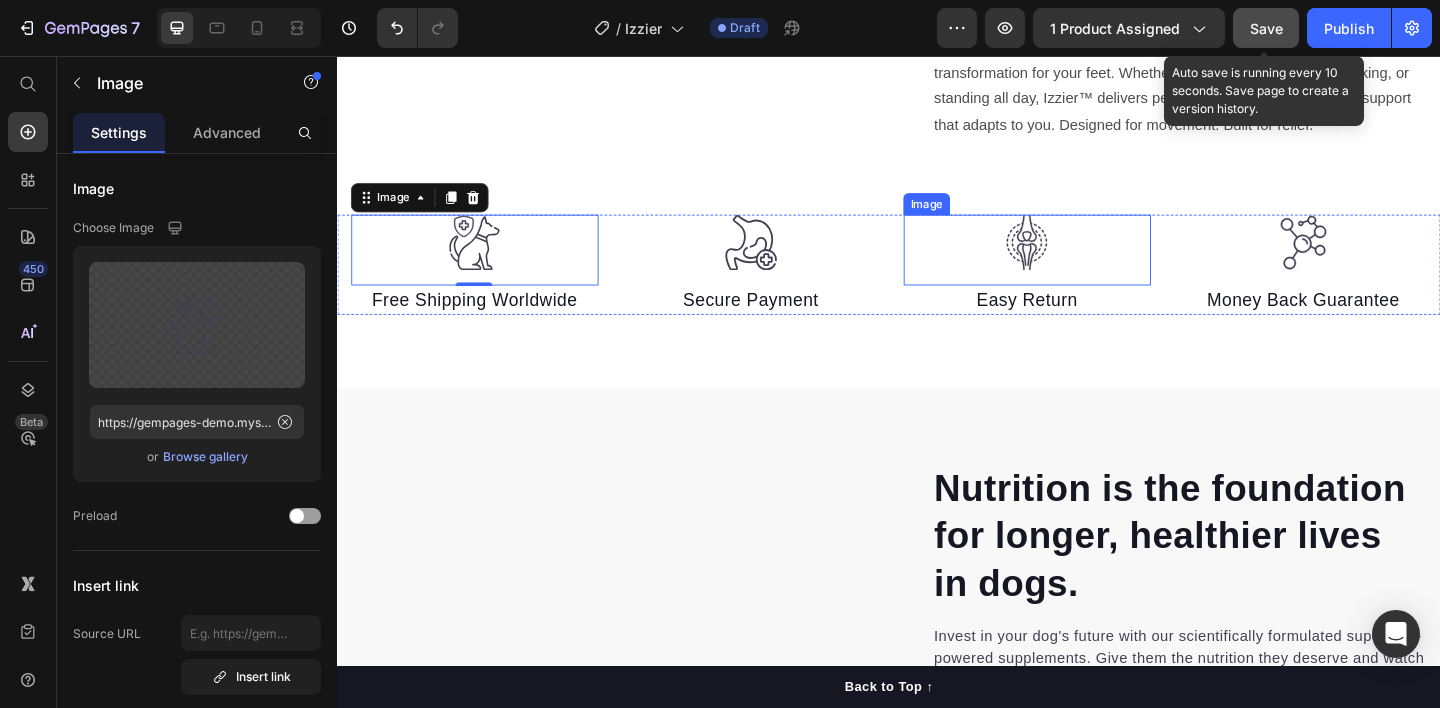 click at bounding box center (1087, 267) 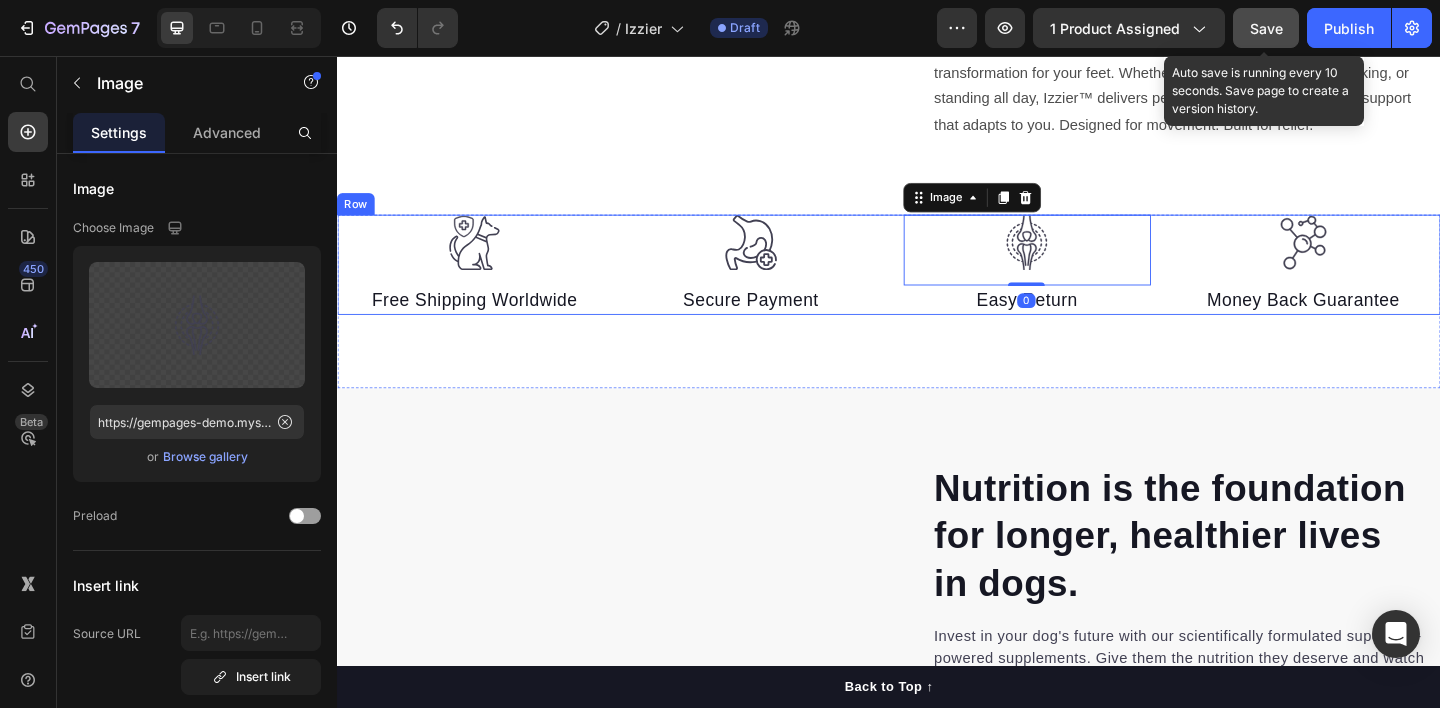 click on "Image Free Shipping Worldwide Text block Image Secure Payment Text block Image   0 Easy Return Text block Image Money Back Guarantee Text block Row" at bounding box center (937, 284) 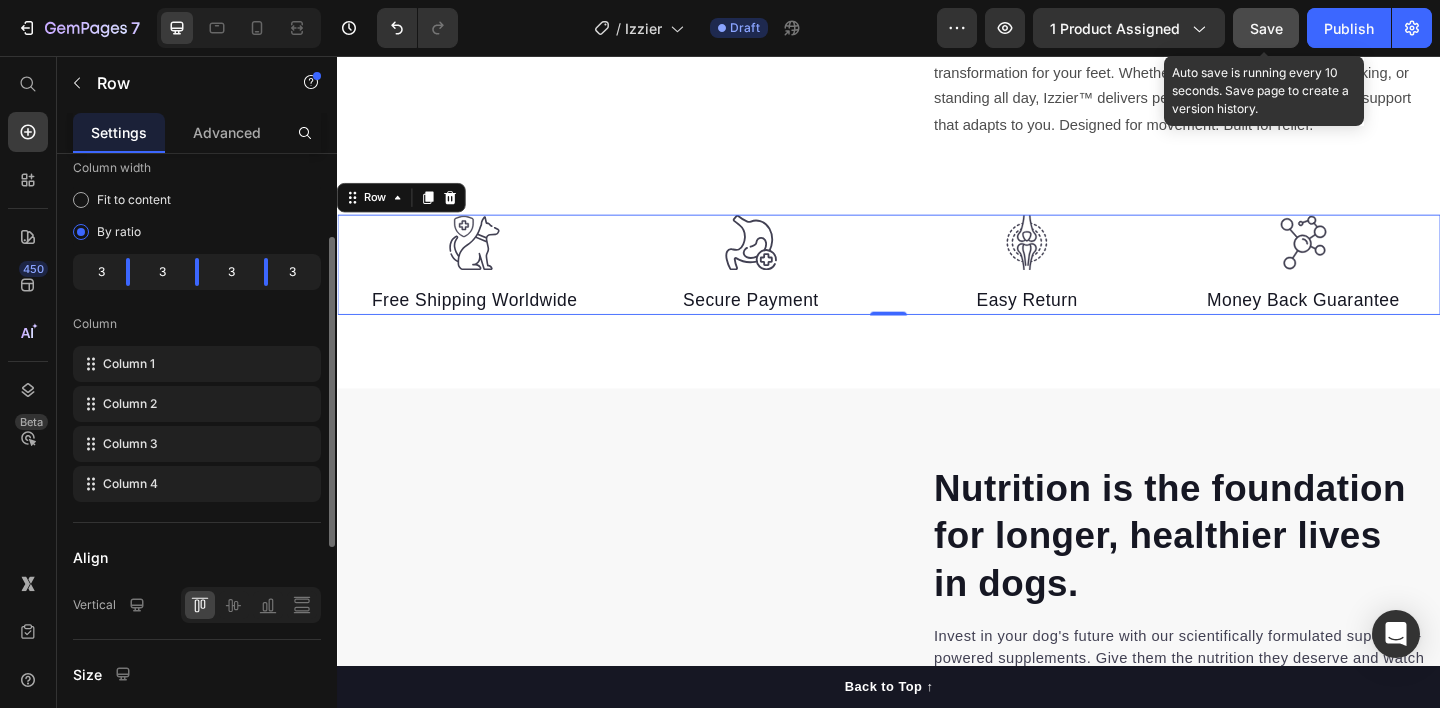 scroll, scrollTop: 0, scrollLeft: 0, axis: both 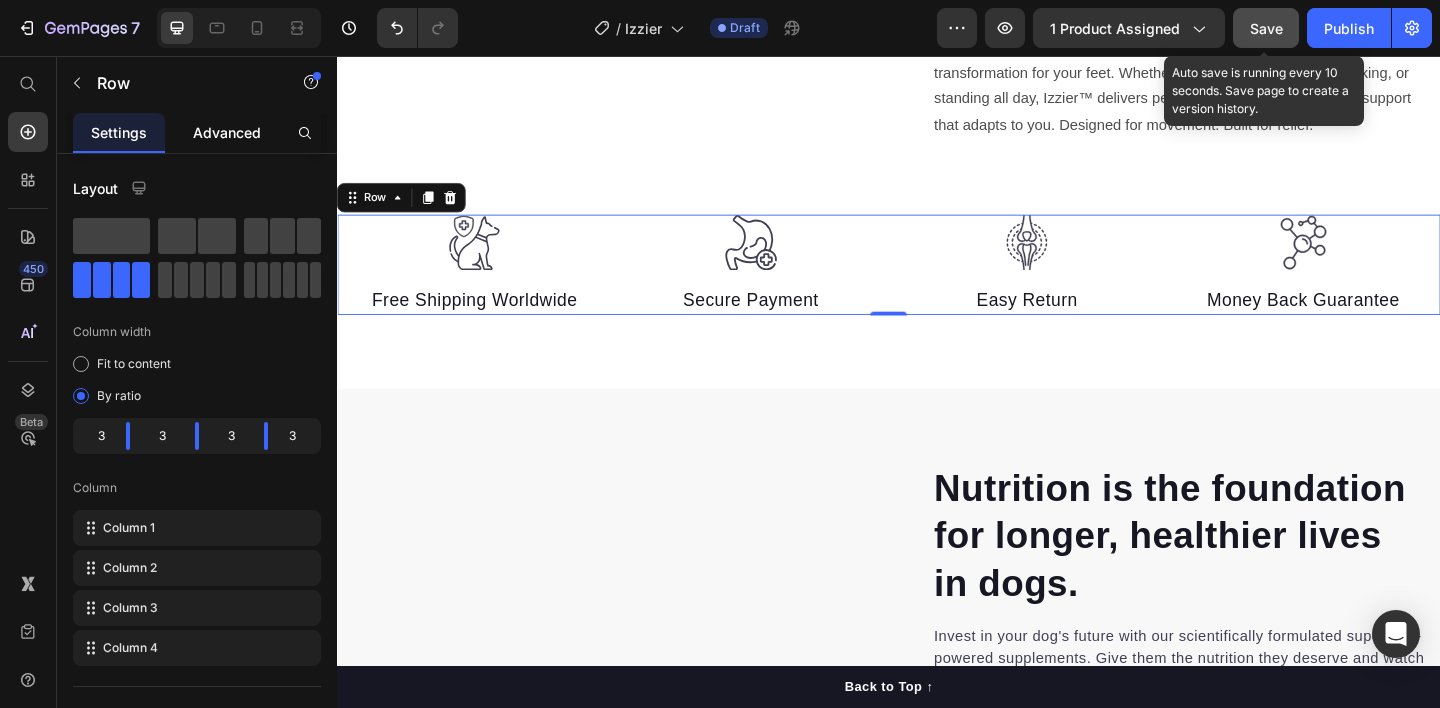 click on "Advanced" at bounding box center (227, 132) 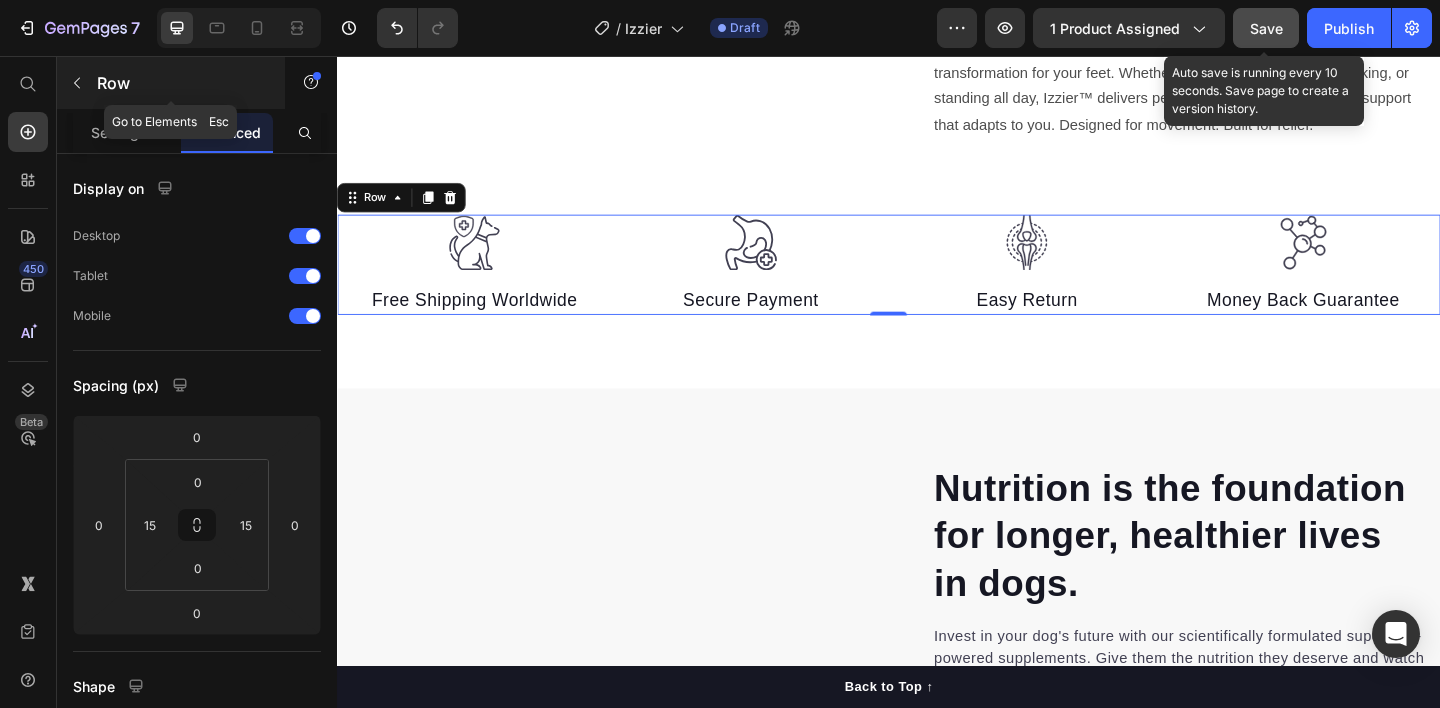 click at bounding box center (77, 83) 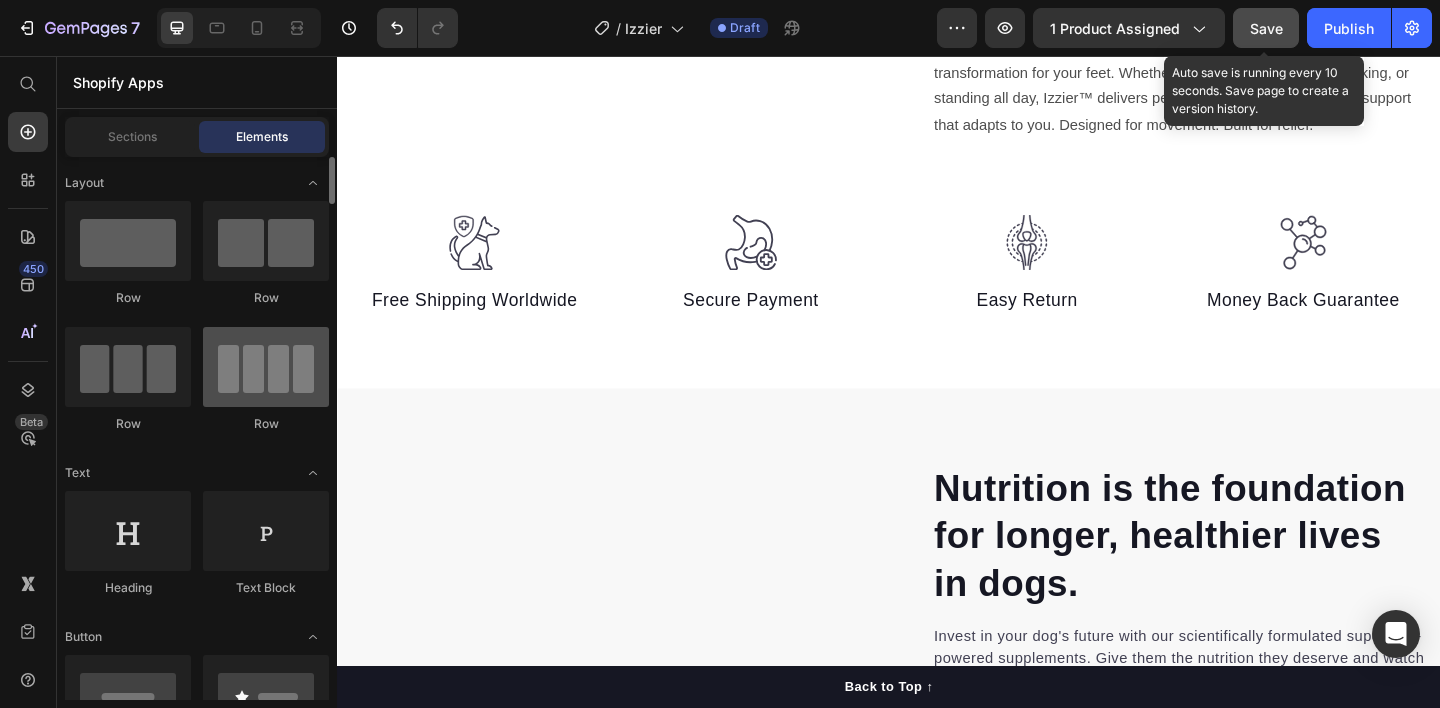scroll, scrollTop: 155, scrollLeft: 0, axis: vertical 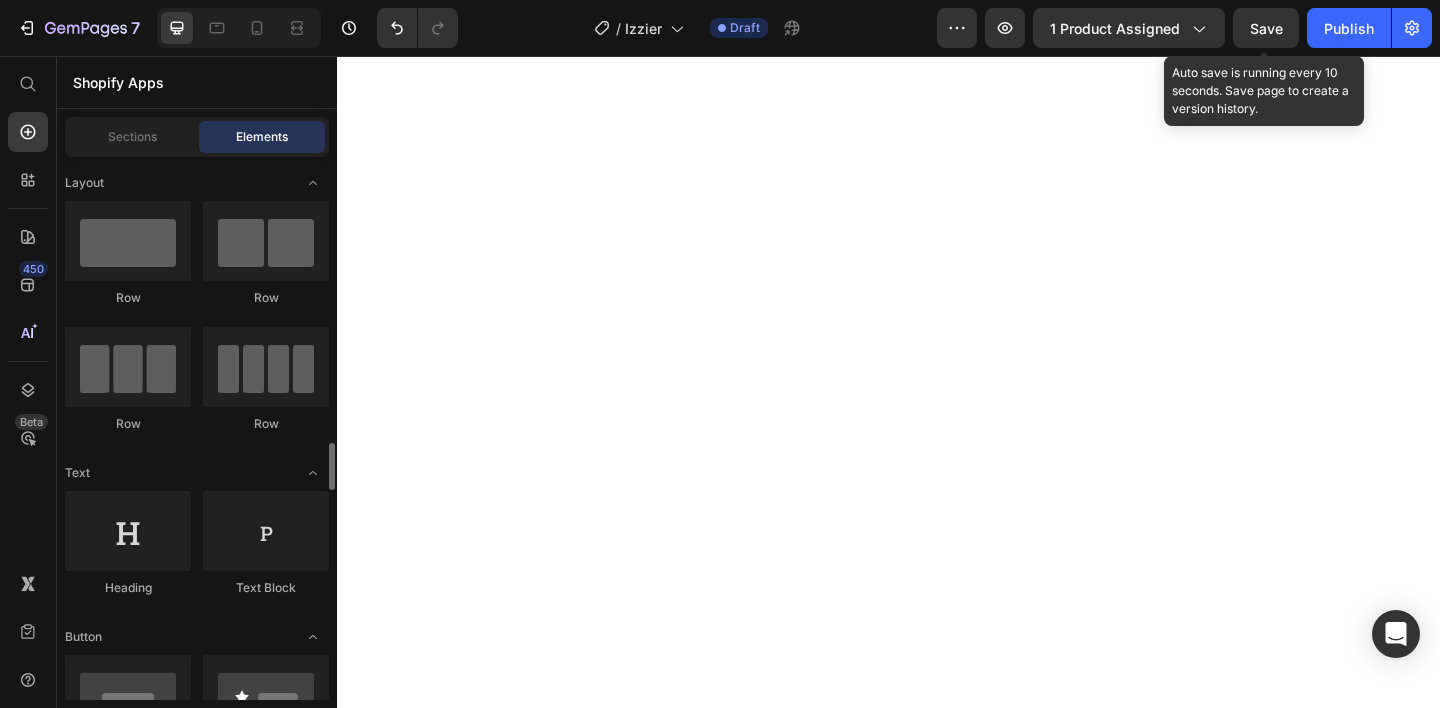 select on "45-46(280mm)" 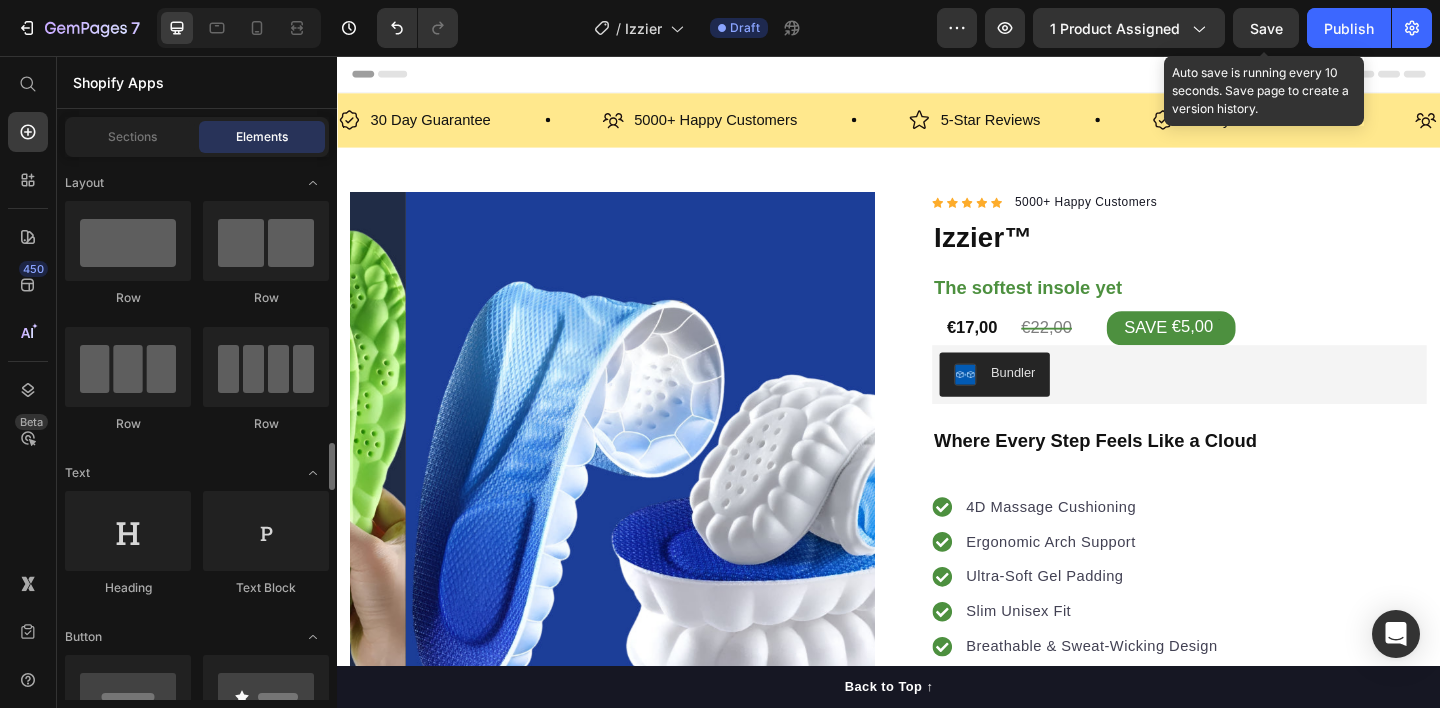 scroll, scrollTop: 1124, scrollLeft: 0, axis: vertical 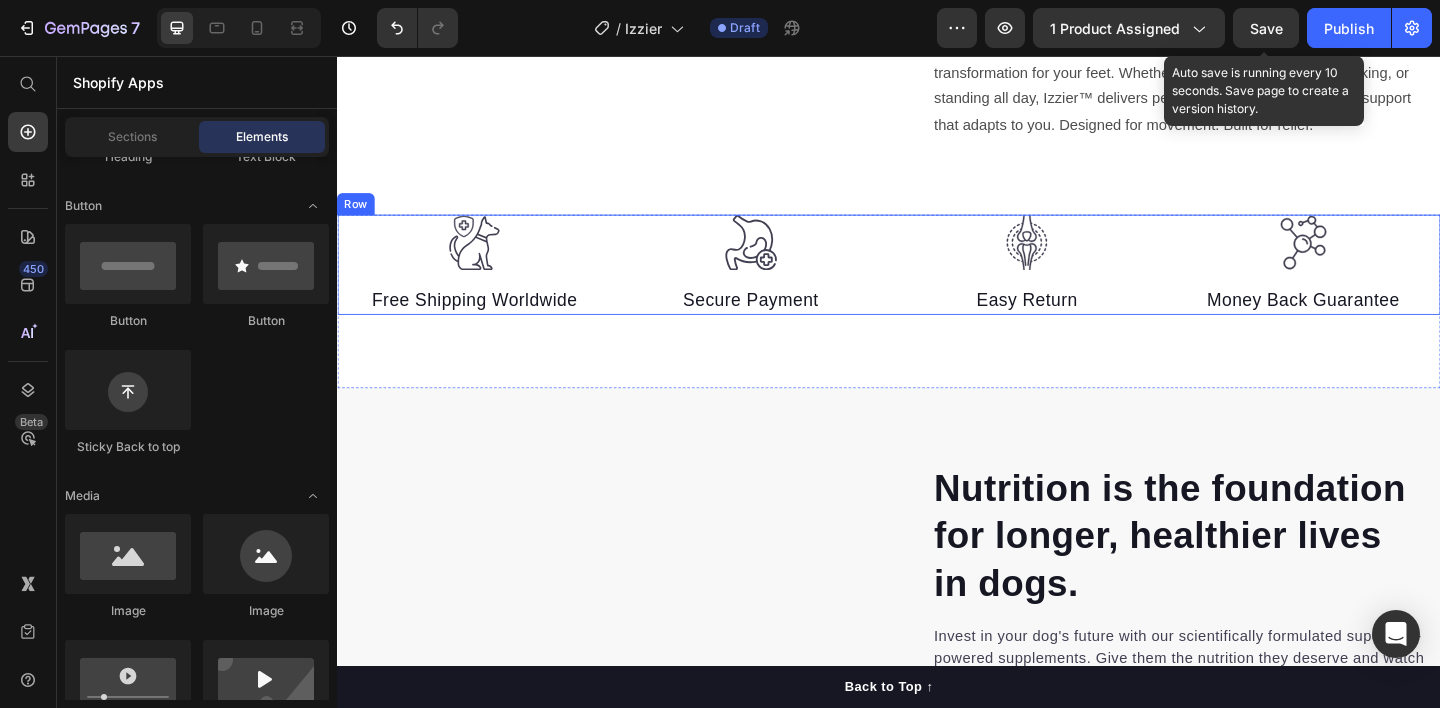 click on "Image Free Shipping Worldwide Text block Image Secure Payment Text block Image Easy Return Text block Image Money Back Guarantee Text block Row" at bounding box center [937, 284] 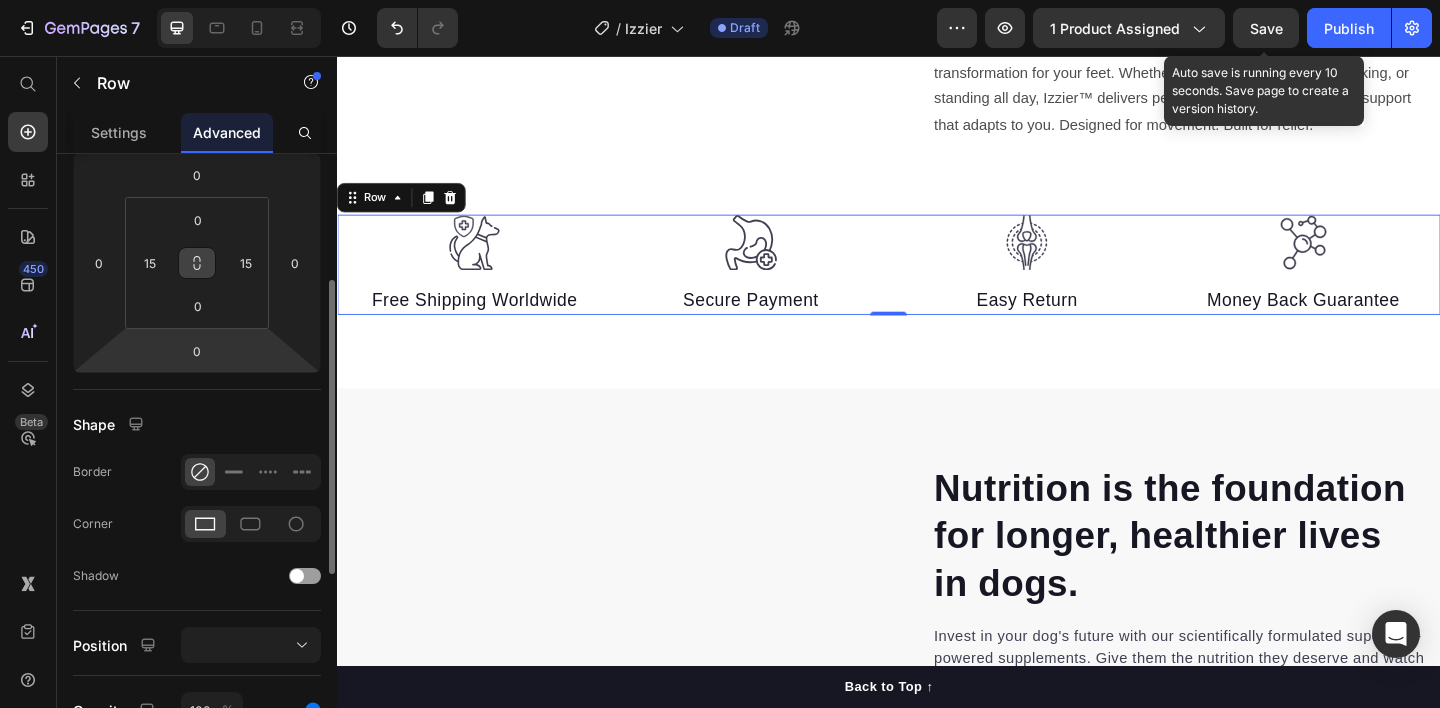 scroll, scrollTop: 0, scrollLeft: 0, axis: both 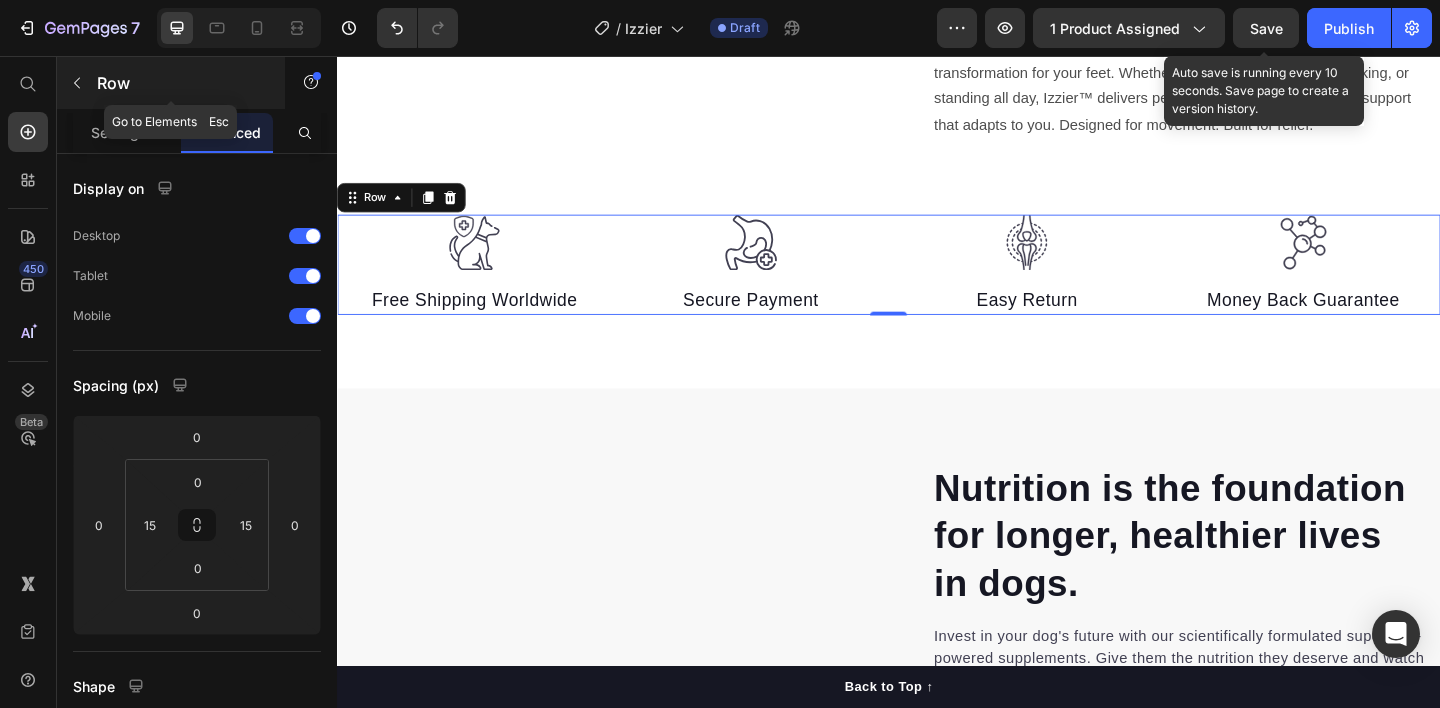 click at bounding box center (77, 83) 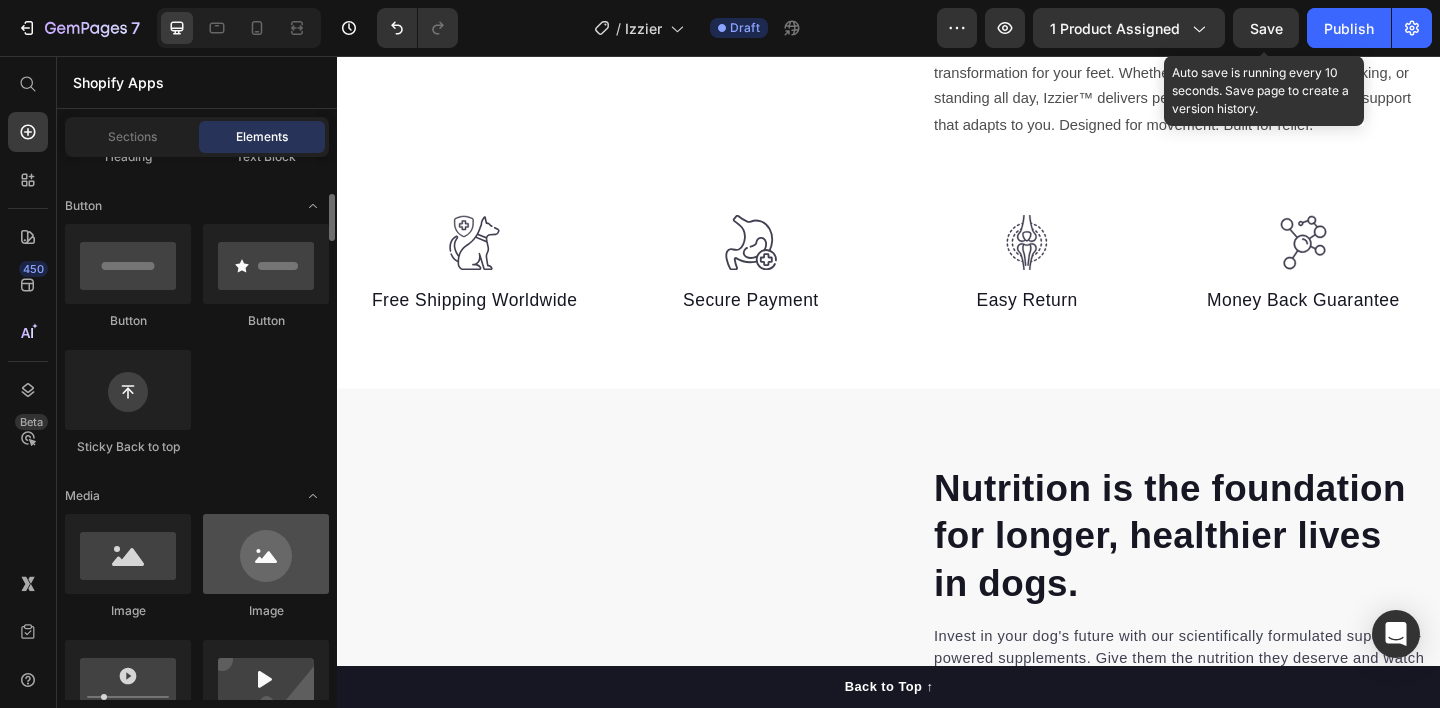 scroll, scrollTop: 592, scrollLeft: 0, axis: vertical 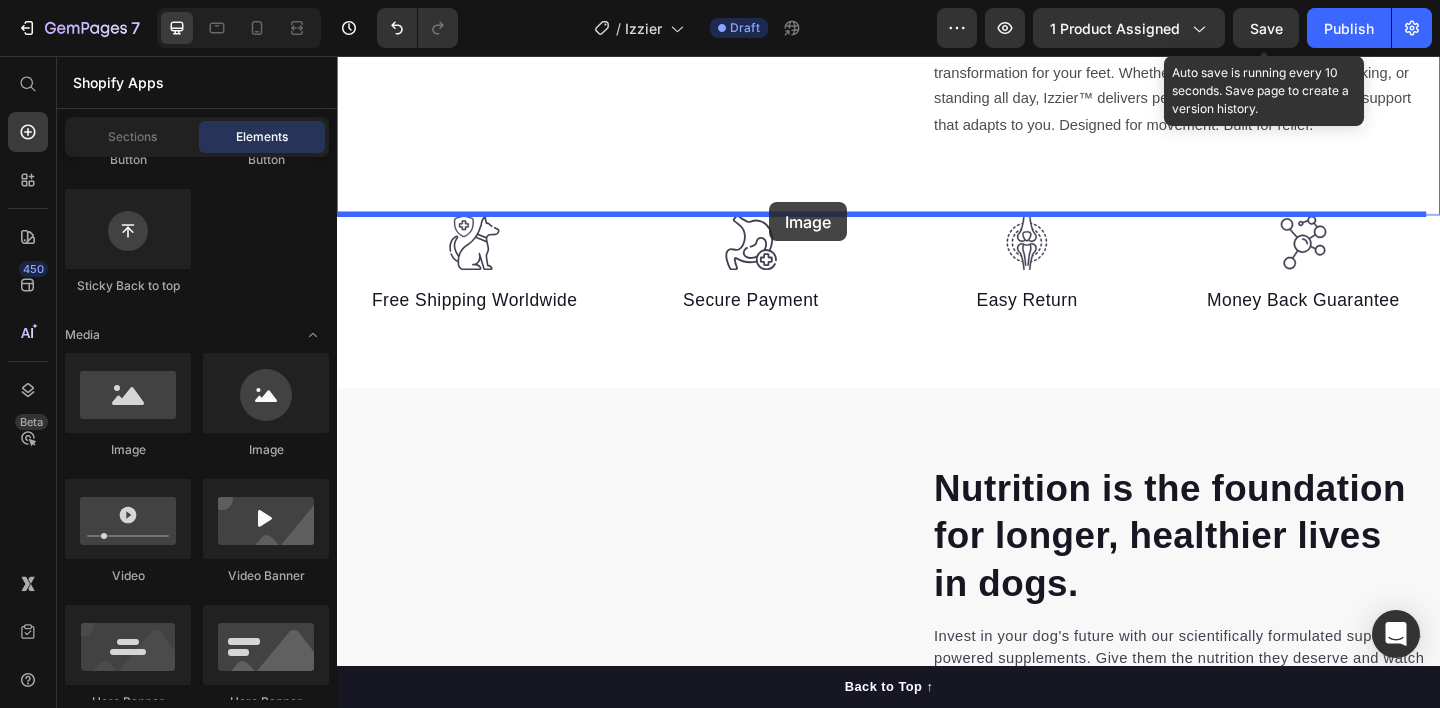 drag, startPoint x: 715, startPoint y: 278, endPoint x: 807, endPoint y: 215, distance: 111.503365 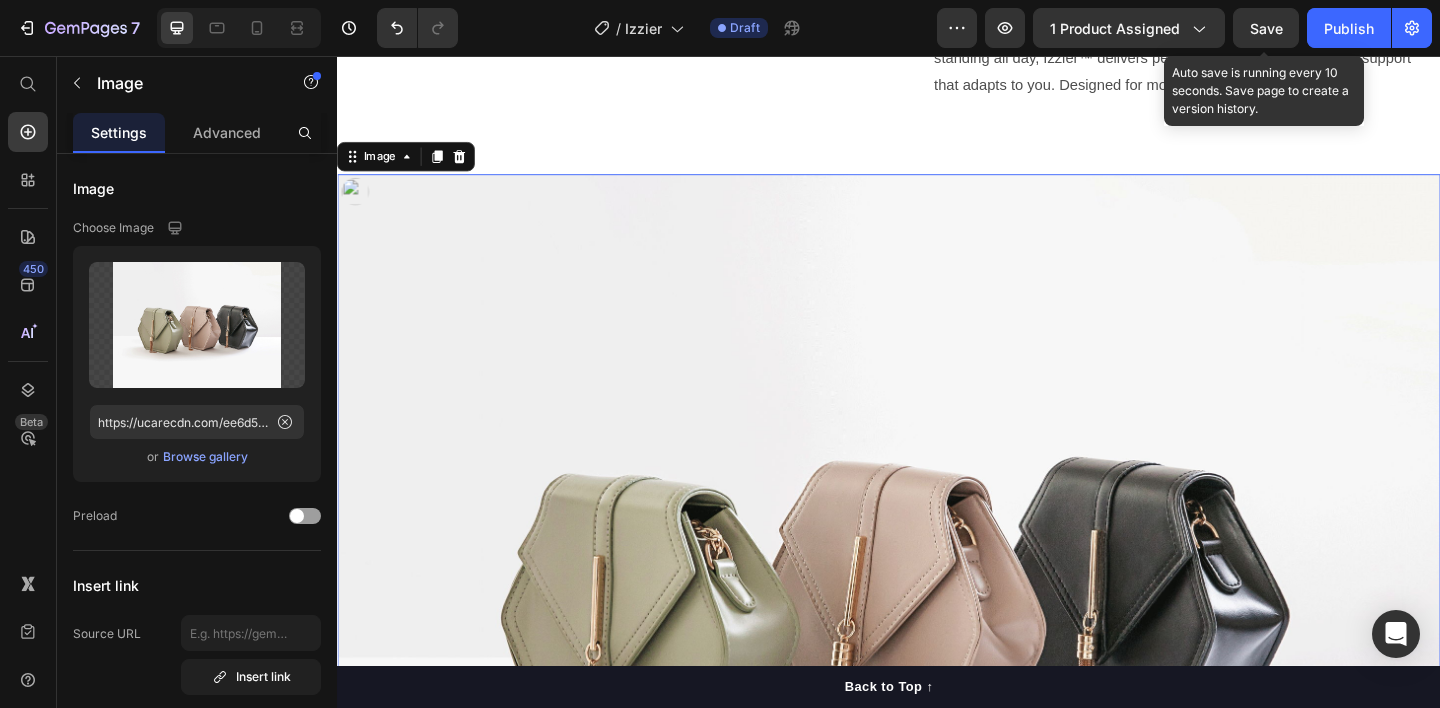scroll, scrollTop: 1393, scrollLeft: 0, axis: vertical 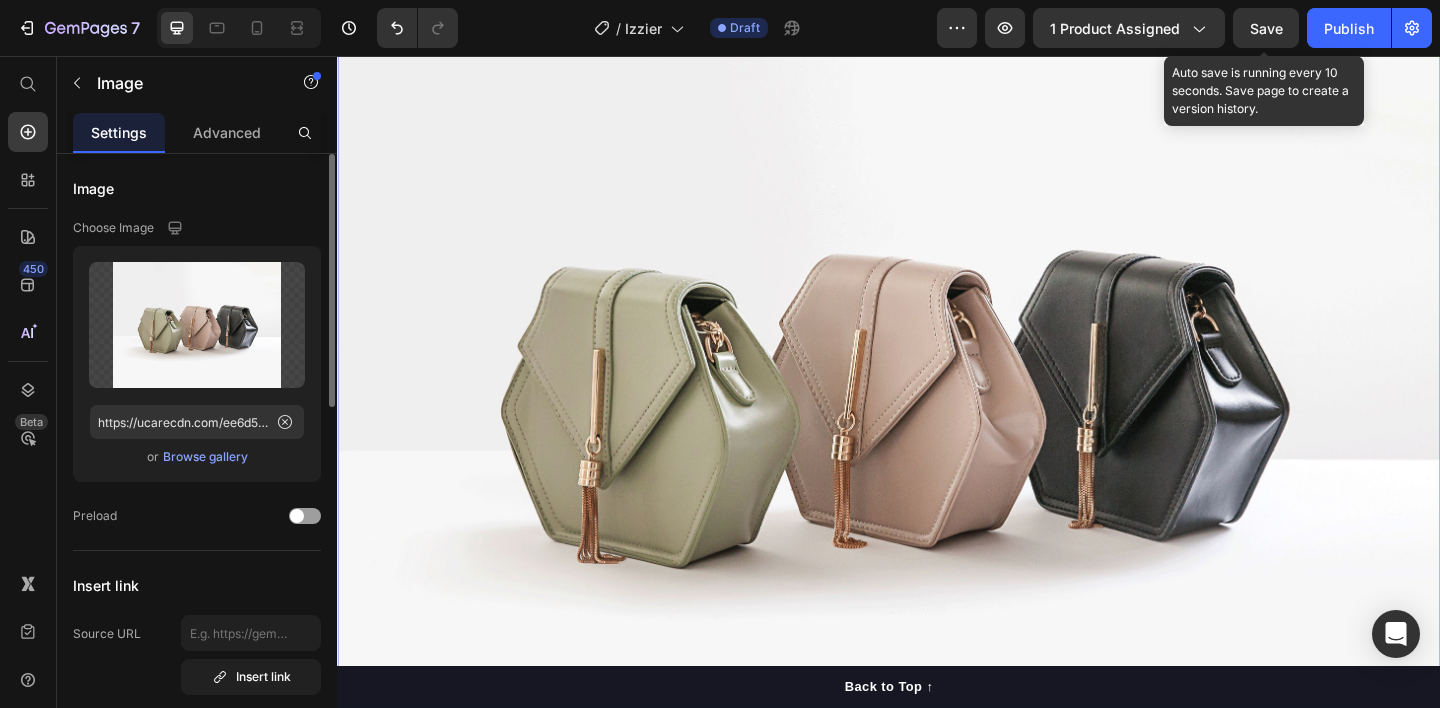 click on "Browse gallery" at bounding box center (205, 457) 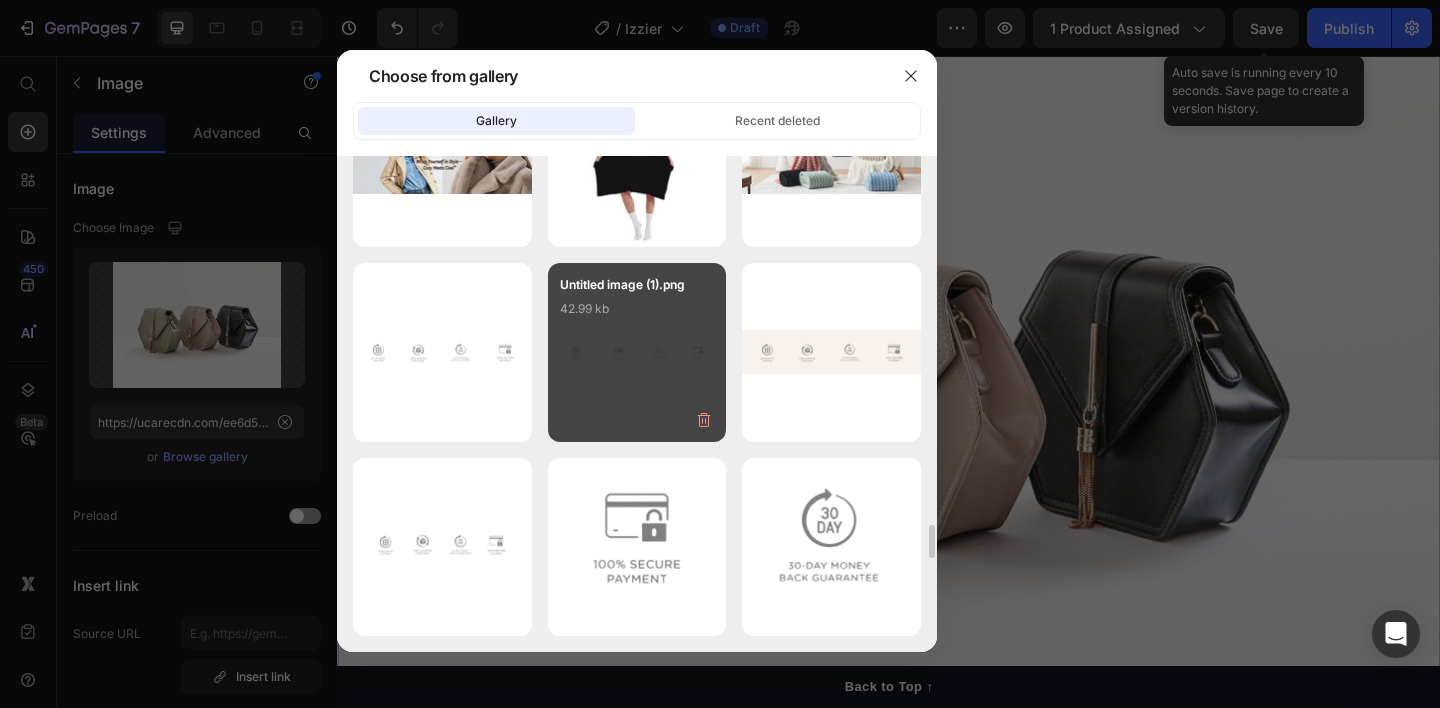 scroll, scrollTop: 5917, scrollLeft: 0, axis: vertical 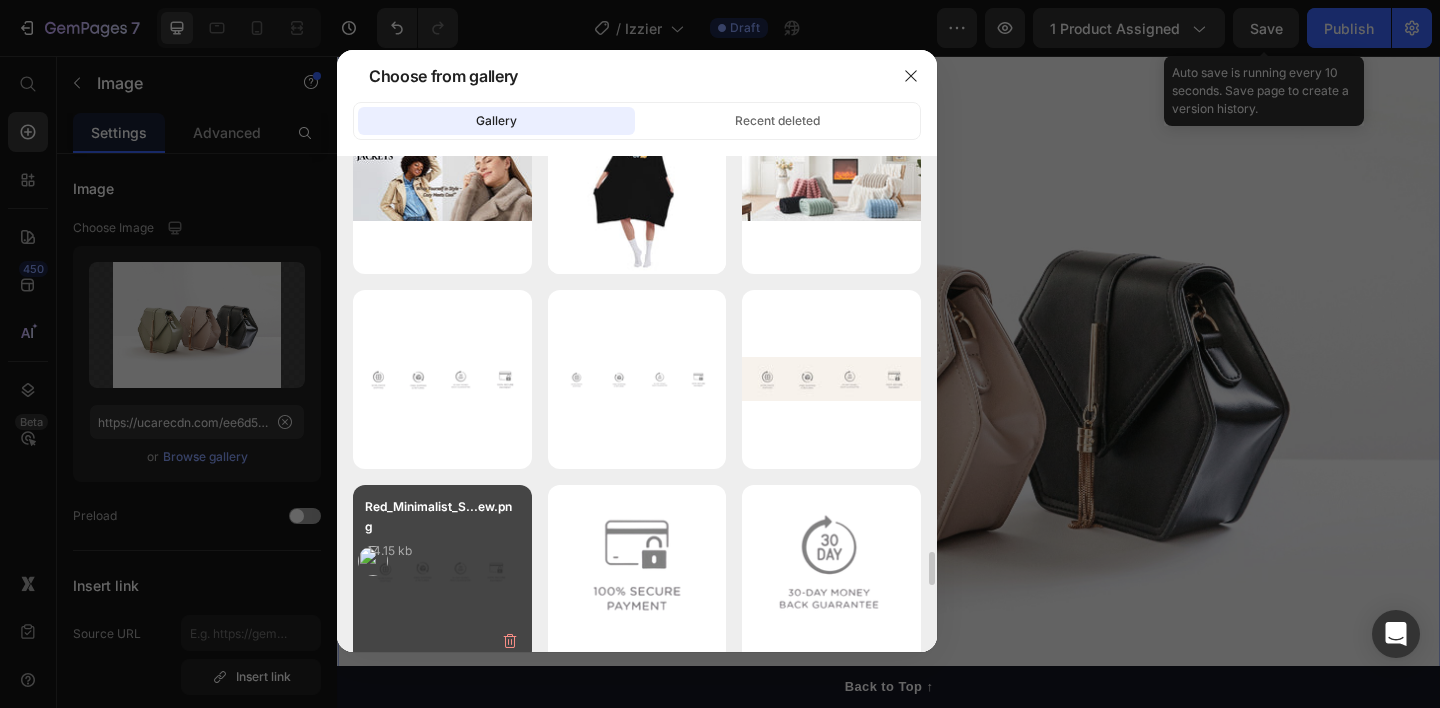 click on "Red_Minimalist_S...ew.png 44.15 kb" at bounding box center (442, 537) 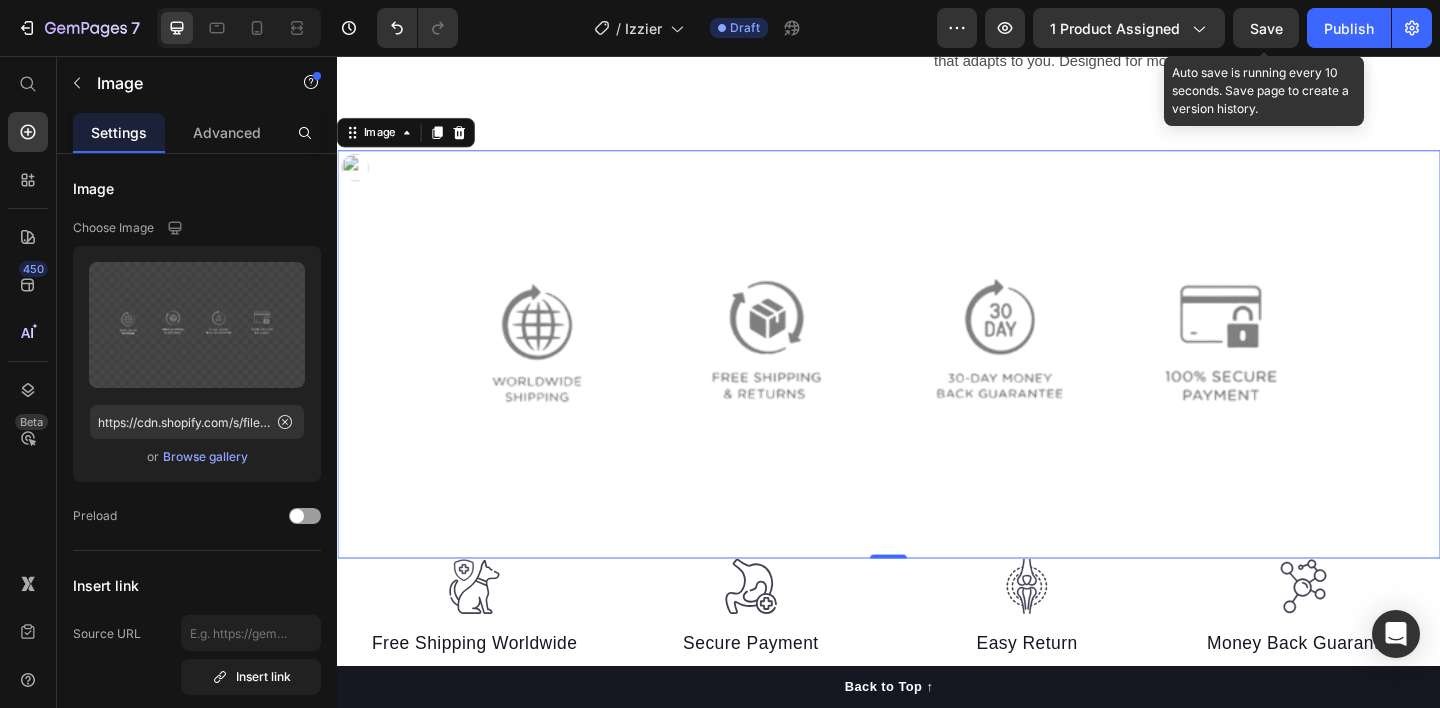 scroll, scrollTop: 1193, scrollLeft: 0, axis: vertical 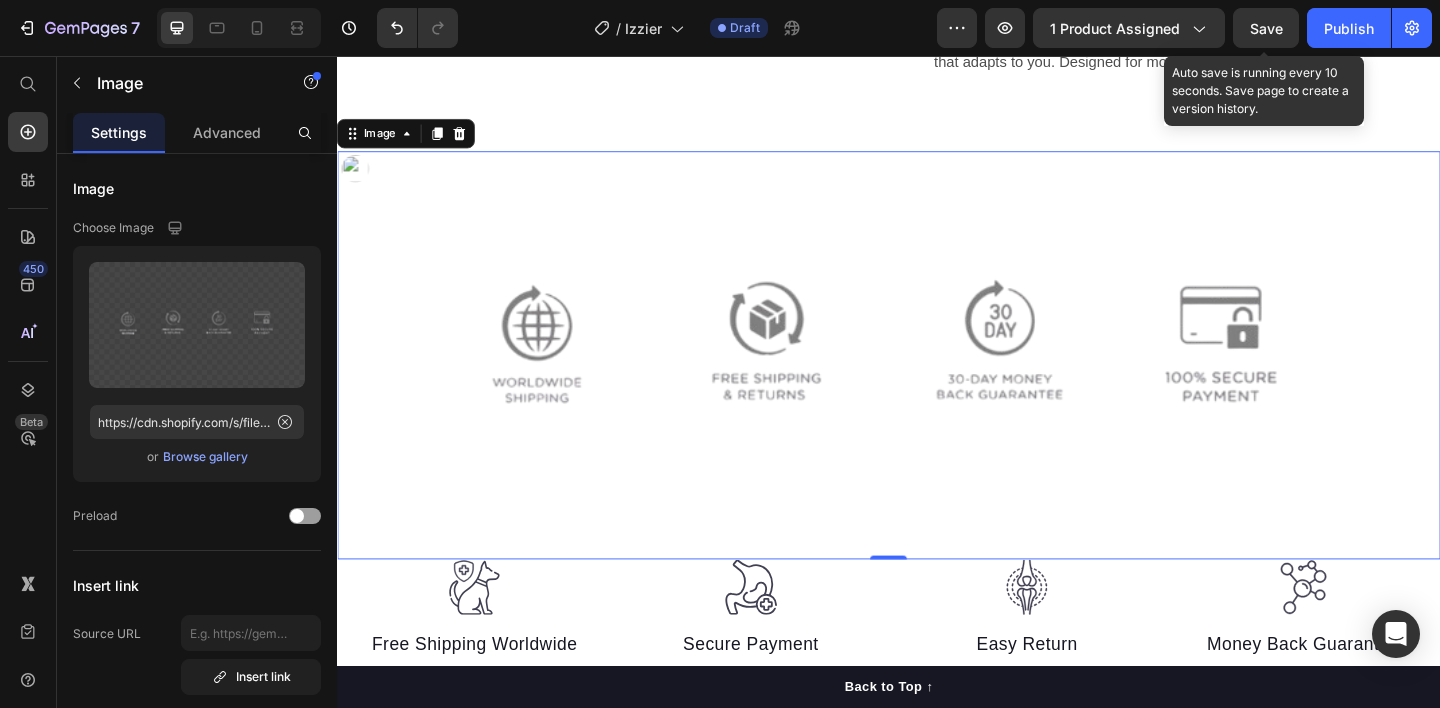 click at bounding box center (937, 382) 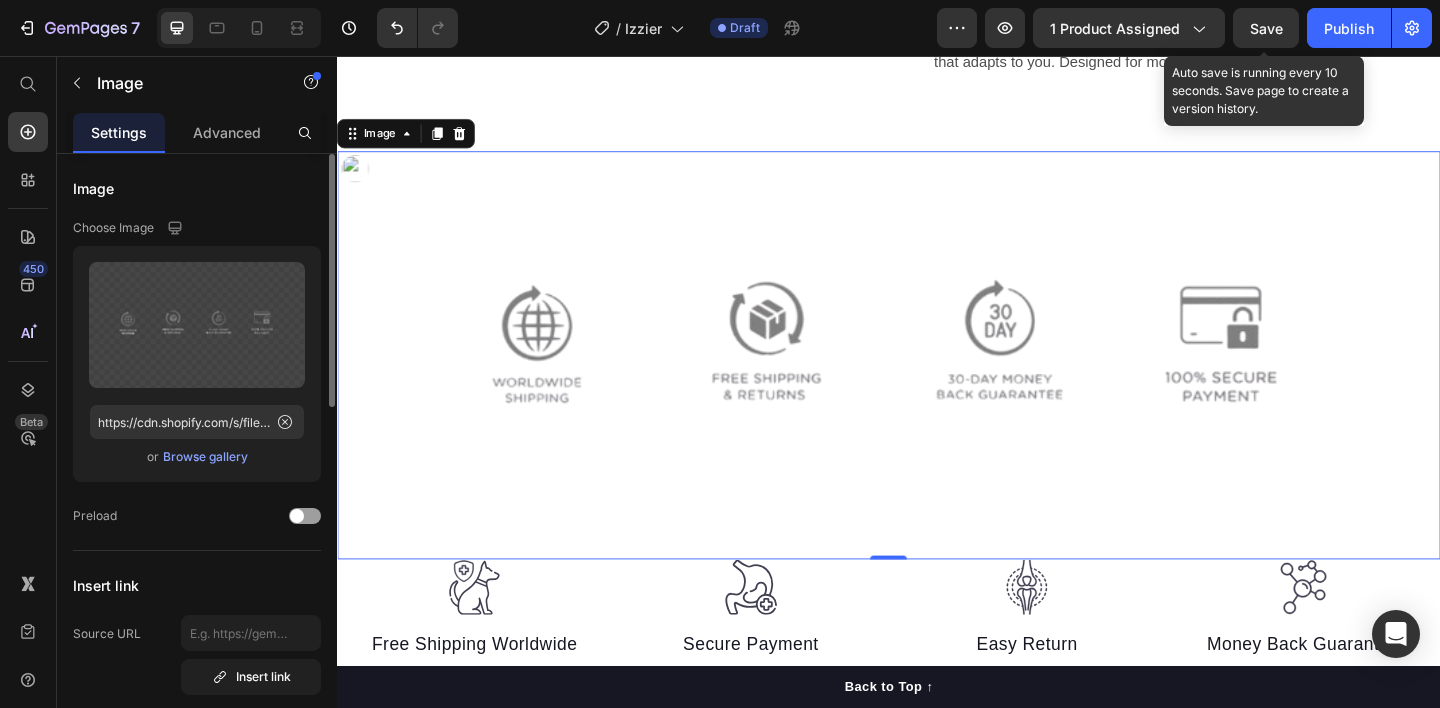 click on "Browse gallery" at bounding box center [205, 457] 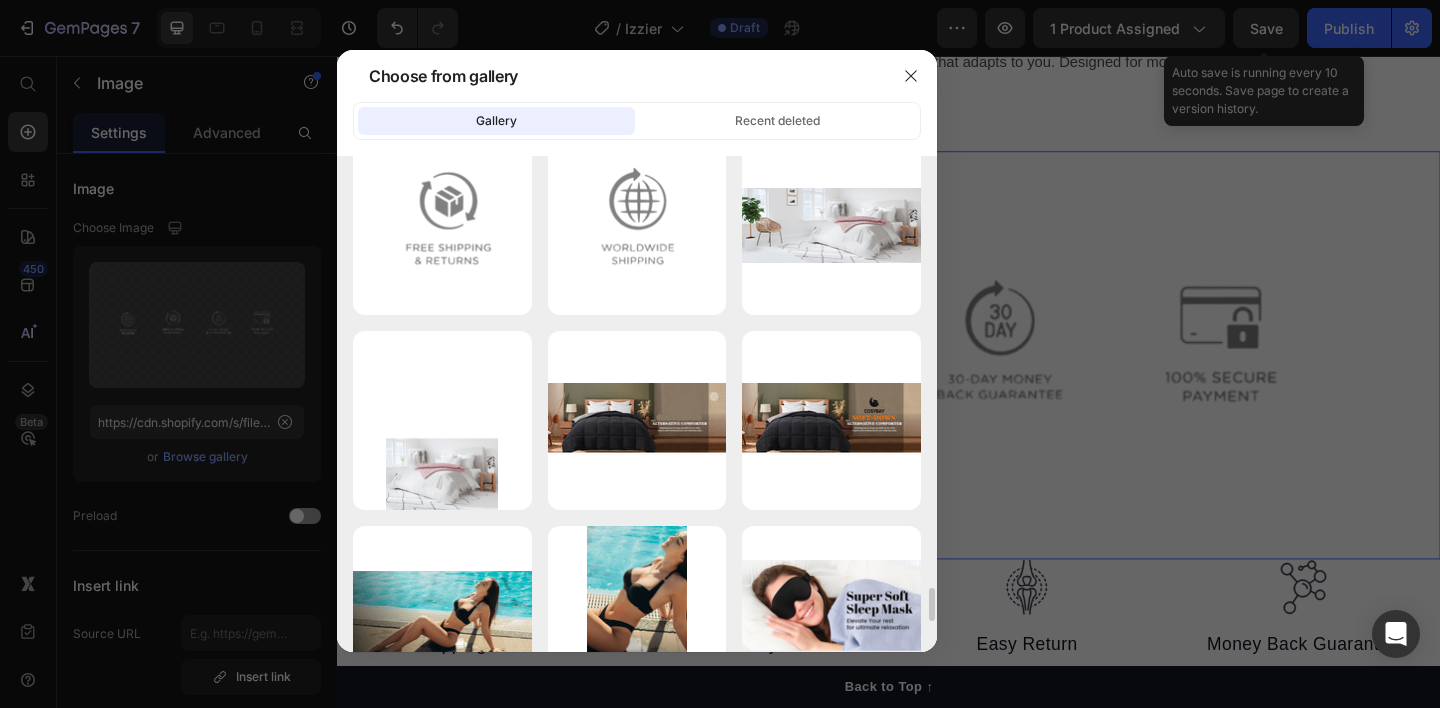 scroll, scrollTop: 6095, scrollLeft: 0, axis: vertical 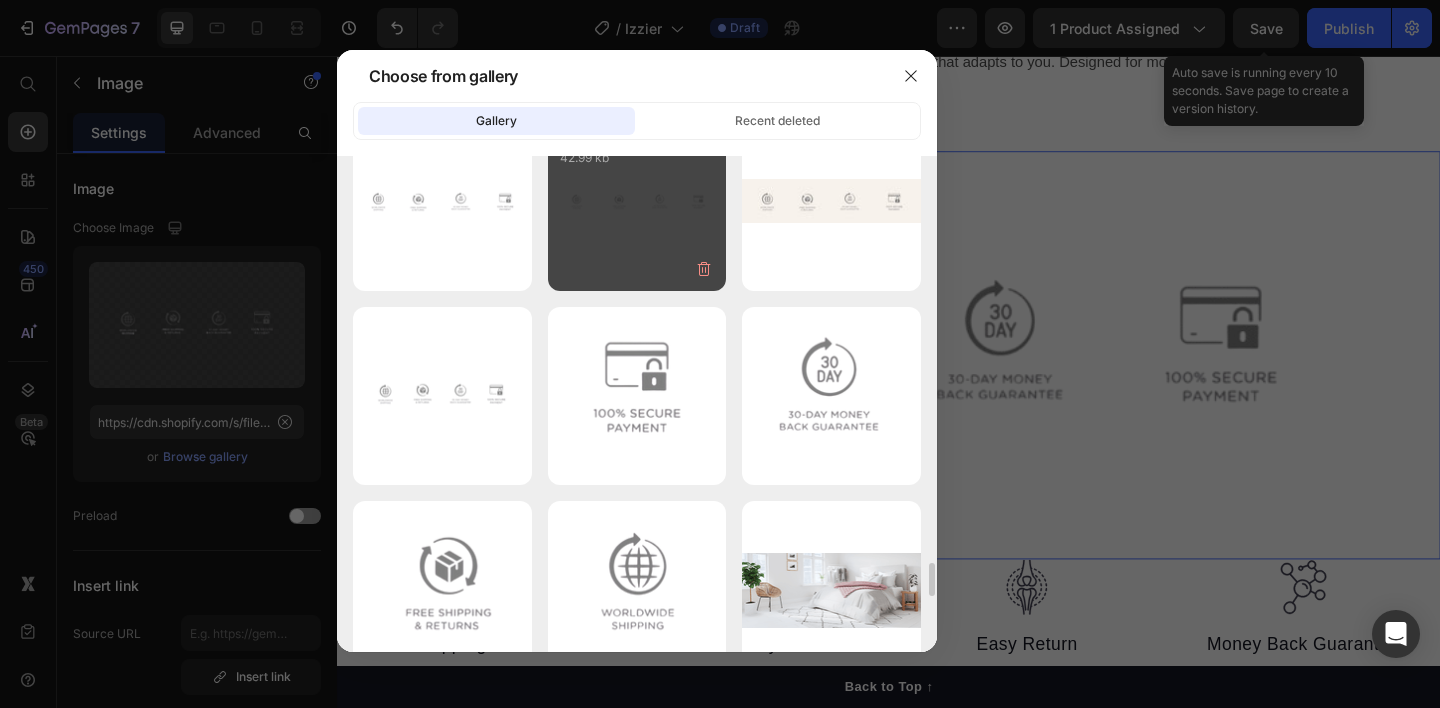 click on "Untitled image (1).png 42.99 kb" at bounding box center (637, 164) 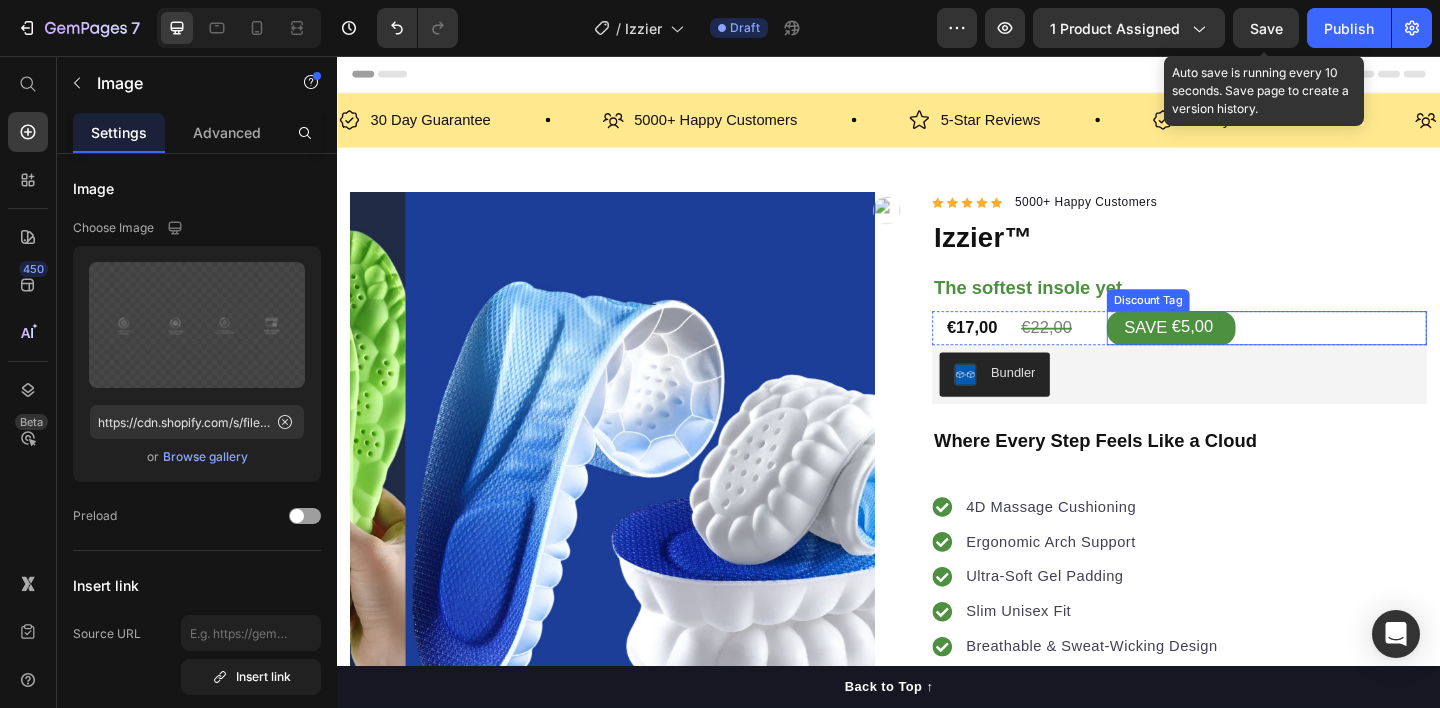 scroll, scrollTop: 8, scrollLeft: 0, axis: vertical 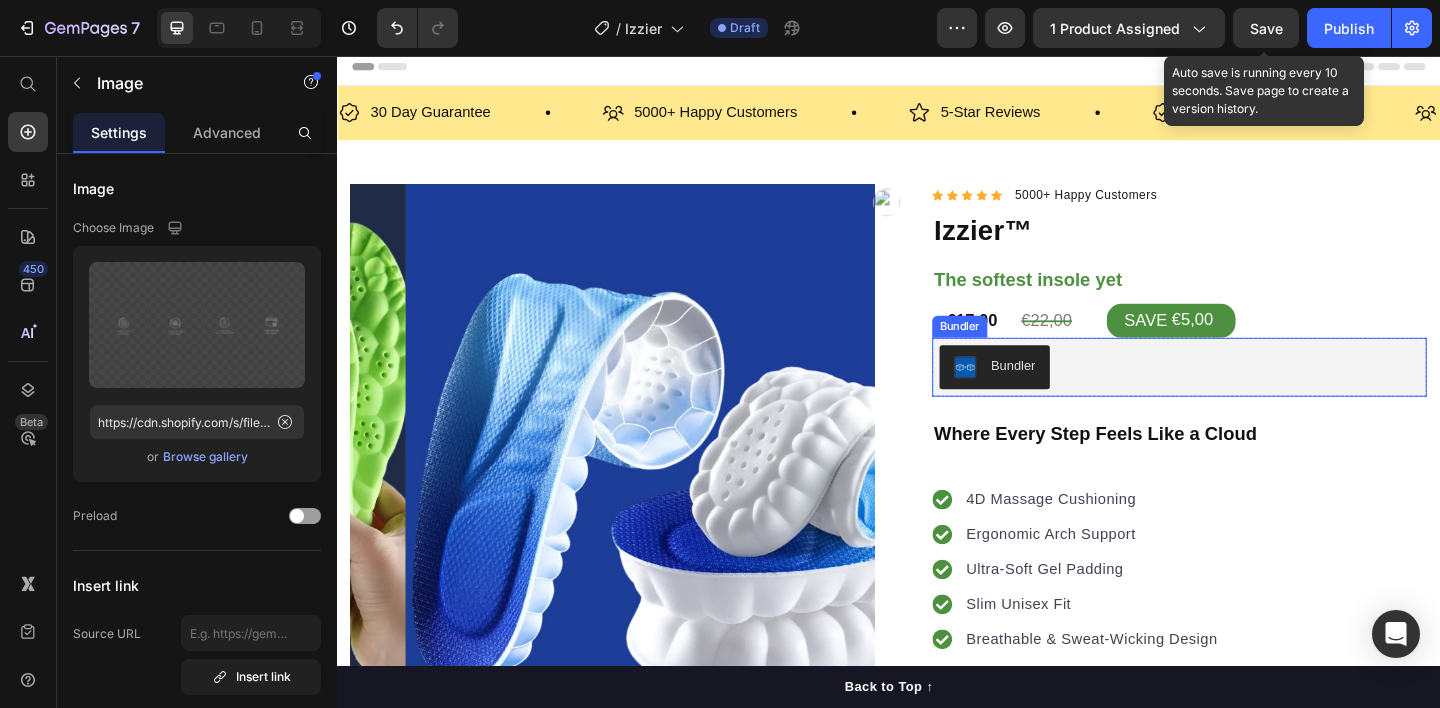 click on "Bundler" at bounding box center (1253, 395) 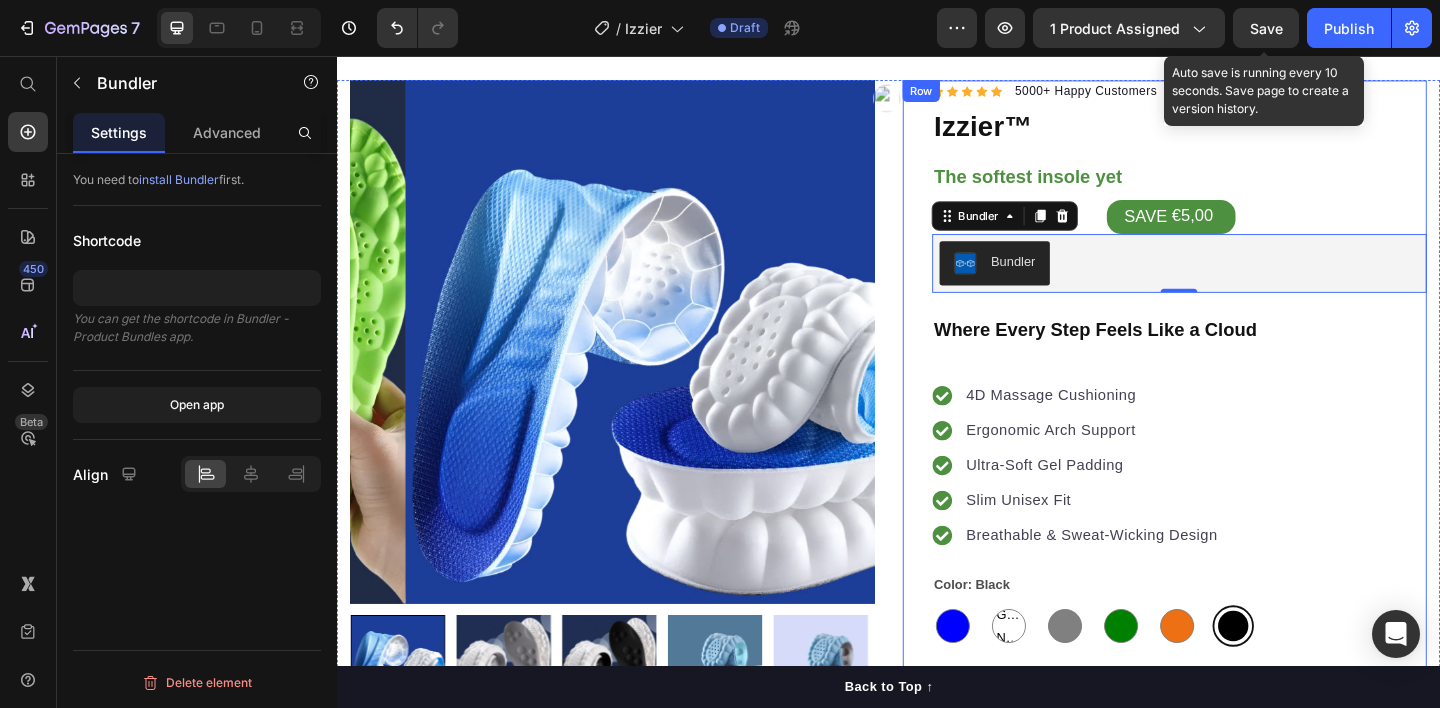 scroll, scrollTop: 175, scrollLeft: 0, axis: vertical 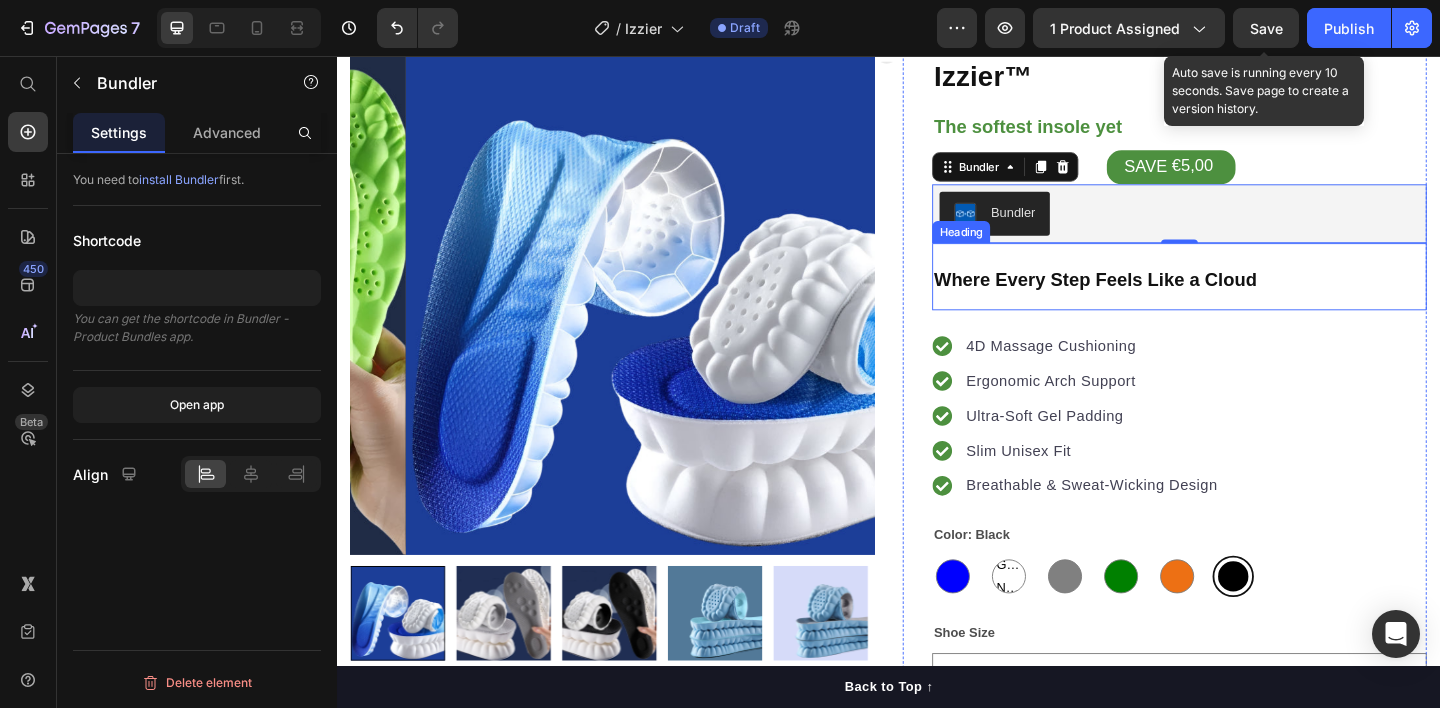 click on "Where Every Step Feels Like a Cloud" at bounding box center [1253, 296] 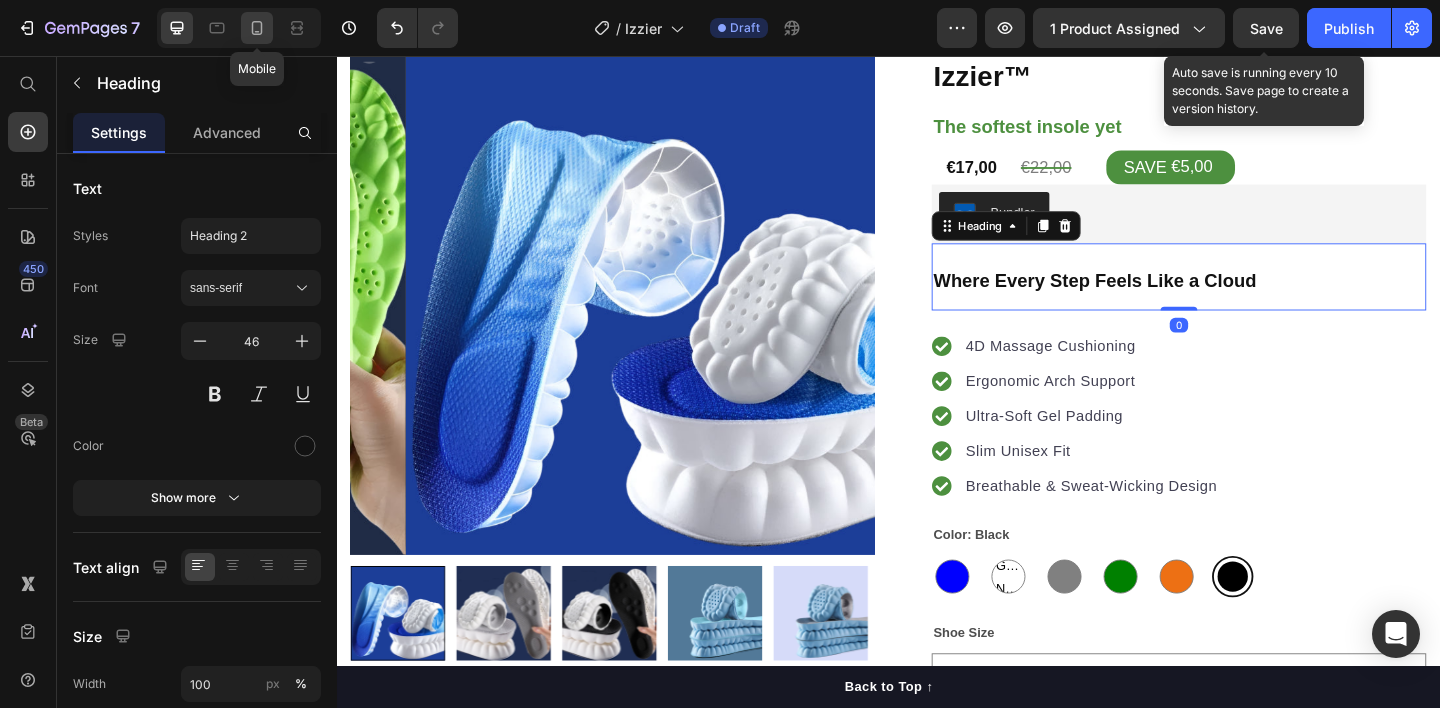 click 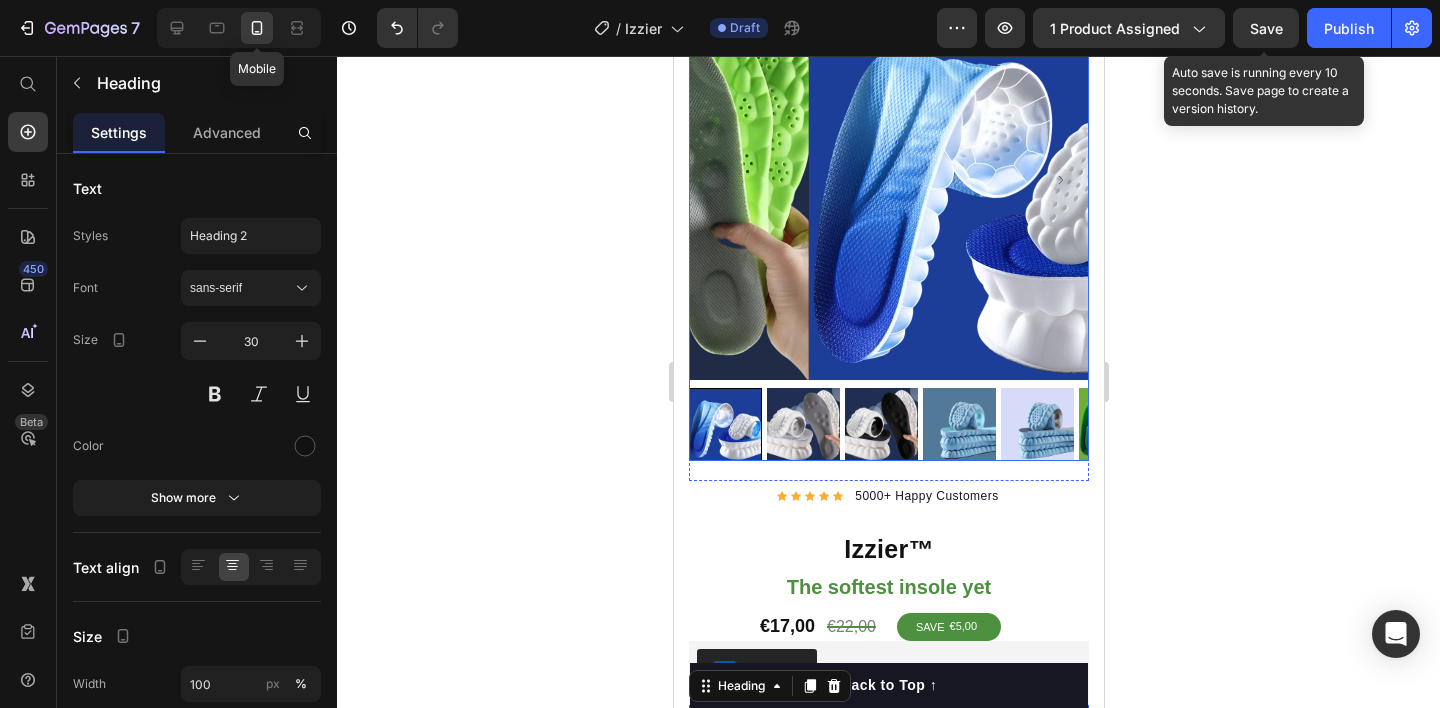 scroll, scrollTop: 325, scrollLeft: 0, axis: vertical 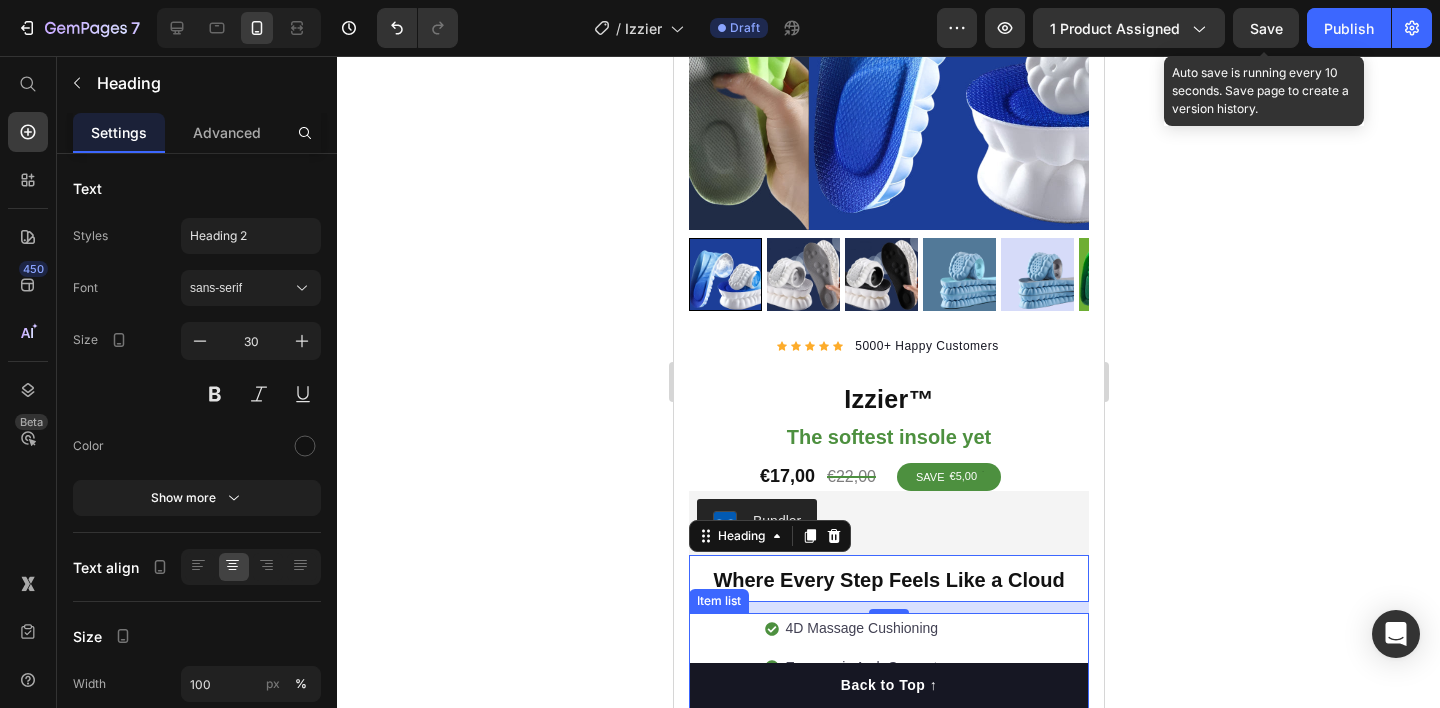 click 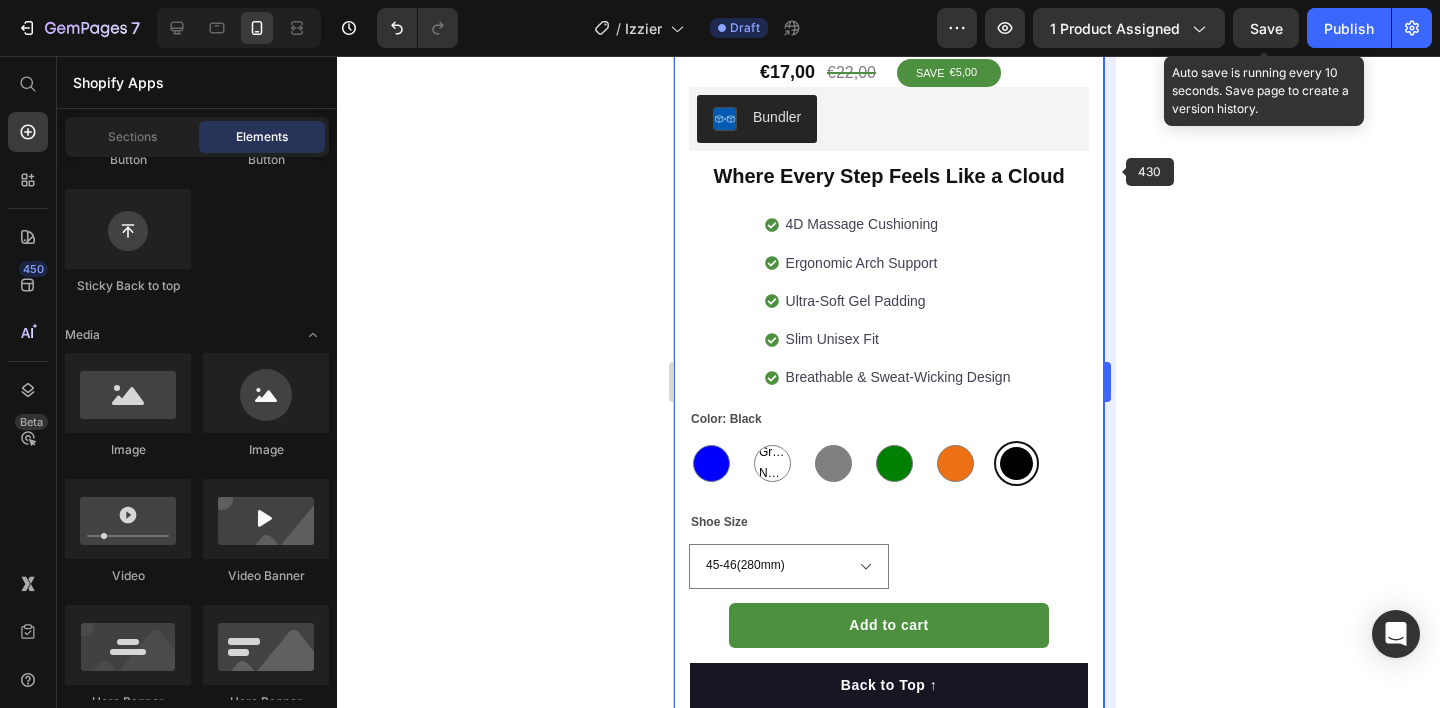 scroll, scrollTop: 0, scrollLeft: 0, axis: both 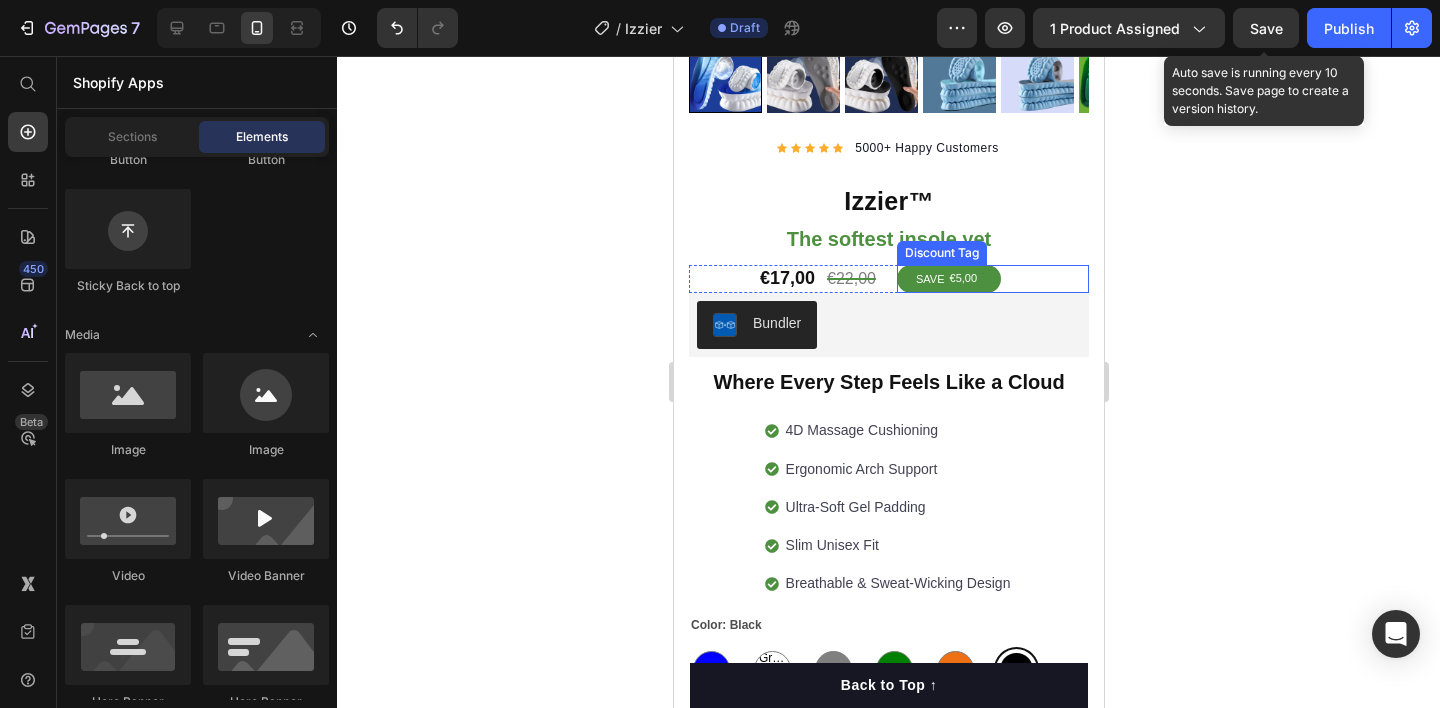 click on "SAVE €5,00" at bounding box center (992, 279) 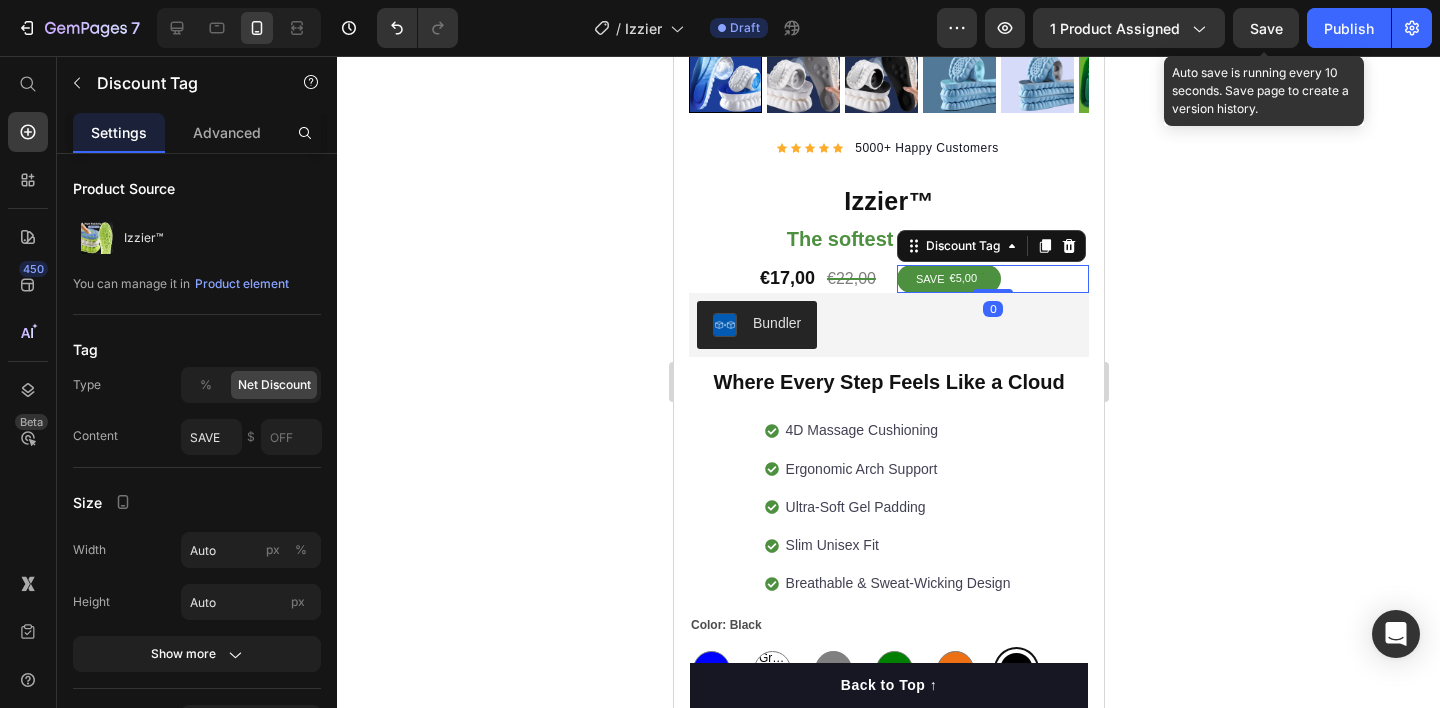 click on "SAVE €5,00" at bounding box center [992, 279] 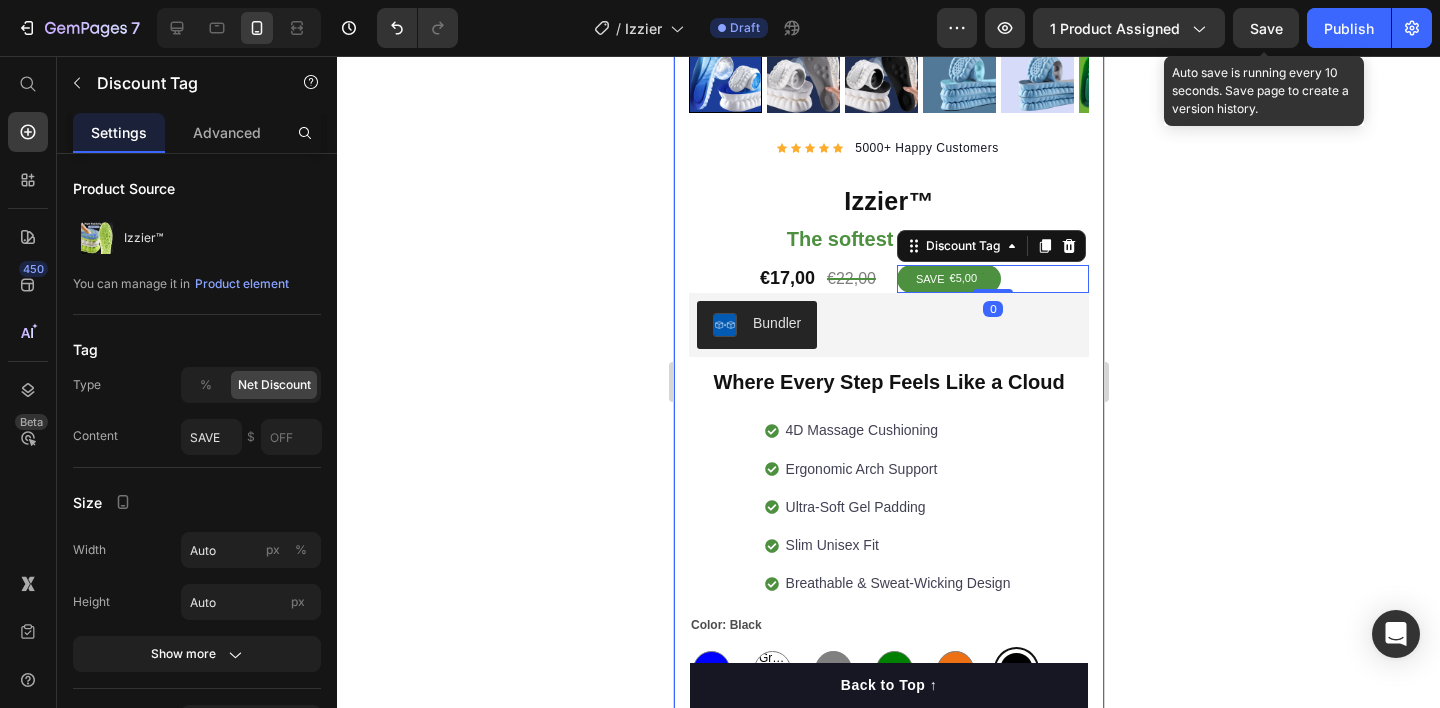 click on "Product Images "The transformation in my dog's overall health since switching to this food has been remarkable. Their coat is shinier, their energy levels have increased, and they seem happier than ever before." Text block -[FIRST] Text block
Verified buyer Item list Row Row Row Icon Icon Icon Icon Icon Icon List Hoz 5000+ Happy Customers Text block Row Izzier™ Product Title ⁠⁠⁠⁠⁠⁠⁠ The softest insole yet Heading €17,00 Product Price €22,00 Product Price SAVE €5,00 Discount Tag   0 Row Bundler Bundler Row Where Every Step Feels Like a Cloud Heading 4D Massage Cushioning Ergonomic Arch Support Ultra-Soft Gel Padding Slim Unisex Fit Breathable & Sweat-Wicking Design Item list 4D Massage Cushioning Ergonomic Arch Support Ultra-Soft Gel Padding Slim Unisex Fit Breathable & Sweat-Wicking Design Item list Row Color: Black Blue Blue Green Neon Green Neon Green Neon Gray Gray Green Green Orange Orange Black Black Shoe Size 35-36(230mm) 37-38(240mm) 39-40(250mm) Row Row" at bounding box center [888, 371] 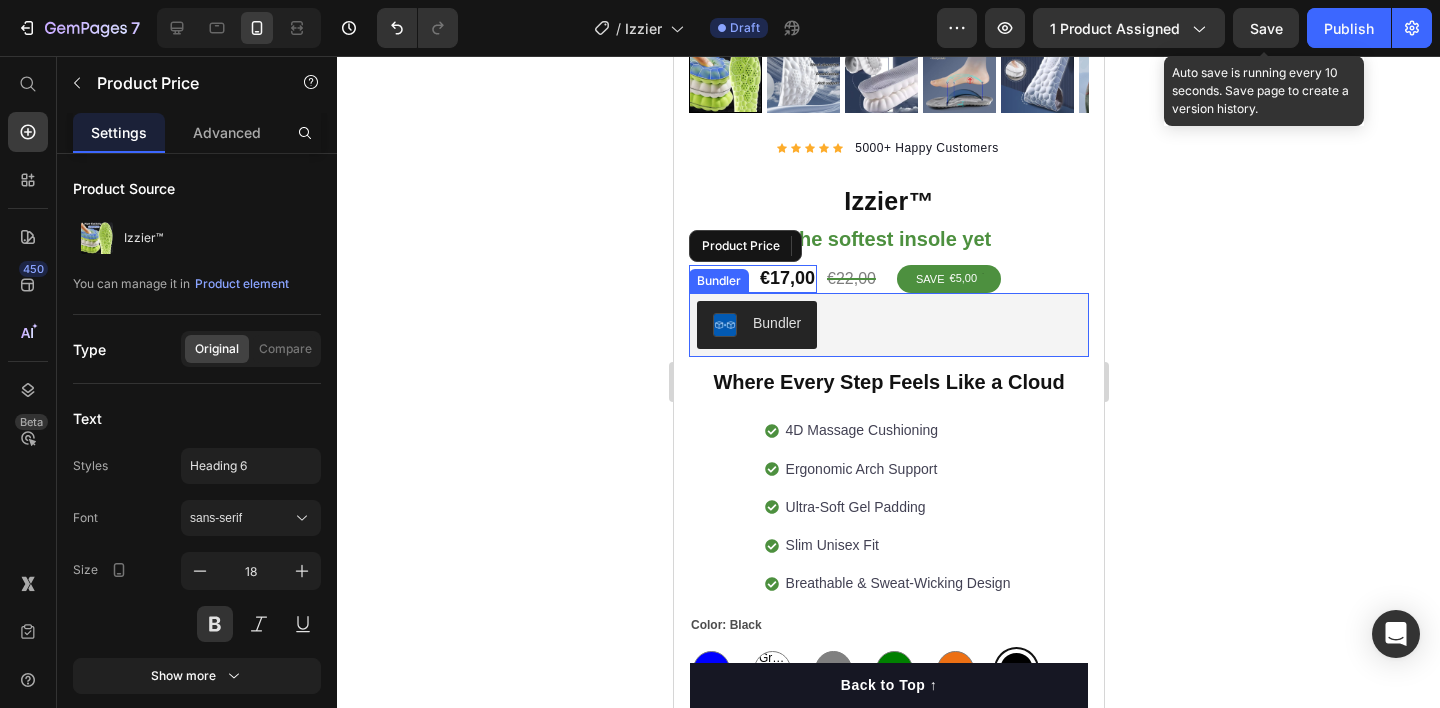 click on "€22,00 Product Price" at bounding box center (856, 279) 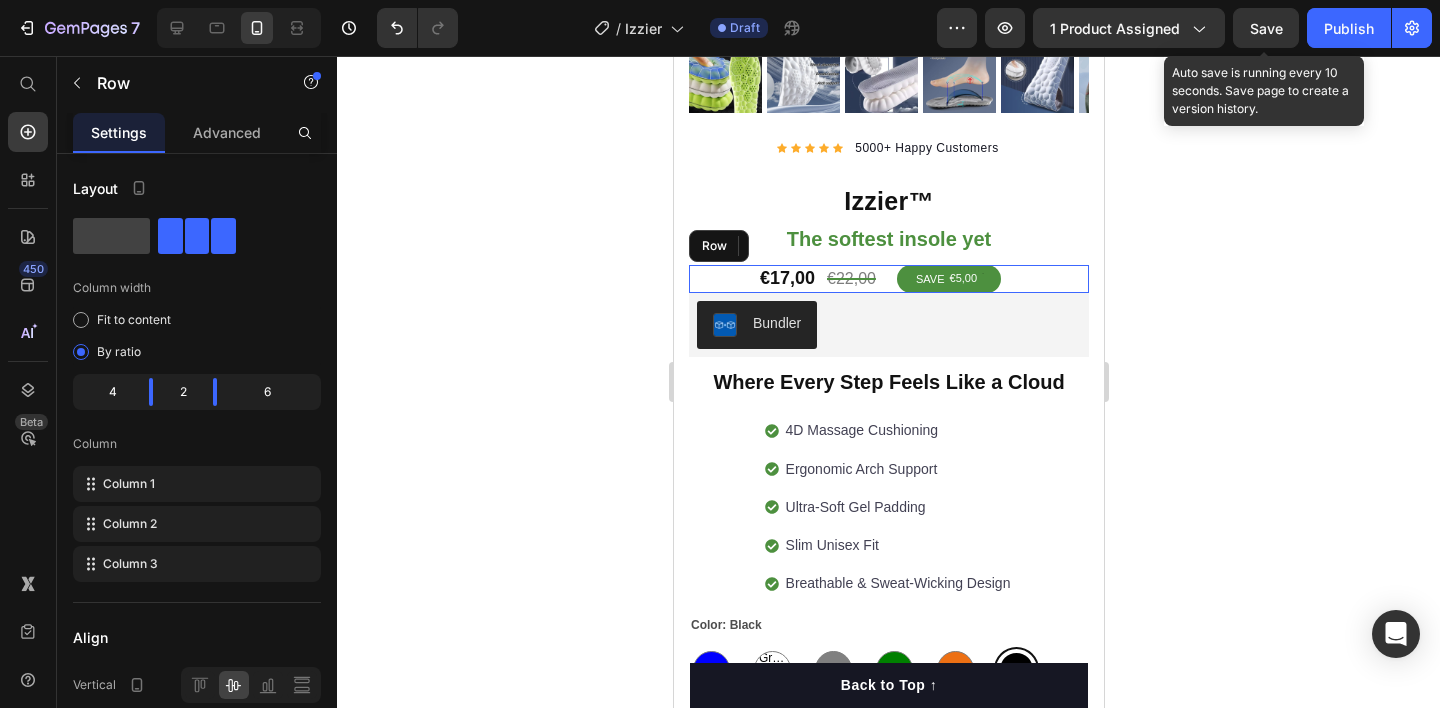 select on "45-46(280mm)" 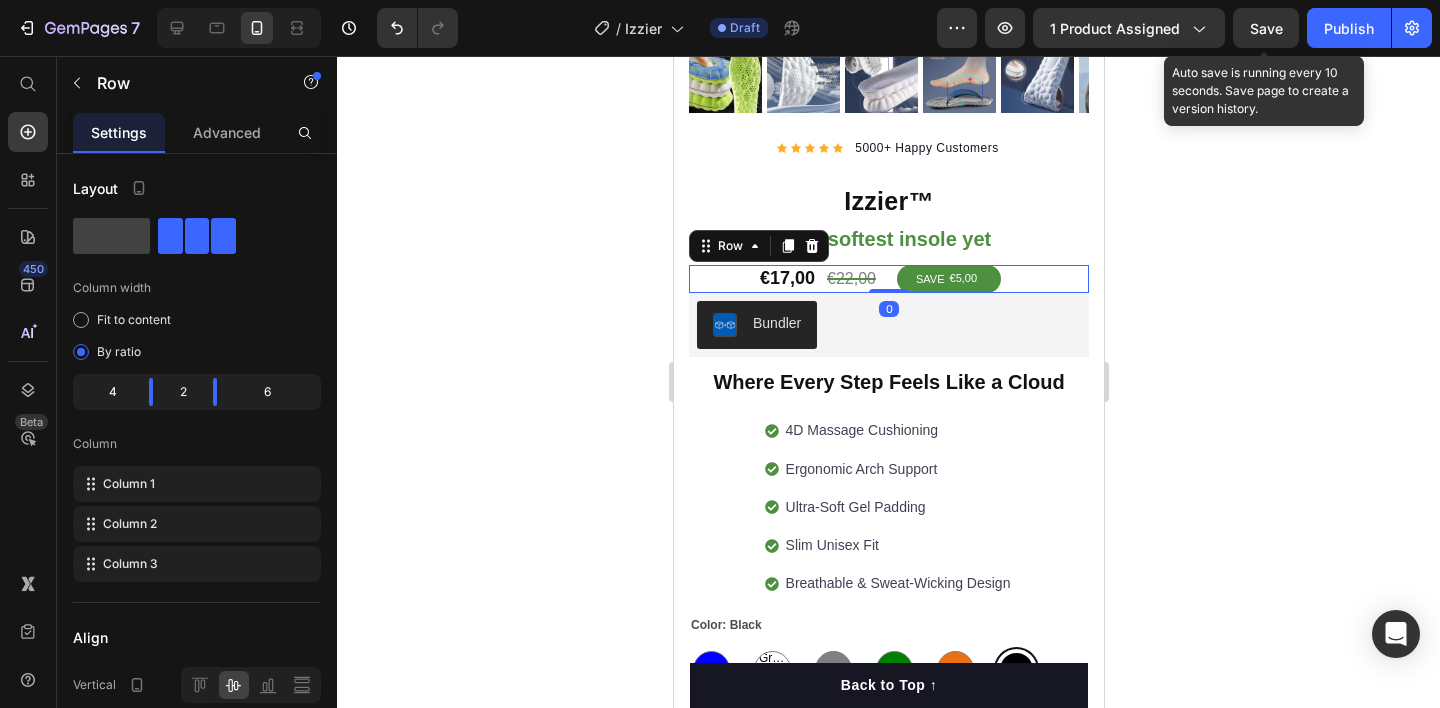 click on "€22,00 Product Price" at bounding box center [856, 279] 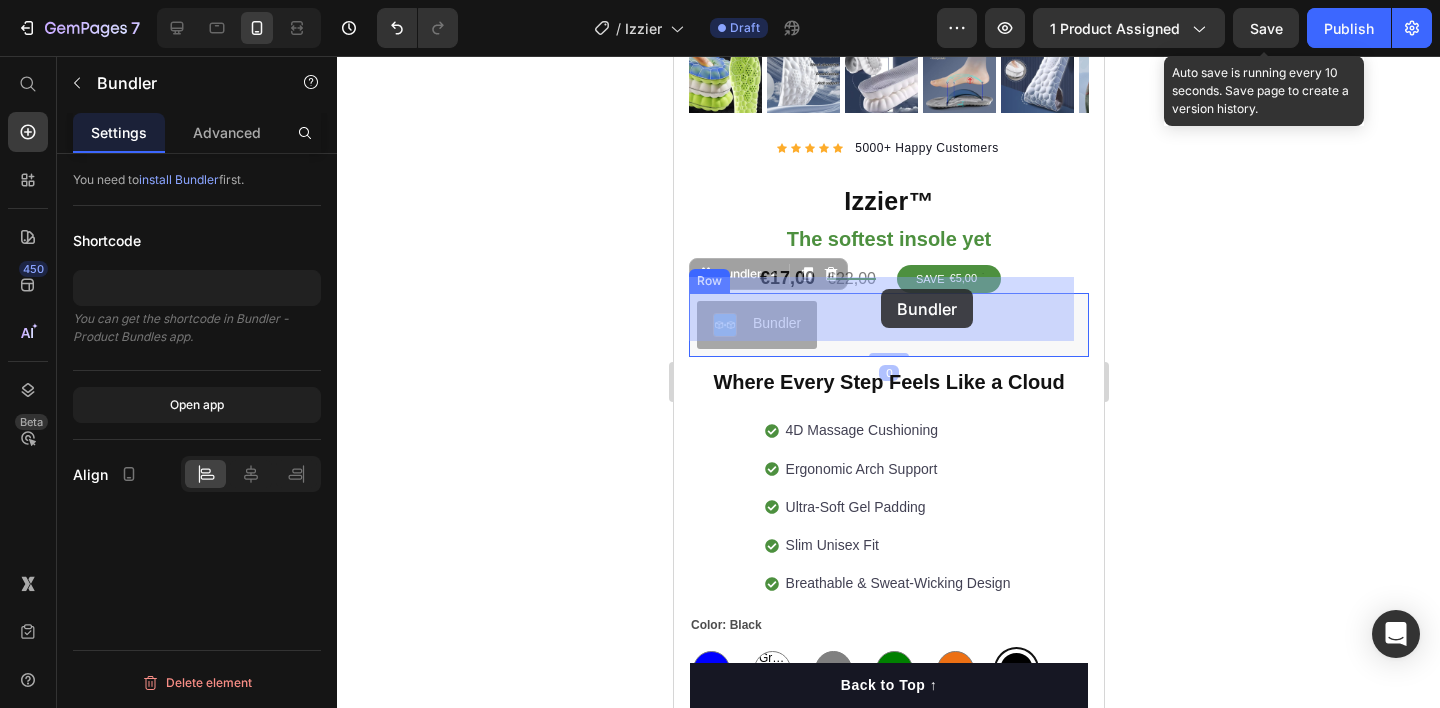 drag, startPoint x: 879, startPoint y: 277, endPoint x: 889, endPoint y: 272, distance: 11.18034 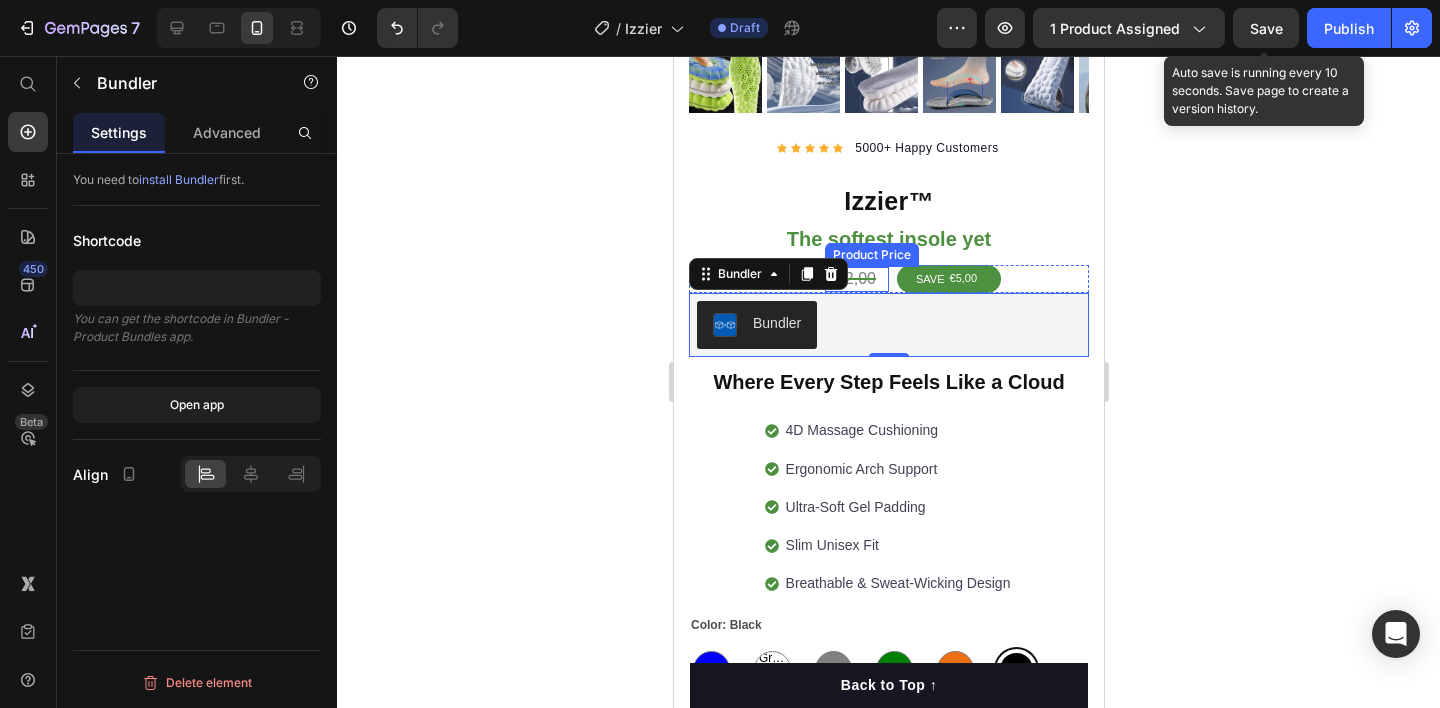 click on "€22,00" at bounding box center (856, 279) 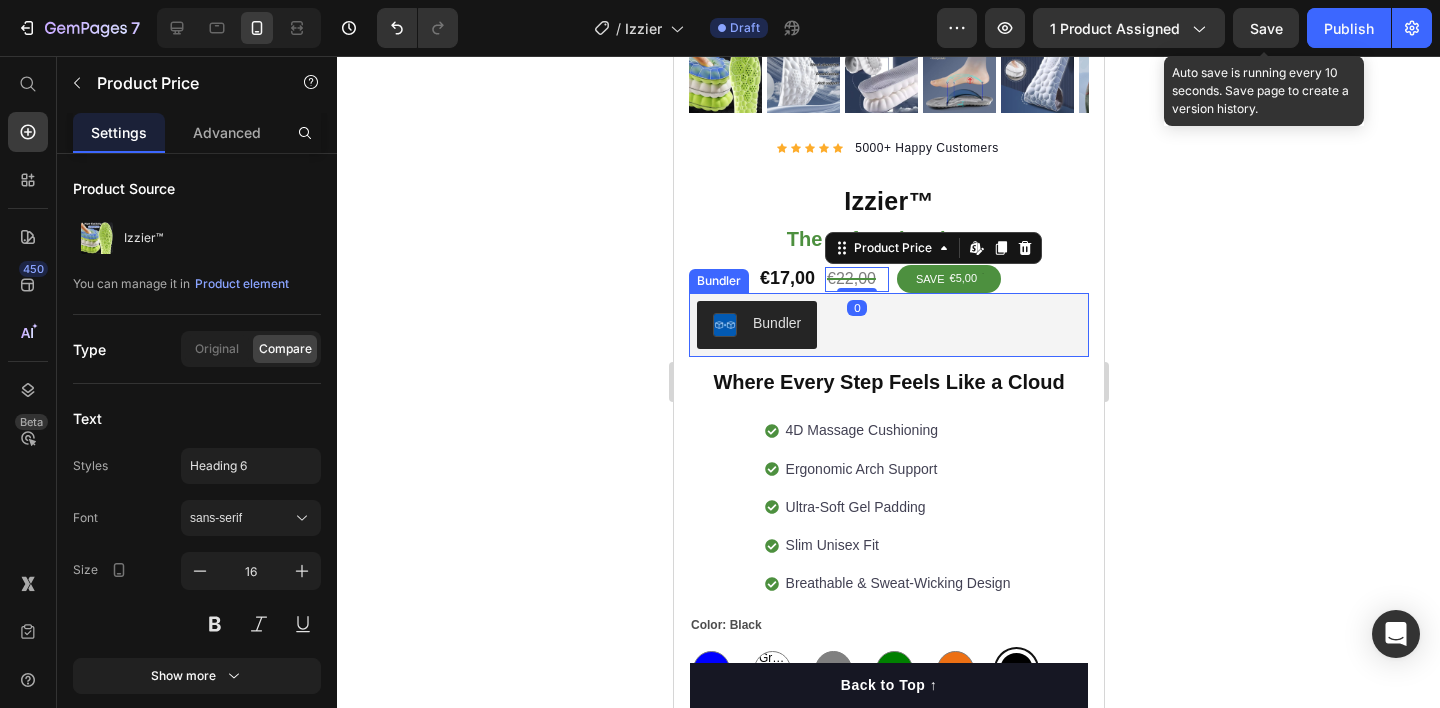 click on "Bundler" at bounding box center (888, 325) 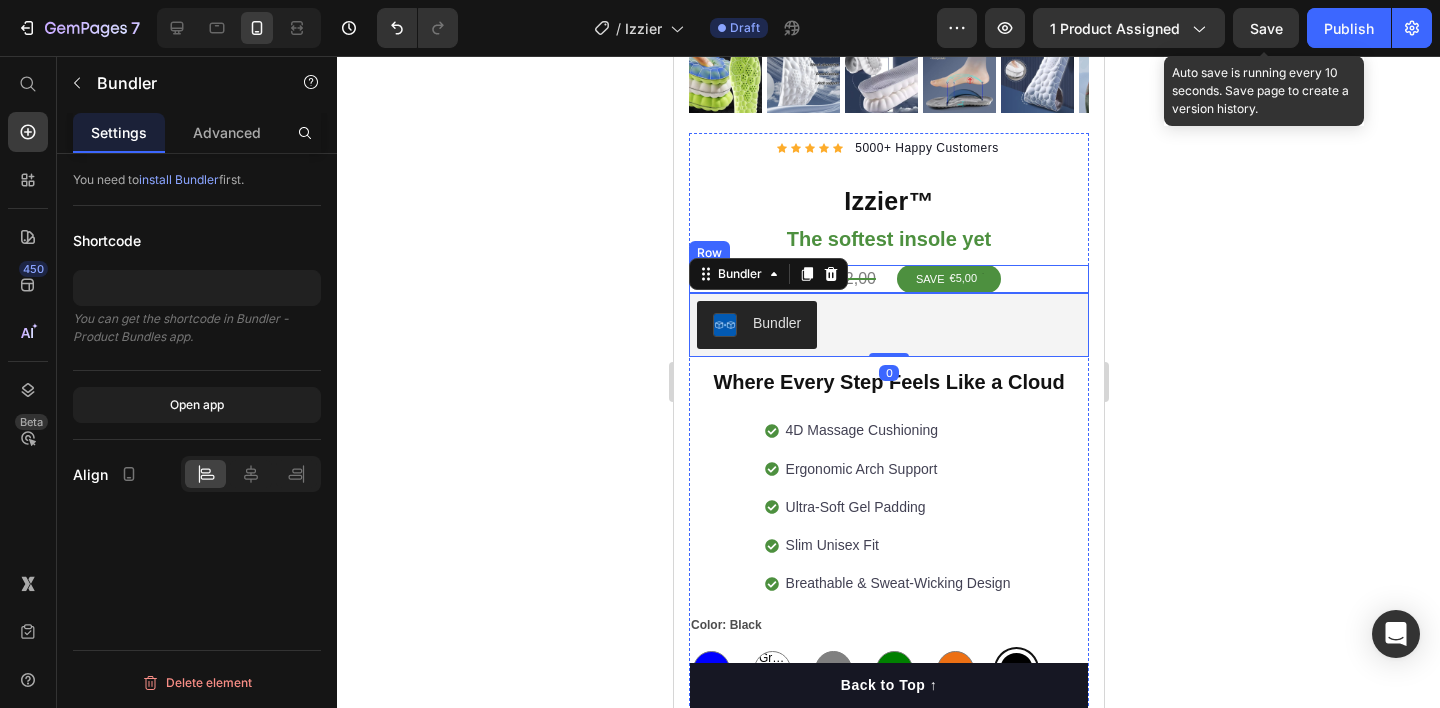 click on "€17,00 Product Price €22,00 Product Price SAVE €5,00 Discount Tag Row" at bounding box center (888, 279) 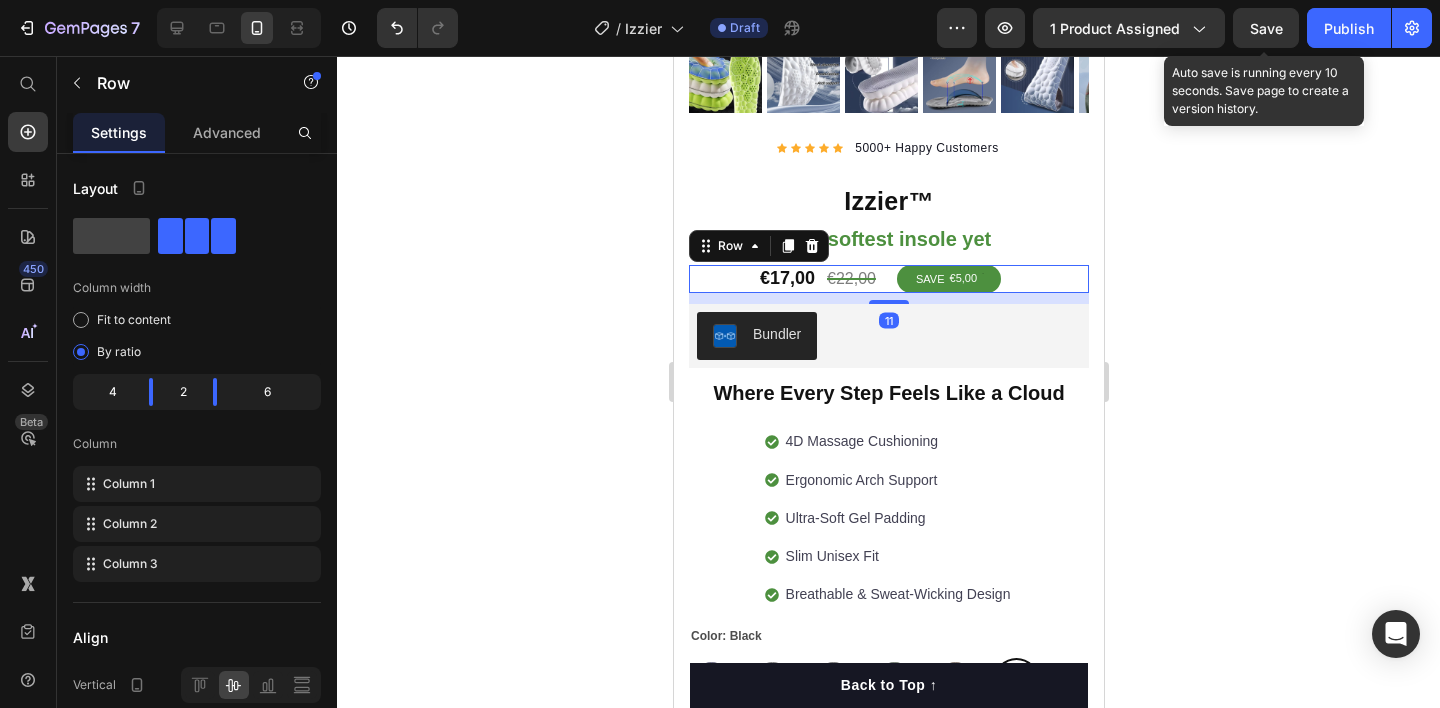 drag, startPoint x: 878, startPoint y: 276, endPoint x: 877, endPoint y: 287, distance: 11.045361 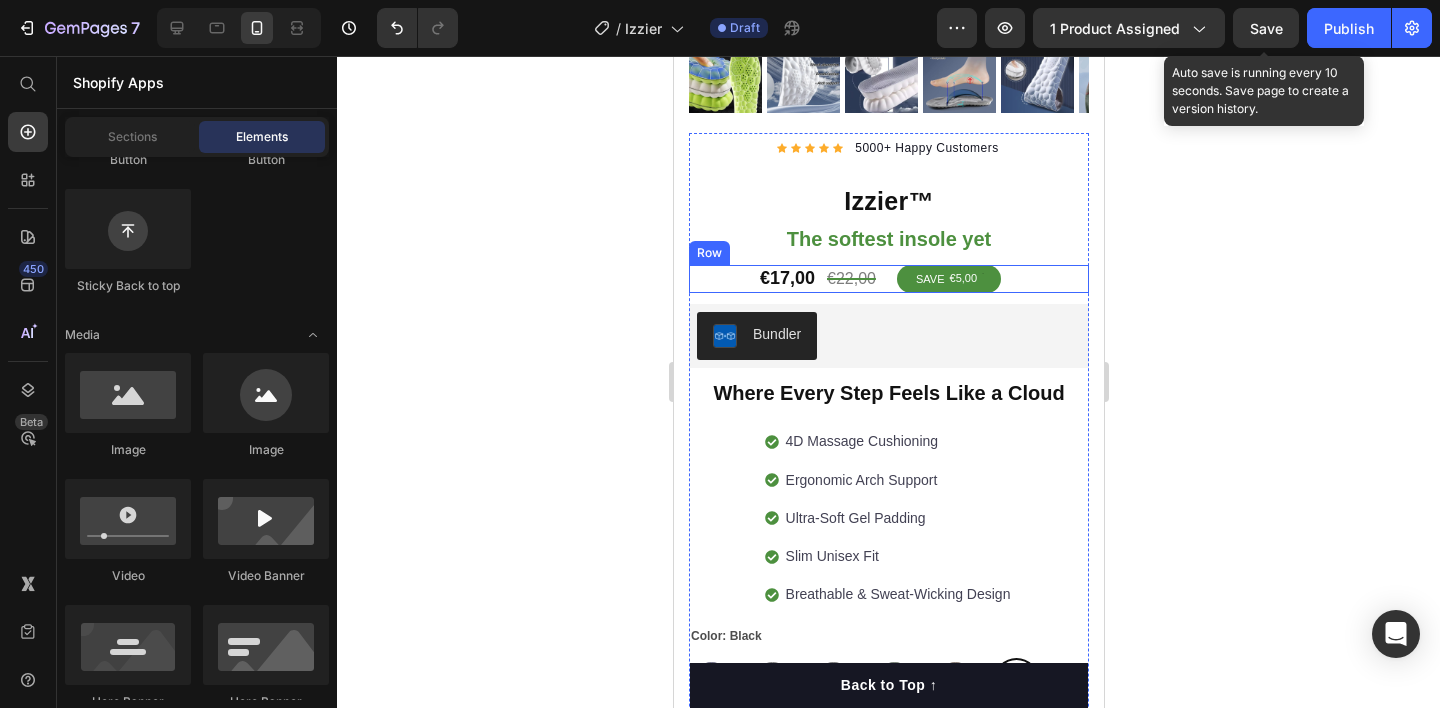click on "€17,00 Product Price €22,00 Product Price SAVE €5,00 Discount Tag Row" at bounding box center [888, 279] 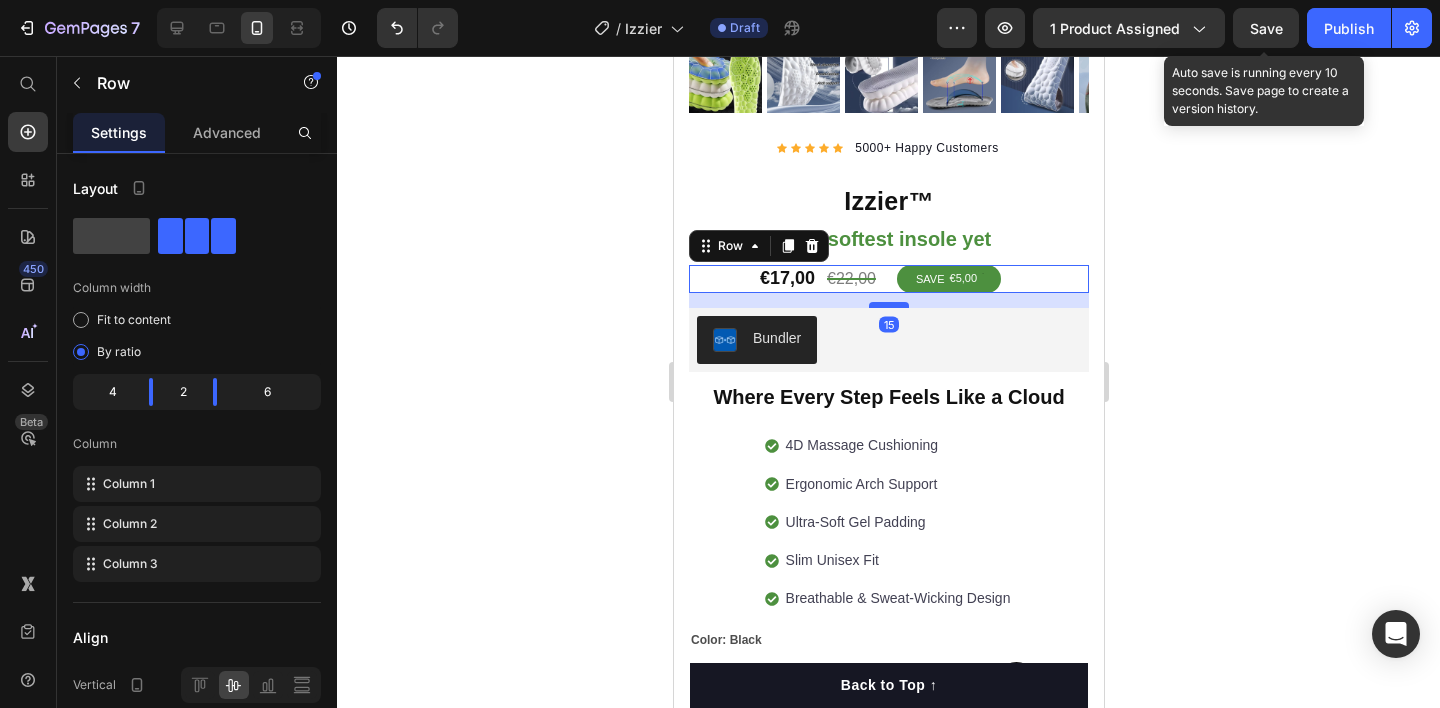 click at bounding box center [888, 305] 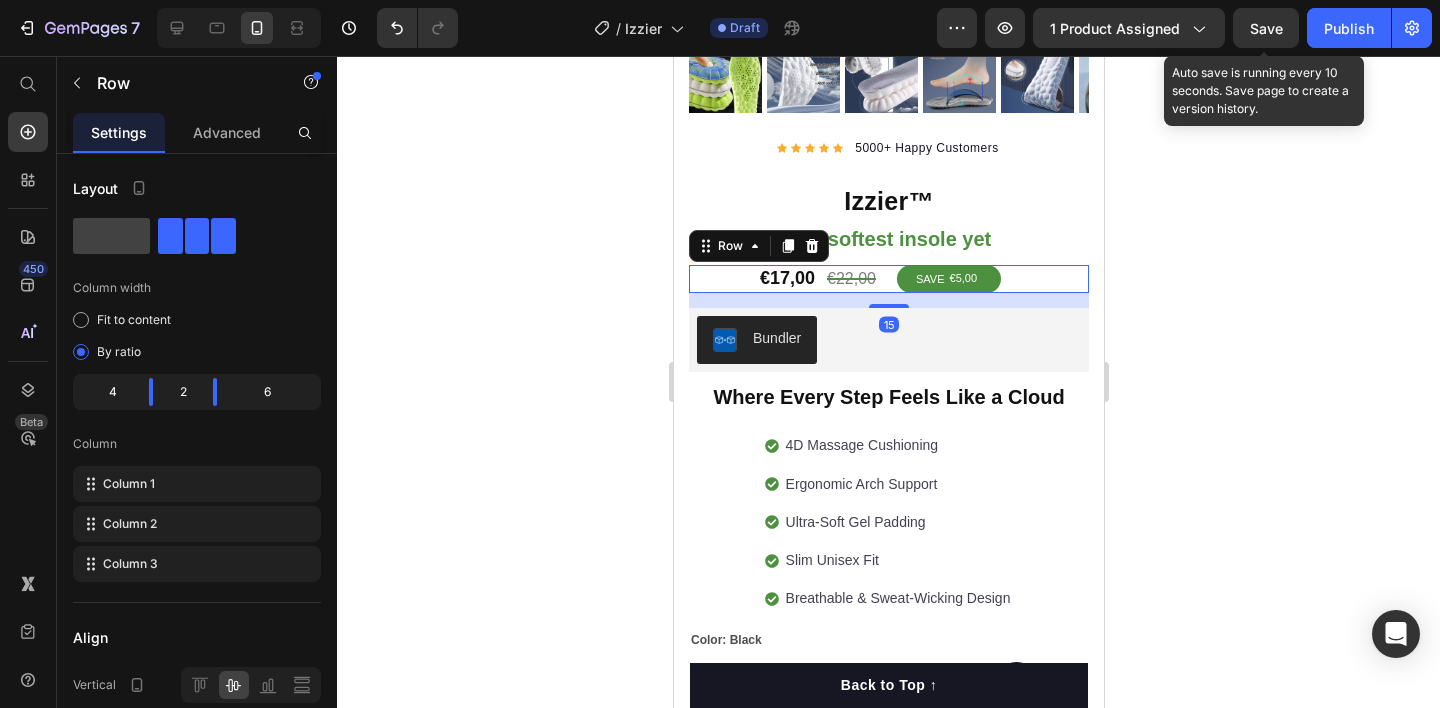 click 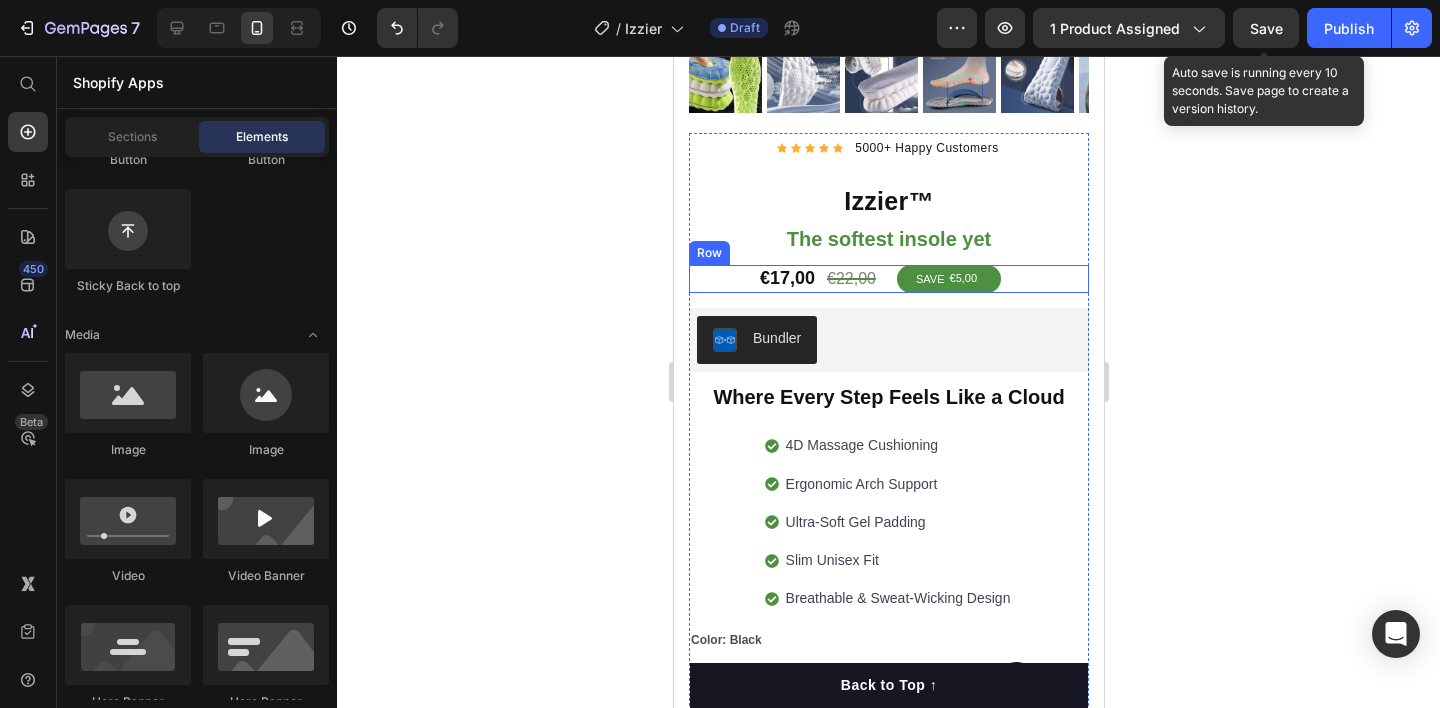 click on "€22,00 Product Price" at bounding box center [856, 279] 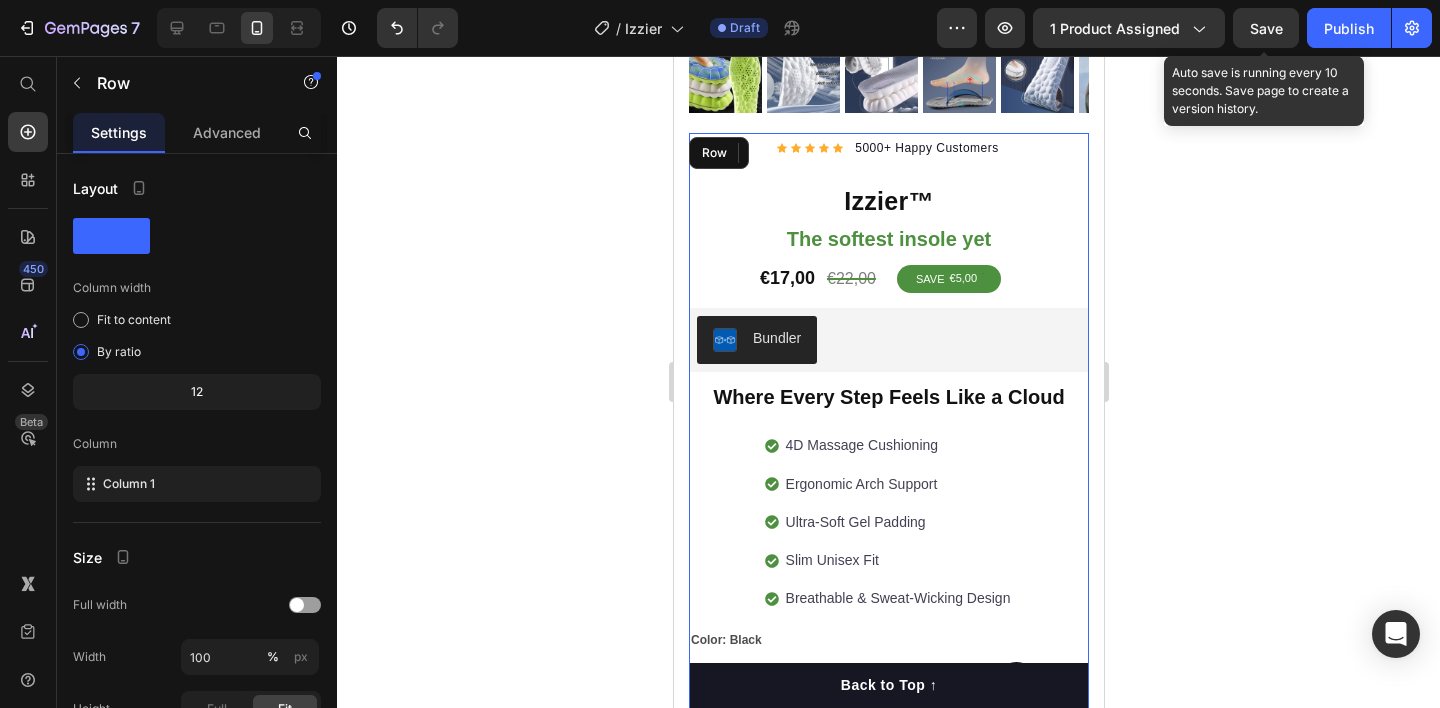 click on "Icon Icon Icon Icon Icon Icon List Hoz 5000+ Happy Customers Text block Row Izzier™ Product Title The softest insole yet Heading €17,00 Product Price €22,00 Product Price SAVE €5,00 Discount Tag Row Bundler Bundler   0 Row Where Every Step Feels Like a Cloud Heading 4D Massage Cushioning Ergonomic Arch Support Ultra-Soft Gel Padding Slim Unisex Fit Breathable & Sweat-Wicking Design Item list 4D Massage Cushioning Ergonomic Arch Support Ultra-Soft Gel Padding Slim Unisex Fit Breathable & Sweat-Wicking Design Item list Row Color: Black Blue Blue Green Neon Green Neon Green Neon Gray Gray Green Green Orange Orange Black Black Shoe Size 35-36(230mm) 37-38(240mm) 39-40(250mm) 41-42(260mm) 43-44(270mm) 45-46(280mm) Product Variants & Swatches Row Add to cart Product Cart Button Engineered for Motion. Built for Relief. Heading Meet  Izzier™ Text Block" at bounding box center (888, 631) 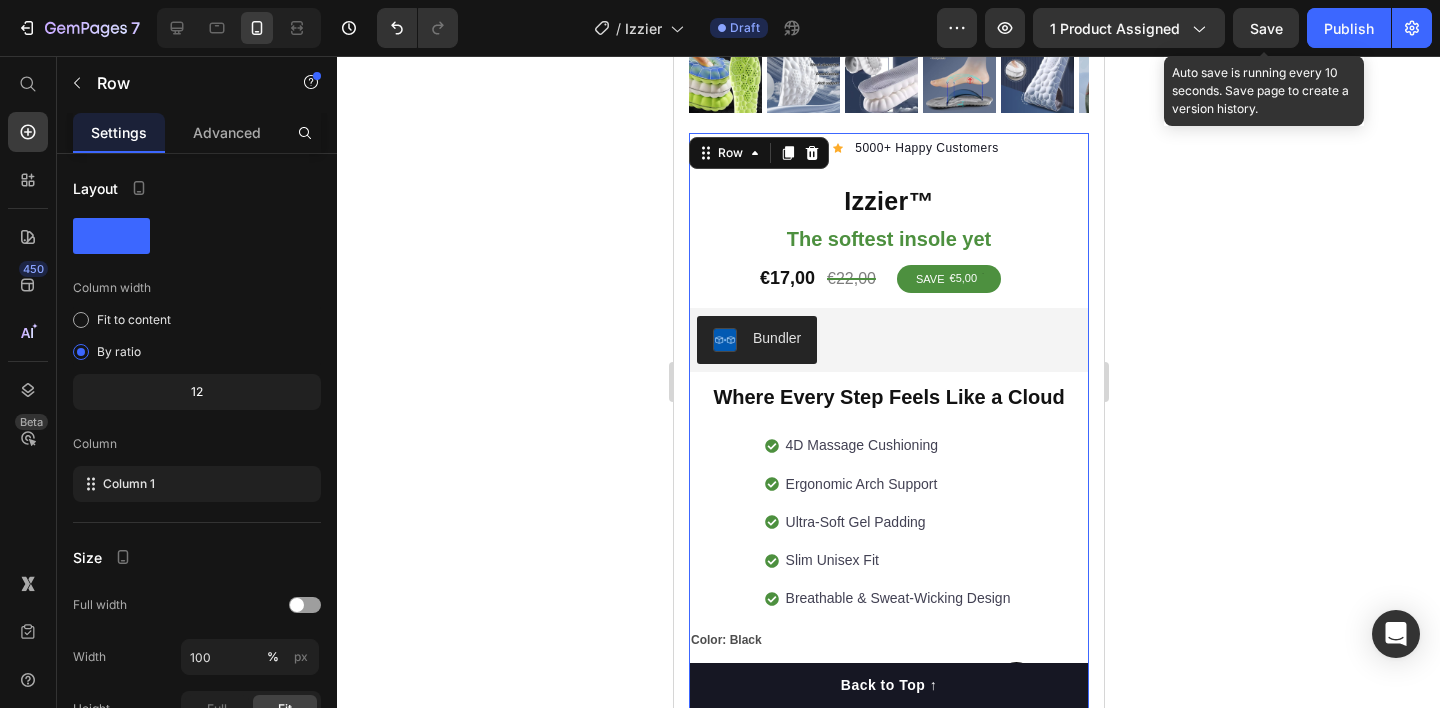 click on "Icon Icon Icon Icon Icon Icon List Hoz 5000+ Happy Customers Text block Row Izzier™ Product Title The softest insole yet Heading €17,00 Product Price €22,00 Product Price SAVE €5,00 Discount Tag Row Bundler Bundler Row Where Every Step Feels Like a Cloud Heading 4D Massage Cushioning Ergonomic Arch Support Ultra-Soft Gel Padding Slim Unisex Fit Breathable & Sweat-Wicking Design Item list 4D Massage Cushioning Ergonomic Arch Support Ultra-Soft Gel Padding Slim Unisex Fit Breathable & Sweat-Wicking Design Item list Row Color: Black Blue Blue Green Neon Green Neon Green Neon Gray Gray Green Green Orange Orange Black Black Shoe Size 35-36(230mm) 37-38(240mm) 39-40(250mm) 41-42(260mm) 43-44(270mm) 45-46(280mm) Product Variants & Swatches Row Add to cart Product Cart Button Engineered for Motion. Built for Relief. Heading Meet  Izzier™ Text Block" at bounding box center (888, 631) 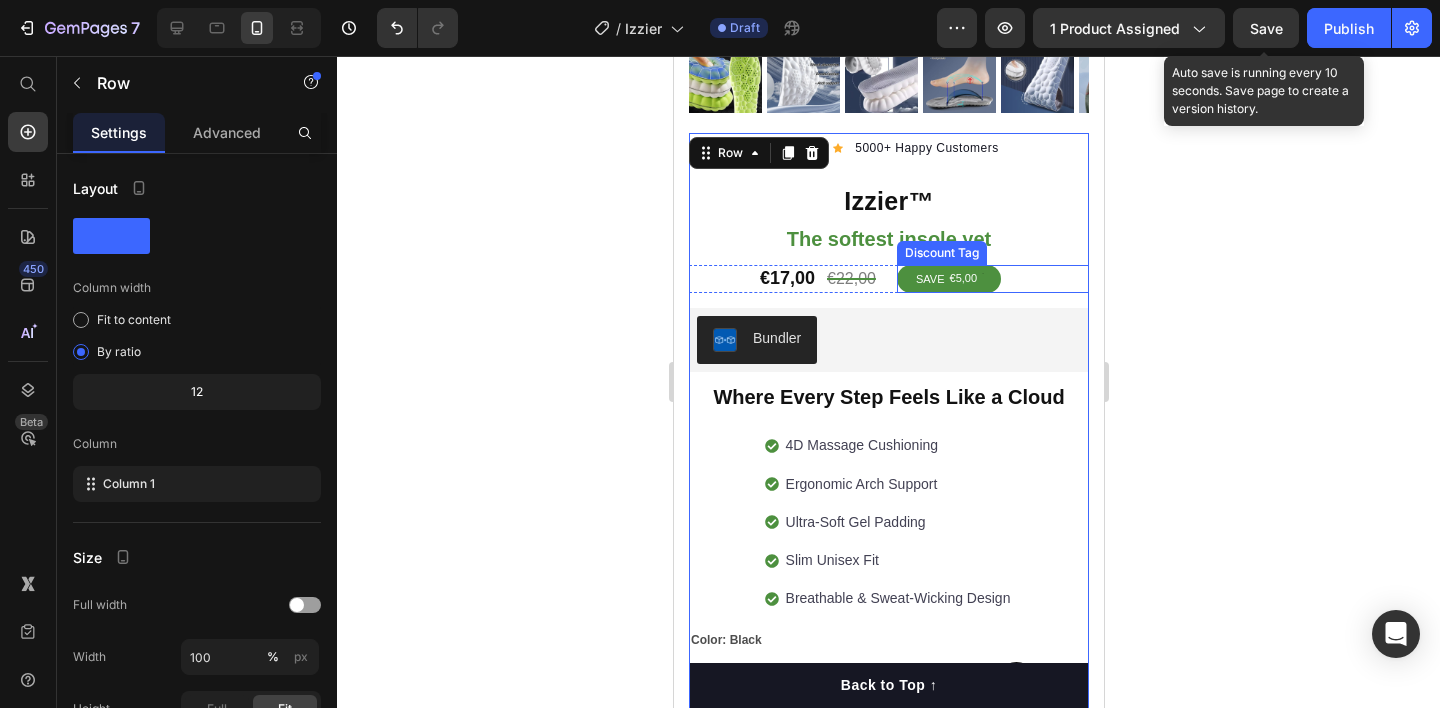 click on "SAVE €5,00" at bounding box center (992, 279) 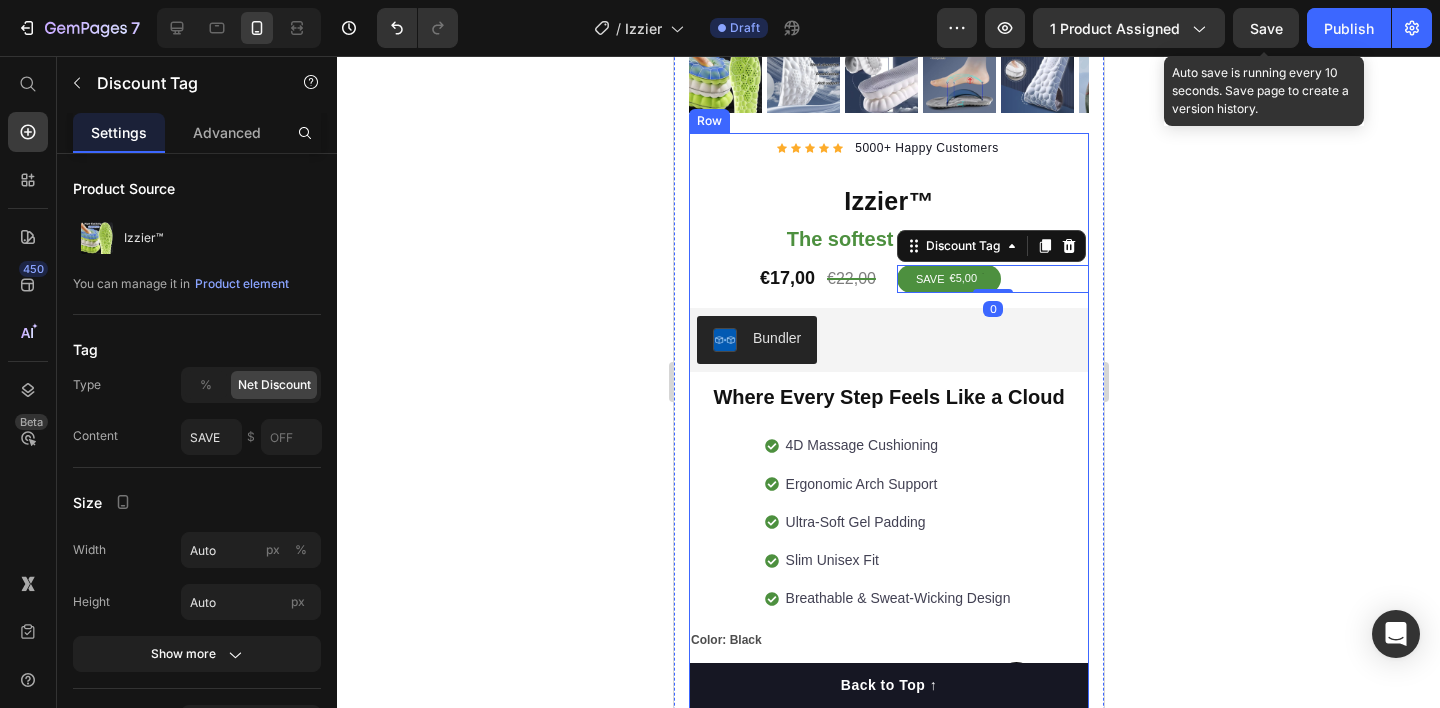 click on "Icon Icon Icon Icon Icon Icon List Hoz 5000+ Happy Customers Text block Row Izzier™ Product Title The softest insole yet Heading €17,00 Product Price €22,00 Product Price SAVE €5,00 Discount Tag   0 Row Bundler Bundler Row Where Every Step Feels Like a Cloud Heading 4D Massage Cushioning Ergonomic Arch Support Ultra-Soft Gel Padding Slim Unisex Fit Breathable & Sweat-Wicking Design Item list 4D Massage Cushioning Ergonomic Arch Support Ultra-Soft Gel Padding Slim Unisex Fit Breathable & Sweat-Wicking Design Item list Row Color: Black Blue Blue Green Neon Green Neon Green Neon Gray Gray Green Green Orange Orange Black Black Shoe Size 35-36(230mm) 37-38(240mm) 39-40(250mm) 41-42(260mm) 43-44(270mm) 45-46(280mm) Product Variants & Swatches Row Add to cart Product Cart Button Engineered for Motion. Built for Relief. Heading Meet  Izzier™ Text Block" at bounding box center (888, 631) 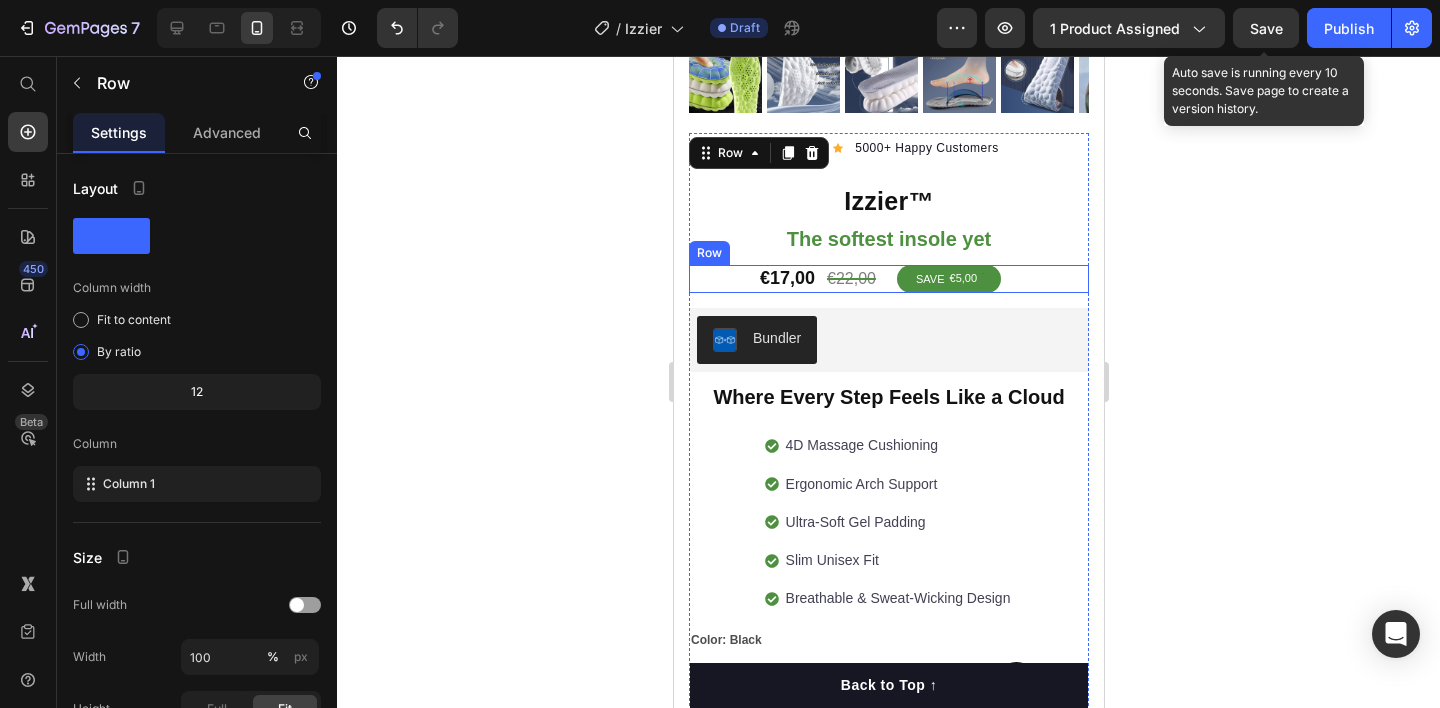 click on "€17,00 Product Price €22,00 Product Price SAVE €5,00 Discount Tag Row" at bounding box center (888, 279) 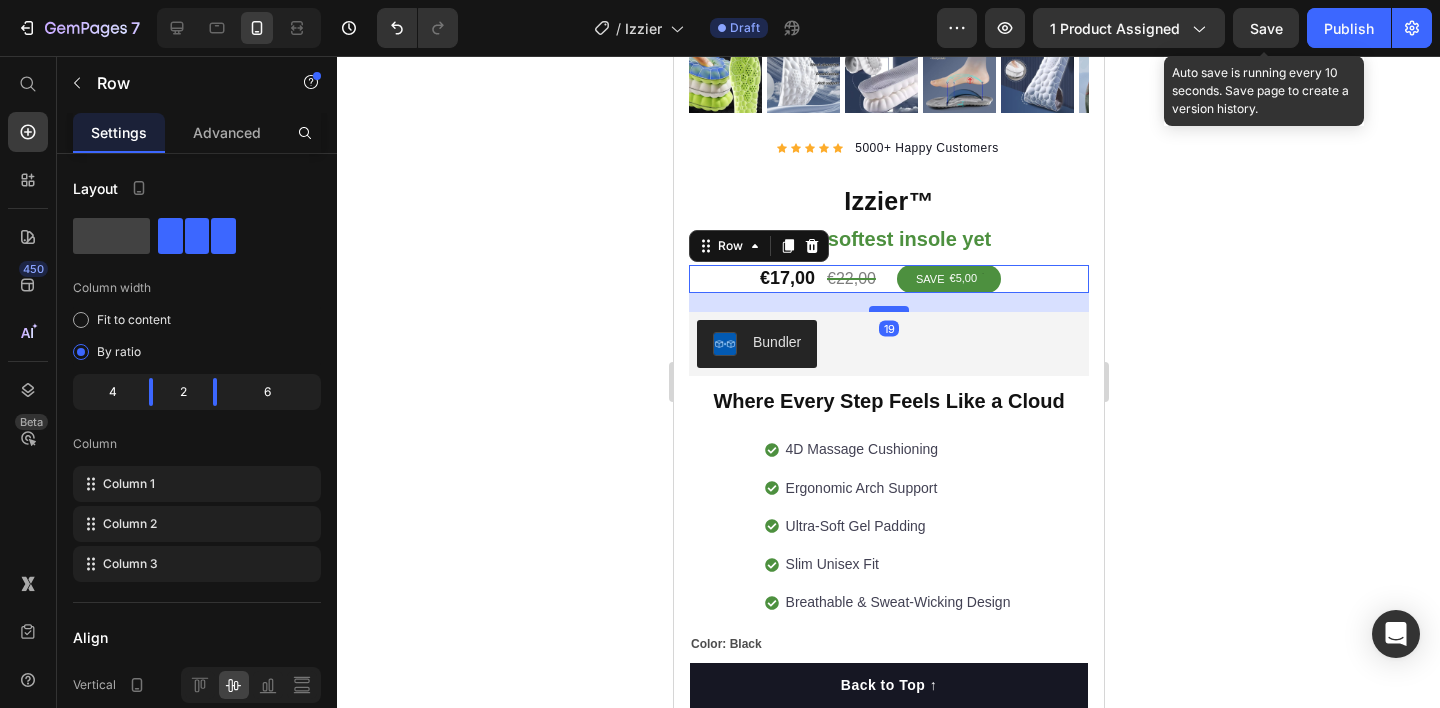 click at bounding box center (888, 309) 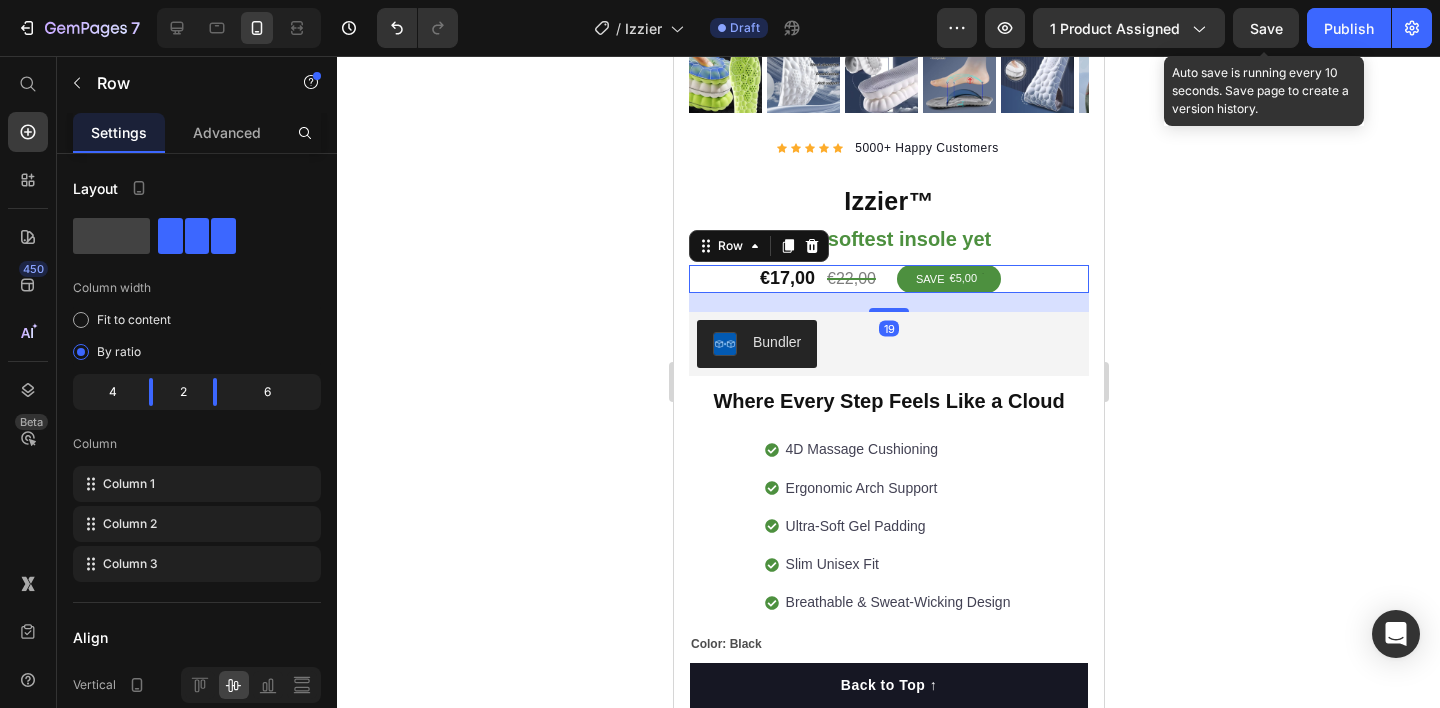 click 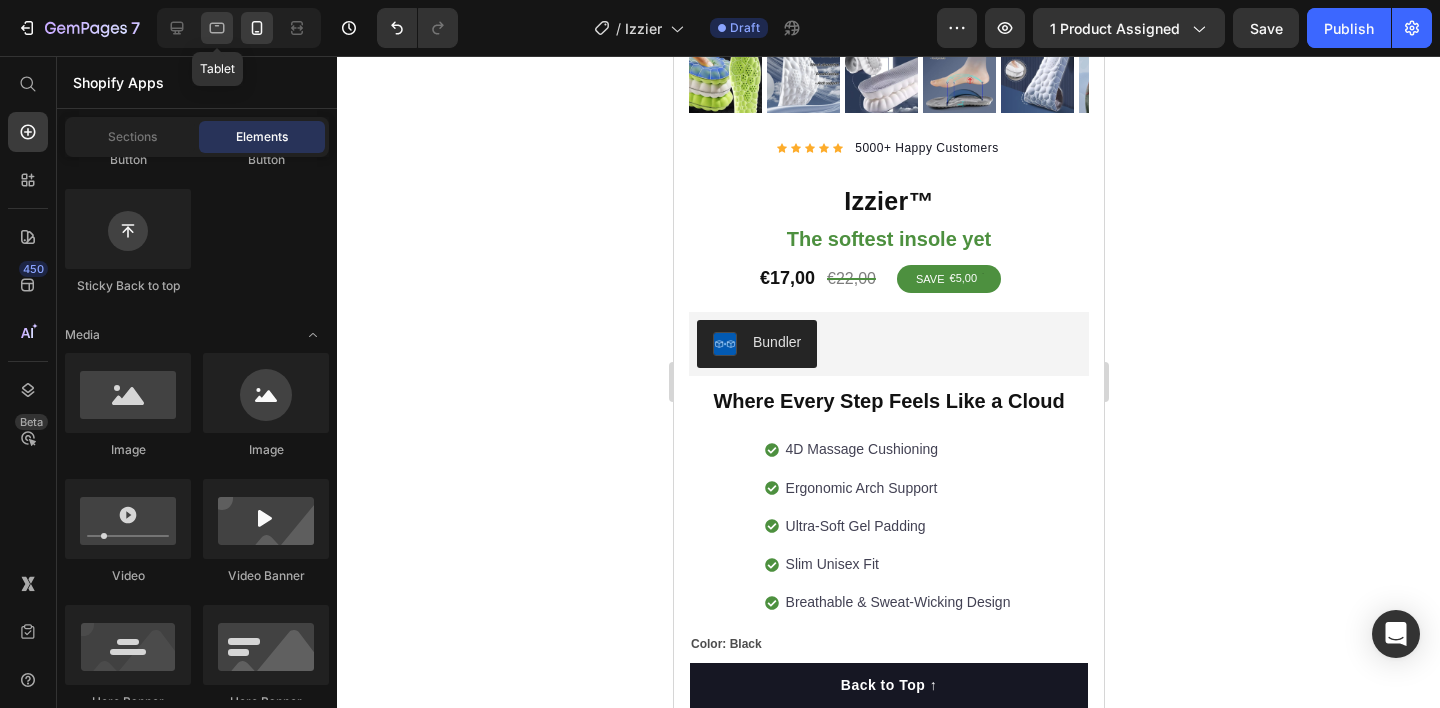 click 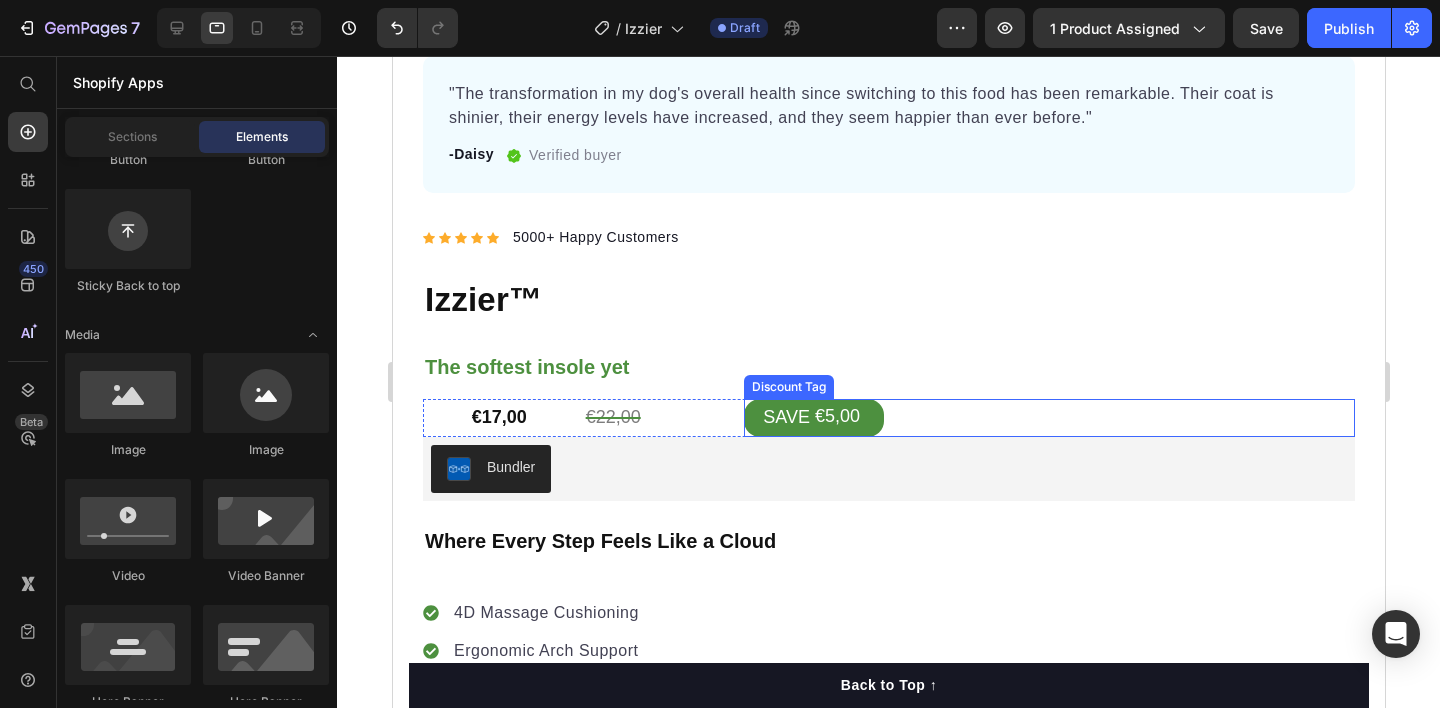 scroll, scrollTop: 1397, scrollLeft: 0, axis: vertical 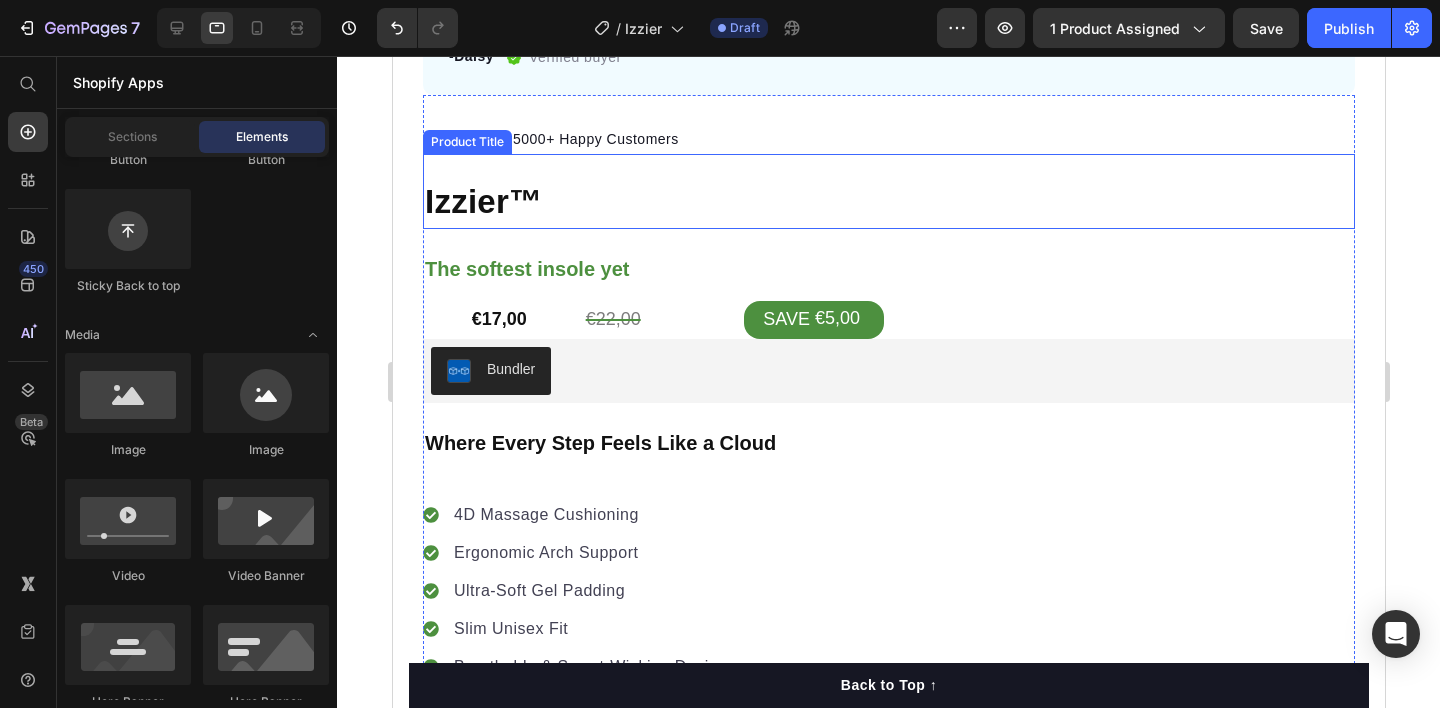 click on "Izzier™" at bounding box center [888, 202] 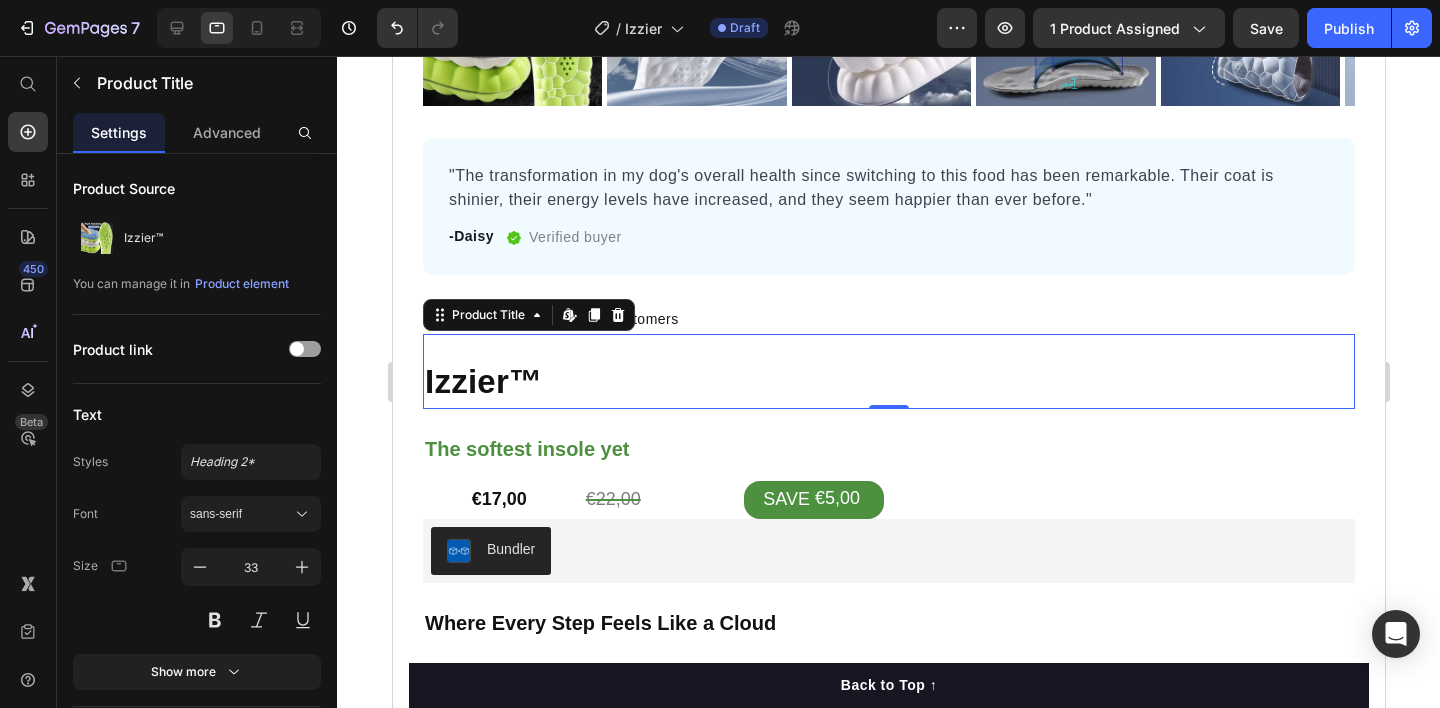 scroll, scrollTop: 1217, scrollLeft: 0, axis: vertical 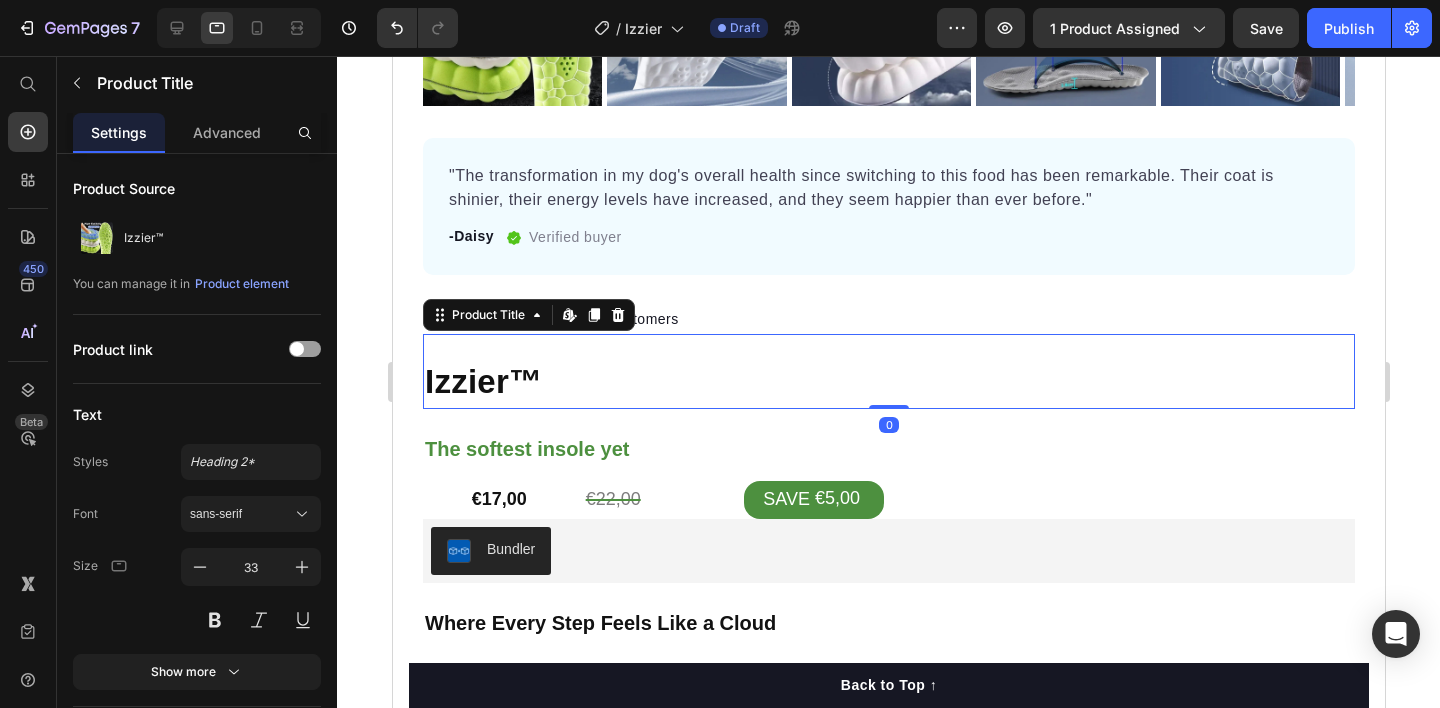 drag, startPoint x: 893, startPoint y: 393, endPoint x: 898, endPoint y: 377, distance: 16.763054 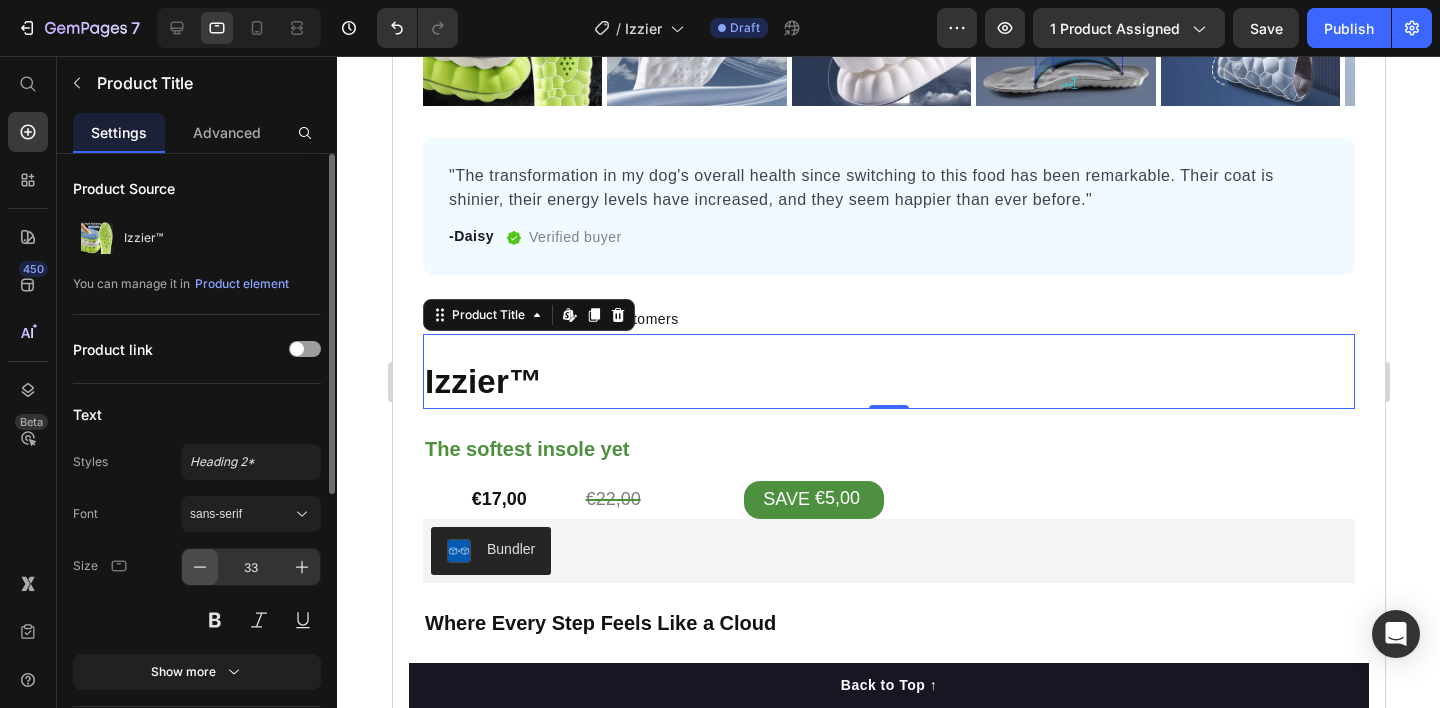 click 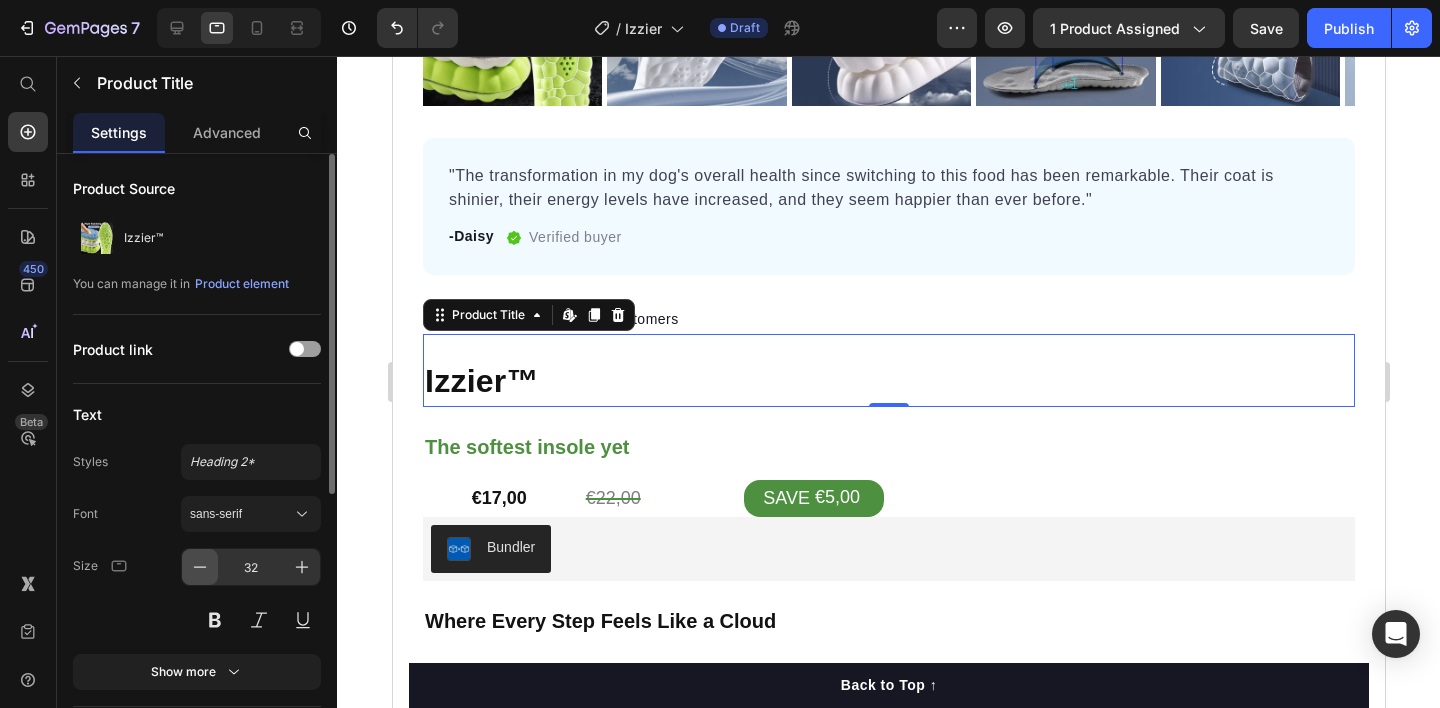 click 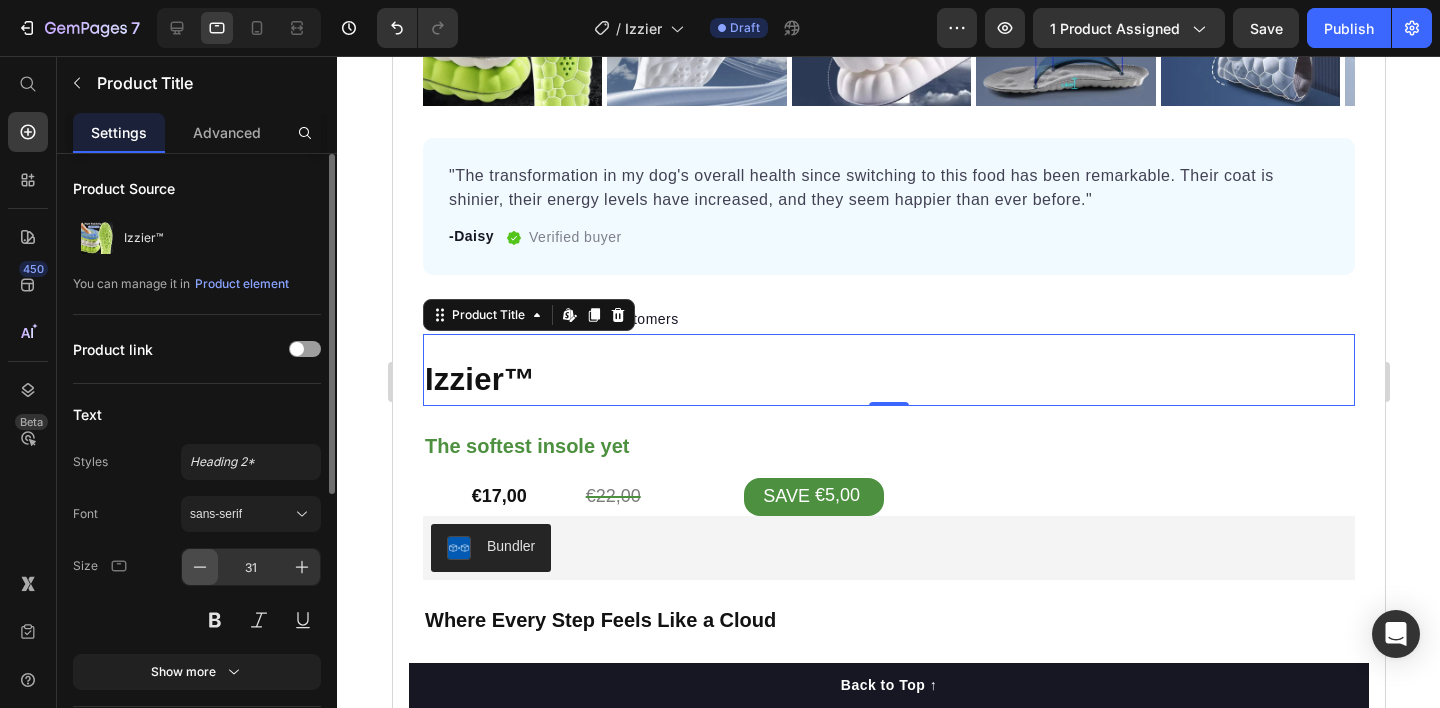 click 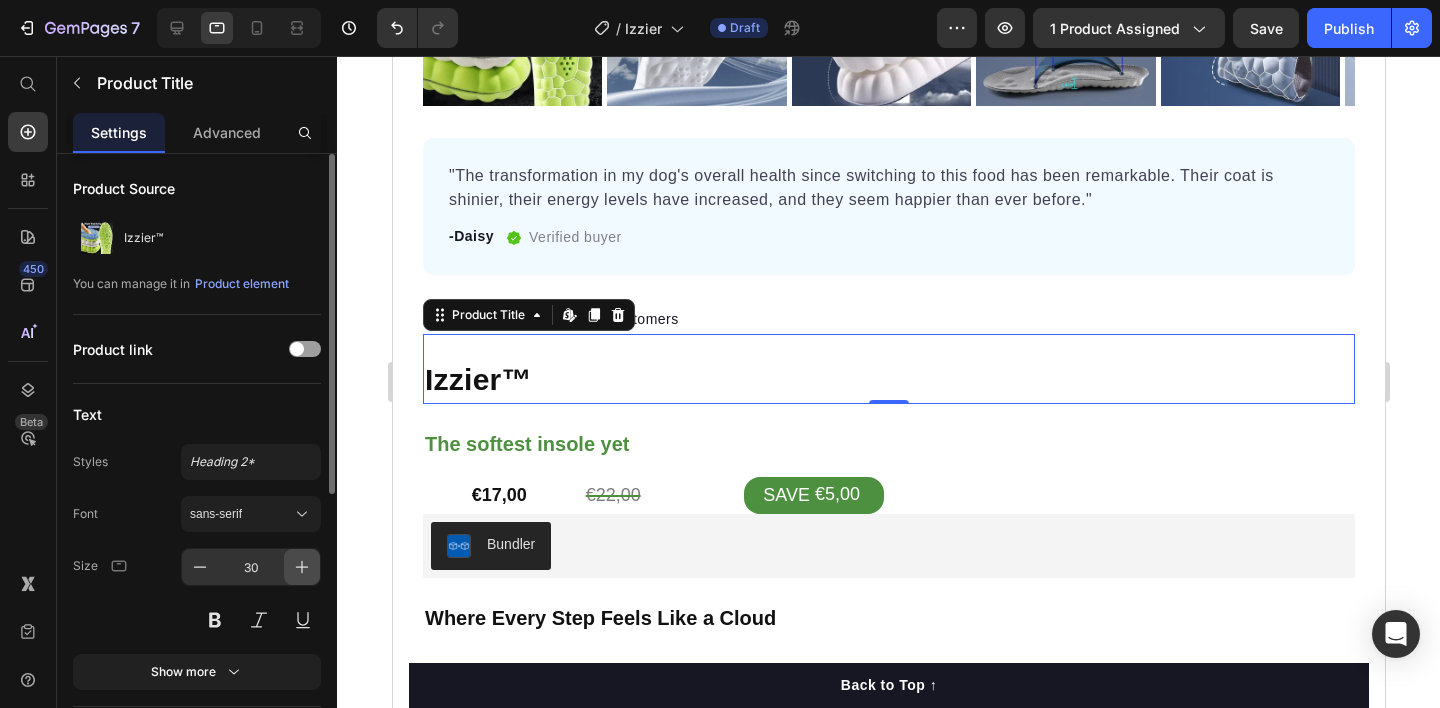 drag, startPoint x: 318, startPoint y: 555, endPoint x: 305, endPoint y: 558, distance: 13.341664 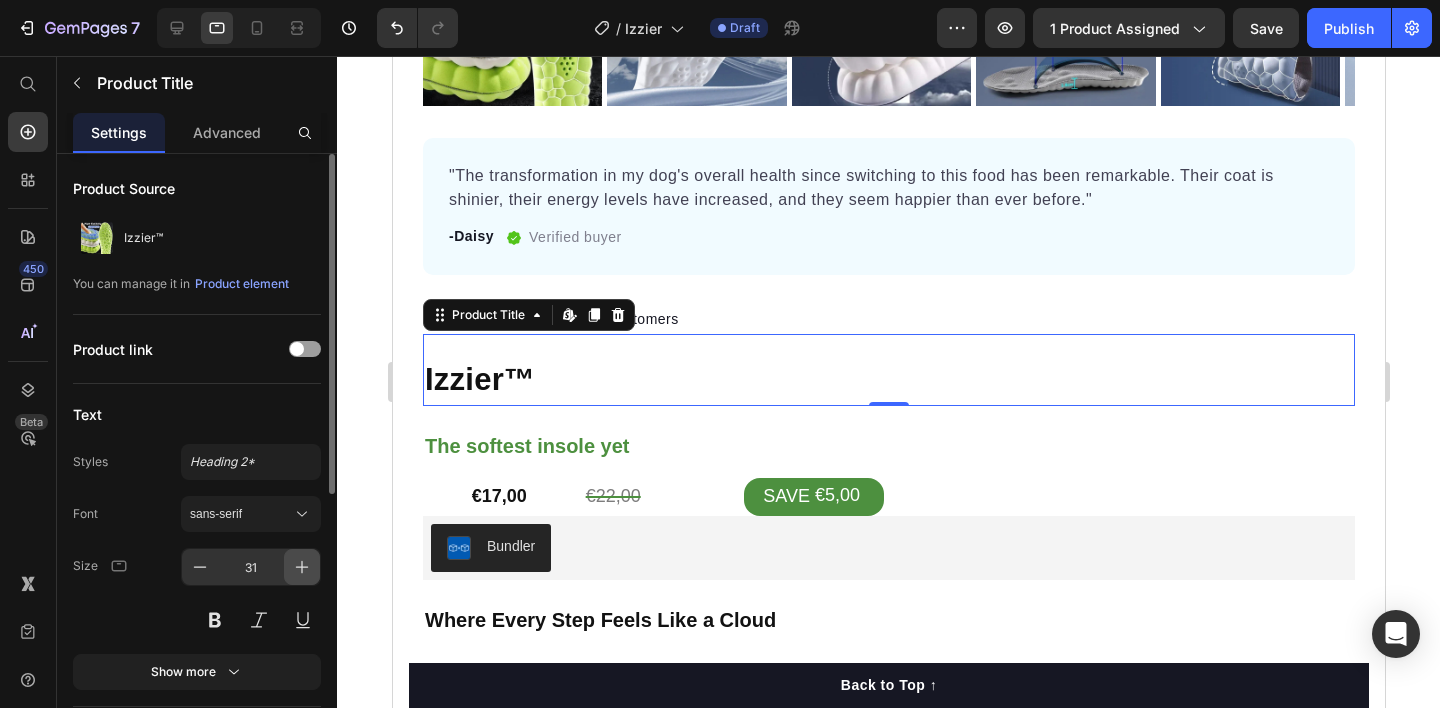 click 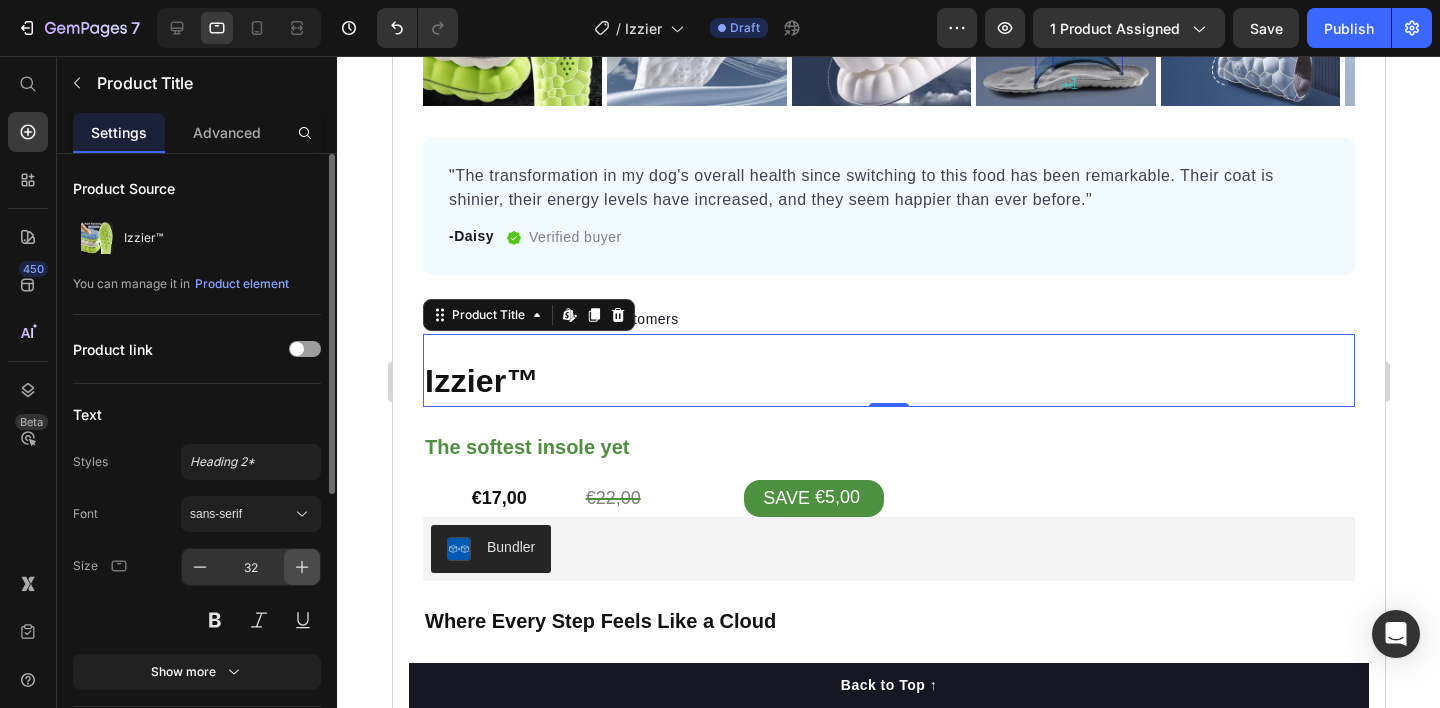 click 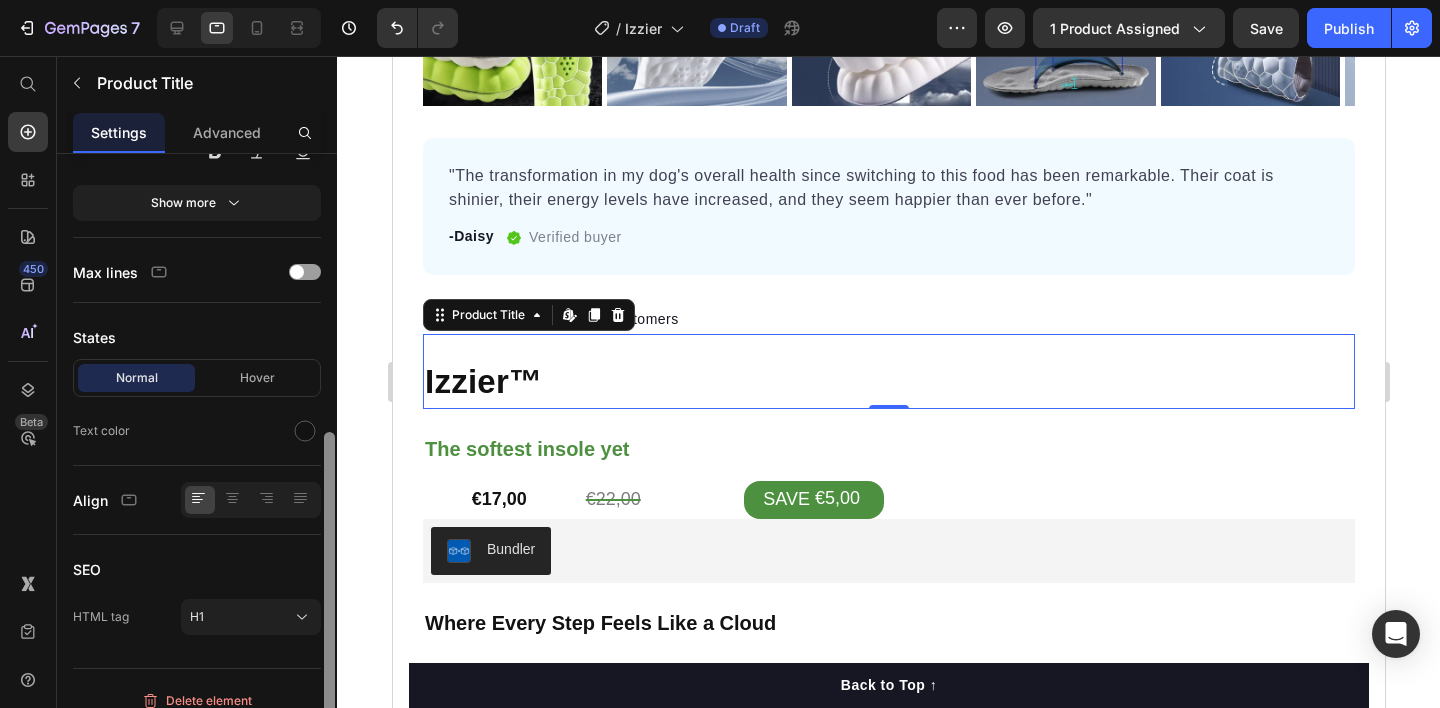 scroll, scrollTop: 487, scrollLeft: 0, axis: vertical 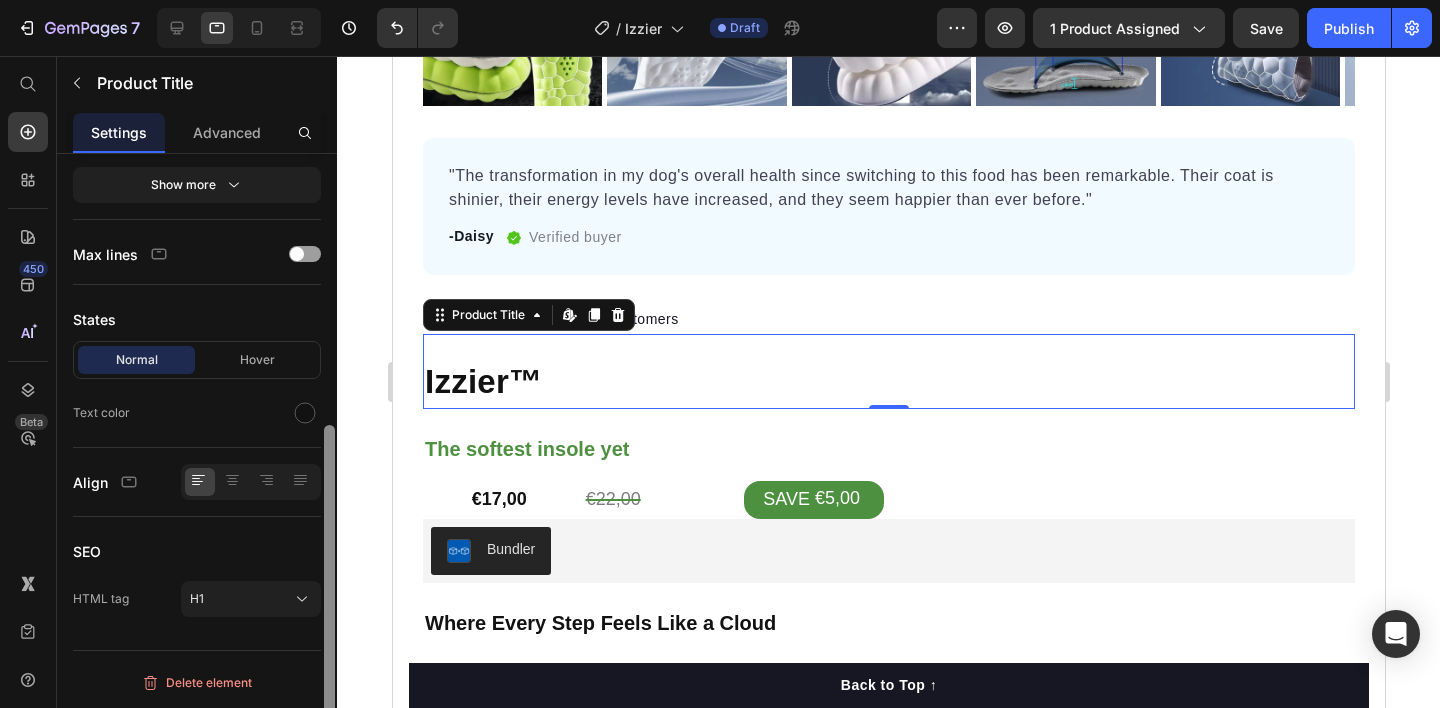 drag, startPoint x: 324, startPoint y: 429, endPoint x: 355, endPoint y: 664, distance: 237.03586 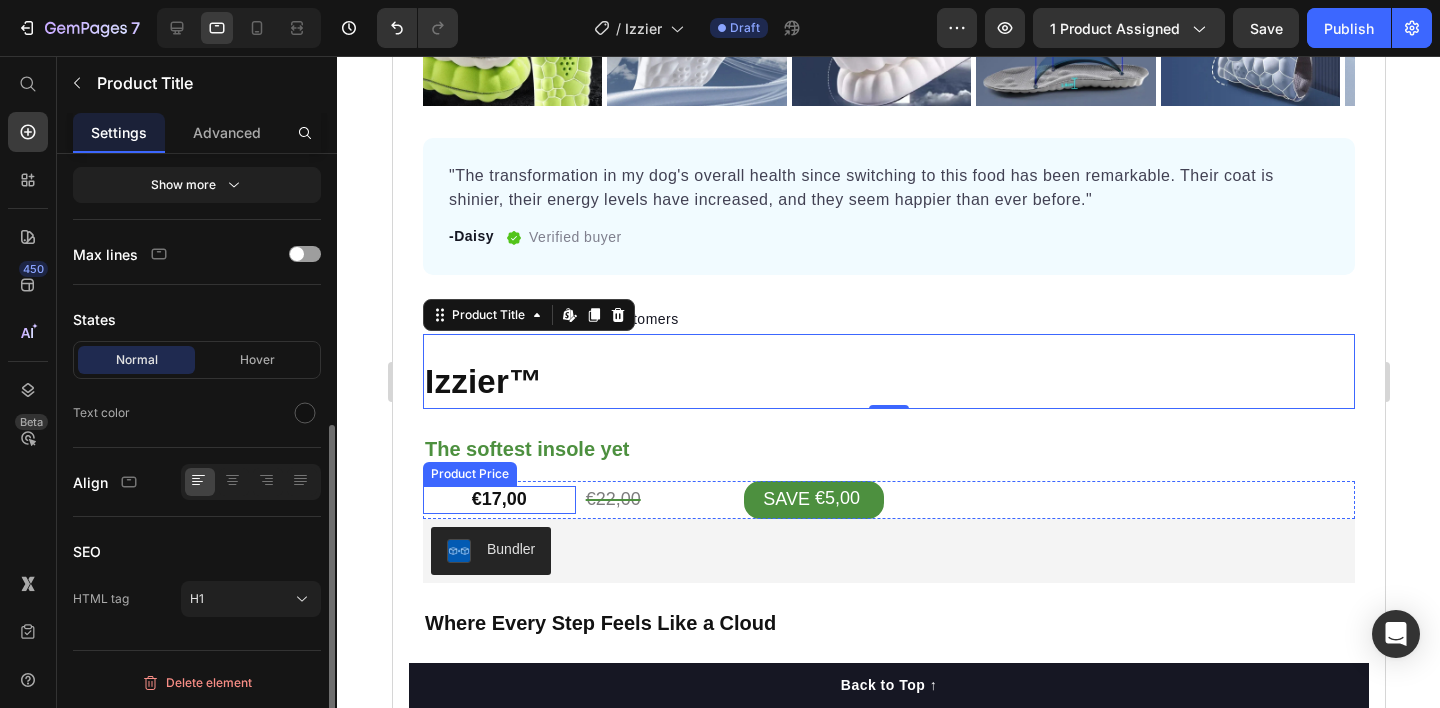 click on "Icon Icon Icon Icon Icon Icon List Hoz 5000+ Happy Customers Text block Row Izzier™ Product Title   Edit content in Shopify 0 The softest insole yet Heading €17,00 Product Price €22,00 Product Price SAVE €5,00 Discount Tag Row Bundler Bundler Row Where Every Step Feels Like a Cloud Heading 4D Massage Cushioning Ergonomic Arch Support Ultra-Soft Gel Padding Slim Unisex Fit Breathable & Sweat-Wicking Design Item list 4D Massage Cushioning Ergonomic Arch Support Ultra-Soft Gel Padding Slim Unisex Fit Breathable & Sweat-Wicking Design Item list Row Color: Black Blue Blue Green Neon Green Neon Green Neon Gray Gray Green Green Orange Orange Black Black Shoe Size 35-36(230mm) 37-38(240mm) 39-40(250mm) 41-42(260mm) 43-44(270mm) 45-46(280mm) Product Variants & Swatches Row Add to cart Product Cart Button Engineered for Motion. Built for Relief. Heading Meet  Izzier™ Text Block Row" at bounding box center (888, 817) 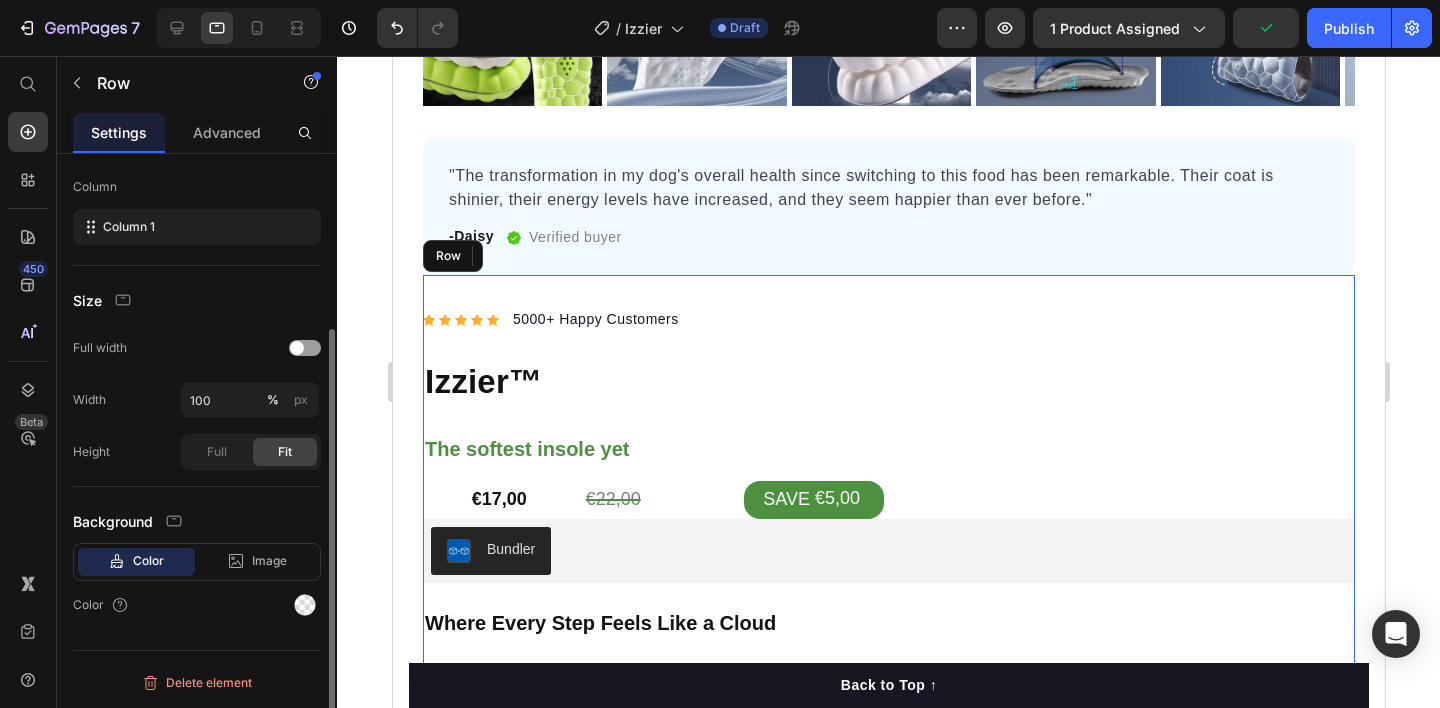 scroll, scrollTop: 0, scrollLeft: 0, axis: both 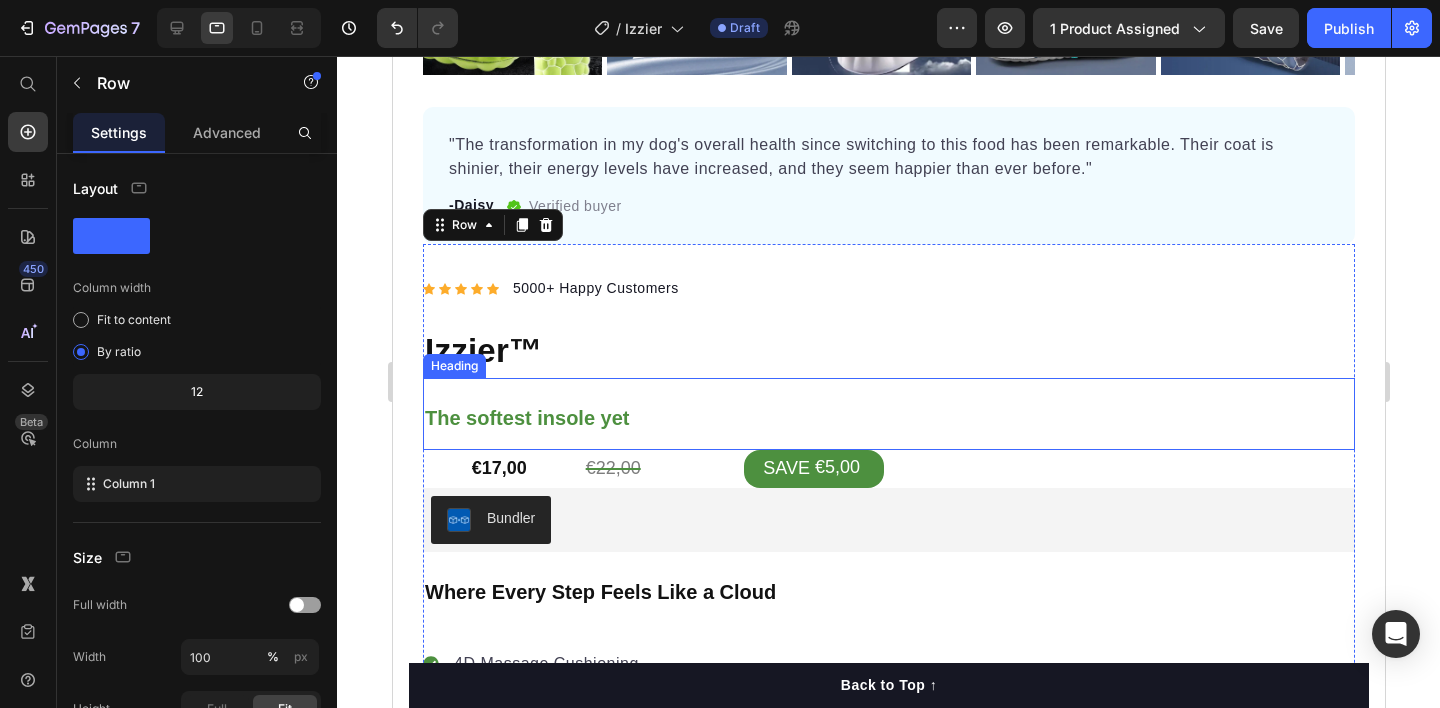 click on "The softest insole yet" at bounding box center (888, 414) 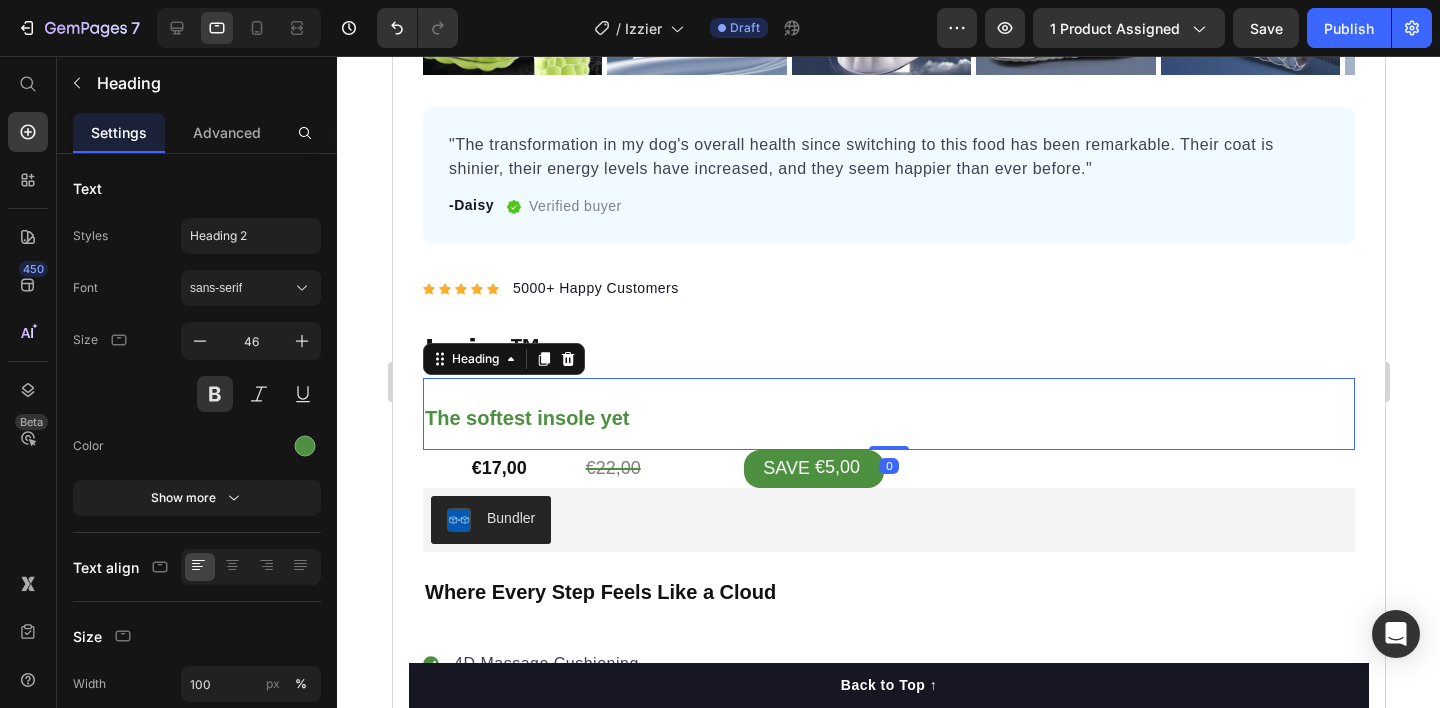drag, startPoint x: 878, startPoint y: 431, endPoint x: 881, endPoint y: 399, distance: 32.140316 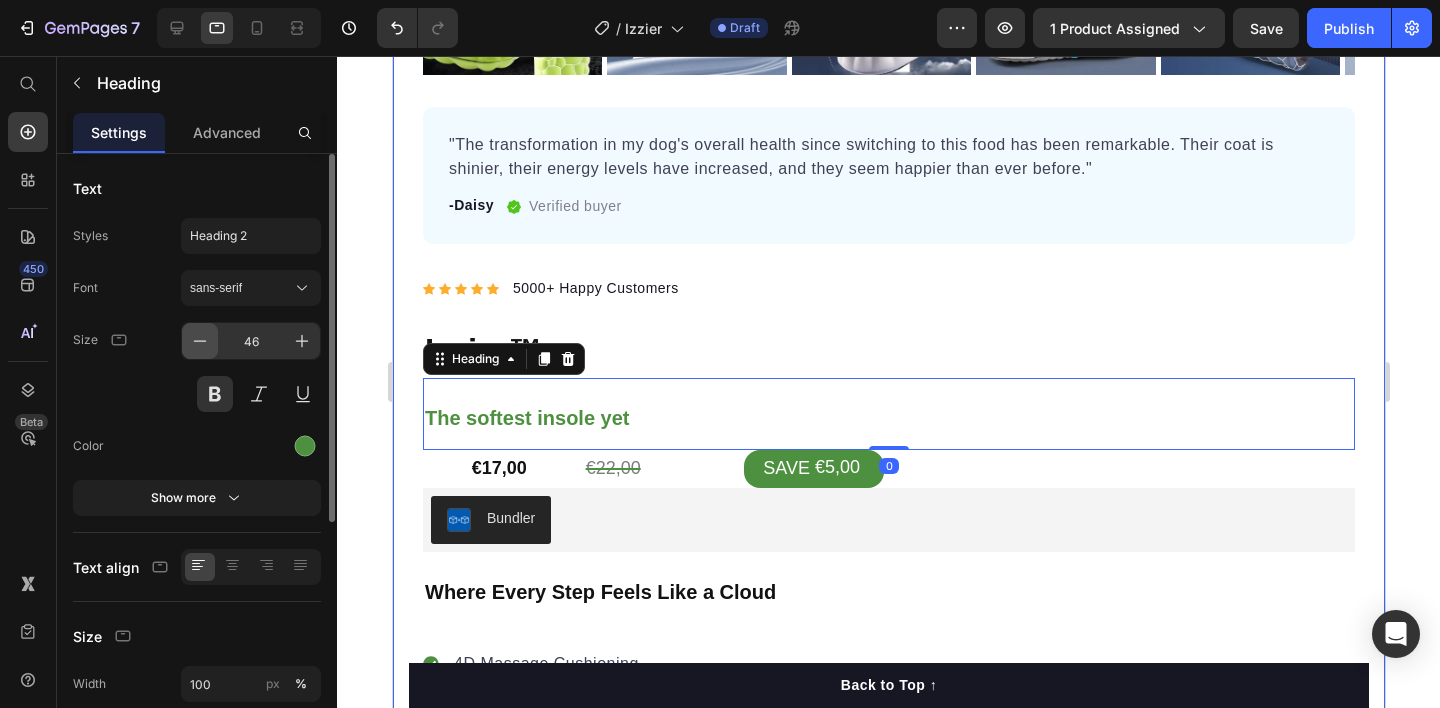click 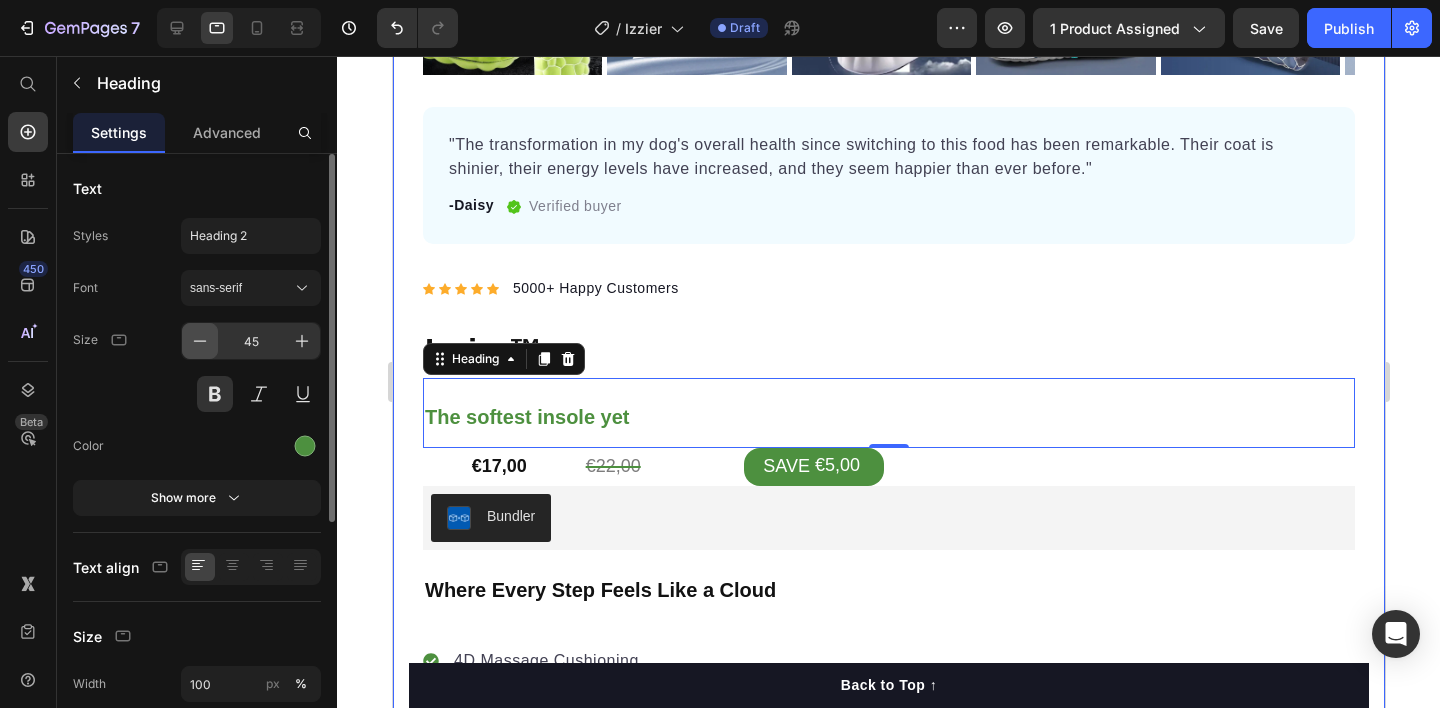 click 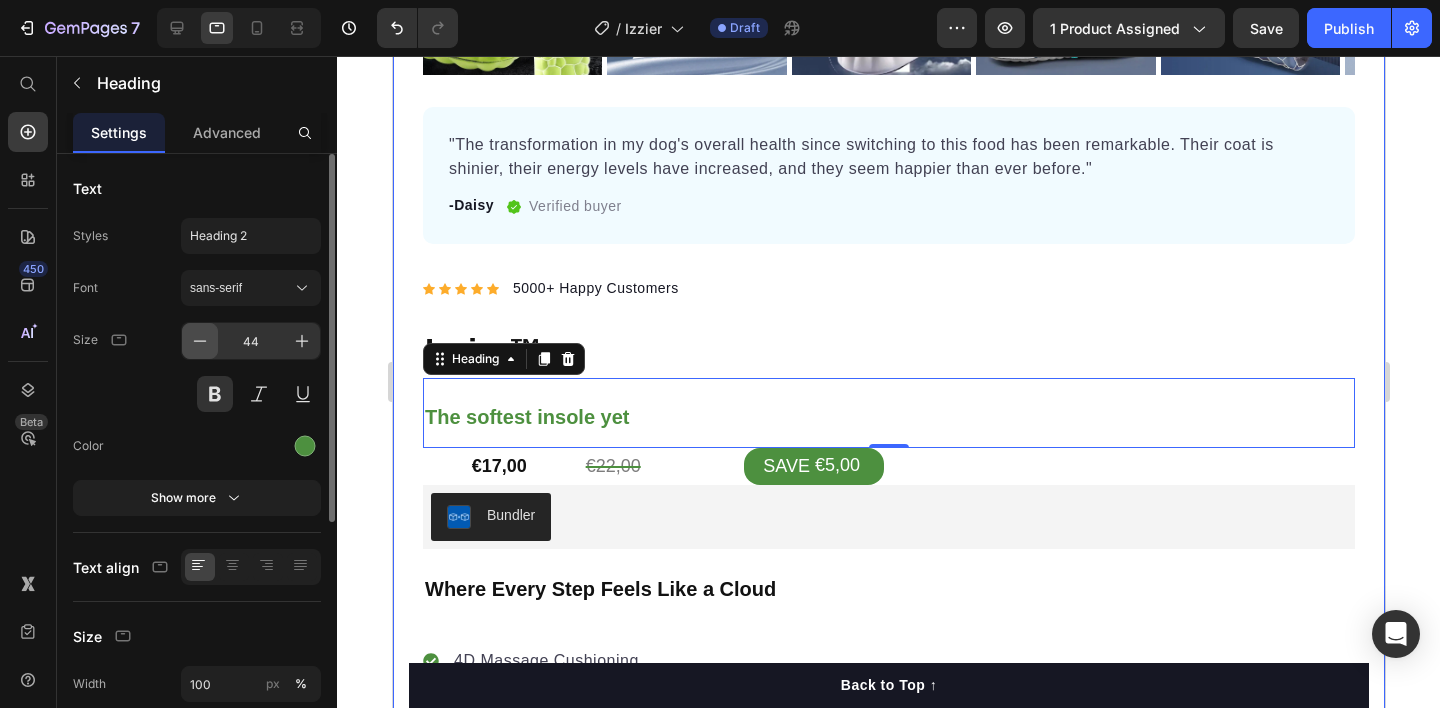 click 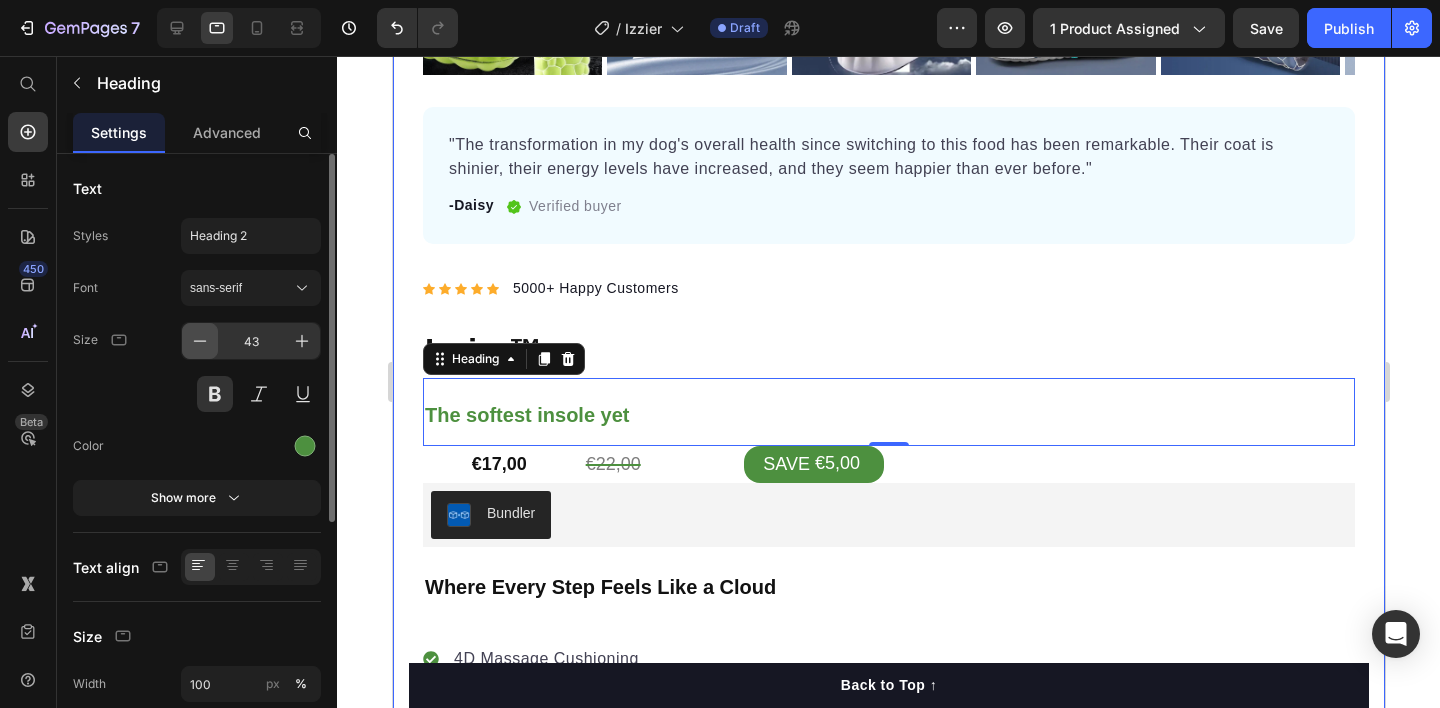 click 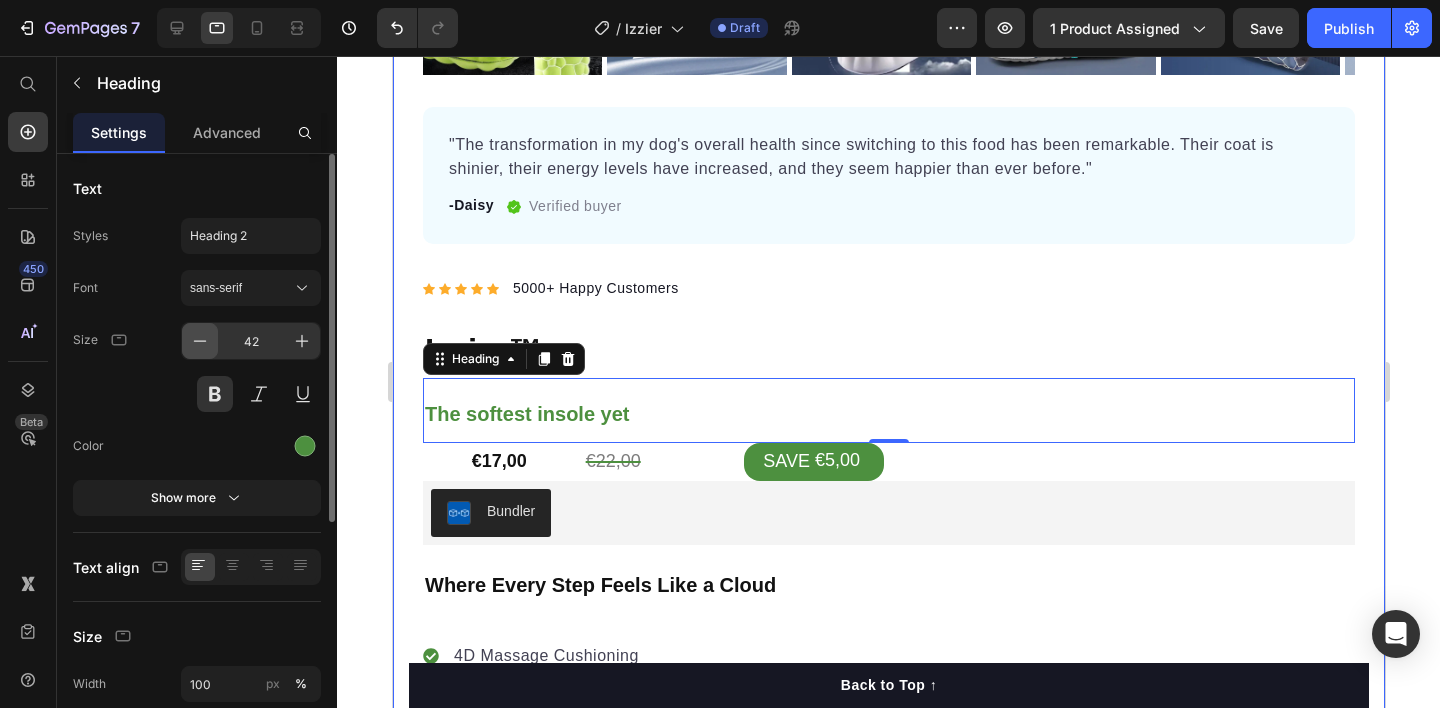 click 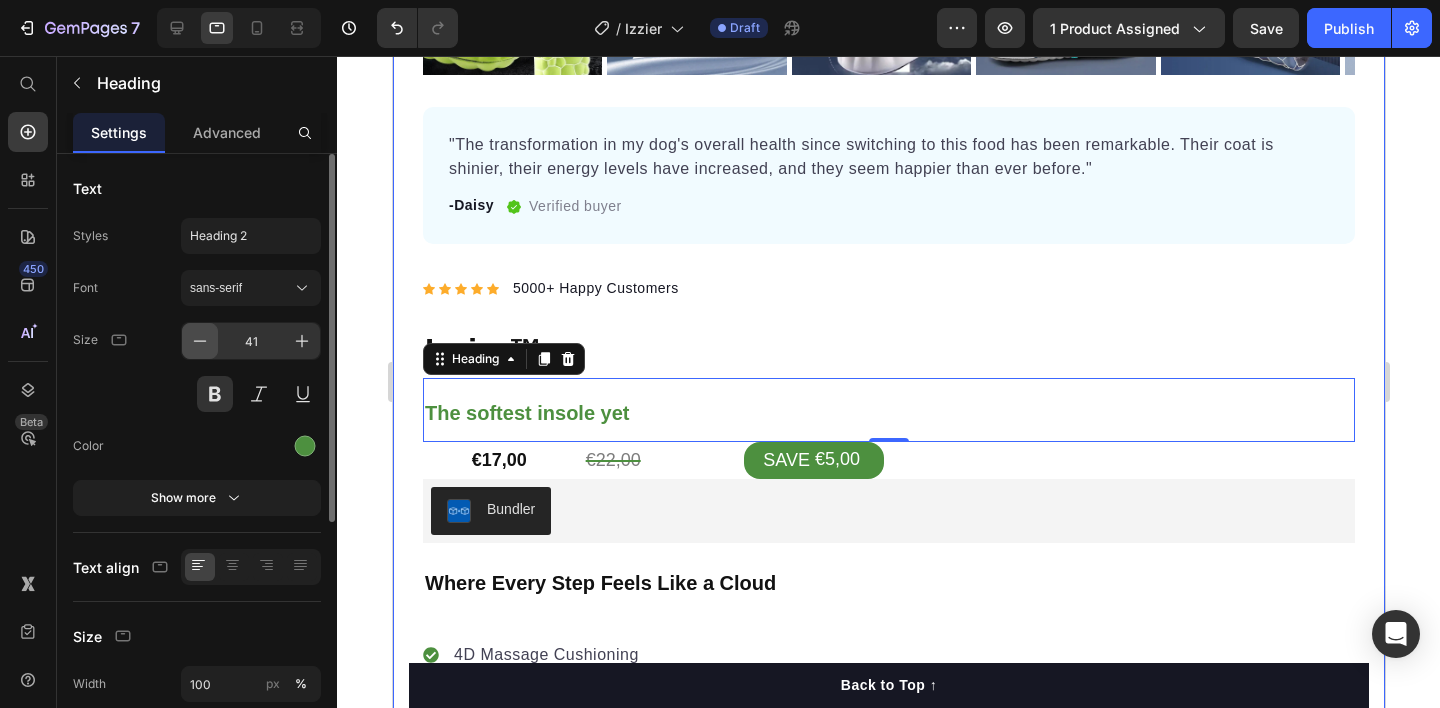click 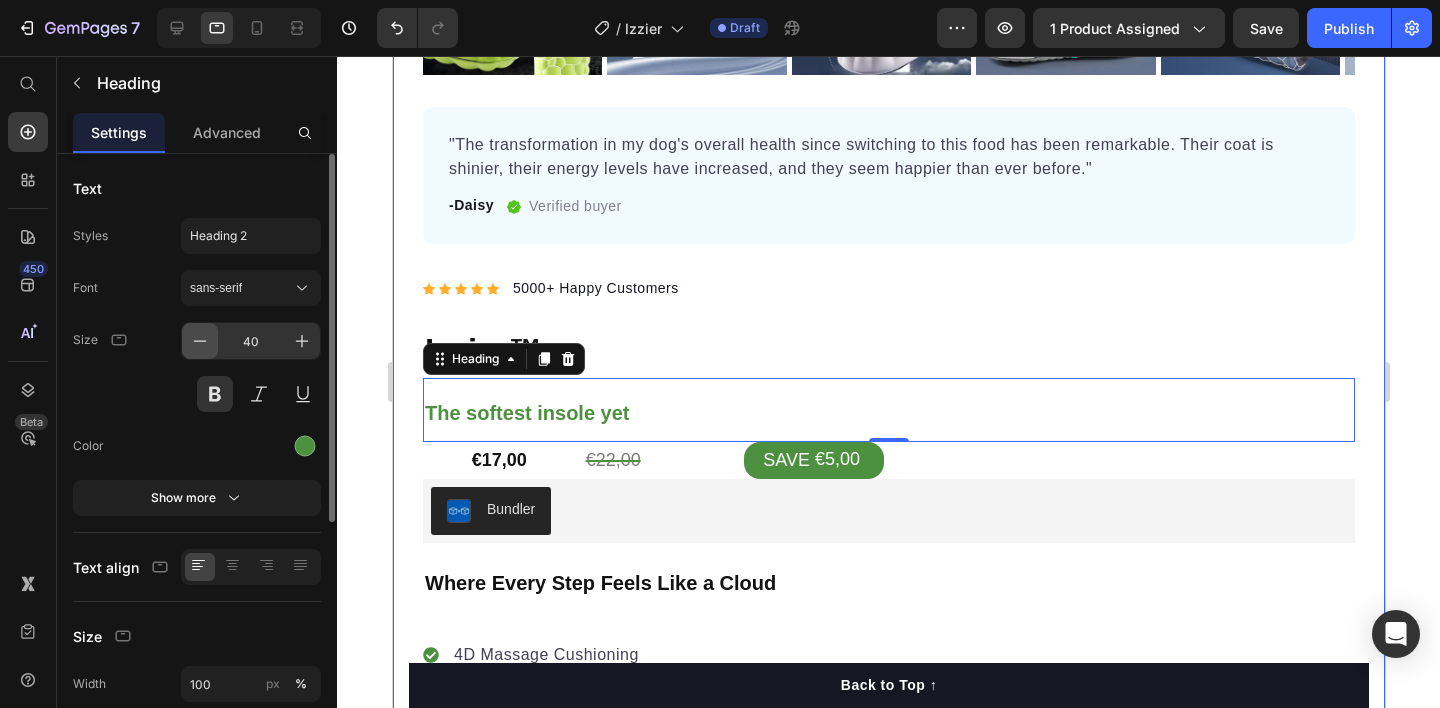 click 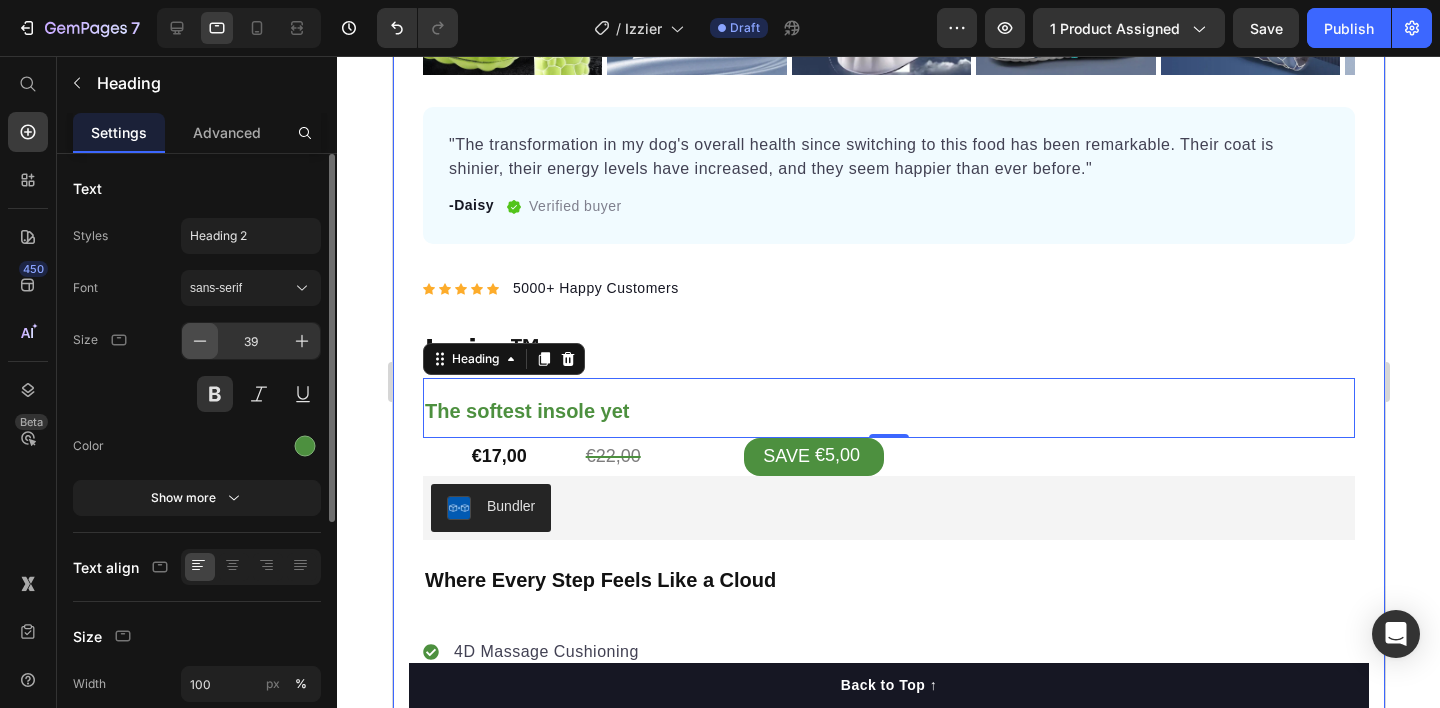click 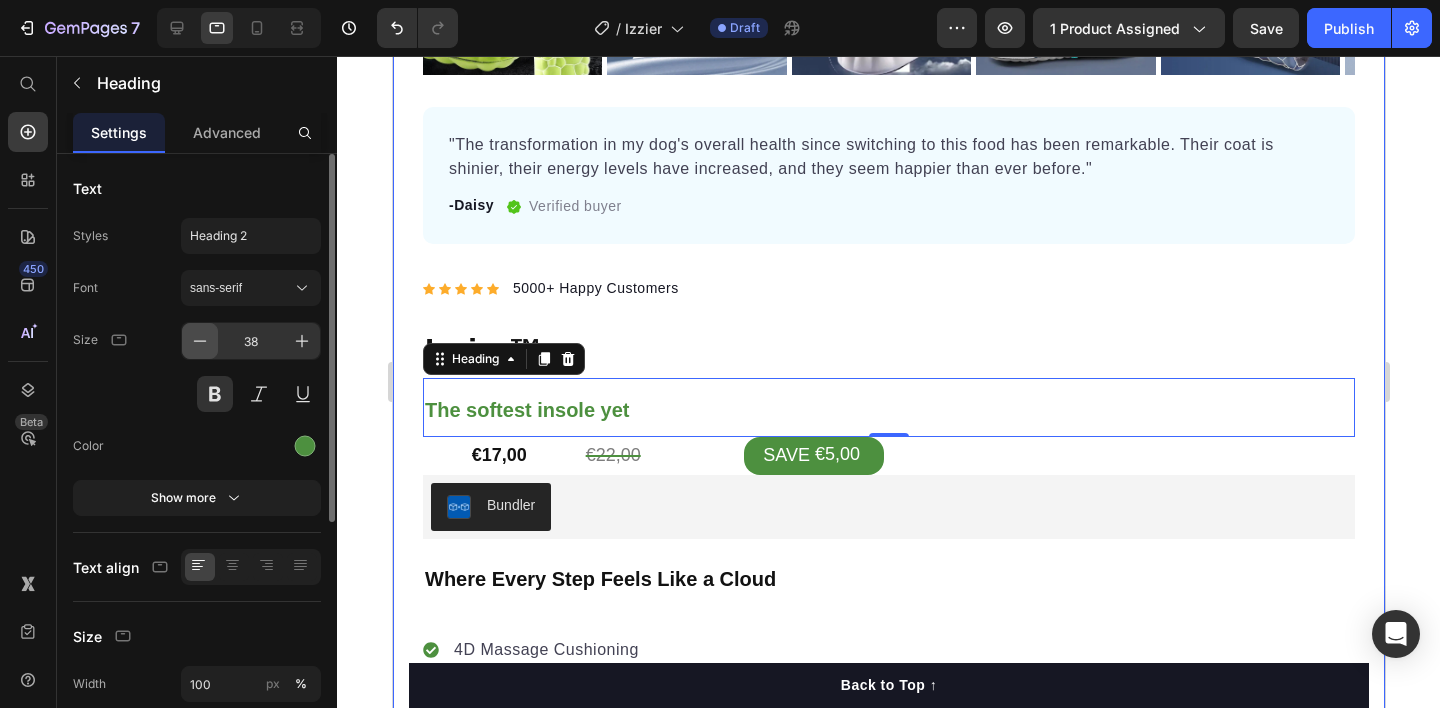 click 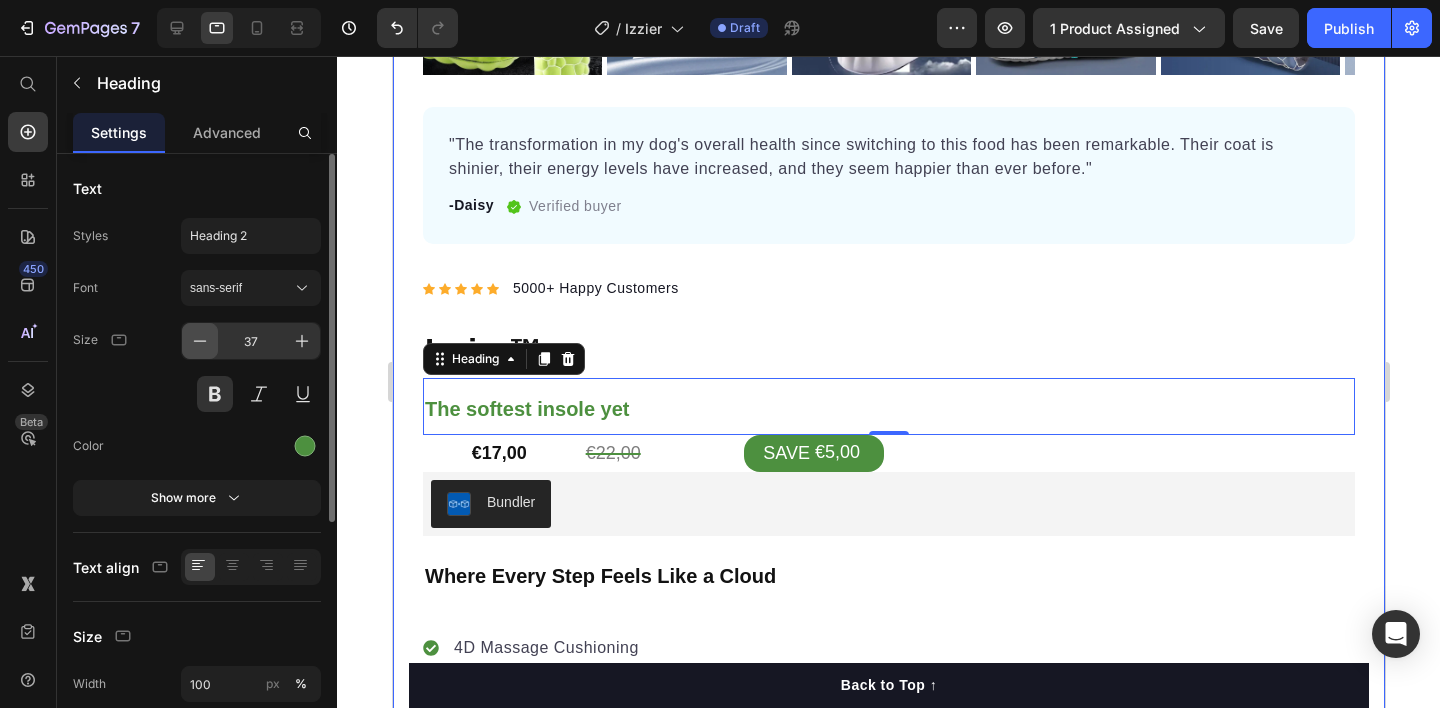 click 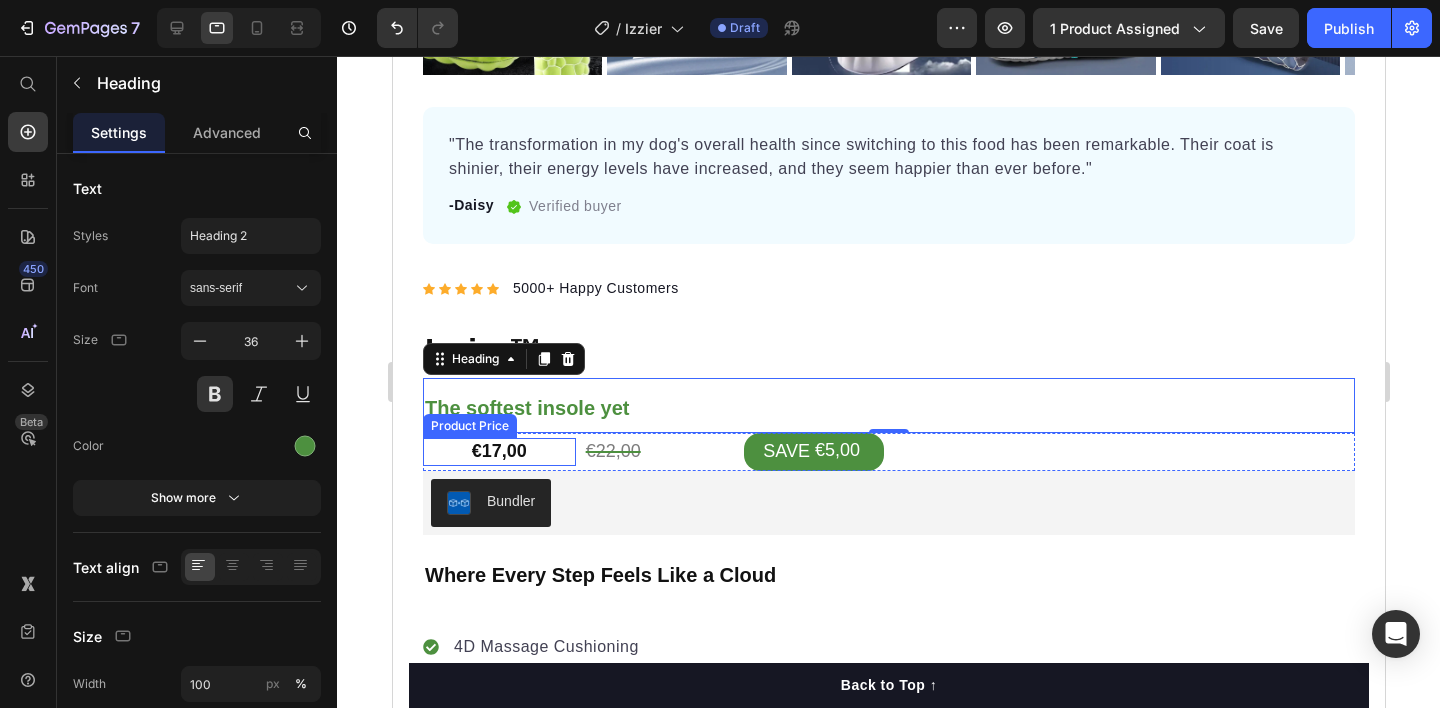 click on "€17,00" at bounding box center [498, 451] 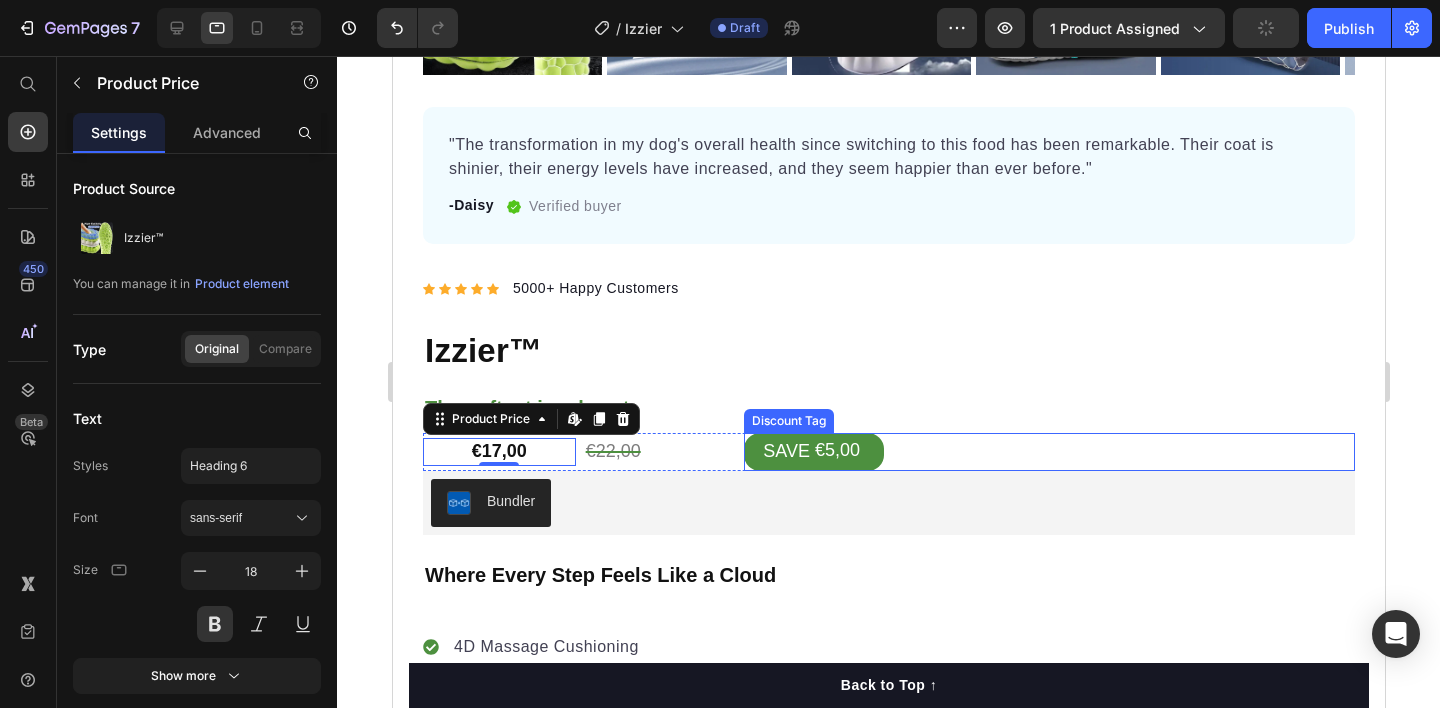 click on "SAVE €5,00" at bounding box center (1048, 451) 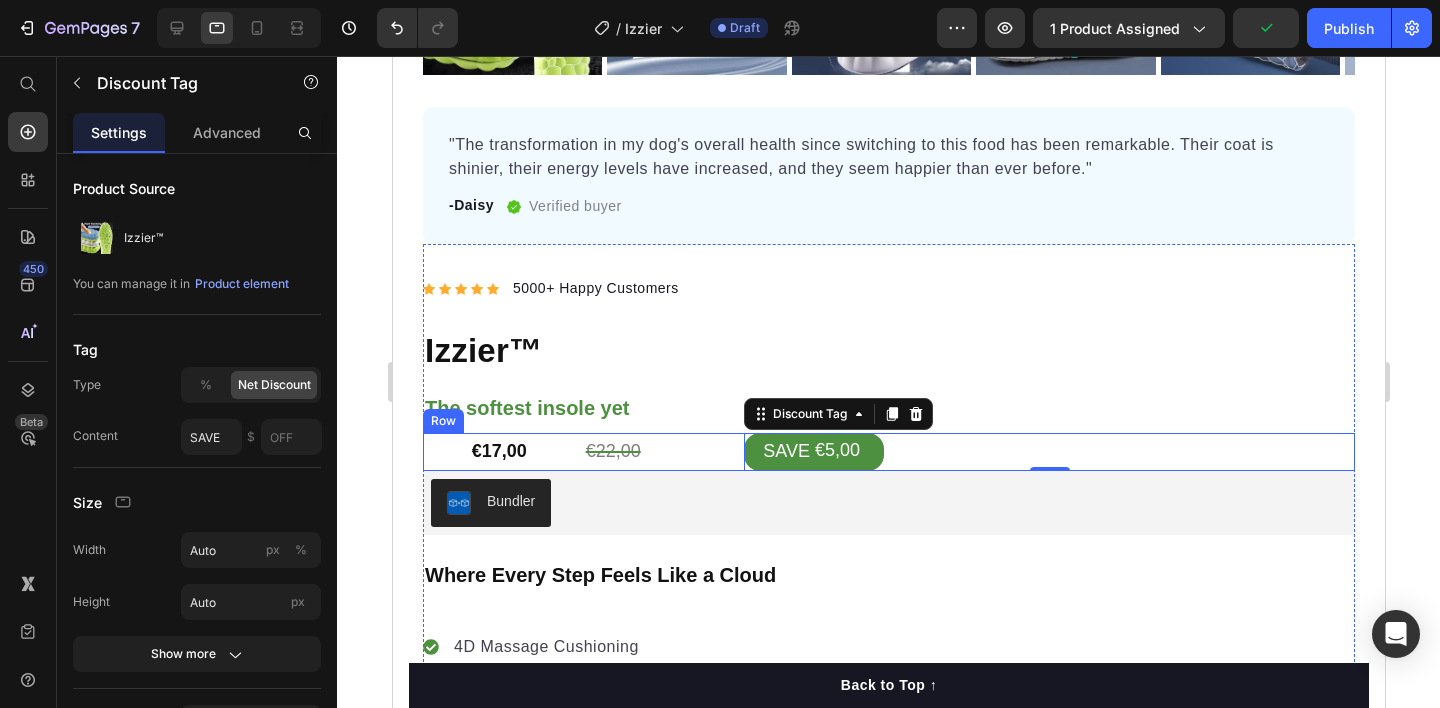 click on "€17,00 Product Price" at bounding box center [498, 451] 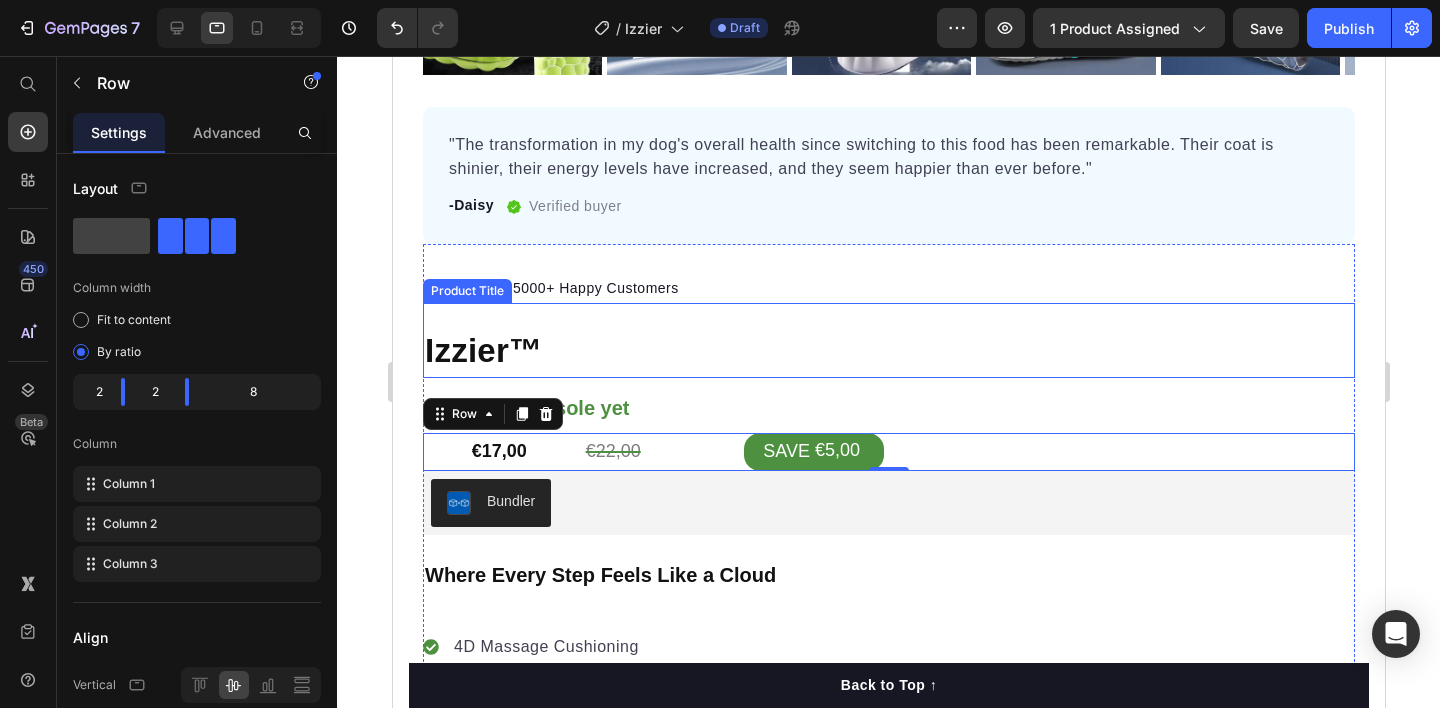 click on "Izzier™" at bounding box center (888, 351) 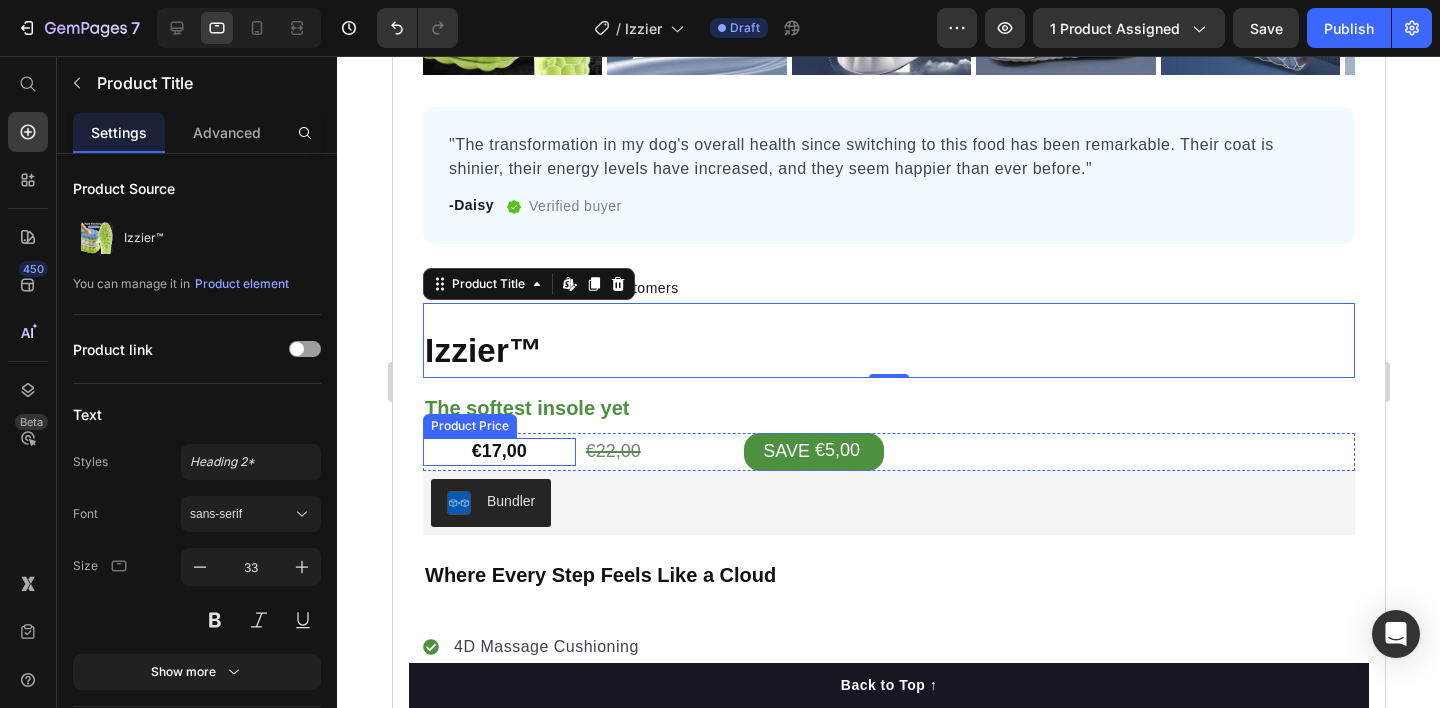 click on "€17,00" at bounding box center [498, 451] 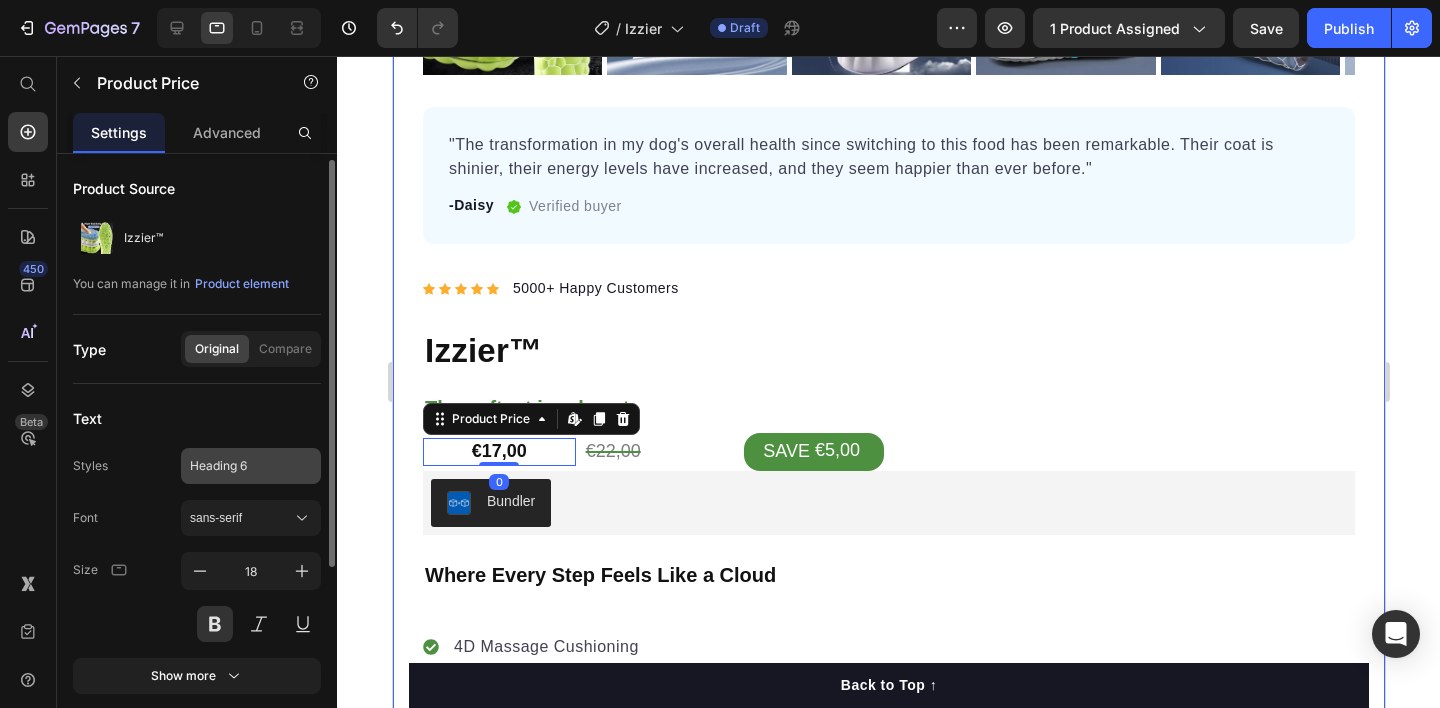 scroll, scrollTop: 305, scrollLeft: 0, axis: vertical 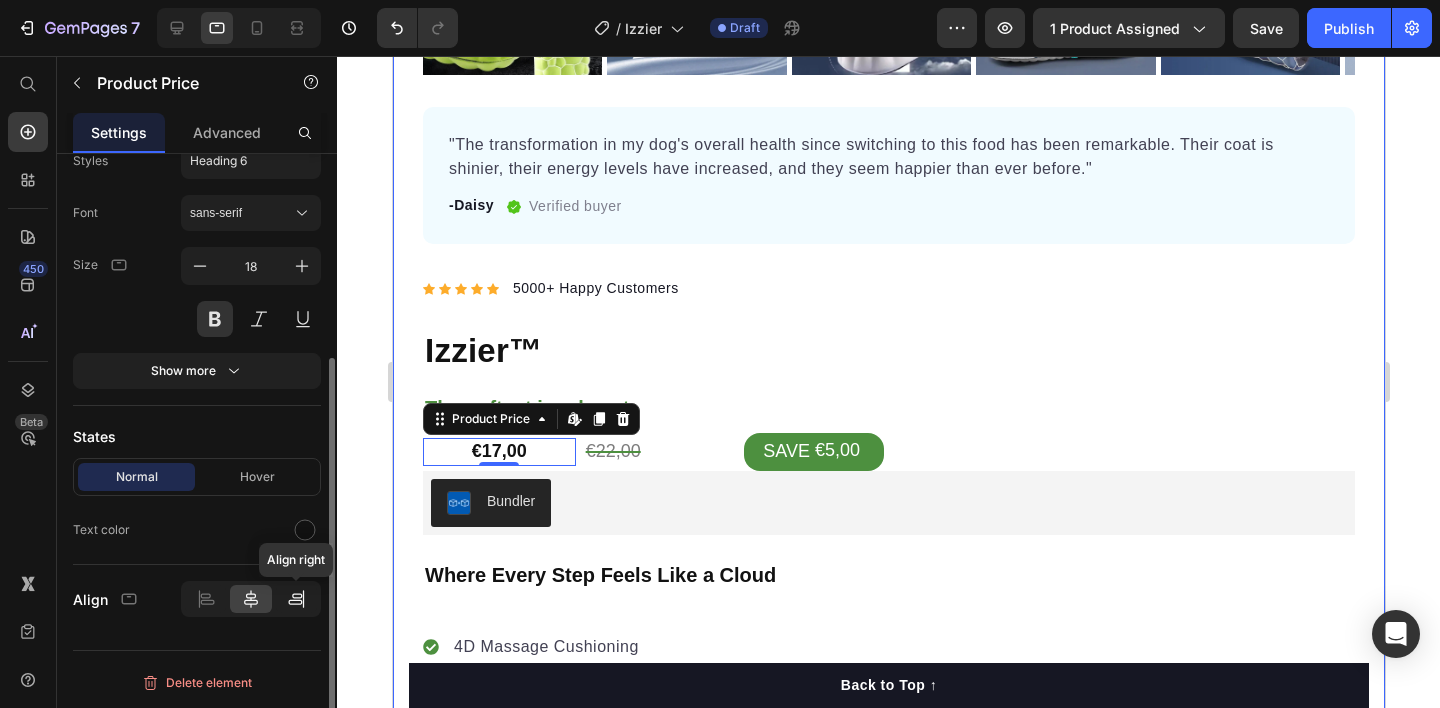 click 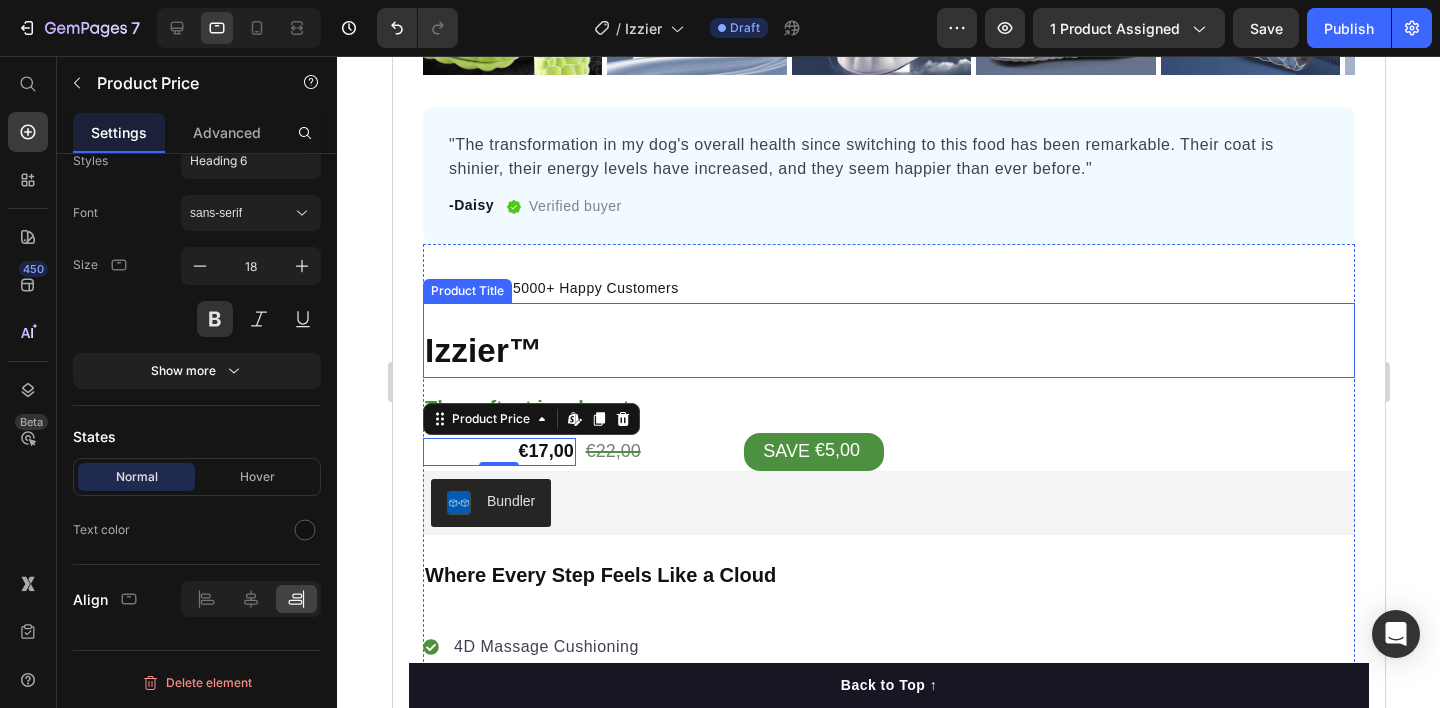 click on "Izzier™" at bounding box center (888, 351) 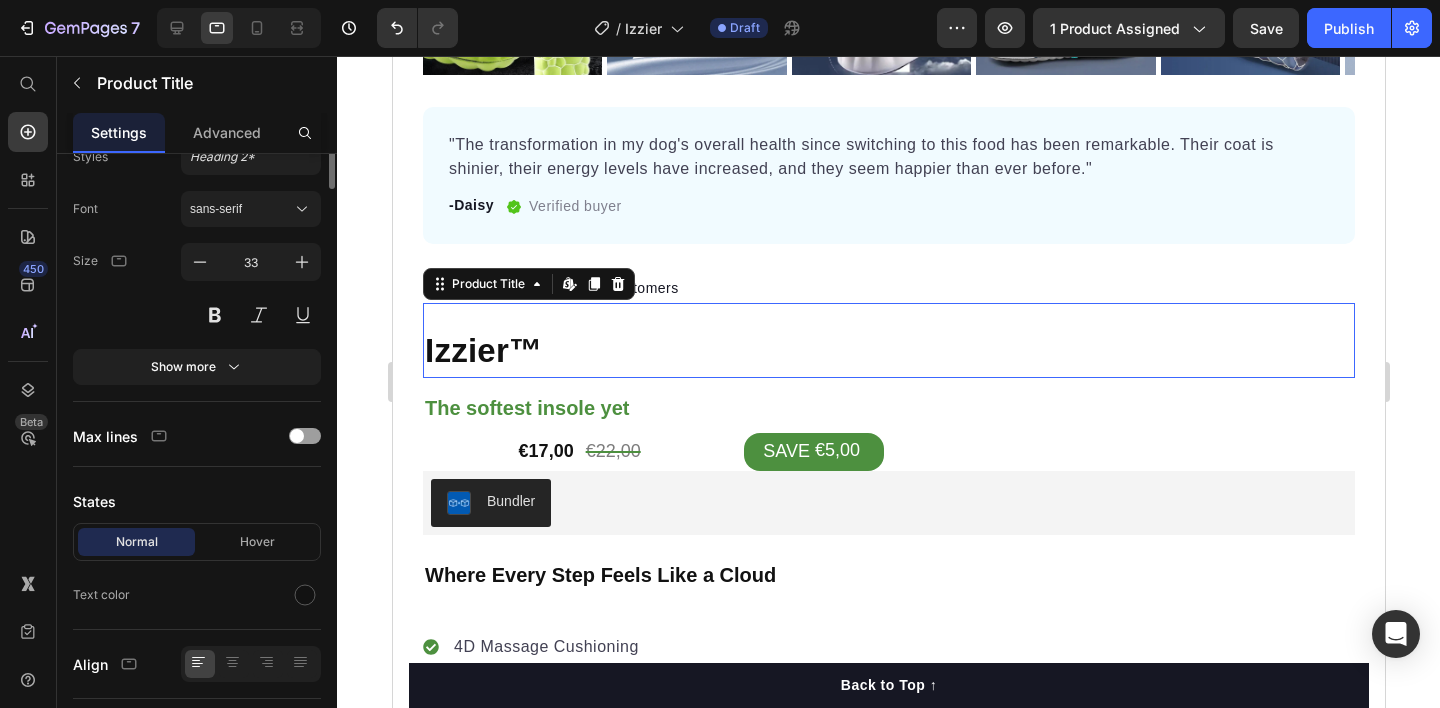 scroll, scrollTop: 0, scrollLeft: 0, axis: both 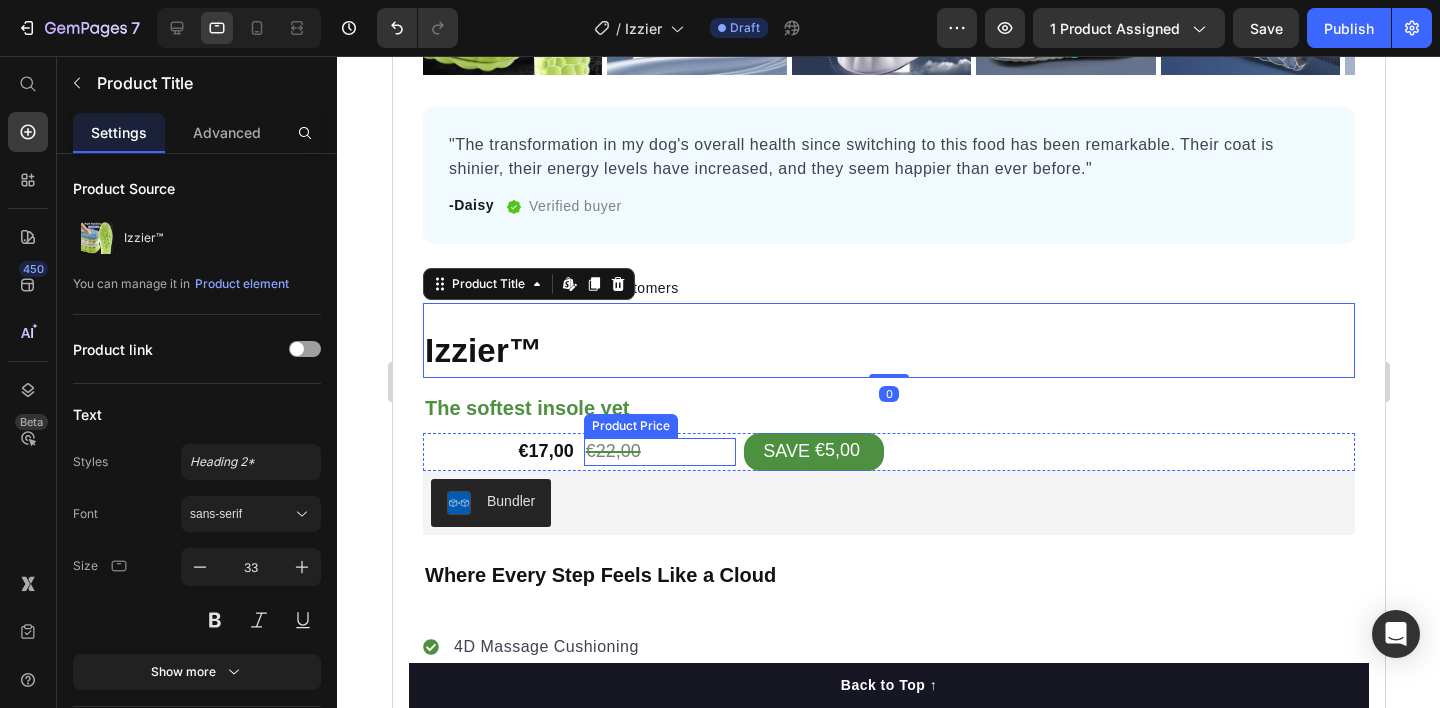 click on "€22,00" at bounding box center [659, 451] 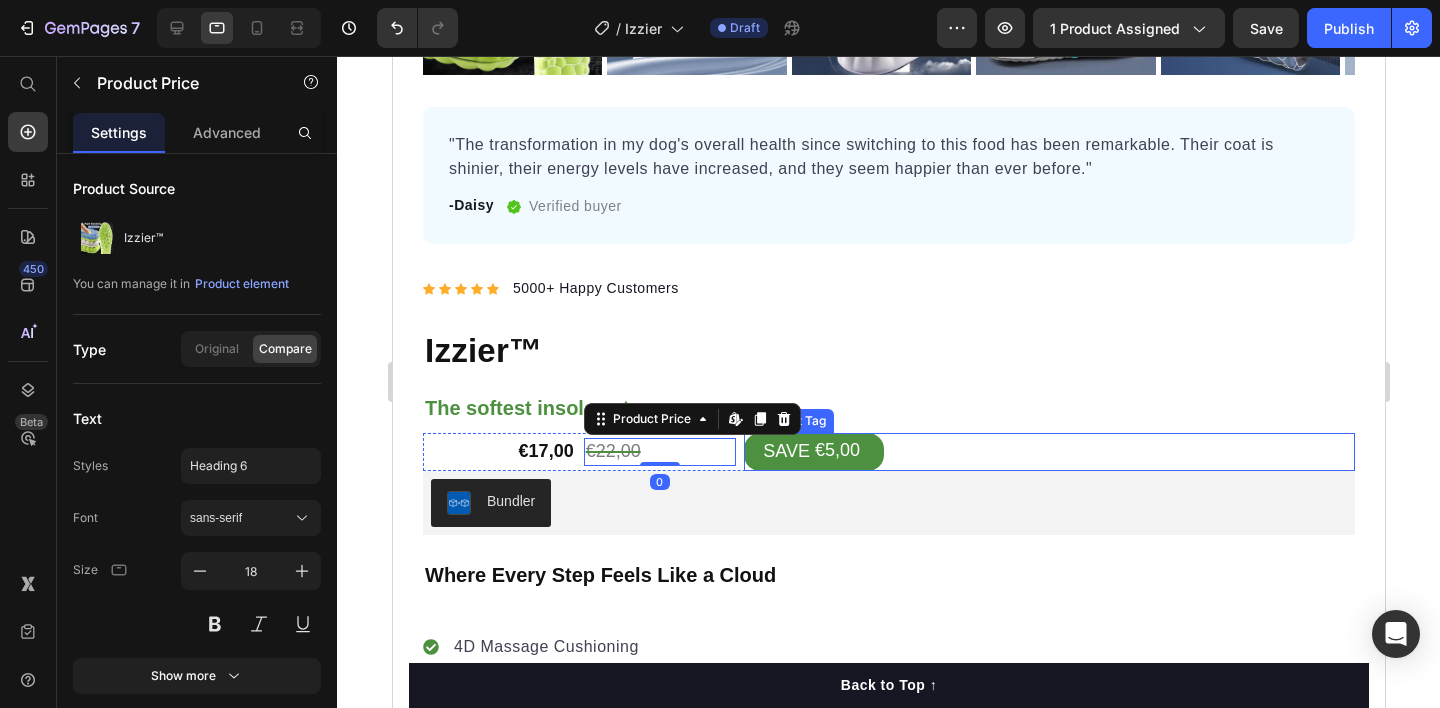 click on "SAVE €5,00" at bounding box center (1048, 451) 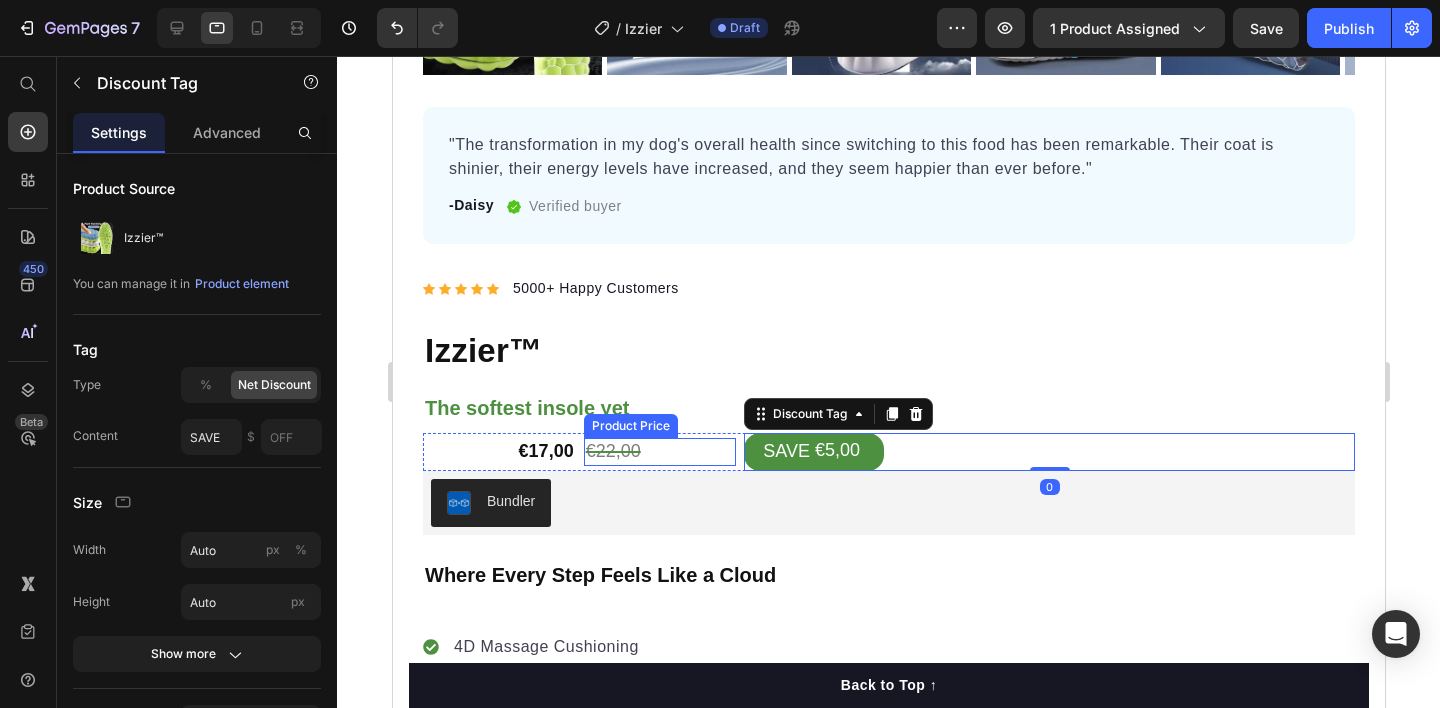click on "€22,00" at bounding box center [659, 451] 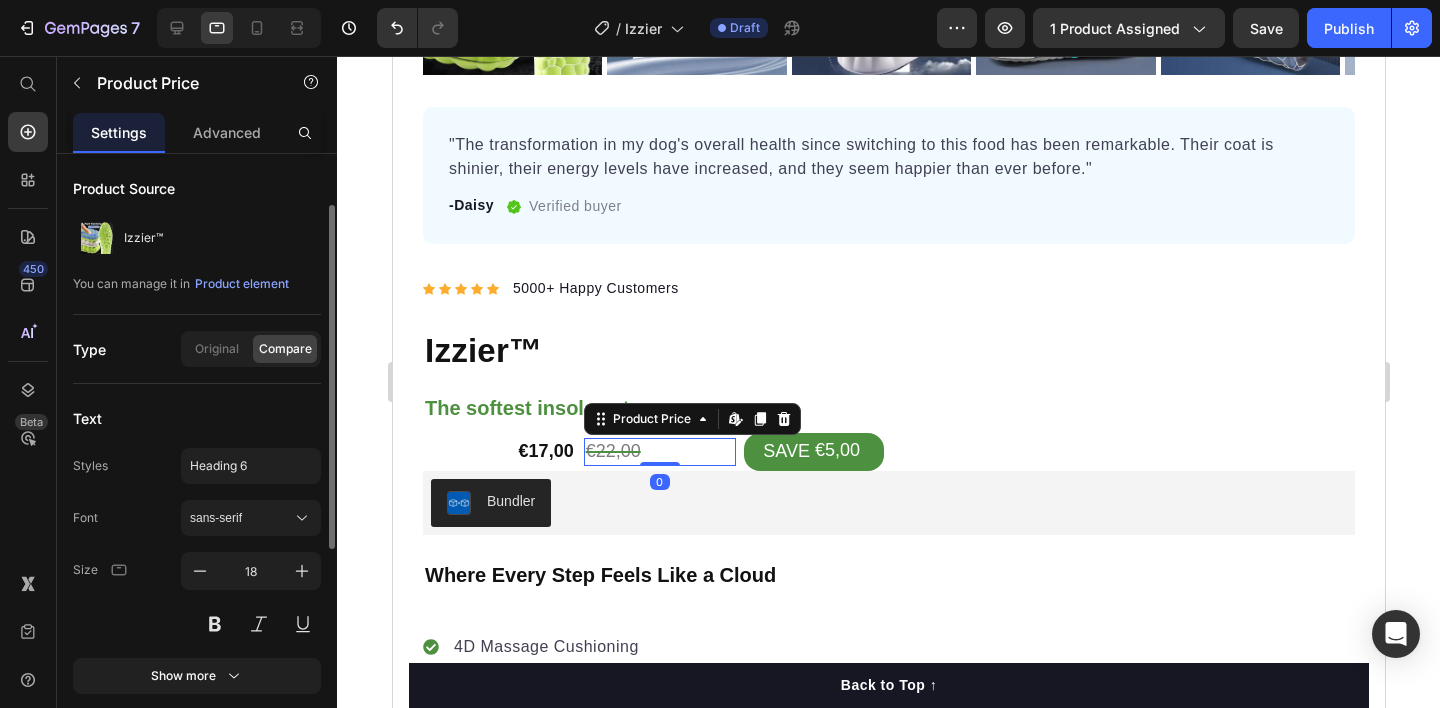 scroll, scrollTop: 95, scrollLeft: 0, axis: vertical 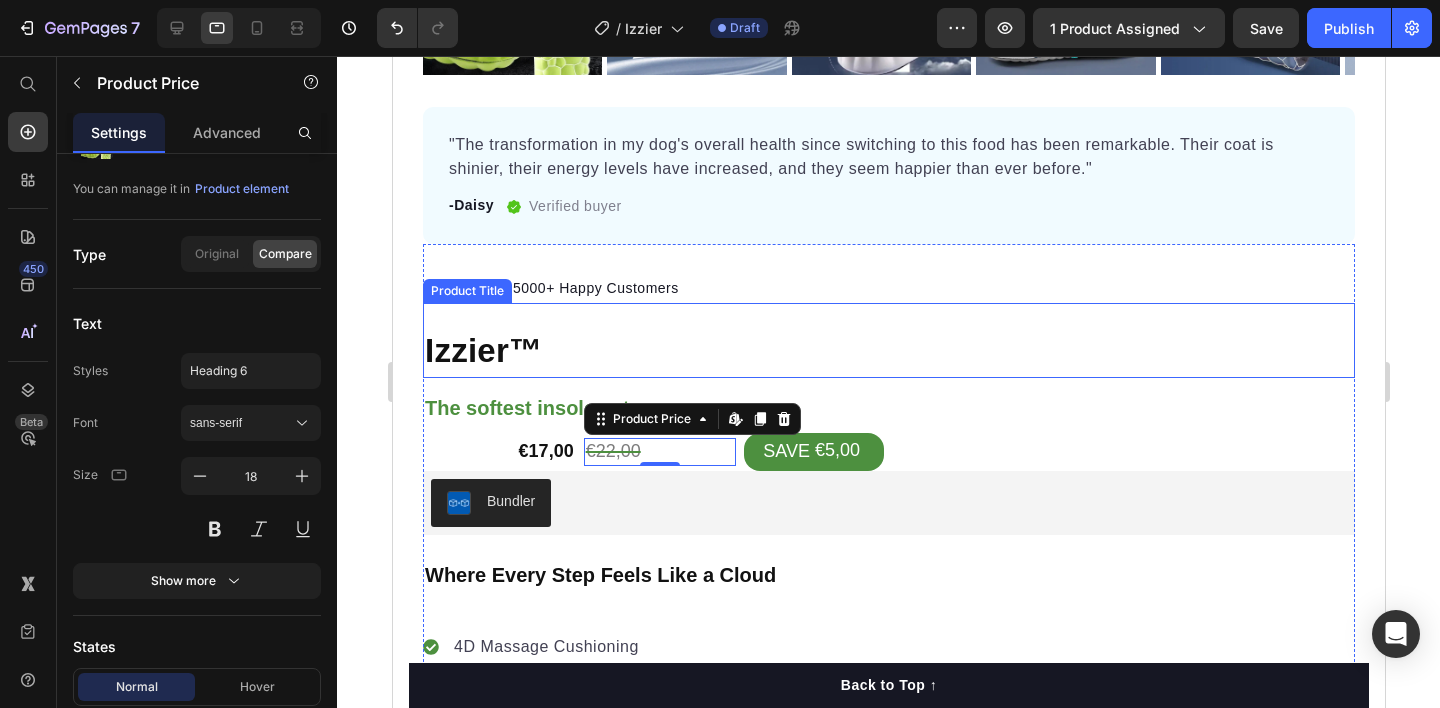 click on "Izzier™" at bounding box center [888, 351] 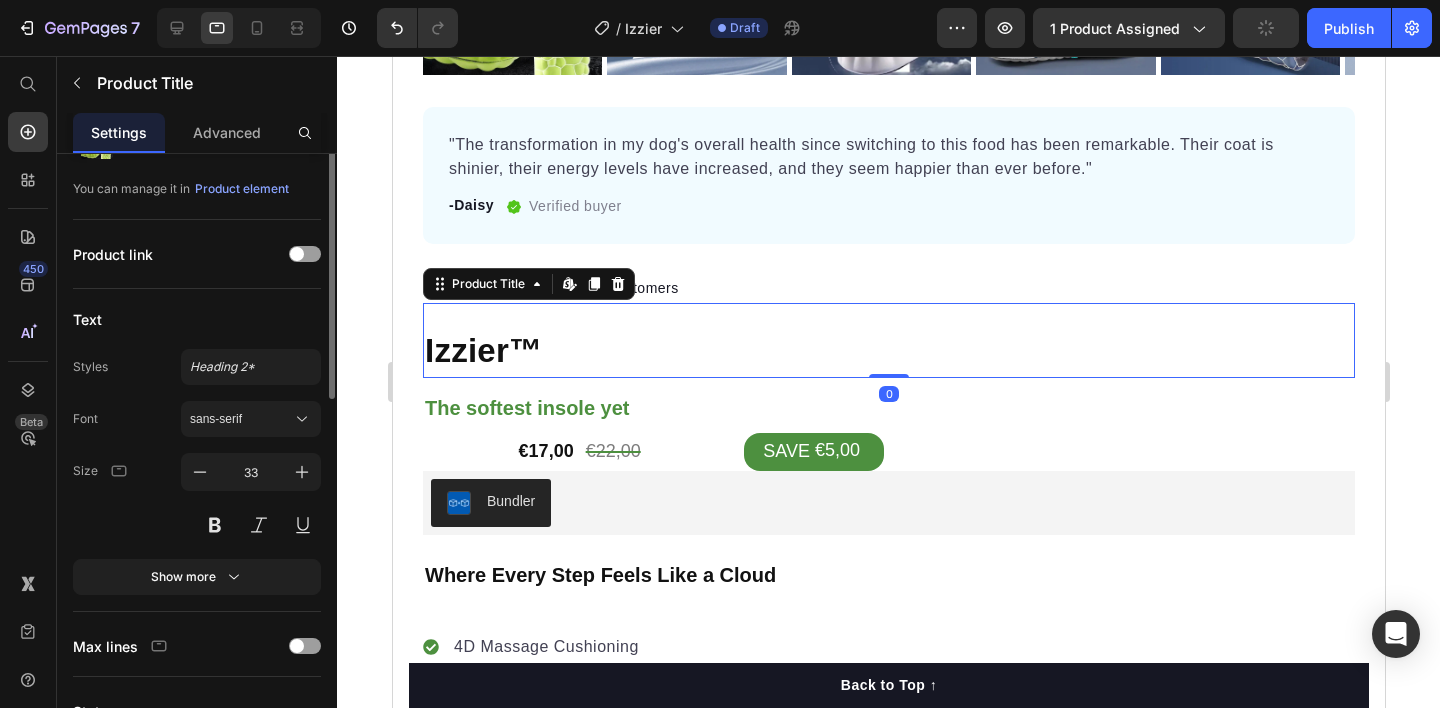 scroll, scrollTop: 0, scrollLeft: 0, axis: both 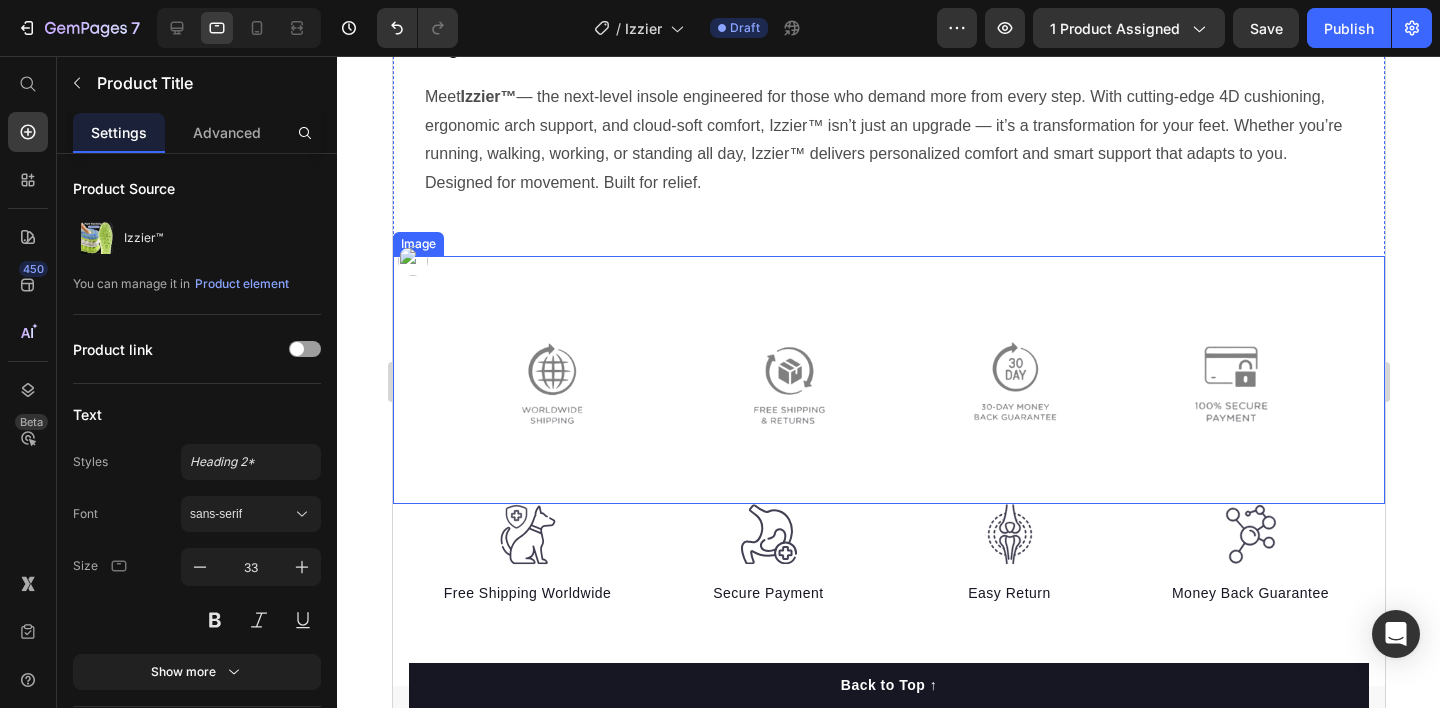 click at bounding box center (888, 380) 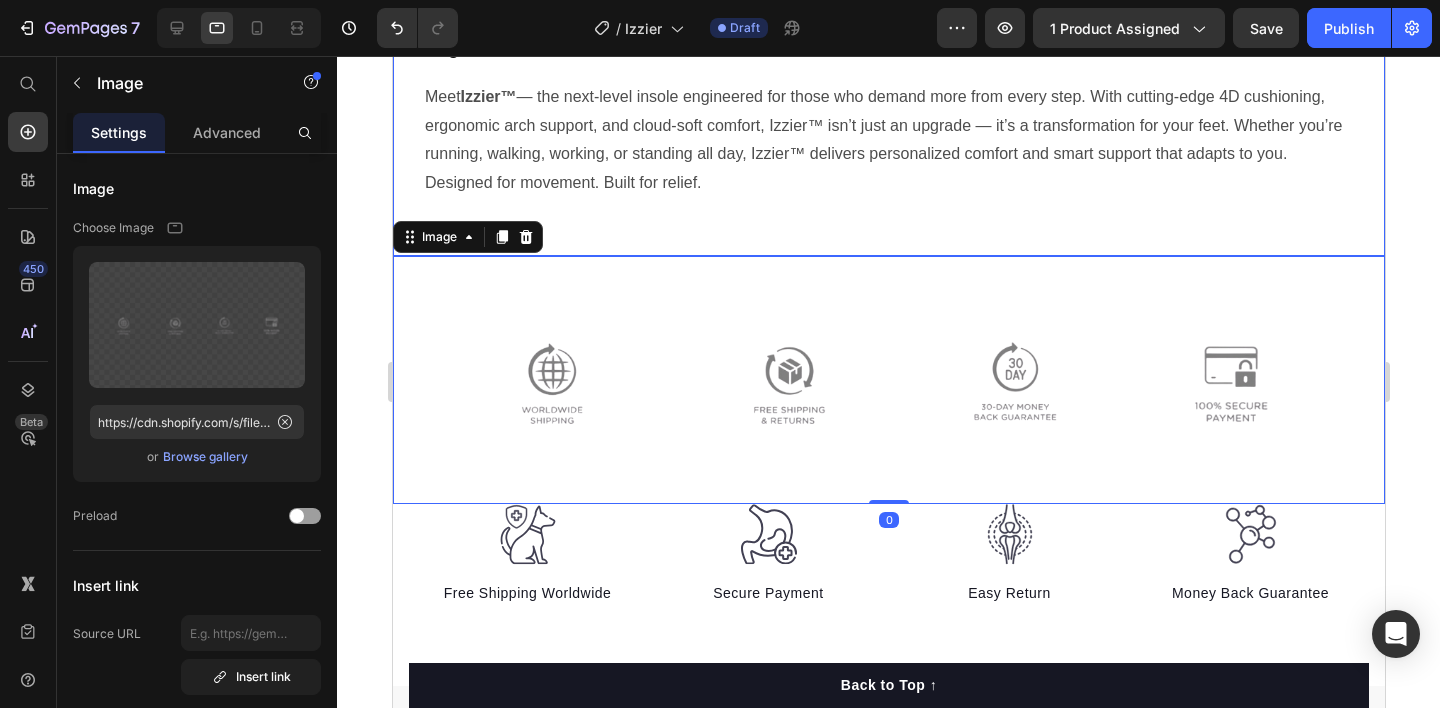 click on "Product Images "The transformation in my dog's overall health since switching to this food has been remarkable. Their coat is shinier, their energy levels have increased, and they seem happier than ever before." Text block -Daisy Text block
Verified buyer Item list Row Row Row Icon Icon Icon Icon Icon Icon List Hoz 5000+ Happy Customers Text block Row Izzier™ Product Title The softest insole yet Heading €17,00 Product Price €22,00 Product Price SAVE €5,00 Discount Tag Row Bundler Bundler Row Where Every Step Feels Like a Cloud Heading 4D Massage Cushioning Ergonomic Arch Support Ultra-Soft Gel Padding Slim Unisex Fit Breathable & Sweat-Wicking Design Item list 4D Massage Cushioning Ergonomic Arch Support Ultra-Soft Gel Padding Slim Unisex Fit Breathable & Sweat-Wicking Design Item list Row Color: Black Blue Blue Green Neon Green Neon Green Neon Gray Gray Green Green Orange Orange Black Black Shoe Size 35-36(230mm) 37-38(240mm) 39-40(250mm) 41-42(260mm) 43-44(270mm) 45-46(280mm) Row Row" at bounding box center [888, -976] 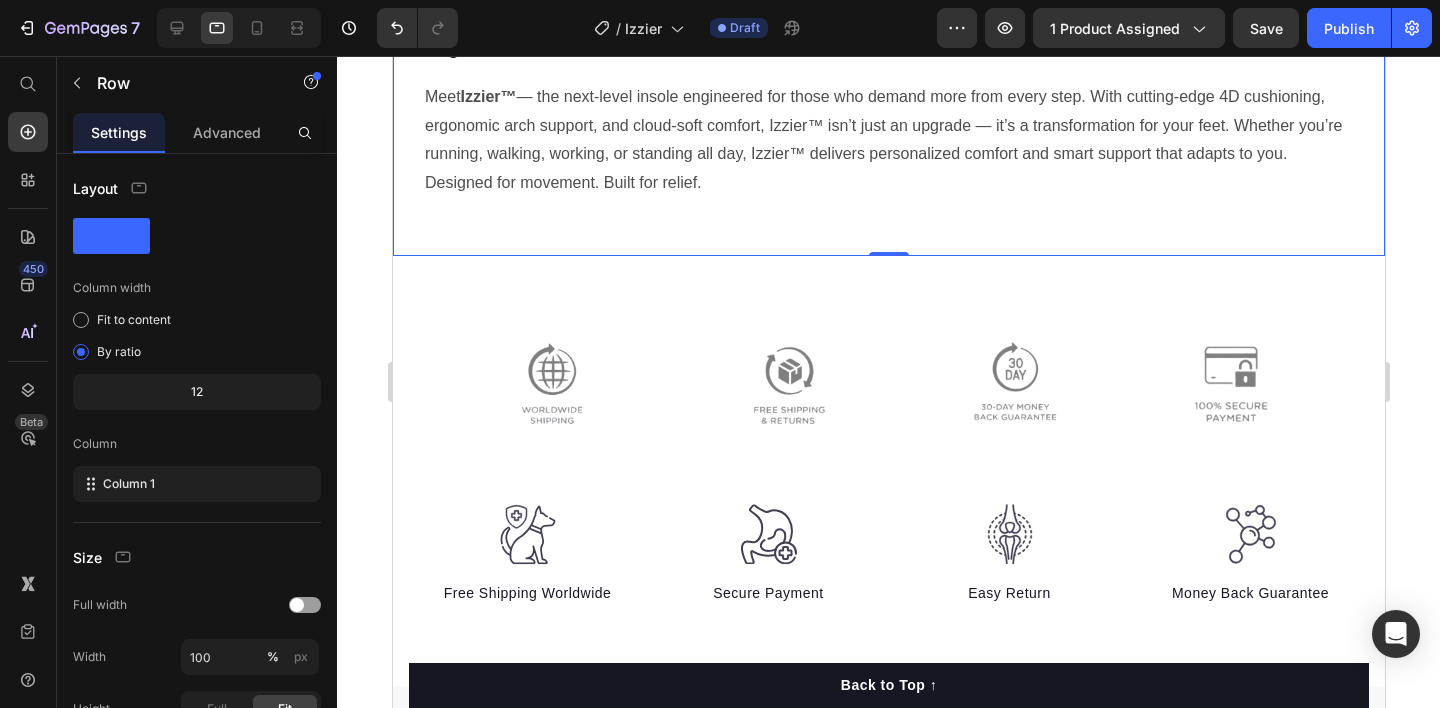 drag, startPoint x: 881, startPoint y: 236, endPoint x: 873, endPoint y: 302, distance: 66.48308 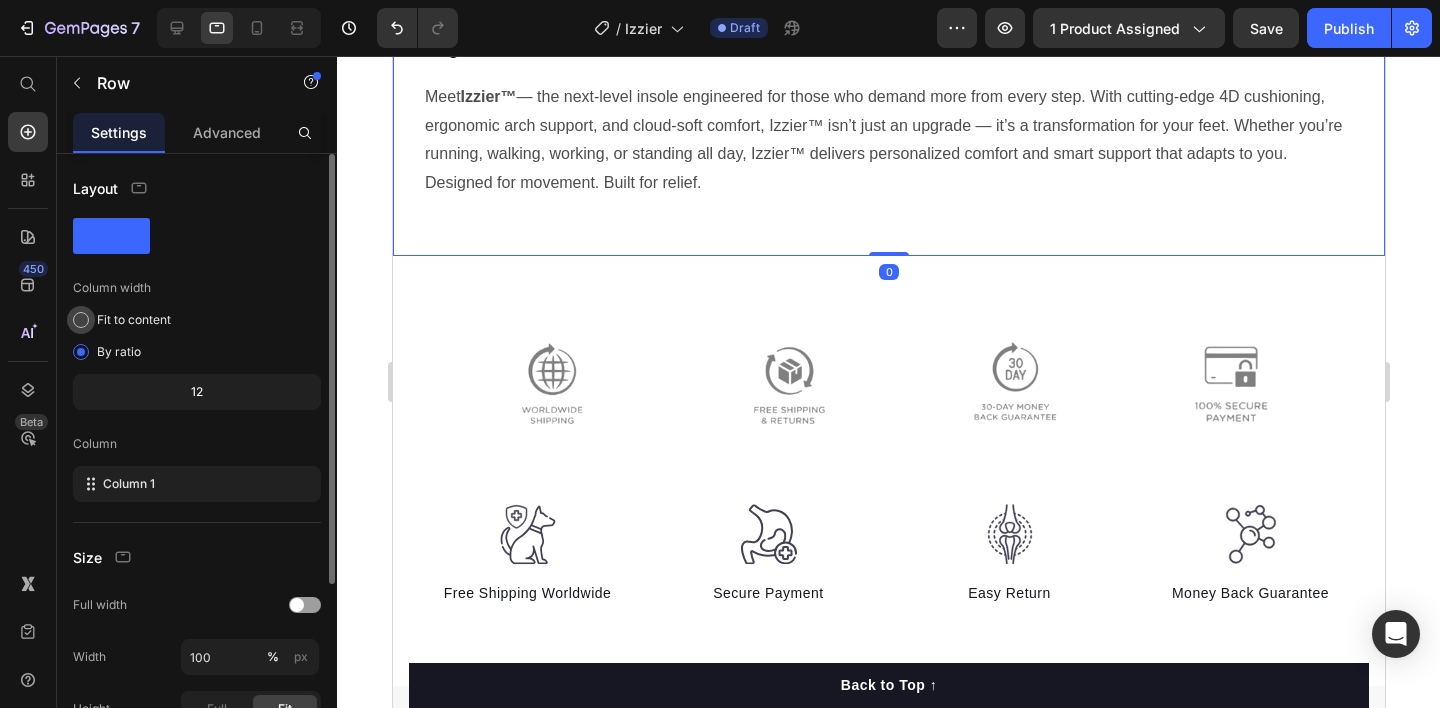 scroll, scrollTop: 125, scrollLeft: 0, axis: vertical 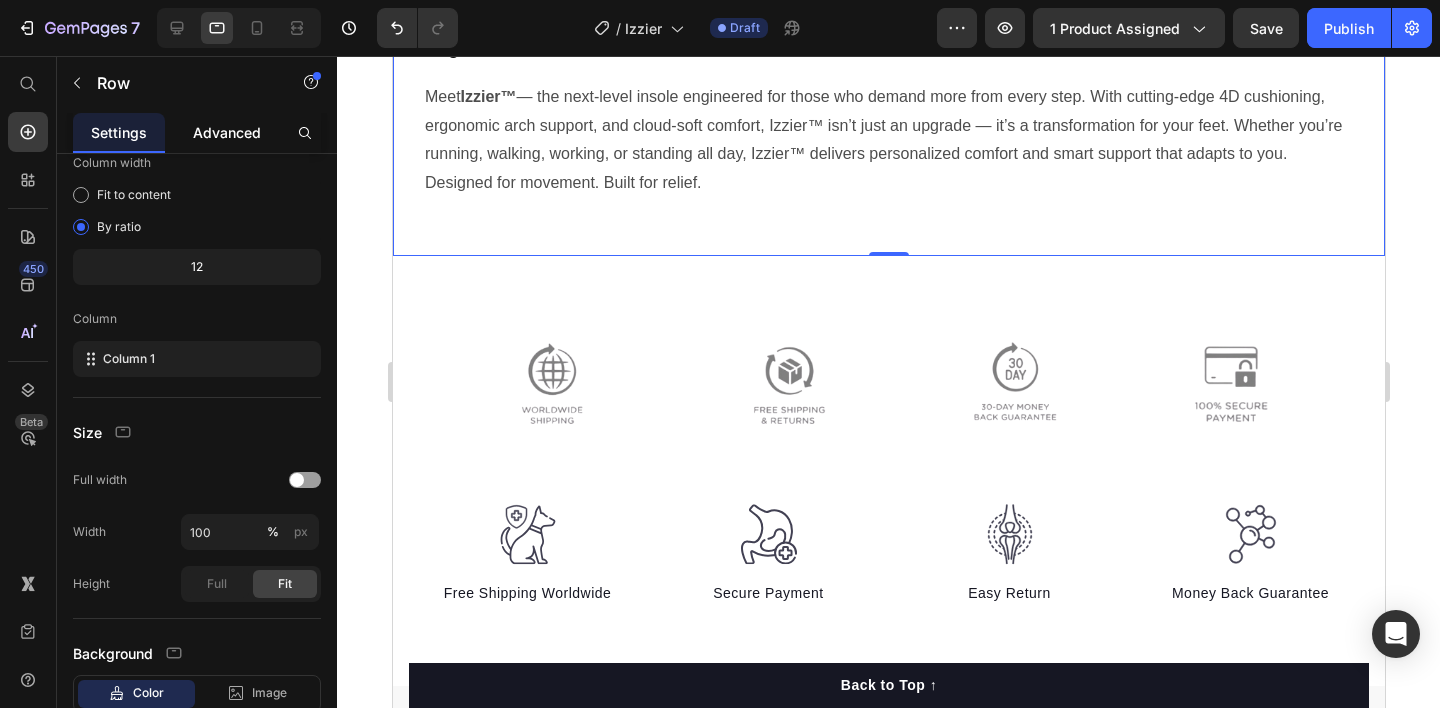 drag, startPoint x: 223, startPoint y: 137, endPoint x: 236, endPoint y: 135, distance: 13.152946 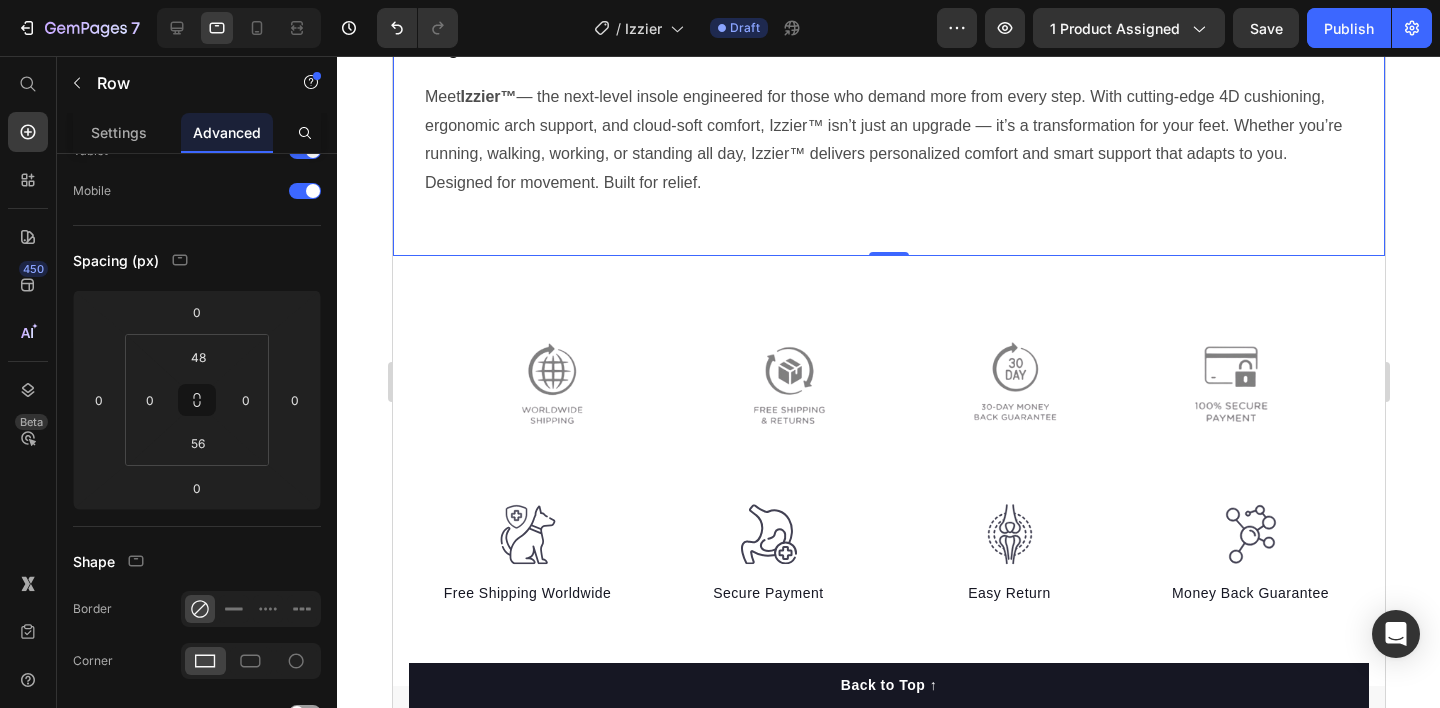 click on "Advanced" at bounding box center [227, 132] 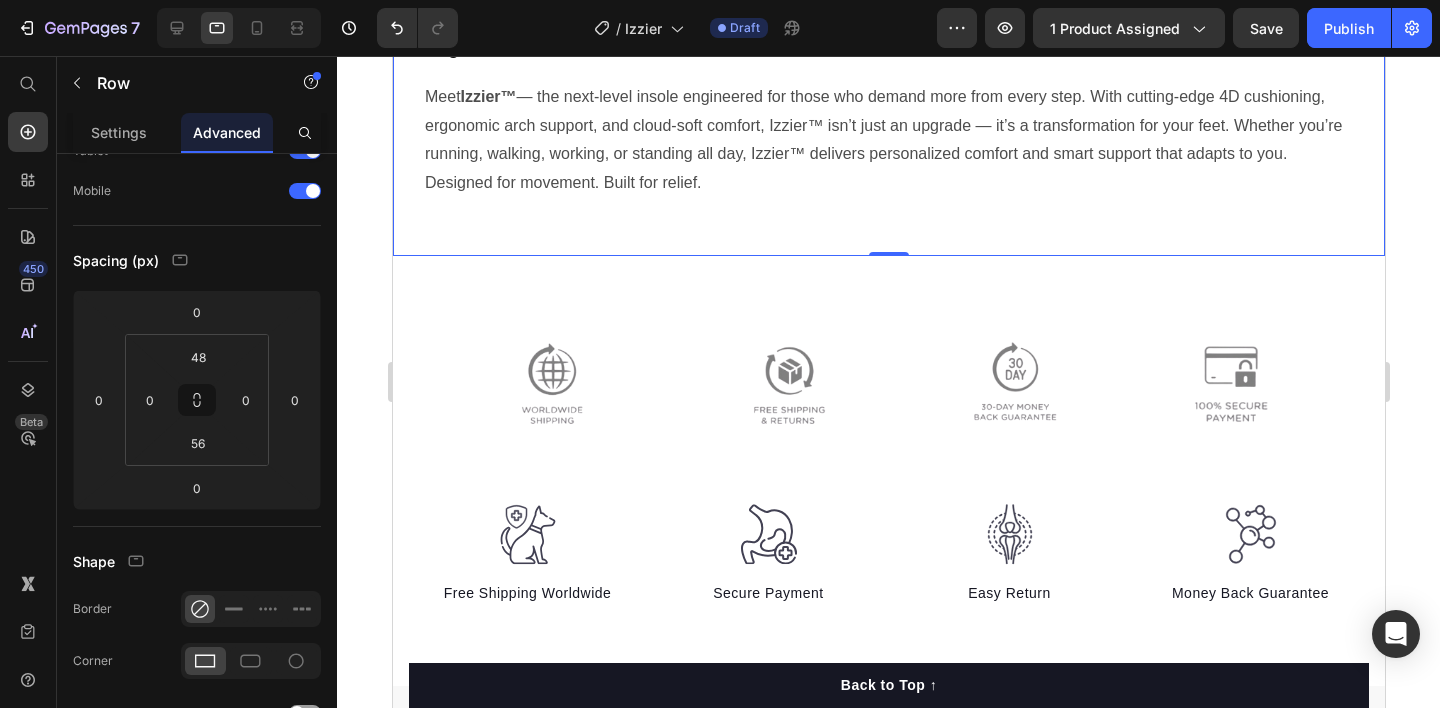 scroll, scrollTop: 0, scrollLeft: 0, axis: both 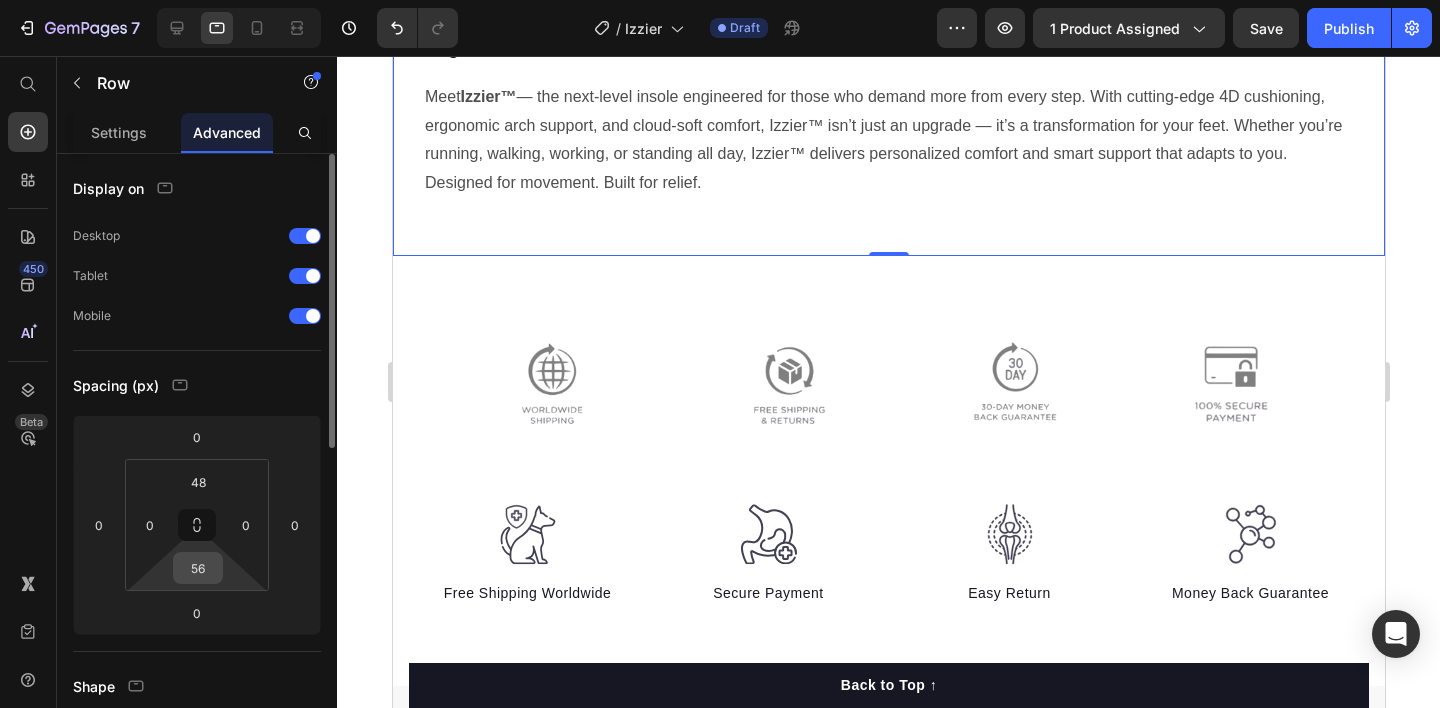 click on "56" at bounding box center (198, 568) 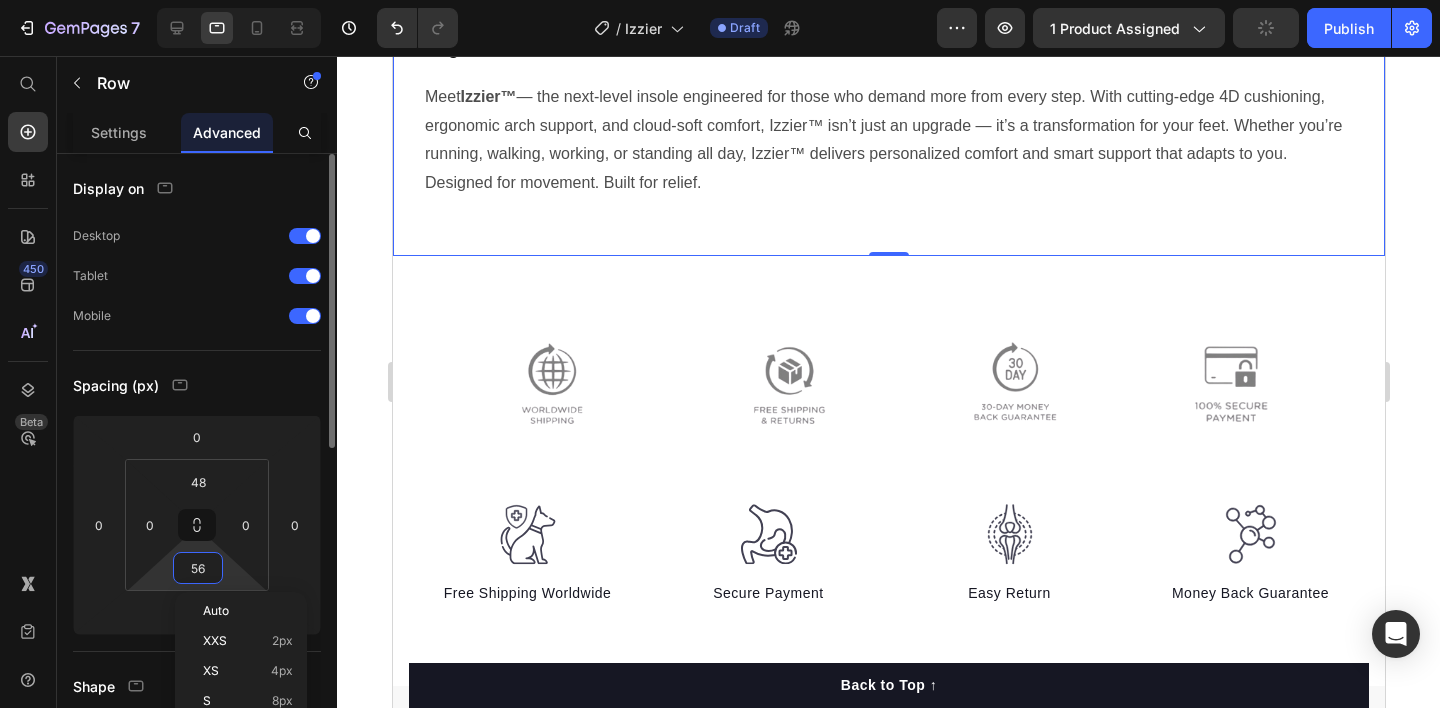 type 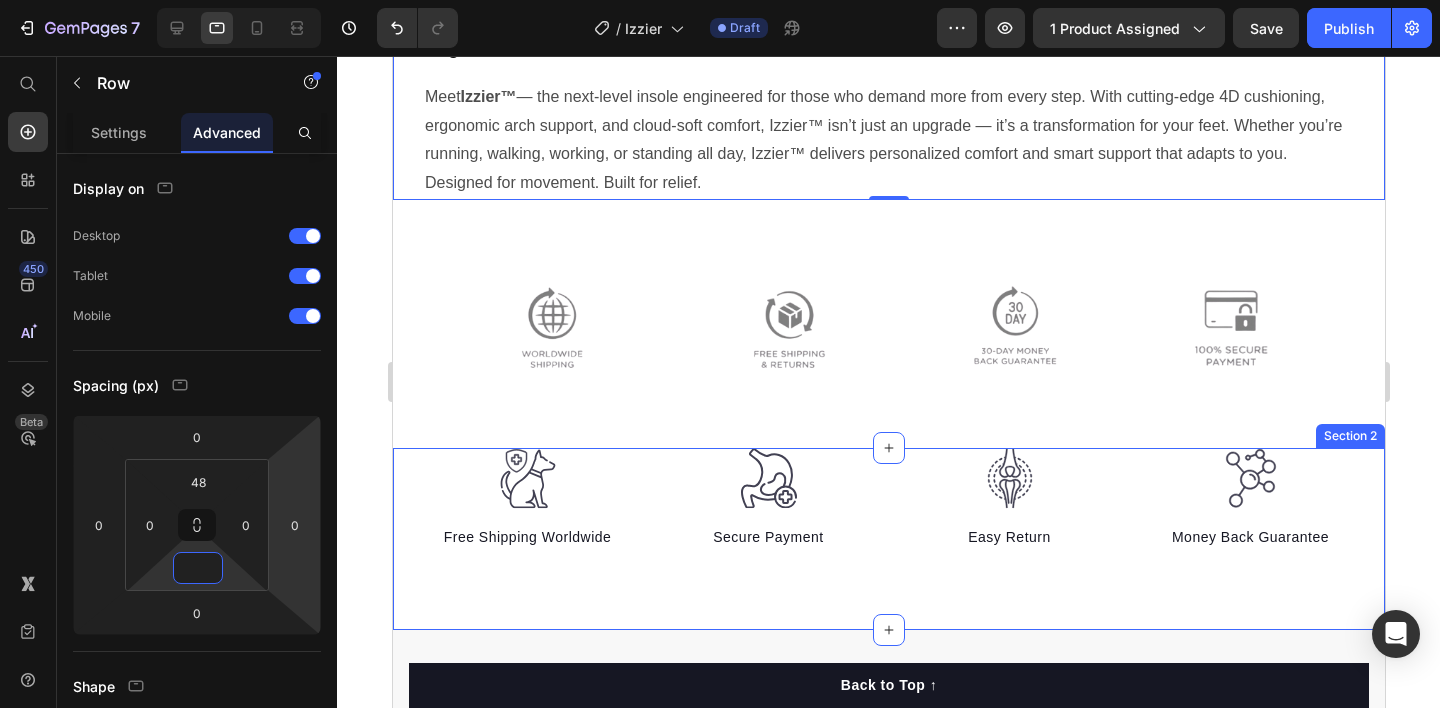 click on "Image Free Shipping Worldwide Text block Image Secure Payment Text block Image Easy Return Text block Image Money Back Guarantee Text block Row Section 2" at bounding box center (888, 539) 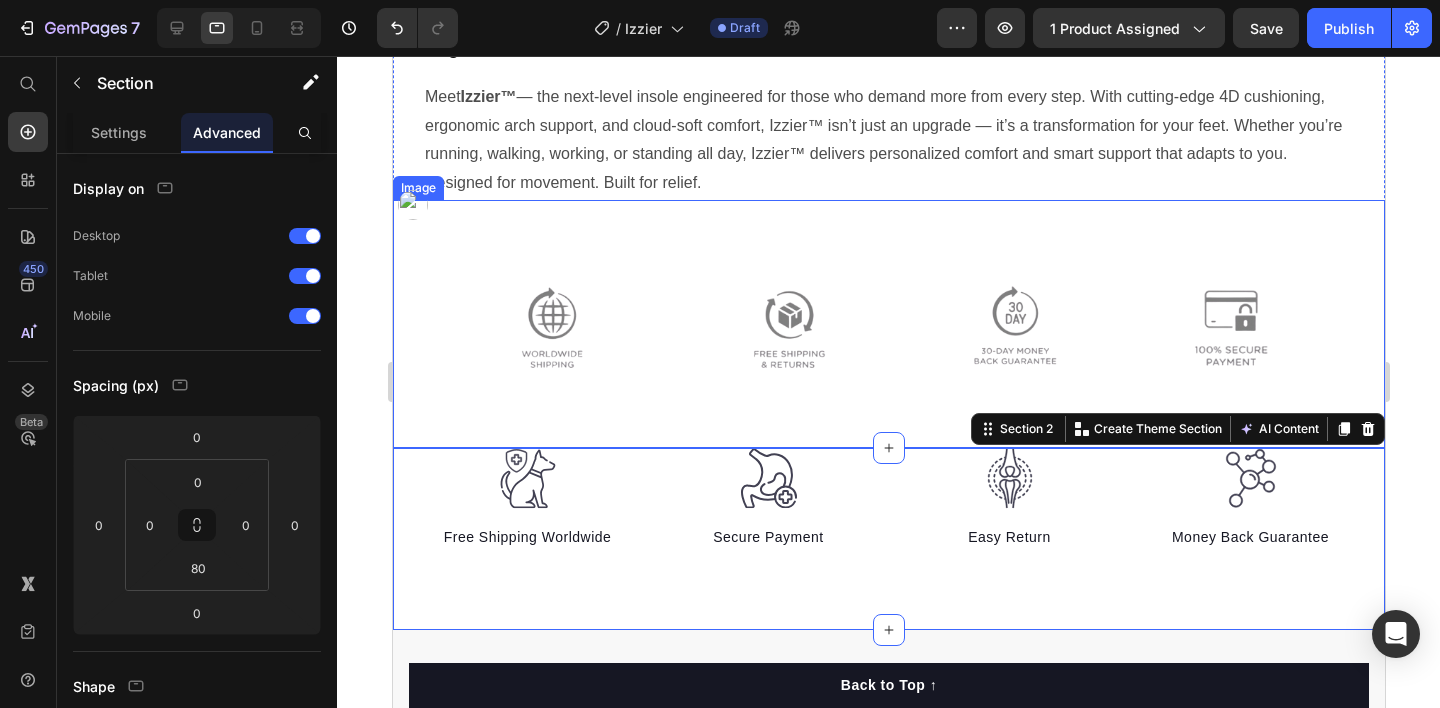 click at bounding box center (888, 324) 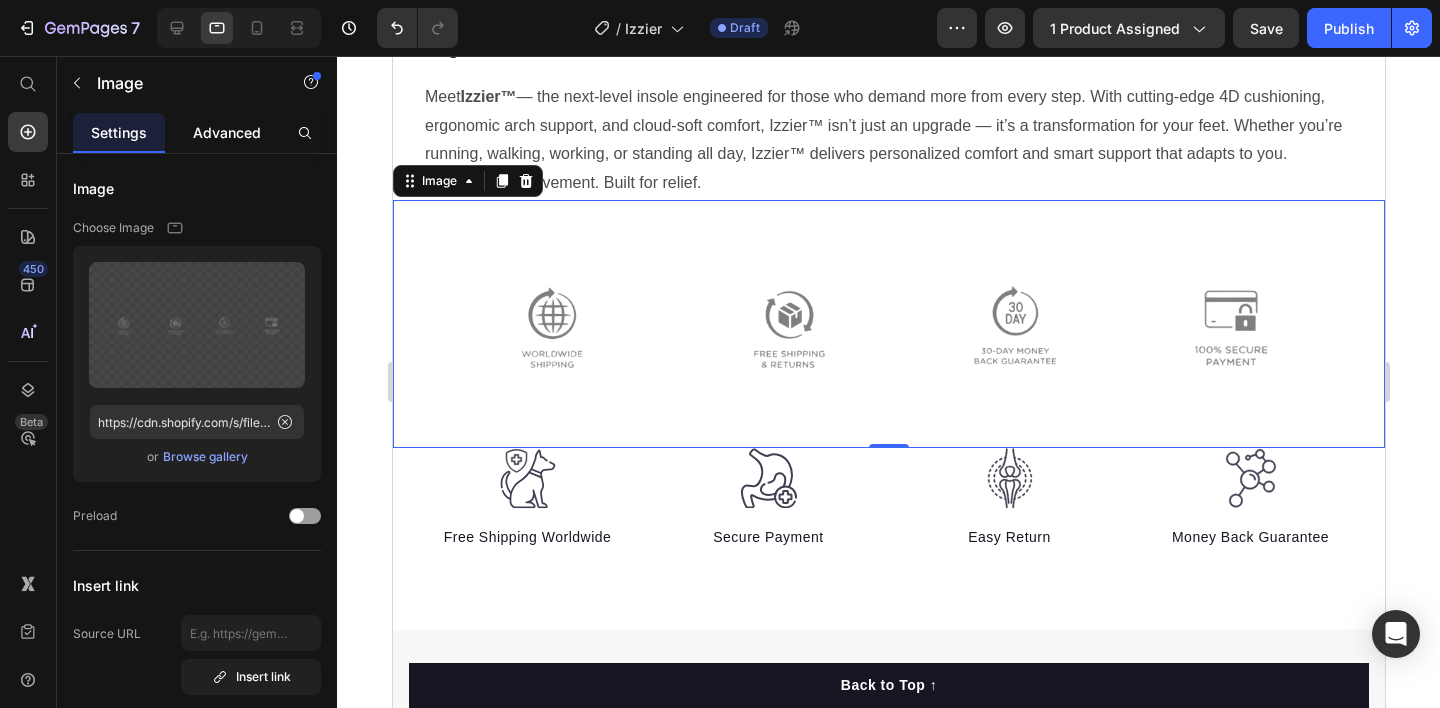 click on "Advanced" at bounding box center (227, 132) 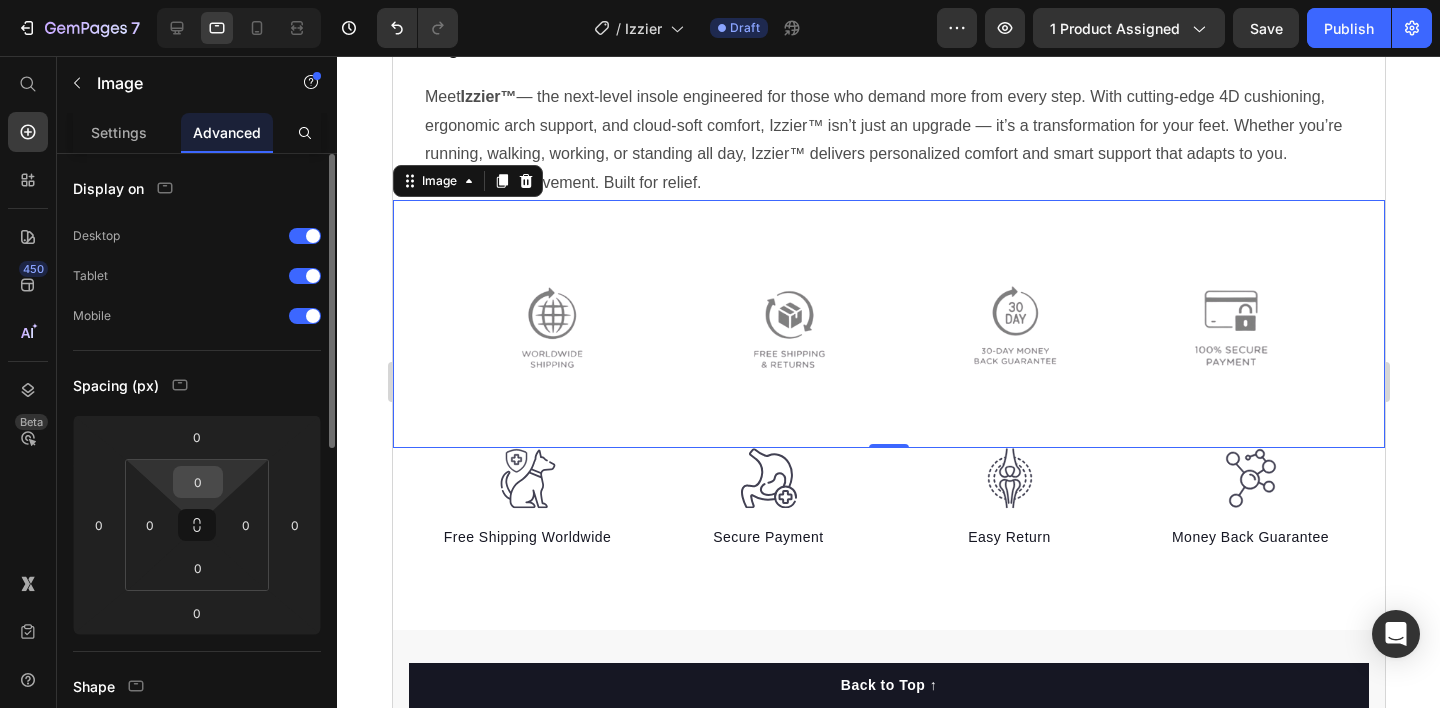 click on "0" at bounding box center [198, 482] 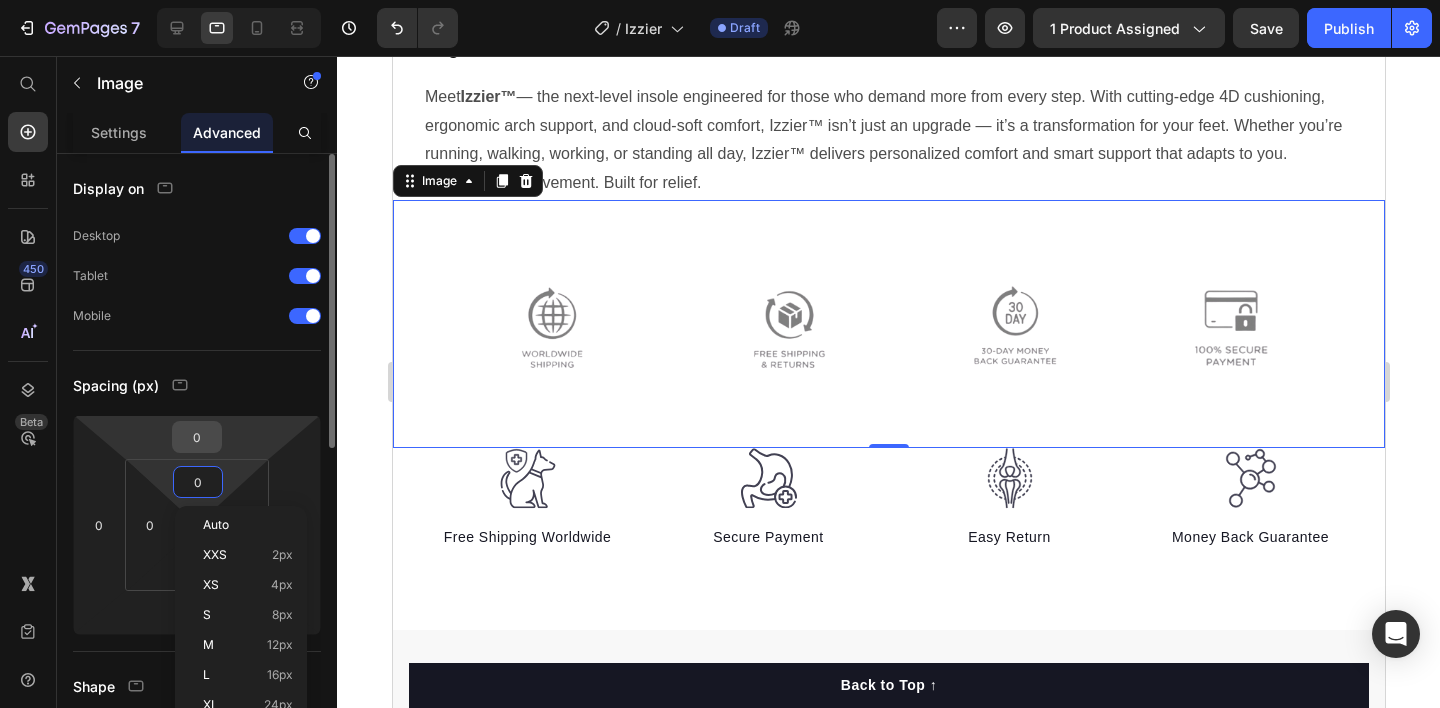 click on "0" at bounding box center [197, 437] 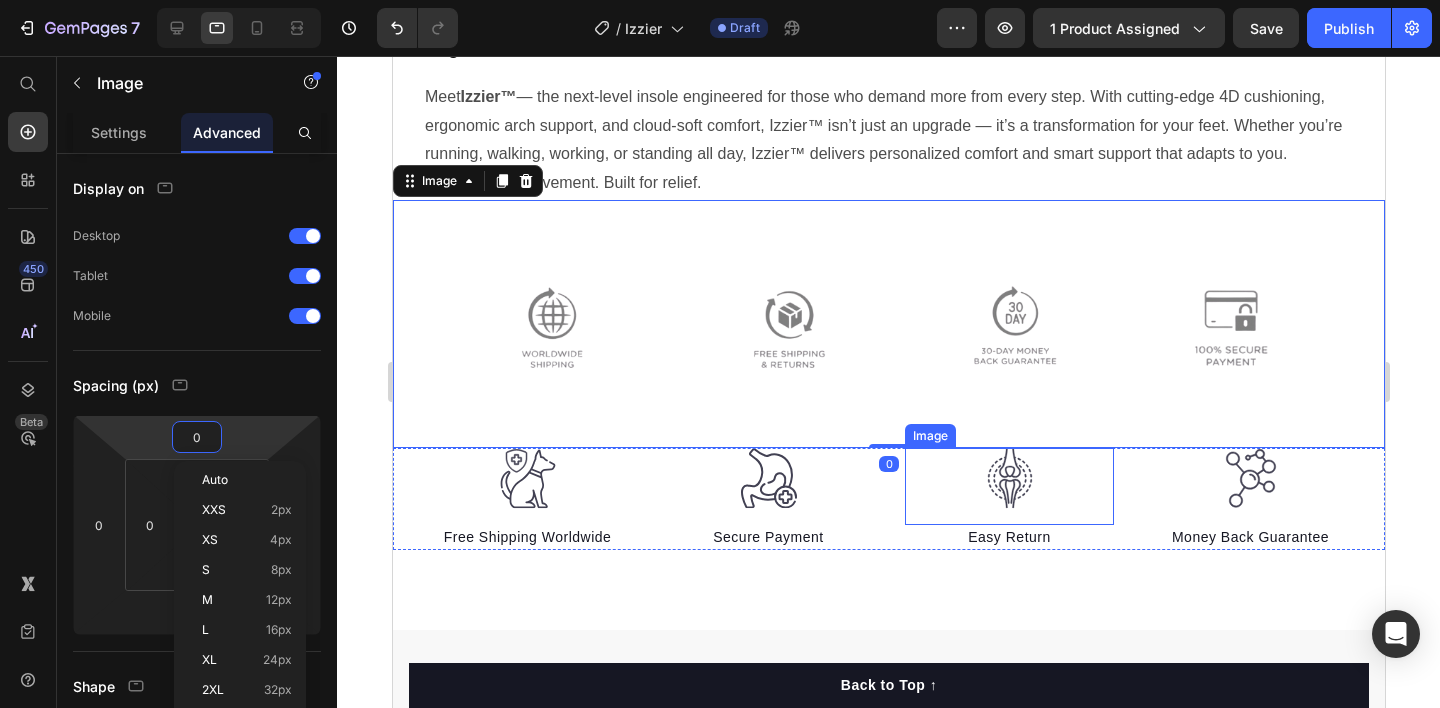 drag, startPoint x: 985, startPoint y: 432, endPoint x: 897, endPoint y: 441, distance: 88.45903 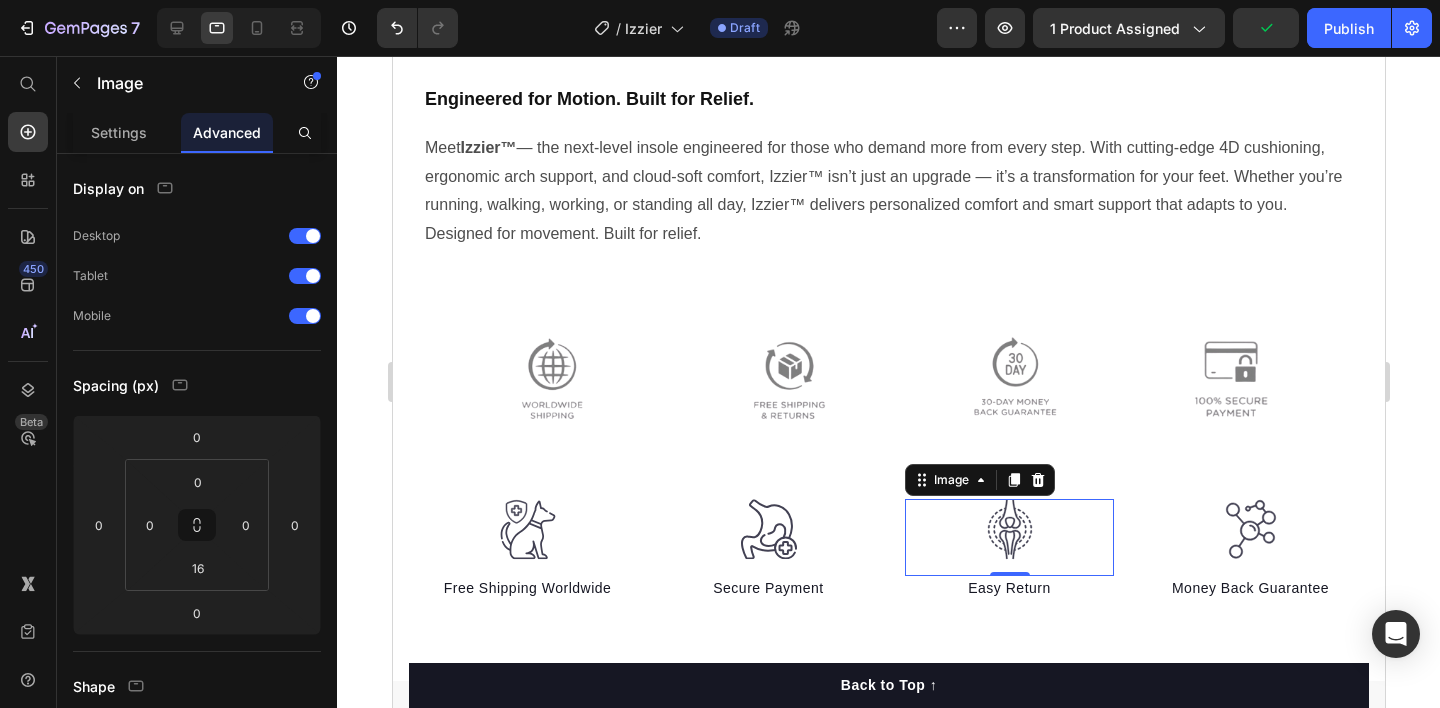 scroll, scrollTop: 2461, scrollLeft: 0, axis: vertical 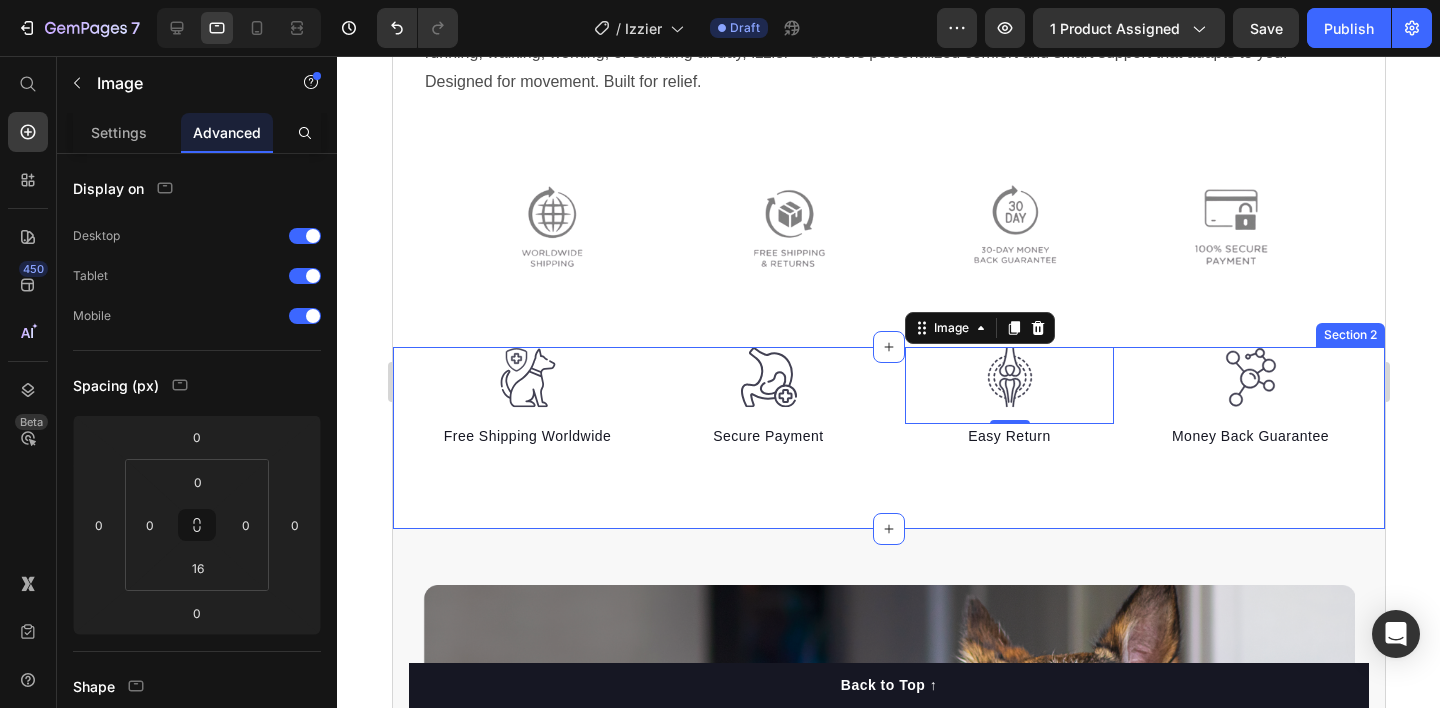 click on "Image Free Shipping Worldwide Text block Image Secure Payment Text block Image   0 Easy Return Text block Image Money Back Guarantee Text block Row Section 2" at bounding box center [888, 438] 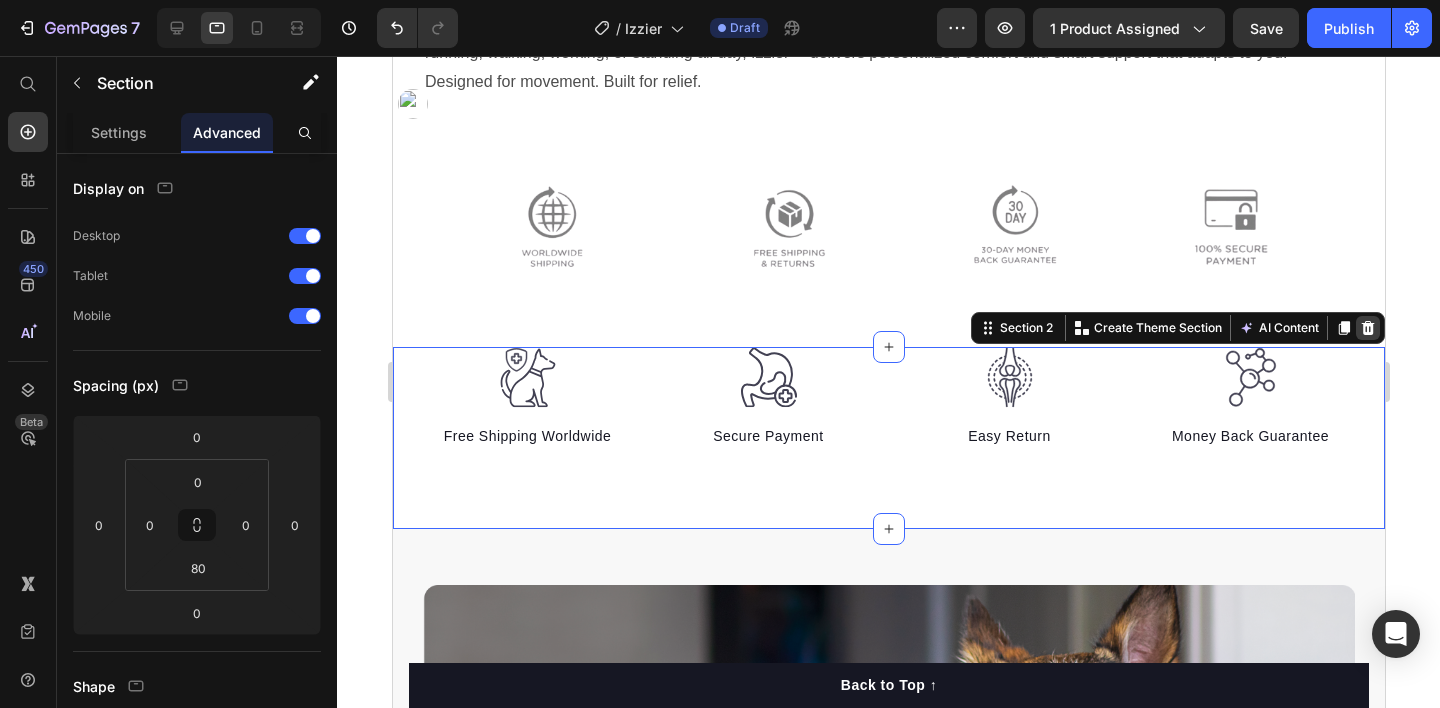 click 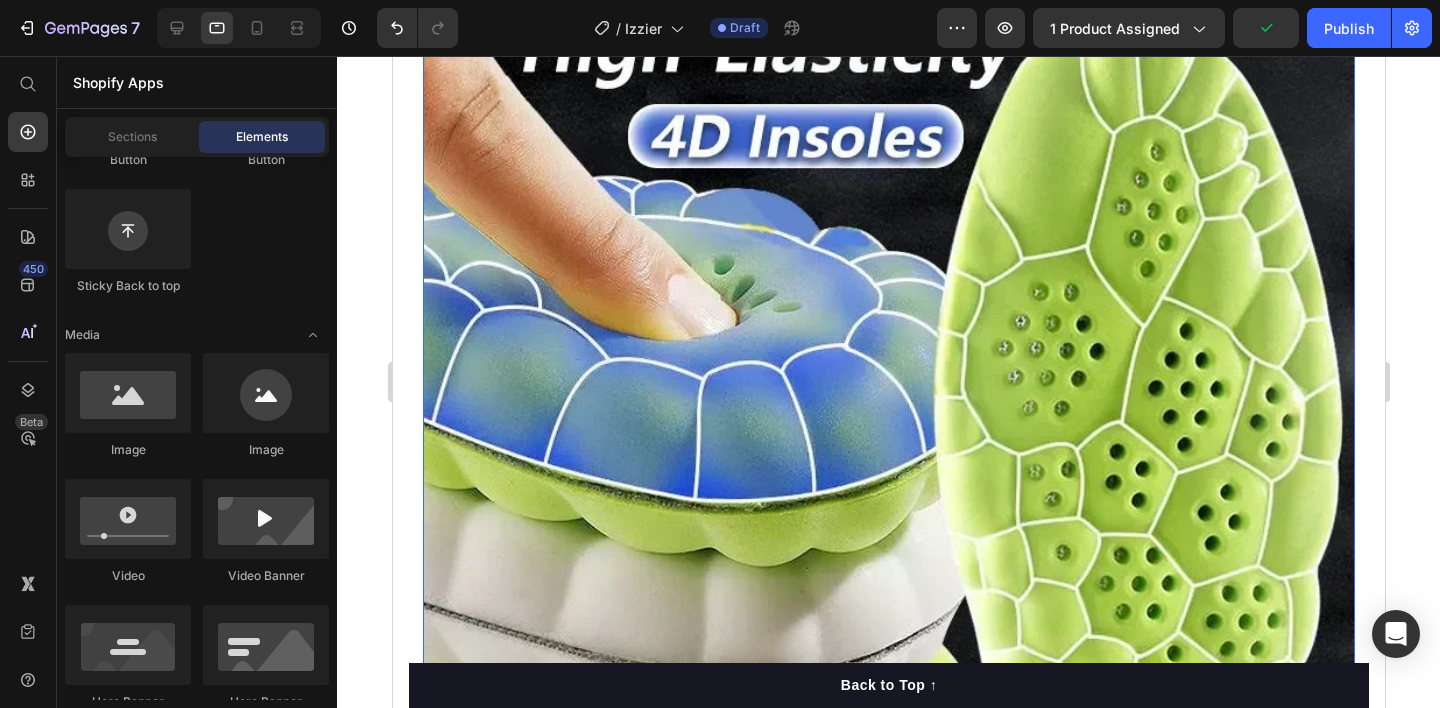 scroll, scrollTop: 0, scrollLeft: 0, axis: both 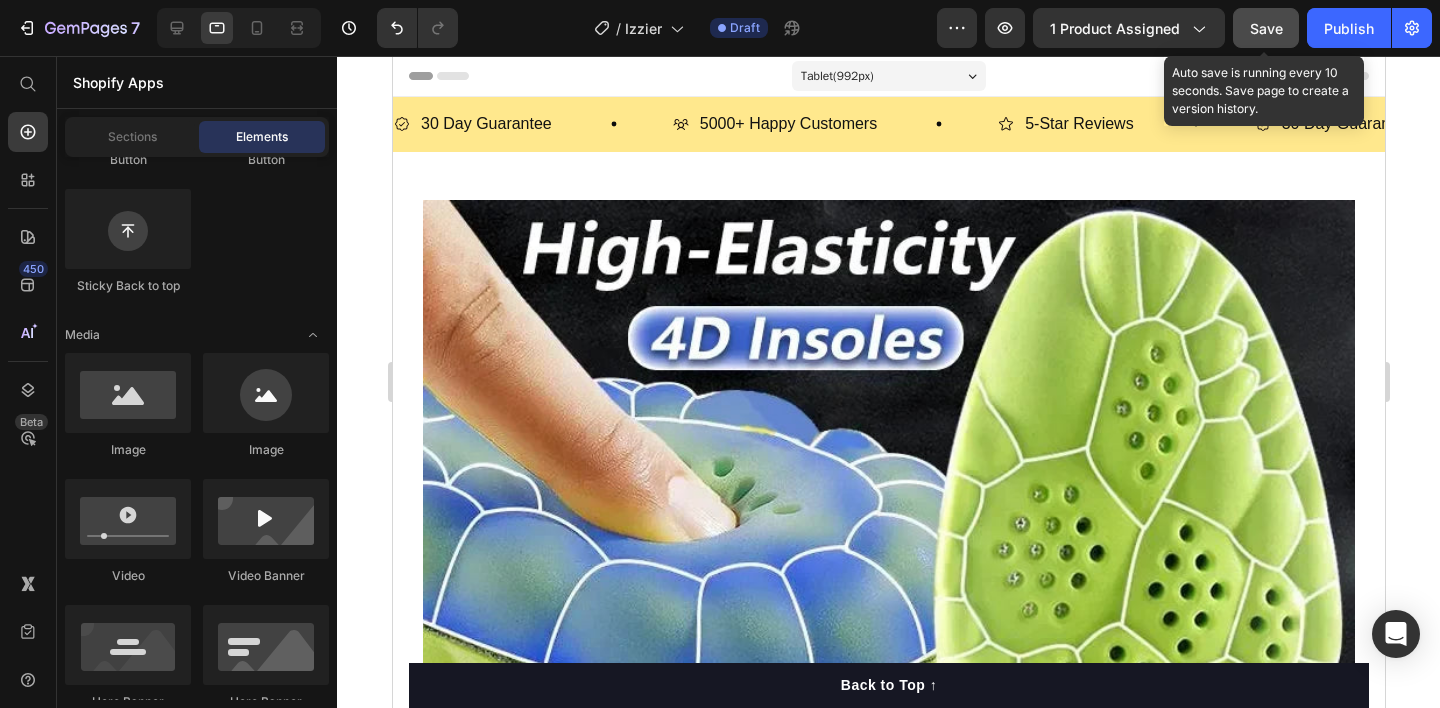 click on "Save" at bounding box center [1266, 28] 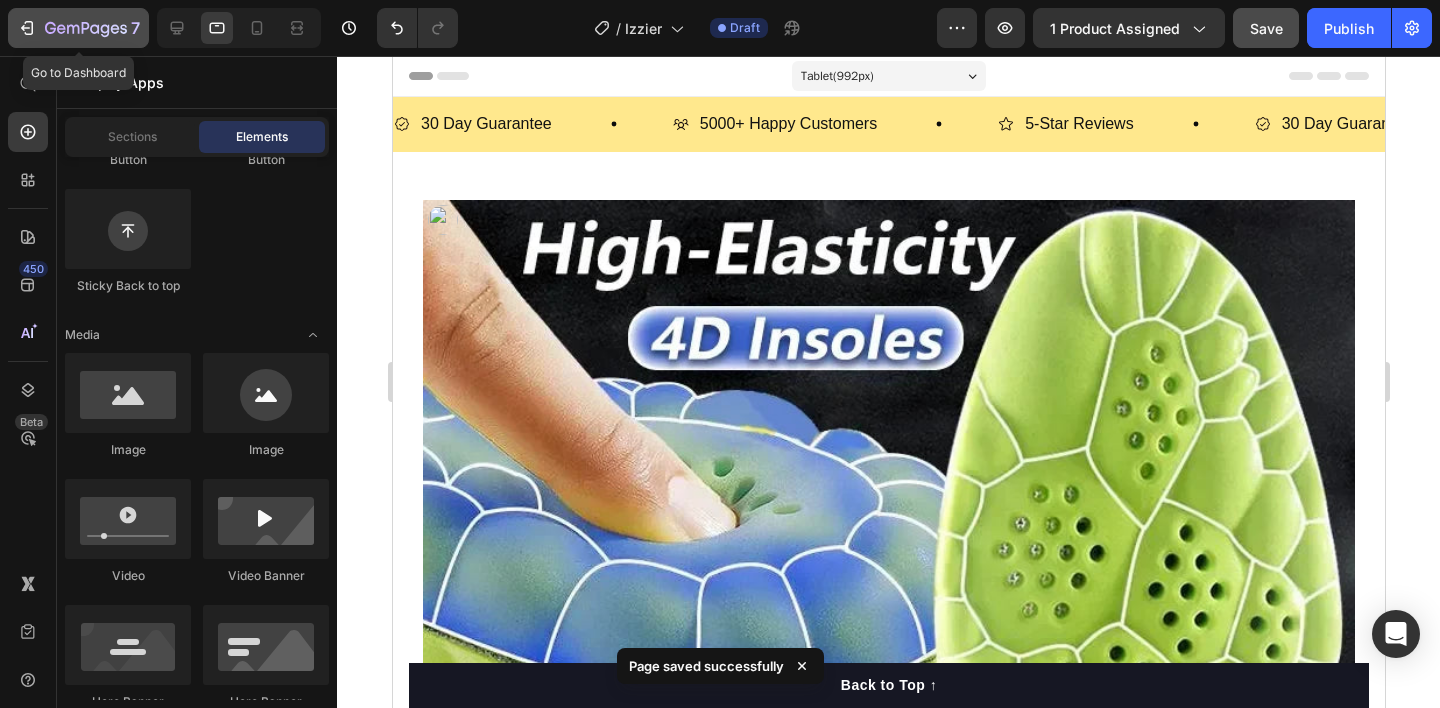 click 